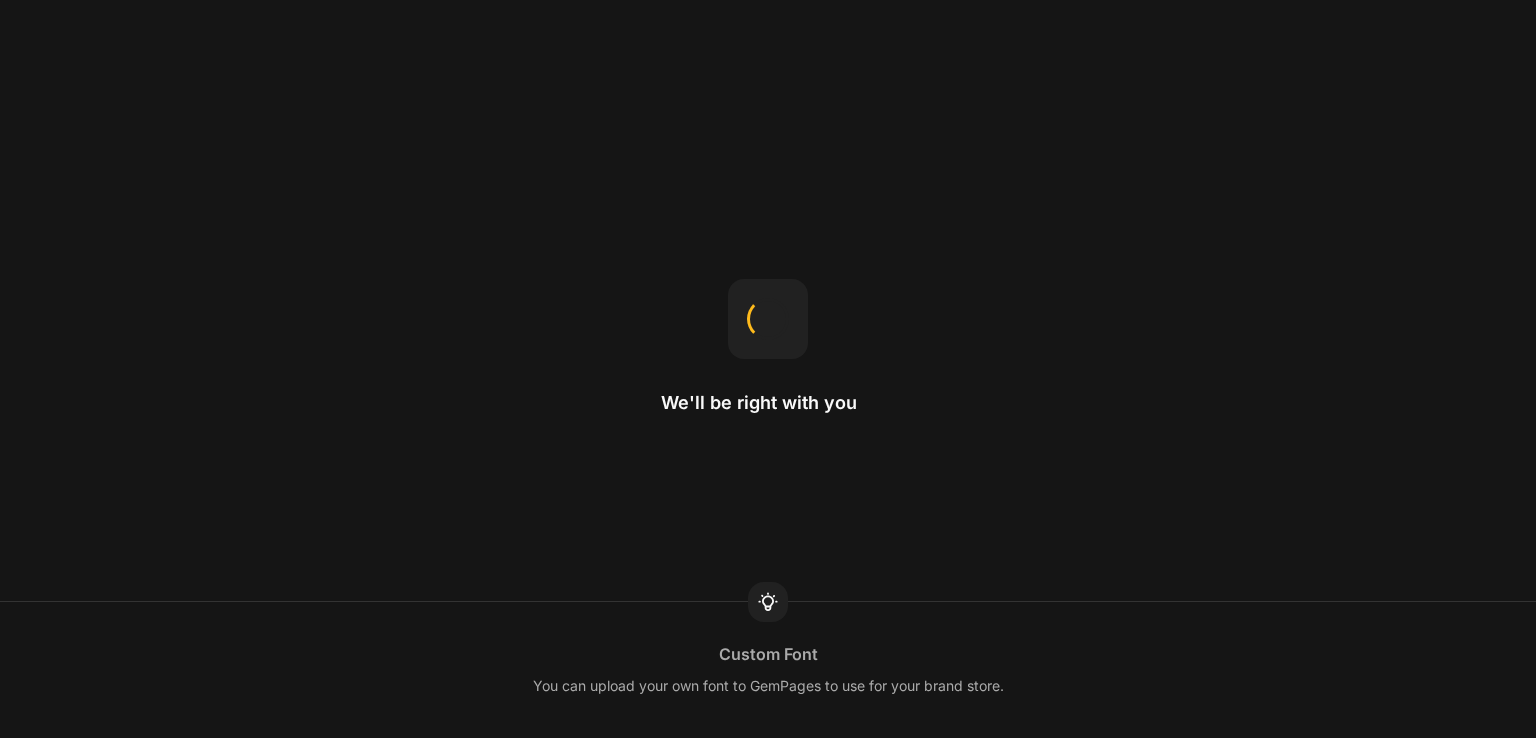 scroll, scrollTop: 0, scrollLeft: 0, axis: both 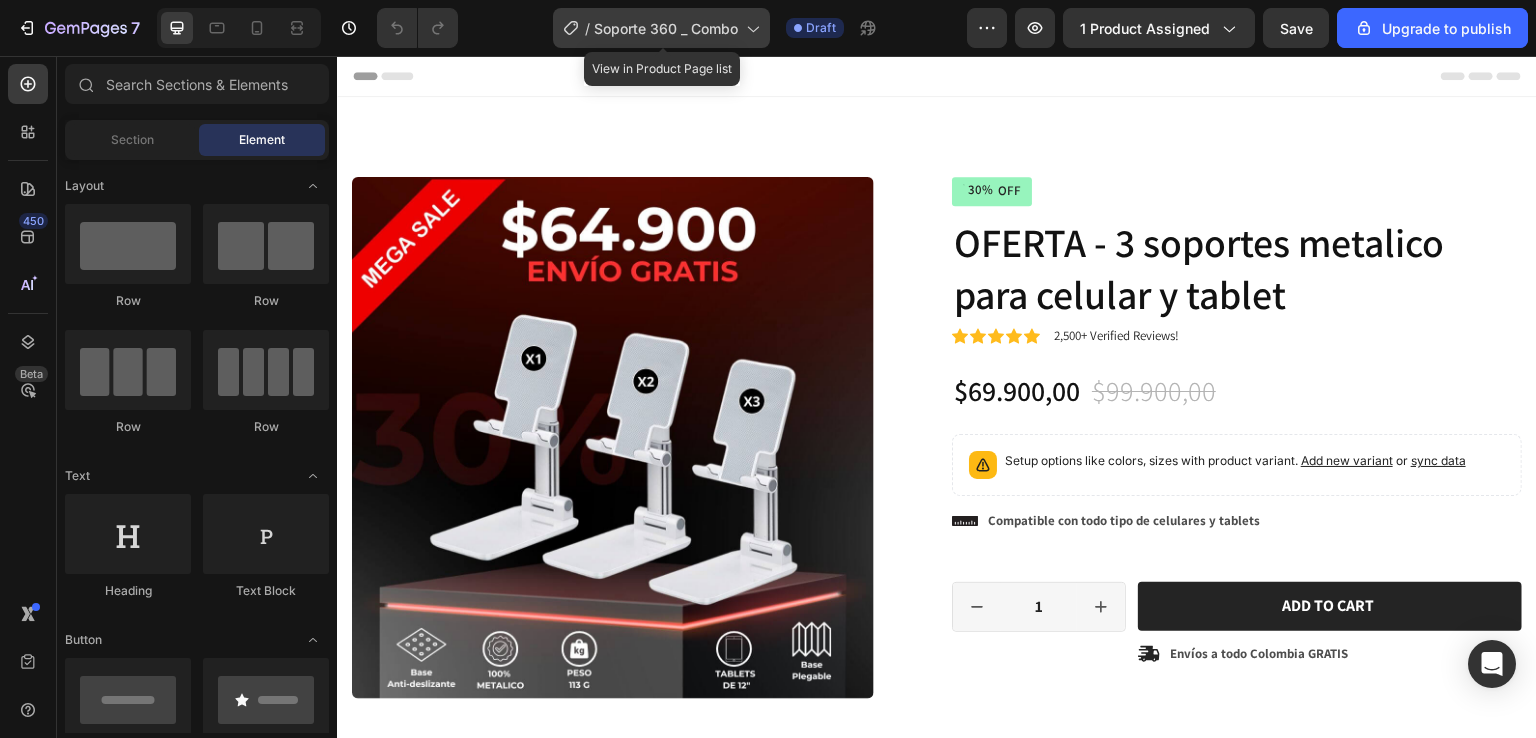 click on "Soporte 360 _ Combo" at bounding box center [666, 28] 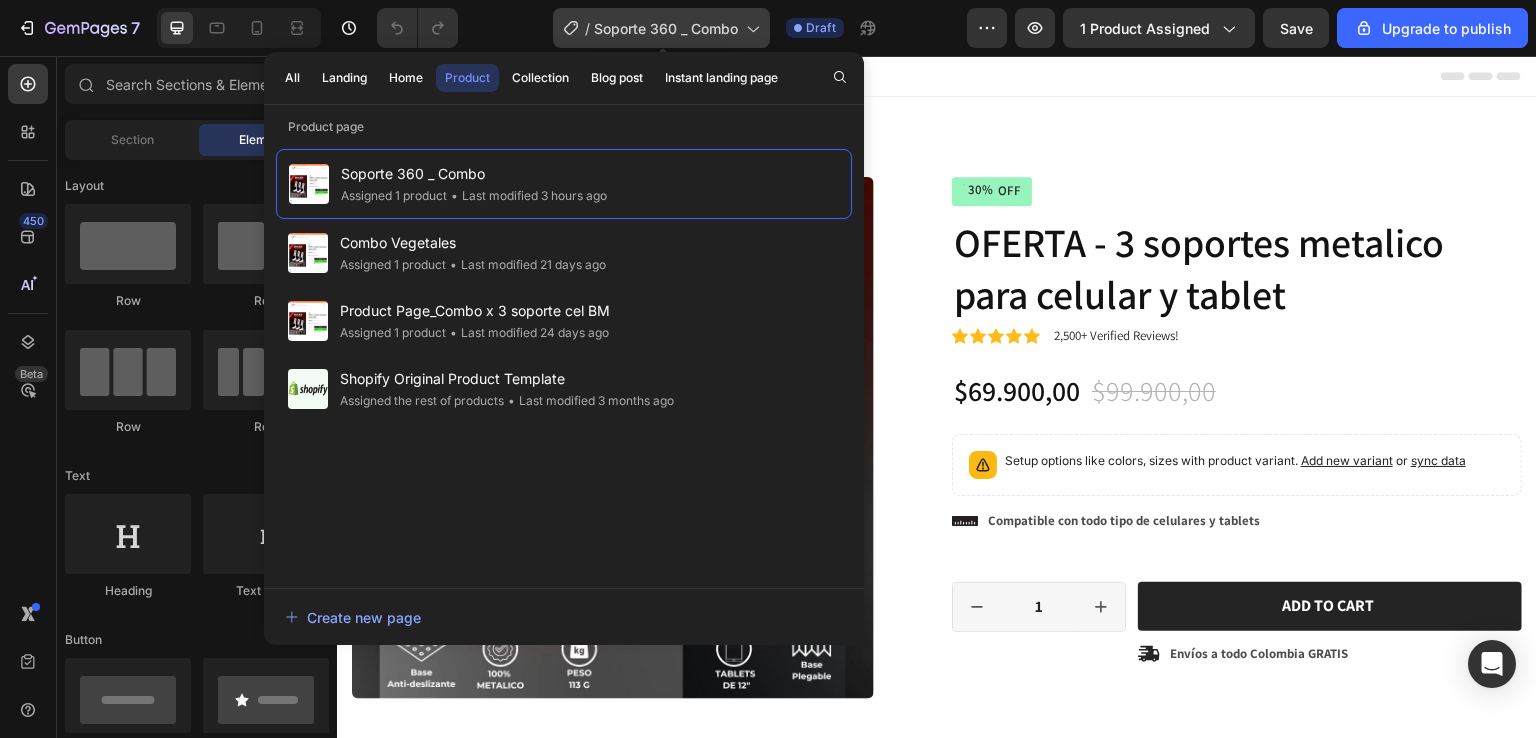 click on "Soporte 360 _ Combo" at bounding box center [666, 28] 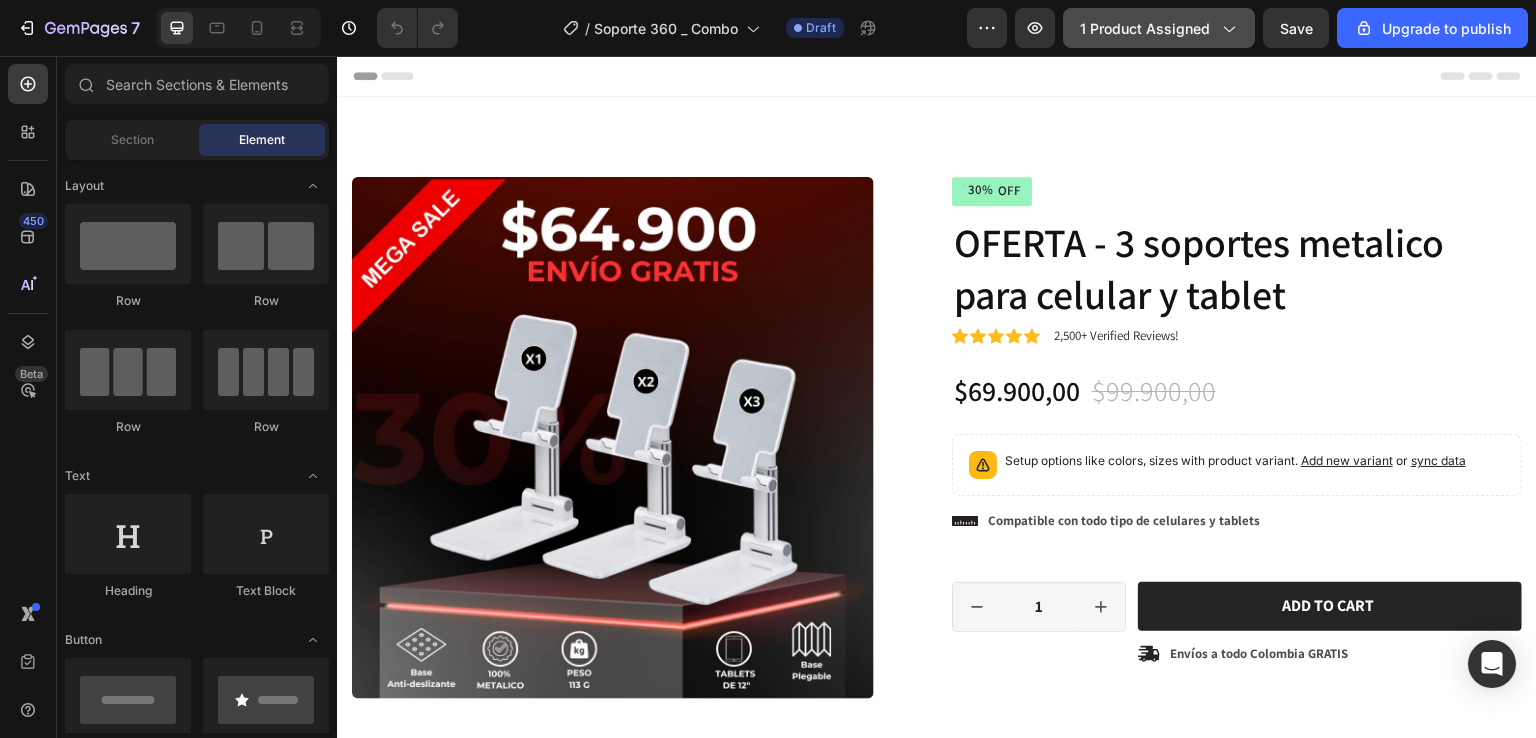 click on "1 product assigned" 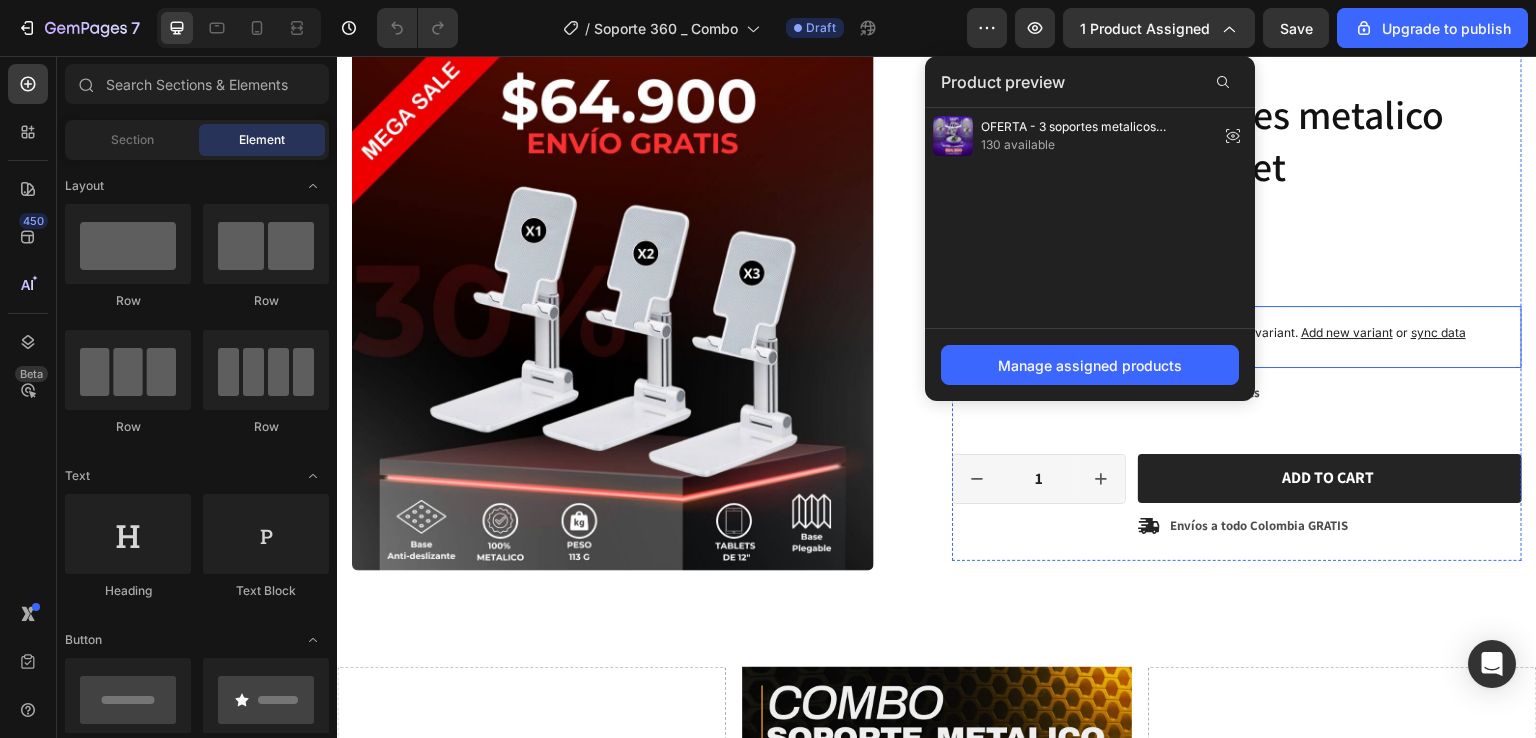 scroll, scrollTop: 0, scrollLeft: 0, axis: both 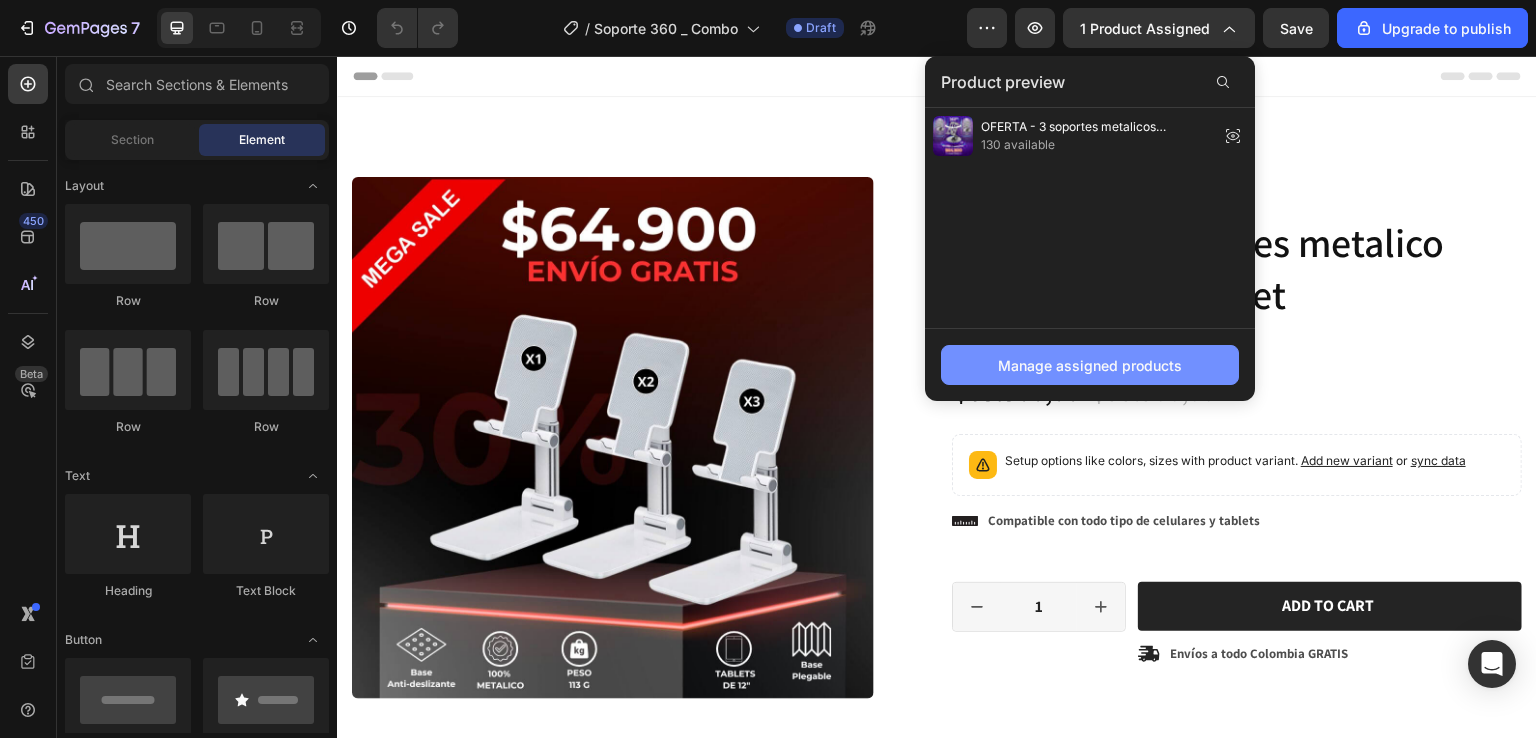 click on "Manage assigned products" at bounding box center [1090, 365] 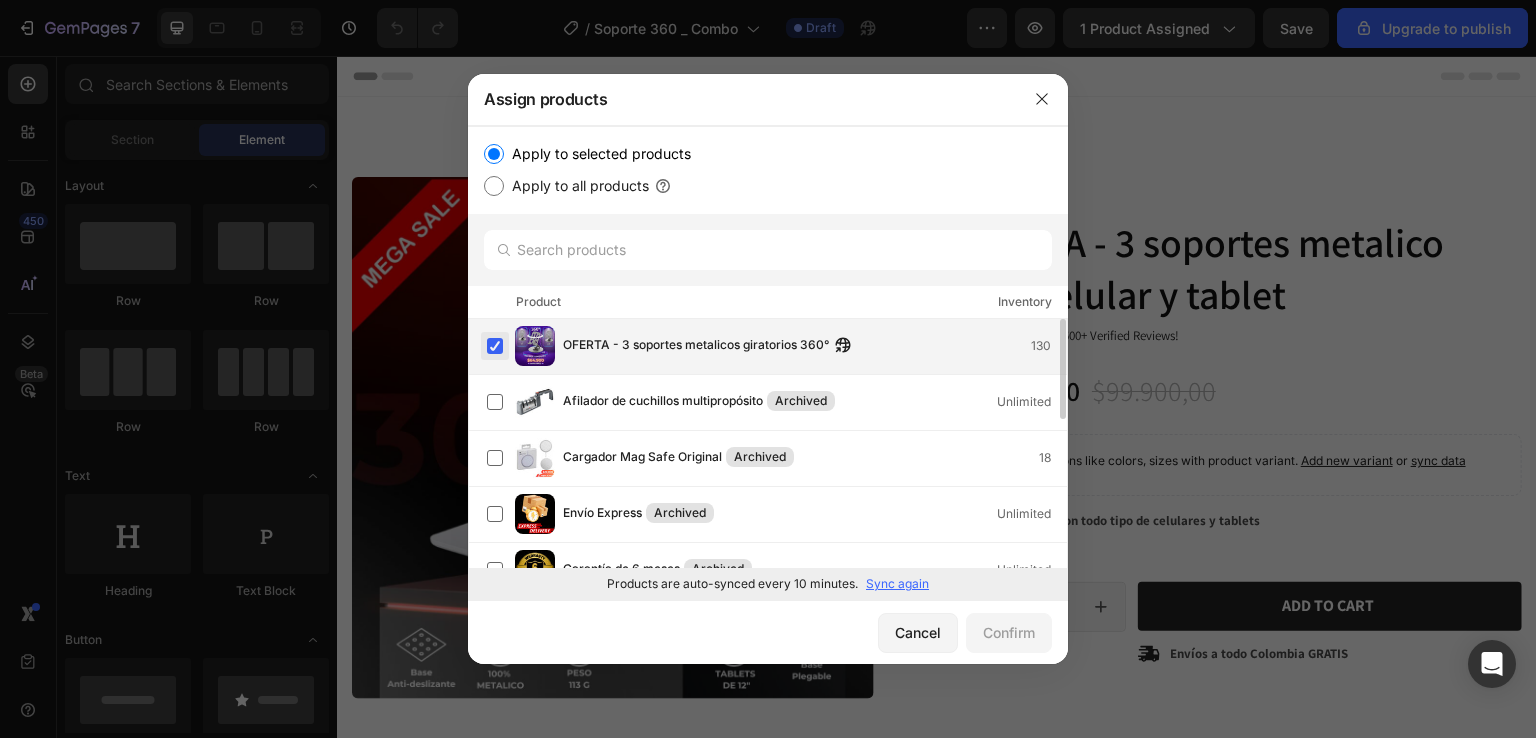 click at bounding box center (495, 346) 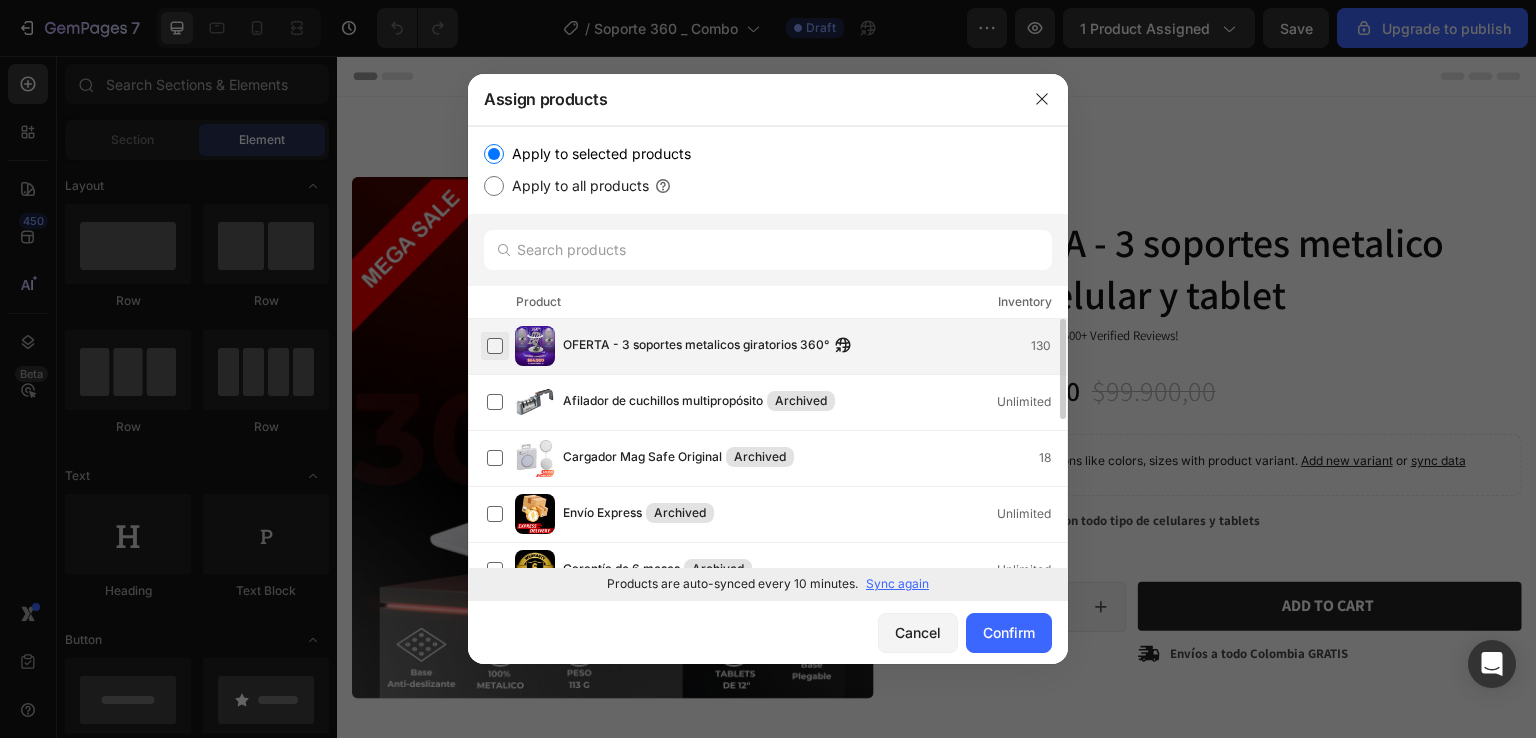 click at bounding box center (495, 346) 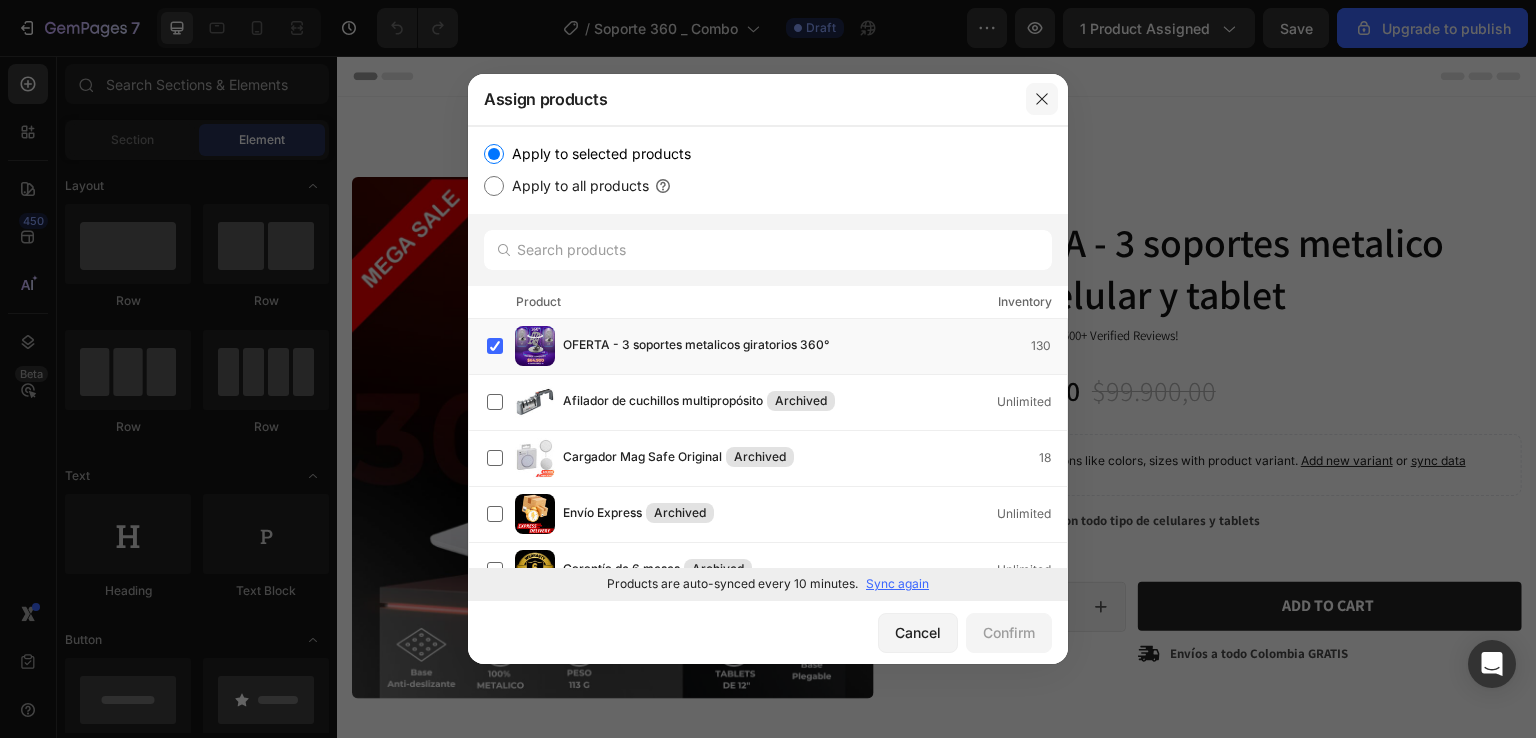 click 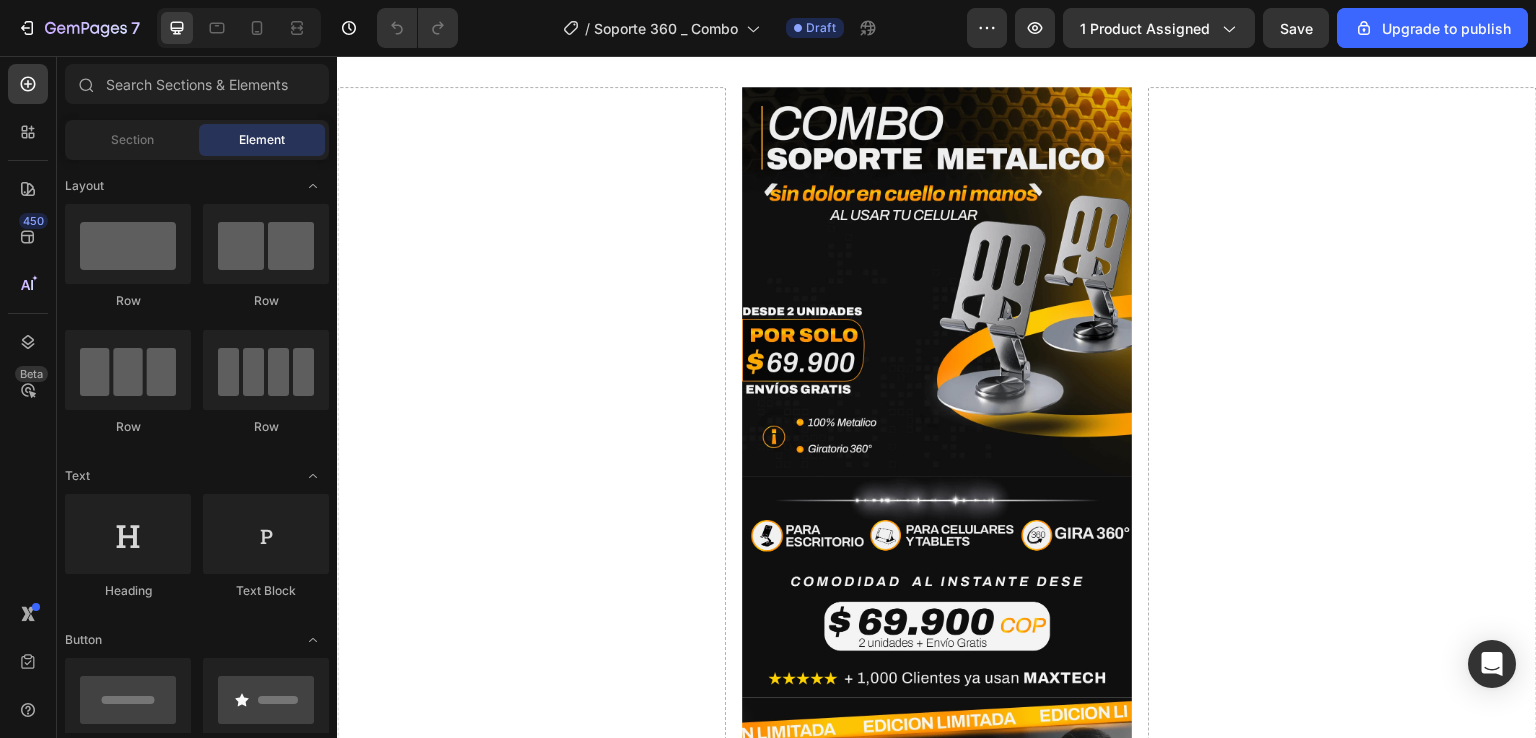 scroll, scrollTop: 800, scrollLeft: 0, axis: vertical 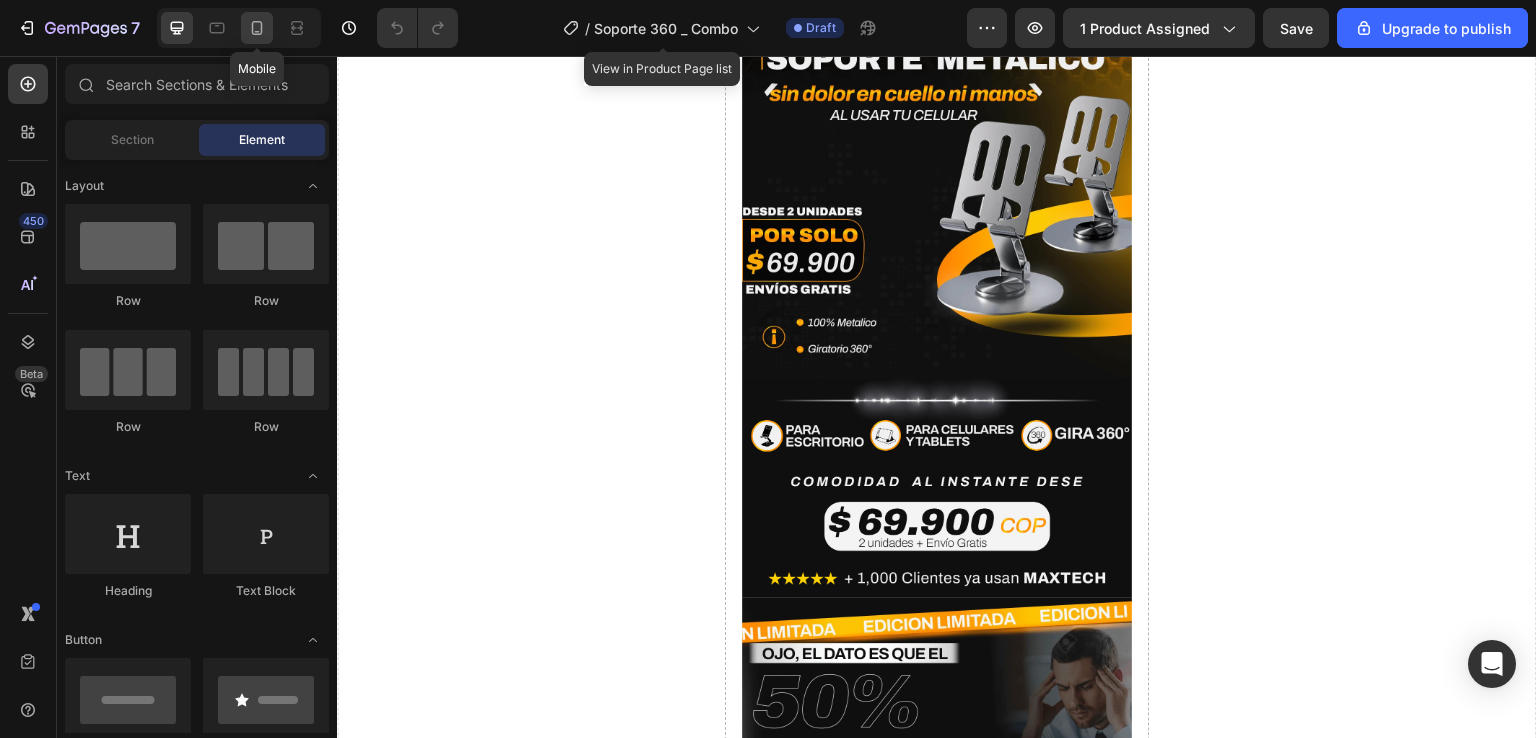 click 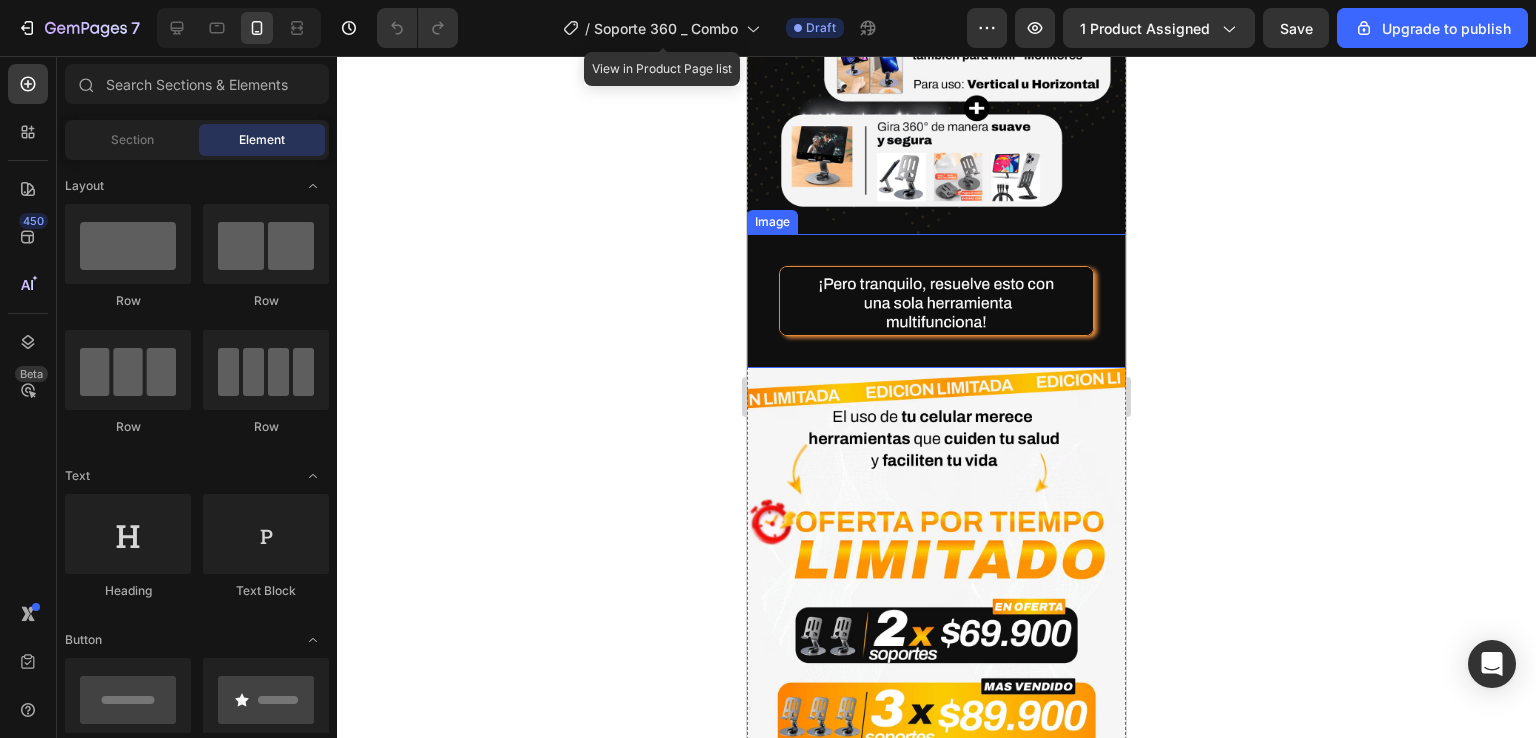 scroll, scrollTop: 2550, scrollLeft: 0, axis: vertical 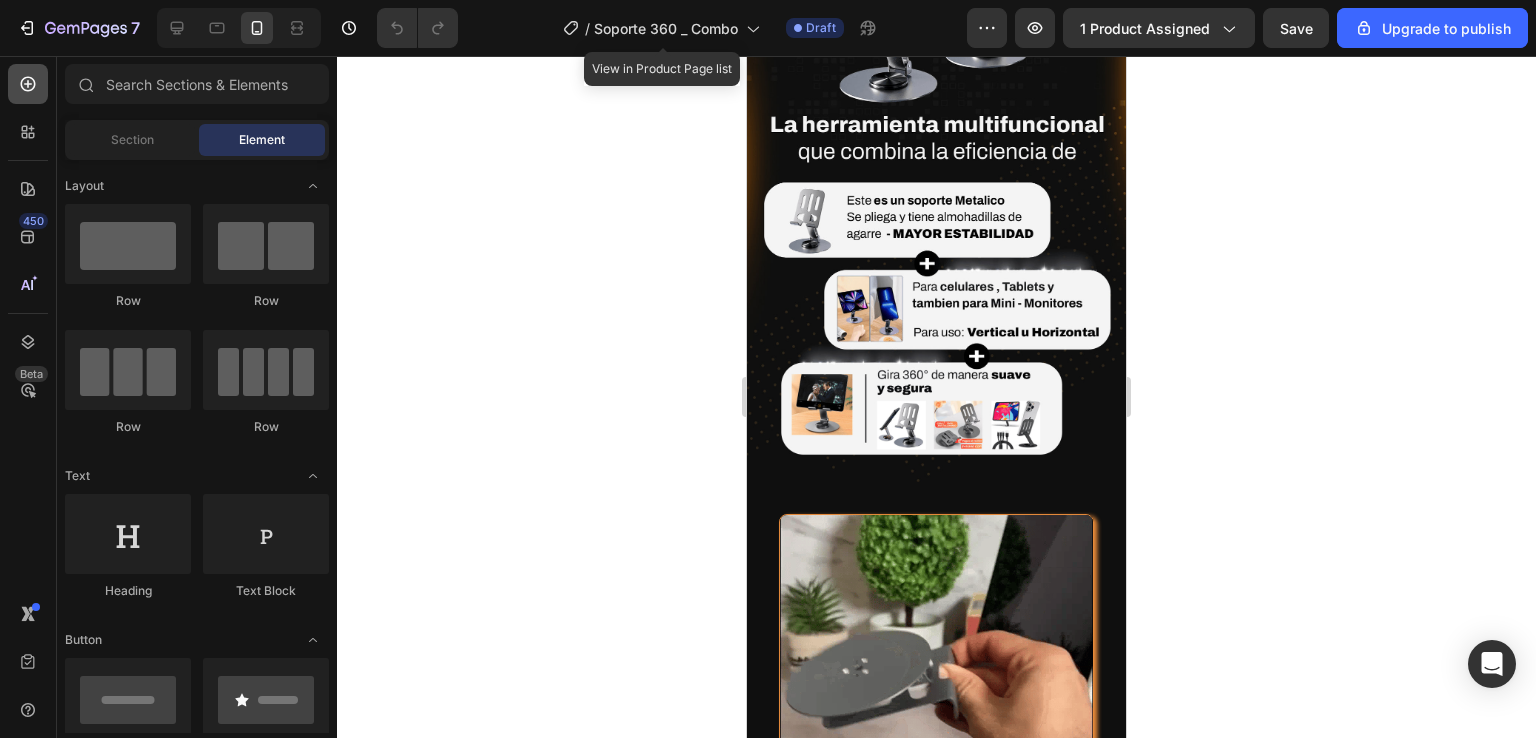 click 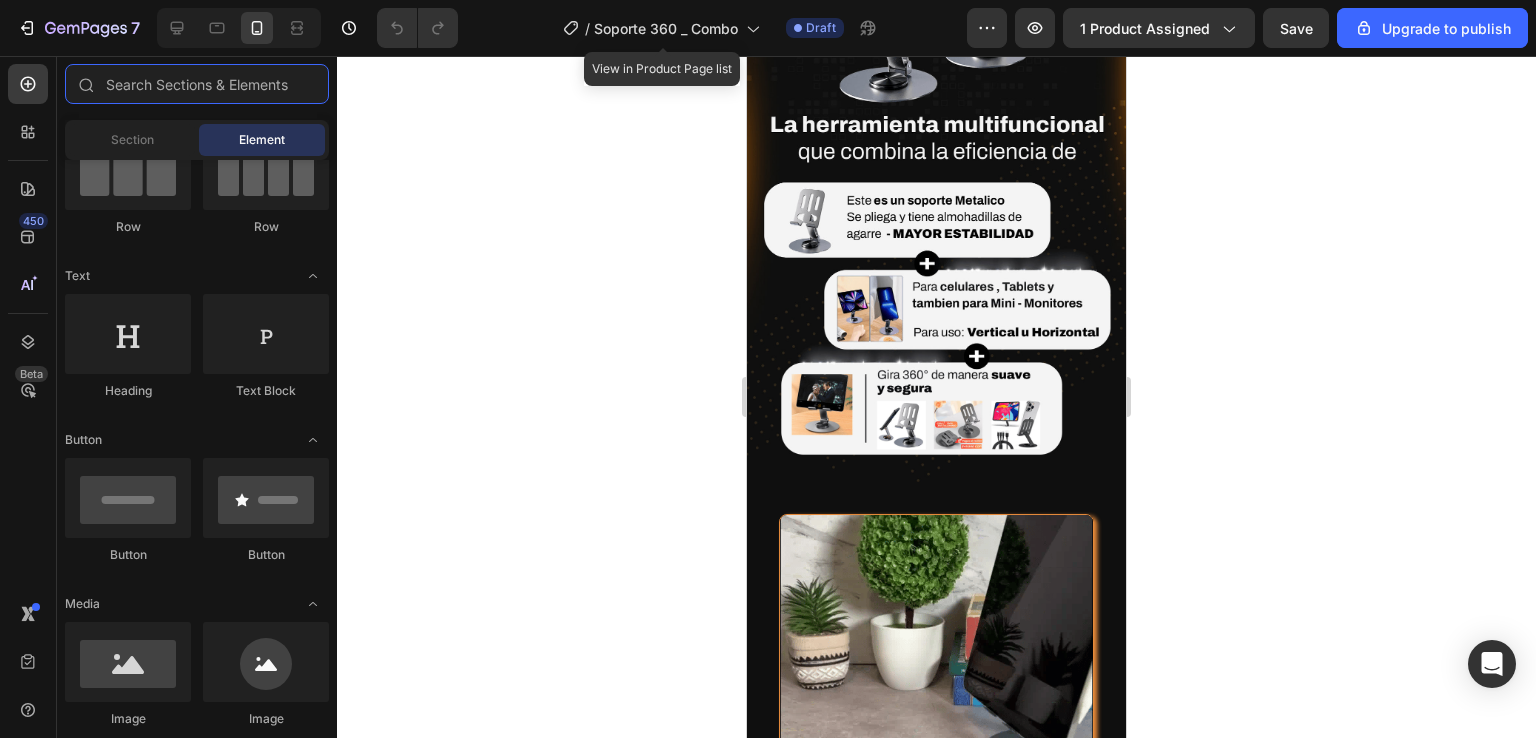 scroll, scrollTop: 0, scrollLeft: 0, axis: both 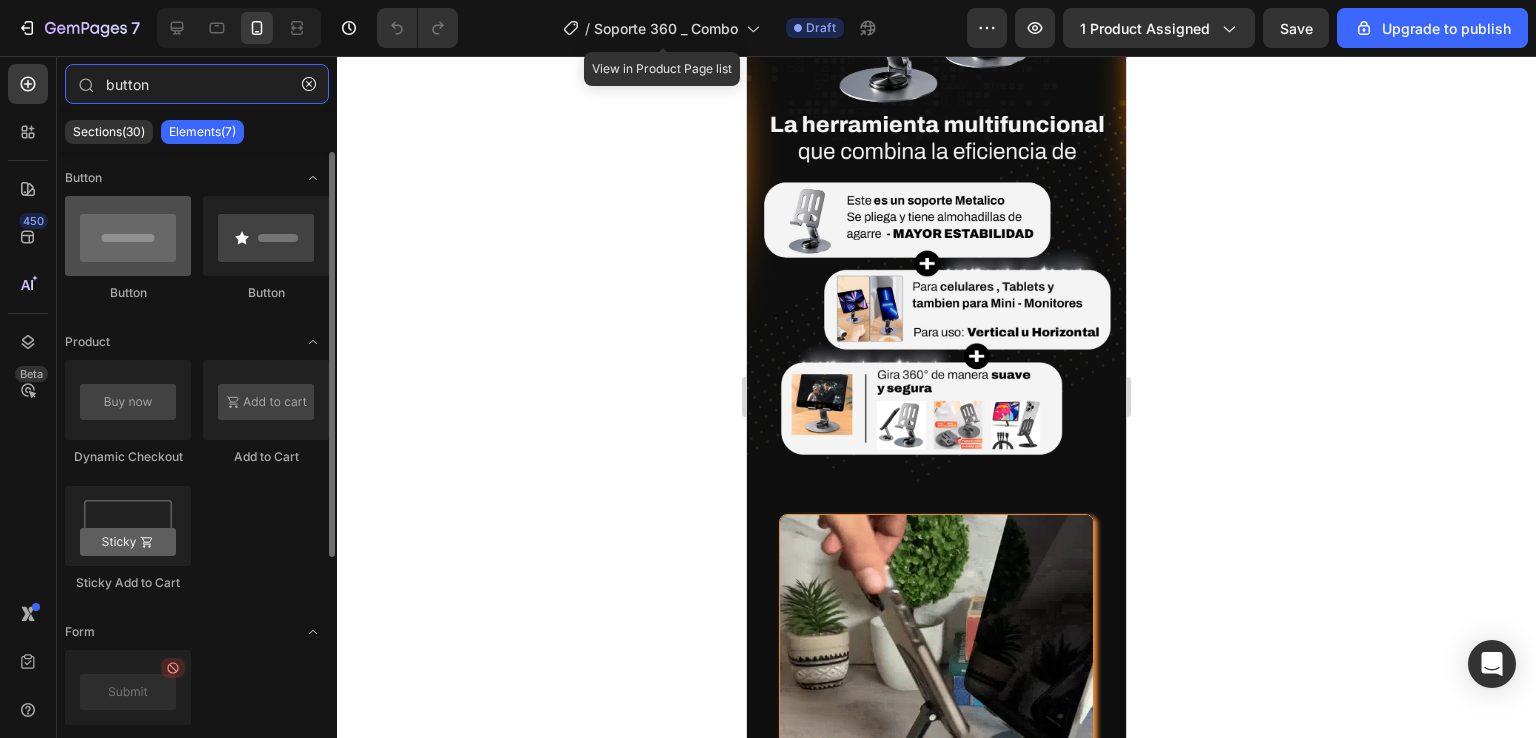 type on "button" 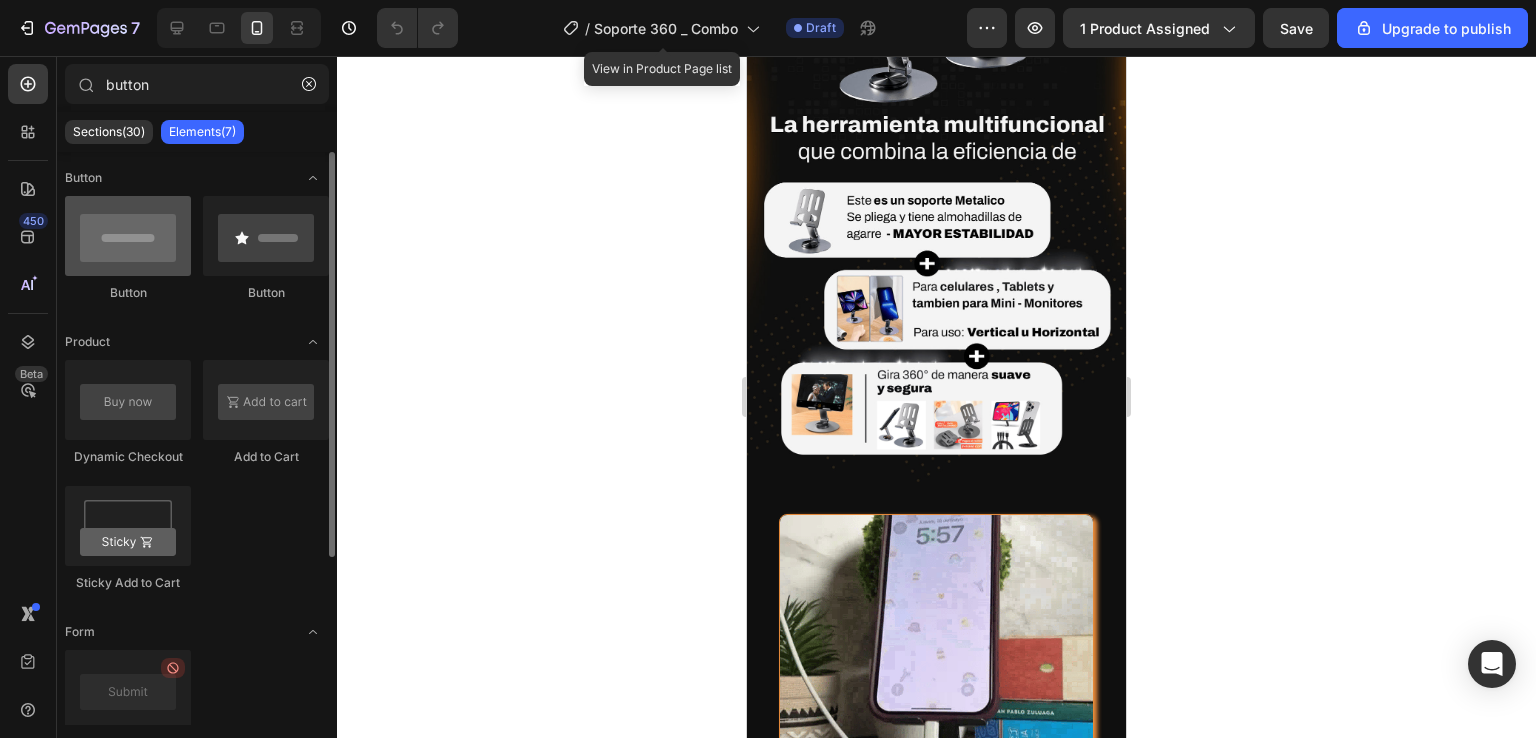 click at bounding box center (128, 236) 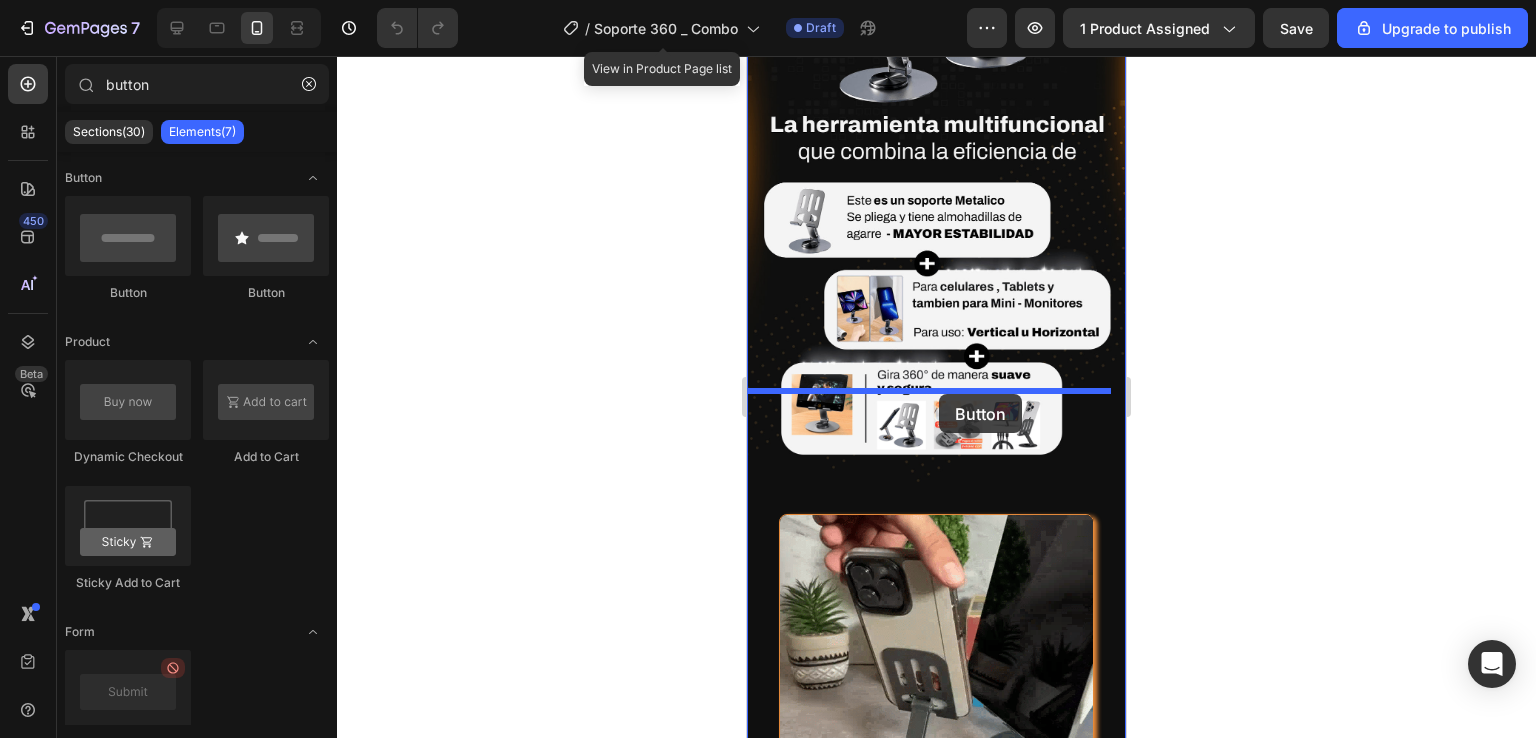 drag, startPoint x: 867, startPoint y: 302, endPoint x: 939, endPoint y: 394, distance: 116.82465 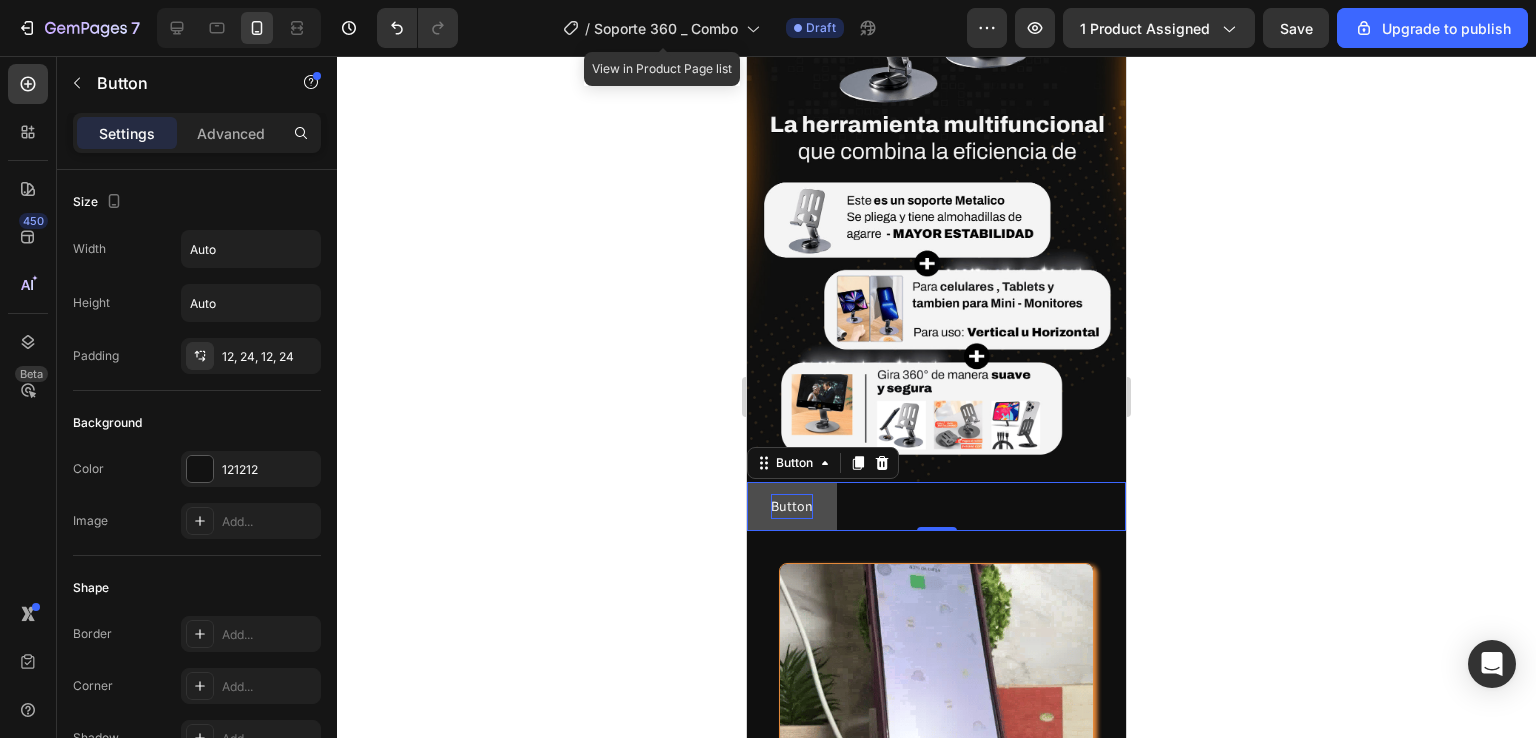 click on "Button" at bounding box center (792, 506) 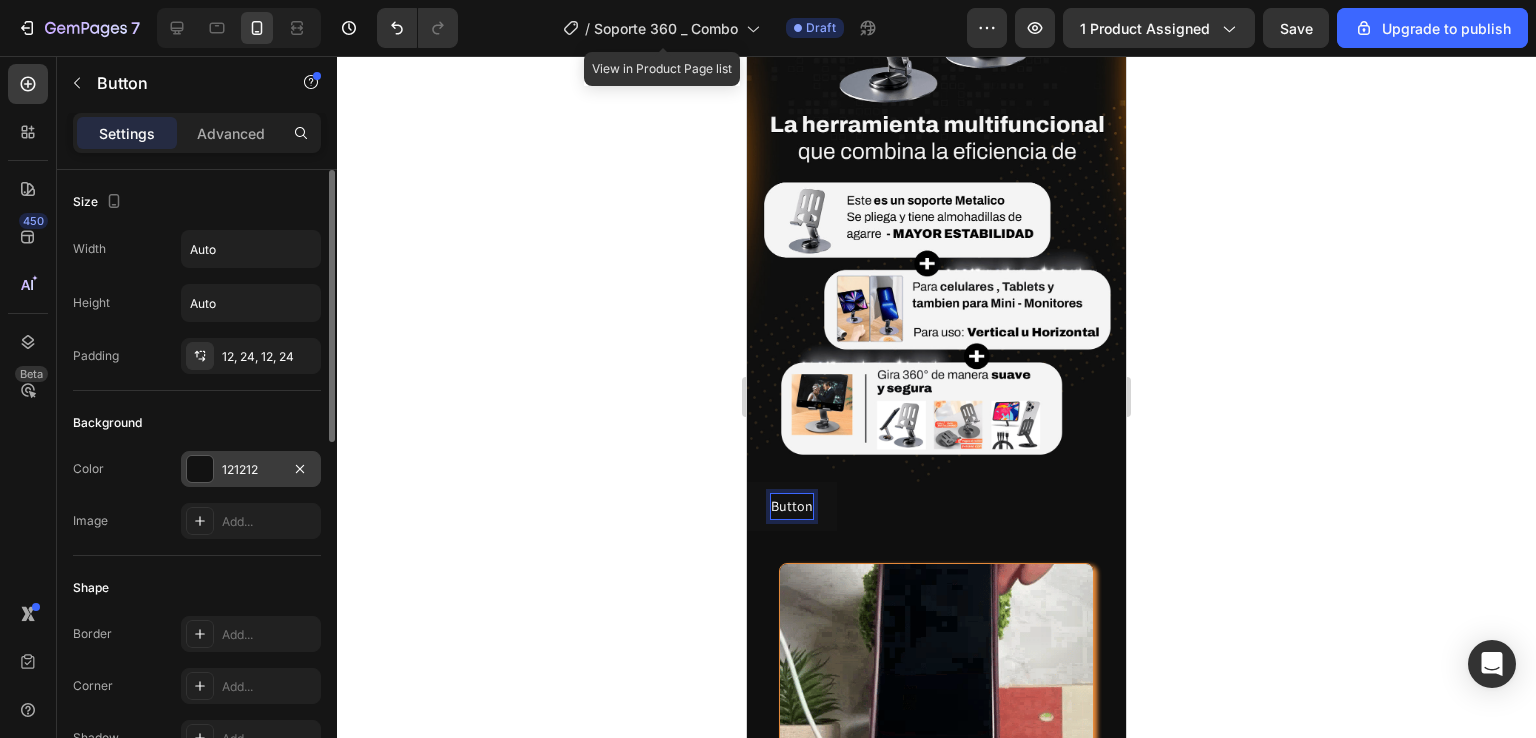 click at bounding box center (200, 469) 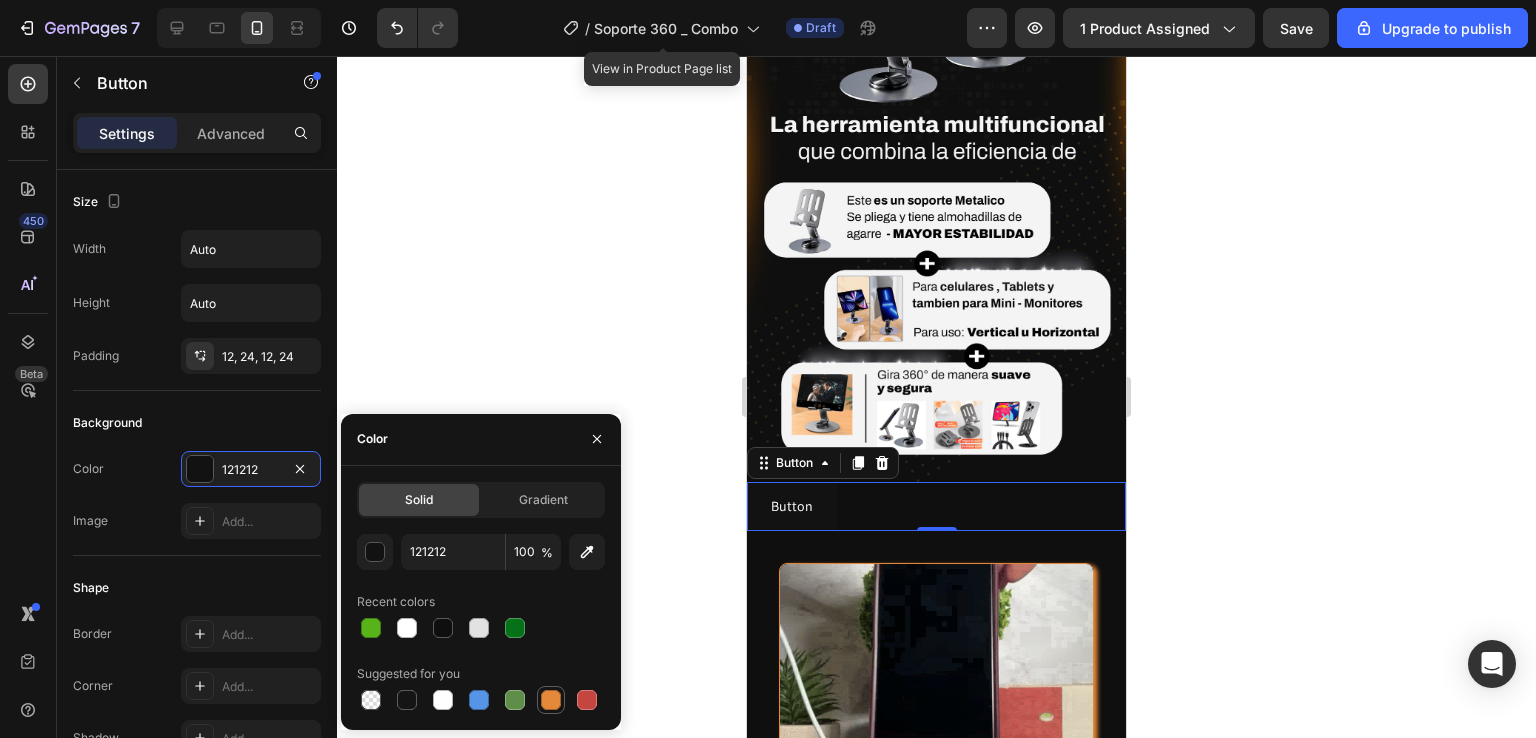 click at bounding box center [551, 700] 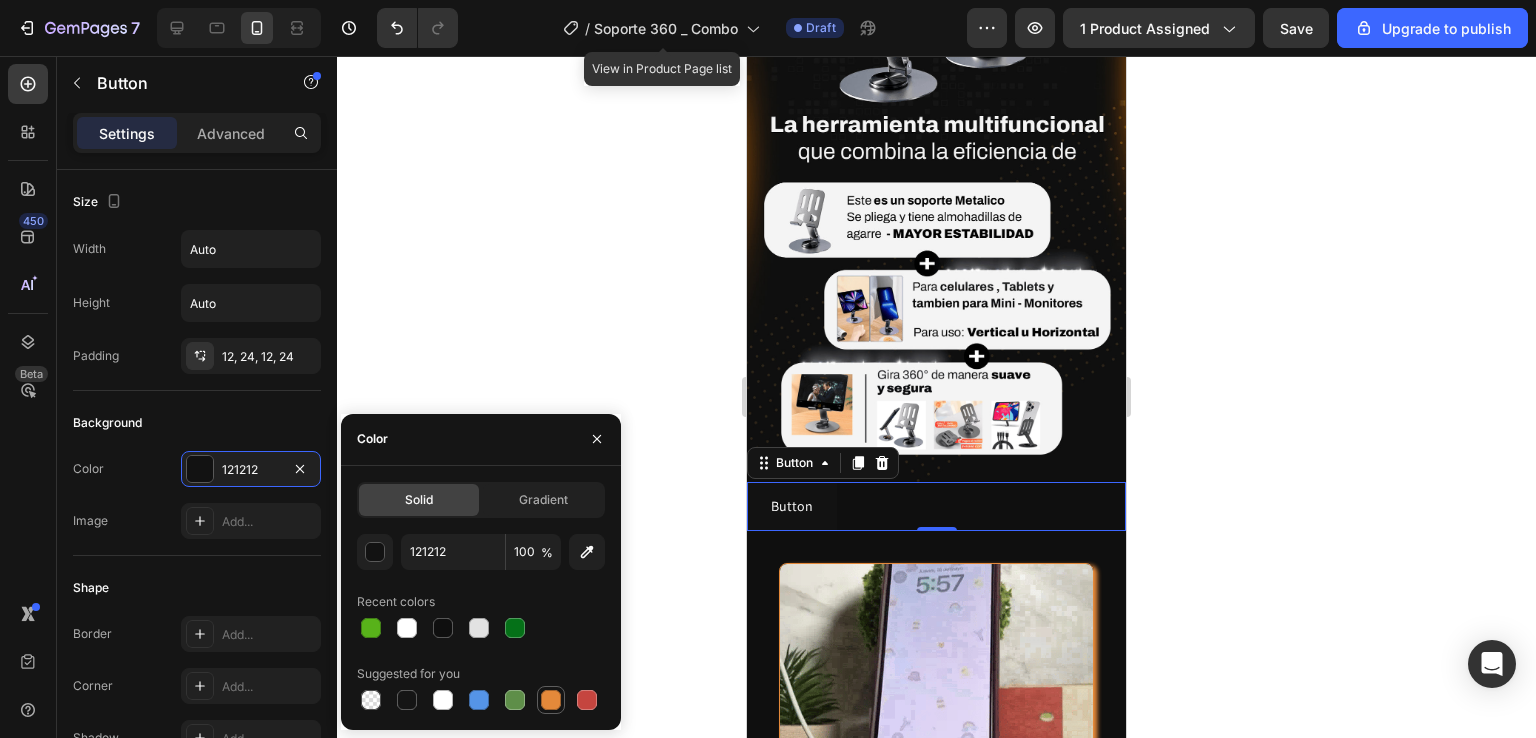 type on "E4893A" 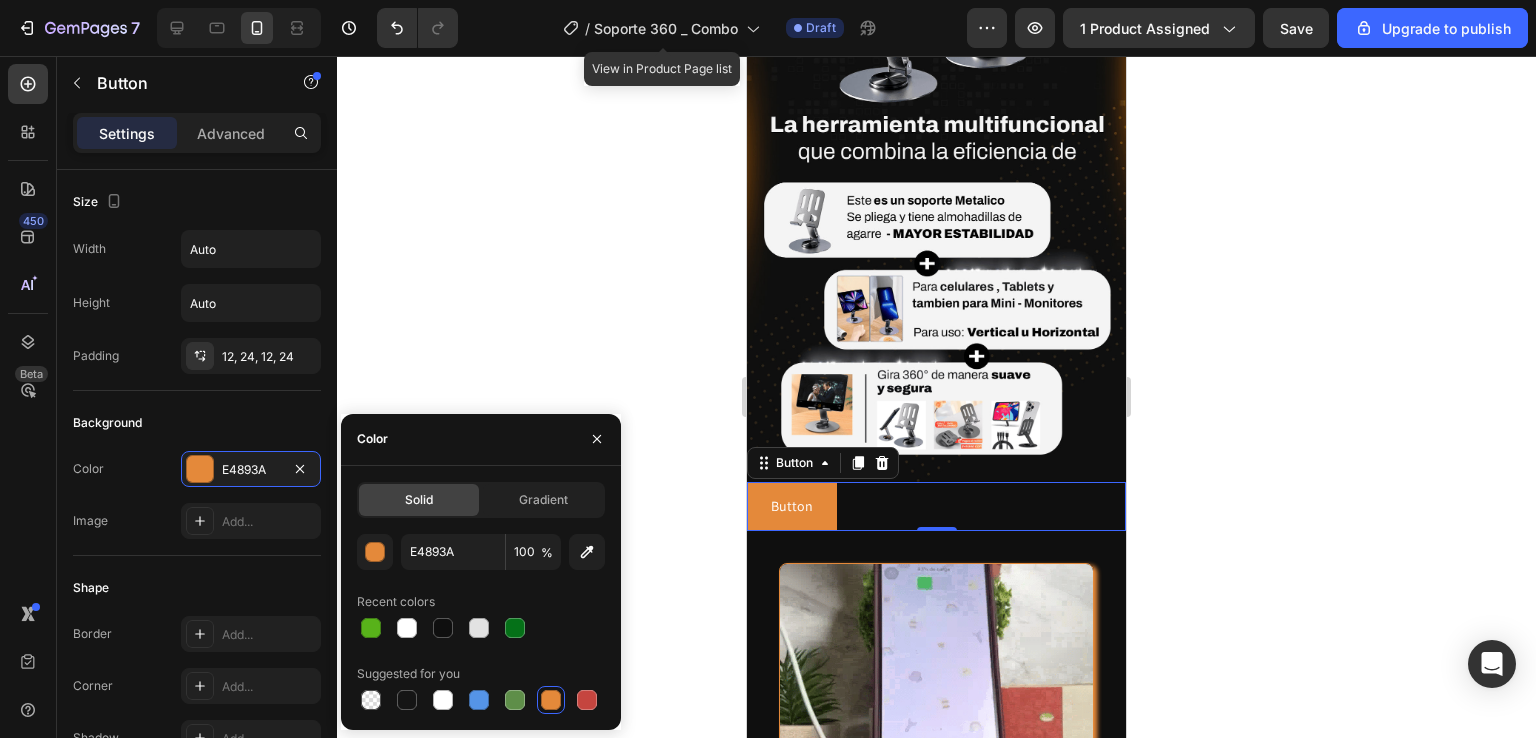 click 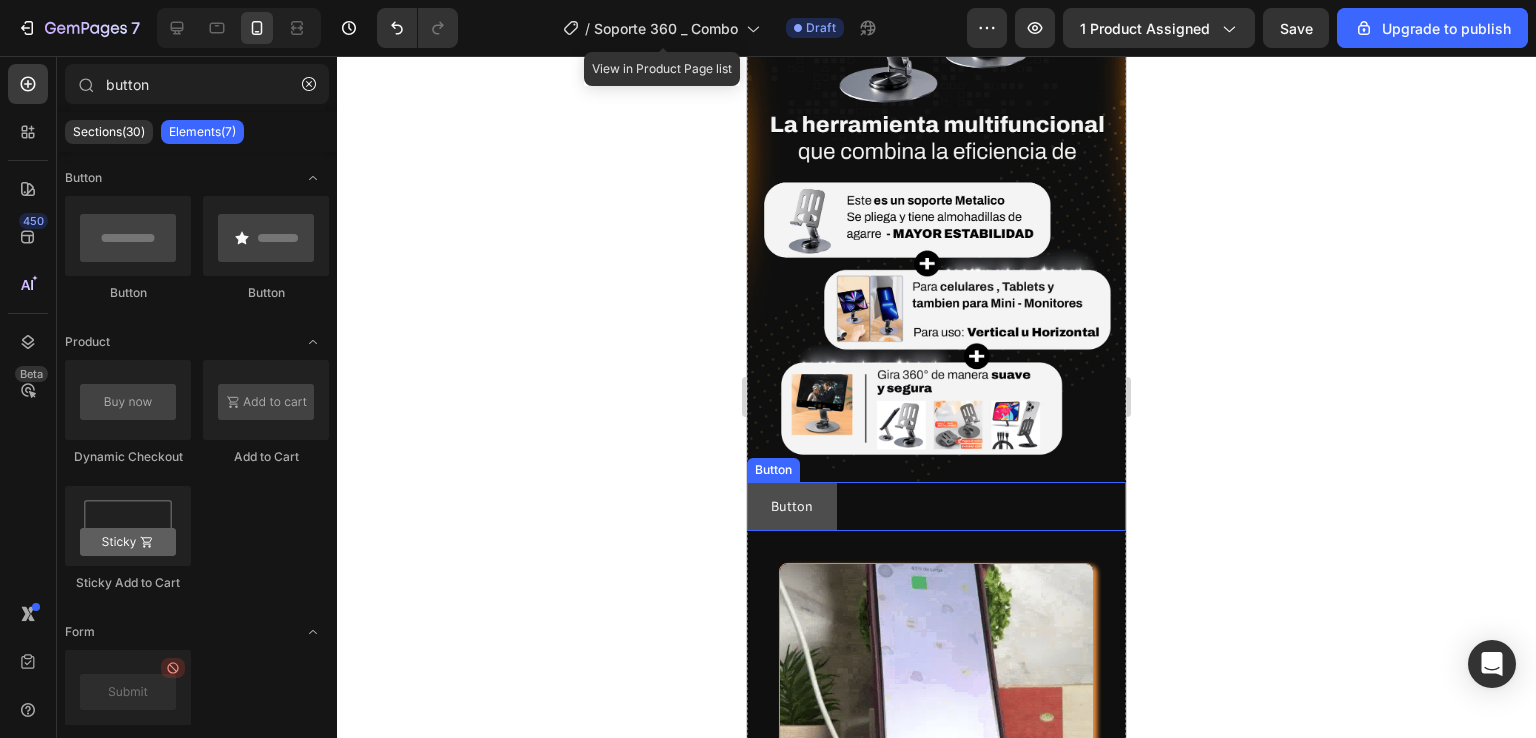 click on "Button" at bounding box center (792, 506) 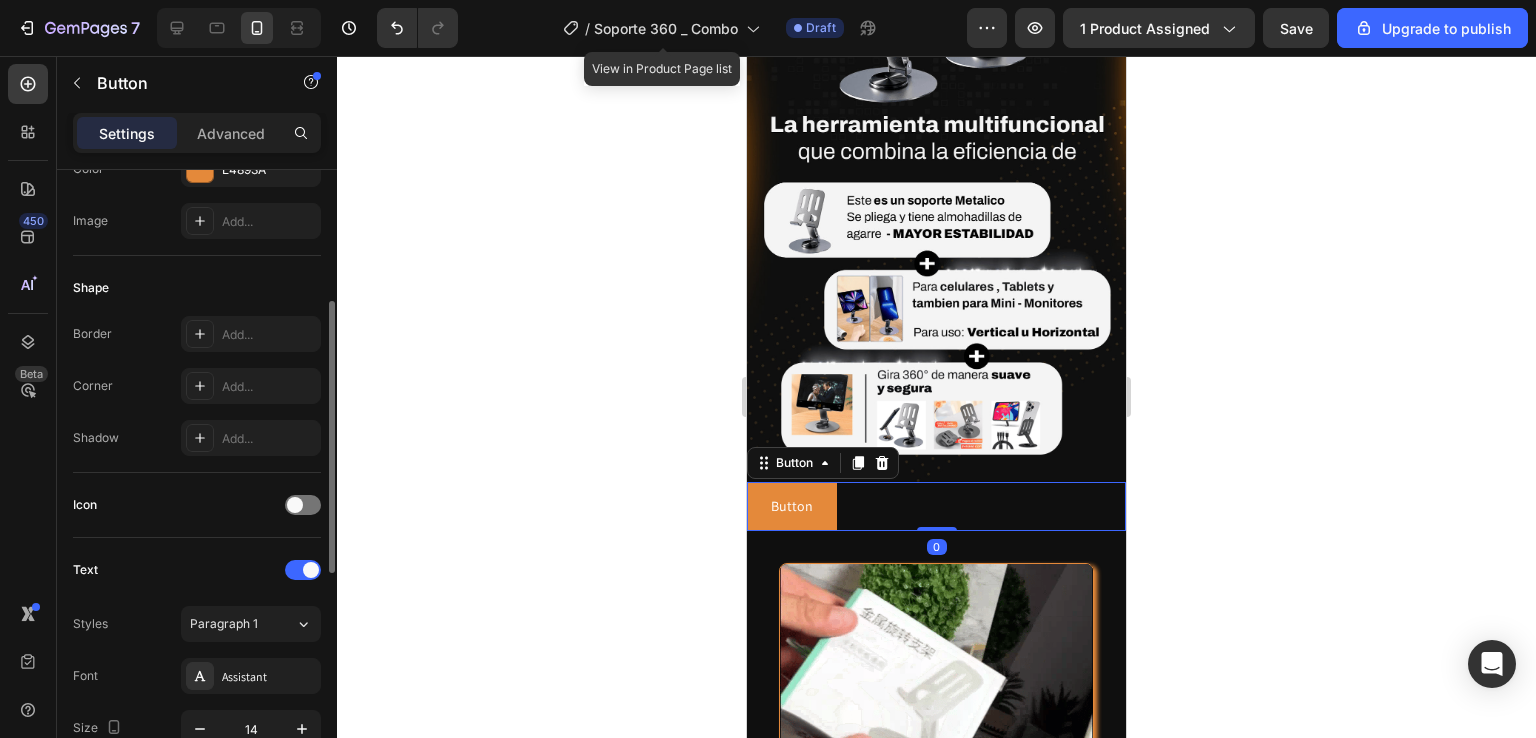 scroll, scrollTop: 500, scrollLeft: 0, axis: vertical 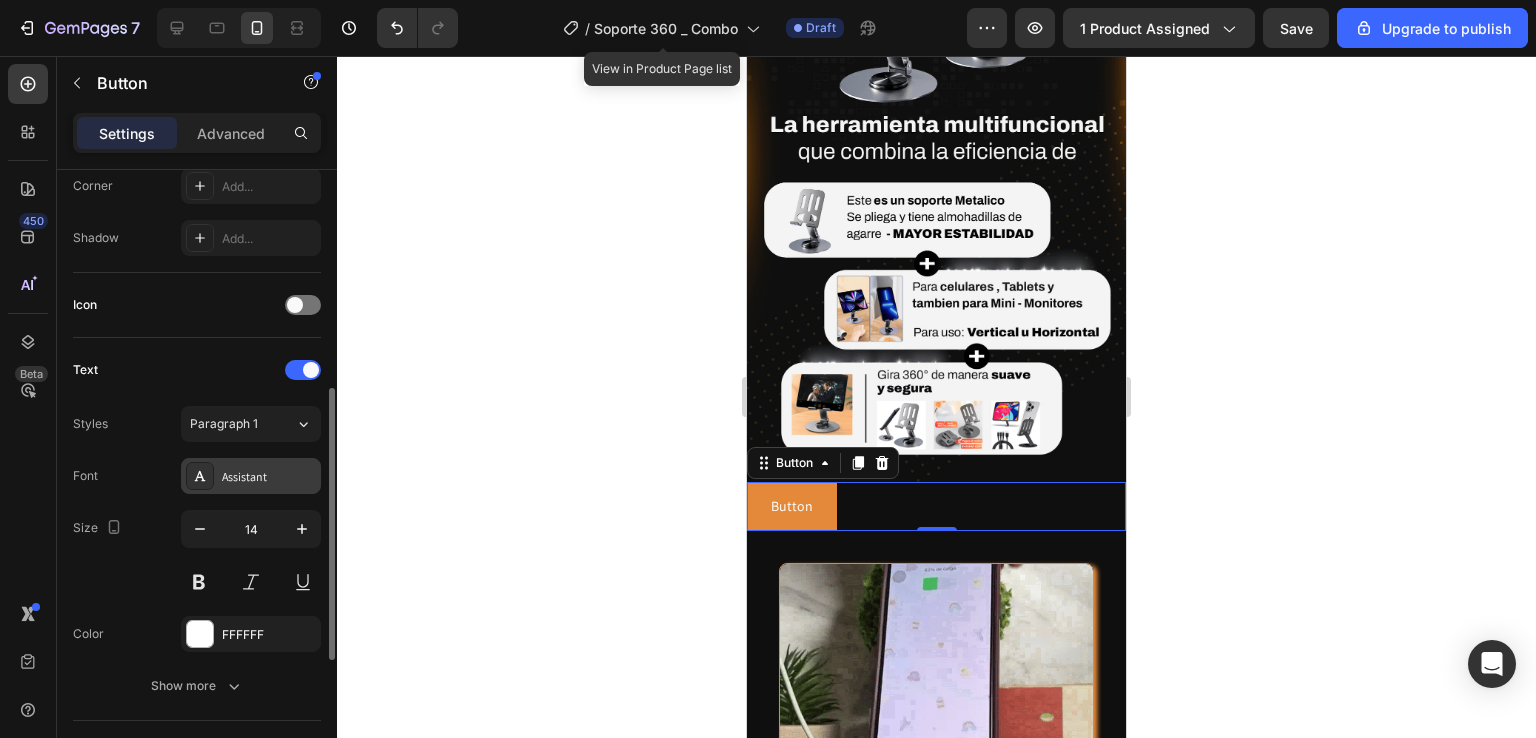 click on "Assistant" at bounding box center (269, 477) 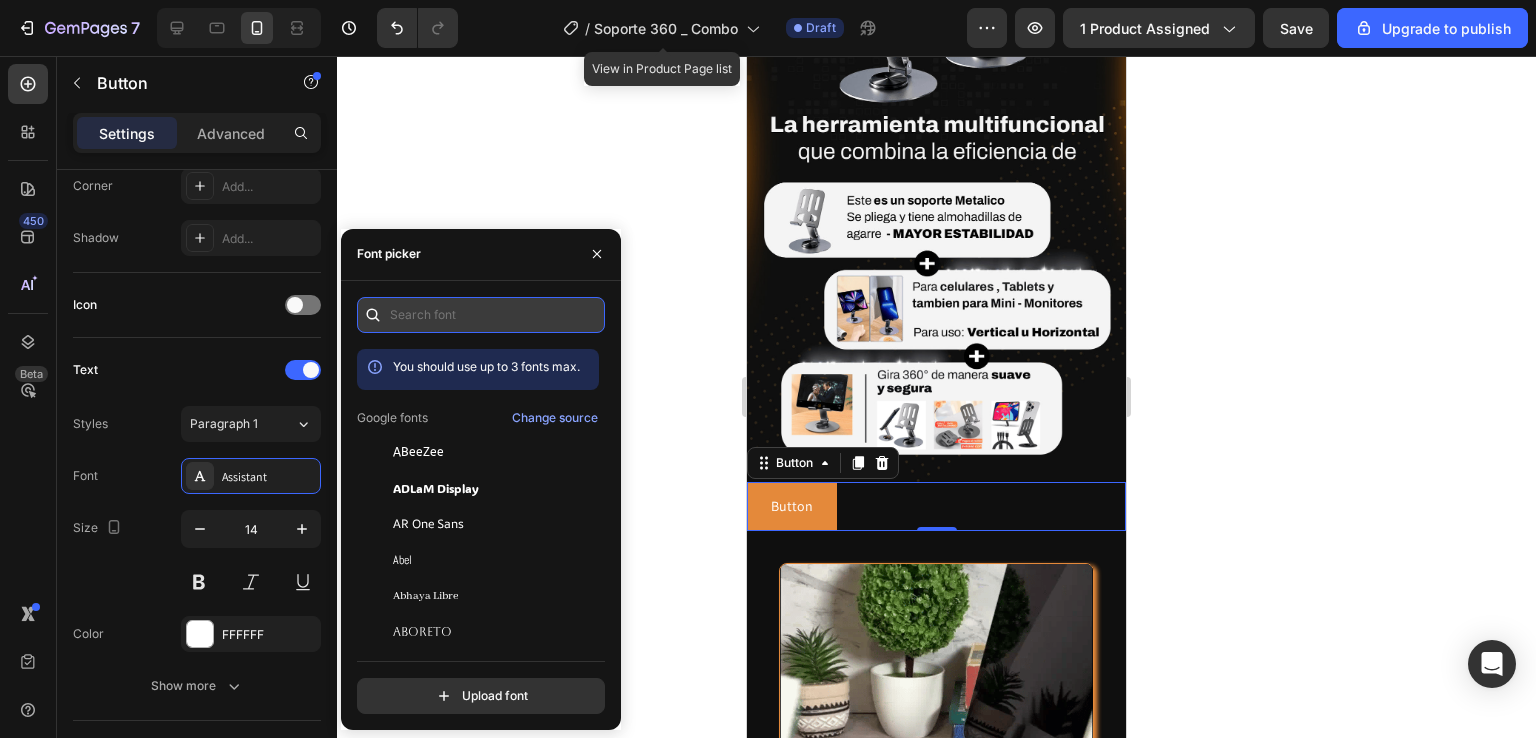 click at bounding box center [481, 315] 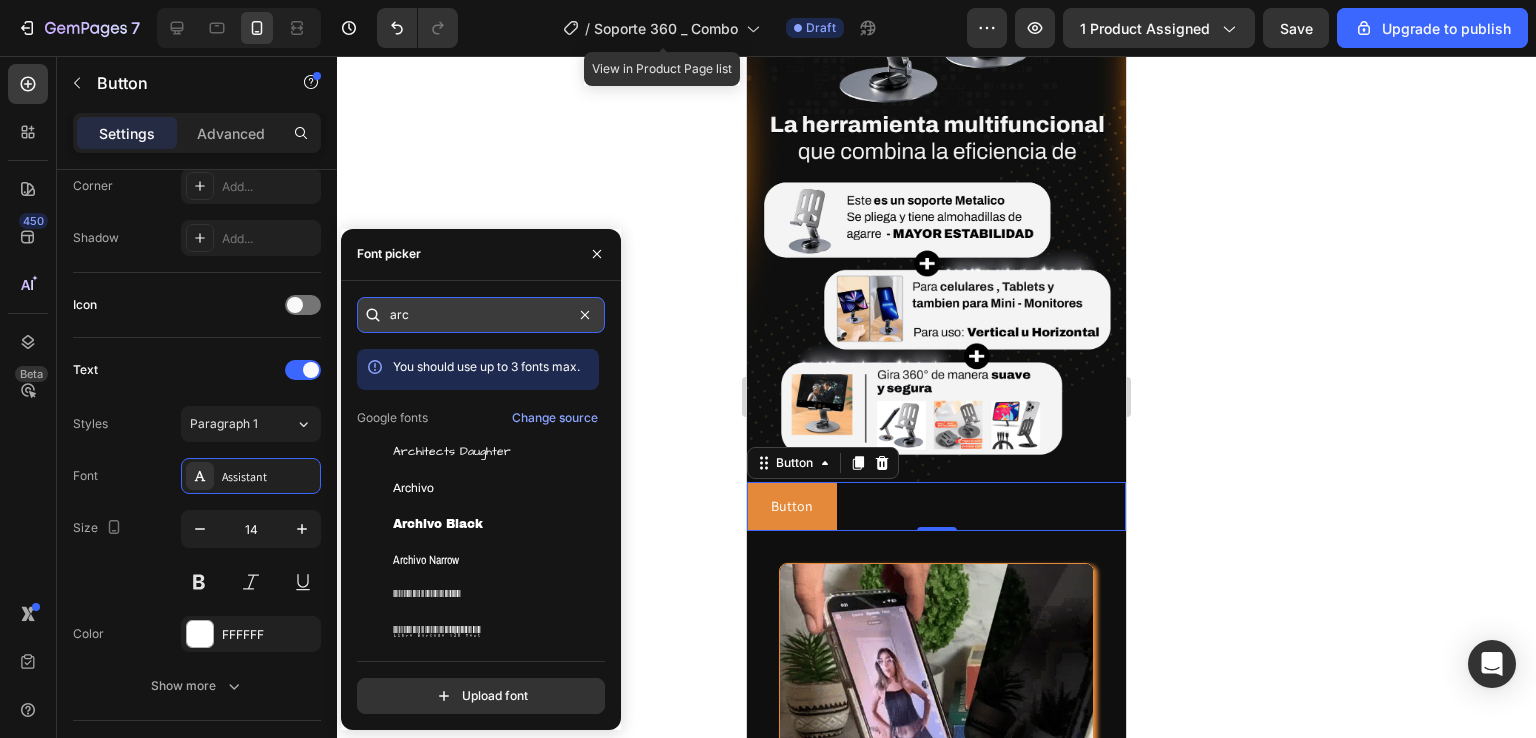 type on "arch" 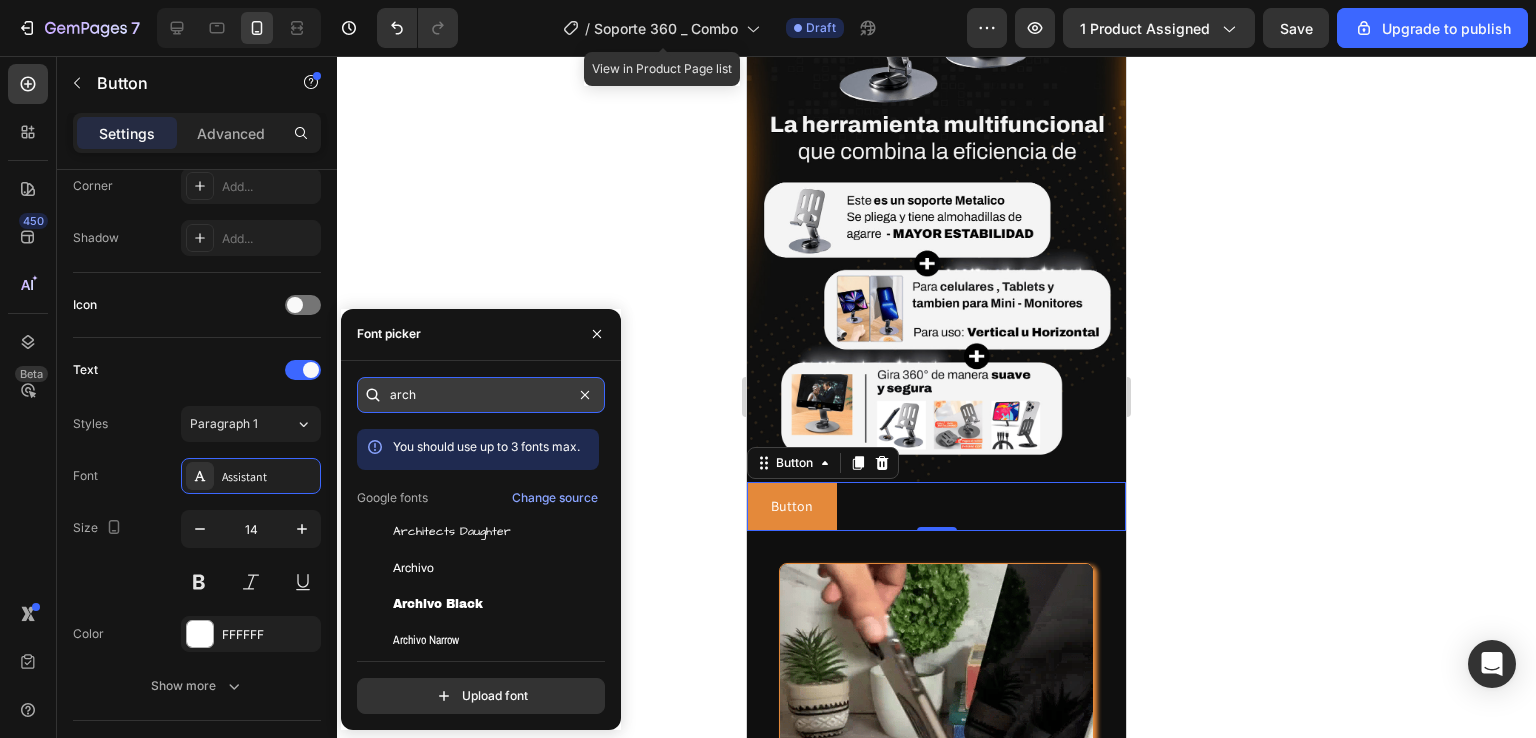 click on "arch" at bounding box center [481, 395] 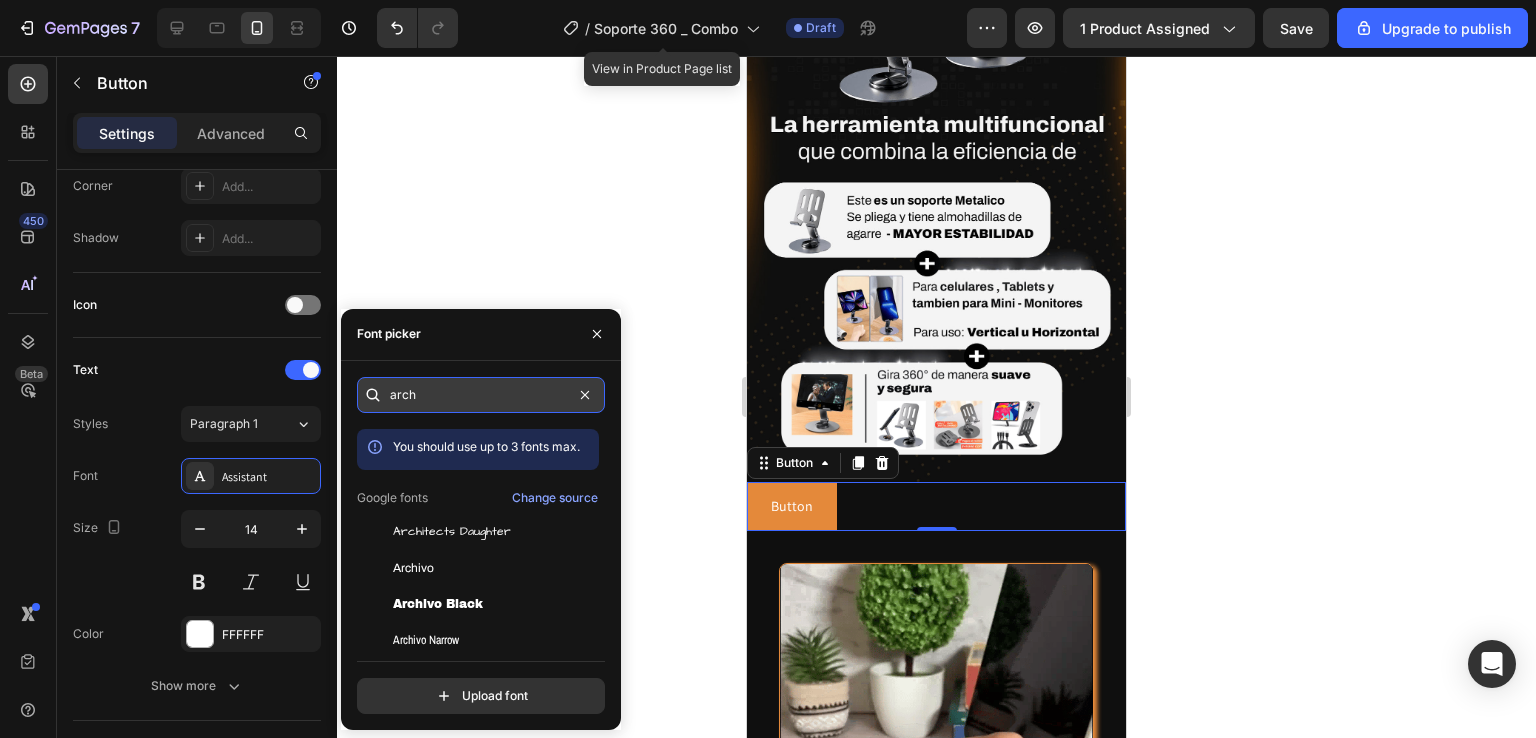 click on "arch" at bounding box center [481, 395] 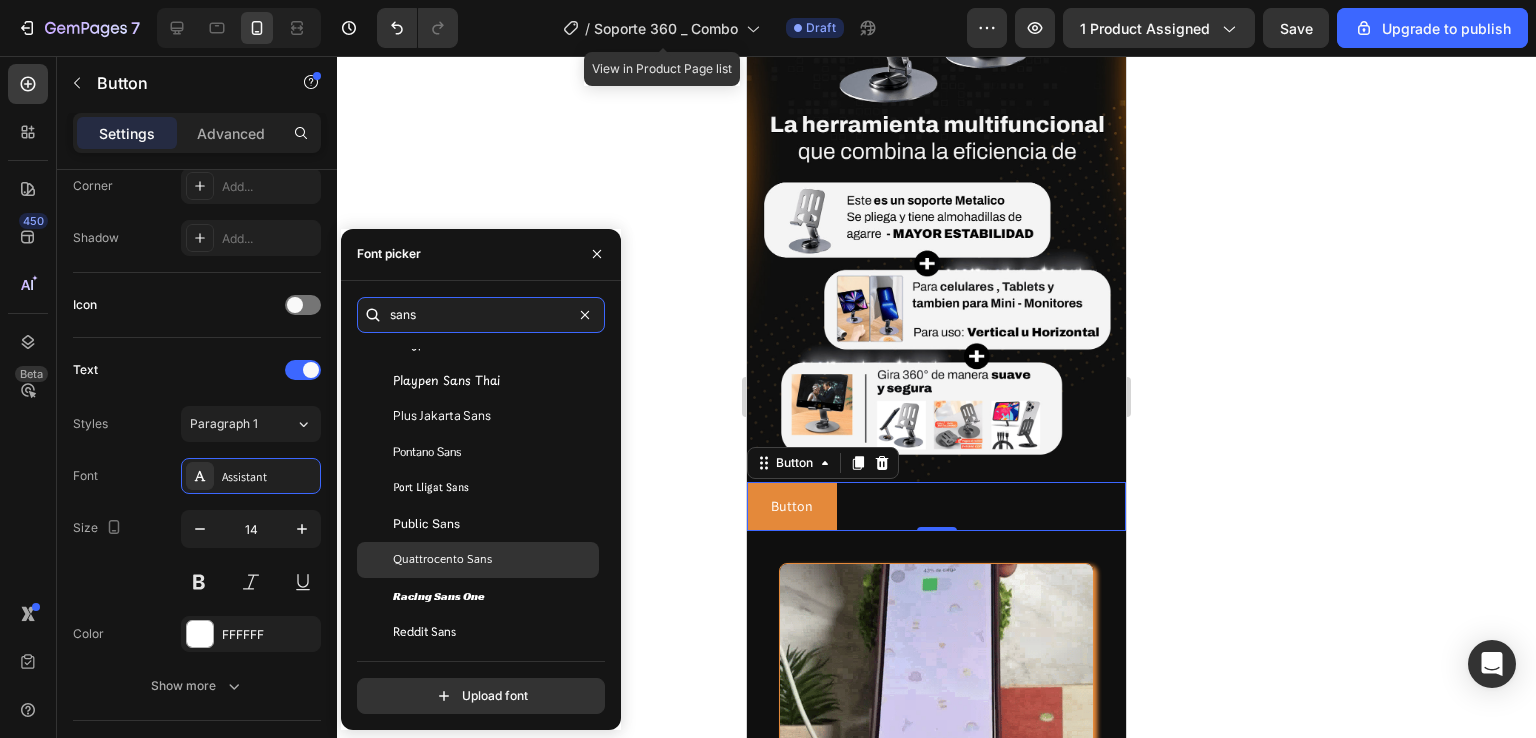 scroll, scrollTop: 8100, scrollLeft: 0, axis: vertical 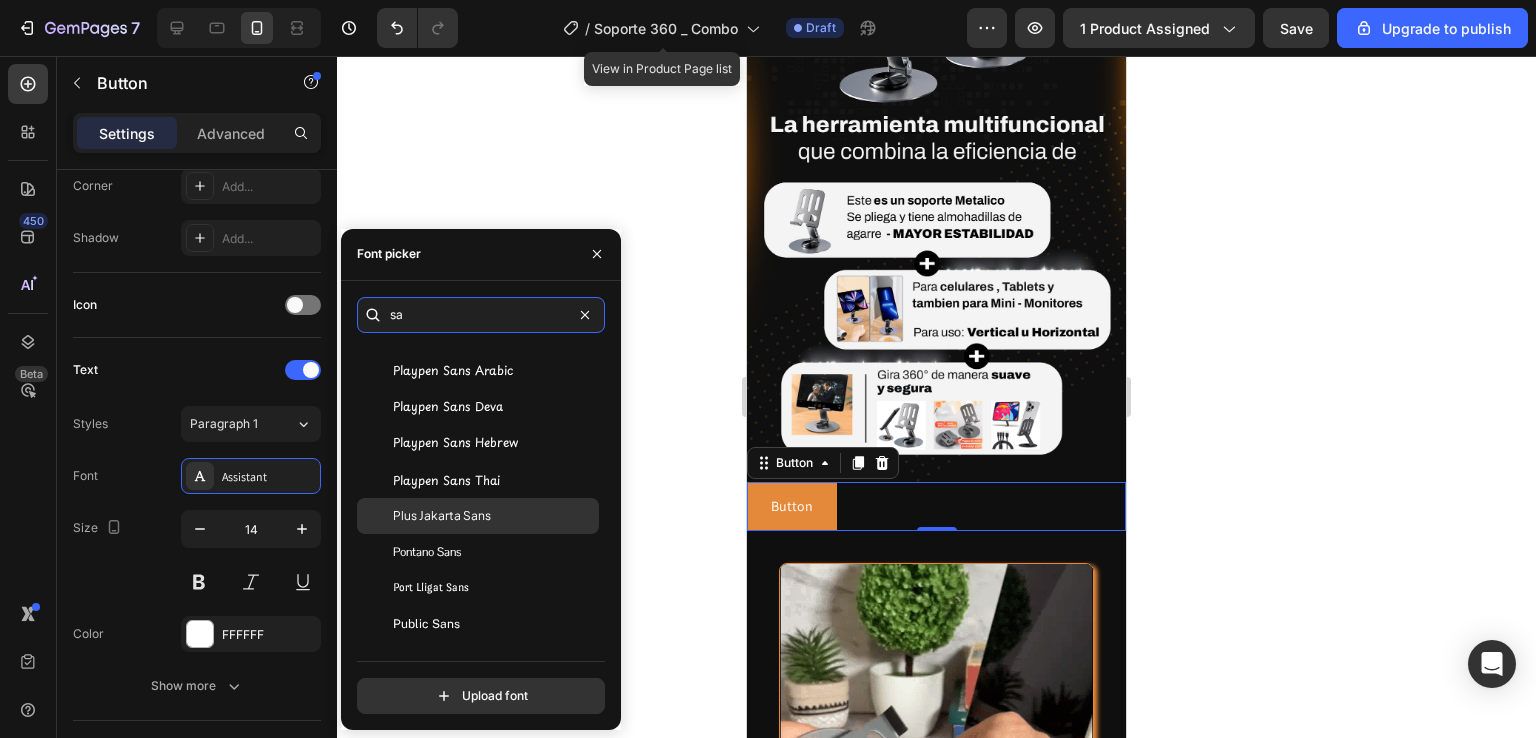 type on "s" 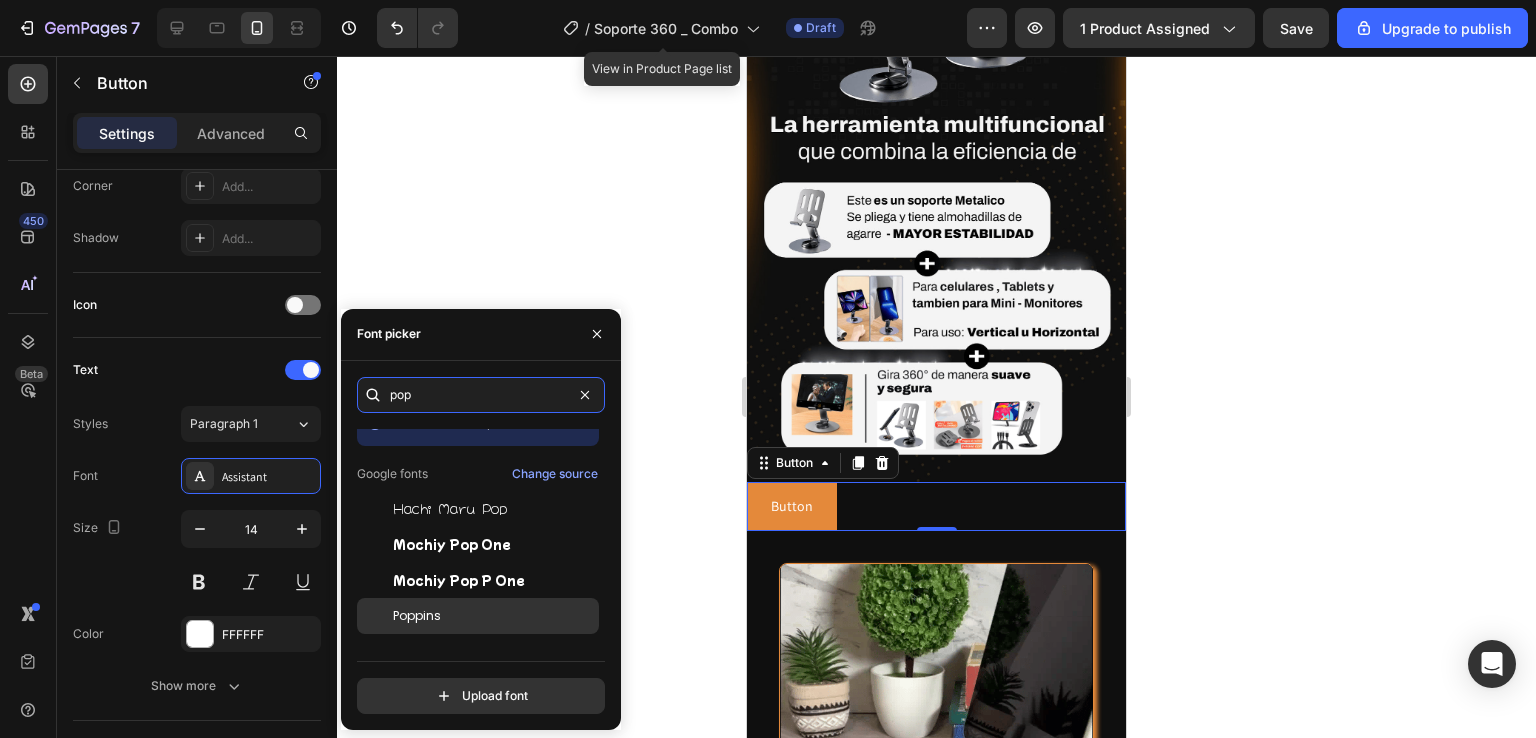 scroll, scrollTop: 48, scrollLeft: 0, axis: vertical 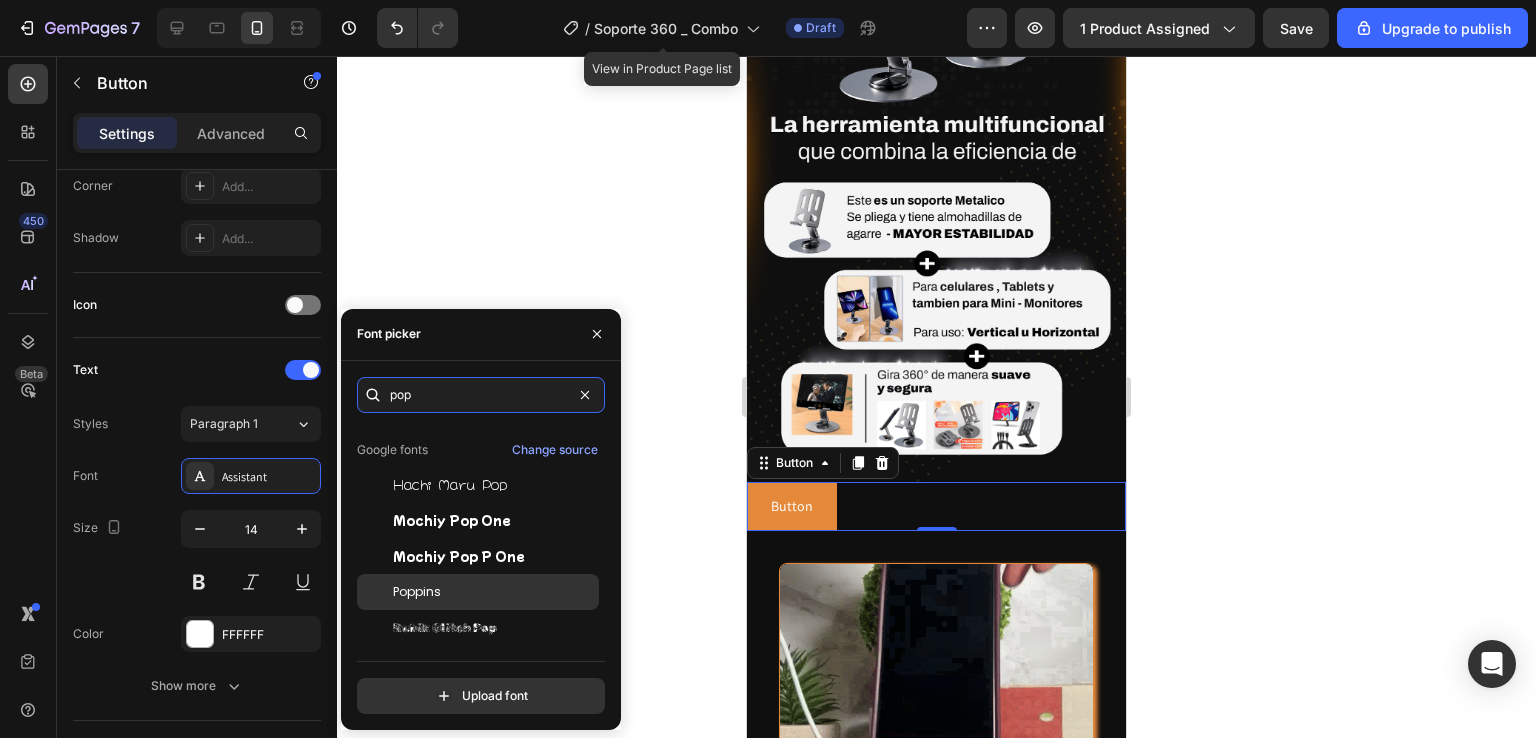 type on "pop" 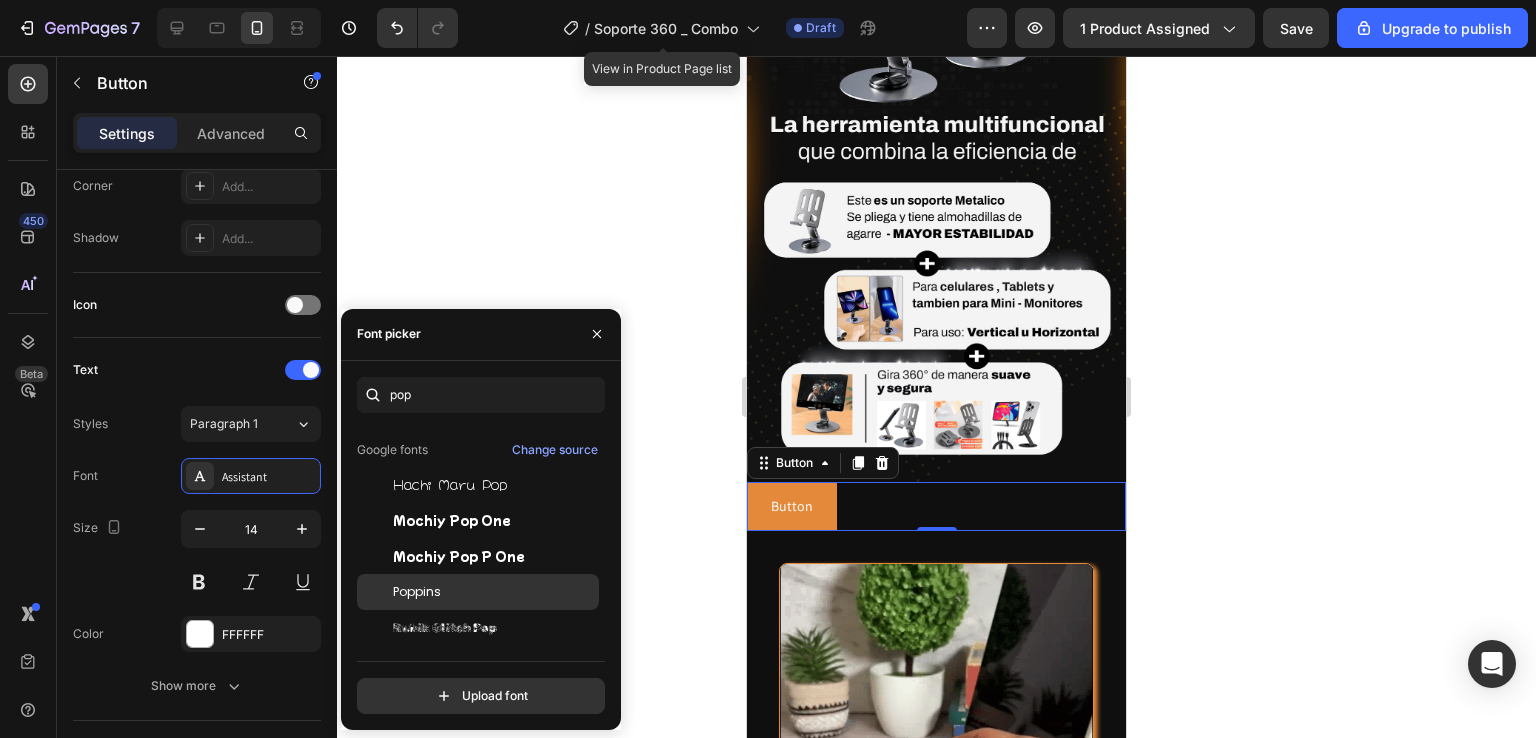 click on "Poppins" at bounding box center [494, 592] 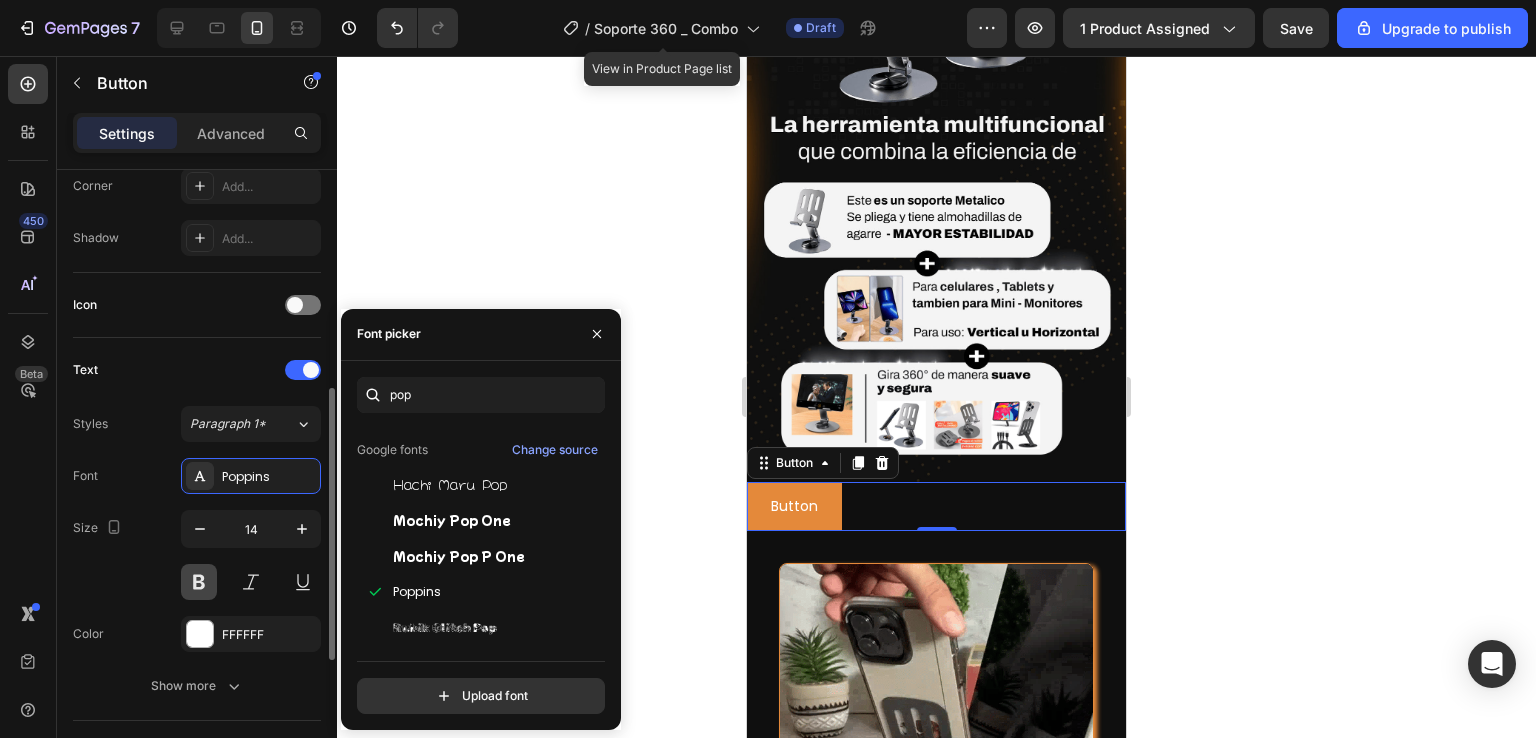 click at bounding box center (199, 582) 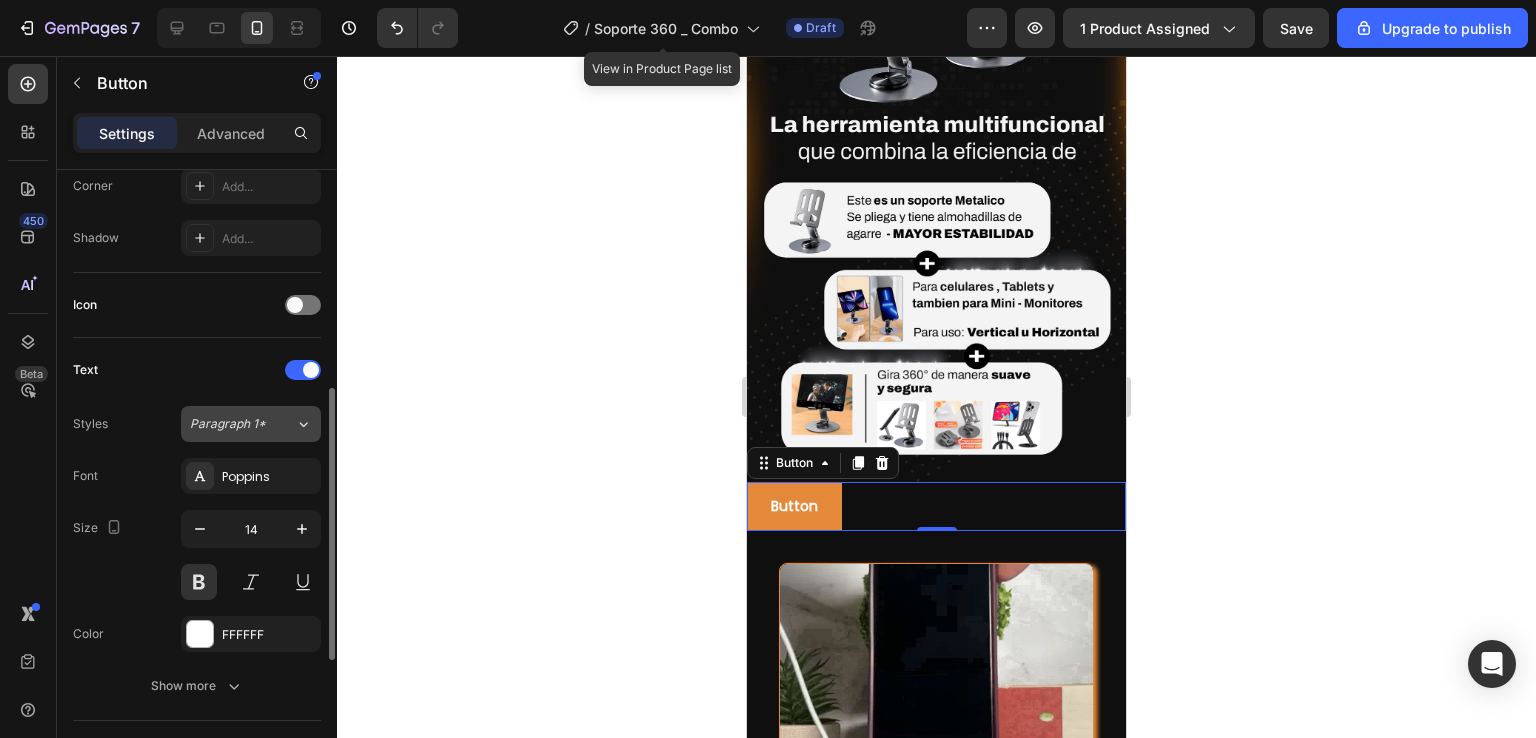 click on "Paragraph 1*" at bounding box center (230, 424) 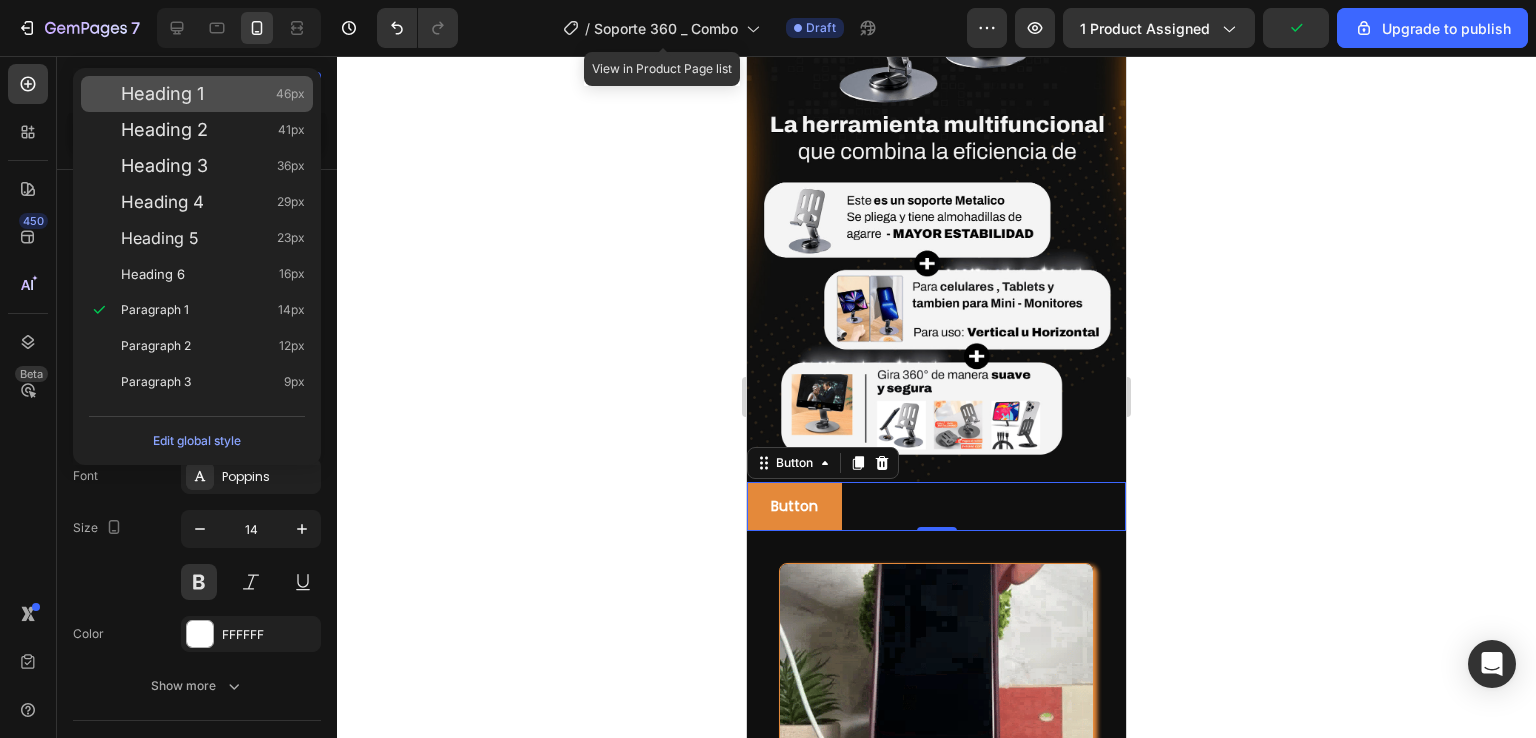 click on "Heading 1 46px" at bounding box center [197, 94] 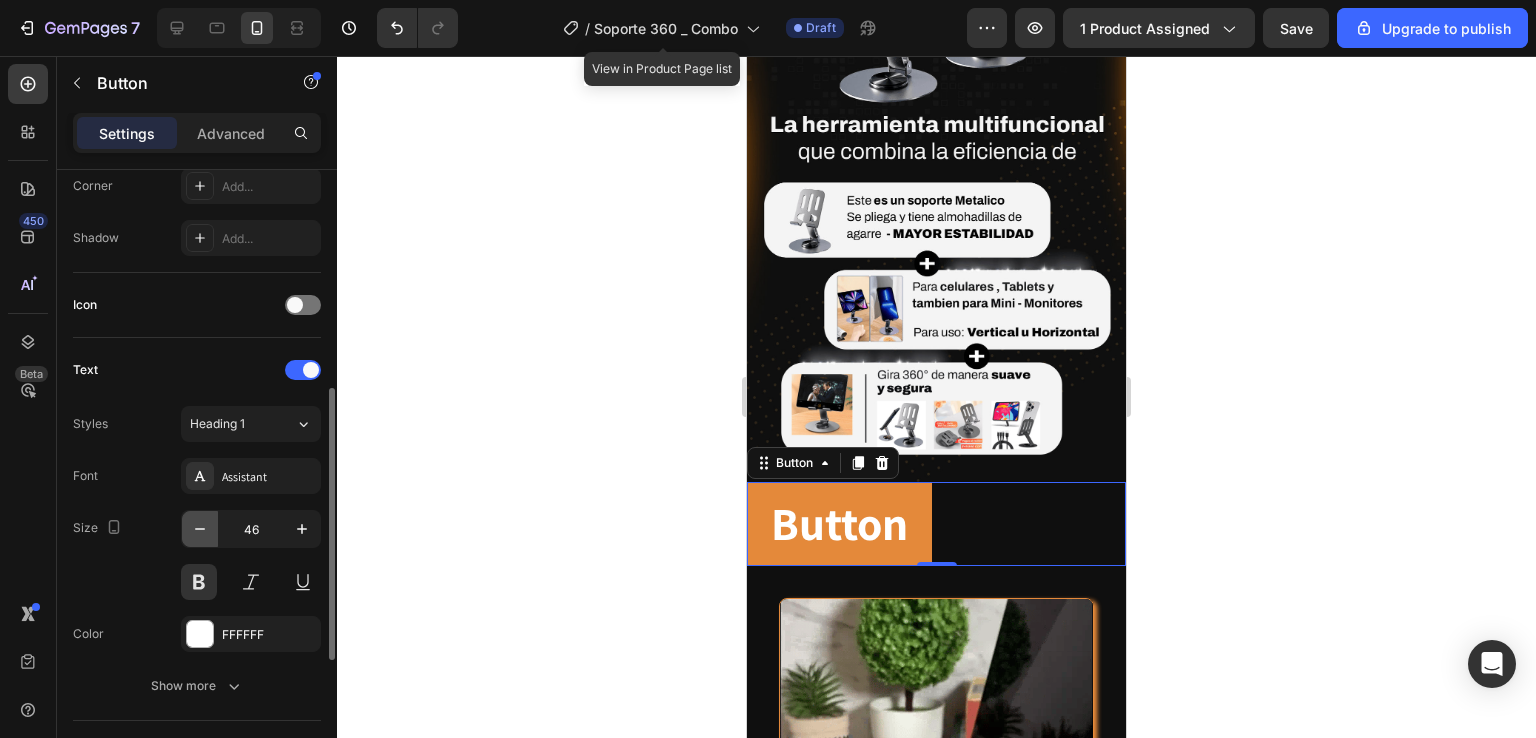 click at bounding box center [200, 529] 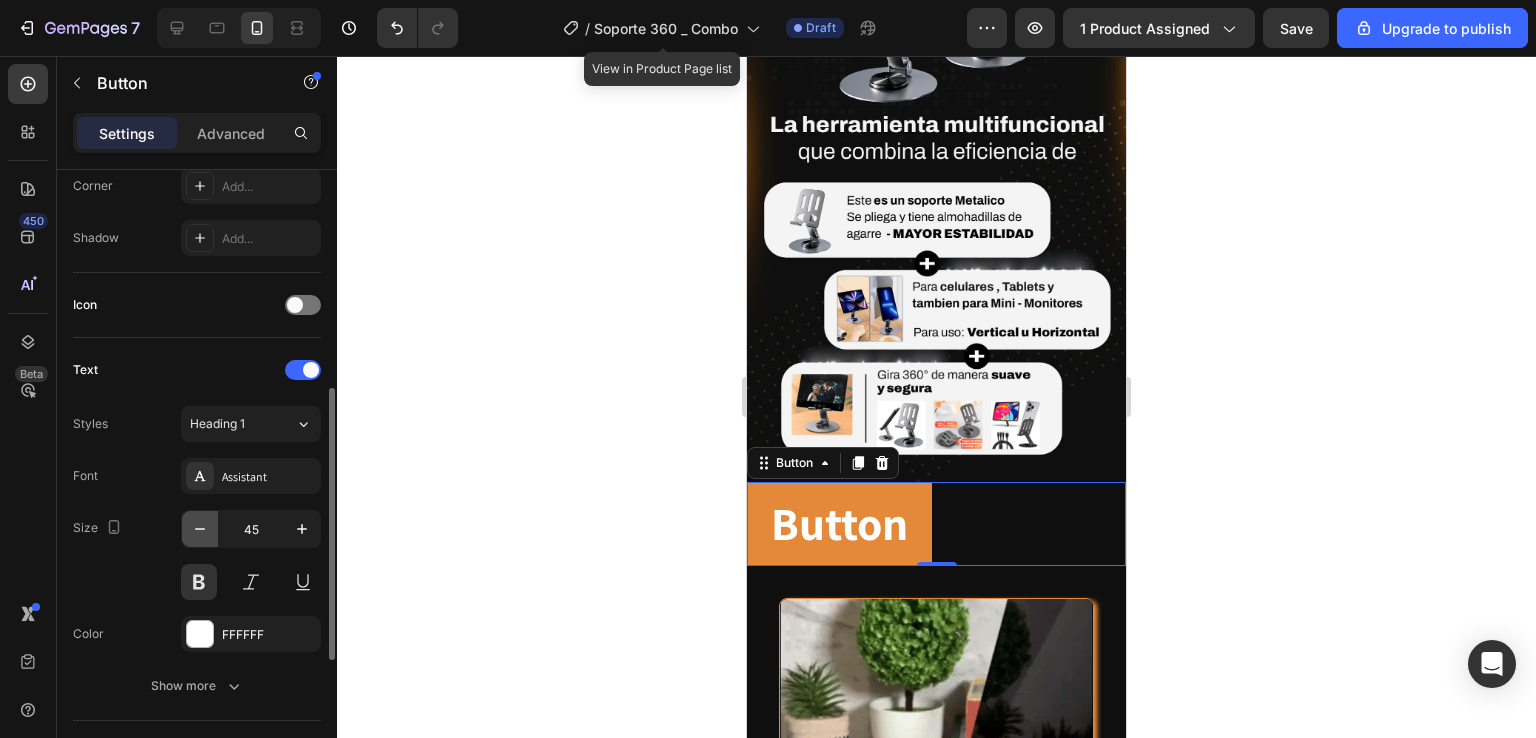 click at bounding box center (200, 529) 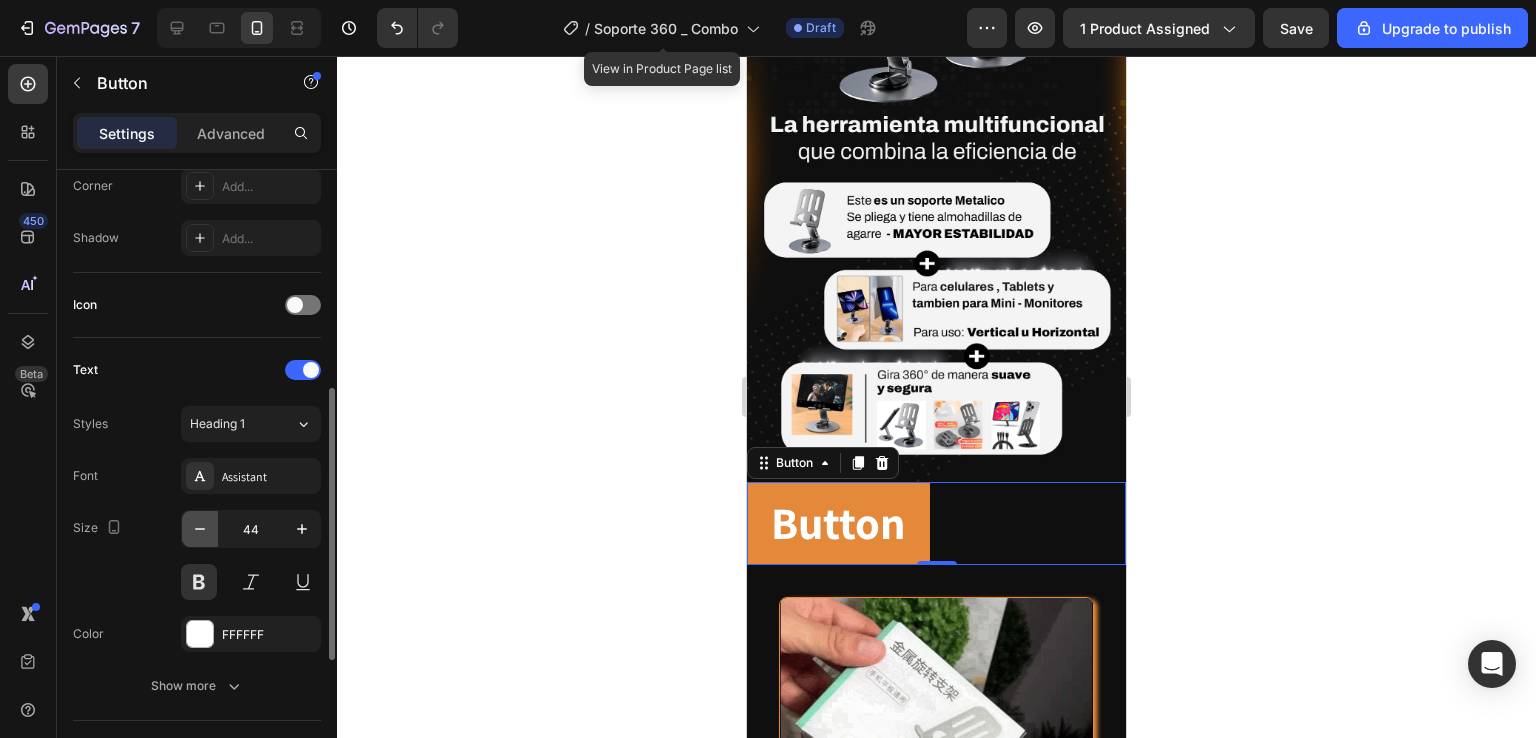 click at bounding box center [200, 529] 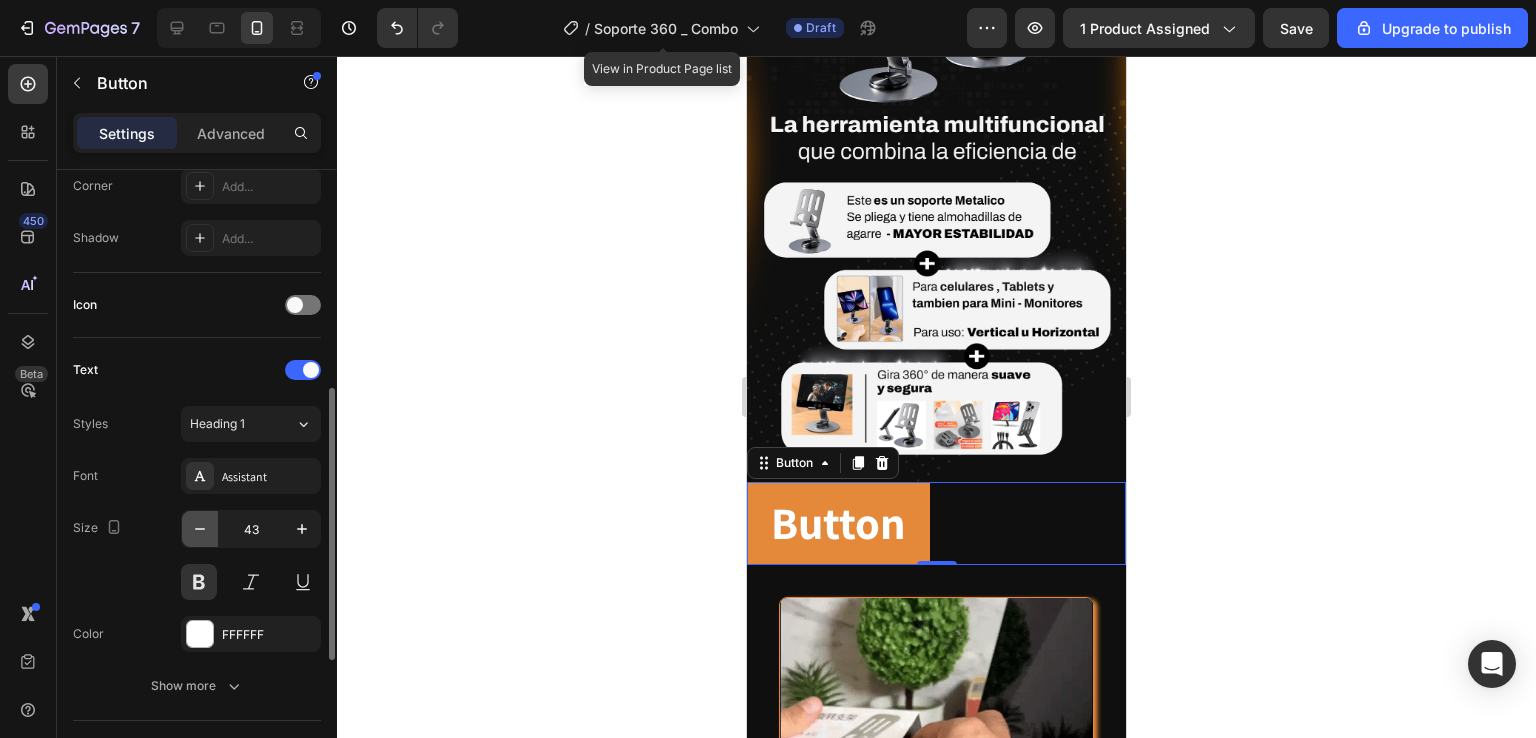 click at bounding box center [200, 529] 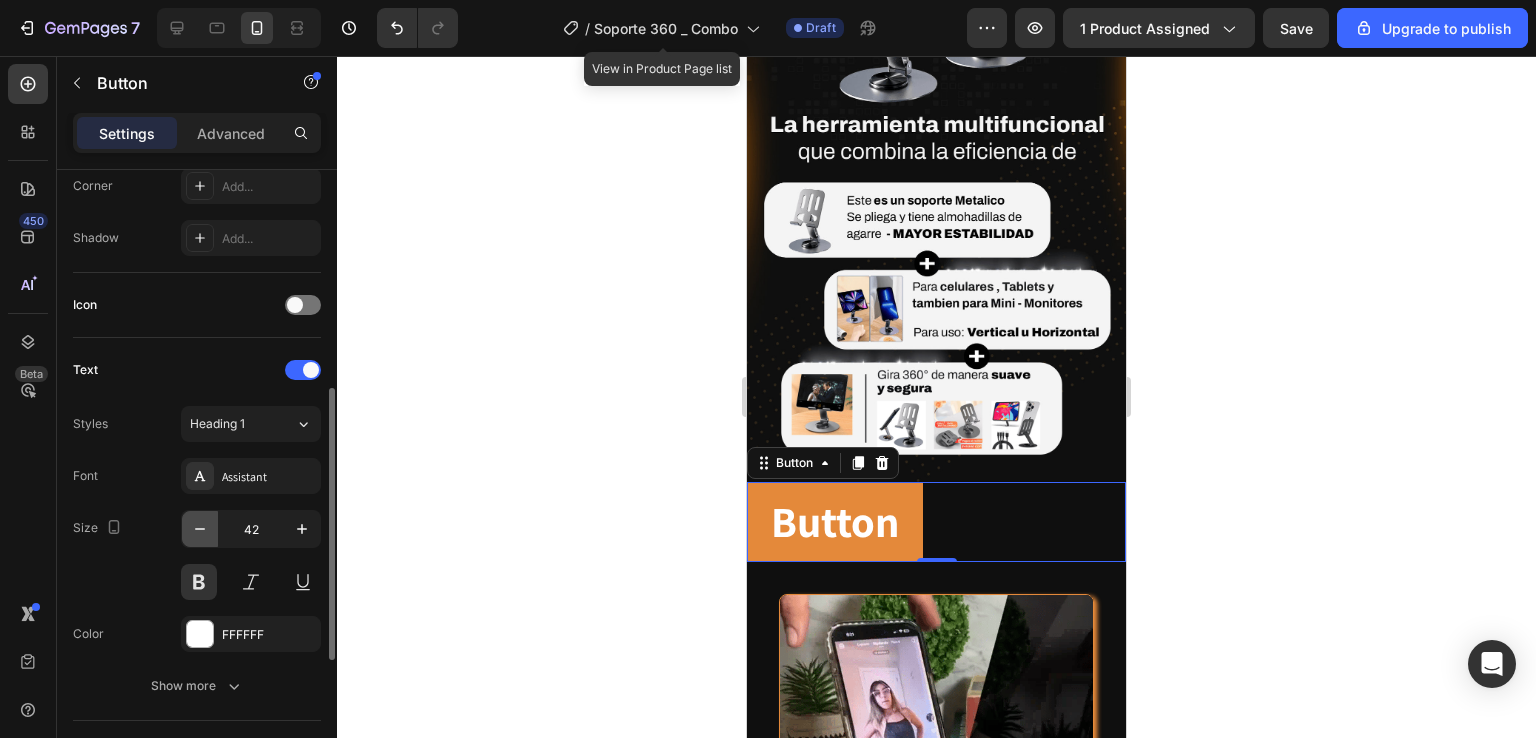 click at bounding box center (200, 529) 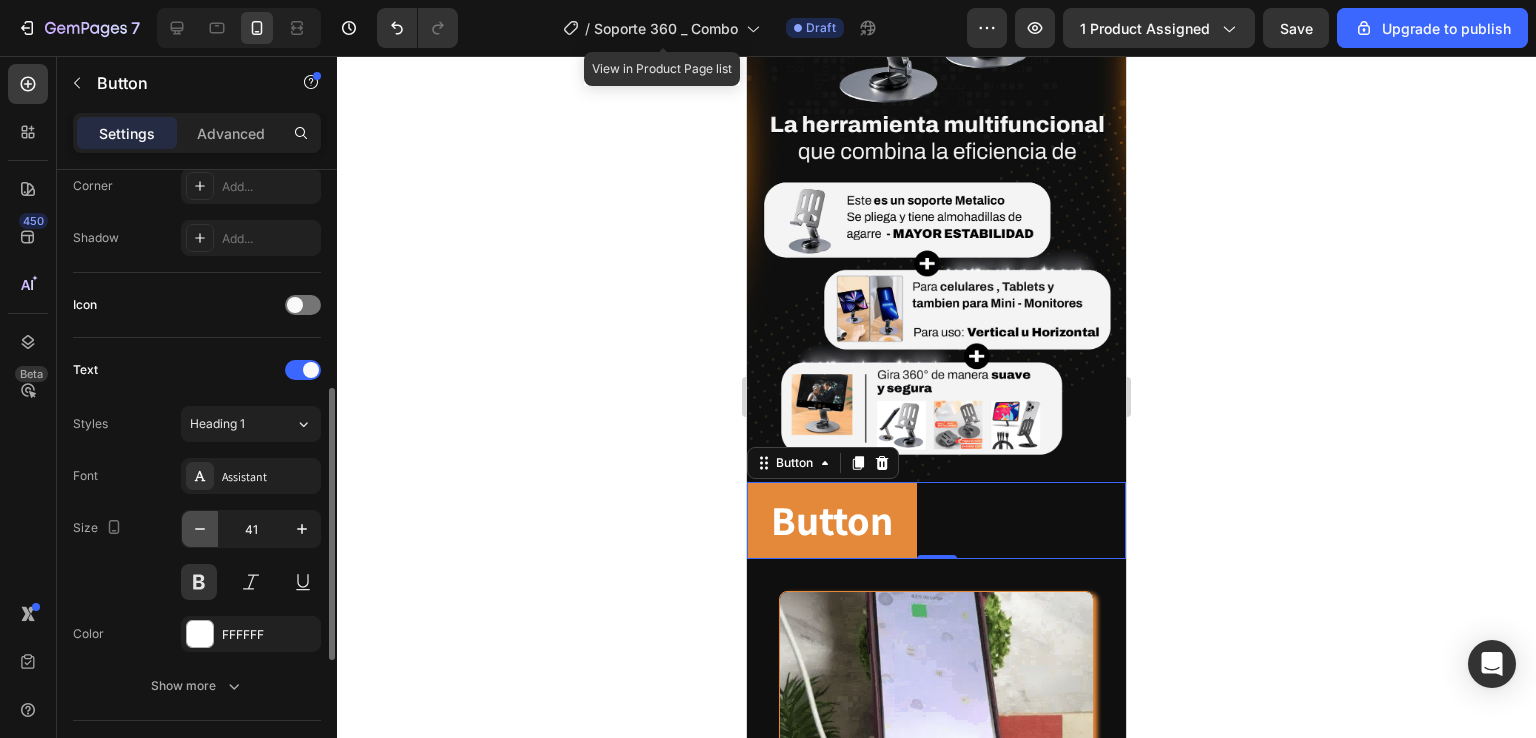 click at bounding box center [200, 529] 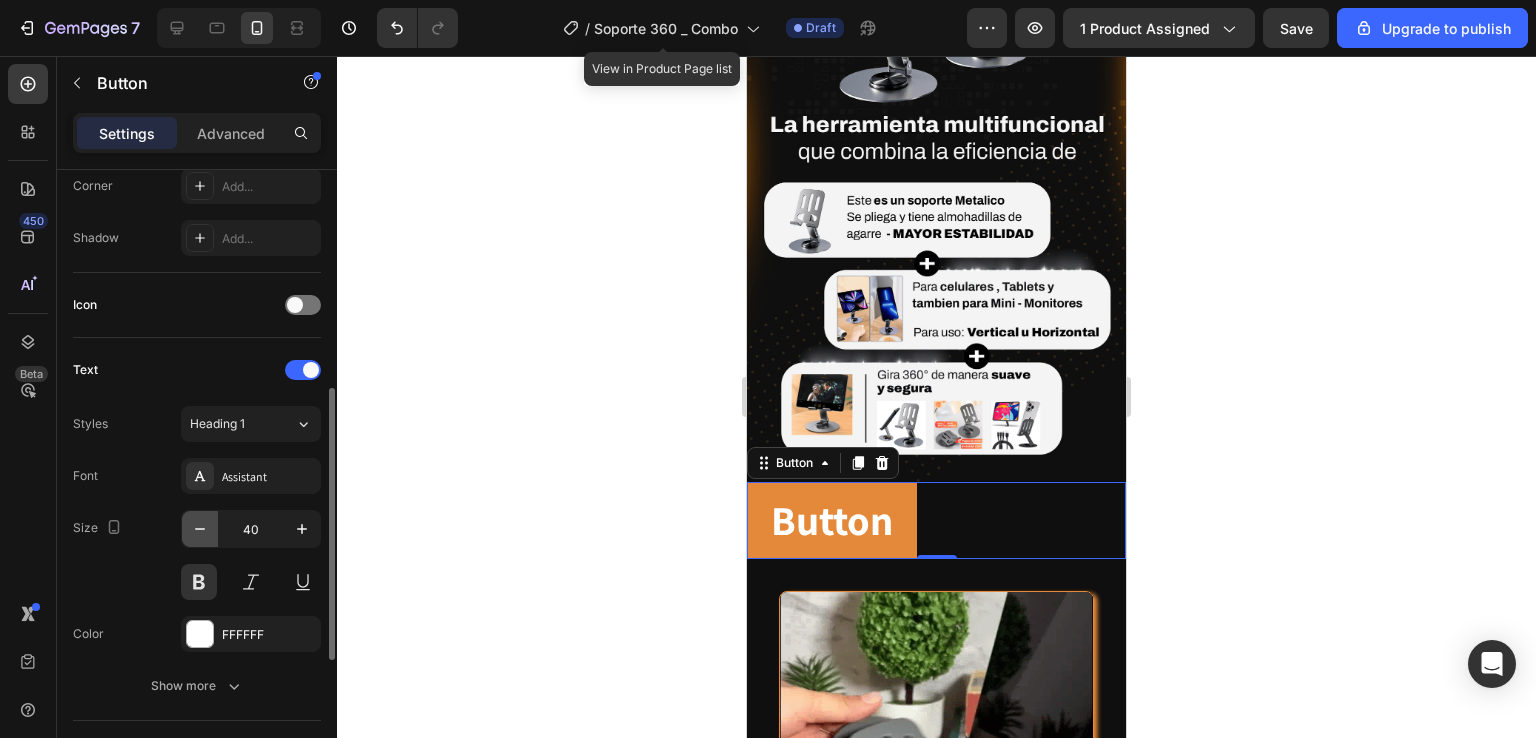 click at bounding box center [200, 529] 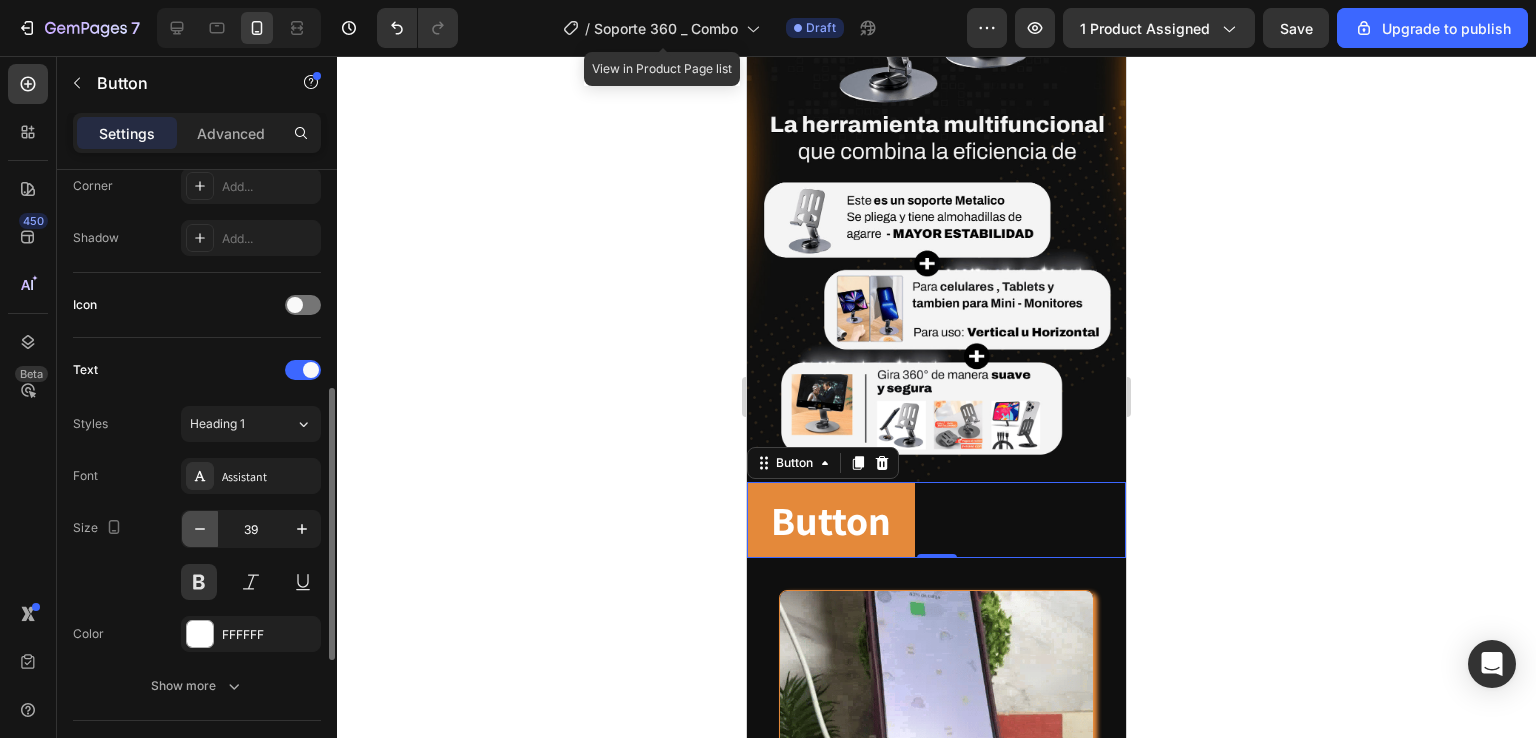 click at bounding box center (200, 529) 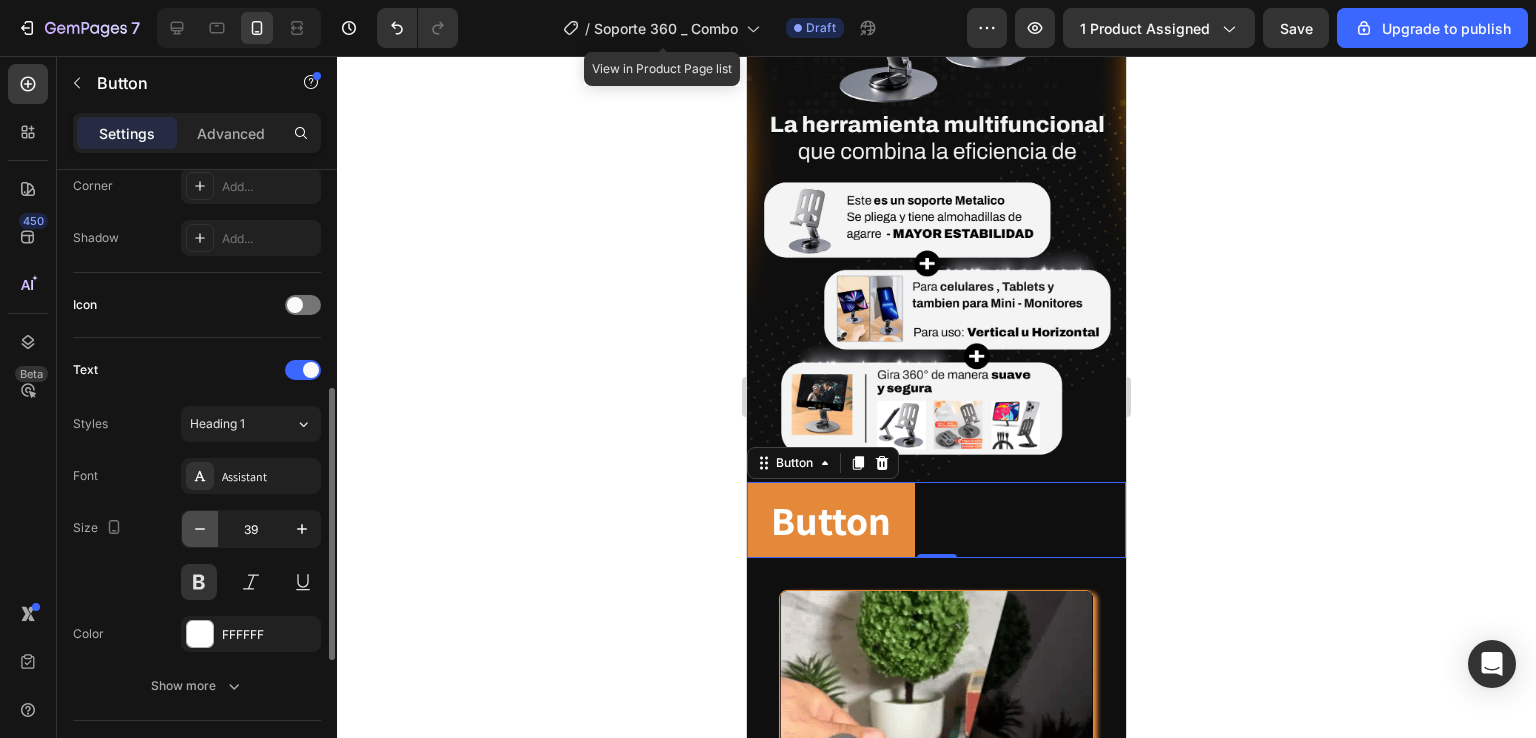 type on "38" 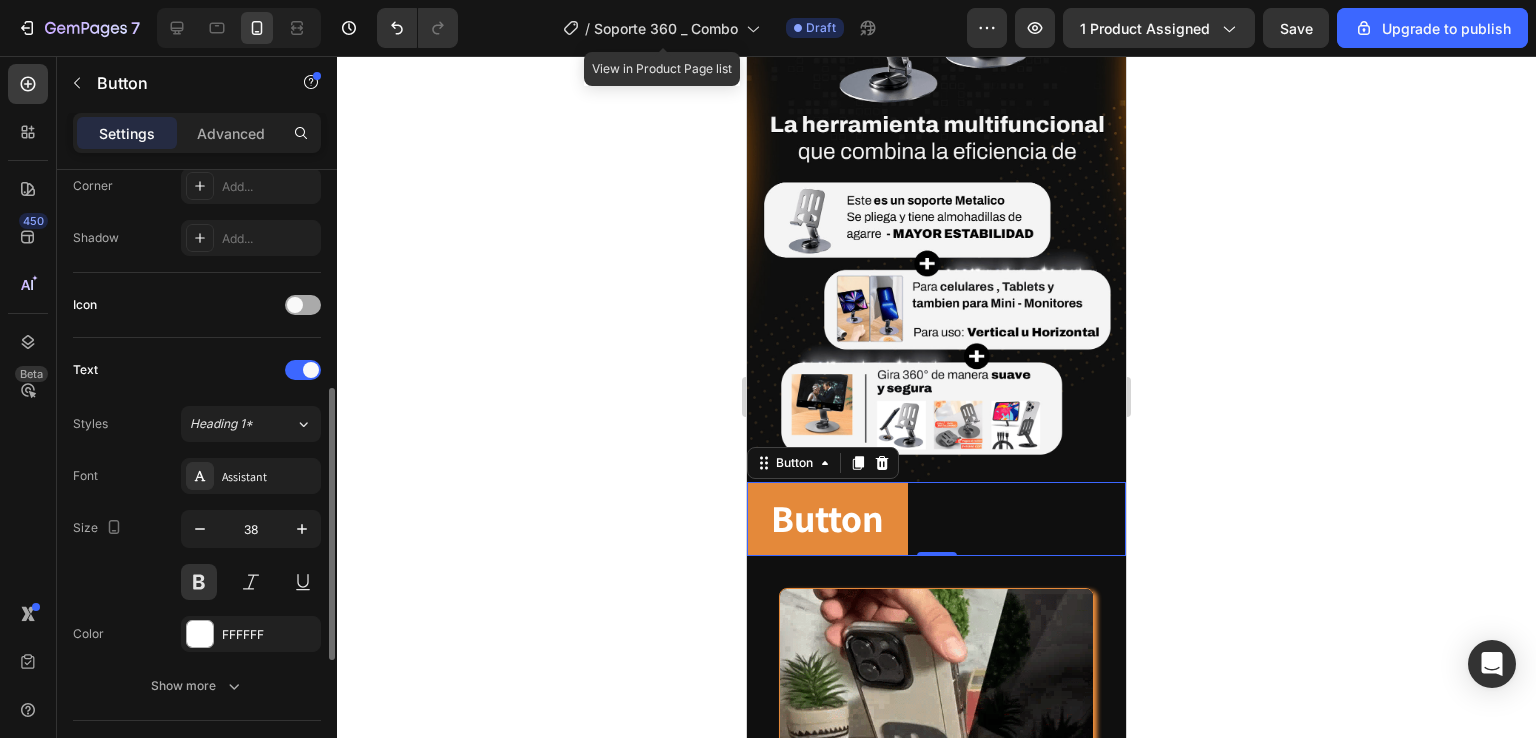 click at bounding box center (303, 305) 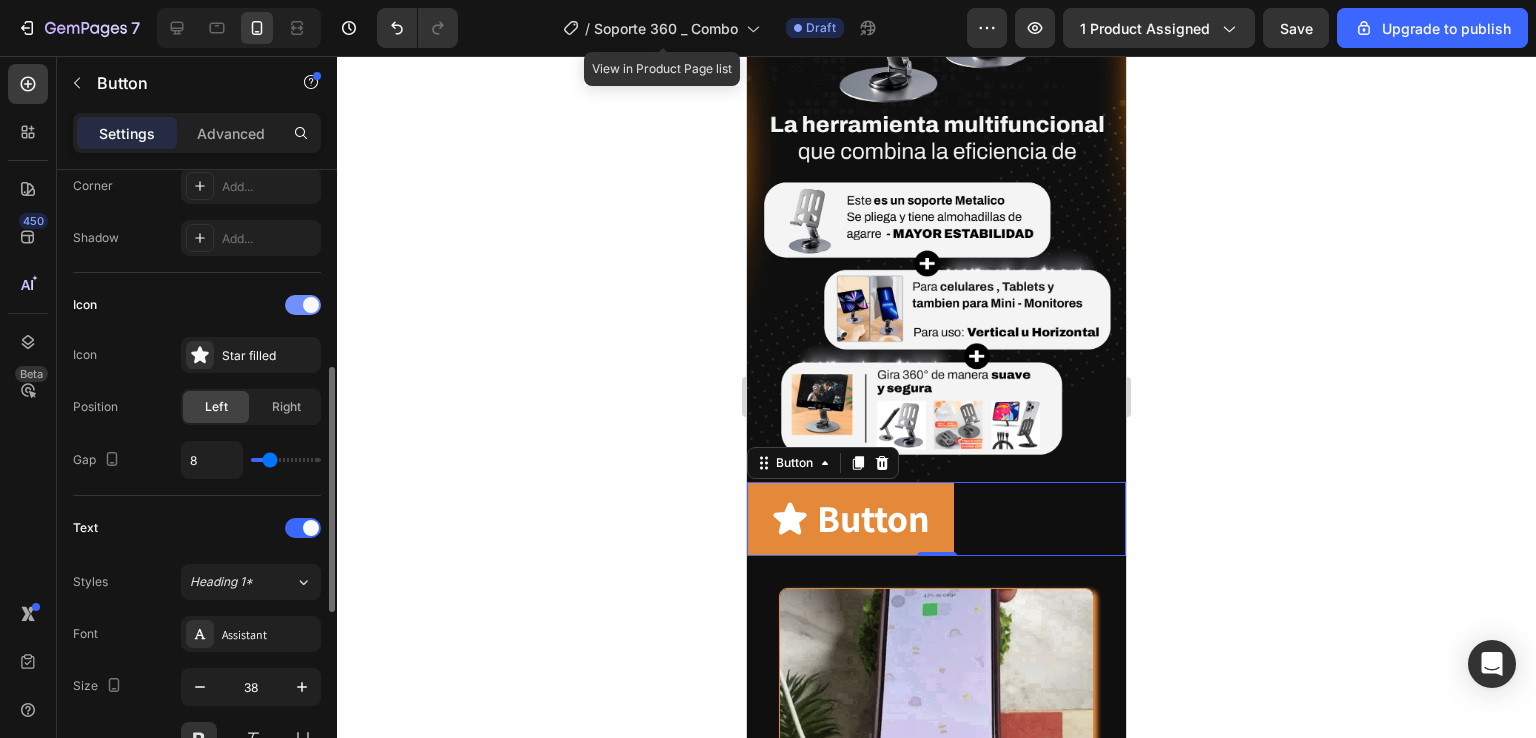click at bounding box center [311, 305] 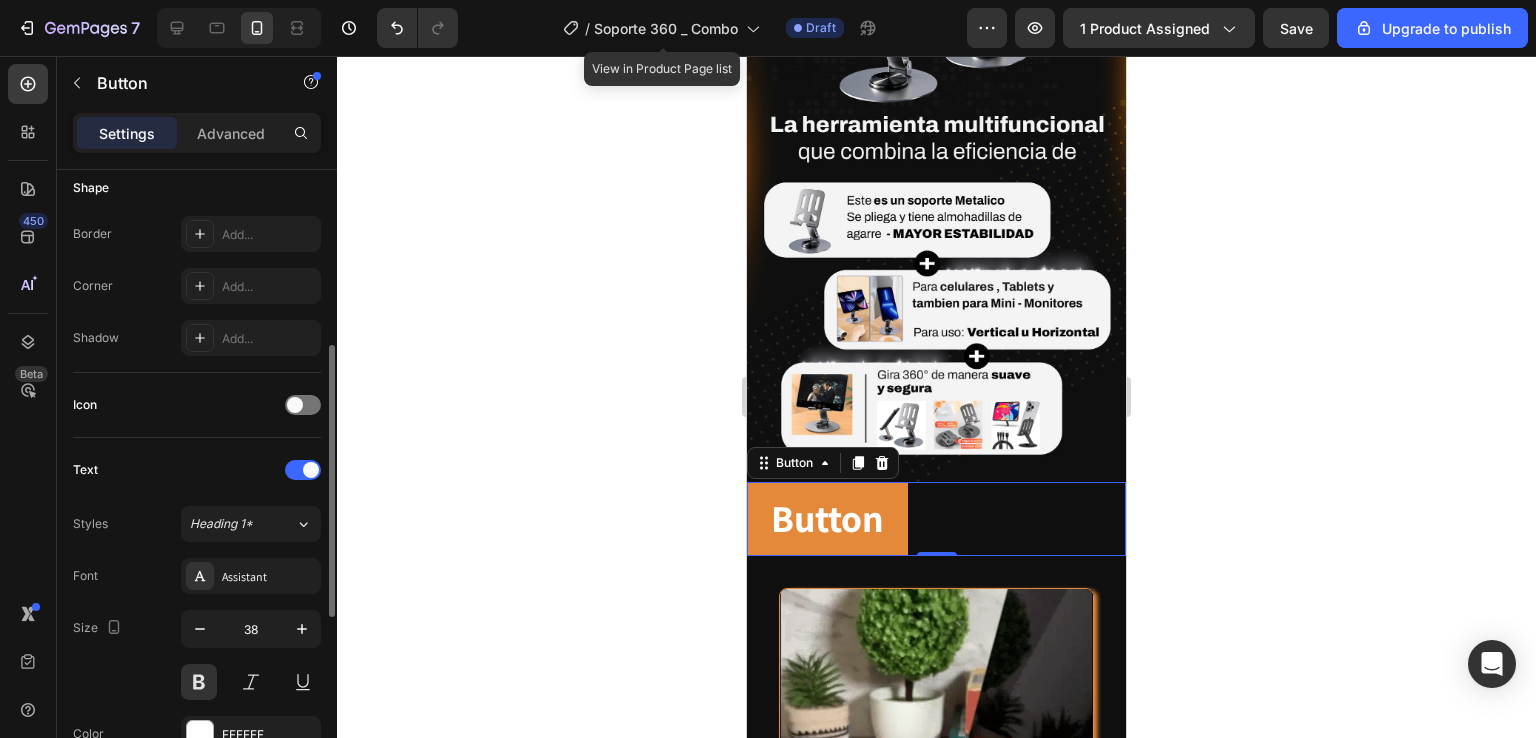 scroll, scrollTop: 500, scrollLeft: 0, axis: vertical 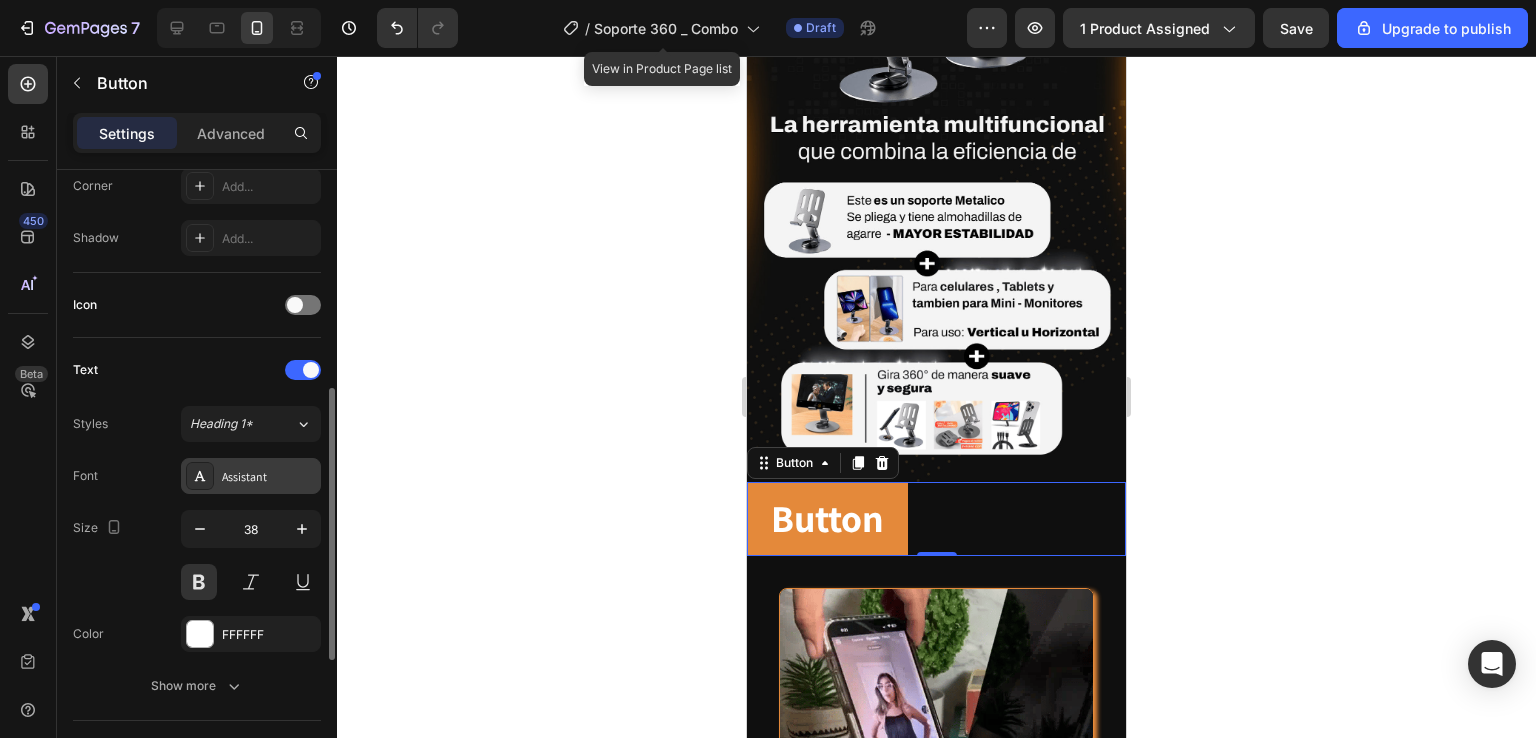 click on "Assistant" at bounding box center (269, 477) 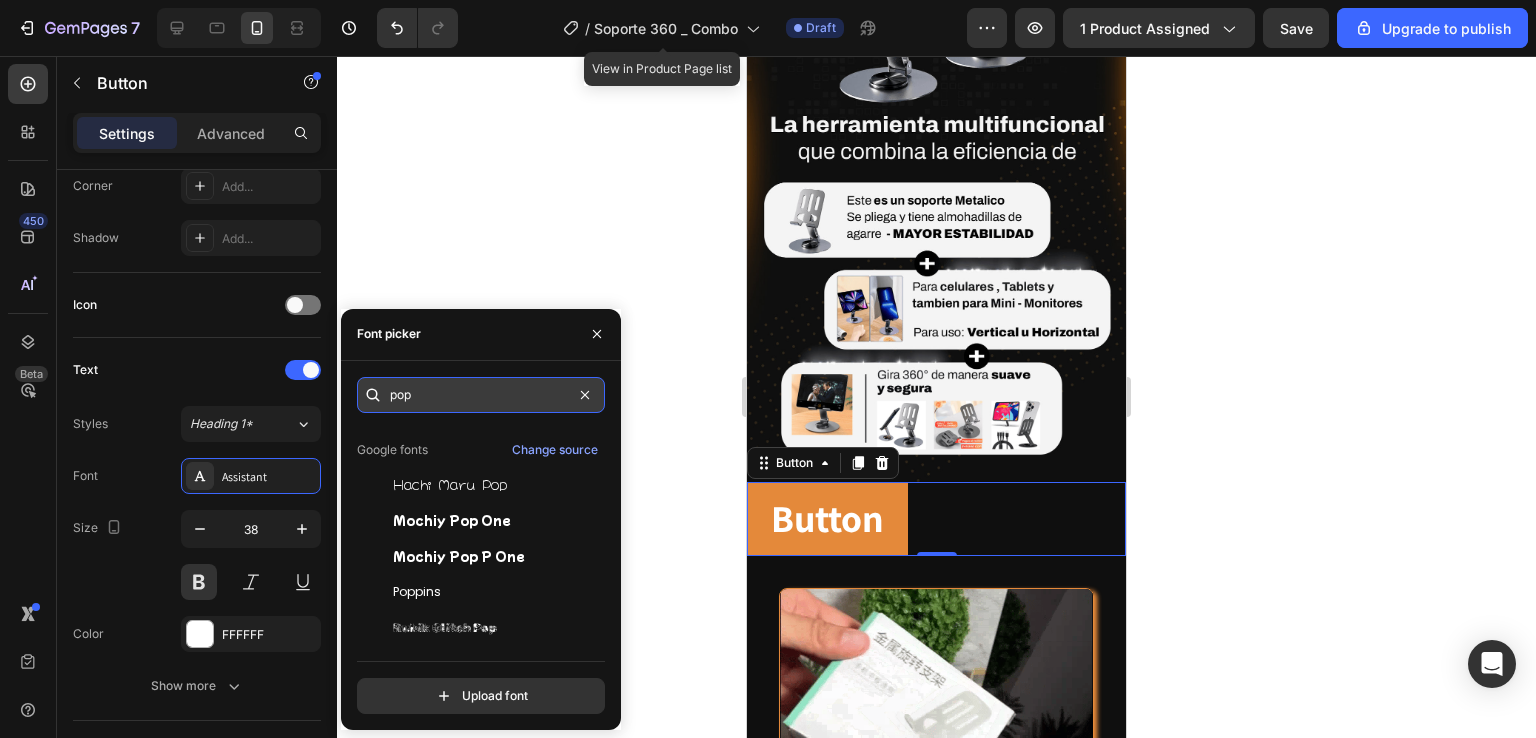 click on "pop" at bounding box center (481, 395) 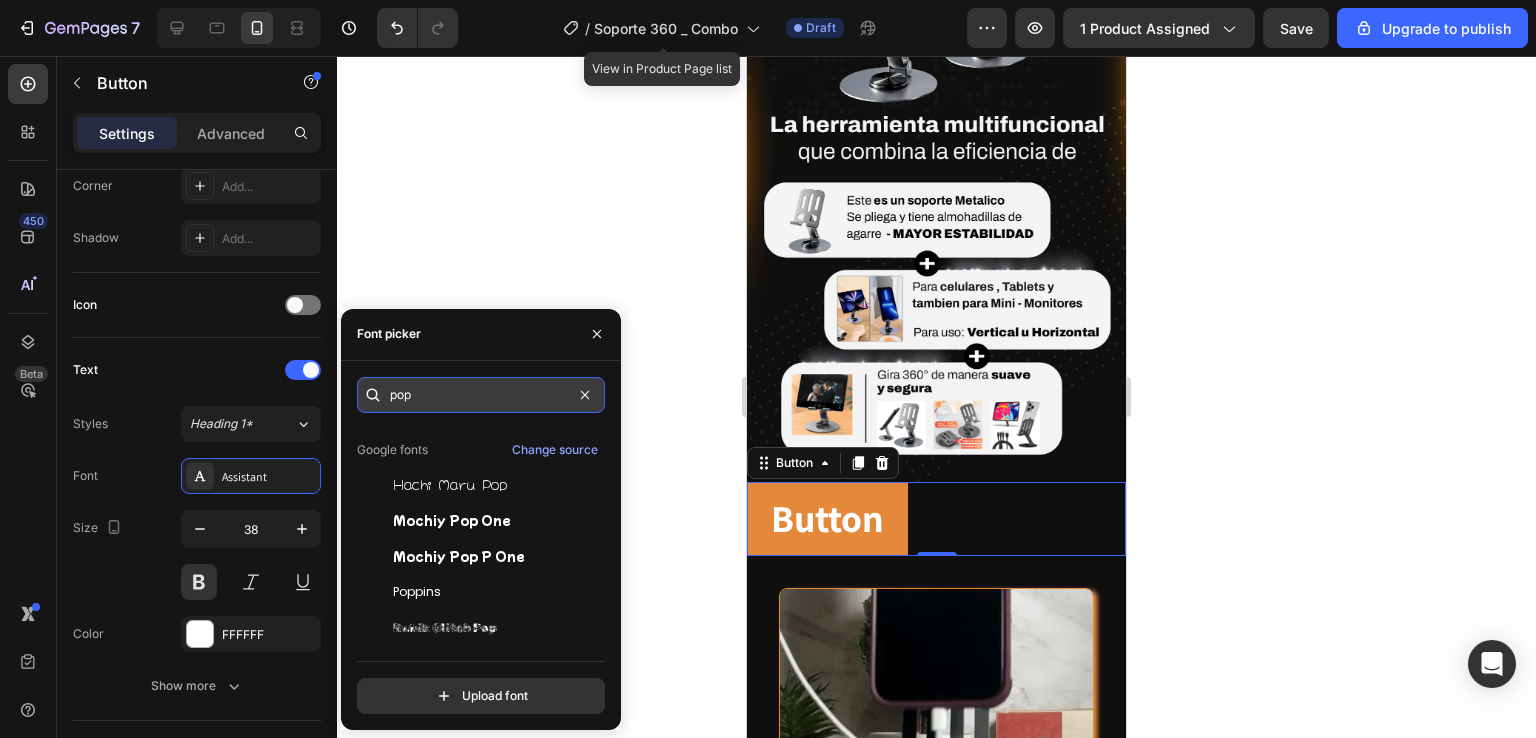 click on "pop" at bounding box center [481, 395] 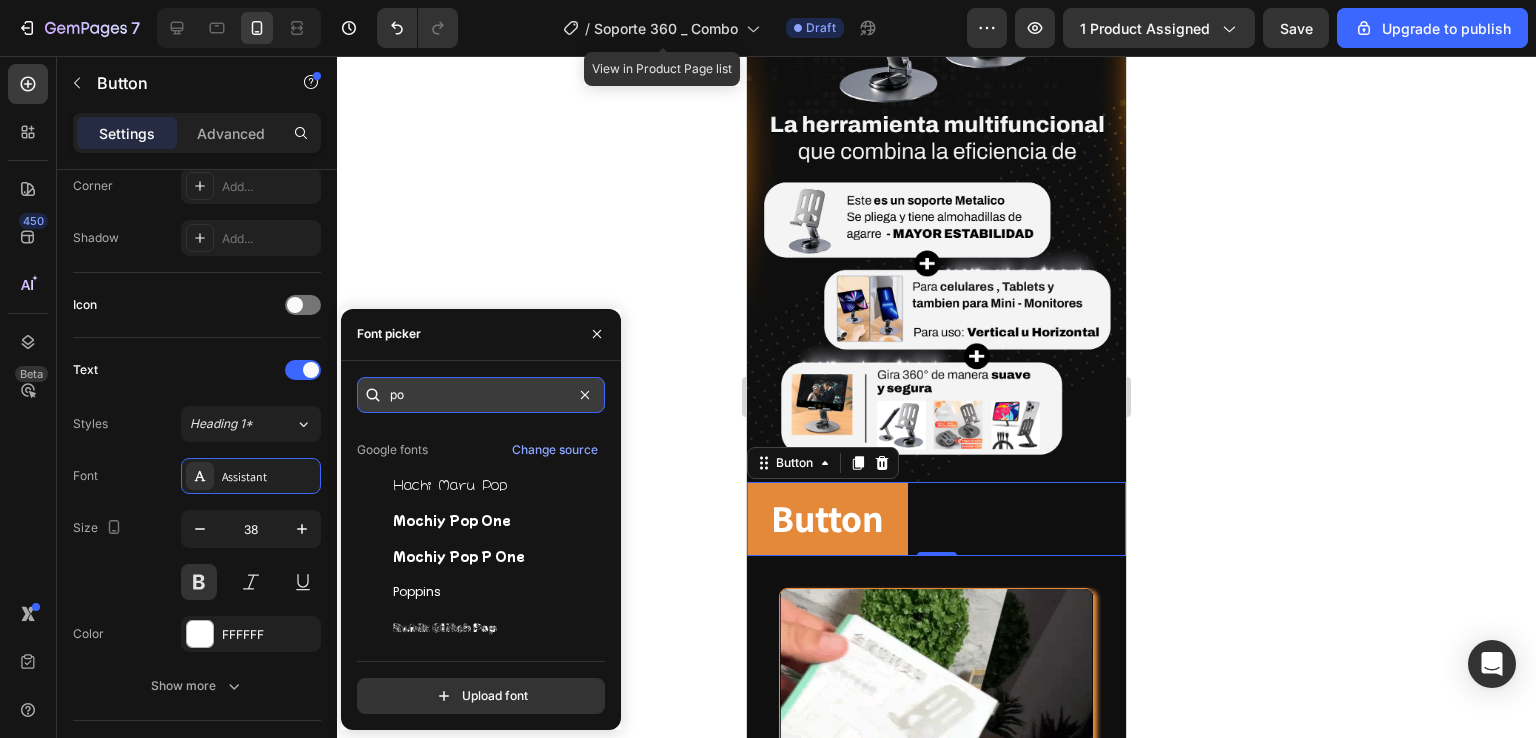 type on "pop" 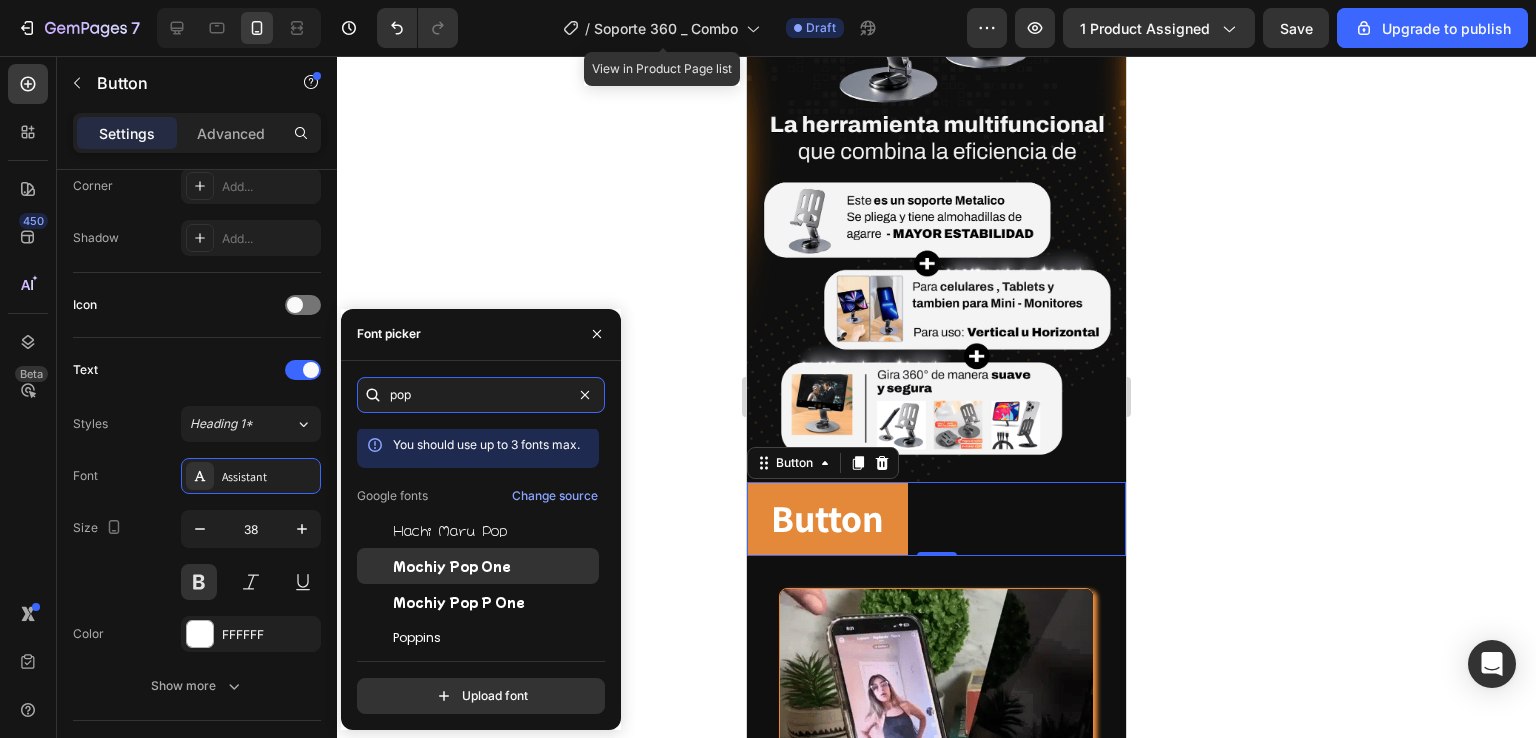 scroll, scrollTop: 0, scrollLeft: 0, axis: both 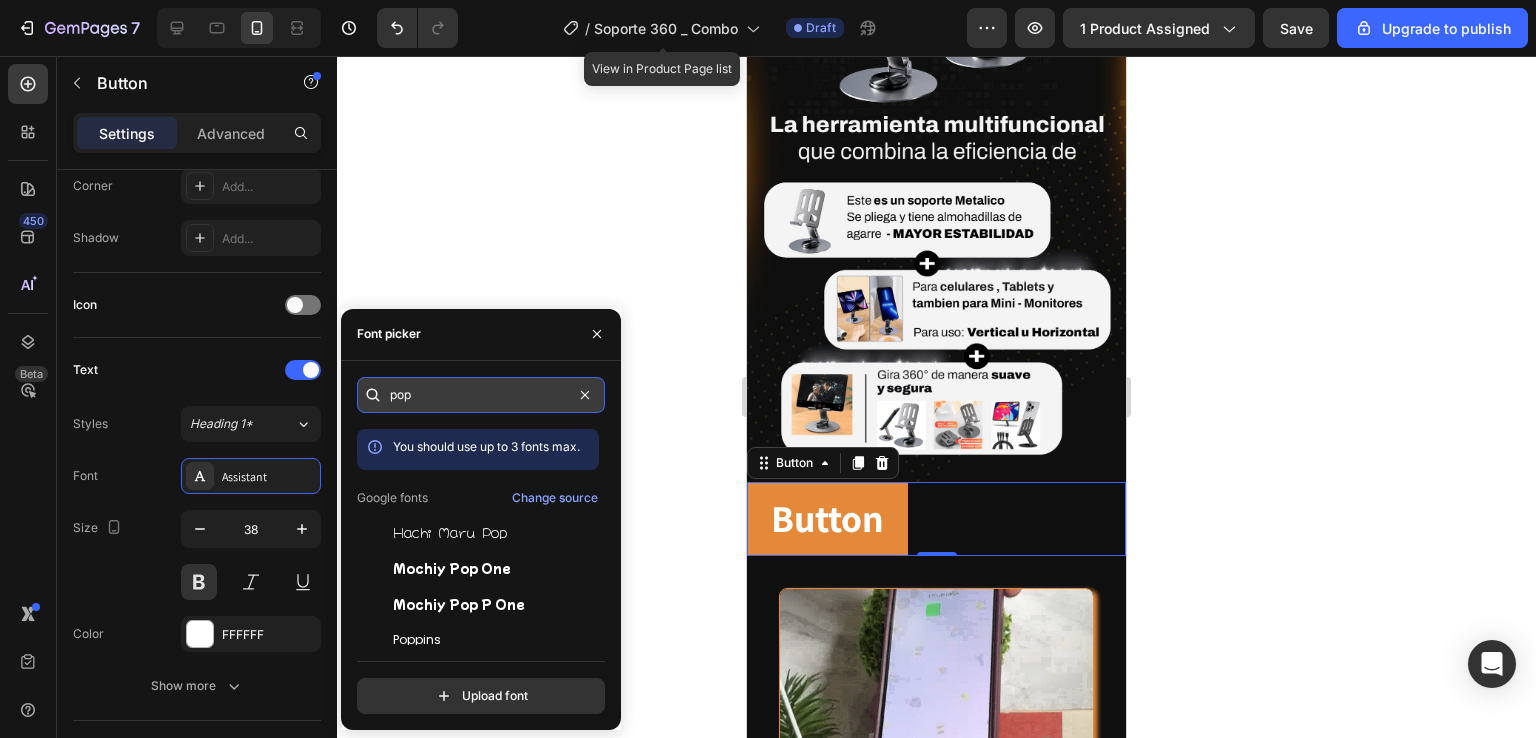 click on "pop" at bounding box center [481, 395] 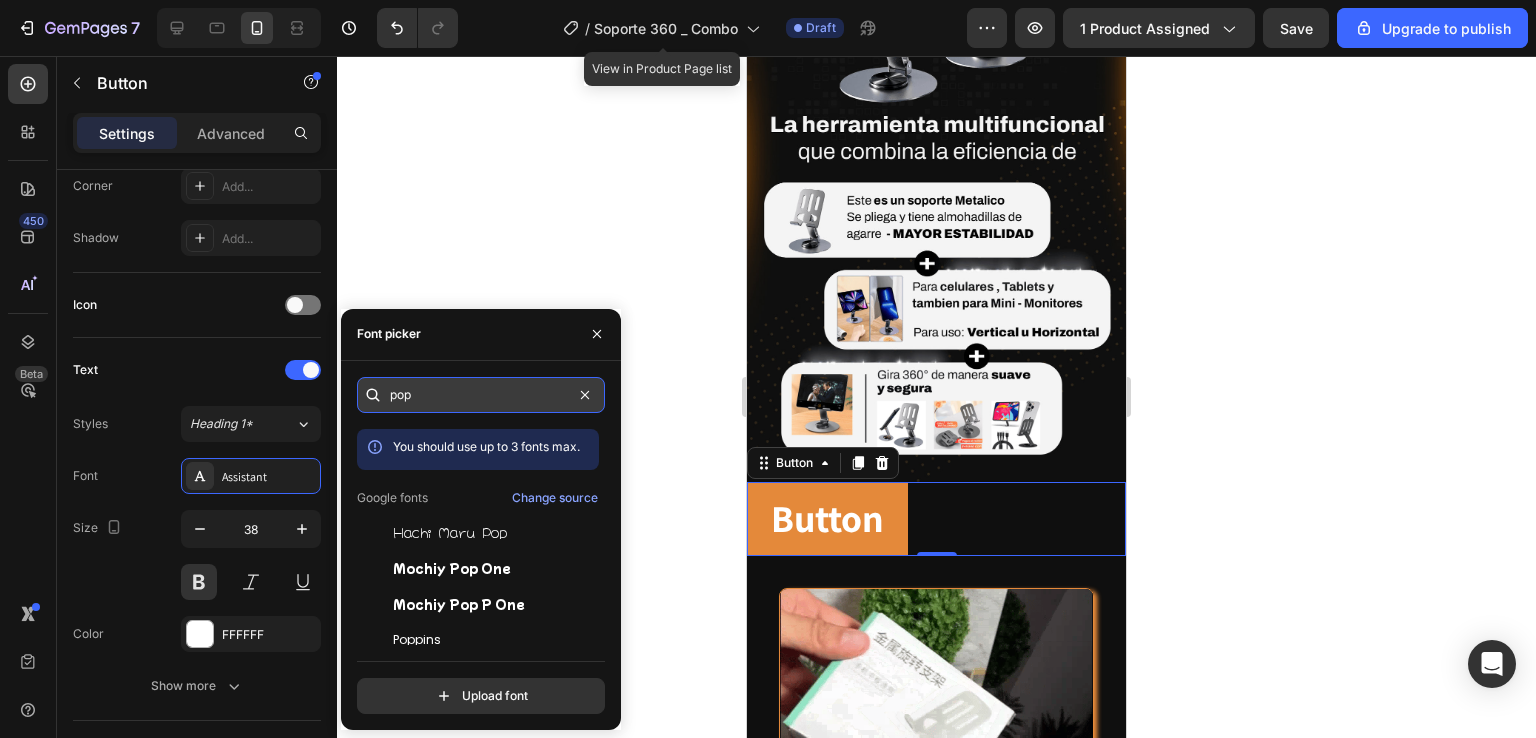 click on "pop" at bounding box center [481, 395] 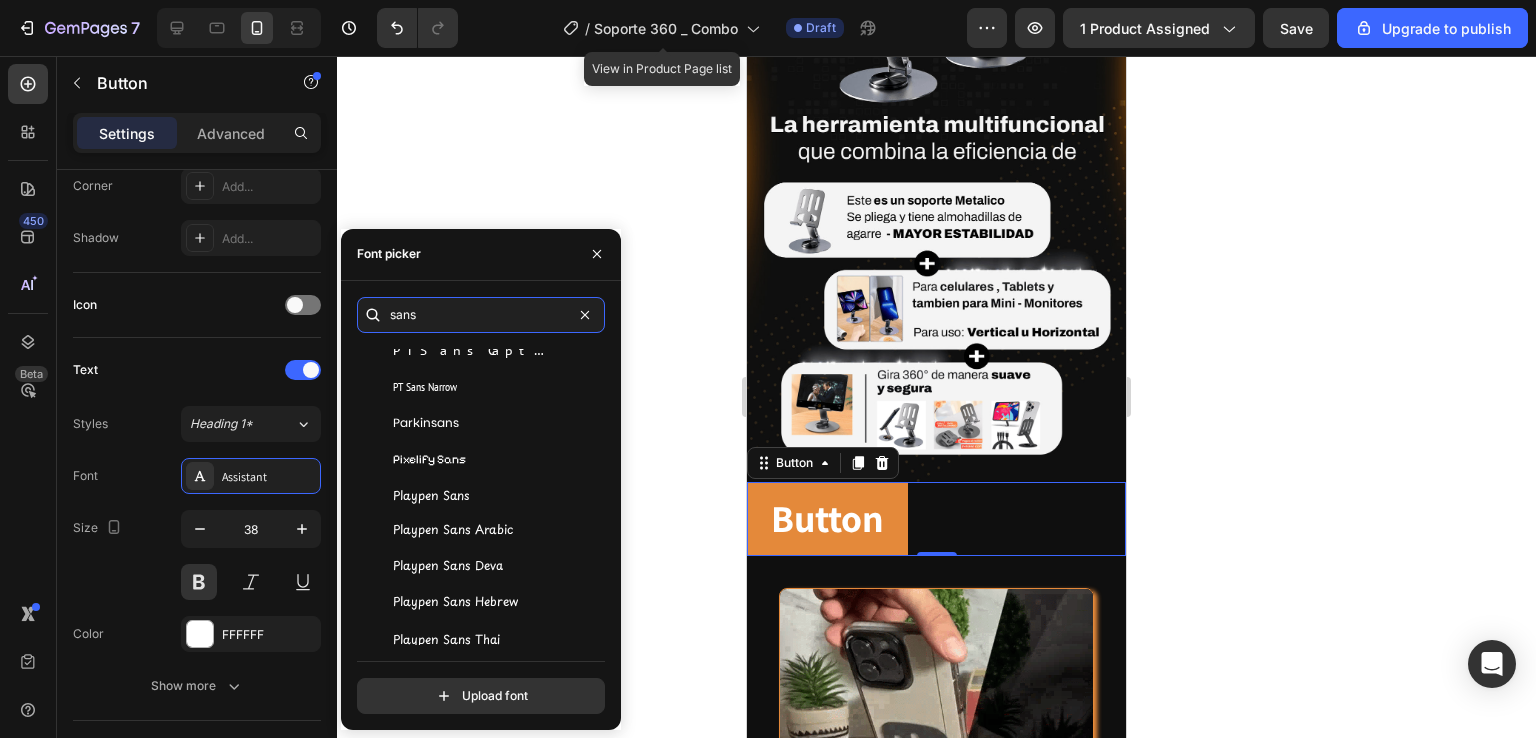 scroll, scrollTop: 7841, scrollLeft: 0, axis: vertical 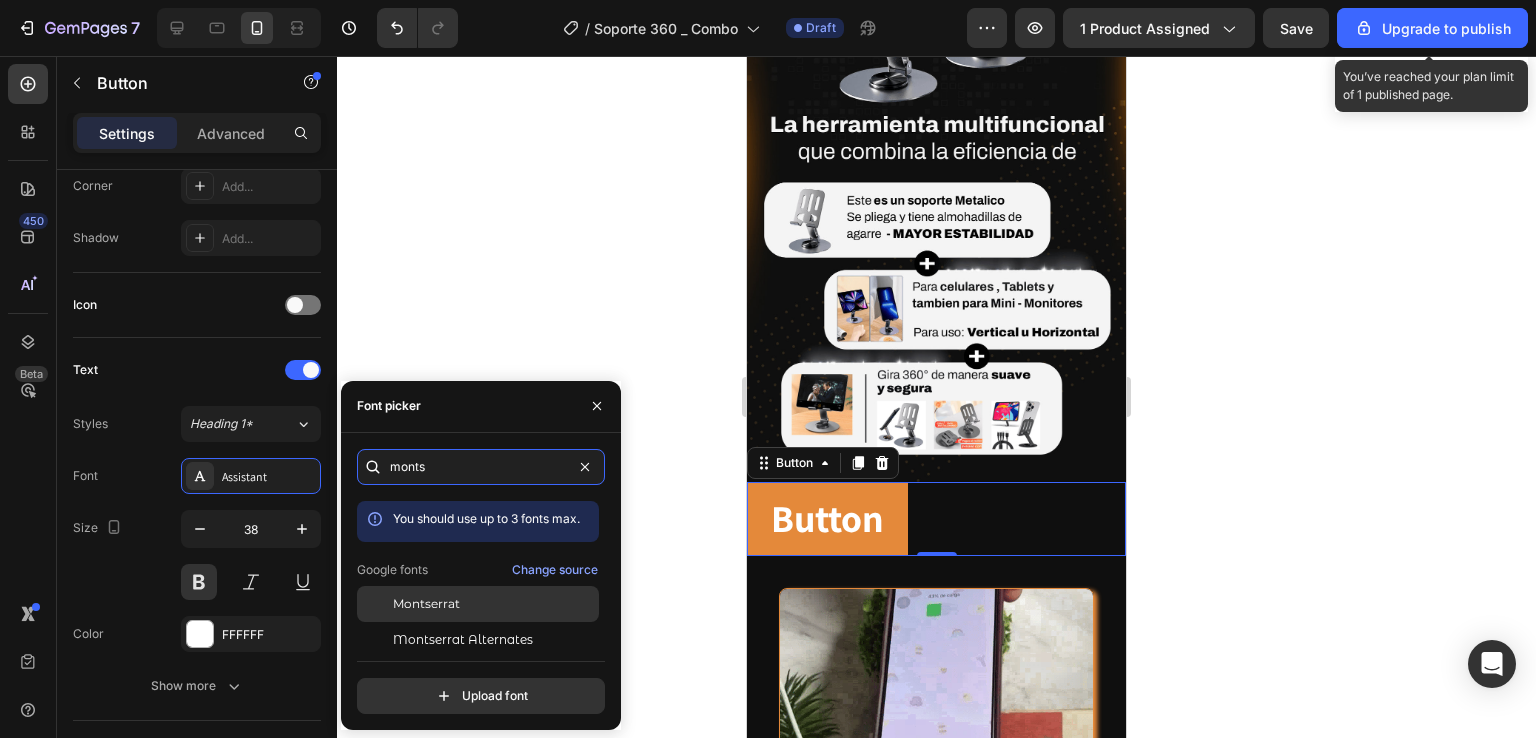 type on "monts" 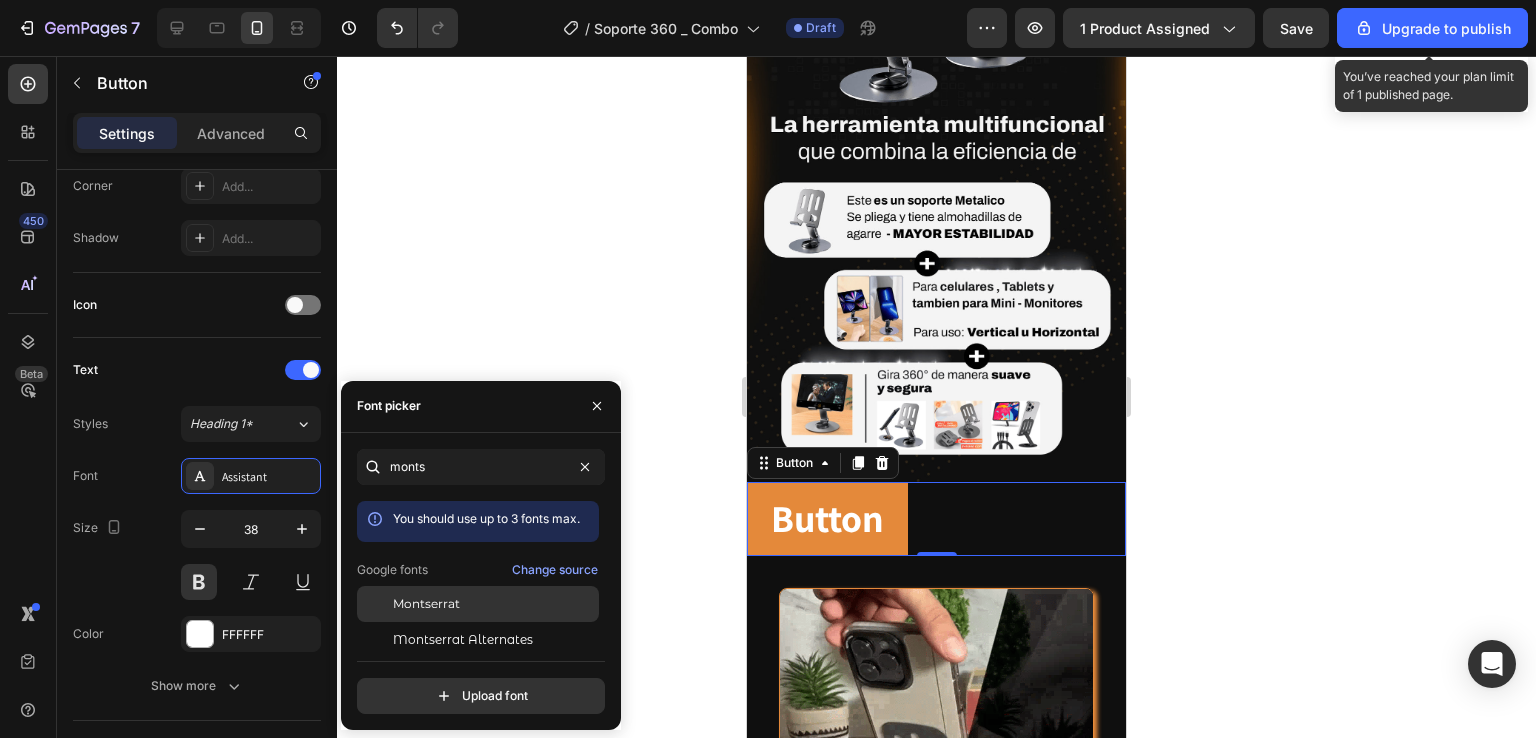 click on "Montserrat" at bounding box center [494, 604] 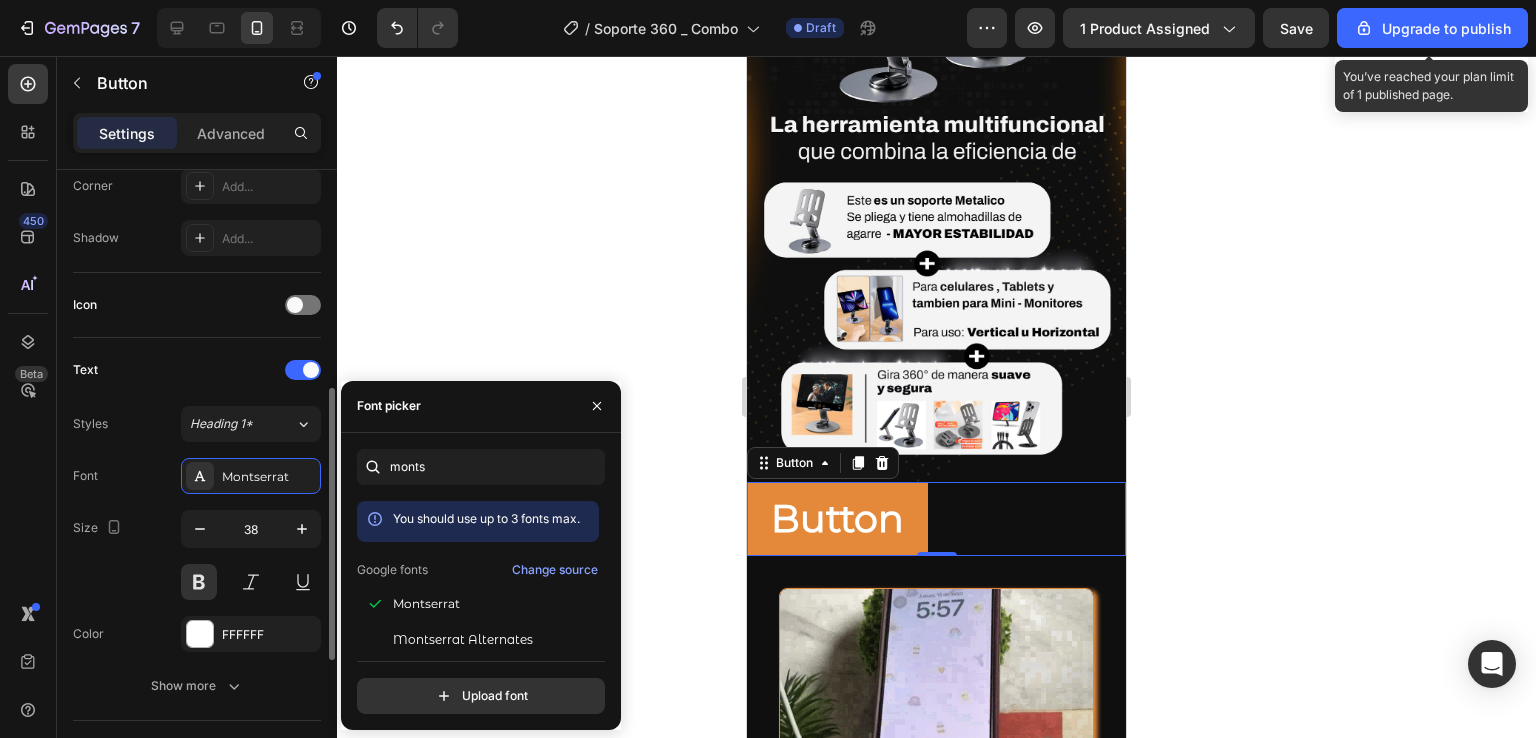 scroll, scrollTop: 600, scrollLeft: 0, axis: vertical 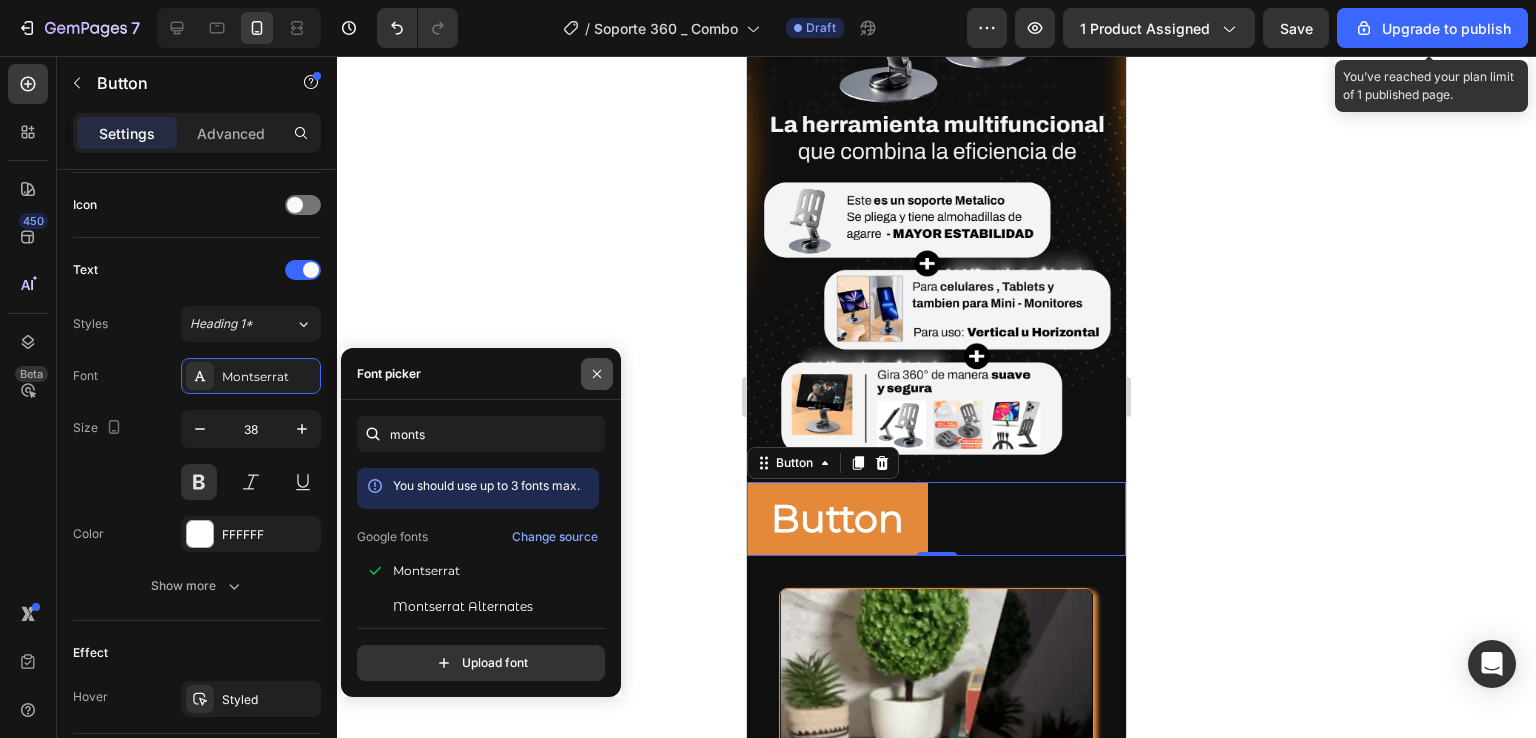 click at bounding box center (597, 374) 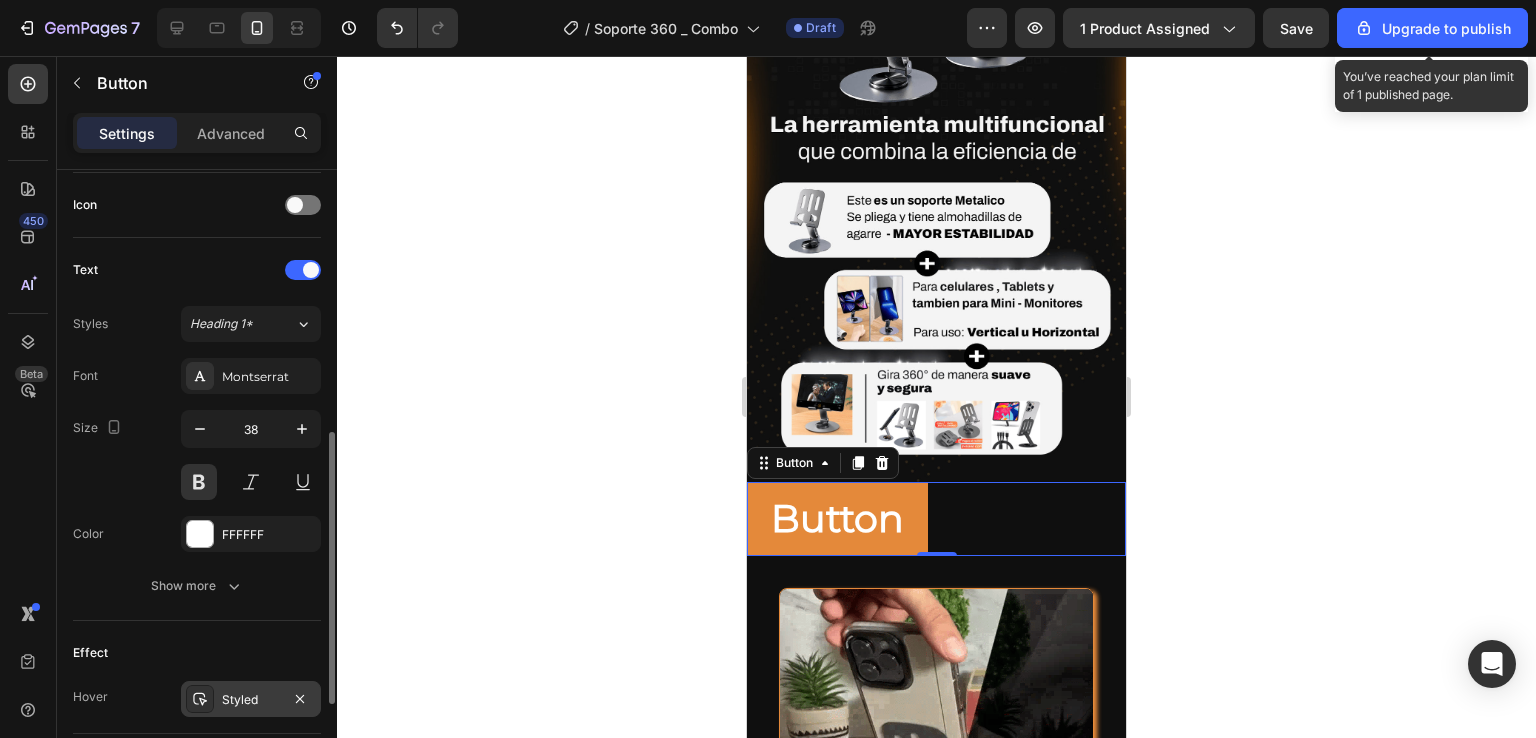 scroll, scrollTop: 806, scrollLeft: 0, axis: vertical 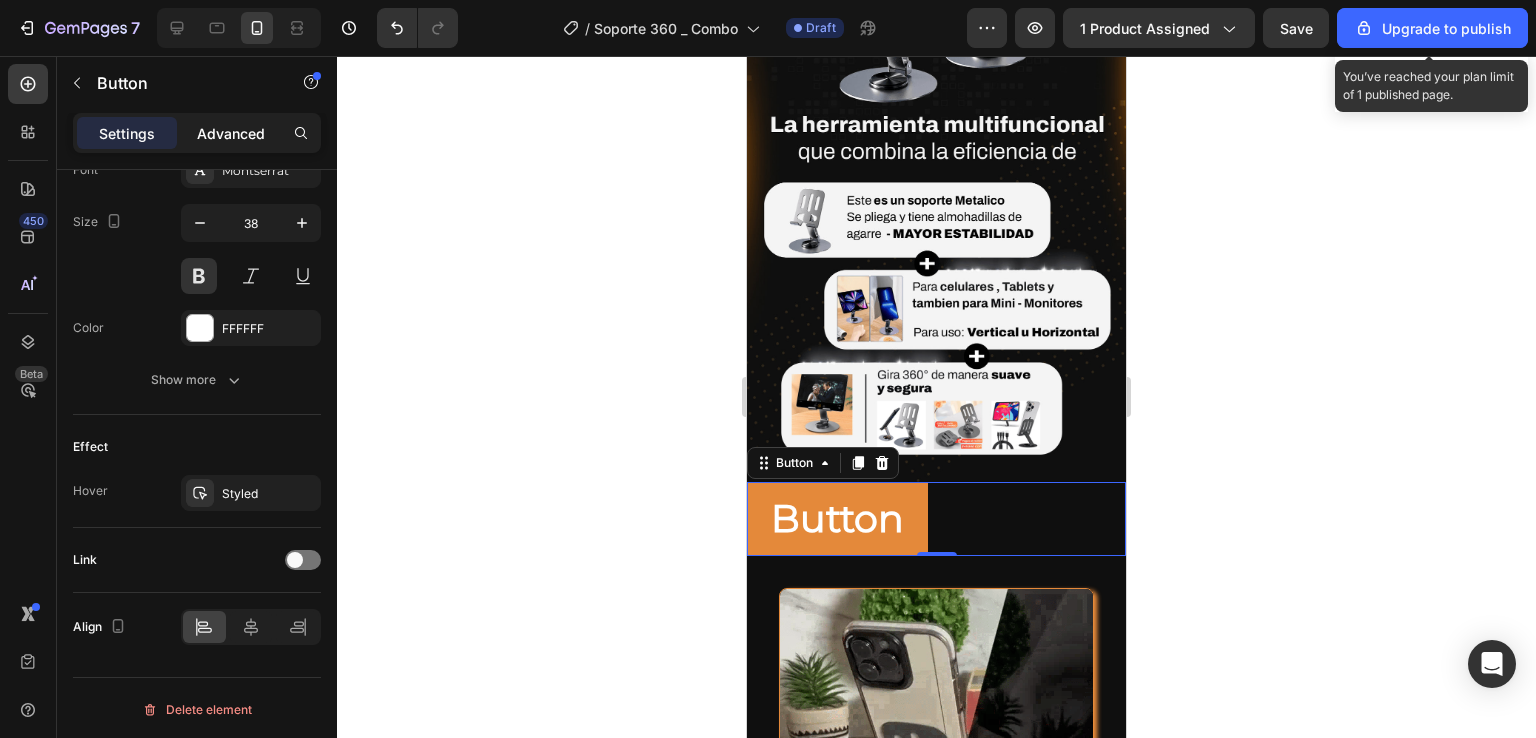 click on "Advanced" at bounding box center [231, 133] 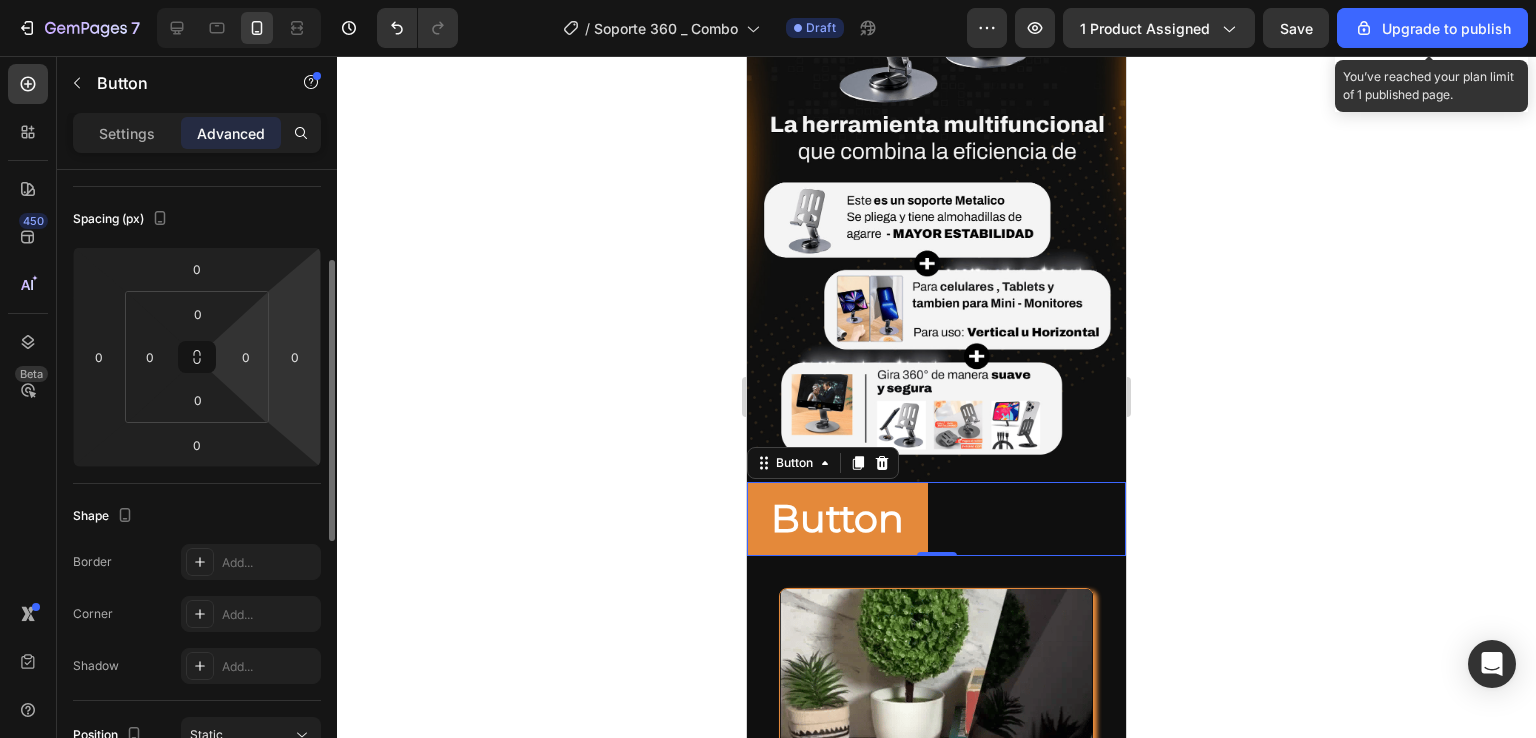 scroll, scrollTop: 300, scrollLeft: 0, axis: vertical 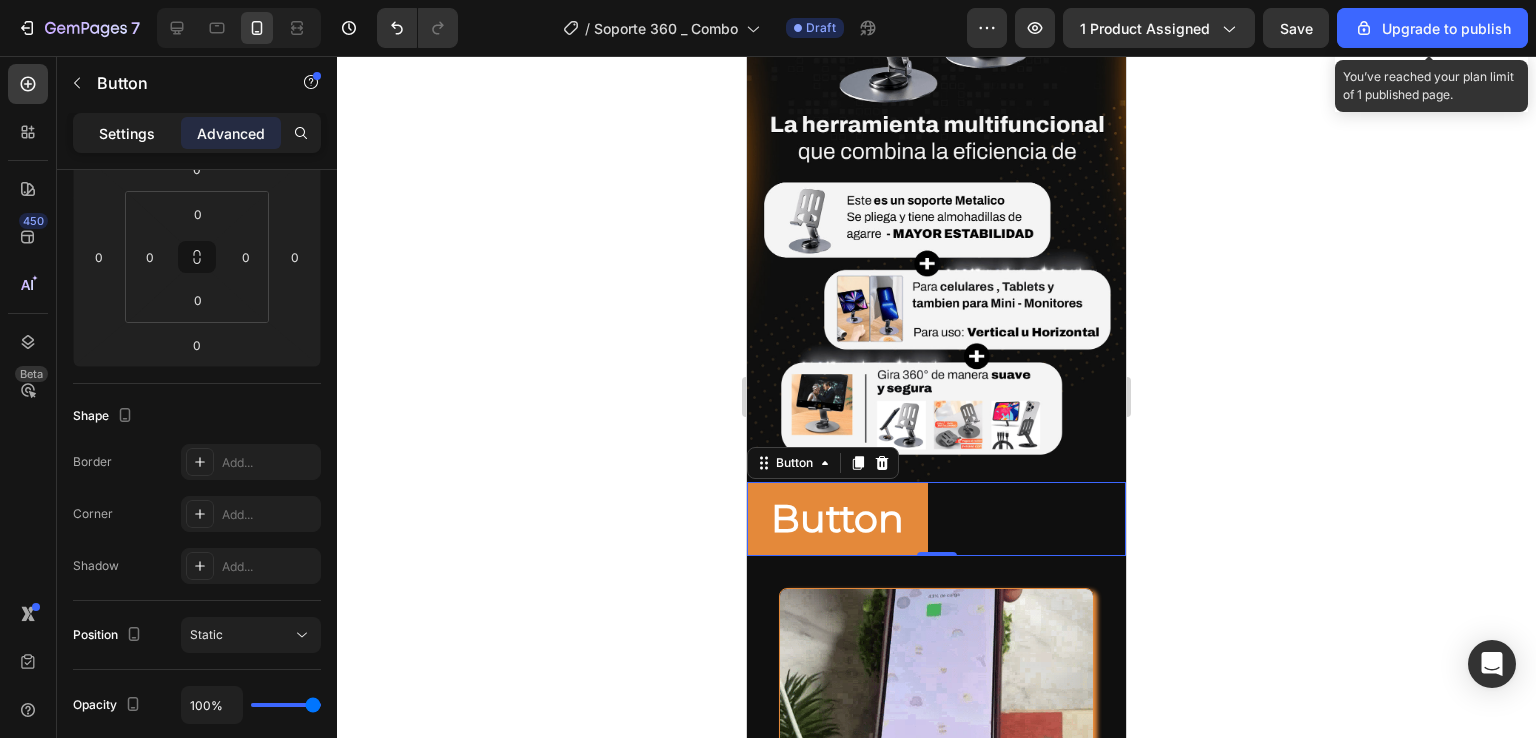 click on "Settings" at bounding box center [127, 133] 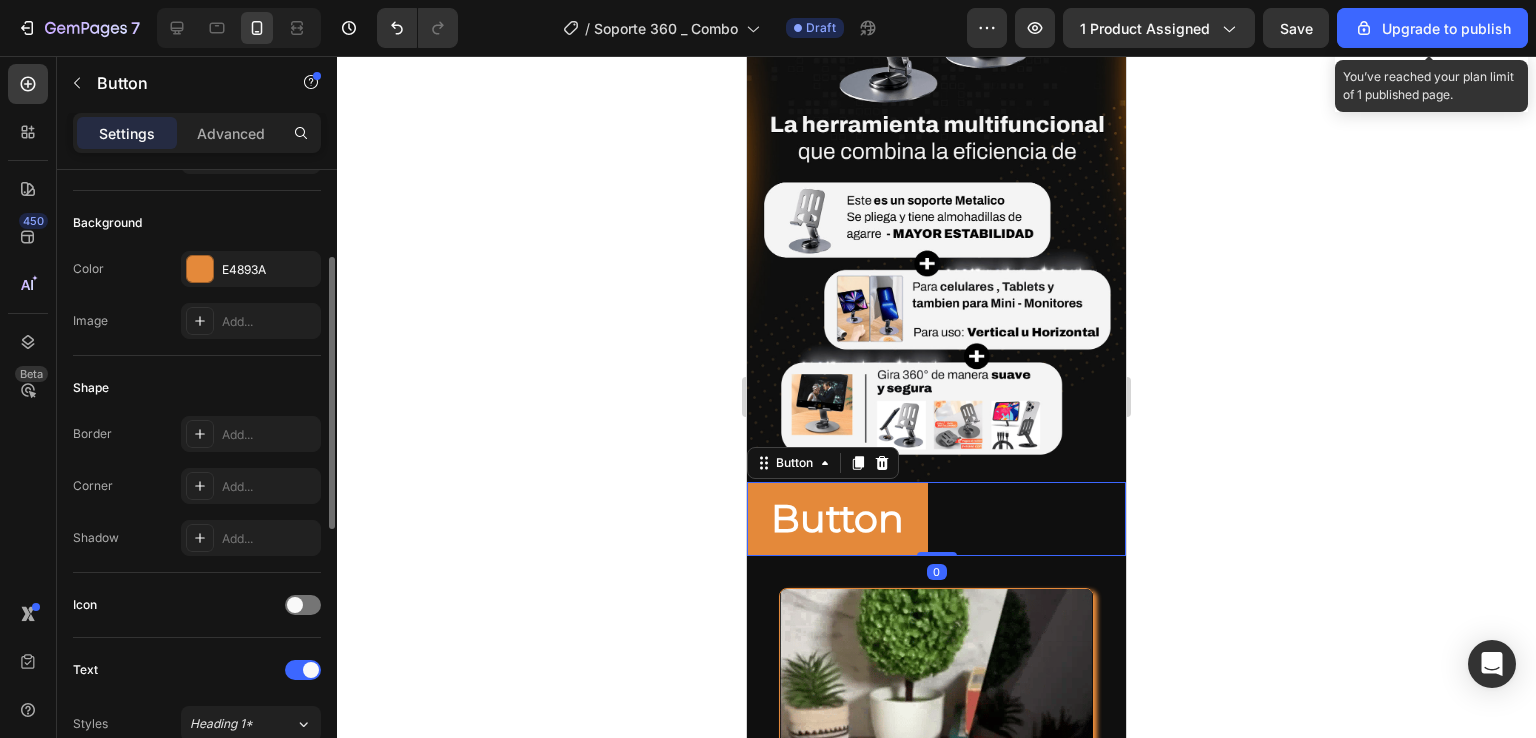 scroll, scrollTop: 0, scrollLeft: 0, axis: both 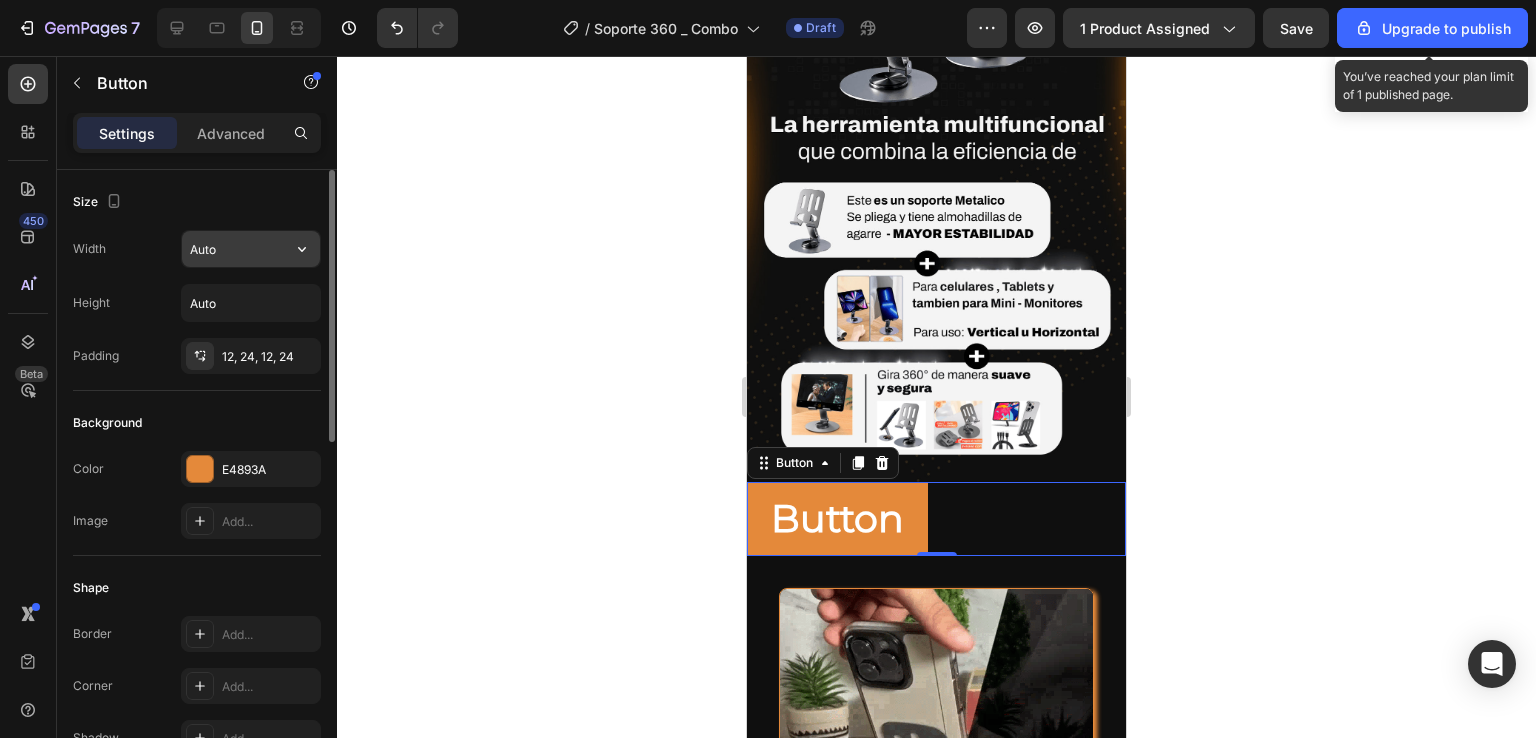 click on "Auto" at bounding box center [251, 249] 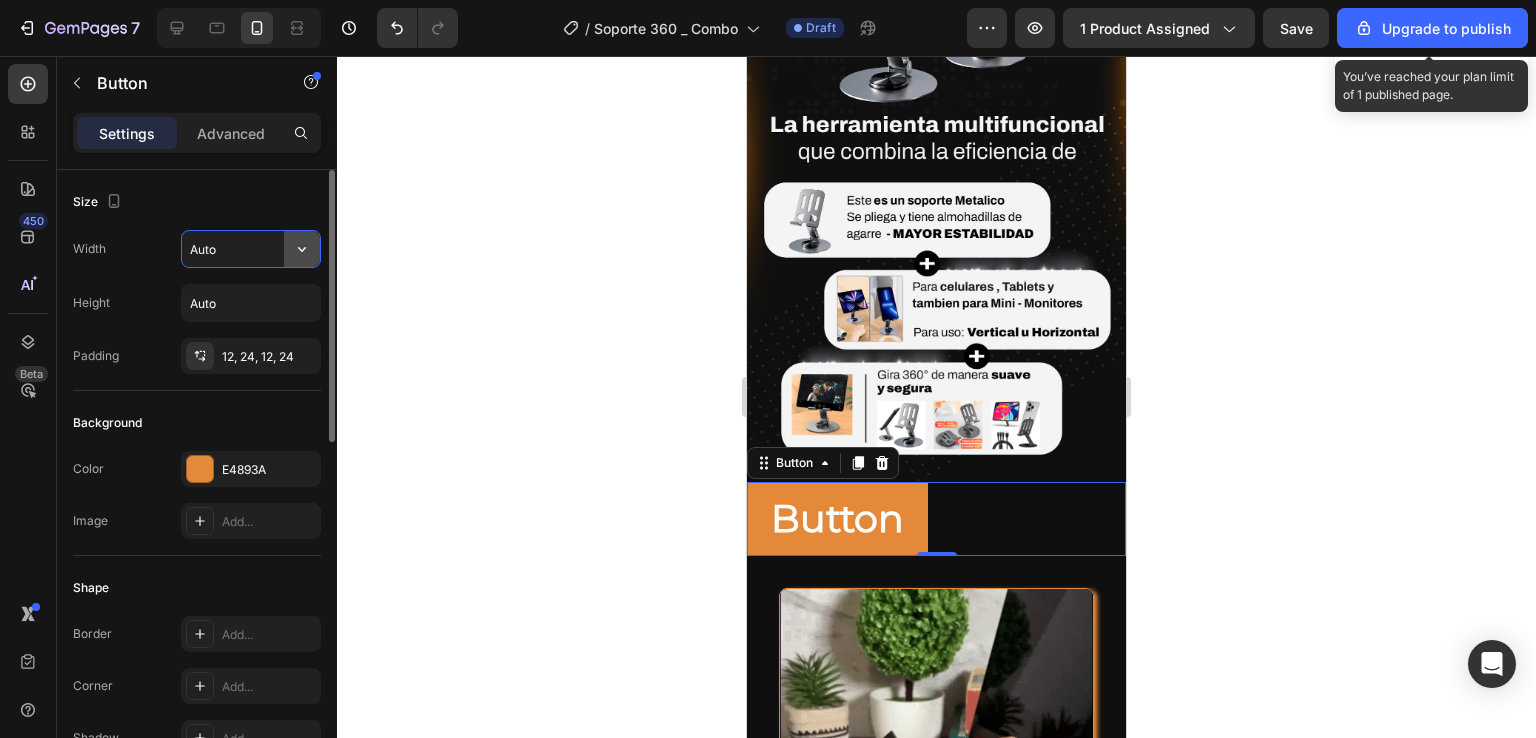 click 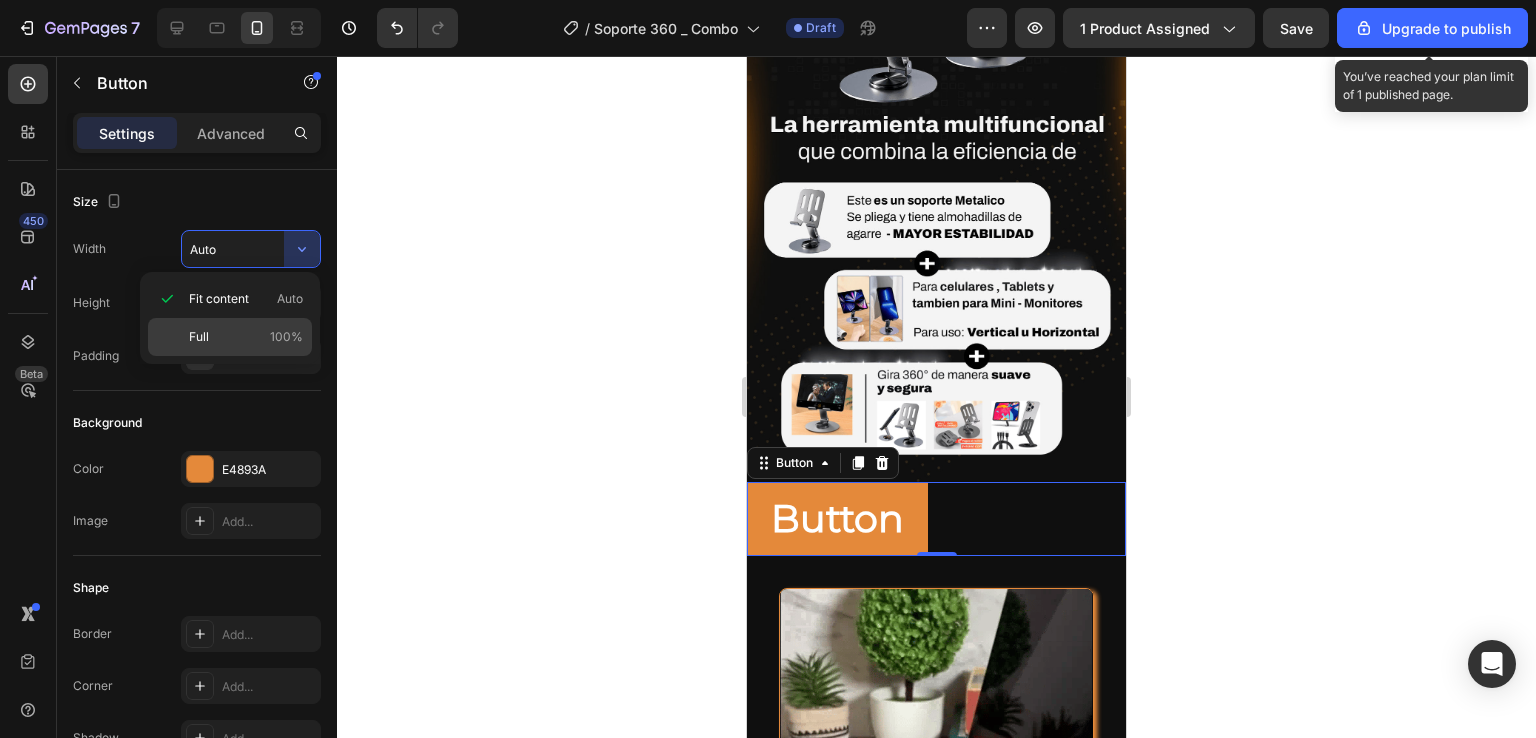click on "Full 100%" at bounding box center (246, 337) 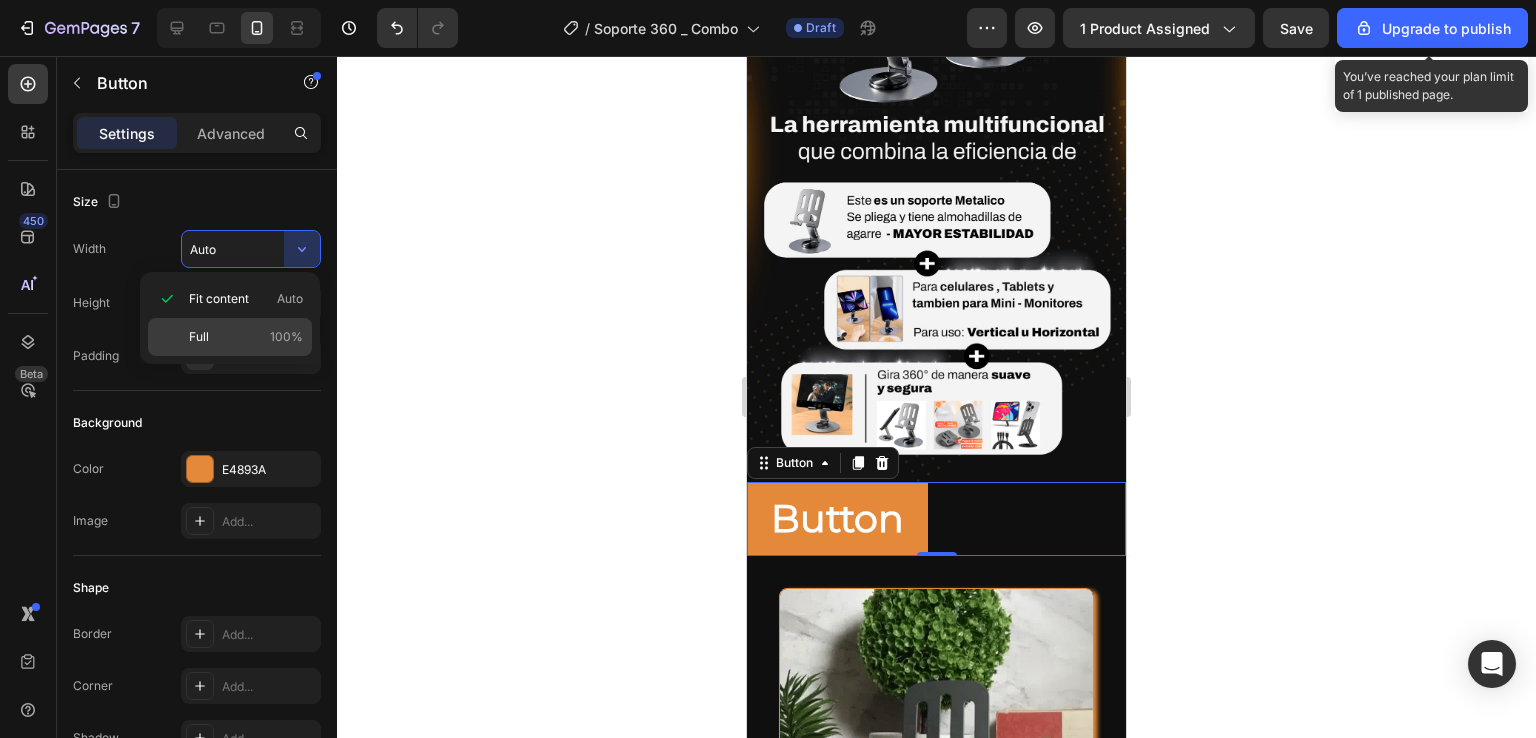 type on "100%" 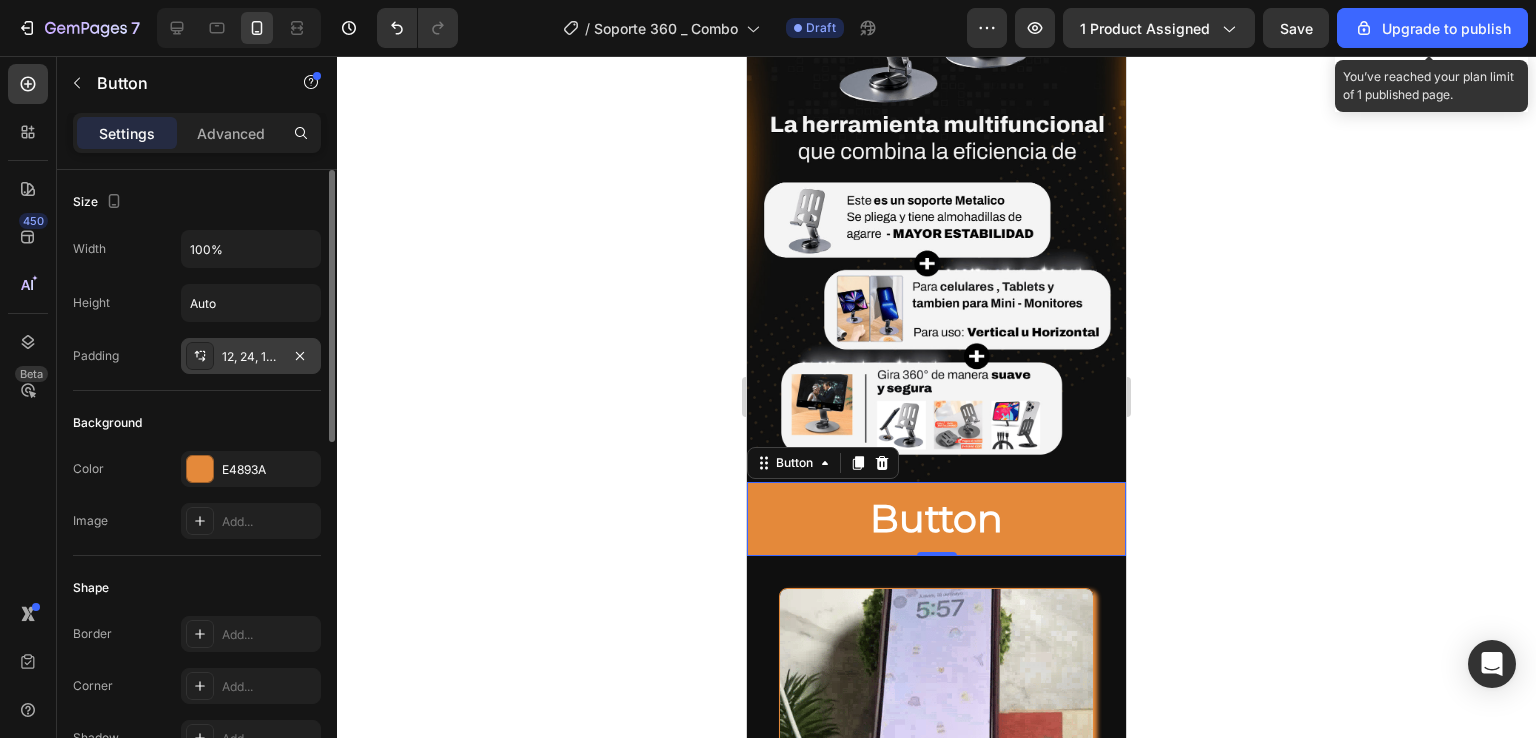 click on "12, 24, 12, 24" at bounding box center [251, 357] 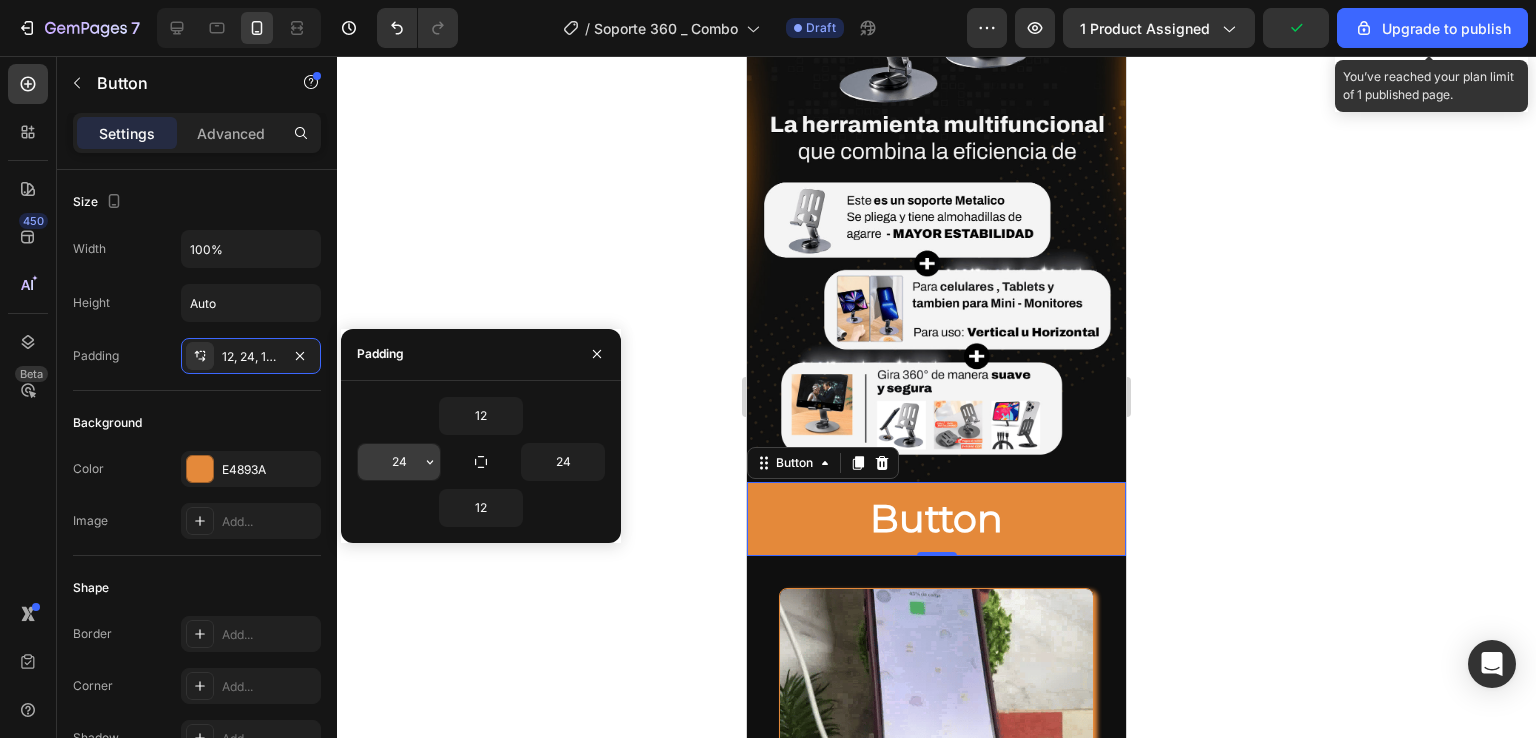 click on "24" at bounding box center (399, 462) 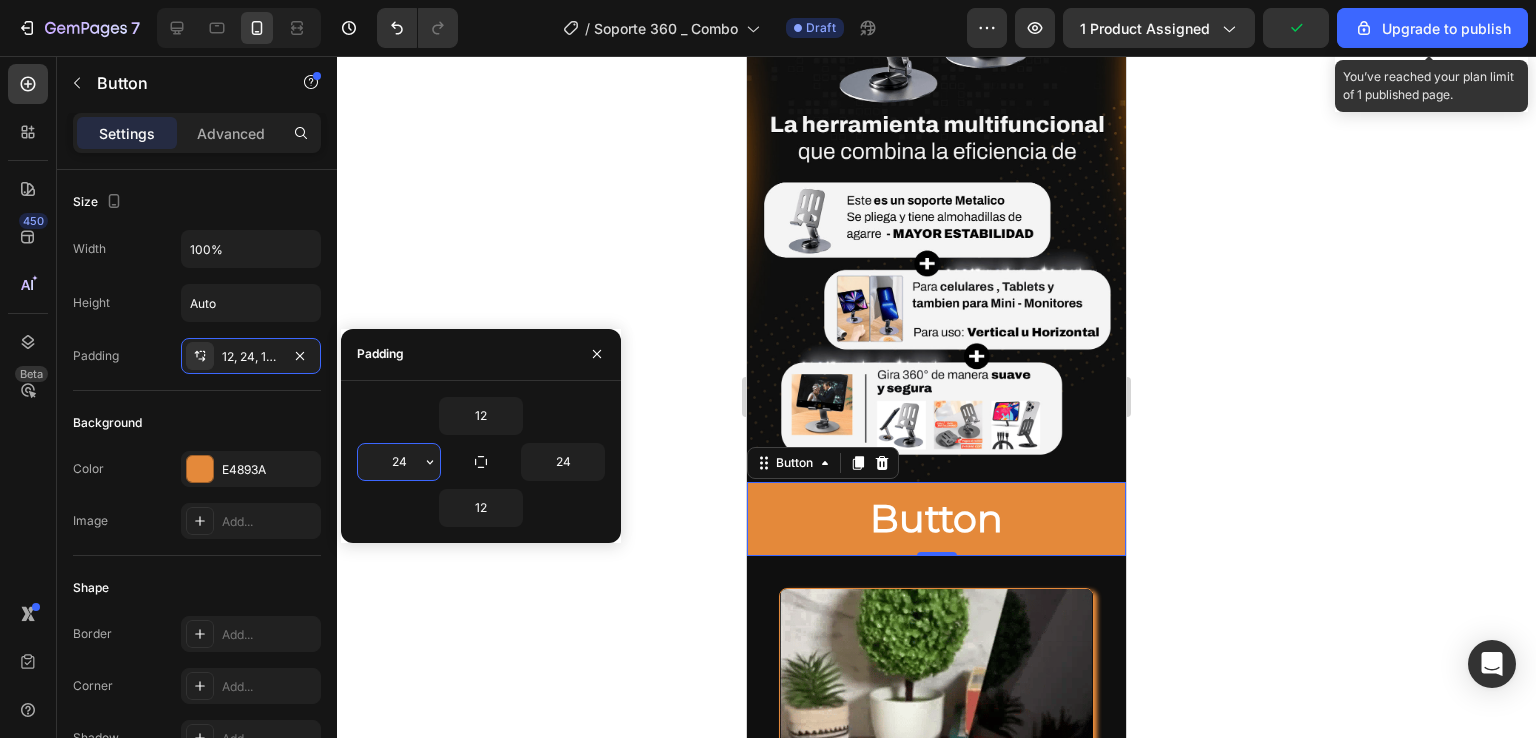 click on "24" at bounding box center [399, 462] 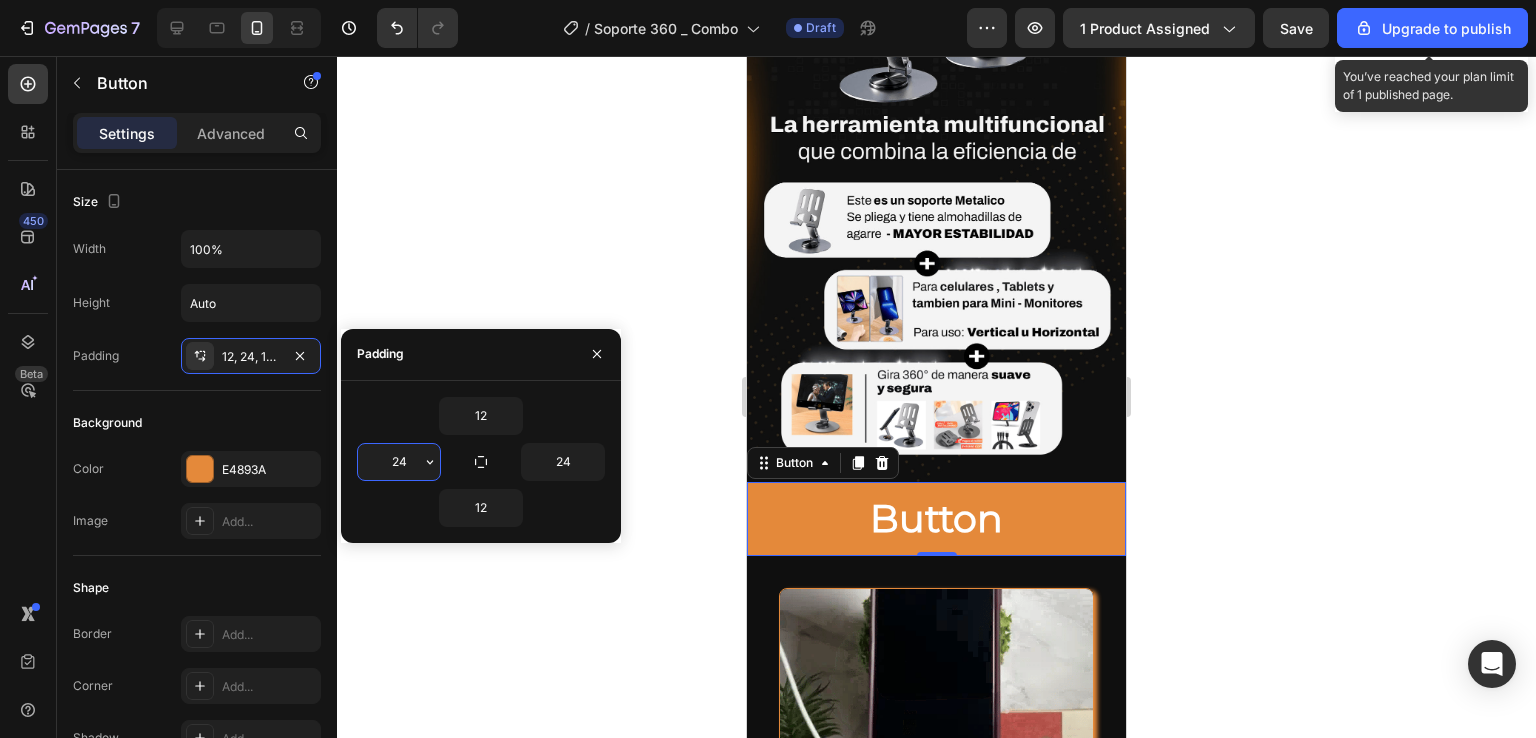 type on "2" 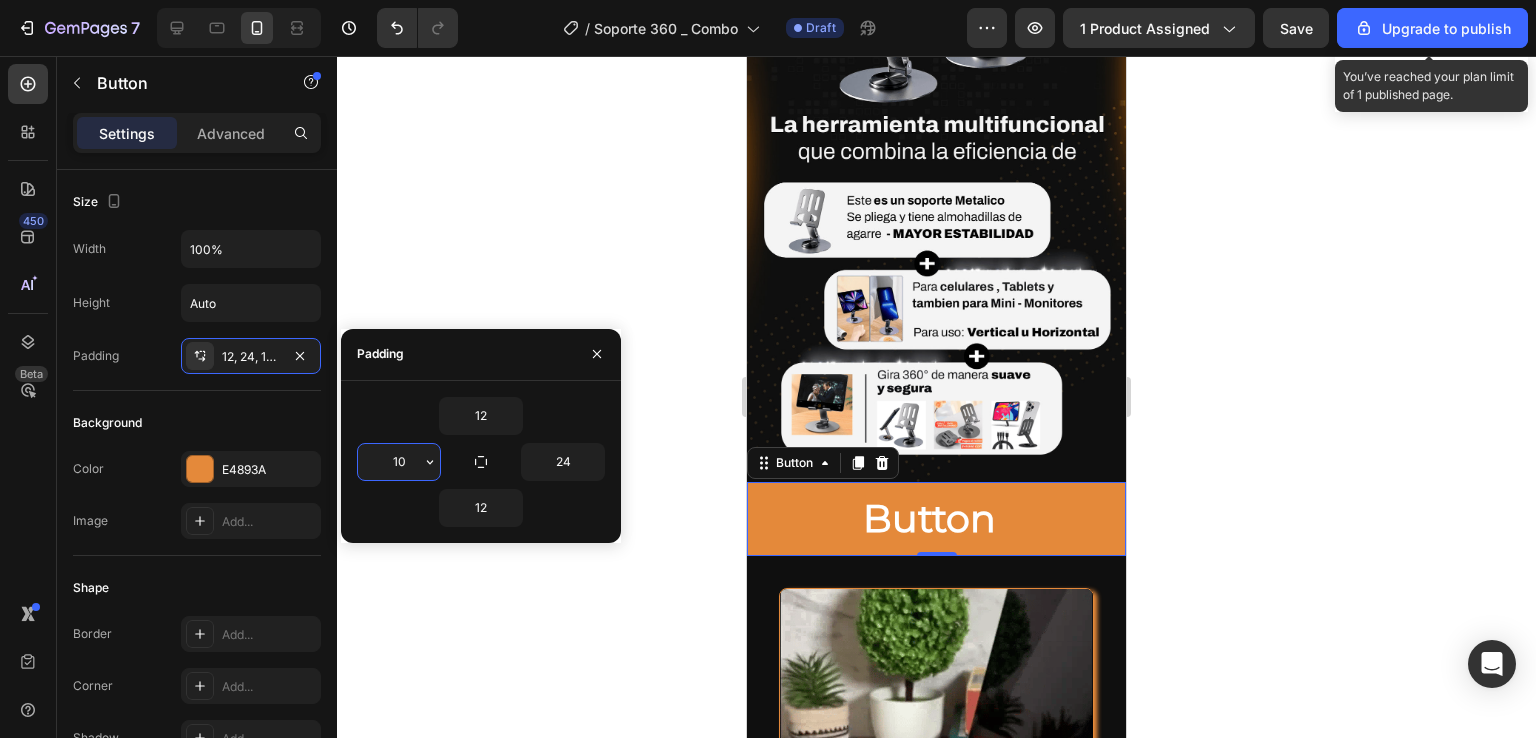 type on "10" 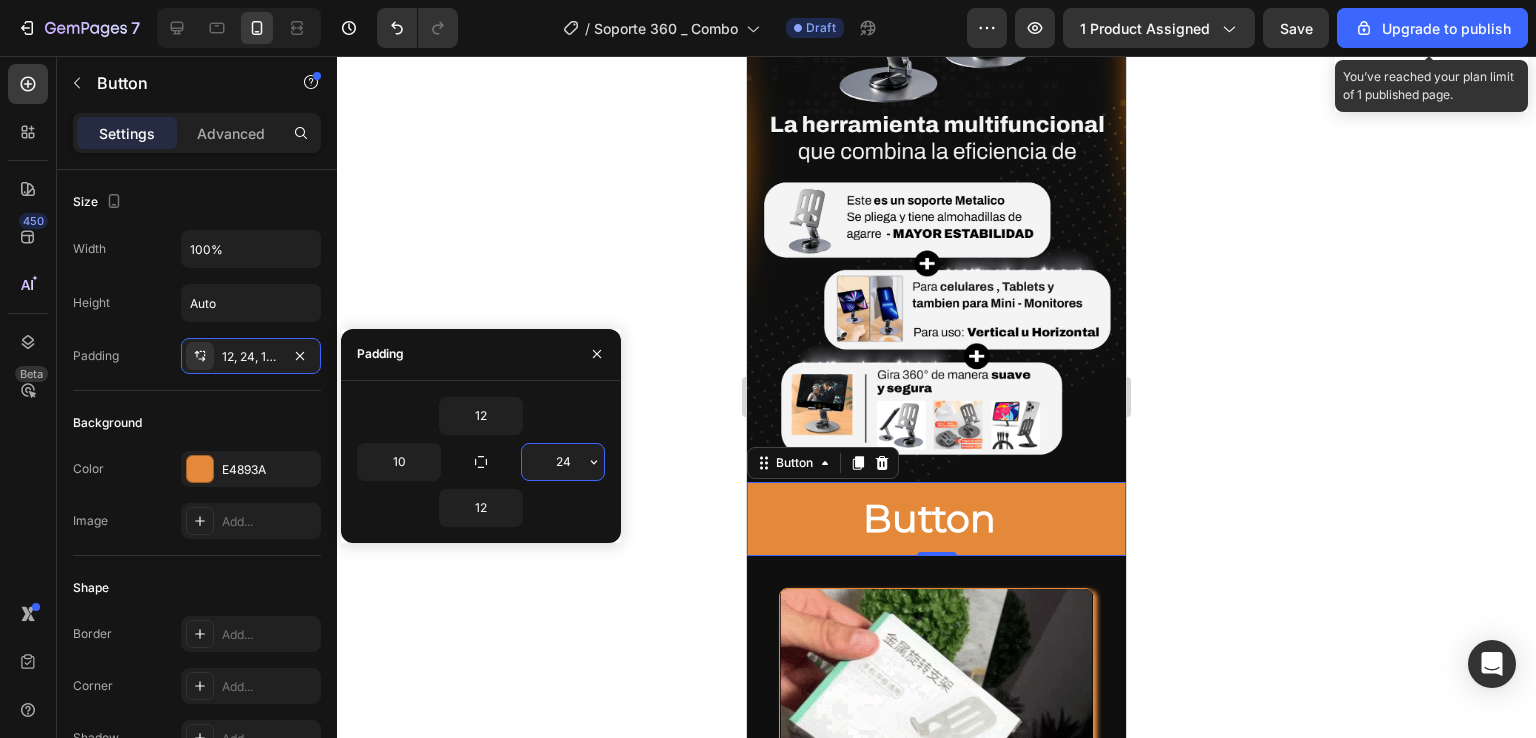 click on "24" at bounding box center [563, 462] 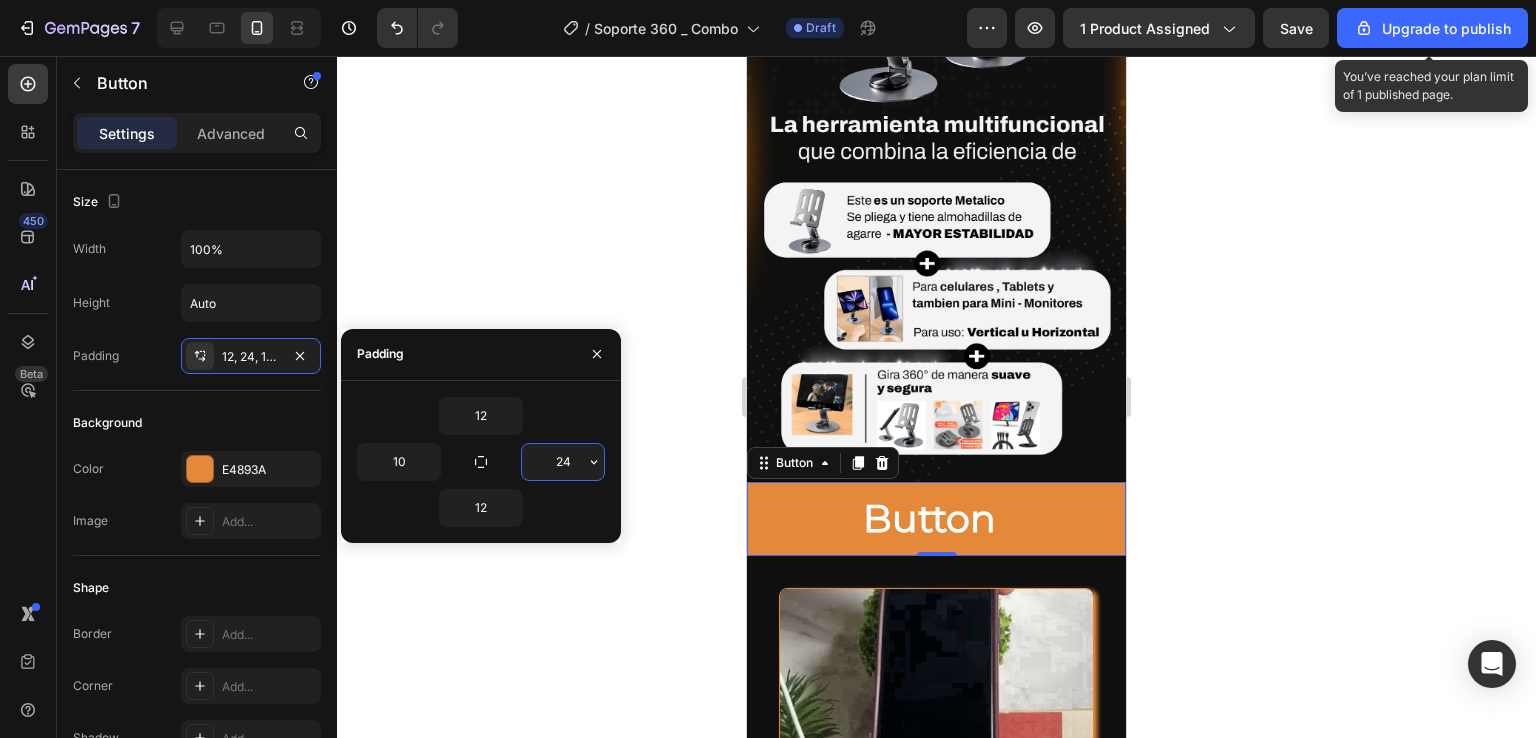 click on "24" at bounding box center [563, 462] 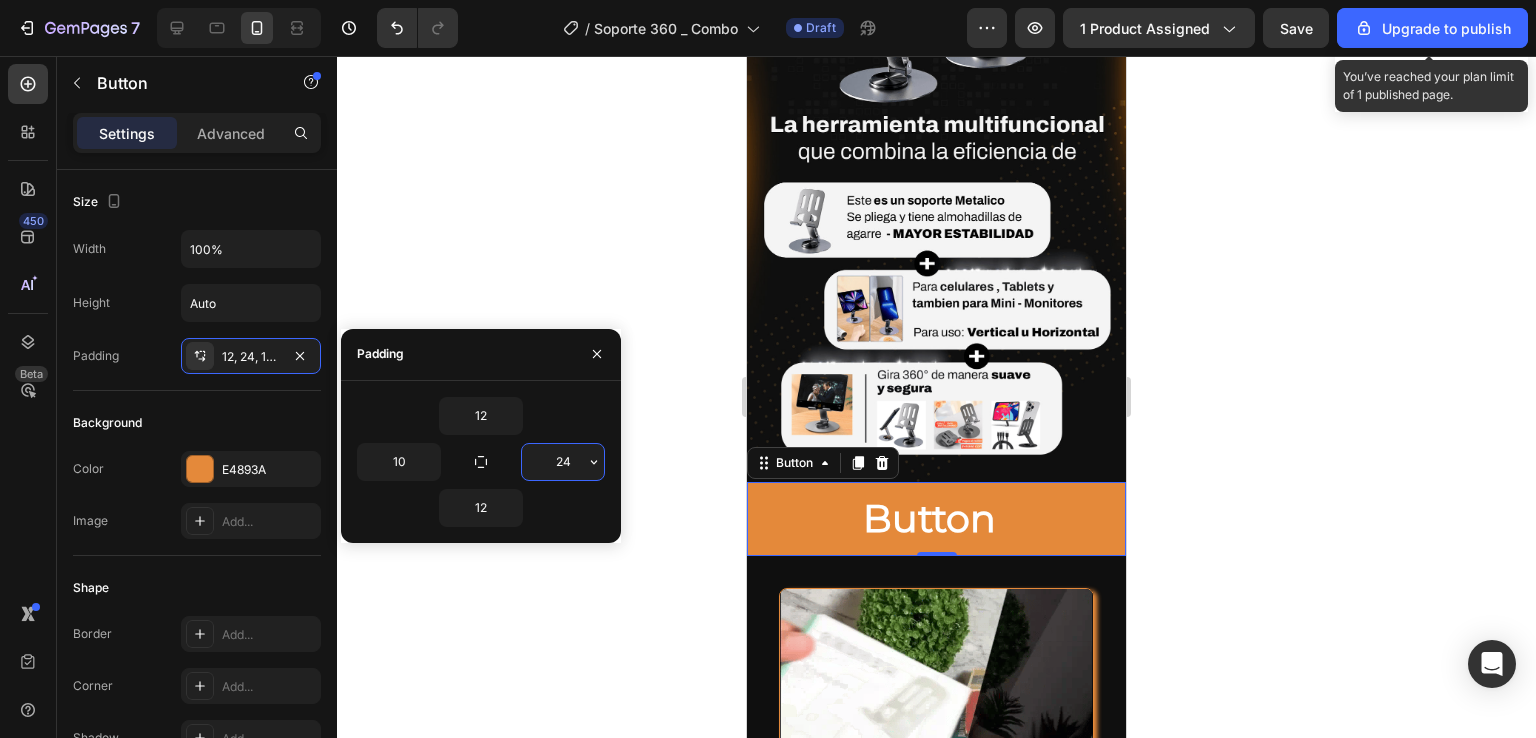 click on "24" at bounding box center [563, 462] 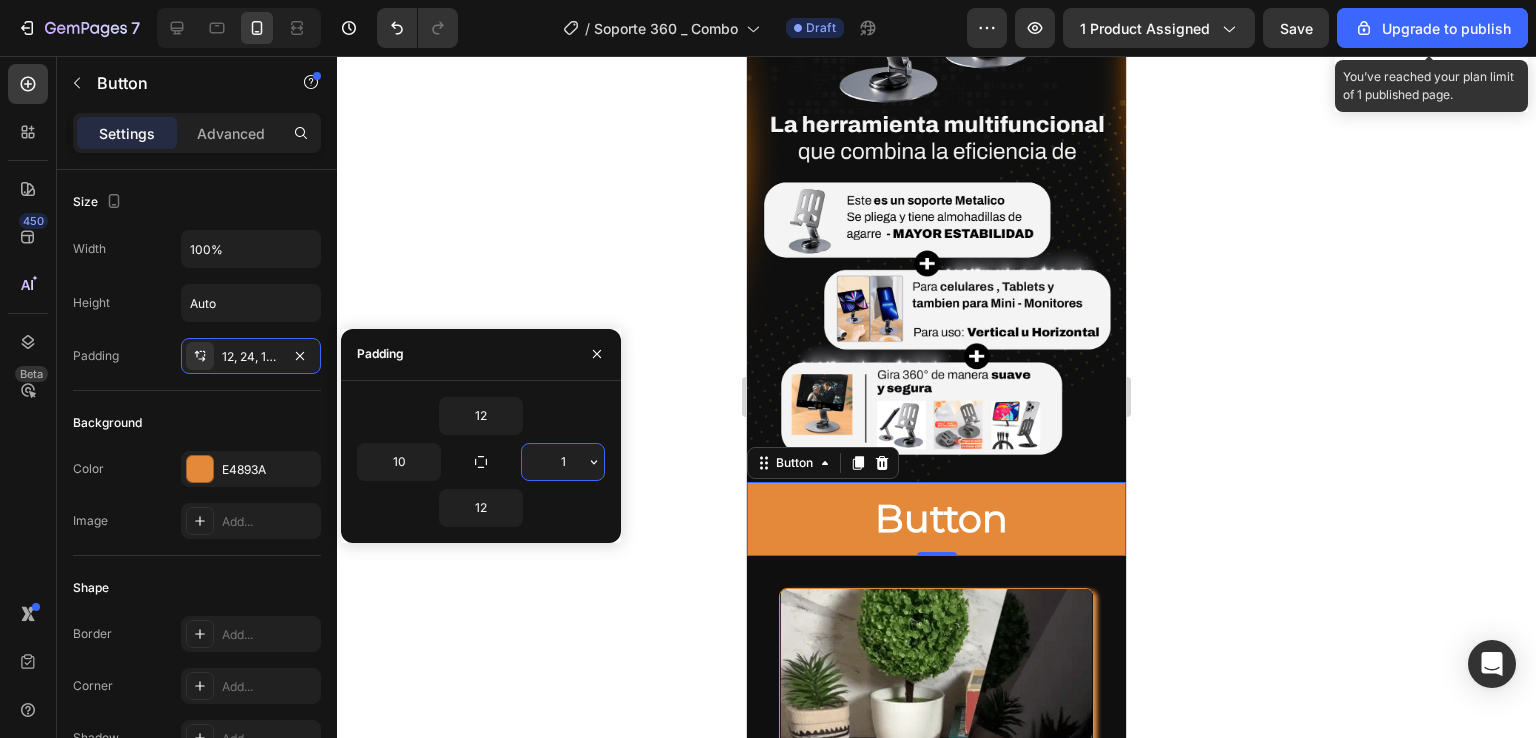 type on "10" 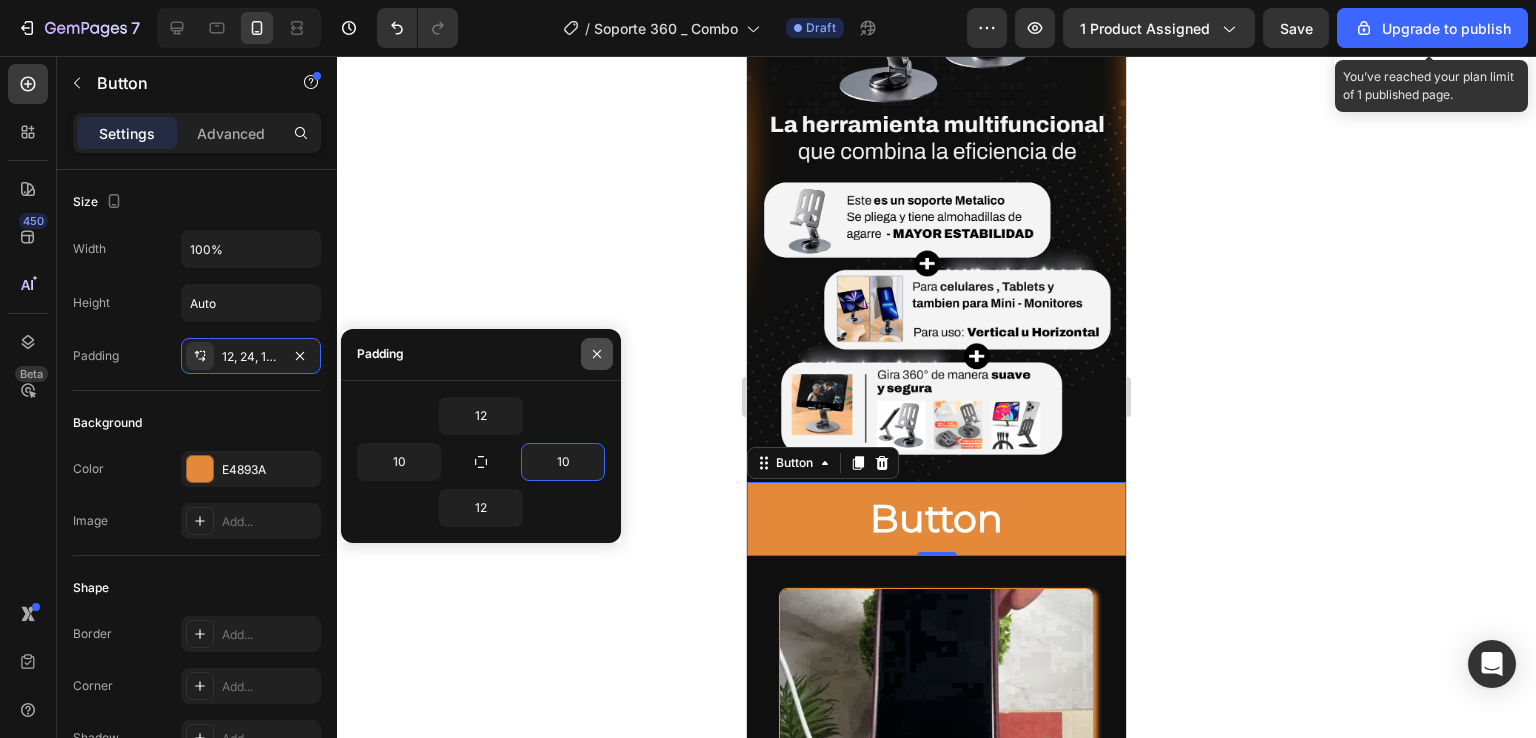 click 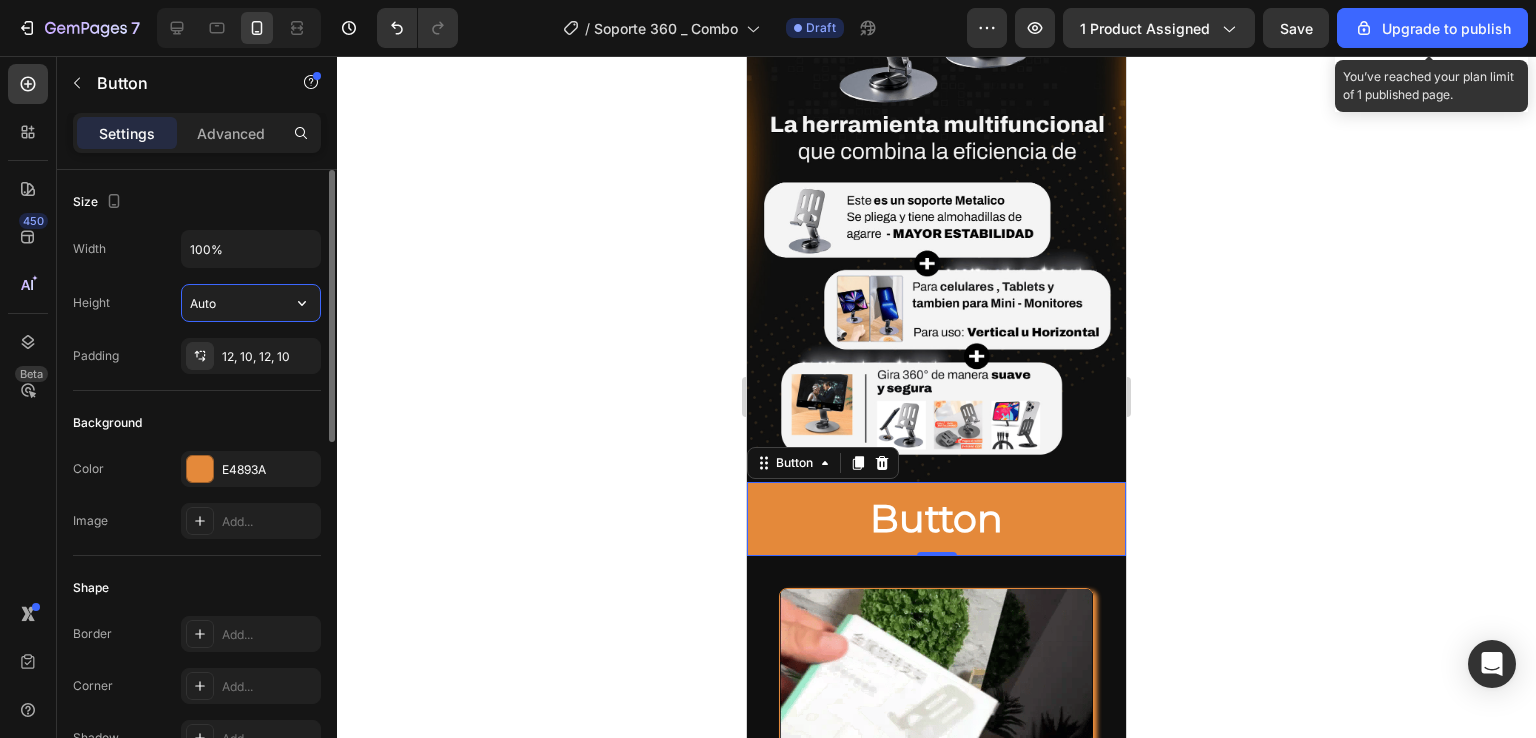 click on "Auto" at bounding box center (251, 303) 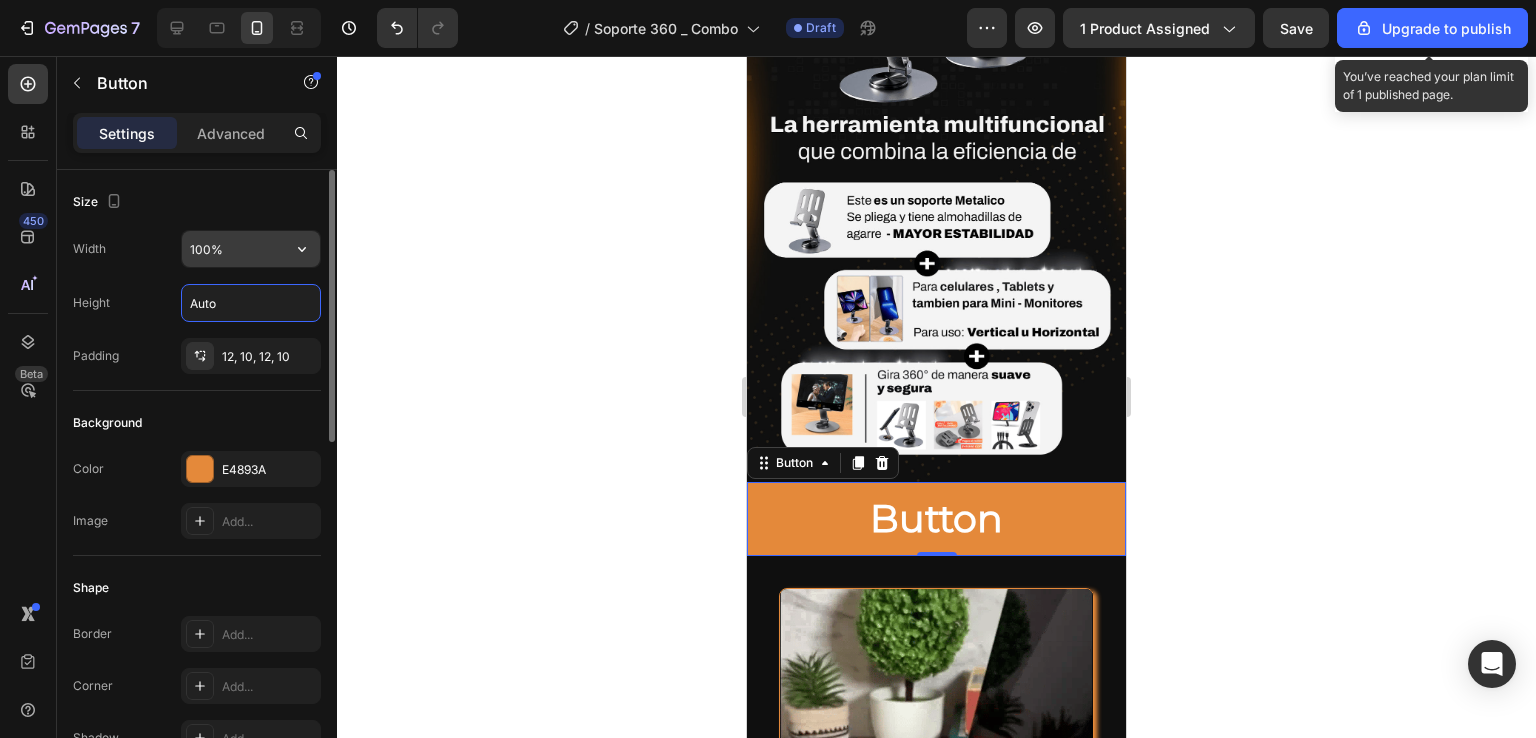 click on "100%" at bounding box center (251, 249) 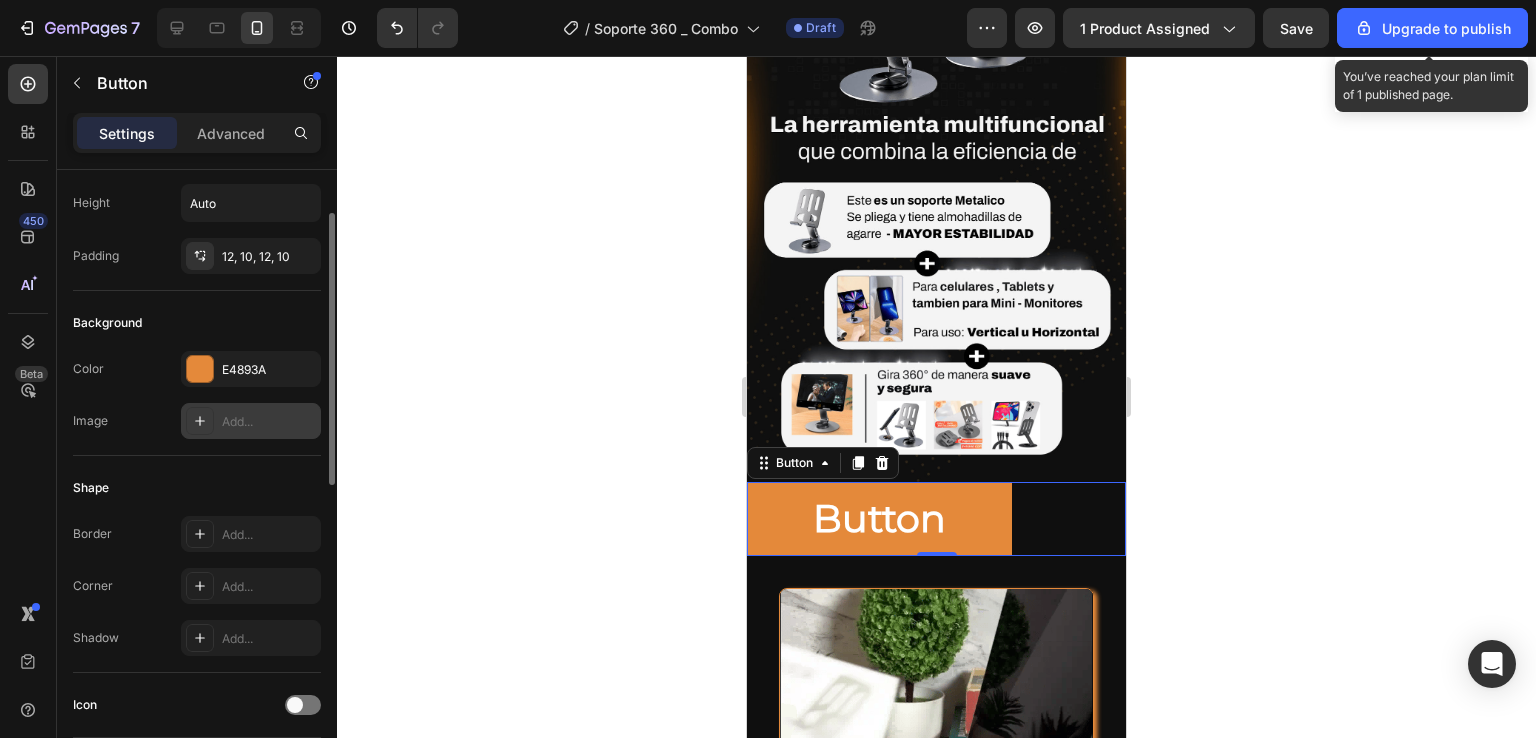 scroll, scrollTop: 200, scrollLeft: 0, axis: vertical 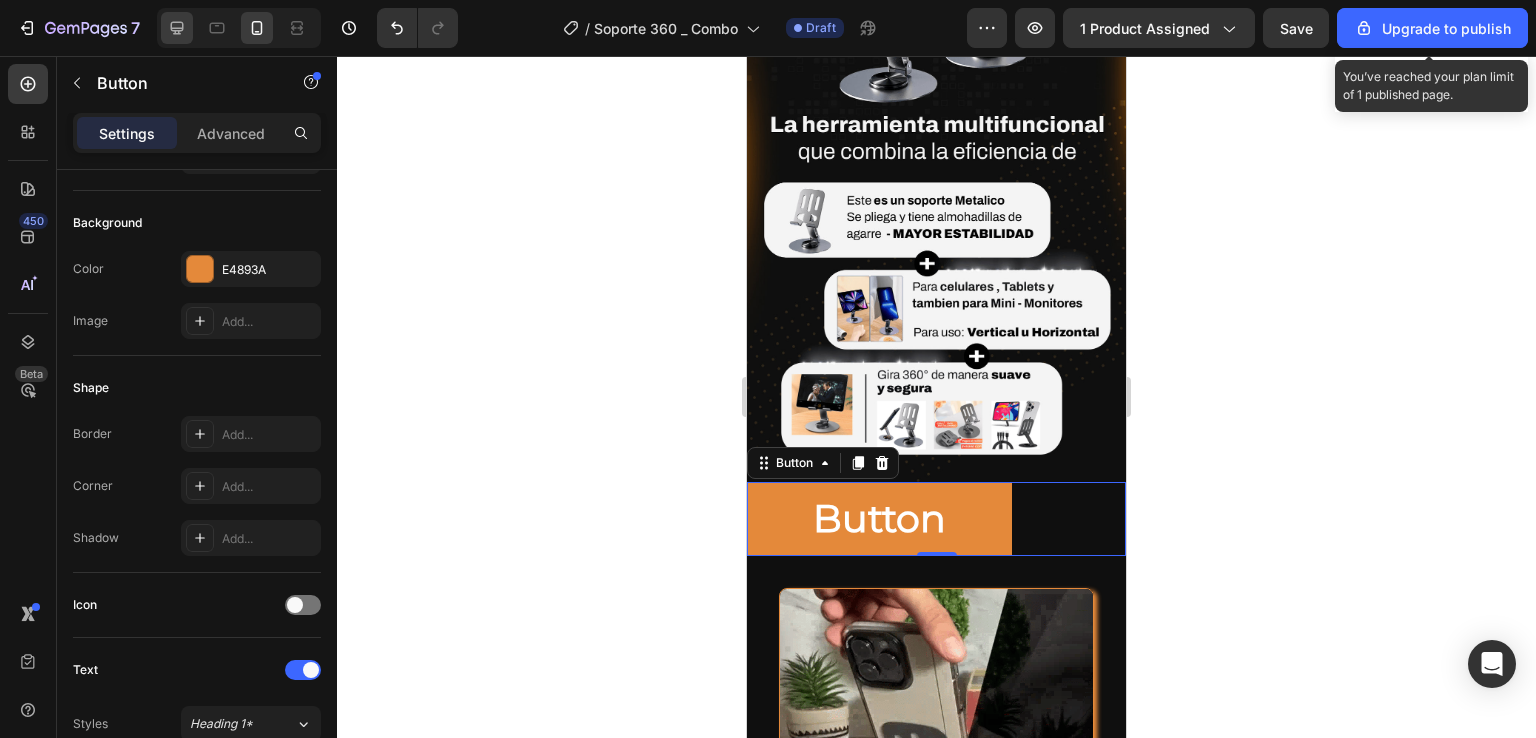 click 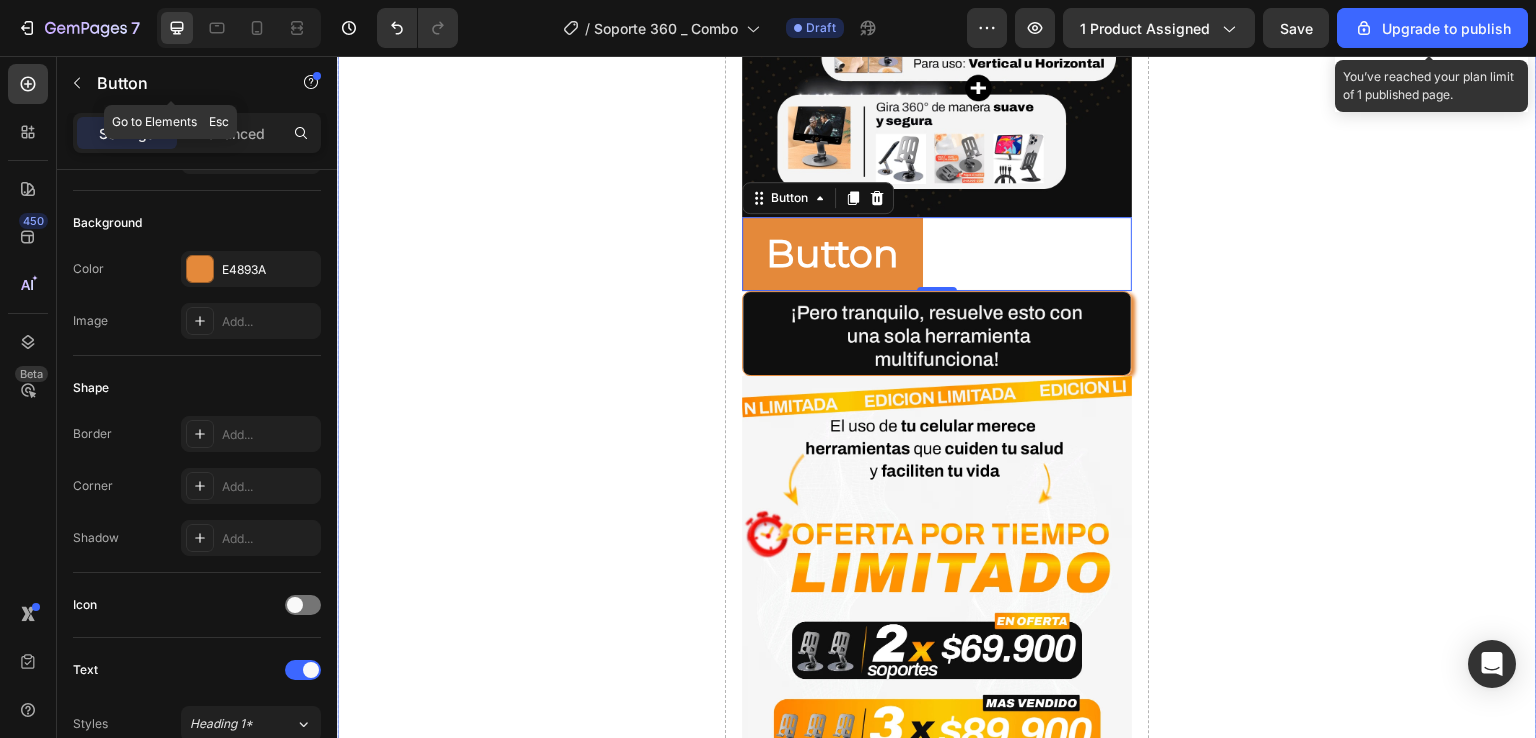 scroll, scrollTop: 2691, scrollLeft: 0, axis: vertical 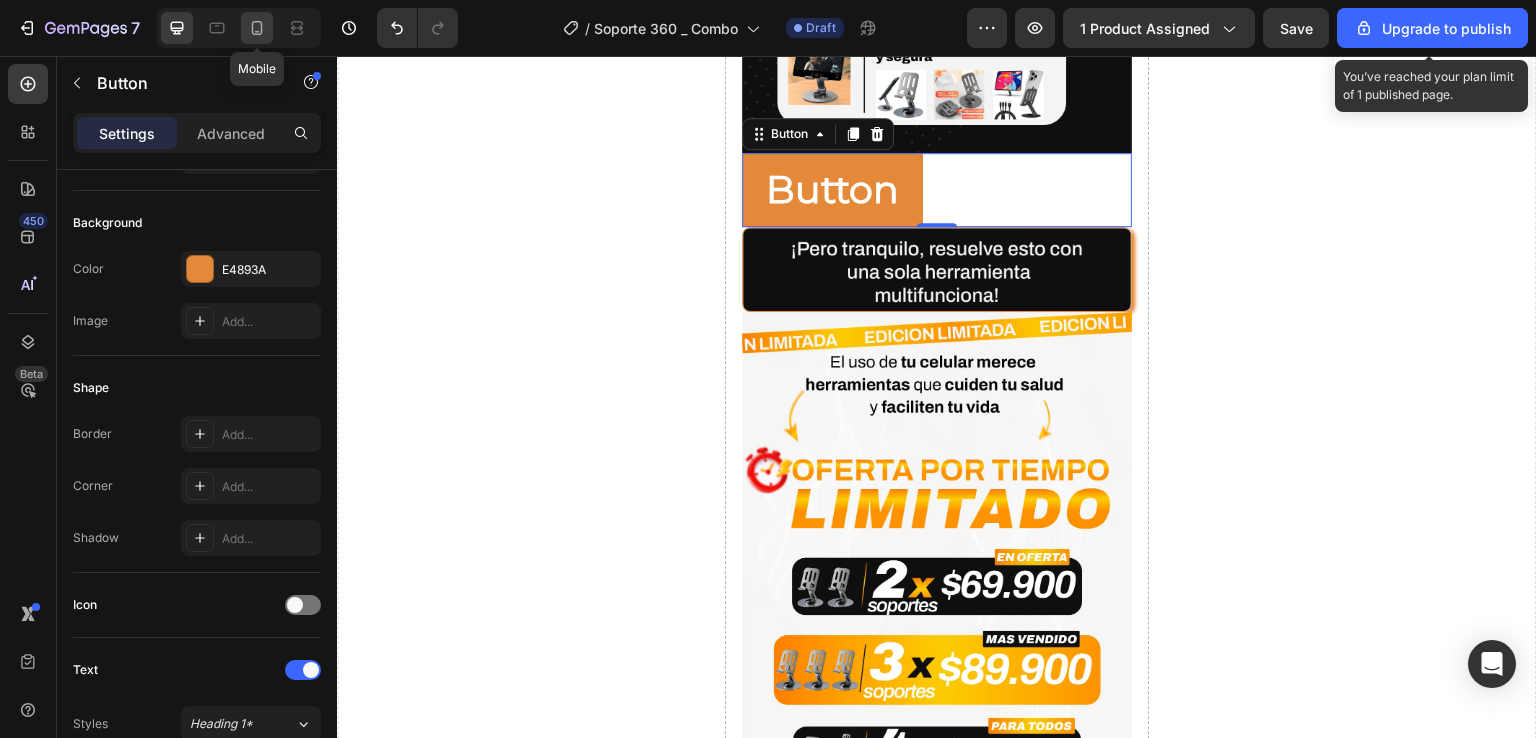 click 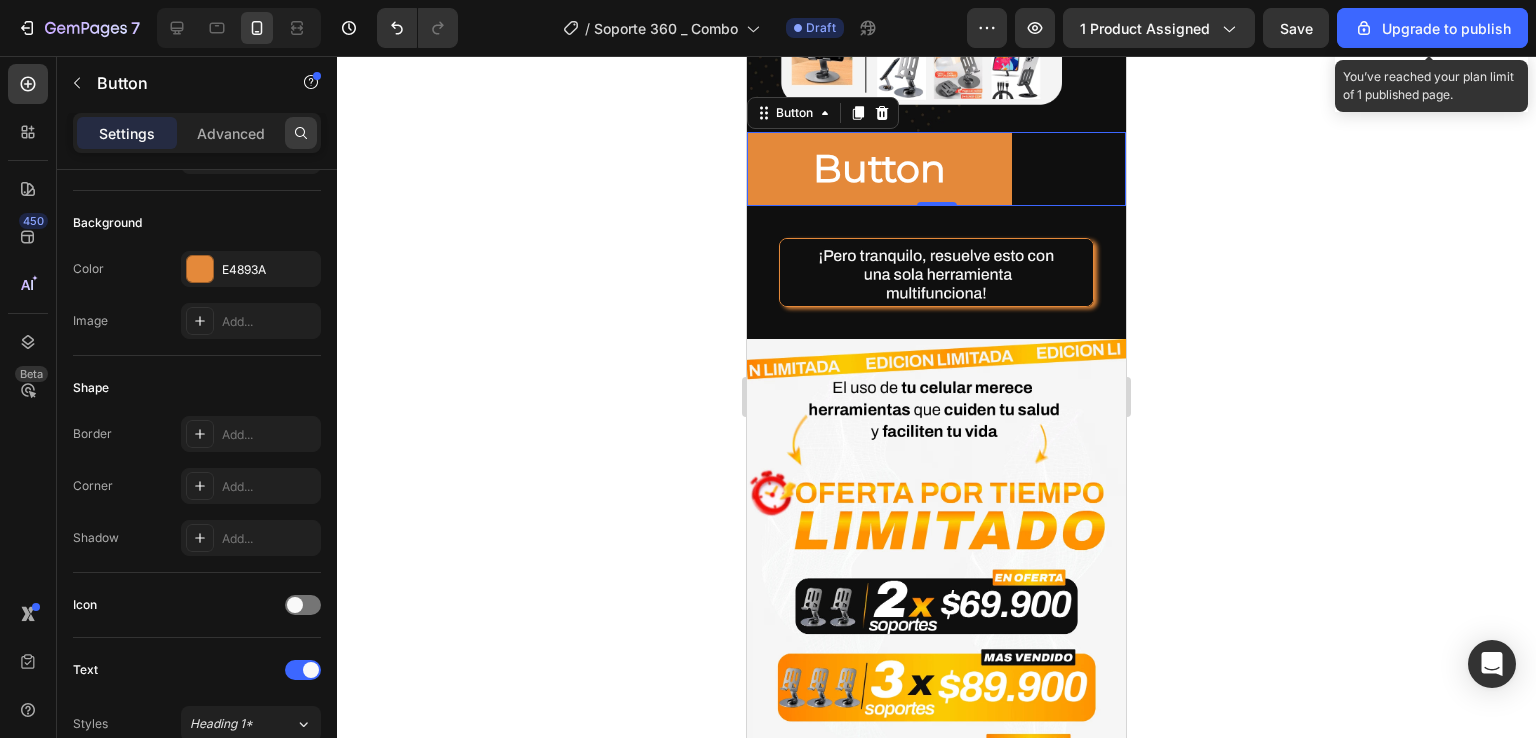 scroll, scrollTop: 2815, scrollLeft: 0, axis: vertical 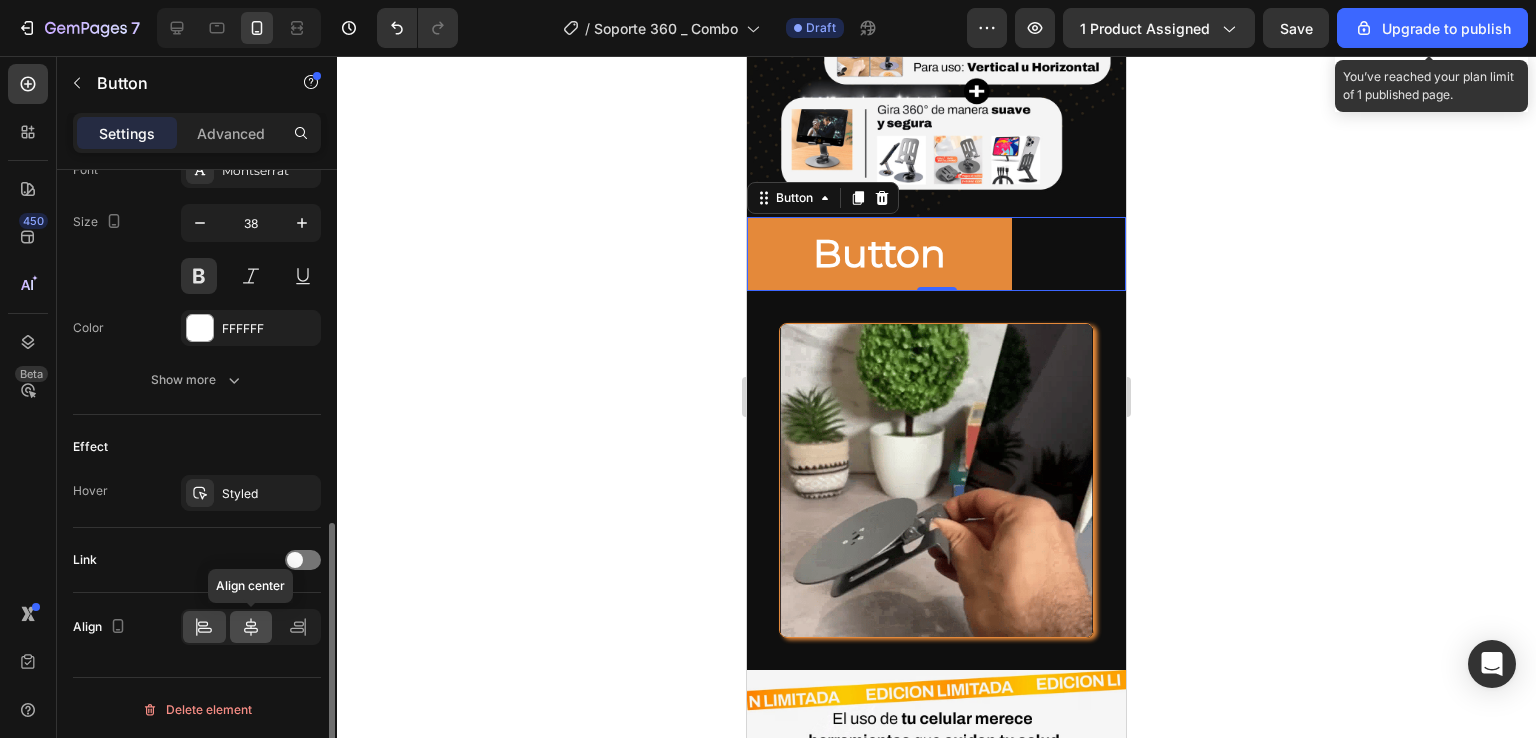 click 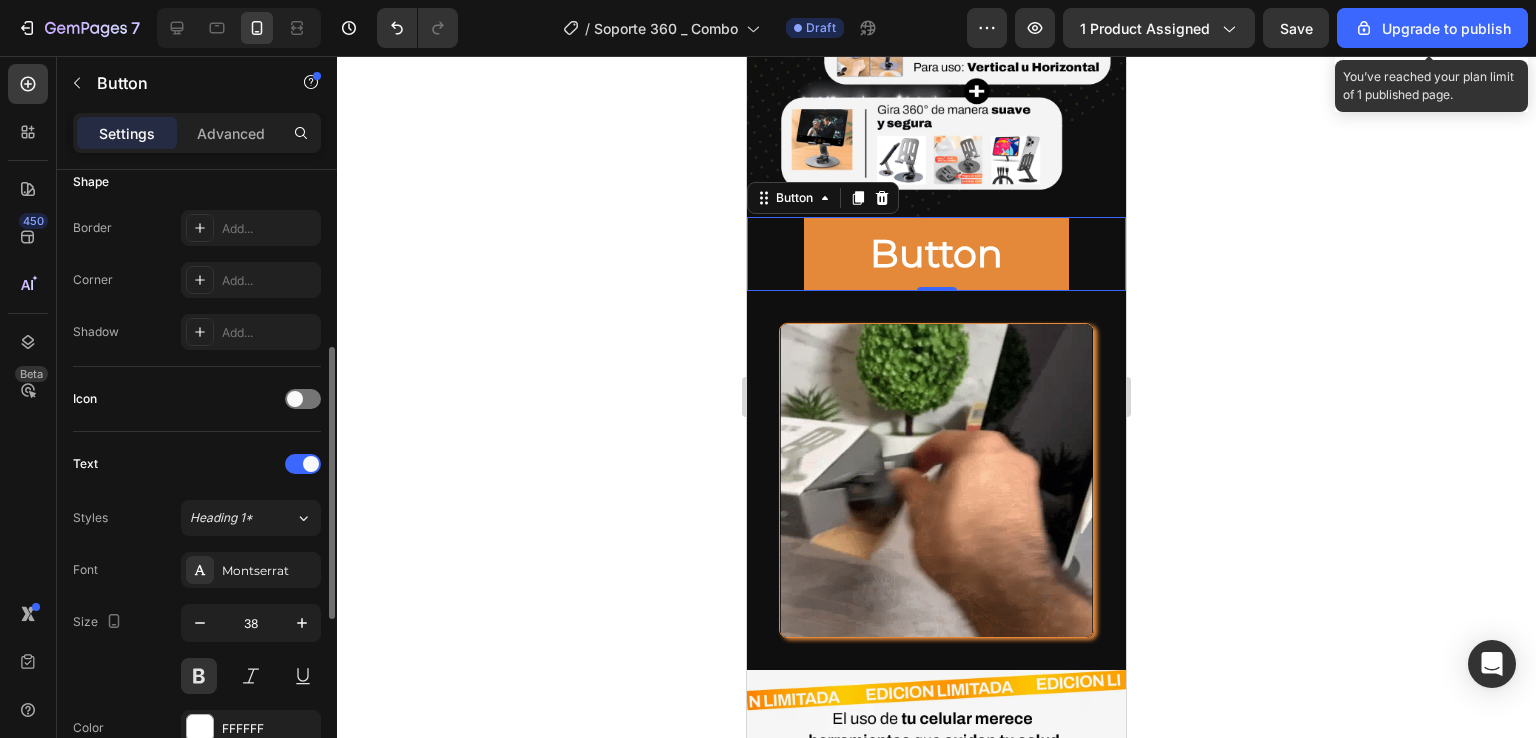 scroll, scrollTop: 0, scrollLeft: 0, axis: both 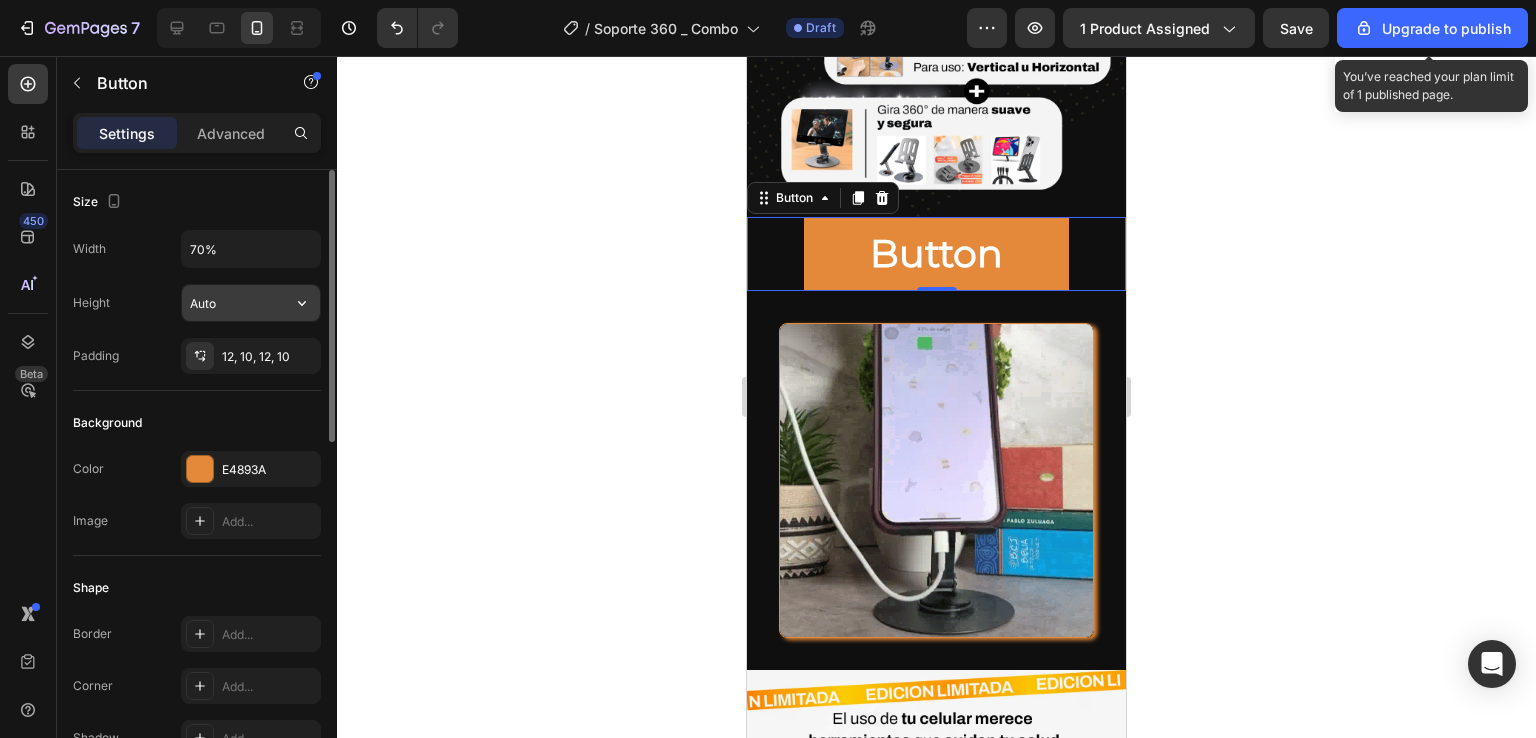 click on "Auto" at bounding box center [251, 303] 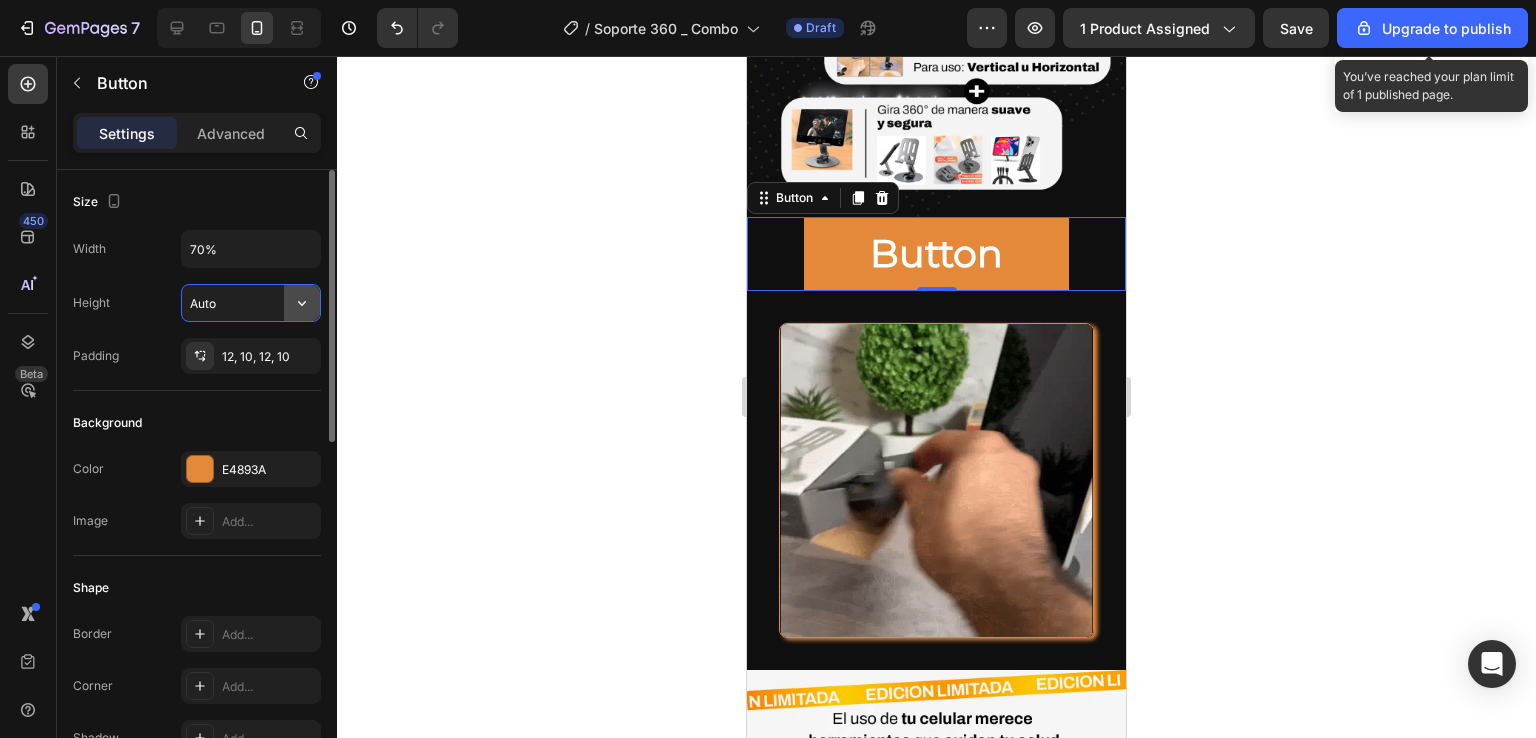click 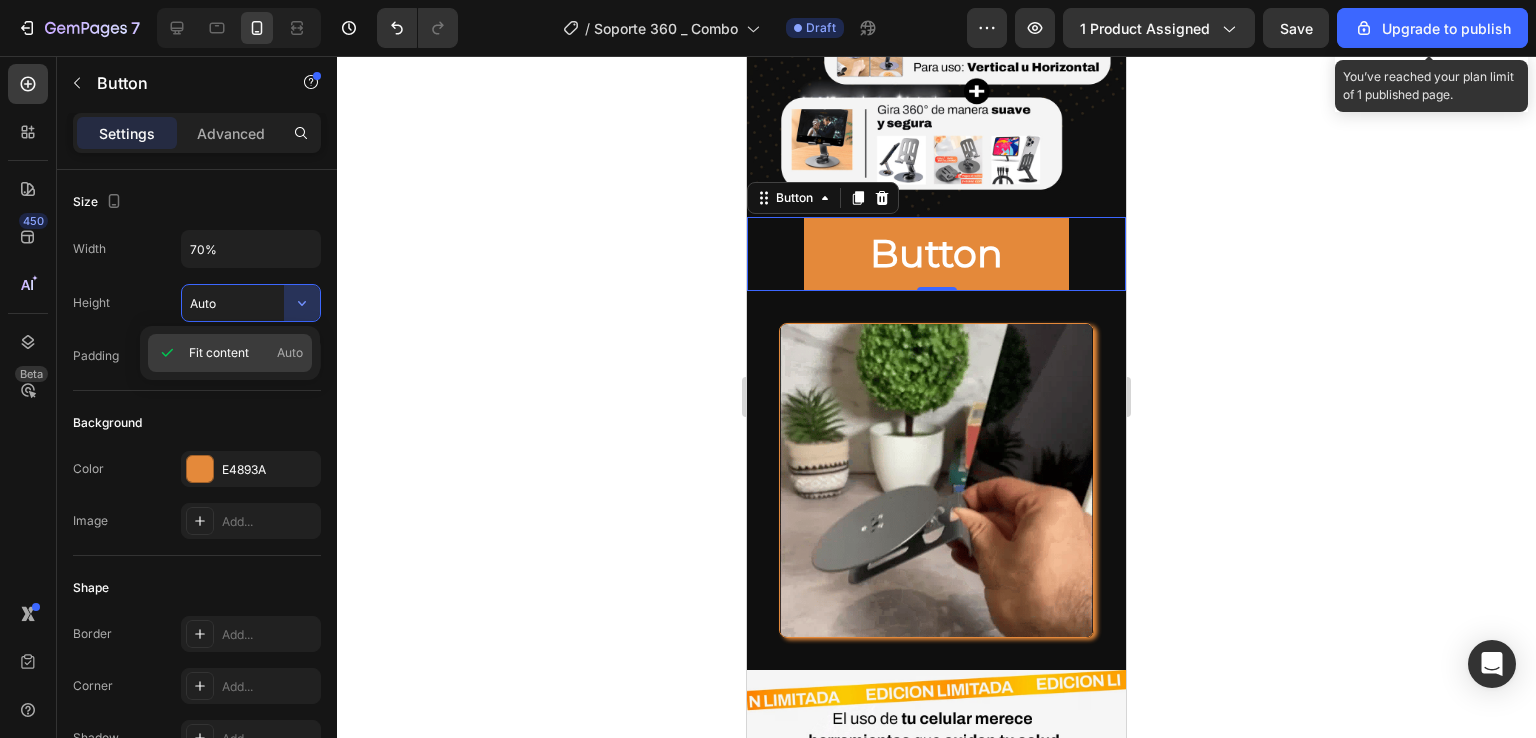 click on "Auto" at bounding box center (290, 353) 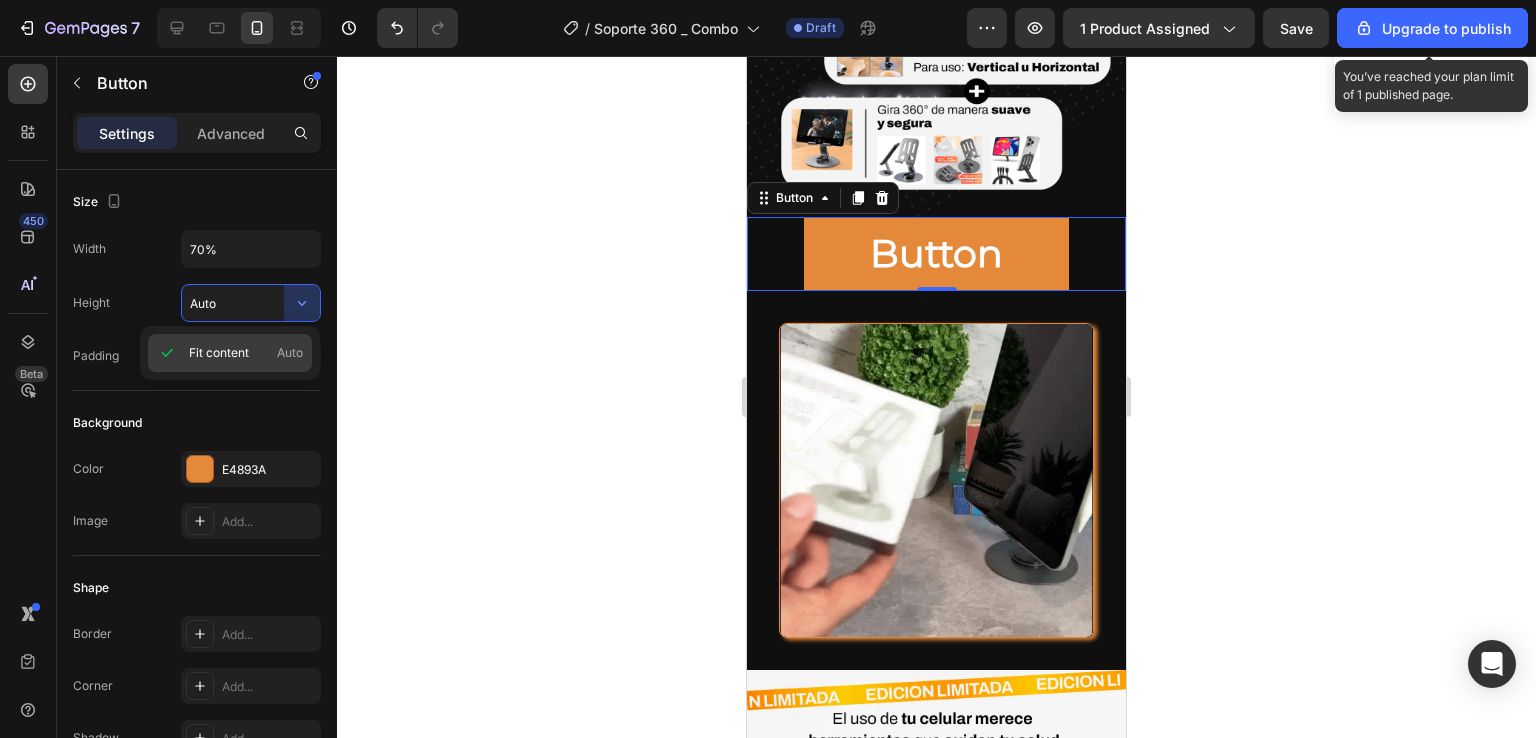 click on "Fit content" at bounding box center [219, 353] 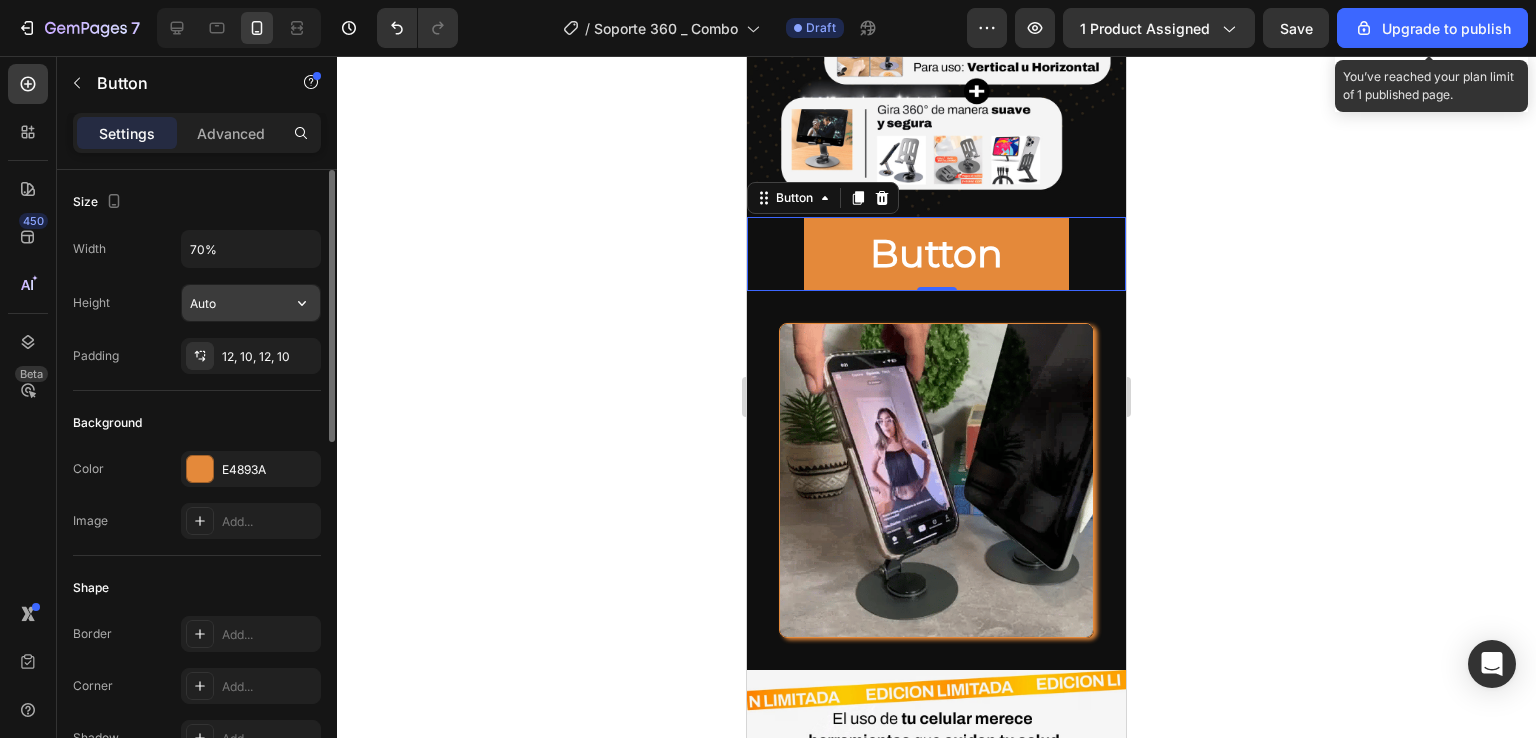 click on "Auto" at bounding box center (251, 303) 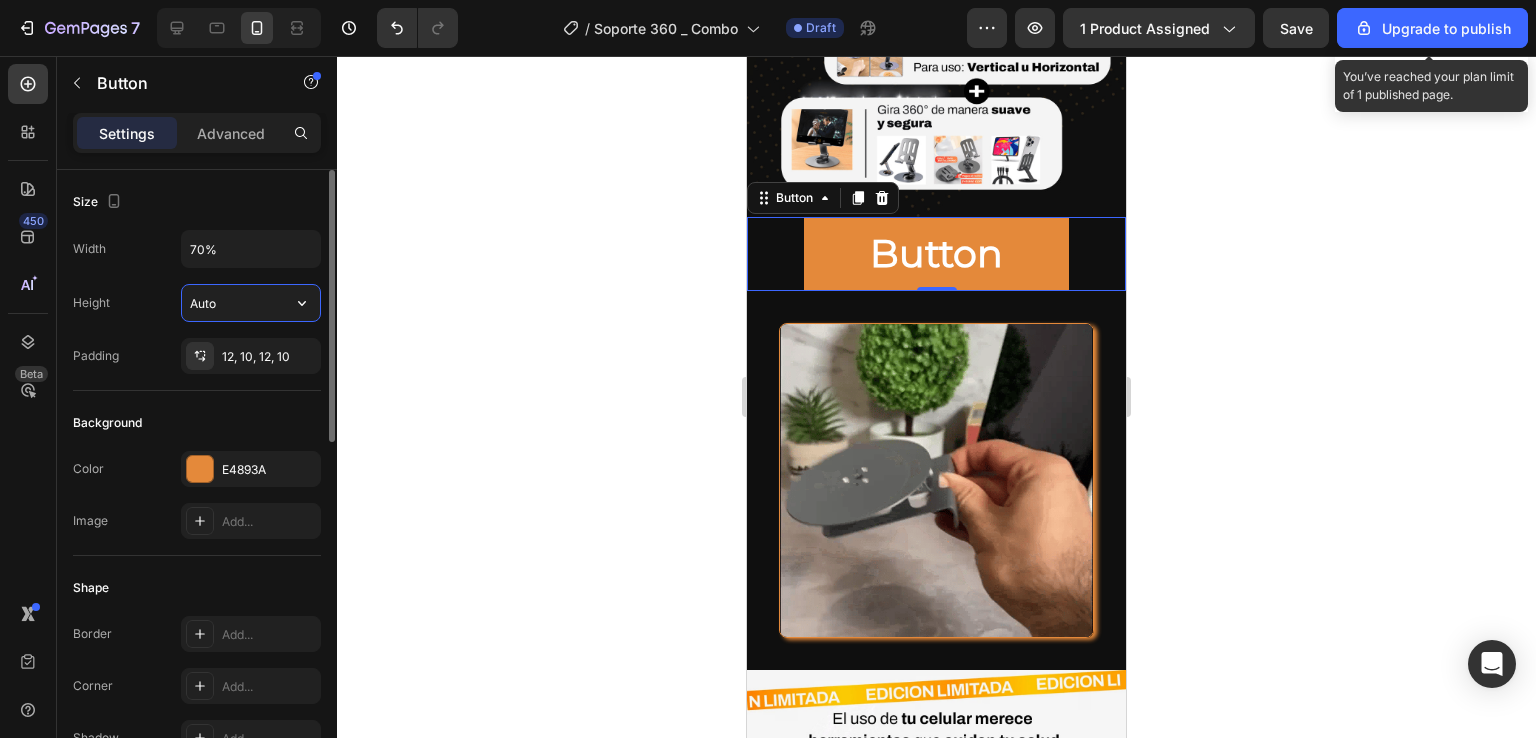 click on "Auto" at bounding box center [251, 303] 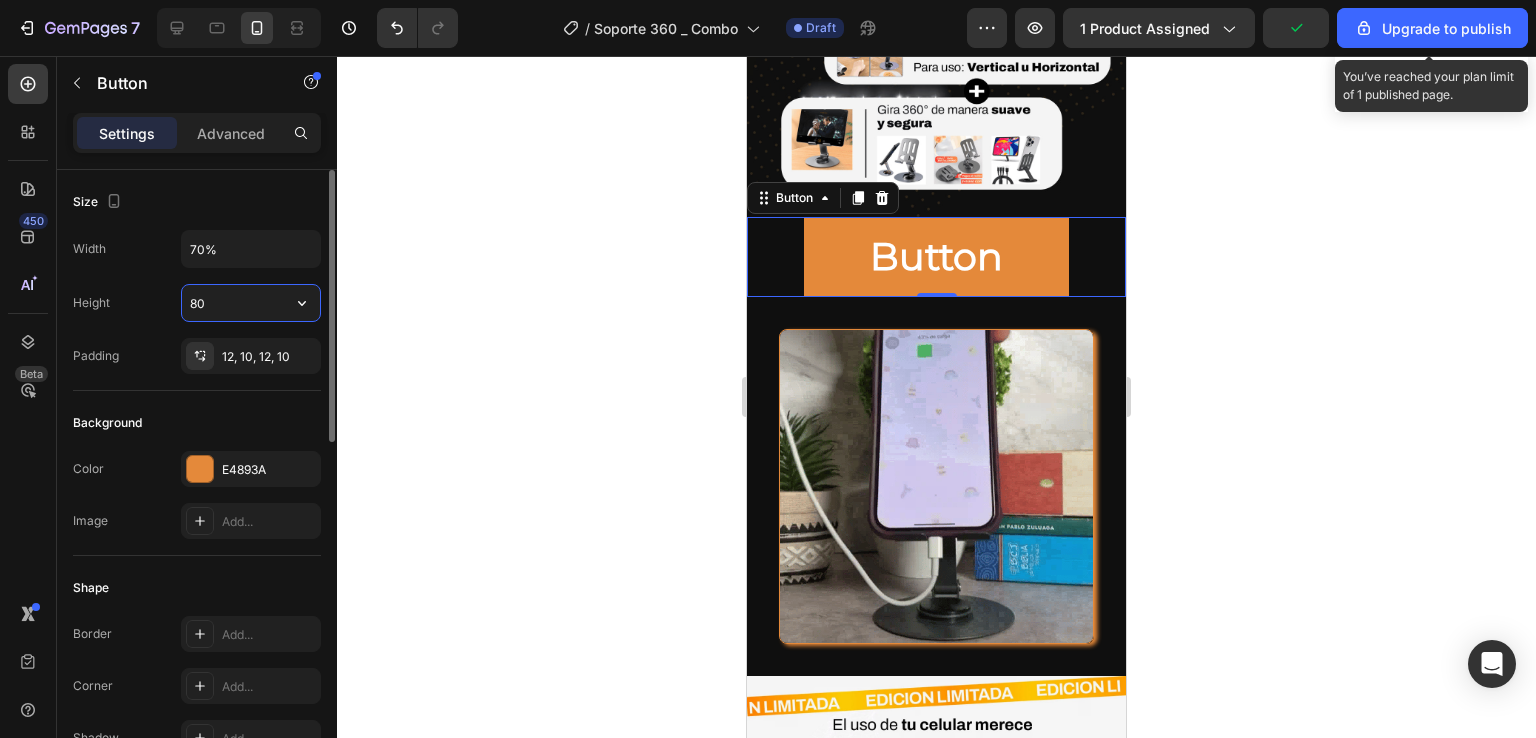 type on "8" 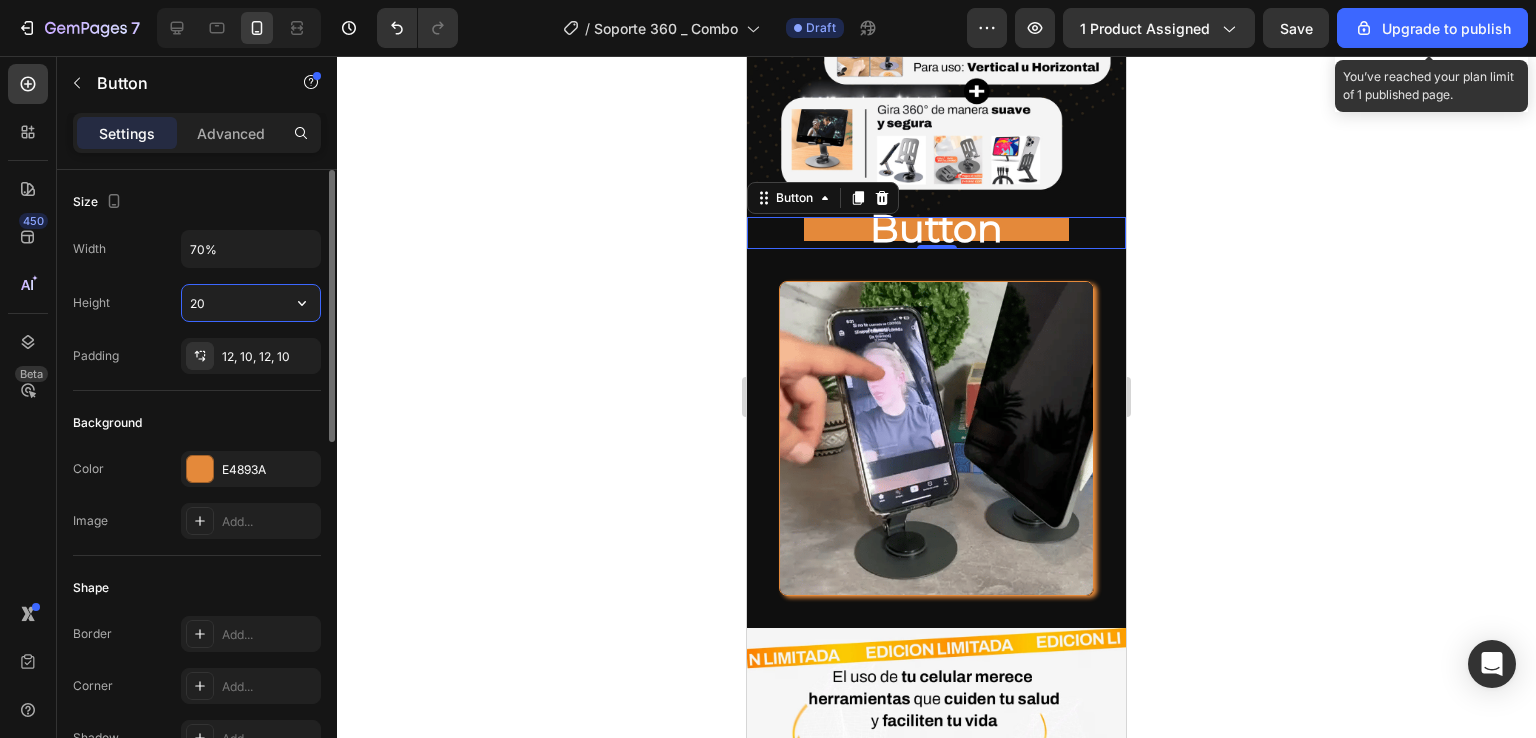 type on "2" 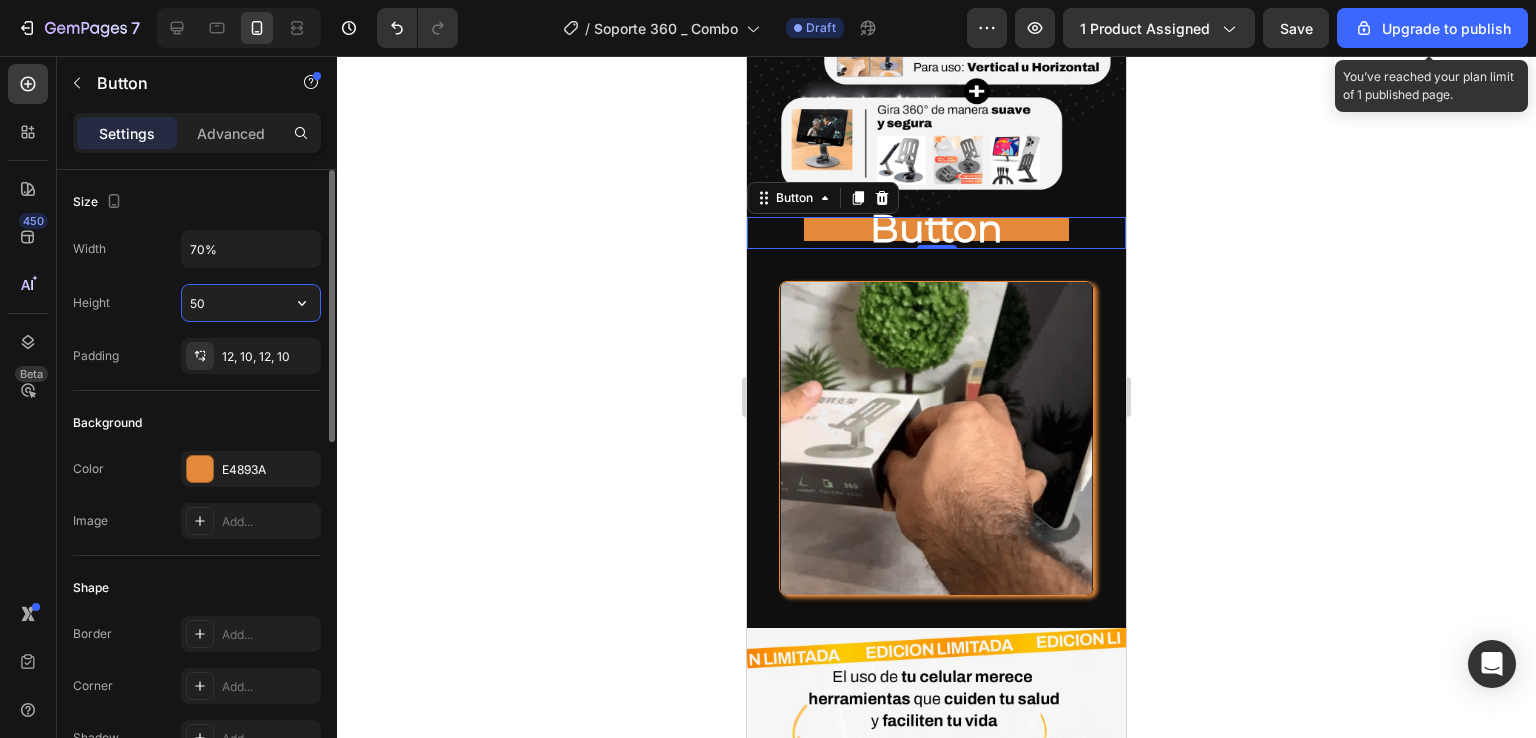type on "5" 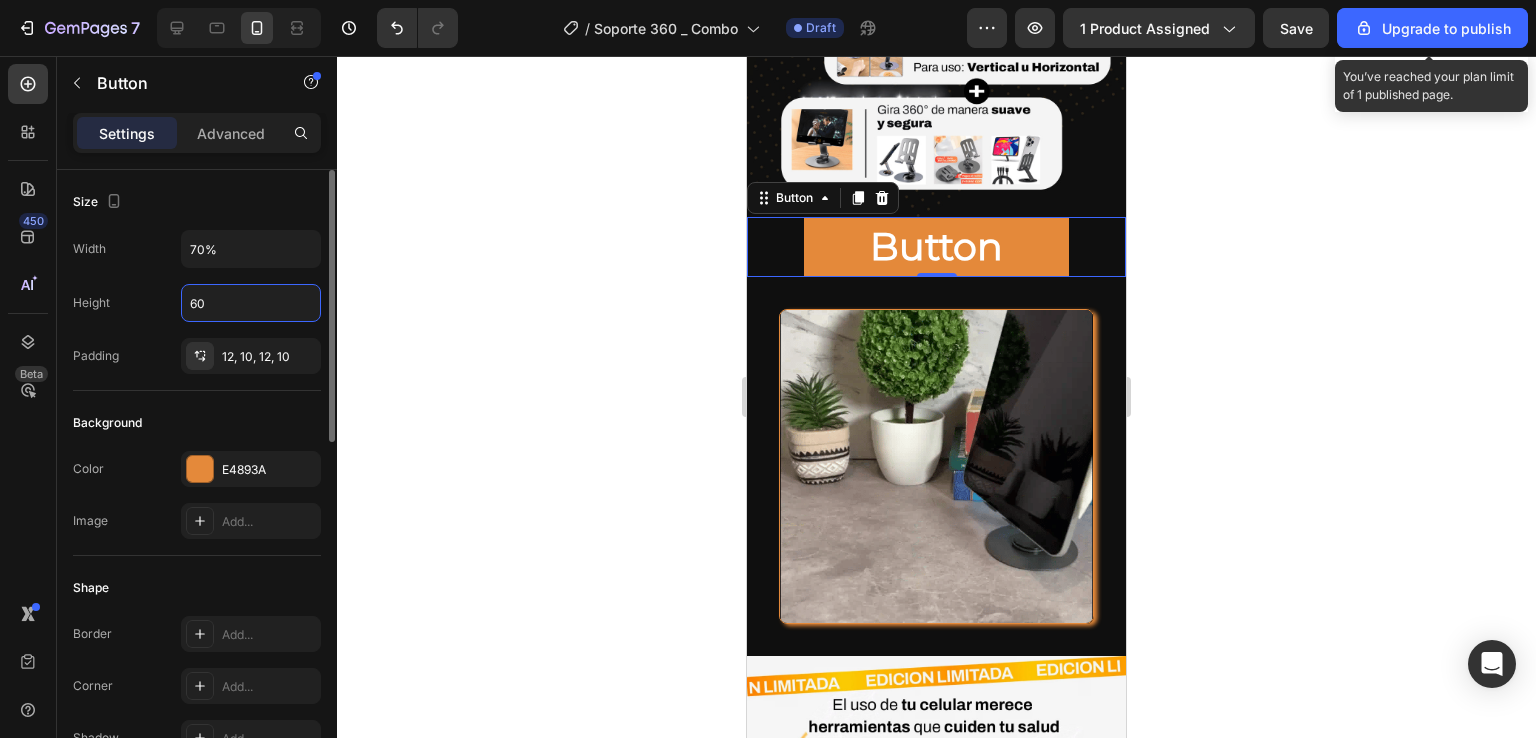 type on "60" 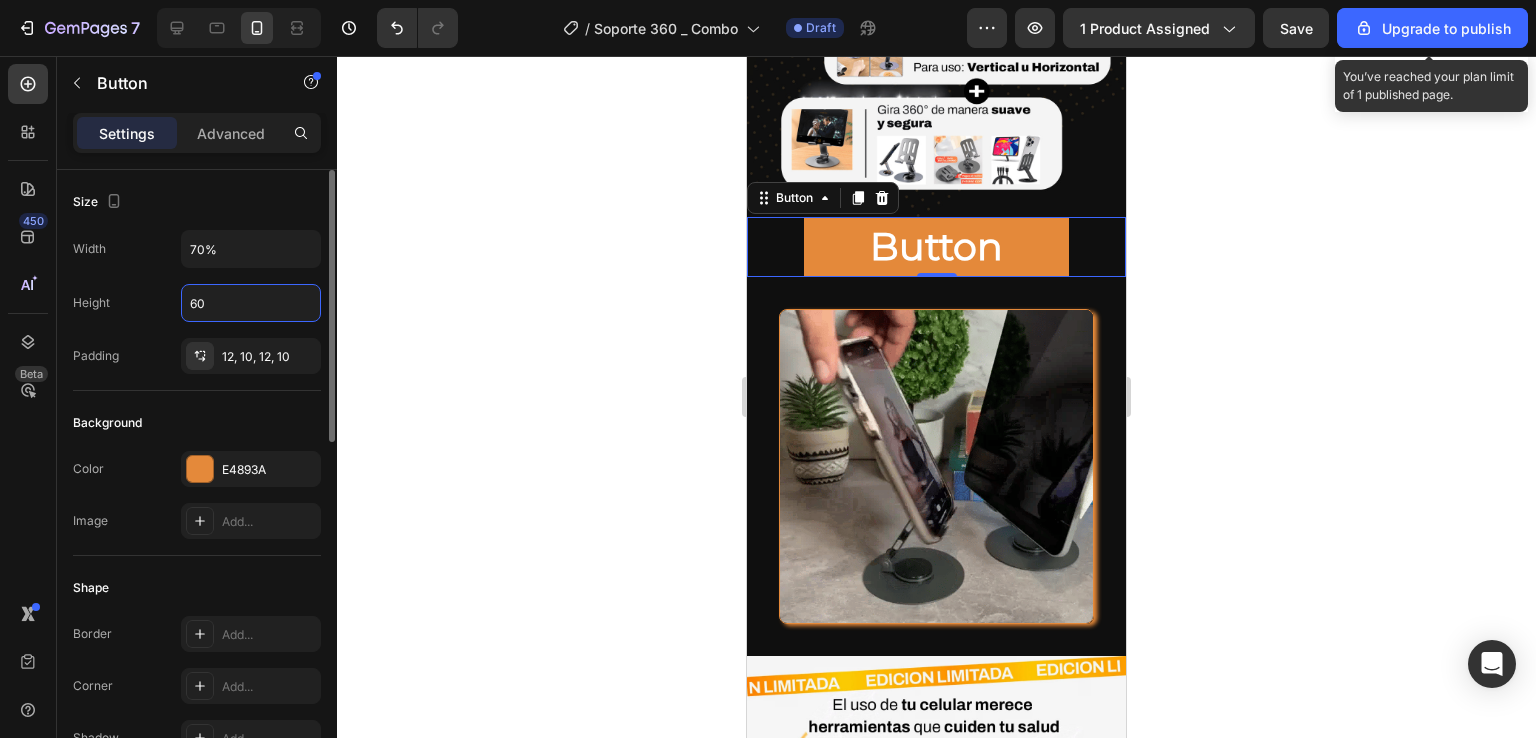 click on "Background" at bounding box center (197, 423) 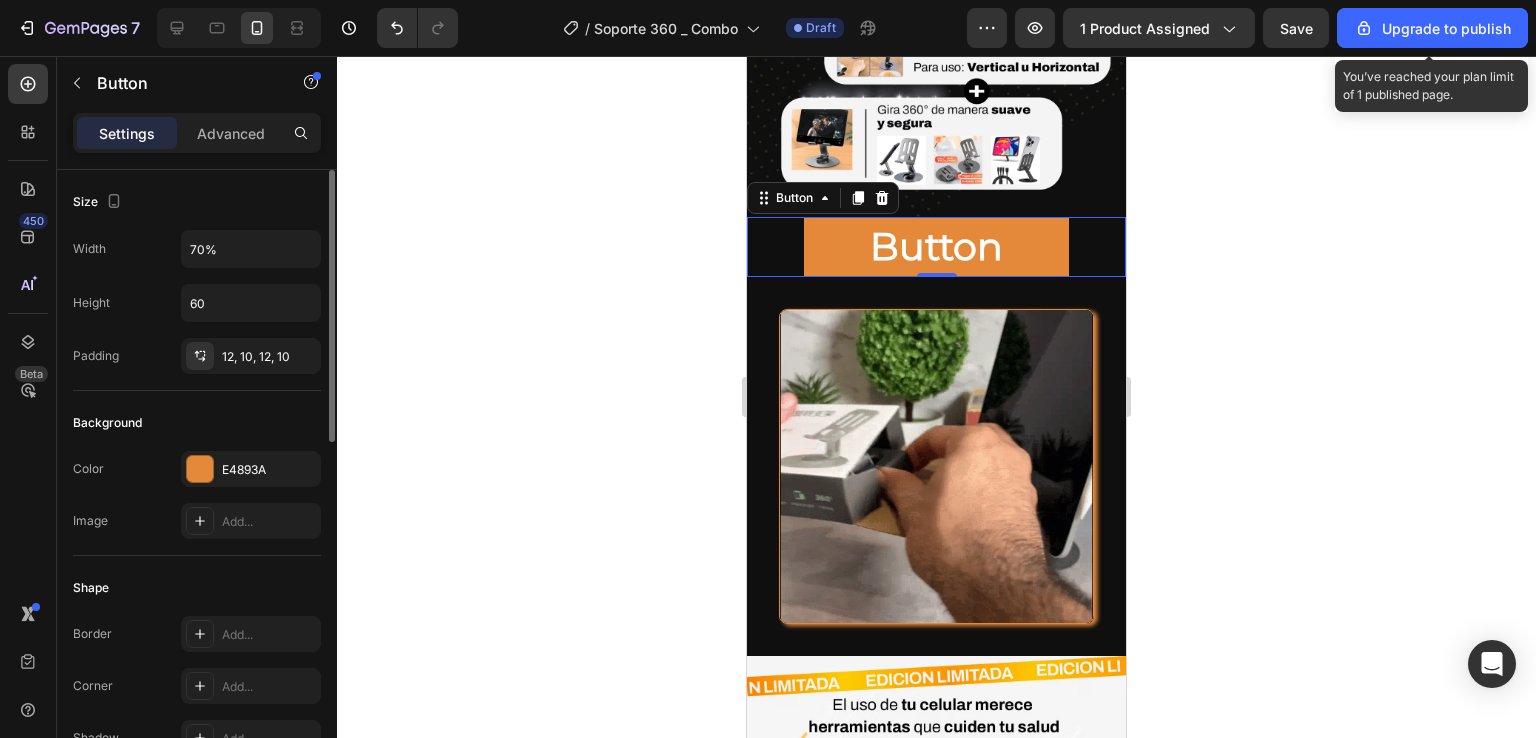 scroll, scrollTop: 100, scrollLeft: 0, axis: vertical 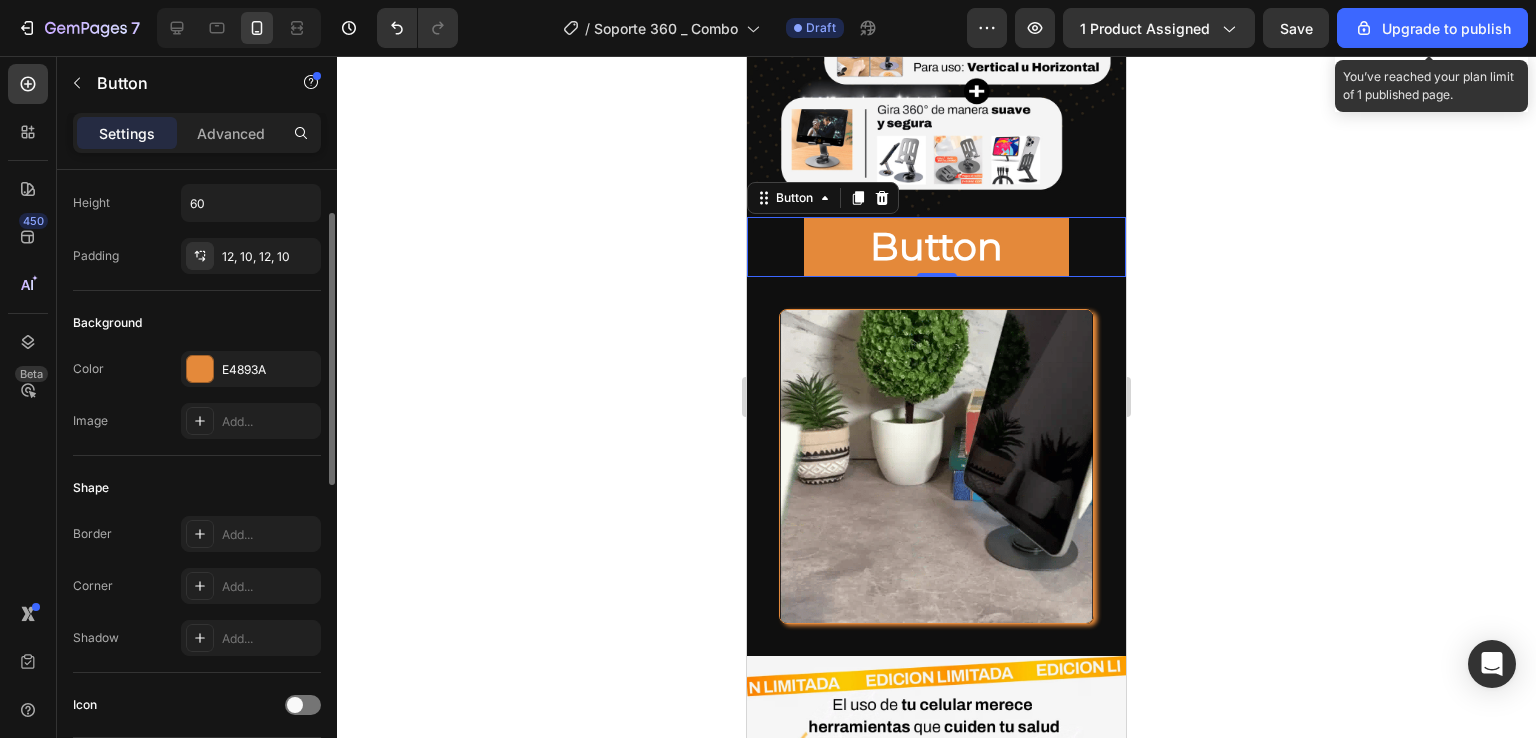 click on "Add..." at bounding box center [251, 534] 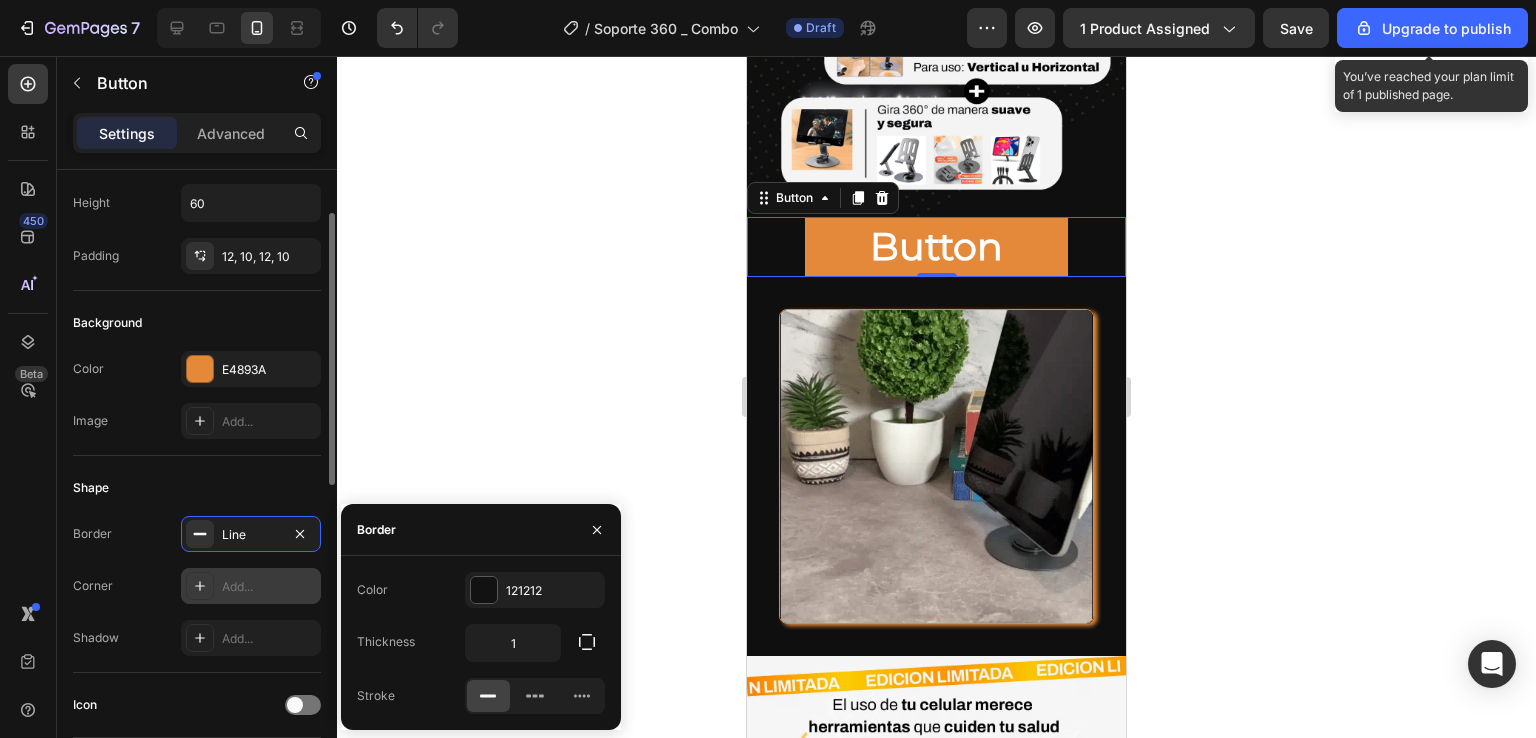 click on "Add..." at bounding box center [269, 587] 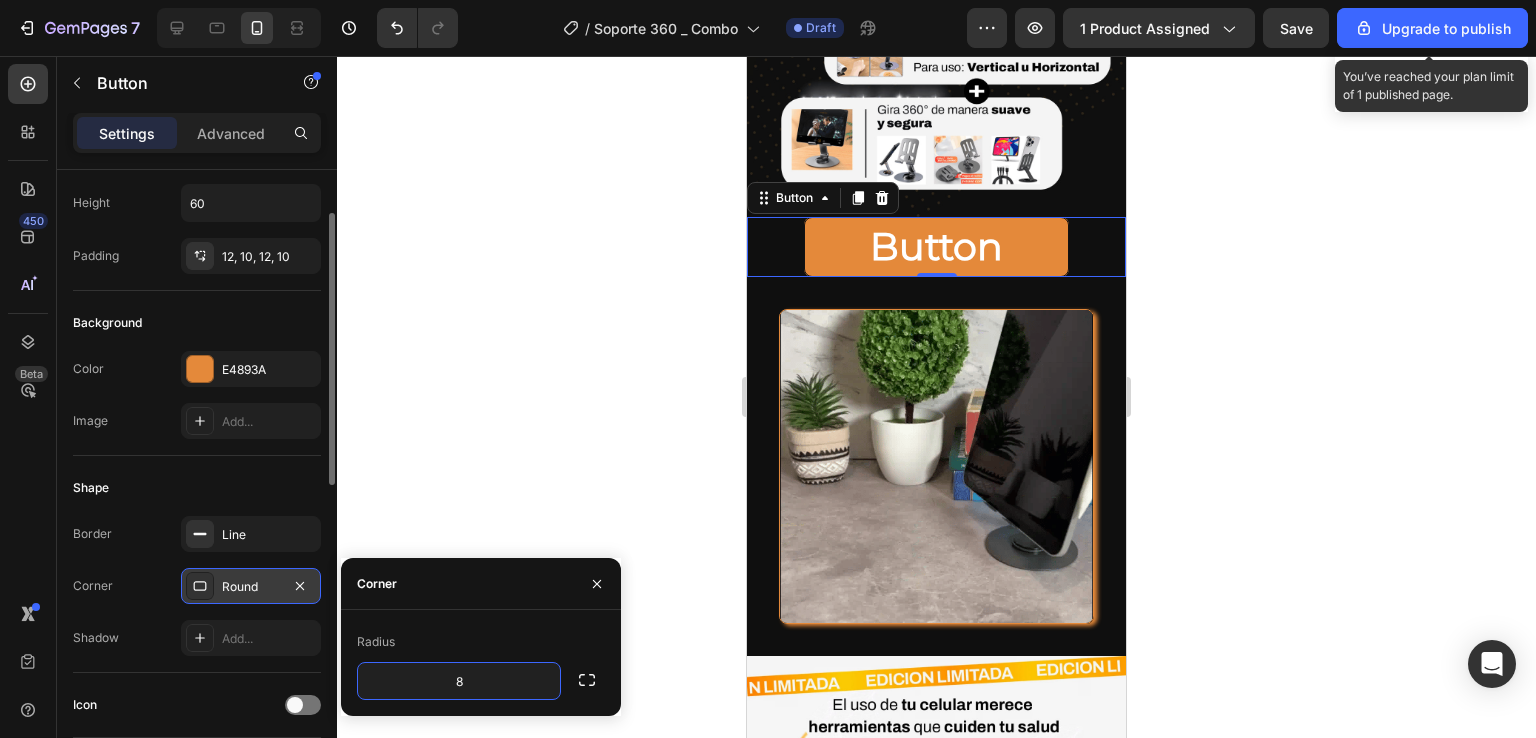 click on "Shape Border Line Corner Round Shadow Add..." 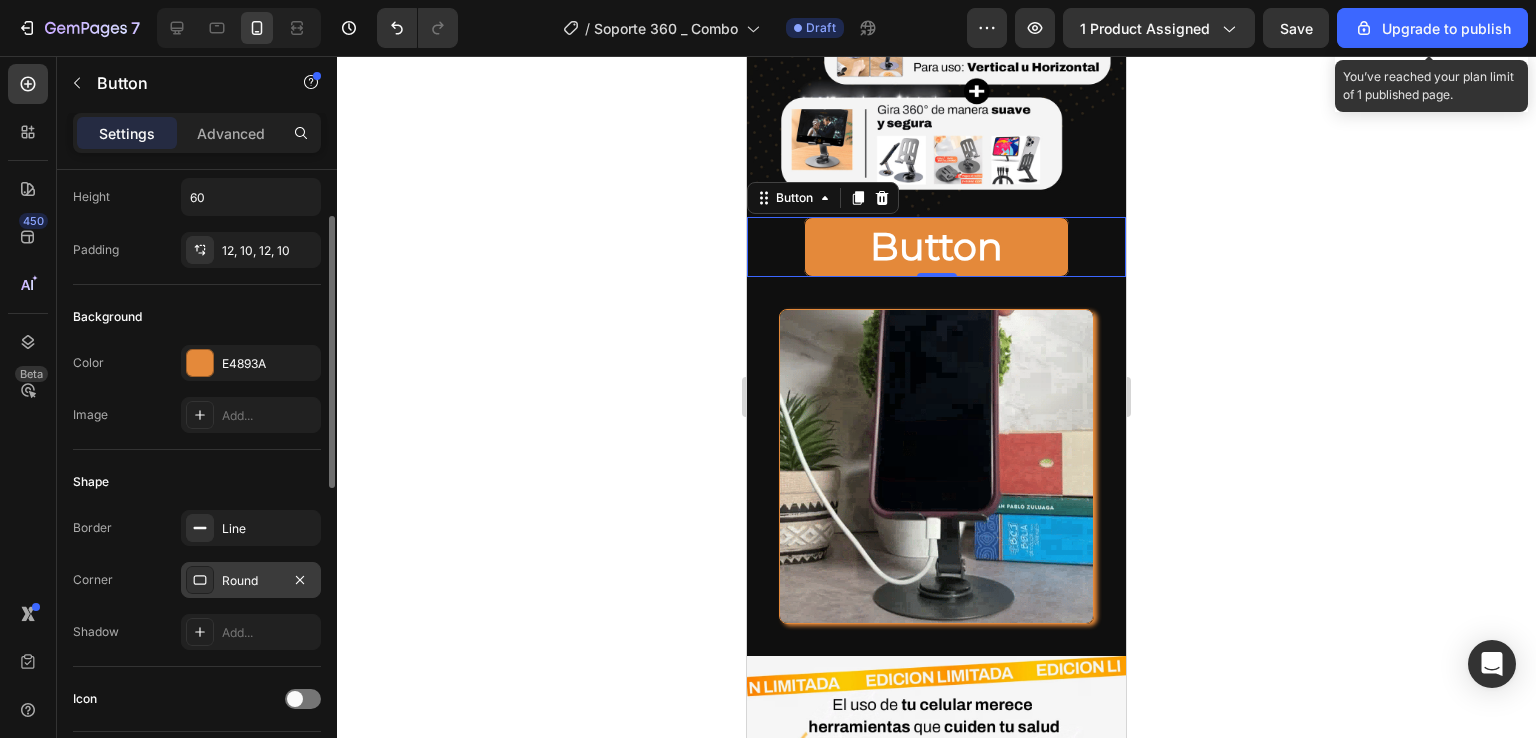 scroll, scrollTop: 406, scrollLeft: 0, axis: vertical 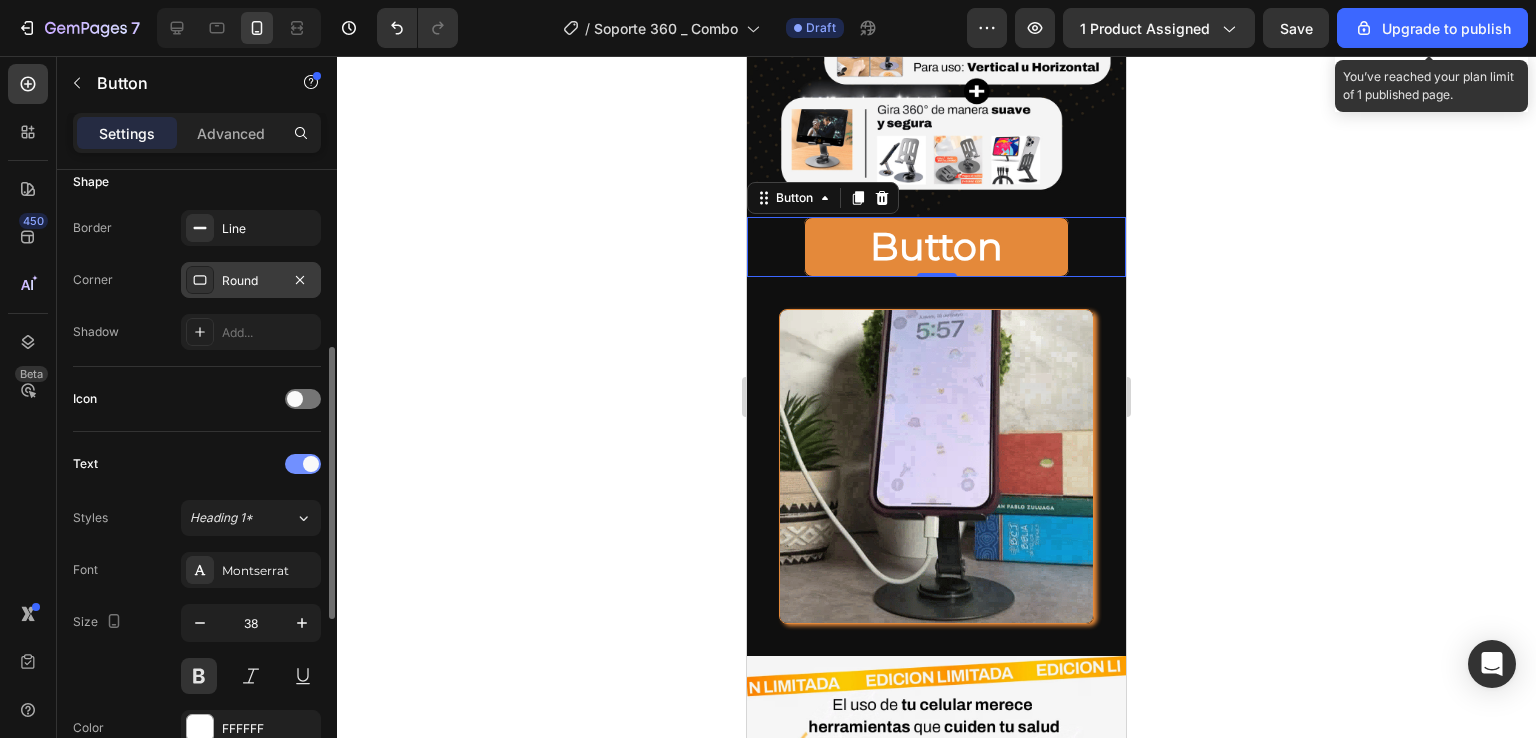 click at bounding box center [303, 464] 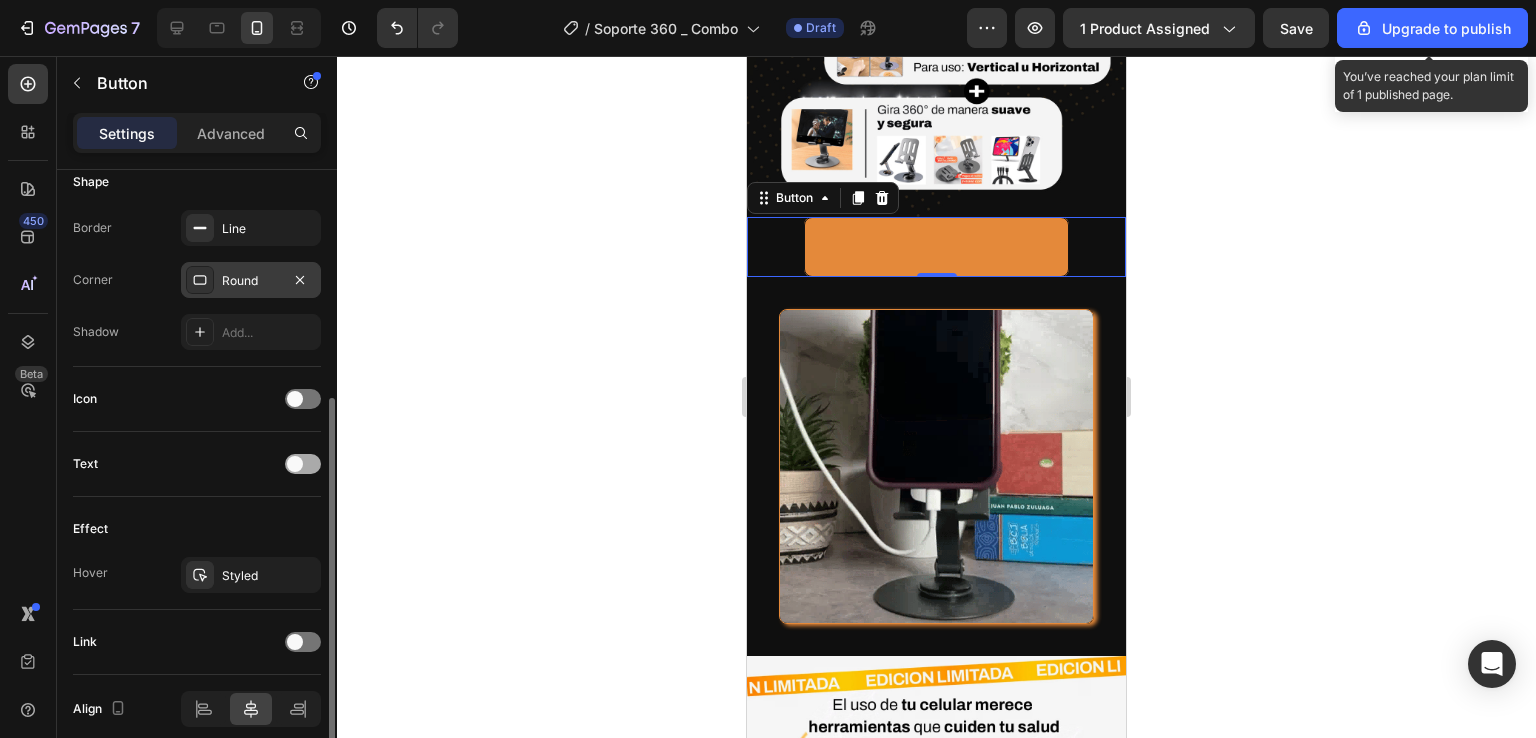 click at bounding box center [295, 464] 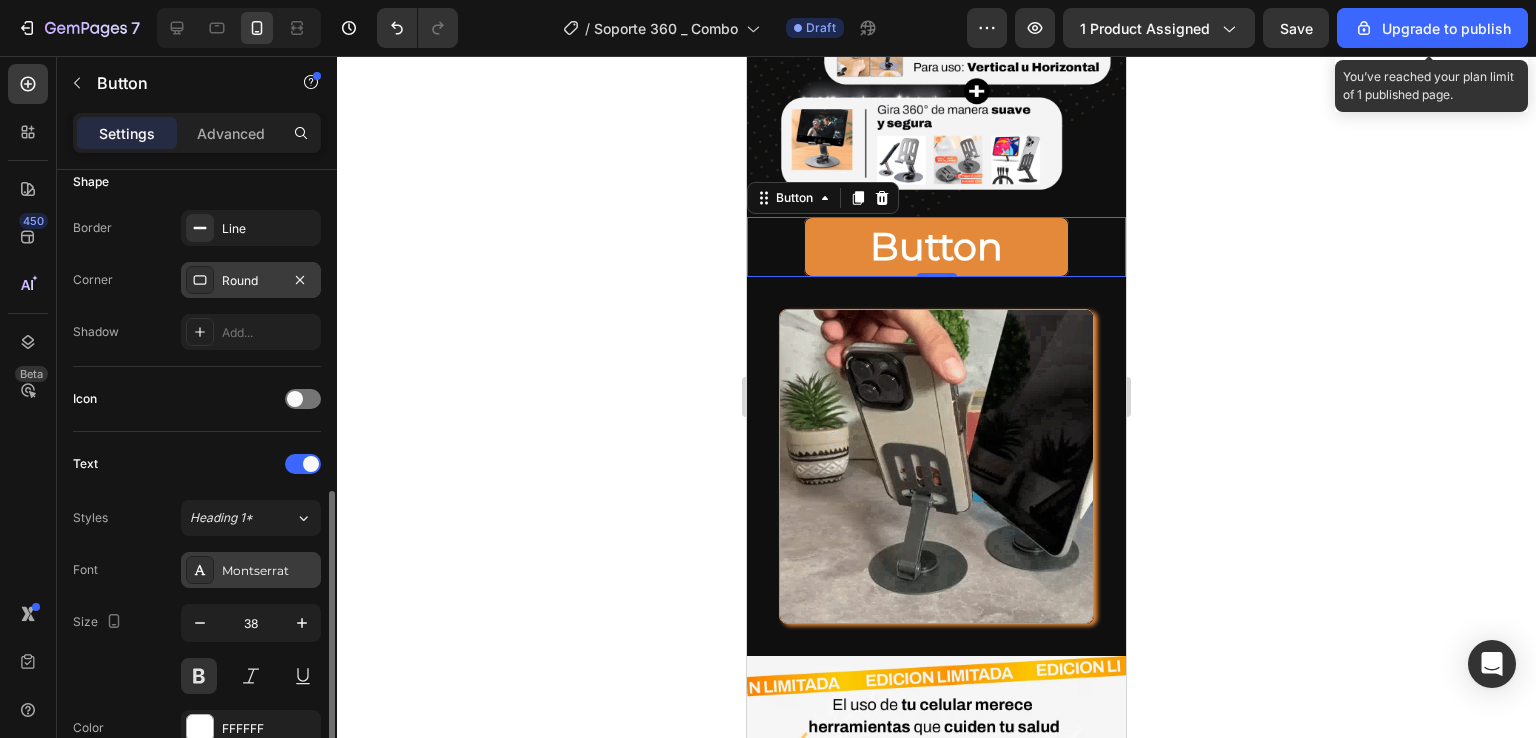 scroll, scrollTop: 506, scrollLeft: 0, axis: vertical 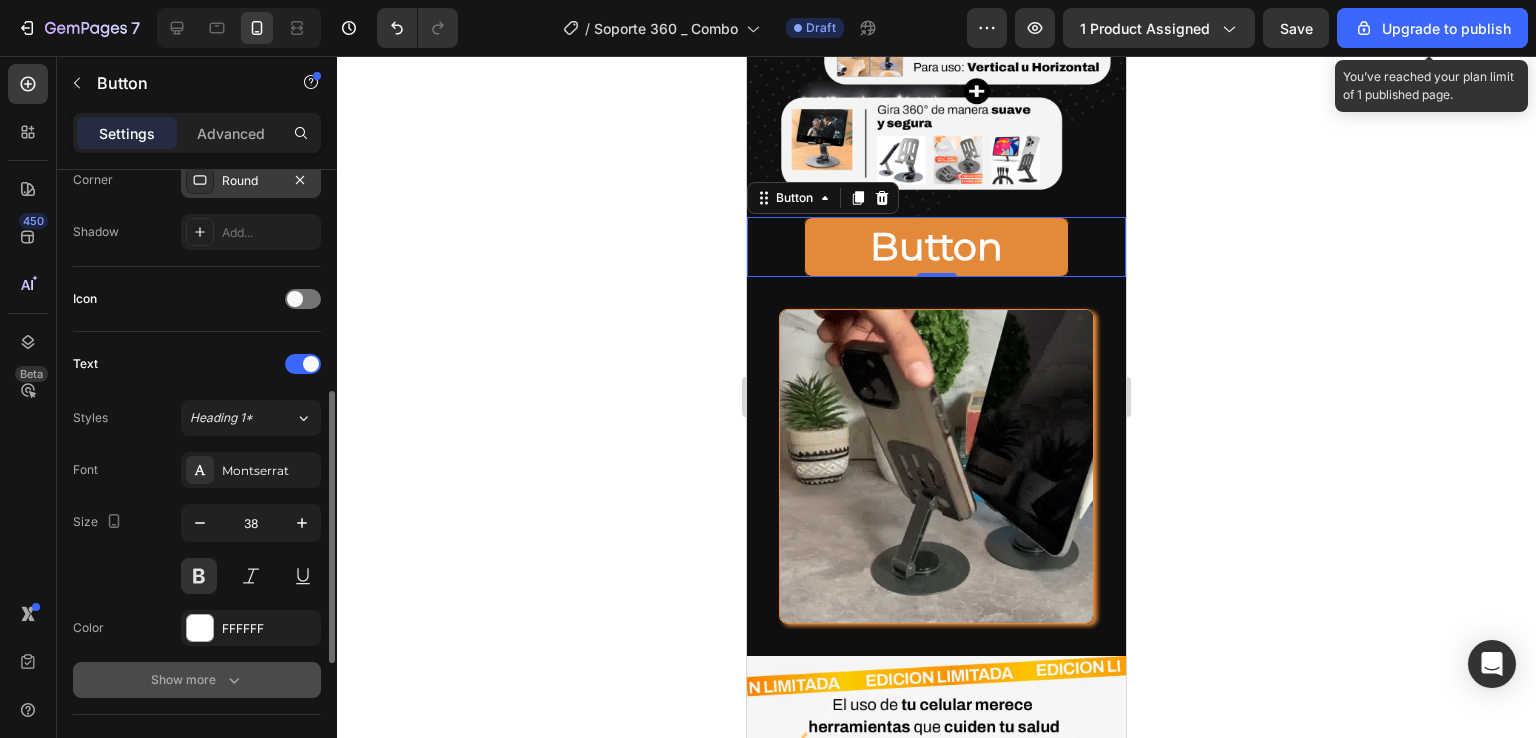 click 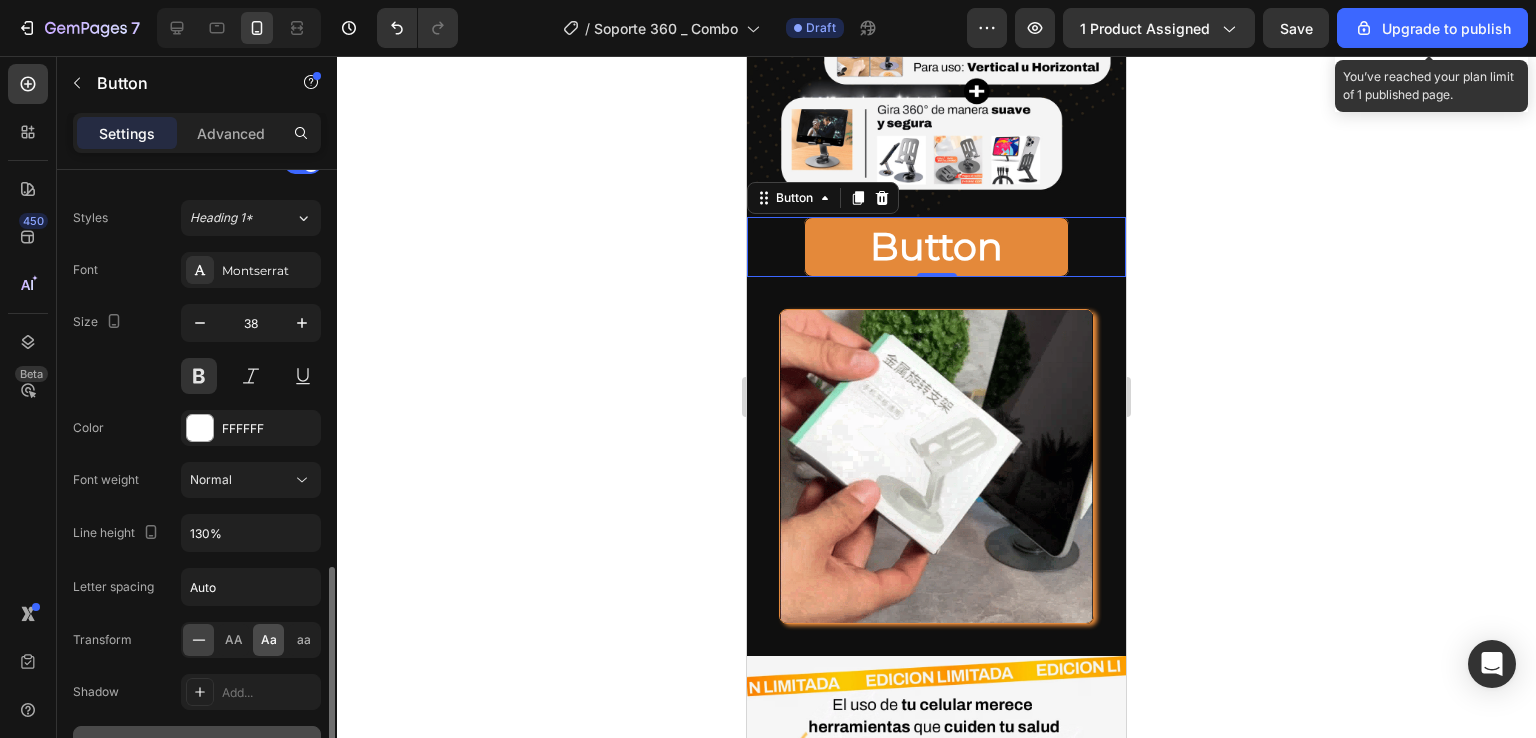 scroll, scrollTop: 806, scrollLeft: 0, axis: vertical 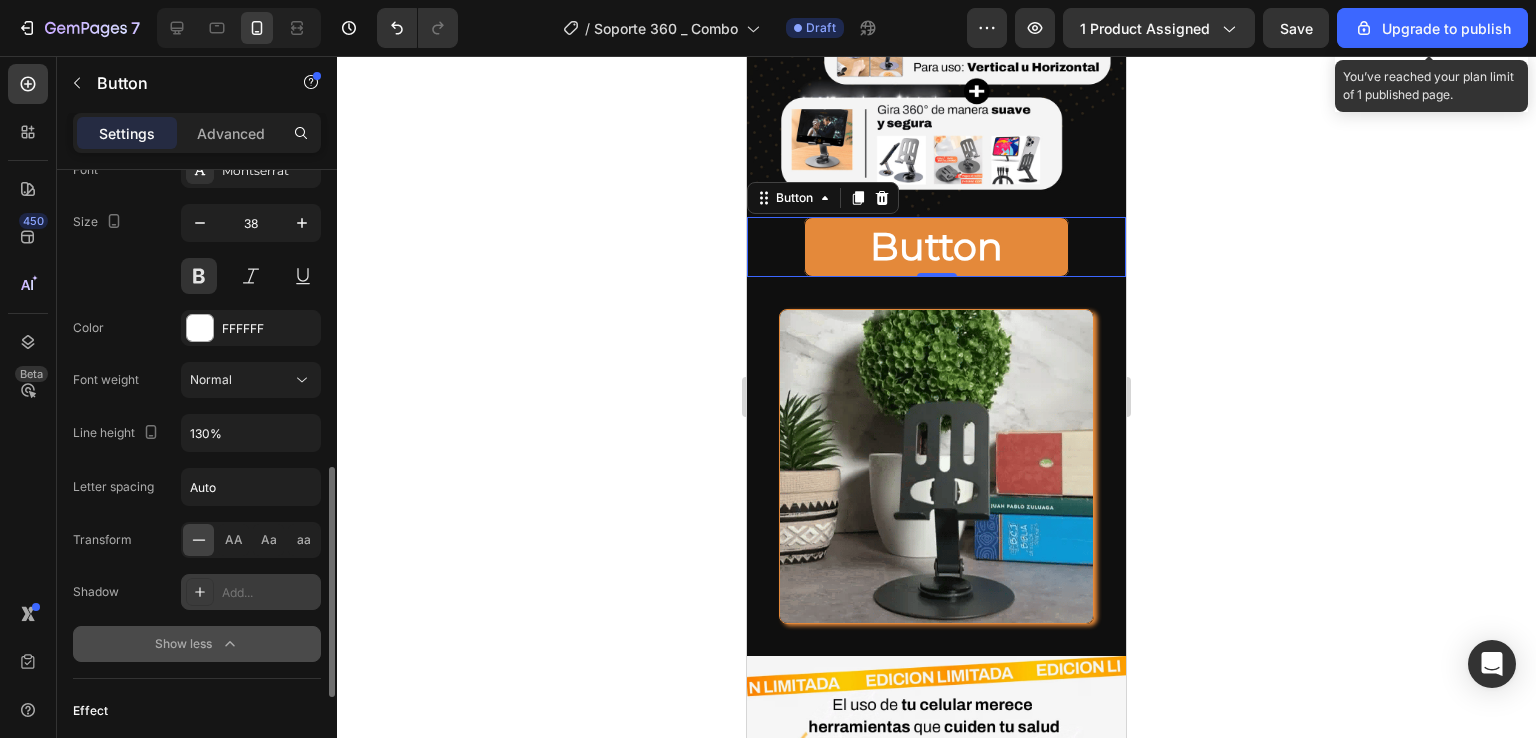click on "Add..." at bounding box center (251, 592) 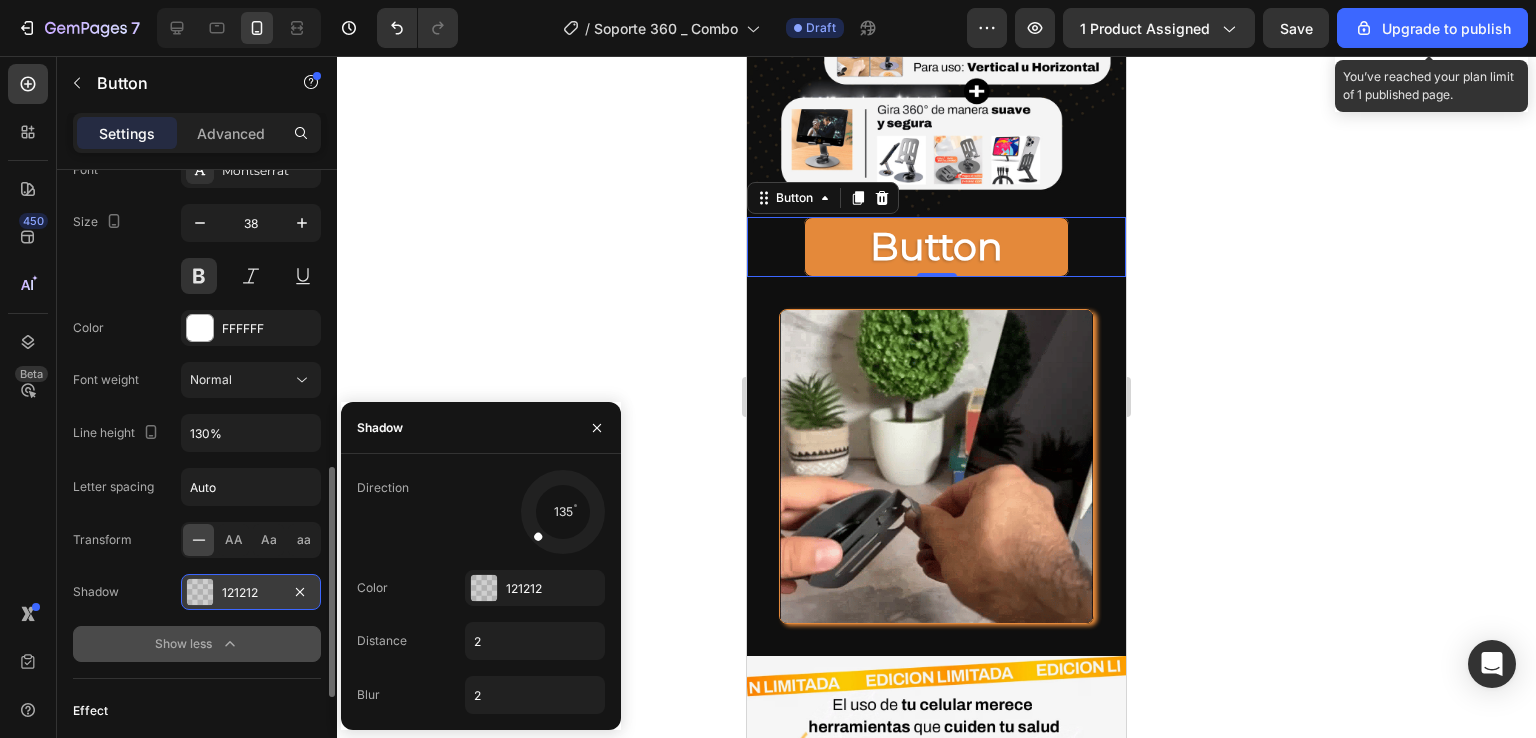 click on "121212" at bounding box center (251, 593) 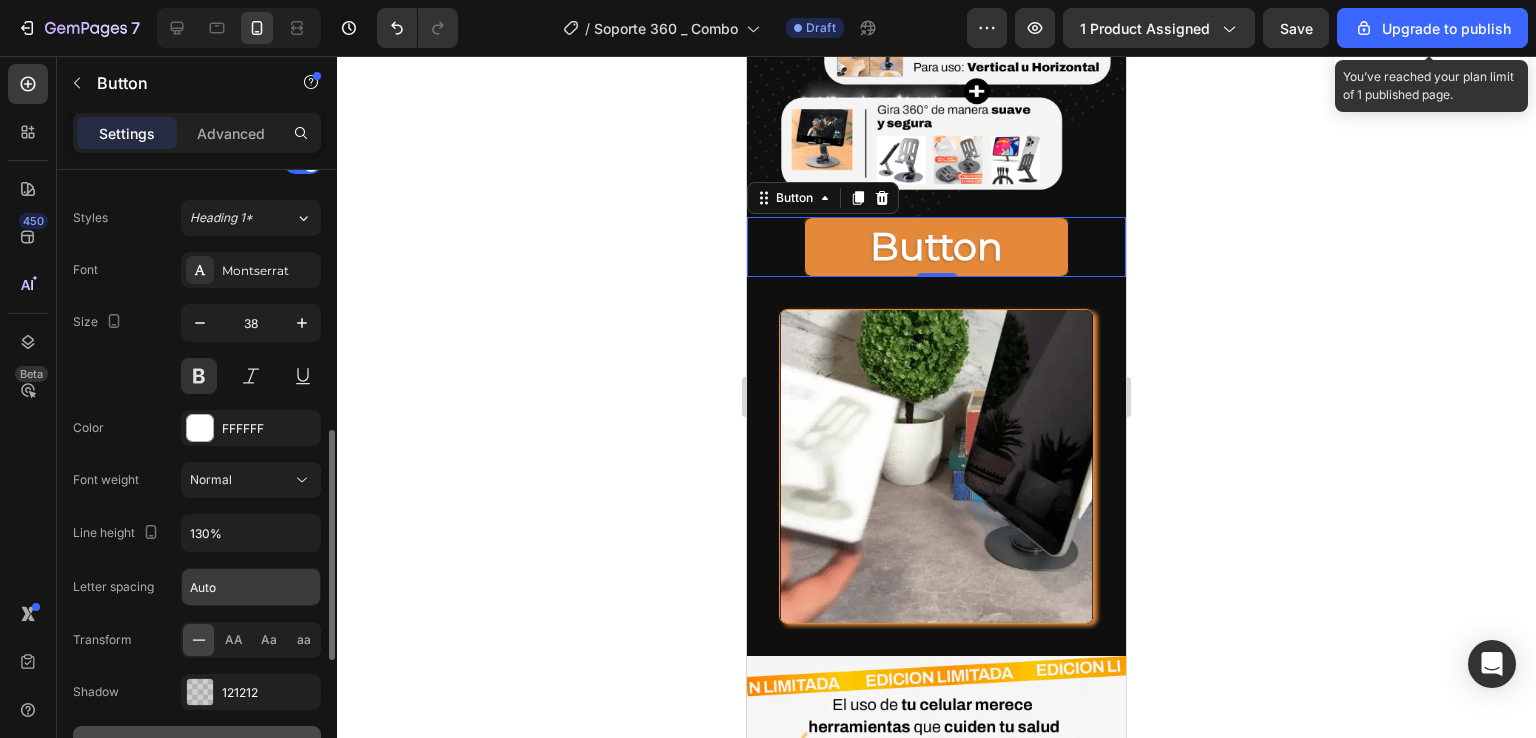 scroll, scrollTop: 606, scrollLeft: 0, axis: vertical 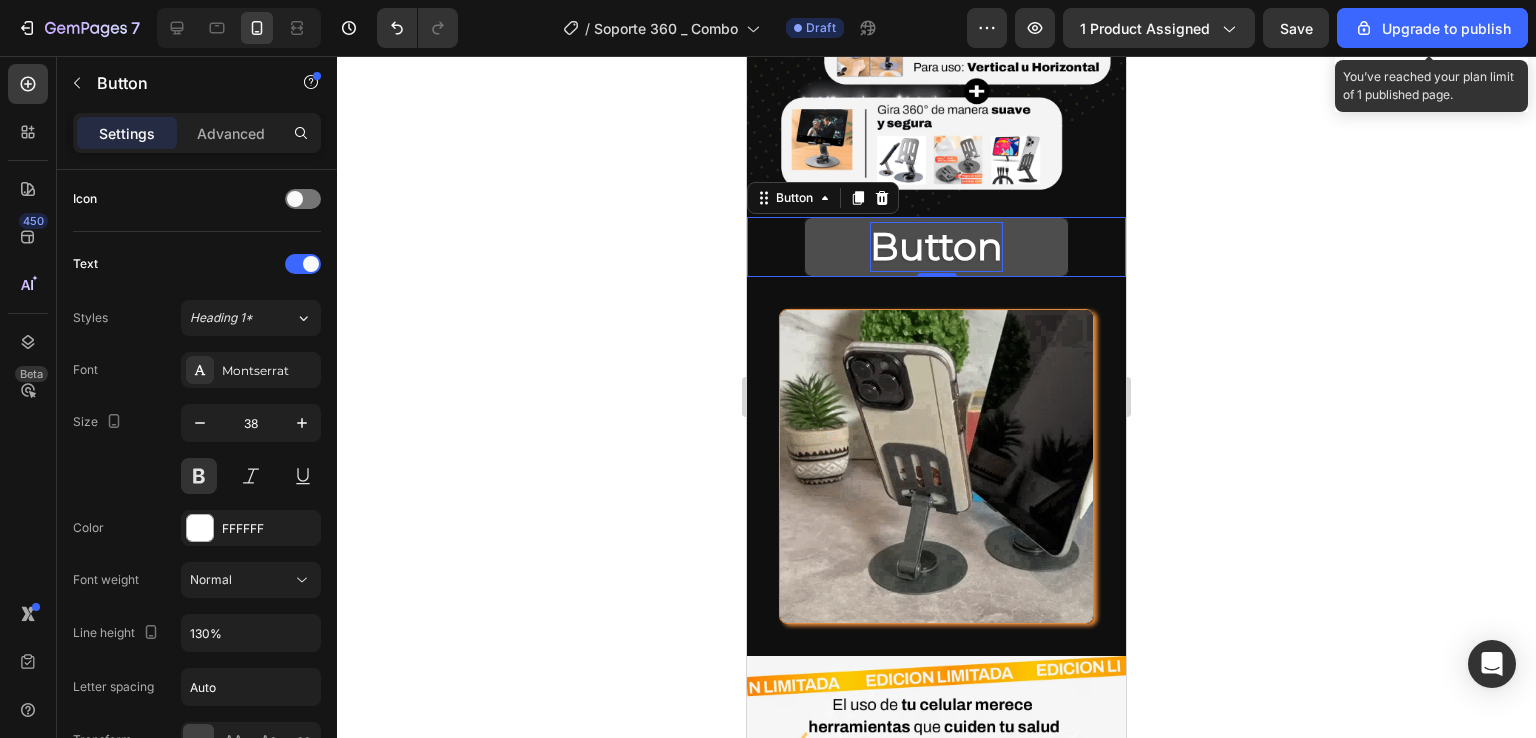 click on "Button" at bounding box center (936, 246) 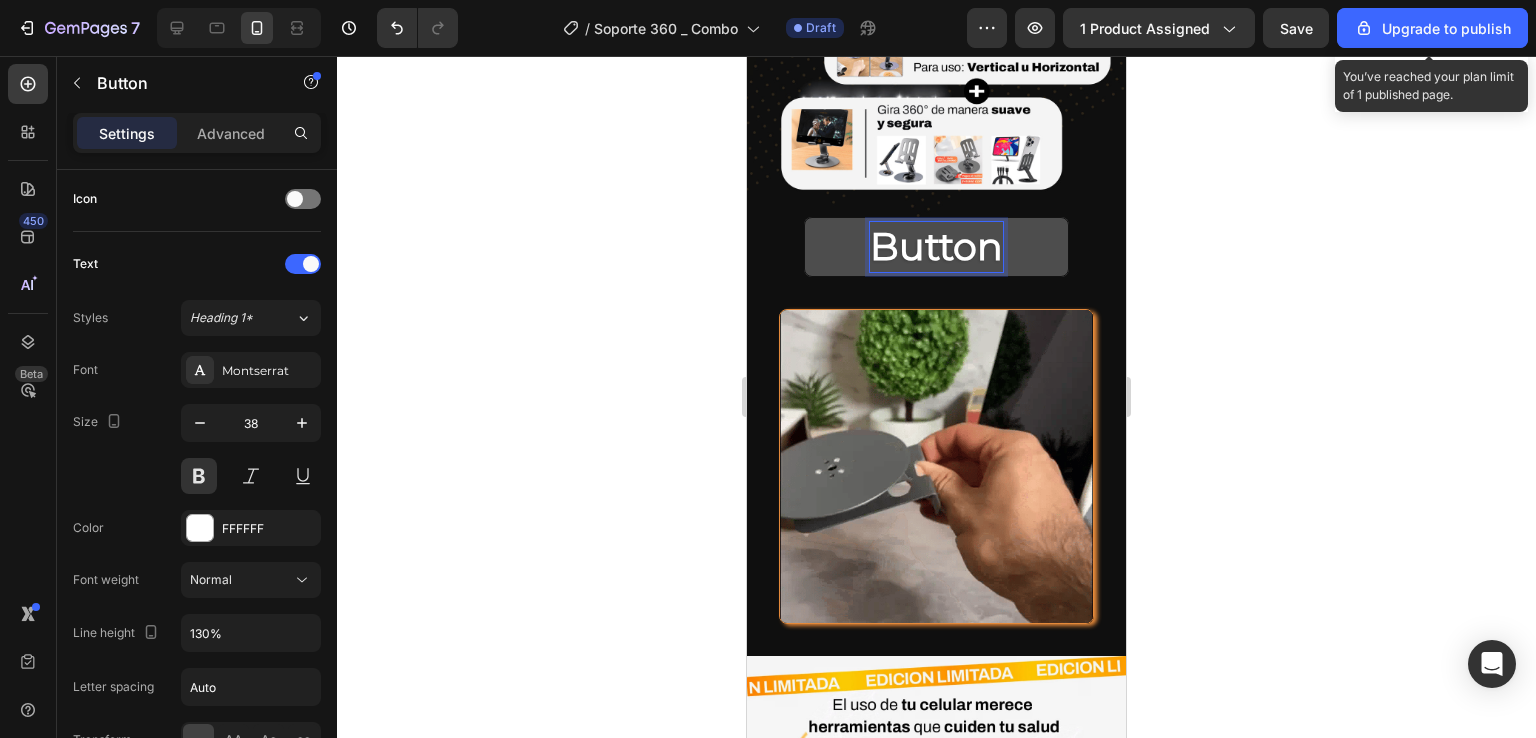 click on "Button" at bounding box center [936, 246] 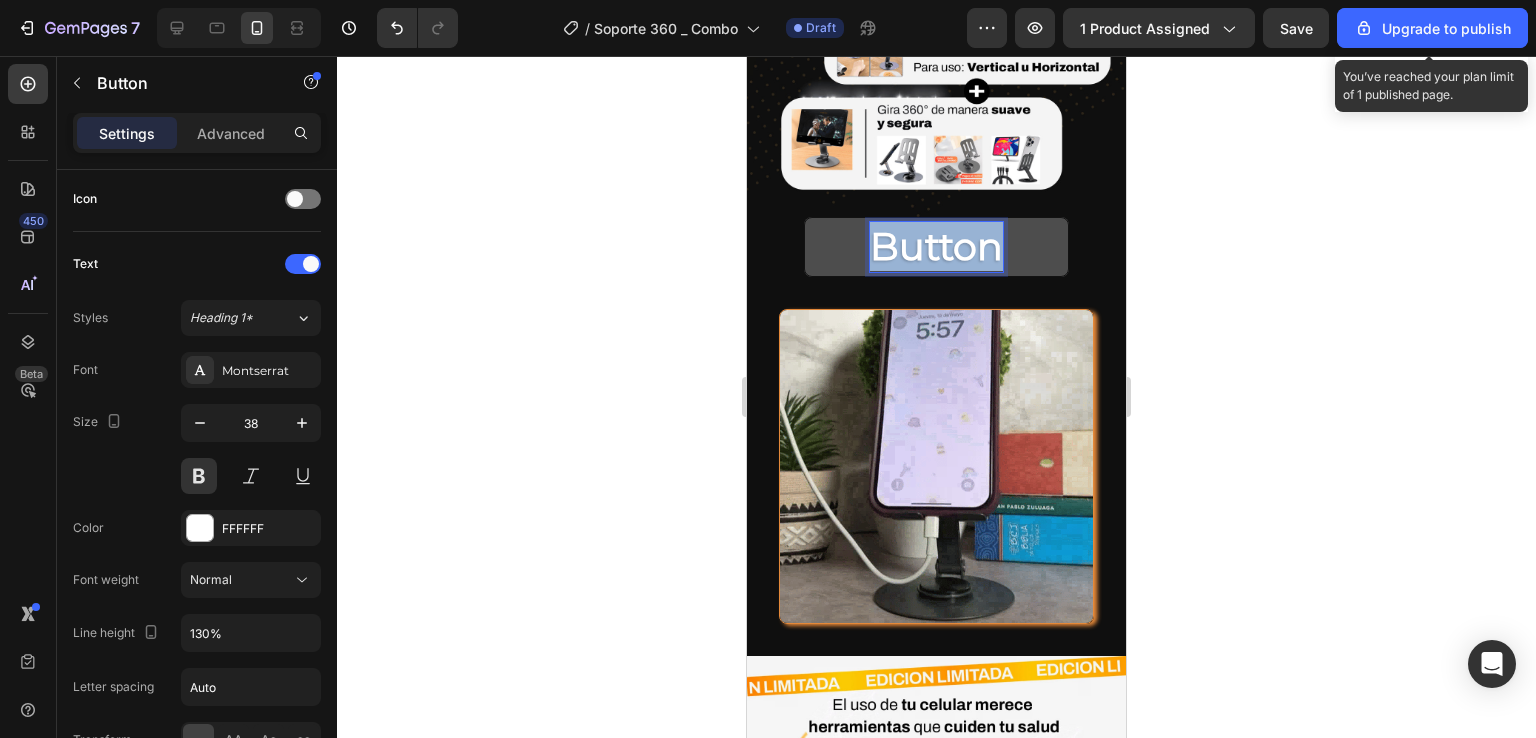 click on "Button" at bounding box center (936, 246) 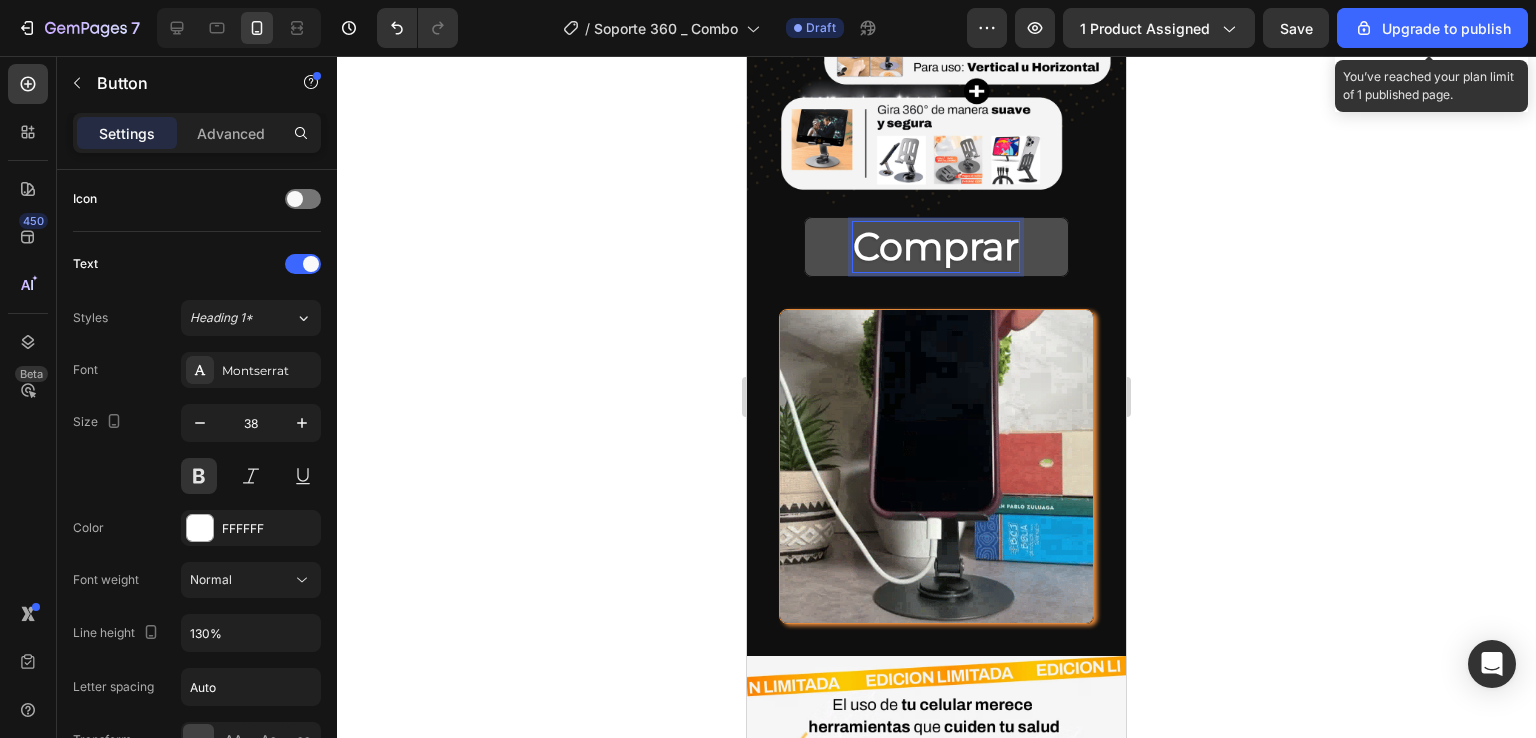 click on "Comprar" at bounding box center (936, 247) 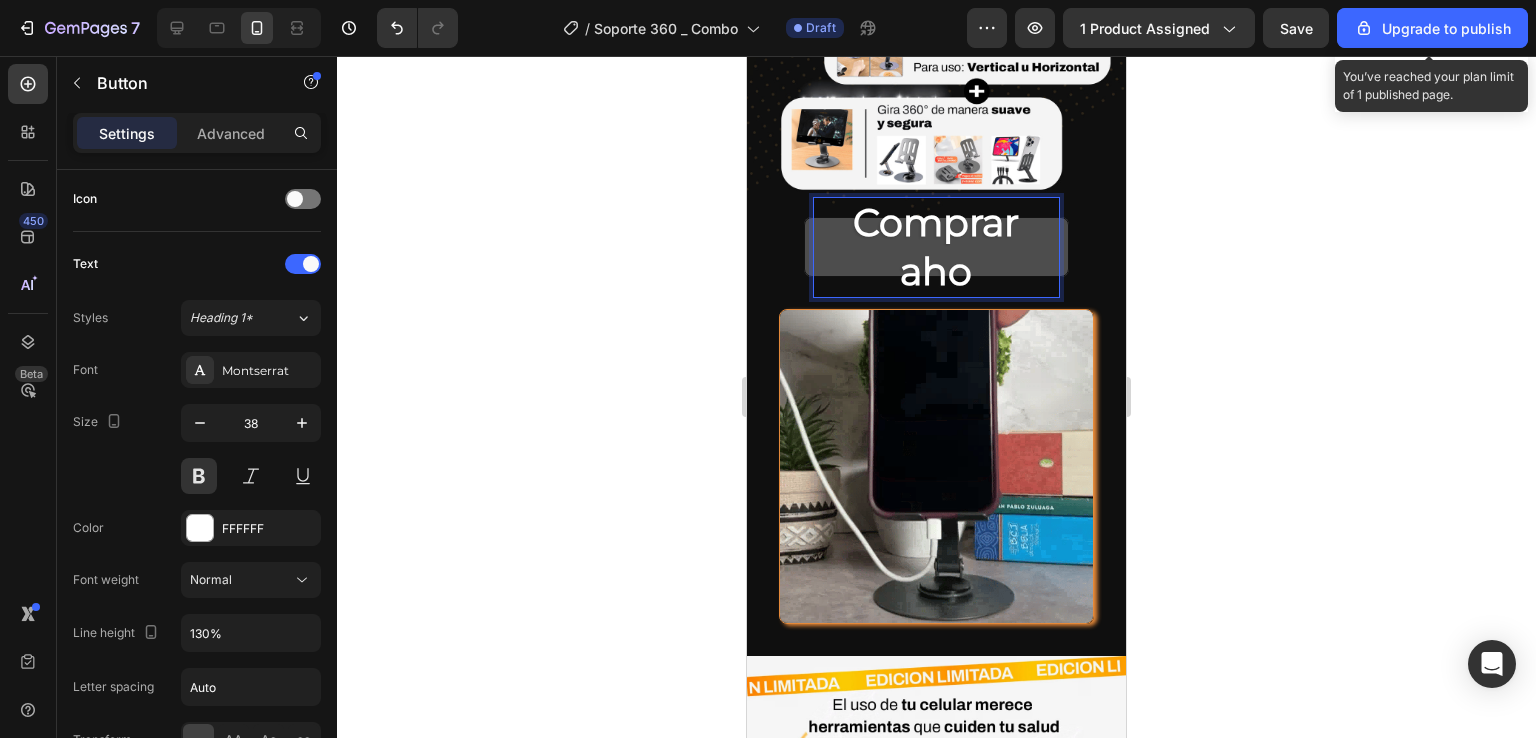 scroll, scrollTop: 2790, scrollLeft: 0, axis: vertical 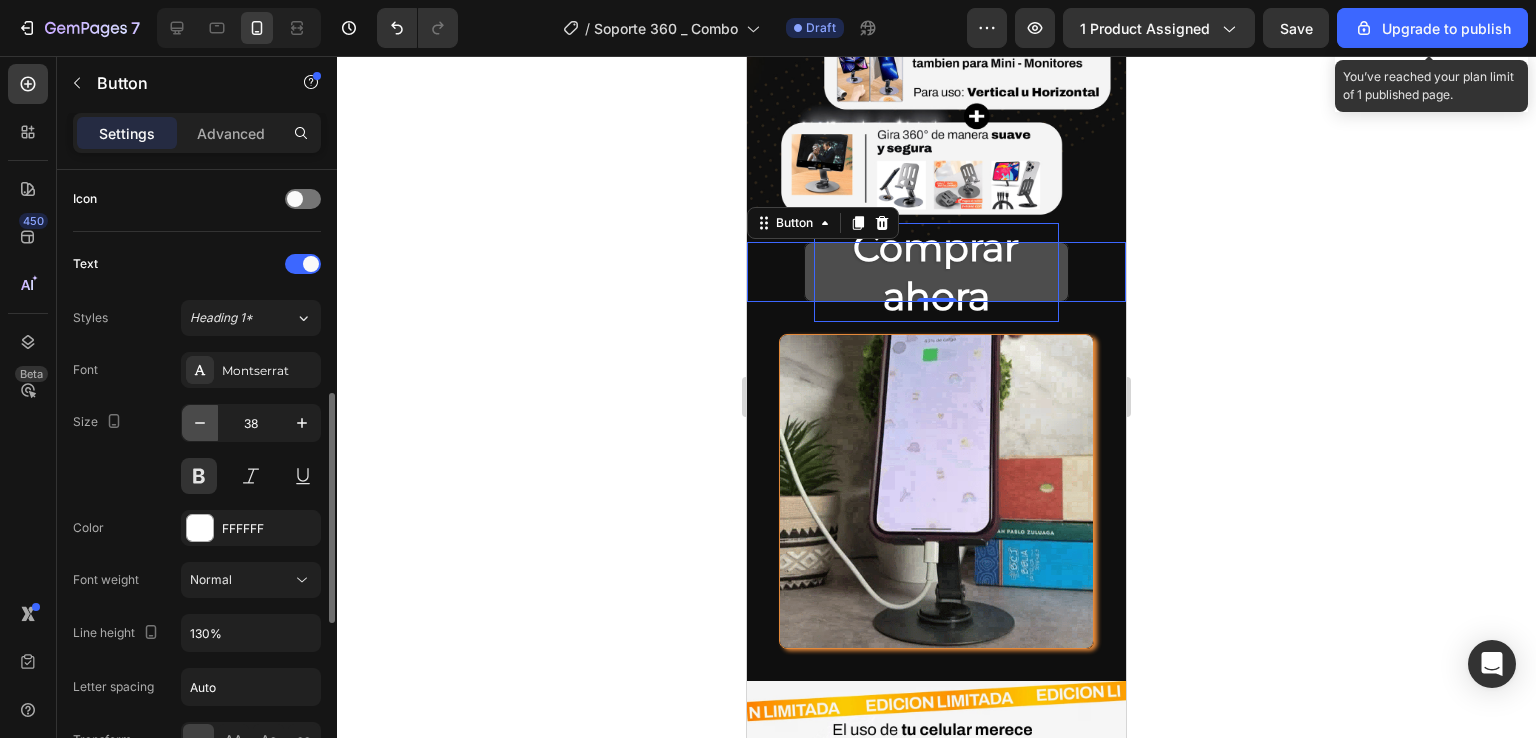 click 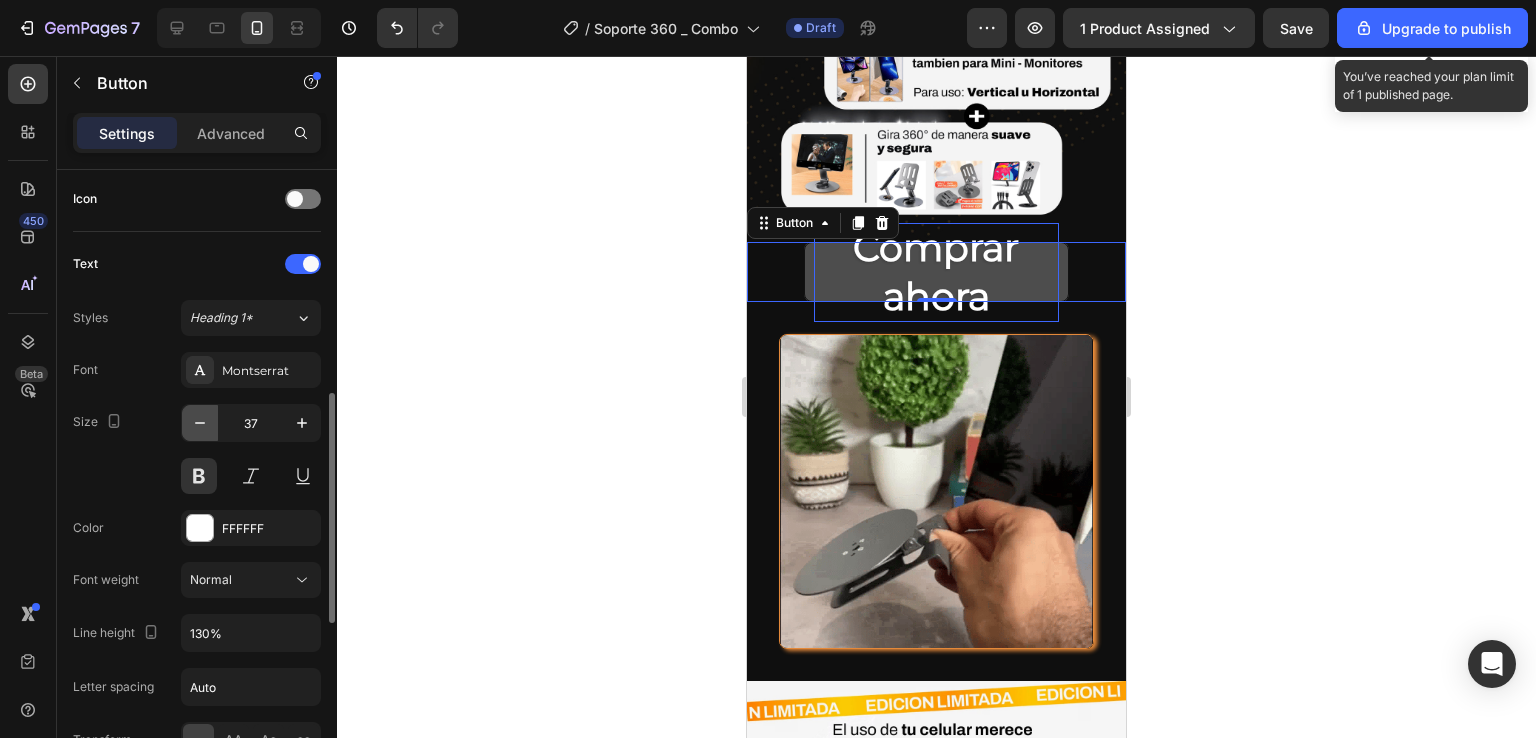 click 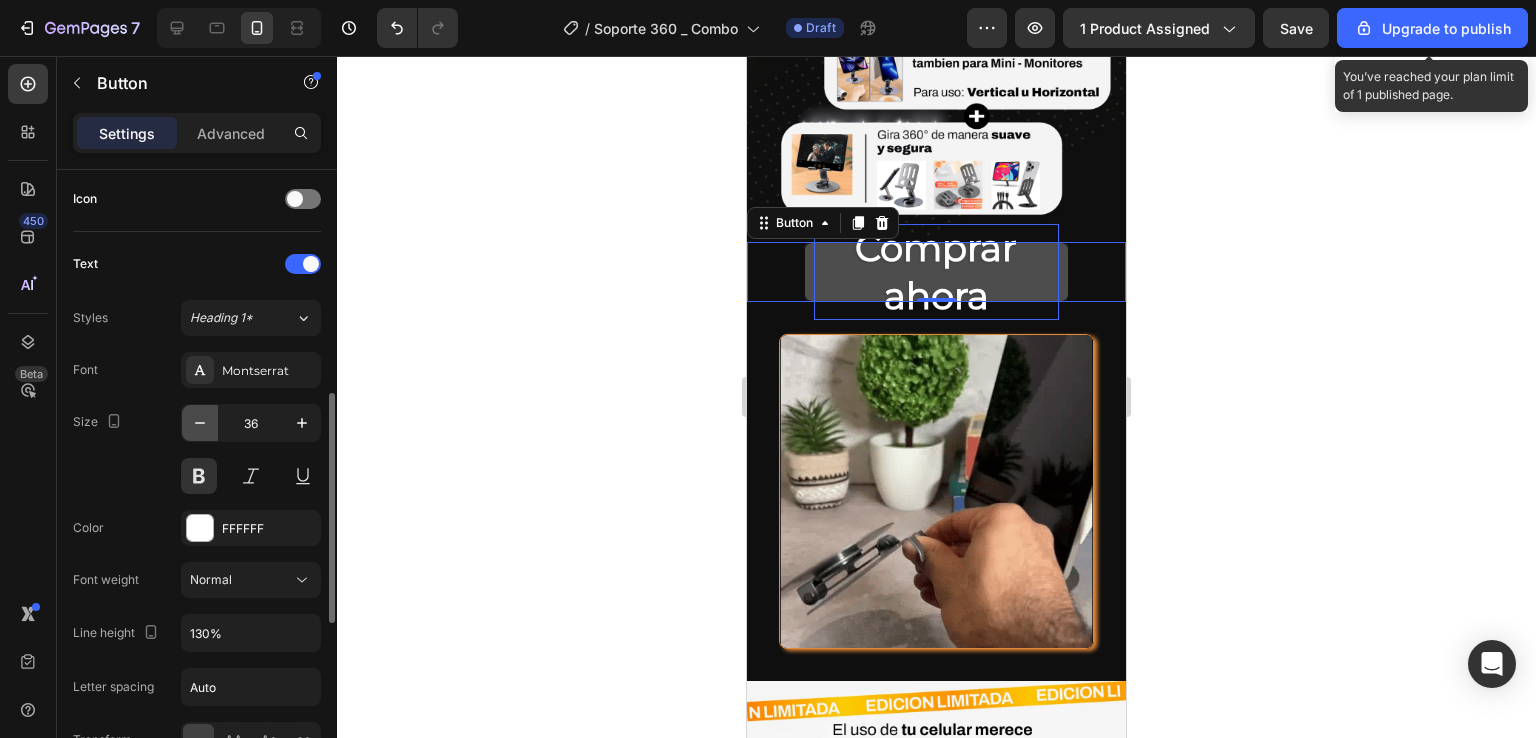 click 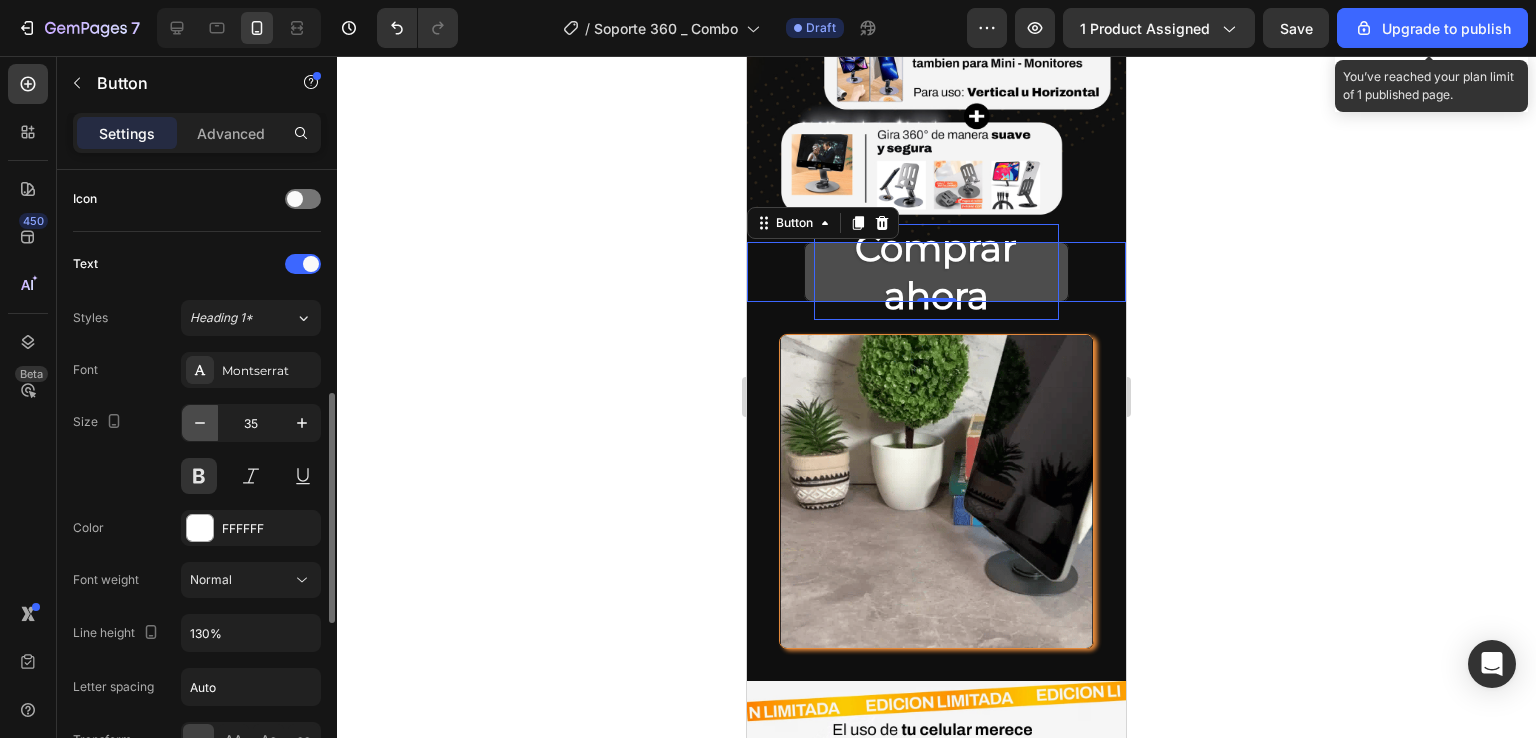 click 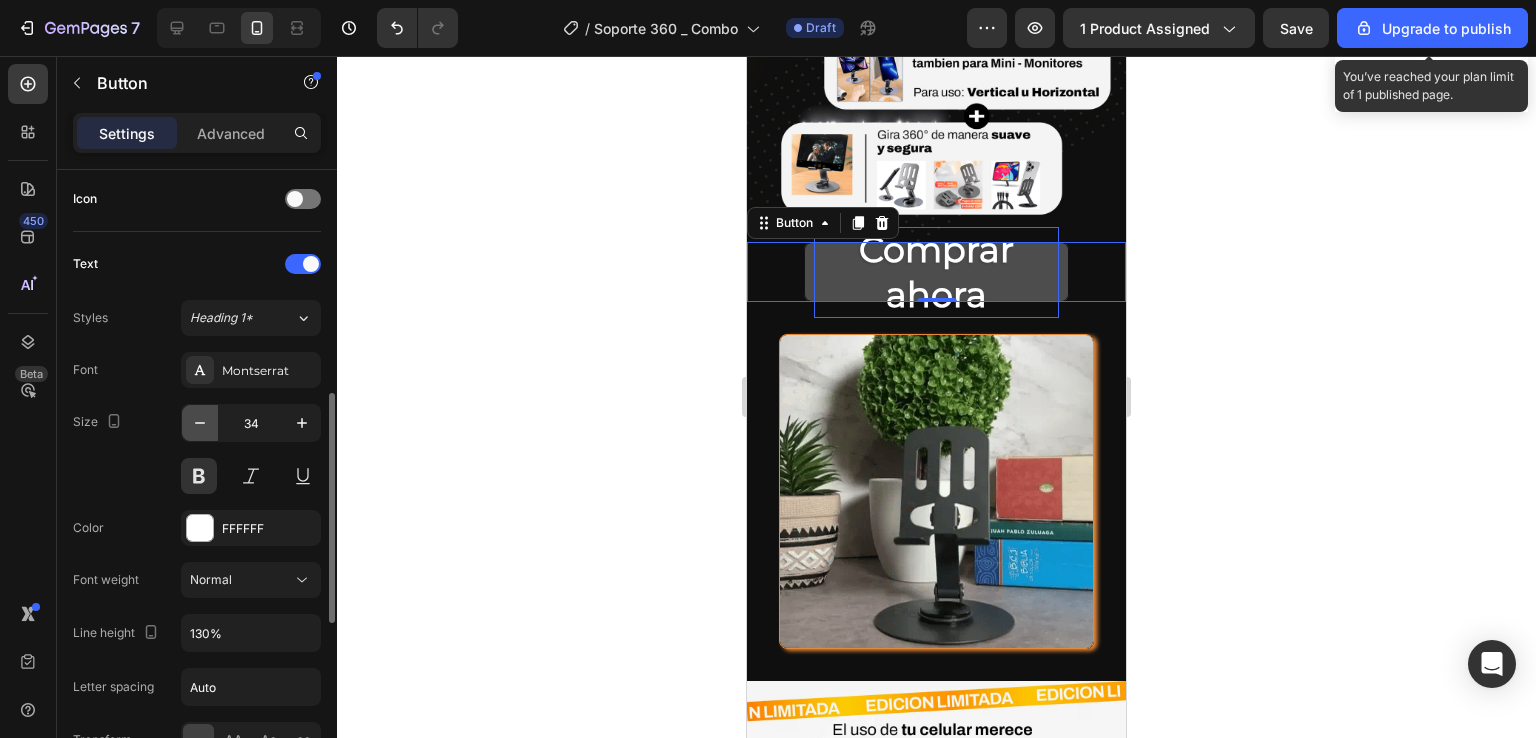 click 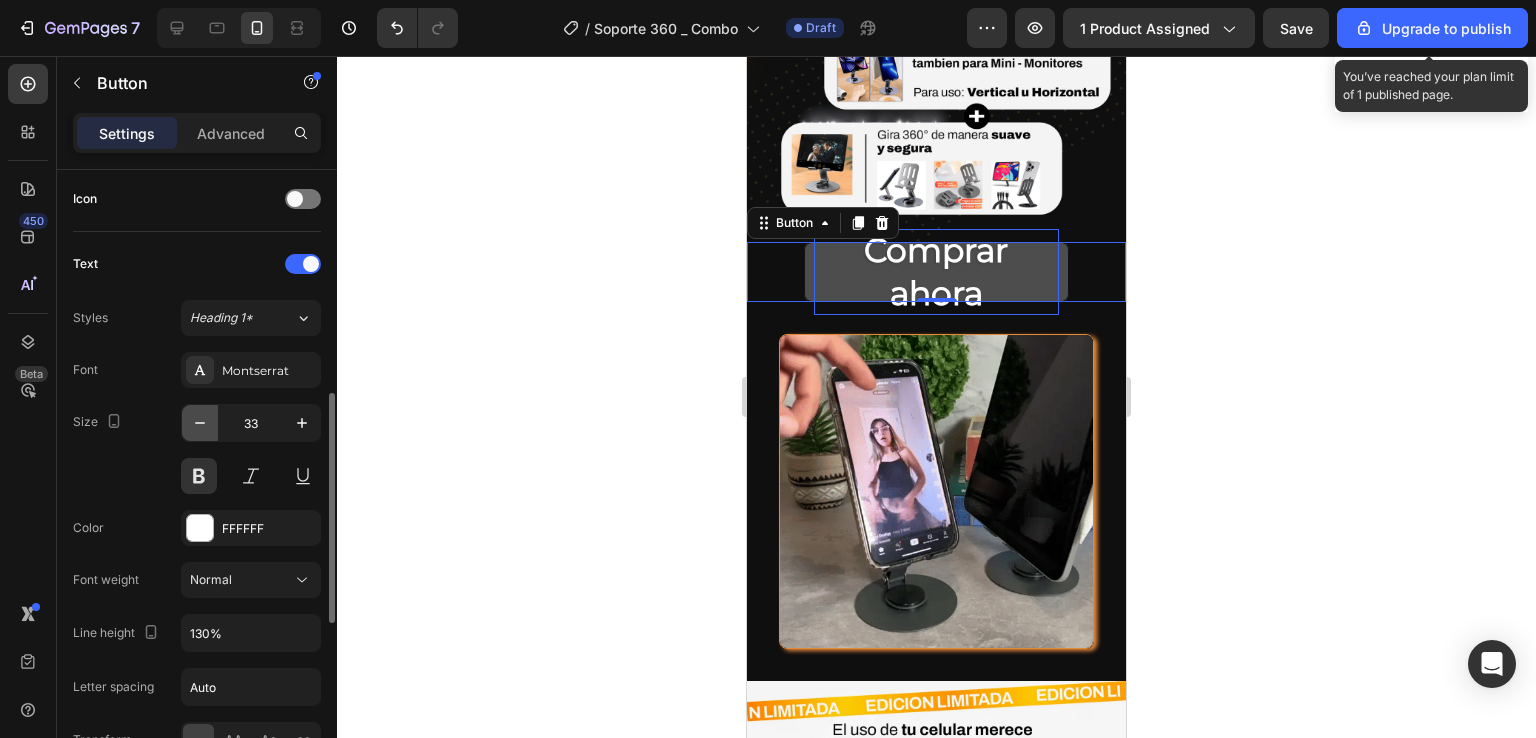 click 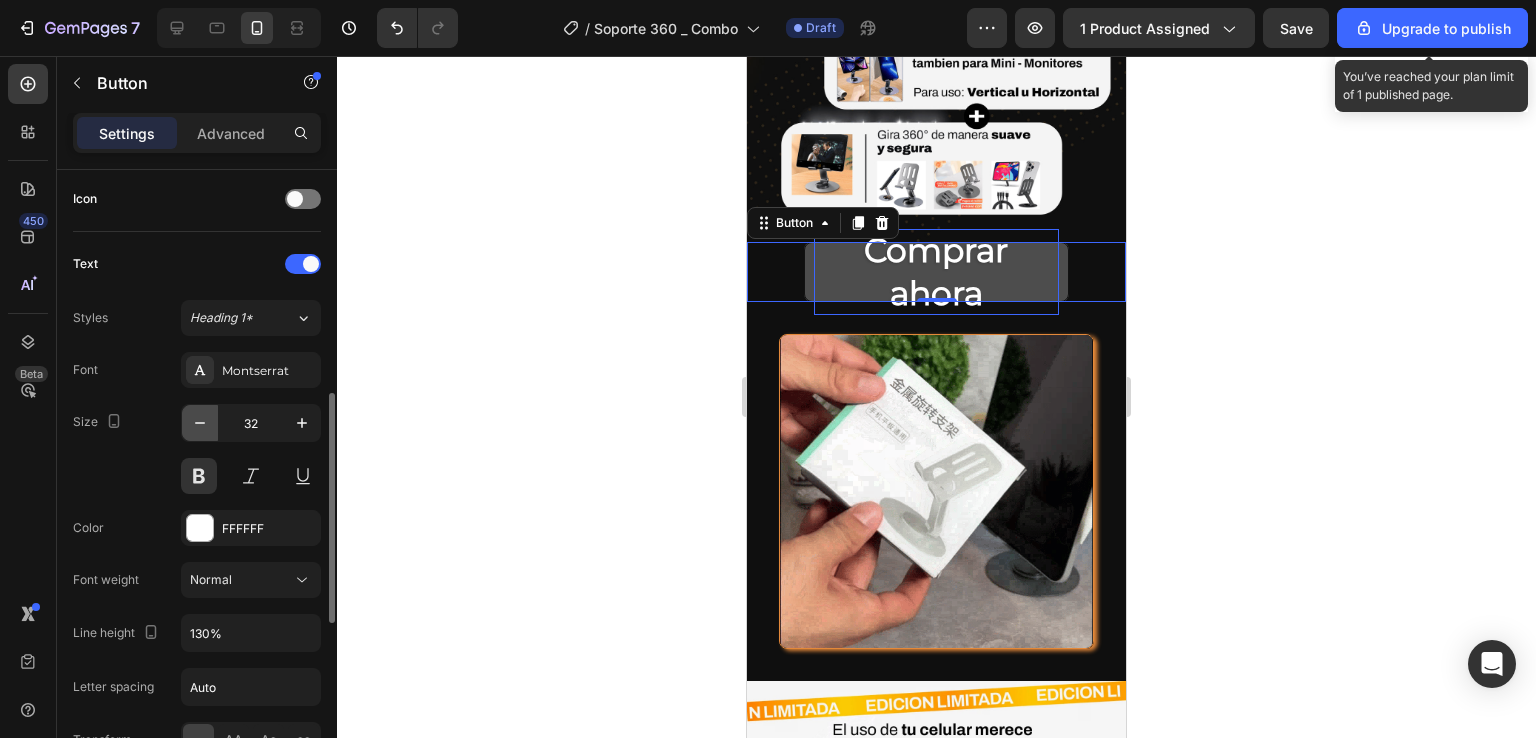click 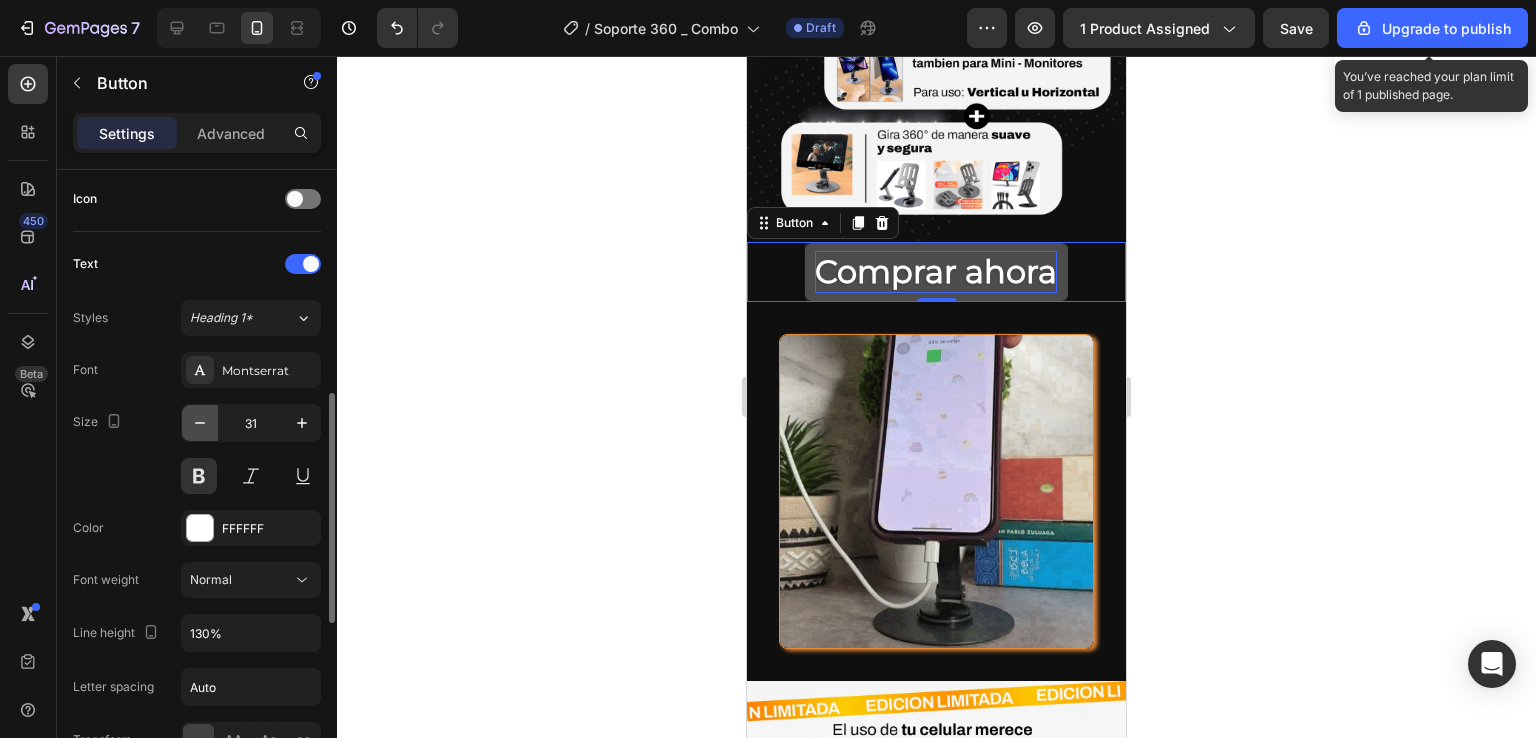 click 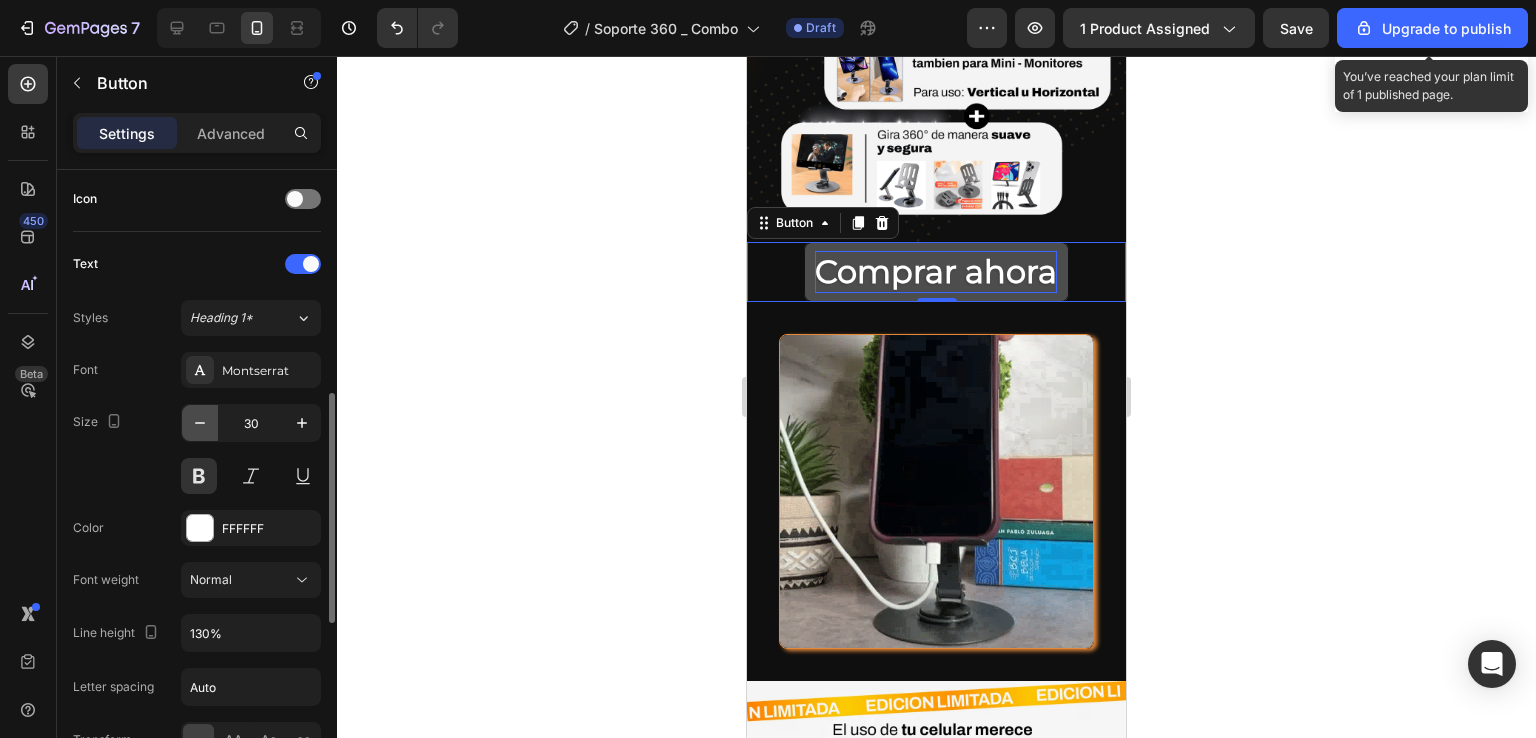 click 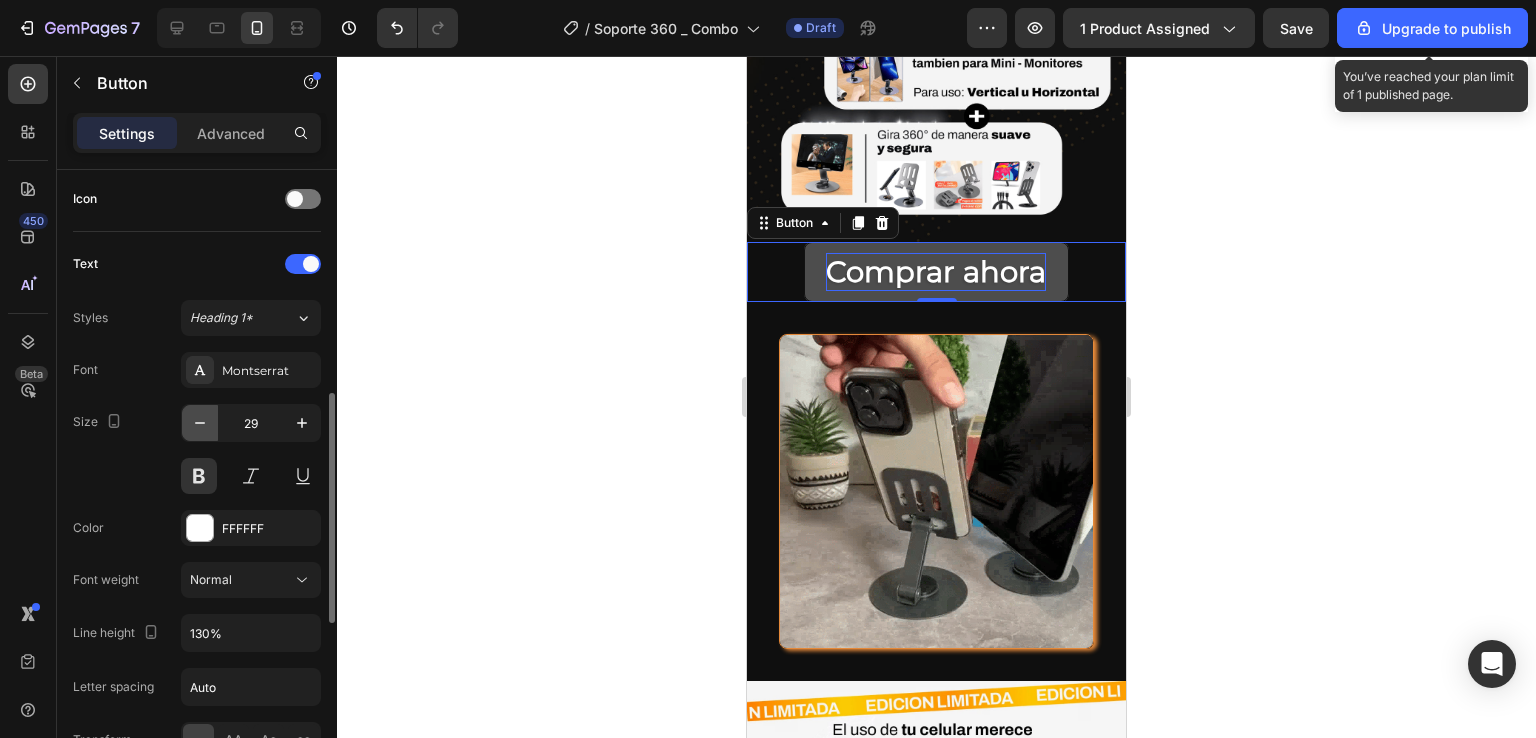 click 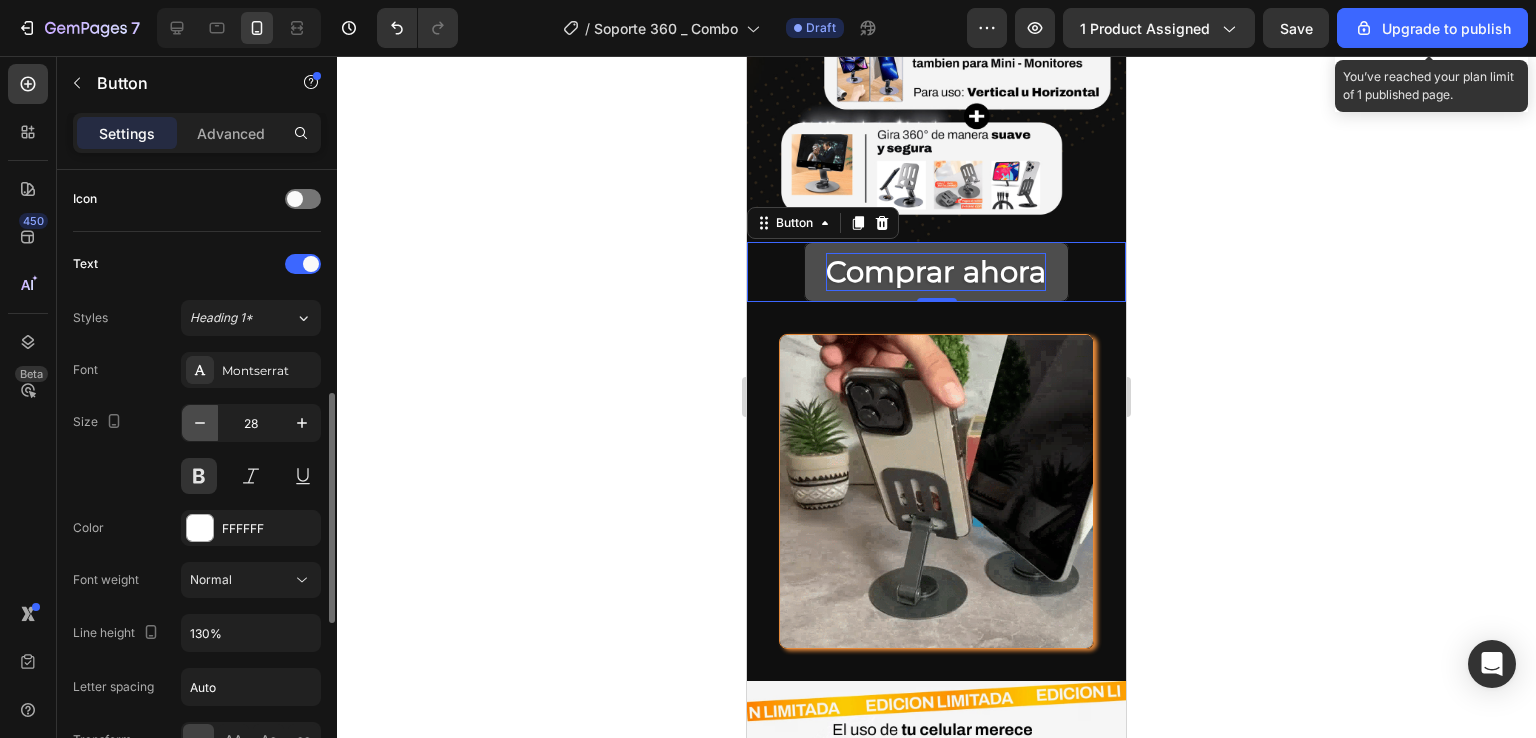 click 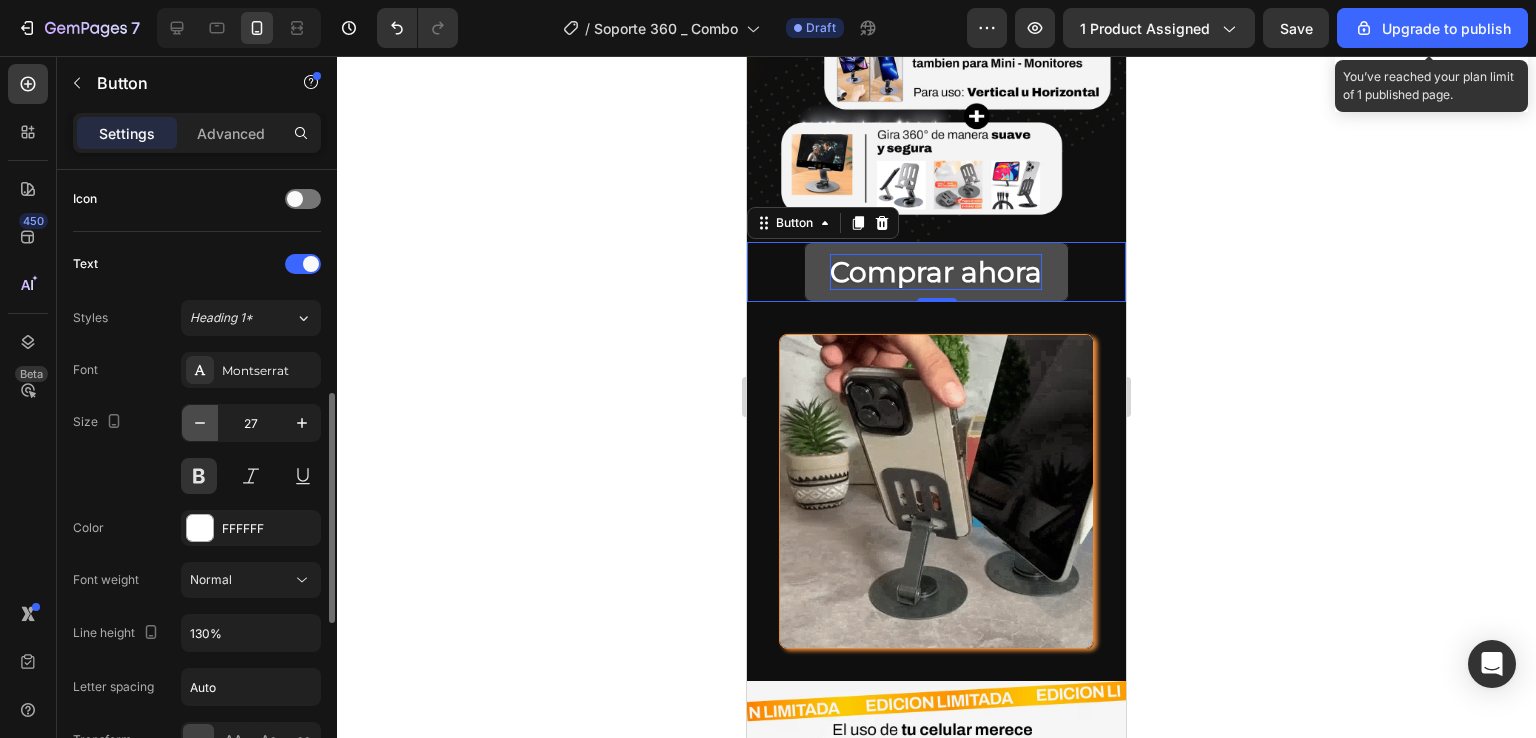 click 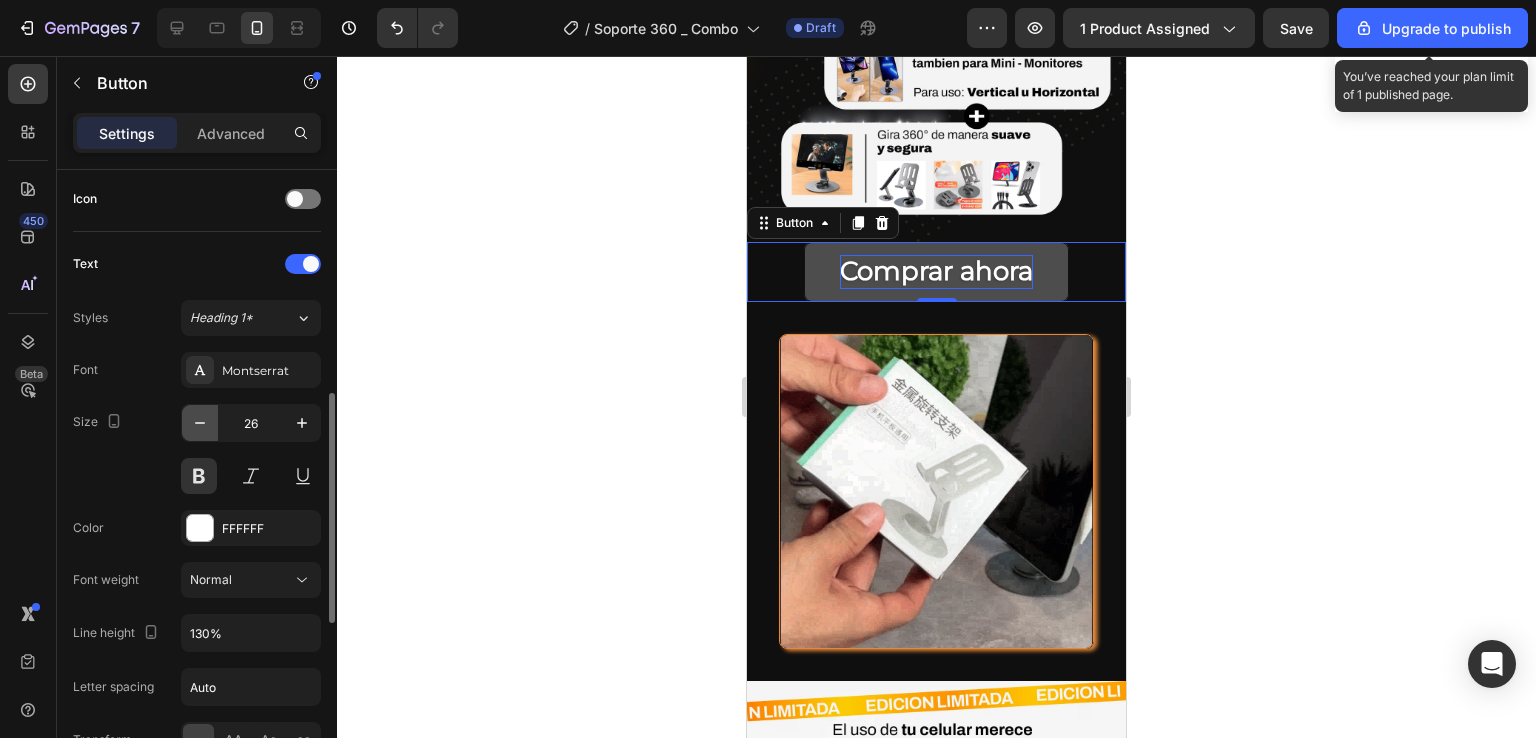 click 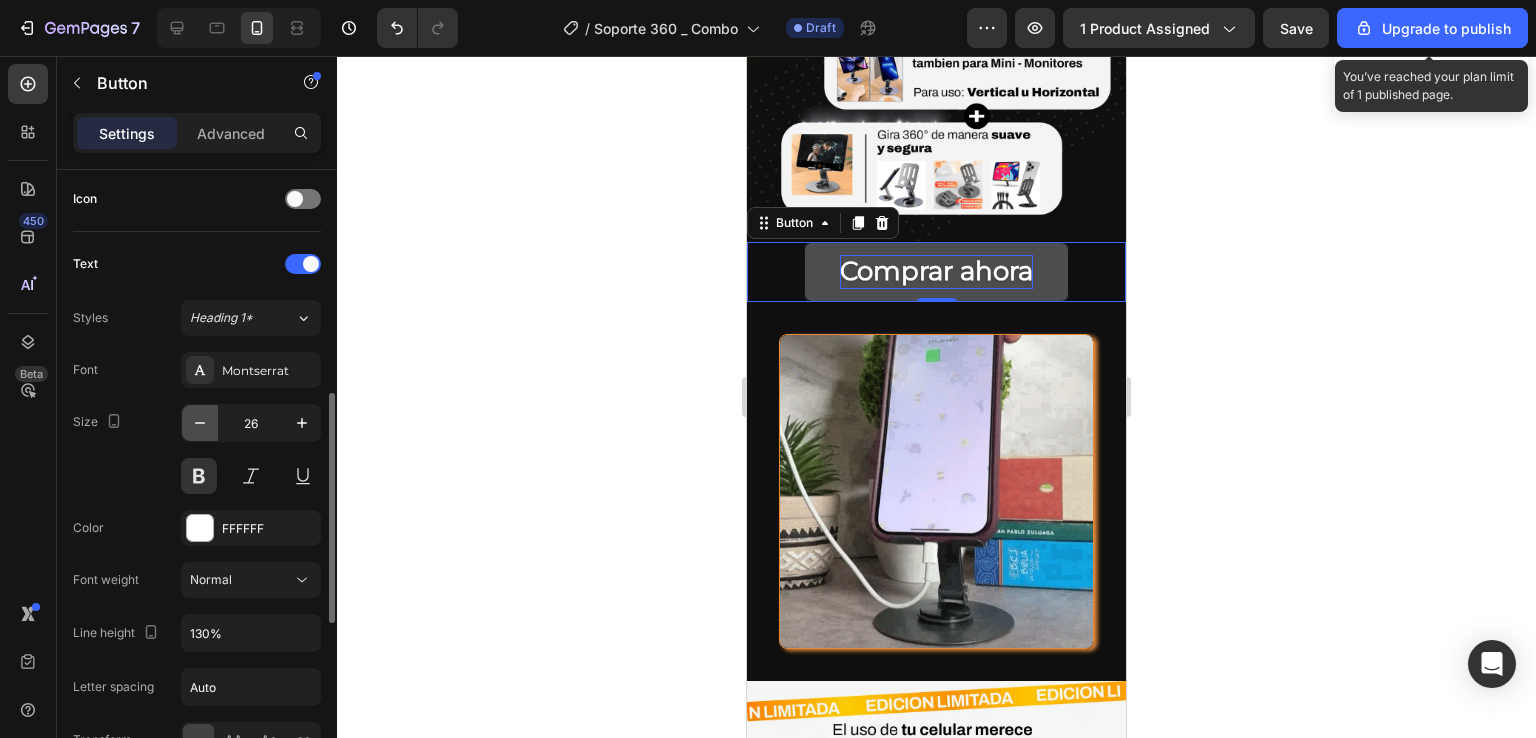 type on "25" 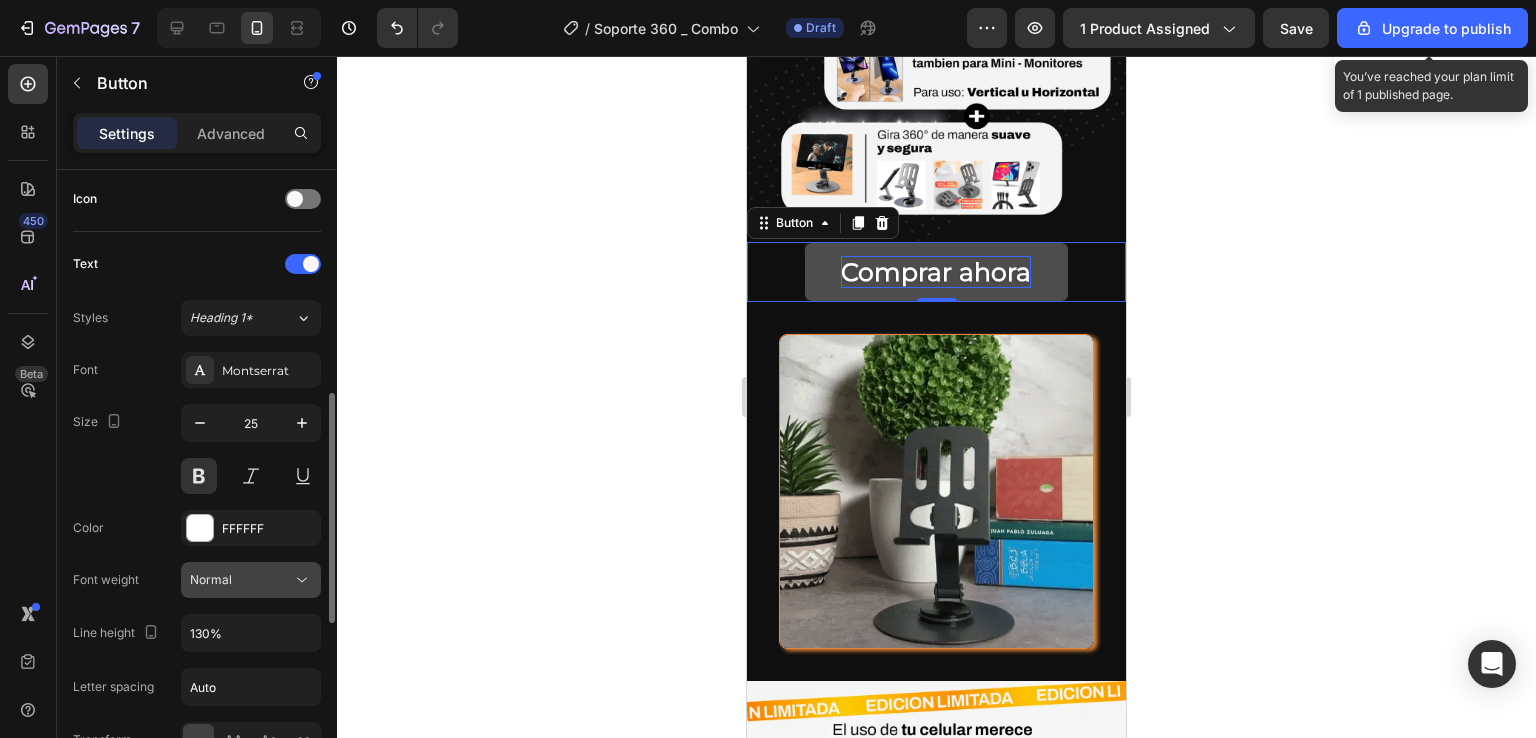 scroll, scrollTop: 706, scrollLeft: 0, axis: vertical 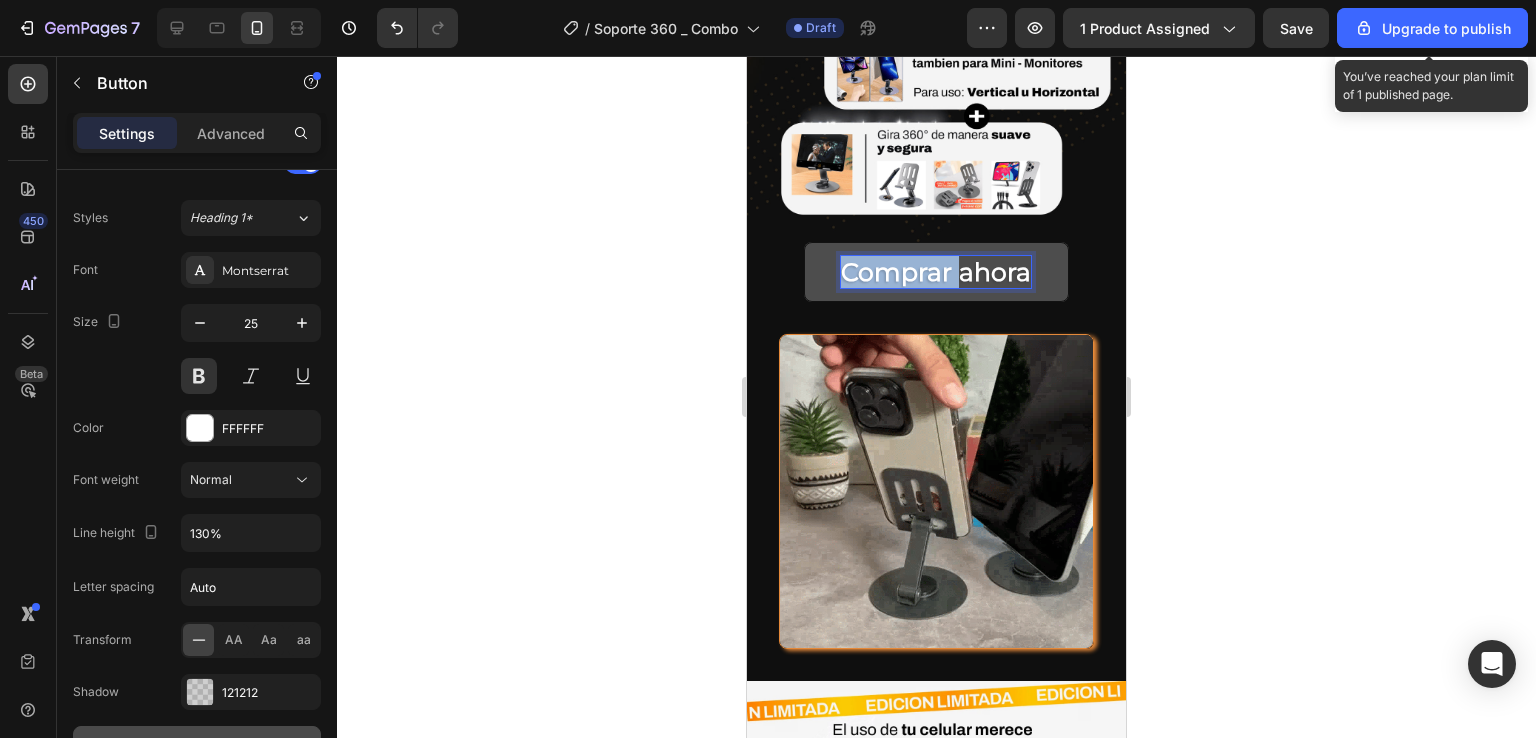 click on "Comprar ahora" at bounding box center [936, 272] 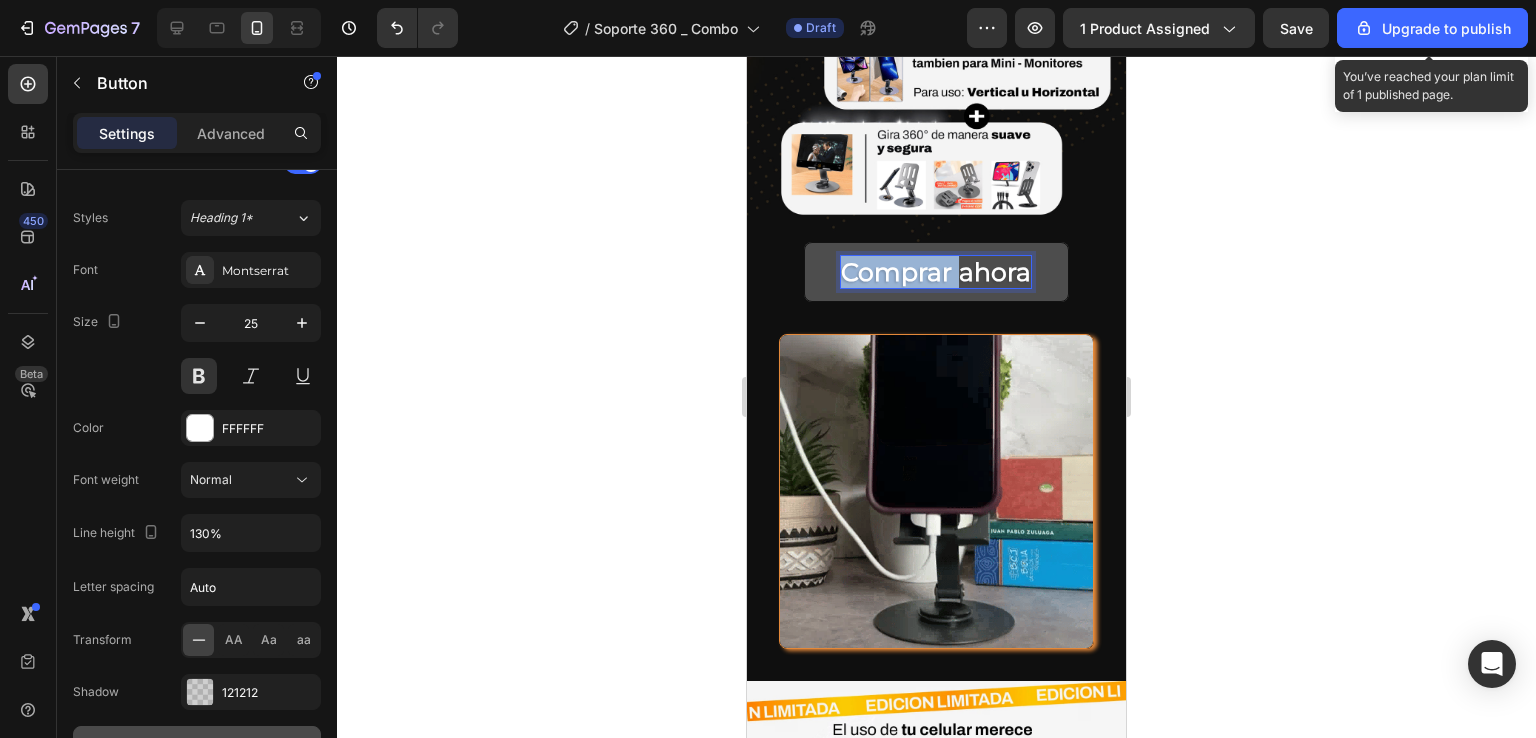 click on "Comprar ahora" at bounding box center [936, 272] 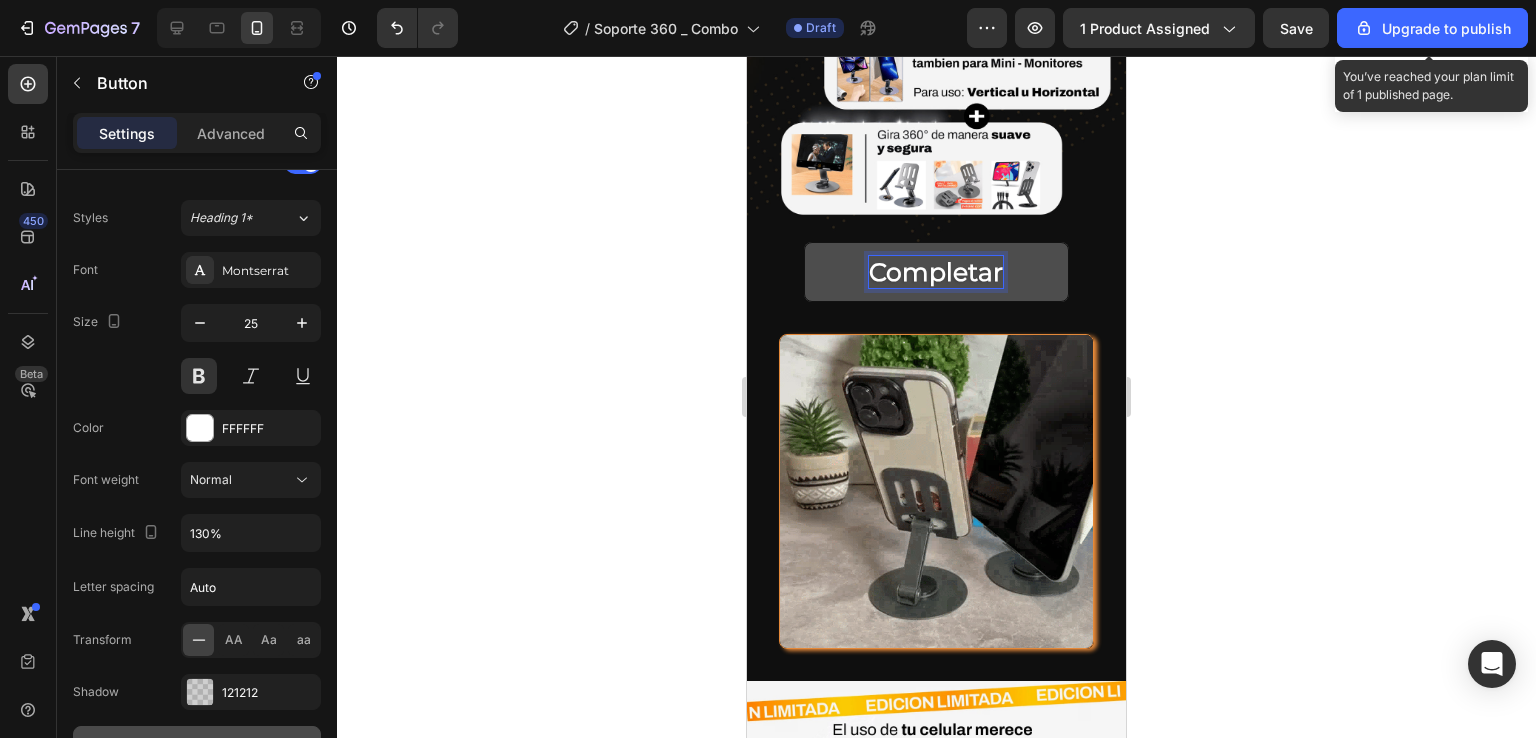 click on "Completar" at bounding box center (936, 272) 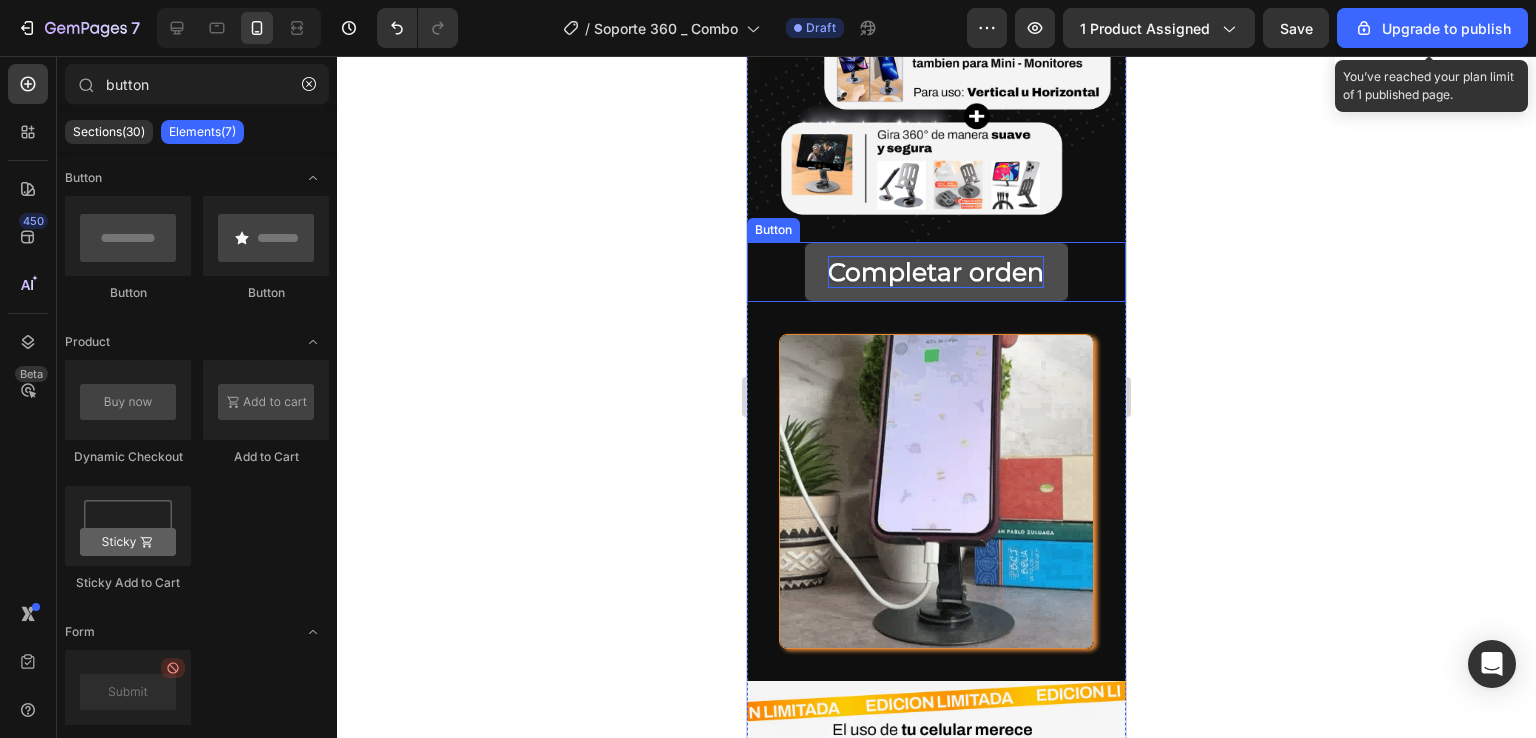 click on "Completar orden" at bounding box center [936, 272] 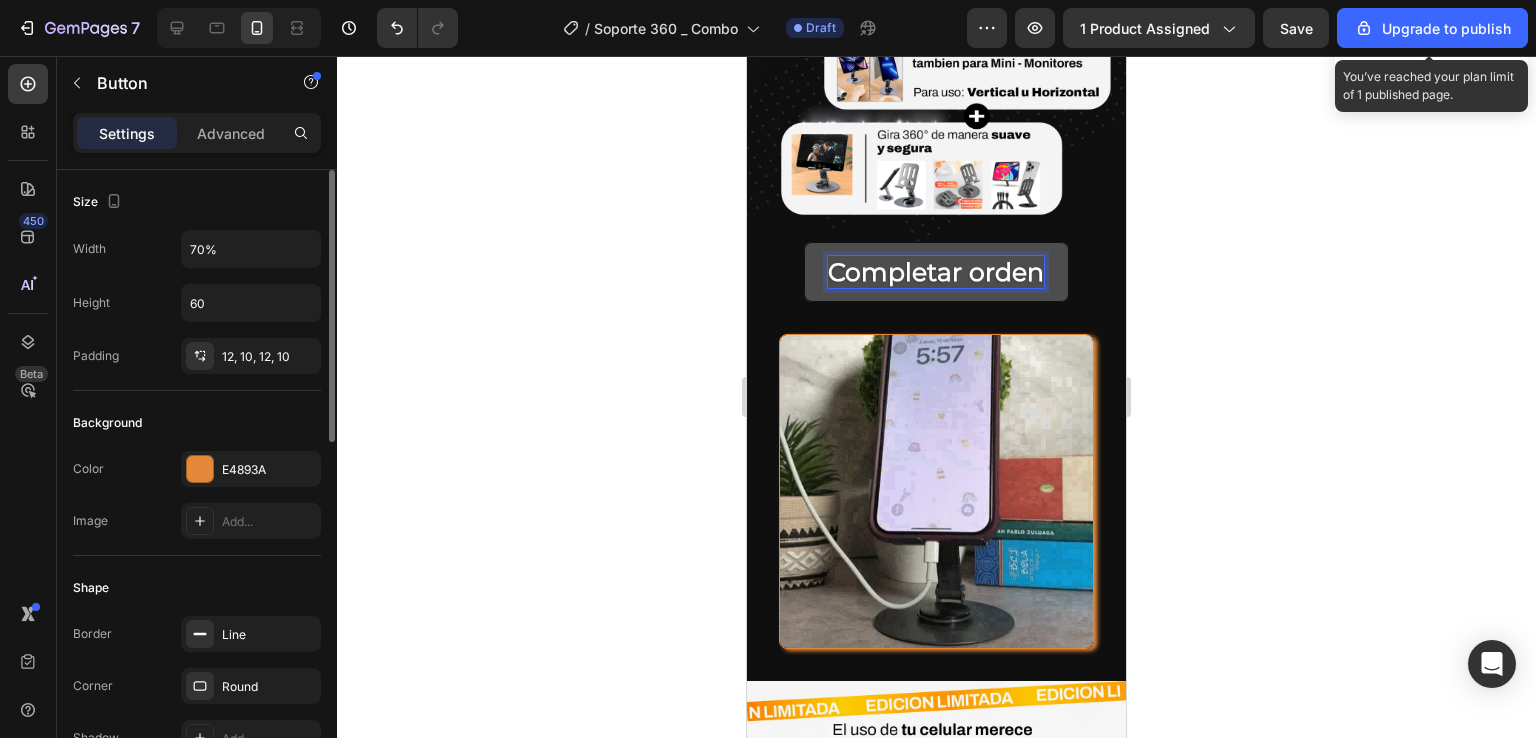 click on "Size Width 70% Height 60 Padding 12, 10, 12, 10" 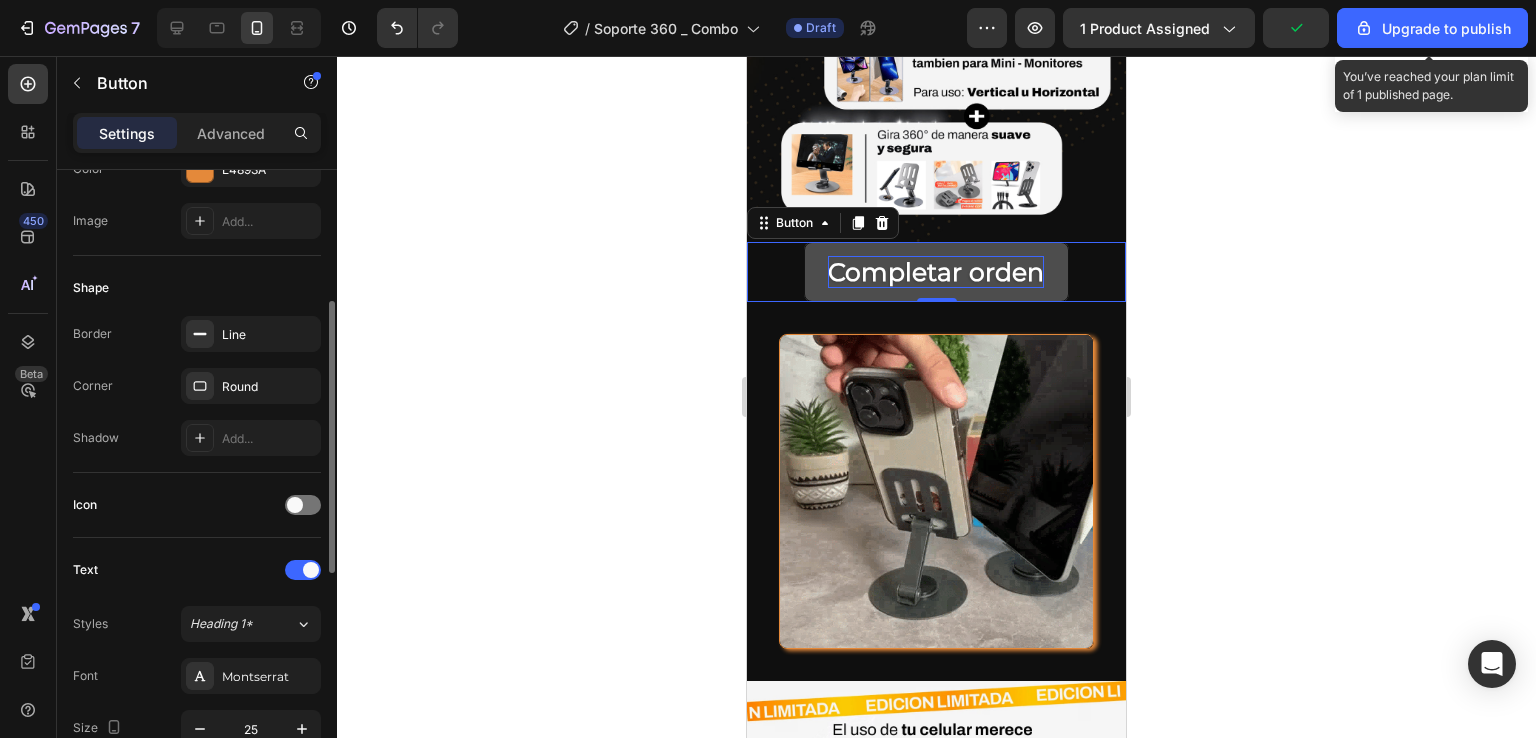 scroll, scrollTop: 400, scrollLeft: 0, axis: vertical 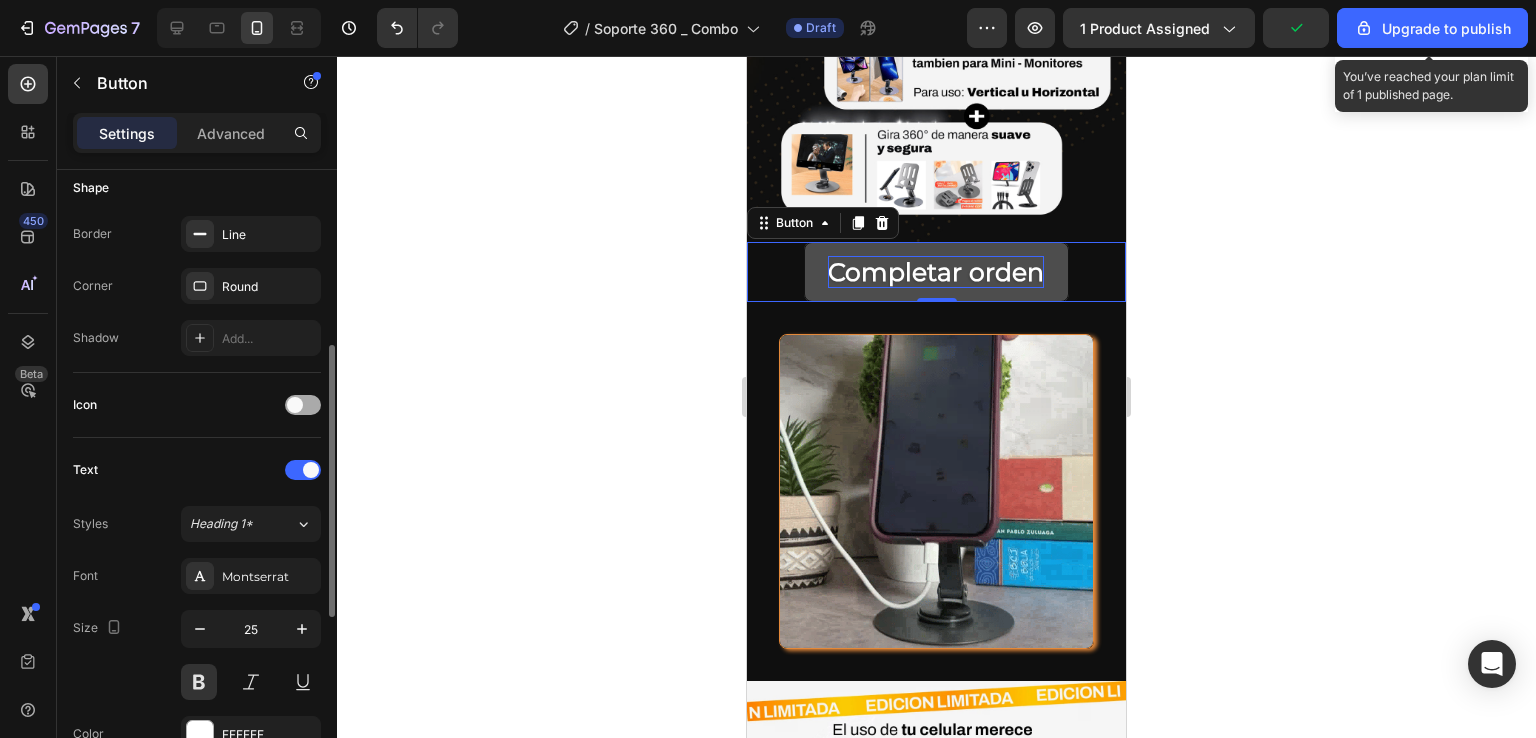 click at bounding box center [295, 405] 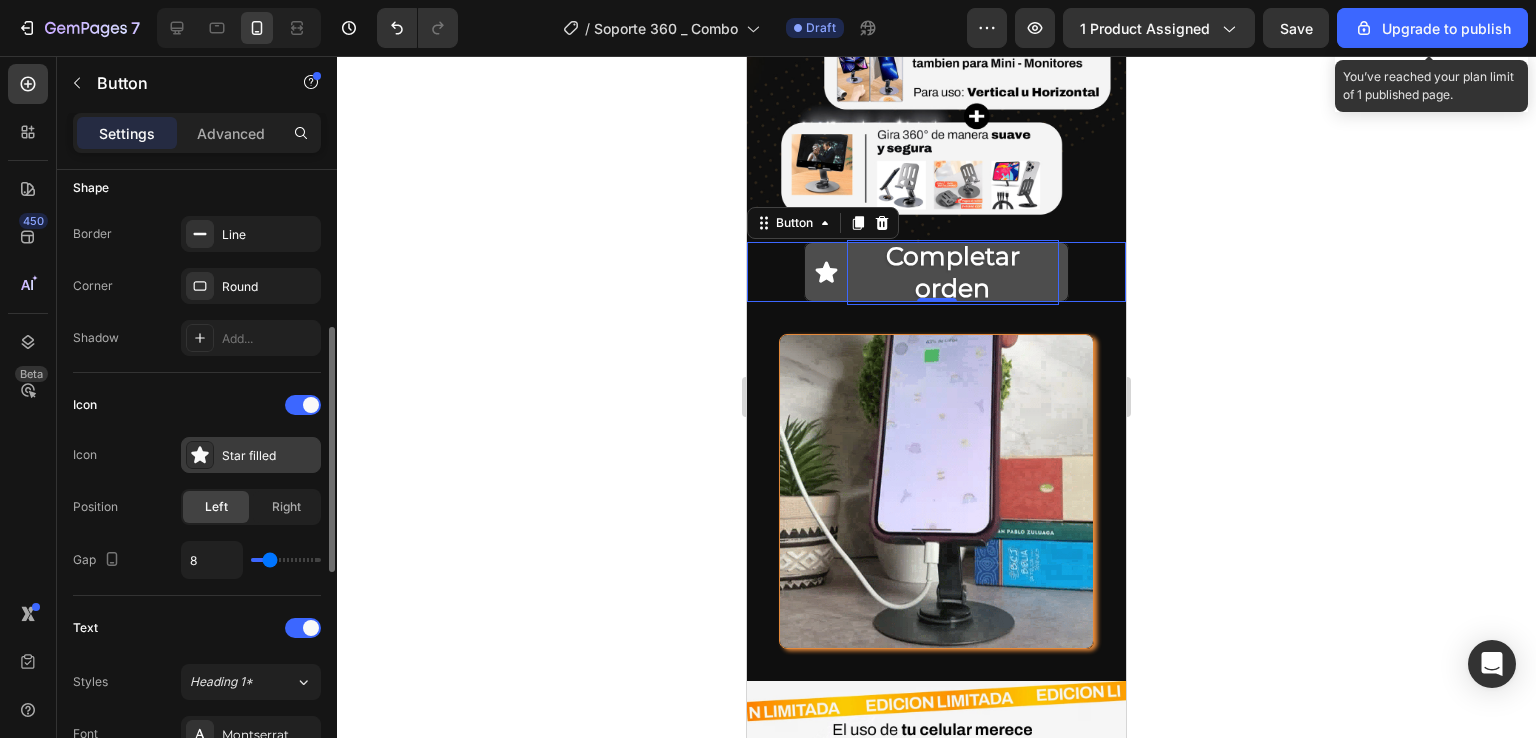 click on "Star filled" at bounding box center [269, 456] 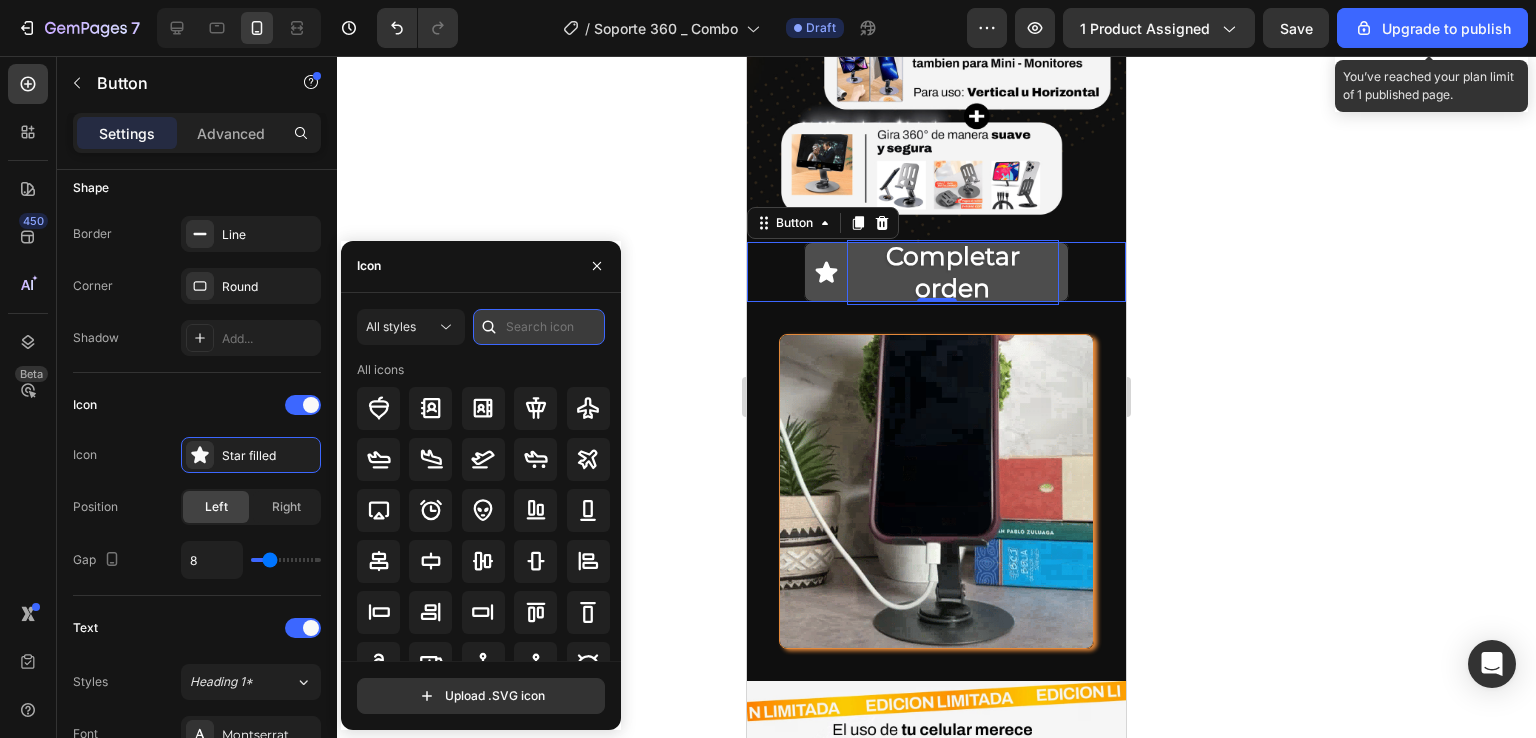 click at bounding box center [539, 327] 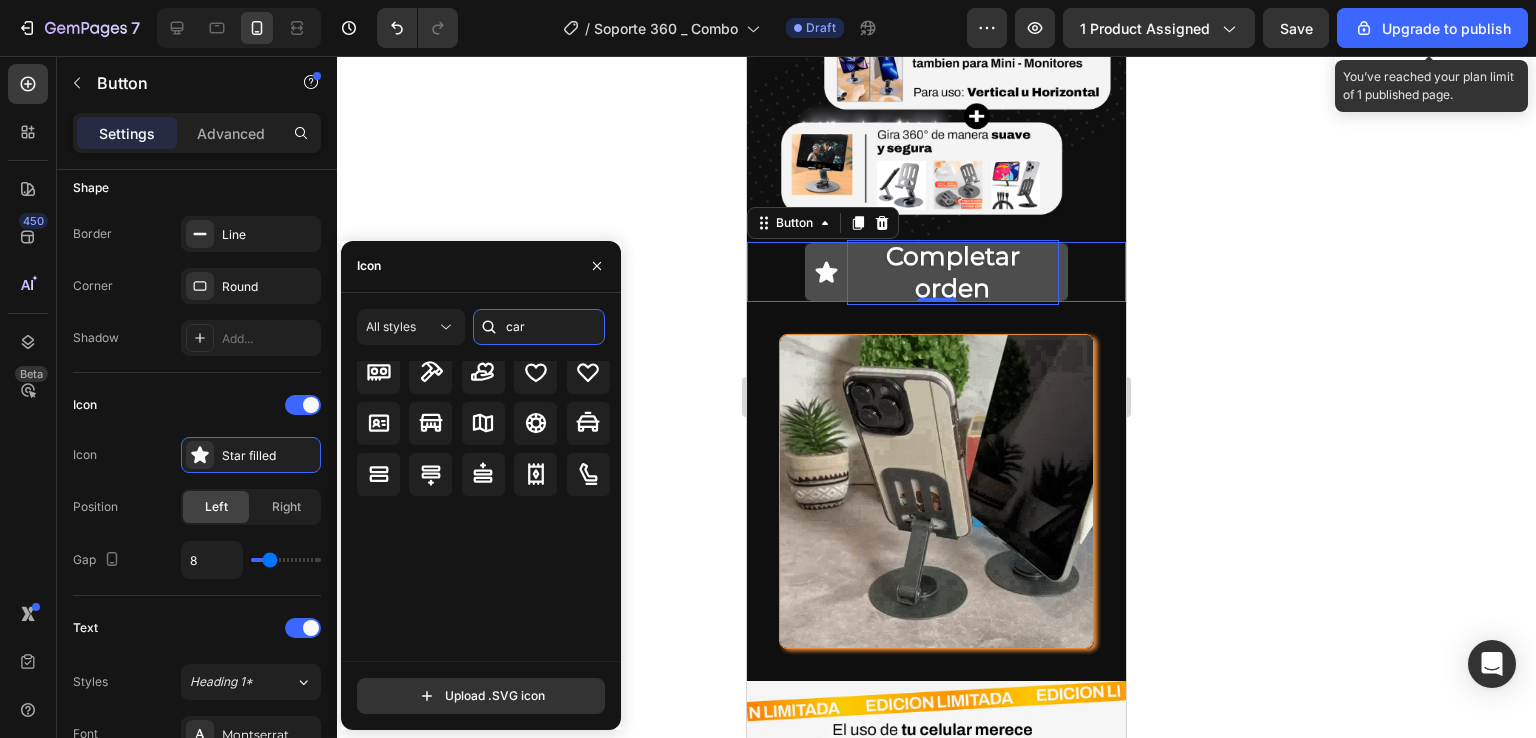 scroll, scrollTop: 0, scrollLeft: 0, axis: both 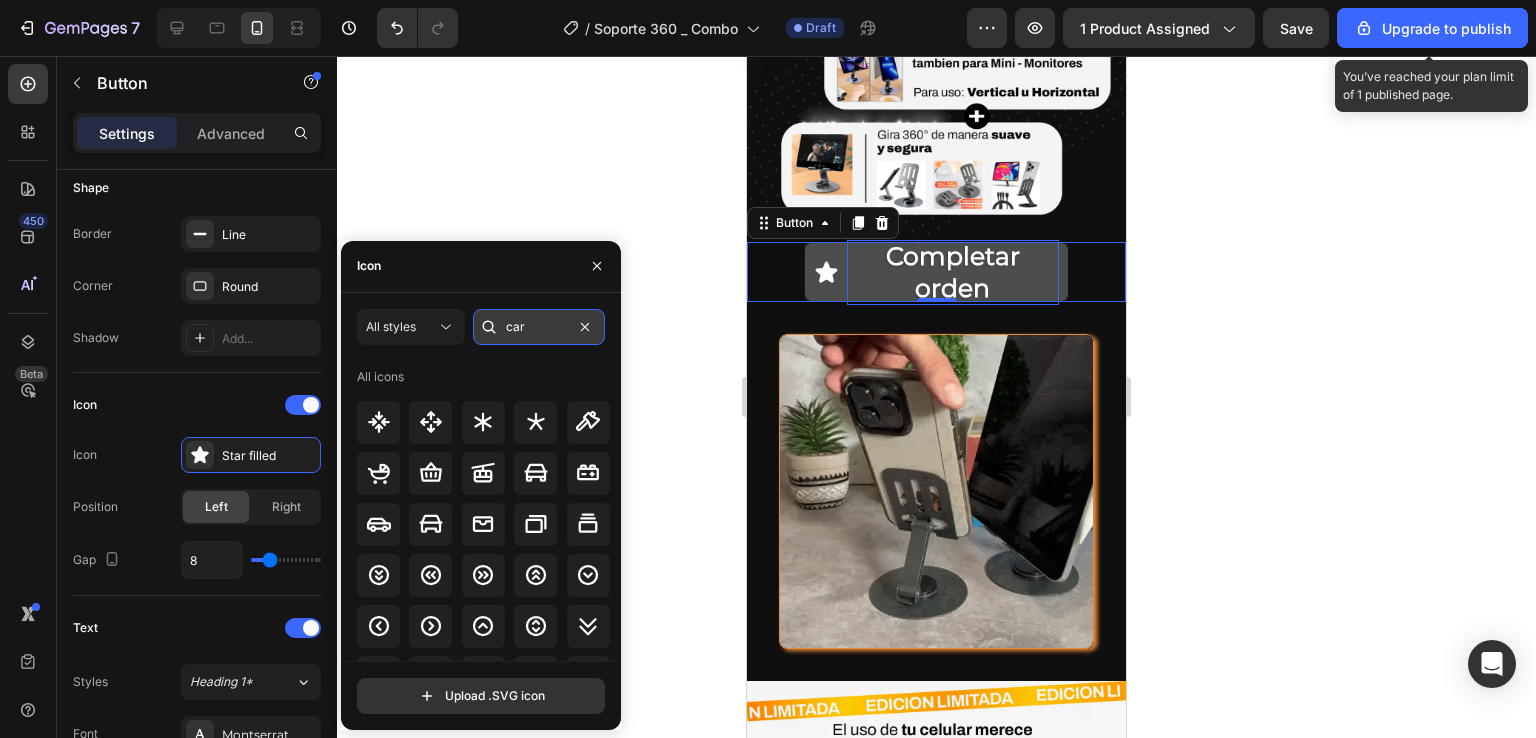 click on "car" at bounding box center (539, 327) 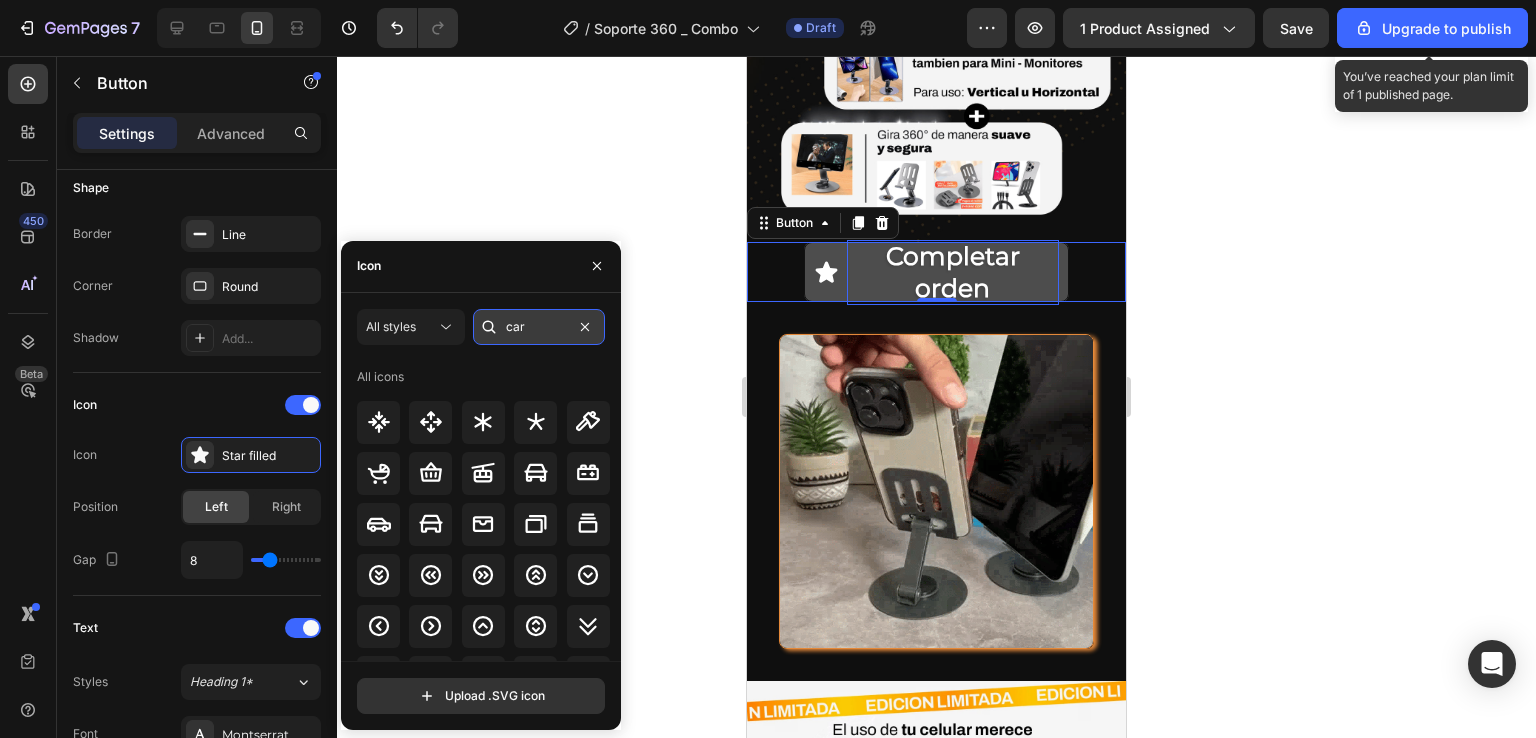 click on "car" at bounding box center (539, 327) 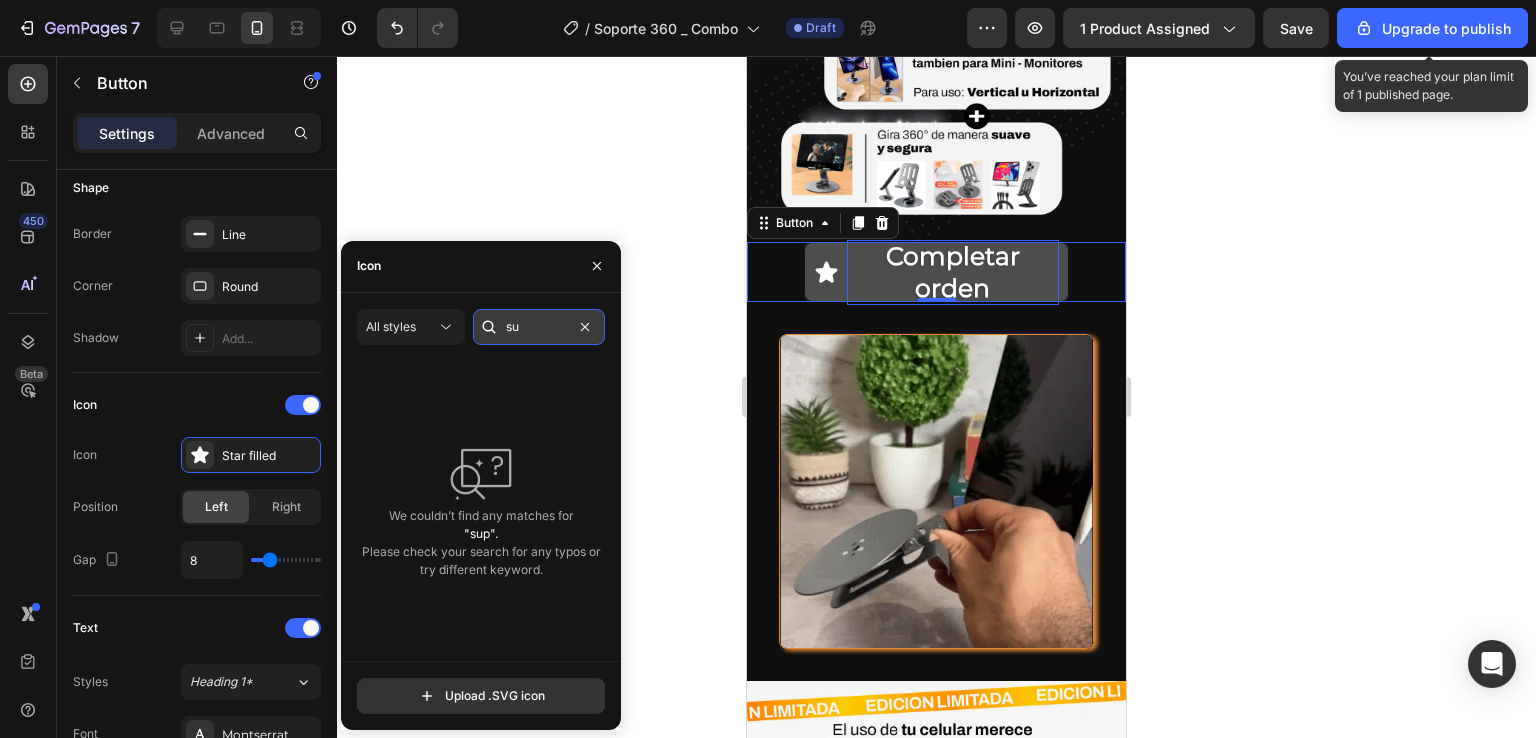 type on "s" 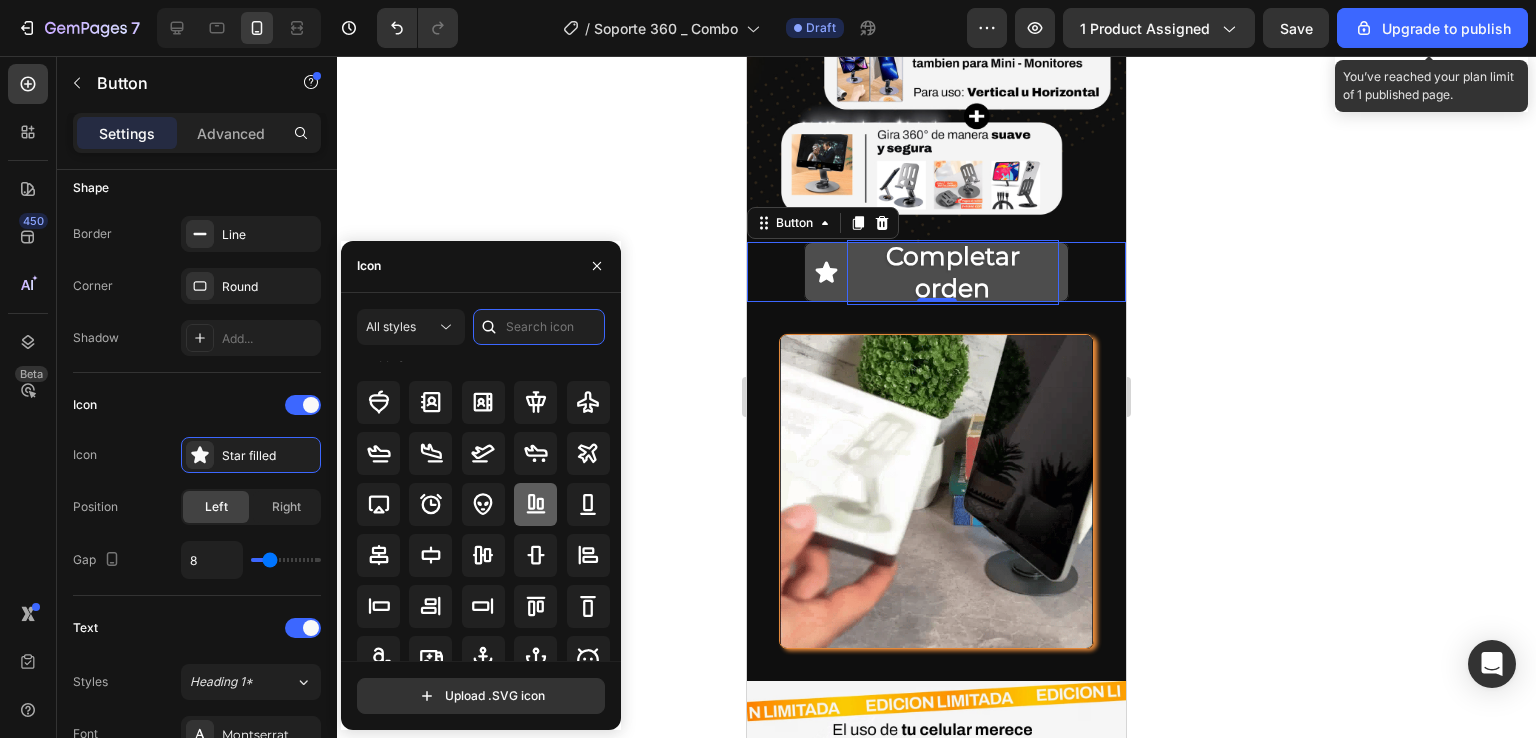 scroll, scrollTop: 0, scrollLeft: 0, axis: both 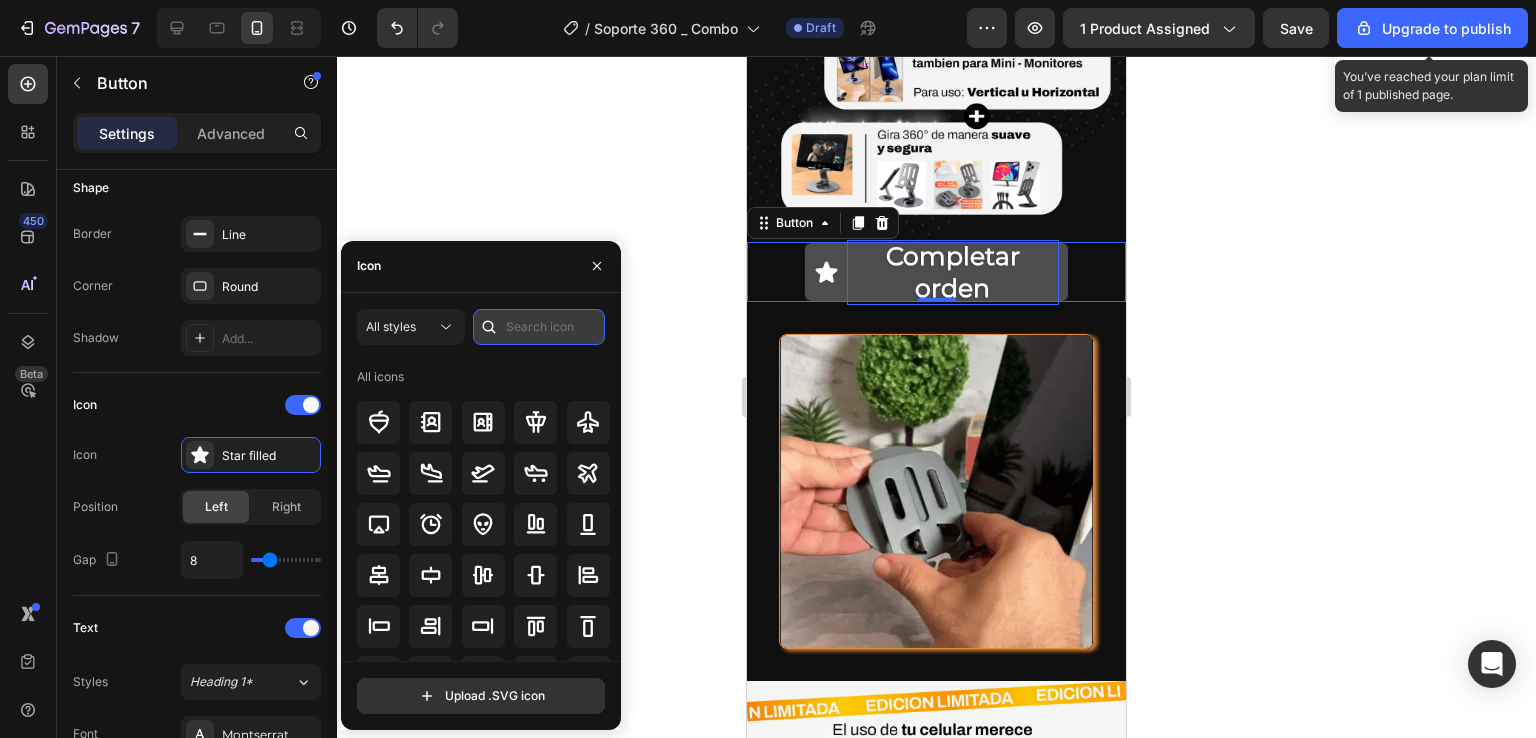click at bounding box center [539, 327] 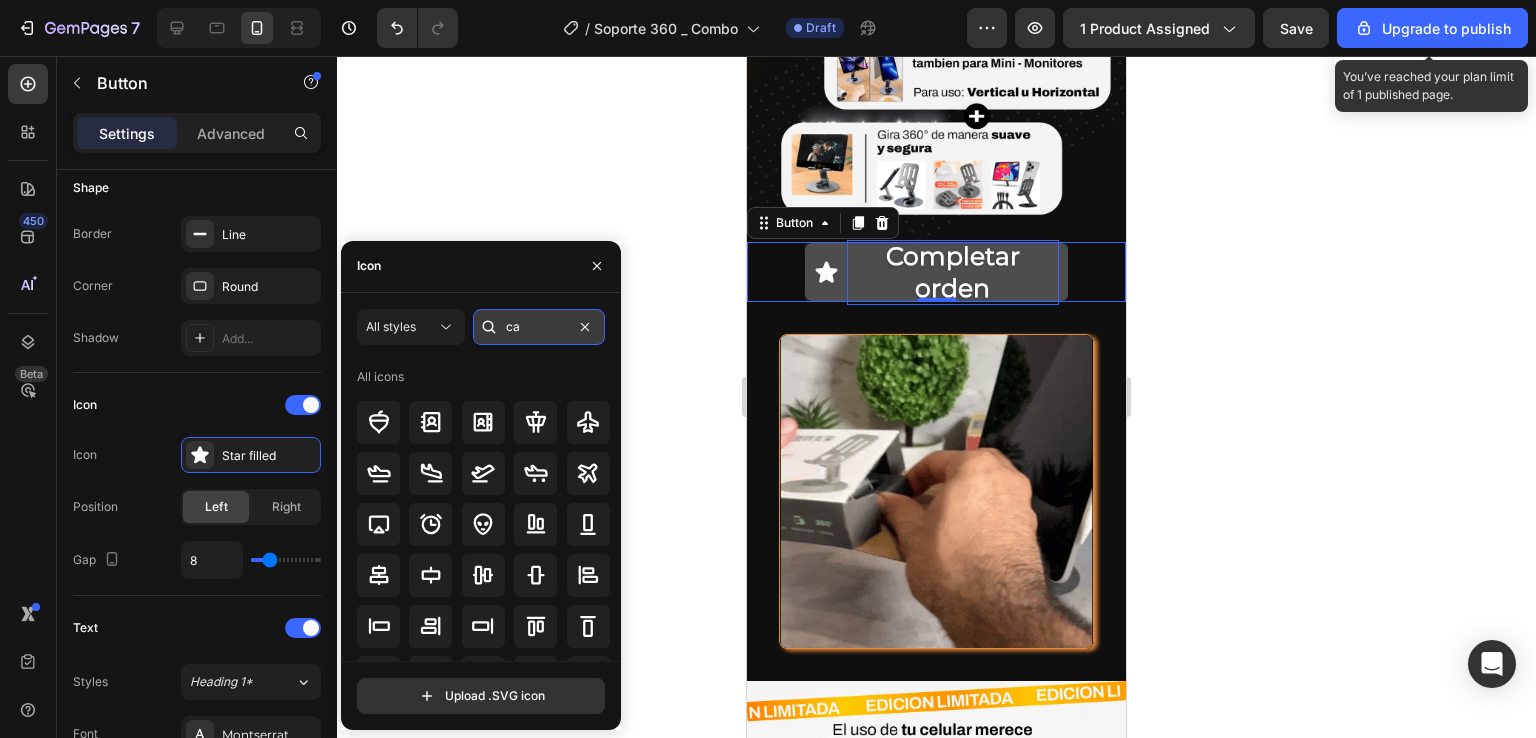 type on "car" 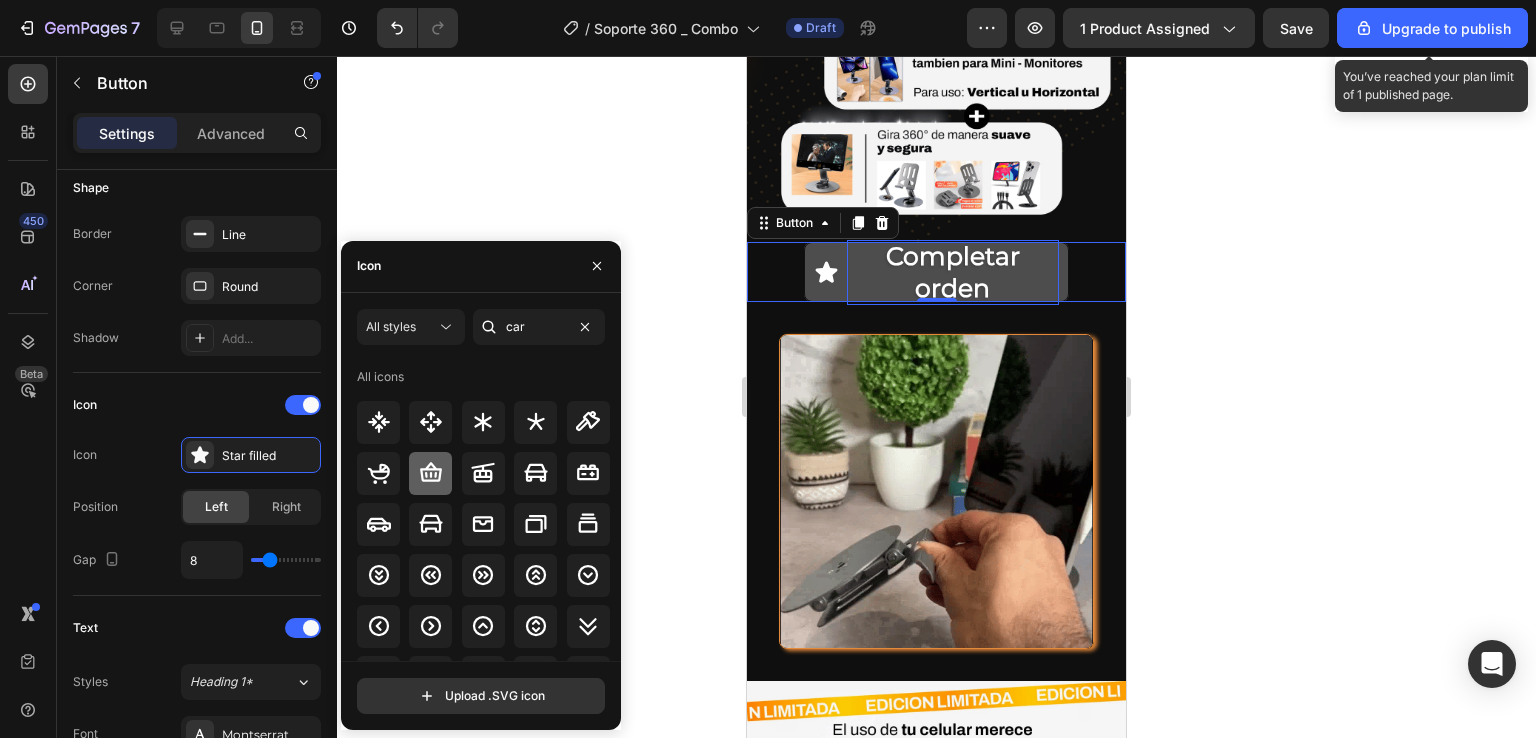 click 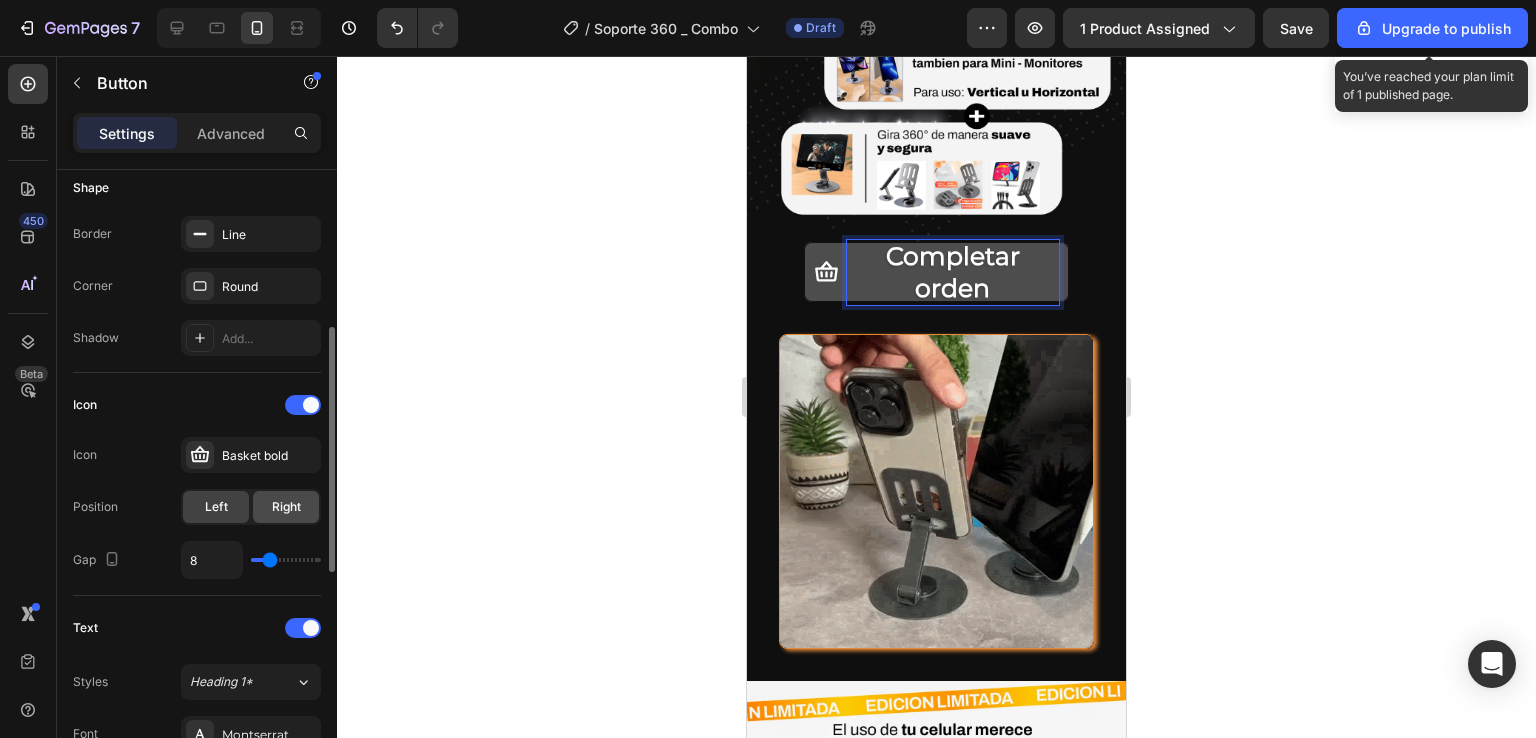 scroll, scrollTop: 500, scrollLeft: 0, axis: vertical 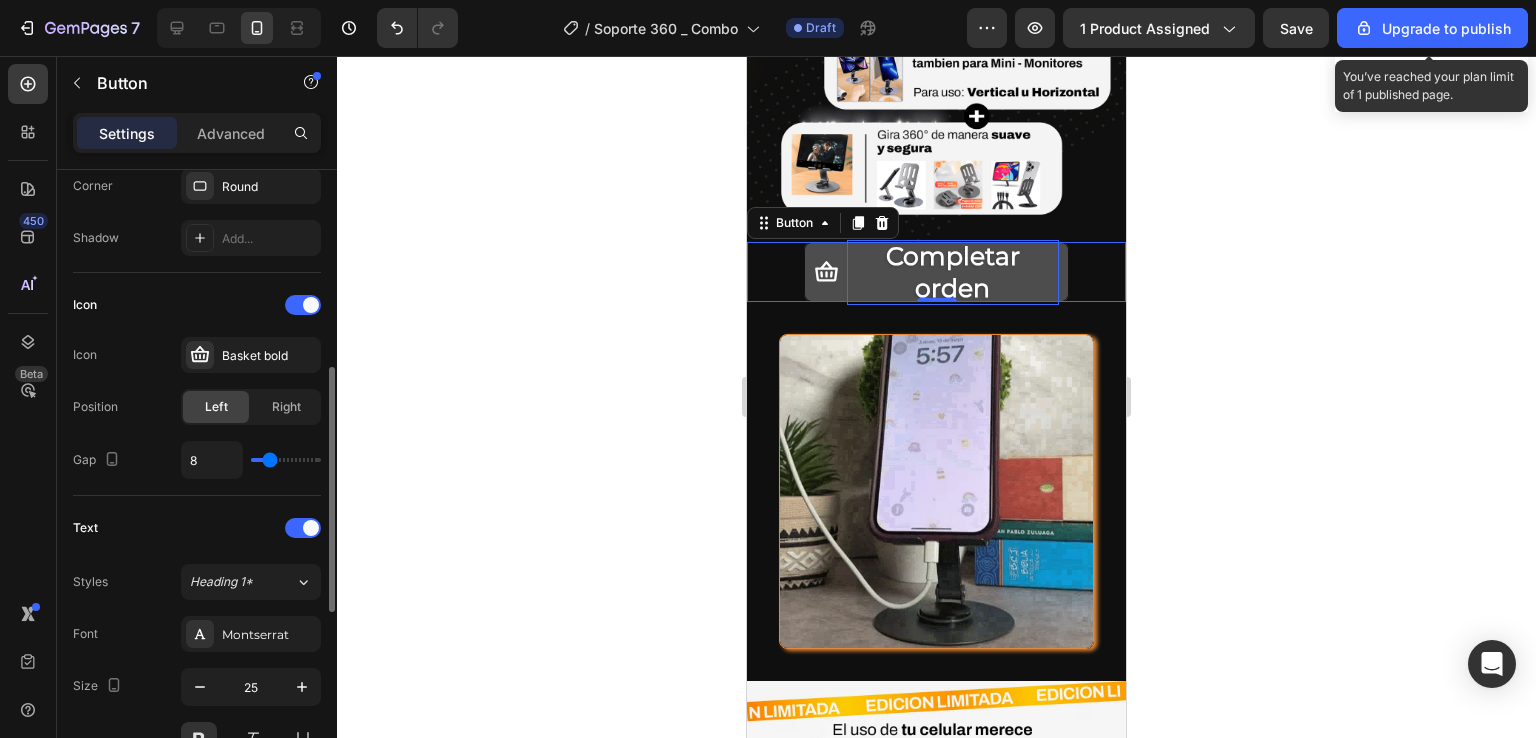 type on "6" 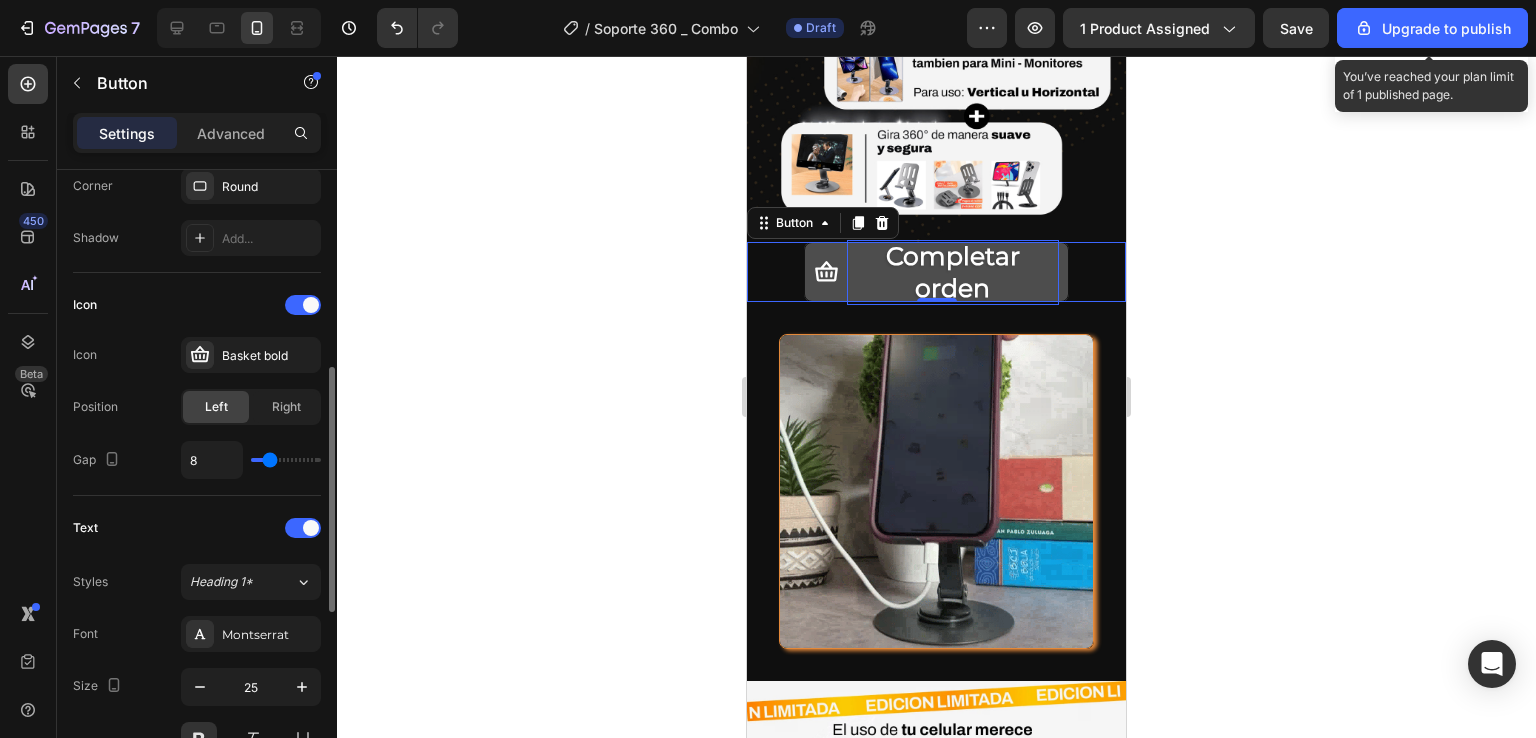 type on "6" 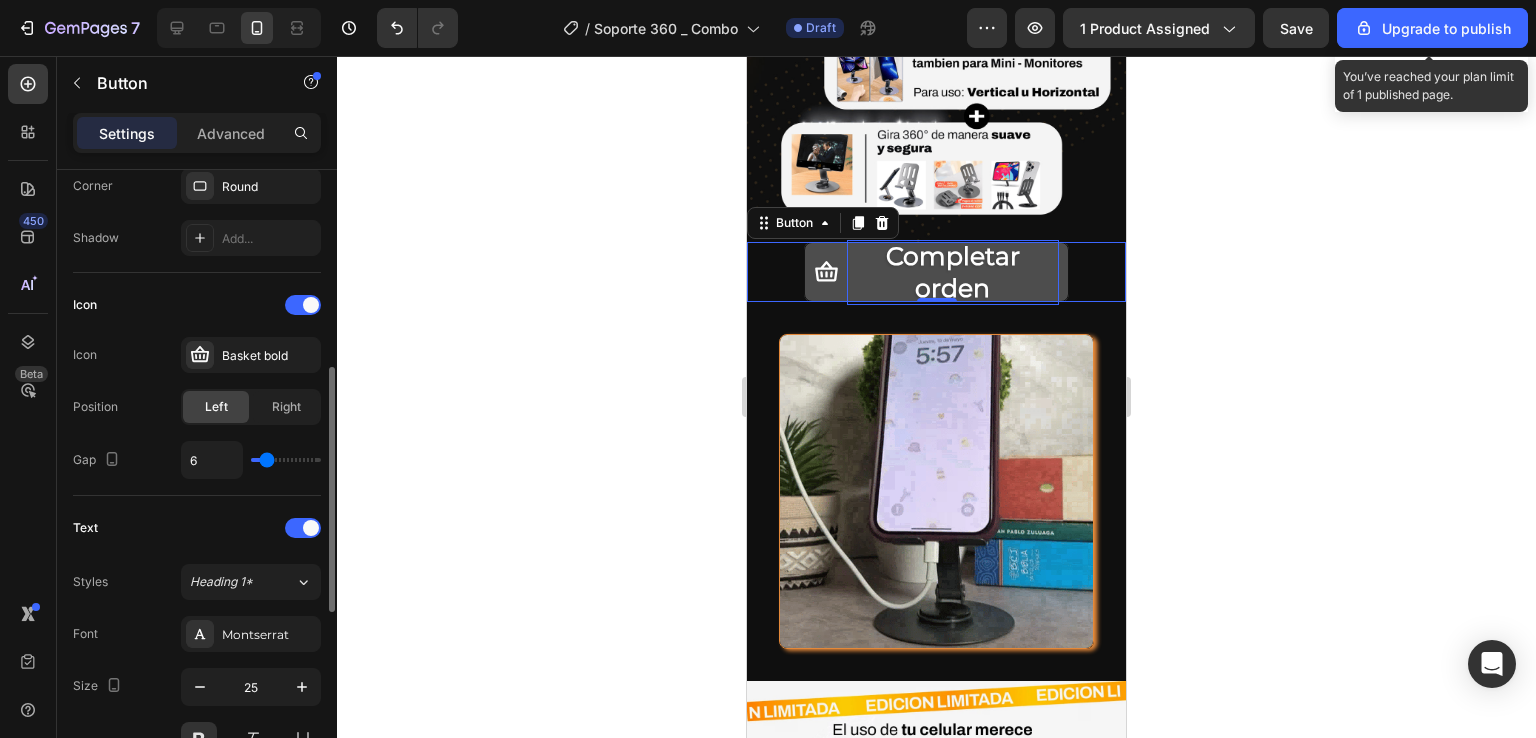 type on "8" 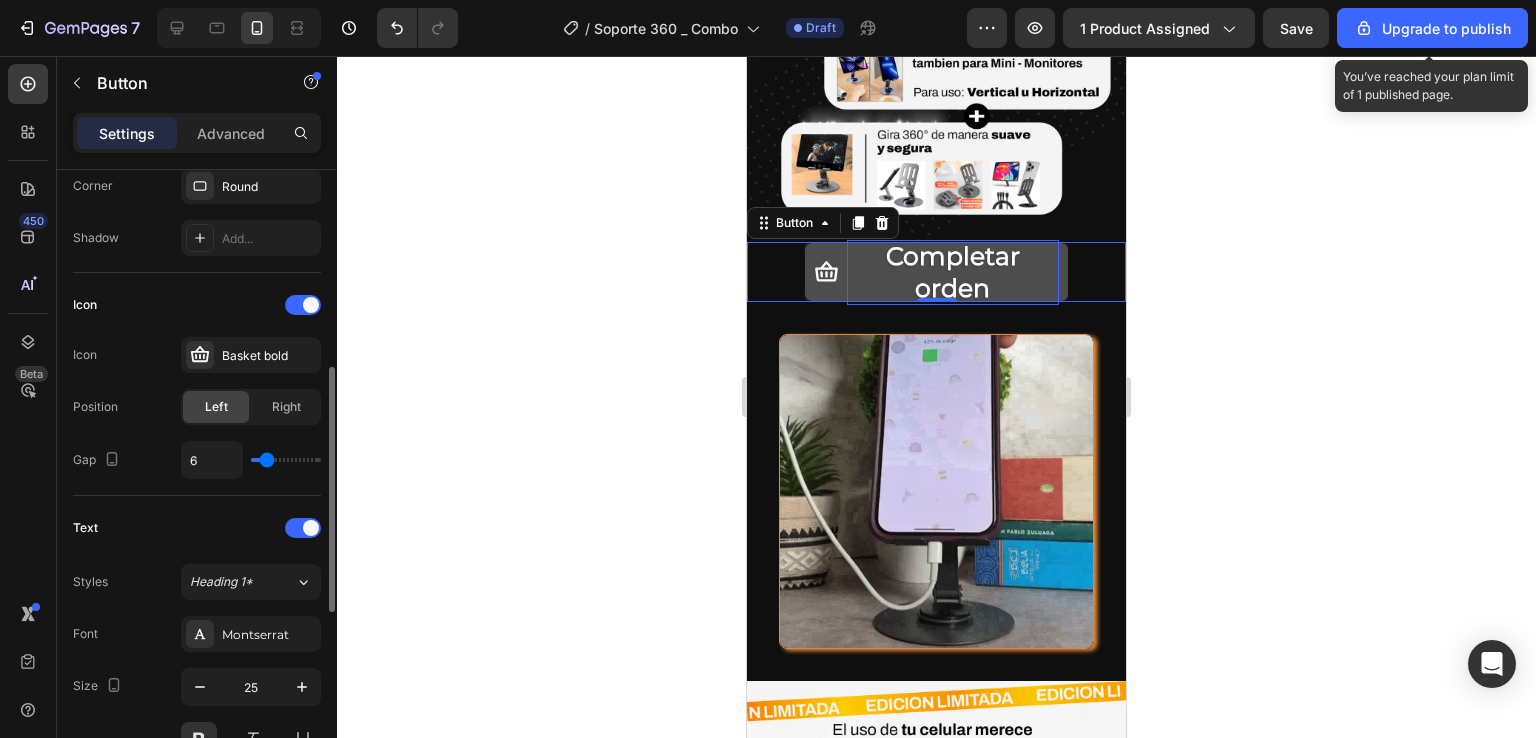 type on "8" 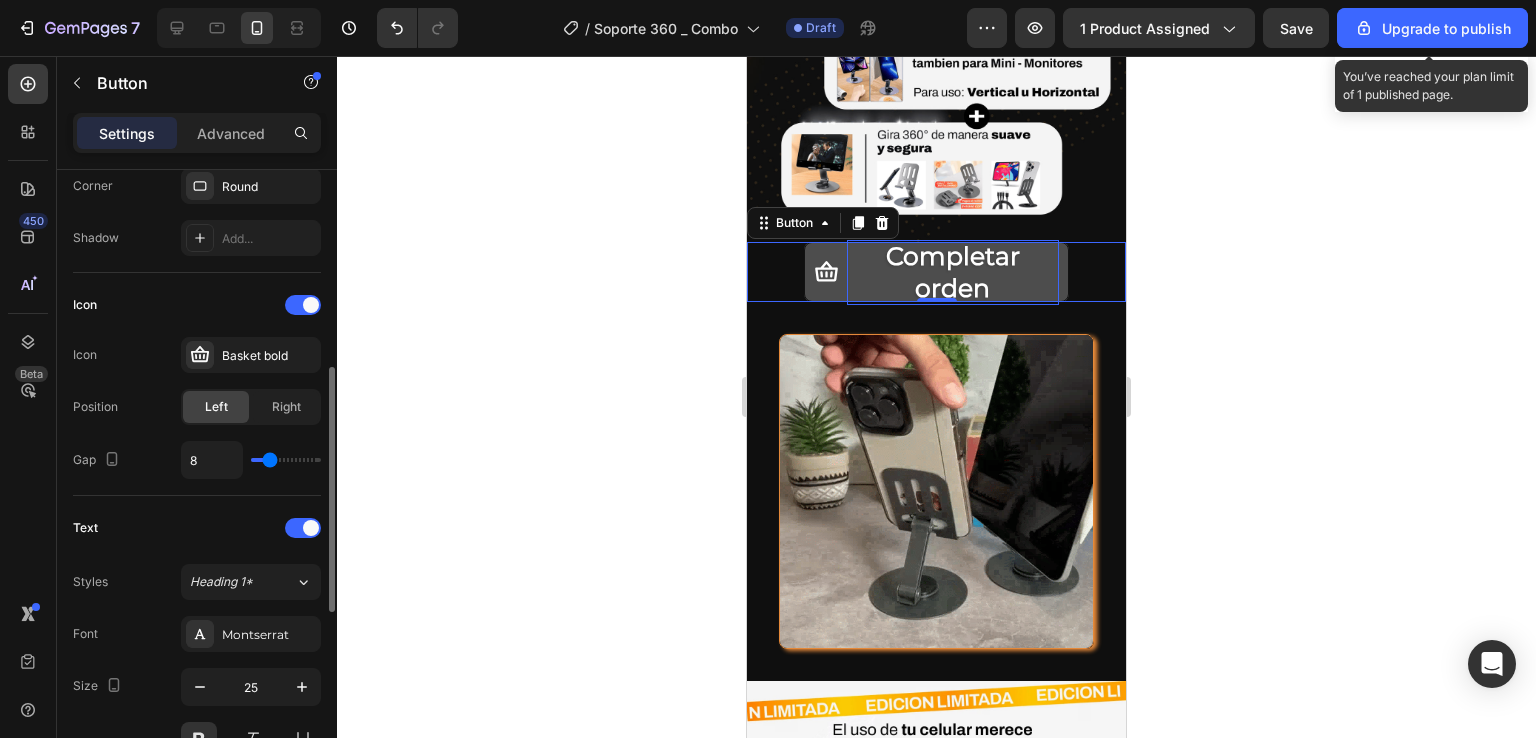 type on "10" 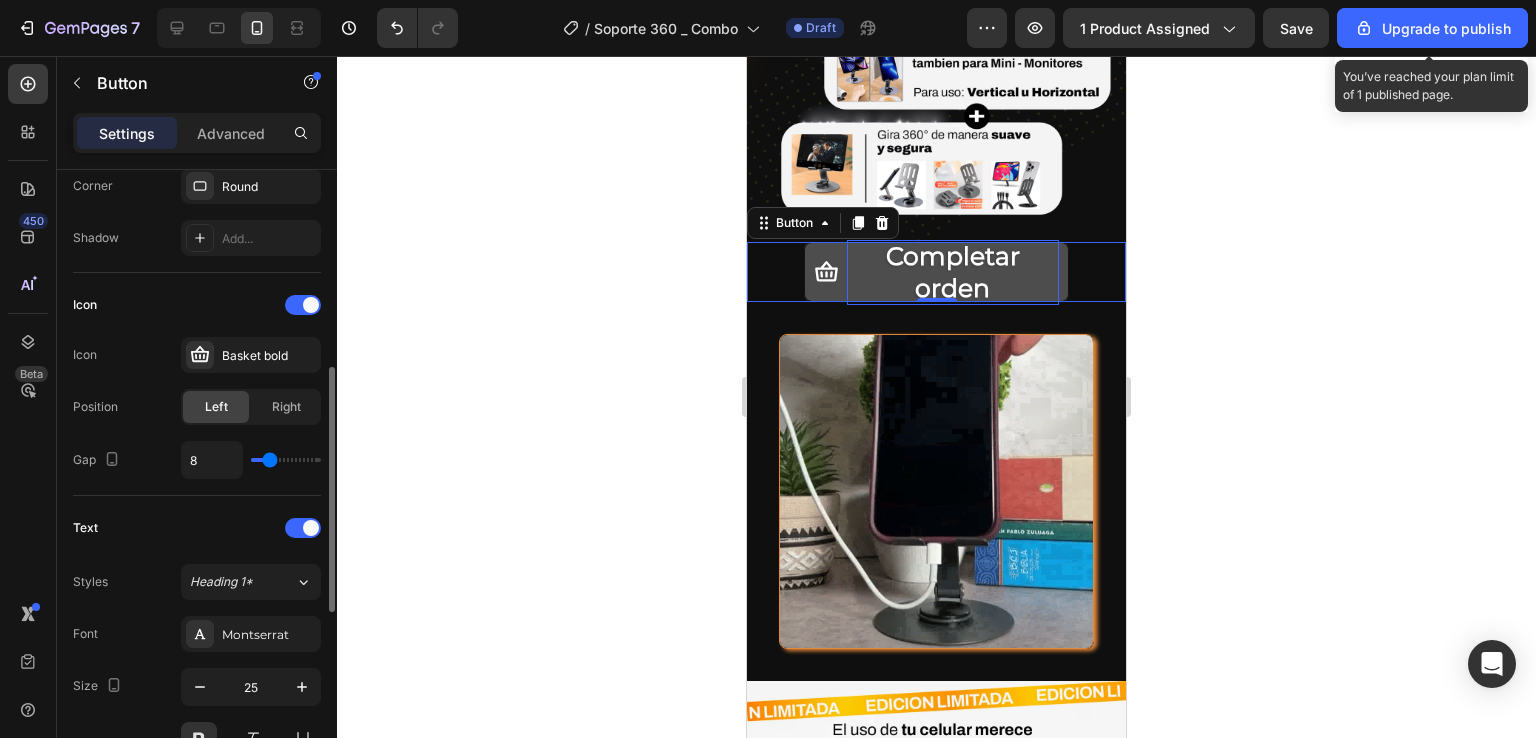 type on "10" 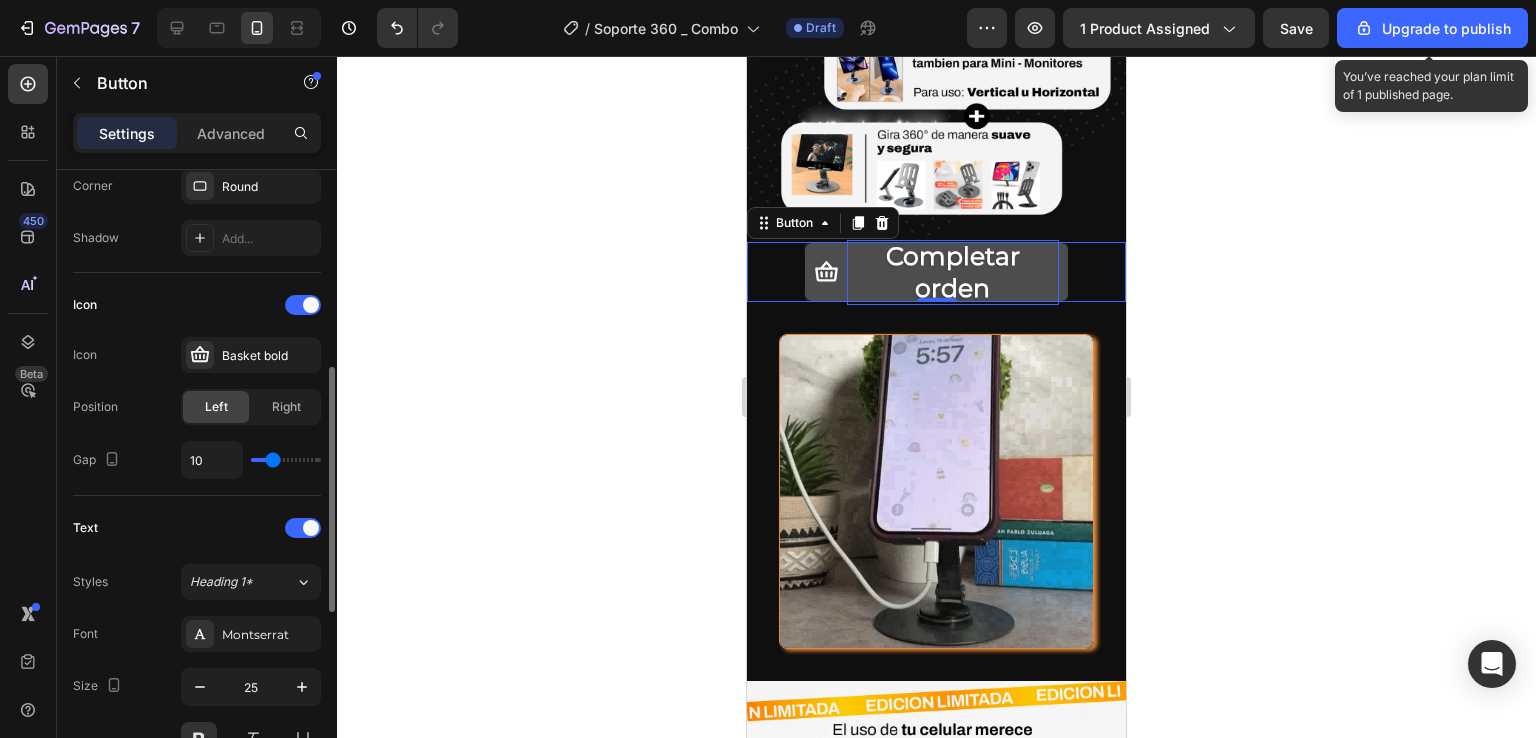 type on "11" 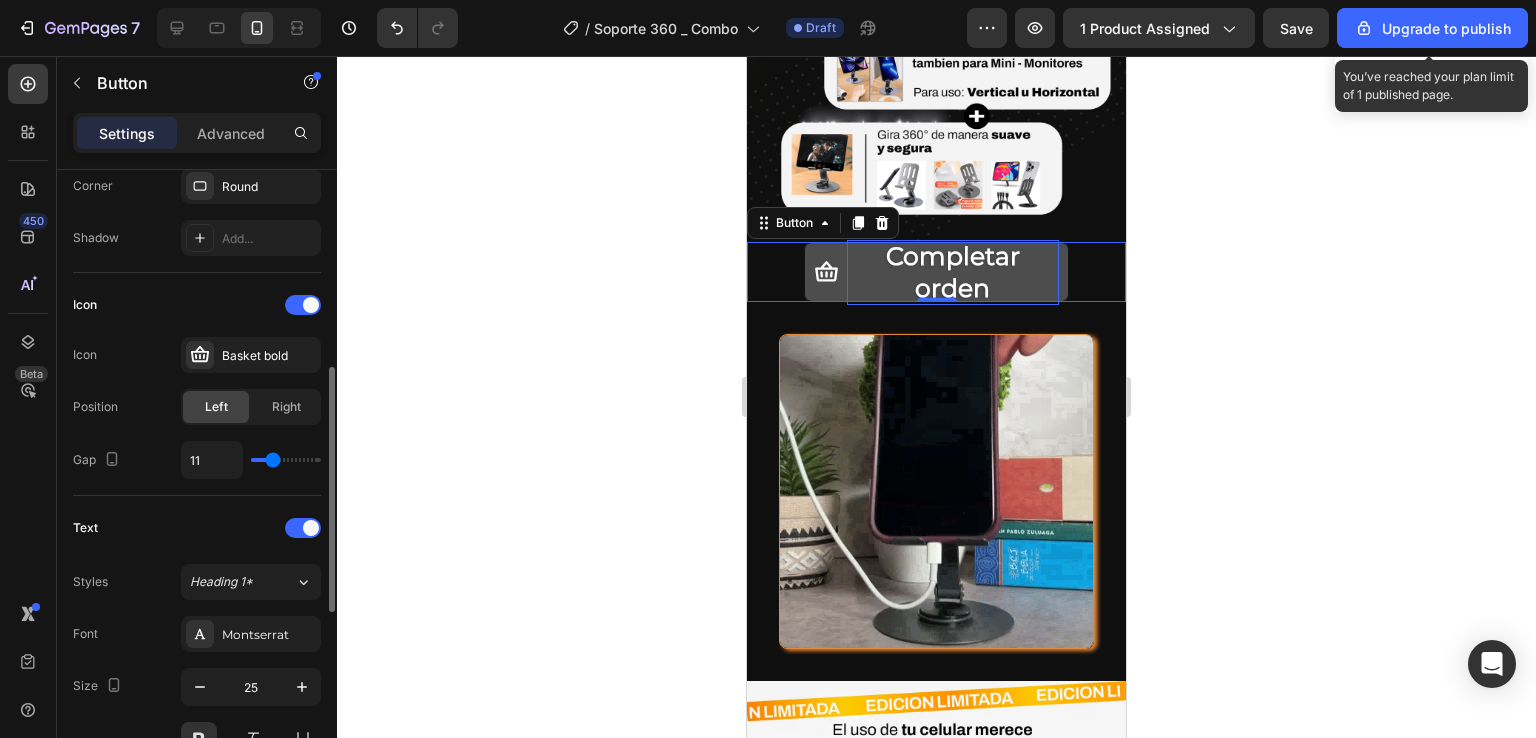 type on "11" 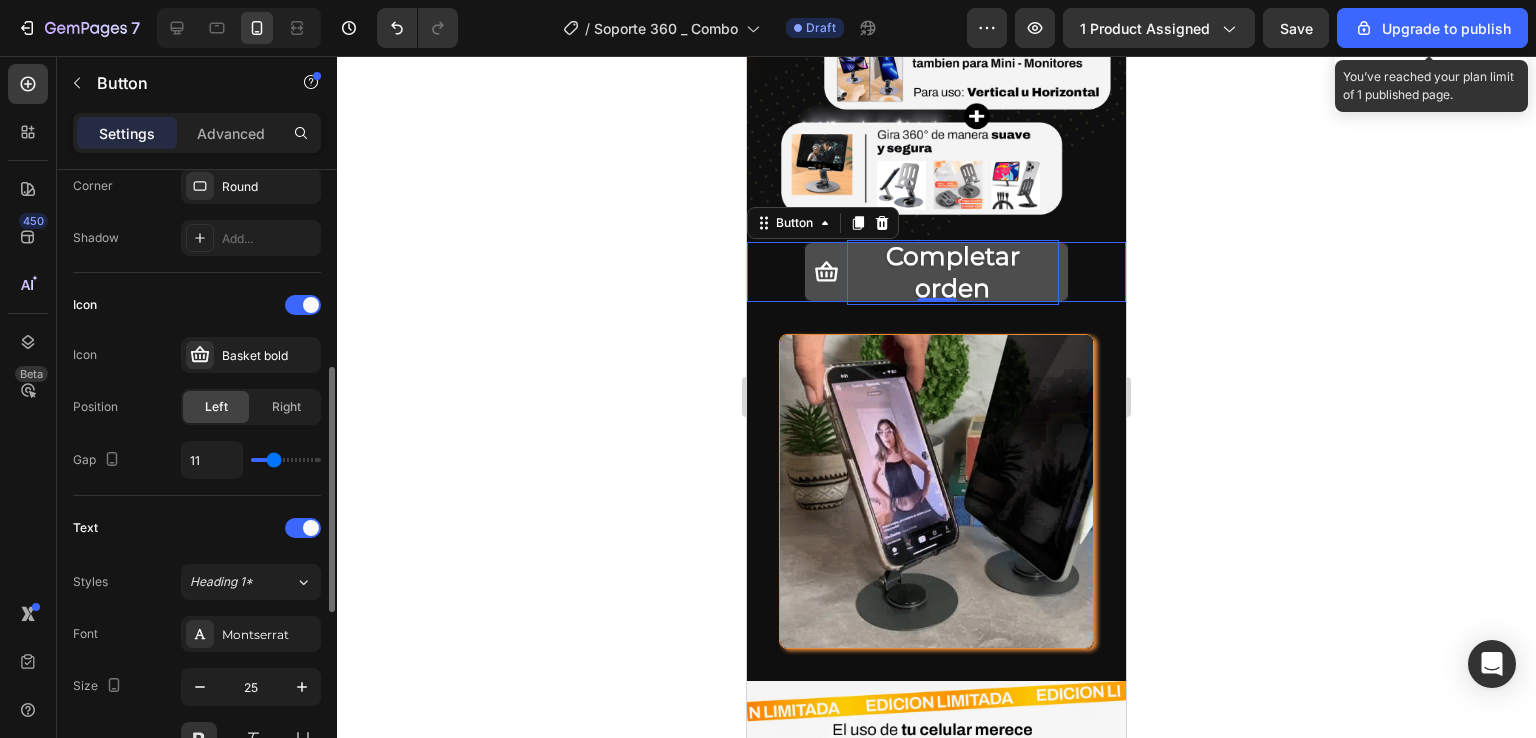 type on "13" 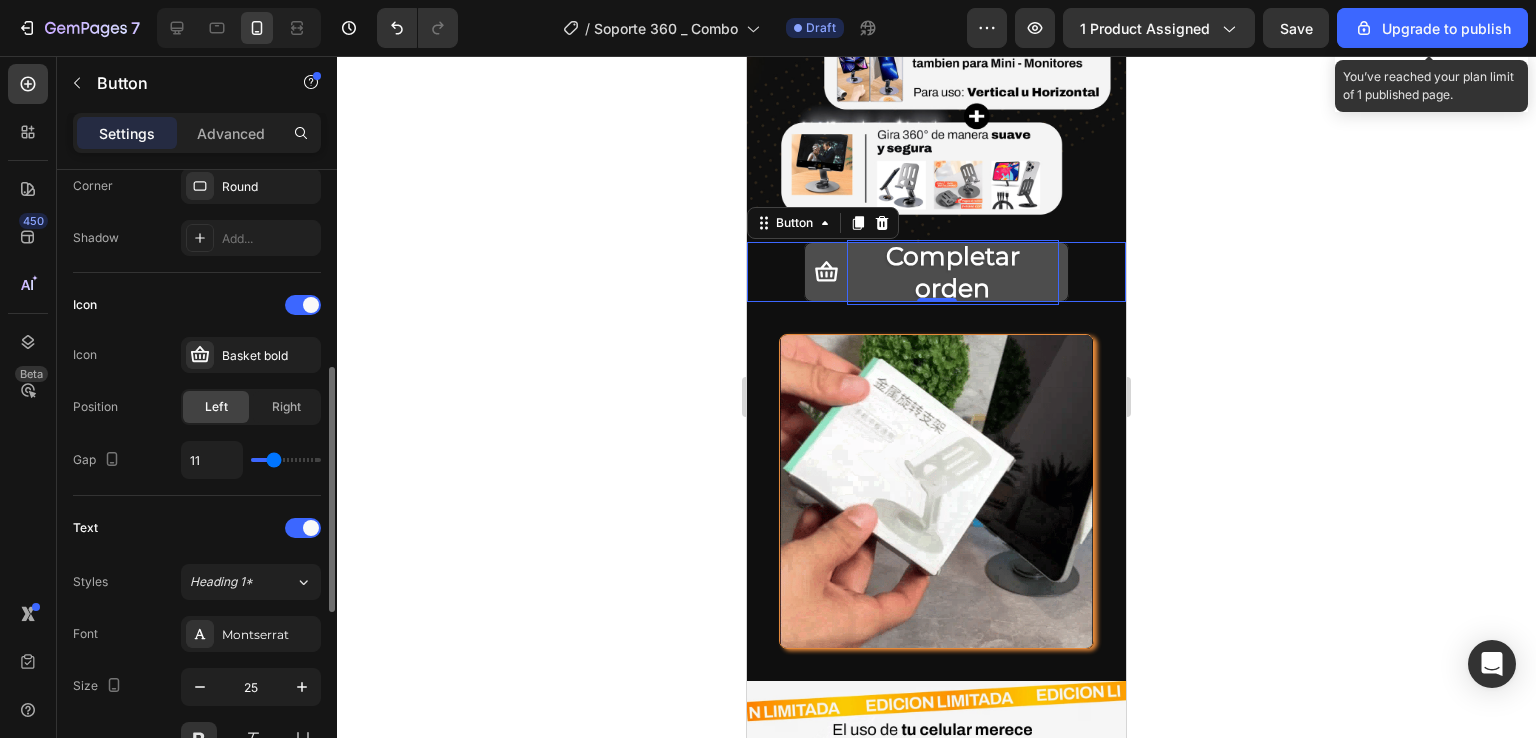 type on "13" 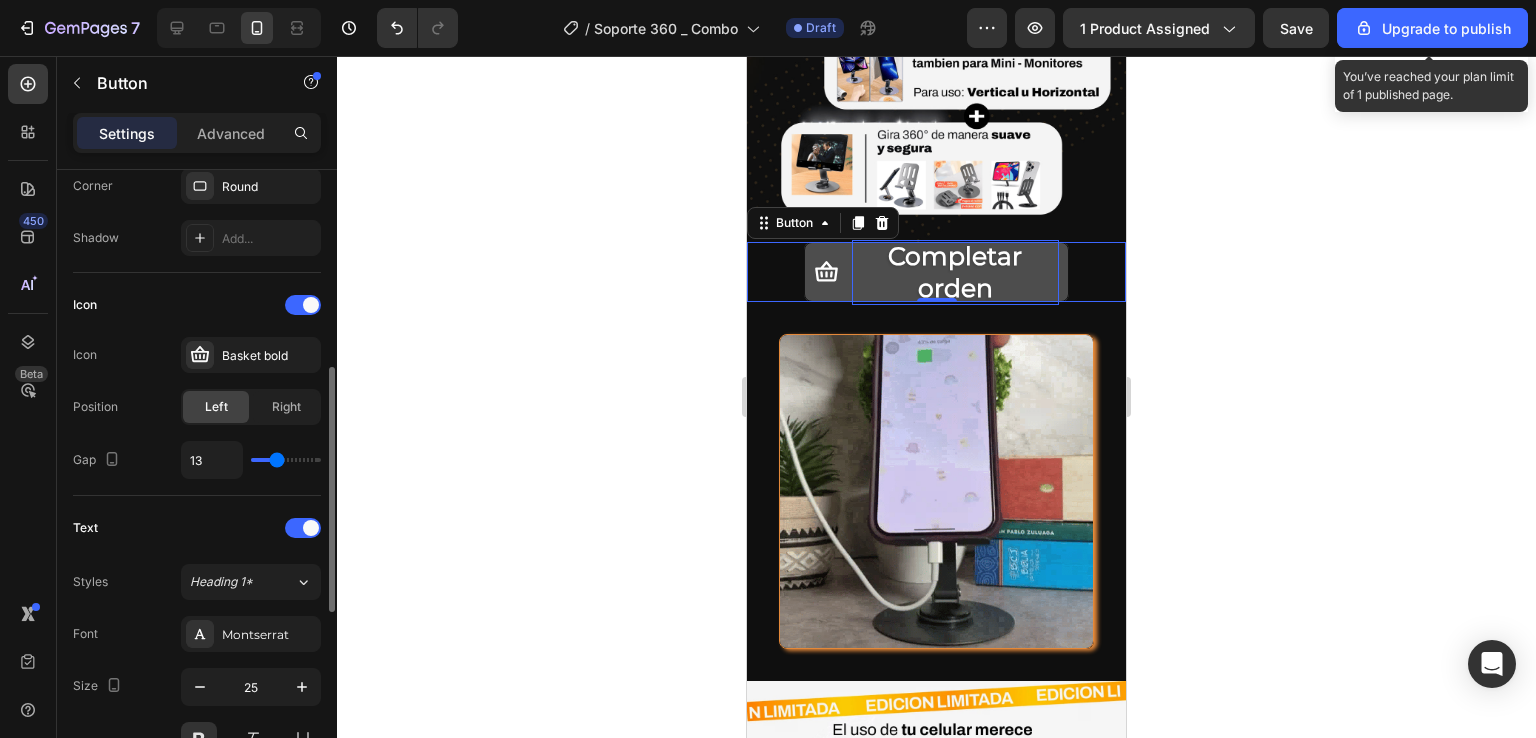 type on "15" 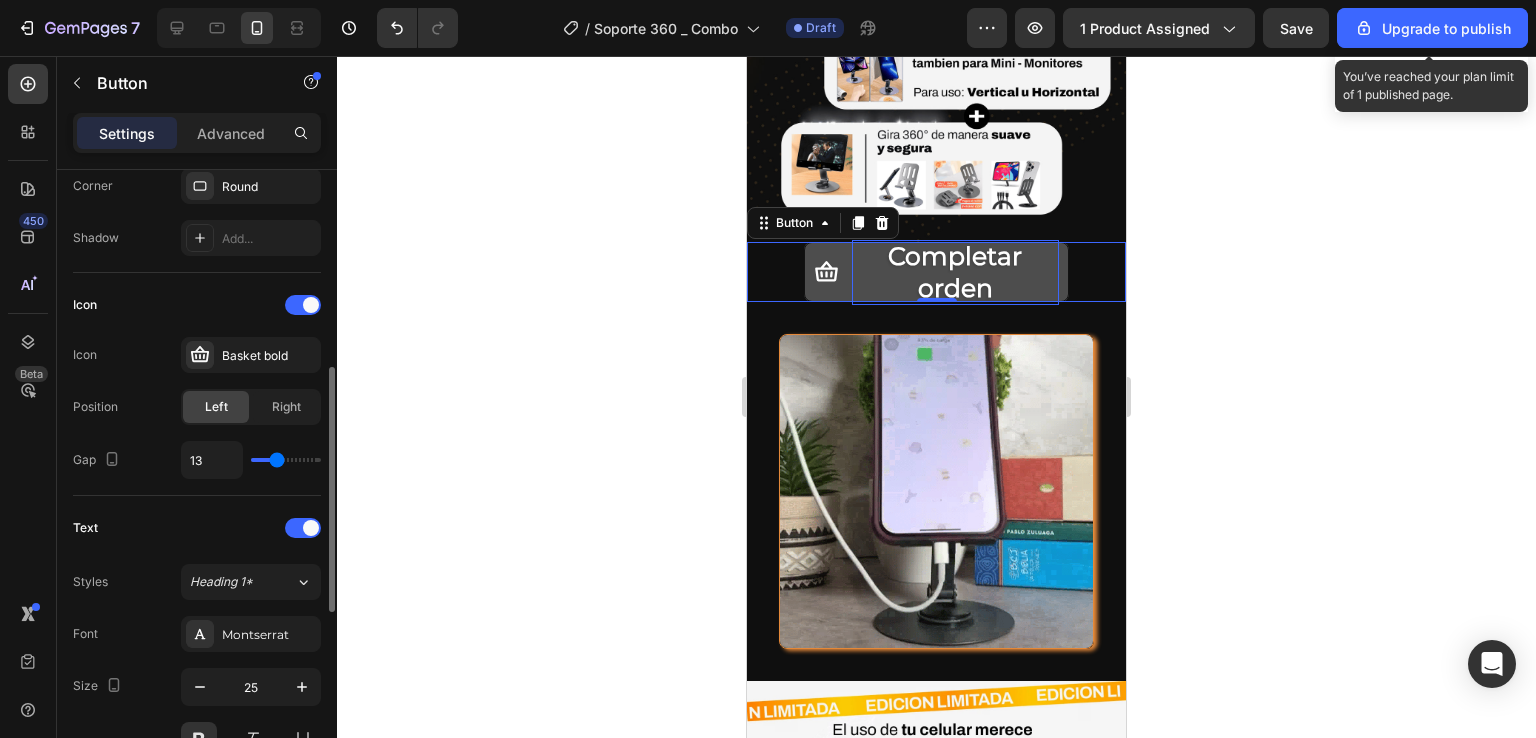 type on "15" 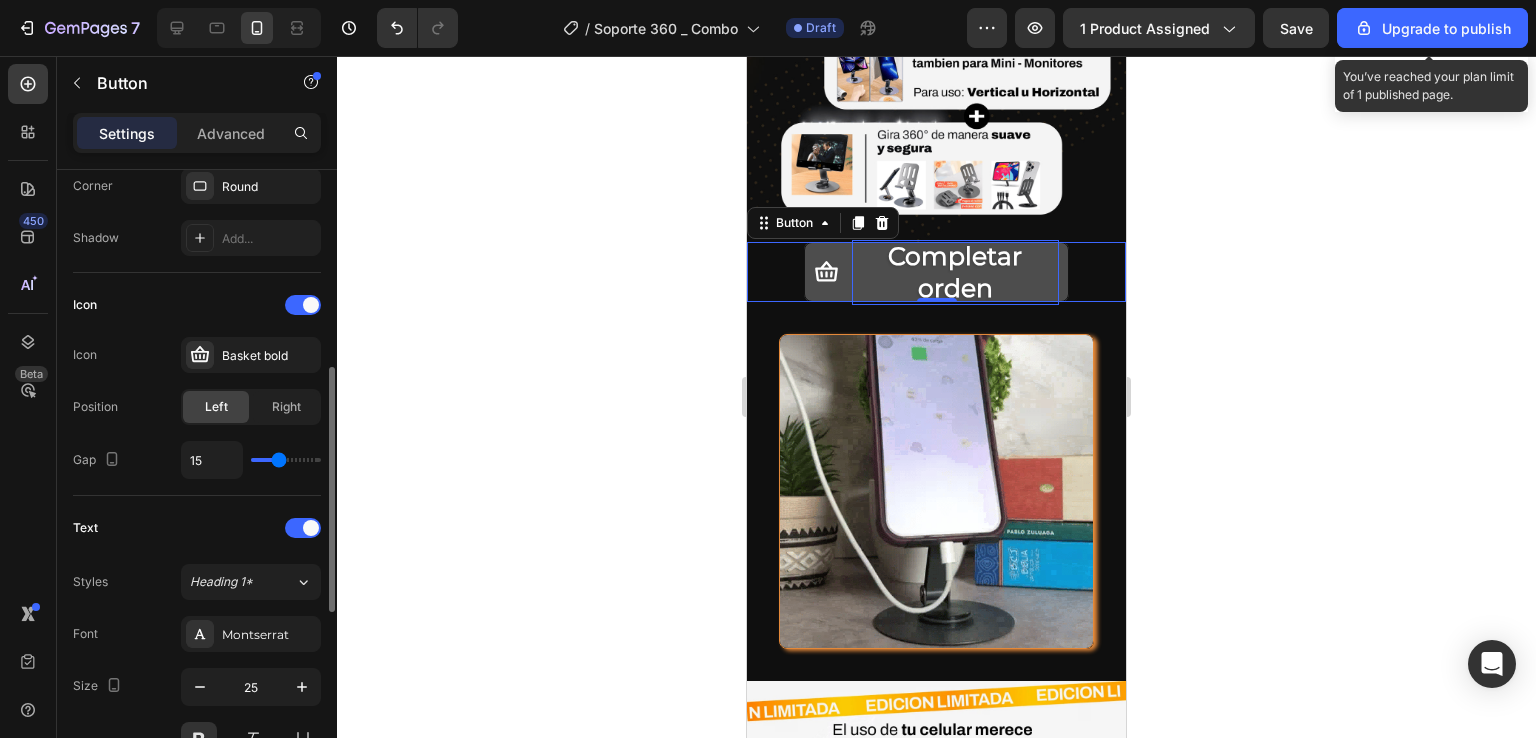 type on "17" 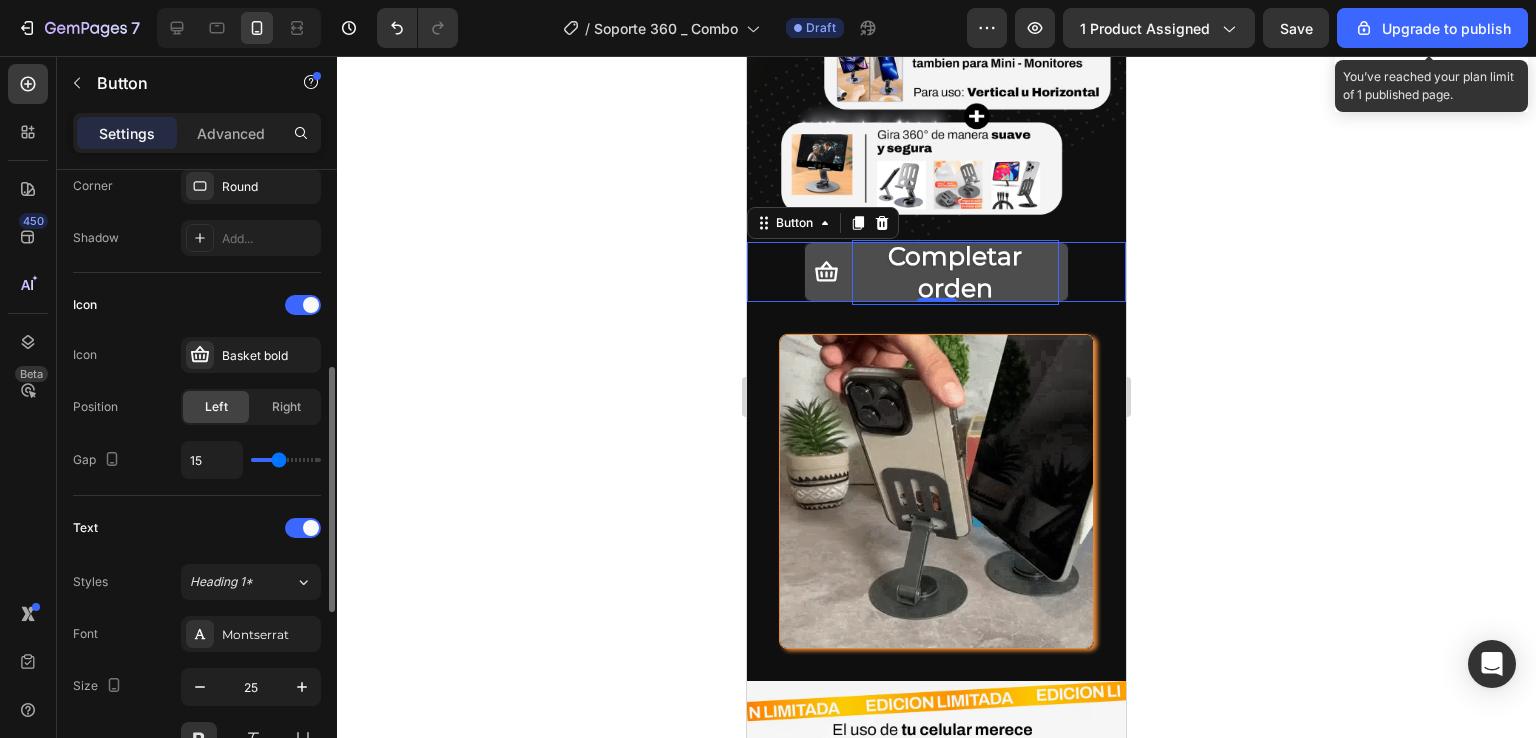 type on "17" 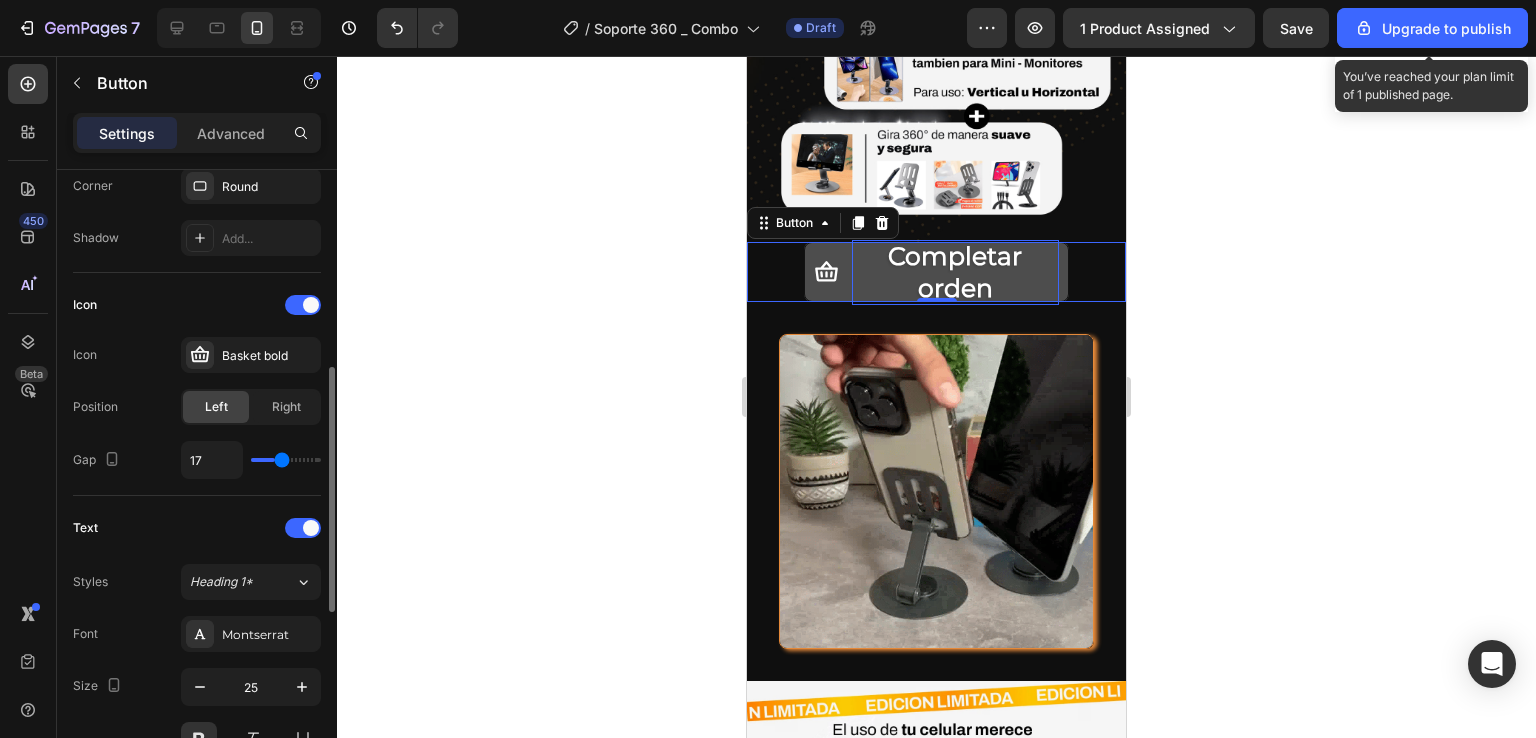 type on "20" 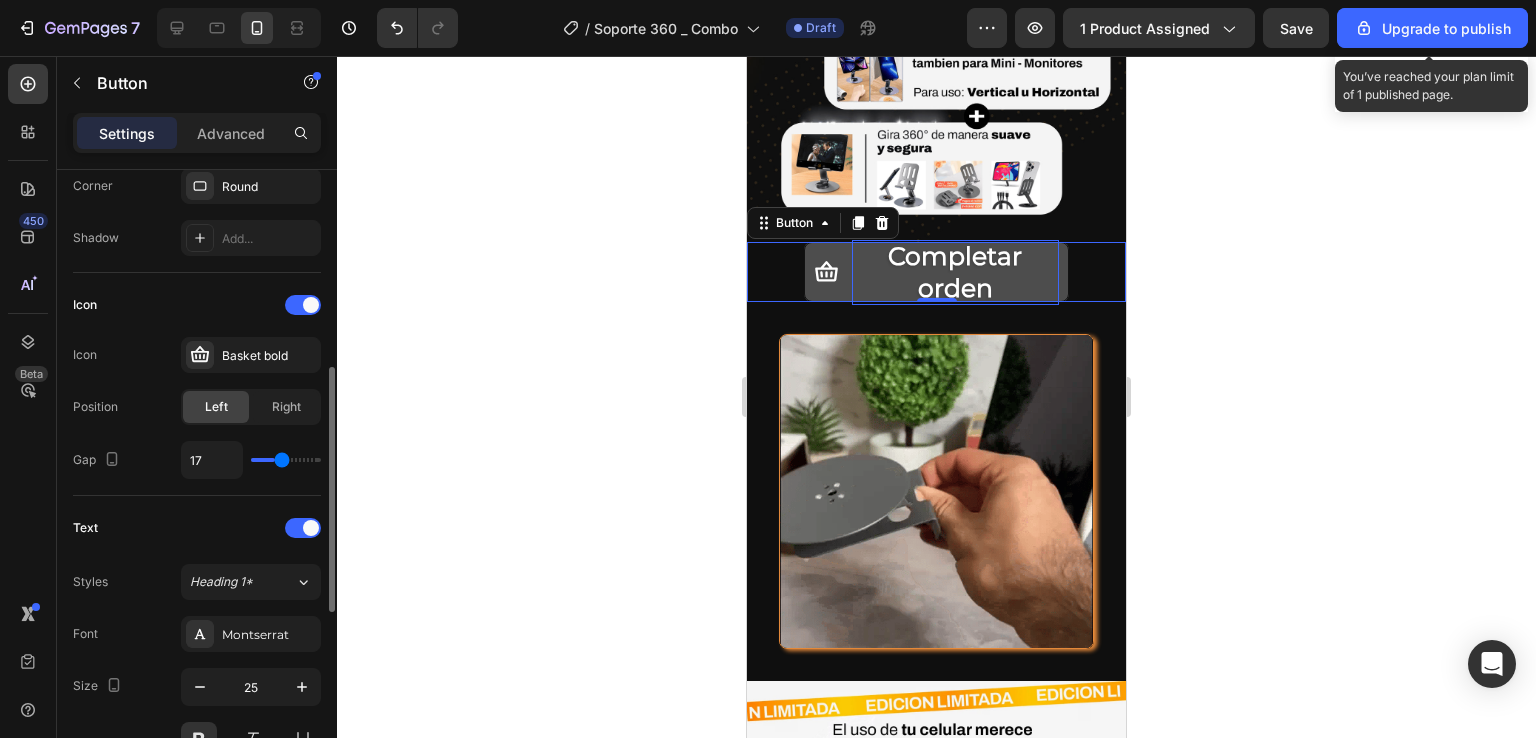 type on "20" 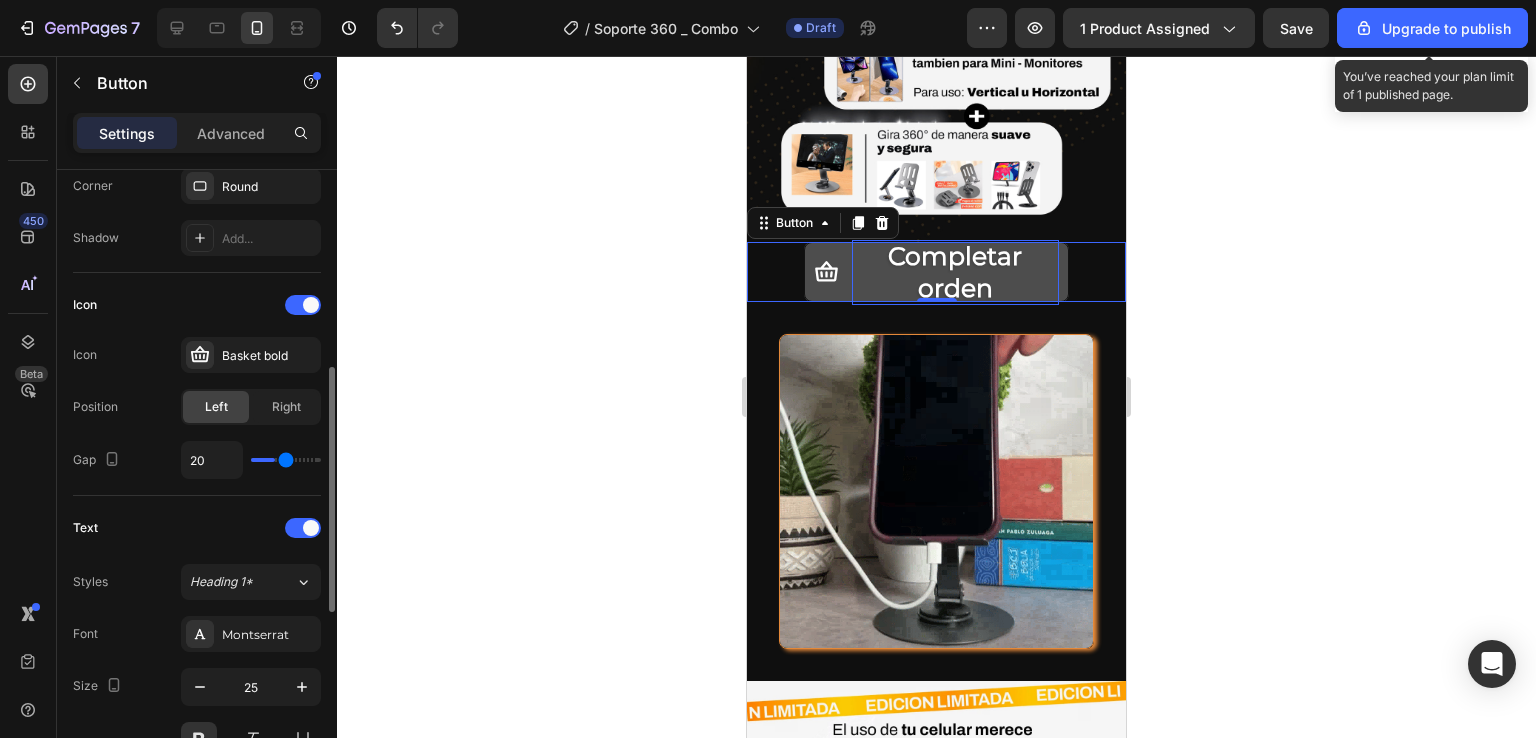 type on "21" 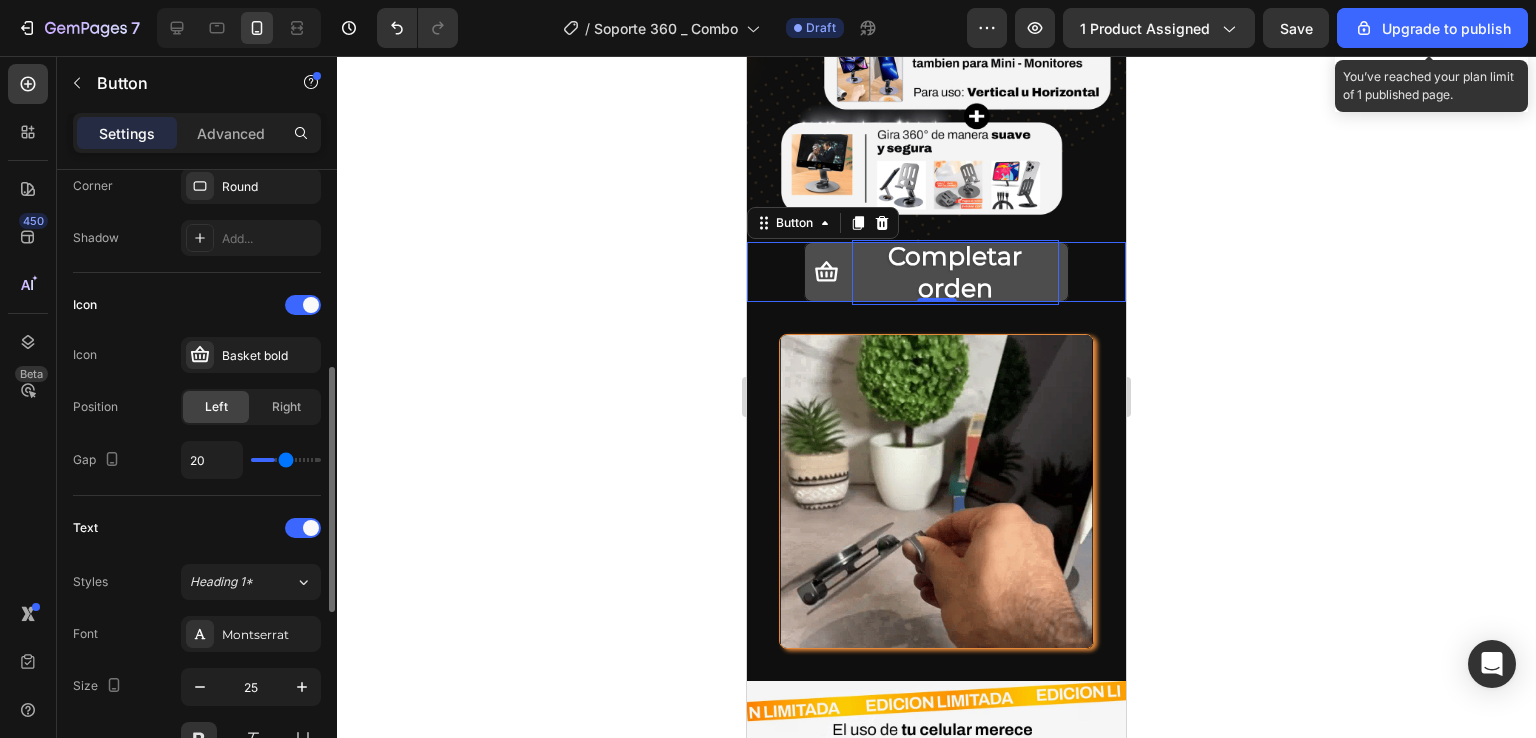 type on "21" 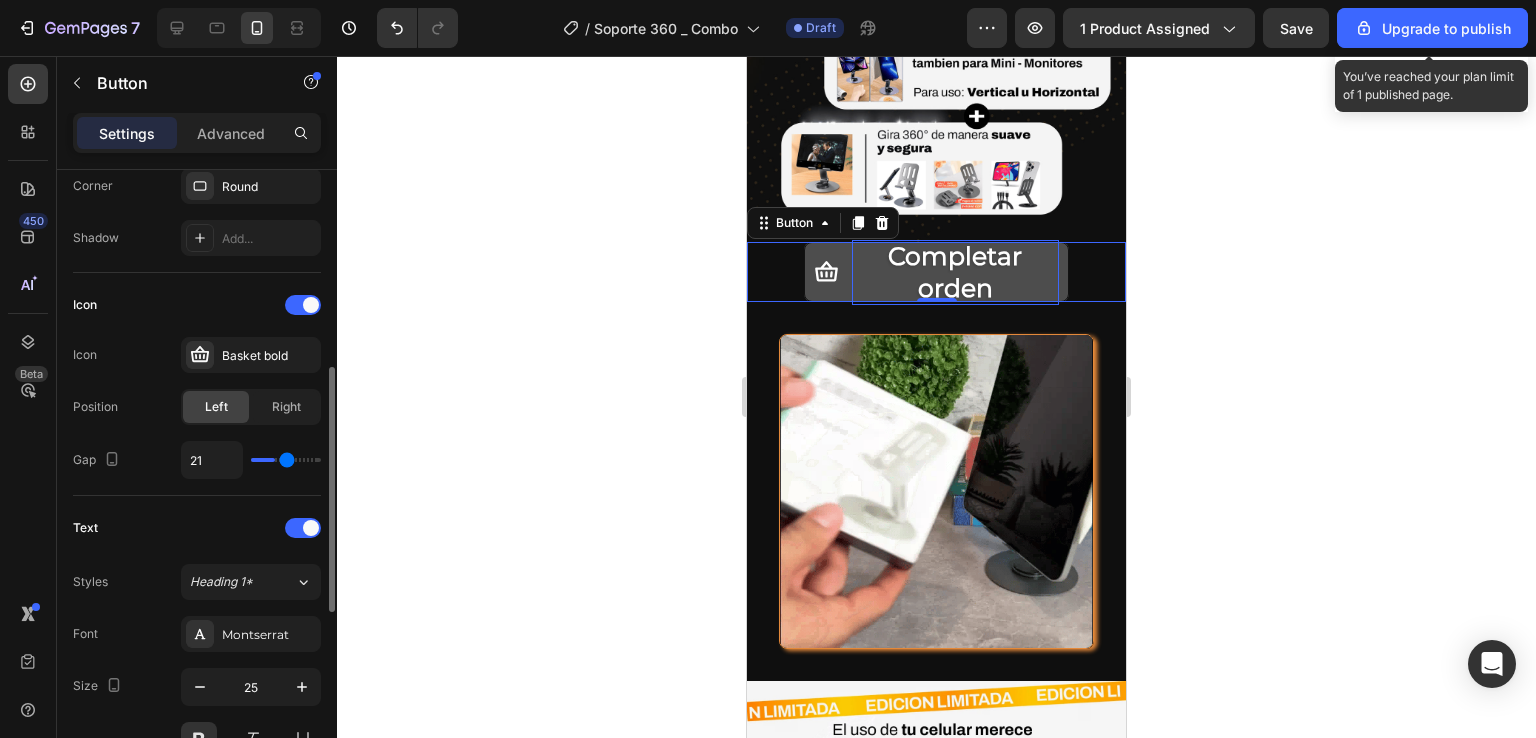 type on "23" 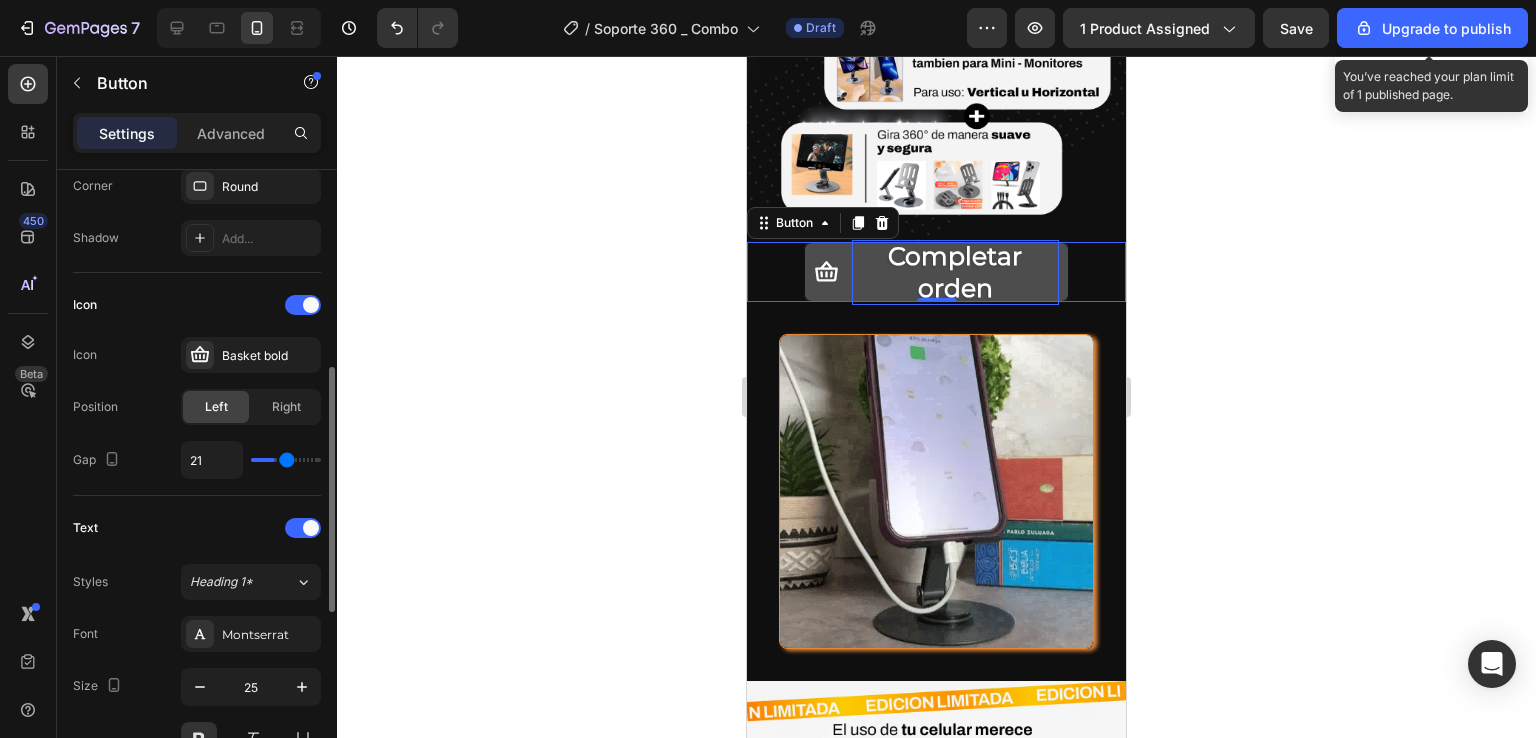 type on "23" 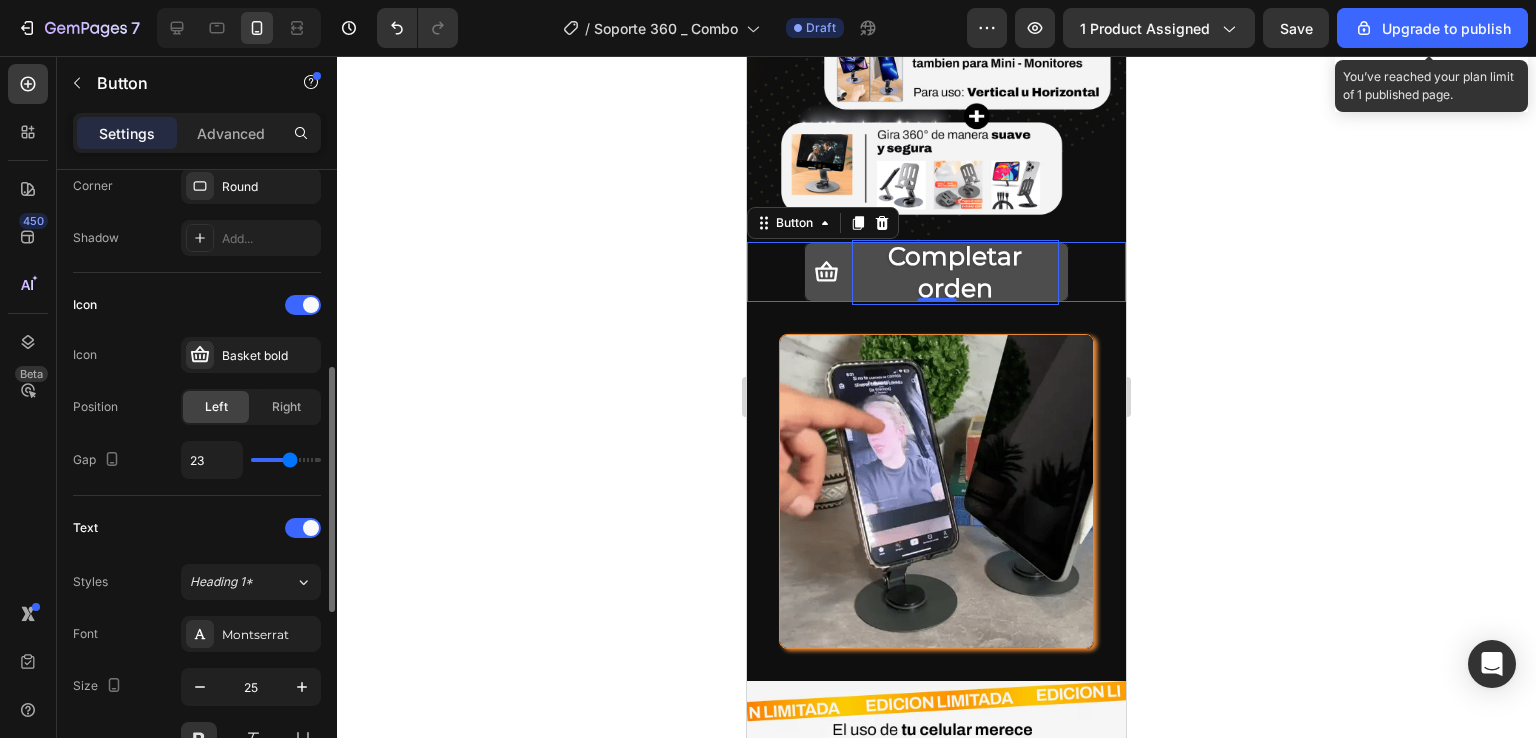 type on "24" 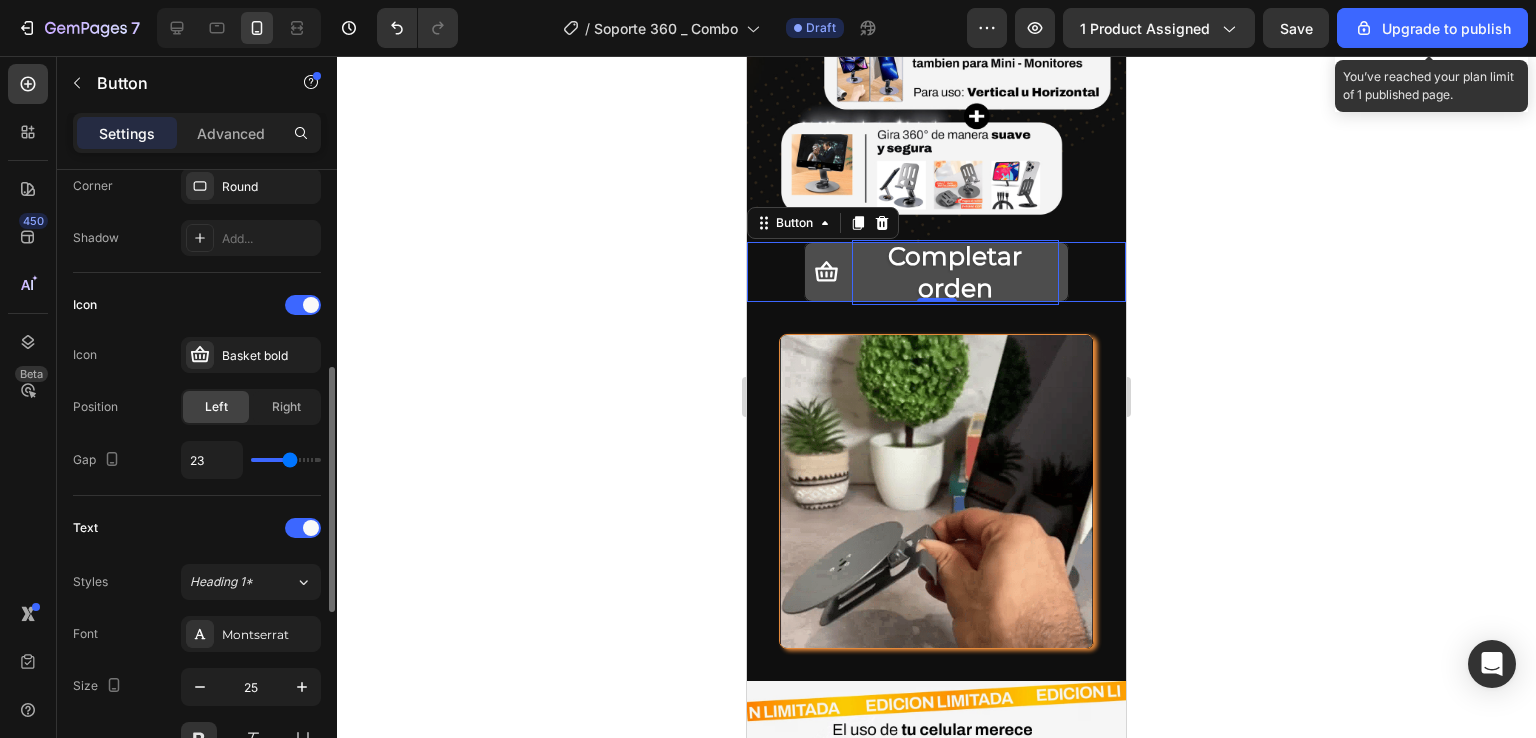 type on "24" 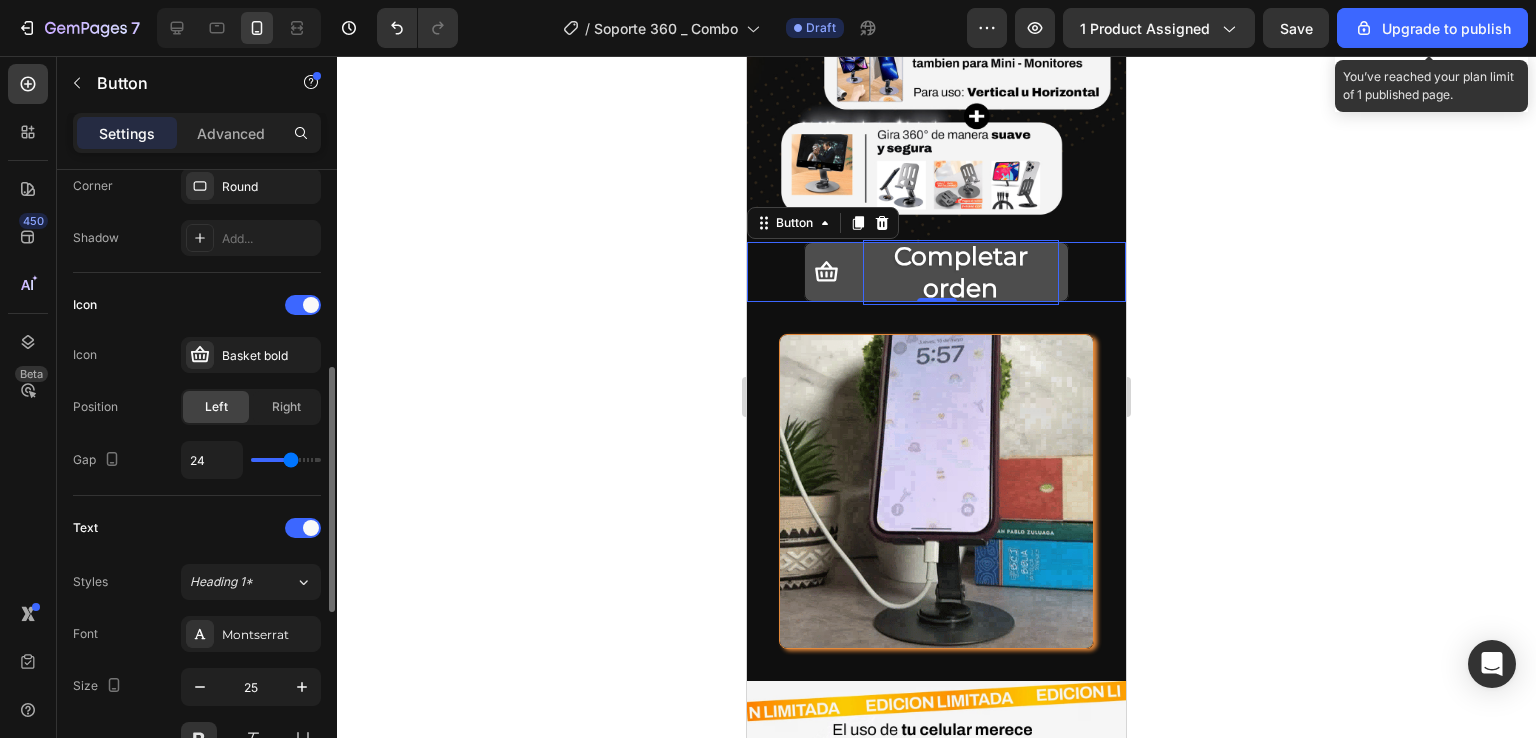 type on "23" 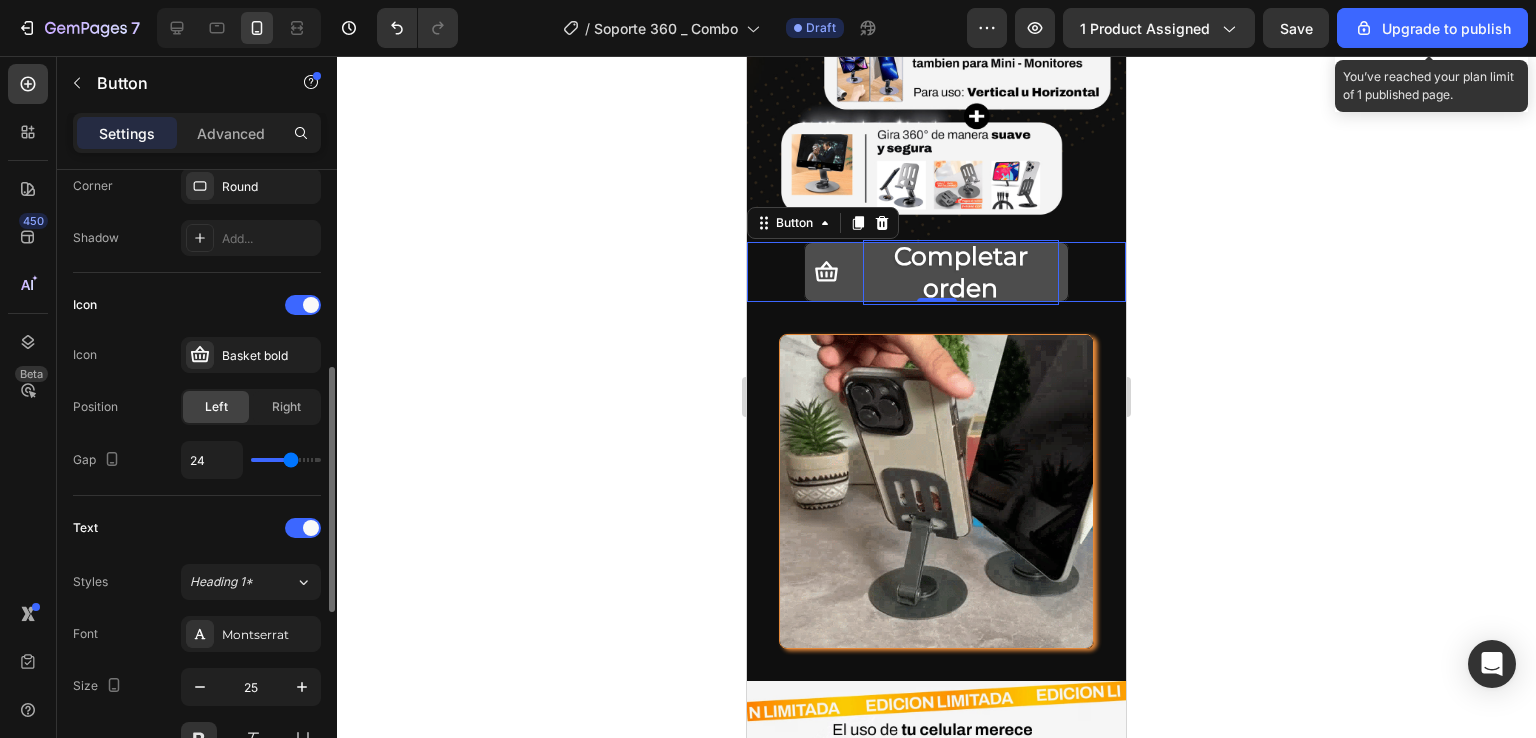 type on "23" 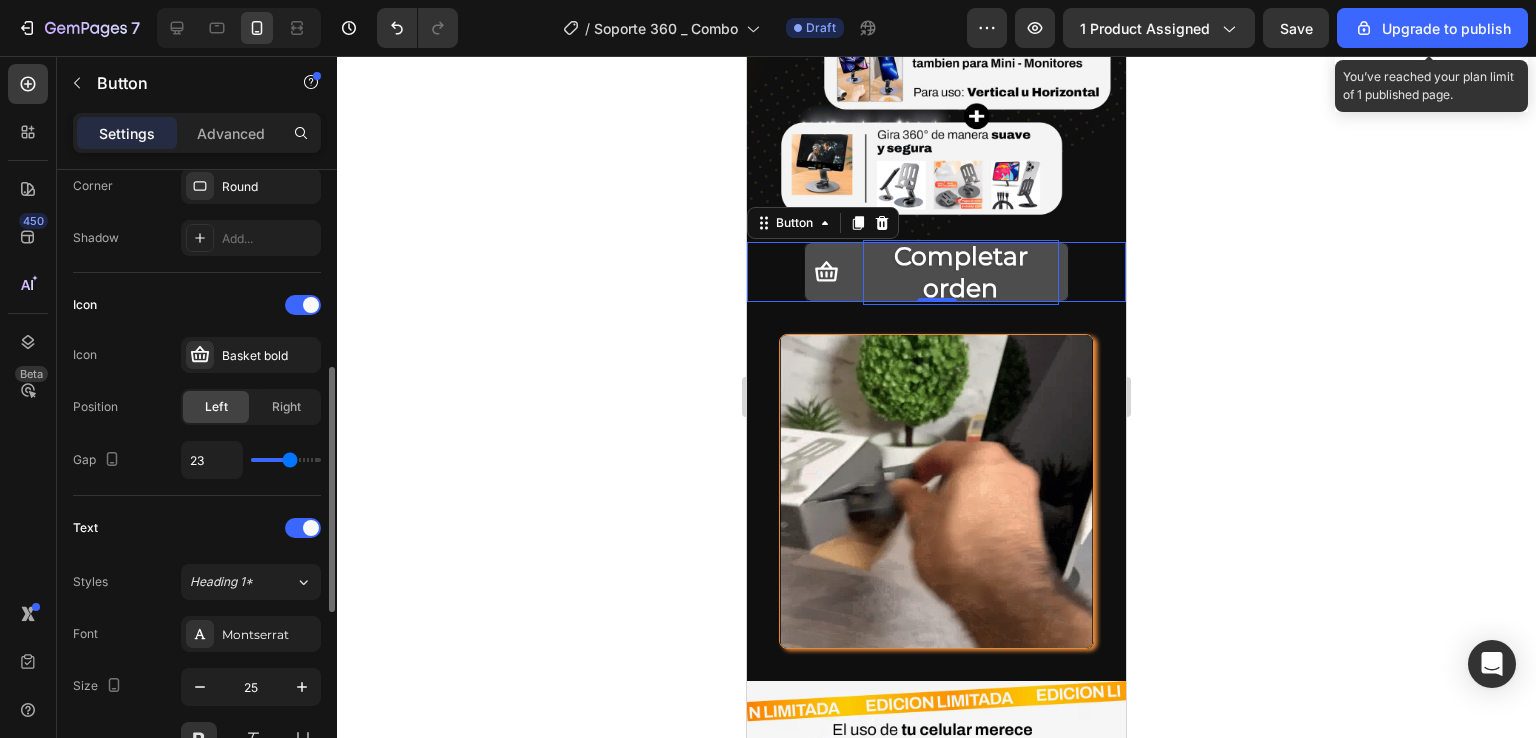 type on "22" 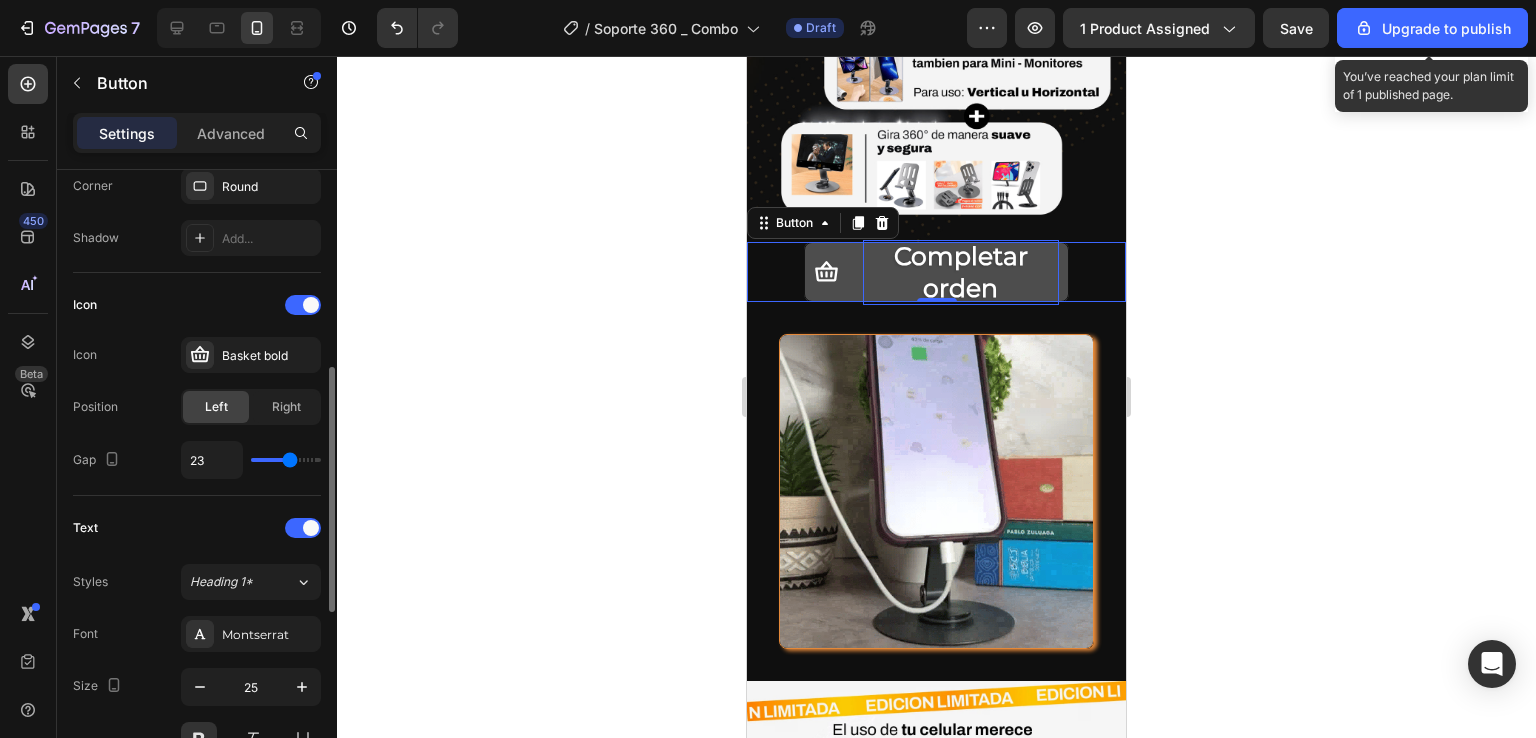 type on "22" 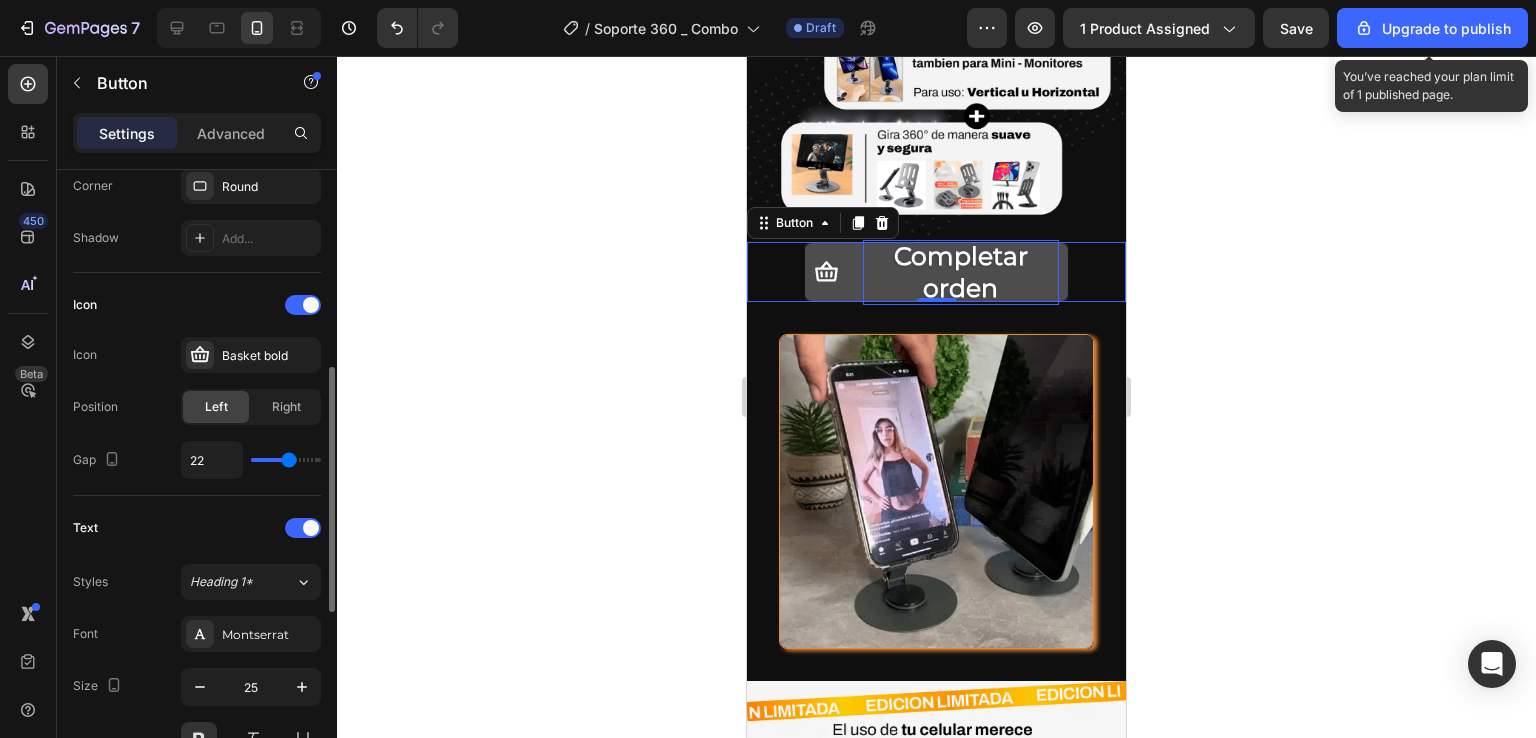 type on "20" 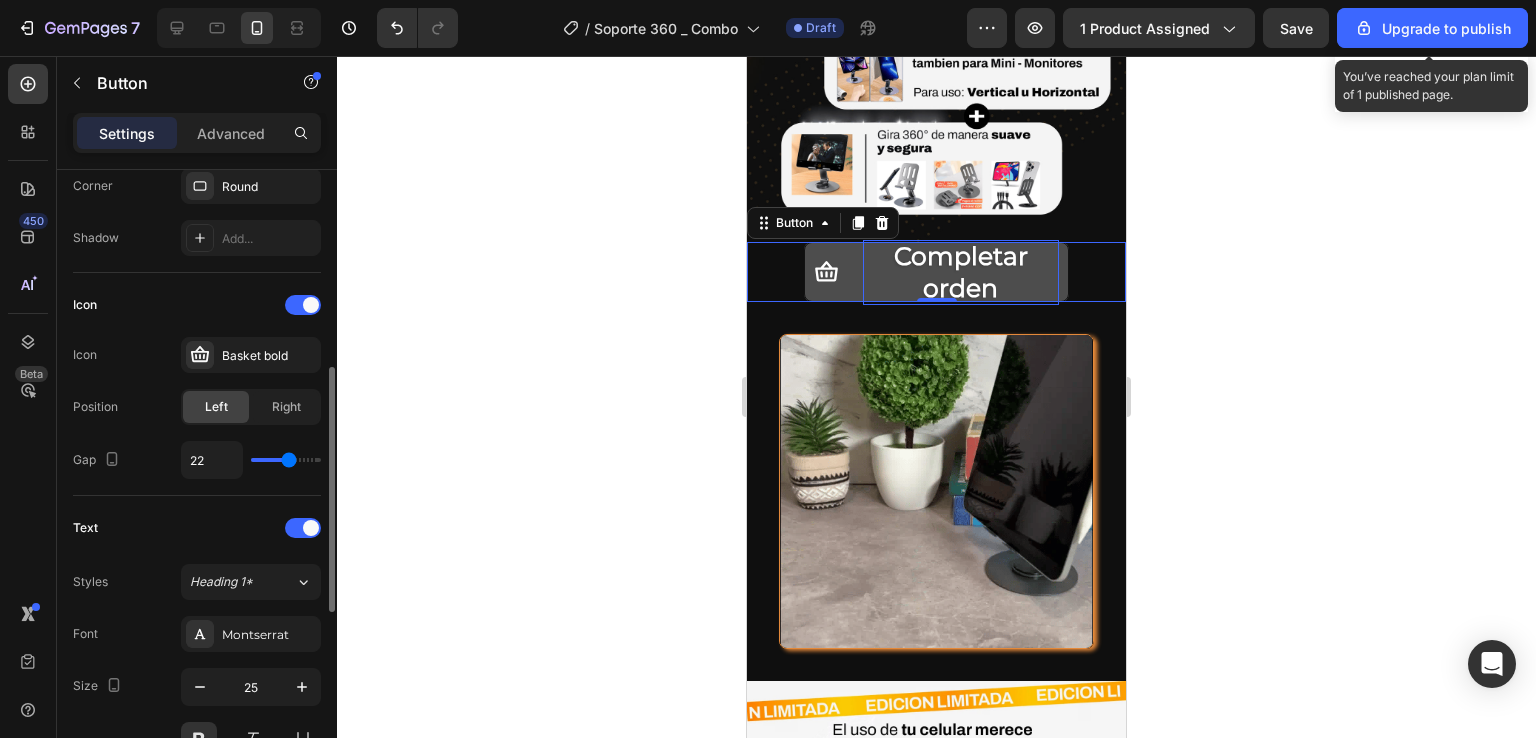 type on "20" 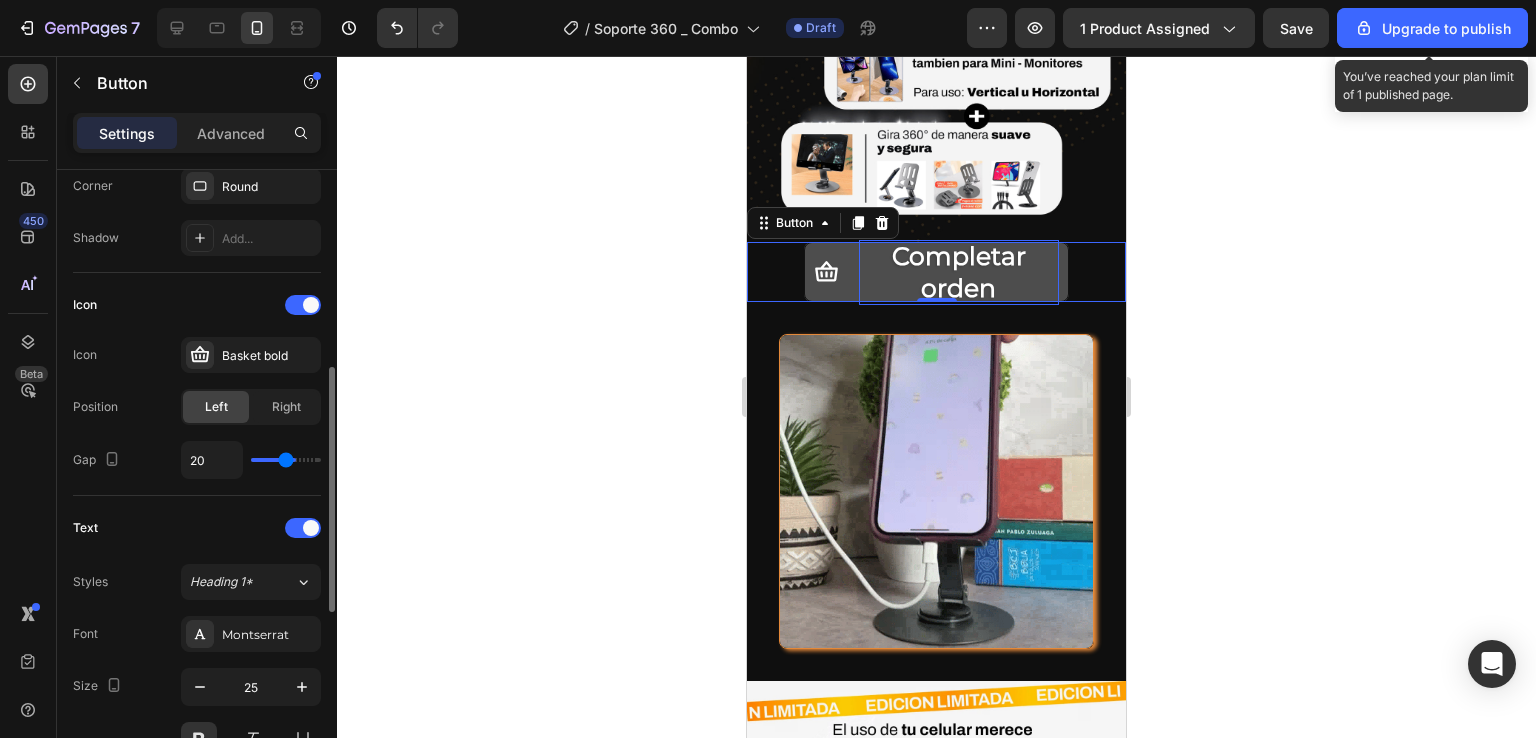 type on "13" 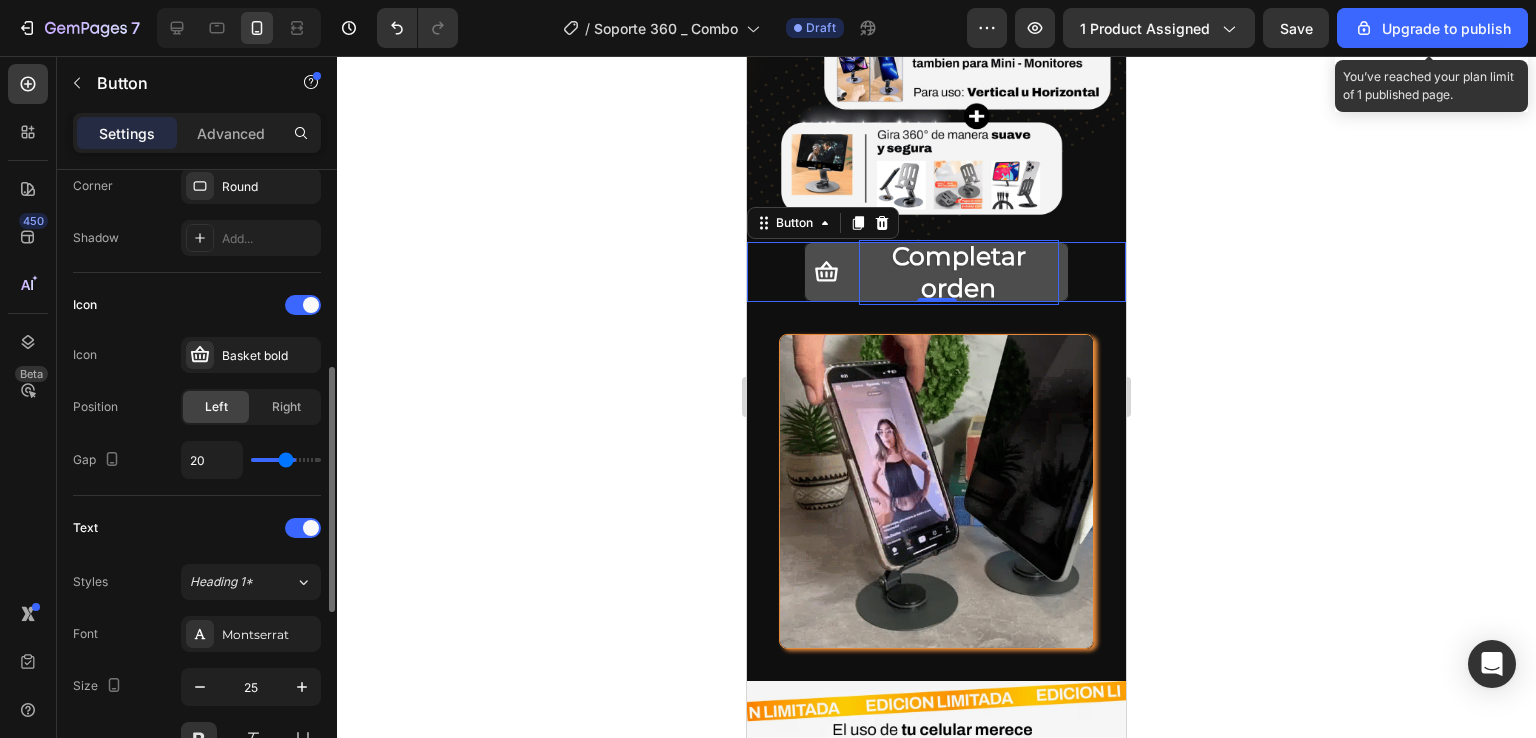 type on "13" 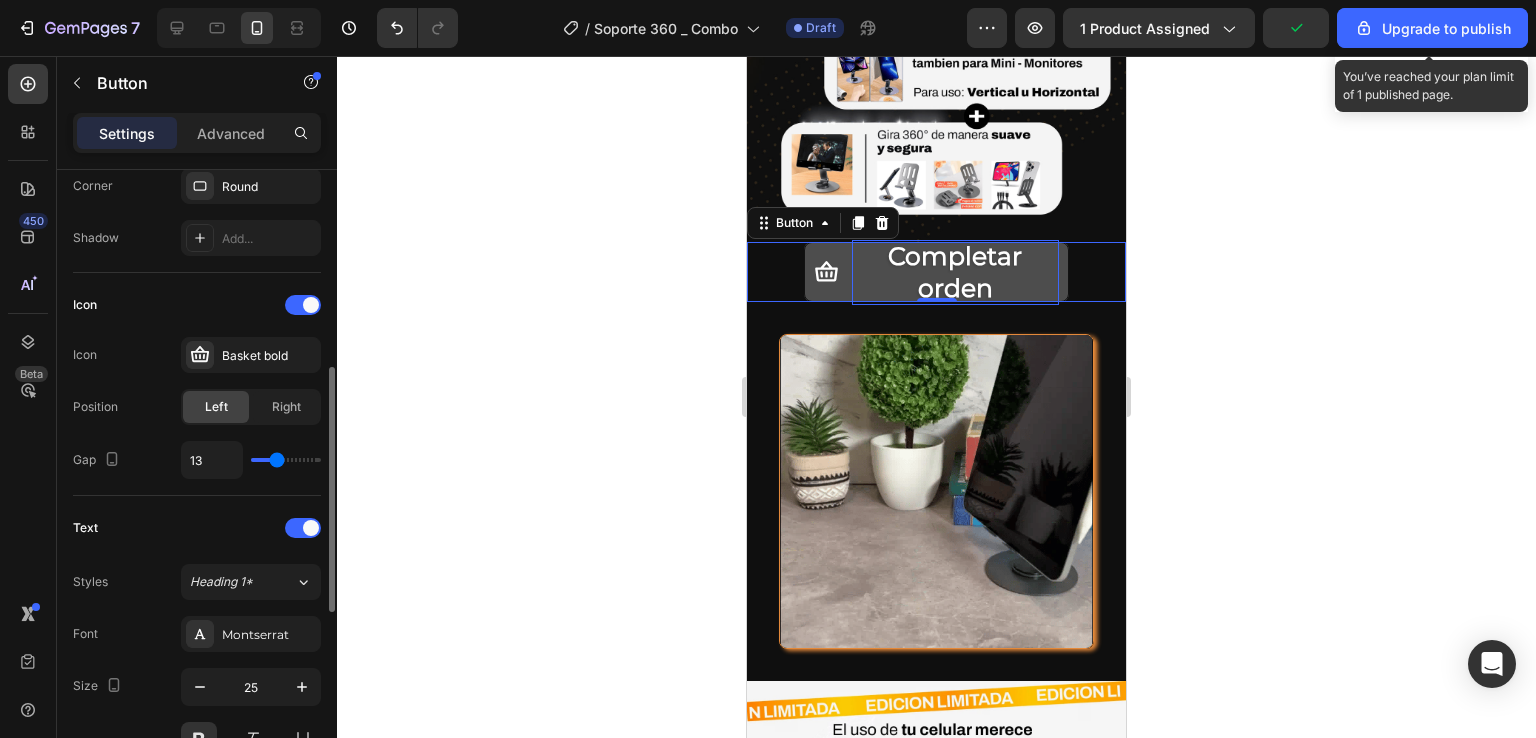 type on "11" 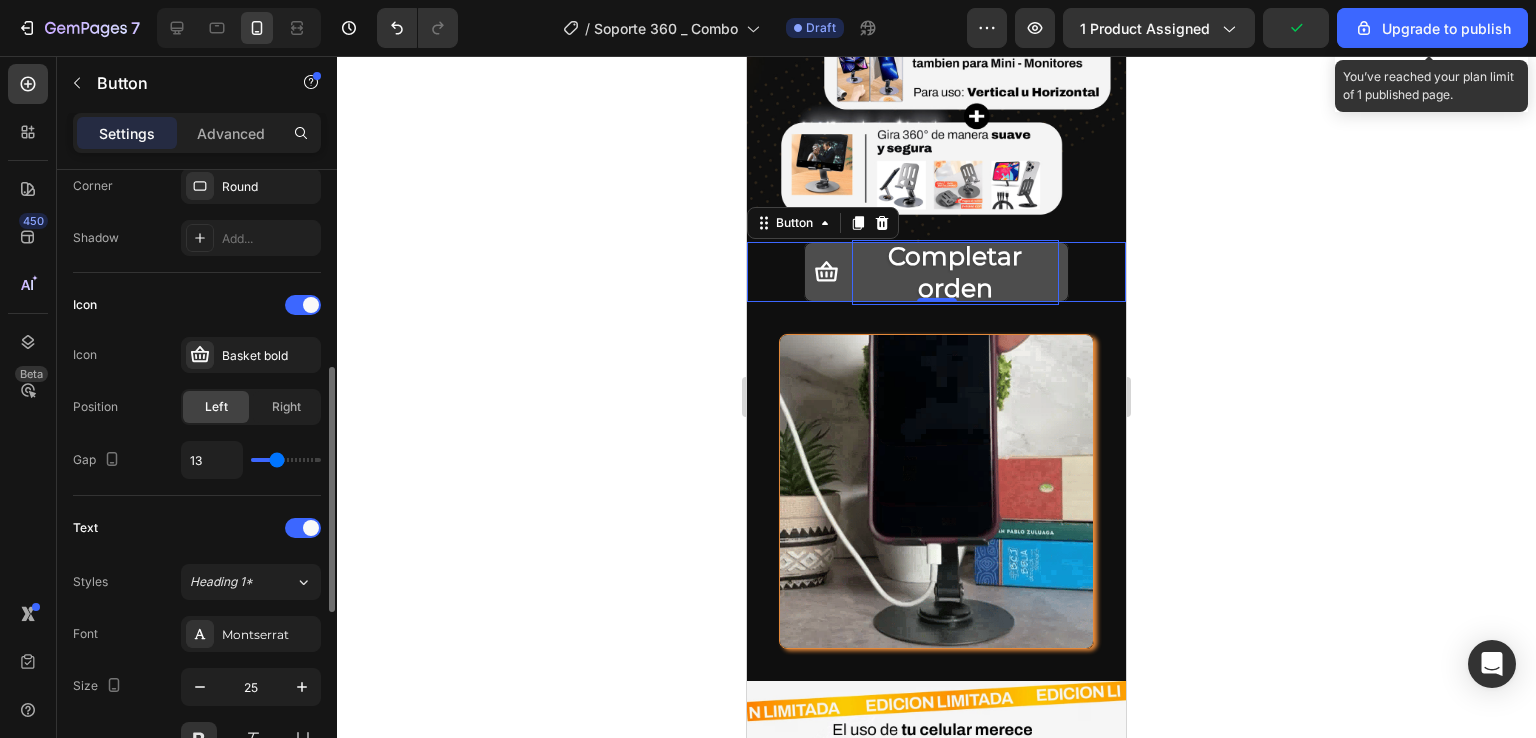 type on "11" 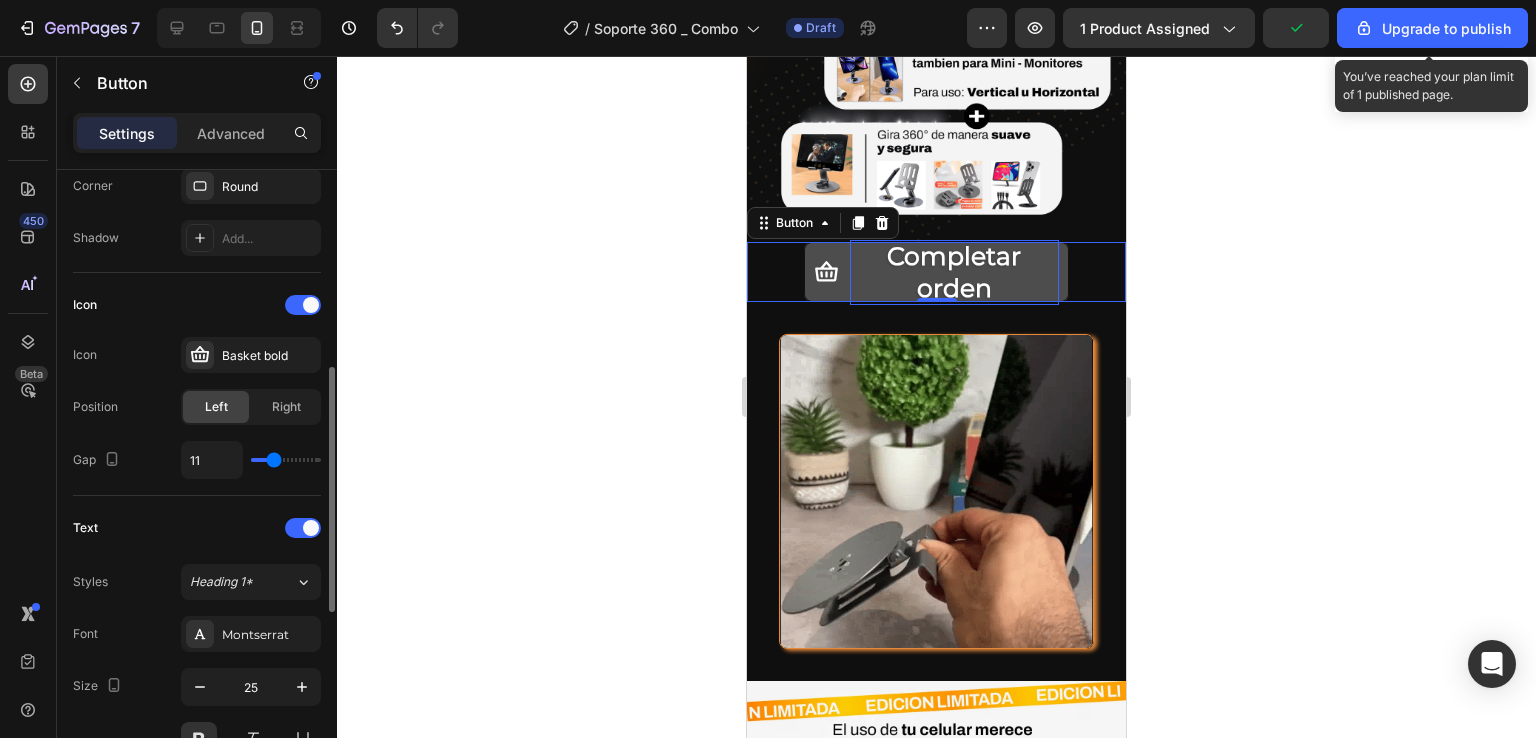 type on "10" 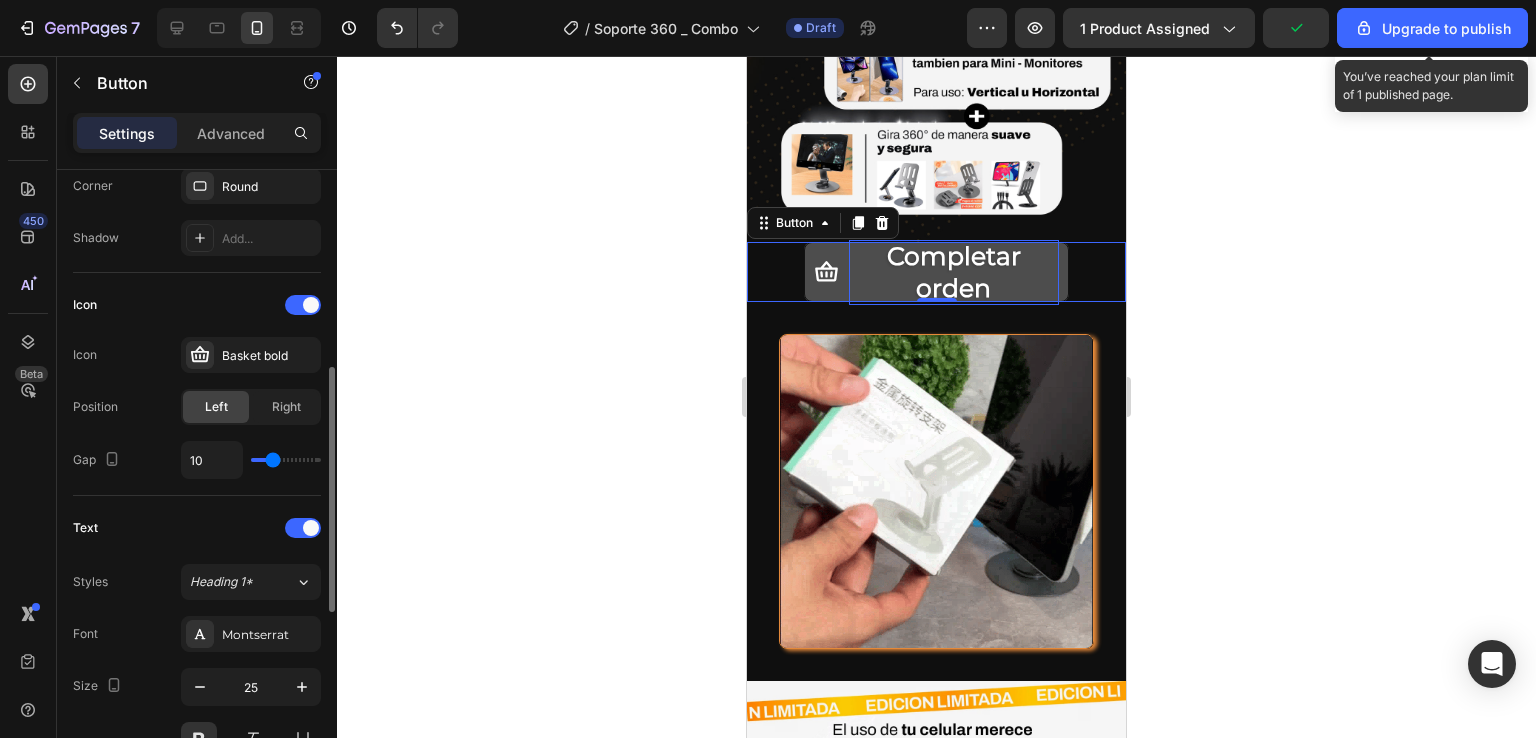drag, startPoint x: 265, startPoint y: 463, endPoint x: 272, endPoint y: 476, distance: 14.764823 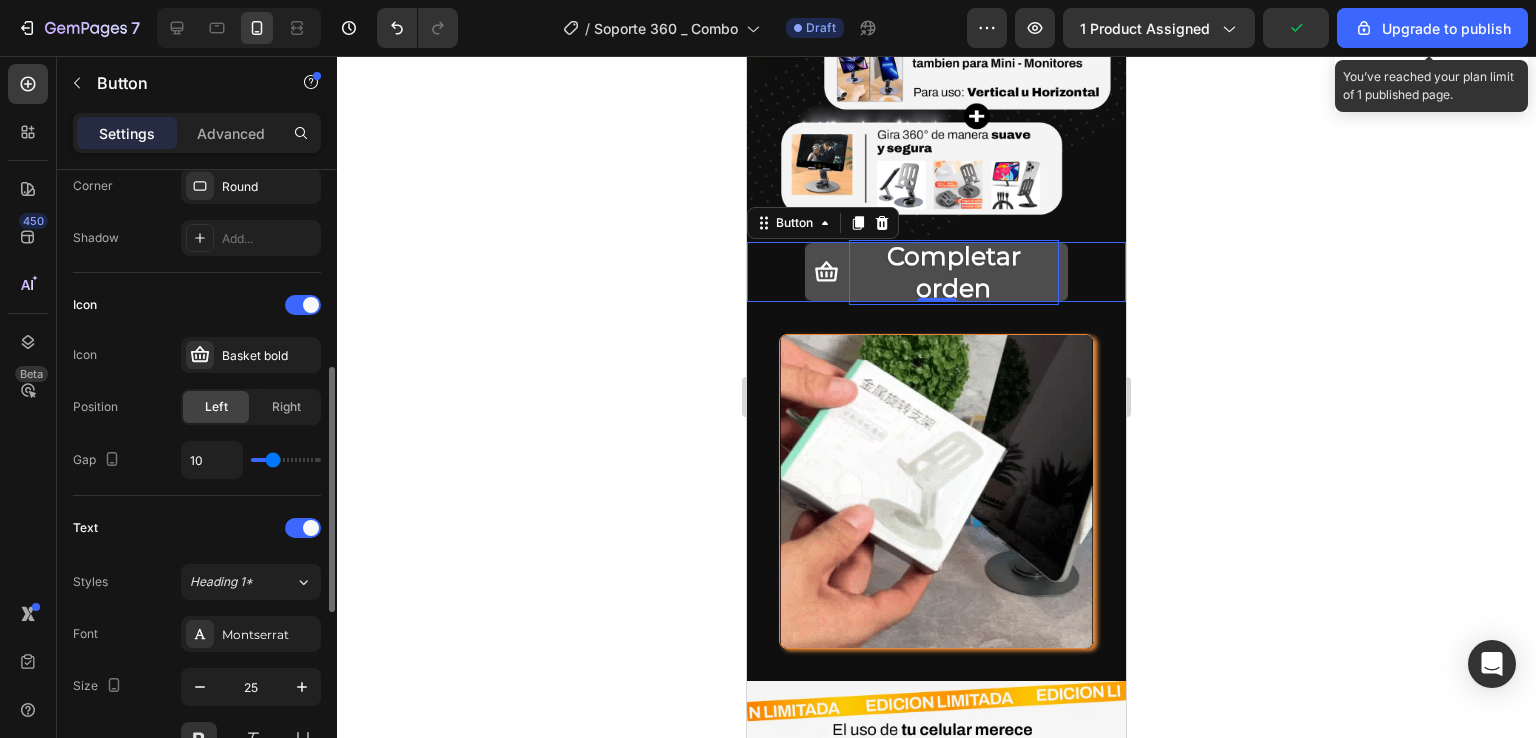 type on "10" 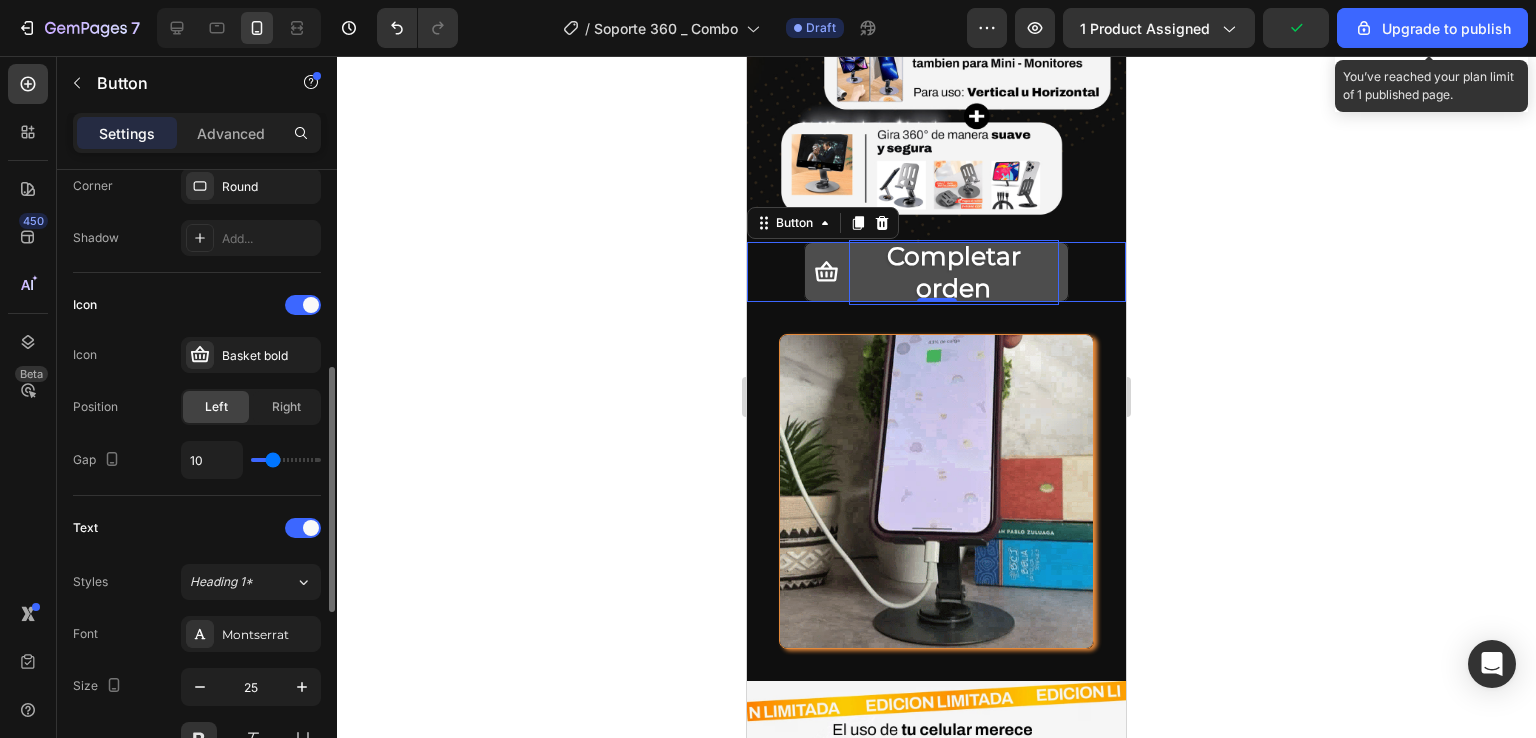 click at bounding box center (286, 460) 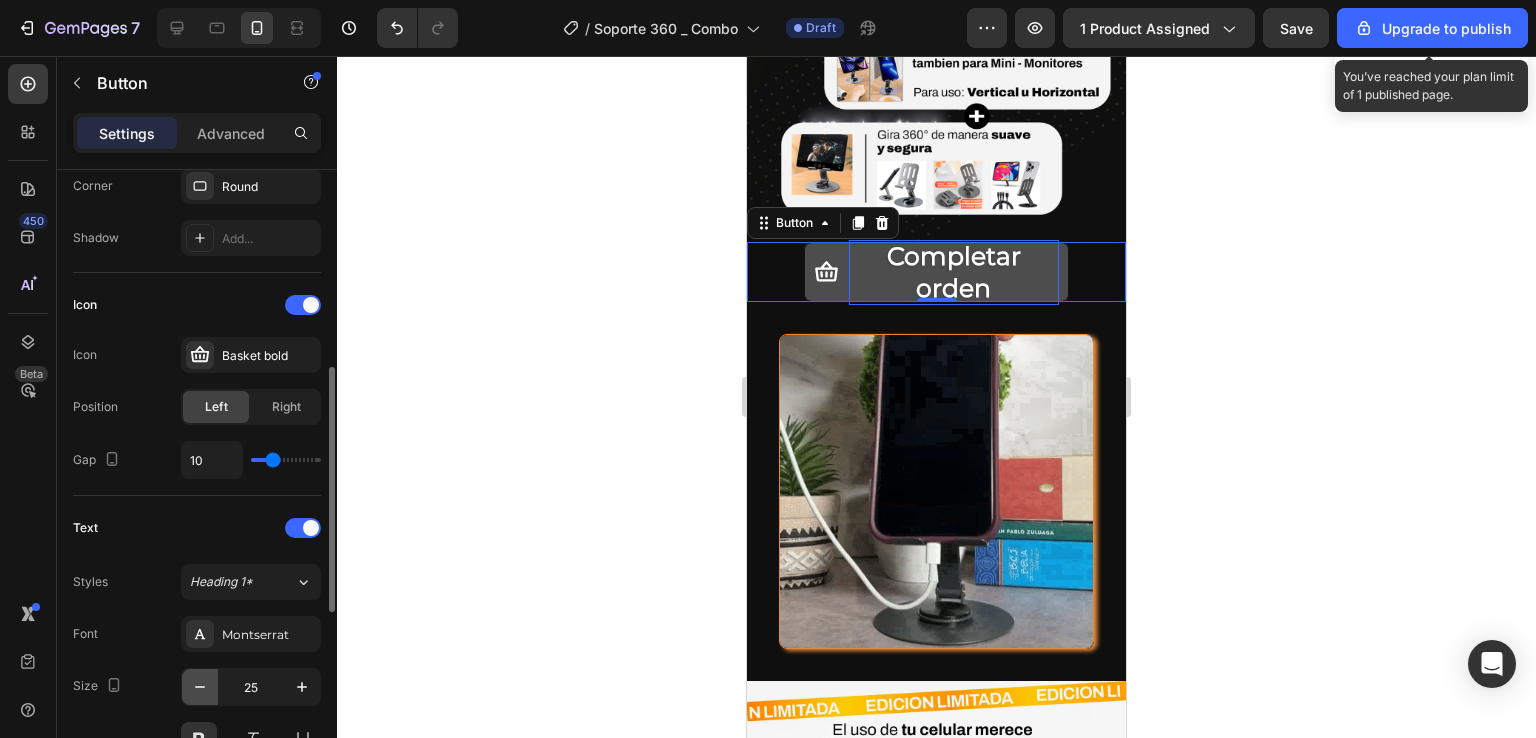 click 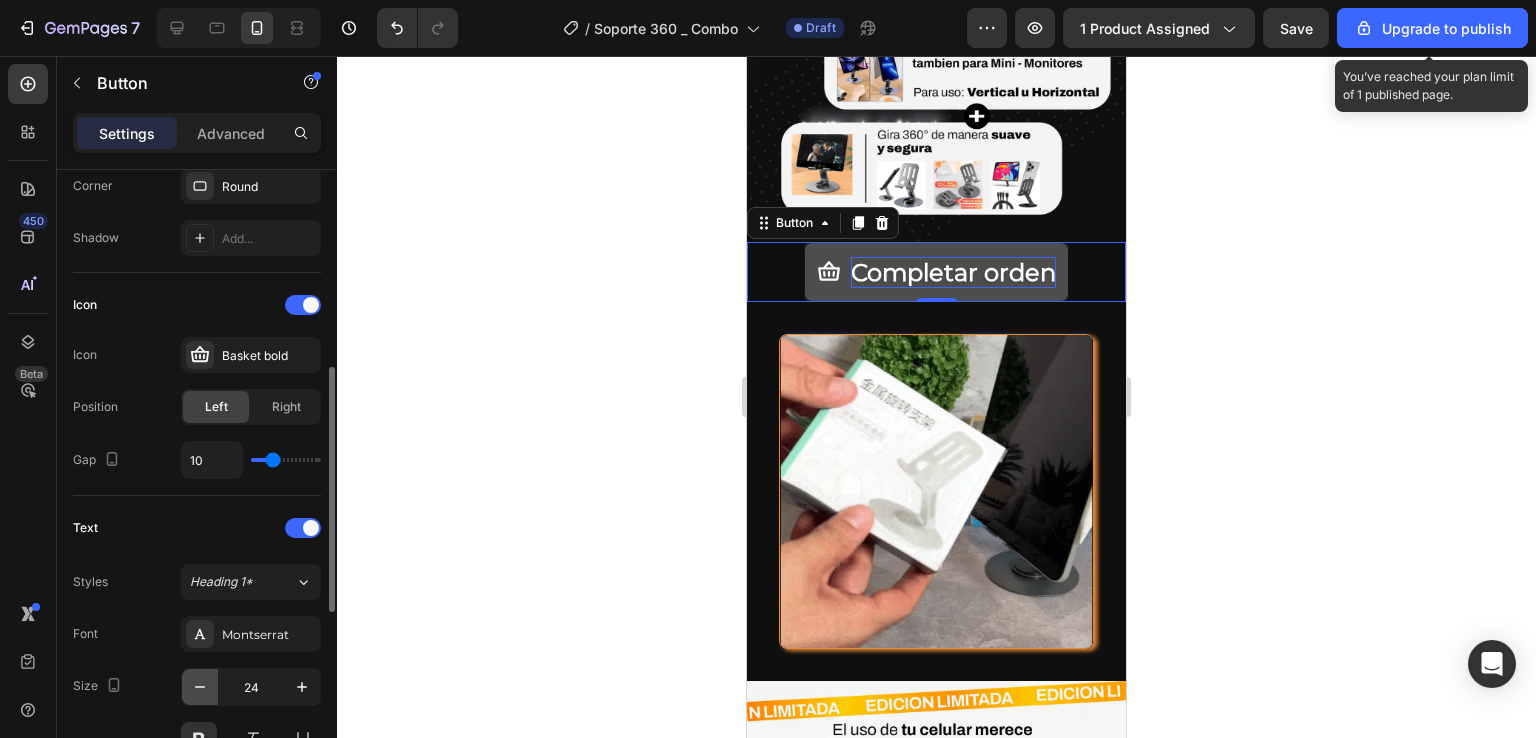 click 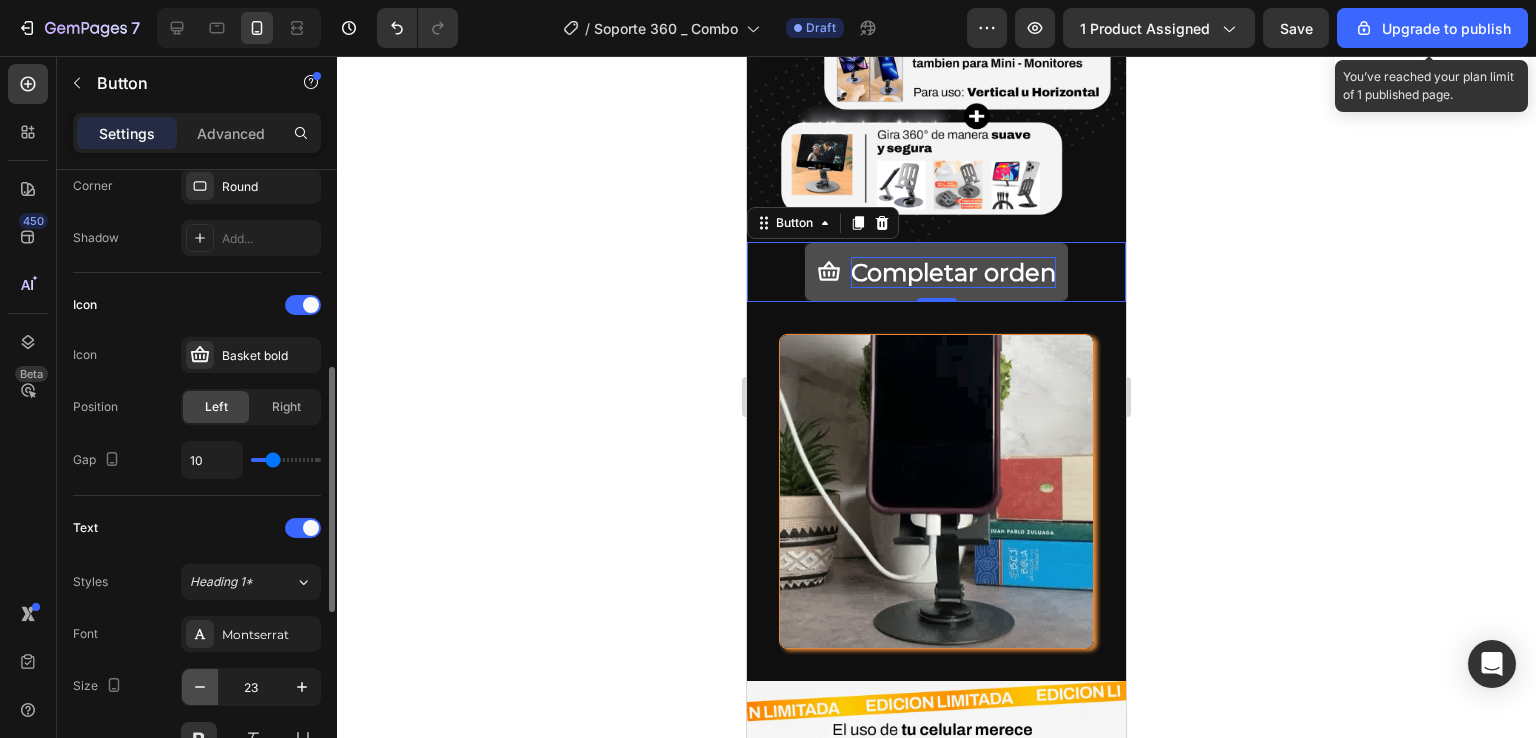 click 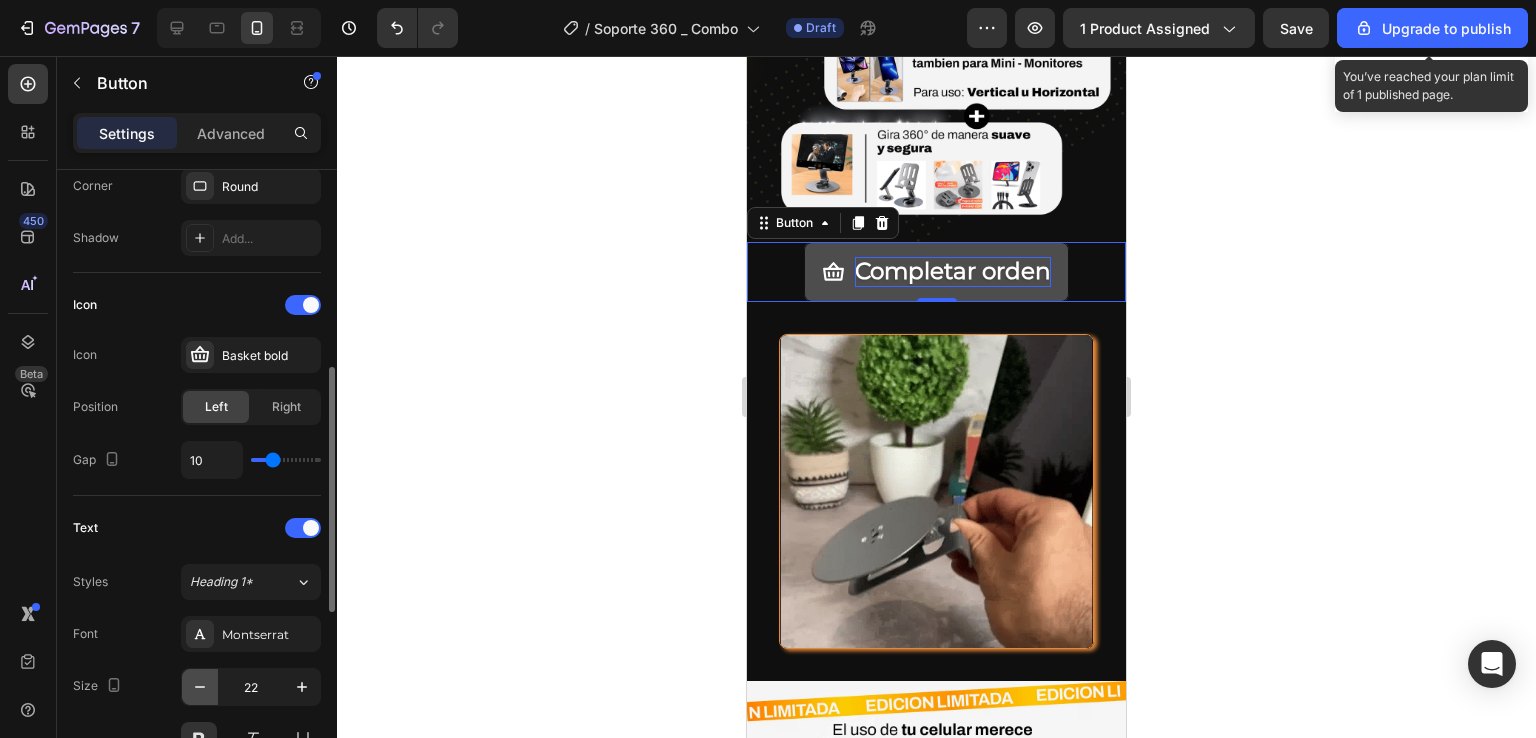 click 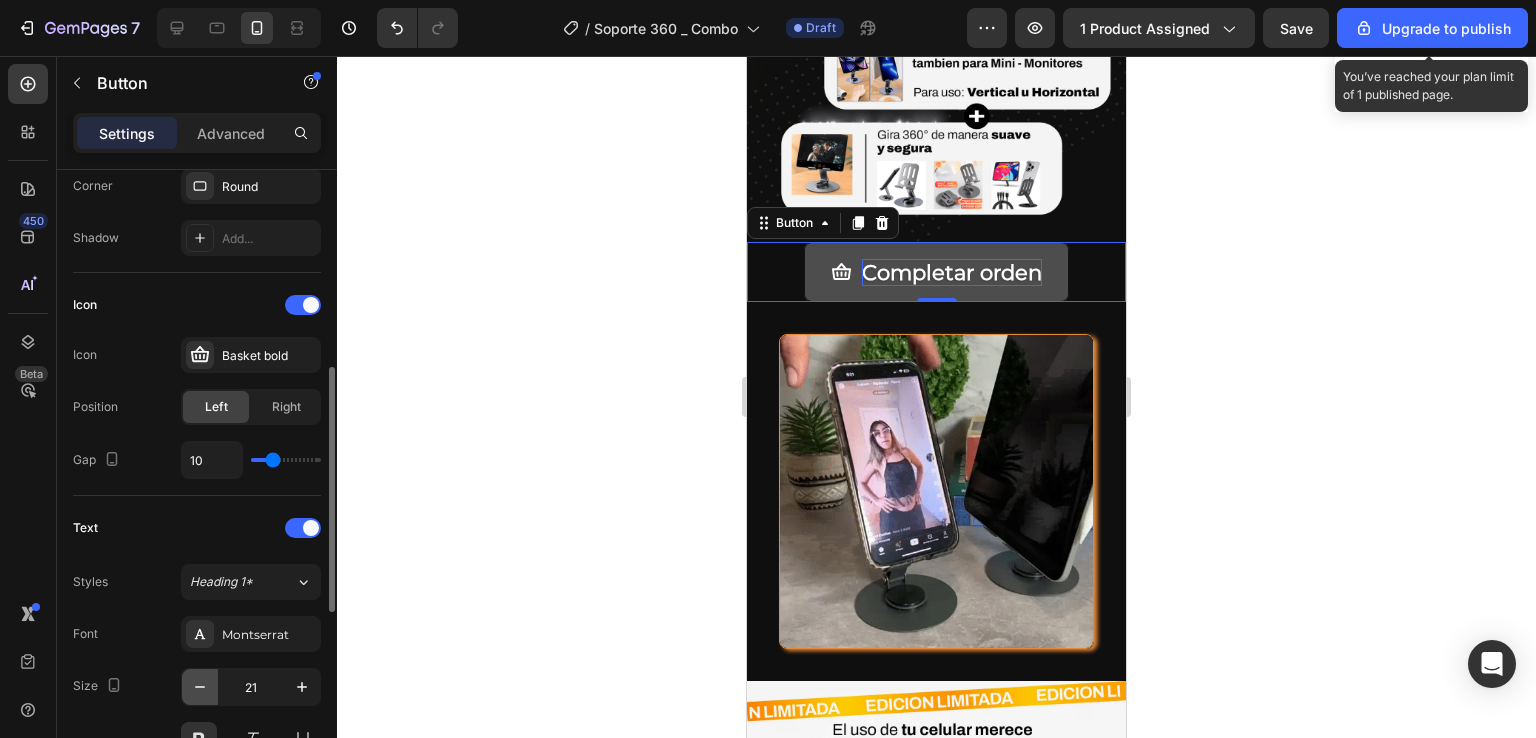 click 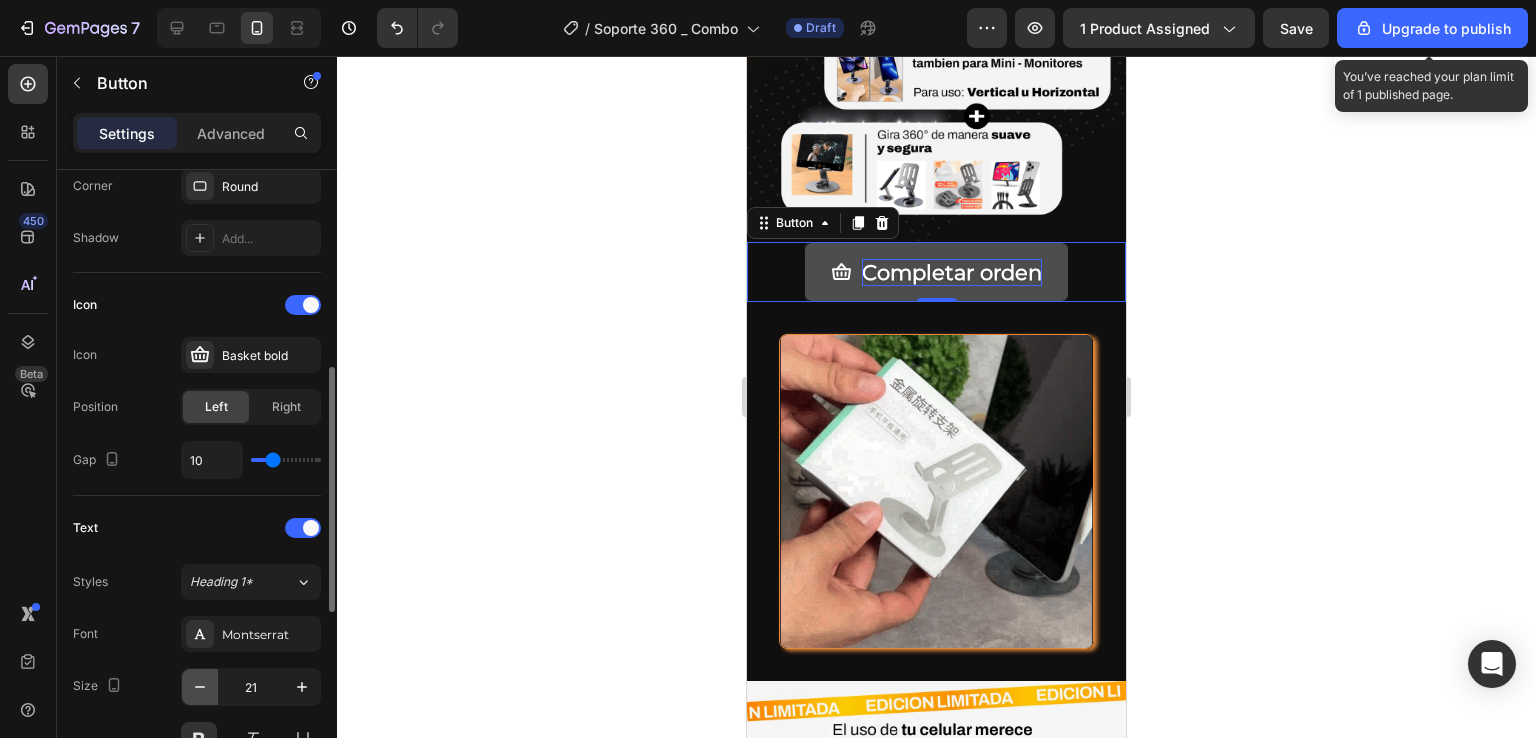 type on "20" 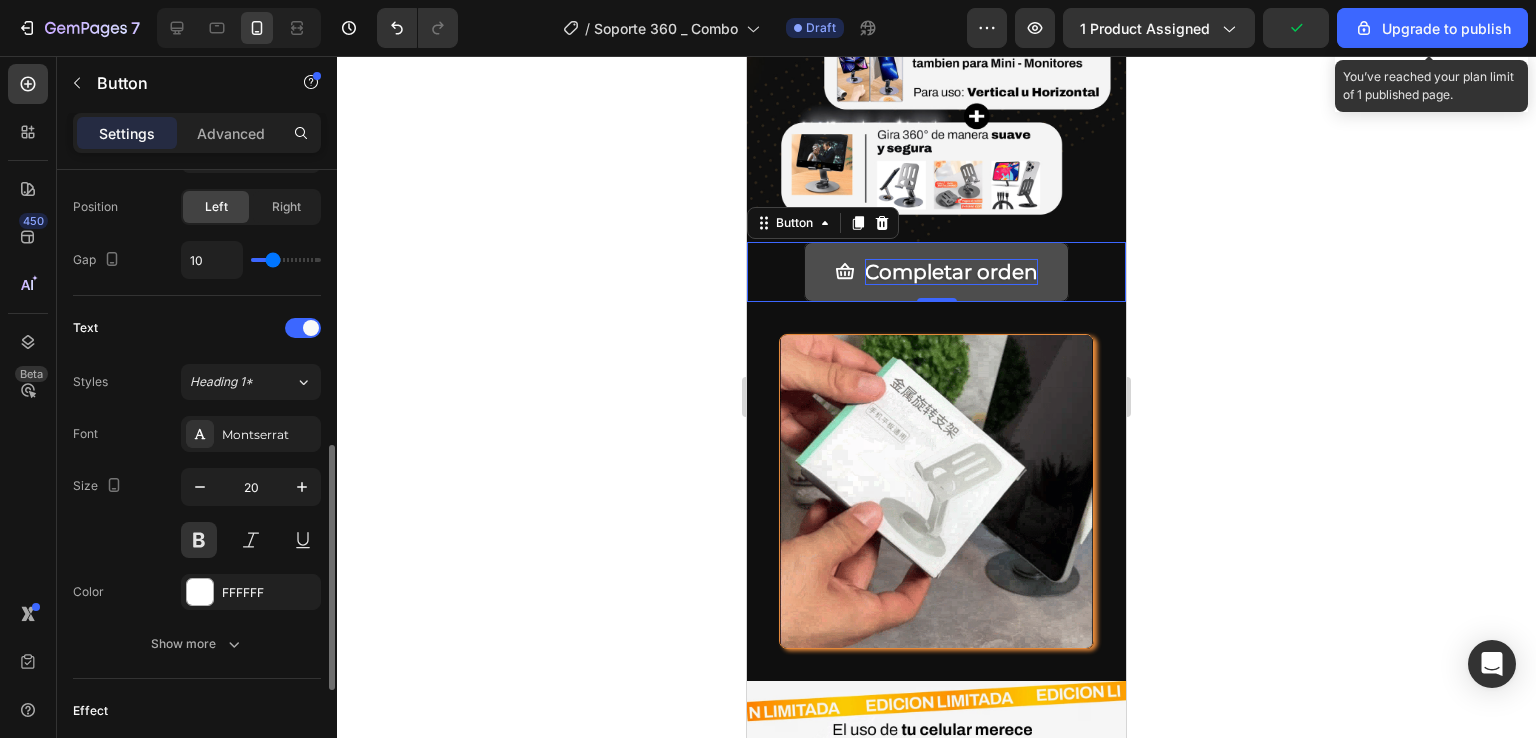 scroll, scrollTop: 800, scrollLeft: 0, axis: vertical 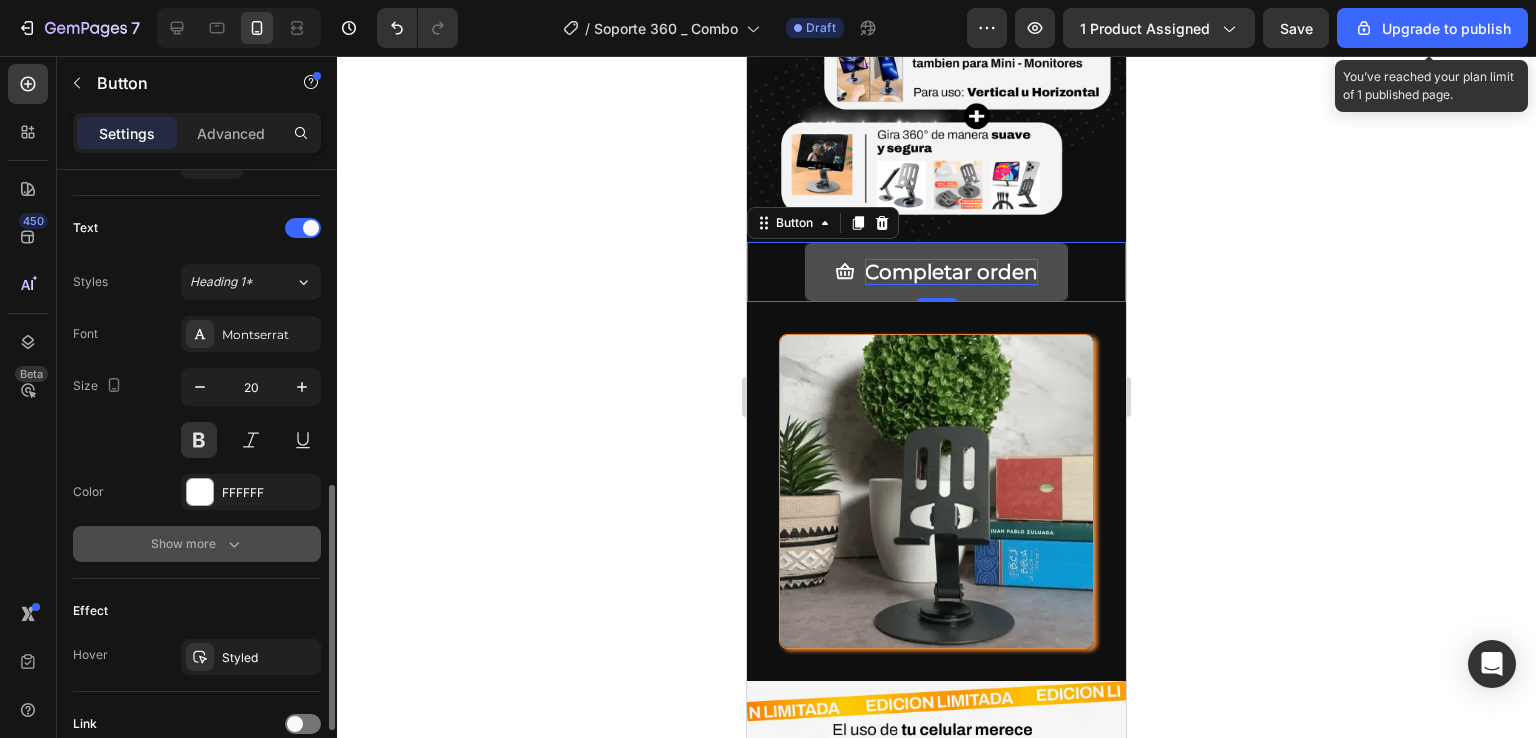 click on "Show more" at bounding box center (197, 544) 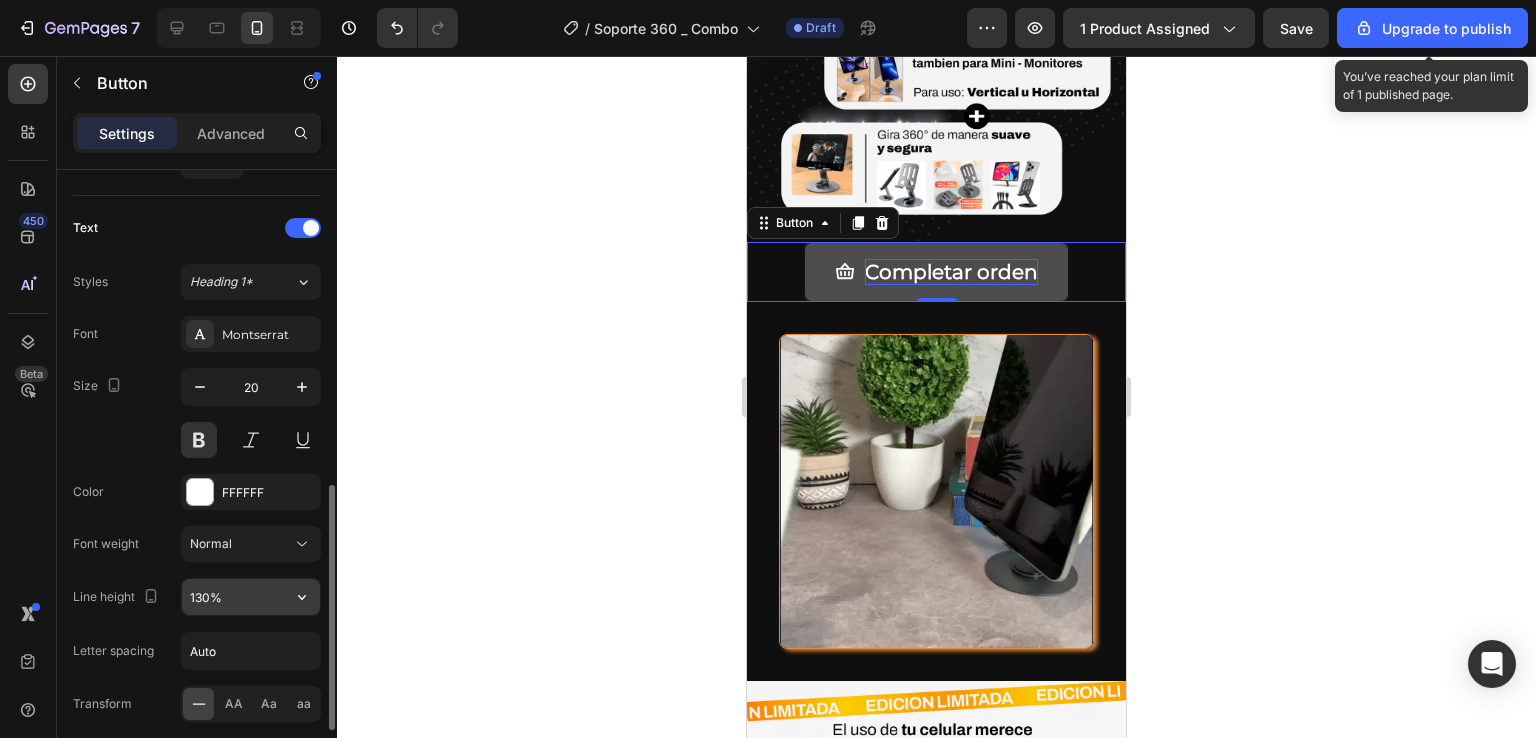 click on "130%" at bounding box center [251, 597] 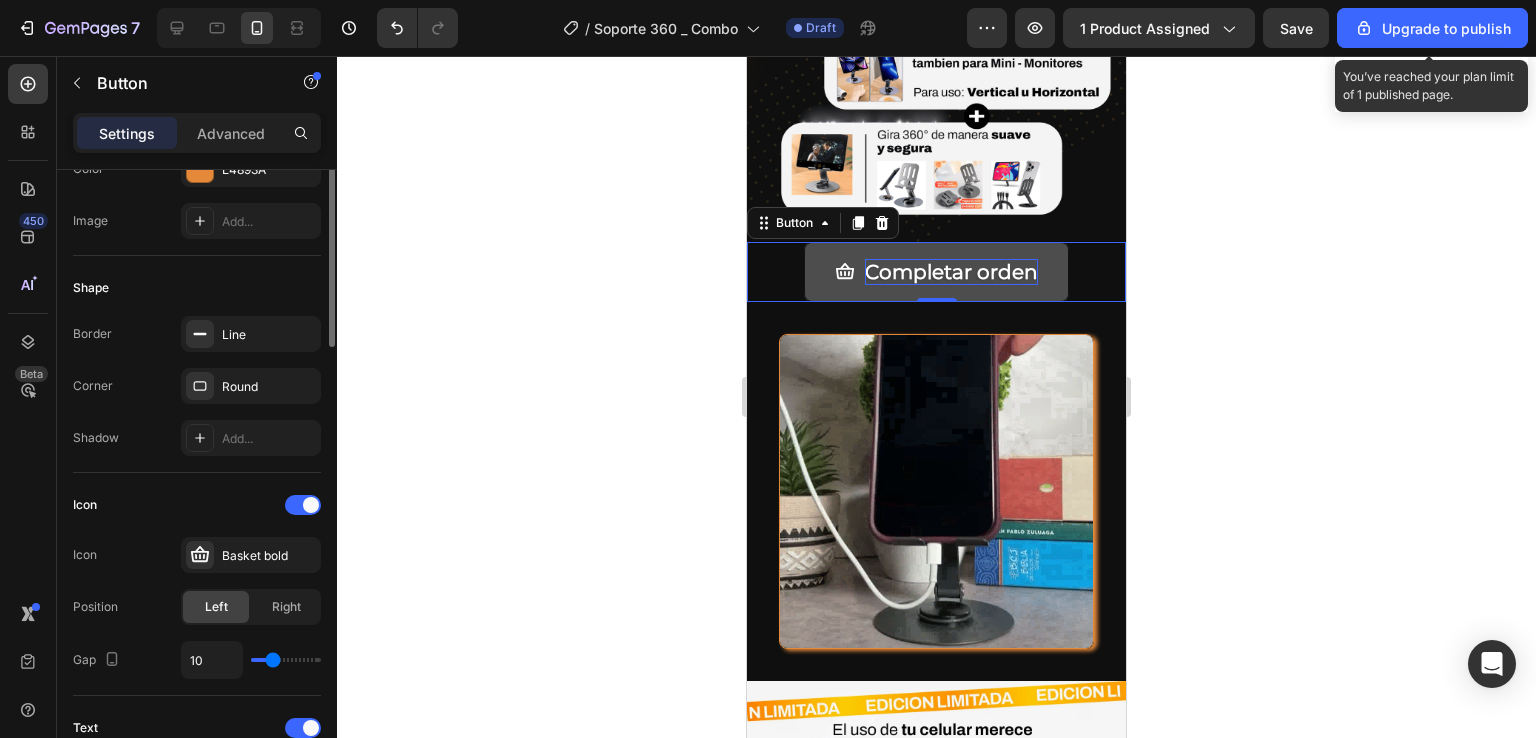 scroll, scrollTop: 100, scrollLeft: 0, axis: vertical 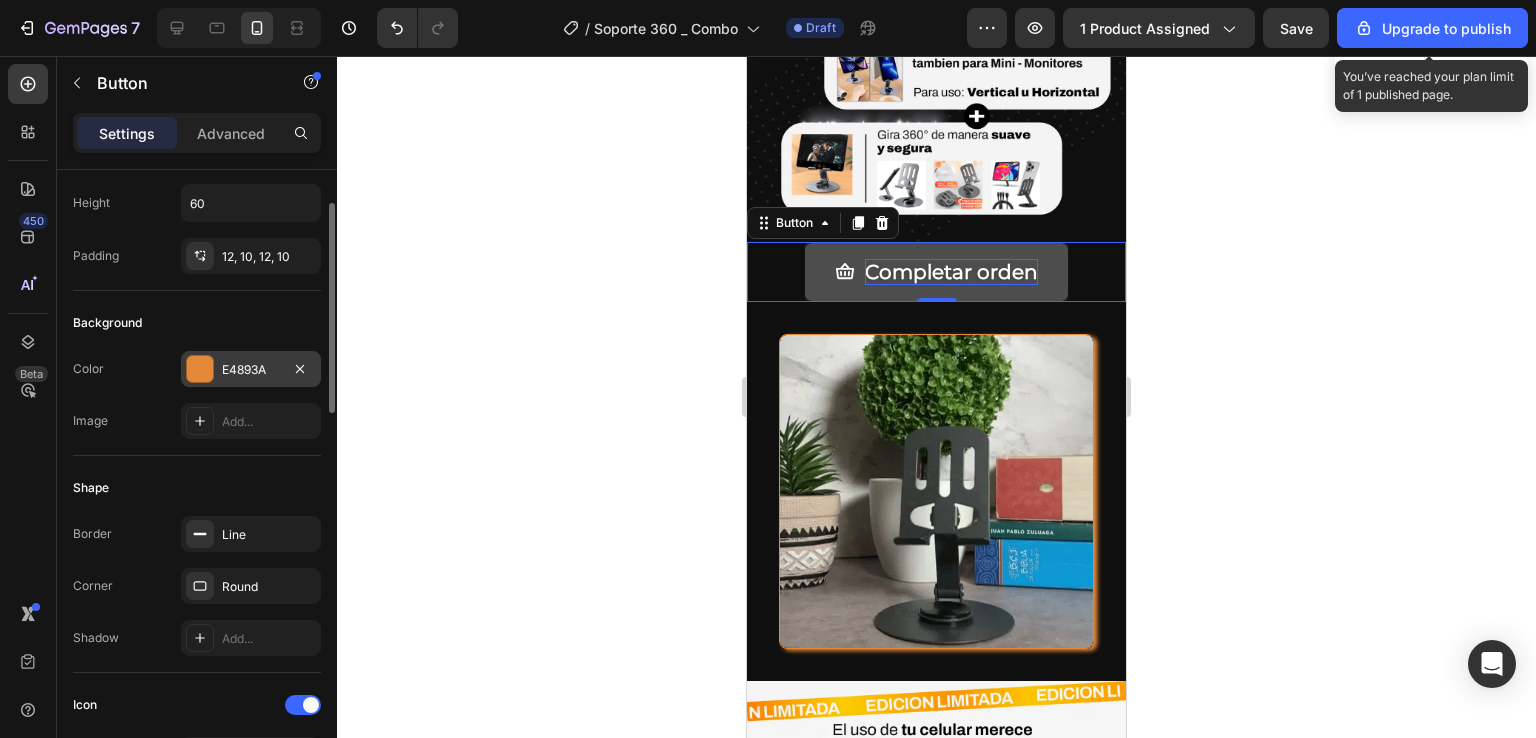 click on "E4893A" at bounding box center [251, 370] 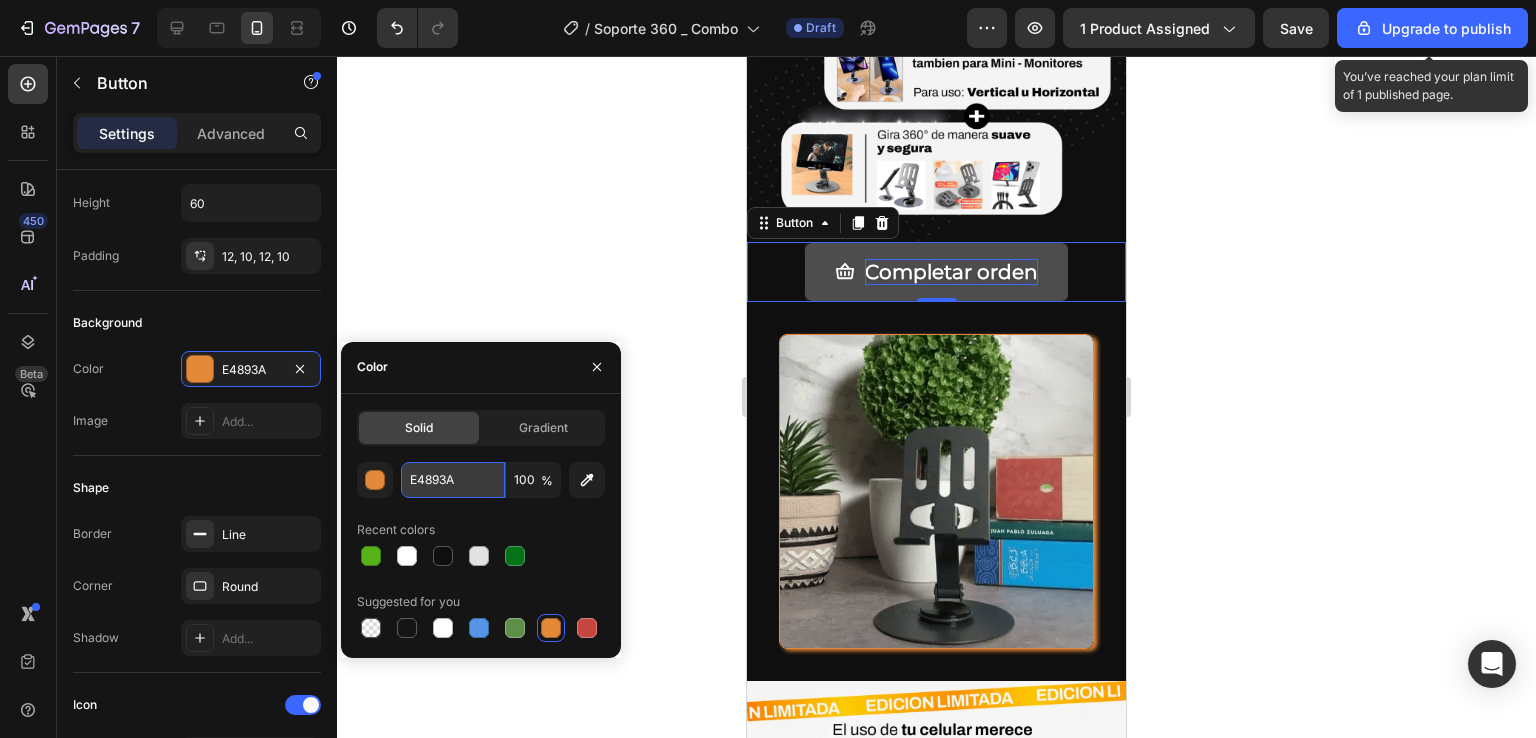 click on "E4893A" at bounding box center [453, 480] 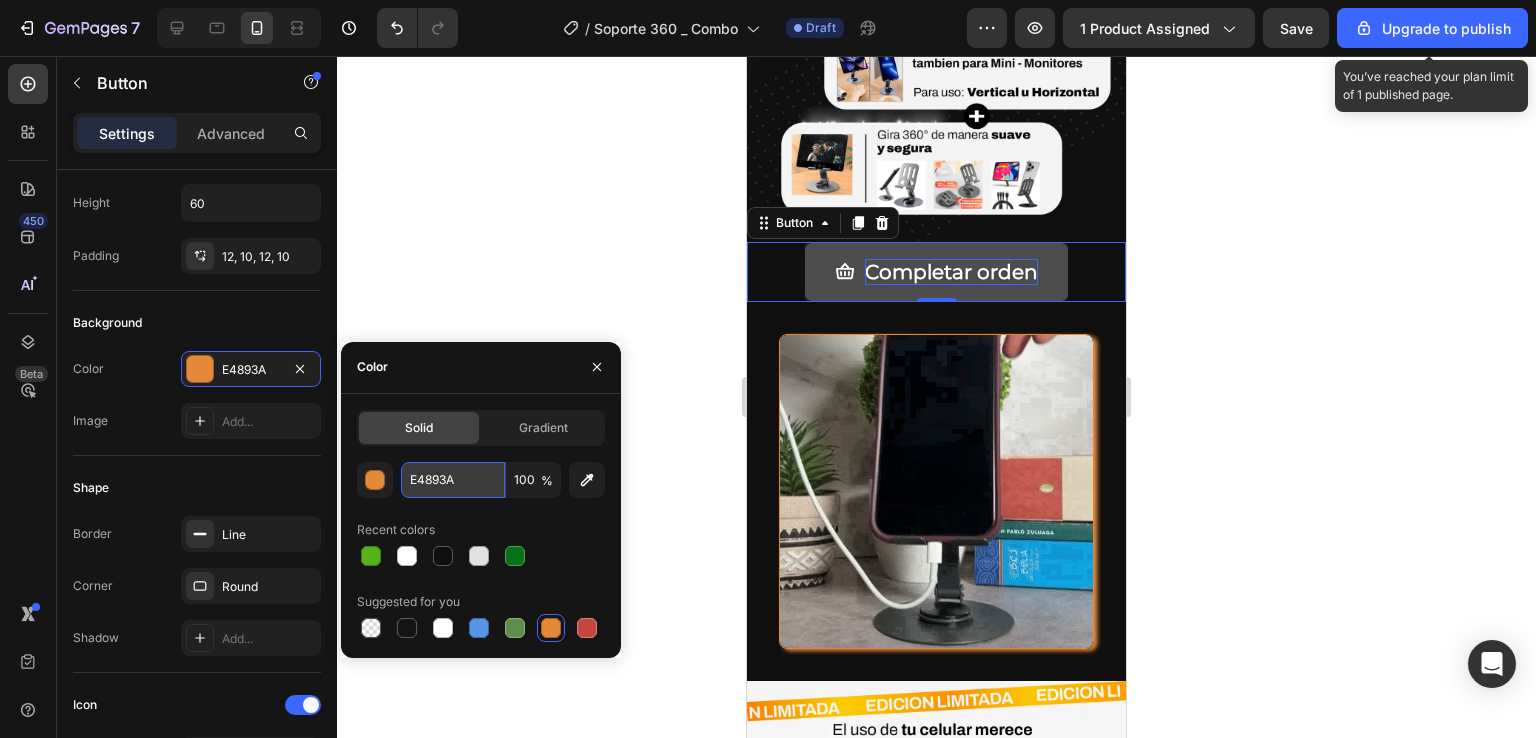 click on "E4893A" at bounding box center (453, 480) 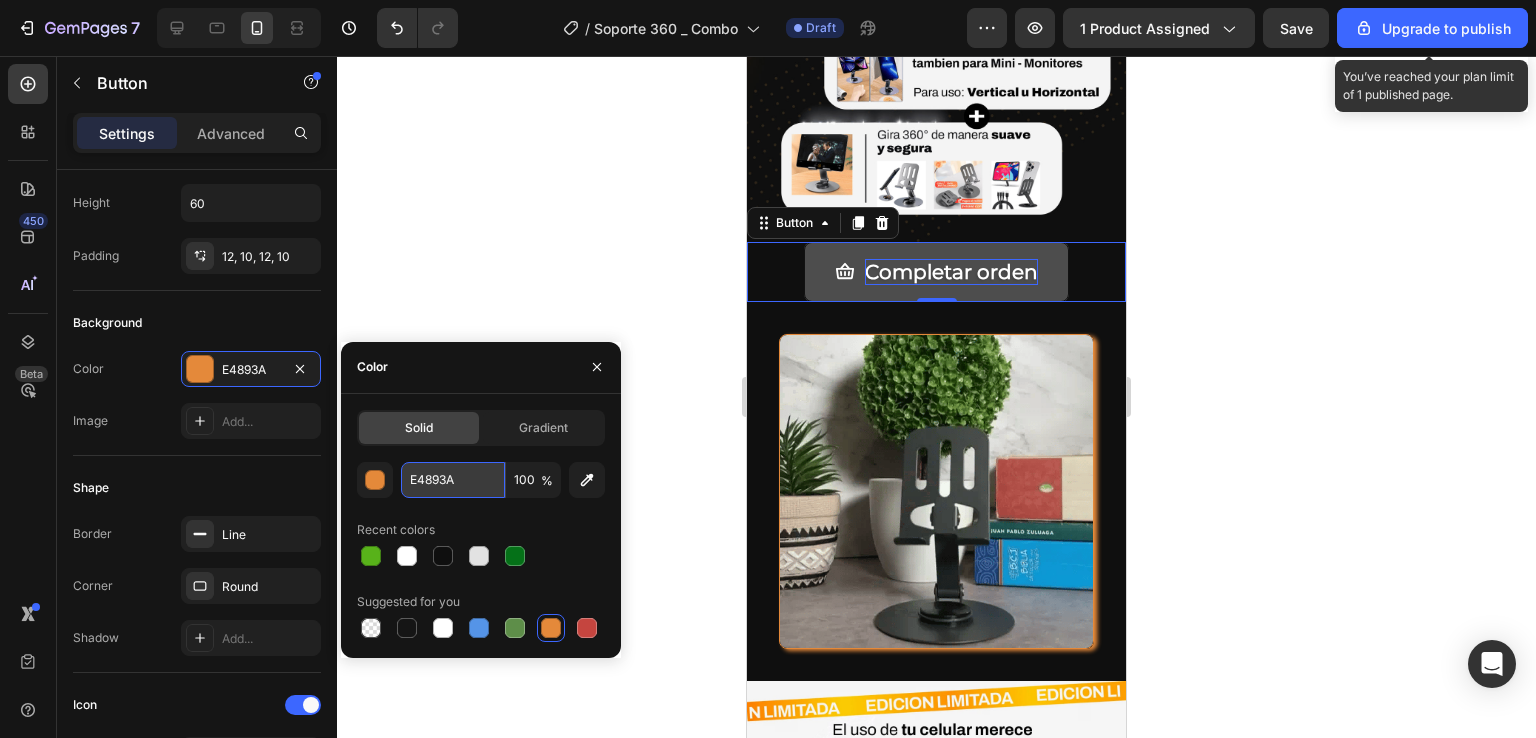 paste on "FF7F00" 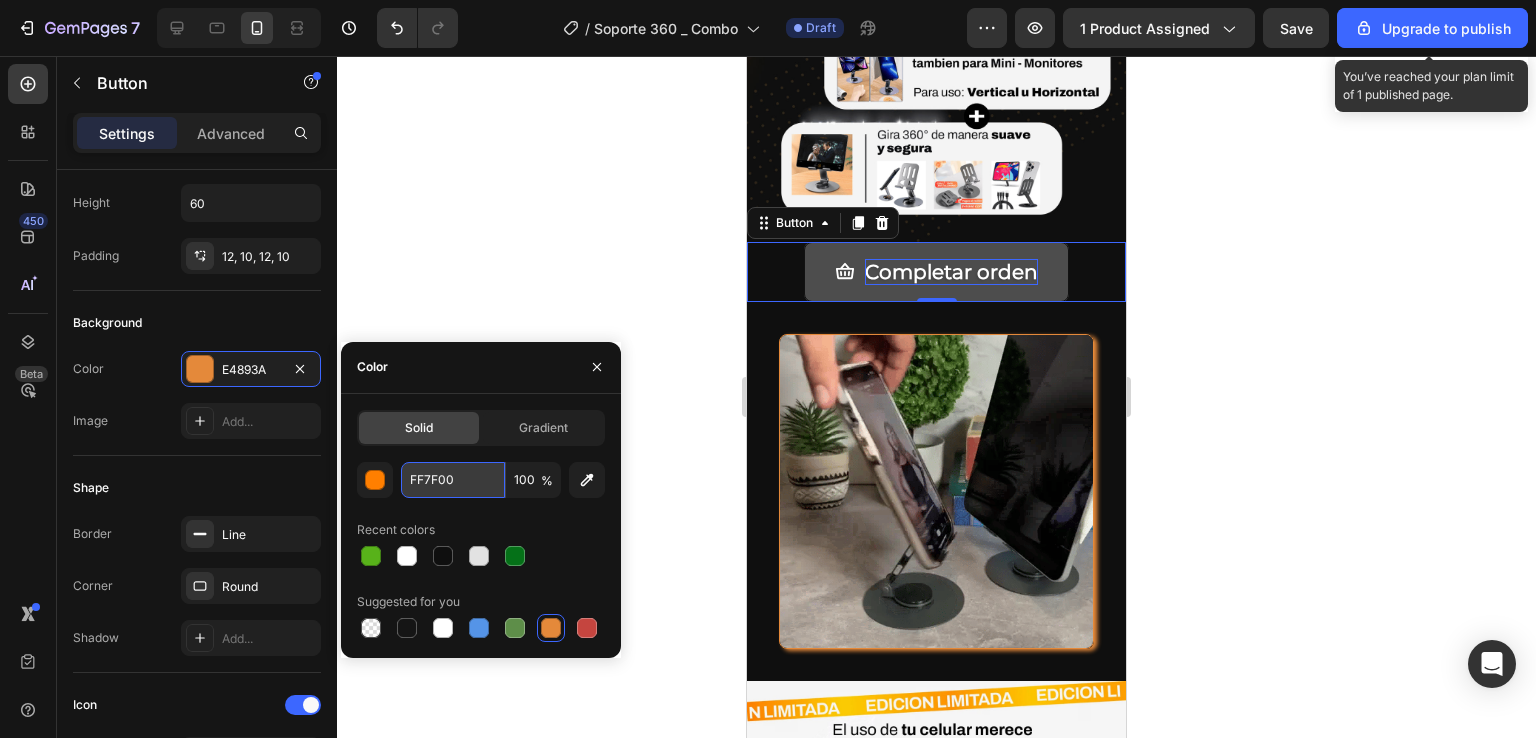 type on "FF7F00" 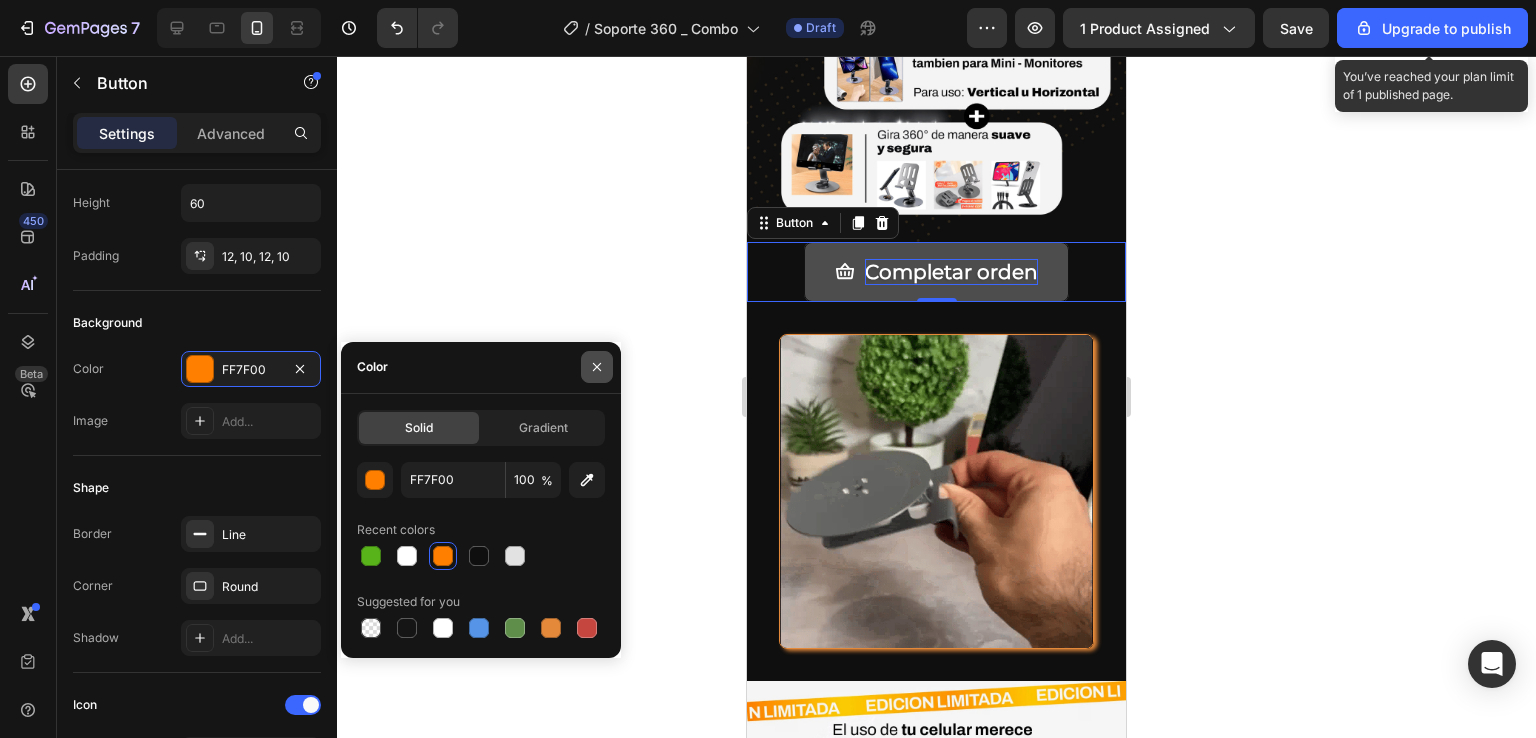 click 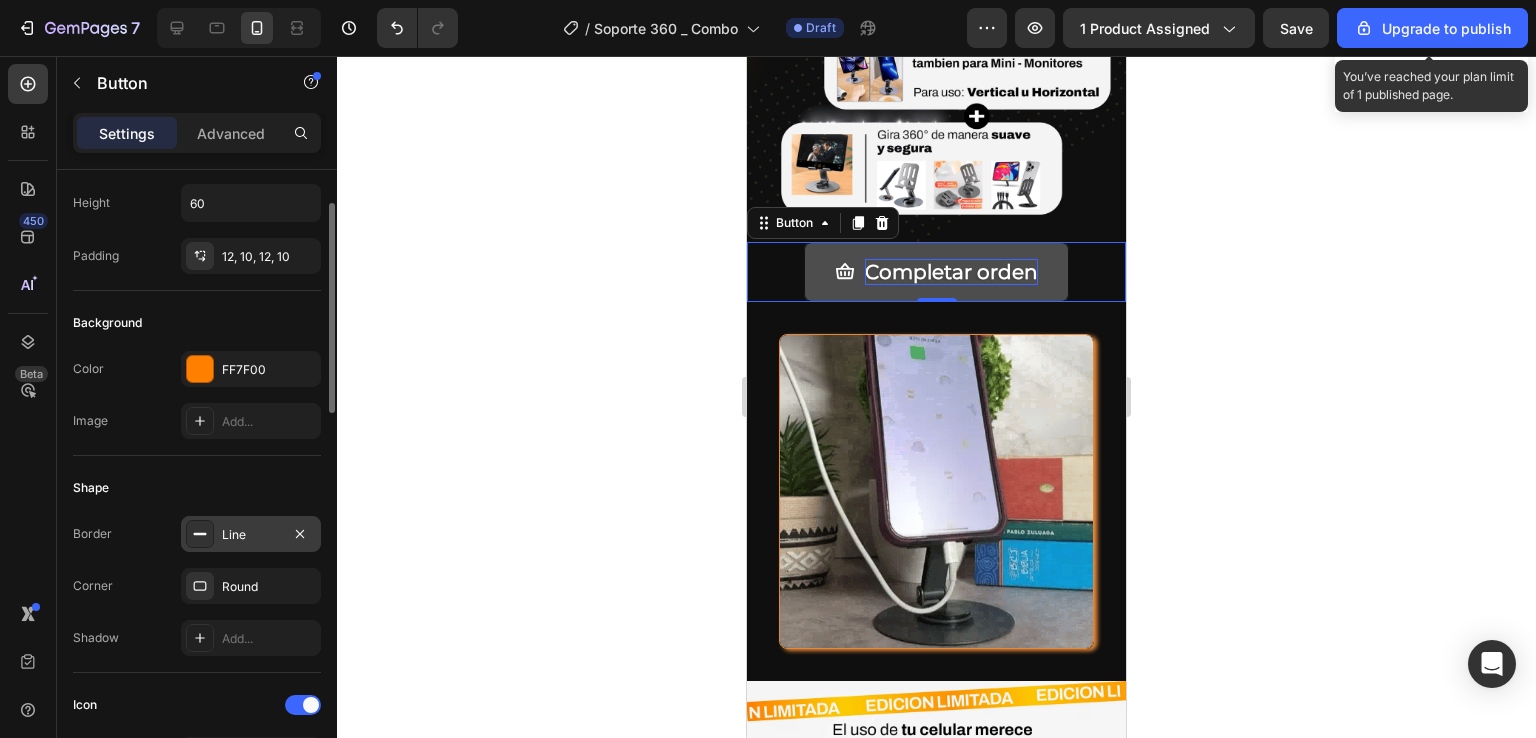 click on "Line" at bounding box center [251, 535] 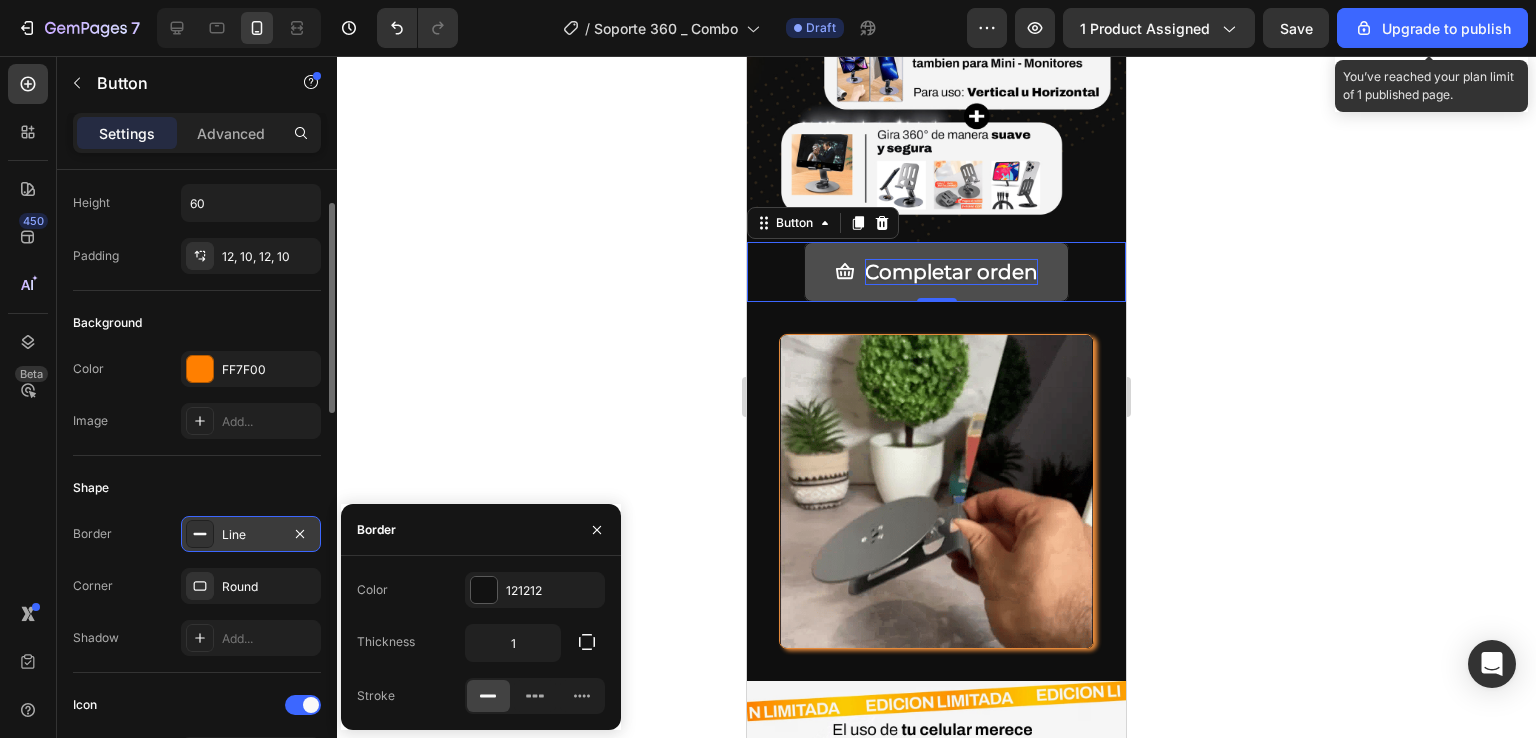 click on "Line" at bounding box center [251, 535] 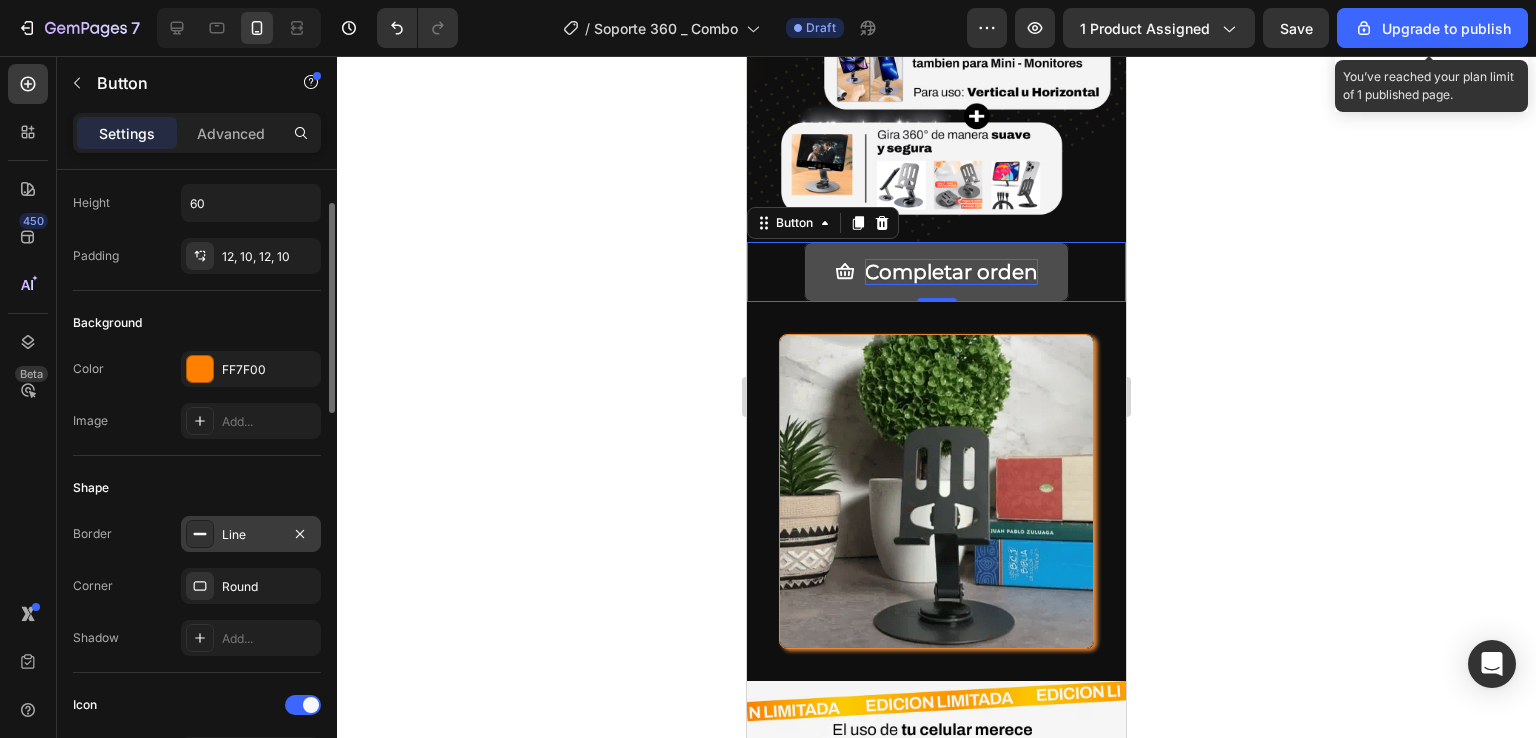 click on "Line" at bounding box center (251, 535) 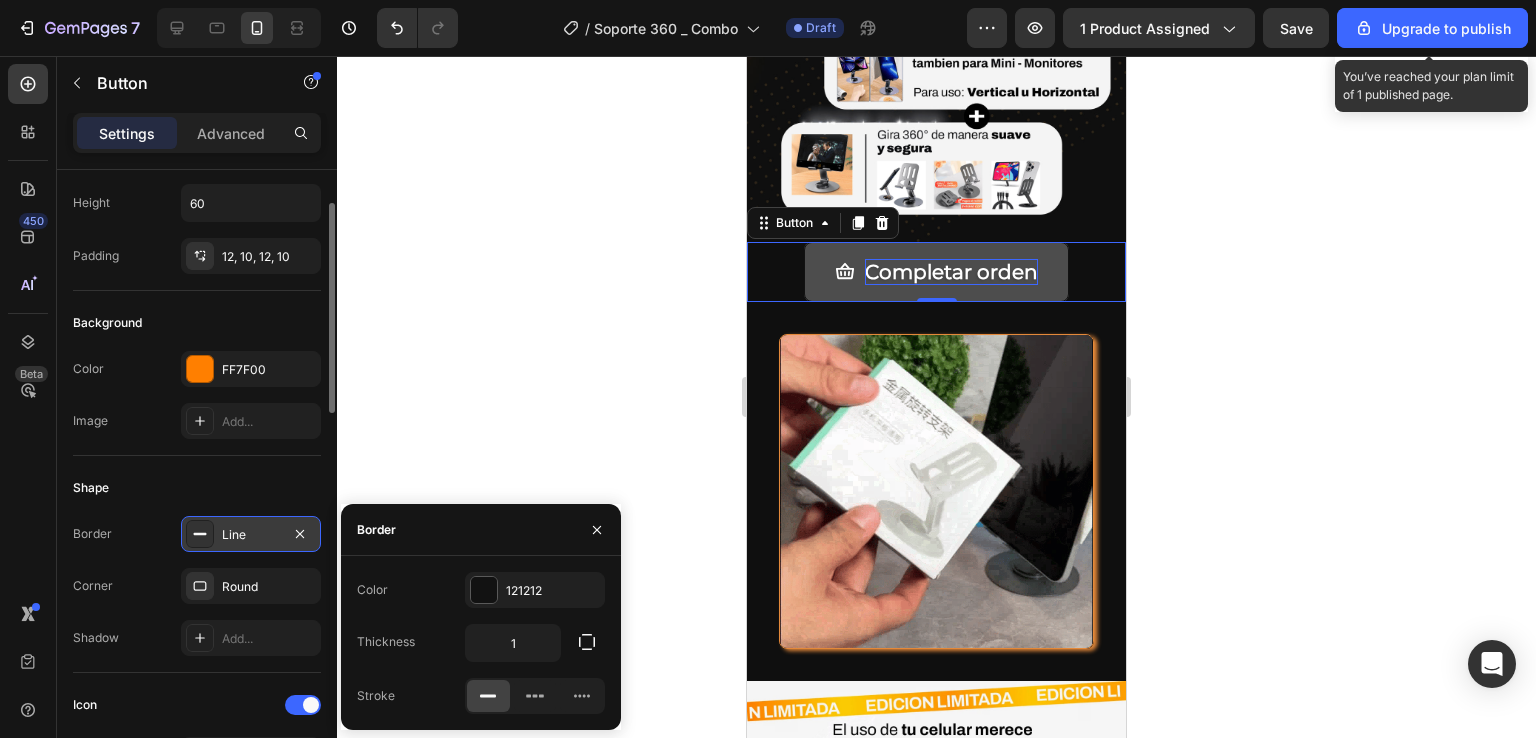 click on "Line" at bounding box center (251, 535) 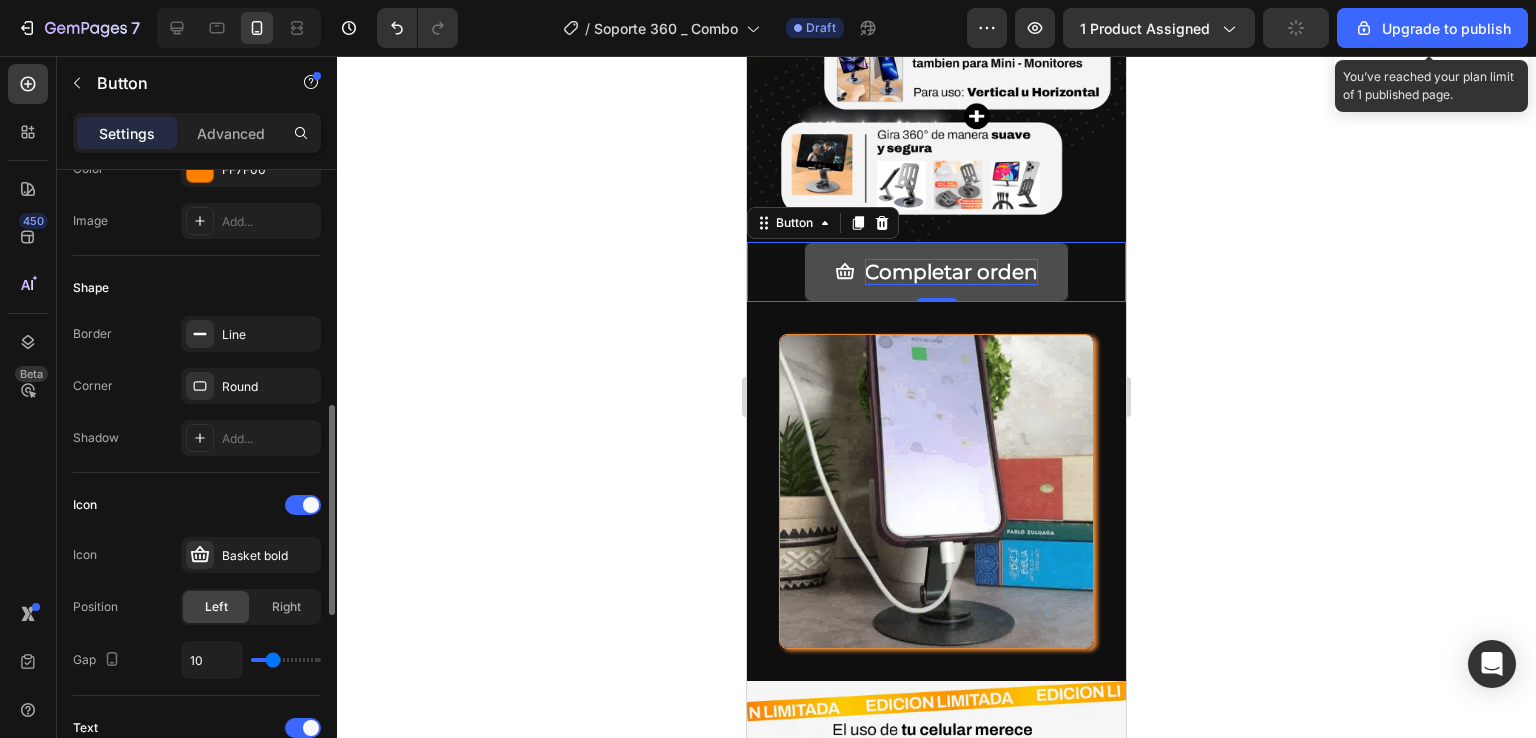 scroll, scrollTop: 500, scrollLeft: 0, axis: vertical 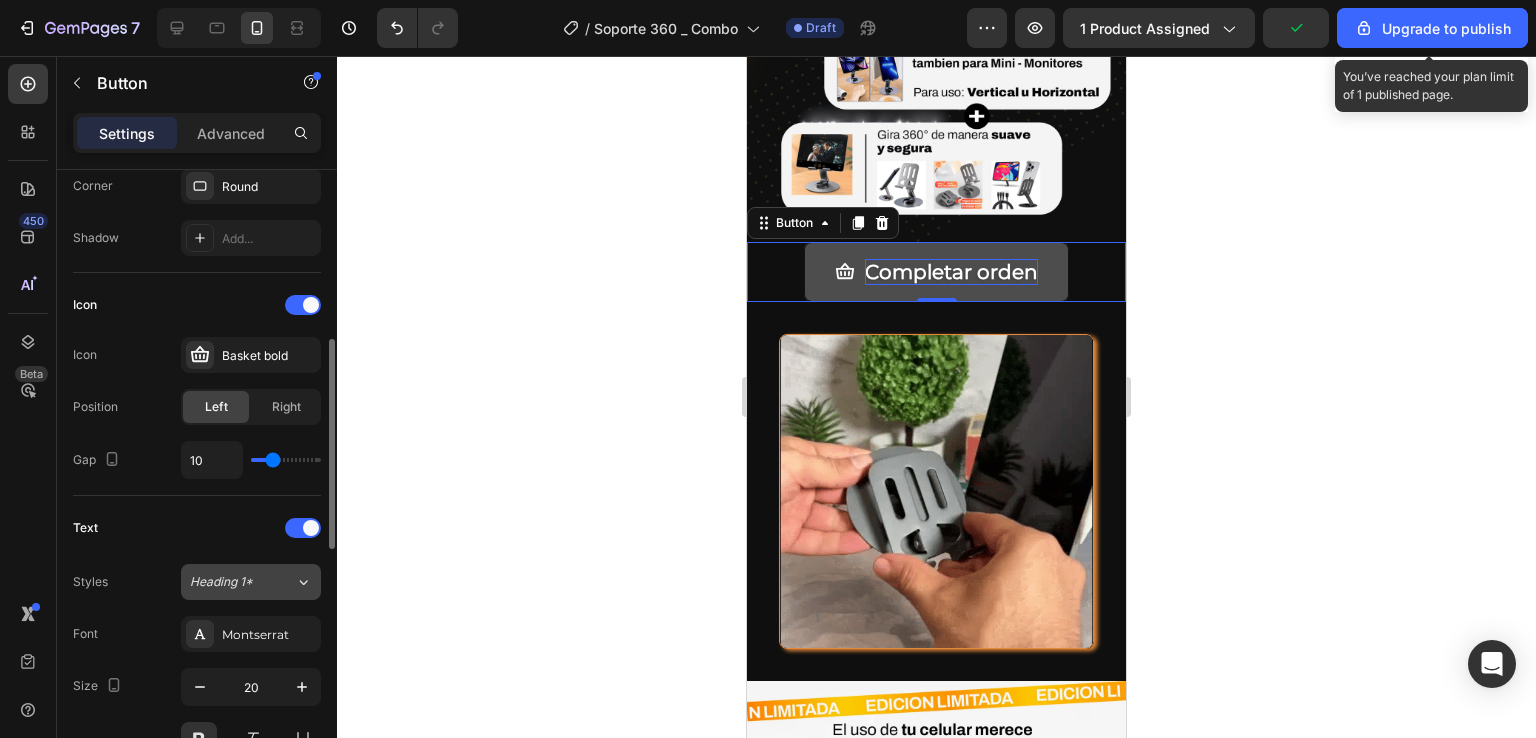 click on "Heading 1*" at bounding box center (242, 582) 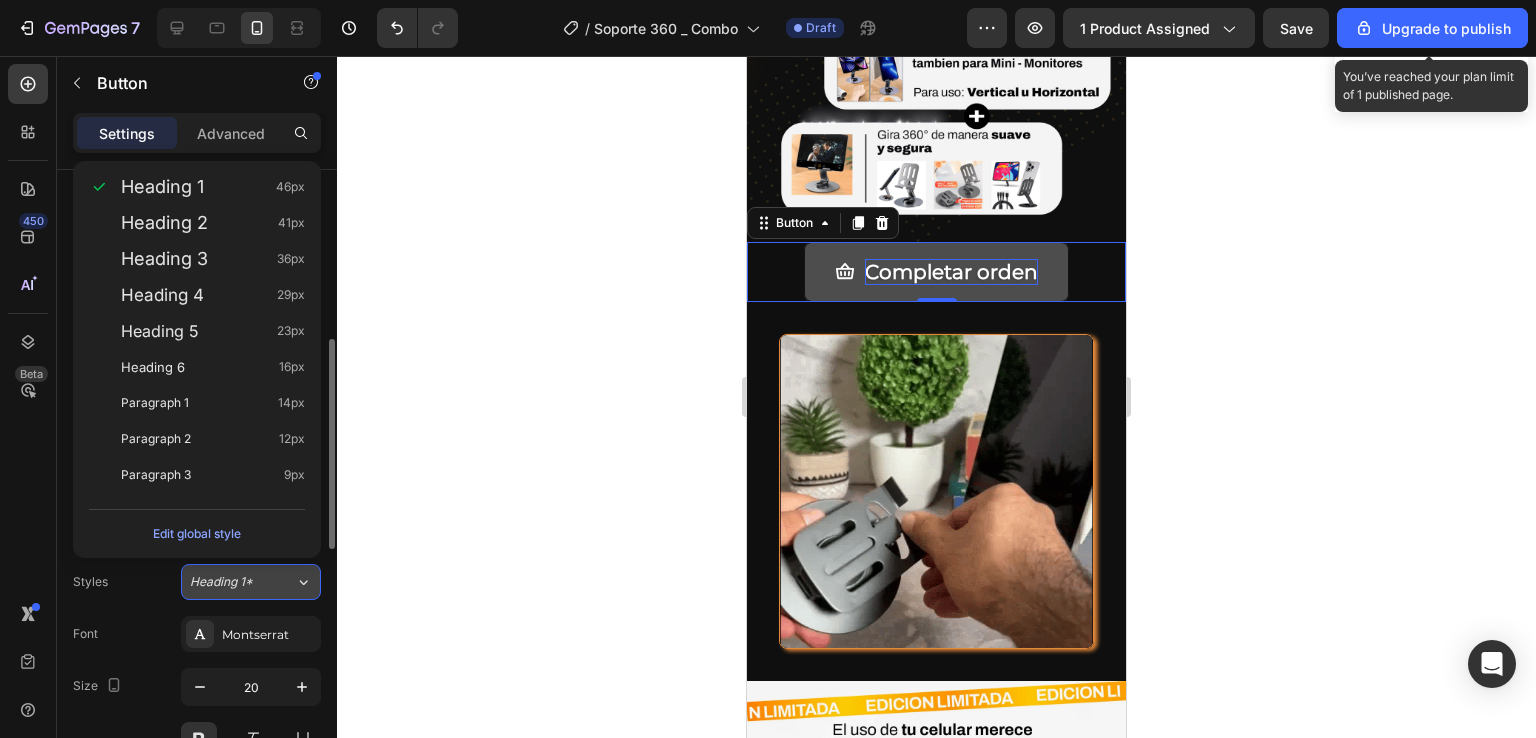 click on "Heading 1*" at bounding box center [242, 582] 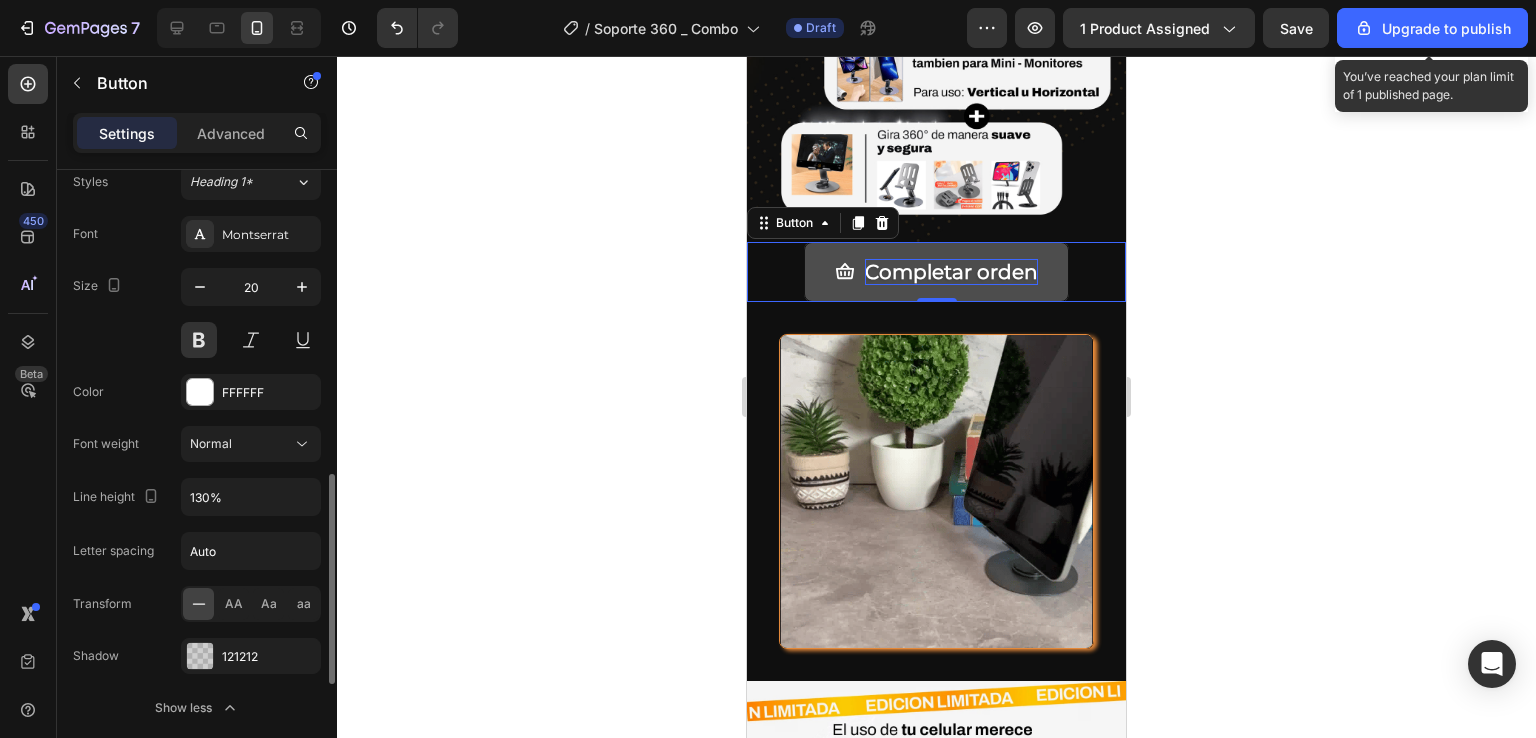 scroll, scrollTop: 1000, scrollLeft: 0, axis: vertical 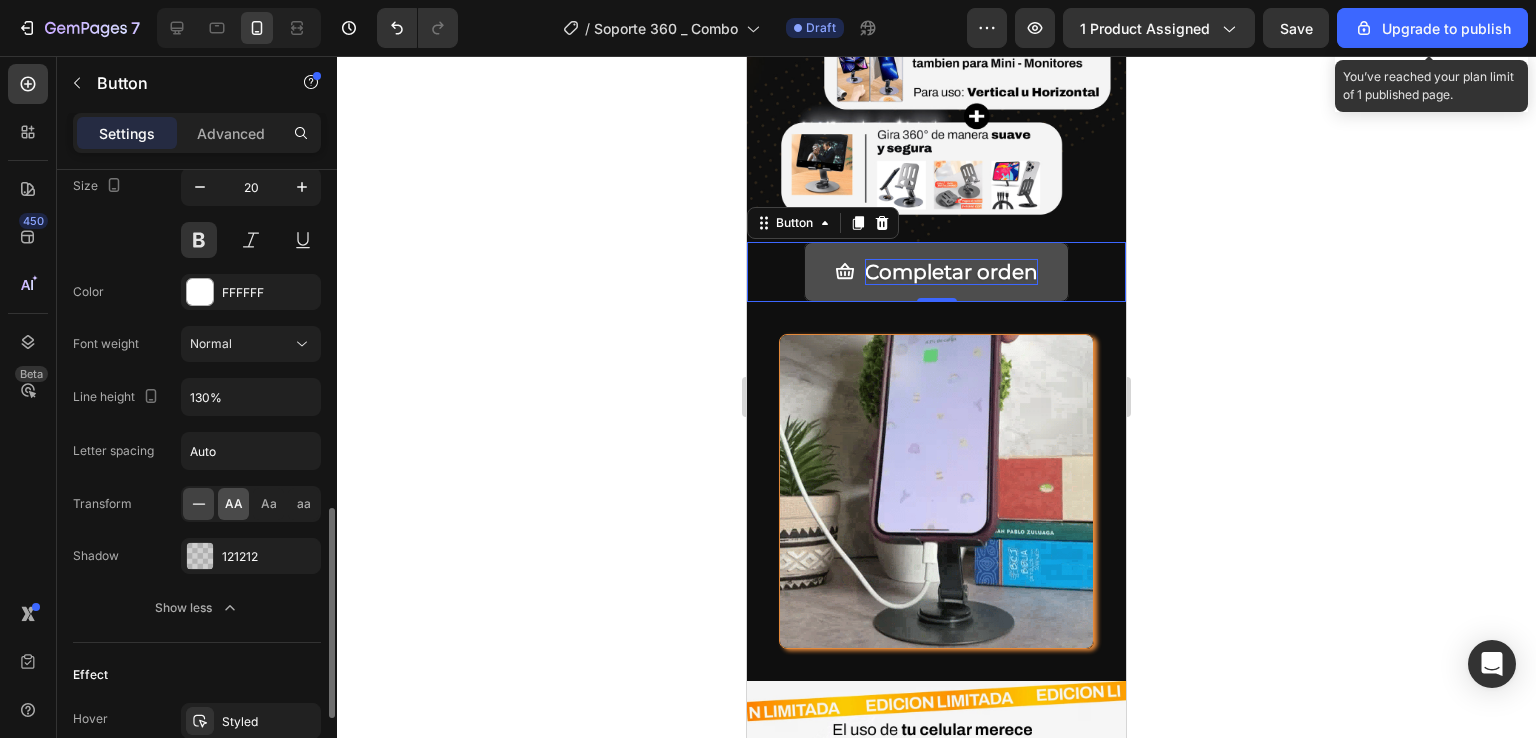 click on "AA" 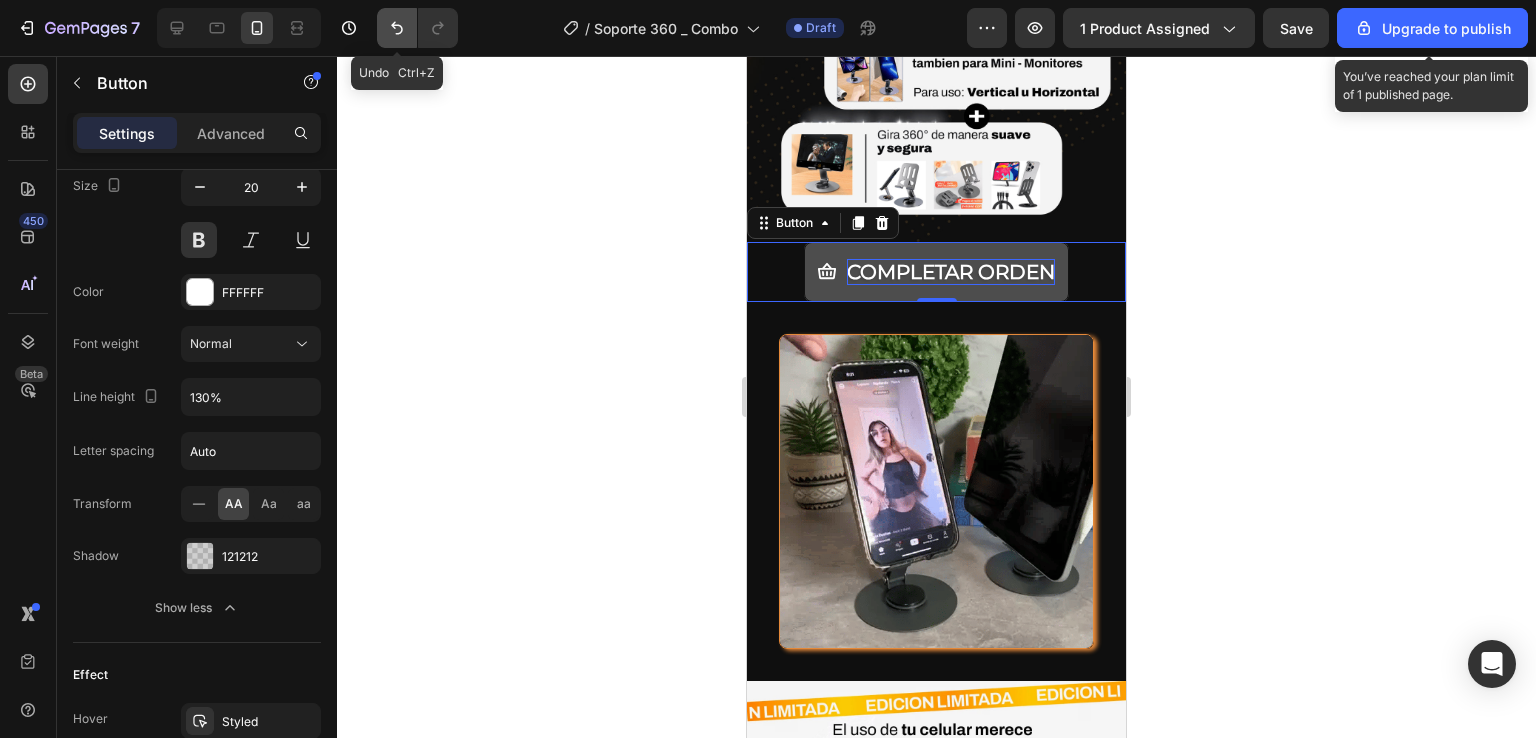 click 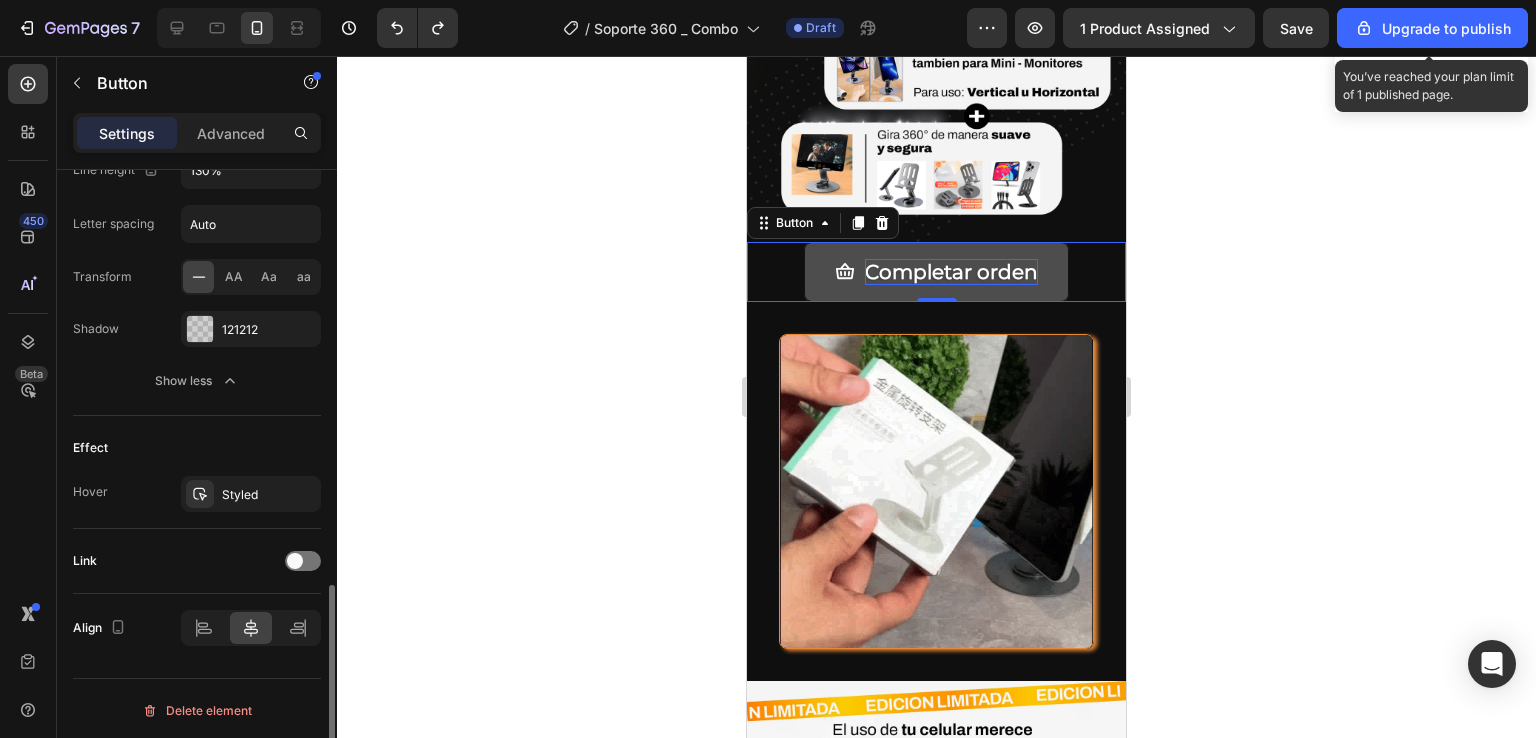 scroll, scrollTop: 927, scrollLeft: 0, axis: vertical 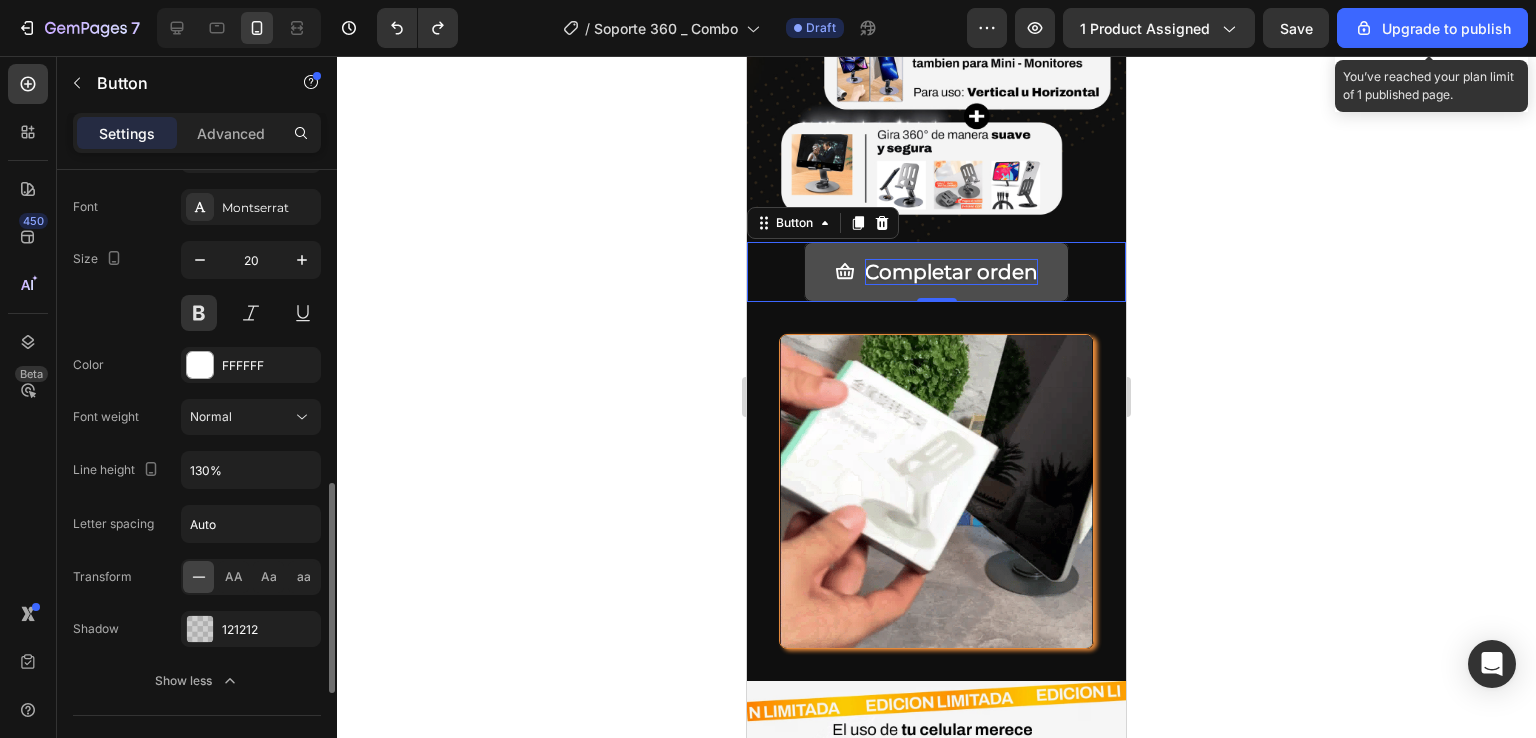 click on "Advanced" at bounding box center (231, 133) 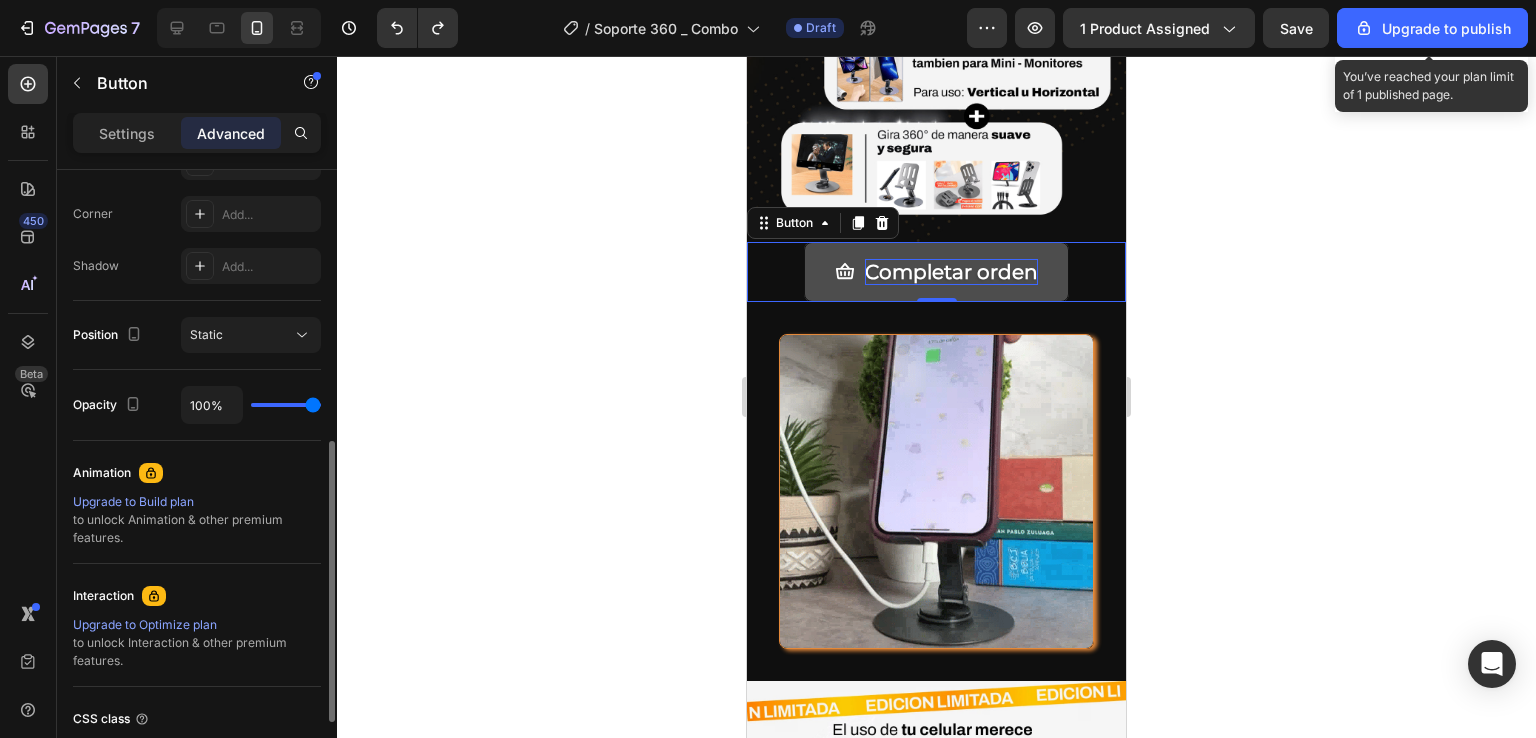 scroll, scrollTop: 761, scrollLeft: 0, axis: vertical 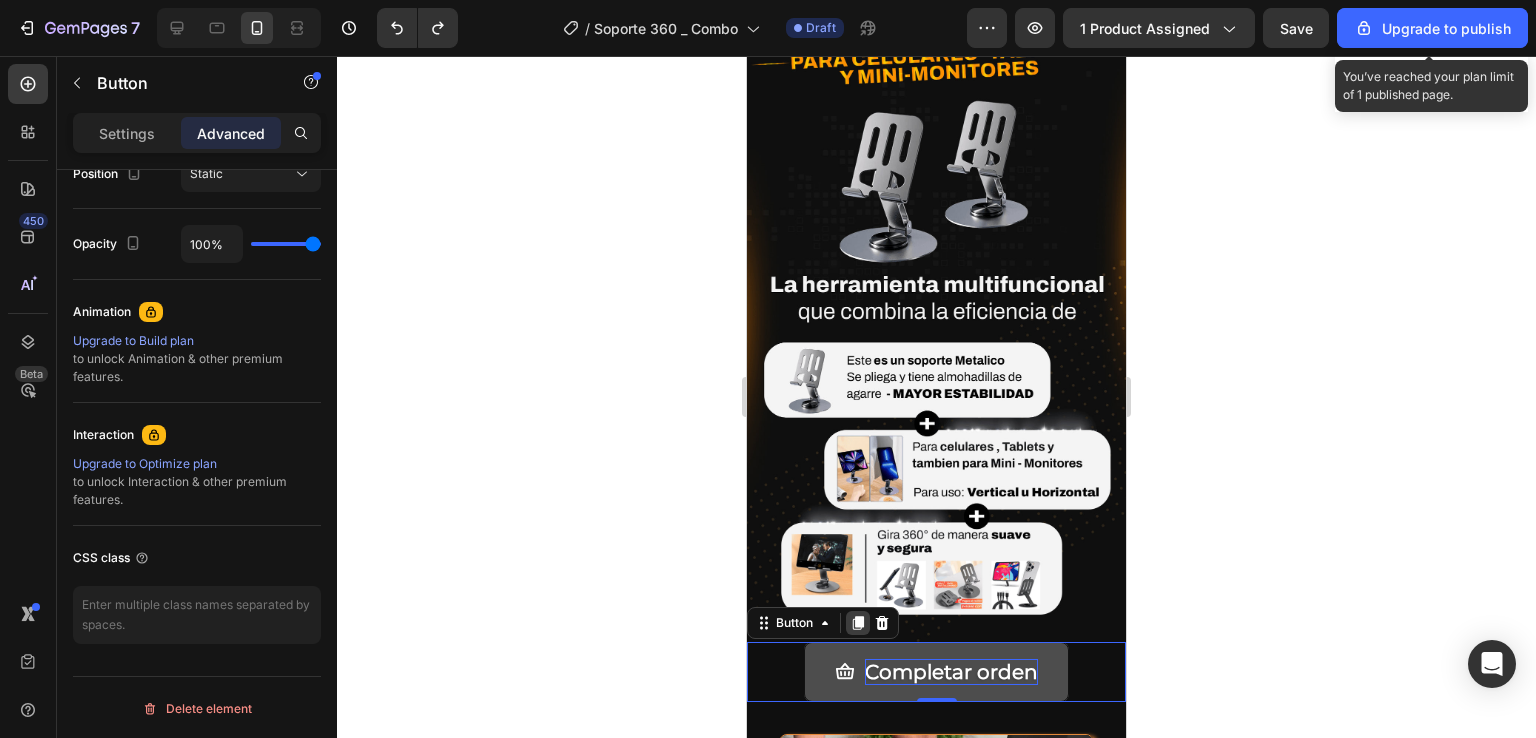 click 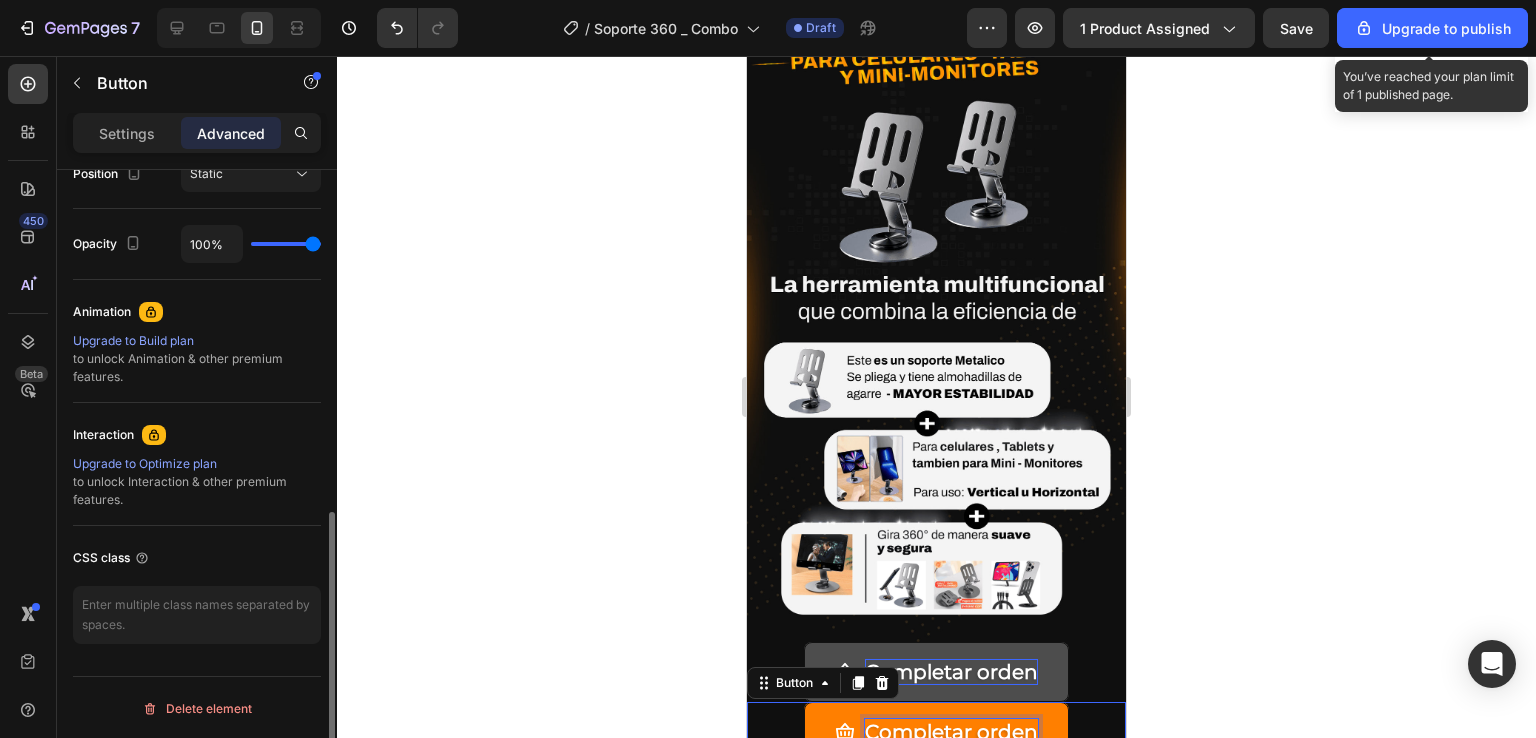 scroll, scrollTop: 760, scrollLeft: 0, axis: vertical 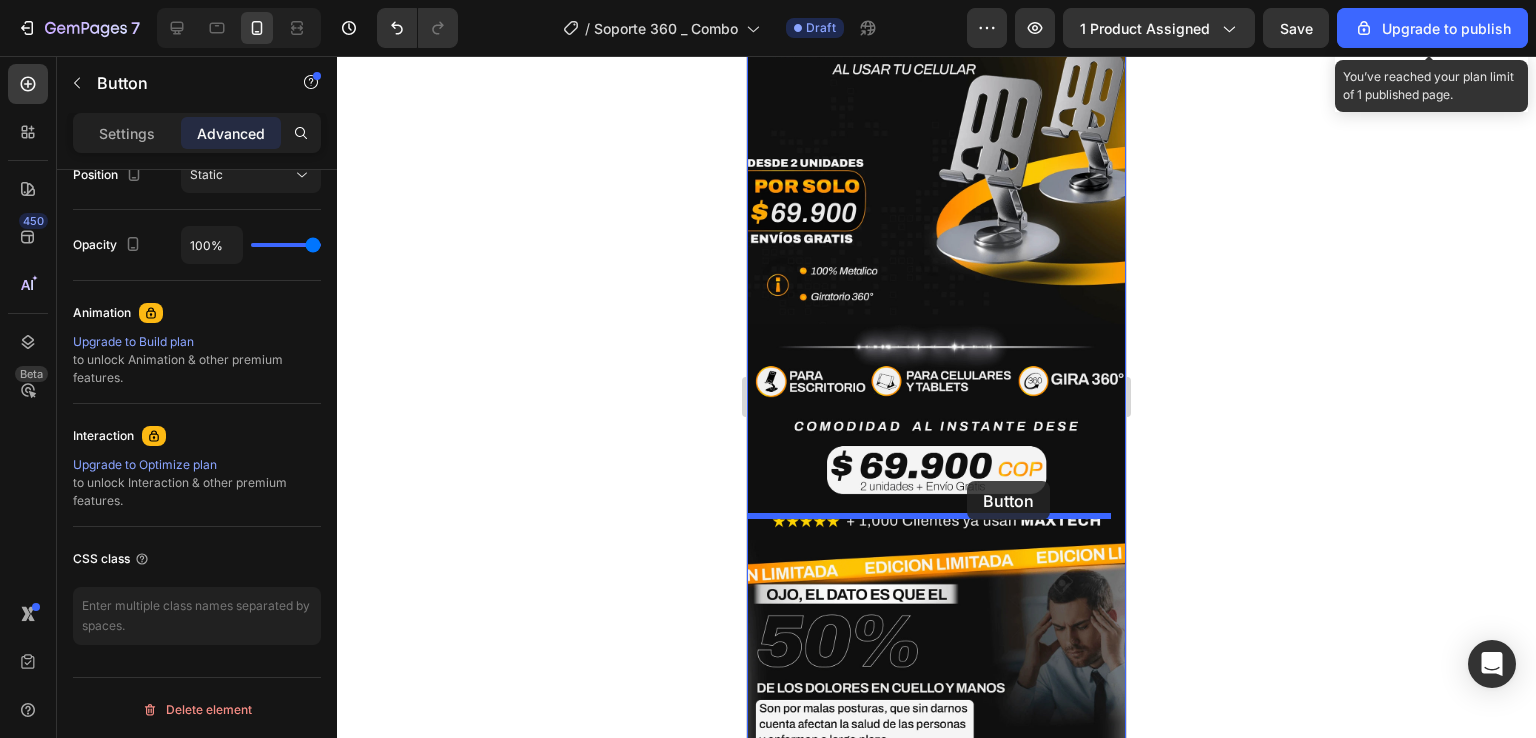 drag, startPoint x: 960, startPoint y: 578, endPoint x: 967, endPoint y: 481, distance: 97.25225 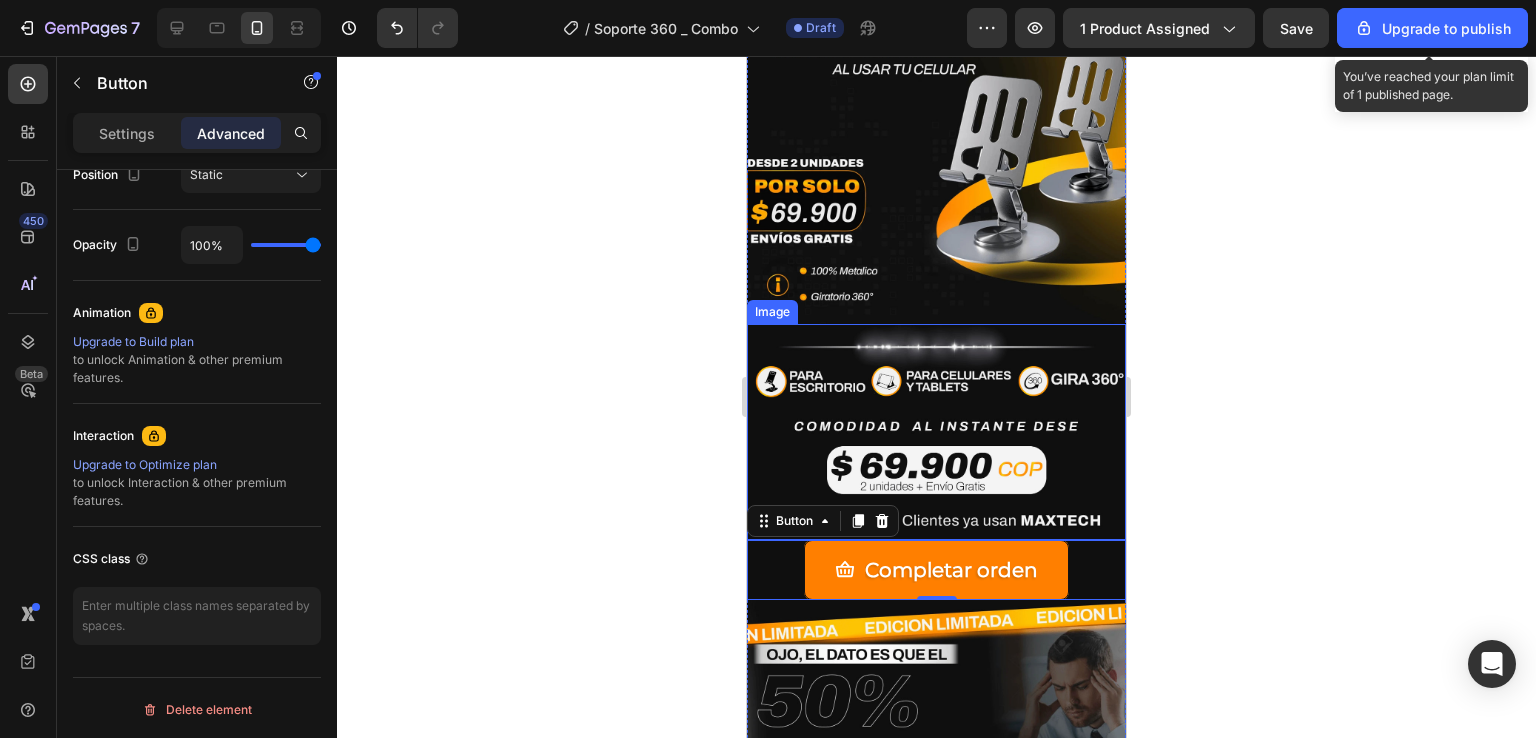 click 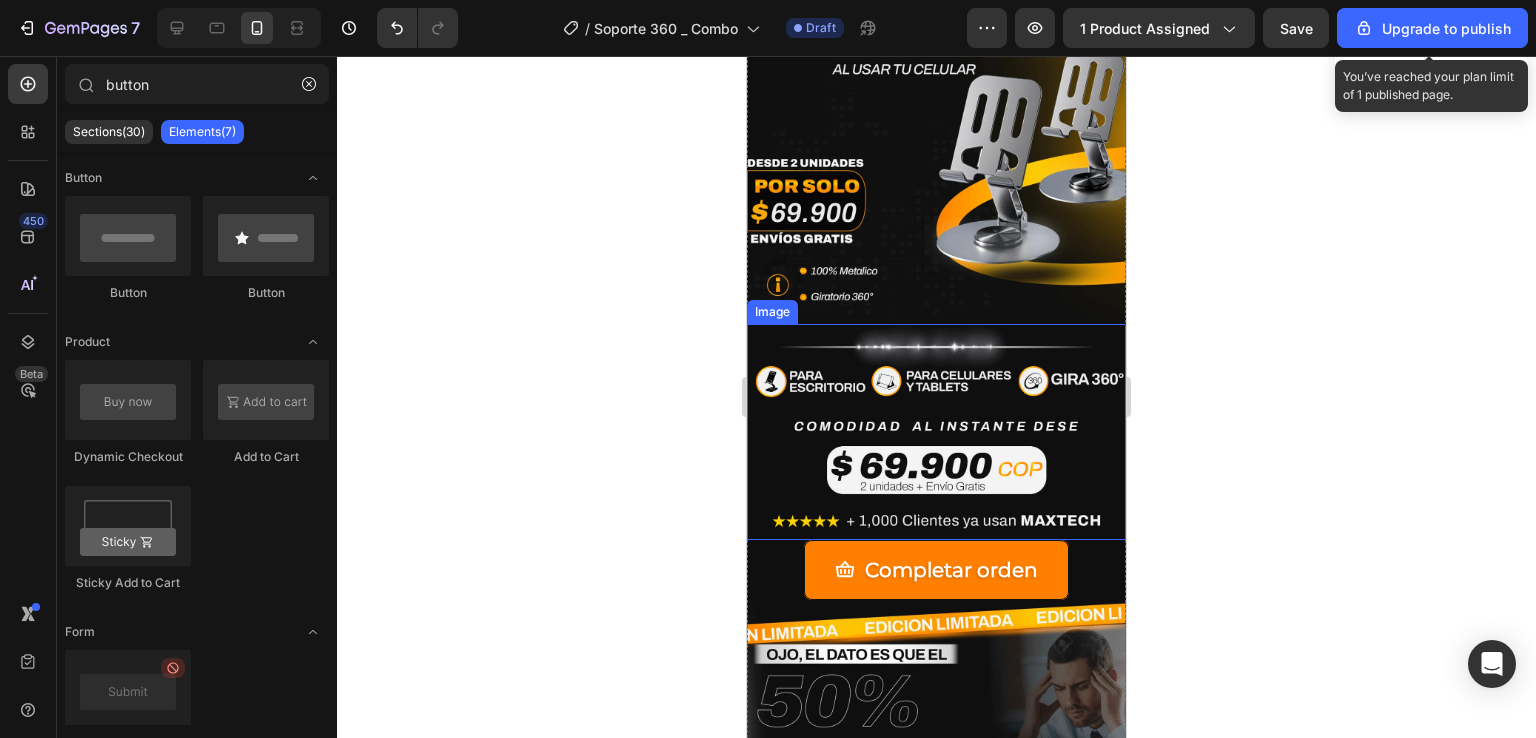 click 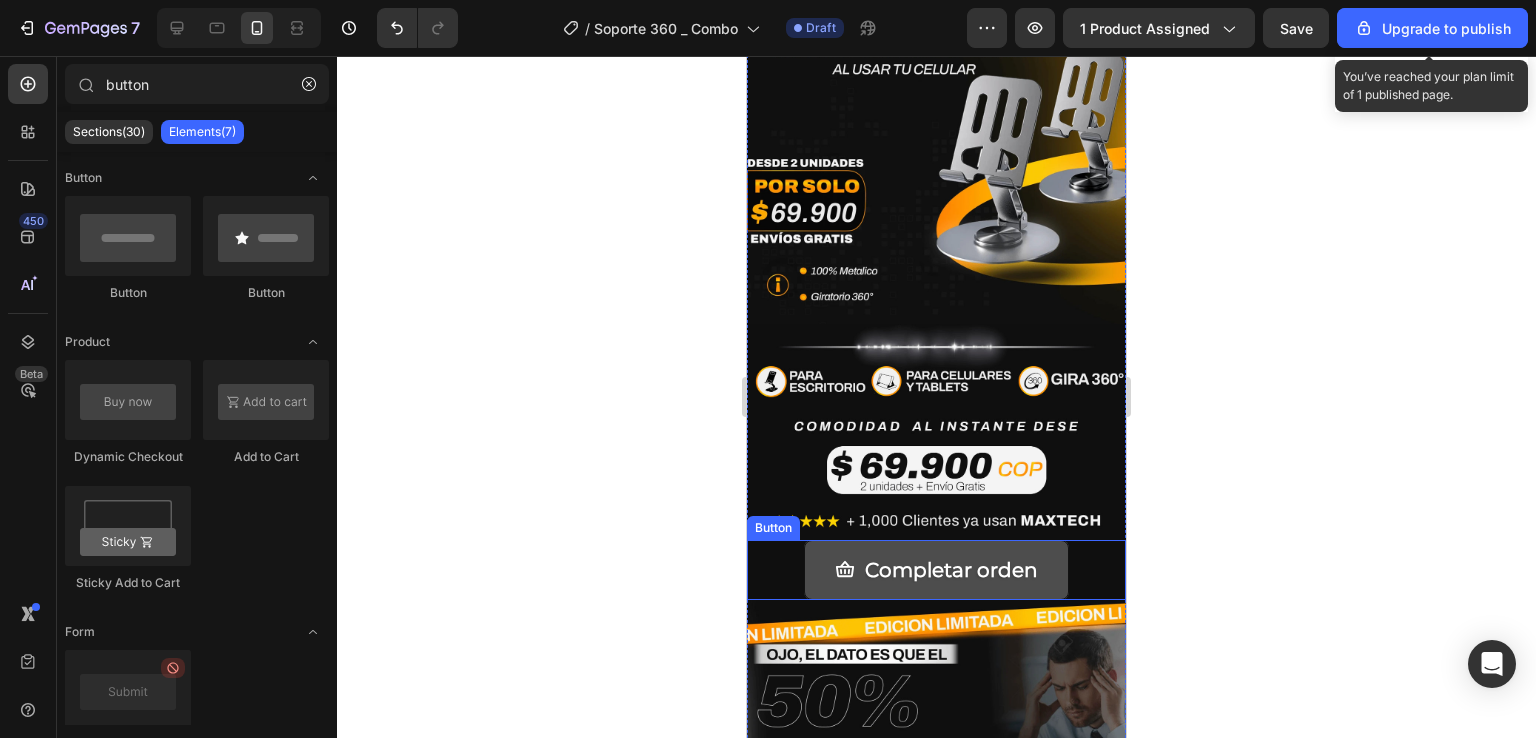 click on "Completar orden" at bounding box center [936, 570] 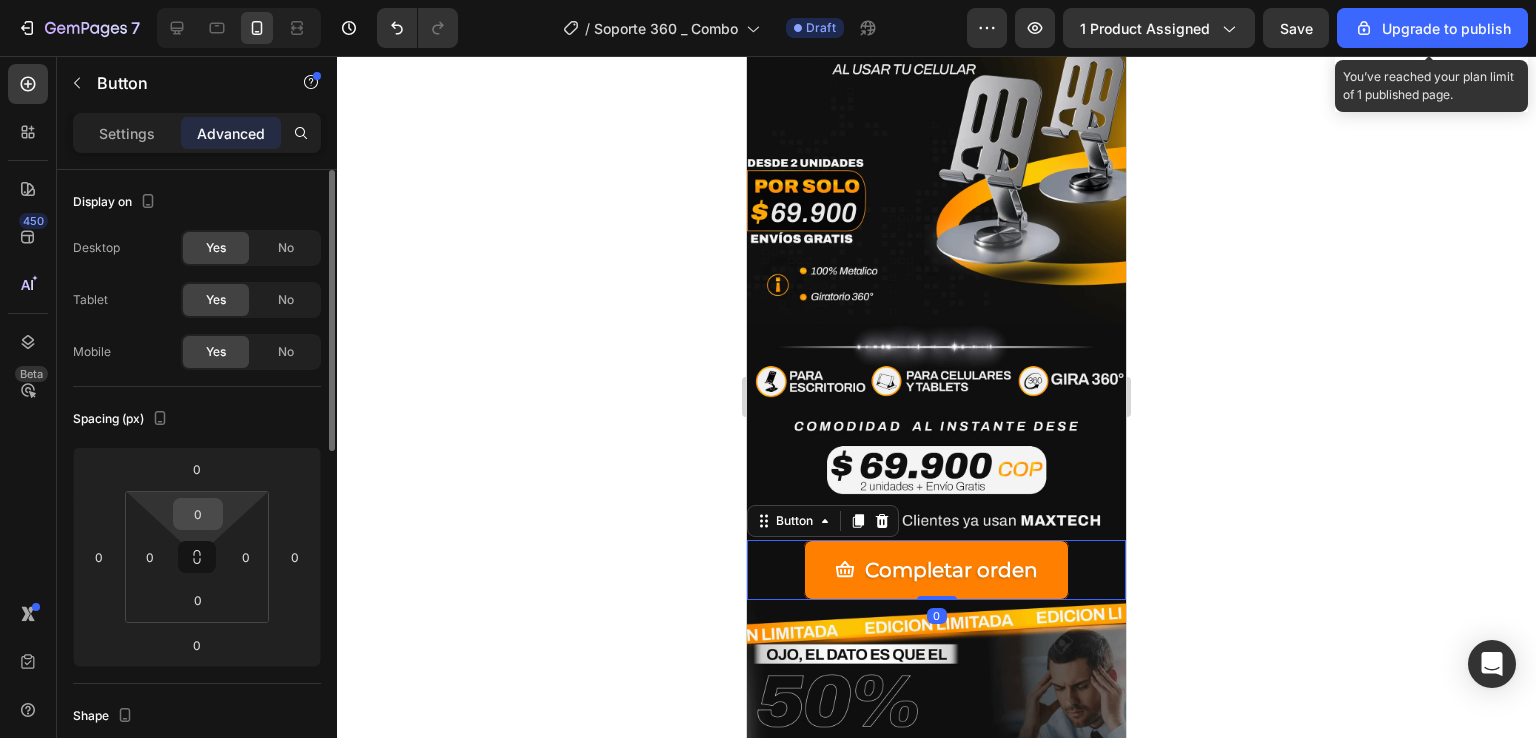 click on "0" at bounding box center (198, 514) 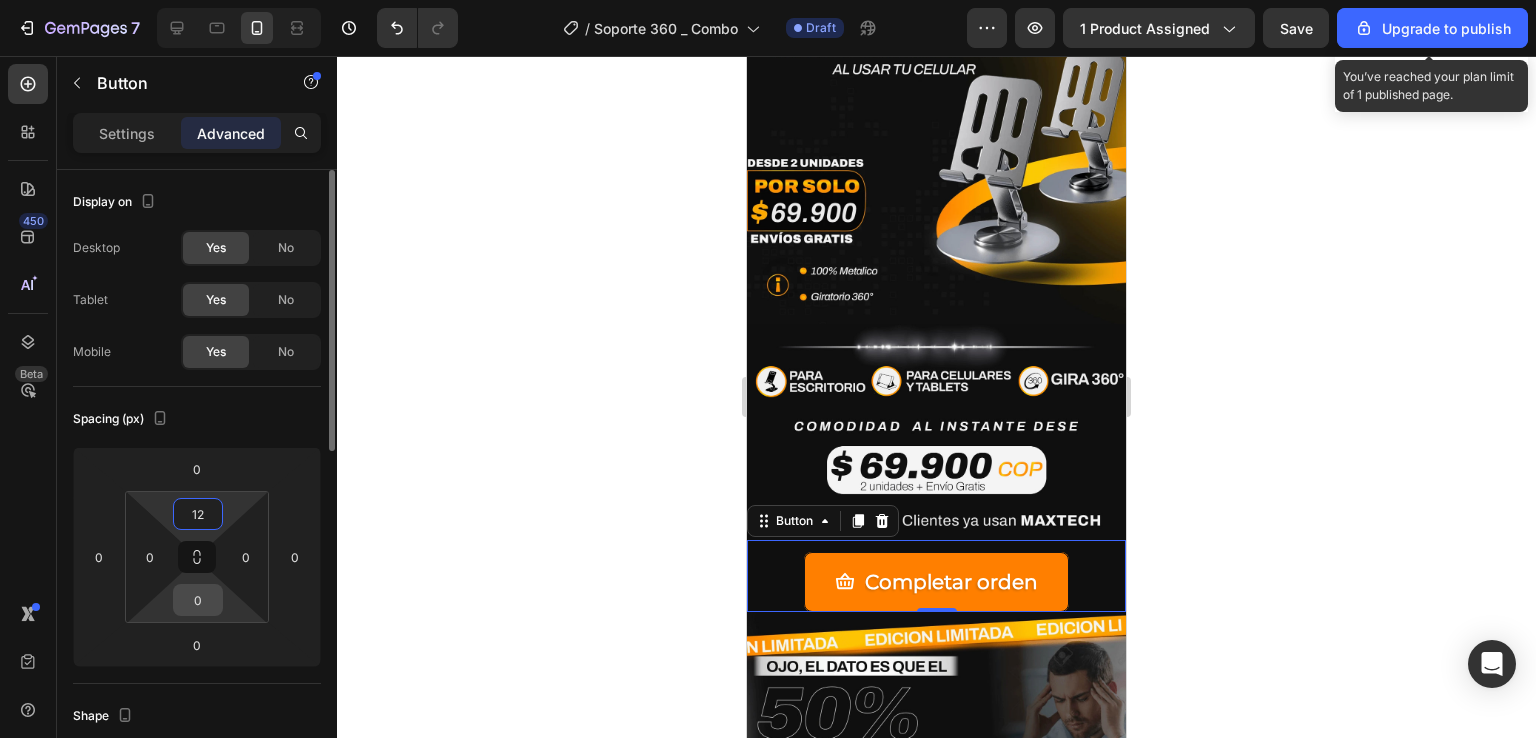type on "12" 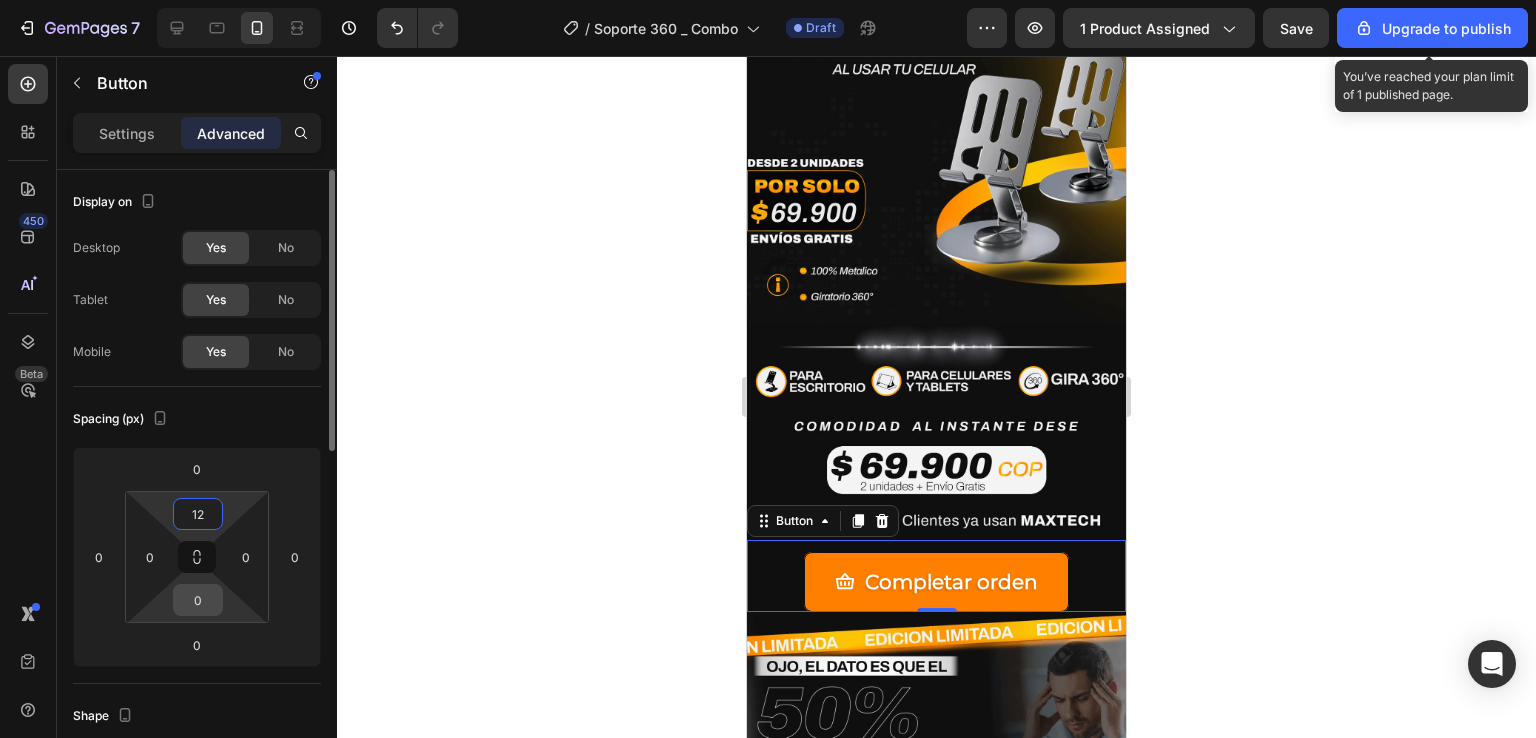 click on "0" at bounding box center [198, 600] 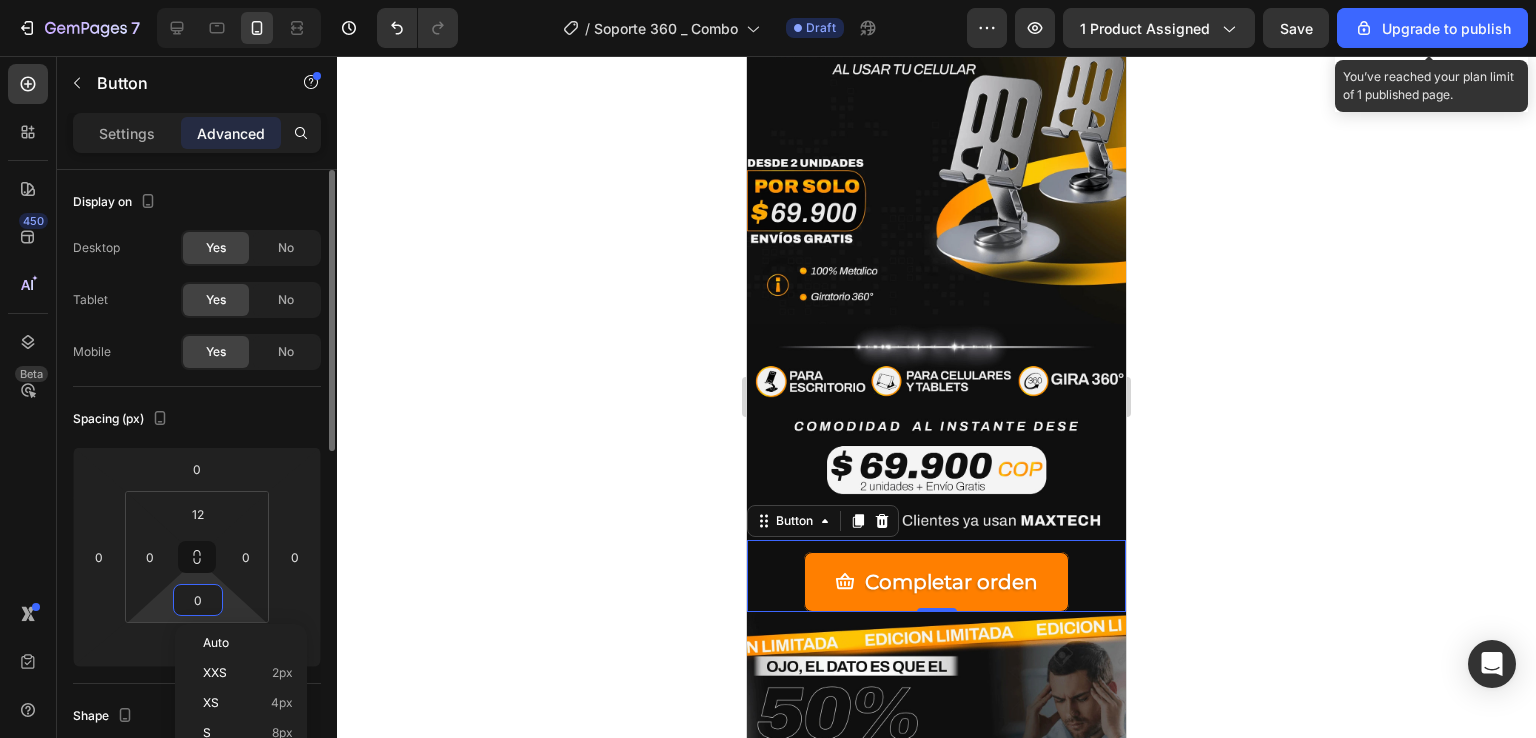 click on "0" at bounding box center [198, 600] 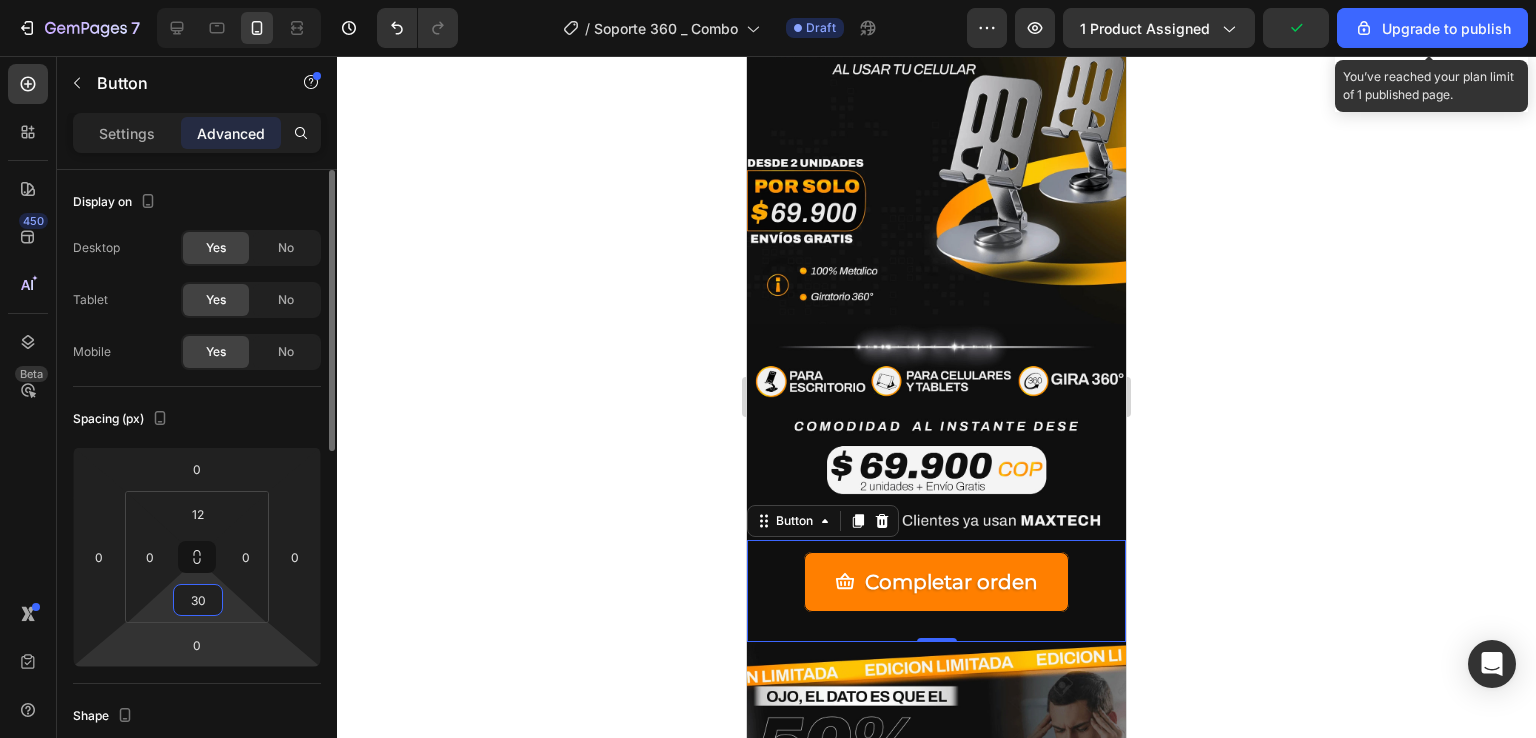 type on "3" 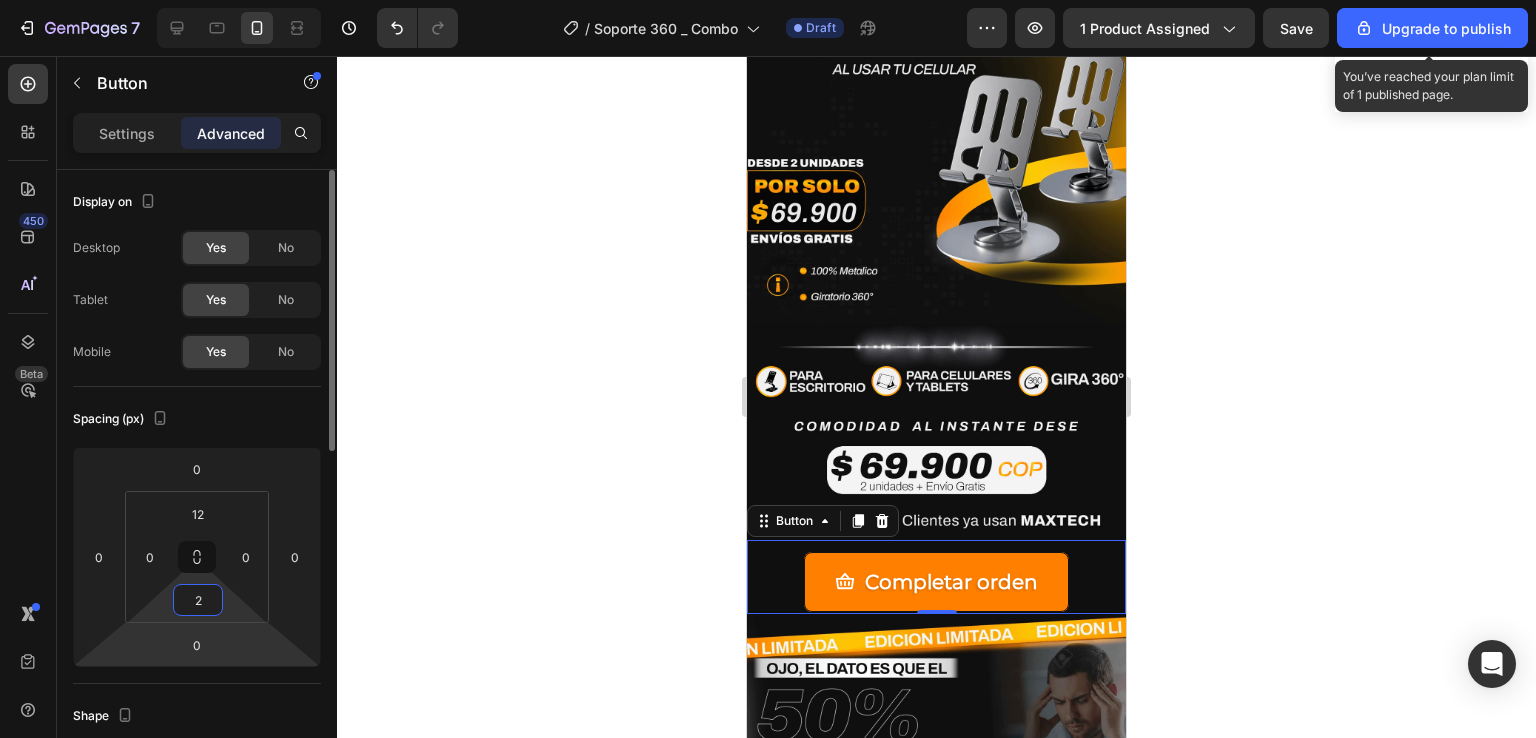 type on "20" 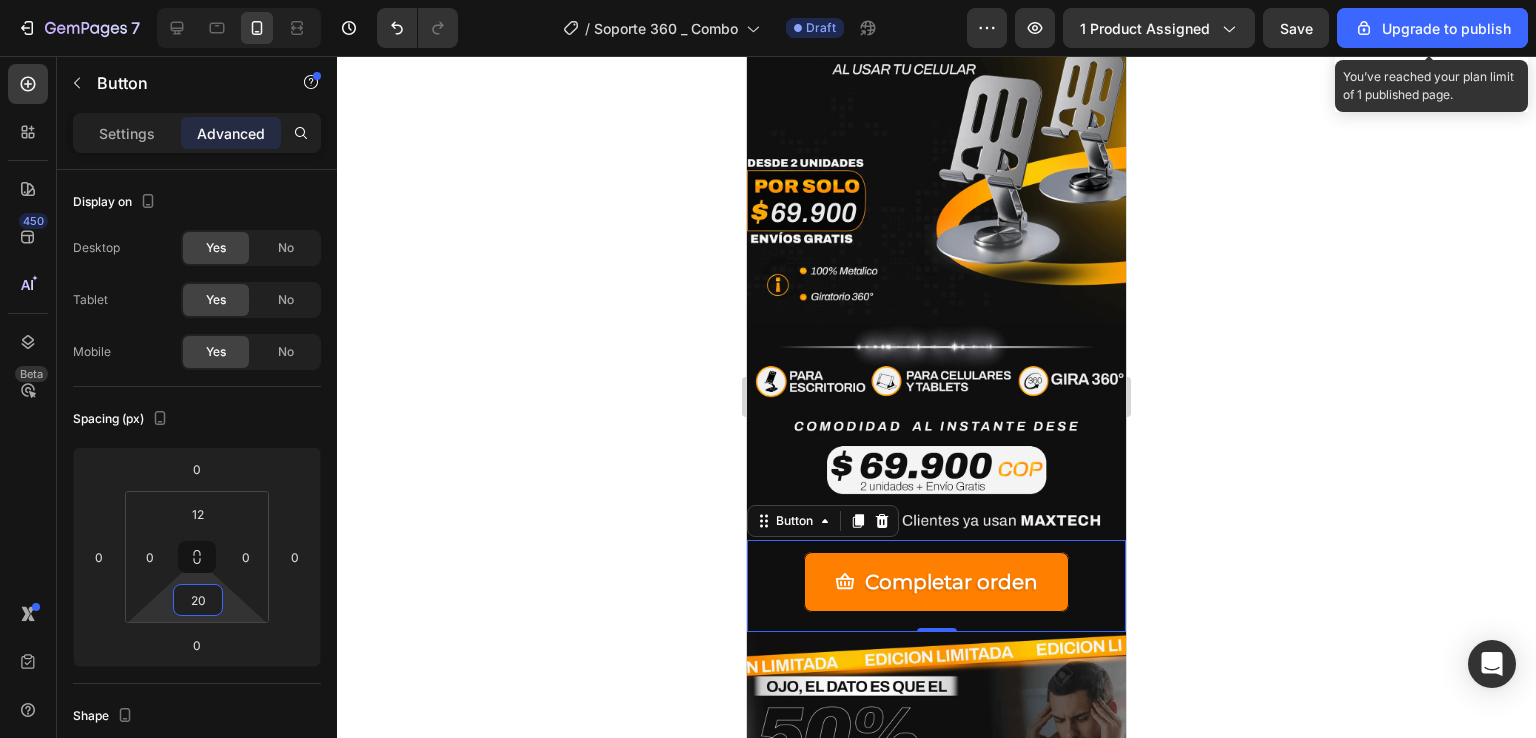 click 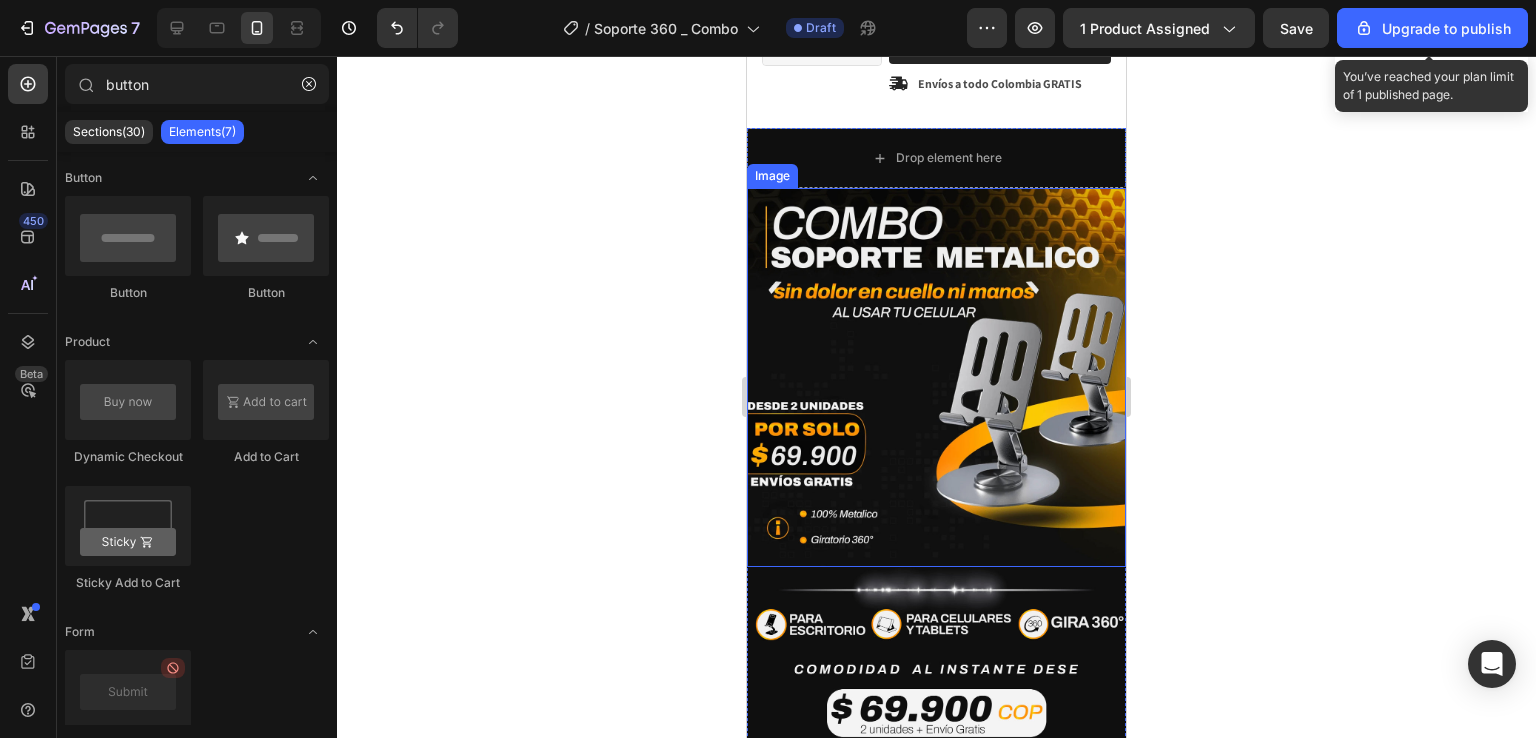 scroll, scrollTop: 688, scrollLeft: 0, axis: vertical 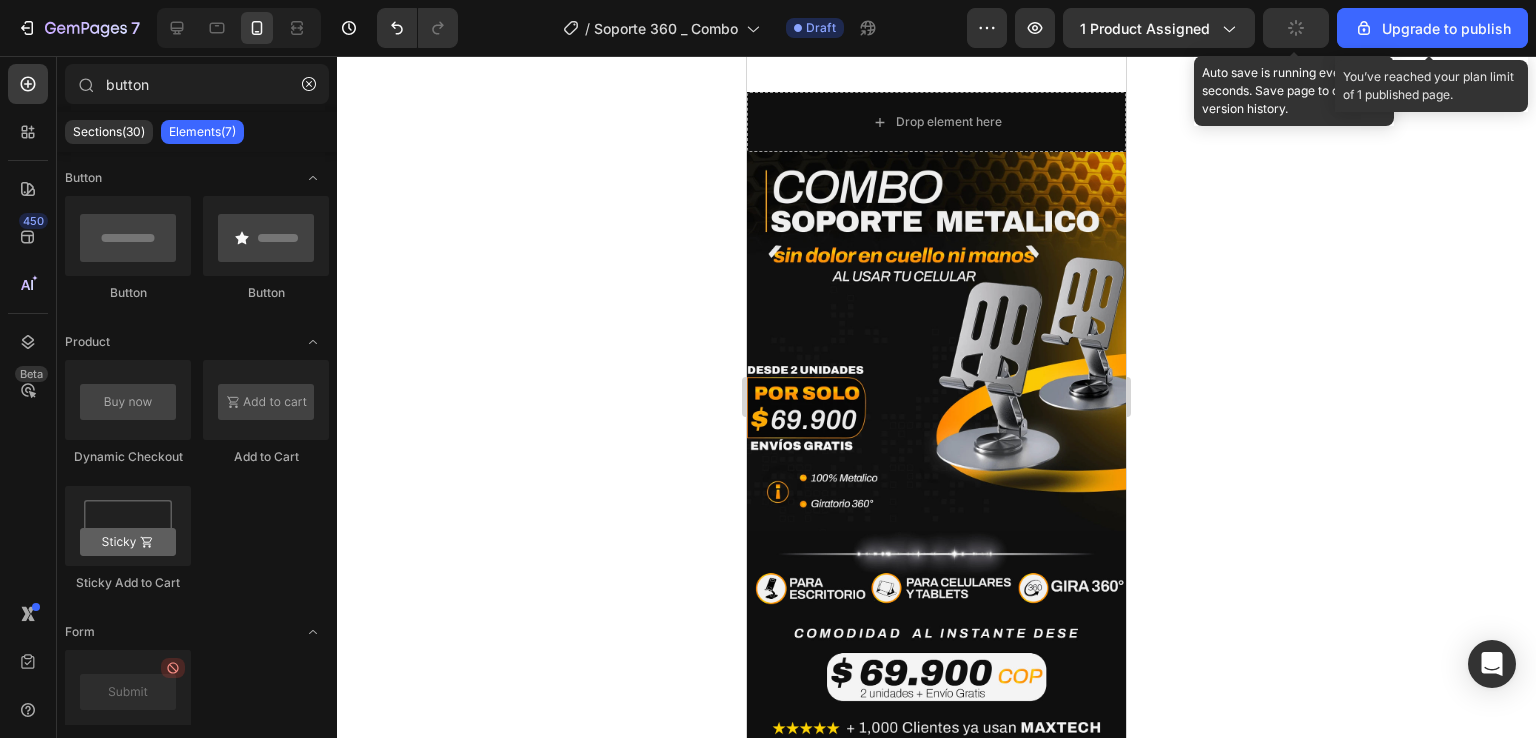 click 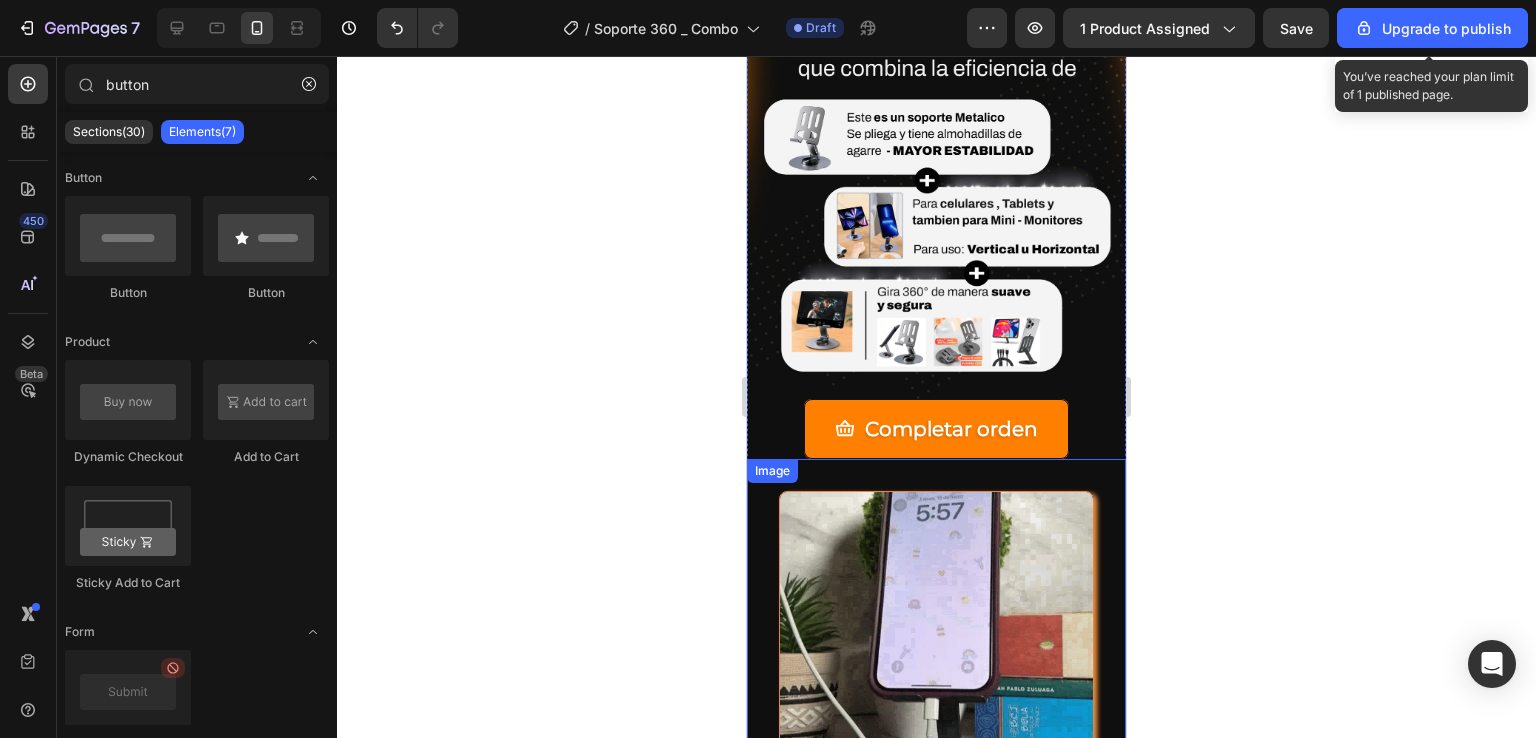 scroll, scrollTop: 2788, scrollLeft: 0, axis: vertical 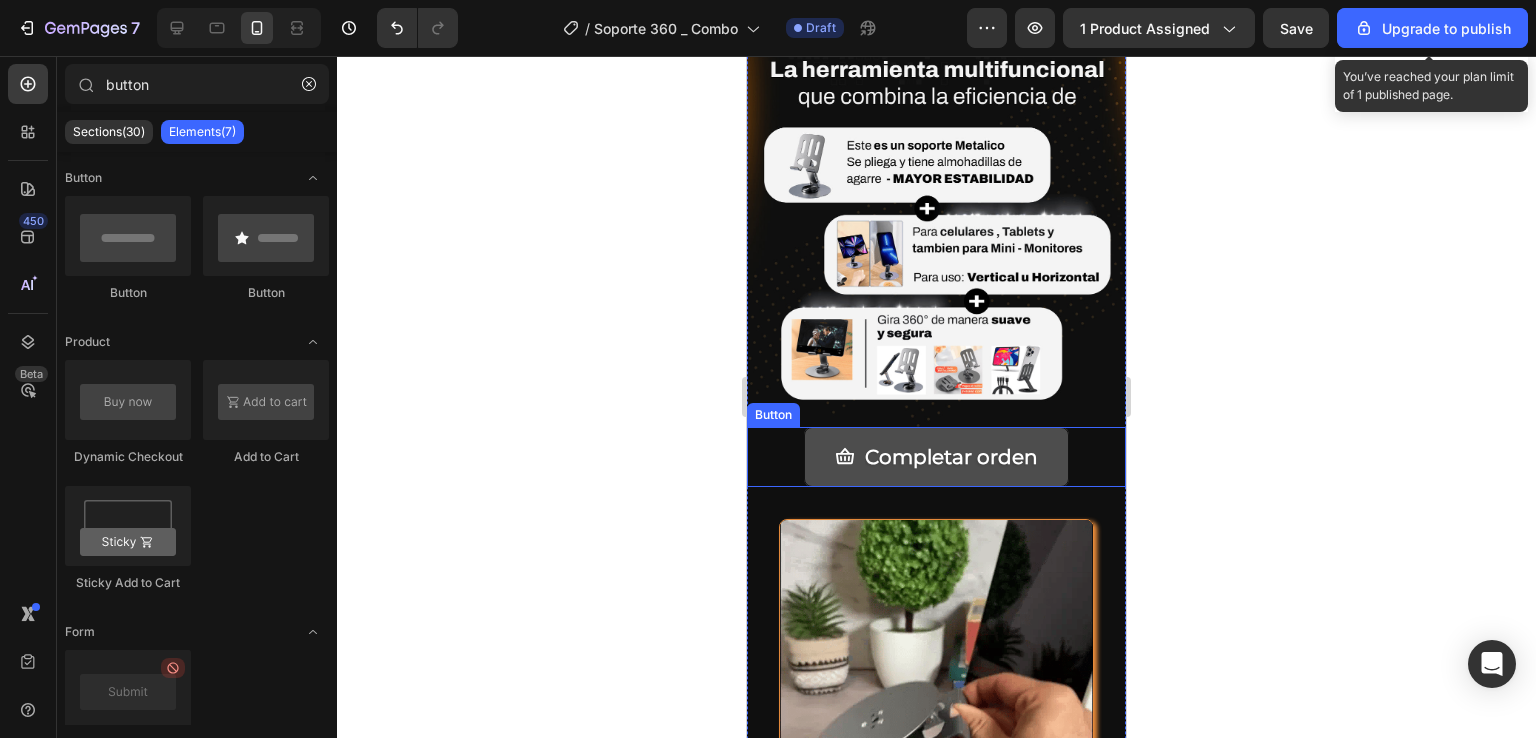 click on "Completar orden" at bounding box center (936, 457) 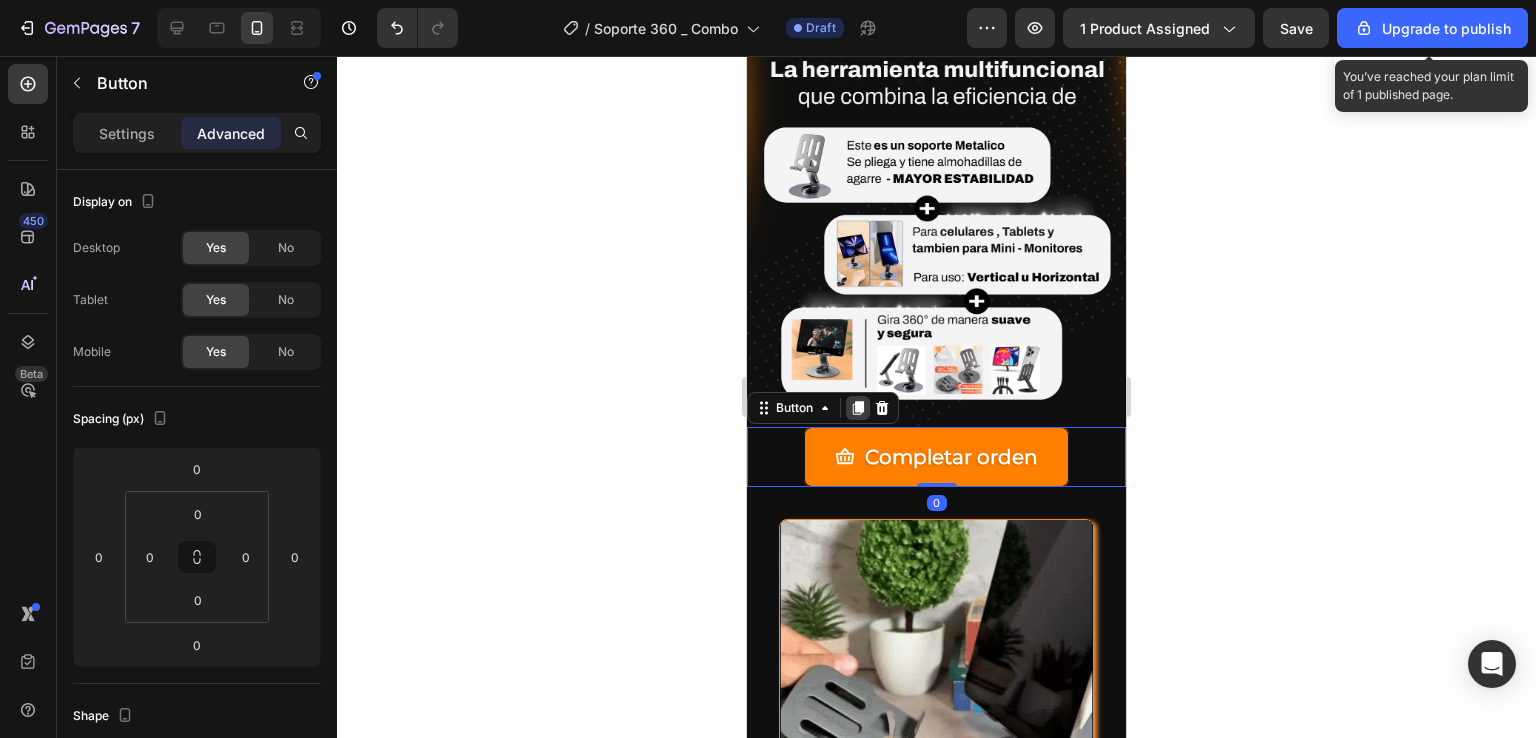 click 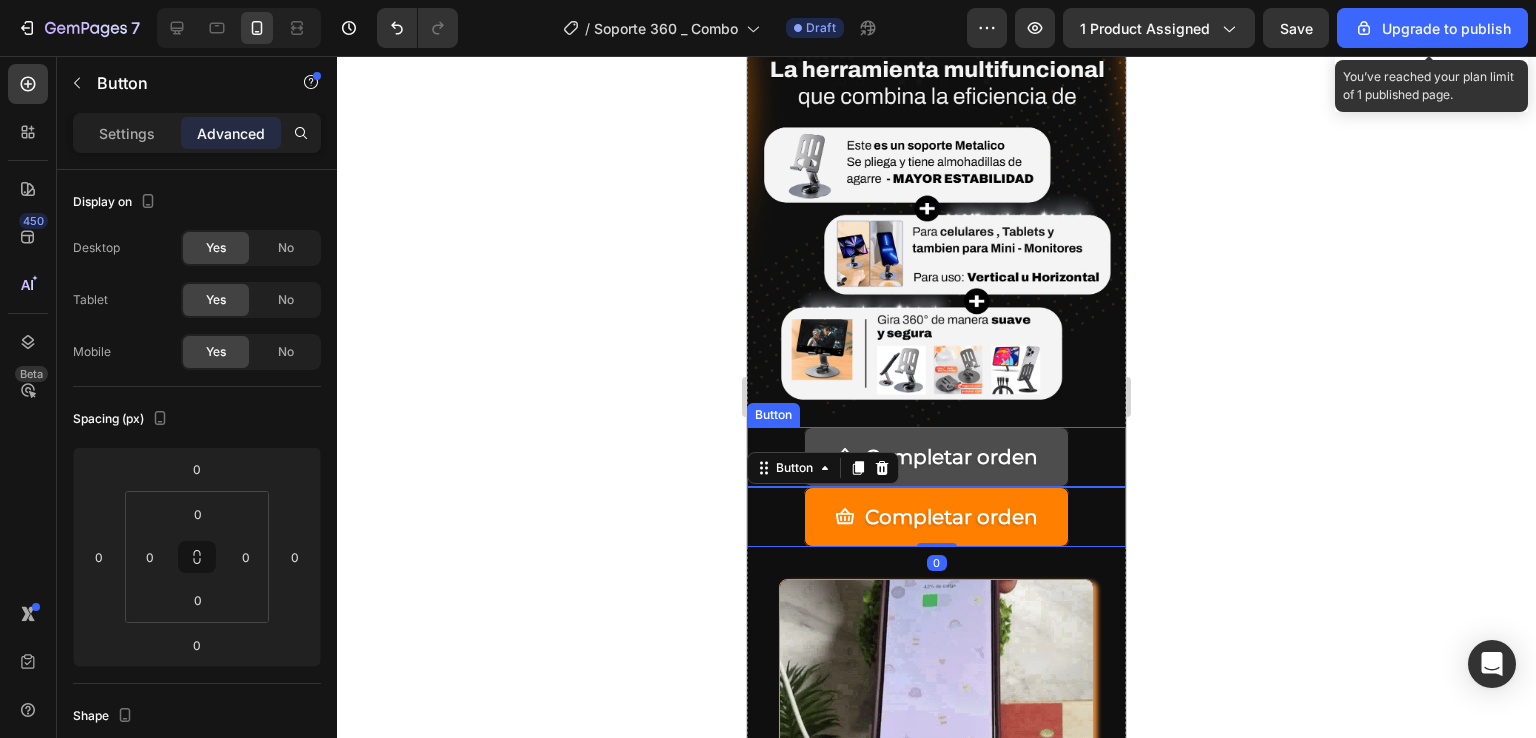 scroll, scrollTop: 760, scrollLeft: 0, axis: vertical 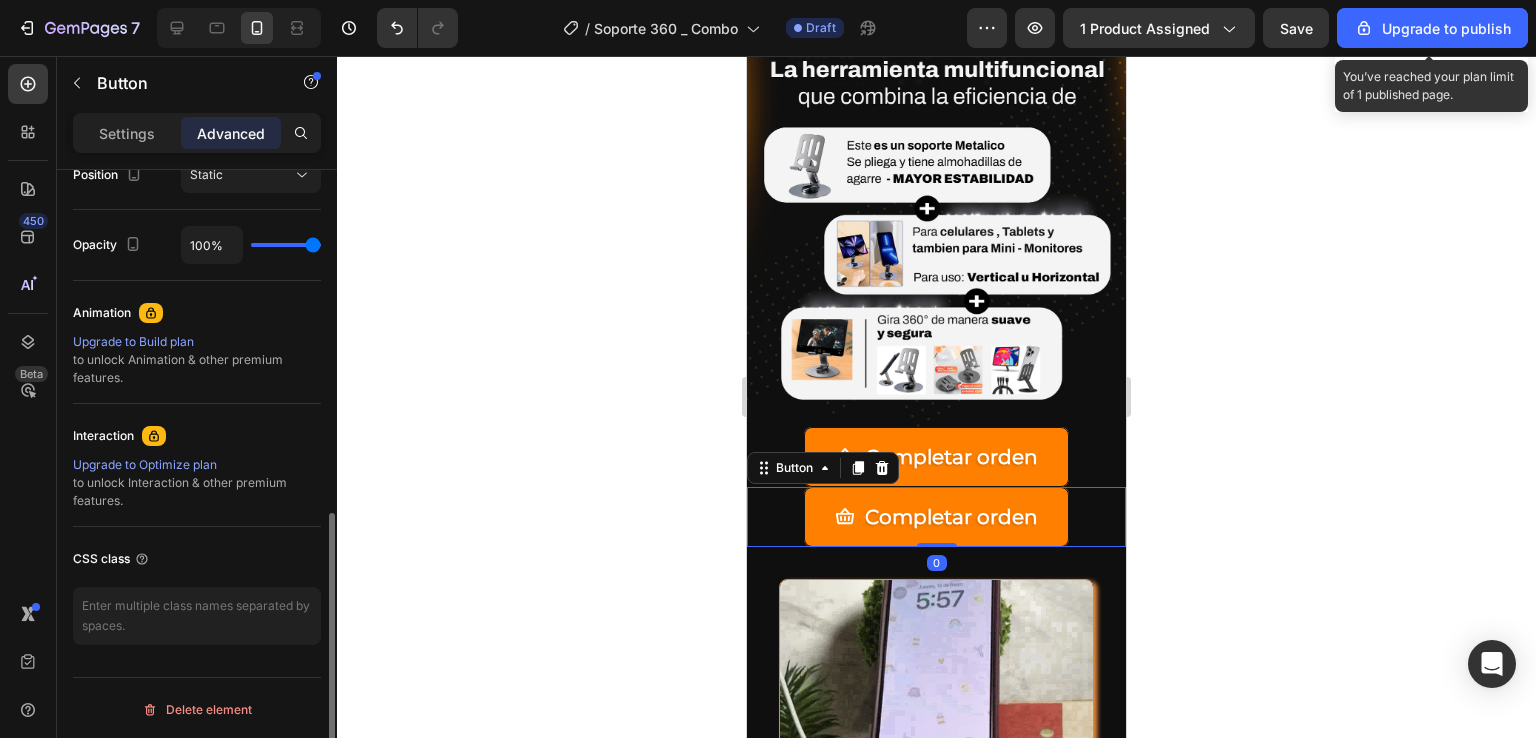 click 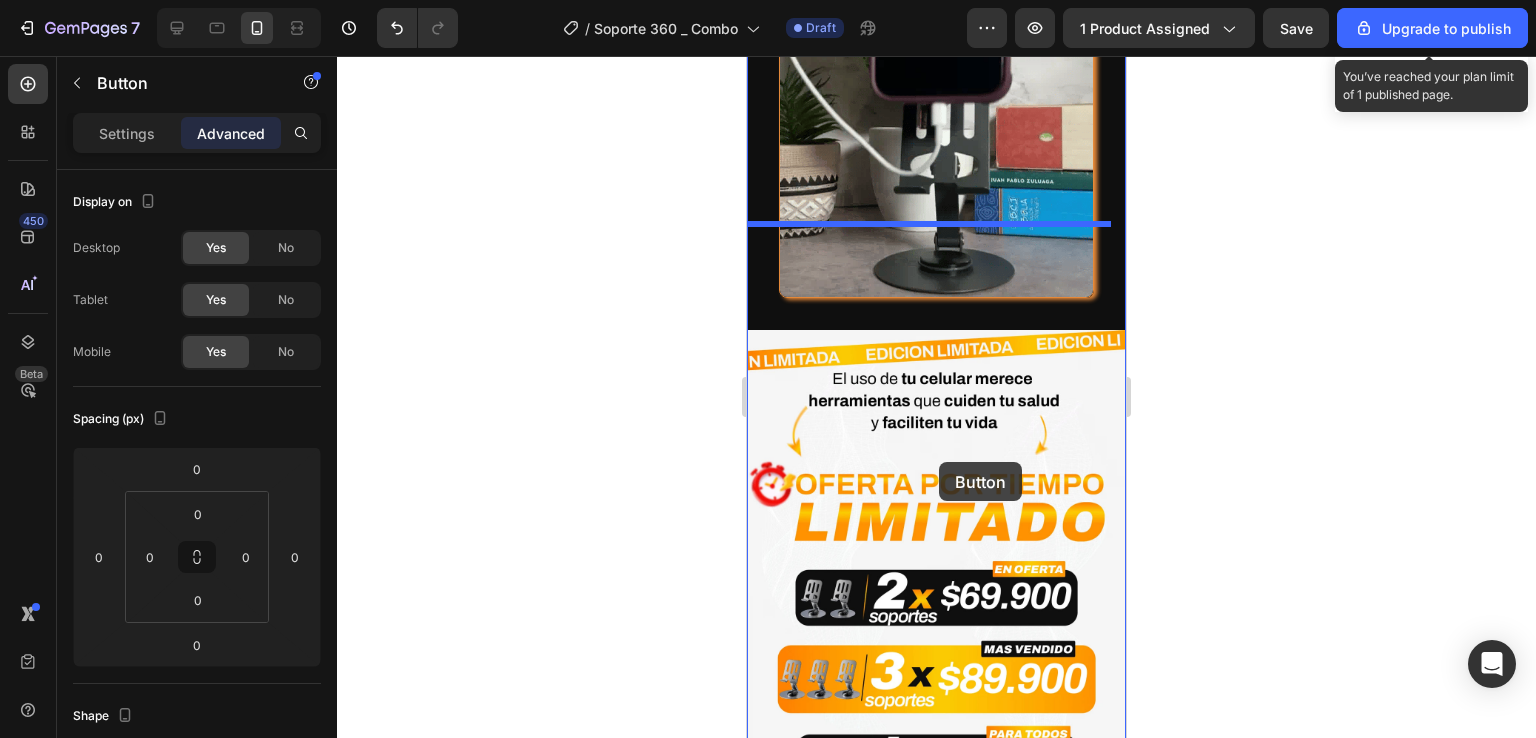 scroll, scrollTop: 3488, scrollLeft: 0, axis: vertical 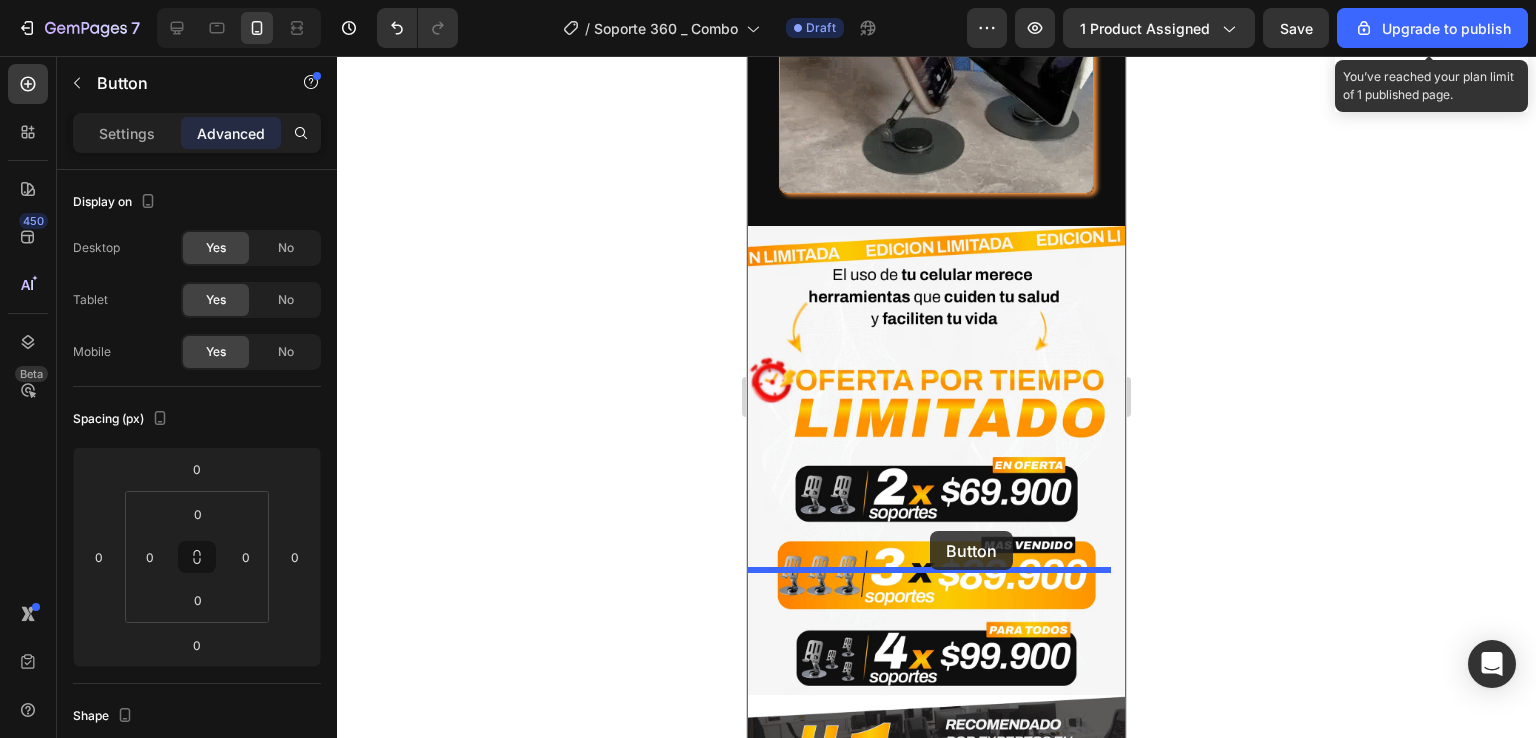 drag, startPoint x: 968, startPoint y: 426, endPoint x: 932, endPoint y: 529, distance: 109.11004 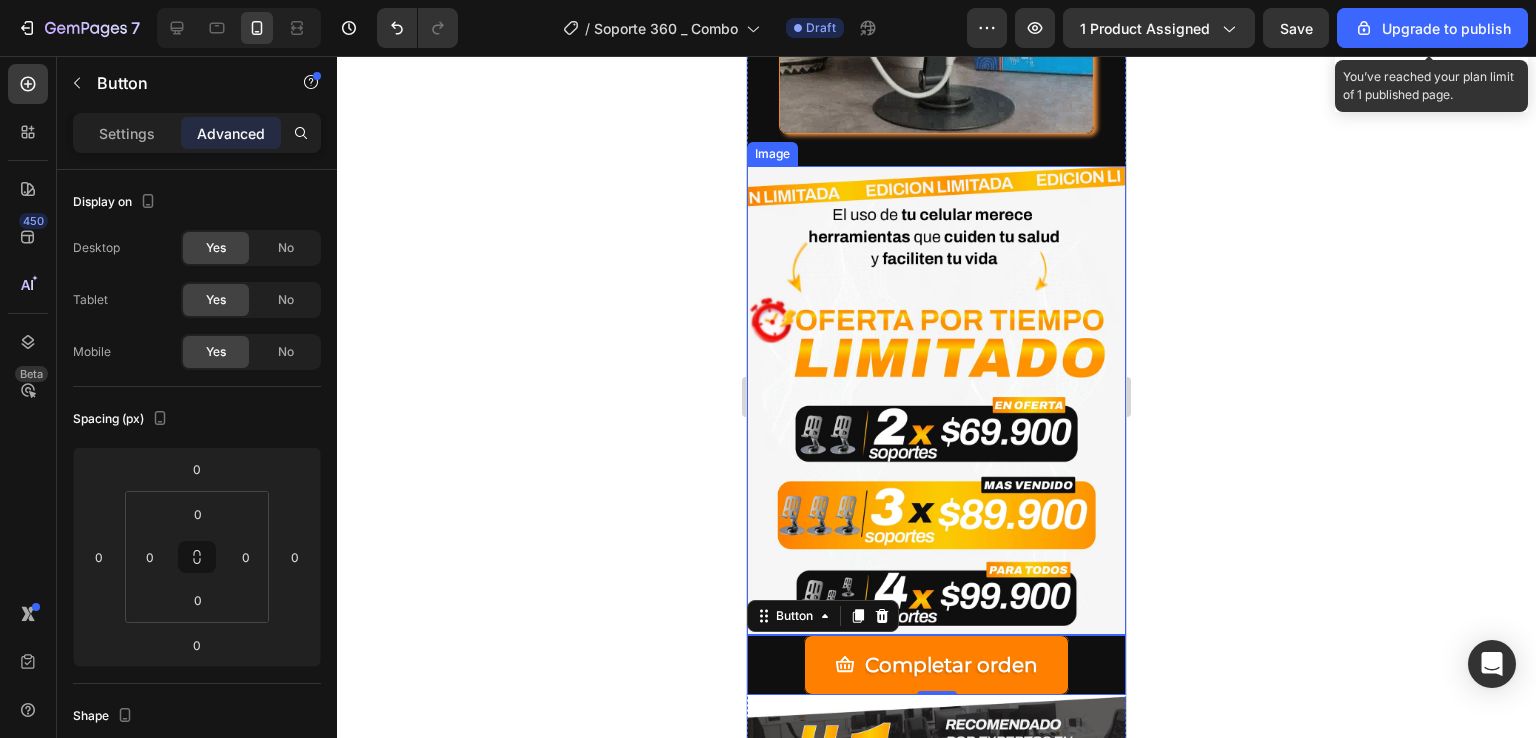 scroll, scrollTop: 3428, scrollLeft: 0, axis: vertical 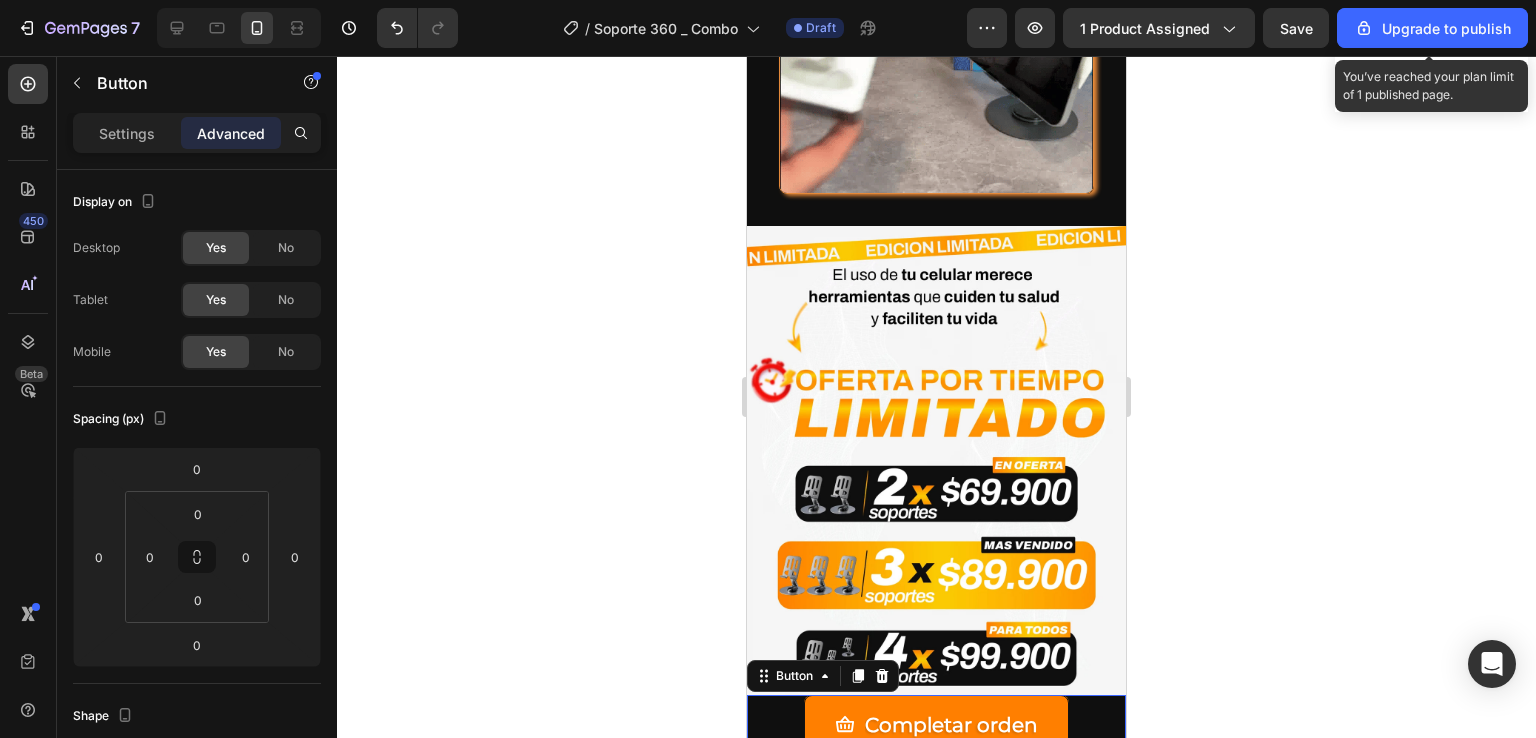 click on "Completar orden Button   0" at bounding box center (936, 725) 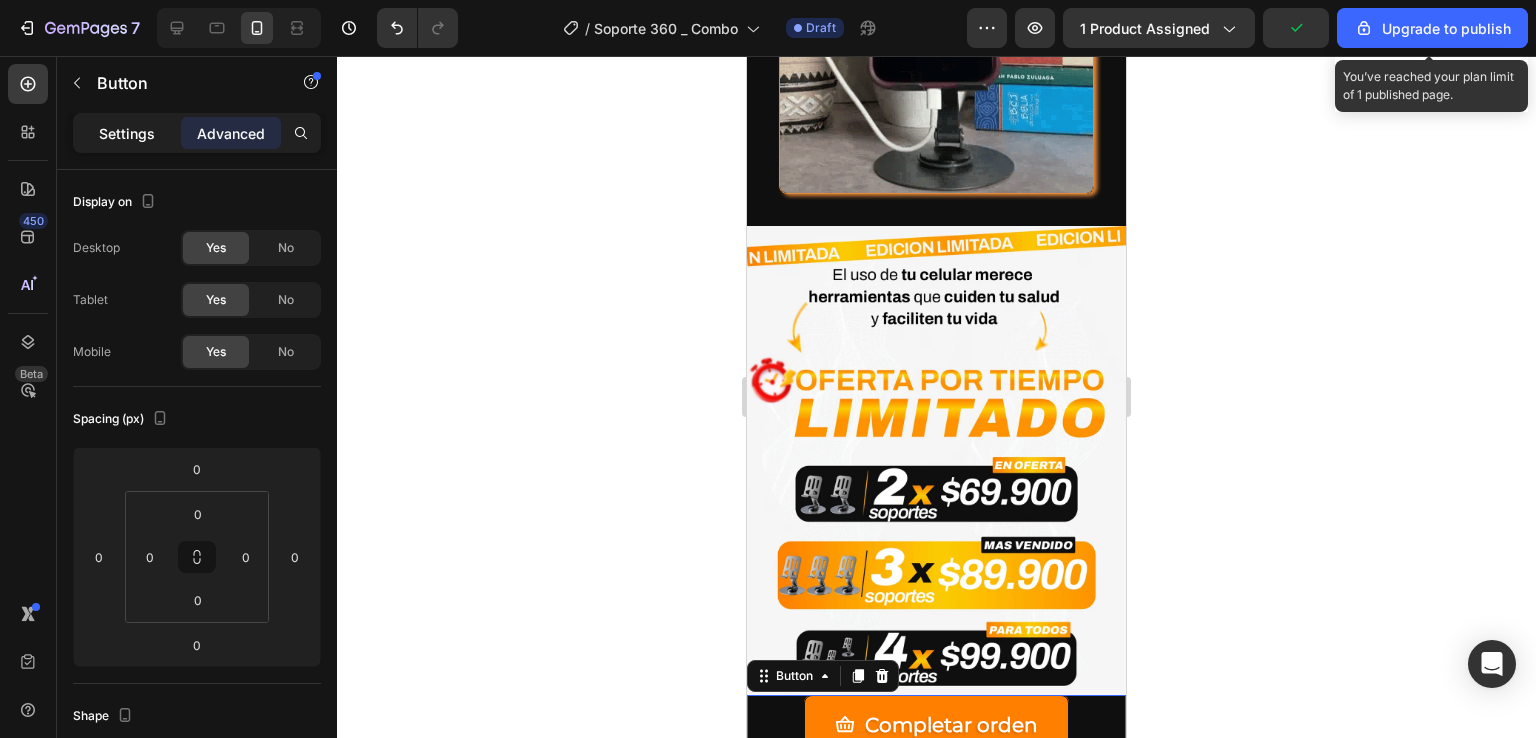 click on "Settings" at bounding box center (127, 133) 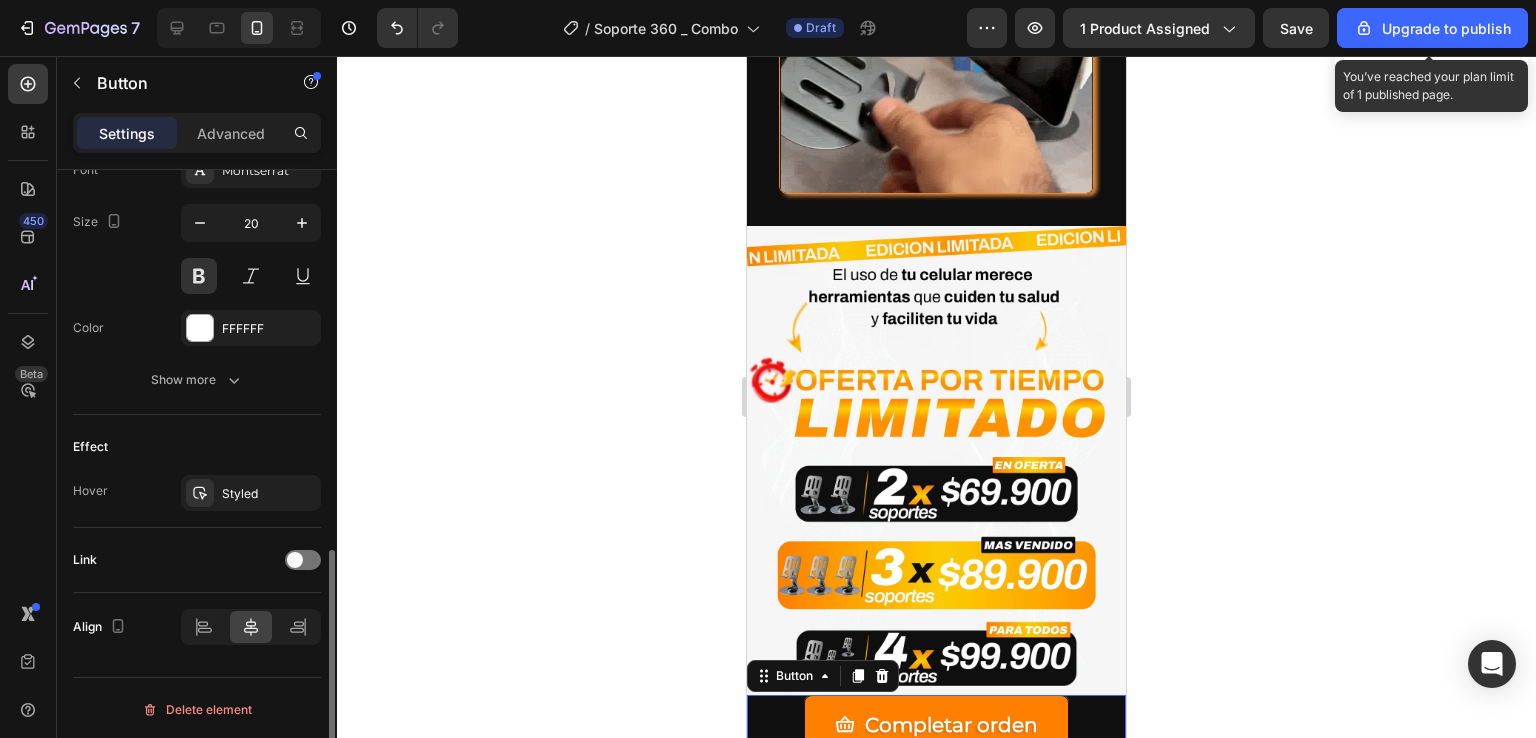 scroll, scrollTop: 864, scrollLeft: 0, axis: vertical 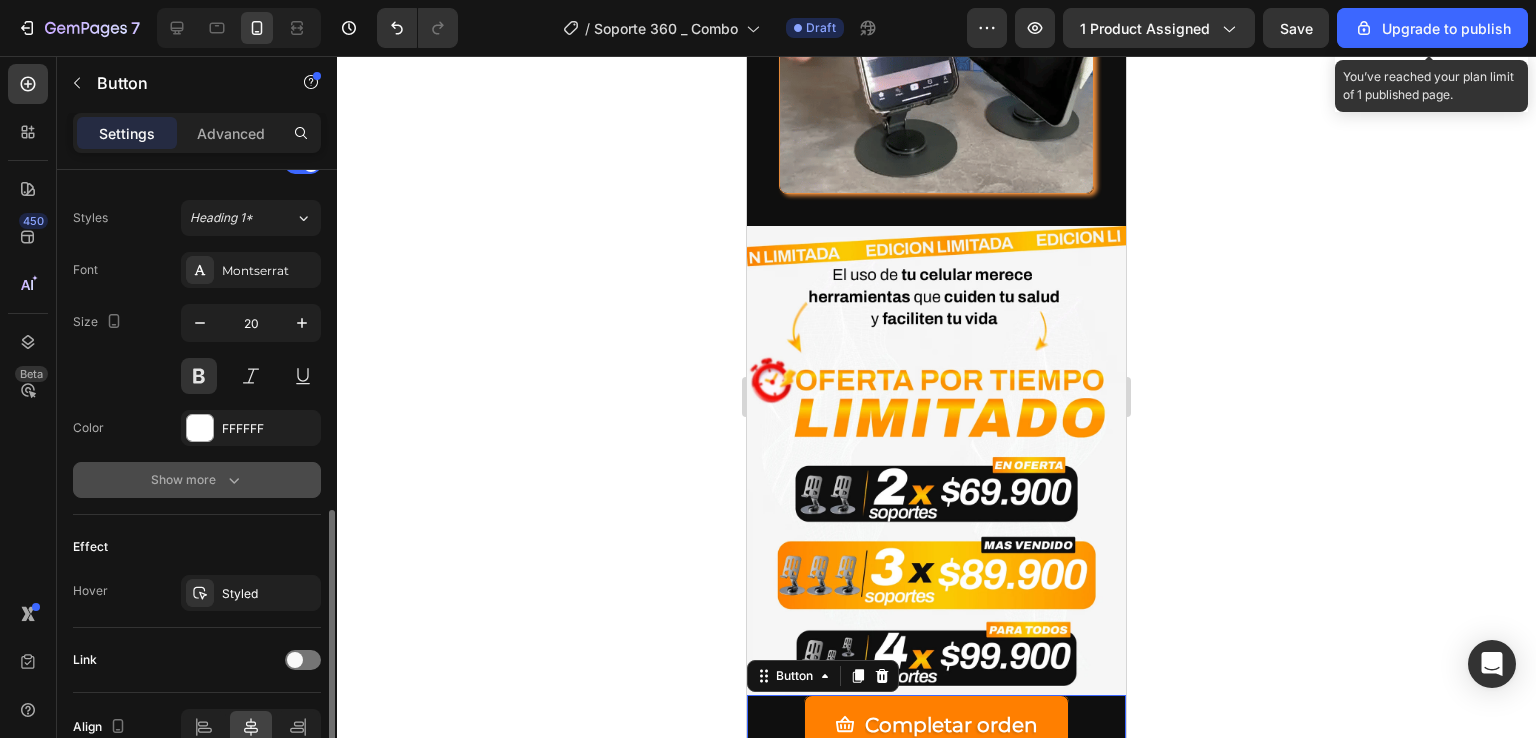 click on "Show more" at bounding box center (197, 480) 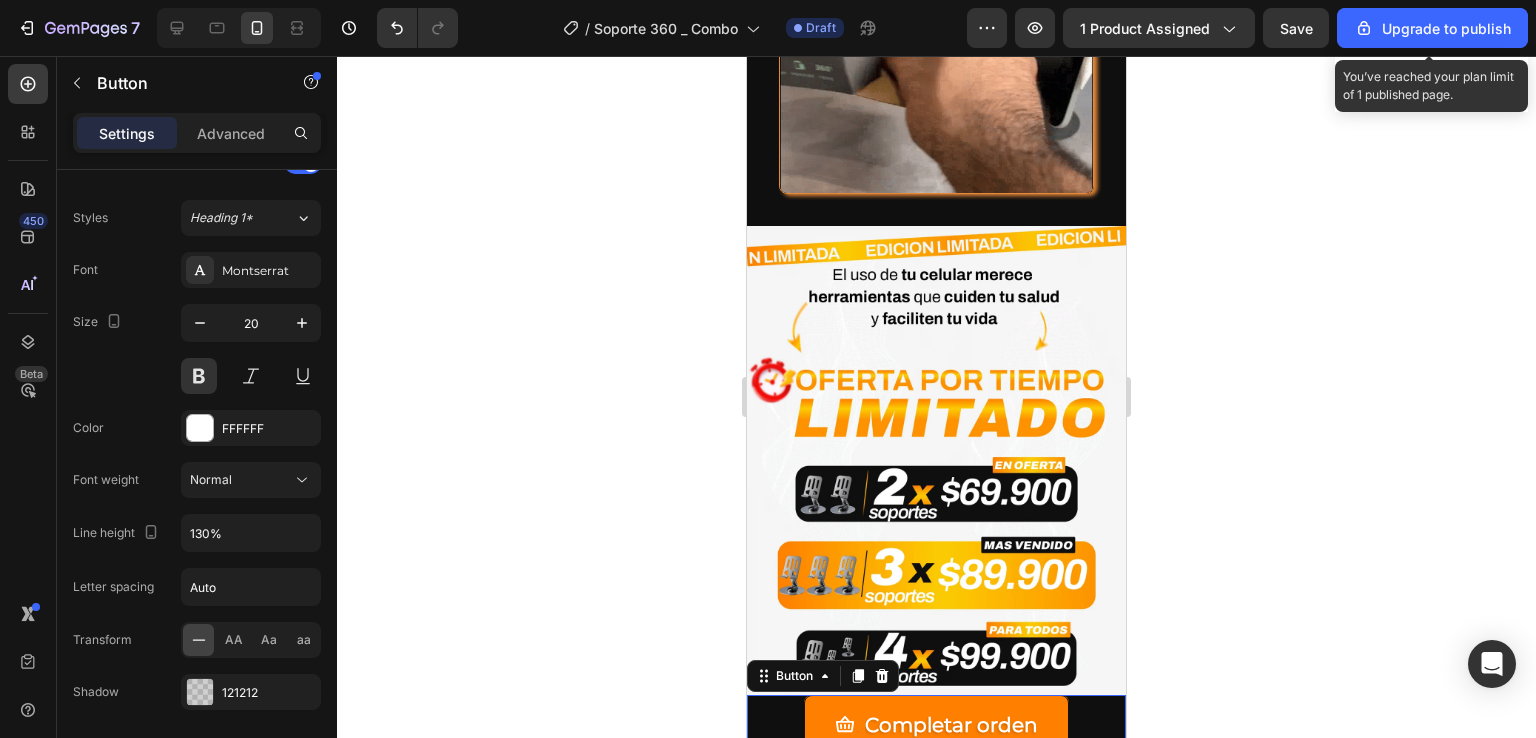 click 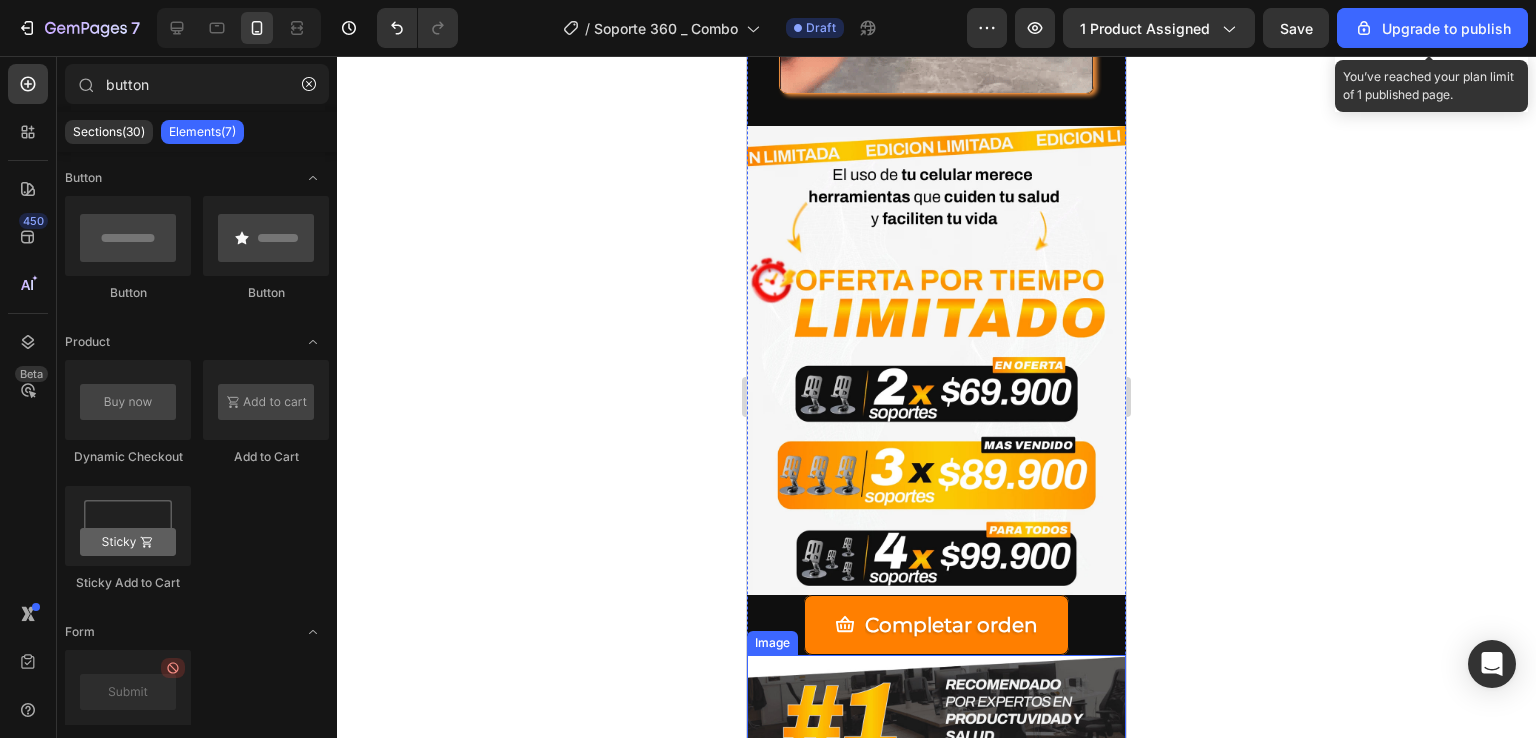 scroll, scrollTop: 3428, scrollLeft: 0, axis: vertical 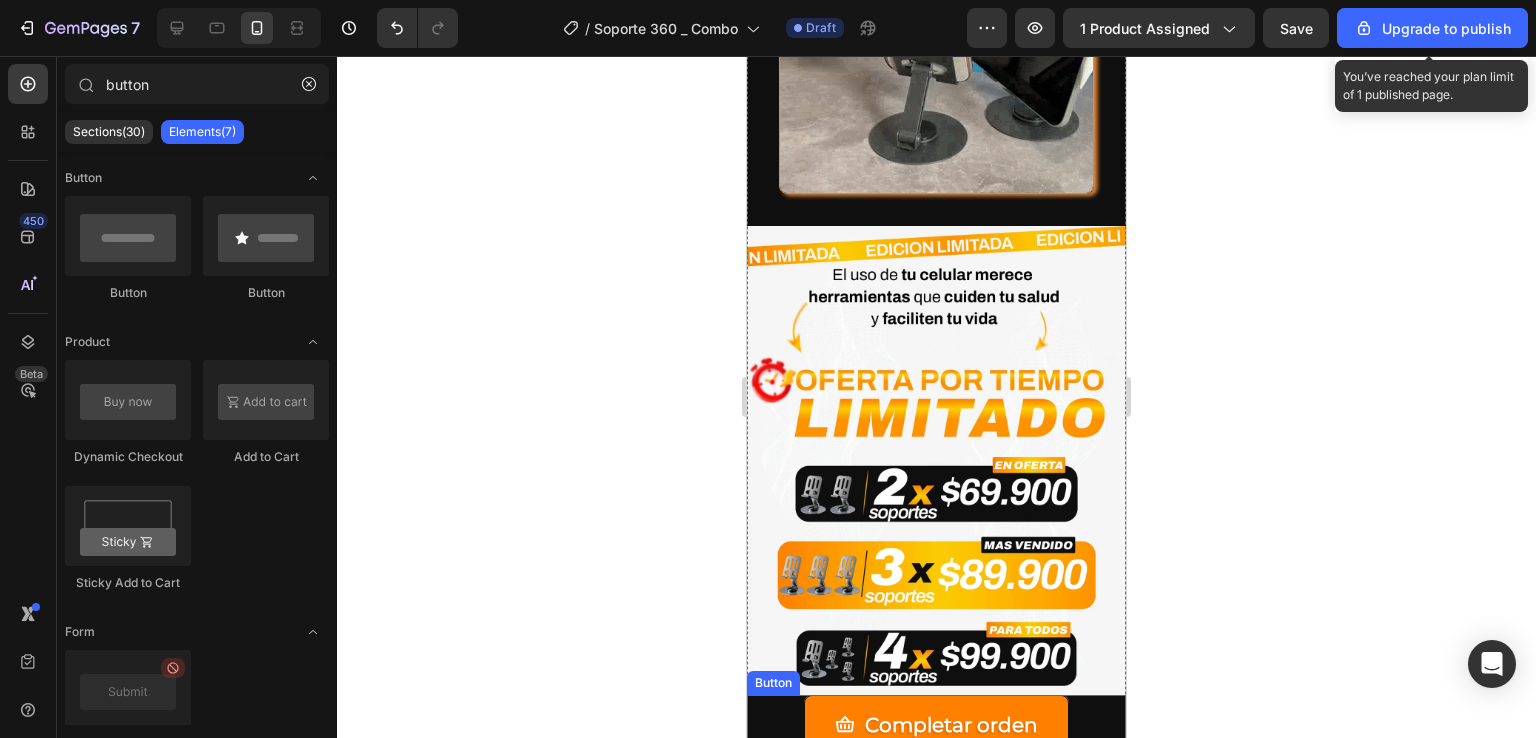 click on "Completar orden Button" at bounding box center (936, 725) 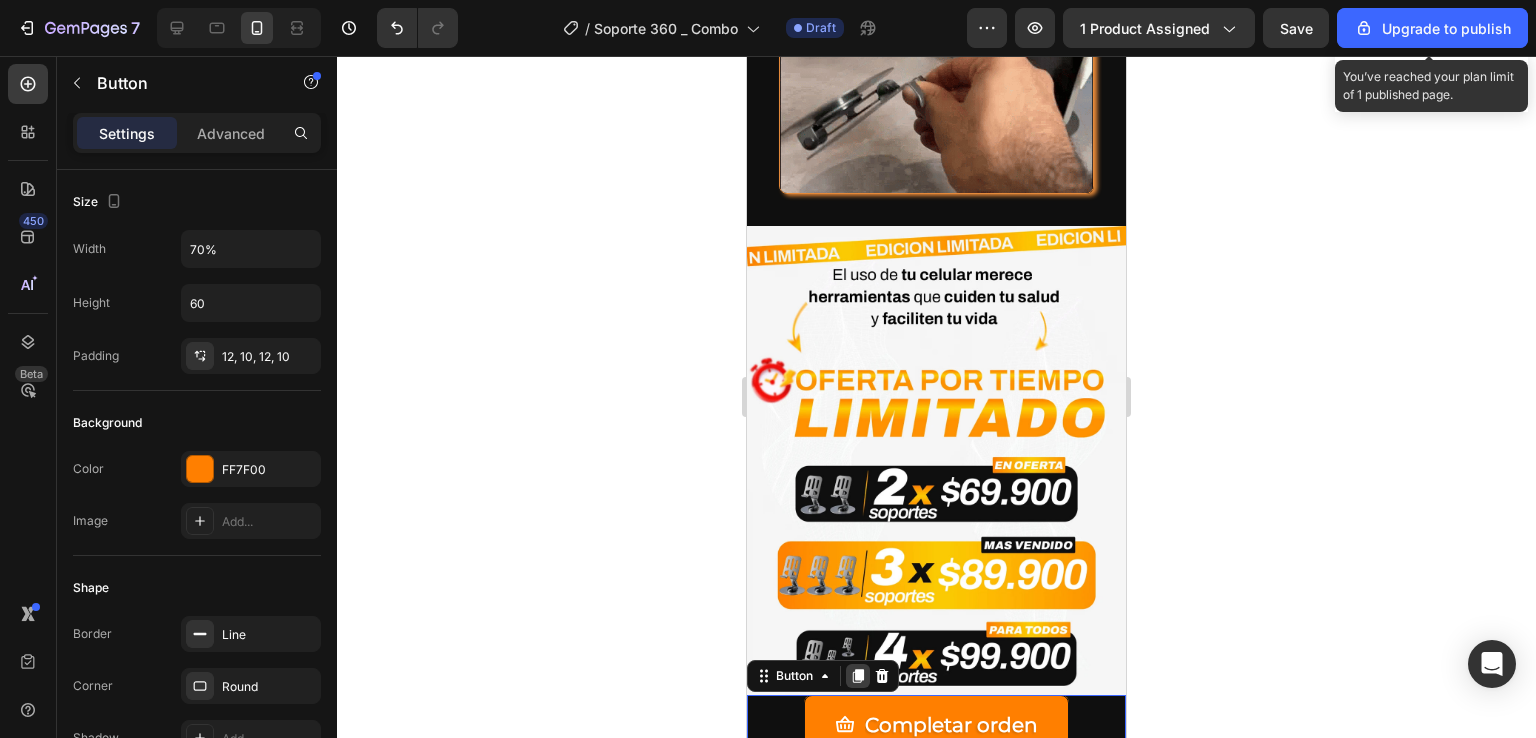 click 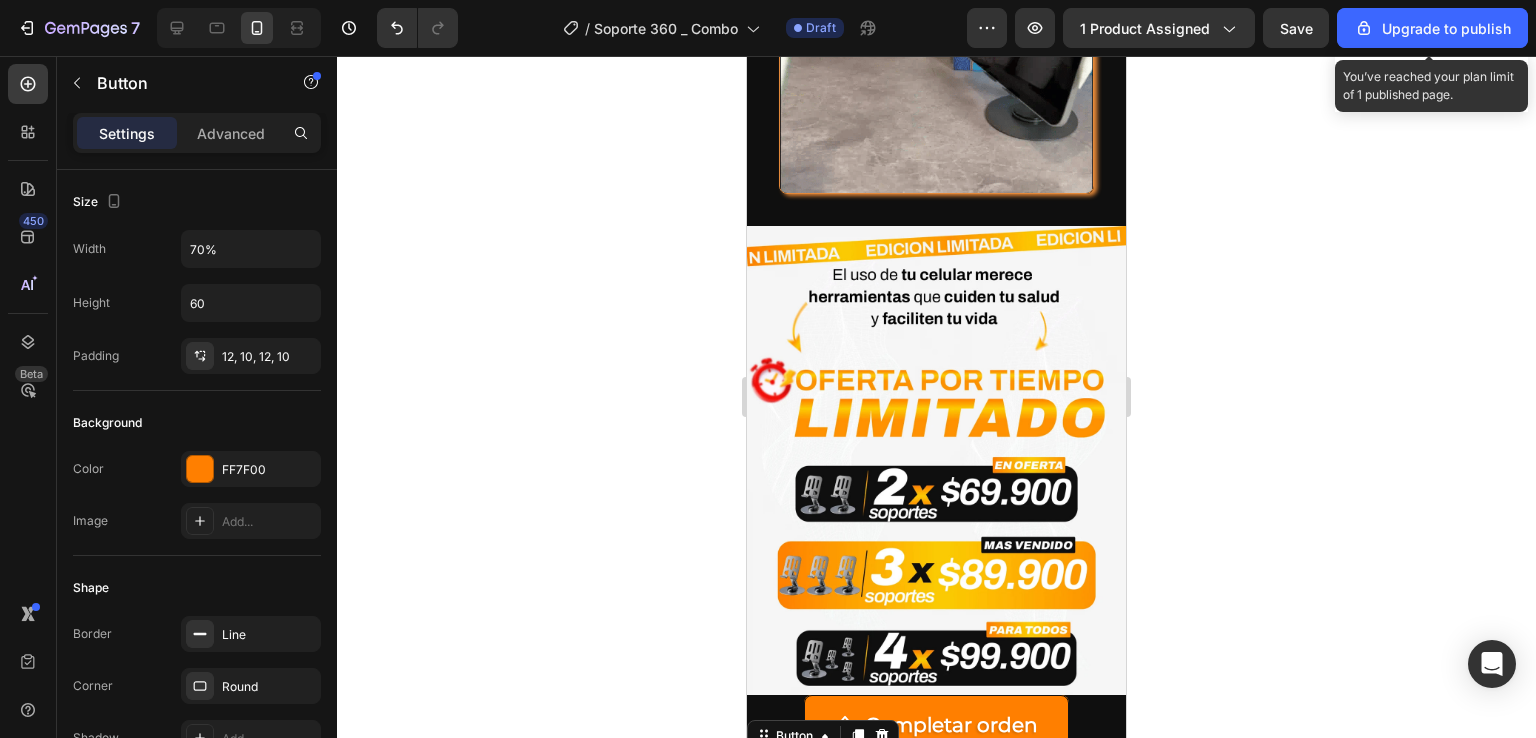 scroll, scrollTop: 864, scrollLeft: 0, axis: vertical 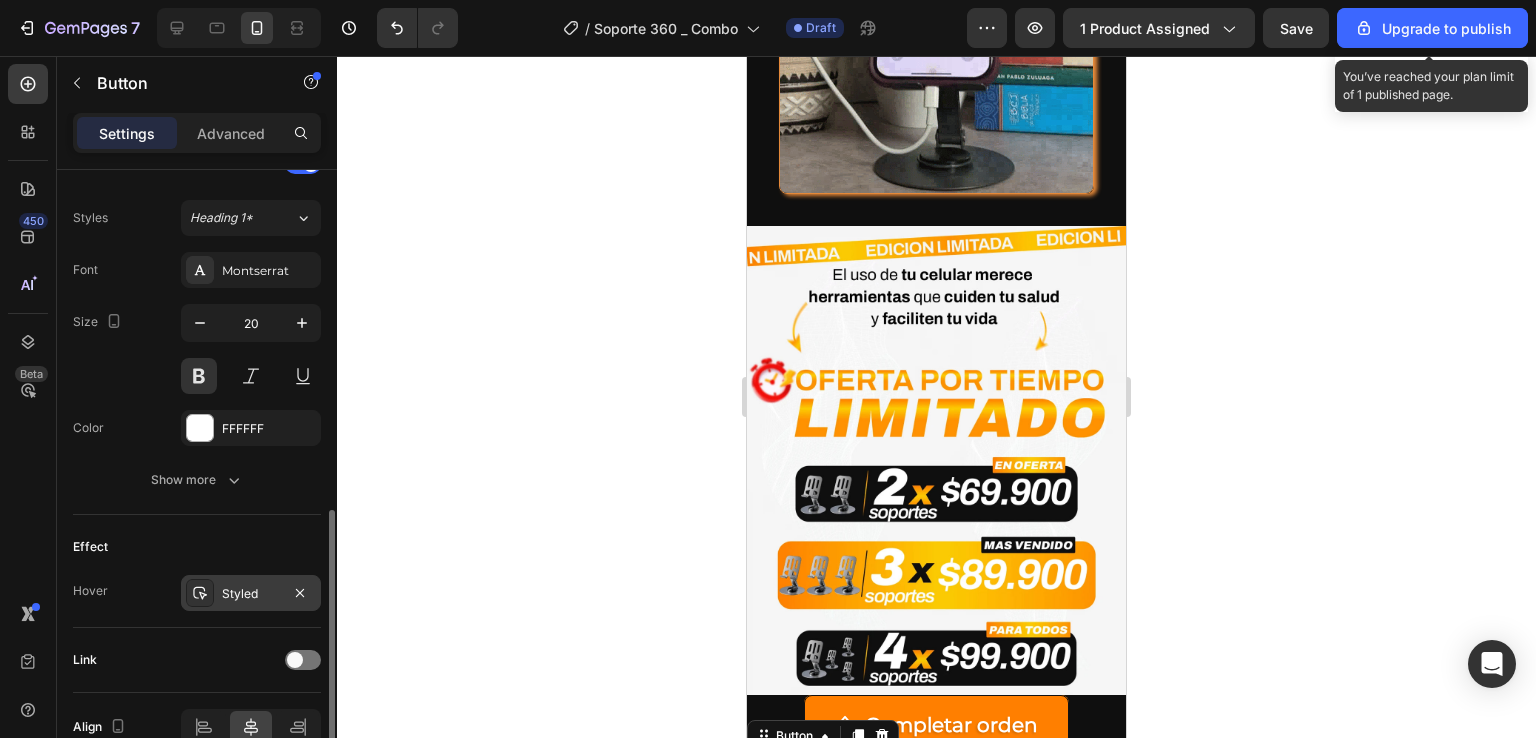 click on "Styled" at bounding box center (251, 594) 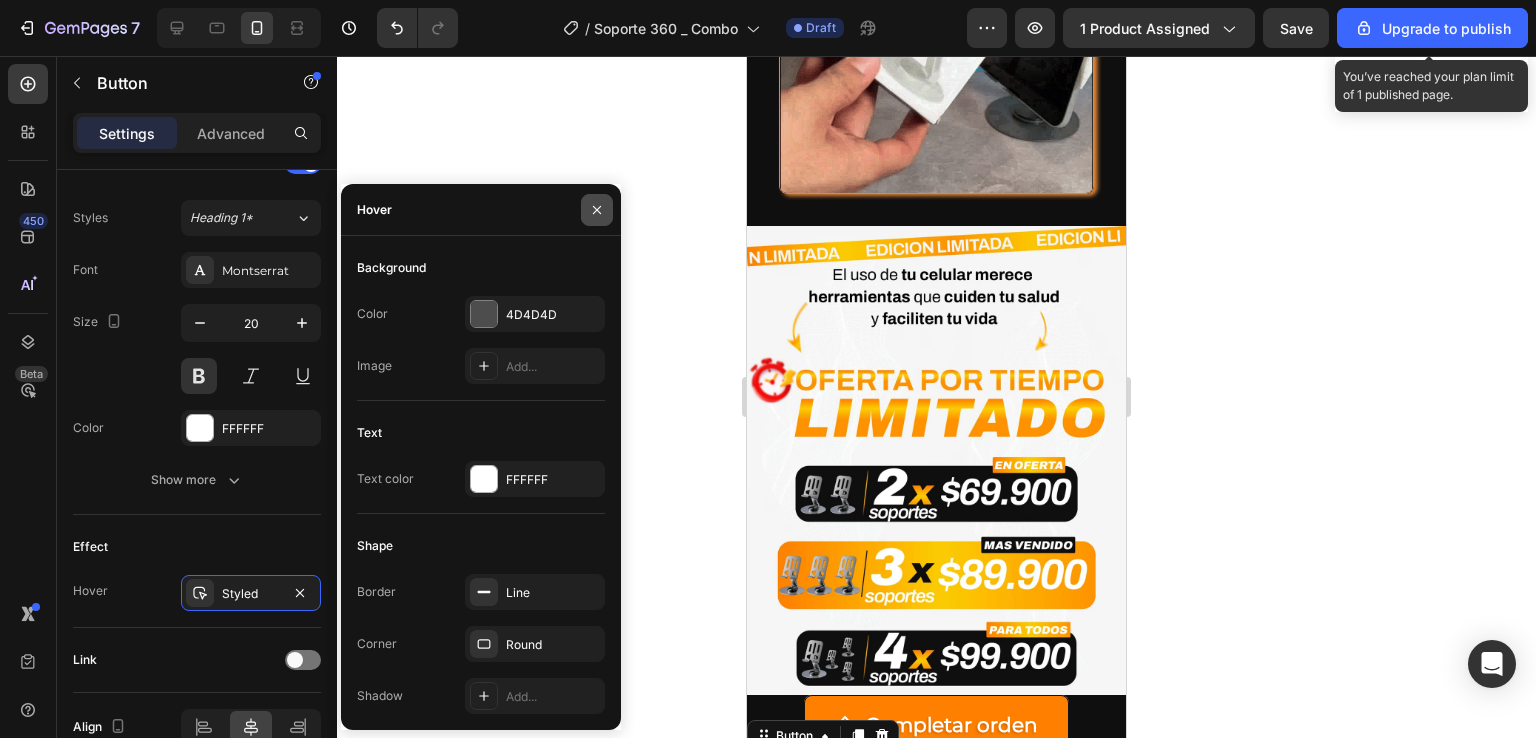 click 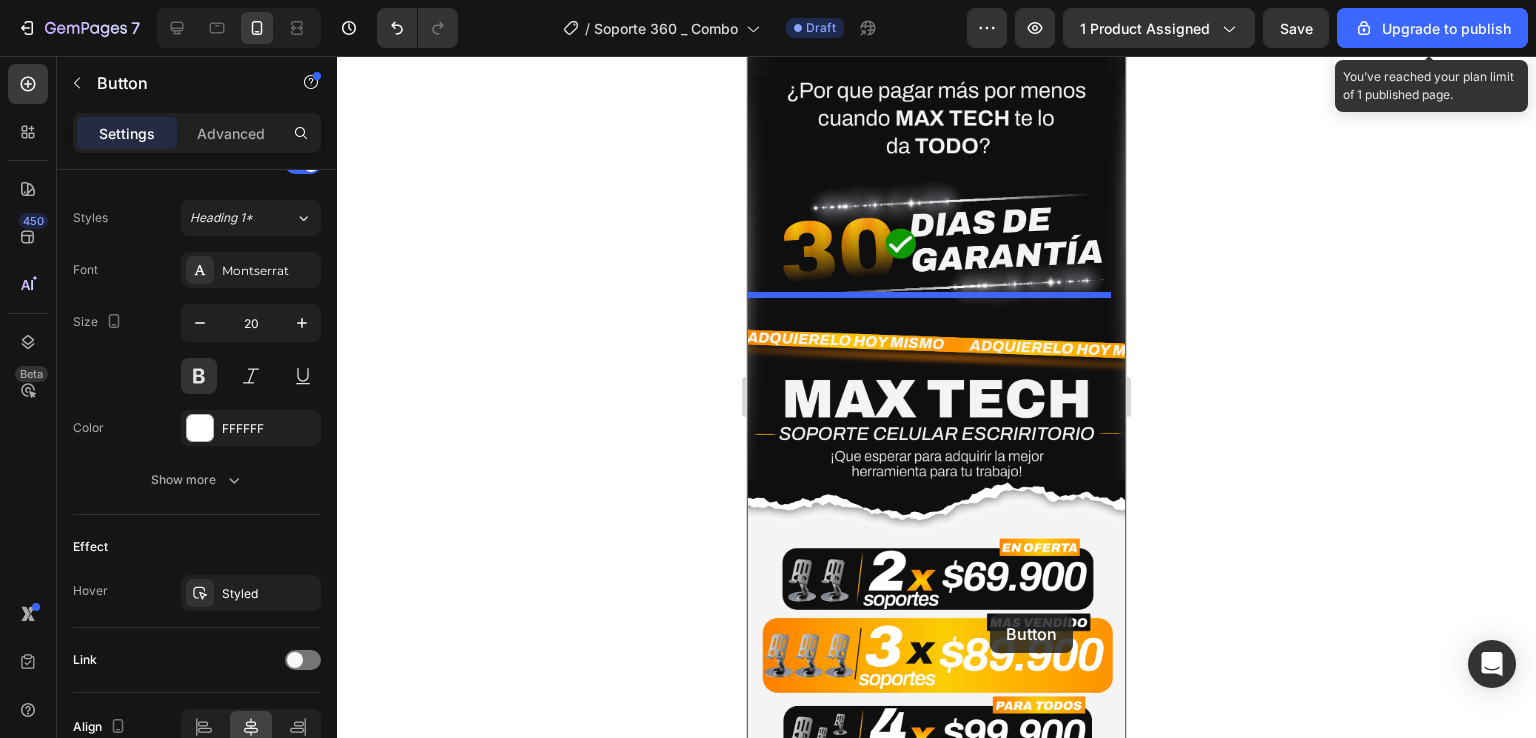 scroll, scrollTop: 6589, scrollLeft: 0, axis: vertical 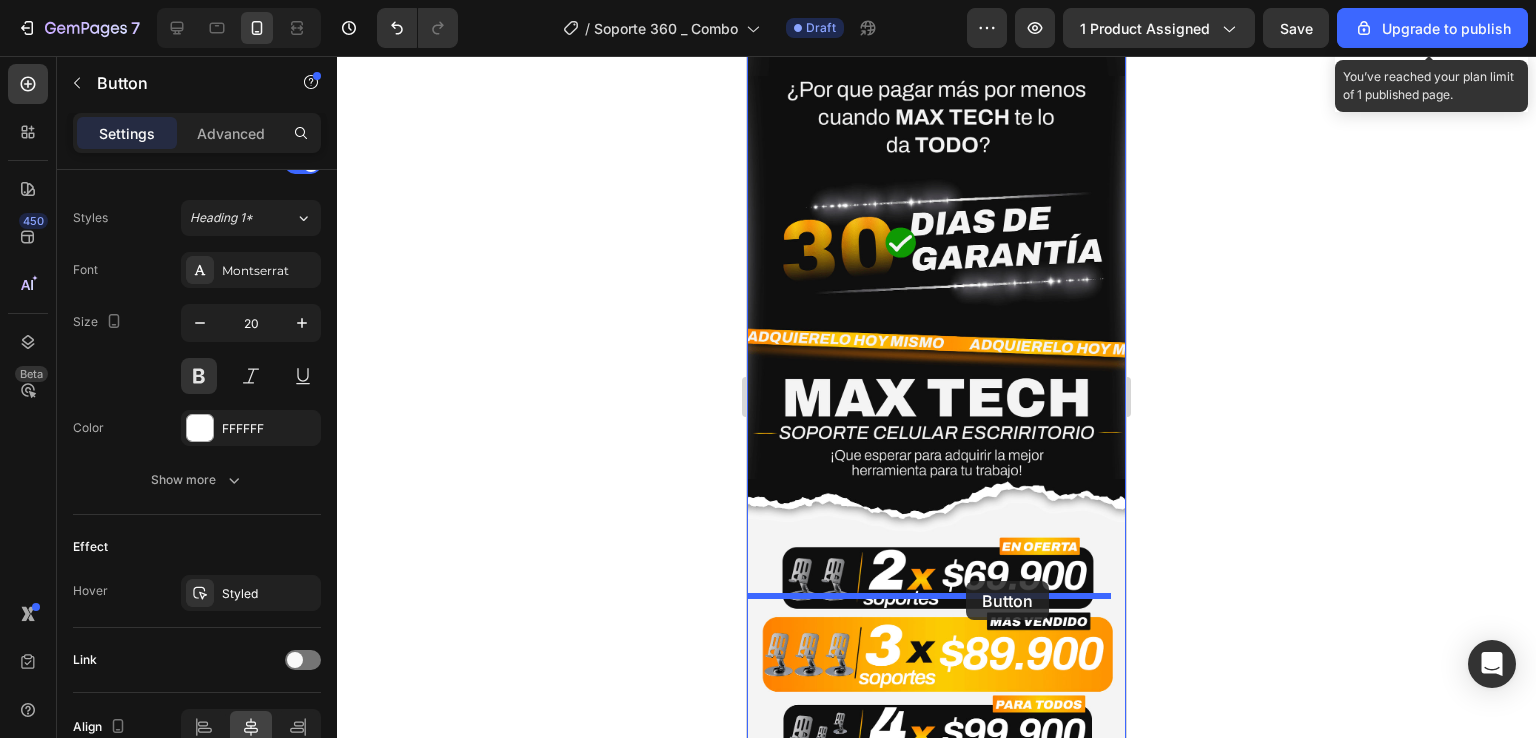 drag, startPoint x: 1081, startPoint y: 661, endPoint x: 966, endPoint y: 581, distance: 140.08926 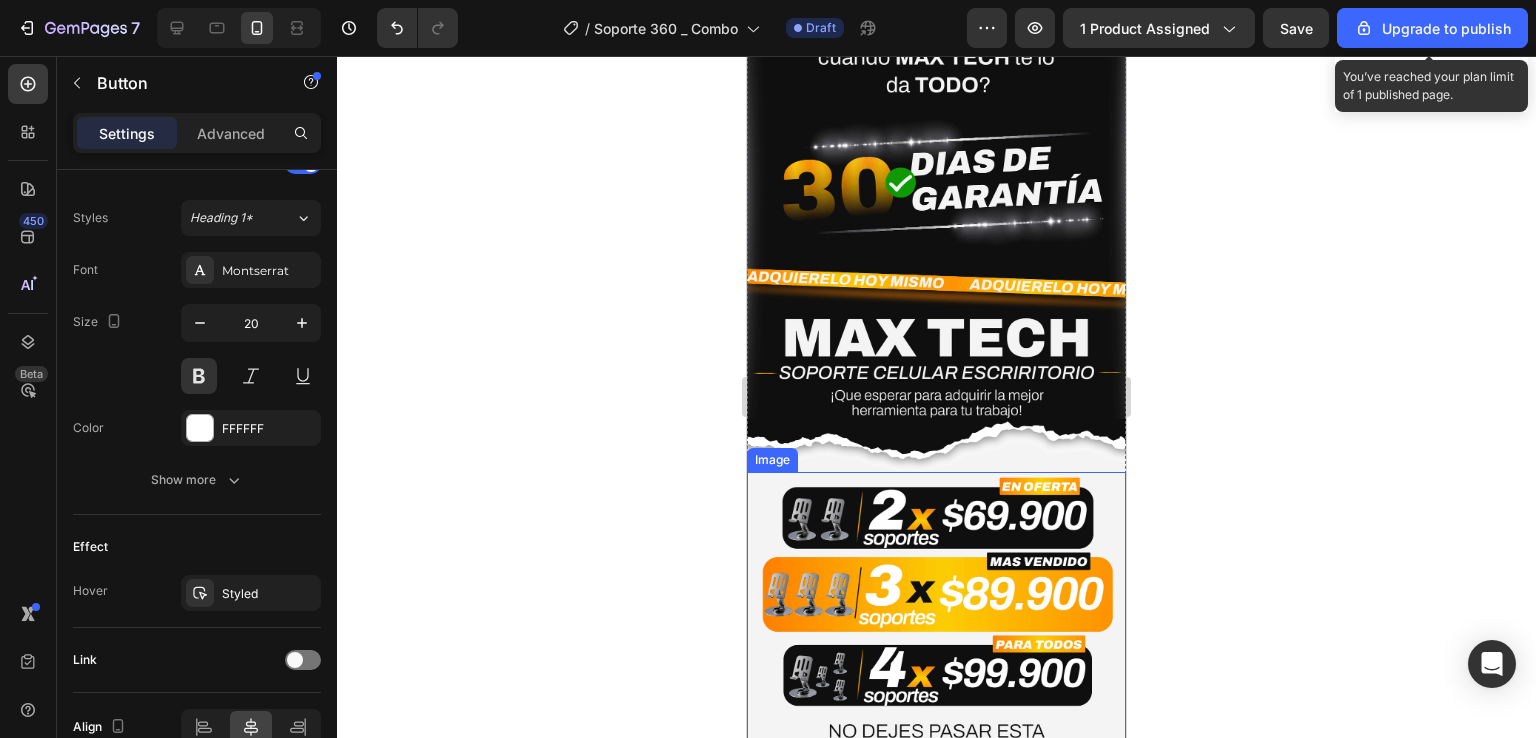 scroll, scrollTop: 6529, scrollLeft: 0, axis: vertical 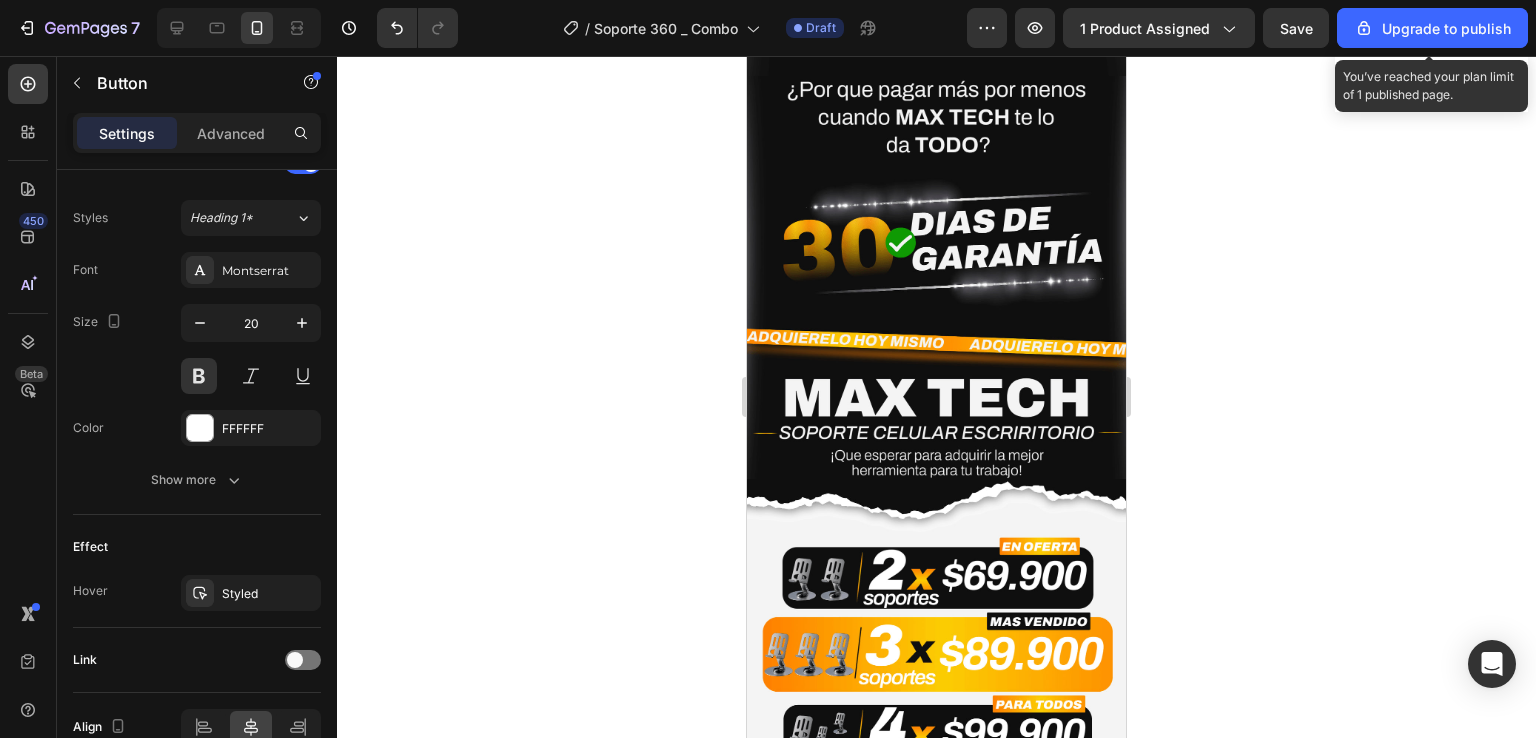 click 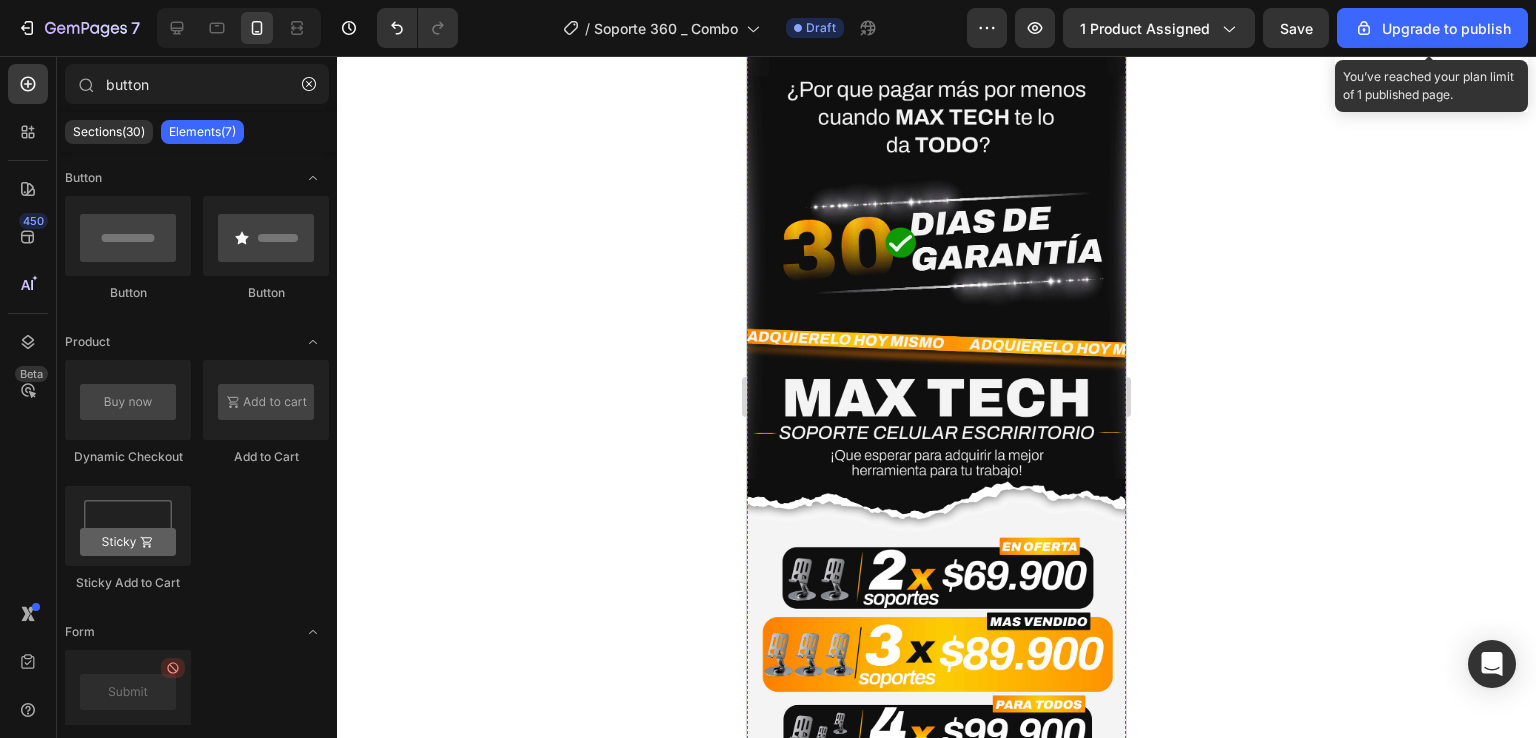 click on "Completar orden" at bounding box center (936, 877) 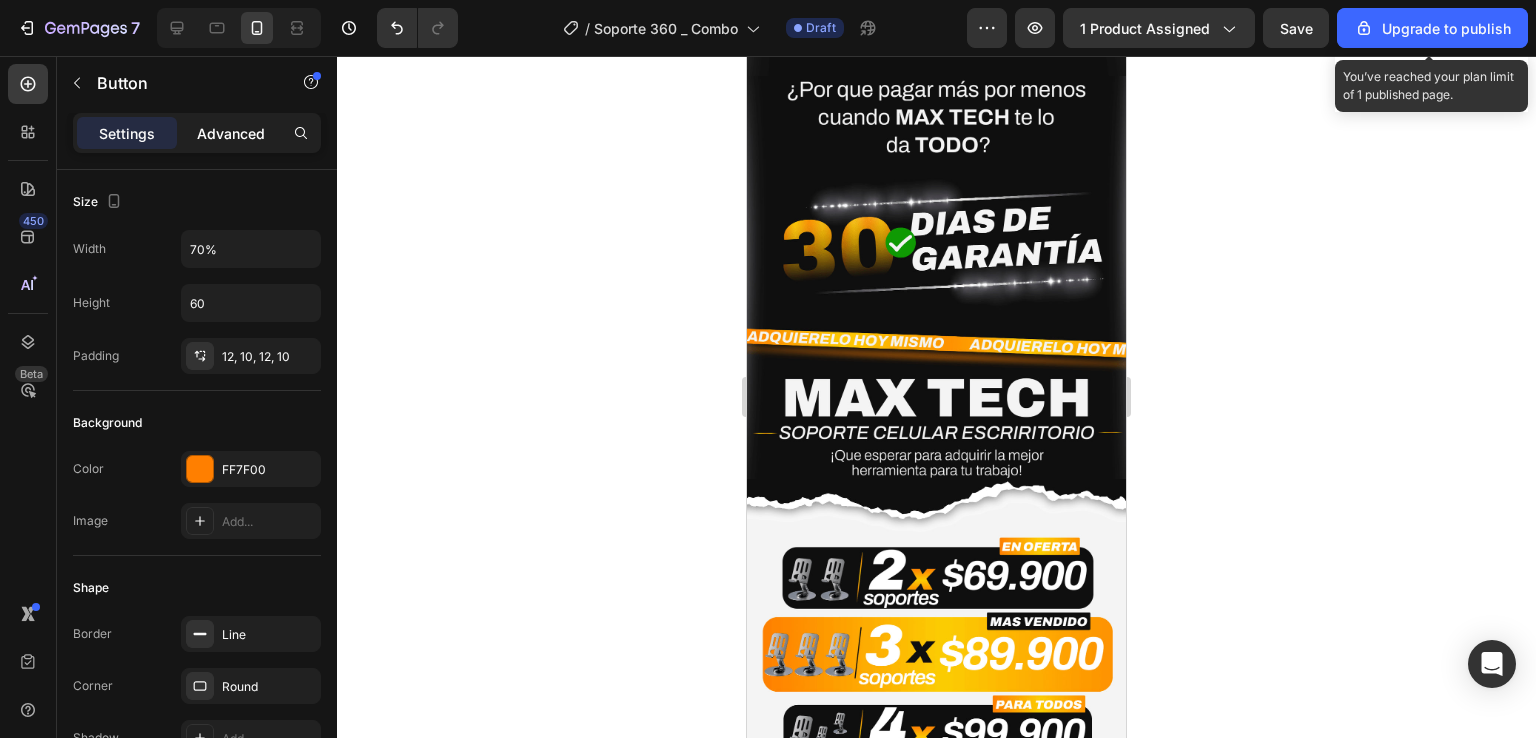 click on "Advanced" at bounding box center [231, 133] 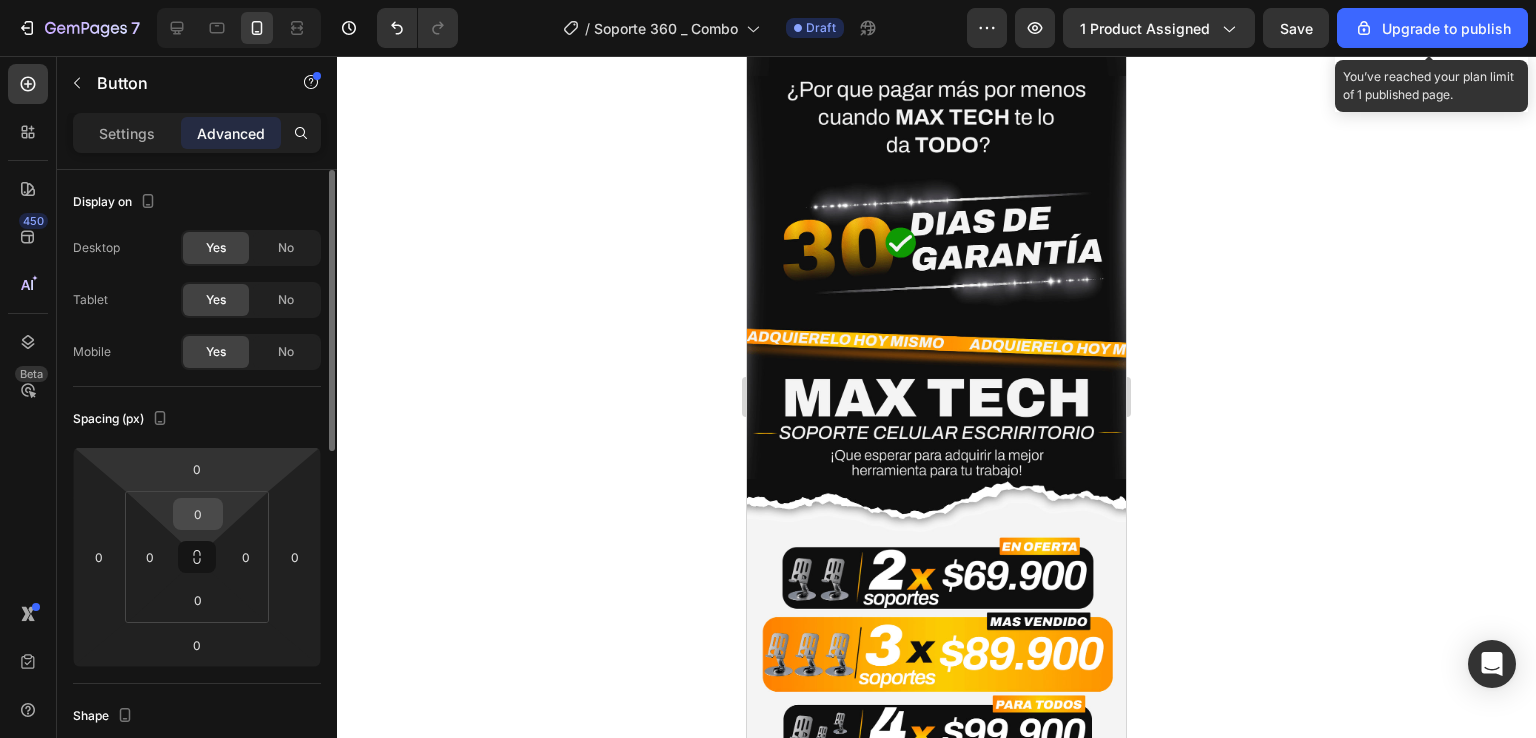 click on "0" at bounding box center [198, 514] 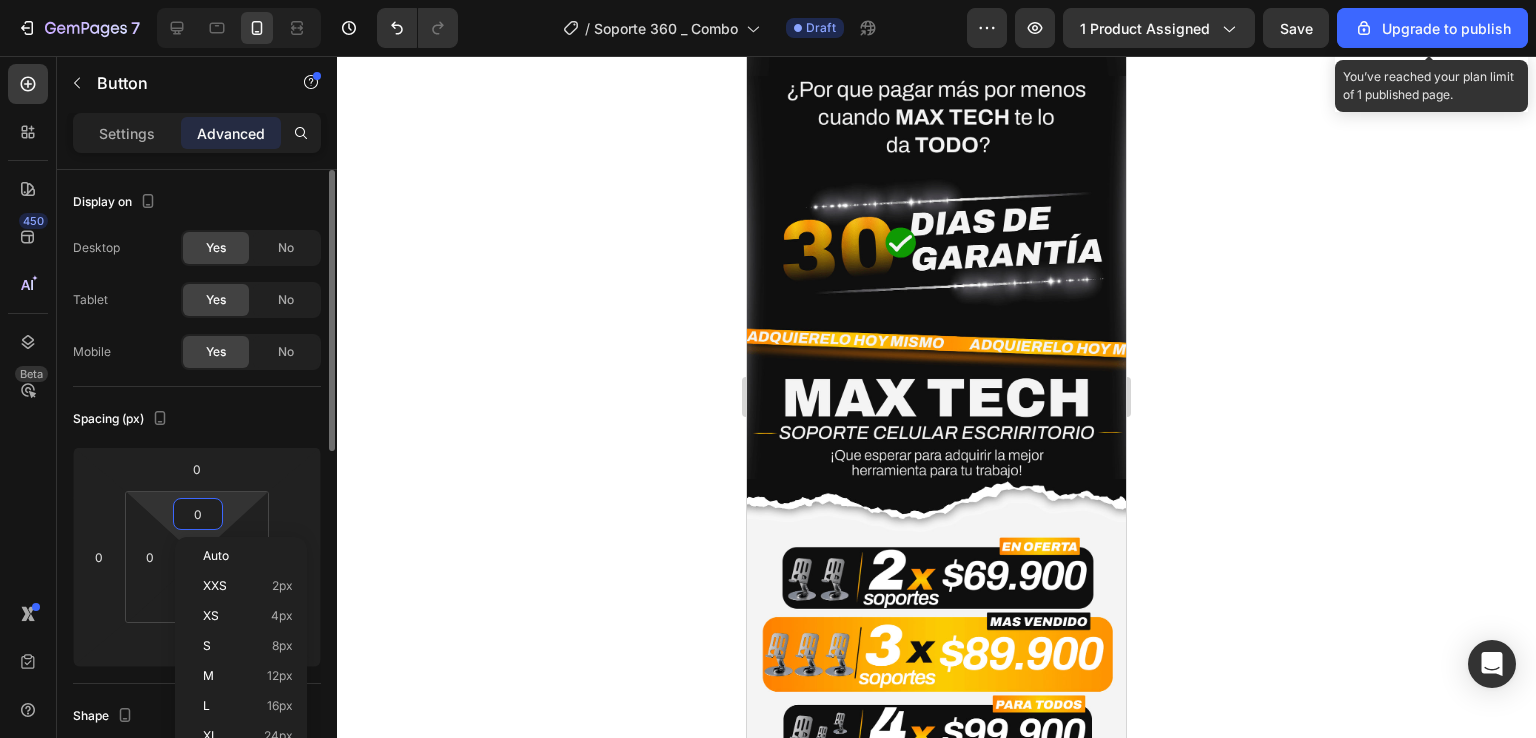 click on "0" at bounding box center [198, 514] 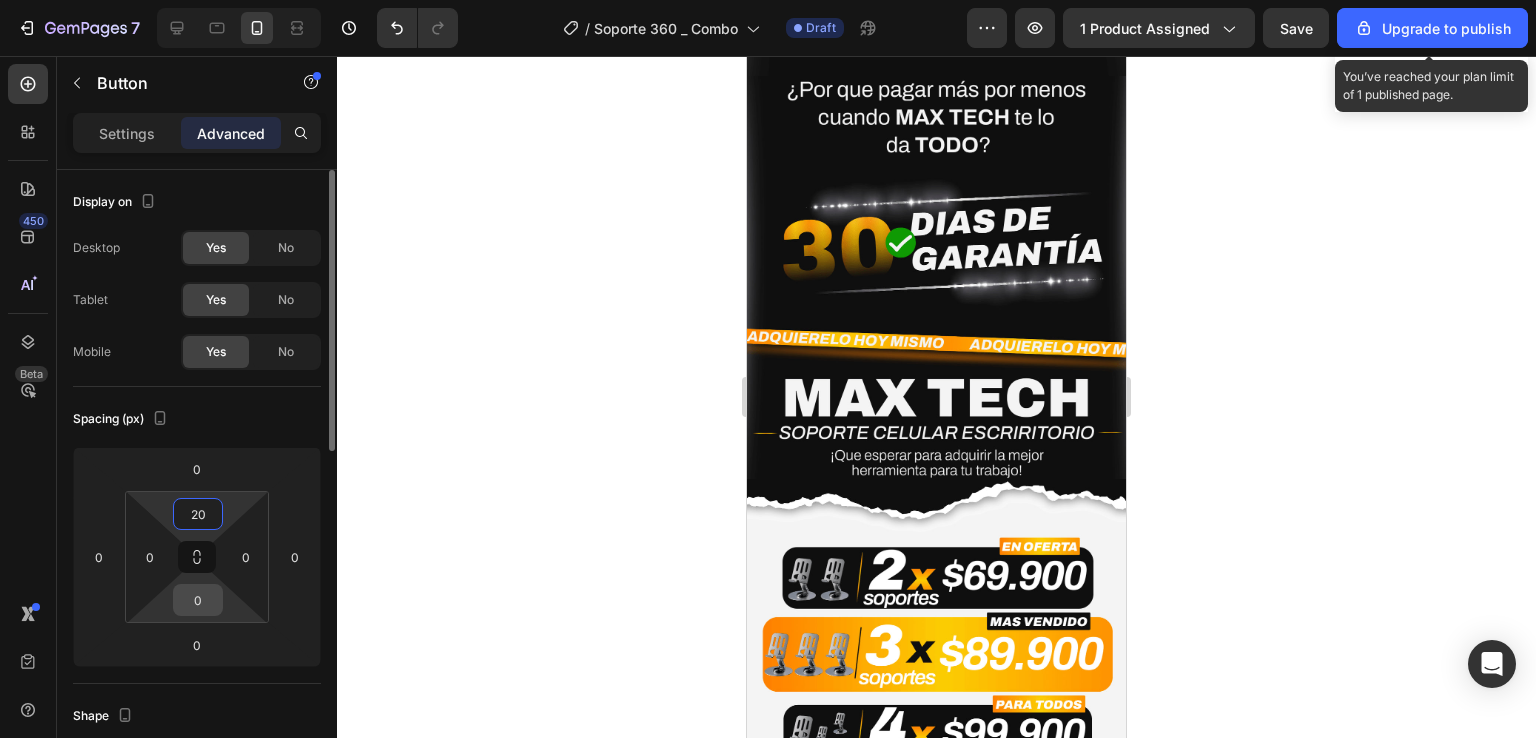 type on "20" 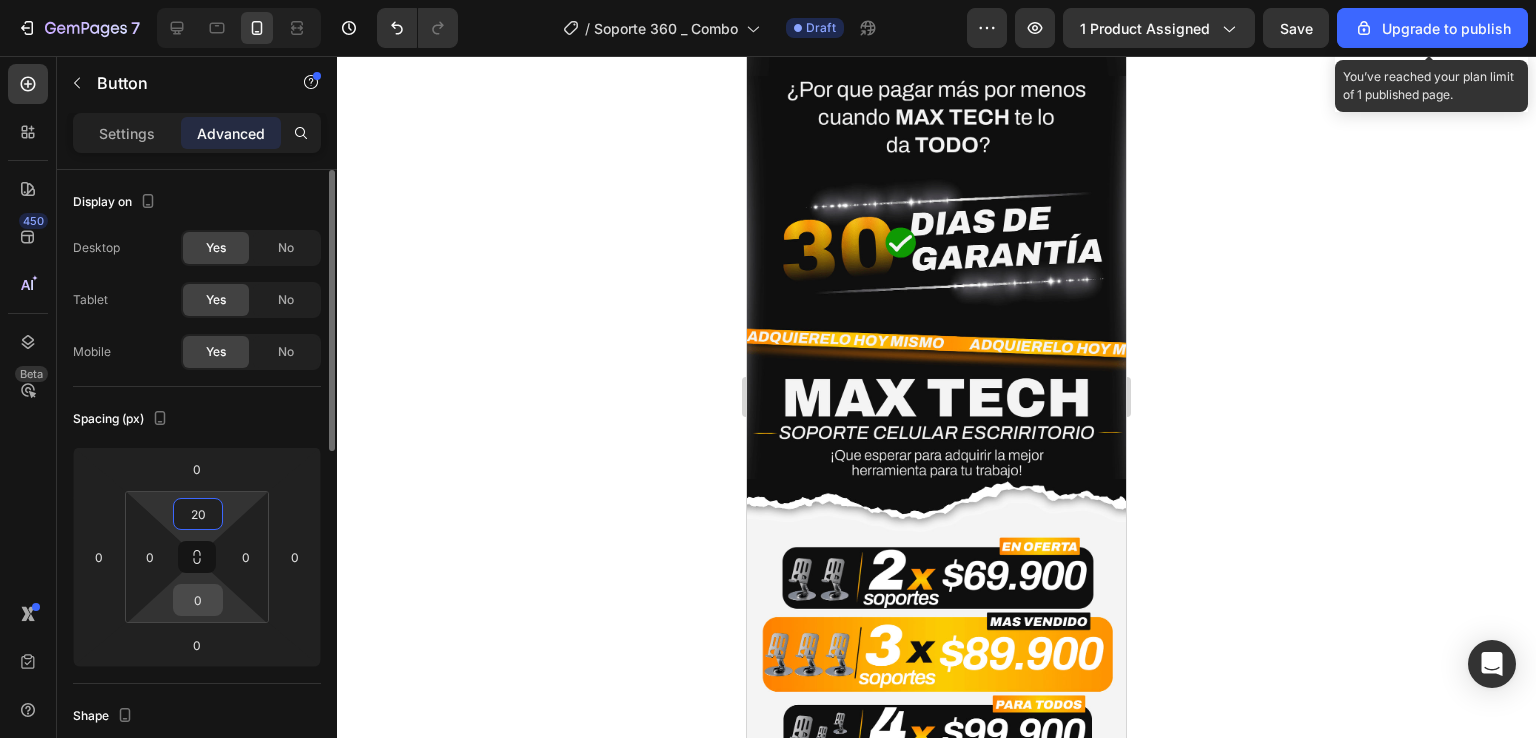 click on "0" at bounding box center (198, 600) 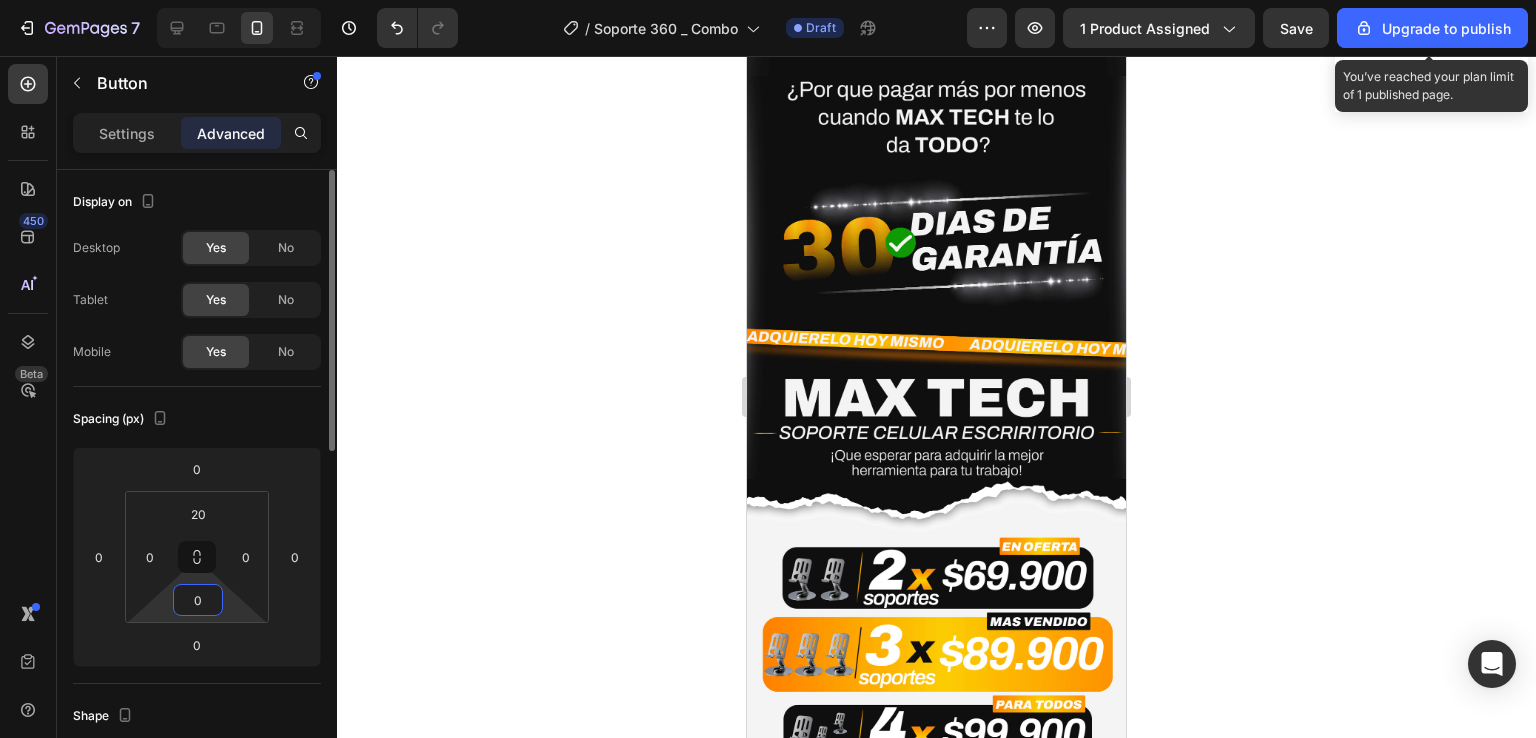 click on "0" at bounding box center [198, 600] 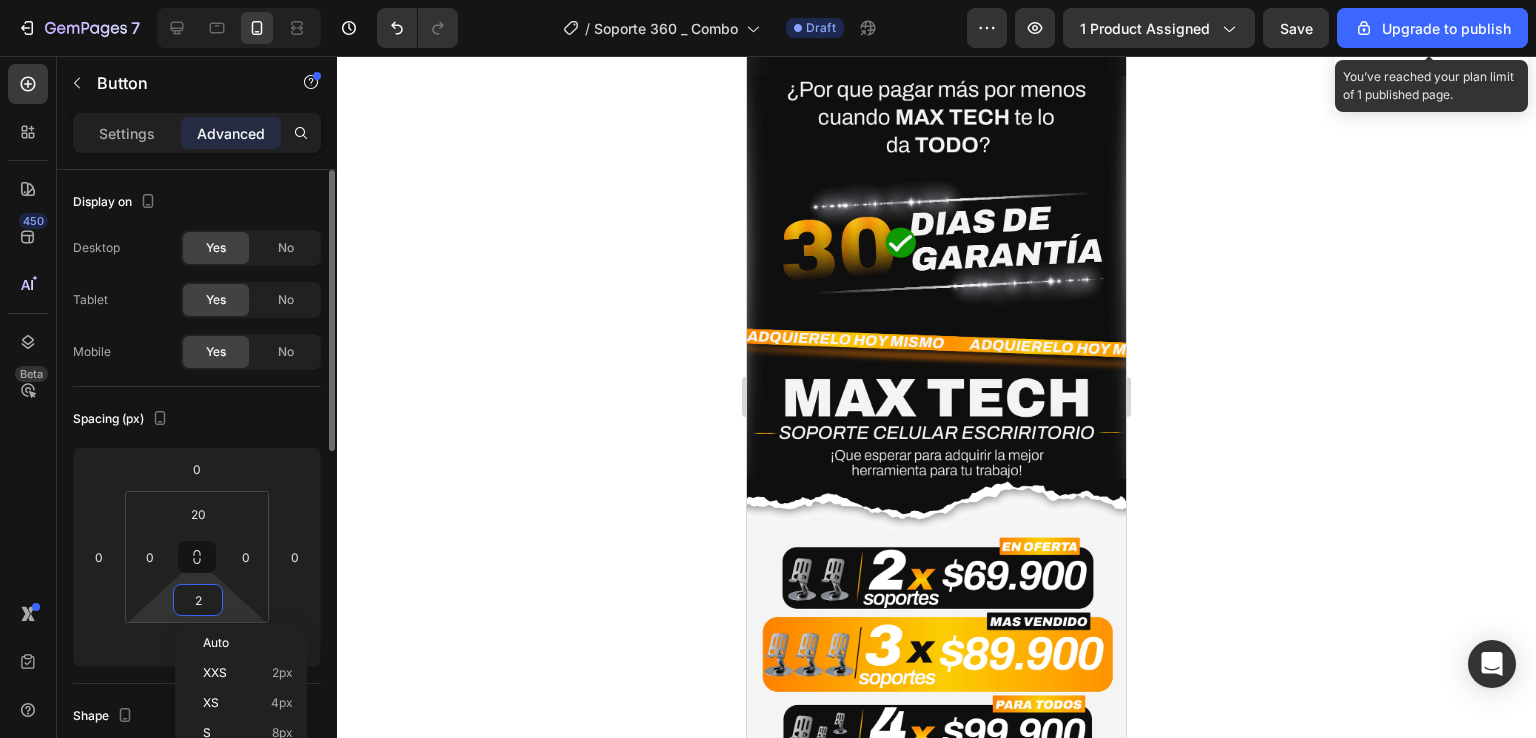 type on "20" 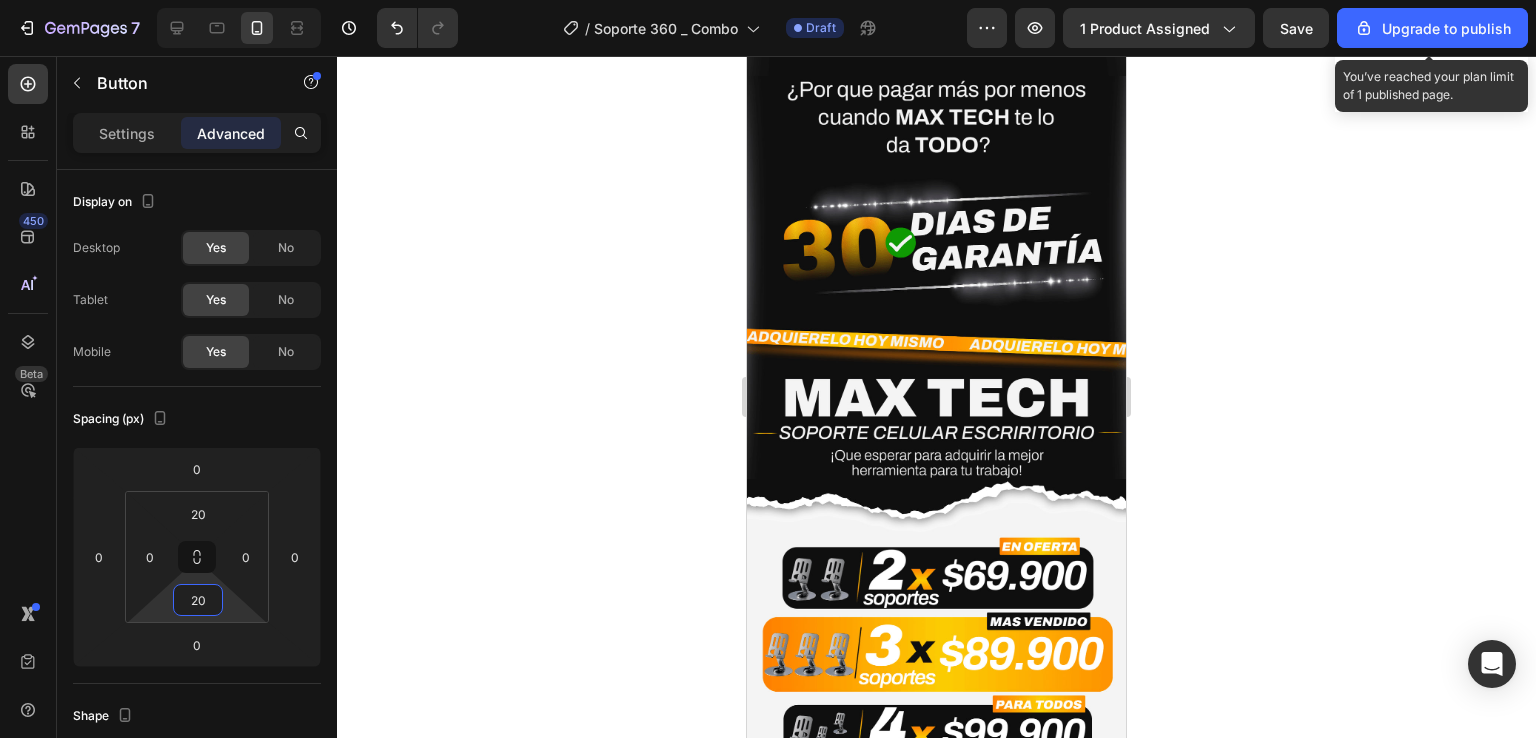 click 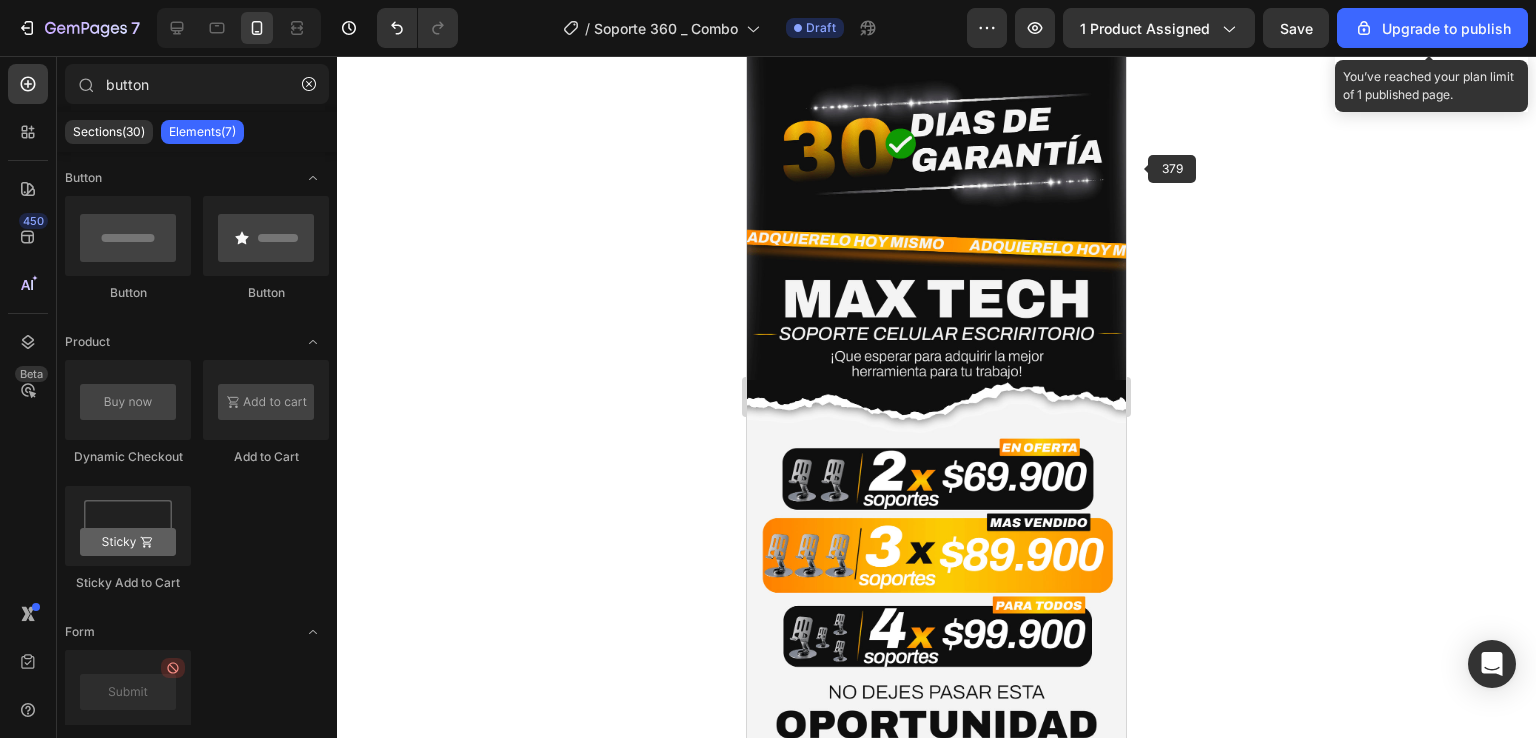 scroll, scrollTop: 6629, scrollLeft: 0, axis: vertical 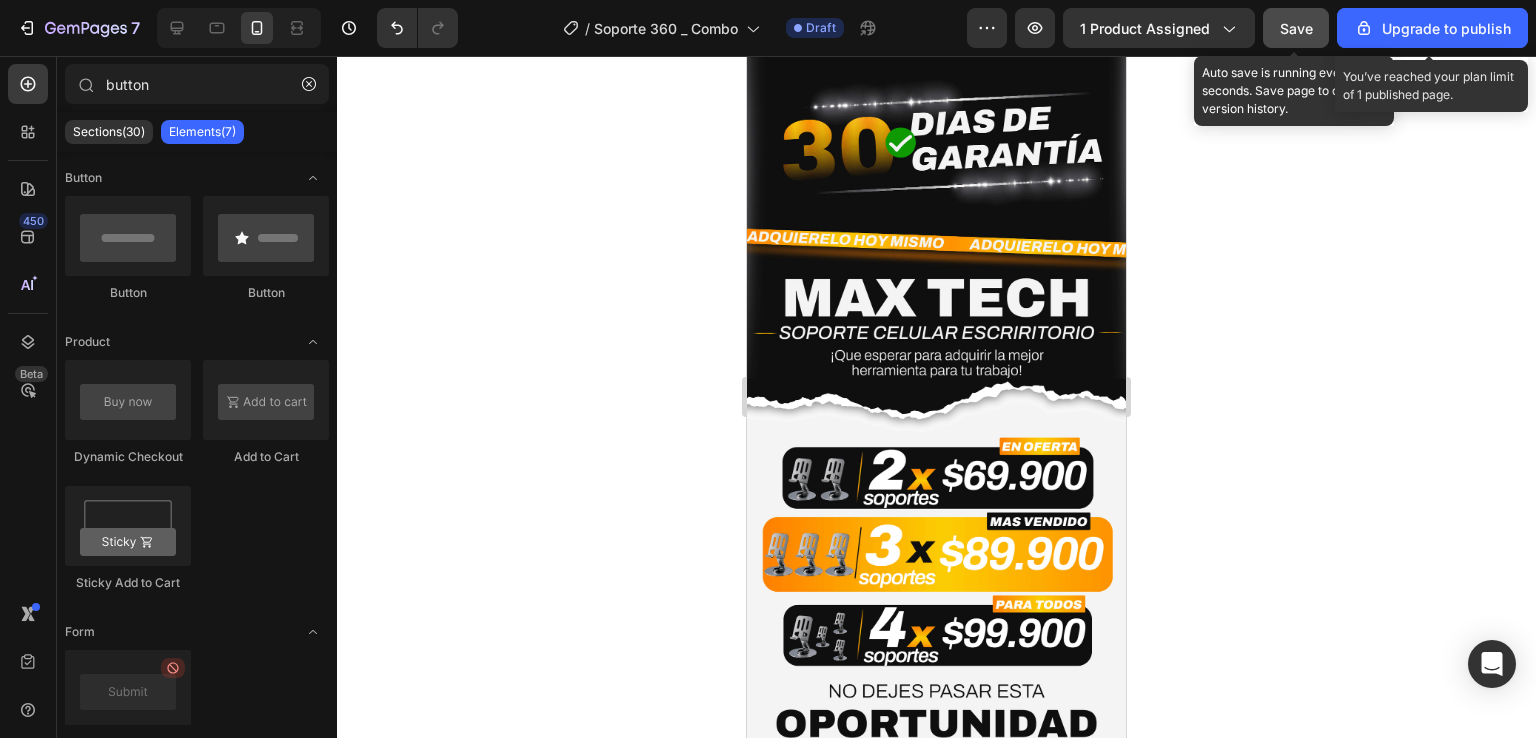 click on "Save" 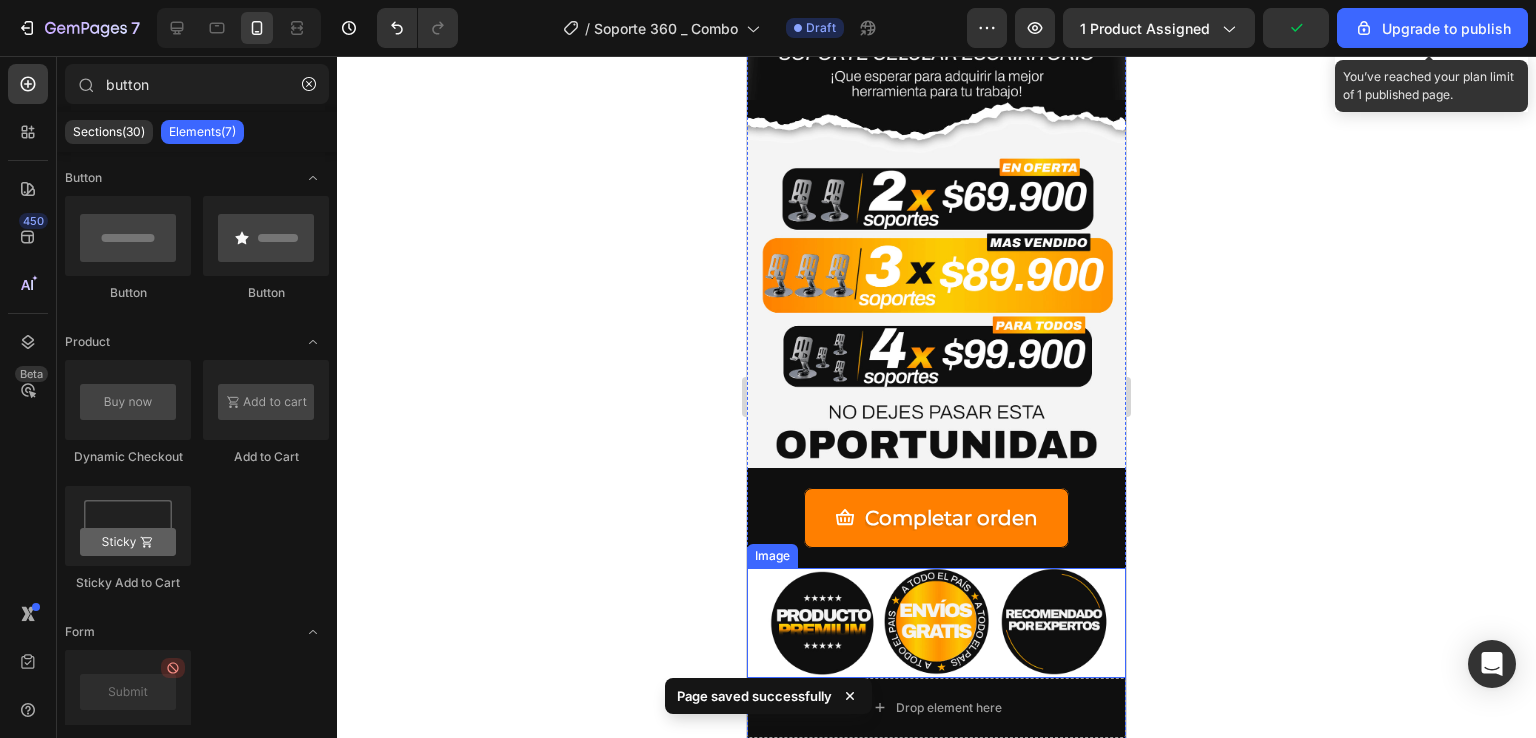 scroll, scrollTop: 6908, scrollLeft: 0, axis: vertical 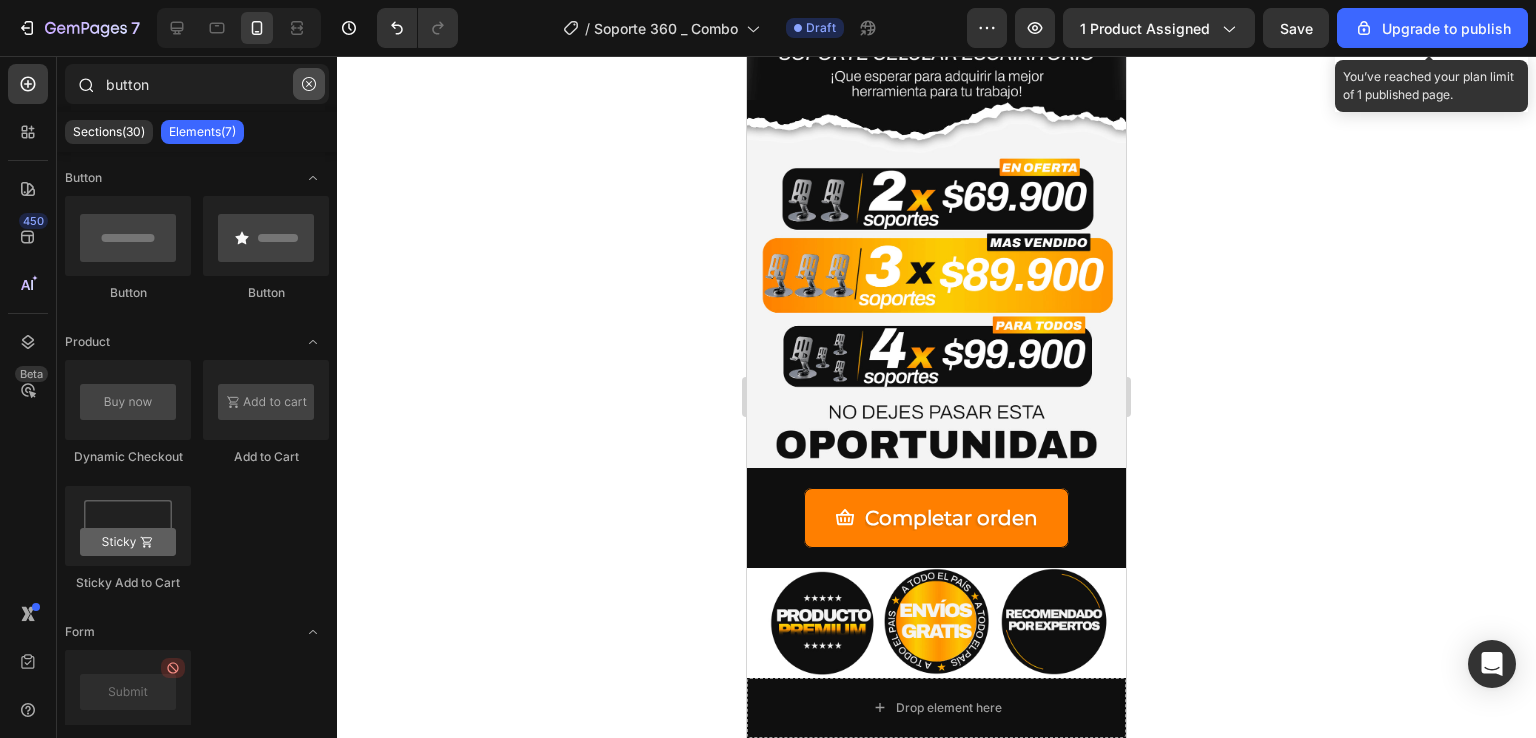 click at bounding box center (309, 84) 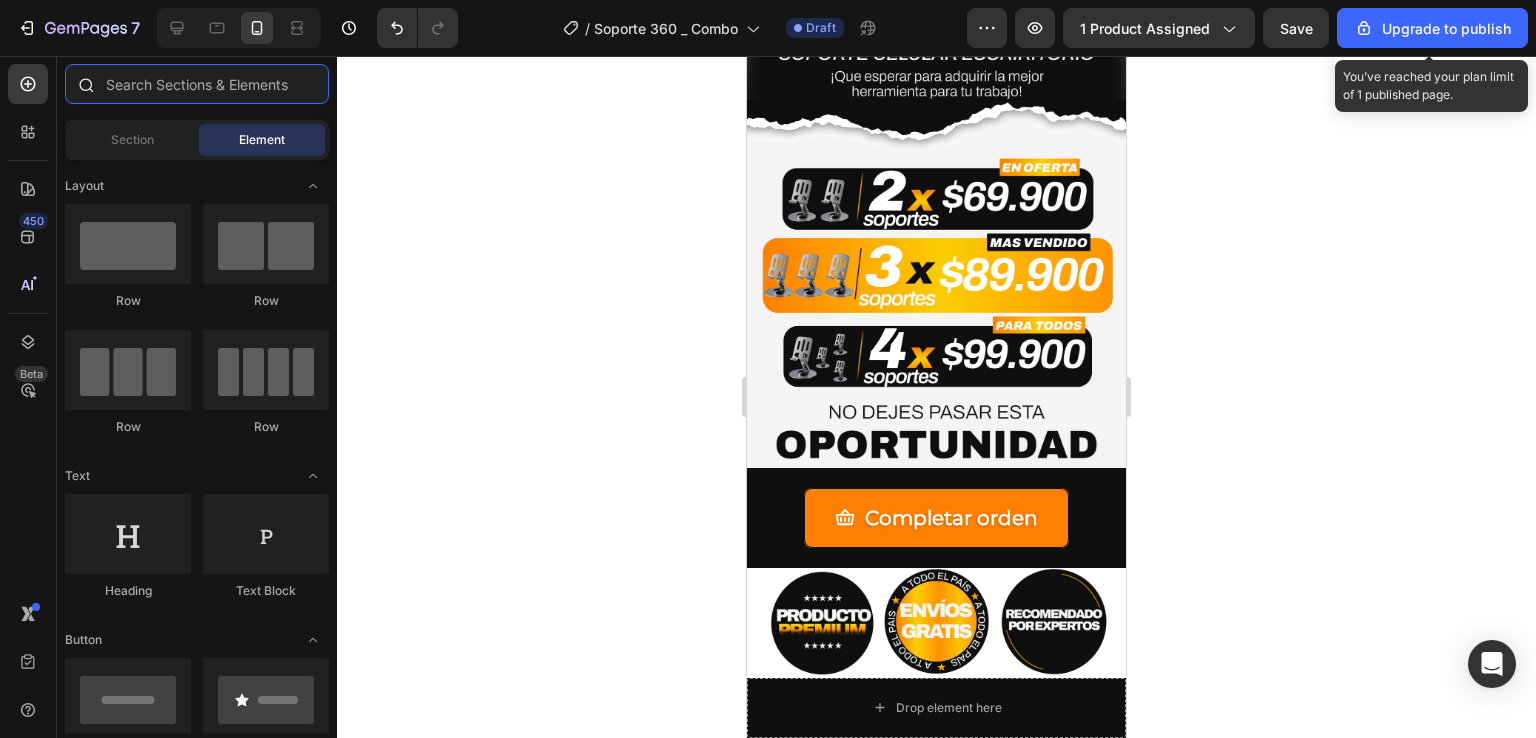 click at bounding box center [197, 84] 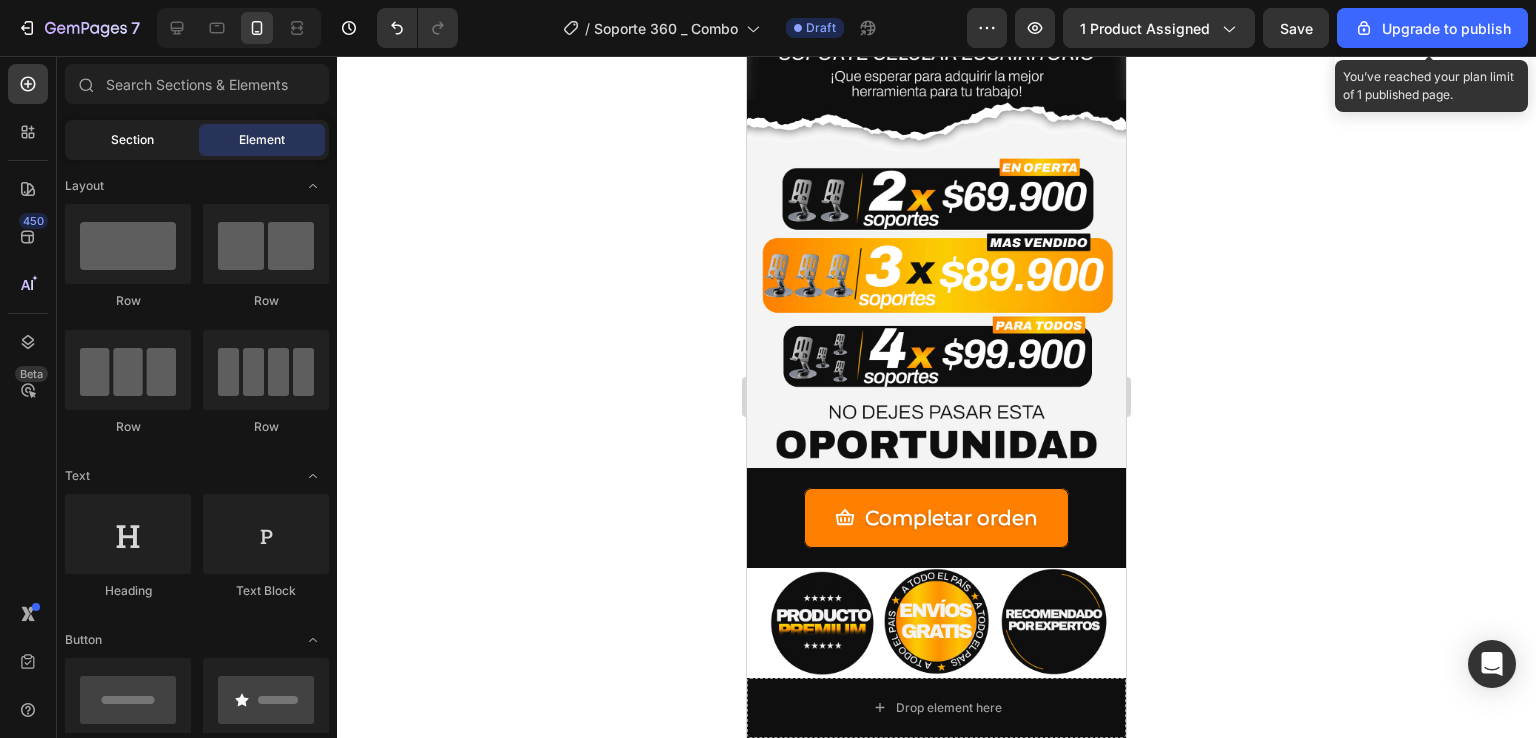 click on "Section" at bounding box center (132, 140) 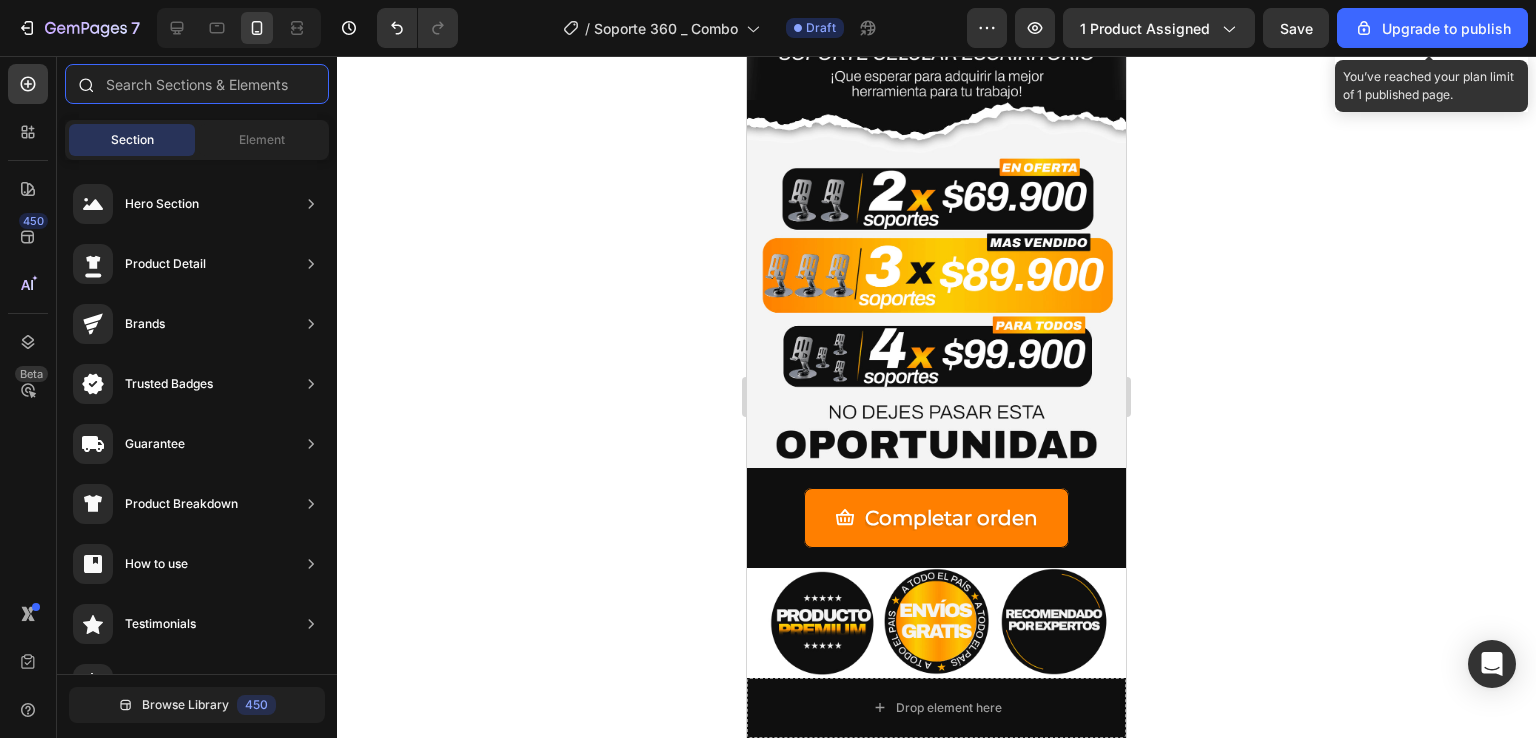 click at bounding box center (197, 84) 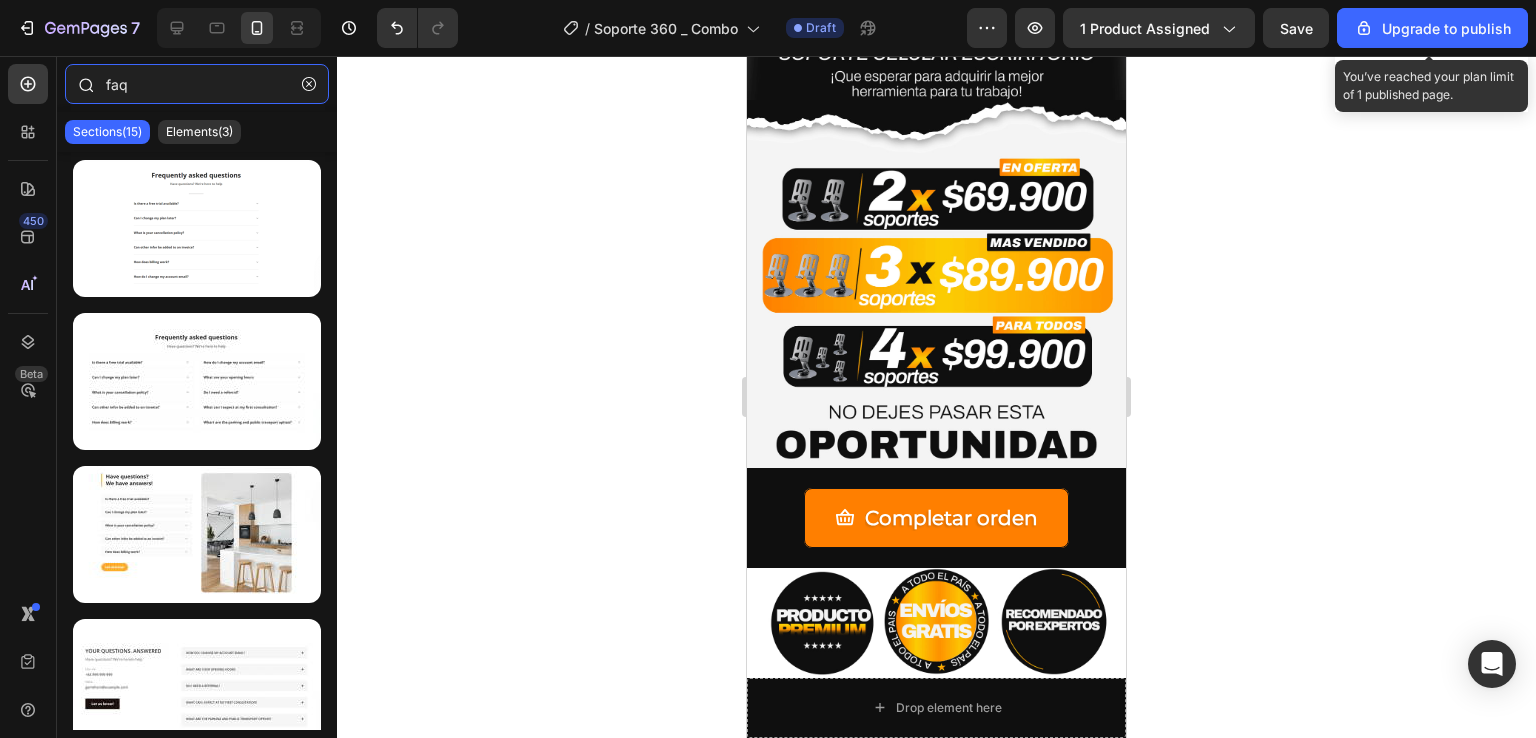 type on "faqs" 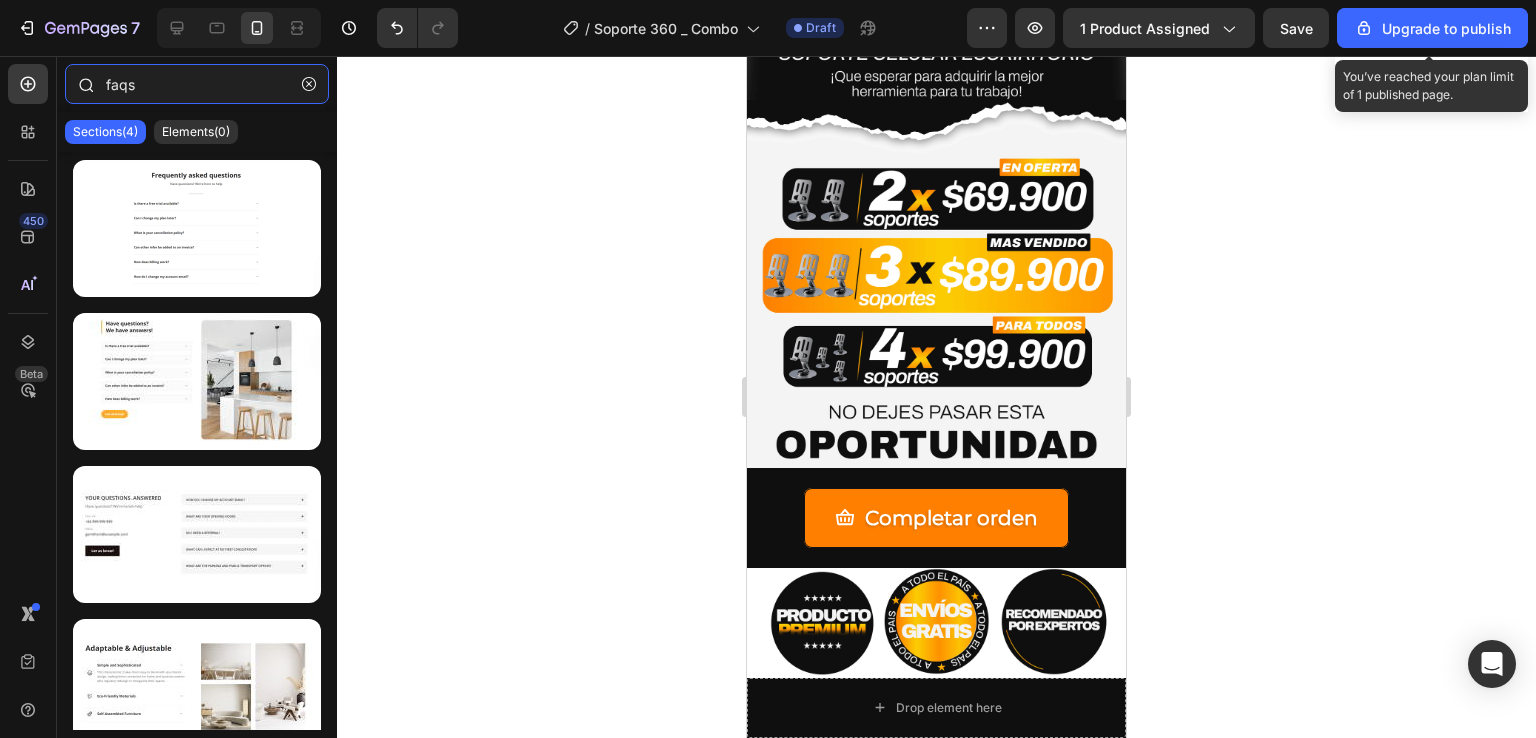 click on "faqs" at bounding box center (197, 84) 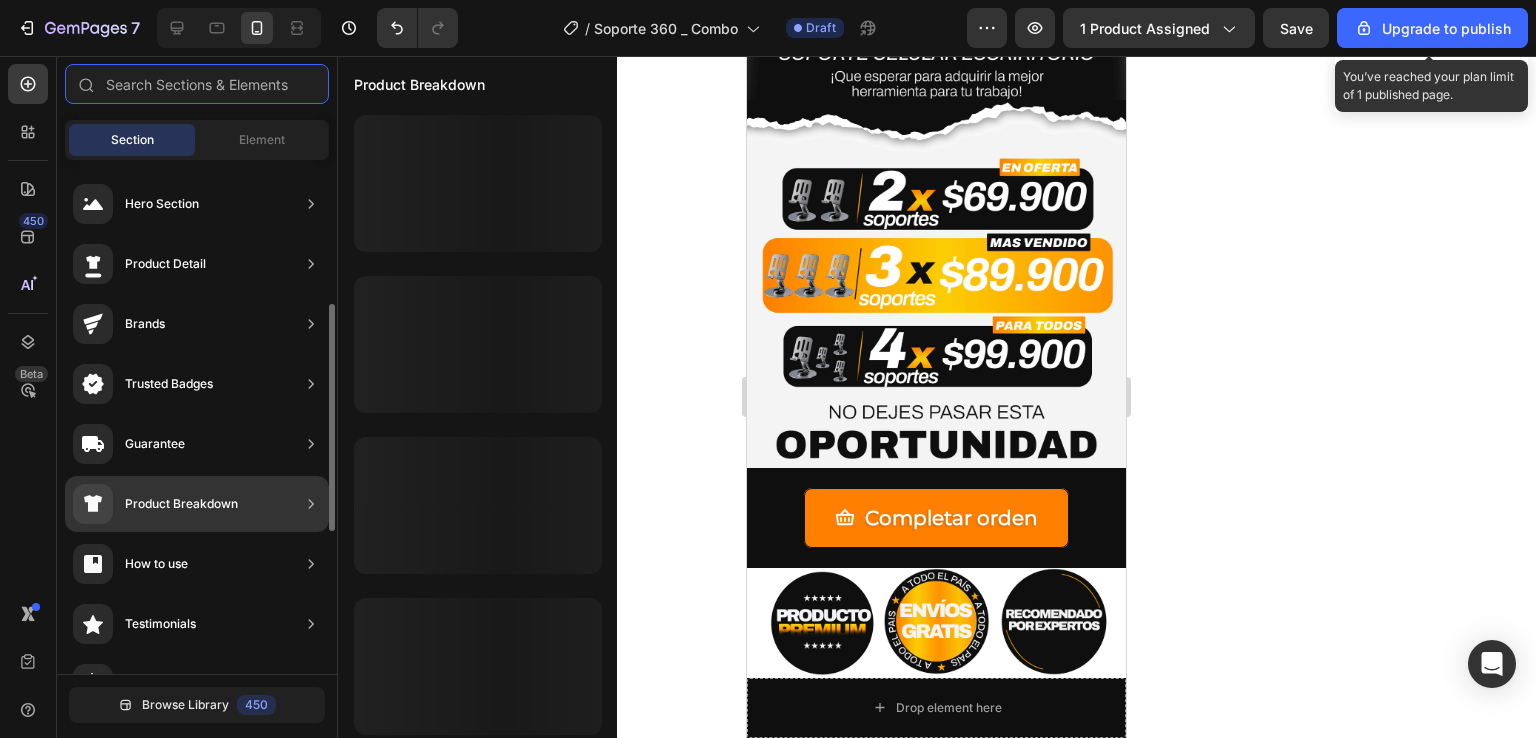 scroll, scrollTop: 200, scrollLeft: 0, axis: vertical 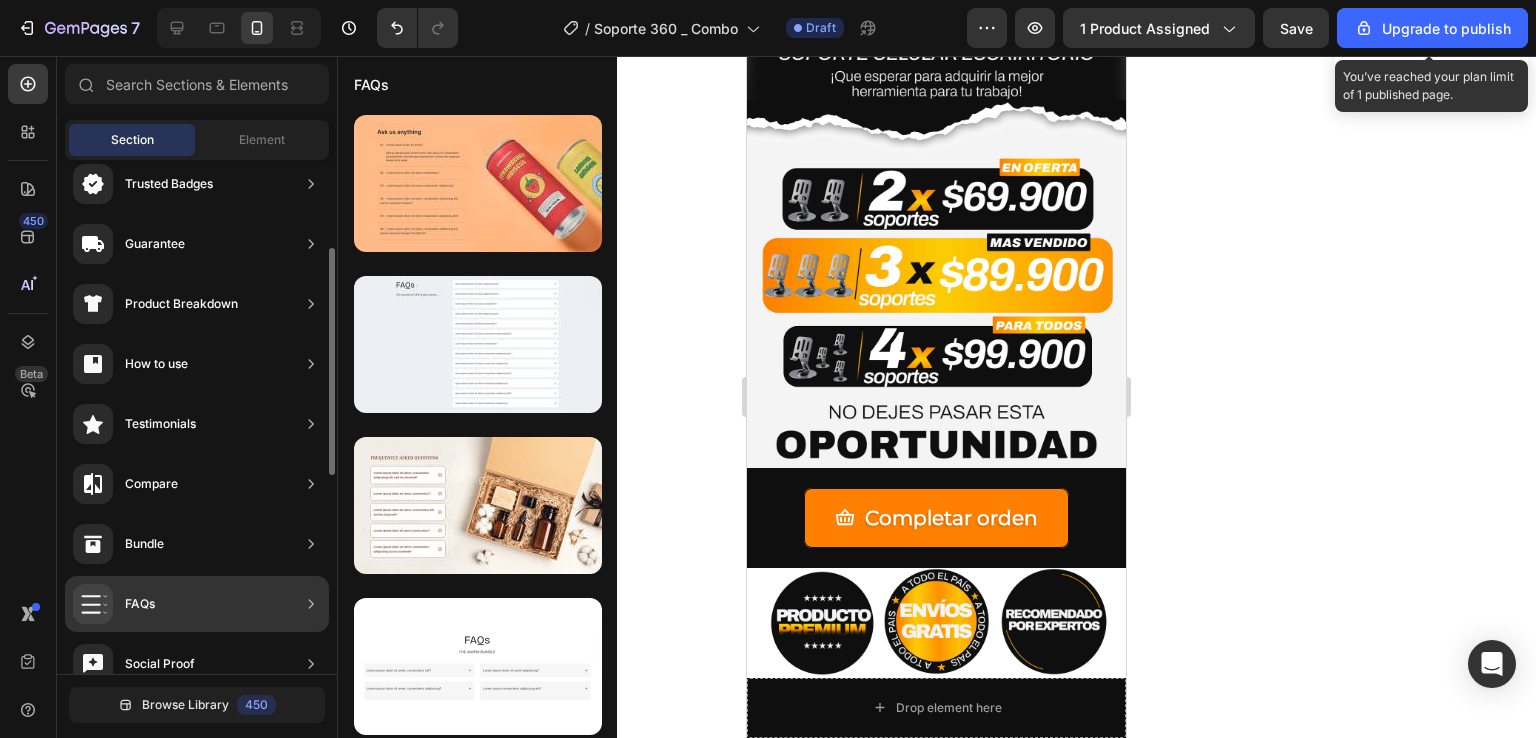 click on "FAQs" 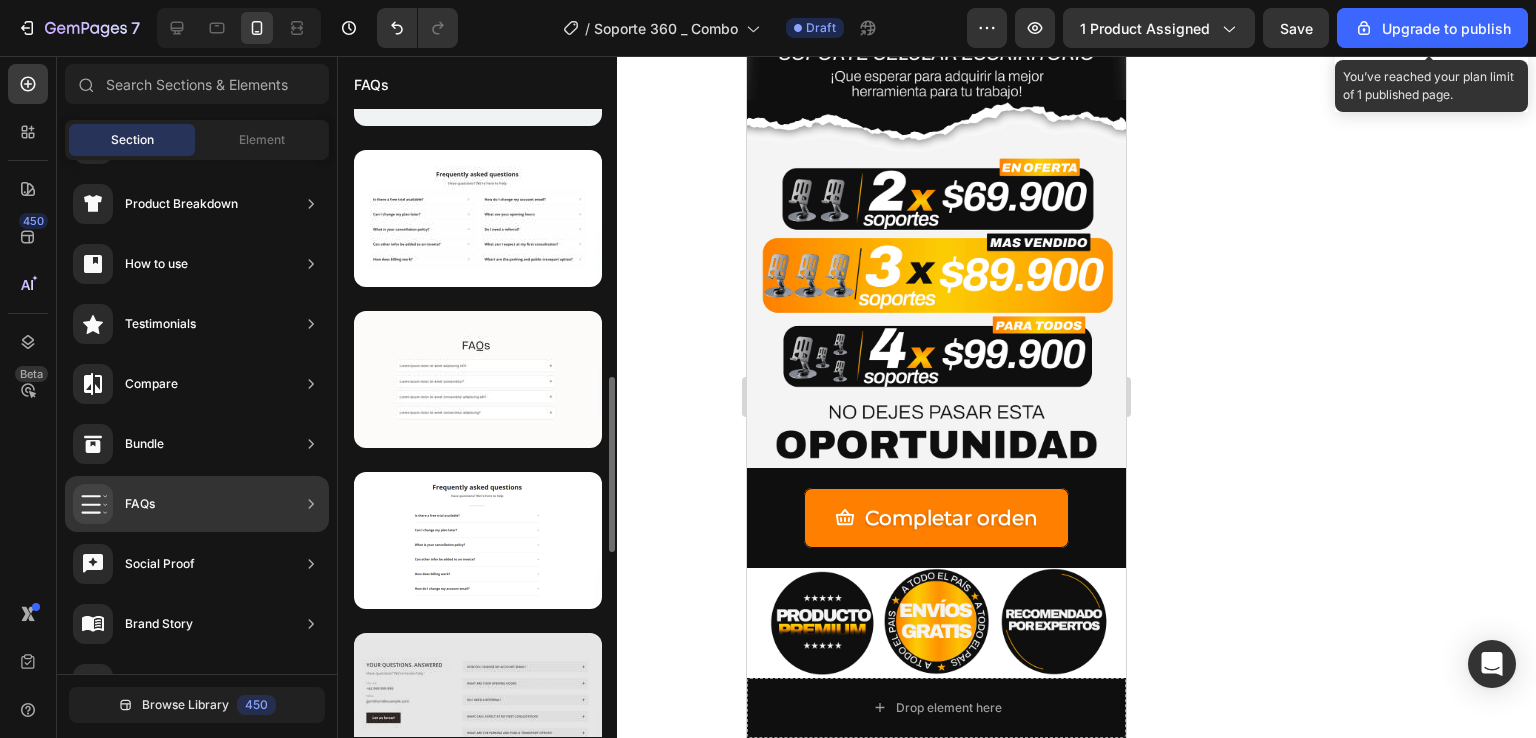 scroll, scrollTop: 1314, scrollLeft: 0, axis: vertical 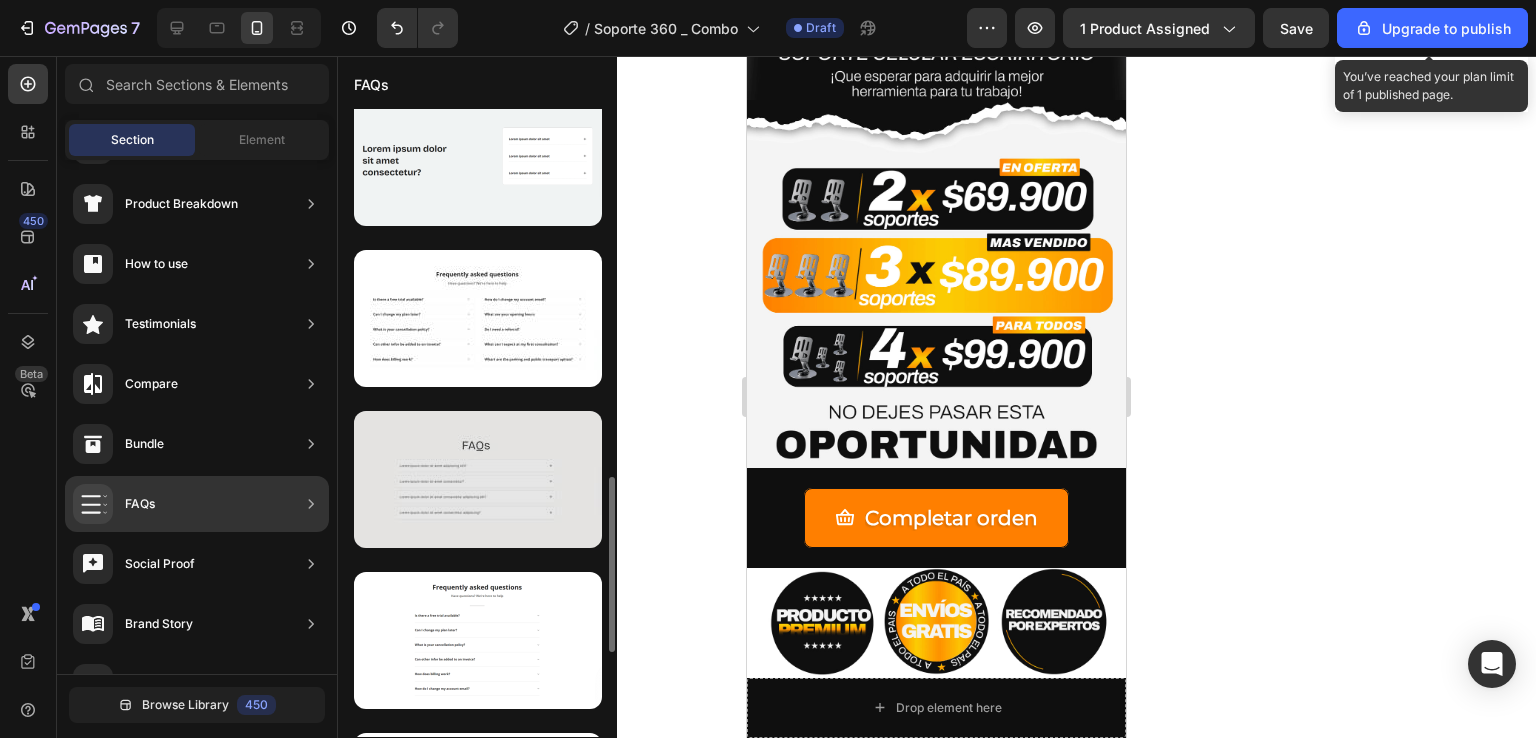 click at bounding box center [478, 479] 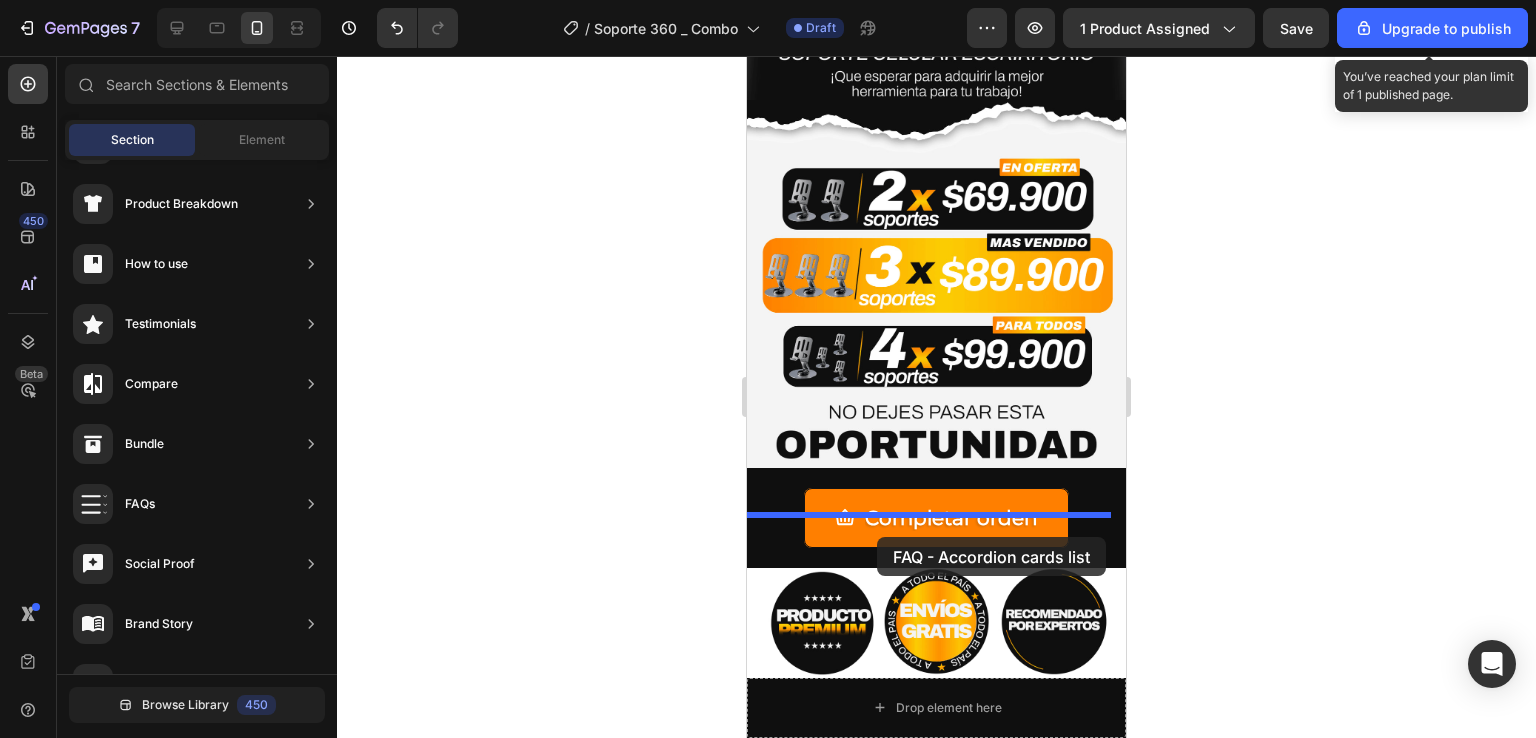 drag, startPoint x: 1176, startPoint y: 550, endPoint x: 877, endPoint y: 537, distance: 299.28247 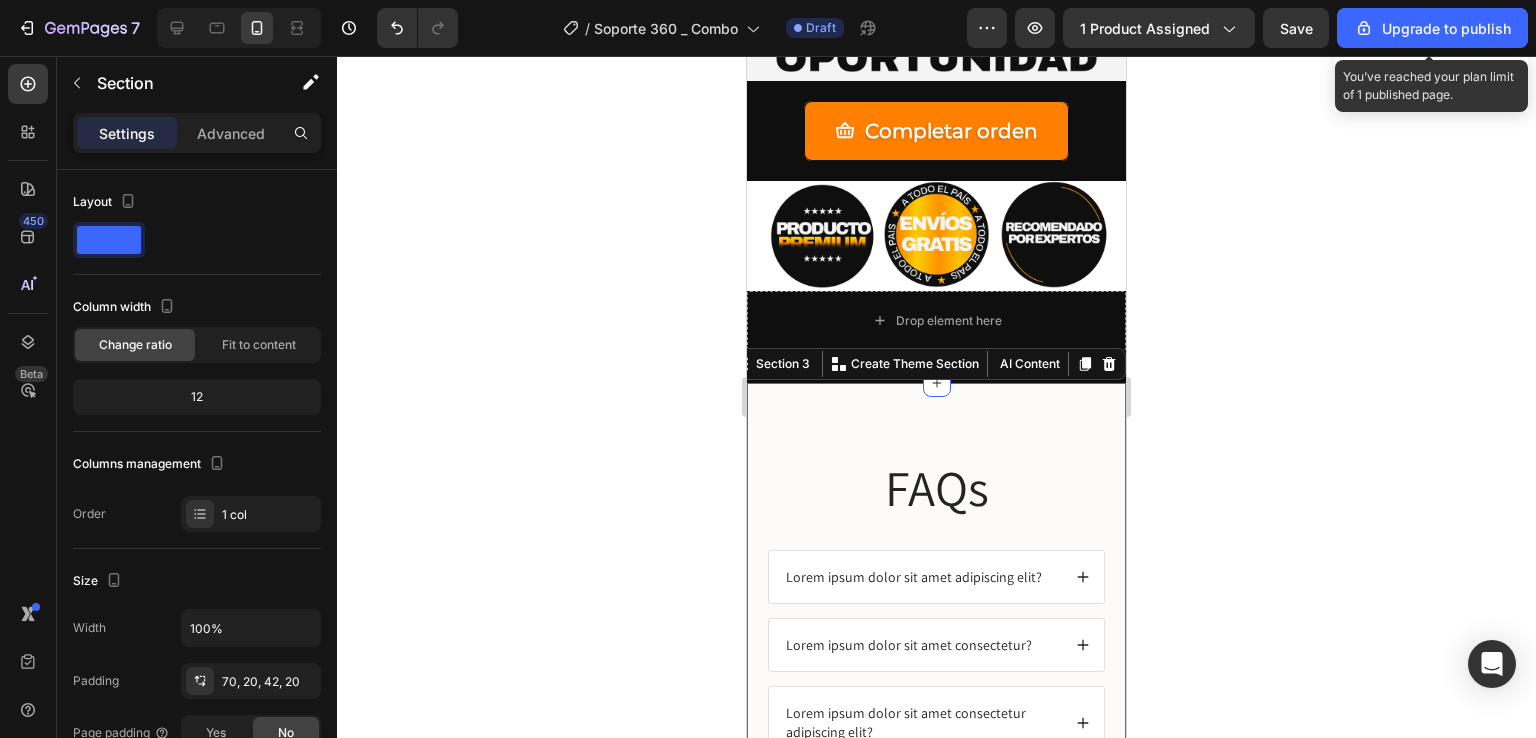 scroll, scrollTop: 7261, scrollLeft: 0, axis: vertical 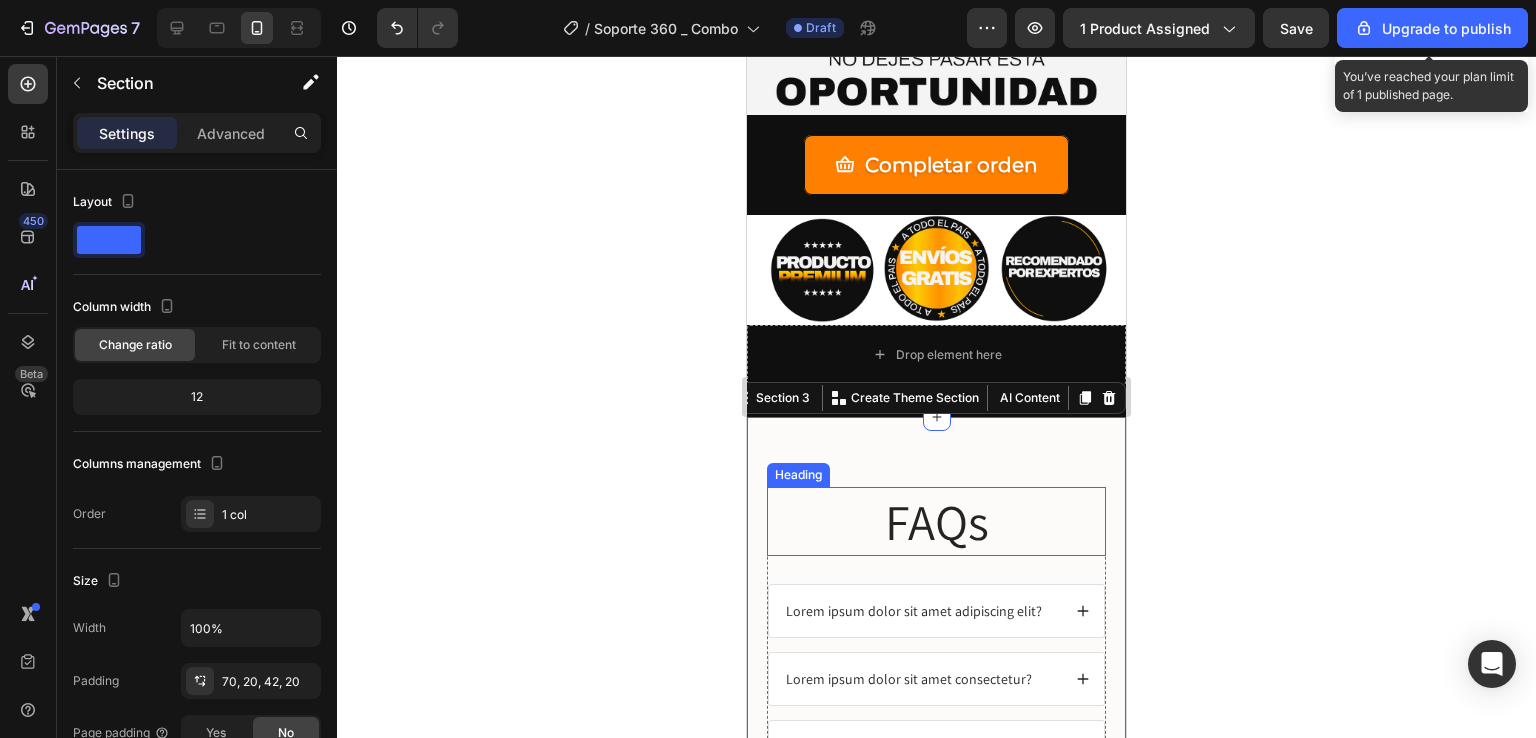 click on "FAQs" at bounding box center [936, 521] 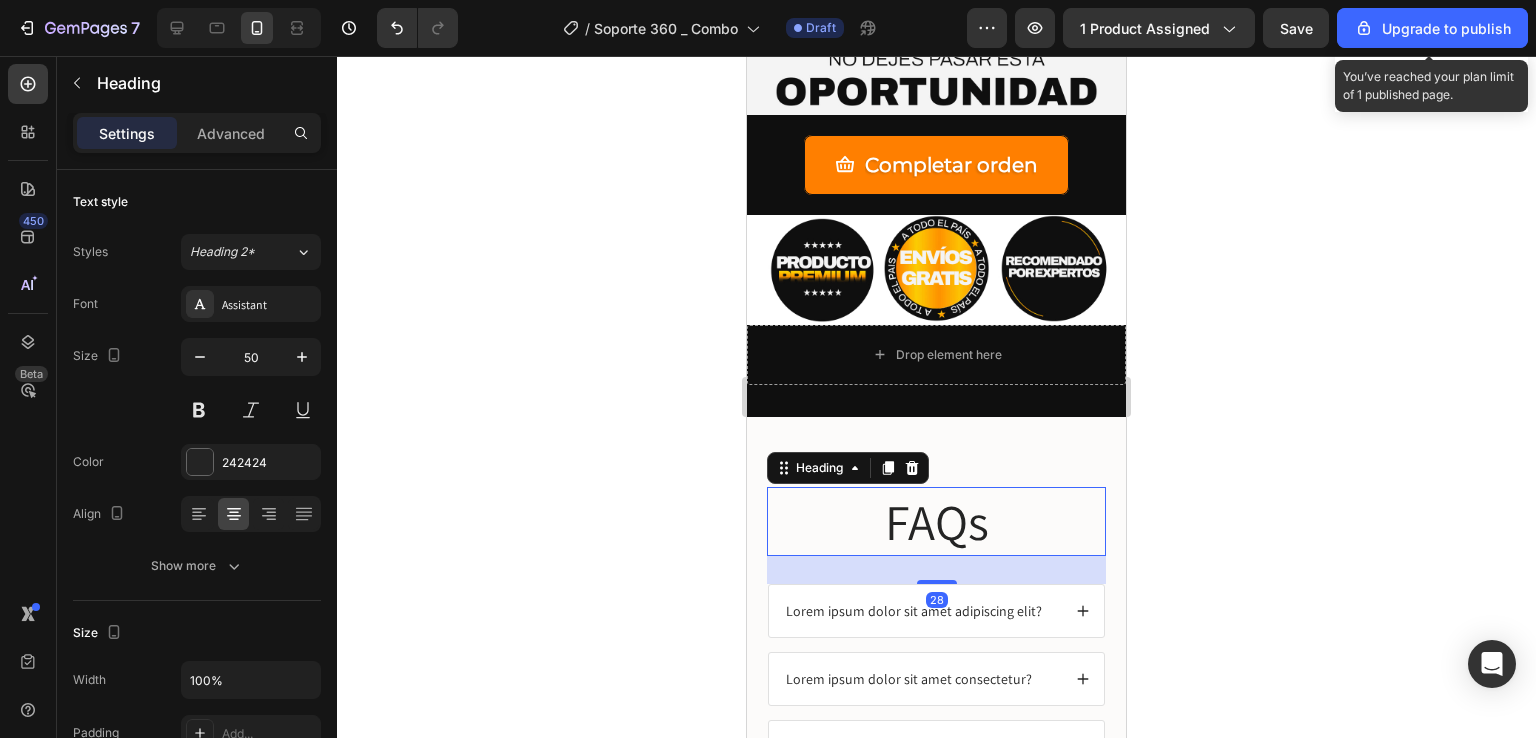 click 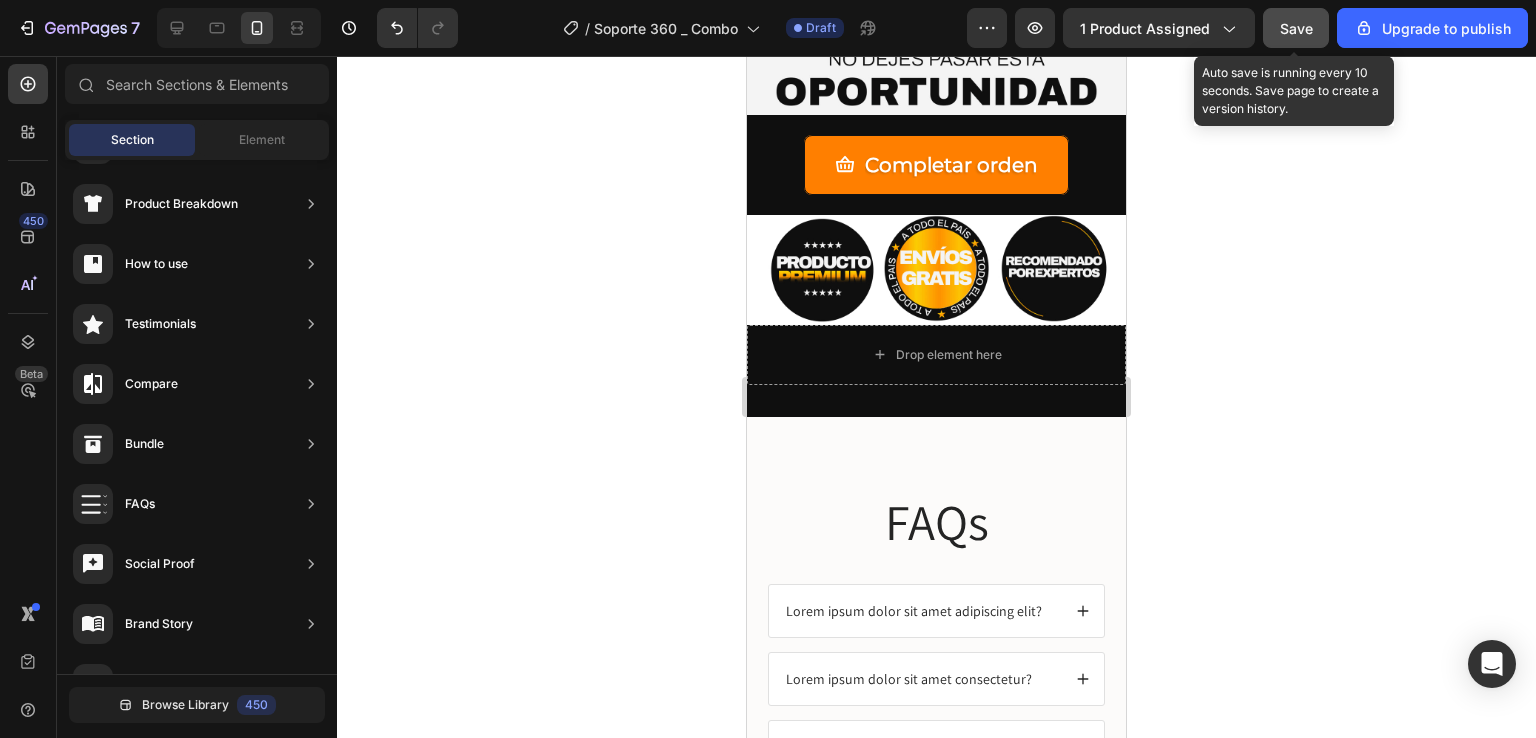 click on "Save" at bounding box center [1296, 28] 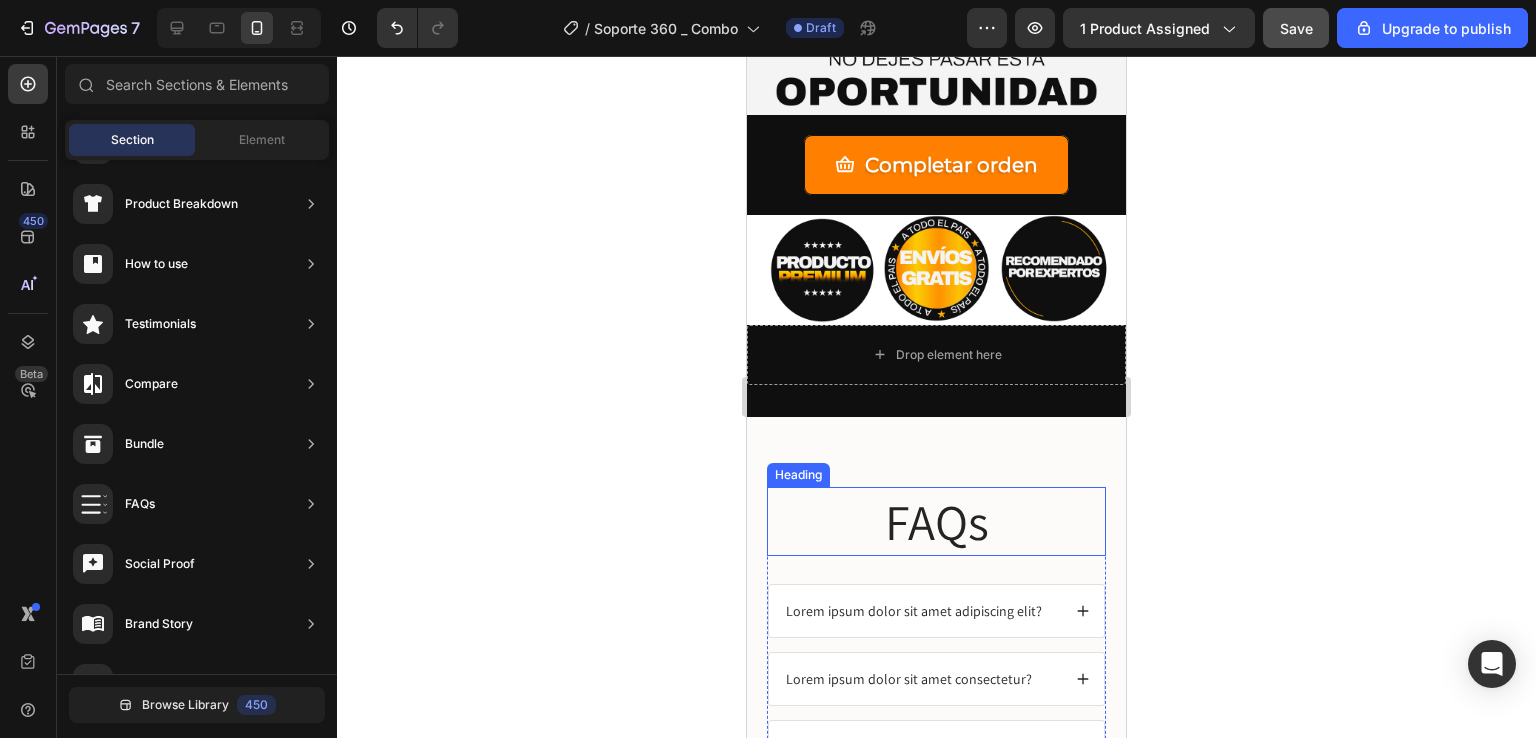 click on "FAQs" at bounding box center (936, 521) 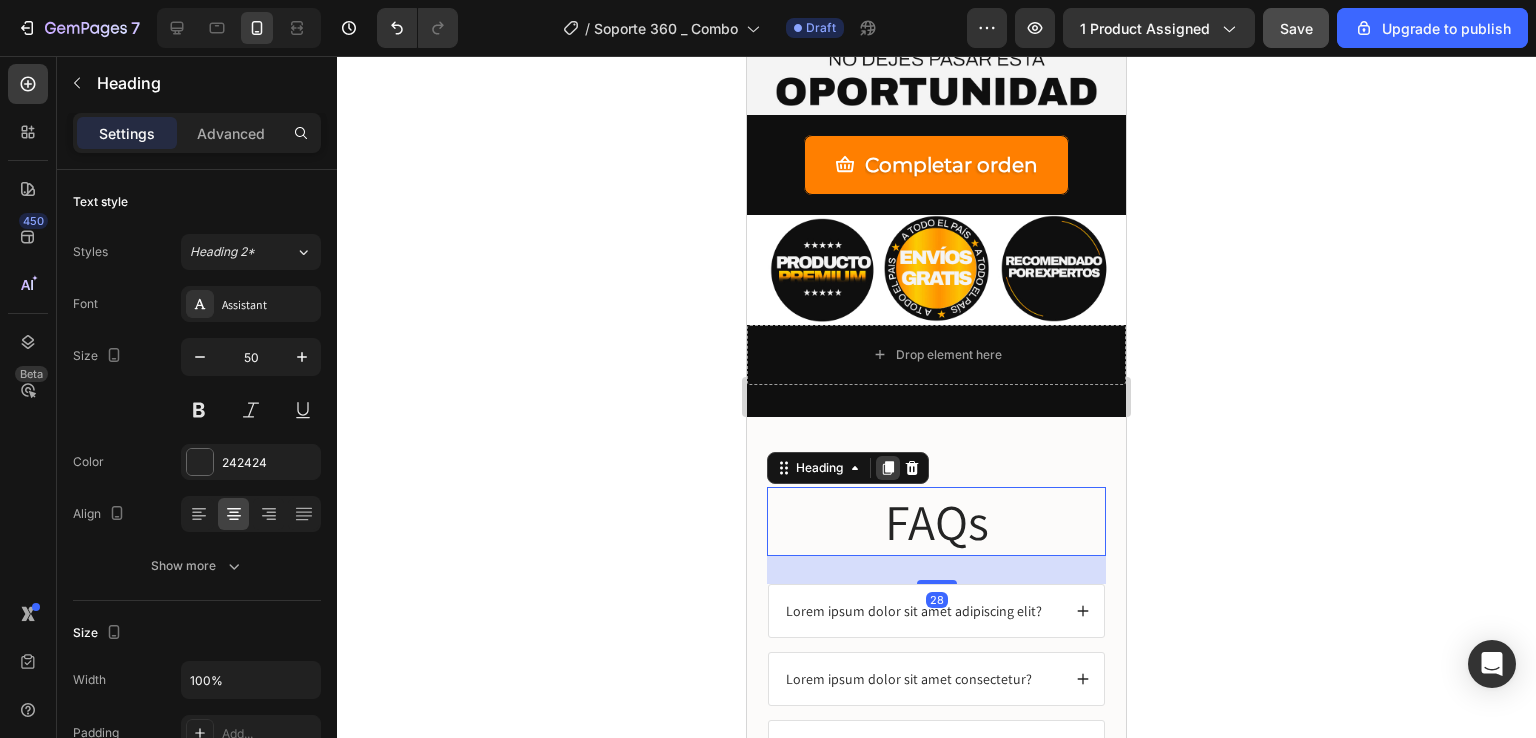 click 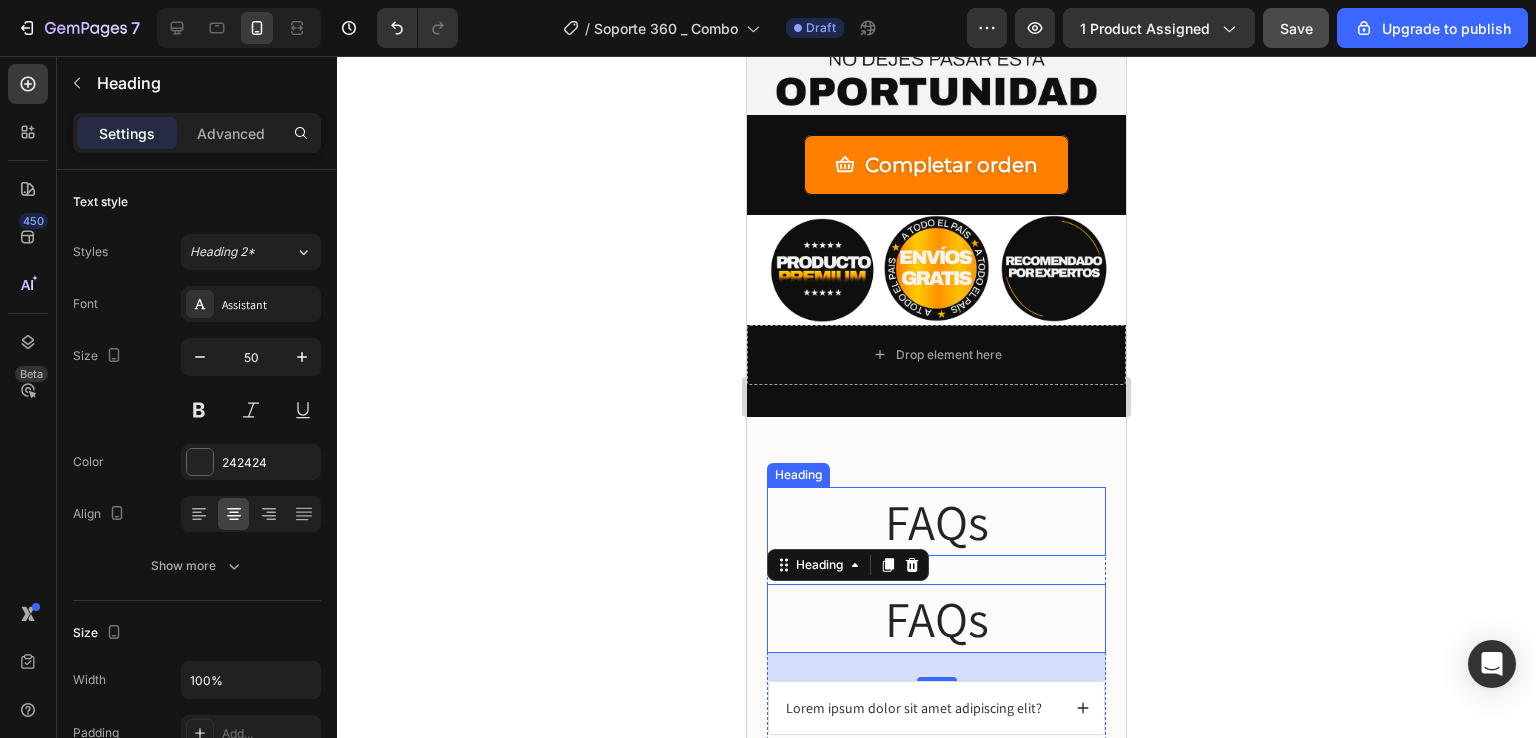 scroll, scrollTop: 671, scrollLeft: 0, axis: vertical 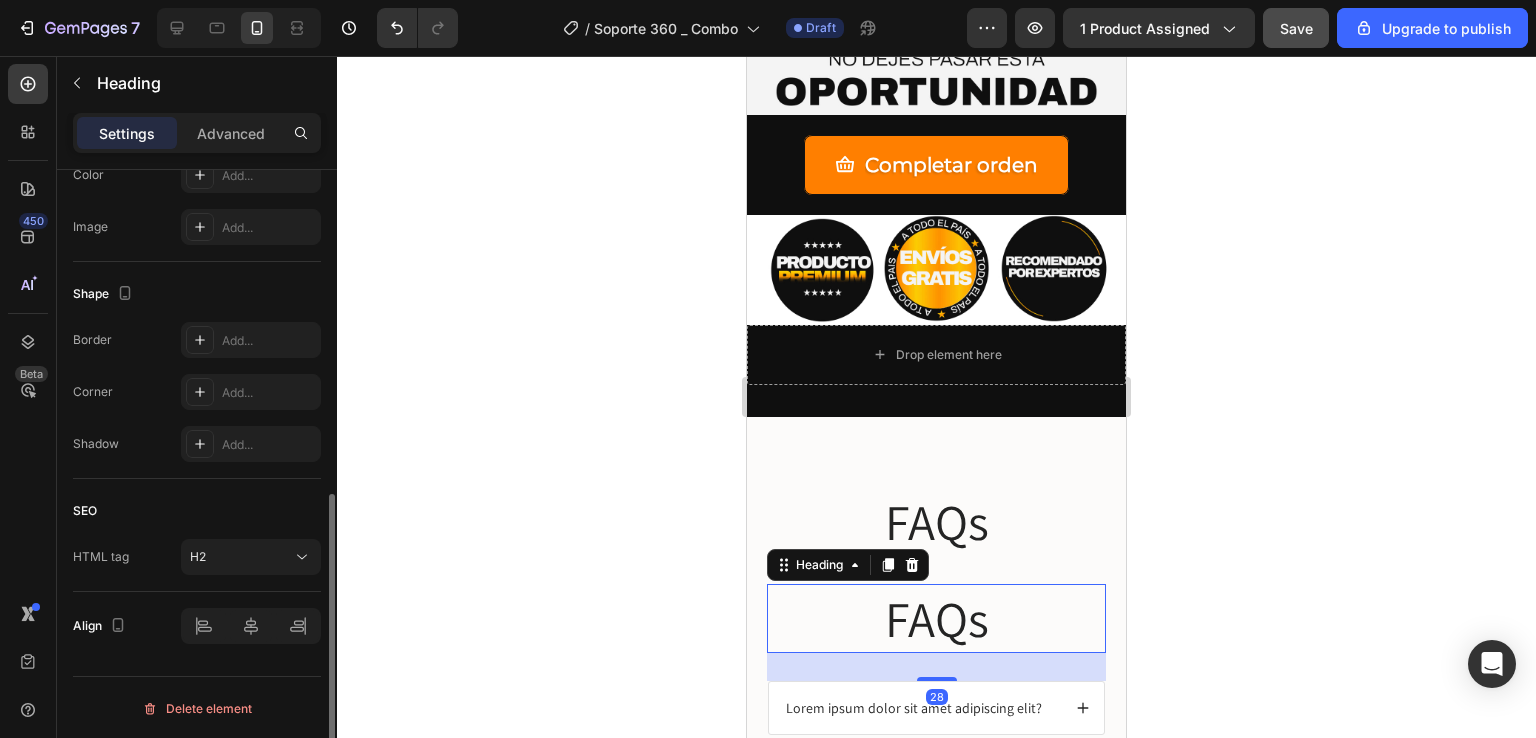 click on "FAQs" at bounding box center [936, 618] 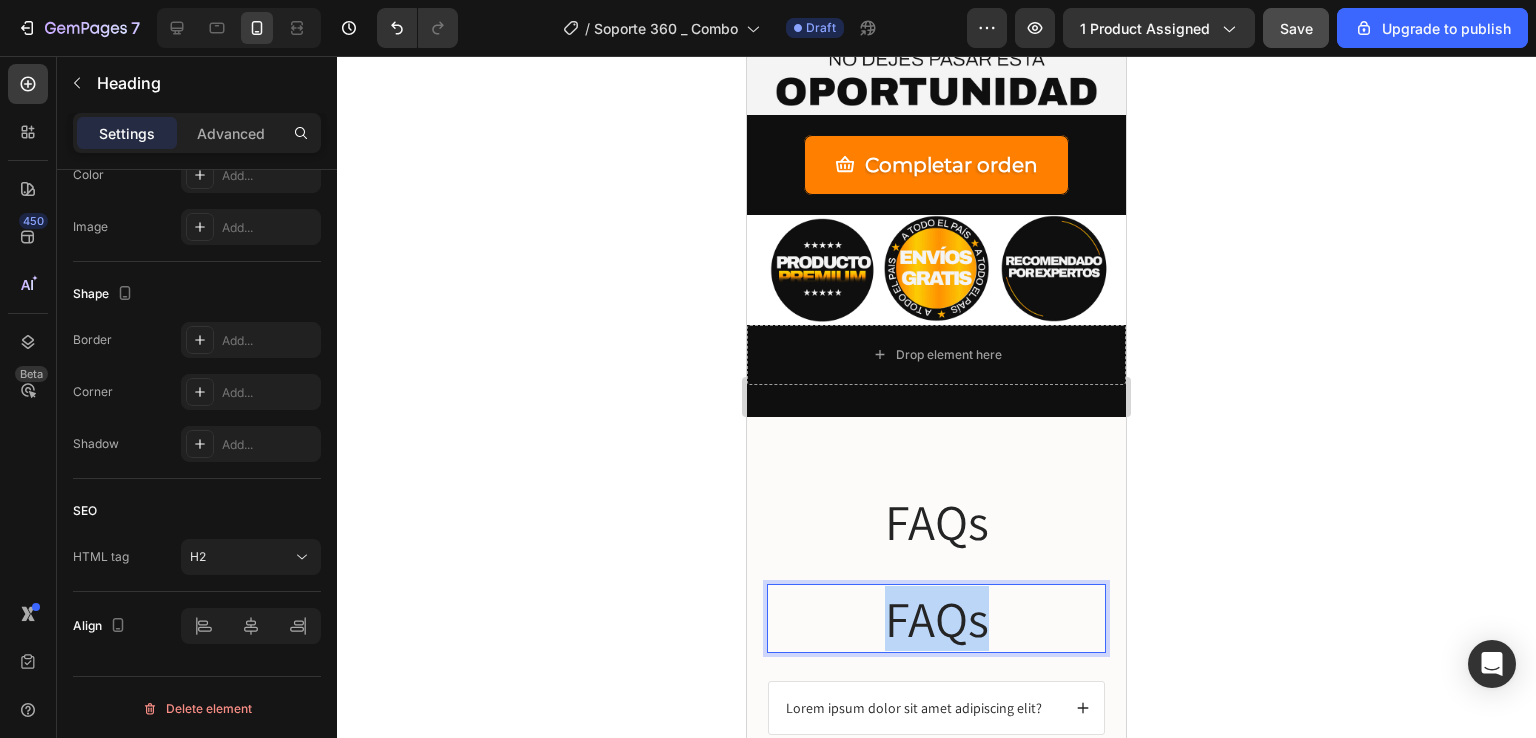click on "FAQs" at bounding box center [936, 618] 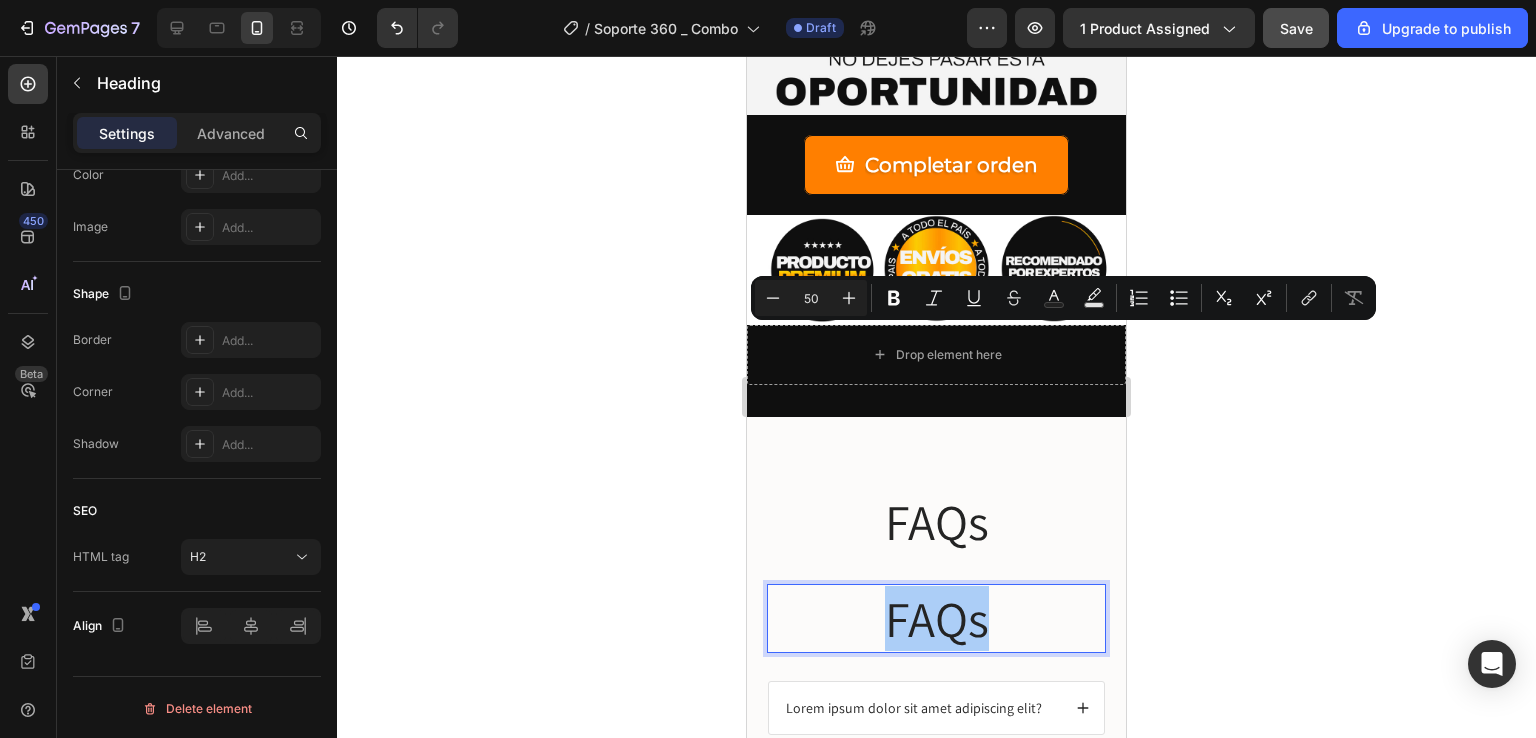 click 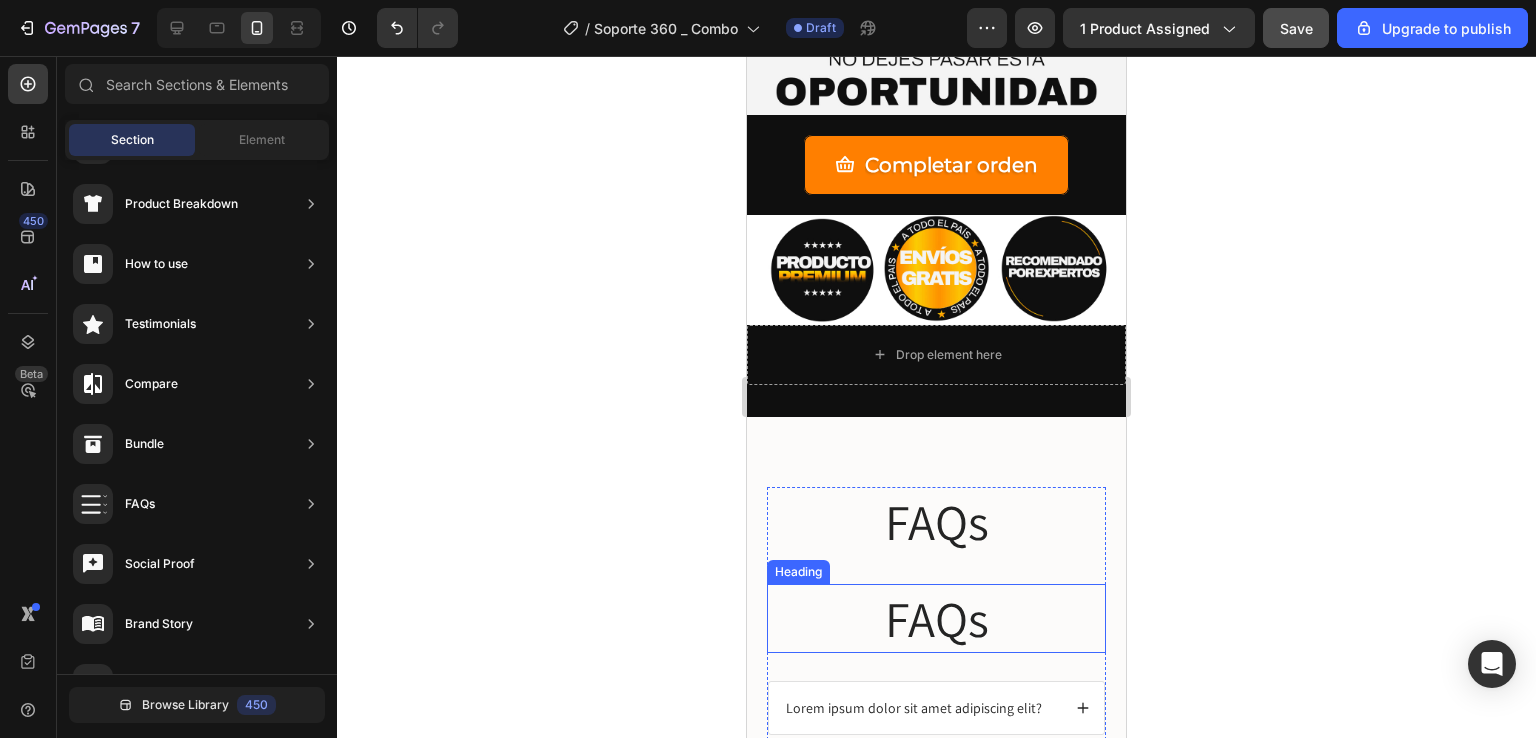 click on "FAQs" at bounding box center (936, 618) 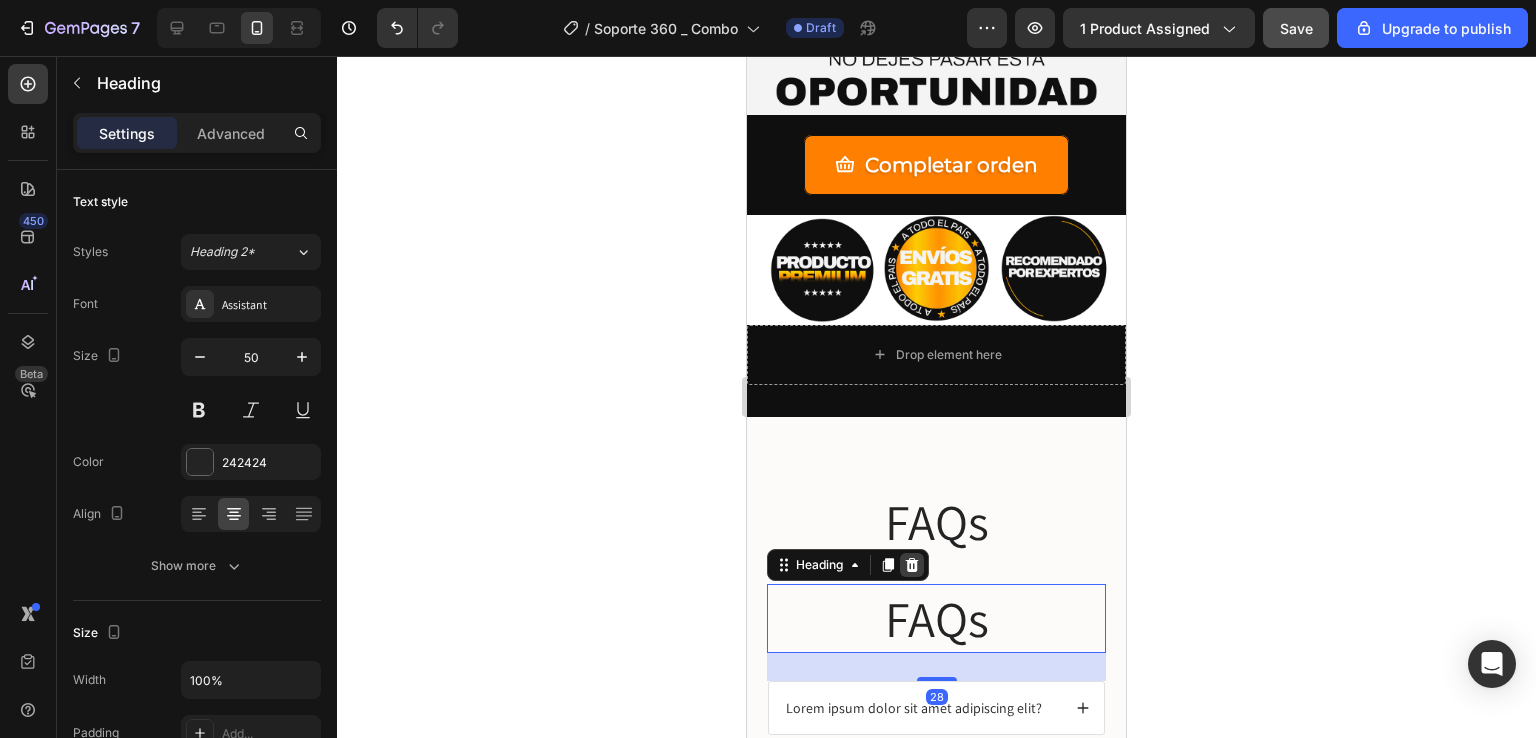 click 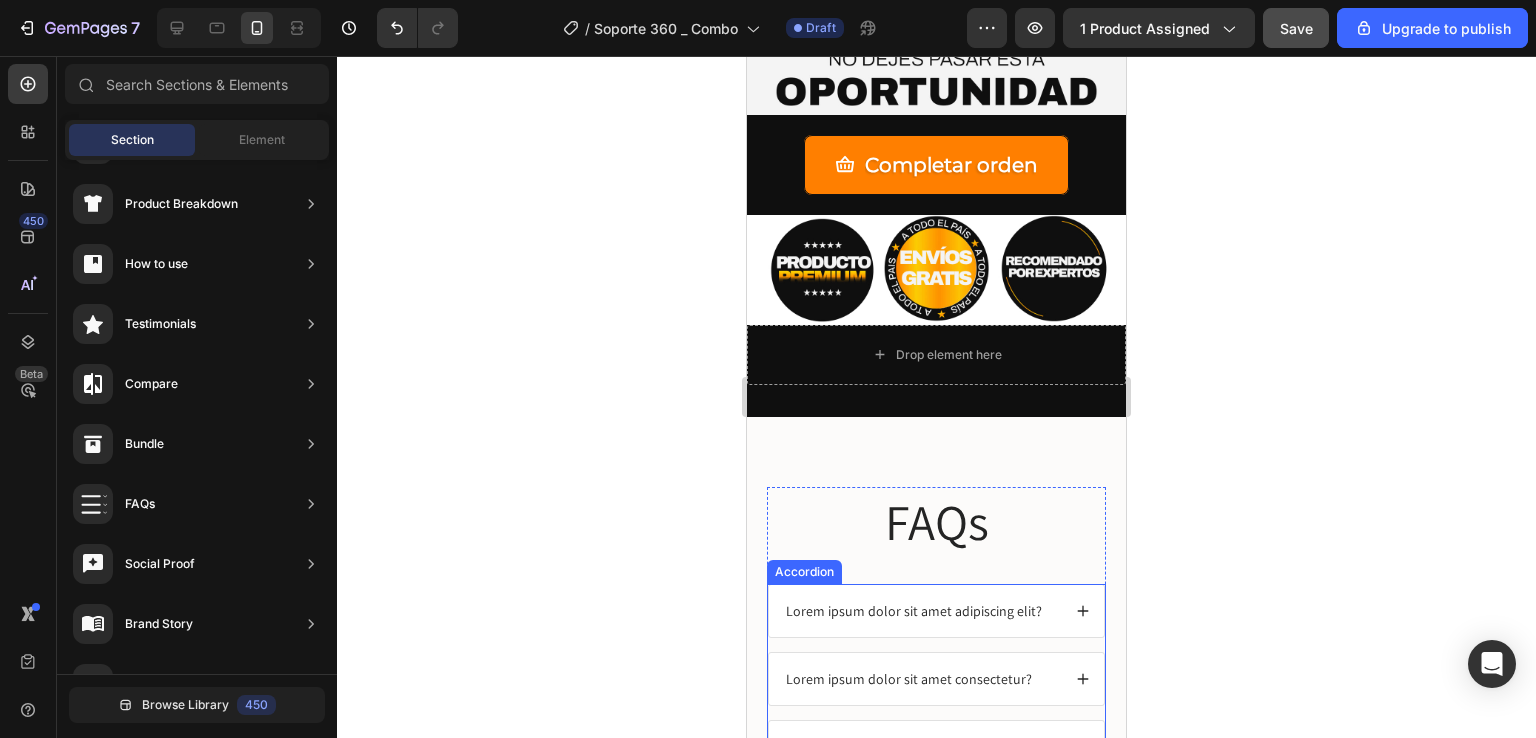 click on "Lorem ipsum dolor sit amet adipiscing elit?" at bounding box center [914, 611] 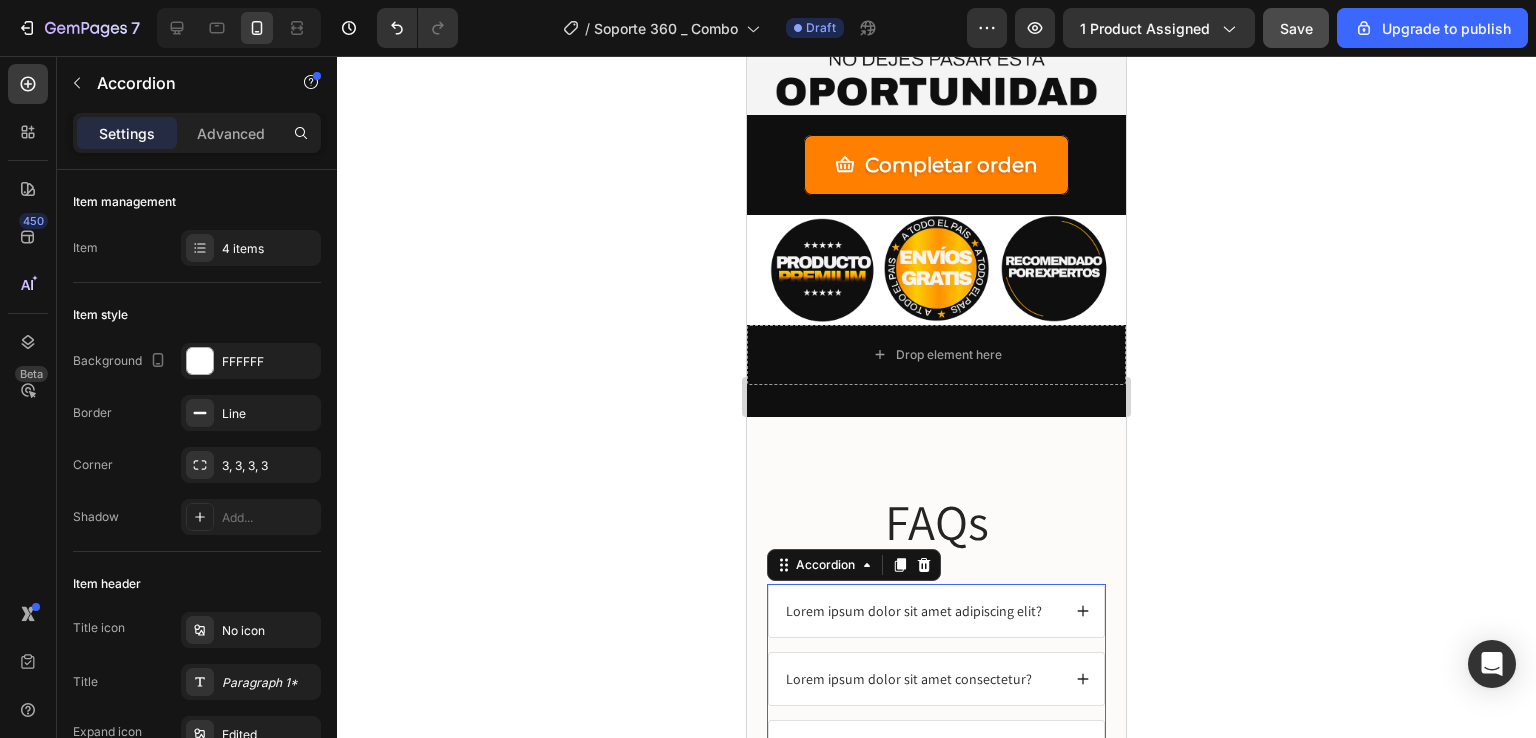 click on "Lorem ipsum dolor sit amet adipiscing elit?" at bounding box center (914, 611) 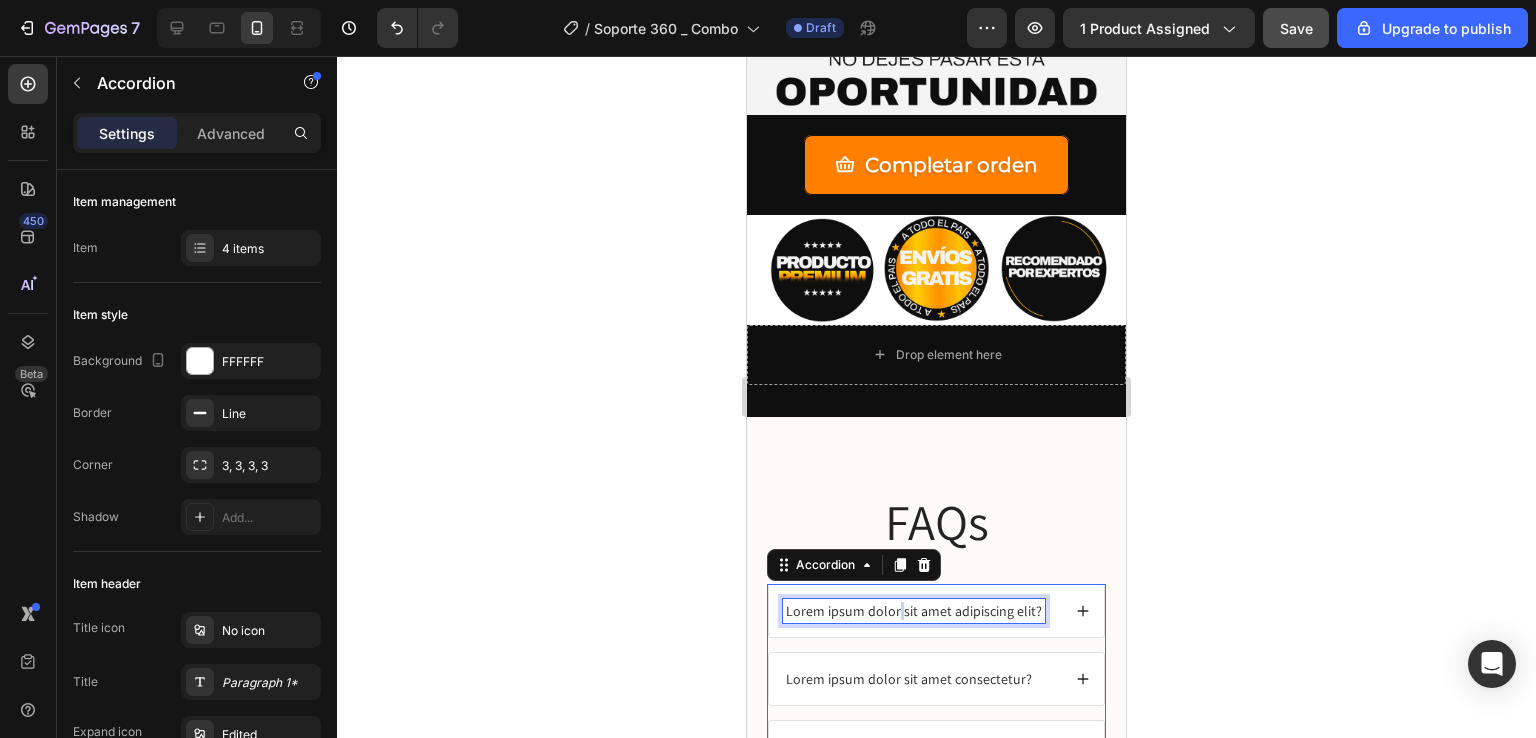 click on "Lorem ipsum dolor sit amet adipiscing elit?" at bounding box center (914, 611) 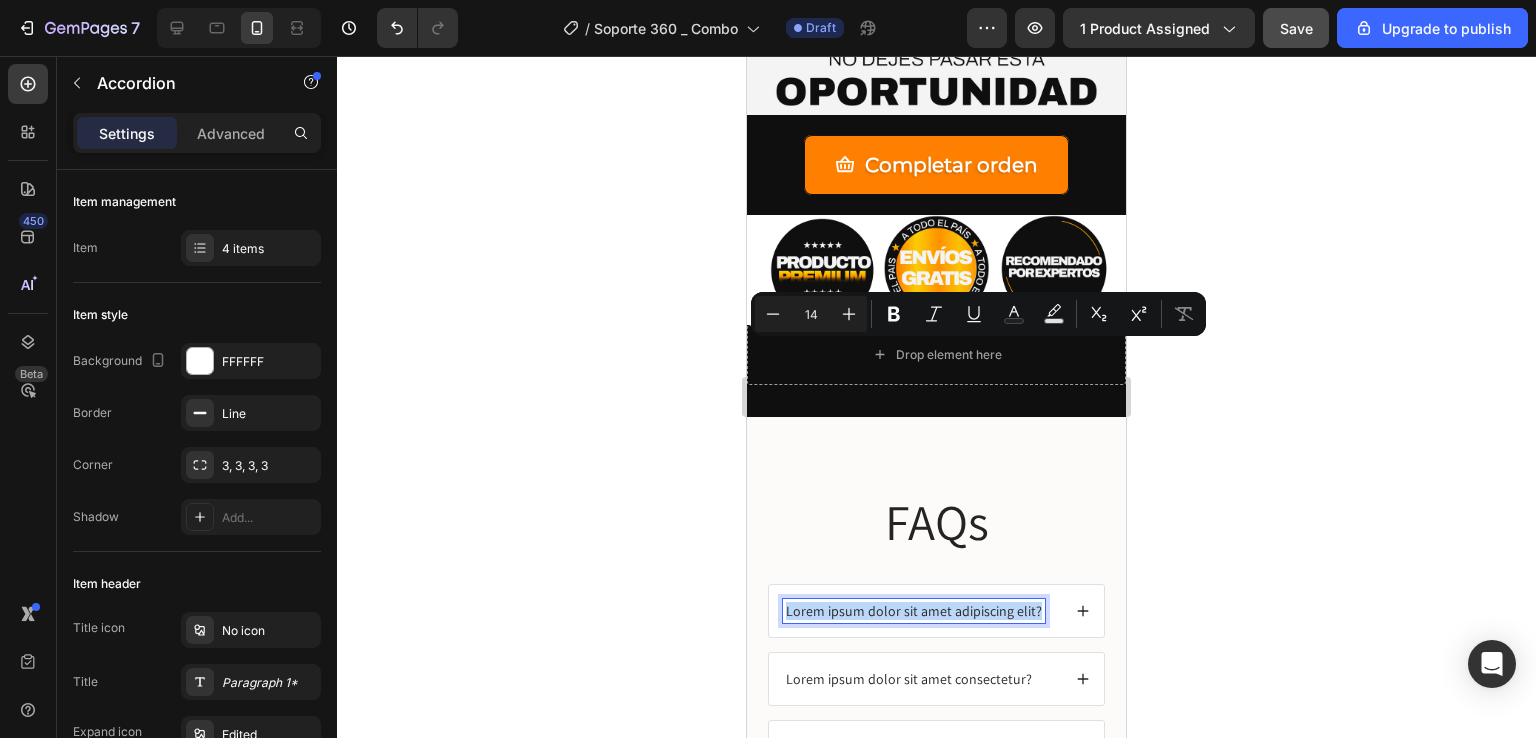 click on "Lorem ipsum dolor sit amet adipiscing elit?" at bounding box center (914, 611) 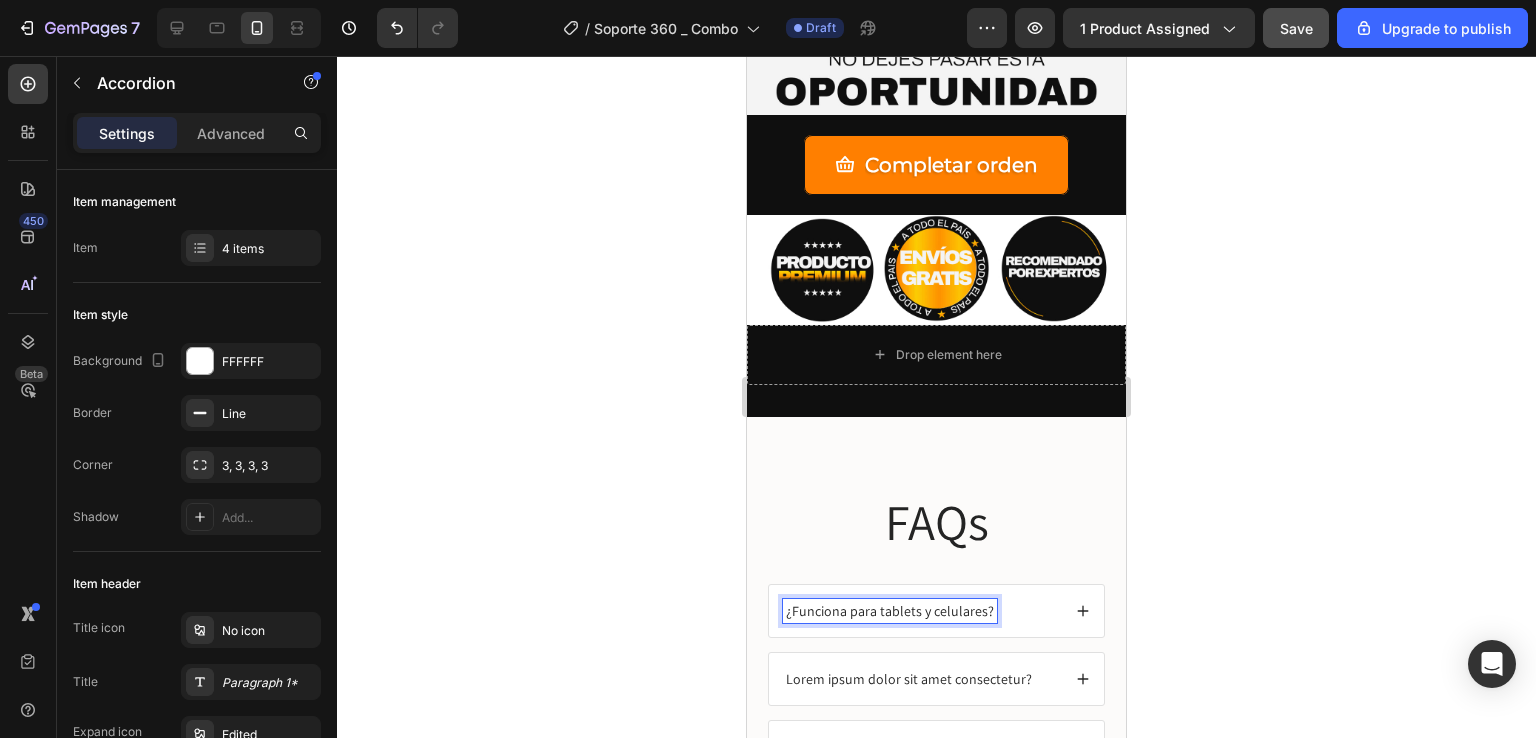 click 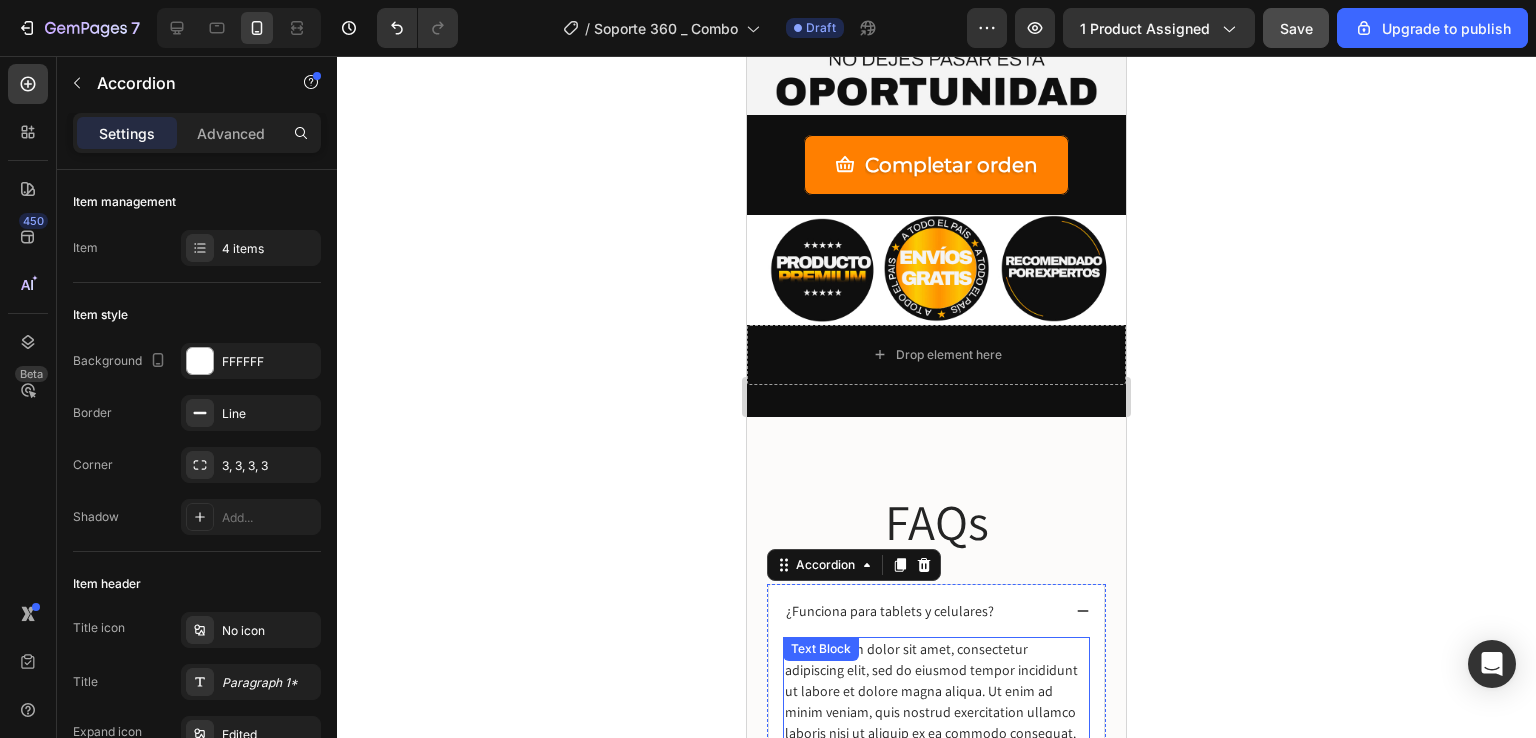 click on "Lorem ipsum dolor sit amet, consectetur adipiscing elit, sed do eiusmod tempor incididunt ut labore et dolore magna aliqua. Ut enim ad minim veniam, quis nostrud exercitation ullamco laboris nisi ut aliquip ex ea commodo consequat." at bounding box center (936, 691) 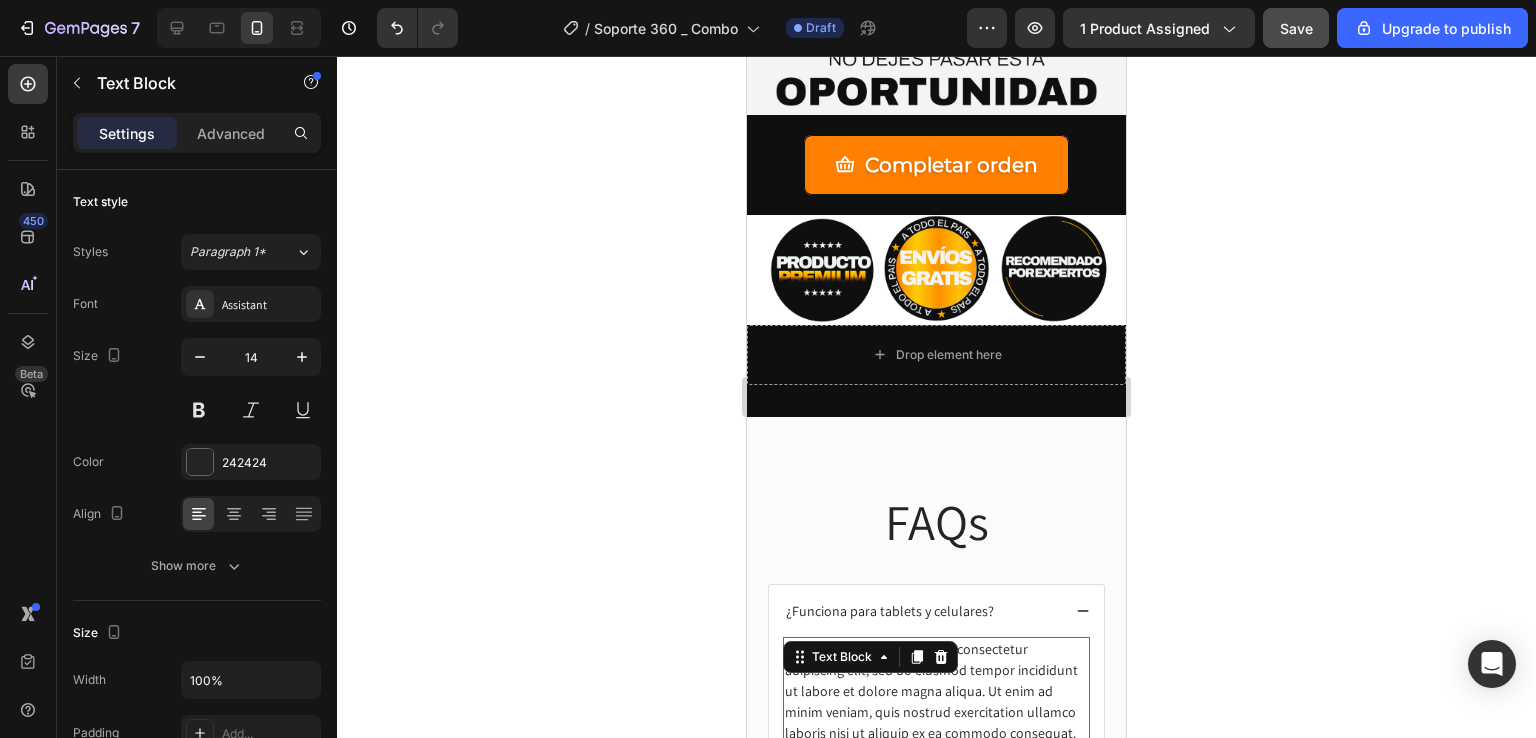 click on "Lorem ipsum dolor sit amet, consectetur adipiscing elit, sed do eiusmod tempor incididunt ut labore et dolore magna aliqua. Ut enim ad minim veniam, quis nostrud exercitation ullamco laboris nisi ut aliquip ex ea commodo consequat." at bounding box center [936, 691] 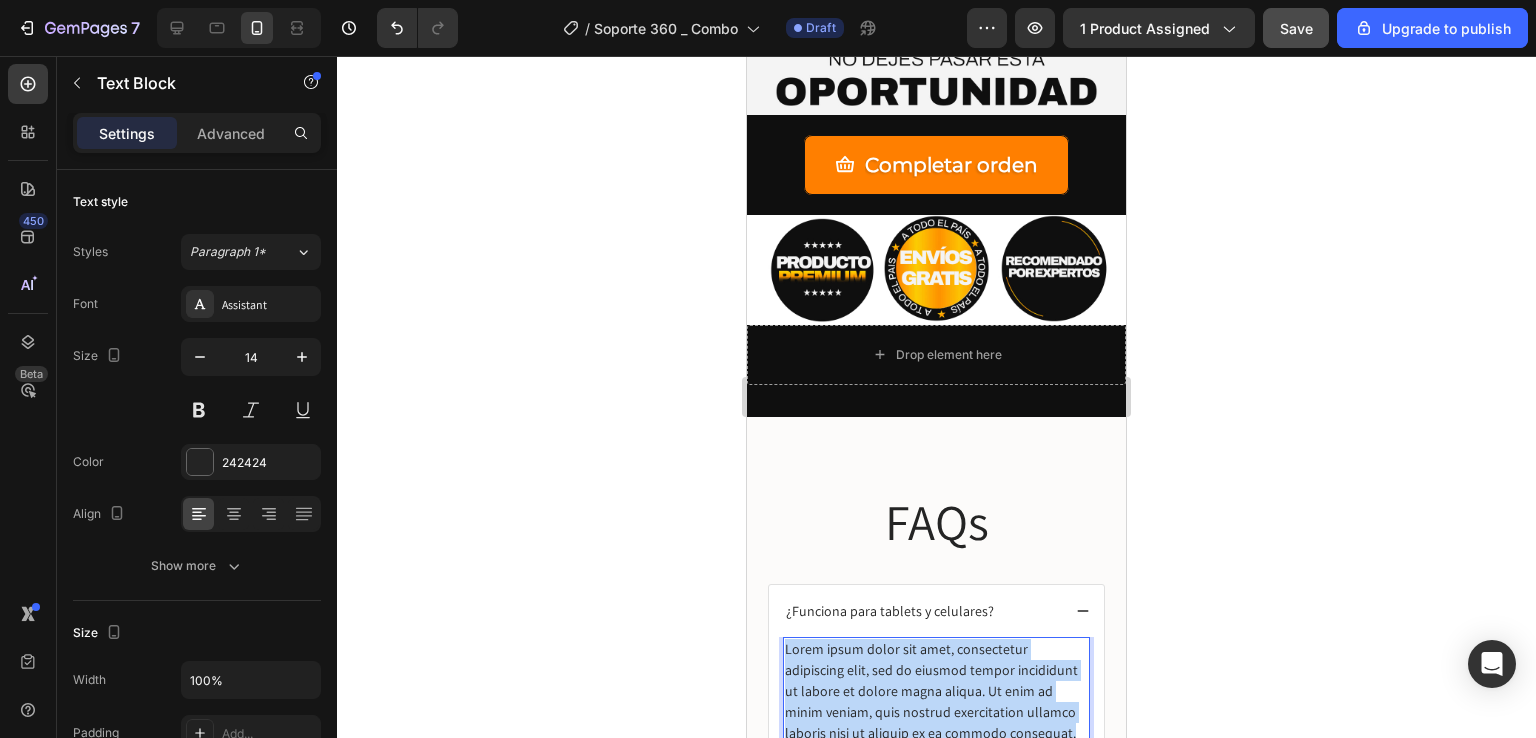 click on "Lorem ipsum dolor sit amet, consectetur adipiscing elit, sed do eiusmod tempor incididunt ut labore et dolore magna aliqua. Ut enim ad minim veniam, quis nostrud exercitation ullamco laboris nisi ut aliquip ex ea commodo consequat." at bounding box center [936, 691] 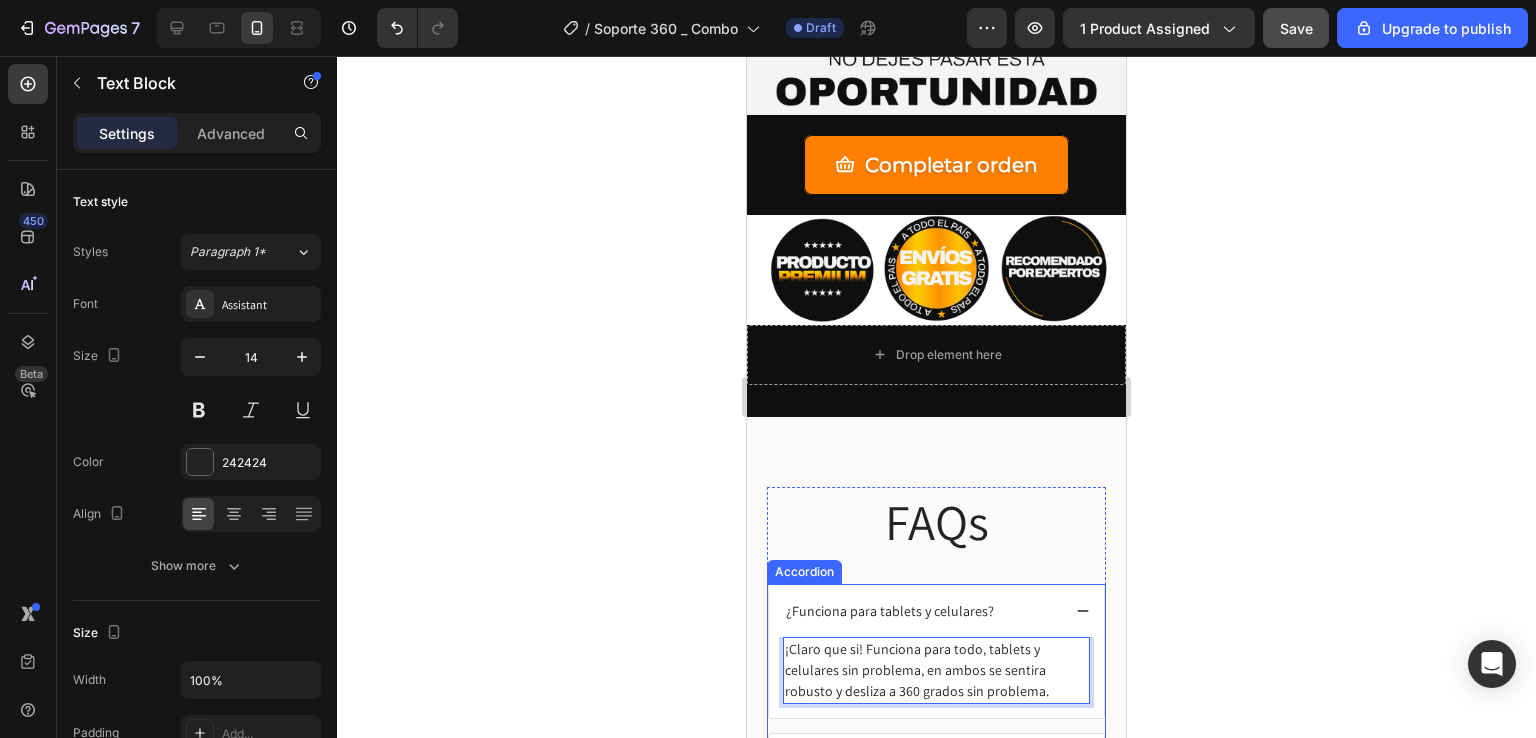 click on "Lorem ipsum dolor sit amet consectetur?" at bounding box center [909, 760] 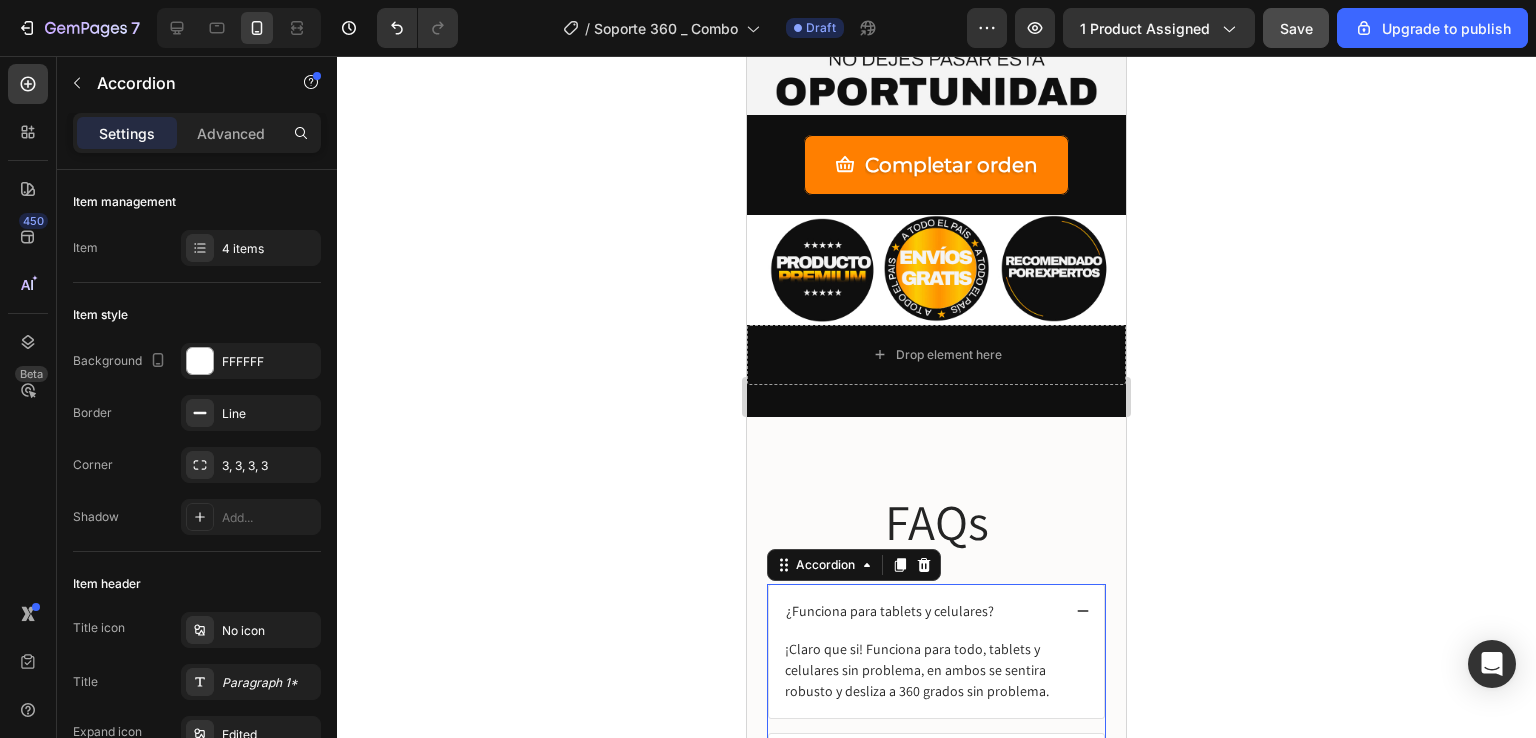 click on "Lorem ipsum dolor sit amet consectetur?" at bounding box center [909, 760] 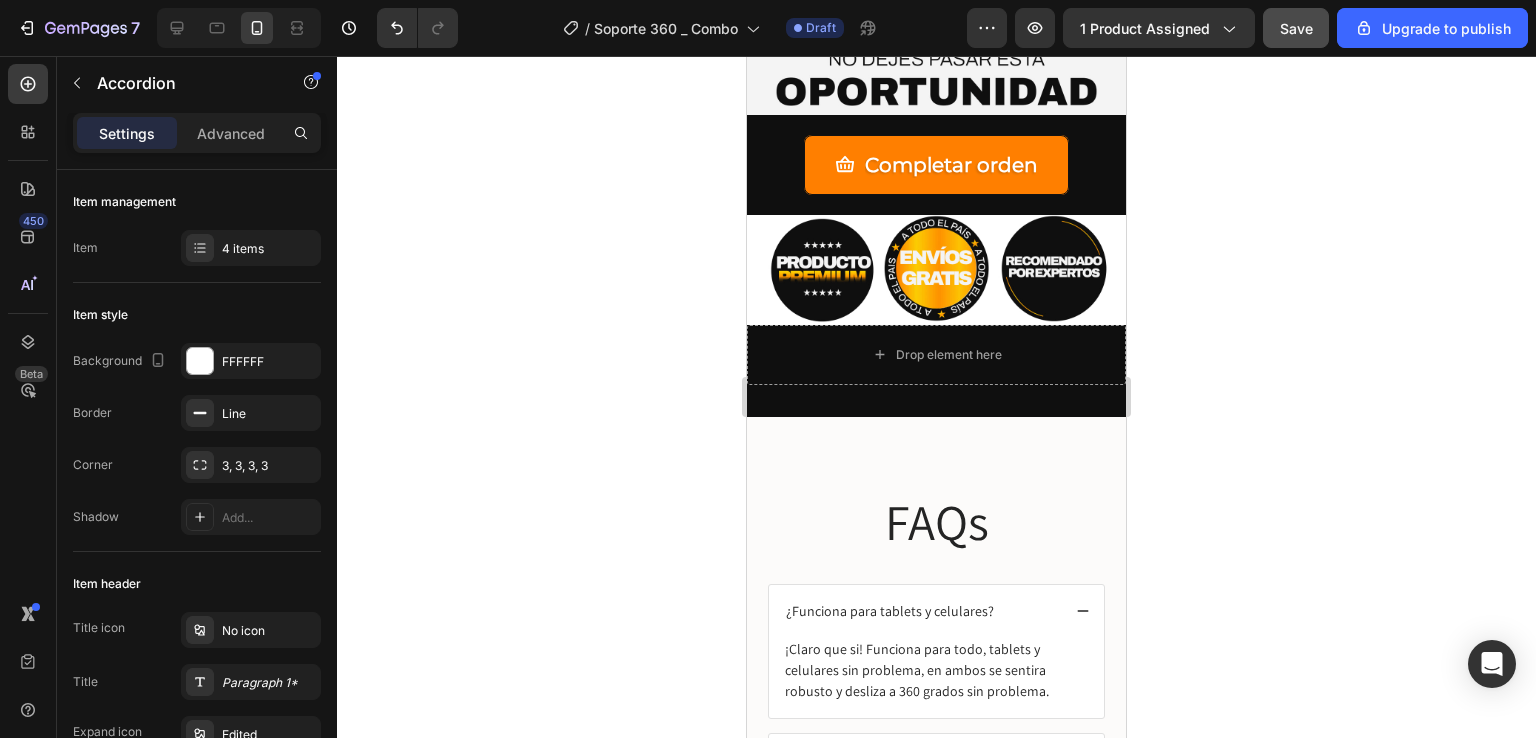 click on "Lorem ipsum dolor sit amet consectetur?" at bounding box center (909, 760) 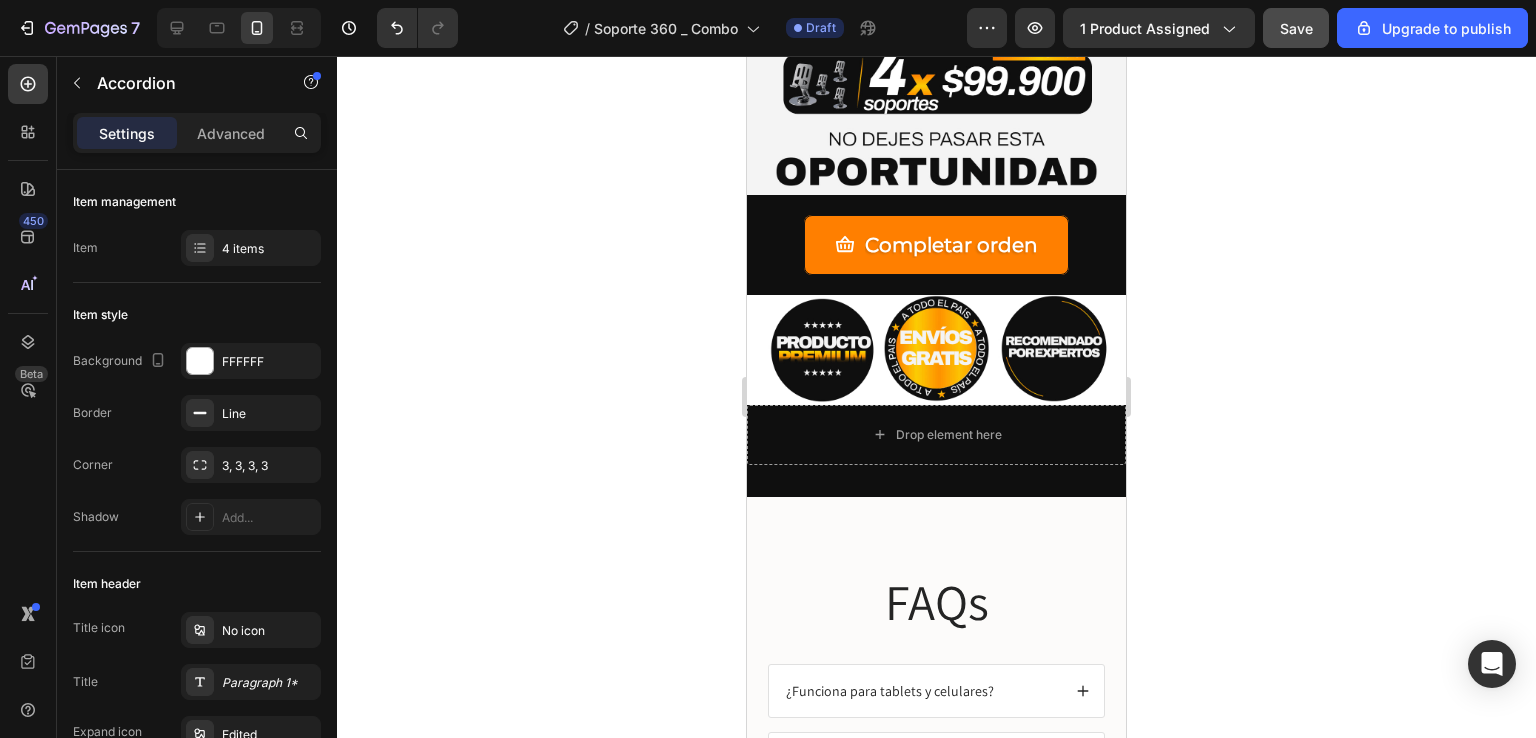 scroll, scrollTop: 7180, scrollLeft: 0, axis: vertical 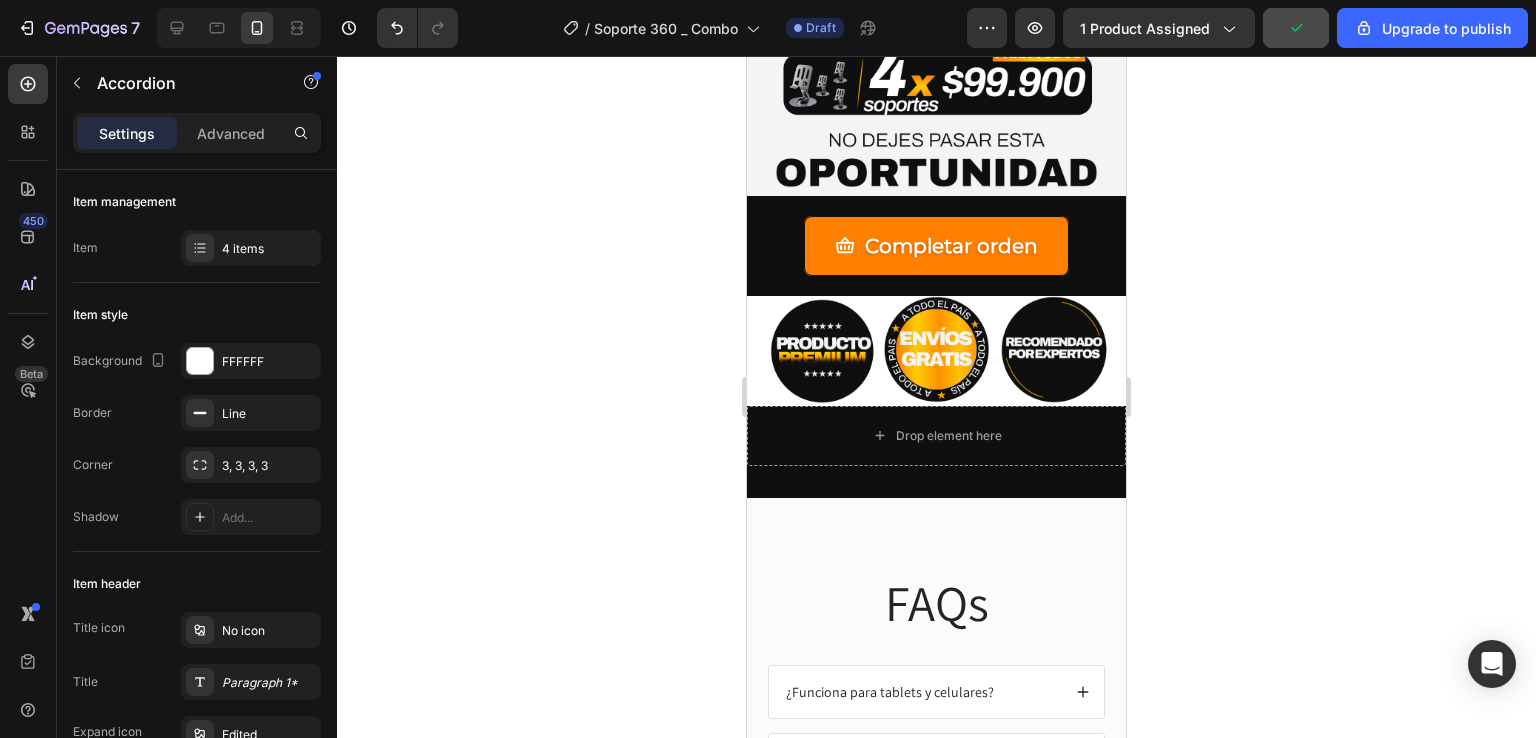 click on "¿Viene en colores?" at bounding box center [921, 760] 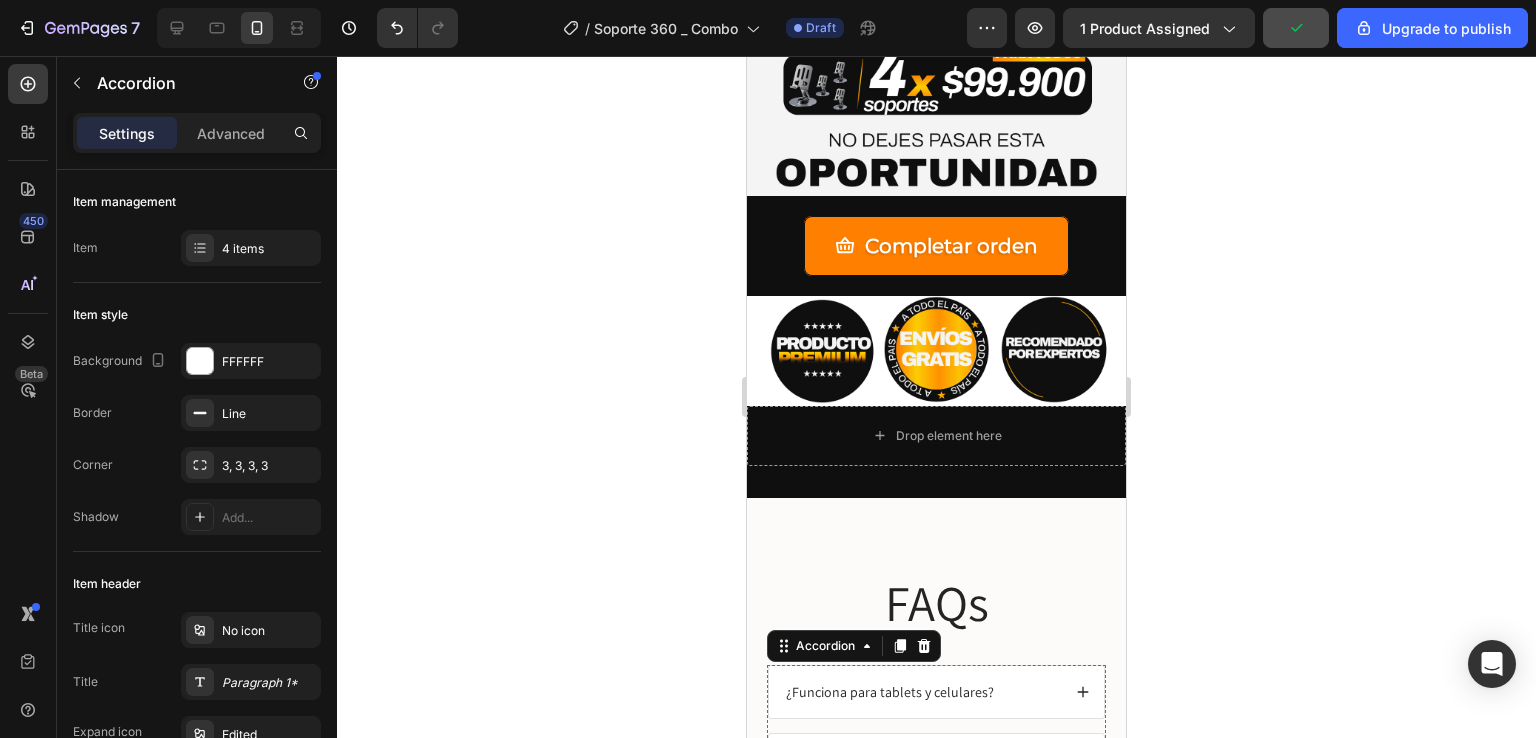 click on "Lorem ipsum dolor sit amet, consectetur adipiscing elit, sed do eiusmod tempor incididunt ut labore et dolore magna aliqua. Ut enim ad minim veniam, quis nostrud exercitation ullamco laboris nisi ut aliquip ex ea commodo consequat." at bounding box center (936, 840) 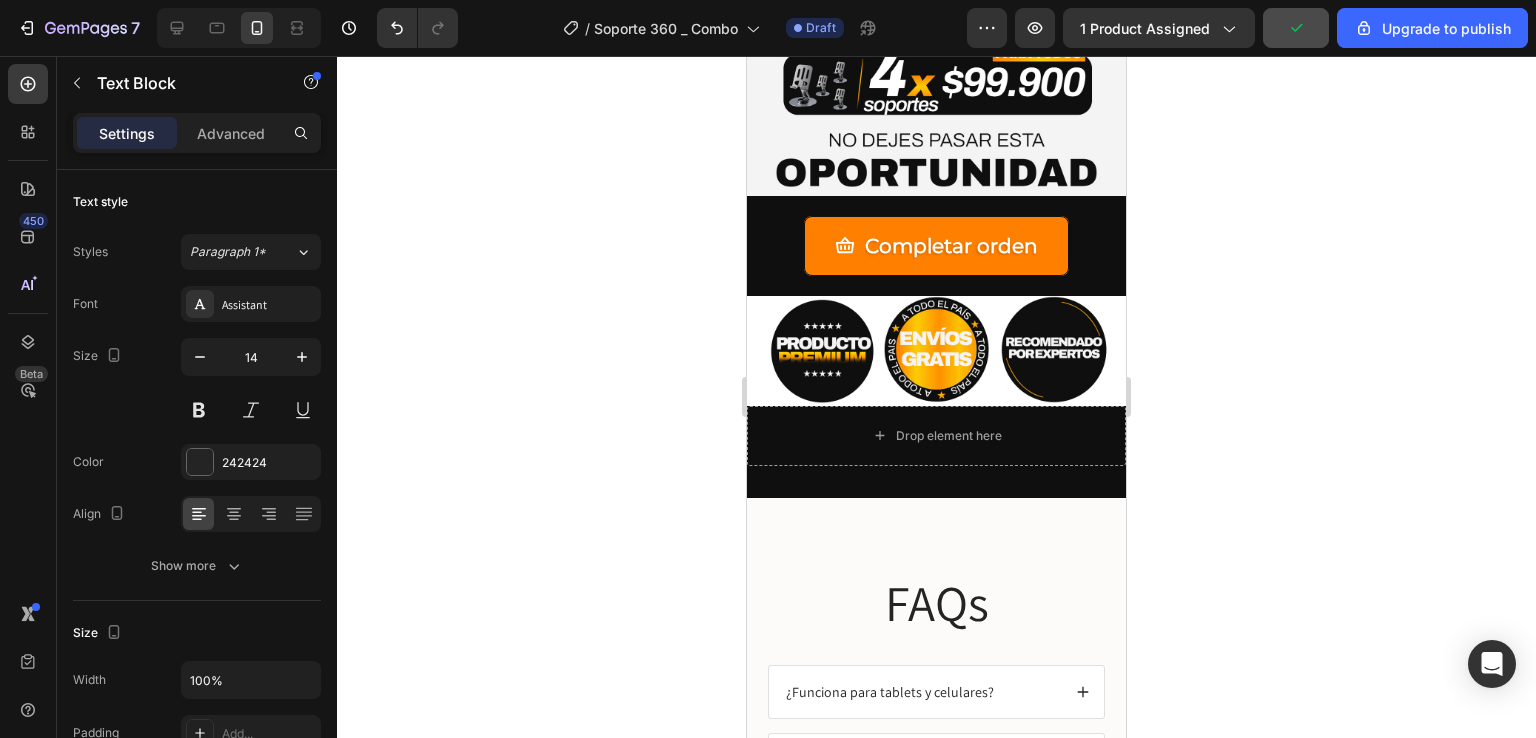 click on "Lorem ipsum dolor sit amet, consectetur adipiscing elit, sed do eiusmod tempor incididunt ut labore et dolore magna aliqua. Ut enim ad minim veniam, quis nostrud exercitation ullamco laboris nisi ut aliquip ex ea commodo consequat." at bounding box center (936, 840) 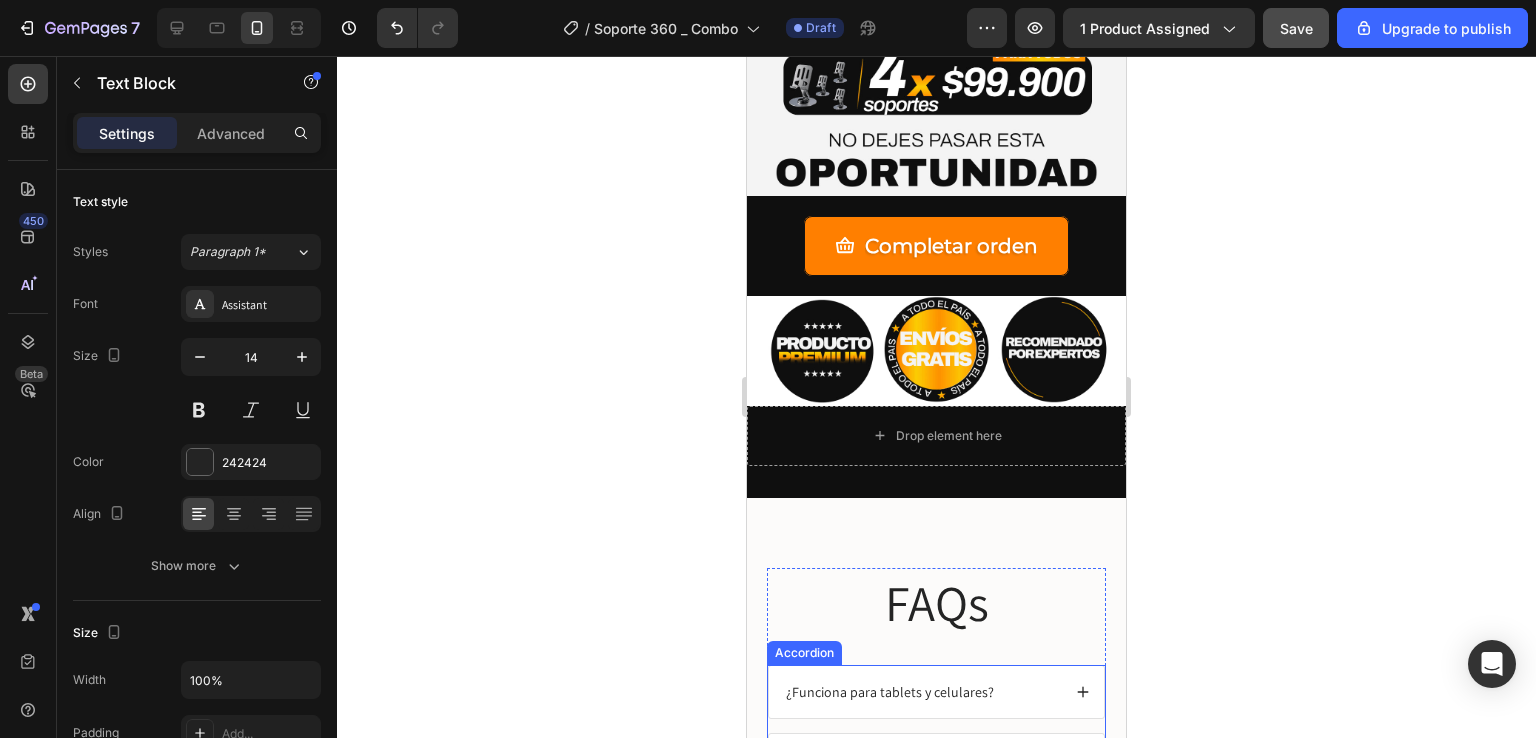 click on "Lorem ipsum dolor sit amet consectetur adipiscing elit?" at bounding box center [921, 939] 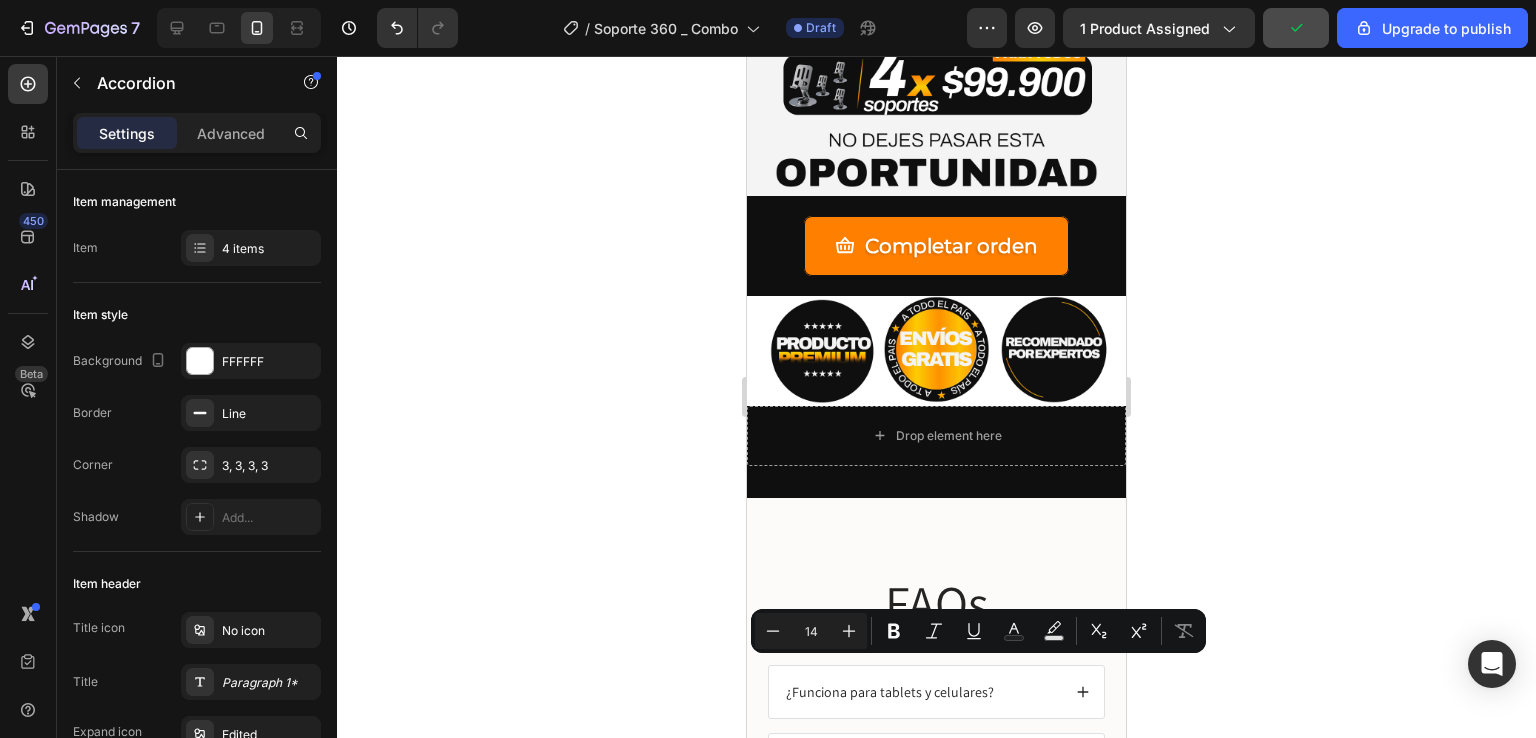 click on "Lorem ipsum dolor sit amet consectetur adipiscing elit?" at bounding box center [921, 939] 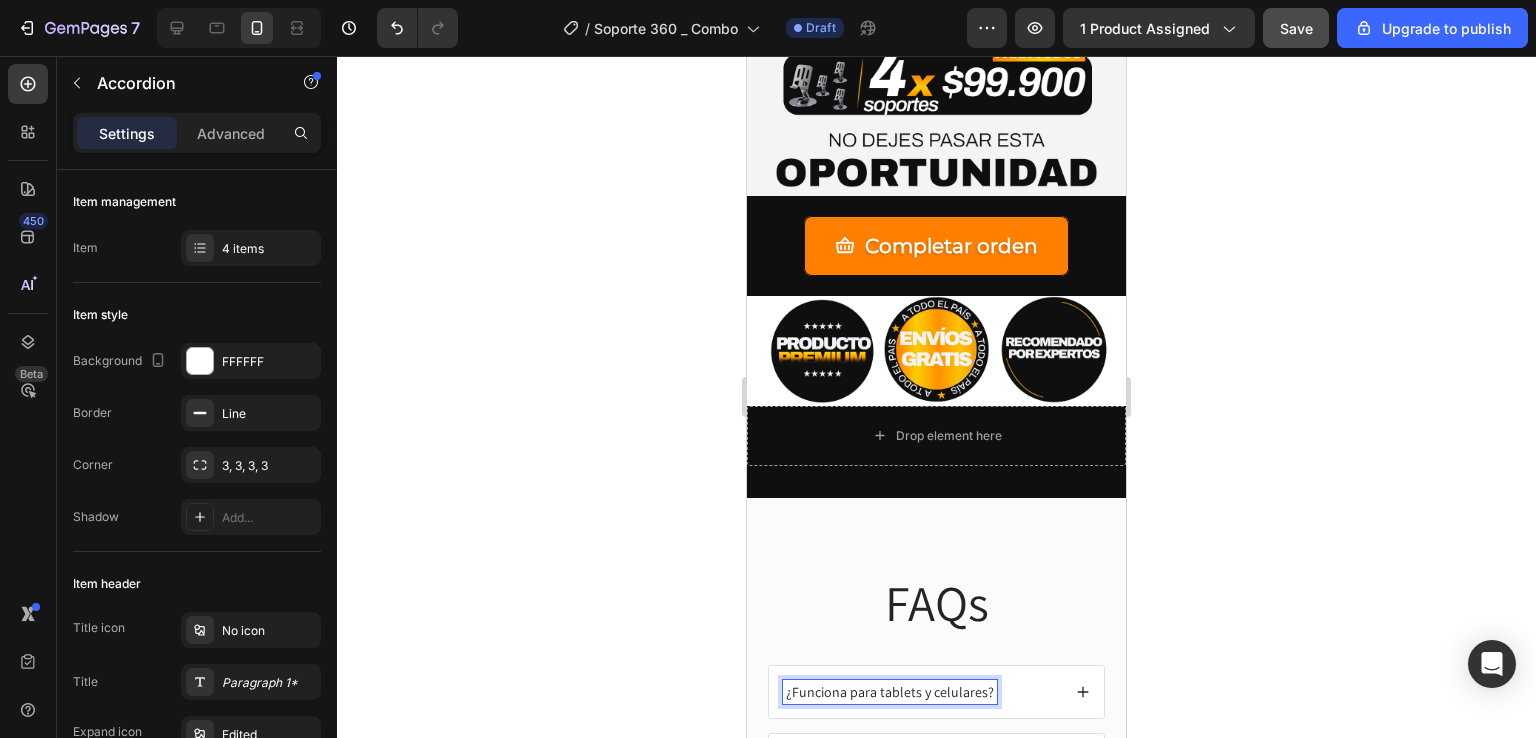 click on "¿Viene en colores?" at bounding box center (936, 760) 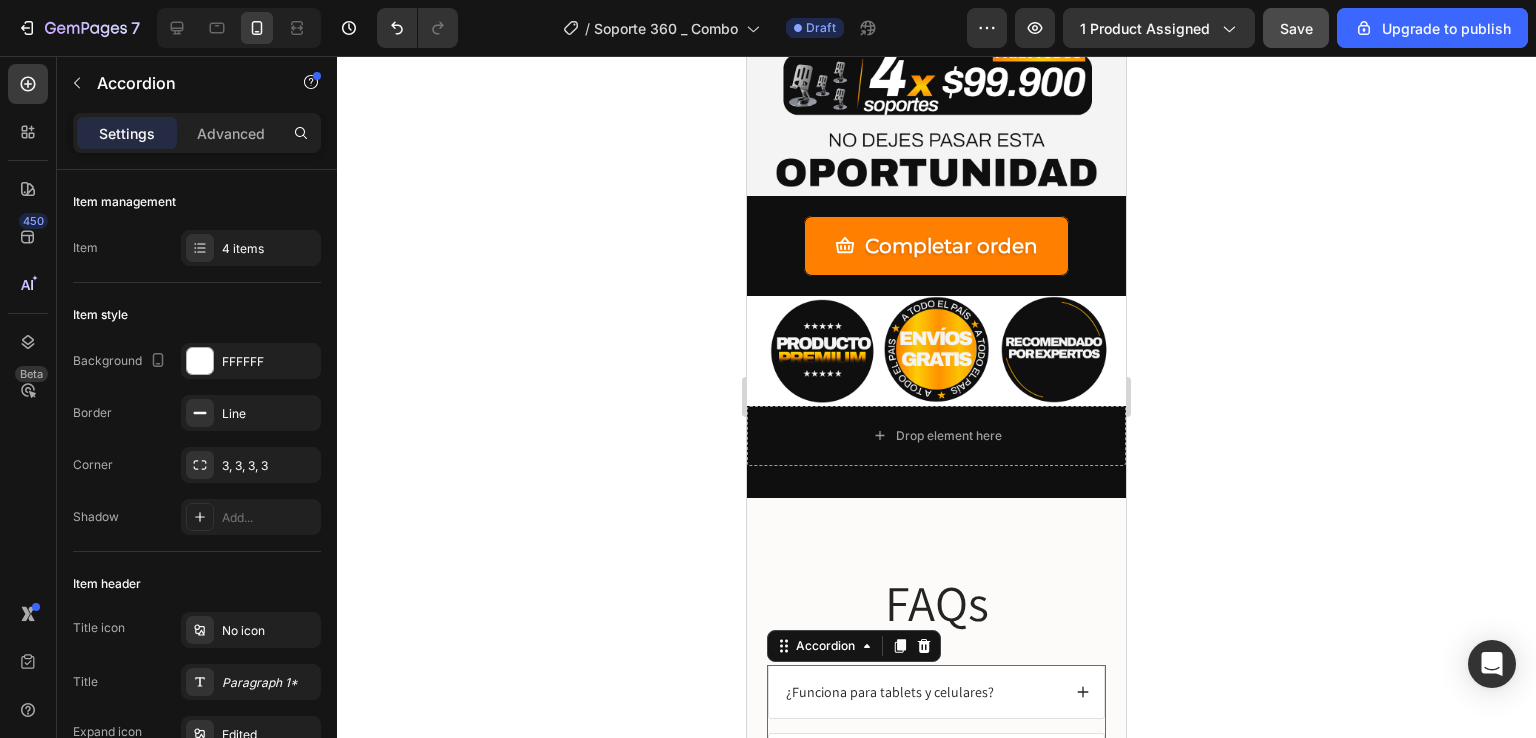click on "¿Funciona para tablets y celulares?" at bounding box center (890, 692) 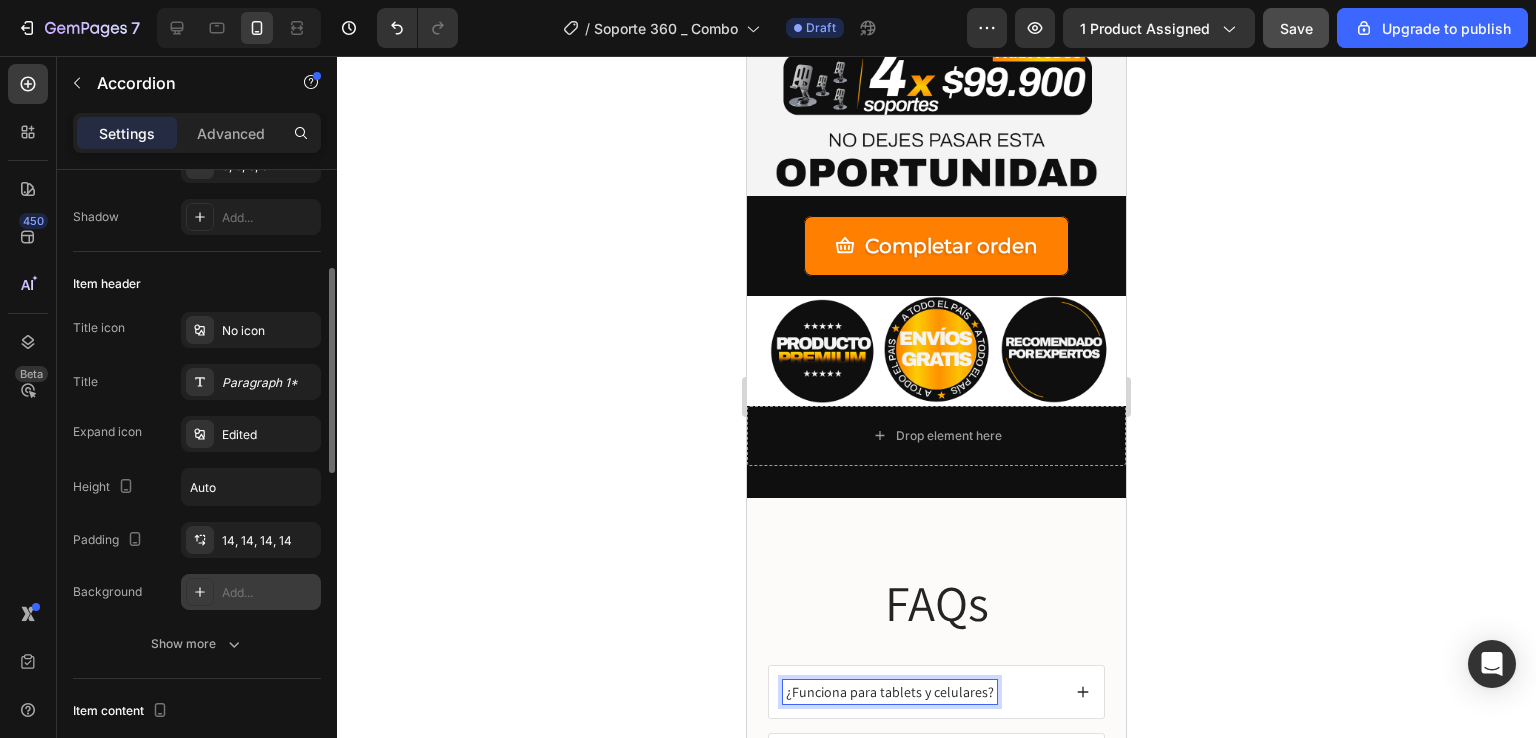 scroll, scrollTop: 400, scrollLeft: 0, axis: vertical 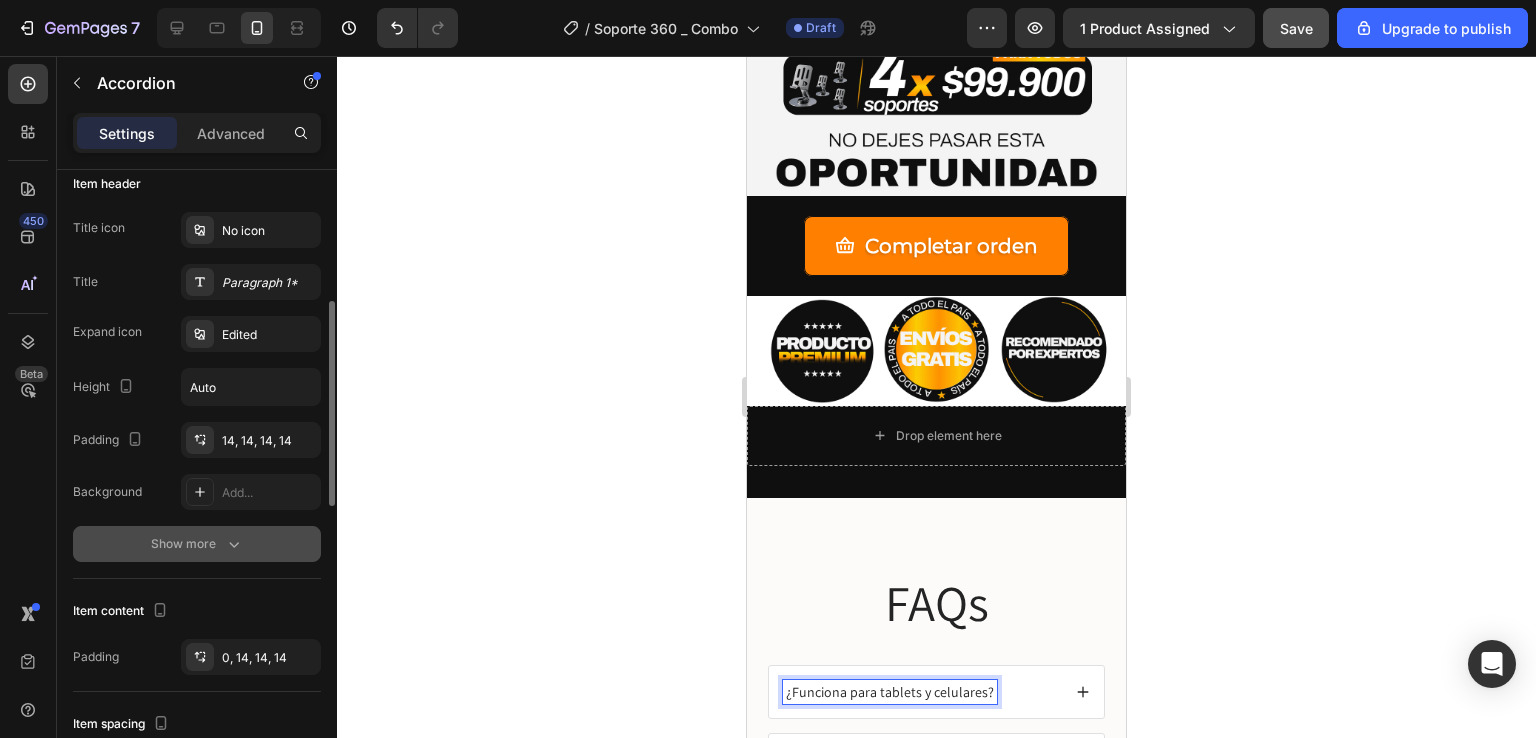 click 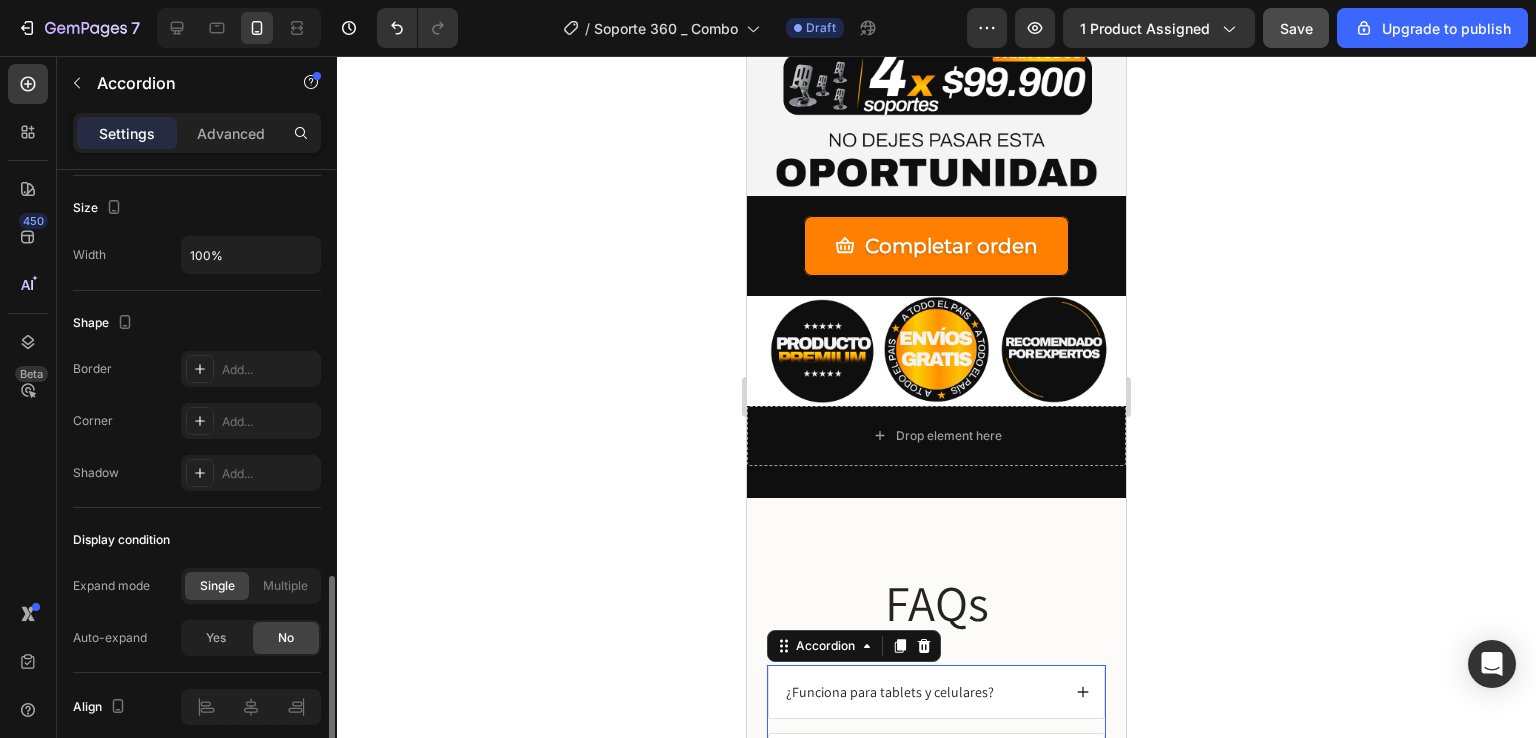 scroll, scrollTop: 1380, scrollLeft: 0, axis: vertical 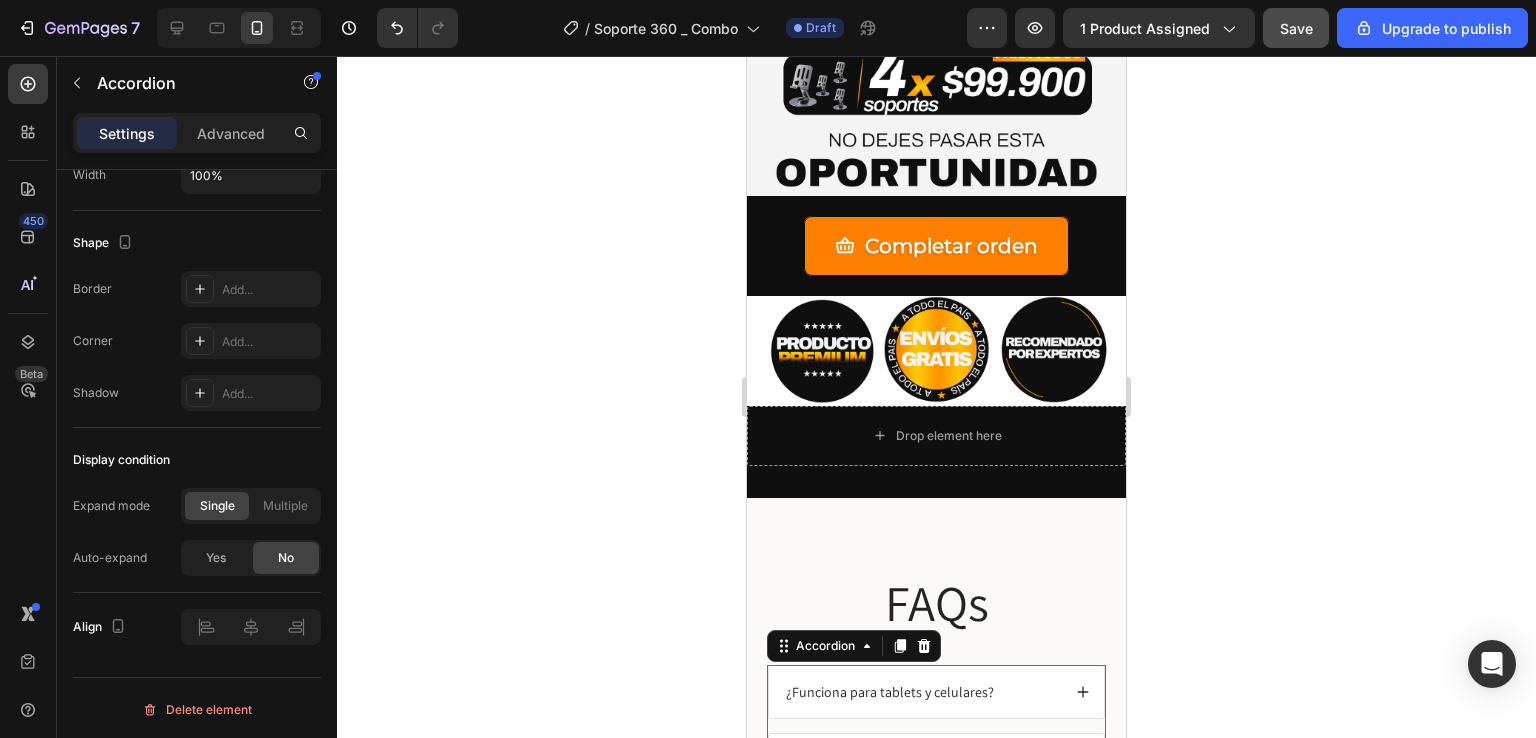 click on "Lorem ipsum dolor sit amet consectetur adipiscing elit?" at bounding box center (921, 837) 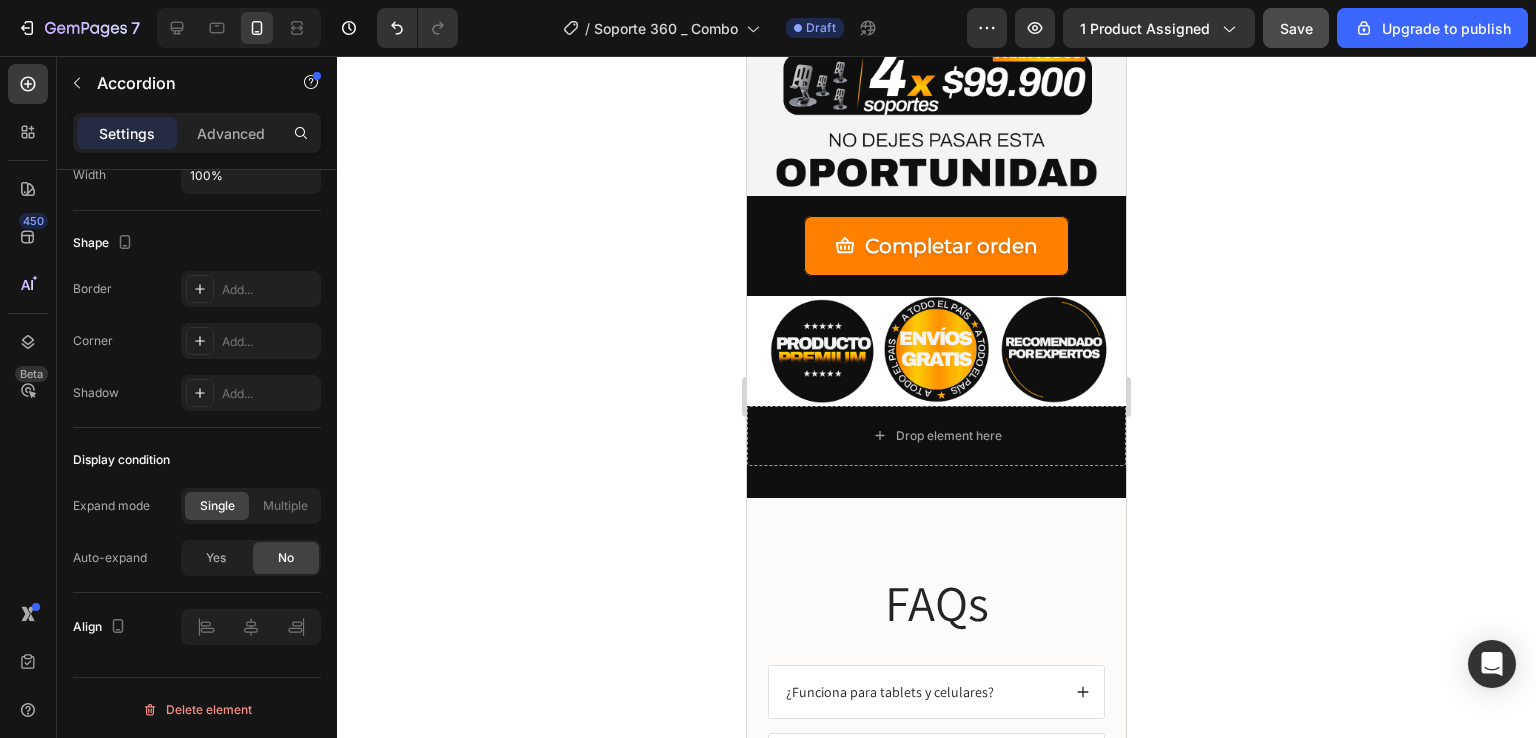 click on "Lorem ipsum dolor sit amet consectetur adipiscing elit?" at bounding box center [921, 837] 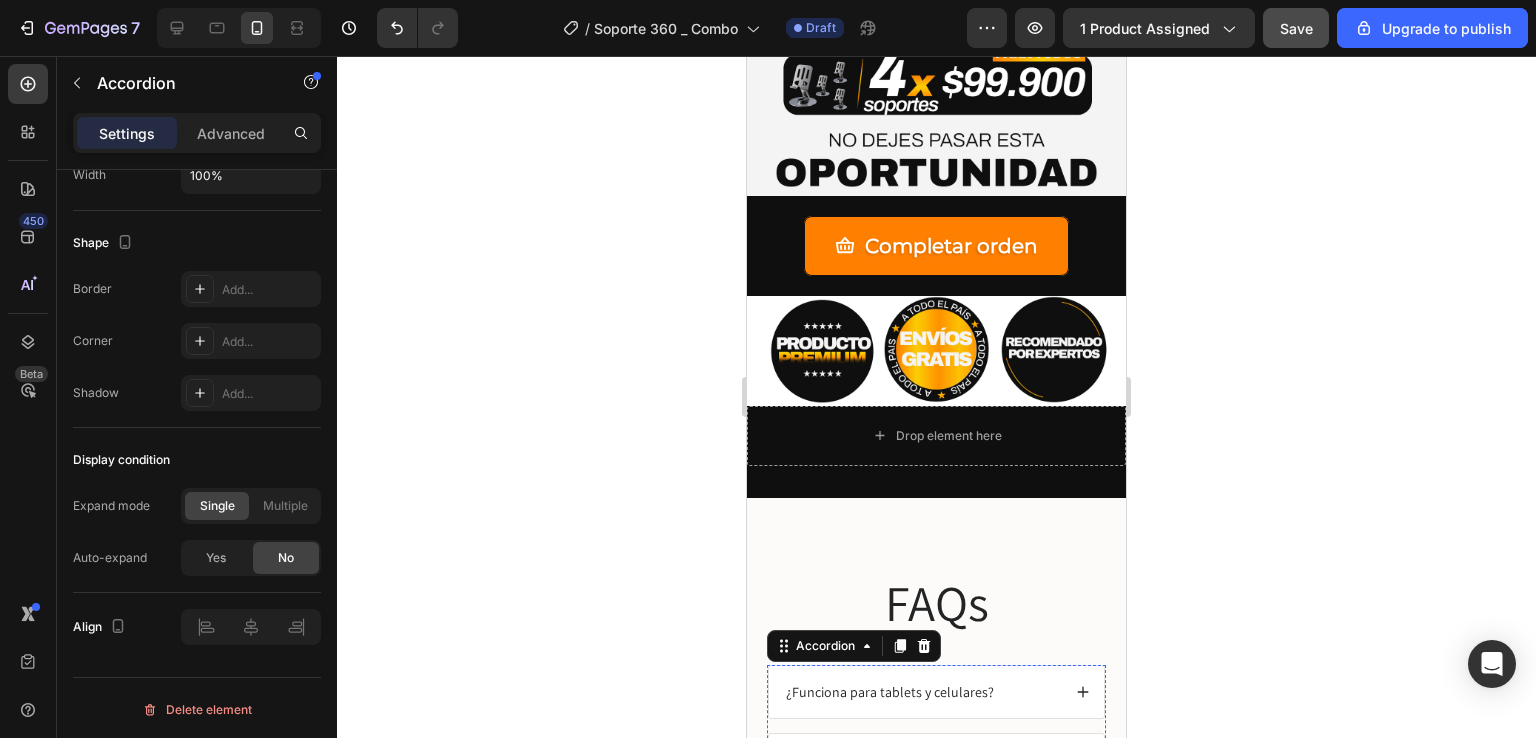 click on "Lorem ipsum dolor sit amet, consectetur adipiscing elit, sed do eiusmod tempor incididunt ut labore et dolore magna aliqua. Ut enim ad minim veniam, quis nostrud exercitation ullamco laboris nisi ut aliquip ex ea commodo consequat." at bounding box center (936, 909) 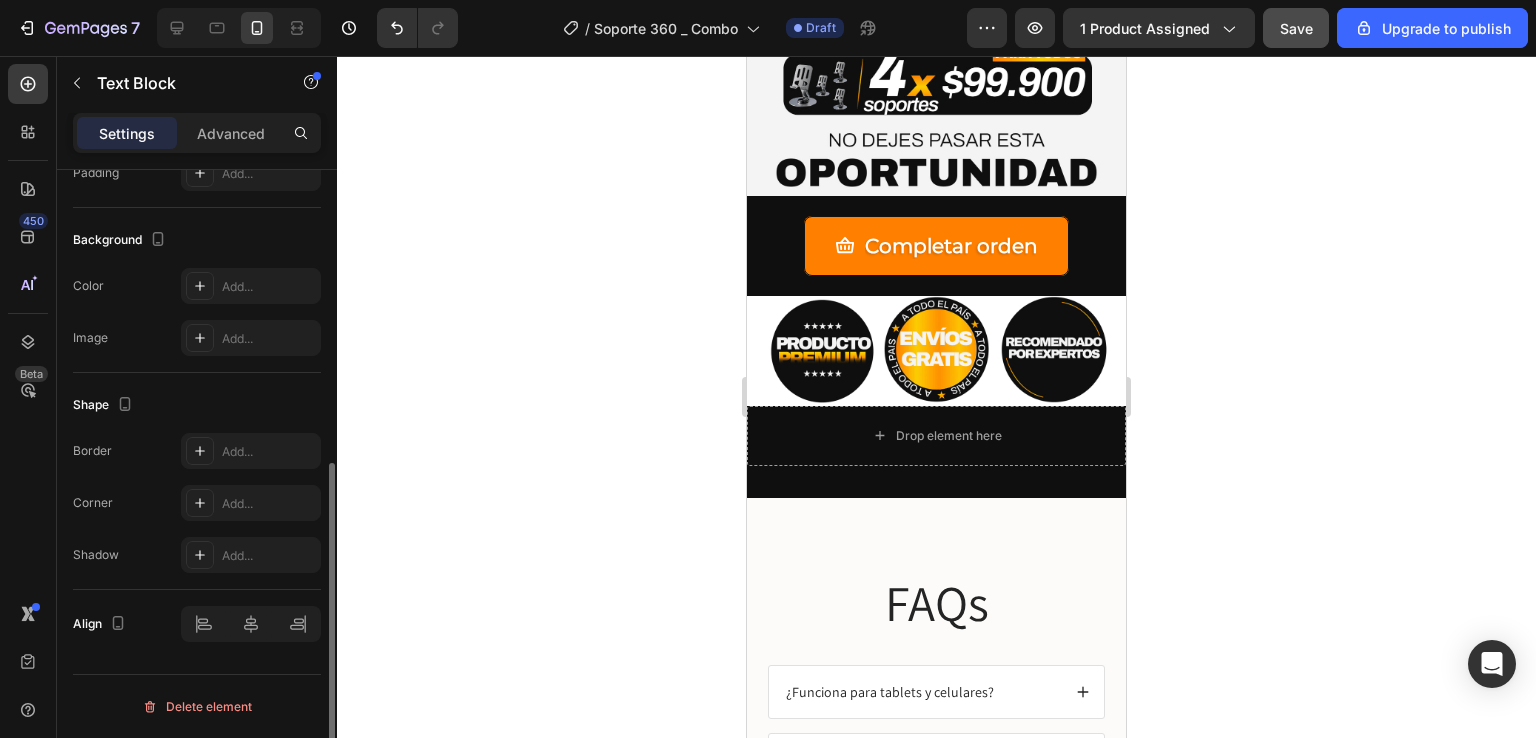 click on "Lorem ipsum dolor sit amet, consectetur adipiscing elit, sed do eiusmod tempor incididunt ut labore et dolore magna aliqua. Ut enim ad minim veniam, quis nostrud exercitation ullamco laboris nisi ut aliquip ex ea commodo consequat." at bounding box center (936, 909) 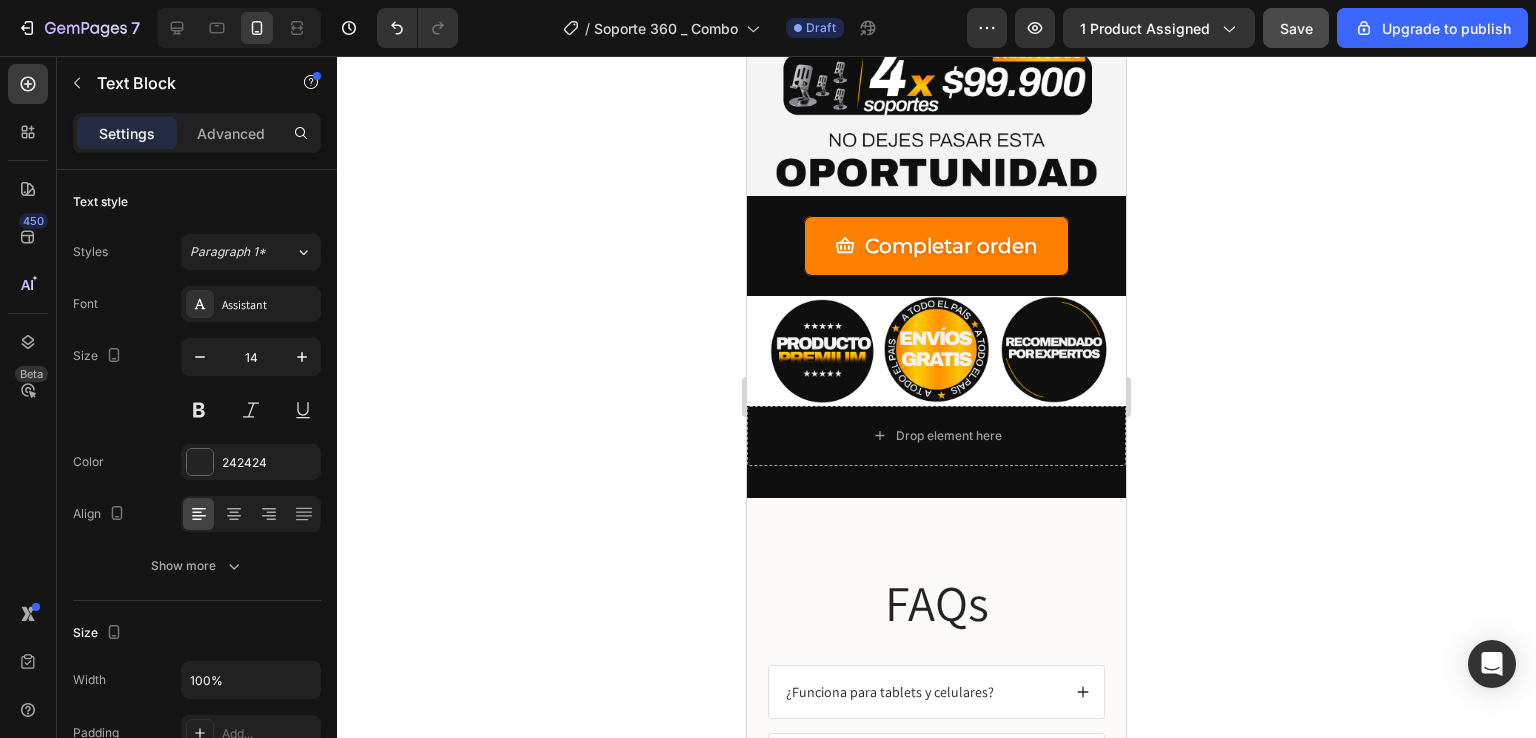 click on "Si estas en Medellin, 1 dia, si estas en bogota y el eje cafetero 2 dias maximo. Para el resto del pais se demorara entre 3 a 5 dias habiles" at bounding box center (936, 888) 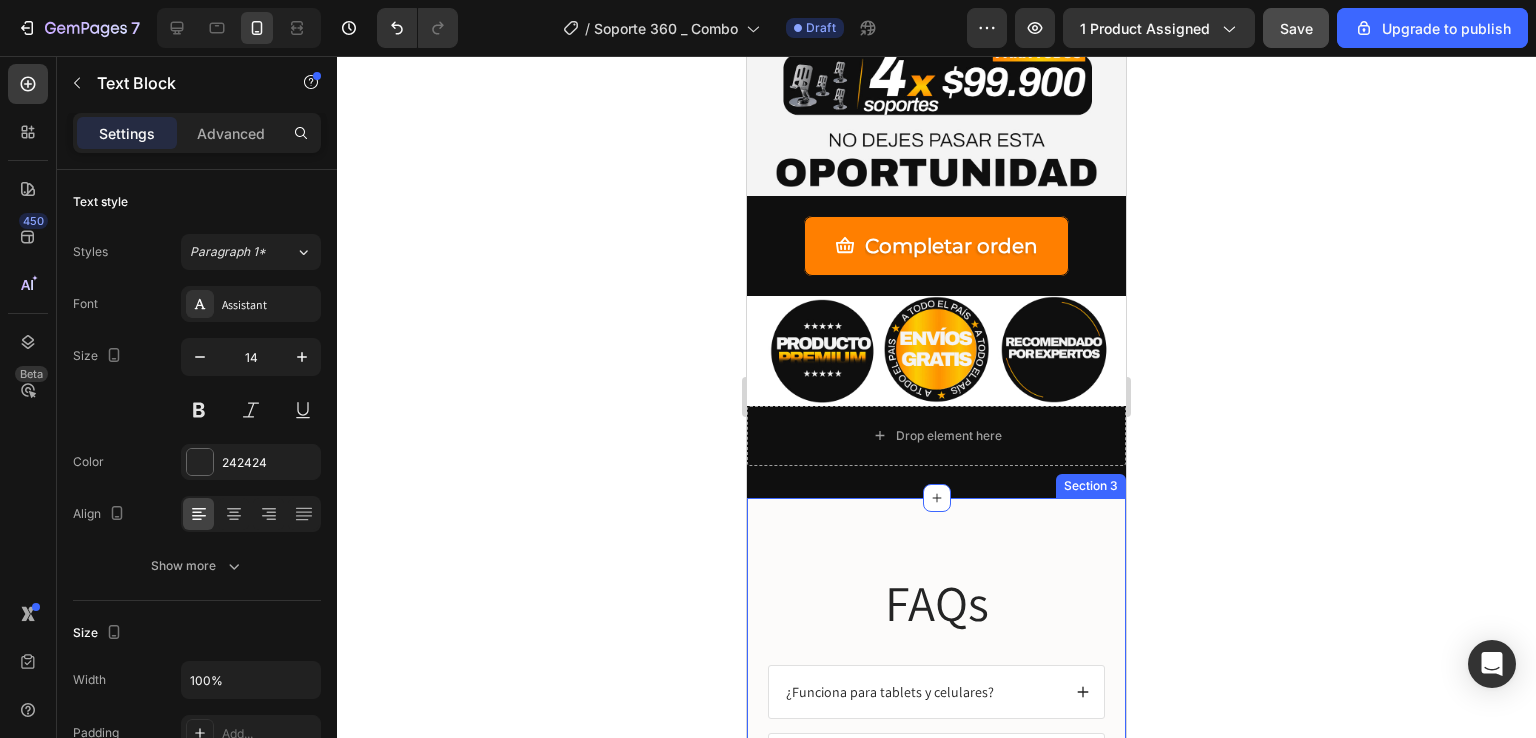 click 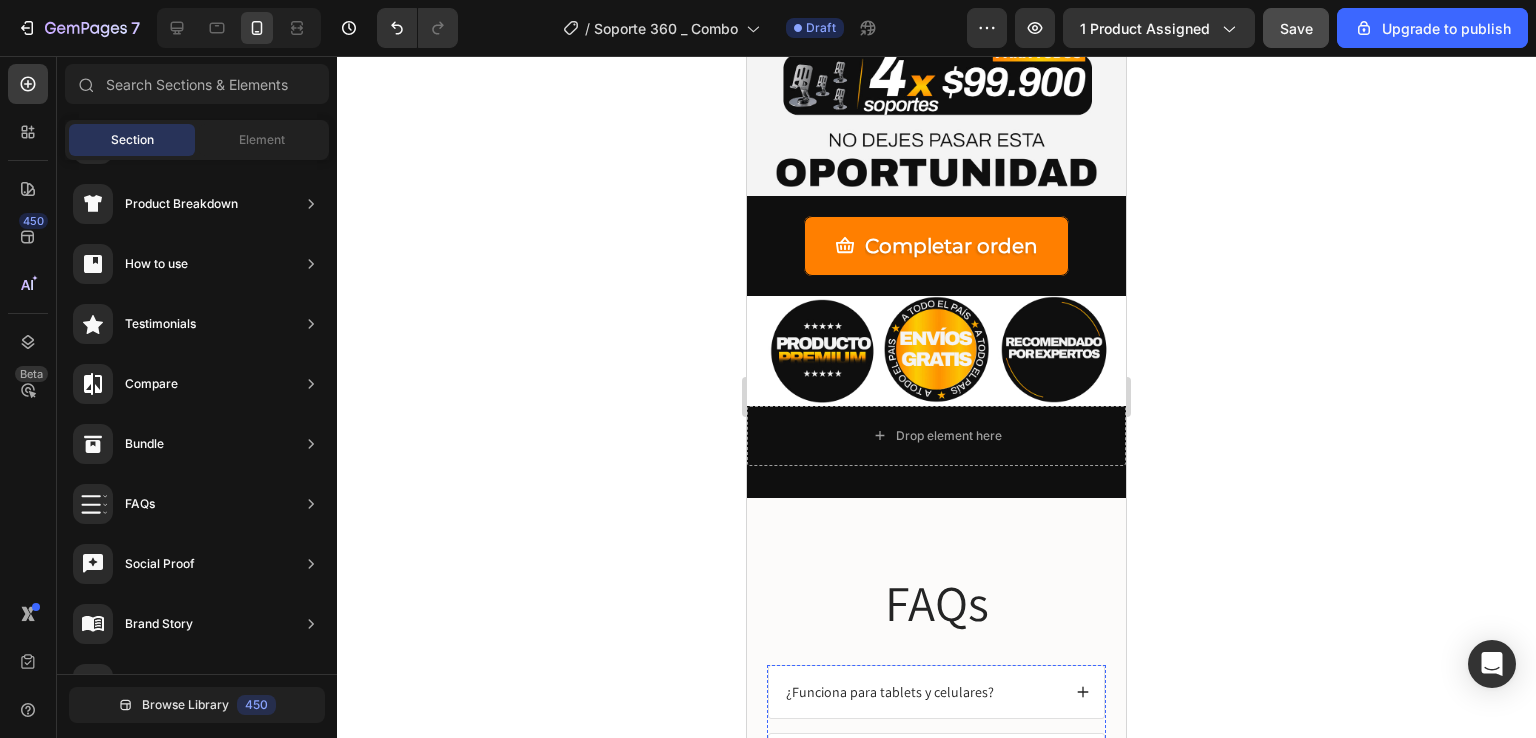 click on "Si estas en Medellin, 1 dia, si estas en bogota y el eje cafetero 2 dias maximo. Para el resto del pais se demorara entre 3 a 5 dias hábiles" at bounding box center [936, 888] 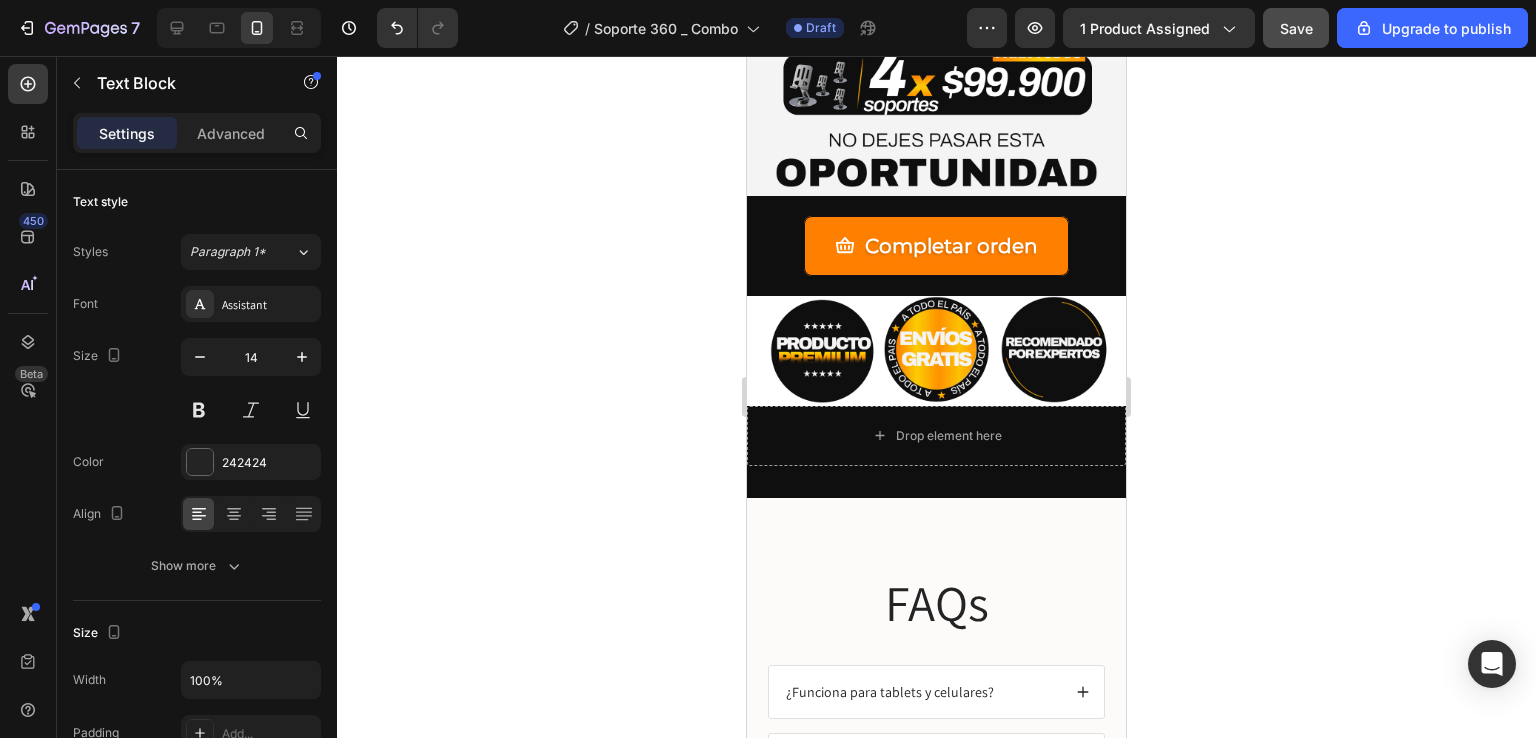 click on "Si estas en Medellin, 1 dia, si estas en bogota y el eje cafetero 2 dias máximo. Para el resto del pais se demorara entre 3 a 5 dias hábiles." at bounding box center [936, 888] 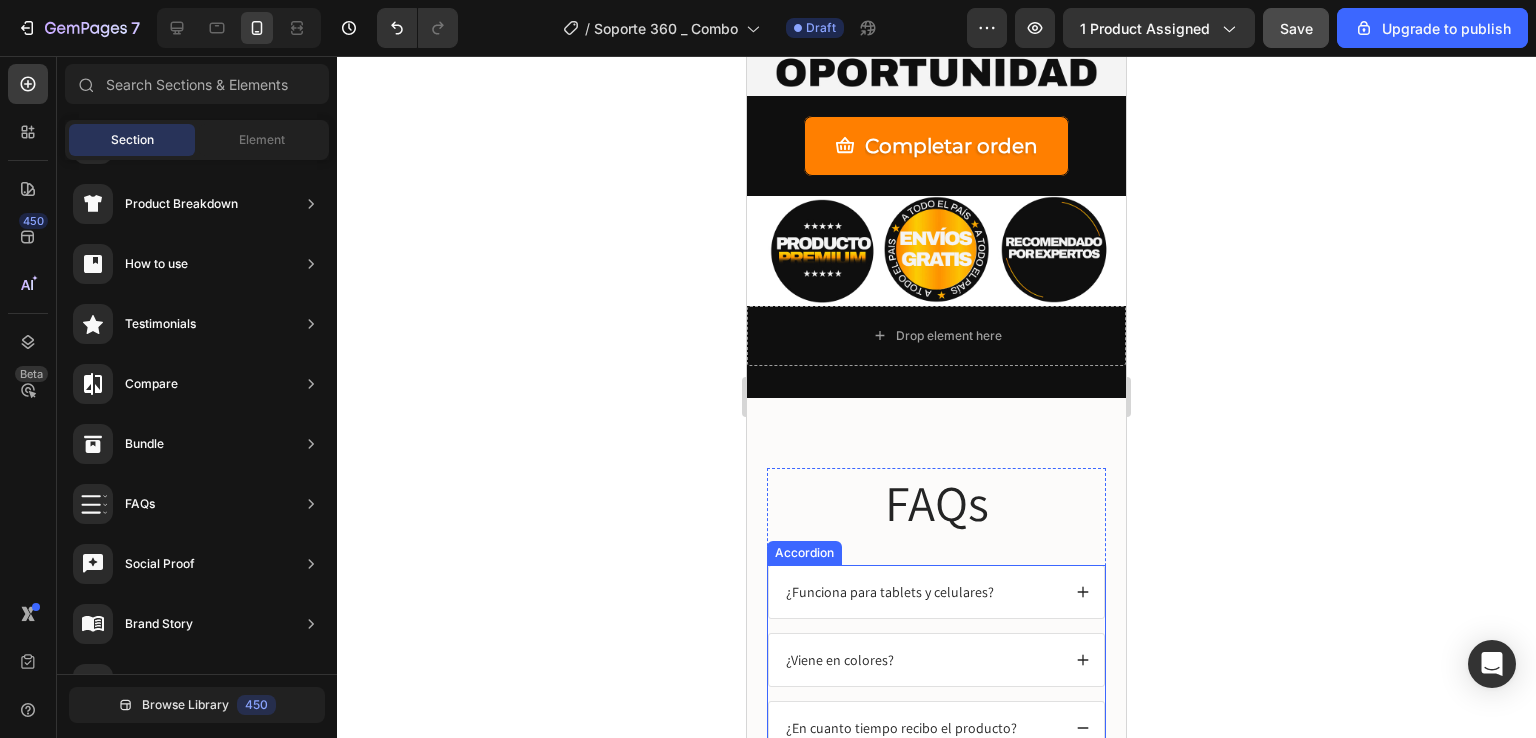 scroll, scrollTop: 7280, scrollLeft: 0, axis: vertical 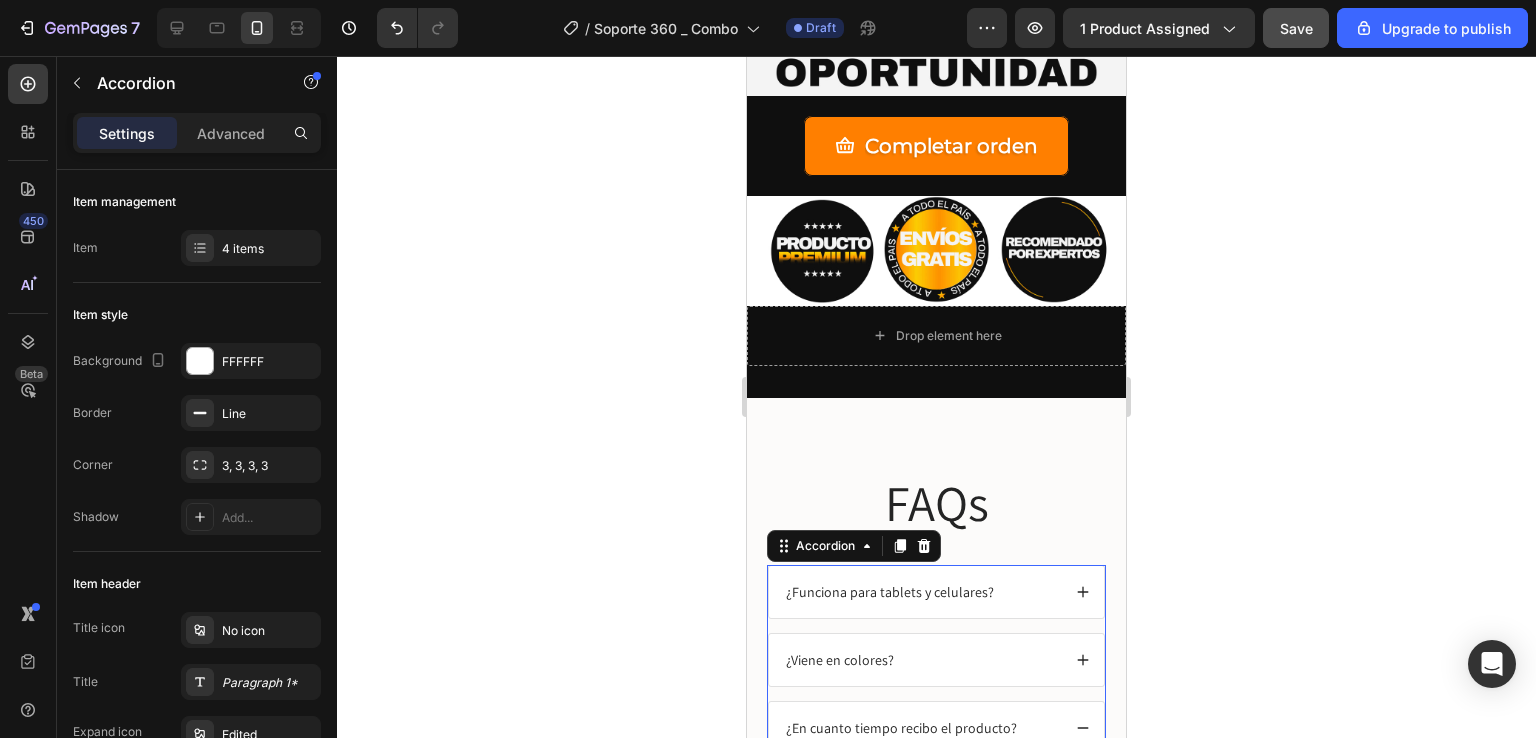 click on "Lorem ipsum dolor sit amet consectetur adipiscing?" at bounding box center (921, 887) 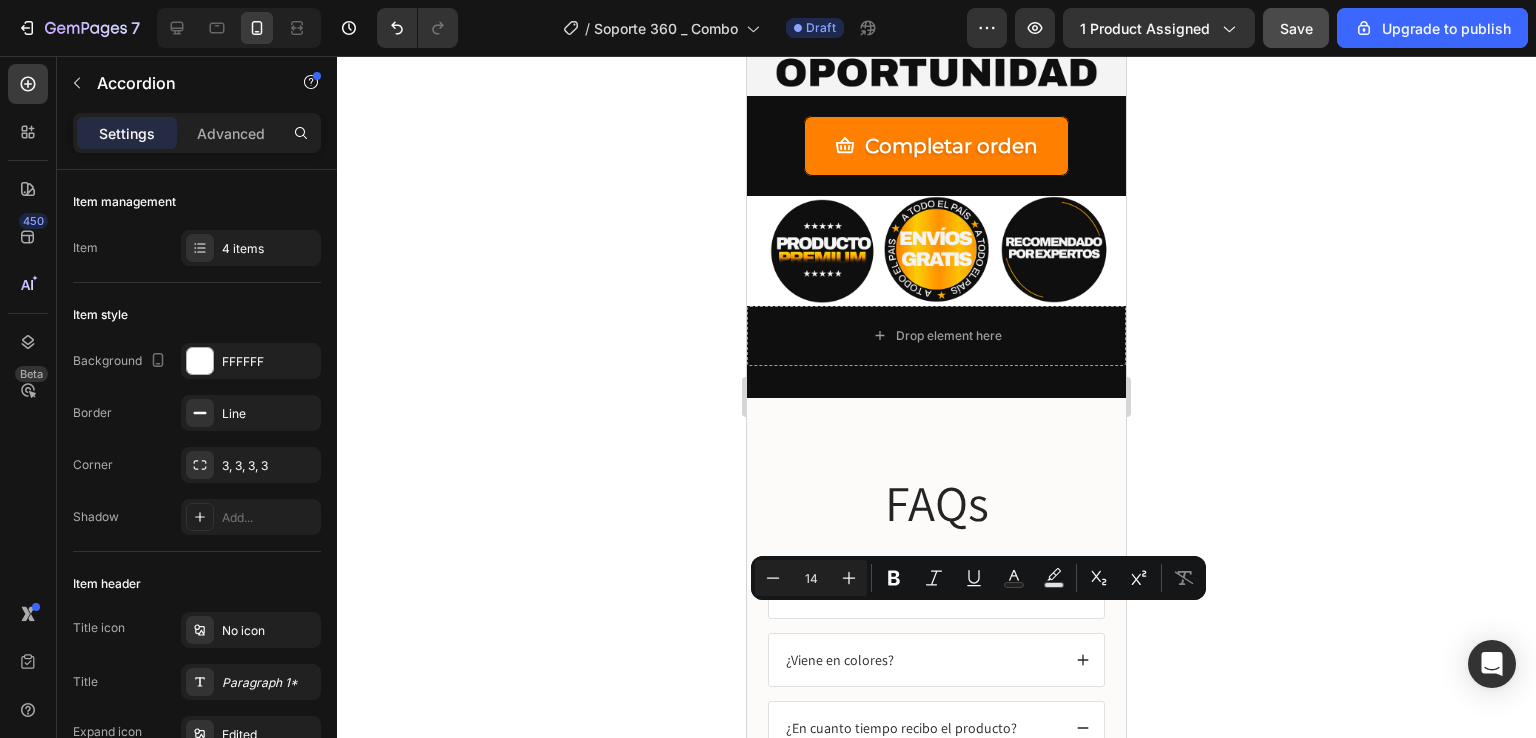 click on "Lorem ipsum dolor sit amet consectetur adipiscing?" at bounding box center [921, 887] 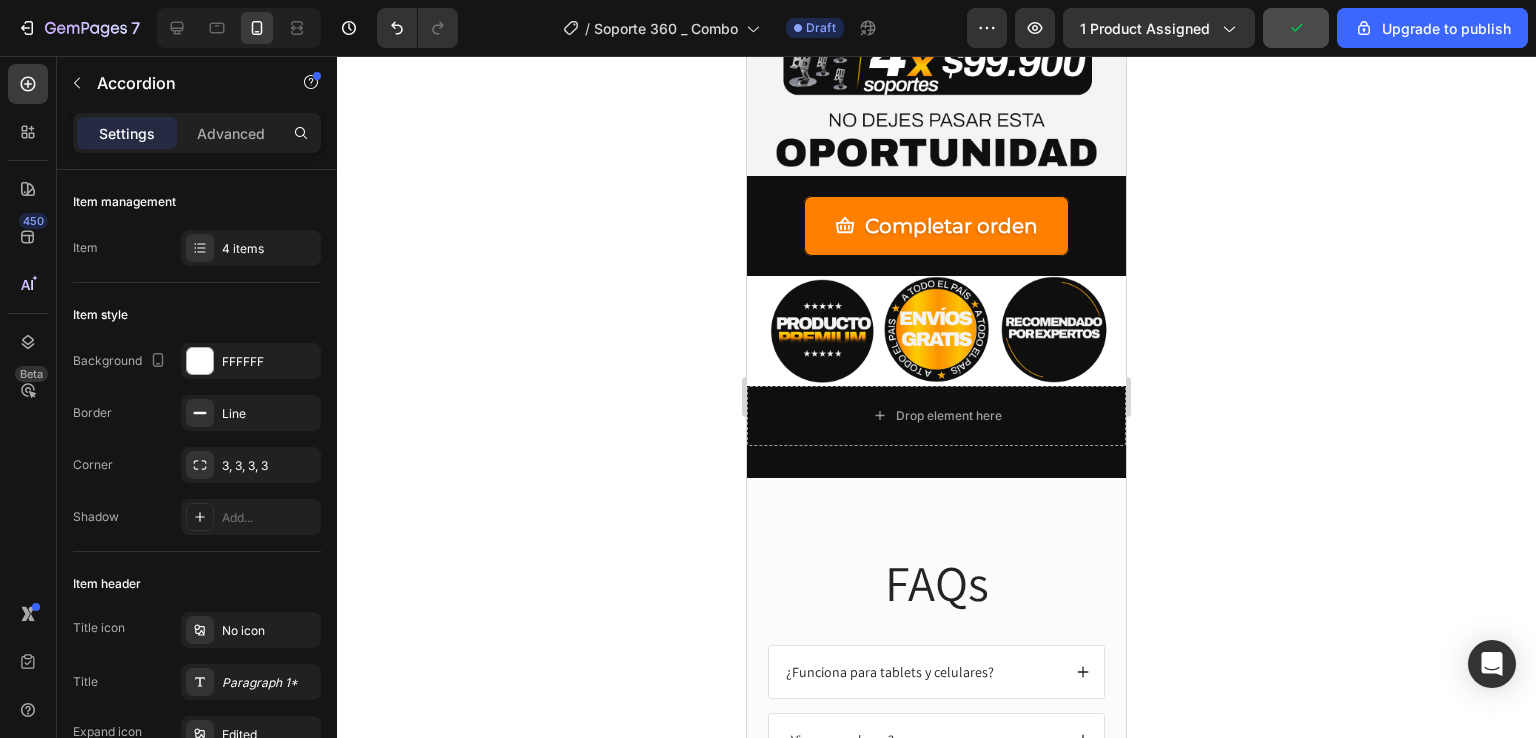 scroll, scrollTop: 7200, scrollLeft: 0, axis: vertical 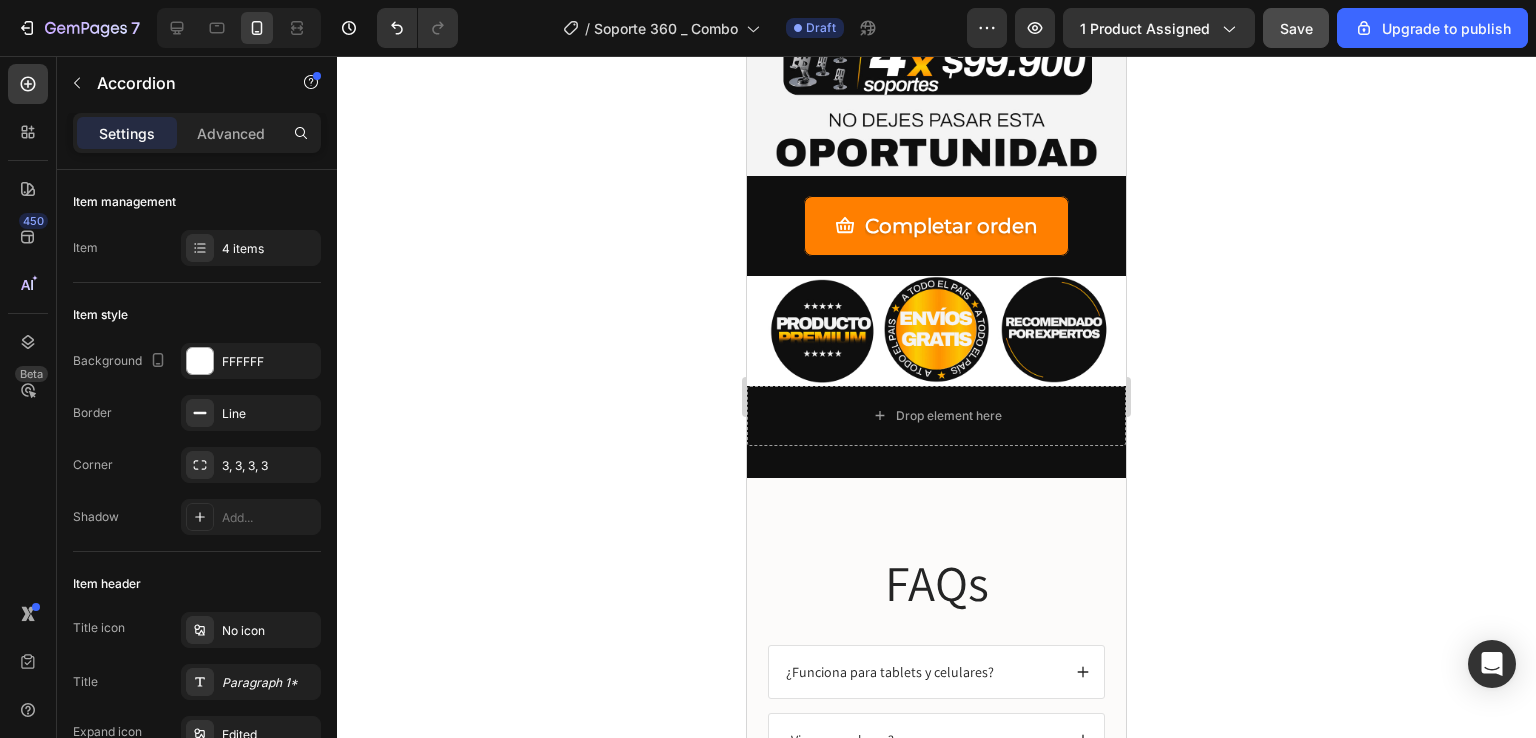 click on "El envío es gratis o hay cobros ocultos?" at bounding box center (901, 877) 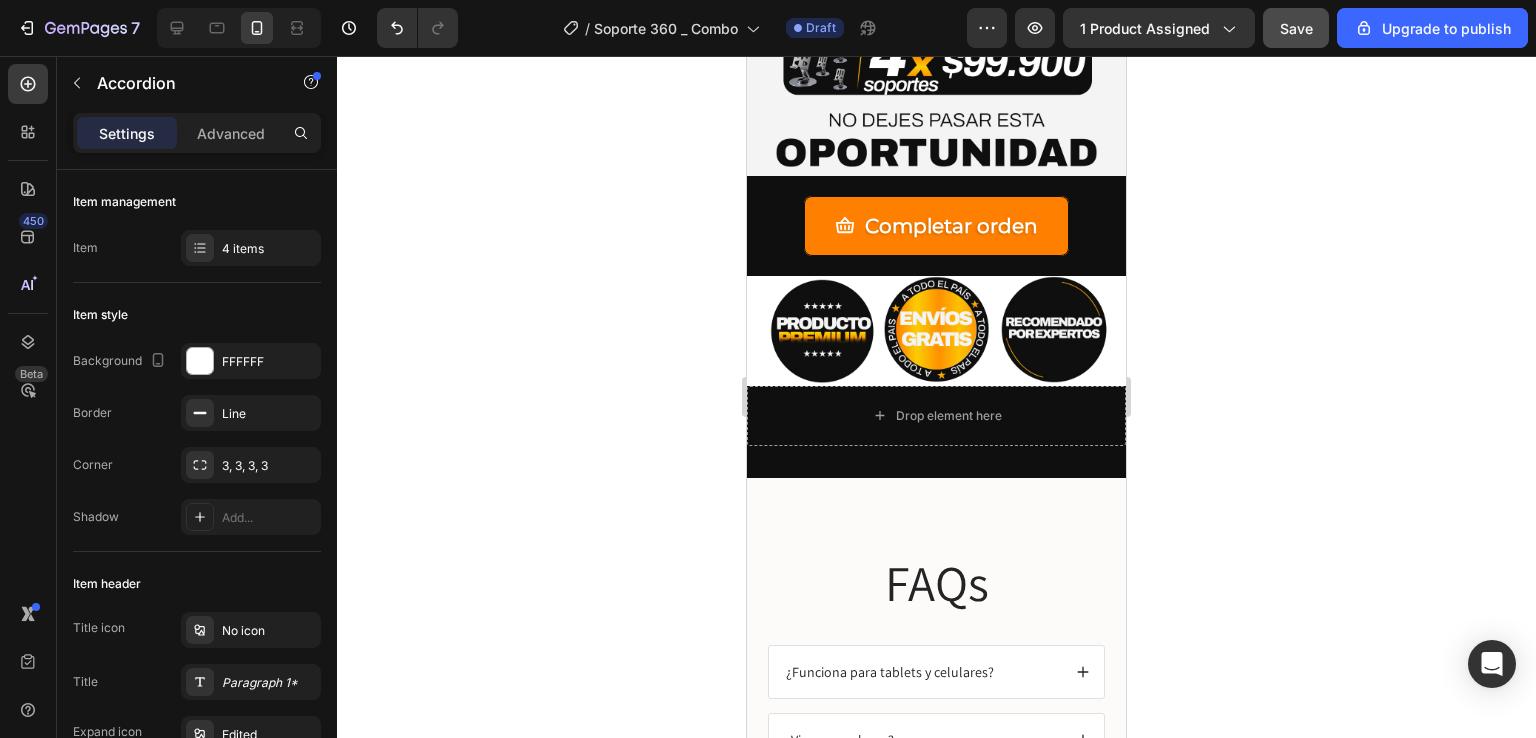 click on "¿El envío es gratis o hay cobros ocultos?" at bounding box center (936, 877) 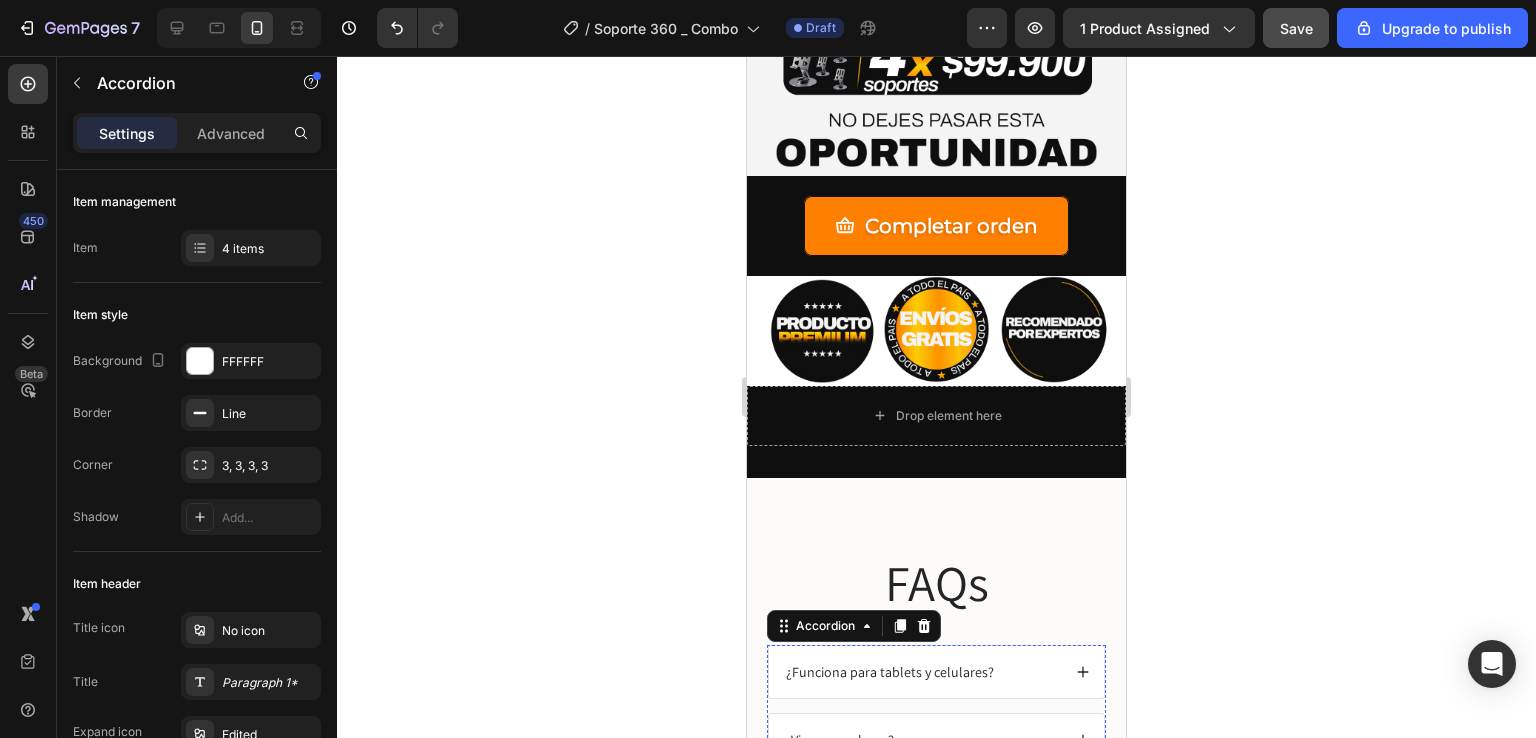 click on "Lorem ipsum dolor sit amet, consectetur adipiscing elit, sed do eiusmod tempor incididunt ut labore et dolore magna aliqua. Ut enim ad minim veniam, quis nostrud exercitation ullamco laboris nisi ut aliquip ex ea commodo consequat." at bounding box center [936, 968] 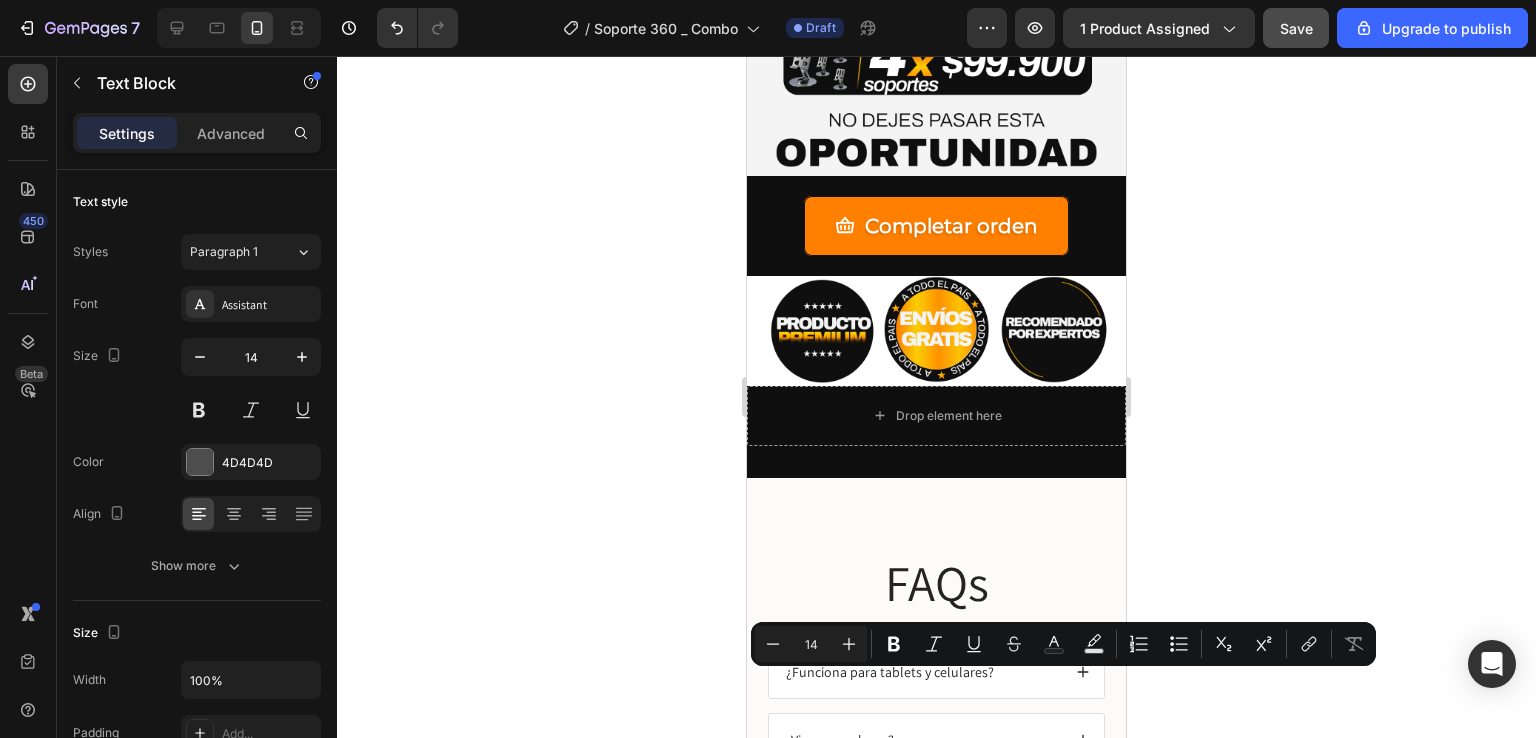 click on "Lorem ipsum dolor sit amet, consectetur adipiscing elit, sed do eiusmod tempor incididunt ut labore et dolore magna aliqua. Ut enim ad minim veniam, quis nostrud exercitation ullamco laboris nisi ut aliquip ex ea commodo consequat." at bounding box center [936, 968] 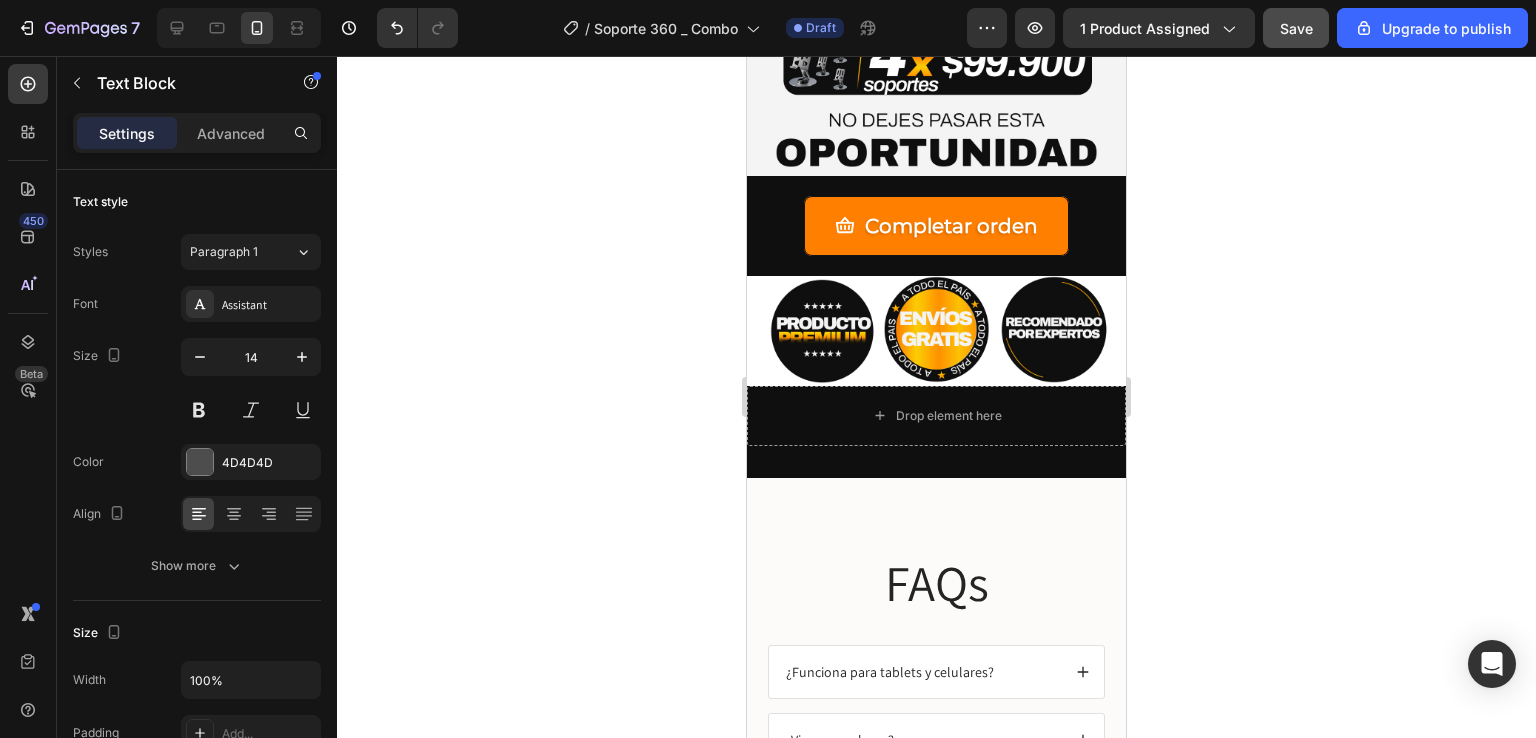 click on "Lorem ipsum dolor sit amet, consectetur adipiscing elit, sed do eiusmod tempor incididunt ut labore et dolore magna aliqua. Ut enim ad minim veniam, quis nostrud exercitation ullamco laboris nisi ut aliquip ex ea commodo consequat." at bounding box center (936, 968) 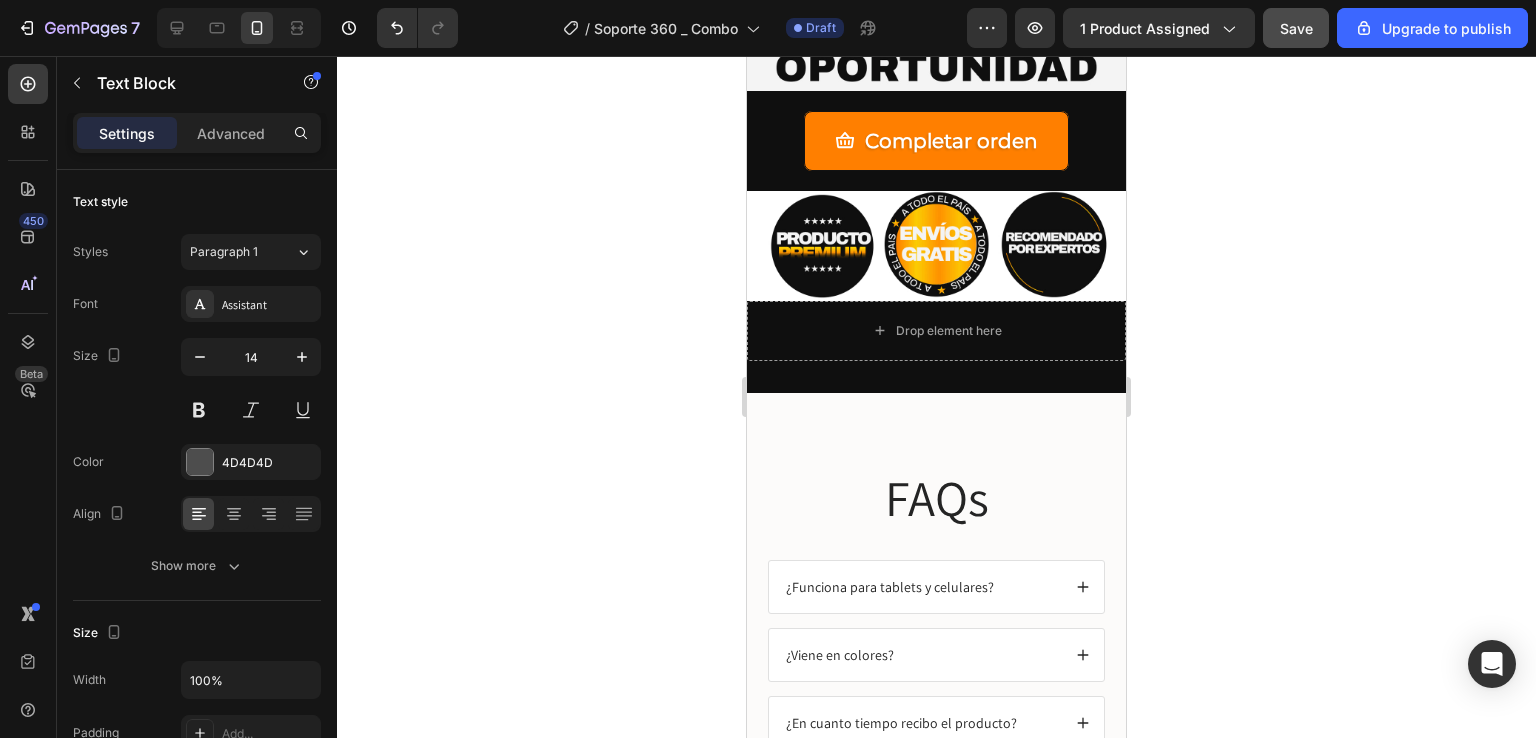 scroll, scrollTop: 7400, scrollLeft: 0, axis: vertical 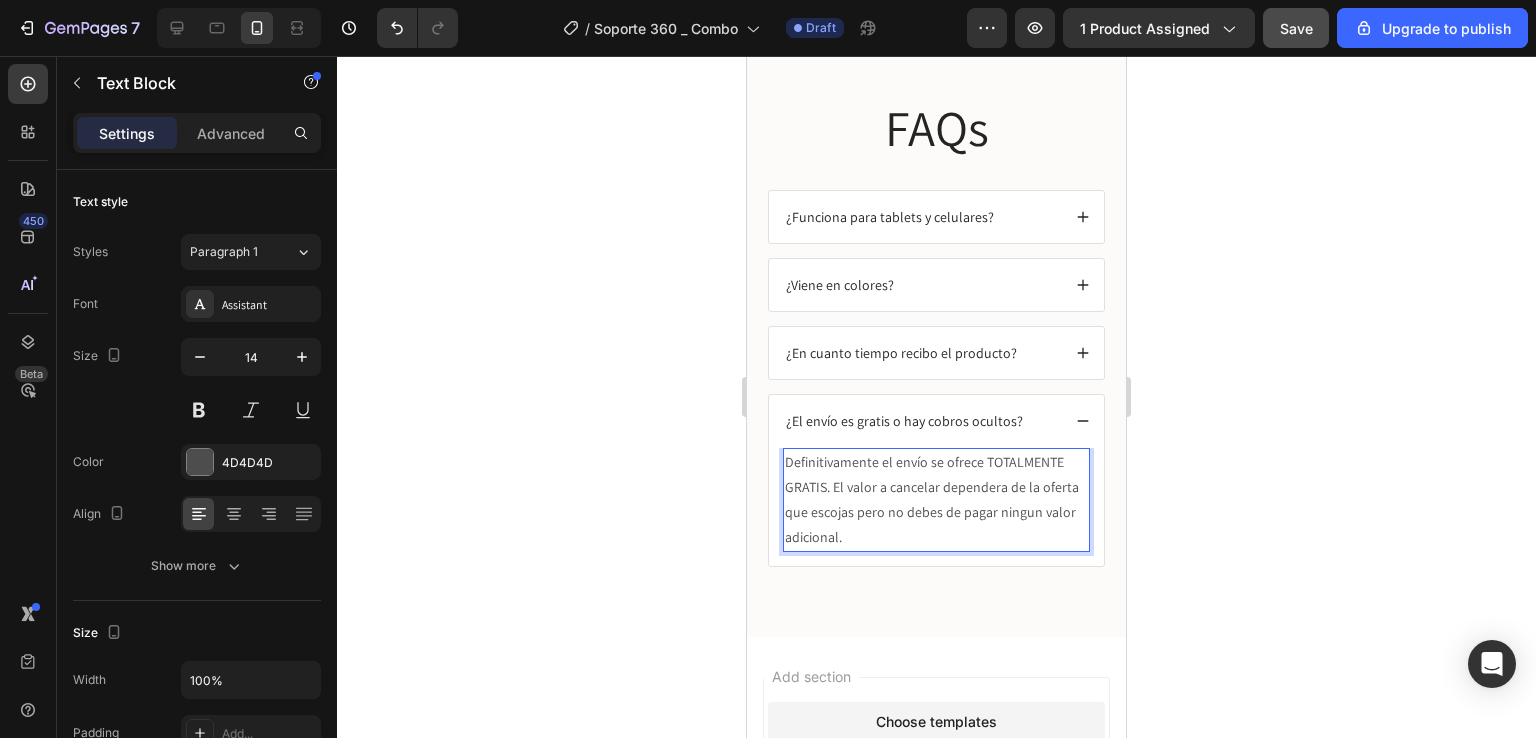 click 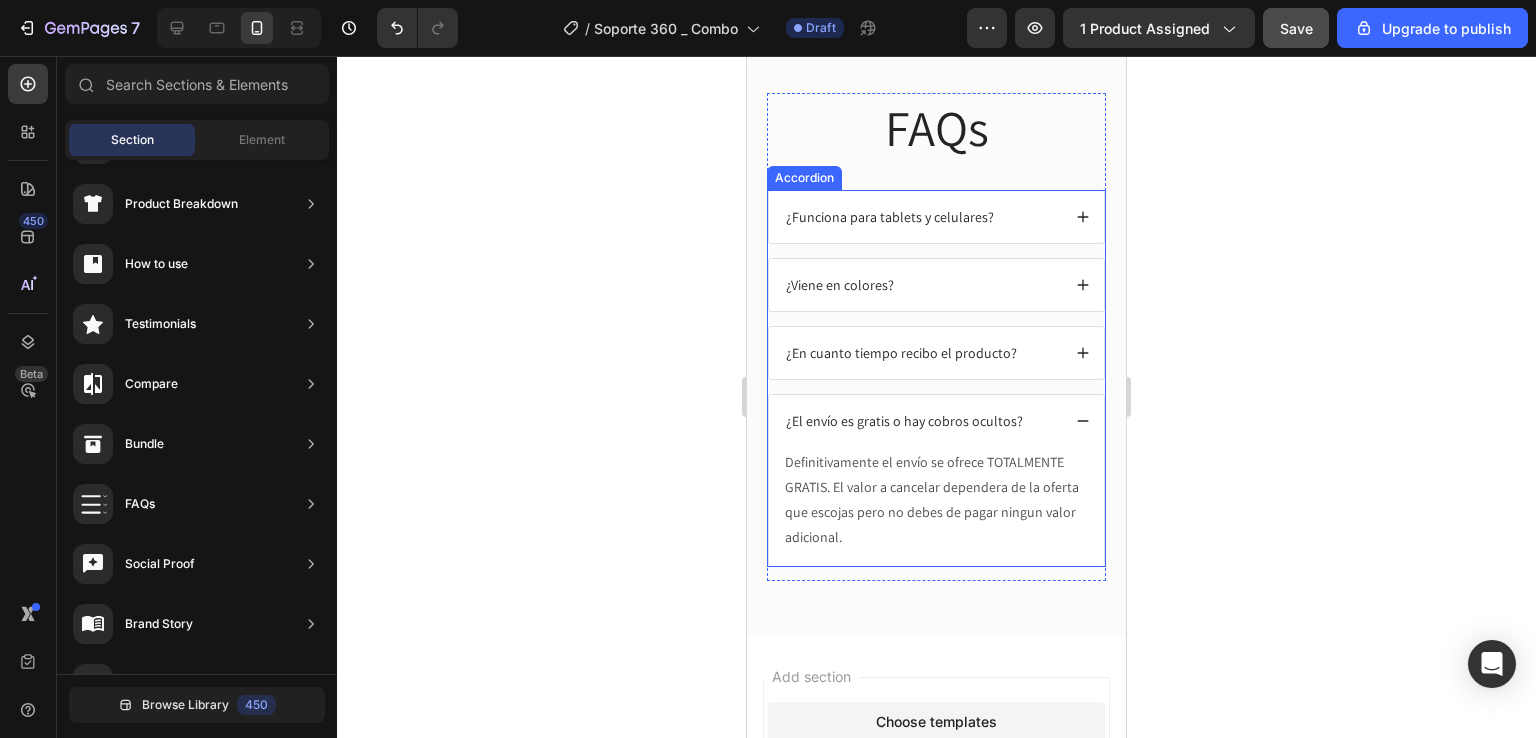 click on "¿El envío es gratis o hay cobros ocultos?" at bounding box center [936, 421] 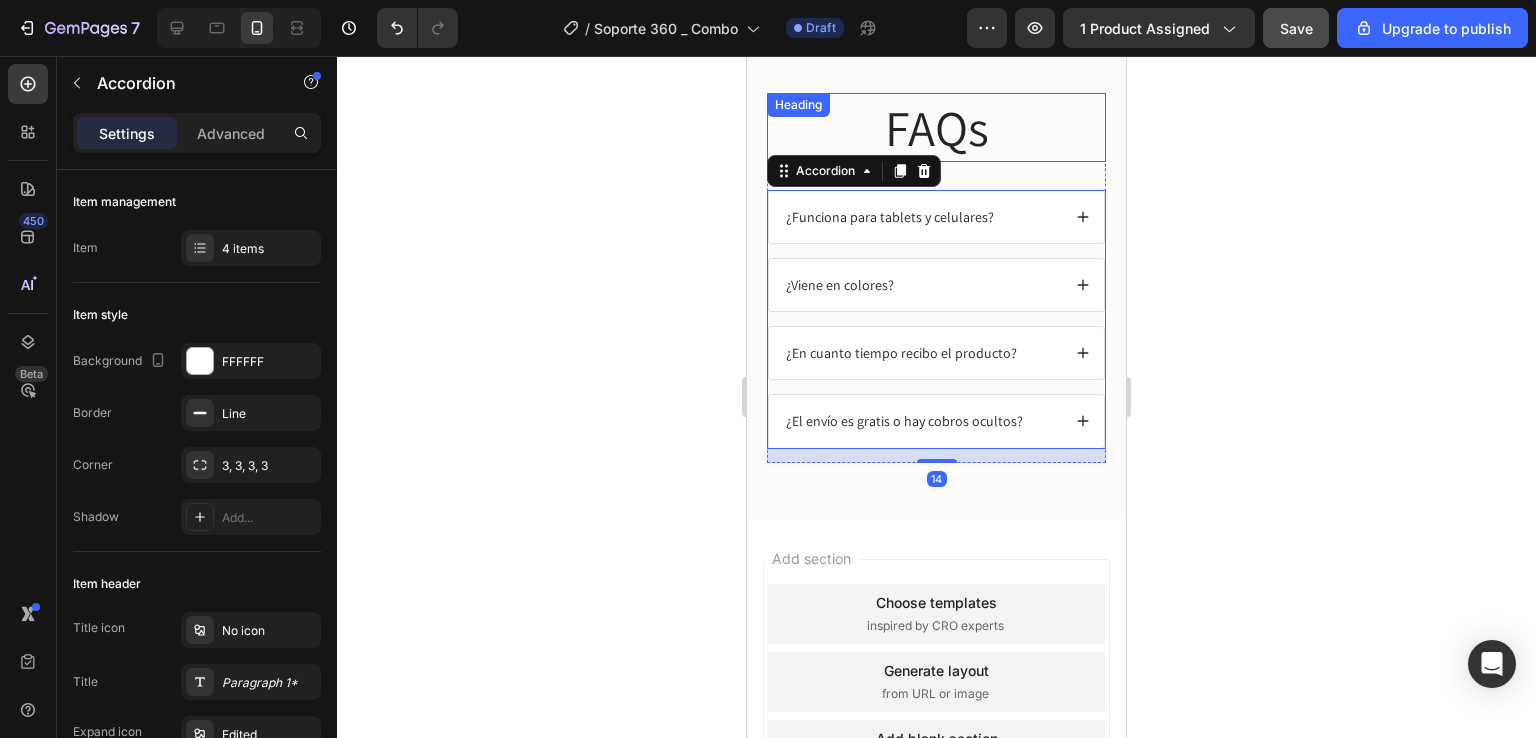 click on "FAQs" at bounding box center [936, 127] 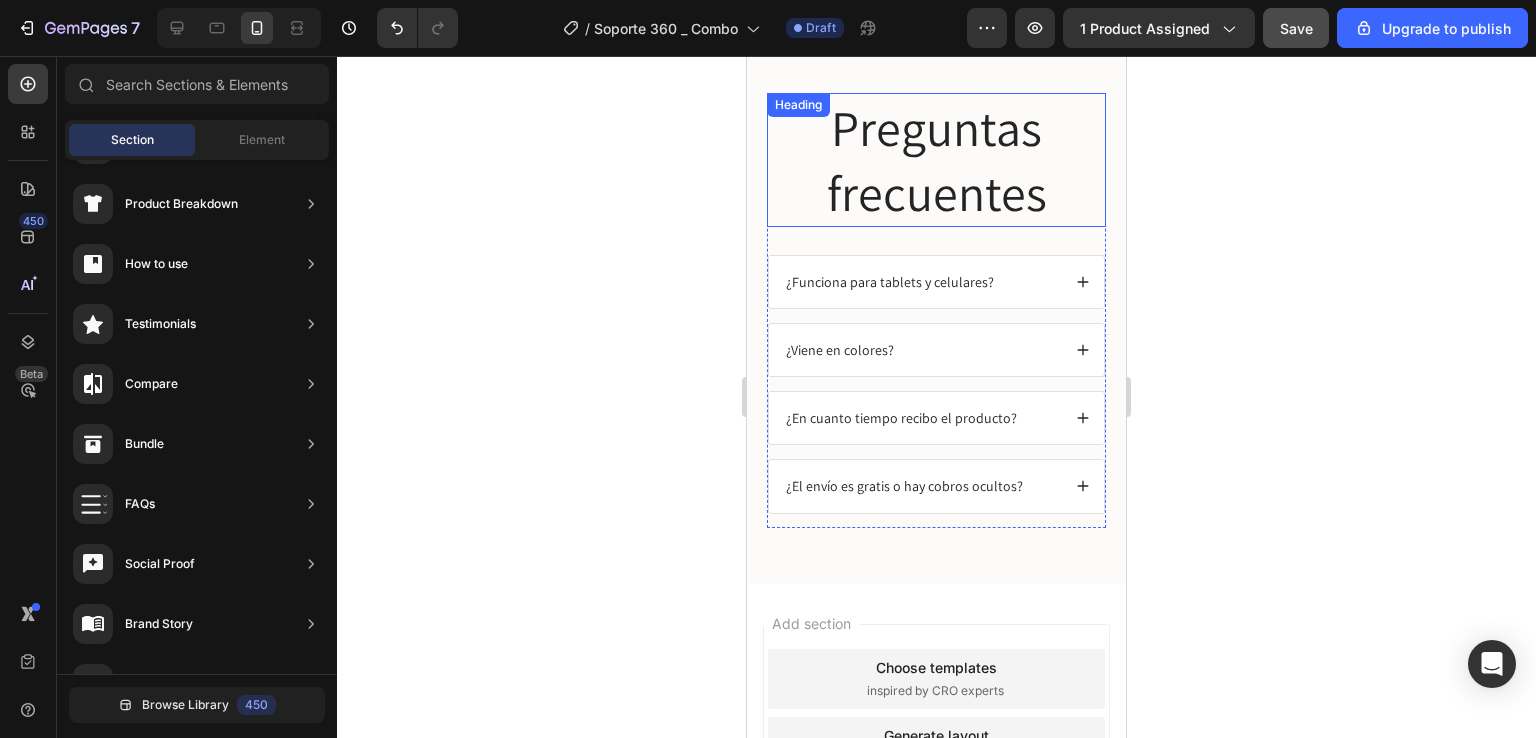 click on "Preguntas frecuentes" at bounding box center (936, 160) 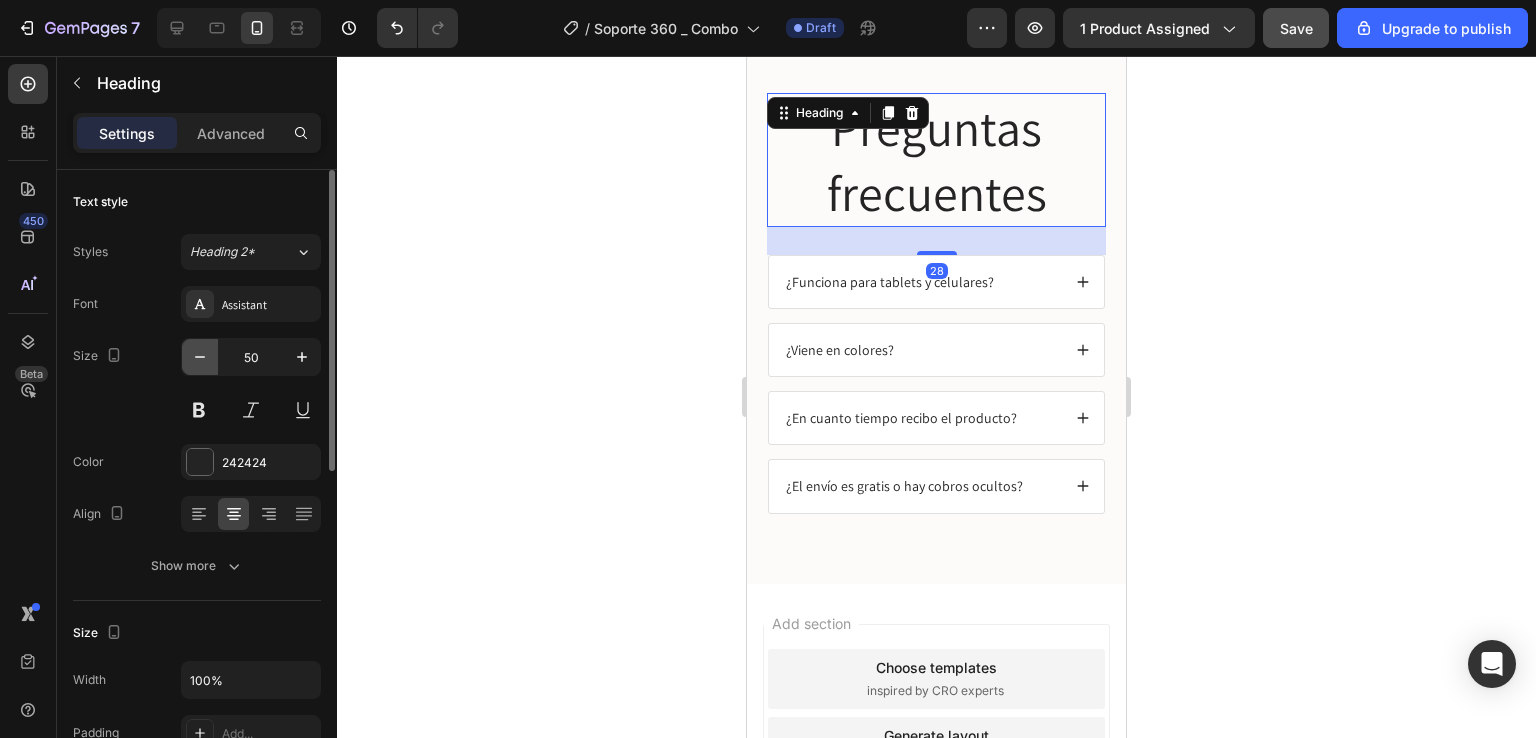 click at bounding box center (200, 357) 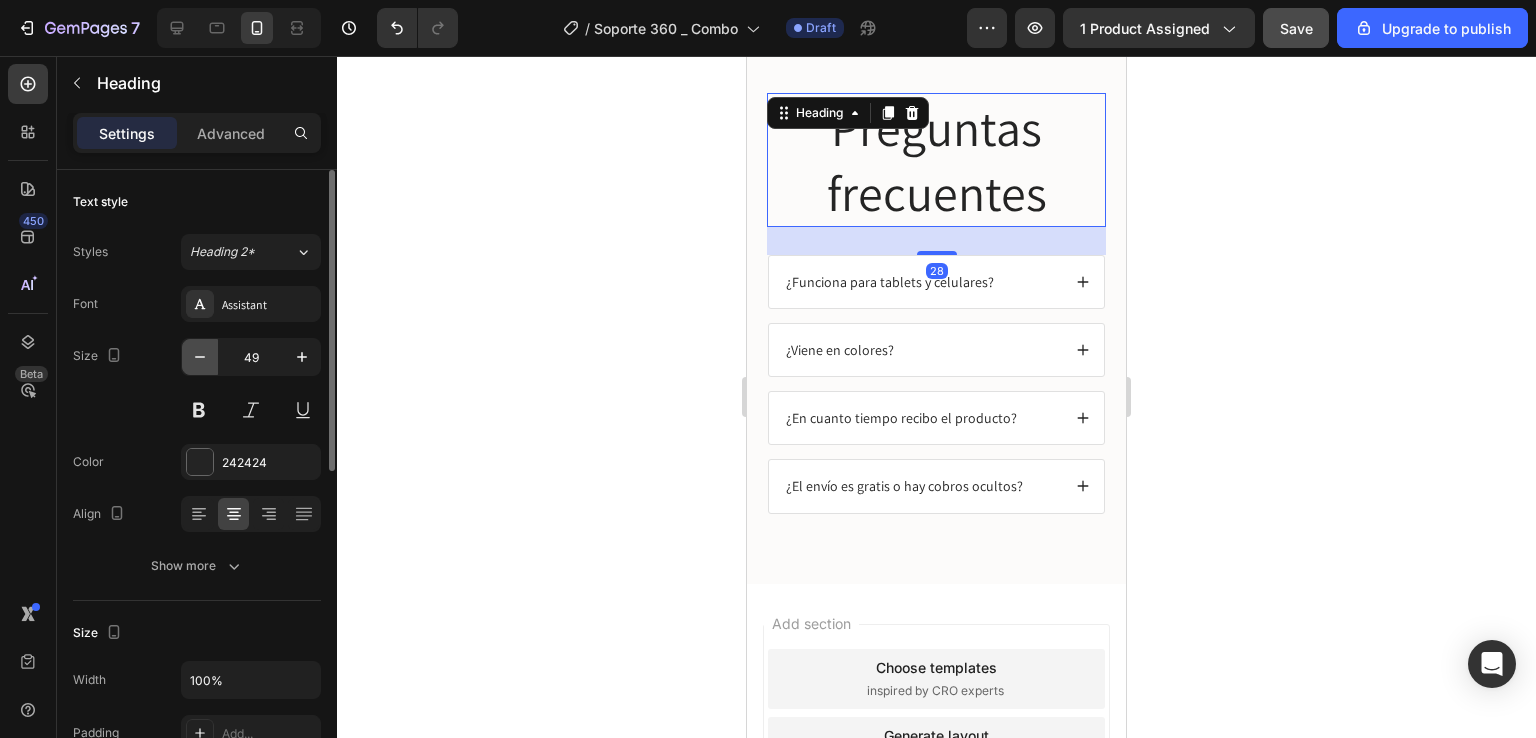 click at bounding box center [200, 357] 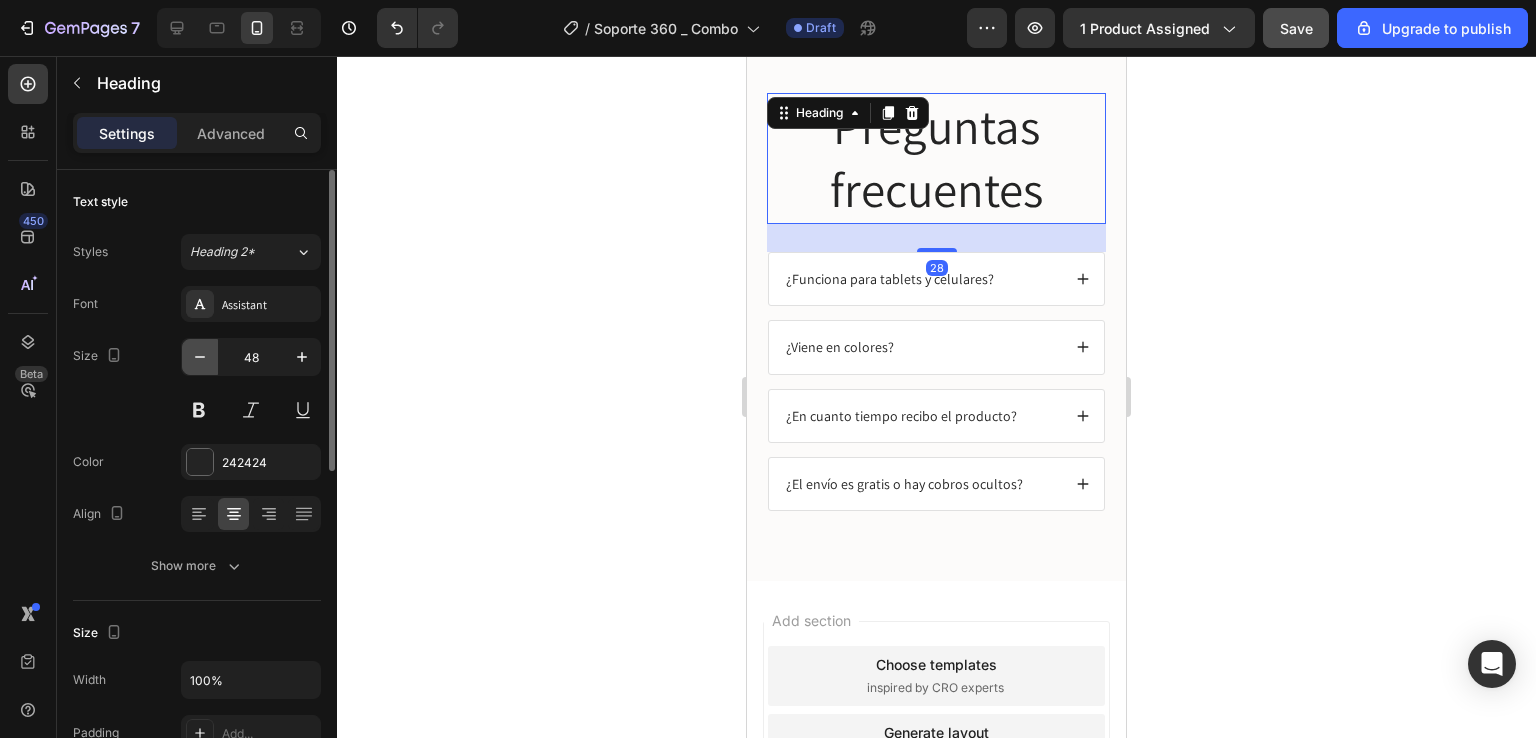 click at bounding box center [200, 357] 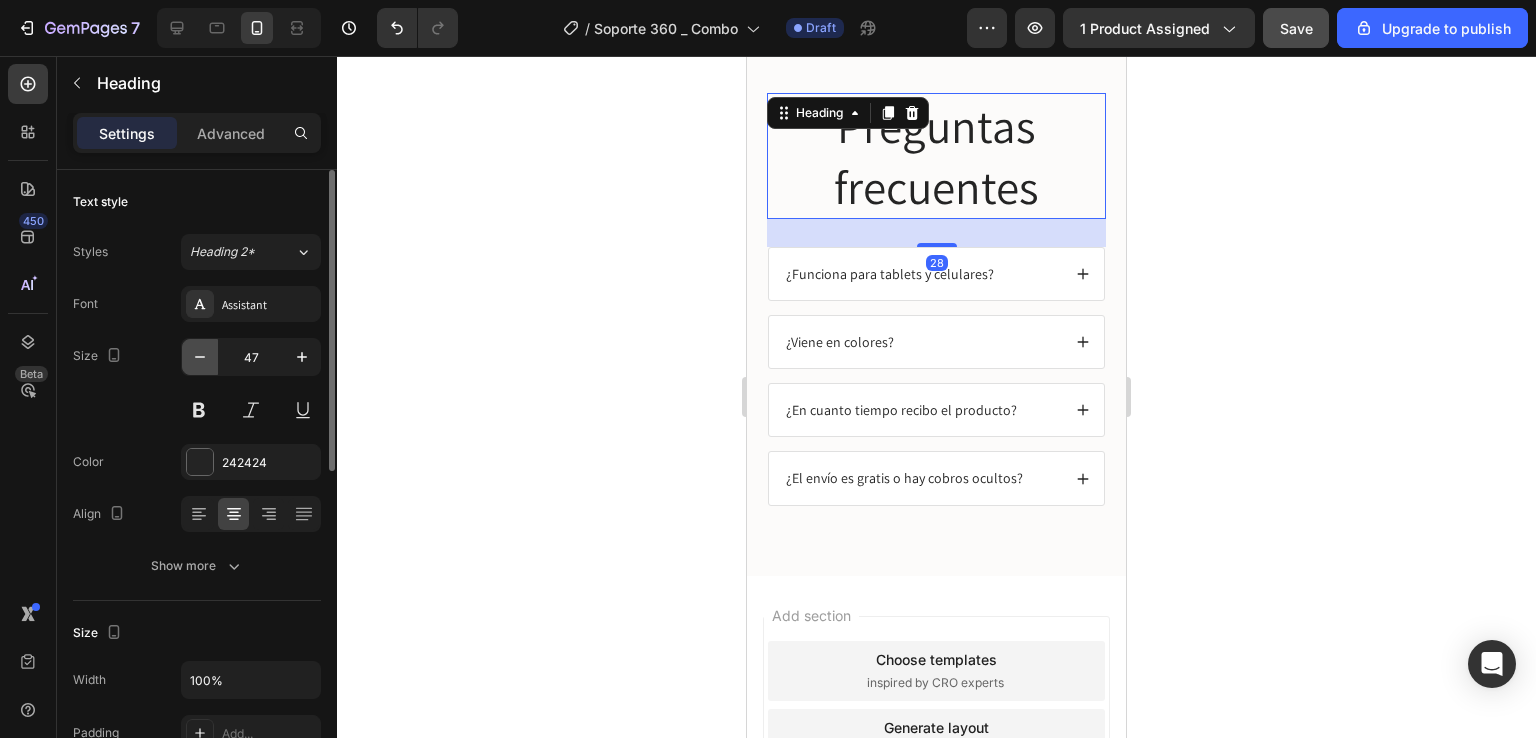 click at bounding box center (200, 357) 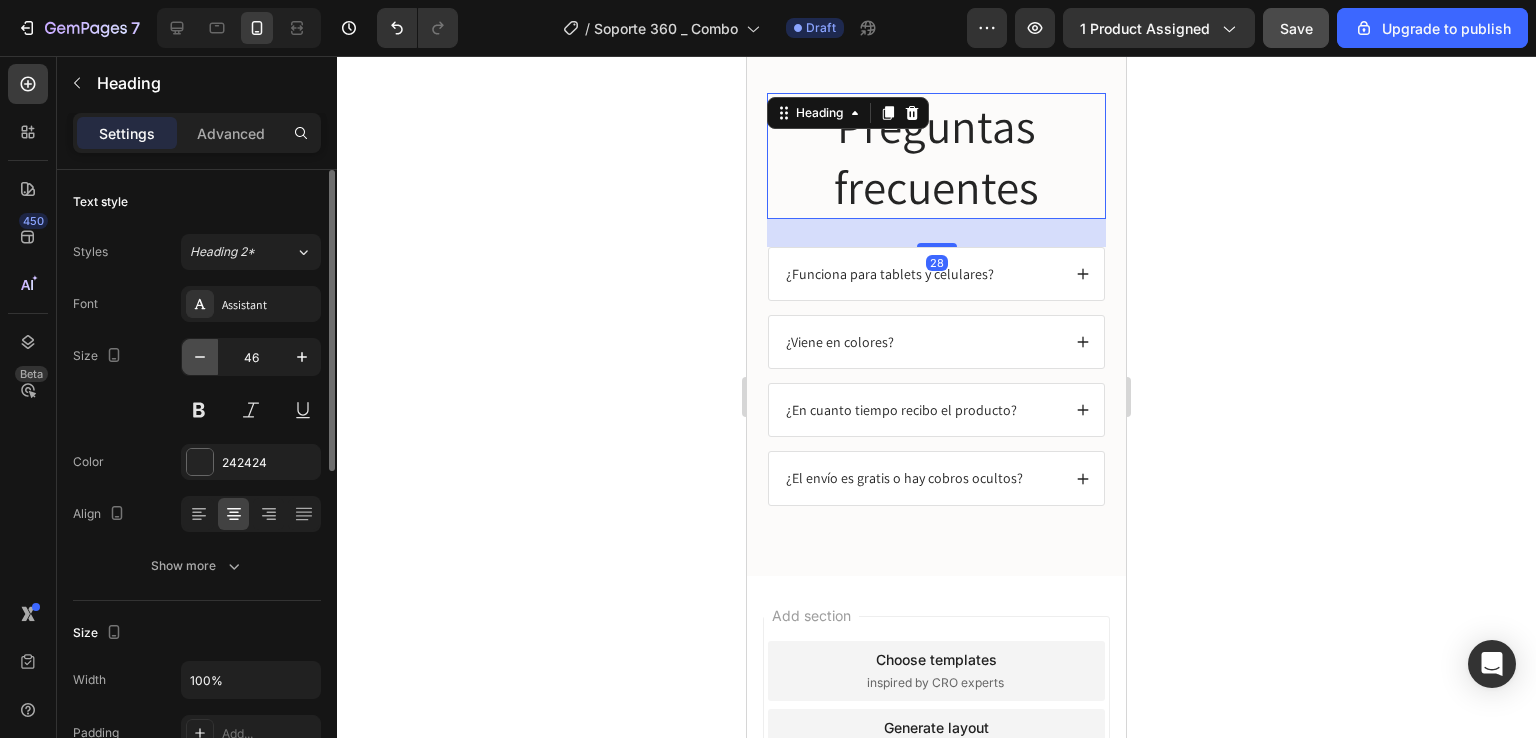 click at bounding box center (200, 357) 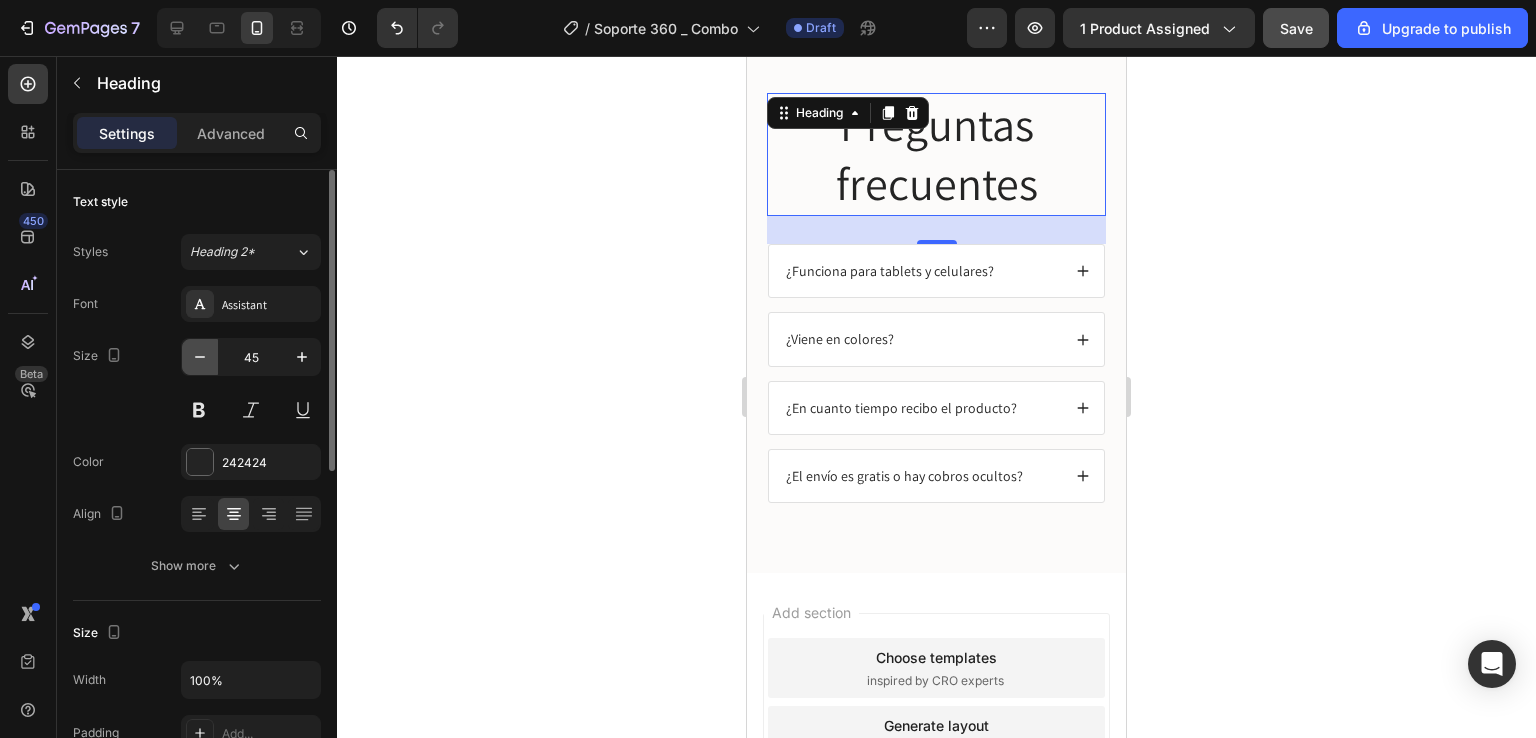 click at bounding box center [200, 357] 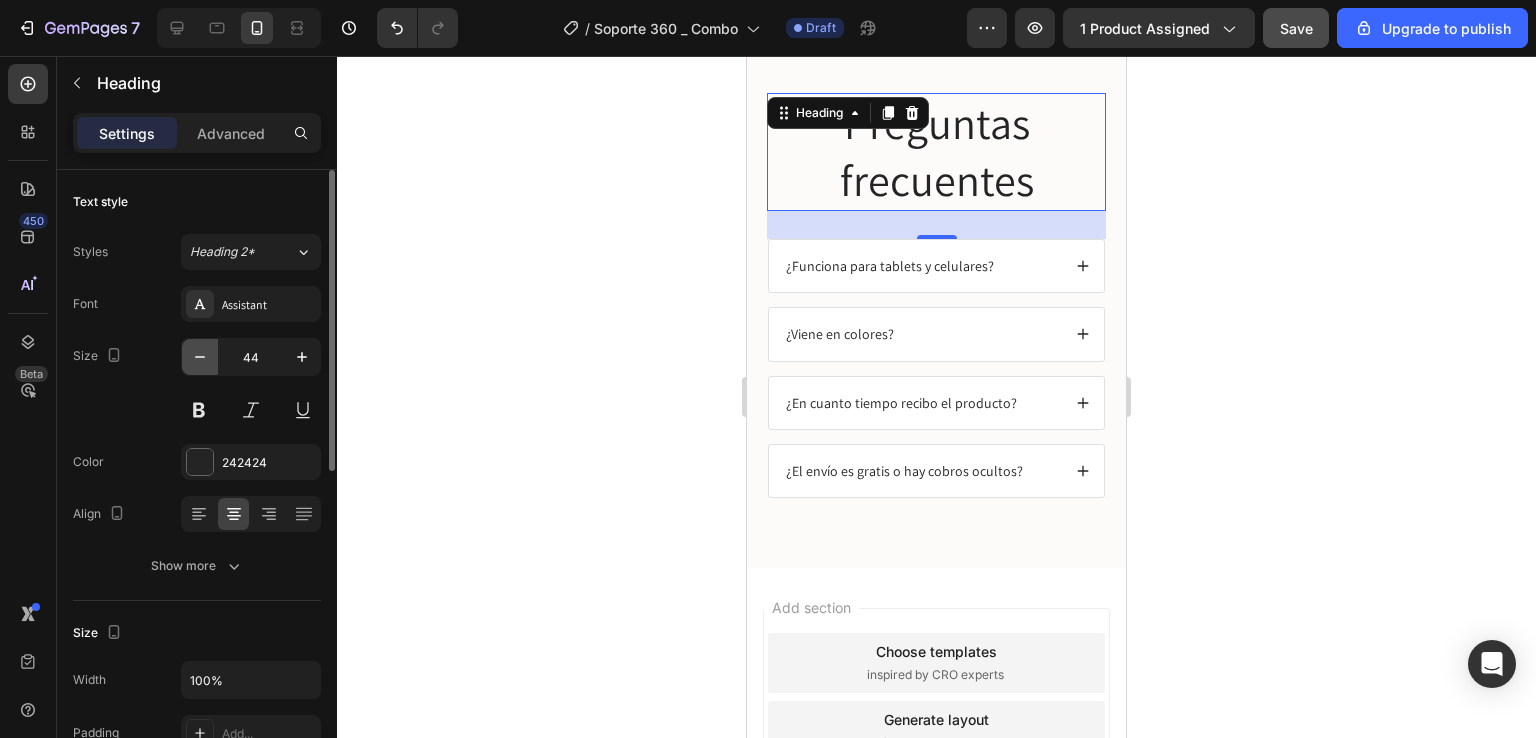 click at bounding box center (200, 357) 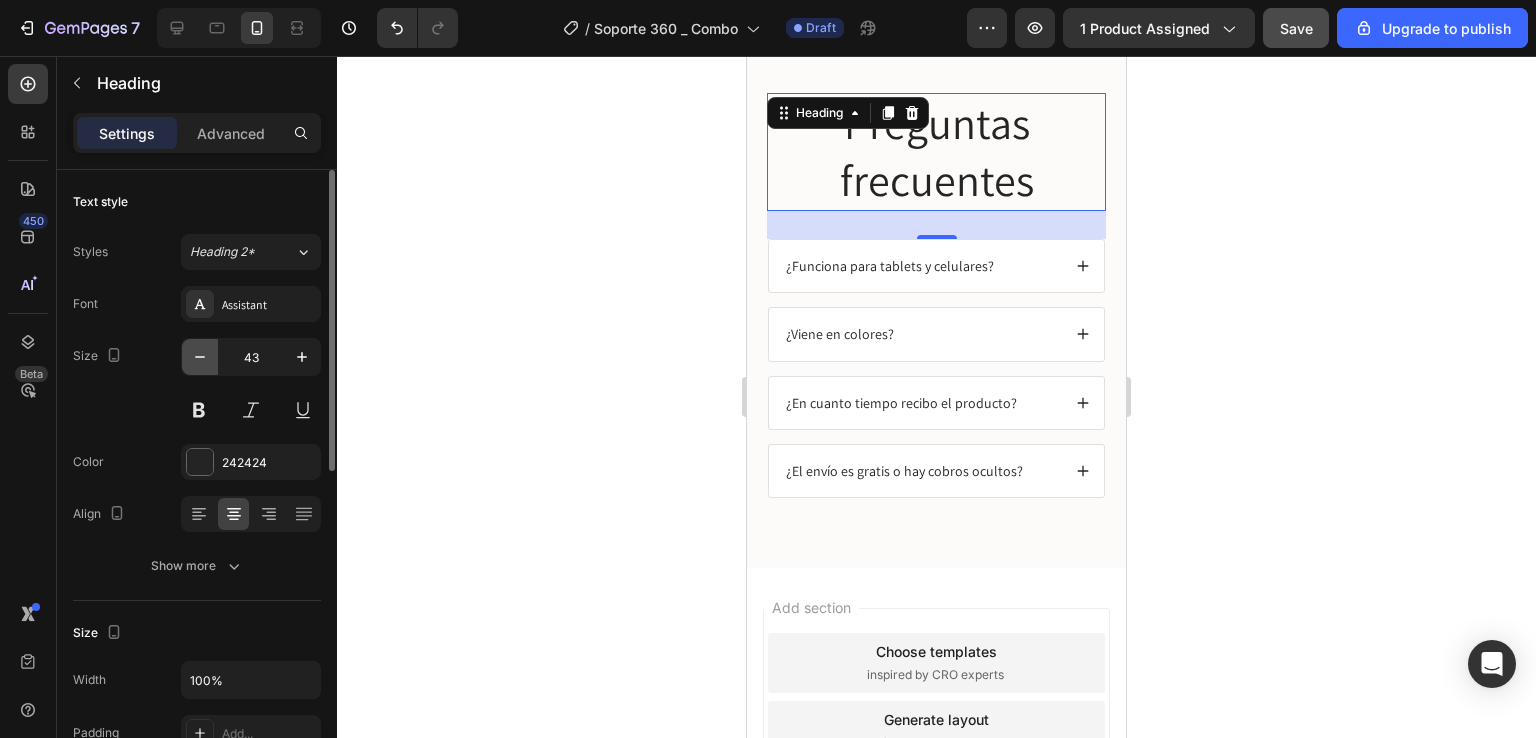 click at bounding box center [200, 357] 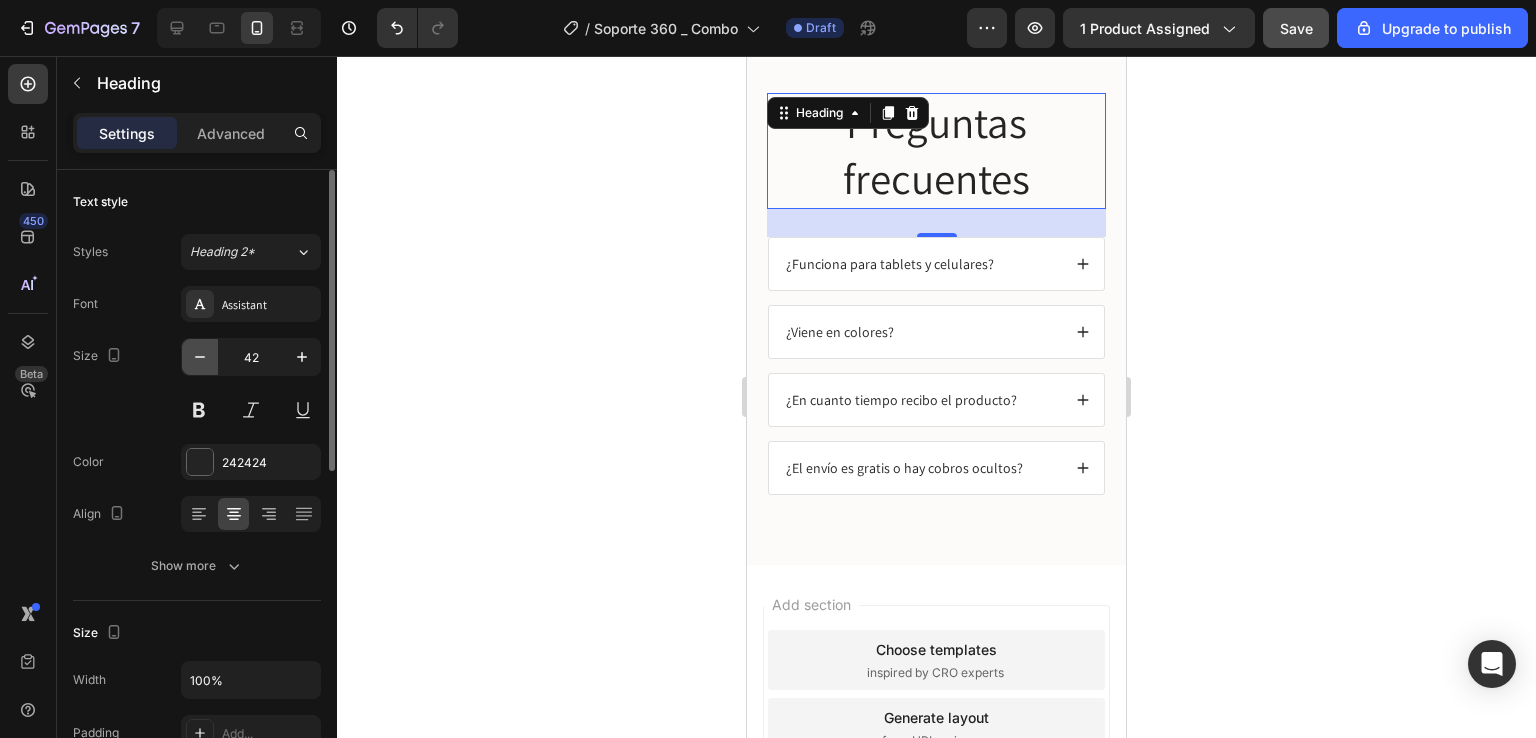 click at bounding box center (200, 357) 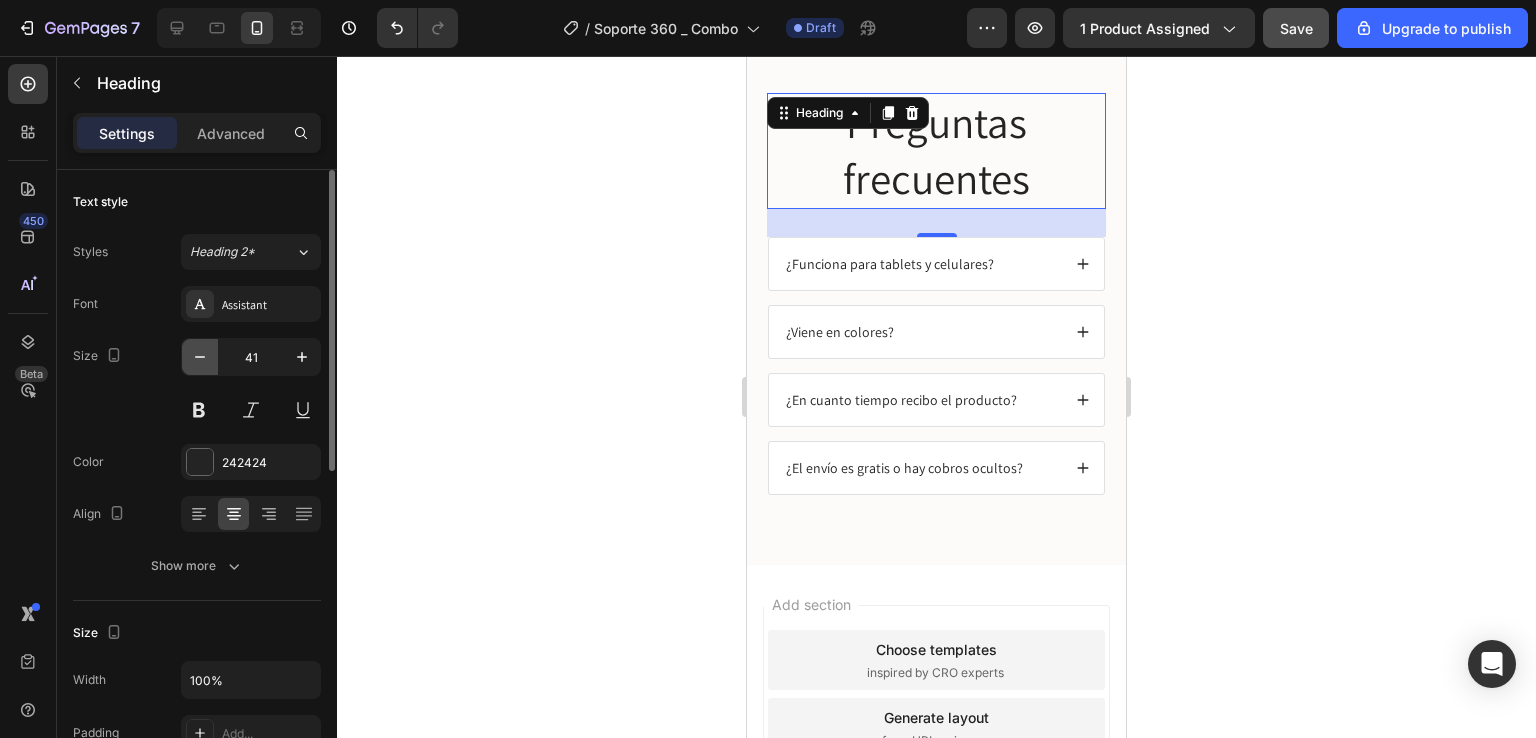 click at bounding box center (200, 357) 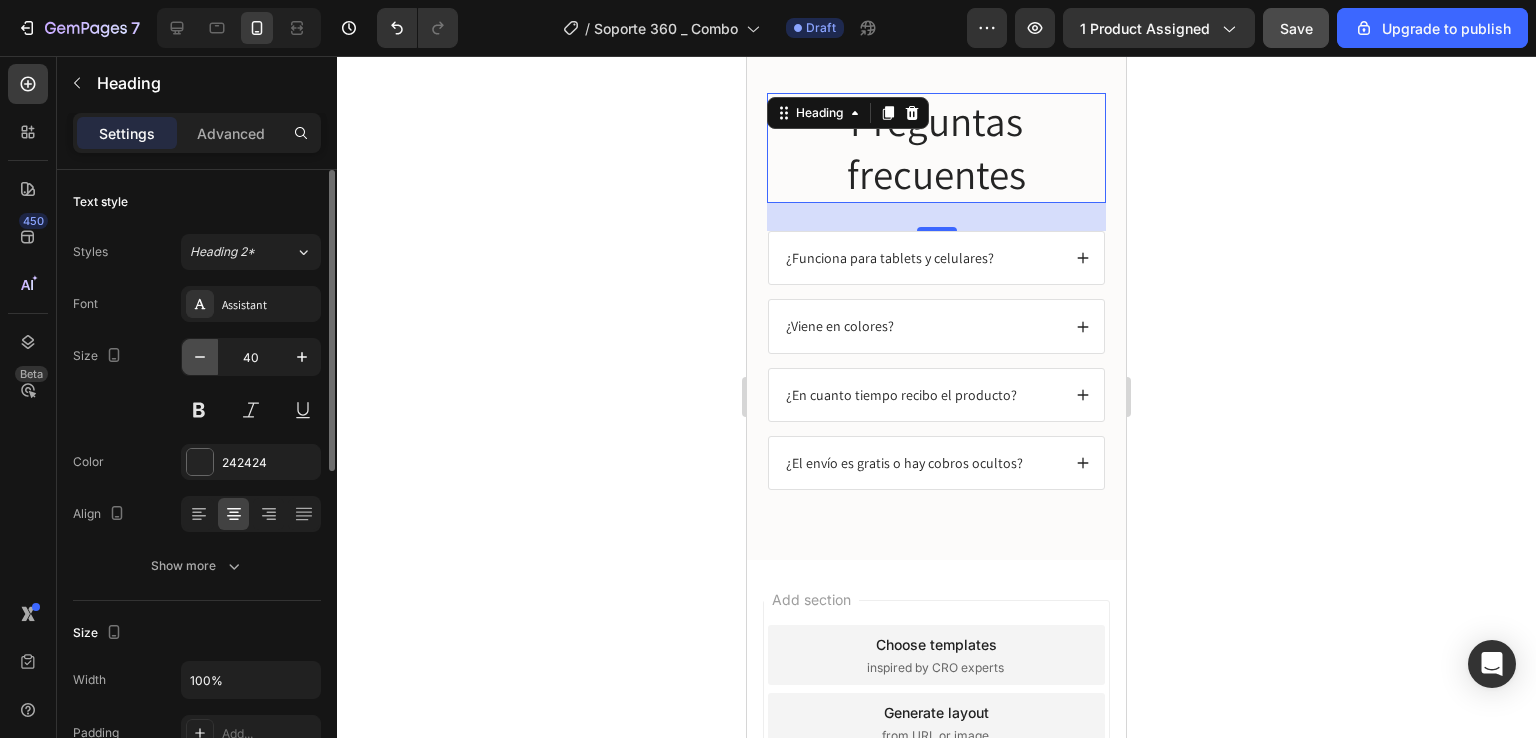 click at bounding box center (200, 357) 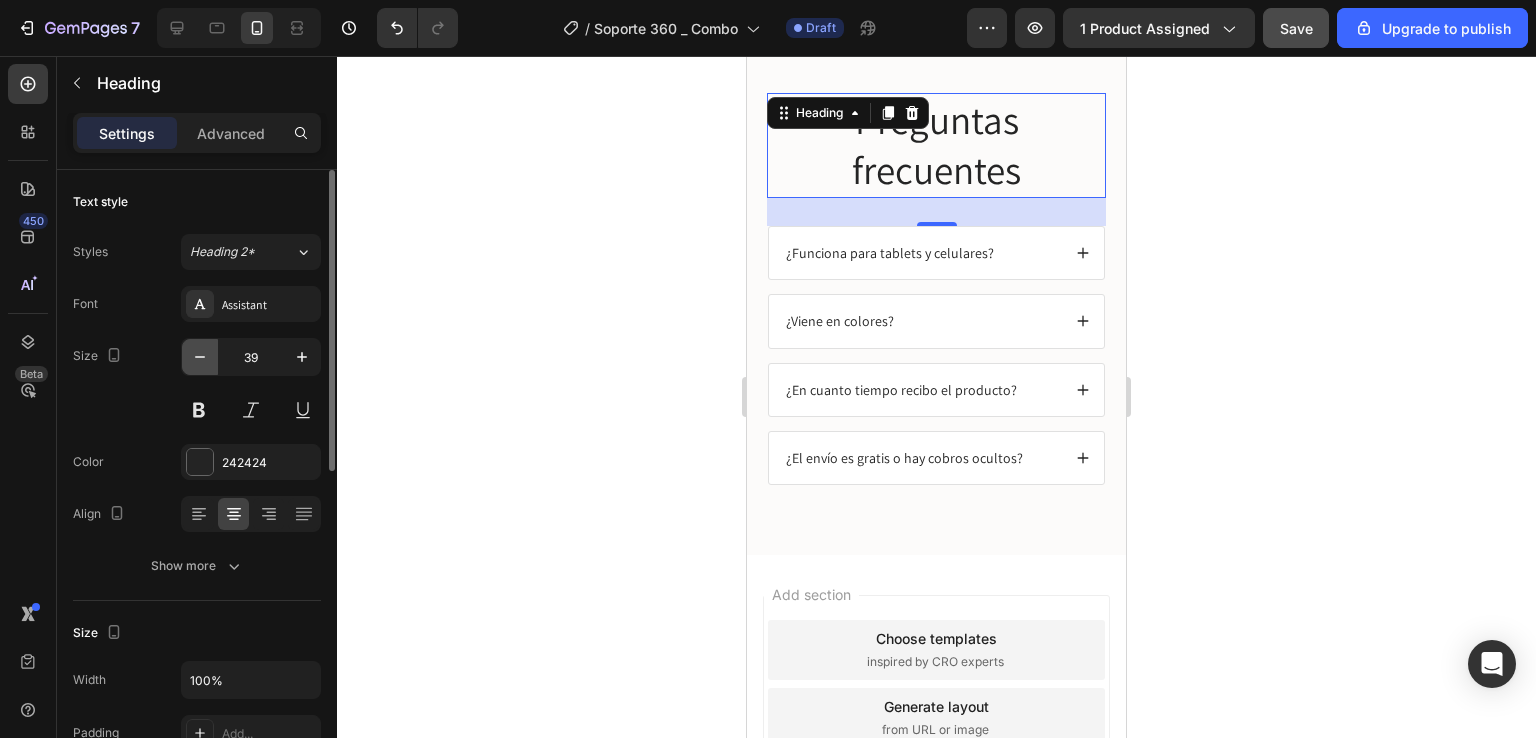 click at bounding box center [200, 357] 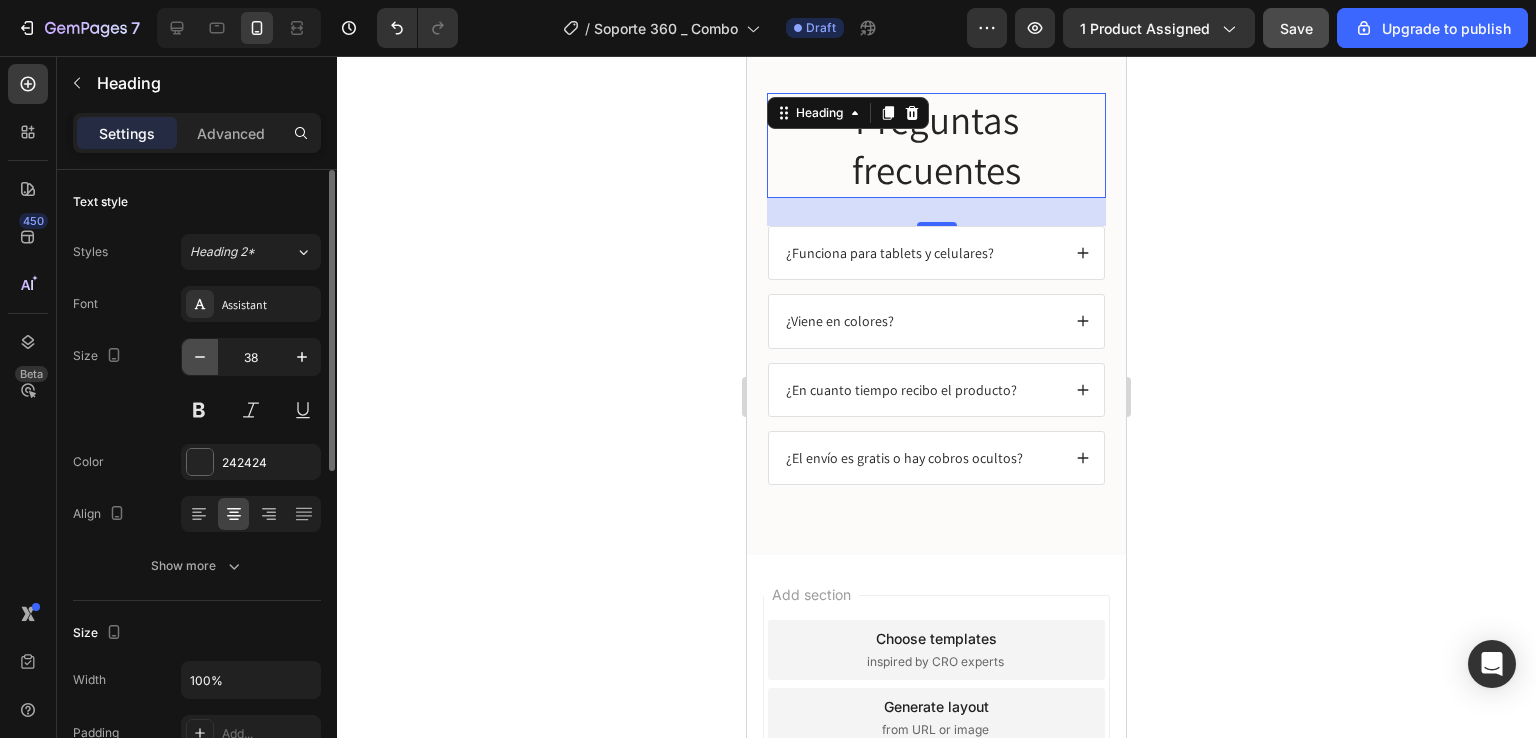 click at bounding box center [200, 357] 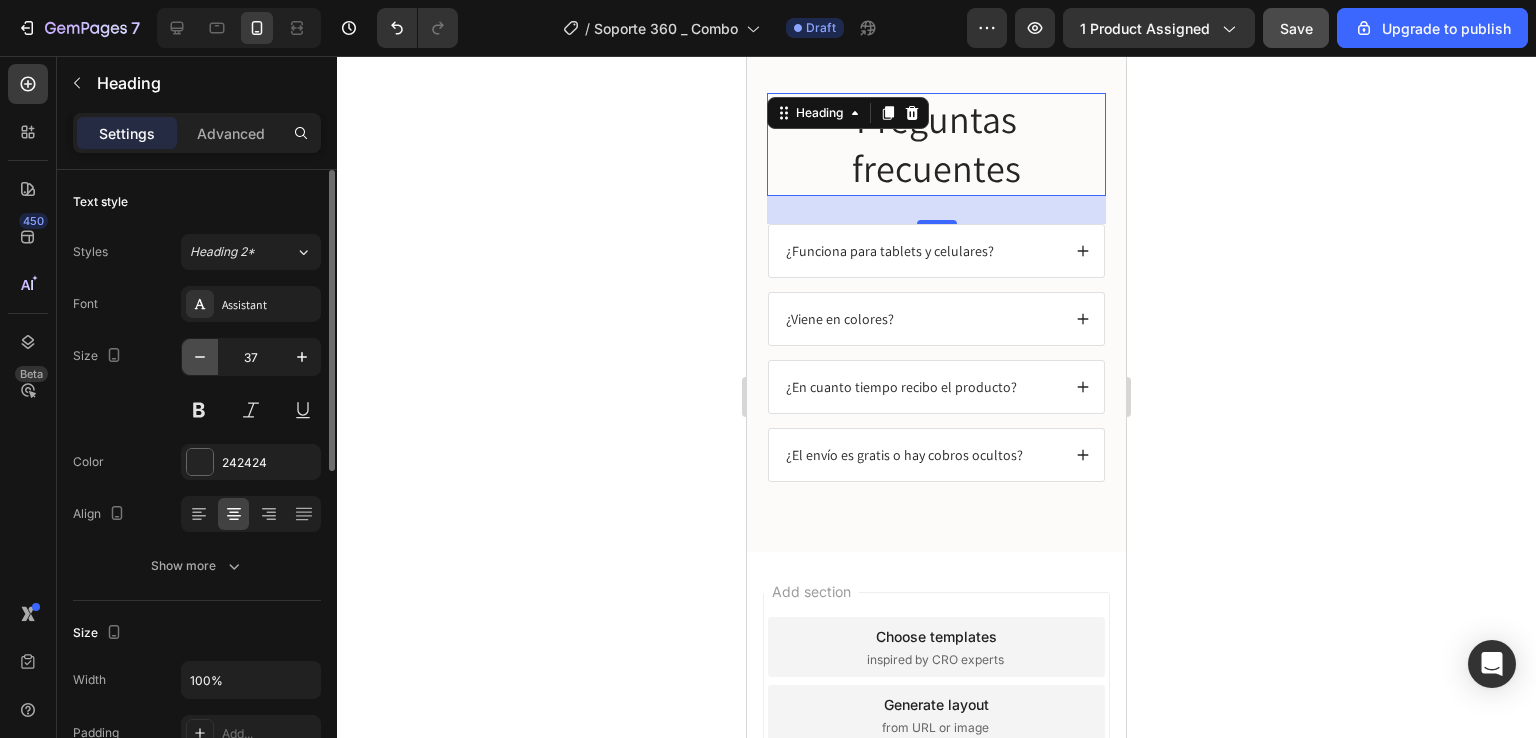 click at bounding box center [200, 357] 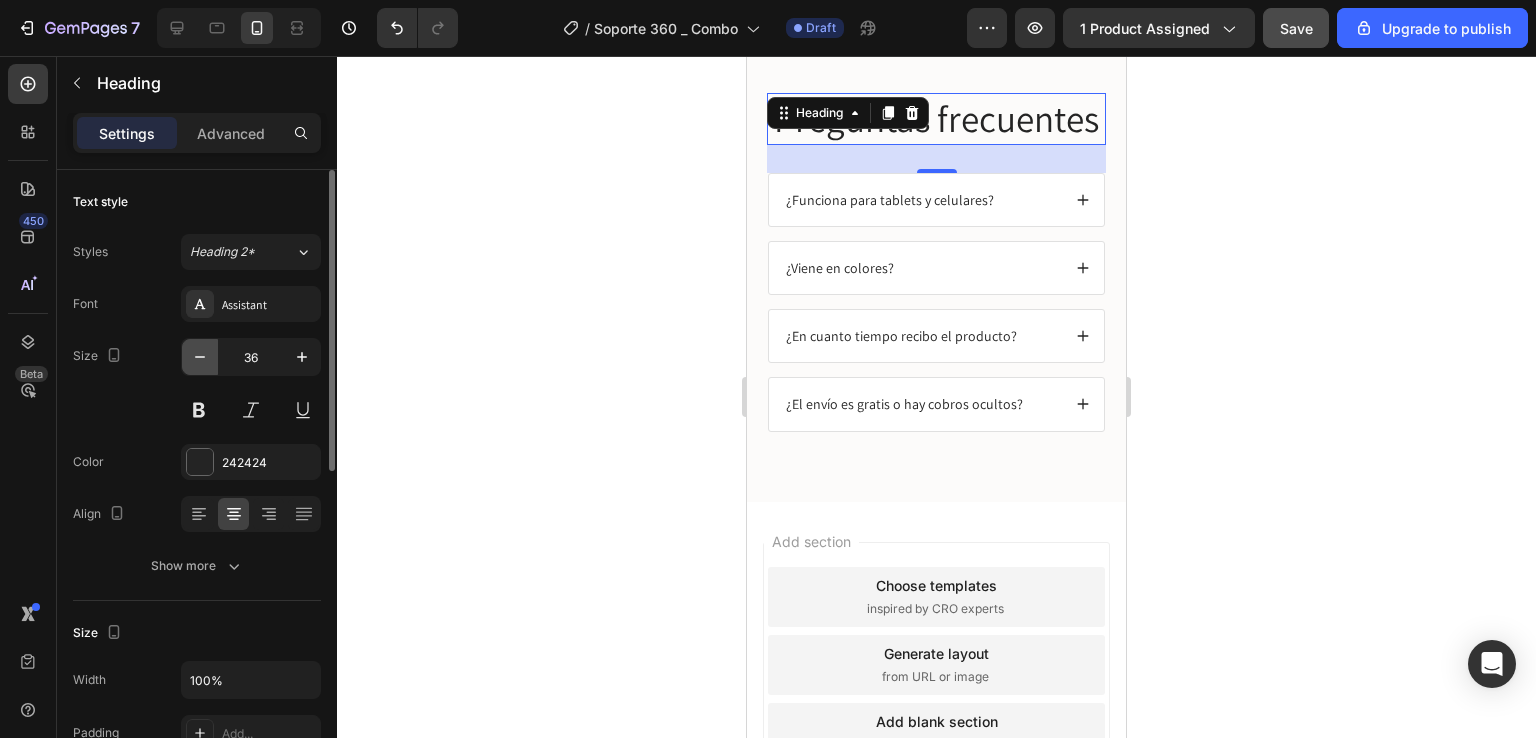 click at bounding box center (200, 357) 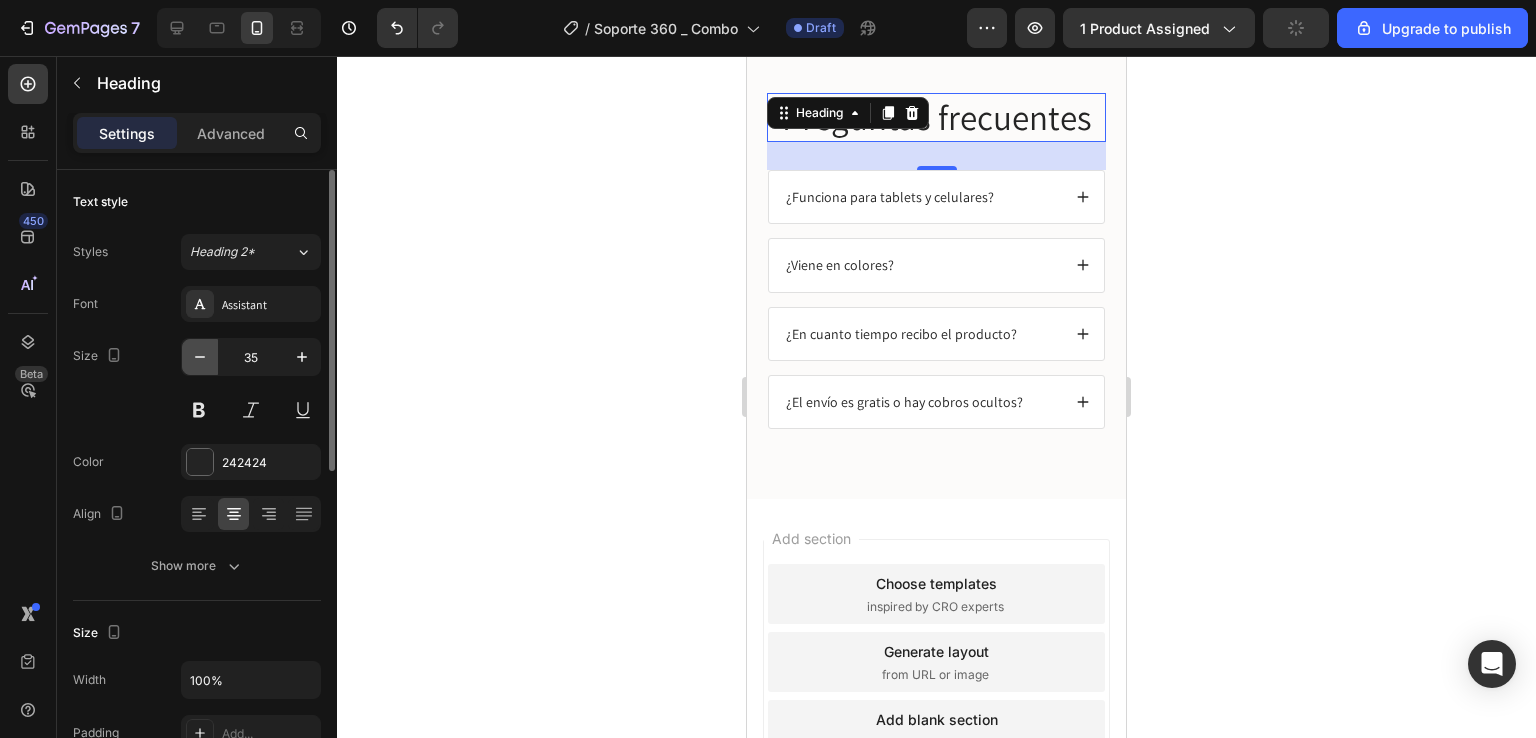 click at bounding box center (200, 357) 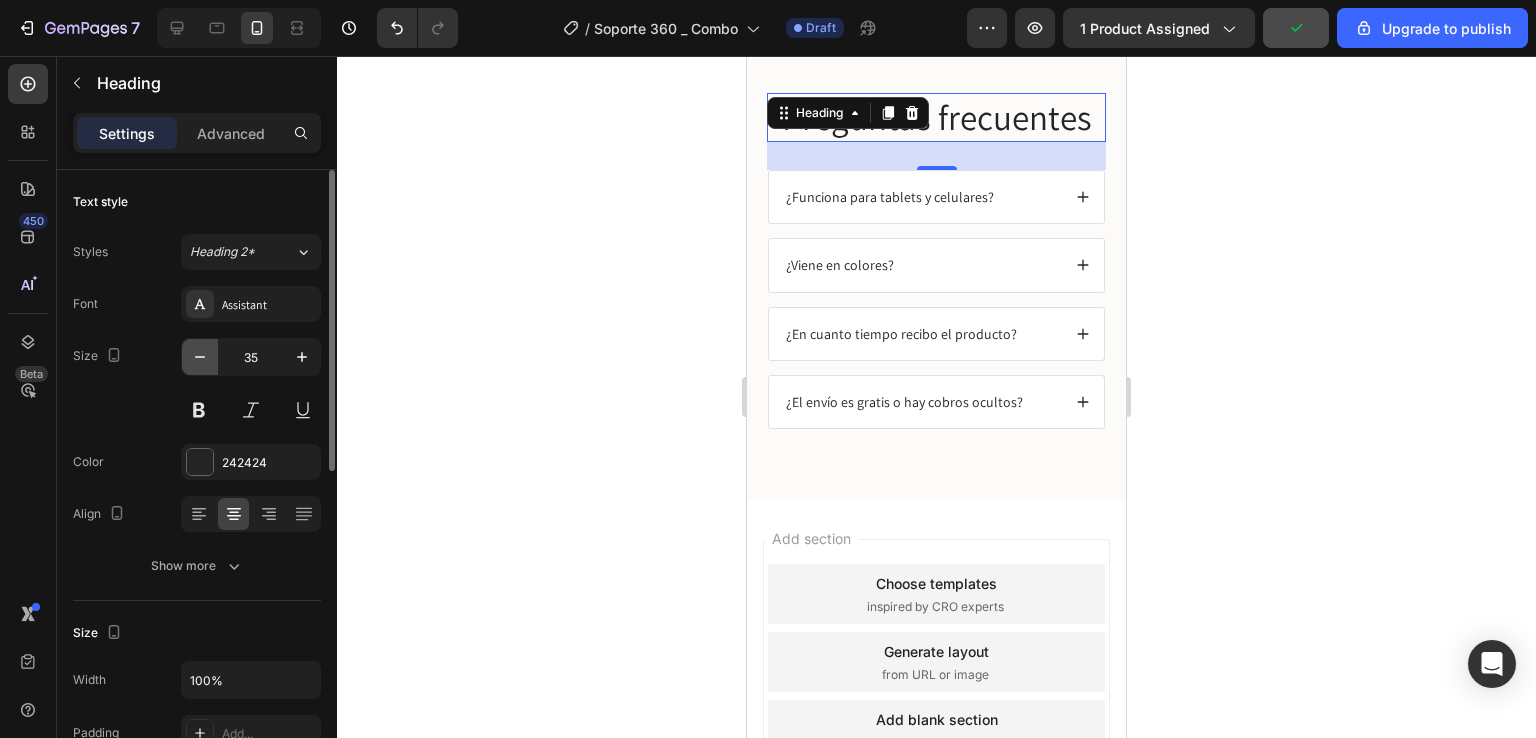 type on "34" 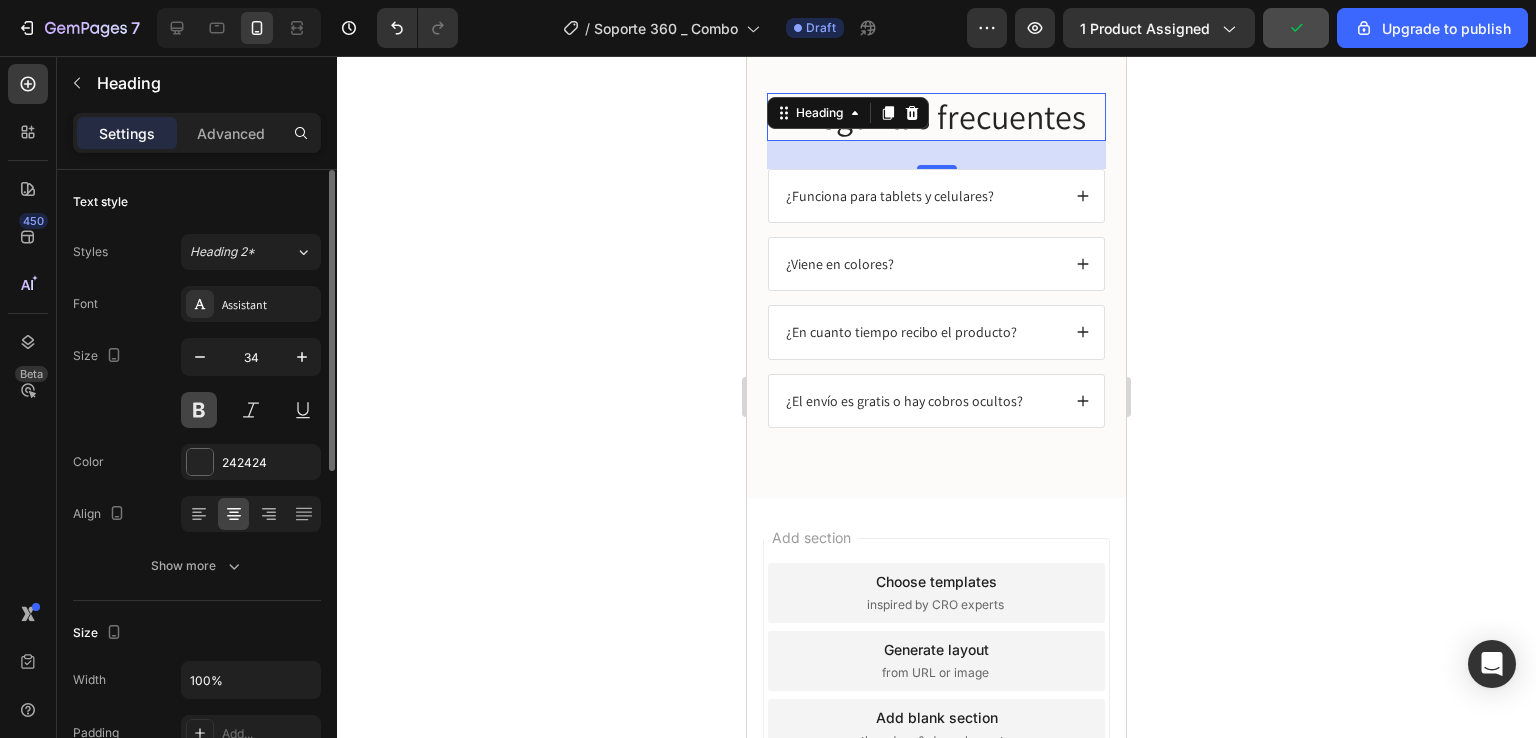 click at bounding box center (199, 410) 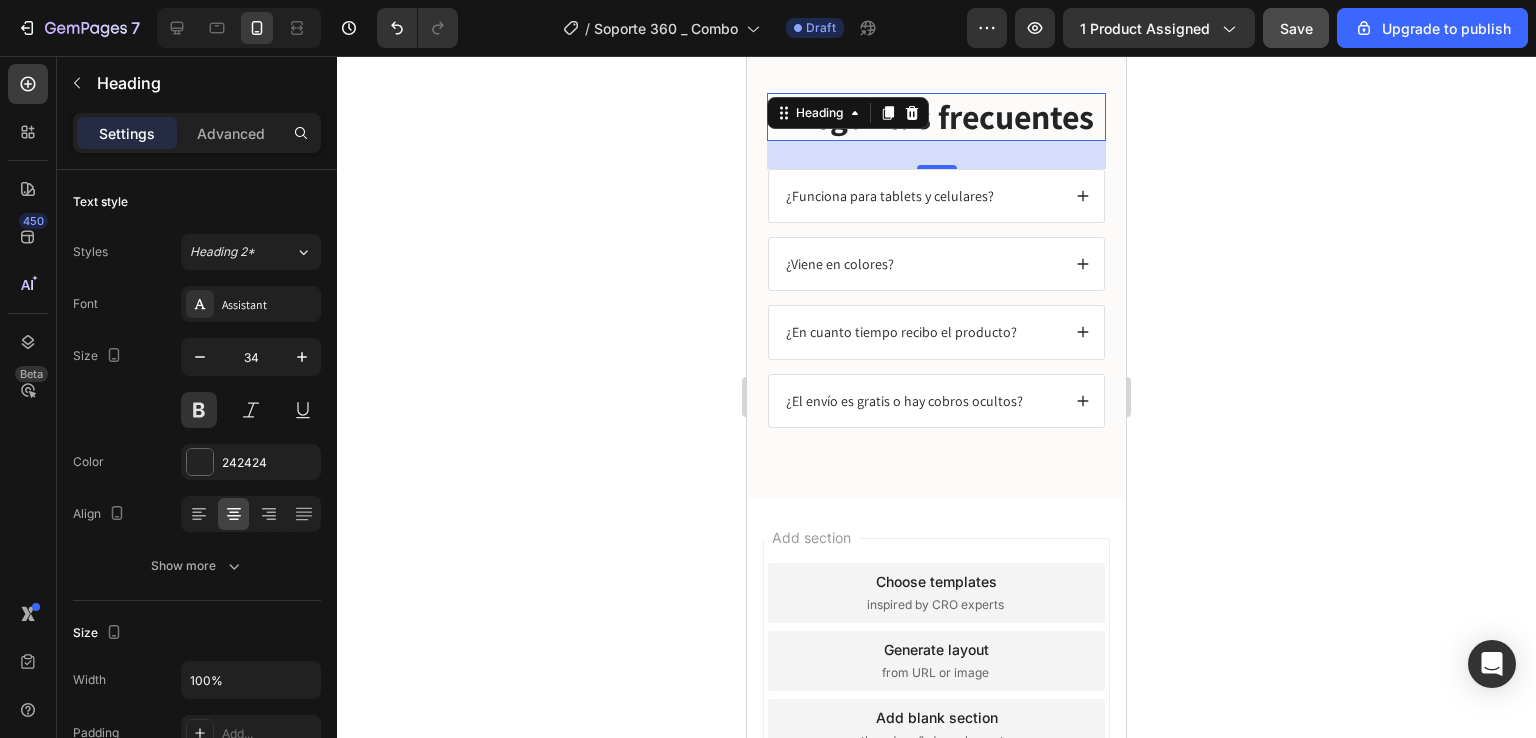 click on "Preguntas frecuentes" at bounding box center [936, 117] 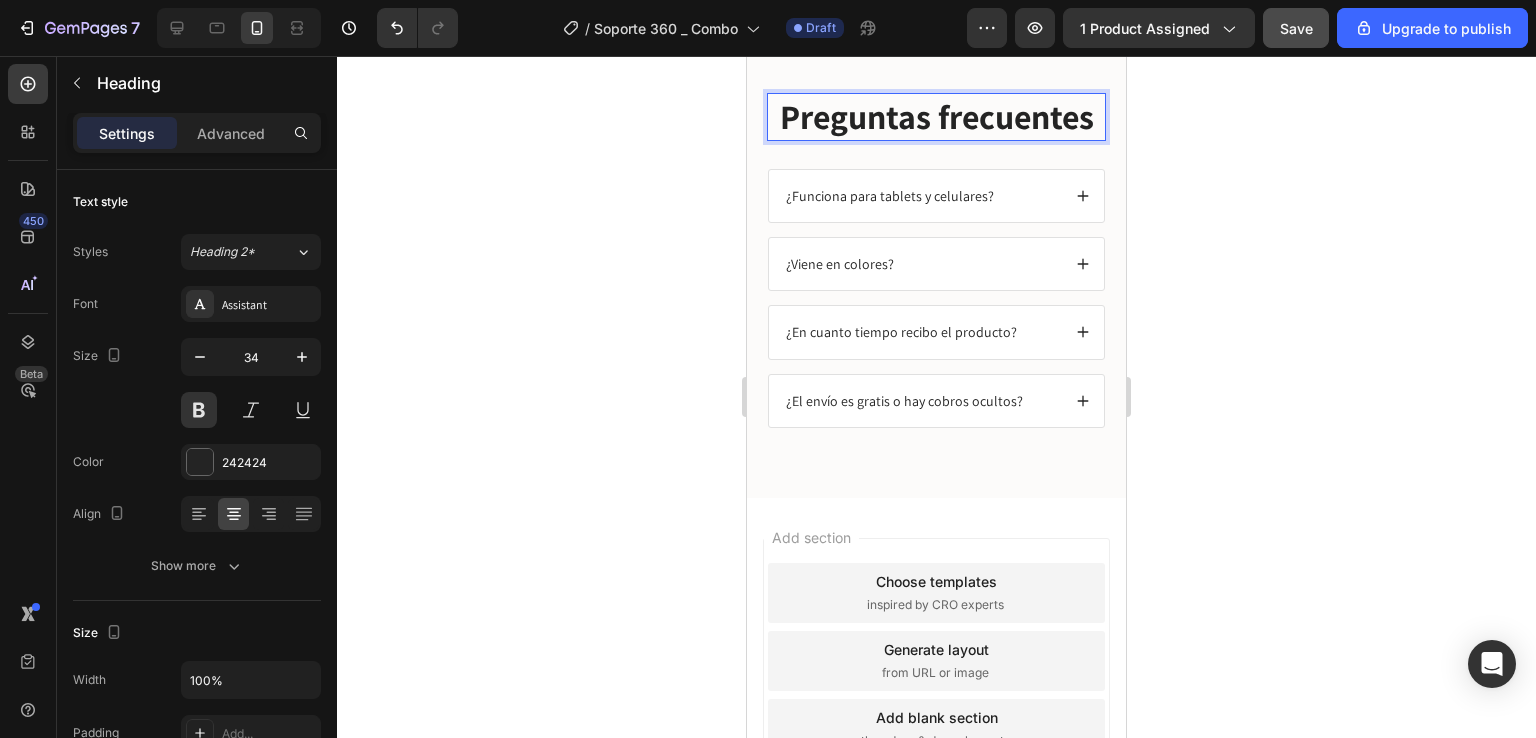 click on "Preguntas frecuentes" at bounding box center [936, 117] 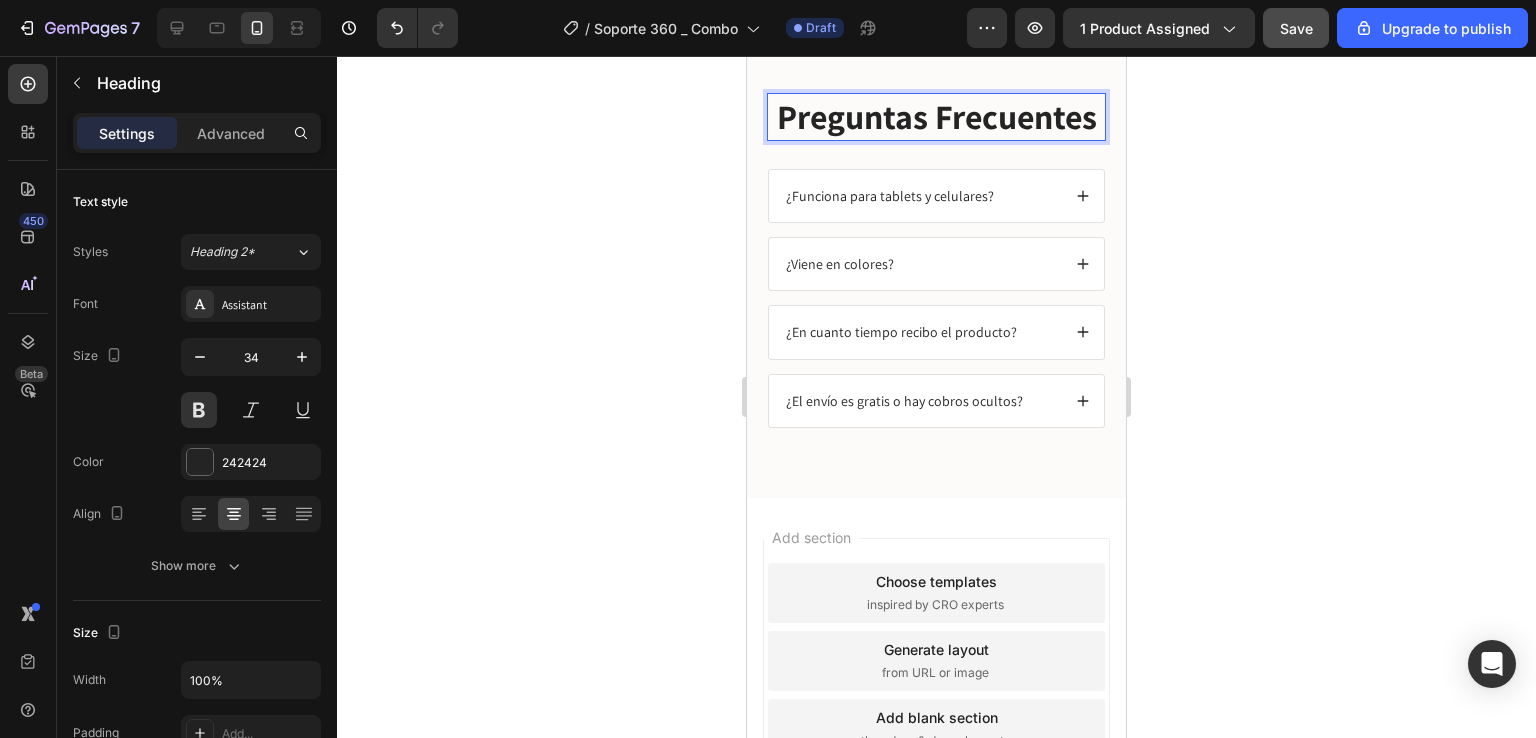 click 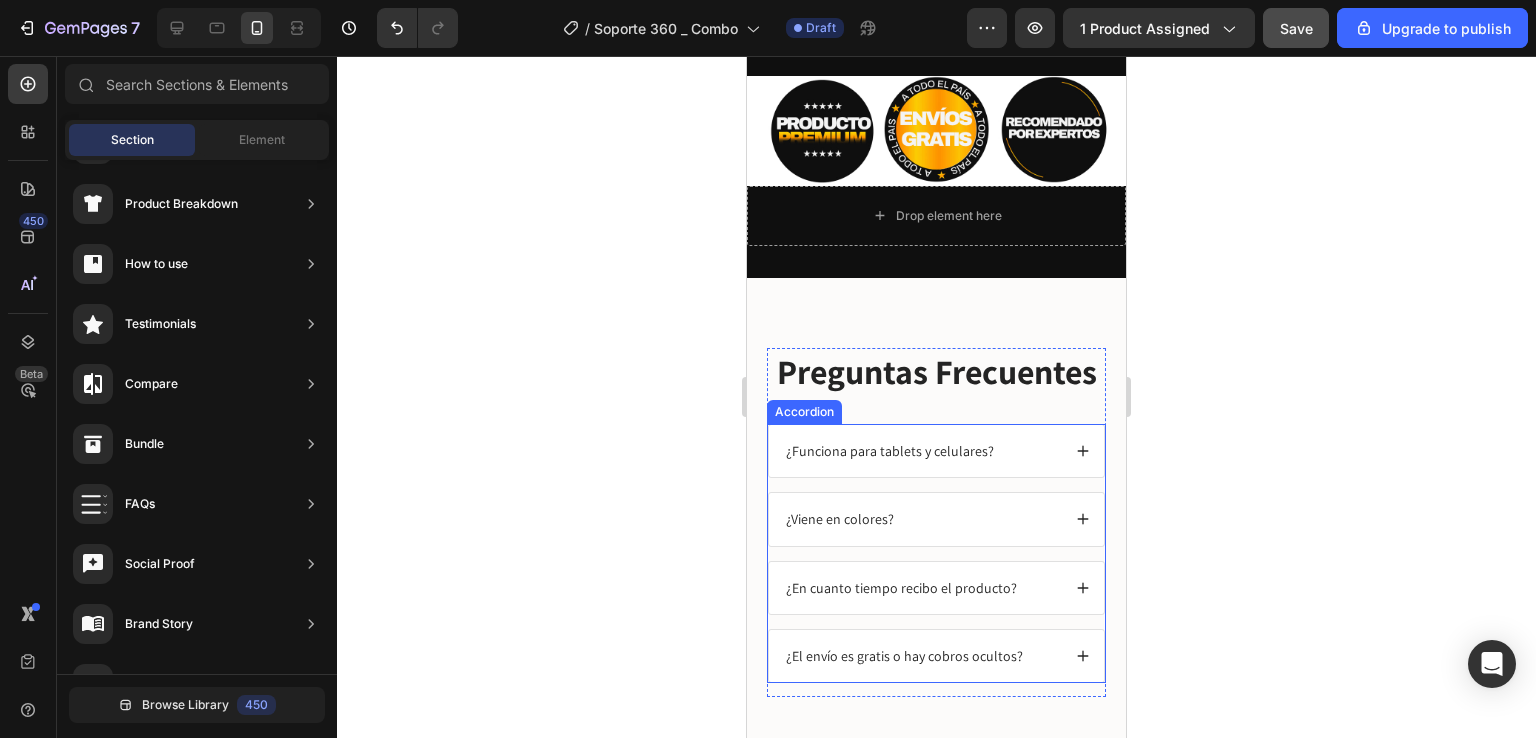 scroll, scrollTop: 7200, scrollLeft: 0, axis: vertical 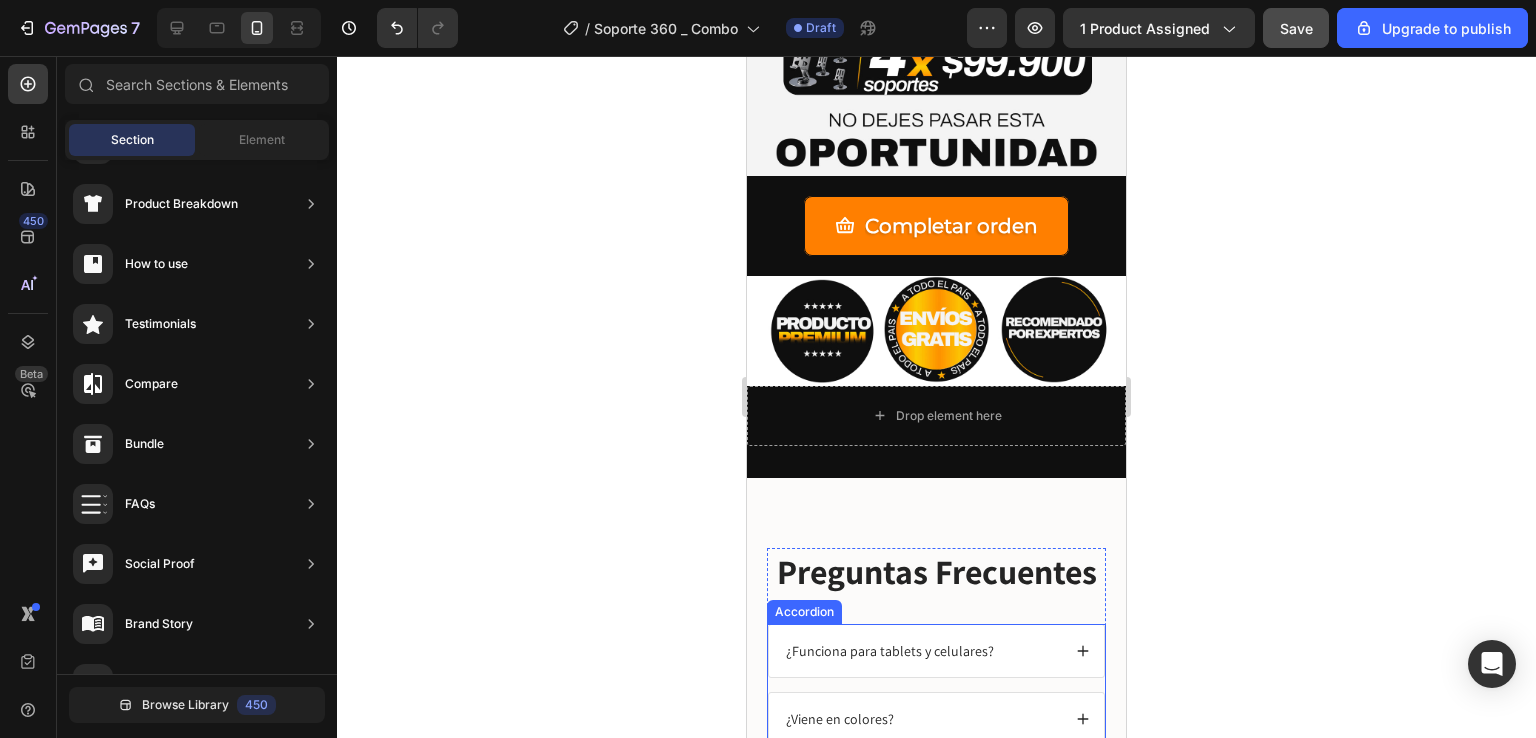 click on "¿Funciona para tablets y celulares?" at bounding box center (890, 651) 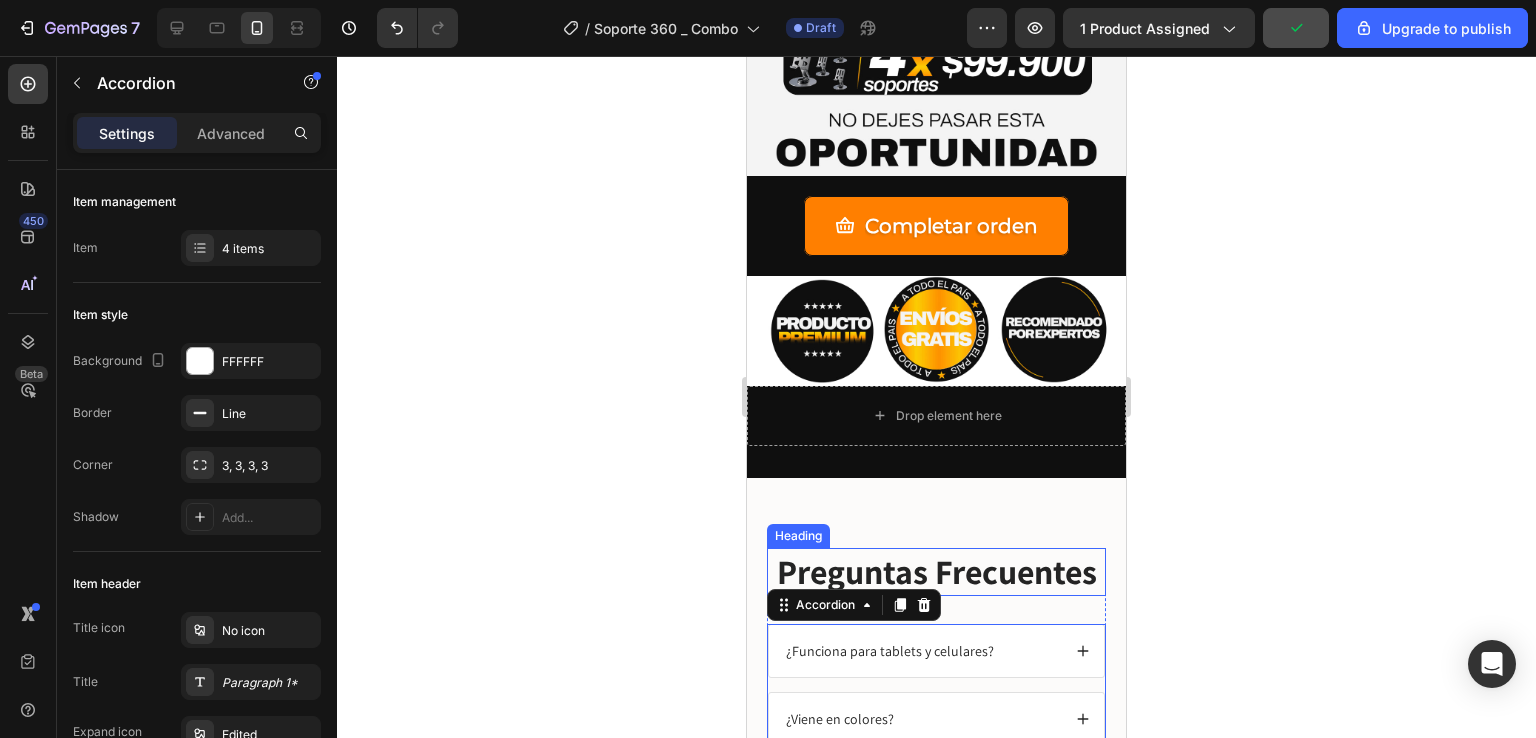 click on "Preguntas Frecuentes" at bounding box center [936, 572] 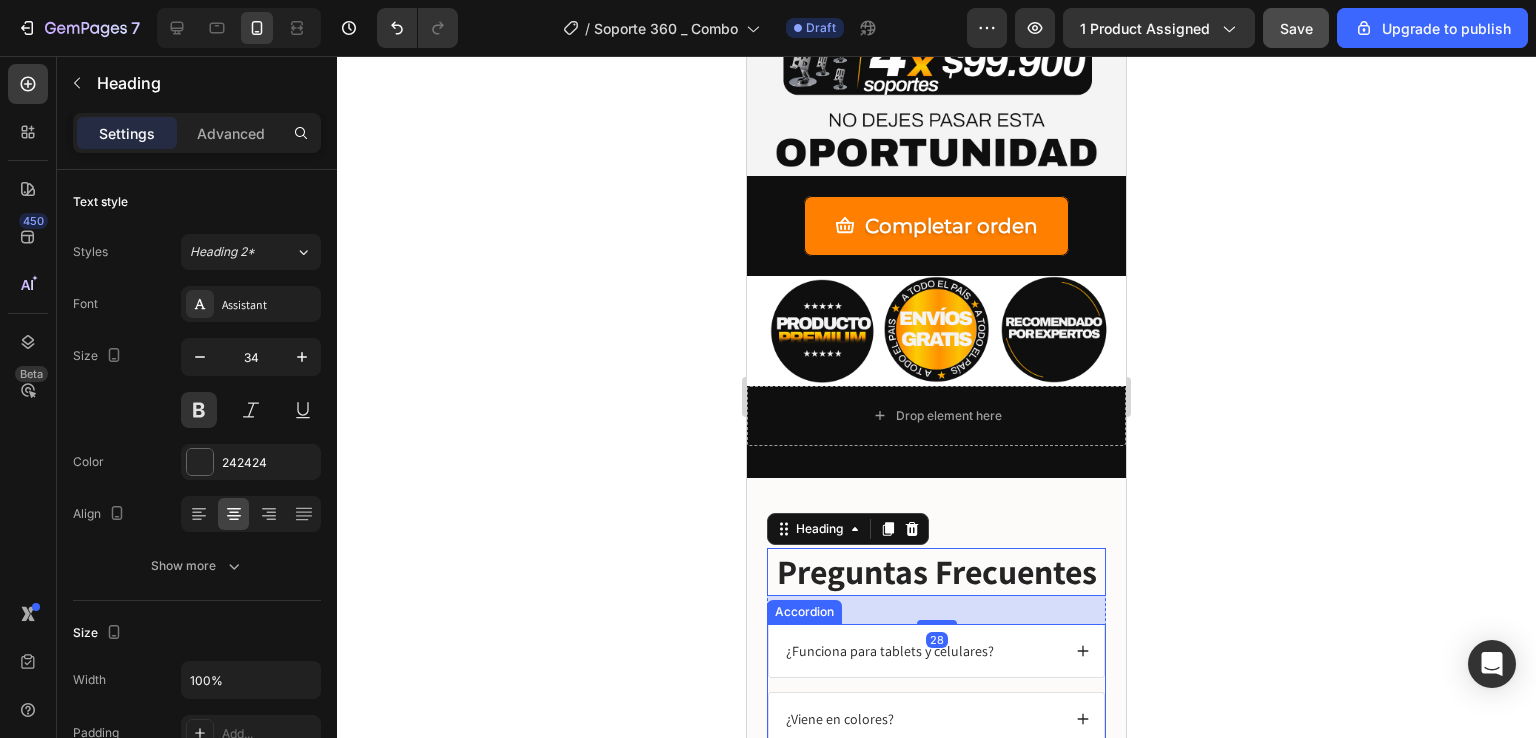 click on "¿Funciona para tablets y celulares?" at bounding box center (890, 651) 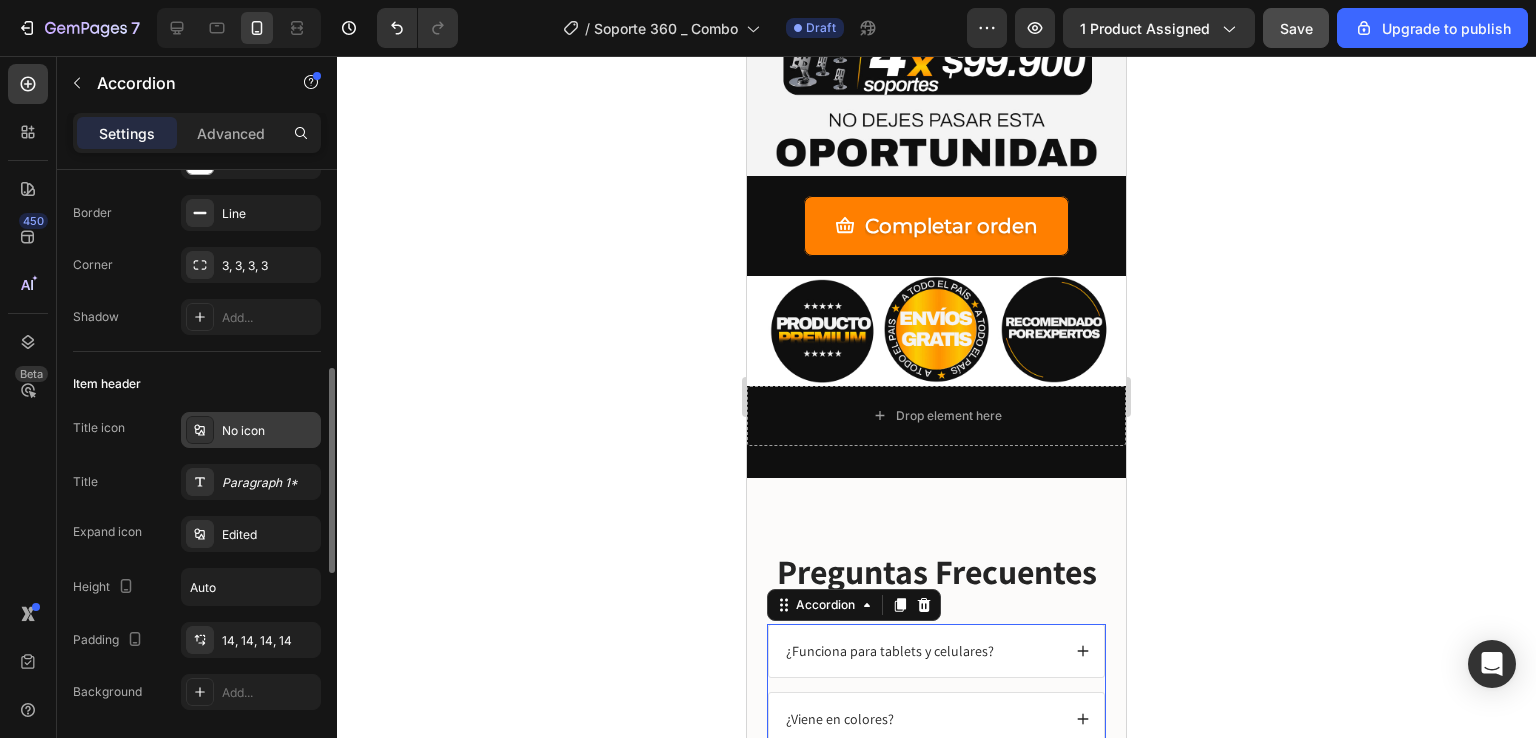 scroll, scrollTop: 300, scrollLeft: 0, axis: vertical 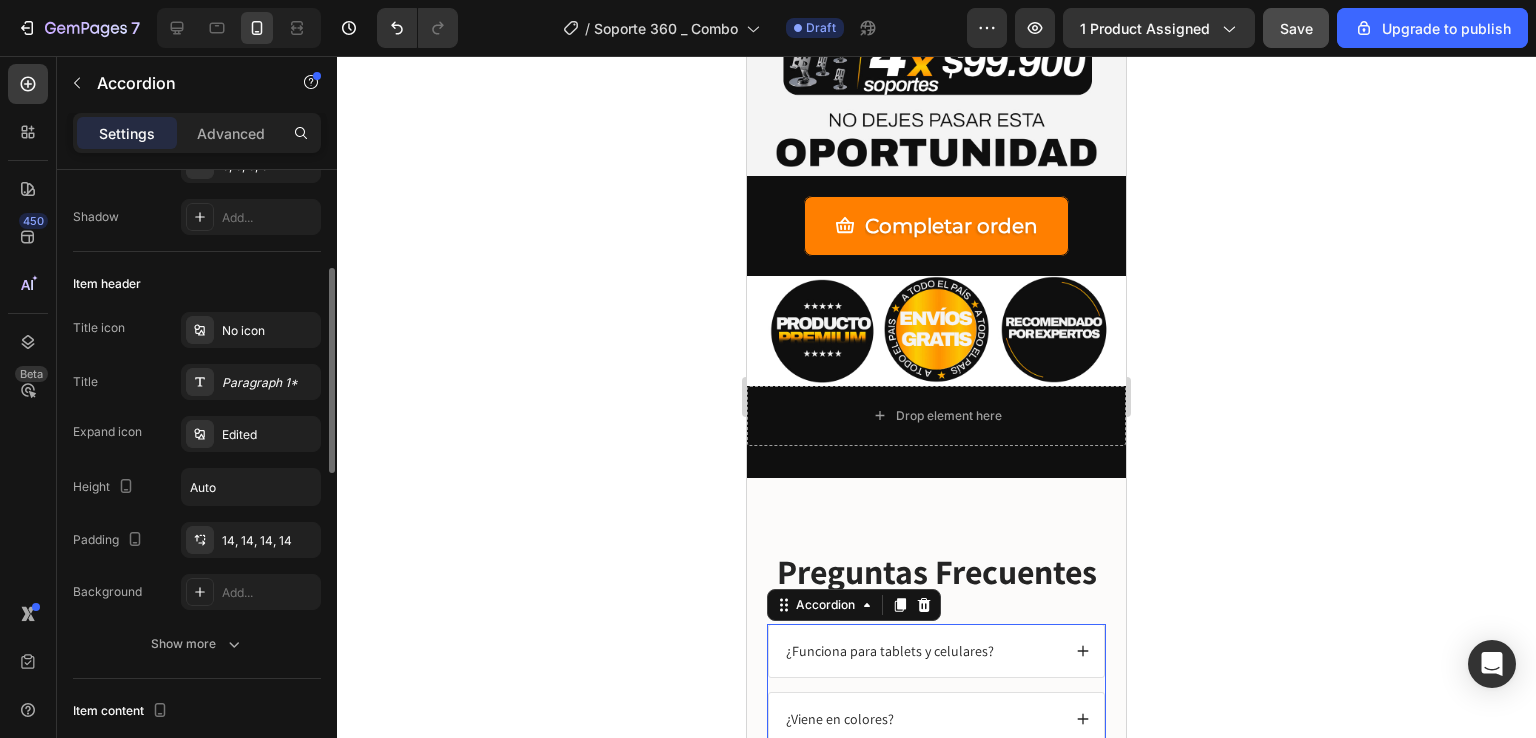 click 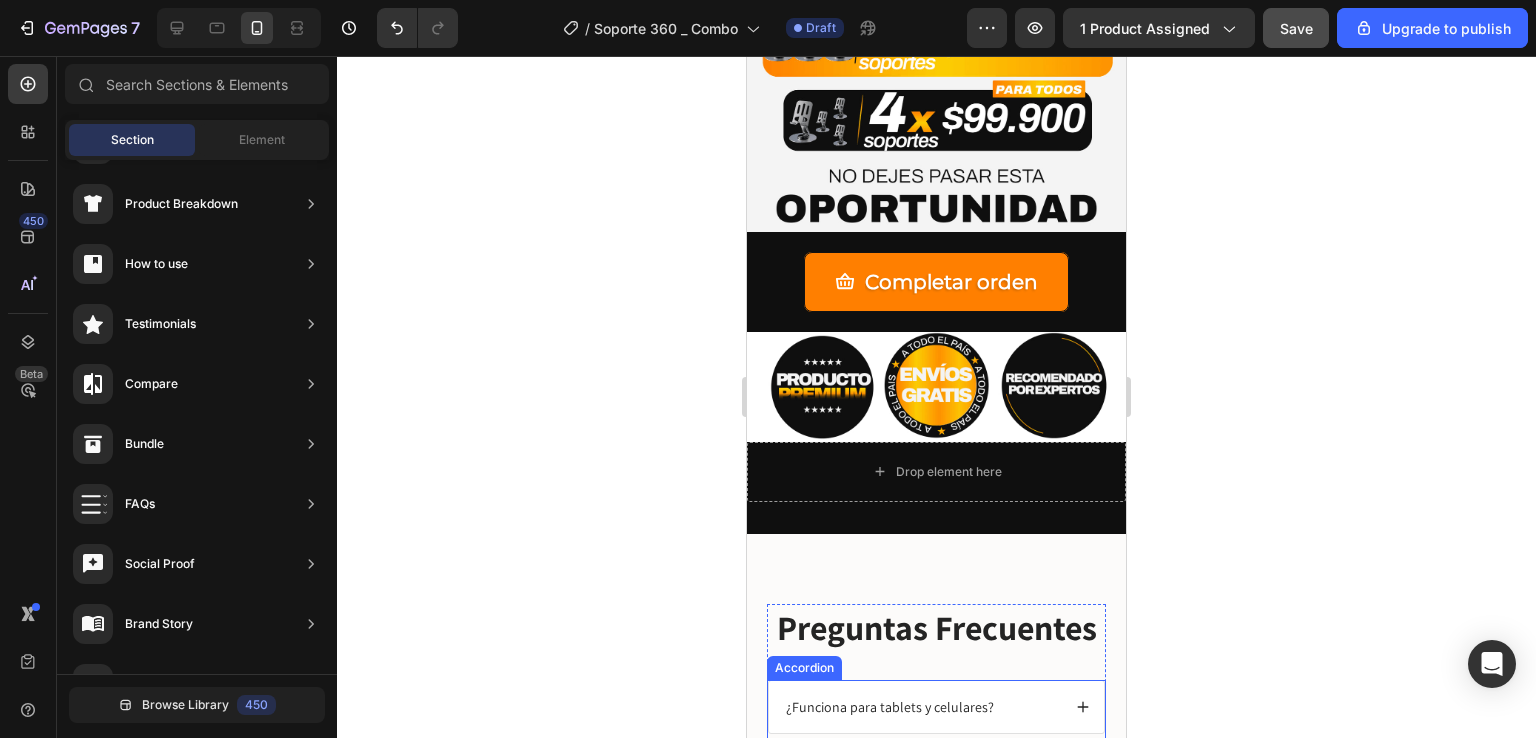 scroll, scrollTop: 7100, scrollLeft: 0, axis: vertical 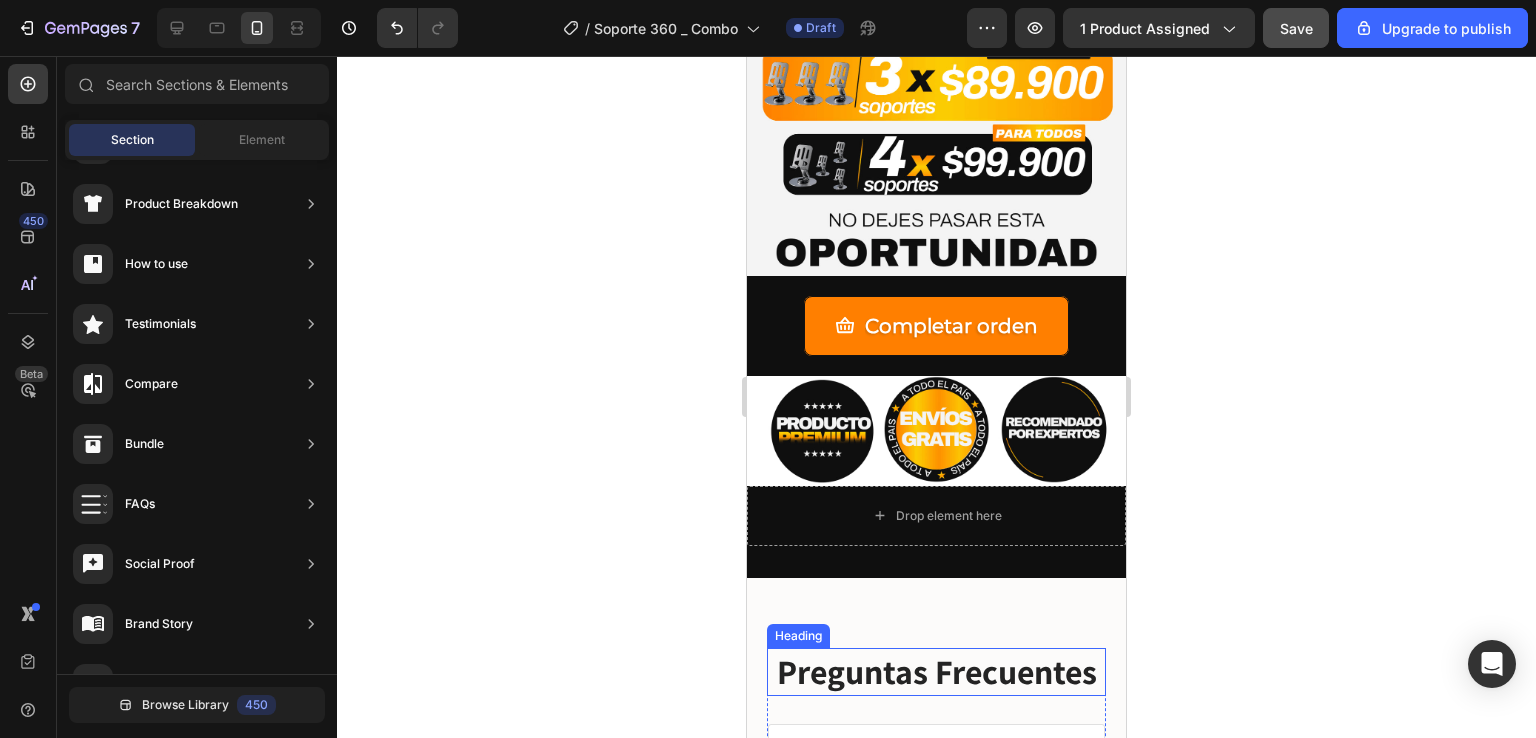 click on "Preguntas Frecuentes" at bounding box center (936, 672) 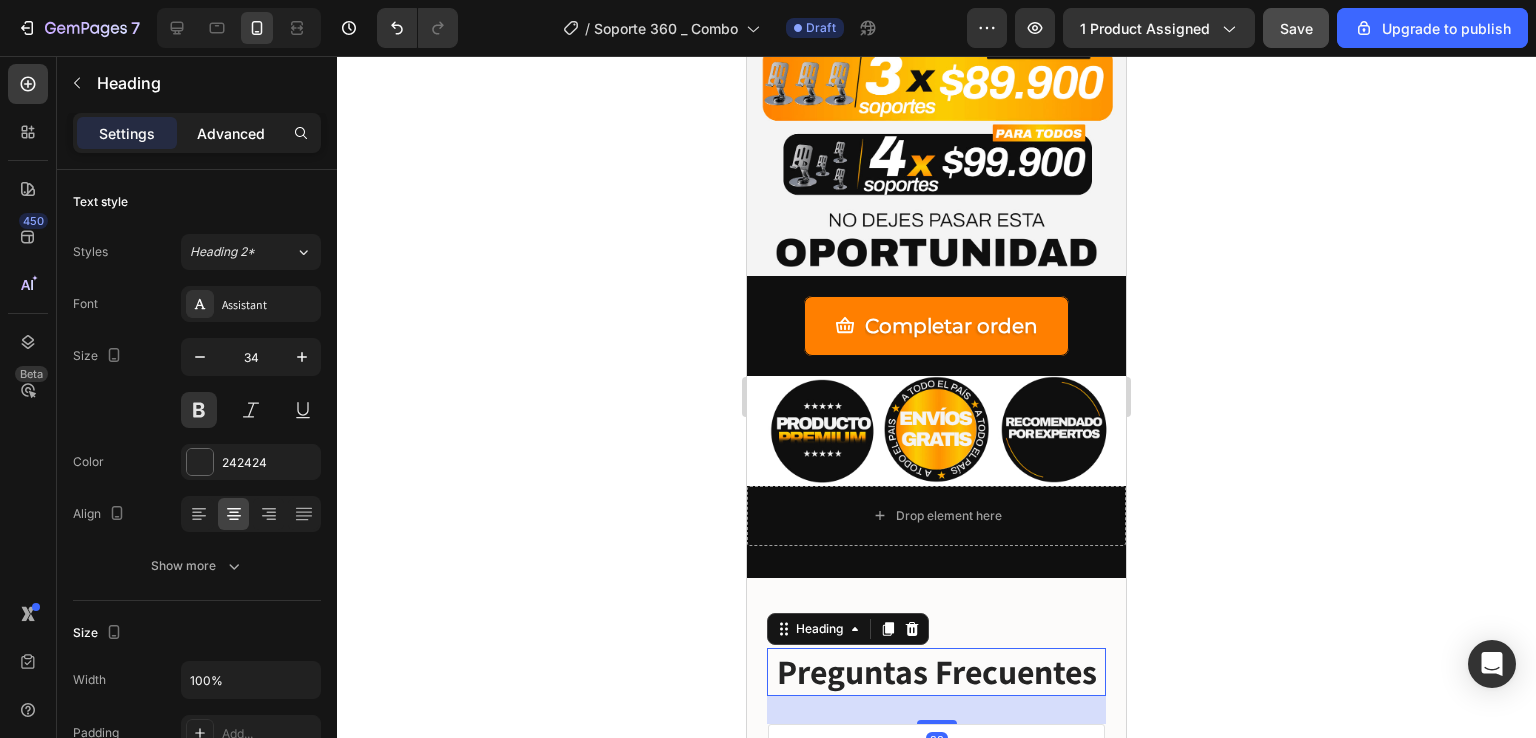 click on "Advanced" 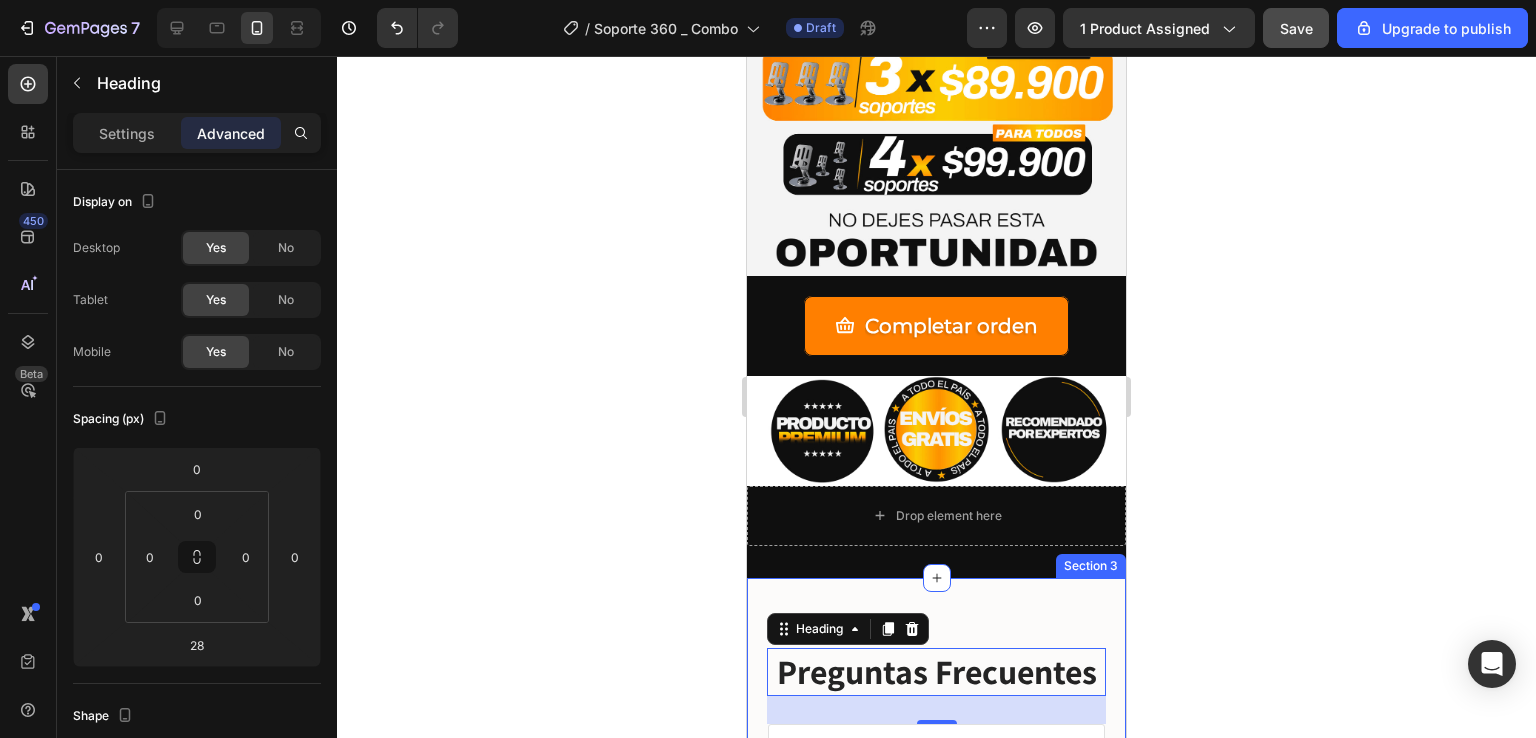 click on "Preguntas Frecuentes Heading   28
¿Funciona para tablets y celulares?
¿Viene en colores?
¿En cuanto tiempo recibo el producto?
¿El envío es gratis o hay cobros ocultos? Accordion Row Section 3" at bounding box center [936, 815] 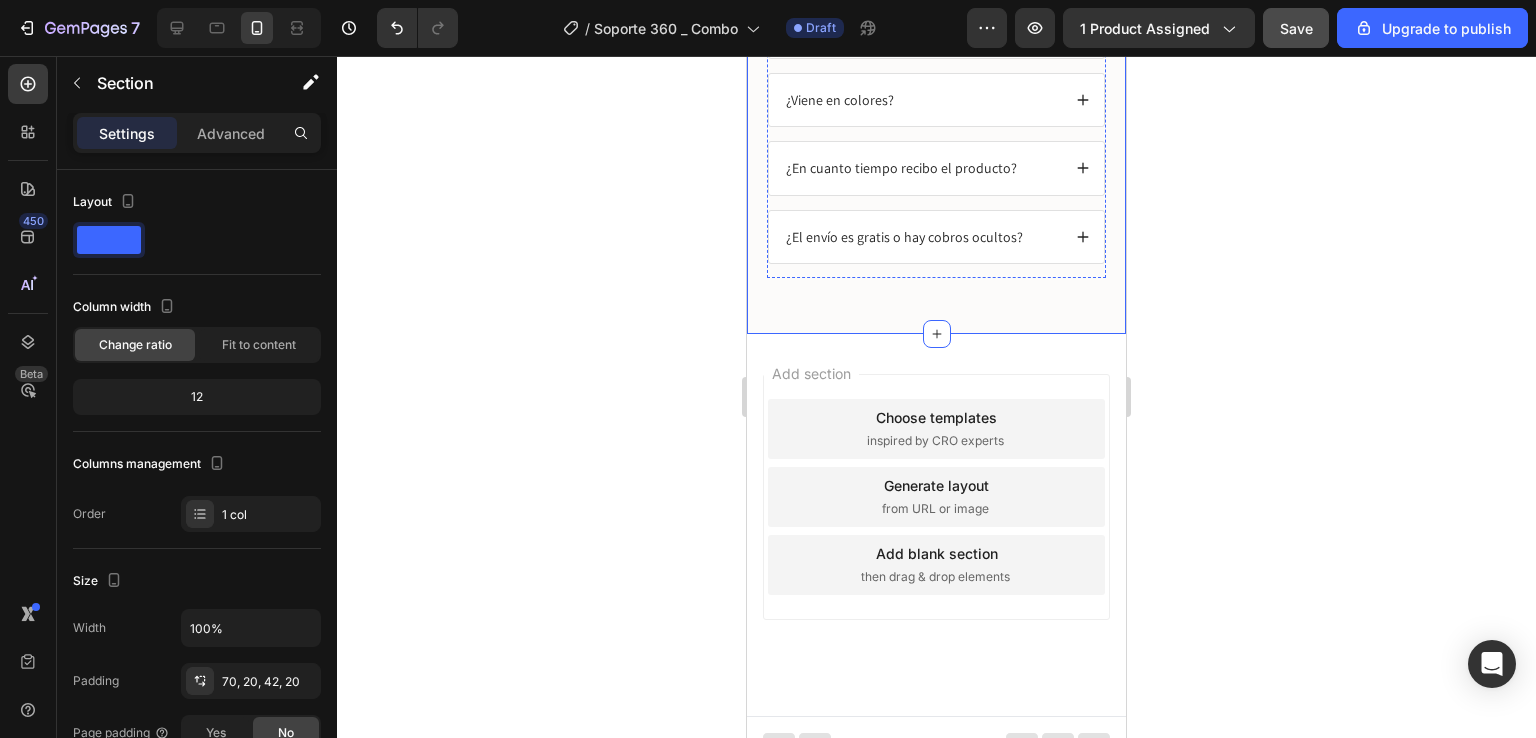 scroll, scrollTop: 7624, scrollLeft: 0, axis: vertical 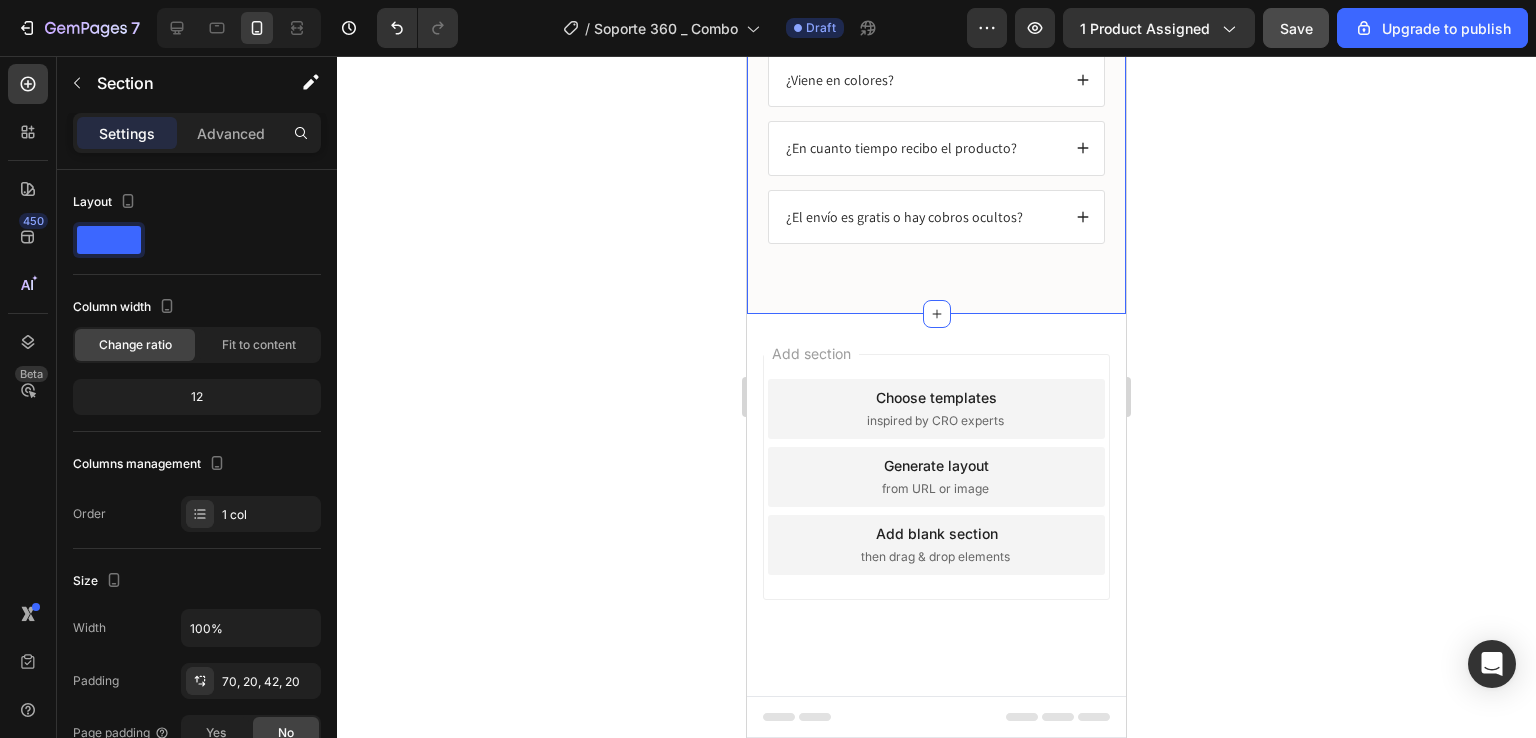 click on "Add section Choose templates inspired by CRO experts Generate layout from URL or image Add blank section then drag & drop elements" at bounding box center [936, 505] 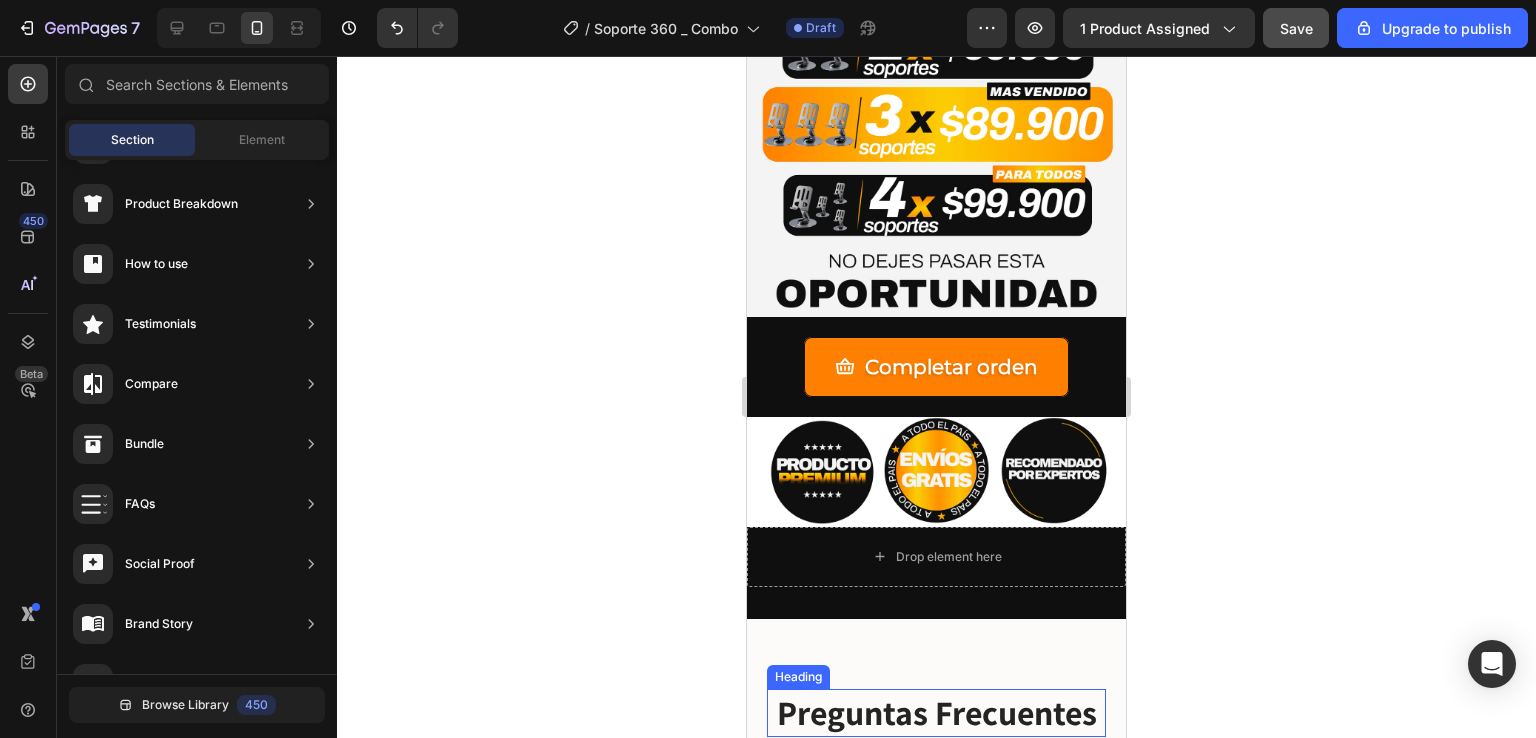 scroll, scrollTop: 7024, scrollLeft: 0, axis: vertical 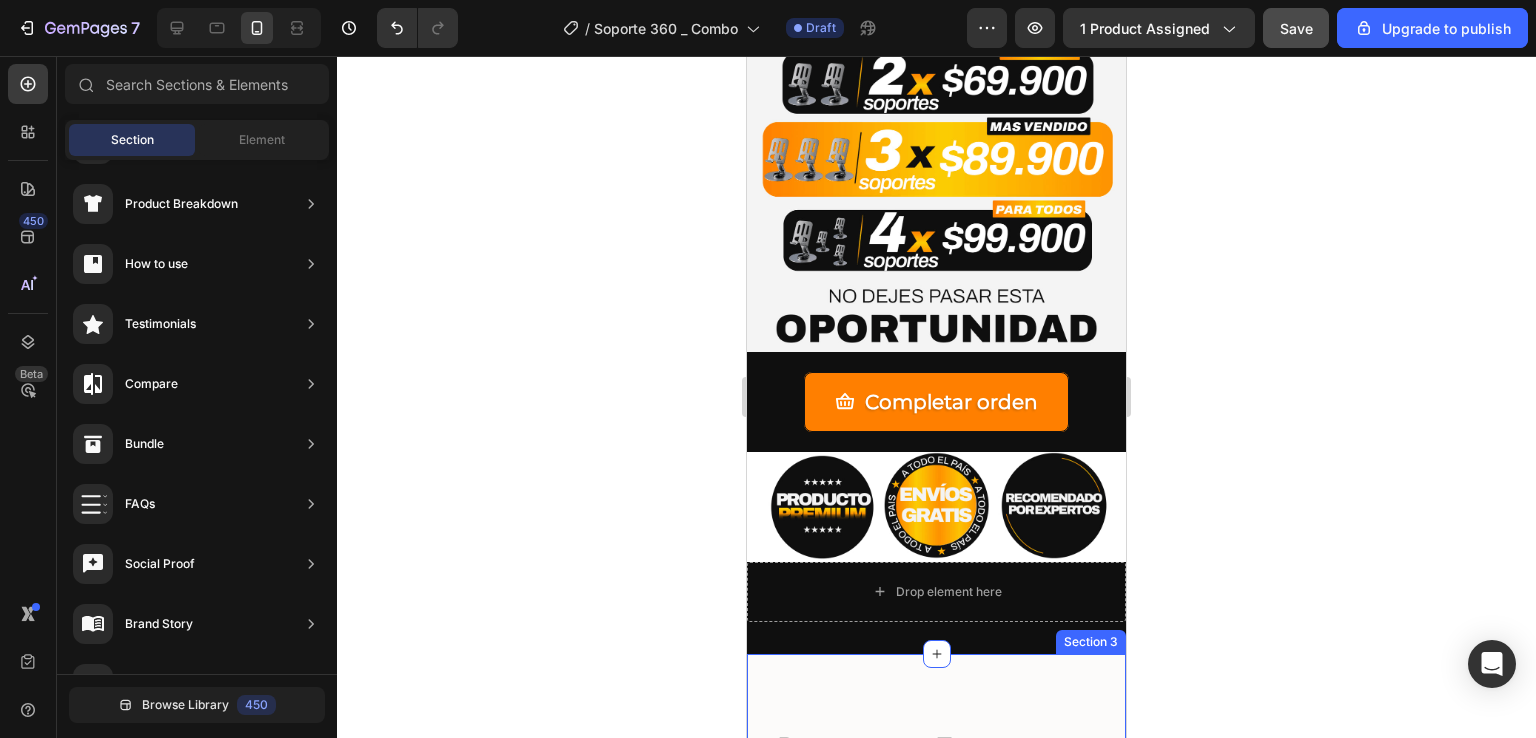 click on "Preguntas Frecuentes Heading
¿Funciona para tablets y celulares?
¿Viene en colores?
¿En cuanto tiempo recibo el producto?
¿El envío es gratis o hay cobros ocultos? Accordion Row Section 3" at bounding box center (936, 891) 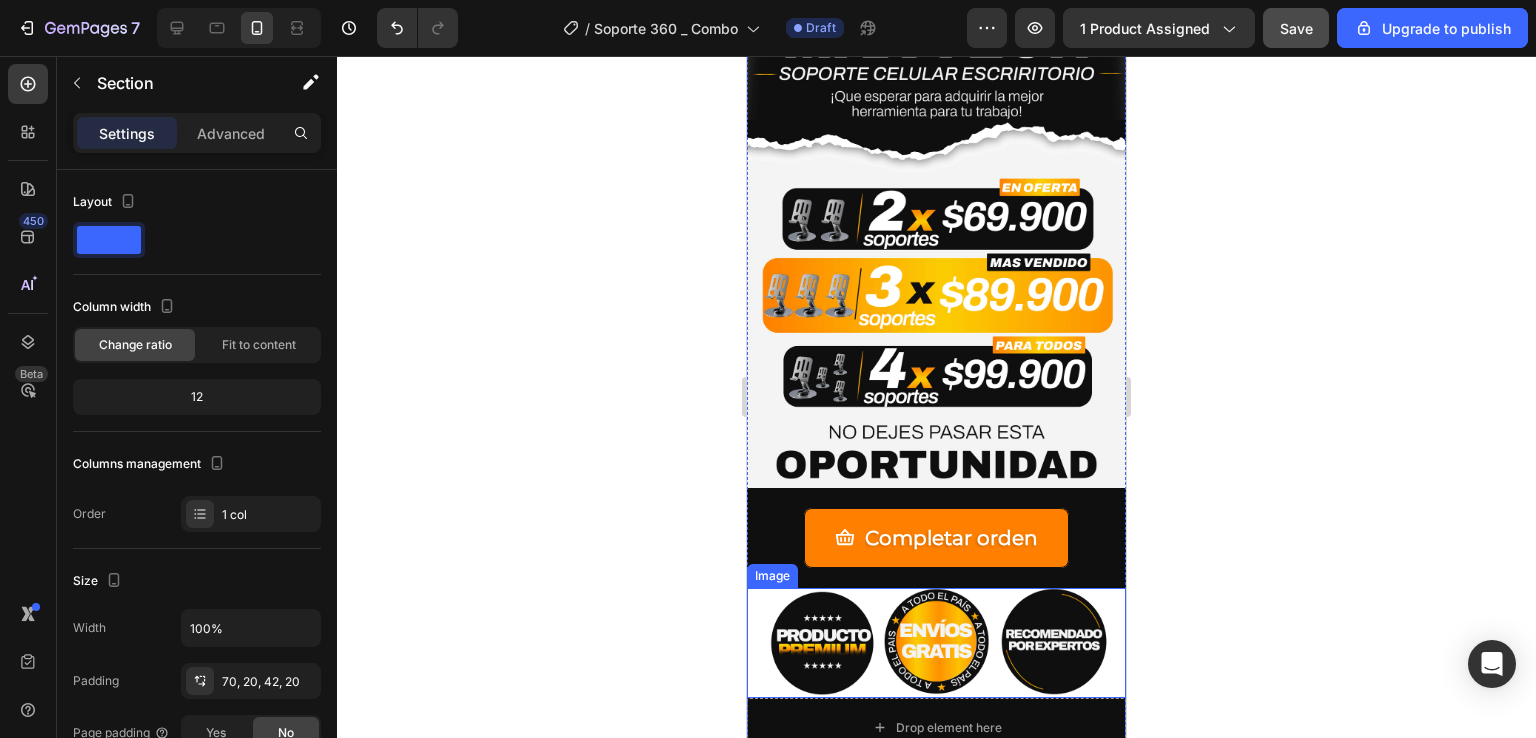scroll, scrollTop: 6924, scrollLeft: 0, axis: vertical 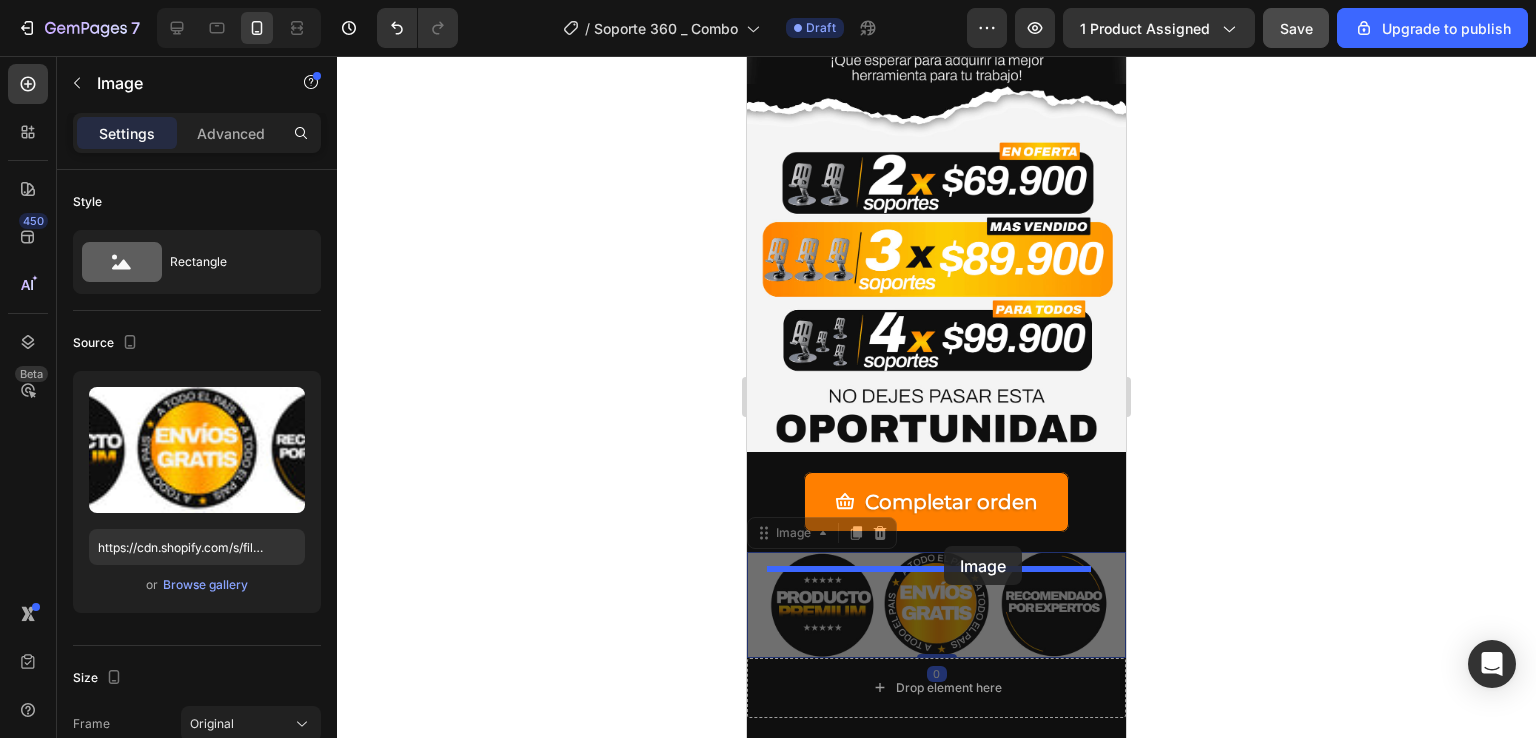 drag, startPoint x: 952, startPoint y: 332, endPoint x: 944, endPoint y: 546, distance: 214.14948 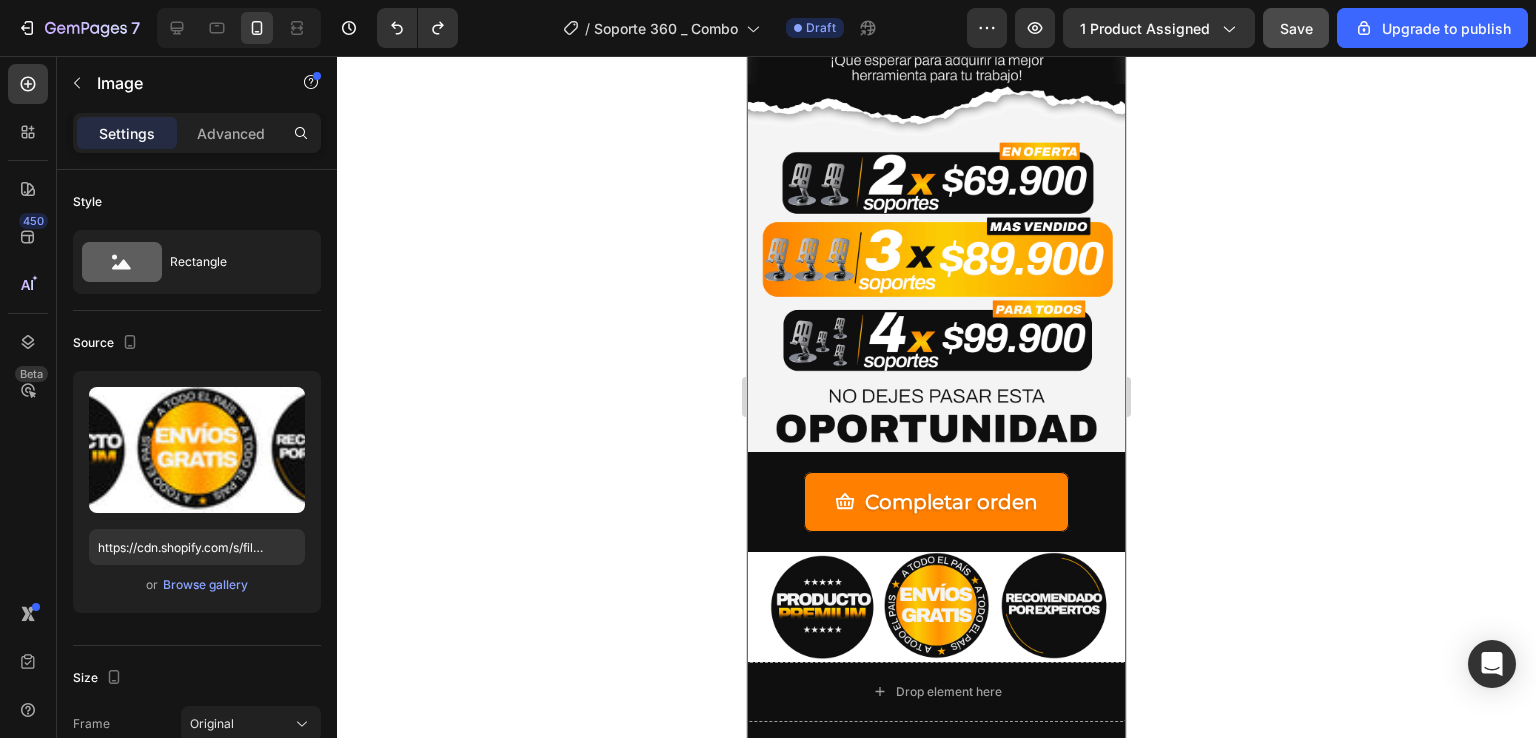click 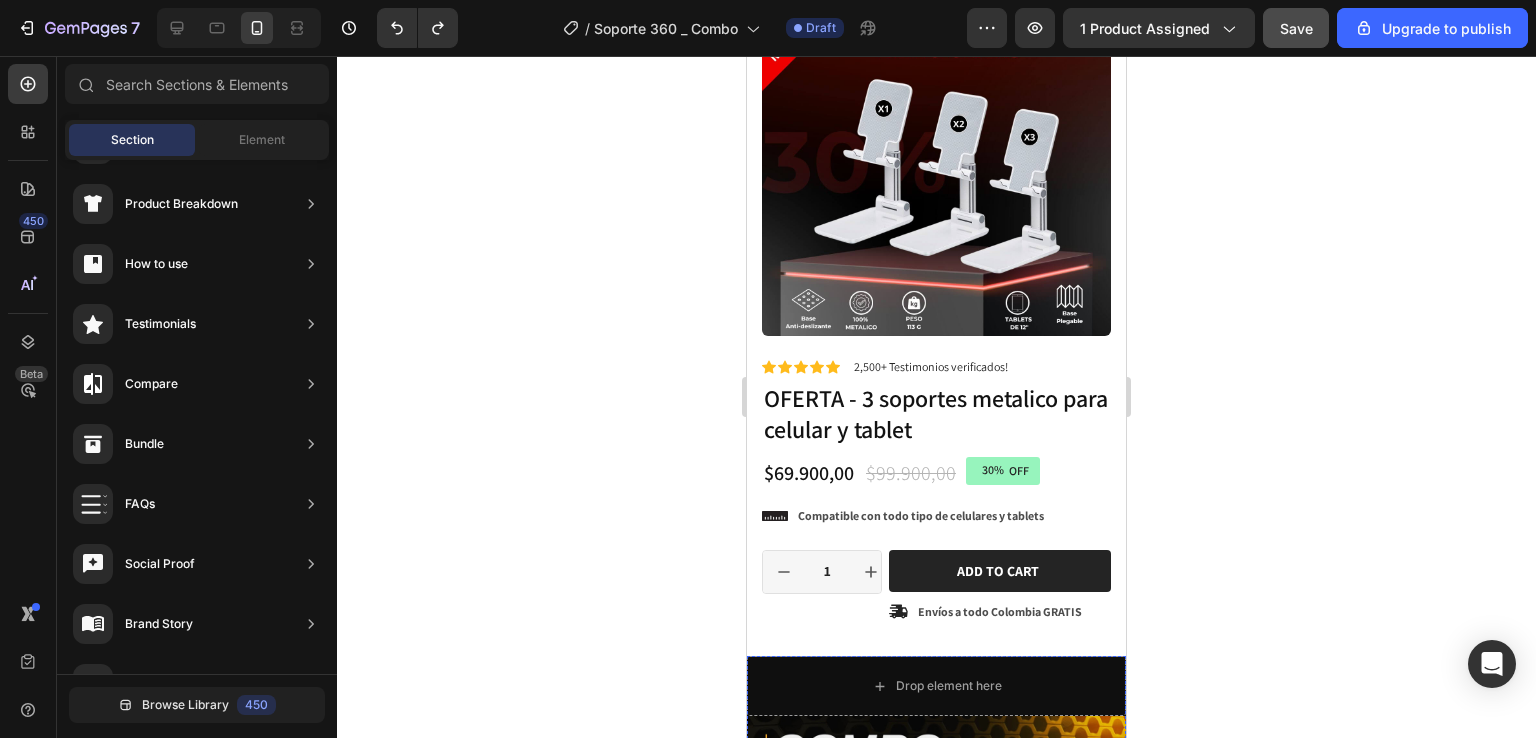 scroll, scrollTop: 424, scrollLeft: 0, axis: vertical 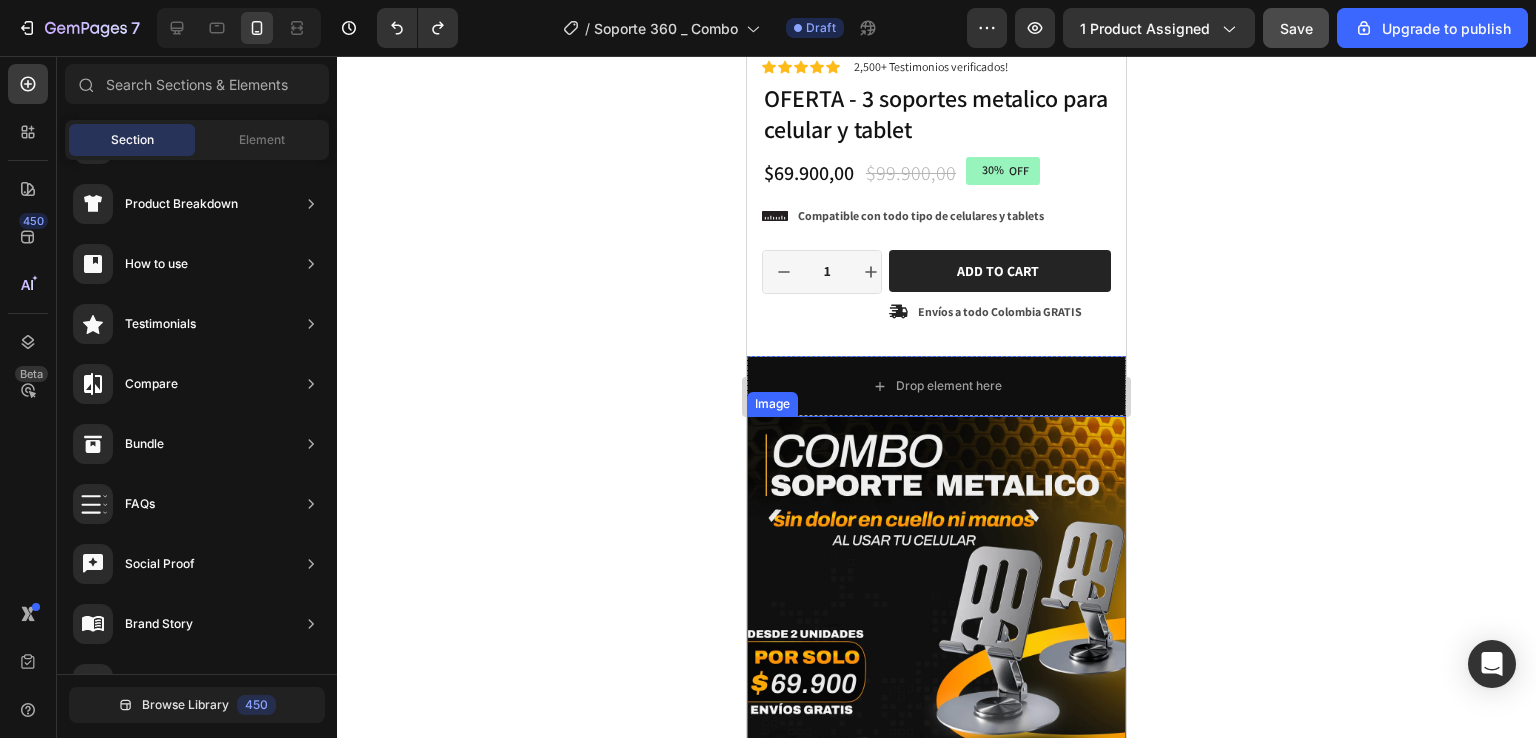 click at bounding box center [936, 605] 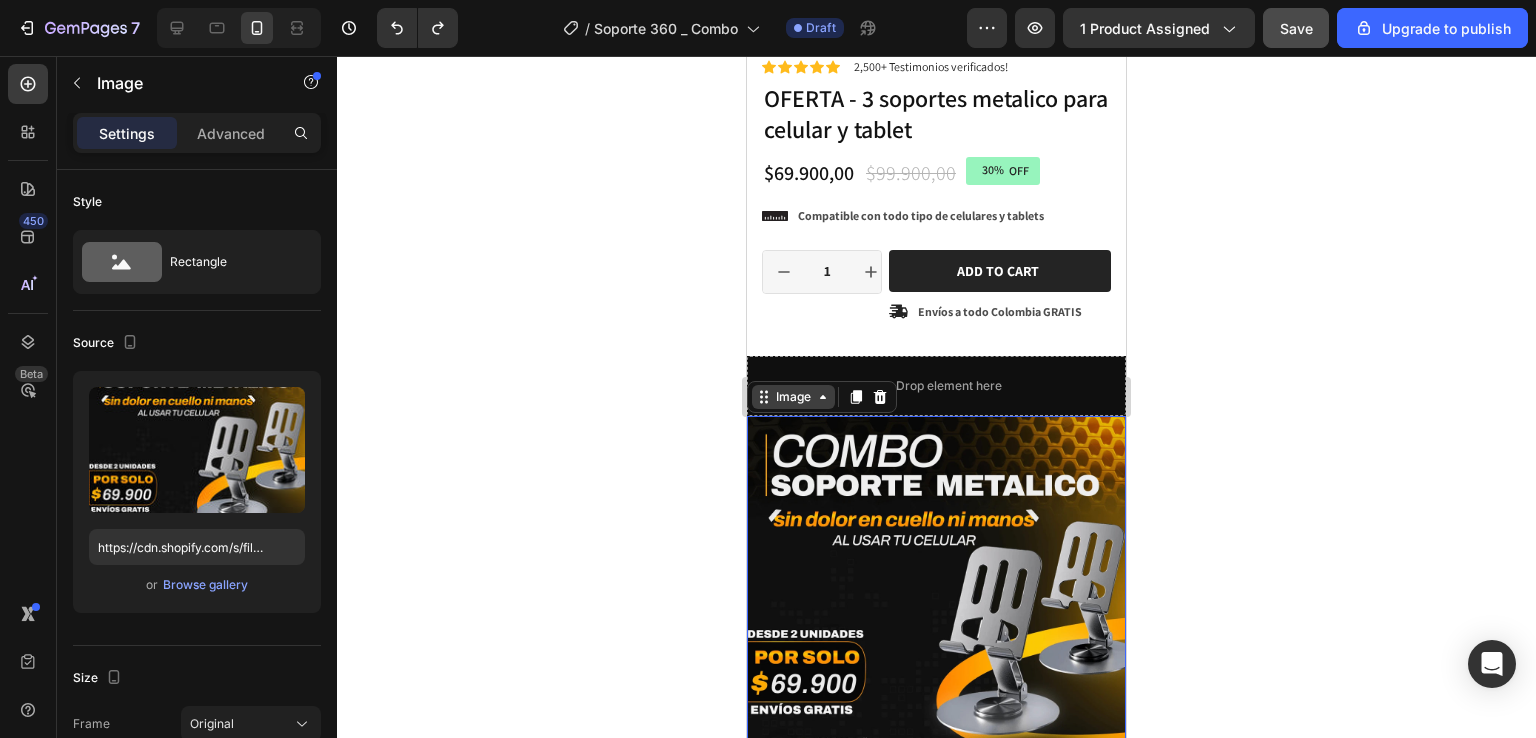 click on "Image" at bounding box center (793, 397) 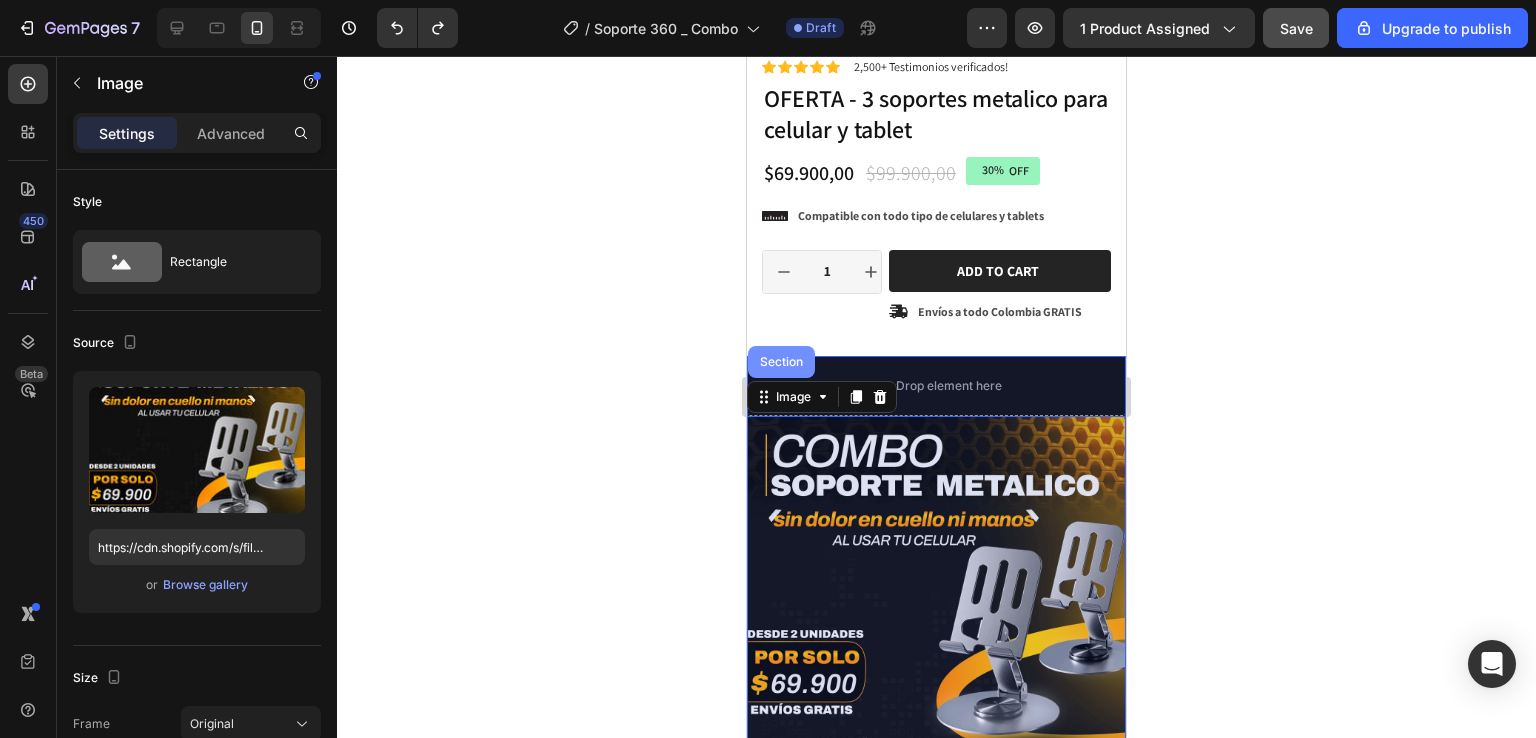 click on "Section" at bounding box center [781, 362] 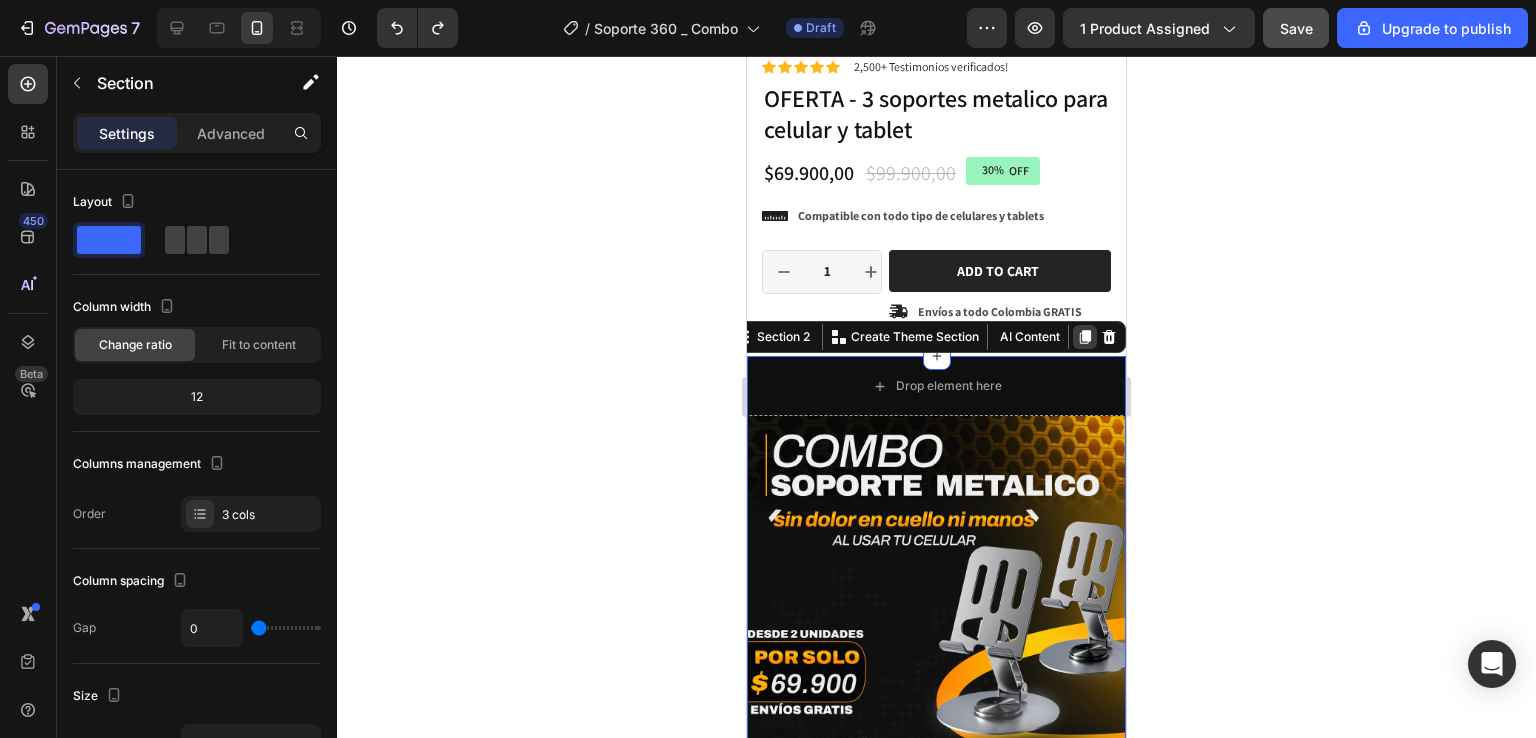 click 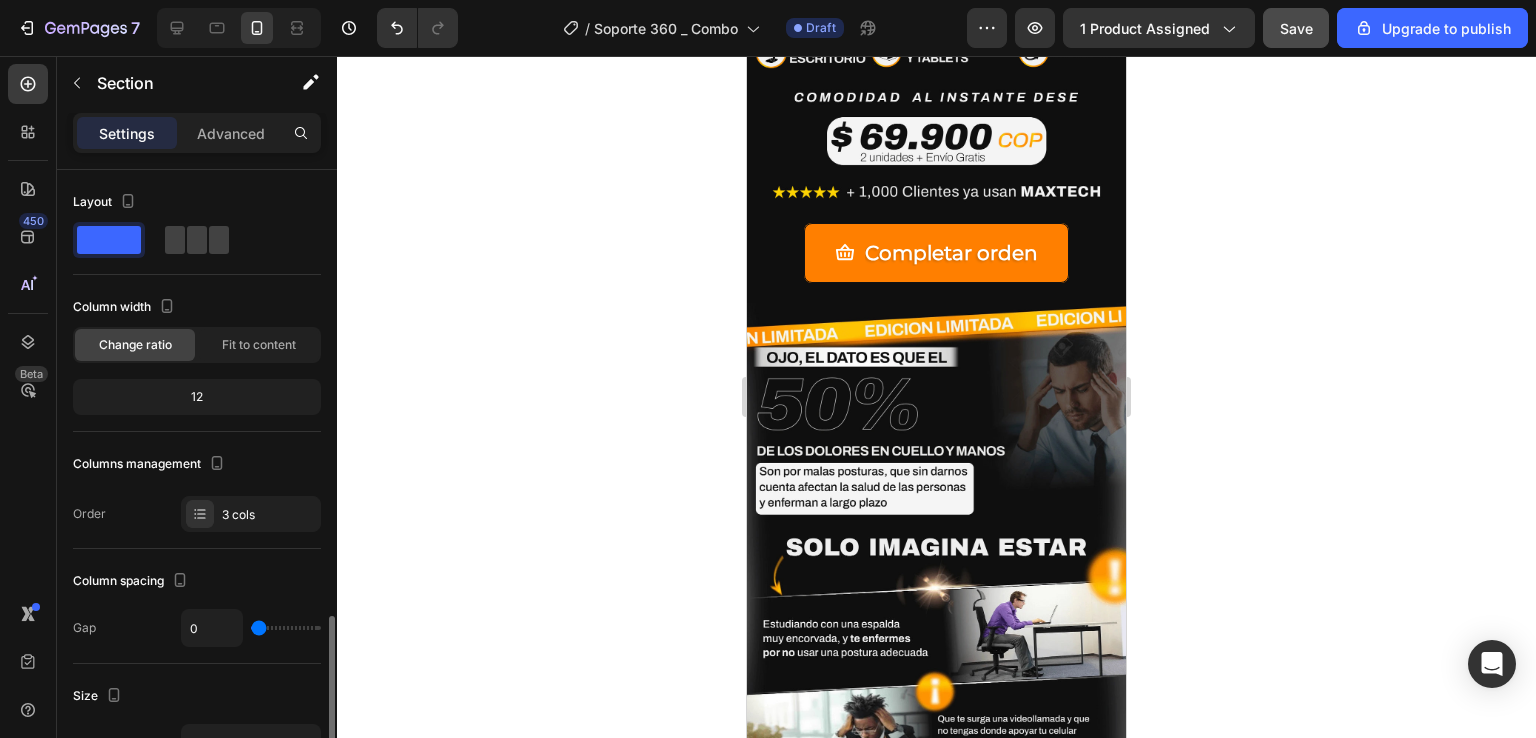 scroll, scrollTop: 300, scrollLeft: 0, axis: vertical 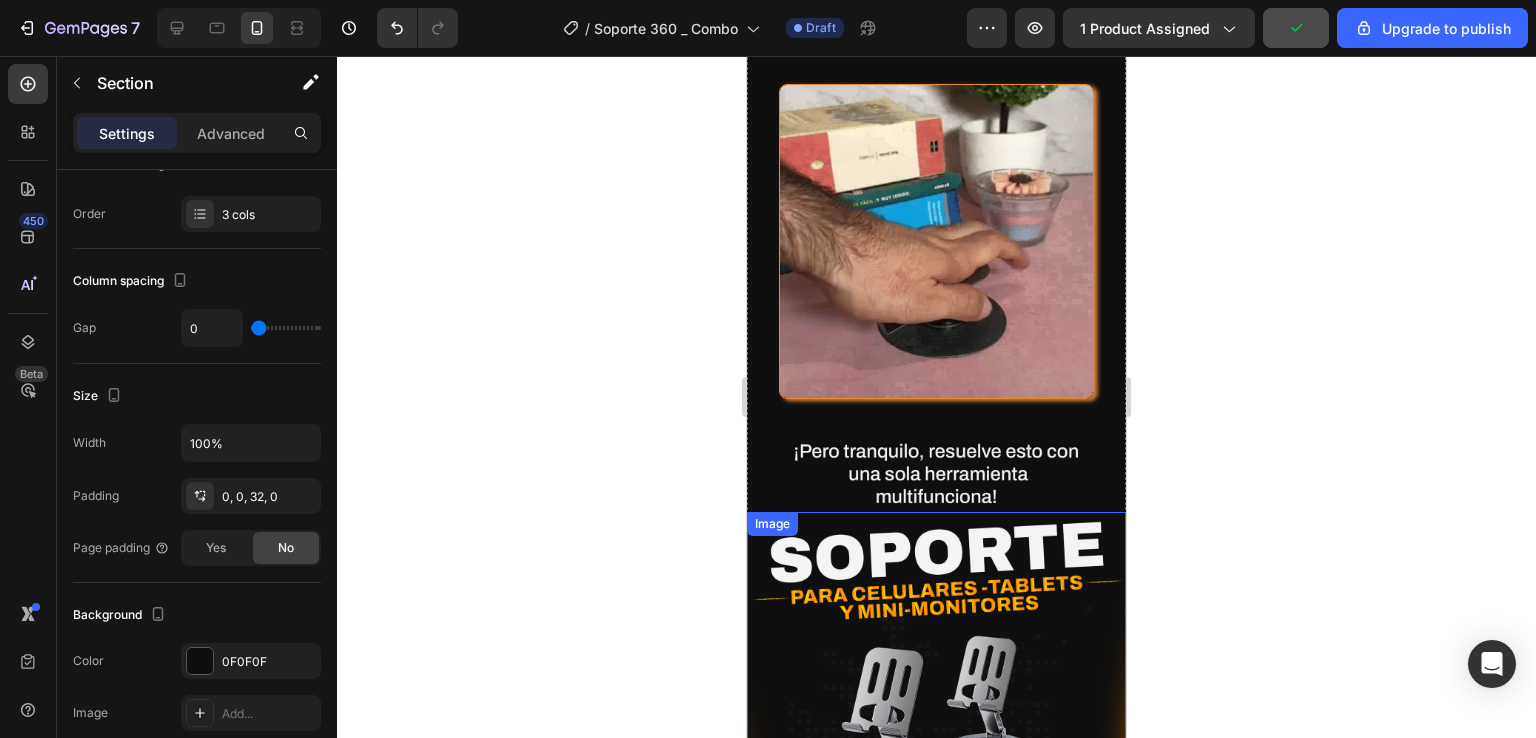 click at bounding box center (936, 844) 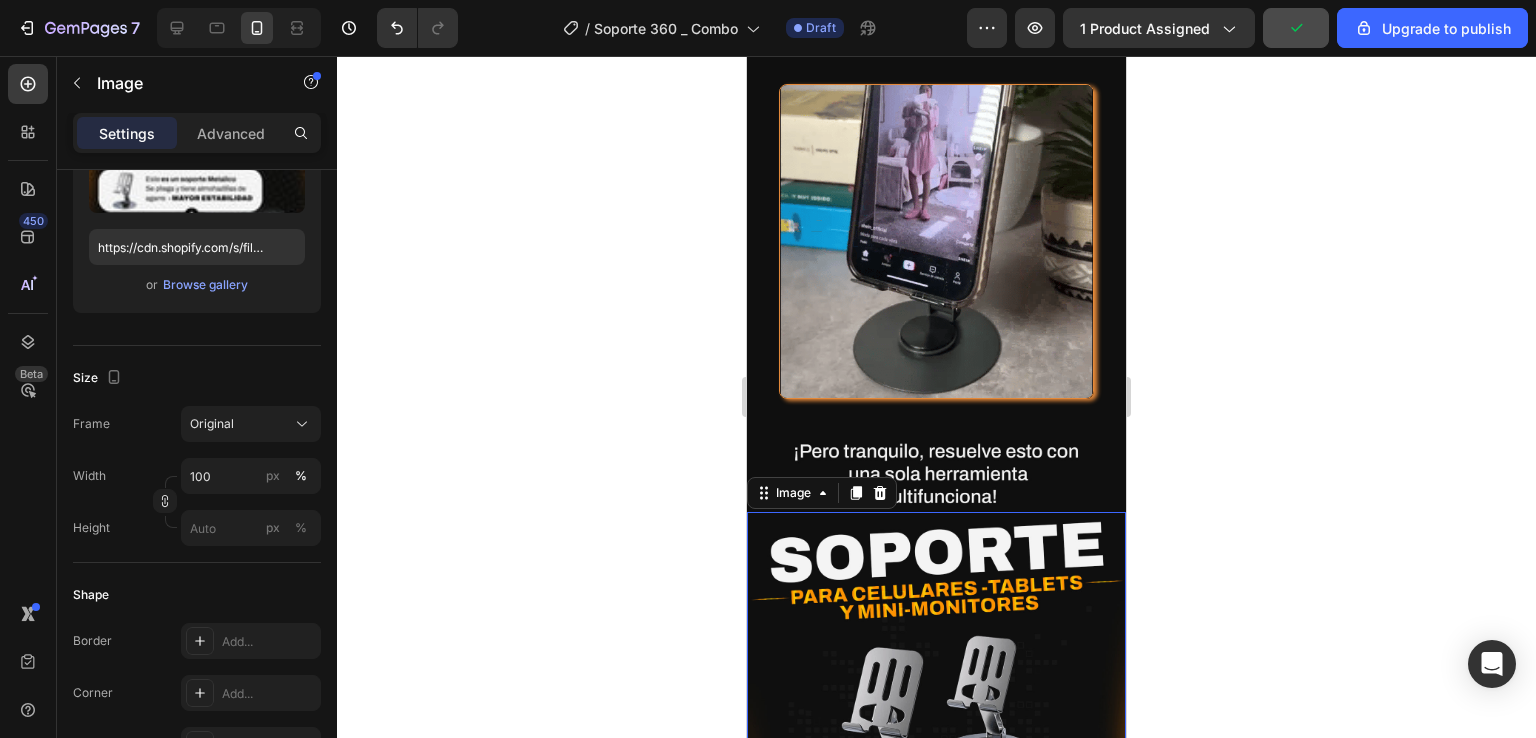 scroll, scrollTop: 0, scrollLeft: 0, axis: both 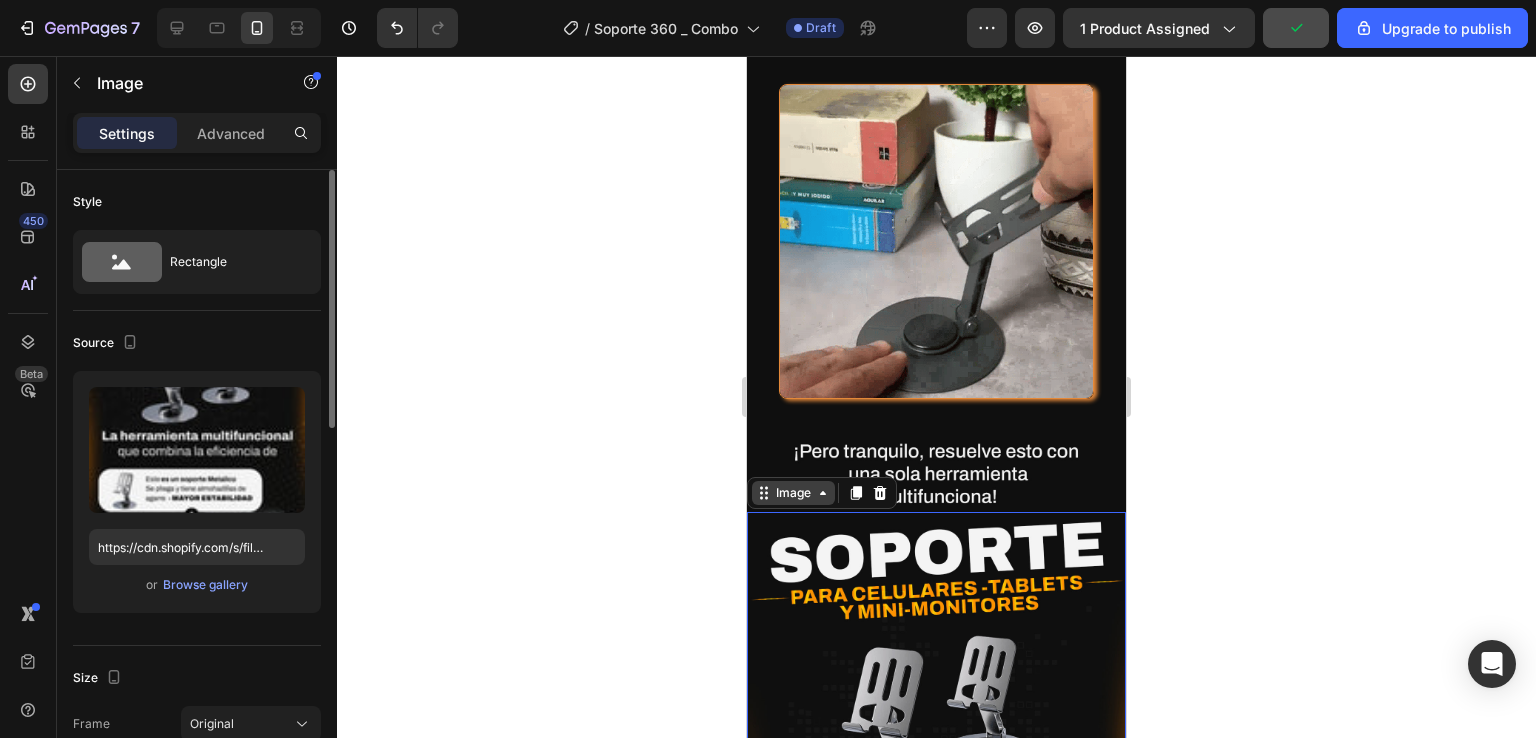 click on "Image" at bounding box center (793, 493) 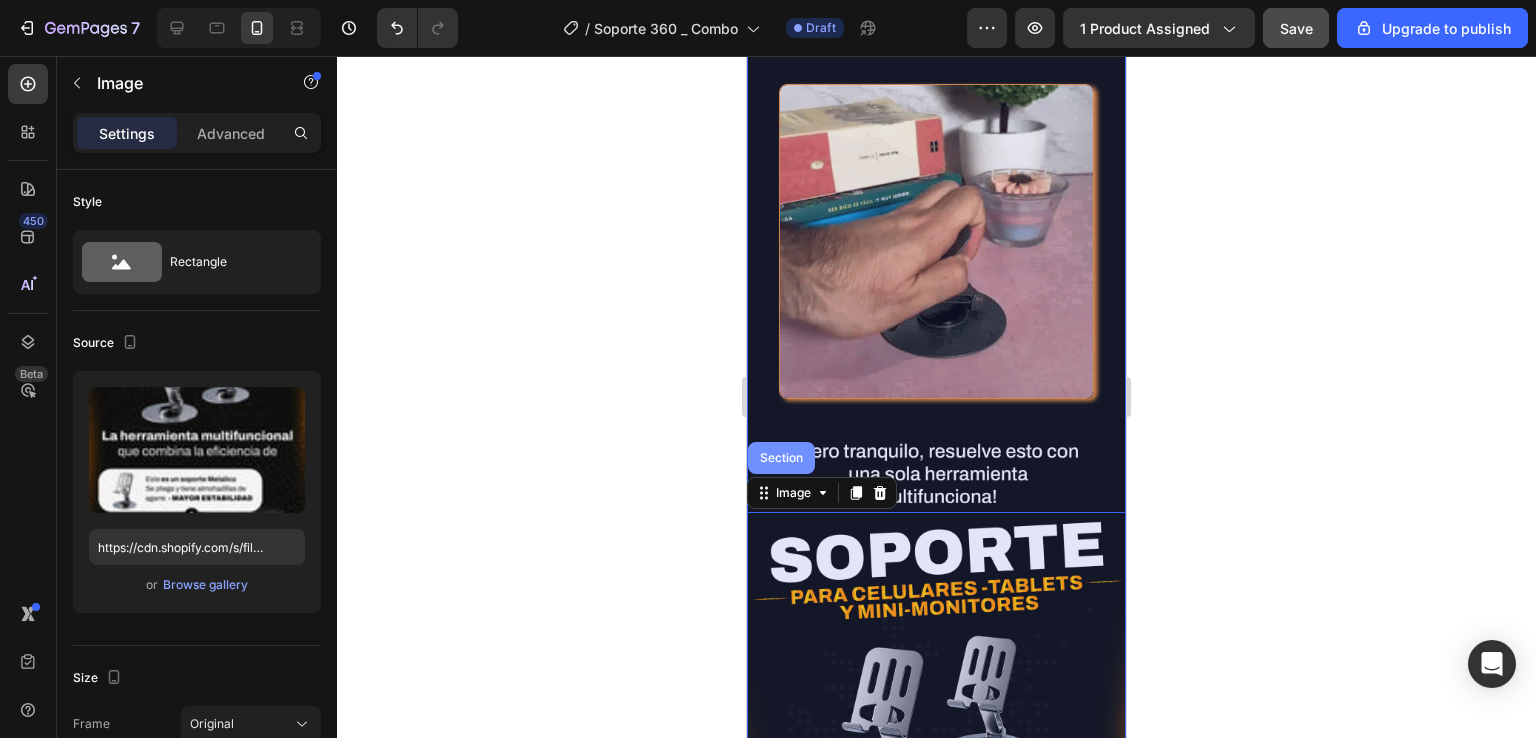 click on "Section" at bounding box center (781, 458) 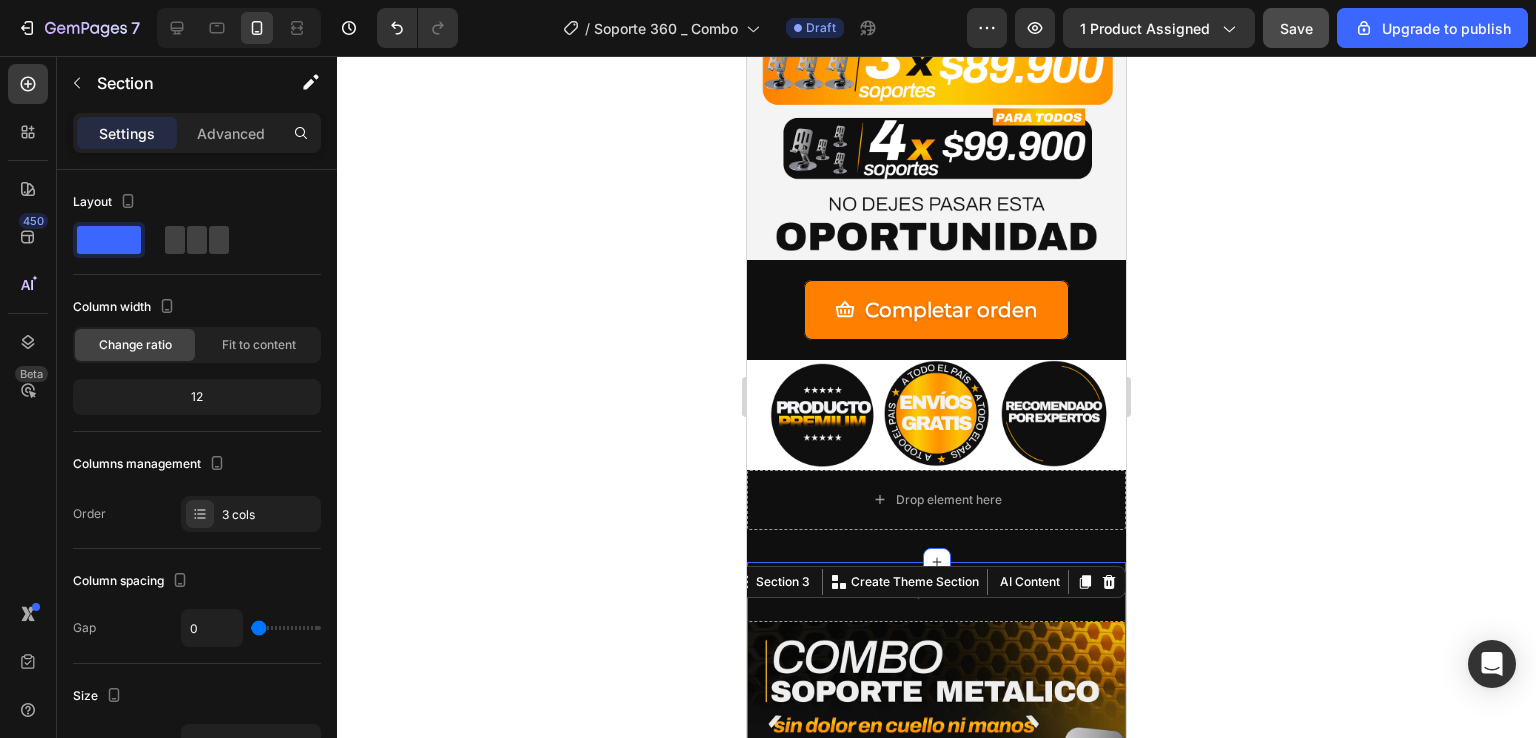 scroll, scrollTop: 6996, scrollLeft: 0, axis: vertical 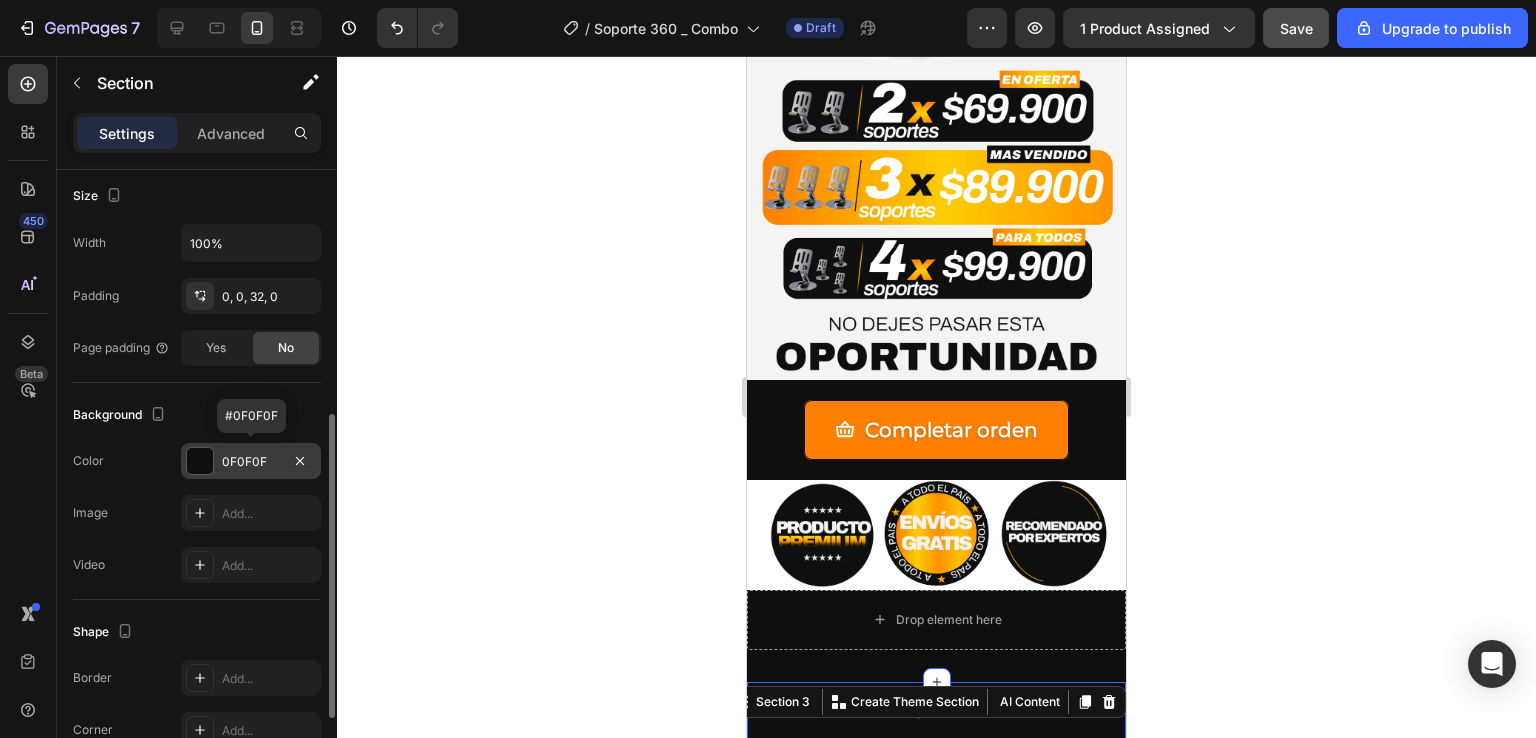click on "0F0F0F" at bounding box center (251, 462) 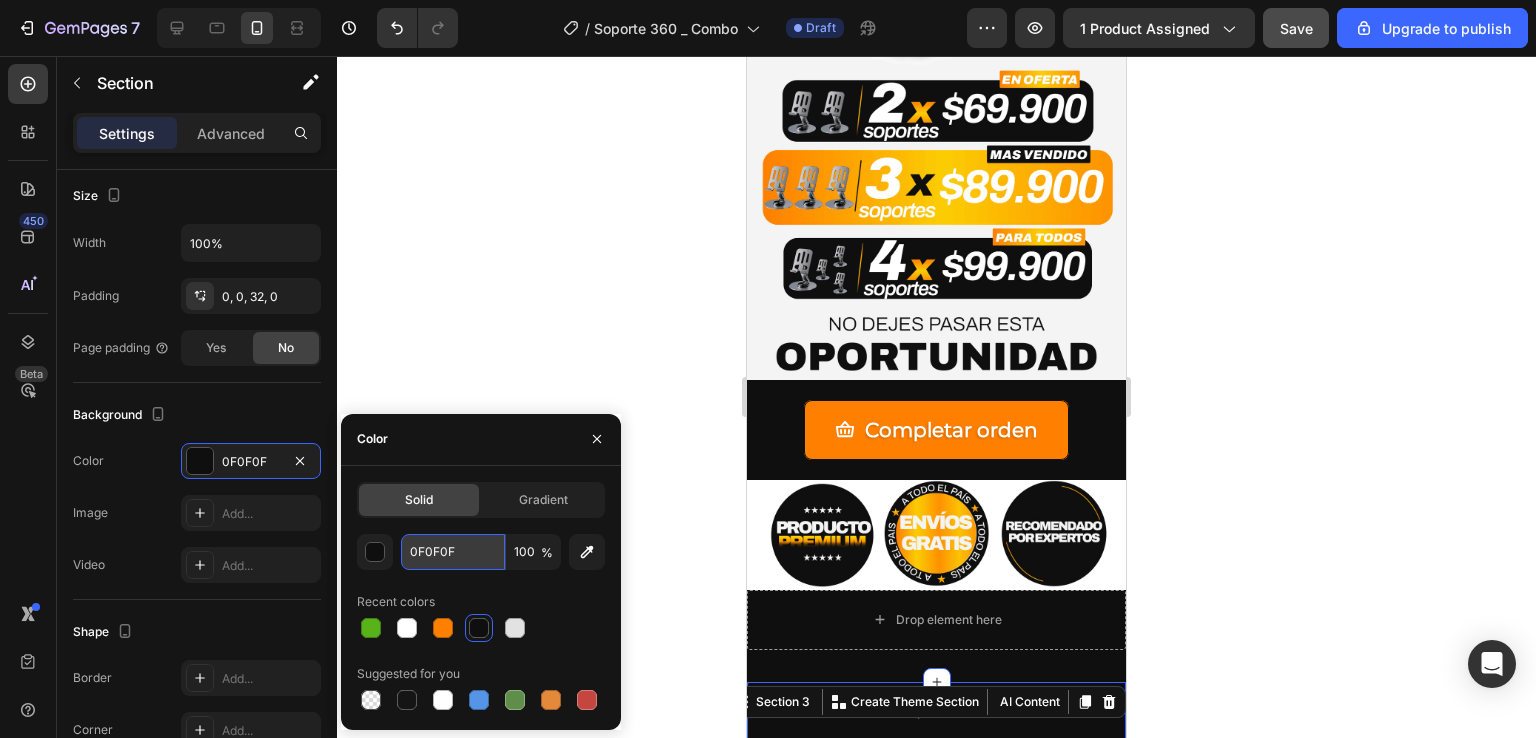 click on "0F0F0F" at bounding box center (453, 552) 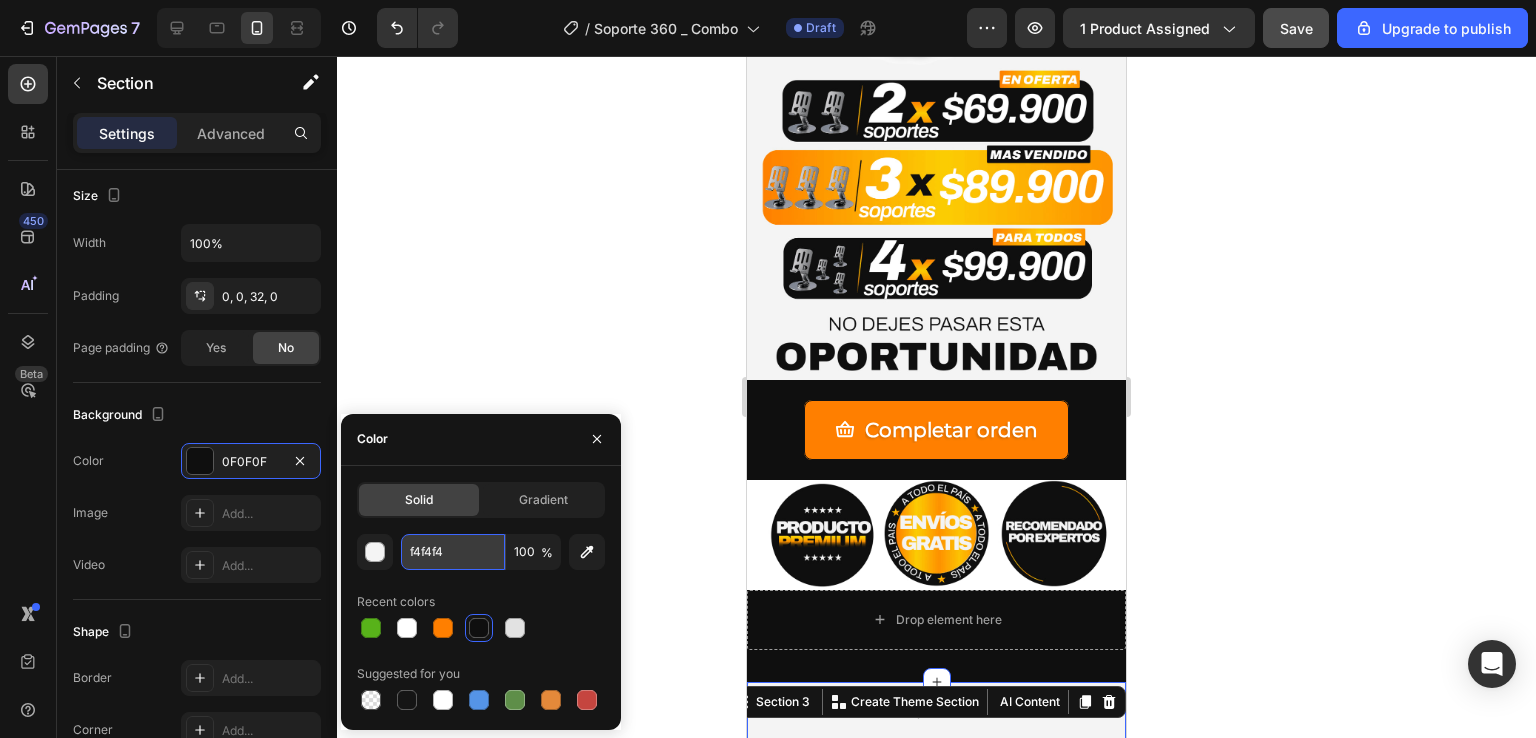 type on "F4F4F4" 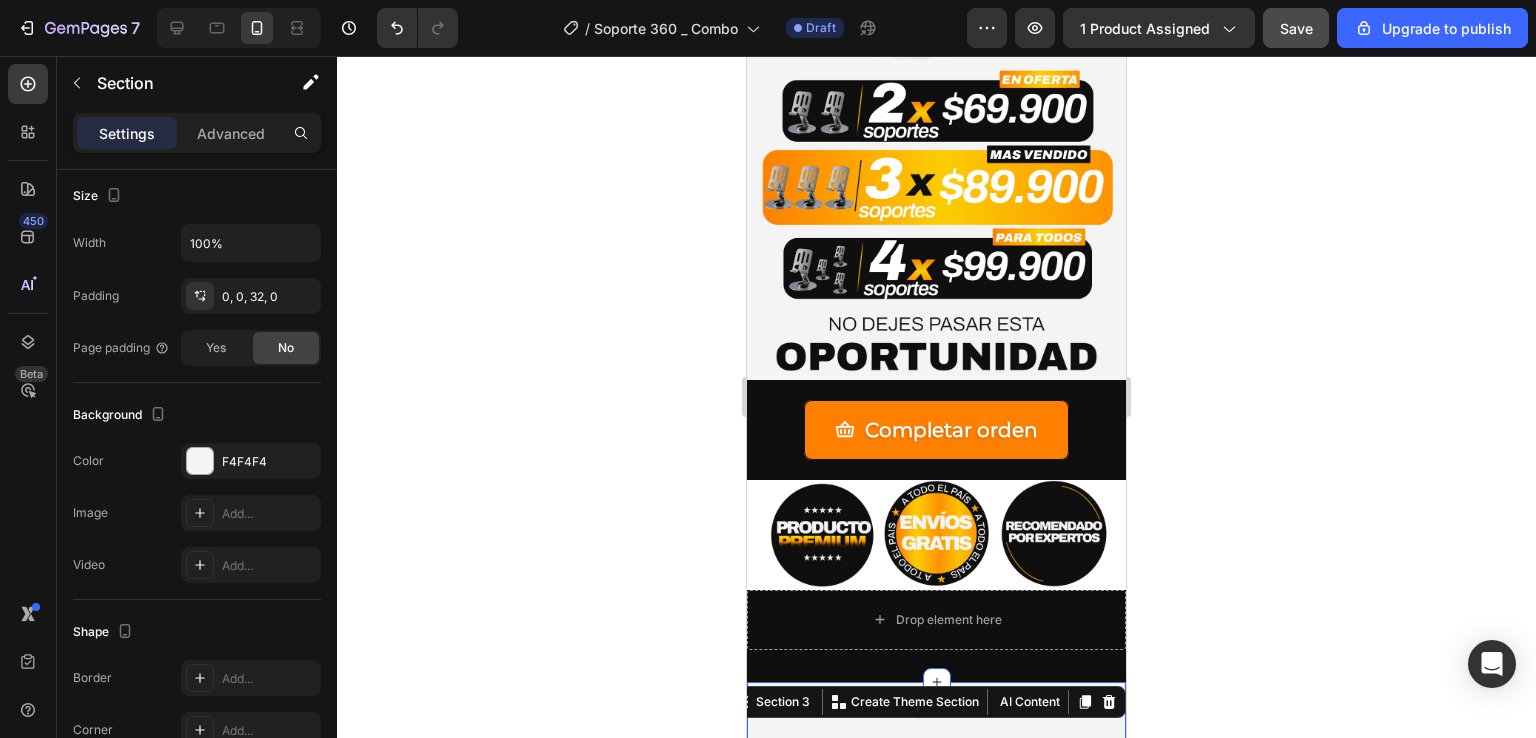 click 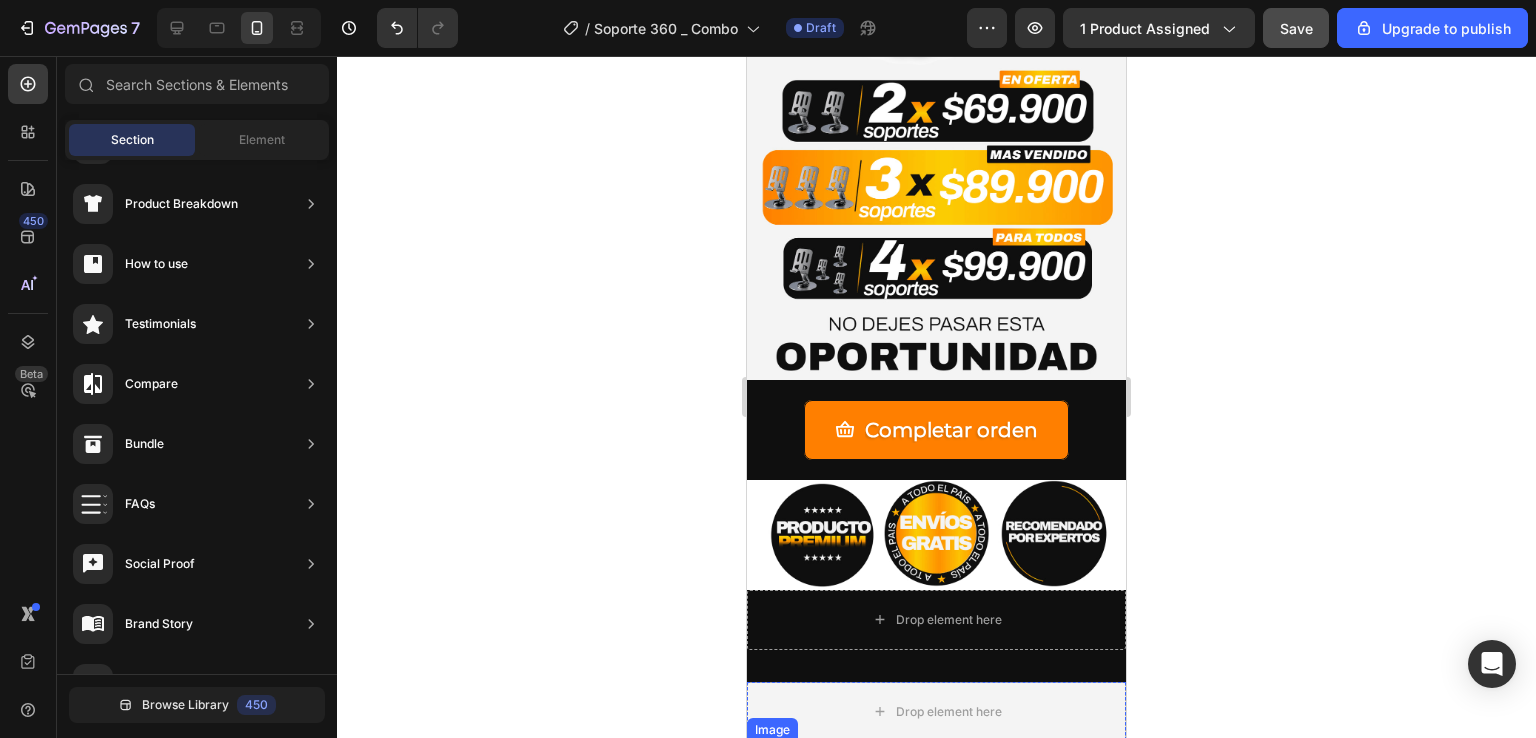 click at bounding box center [936, 931] 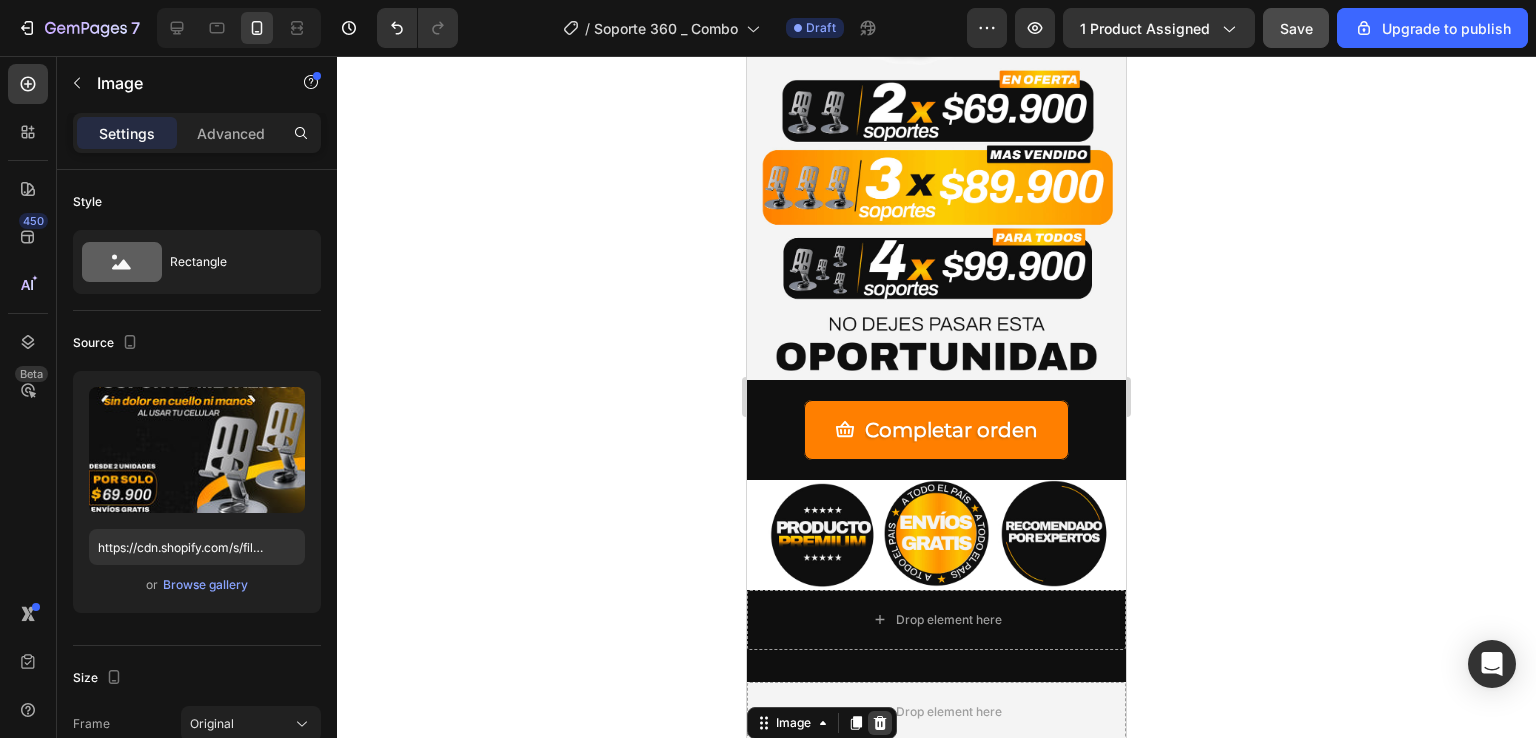 click 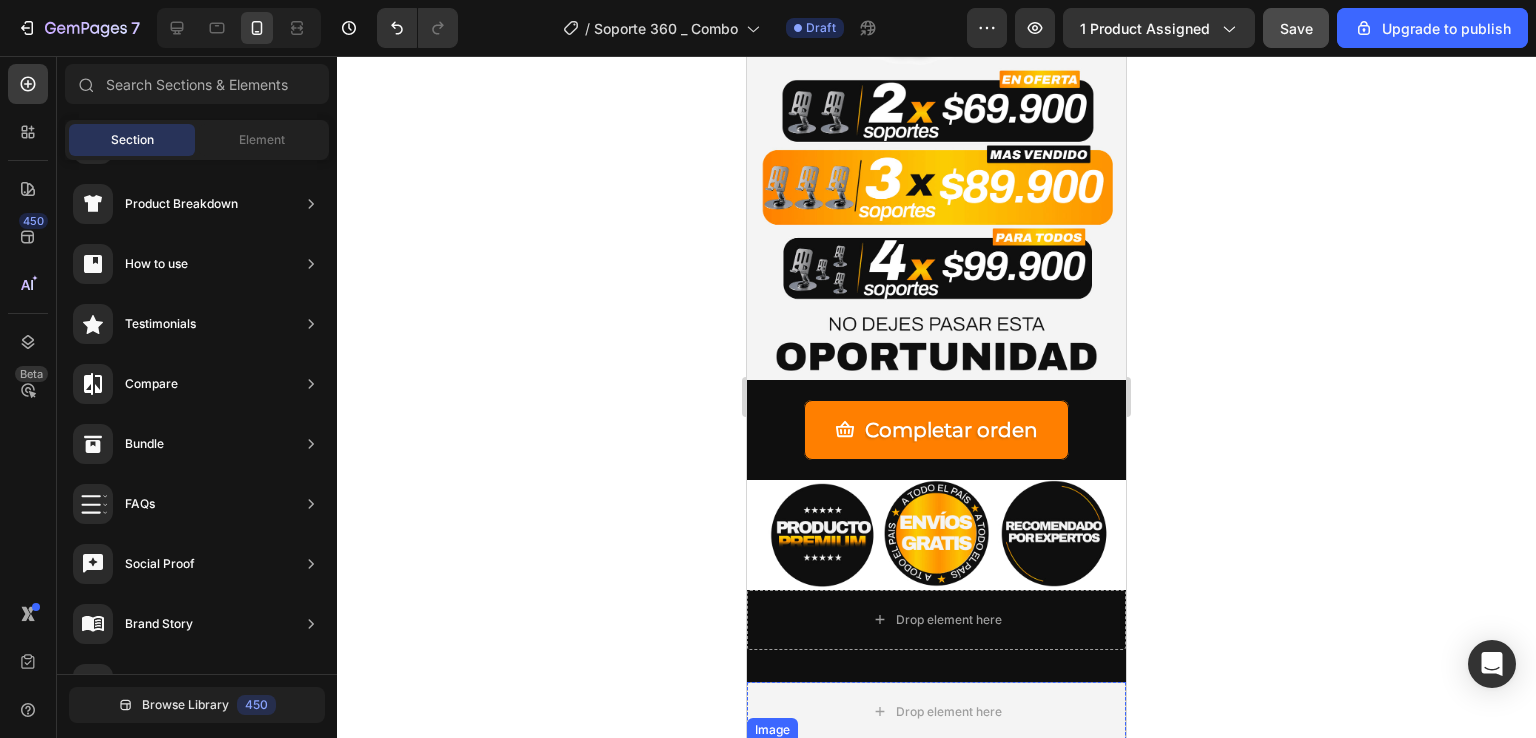 click at bounding box center [936, 850] 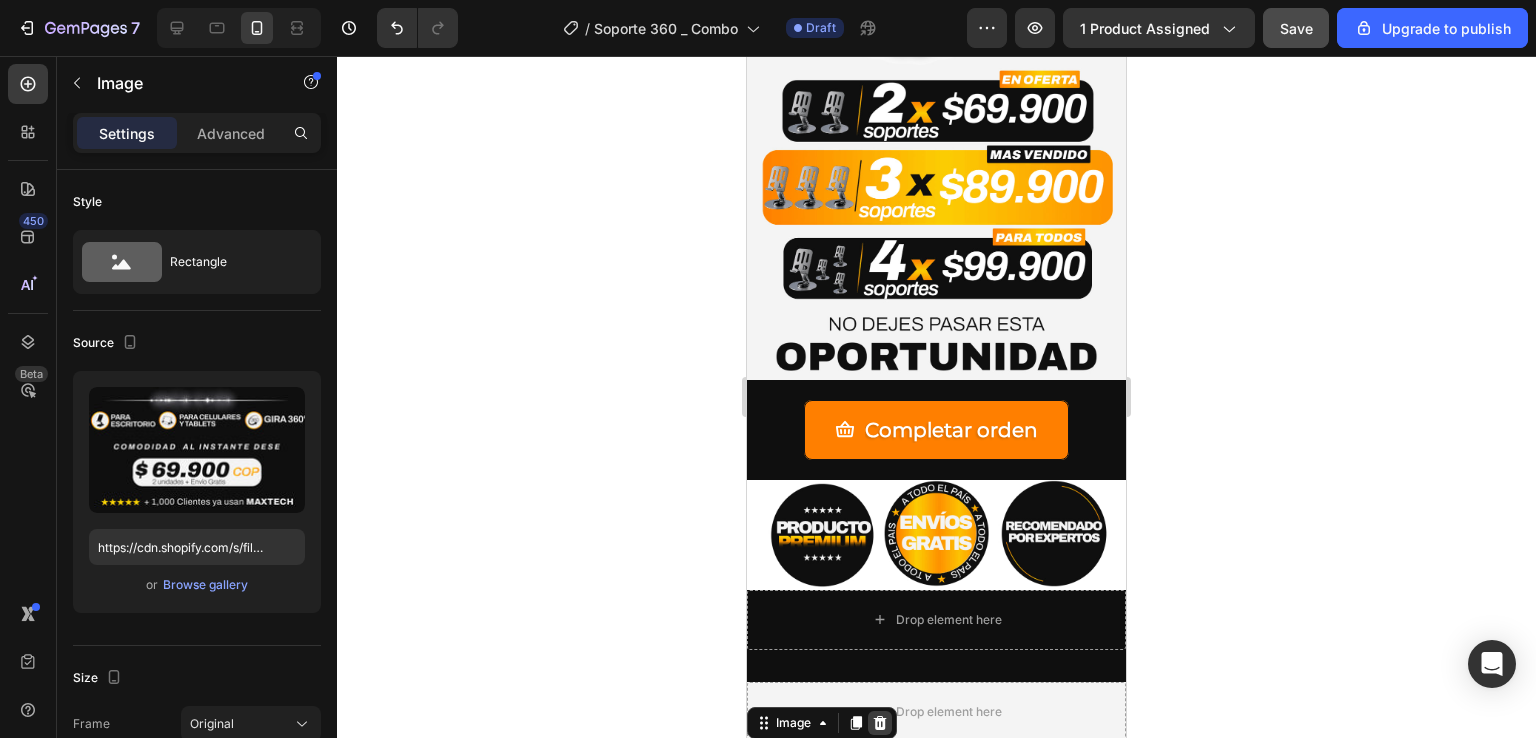 click 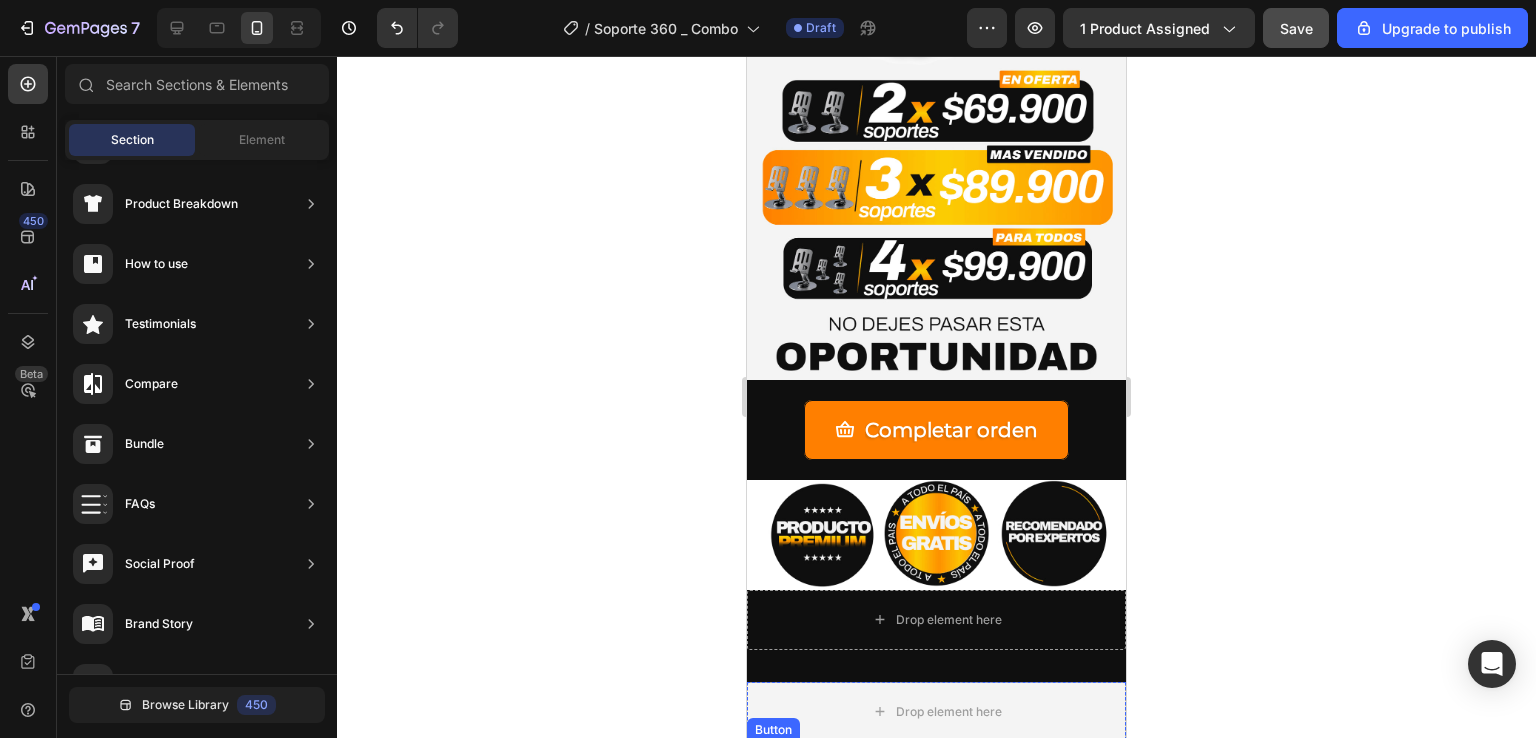 click on "Completar orden Button" at bounding box center (936, 788) 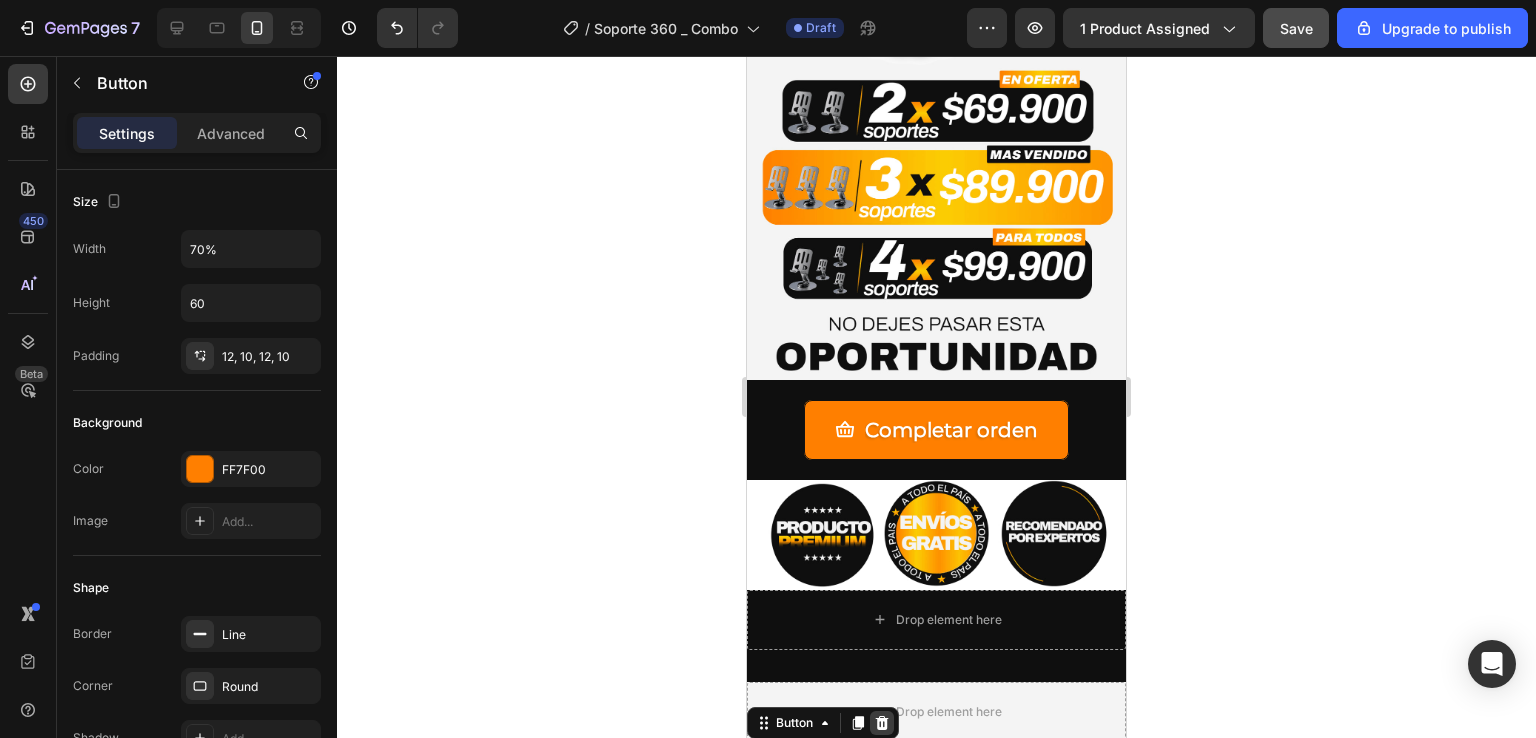 click 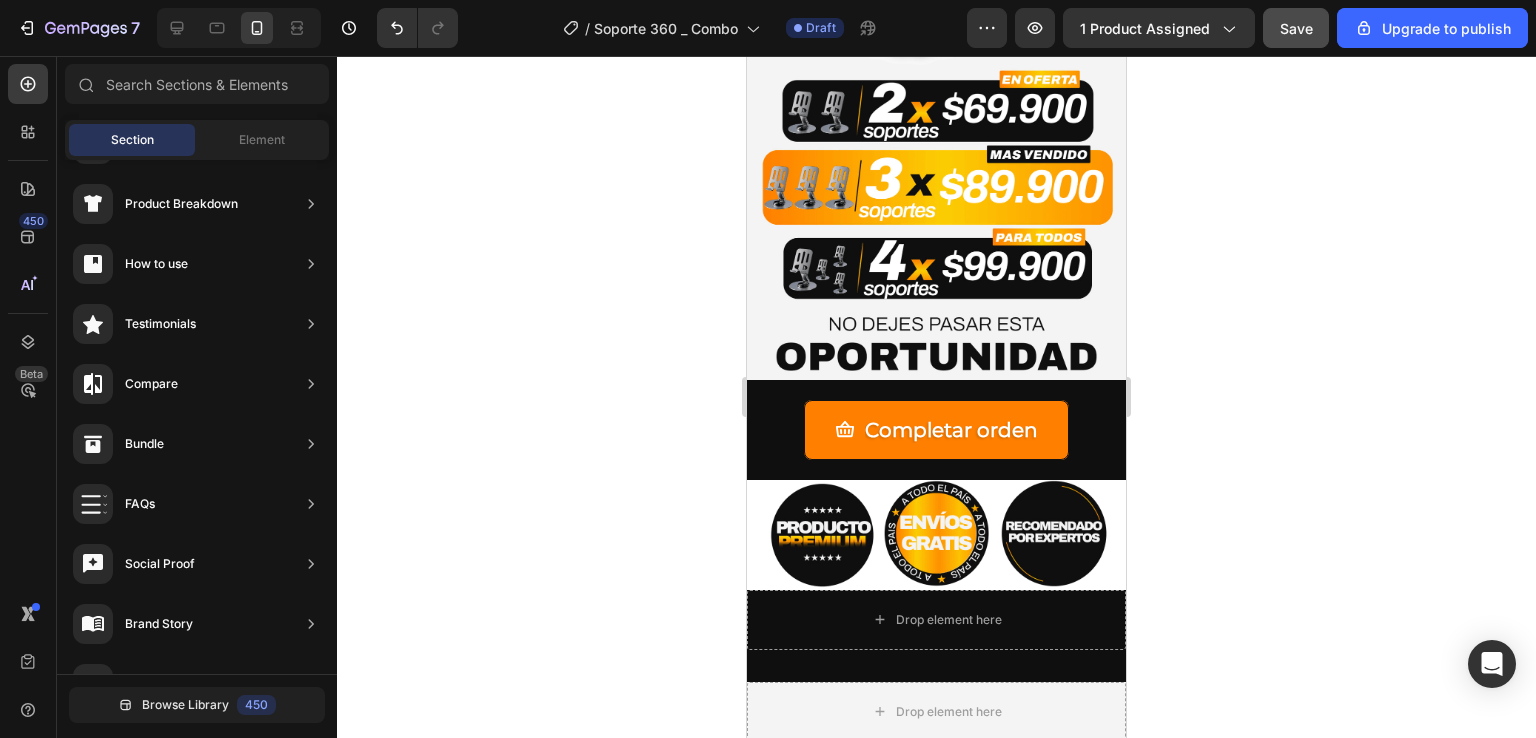 click at bounding box center (936, 1031) 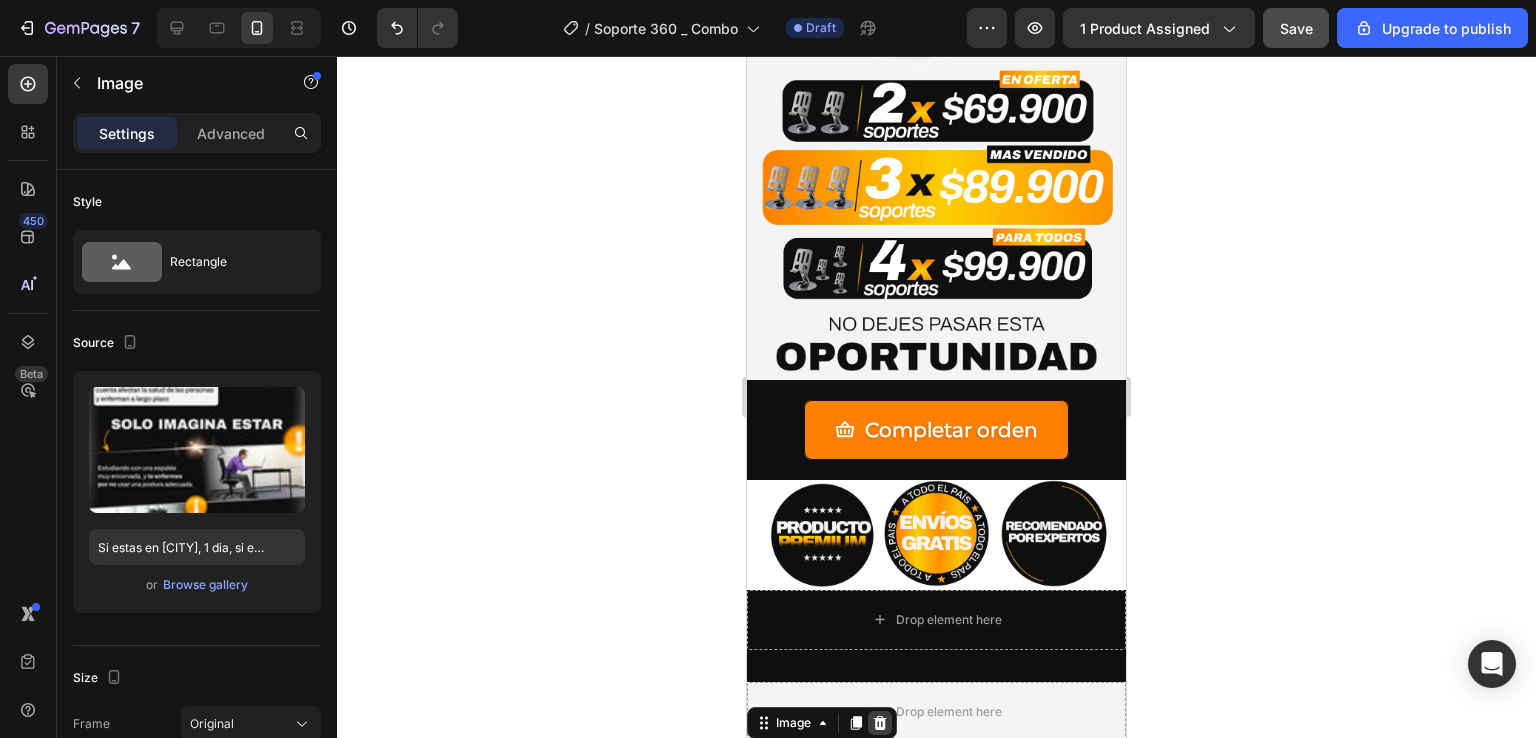 click 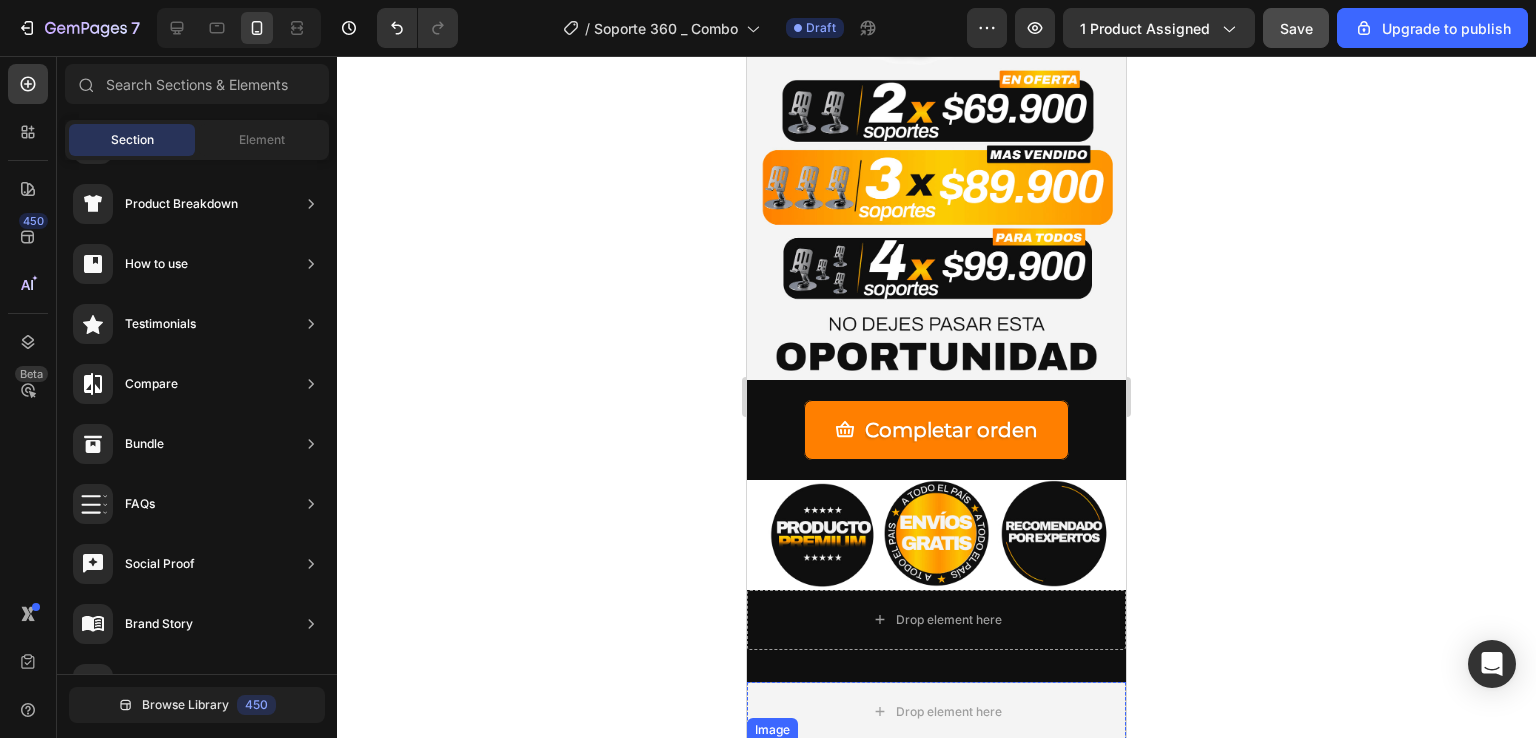 click on "Image" at bounding box center [936, 931] 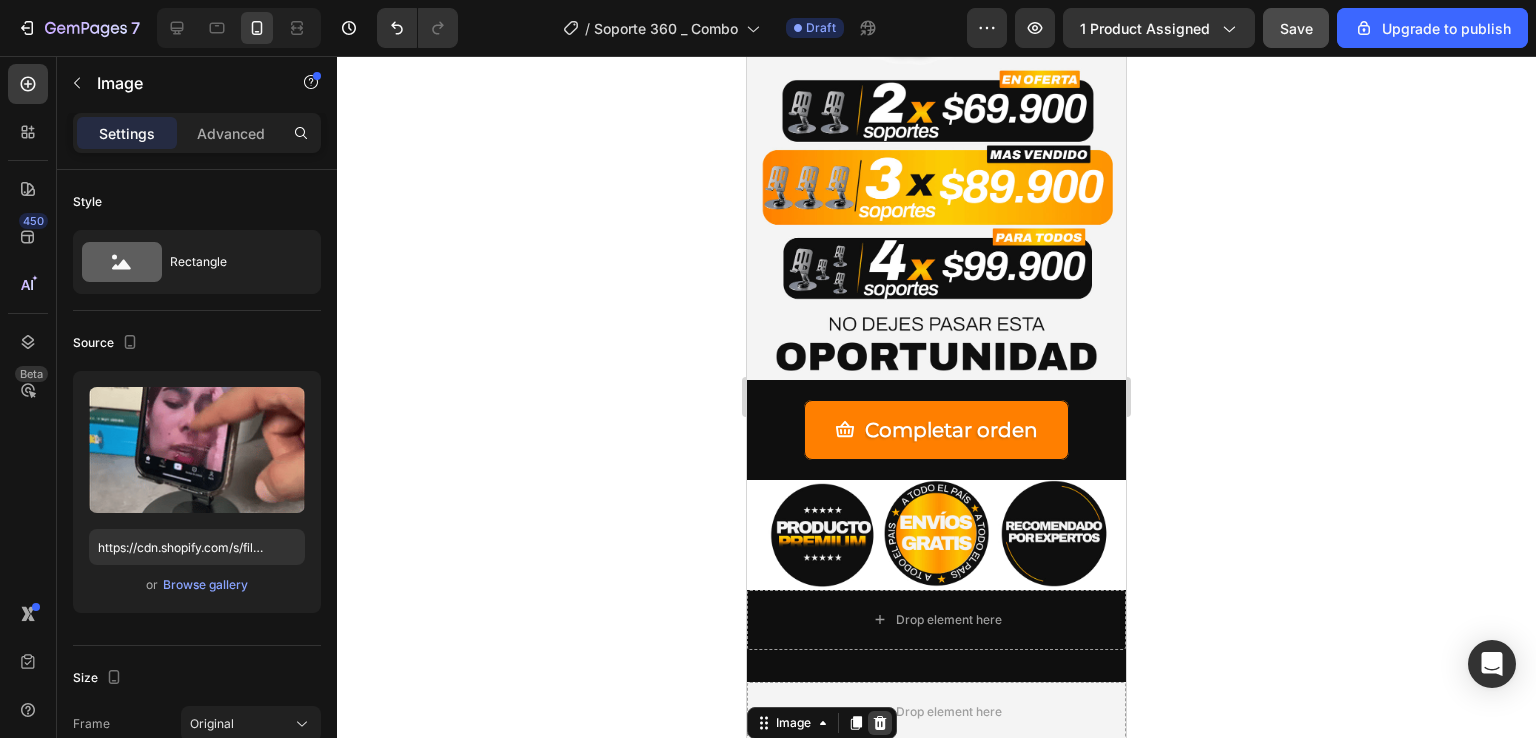 click 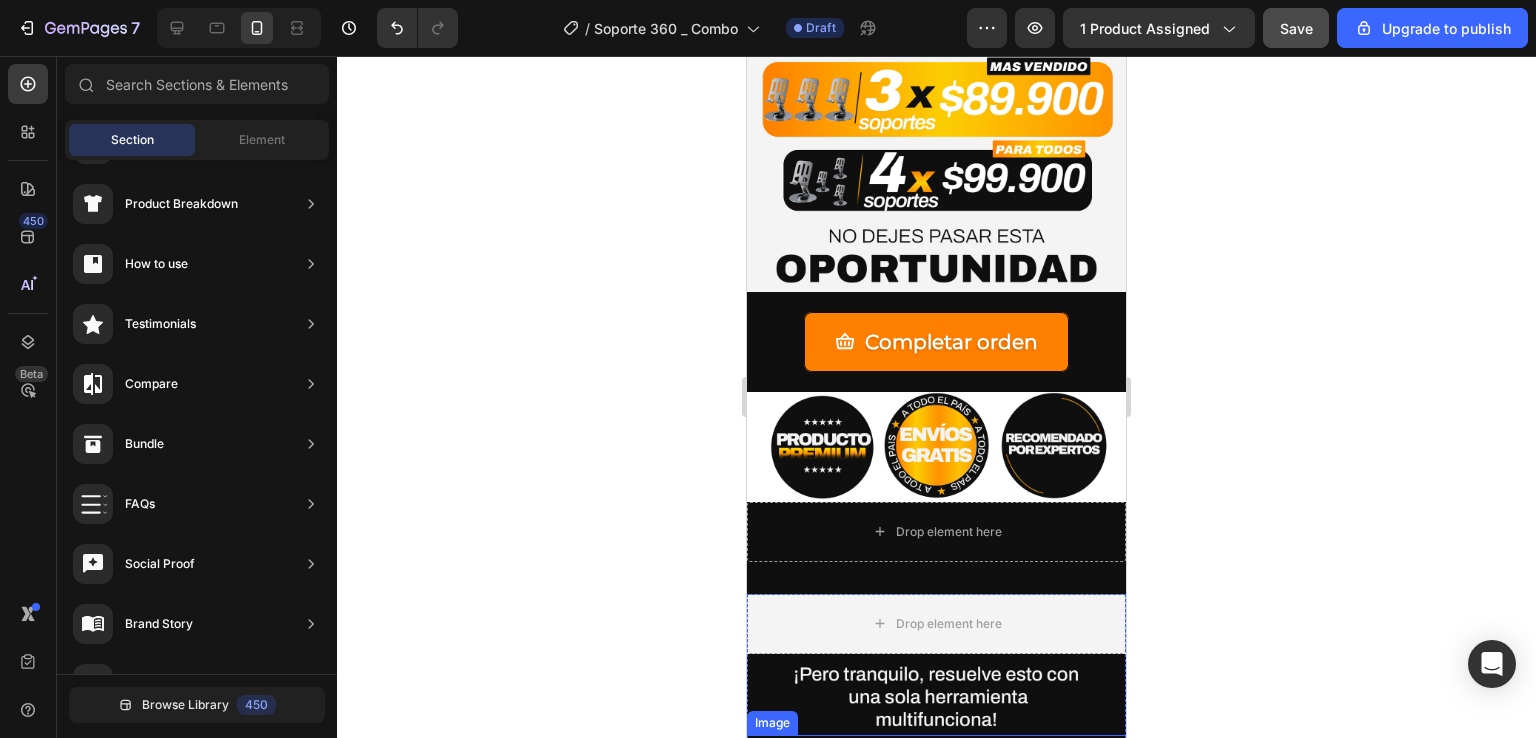 scroll, scrollTop: 7196, scrollLeft: 0, axis: vertical 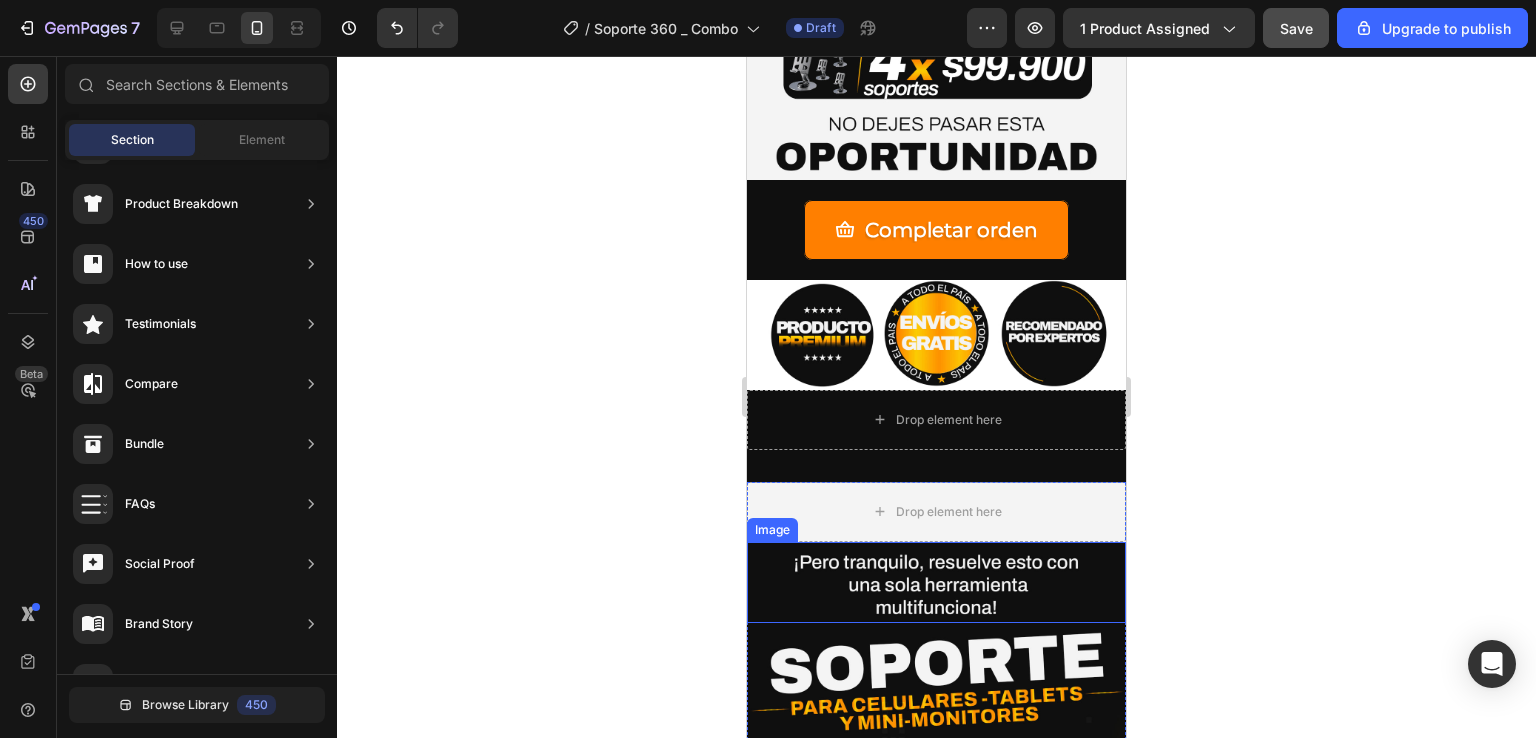 click at bounding box center (936, 582) 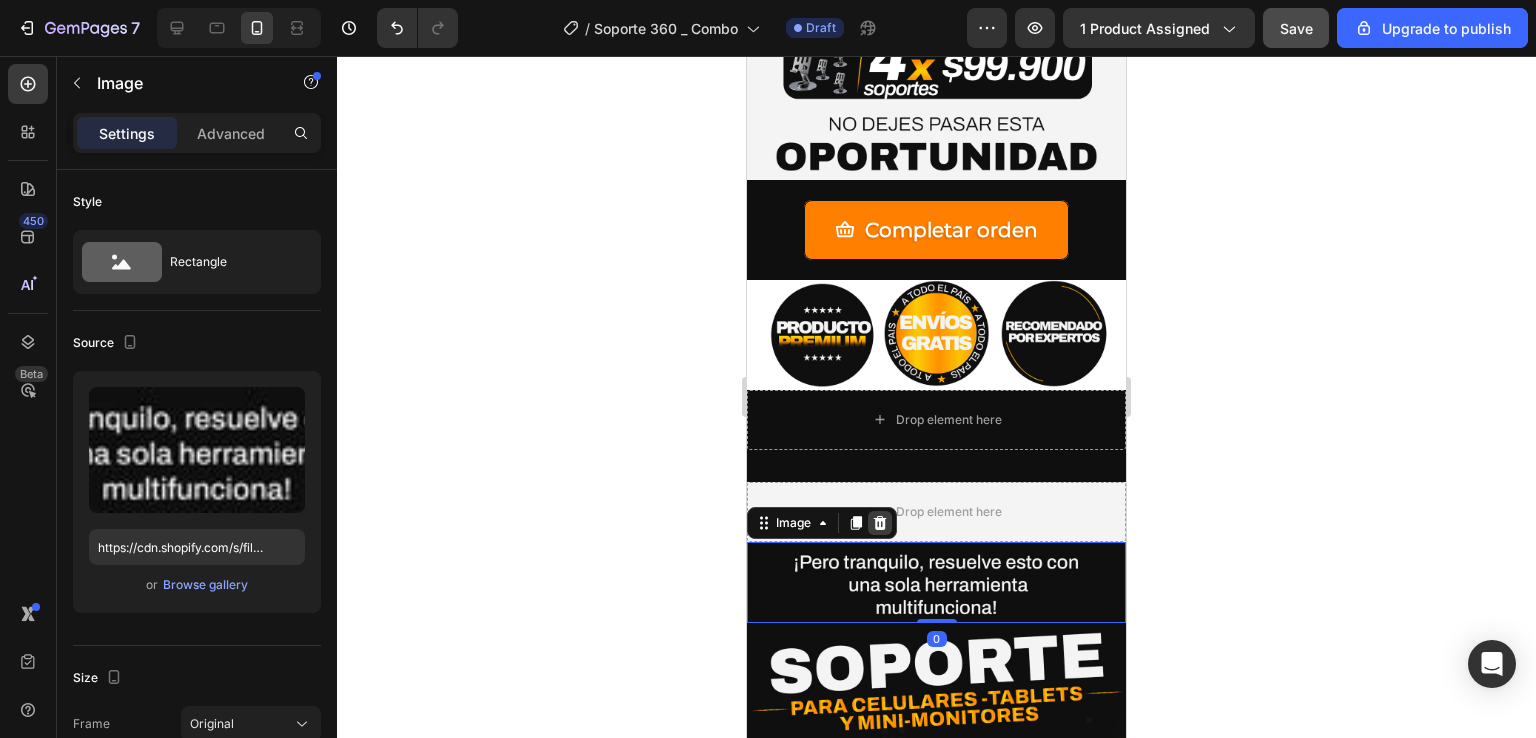 click 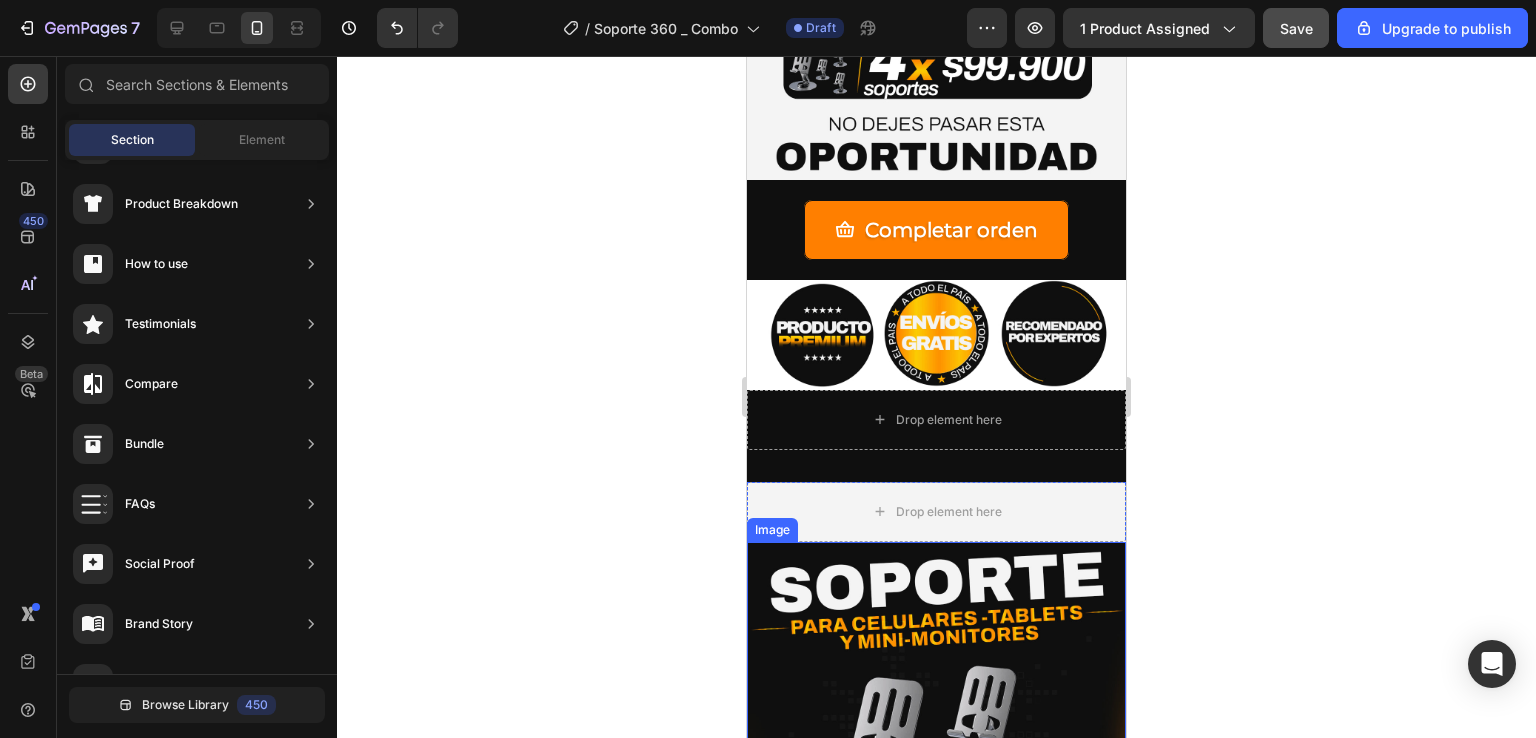 click at bounding box center (936, 874) 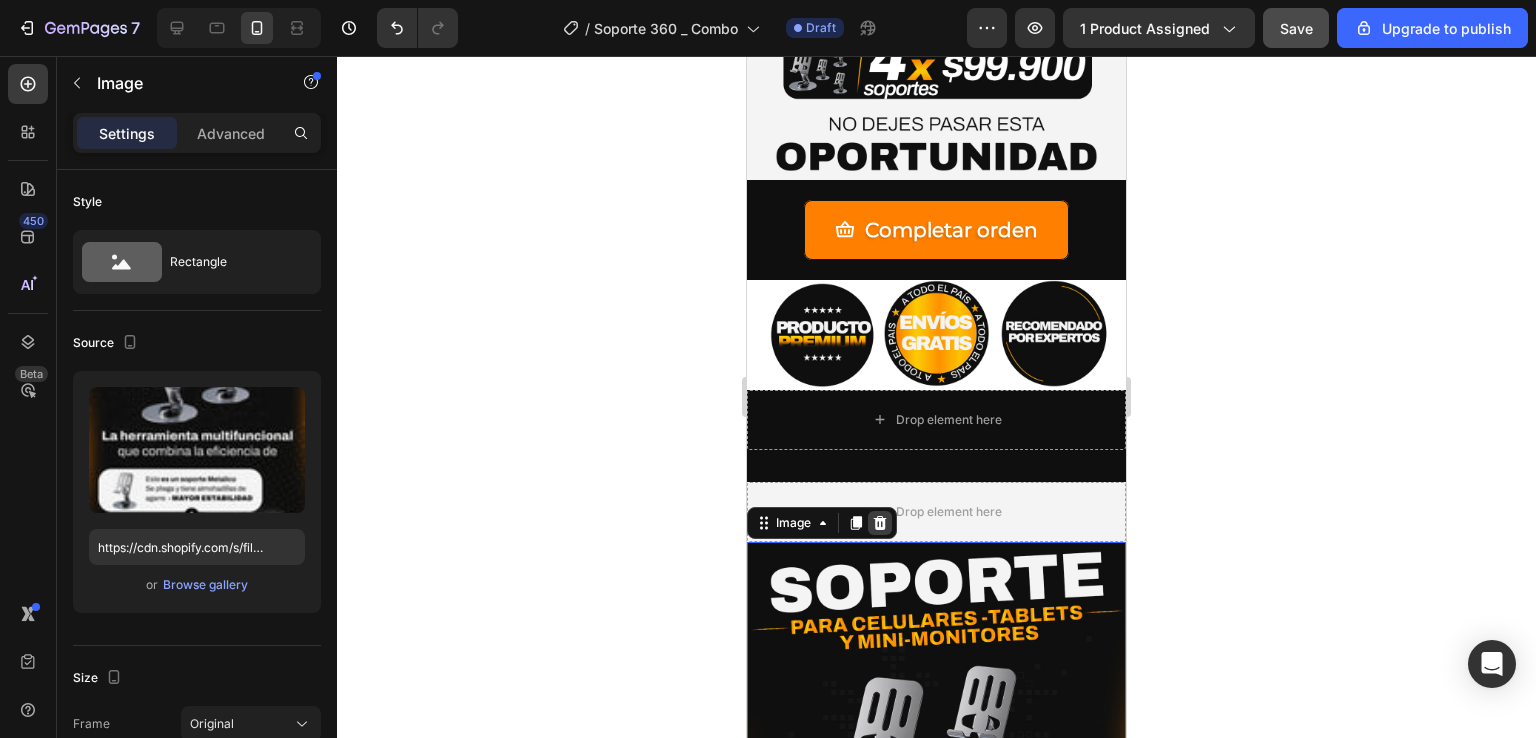 click 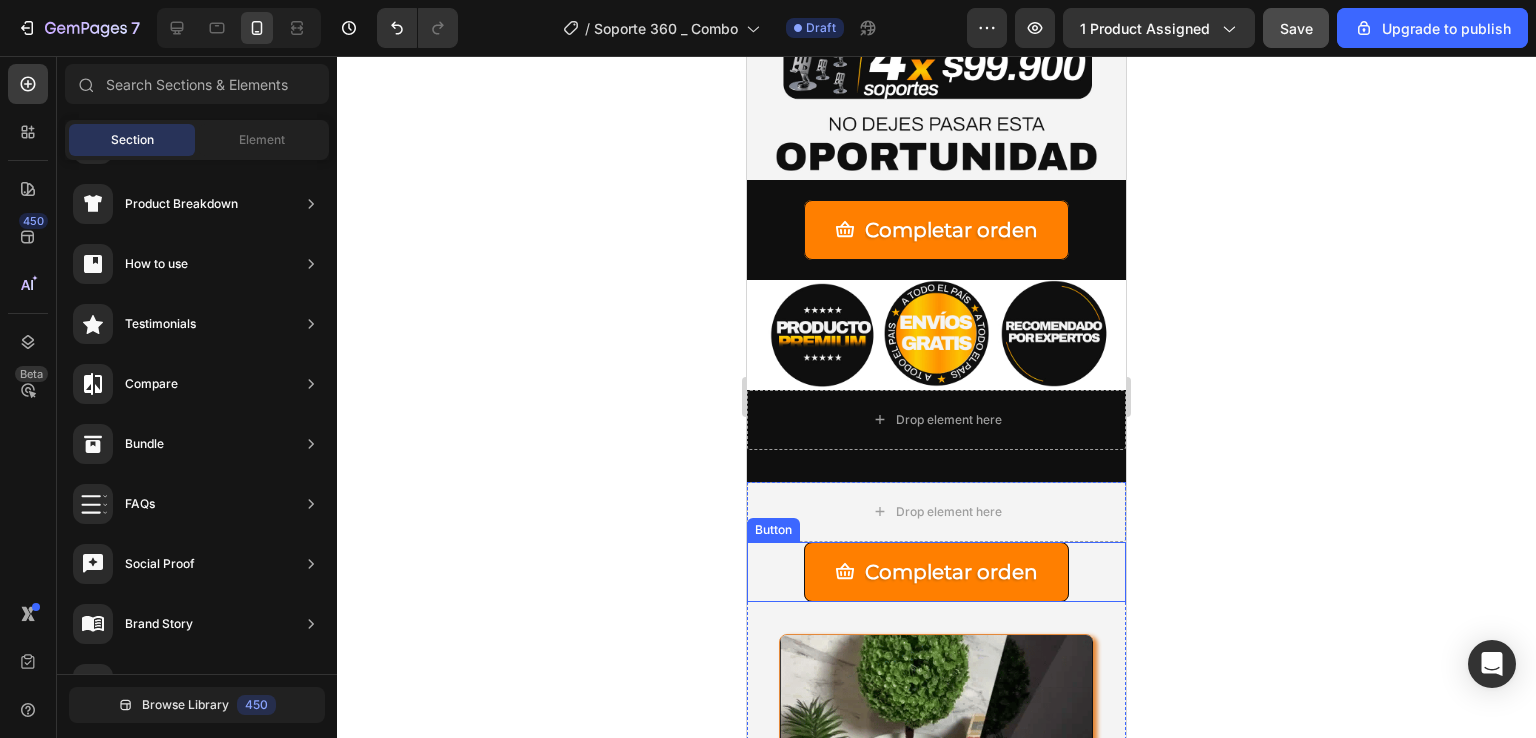 click on "Completar orden Button" at bounding box center (936, 572) 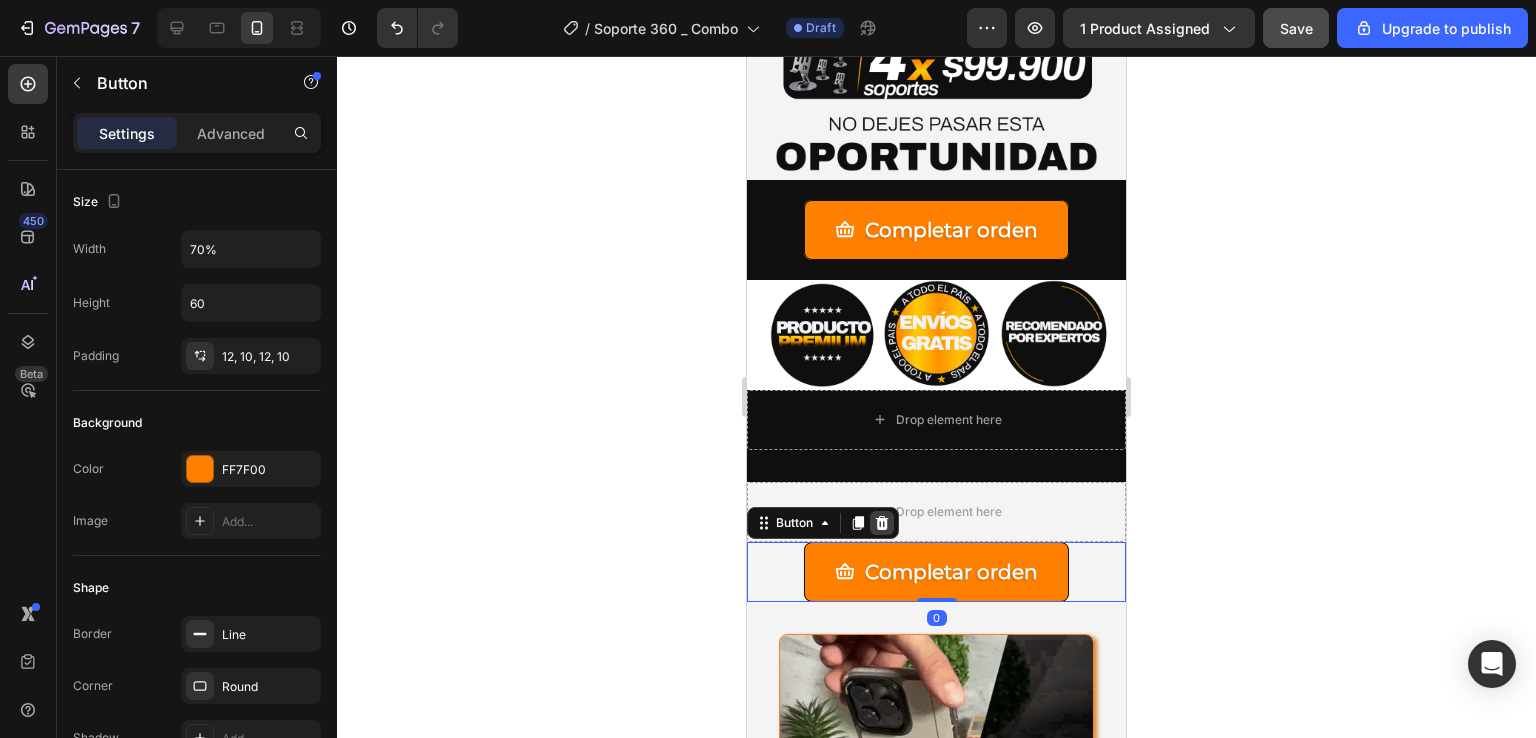 click 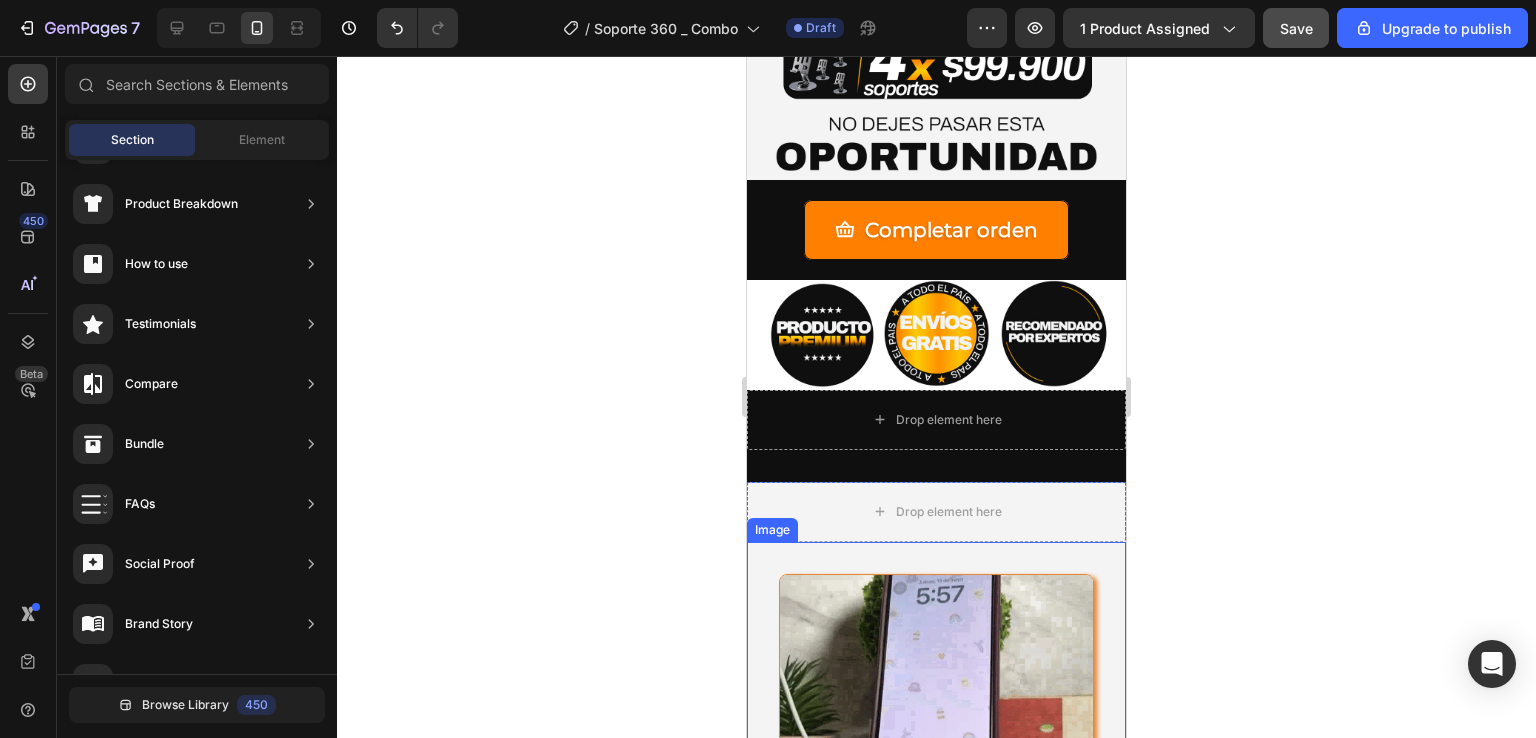 click on "Image" at bounding box center [936, 731] 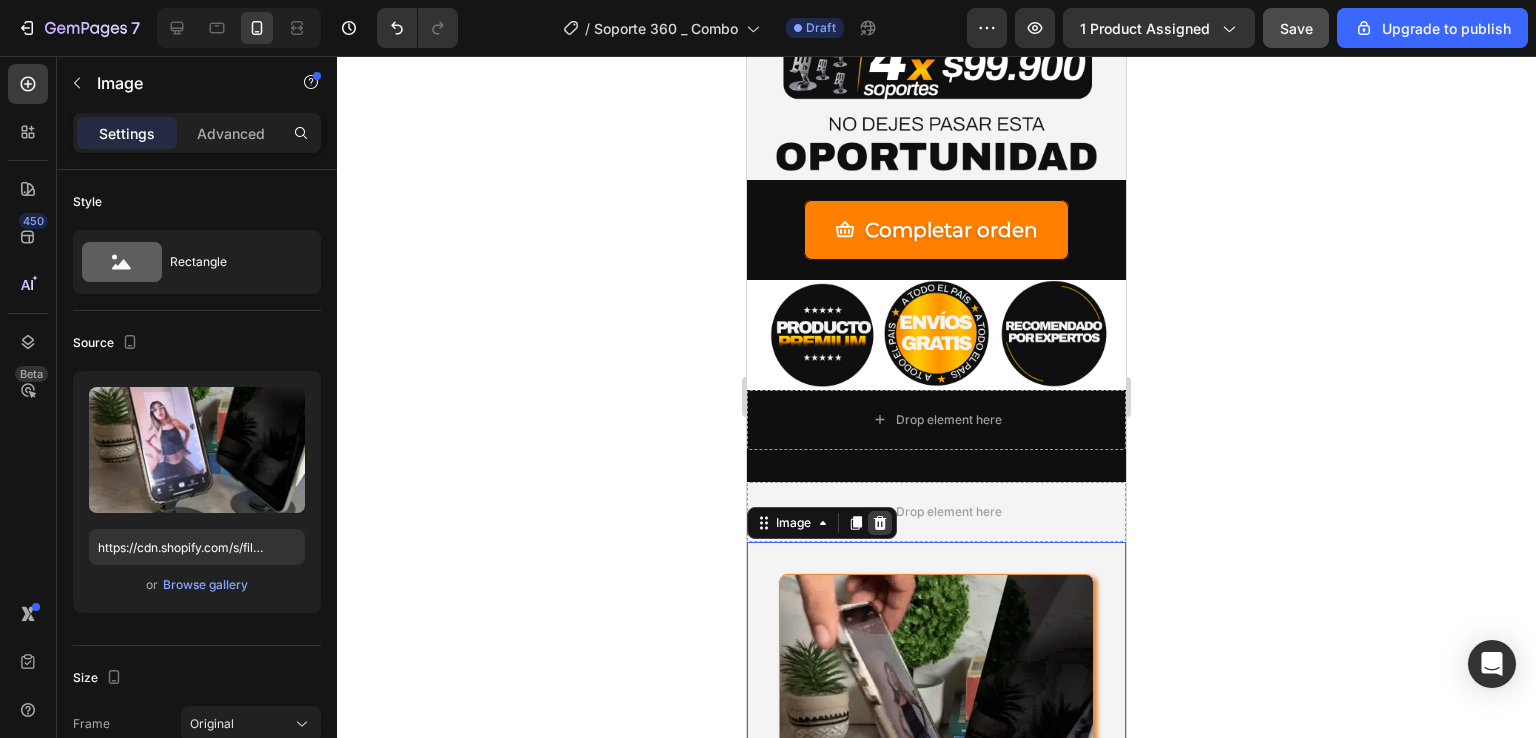 click 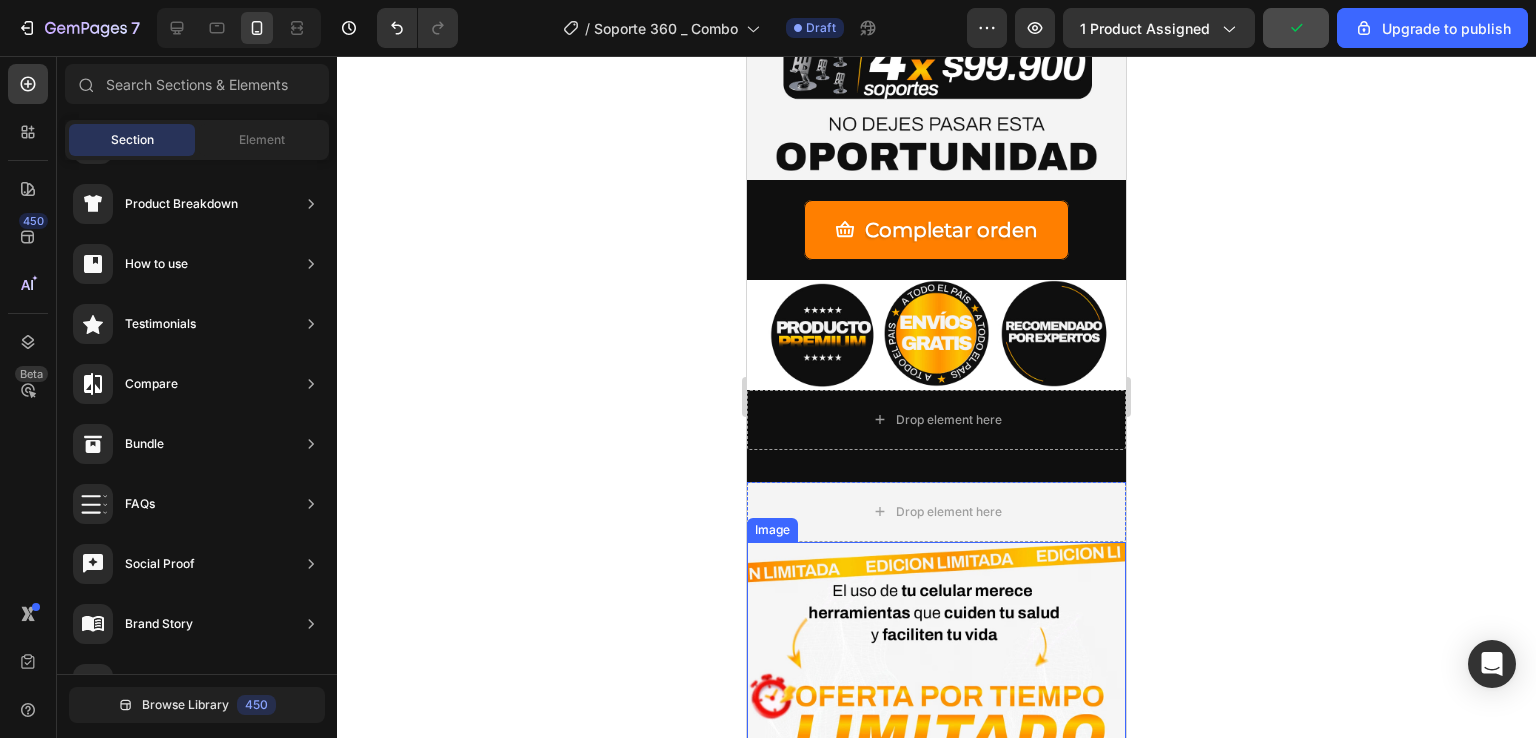click at bounding box center [936, 776] 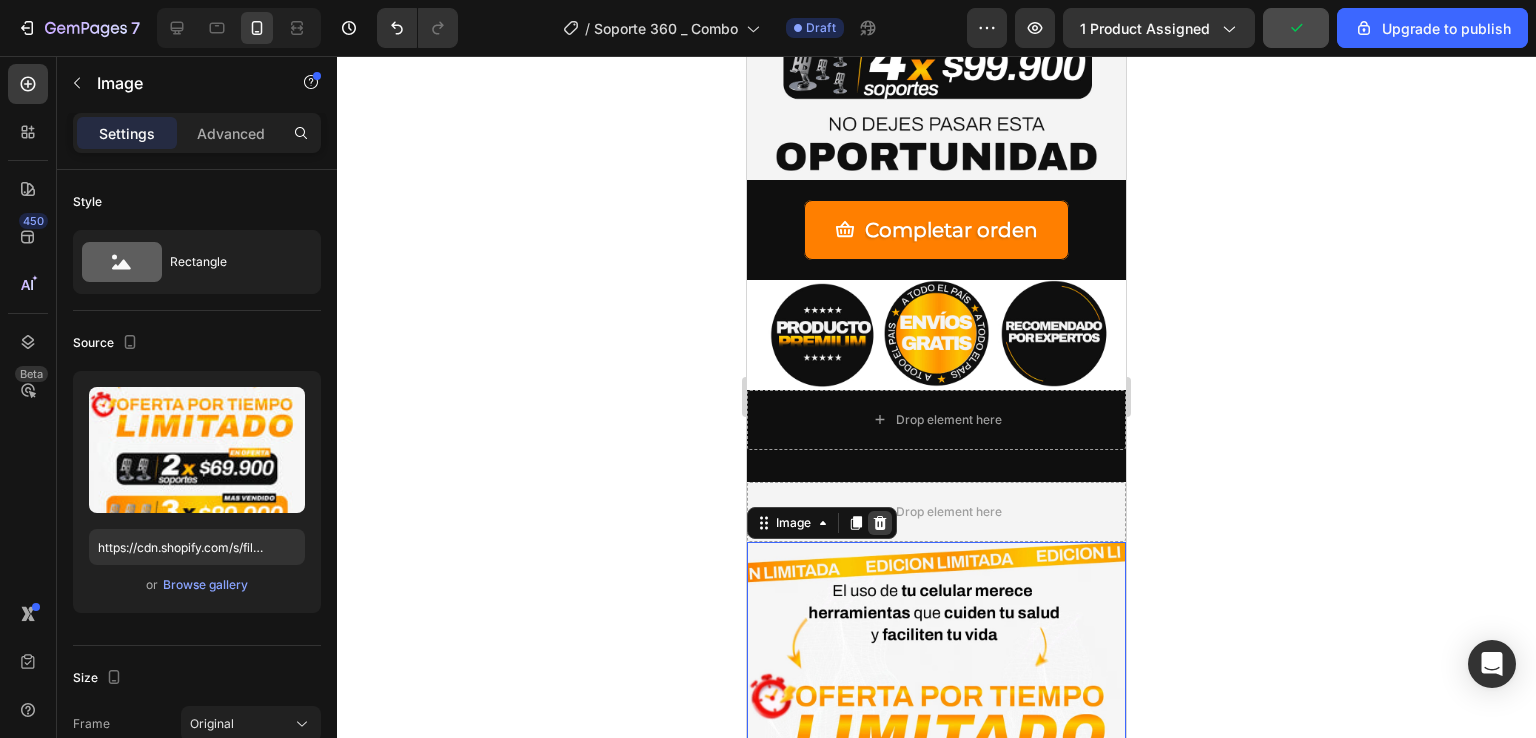 click 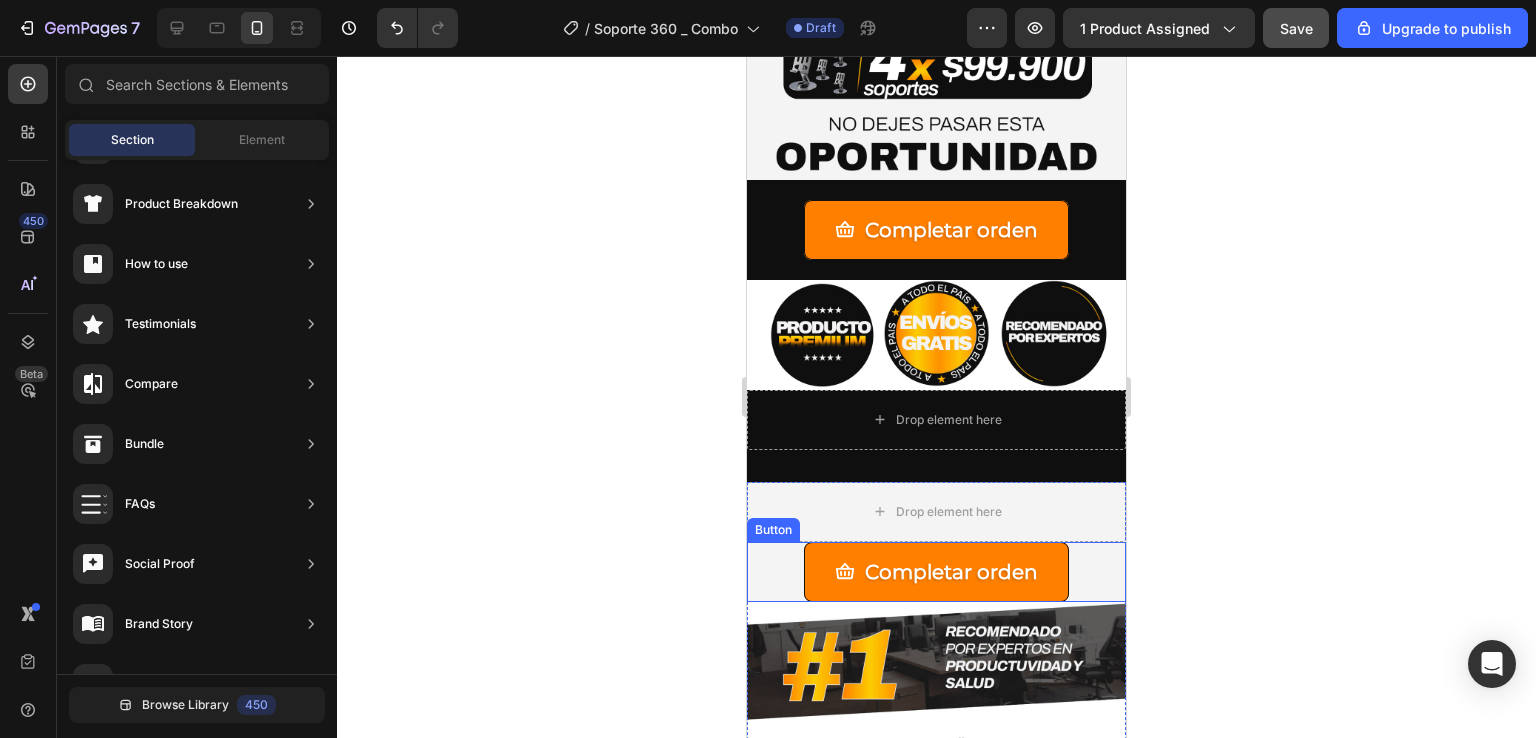 click on "Completar orden Button" at bounding box center (936, 572) 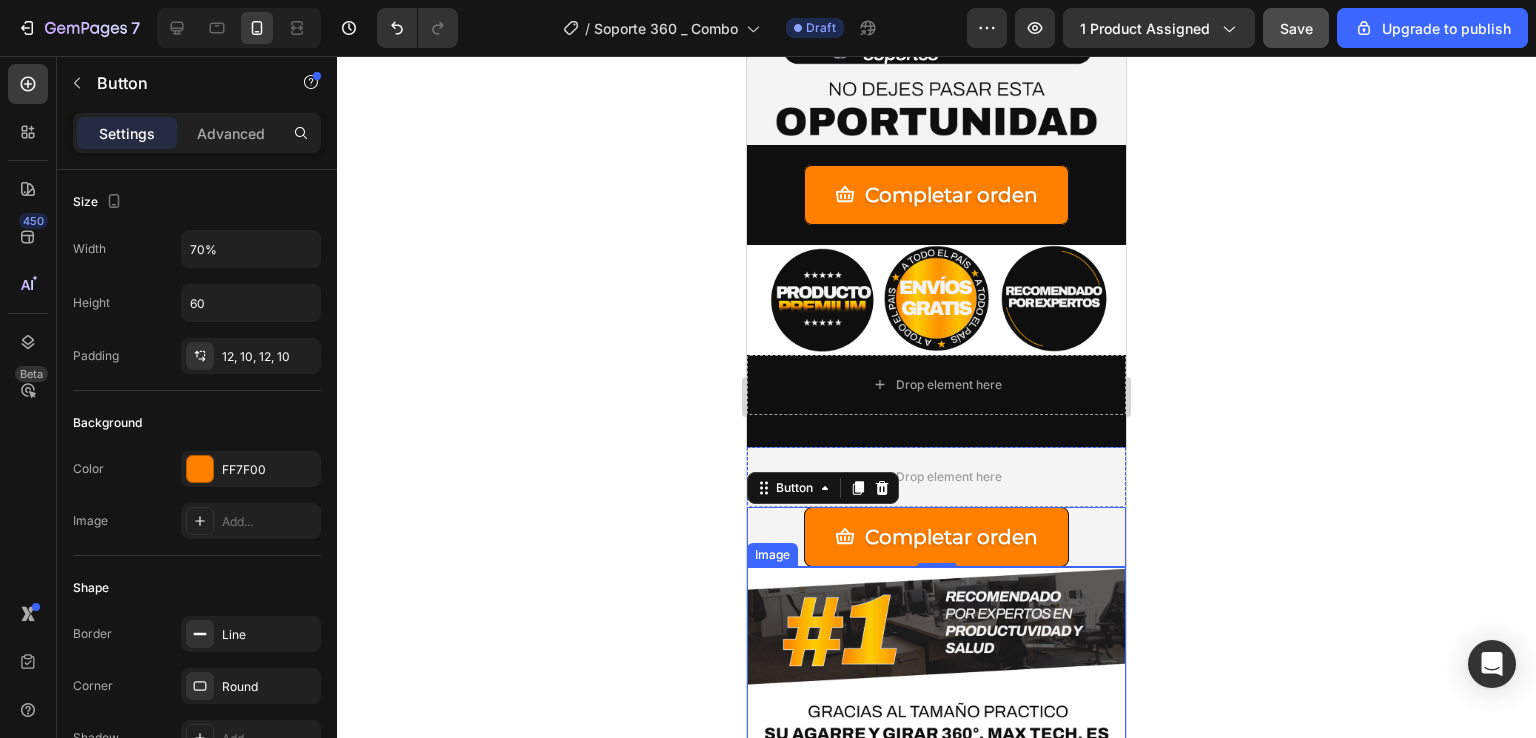 scroll, scrollTop: 7196, scrollLeft: 0, axis: vertical 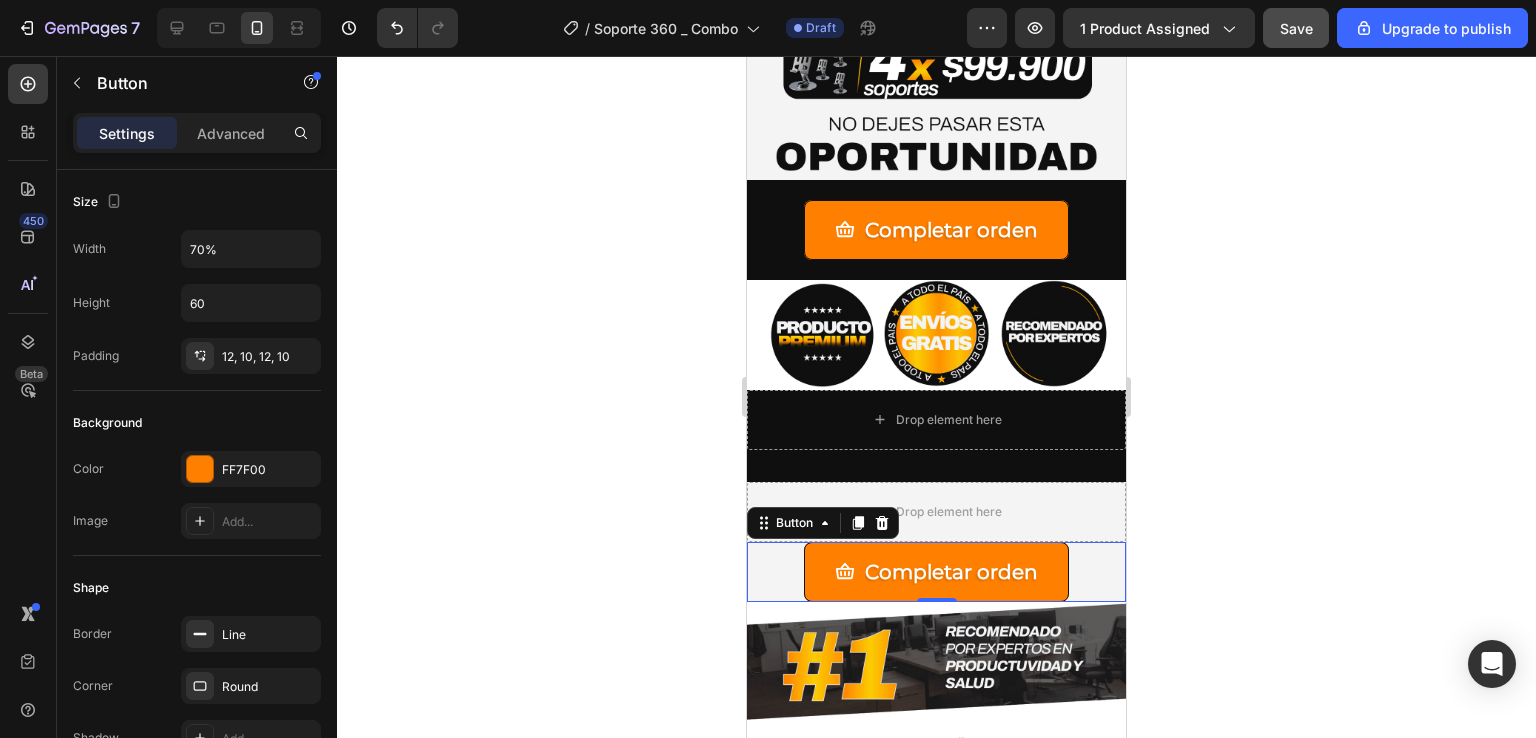 click on "Completar orden Button   0" at bounding box center [936, 572] 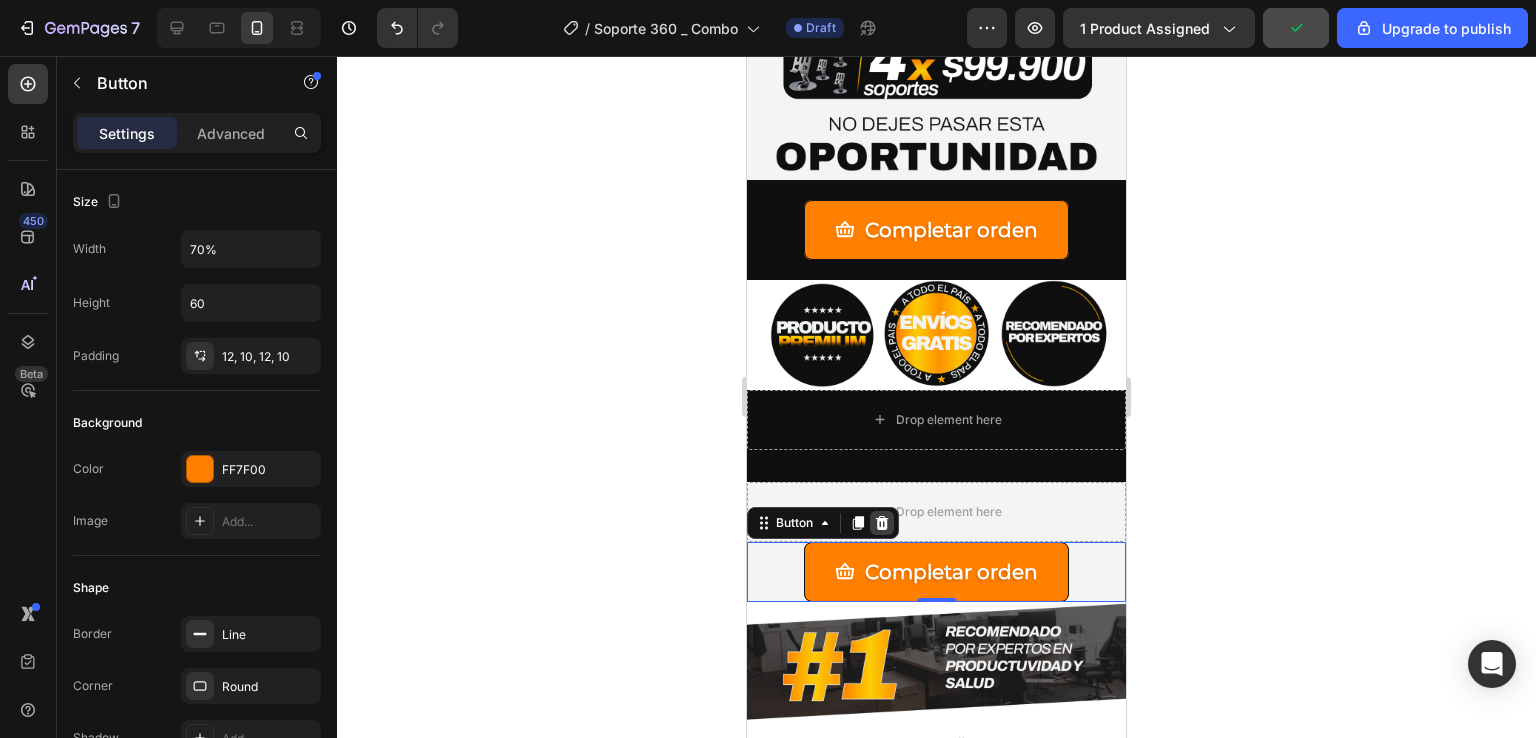 click 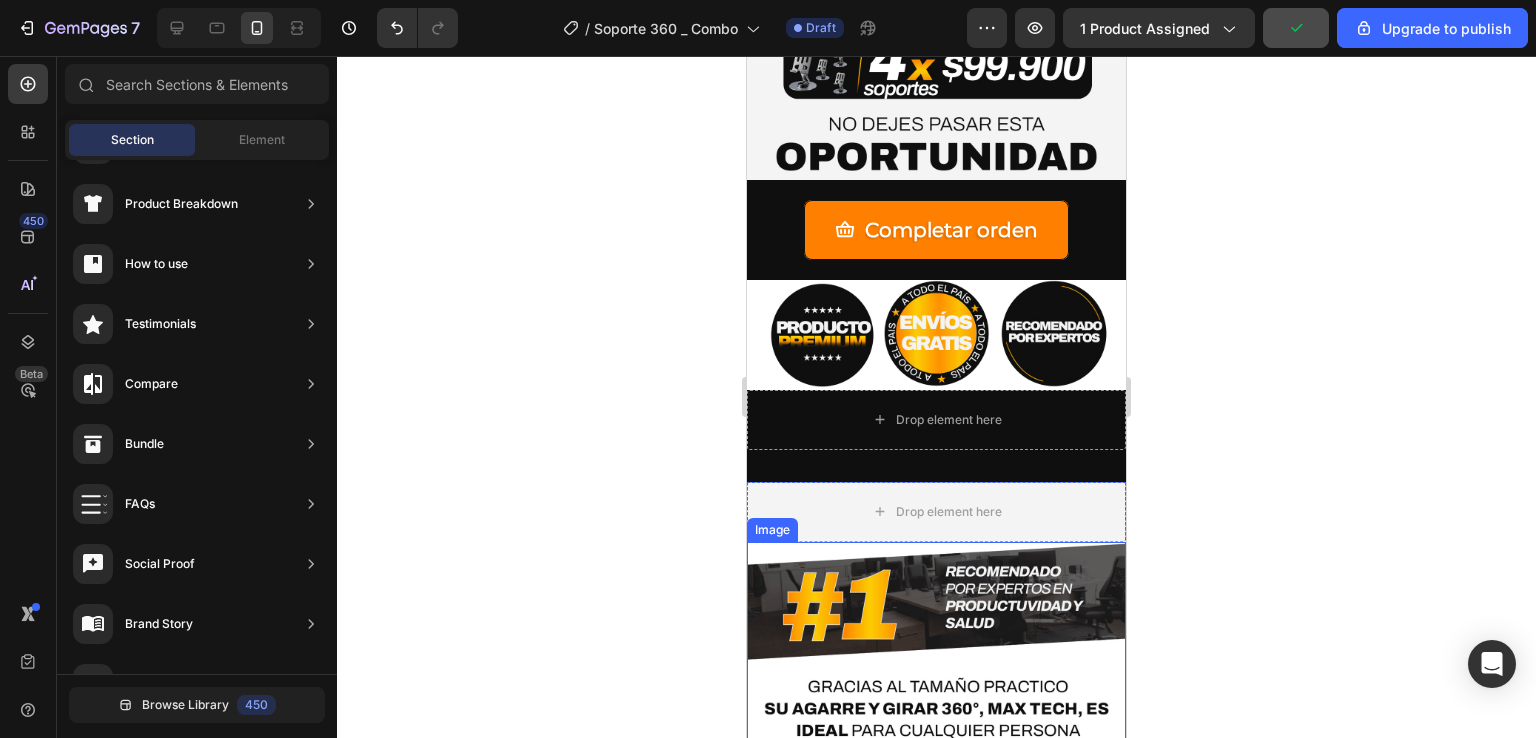 click at bounding box center (936, 866) 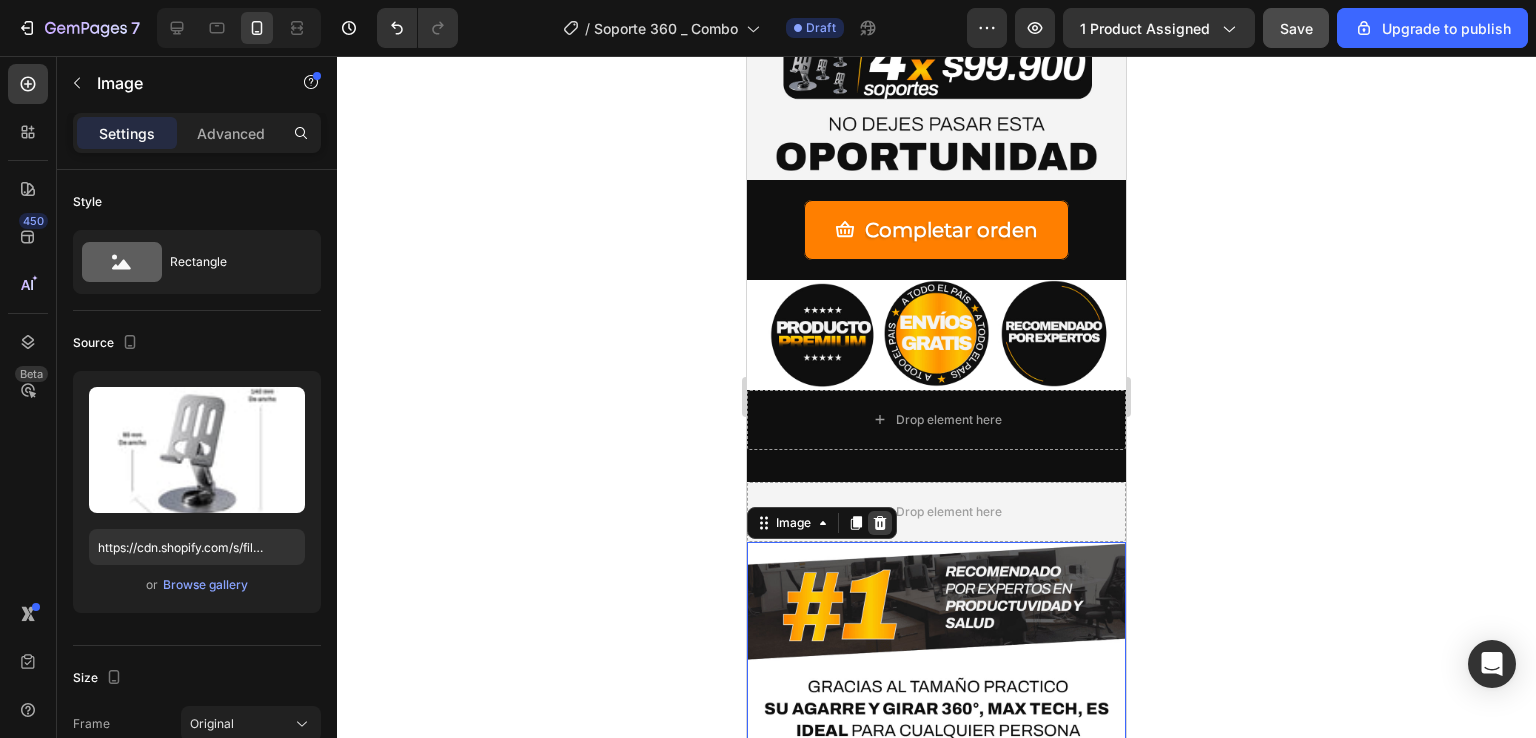 click 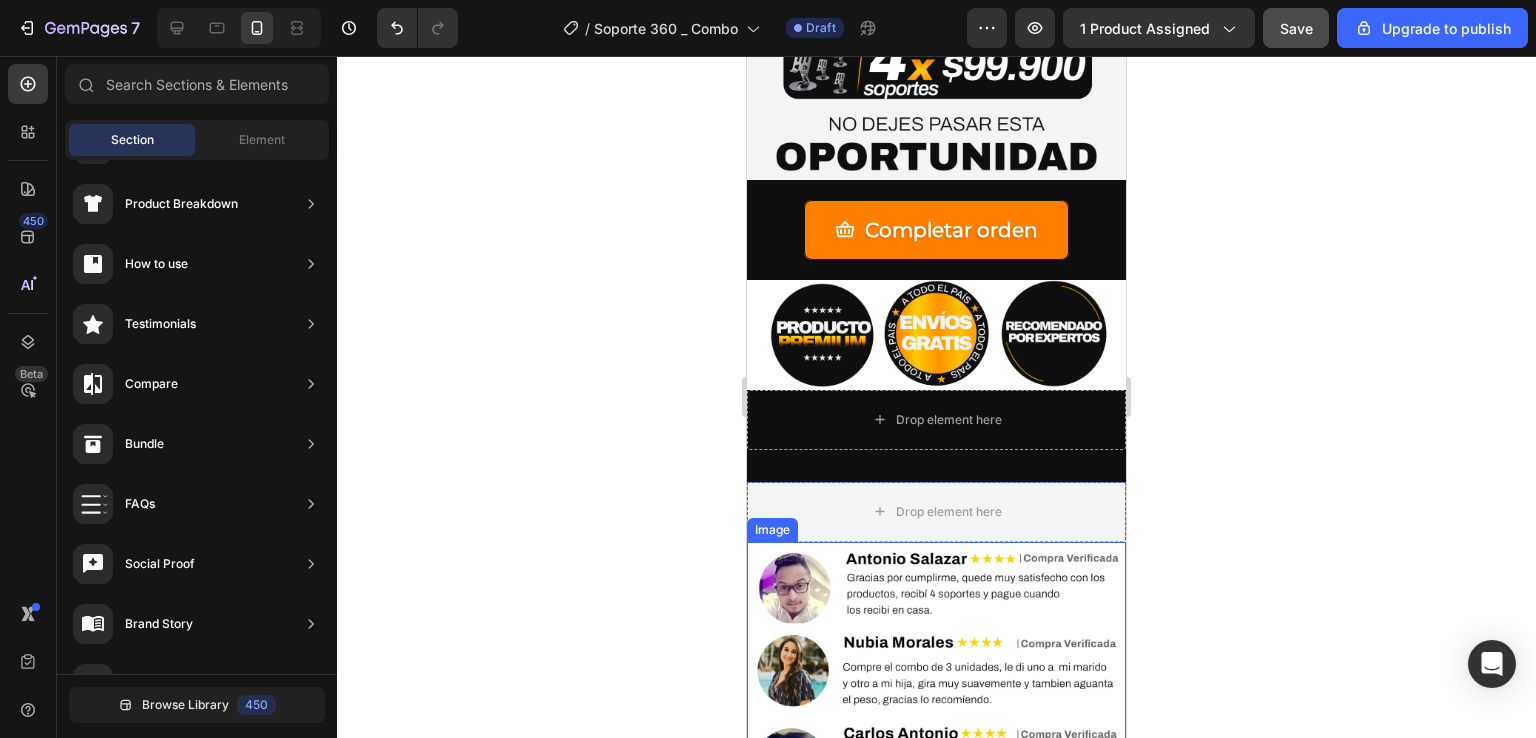 click at bounding box center (936, 696) 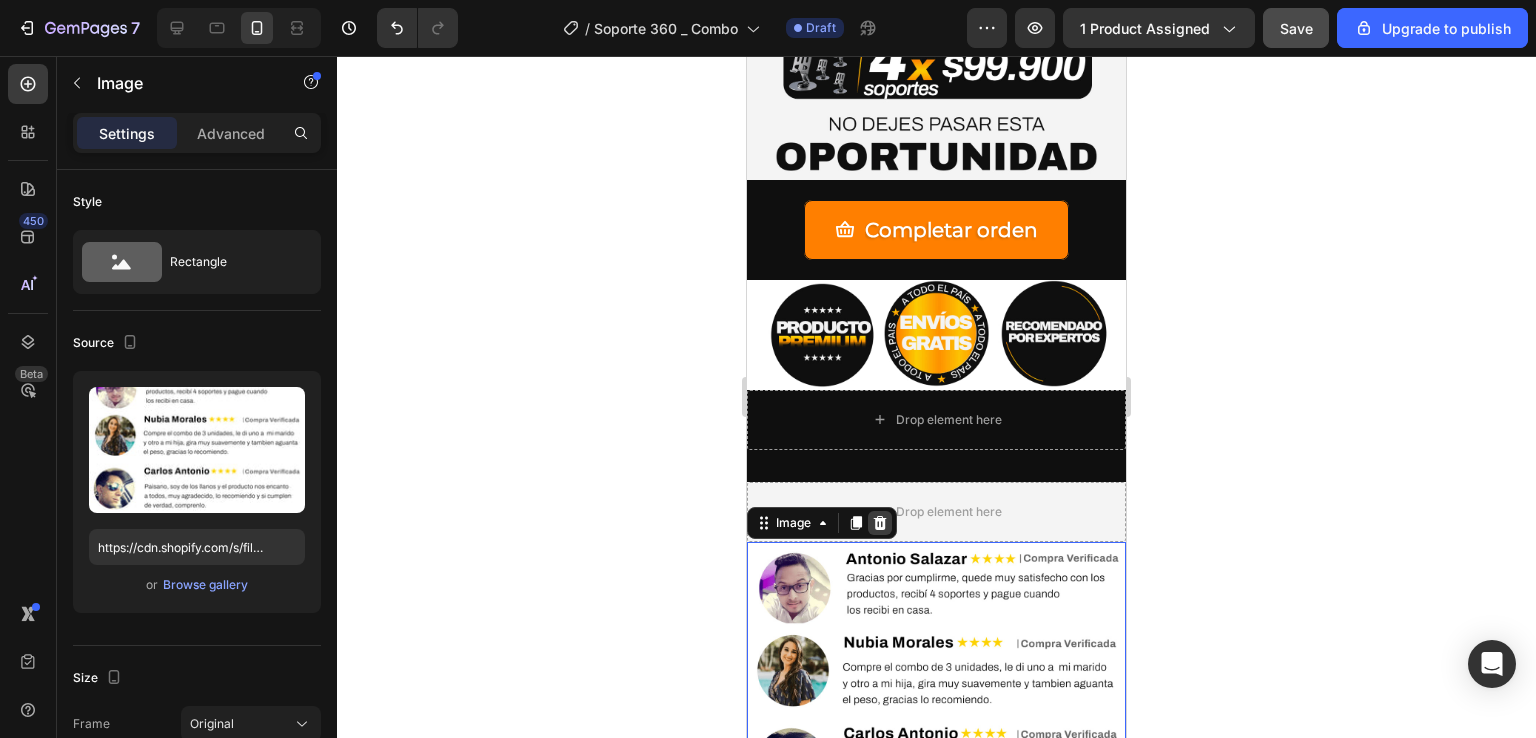 click 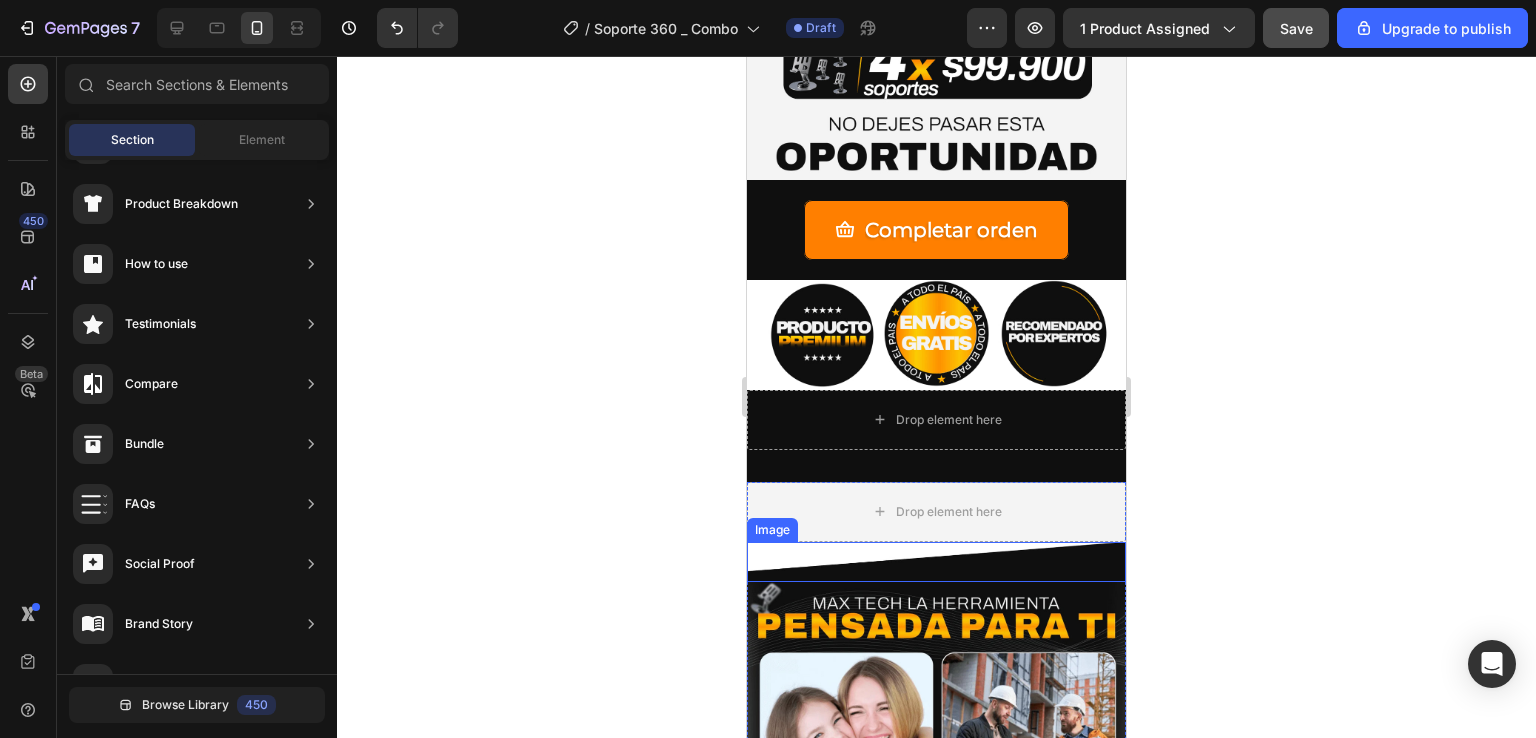 click at bounding box center (936, 562) 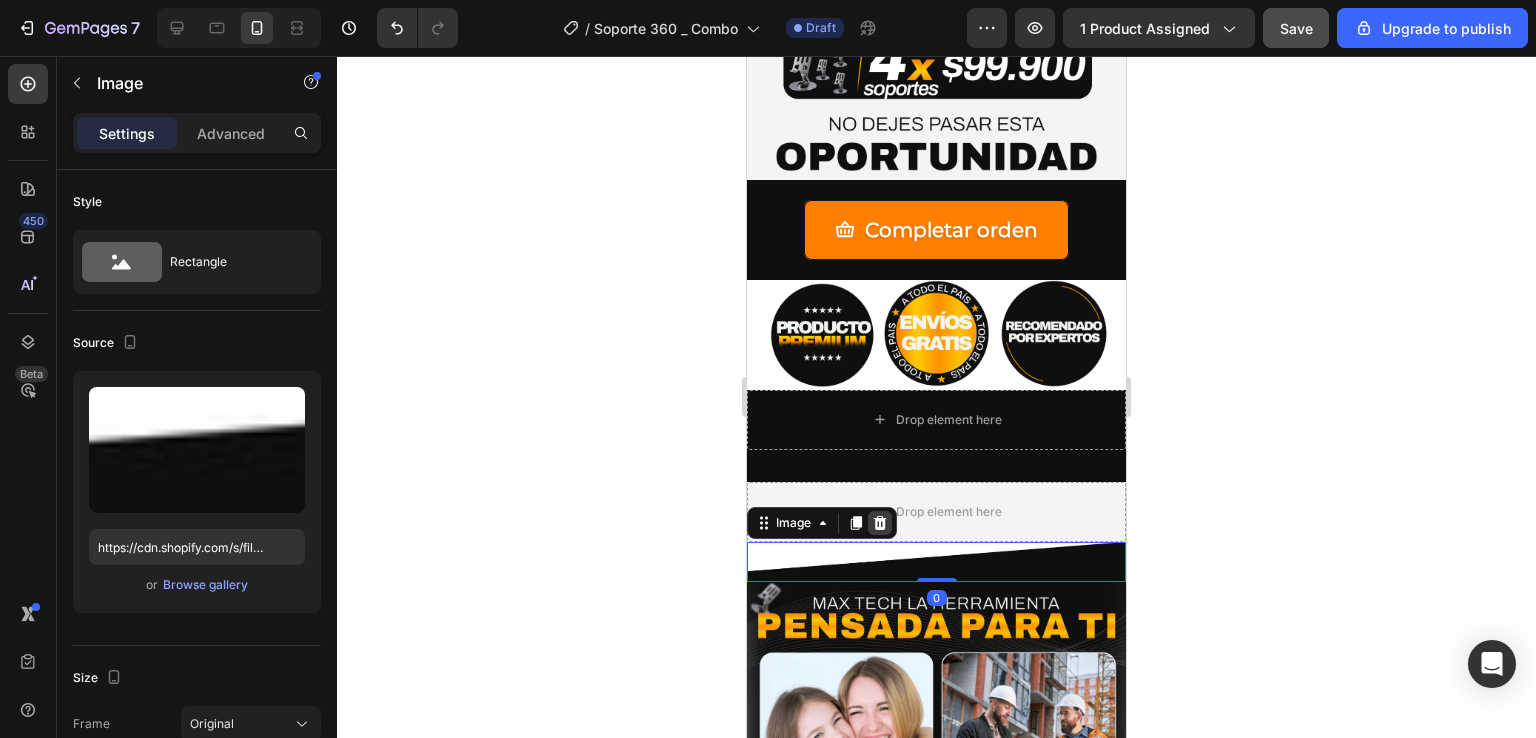 click 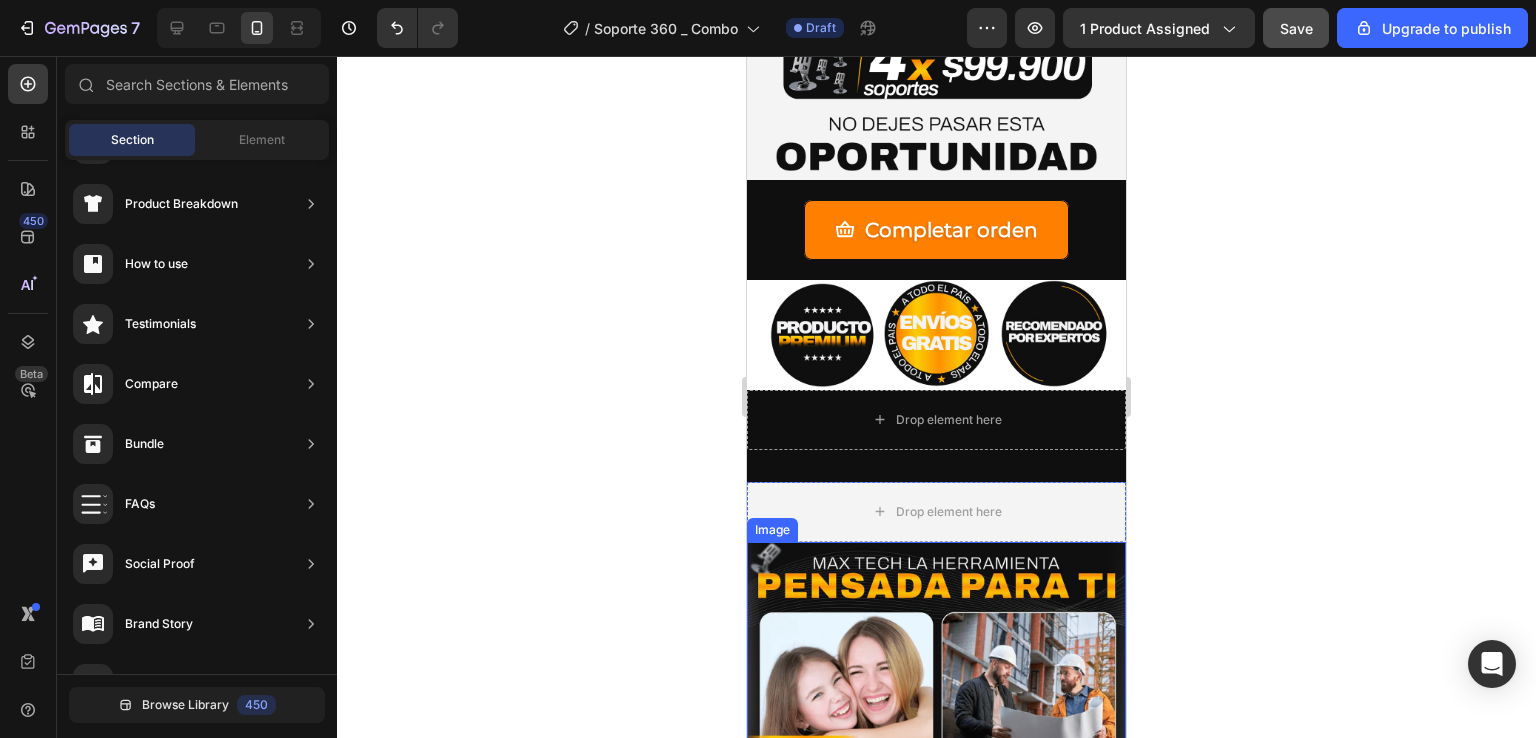 click at bounding box center (936, 772) 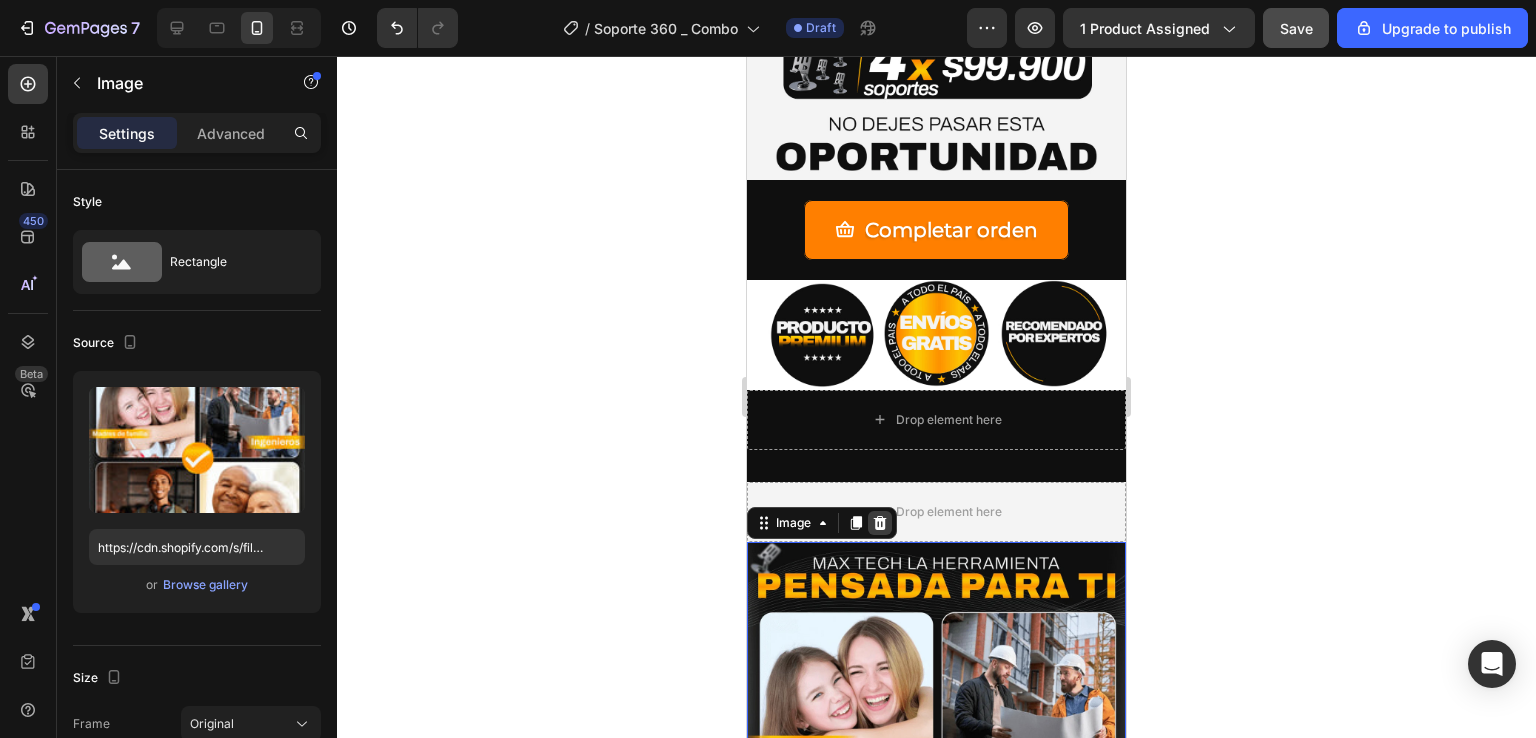 click 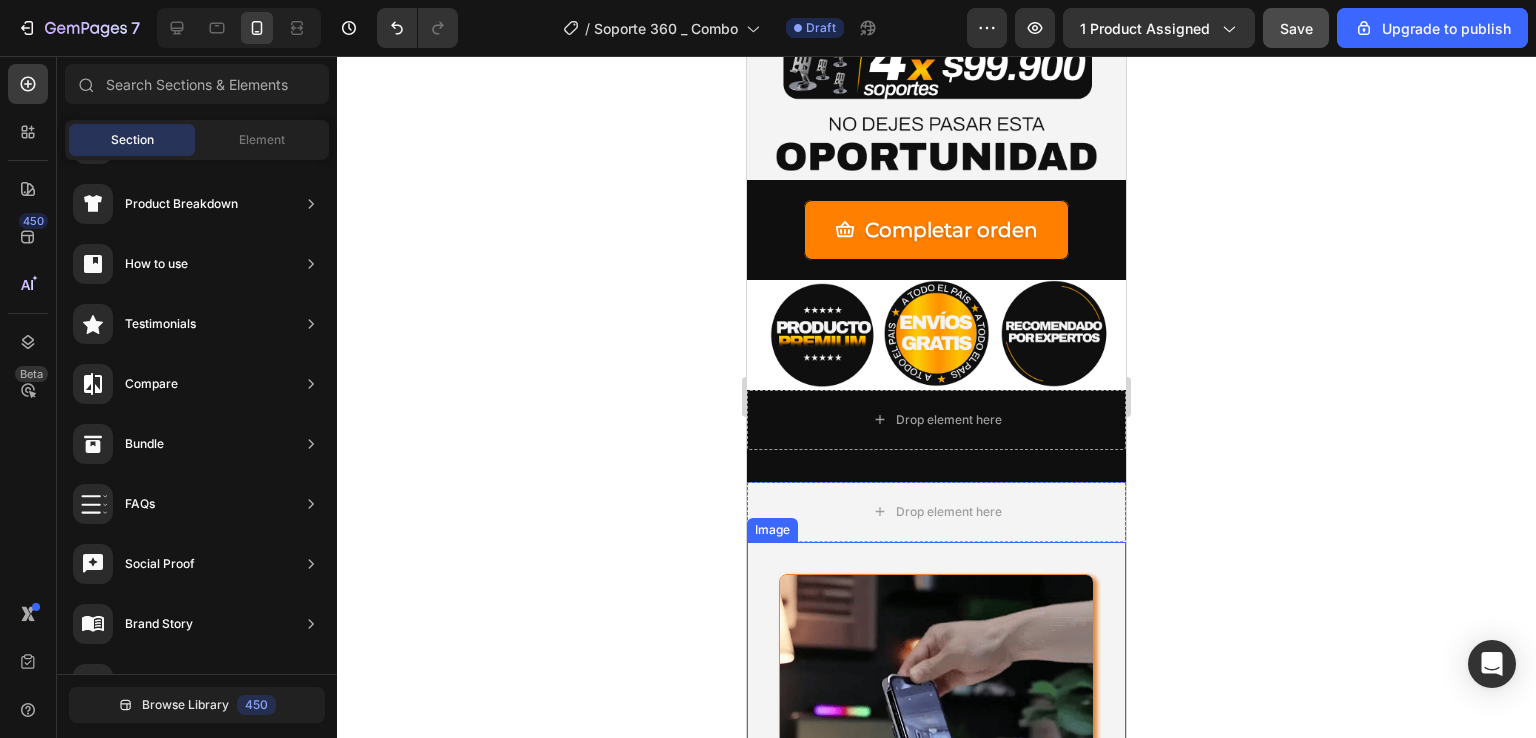 click on "Image" at bounding box center [936, 731] 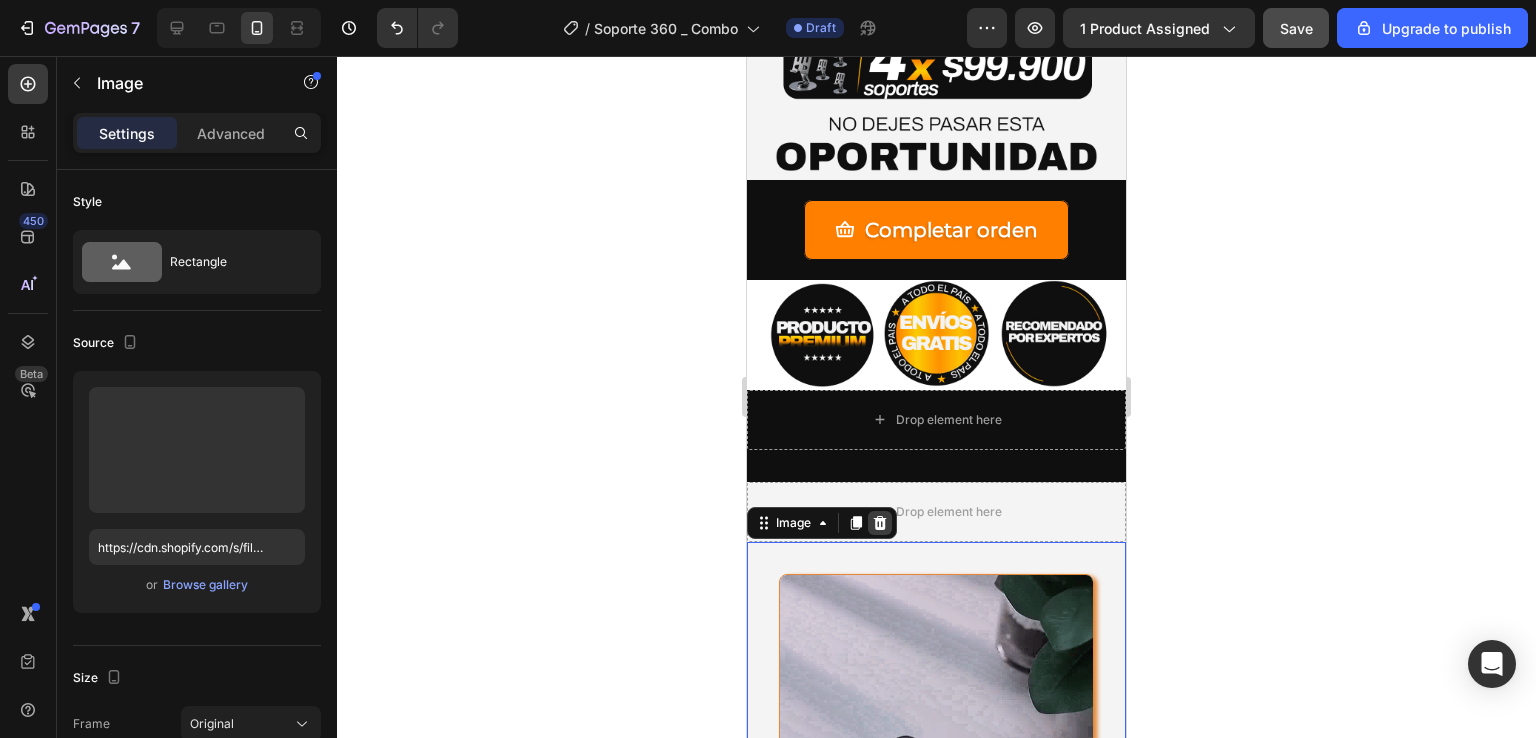 click 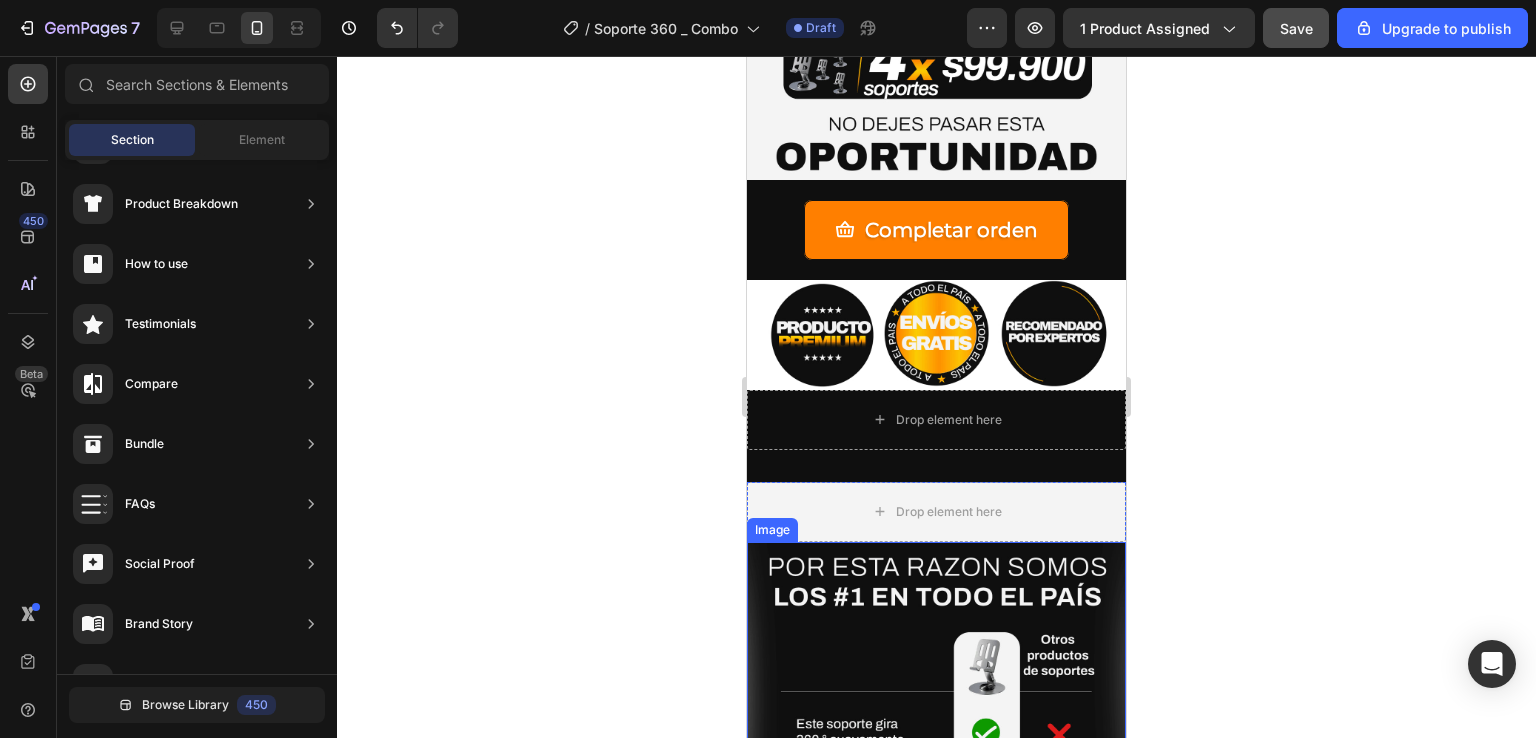 click at bounding box center [936, 834] 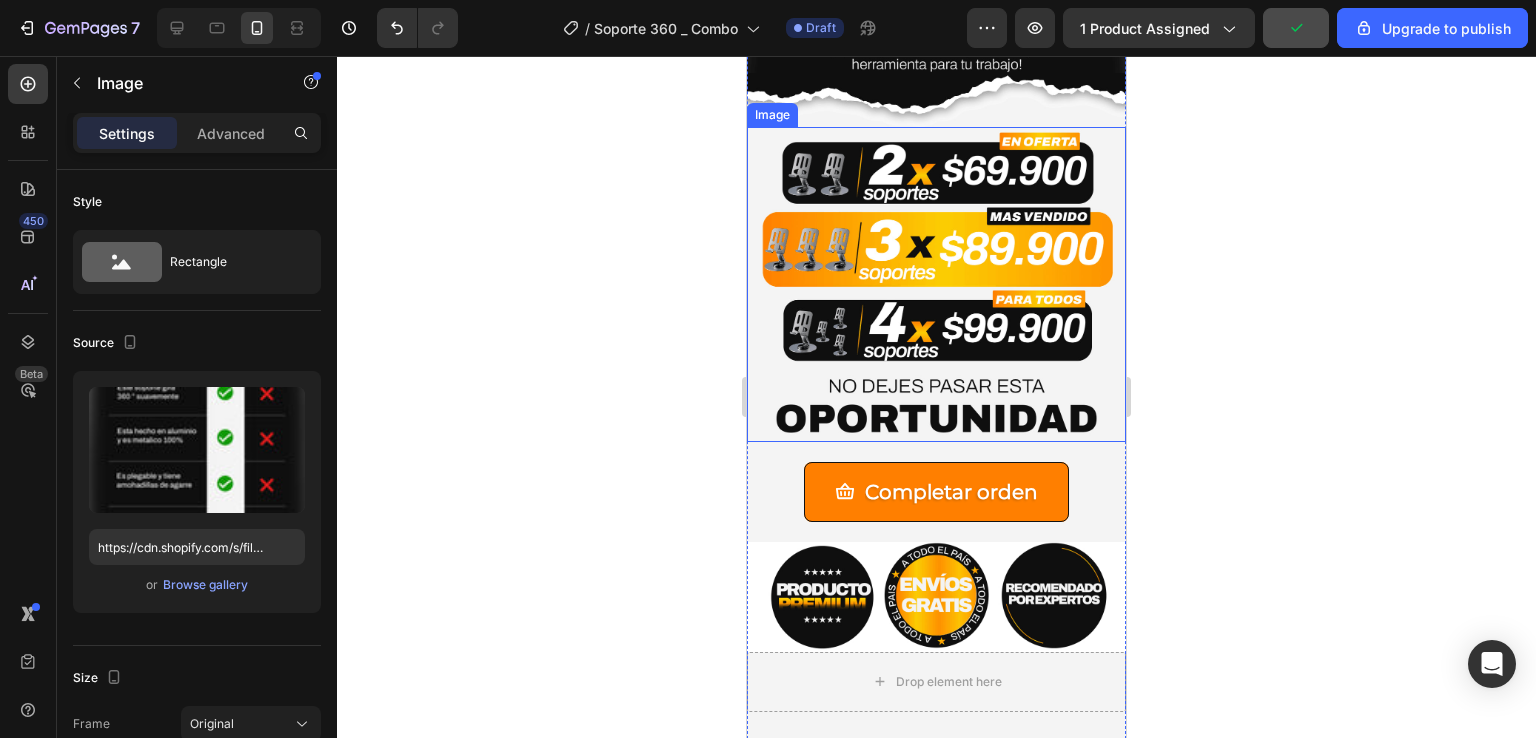 scroll, scrollTop: 8496, scrollLeft: 0, axis: vertical 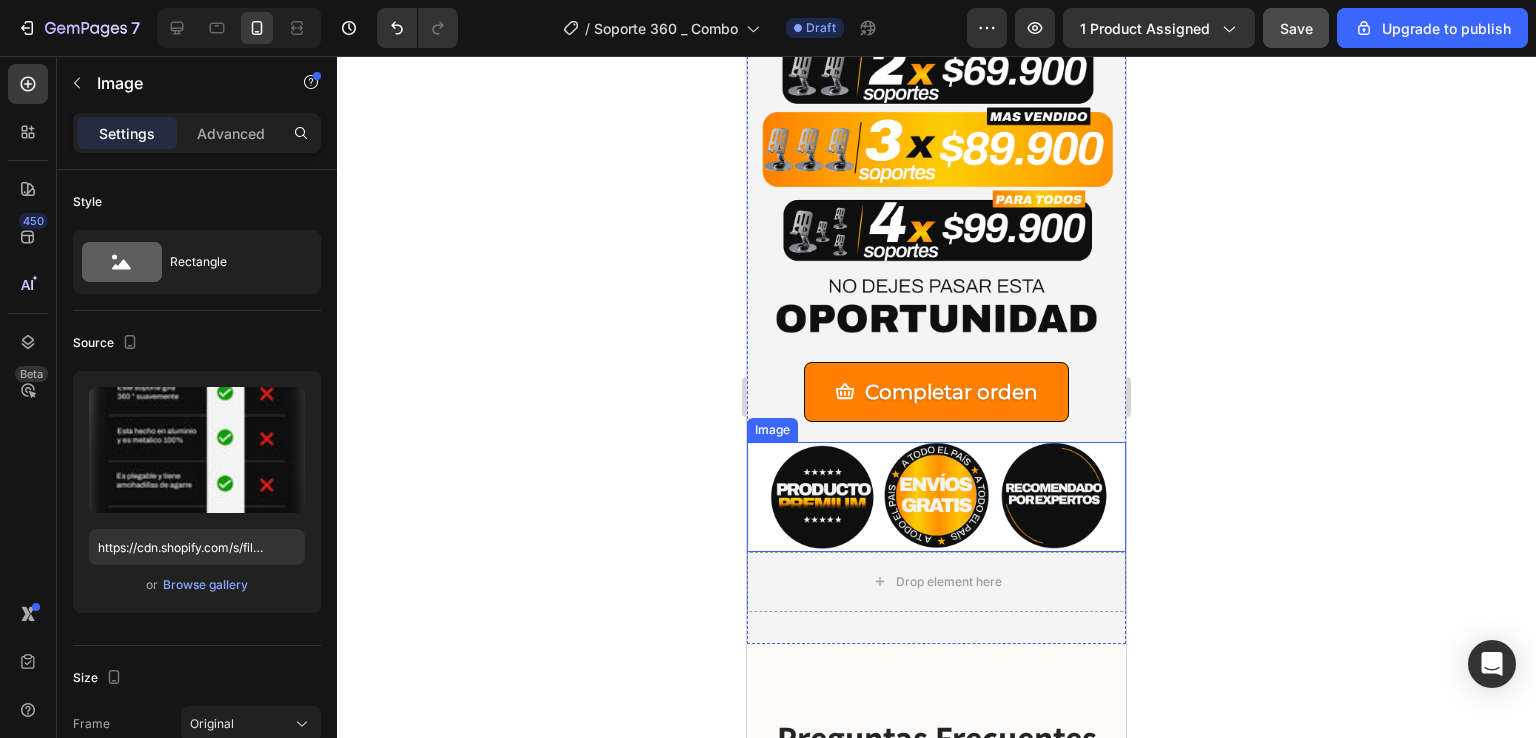 click at bounding box center (936, 497) 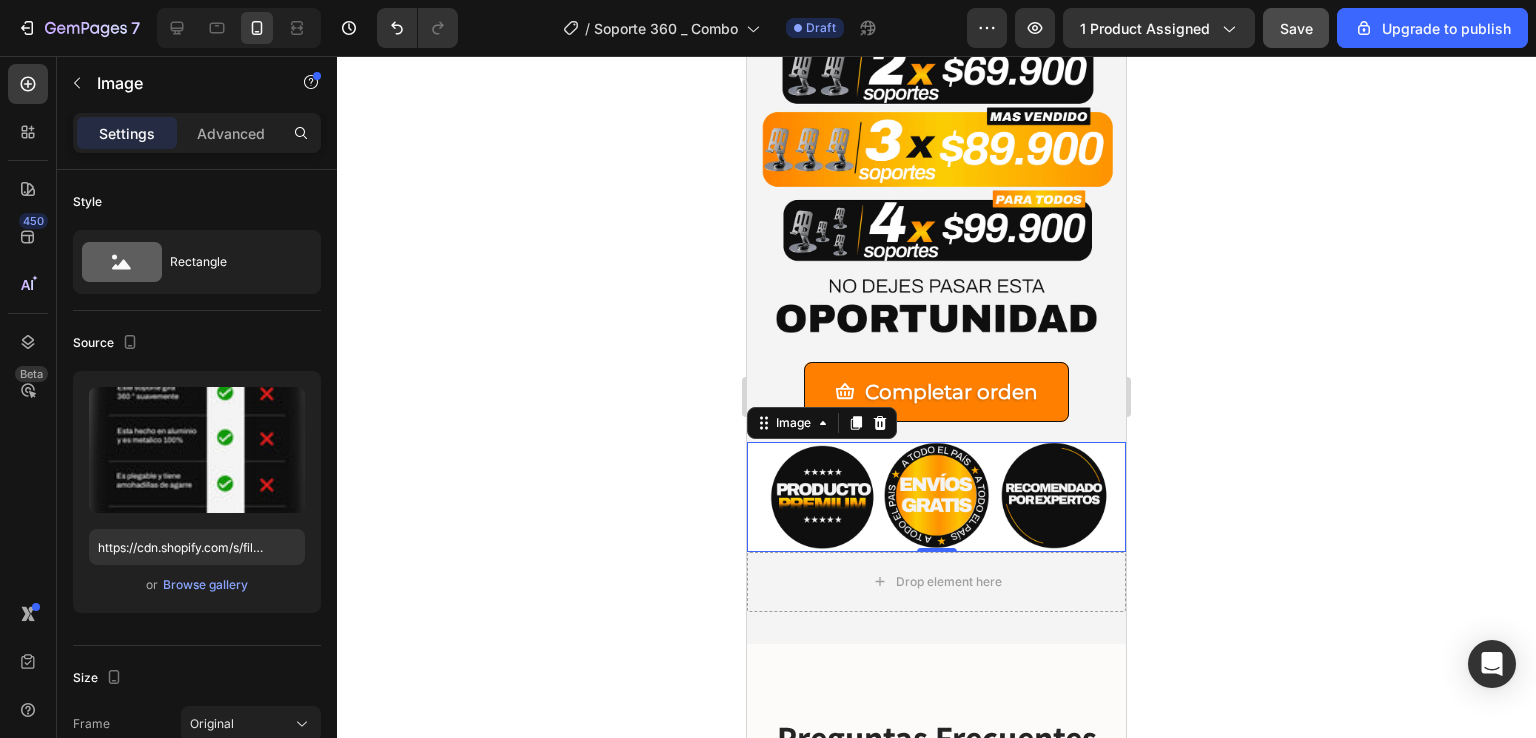 scroll, scrollTop: 500, scrollLeft: 0, axis: vertical 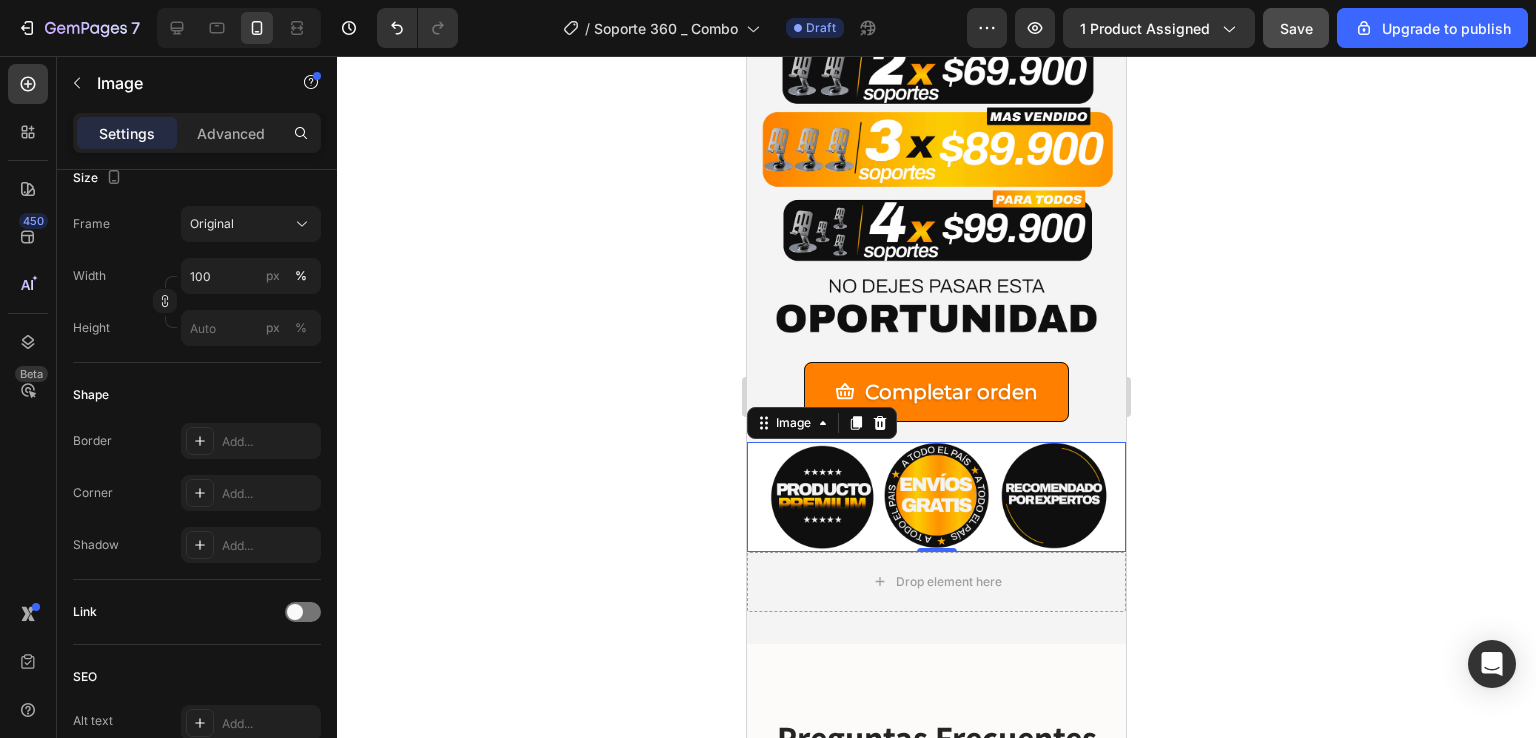 click 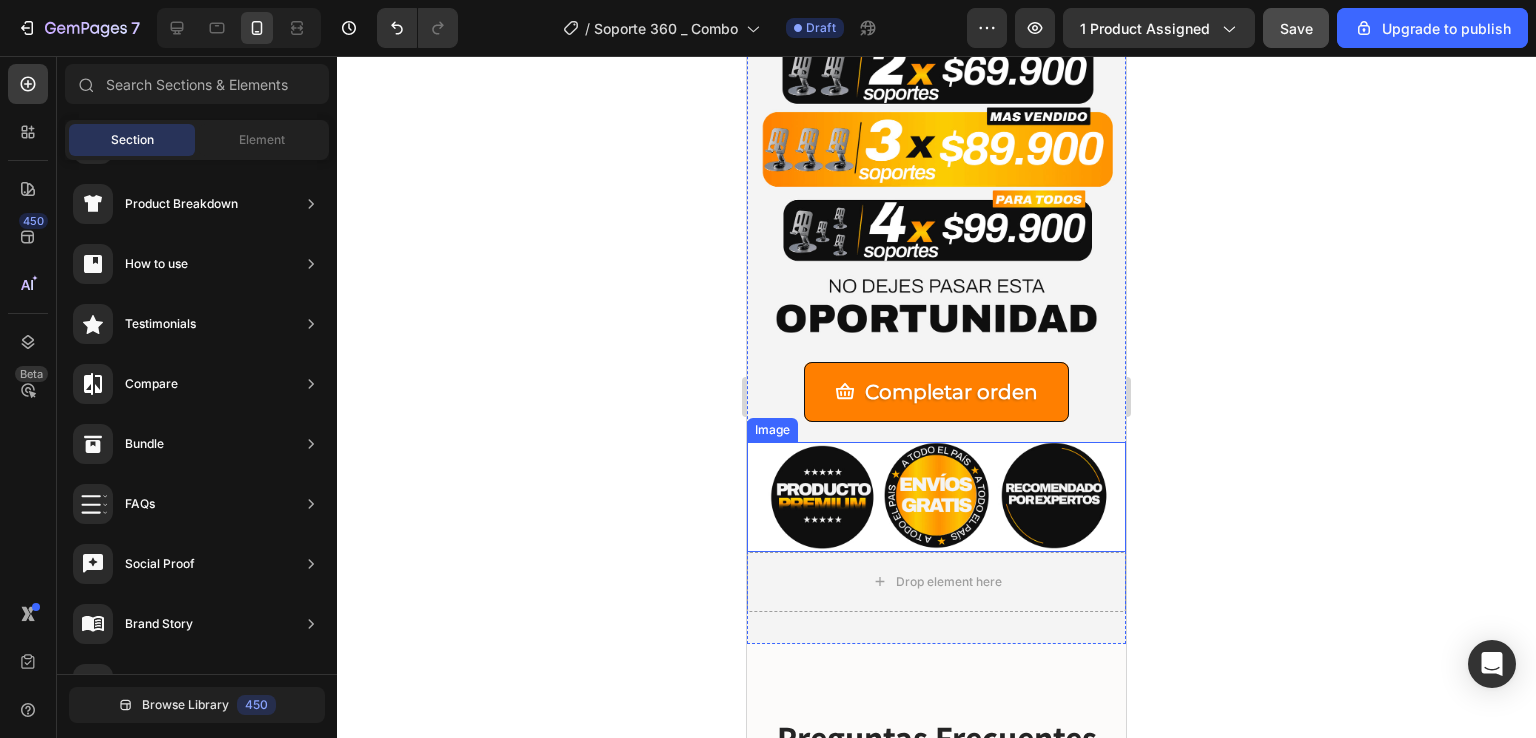 click at bounding box center (936, 497) 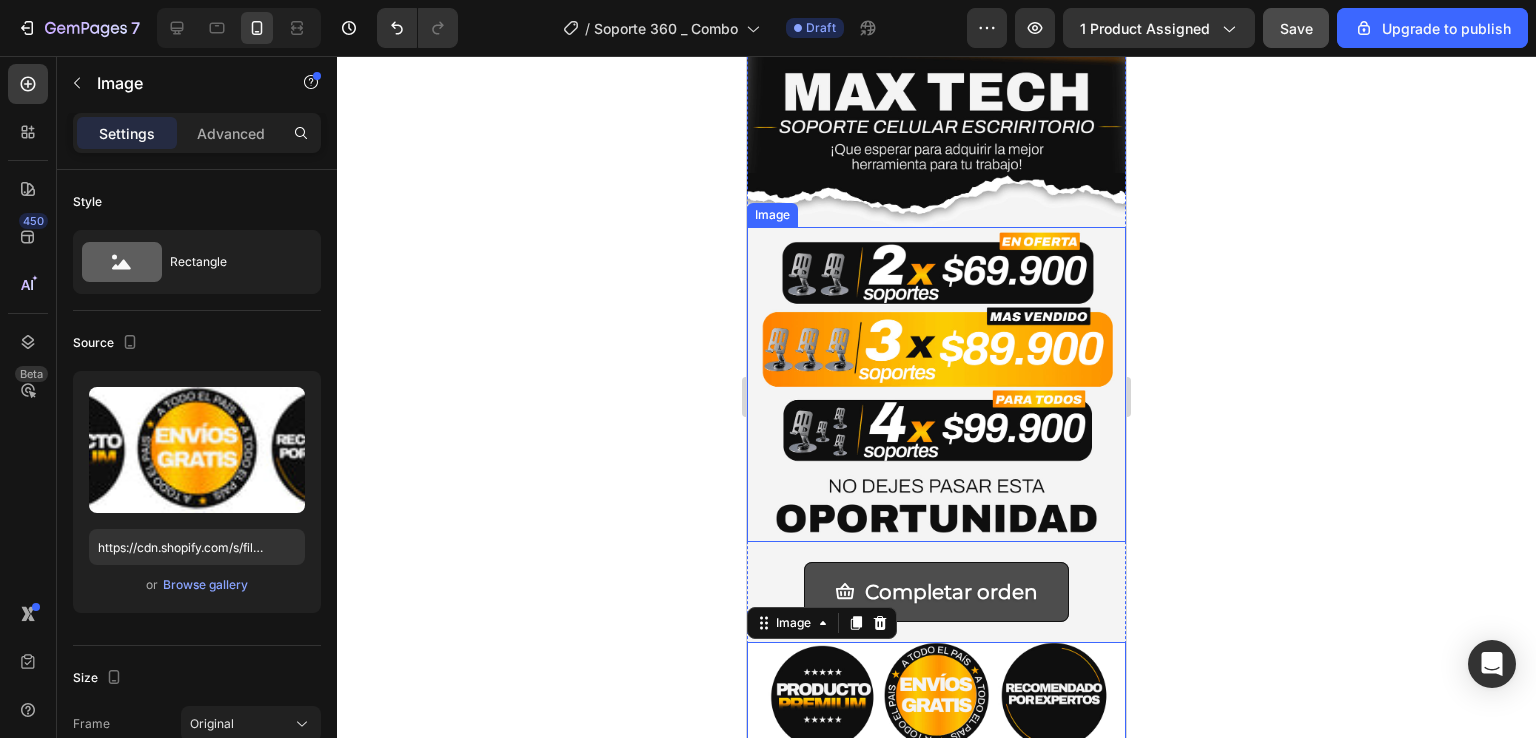 scroll, scrollTop: 8296, scrollLeft: 0, axis: vertical 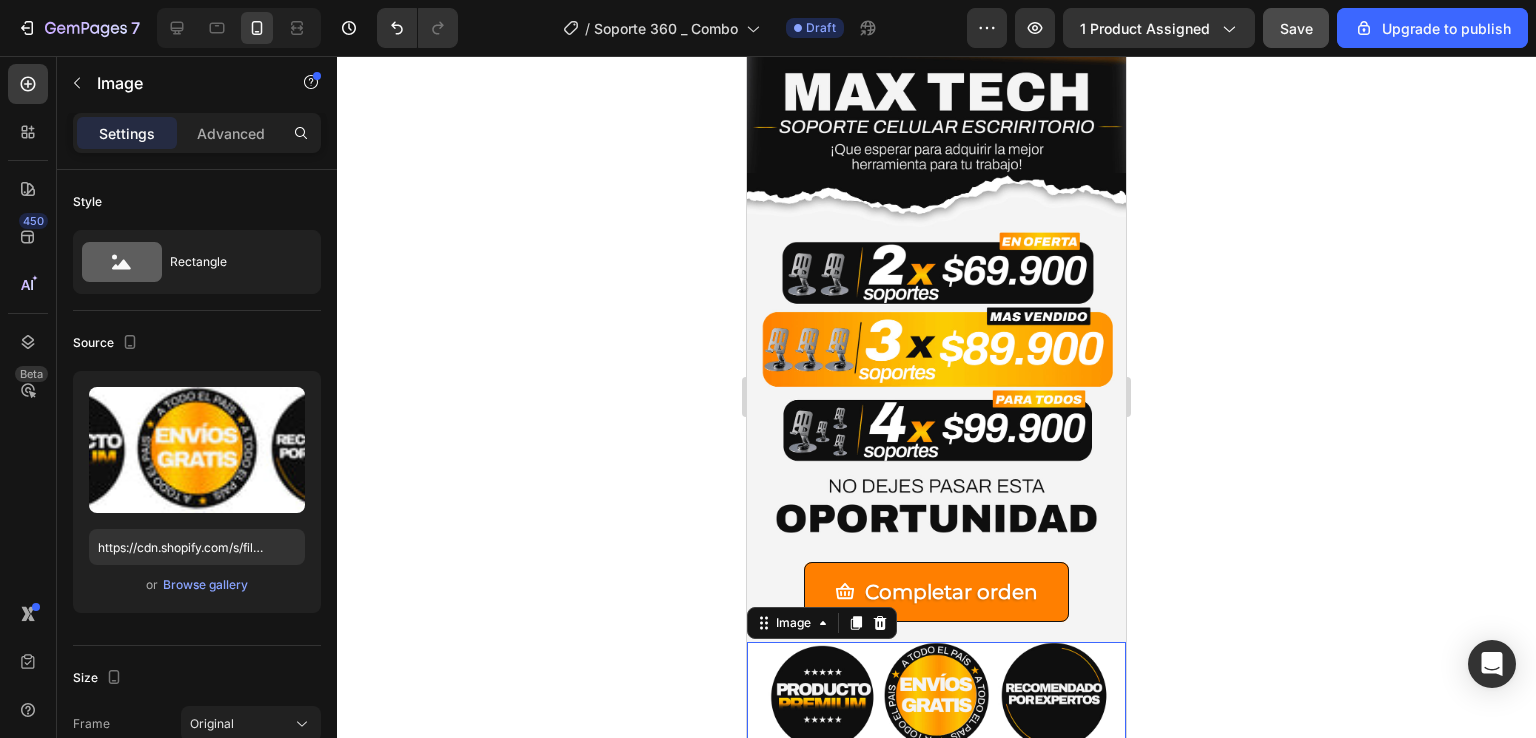 click 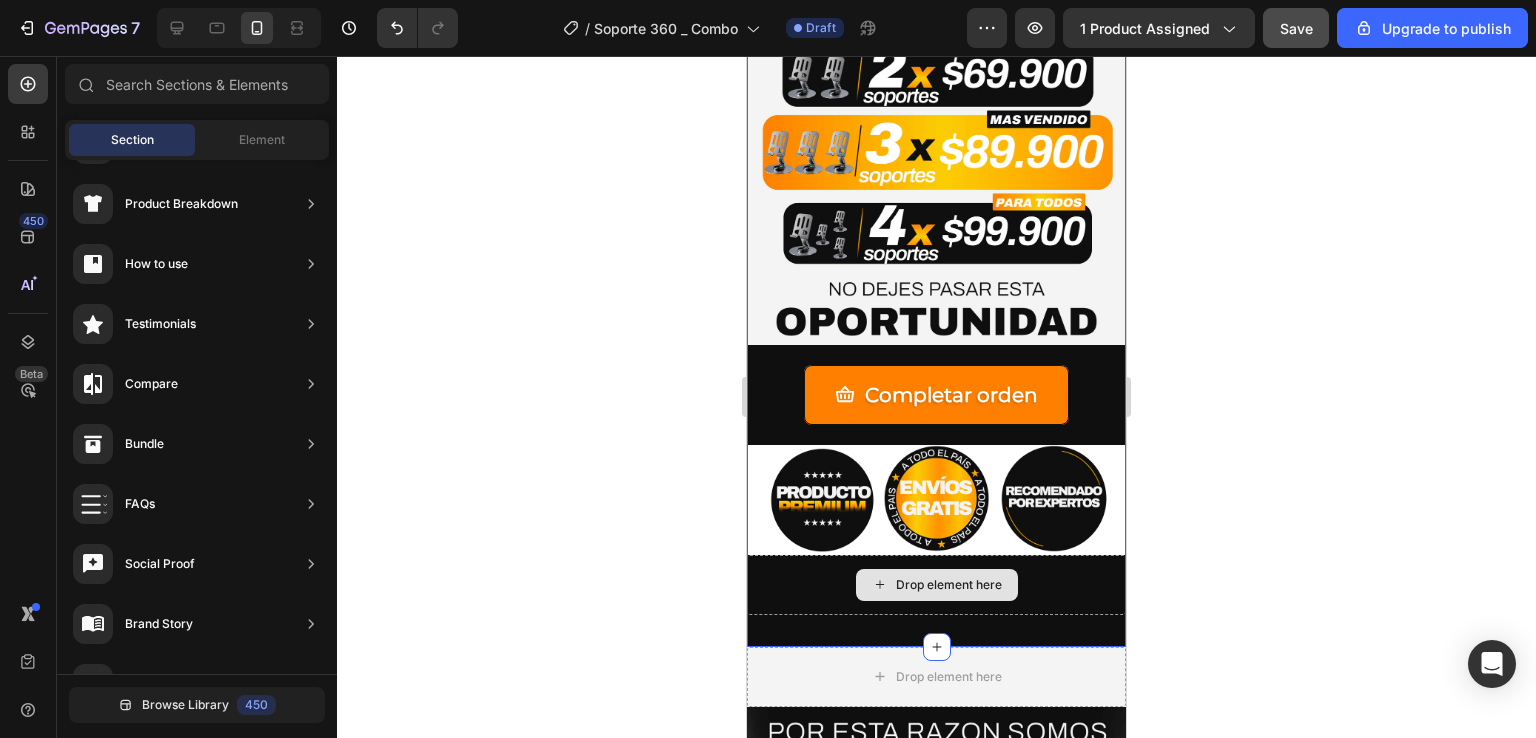 scroll, scrollTop: 6996, scrollLeft: 0, axis: vertical 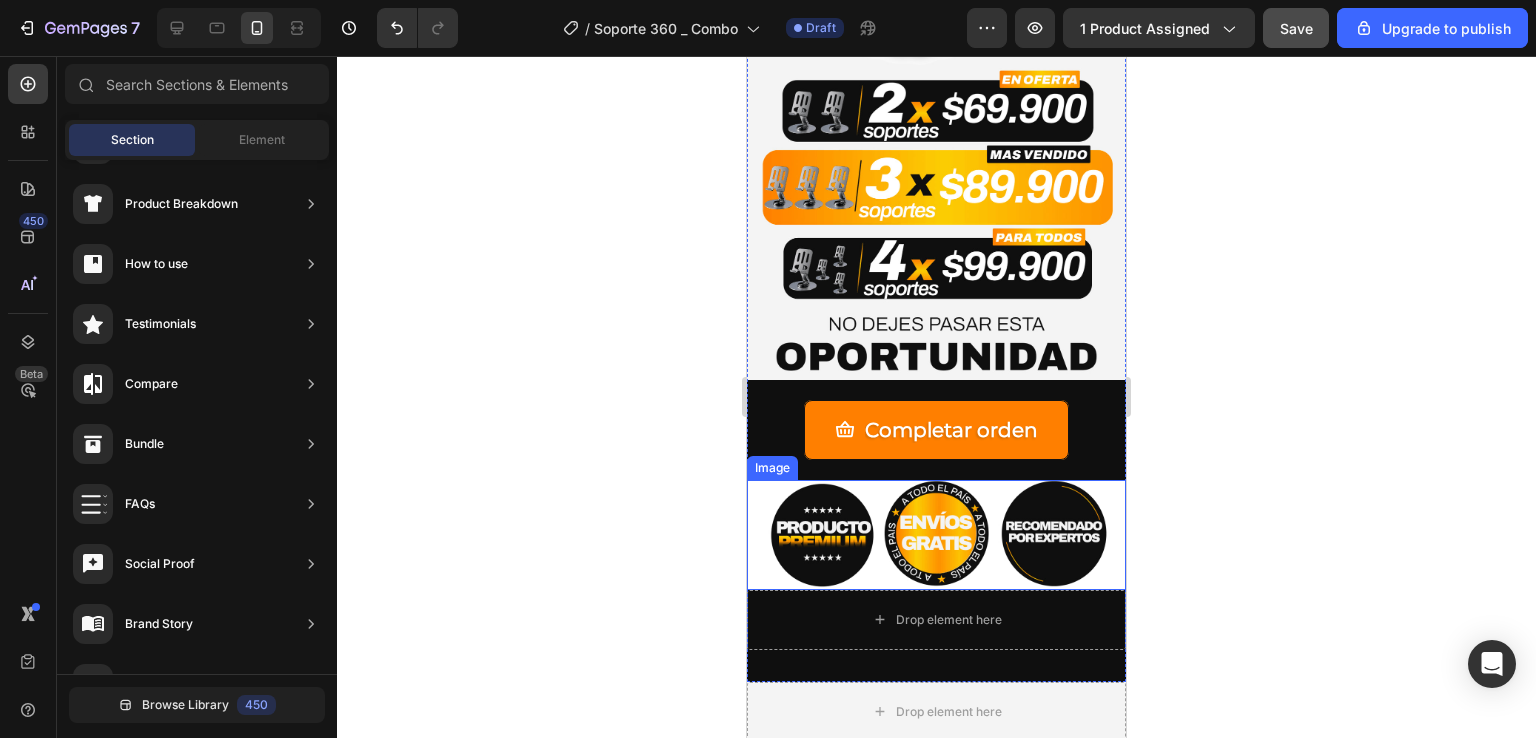 click at bounding box center (936, 535) 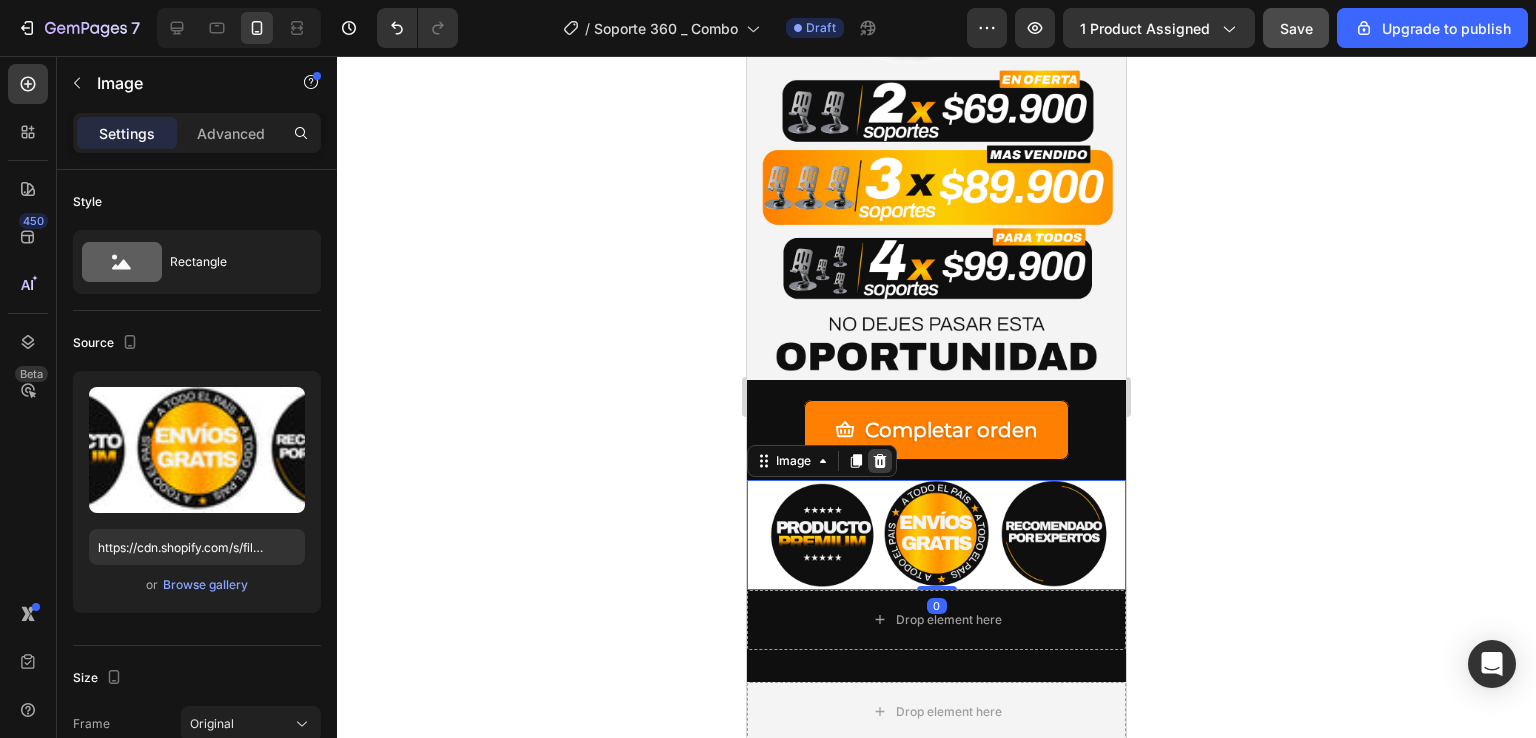 click 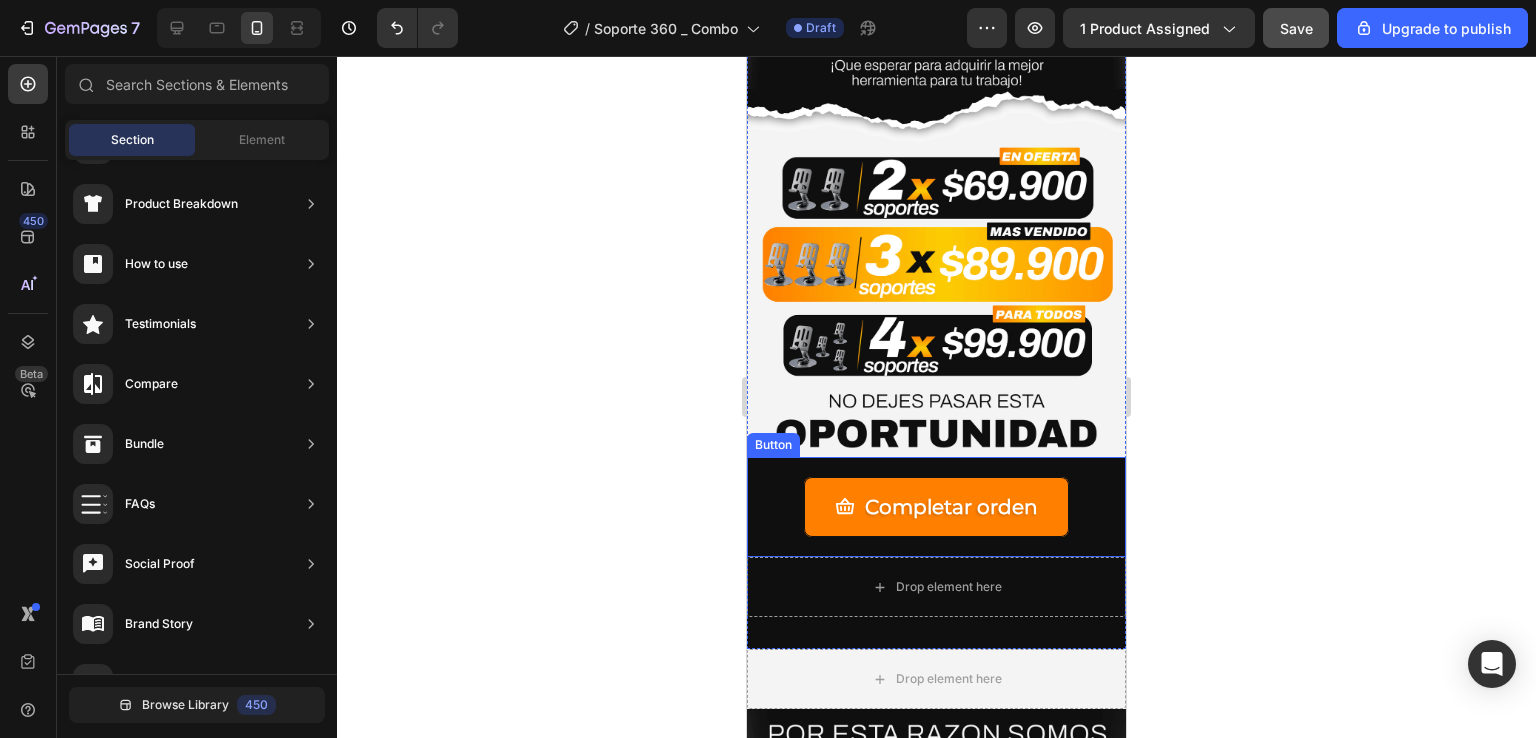 scroll, scrollTop: 6896, scrollLeft: 0, axis: vertical 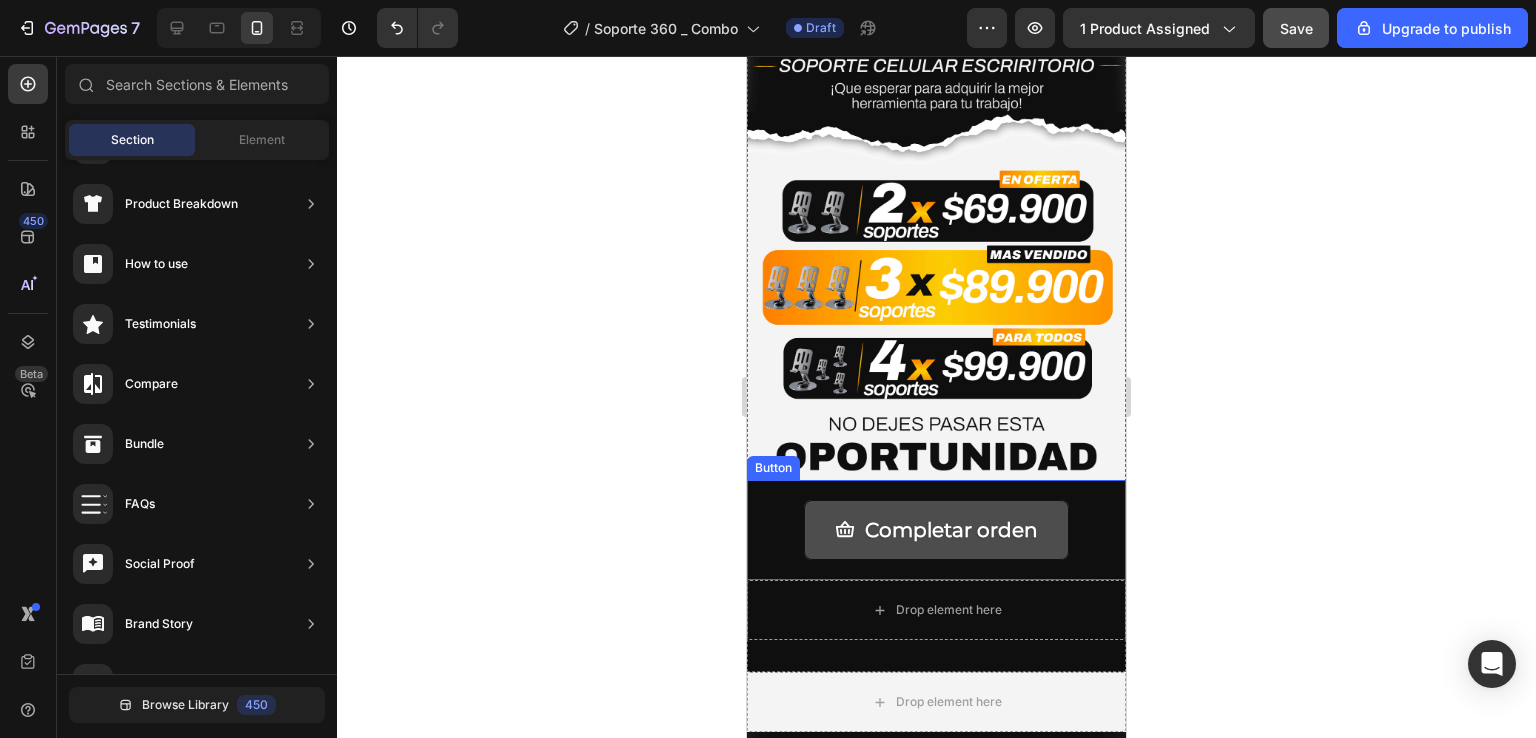 click on "Completar orden Button" at bounding box center (936, 530) 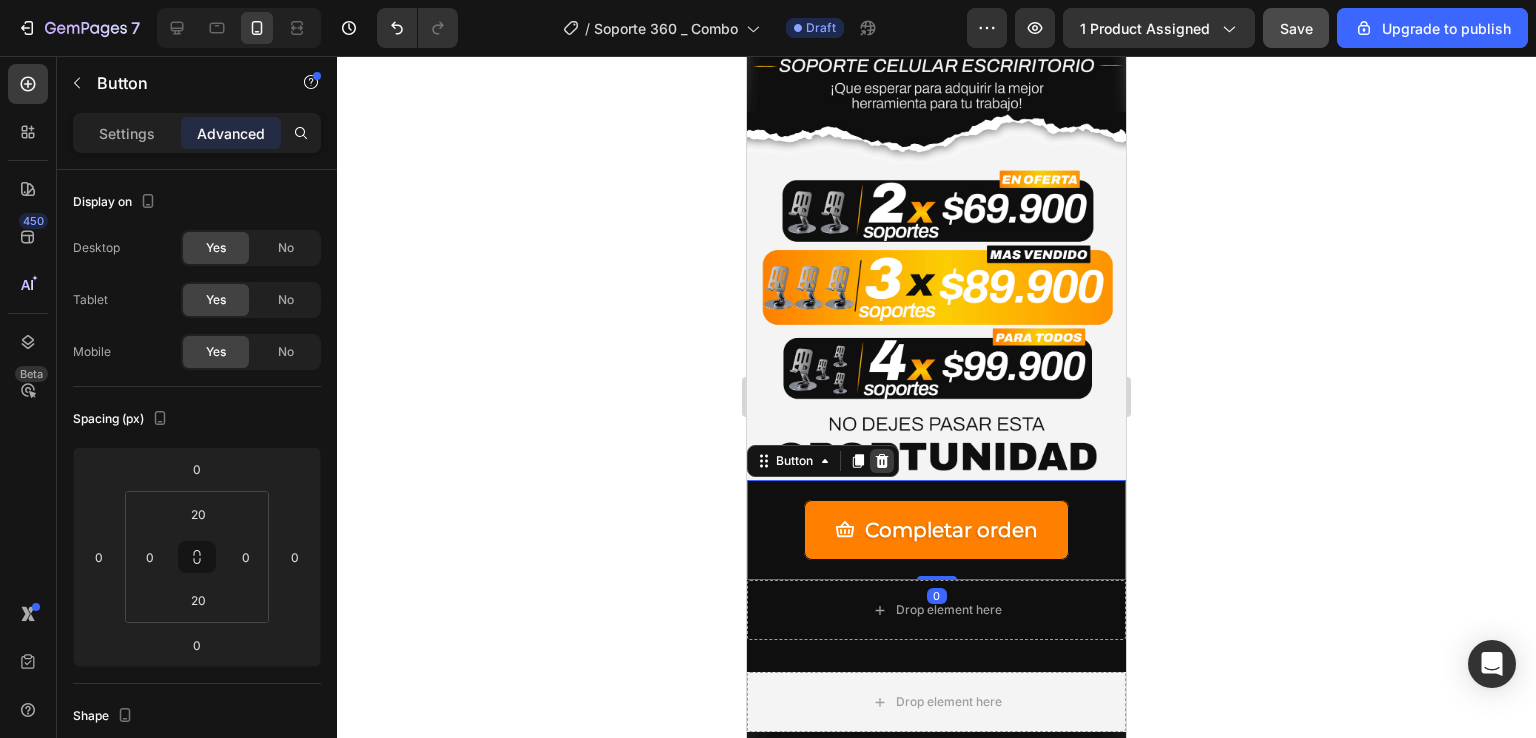 click 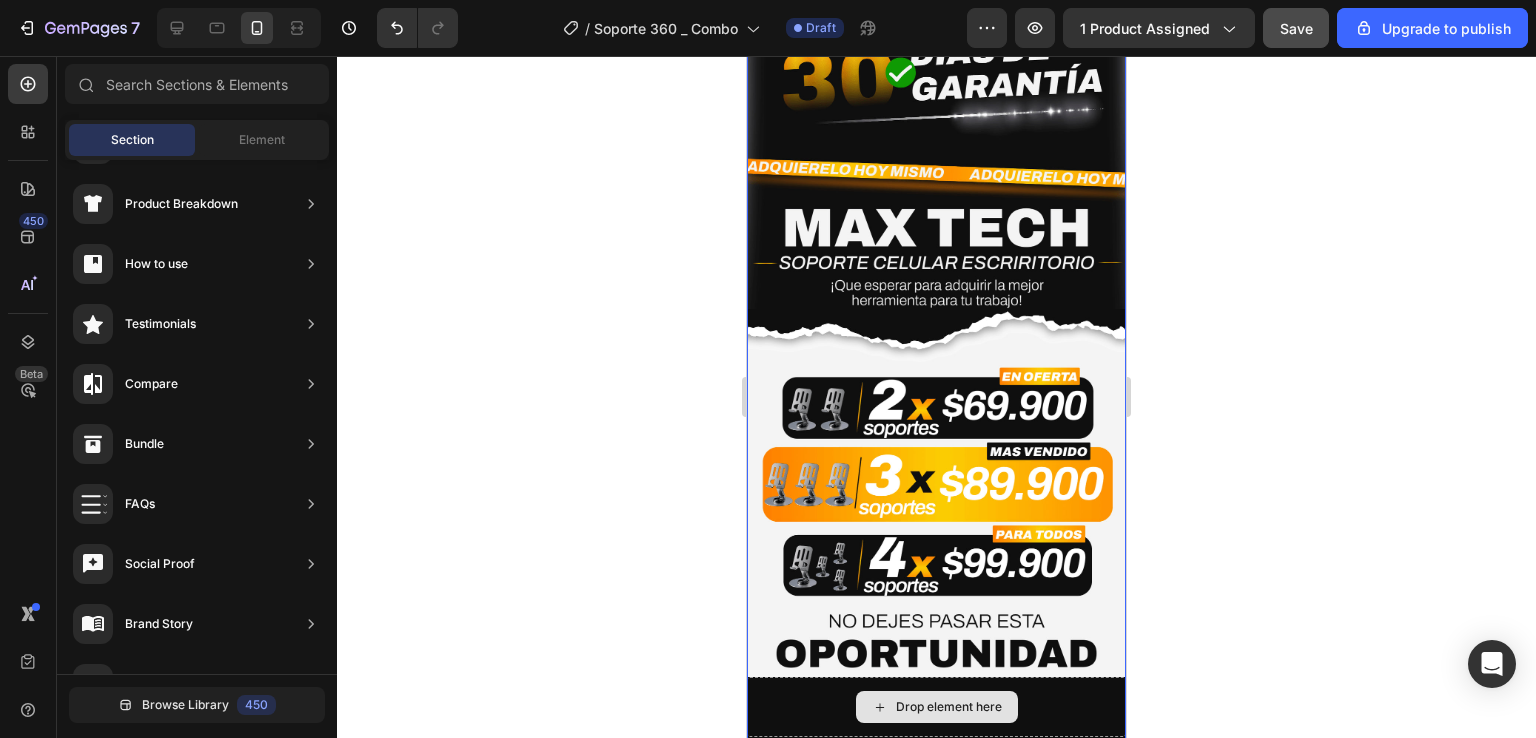 scroll, scrollTop: 6696, scrollLeft: 0, axis: vertical 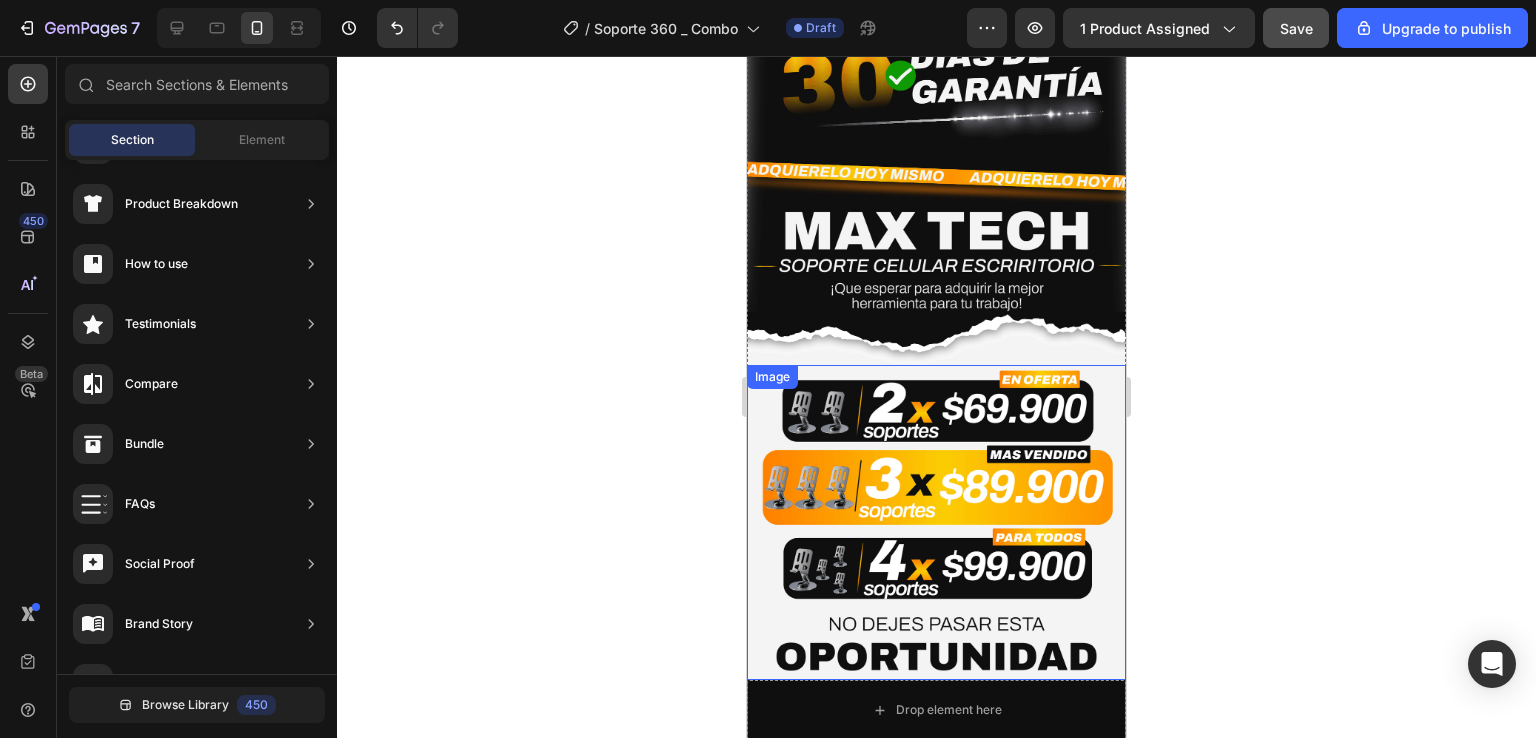 click at bounding box center [936, 522] 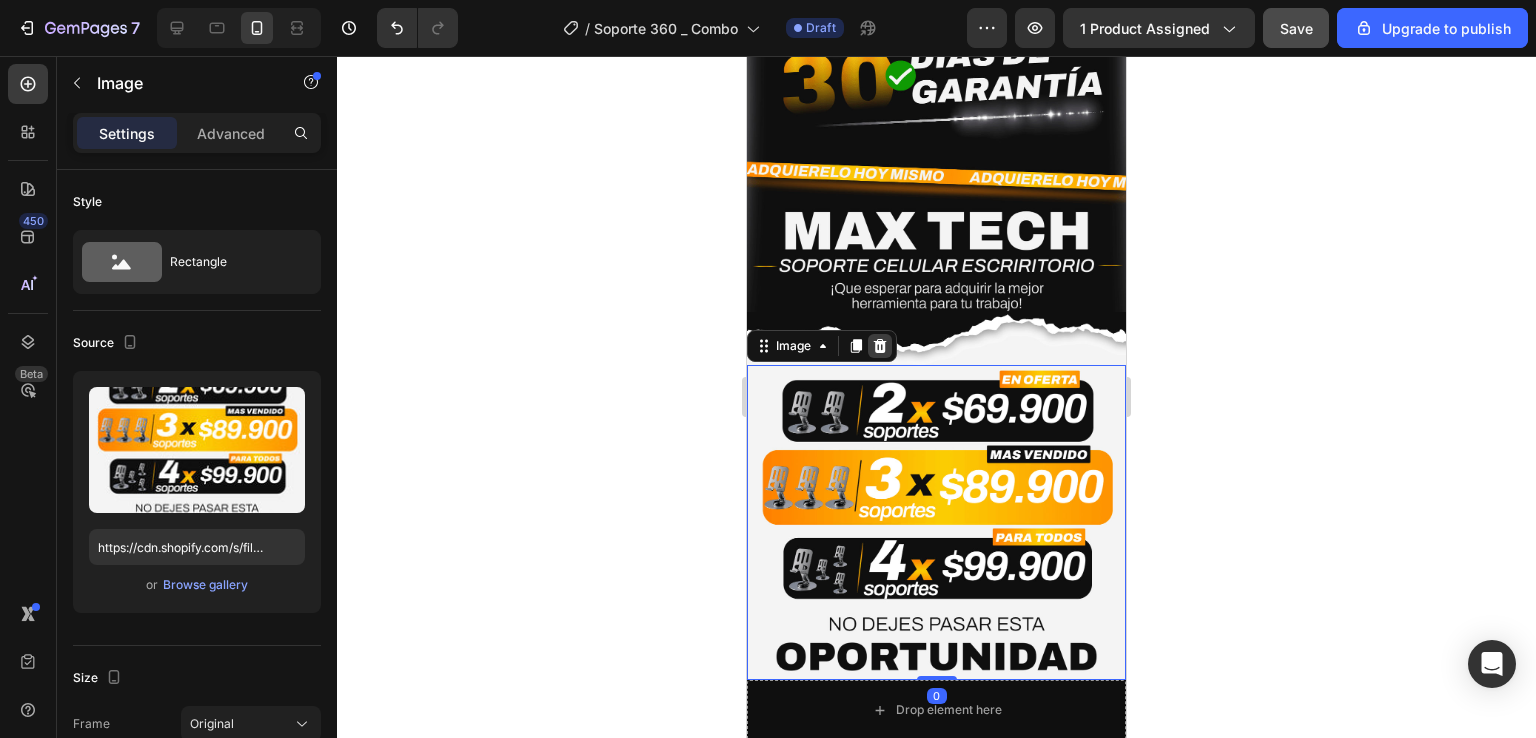click 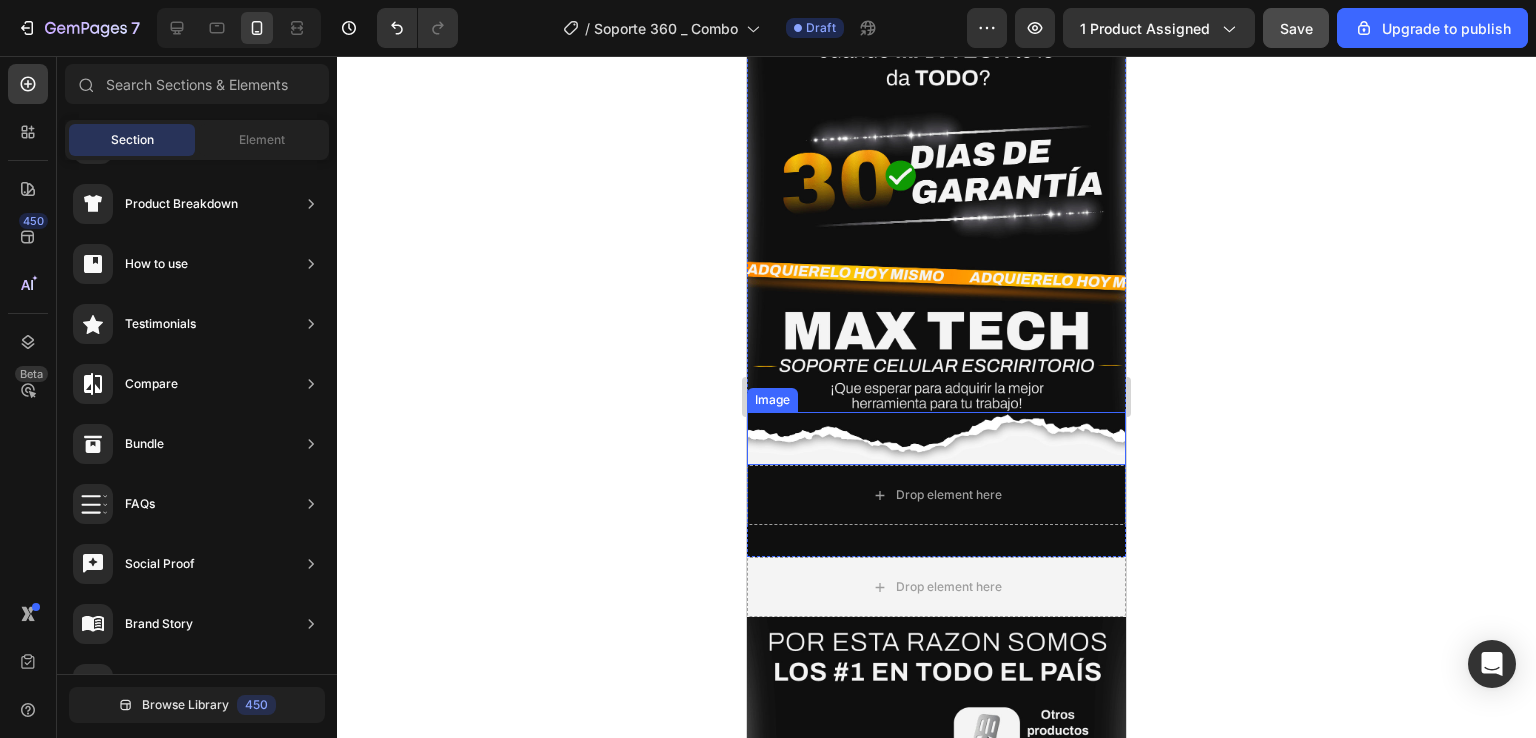 scroll, scrollTop: 6496, scrollLeft: 0, axis: vertical 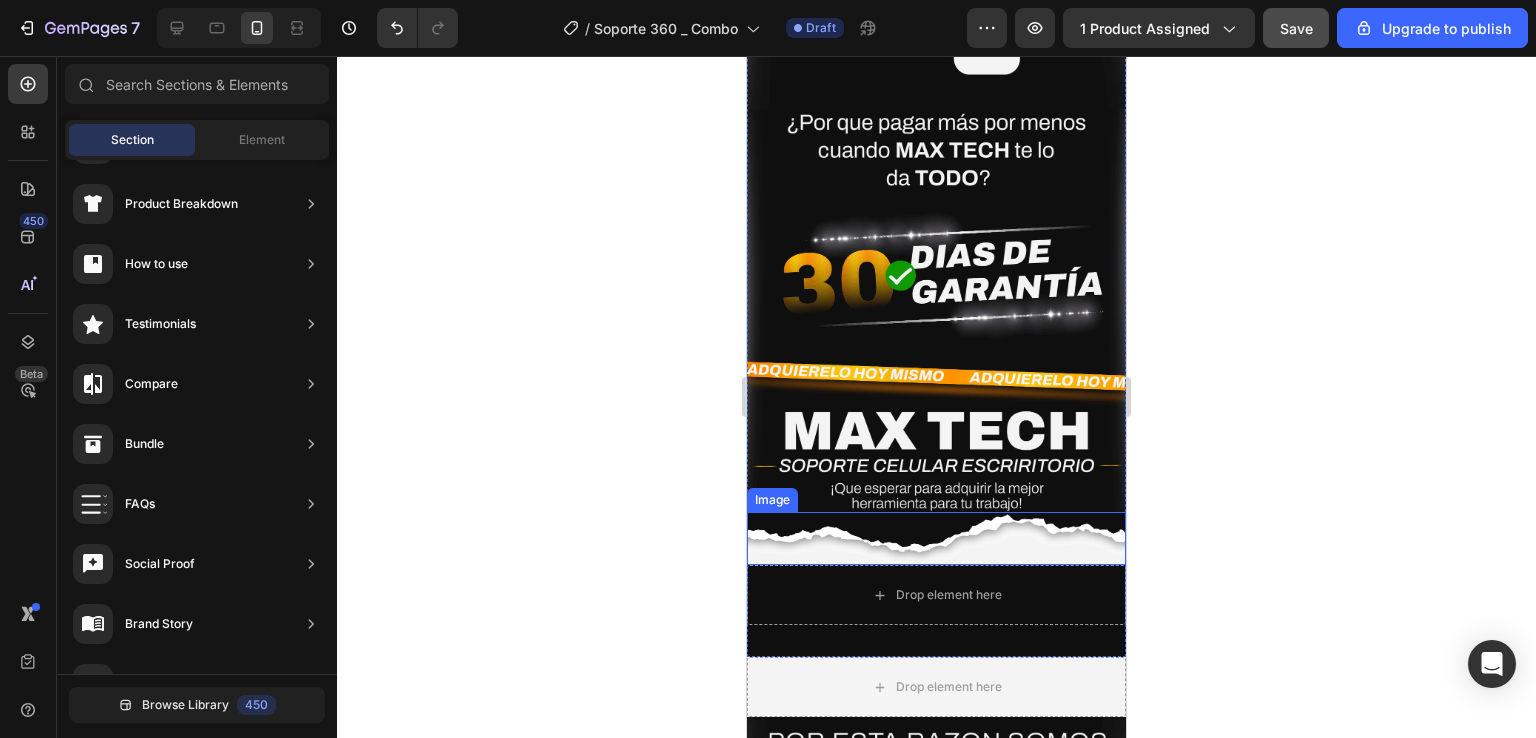 click at bounding box center [936, 539] 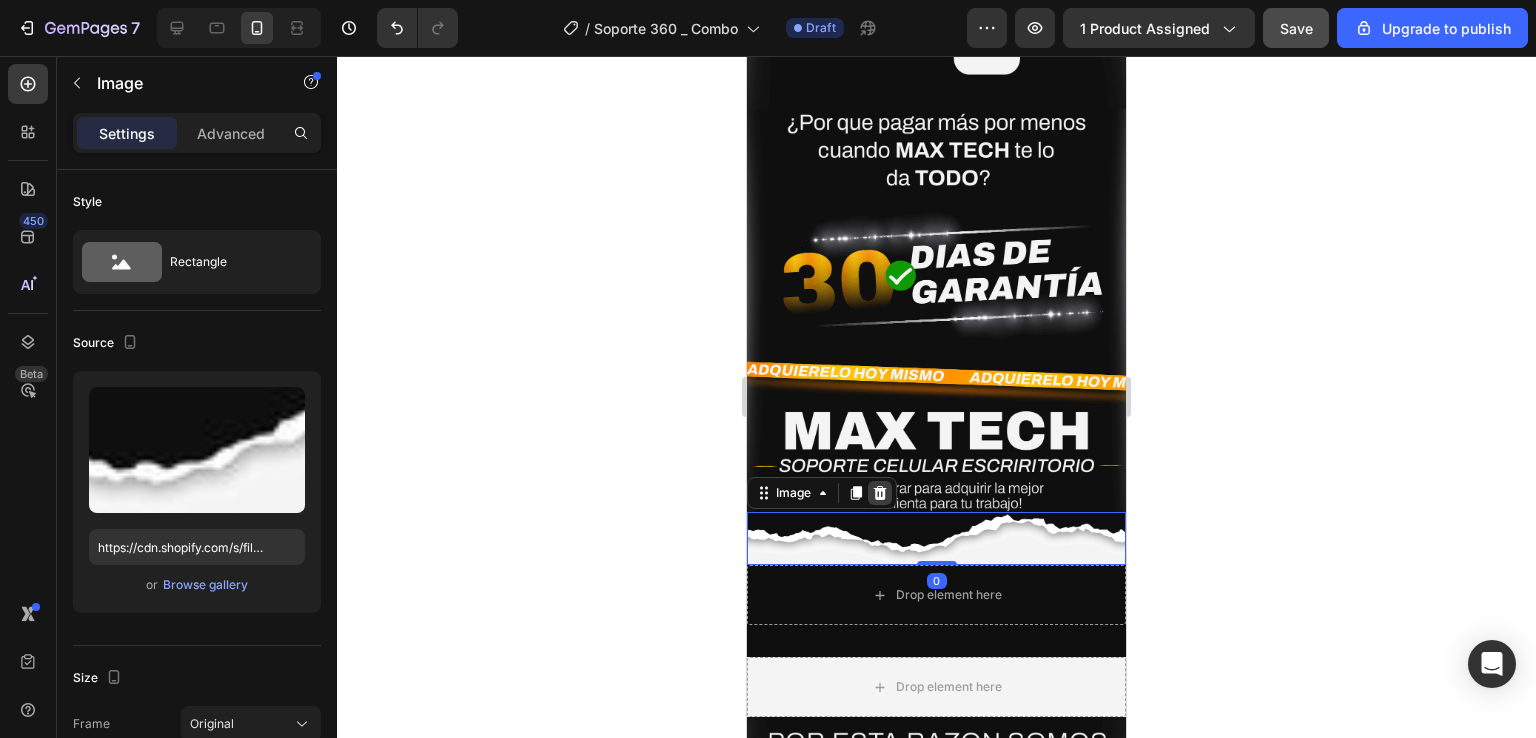 click at bounding box center (880, 493) 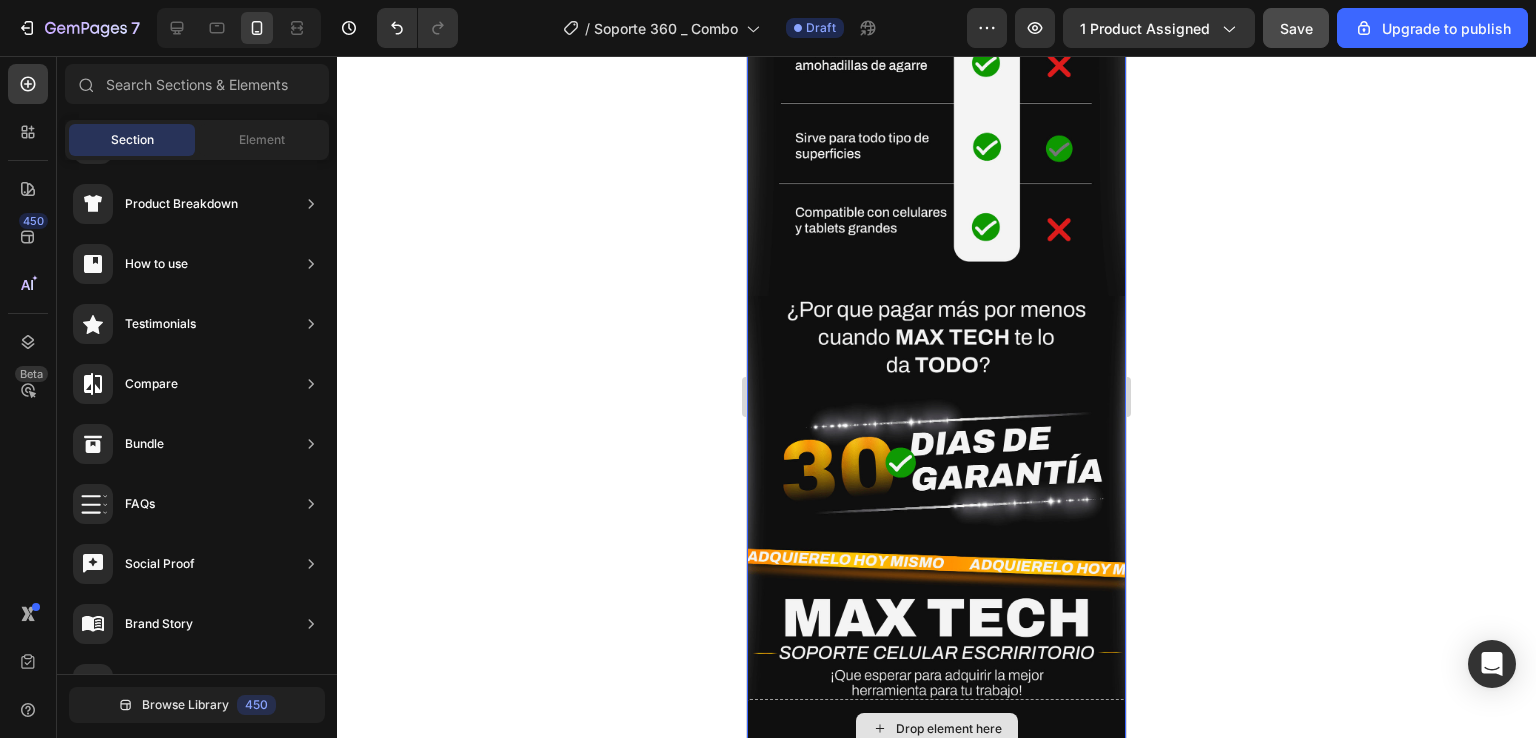 scroll, scrollTop: 6296, scrollLeft: 0, axis: vertical 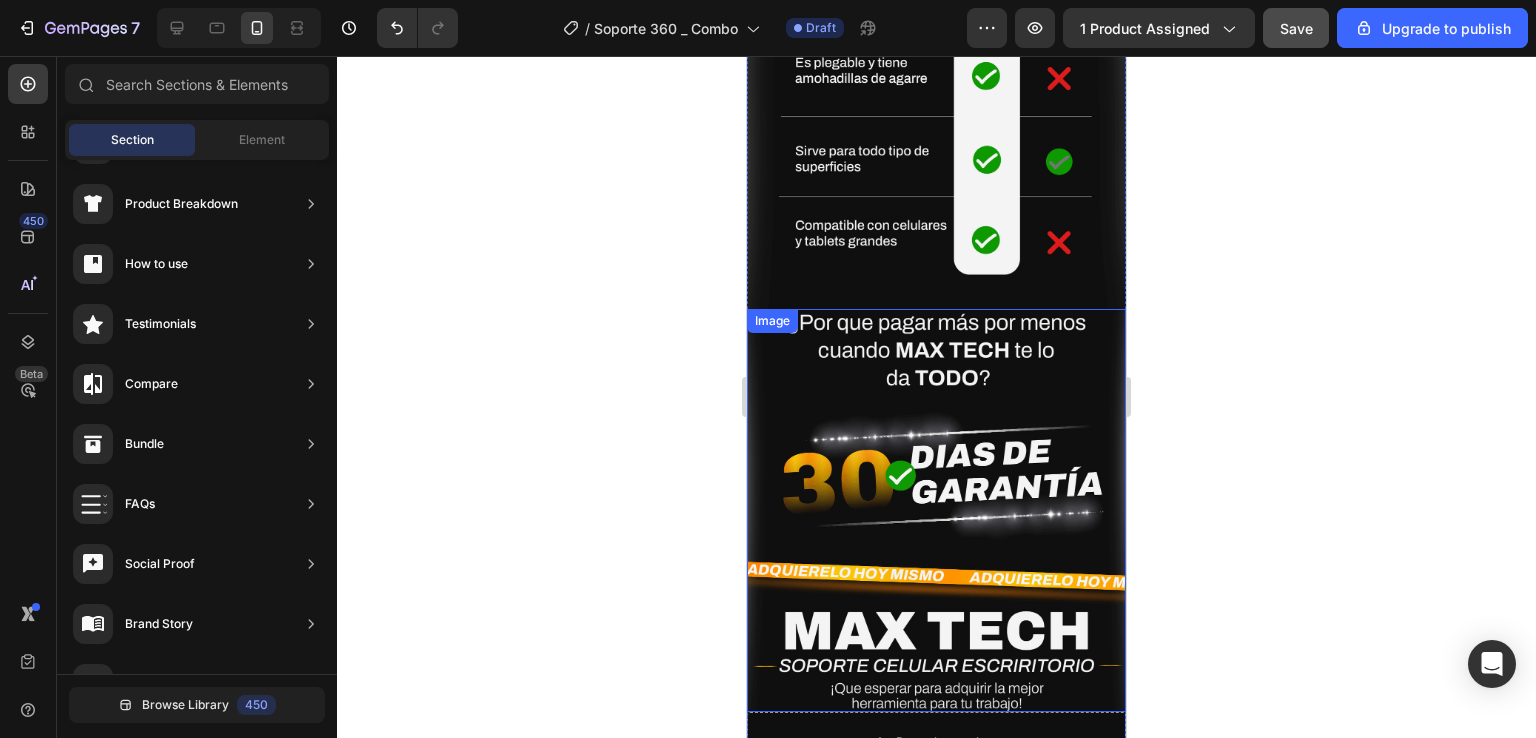 click at bounding box center (936, 510) 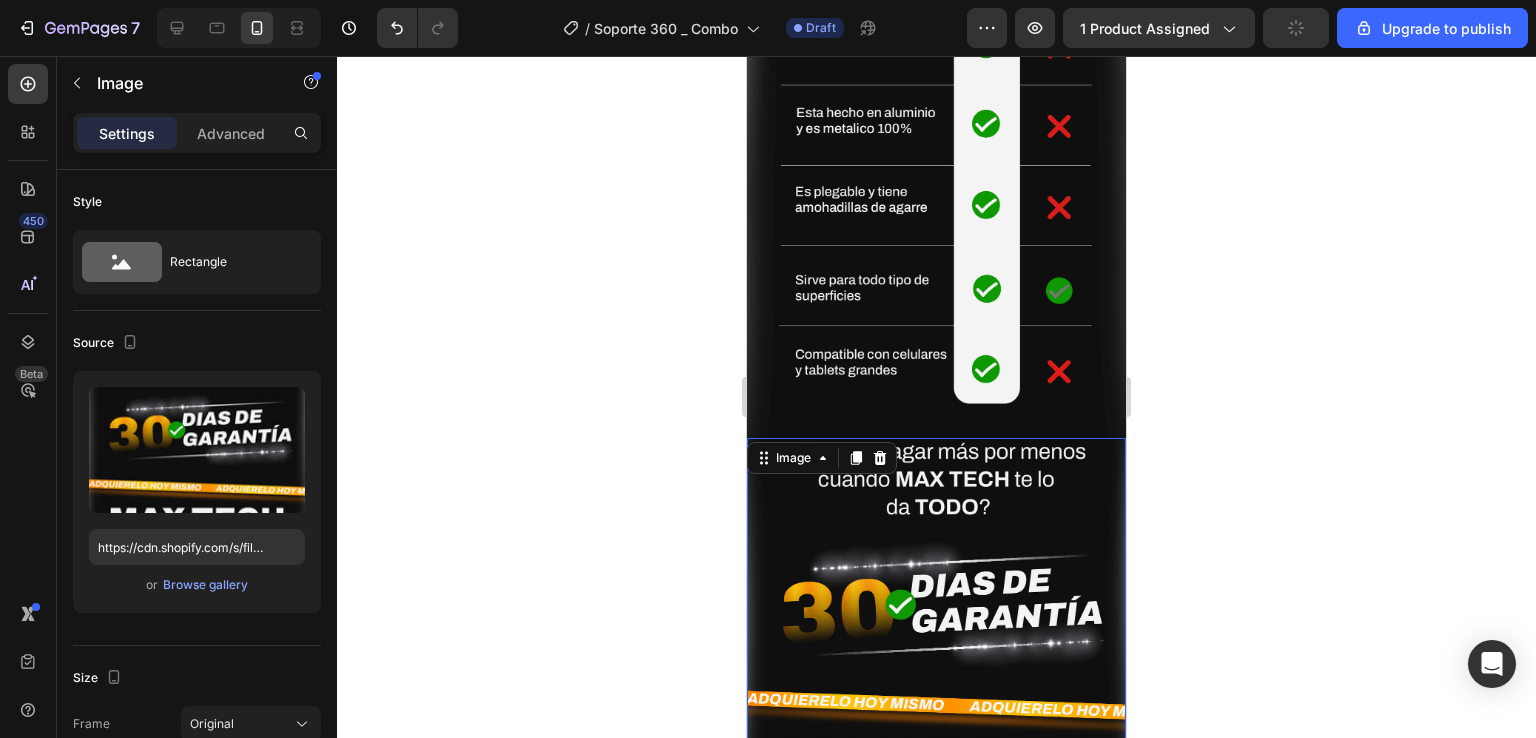 scroll, scrollTop: 5996, scrollLeft: 0, axis: vertical 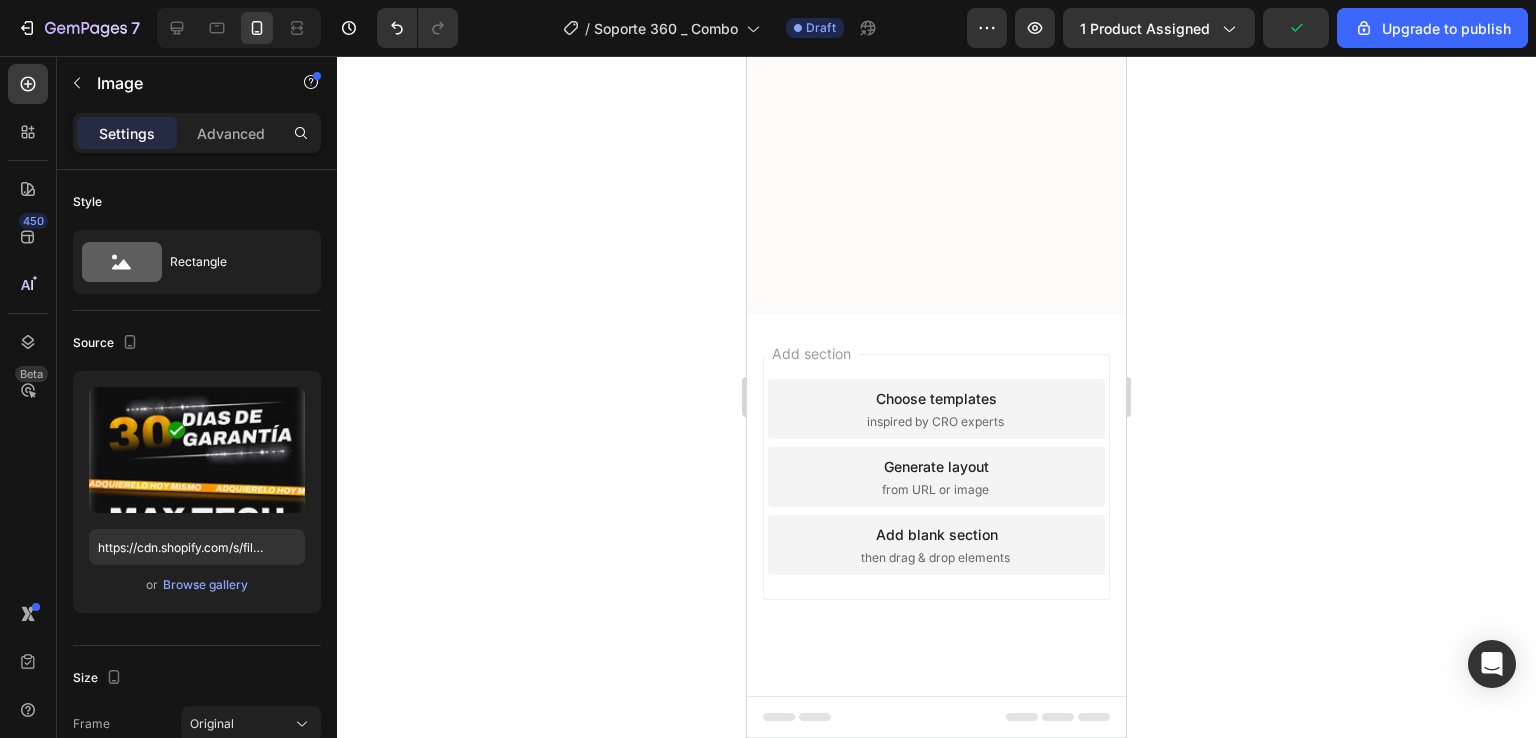 click 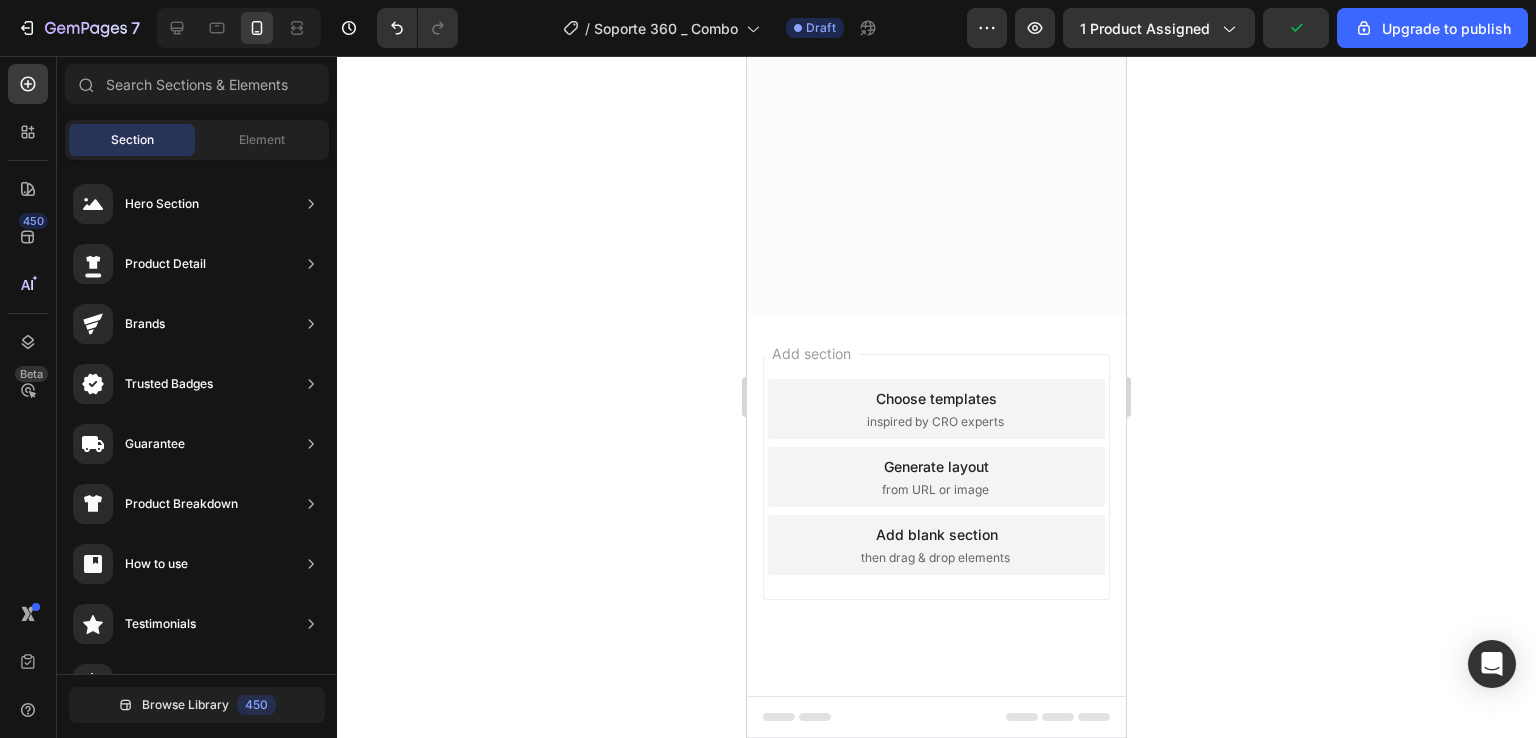 click at bounding box center [936, -1953] 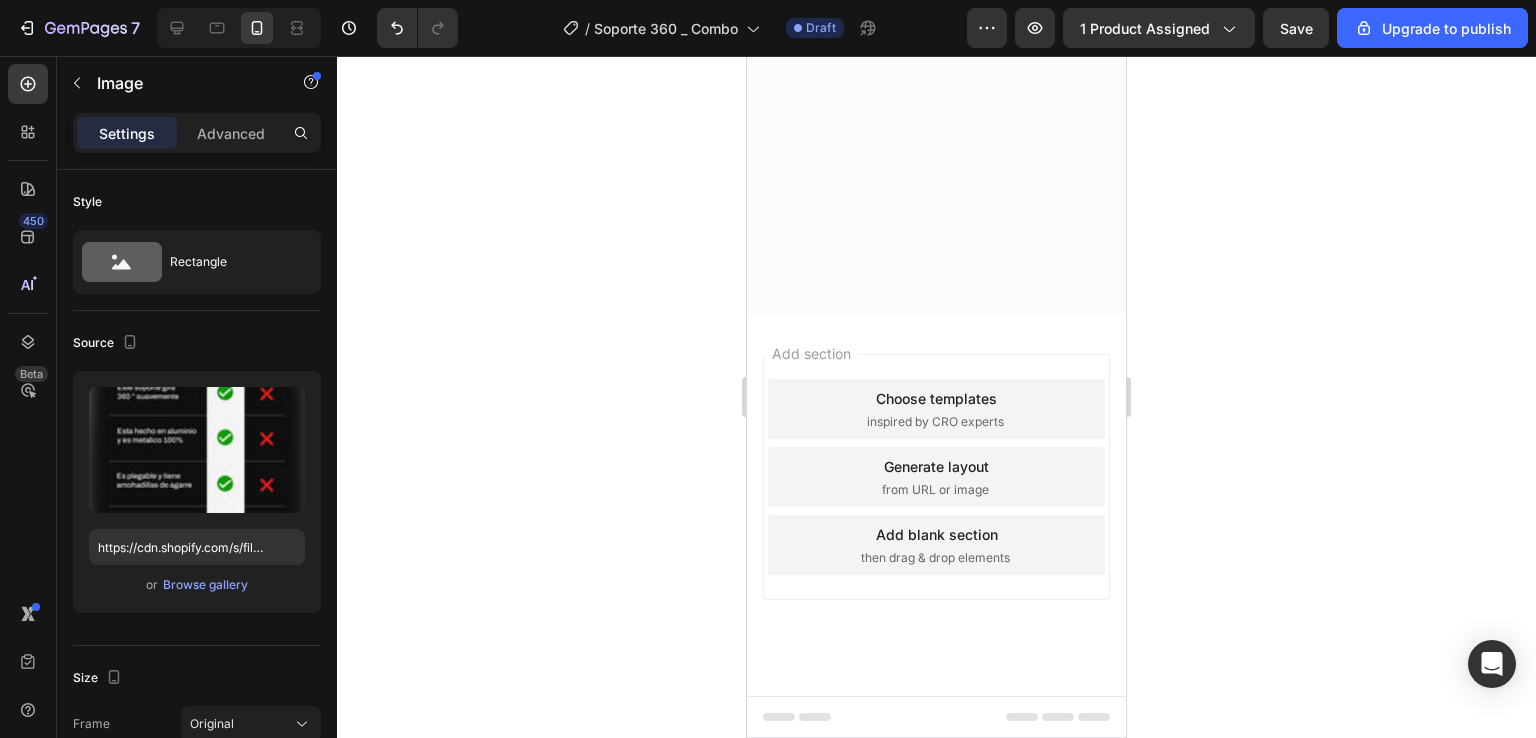 scroll, scrollTop: 5596, scrollLeft: 0, axis: vertical 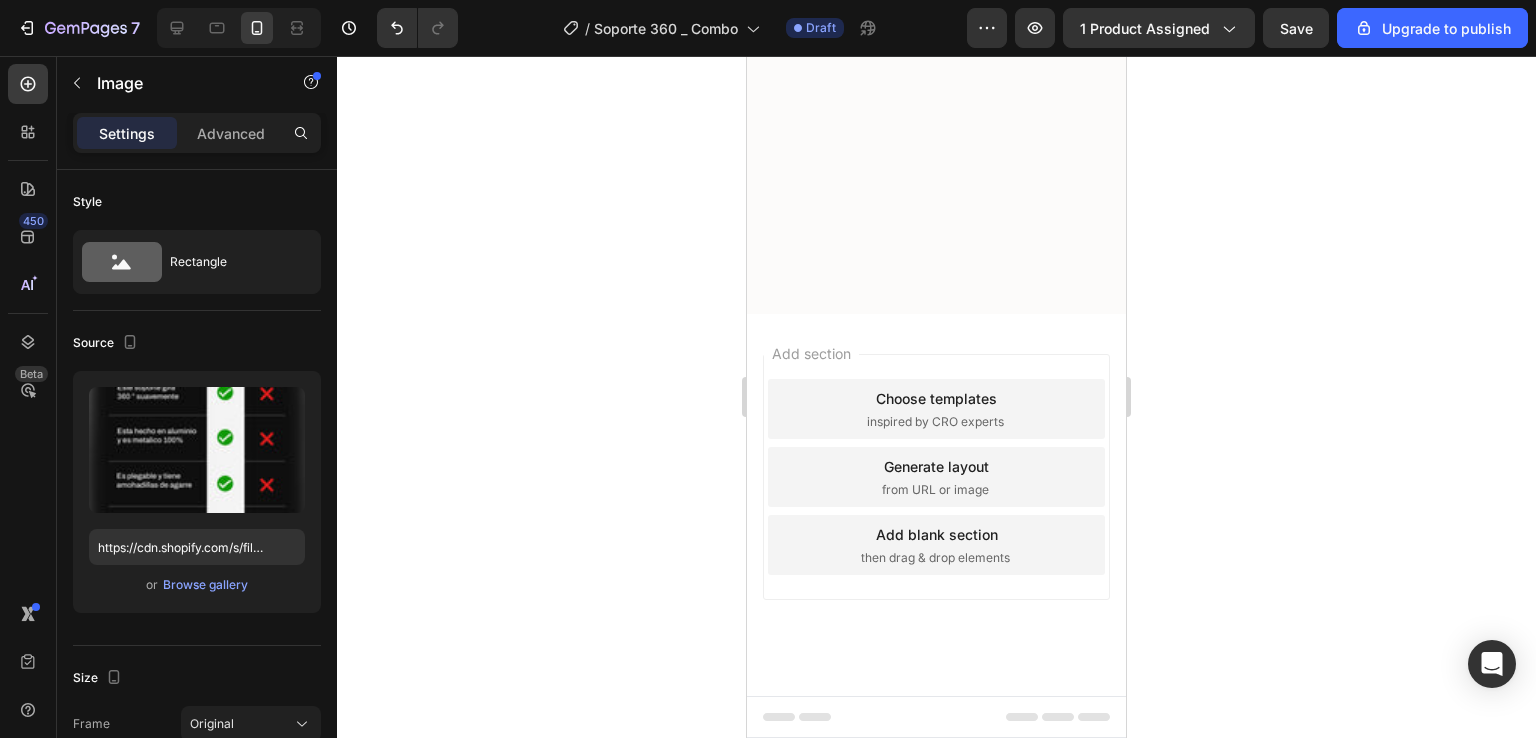 click 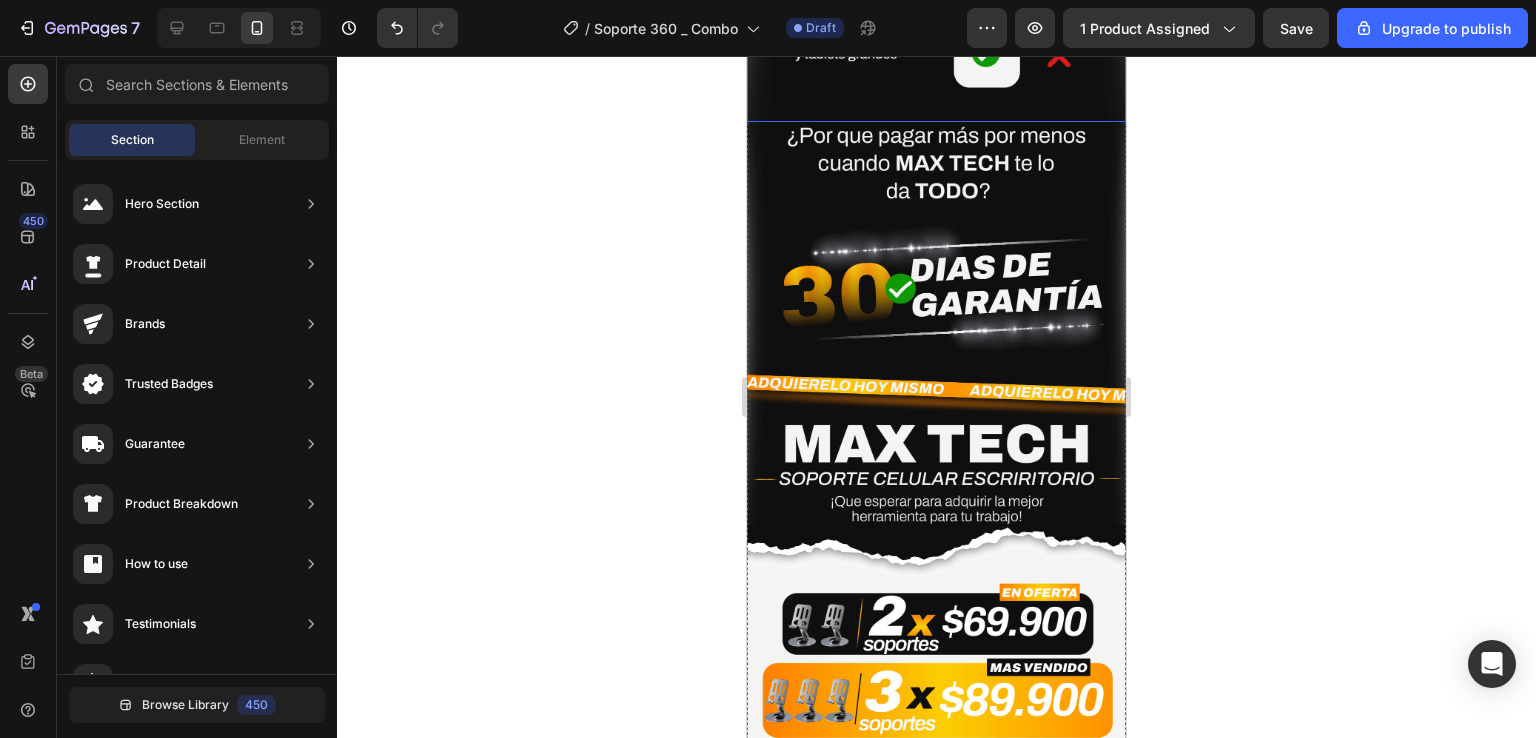 scroll, scrollTop: 5596, scrollLeft: 0, axis: vertical 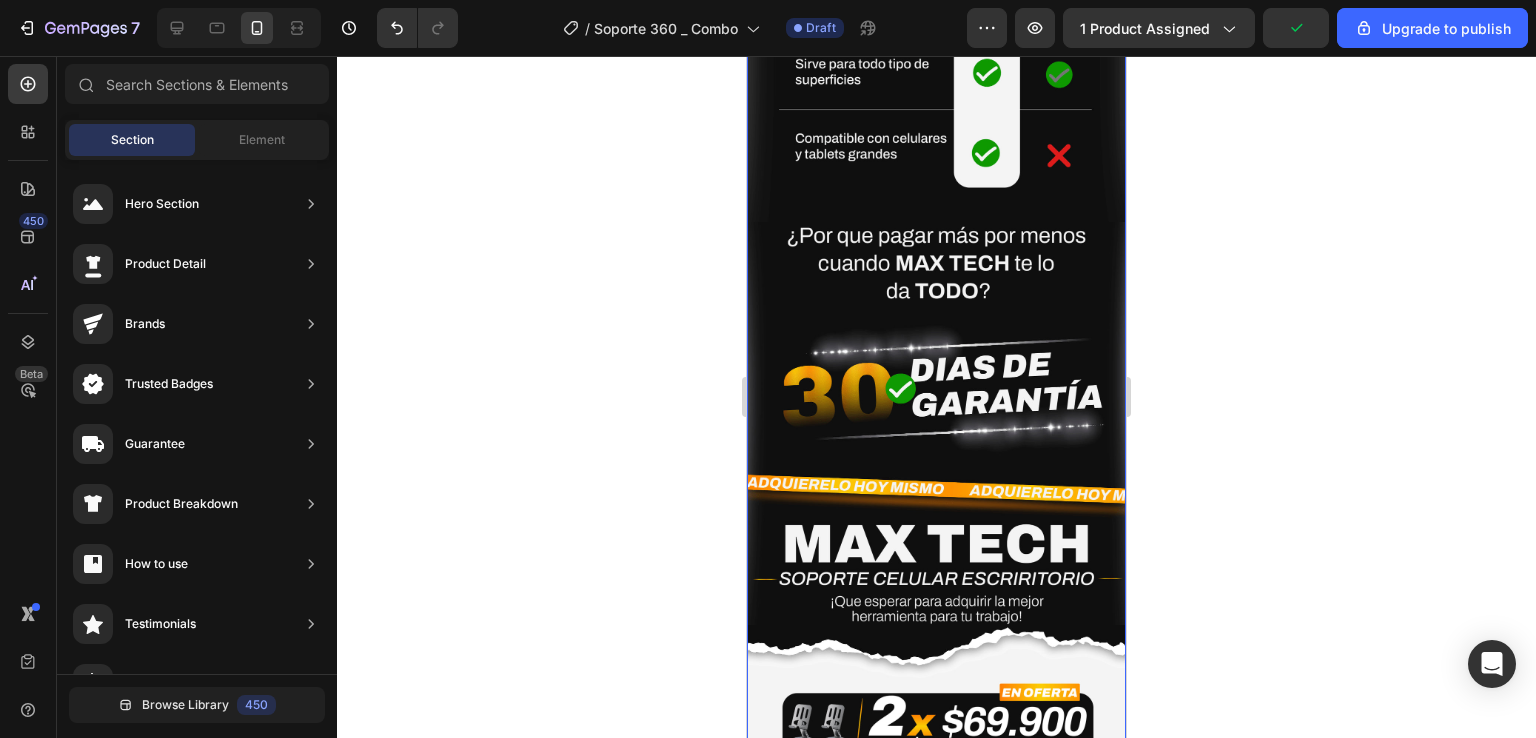 click on "Drop element here" at bounding box center (936, -392) 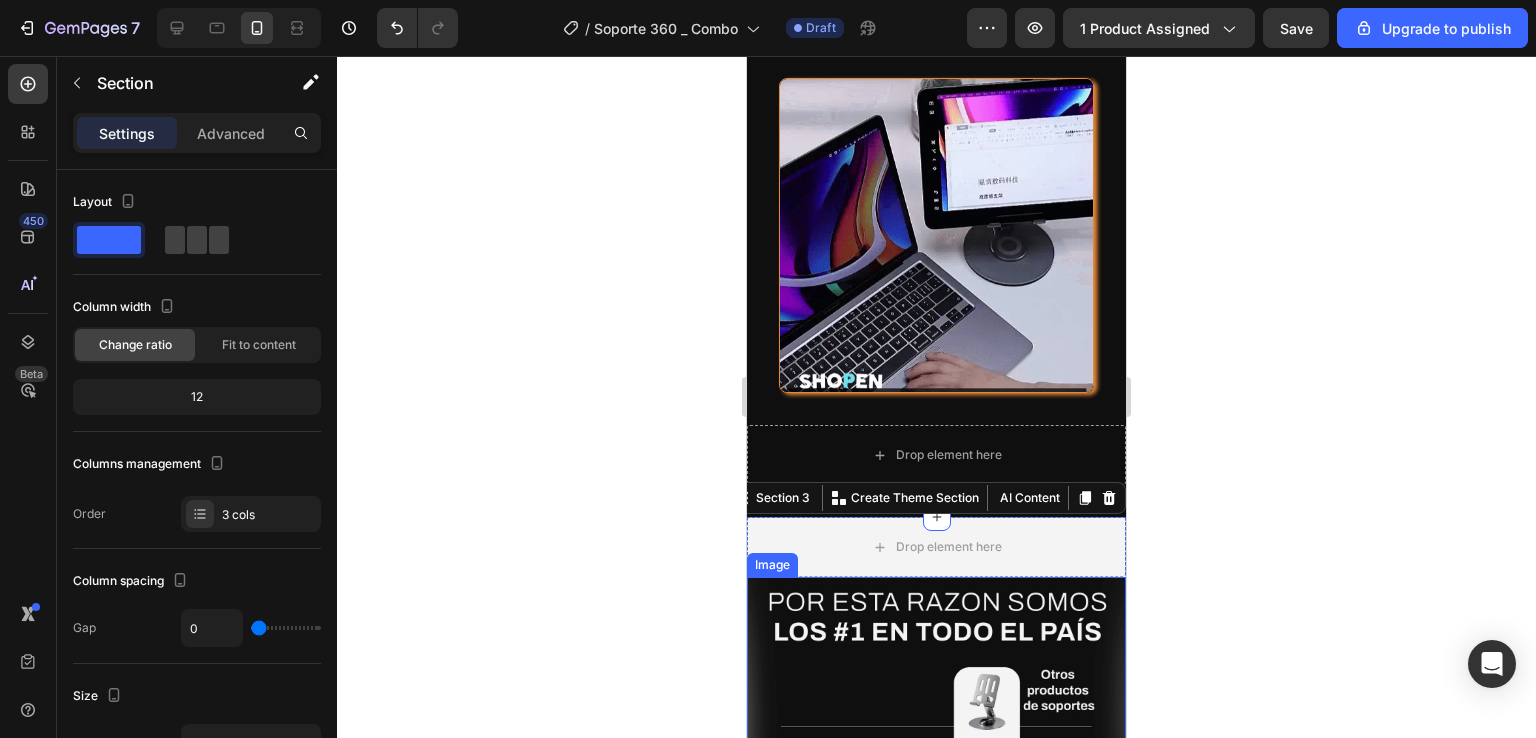click 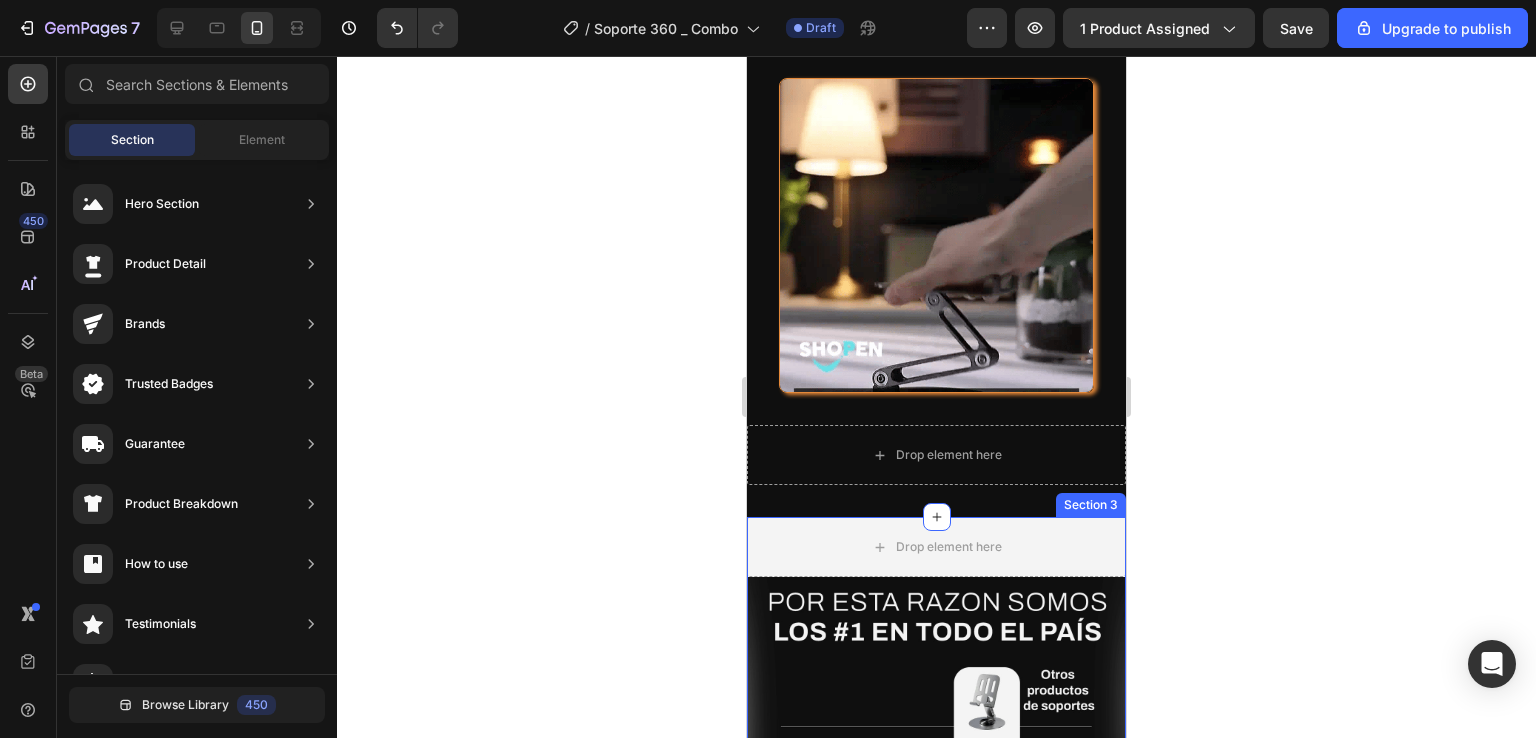 scroll, scrollTop: 5596, scrollLeft: 0, axis: vertical 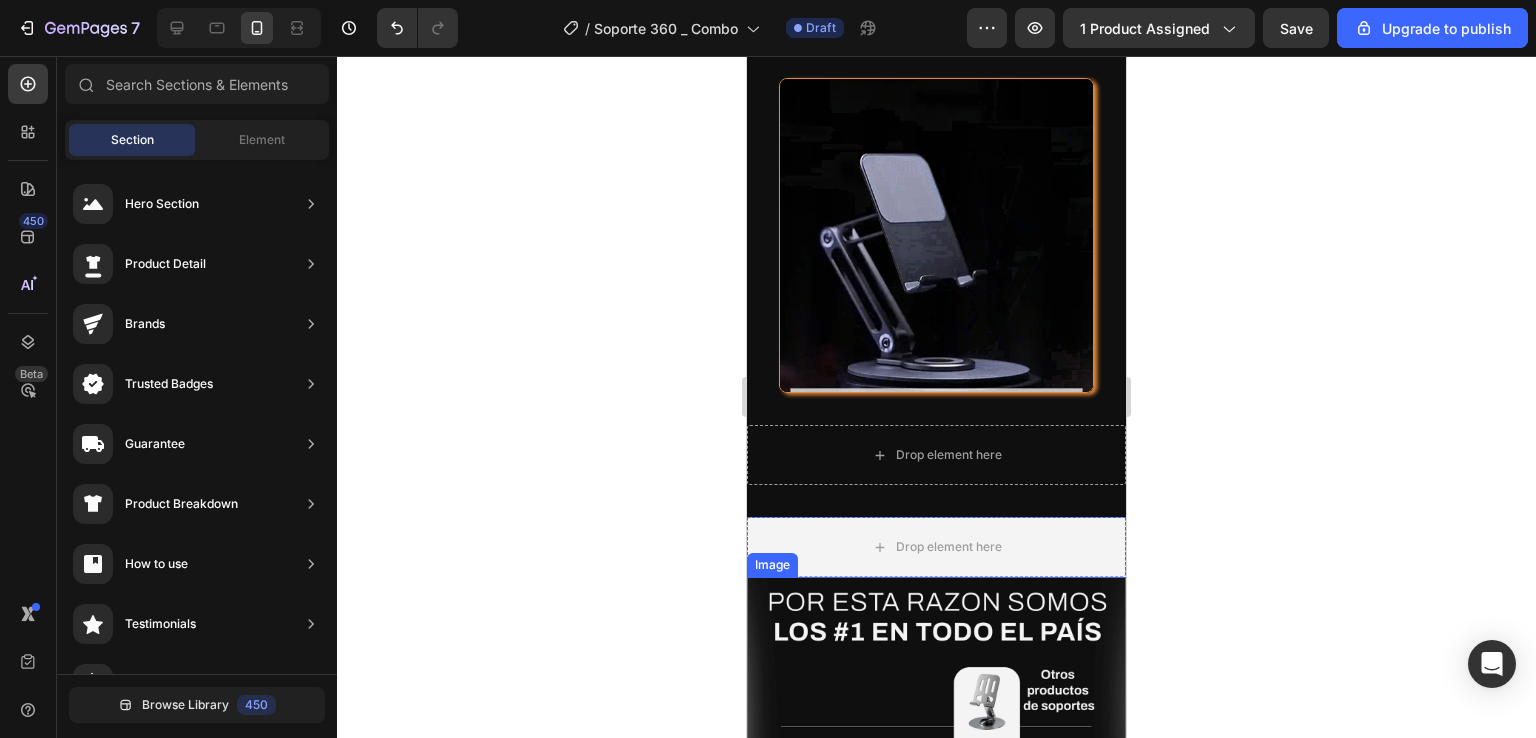click at bounding box center (936, 869) 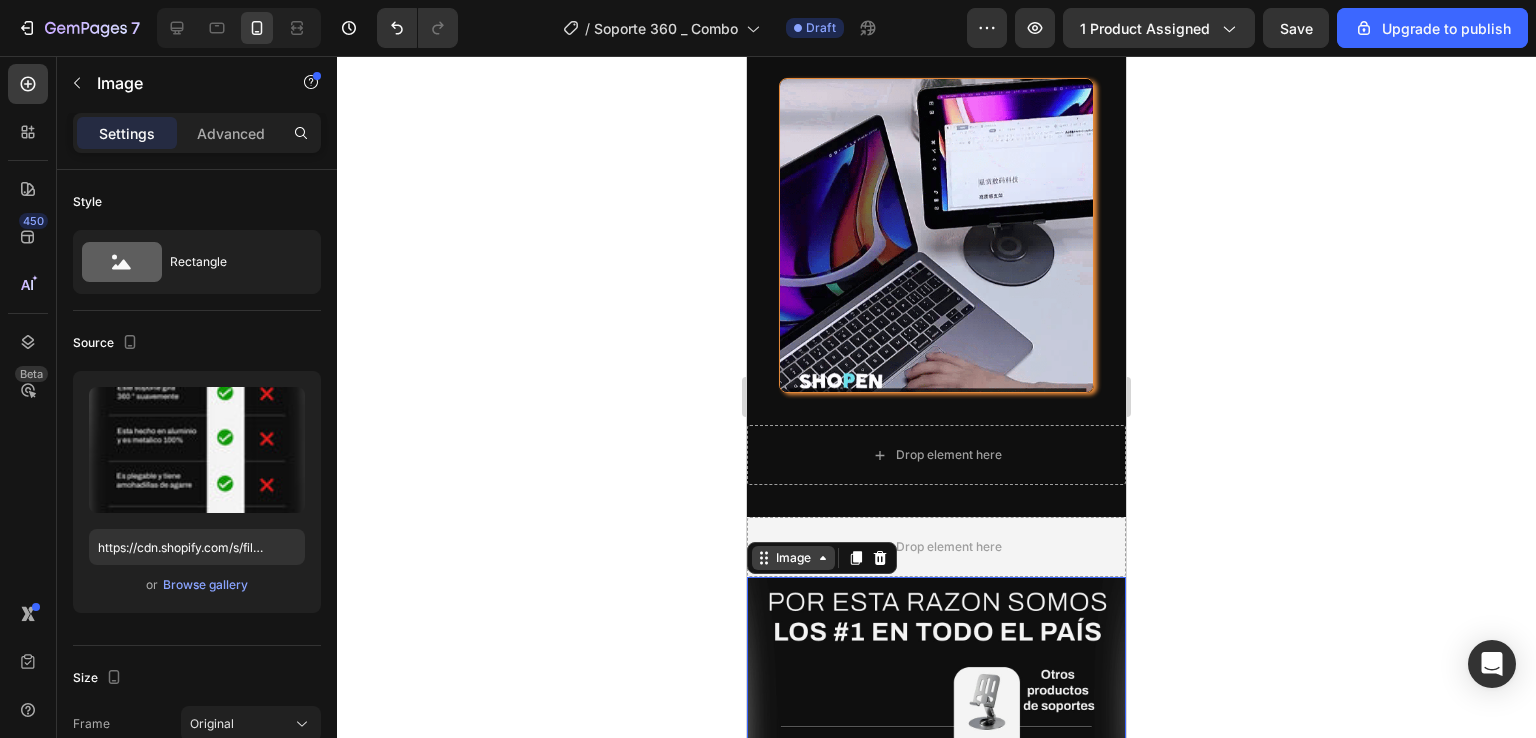 click on "Image" at bounding box center [793, 558] 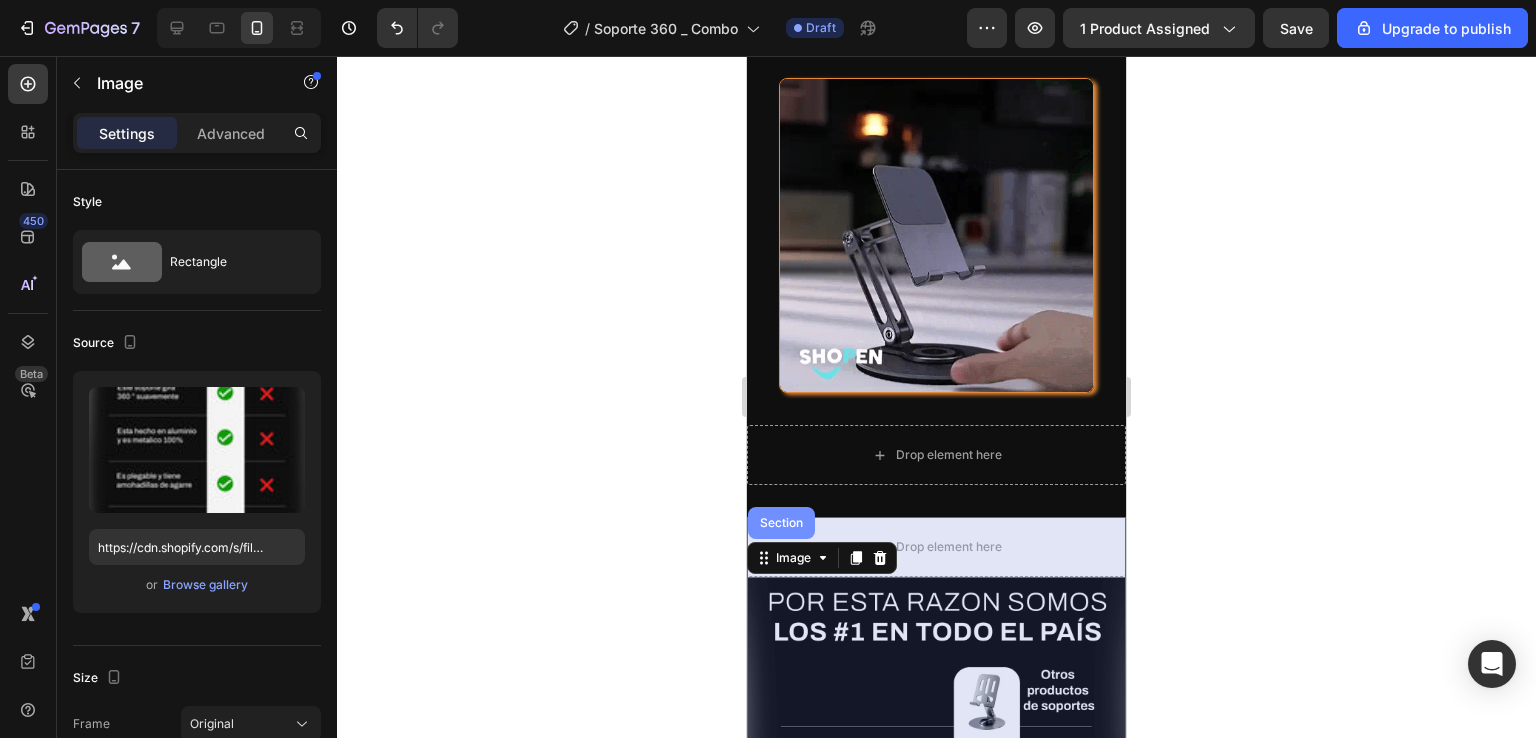 click on "Section" at bounding box center (781, 523) 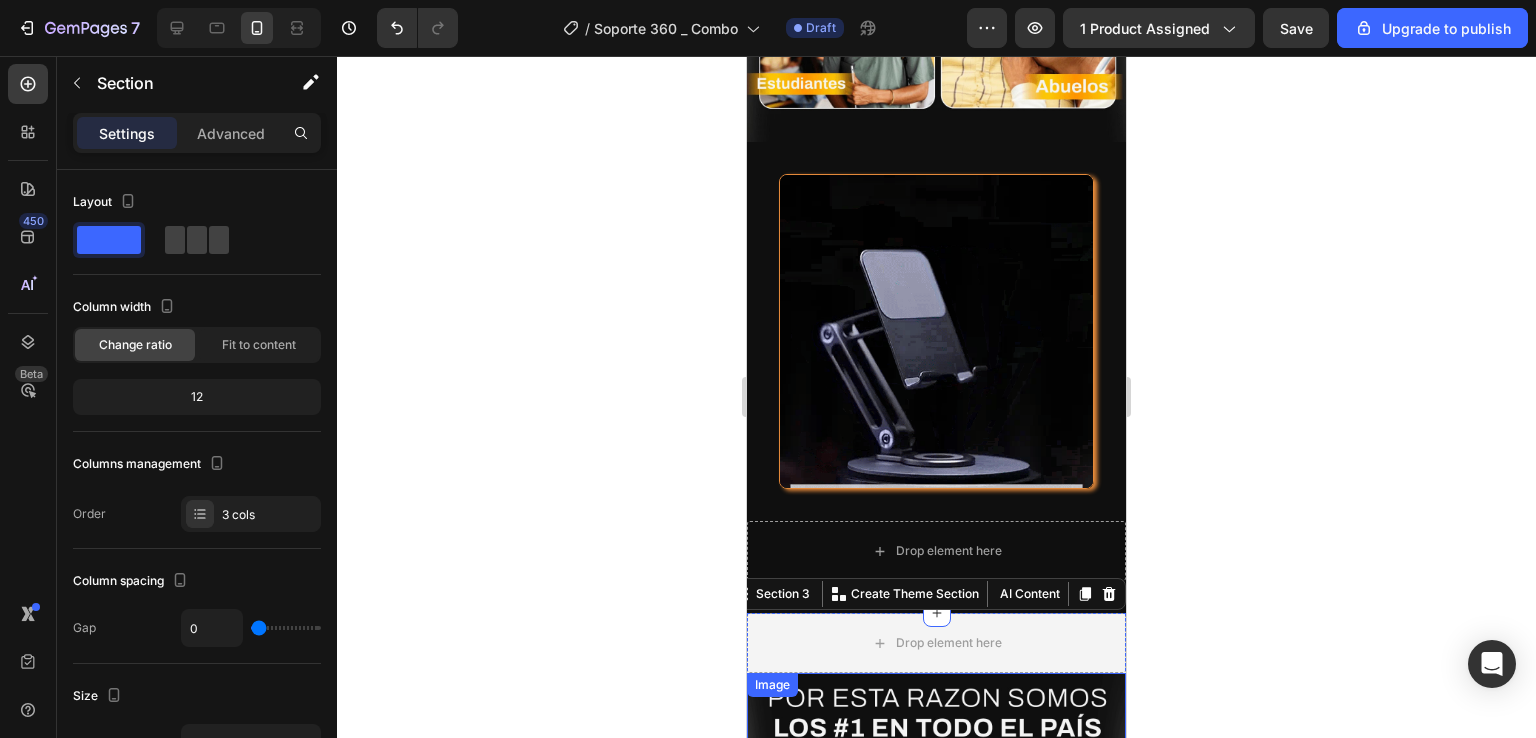 scroll, scrollTop: 5496, scrollLeft: 0, axis: vertical 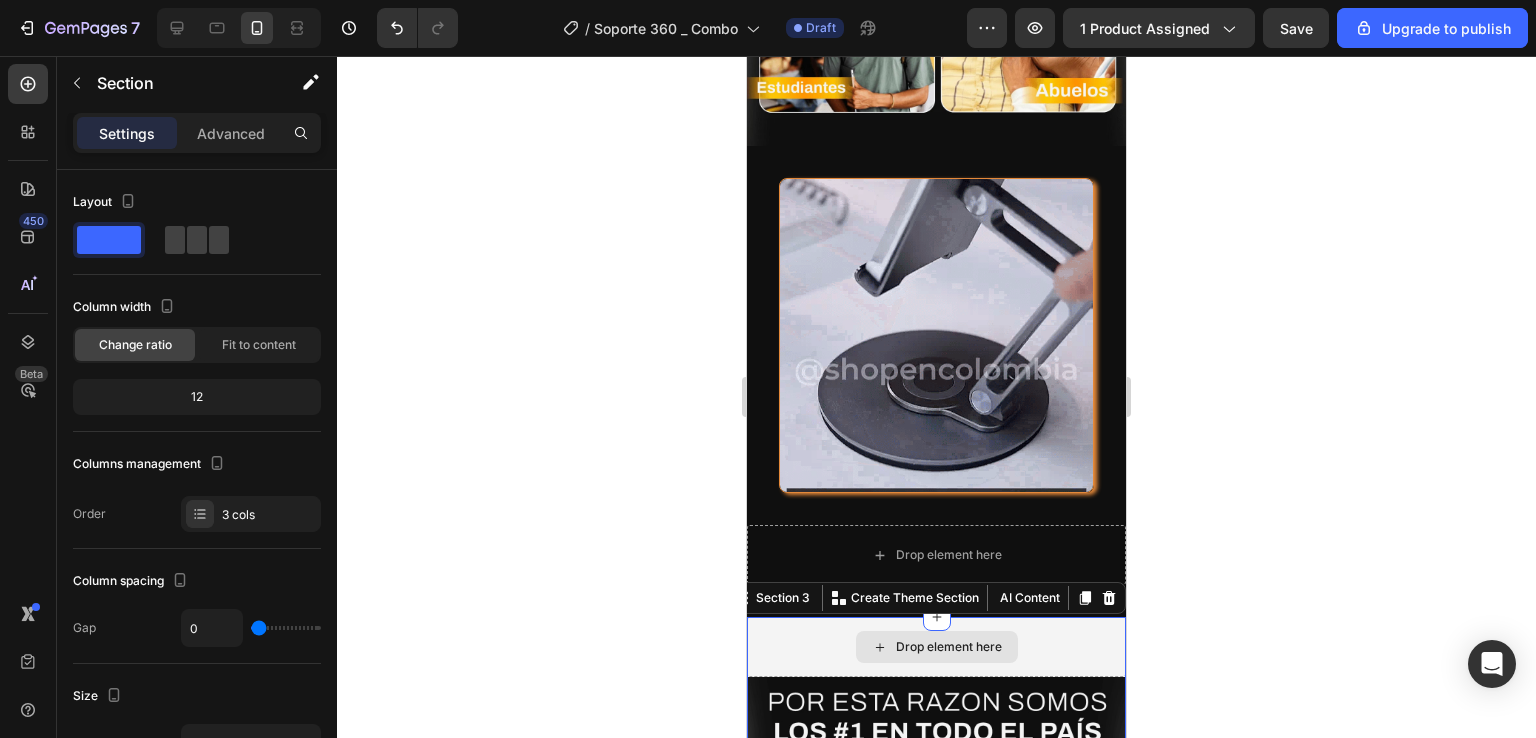 click on "Drop element here" at bounding box center (936, 647) 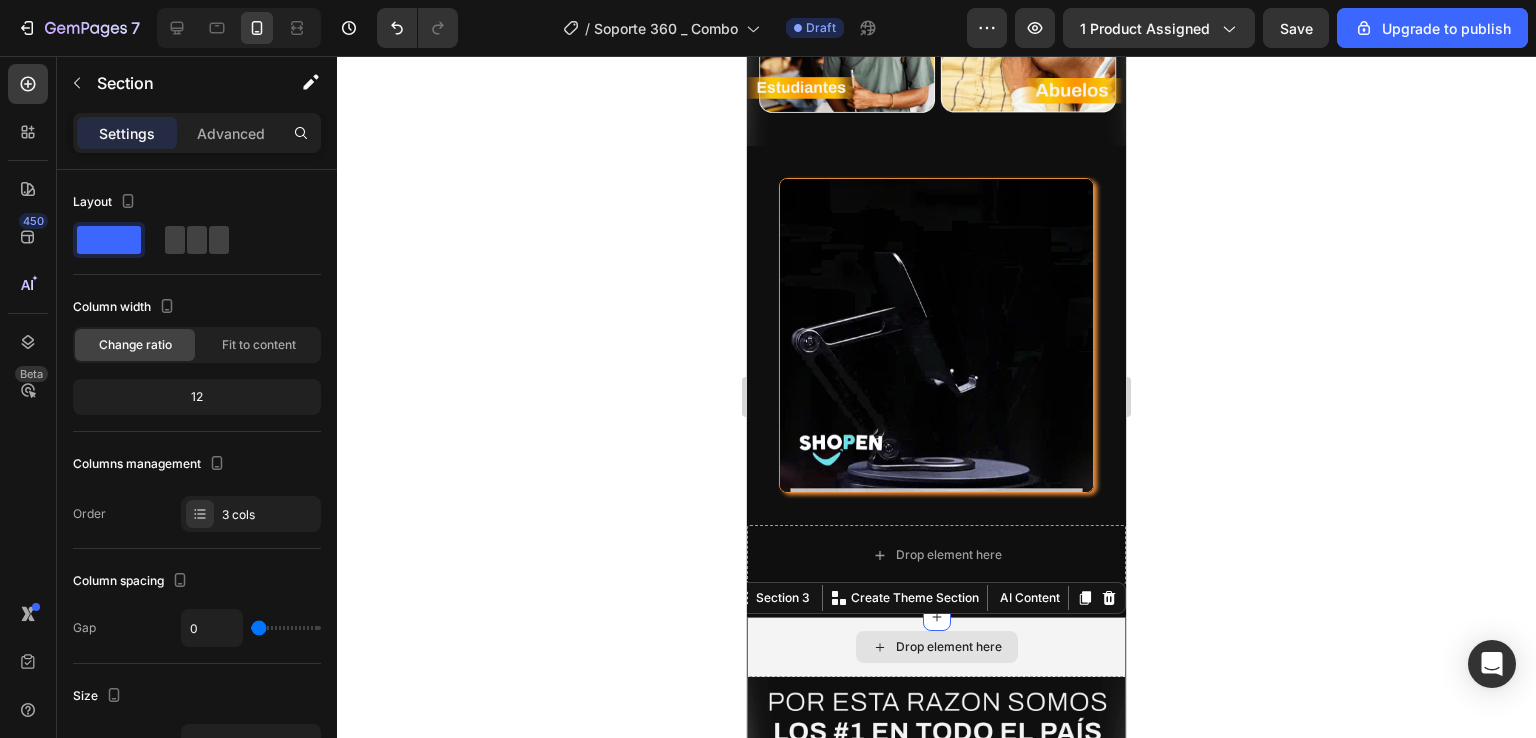 click on "Drop element here" at bounding box center [936, 647] 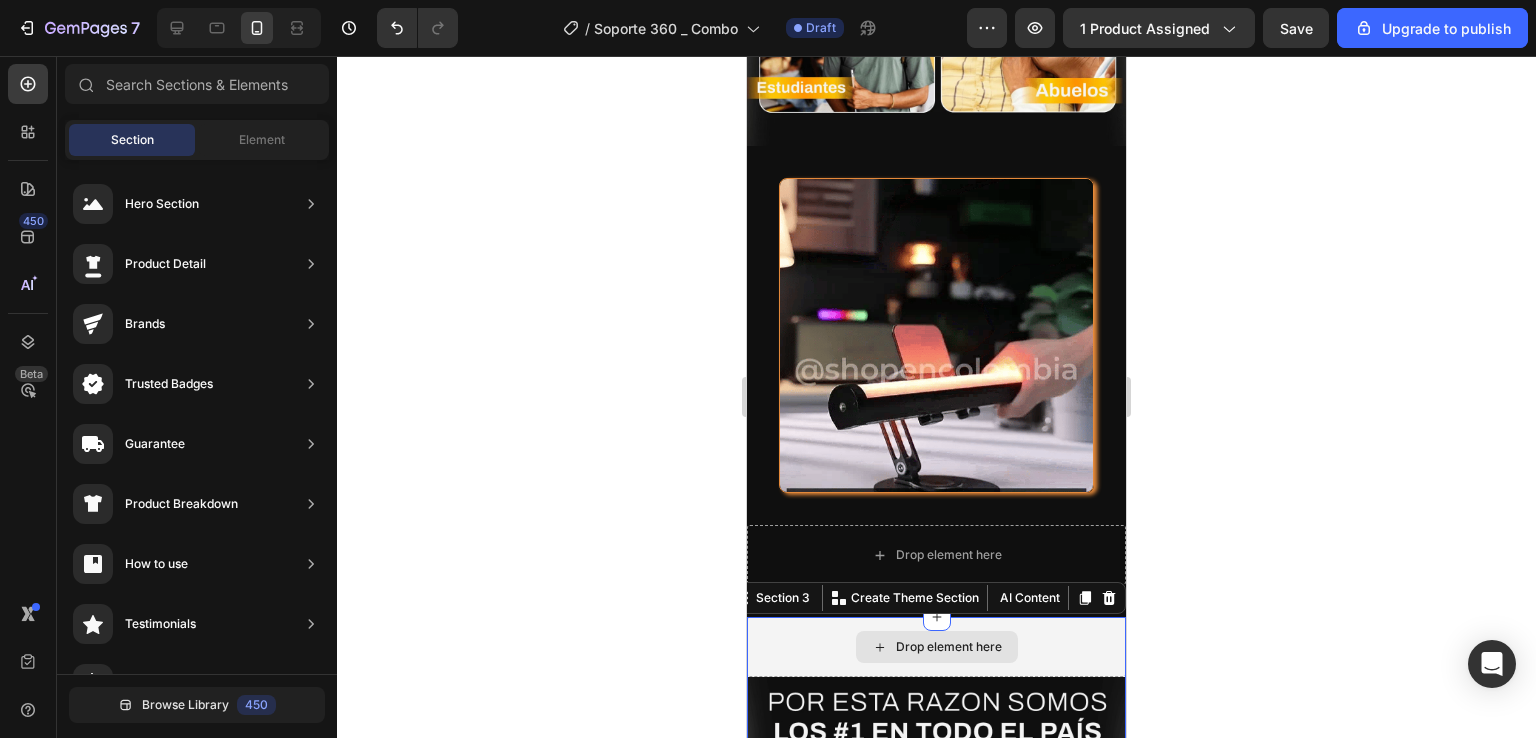 click on "Drop element here" at bounding box center (949, 647) 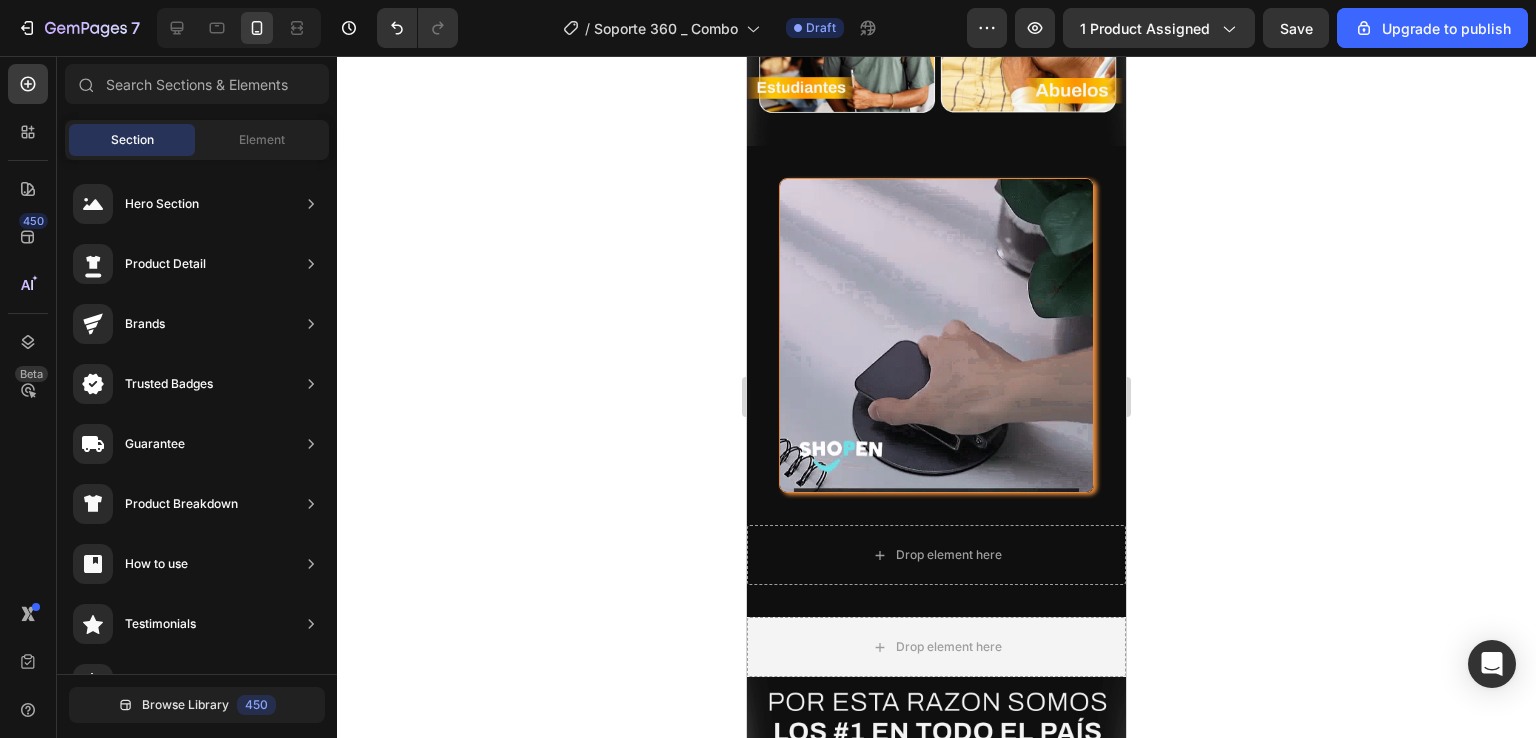 click 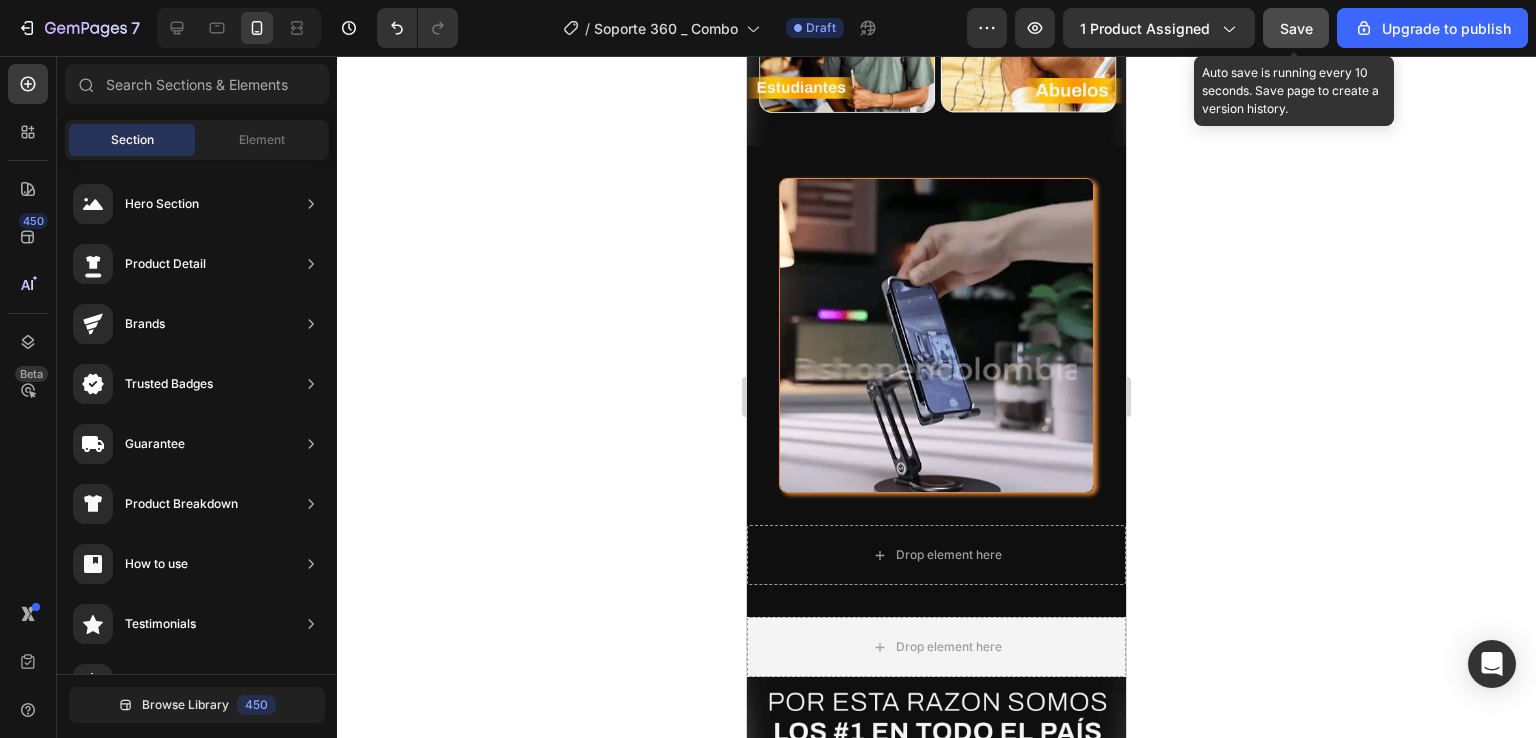 click on "Save" 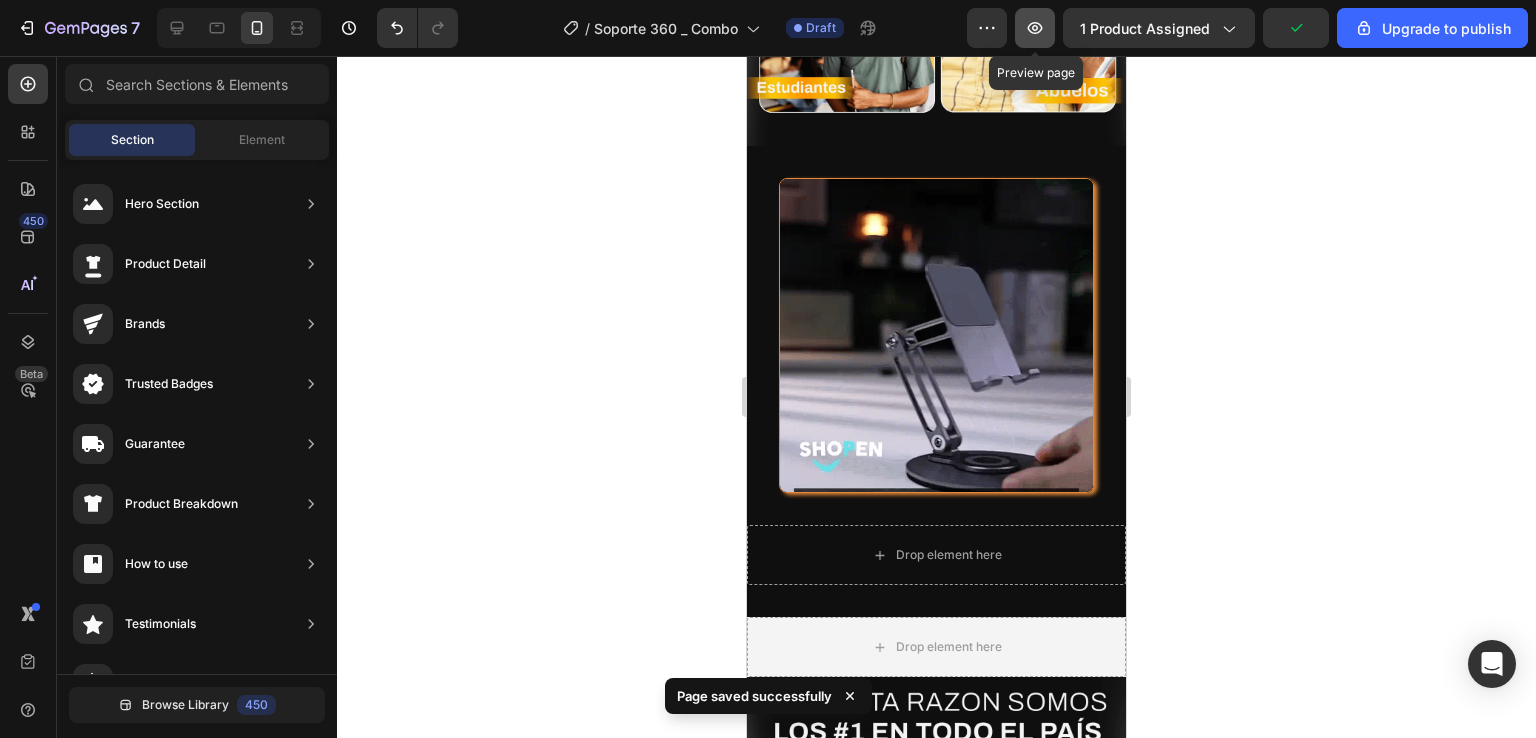click 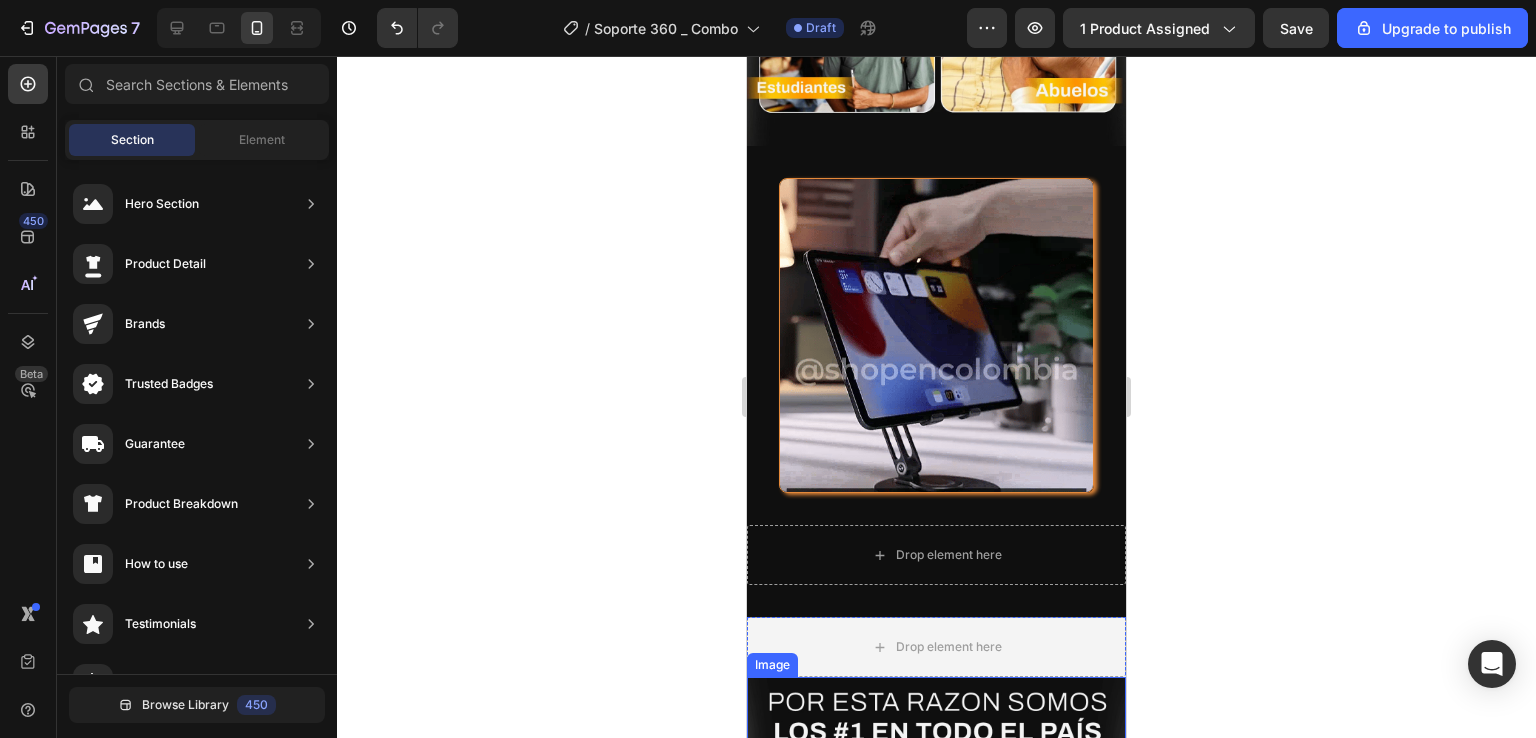 click at bounding box center (936, 969) 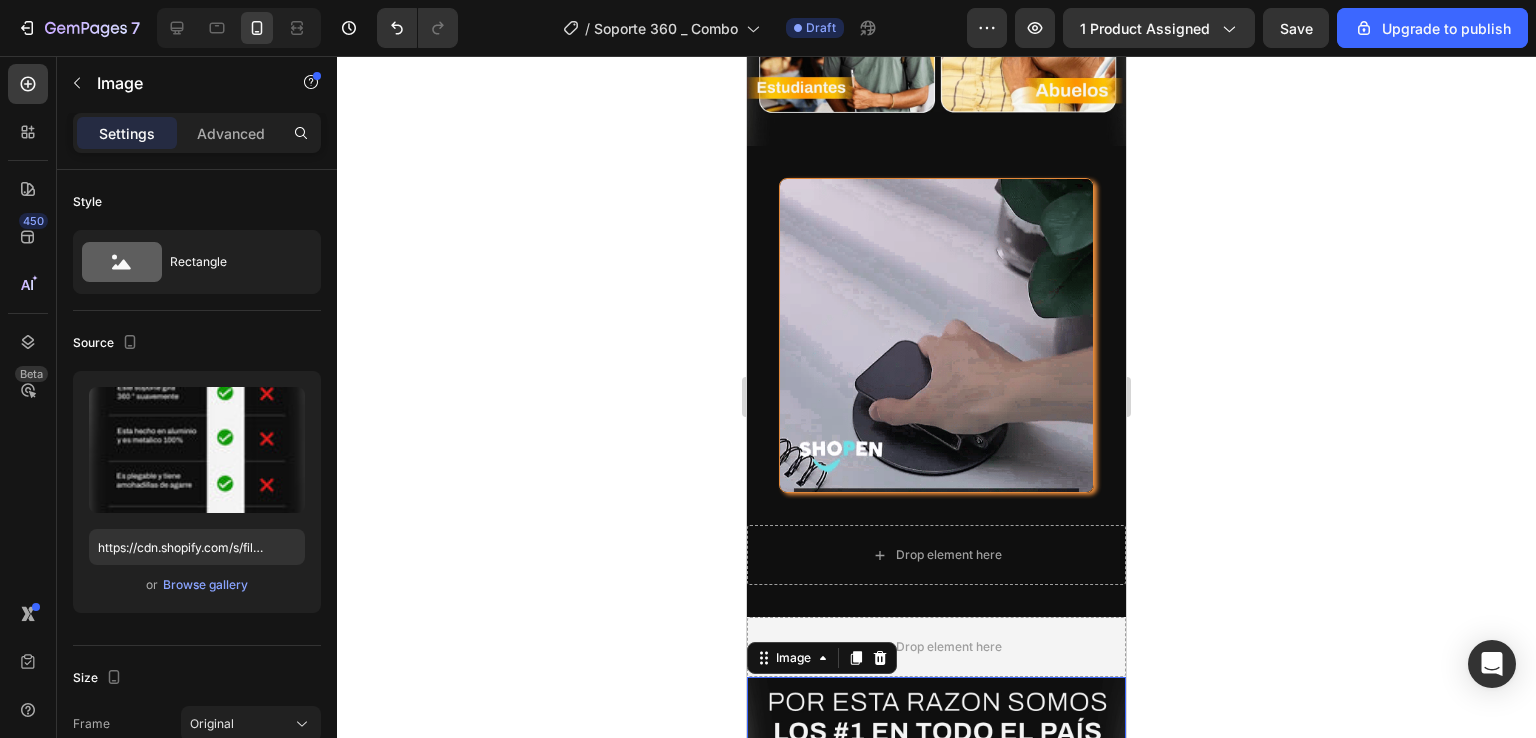 click at bounding box center [936, 969] 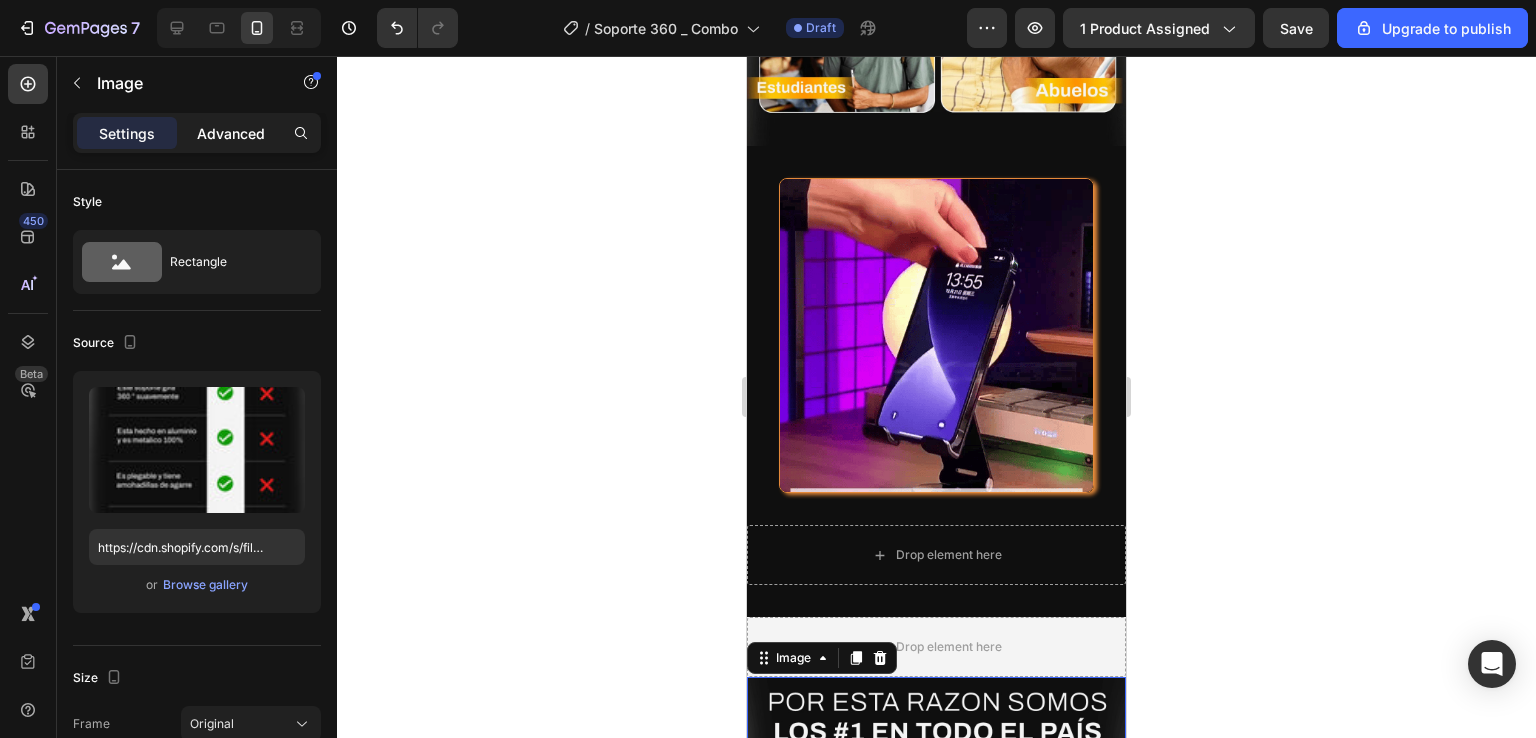 click on "Advanced" at bounding box center (231, 133) 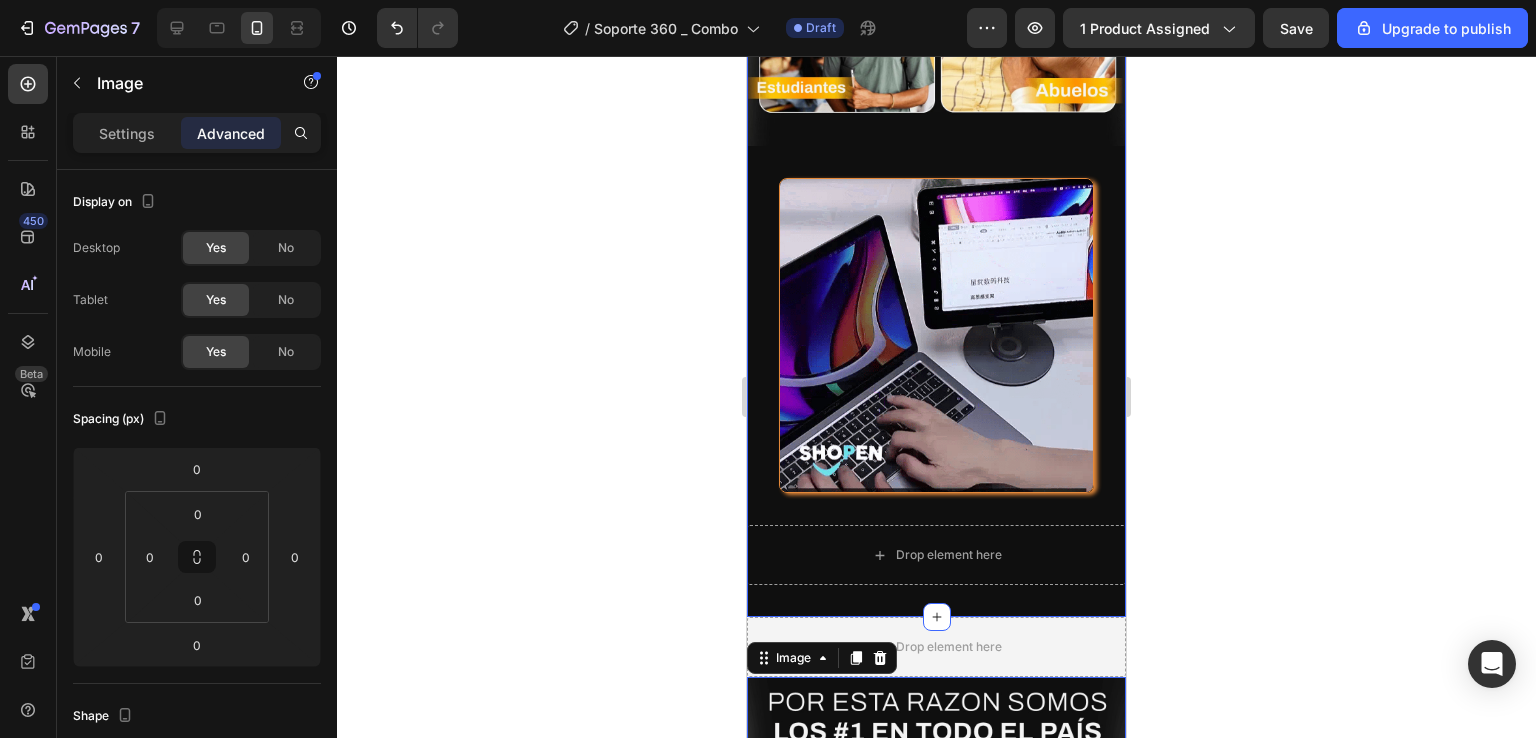 click on "Drop element here Image Image
Completar orden Button Image Image Image Image
Completar orden Button Image Image
Completar orden Button Image Image Image Image Image
Drop element here Section 2" at bounding box center (936, -2058) 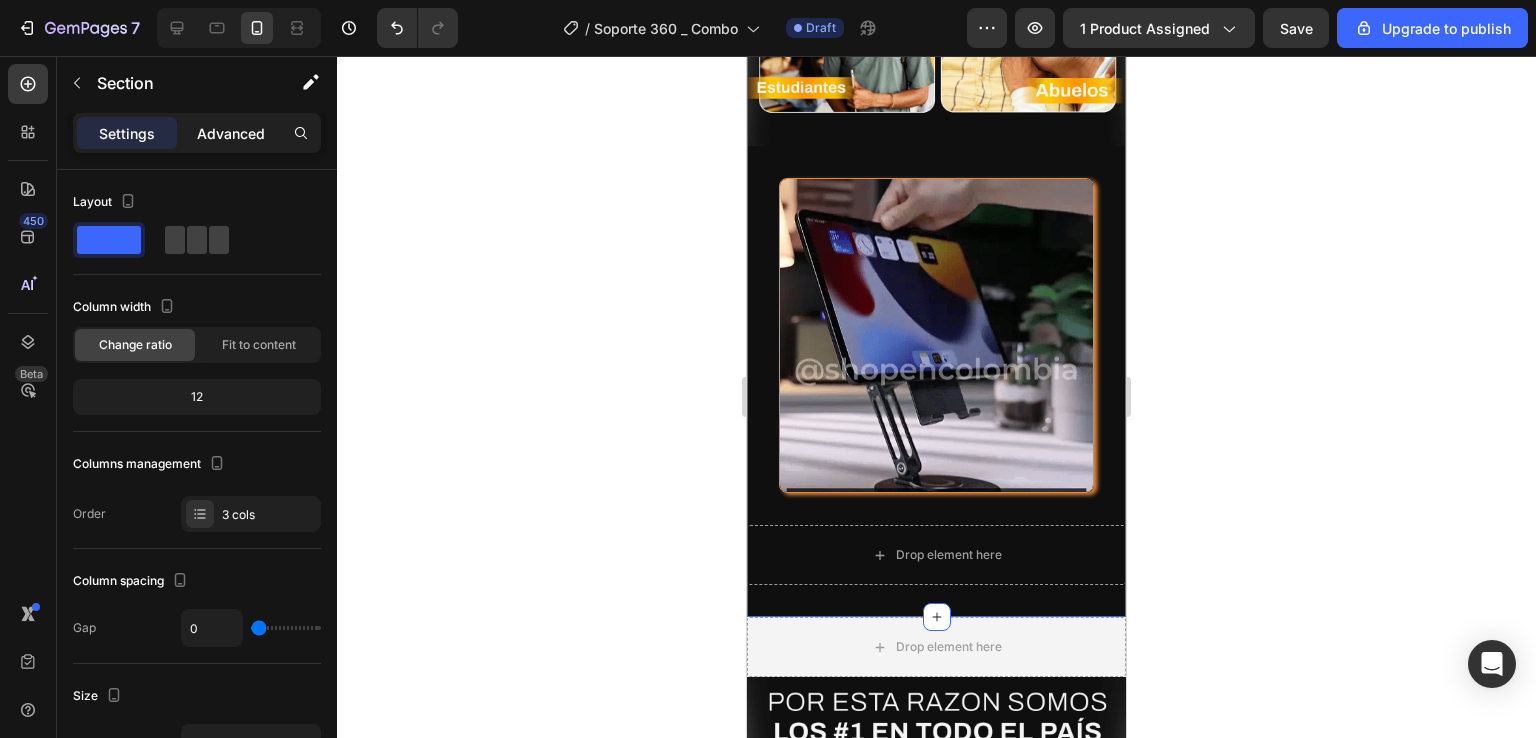 click on "Advanced" at bounding box center (231, 133) 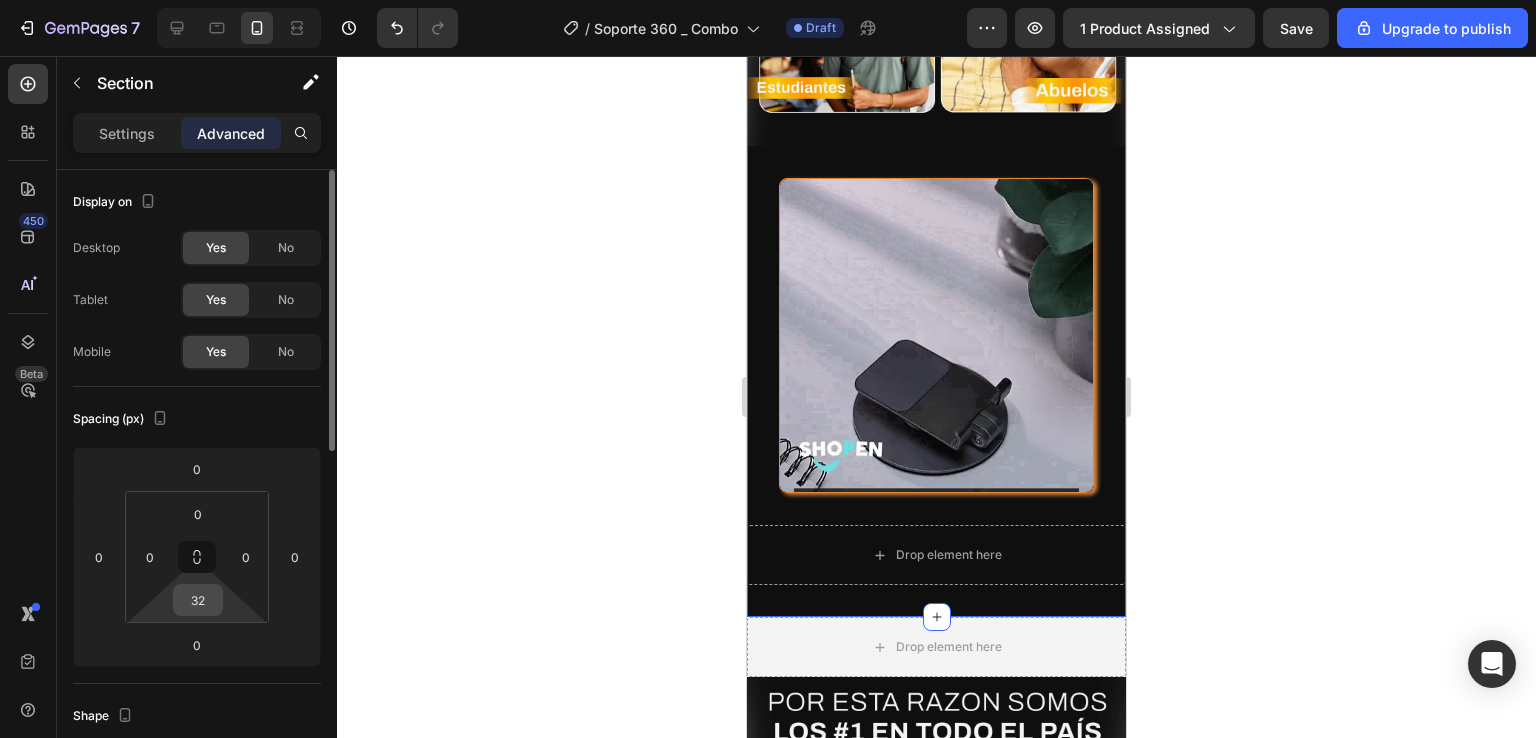 click on "32" at bounding box center [198, 600] 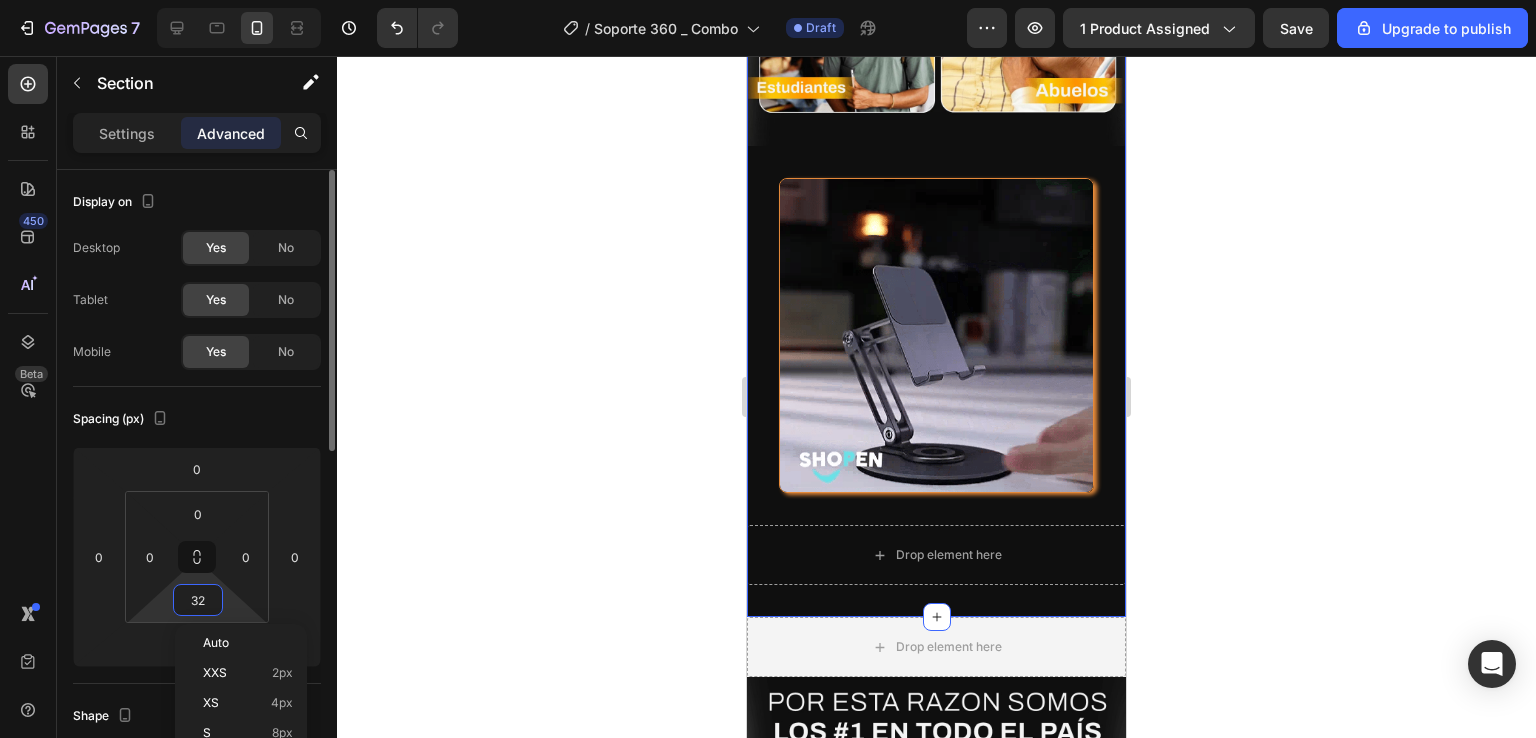 type on "0" 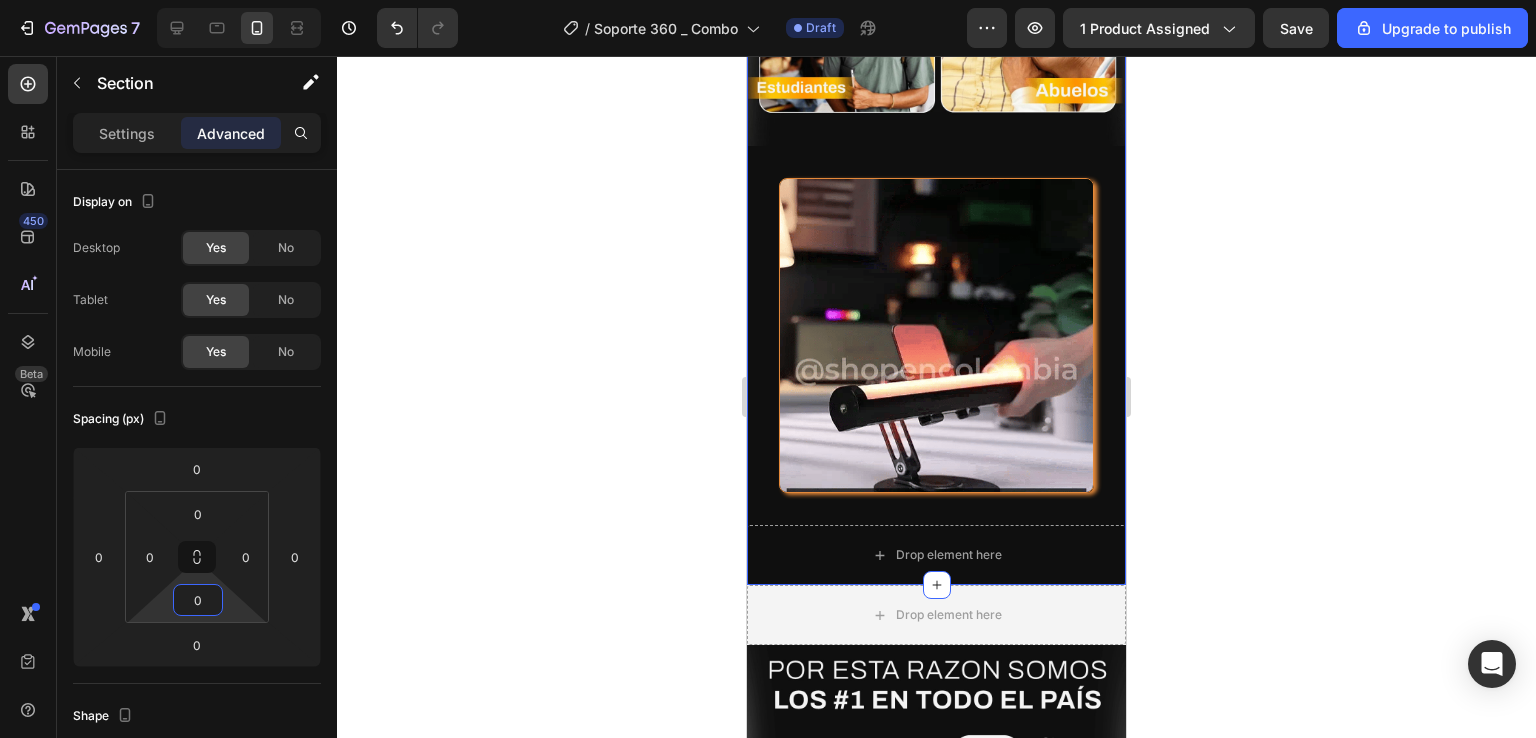 click 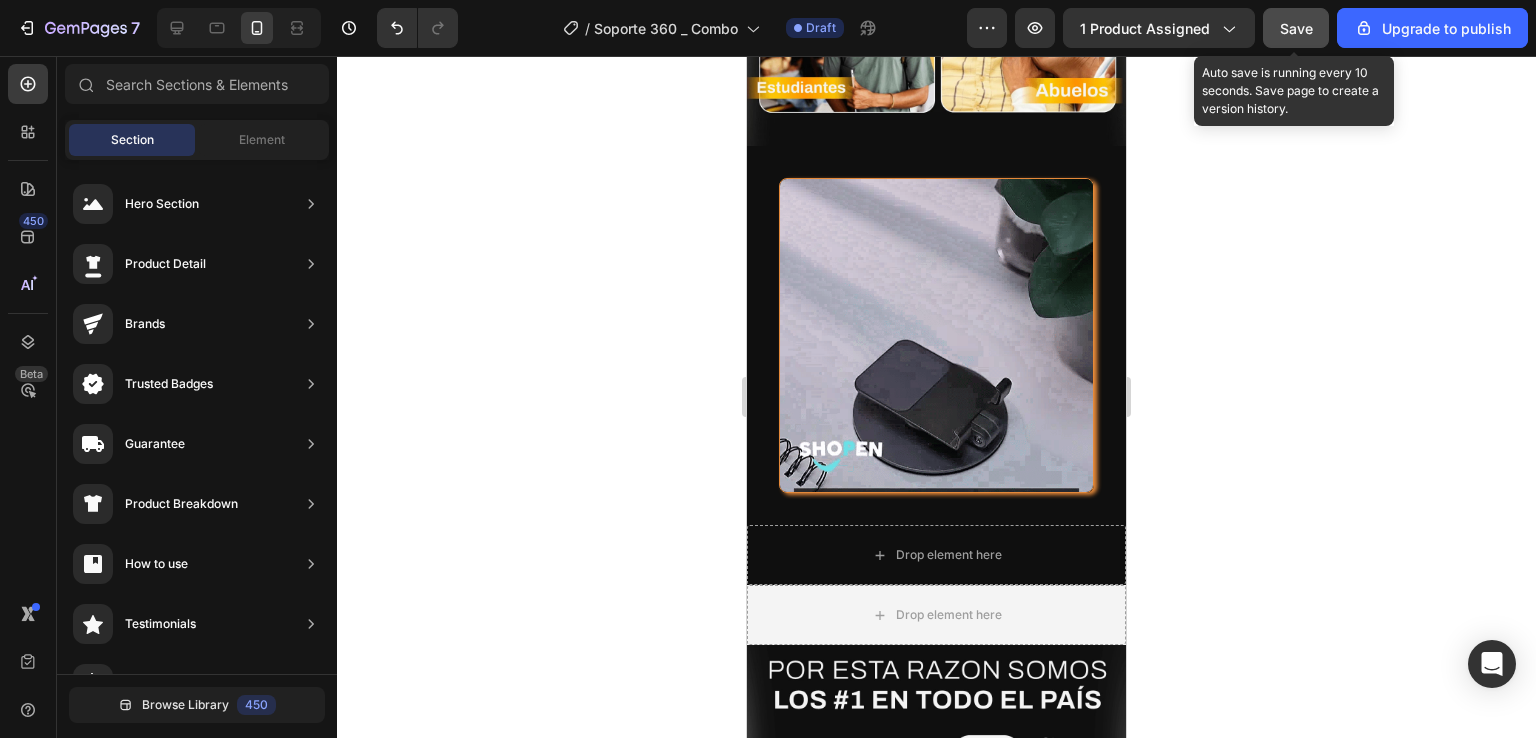 click on "Save" 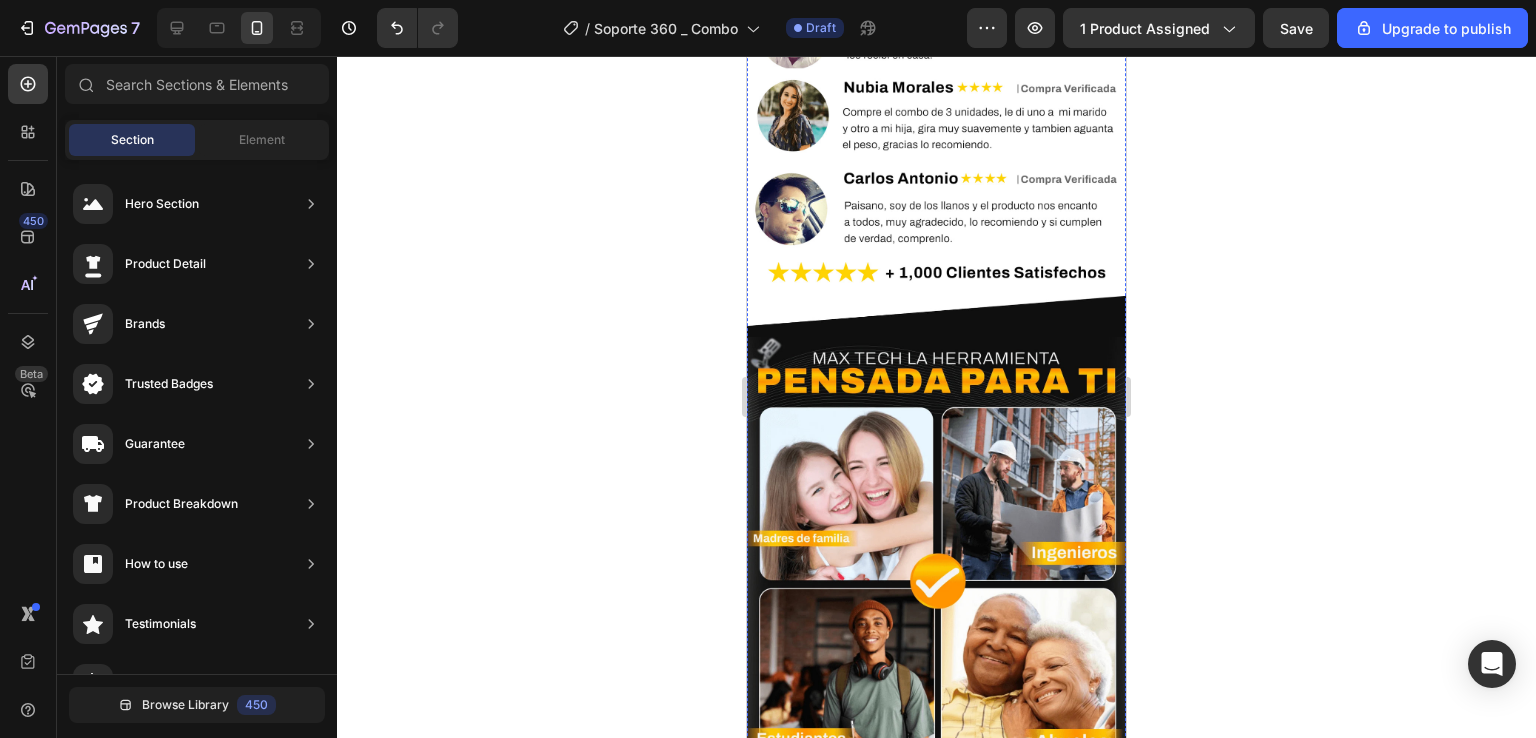 scroll, scrollTop: 4745, scrollLeft: 0, axis: vertical 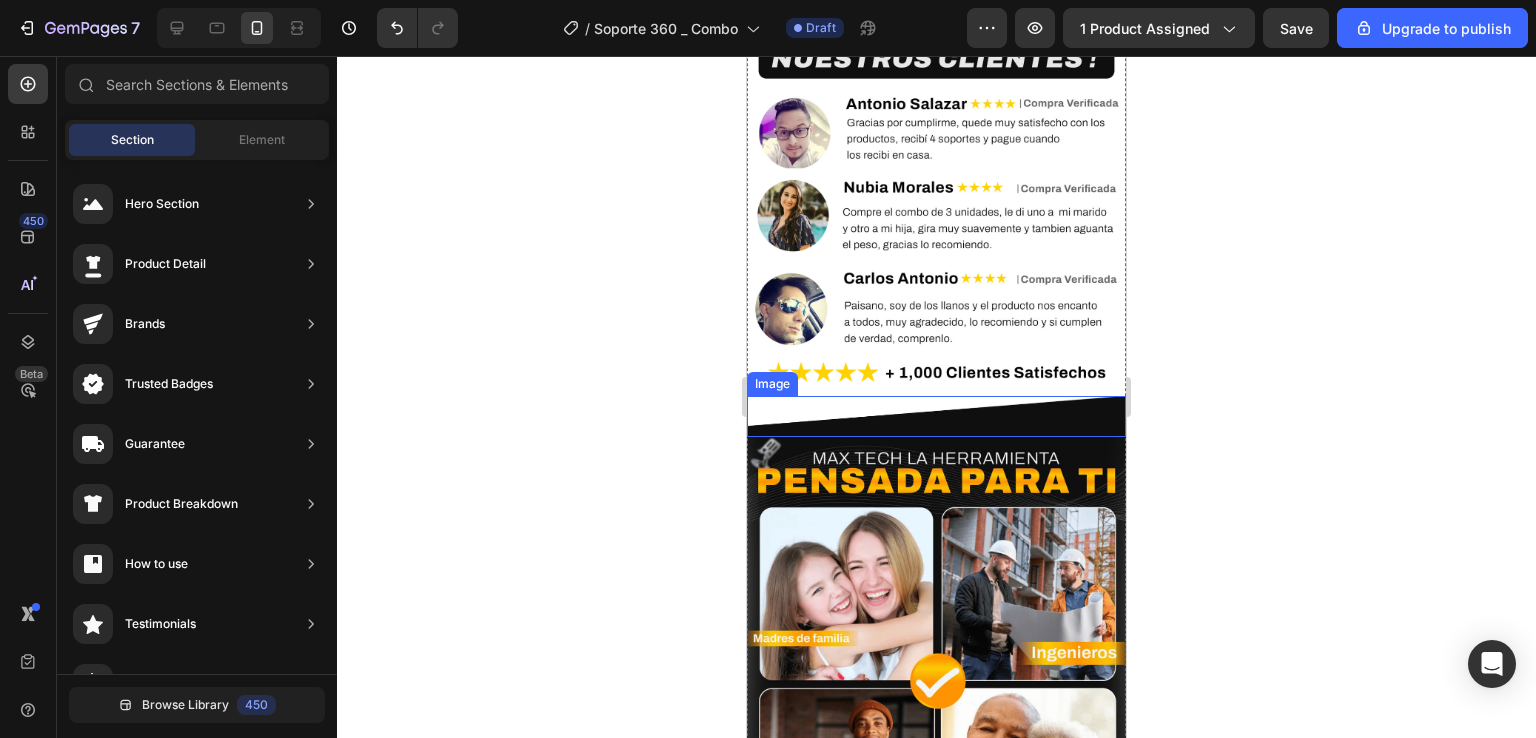 click at bounding box center (936, 416) 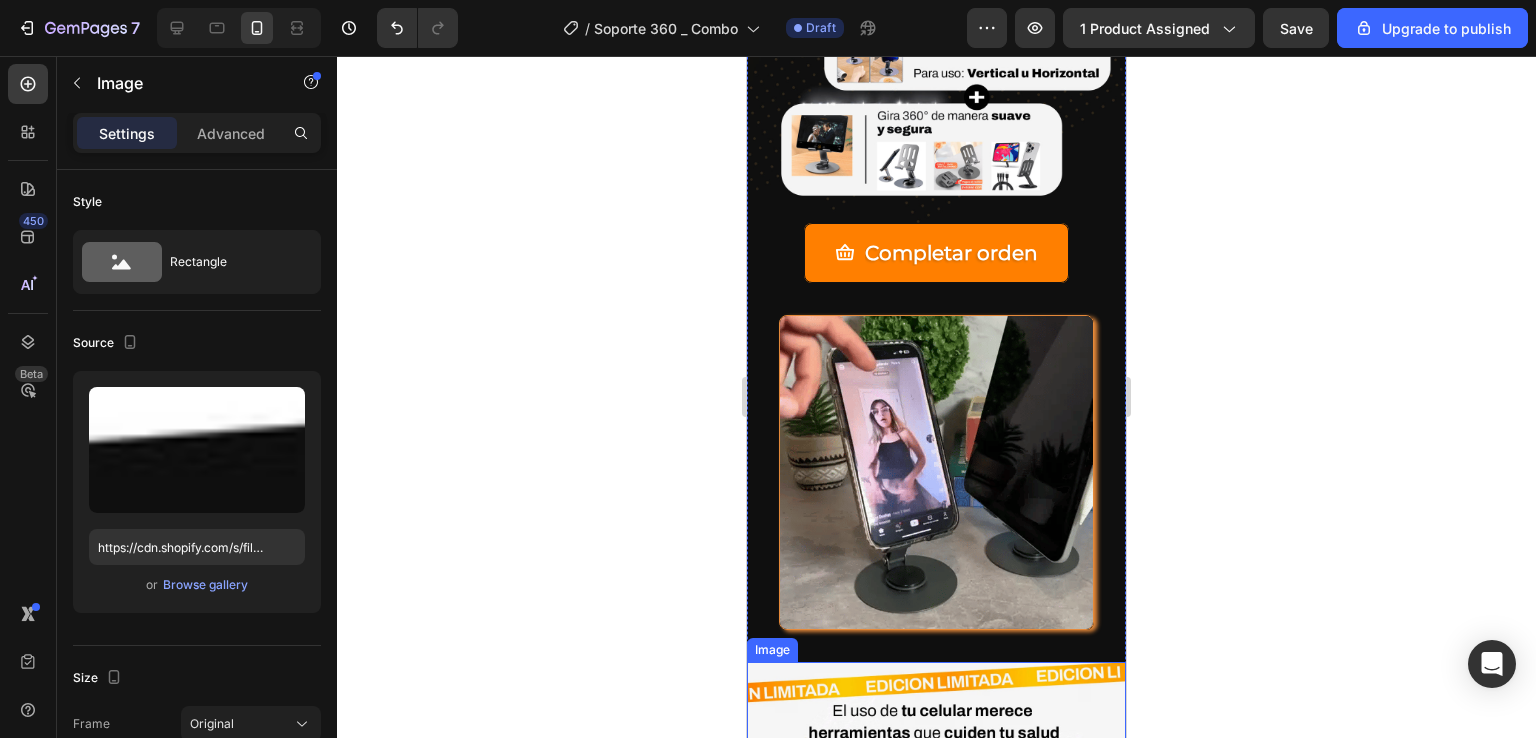 scroll, scrollTop: 2945, scrollLeft: 0, axis: vertical 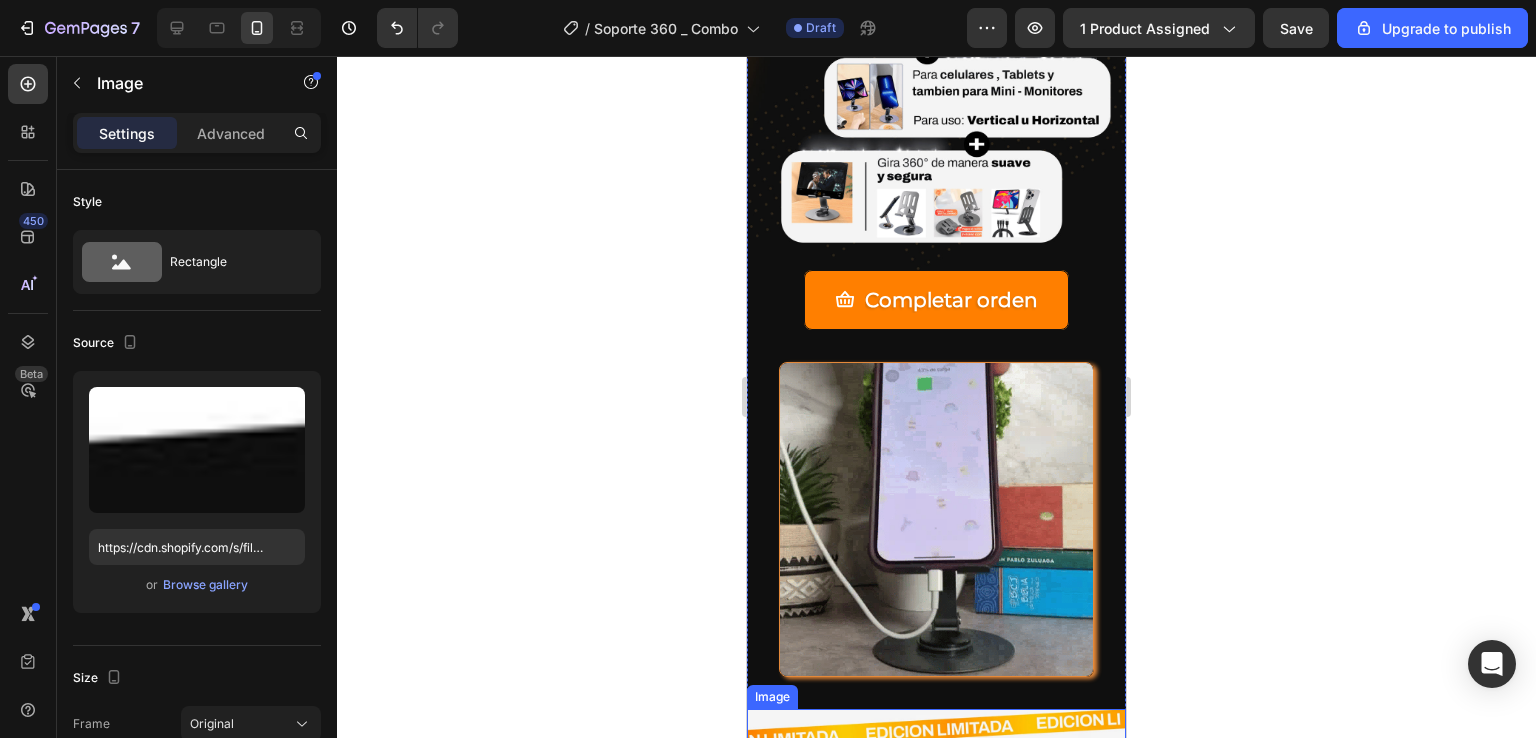 click at bounding box center (936, 943) 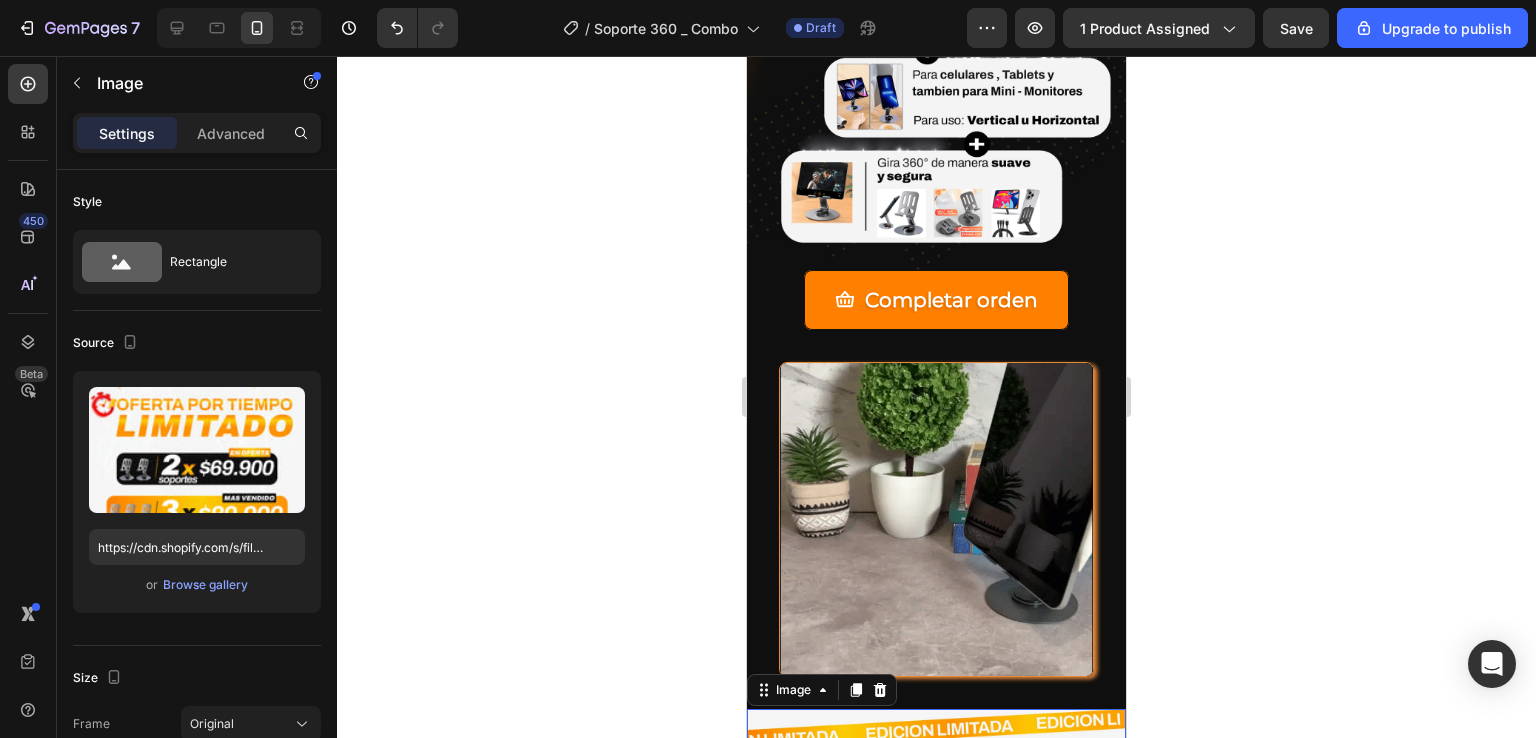 scroll, scrollTop: 500, scrollLeft: 0, axis: vertical 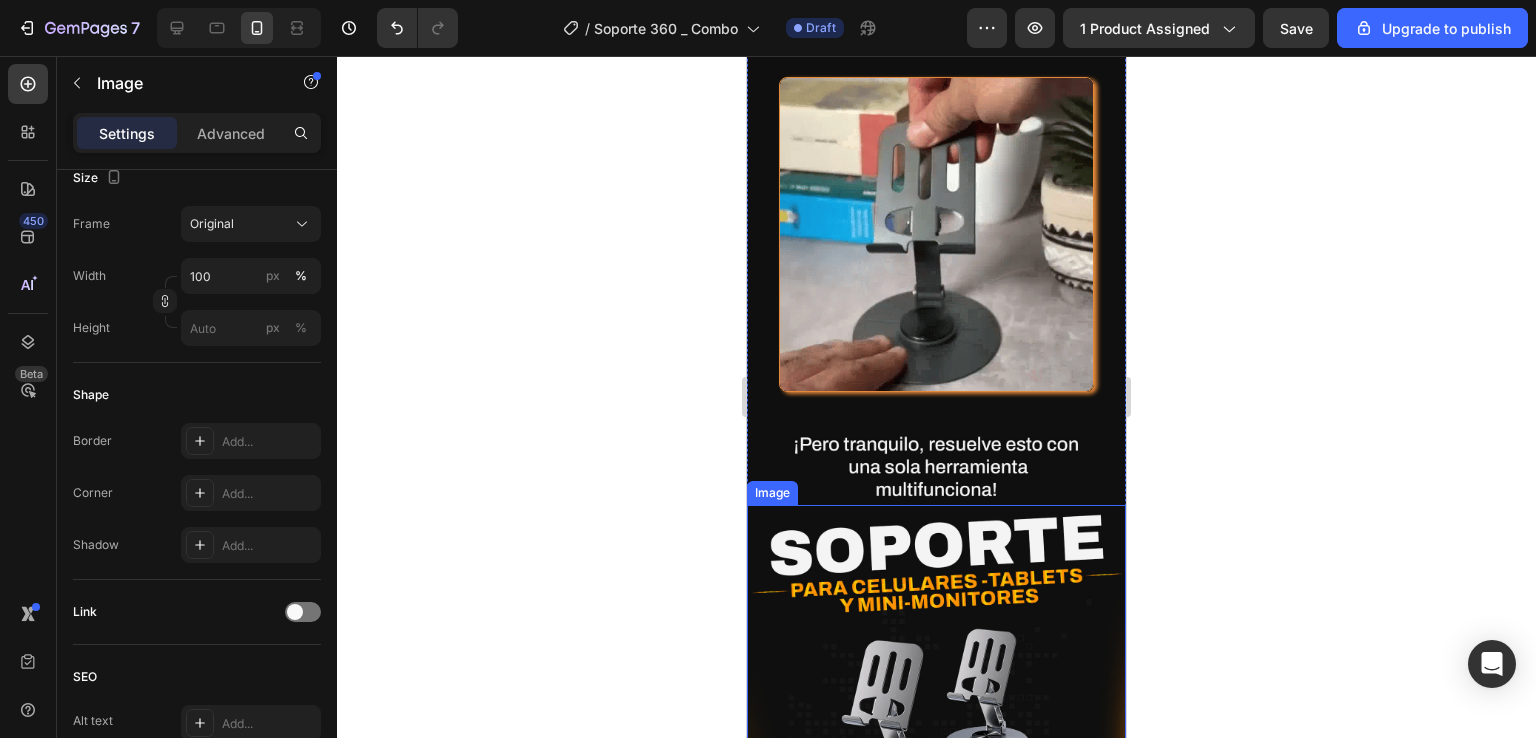click on "Image" at bounding box center [772, 493] 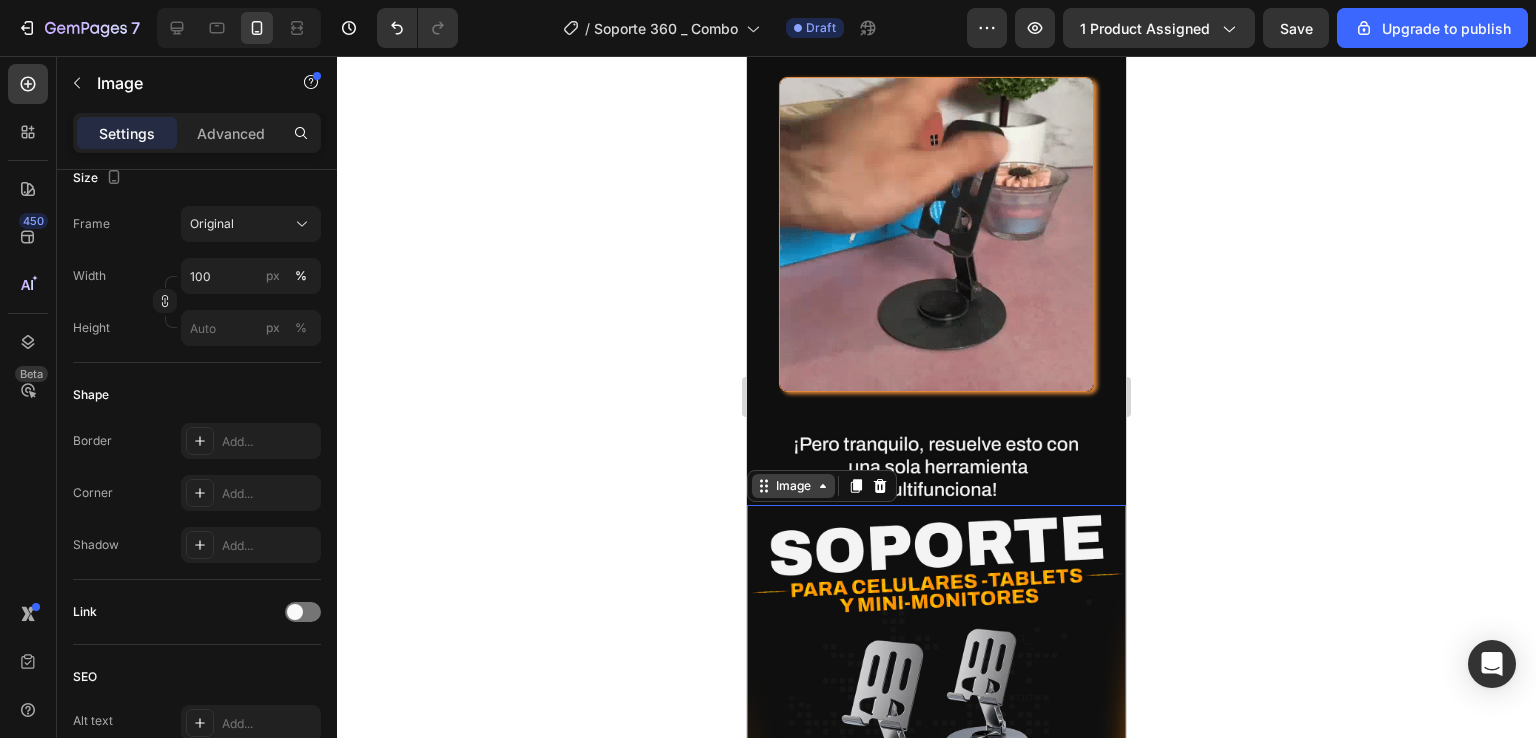 click on "Image" at bounding box center (793, 486) 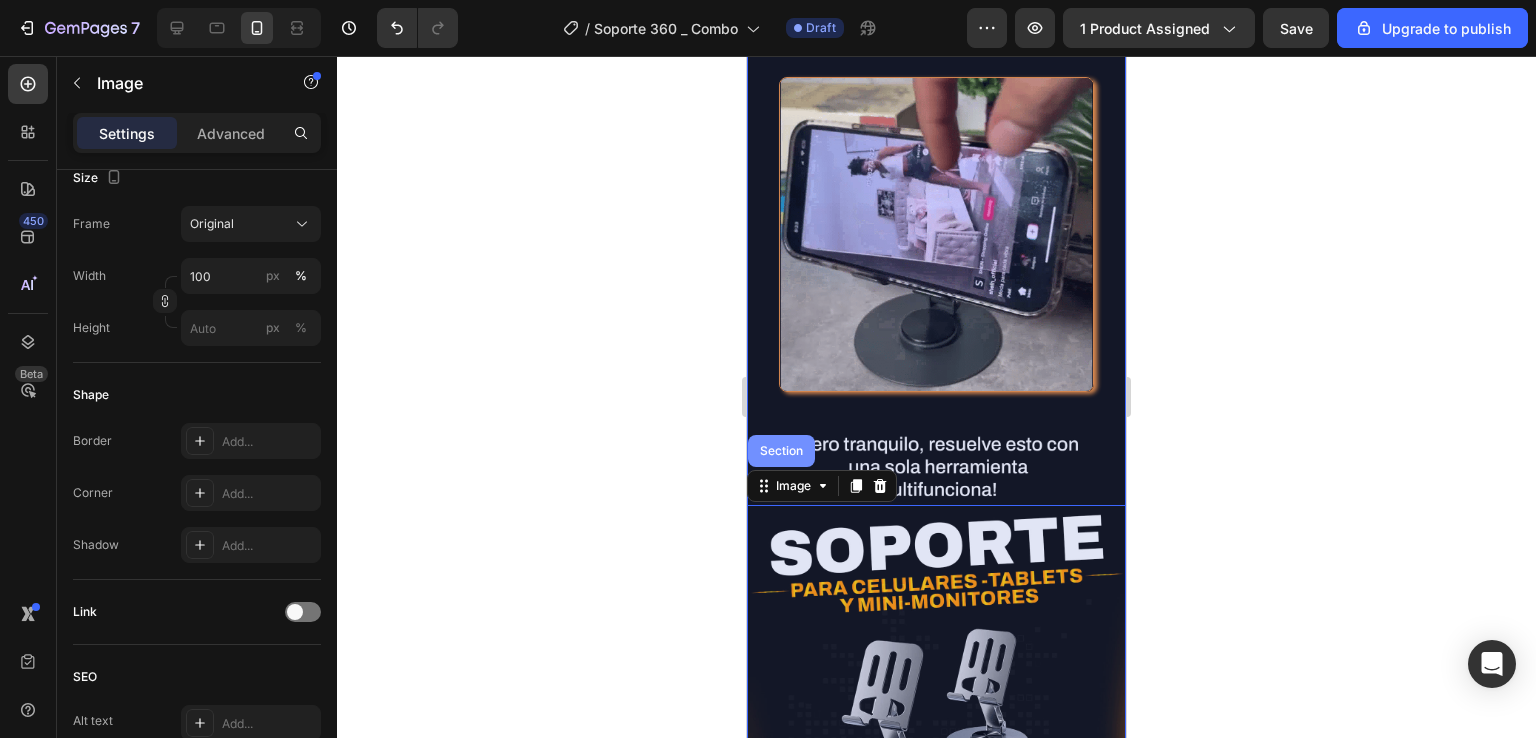 click on "Section" at bounding box center [781, 451] 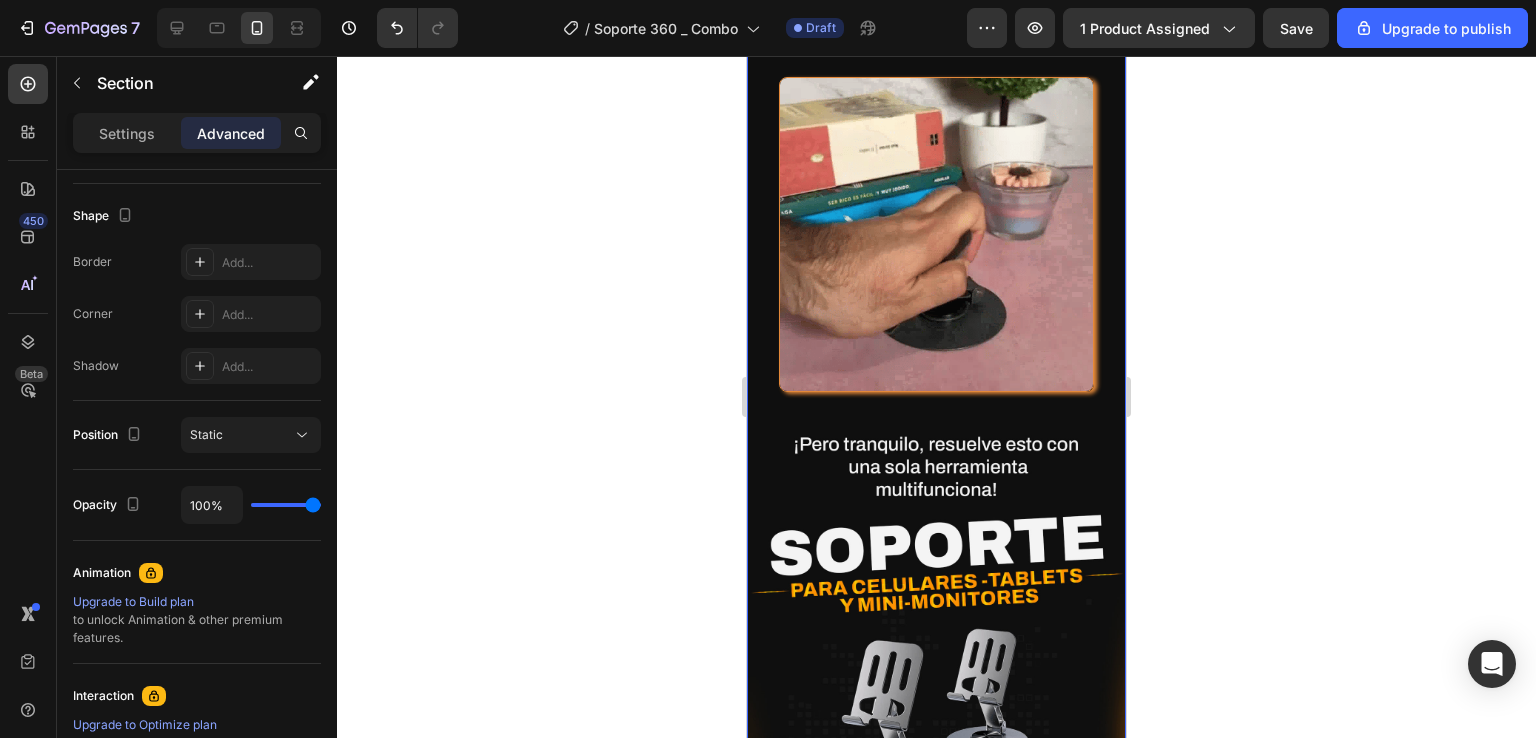 scroll, scrollTop: 0, scrollLeft: 0, axis: both 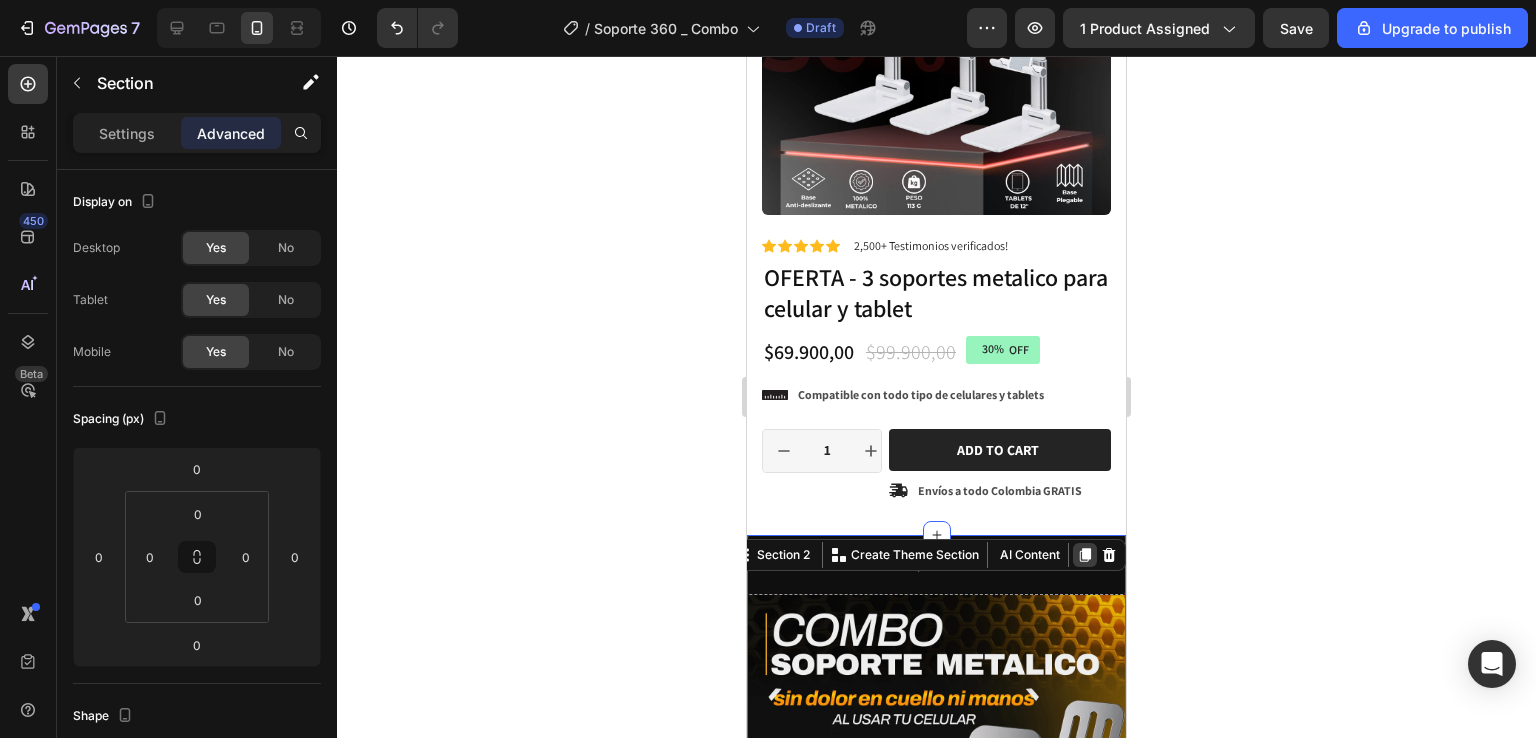click 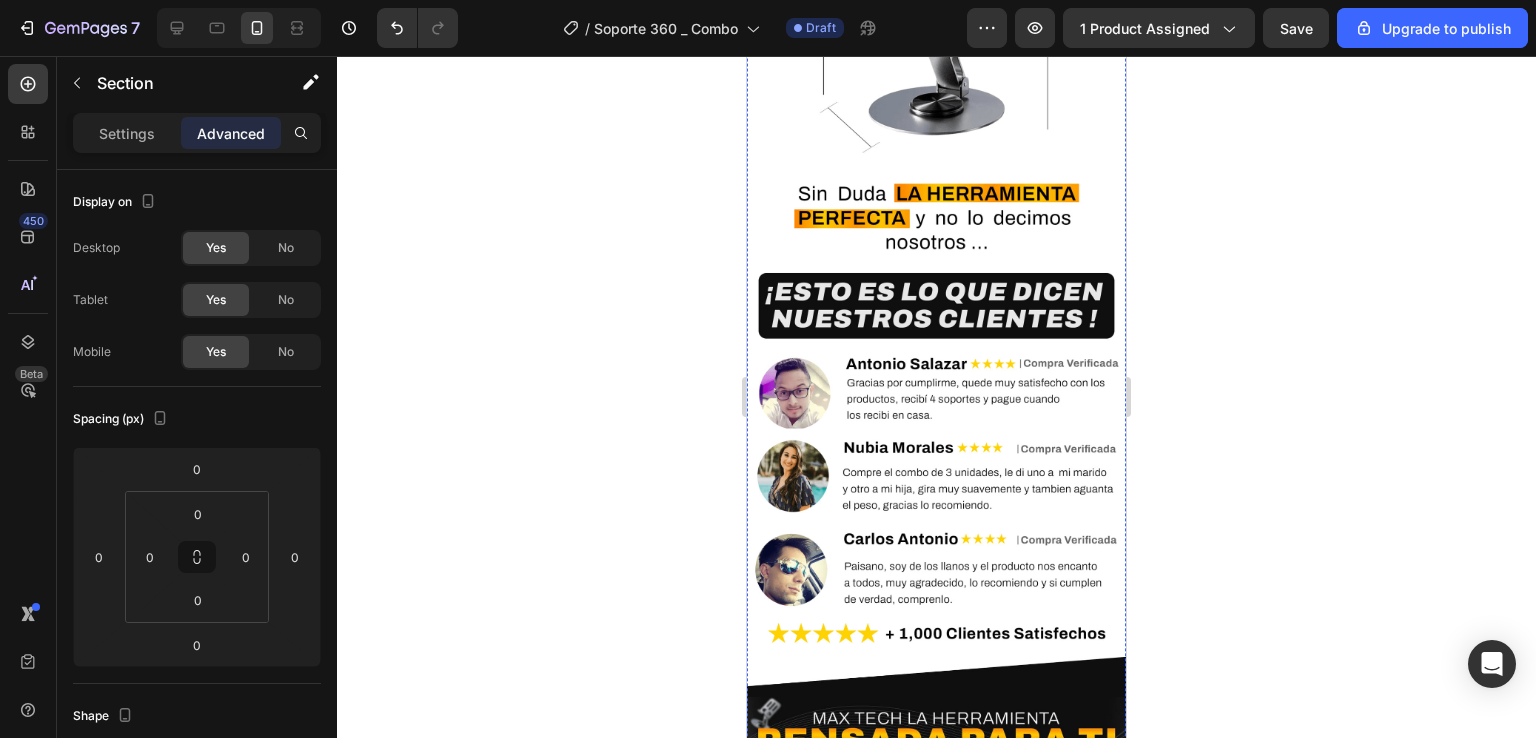 scroll, scrollTop: 9557, scrollLeft: 0, axis: vertical 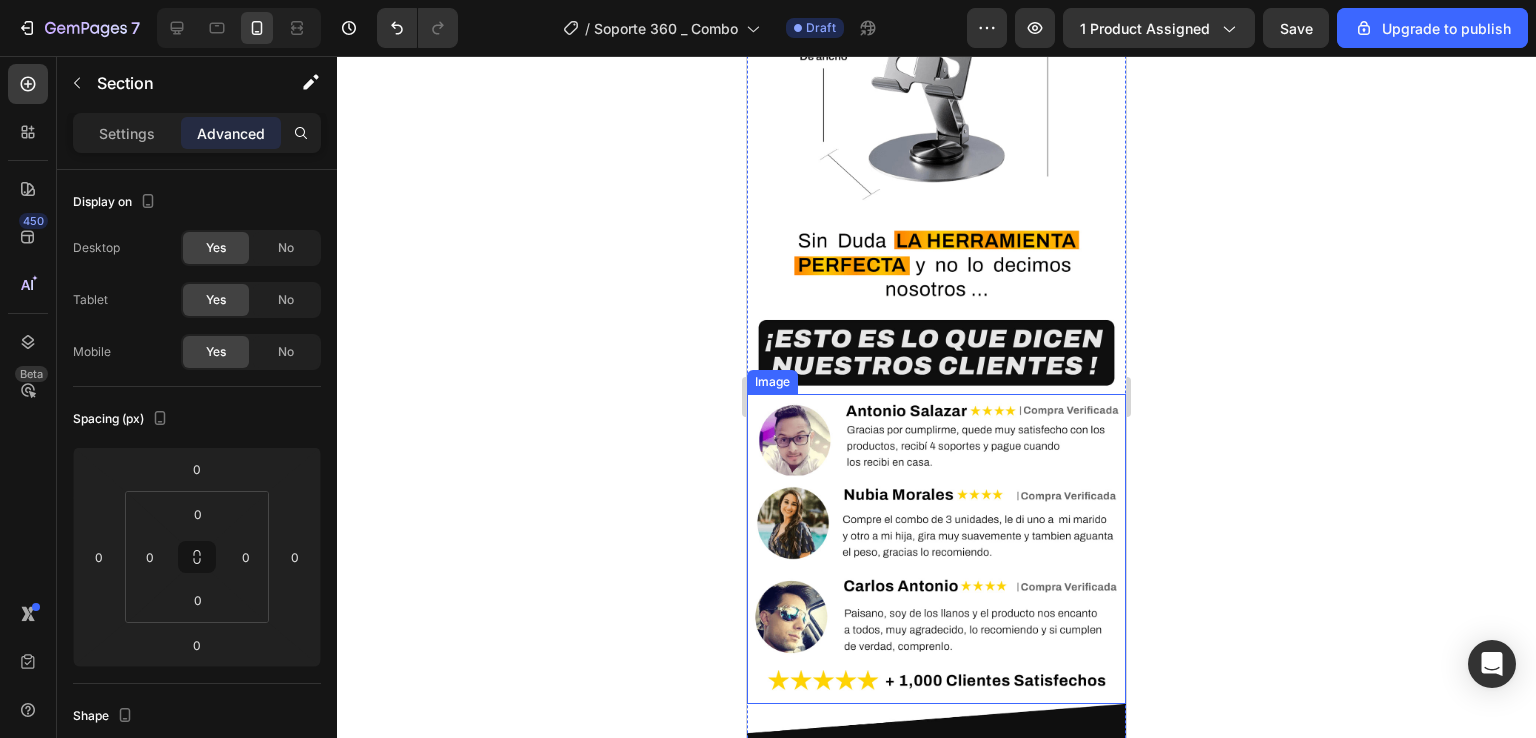 click at bounding box center (936, 548) 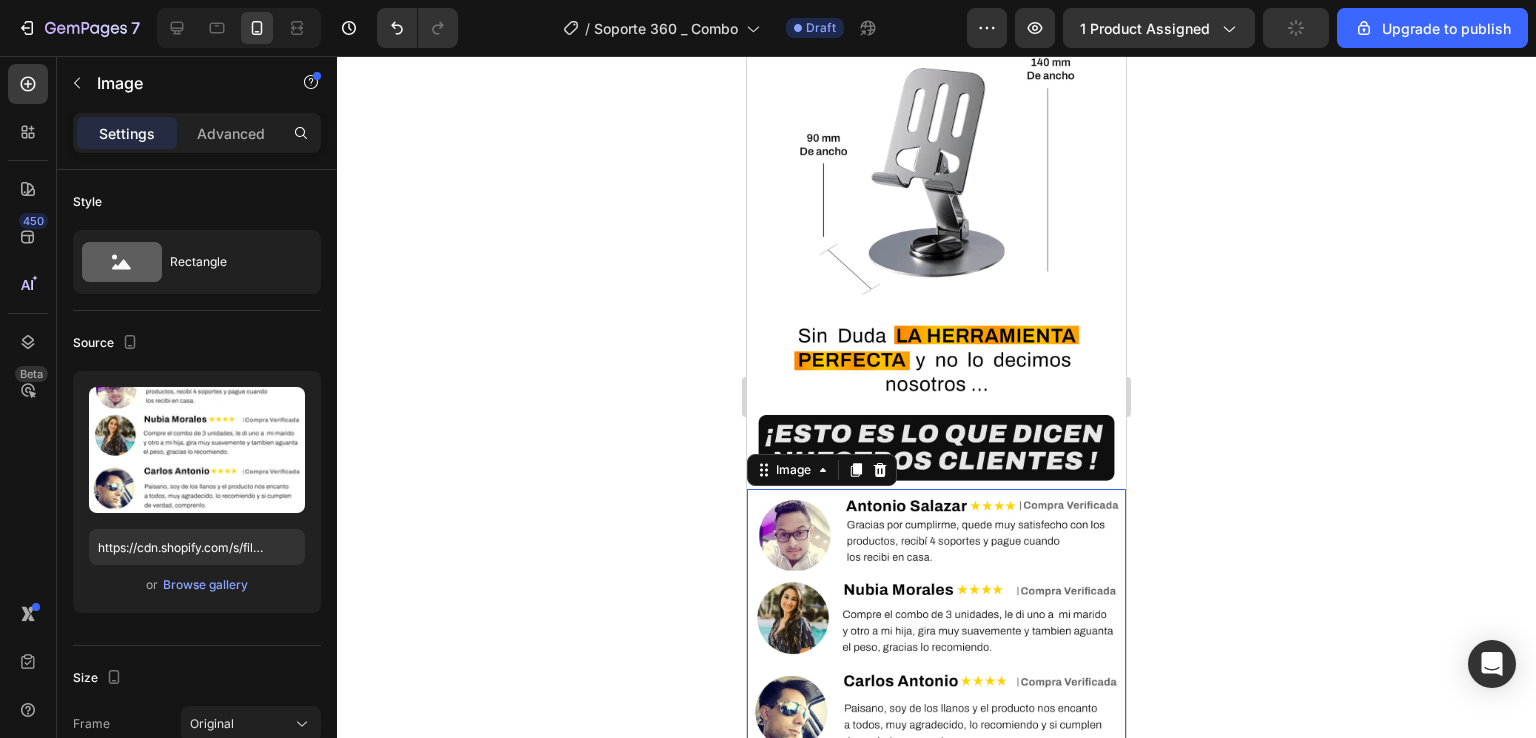 scroll, scrollTop: 9457, scrollLeft: 0, axis: vertical 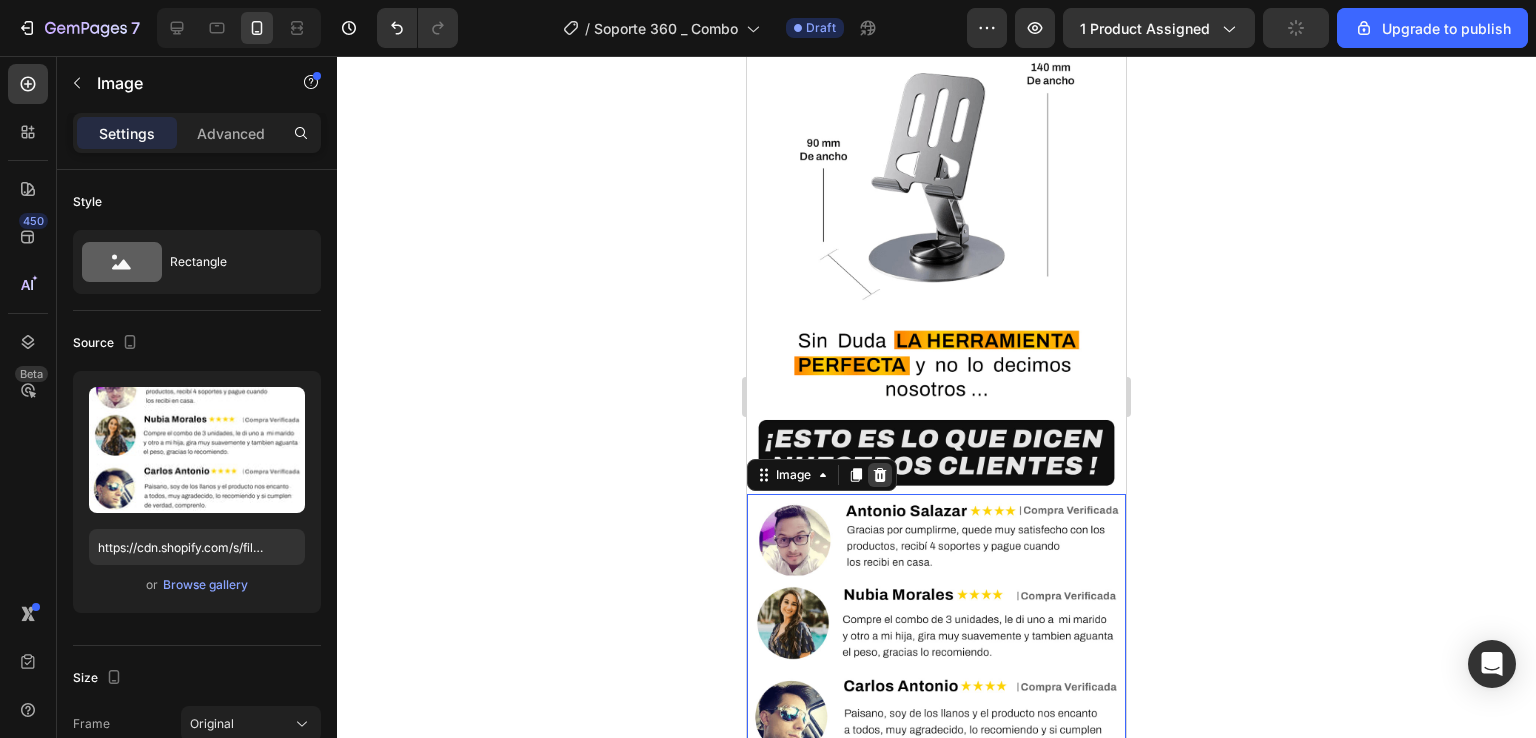 click 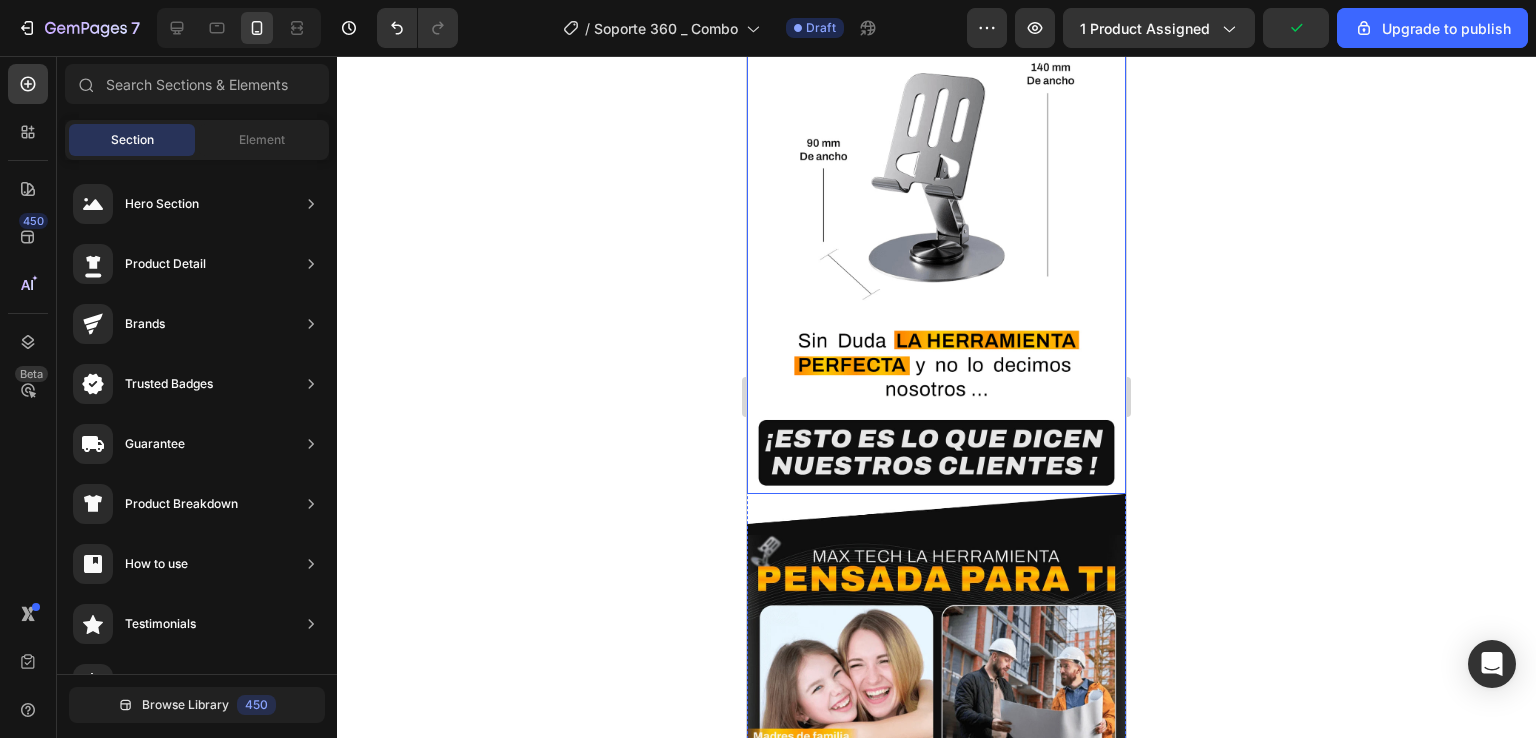 click at bounding box center (936, 169) 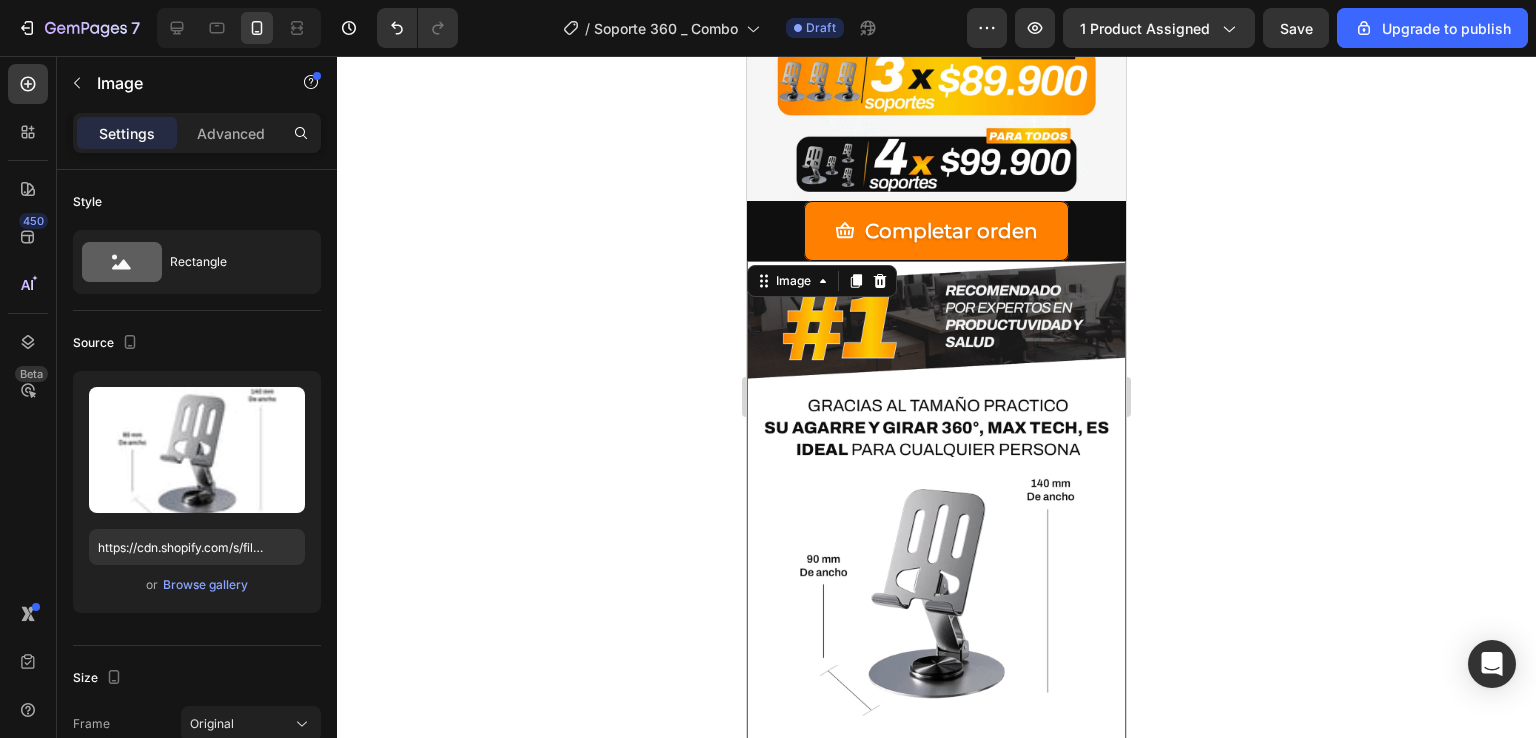 scroll, scrollTop: 8857, scrollLeft: 0, axis: vertical 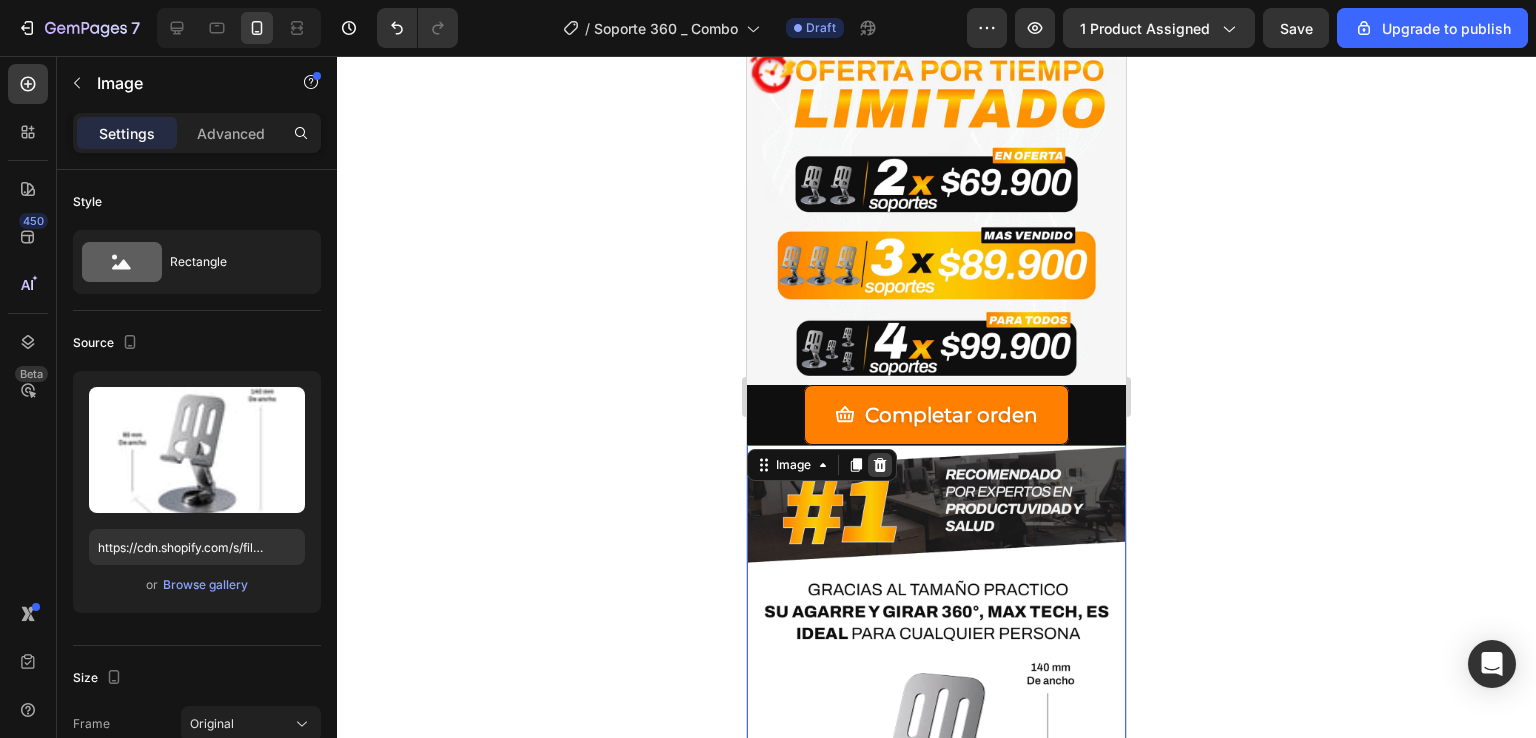 click 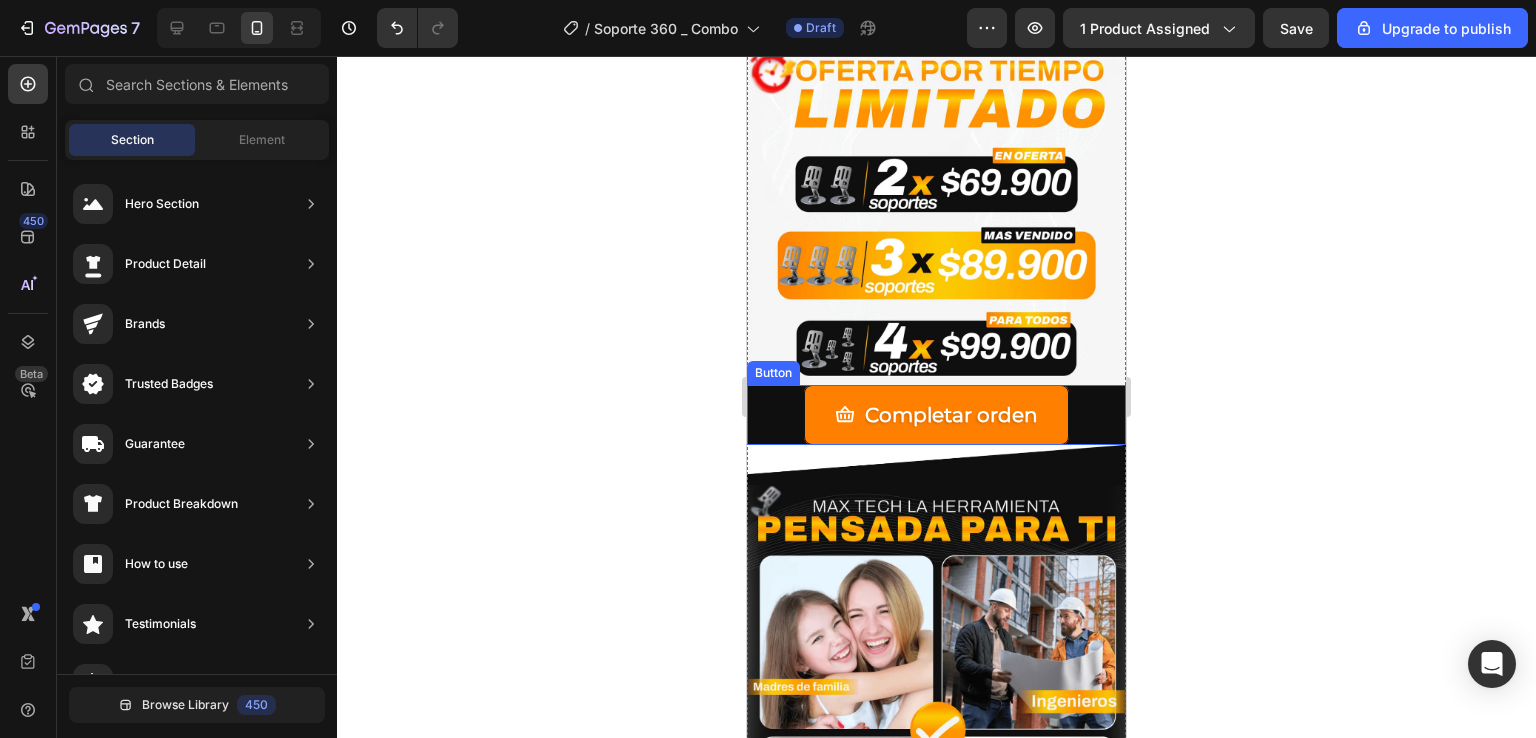 click on "Completar orden Button" at bounding box center (936, 415) 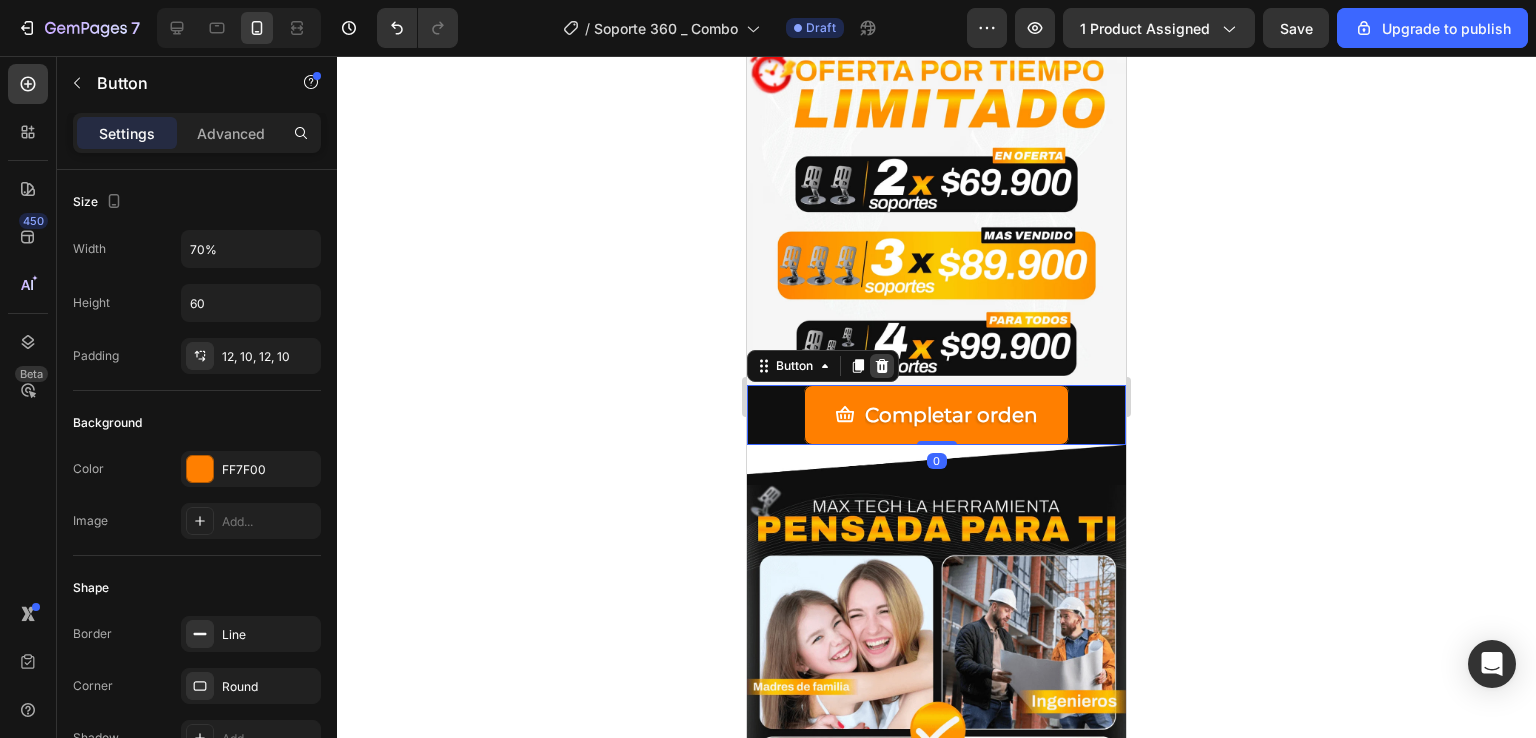 click 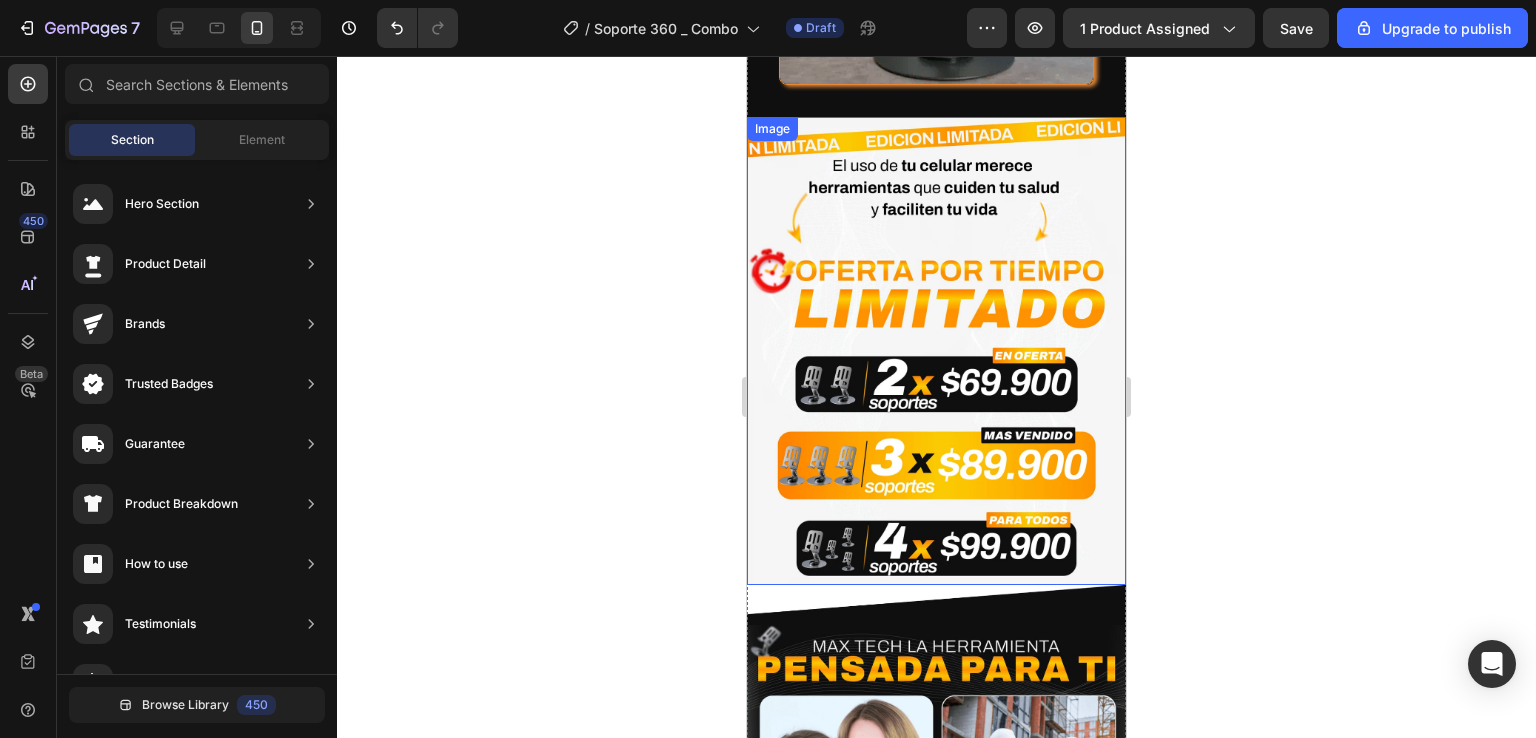click at bounding box center [936, 351] 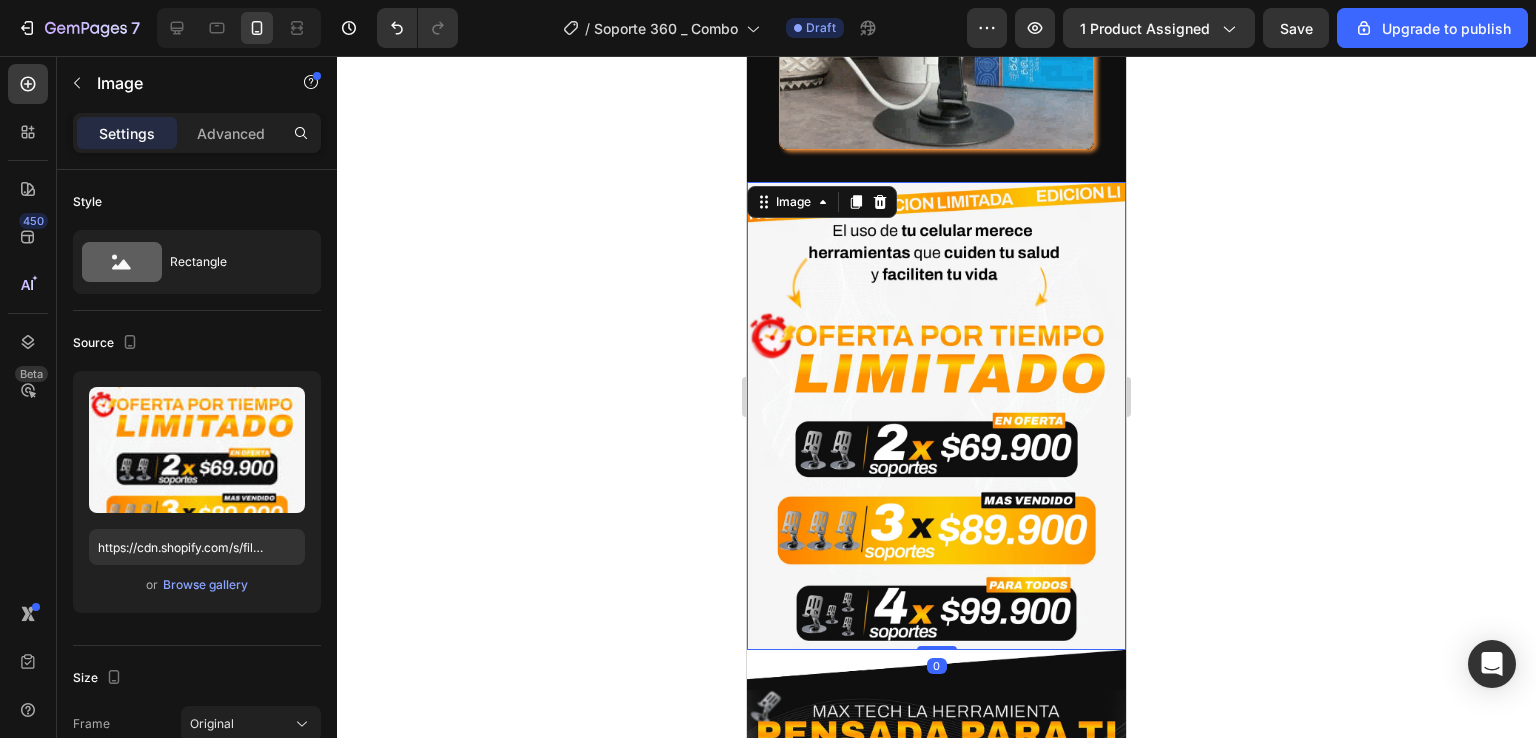 scroll, scrollTop: 8557, scrollLeft: 0, axis: vertical 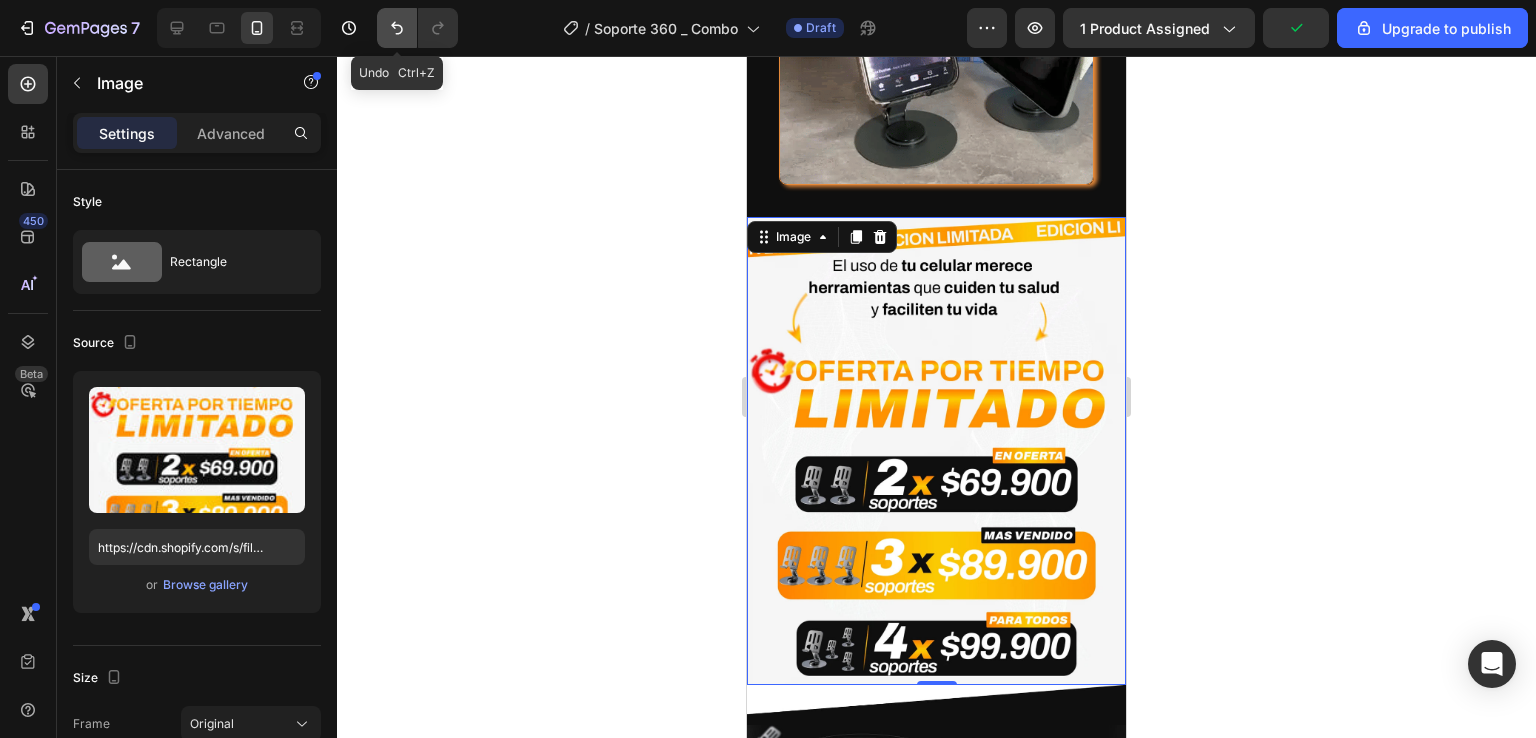 click 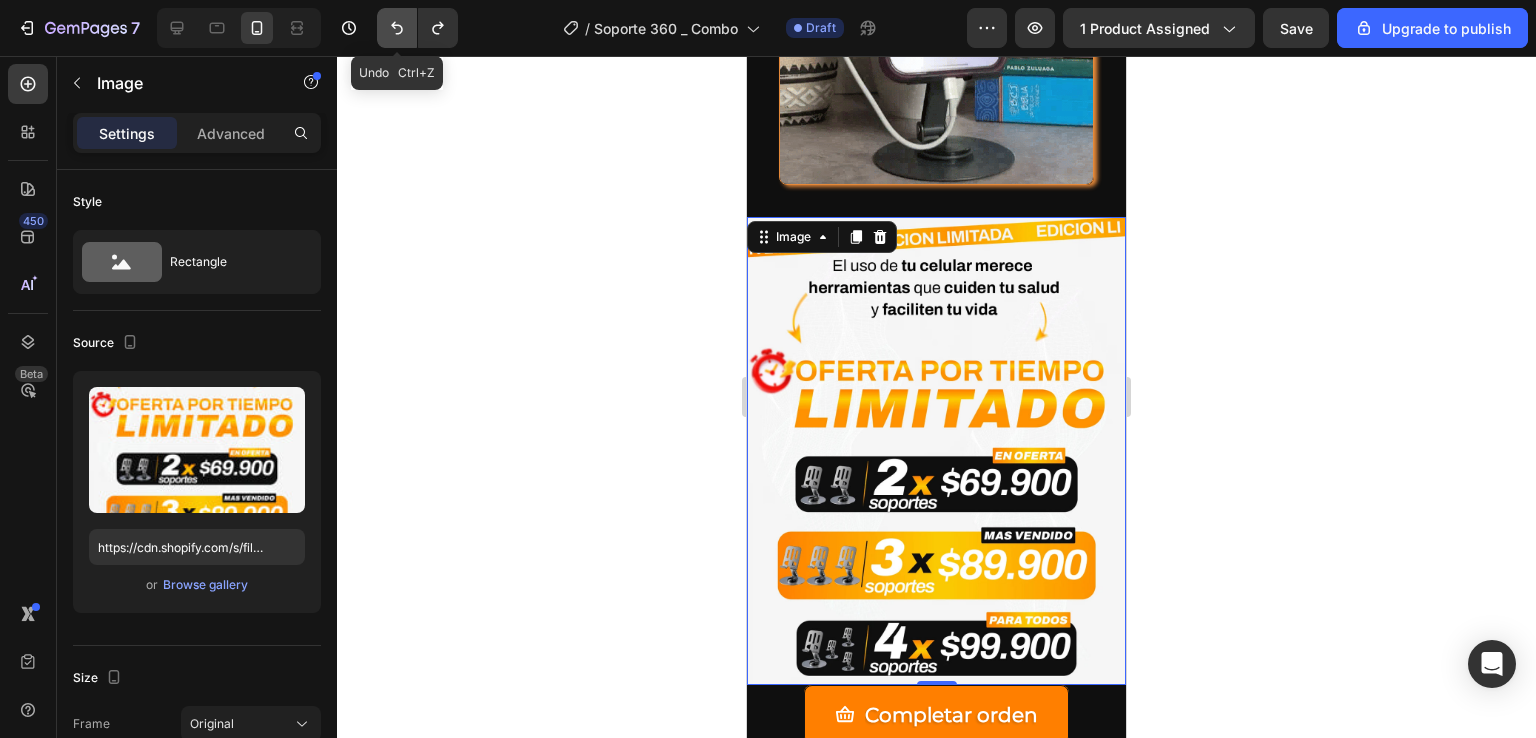 click 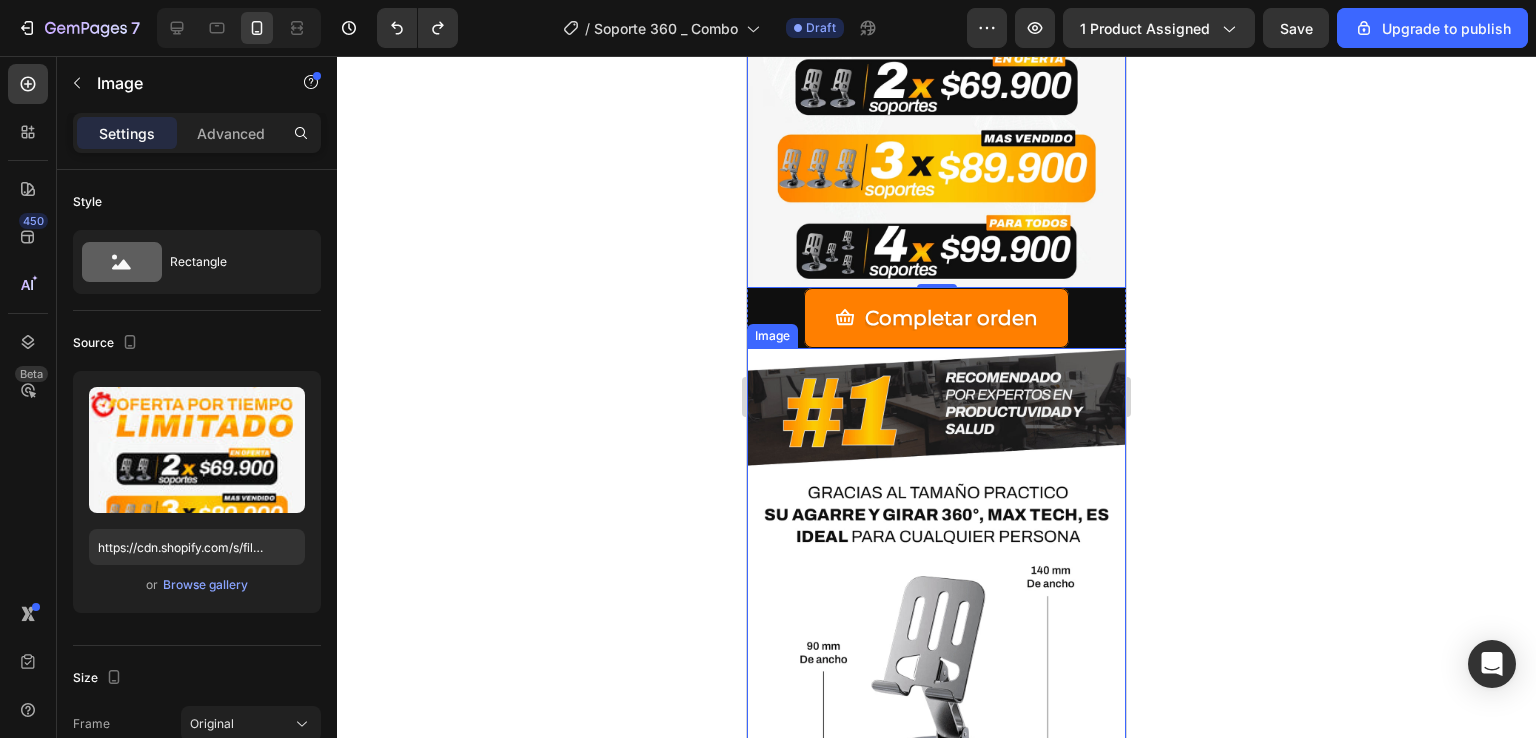 scroll, scrollTop: 8957, scrollLeft: 0, axis: vertical 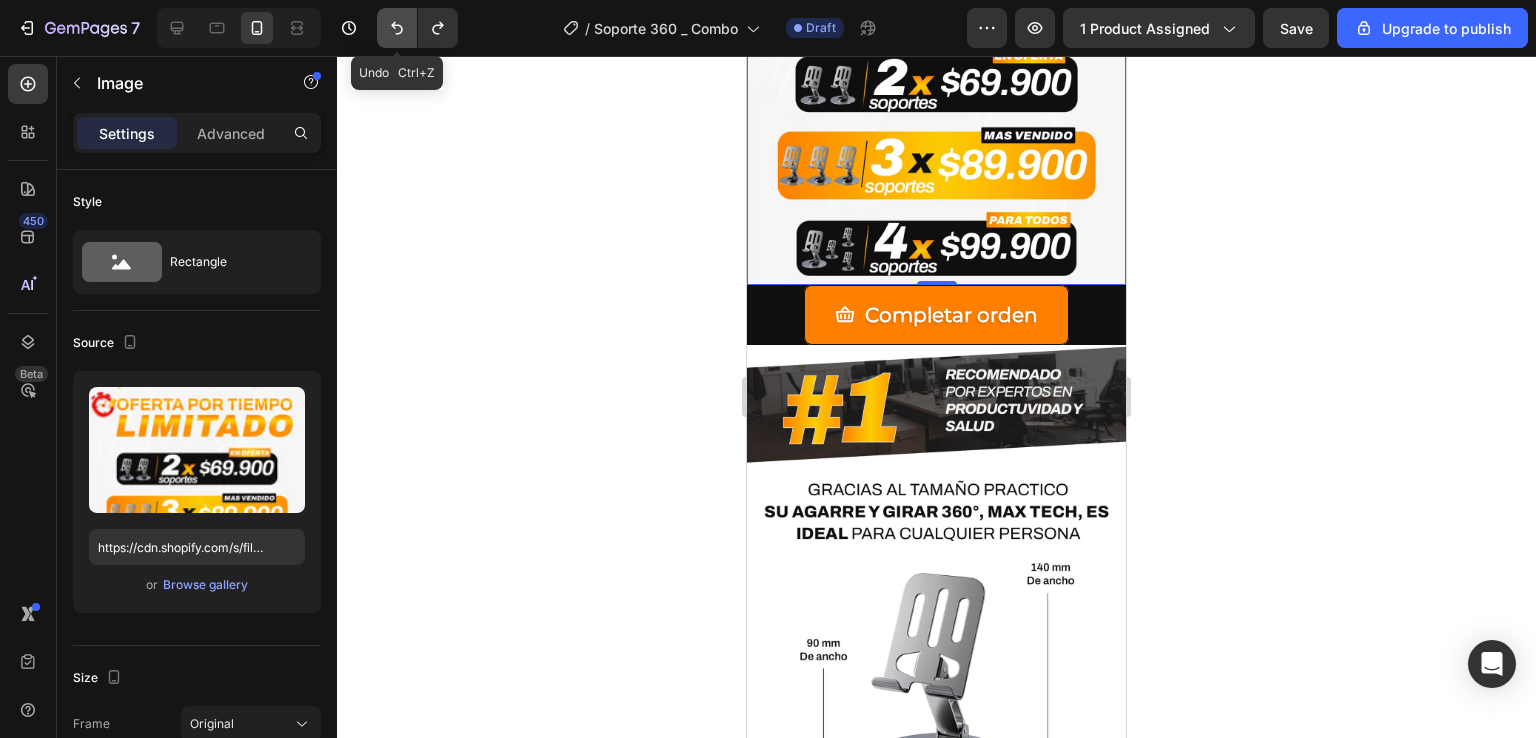 click 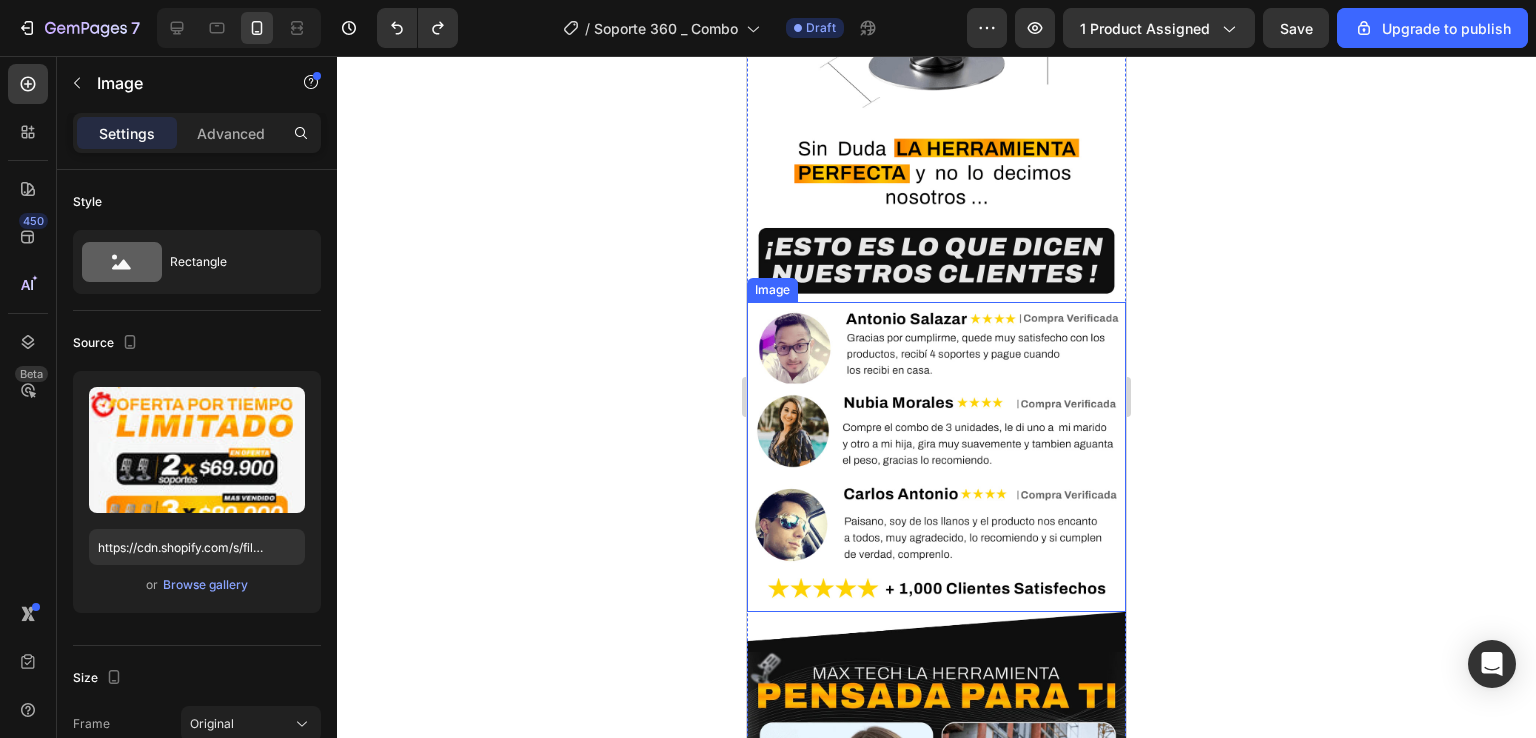 scroll, scrollTop: 9657, scrollLeft: 0, axis: vertical 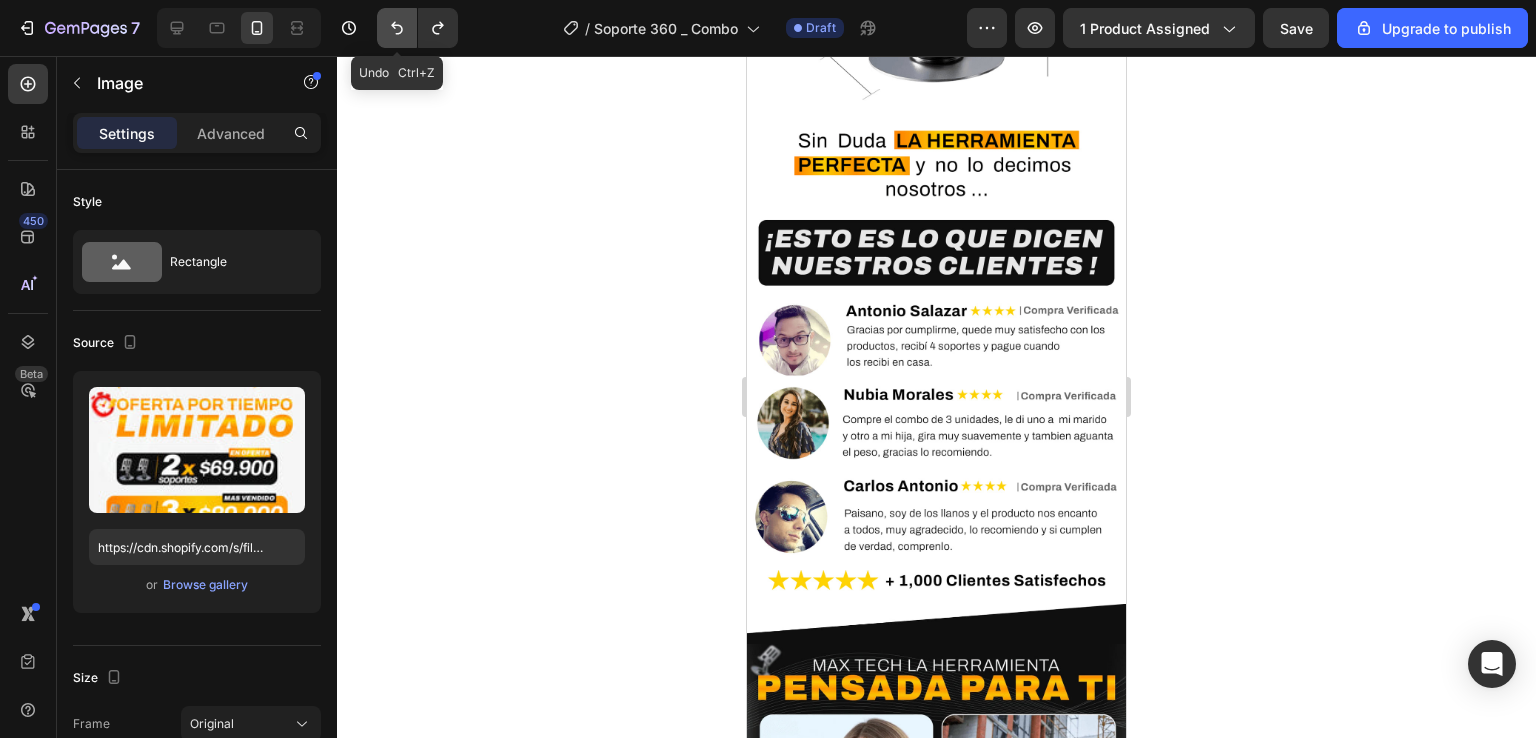 click 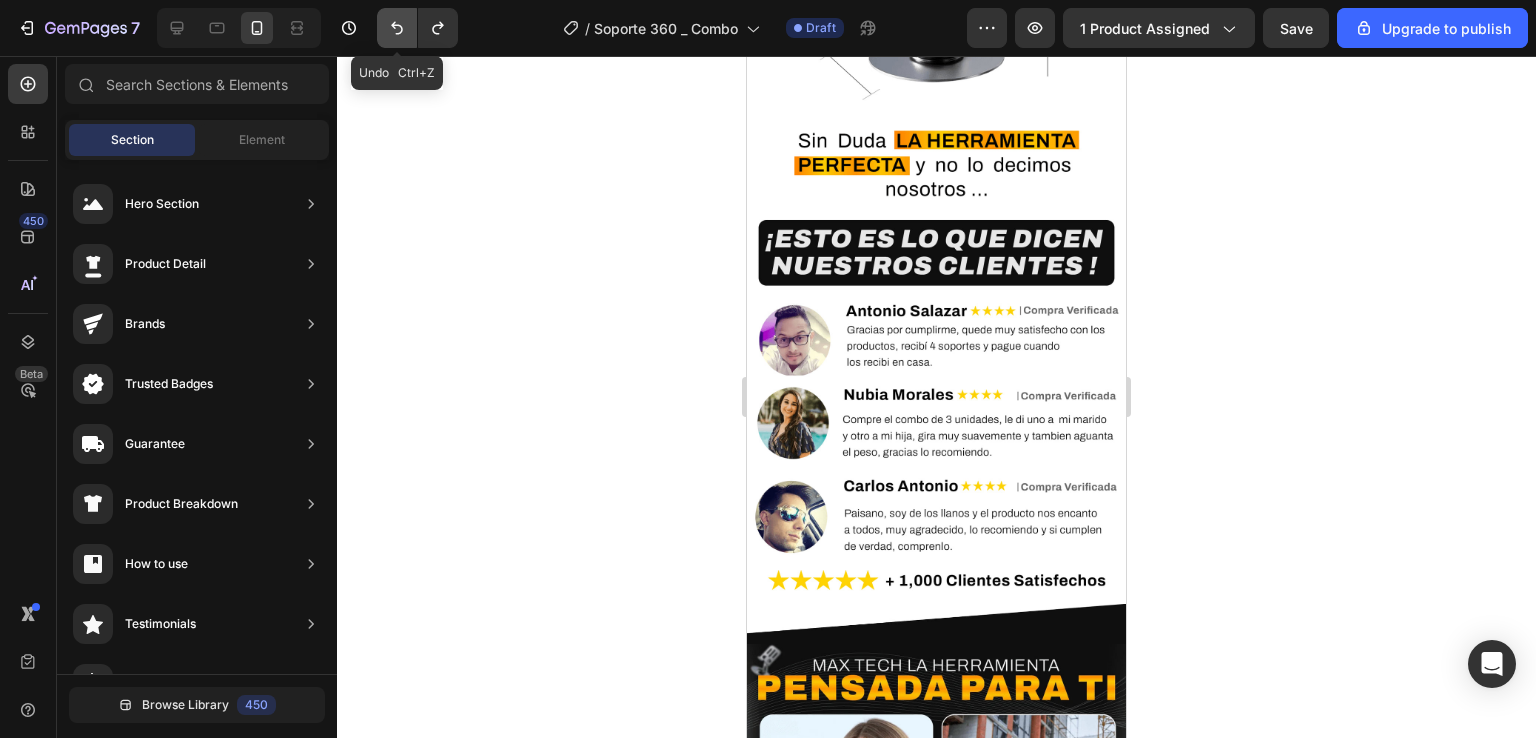 scroll, scrollTop: 7744, scrollLeft: 0, axis: vertical 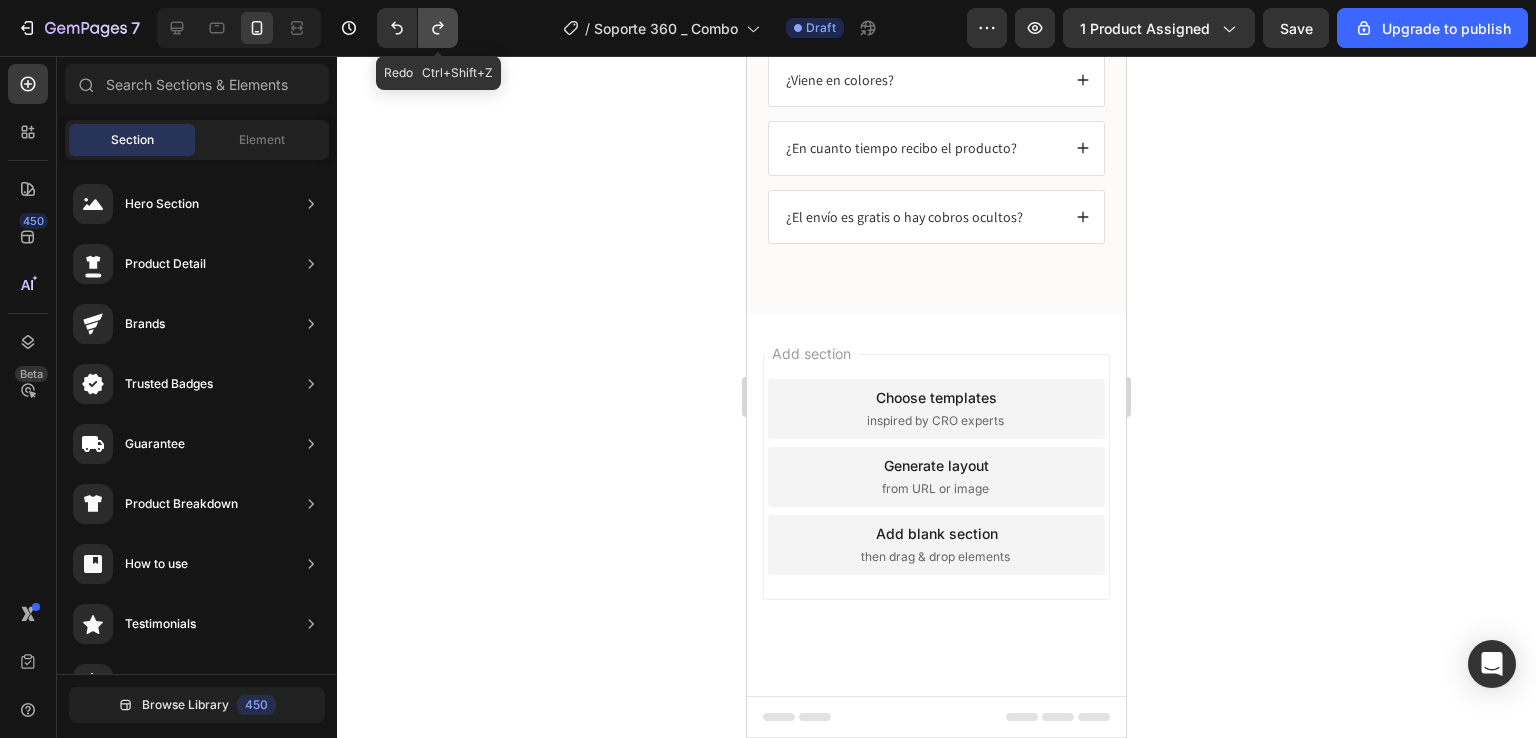 click 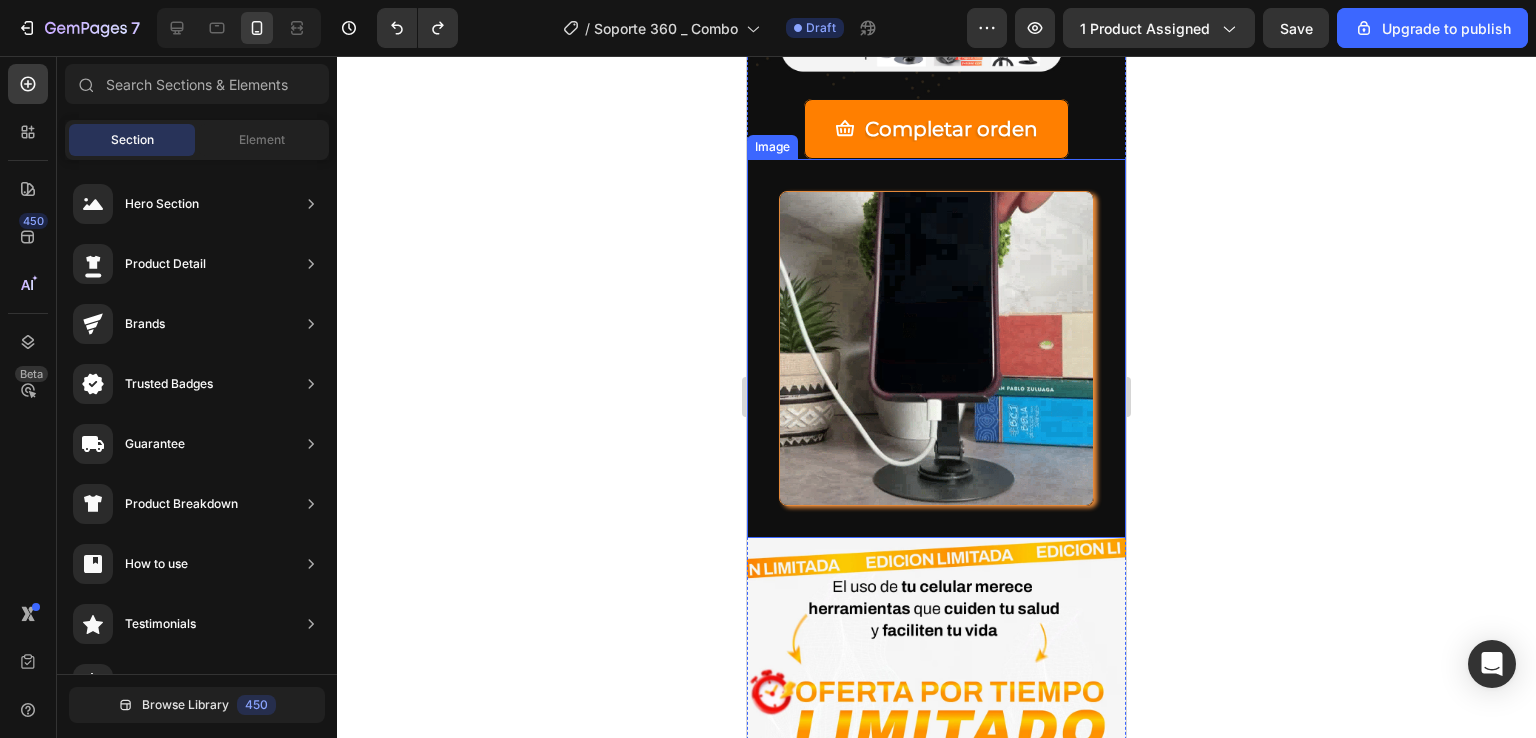 scroll, scrollTop: 8157, scrollLeft: 0, axis: vertical 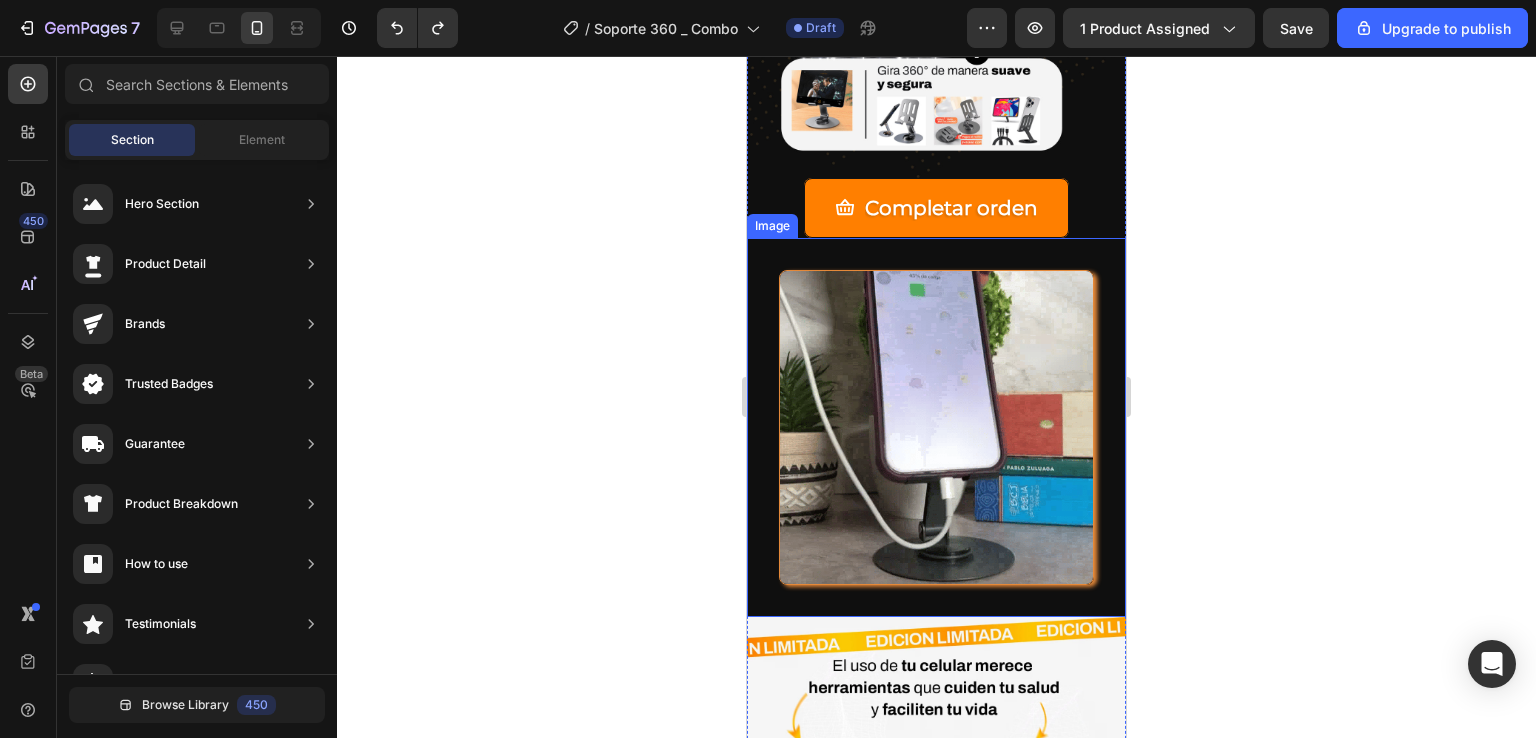 click on "Image" at bounding box center (936, 427) 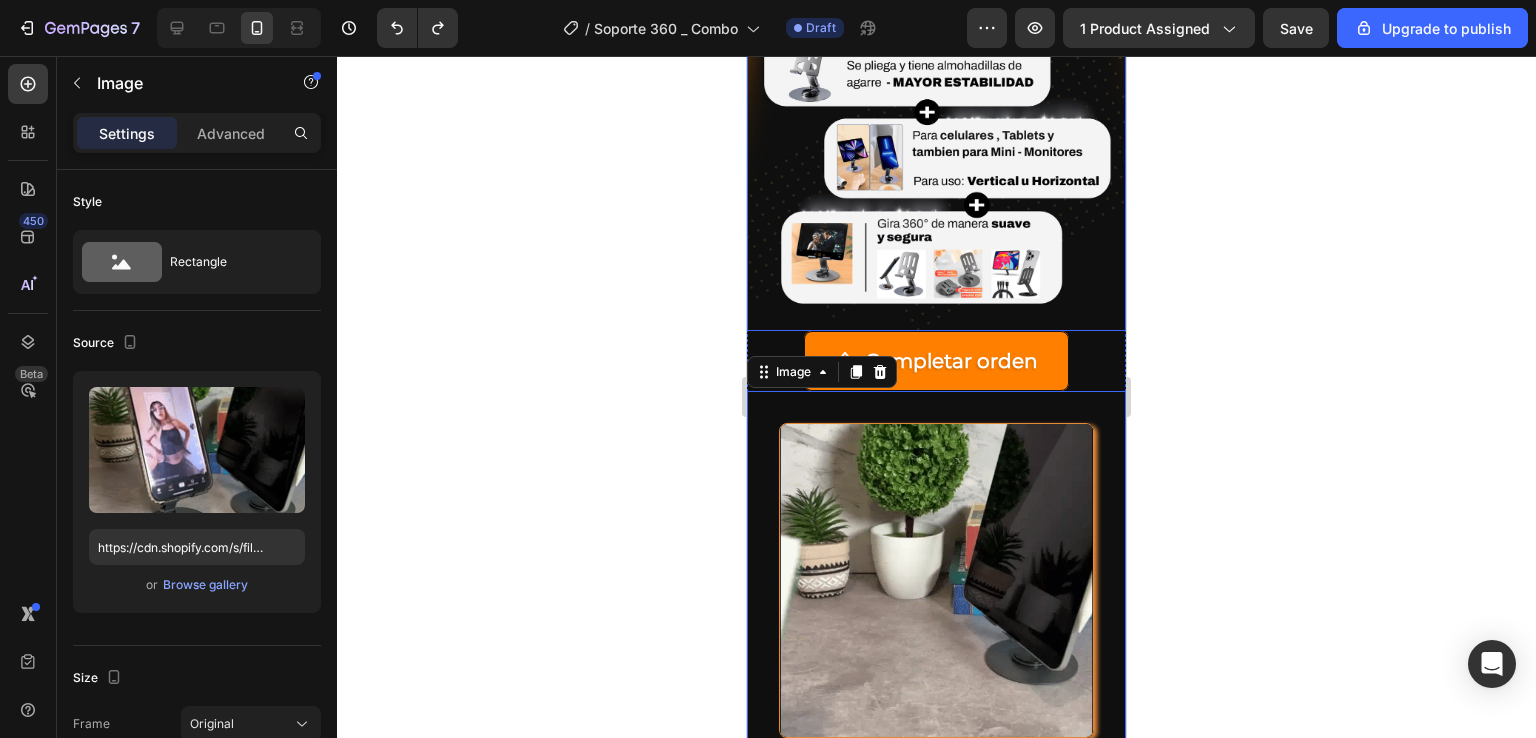 scroll, scrollTop: 7957, scrollLeft: 0, axis: vertical 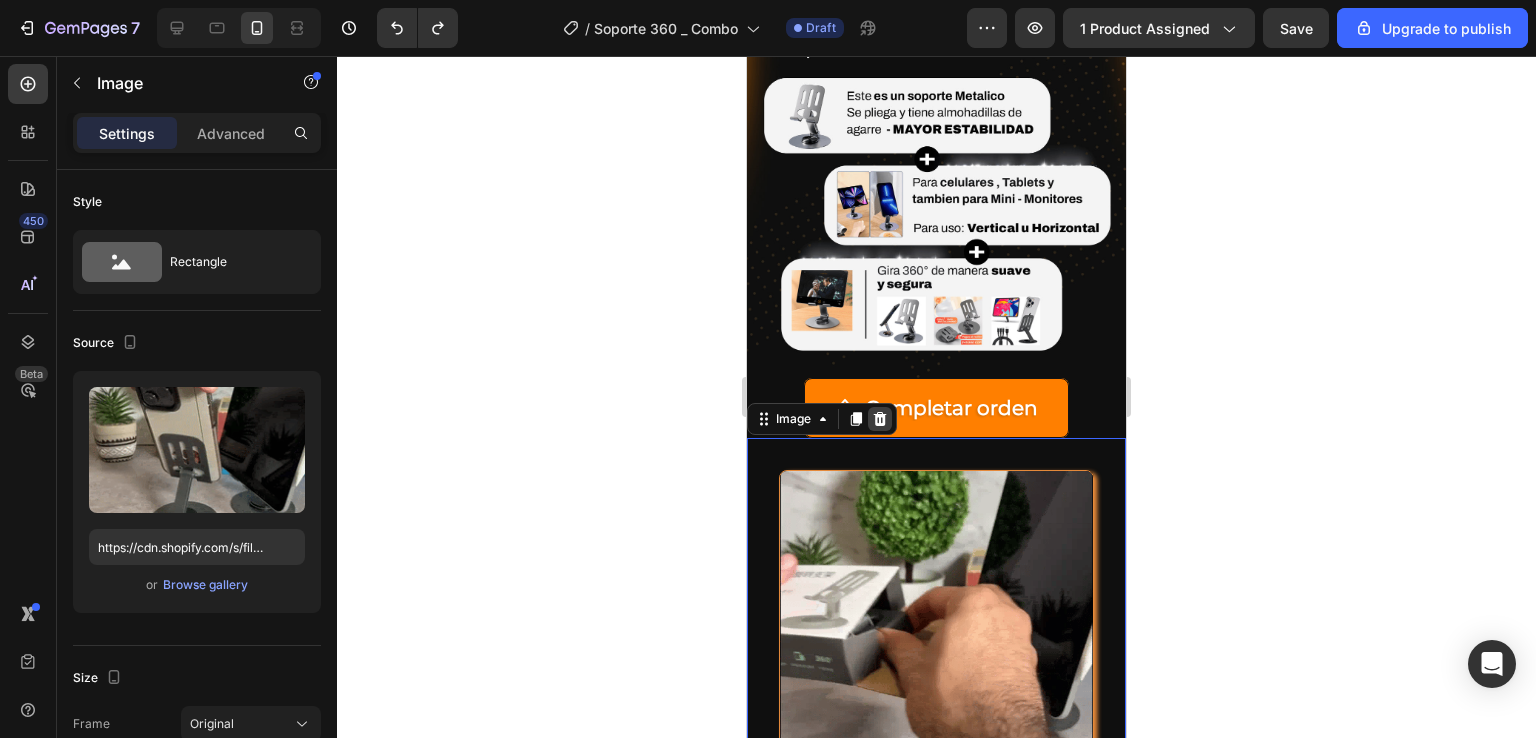 click 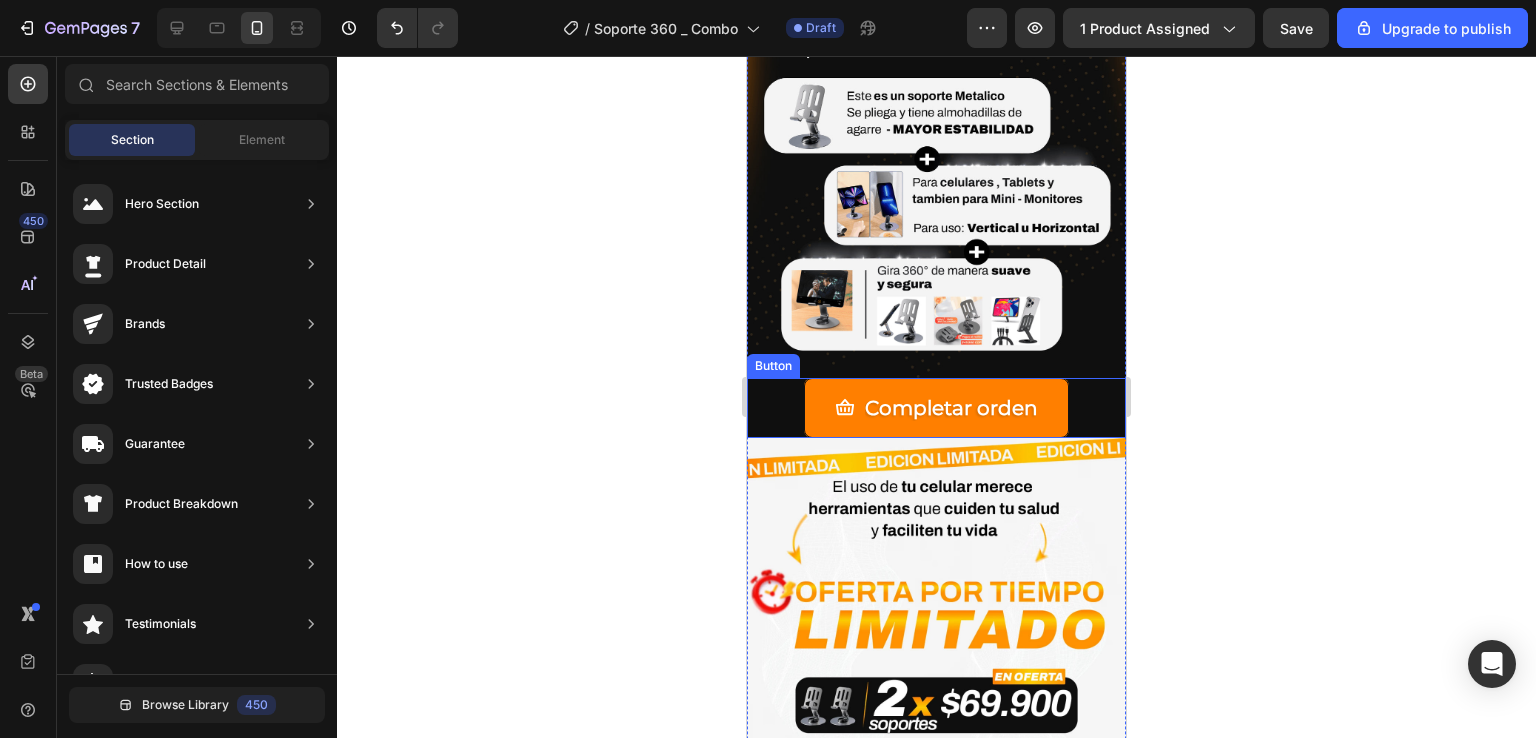 click on "Completar orden Button" at bounding box center (936, 408) 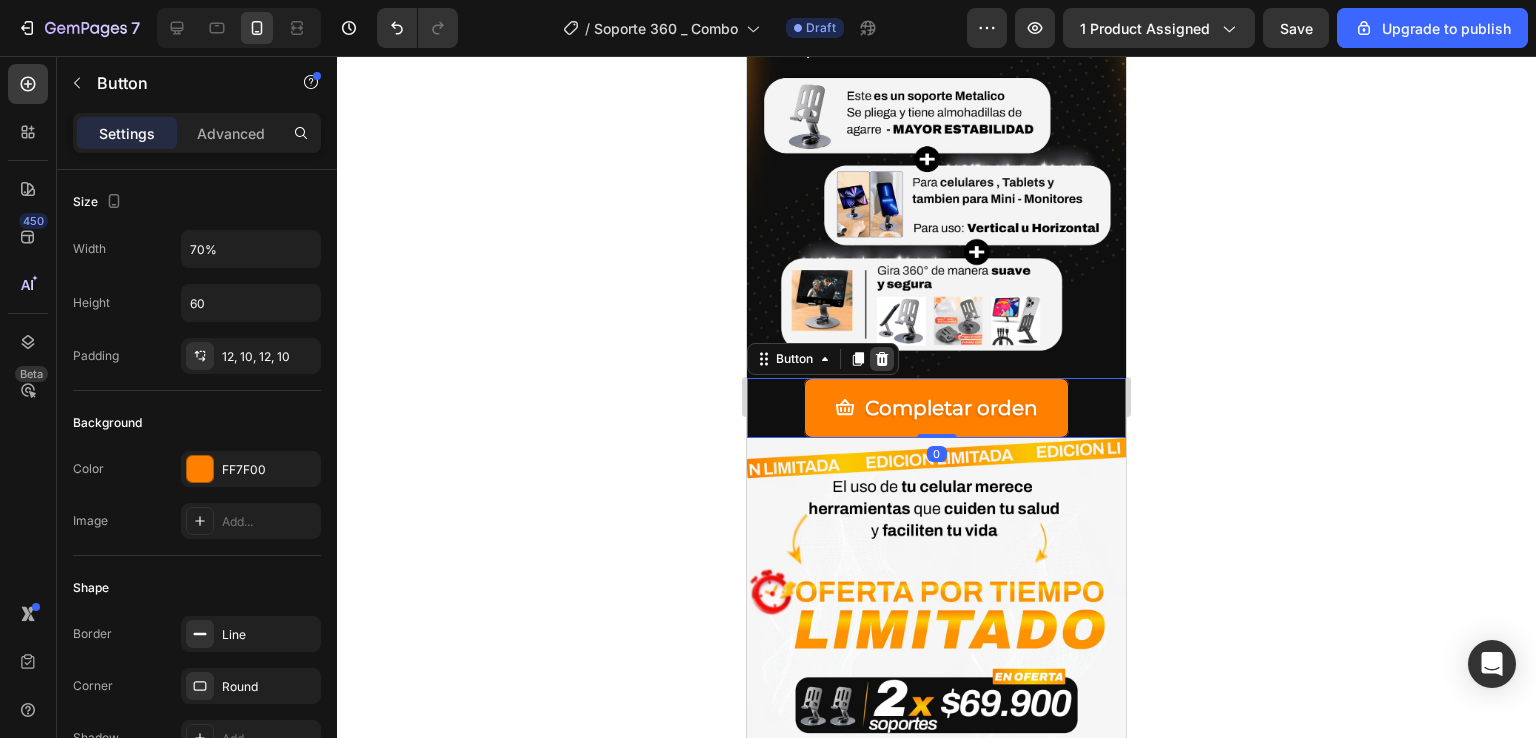 click 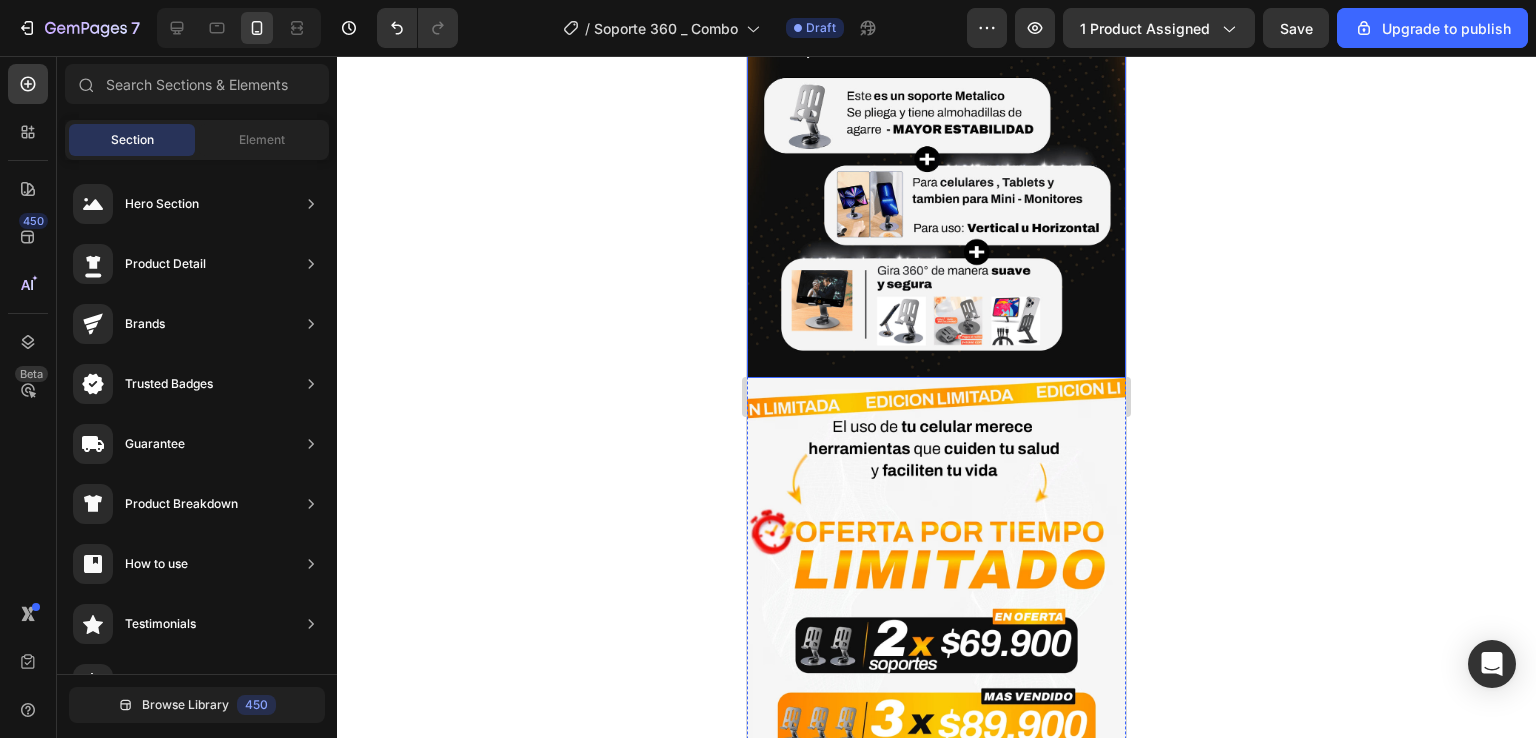 click at bounding box center (936, 44) 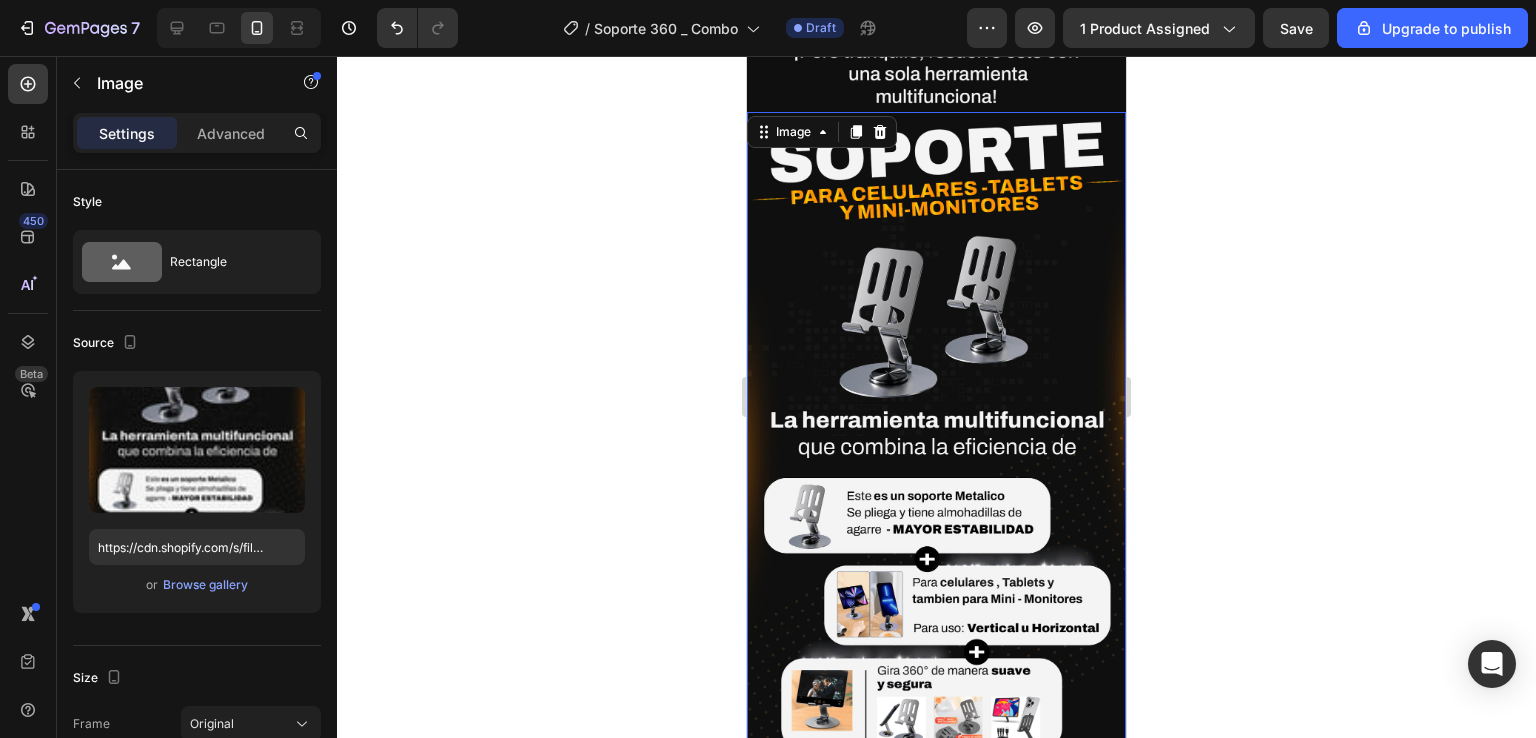 scroll, scrollTop: 7457, scrollLeft: 0, axis: vertical 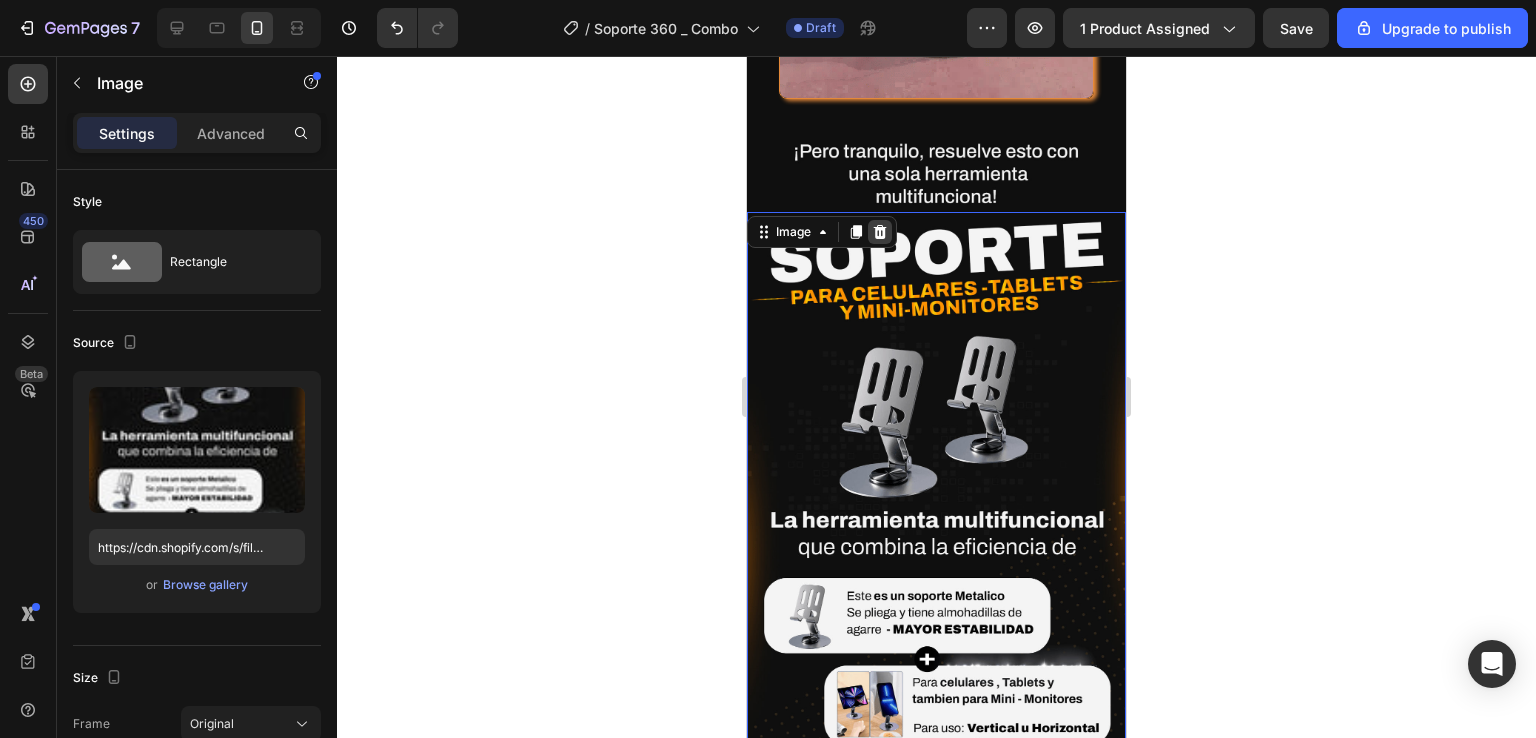 click 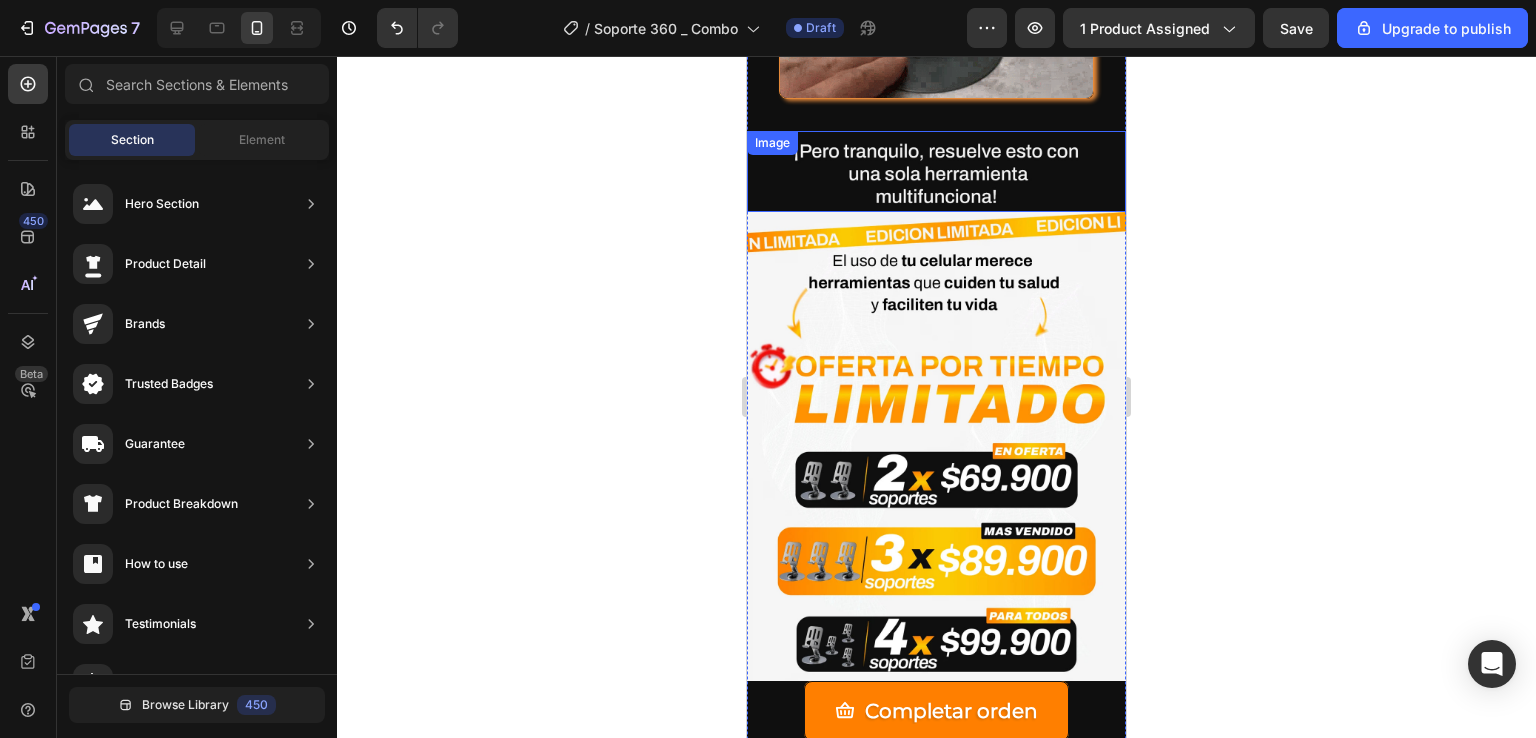 click at bounding box center [936, 171] 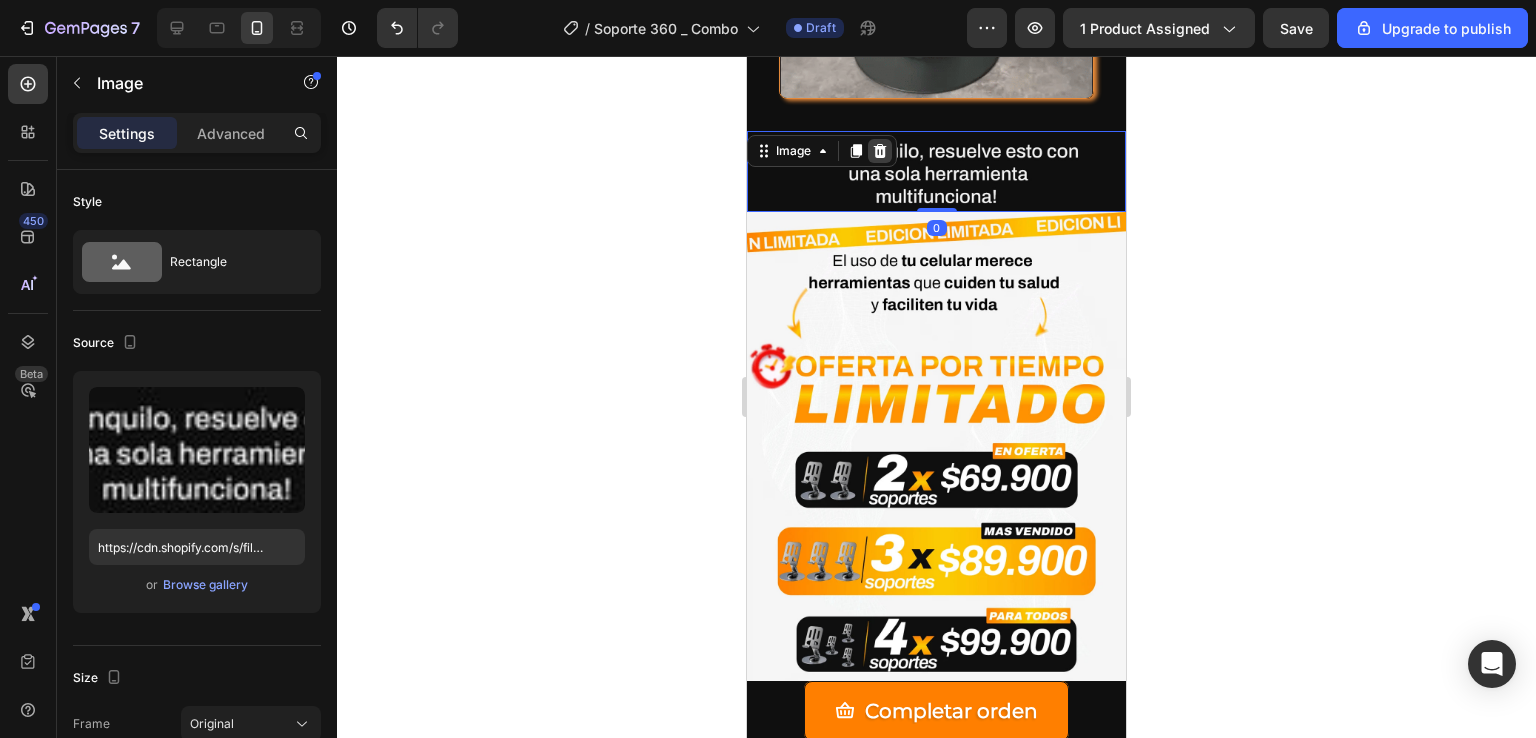 click 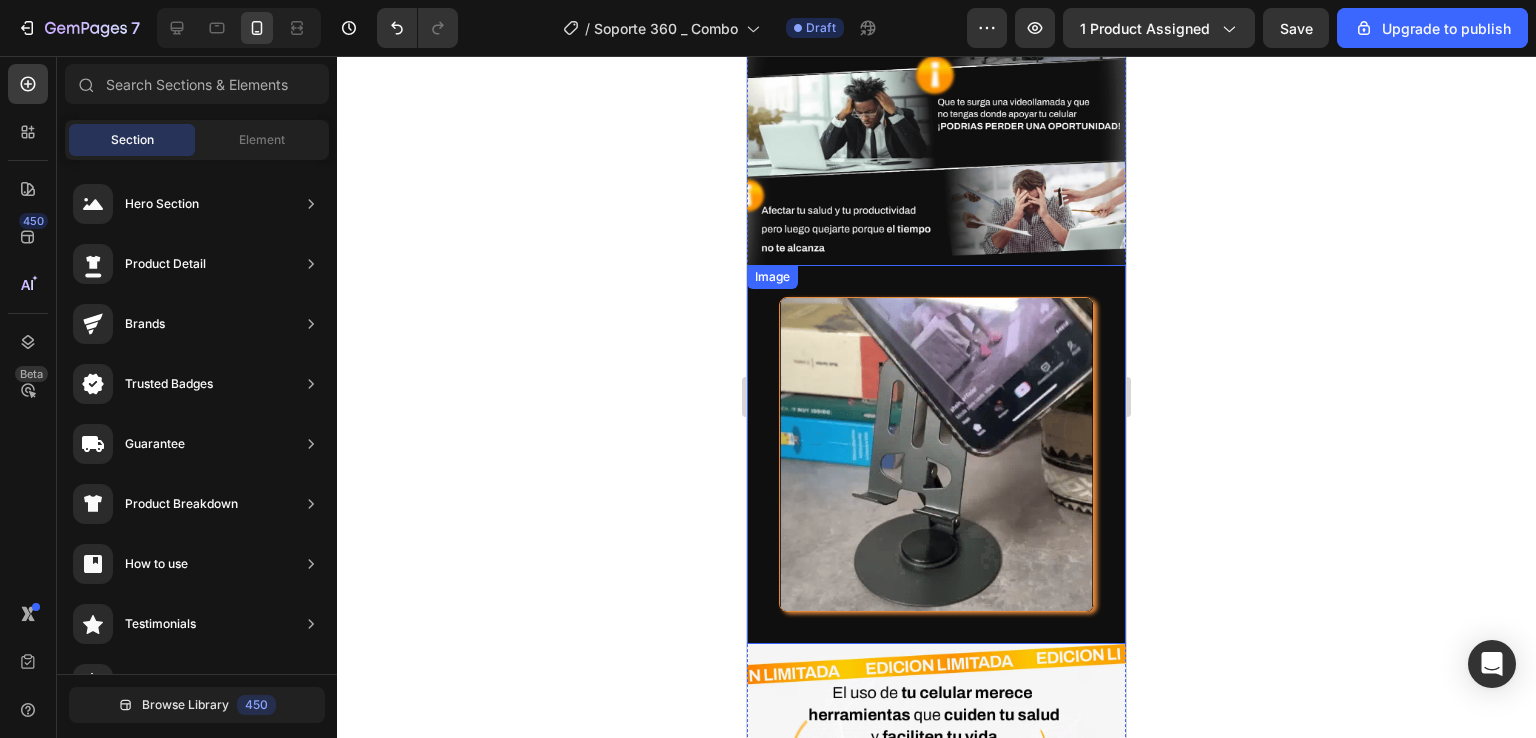 scroll, scrollTop: 6857, scrollLeft: 0, axis: vertical 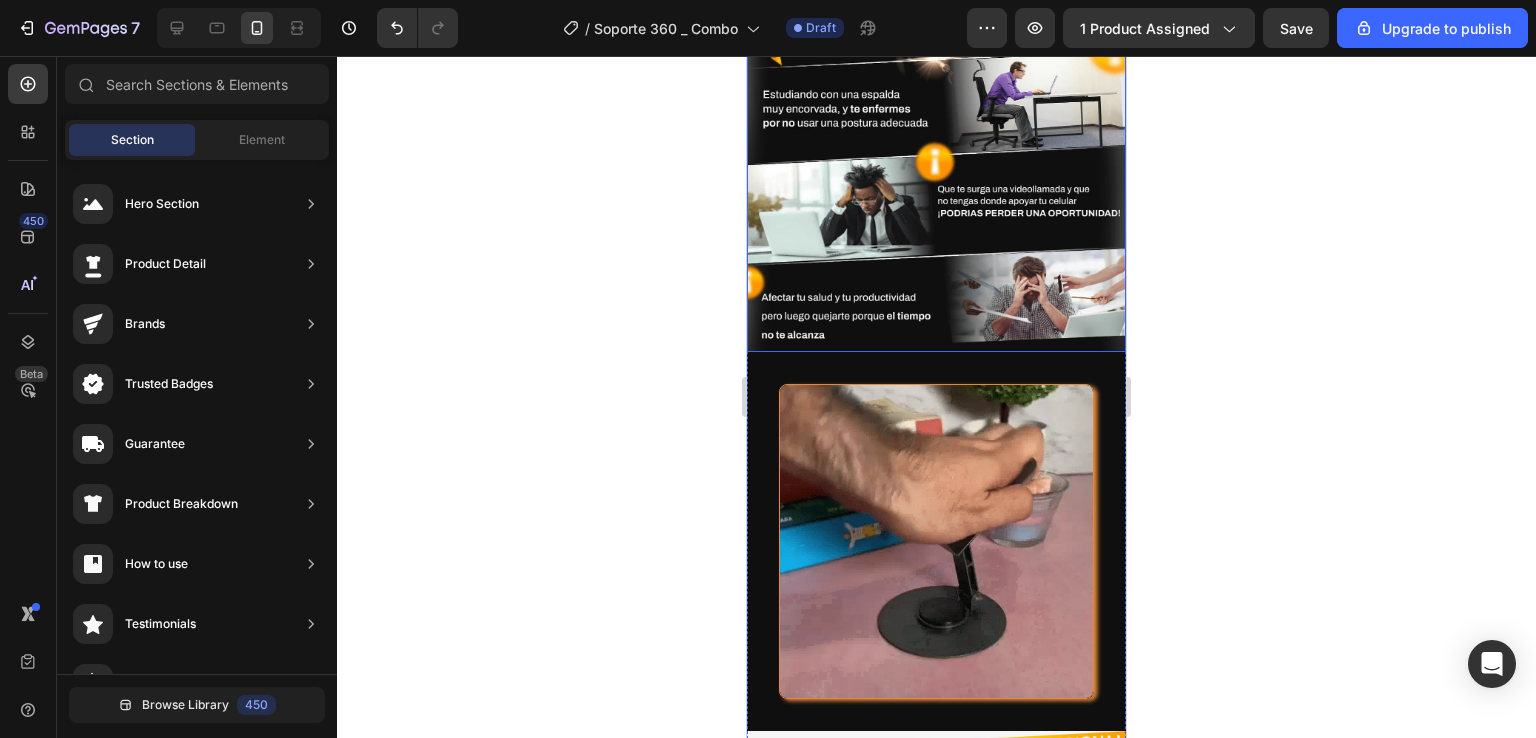 click on "Image" at bounding box center [936, 541] 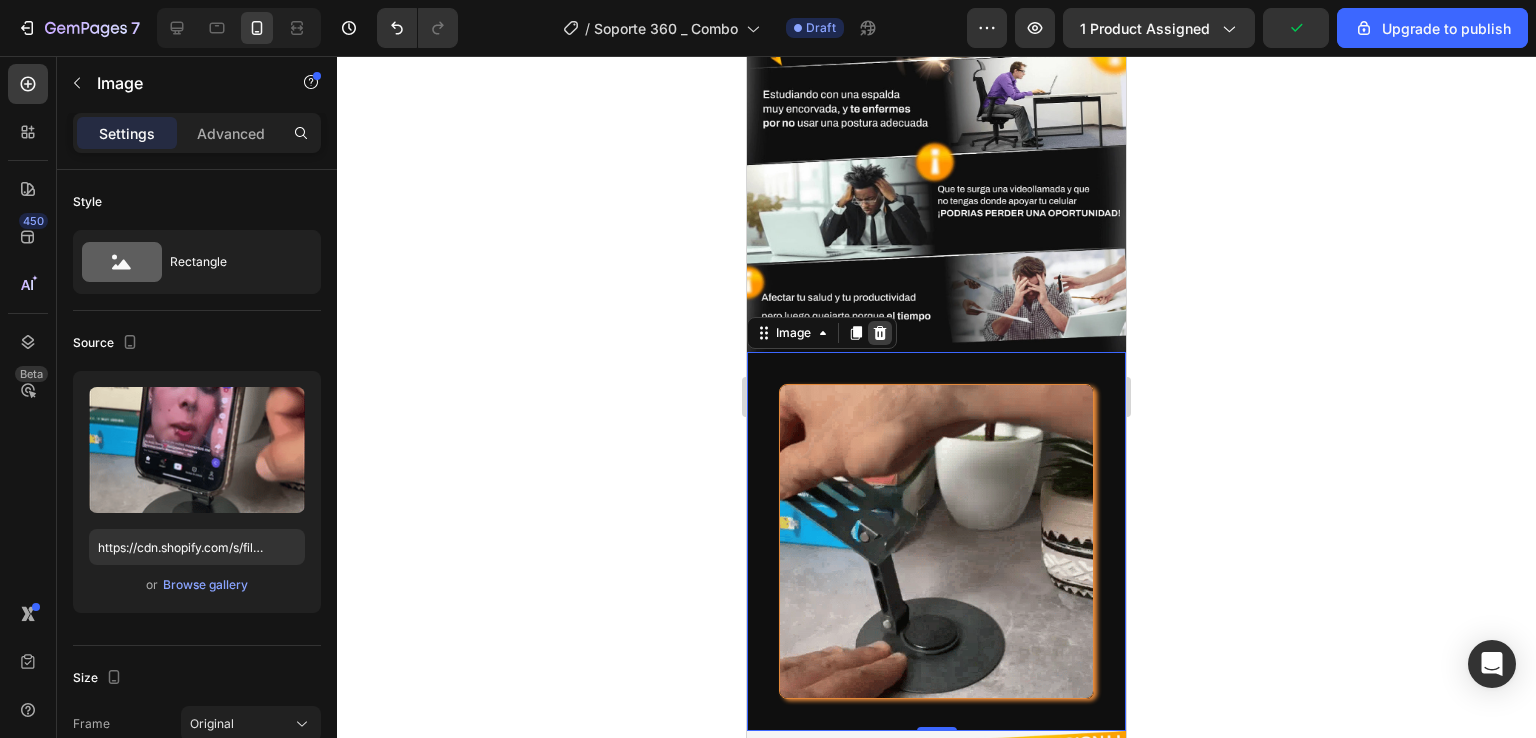 click 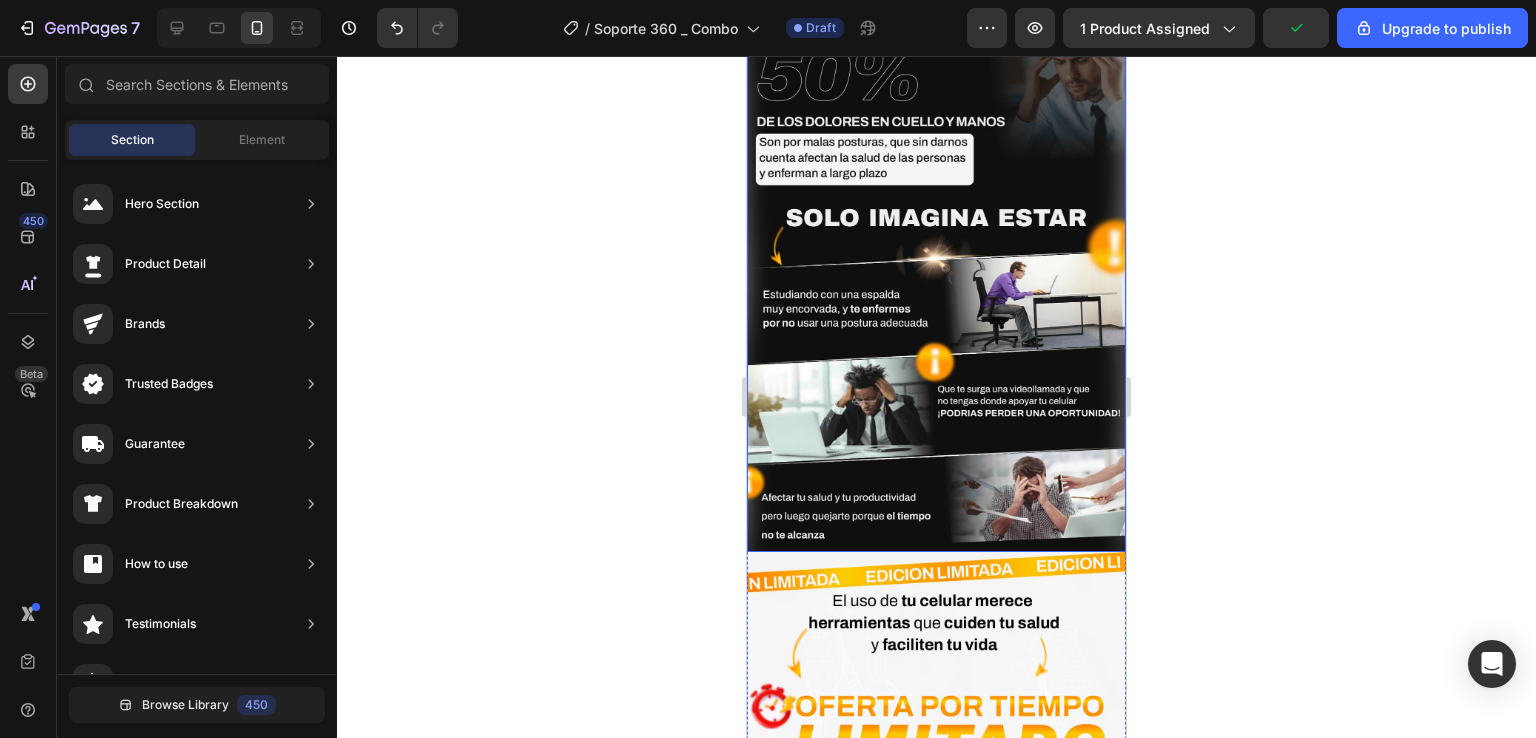 click at bounding box center (936, 263) 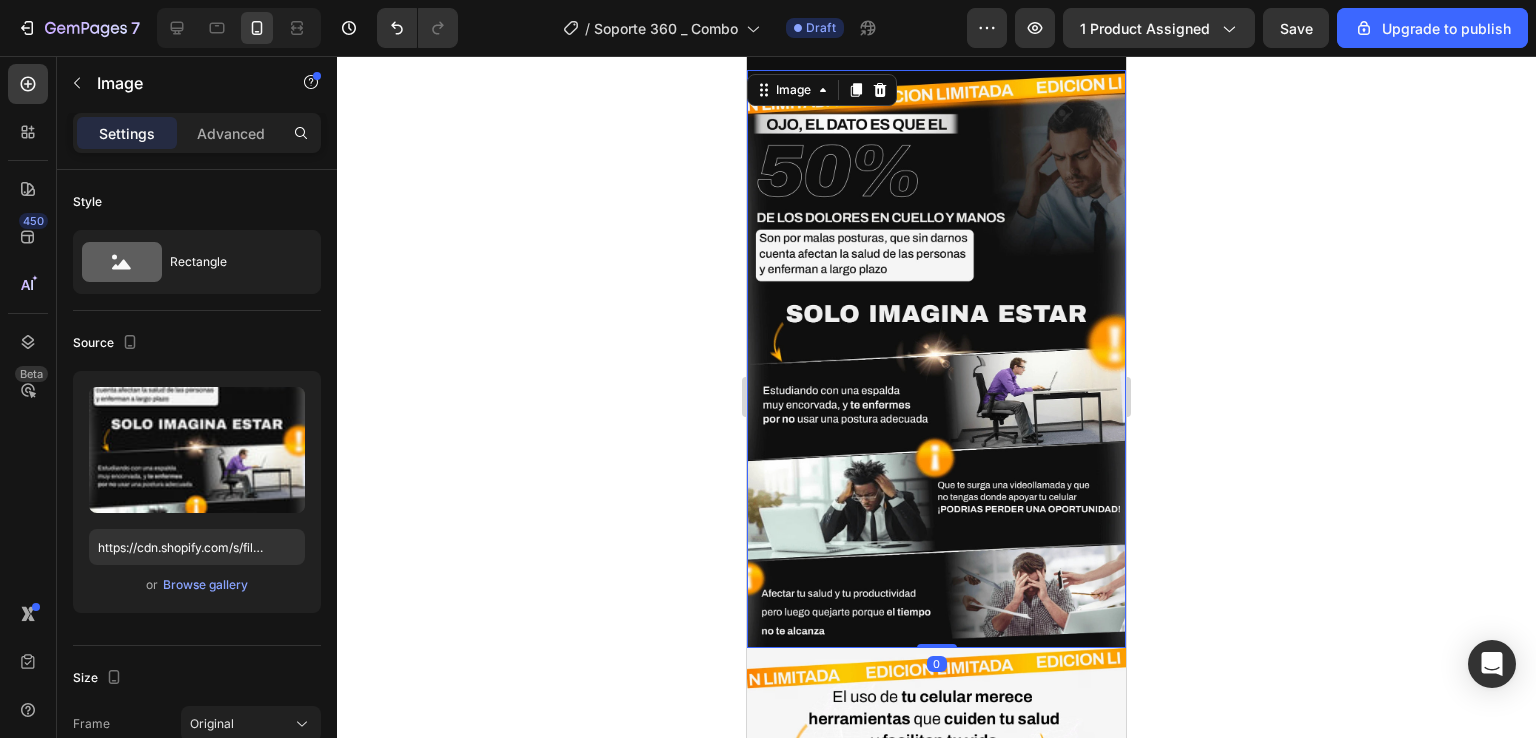 scroll, scrollTop: 6457, scrollLeft: 0, axis: vertical 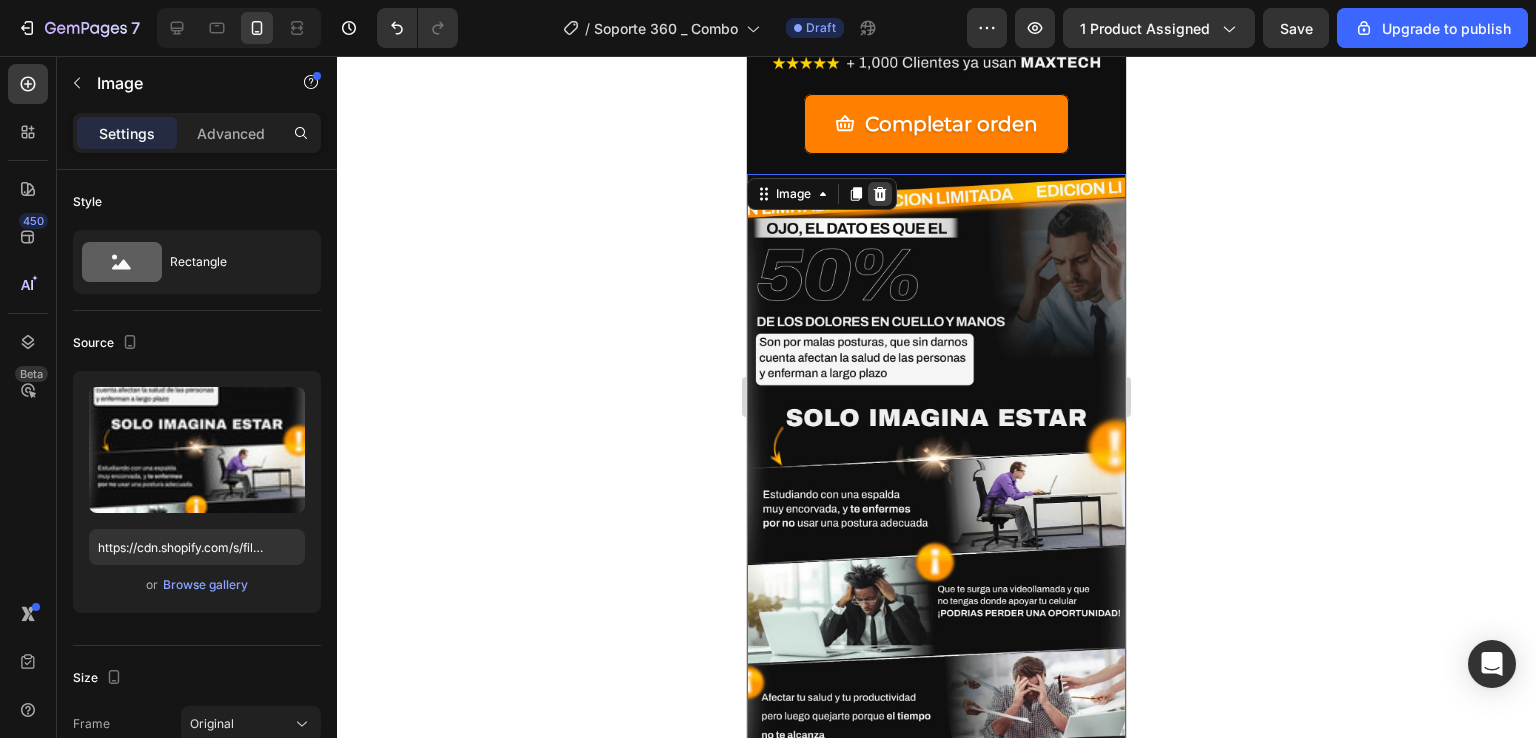 click 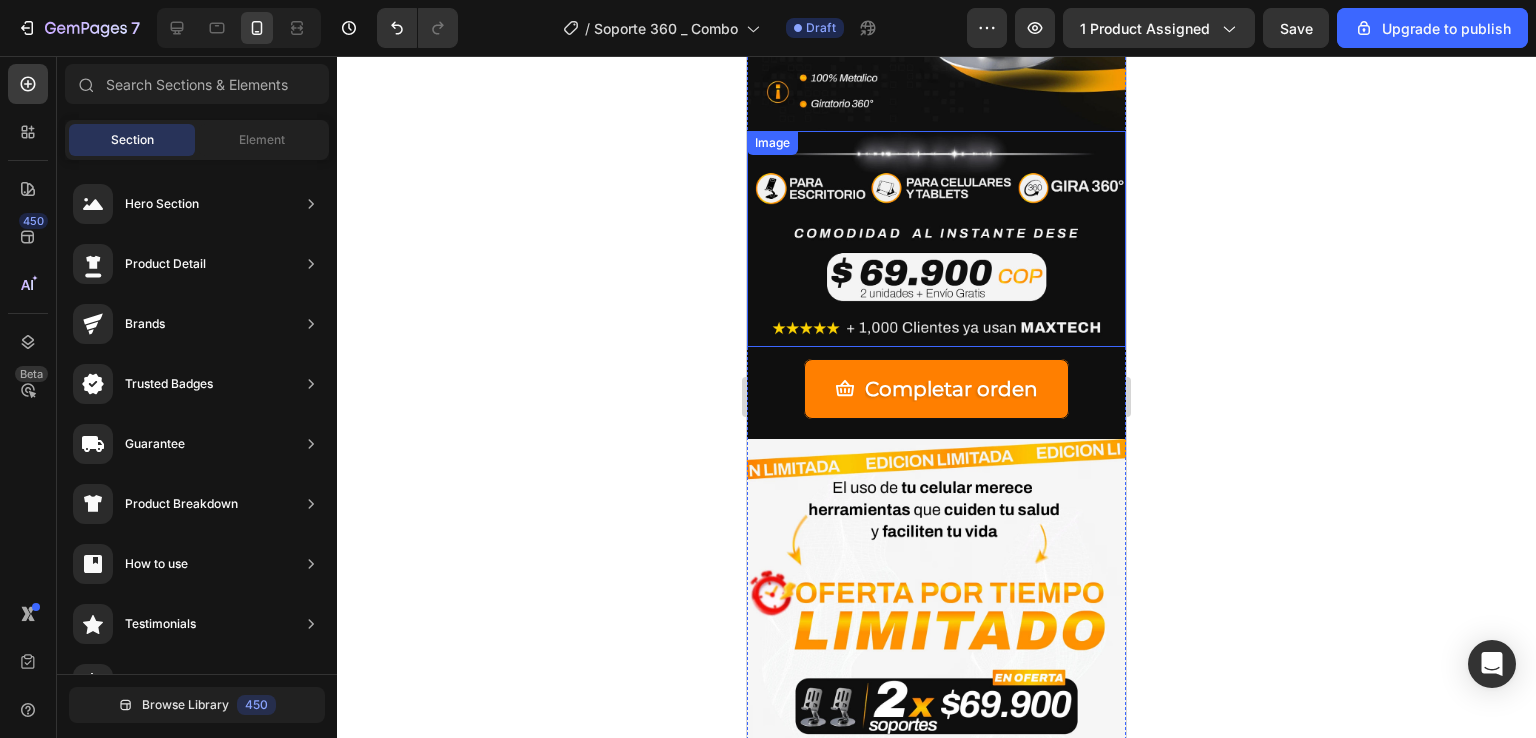 scroll, scrollTop: 6157, scrollLeft: 0, axis: vertical 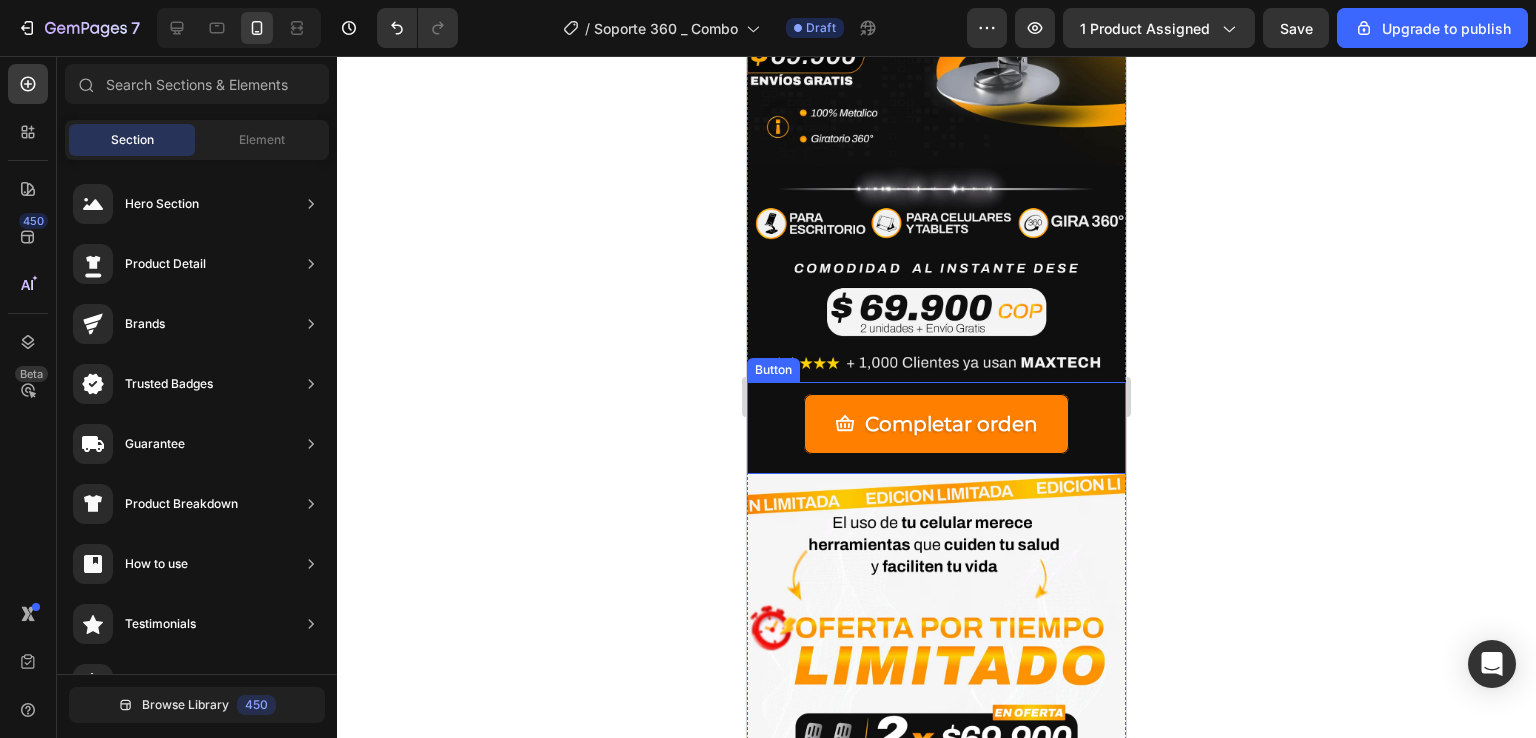 drag, startPoint x: 1072, startPoint y: 372, endPoint x: 1036, endPoint y: 360, distance: 37.94733 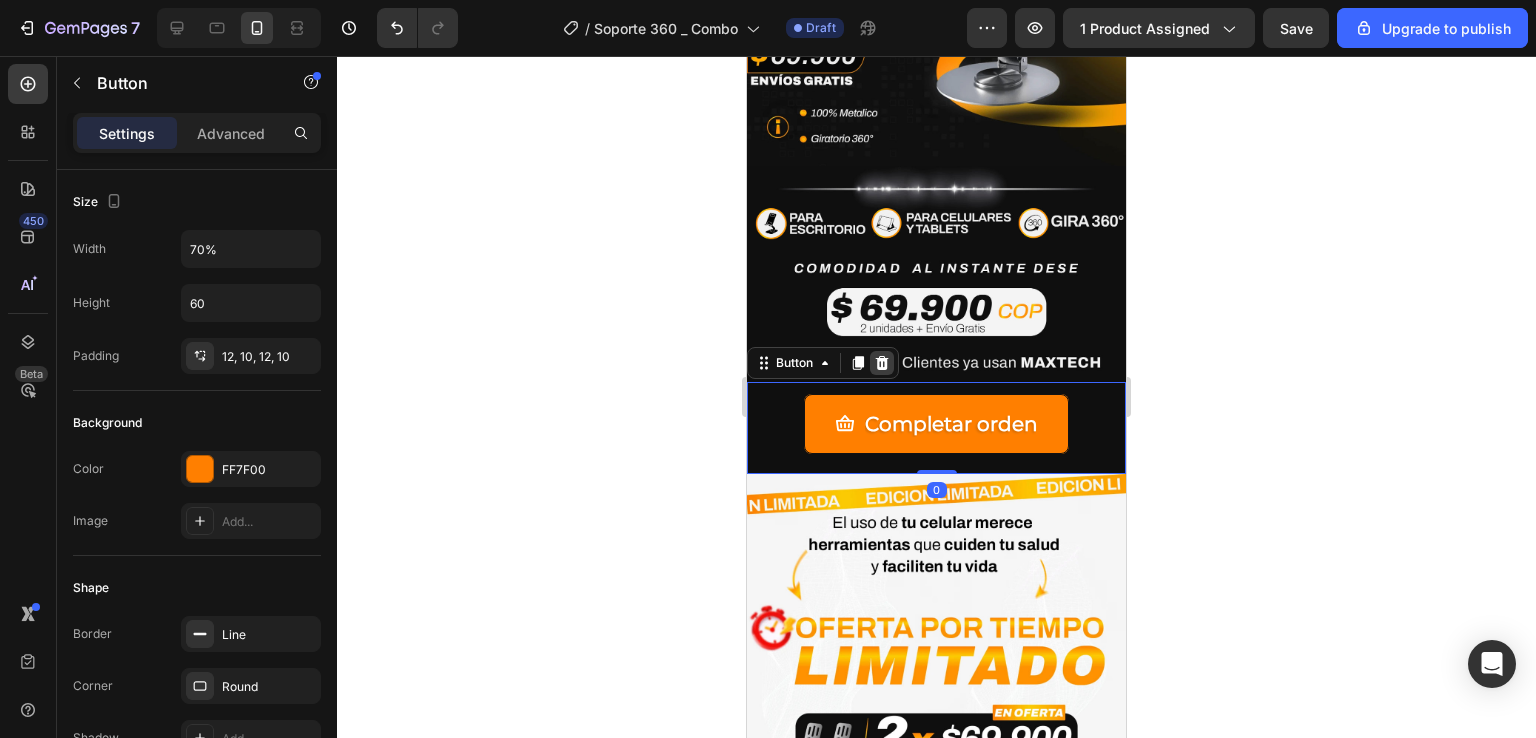 click 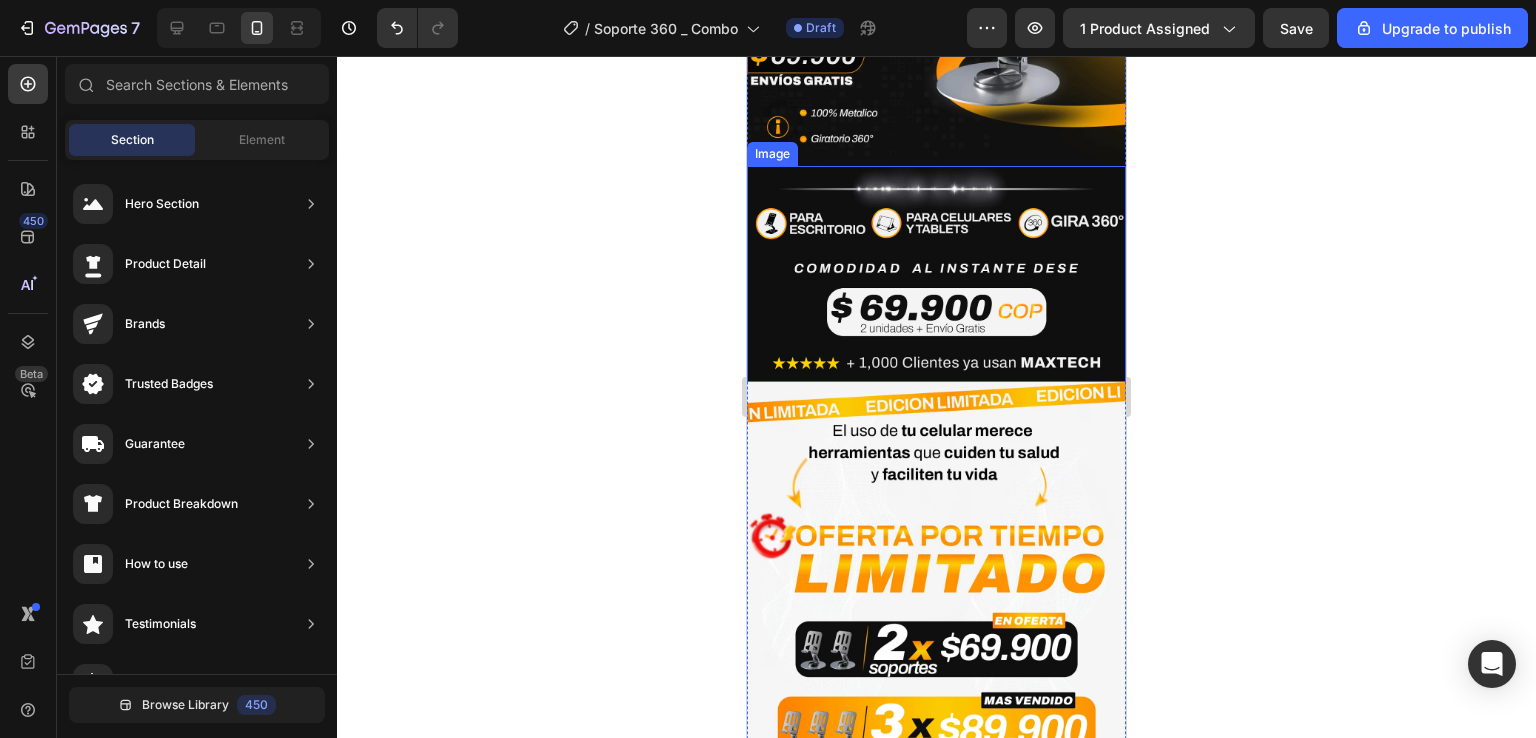 click at bounding box center [936, 274] 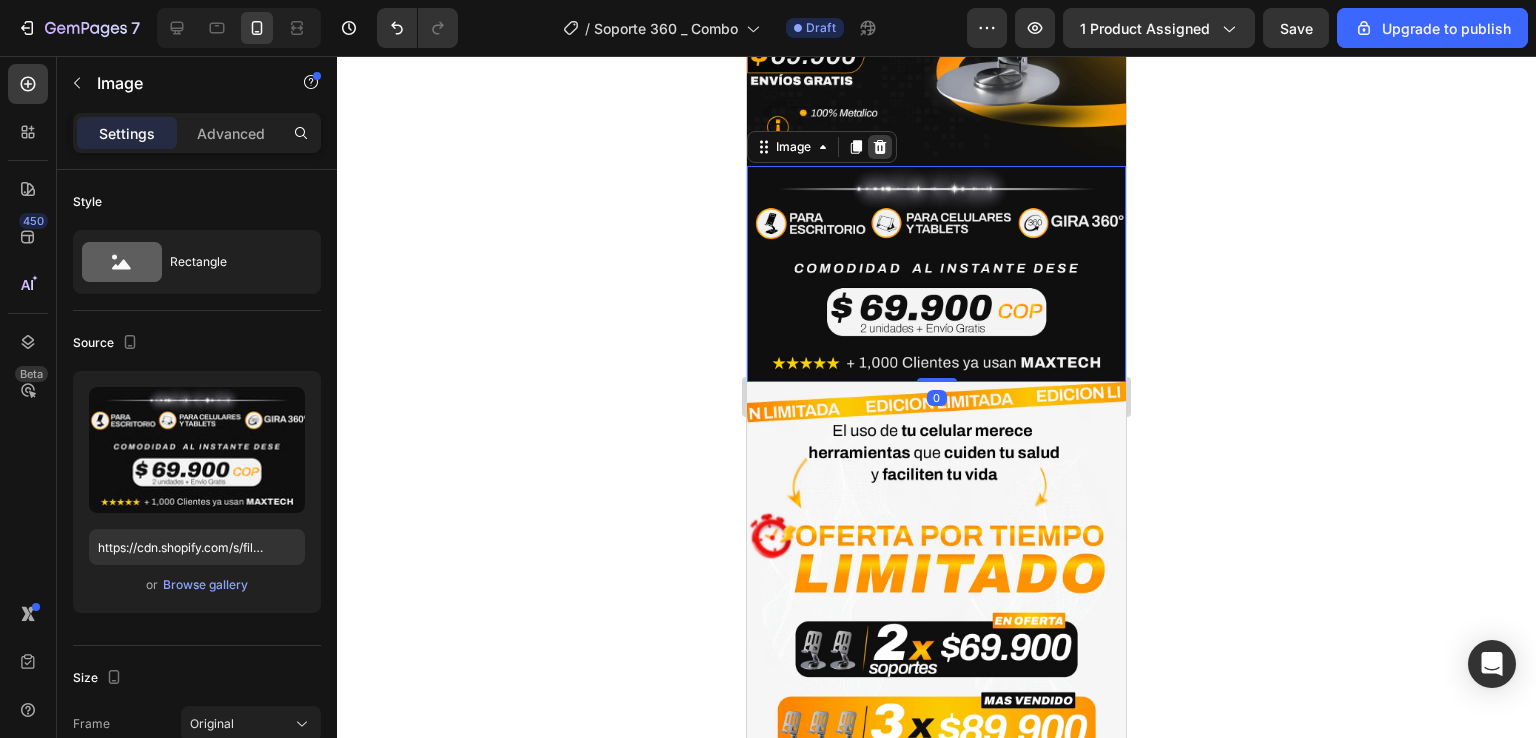 click at bounding box center [880, 147] 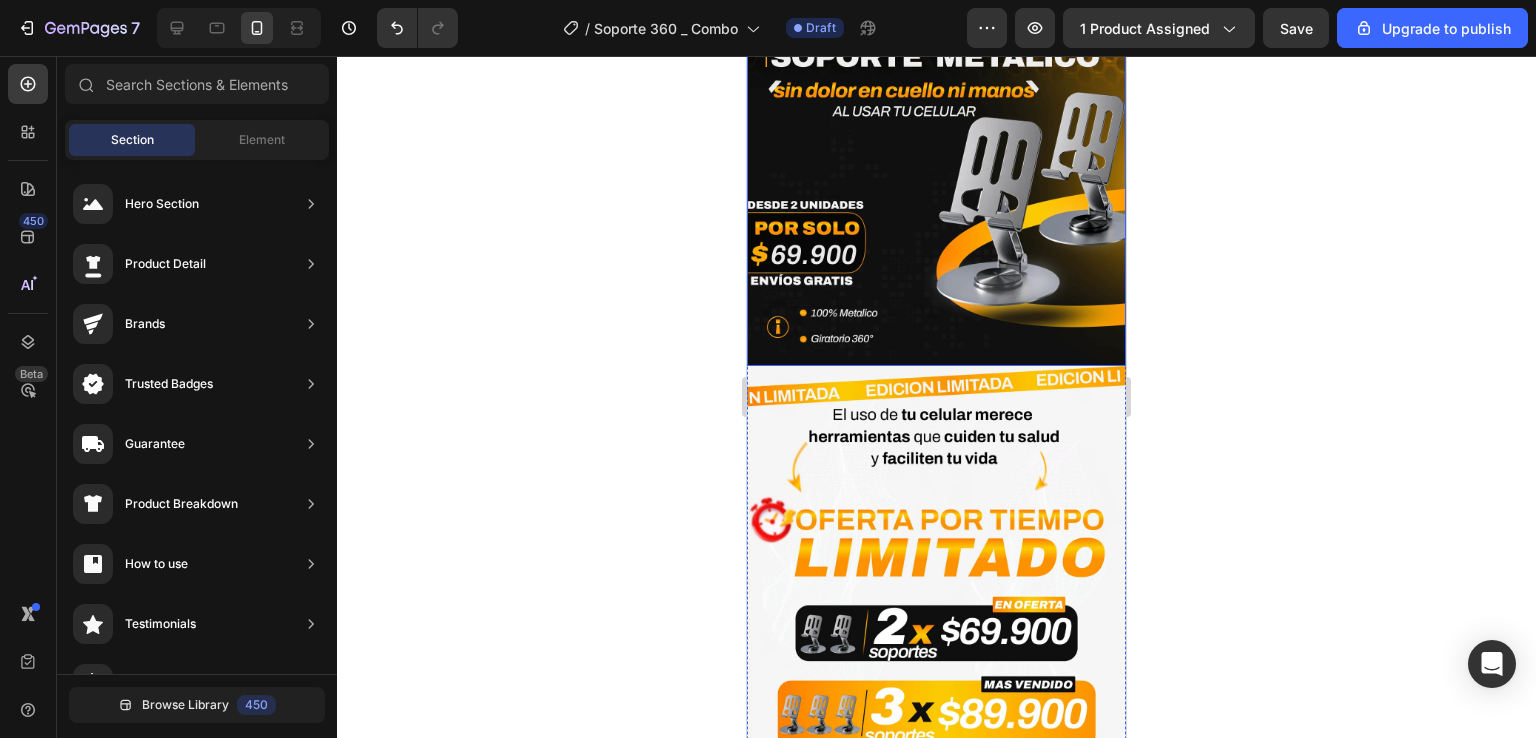 scroll, scrollTop: 5857, scrollLeft: 0, axis: vertical 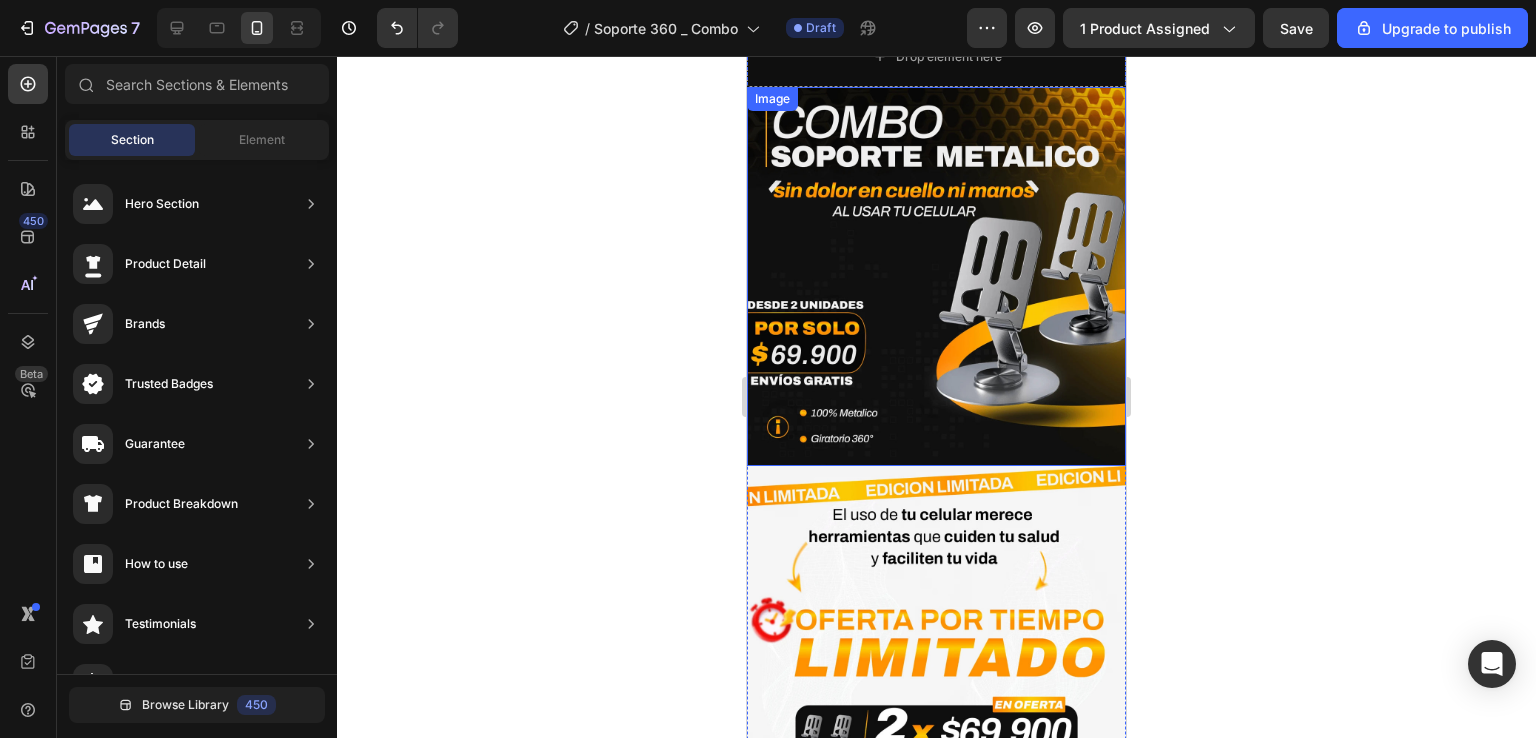 click at bounding box center [936, 276] 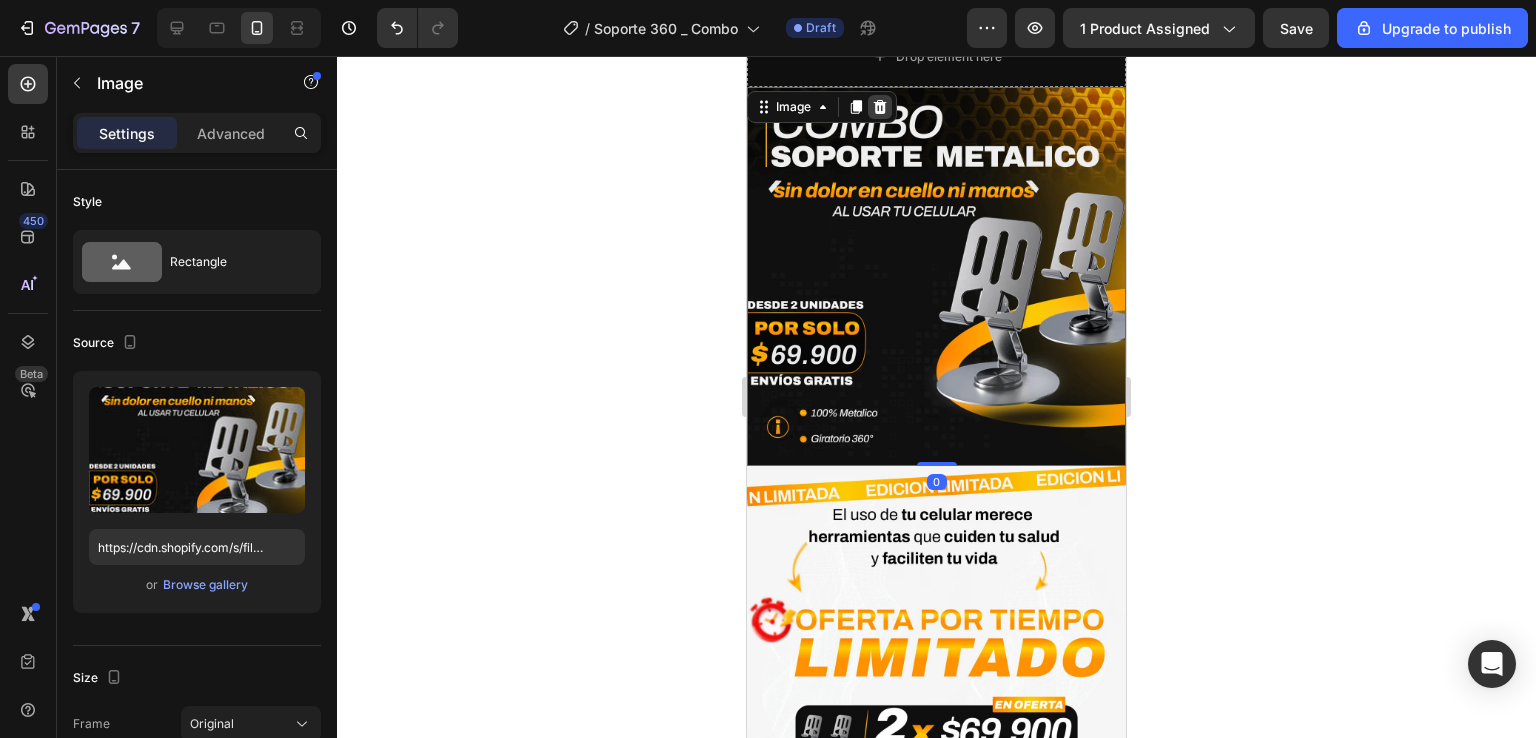 click at bounding box center [880, 107] 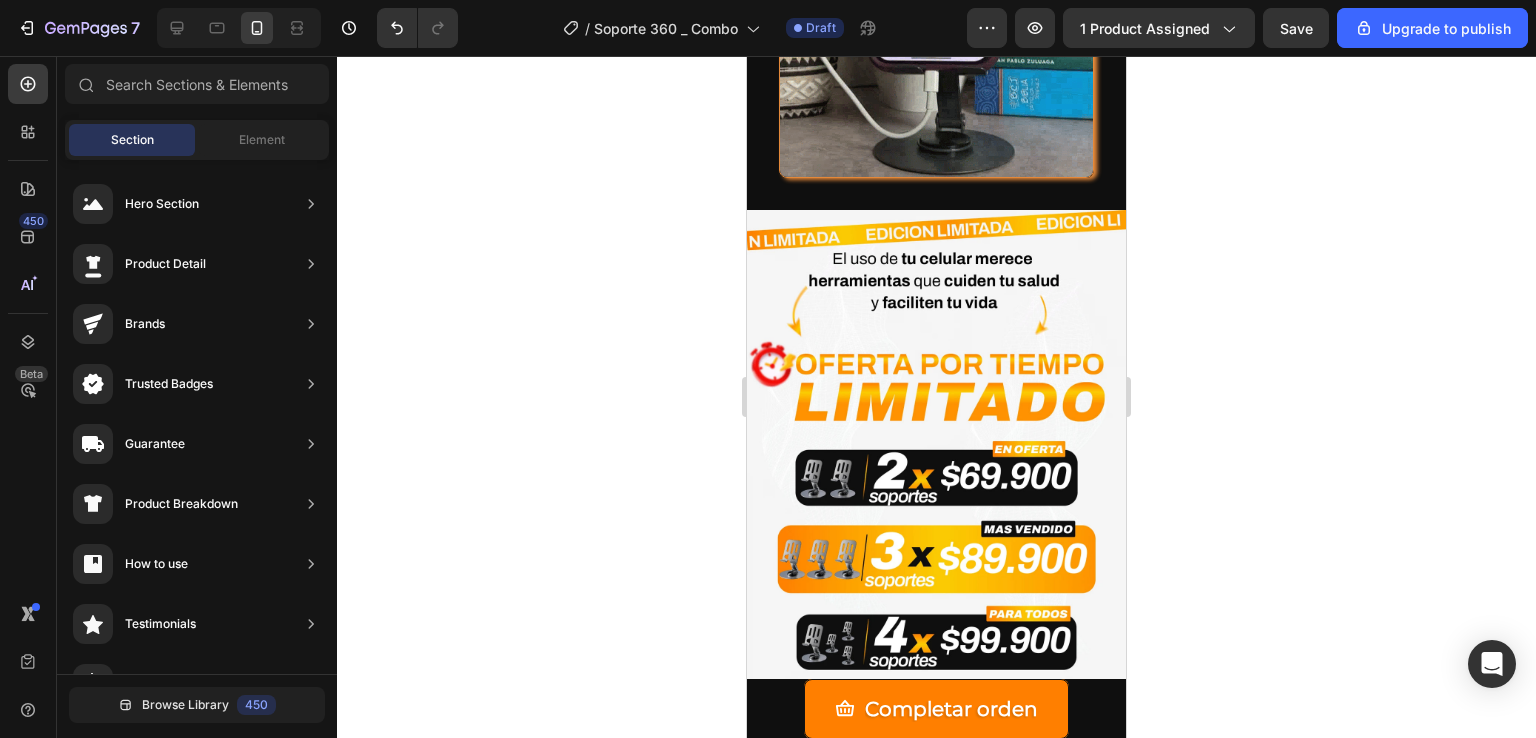 scroll, scrollTop: 3357, scrollLeft: 0, axis: vertical 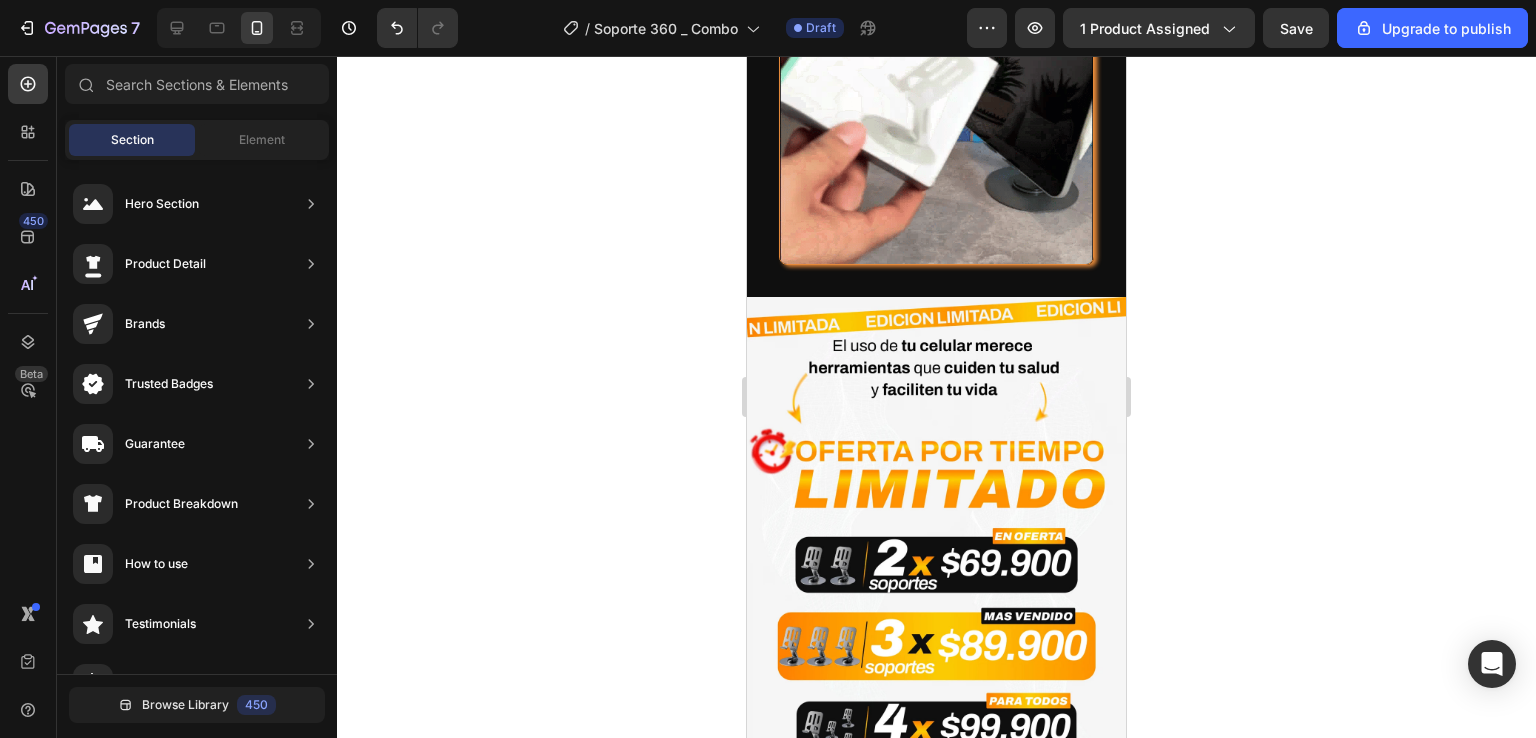 click on "Image" at bounding box center (772, 2772) 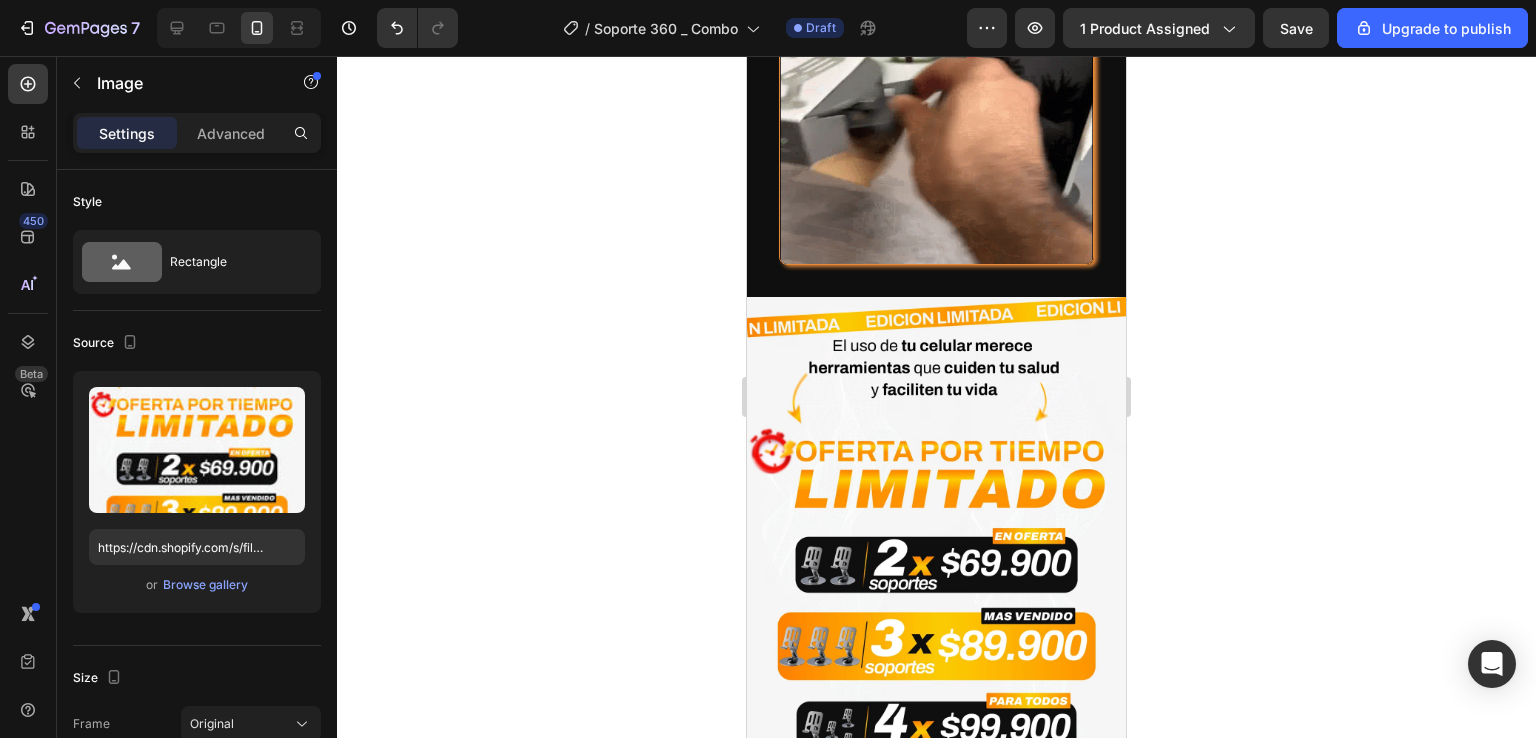 click on "Image" at bounding box center [793, 2765] 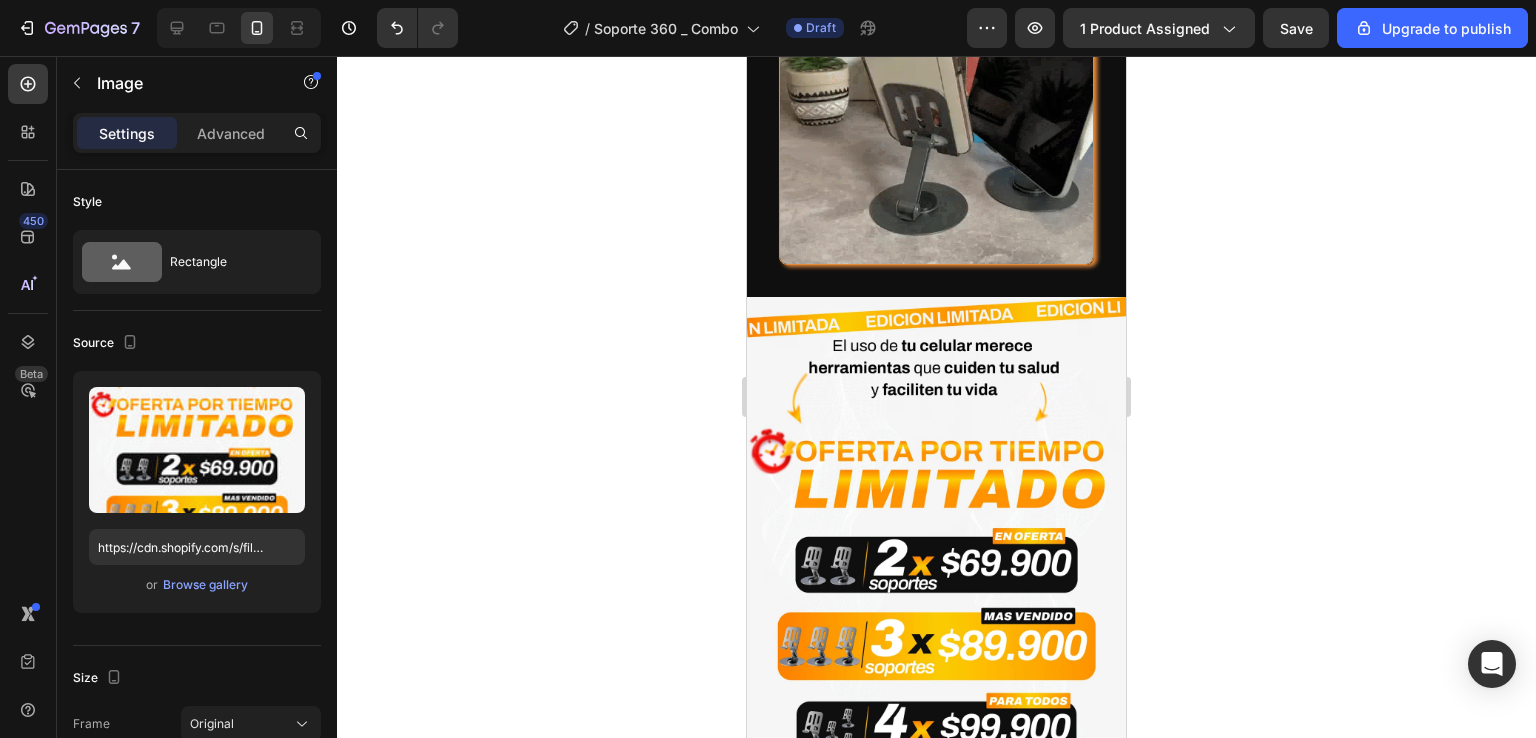 click on "Section" at bounding box center (781, 2730) 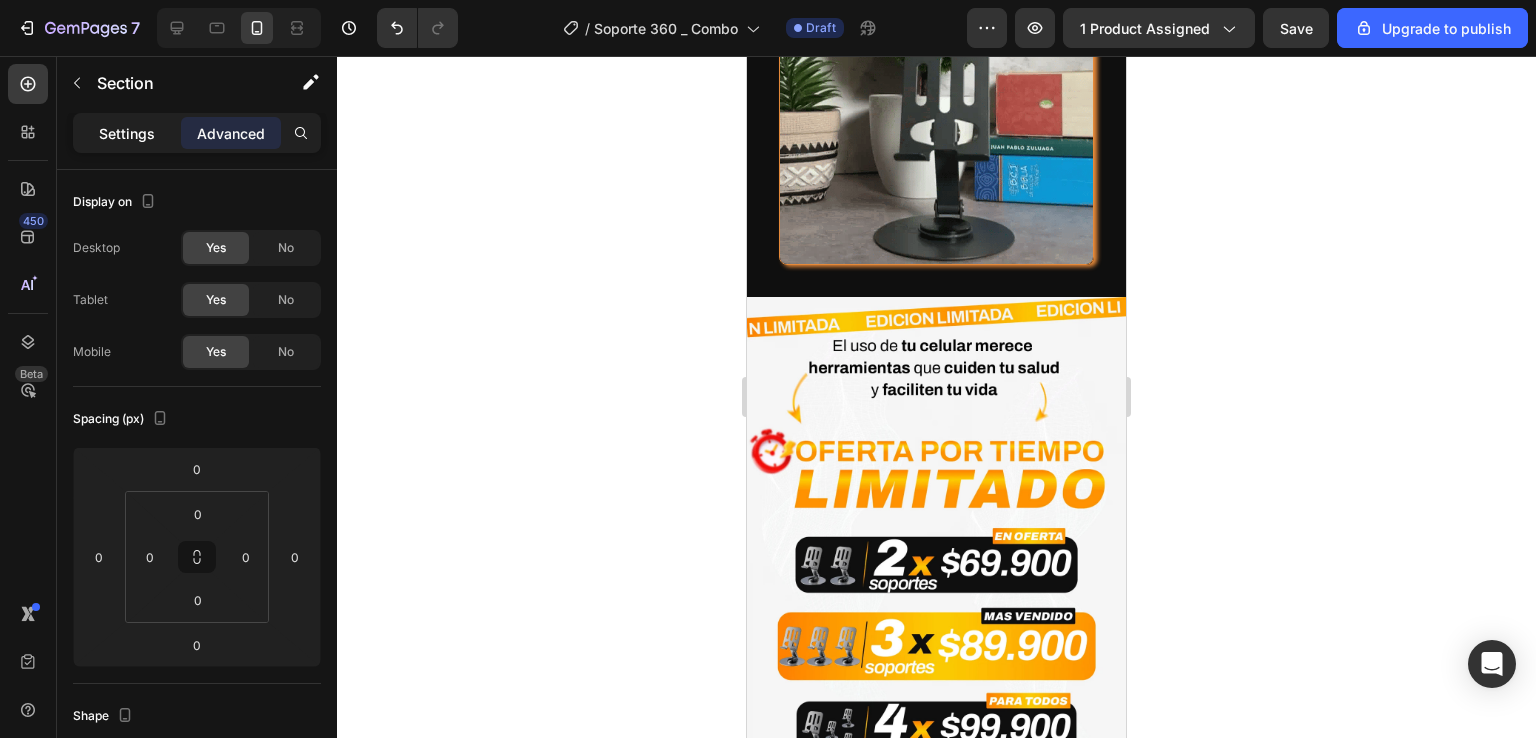 click on "Settings" 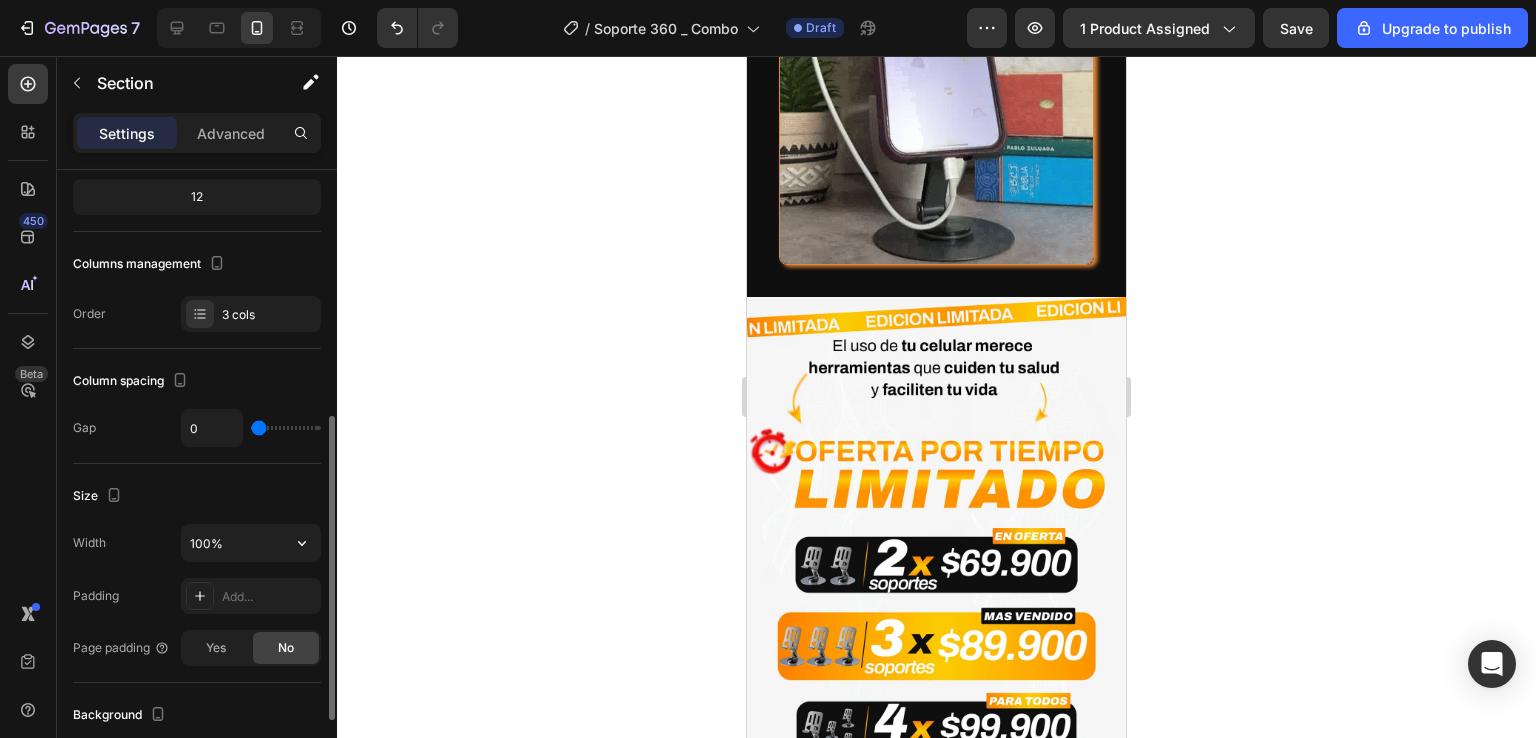 scroll, scrollTop: 300, scrollLeft: 0, axis: vertical 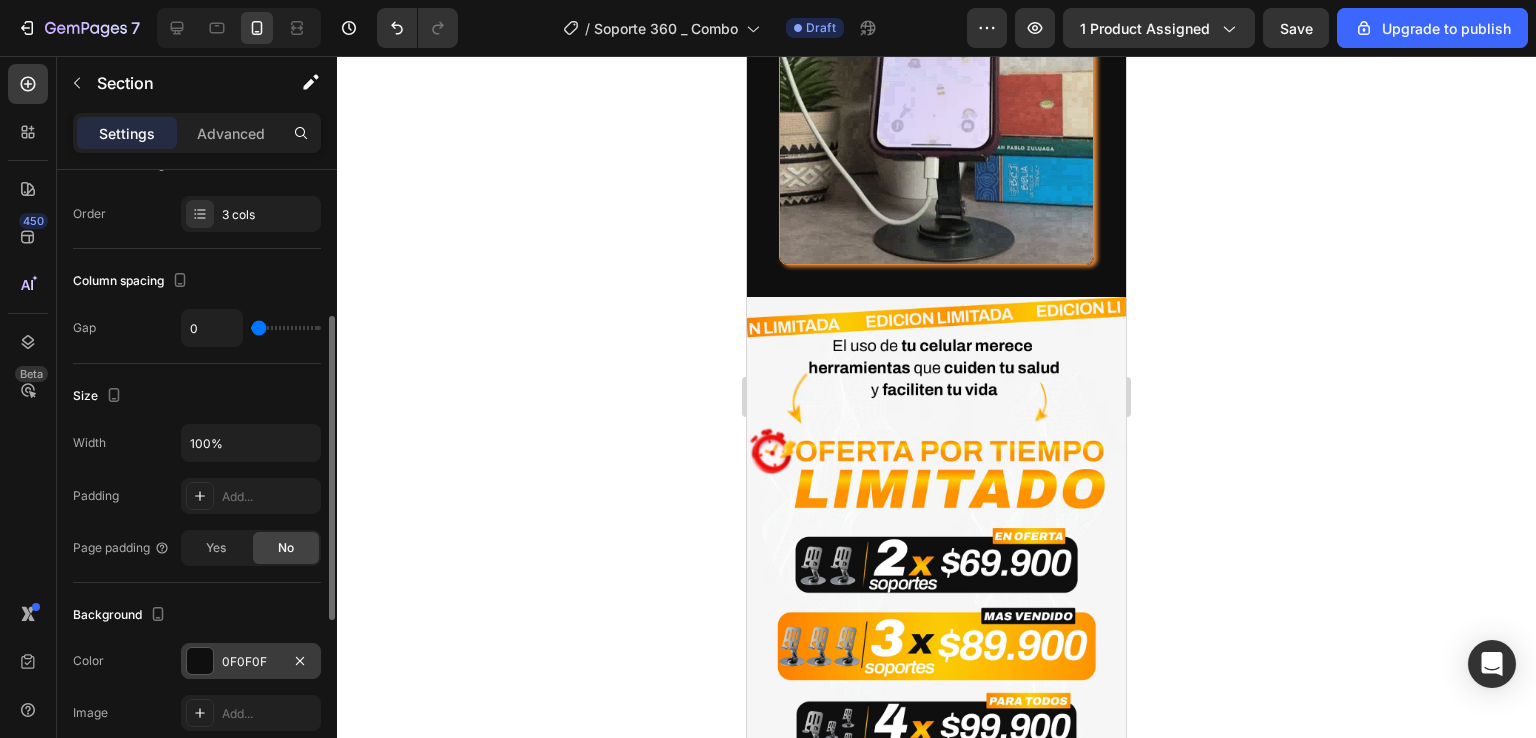 click on "0F0F0F" at bounding box center [251, 662] 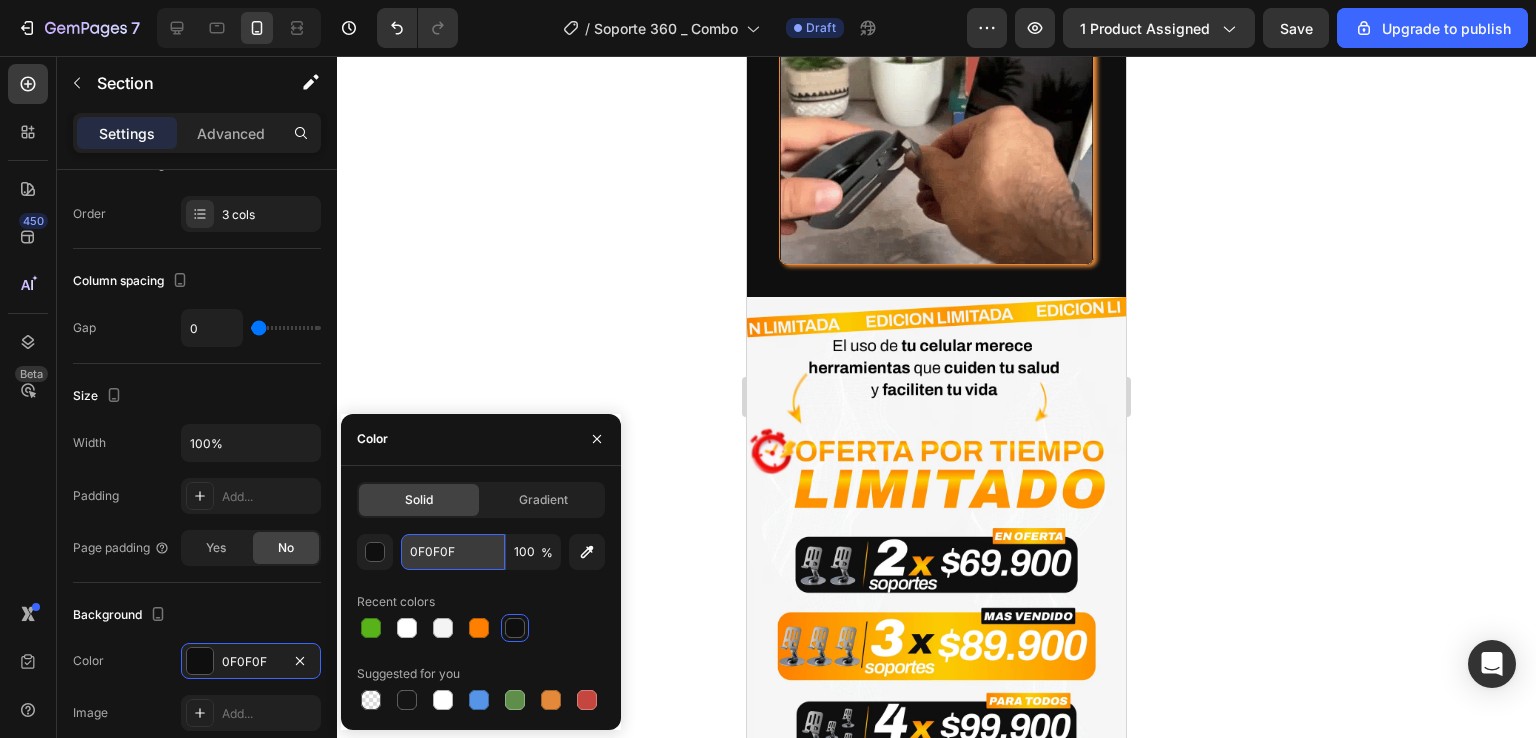 click on "0F0F0F" at bounding box center [453, 552] 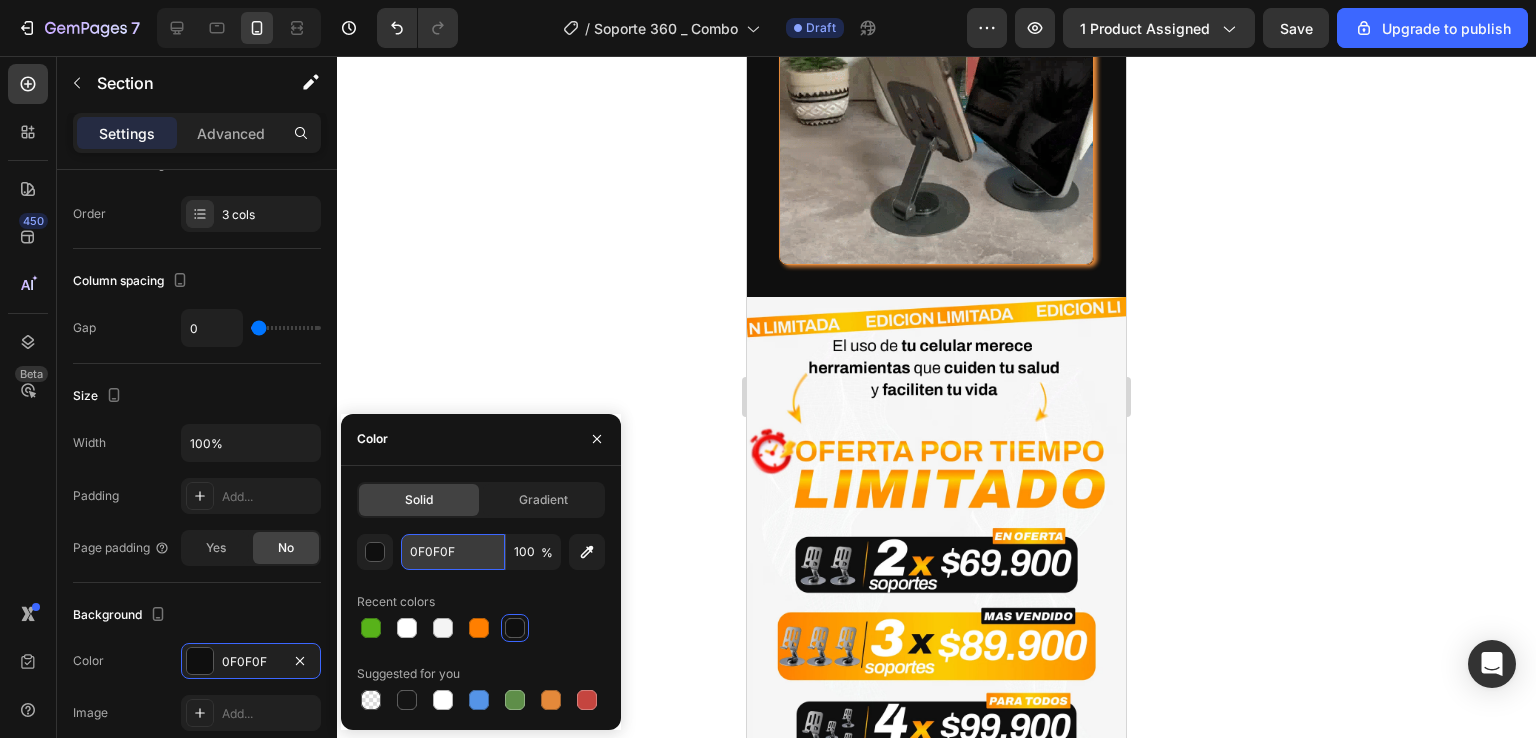 click on "0F0F0F" at bounding box center (453, 552) 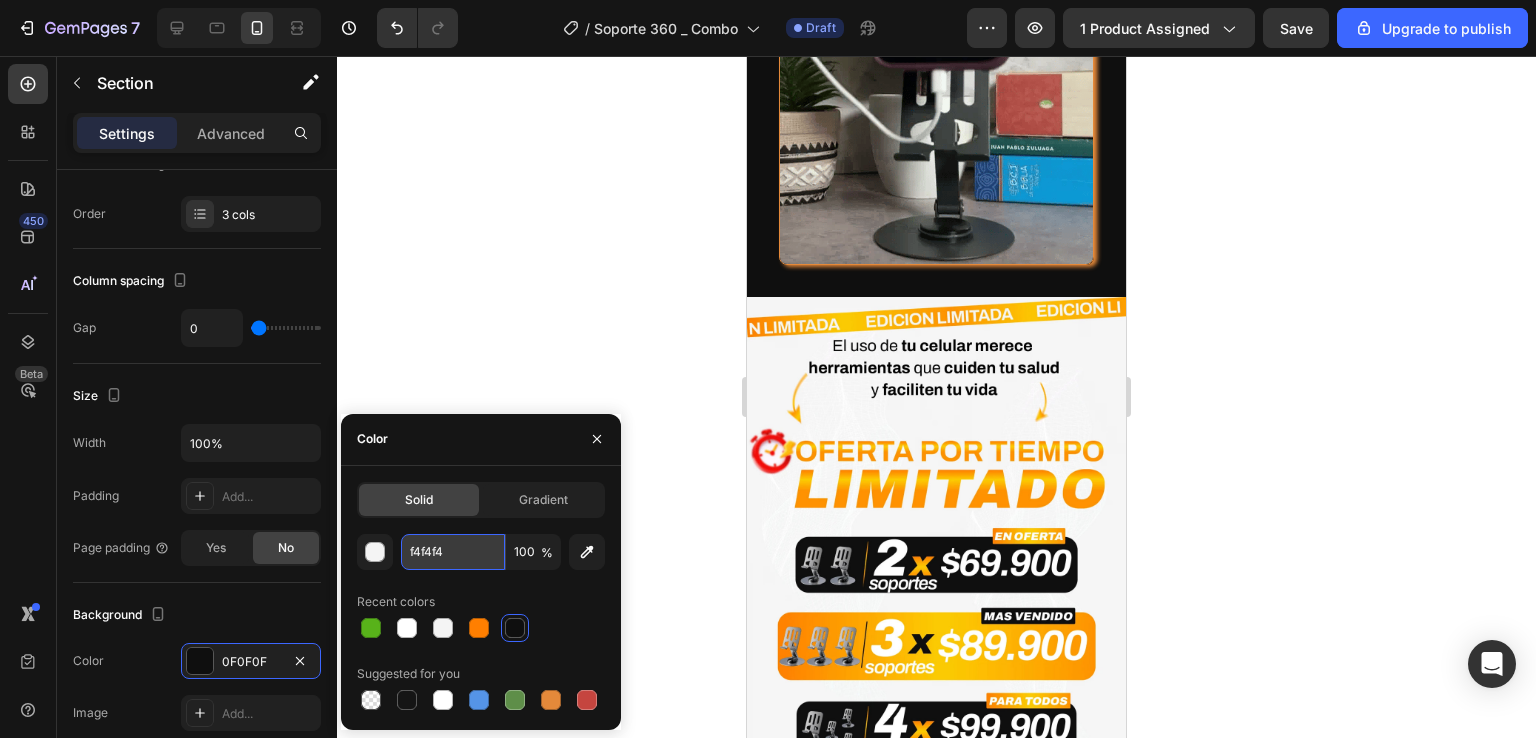 type on "F4F4F4" 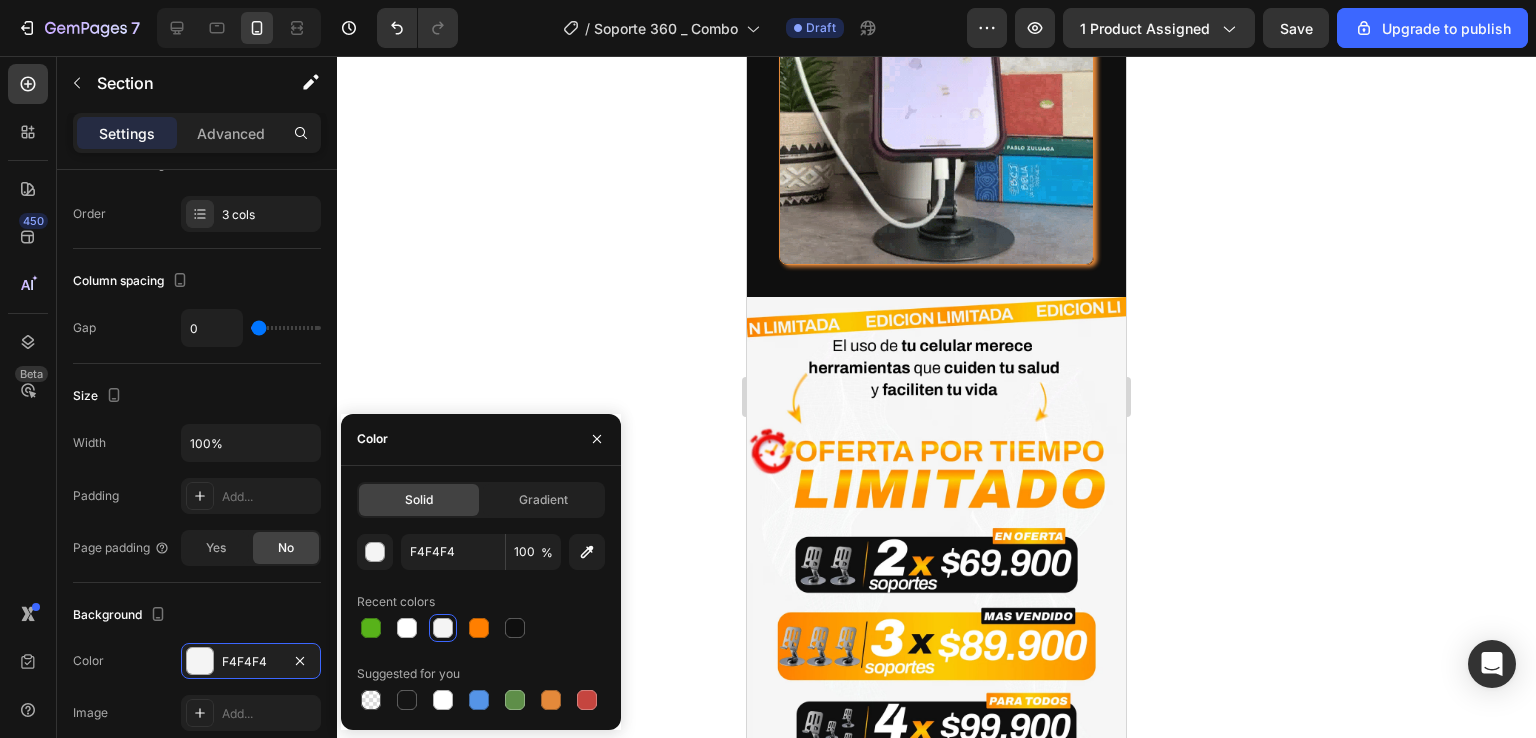 click 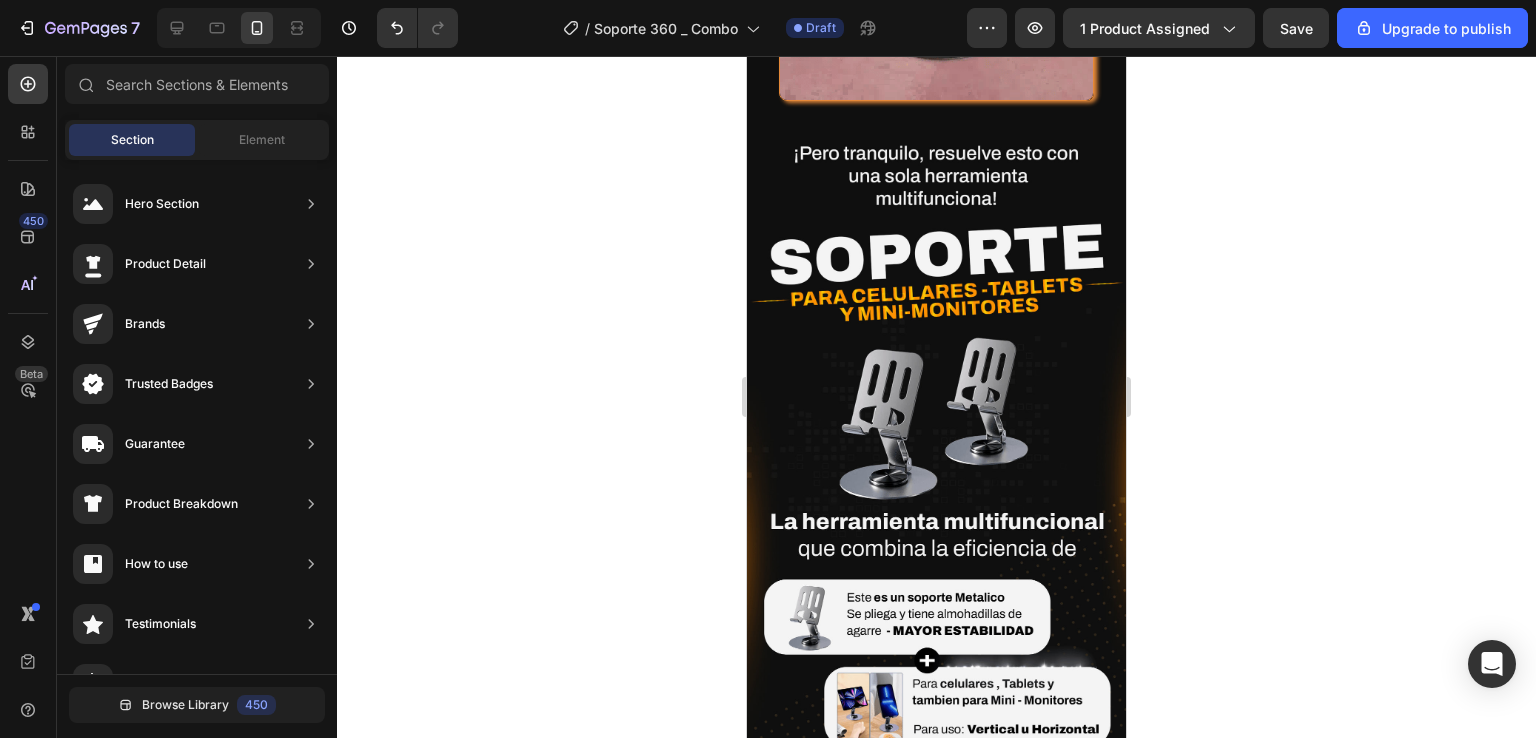 scroll, scrollTop: 2295, scrollLeft: 0, axis: vertical 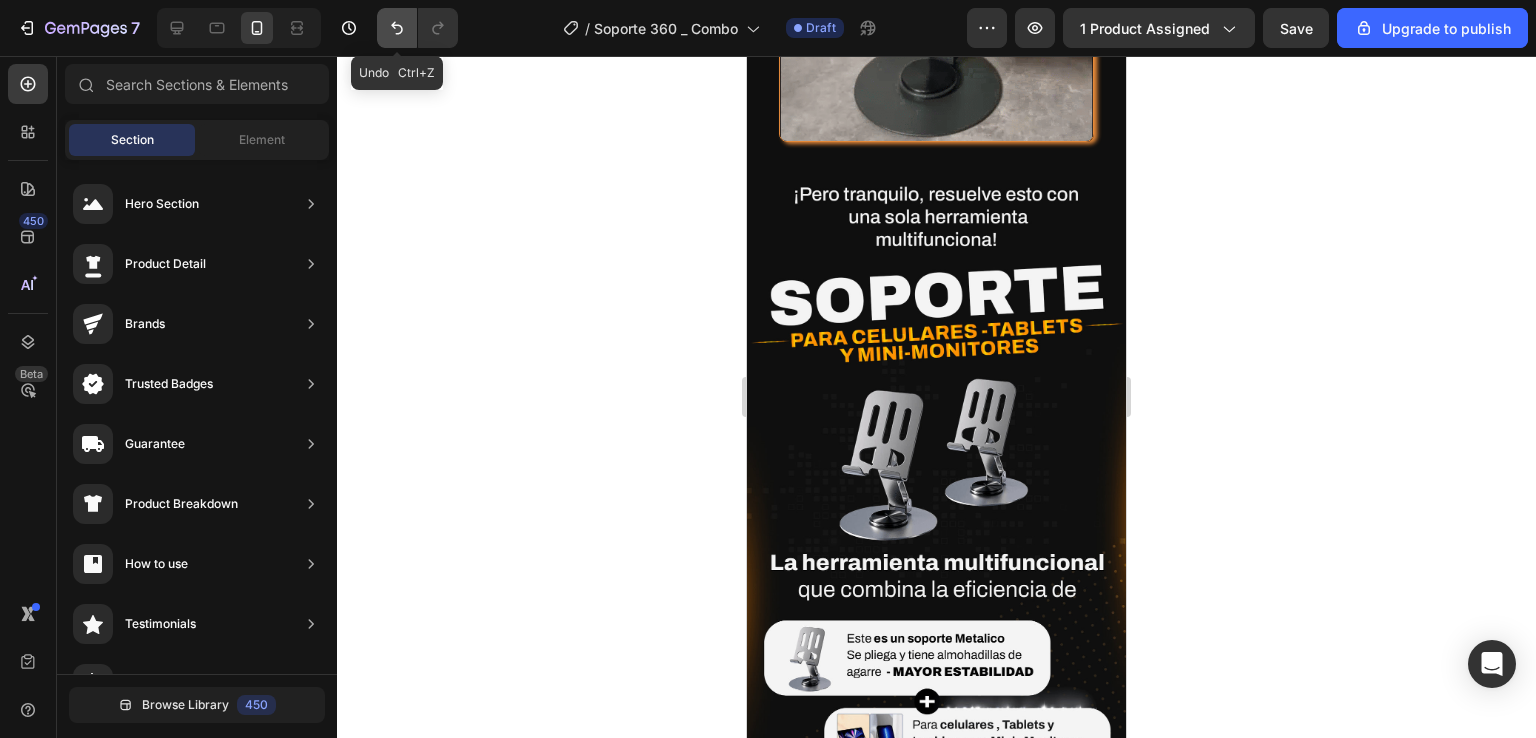 click 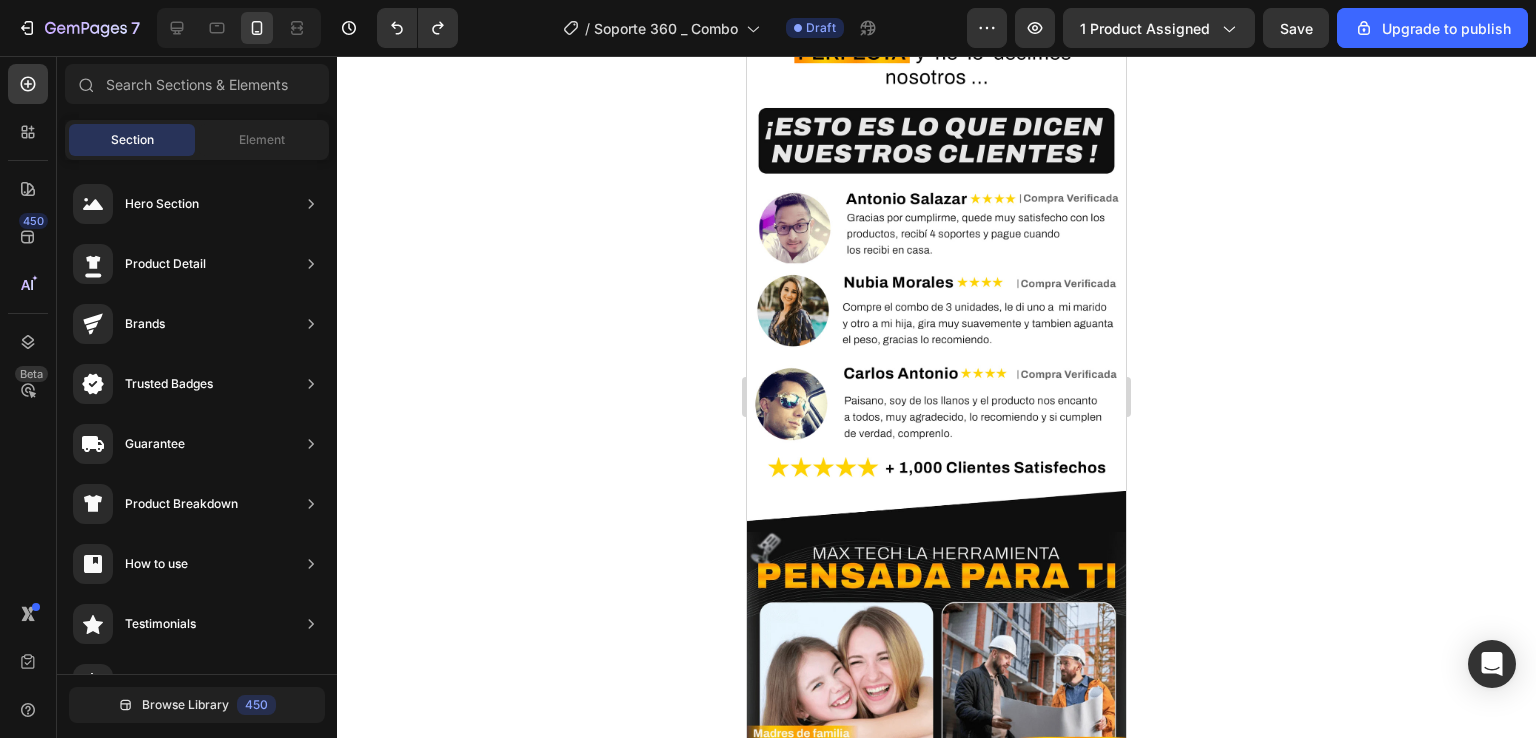 scroll, scrollTop: 4495, scrollLeft: 0, axis: vertical 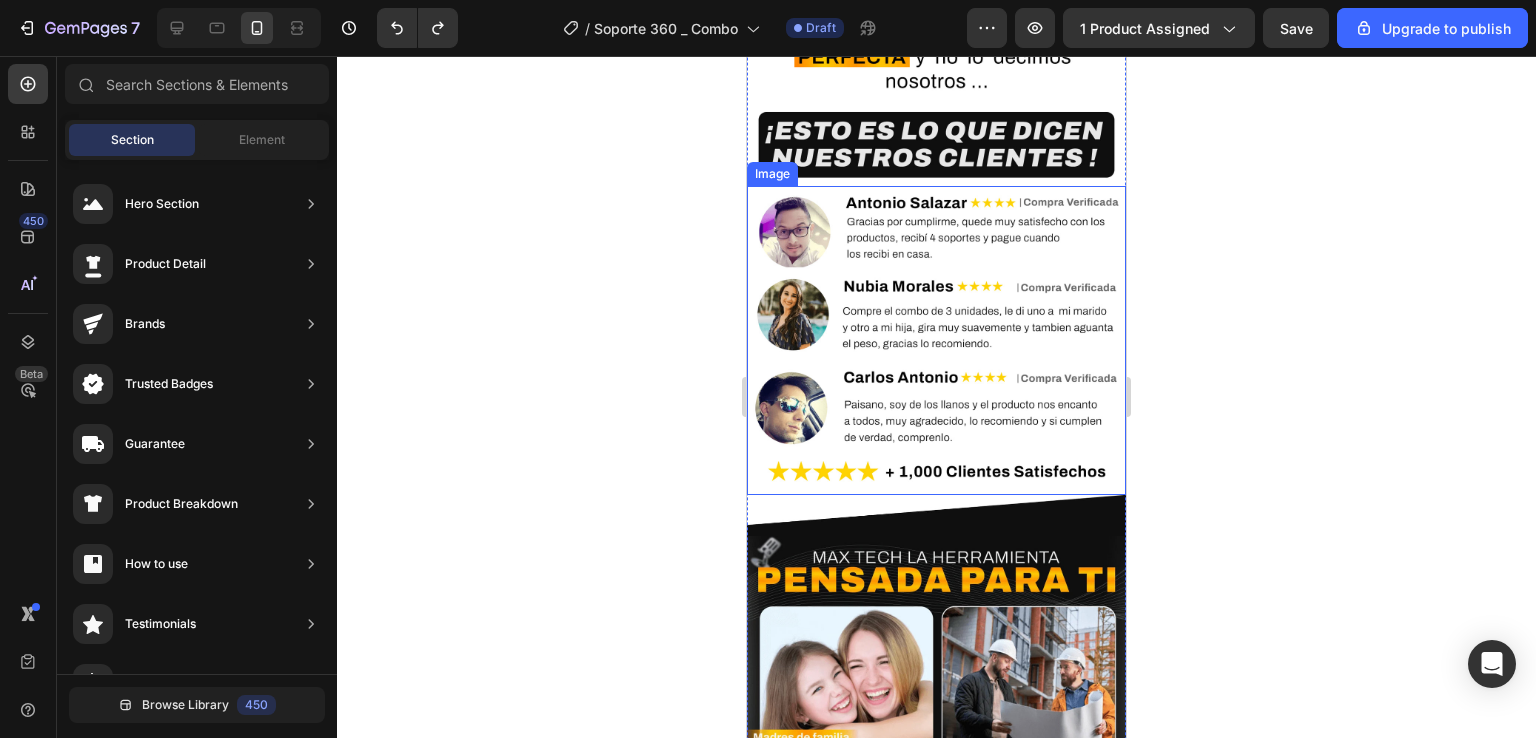 click at bounding box center (936, 340) 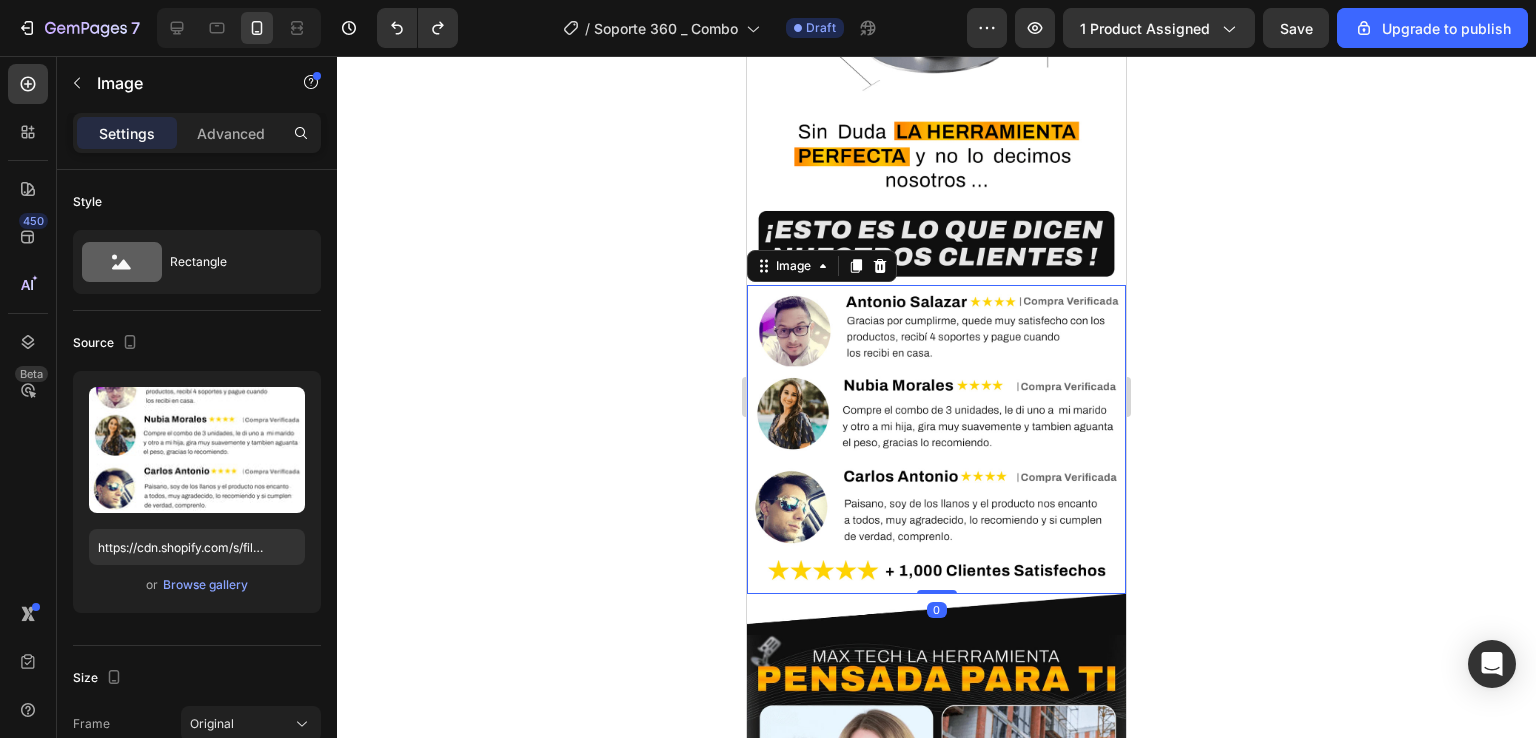 scroll, scrollTop: 4395, scrollLeft: 0, axis: vertical 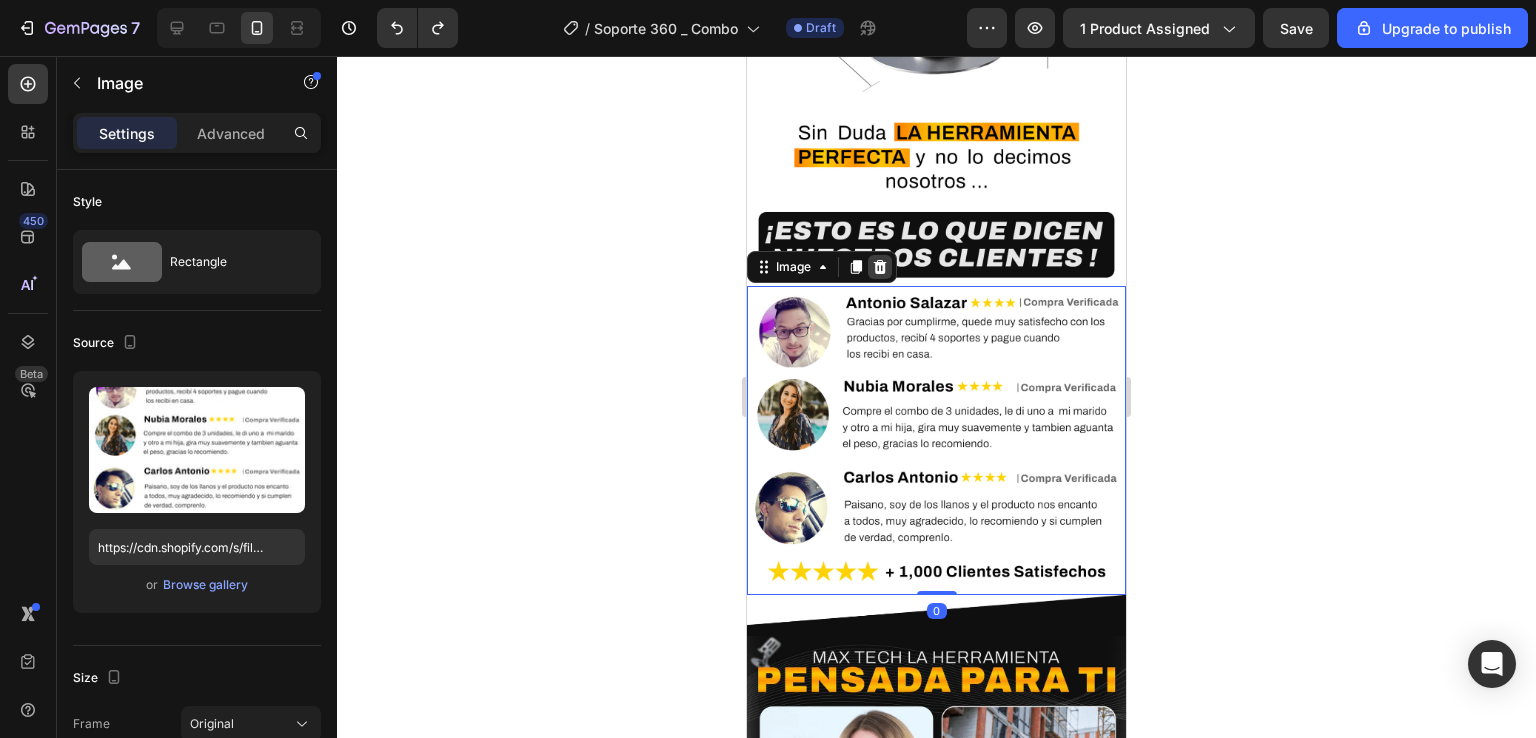 click 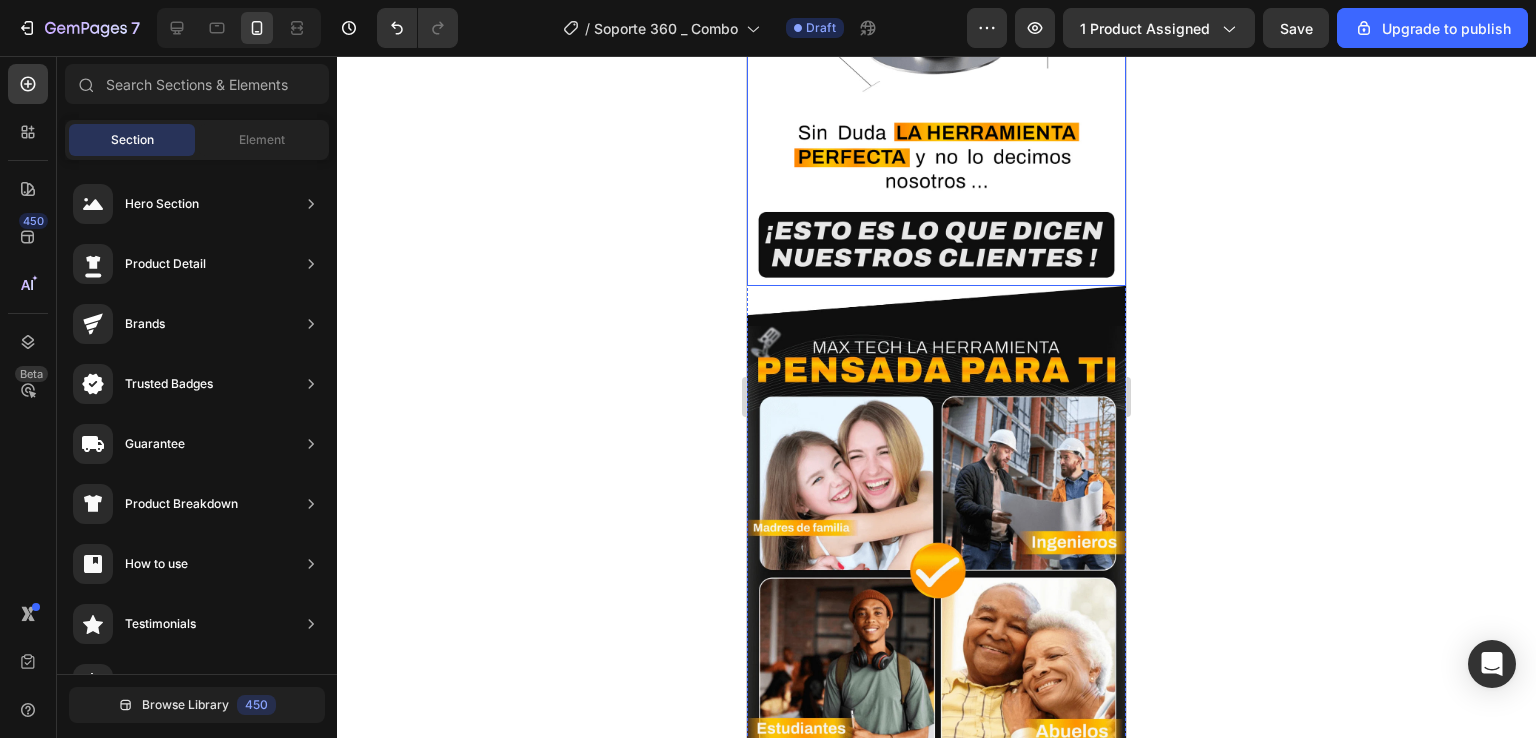 click at bounding box center (936, -39) 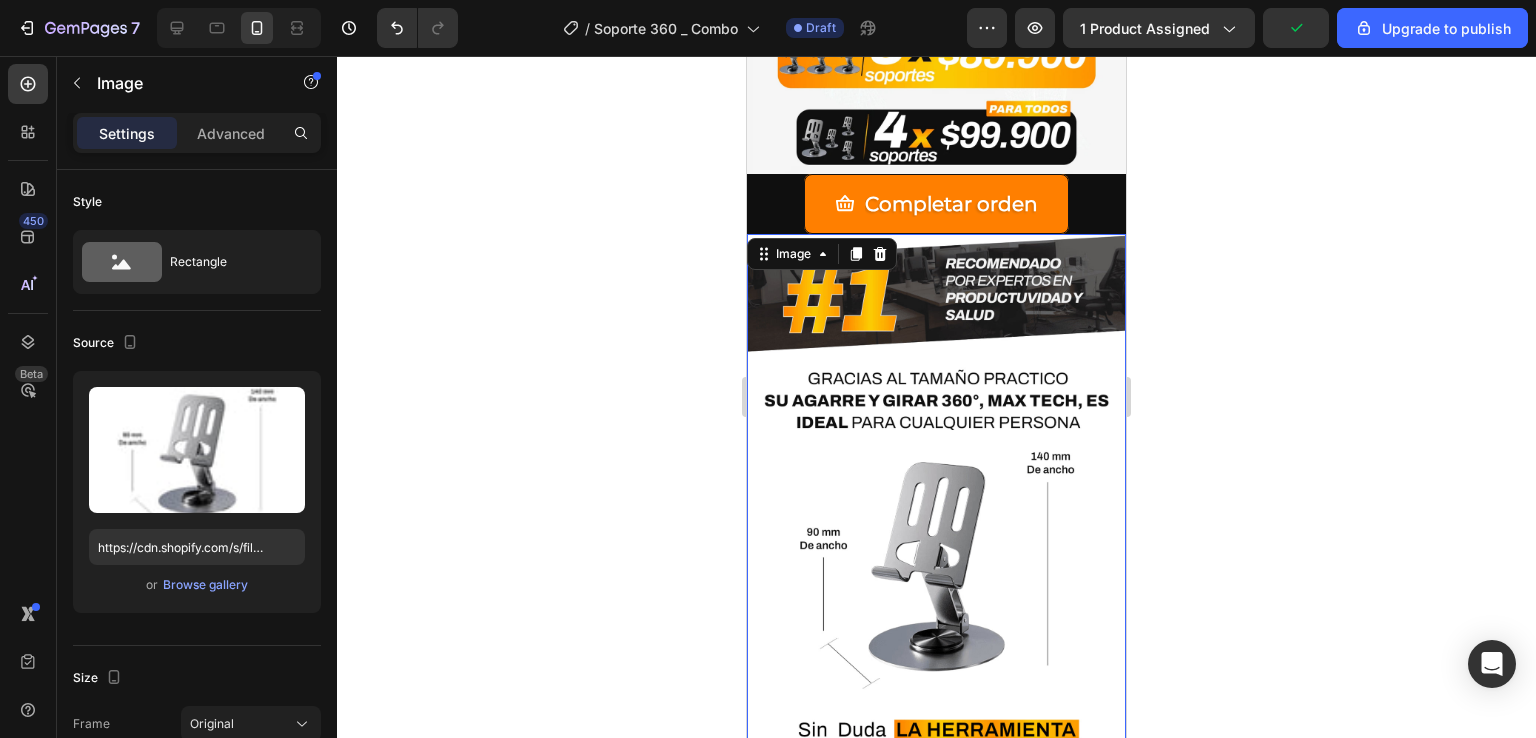 scroll, scrollTop: 3795, scrollLeft: 0, axis: vertical 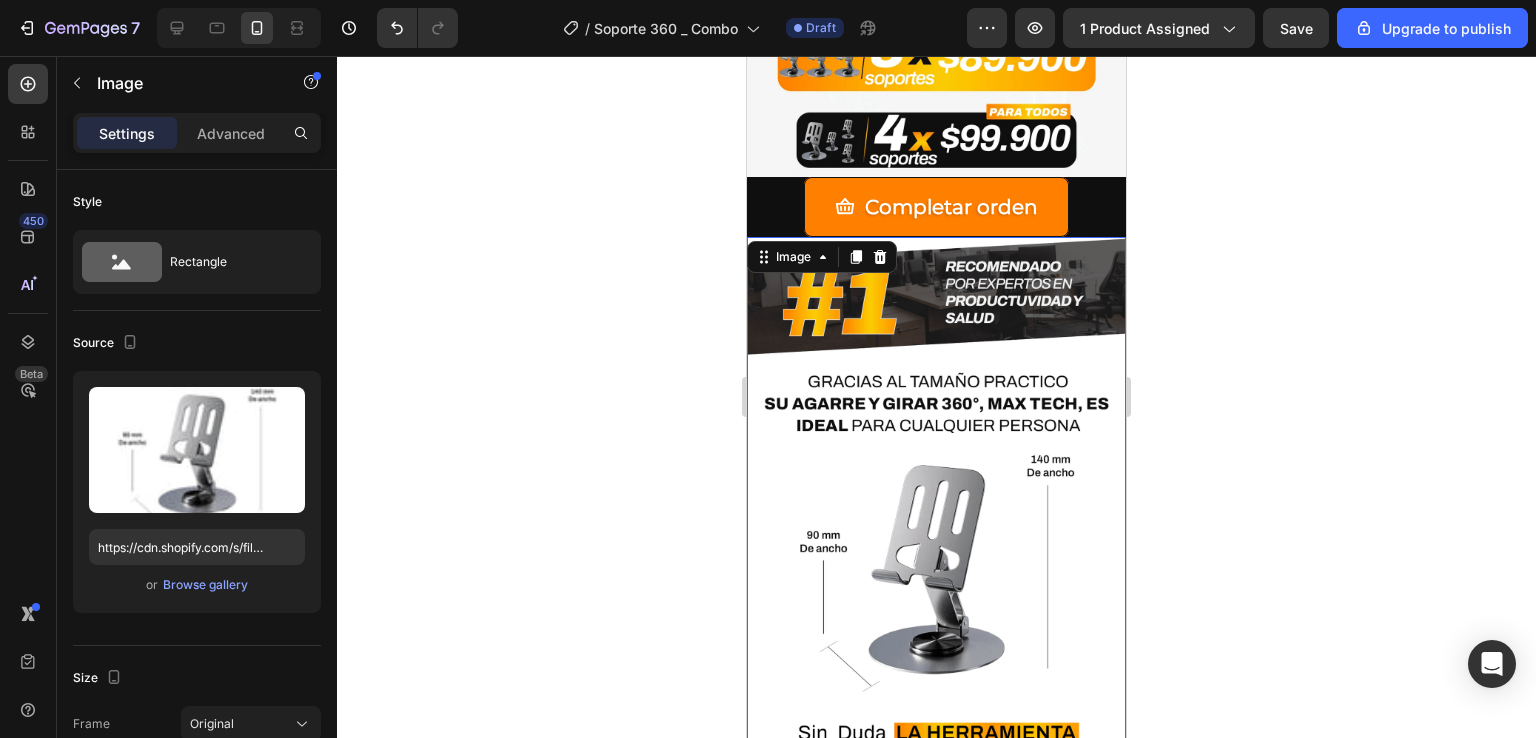 drag, startPoint x: 880, startPoint y: 234, endPoint x: 893, endPoint y: 226, distance: 15.264338 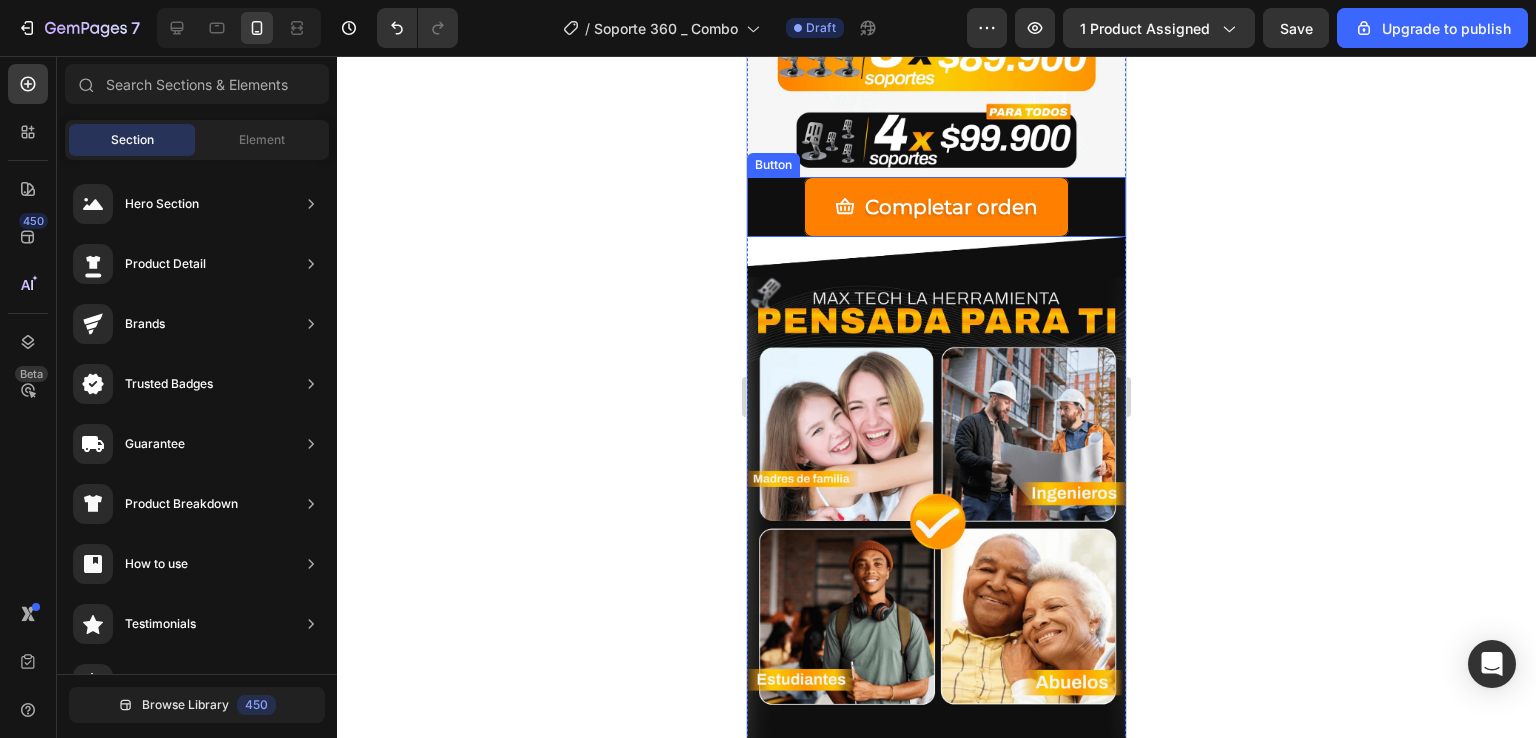 click on "Completar orden Button" at bounding box center (936, 207) 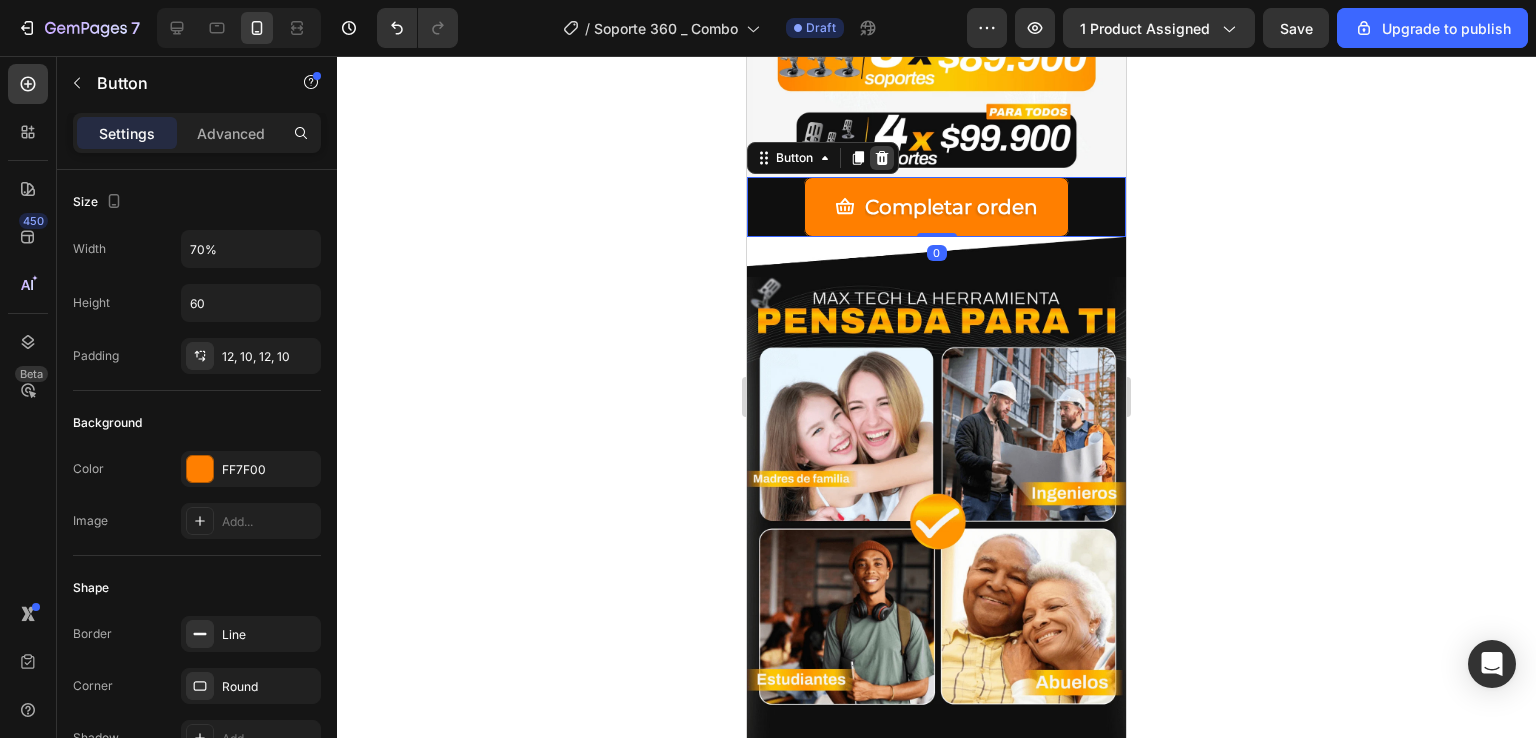 click 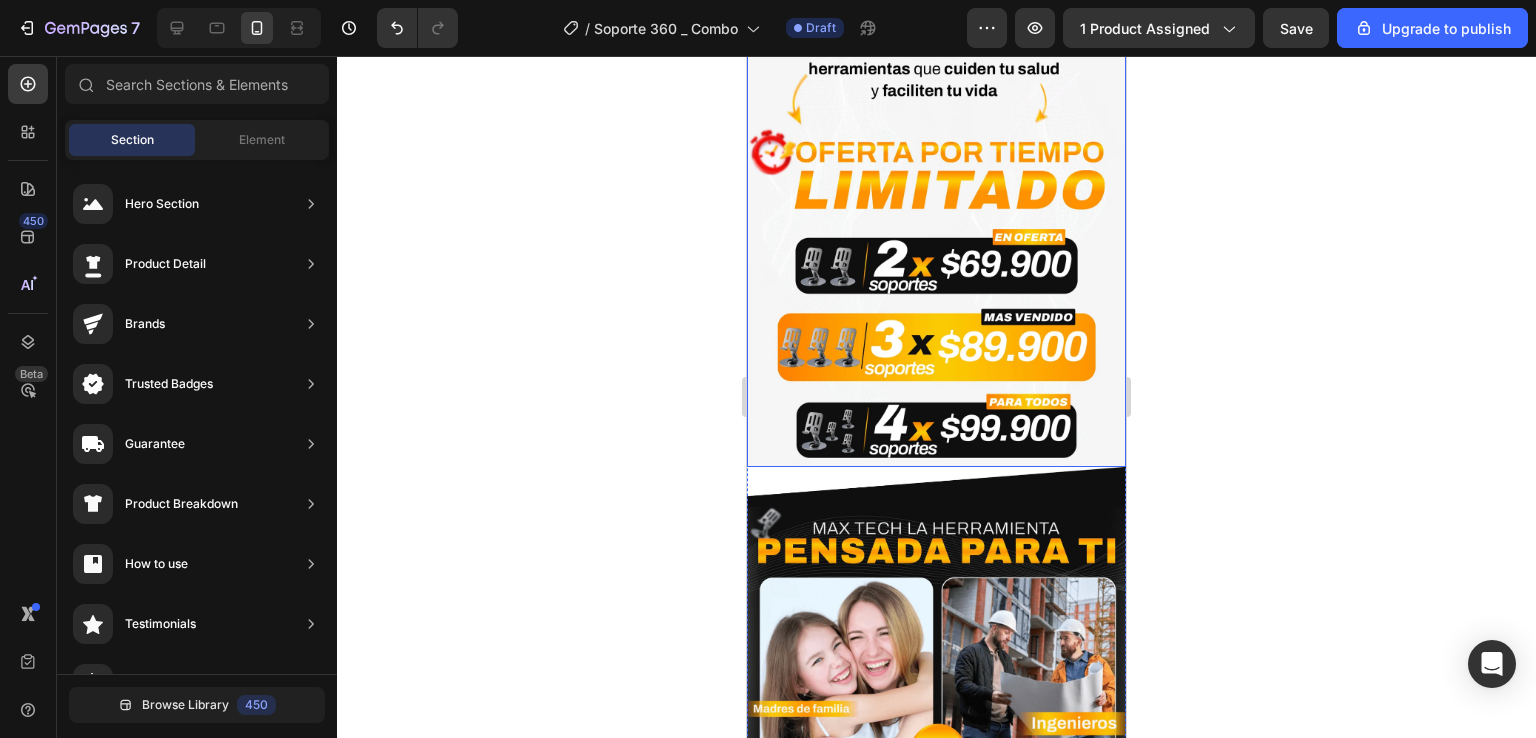 scroll, scrollTop: 3495, scrollLeft: 0, axis: vertical 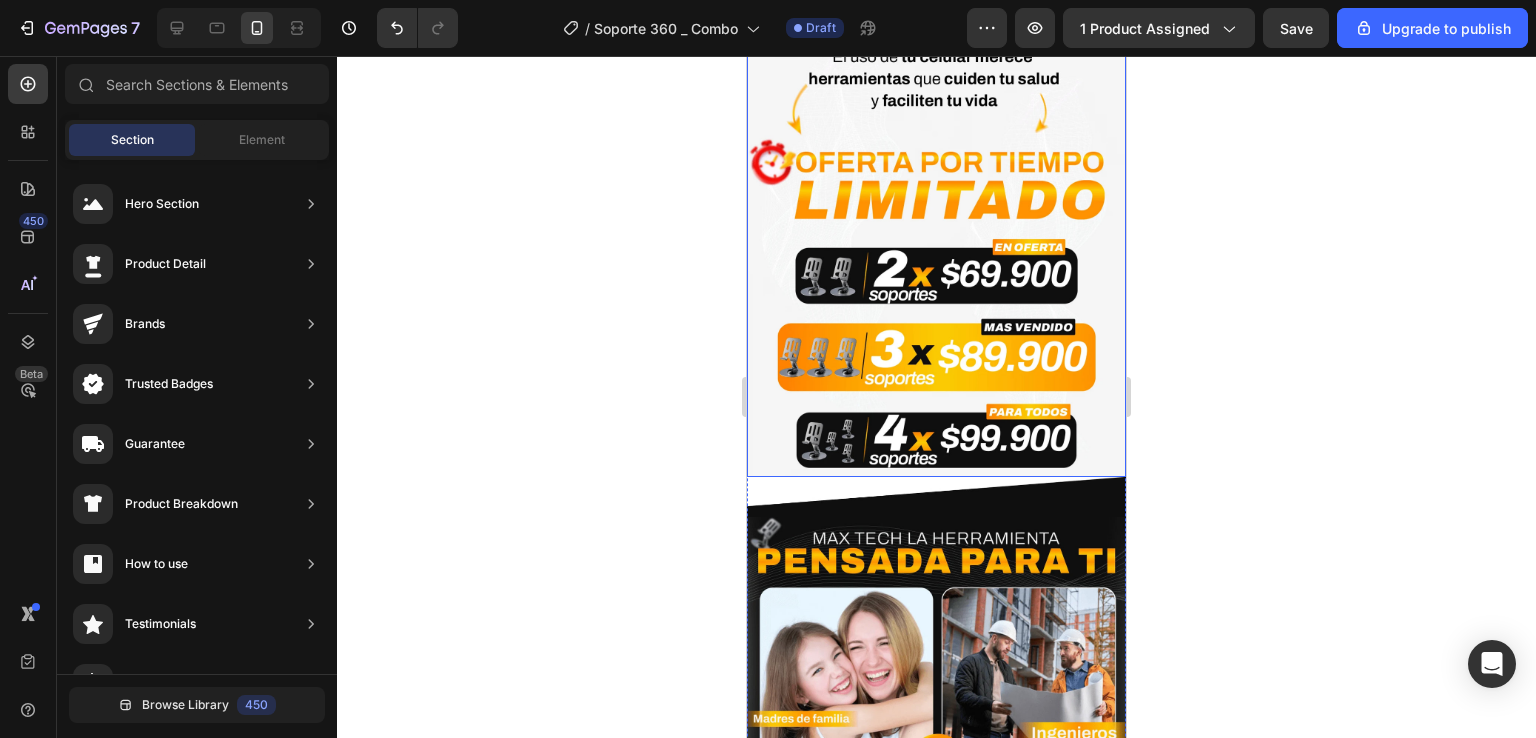 click at bounding box center [936, 242] 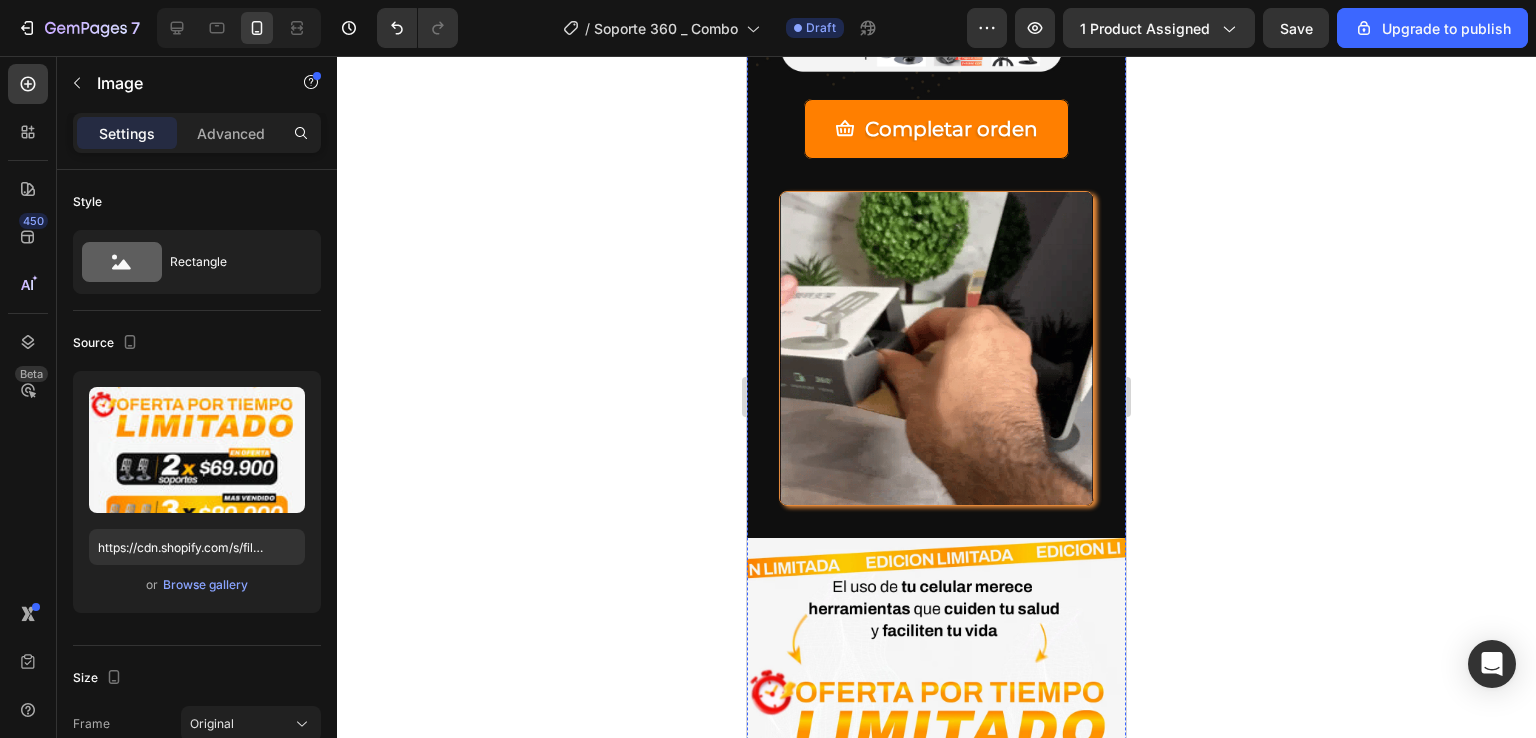 scroll, scrollTop: 2995, scrollLeft: 0, axis: vertical 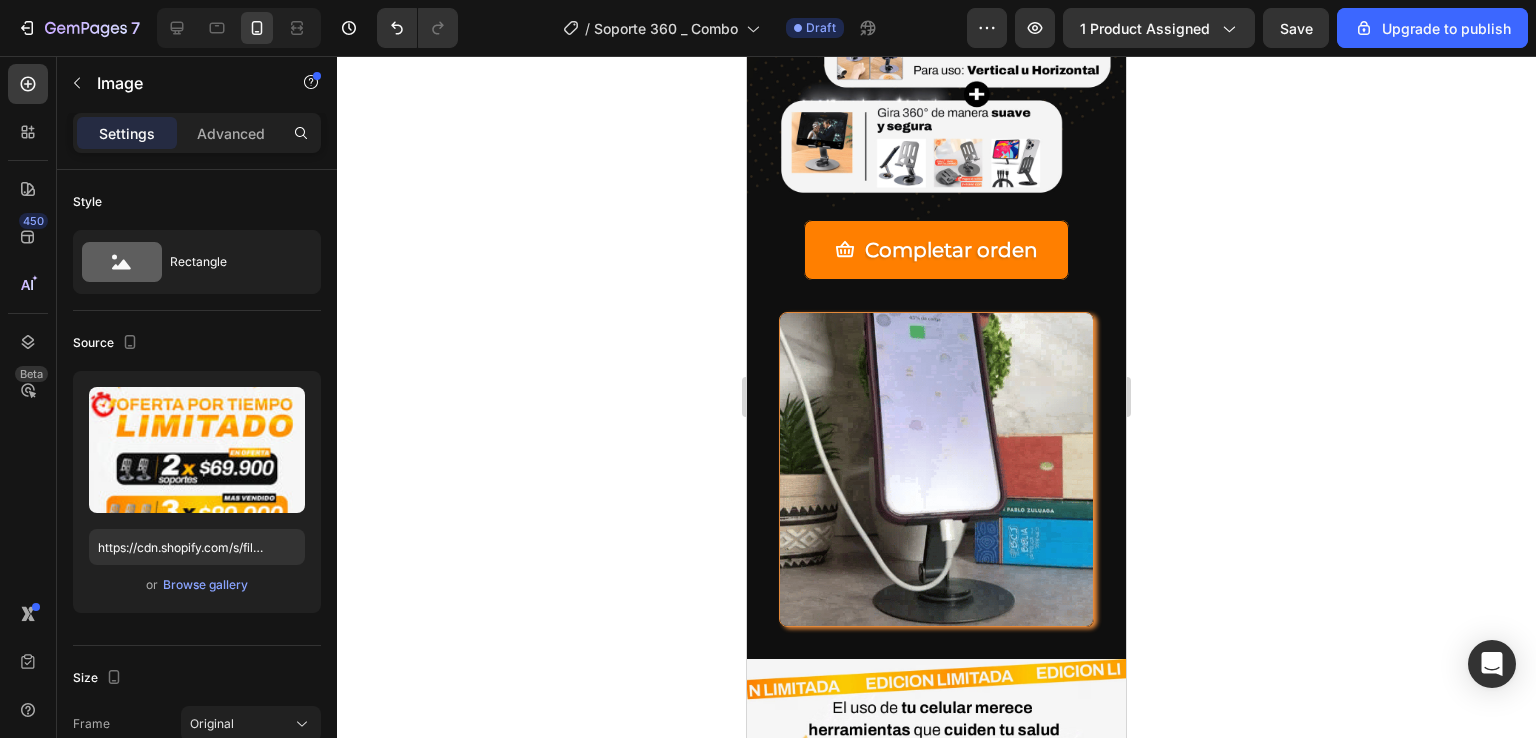 click 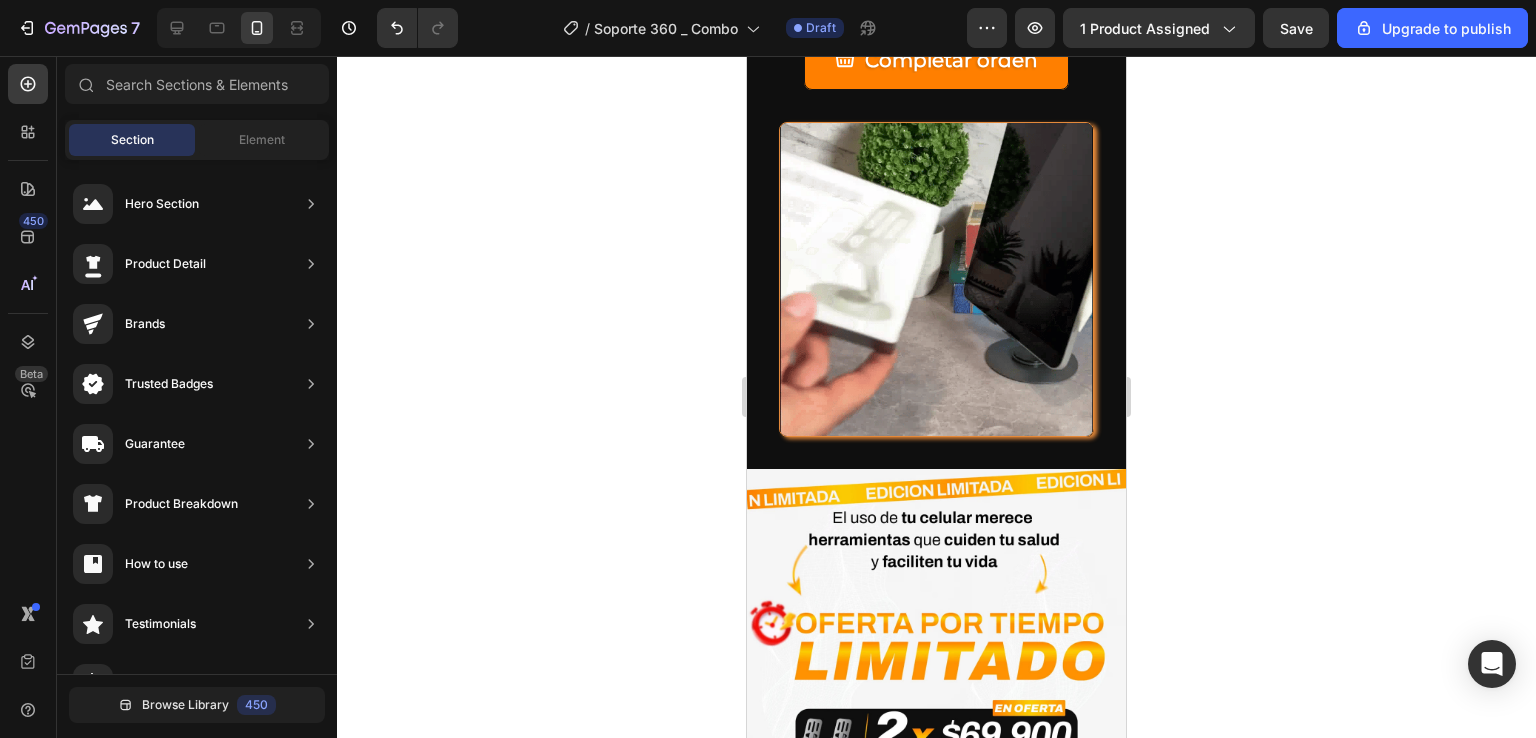 scroll, scrollTop: 3195, scrollLeft: 0, axis: vertical 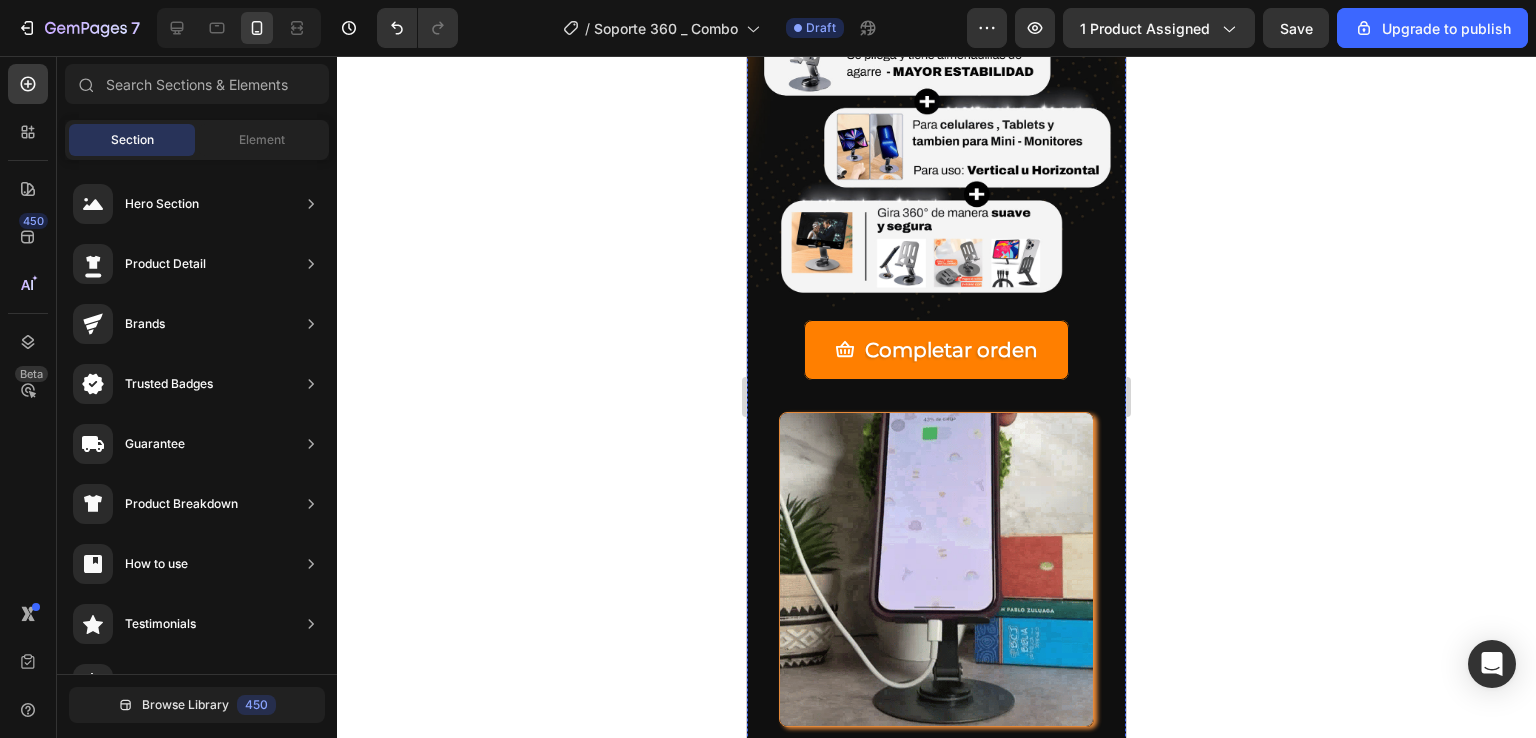 click on "Image" at bounding box center [936, 2936] 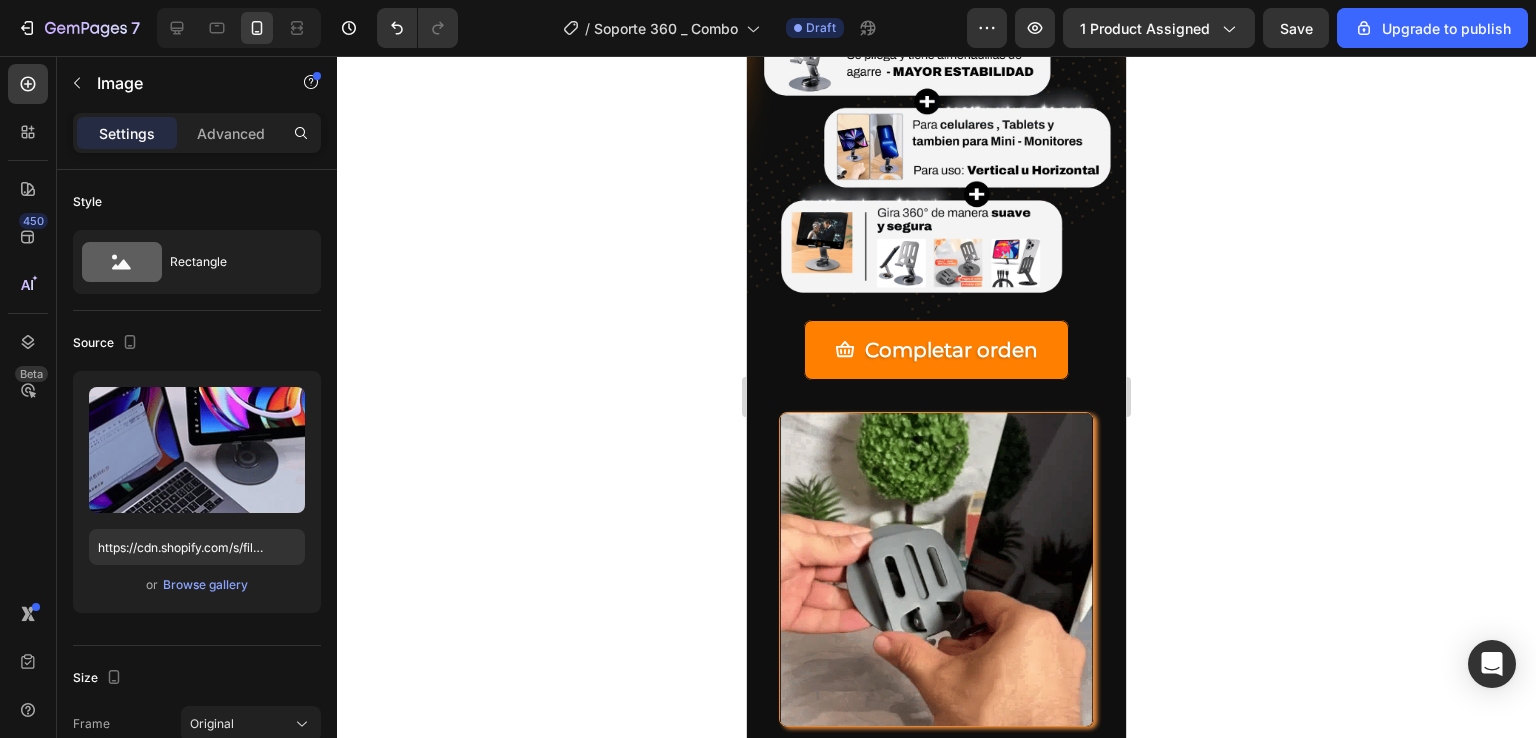 click 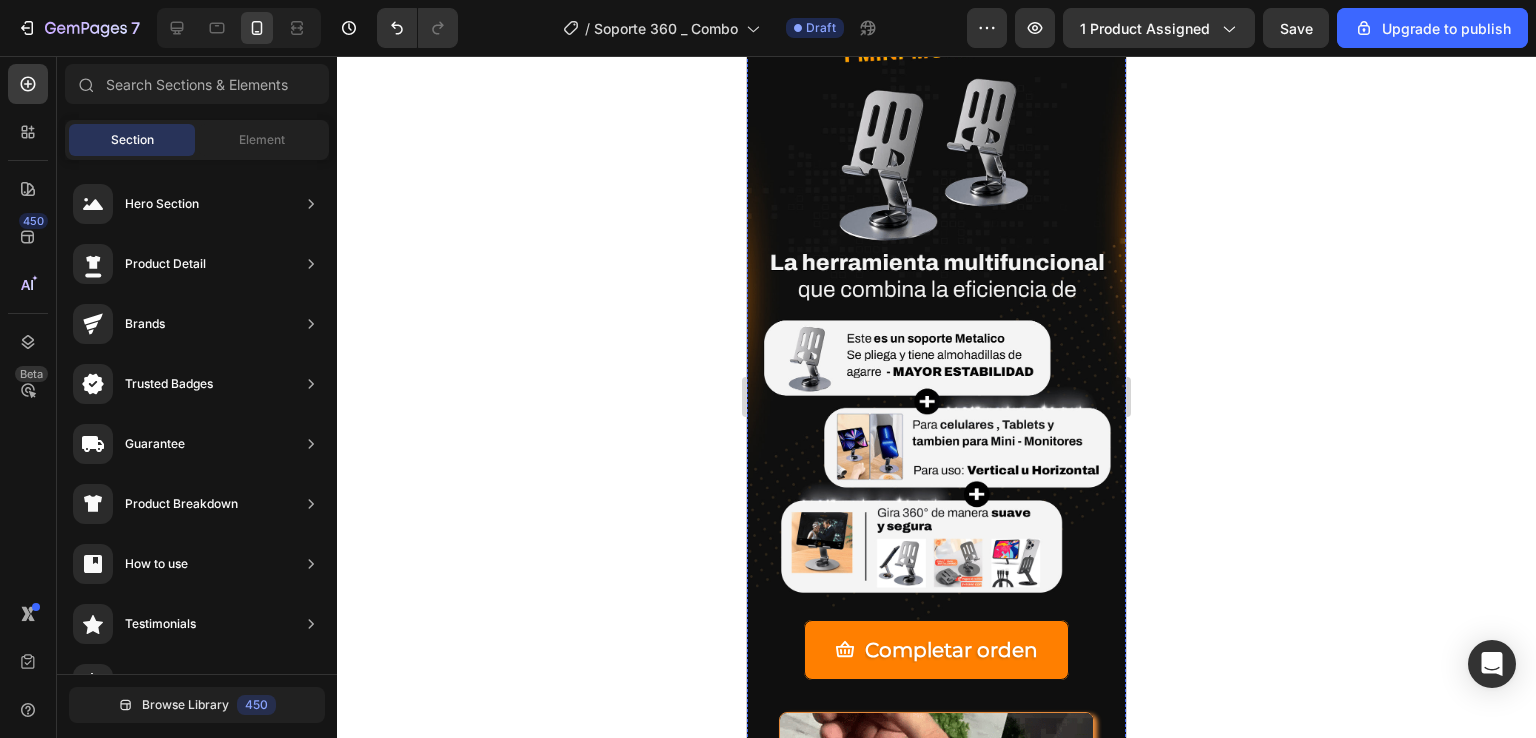 scroll, scrollTop: 2495, scrollLeft: 0, axis: vertical 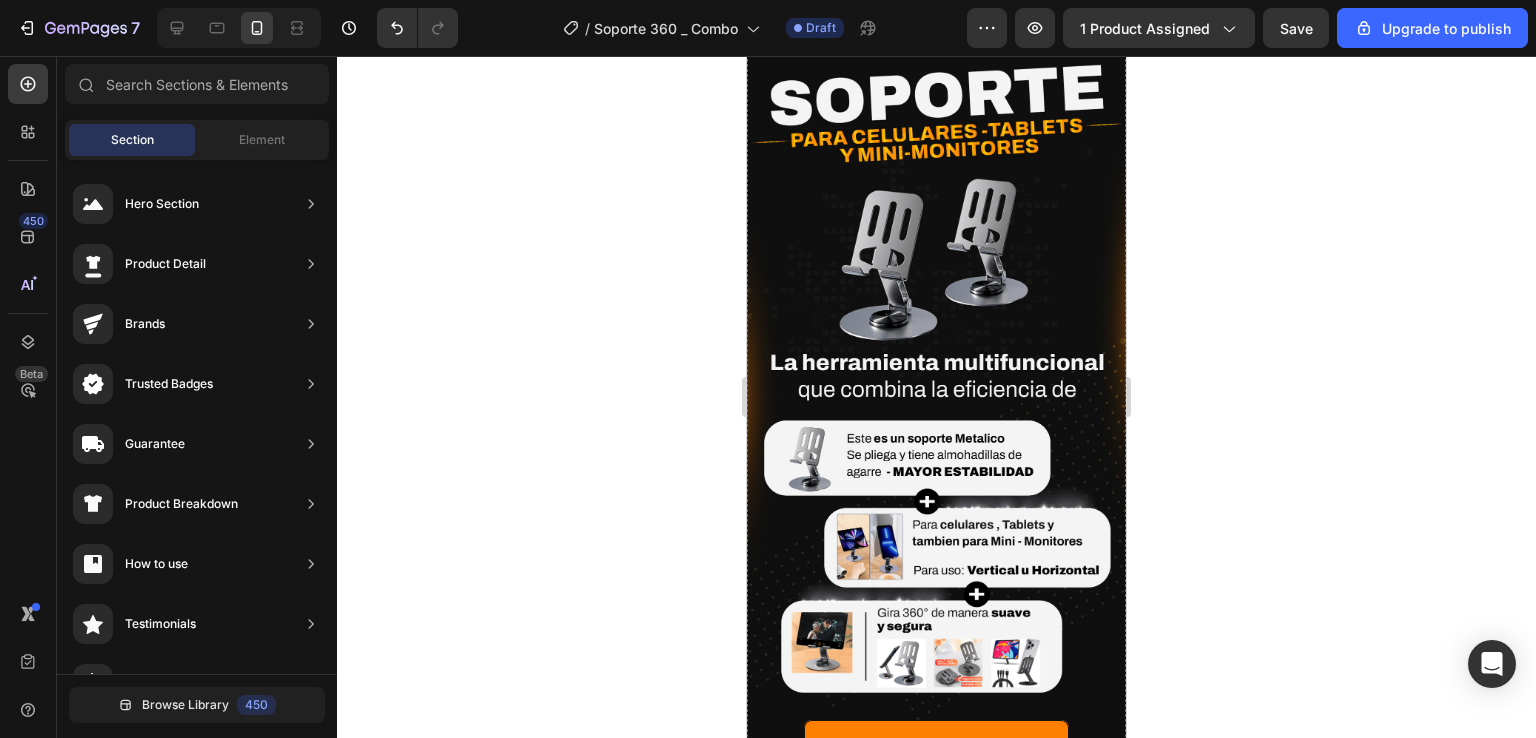 click at bounding box center [936, 2917] 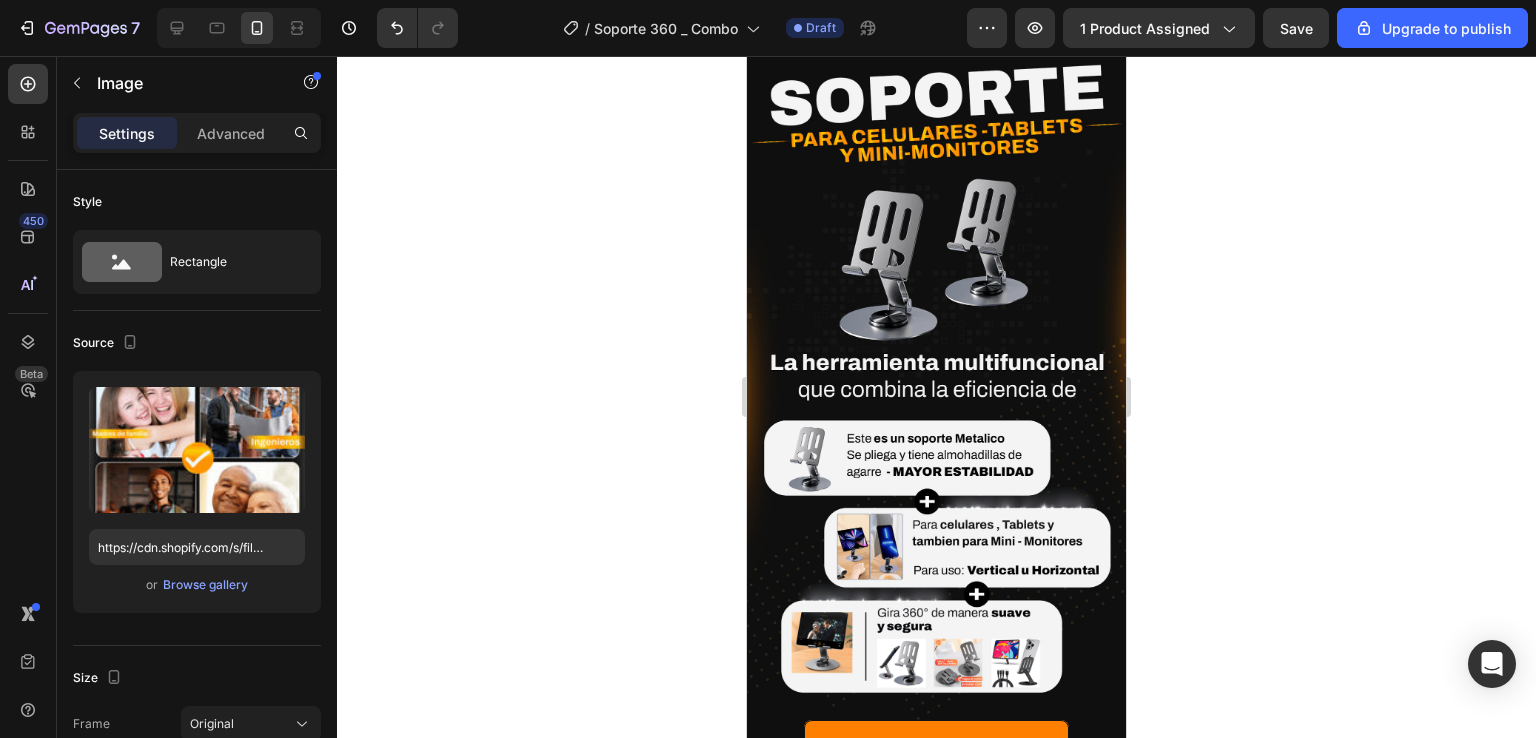 click 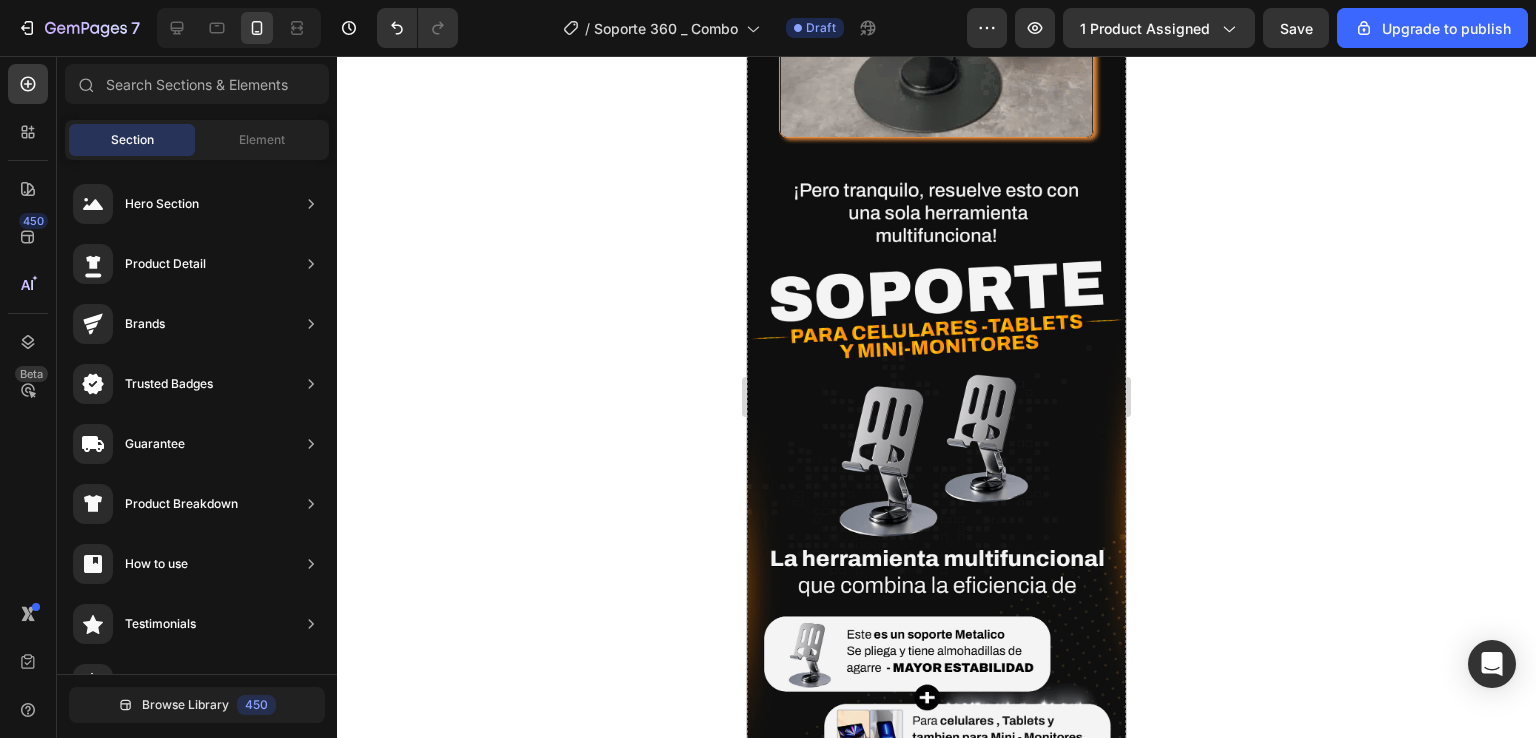 scroll, scrollTop: 2295, scrollLeft: 0, axis: vertical 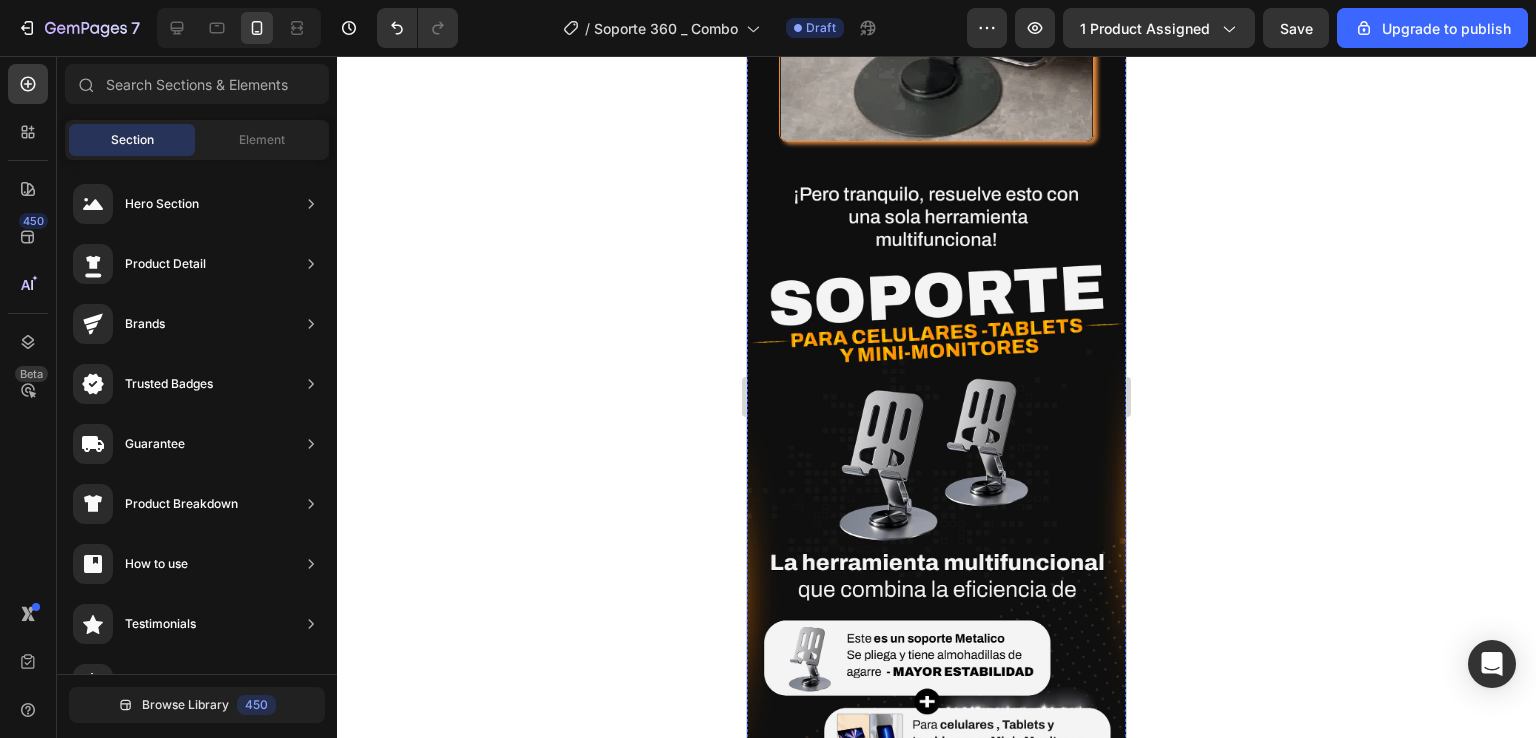 click at bounding box center [936, 2866] 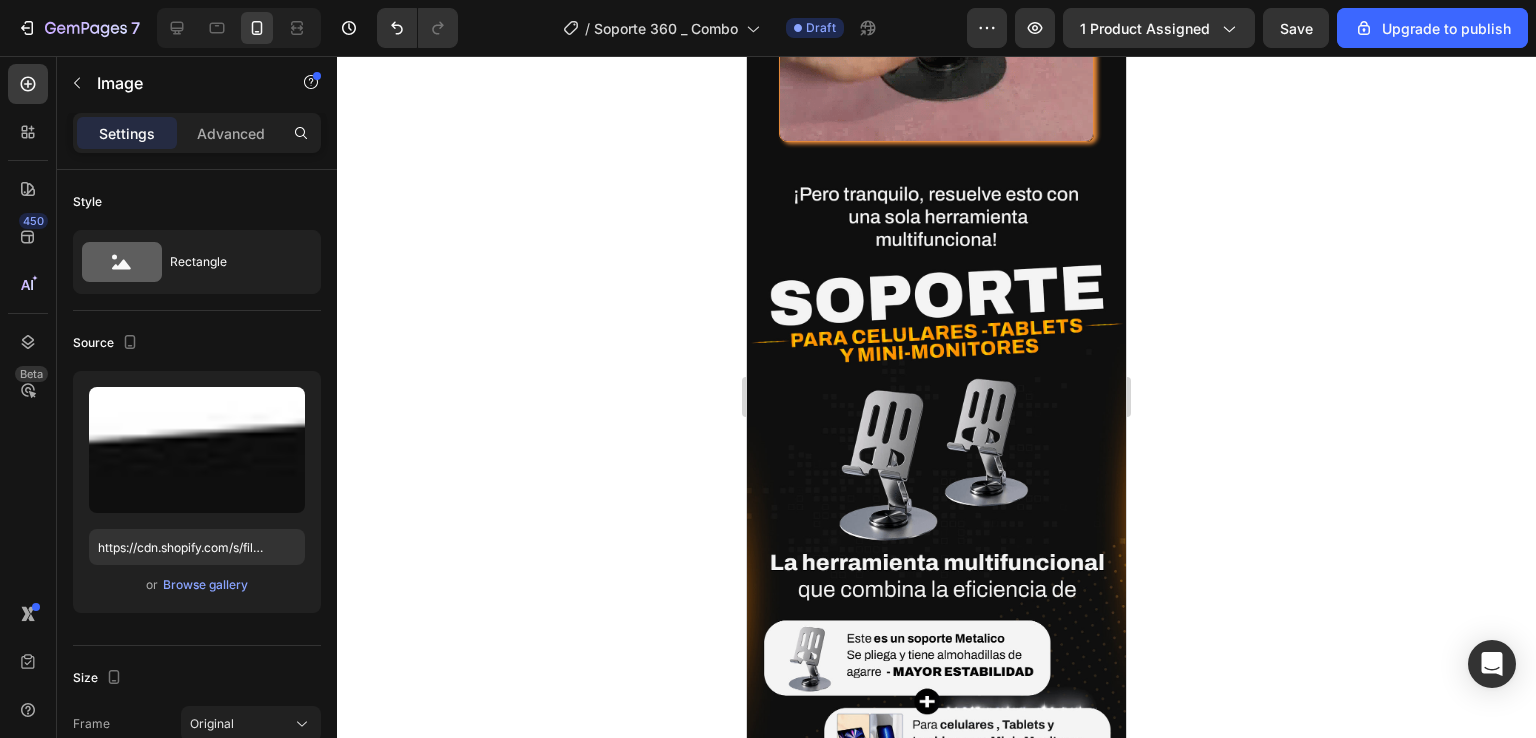 click 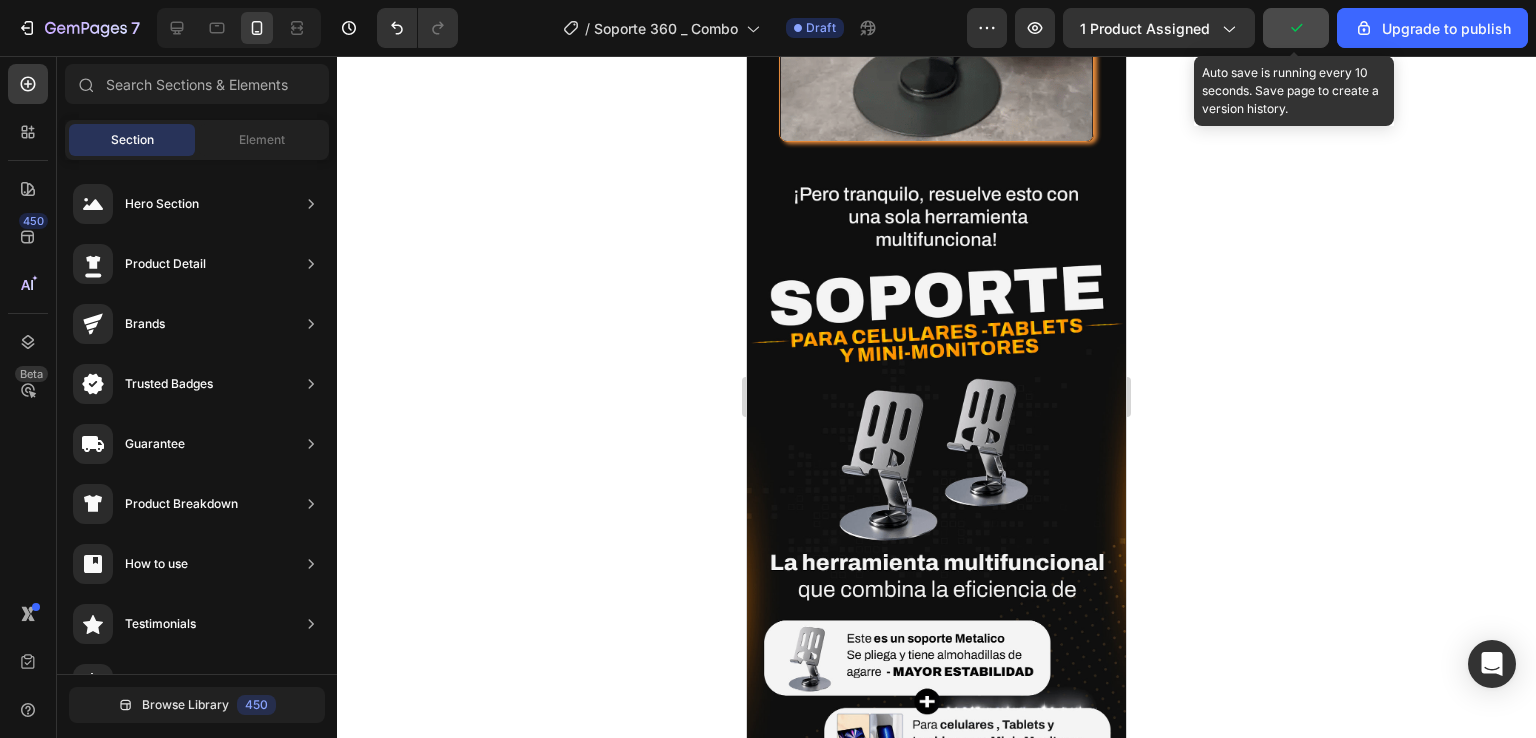 click 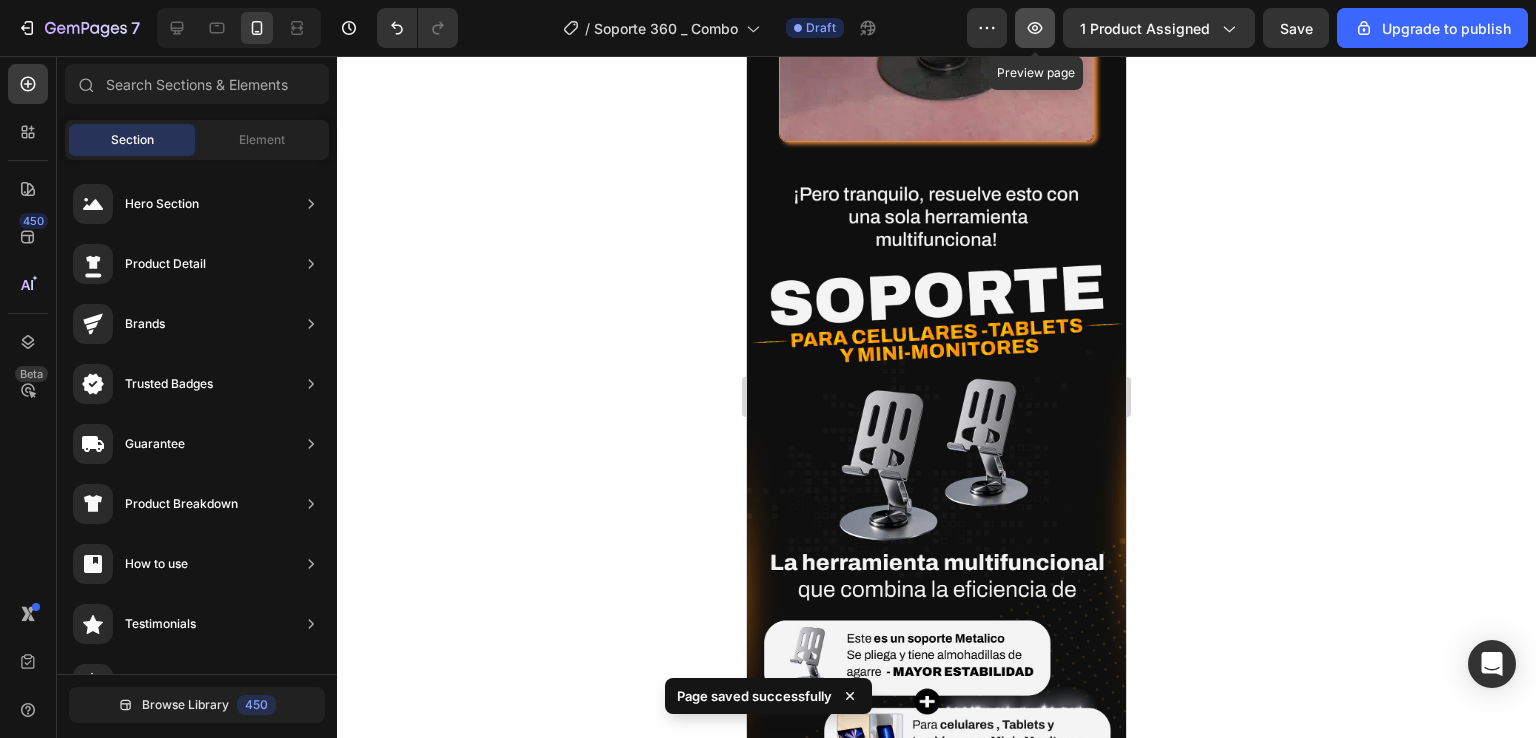 click 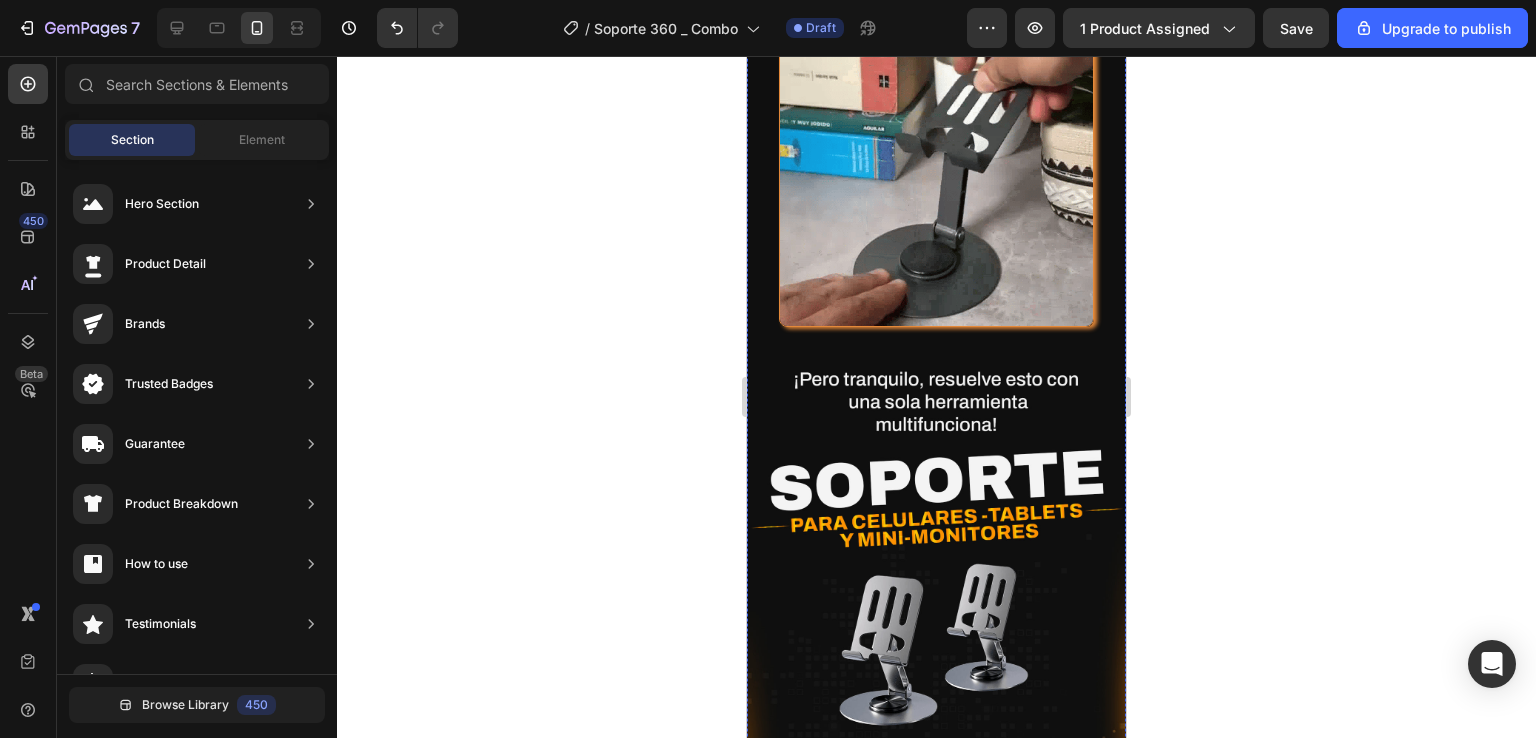scroll, scrollTop: 2664, scrollLeft: 0, axis: vertical 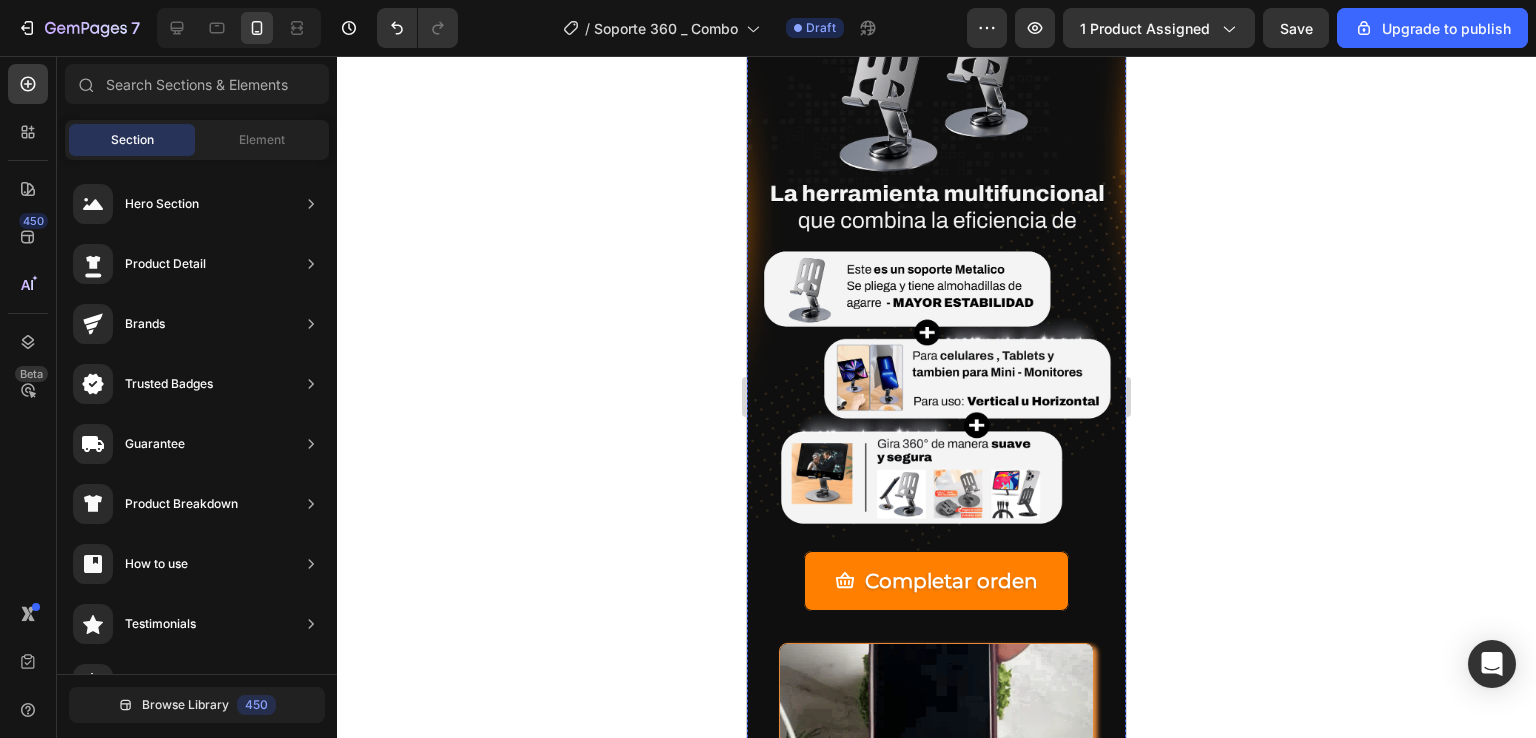 click on "Image" at bounding box center [772, 978] 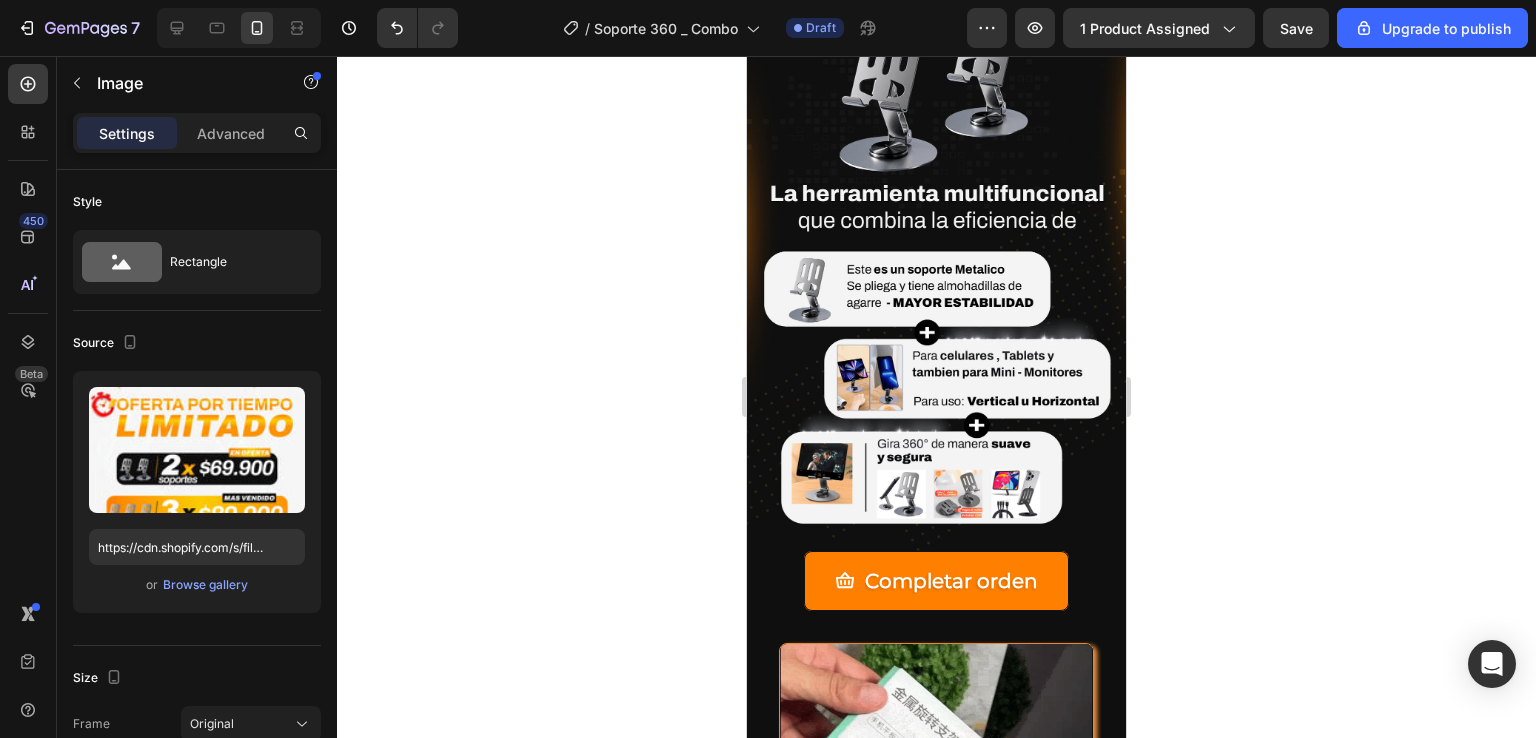 click on "Image" at bounding box center (793, 971) 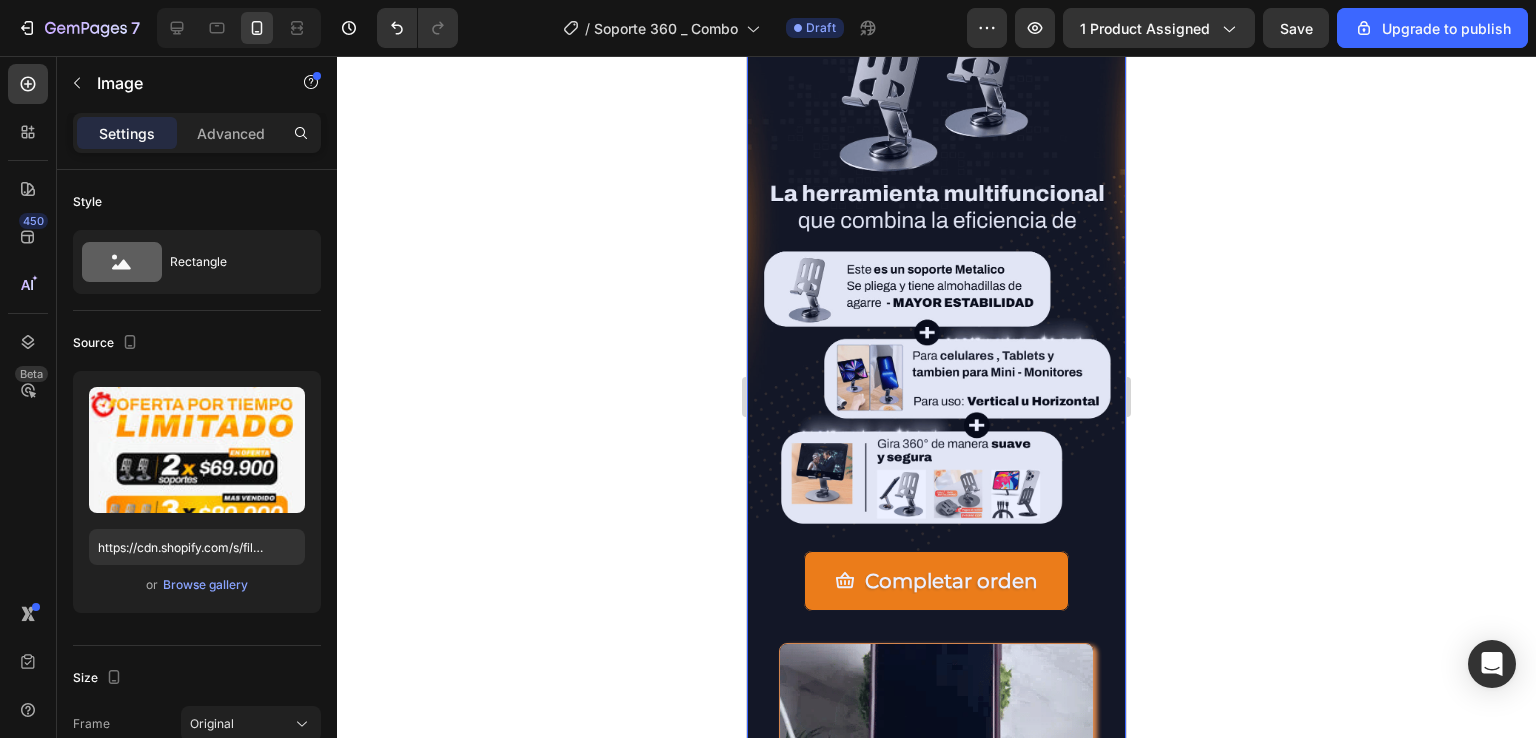 click on "Section" at bounding box center [781, 936] 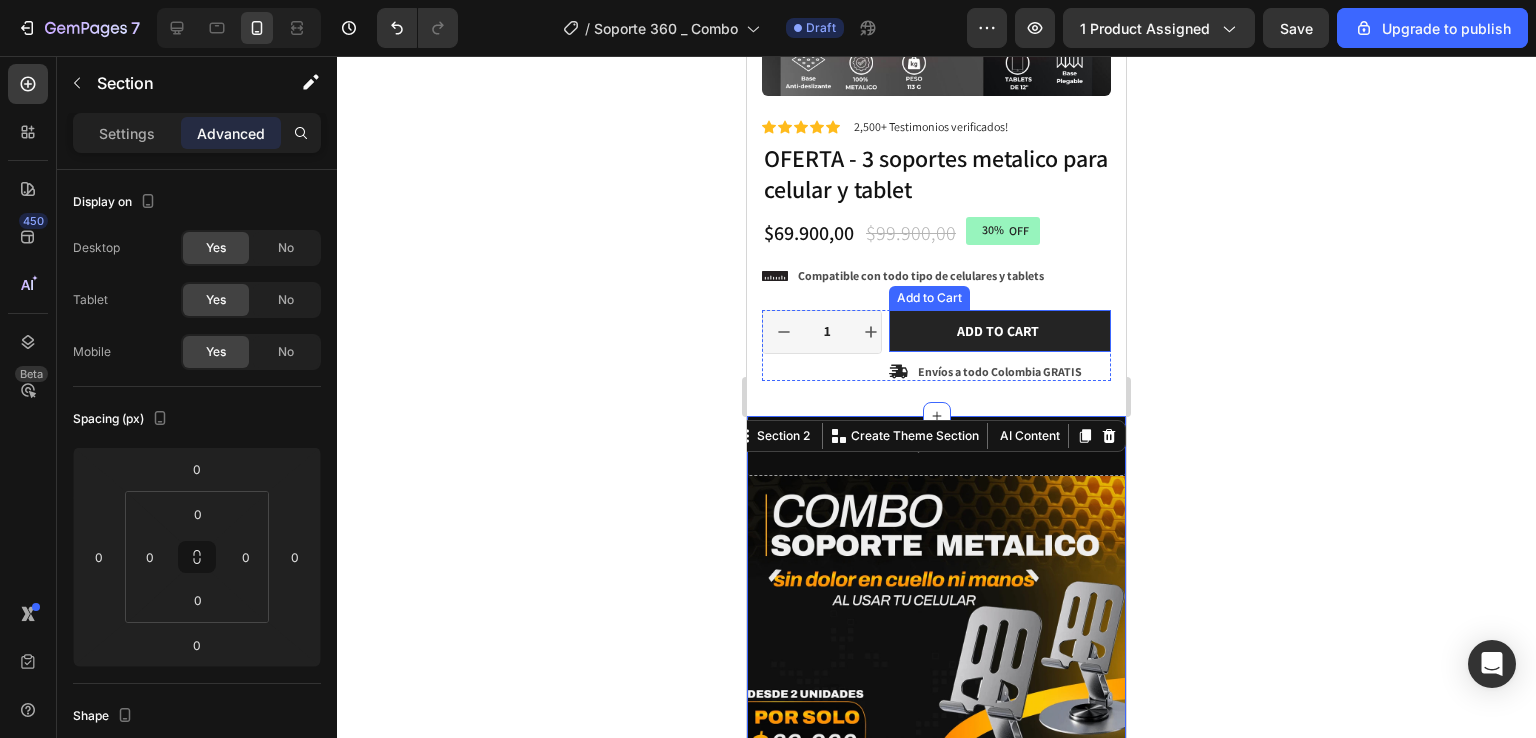 scroll, scrollTop: 436, scrollLeft: 0, axis: vertical 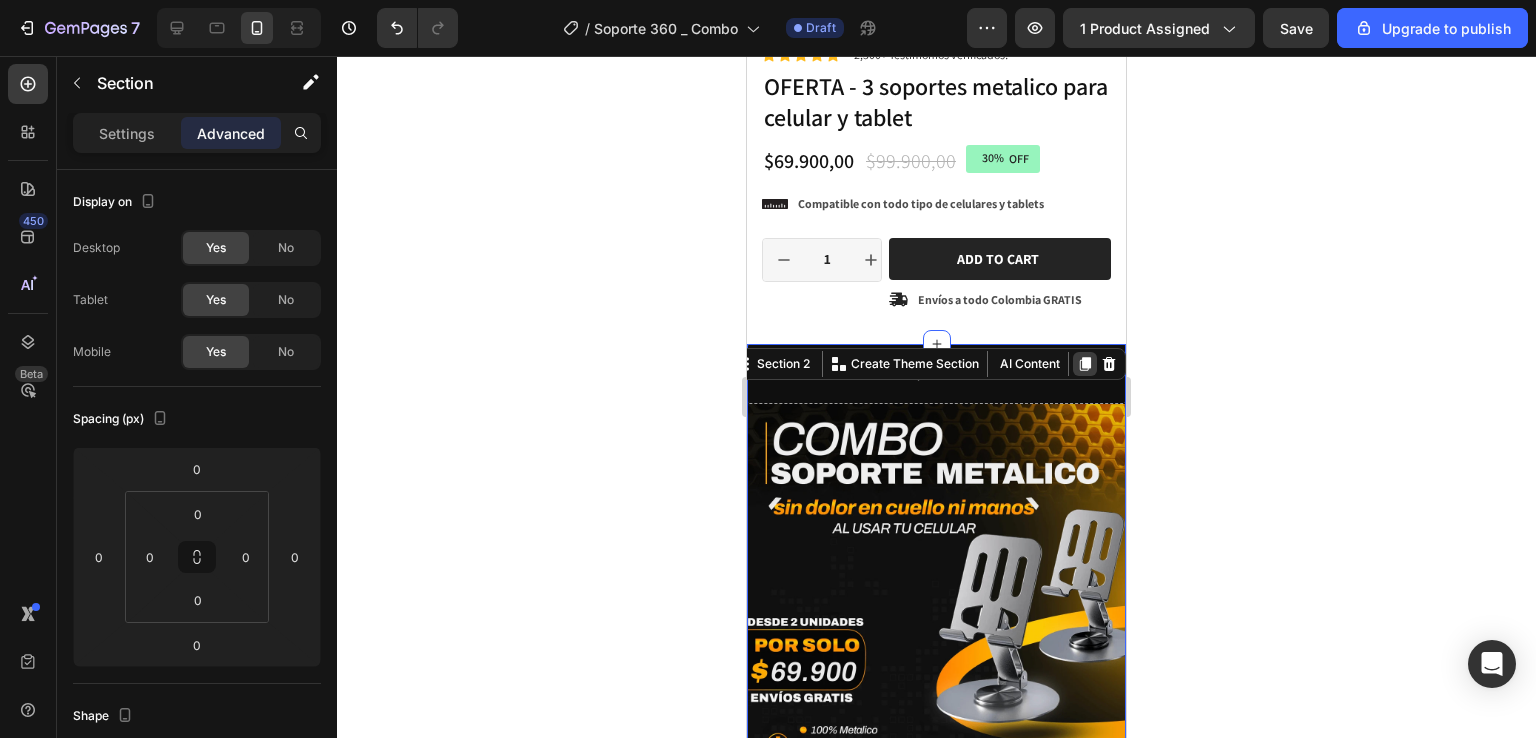 click 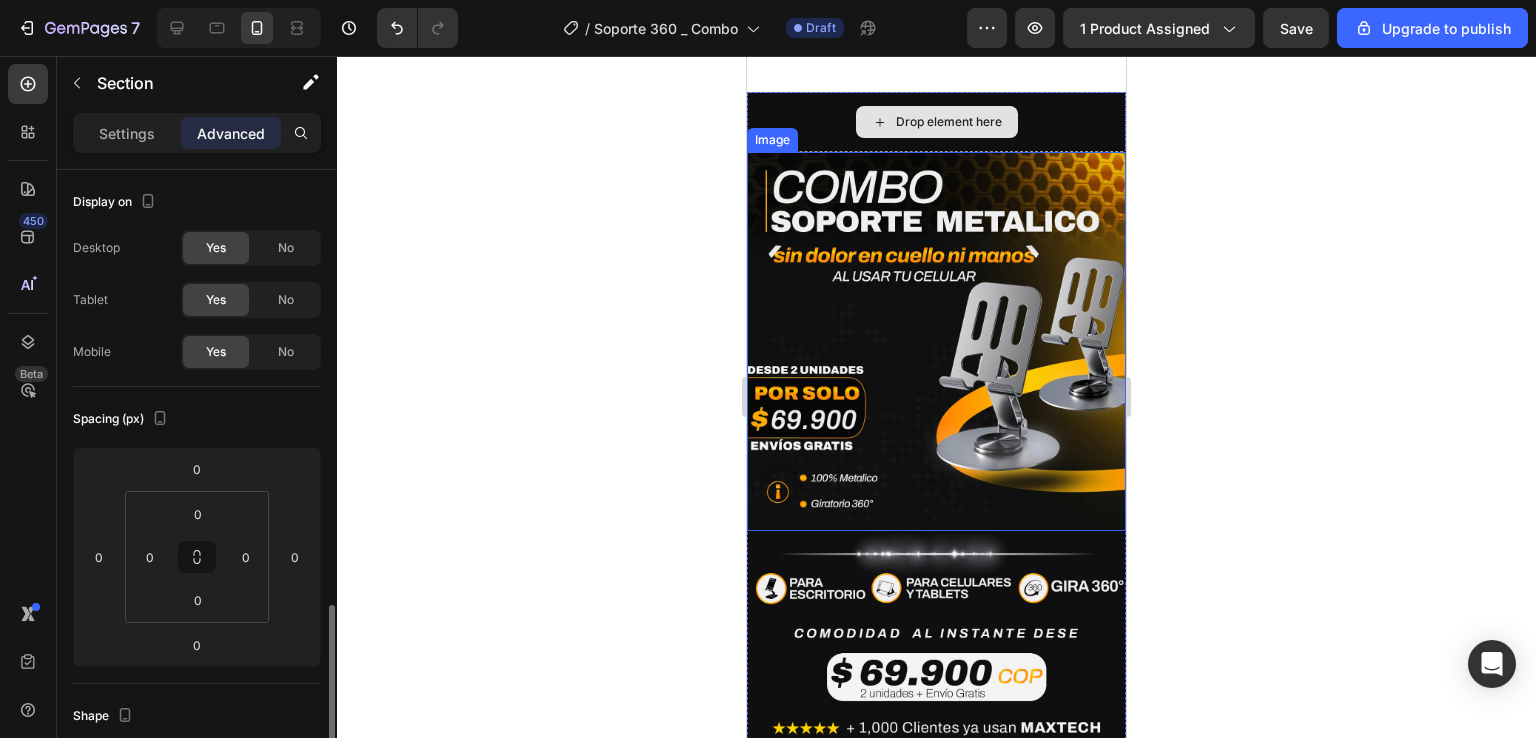scroll, scrollTop: 300, scrollLeft: 0, axis: vertical 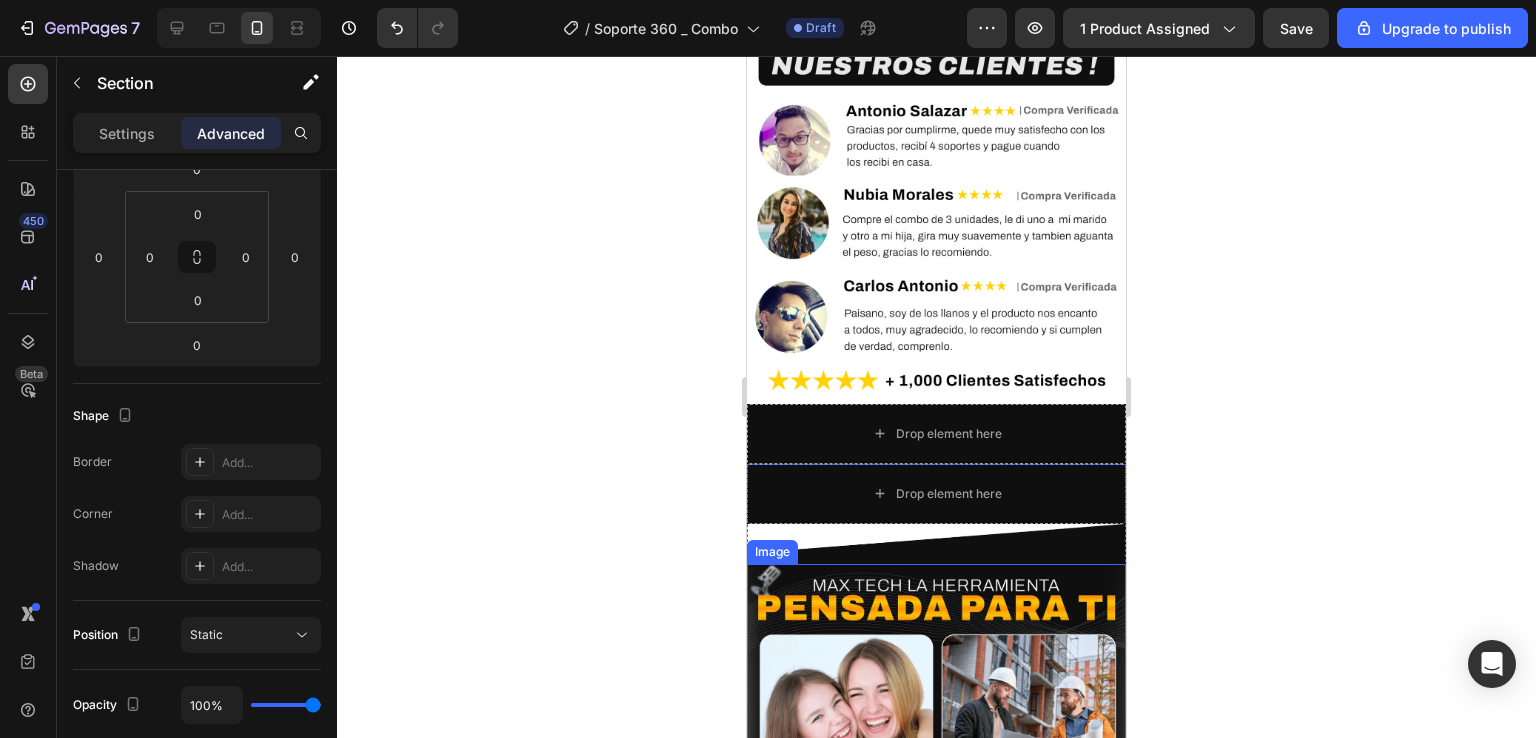 click at bounding box center (936, 794) 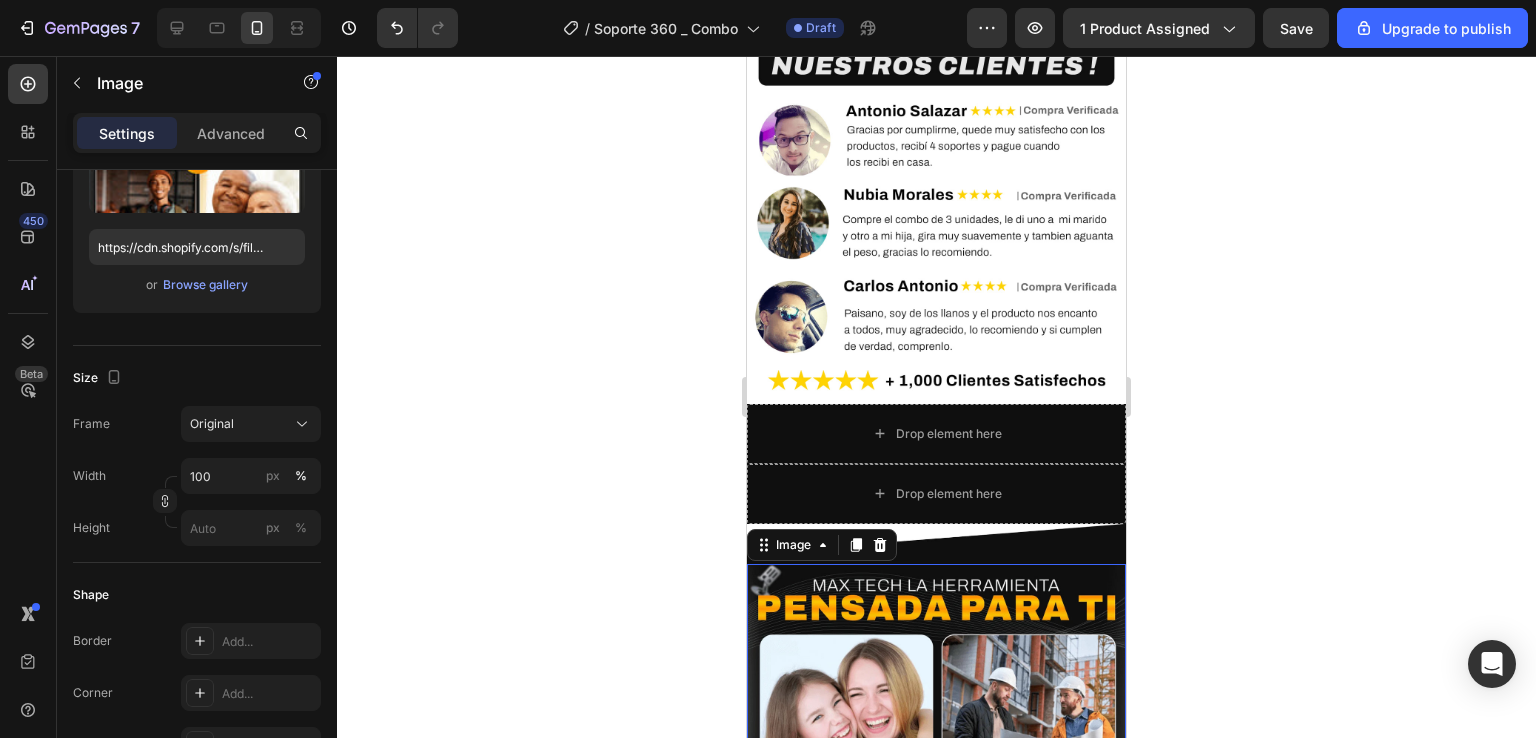 scroll, scrollTop: 0, scrollLeft: 0, axis: both 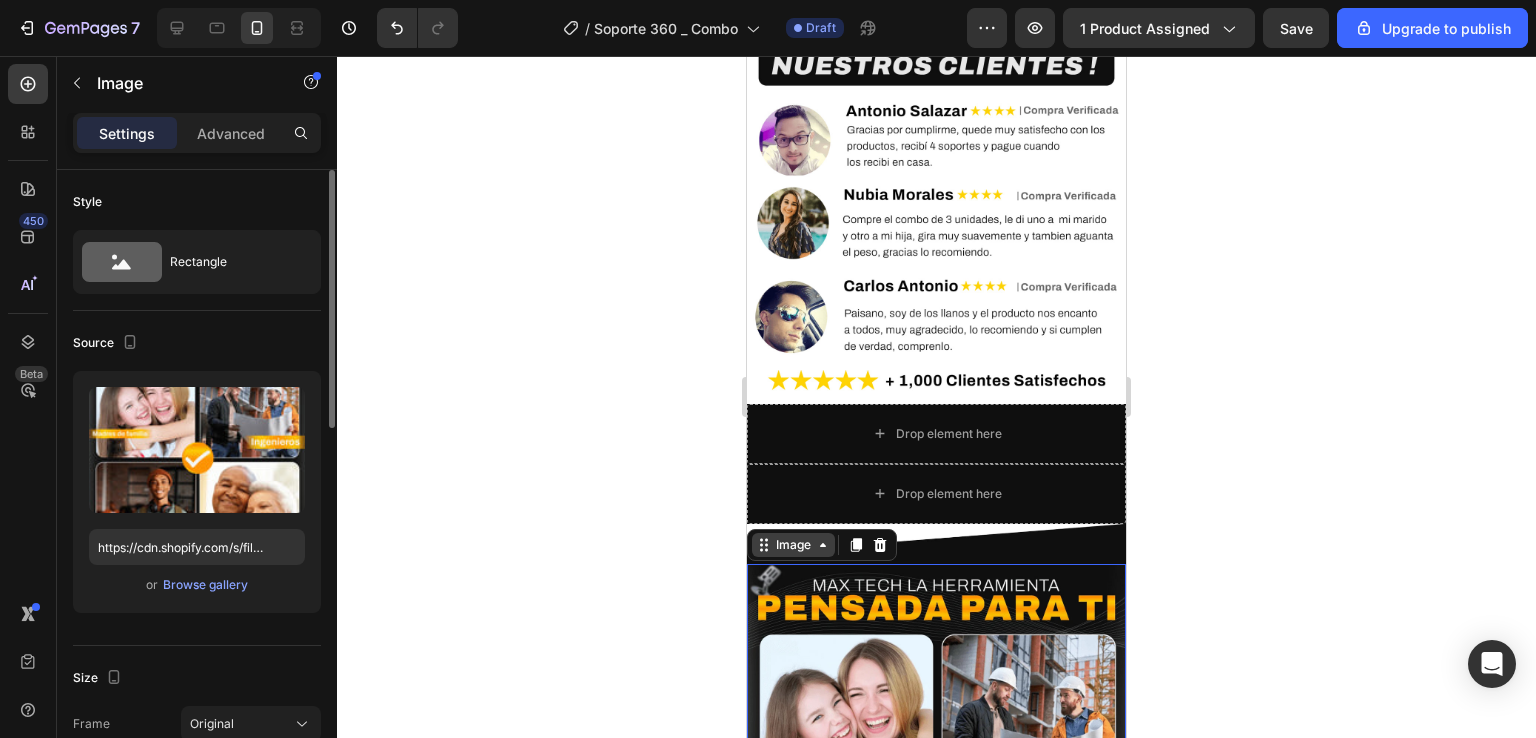click on "Image" at bounding box center (793, 545) 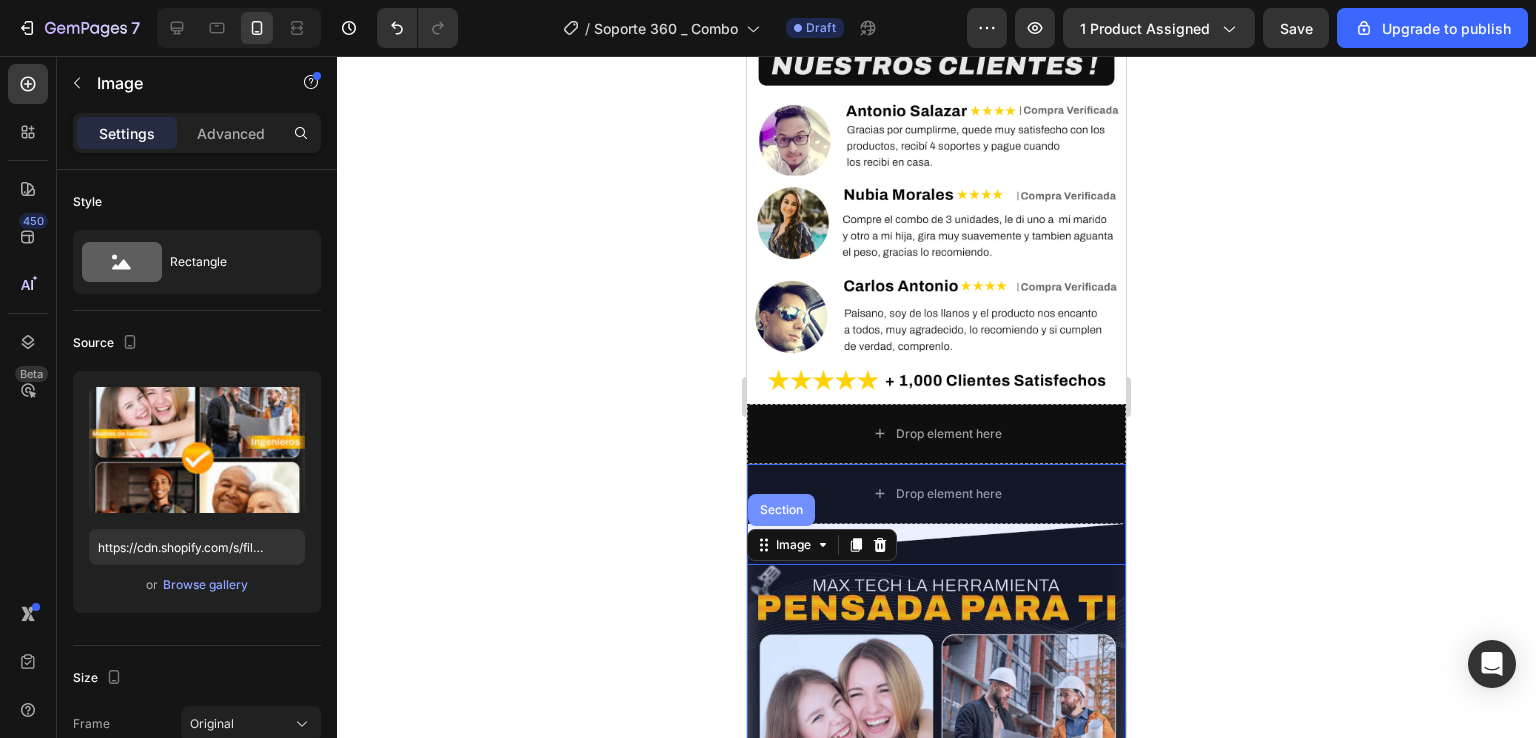 click on "Section" at bounding box center [781, 510] 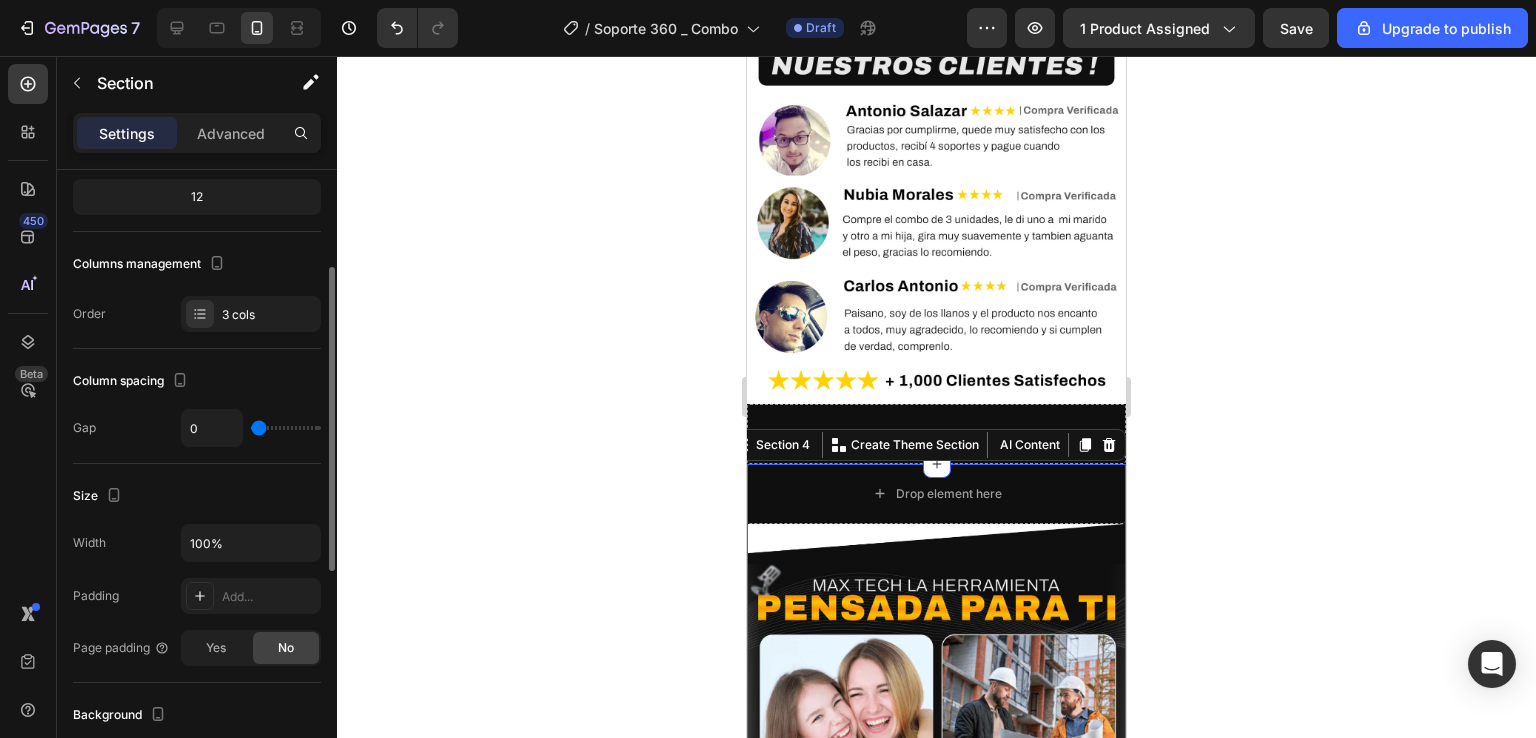 scroll, scrollTop: 300, scrollLeft: 0, axis: vertical 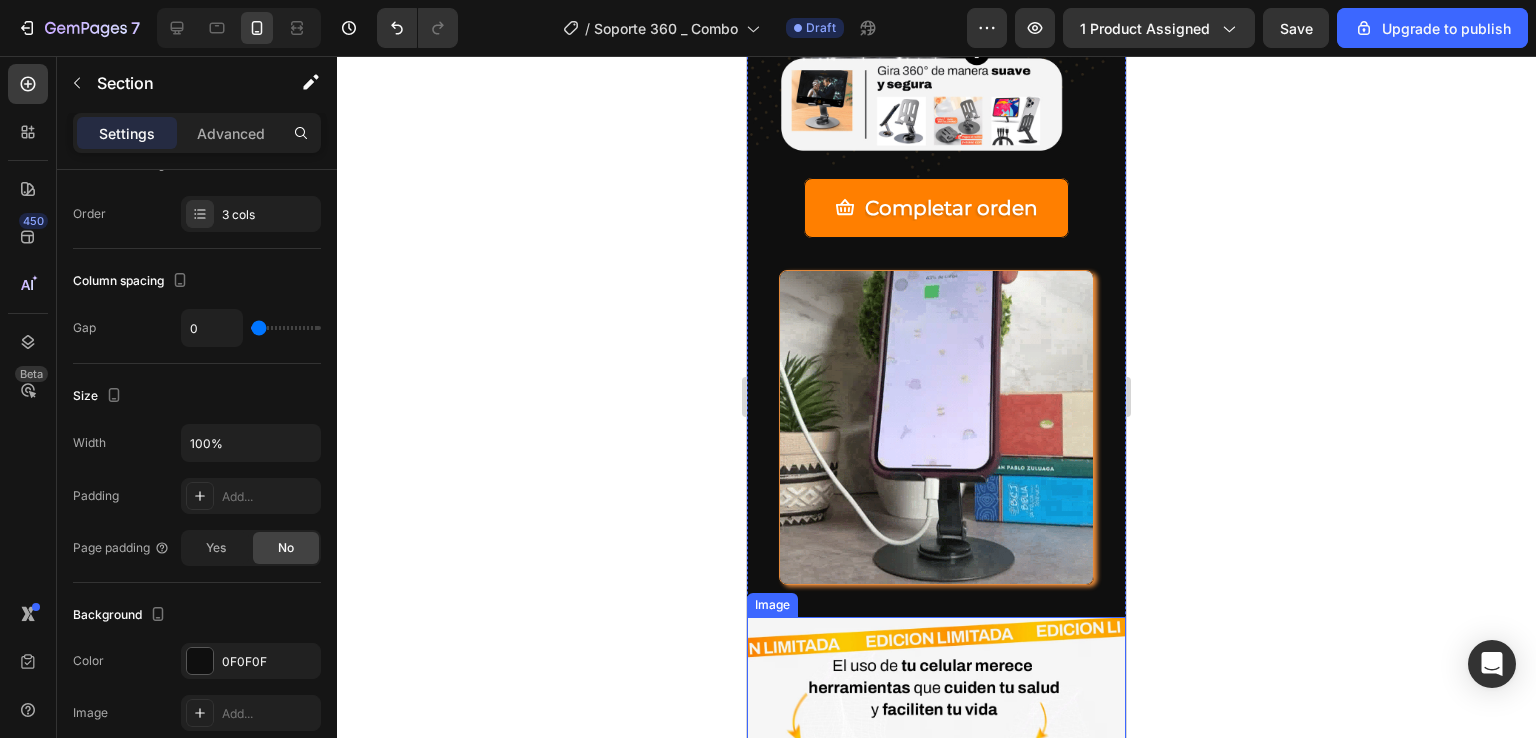 click at bounding box center [936, 851] 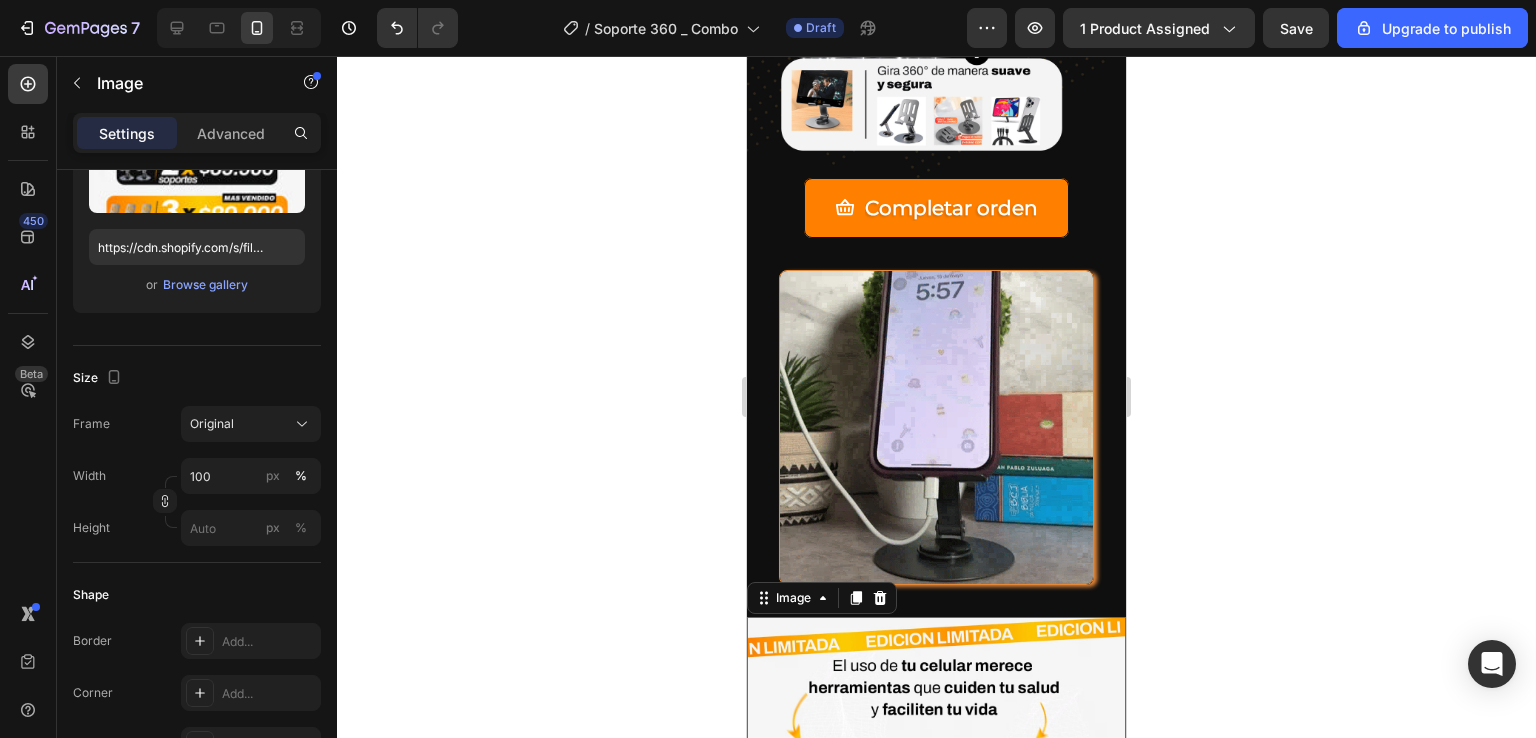 scroll, scrollTop: 0, scrollLeft: 0, axis: both 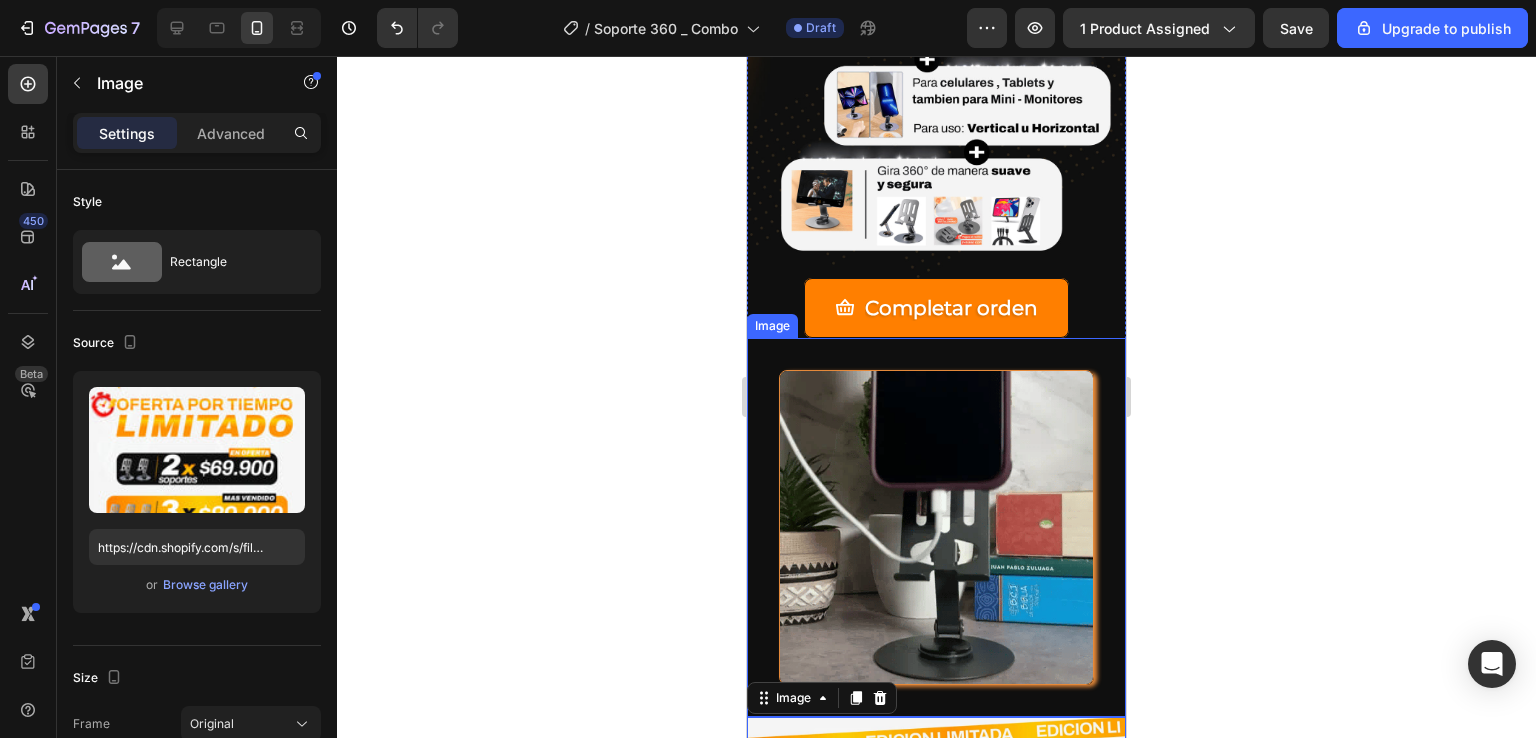 click on "Image" at bounding box center (936, 527) 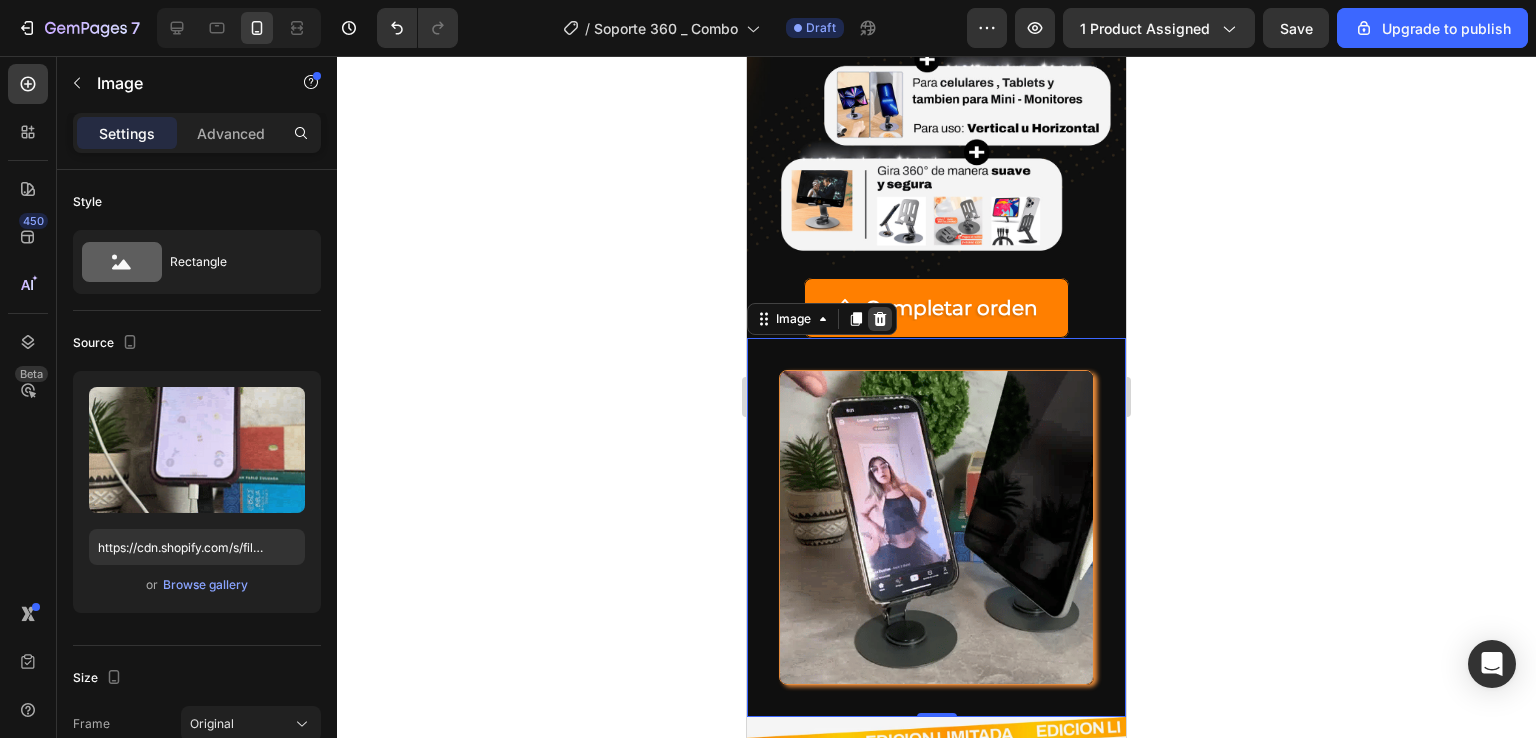 click 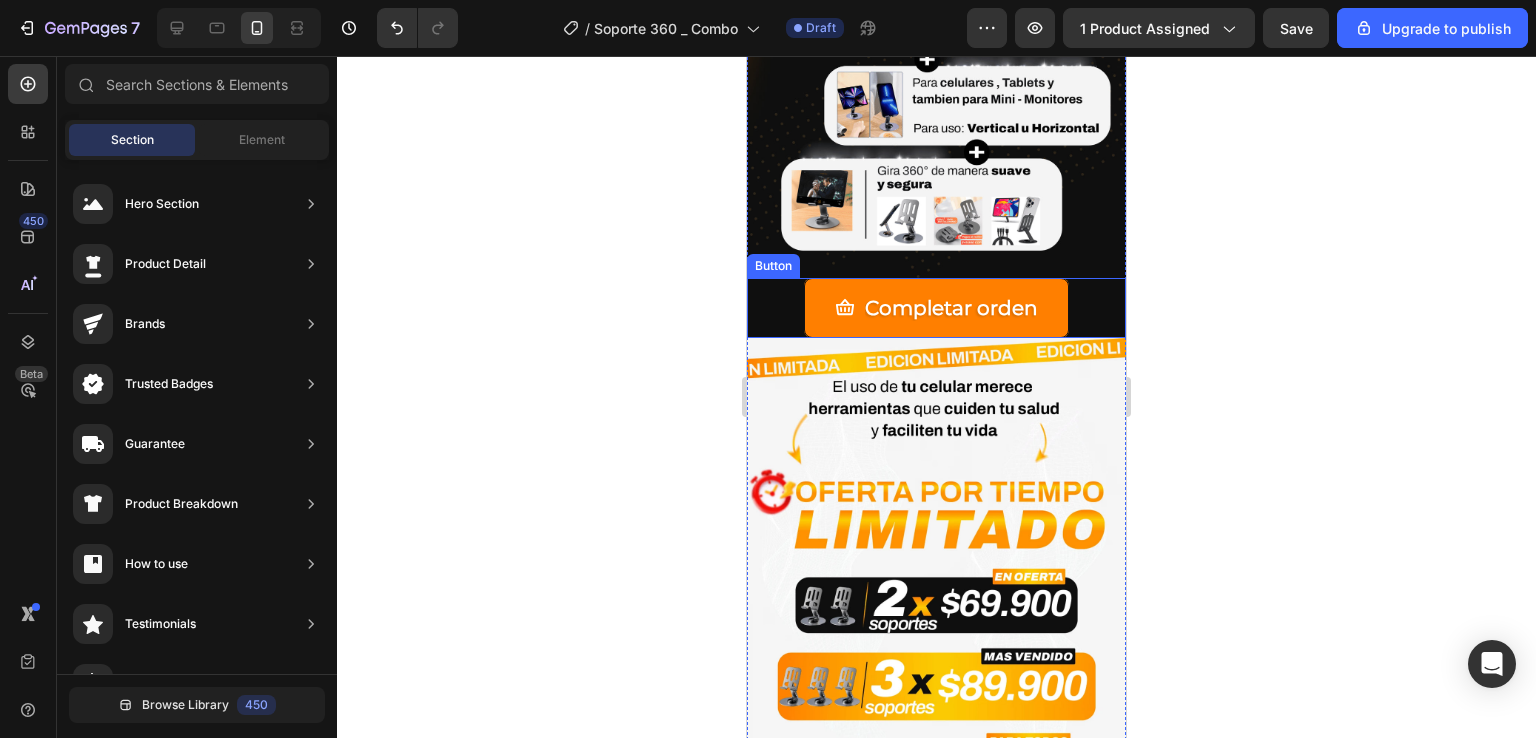 click on "Completar orden Button" at bounding box center (936, 308) 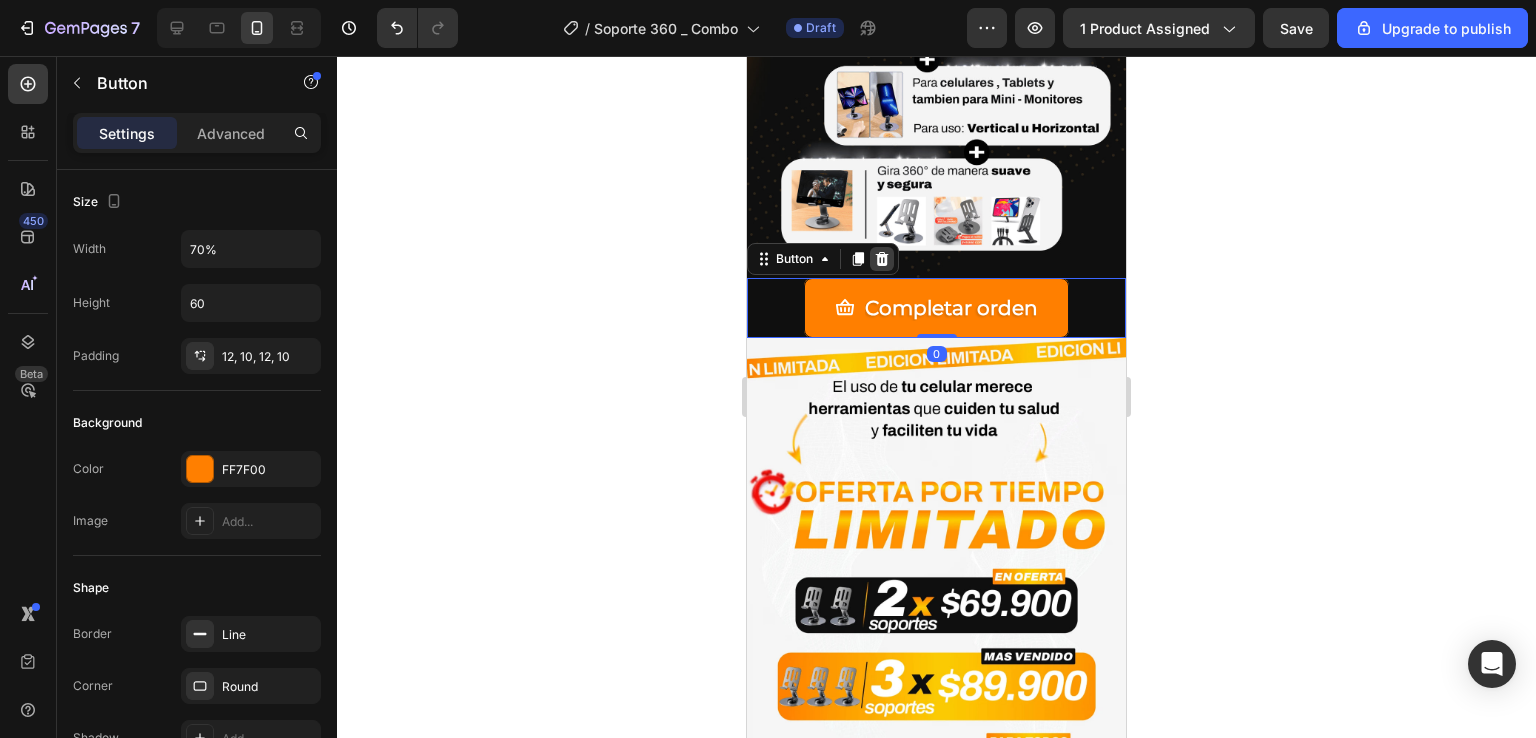 click at bounding box center [882, 259] 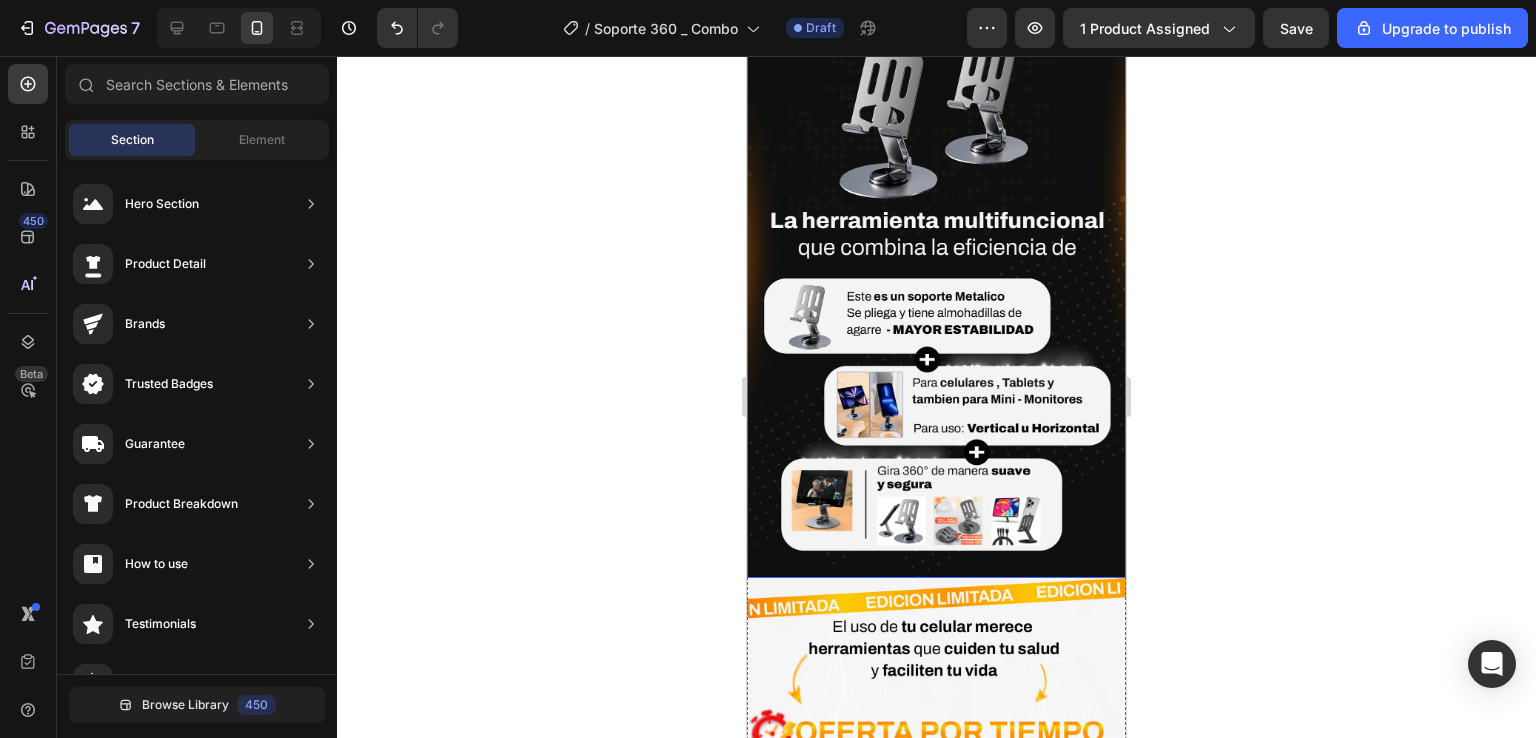 click at bounding box center [936, 245] 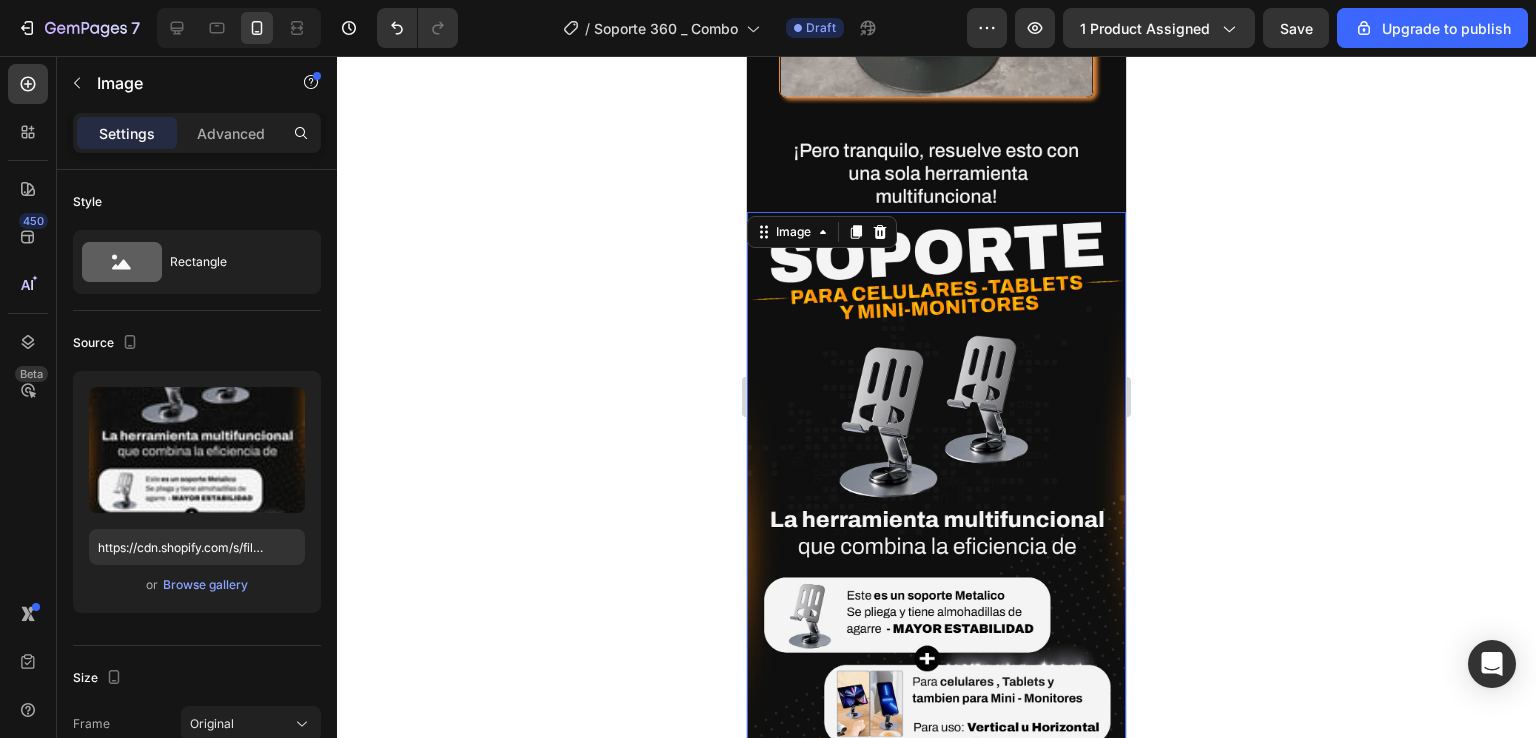 scroll, scrollTop: 6512, scrollLeft: 0, axis: vertical 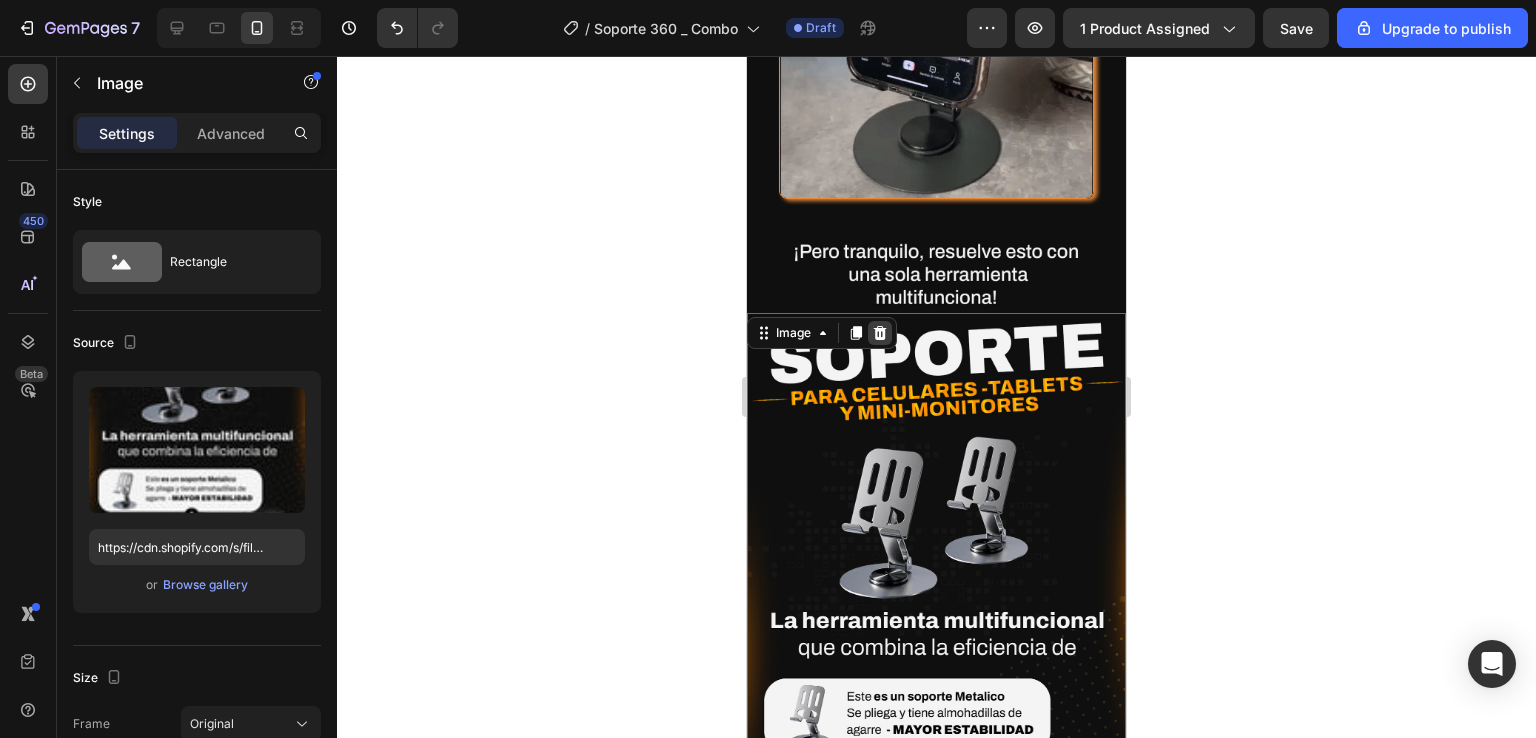 click 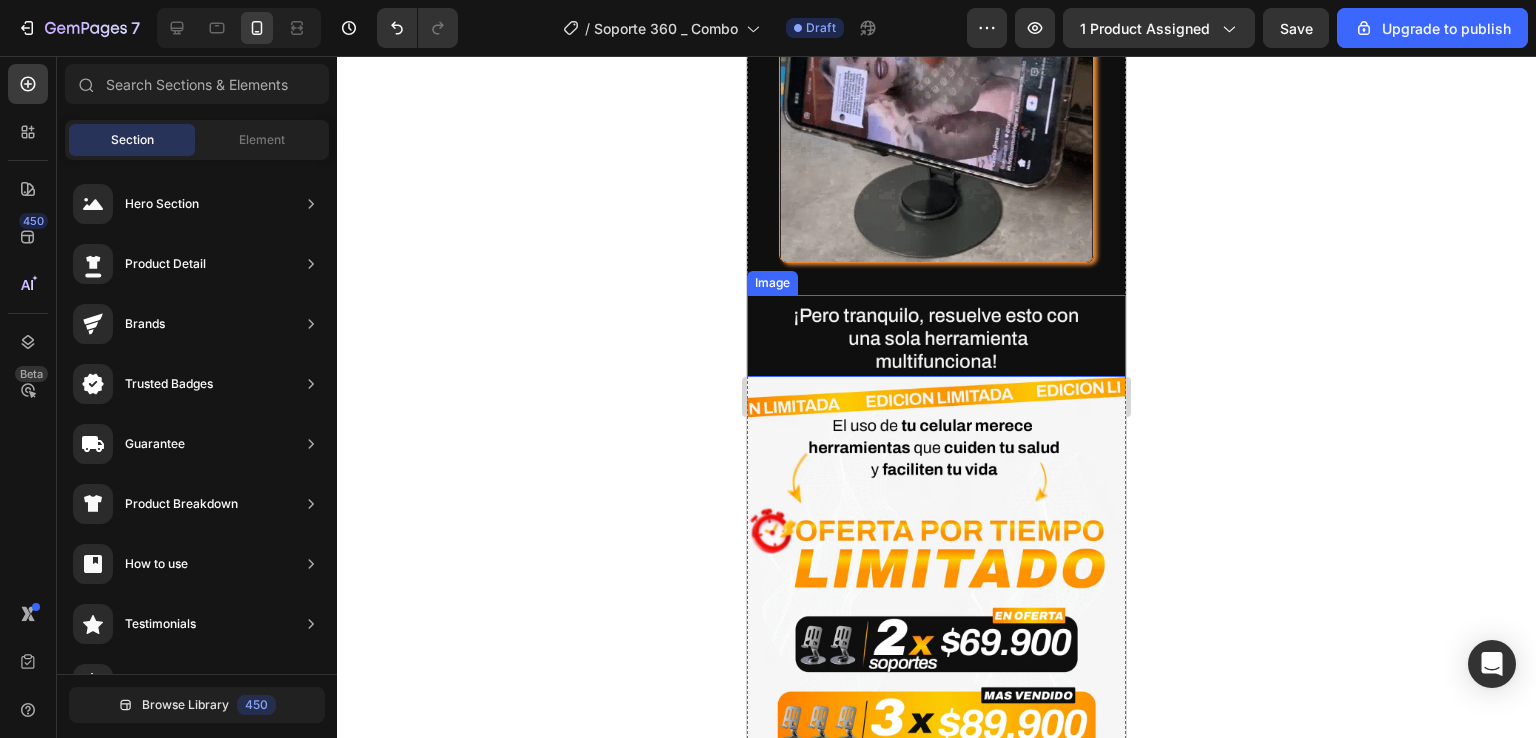 scroll, scrollTop: 6412, scrollLeft: 0, axis: vertical 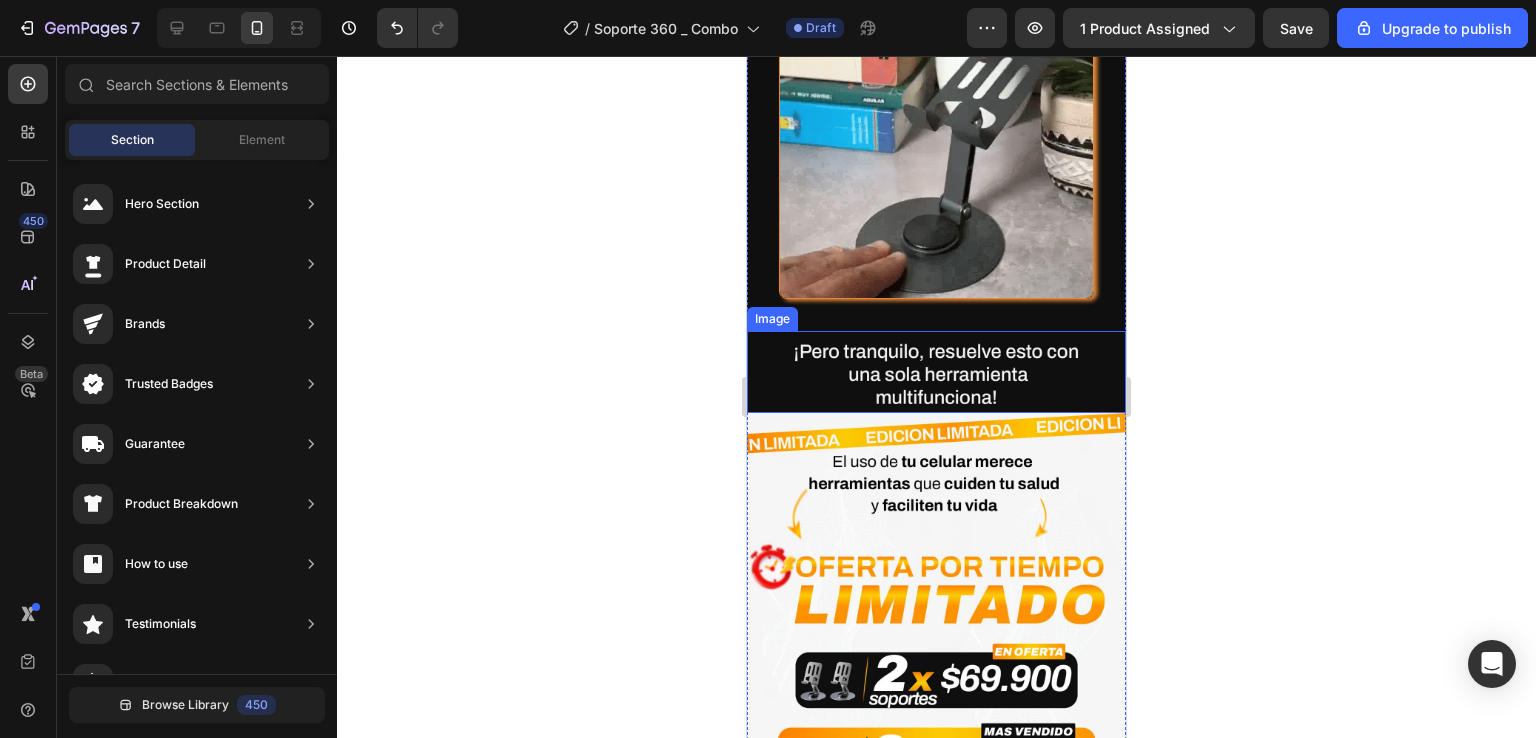 click at bounding box center (936, 371) 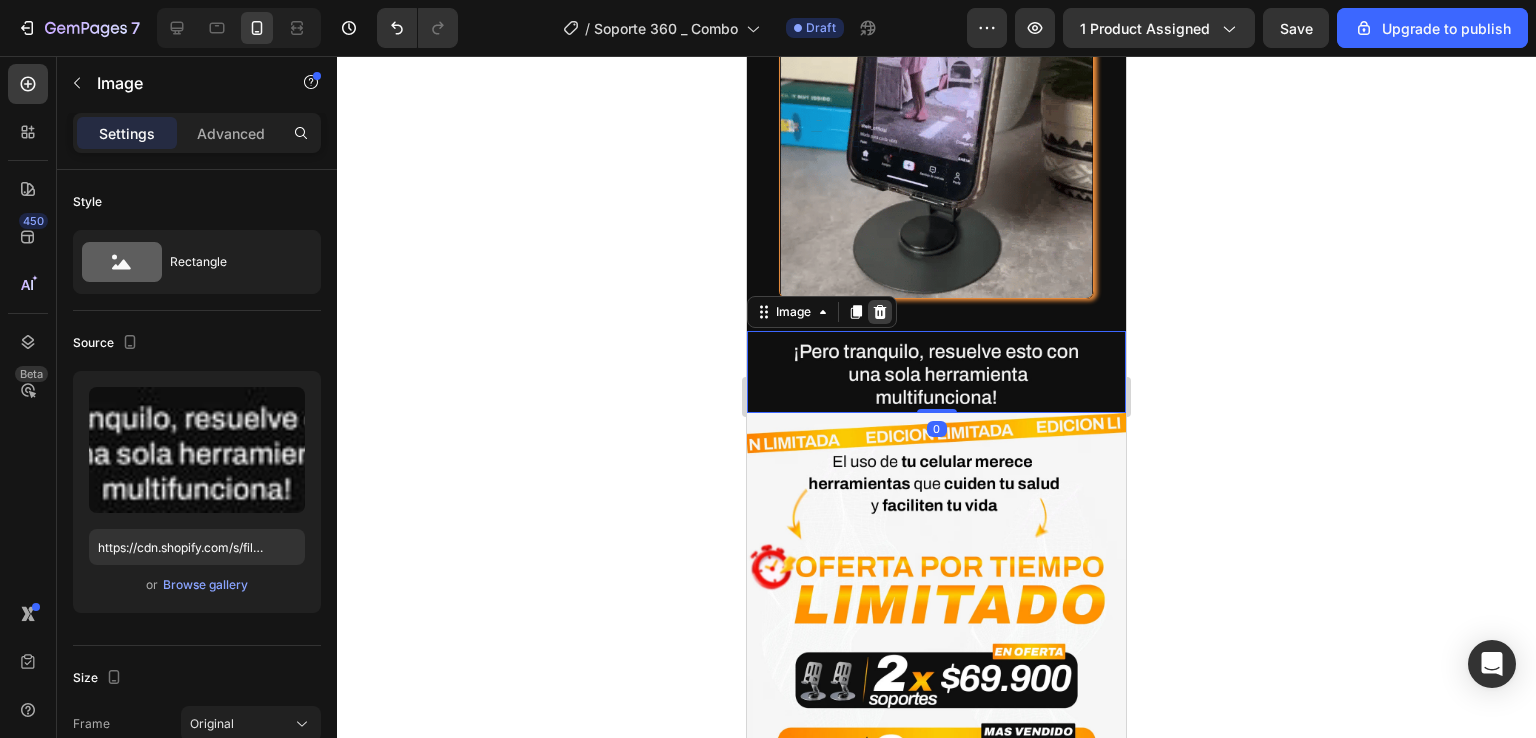 click 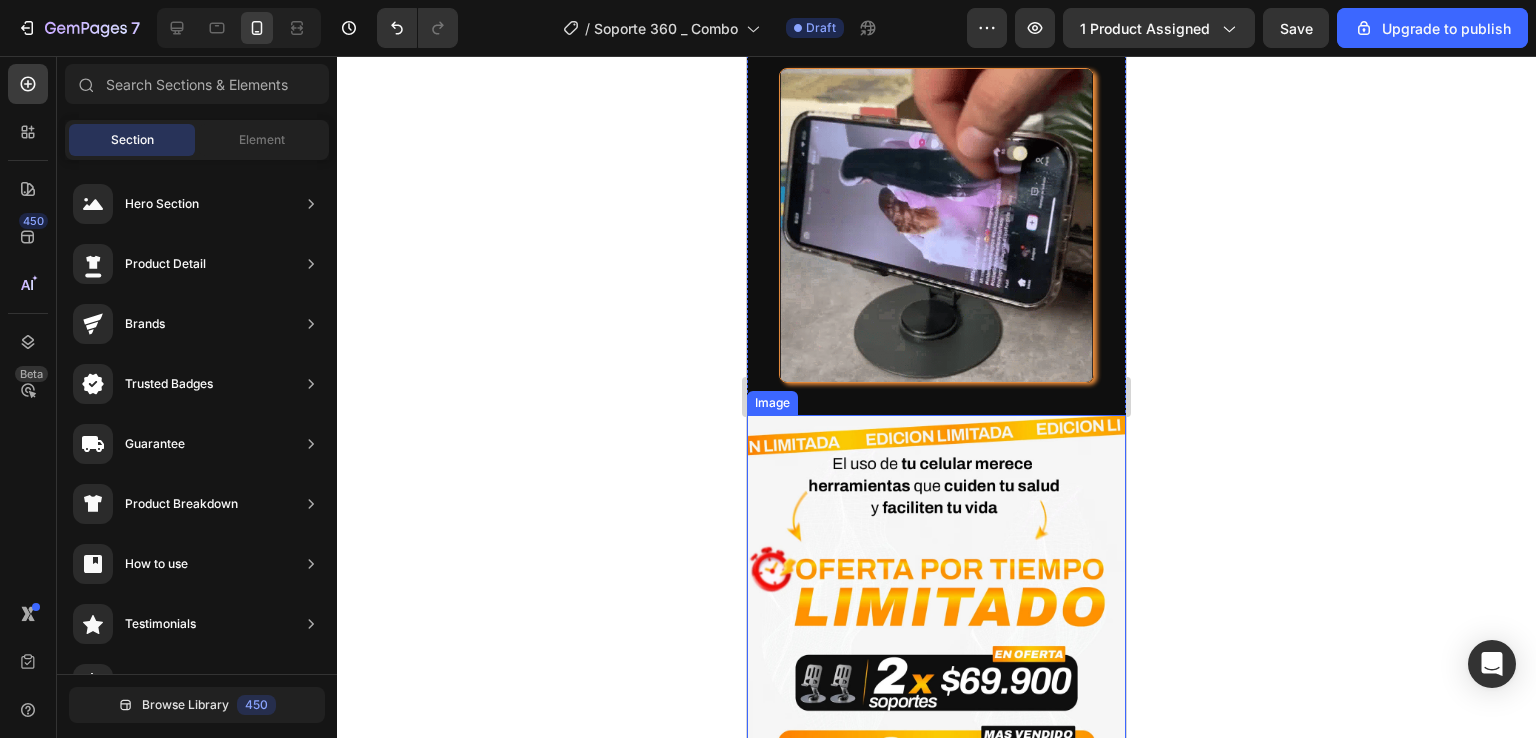 scroll, scrollTop: 6212, scrollLeft: 0, axis: vertical 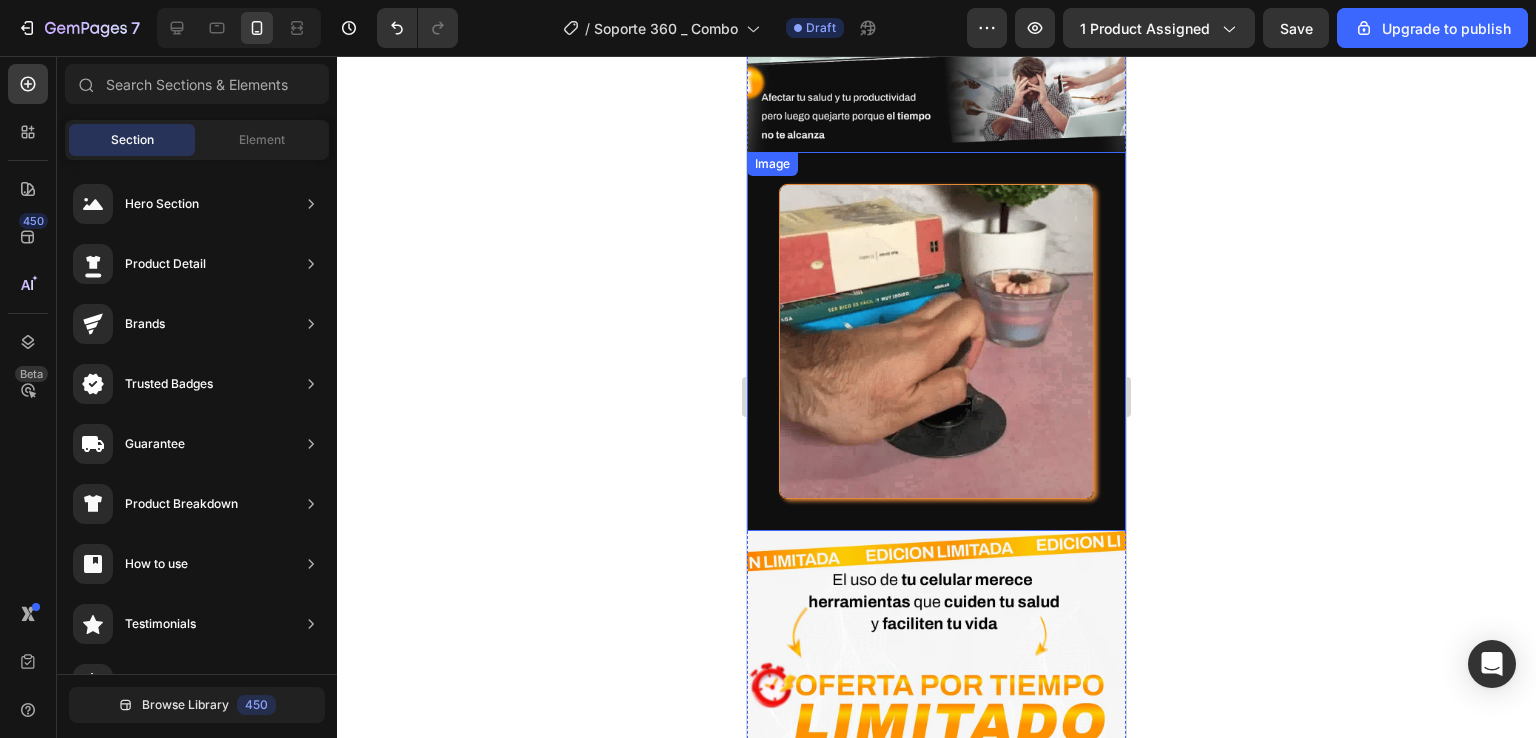 click at bounding box center [936, 341] 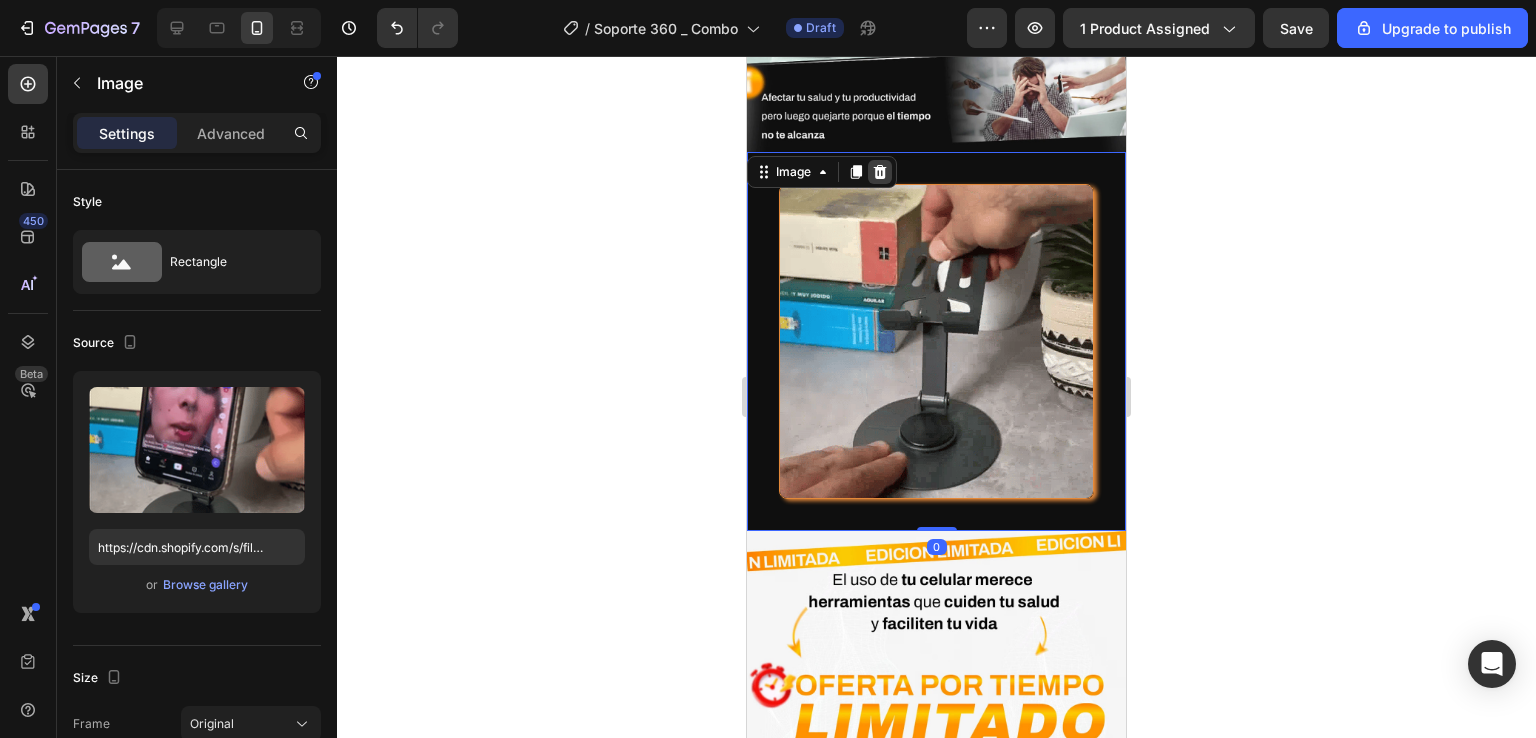 click 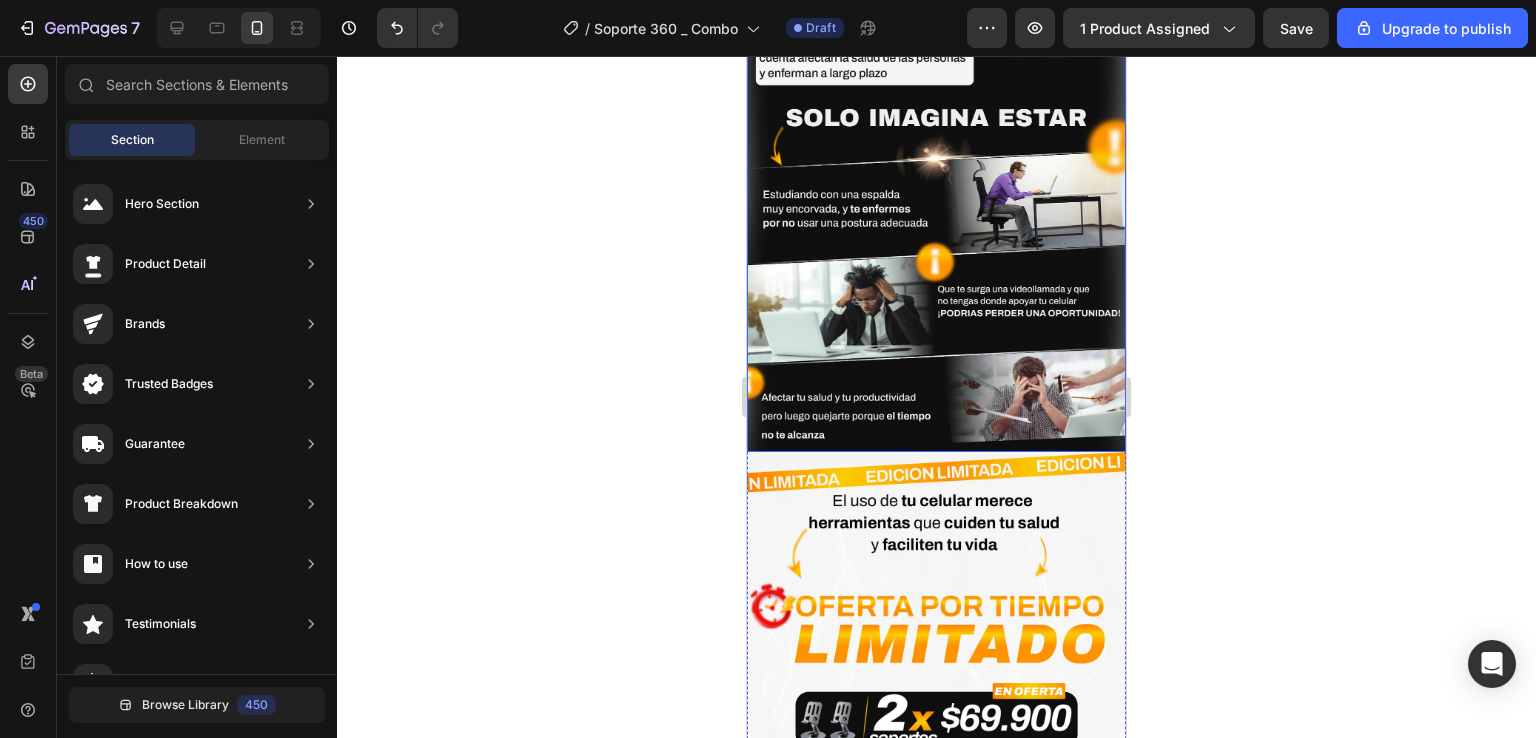 click at bounding box center (936, 163) 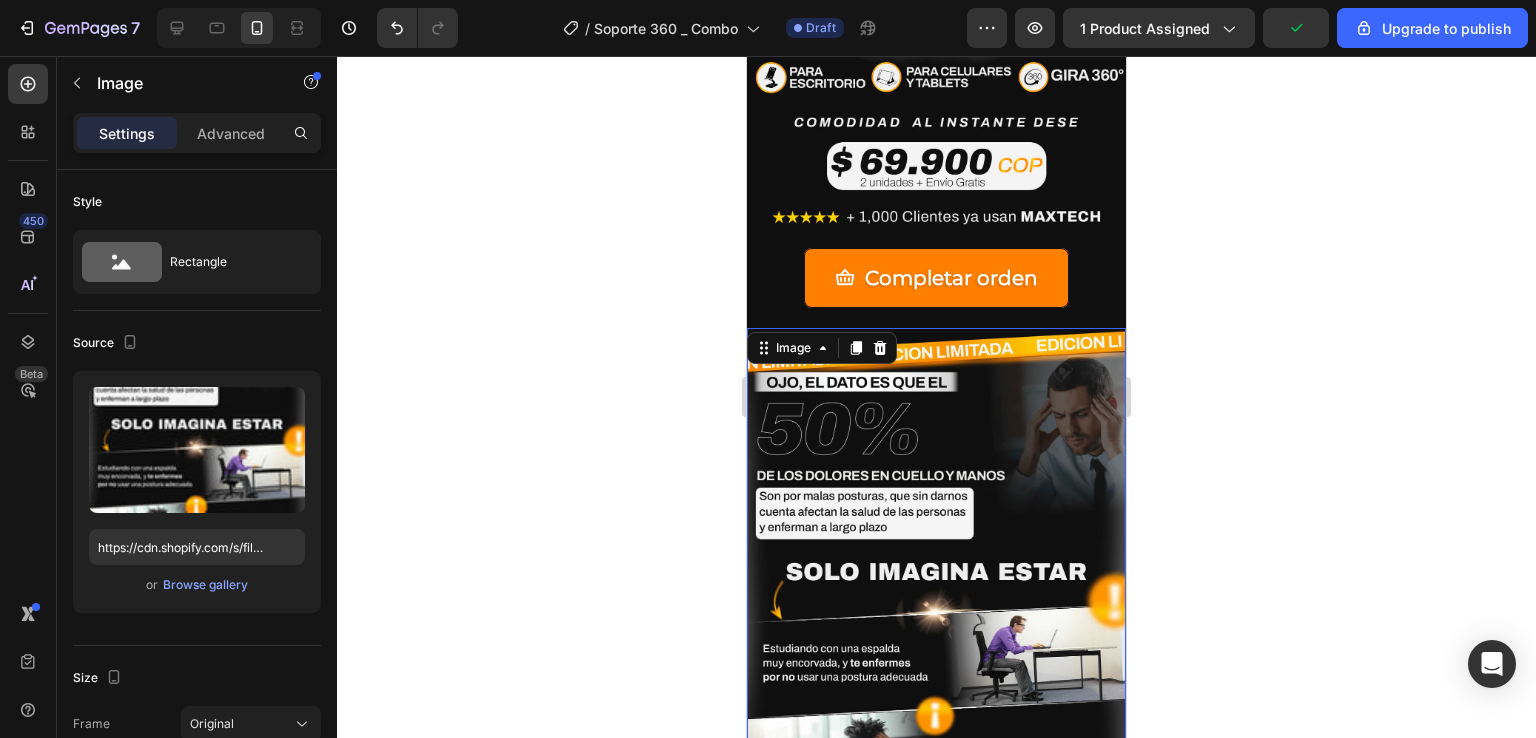 scroll, scrollTop: 5312, scrollLeft: 0, axis: vertical 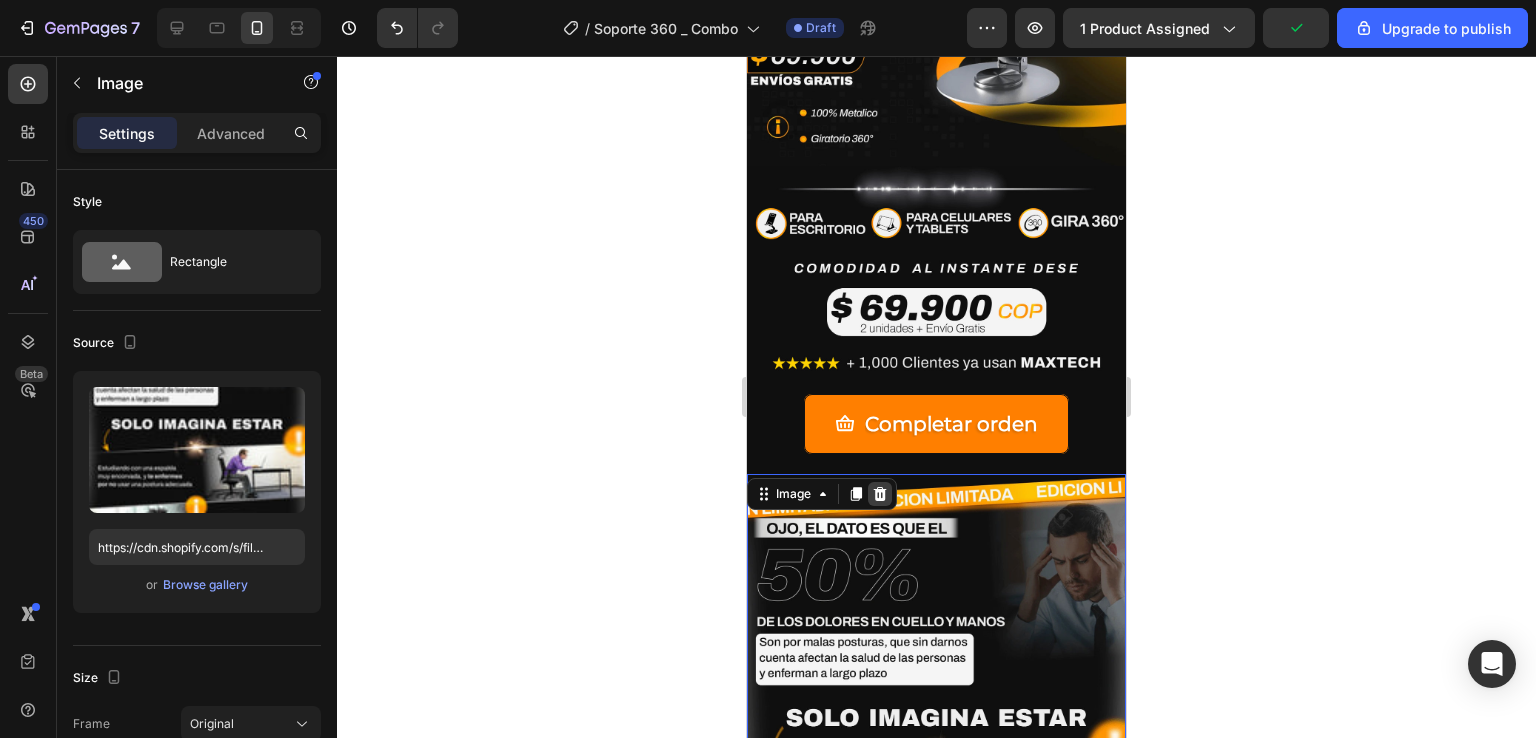 click 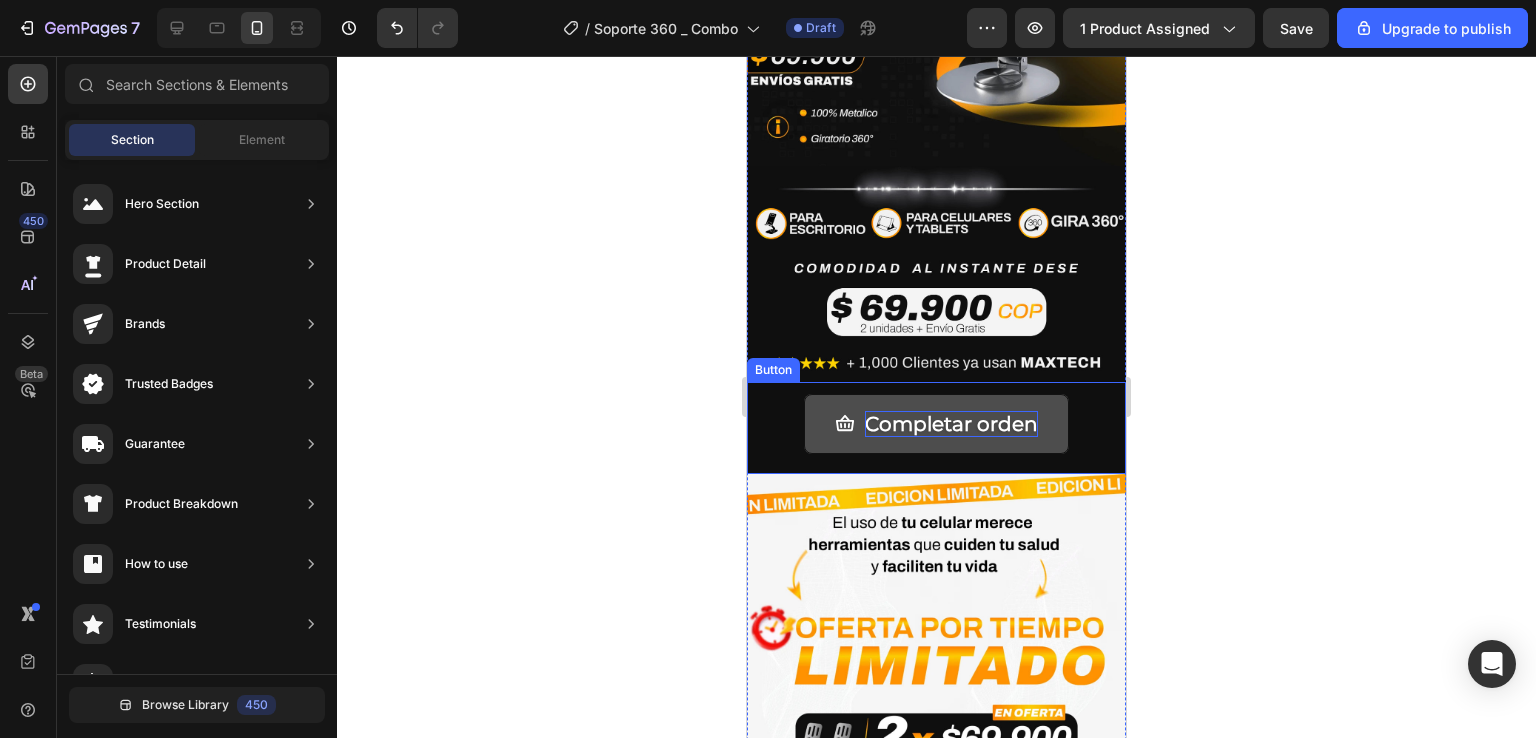 click on "Completar orden" at bounding box center (951, 424) 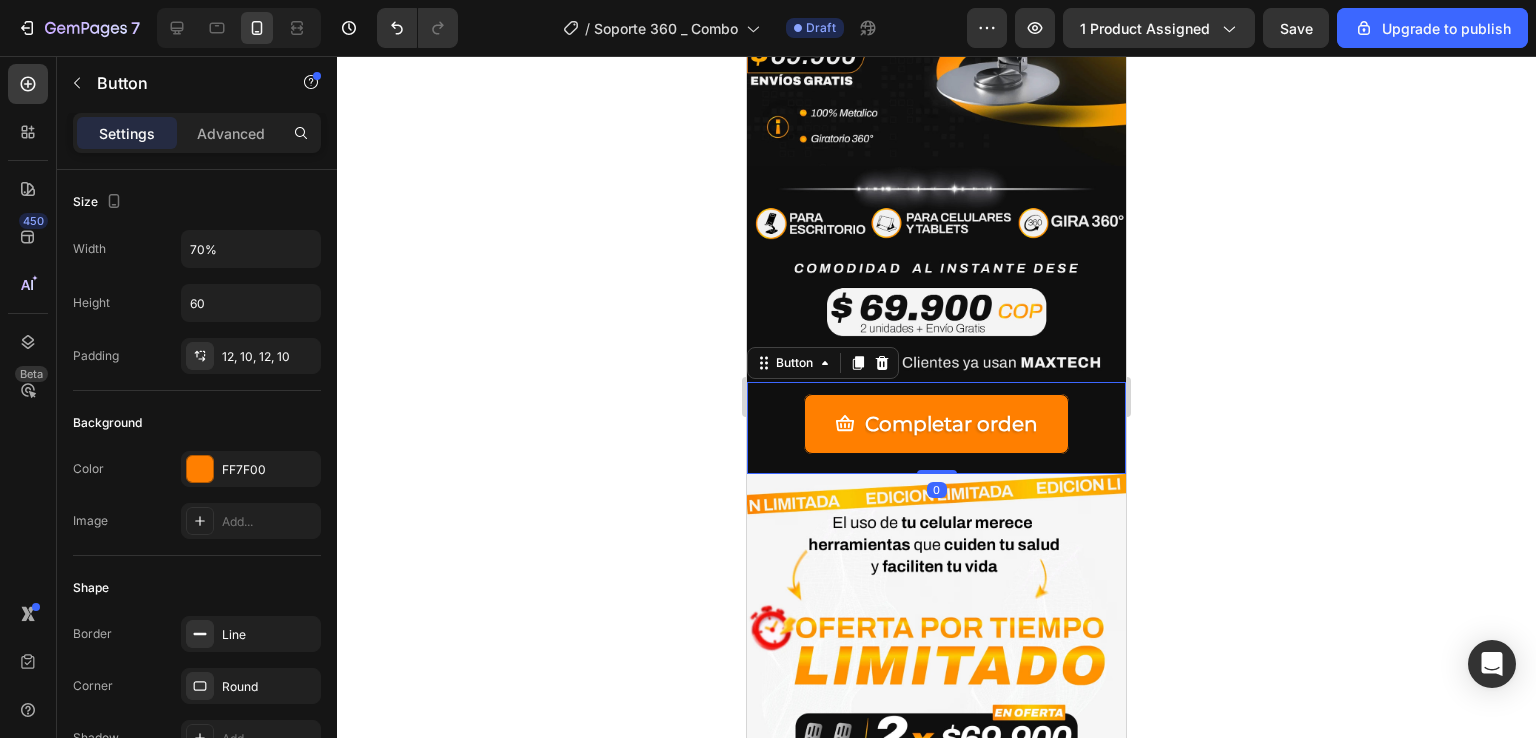 click on "Completar orden Button   0" at bounding box center [936, 428] 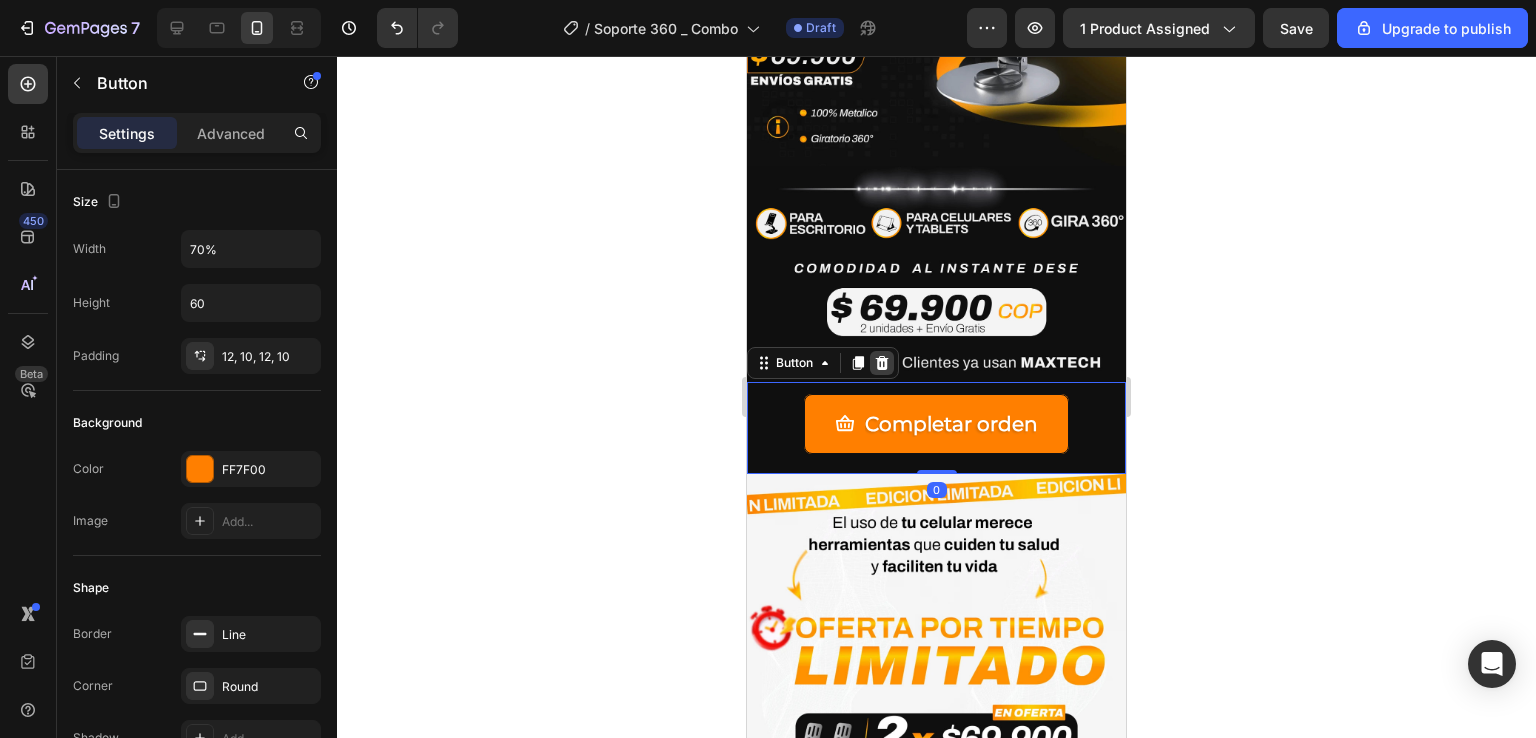 click 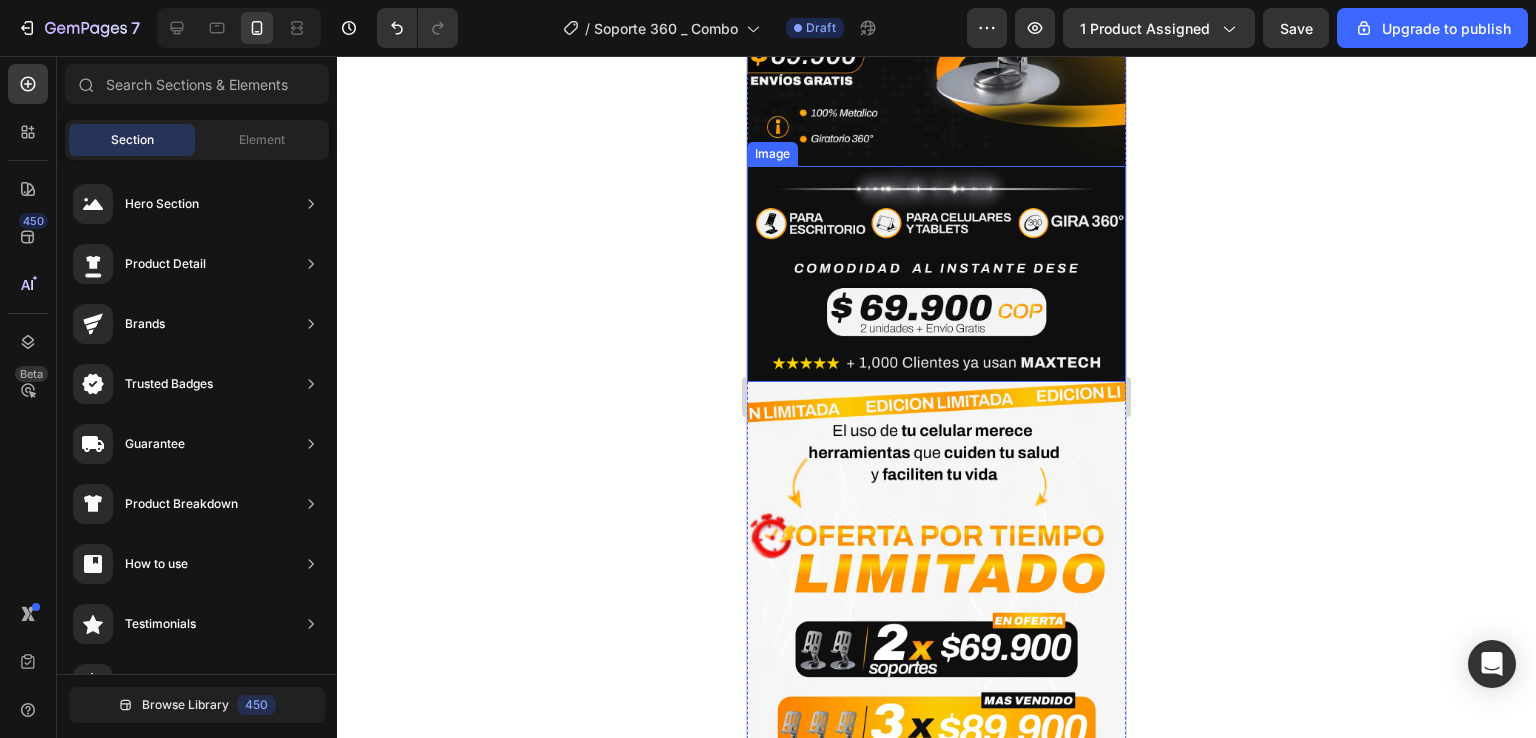 click at bounding box center (936, 274) 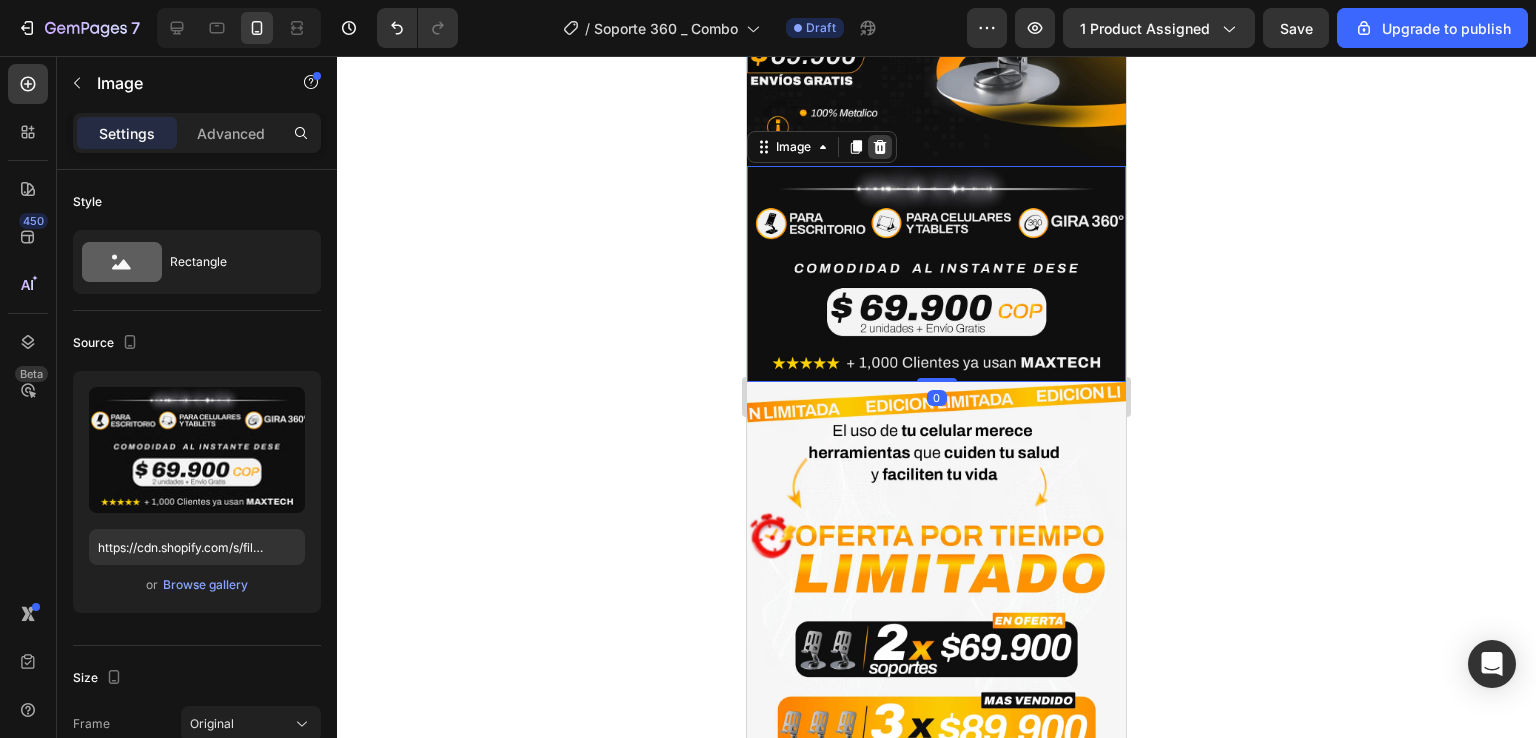 click 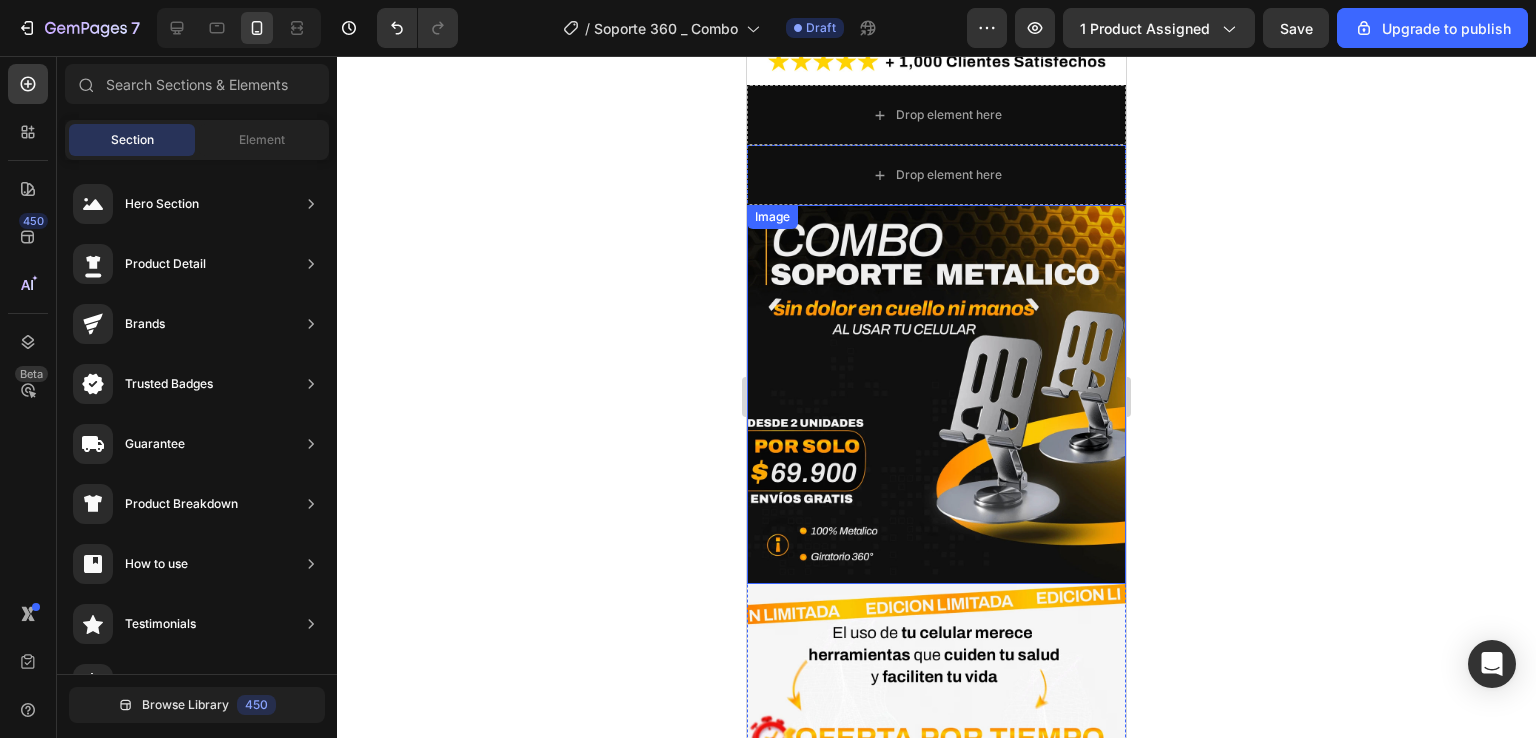 scroll, scrollTop: 4912, scrollLeft: 0, axis: vertical 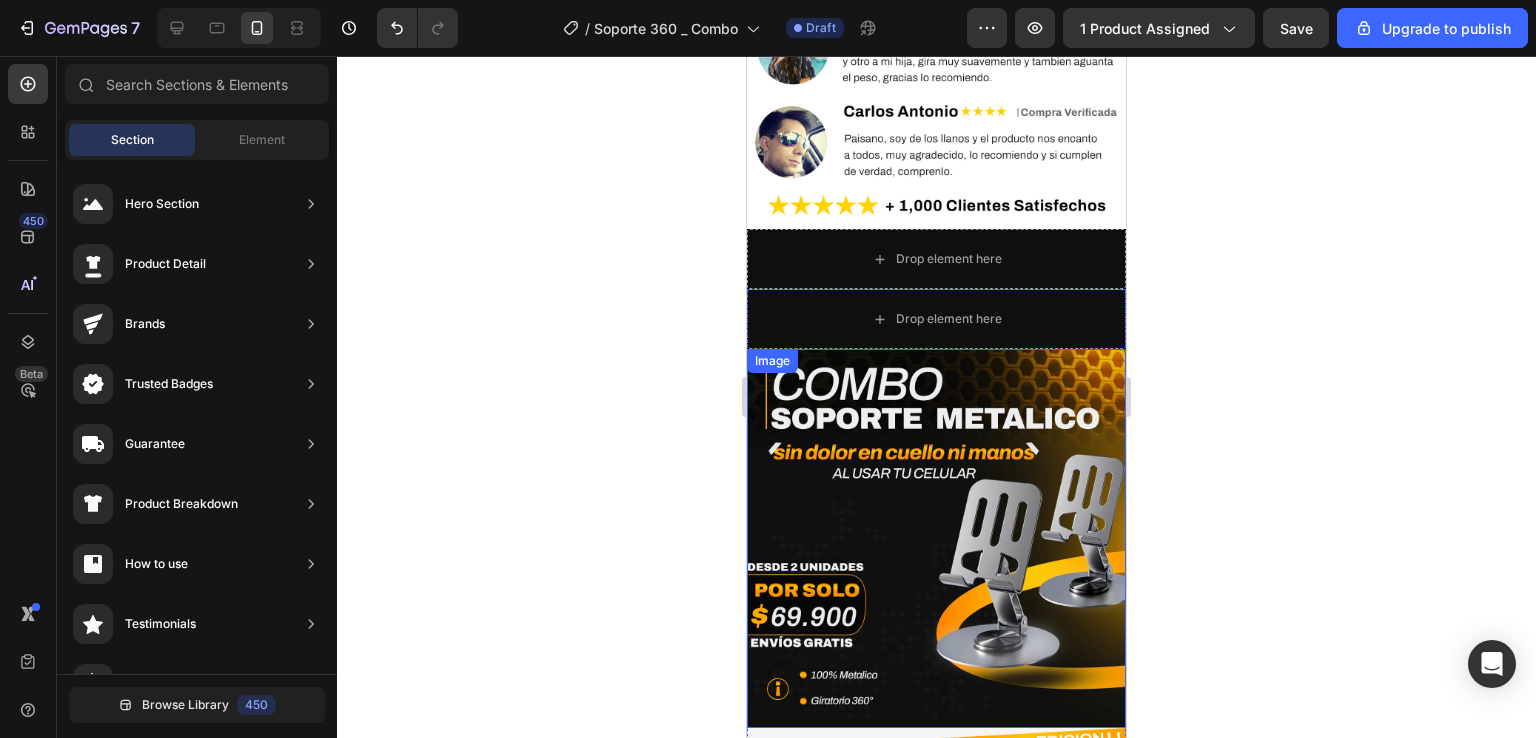 click at bounding box center [936, 538] 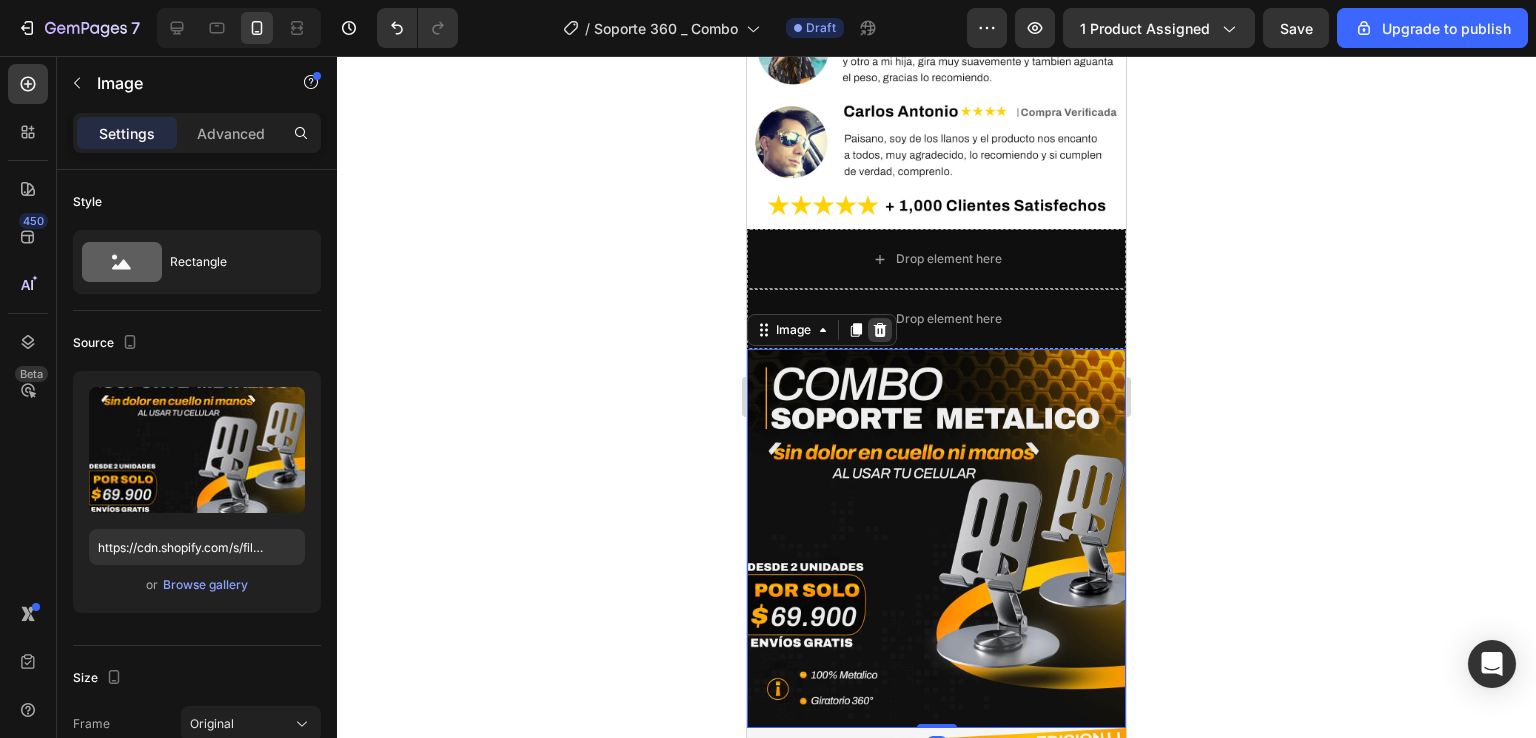 click at bounding box center [880, 330] 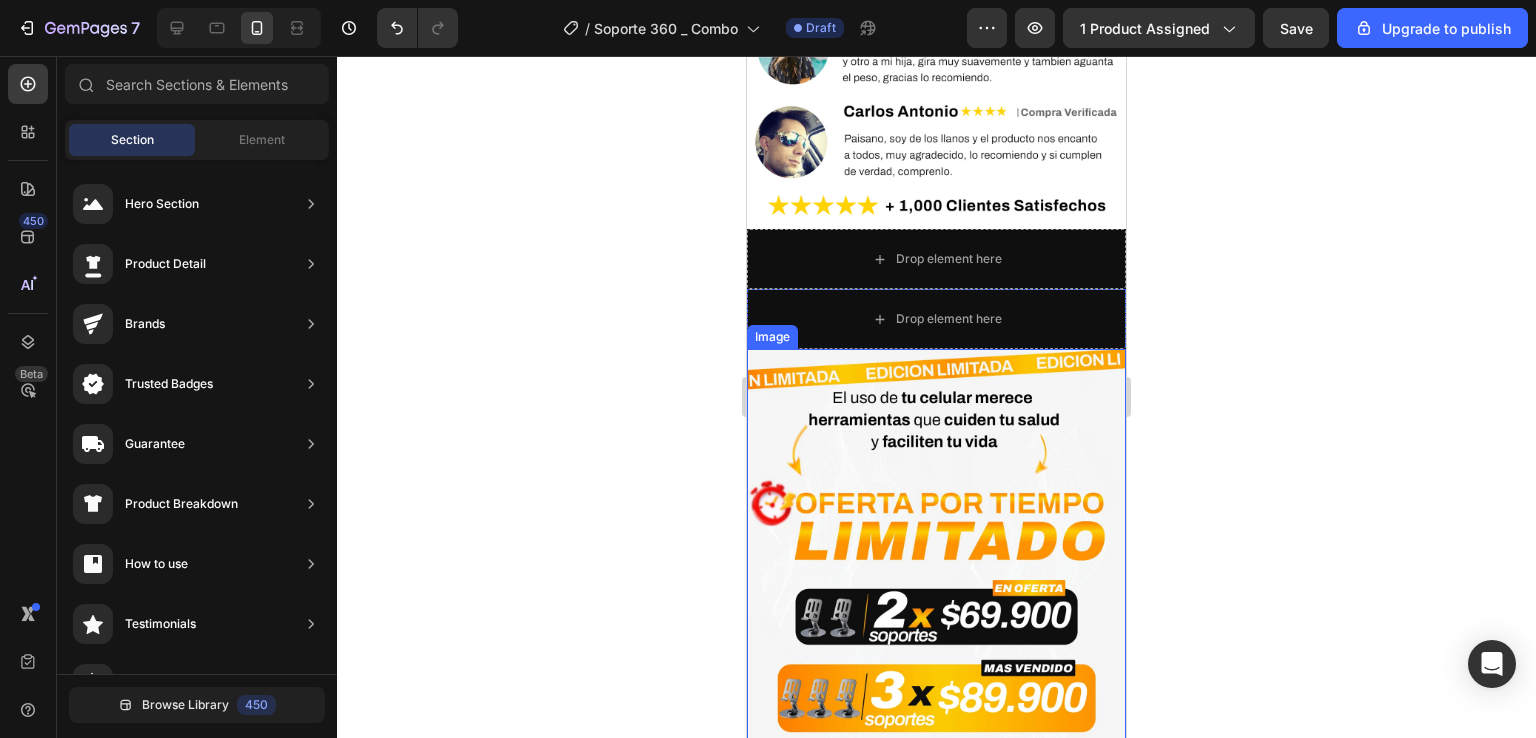 click at bounding box center [936, 583] 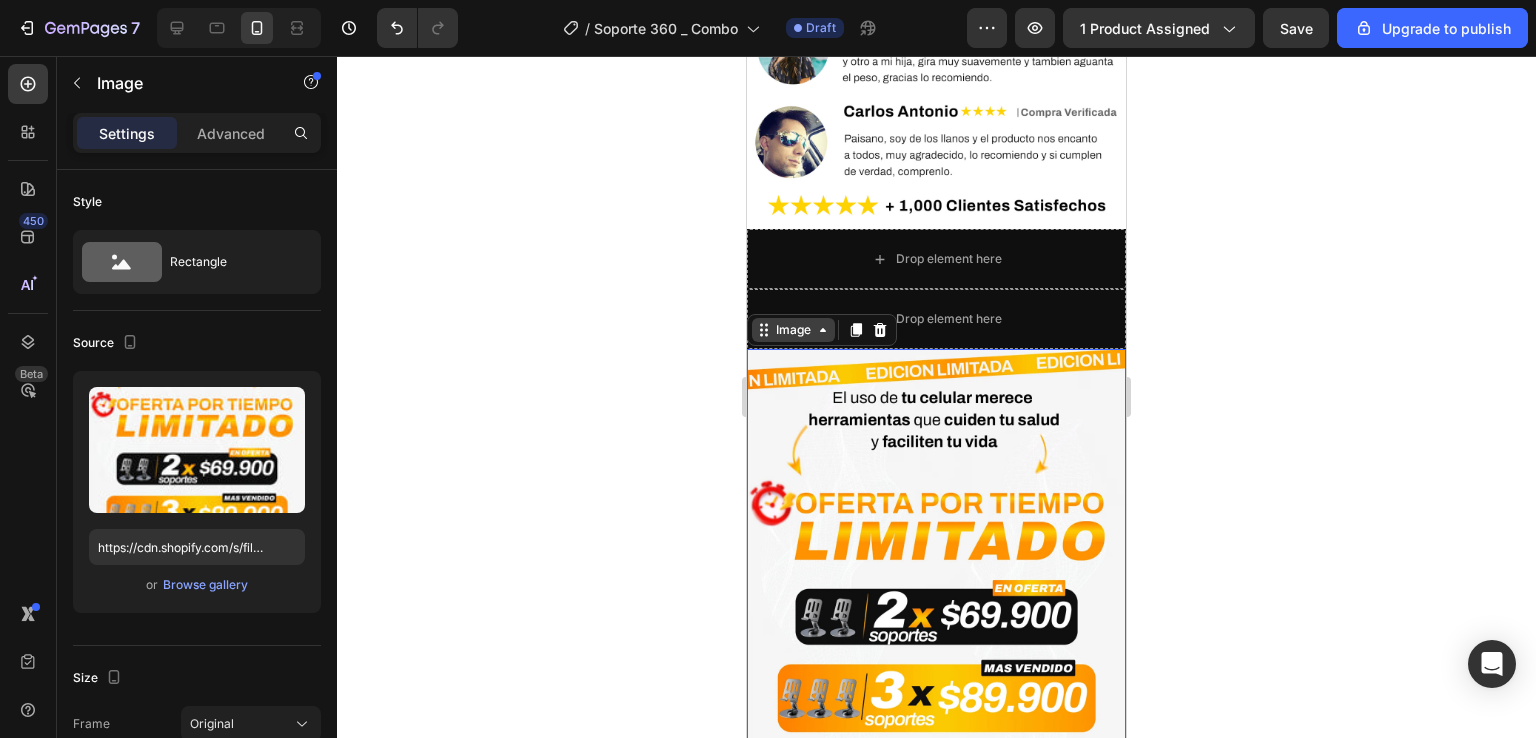 click on "Image" at bounding box center (793, 330) 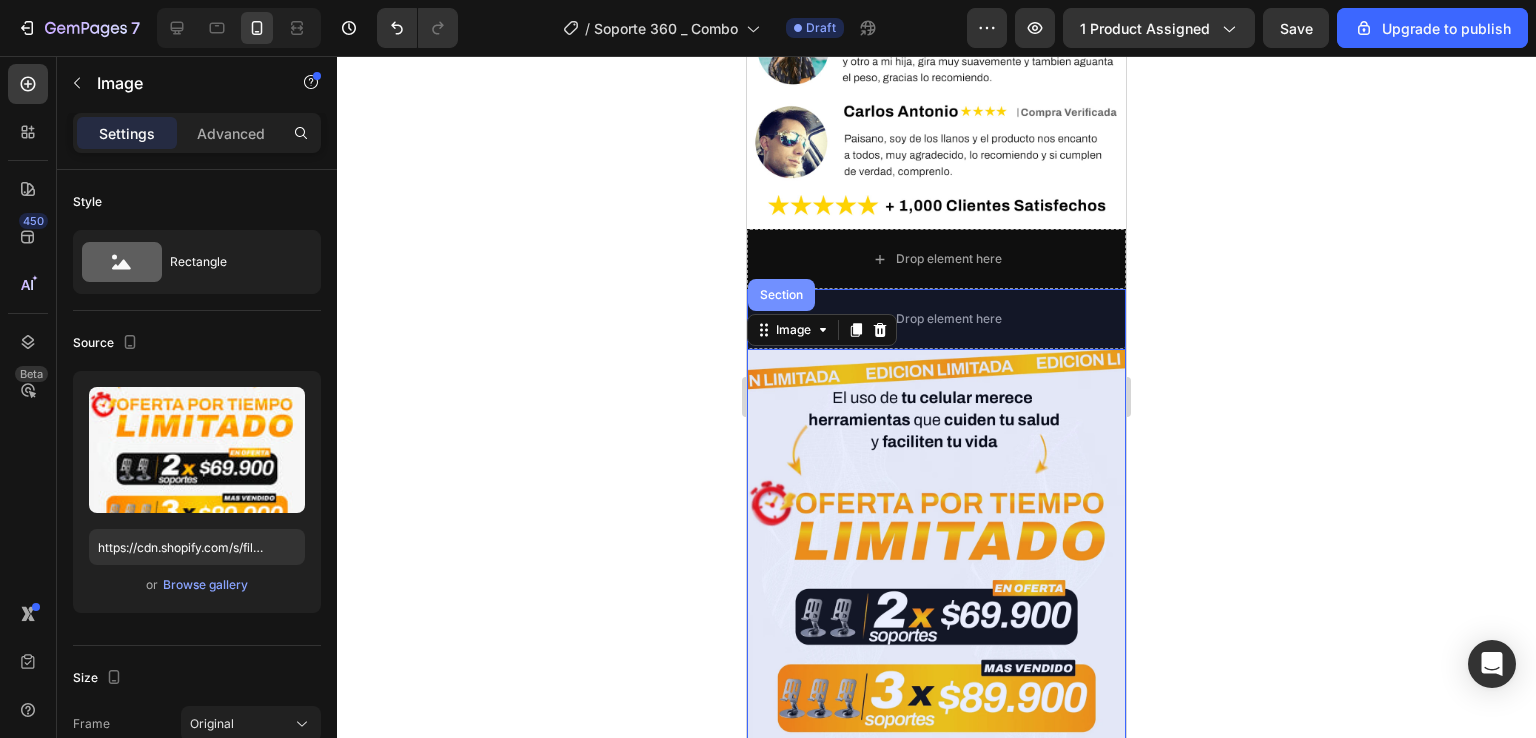 click on "Section" at bounding box center [781, 295] 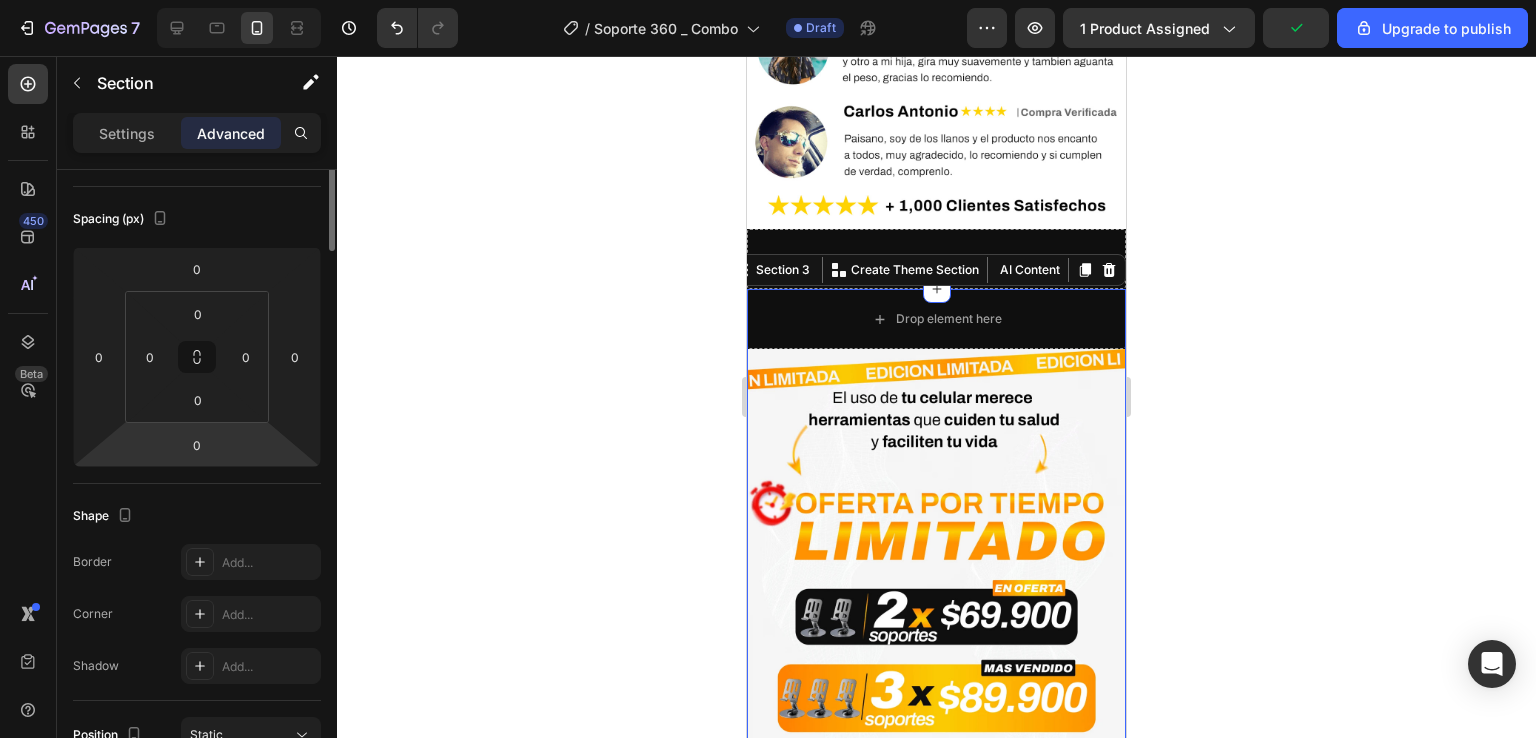 scroll, scrollTop: 0, scrollLeft: 0, axis: both 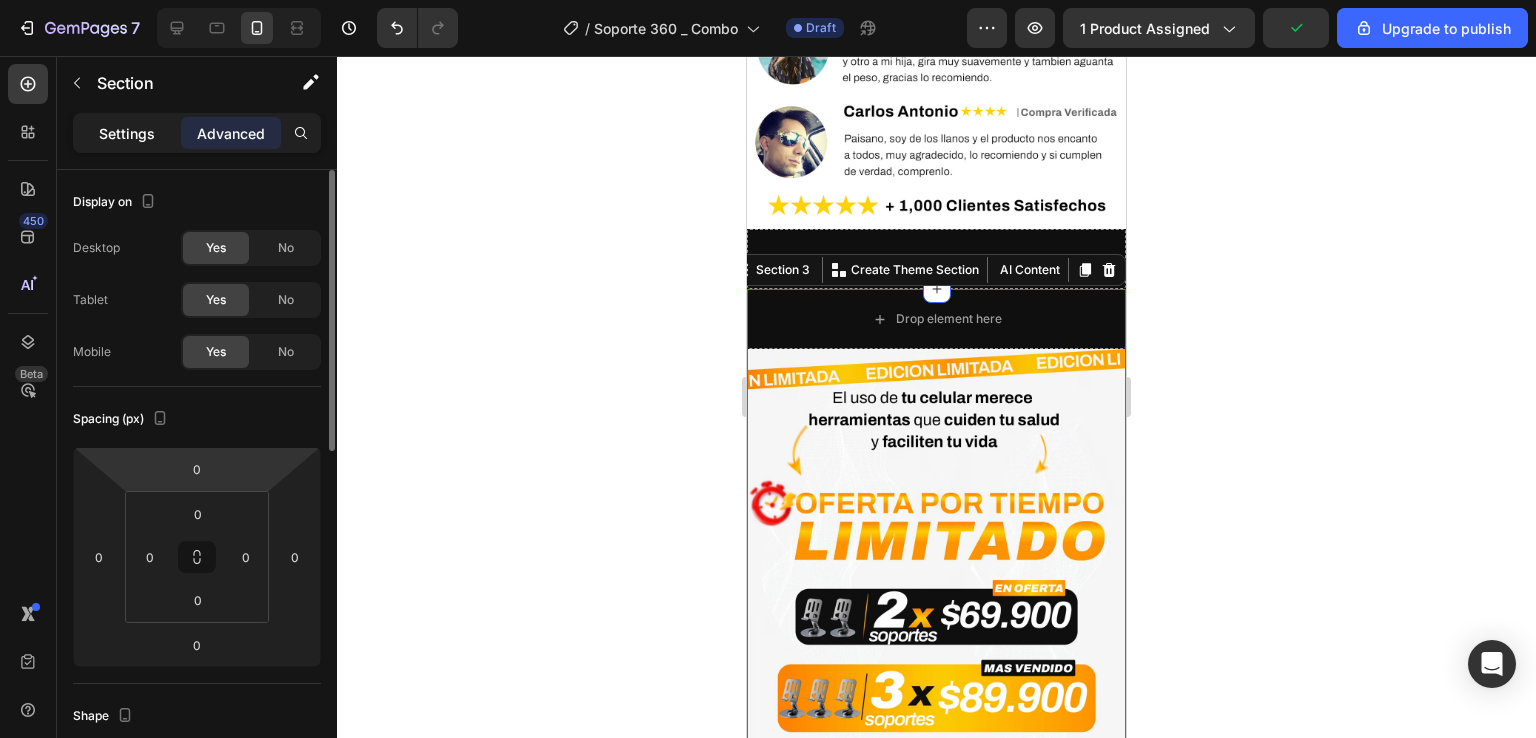 click on "Settings" 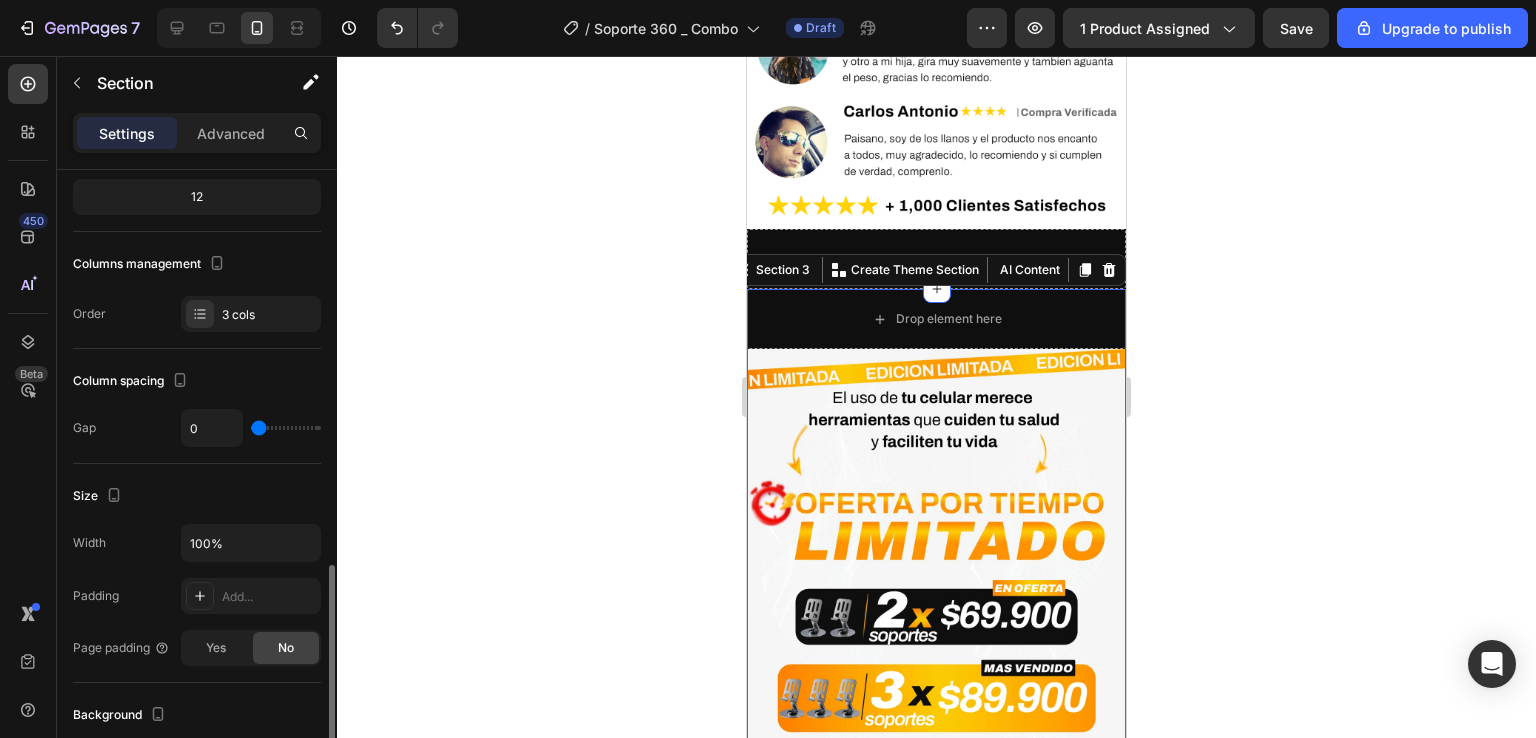 scroll, scrollTop: 400, scrollLeft: 0, axis: vertical 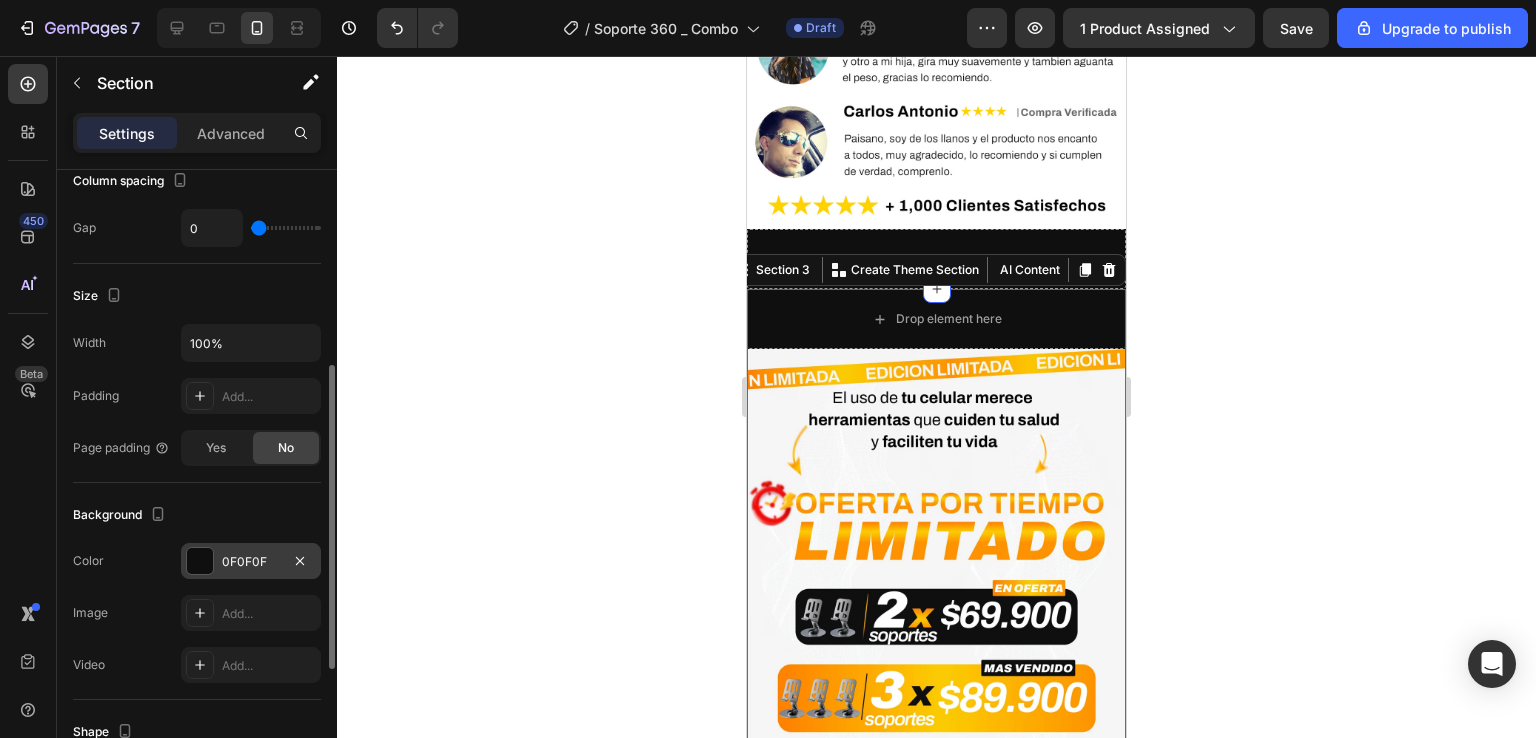 click on "0F0F0F" at bounding box center (251, 562) 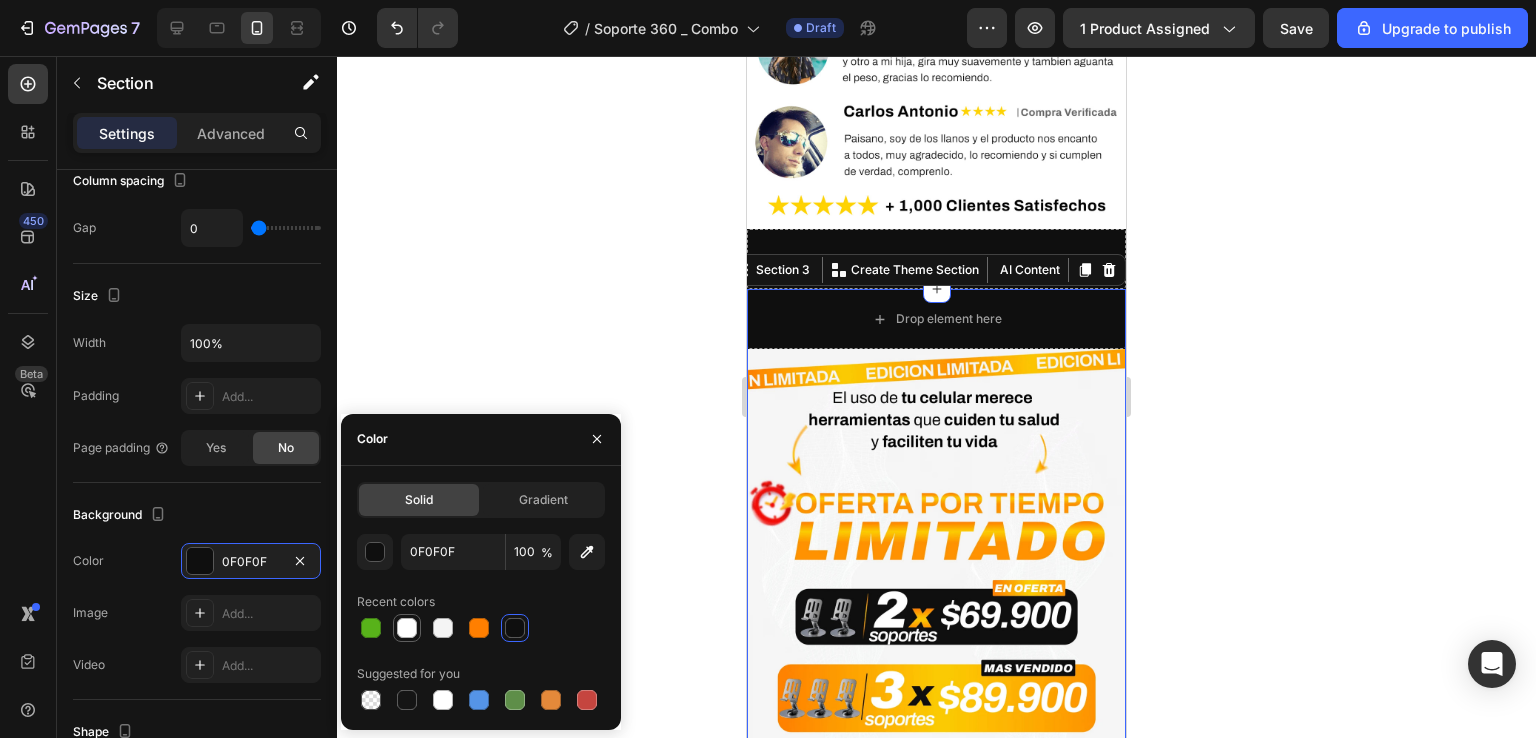 click at bounding box center (407, 628) 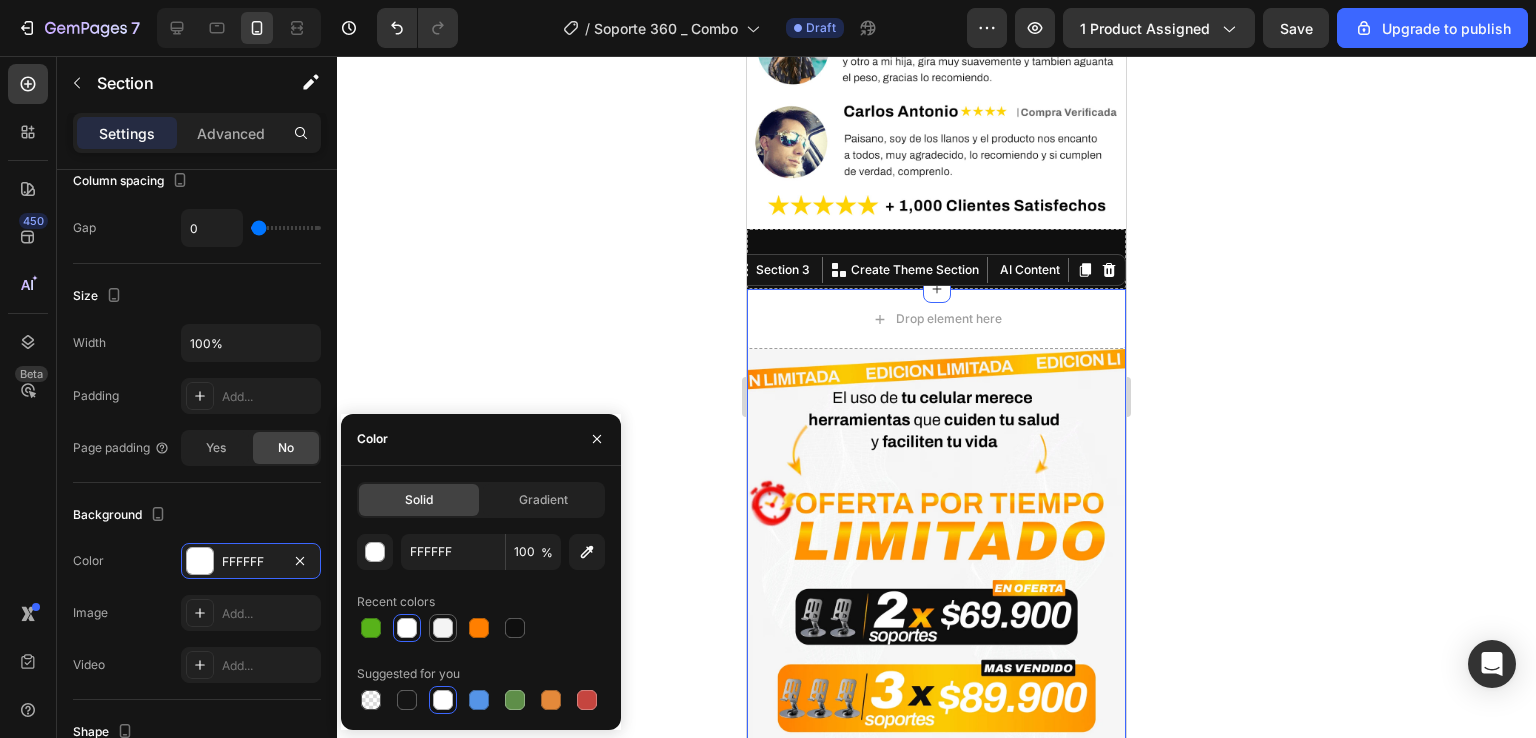 click at bounding box center (443, 628) 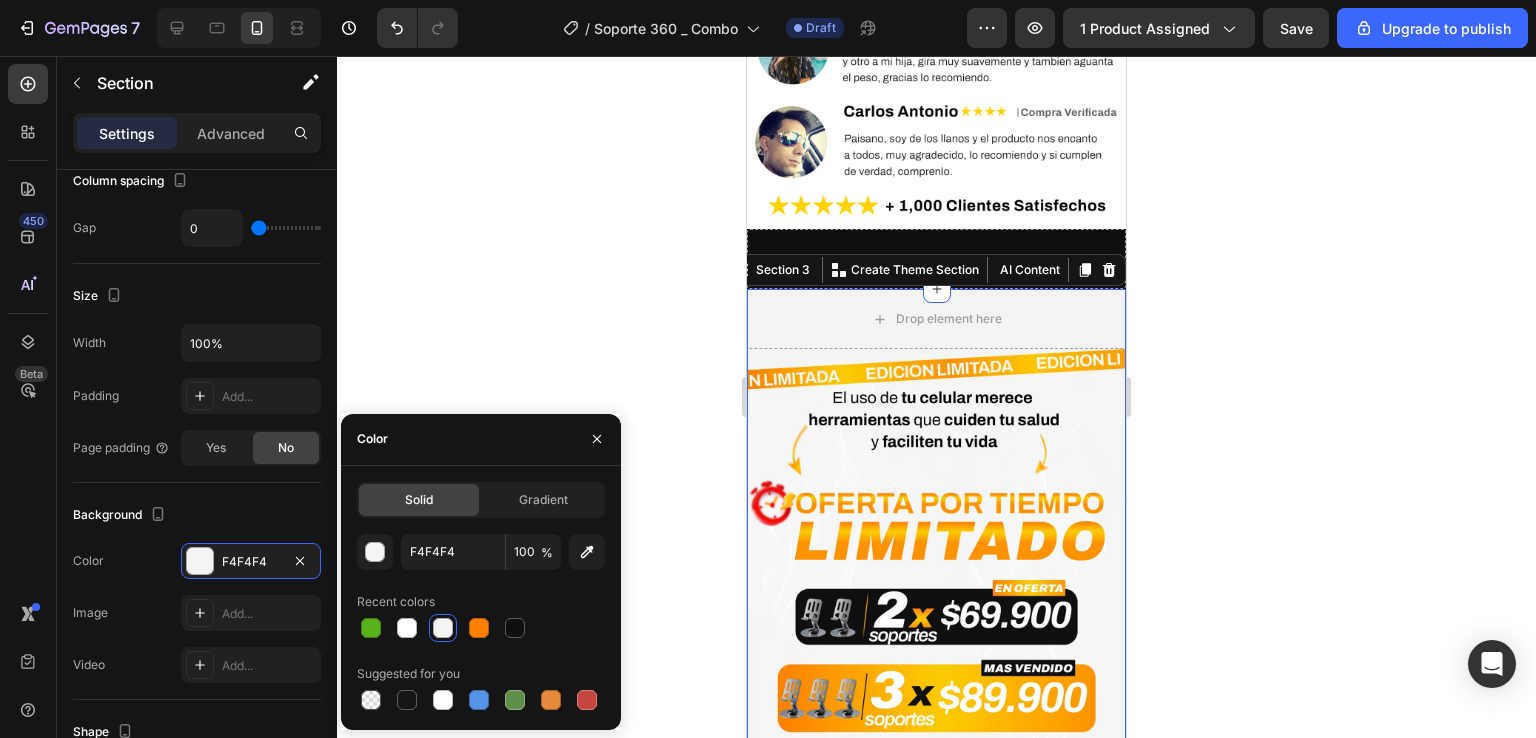 click 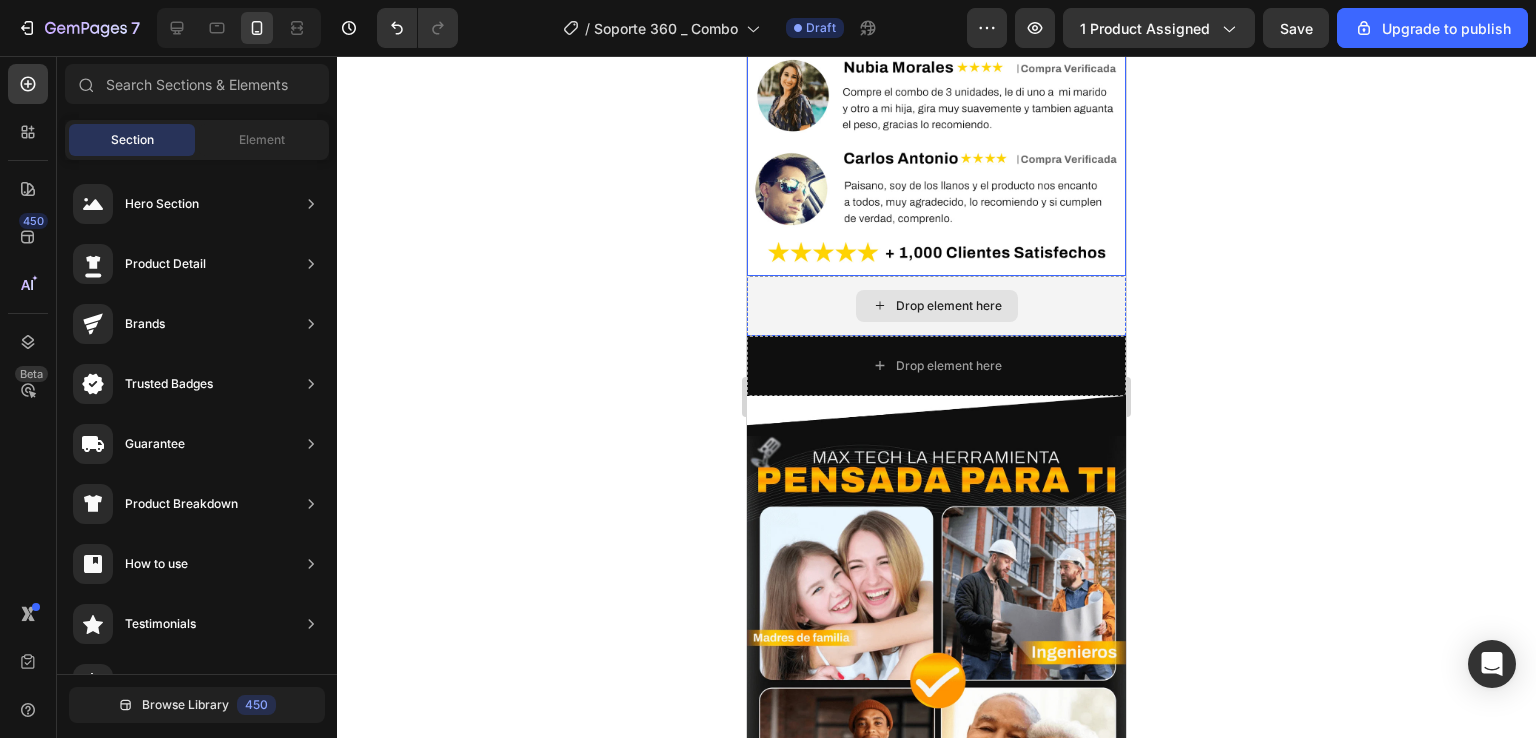 scroll, scrollTop: 6312, scrollLeft: 0, axis: vertical 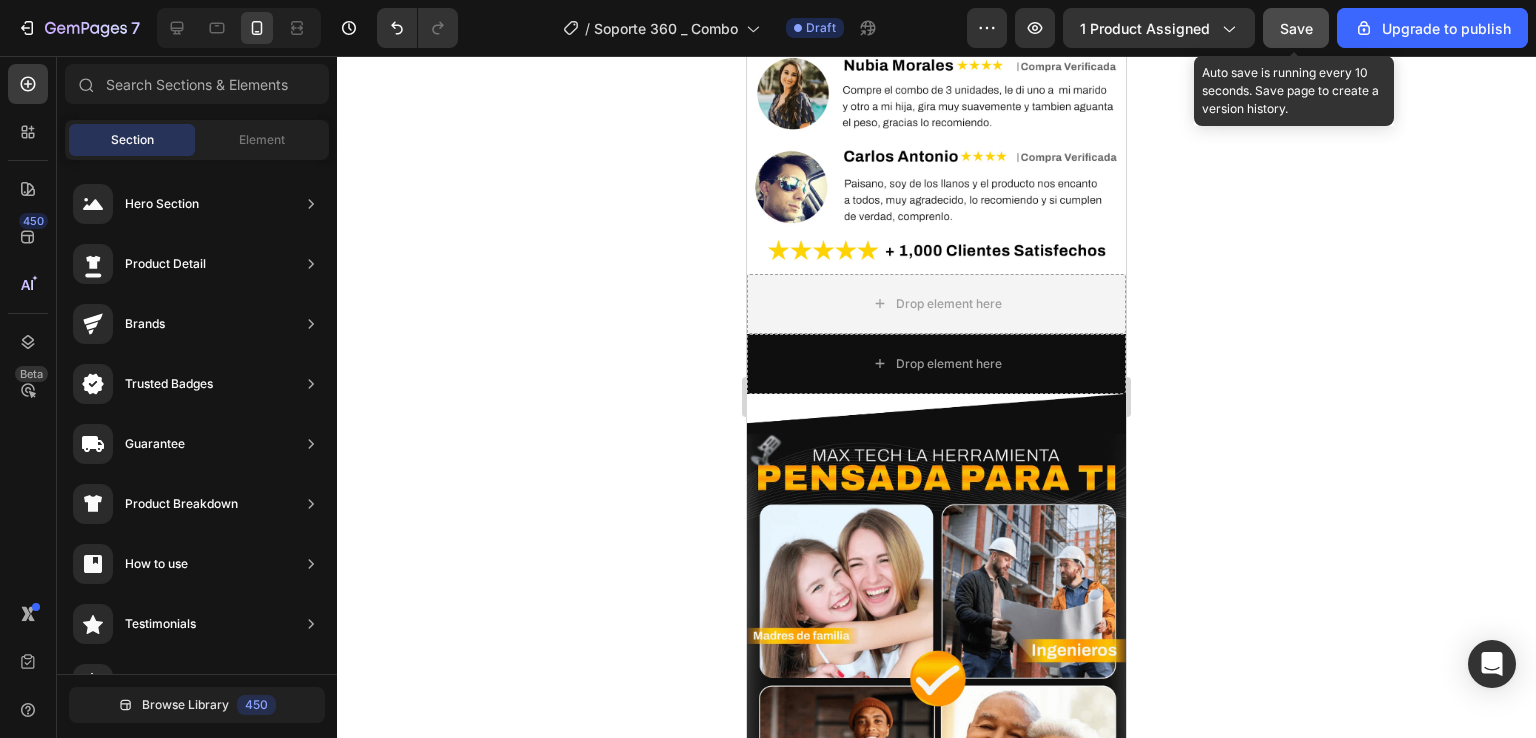 drag, startPoint x: 1291, startPoint y: 37, endPoint x: 89, endPoint y: 184, distance: 1210.9554 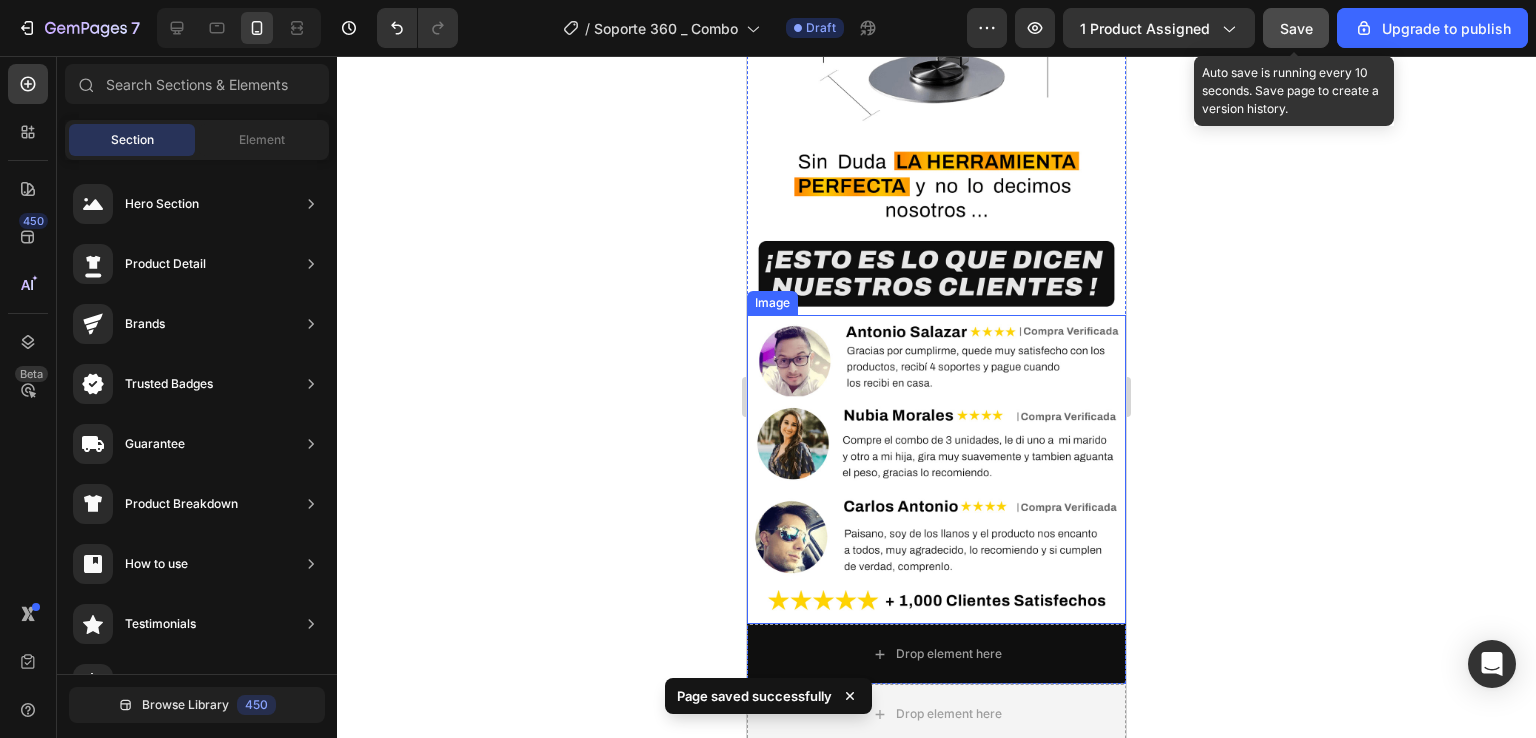 scroll, scrollTop: 4512, scrollLeft: 0, axis: vertical 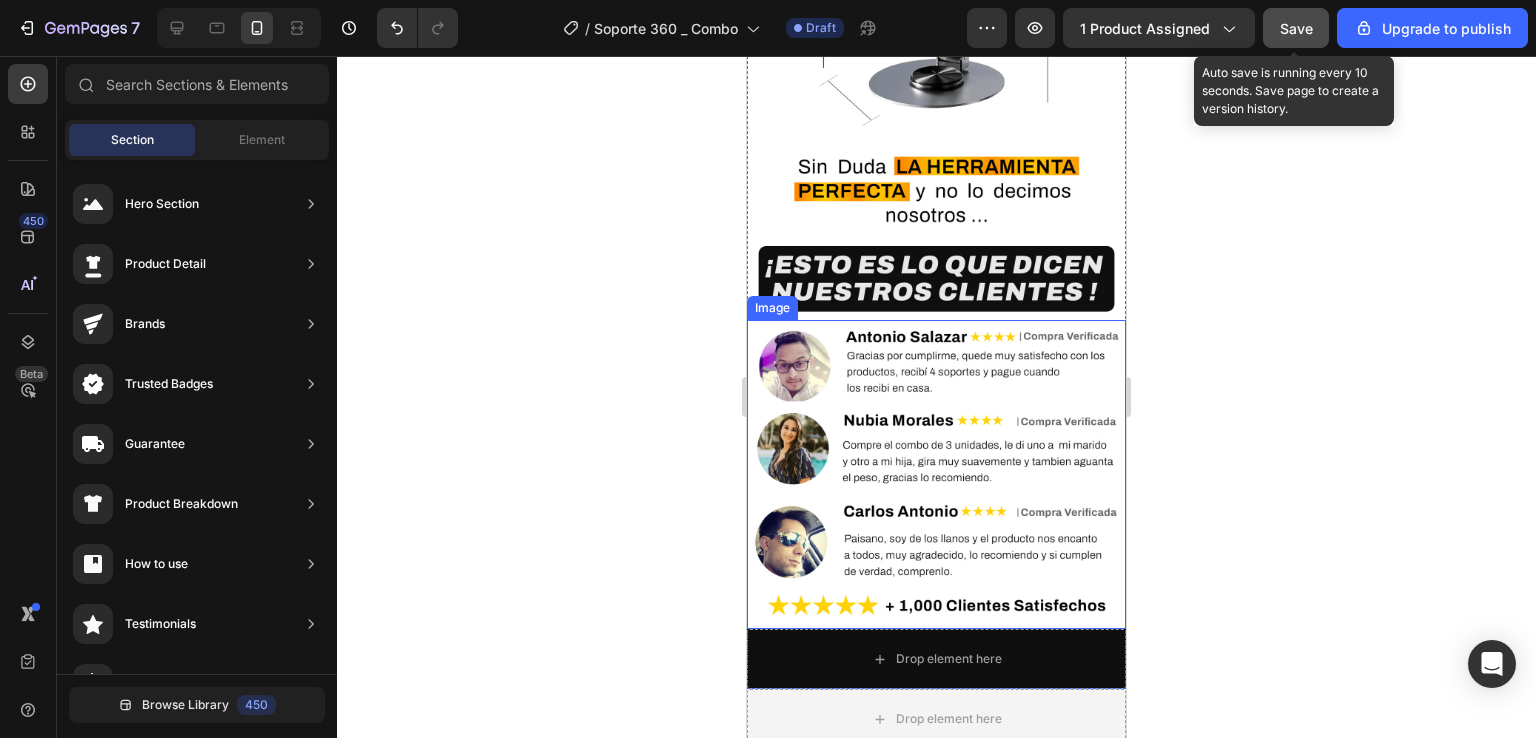 click at bounding box center [936, 474] 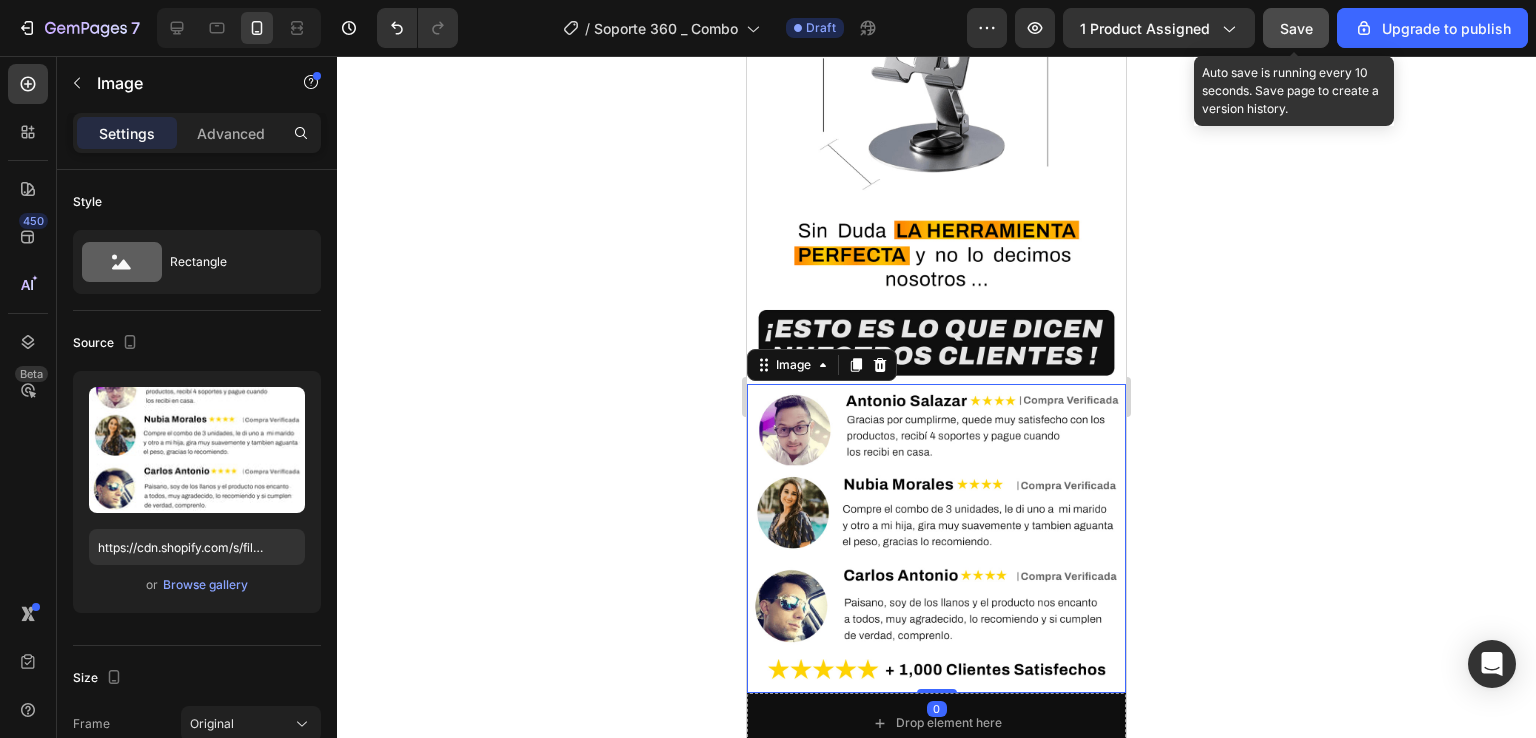 scroll, scrollTop: 4412, scrollLeft: 0, axis: vertical 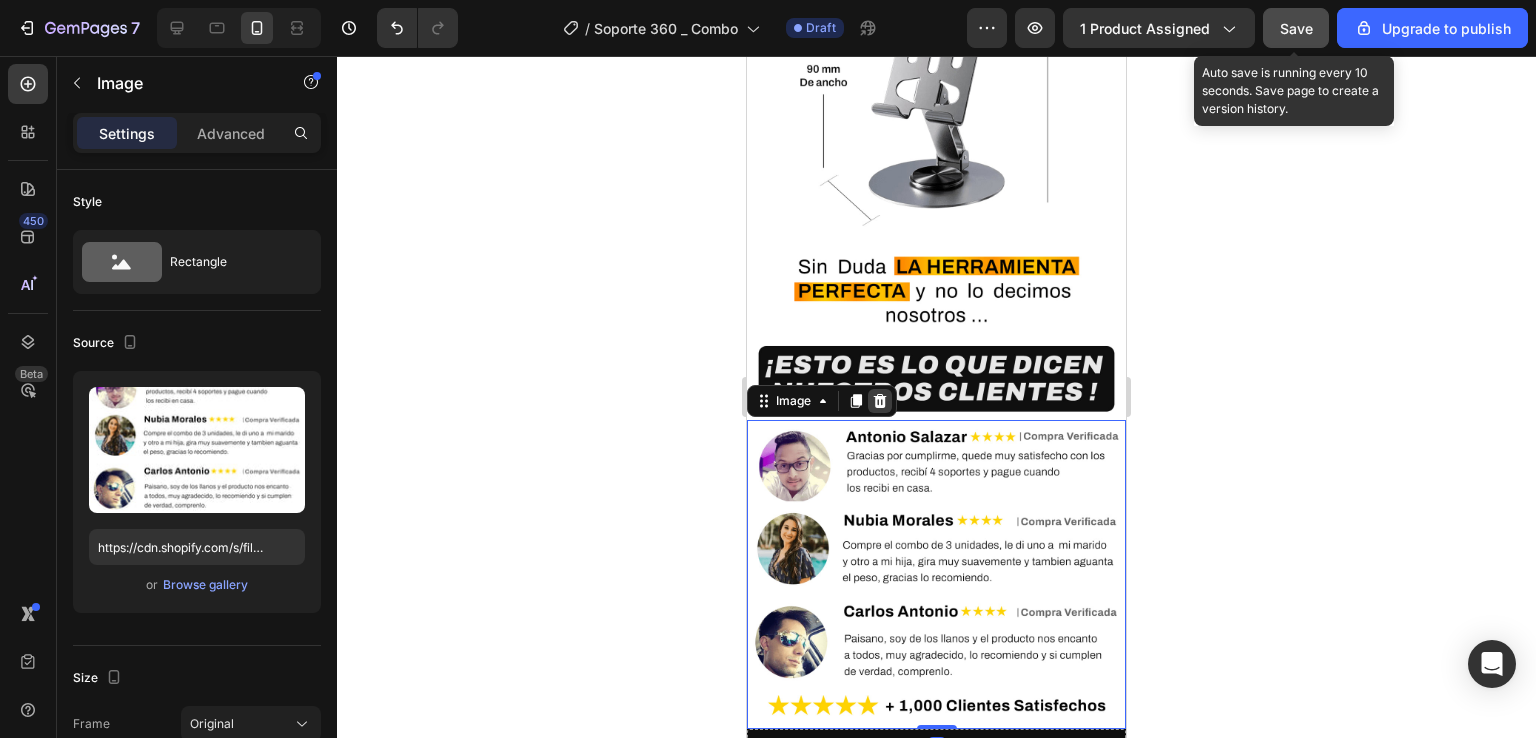 click 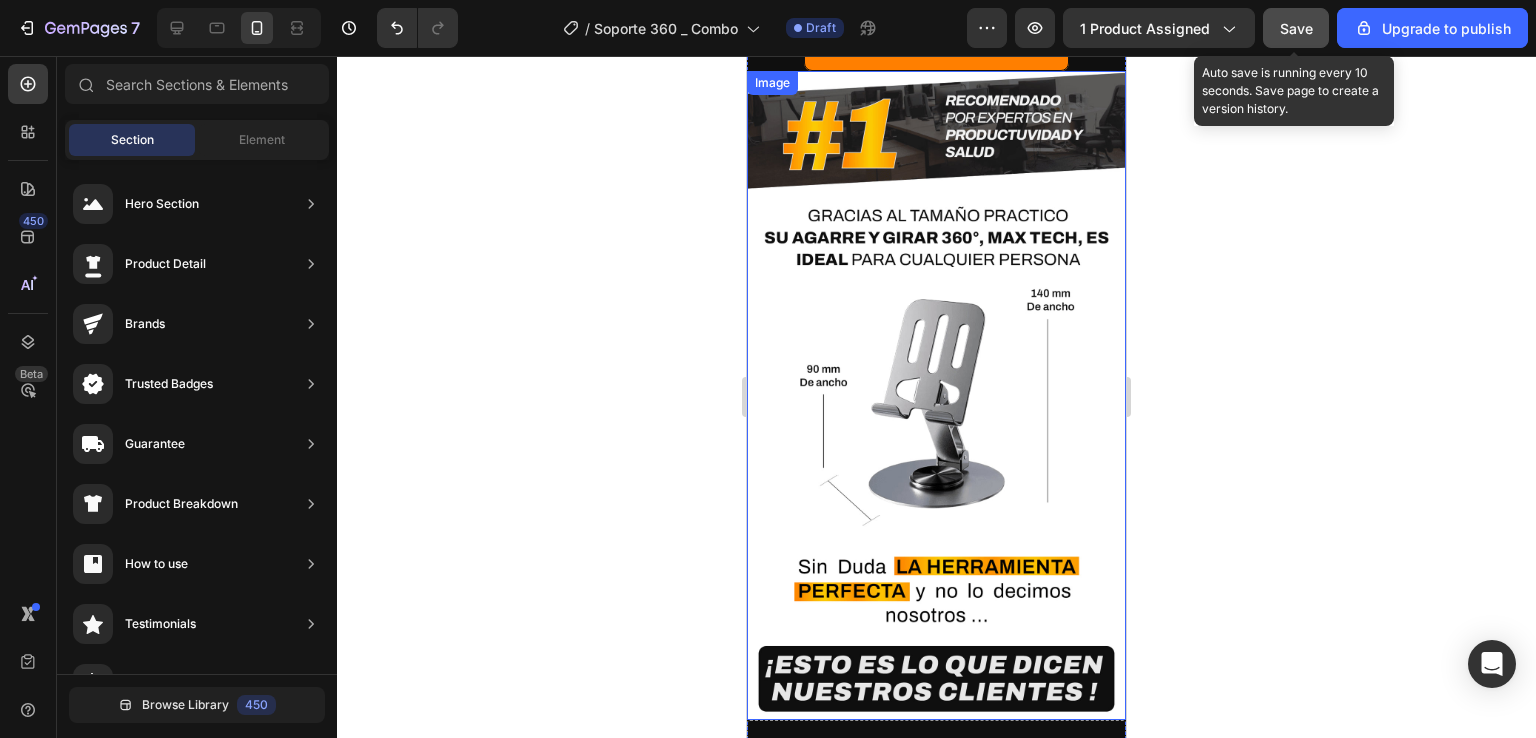 click at bounding box center (936, 395) 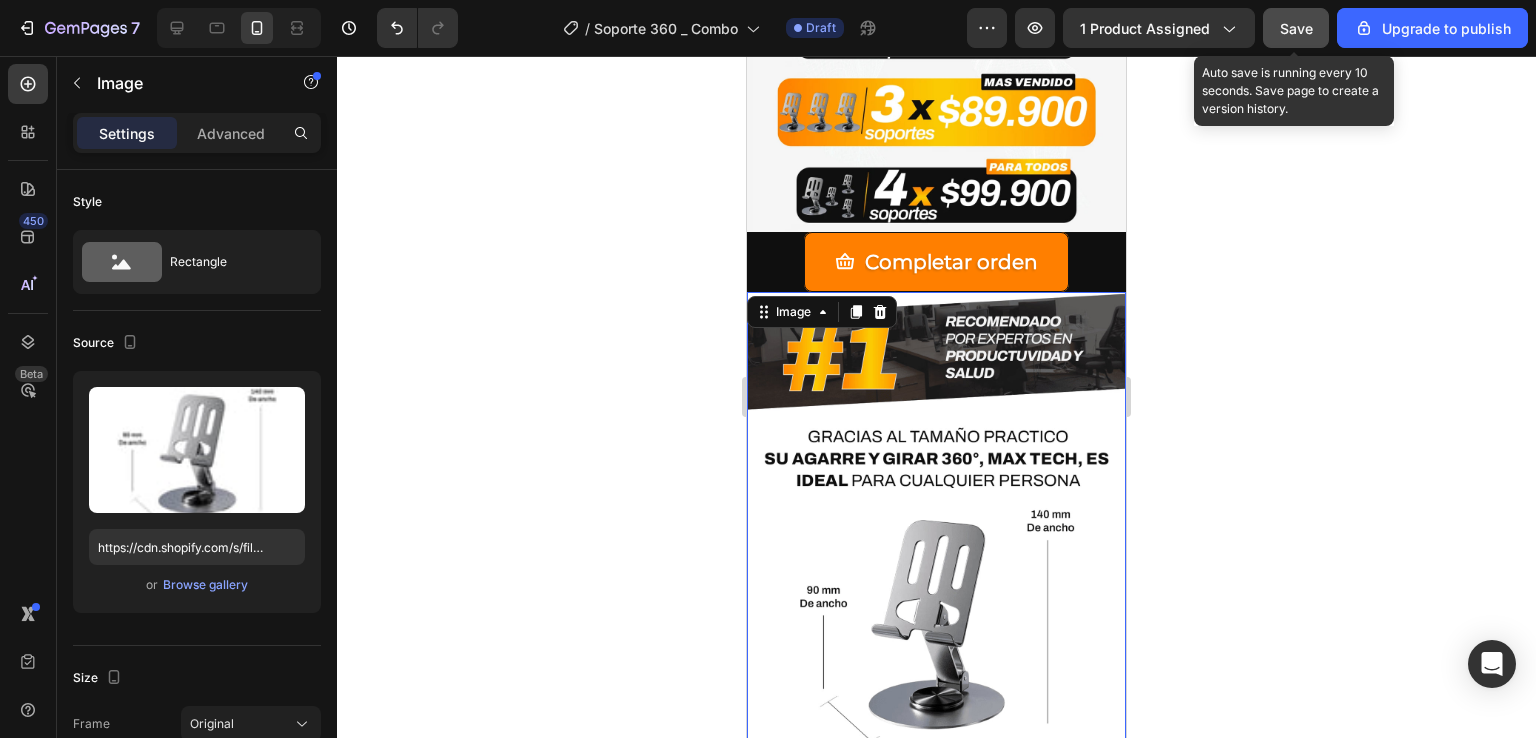 scroll, scrollTop: 3812, scrollLeft: 0, axis: vertical 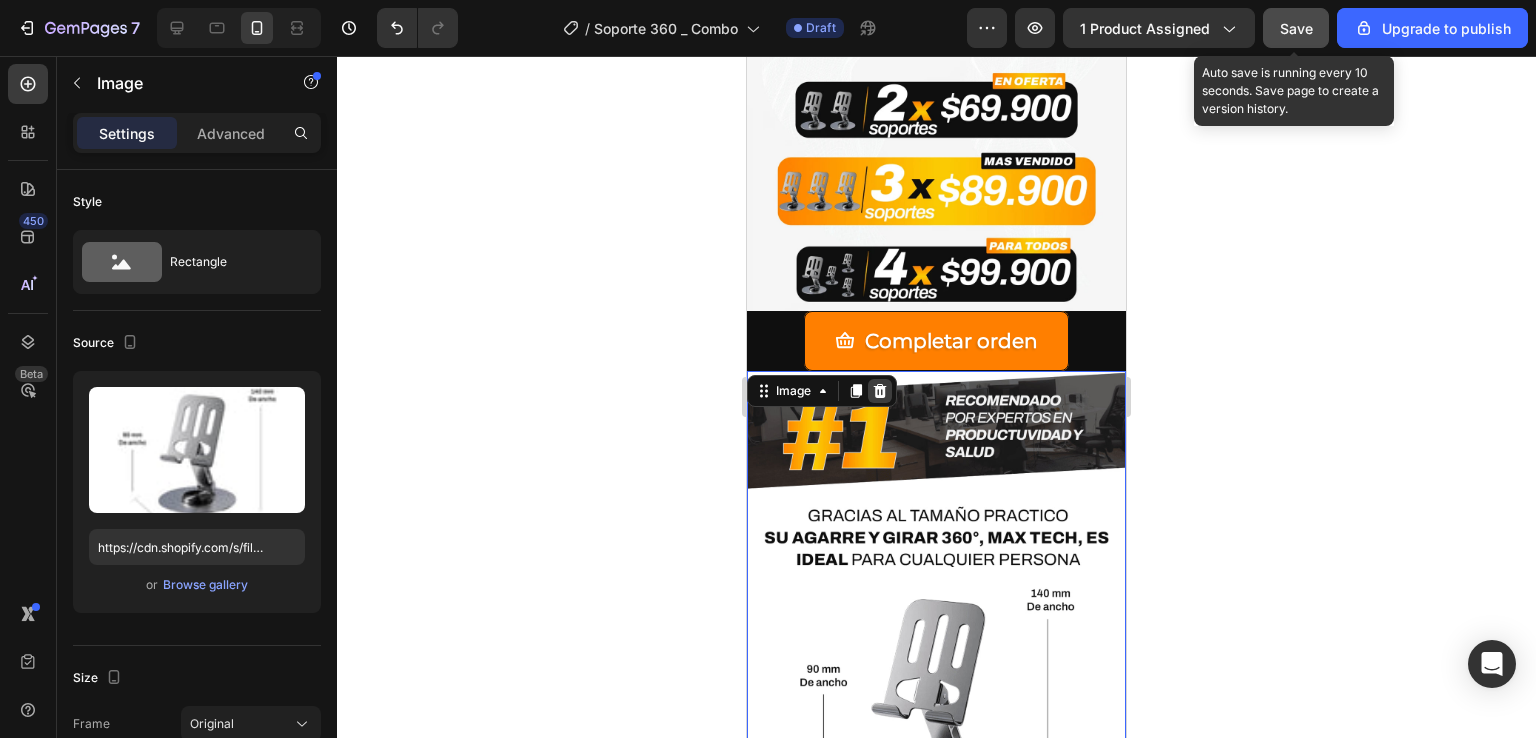 click 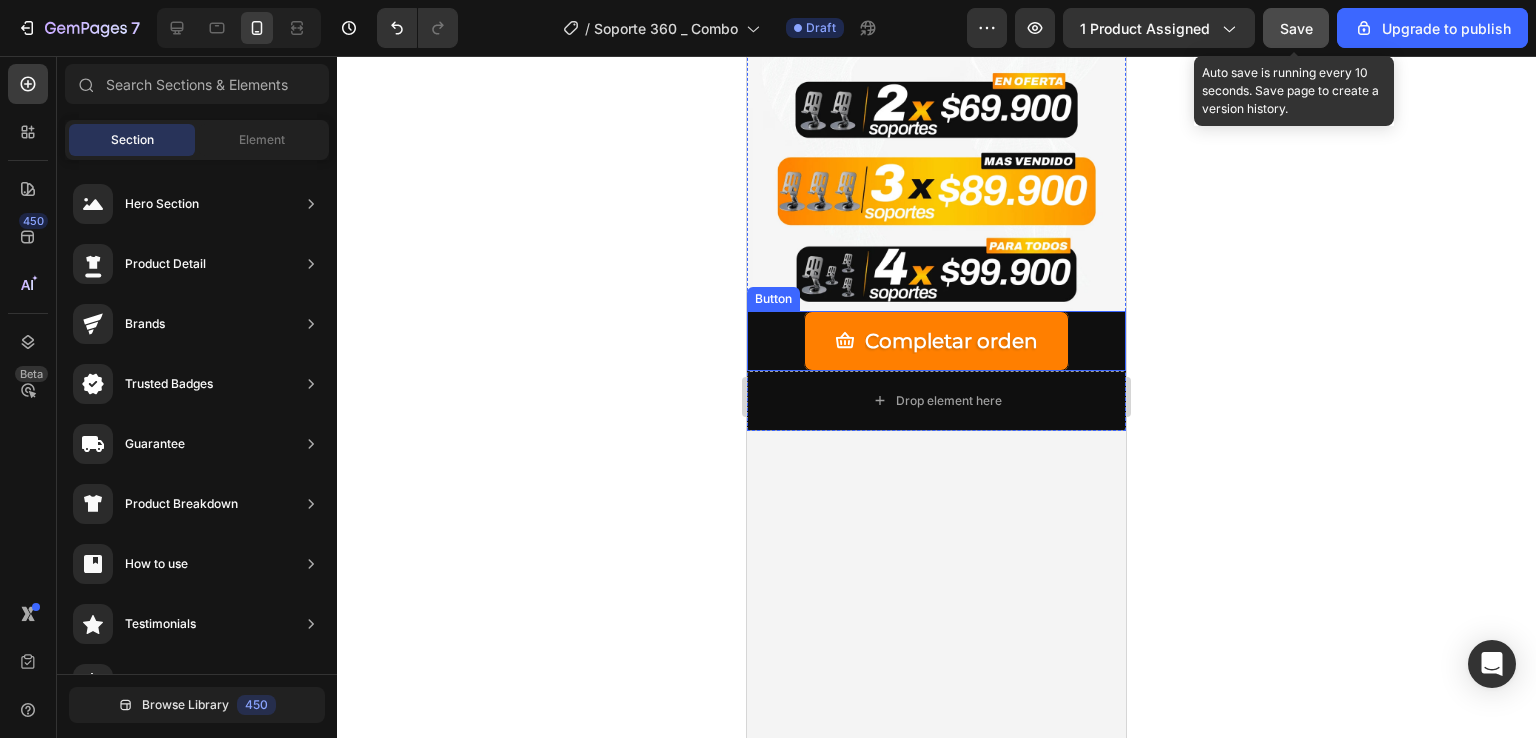 click on "Completar orden Button" at bounding box center [936, 341] 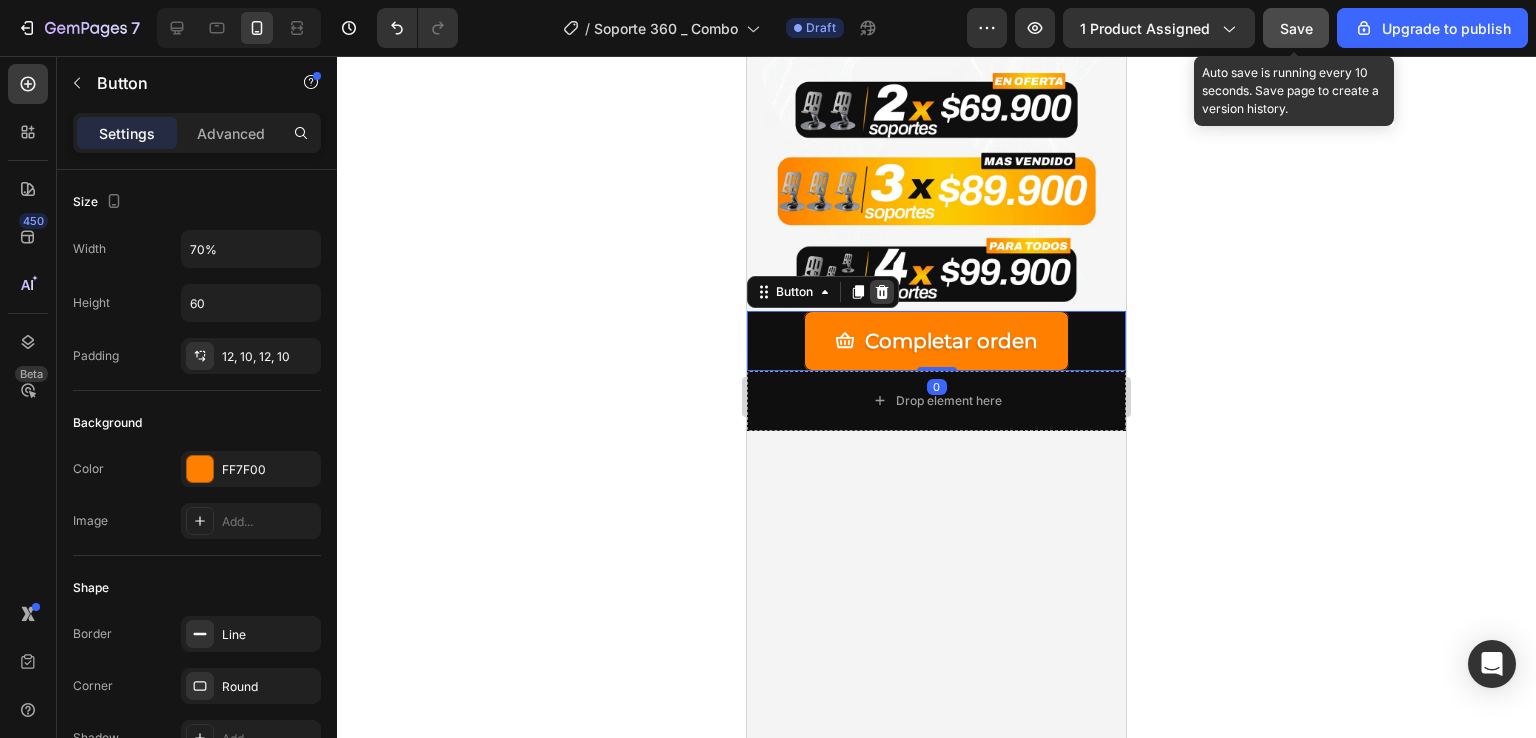 click 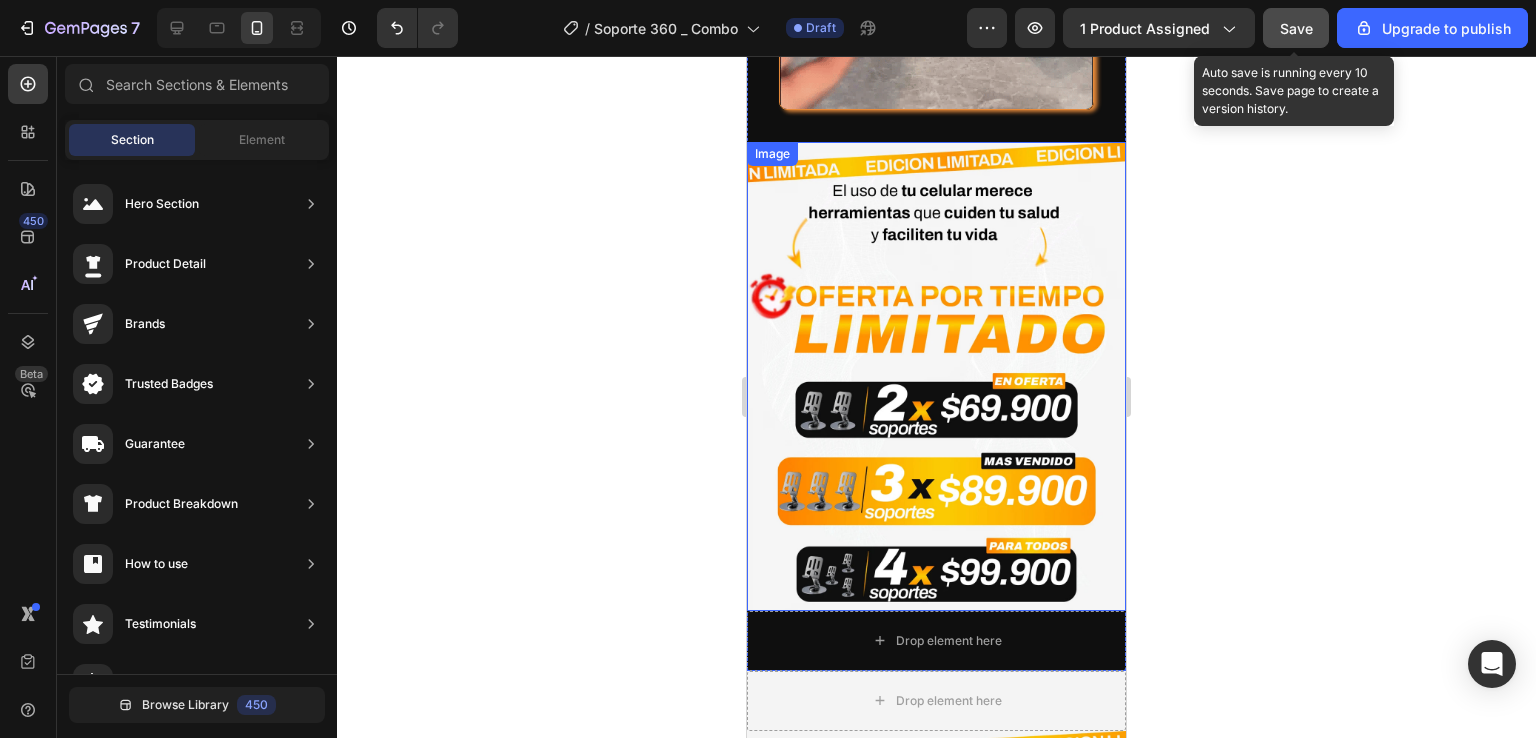 click at bounding box center (936, 376) 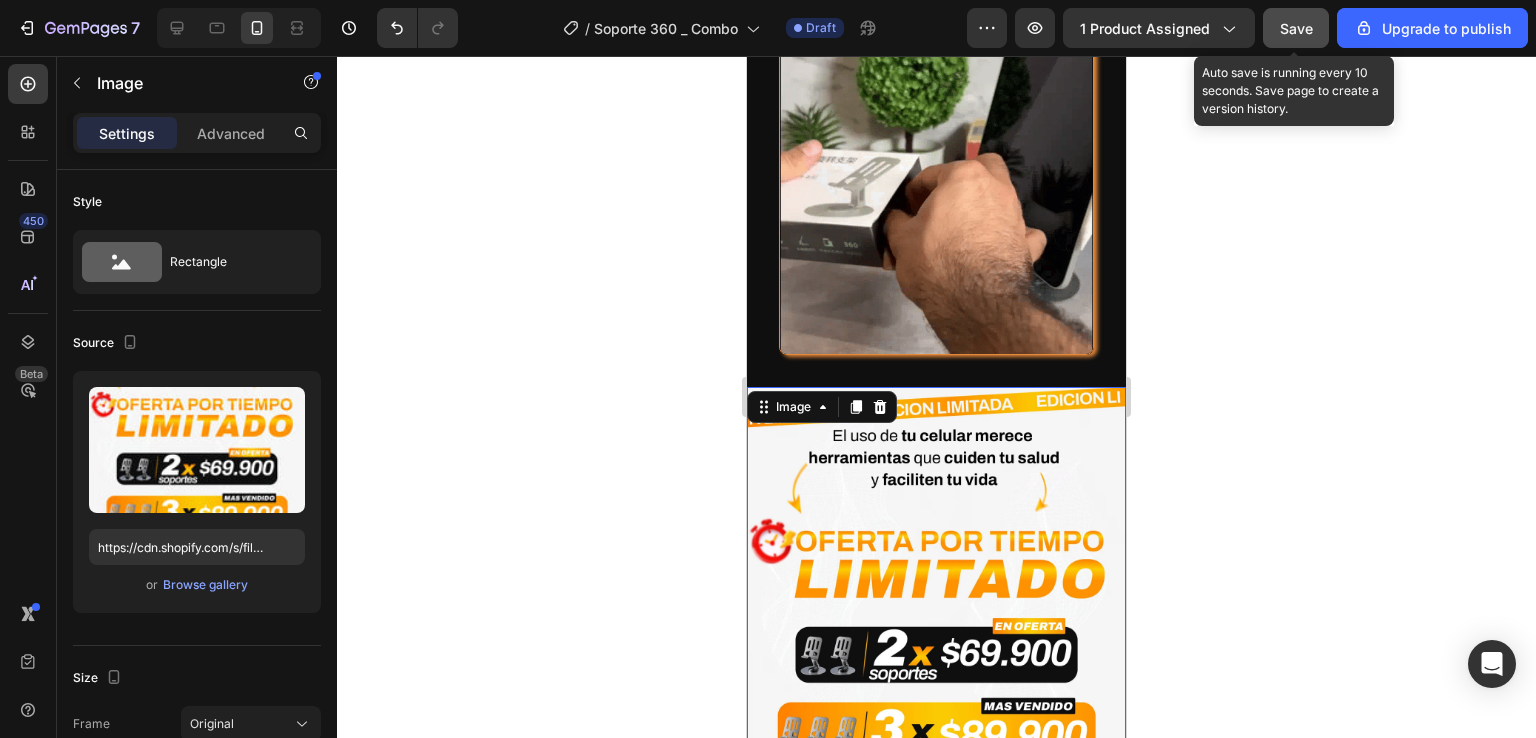 scroll, scrollTop: 3212, scrollLeft: 0, axis: vertical 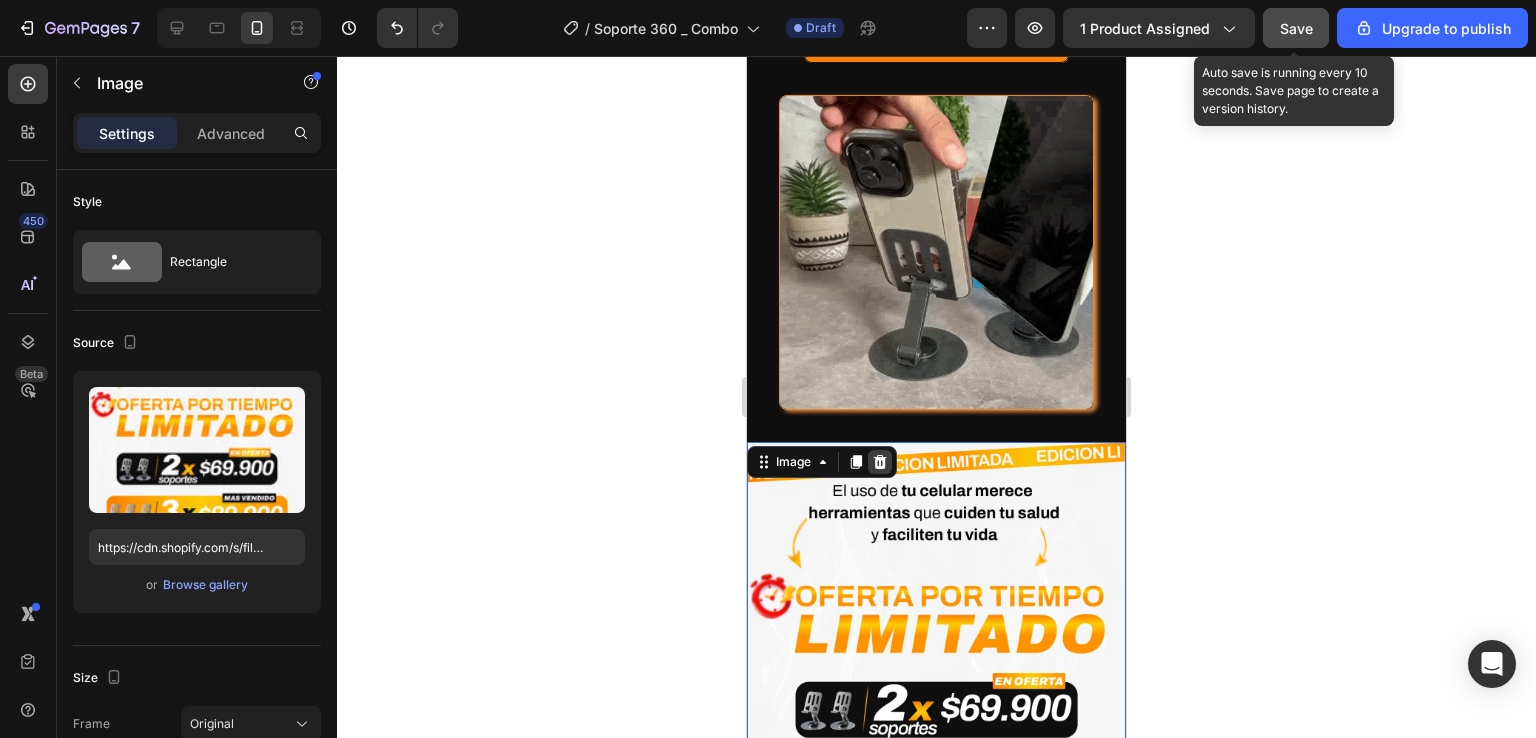 click 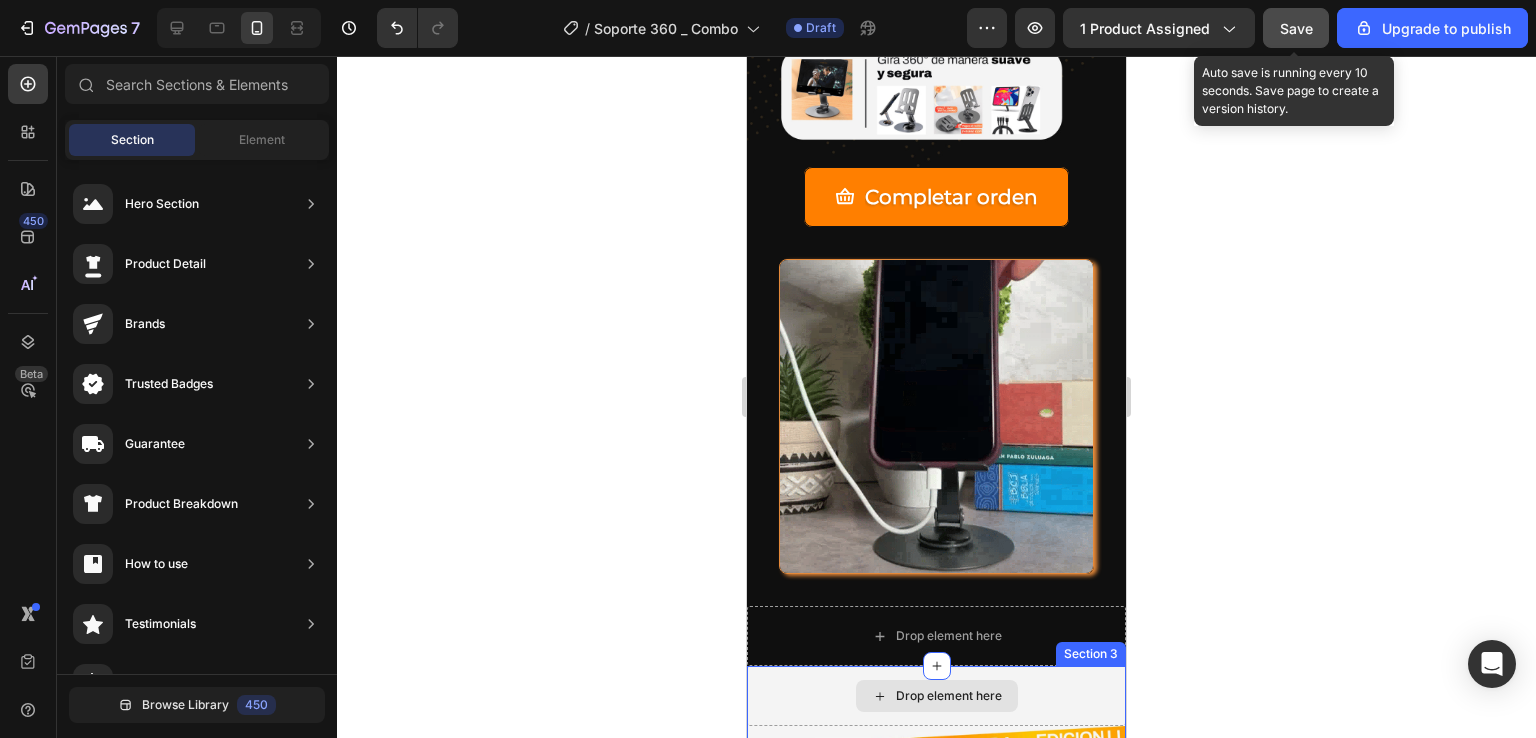 scroll, scrollTop: 3012, scrollLeft: 0, axis: vertical 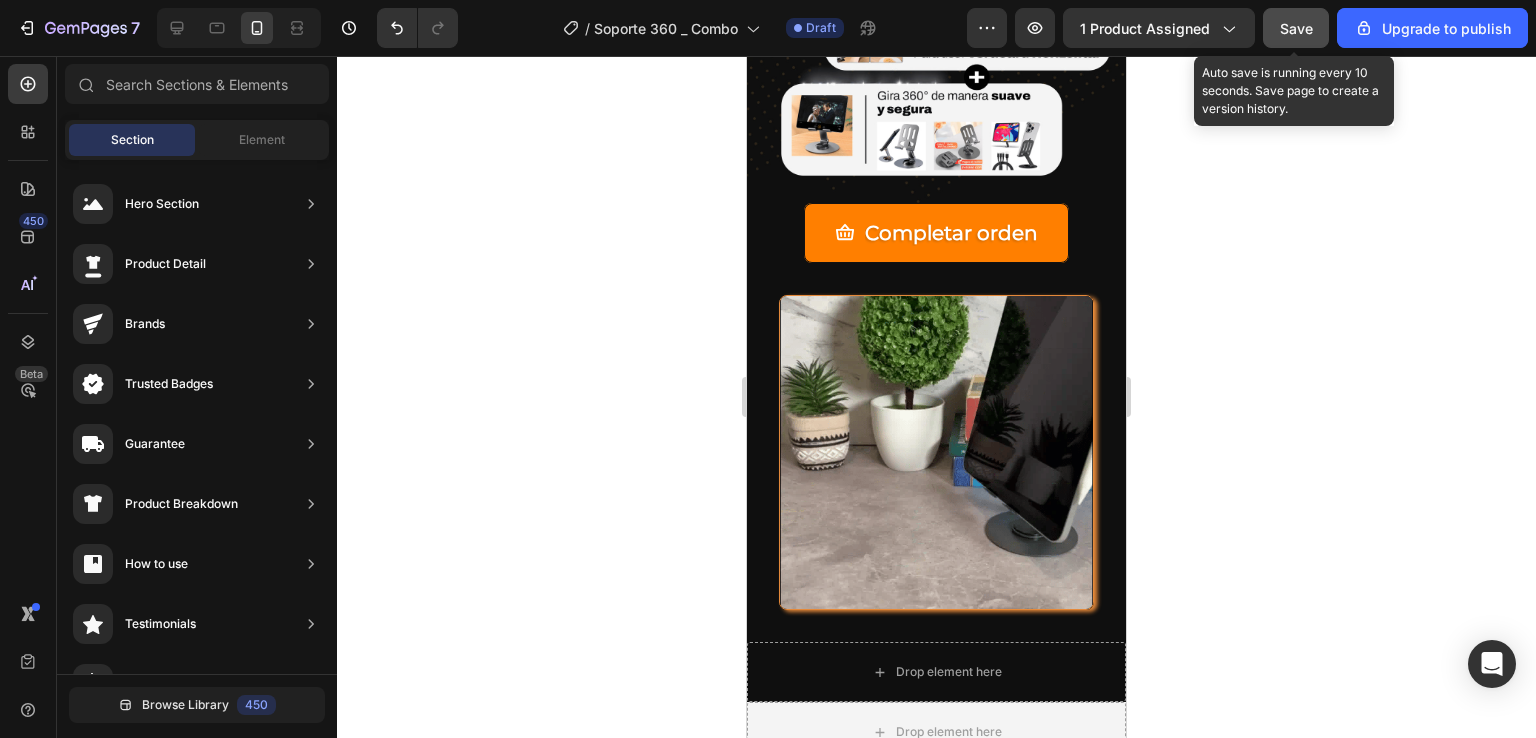 click on "Save" at bounding box center (1296, 28) 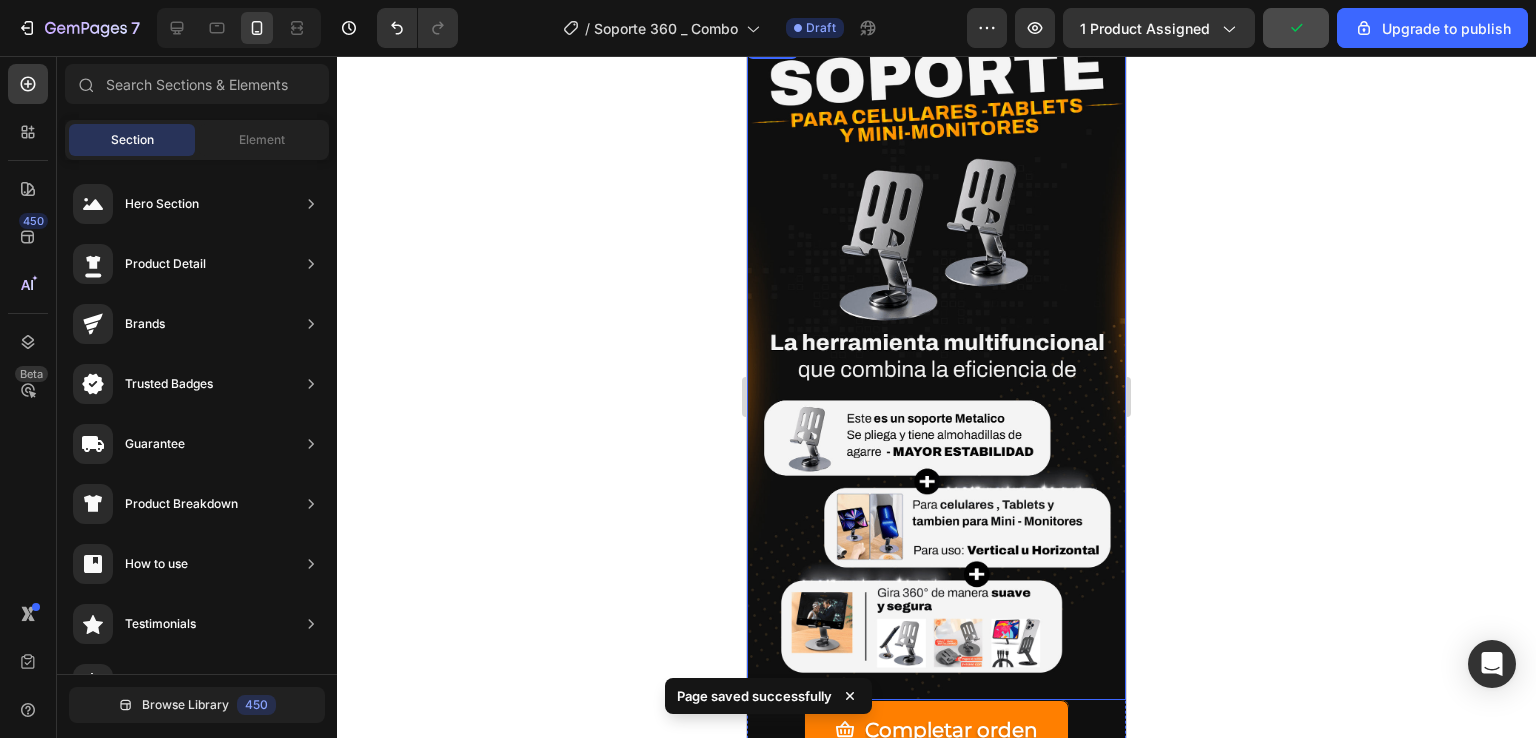 scroll, scrollTop: 2512, scrollLeft: 0, axis: vertical 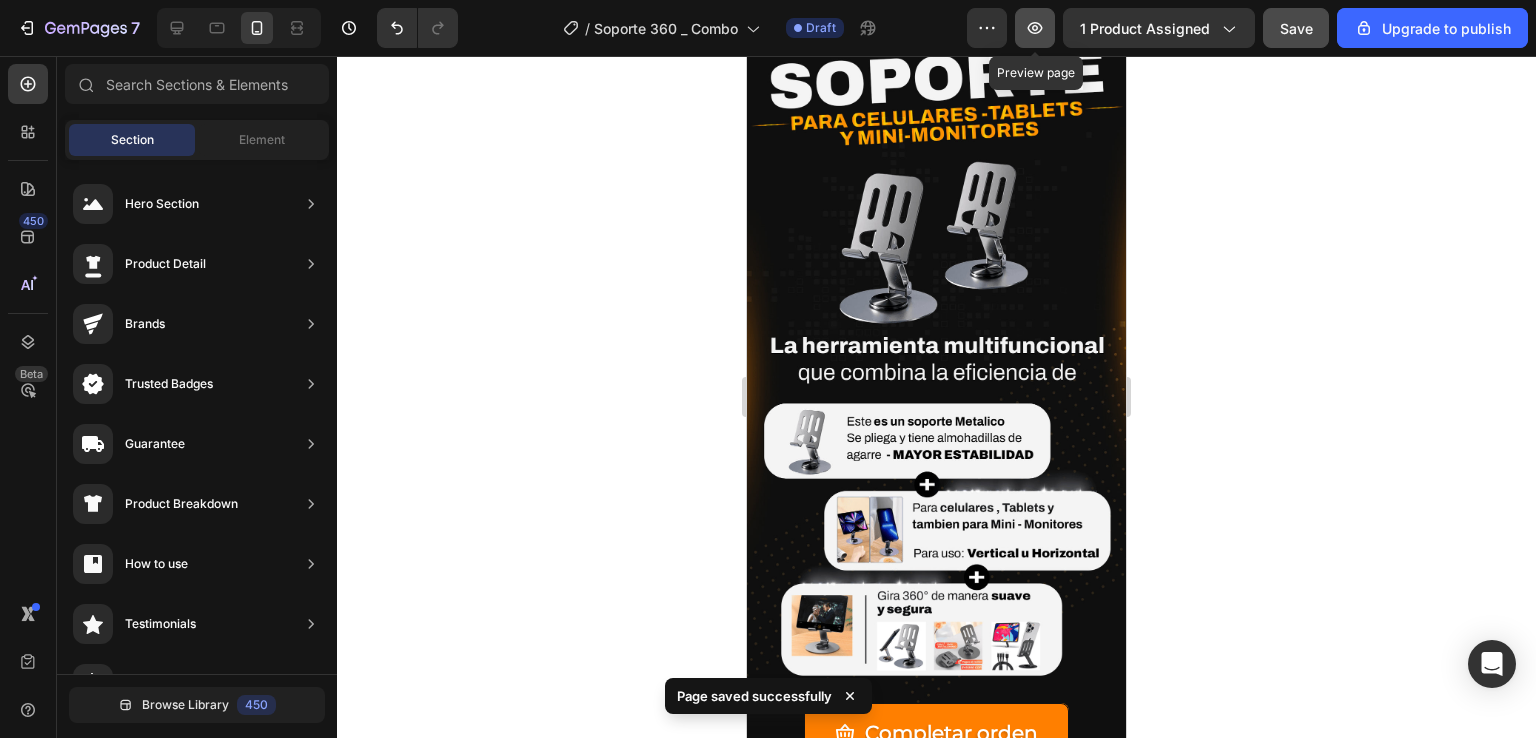 click 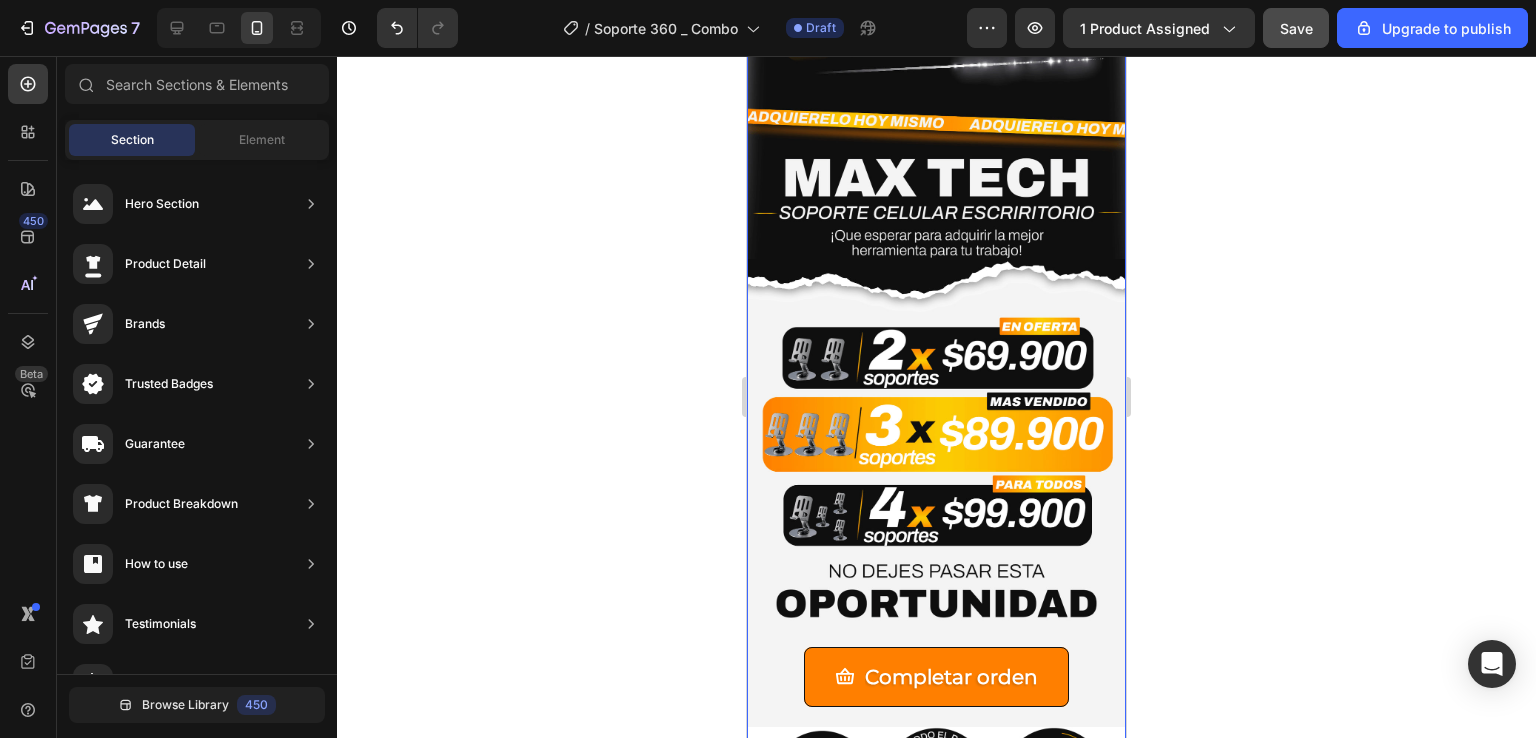 scroll, scrollTop: 7212, scrollLeft: 0, axis: vertical 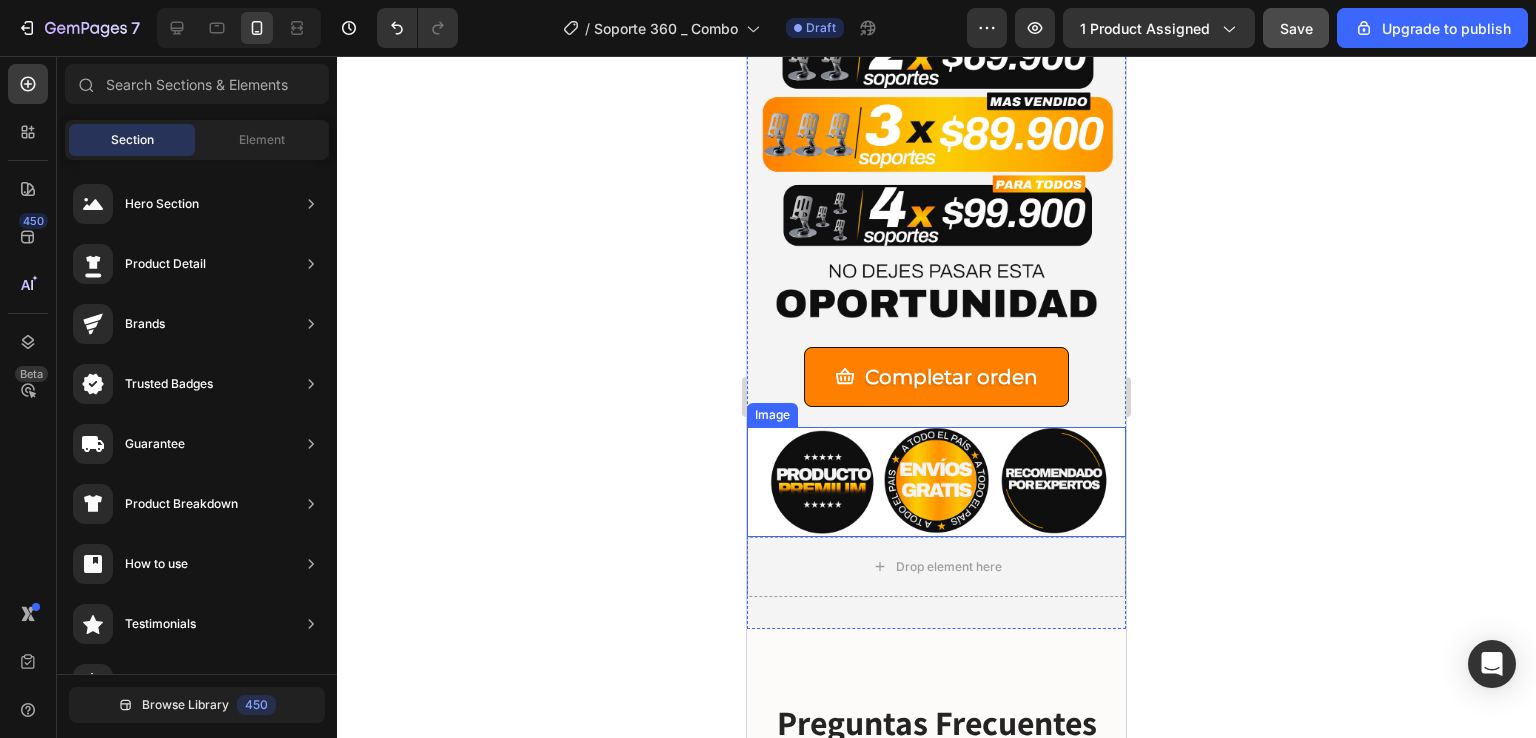 click at bounding box center (936, 482) 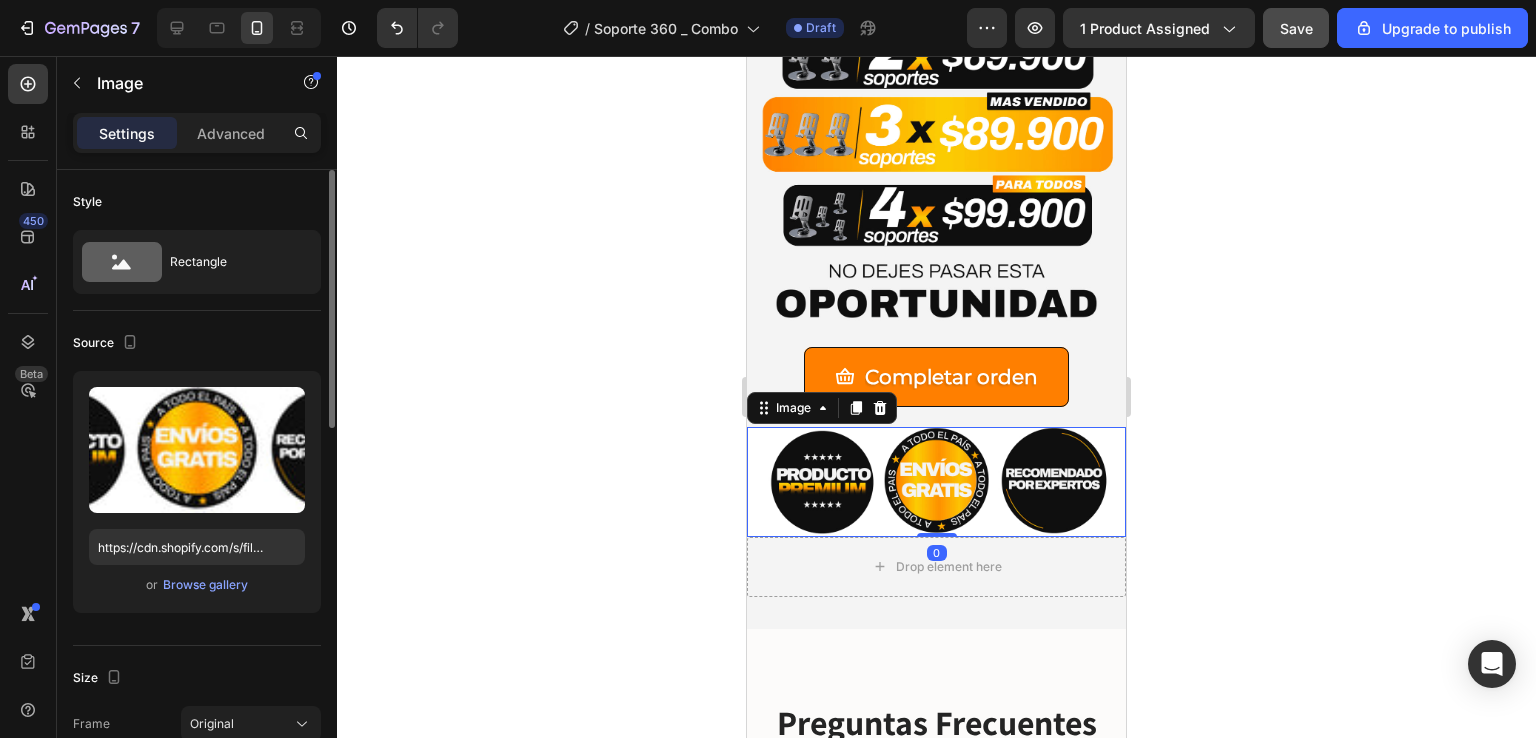 click on "or  Browse gallery" at bounding box center [197, 585] 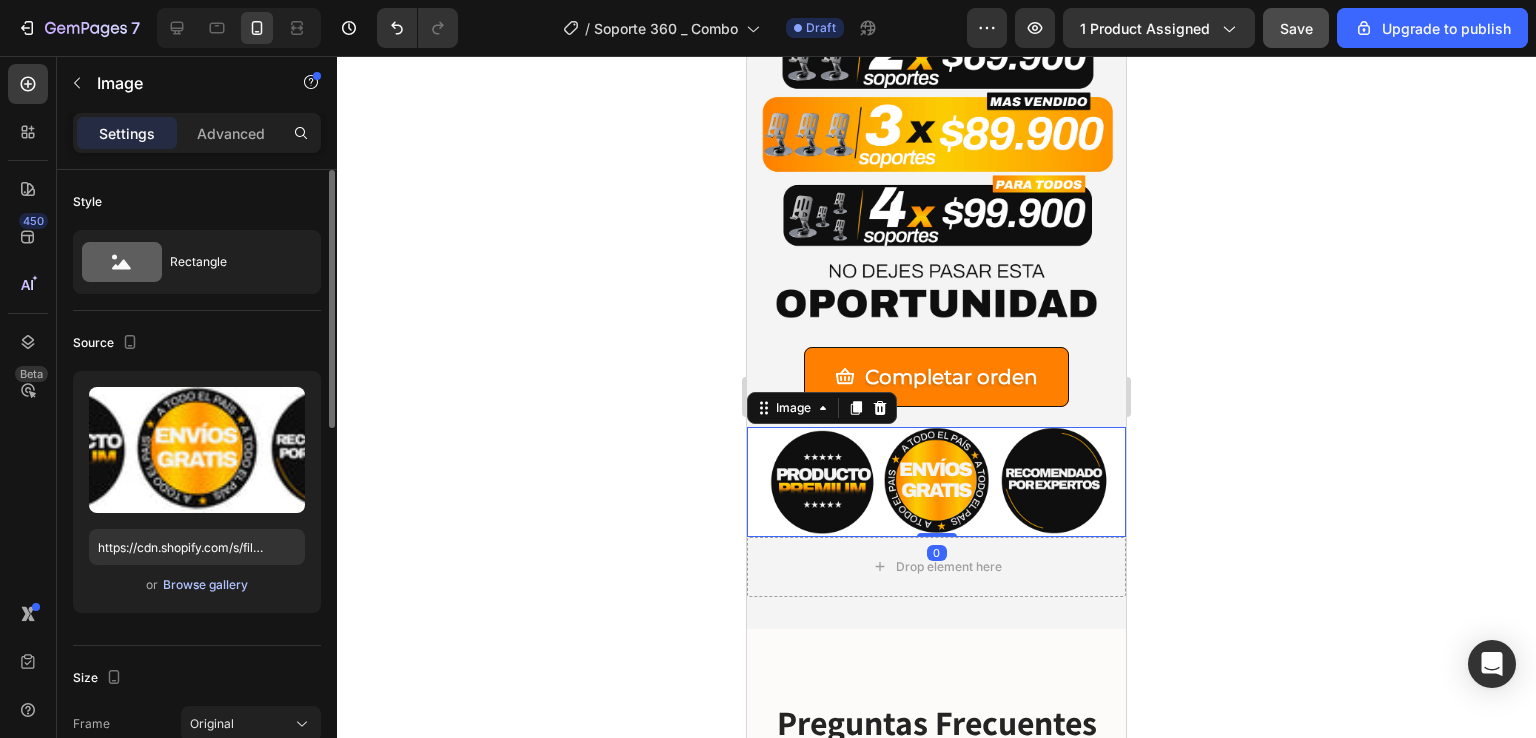 click on "Browse gallery" at bounding box center [205, 585] 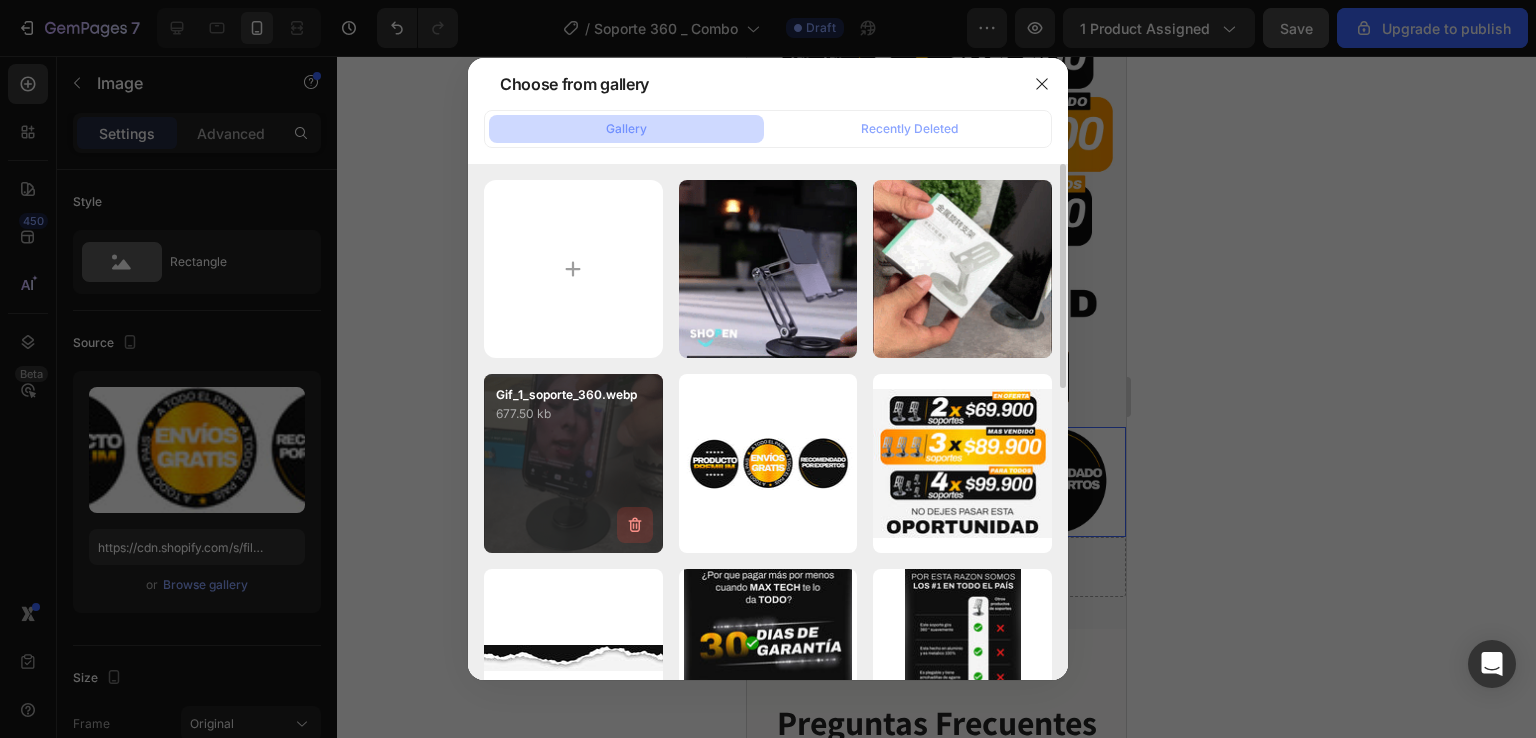 click 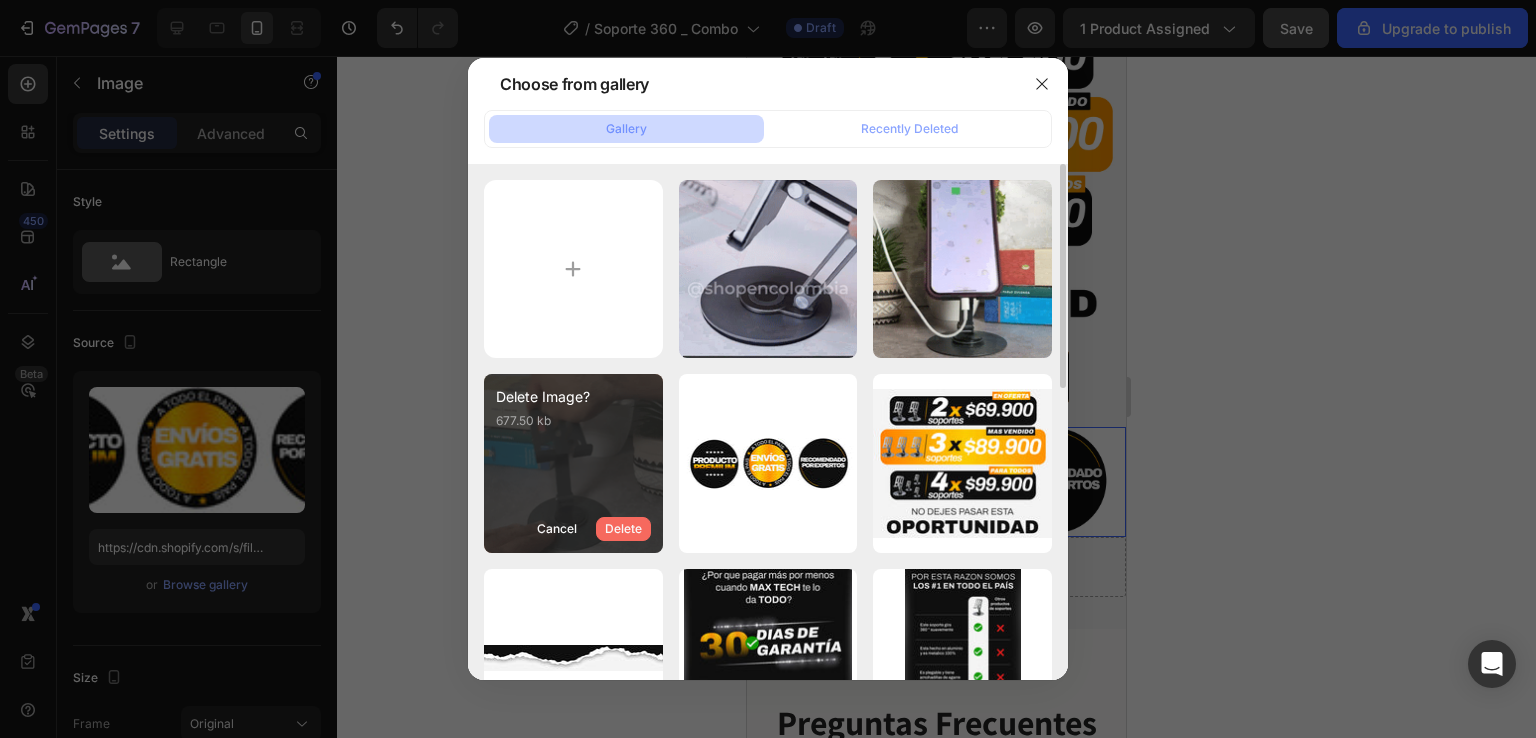 click on "Delete" at bounding box center (623, 529) 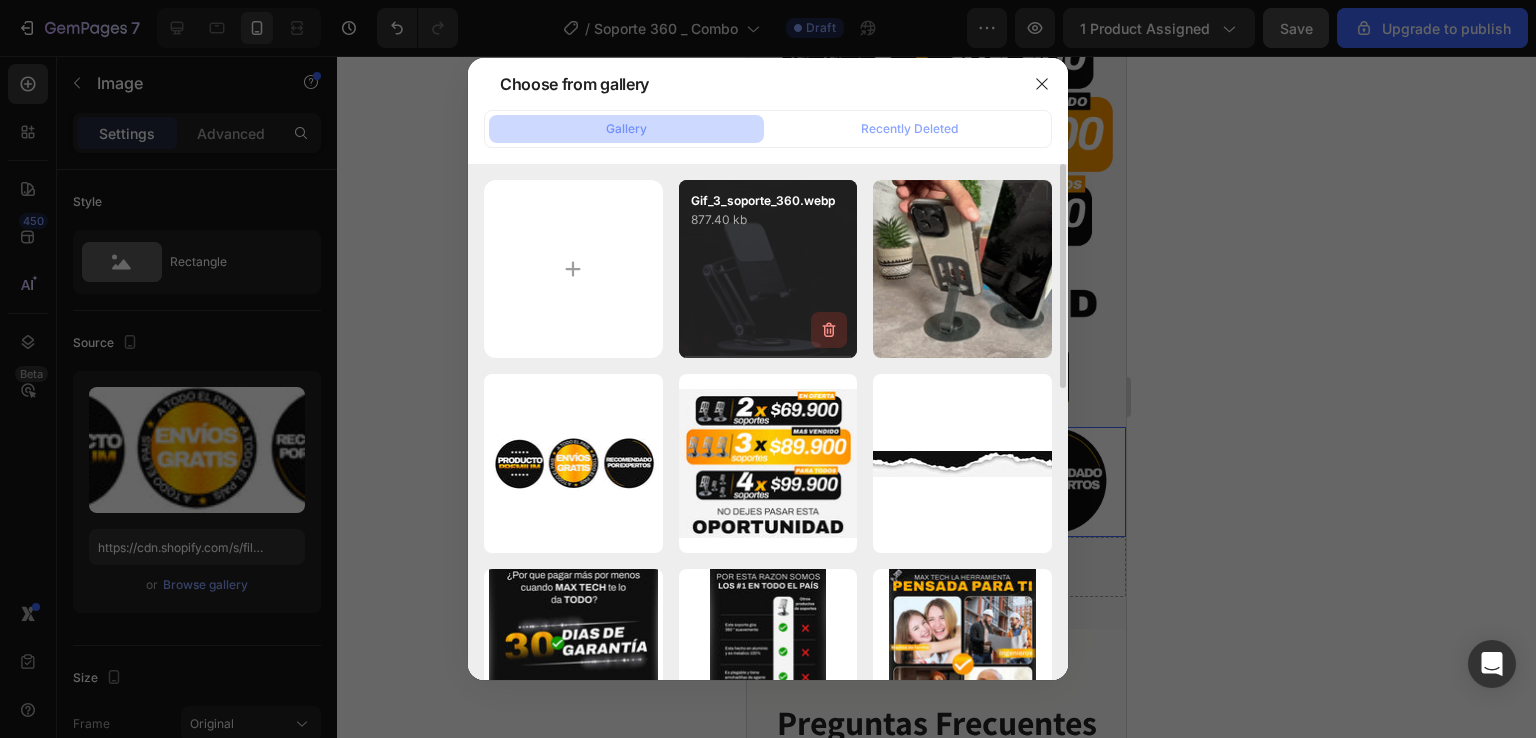 click 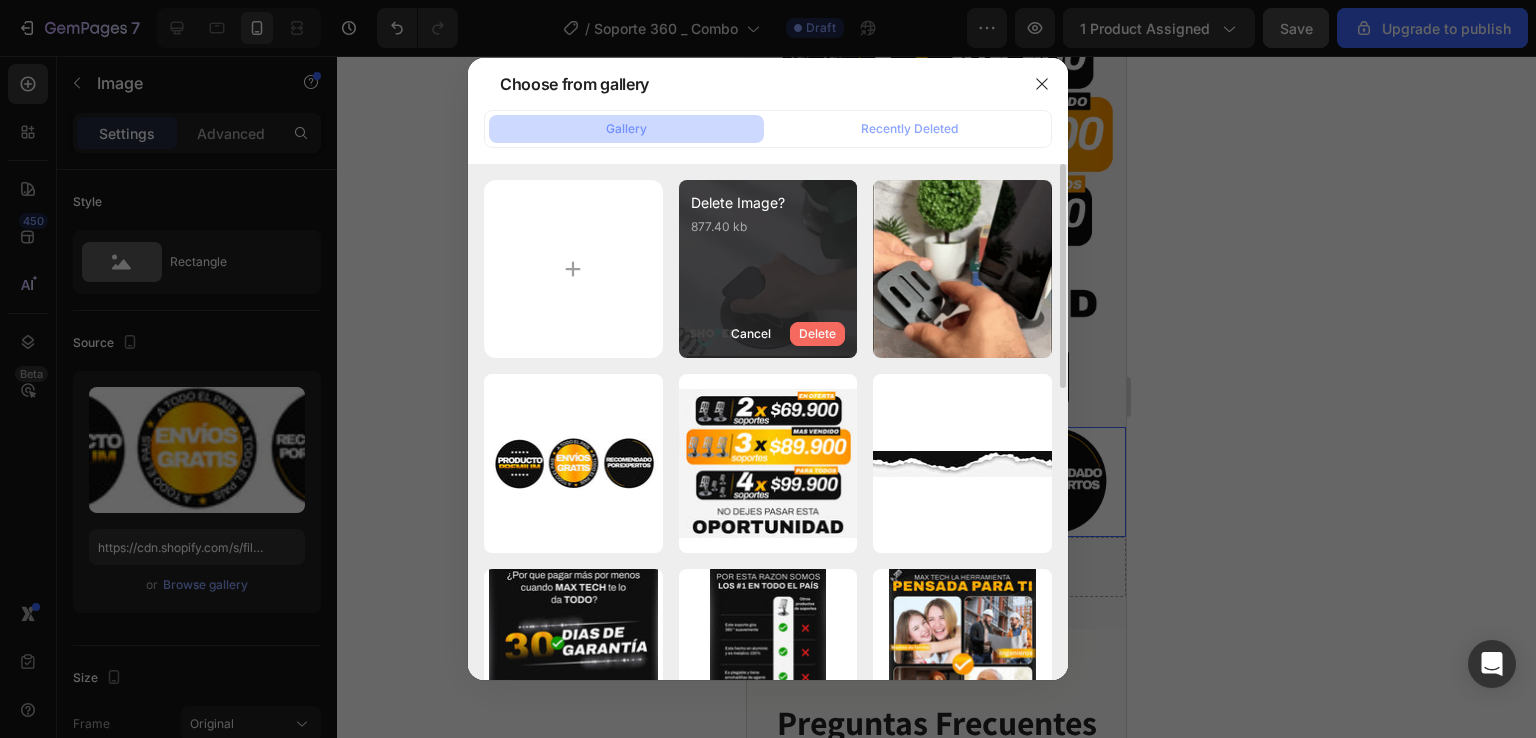 click on "Delete" at bounding box center (817, 334) 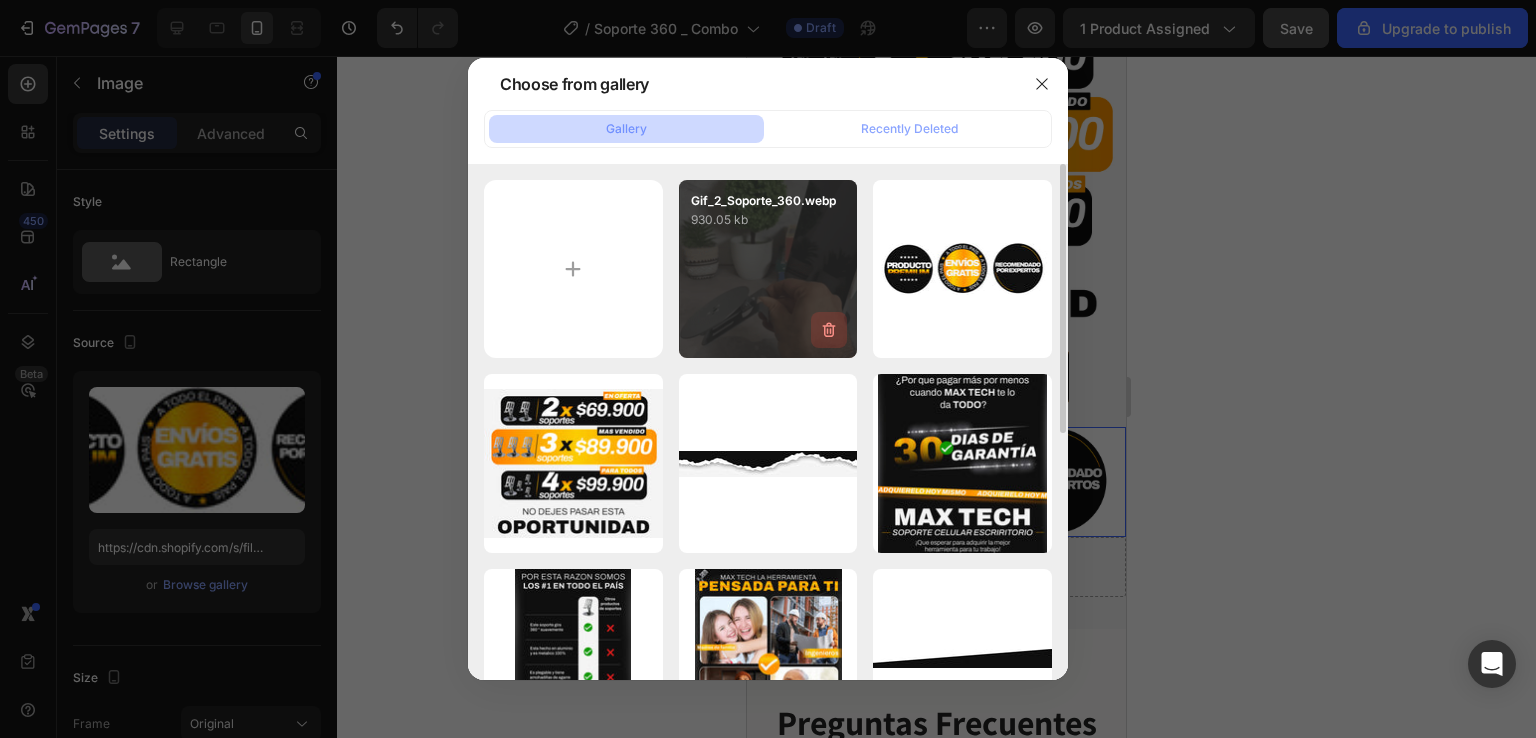 click 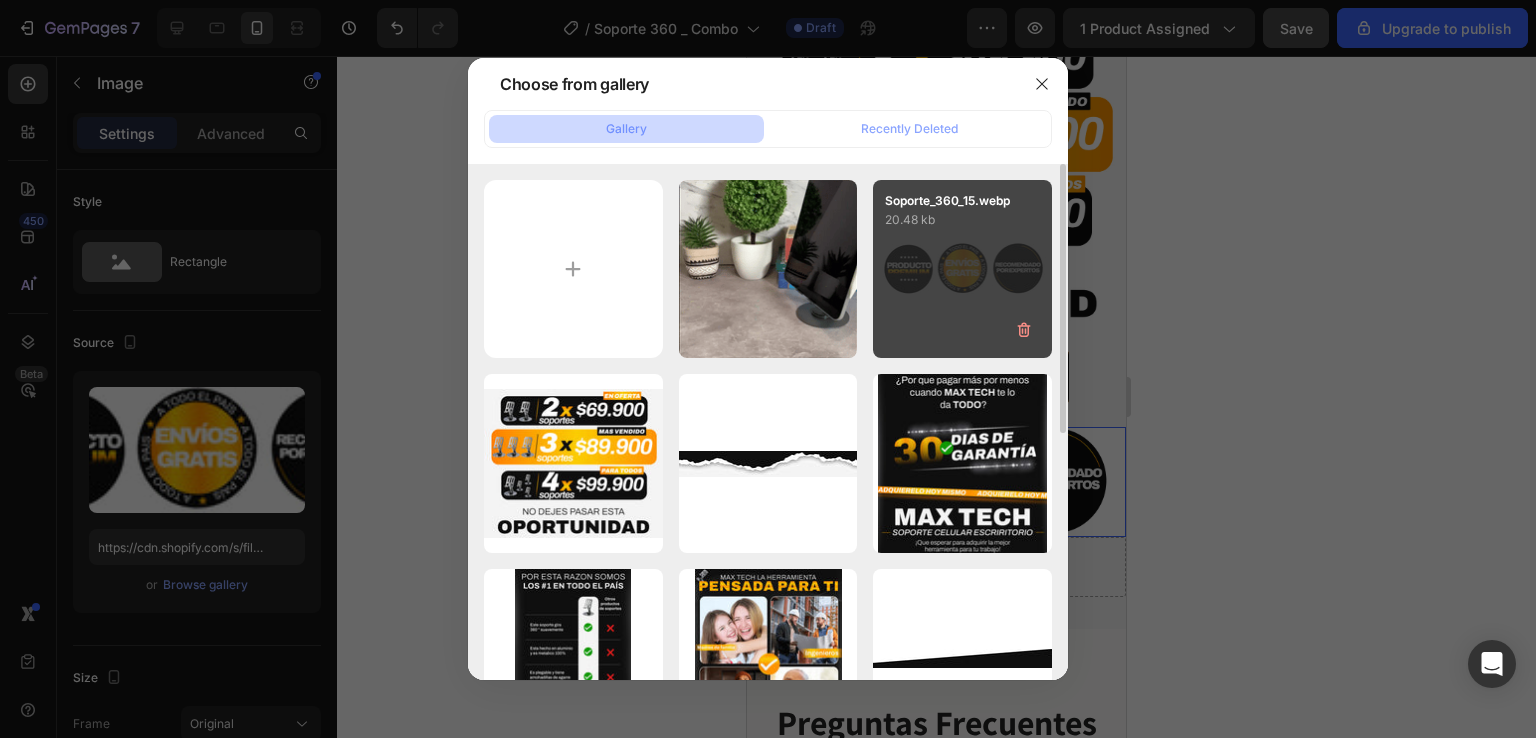 click on "Delete" at bounding box center (0, 0) 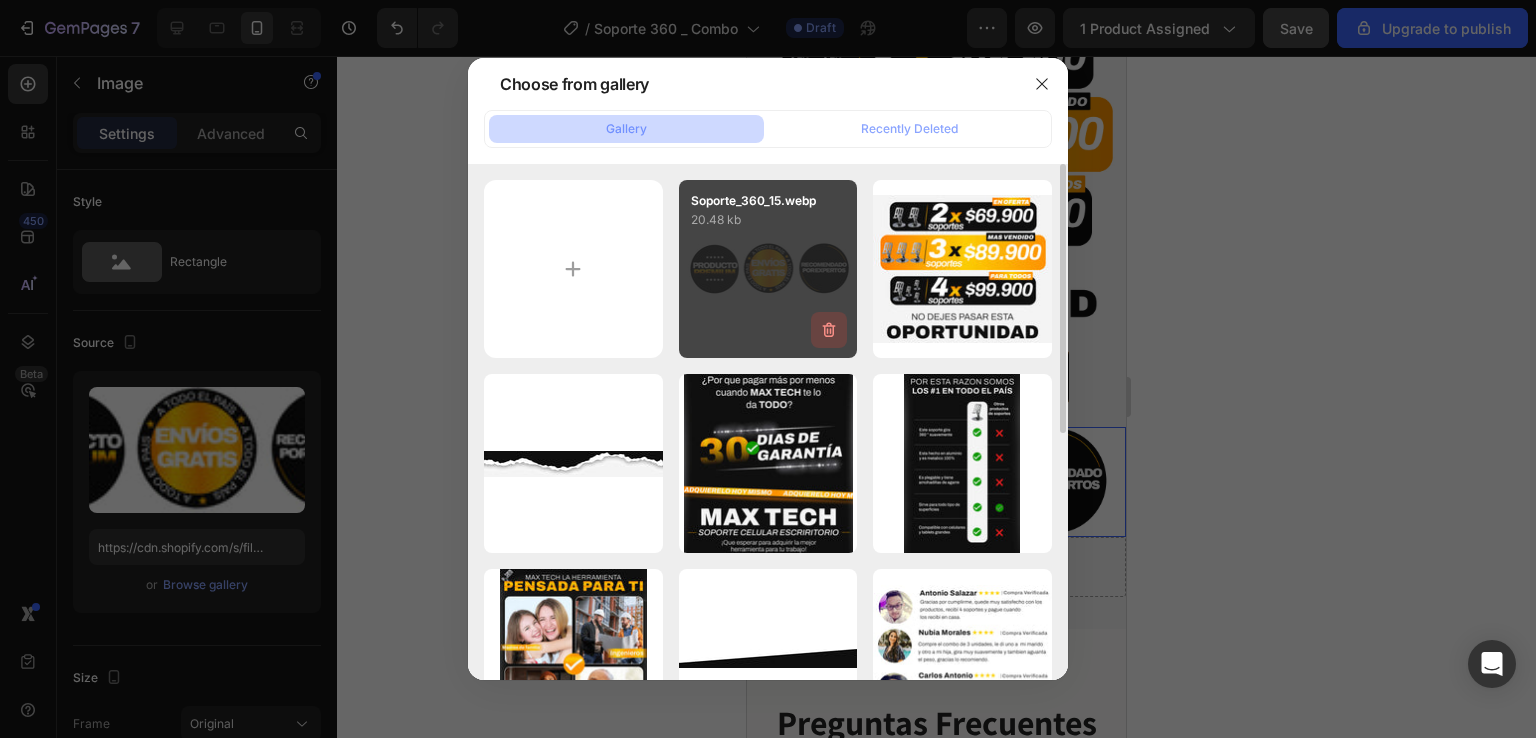 click 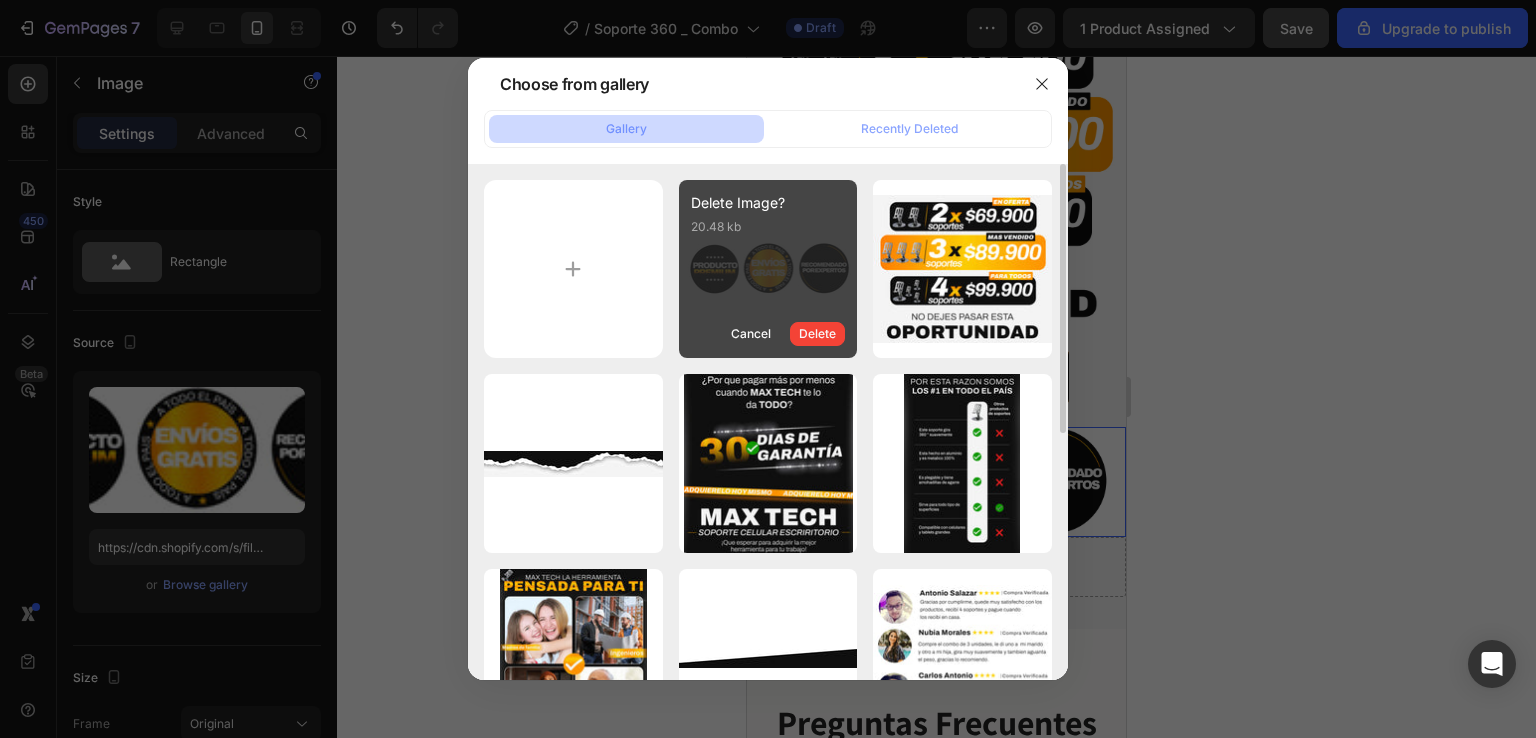 click on "Delete" at bounding box center (817, 334) 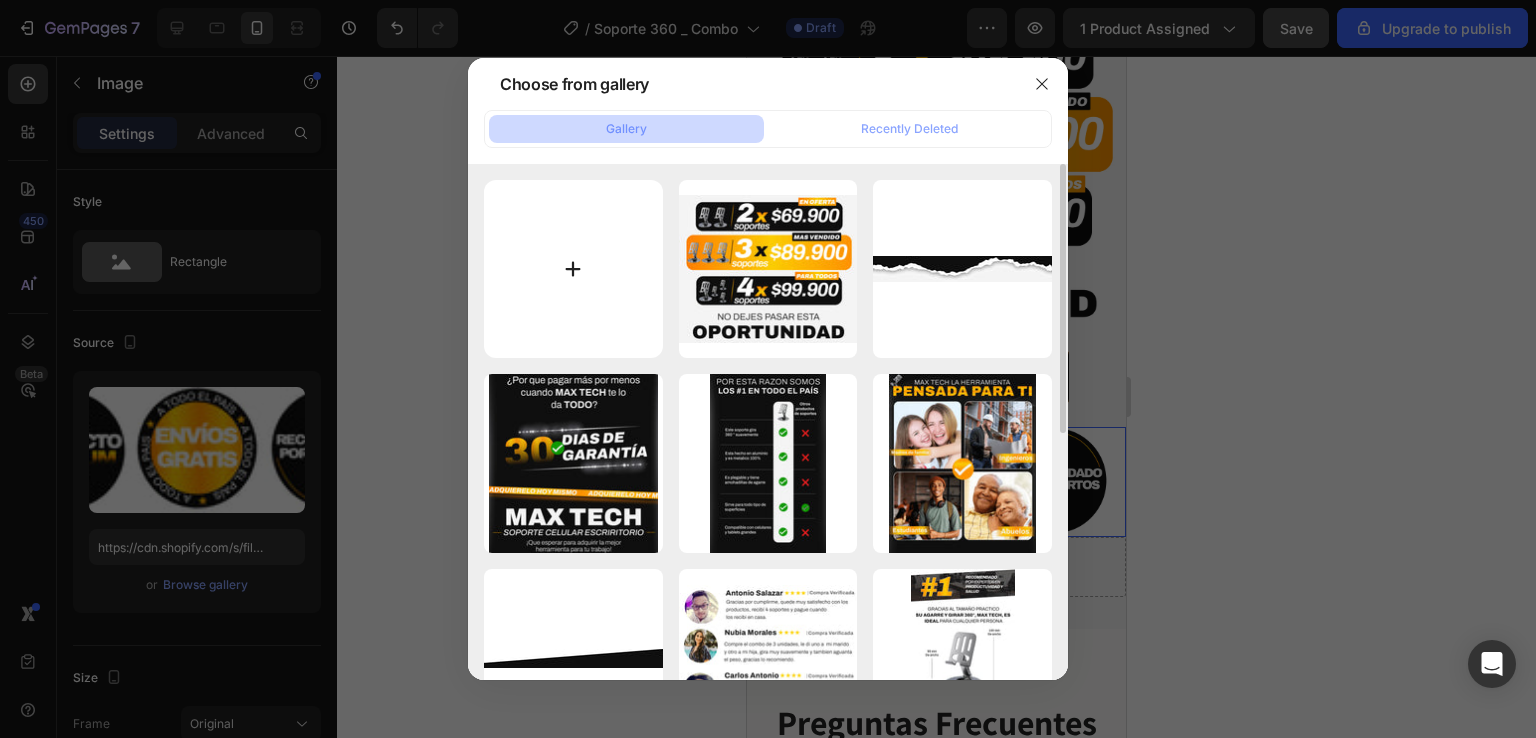 click at bounding box center (573, 269) 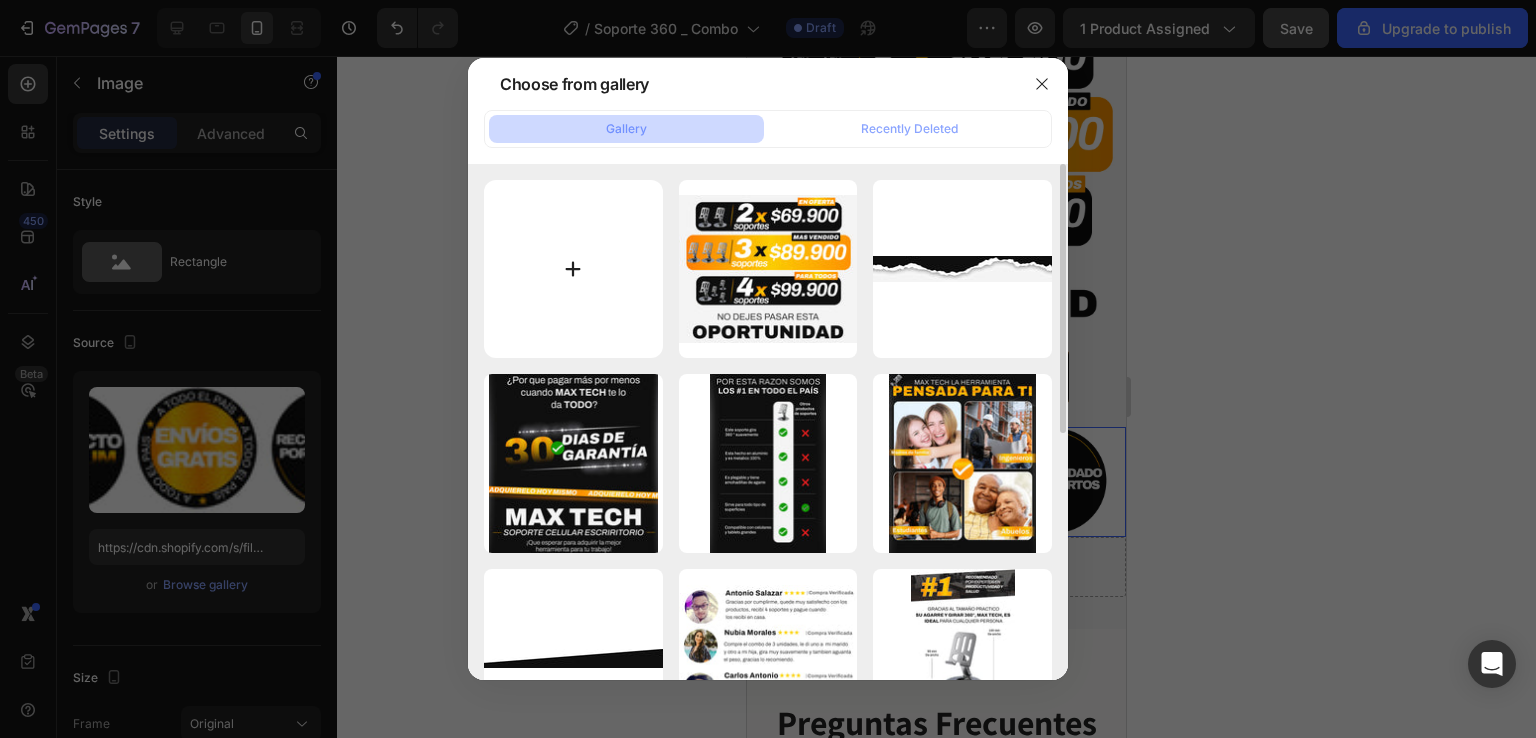 type on "C:\fakepath\Soporte_360_15.webp" 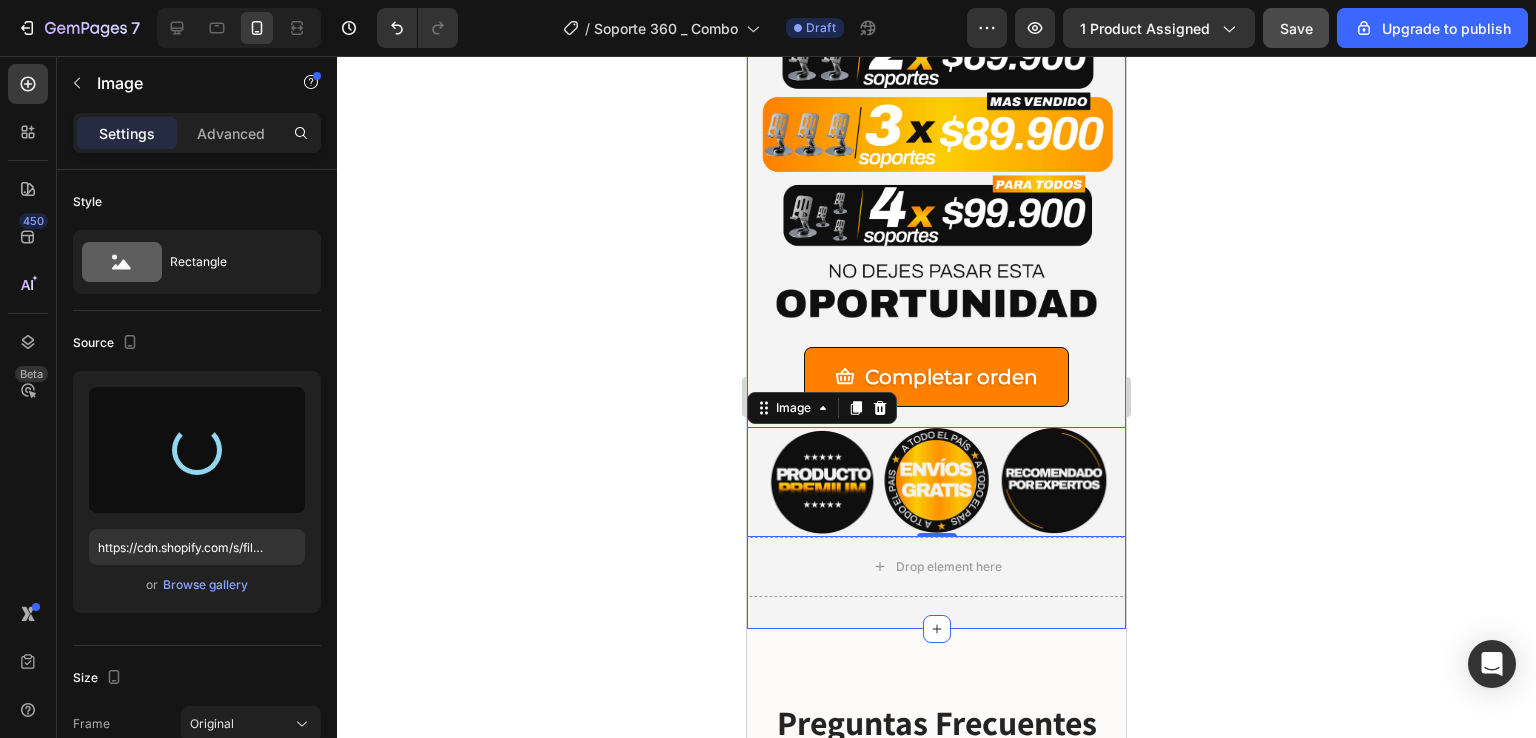 type on "https://cdn.shopify.com/s/files/1/0766/8111/7997/files/gempages_502531112615019464-1e97a0ba-664b-4707-b51f-c08ae8a6226b.webp" 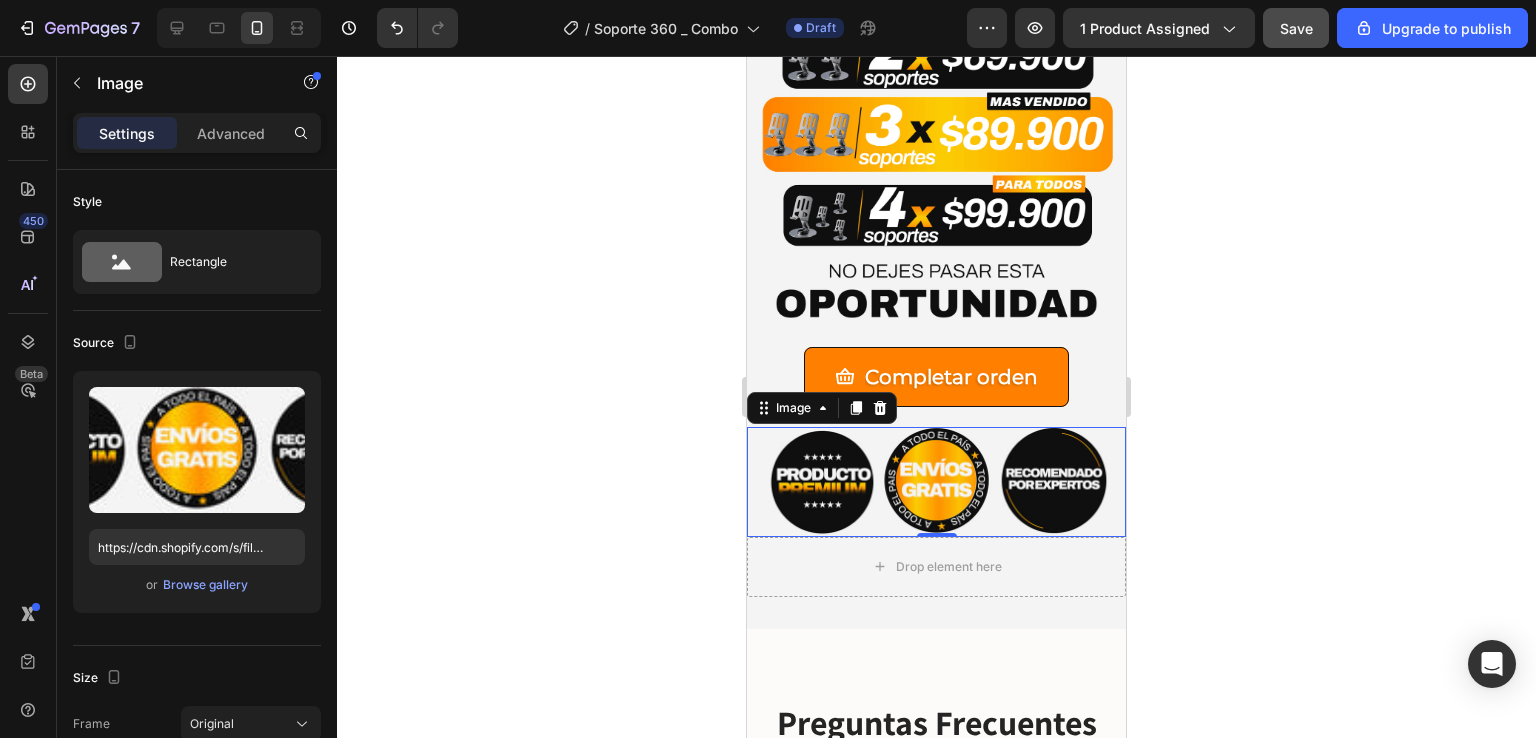 click 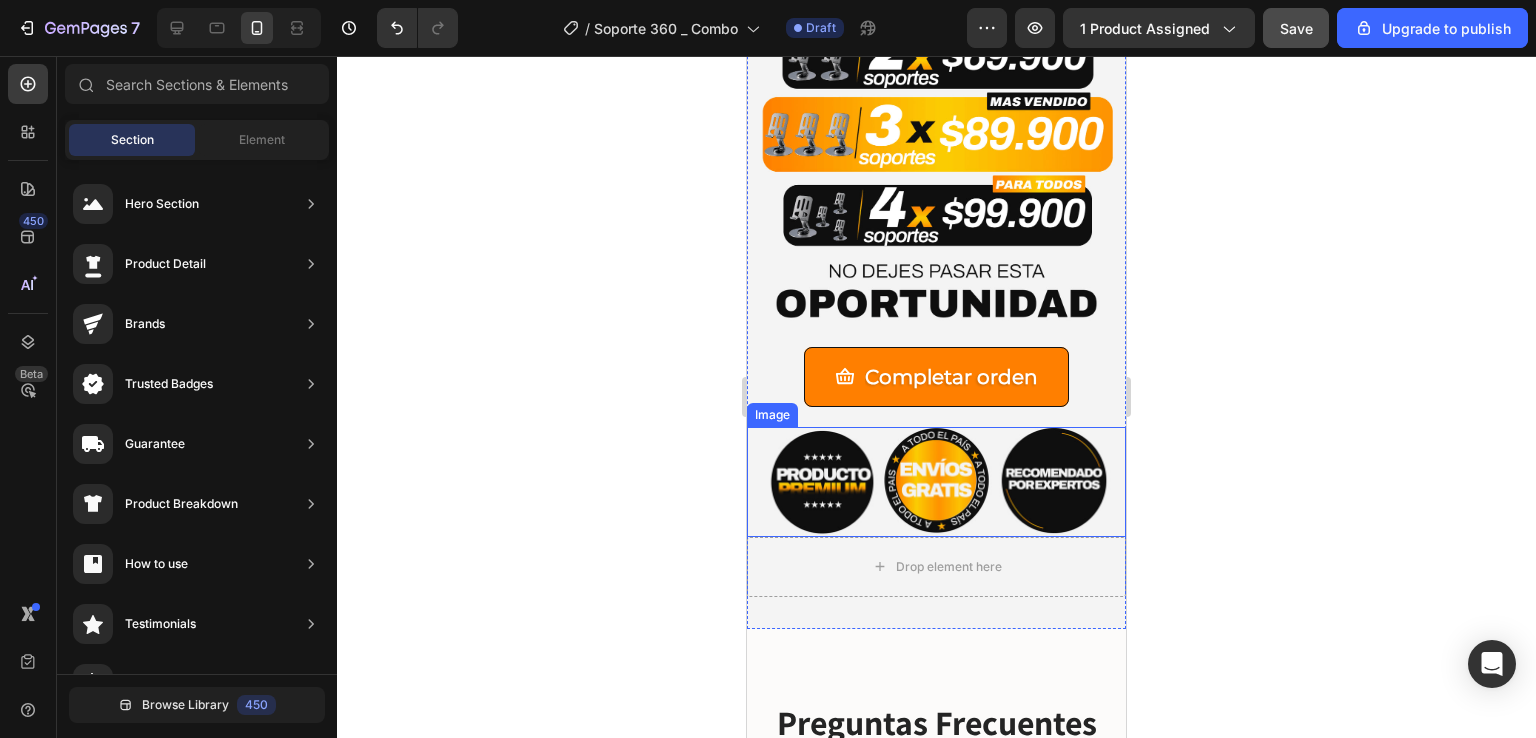 click at bounding box center (936, 482) 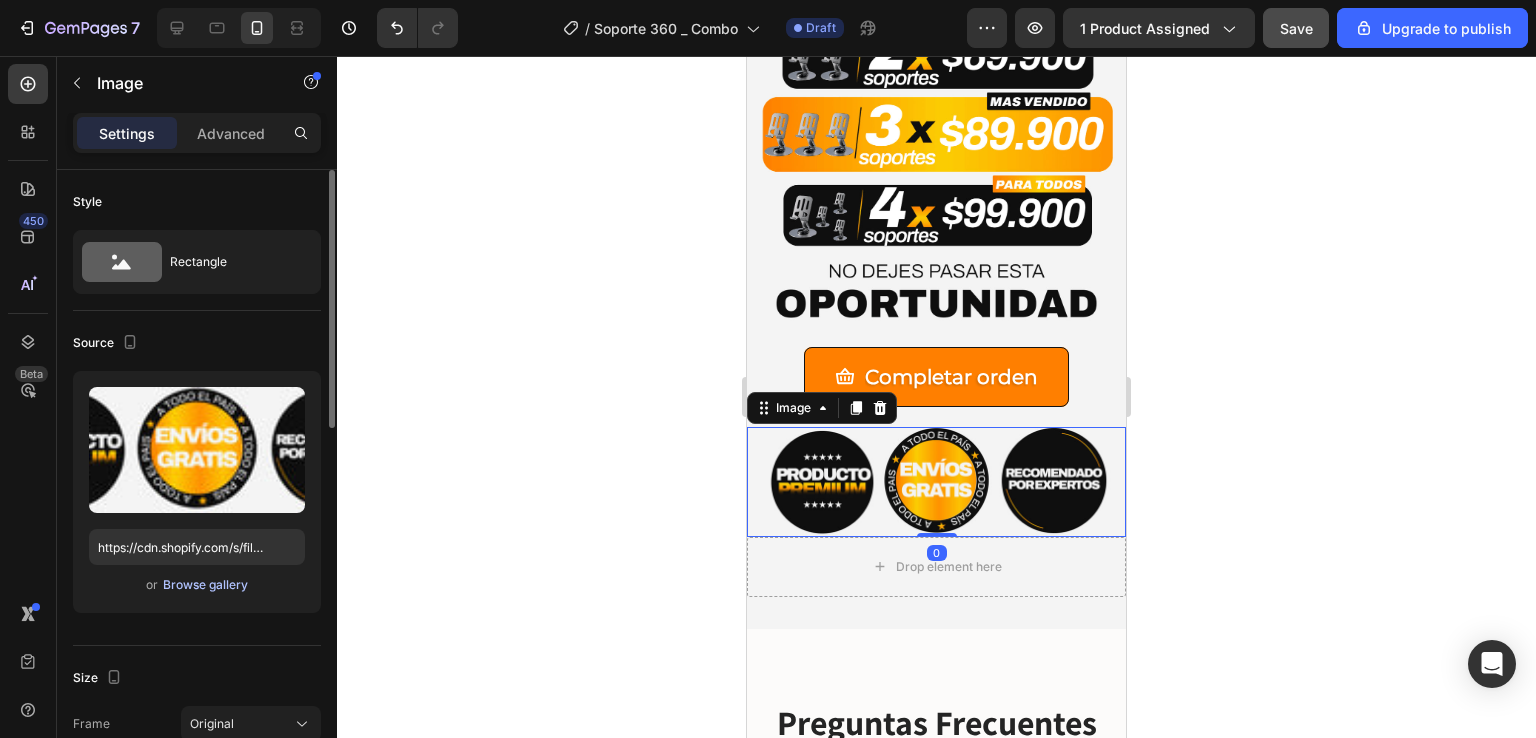 click on "Browse gallery" at bounding box center (205, 585) 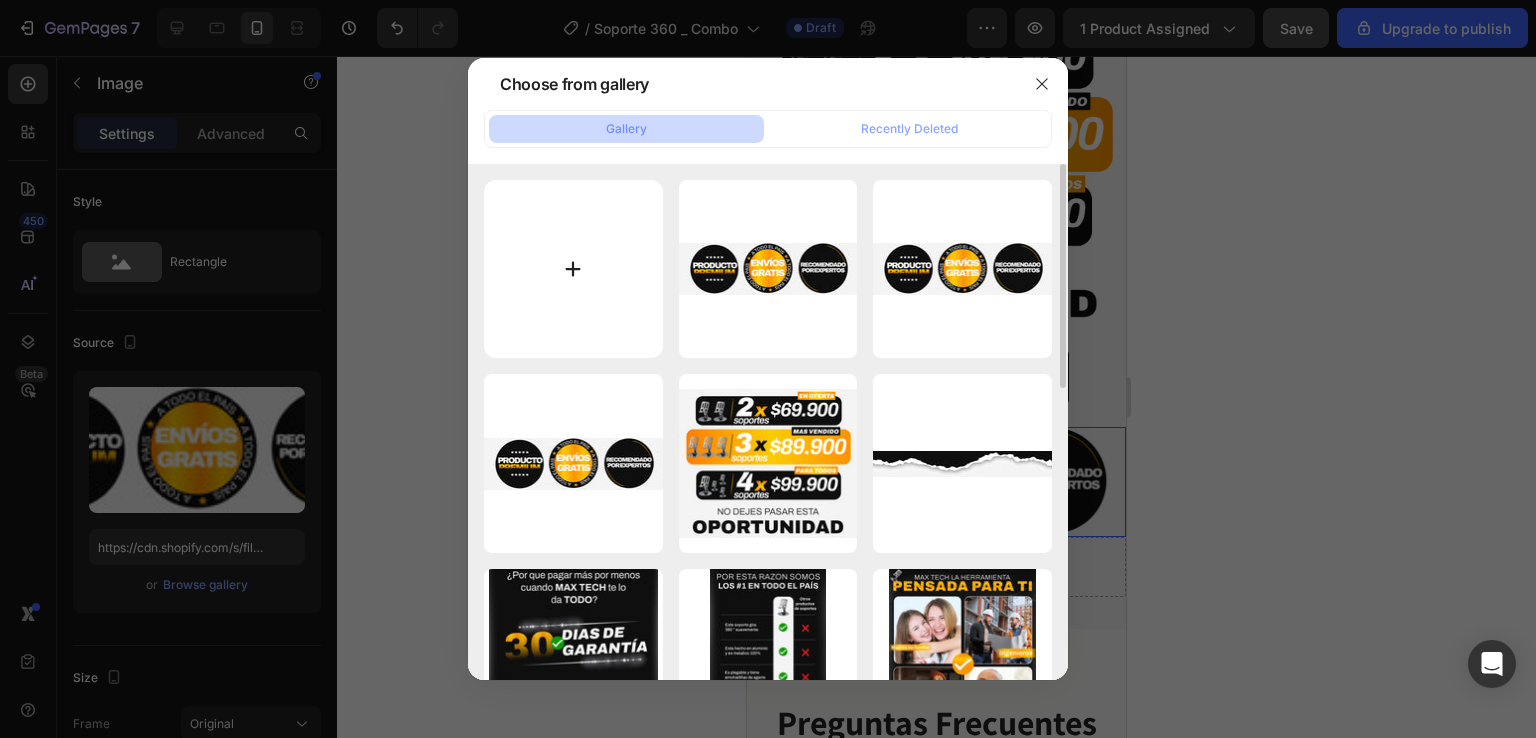 click at bounding box center (573, 269) 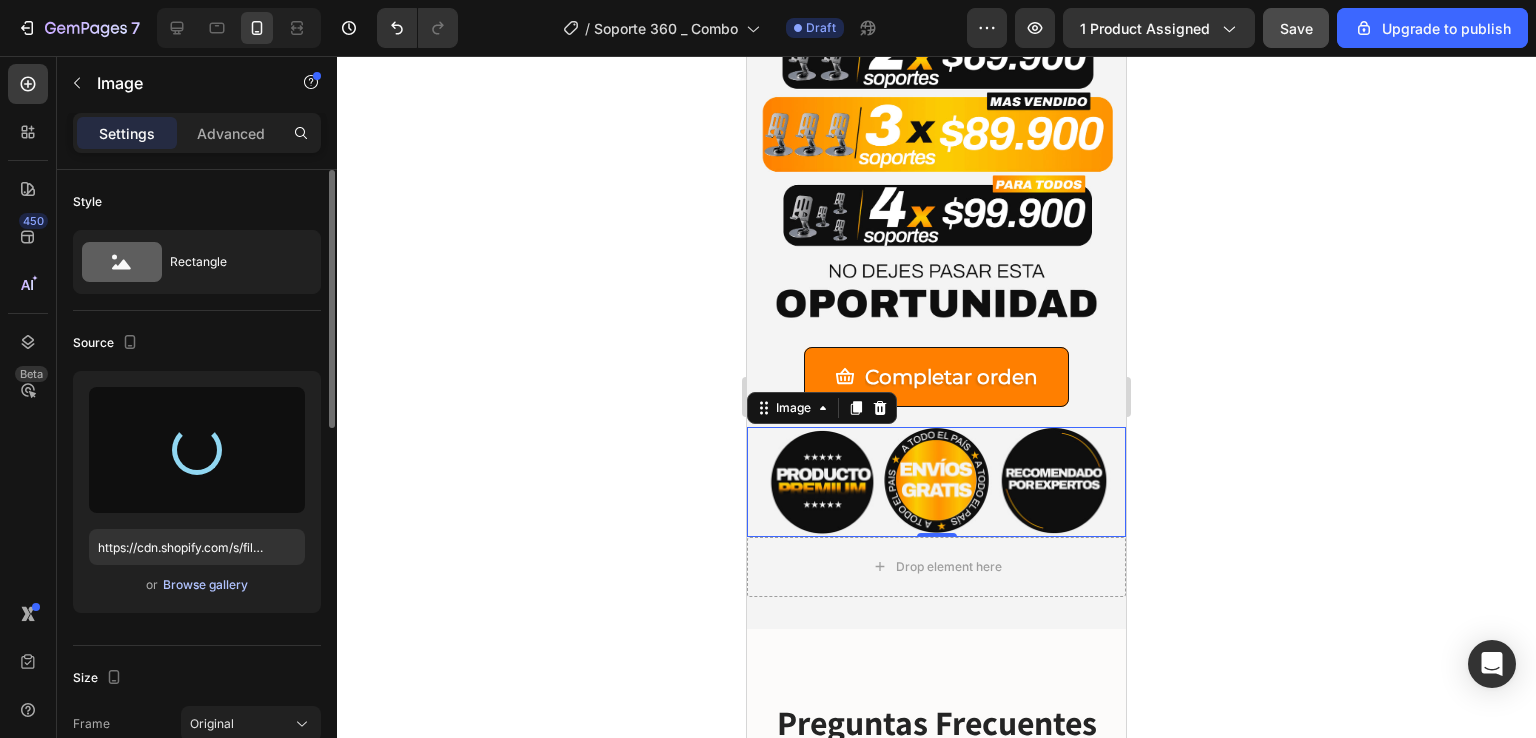 type on "https://cdn.shopify.com/s/files/1/0766/8111/7997/files/gempages_502531112615019464-29010289-37de-4bbb-9291-a1d5b3d85fff.webp" 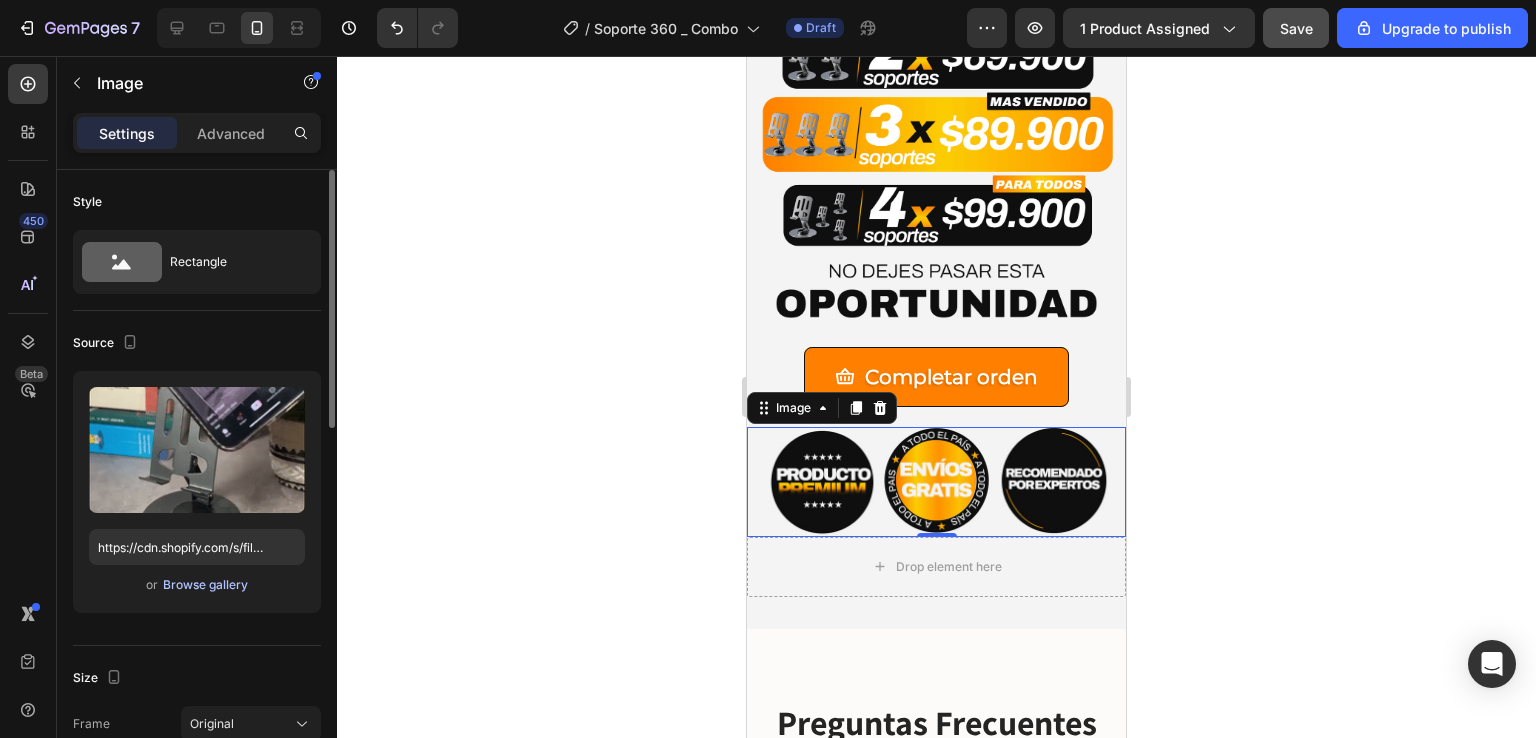 click on "Browse gallery" at bounding box center (205, 585) 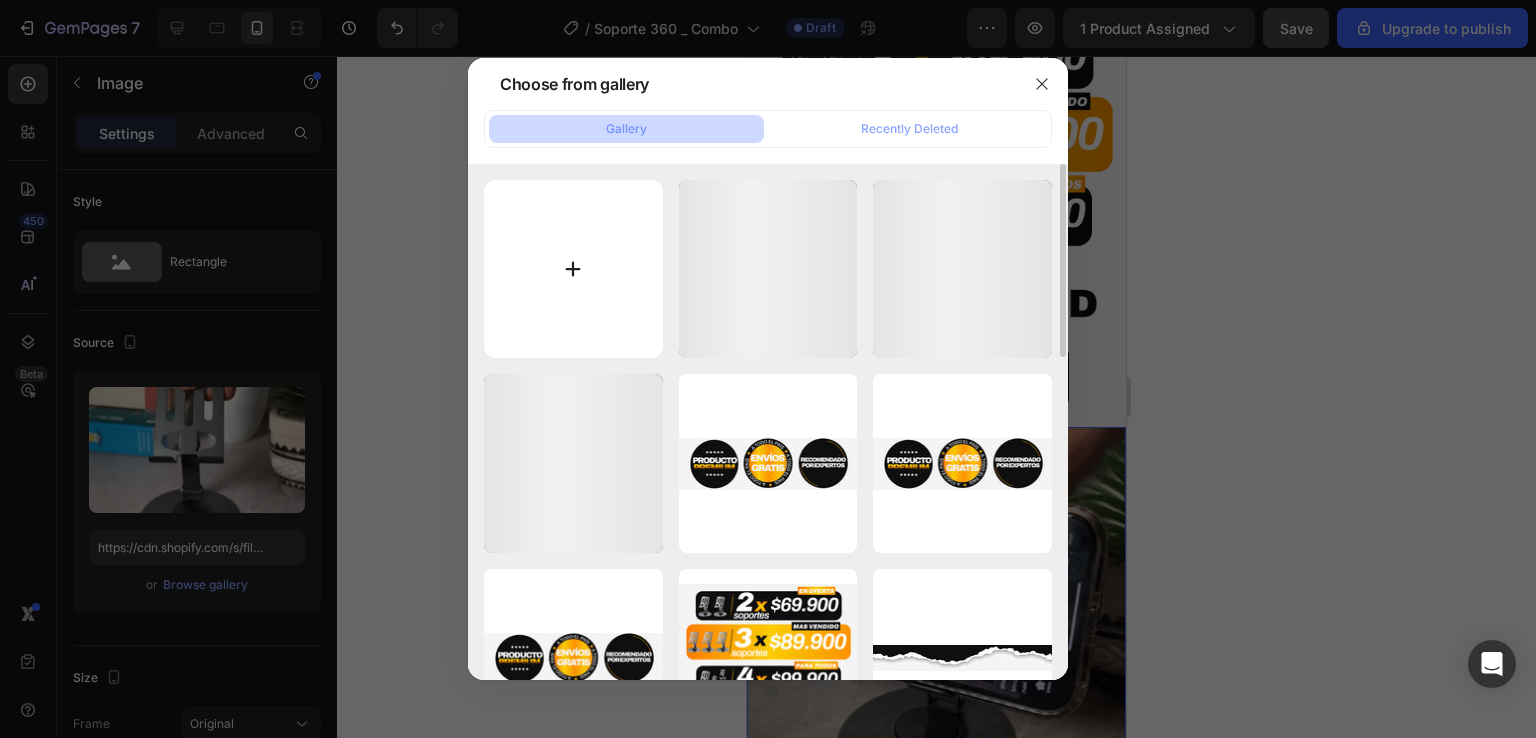 click at bounding box center (573, 269) 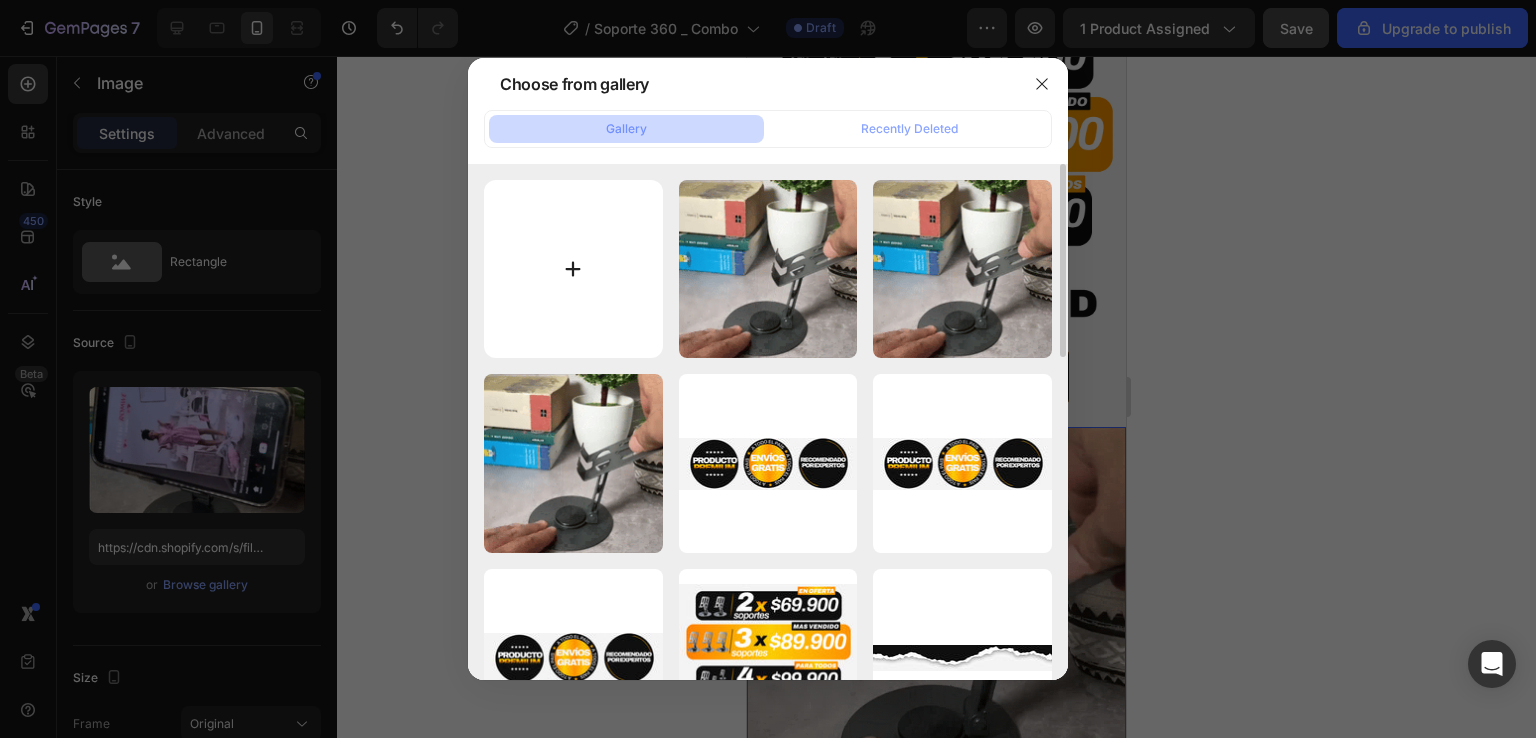 type on "C:\fakepath\Gif_2_Soporte_360.webp" 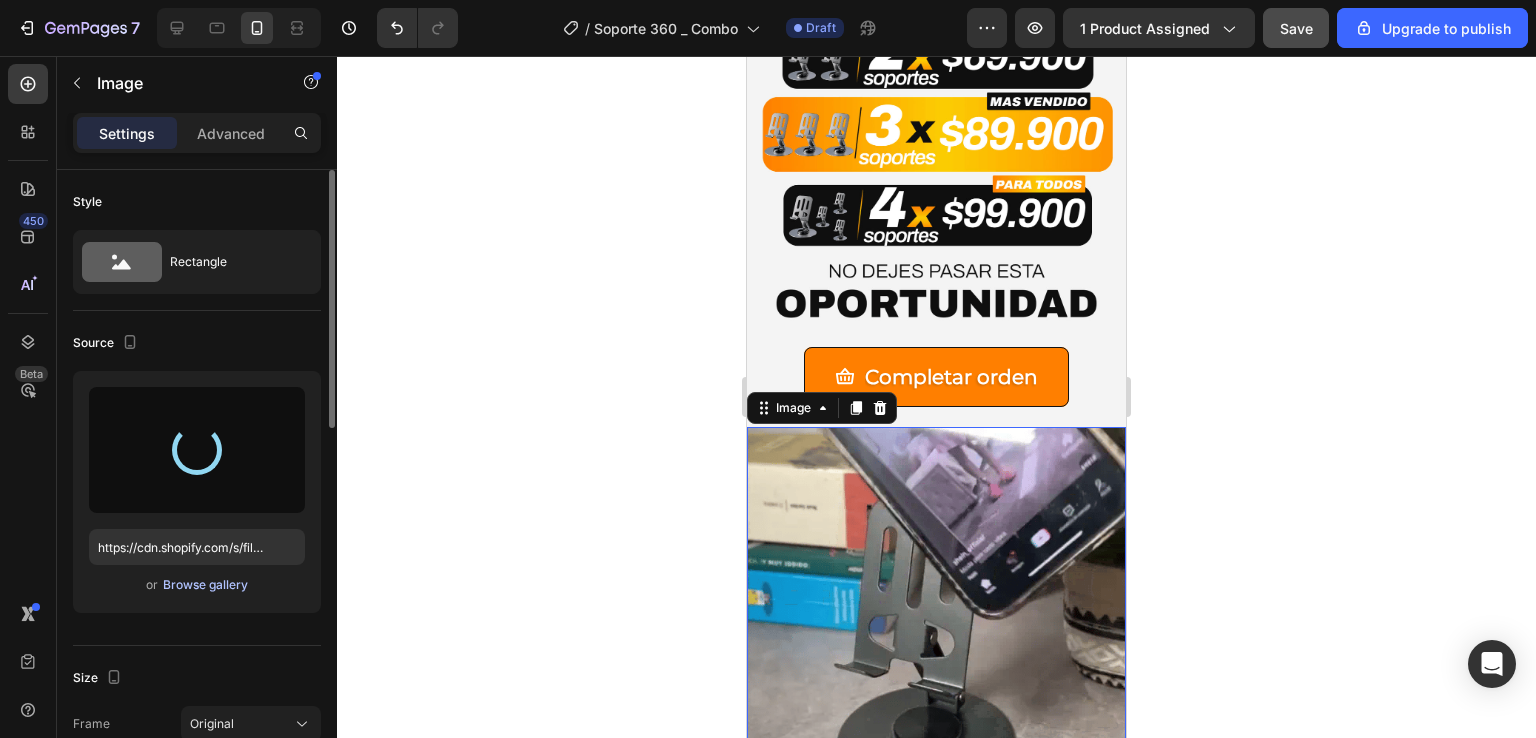 type on "https://cdn.shopify.com/s/files/1/0766/8111/7997/files/gempages_502531112615019464-78c70180-e621-4883-987c-89ec58da6ac3.webp" 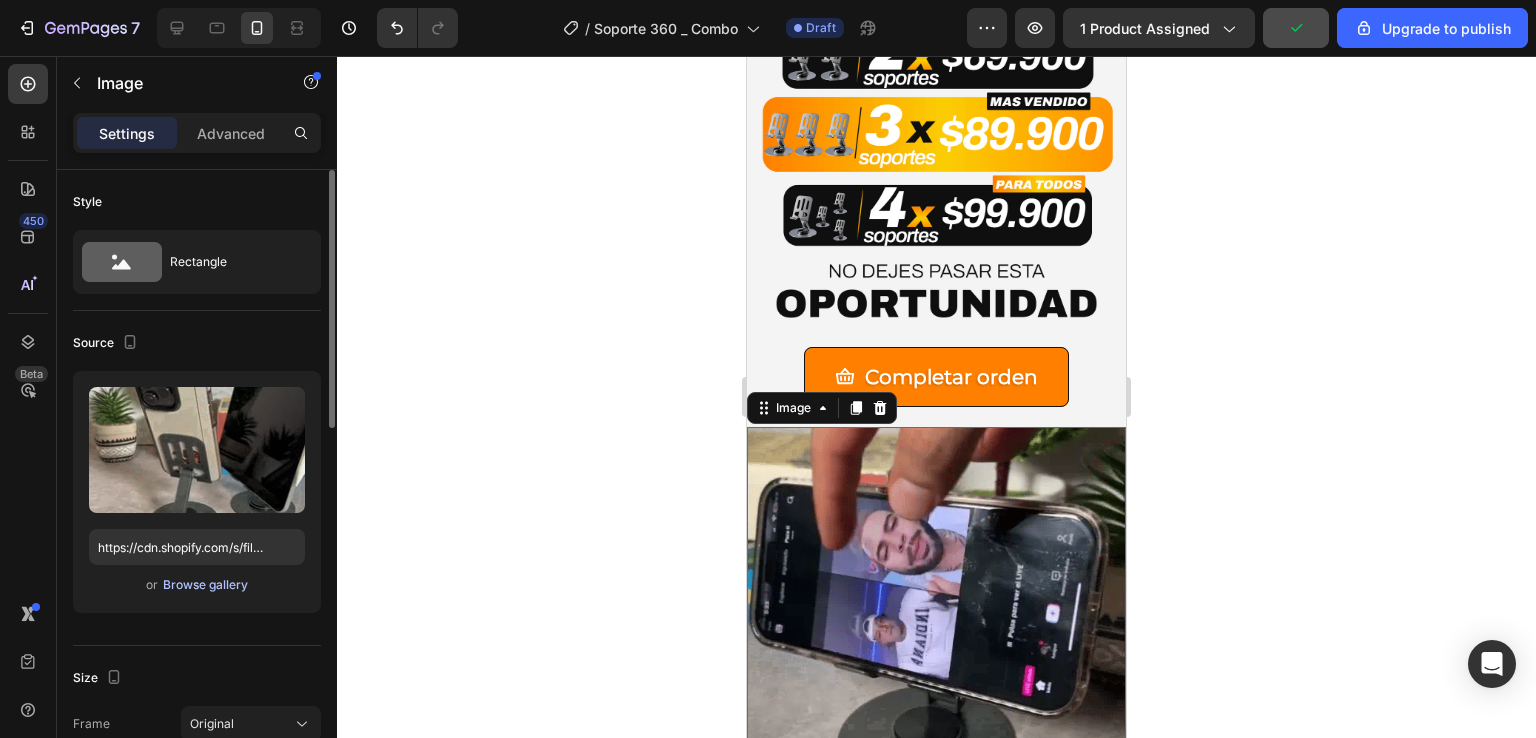 click on "Browse gallery" at bounding box center [205, 585] 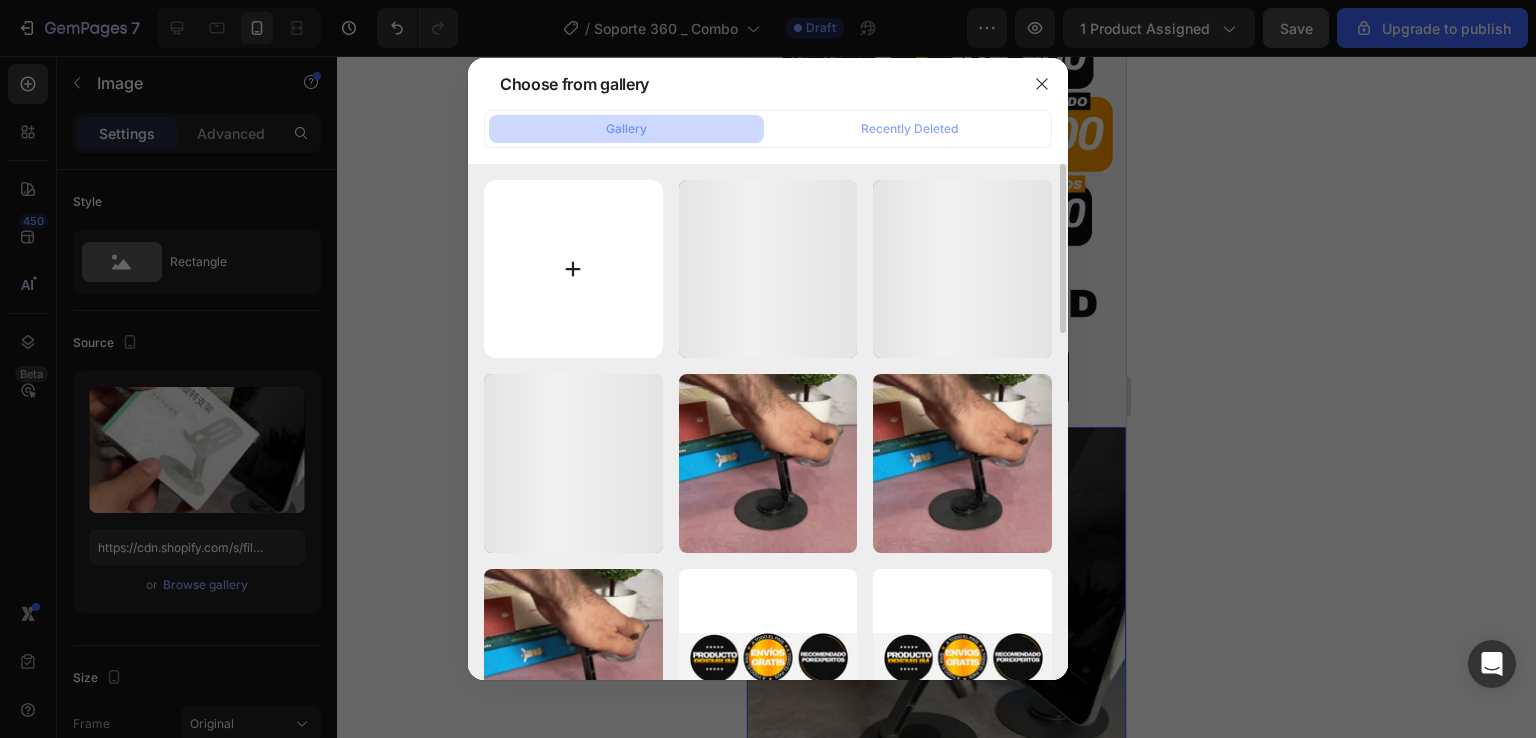 click at bounding box center (573, 269) 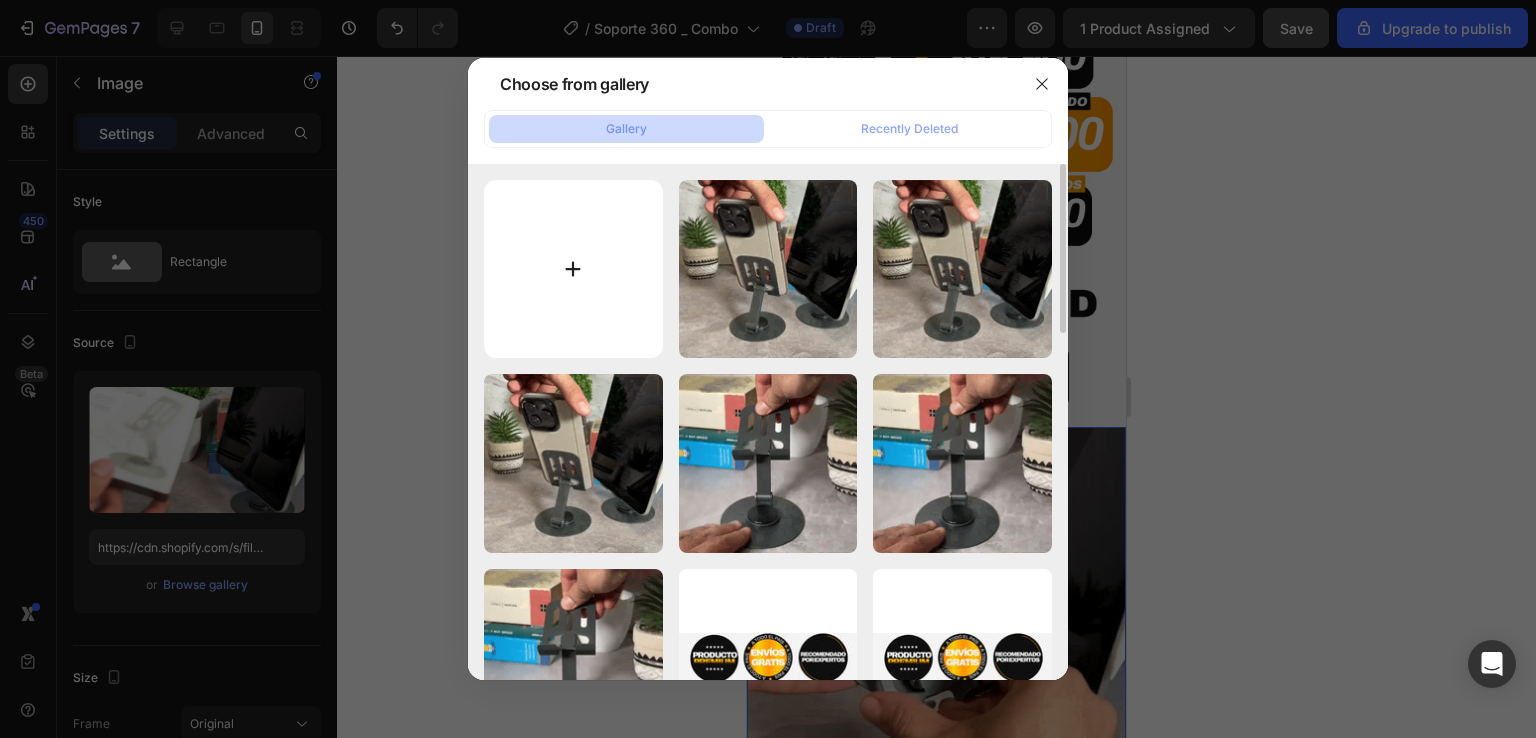 type on "C:\fakepath\Gif_3_soporte_360.webp" 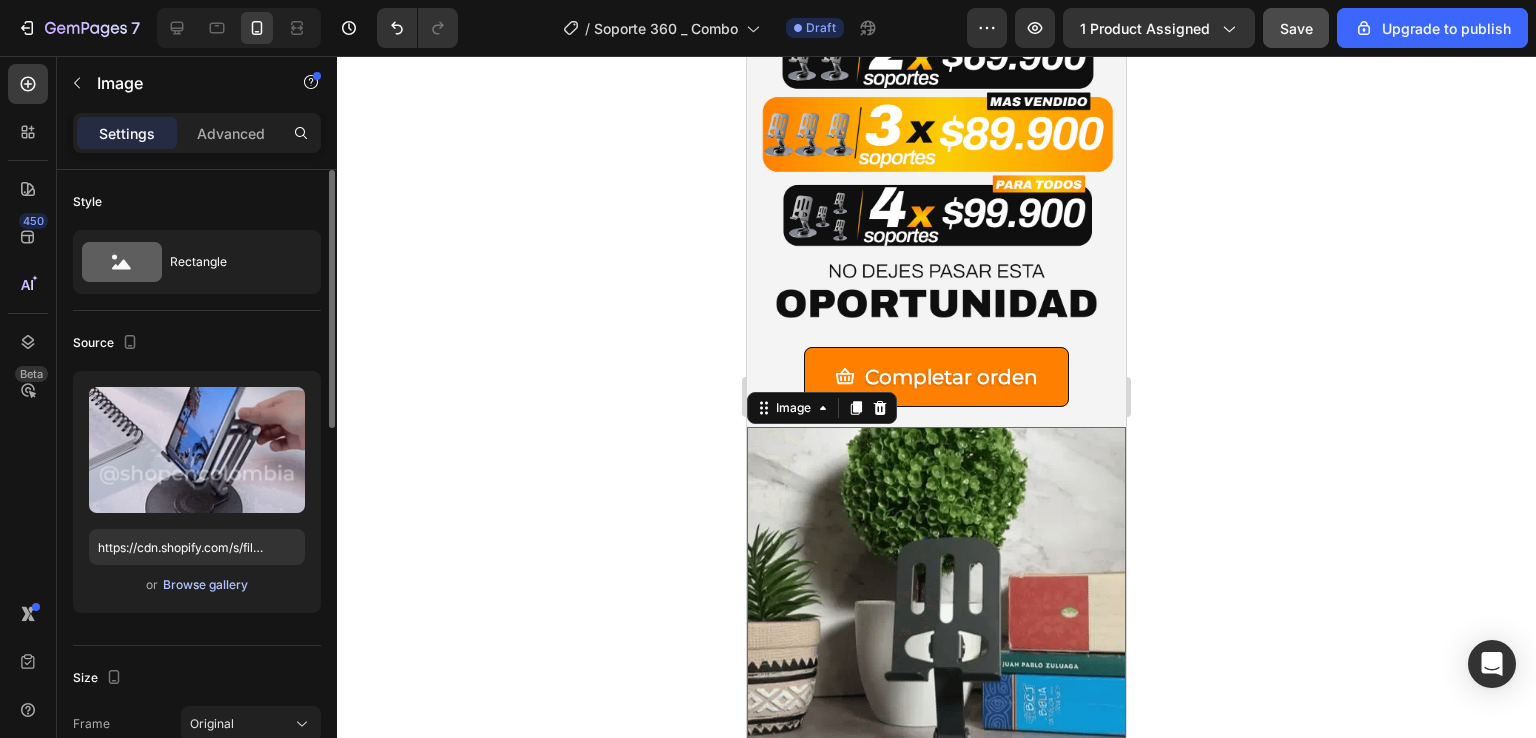 click on "Browse gallery" at bounding box center [205, 585] 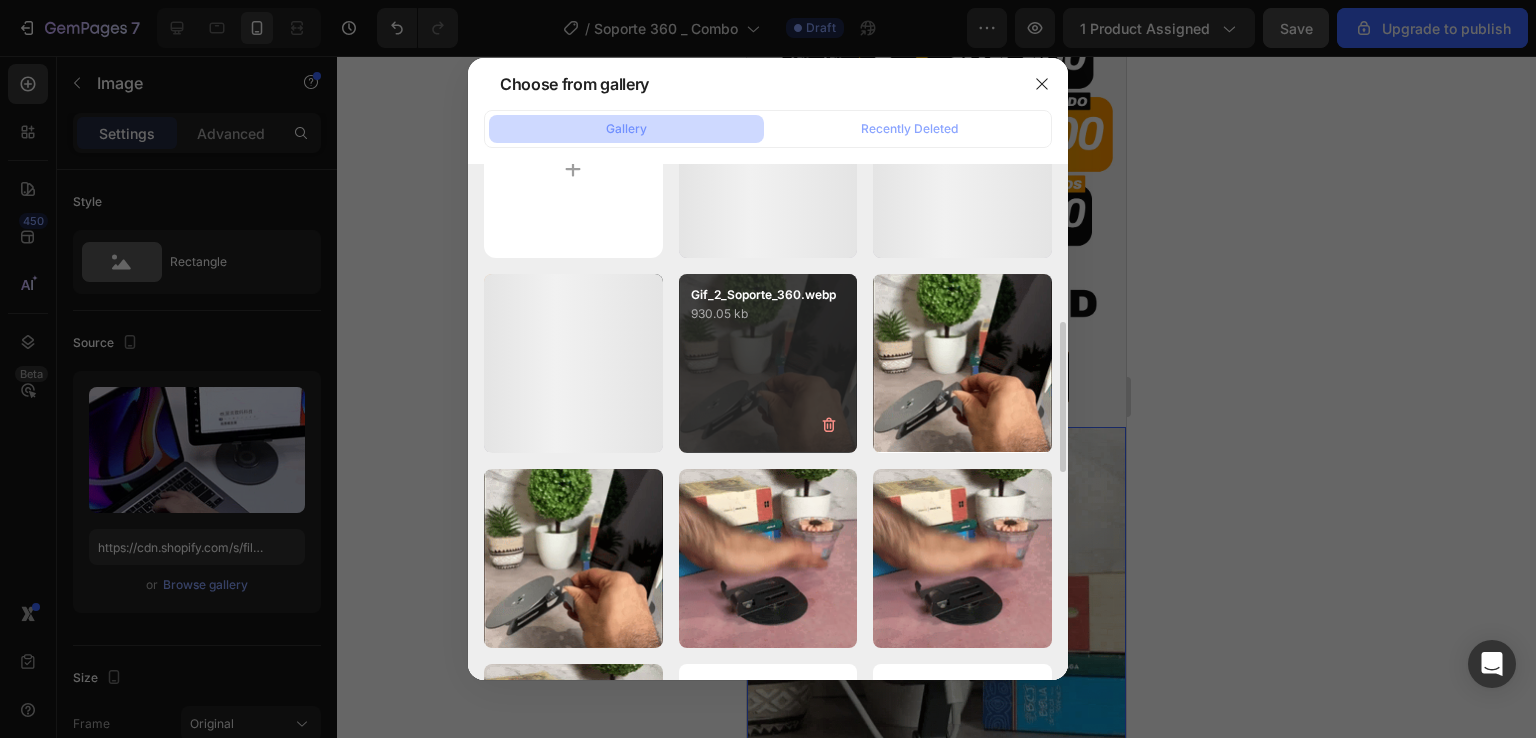 scroll, scrollTop: 300, scrollLeft: 0, axis: vertical 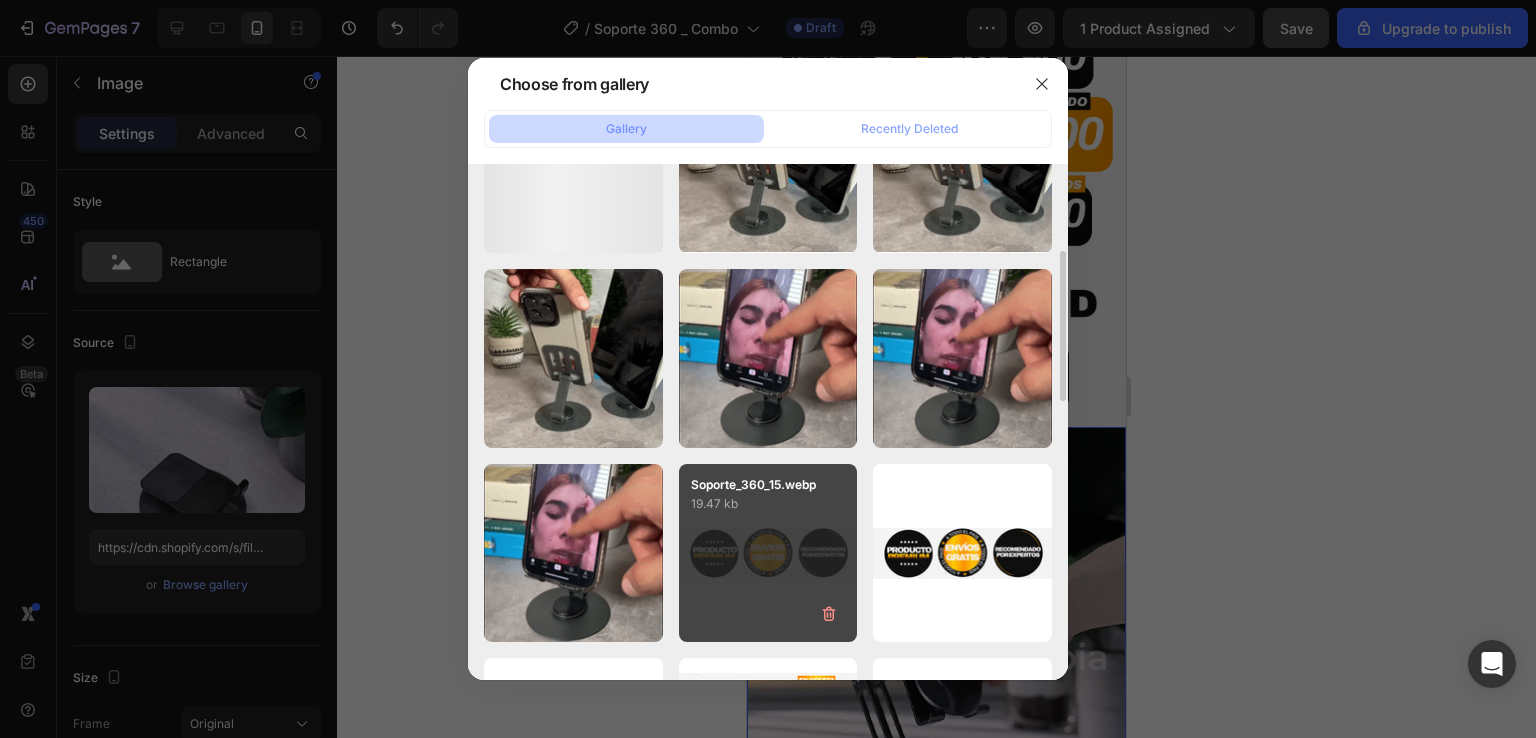 click on "Soporte_360_15.webp 19.47 kb" at bounding box center (768, 553) 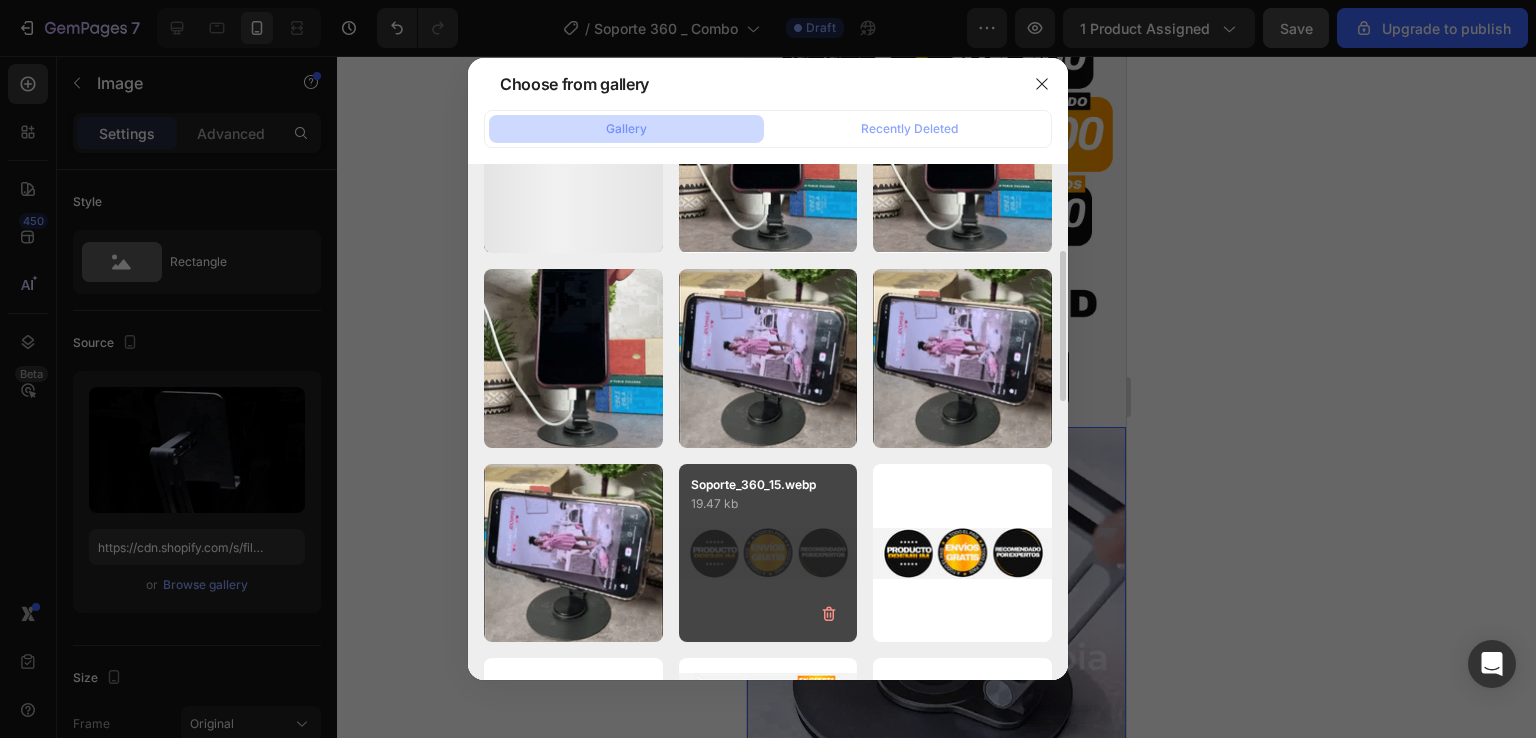 type on "https://cdn.shopify.com/s/files/1/0766/8111/7997/files/gempages_502531112615019464-1e97a0ba-664b-4707-b51f-c08ae8a6226b.webp" 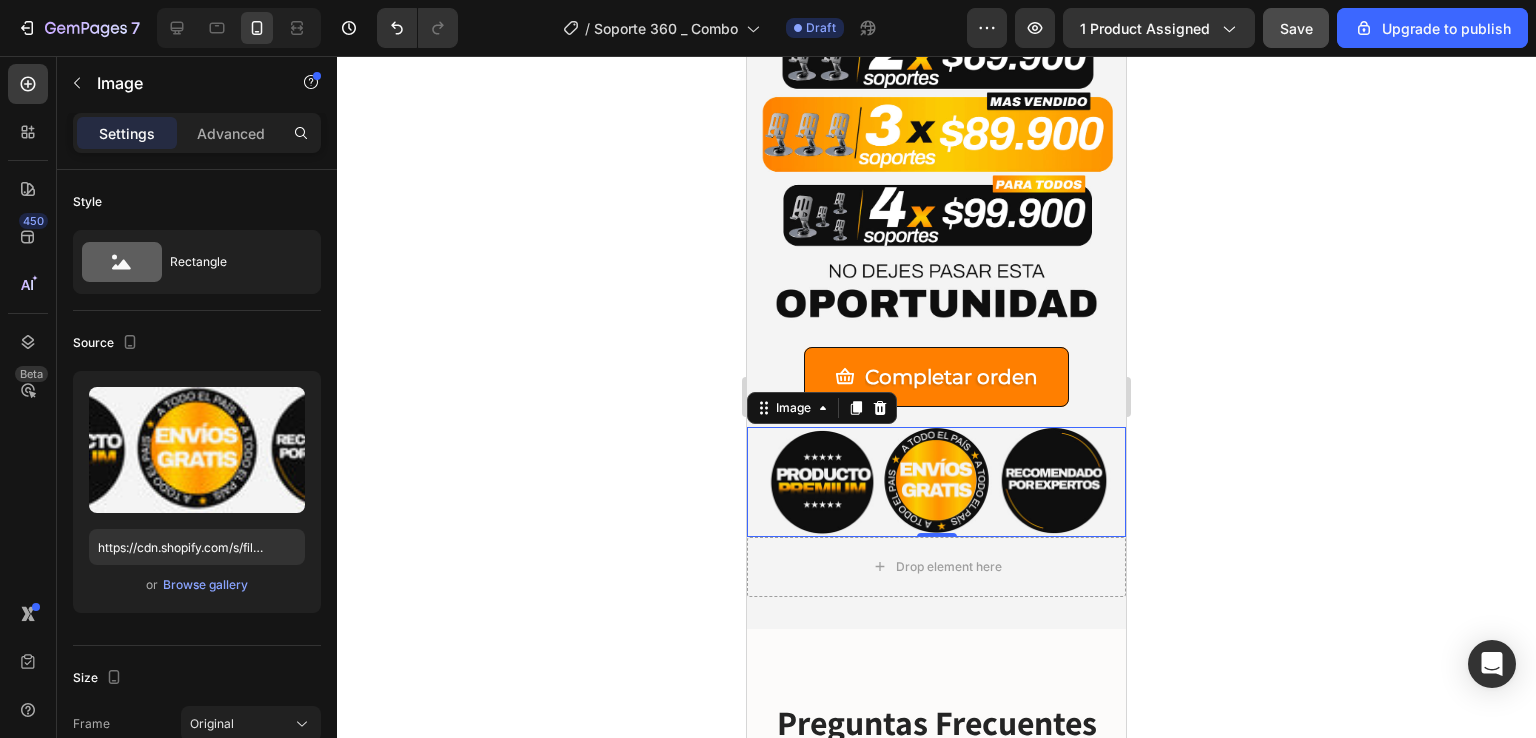 click 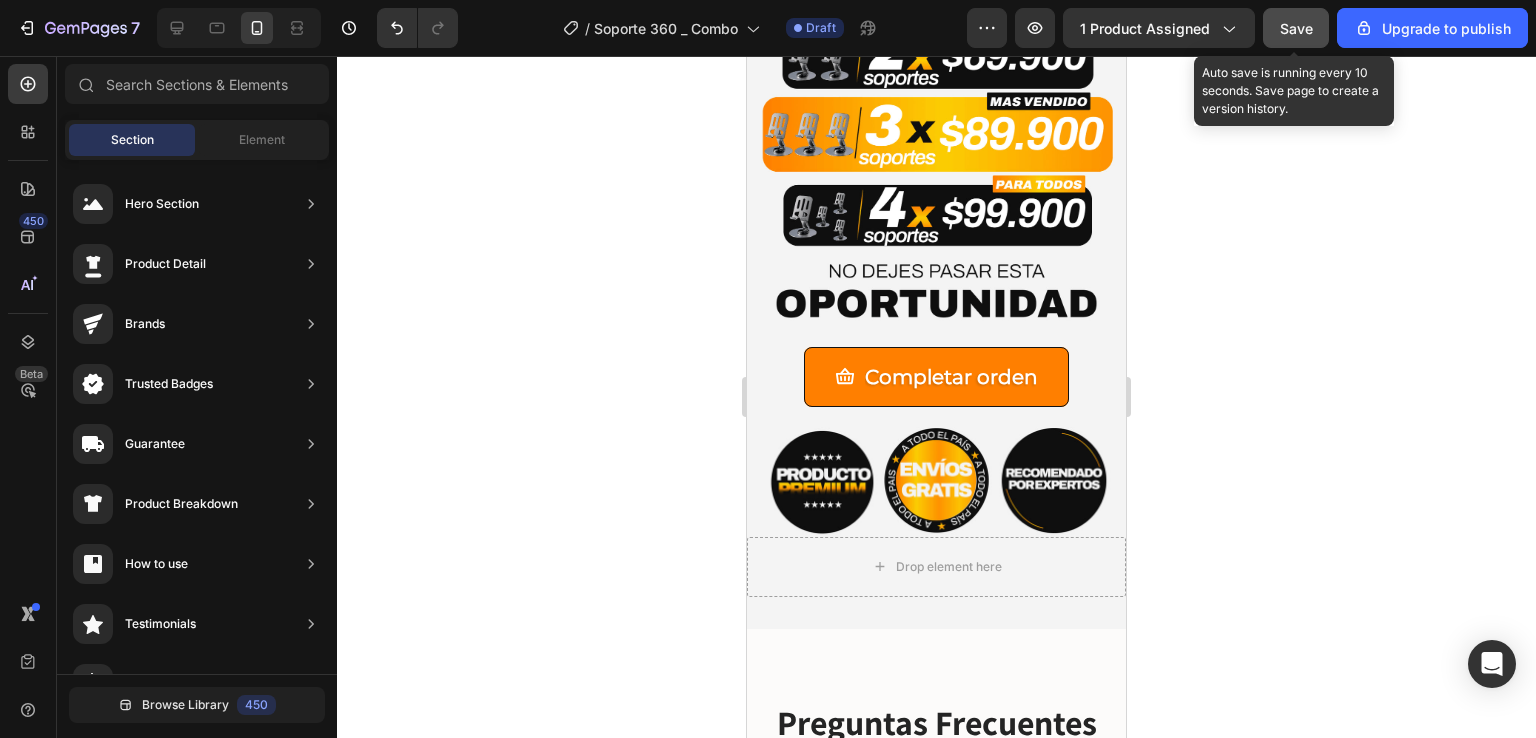 click on "Save" 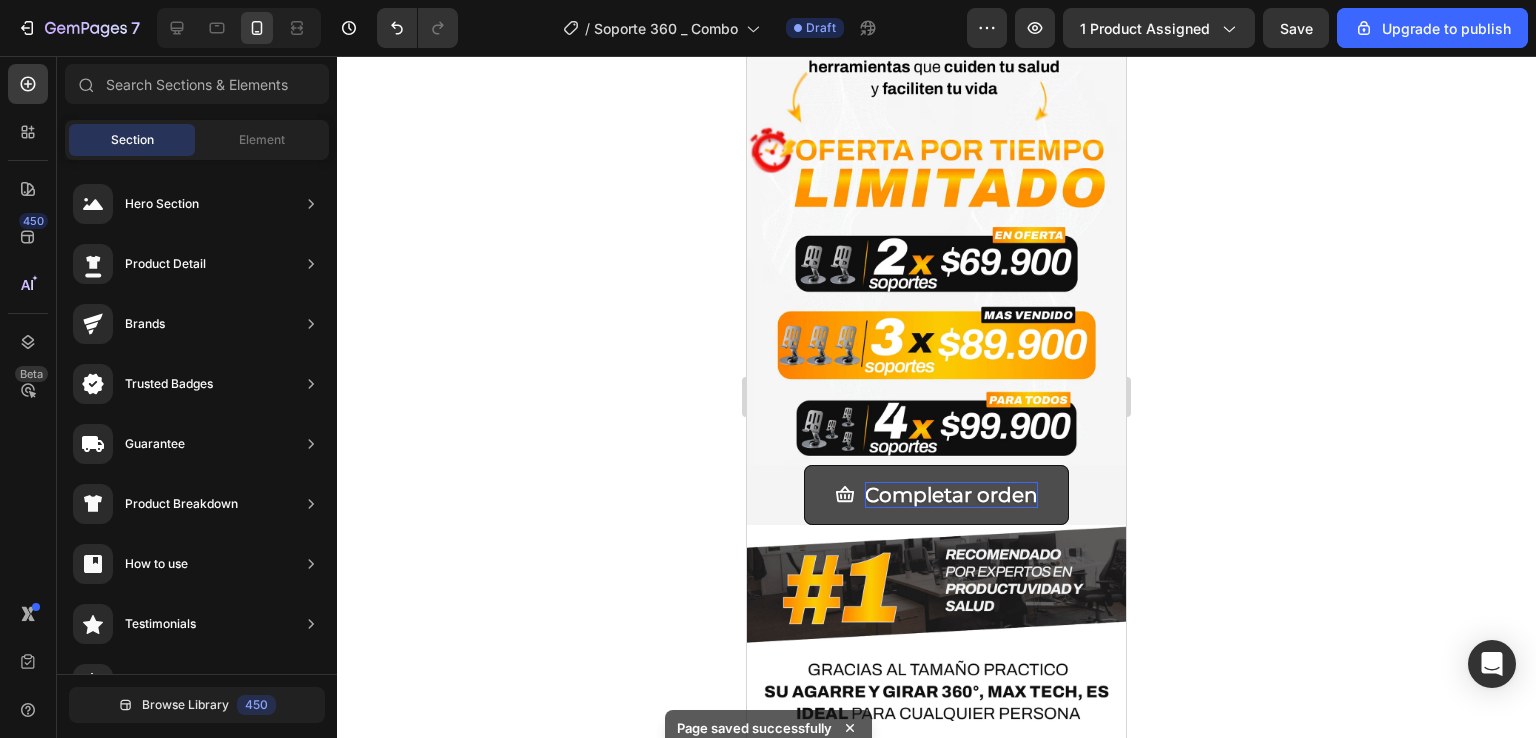 scroll, scrollTop: 3663, scrollLeft: 0, axis: vertical 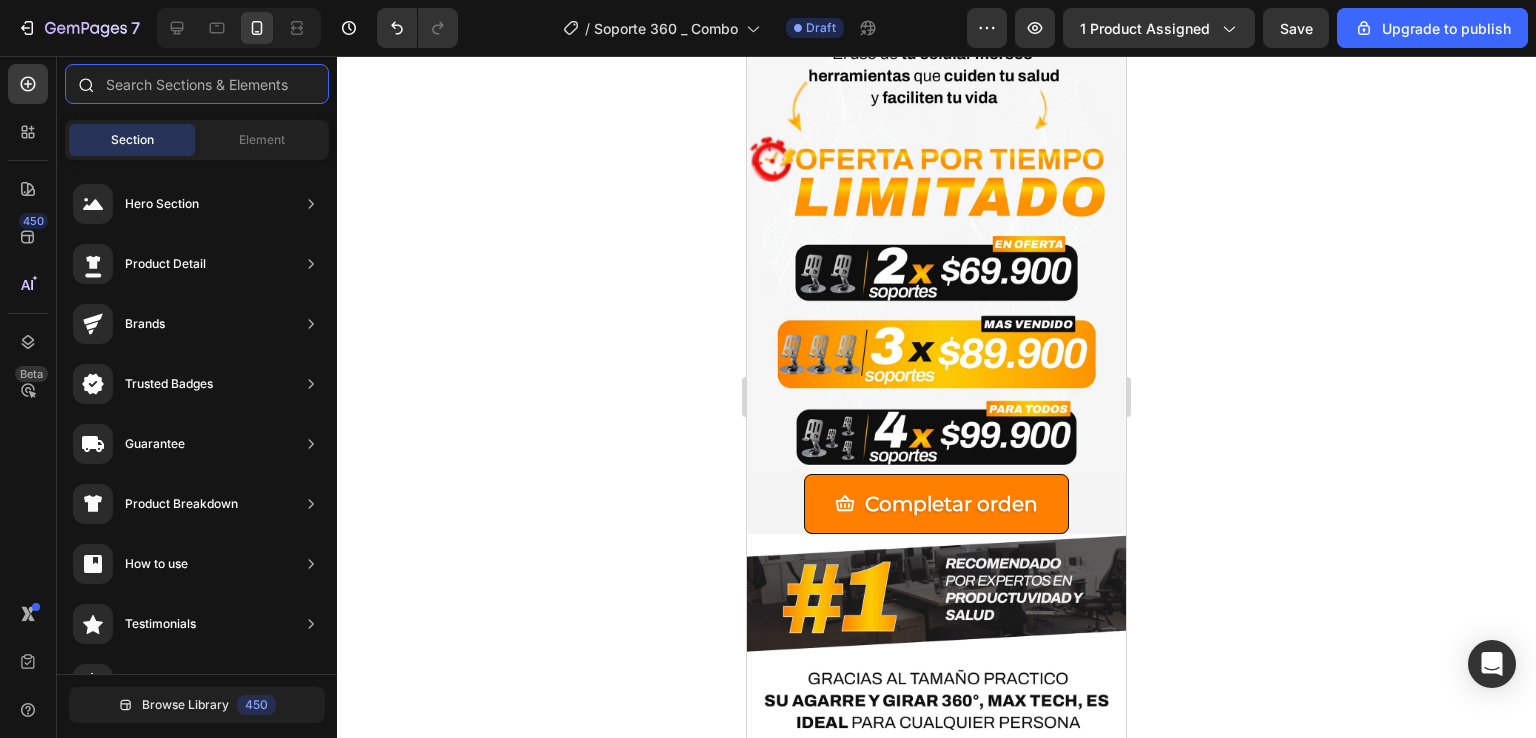 click at bounding box center [197, 84] 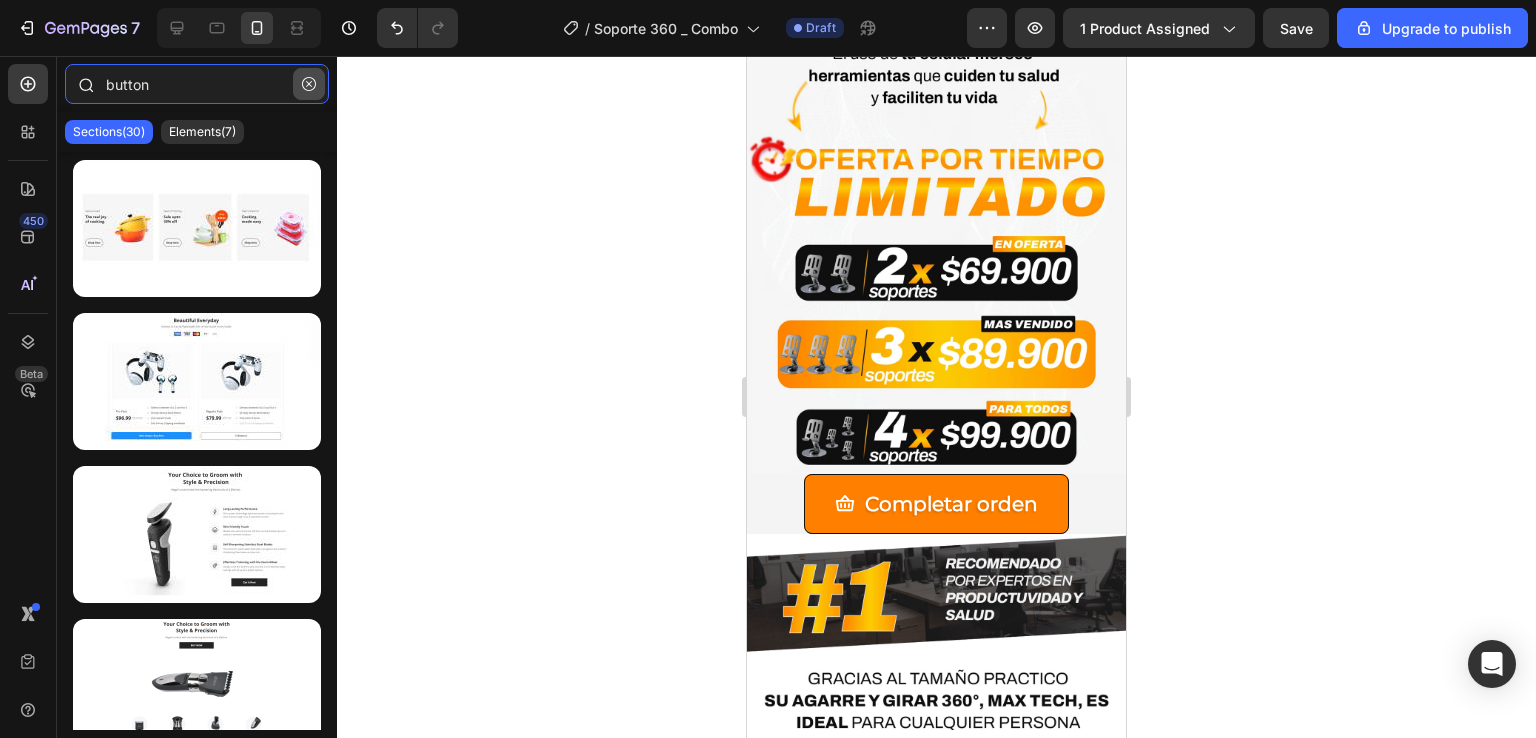 type on "button" 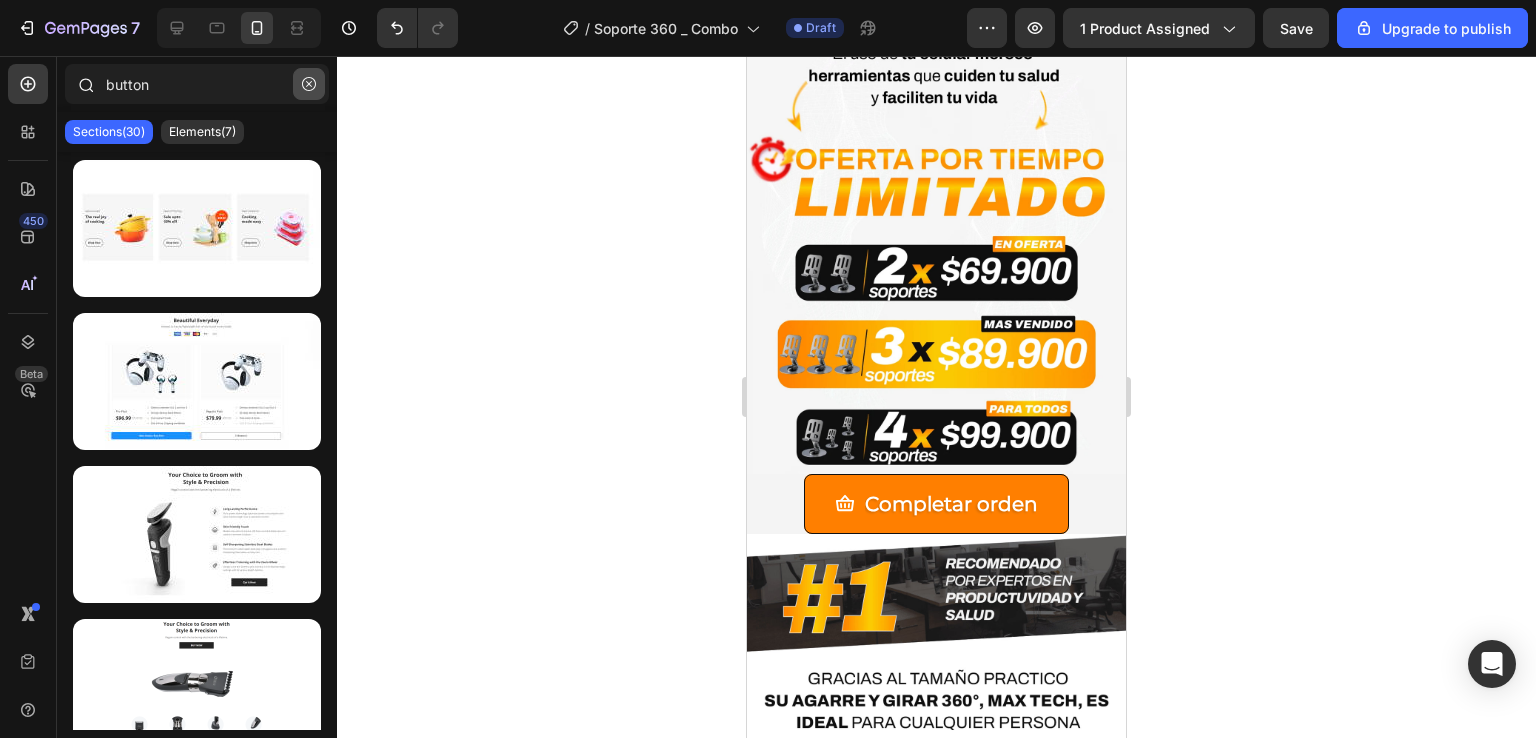 click 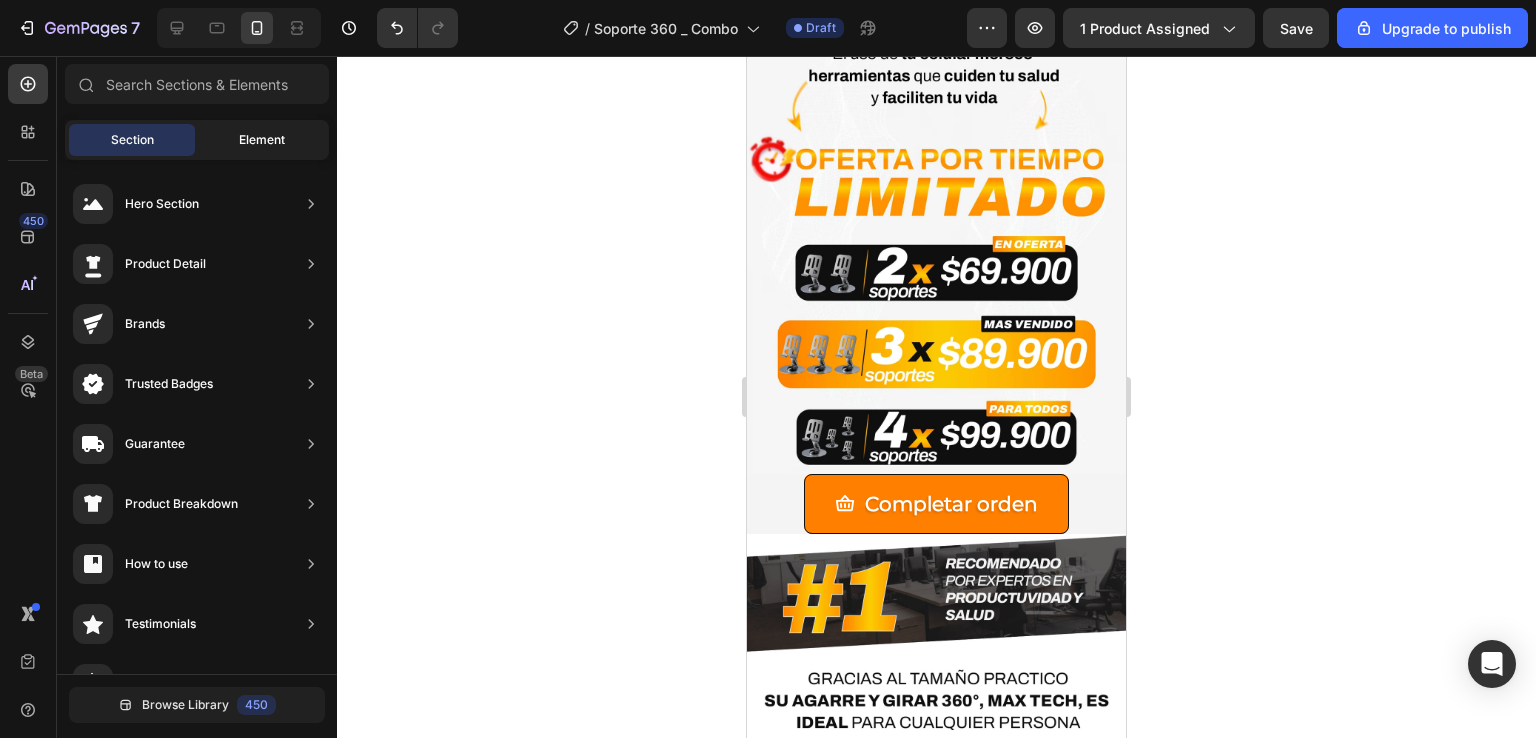 click on "Element" 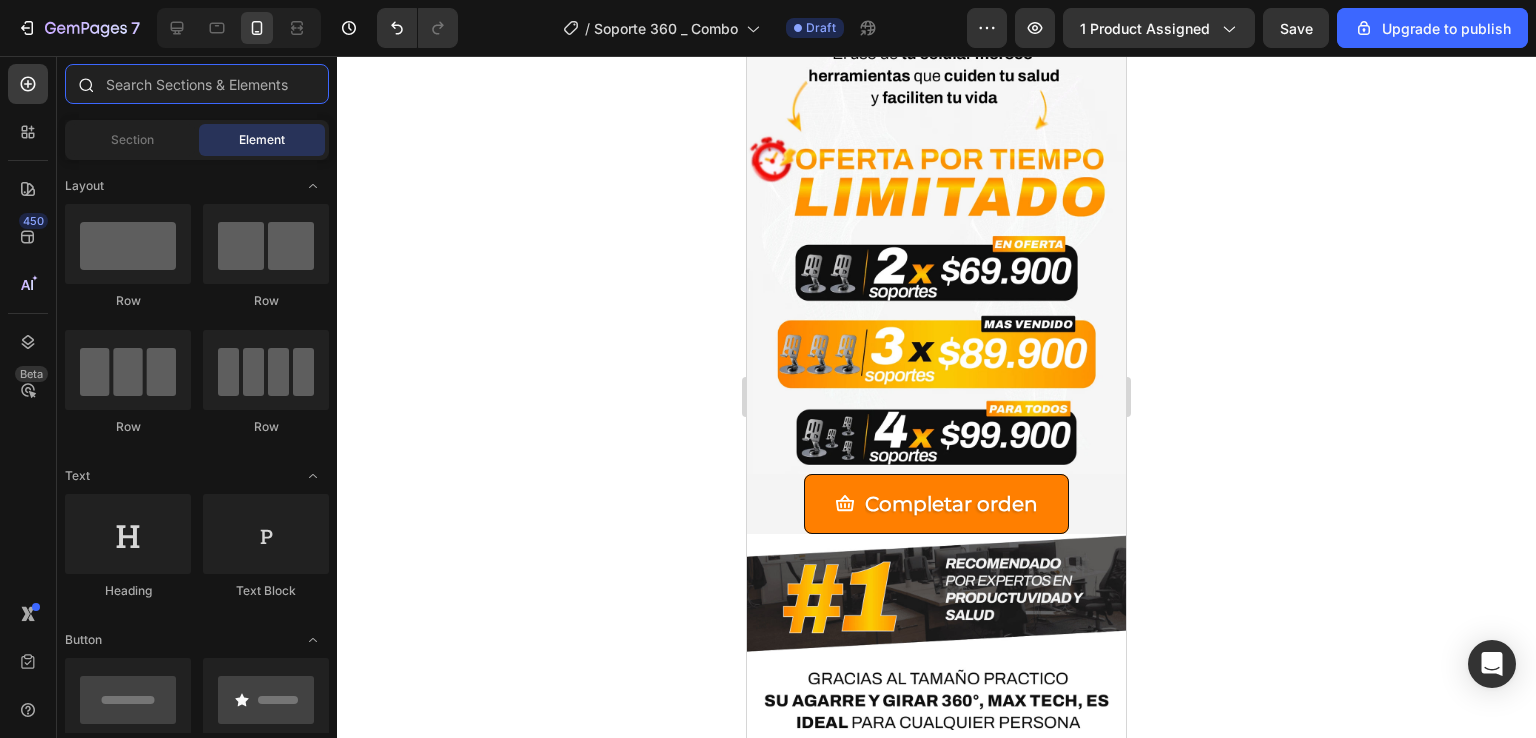 click at bounding box center (197, 84) 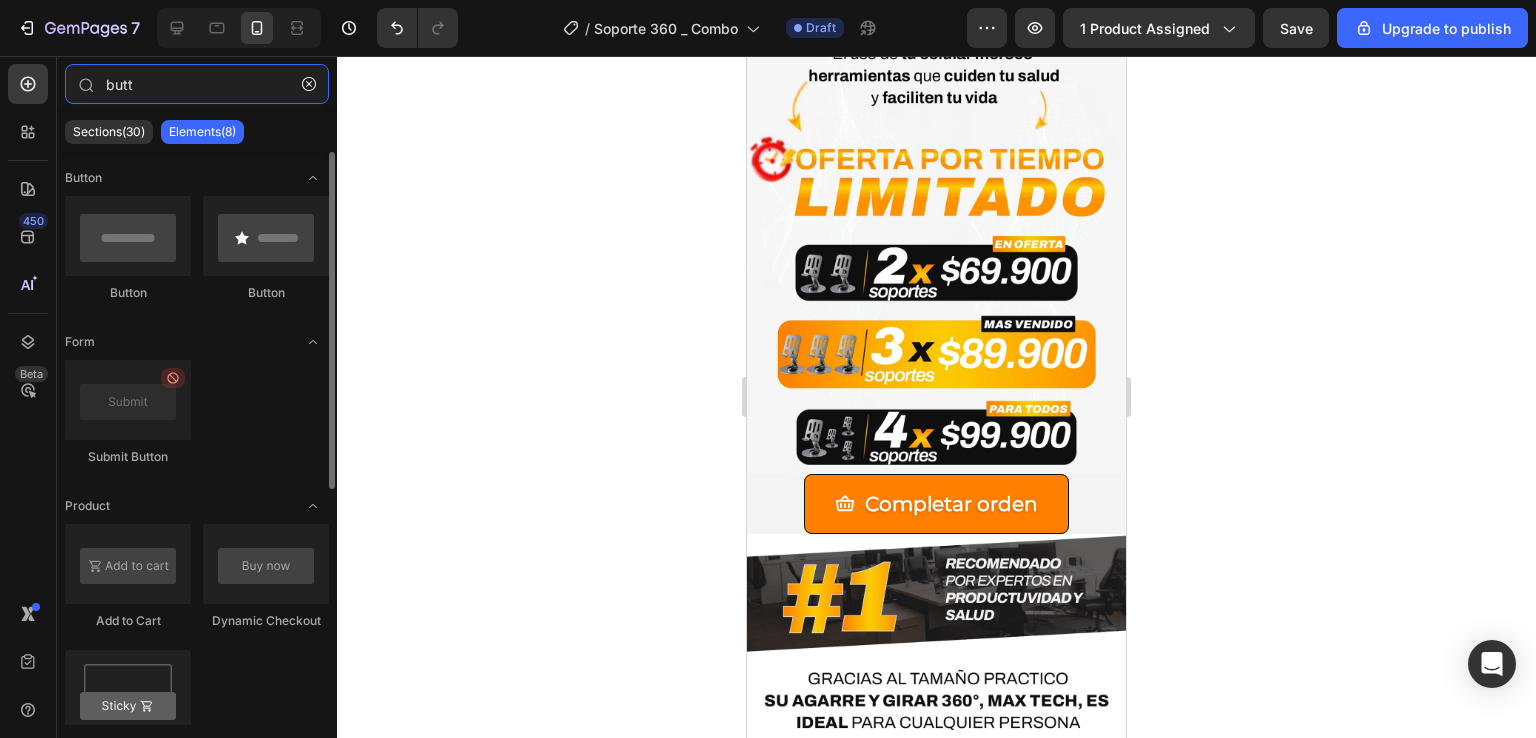 scroll, scrollTop: 100, scrollLeft: 0, axis: vertical 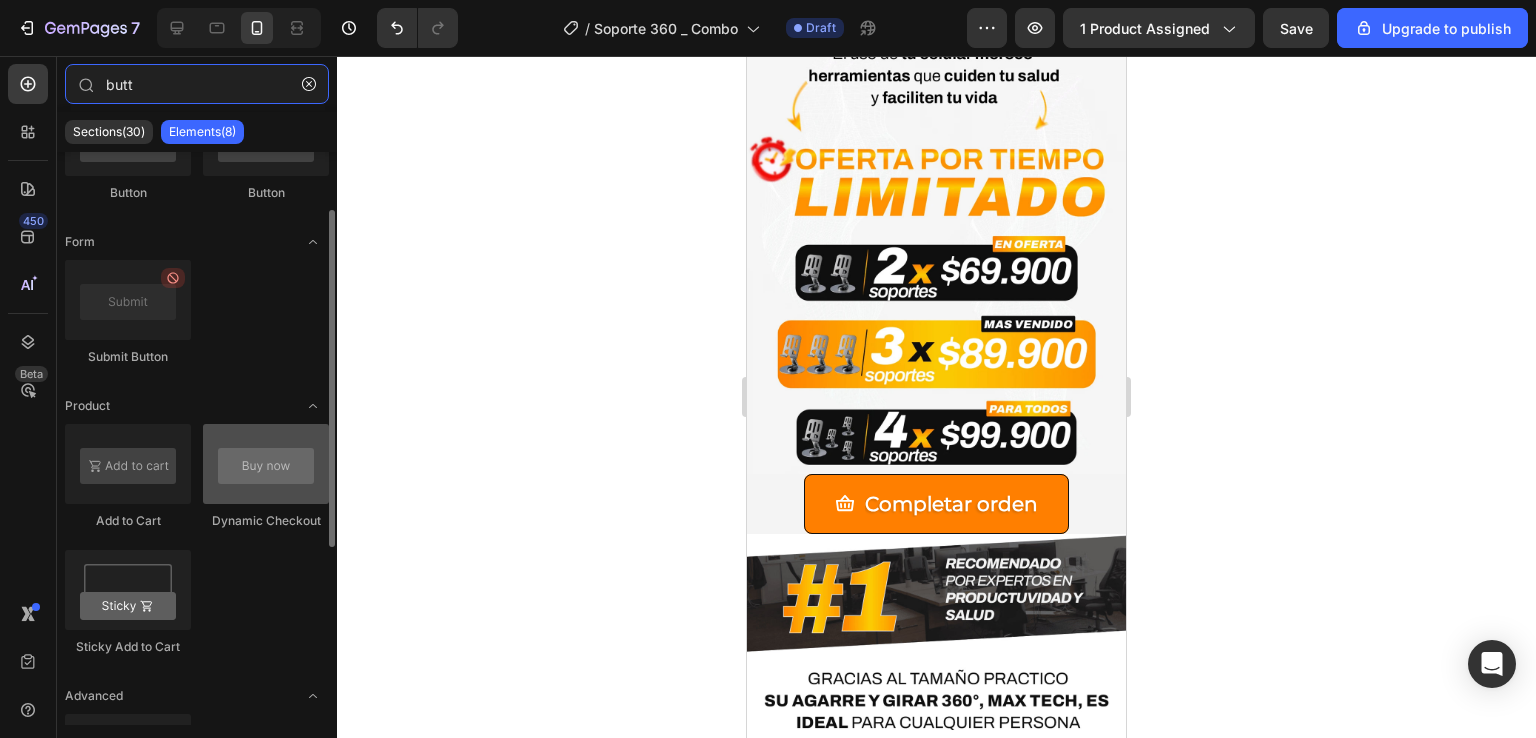 type on "butt" 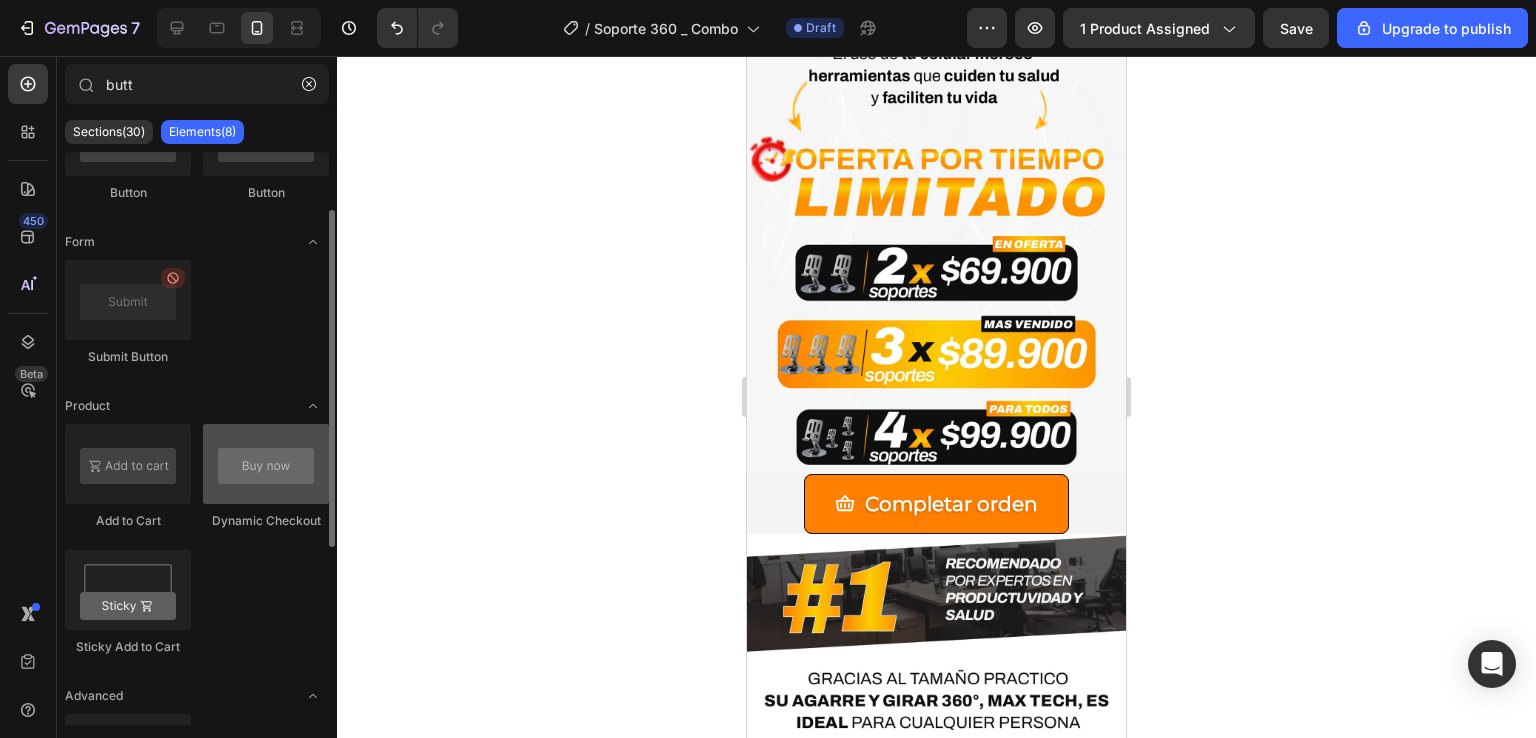 click at bounding box center (266, 464) 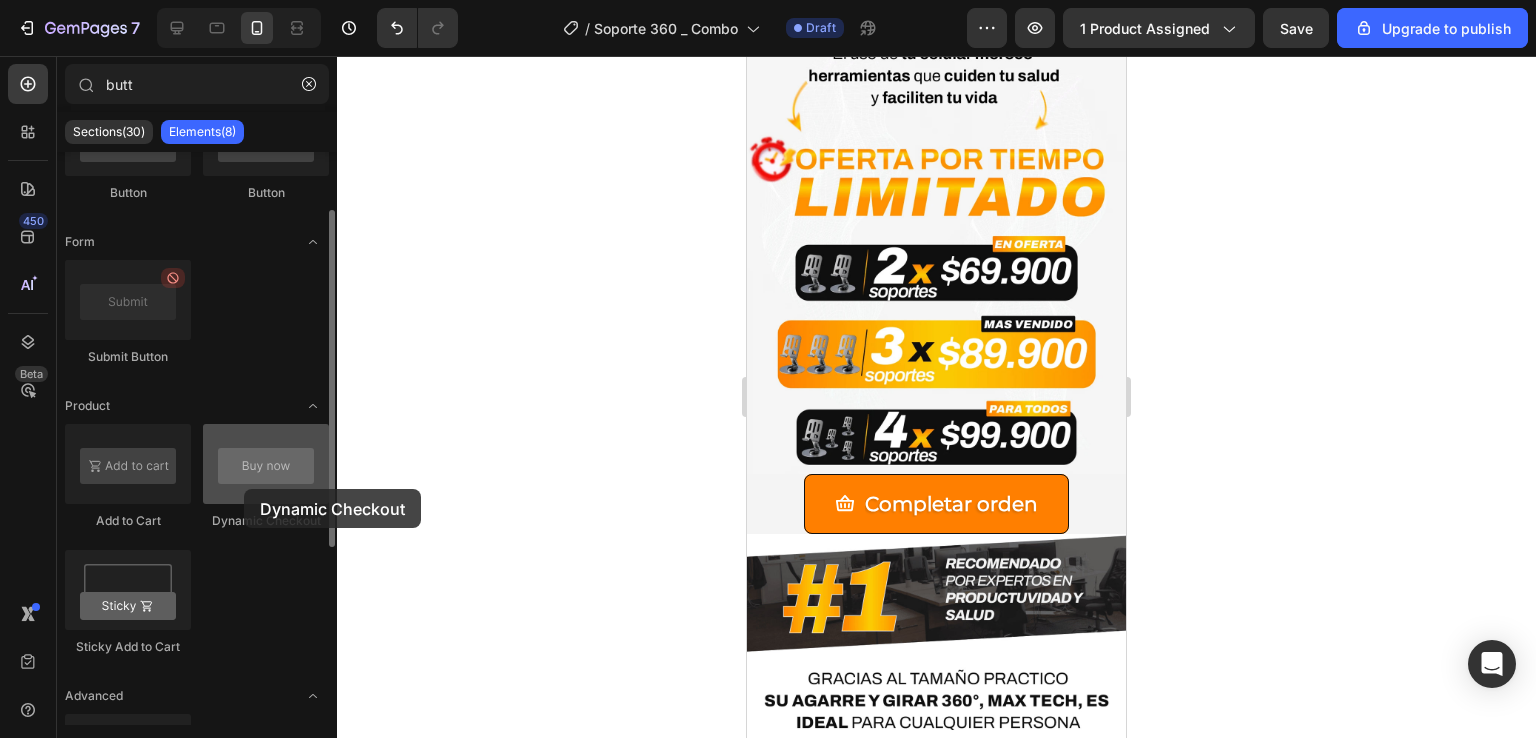 drag, startPoint x: 264, startPoint y: 489, endPoint x: 238, endPoint y: 485, distance: 26.305893 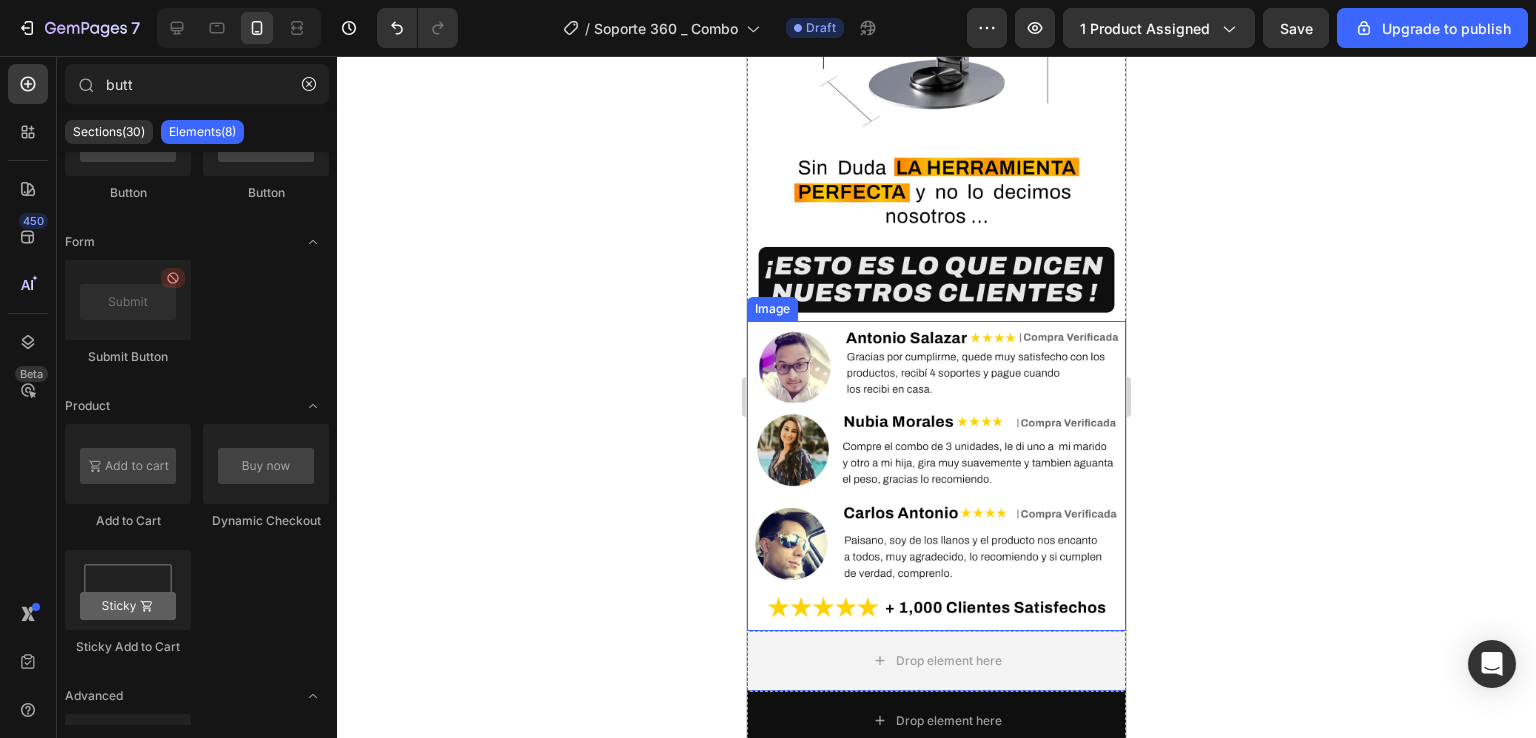scroll, scrollTop: 2105, scrollLeft: 0, axis: vertical 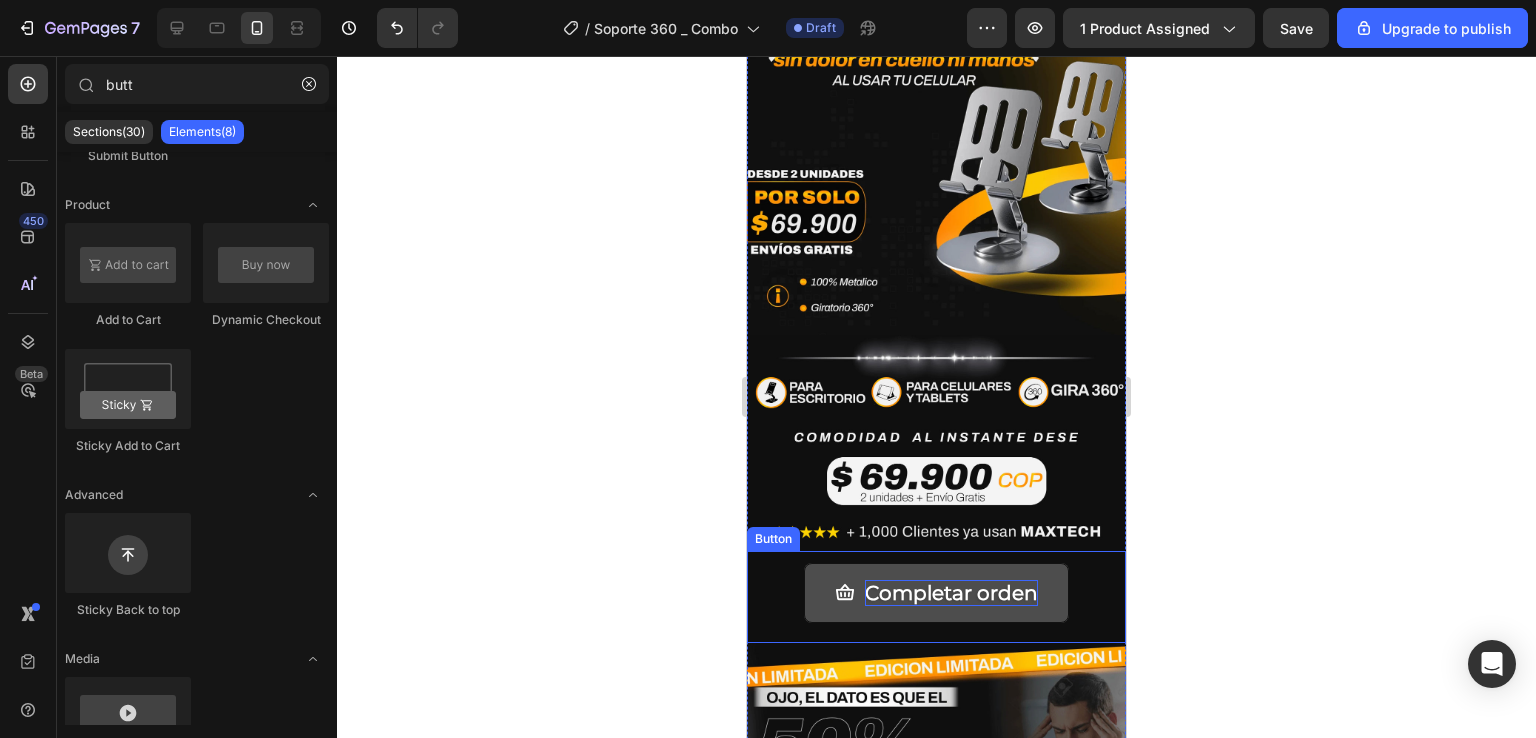 click on "Completar orden" at bounding box center (951, 593) 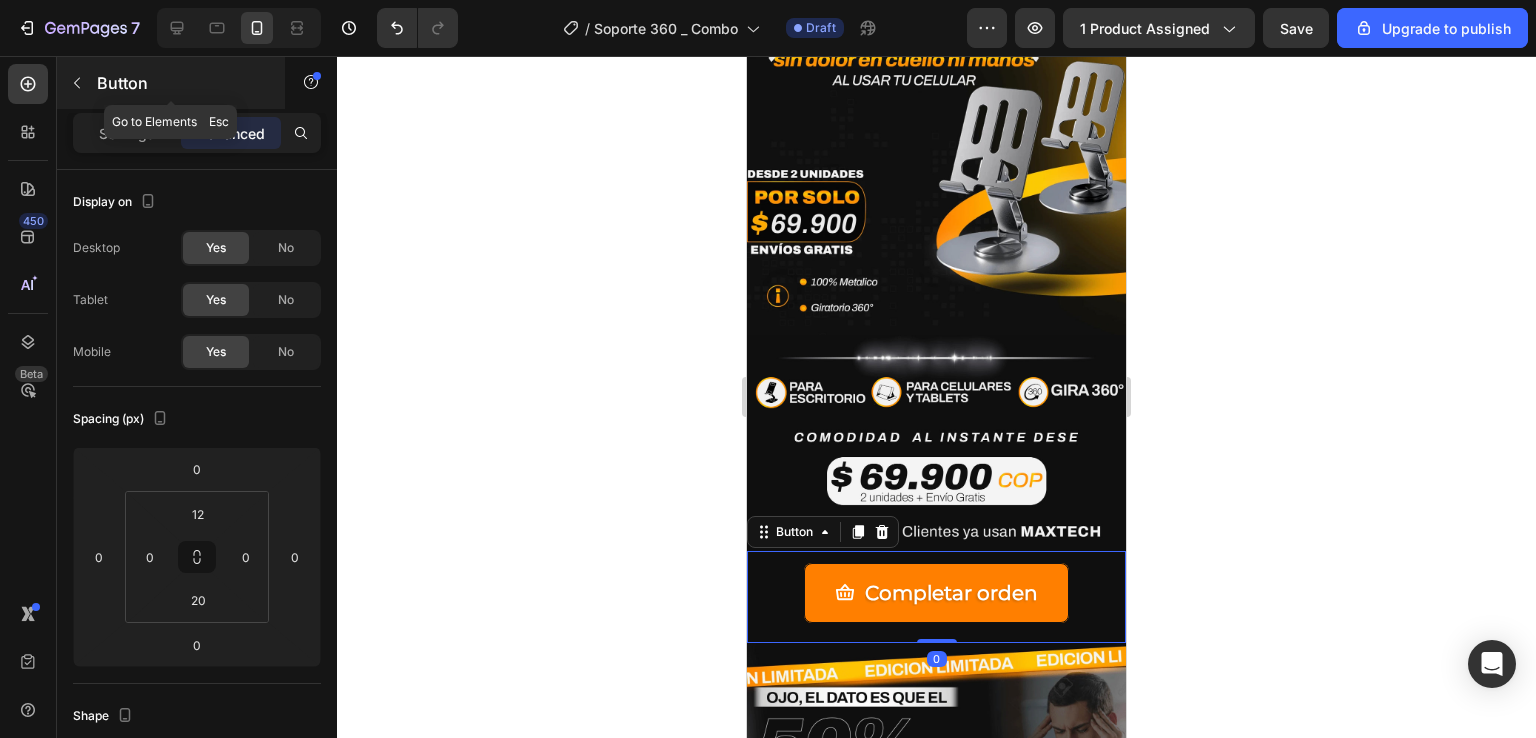 click at bounding box center [77, 83] 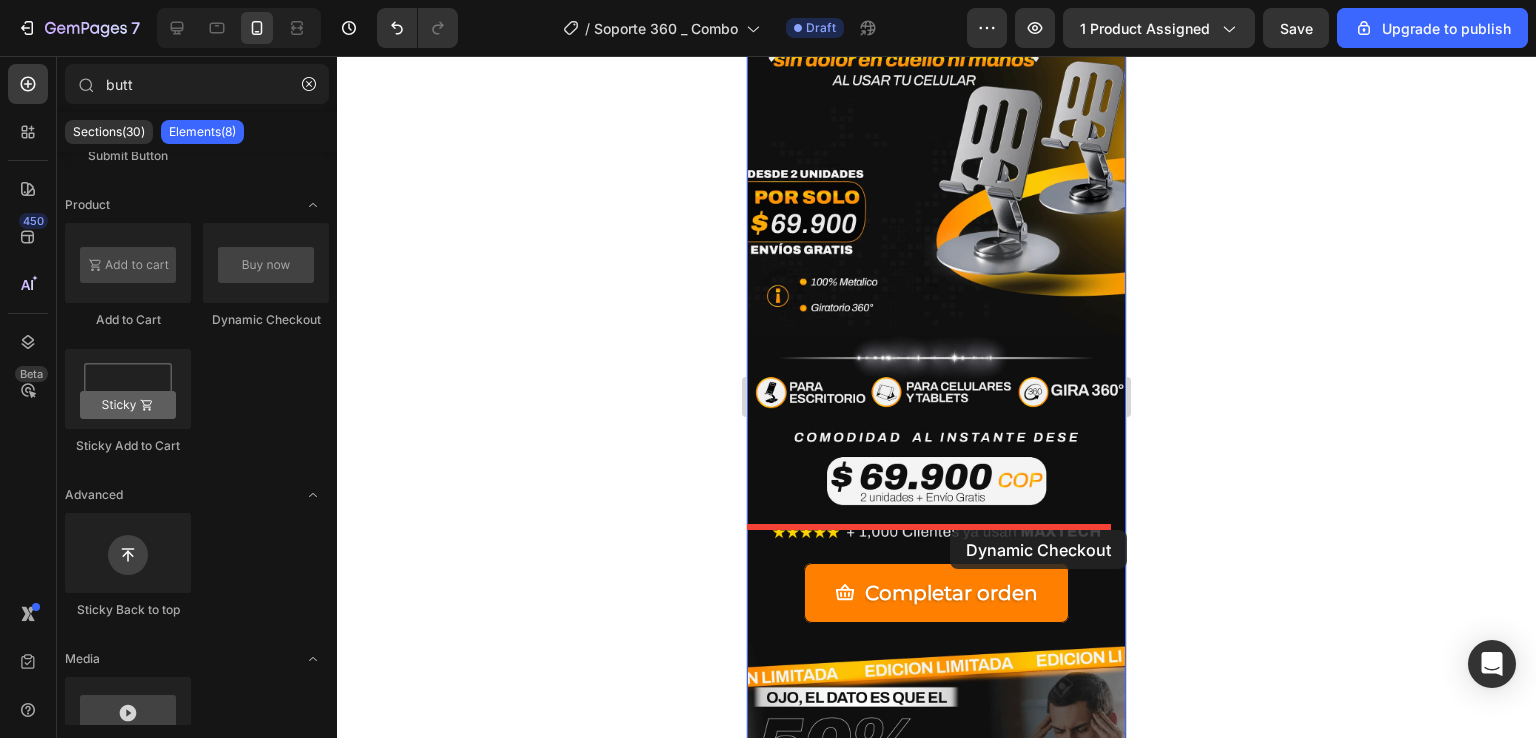 drag, startPoint x: 1002, startPoint y: 339, endPoint x: 950, endPoint y: 530, distance: 197.95201 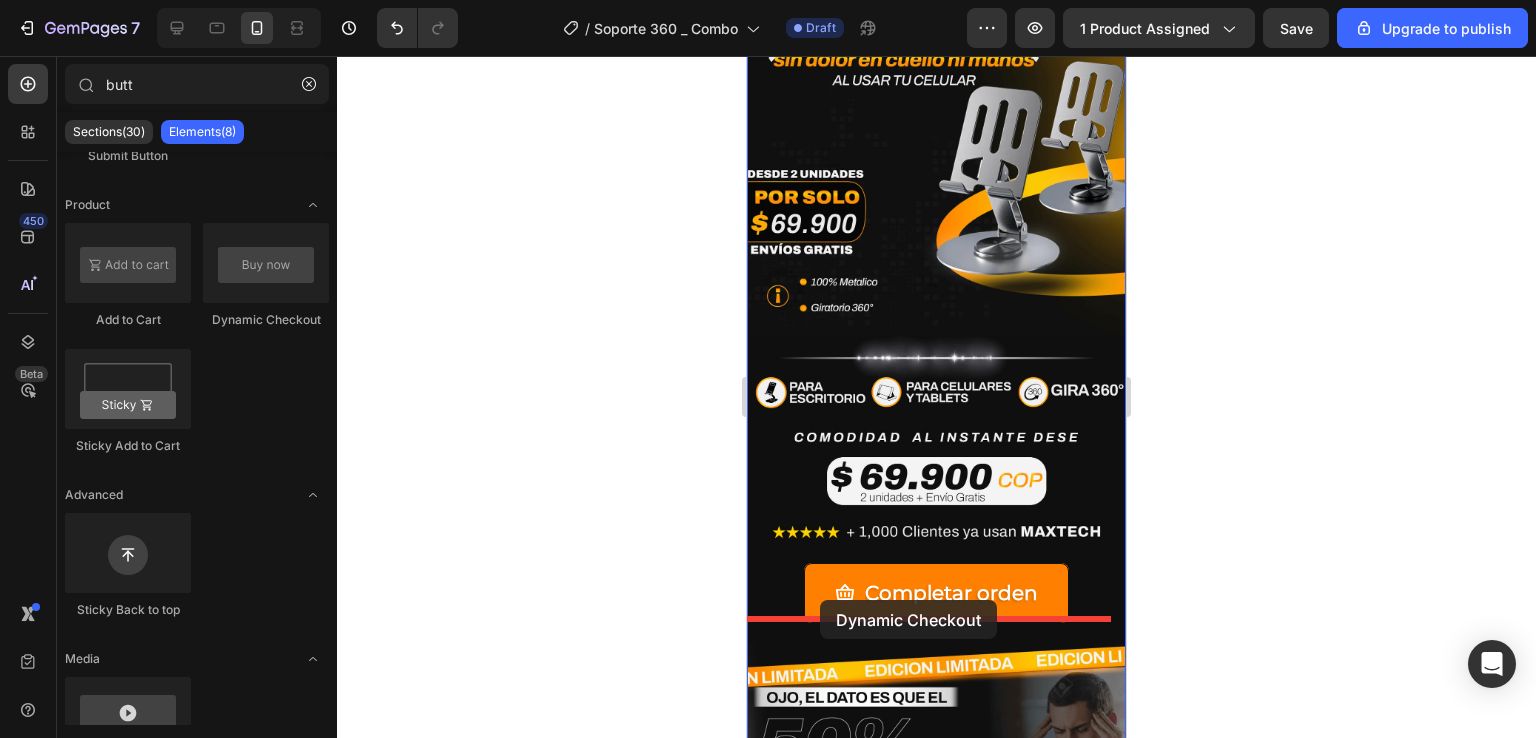 drag, startPoint x: 1007, startPoint y: 328, endPoint x: 820, endPoint y: 599, distance: 329.25674 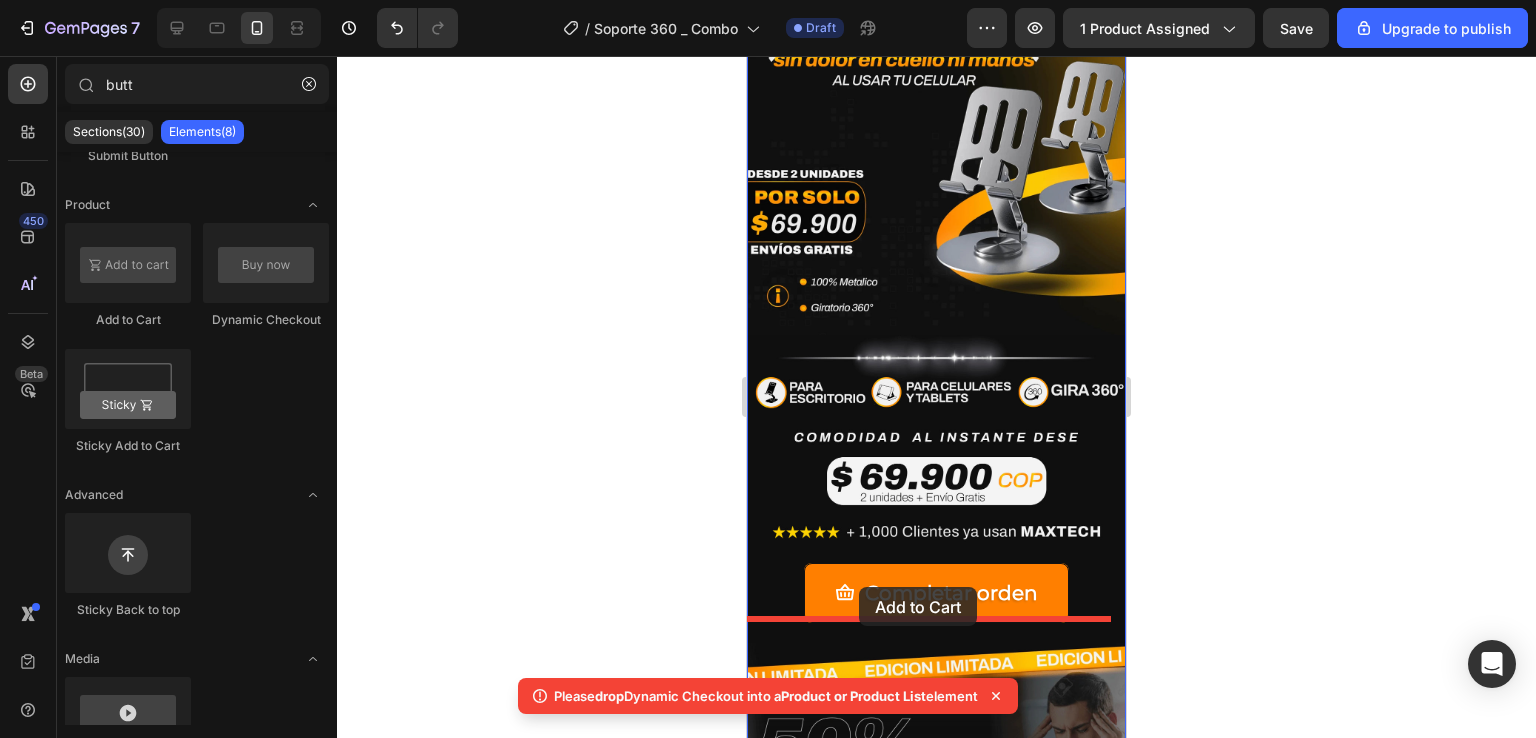 drag, startPoint x: 869, startPoint y: 327, endPoint x: 859, endPoint y: 587, distance: 260.19223 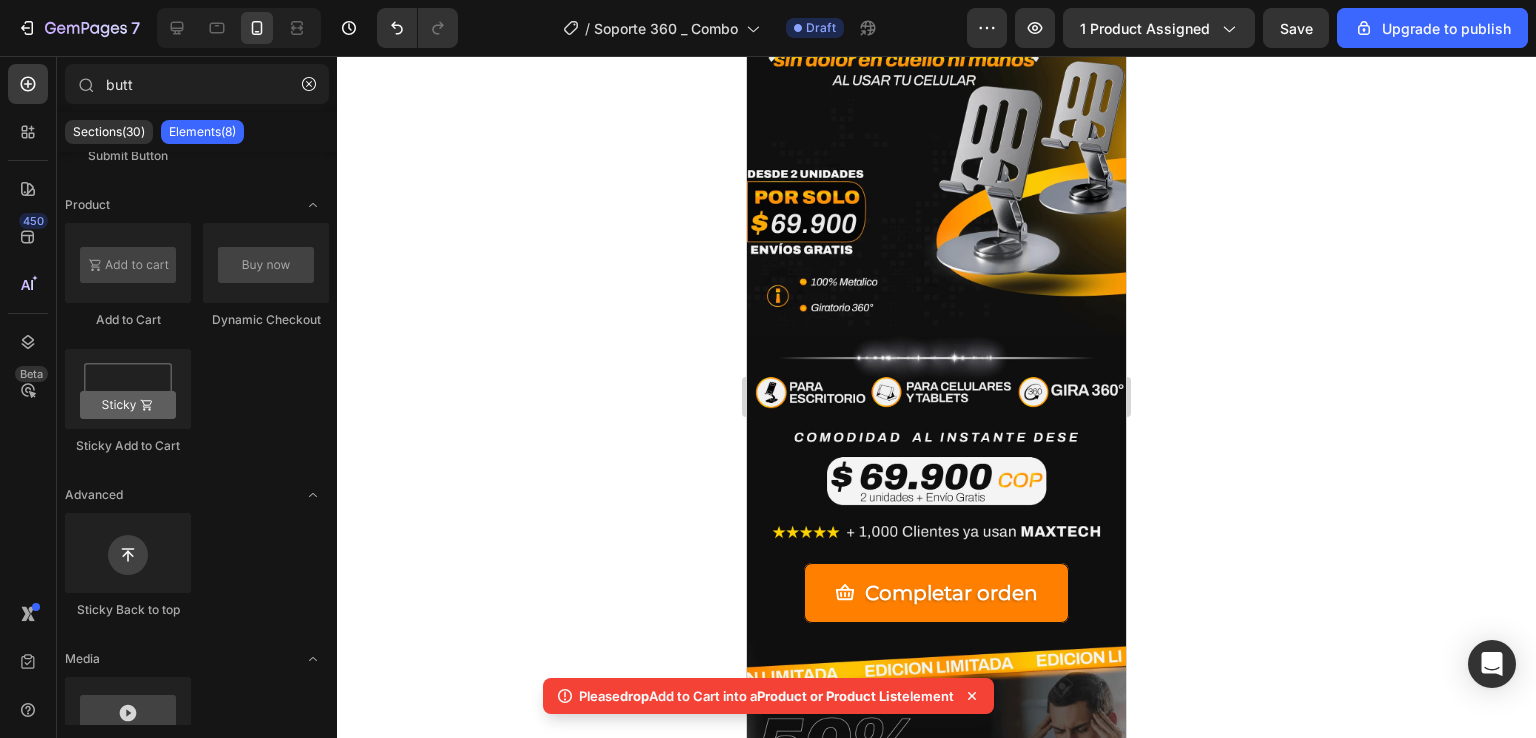 click 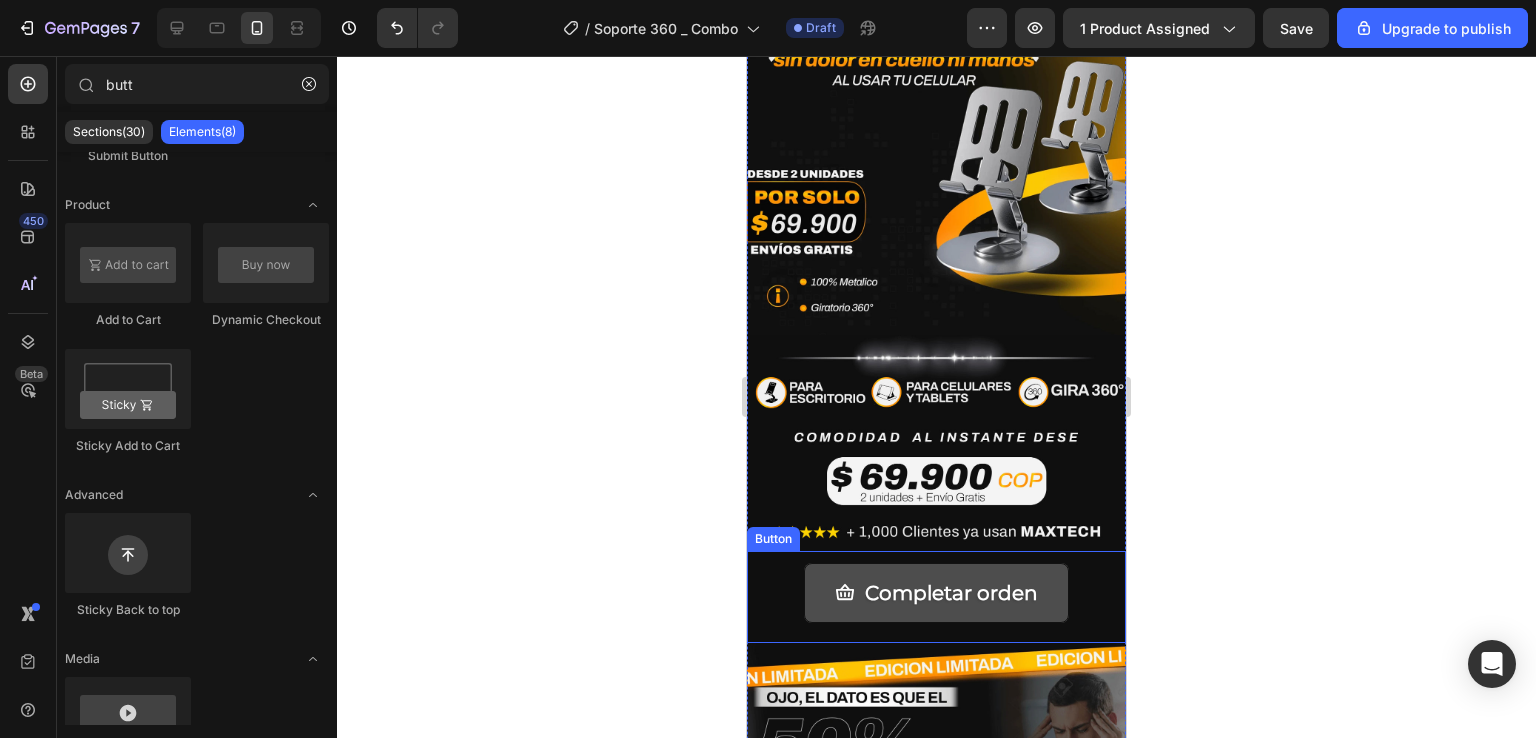 click on "Completar orden" at bounding box center [936, 593] 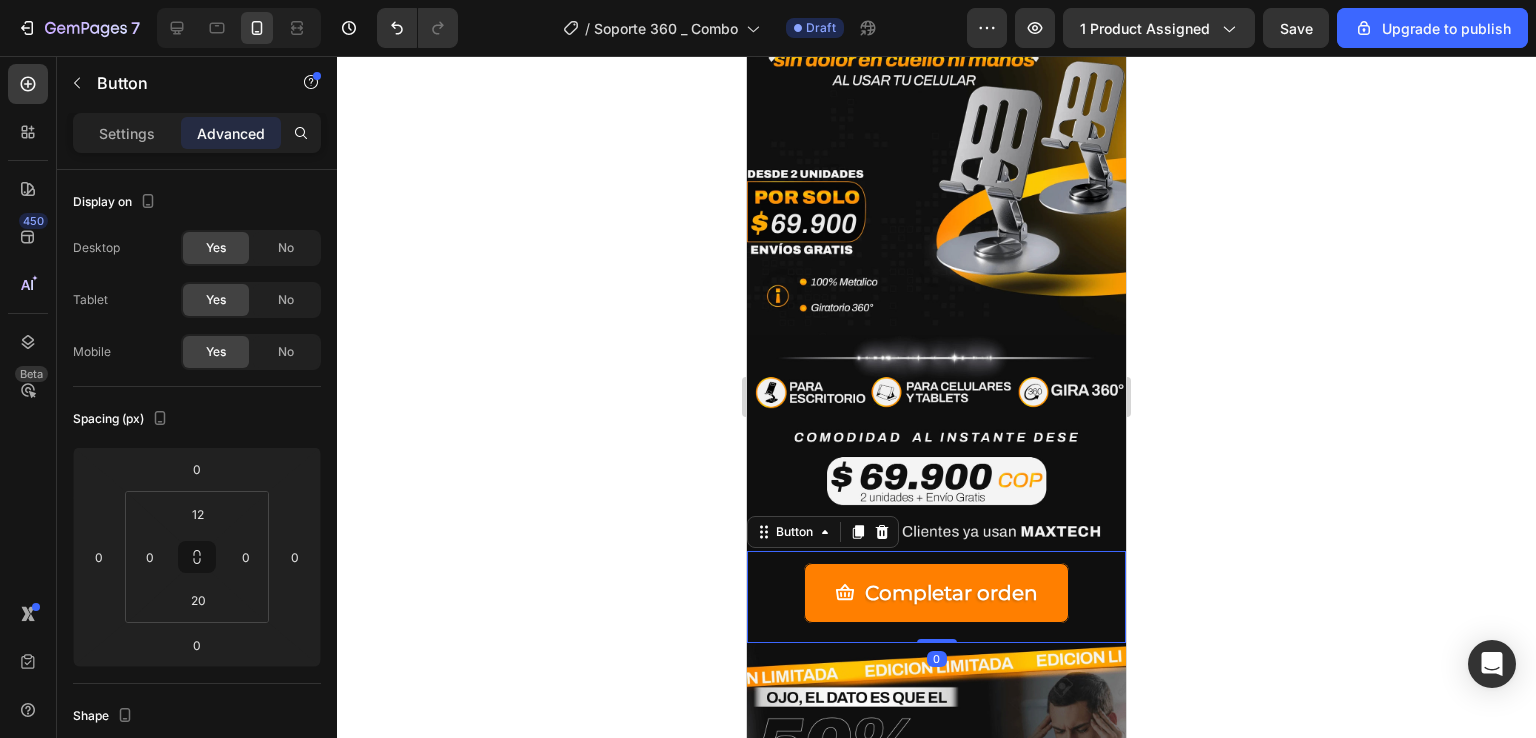 click on "Settings Advanced" at bounding box center [197, 133] 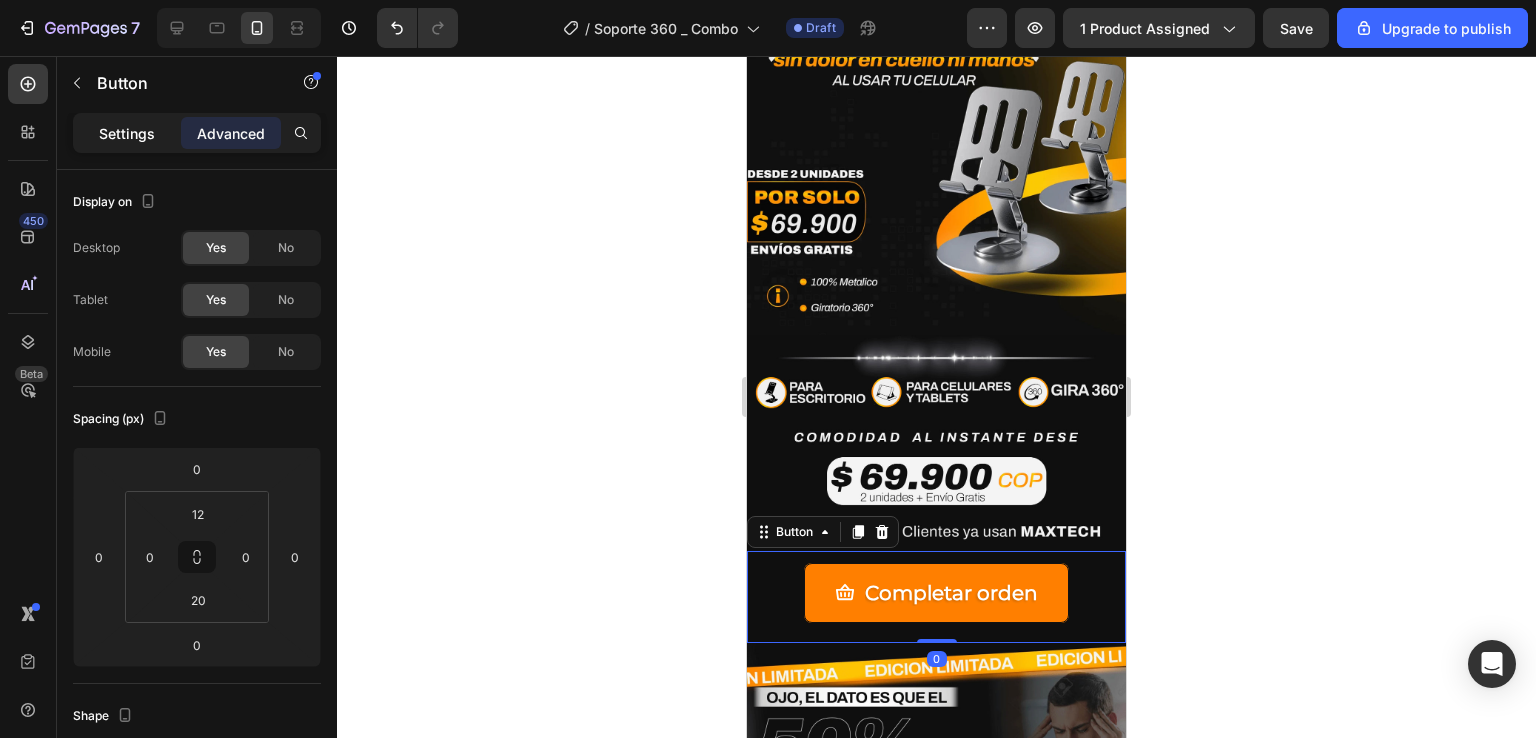 click on "Settings" at bounding box center [127, 133] 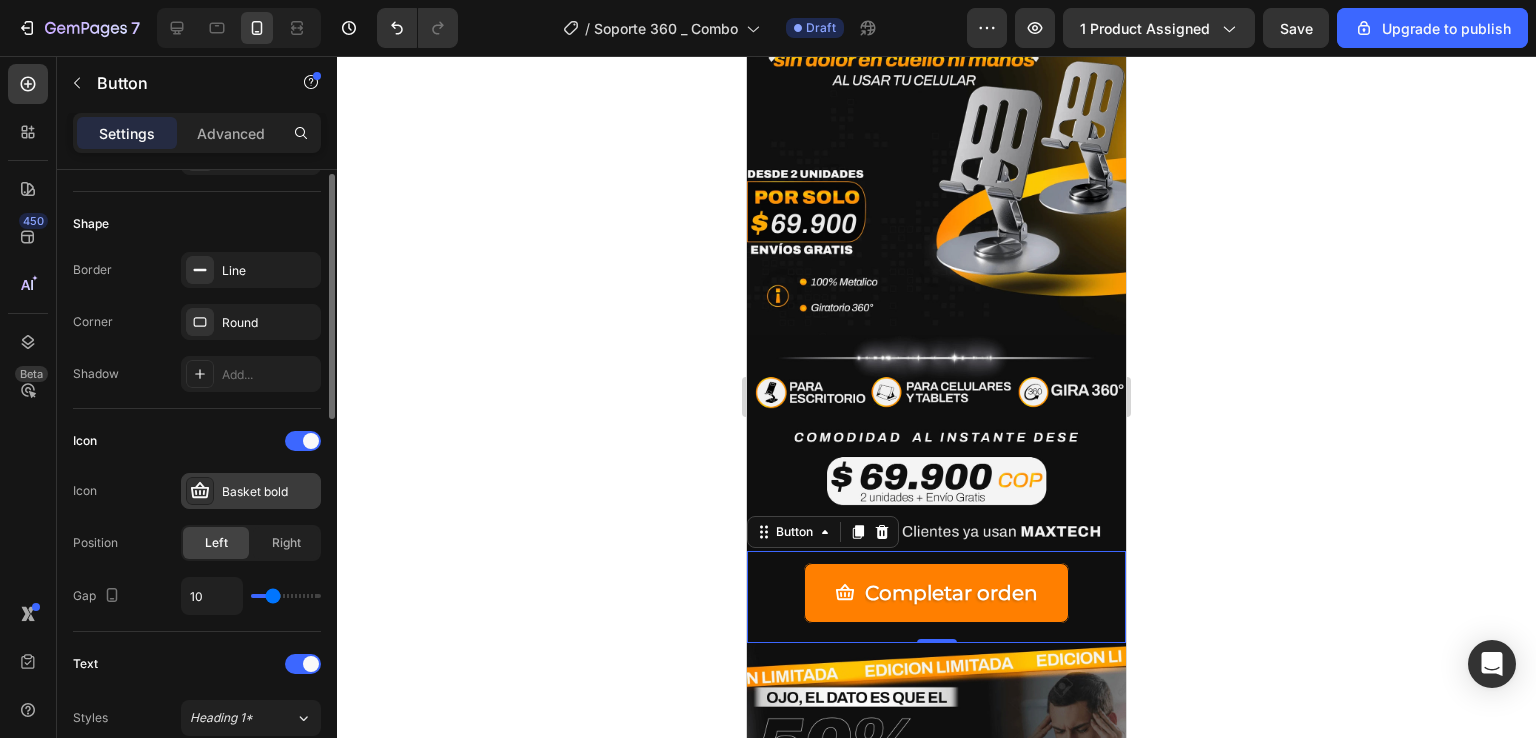 scroll, scrollTop: 0, scrollLeft: 0, axis: both 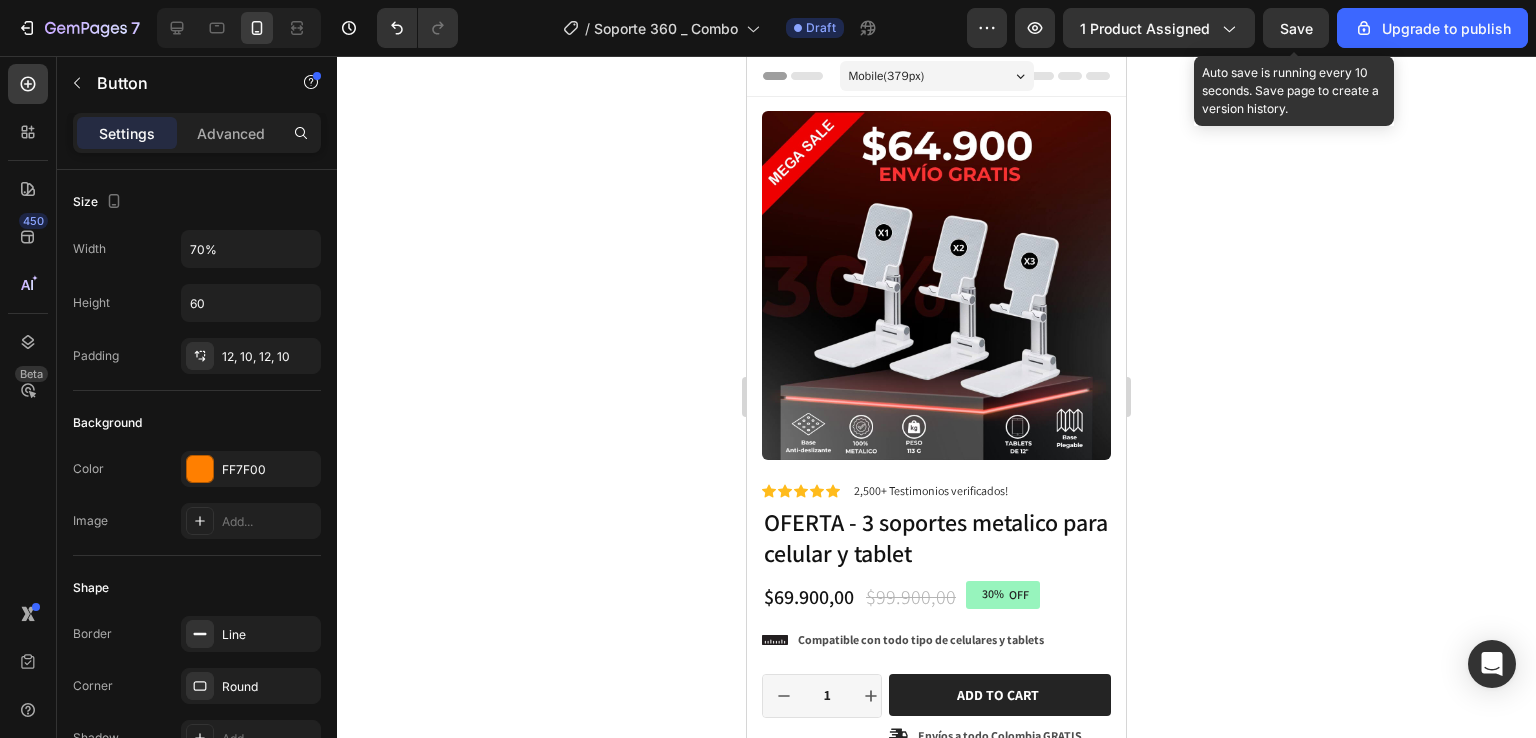 click on "Save" at bounding box center (1296, 28) 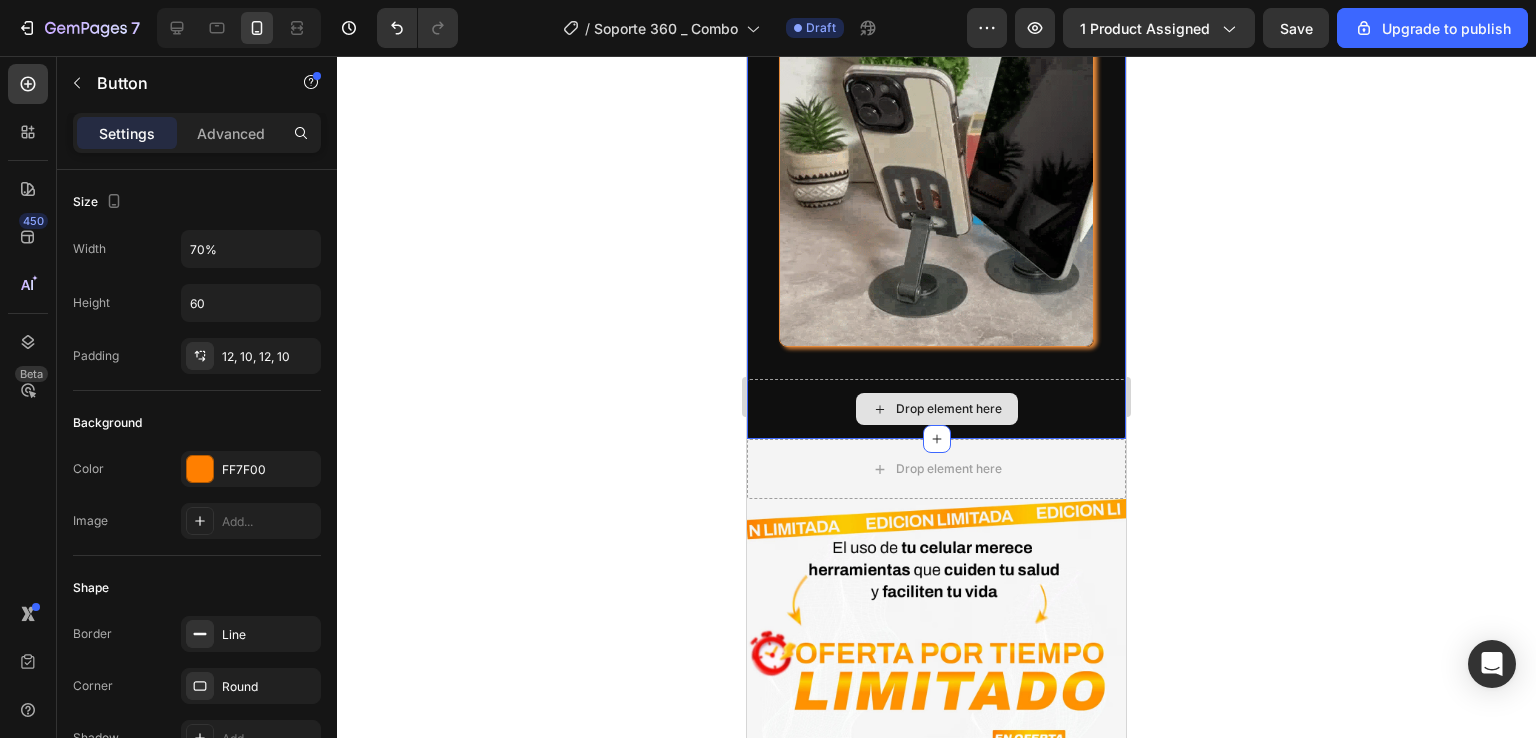 scroll, scrollTop: 3400, scrollLeft: 0, axis: vertical 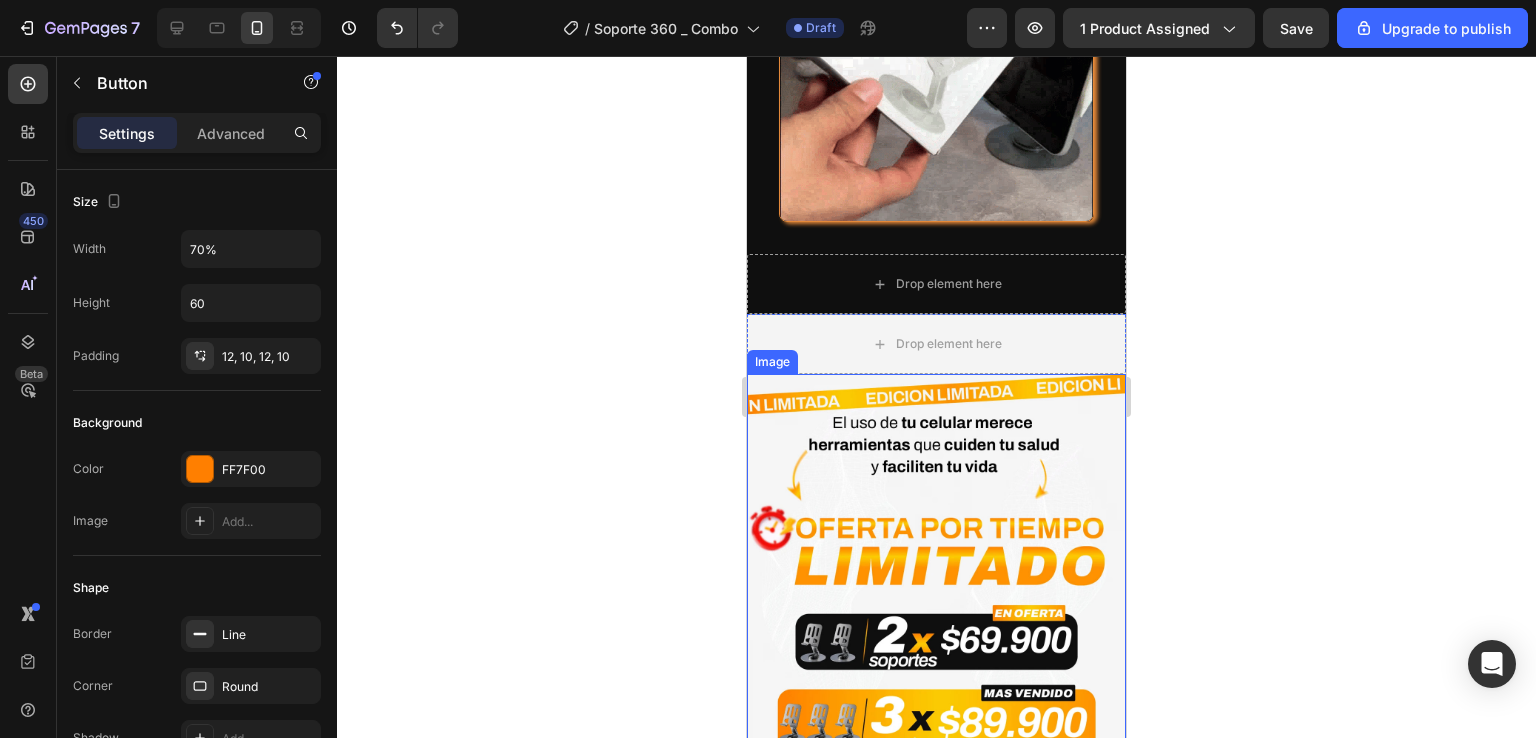 click at bounding box center [936, 608] 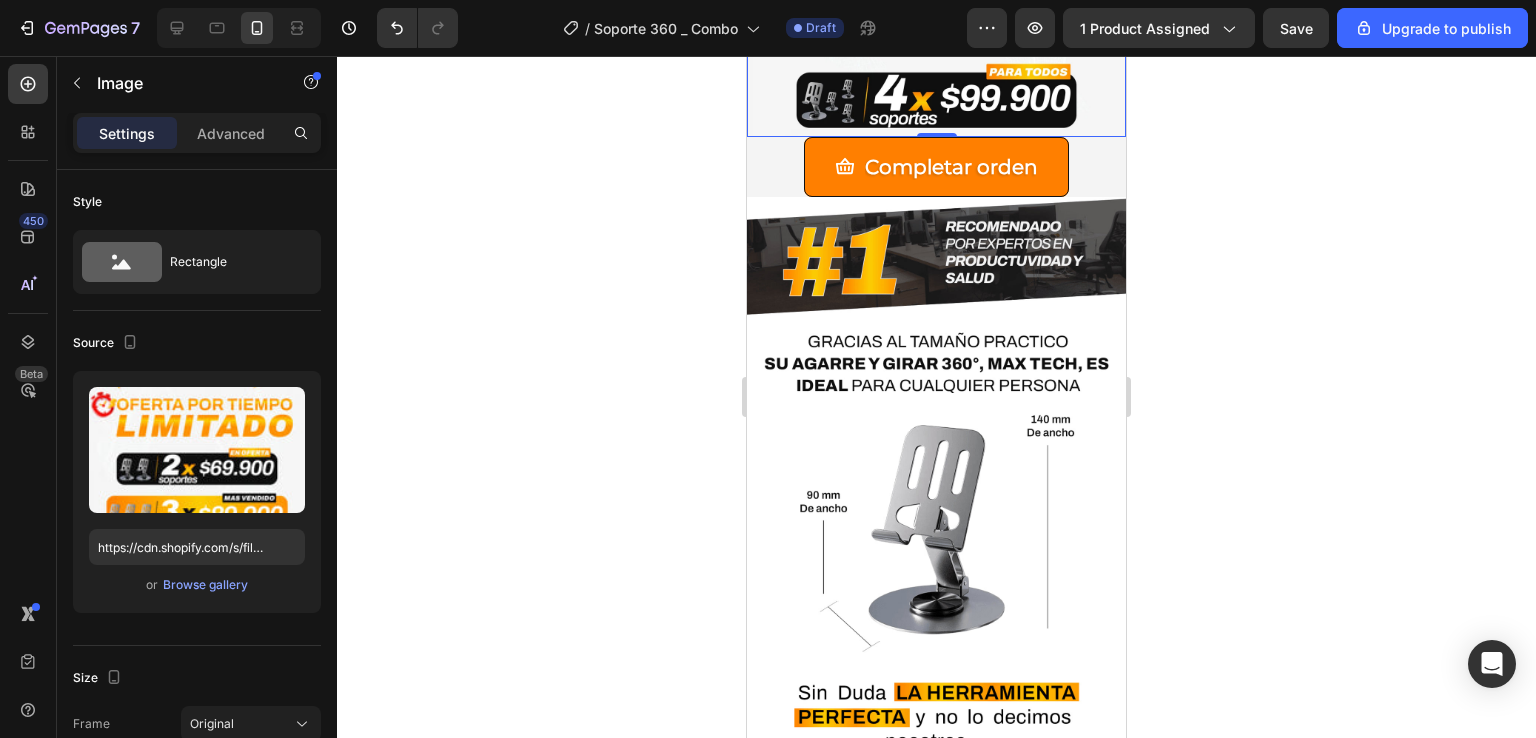 scroll, scrollTop: 3900, scrollLeft: 0, axis: vertical 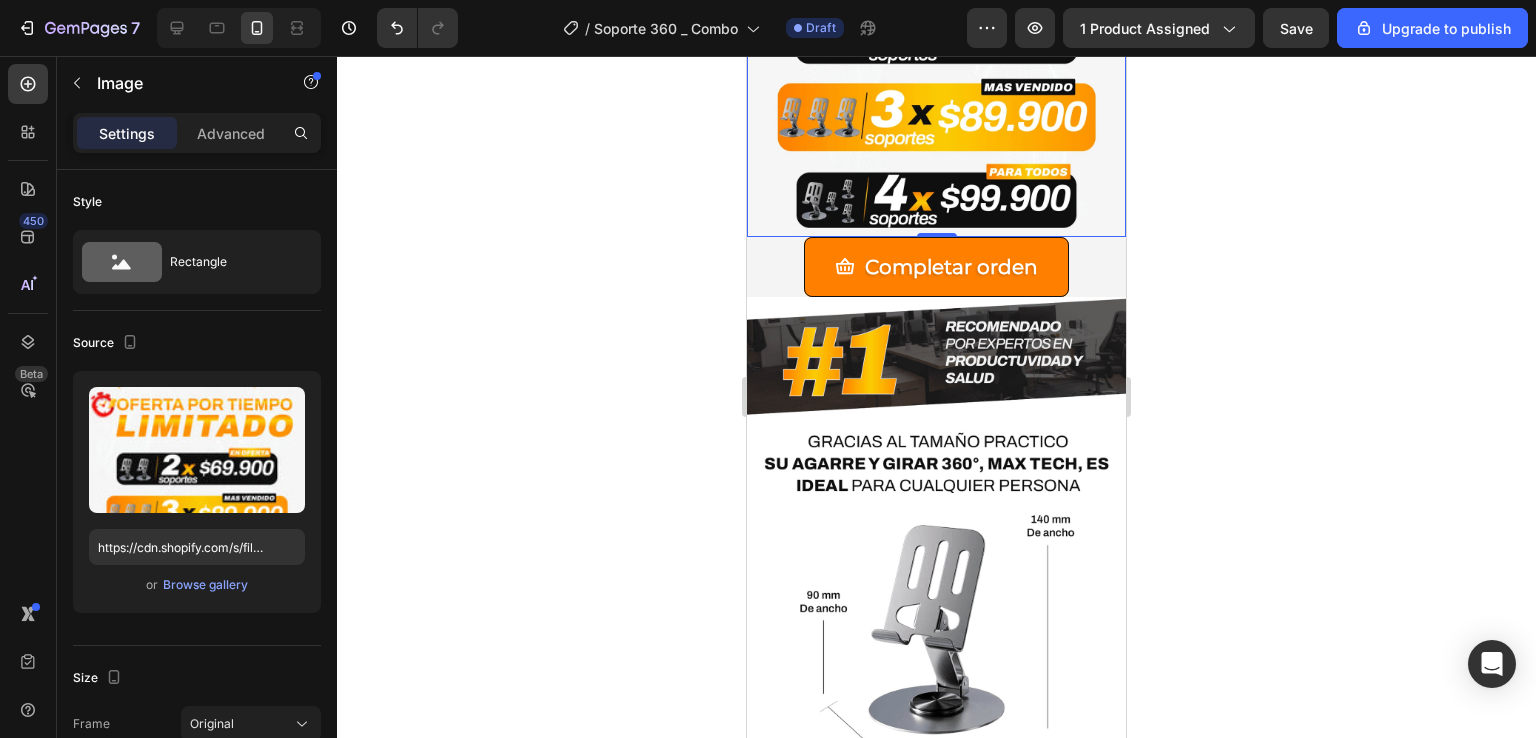 click at bounding box center [936, 621] 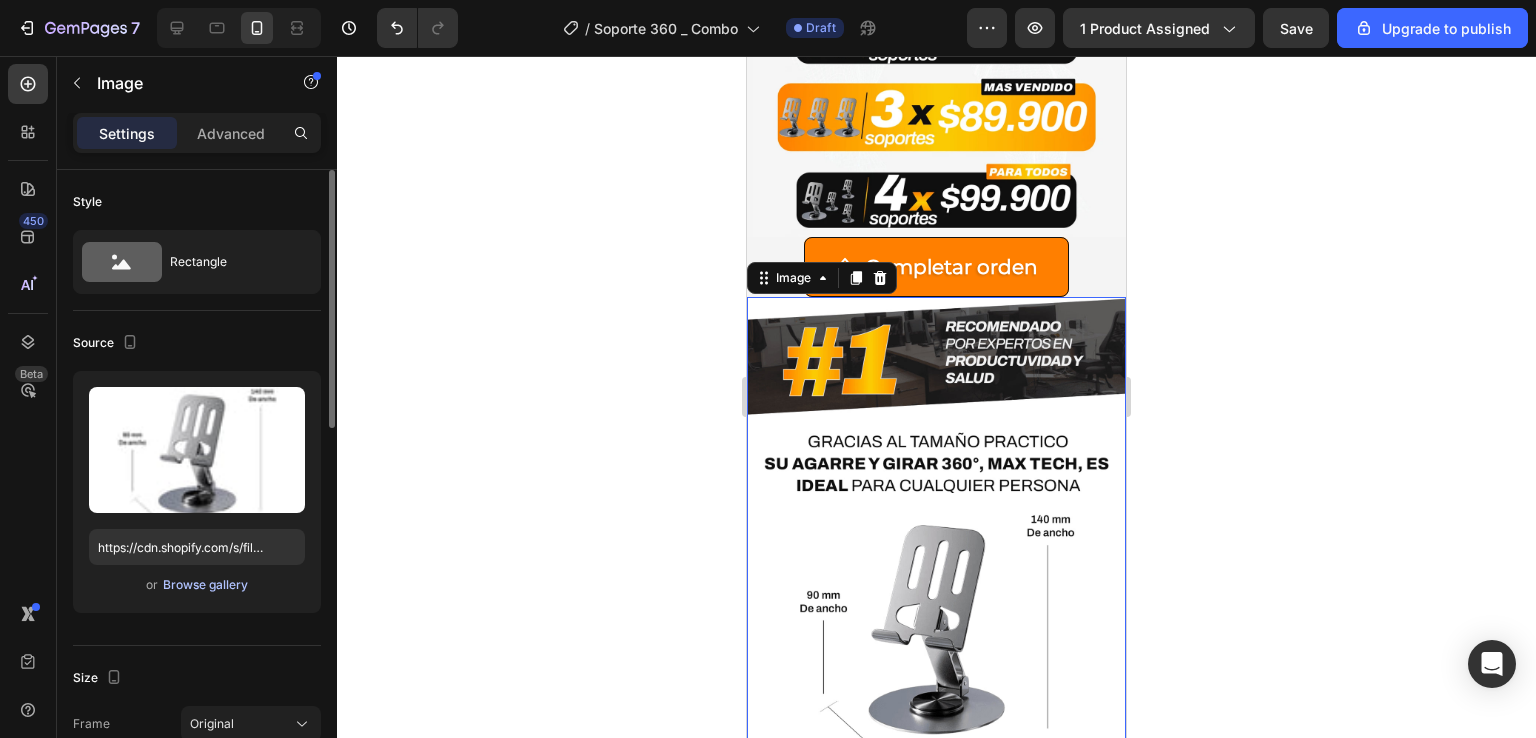 click on "Browse gallery" at bounding box center [205, 585] 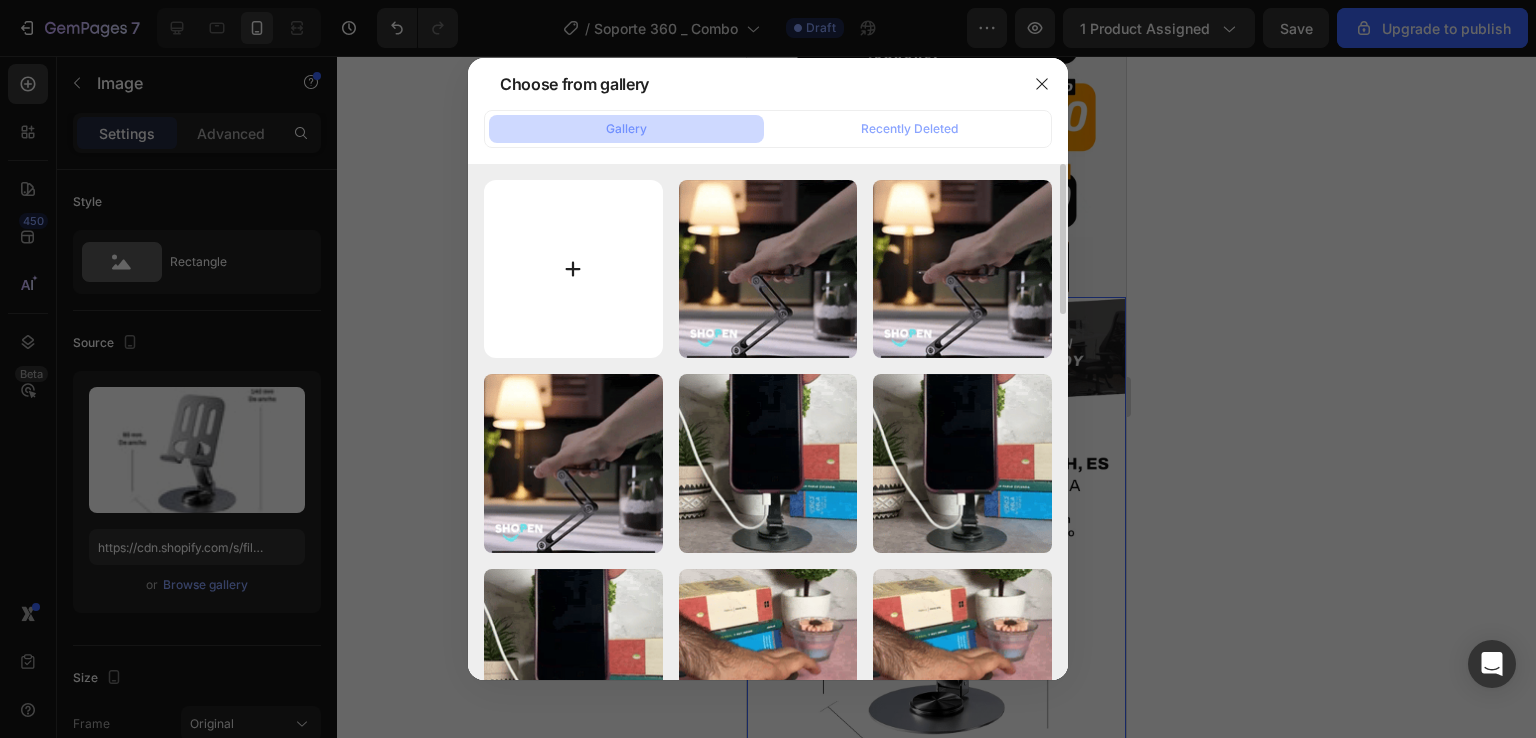 click at bounding box center (573, 269) 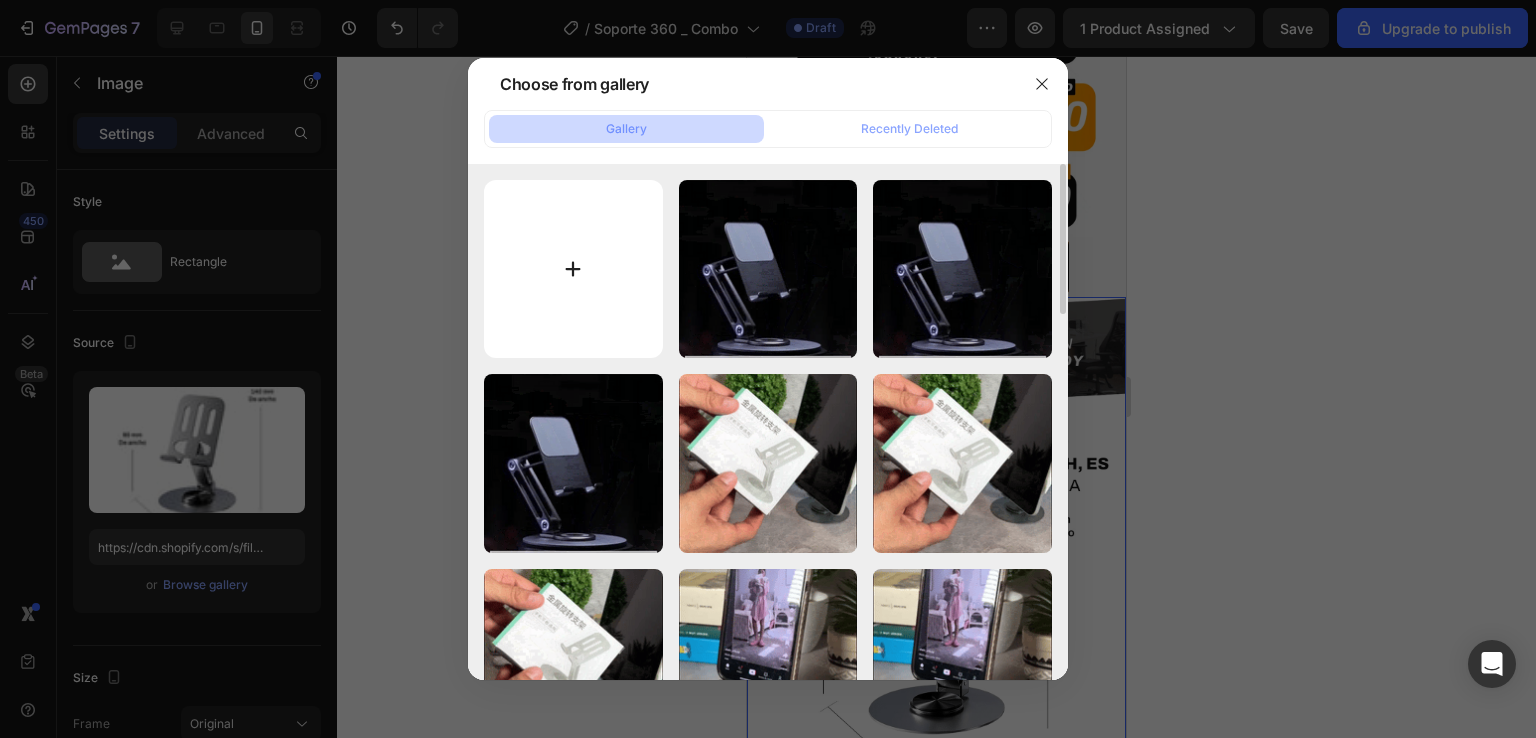 type on "C:\fakepath\Mesa de trabajo 7 .png" 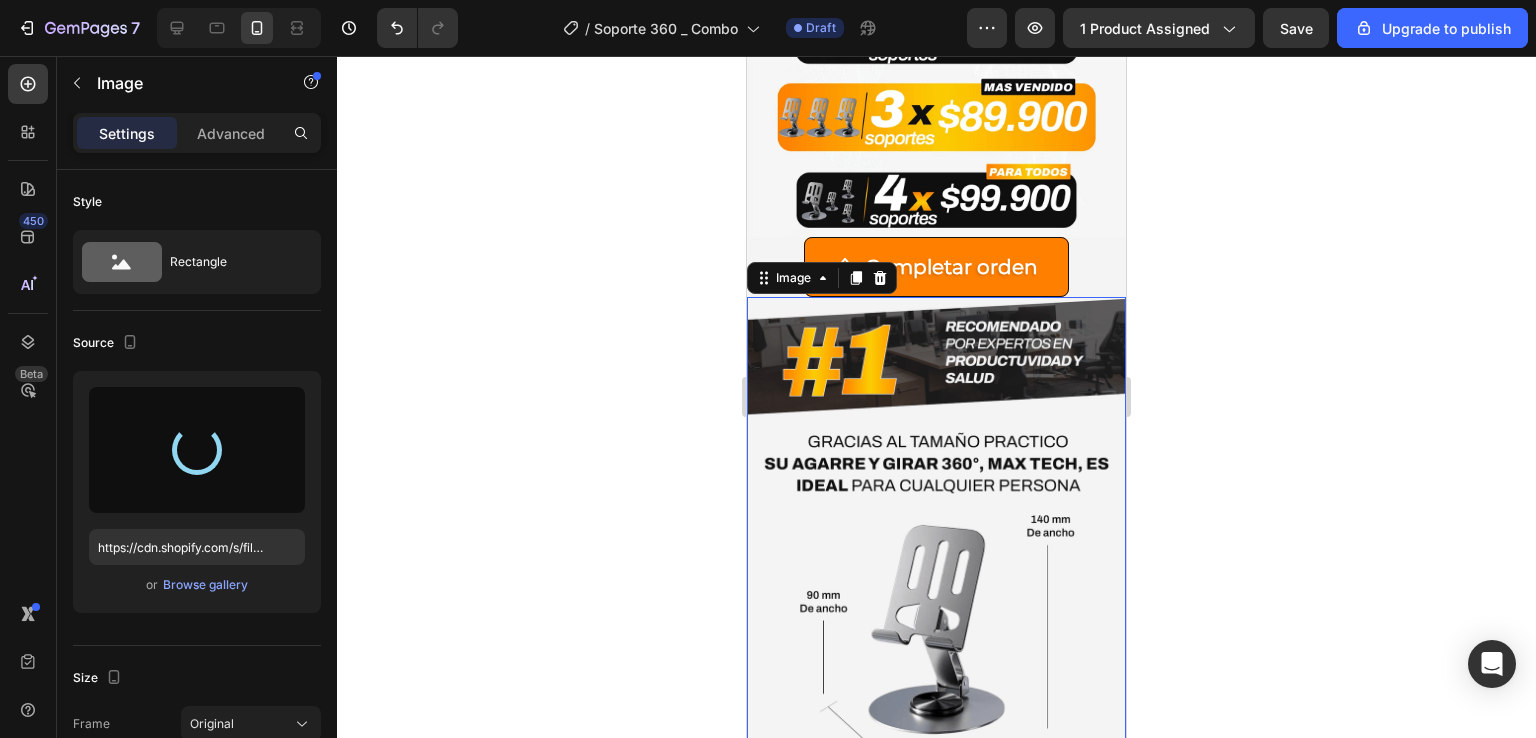 type on "https://cdn.shopify.com/s/files/1/0766/8111/7997/files/gempages_502531112615019464-91dcb135-0981-4a0b-9416-1a9daf4dab28.png" 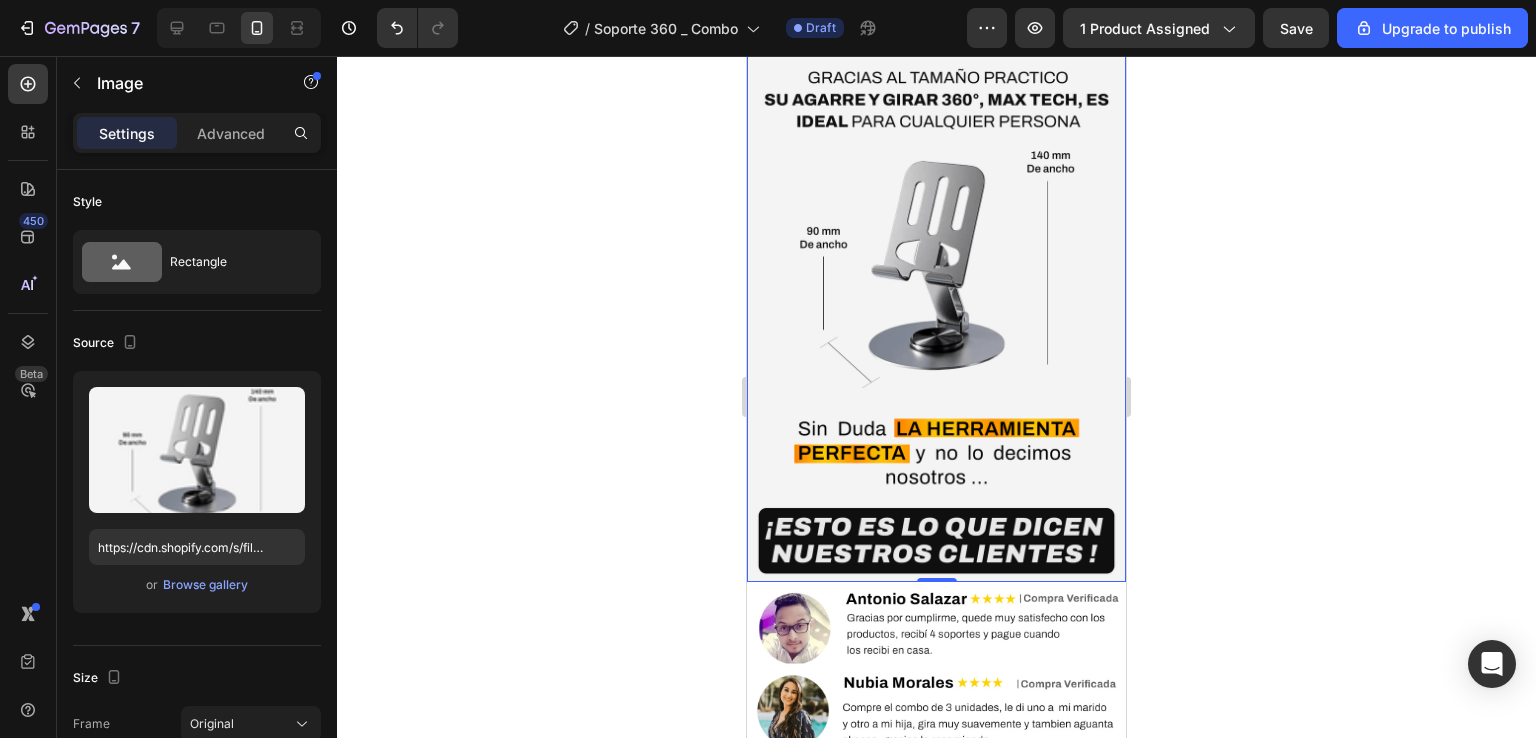 scroll, scrollTop: 4300, scrollLeft: 0, axis: vertical 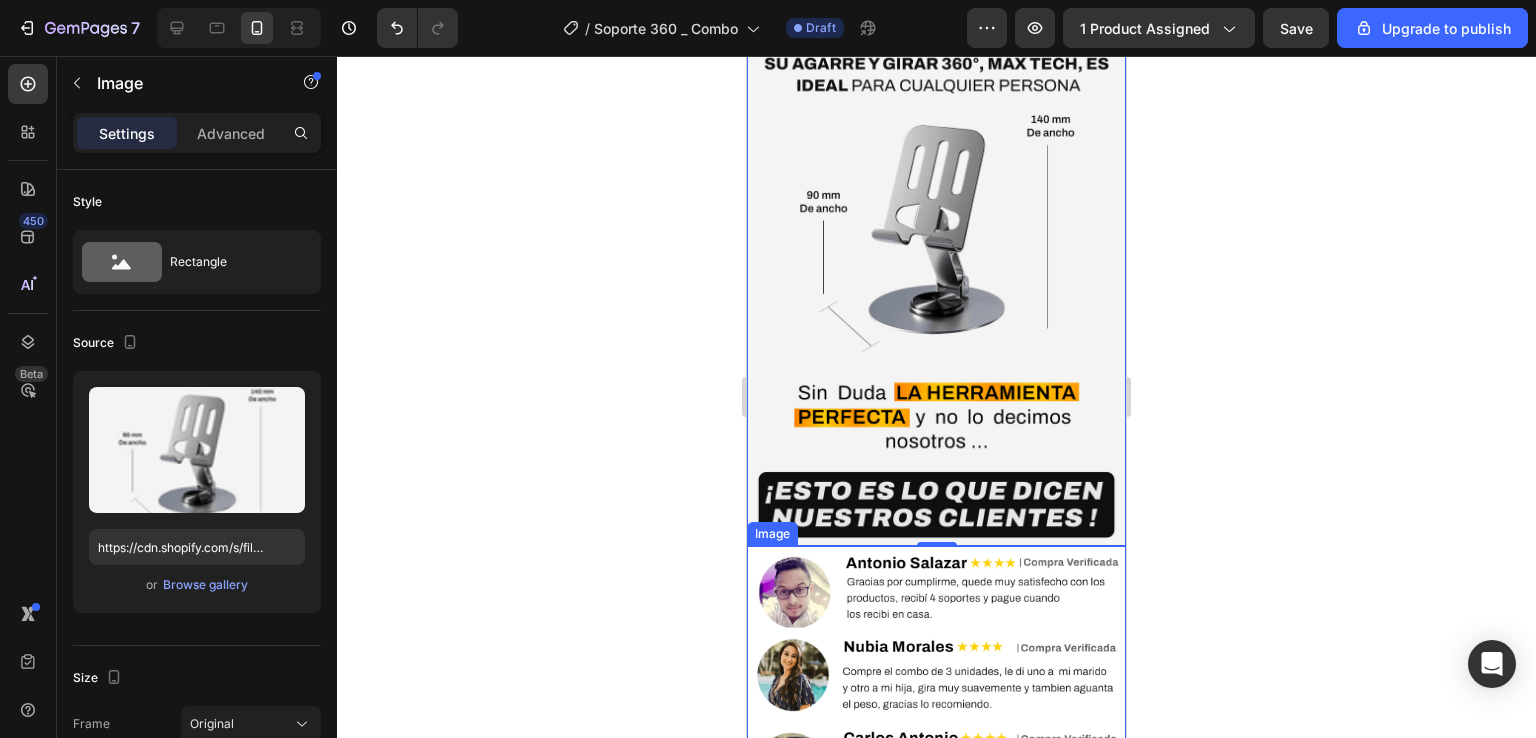 click at bounding box center [936, 700] 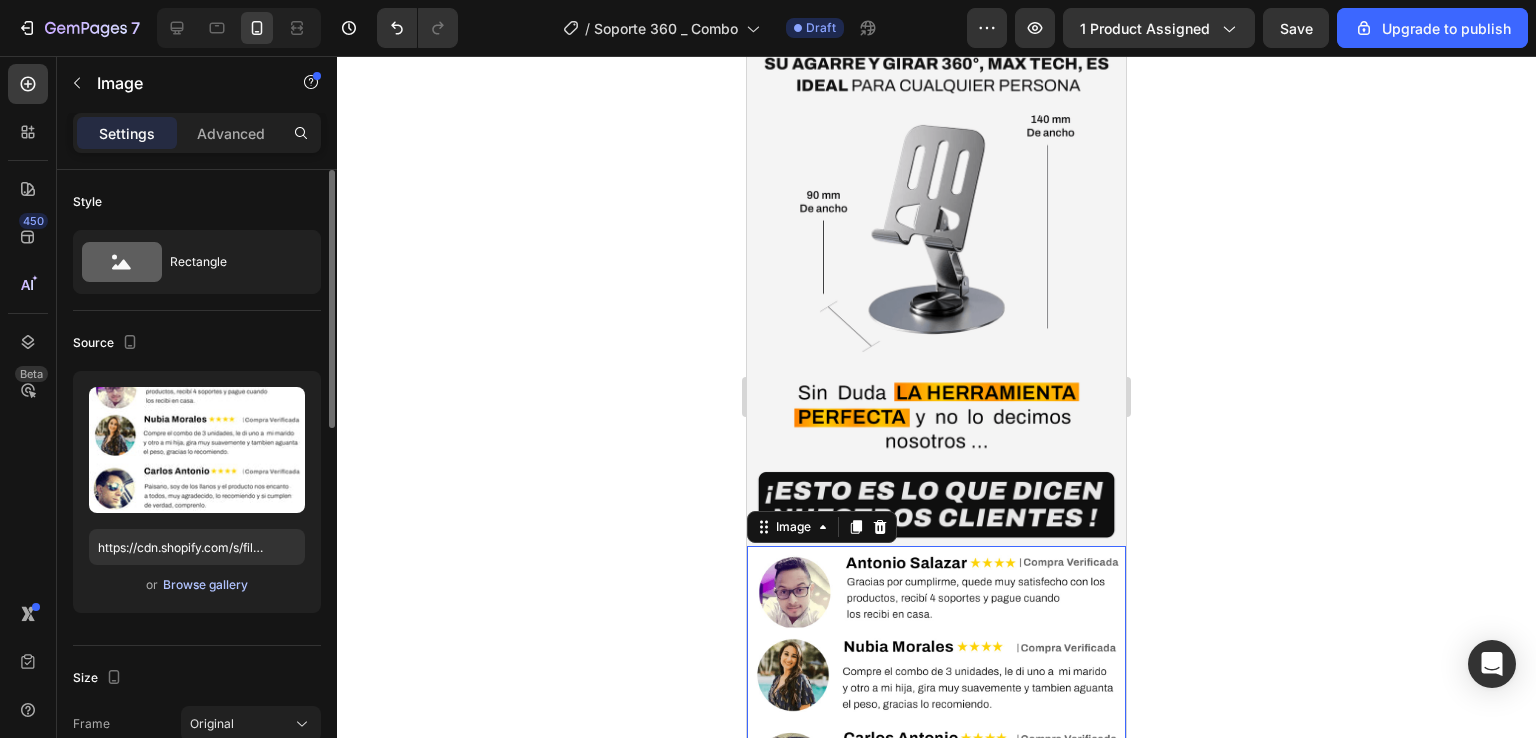 click on "Browse gallery" at bounding box center [205, 585] 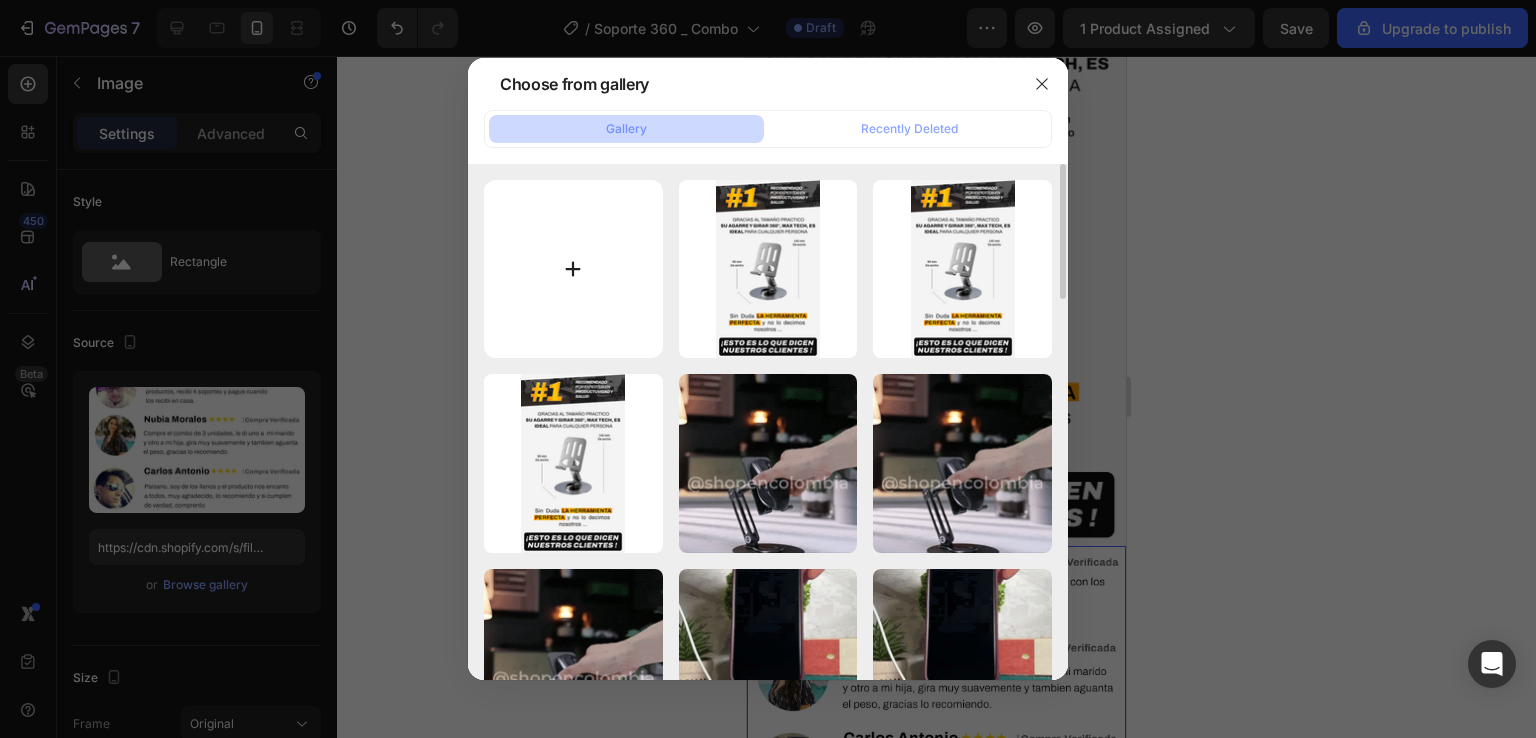 click at bounding box center (573, 269) 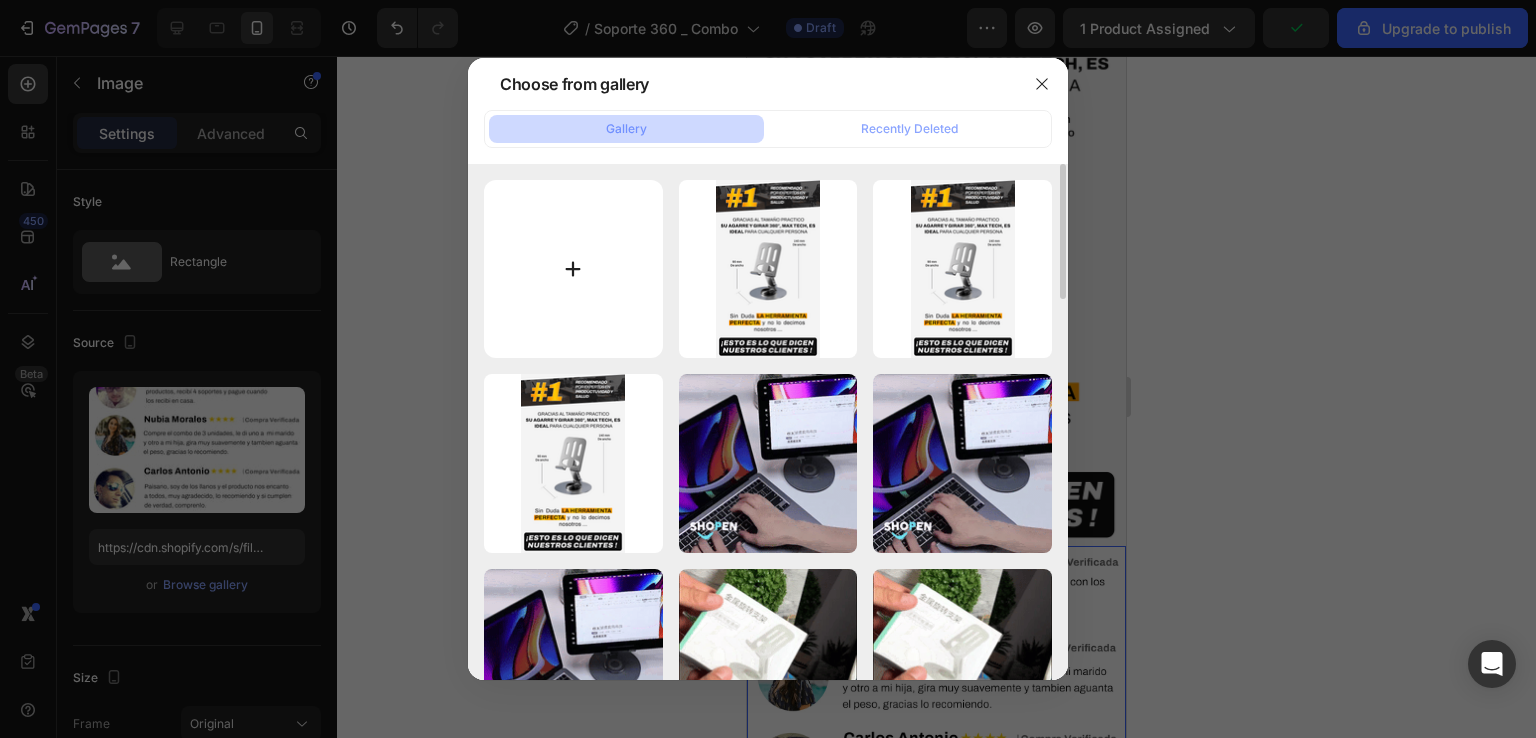 type on "C:\fakepath\Soporte_360_8.webp" 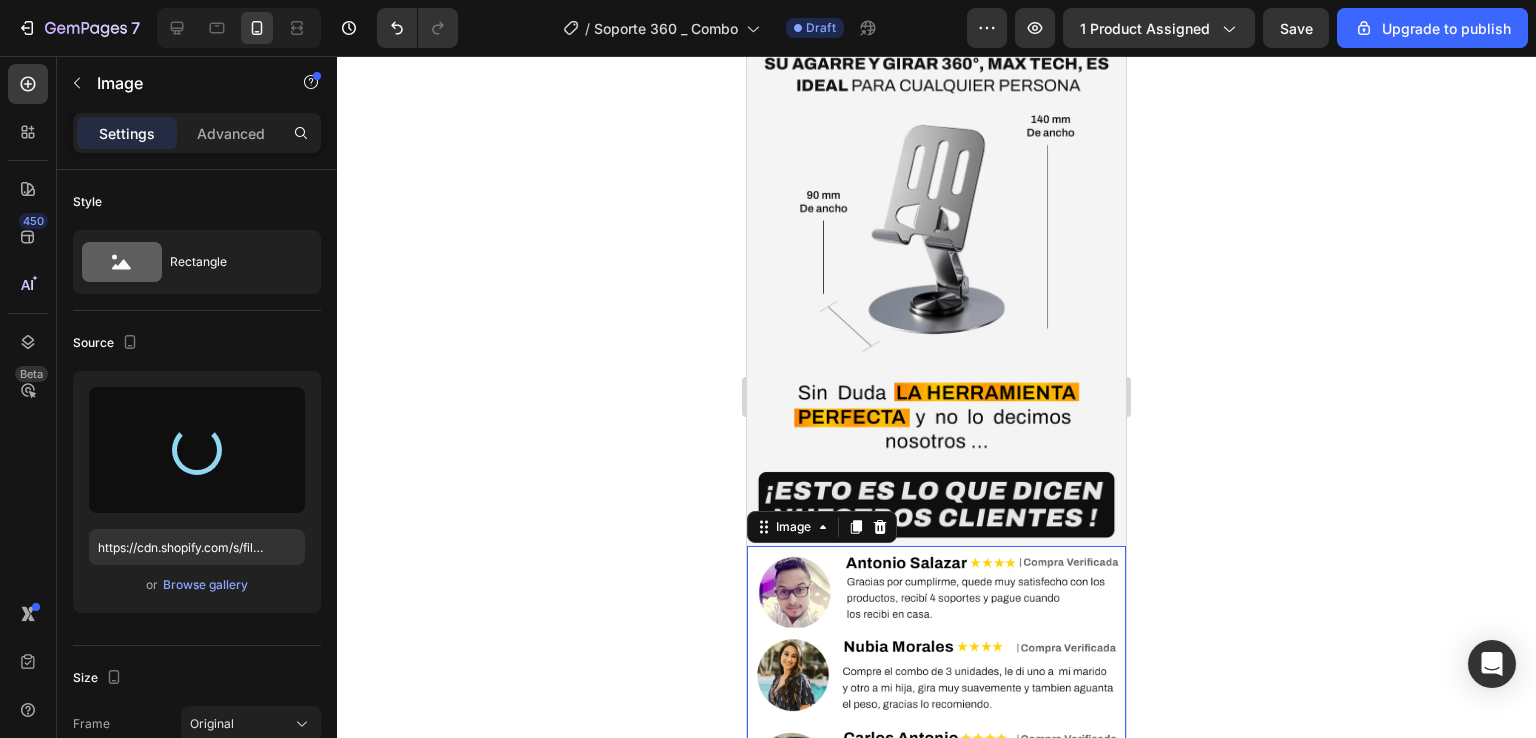 type on "https://cdn.shopify.com/s/files/1/0766/8111/7997/files/gempages_502531112615019464-e479fce8-b367-4608-b414-cf89721880a2.webp" 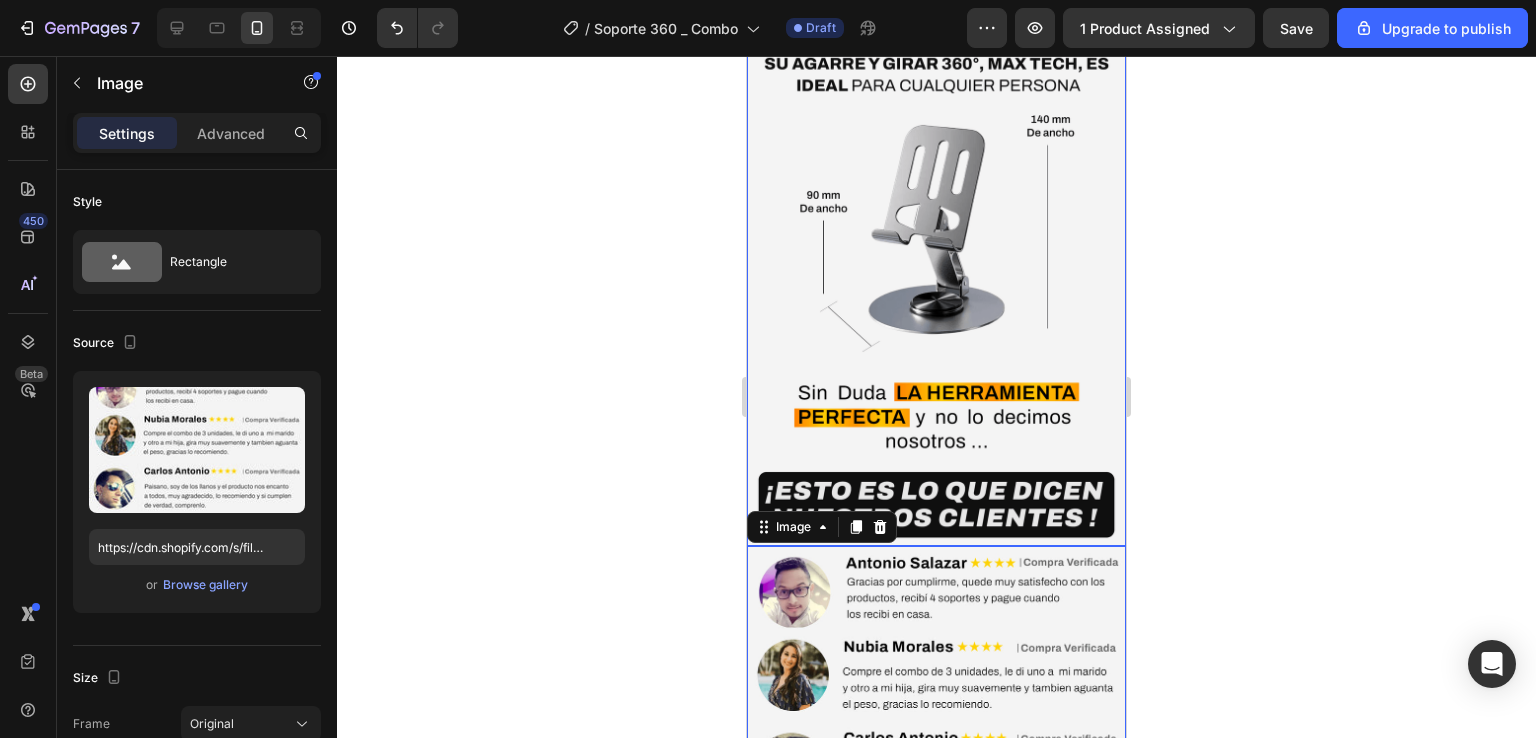 click at bounding box center (936, 221) 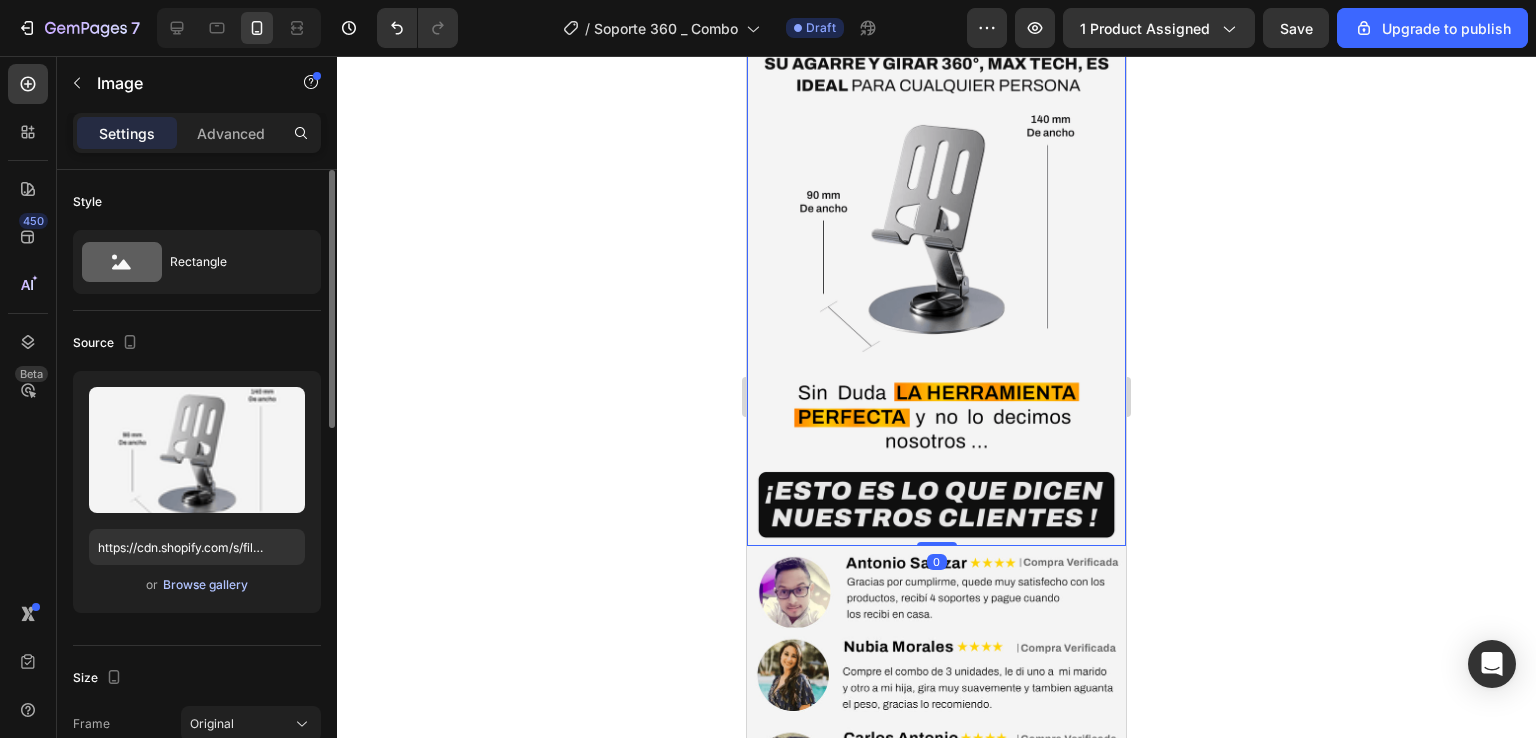 click on "Browse gallery" at bounding box center [205, 585] 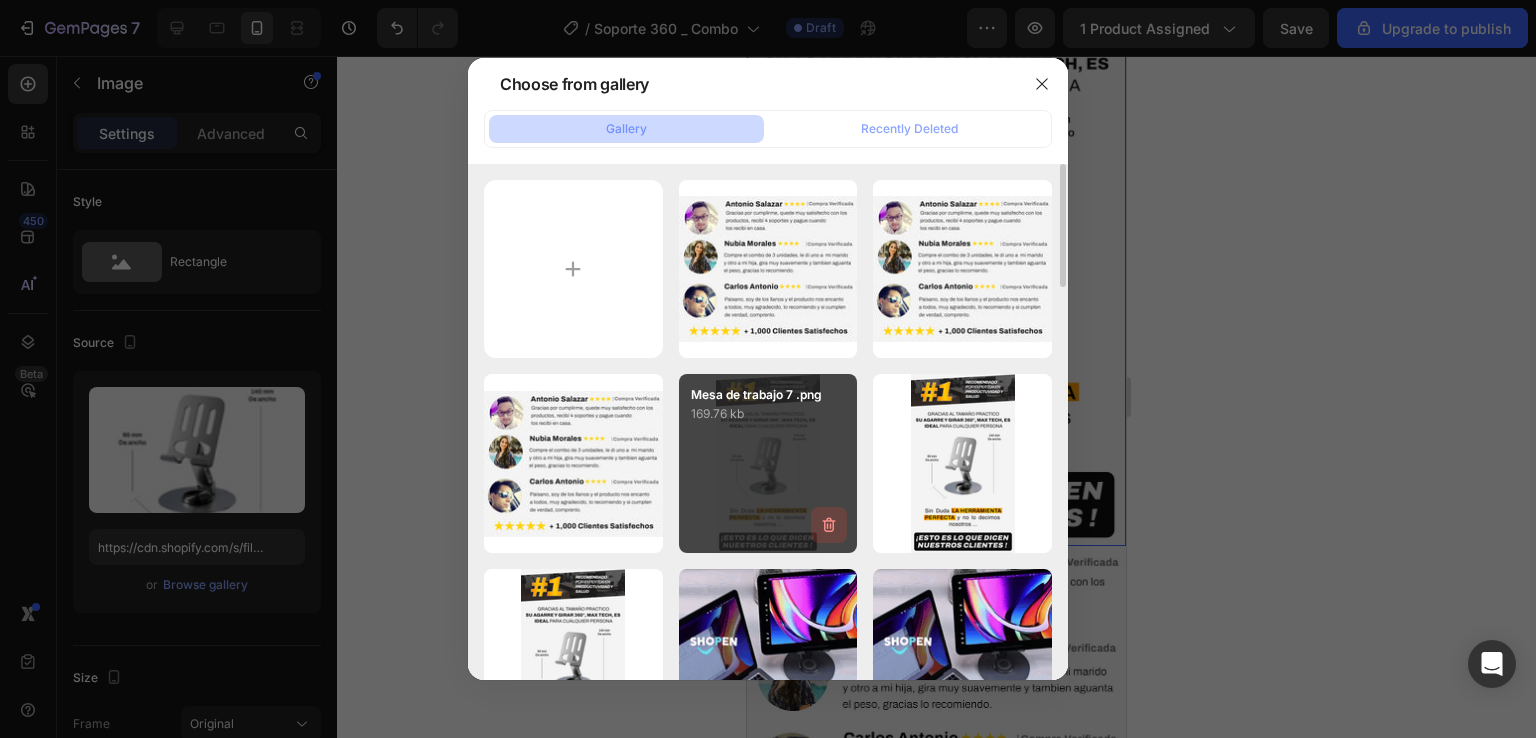 click 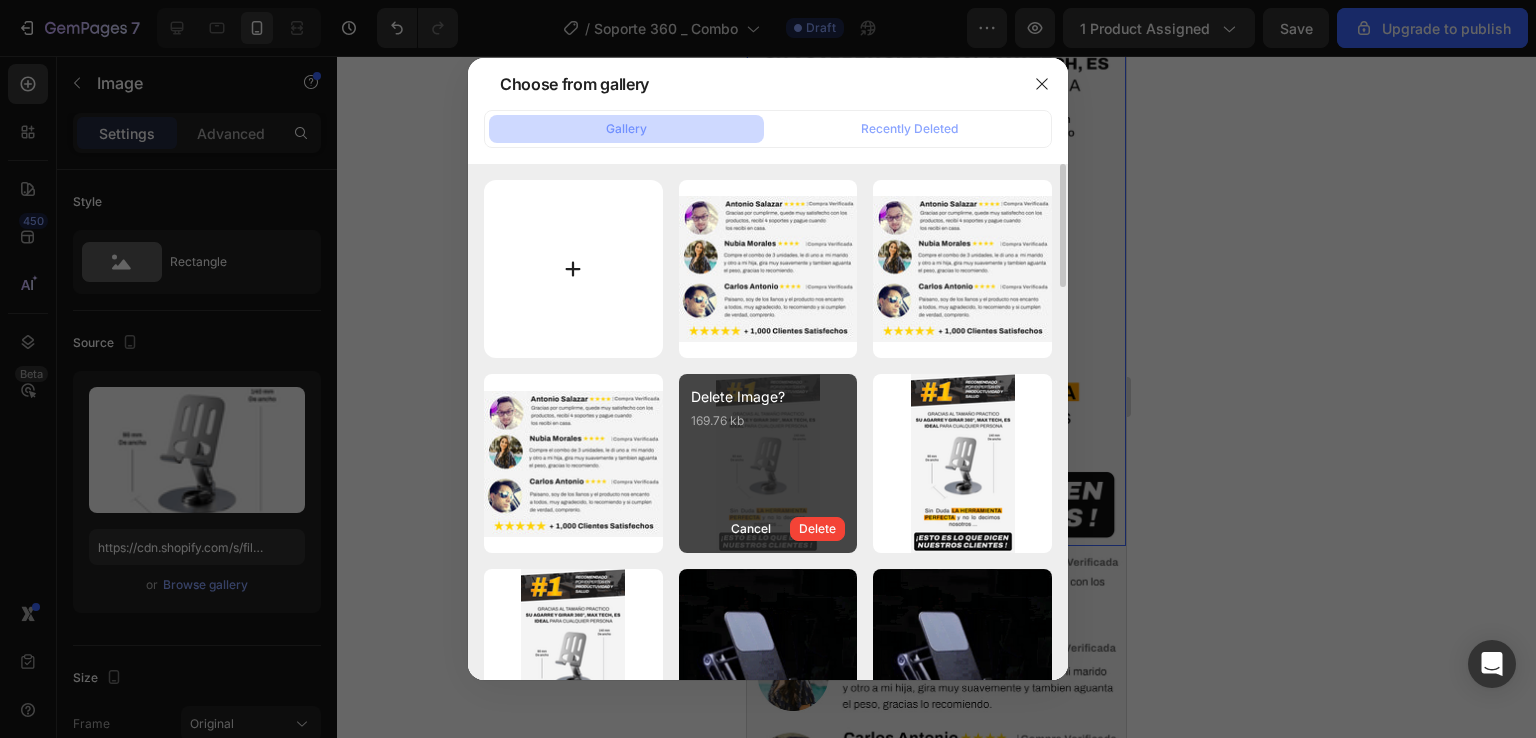 click at bounding box center [573, 269] 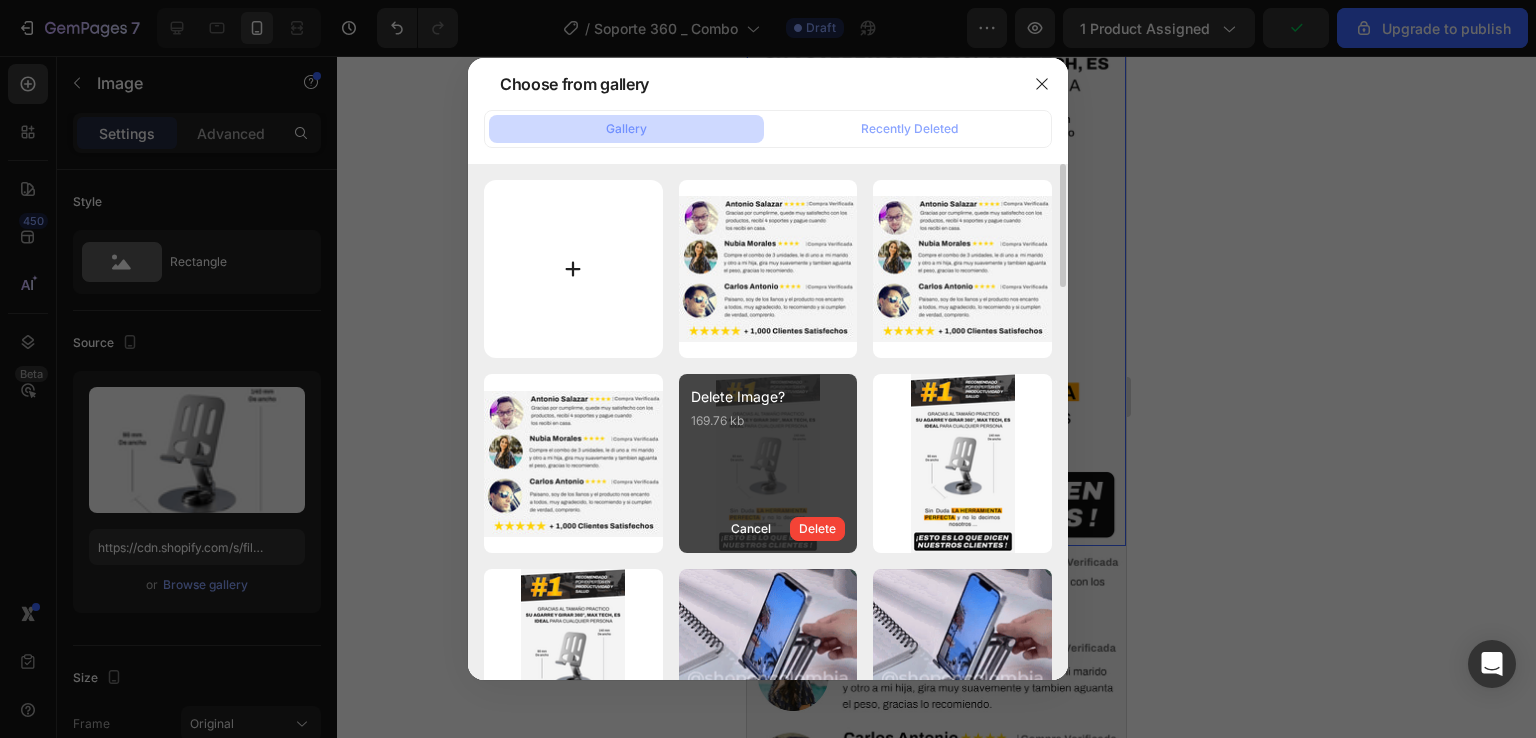 type on "C:\fakepath\Soporte_360_8.webp" 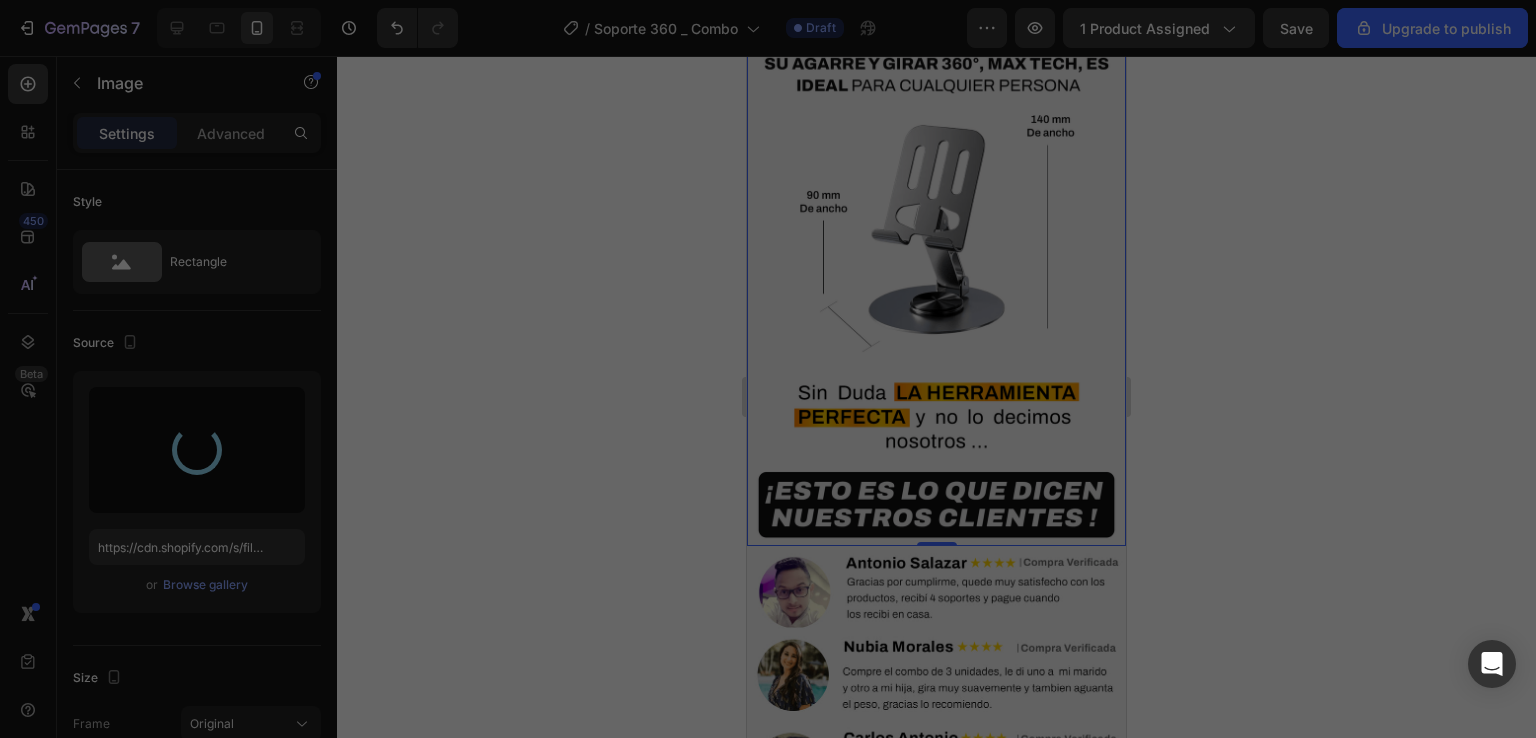 type on "https://cdn.shopify.com/s/files/1/0766/8111/7997/files/gempages_502531112615019464-e479fce8-b367-4608-b414-cf89721880a2.webp" 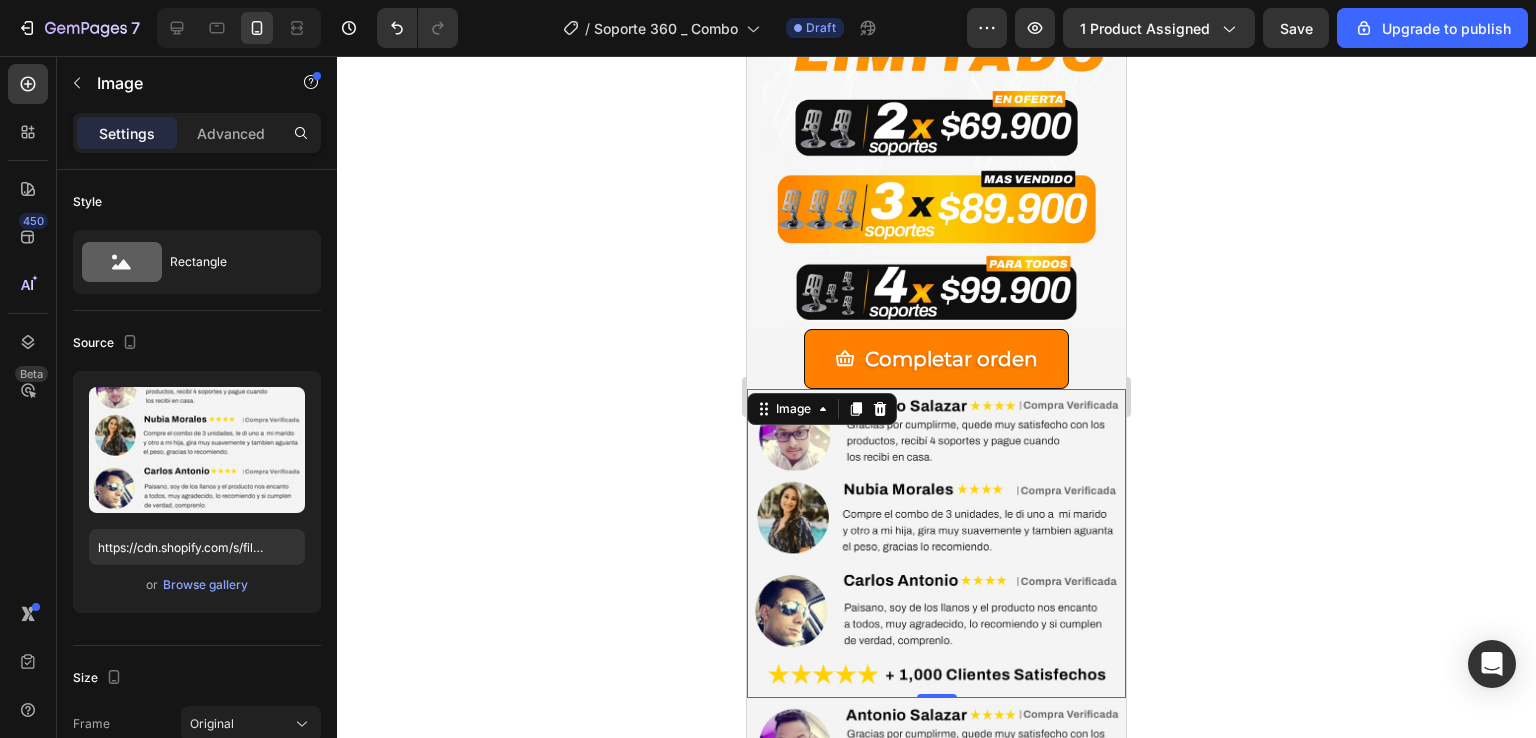 scroll, scrollTop: 4000, scrollLeft: 0, axis: vertical 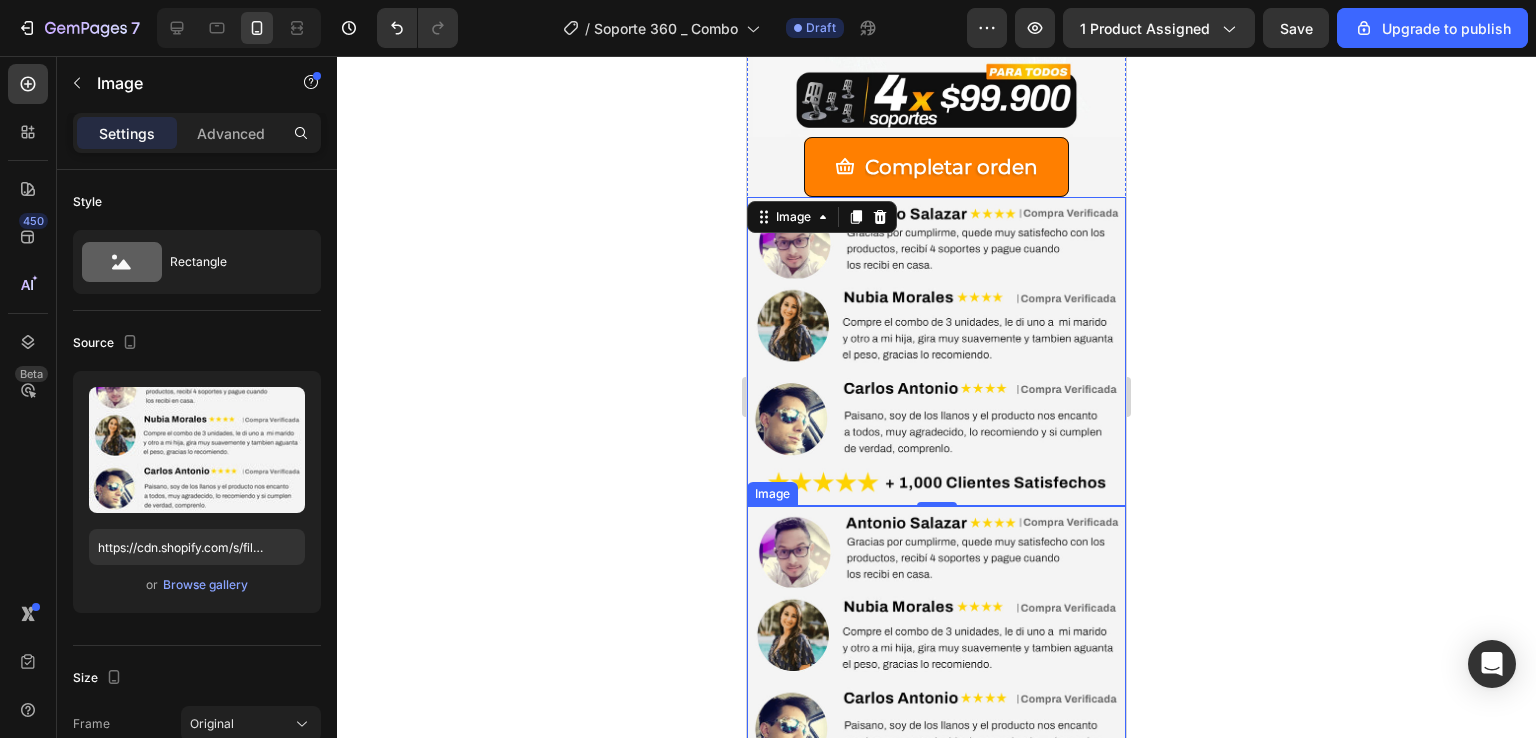 click at bounding box center [936, 660] 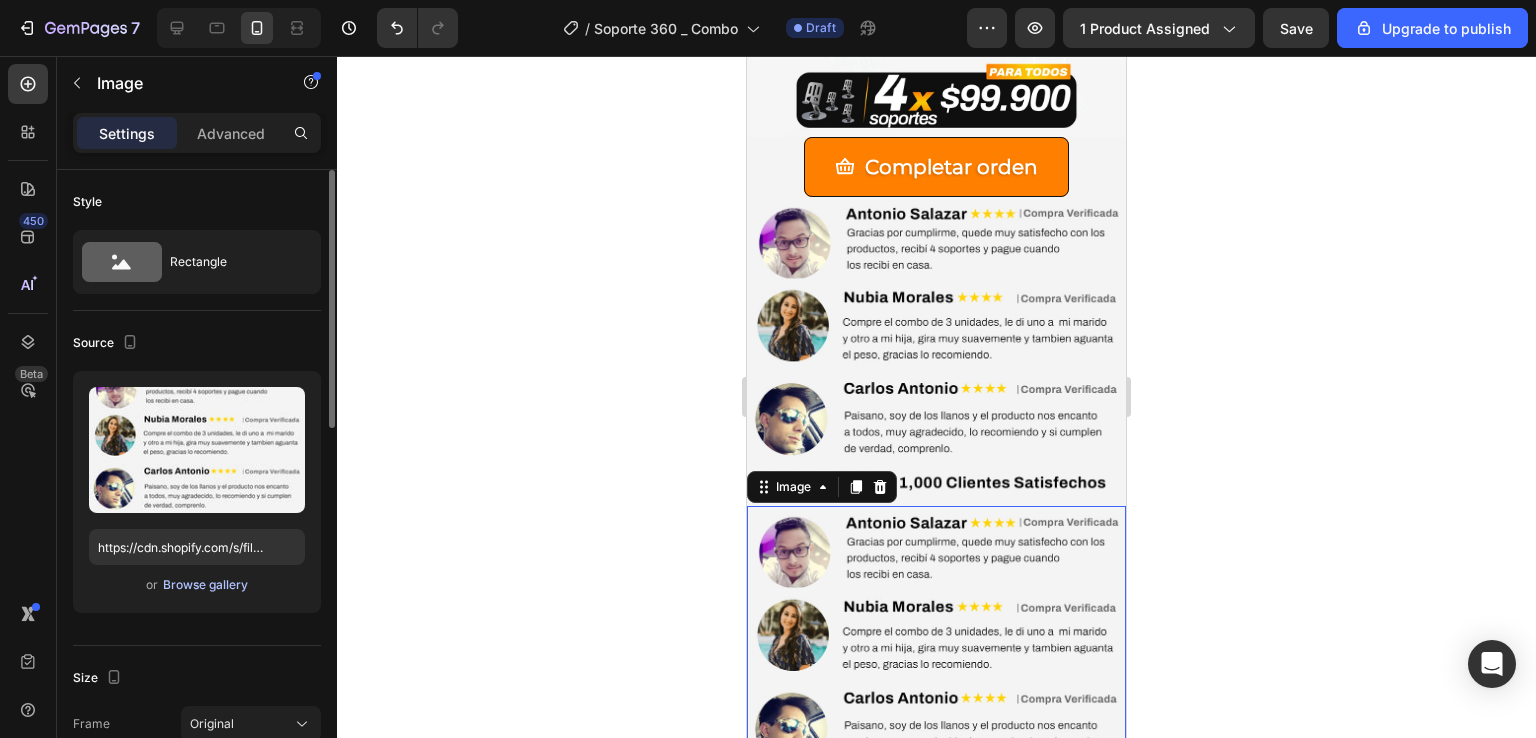 click on "Browse gallery" at bounding box center (205, 585) 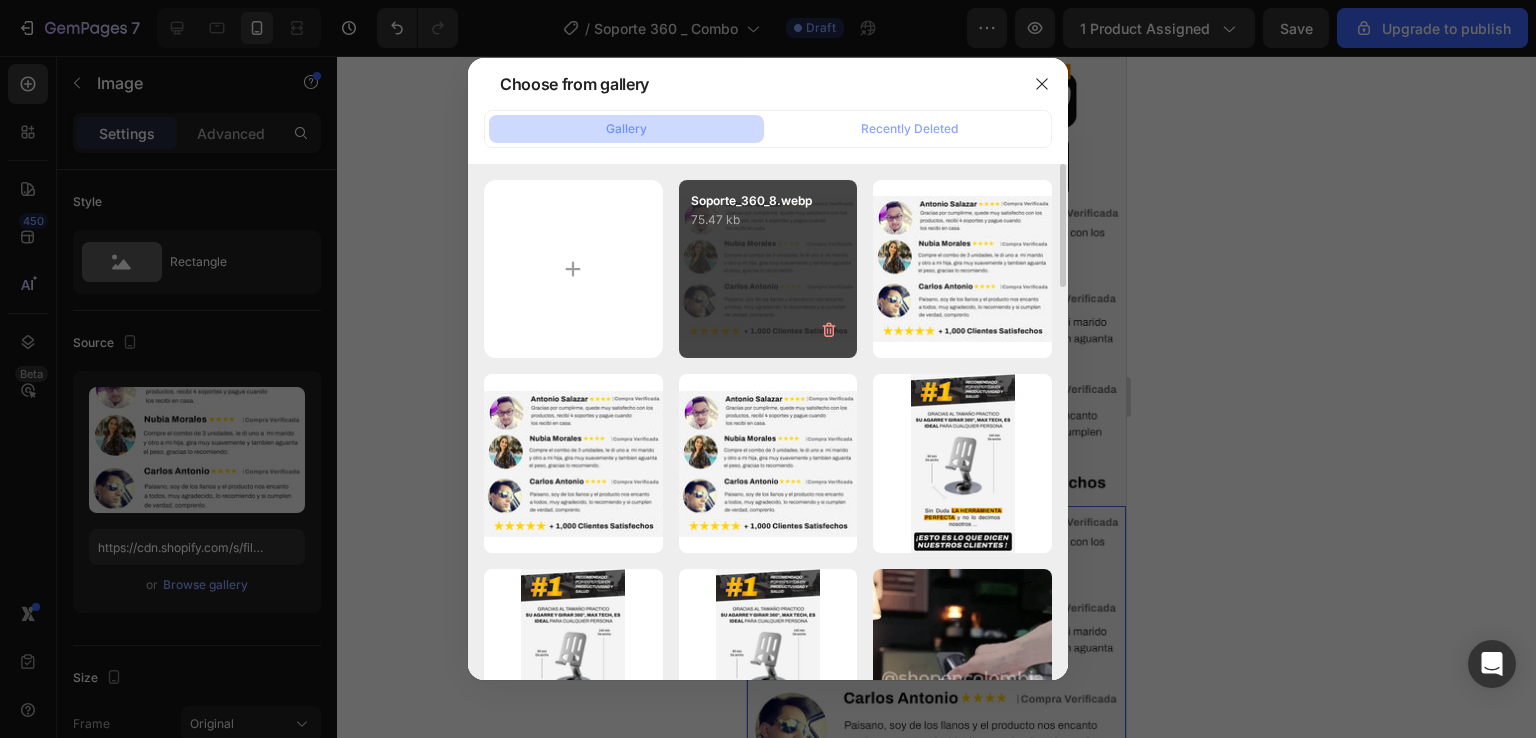 click on "Soporte_360_8.webp 75.47 kb" at bounding box center [768, 269] 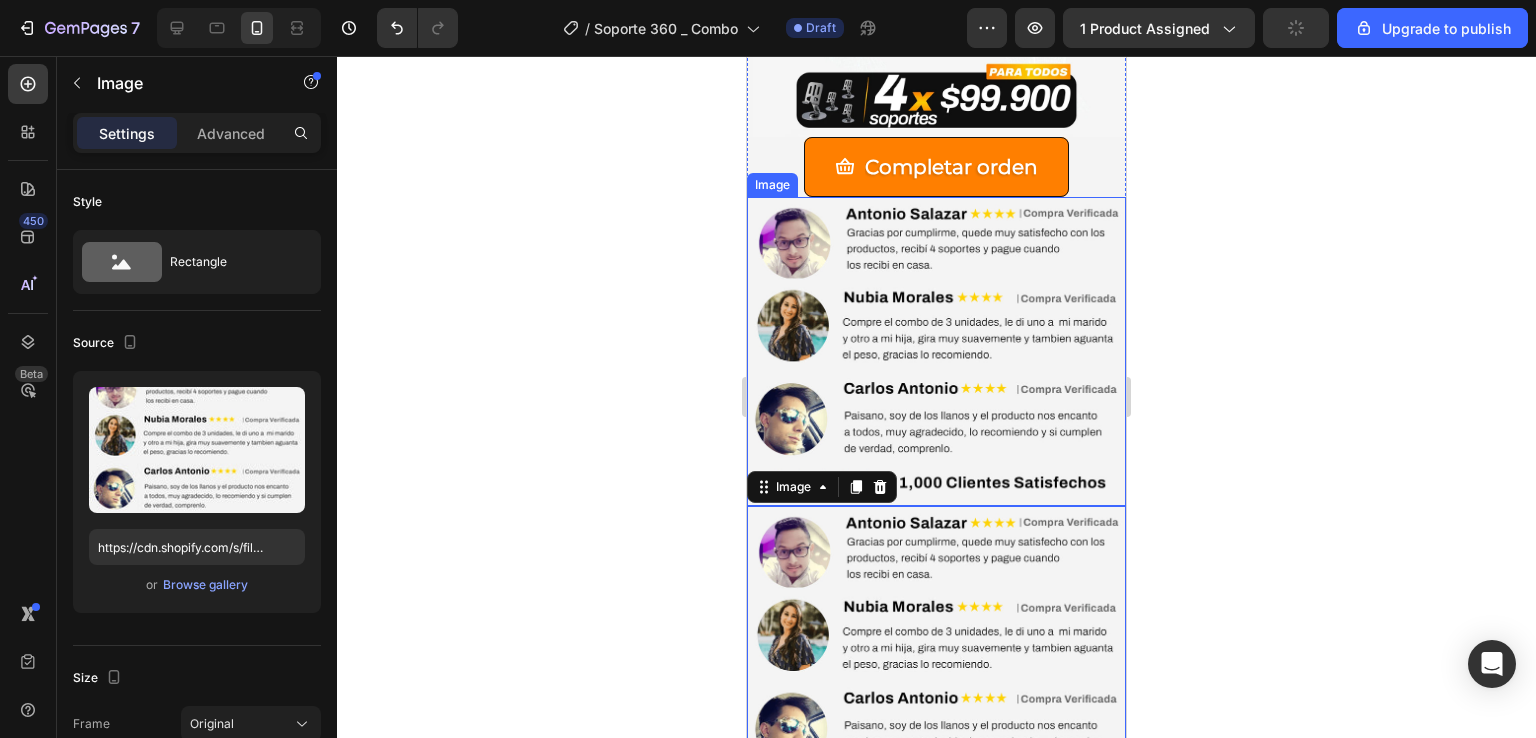 click at bounding box center [936, 351] 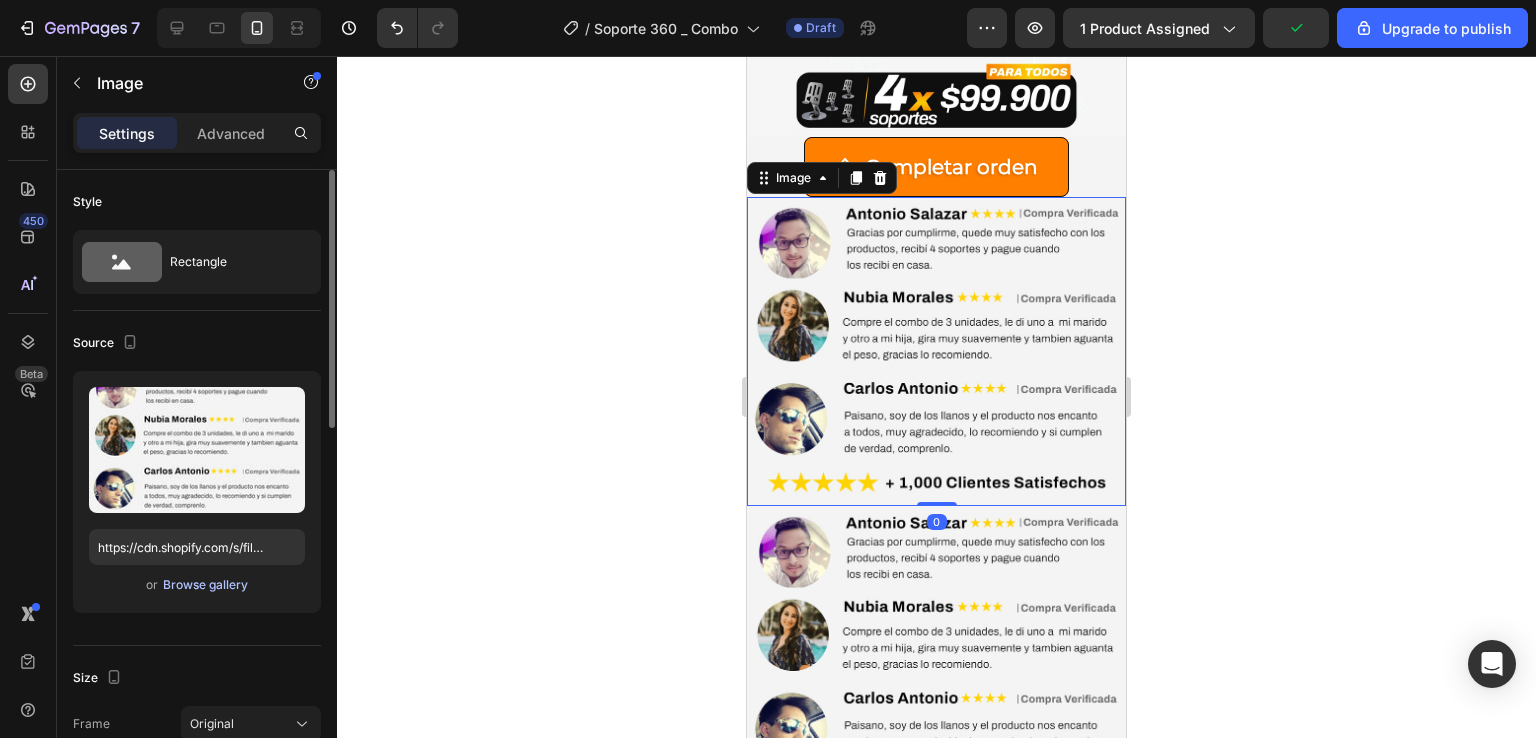 click on "Browse gallery" at bounding box center [205, 585] 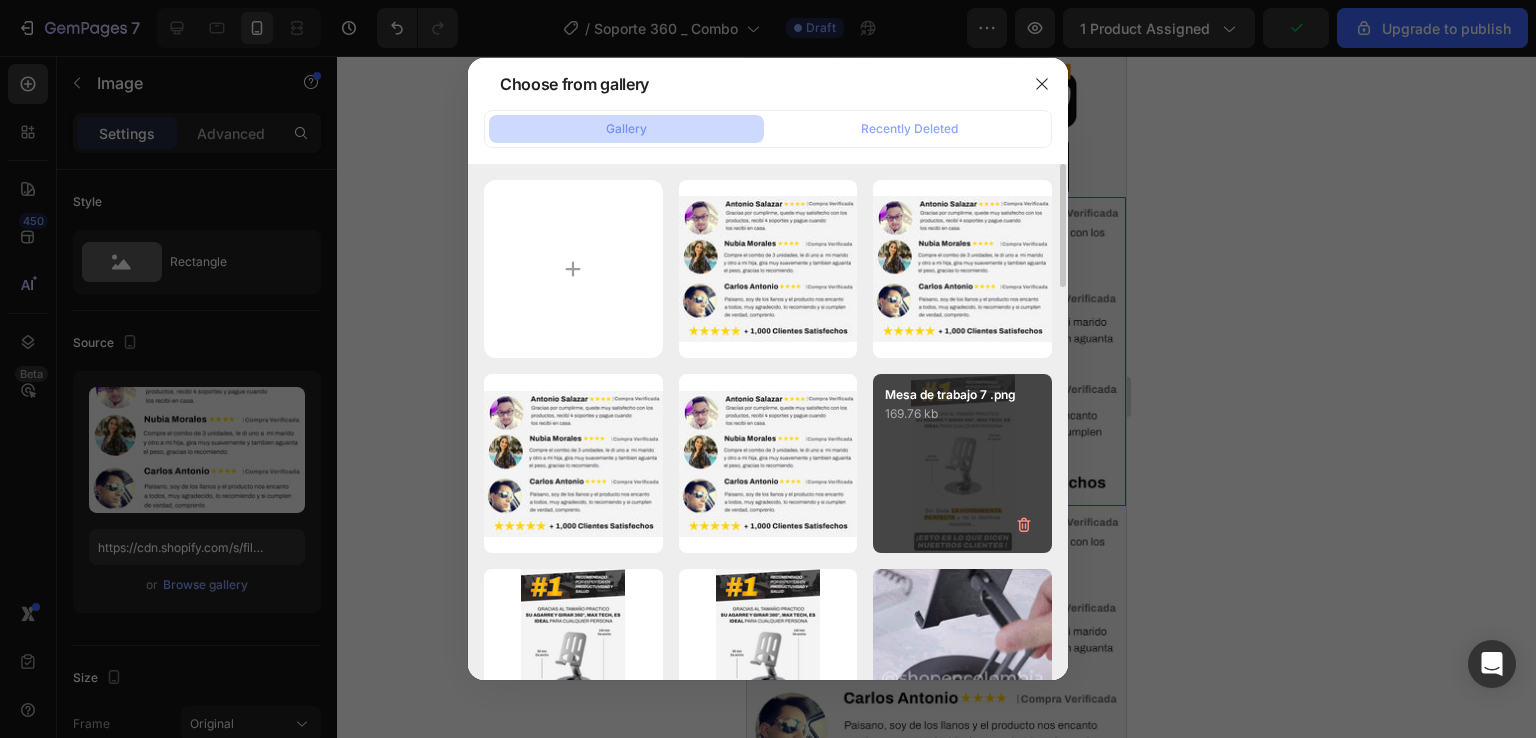 click on "Mesa de trabajo 7 .png 169.76 kb" at bounding box center (962, 463) 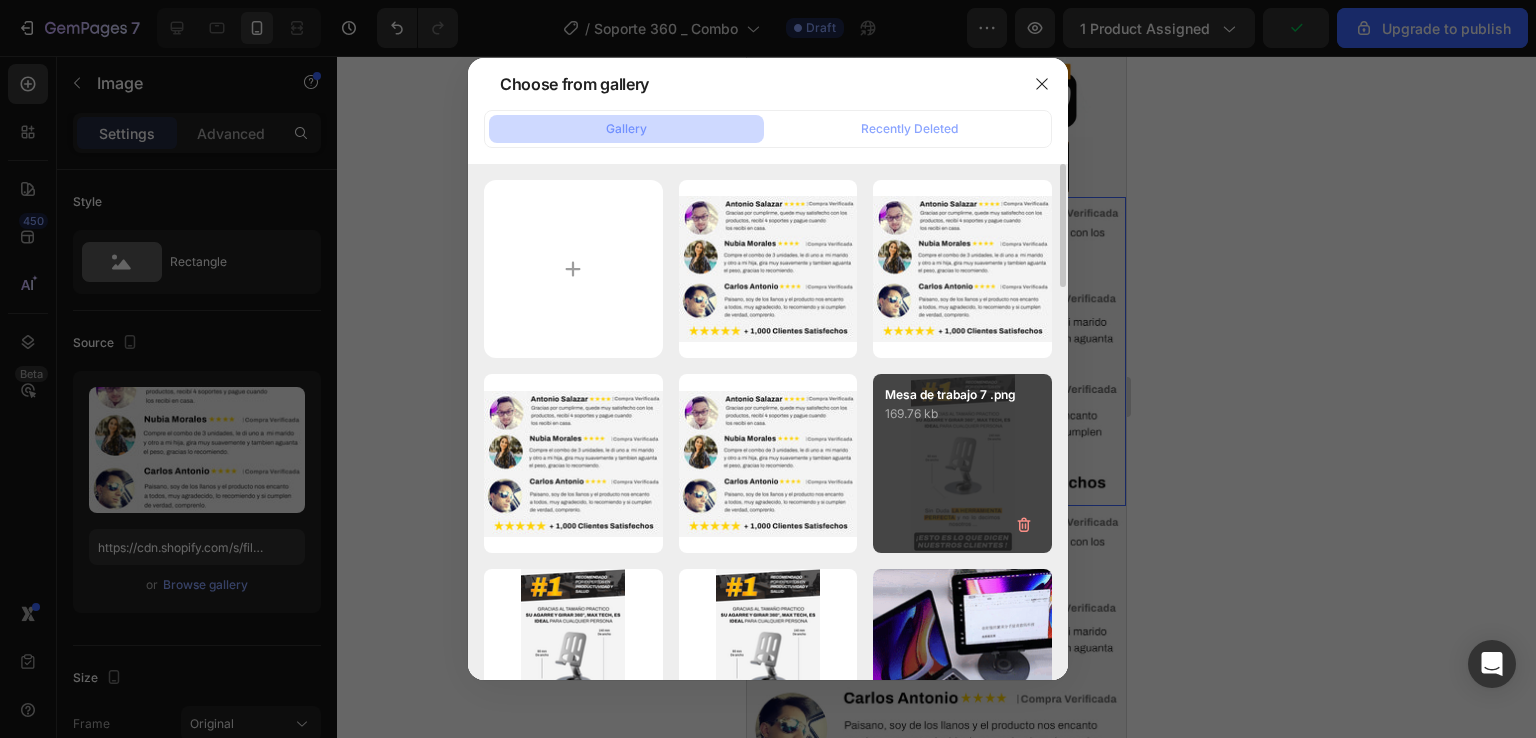 click on "Mesa de trabajo 7 .png 169.76 kb" at bounding box center [962, 463] 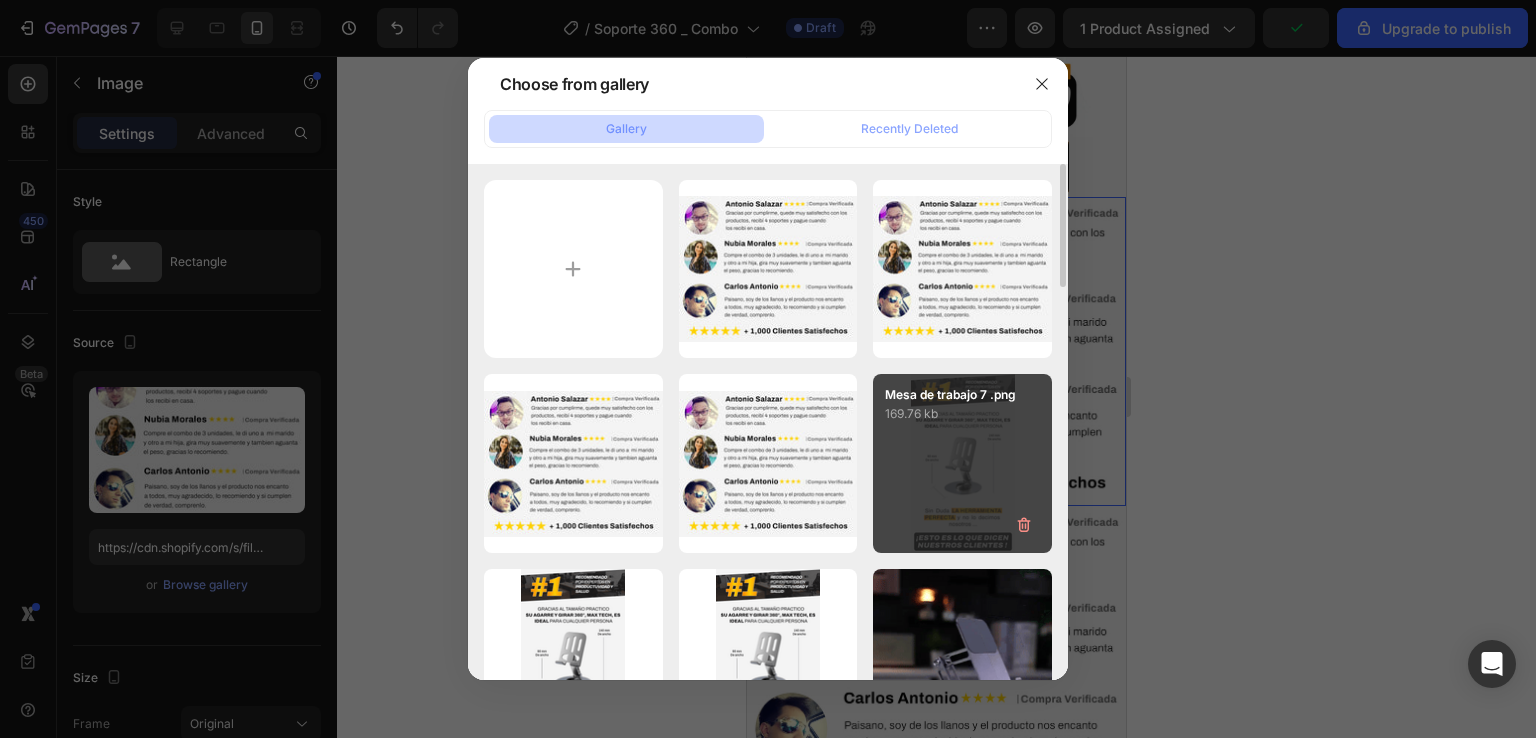 type on "https://cdn.shopify.com/s/files/1/0766/8111/7997/files/gempages_502531112615019464-91dcb135-0981-4a0b-9416-1a9daf4dab28.png" 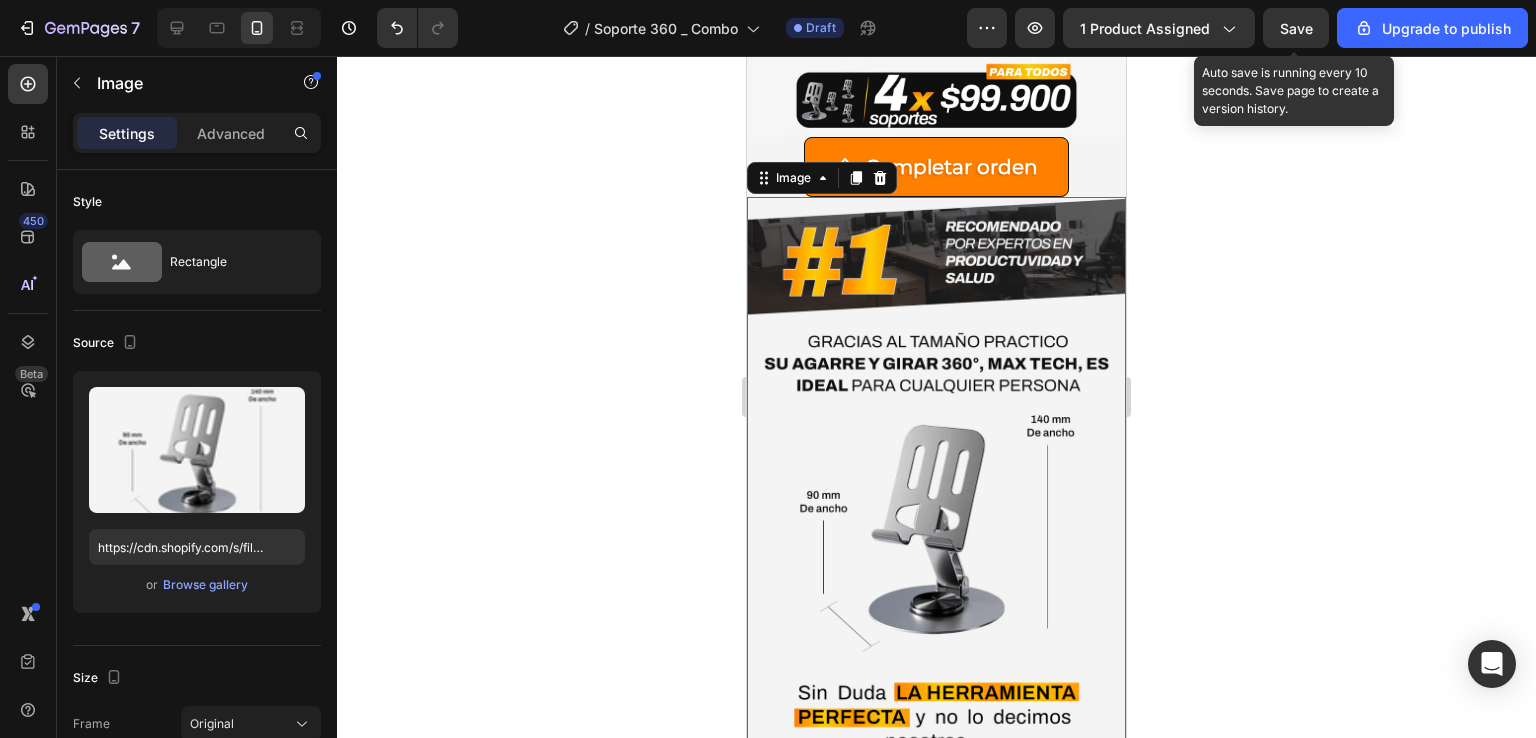 click on "Save" 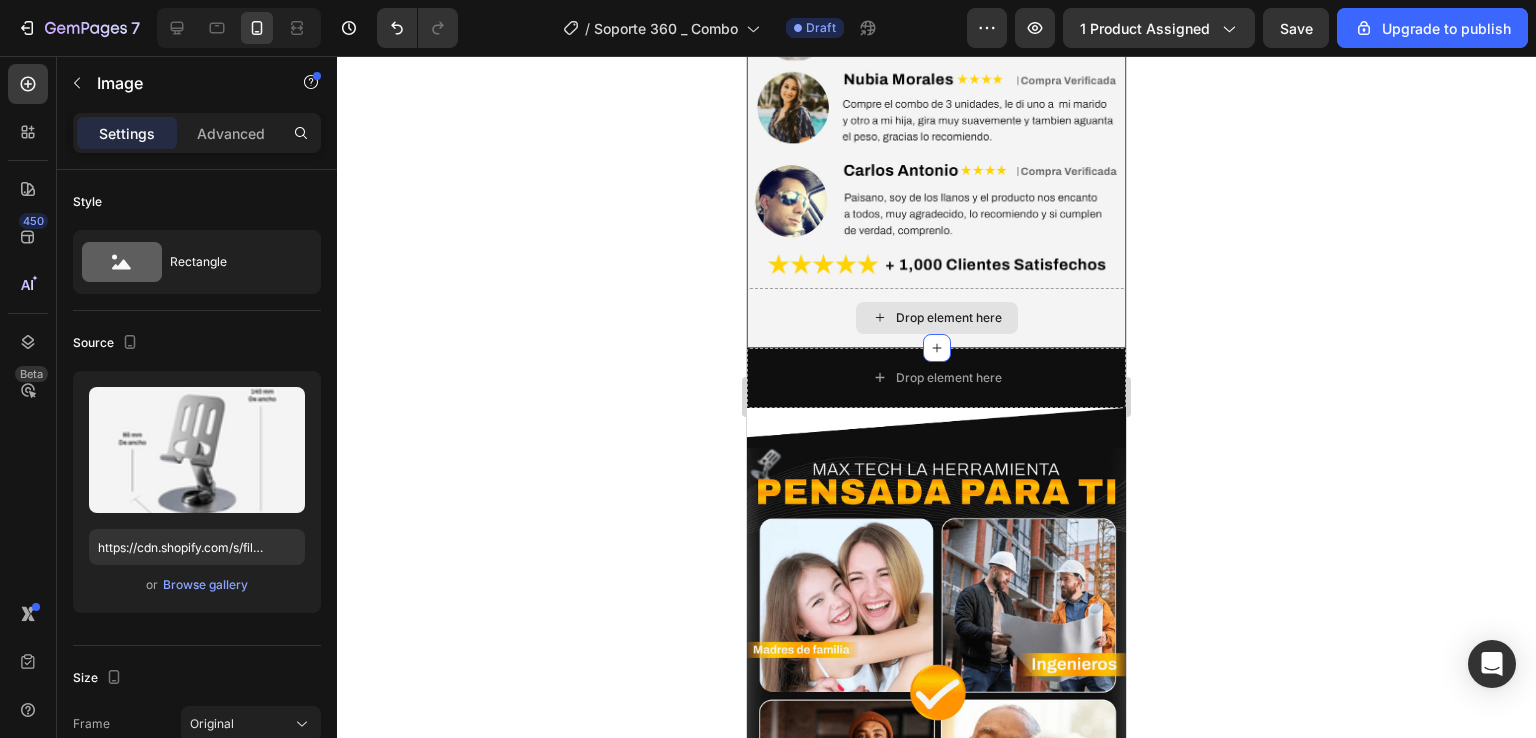 scroll, scrollTop: 2336, scrollLeft: 0, axis: vertical 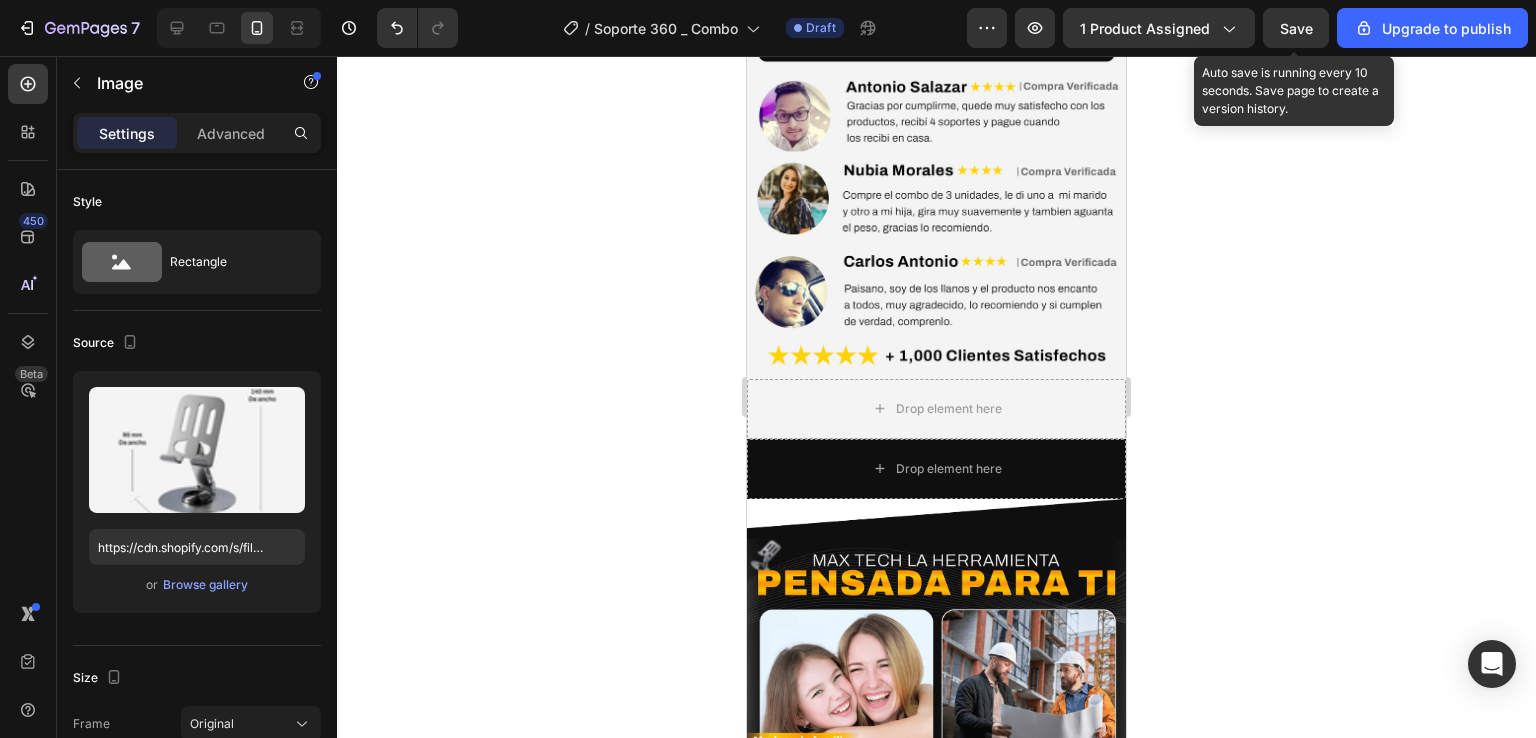 click on "Save" at bounding box center [1296, 28] 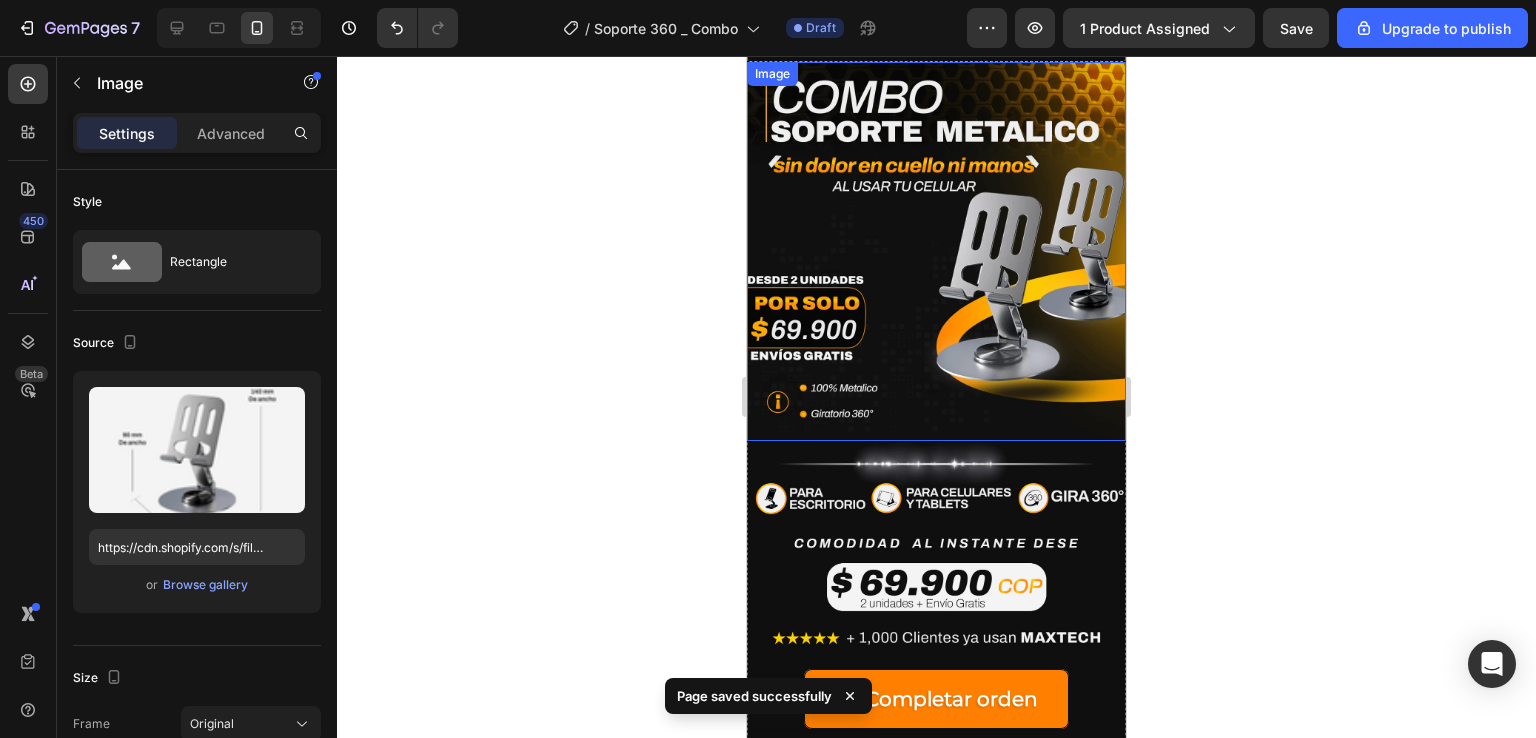 scroll, scrollTop: 0, scrollLeft: 0, axis: both 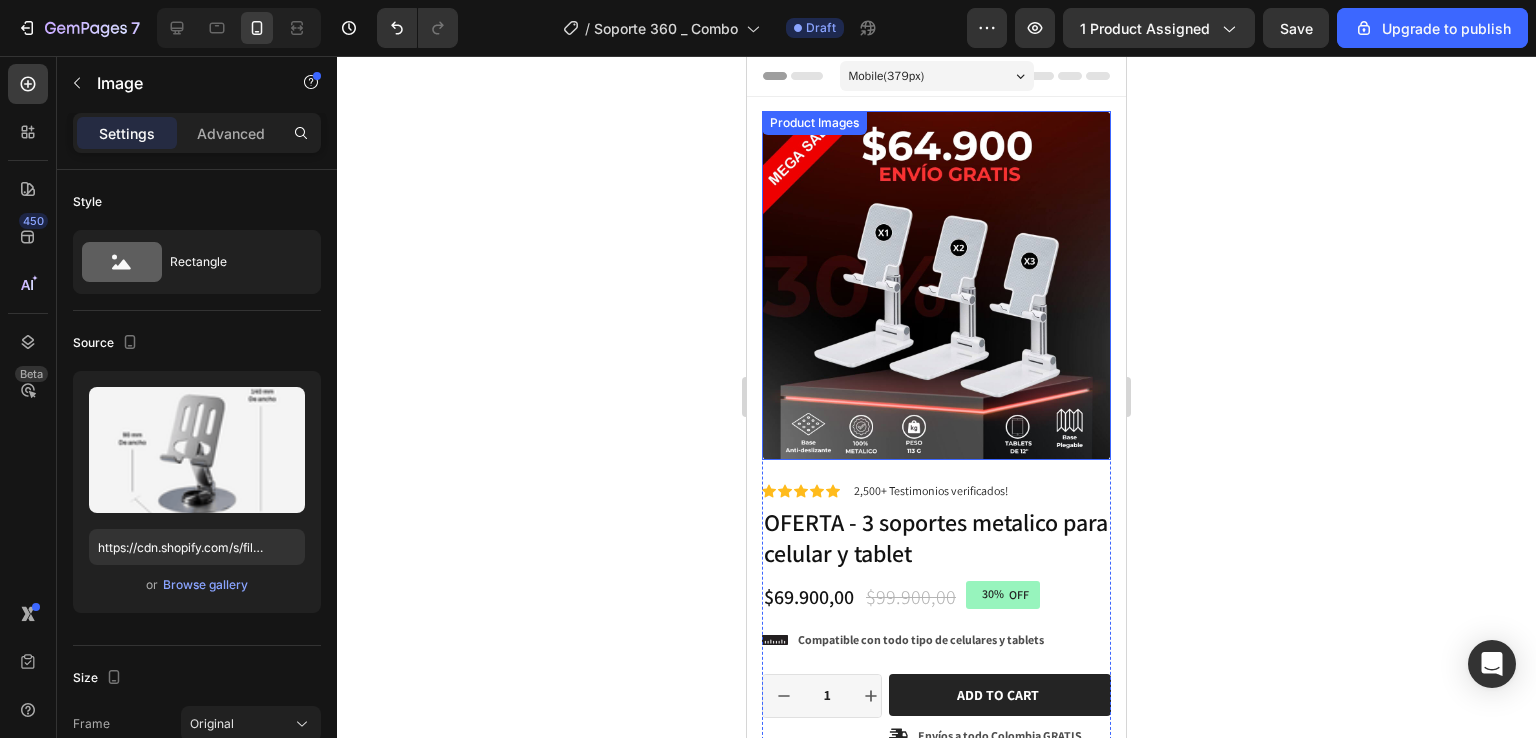 click at bounding box center (936, 285) 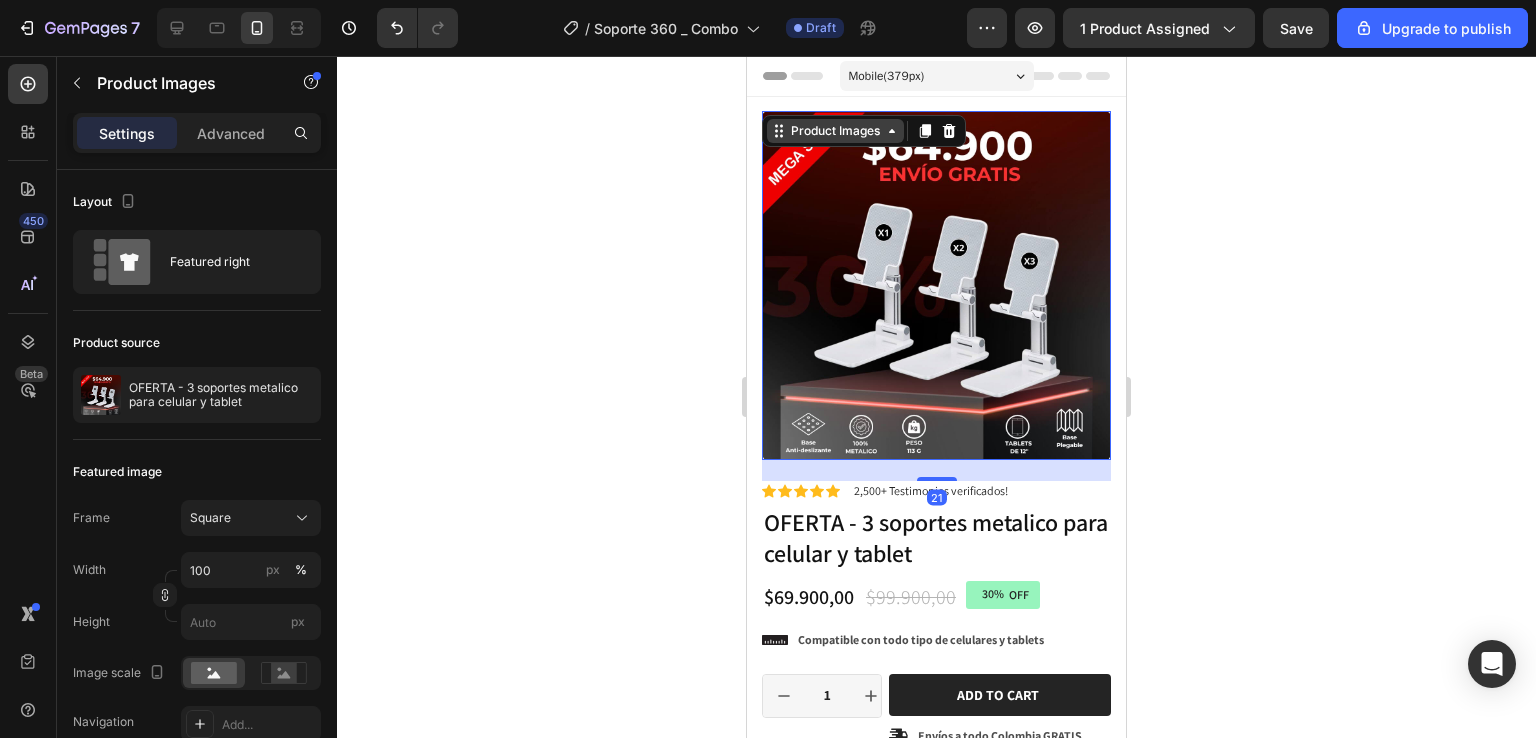 click on "Product Images" at bounding box center [835, 131] 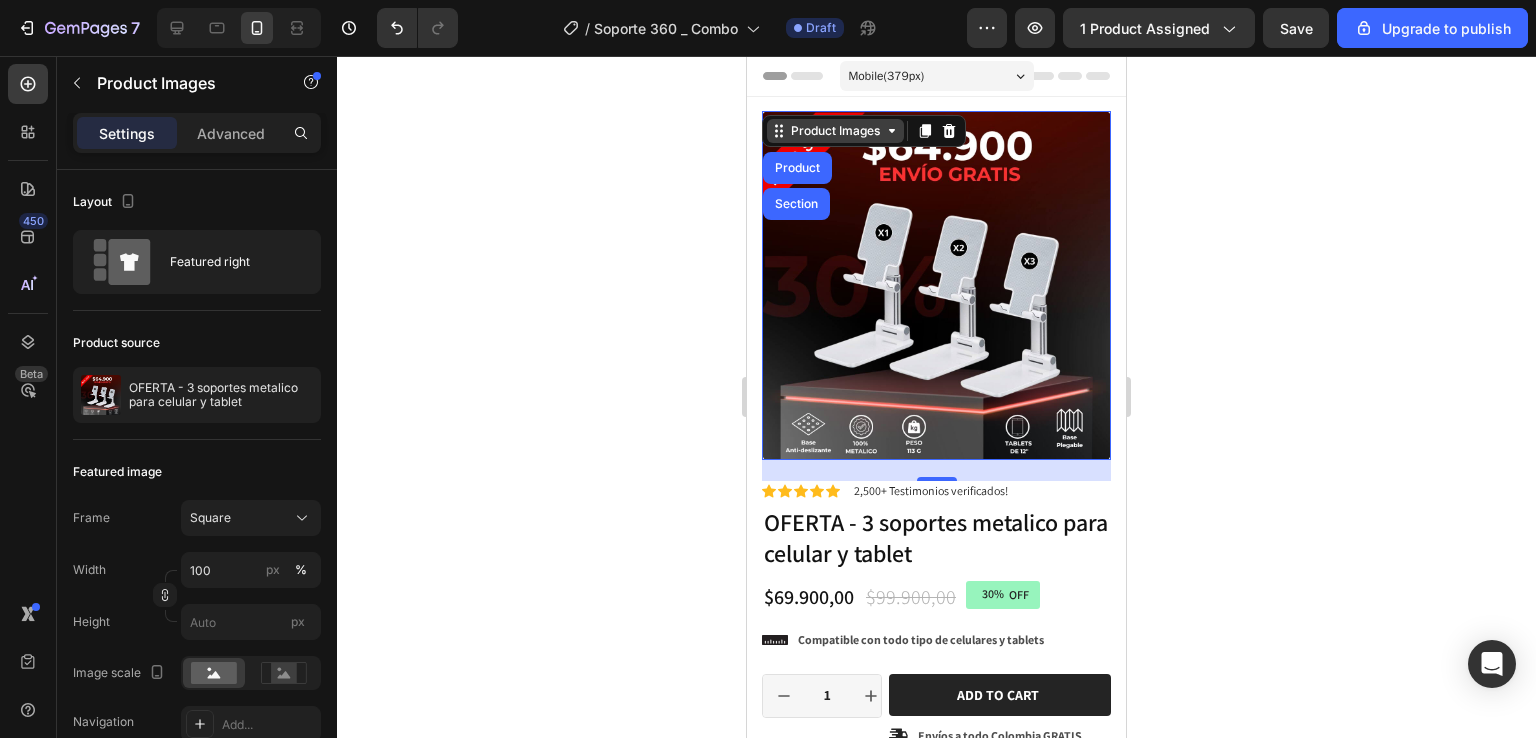 click on "Product Images" at bounding box center (835, 131) 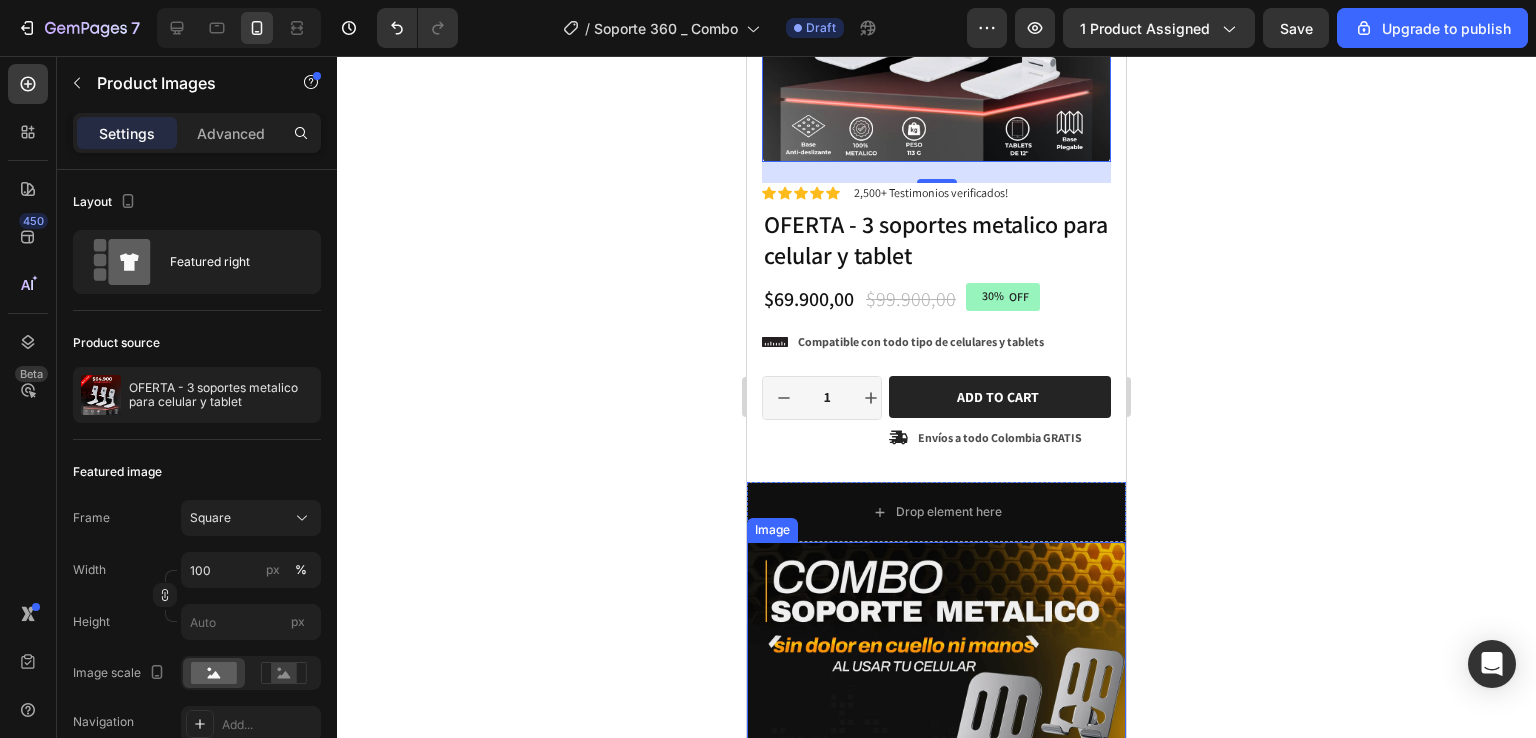 scroll, scrollTop: 0, scrollLeft: 0, axis: both 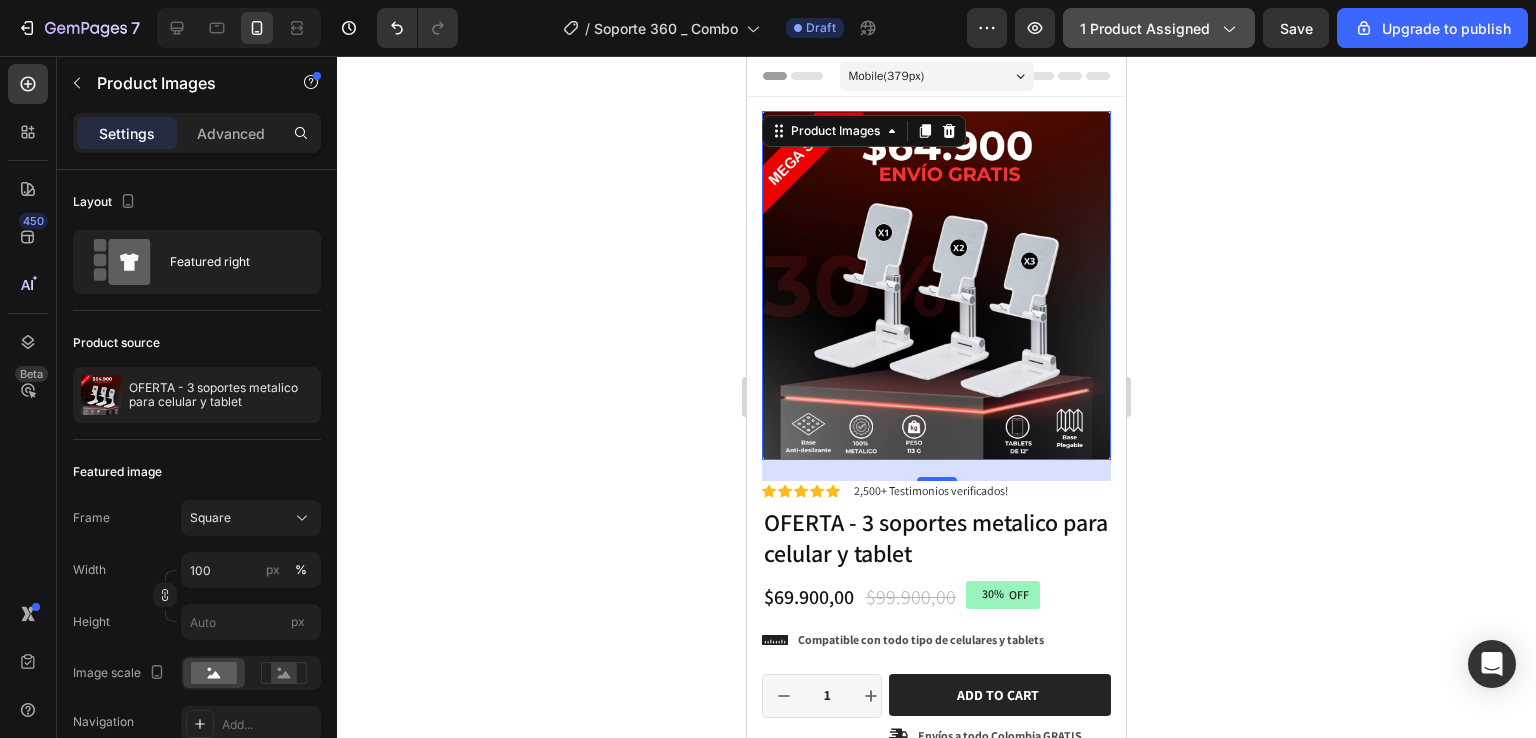click on "1 product assigned" 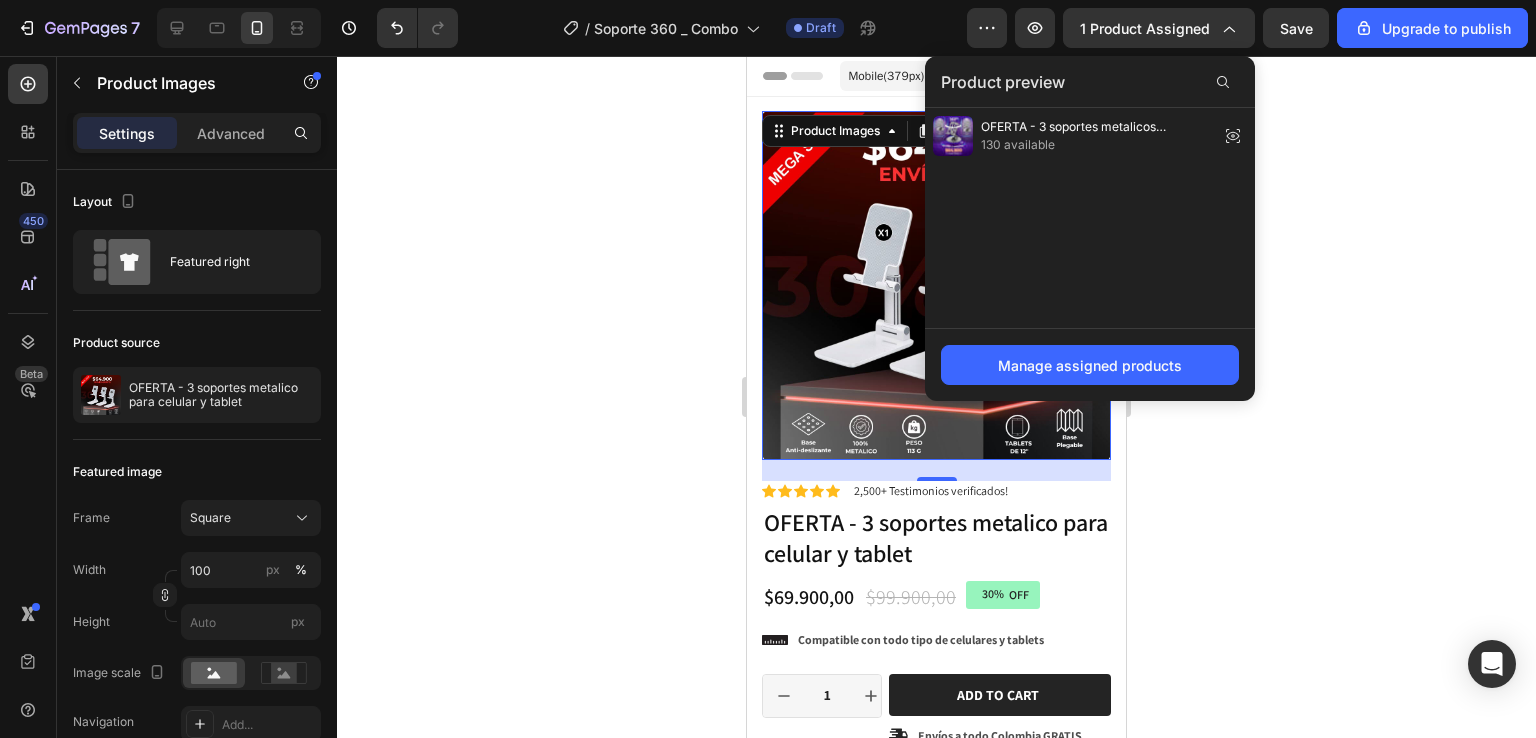 click 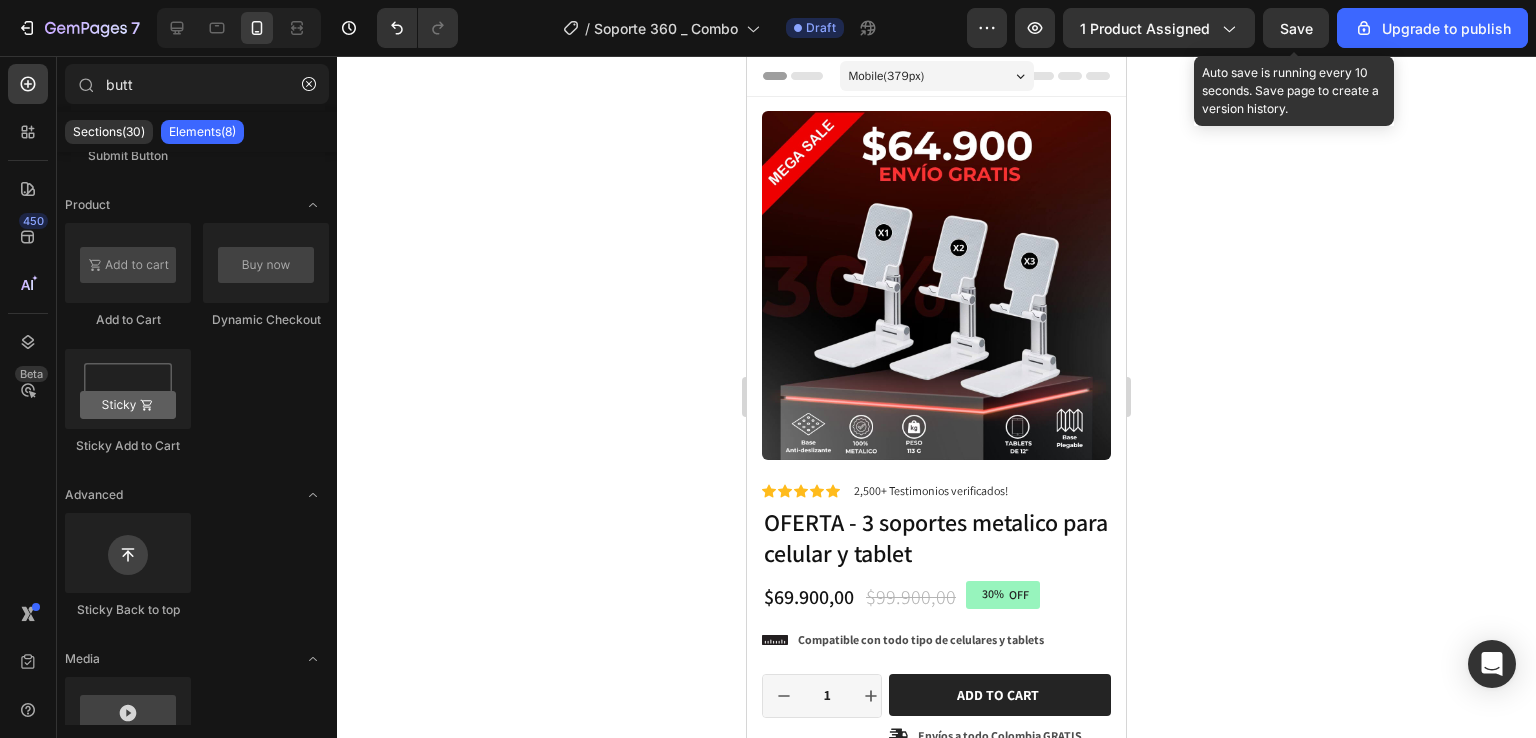 click on "Save" 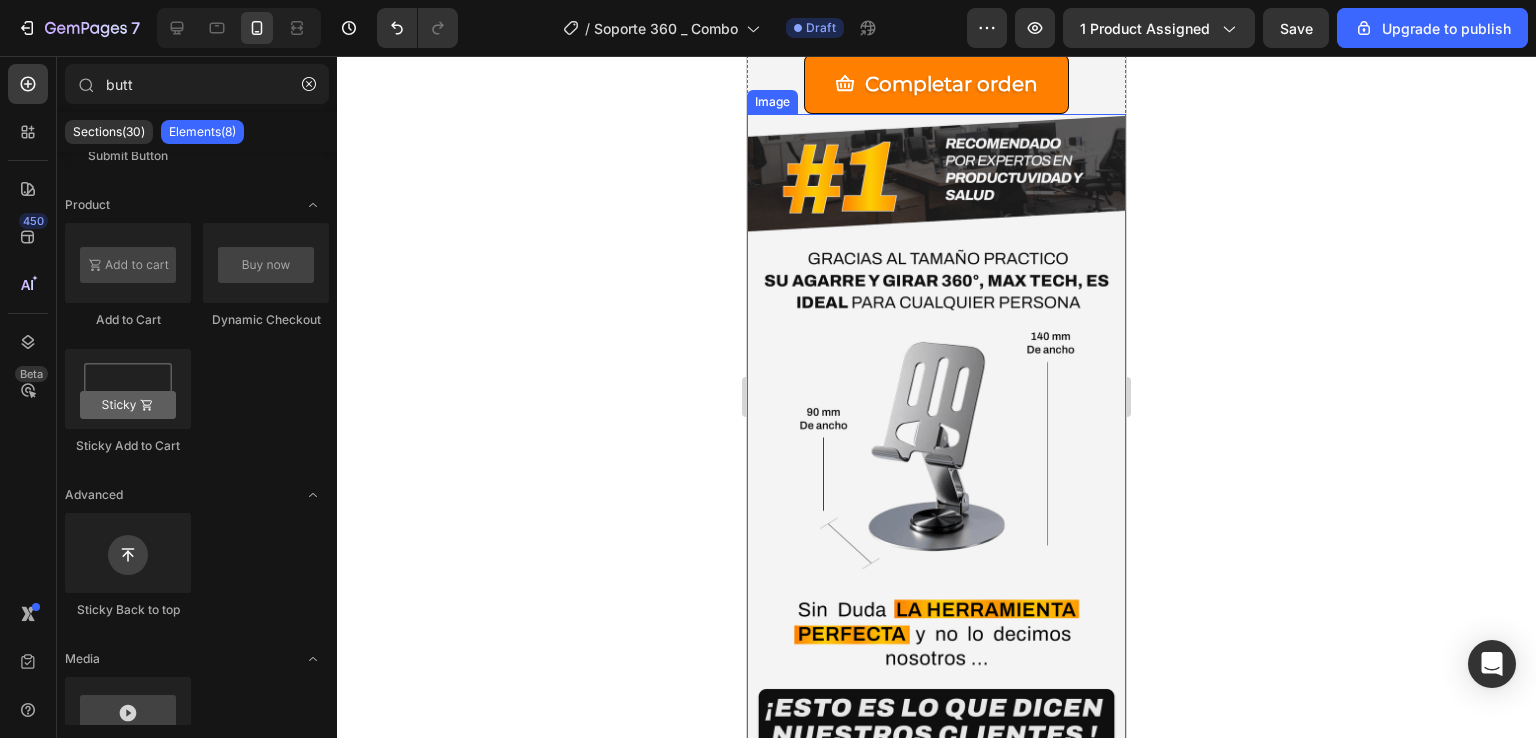 scroll, scrollTop: 4200, scrollLeft: 0, axis: vertical 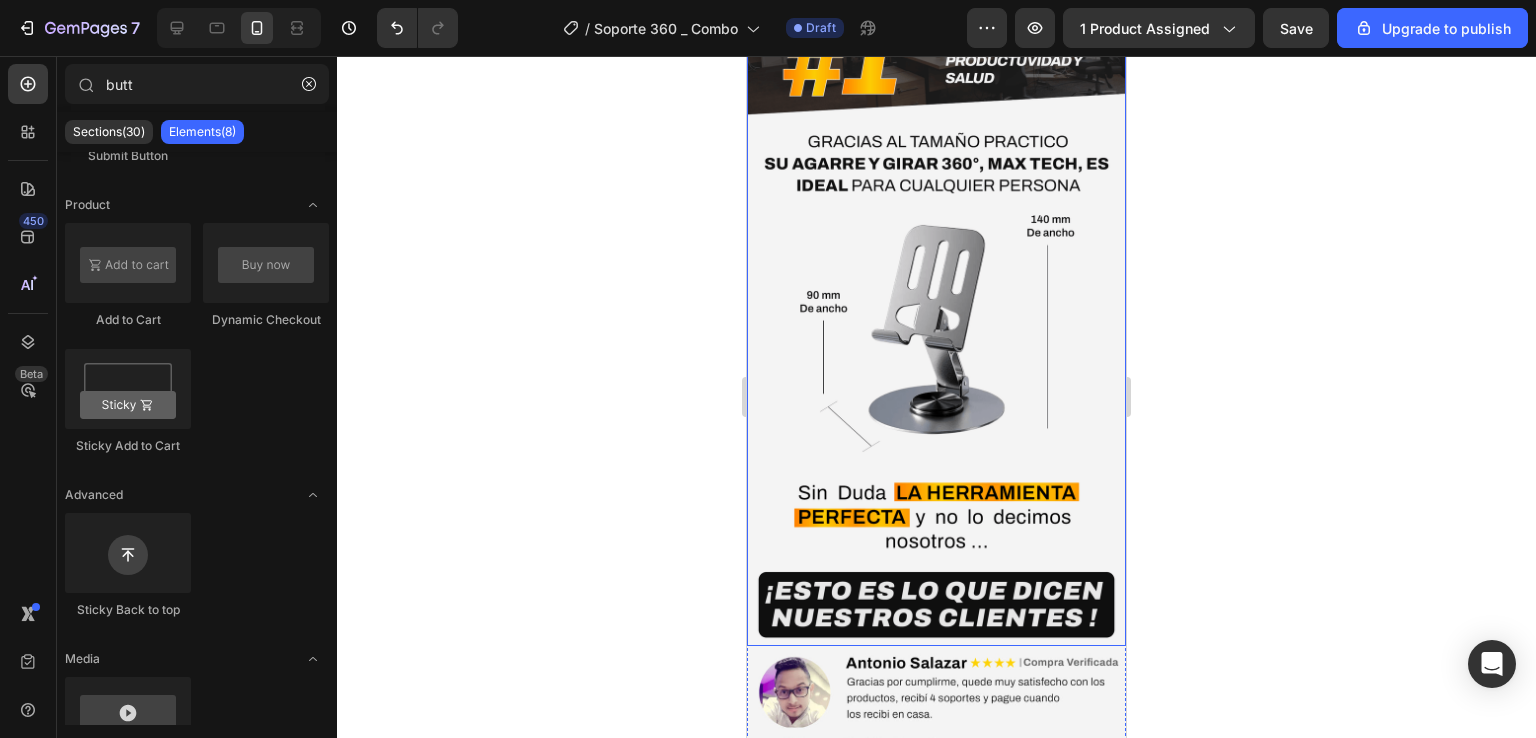 click 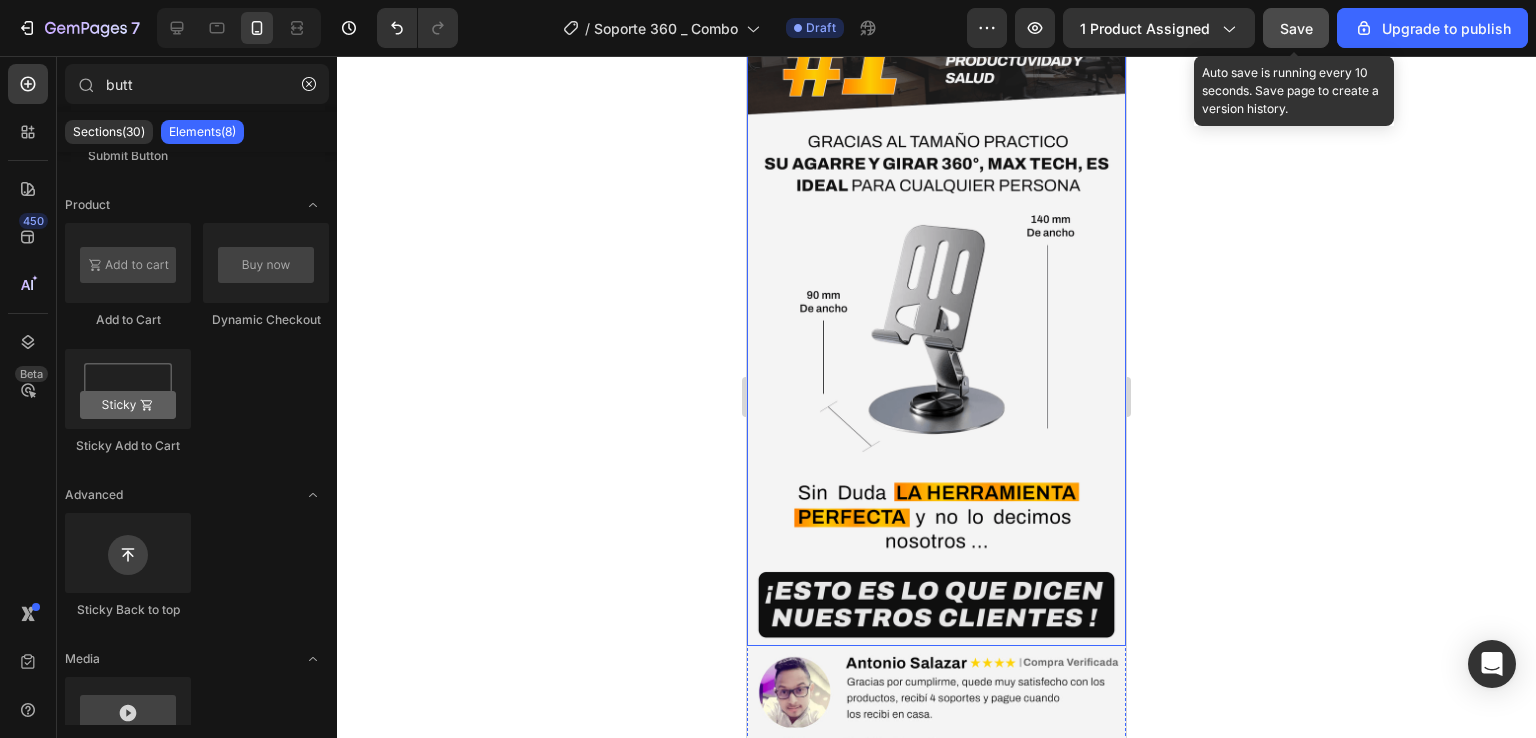 click on "Save" at bounding box center (1296, 28) 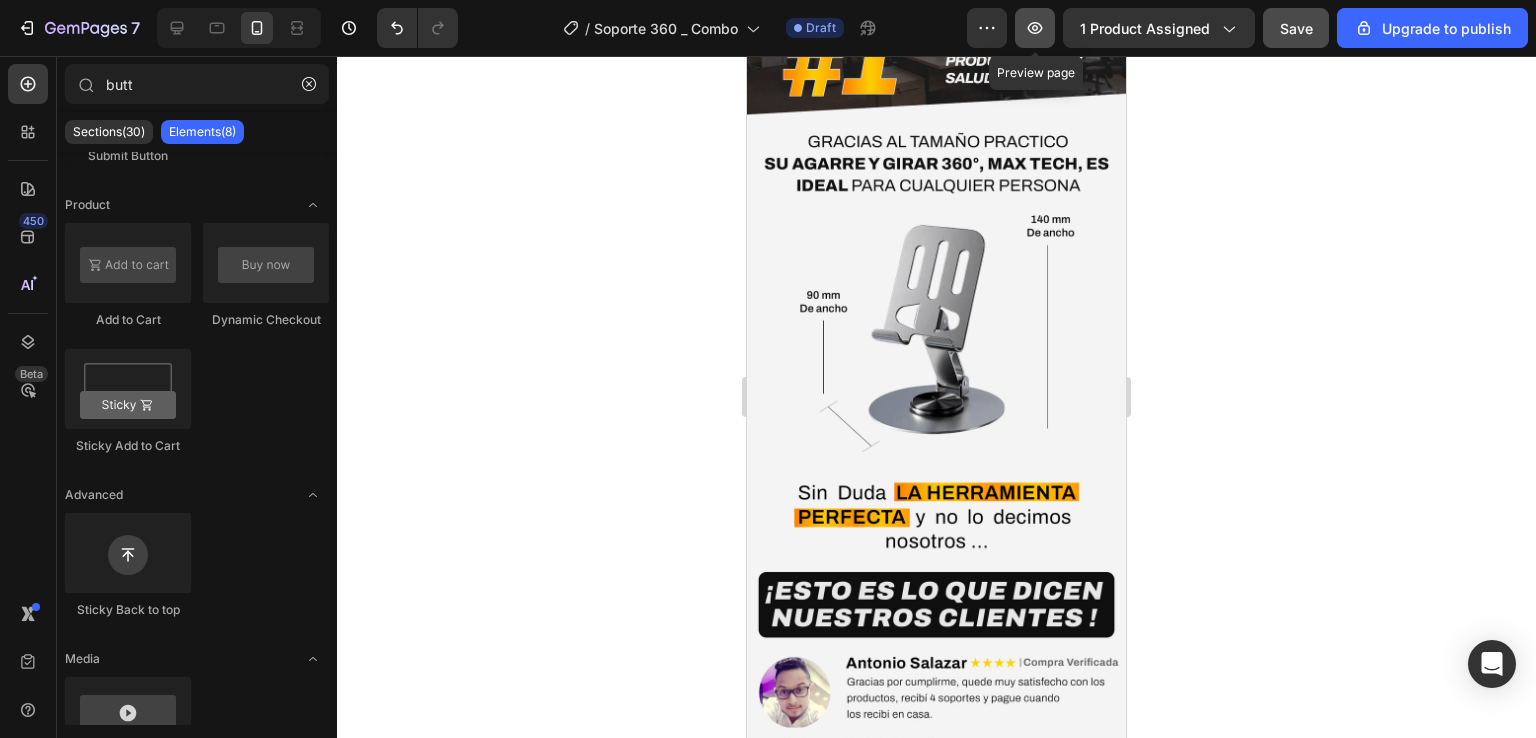 click 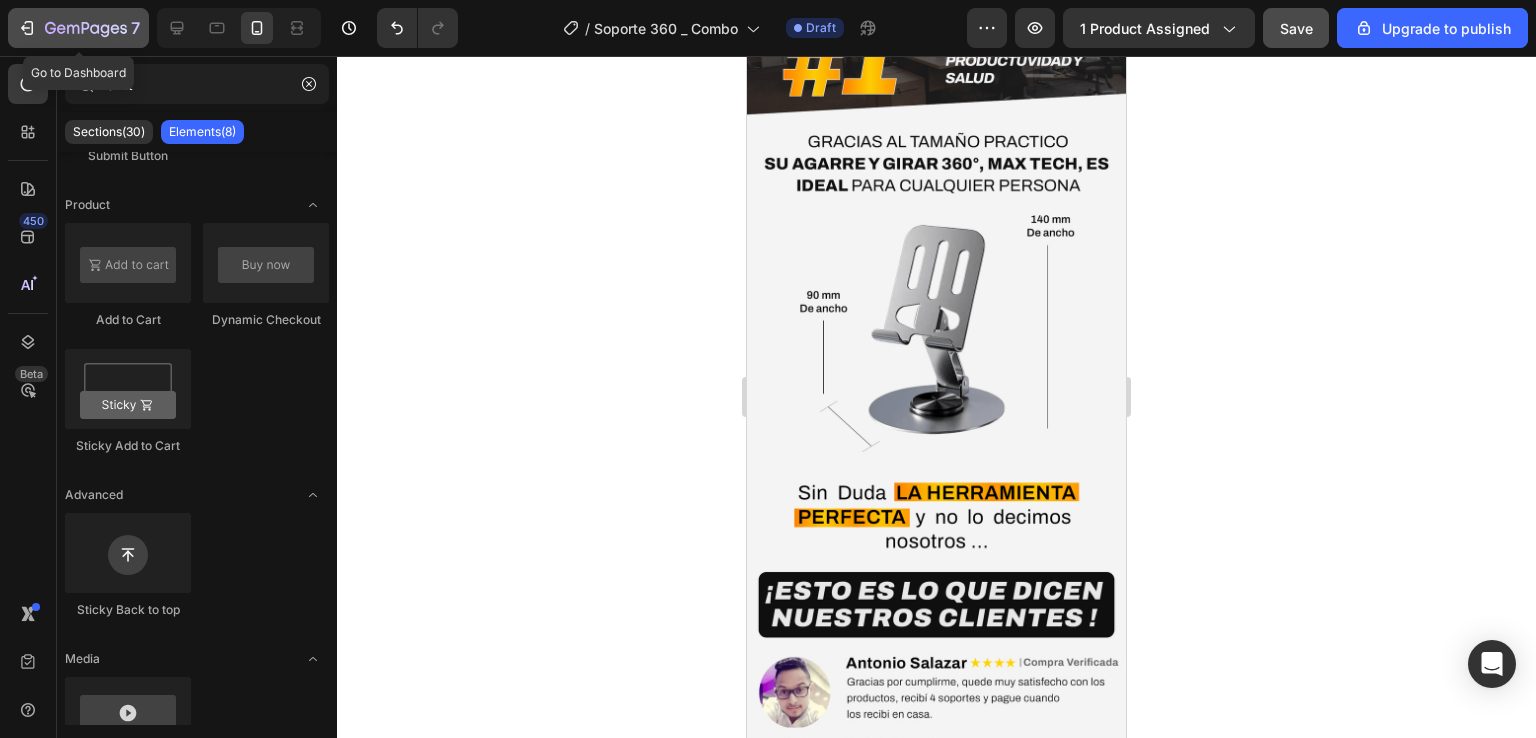 click 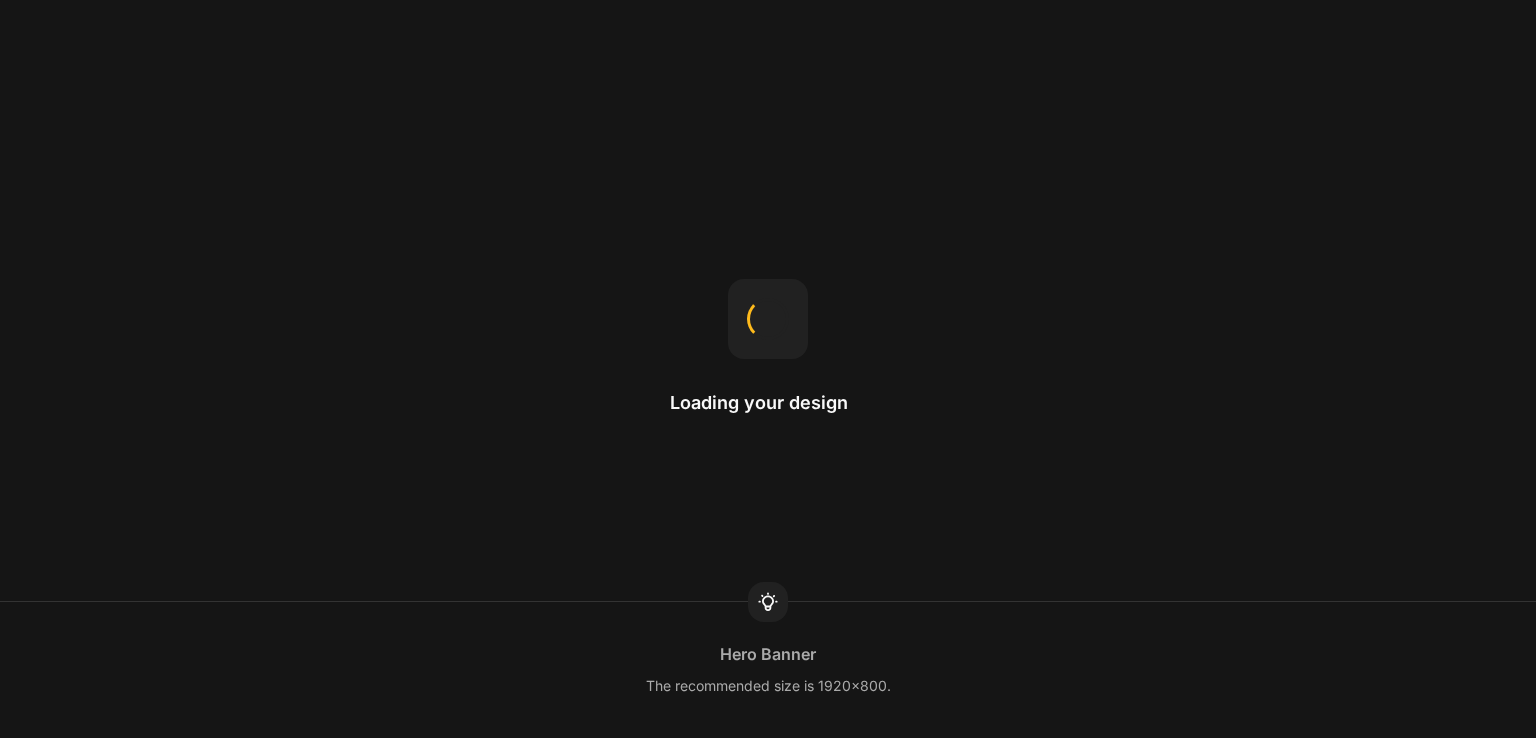 scroll, scrollTop: 0, scrollLeft: 0, axis: both 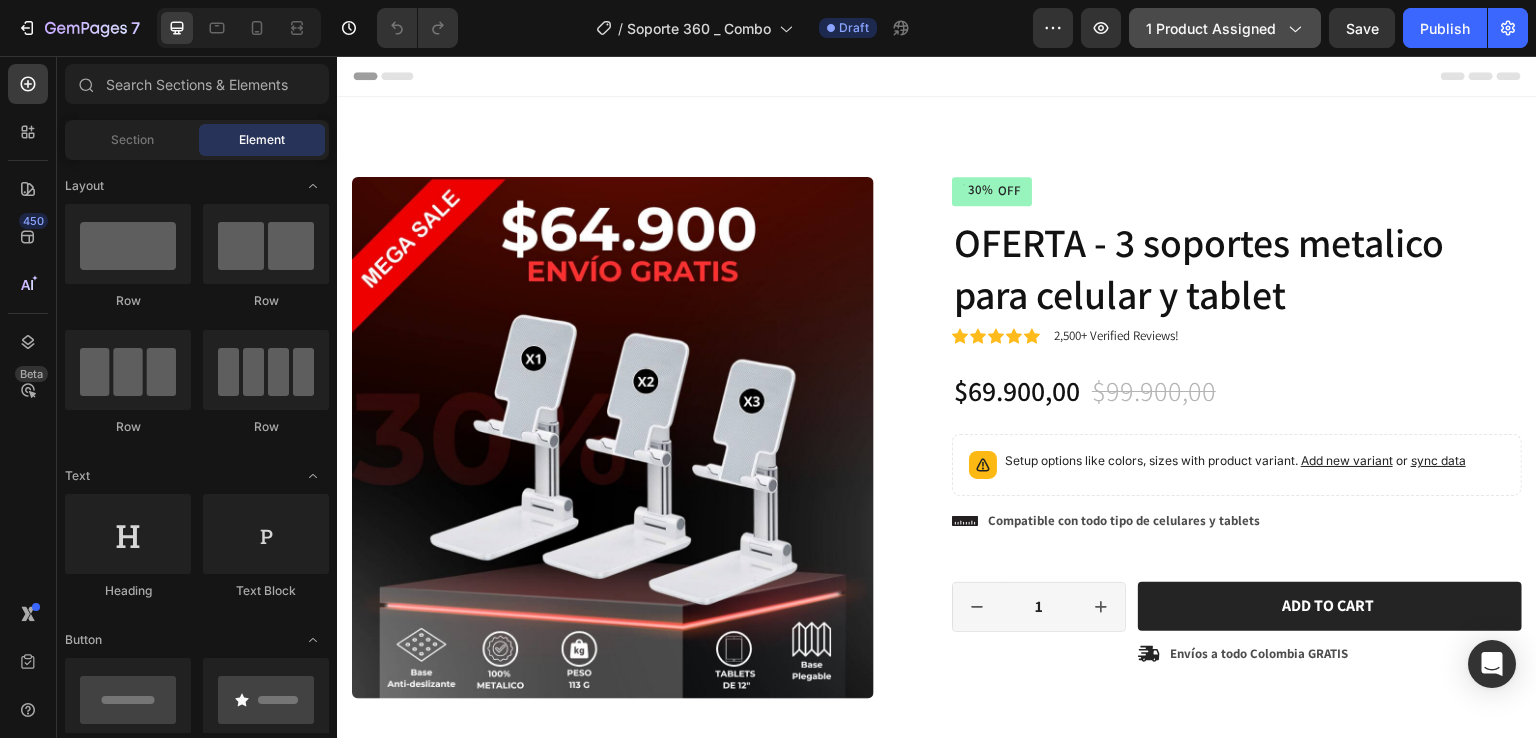 click on "1 product assigned" 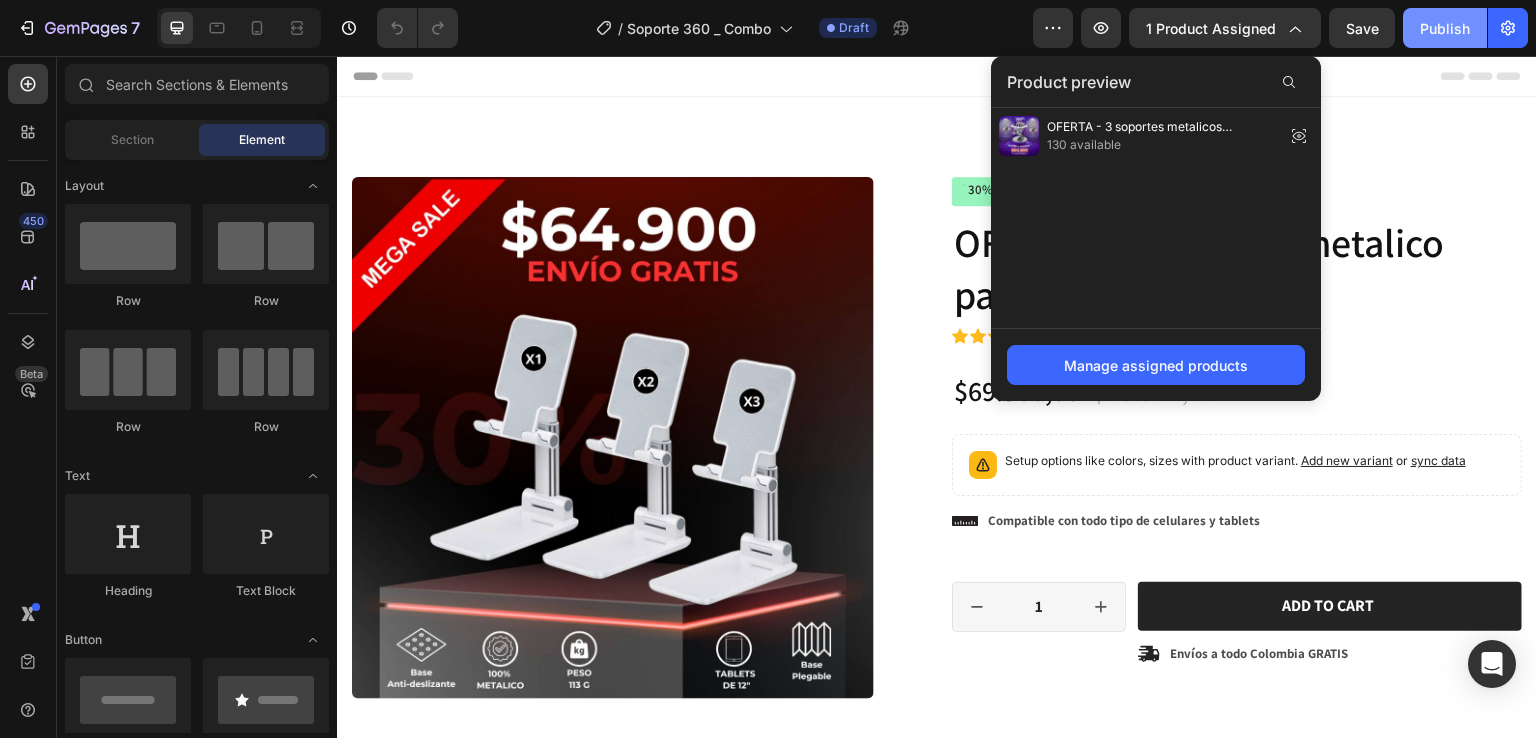 click on "Publish" at bounding box center (1445, 28) 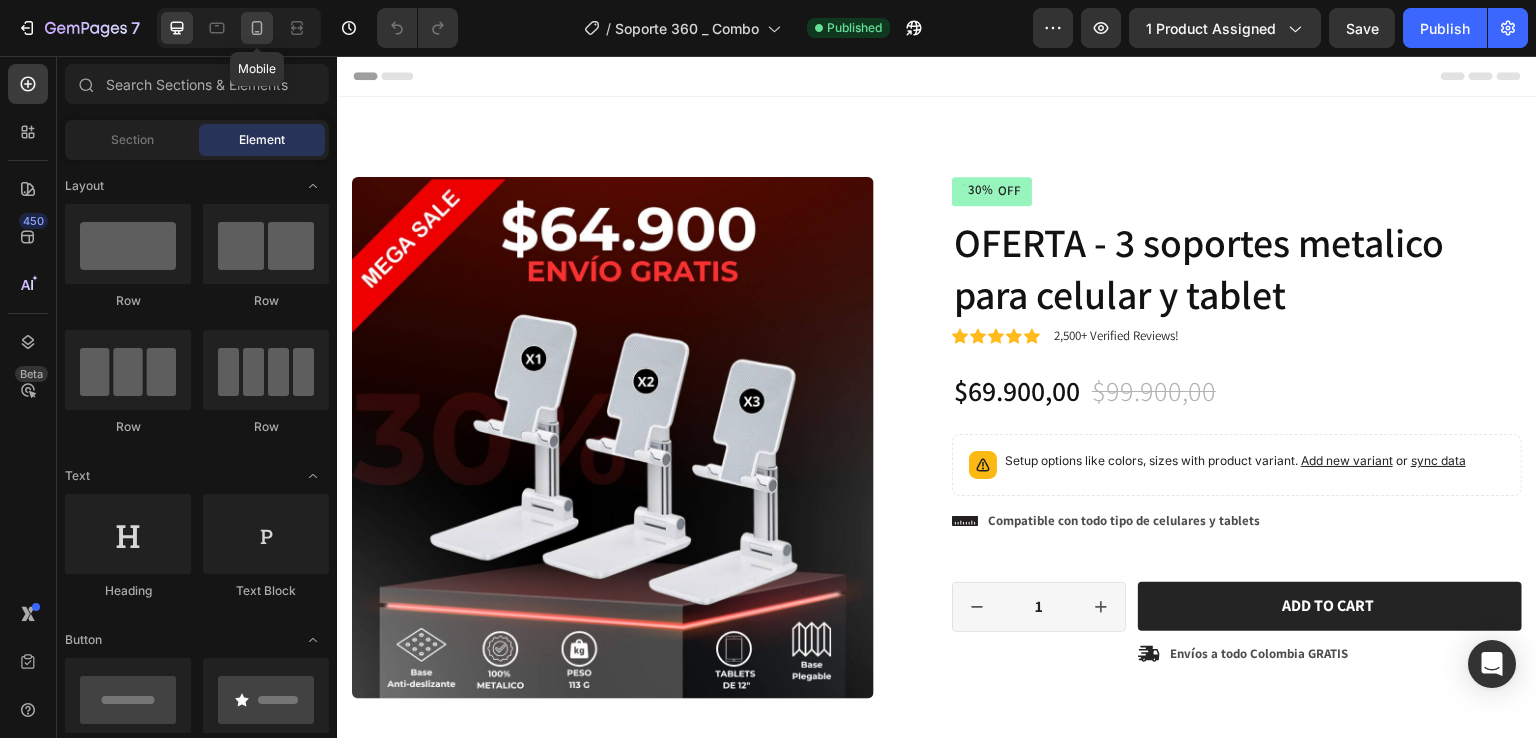 click 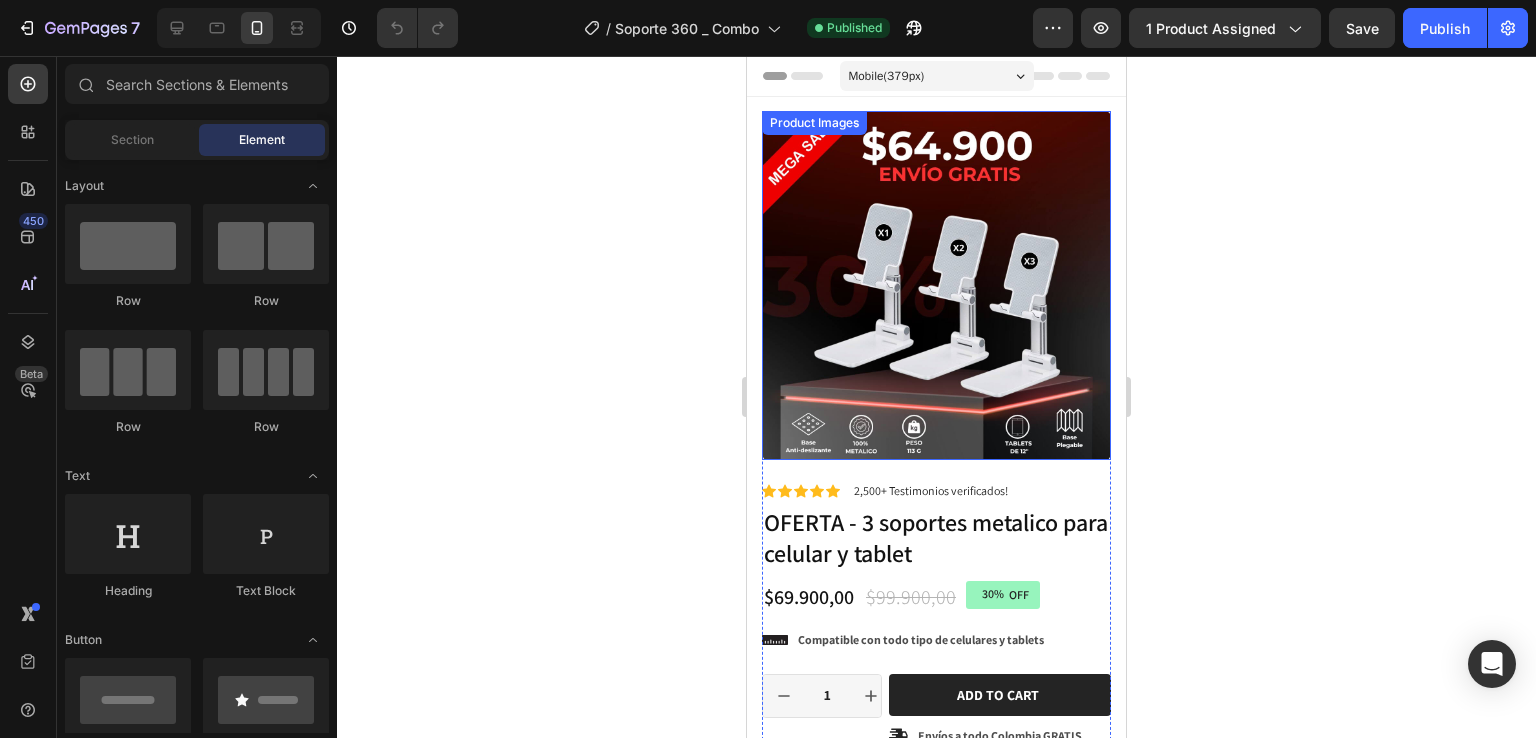 click on "Product Images" at bounding box center [936, 285] 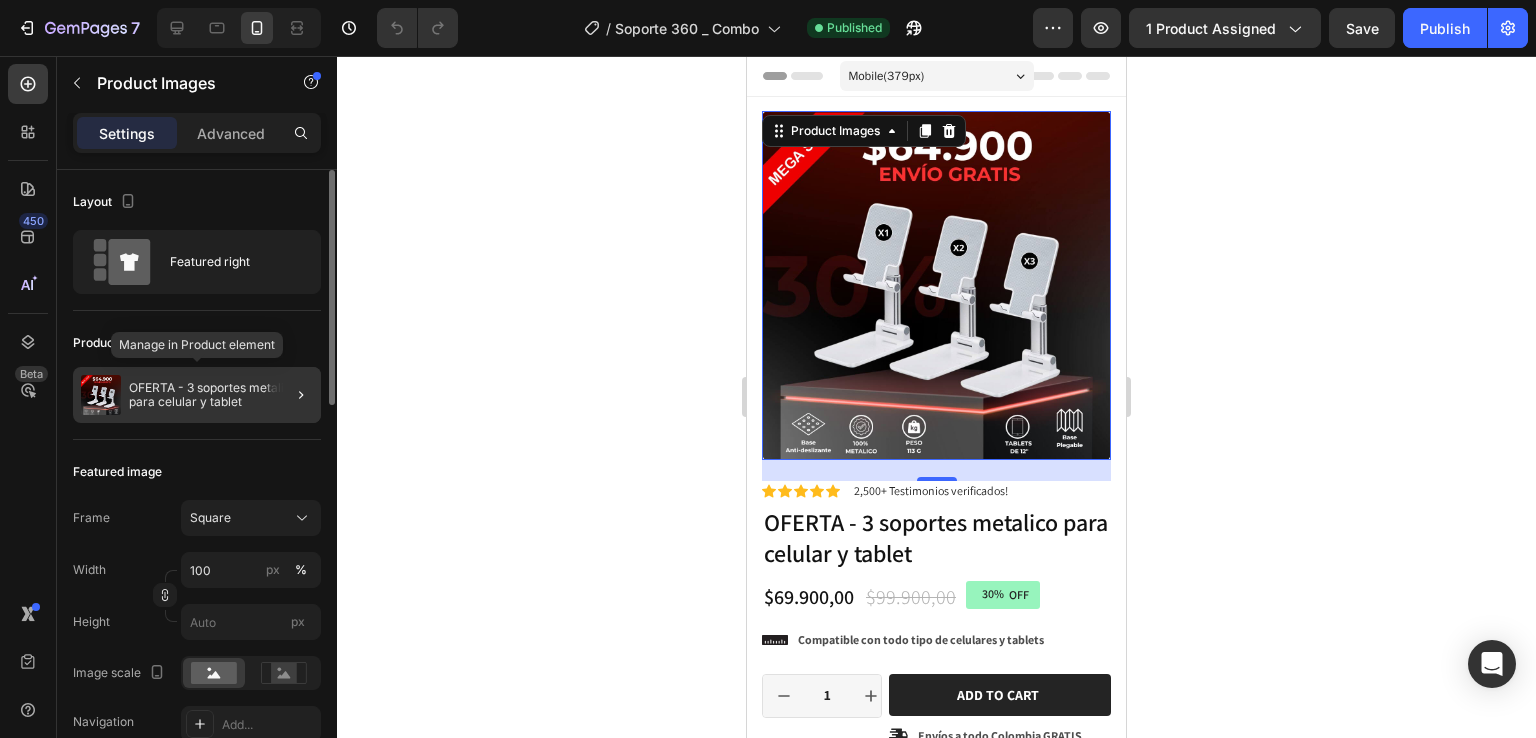 click on "OFERTA - 3 soportes metalico para celular y tablet" at bounding box center [221, 395] 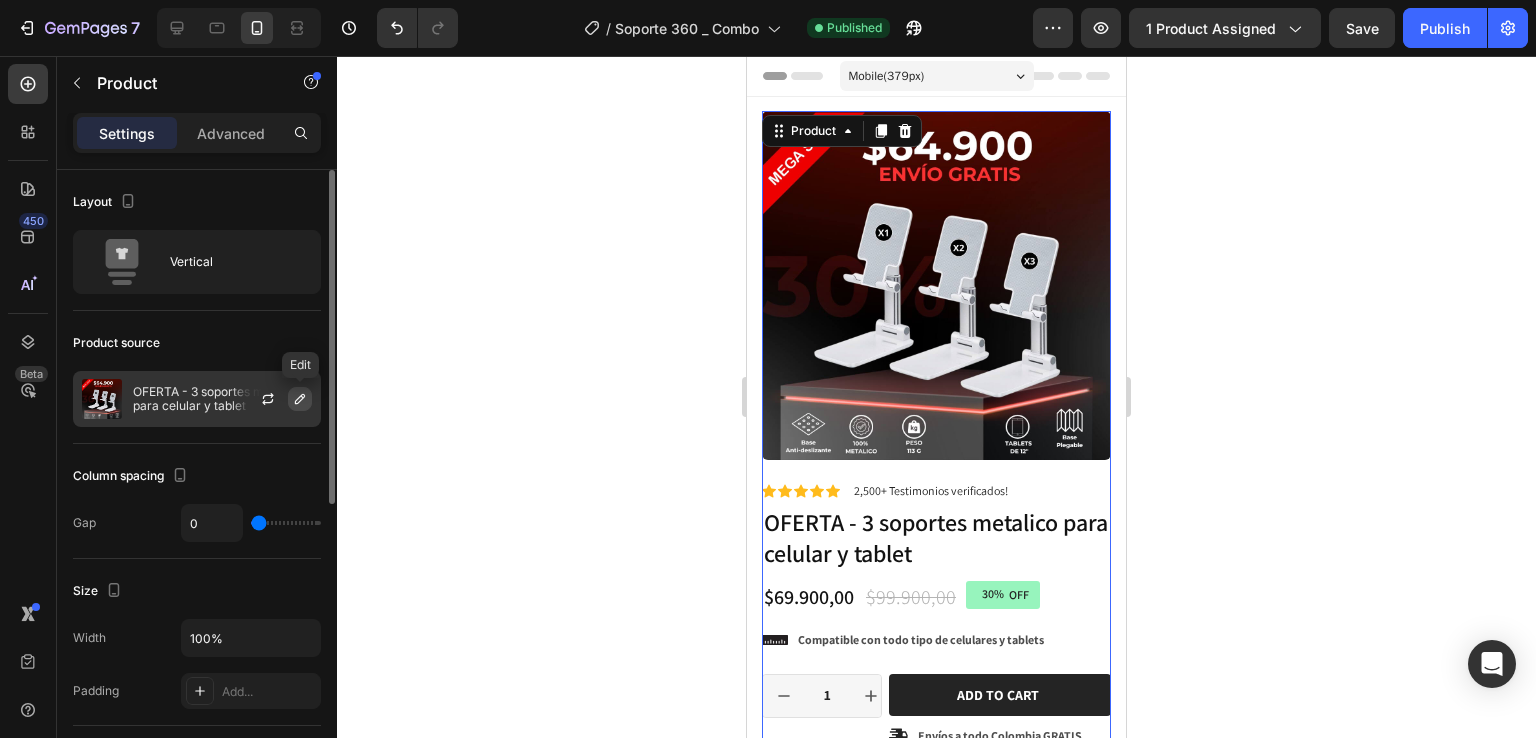 click 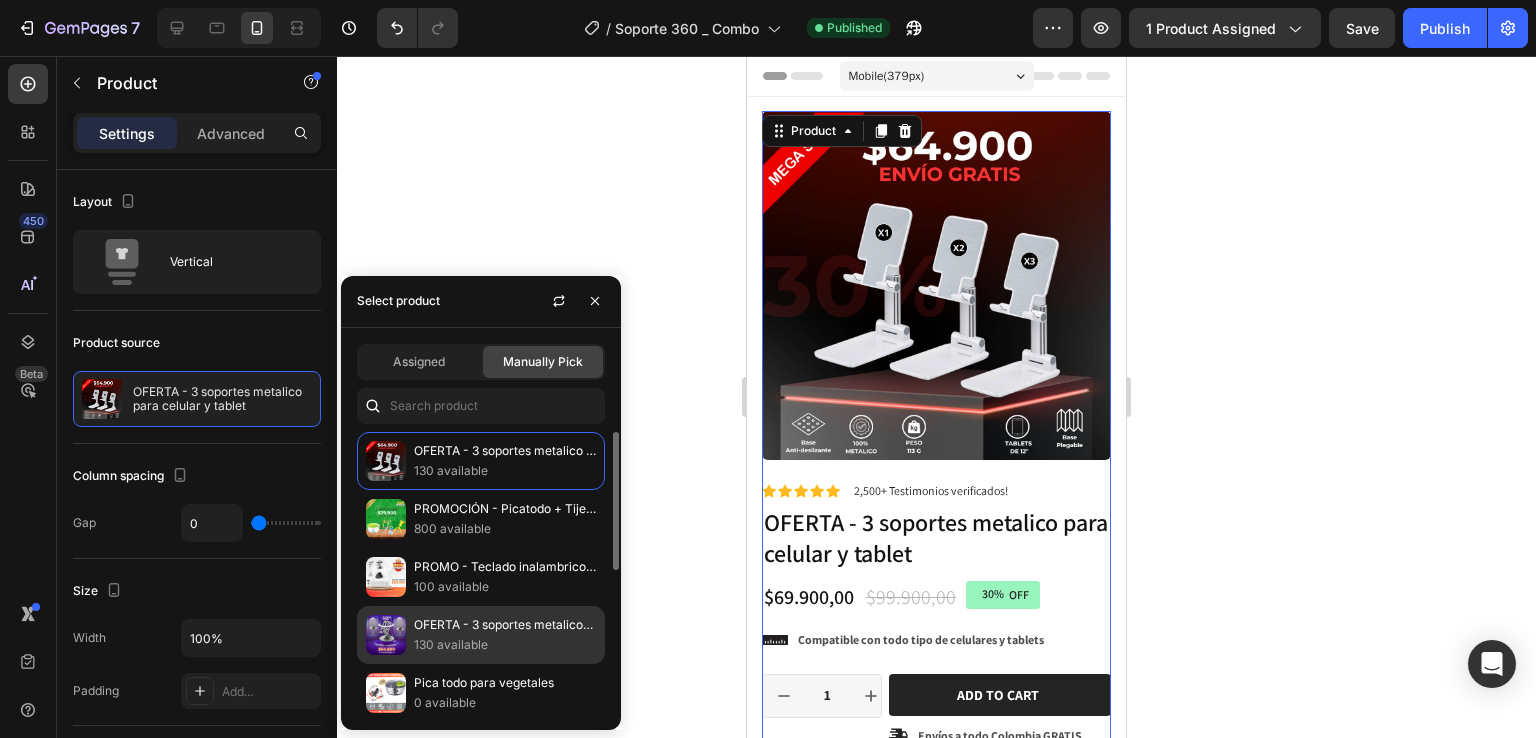 click on "OFERTA - 3 soportes metalicos giratorios 360° 130 available" 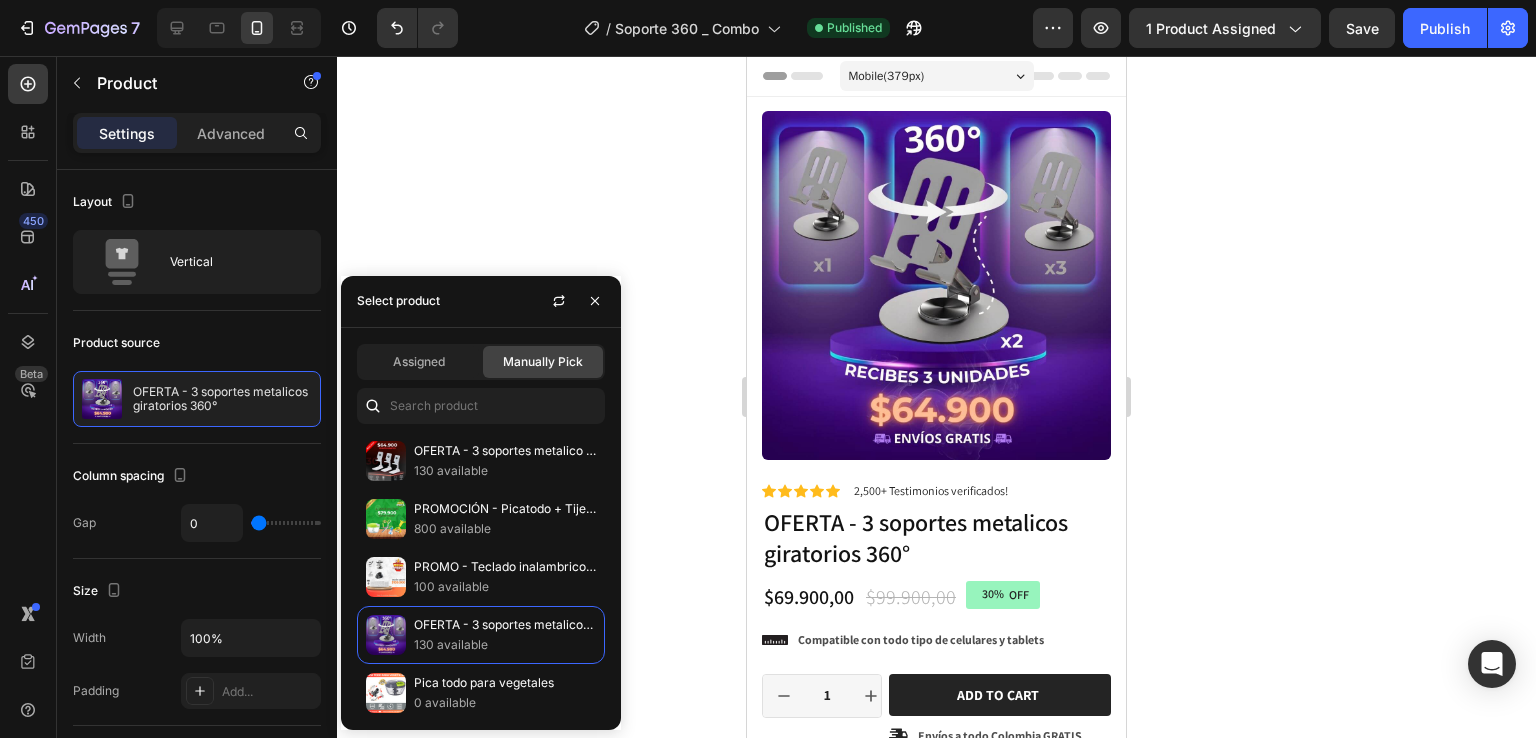 click 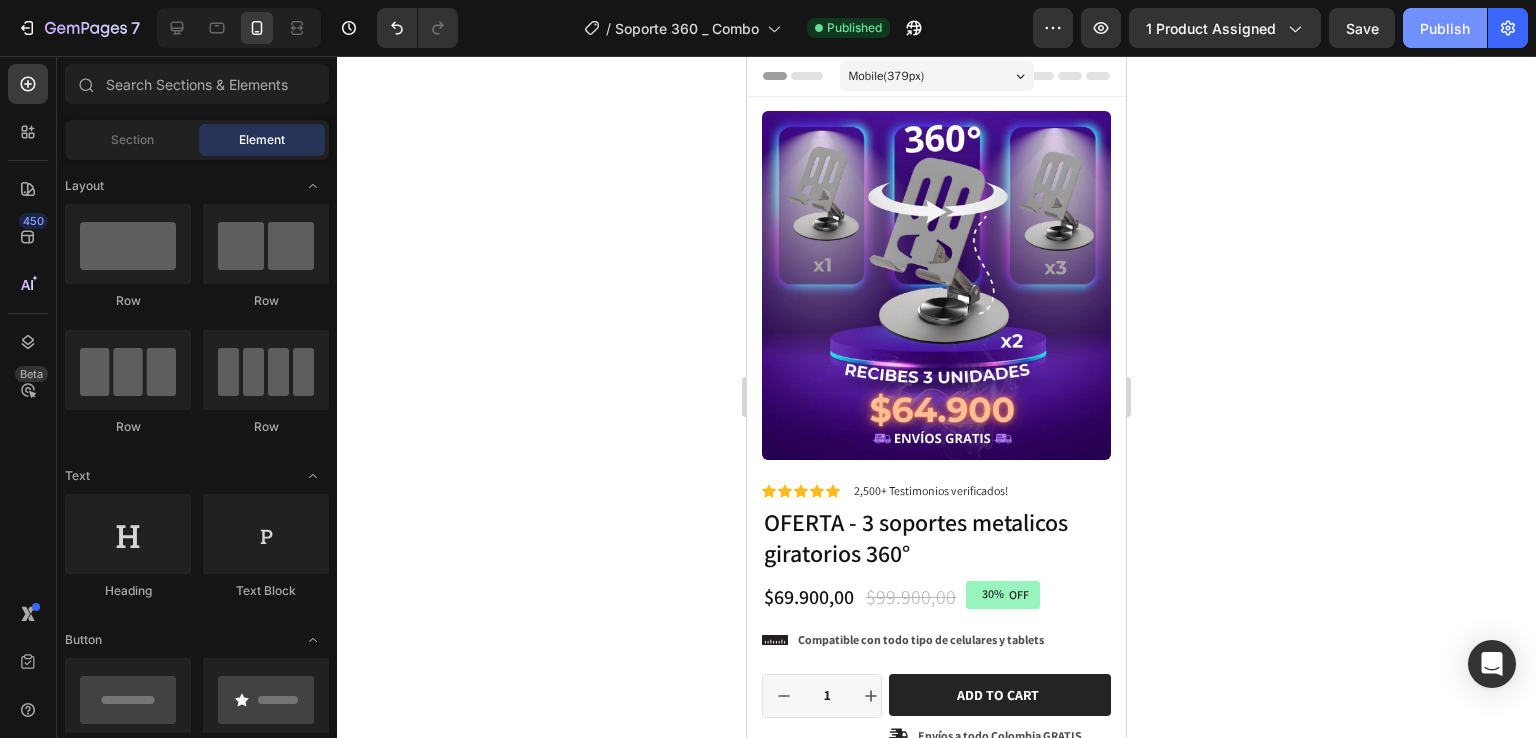 click on "Publish" at bounding box center [1445, 28] 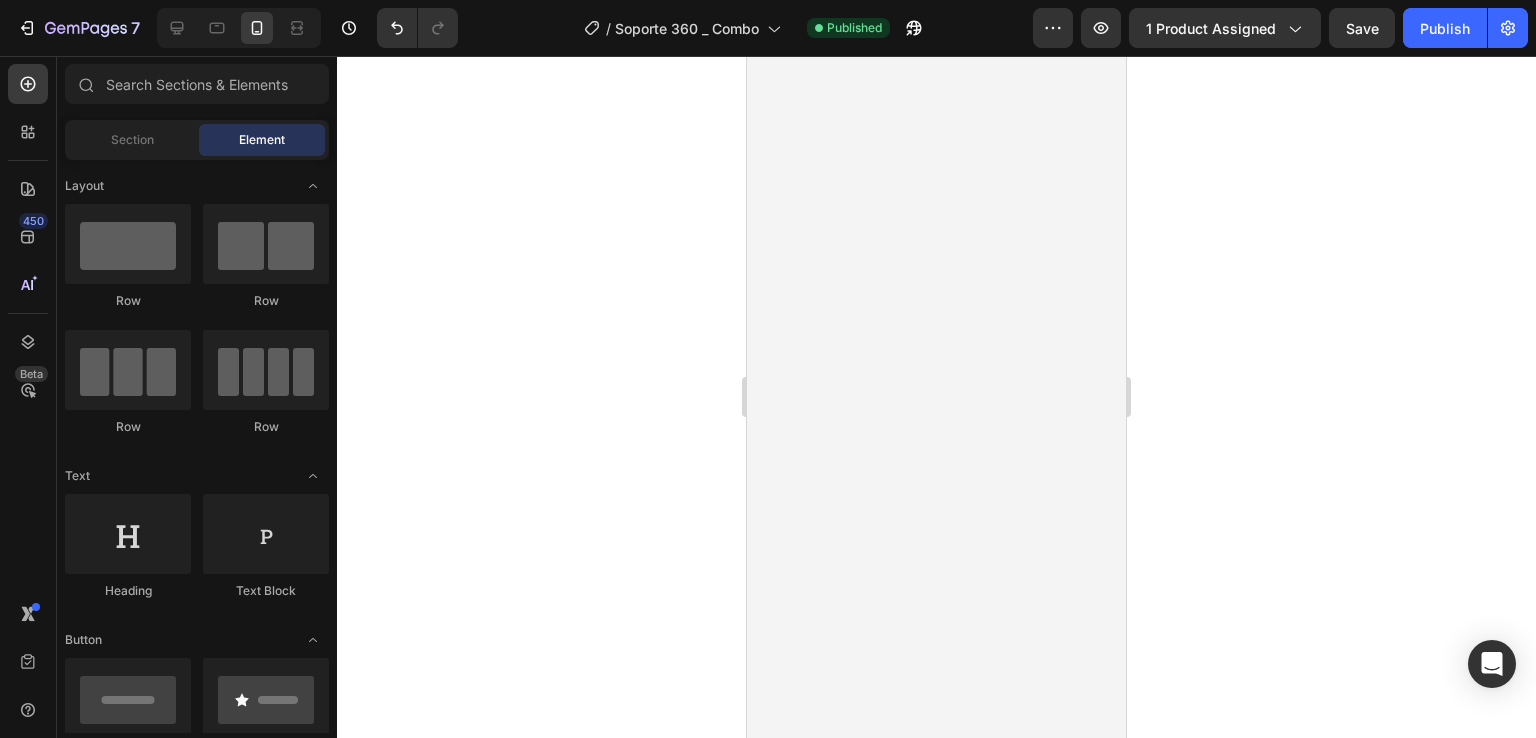 scroll, scrollTop: 1500, scrollLeft: 0, axis: vertical 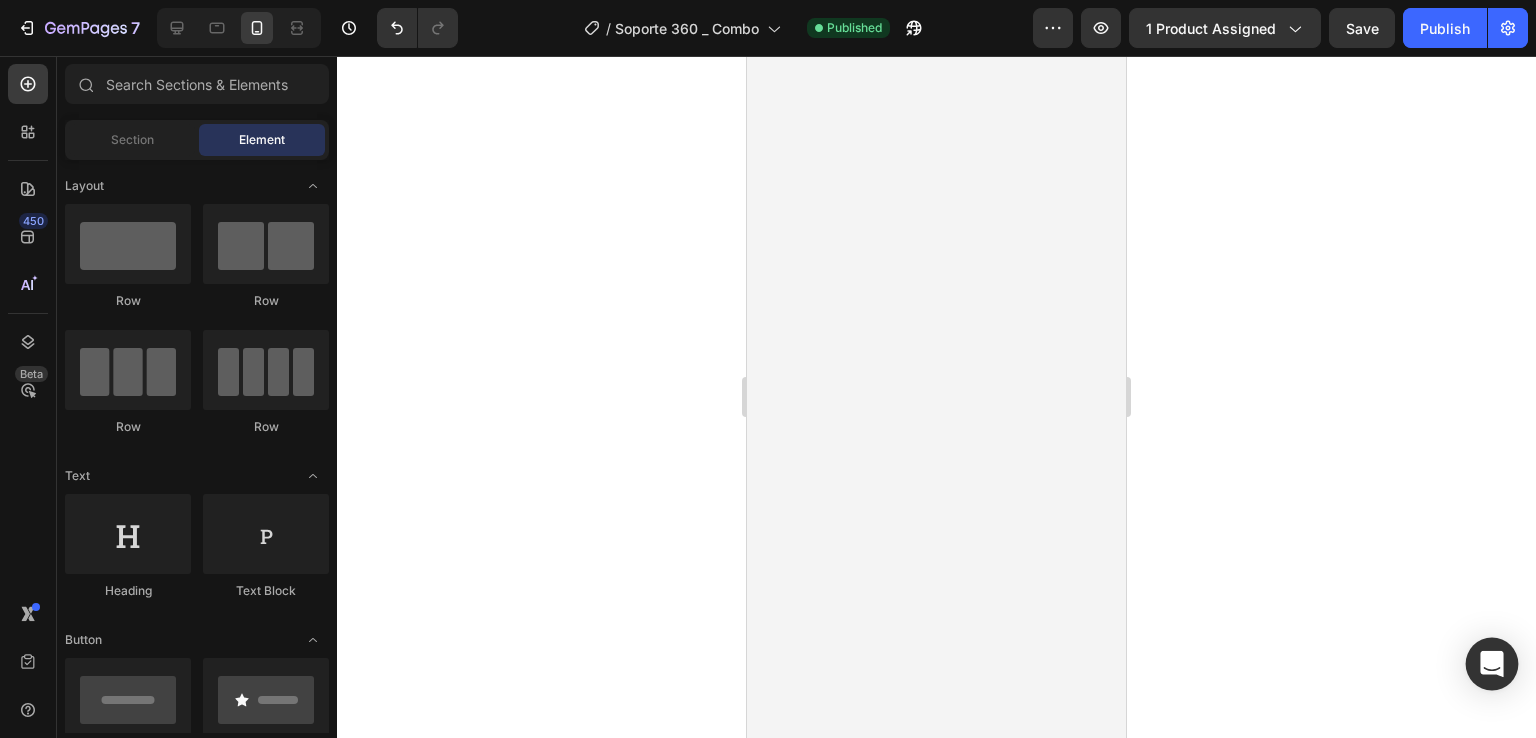 click at bounding box center (1492, 664) 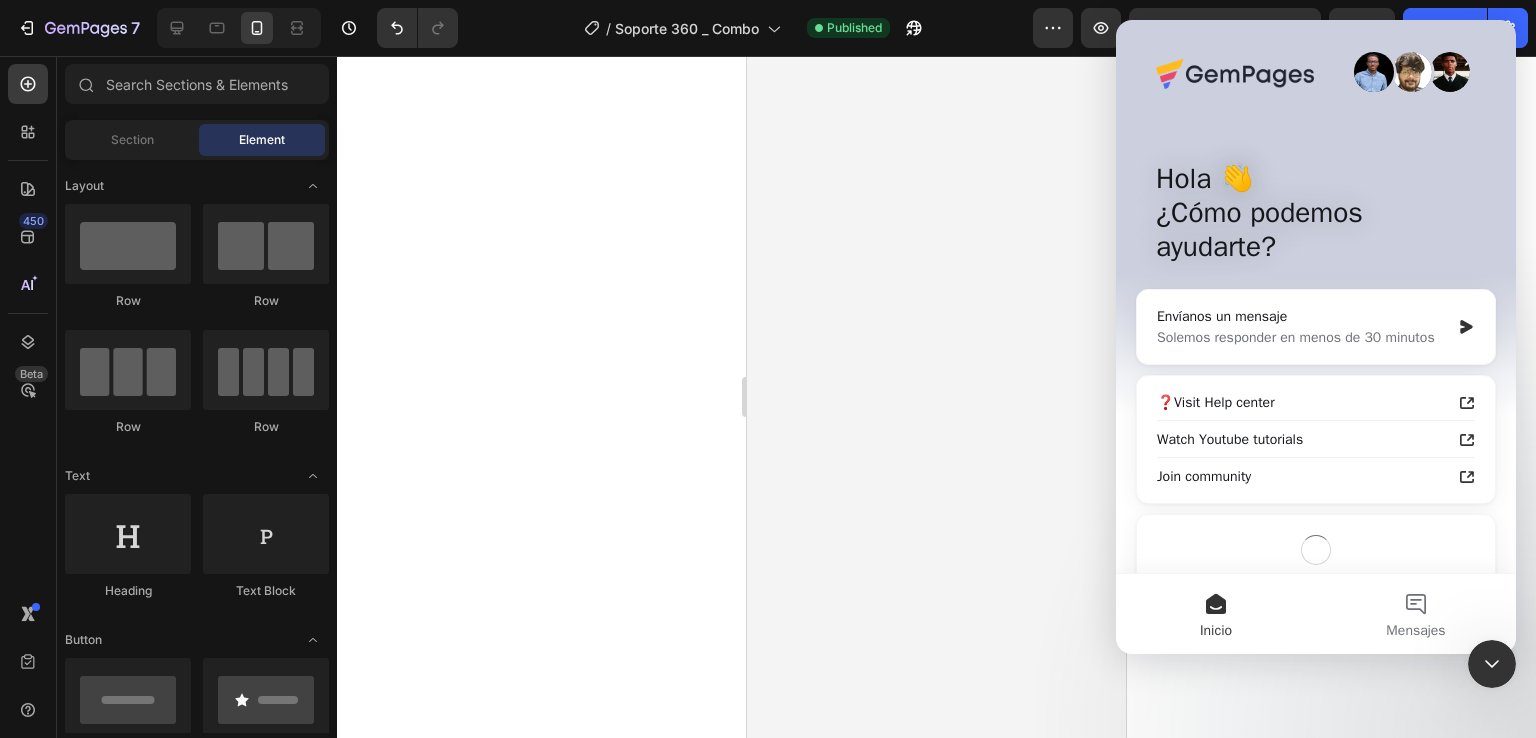 scroll, scrollTop: 0, scrollLeft: 0, axis: both 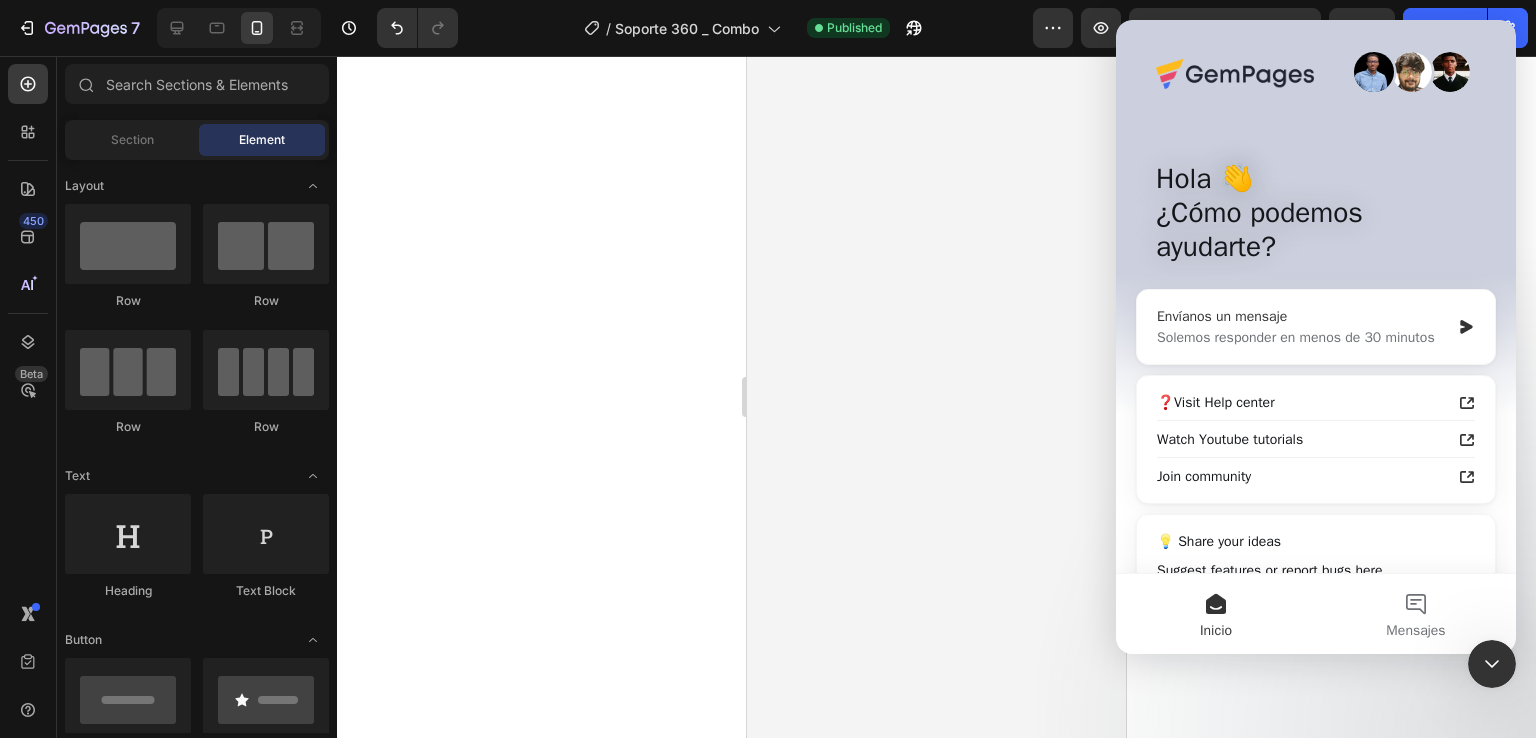click on "Envíanos un mensaje" at bounding box center [1303, 316] 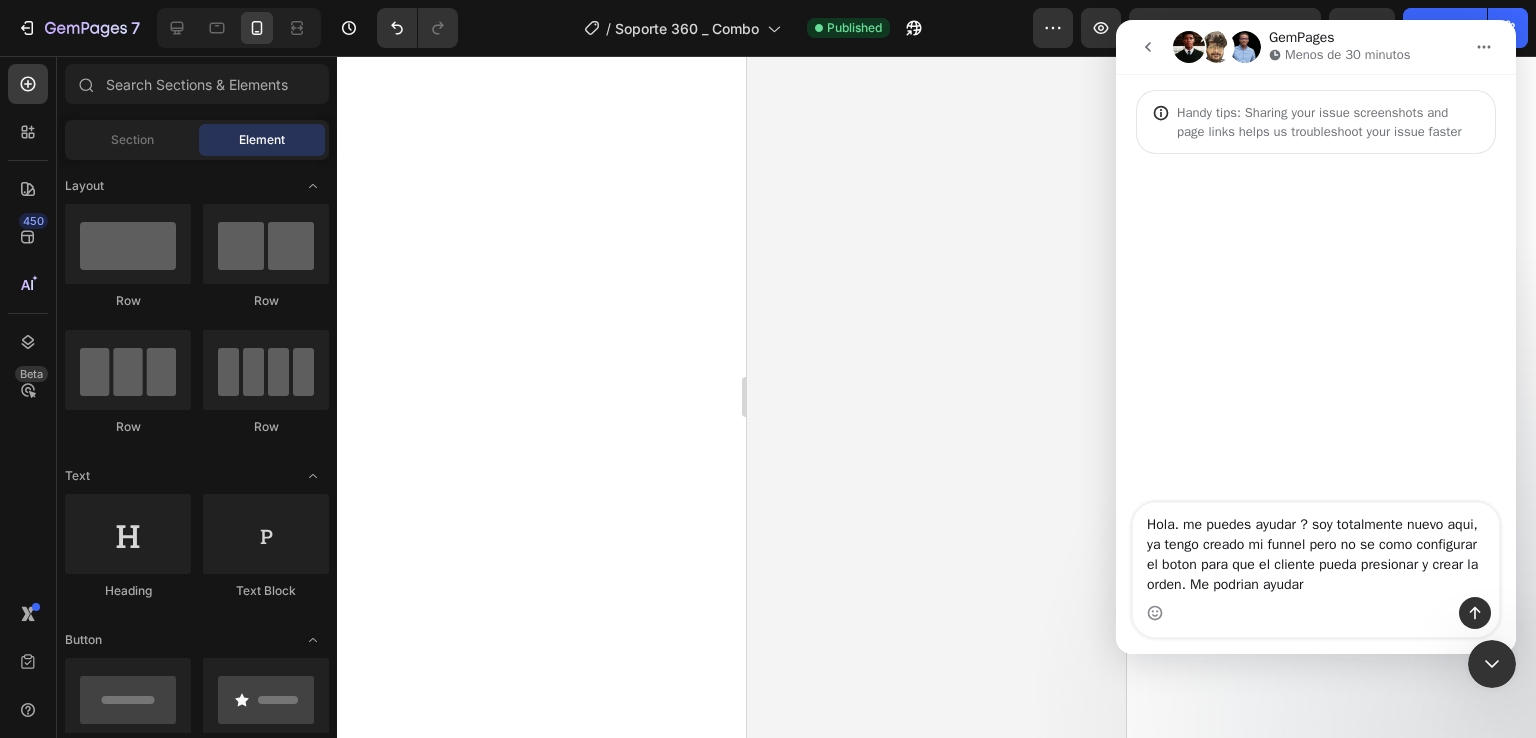 type on "Hola. me puedes ayudar ? soy totalmente nuevo aqui, ya tengo creado mi funnel pero no se como configurar el boton para que el cliente pueda presionar y crear la orden. Me podrian ayudar ?" 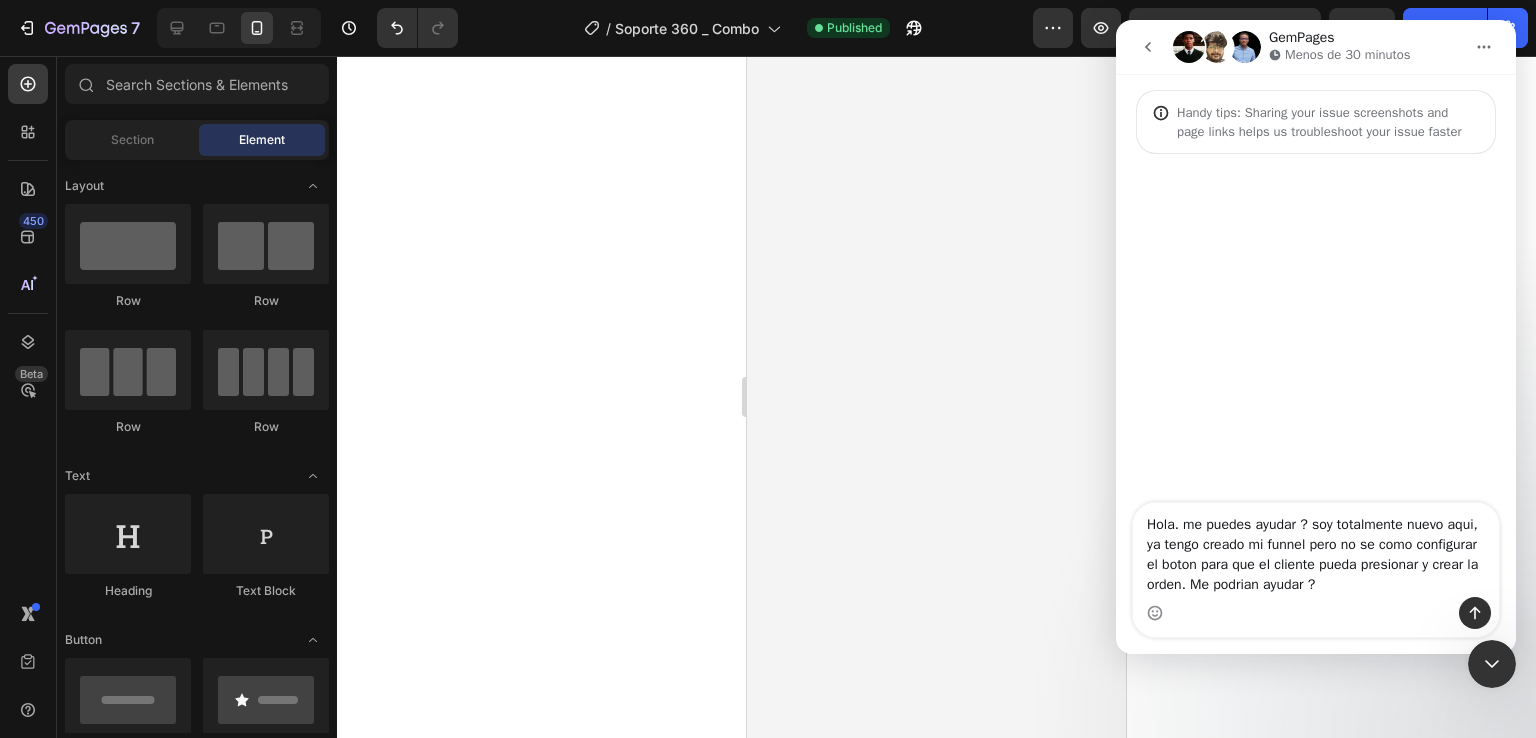 type 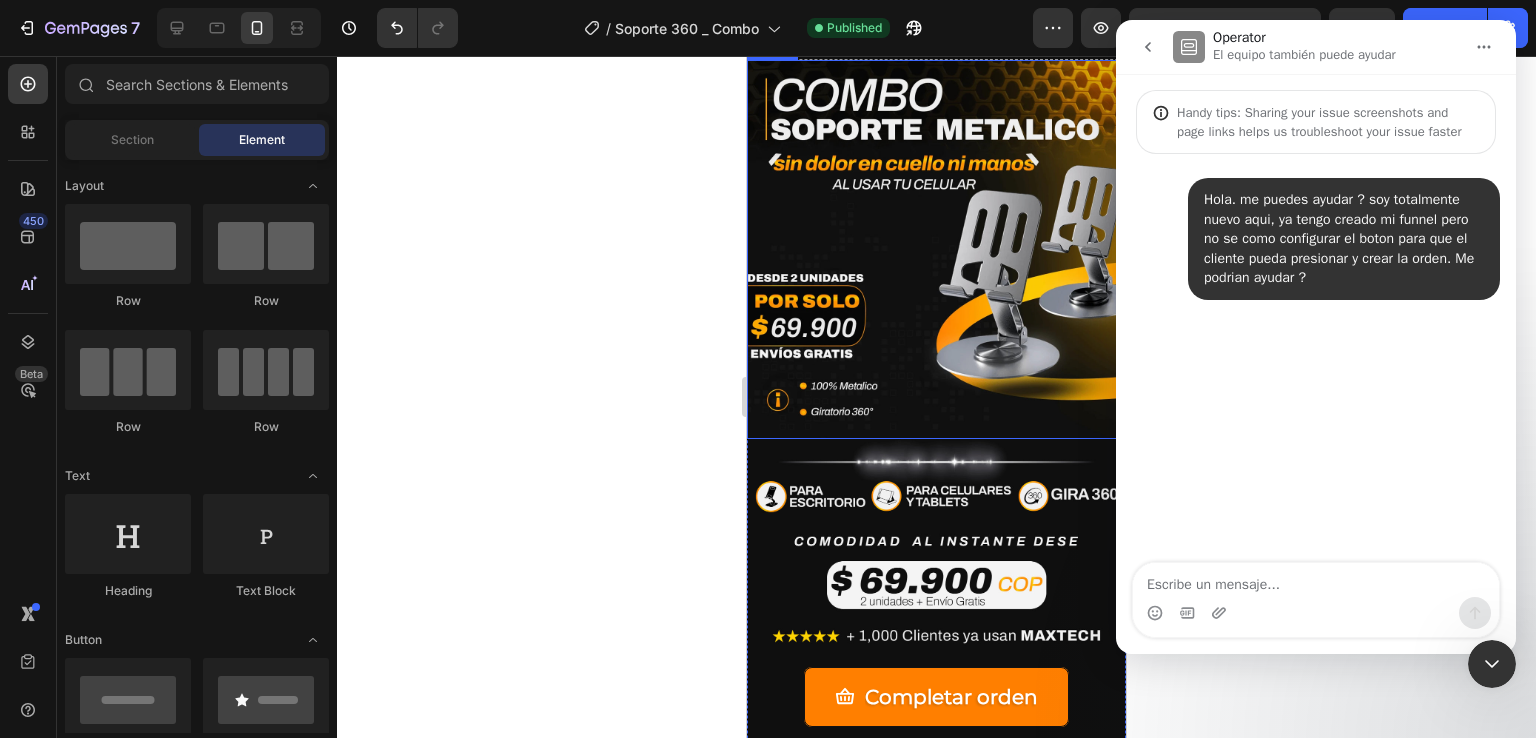 scroll, scrollTop: 800, scrollLeft: 0, axis: vertical 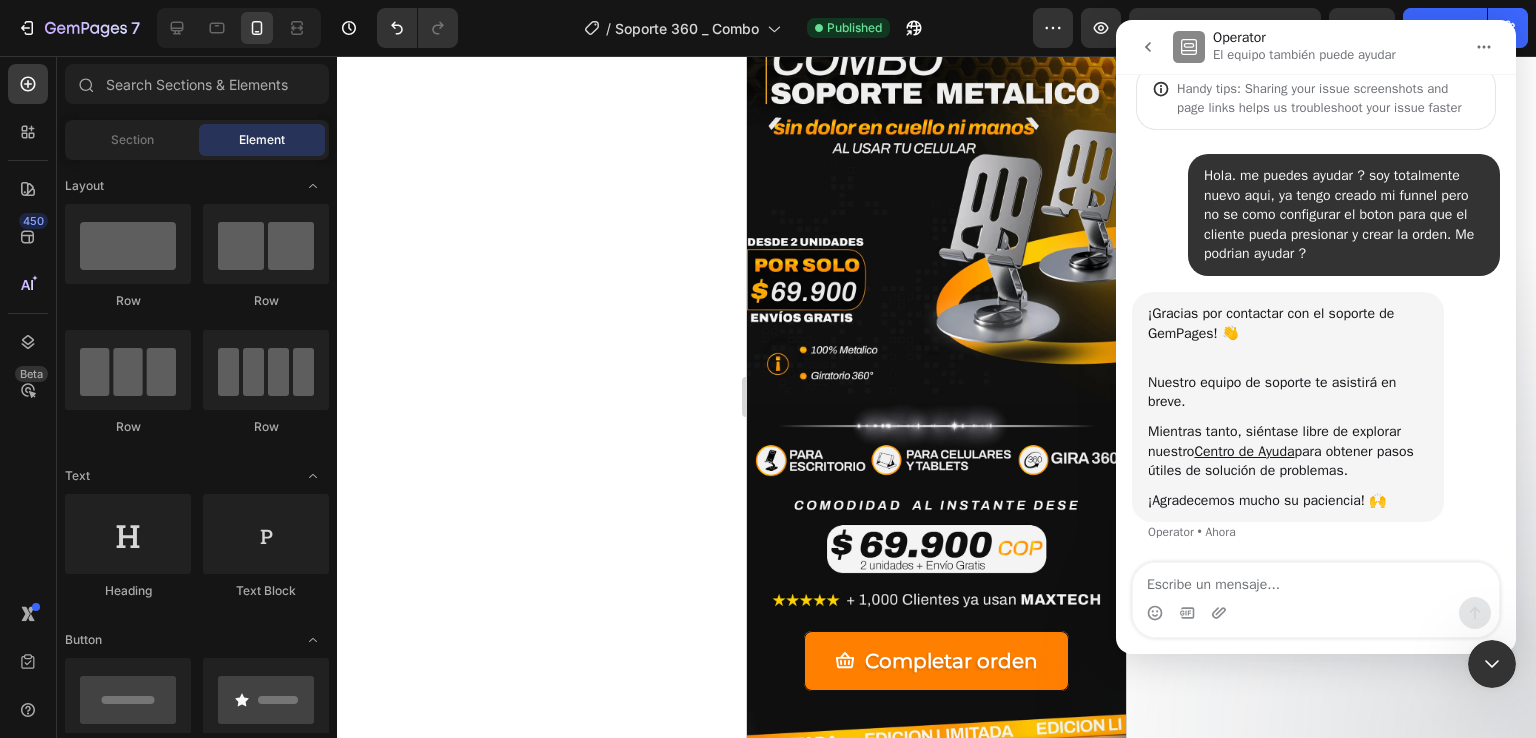 click 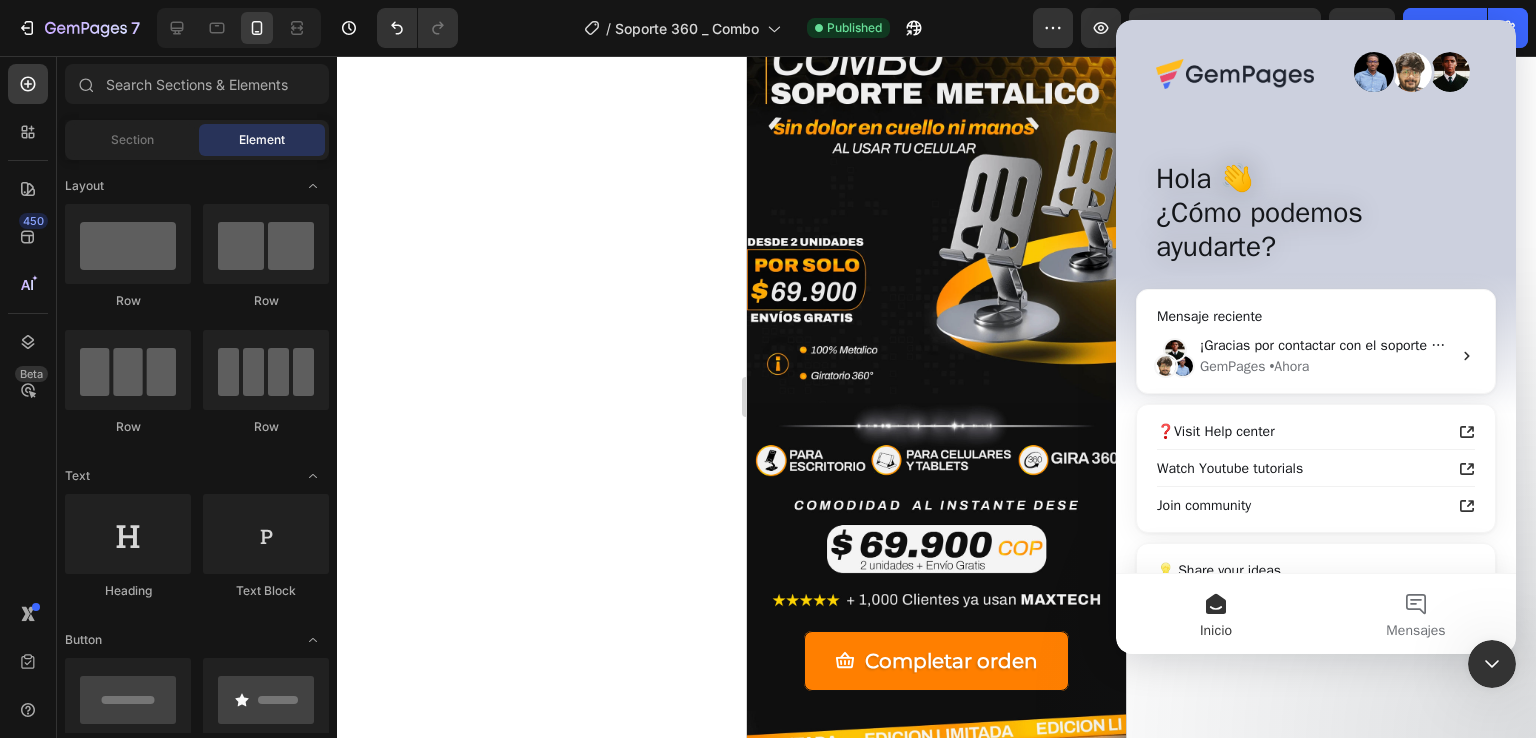 scroll, scrollTop: 0, scrollLeft: 0, axis: both 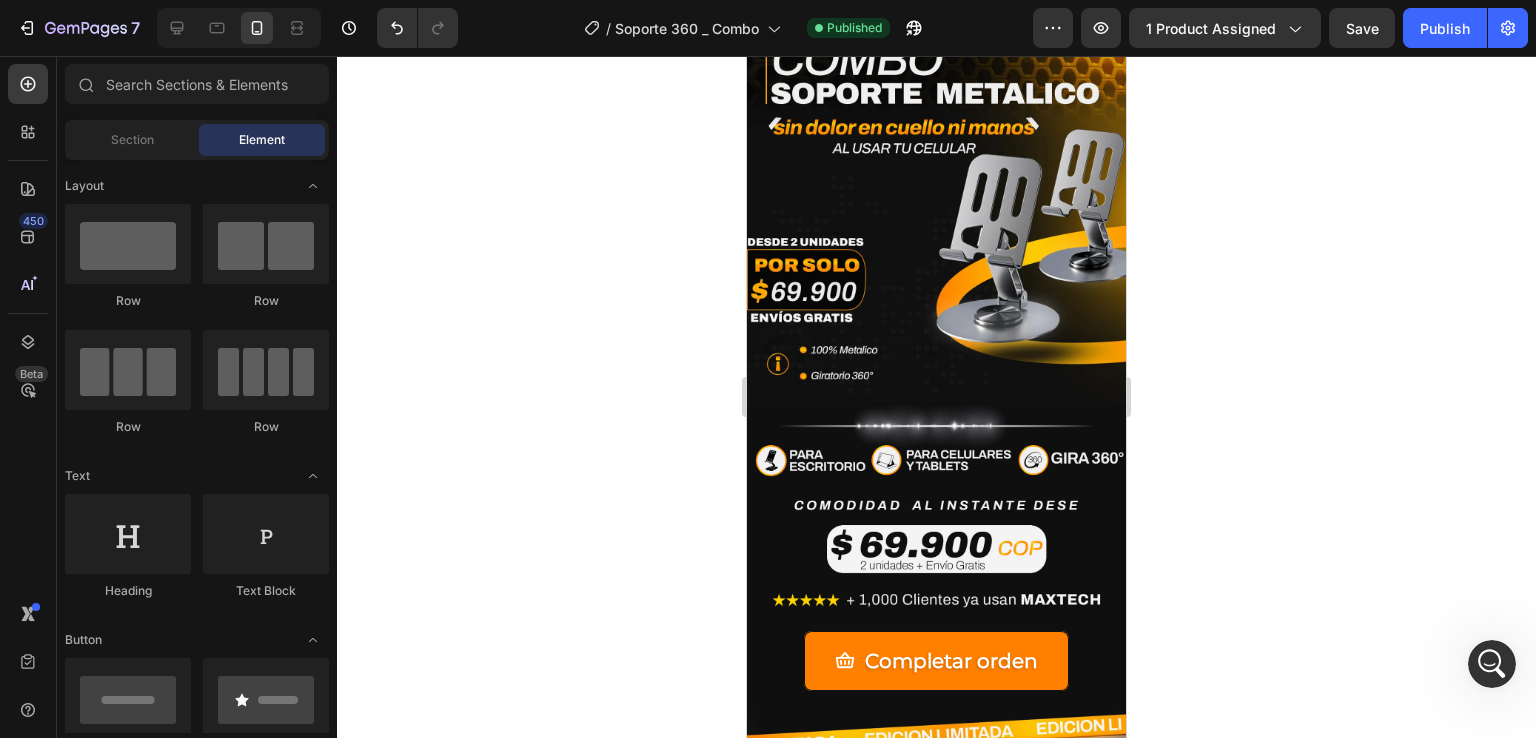 click 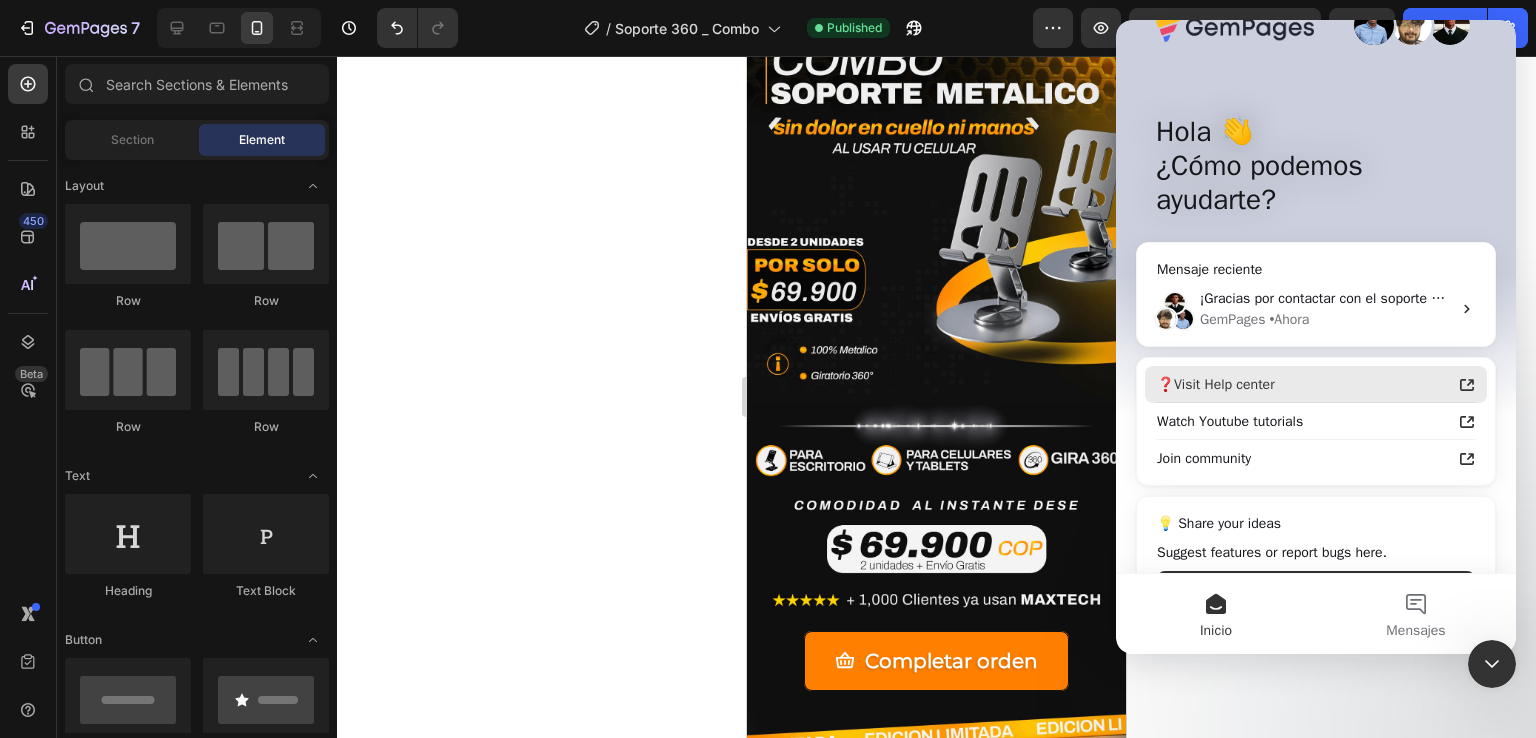 scroll, scrollTop: 0, scrollLeft: 0, axis: both 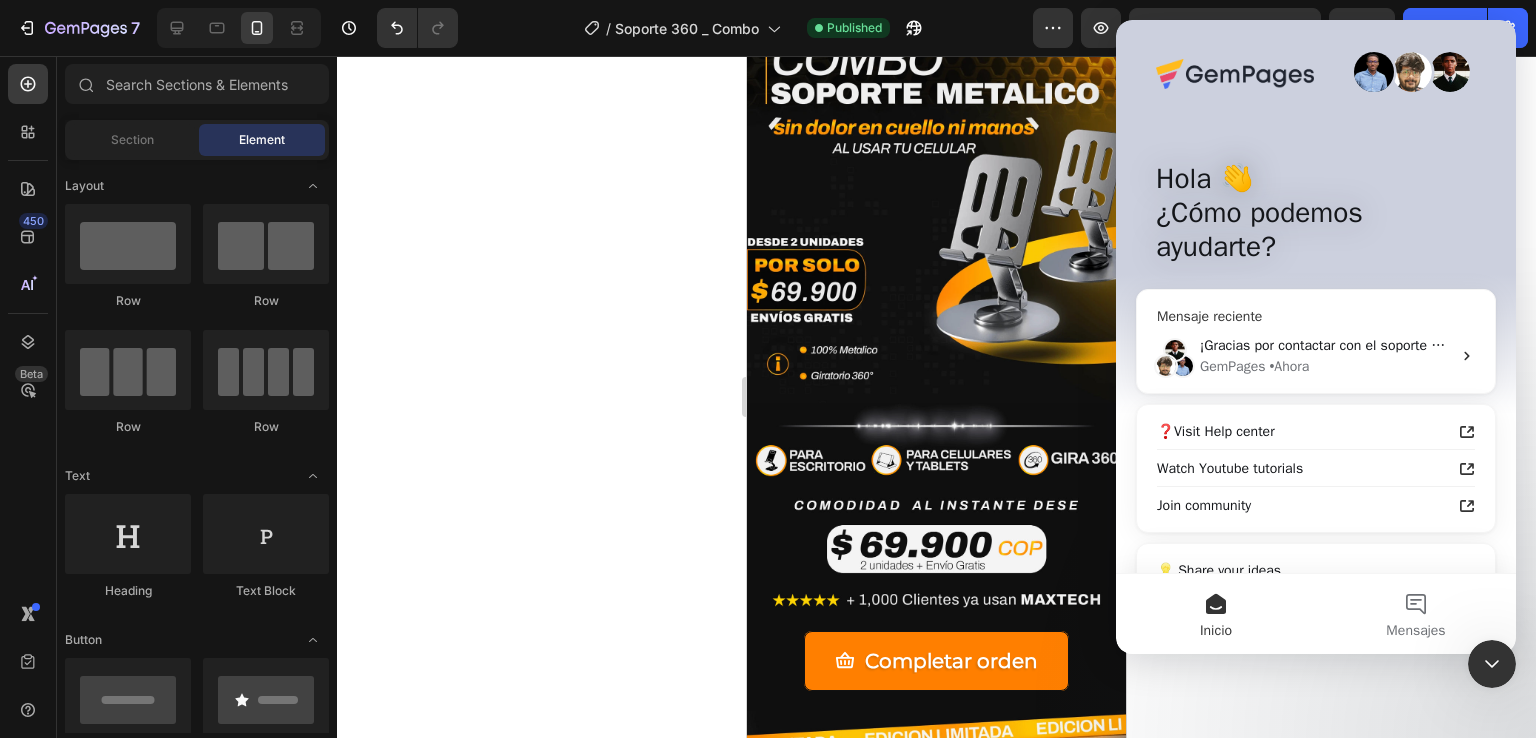 click on "•  Ahora" at bounding box center [1289, 366] 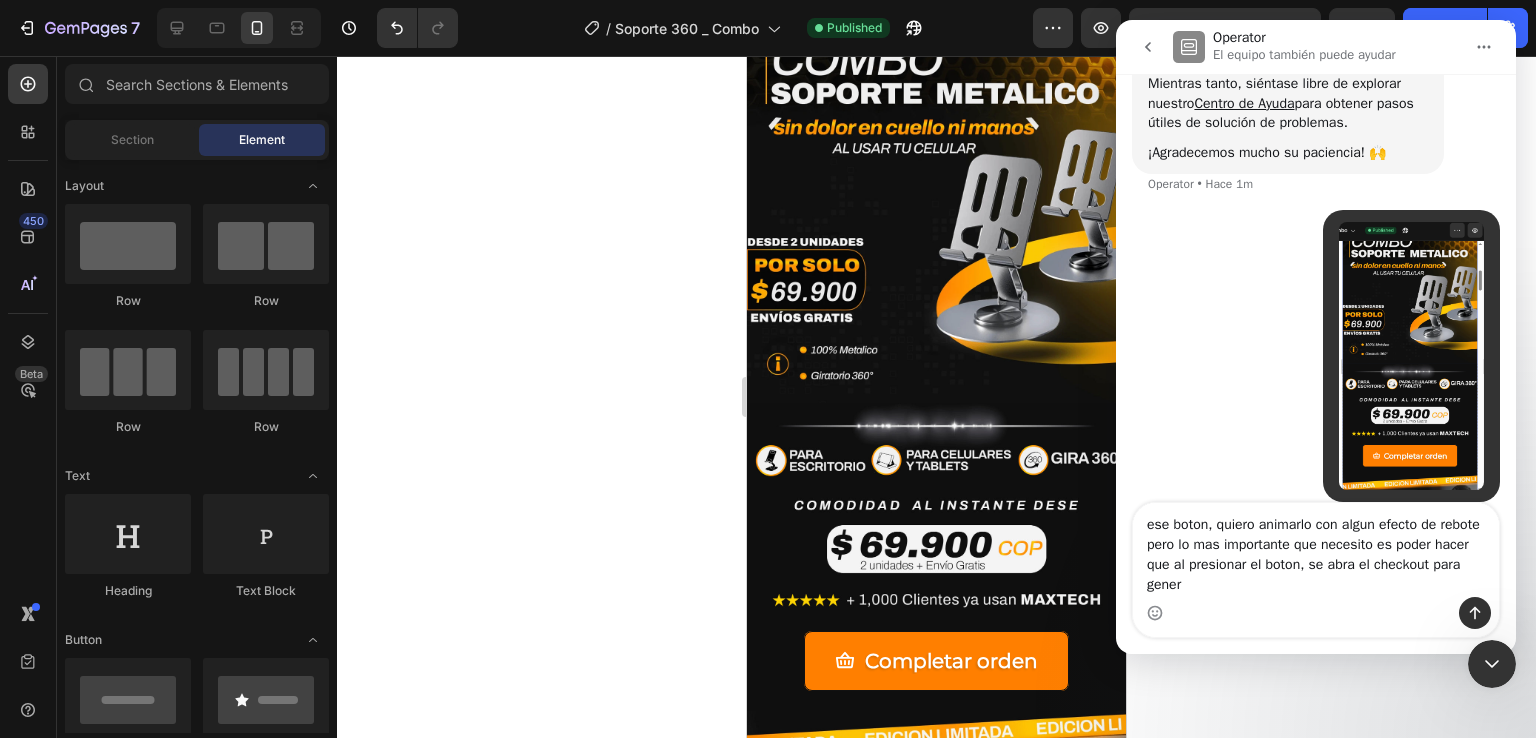scroll, scrollTop: 392, scrollLeft: 0, axis: vertical 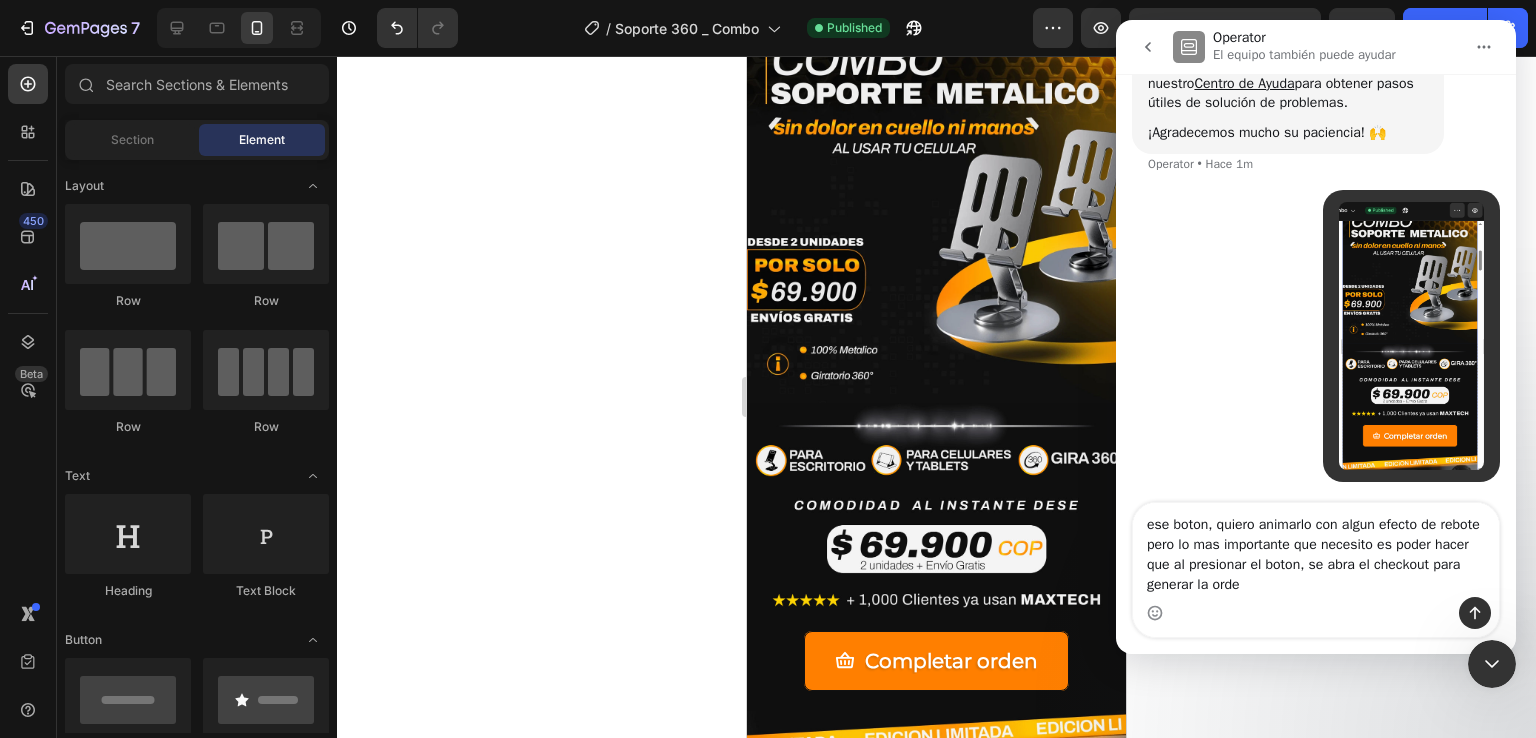 type on "ese boton, quiero animarlo con algun efecto de rebote pero lo mas importante que necesito es poder hacer que al presionar el boton, se abra el checkout para generar la orden" 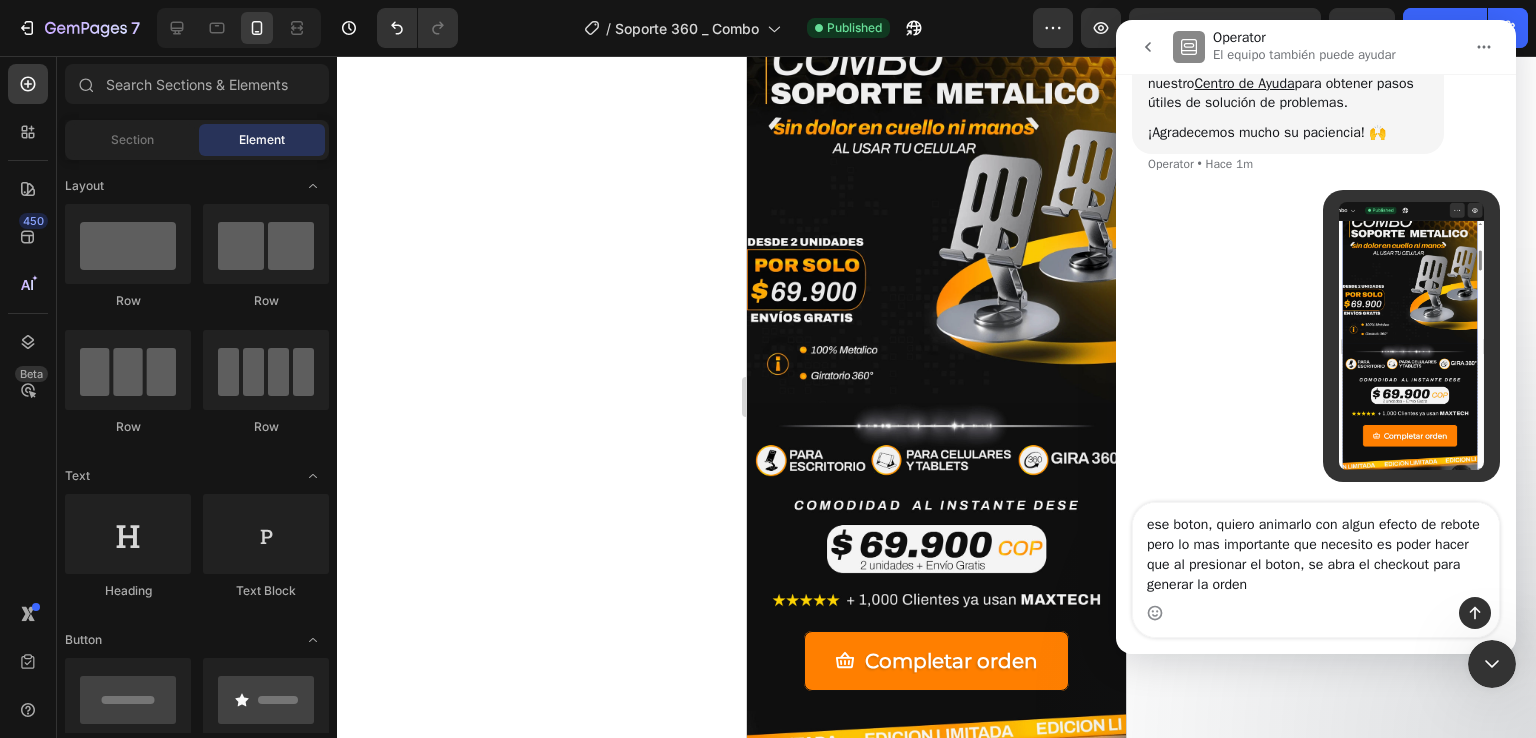 type 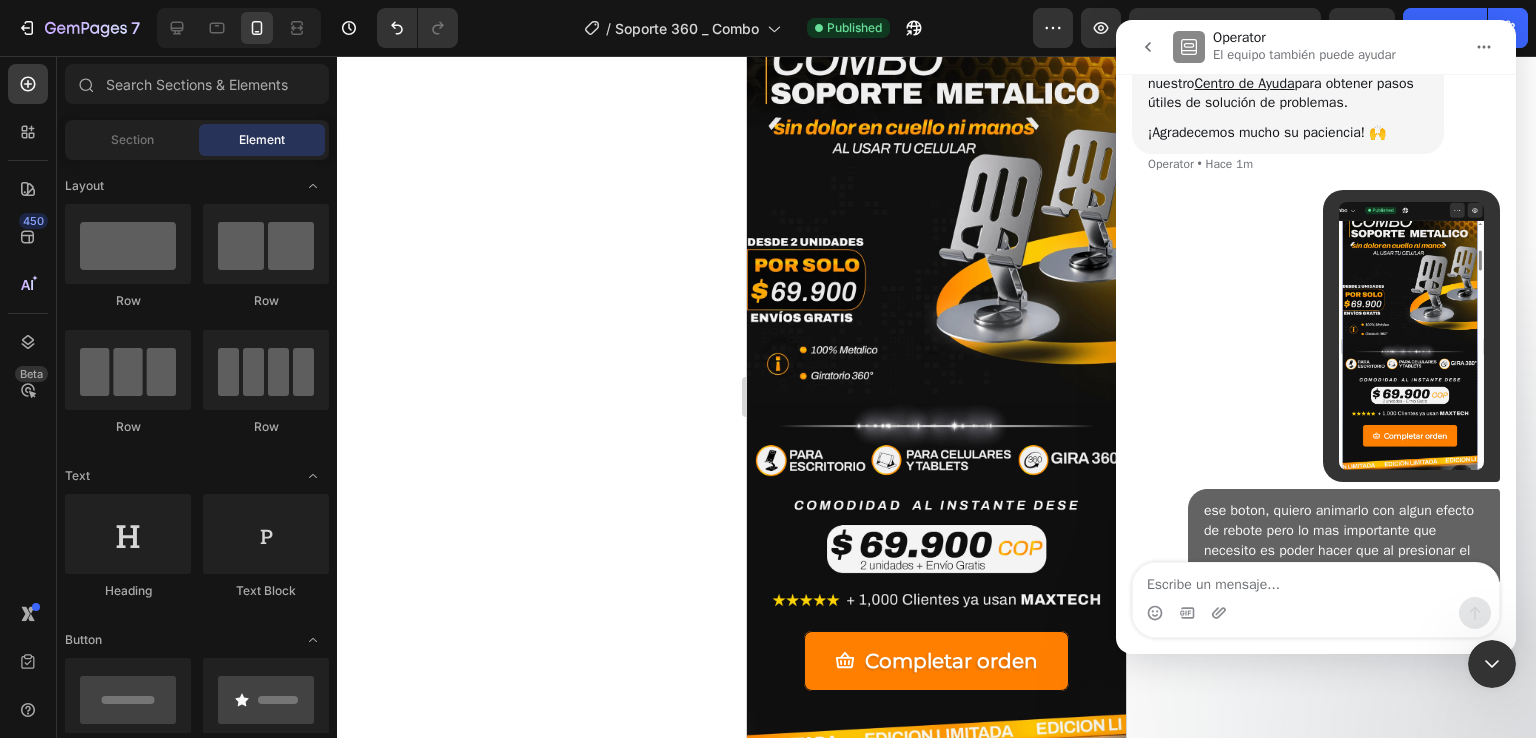 scroll, scrollTop: 456, scrollLeft: 0, axis: vertical 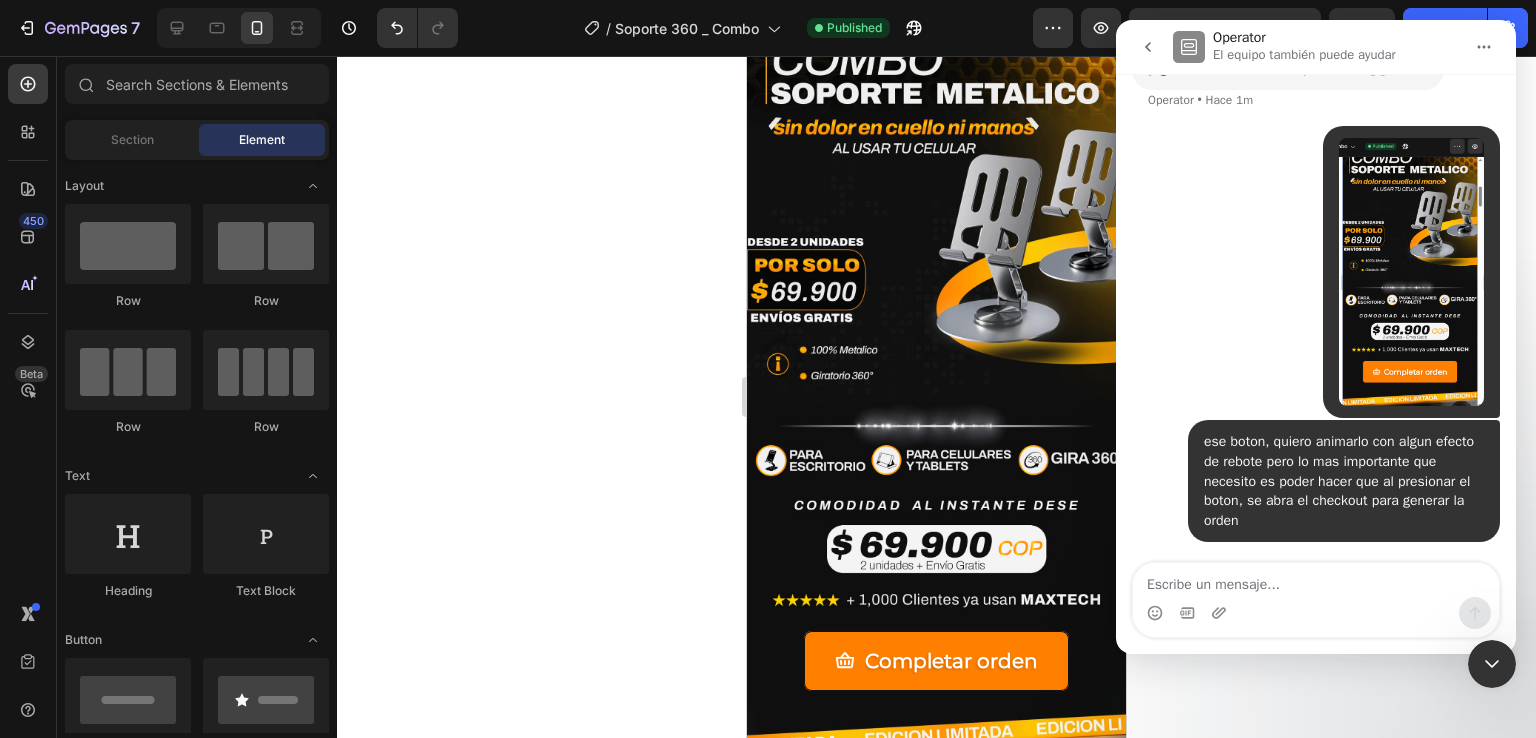click 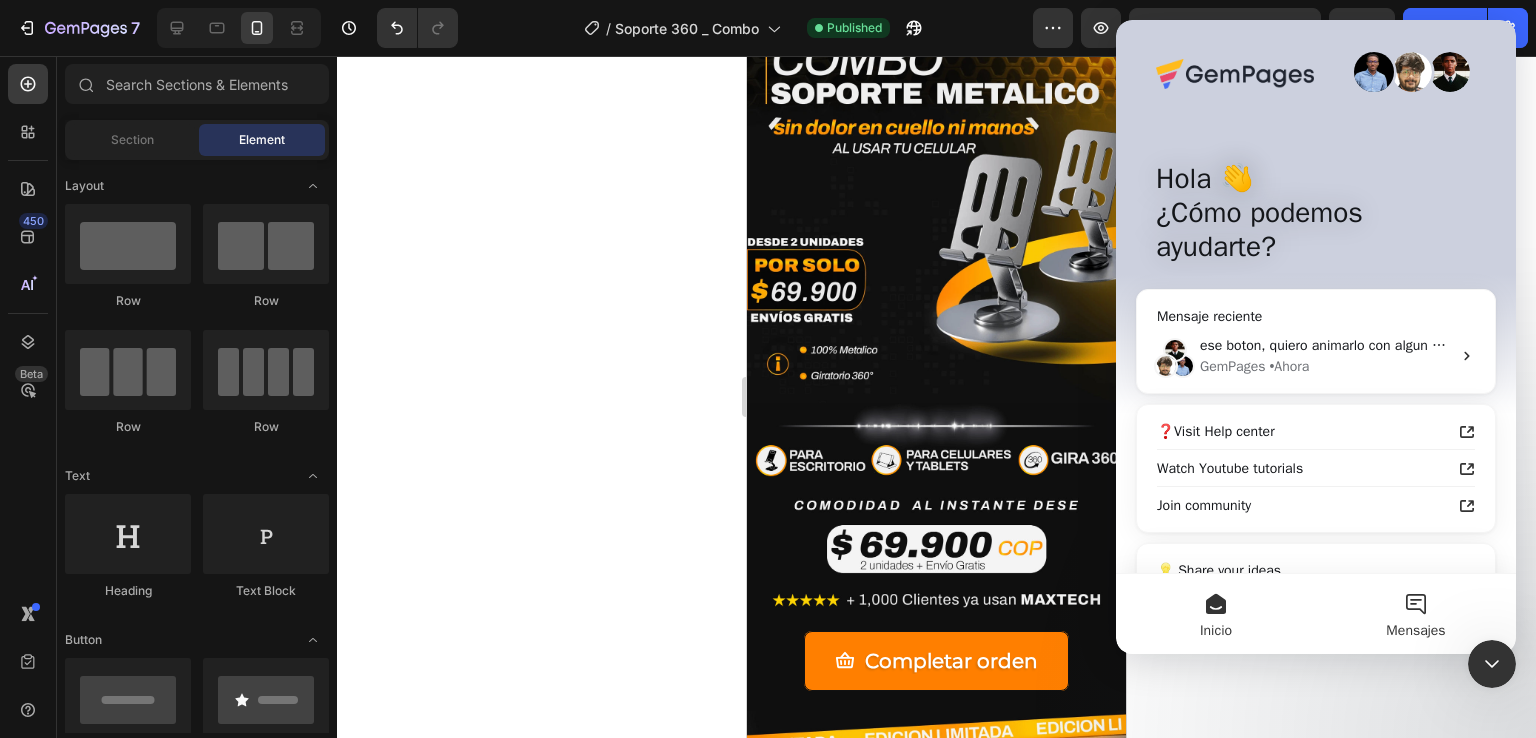 click on "Mensajes" at bounding box center [1416, 614] 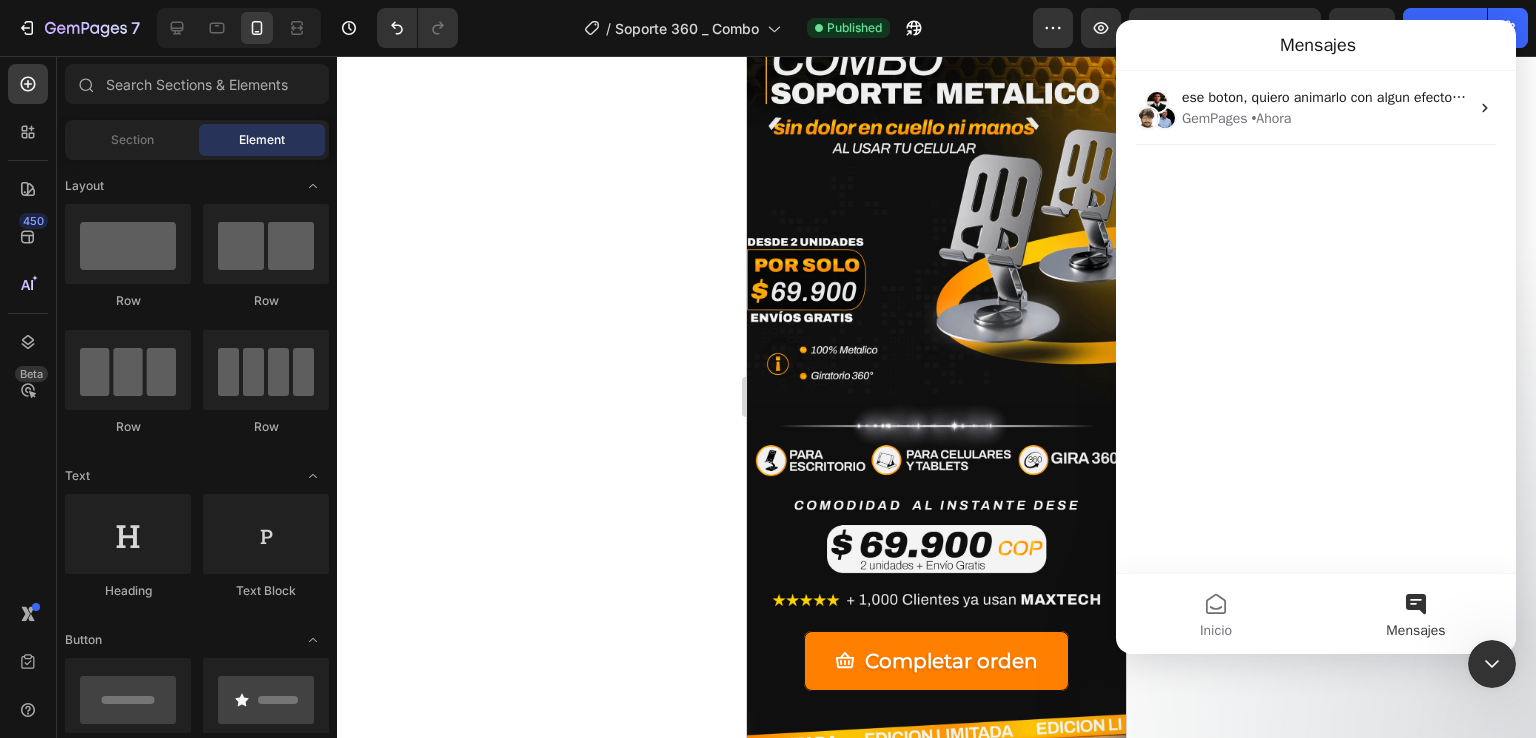 click 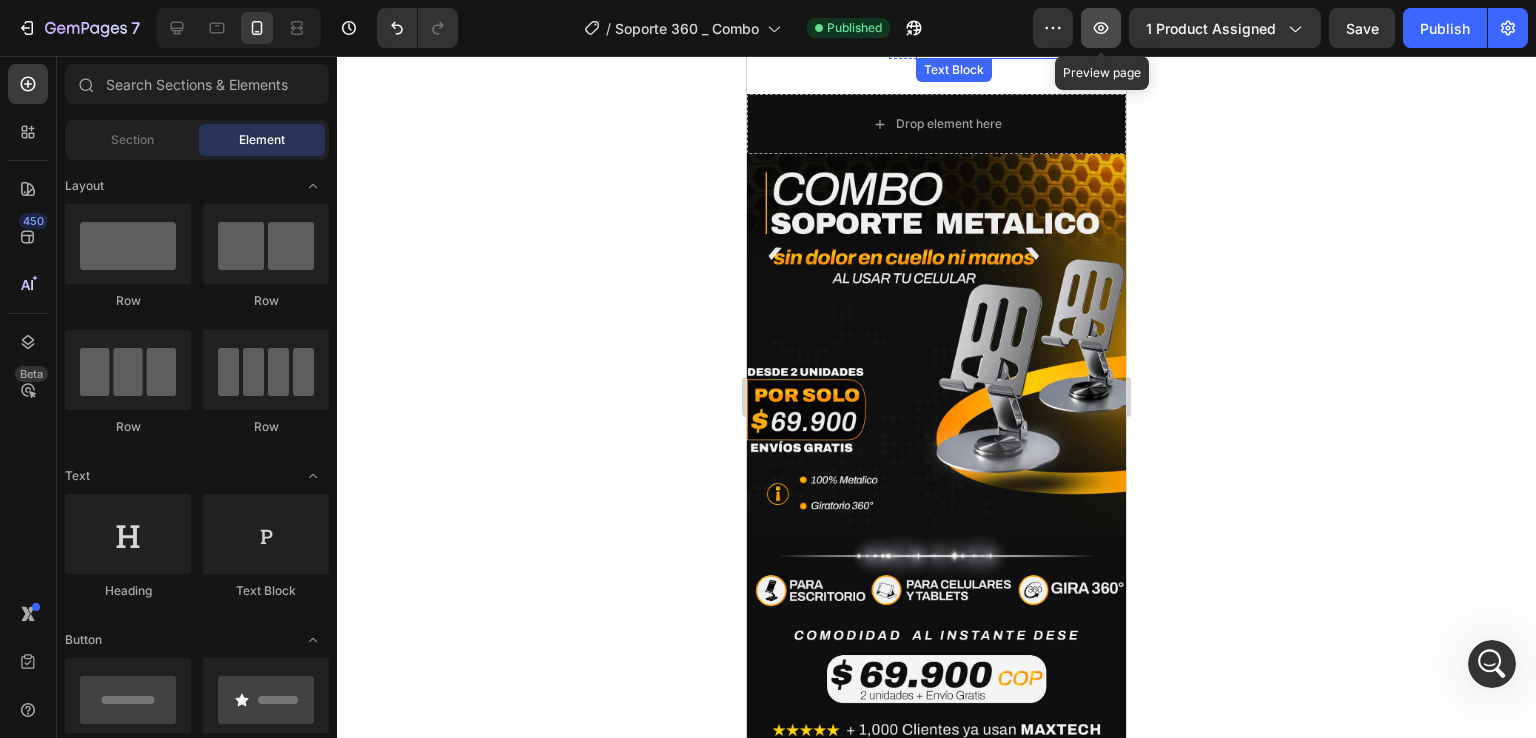 scroll, scrollTop: 600, scrollLeft: 0, axis: vertical 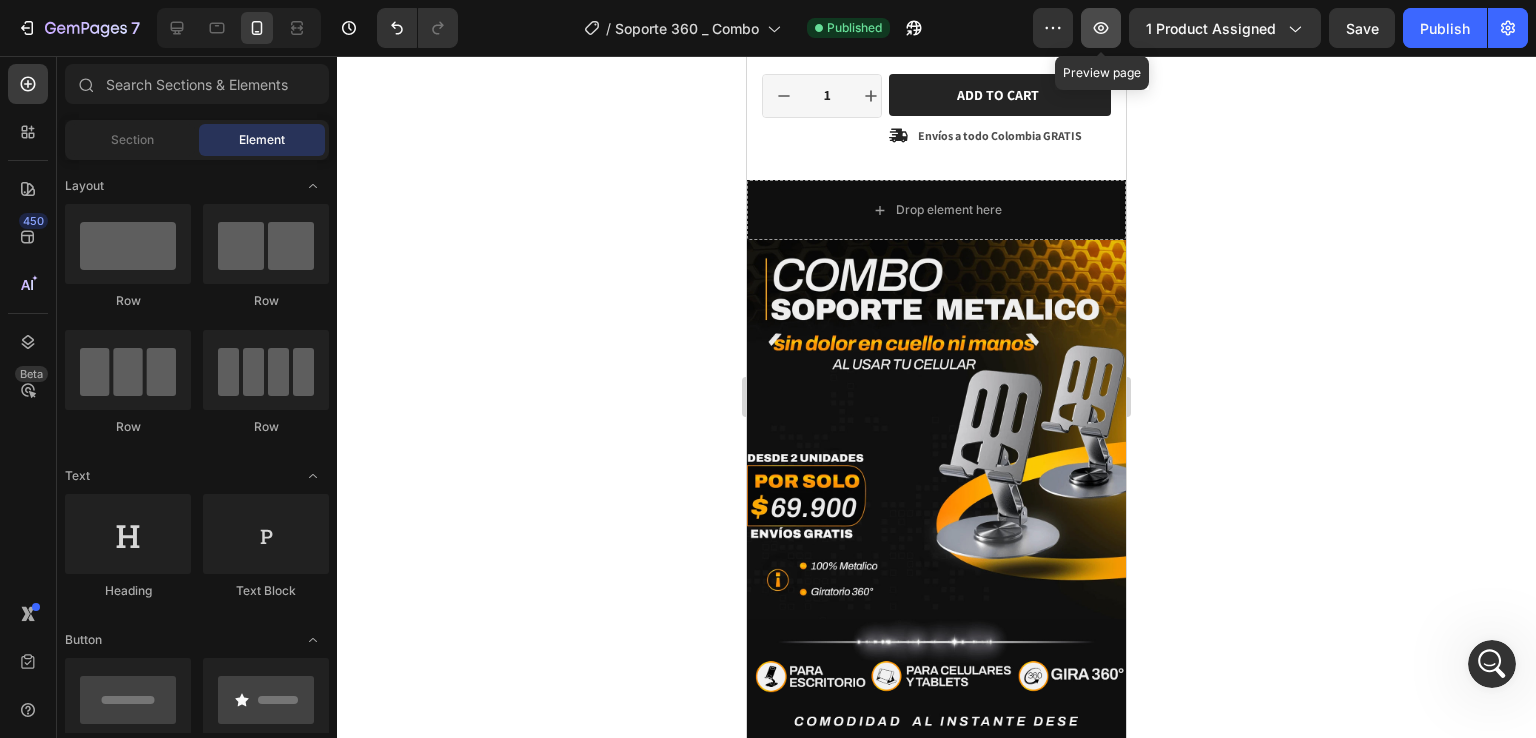 click 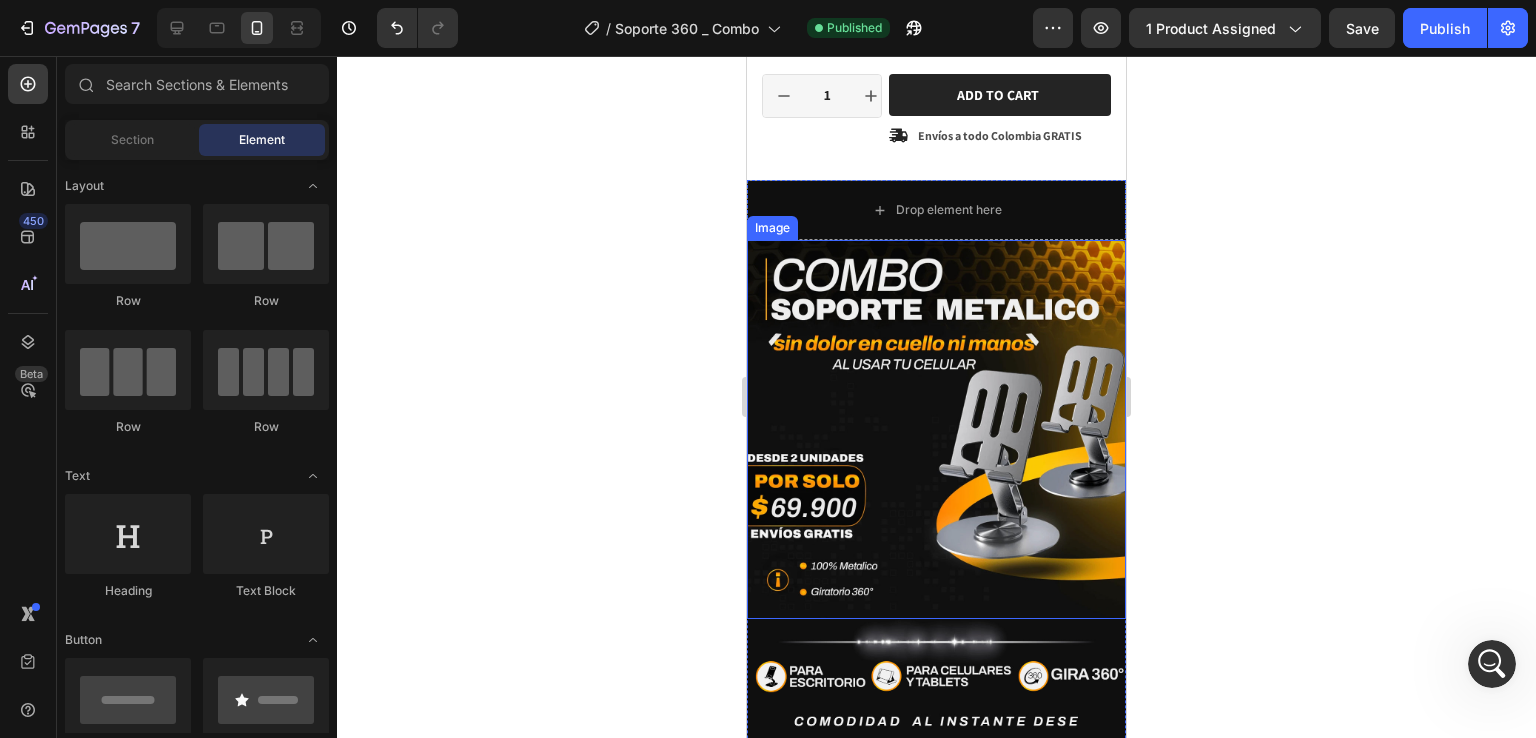 scroll, scrollTop: 1000, scrollLeft: 0, axis: vertical 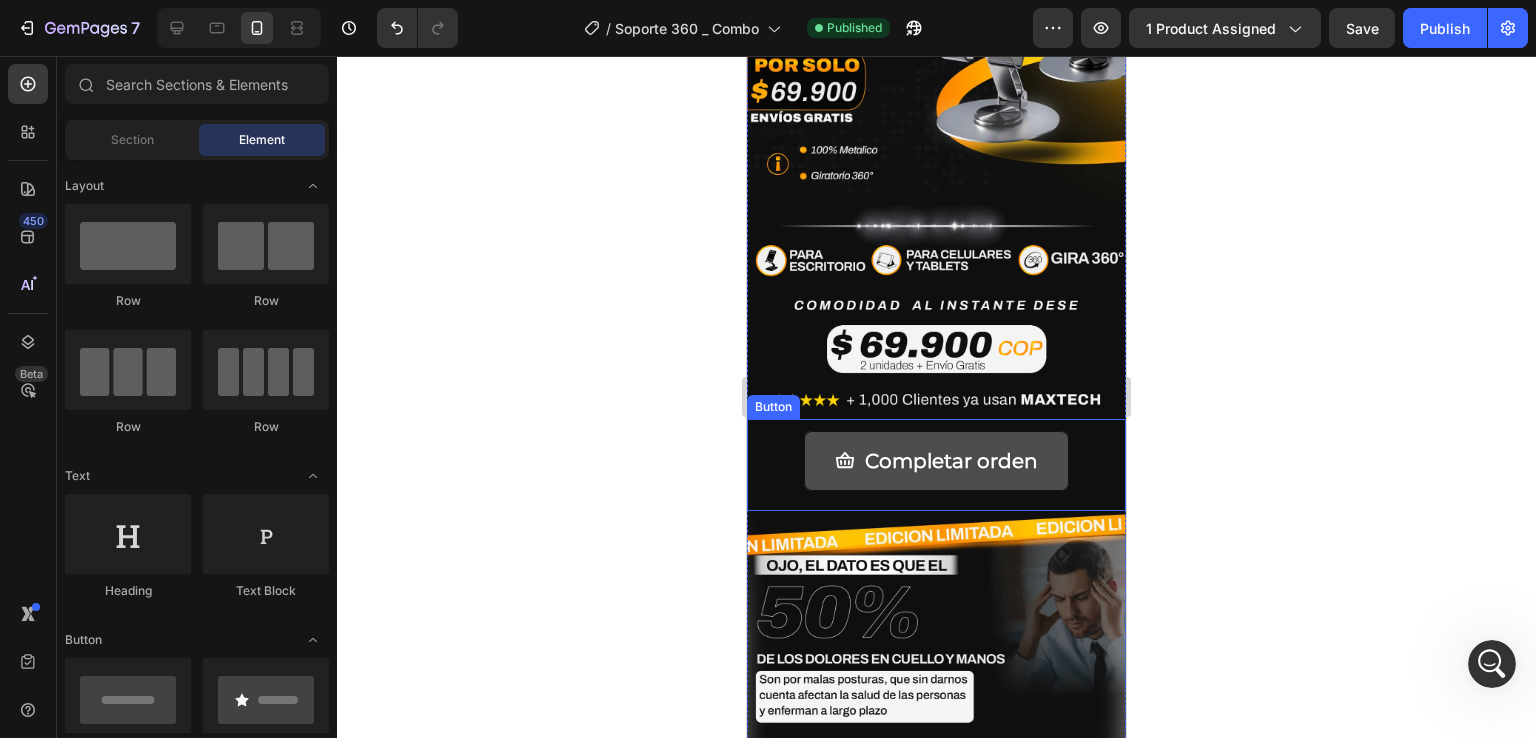 click on "Completar orden" at bounding box center [936, 461] 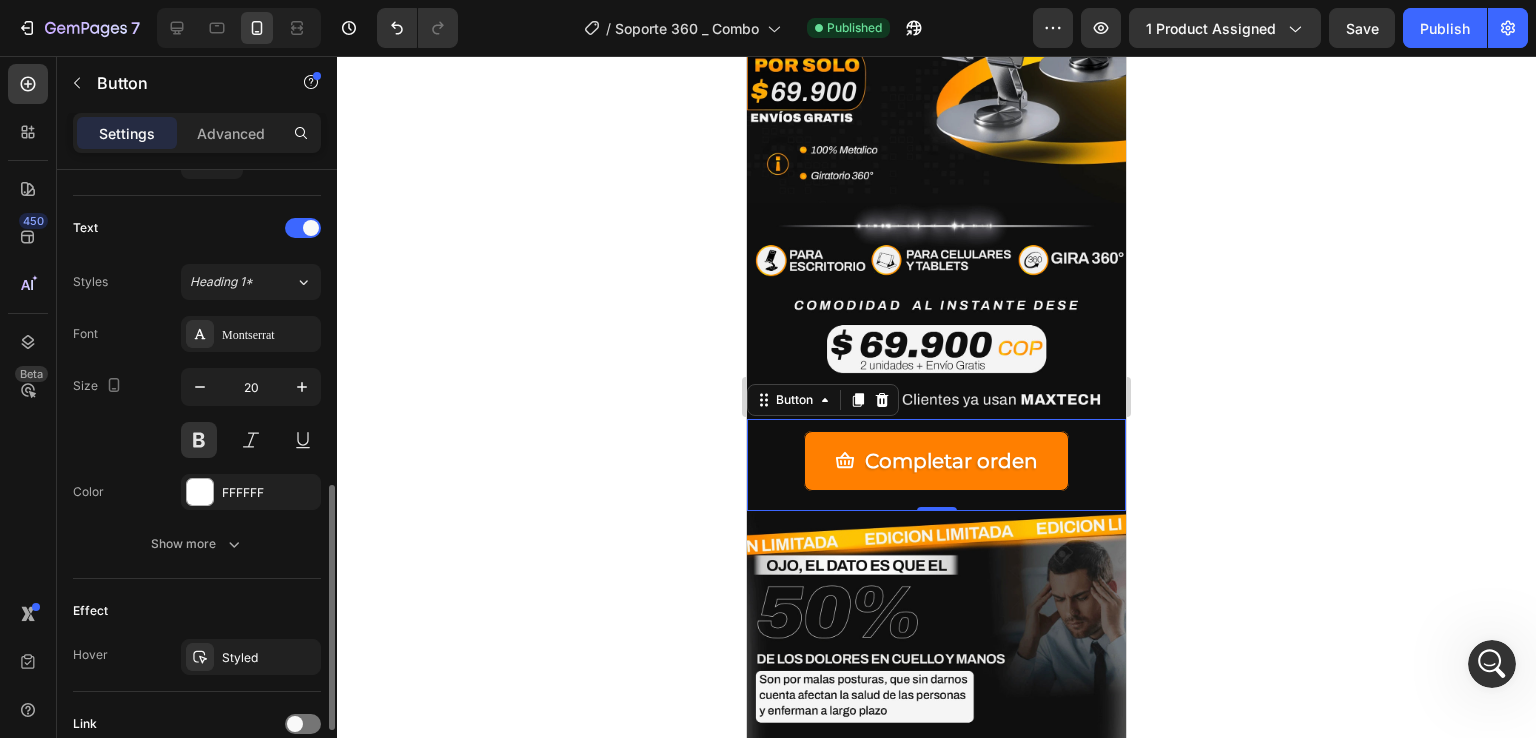 scroll, scrollTop: 900, scrollLeft: 0, axis: vertical 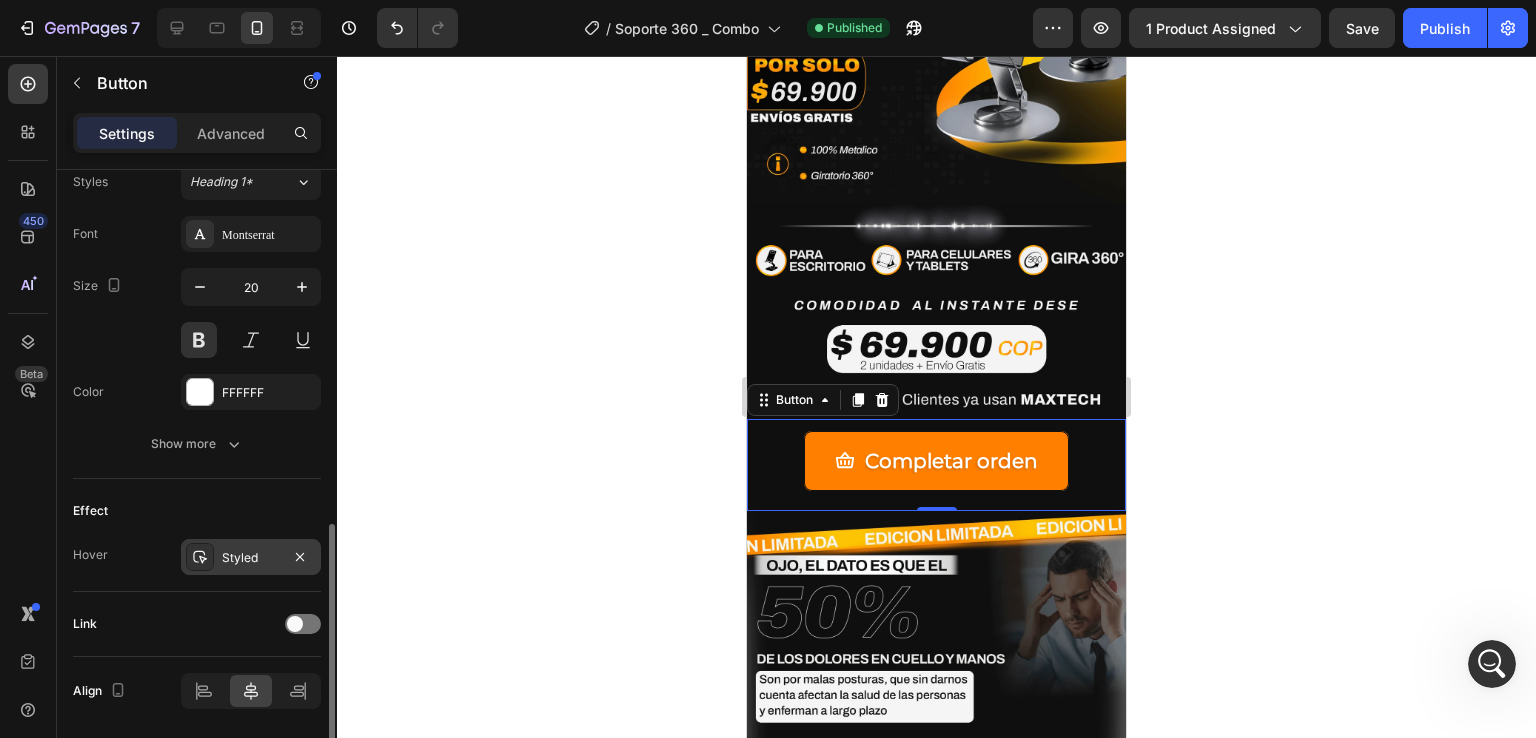 click 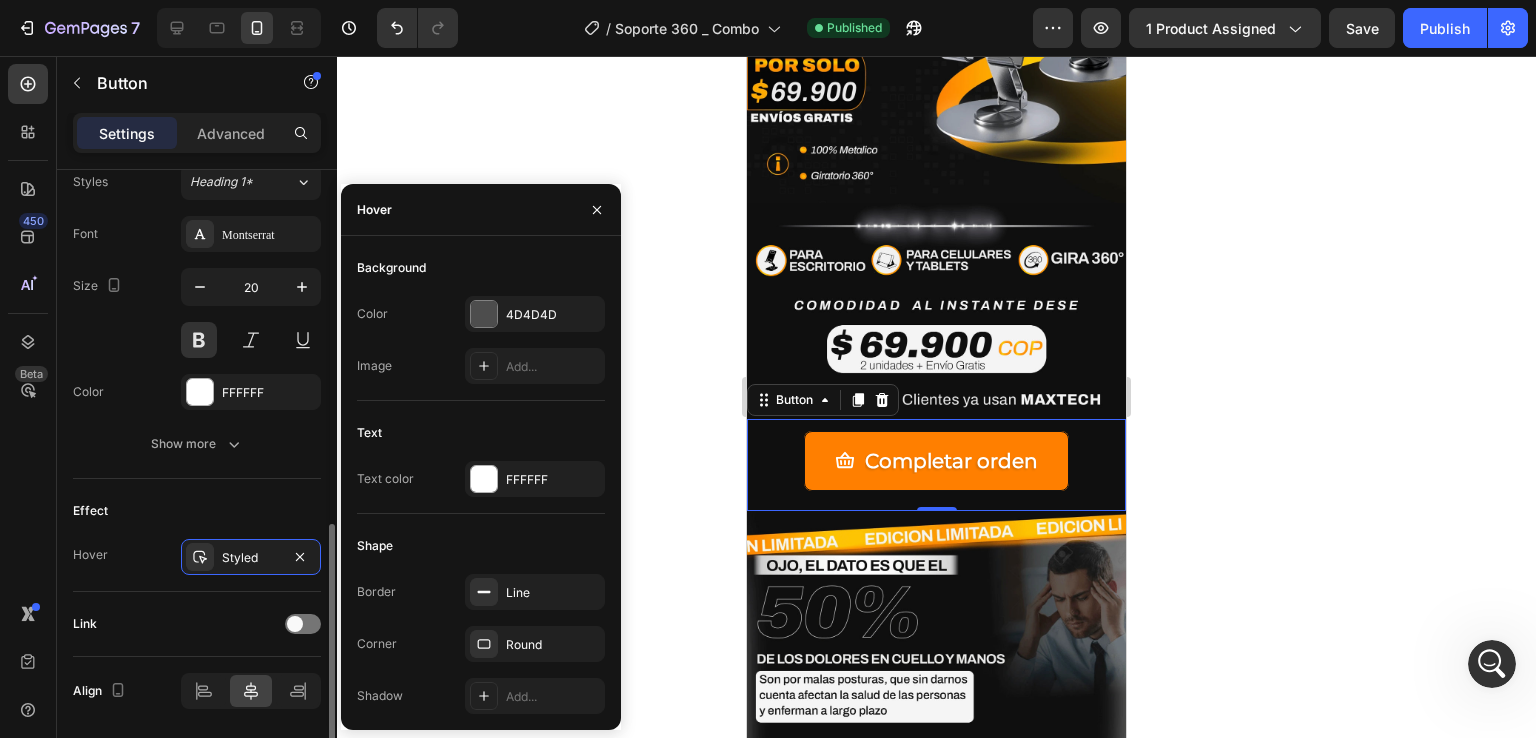 click on "Effect" at bounding box center [197, 511] 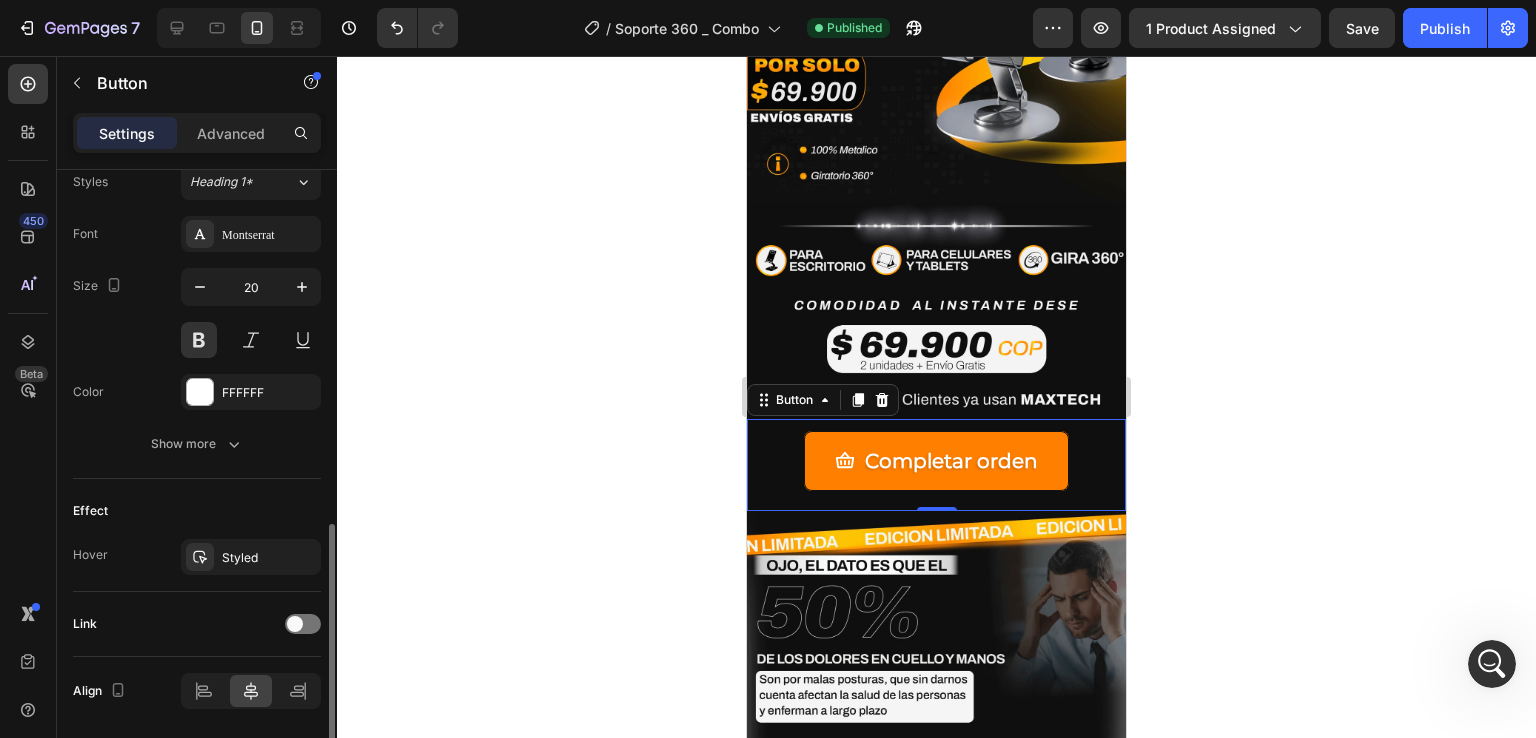 scroll, scrollTop: 964, scrollLeft: 0, axis: vertical 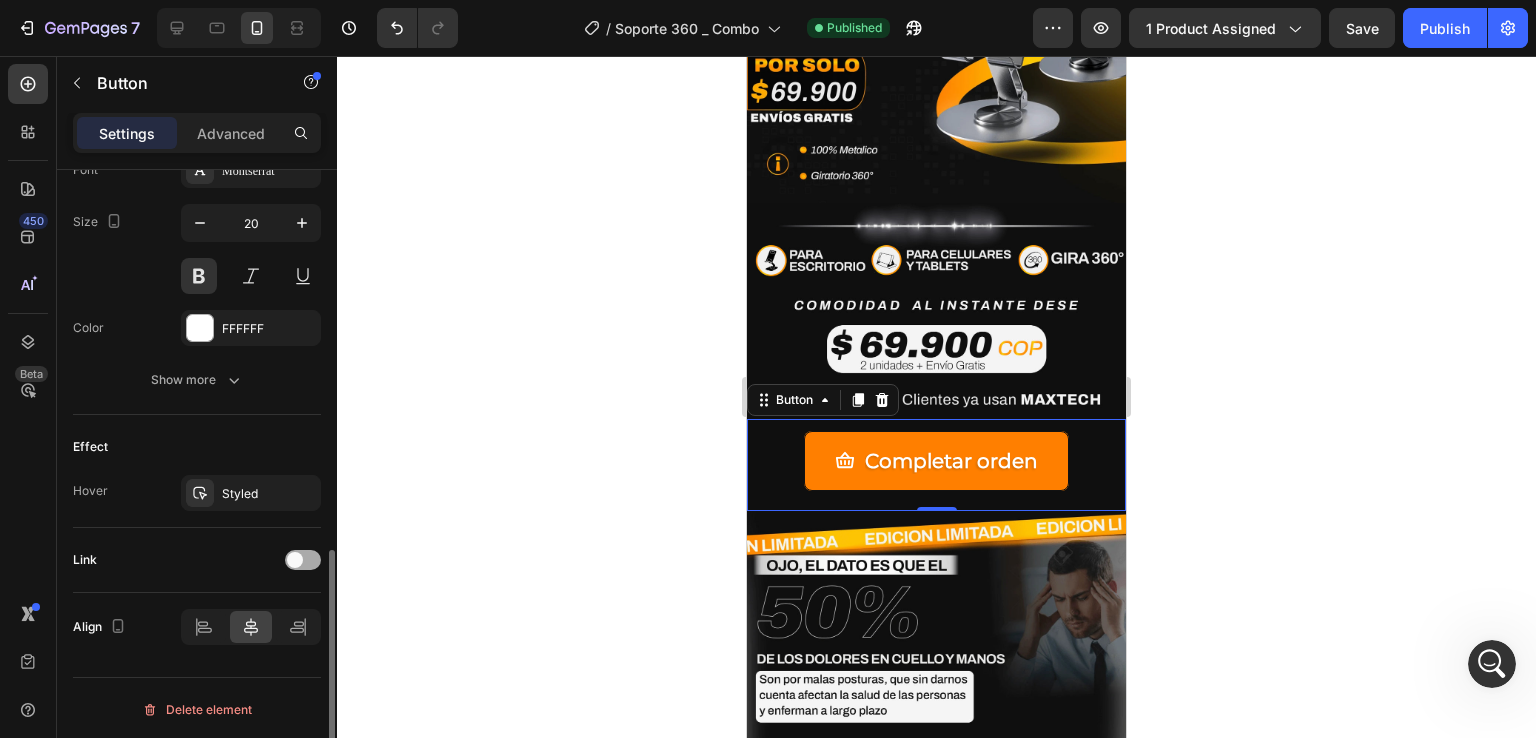 click at bounding box center [295, 560] 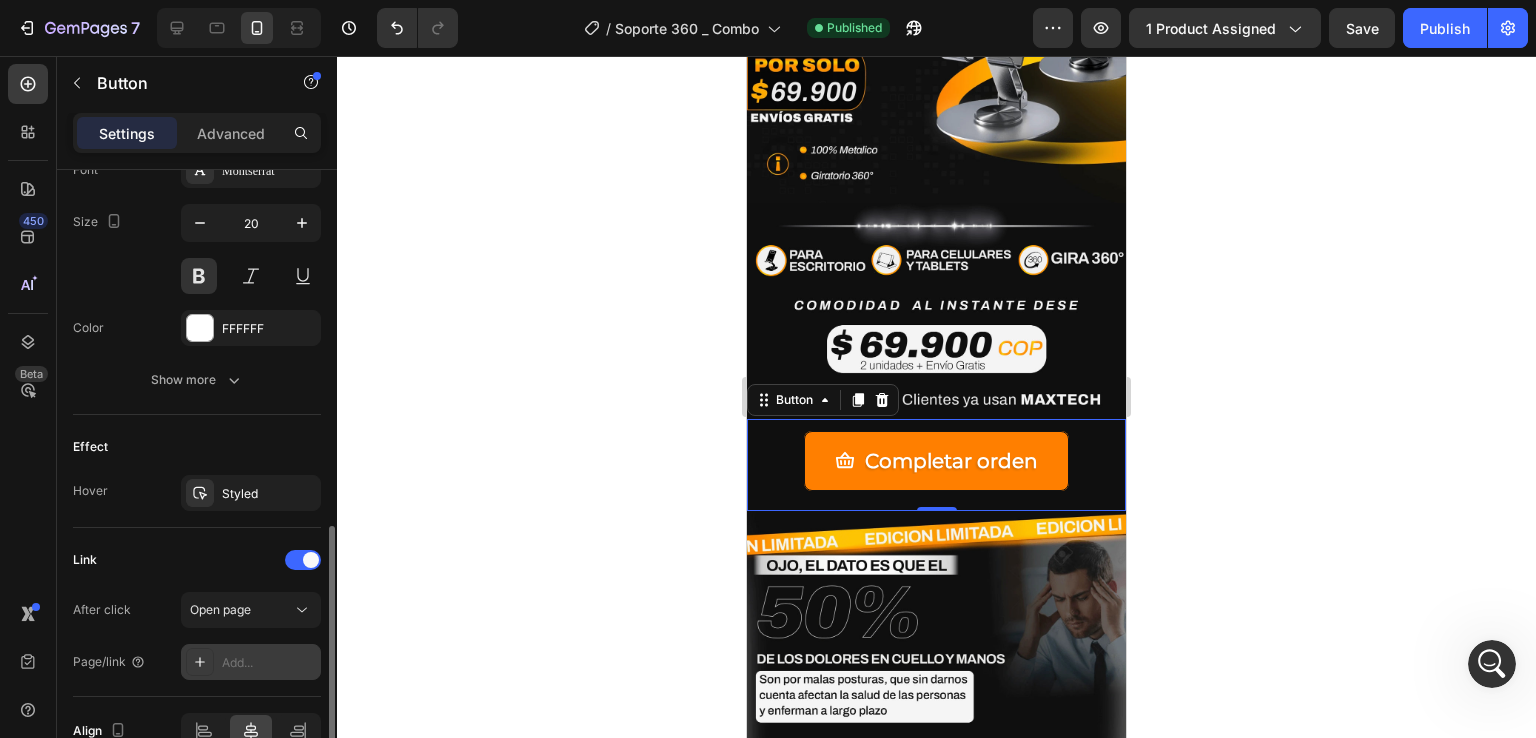 click on "Add..." at bounding box center (269, 663) 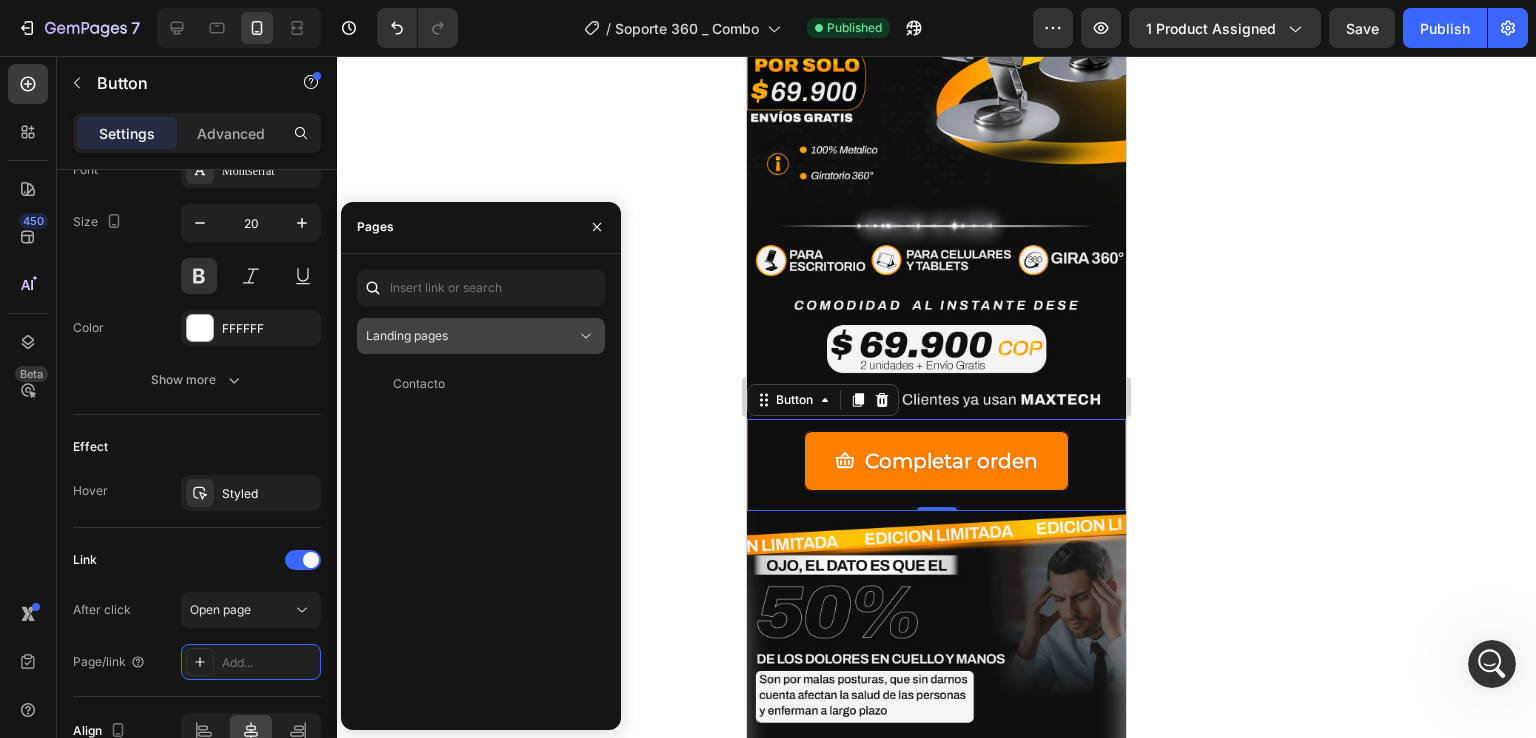 click on "Landing pages" at bounding box center (471, 336) 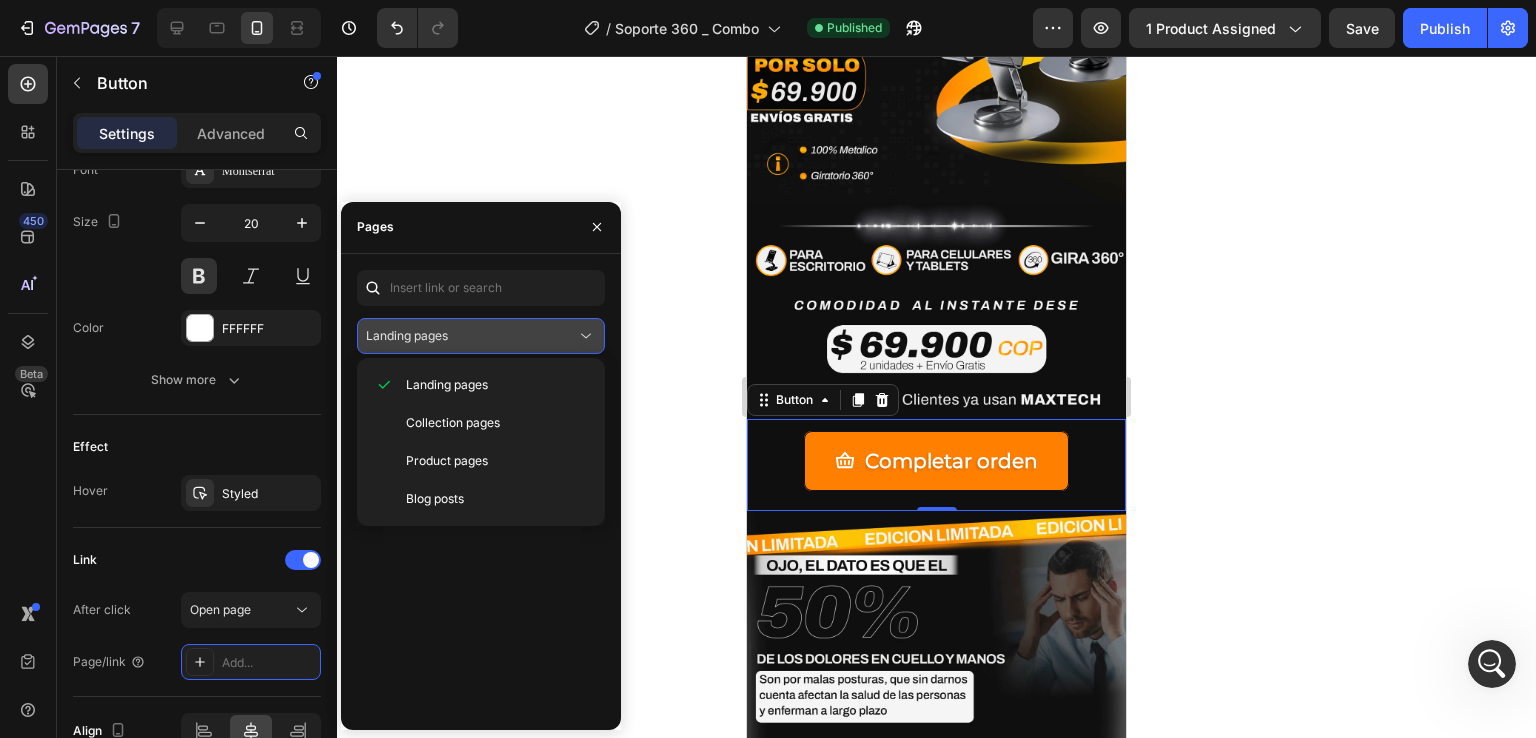 click on "Landing pages" at bounding box center [471, 336] 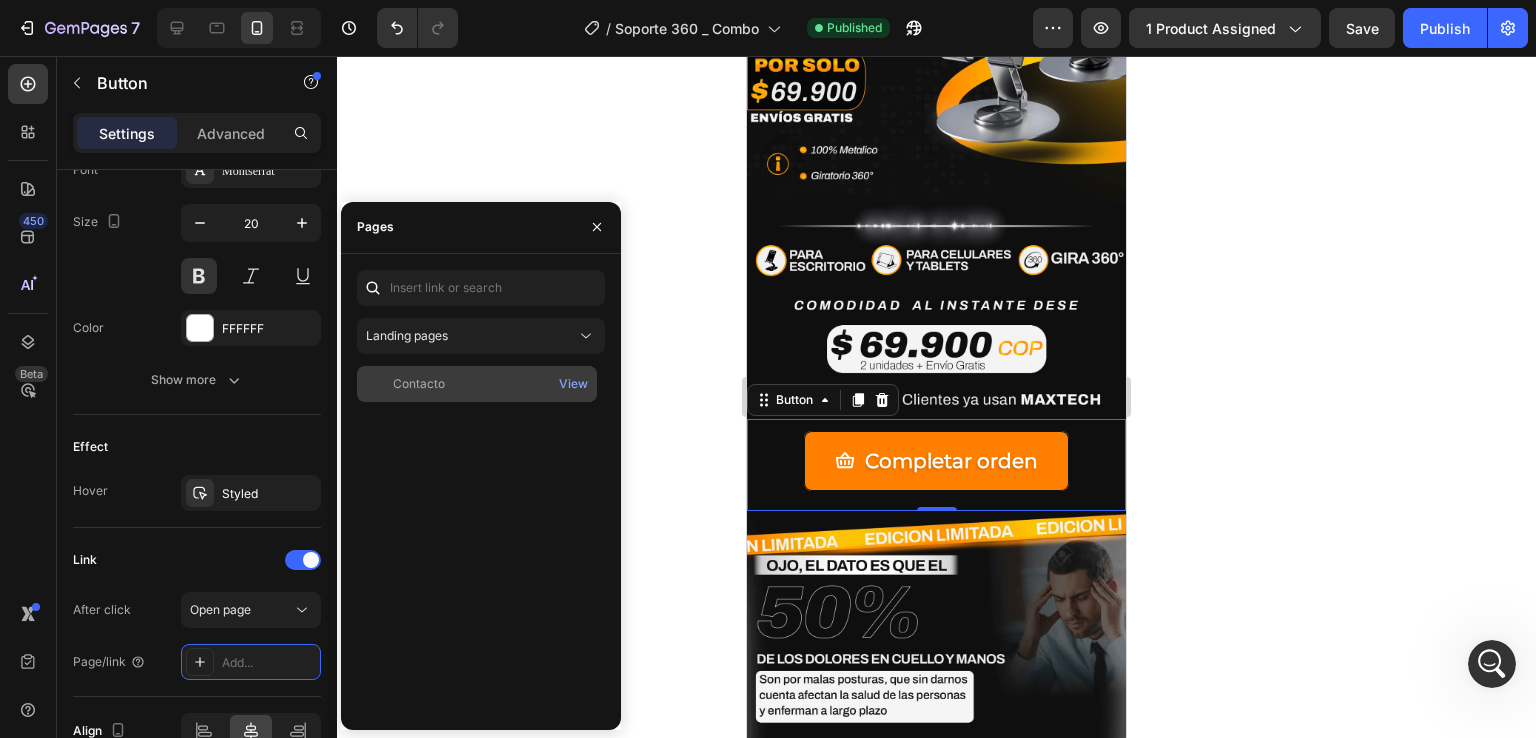 click on "Contacto" at bounding box center [477, 384] 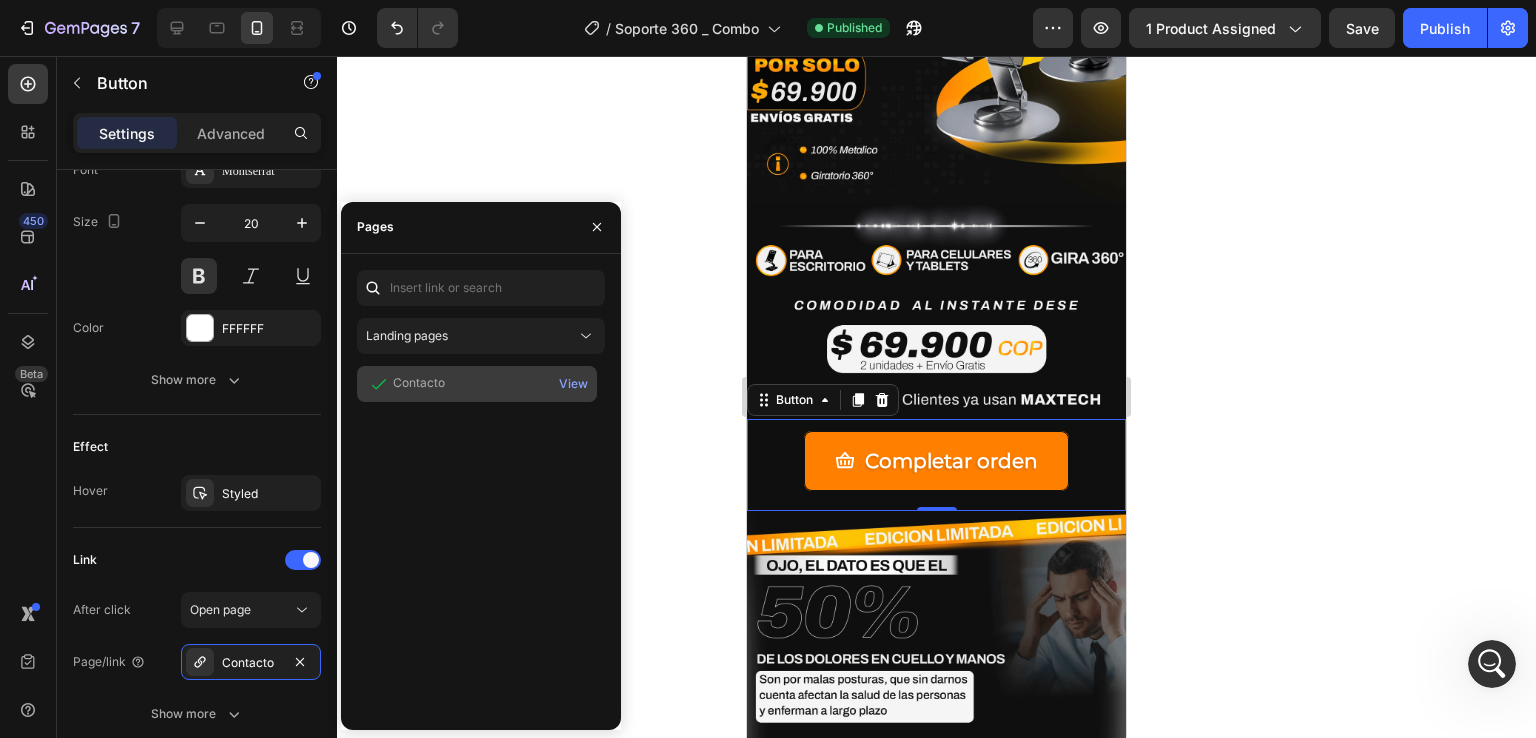 click on "Contacto" at bounding box center [477, 384] 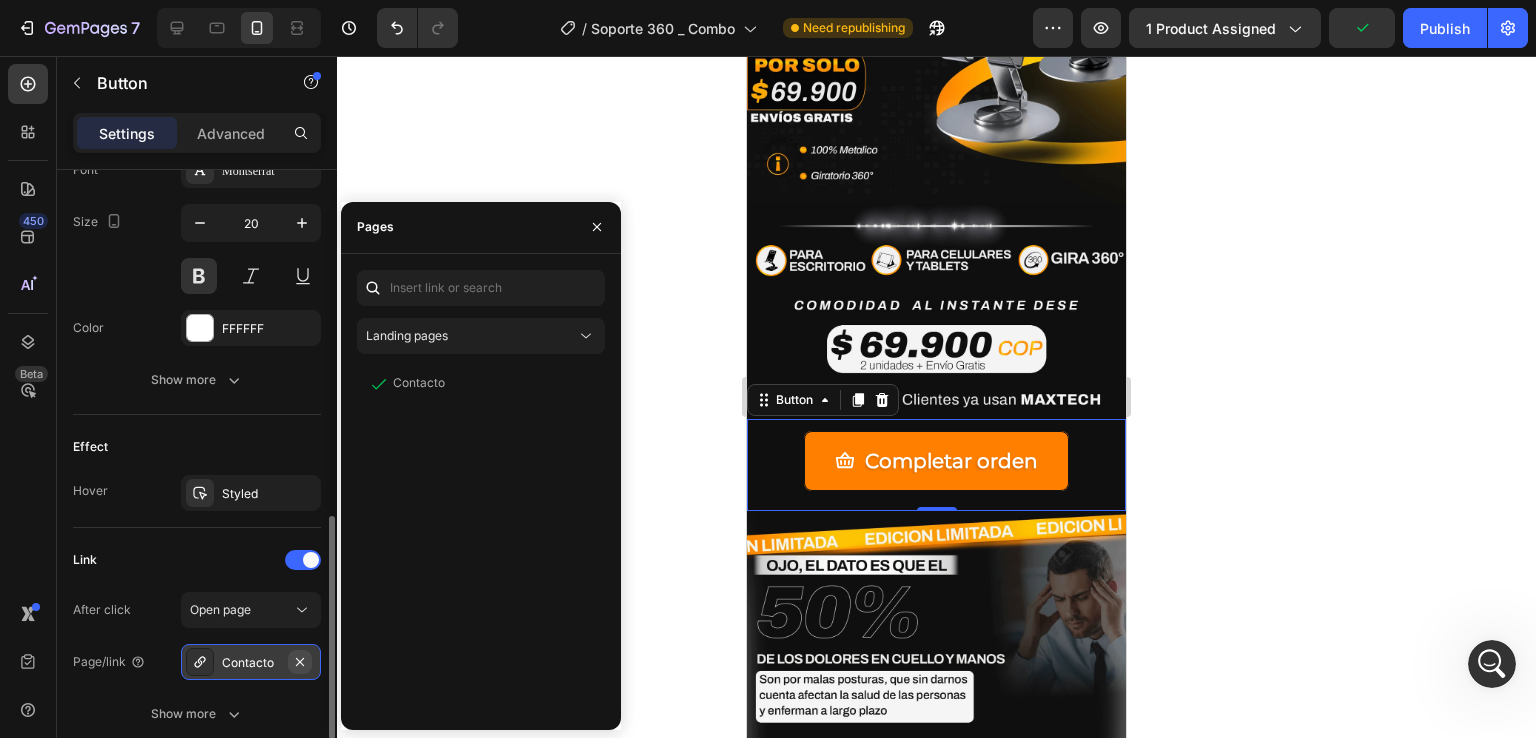 click 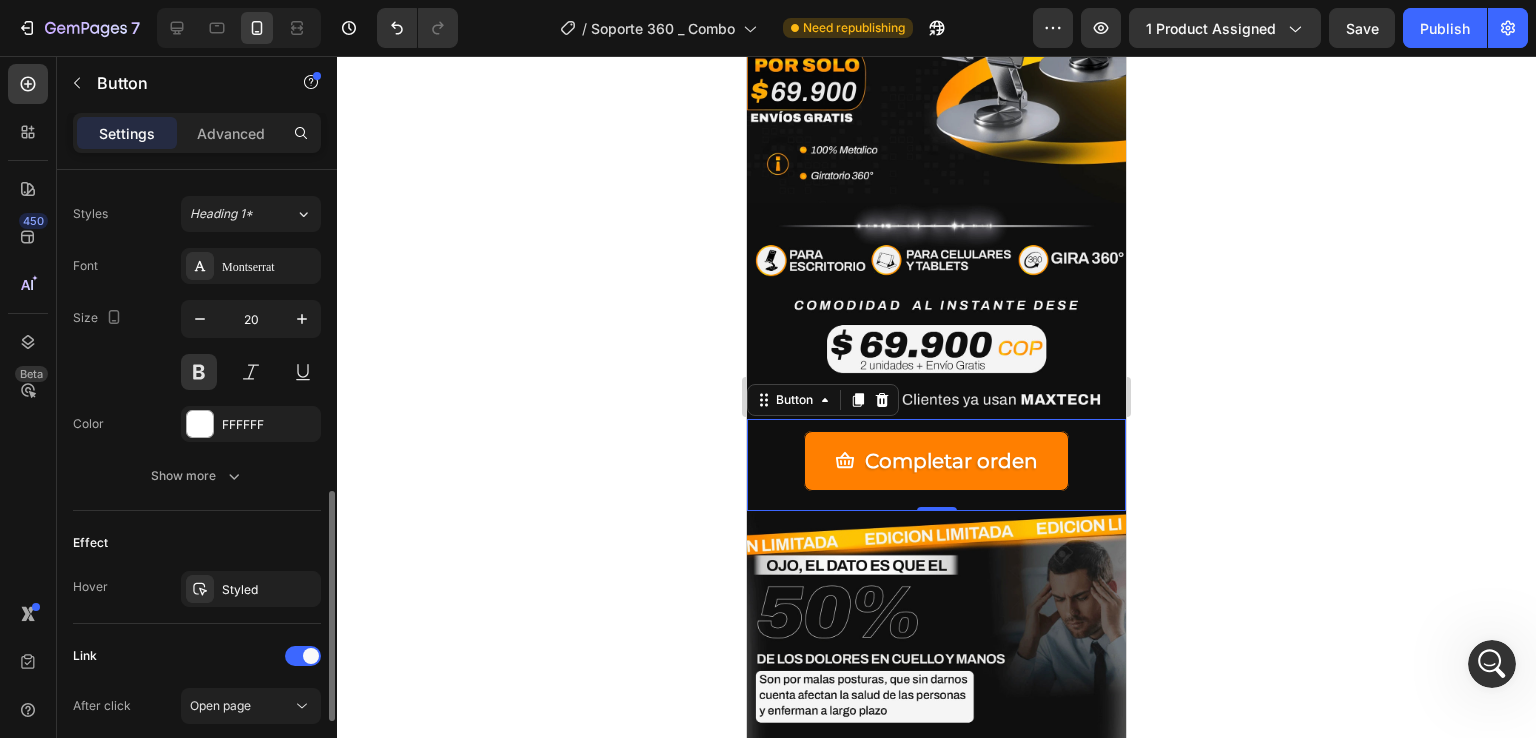 scroll, scrollTop: 1068, scrollLeft: 0, axis: vertical 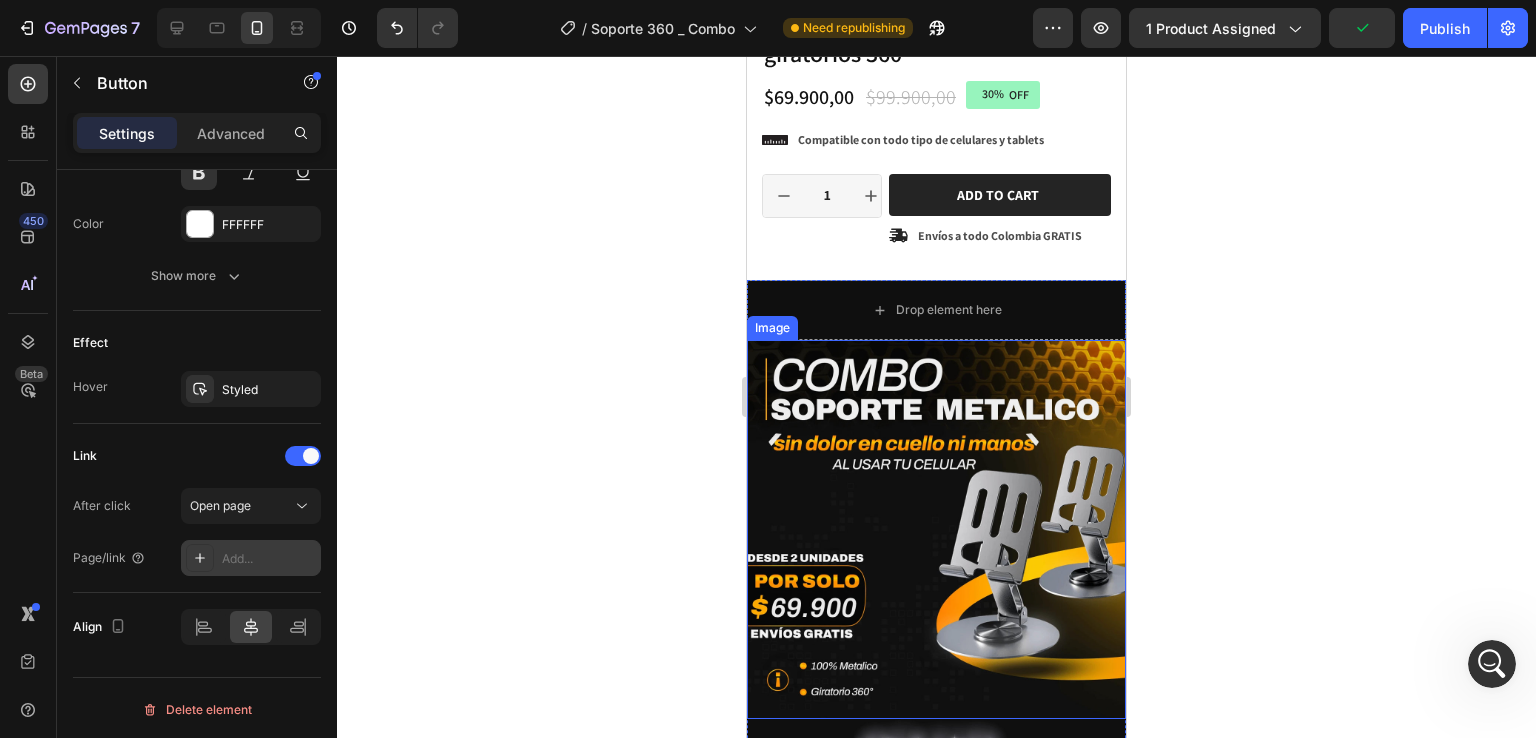 click at bounding box center [936, 529] 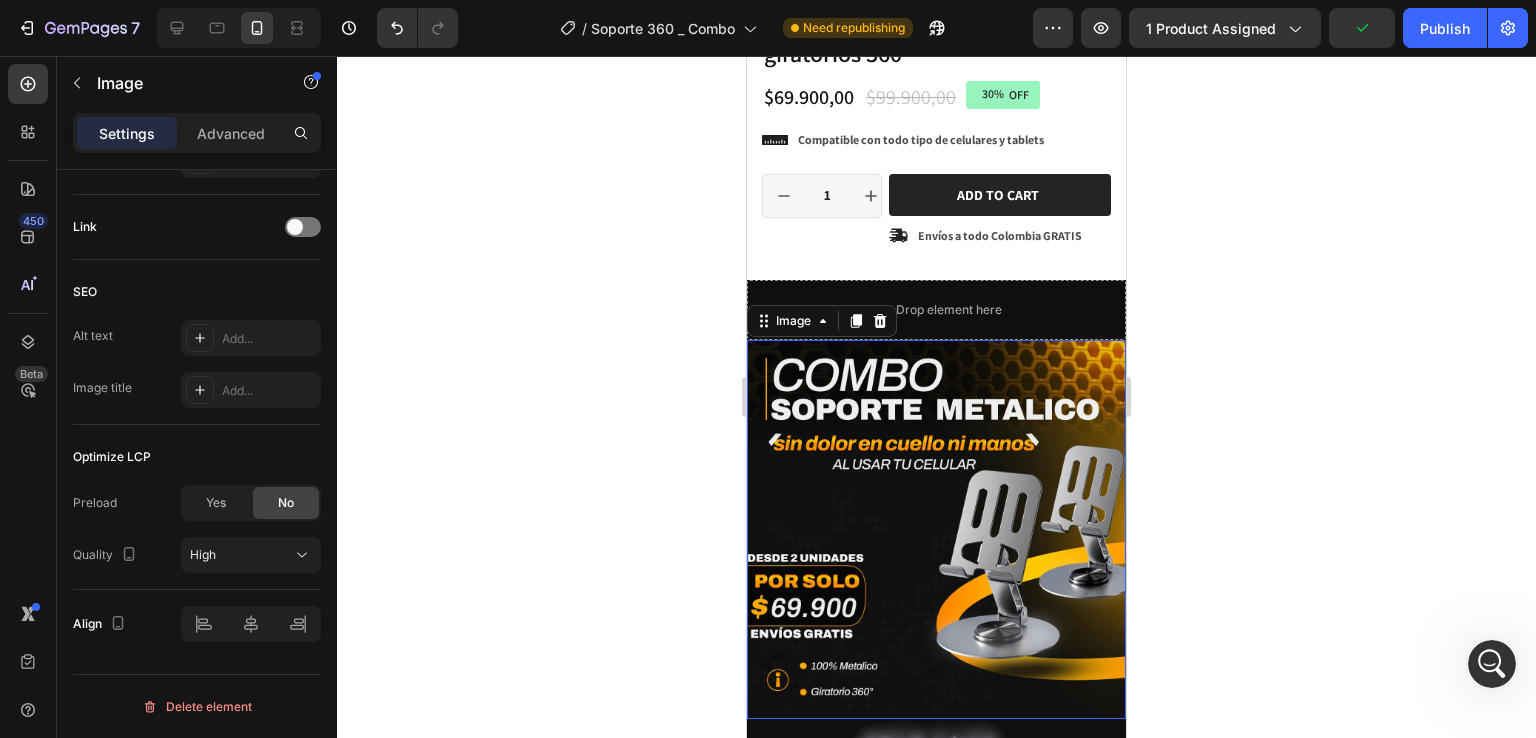 scroll, scrollTop: 0, scrollLeft: 0, axis: both 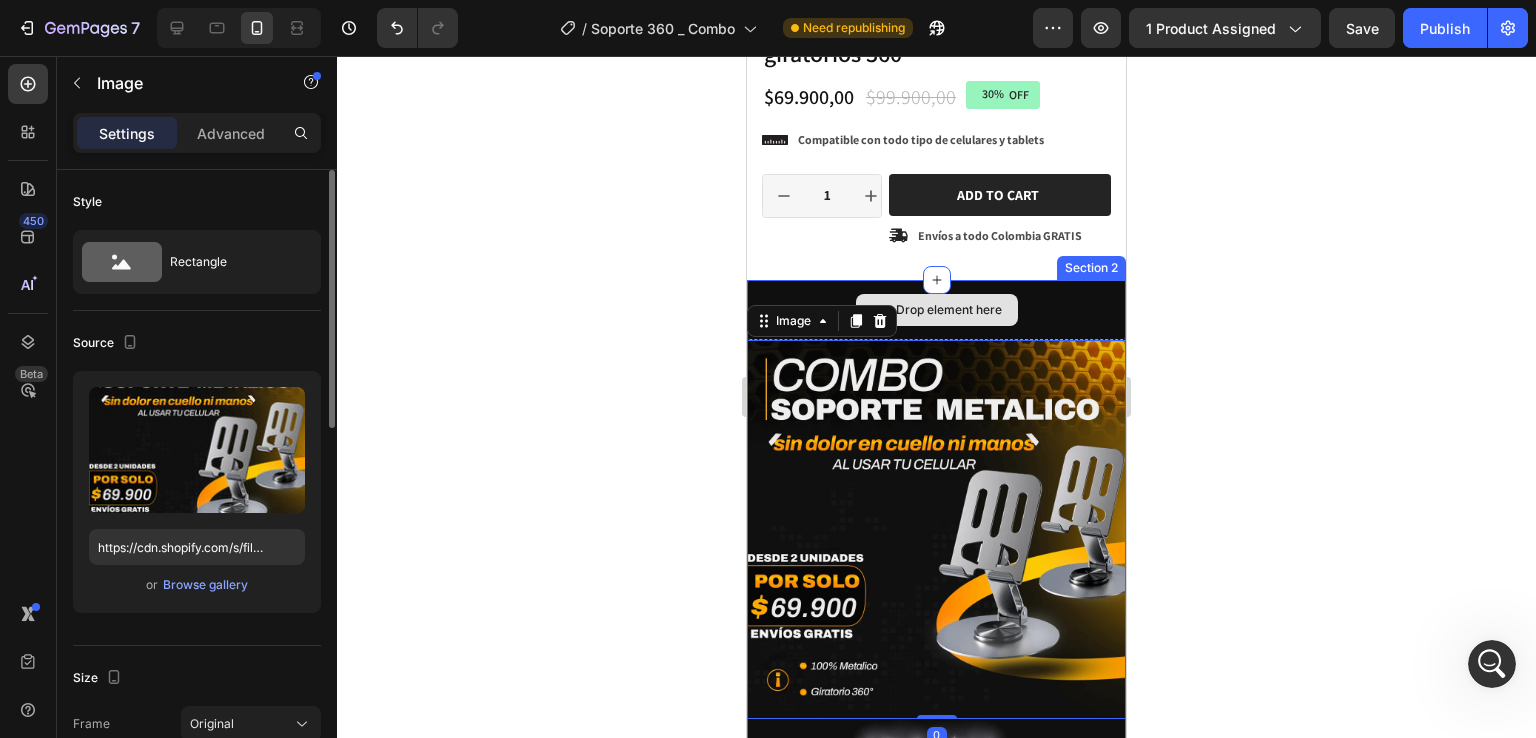 click on "Drop element here" at bounding box center (936, 310) 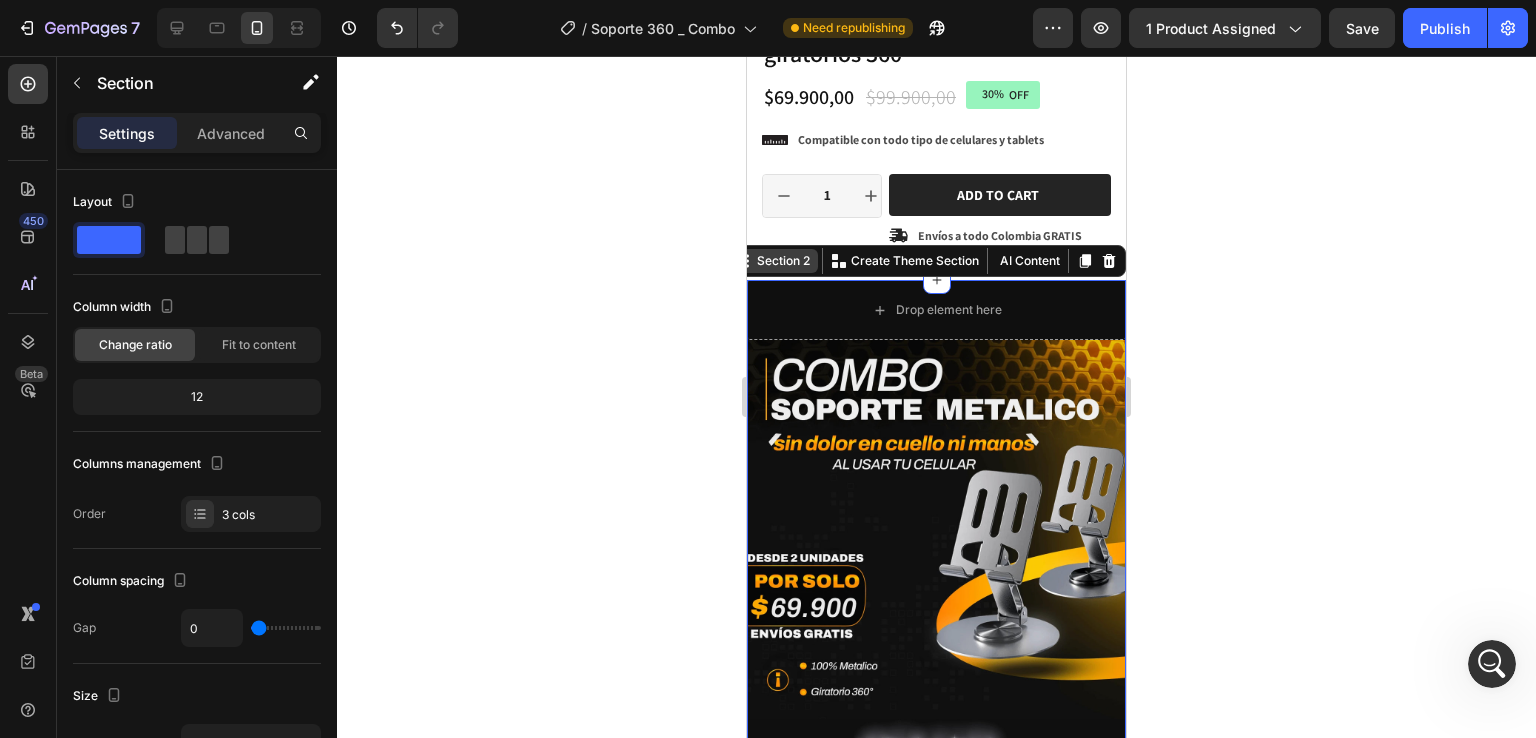 click on "Section 2" at bounding box center (783, 261) 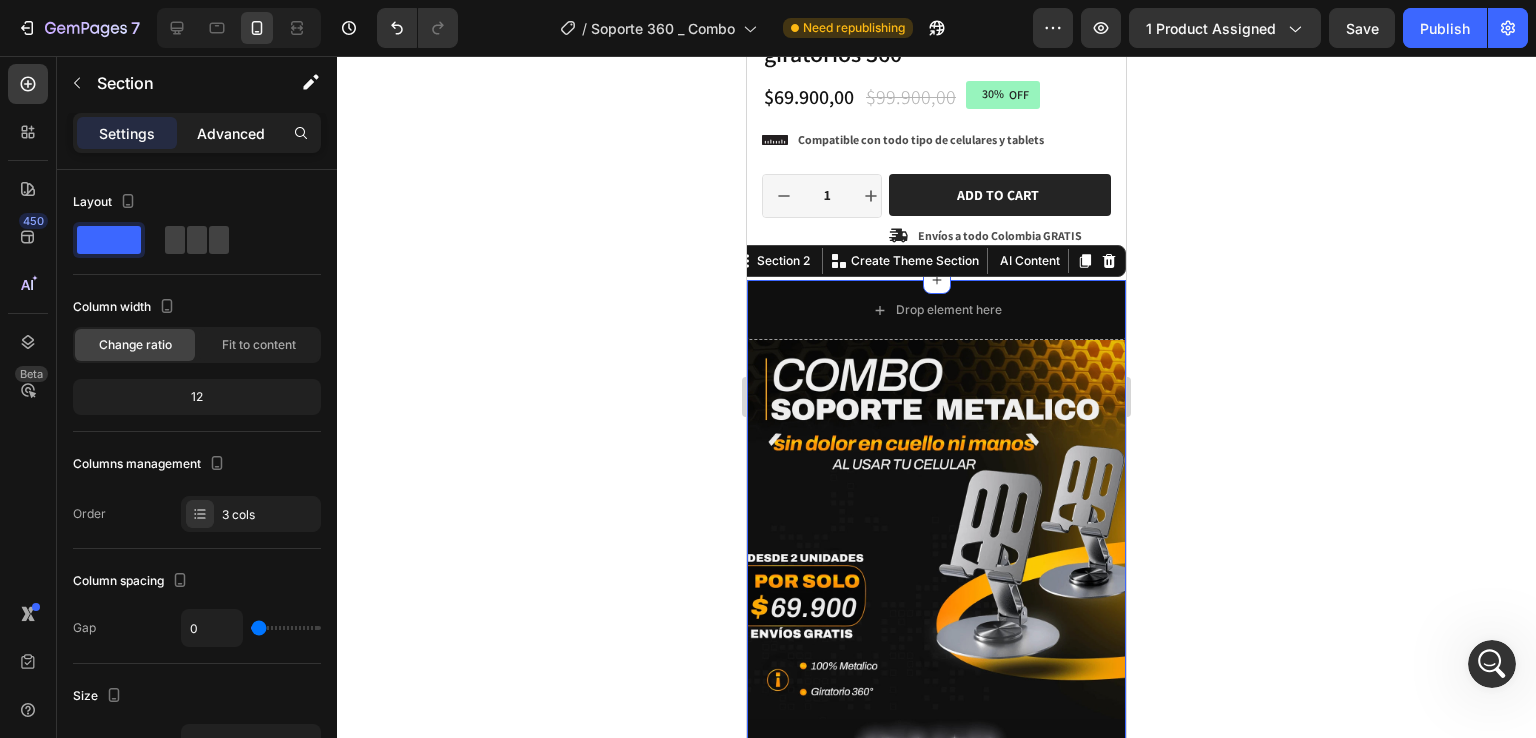 click on "Advanced" at bounding box center [231, 133] 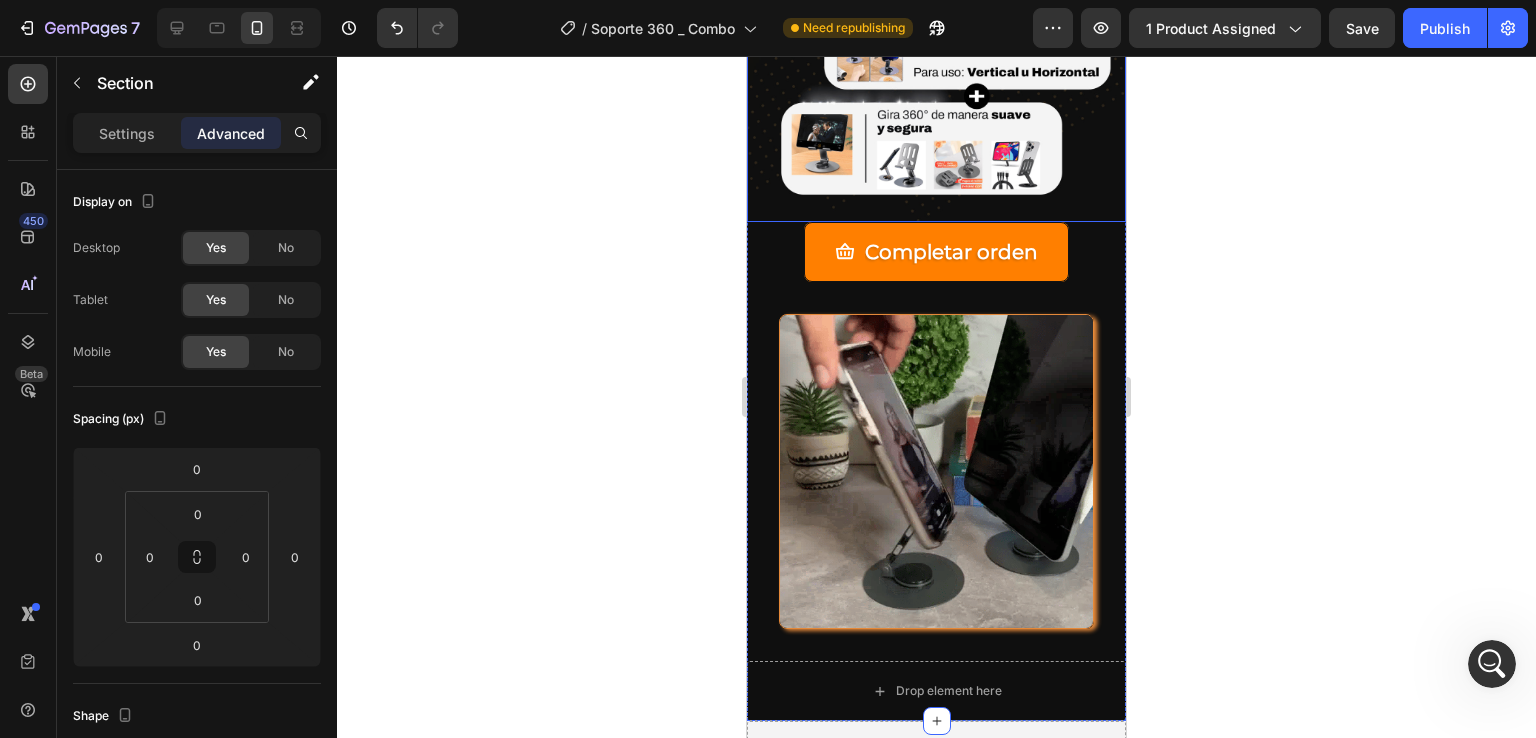 scroll, scrollTop: 3100, scrollLeft: 0, axis: vertical 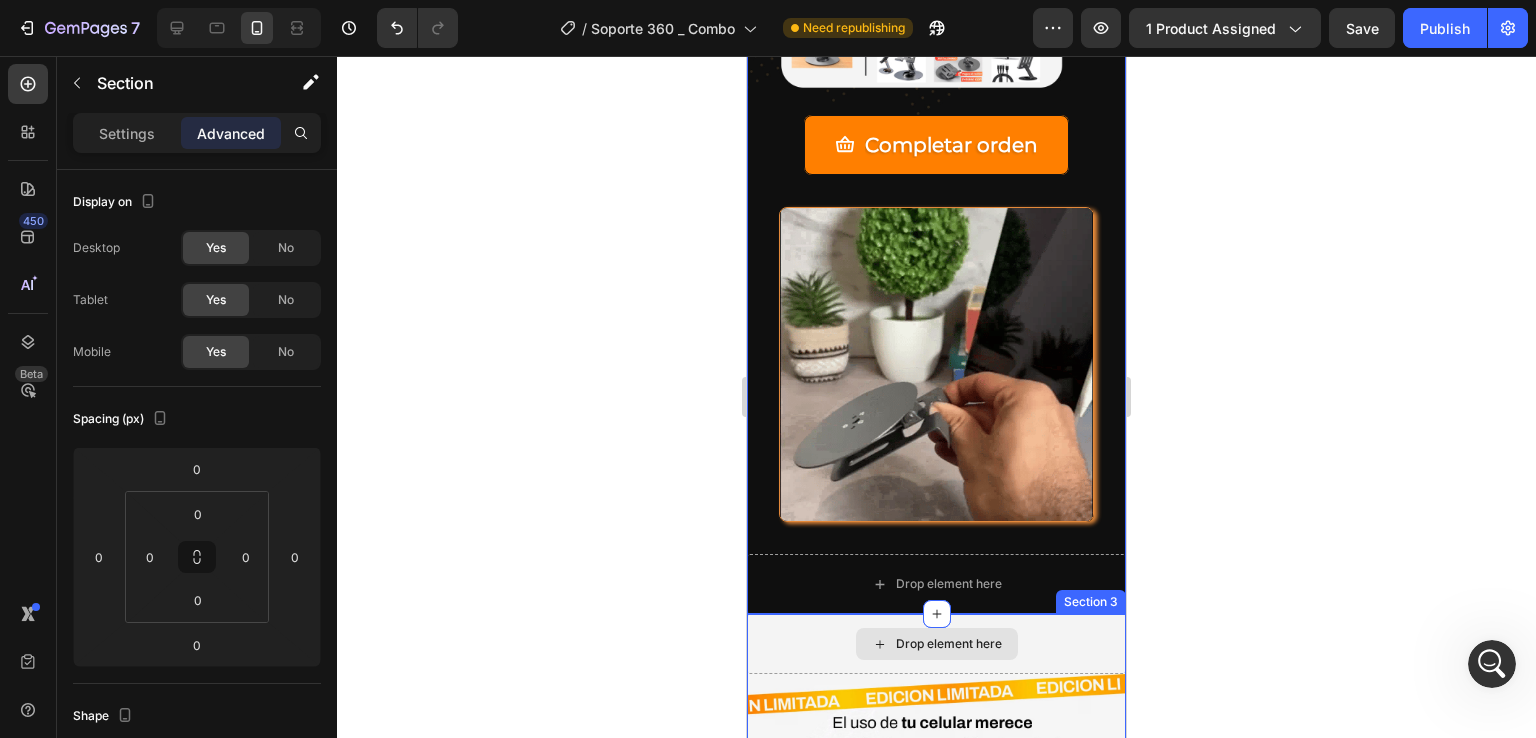 click on "Drop element here" at bounding box center [936, 644] 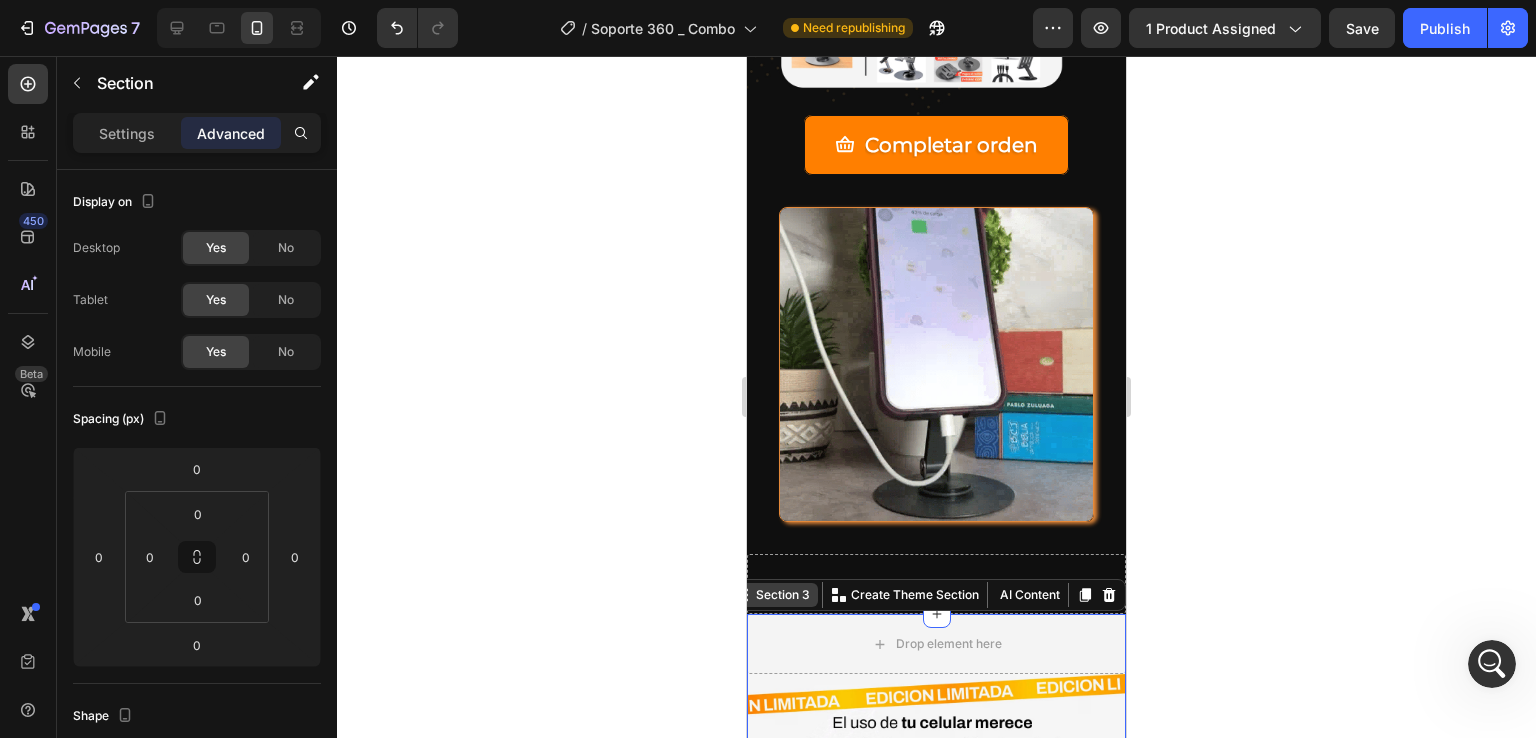 click on "Section 3" at bounding box center (783, 595) 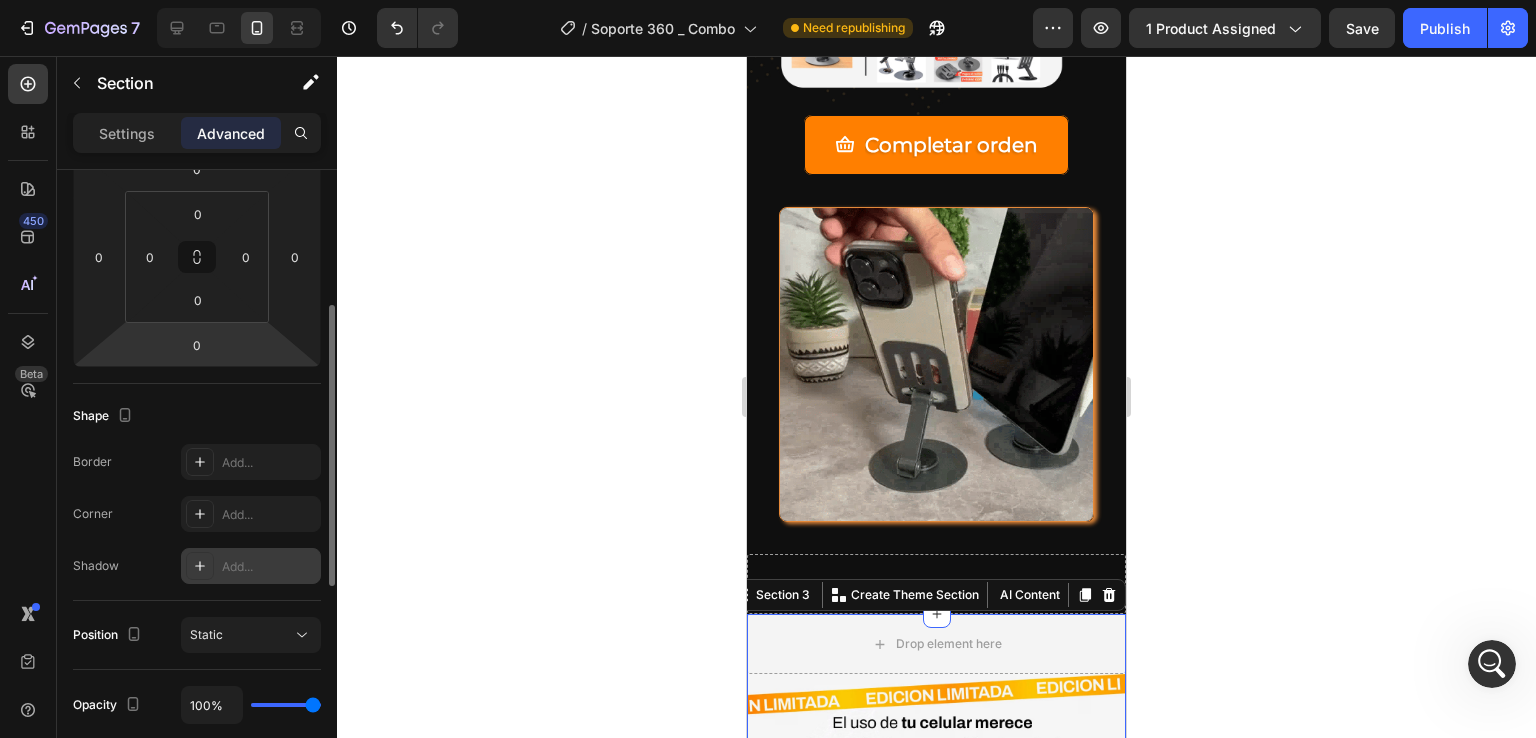 scroll, scrollTop: 500, scrollLeft: 0, axis: vertical 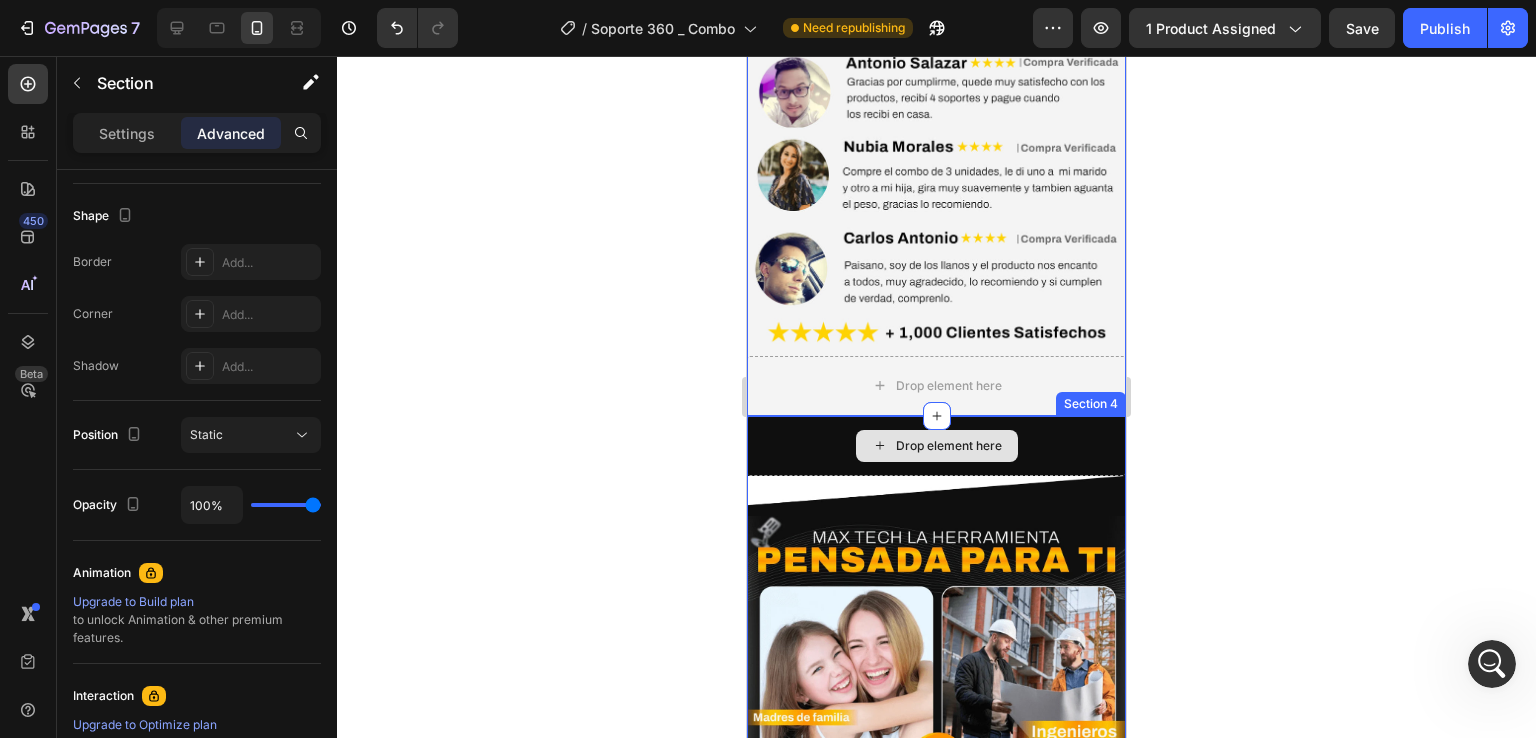 click on "Drop element here" at bounding box center [936, 446] 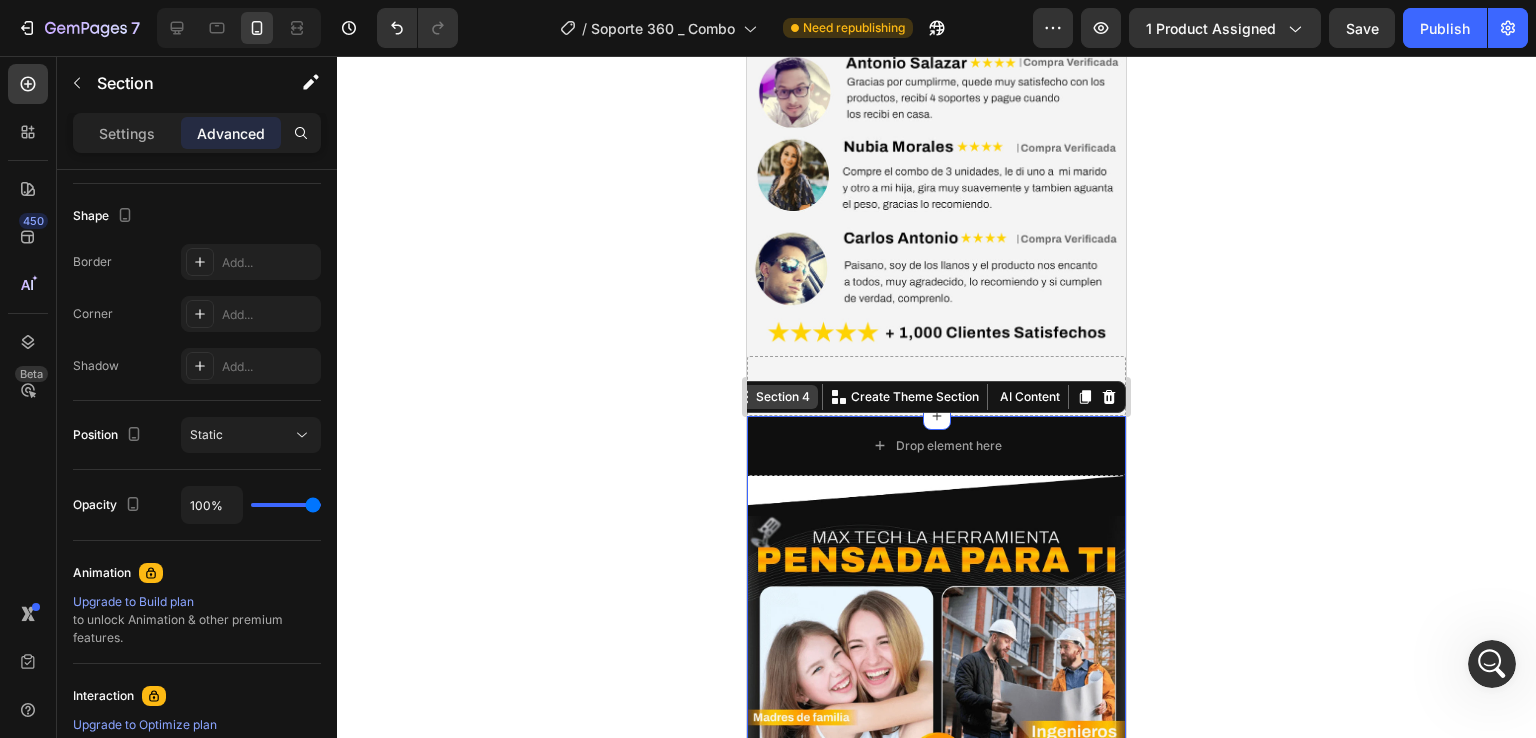 click on "Section 4" at bounding box center [783, 397] 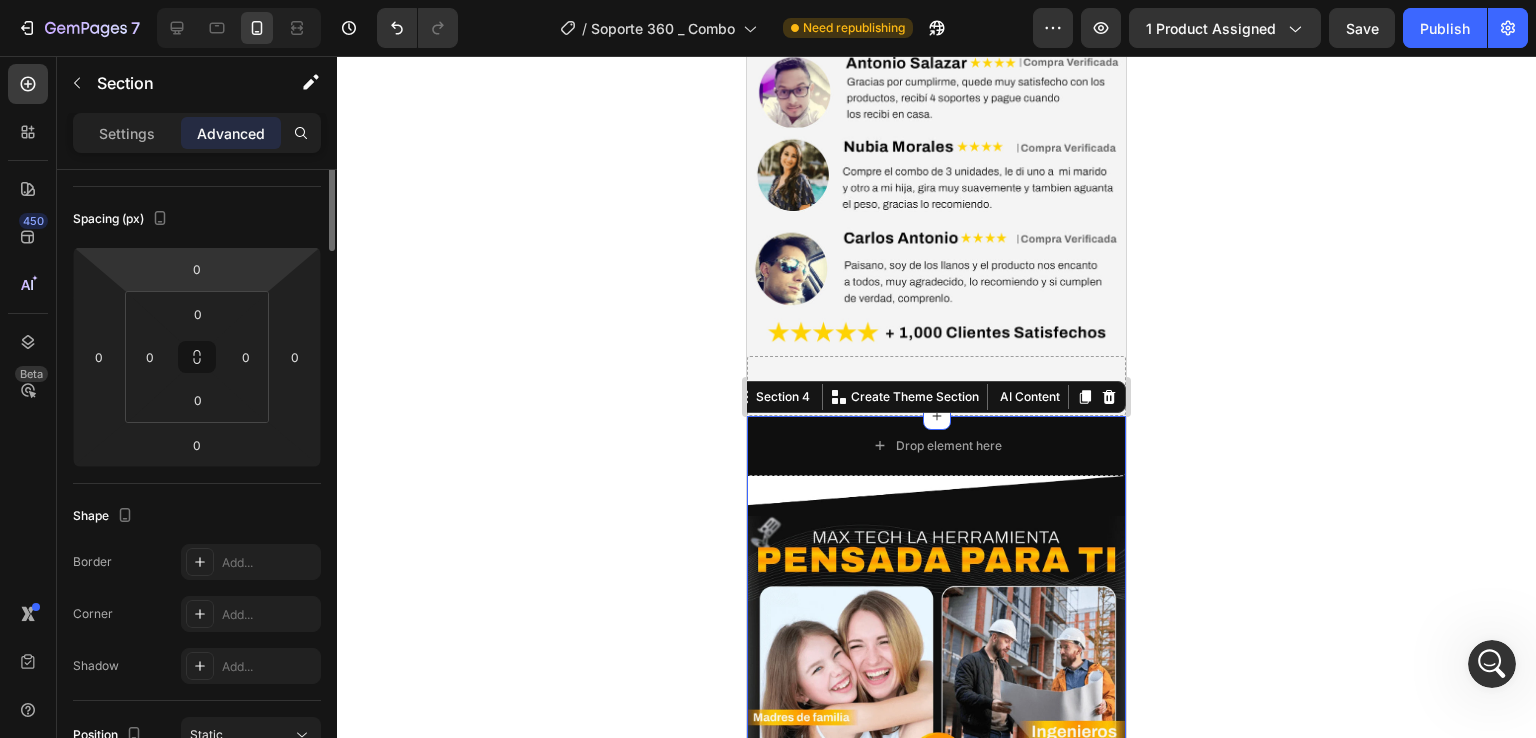 scroll, scrollTop: 0, scrollLeft: 0, axis: both 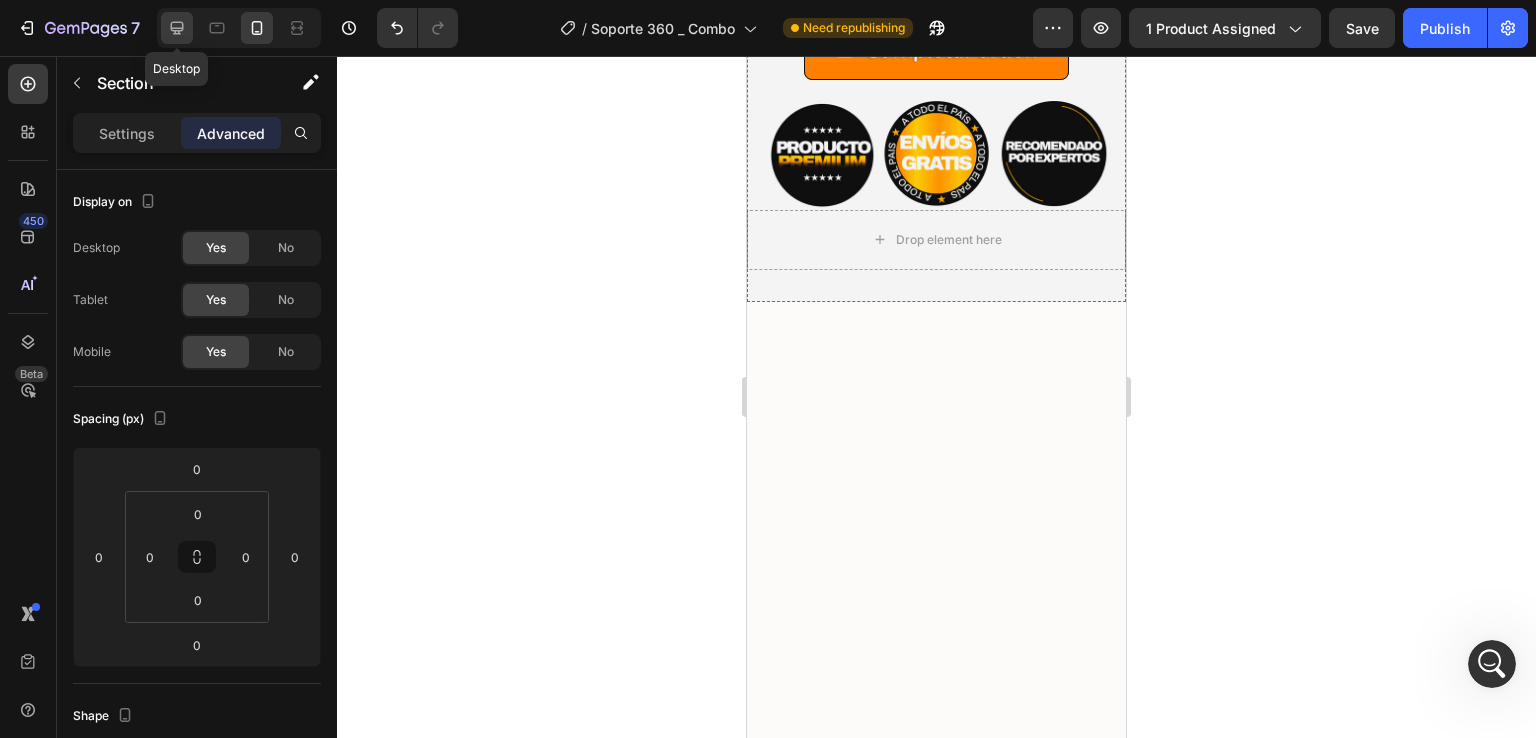 click 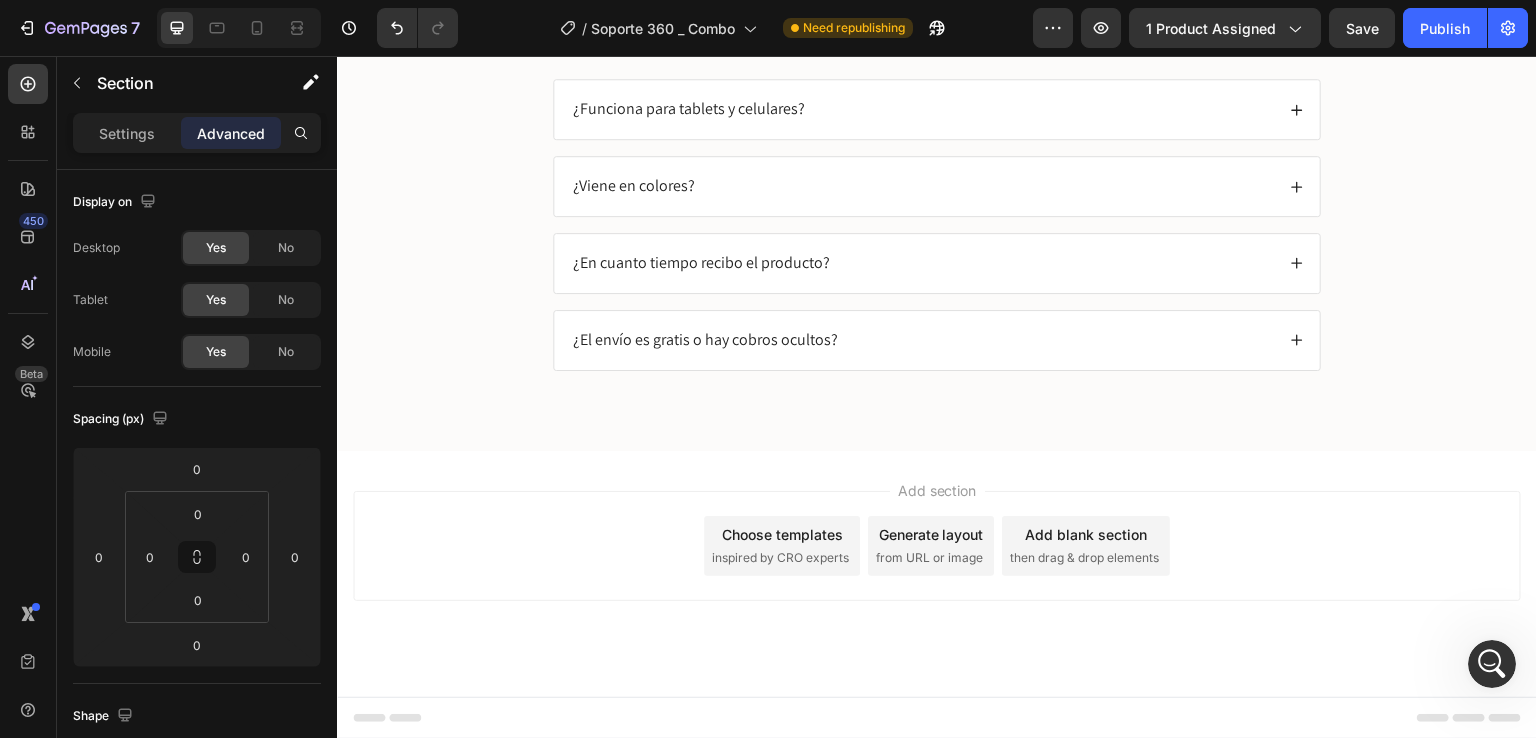 scroll, scrollTop: 5447, scrollLeft: 0, axis: vertical 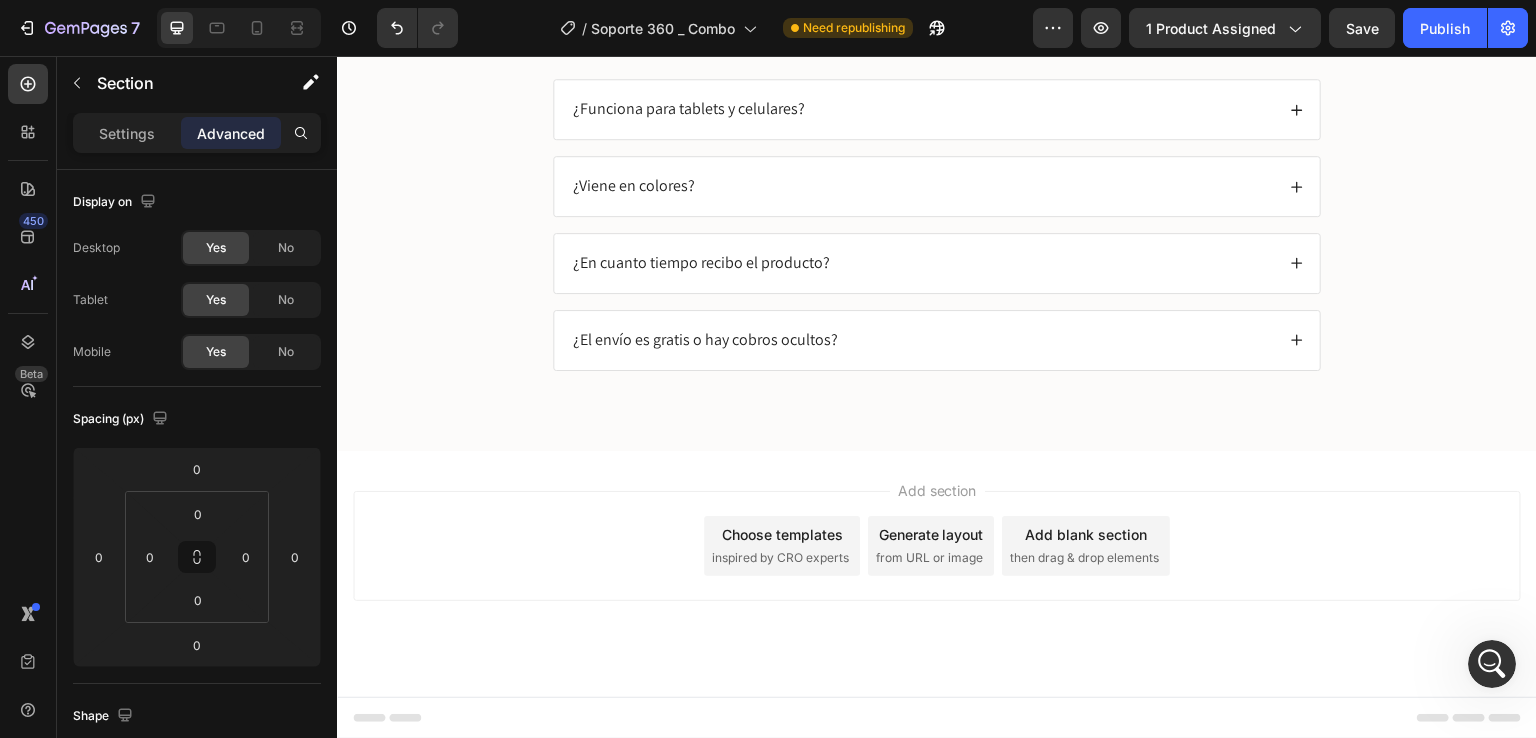 click on "Completar orden Button" at bounding box center [936, -270] 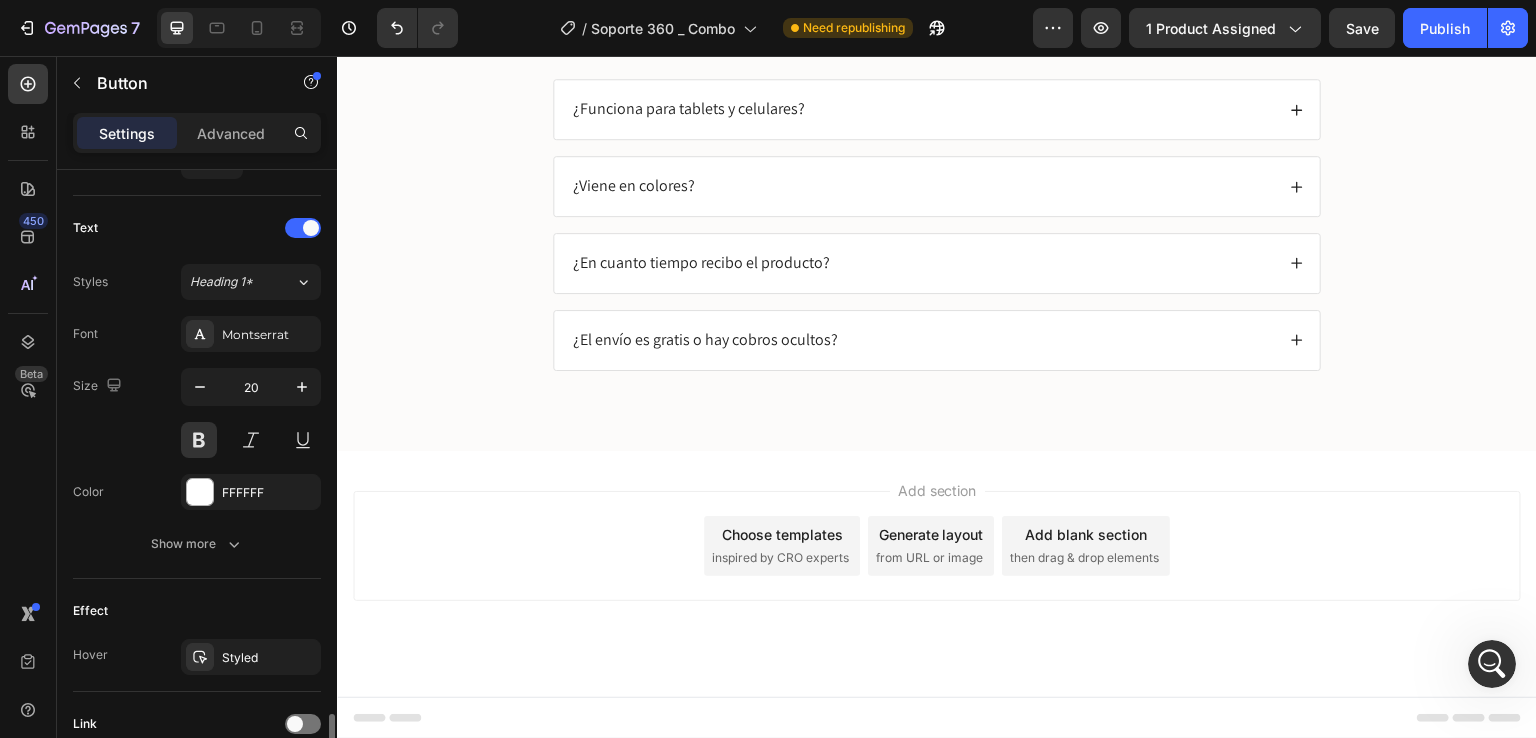 scroll, scrollTop: 964, scrollLeft: 0, axis: vertical 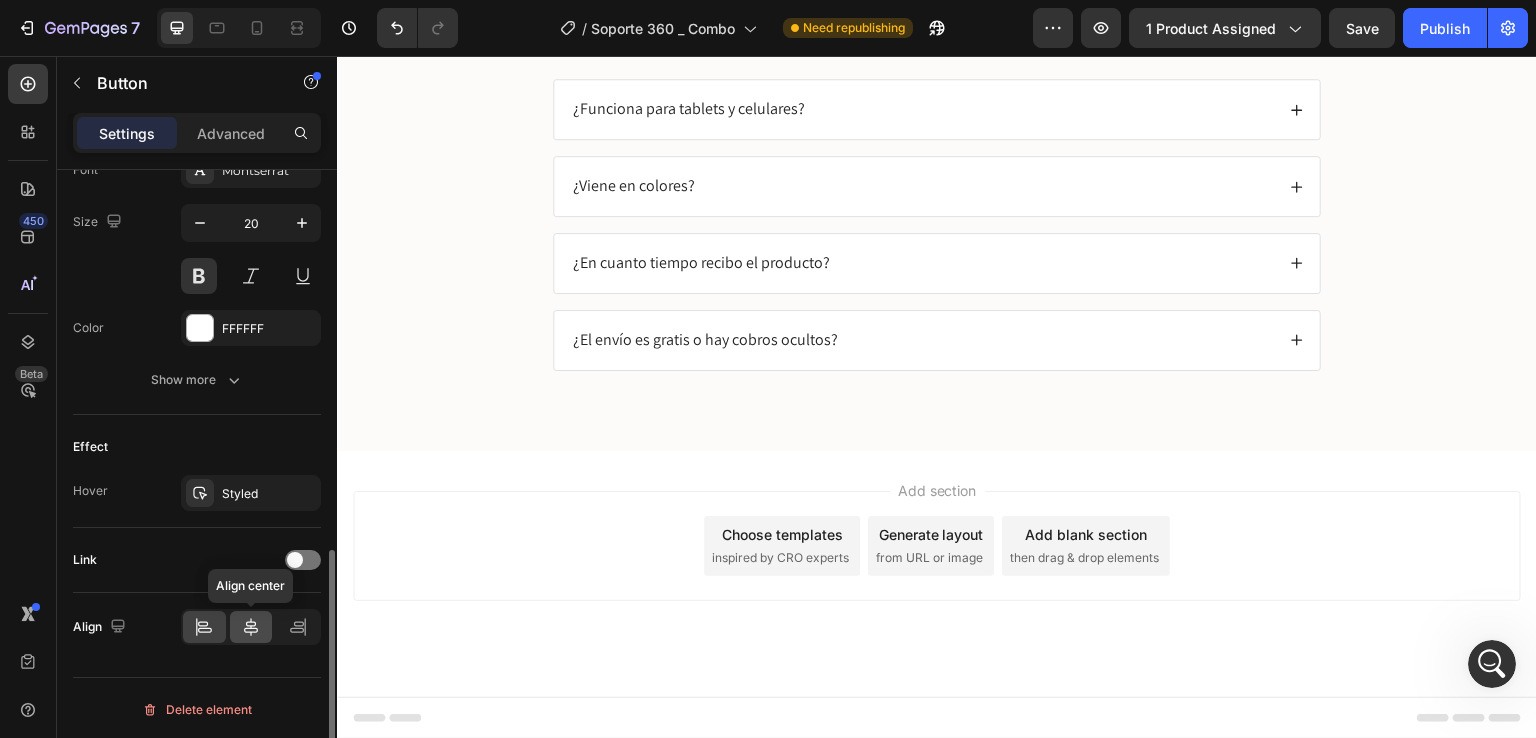 click 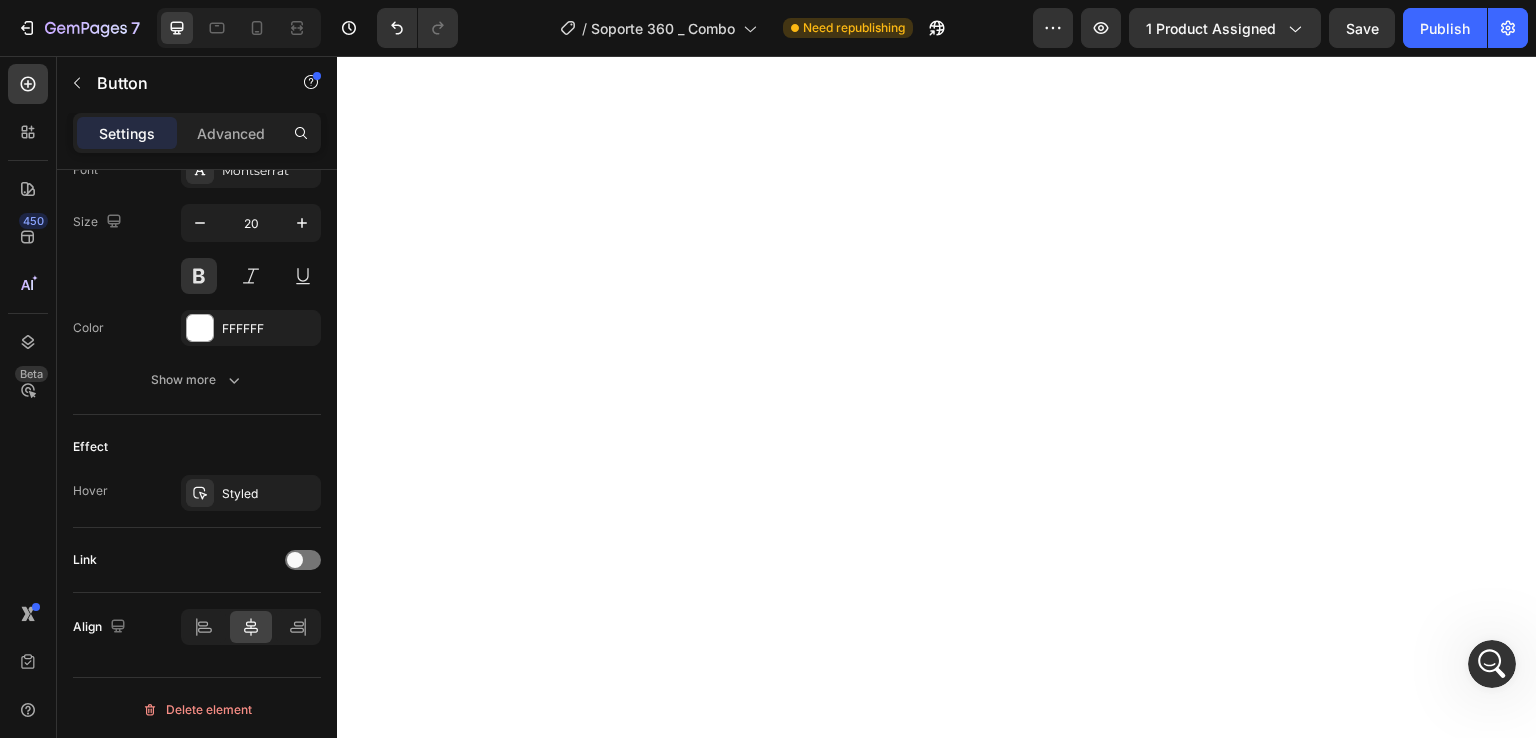 scroll, scrollTop: 1447, scrollLeft: 0, axis: vertical 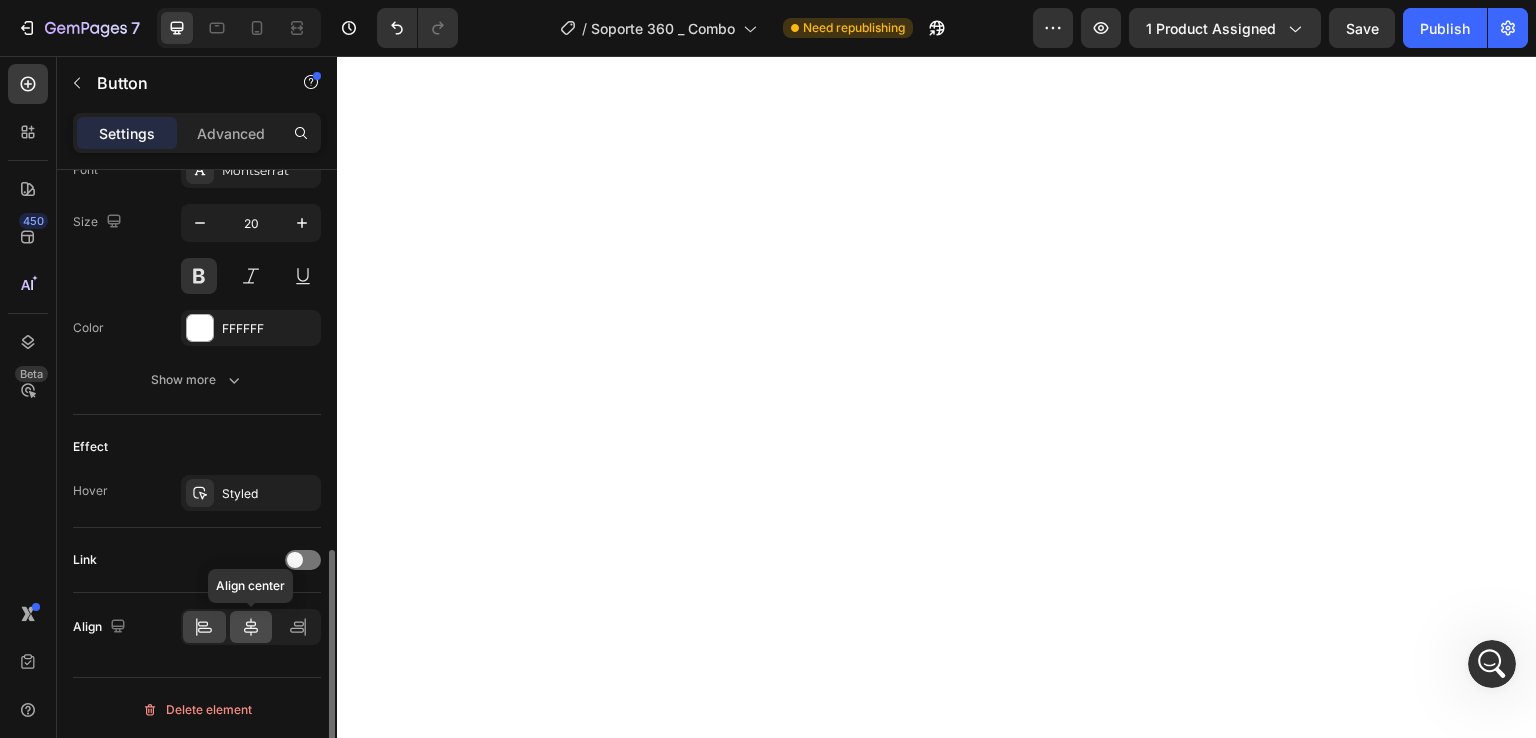 click 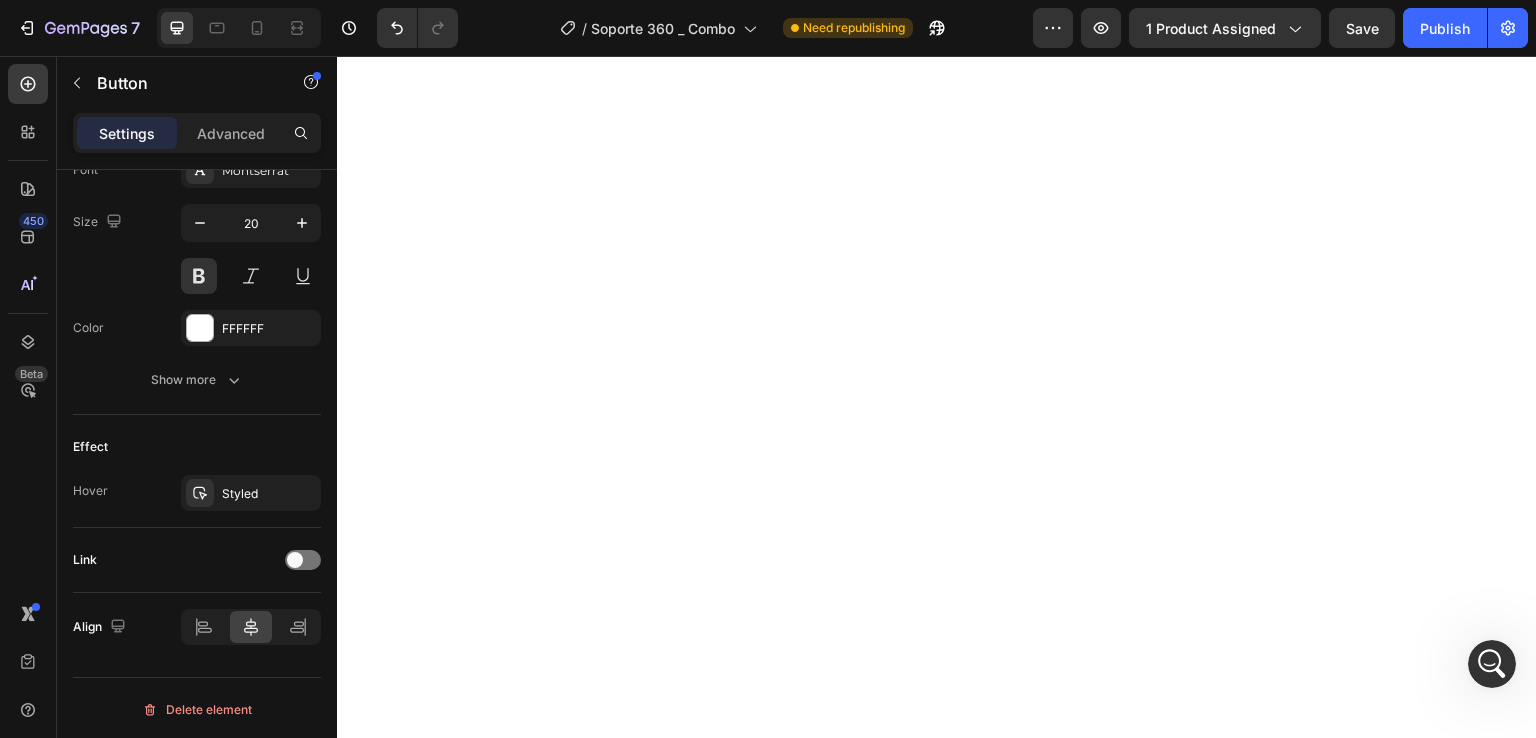 scroll, scrollTop: 1178, scrollLeft: 0, axis: vertical 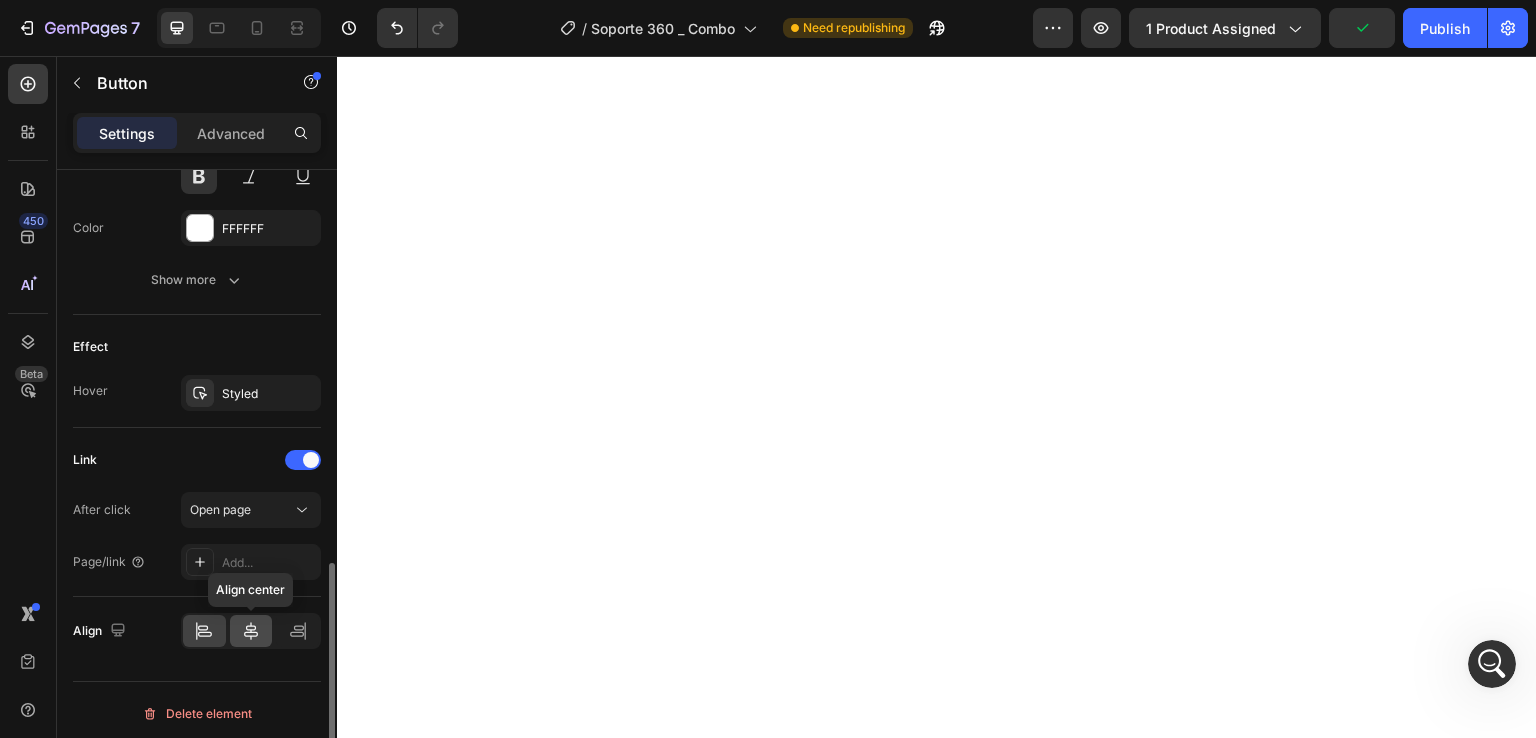 click 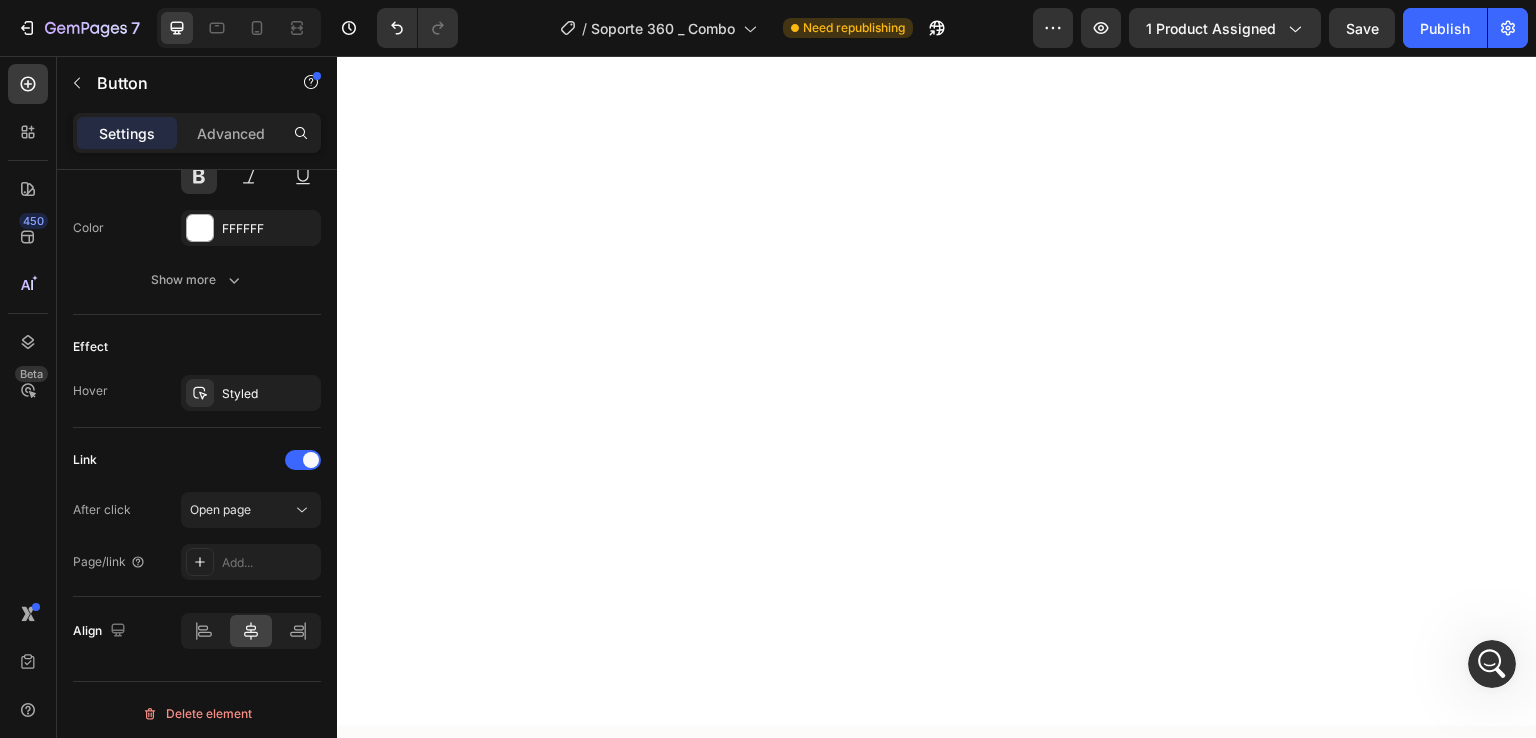 scroll, scrollTop: 2478, scrollLeft: 0, axis: vertical 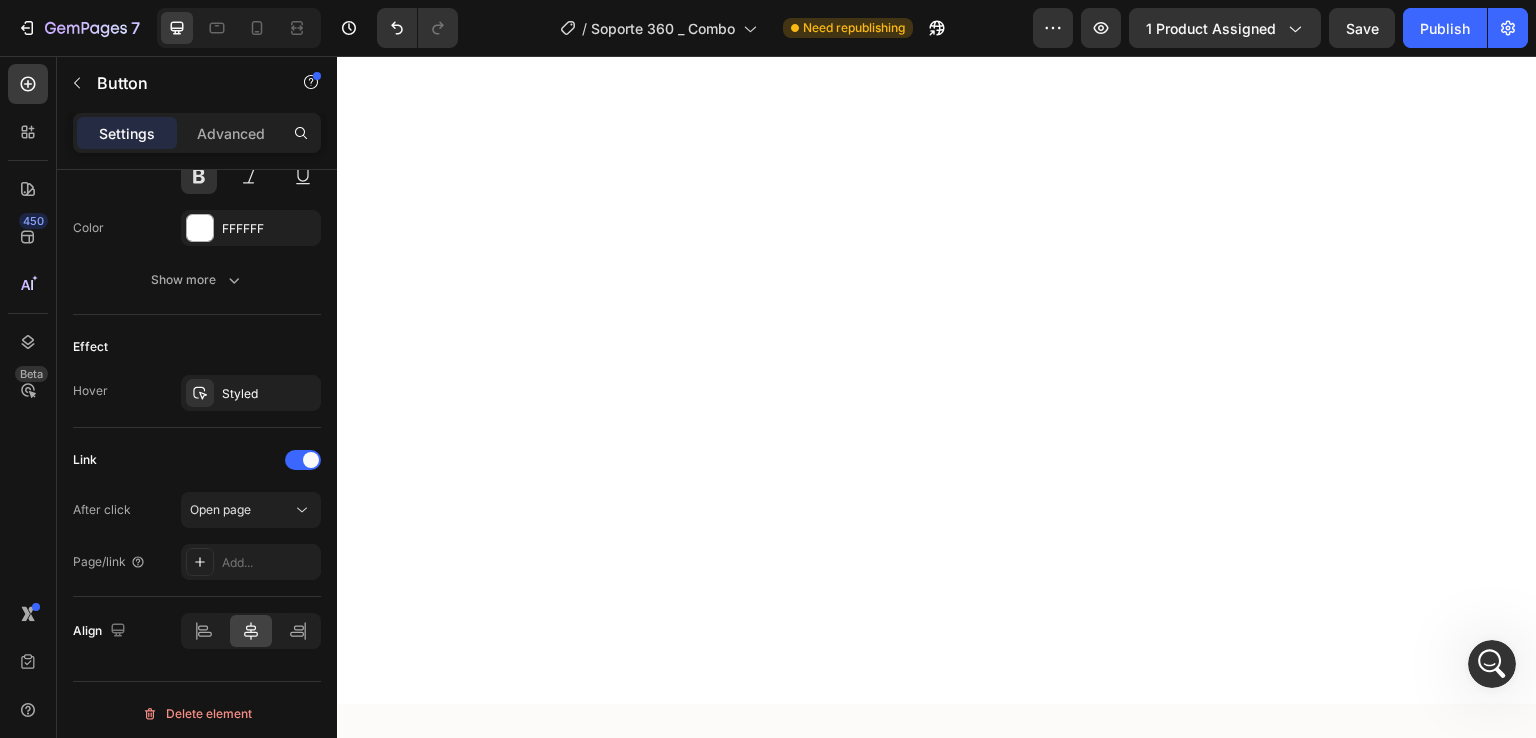 click on "Completar orden Button" at bounding box center [936, -1582] 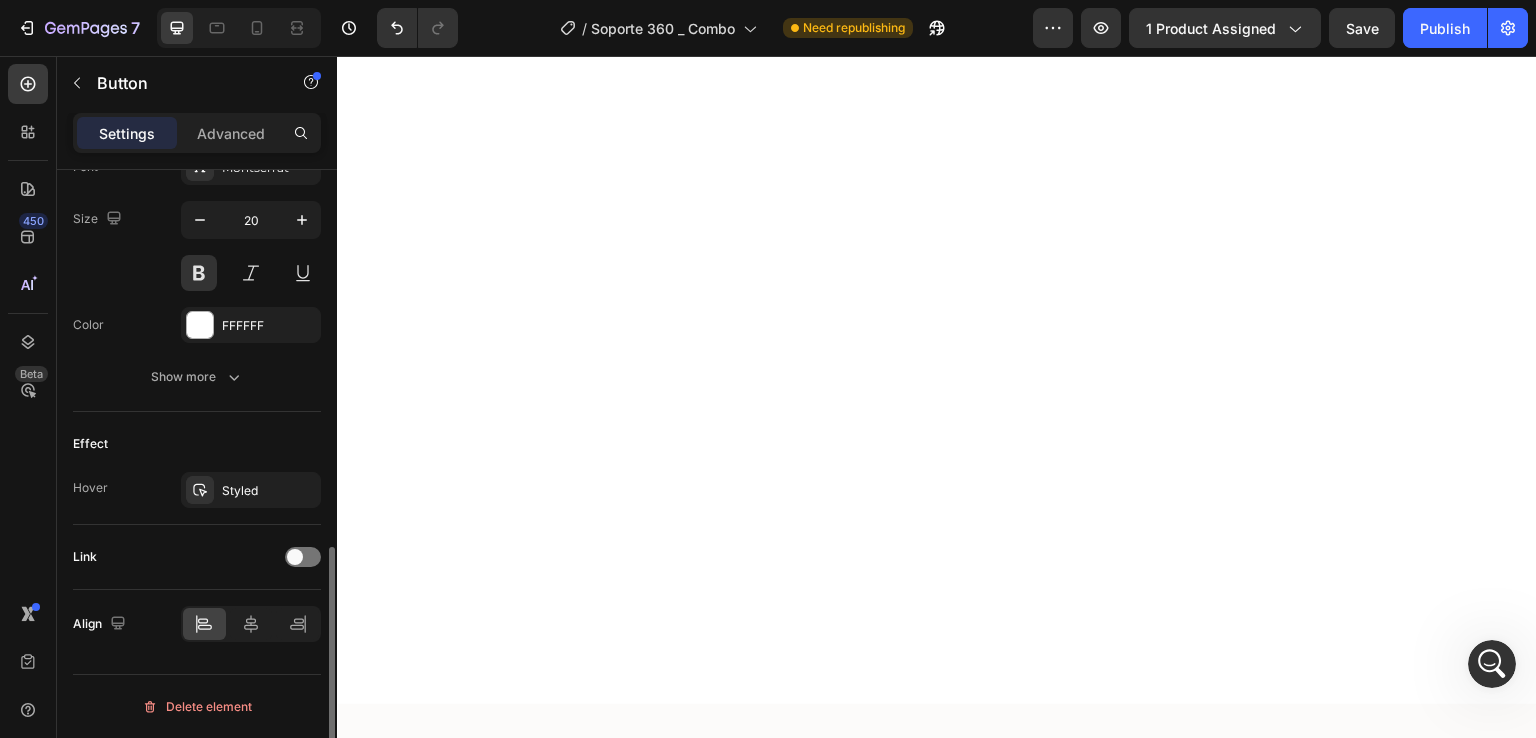 scroll, scrollTop: 964, scrollLeft: 0, axis: vertical 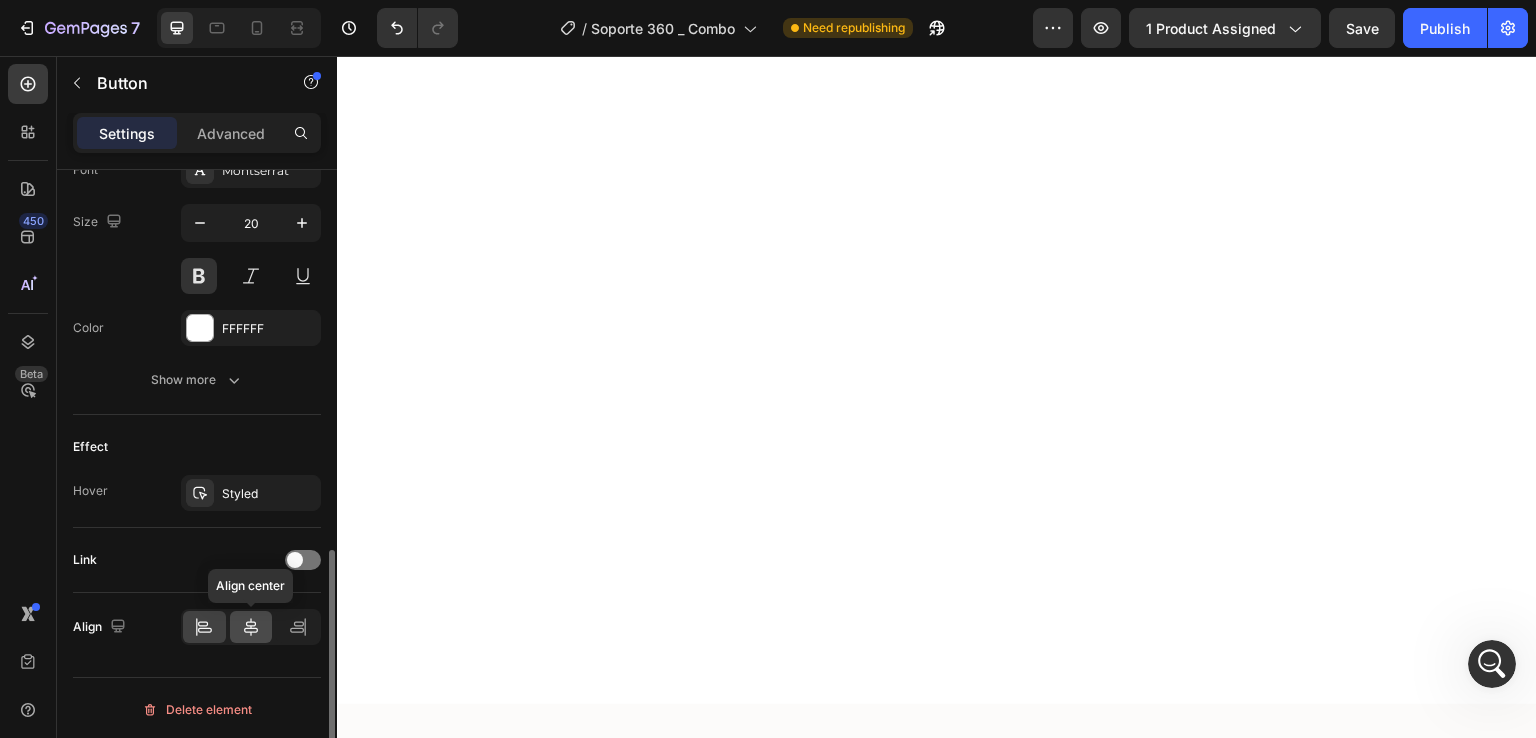 click 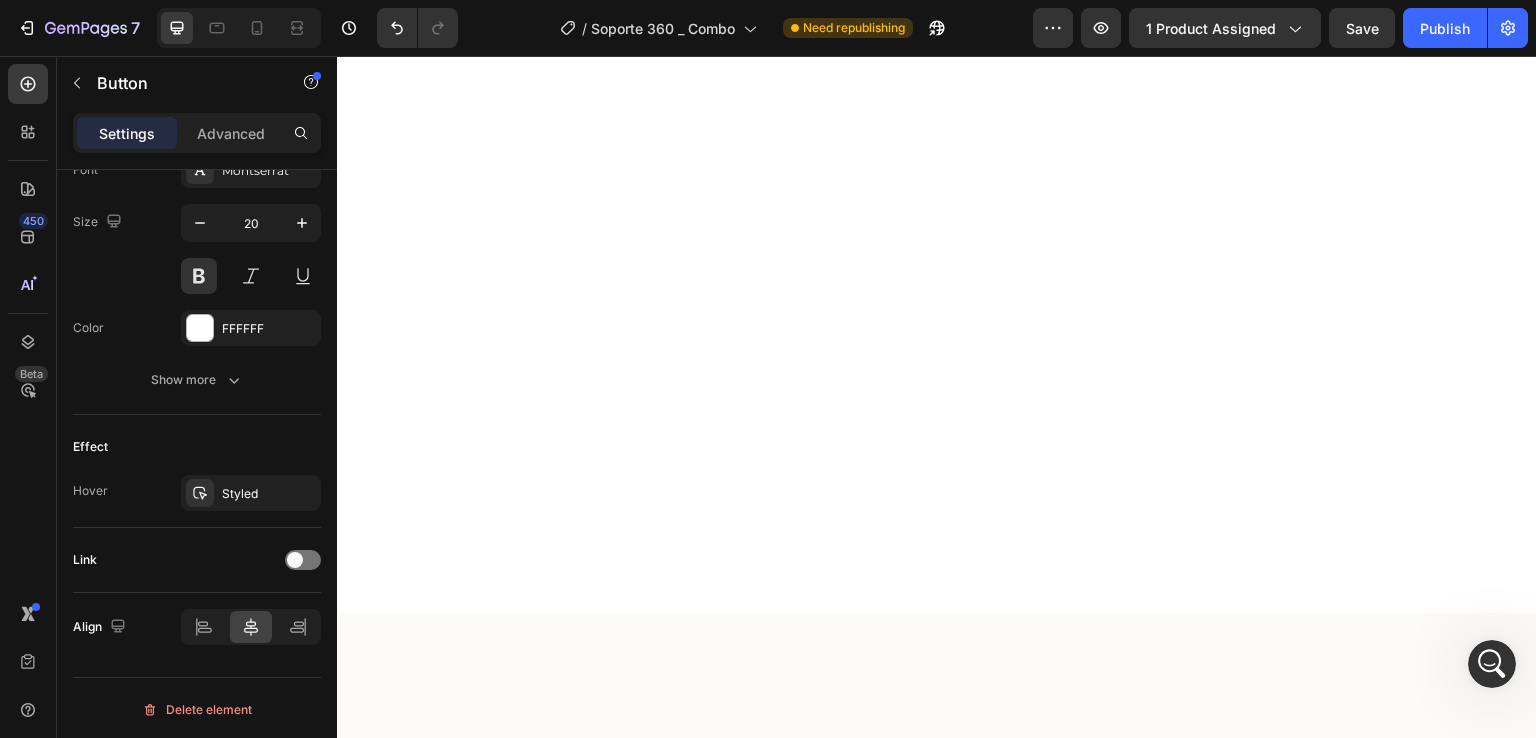 scroll, scrollTop: 2678, scrollLeft: 0, axis: vertical 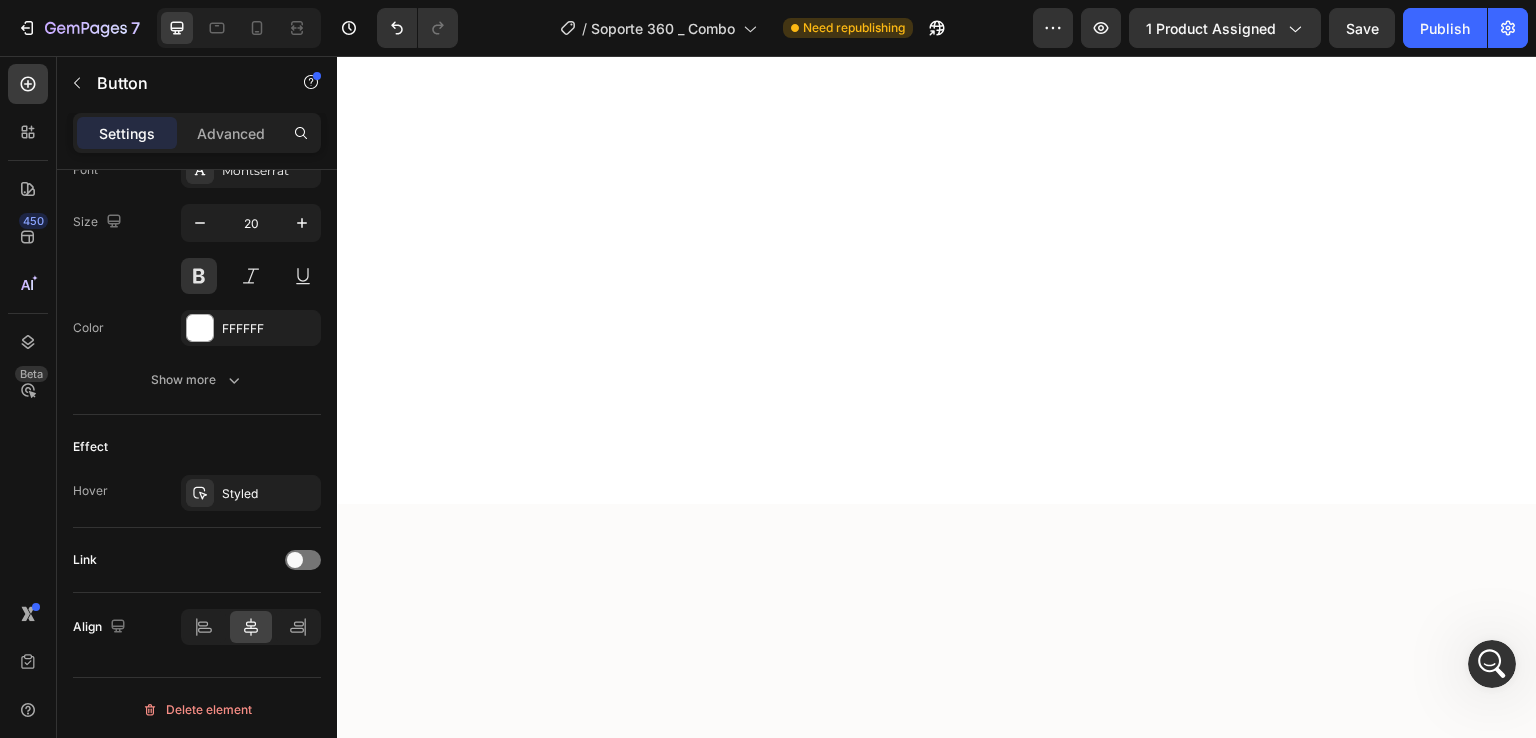 click at bounding box center (936, -1755) 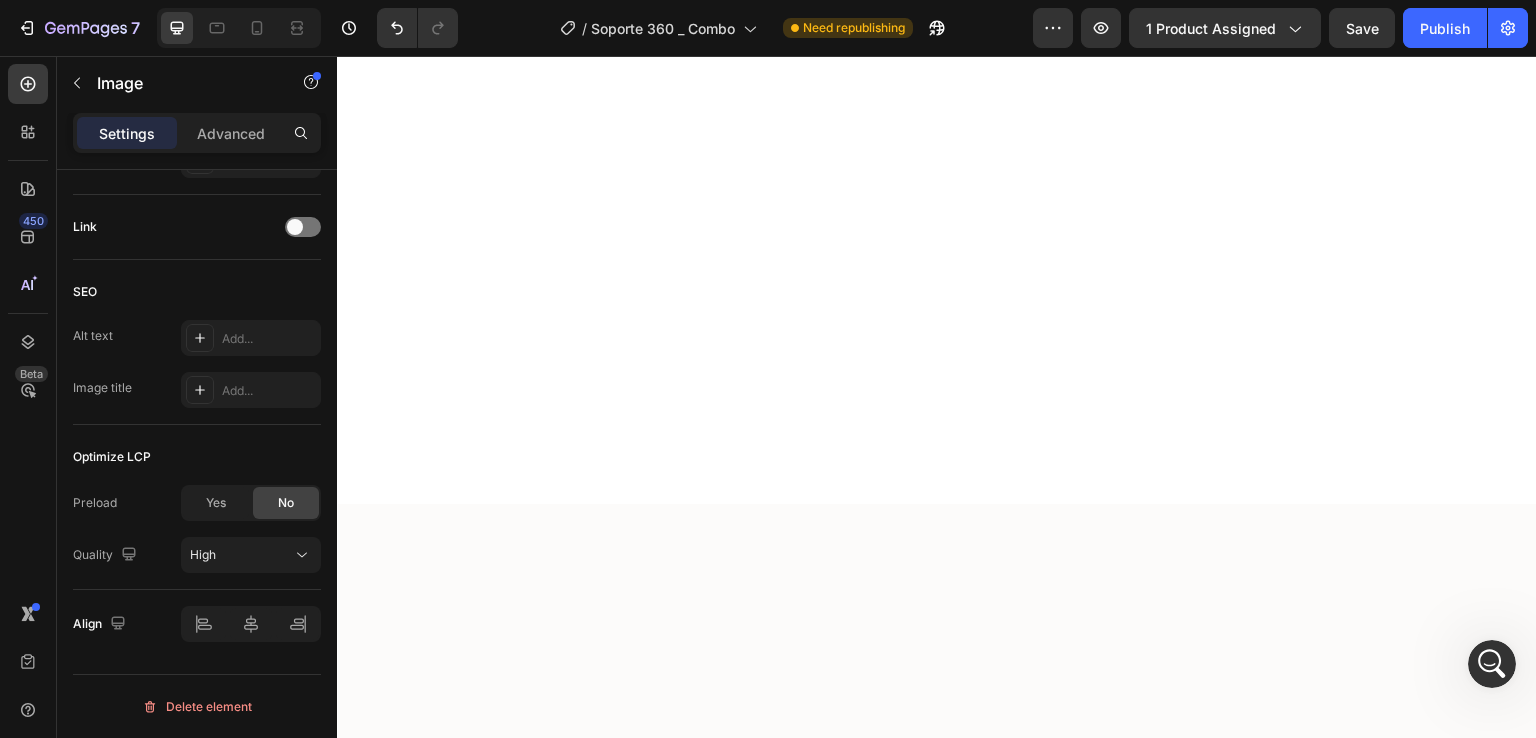 scroll, scrollTop: 0, scrollLeft: 0, axis: both 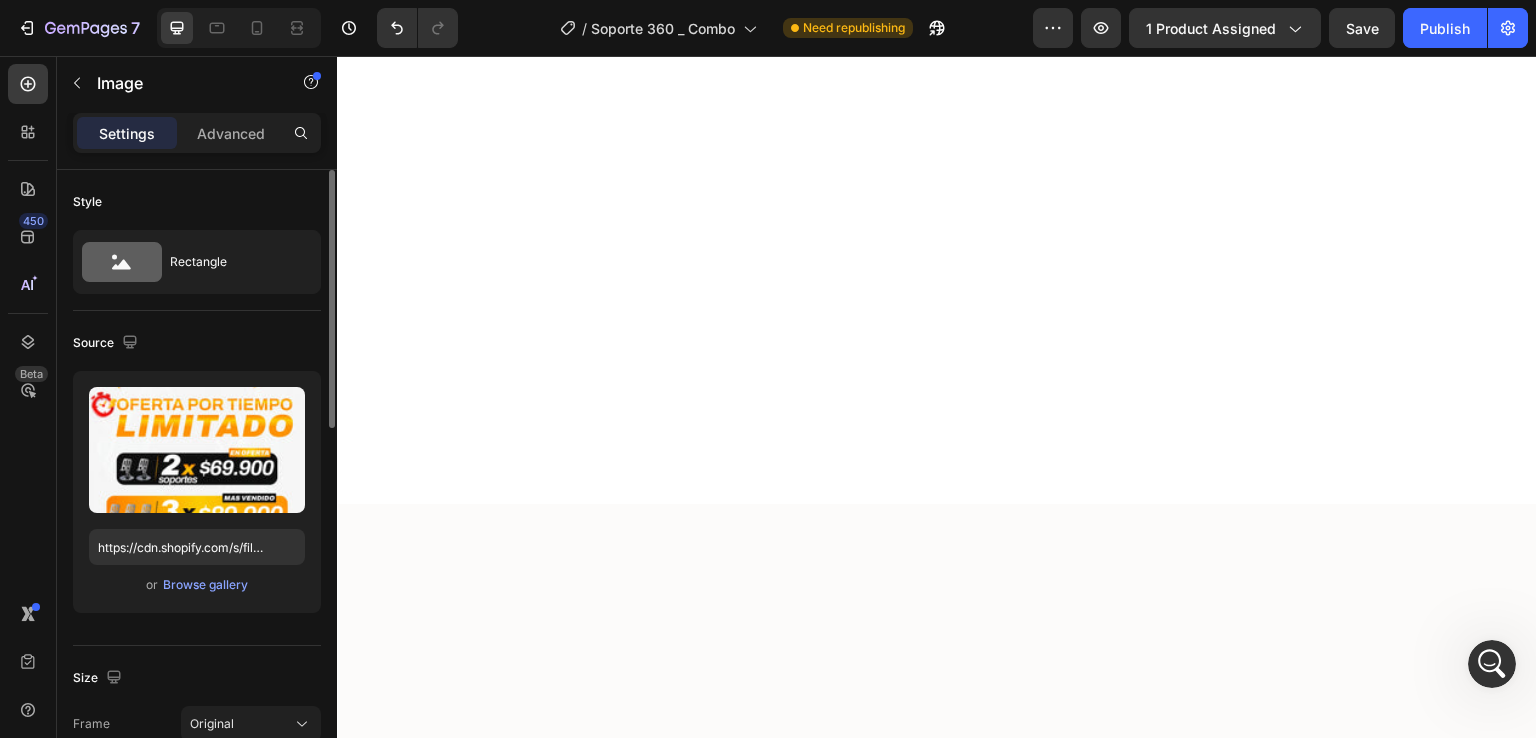 click on "Image" at bounding box center [788, -1774] 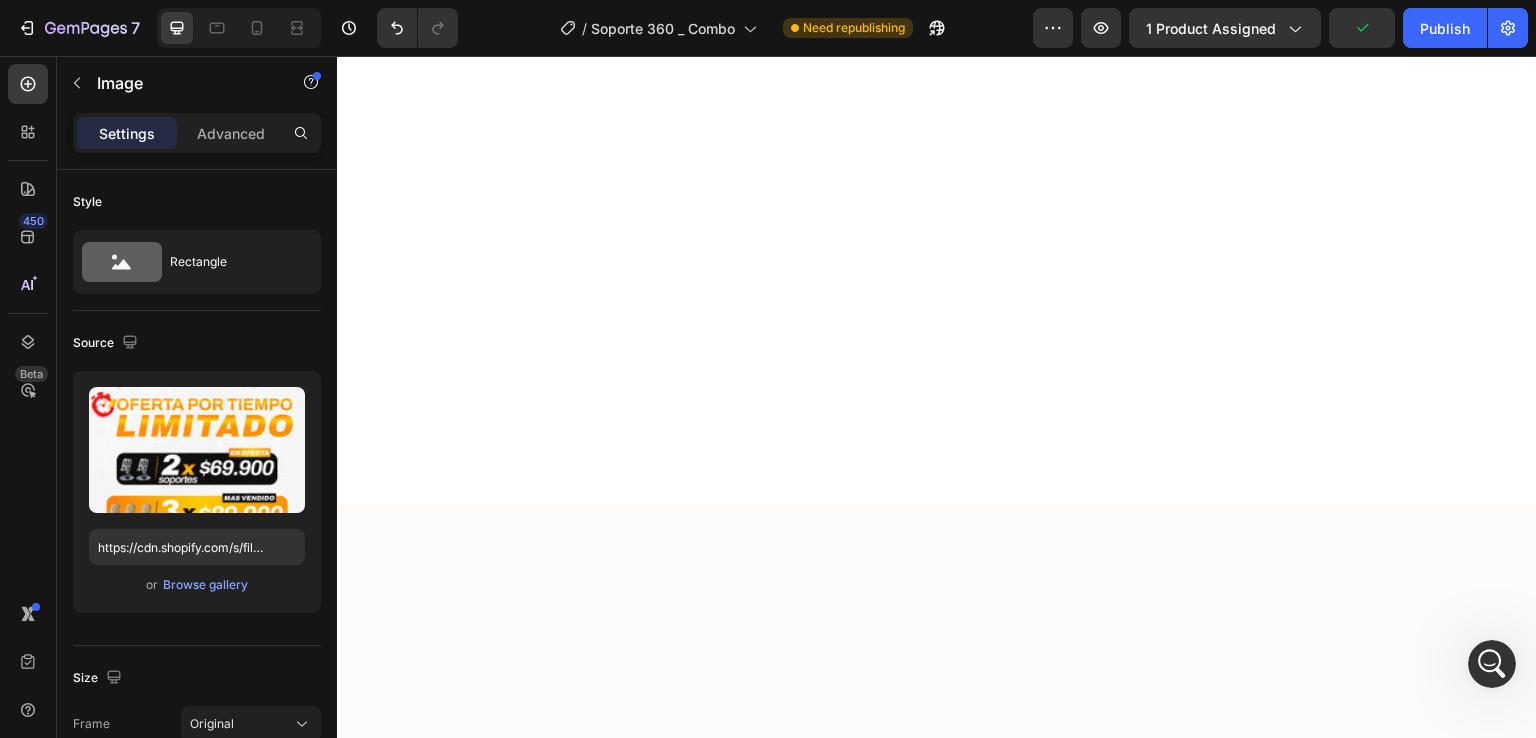 click on "Section" at bounding box center (776, -1809) 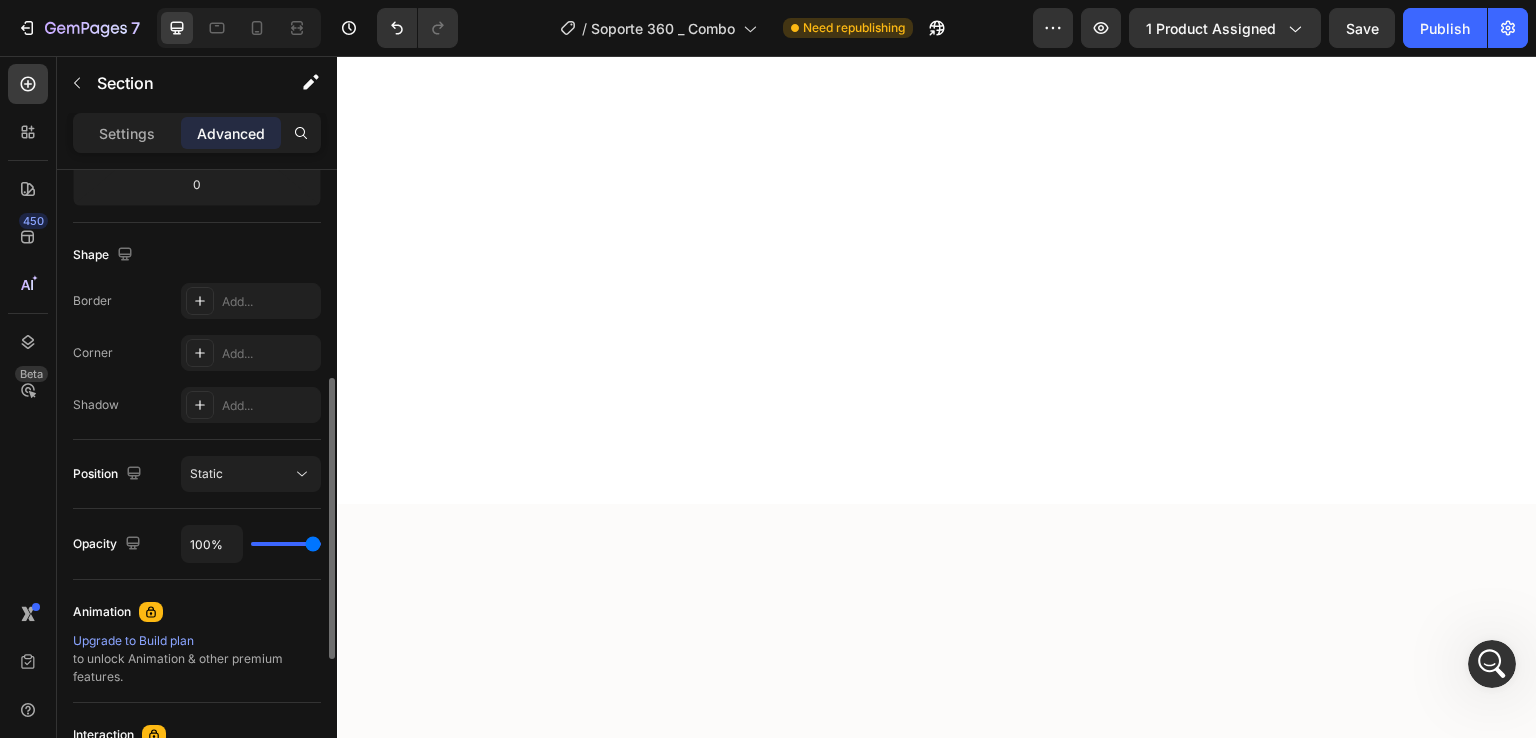 scroll, scrollTop: 161, scrollLeft: 0, axis: vertical 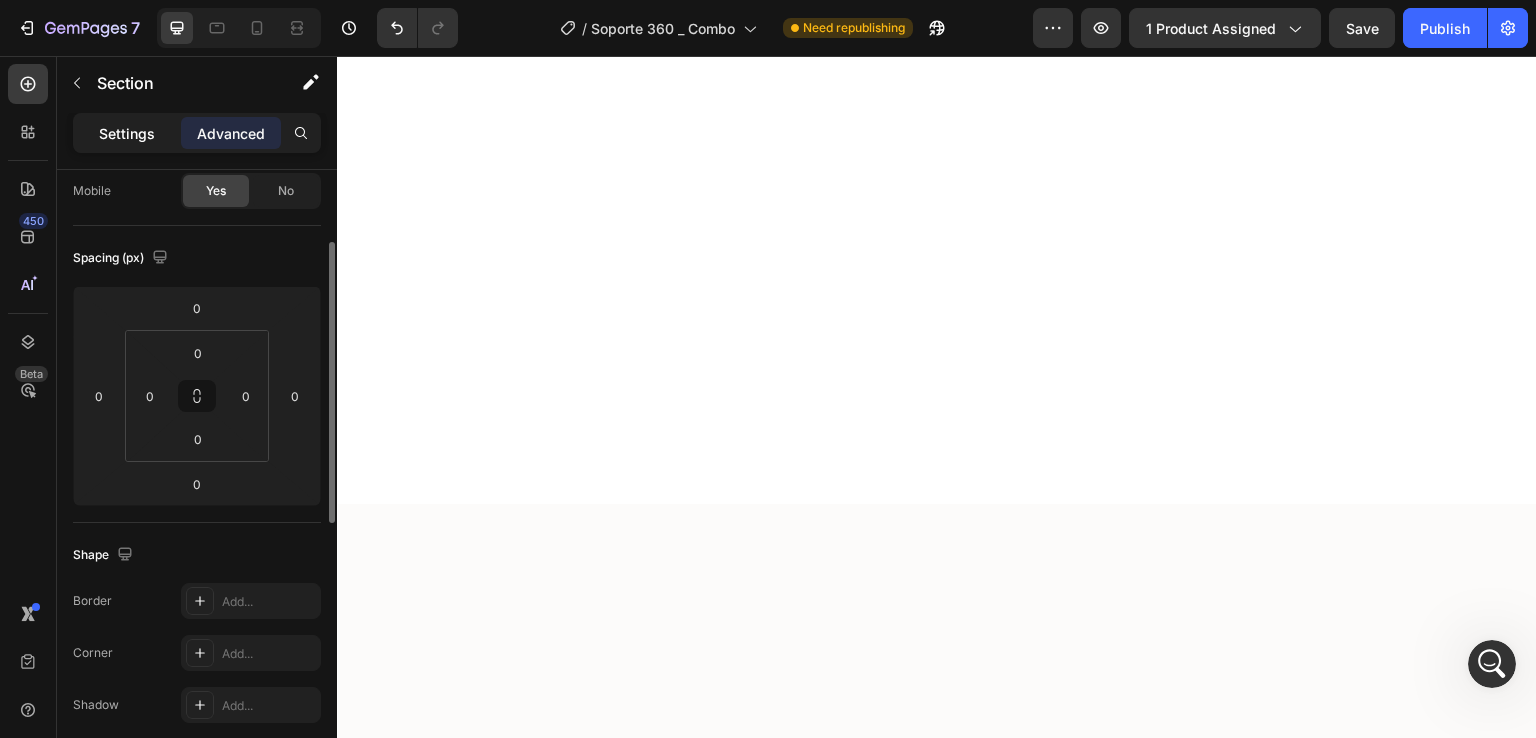 click on "Settings" 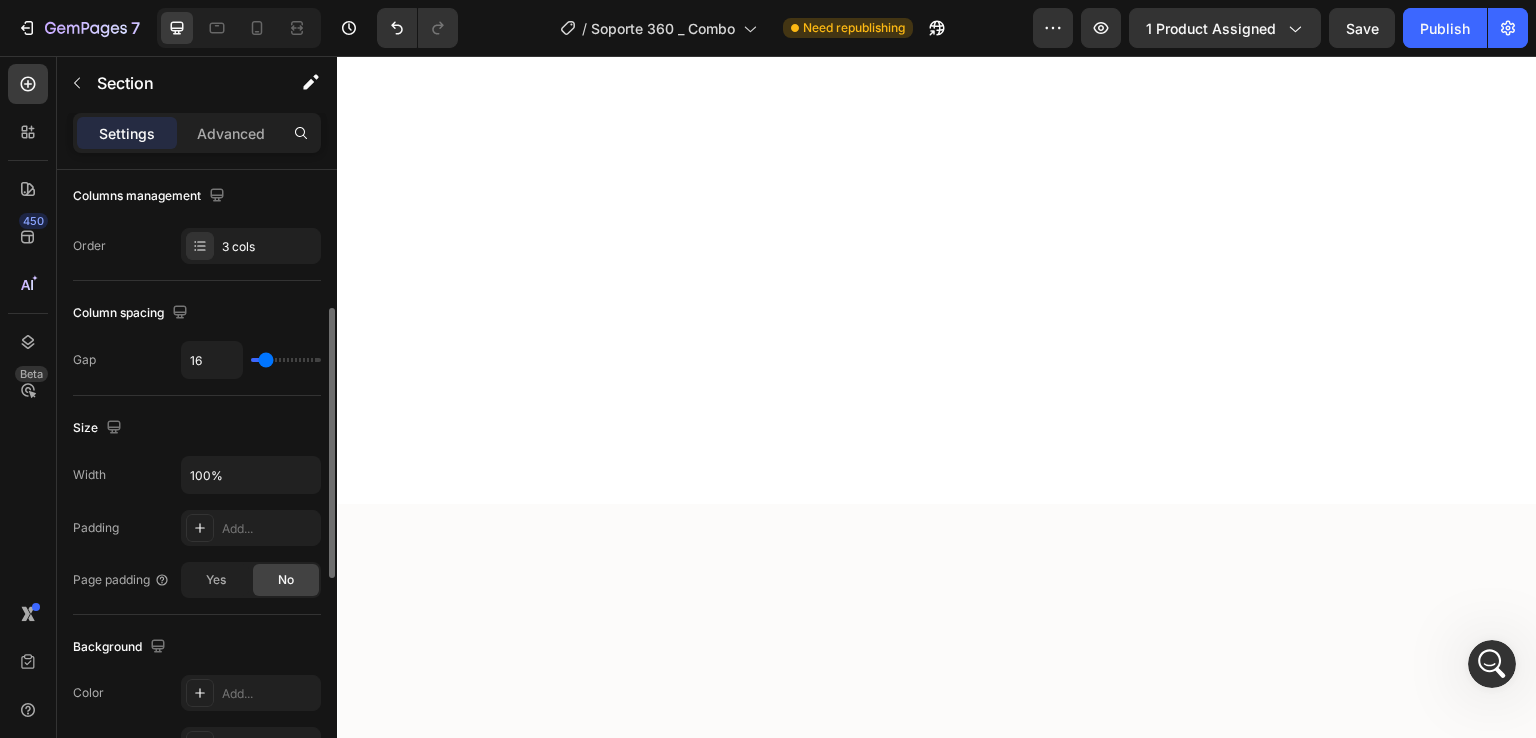 scroll, scrollTop: 0, scrollLeft: 0, axis: both 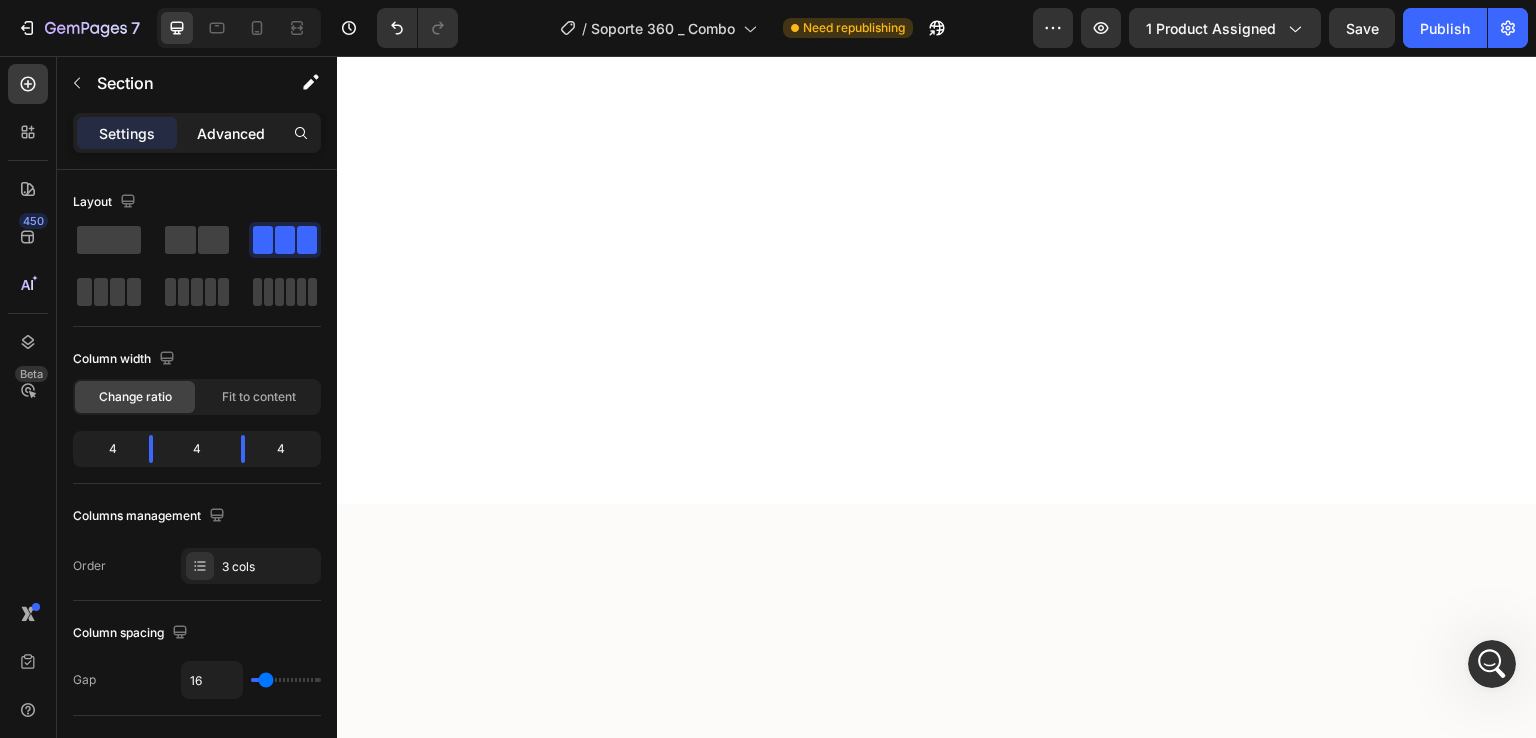 click on "Advanced" 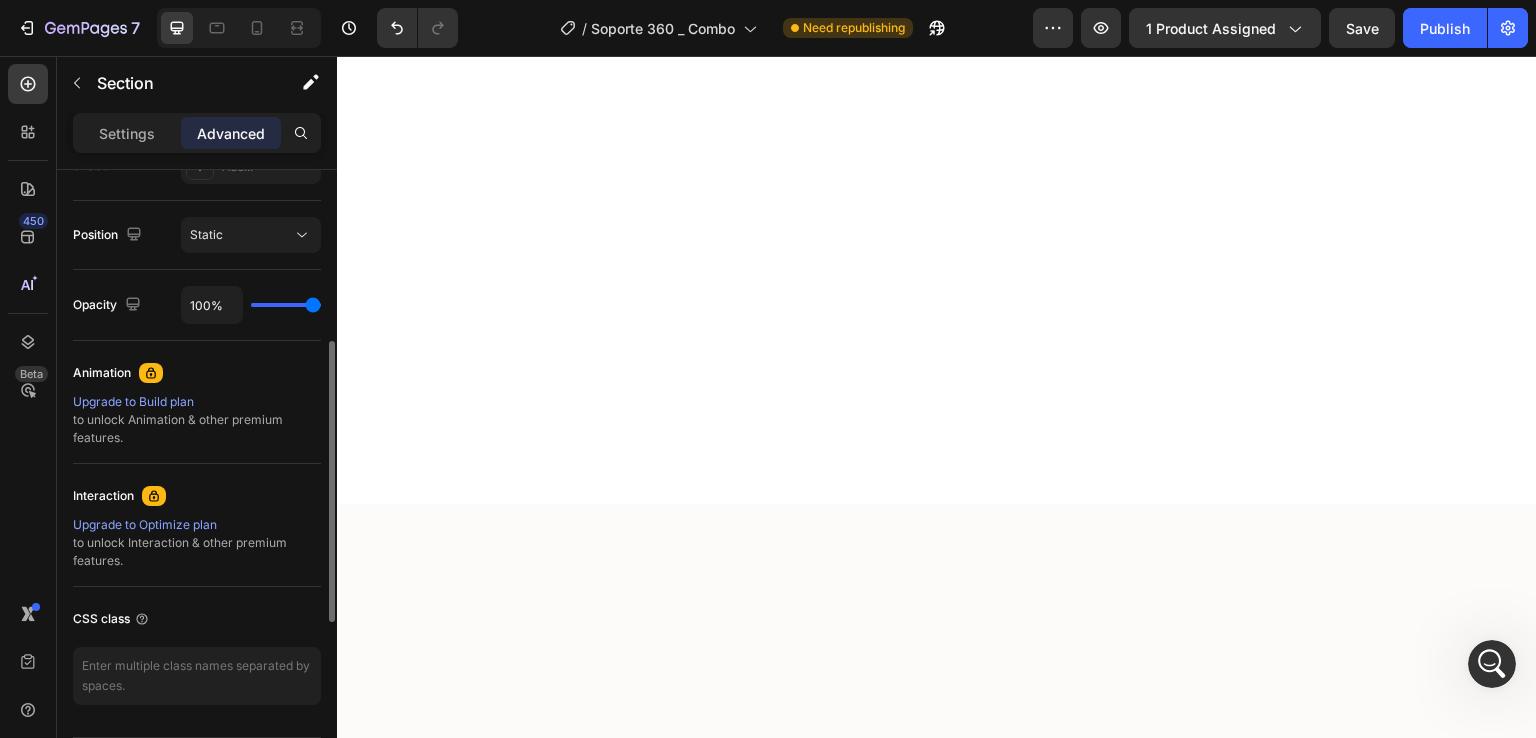 scroll, scrollTop: 761, scrollLeft: 0, axis: vertical 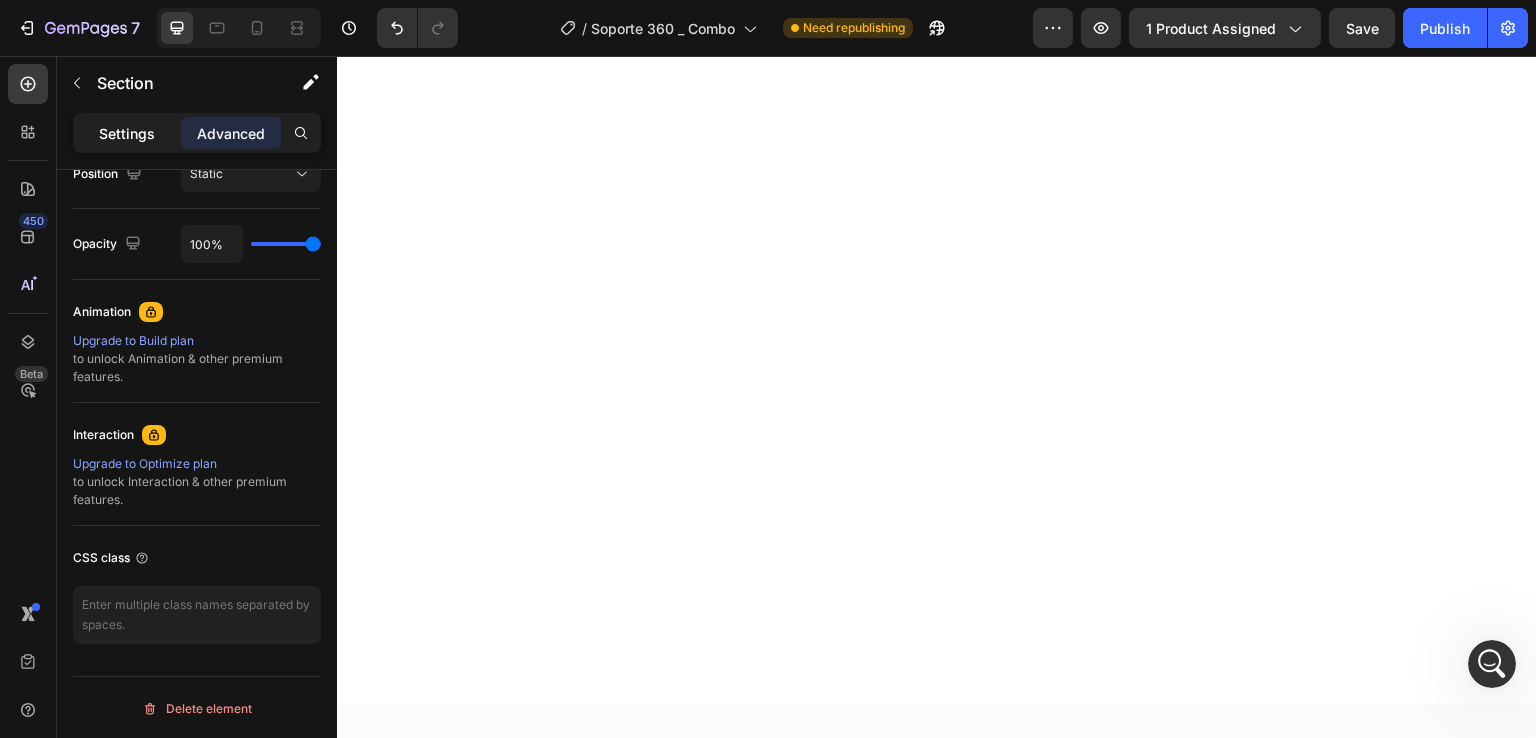 click on "Settings" at bounding box center [127, 133] 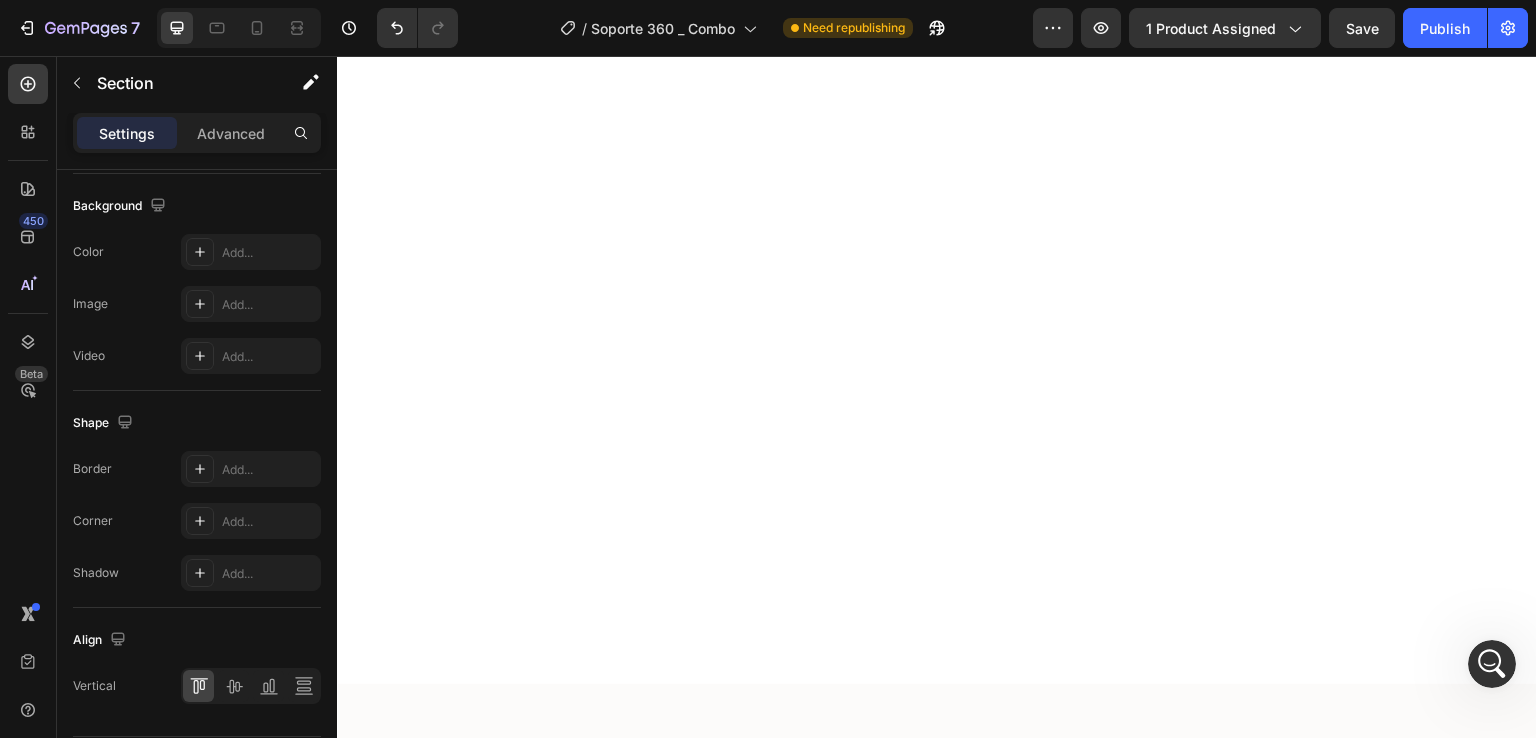 scroll, scrollTop: 2478, scrollLeft: 0, axis: vertical 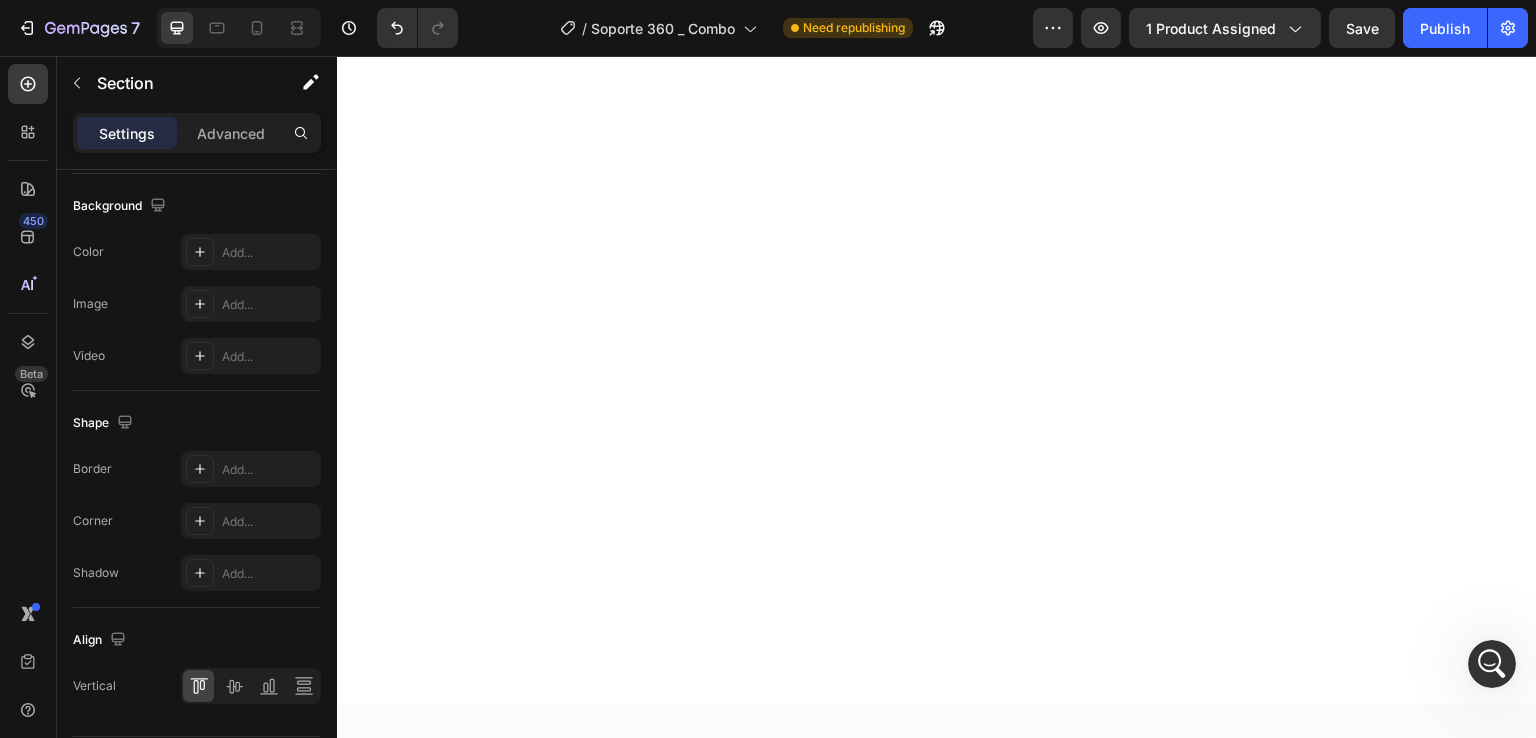 click on "Drop element here" at bounding box center (1342, -1623) 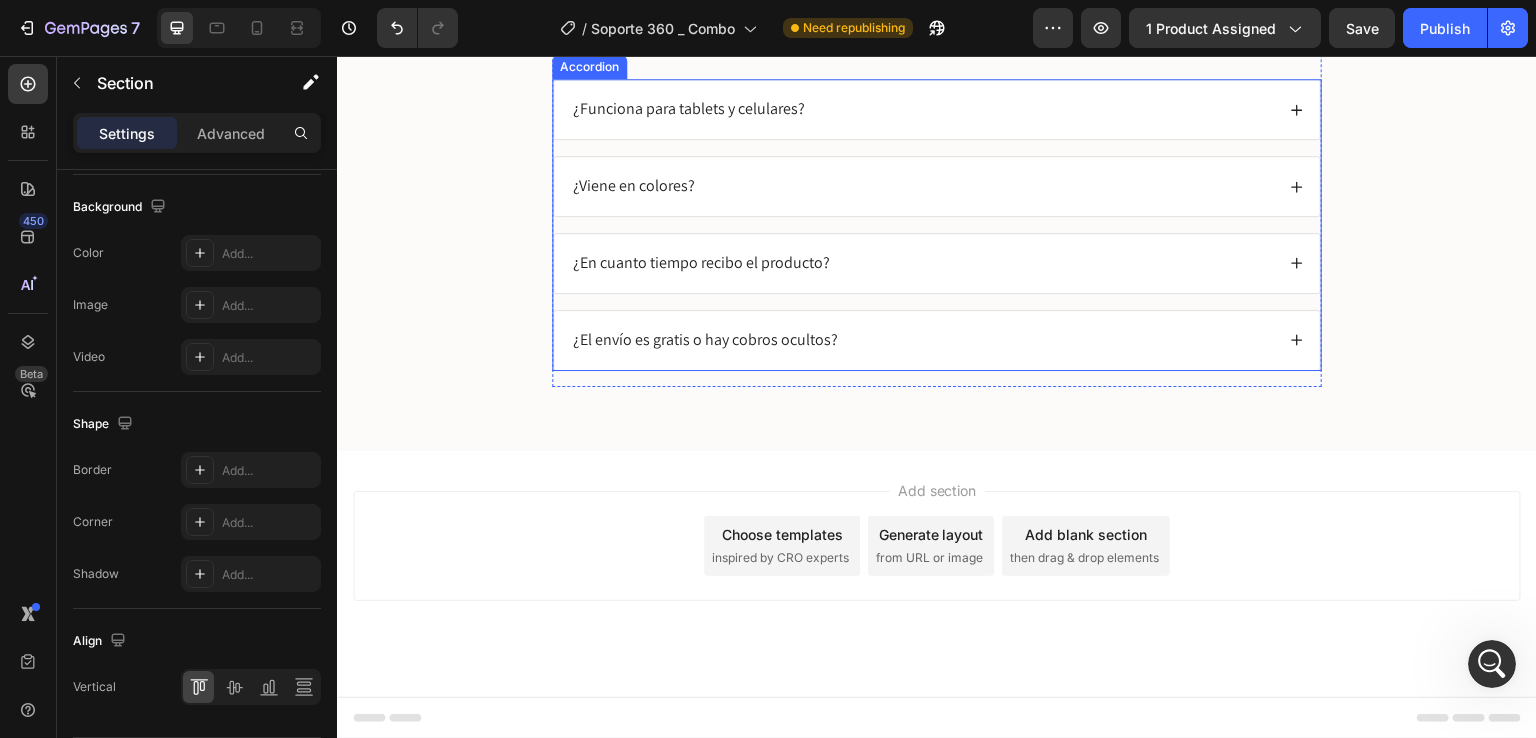scroll, scrollTop: 6305, scrollLeft: 0, axis: vertical 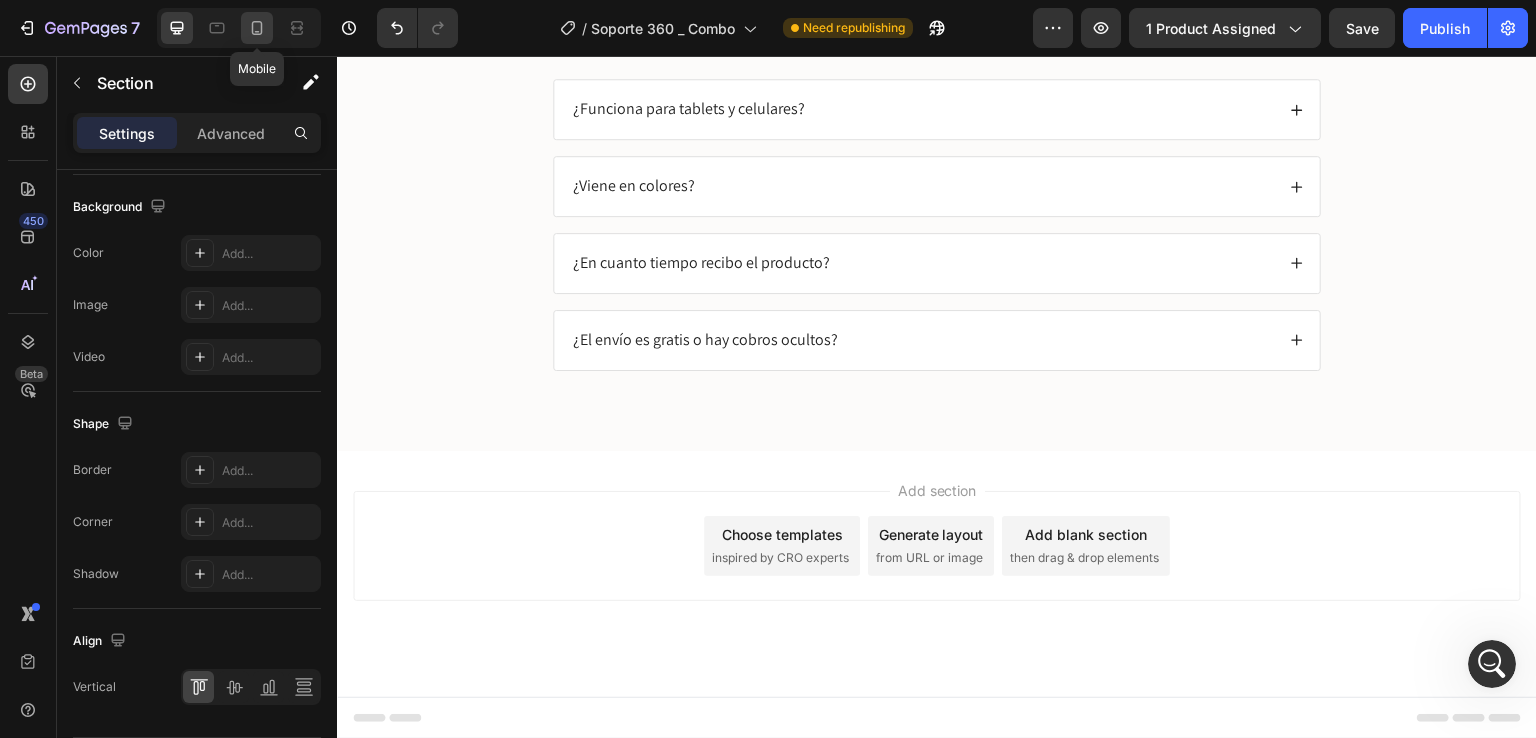 click 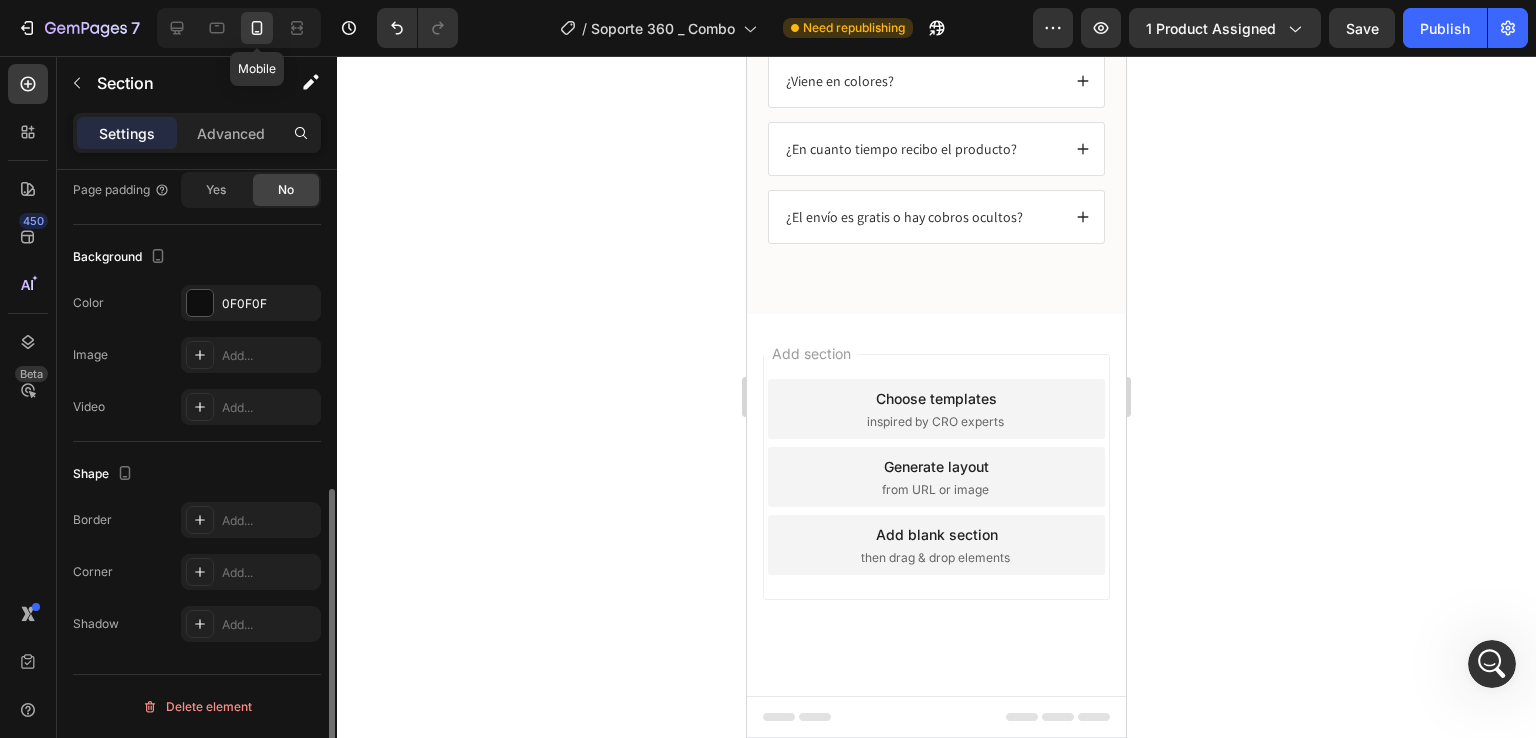 scroll, scrollTop: 656, scrollLeft: 0, axis: vertical 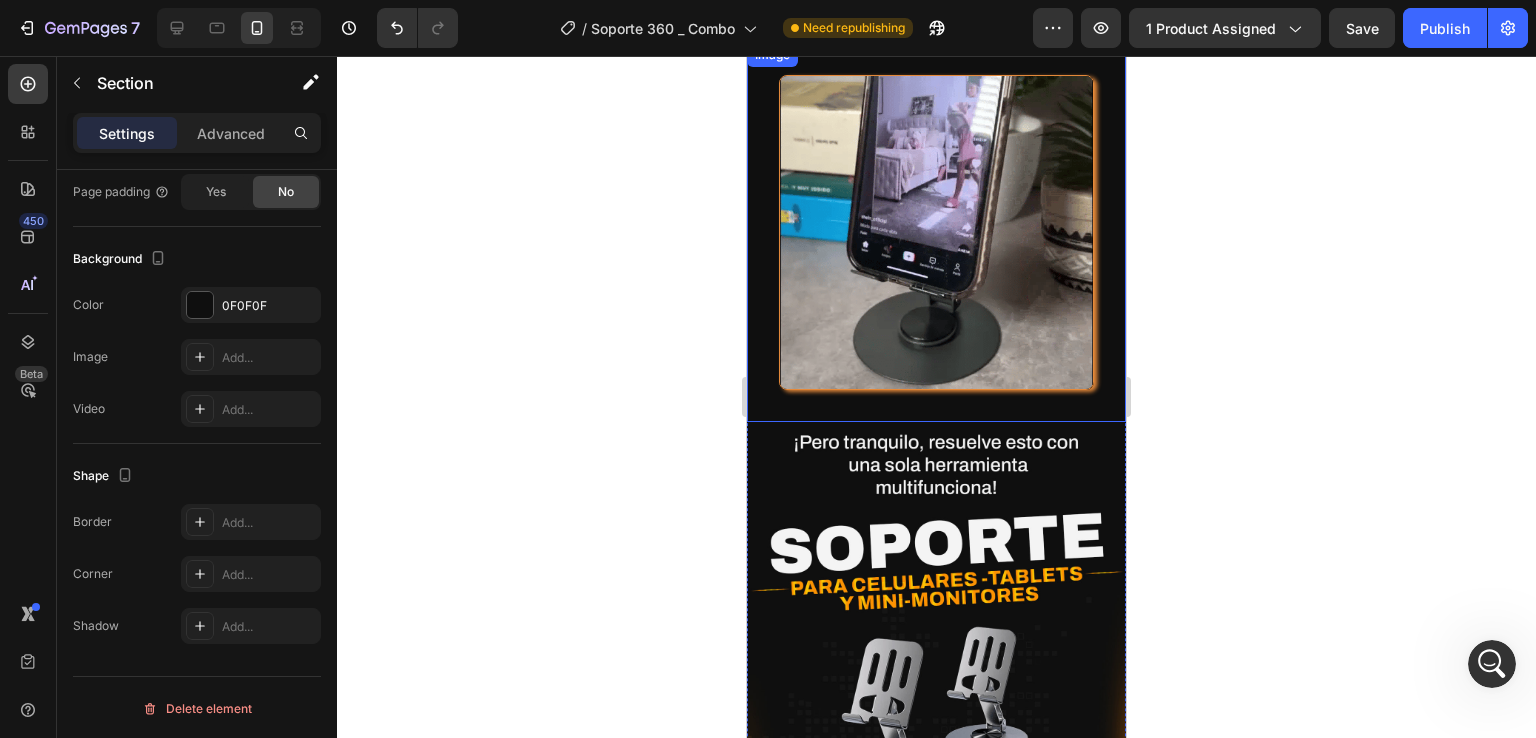 click at bounding box center (936, 232) 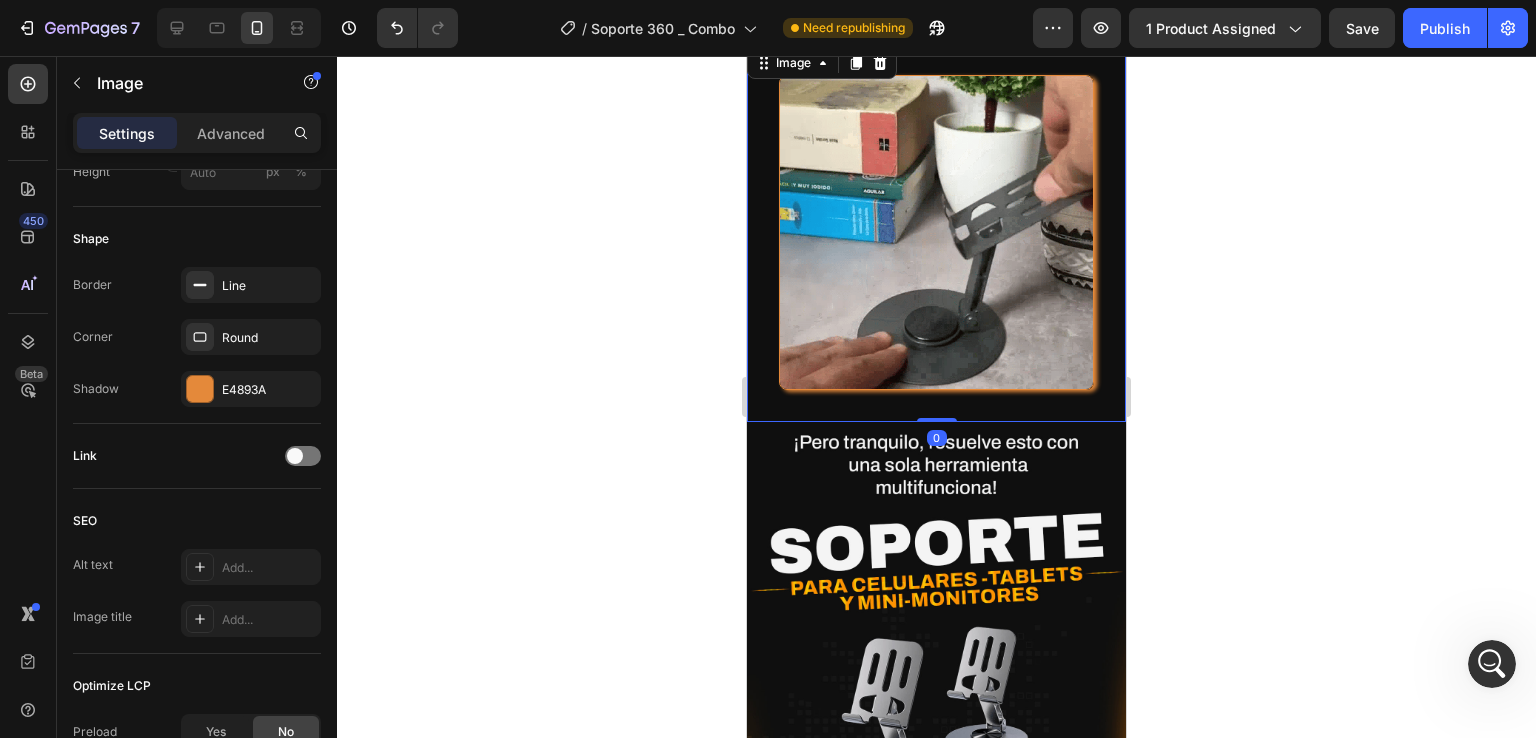 scroll, scrollTop: 0, scrollLeft: 0, axis: both 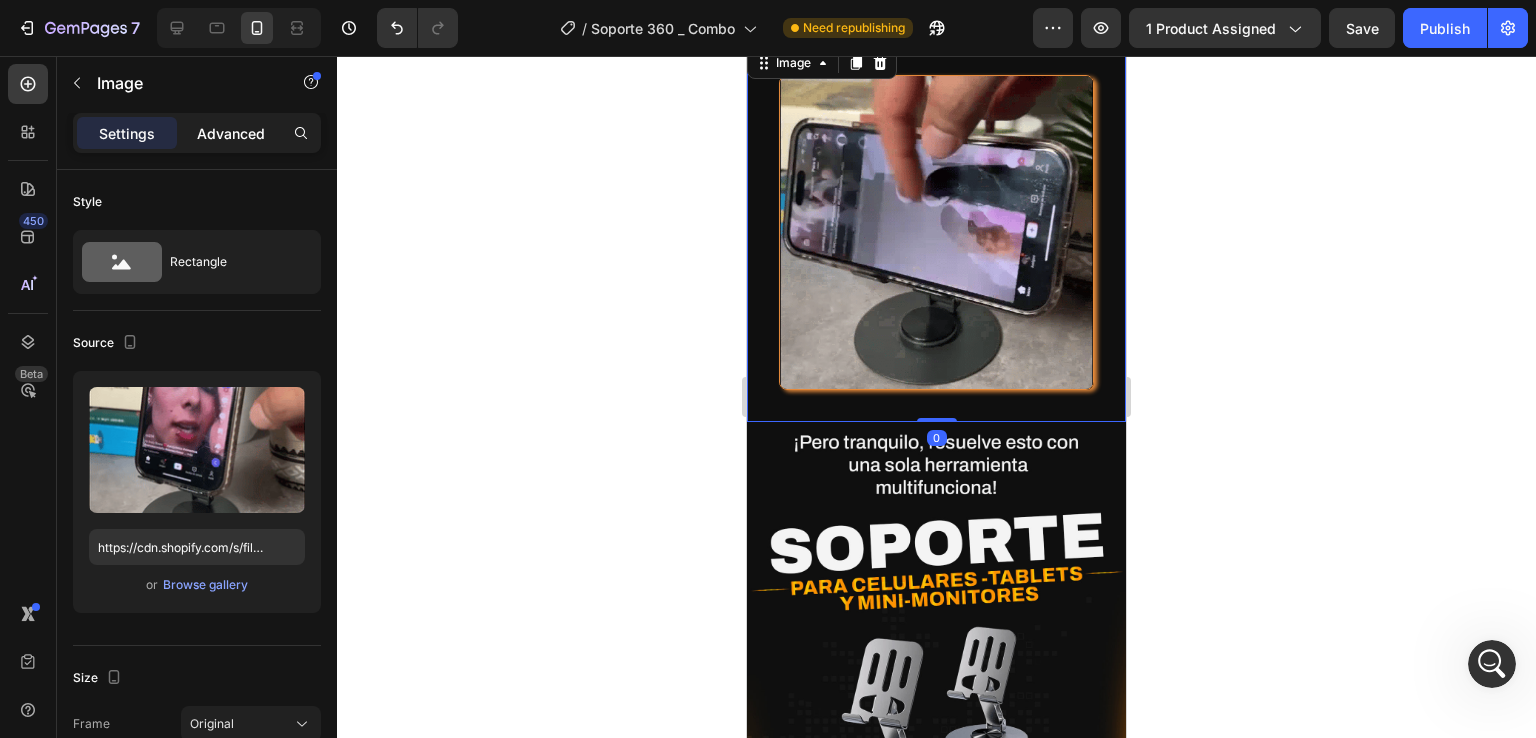 click on "Advanced" at bounding box center [231, 133] 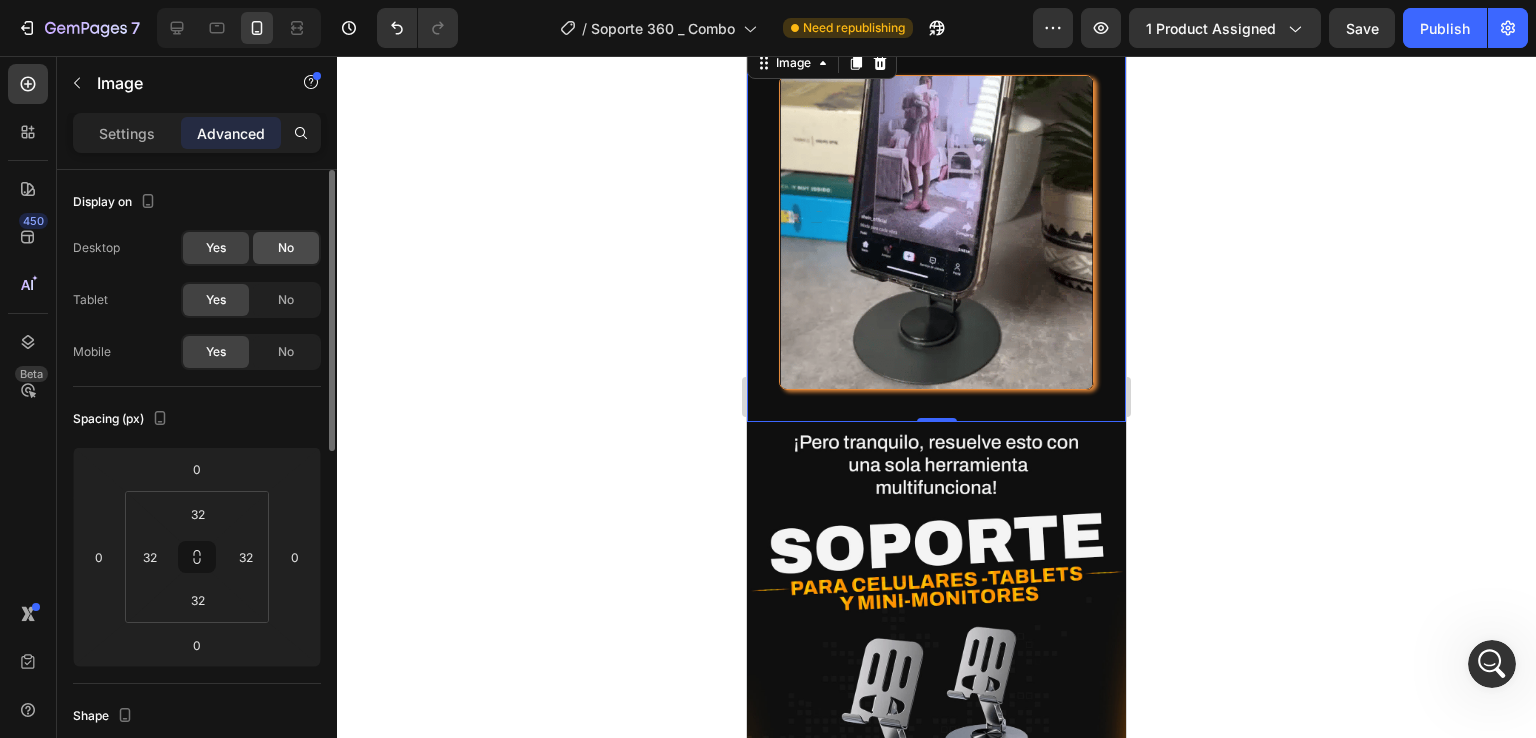 click on "No" 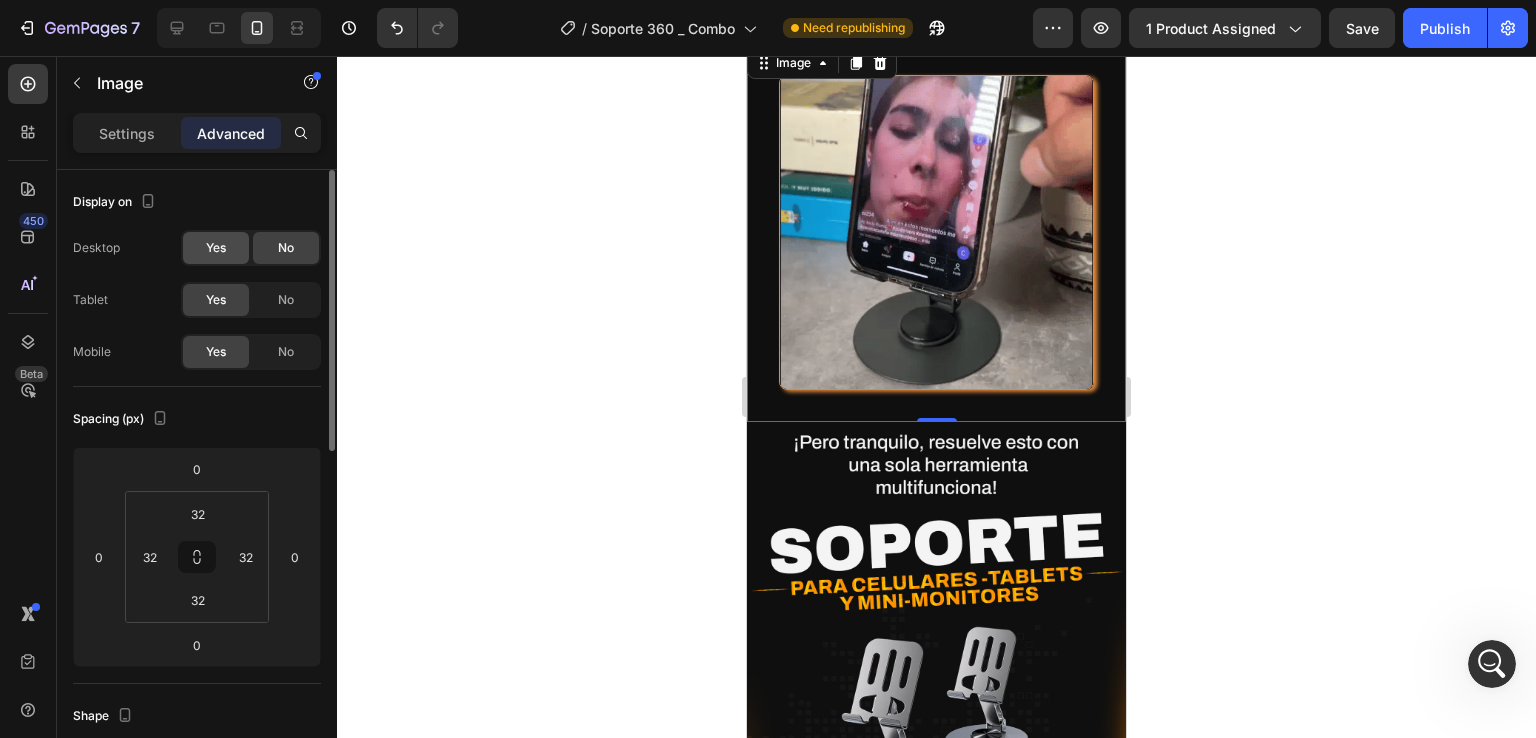 click on "Yes" 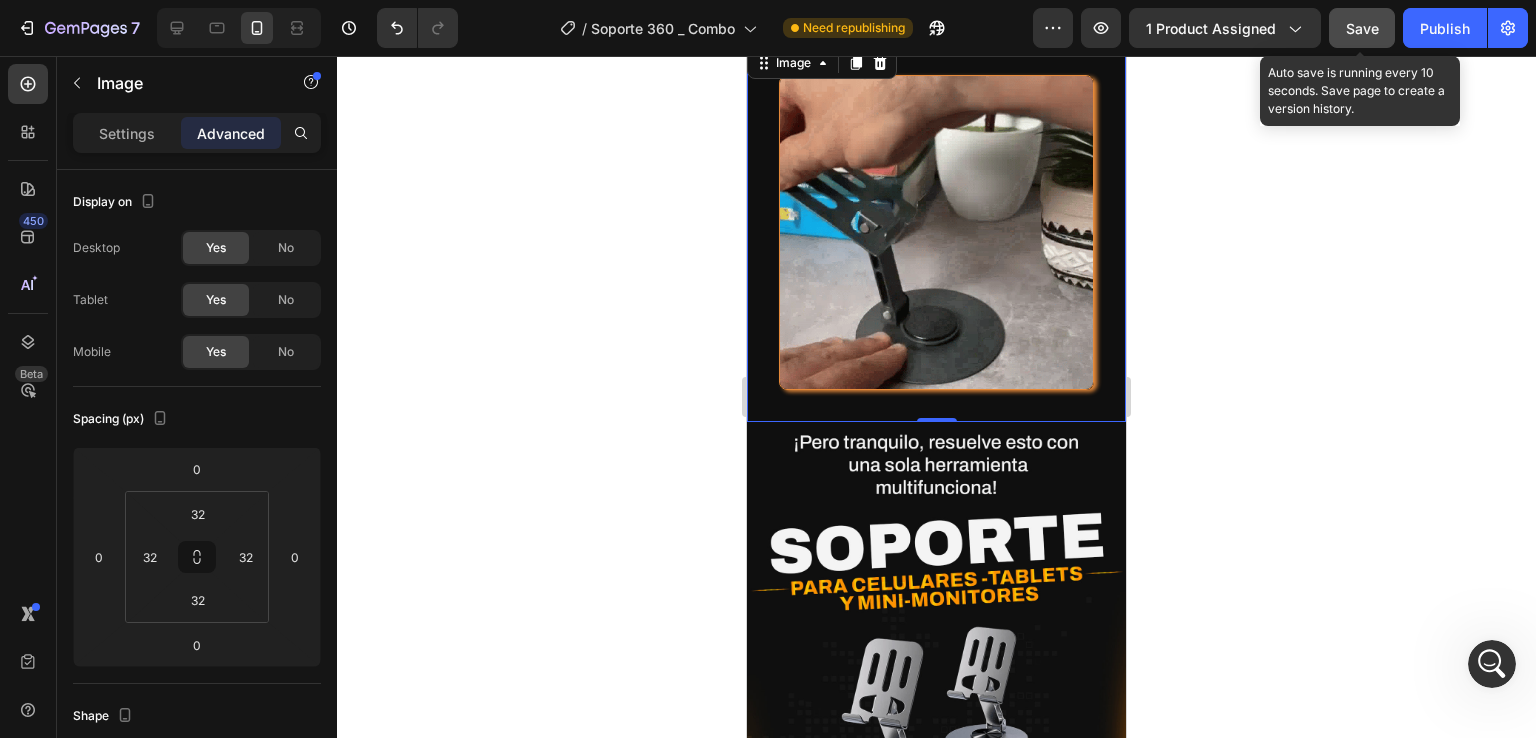 click on "Save" 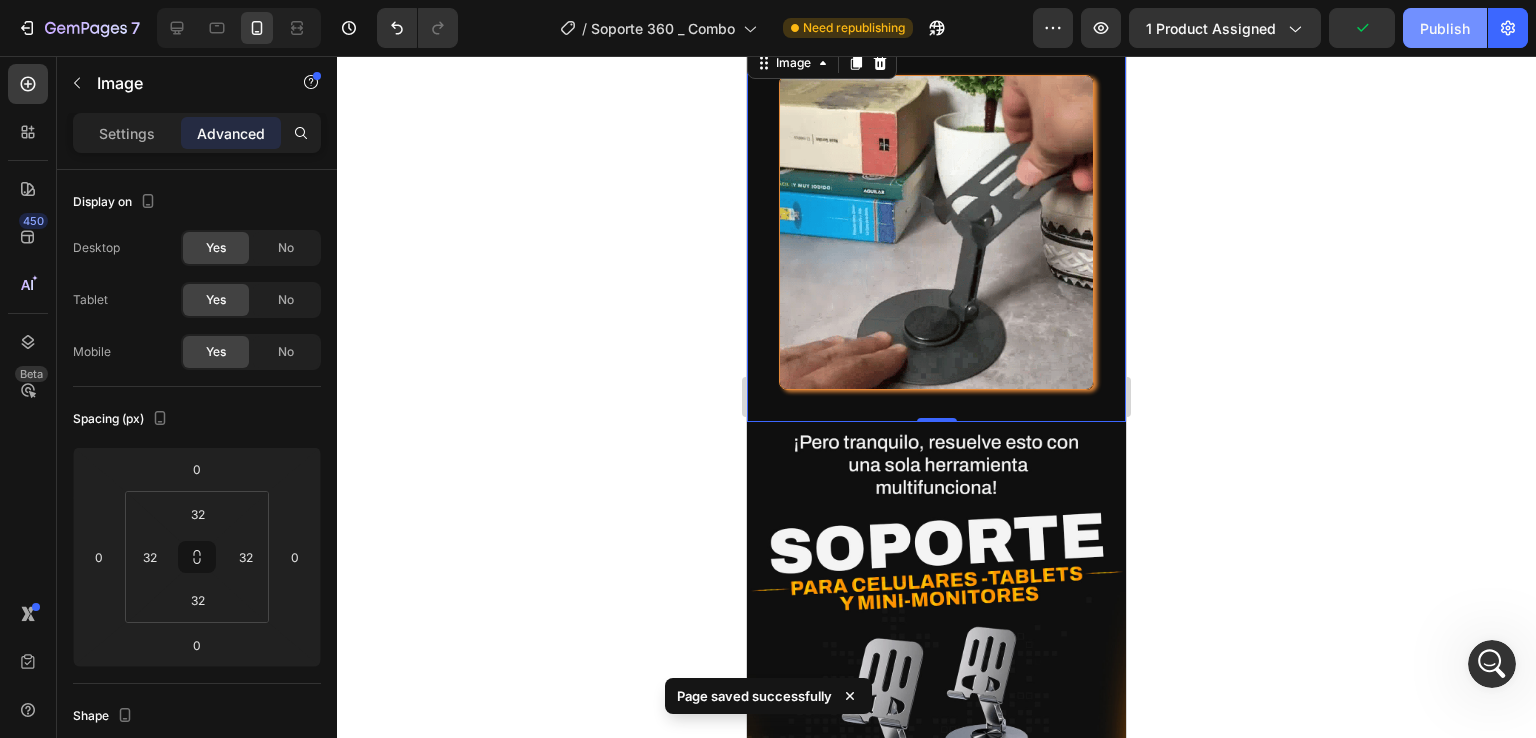 click on "Publish" at bounding box center (1445, 28) 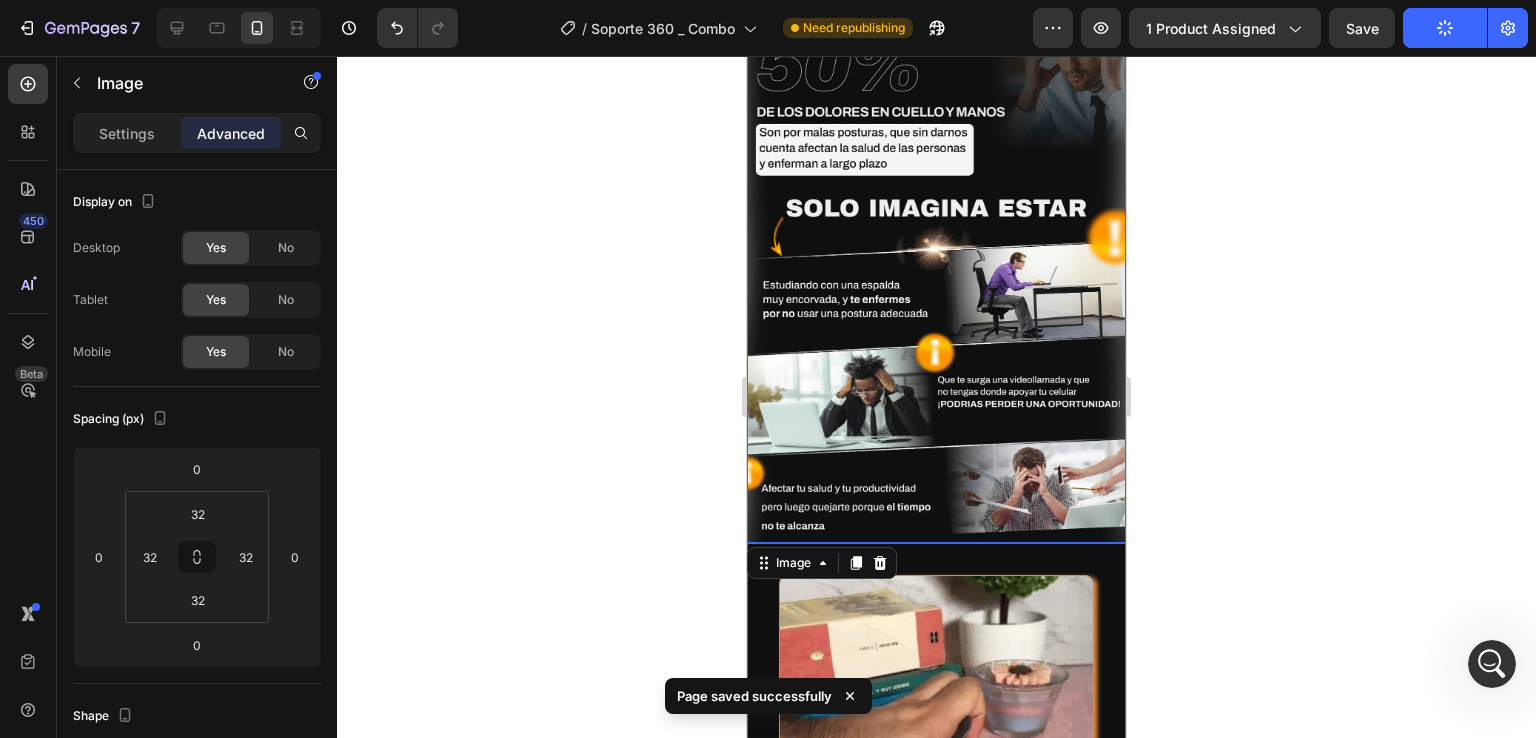scroll, scrollTop: 1247, scrollLeft: 0, axis: vertical 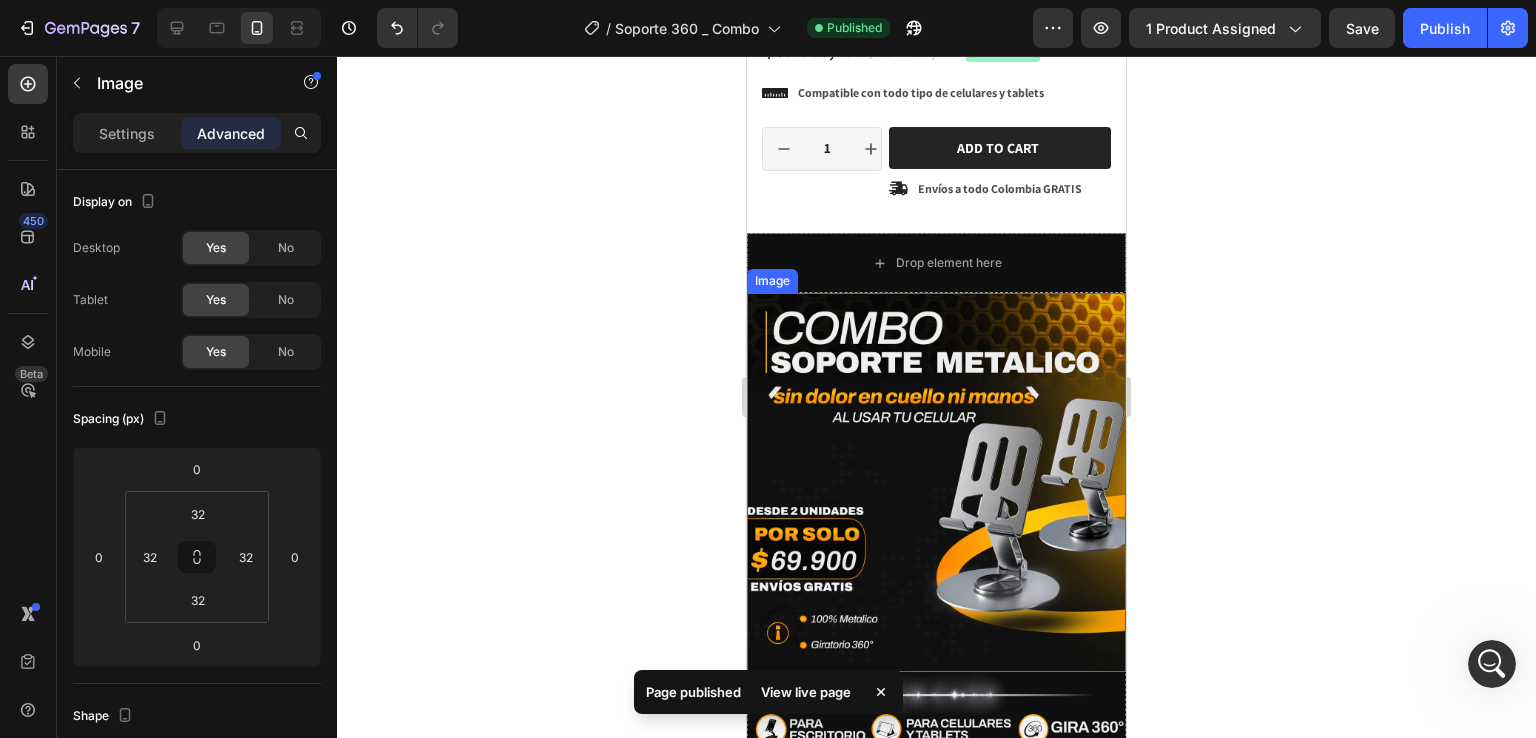 click at bounding box center (936, 482) 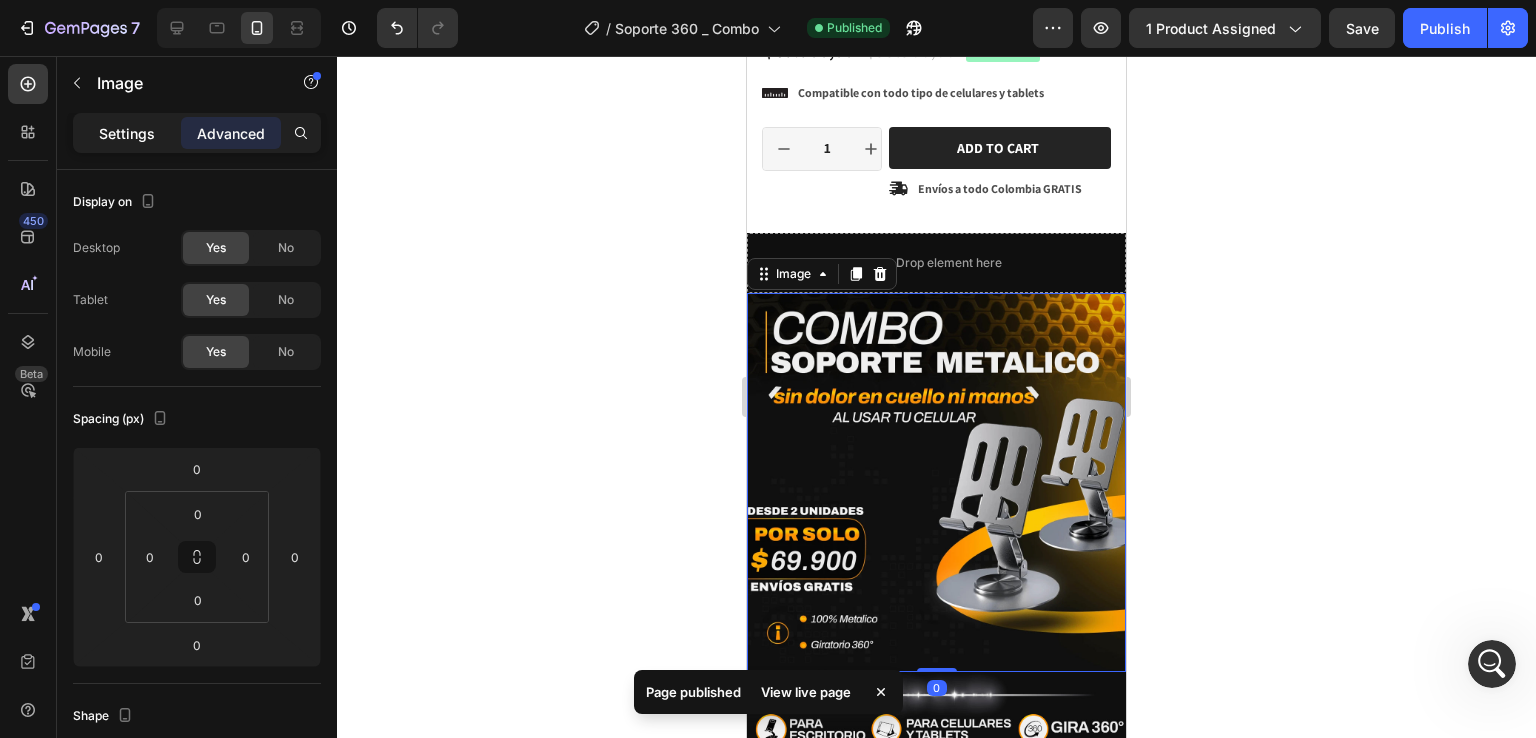 click on "Settings" at bounding box center [127, 133] 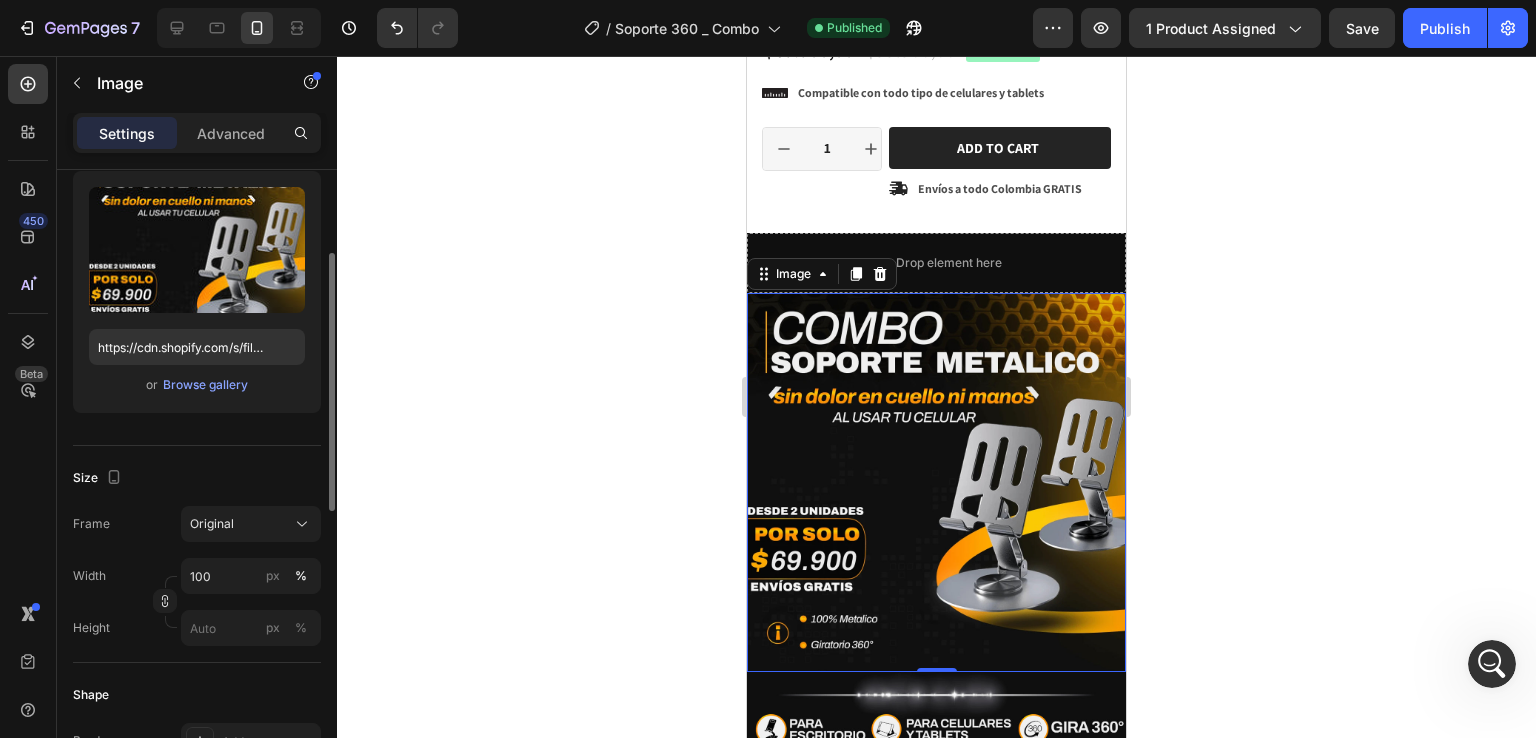 scroll, scrollTop: 400, scrollLeft: 0, axis: vertical 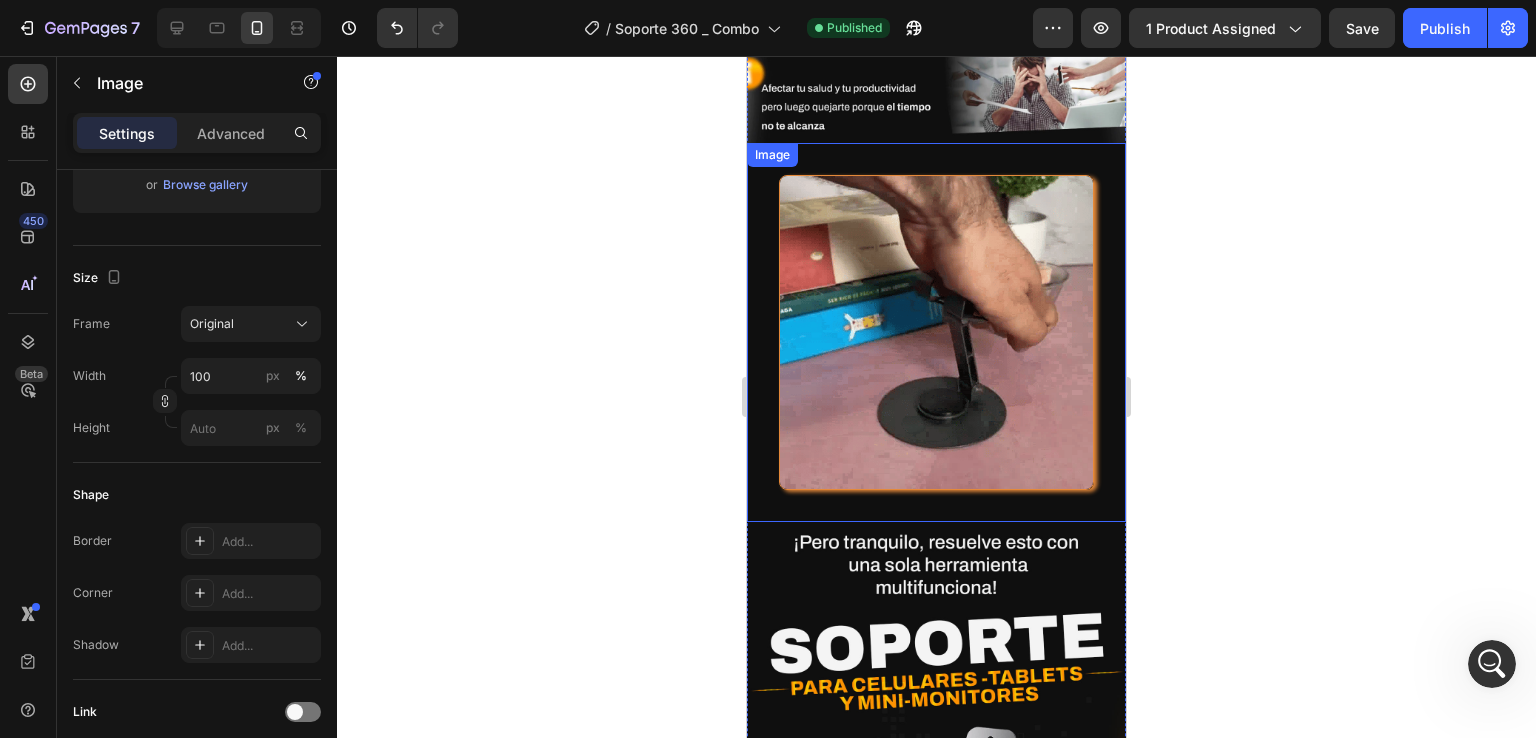 click at bounding box center [936, 332] 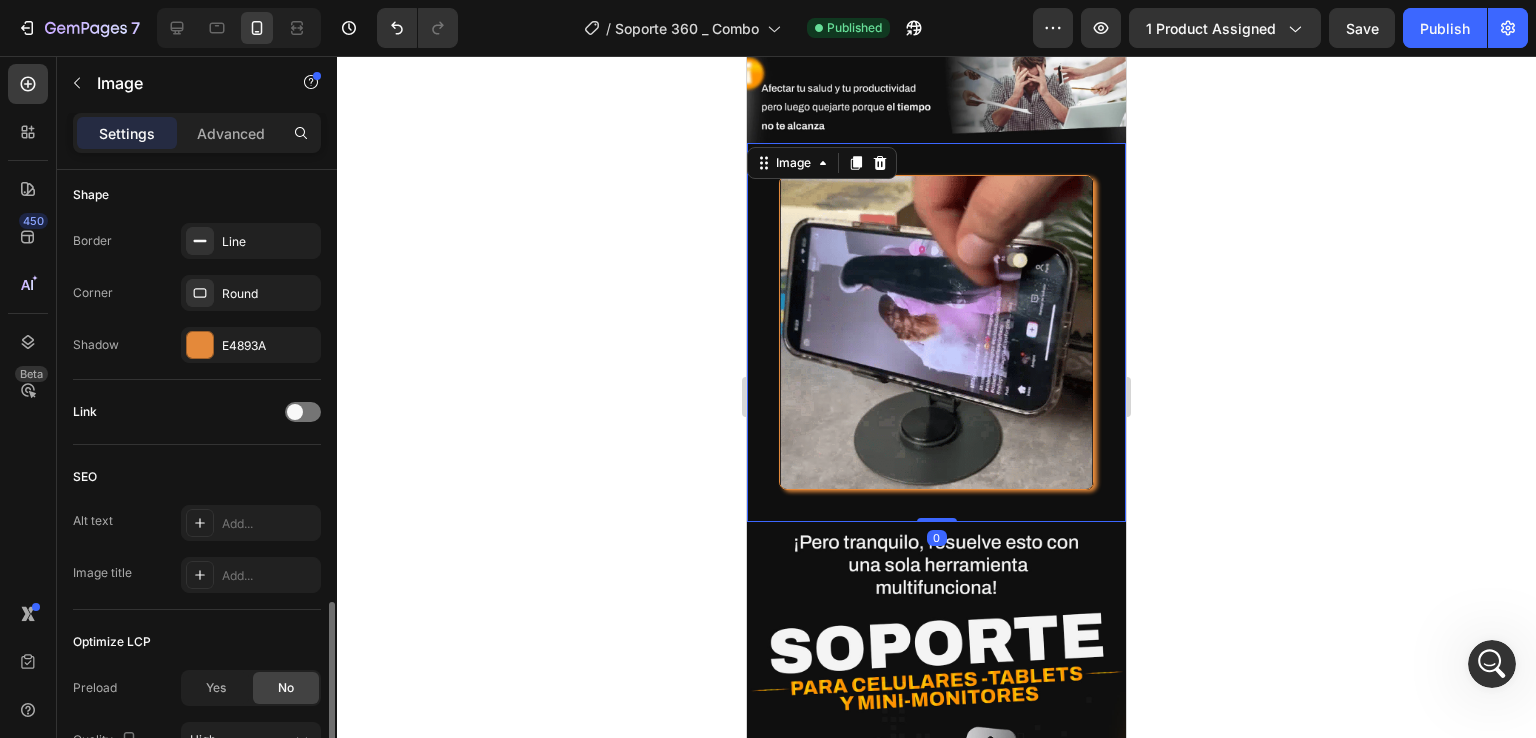 scroll, scrollTop: 884, scrollLeft: 0, axis: vertical 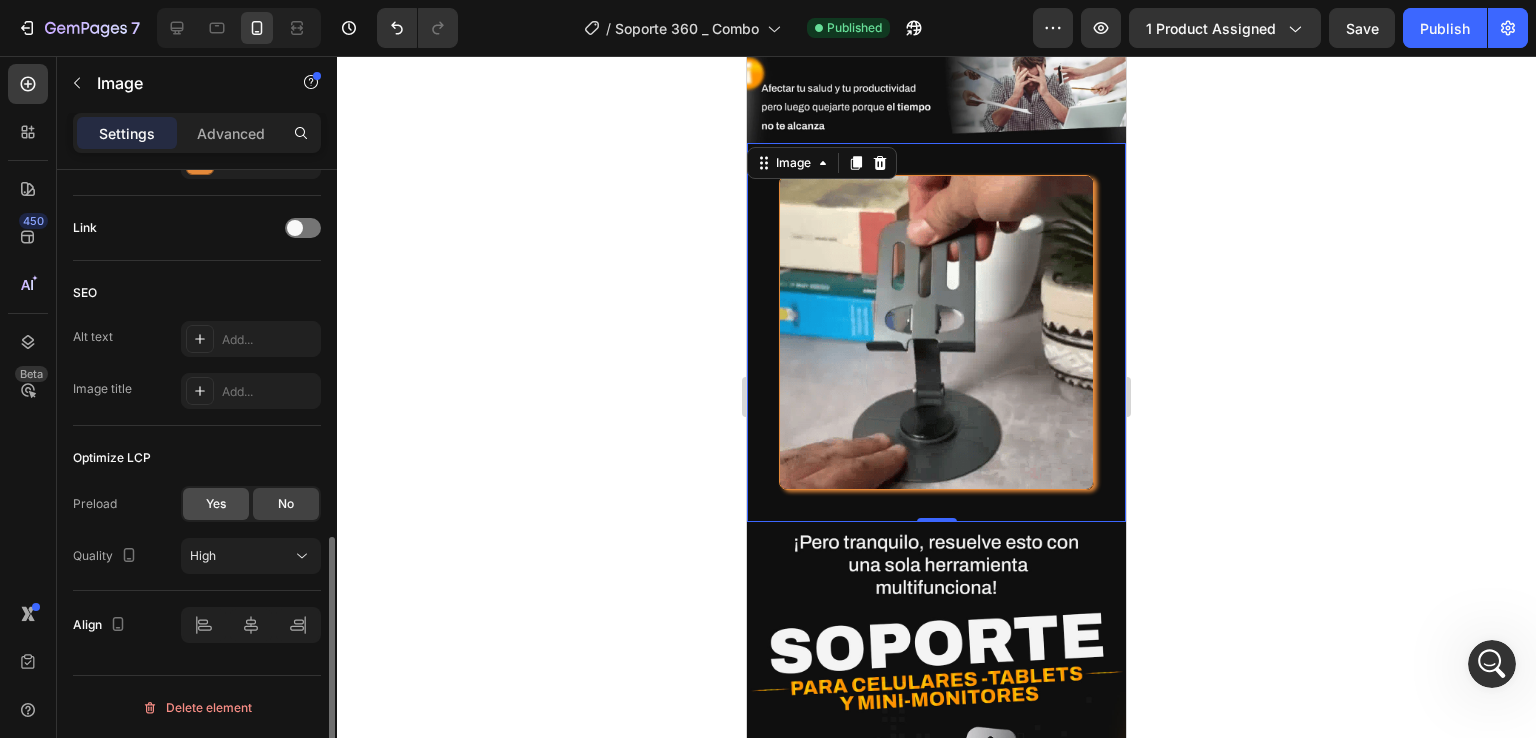 click on "Yes" 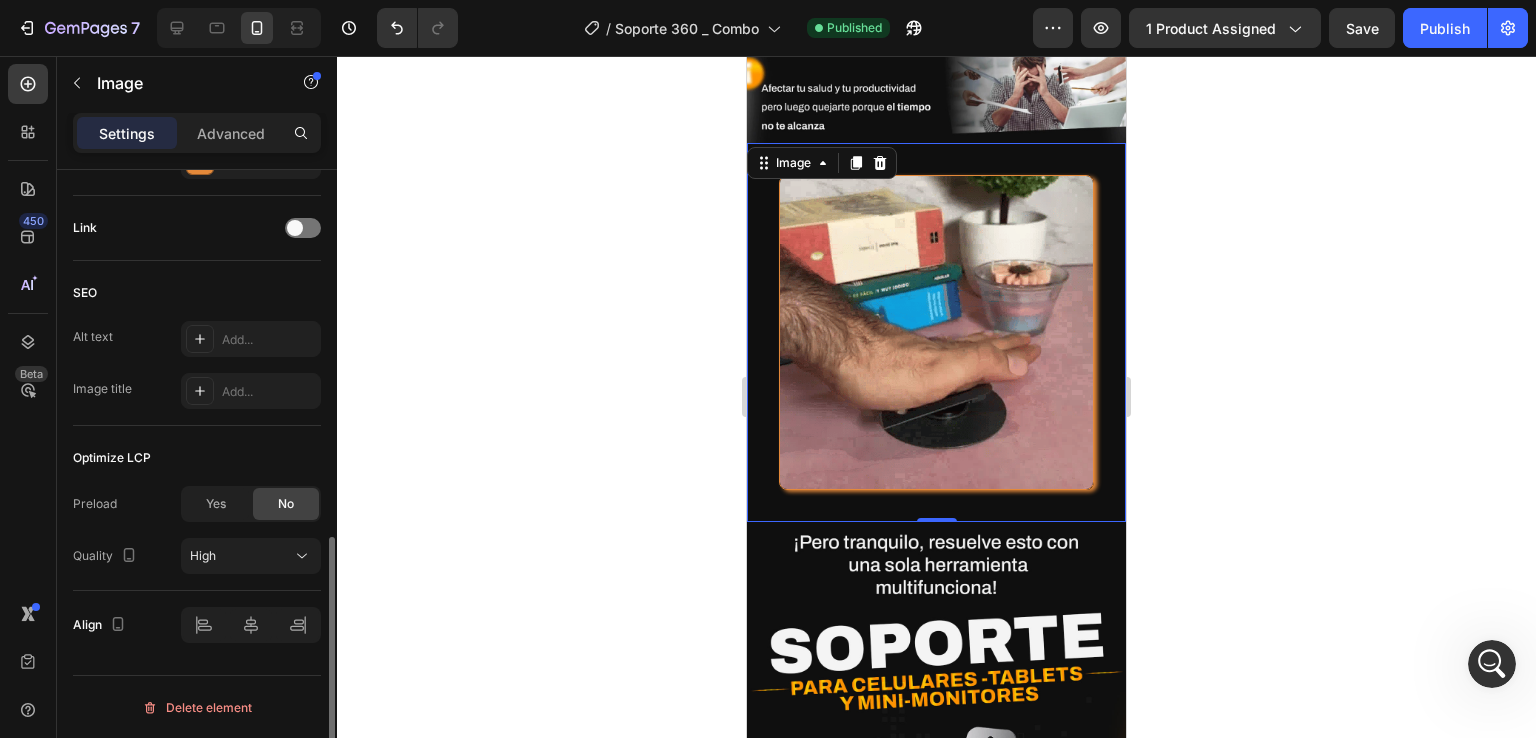 scroll, scrollTop: 832, scrollLeft: 0, axis: vertical 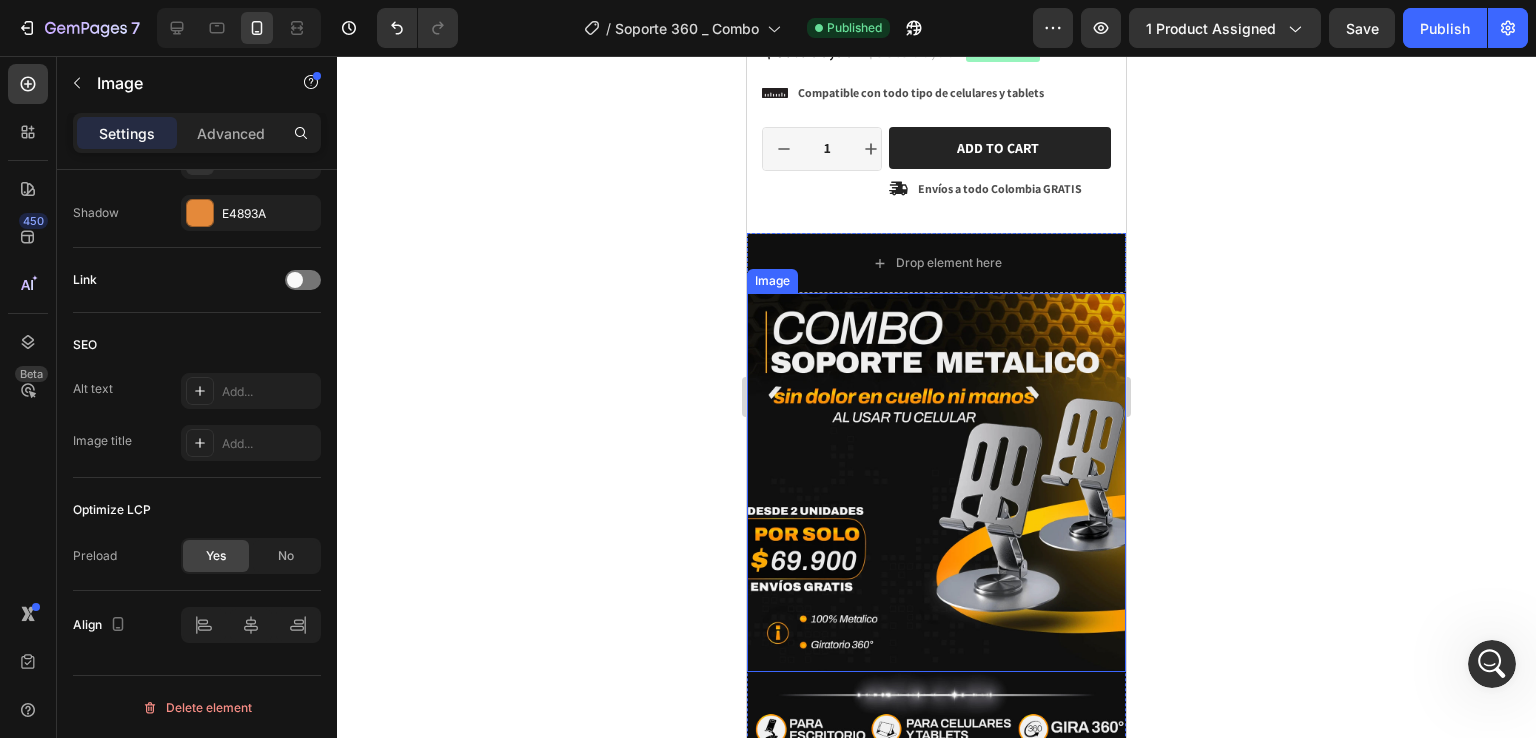 click at bounding box center [936, 482] 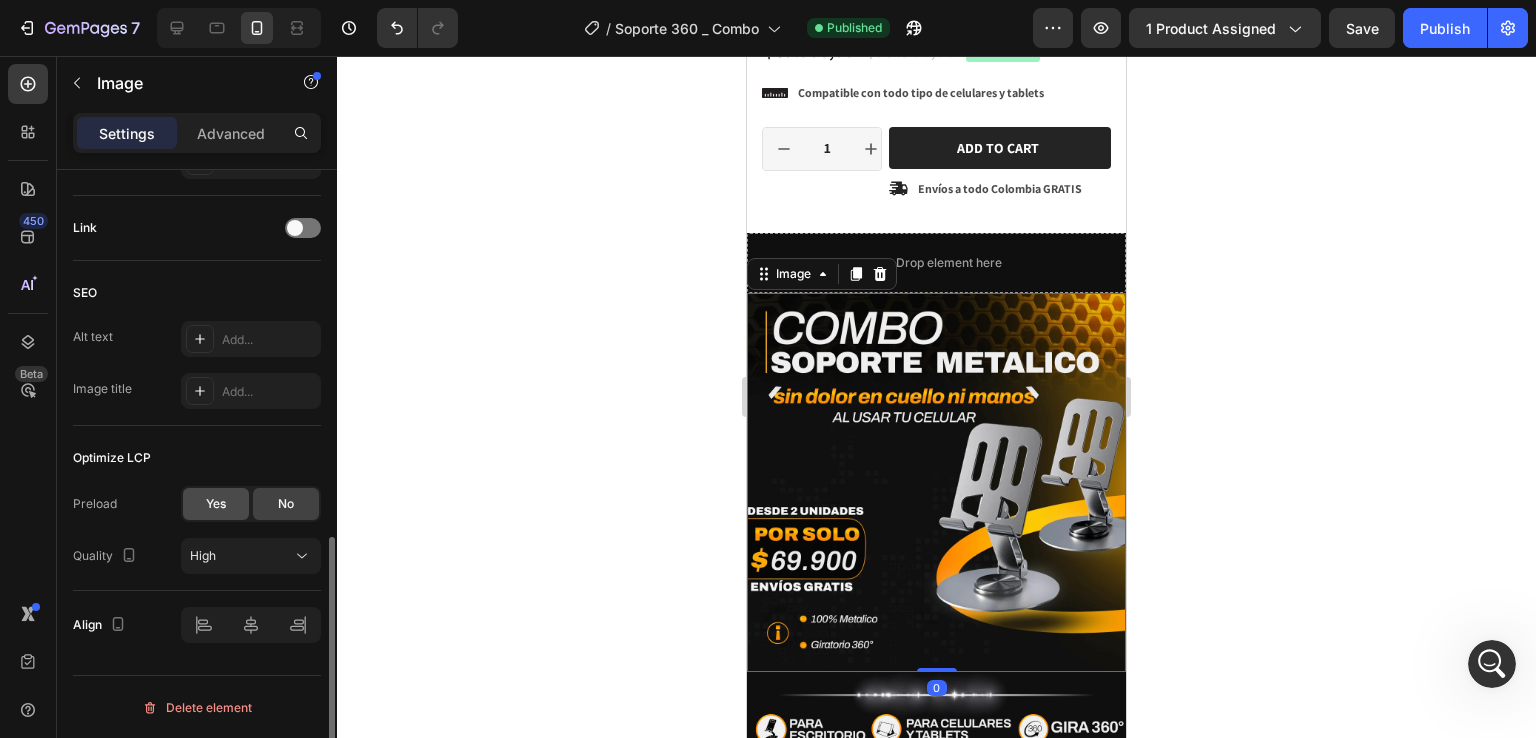click on "Yes" 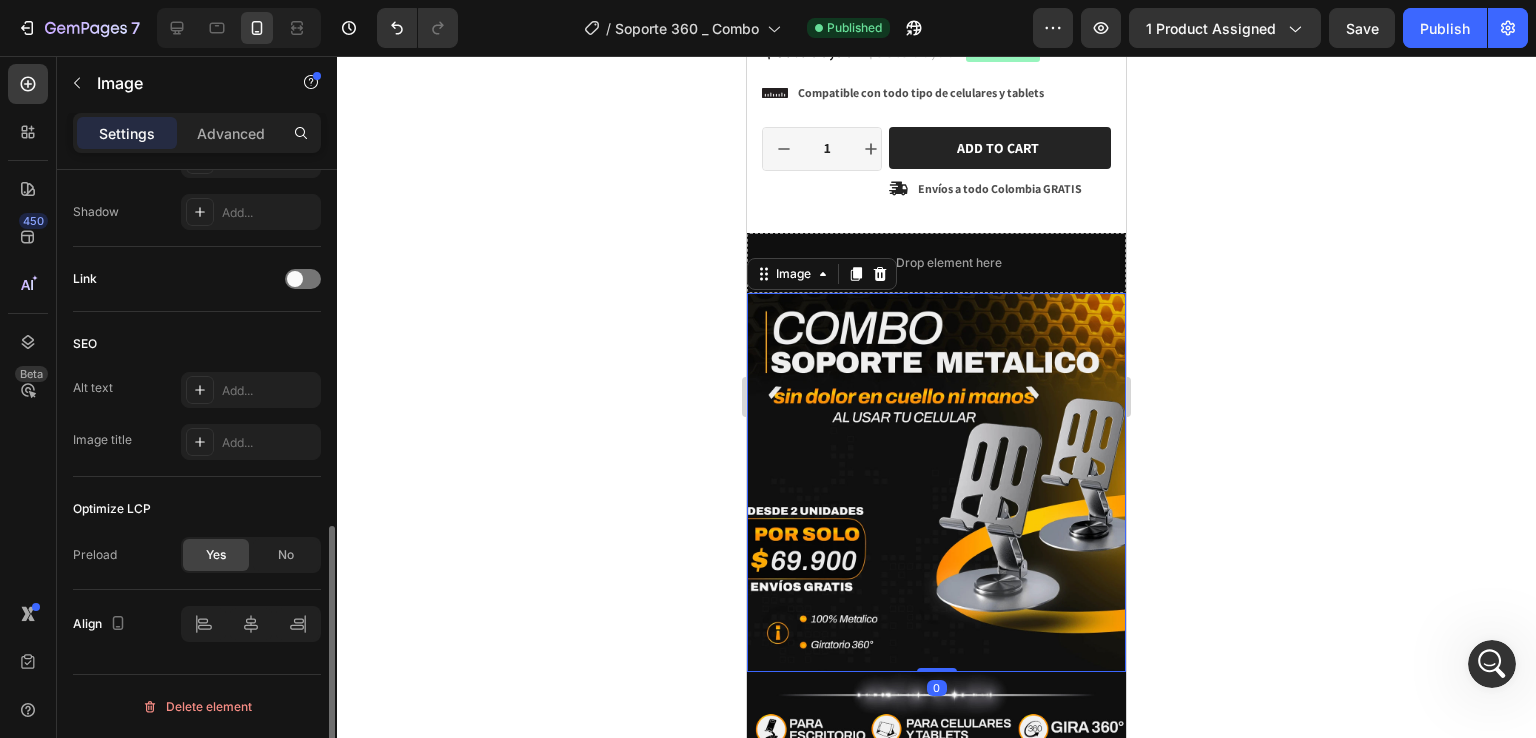 scroll, scrollTop: 832, scrollLeft: 0, axis: vertical 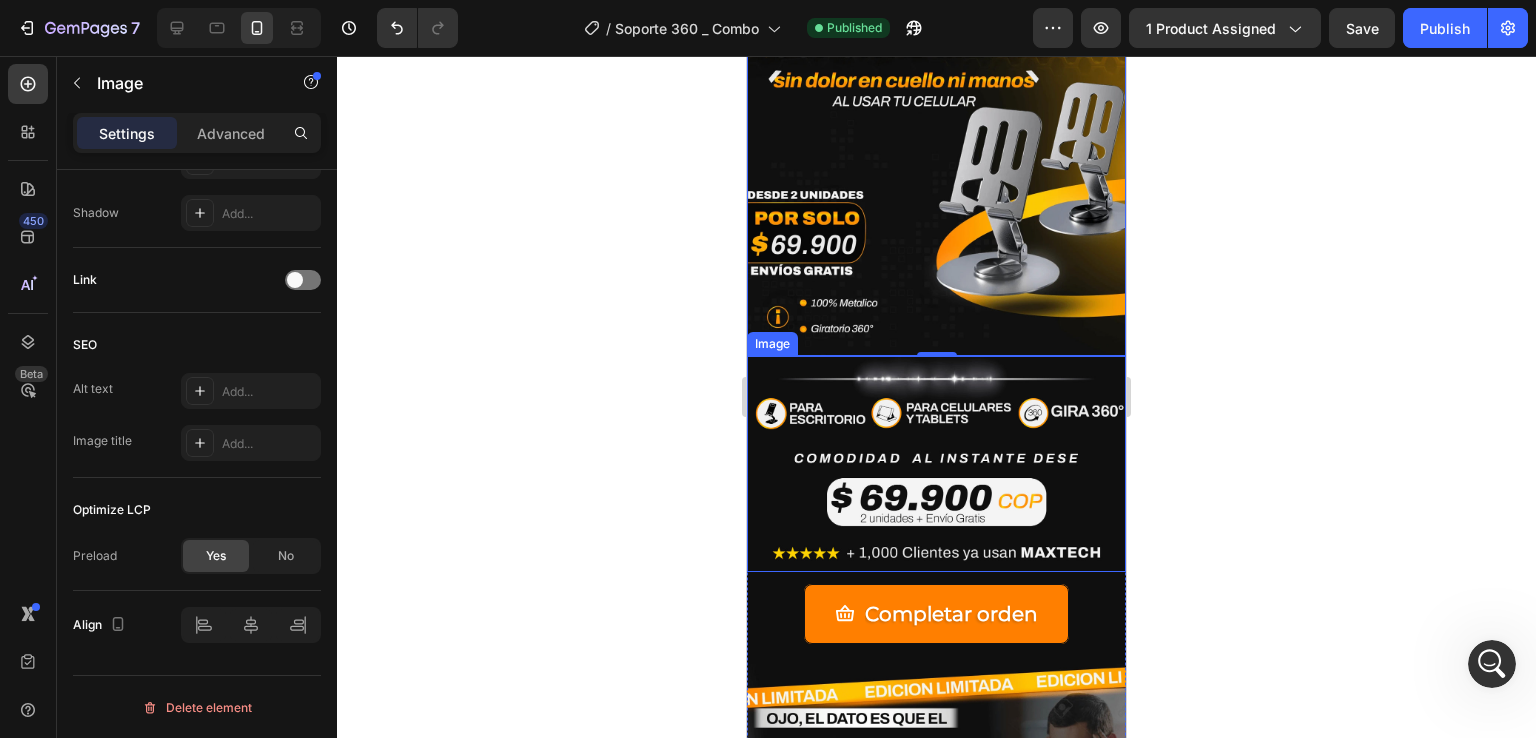 click at bounding box center [936, 464] 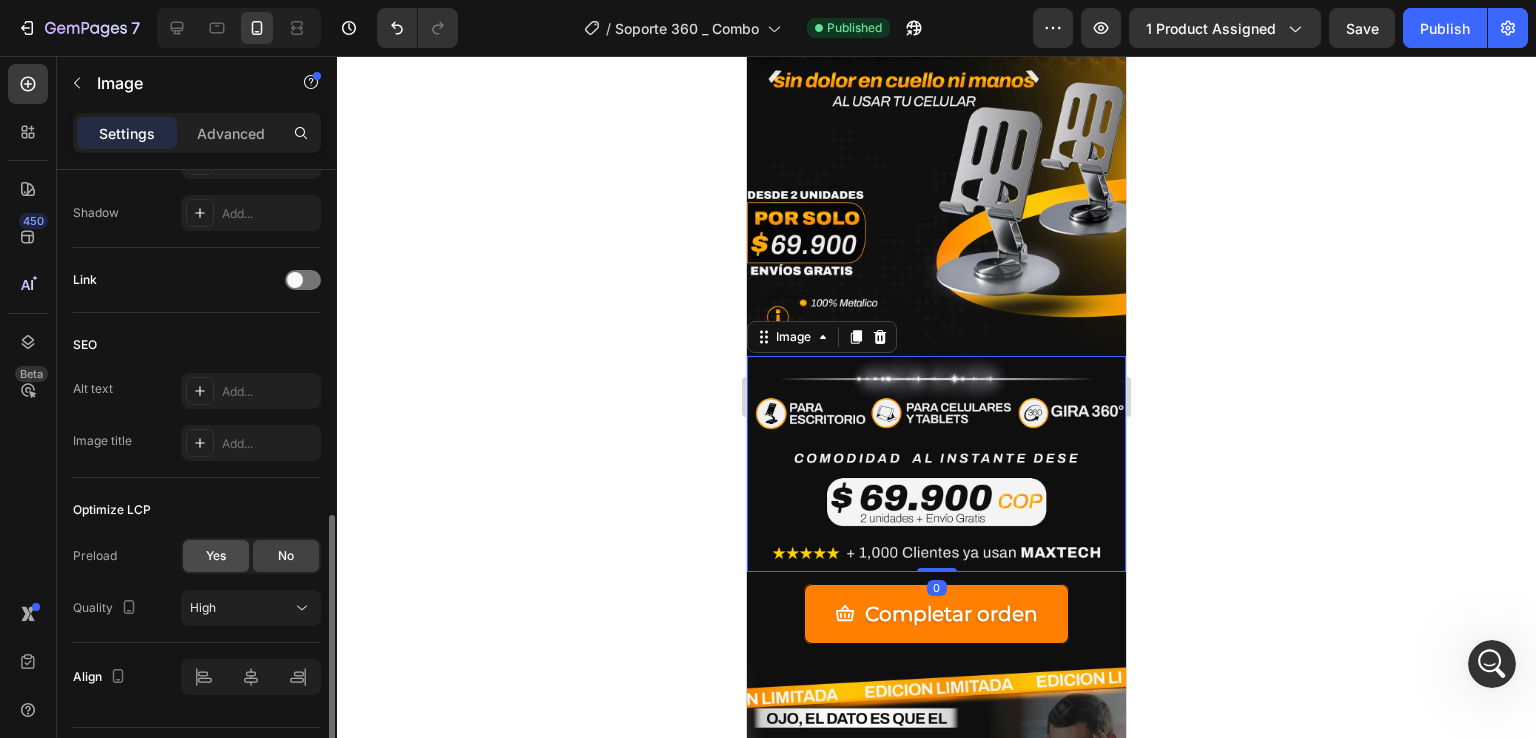 click on "Yes" 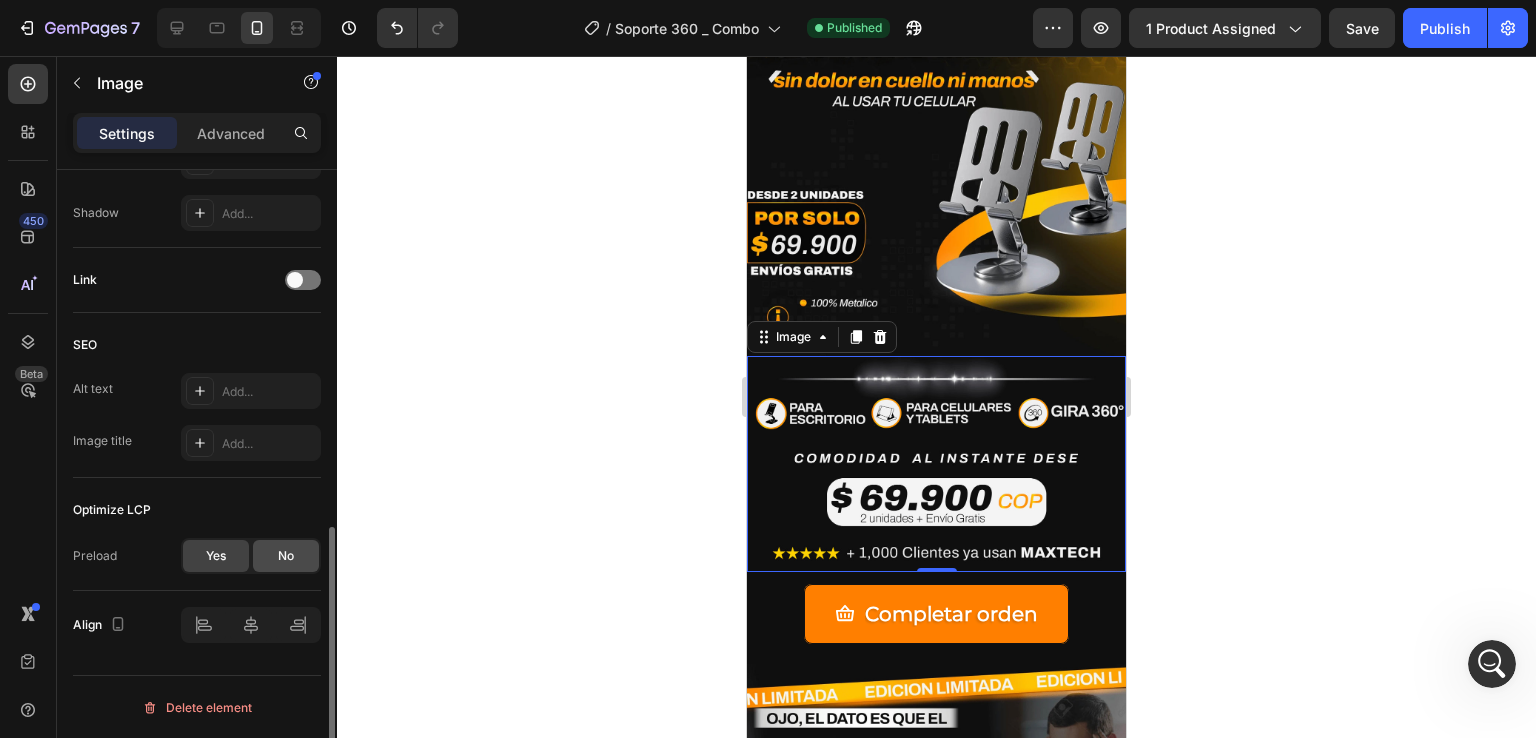 click on "No" 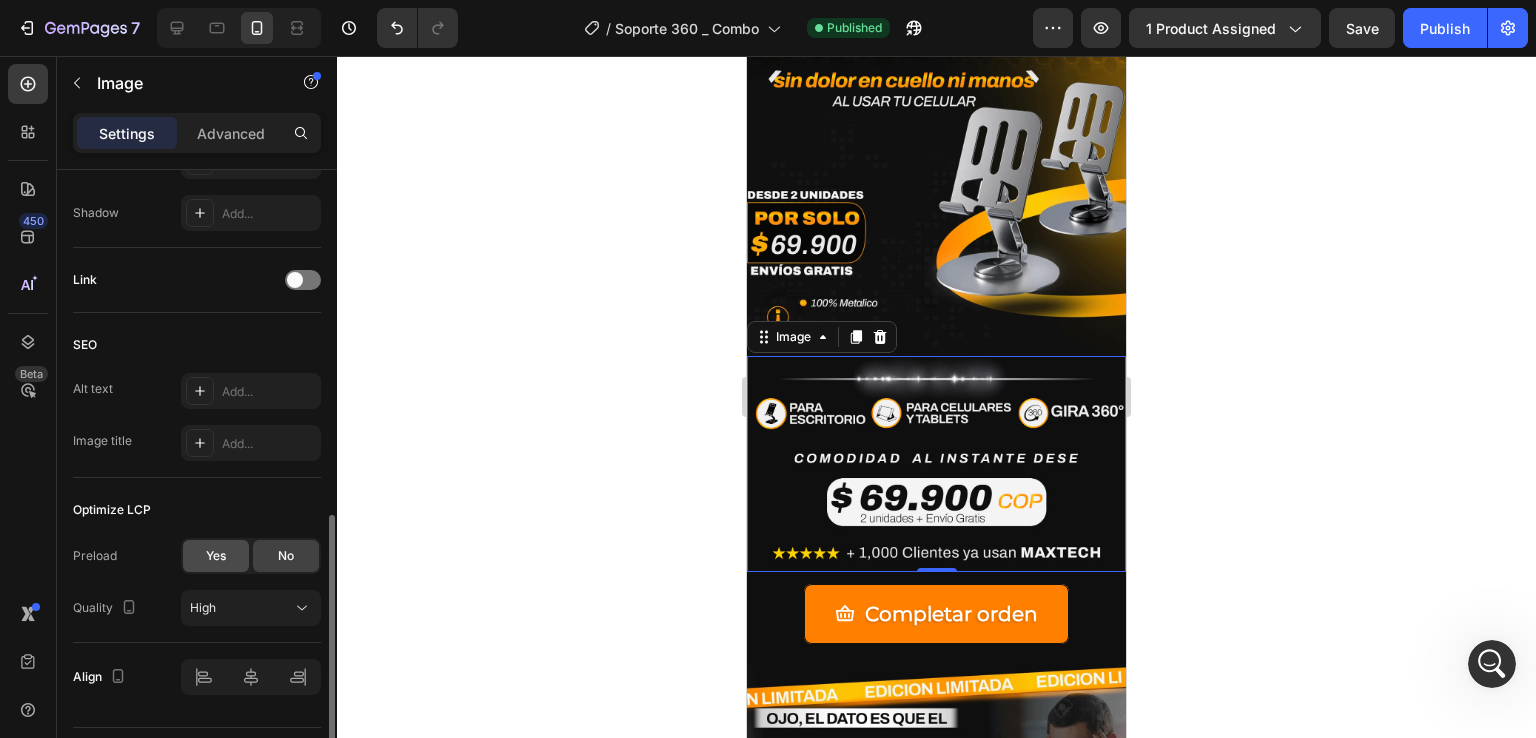 click on "Yes" 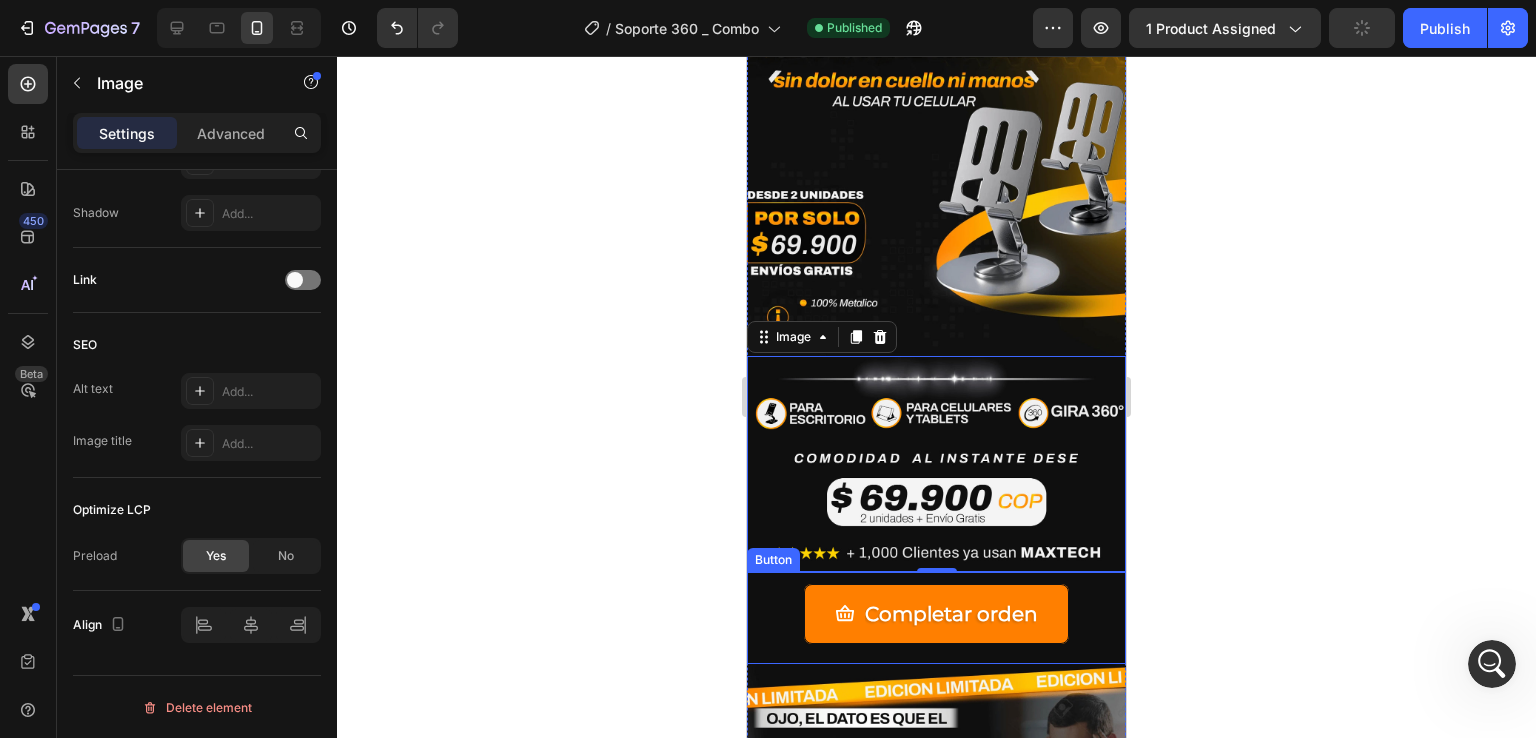 scroll, scrollTop: 947, scrollLeft: 0, axis: vertical 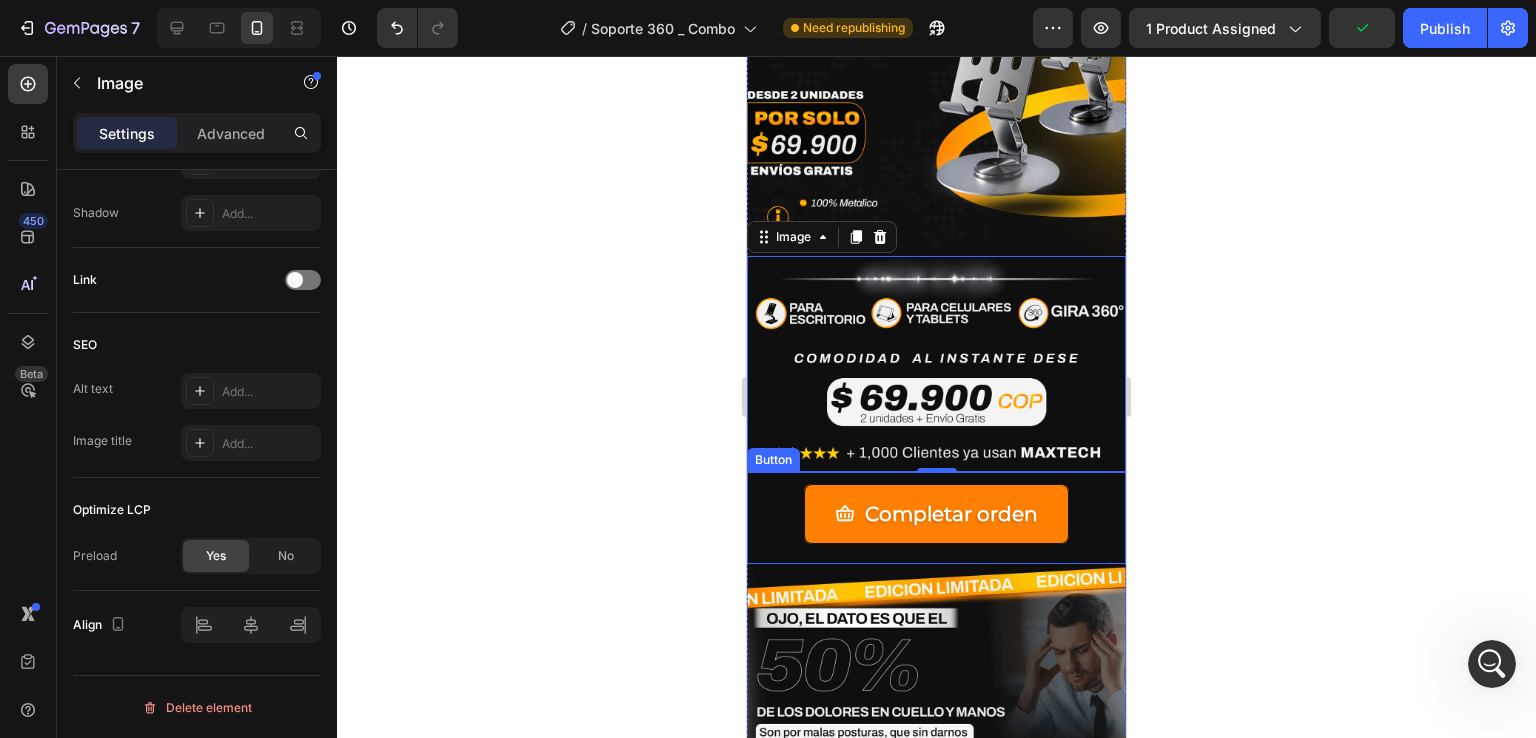 click on "Completar orden Button" at bounding box center [936, 518] 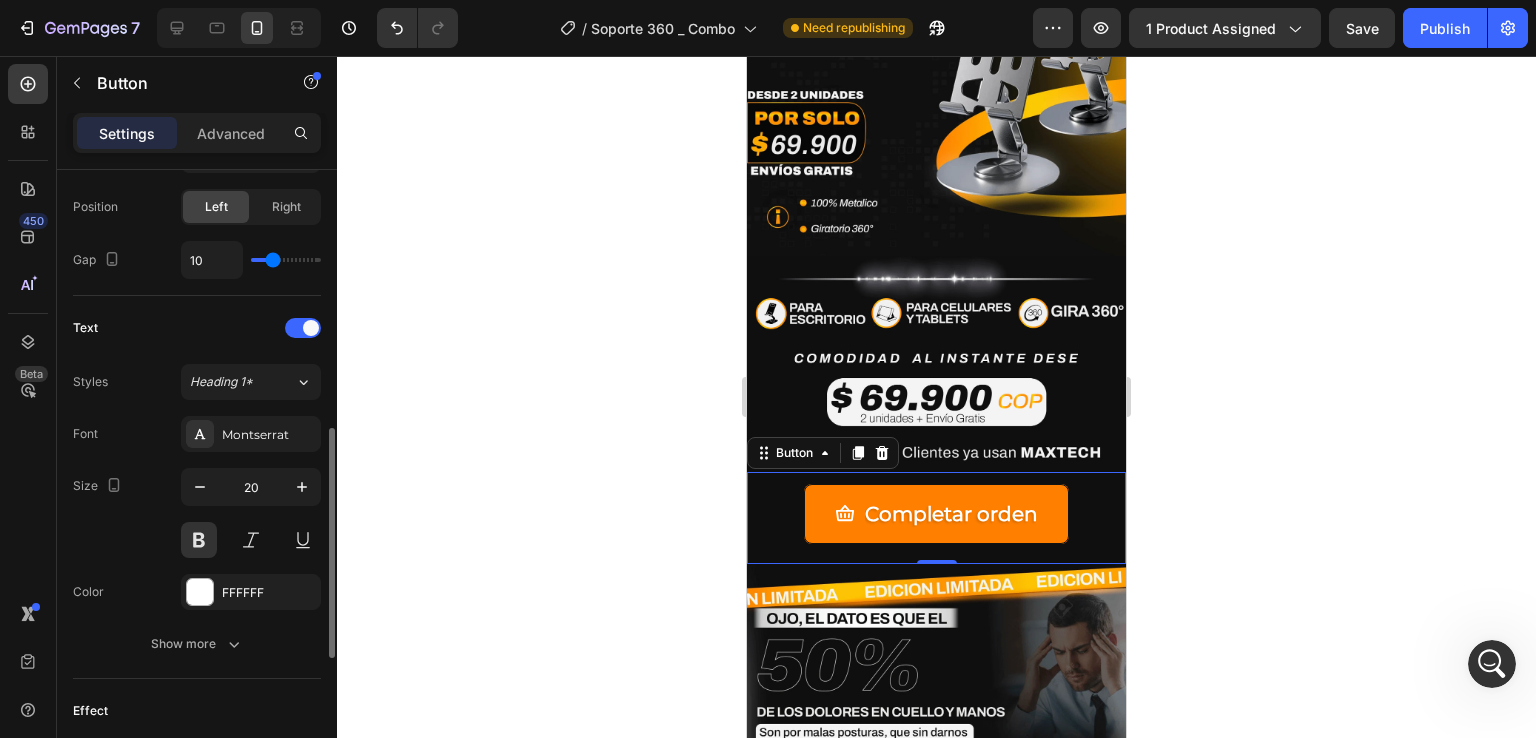scroll, scrollTop: 1068, scrollLeft: 0, axis: vertical 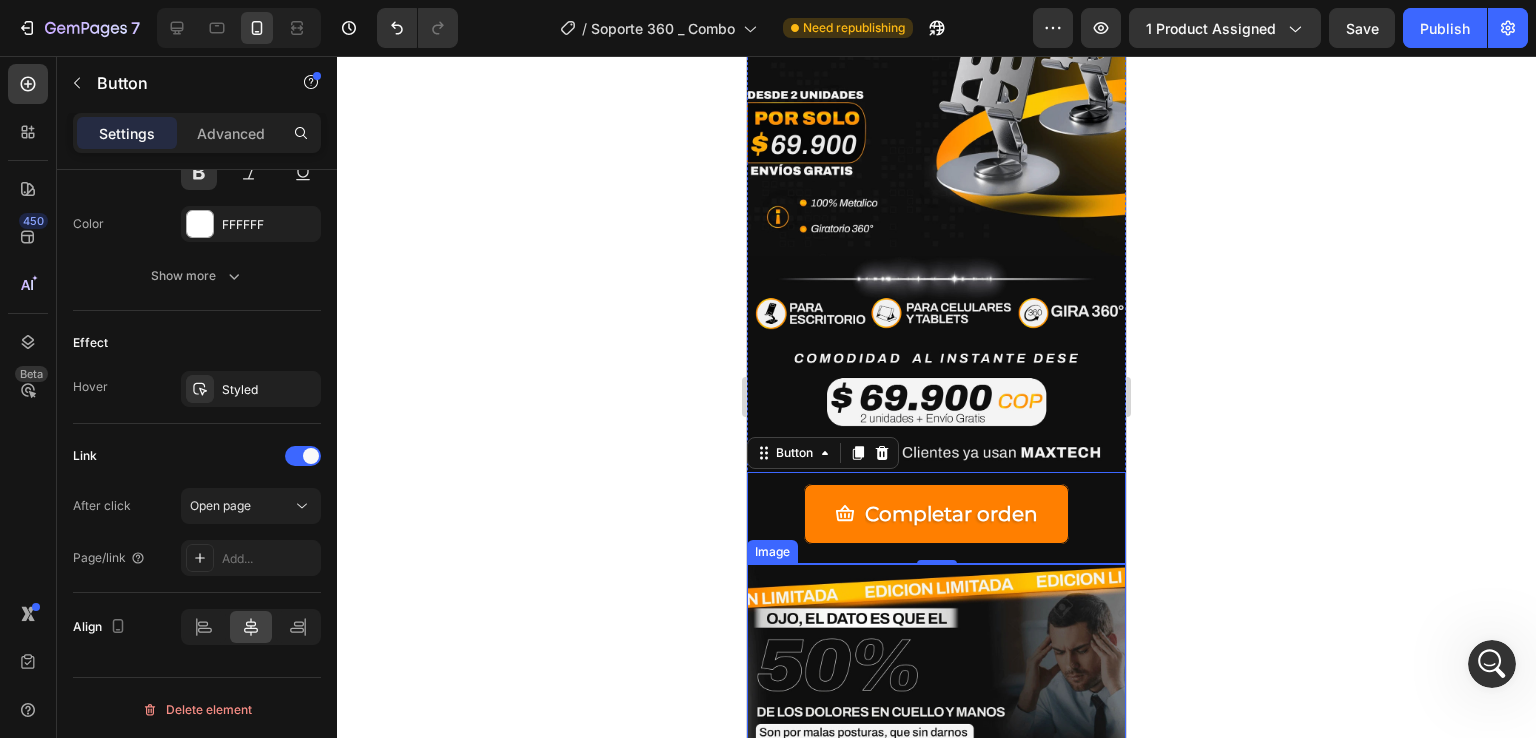 click at bounding box center [936, 853] 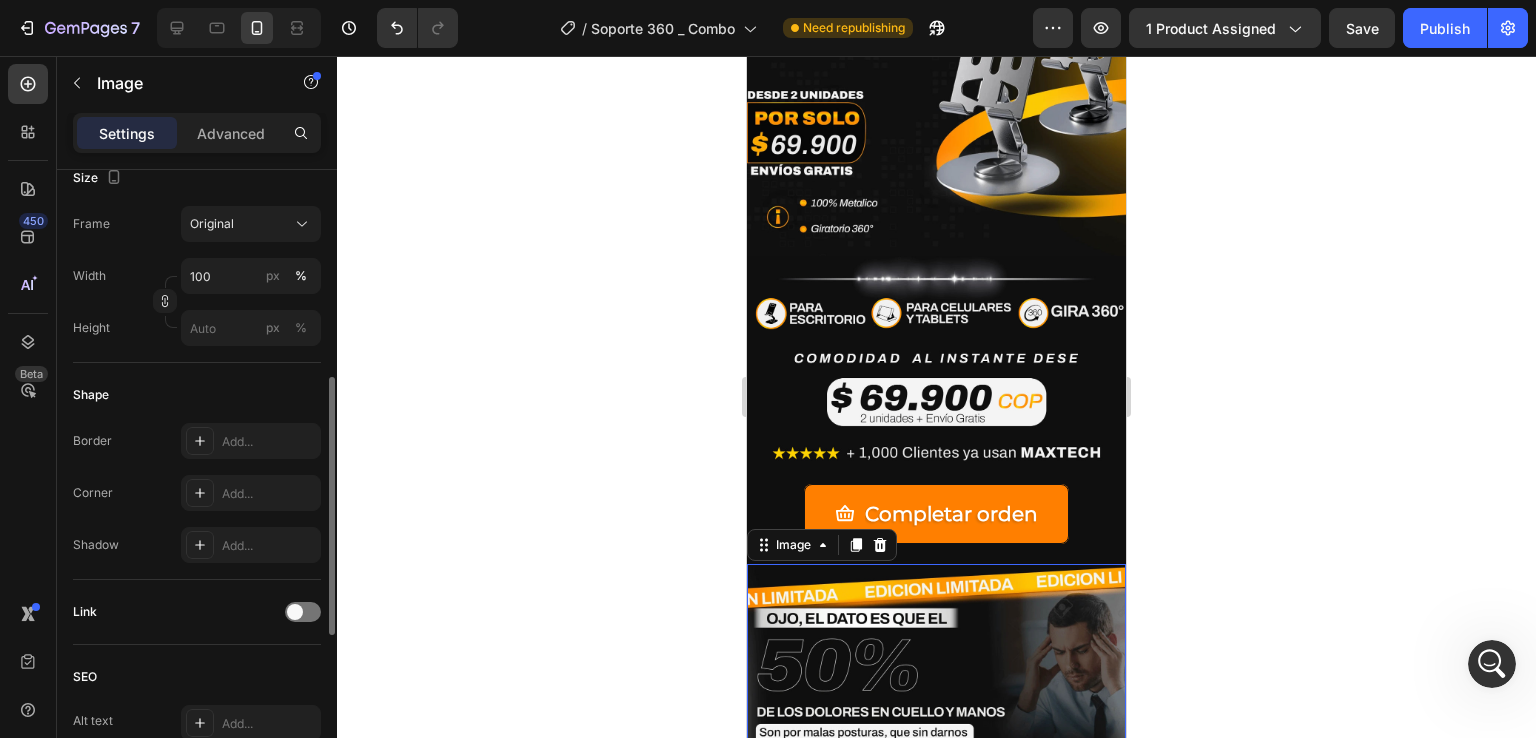 scroll, scrollTop: 884, scrollLeft: 0, axis: vertical 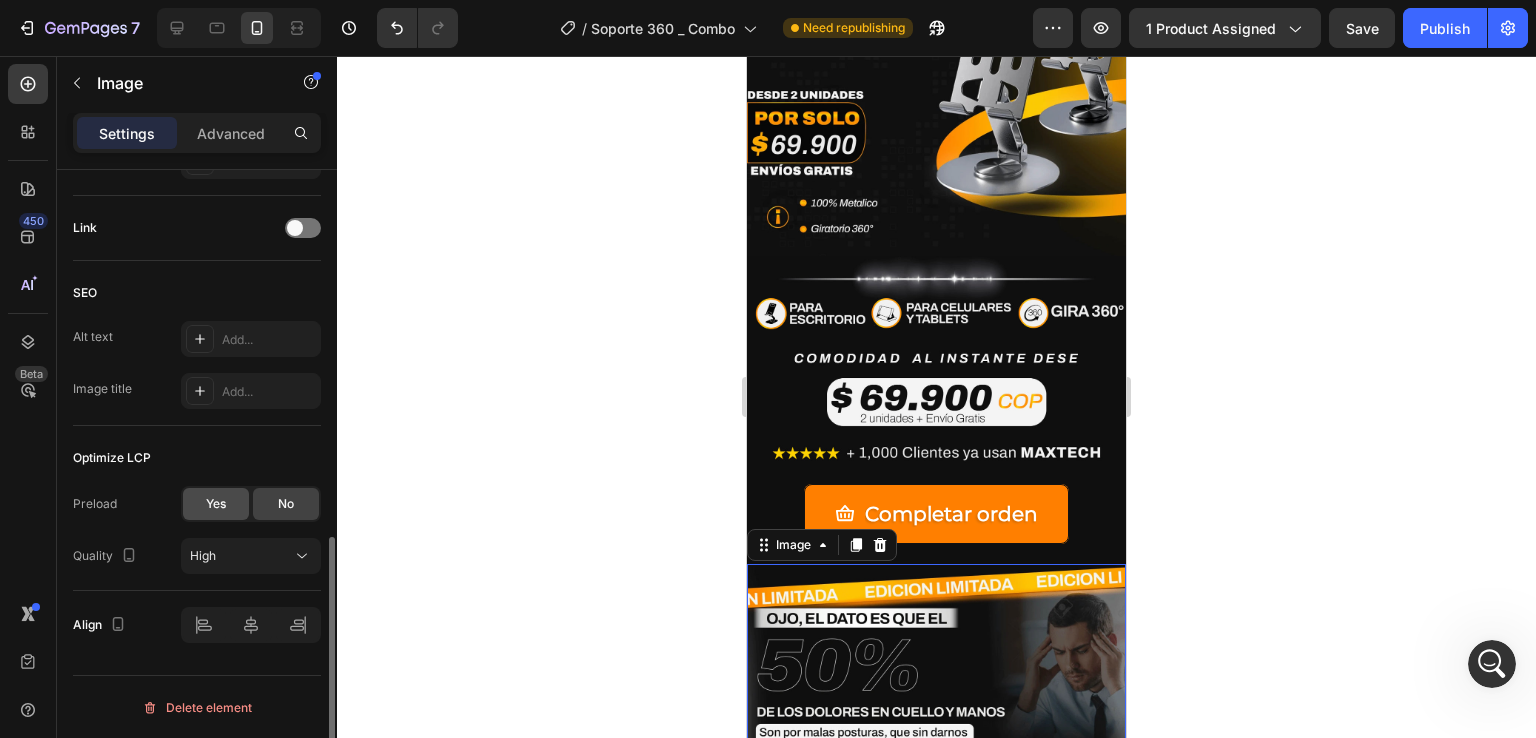 click on "Yes" 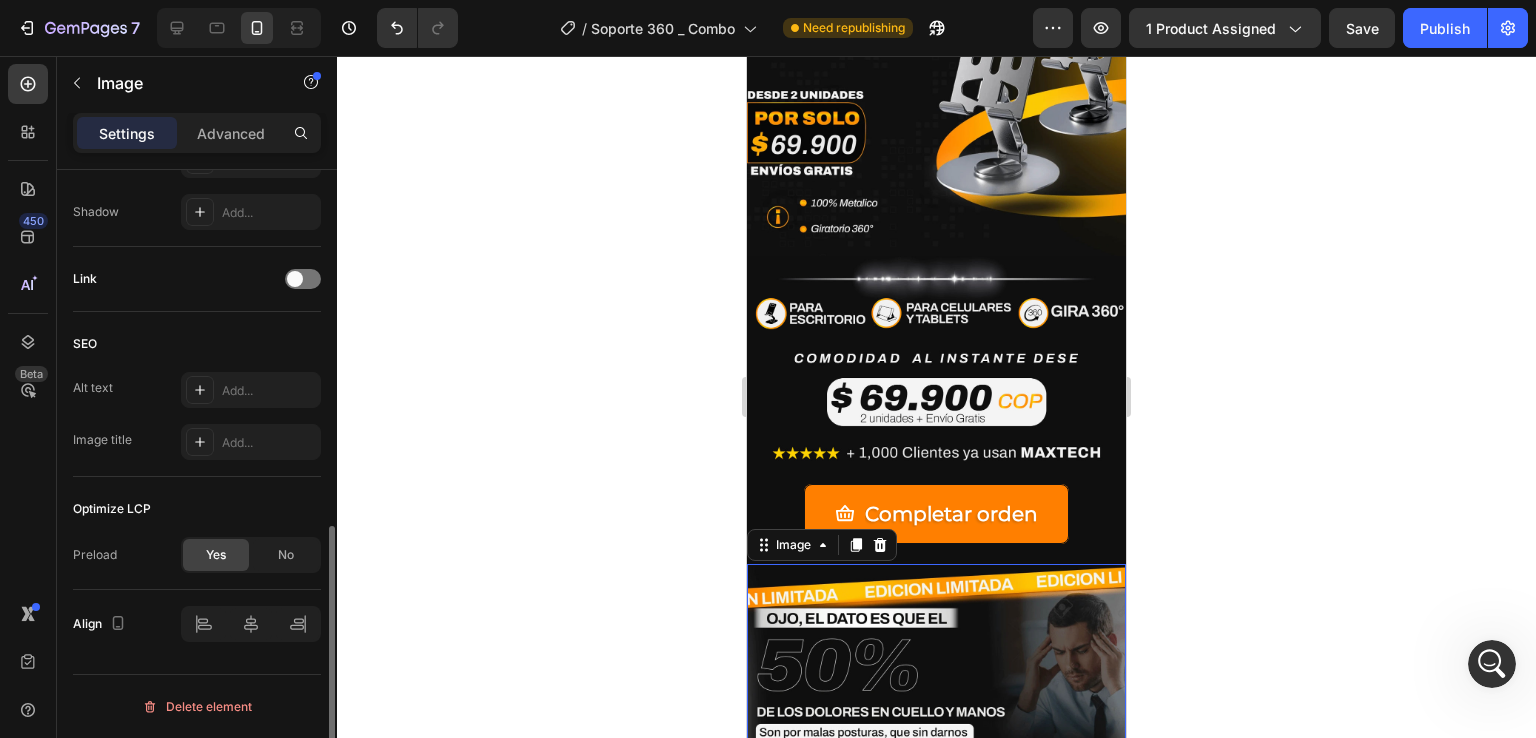 scroll, scrollTop: 832, scrollLeft: 0, axis: vertical 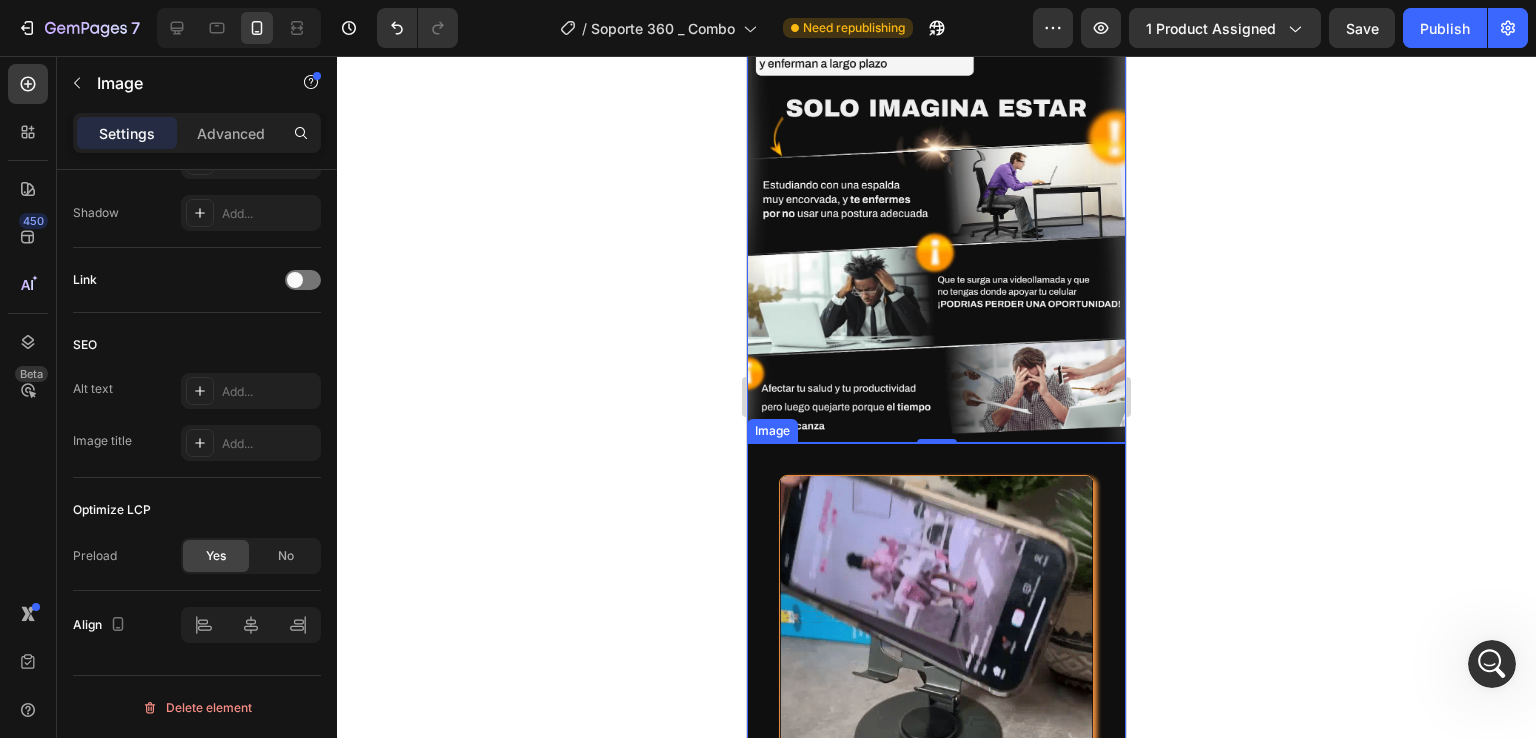 click on "Image" at bounding box center (936, 632) 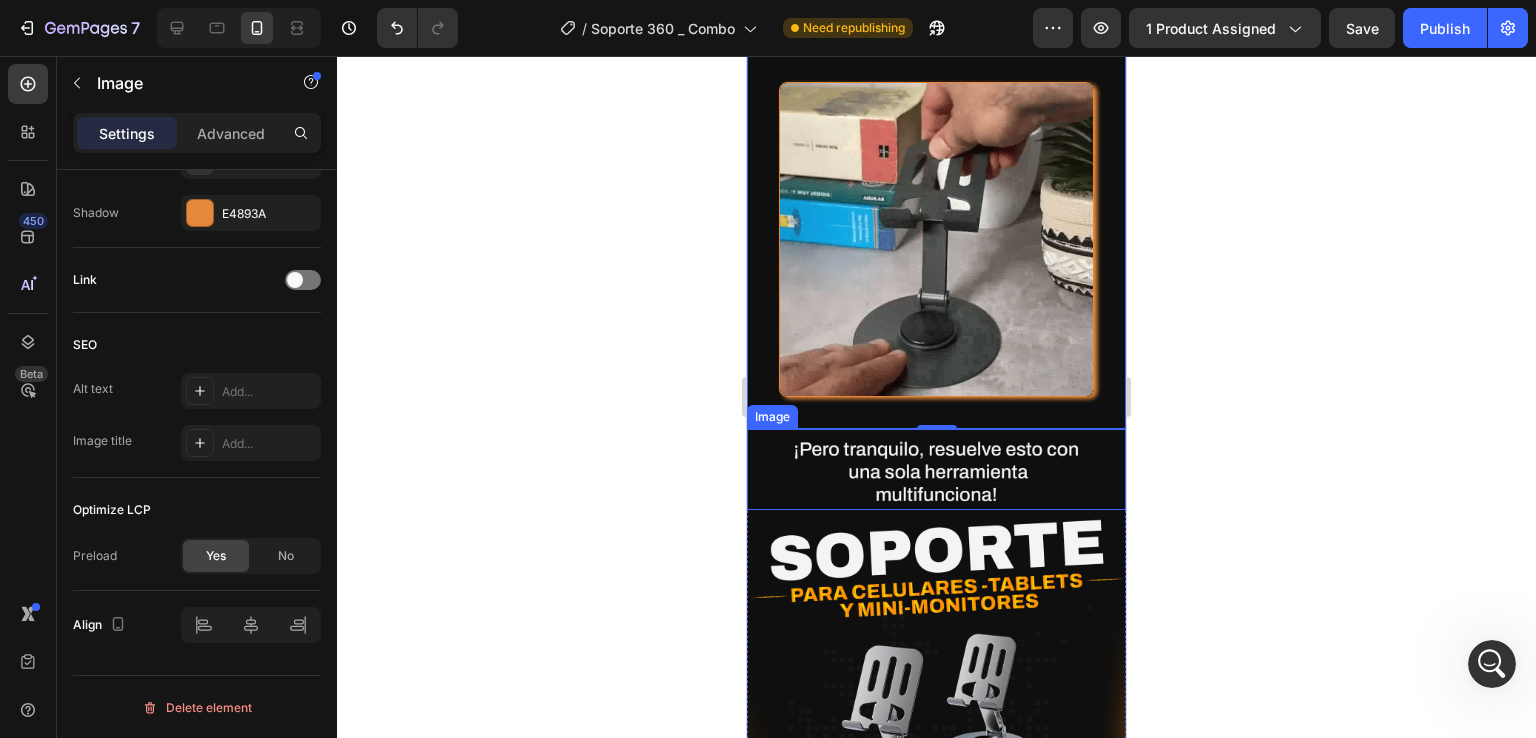 scroll, scrollTop: 2247, scrollLeft: 0, axis: vertical 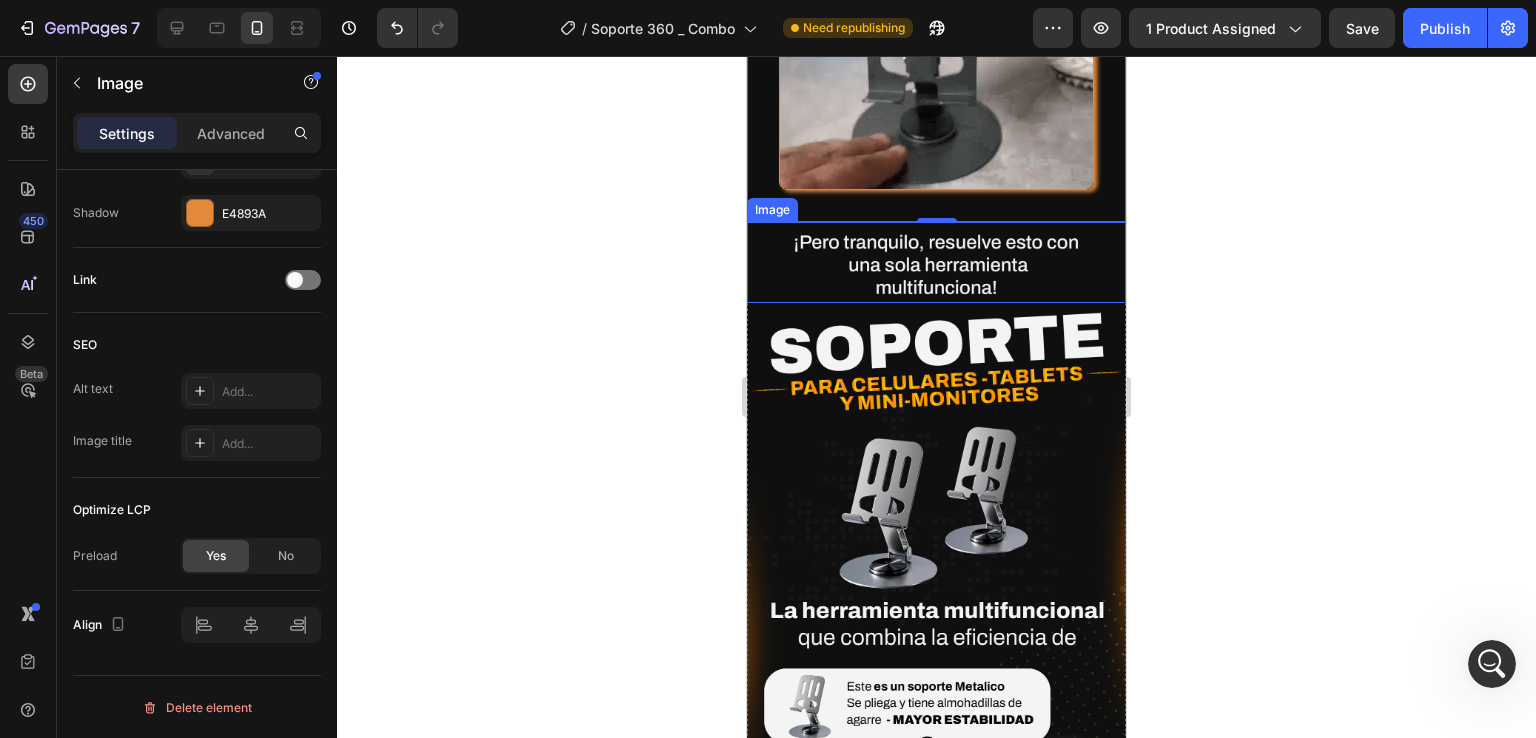 click at bounding box center [936, 262] 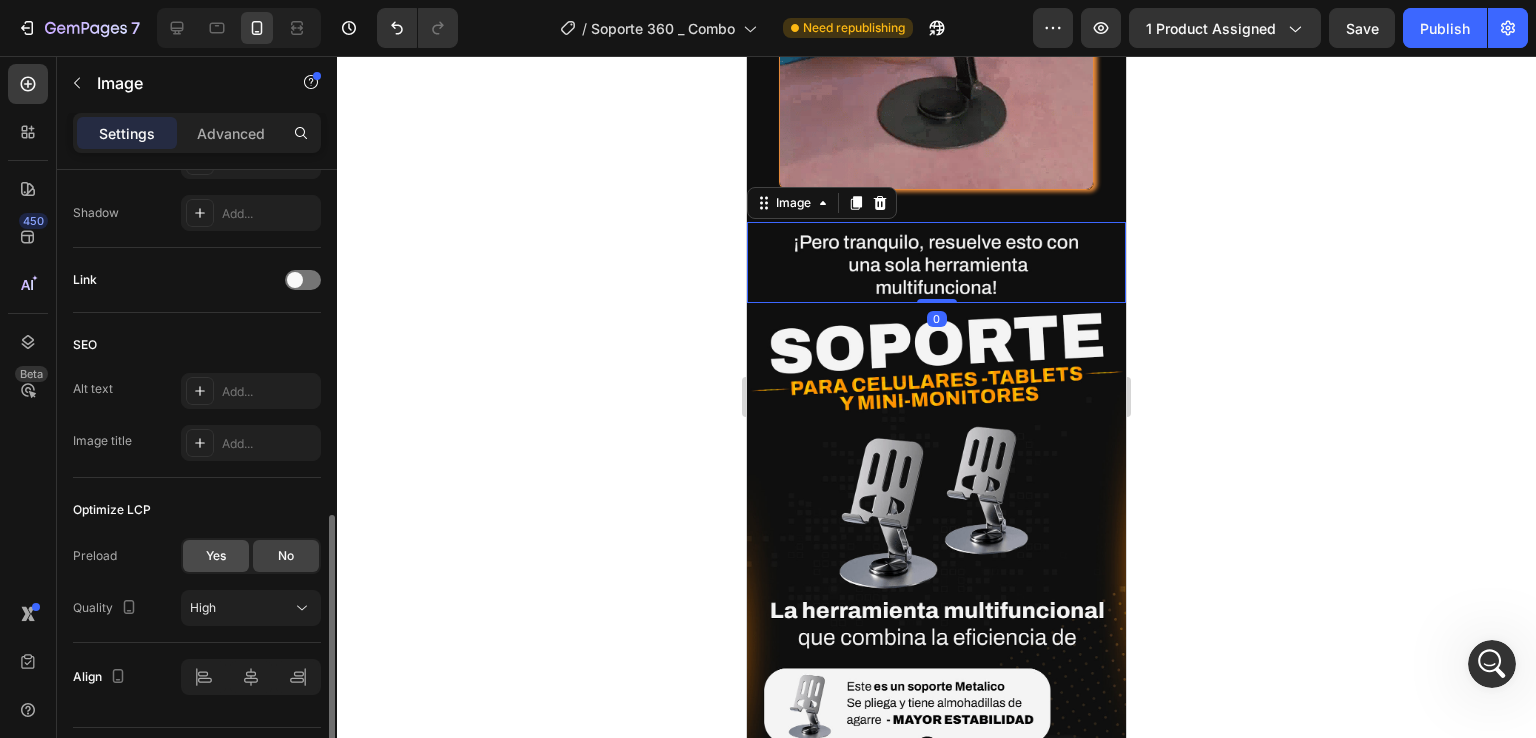 click on "Yes" 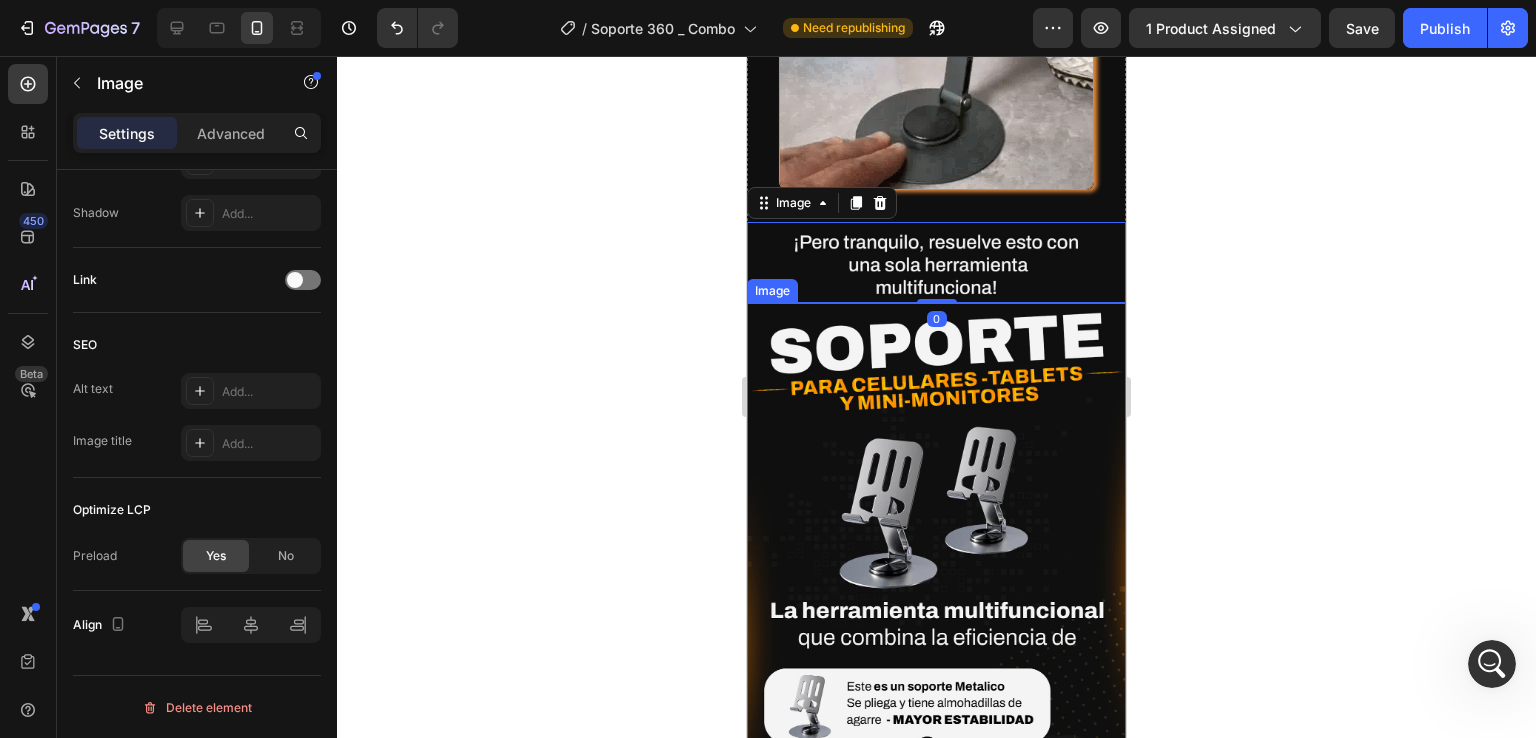 click at bounding box center (936, 635) 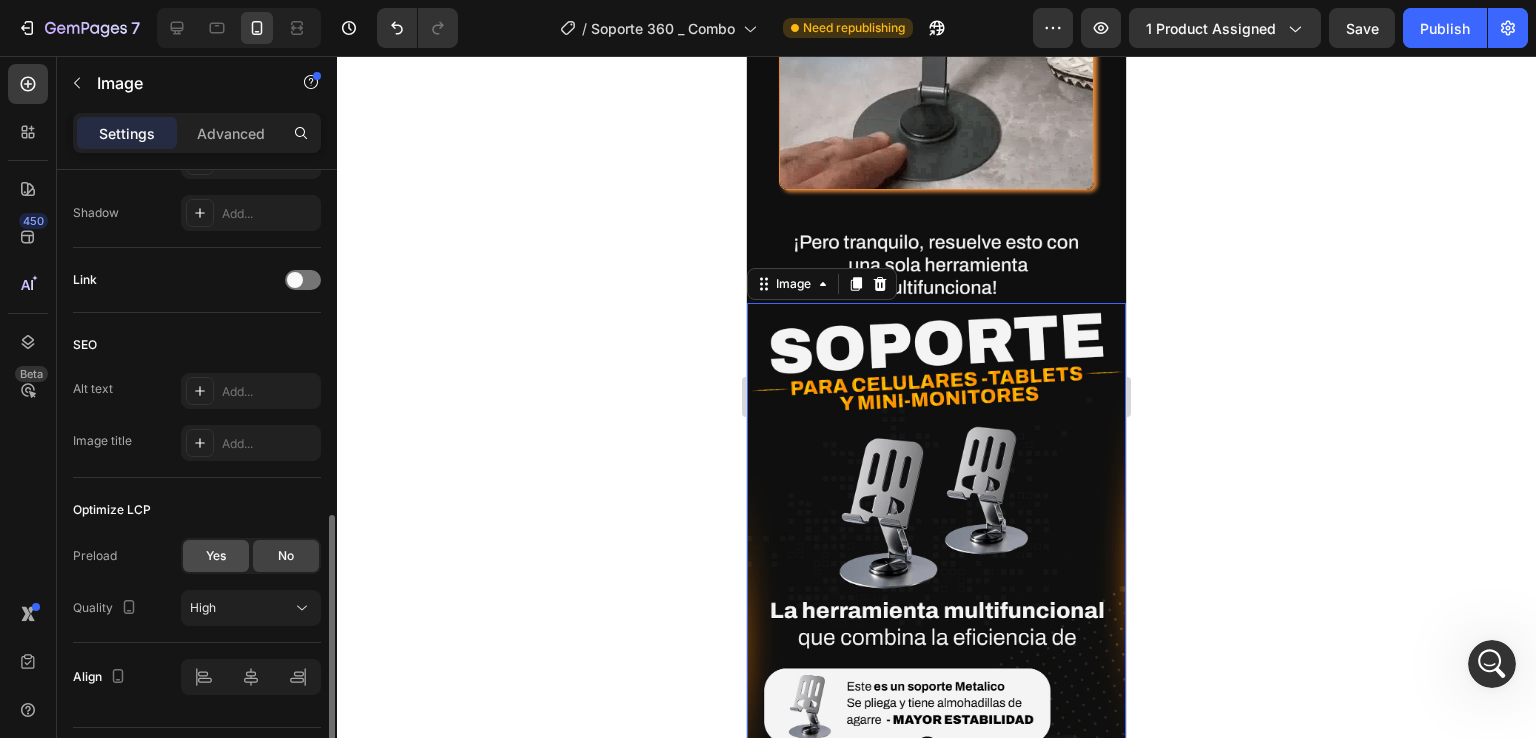 click on "Yes" 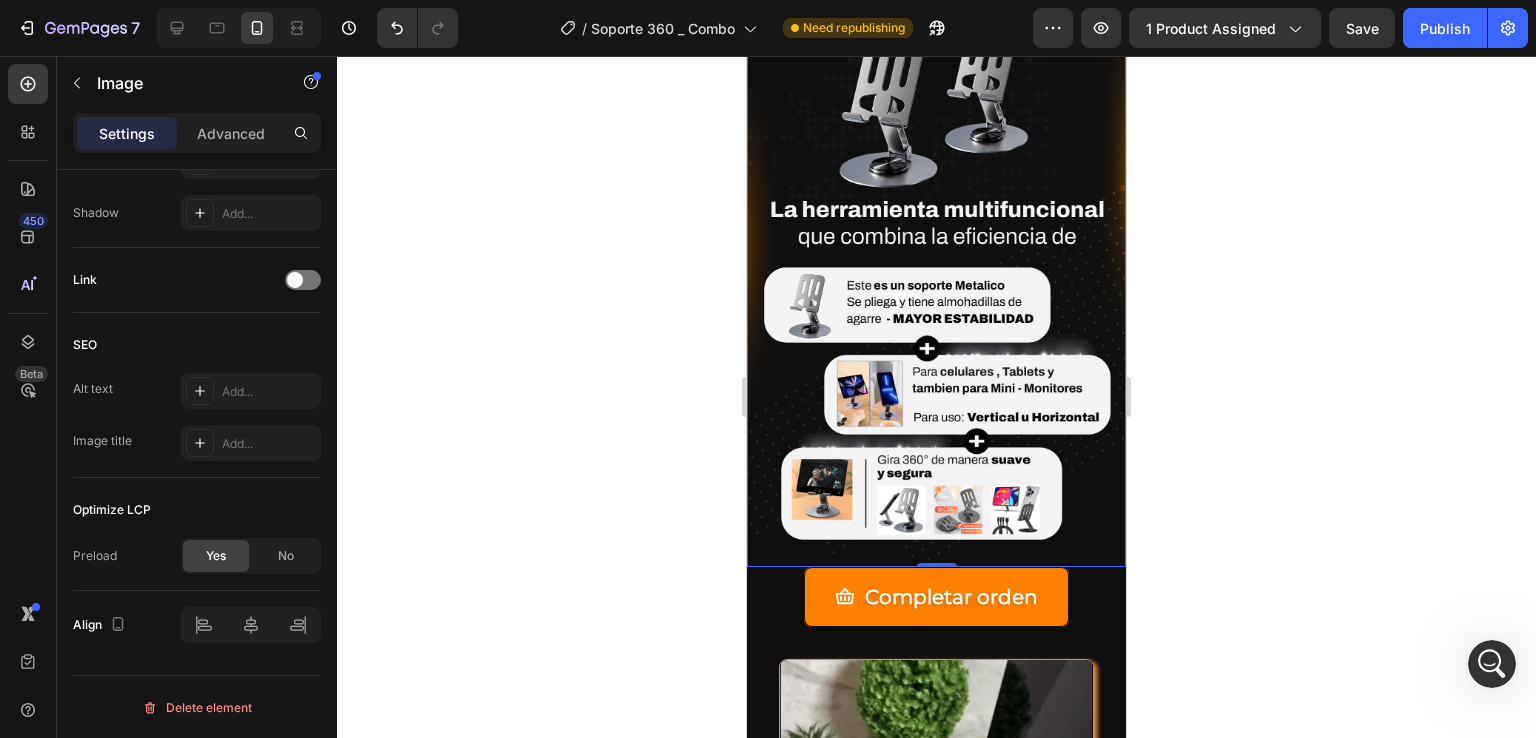 scroll, scrollTop: 2747, scrollLeft: 0, axis: vertical 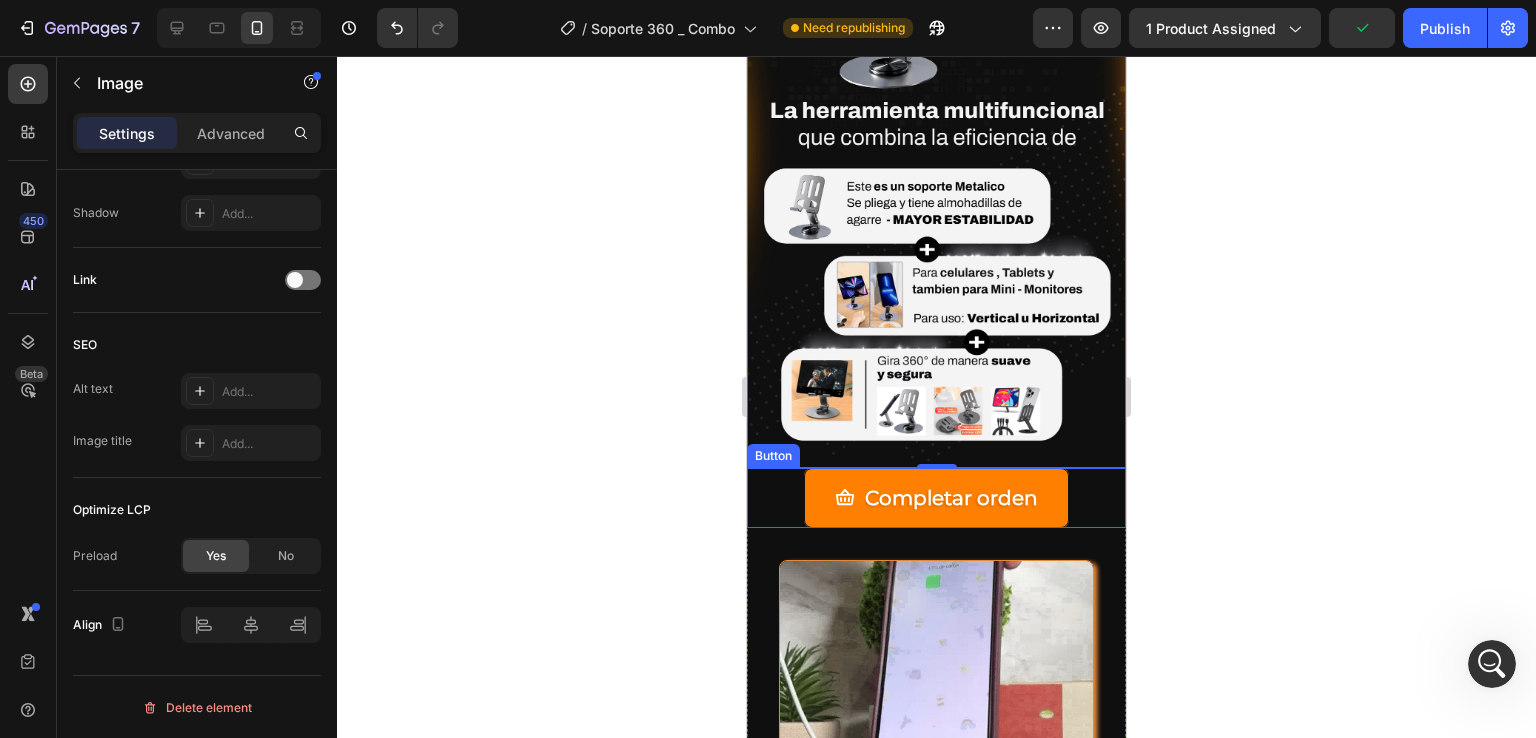 click on "Image" at bounding box center [936, 717] 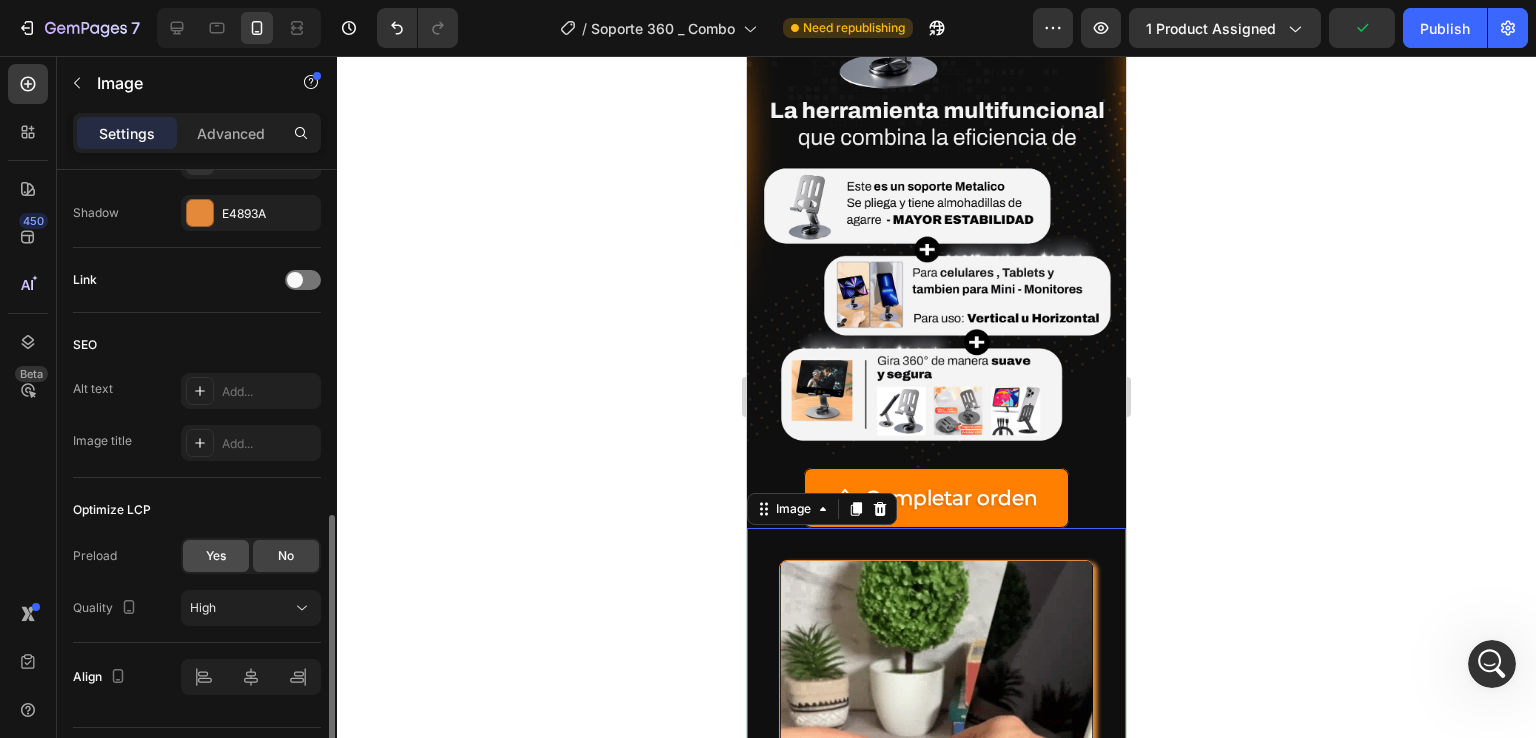 click on "Yes" 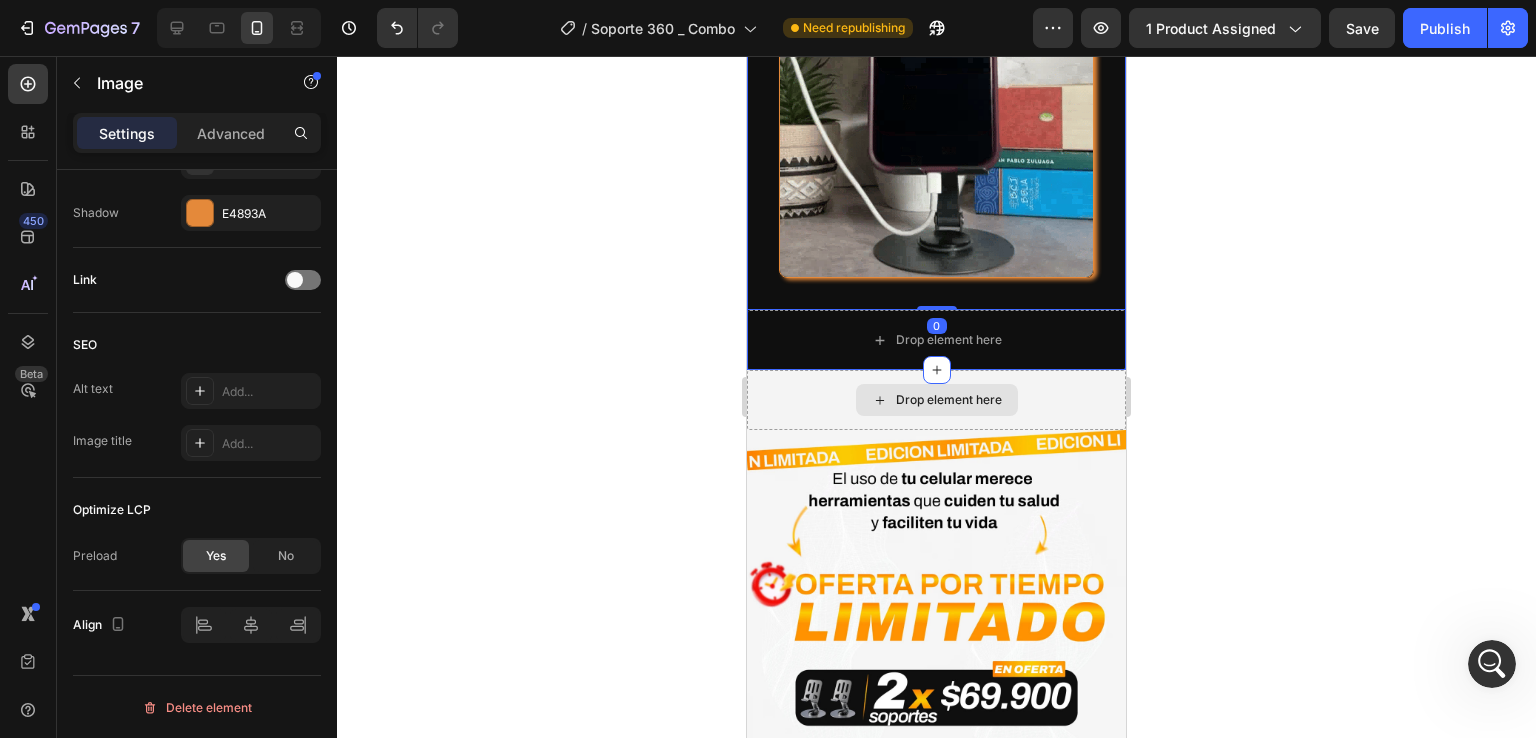 scroll, scrollTop: 3347, scrollLeft: 0, axis: vertical 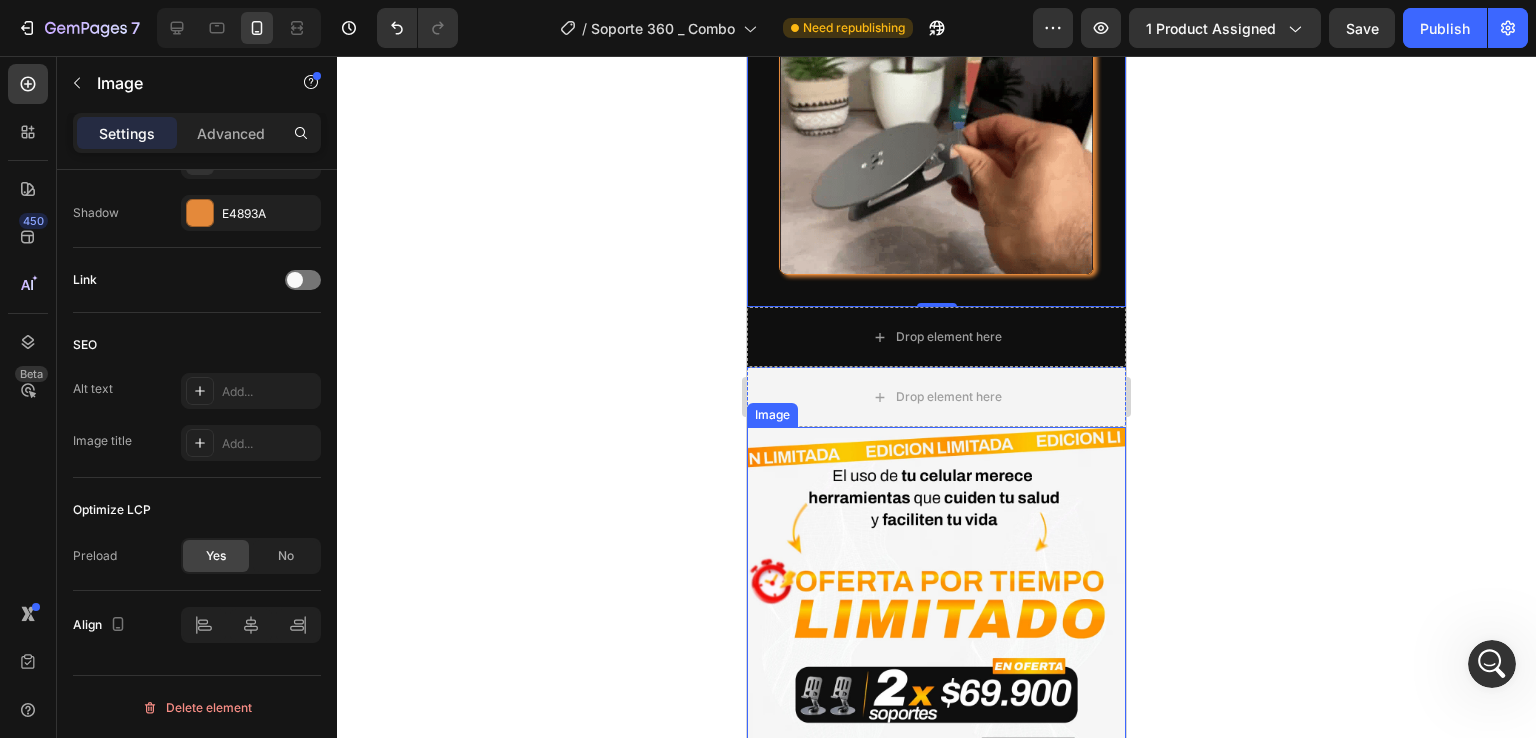 click at bounding box center [936, 661] 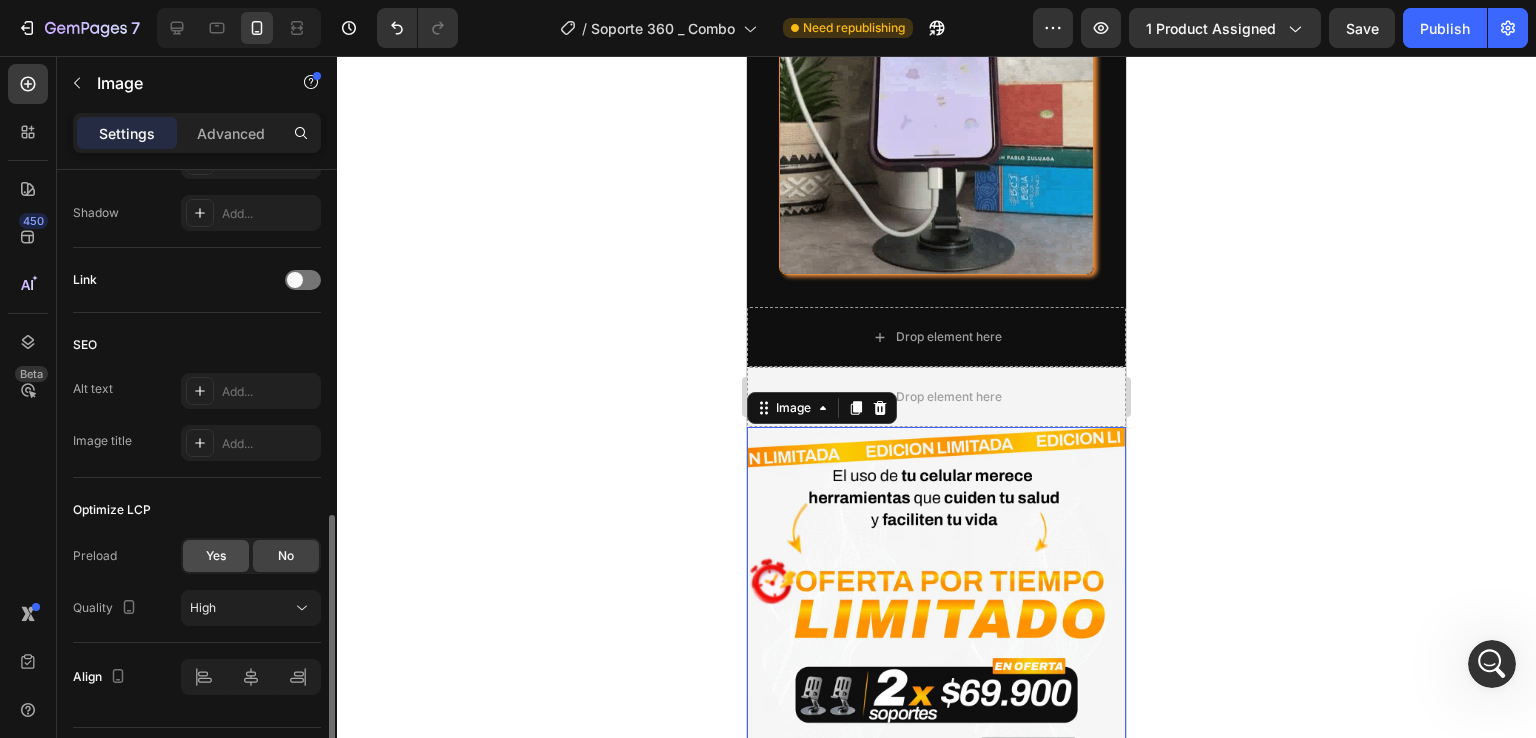 click on "Yes" 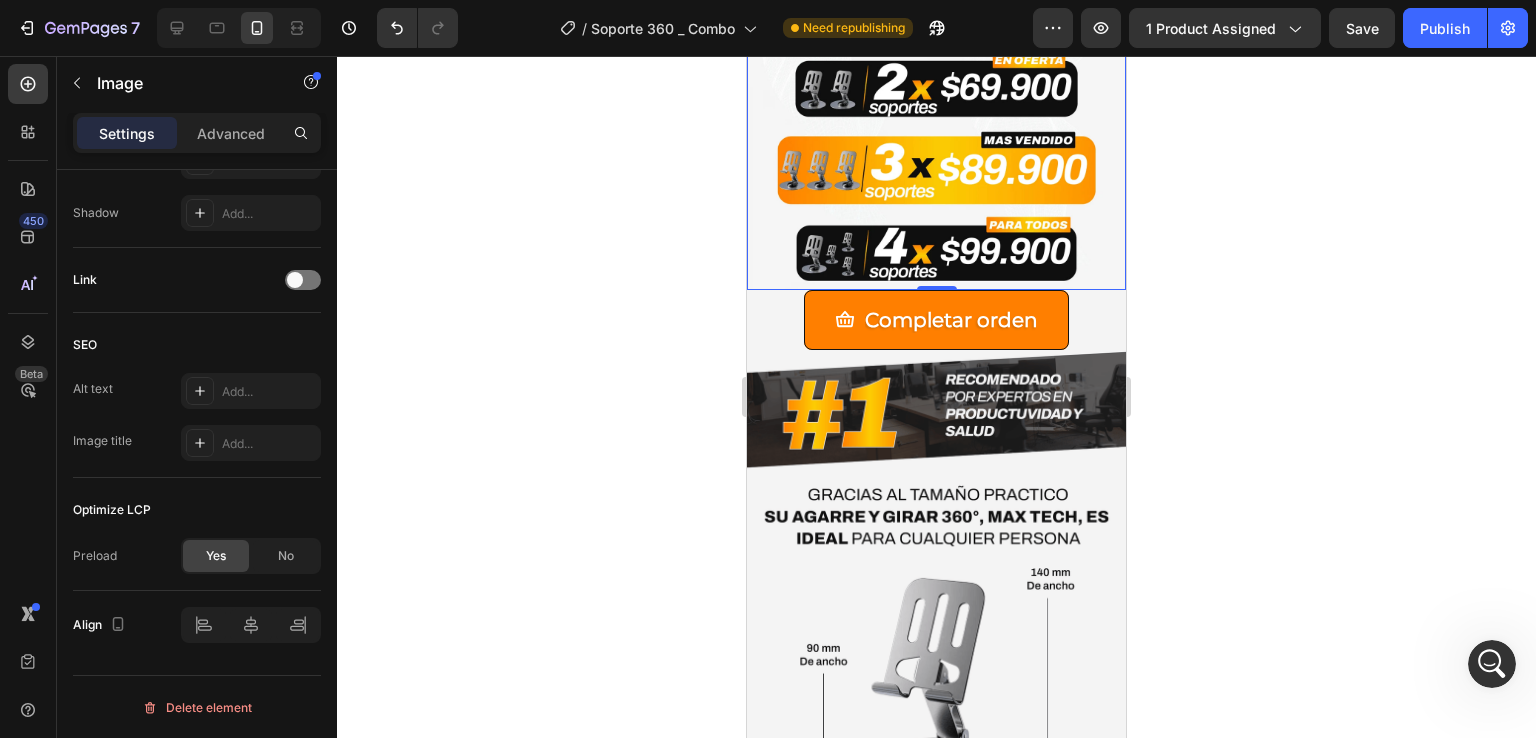 scroll, scrollTop: 4047, scrollLeft: 0, axis: vertical 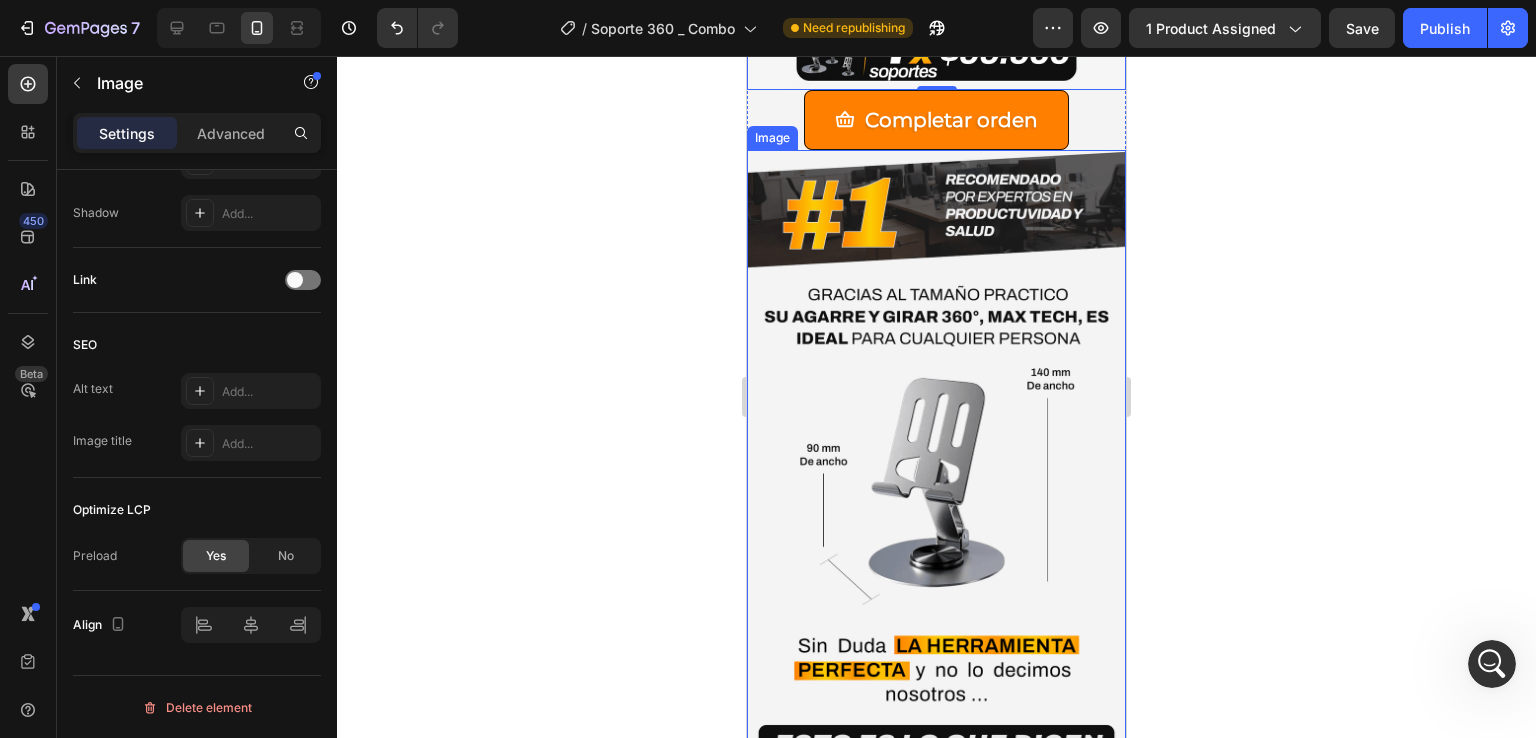 click at bounding box center [936, 474] 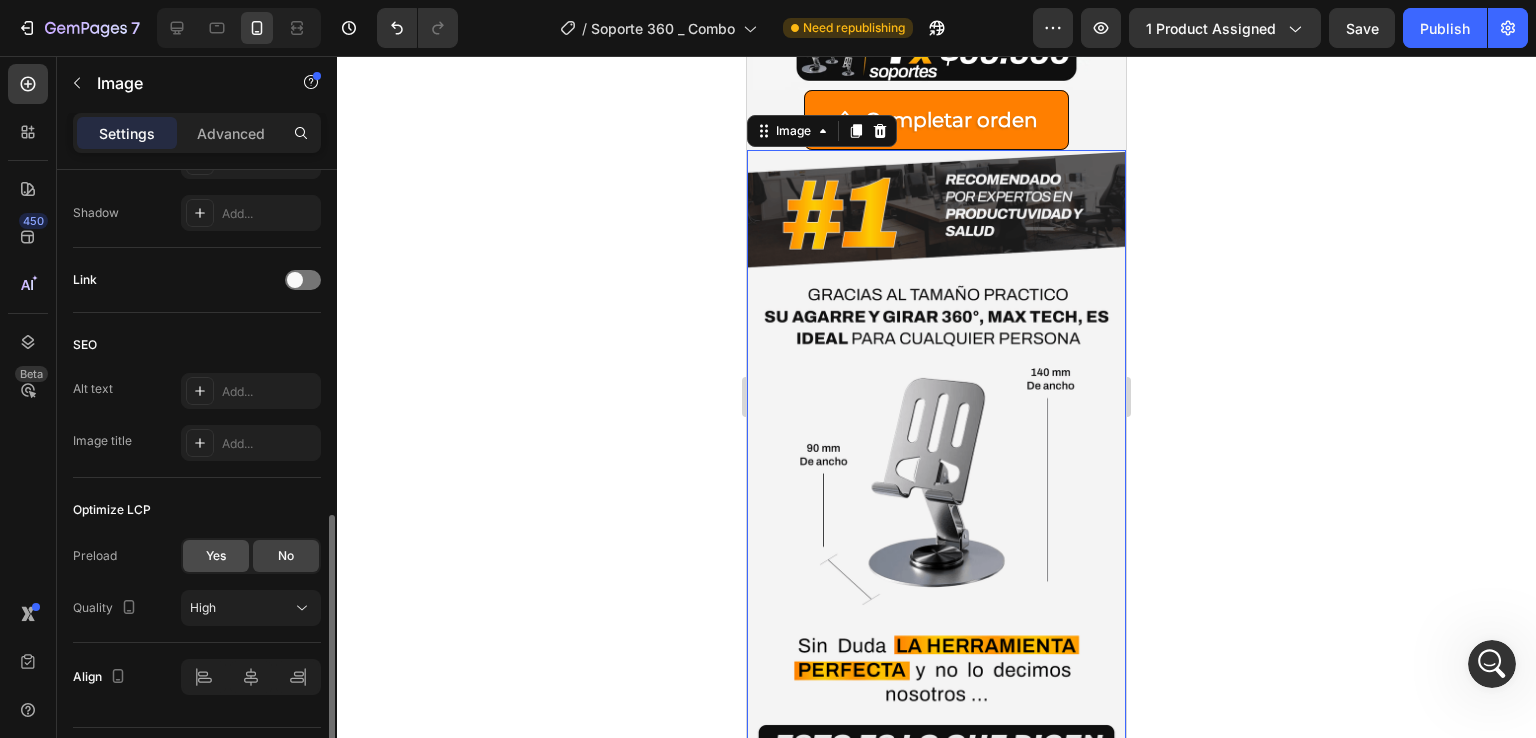 click on "Yes" 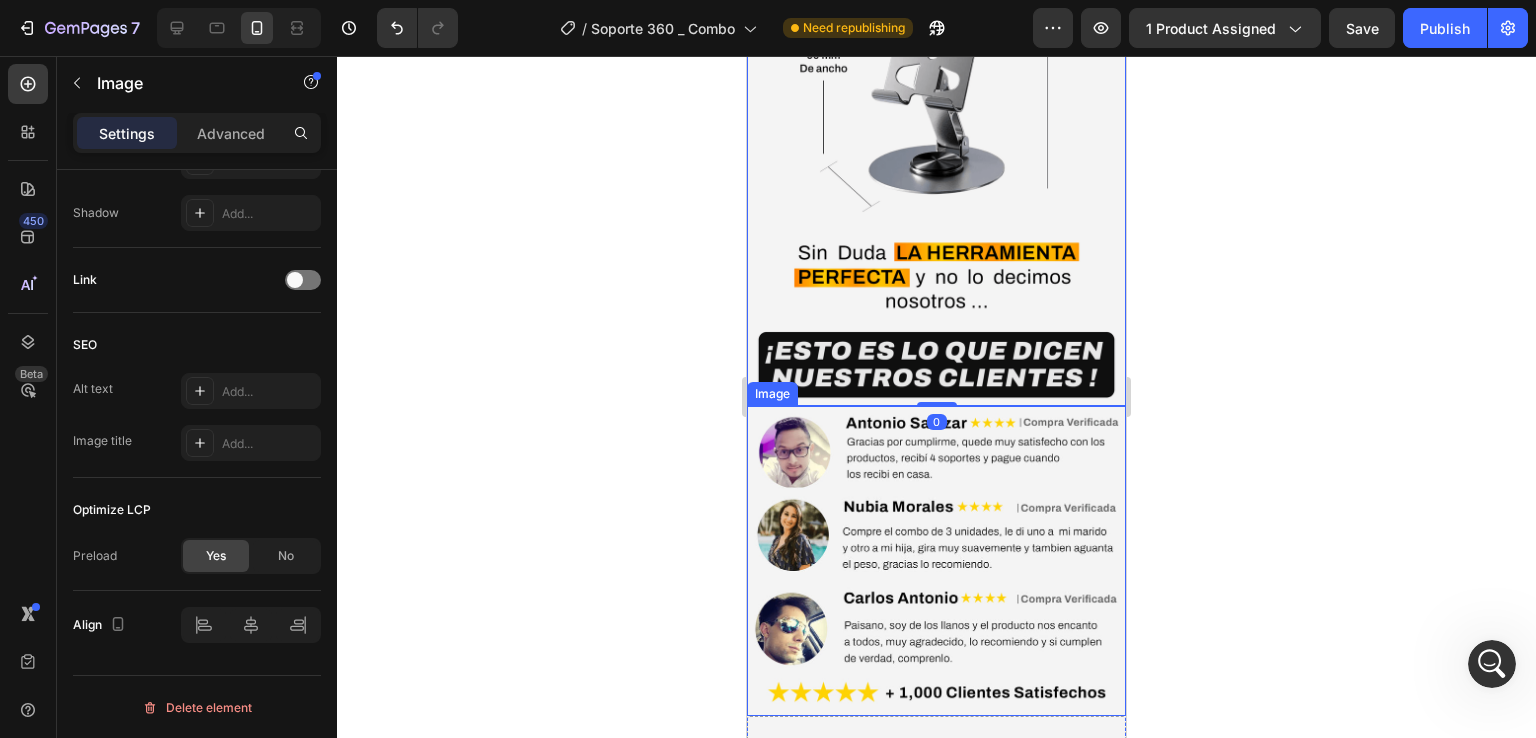 scroll, scrollTop: 4547, scrollLeft: 0, axis: vertical 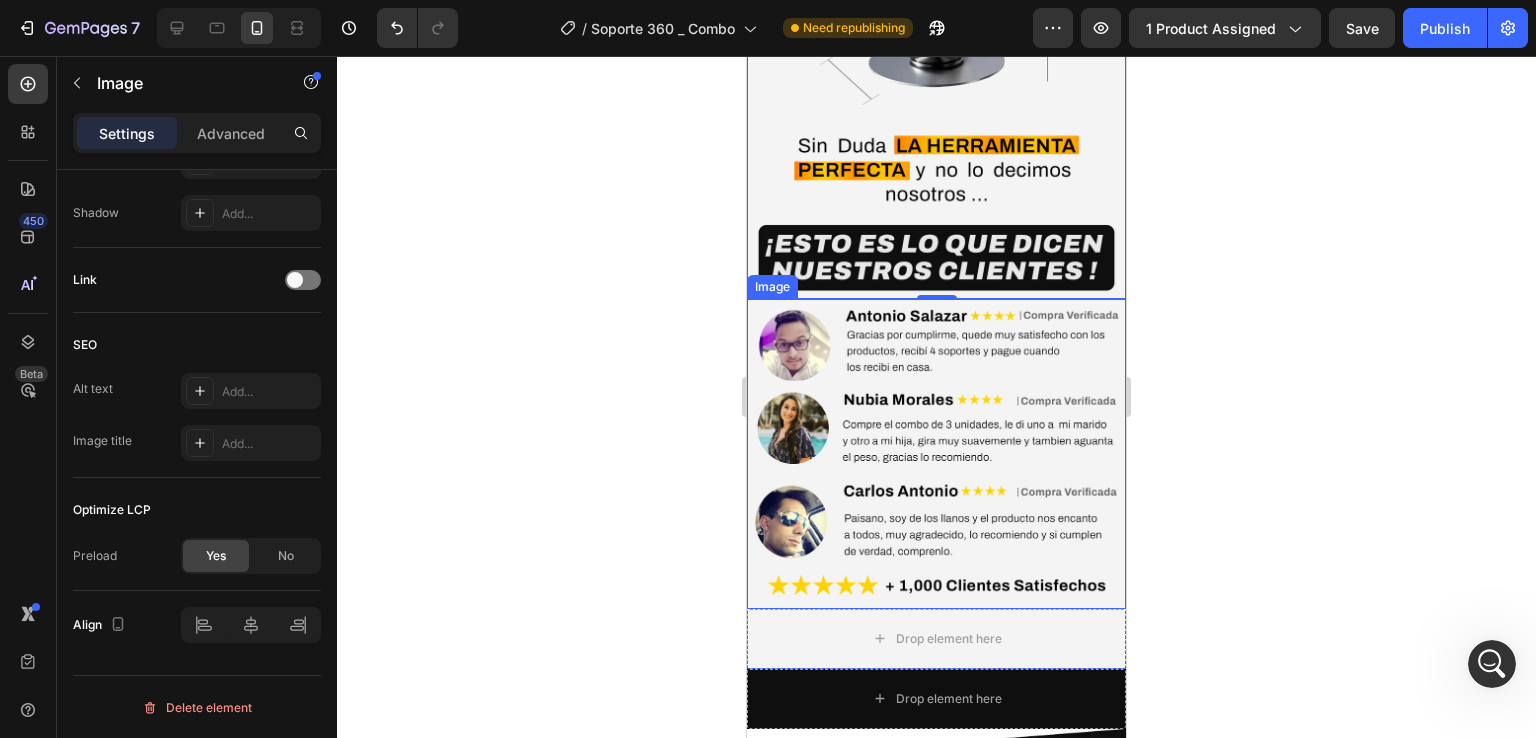 click at bounding box center [936, 453] 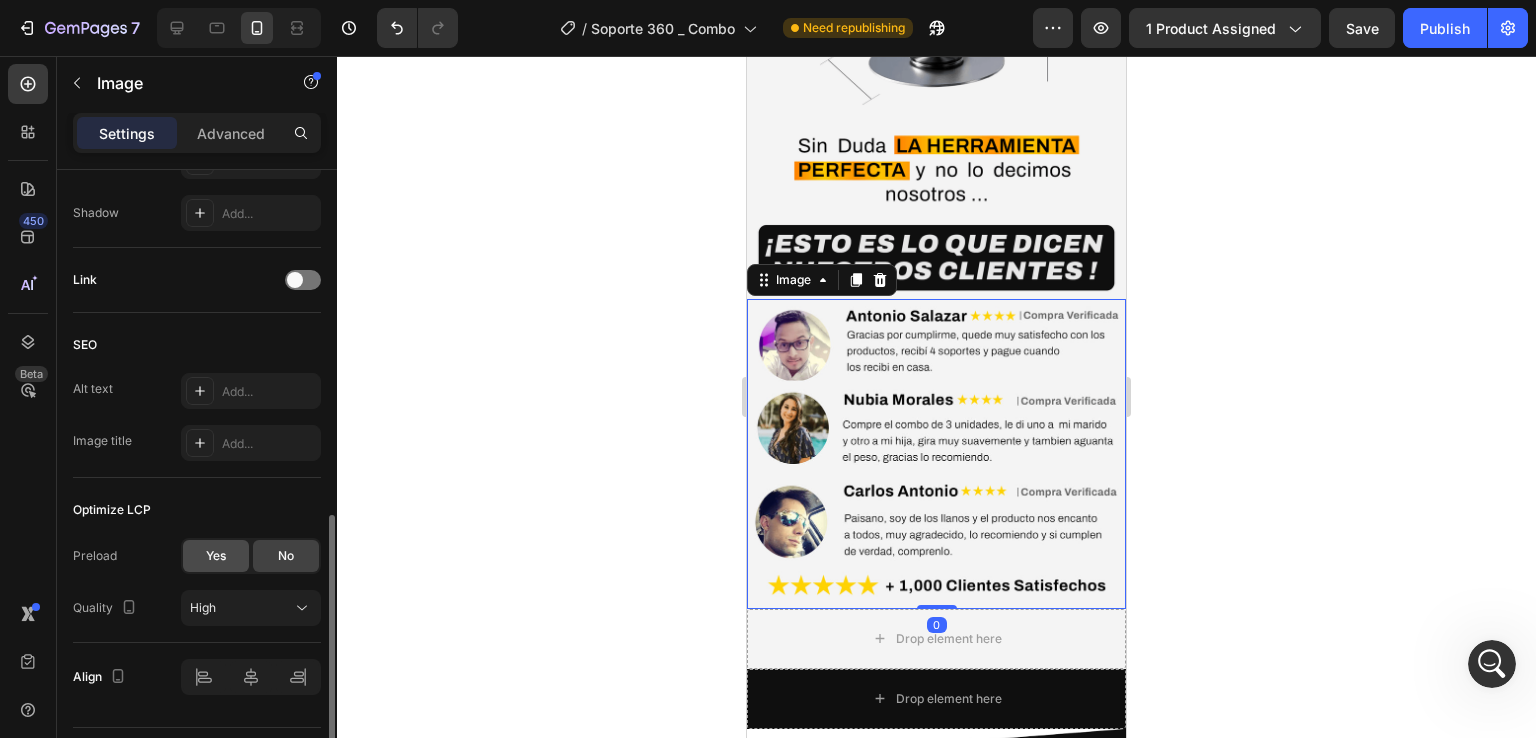 click on "Yes" 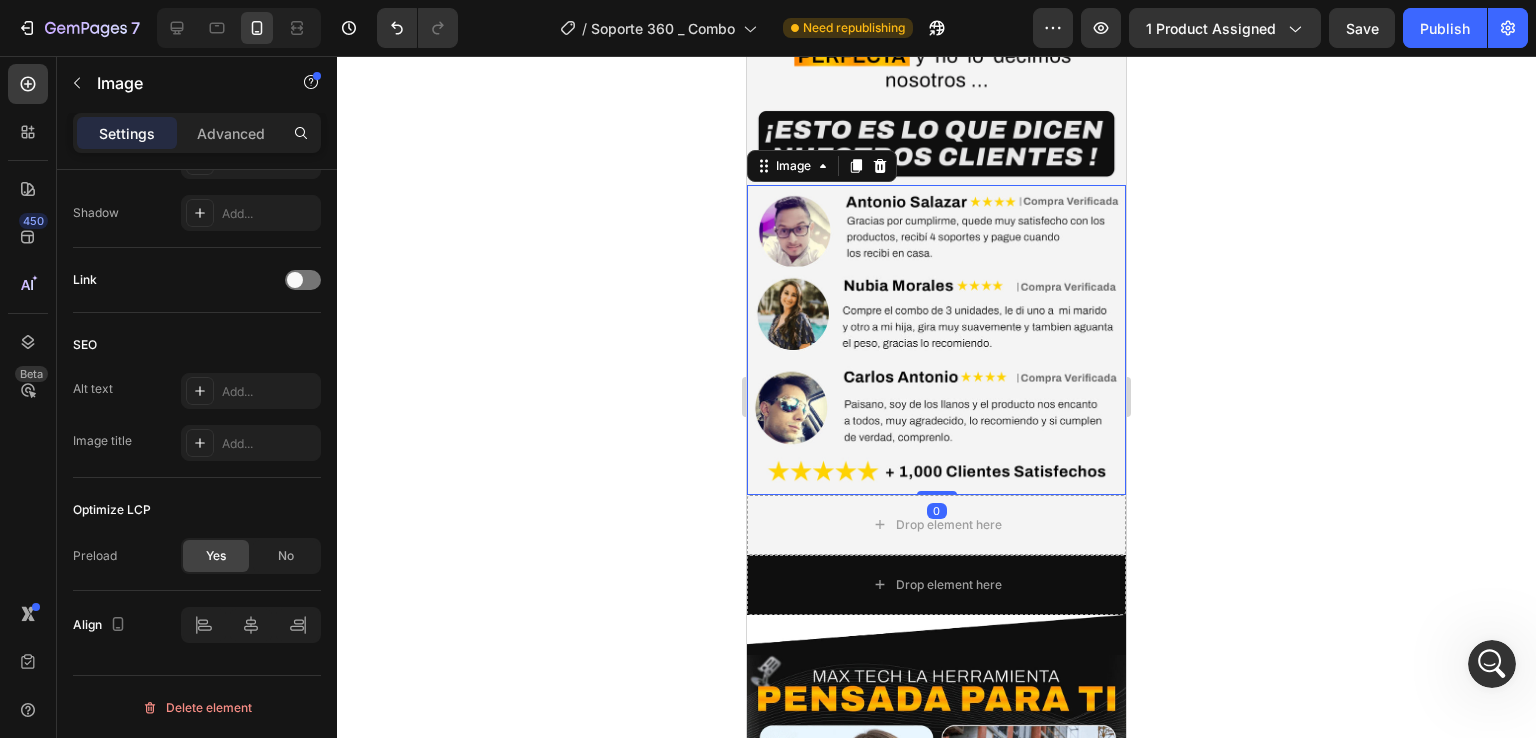 scroll, scrollTop: 4747, scrollLeft: 0, axis: vertical 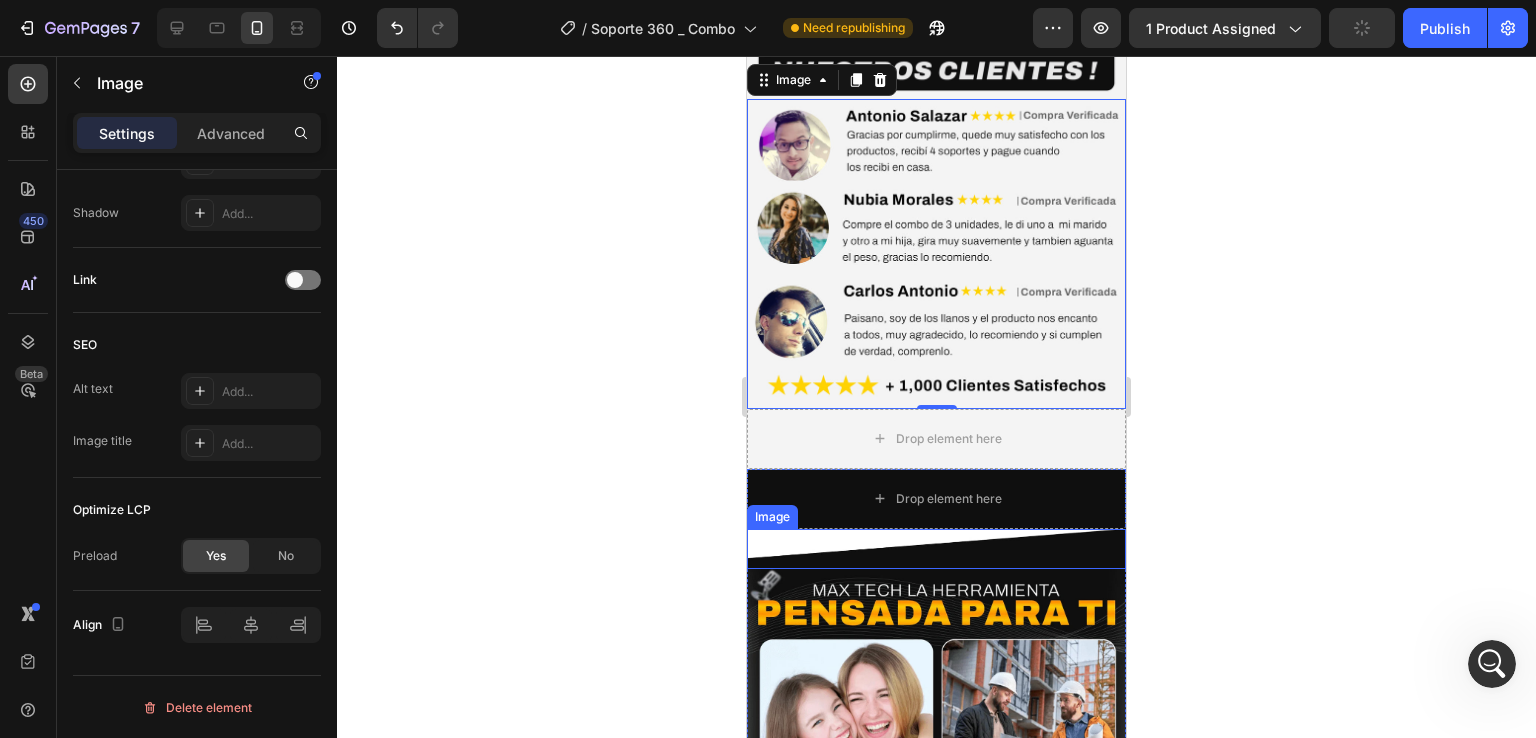 click at bounding box center [936, 549] 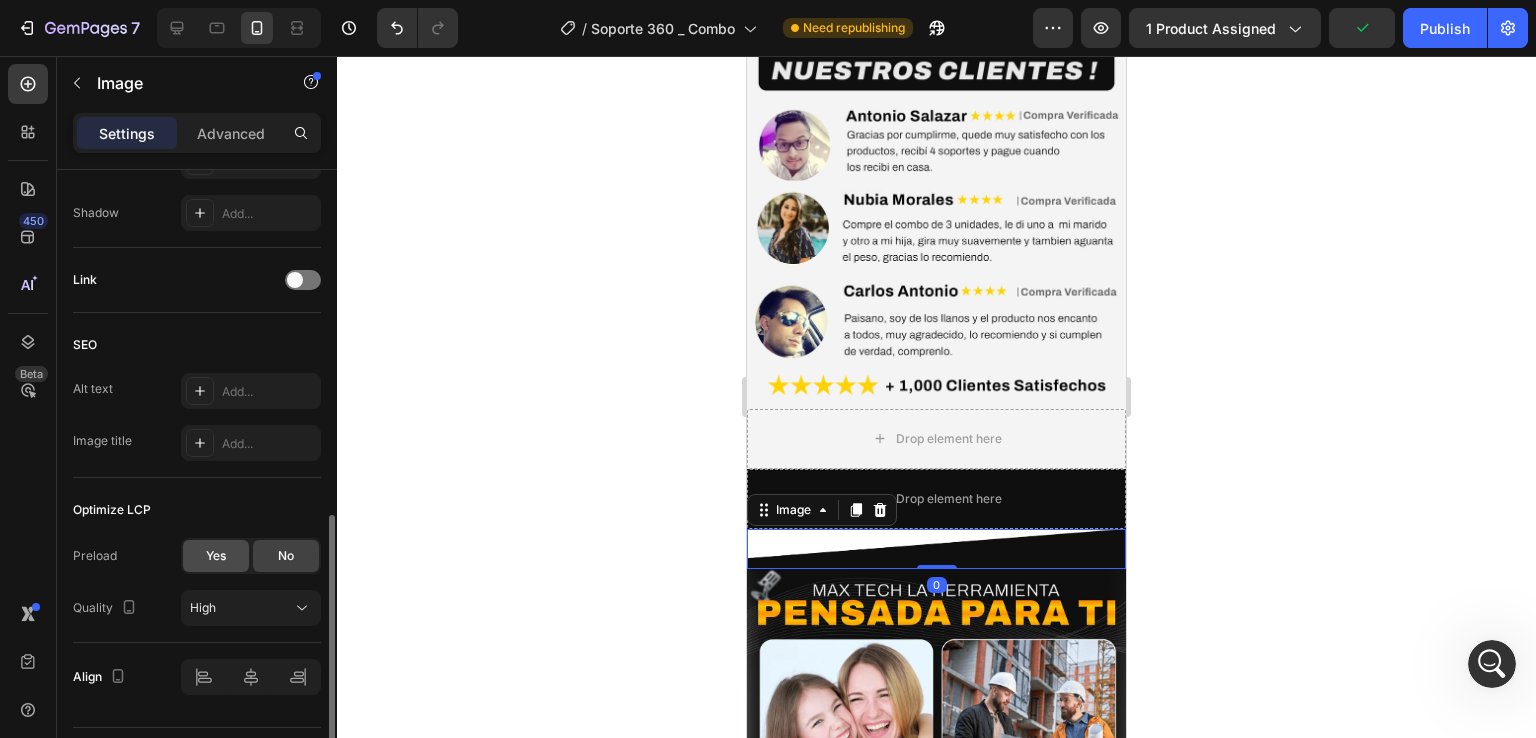 click on "Yes" 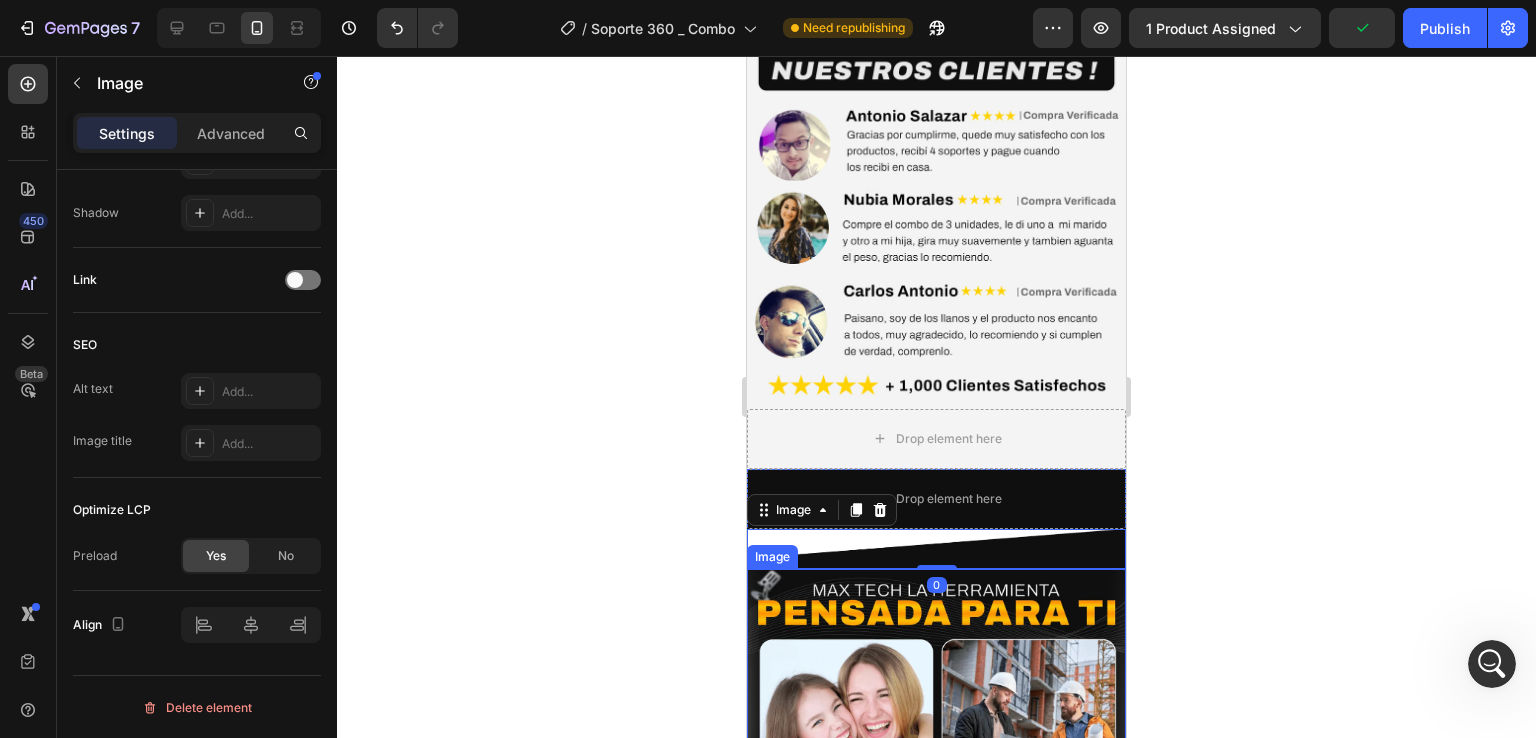 click at bounding box center [936, 799] 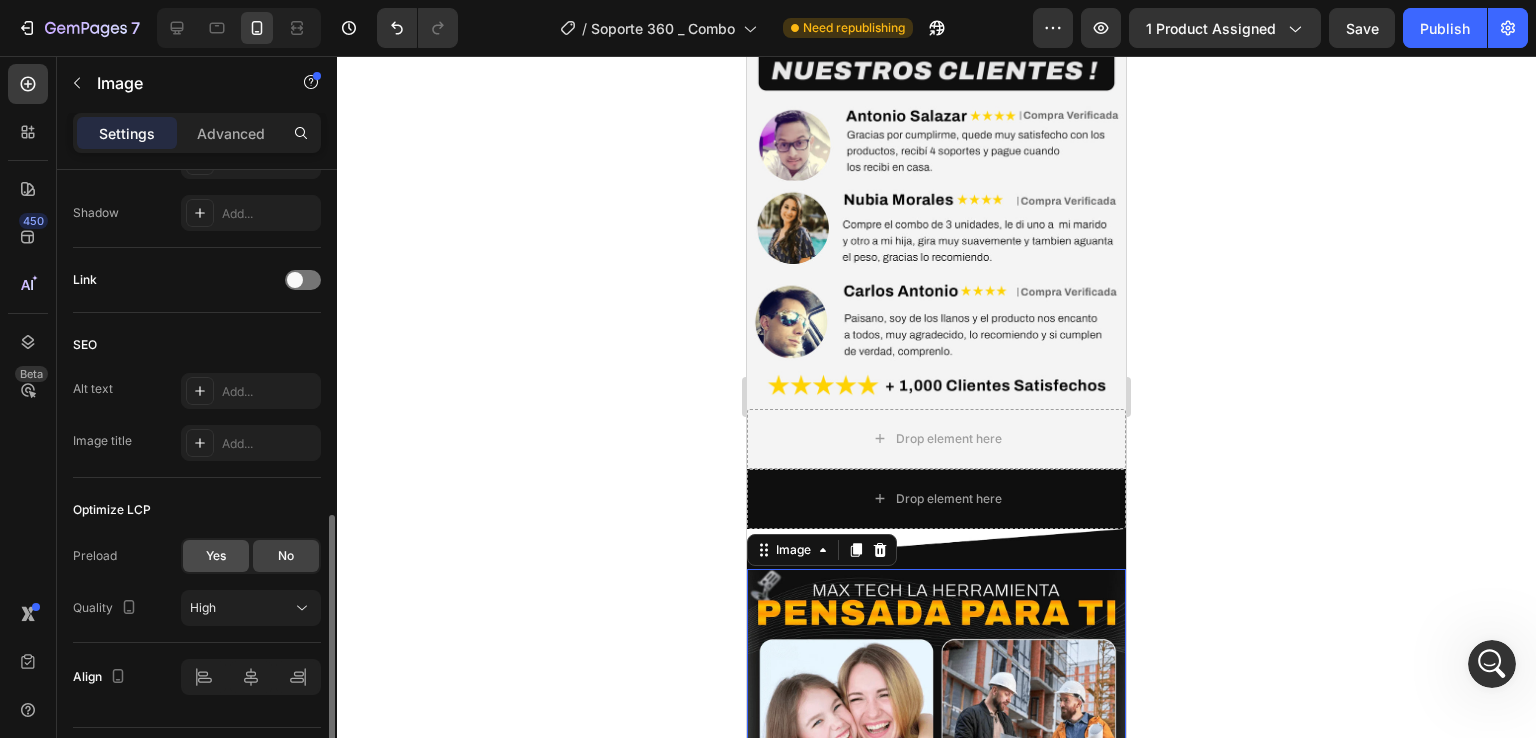 click on "Yes" 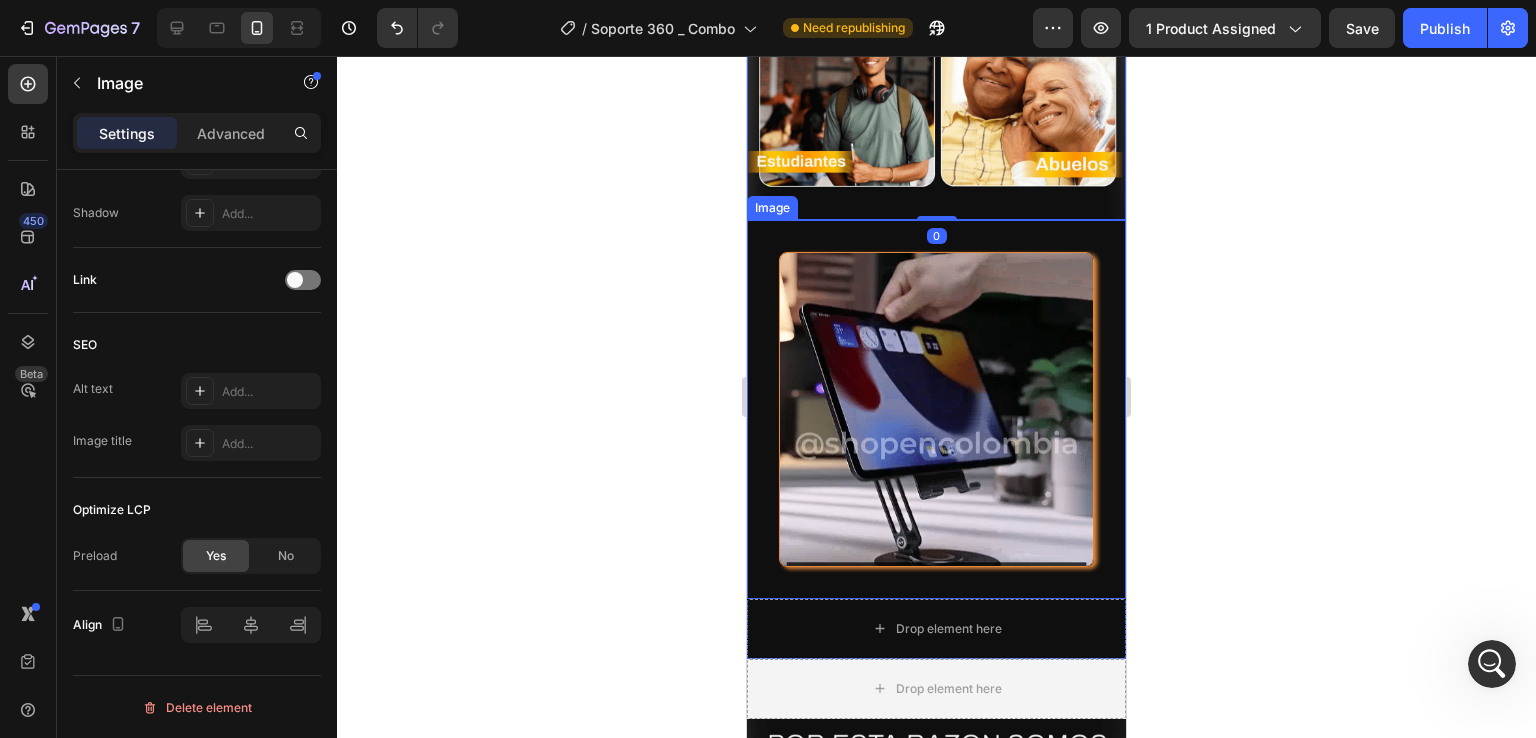 scroll, scrollTop: 5547, scrollLeft: 0, axis: vertical 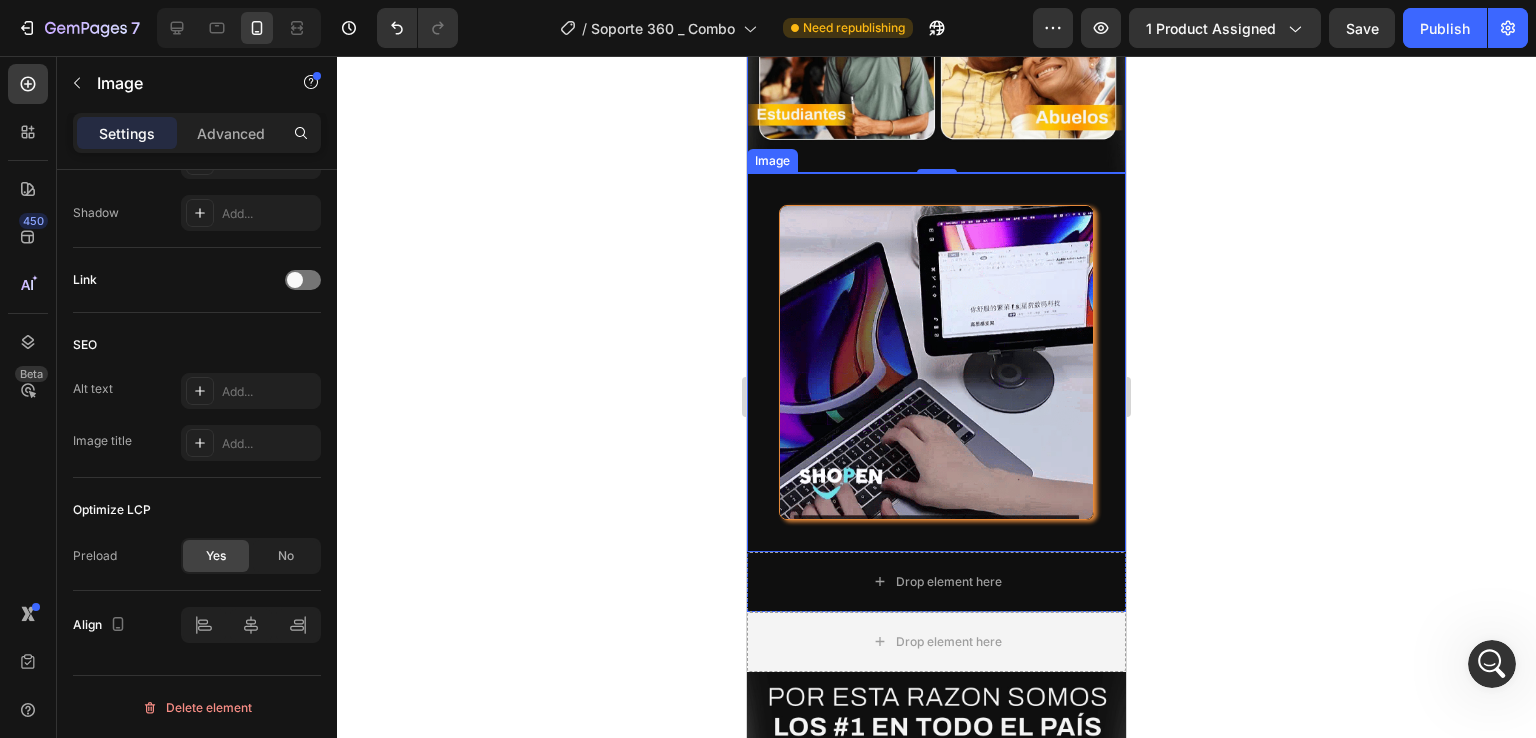 click on "Image" at bounding box center (936, 362) 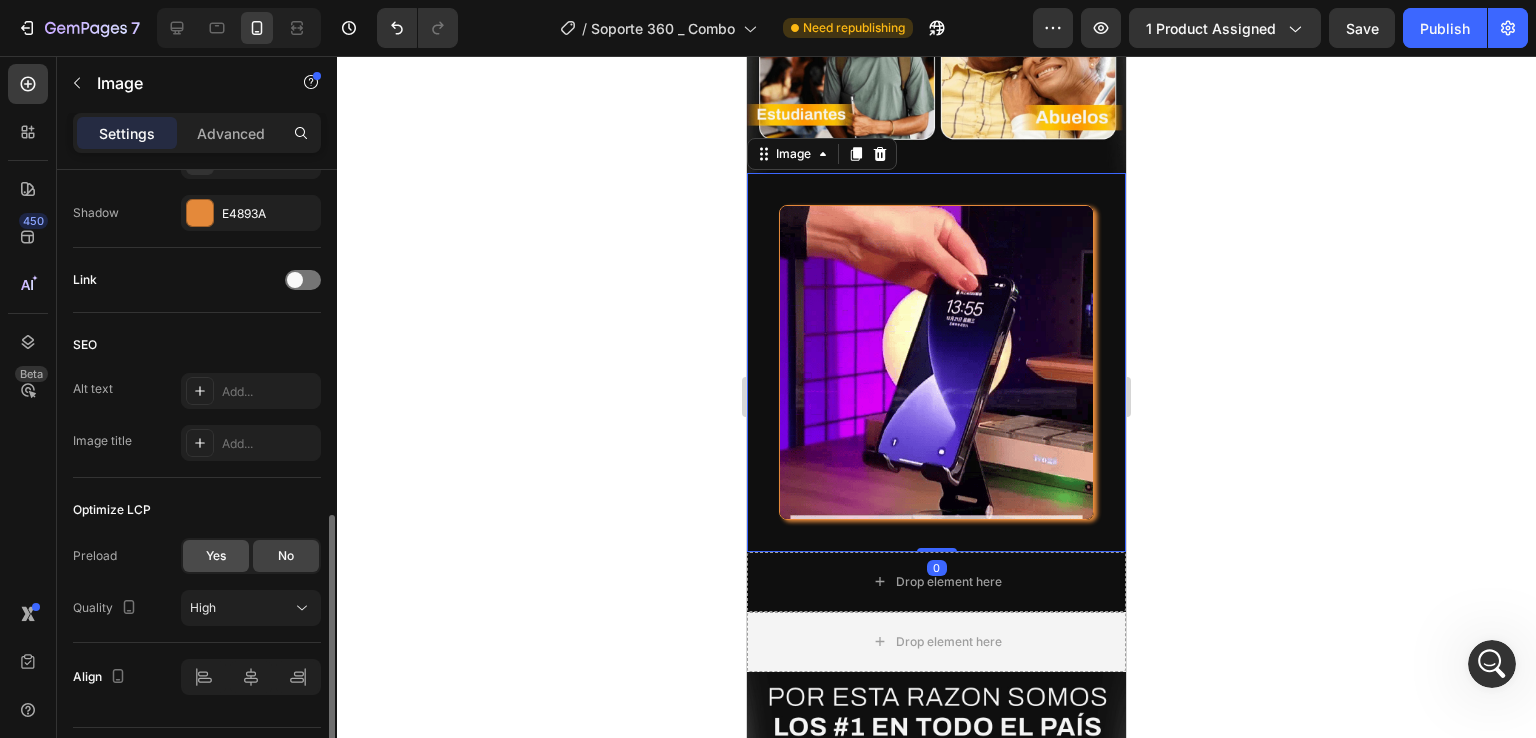 click on "Yes" 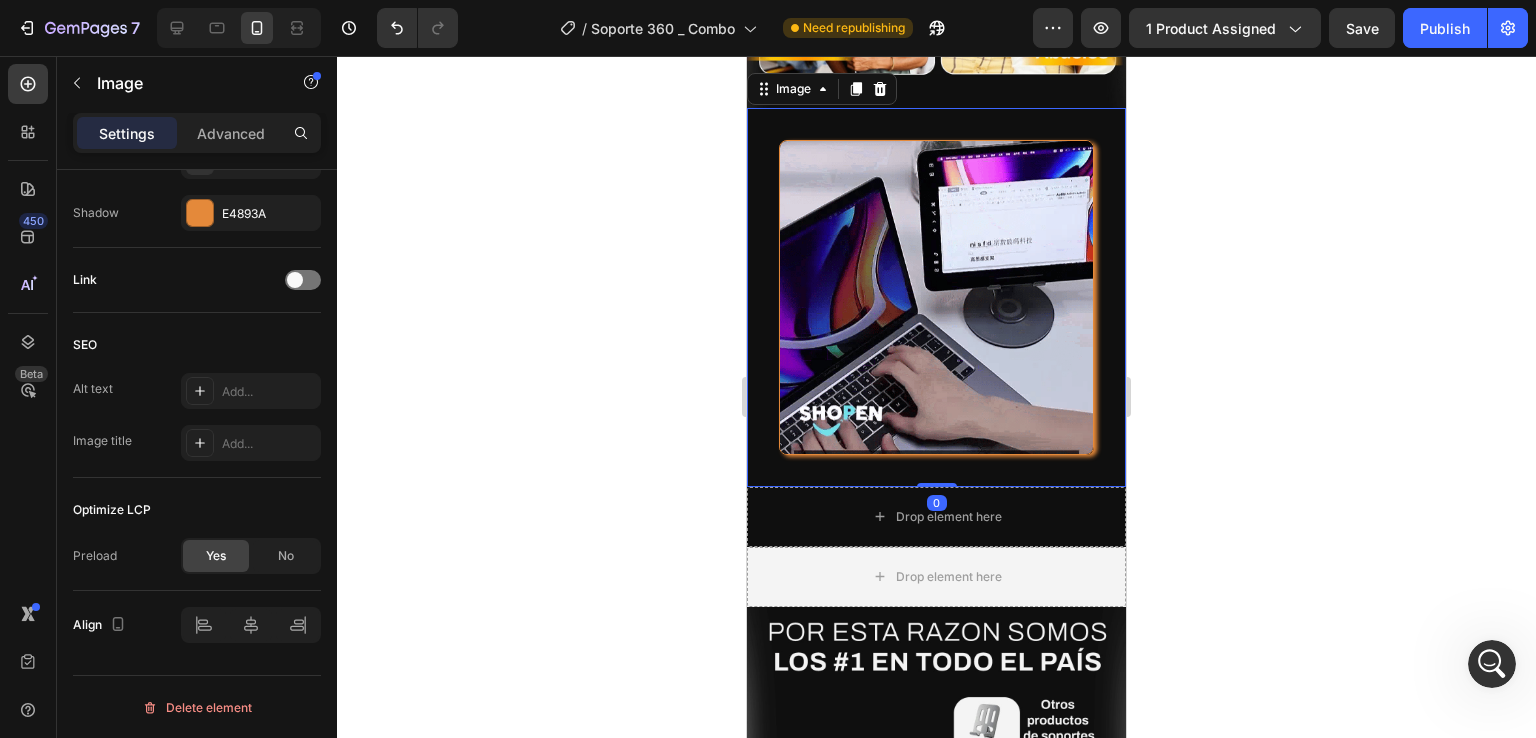 scroll, scrollTop: 5647, scrollLeft: 0, axis: vertical 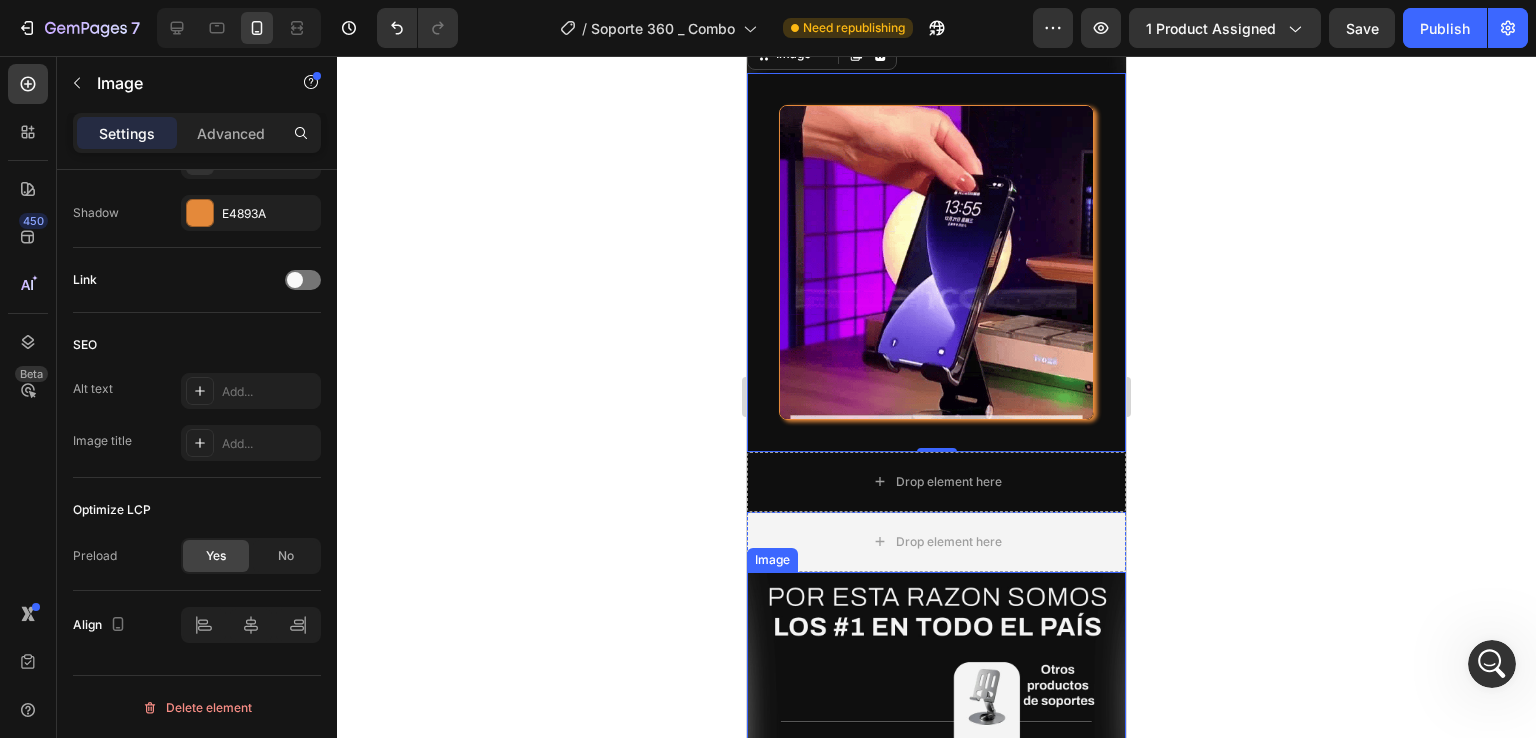 click at bounding box center (936, 864) 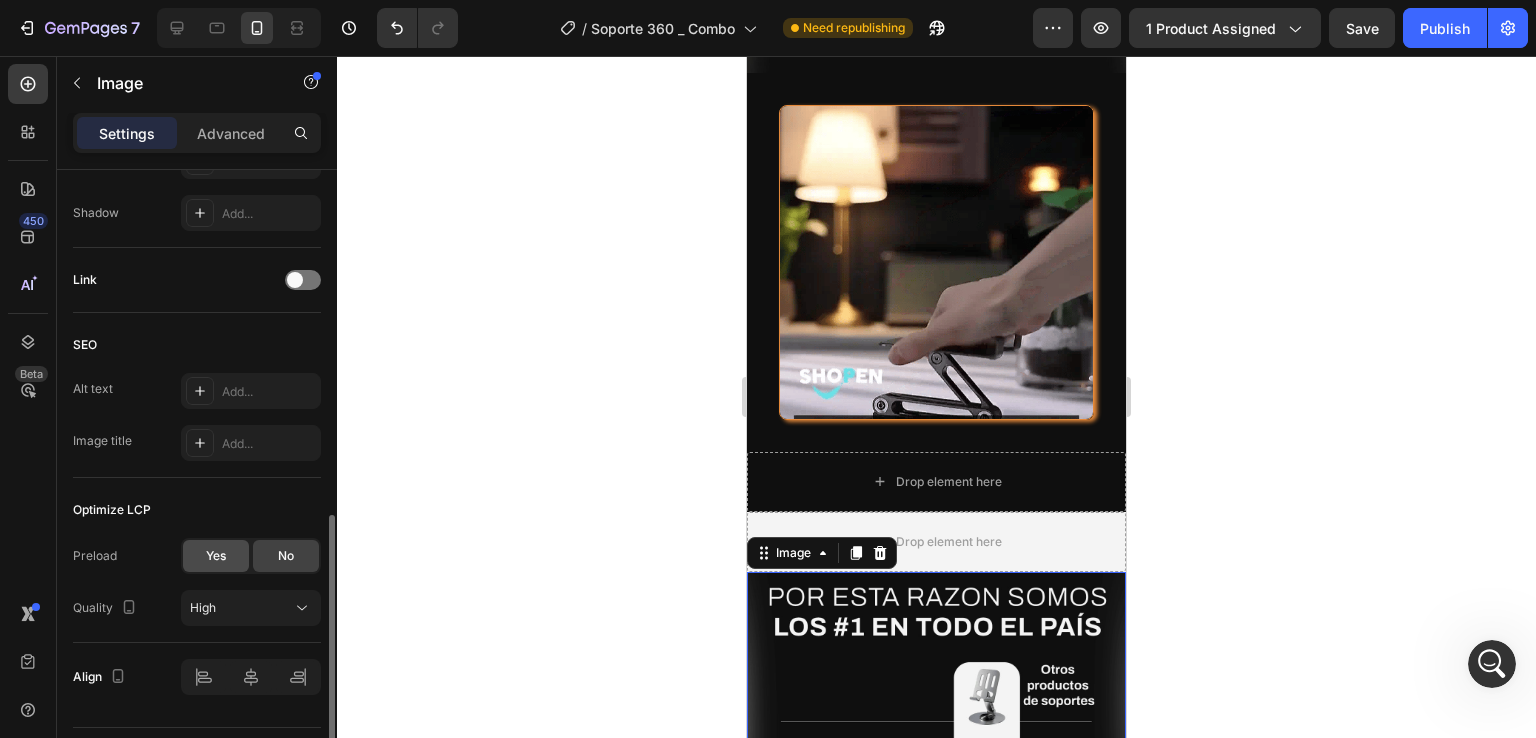 click on "Yes" 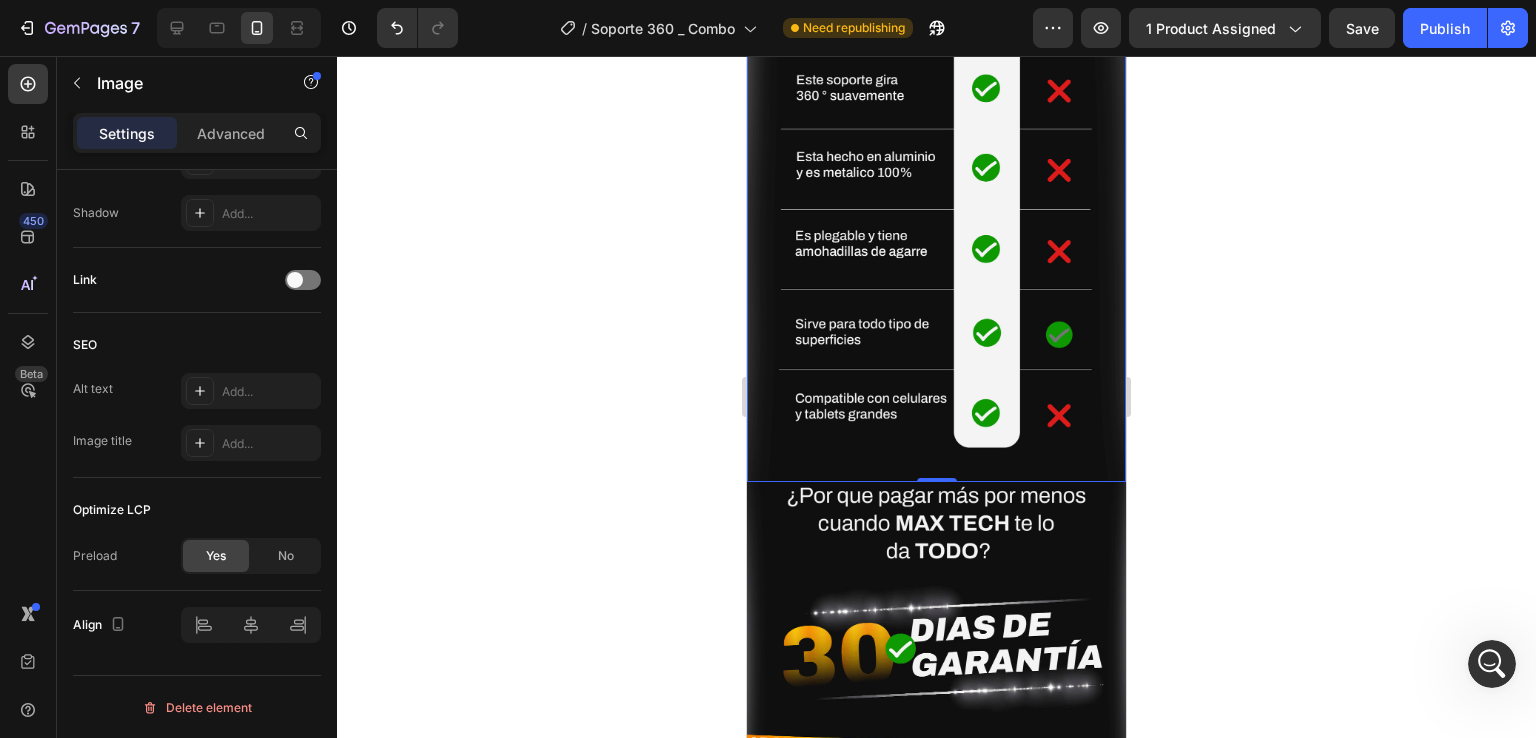 scroll, scrollTop: 6547, scrollLeft: 0, axis: vertical 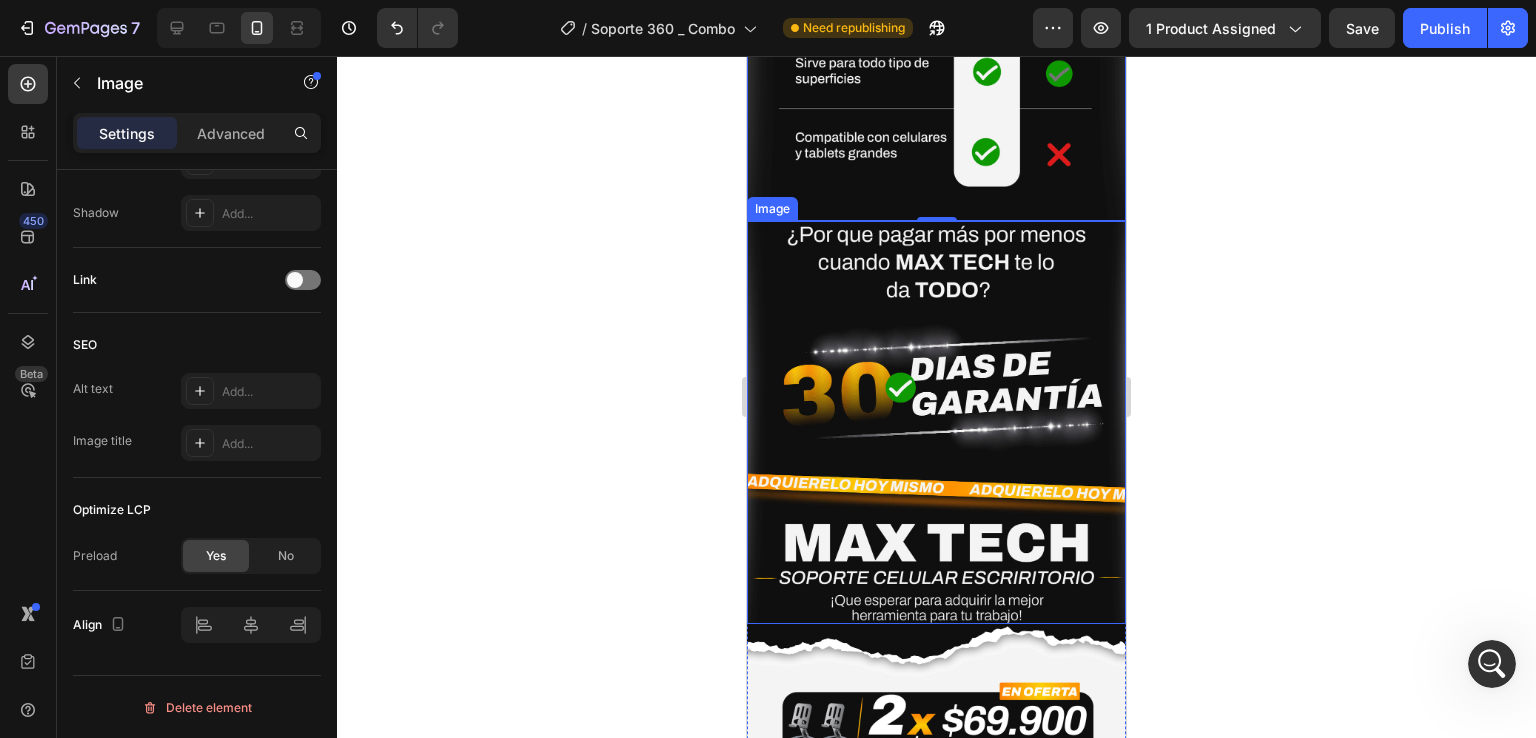 click at bounding box center [936, 422] 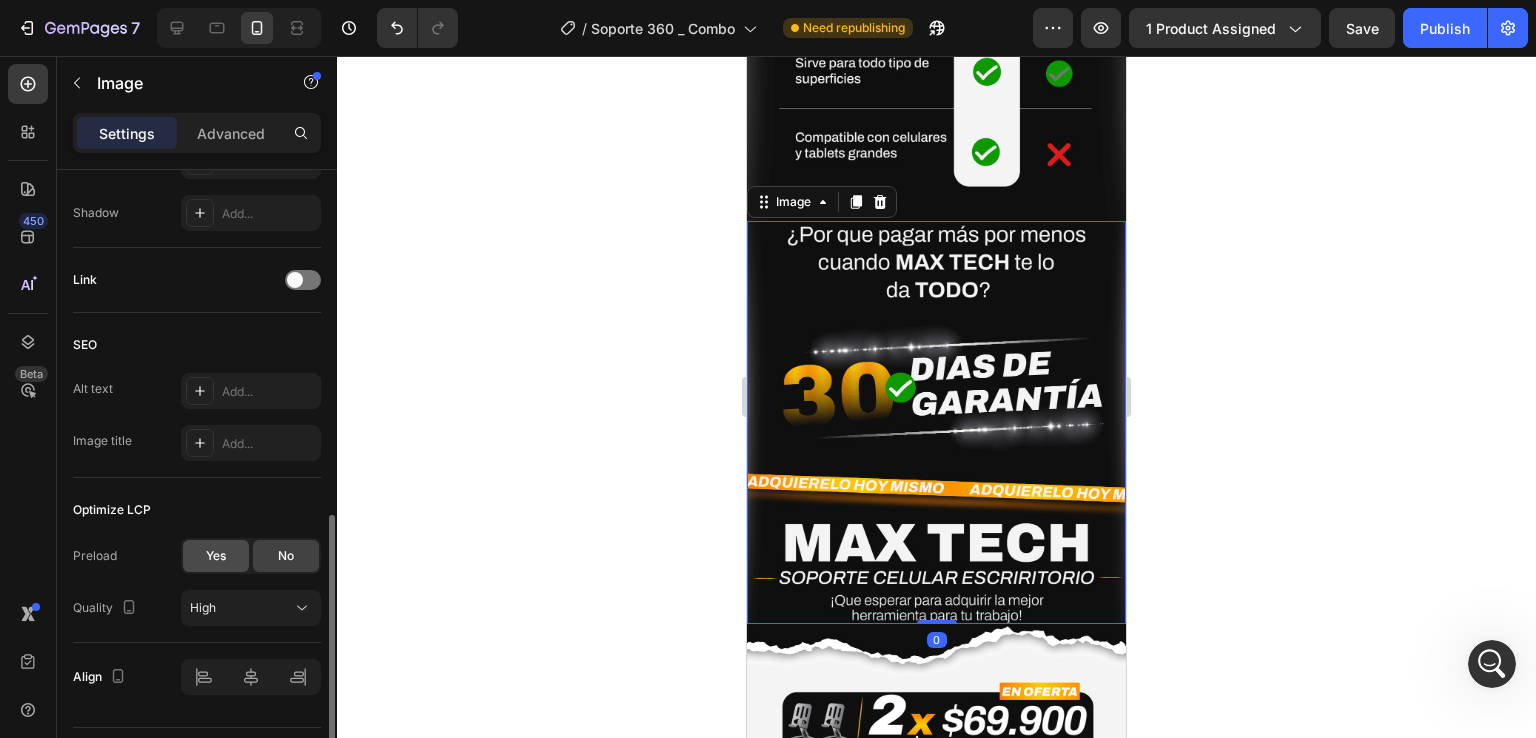 click on "Yes" 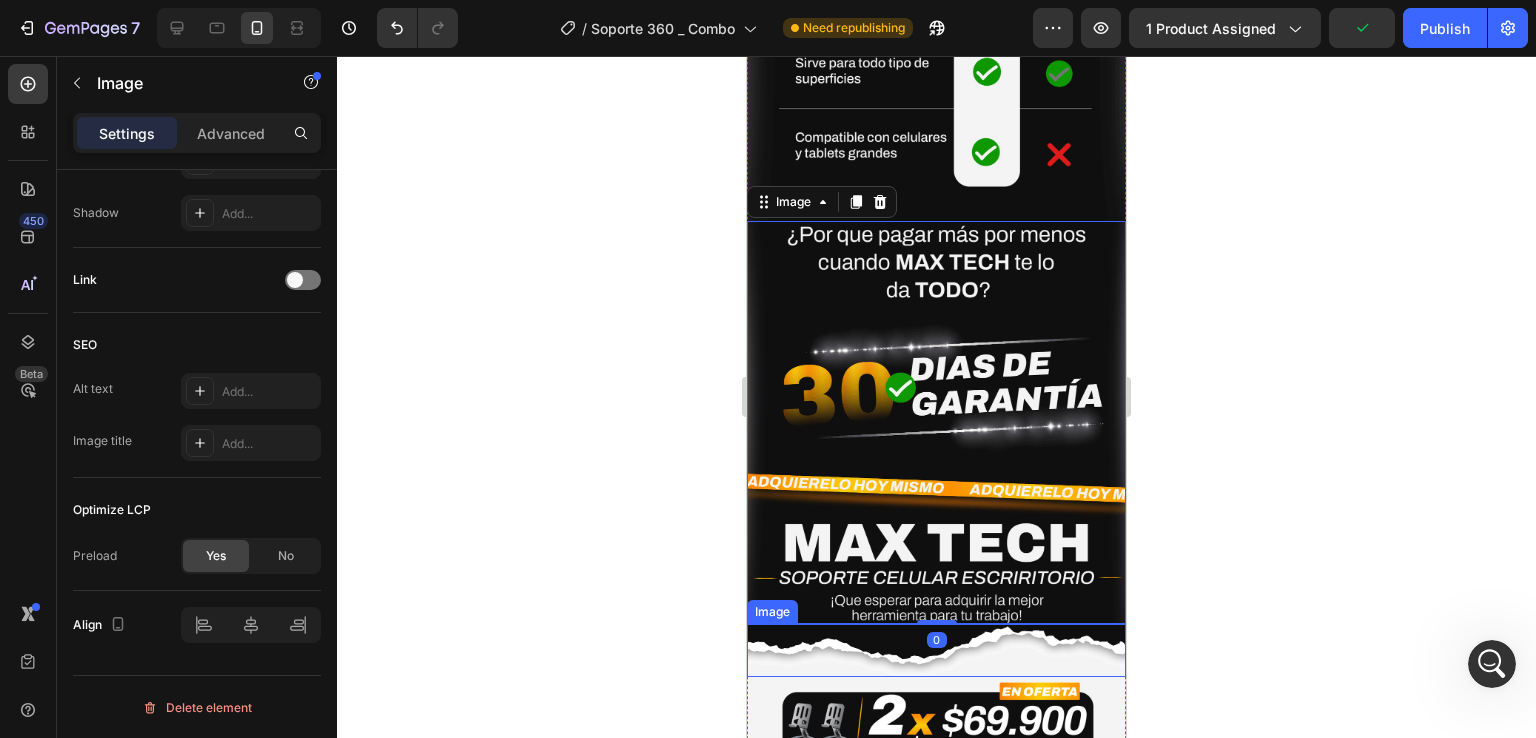 click at bounding box center [936, 651] 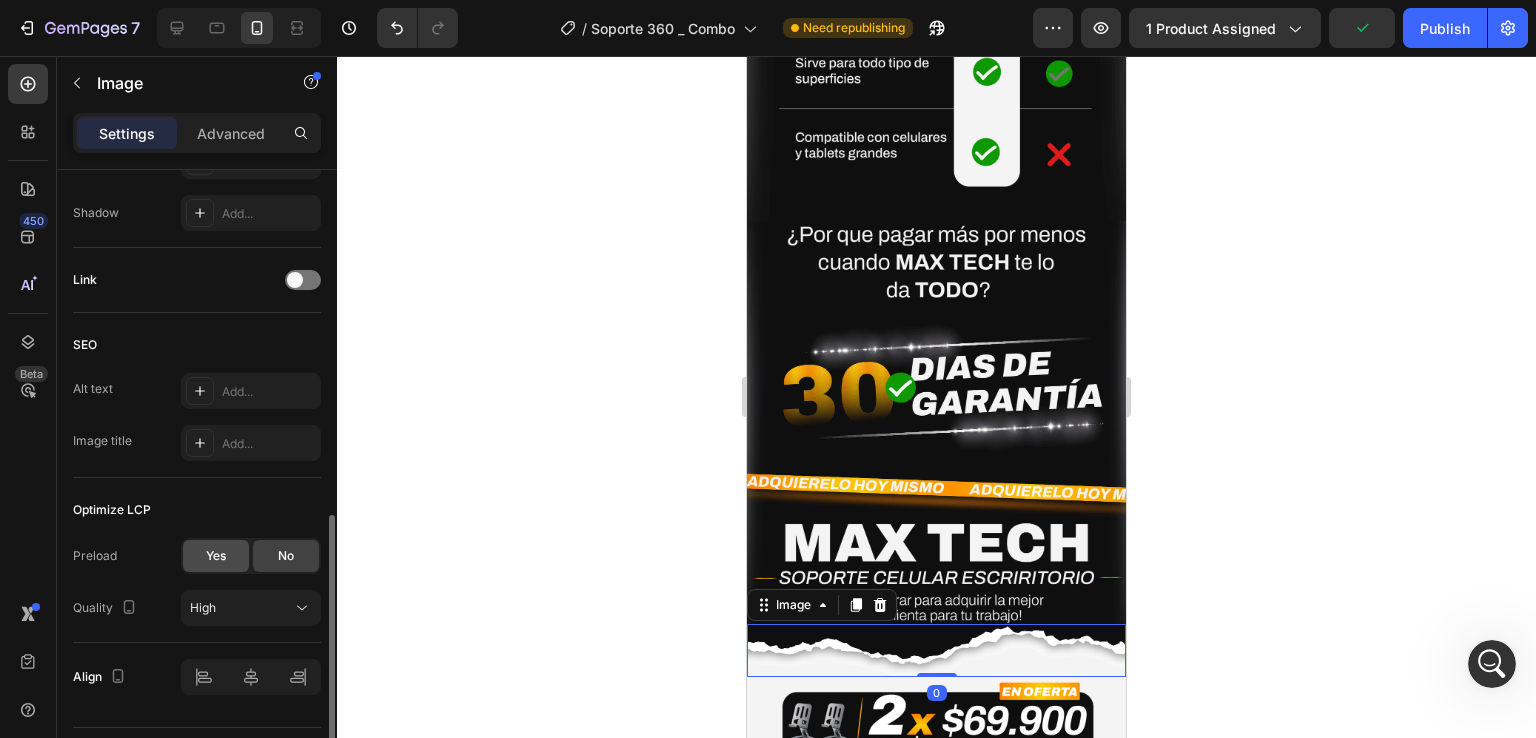 click on "Yes" 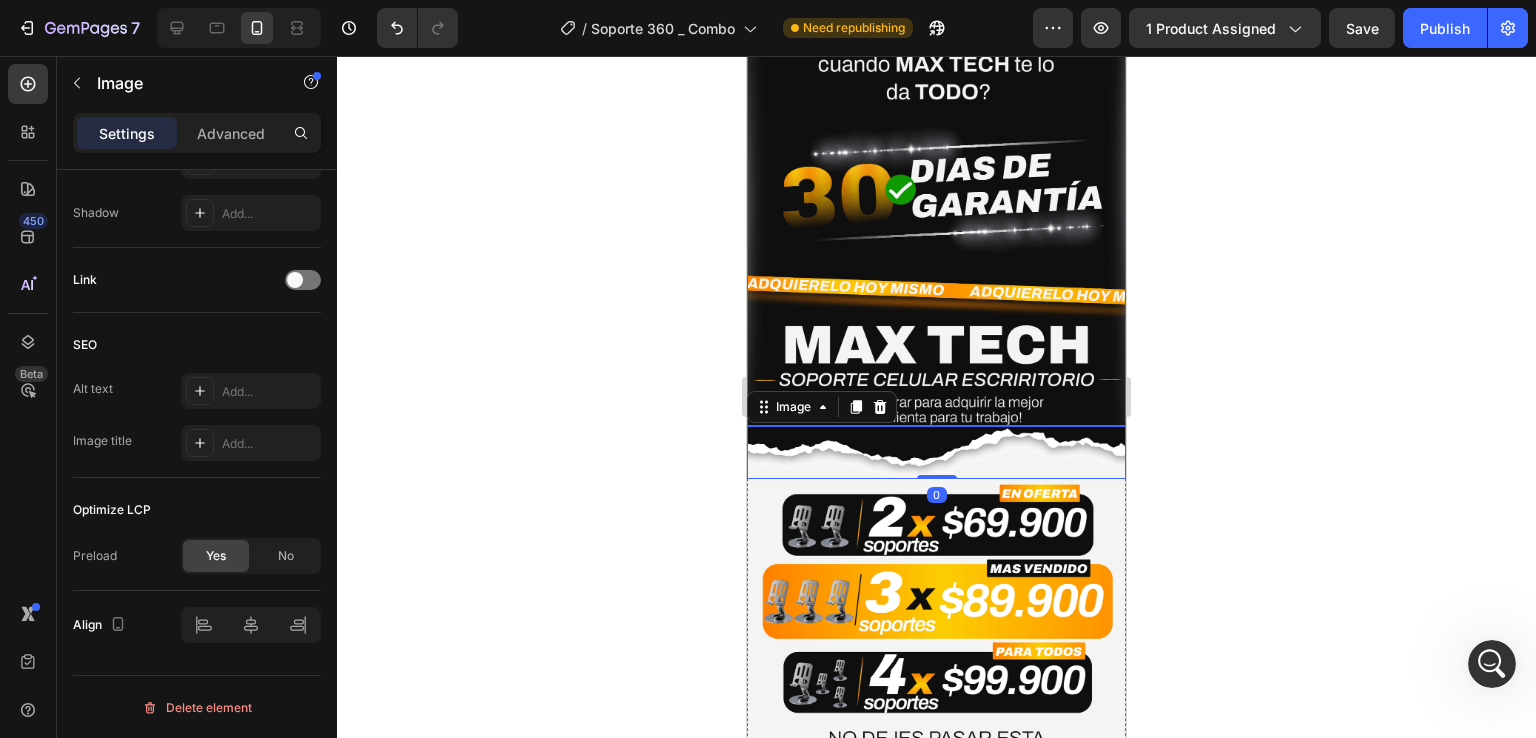 scroll, scrollTop: 6747, scrollLeft: 0, axis: vertical 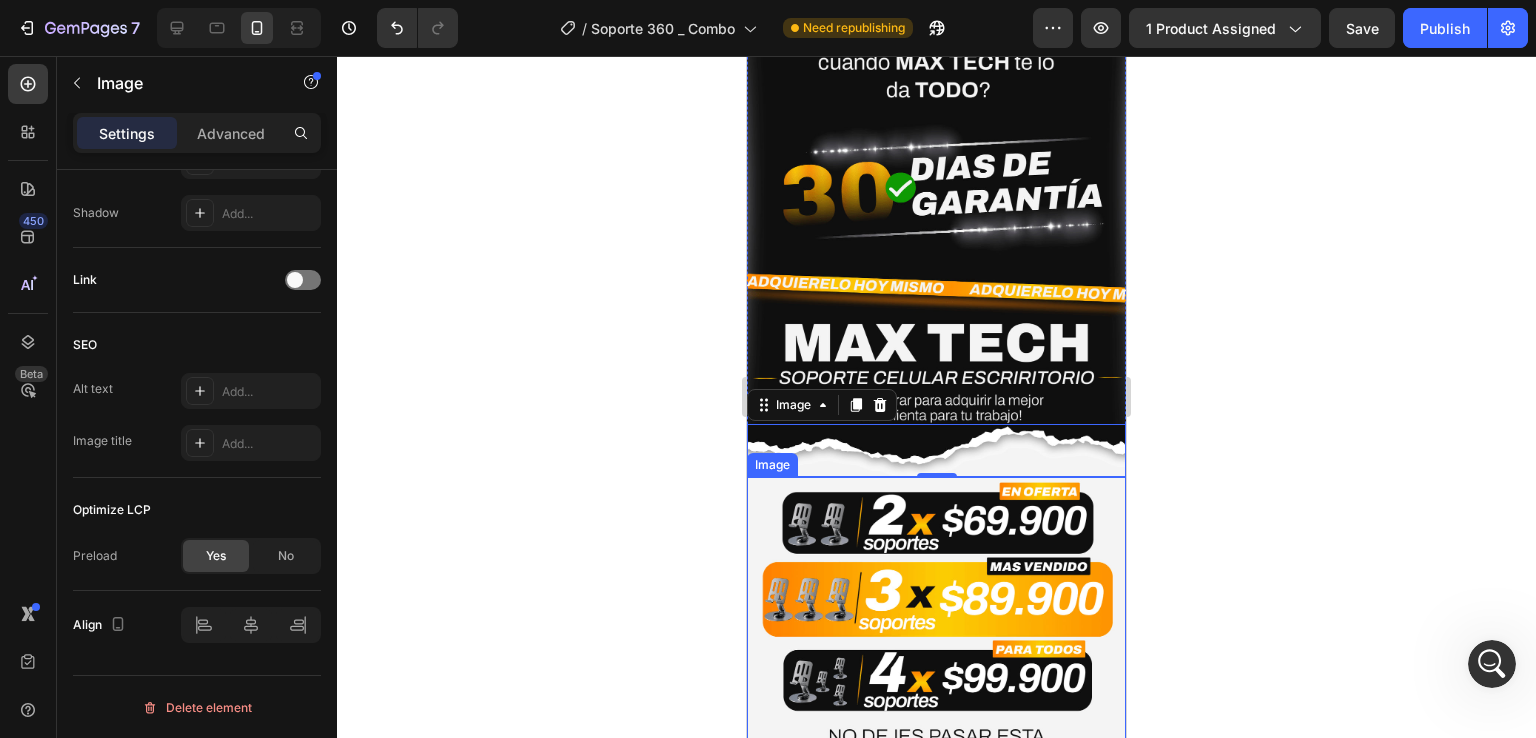 click at bounding box center (936, 634) 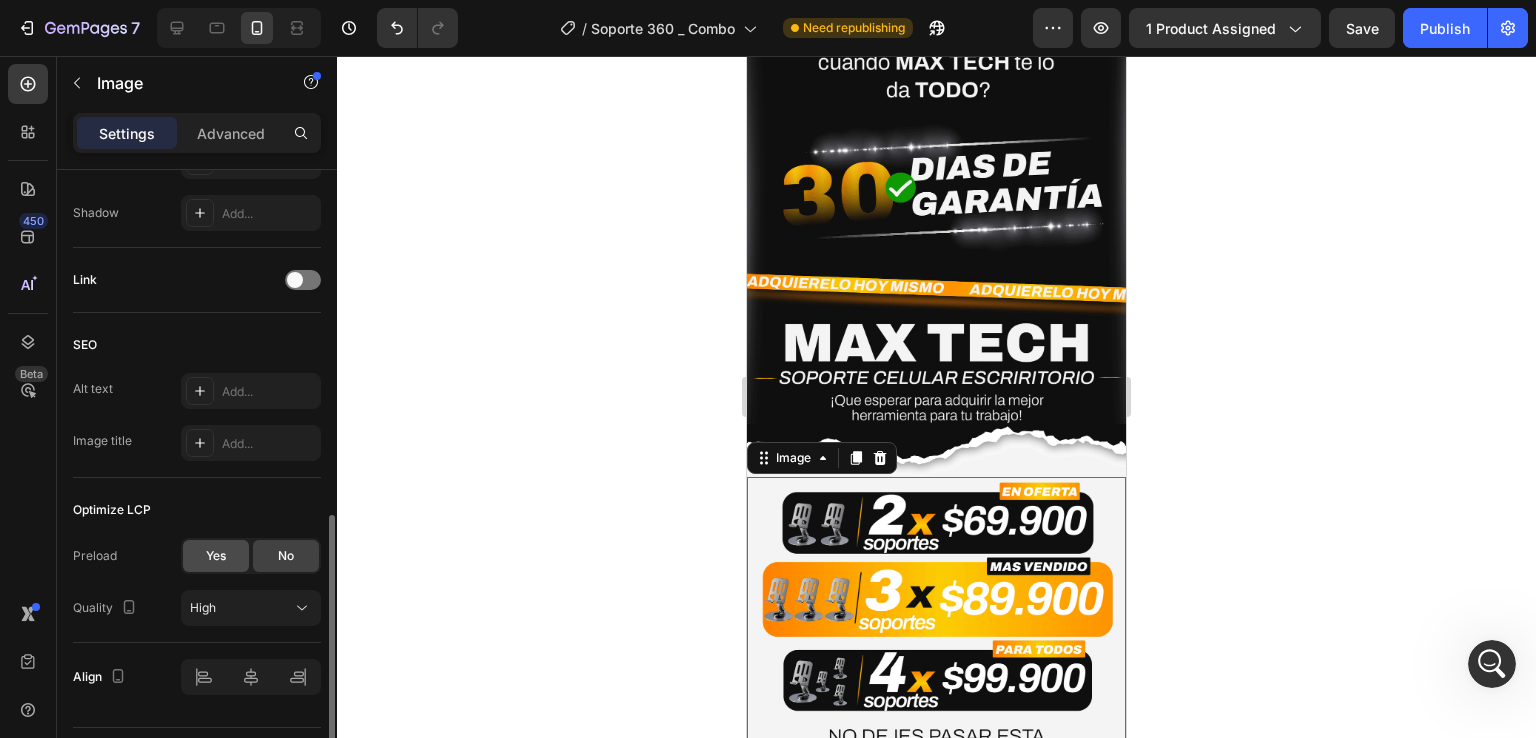 click on "Yes" 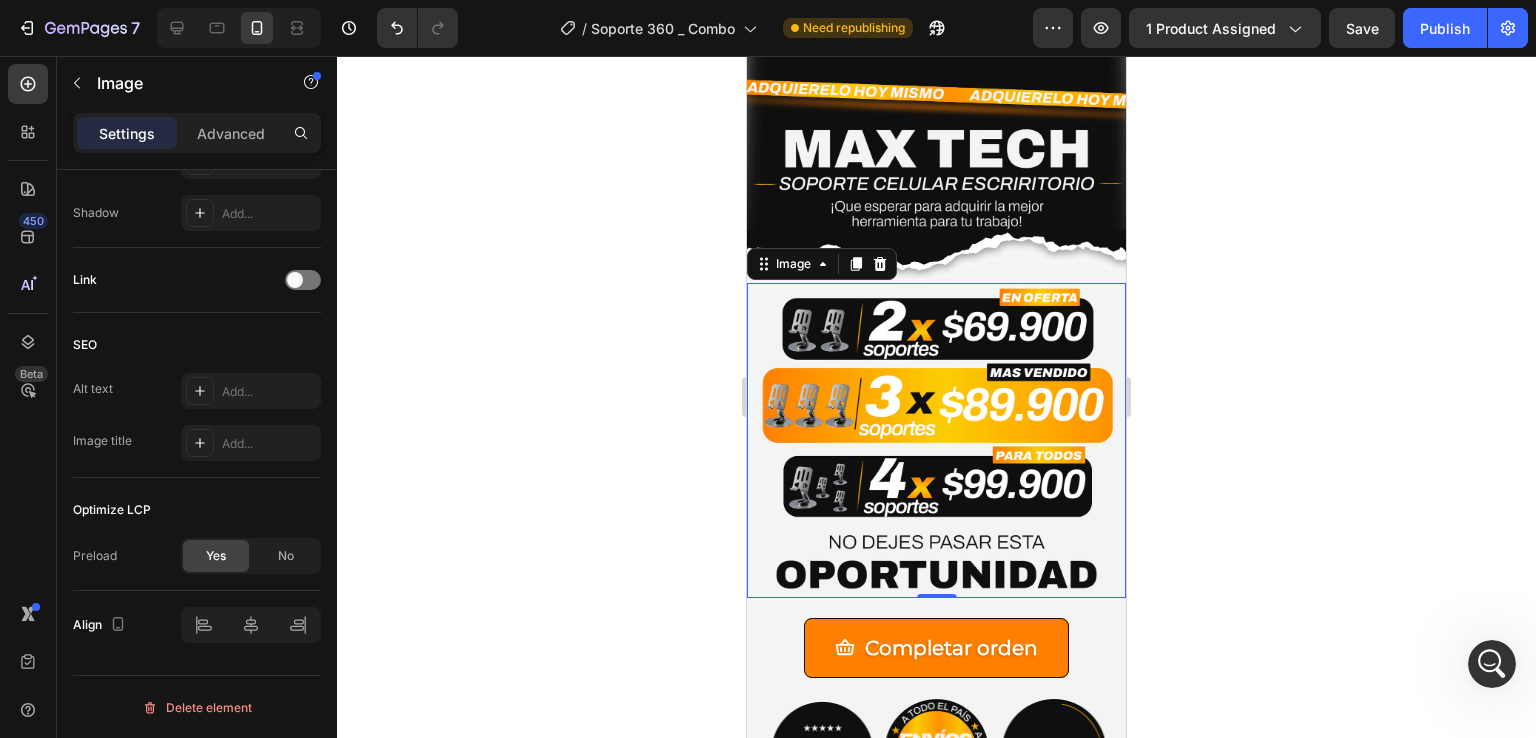 scroll, scrollTop: 7047, scrollLeft: 0, axis: vertical 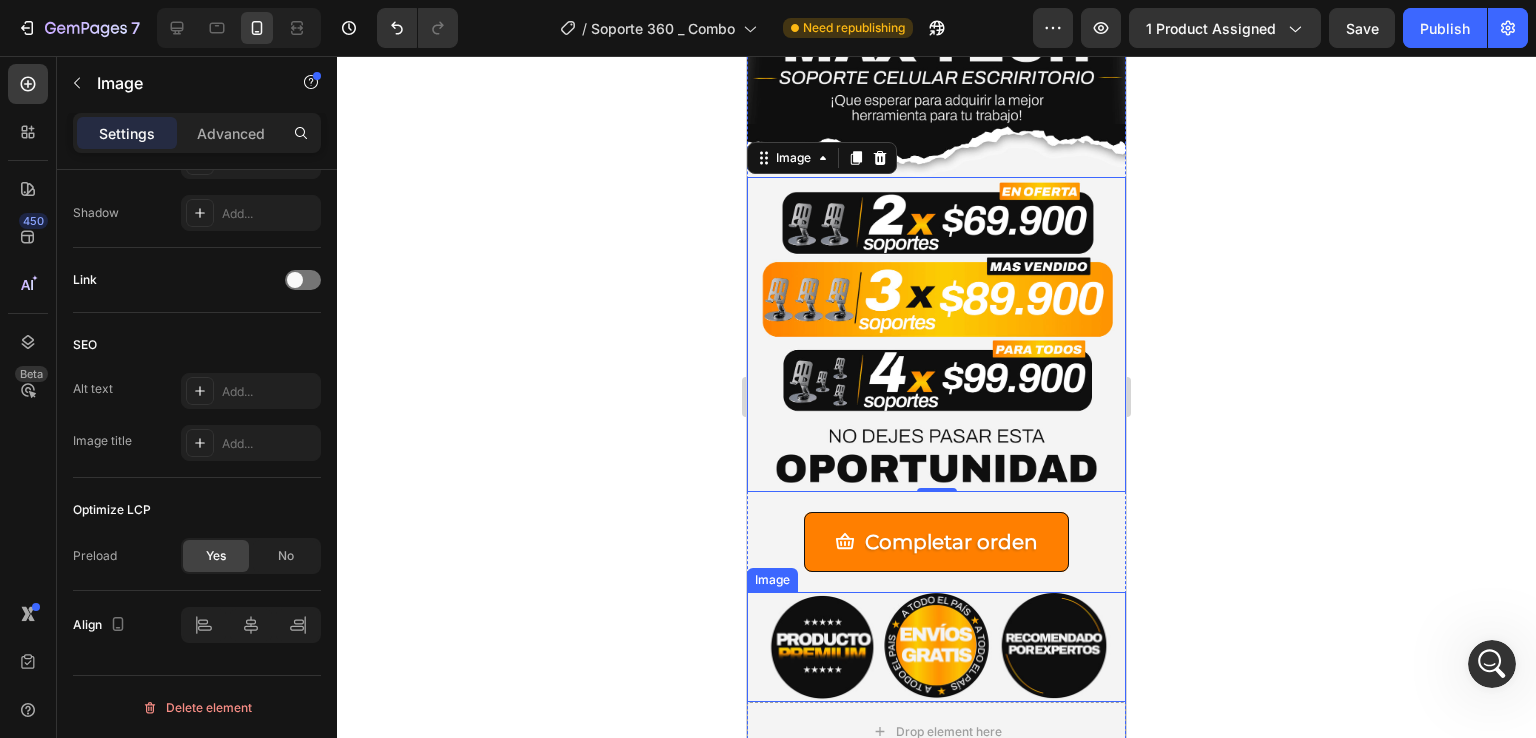 click at bounding box center (936, 647) 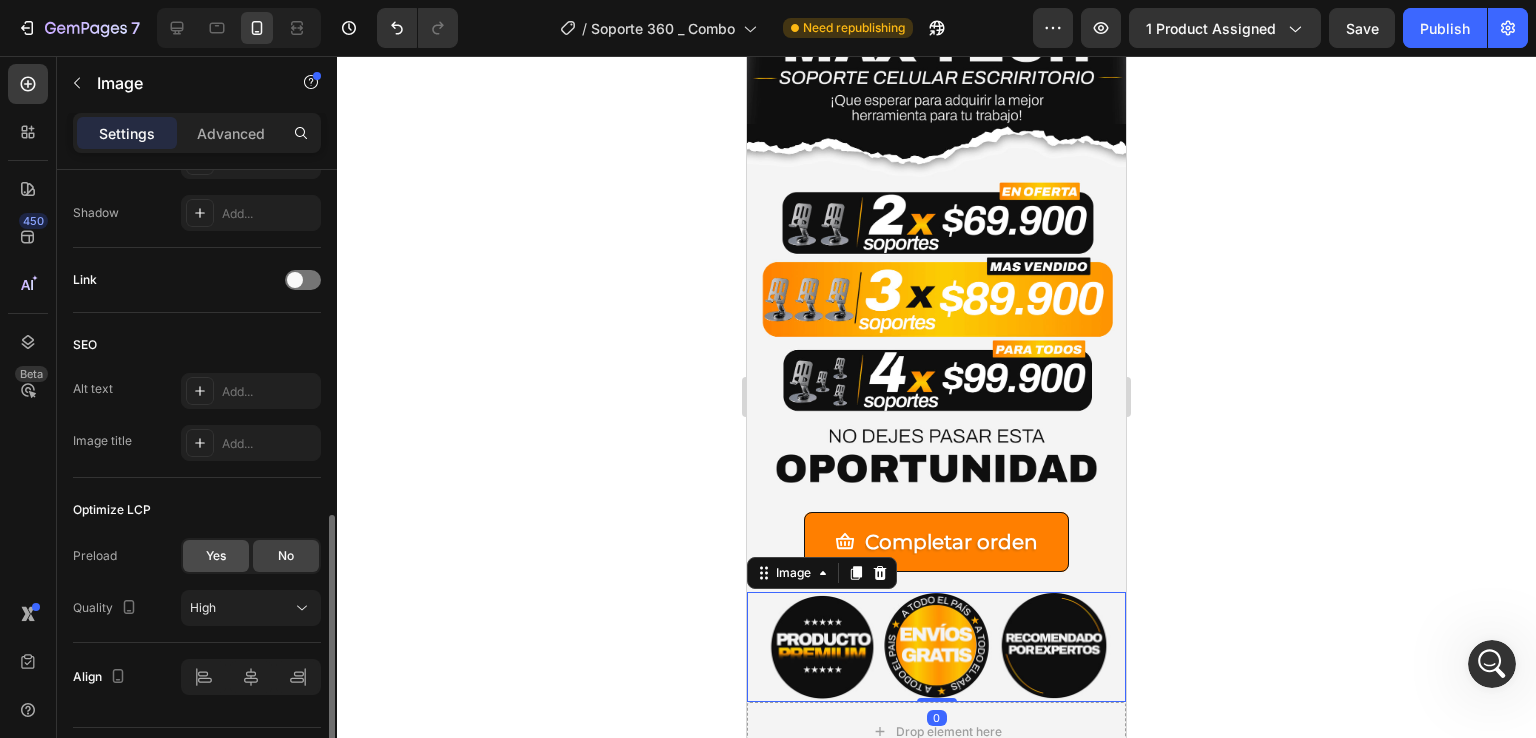 click on "Yes" 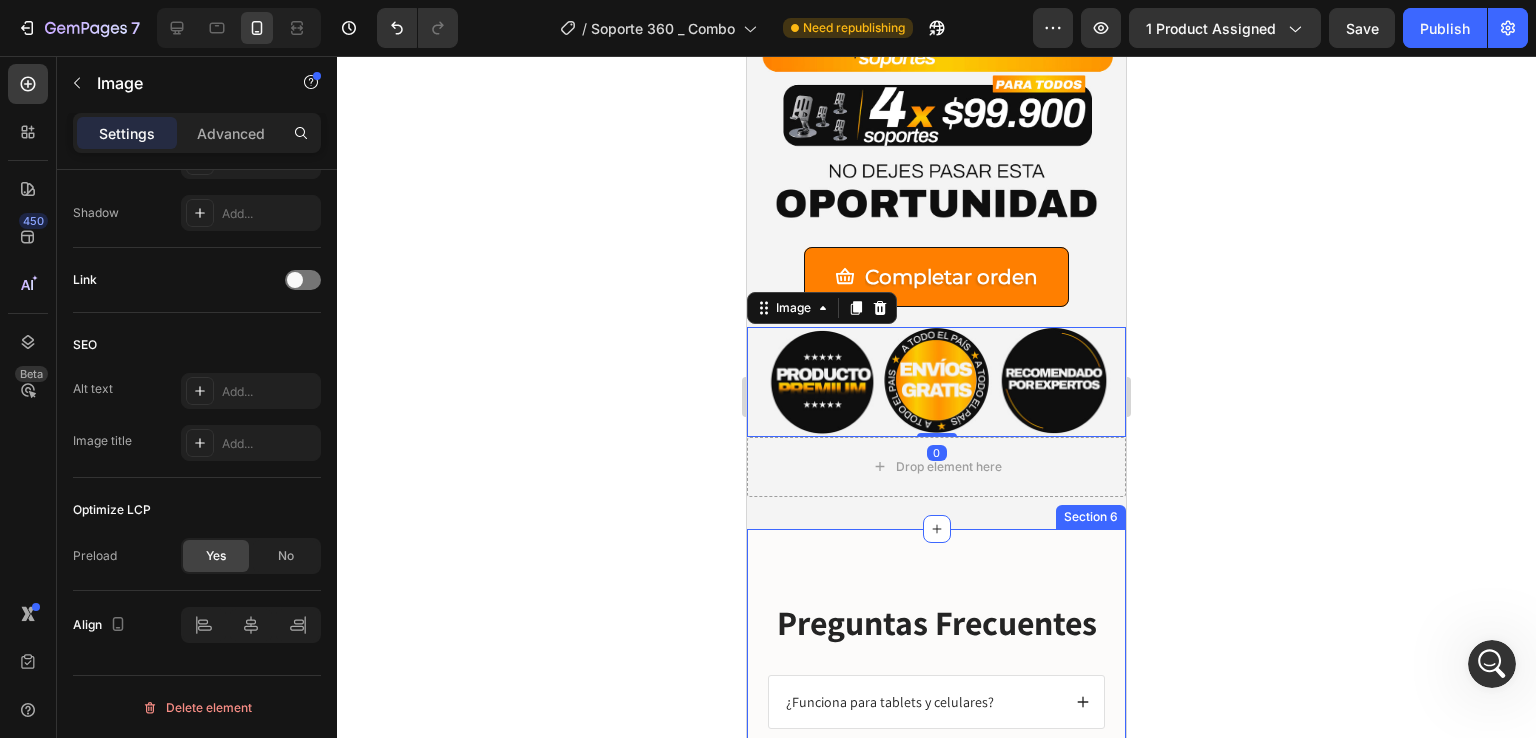 scroll, scrollTop: 7347, scrollLeft: 0, axis: vertical 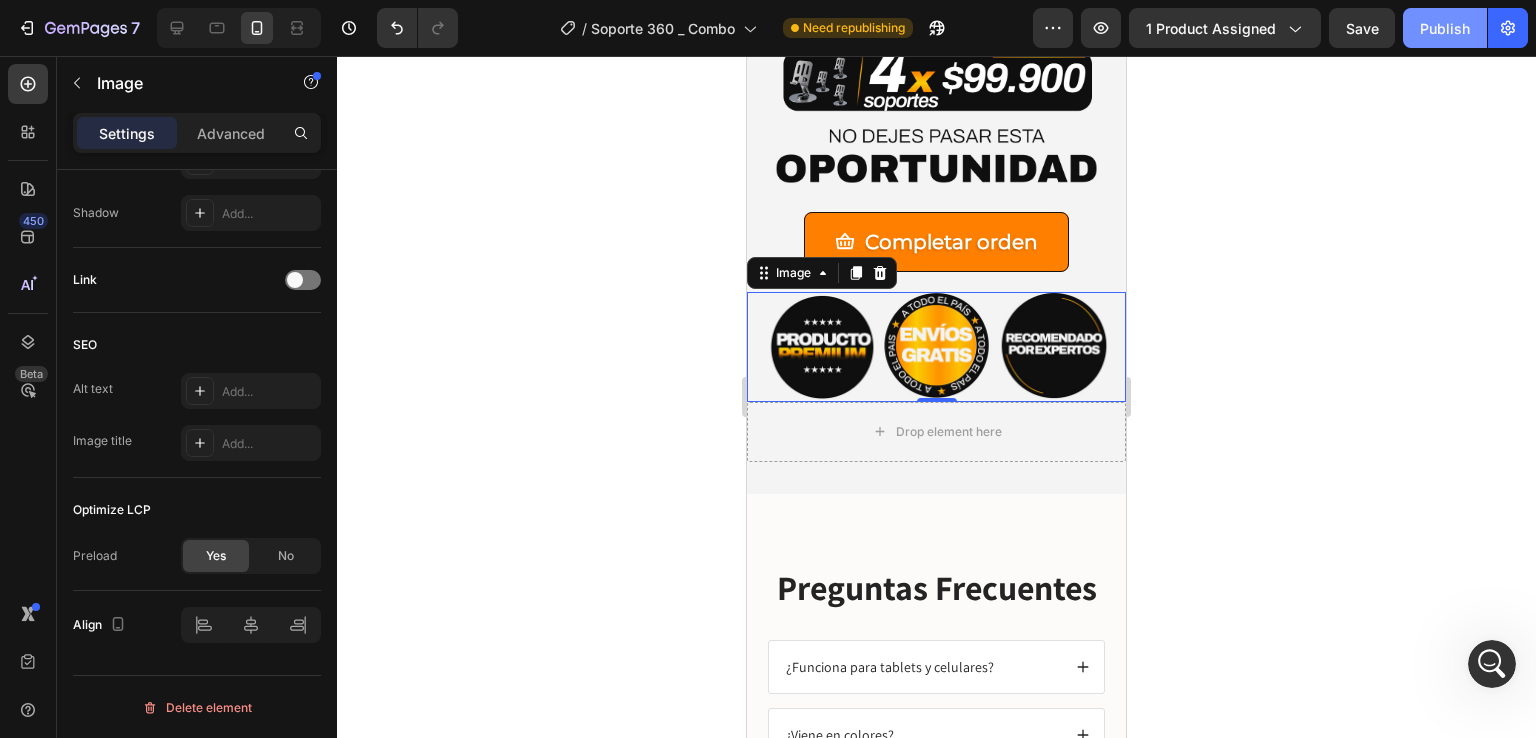click on "Publish" at bounding box center (1445, 28) 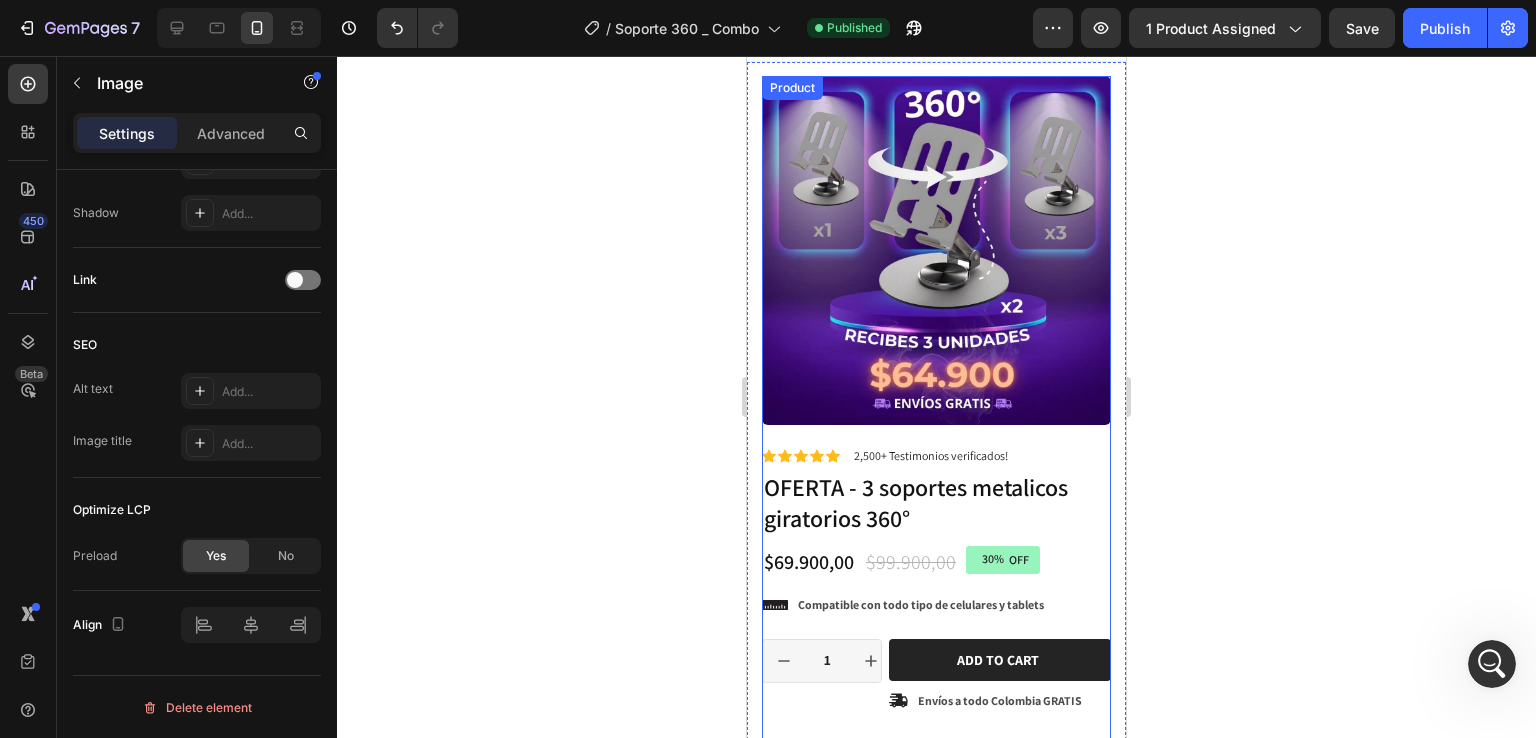 scroll, scrollTop: 0, scrollLeft: 0, axis: both 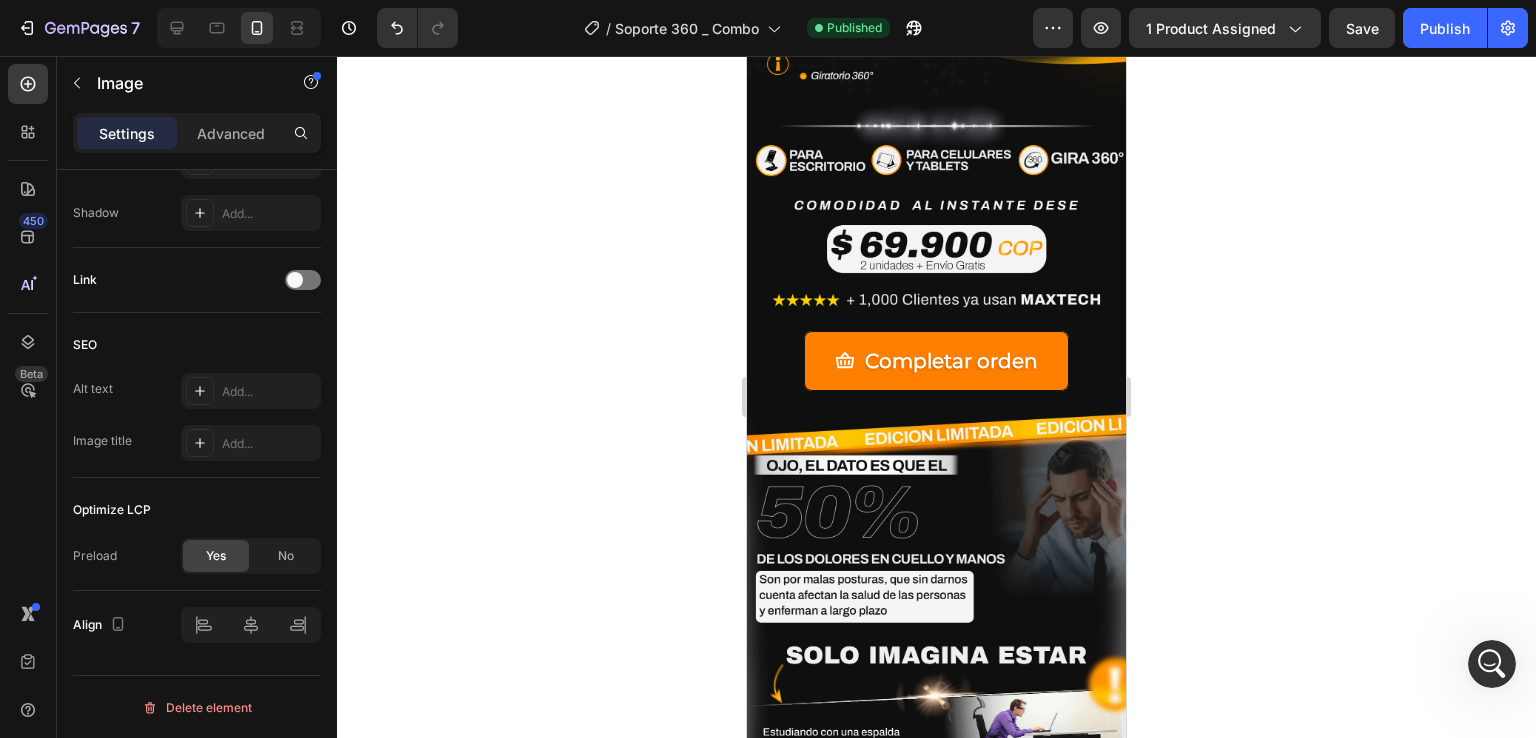click 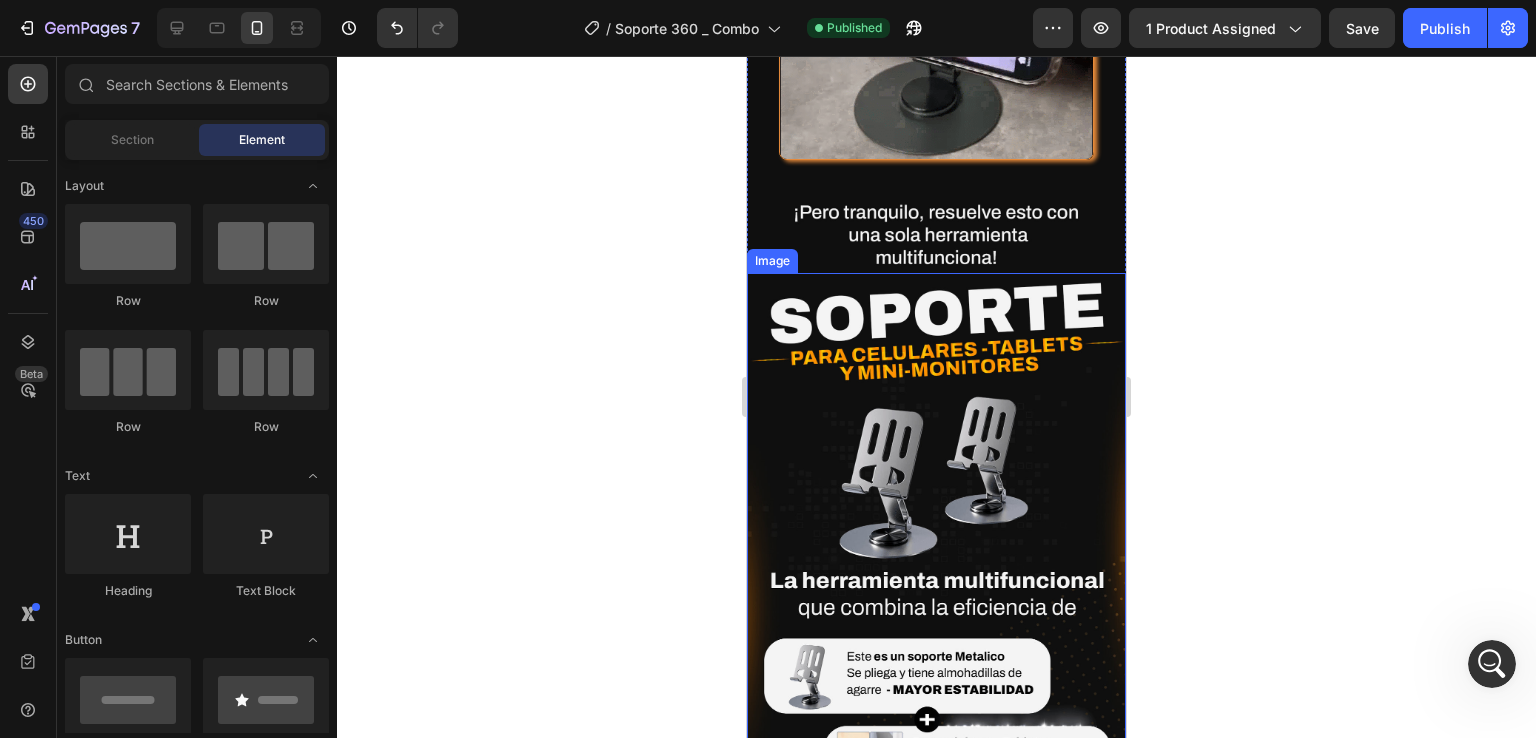 scroll, scrollTop: 2400, scrollLeft: 0, axis: vertical 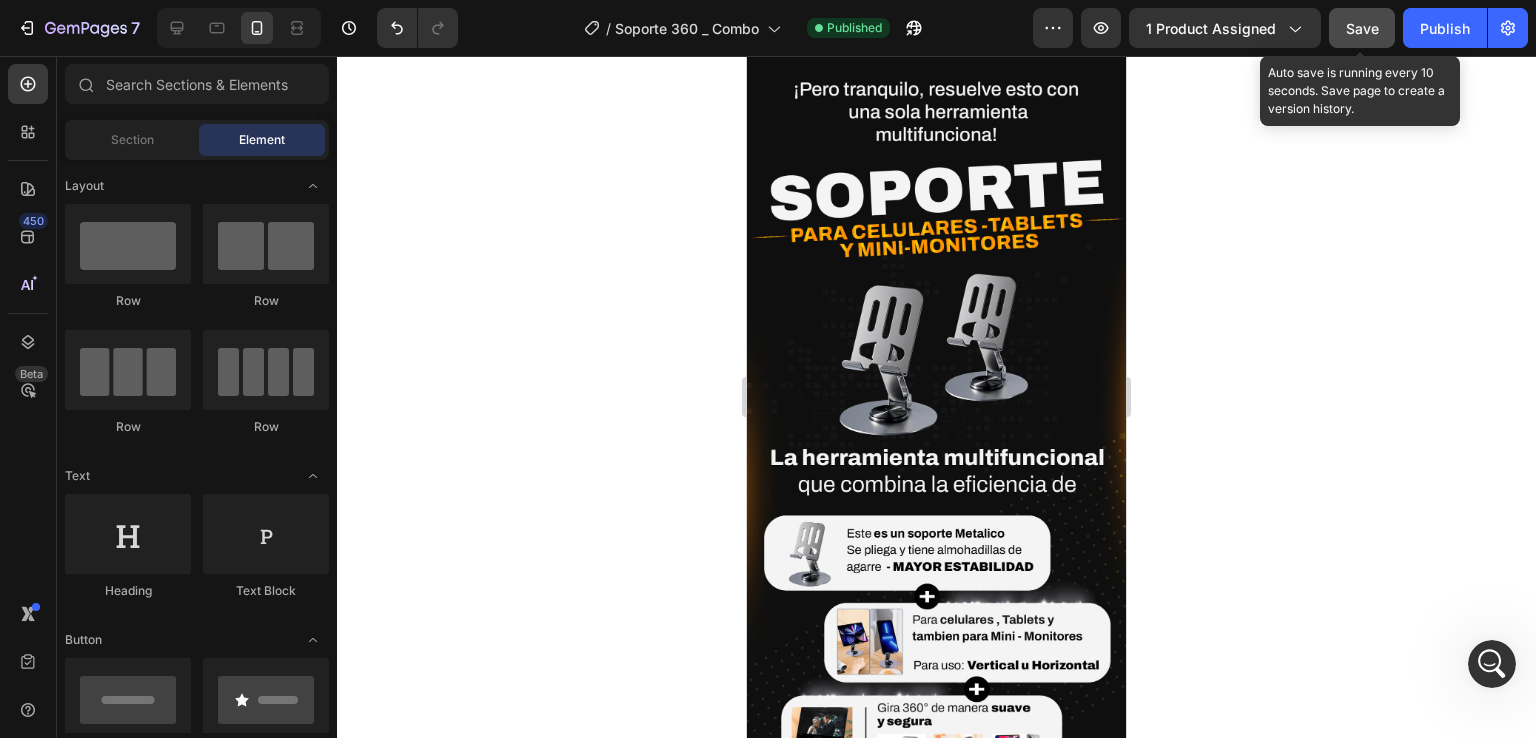 click on "Save" at bounding box center (1362, 28) 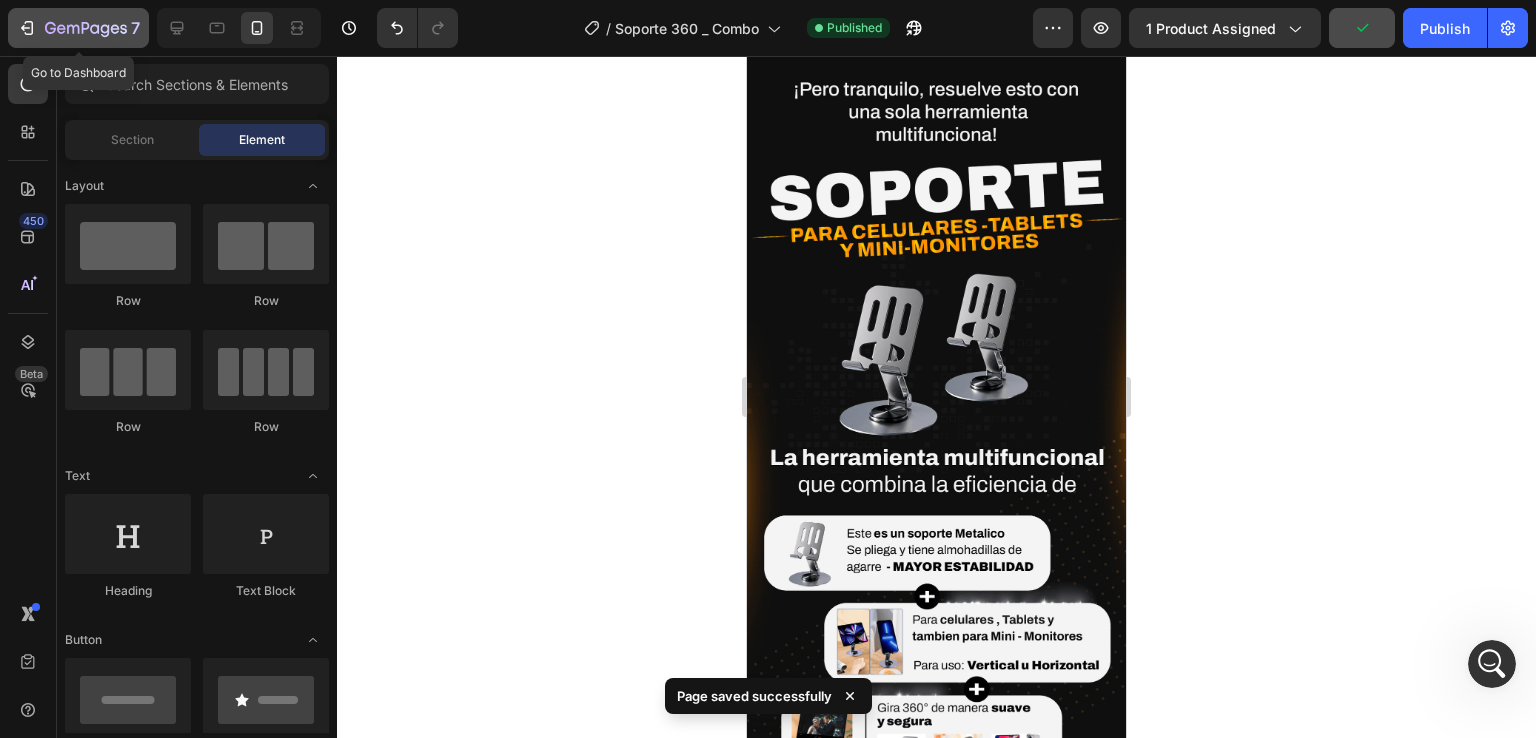 click 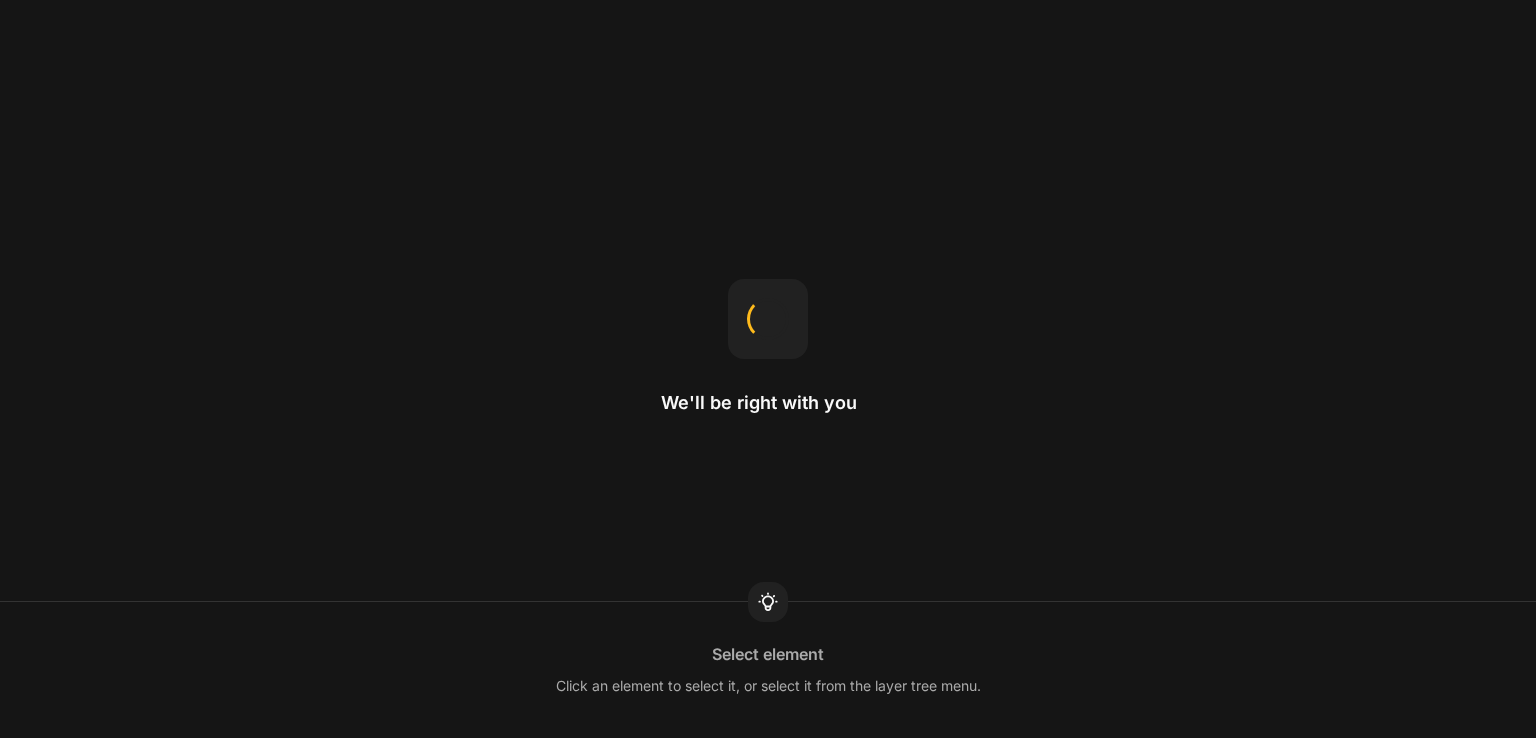 scroll, scrollTop: 0, scrollLeft: 0, axis: both 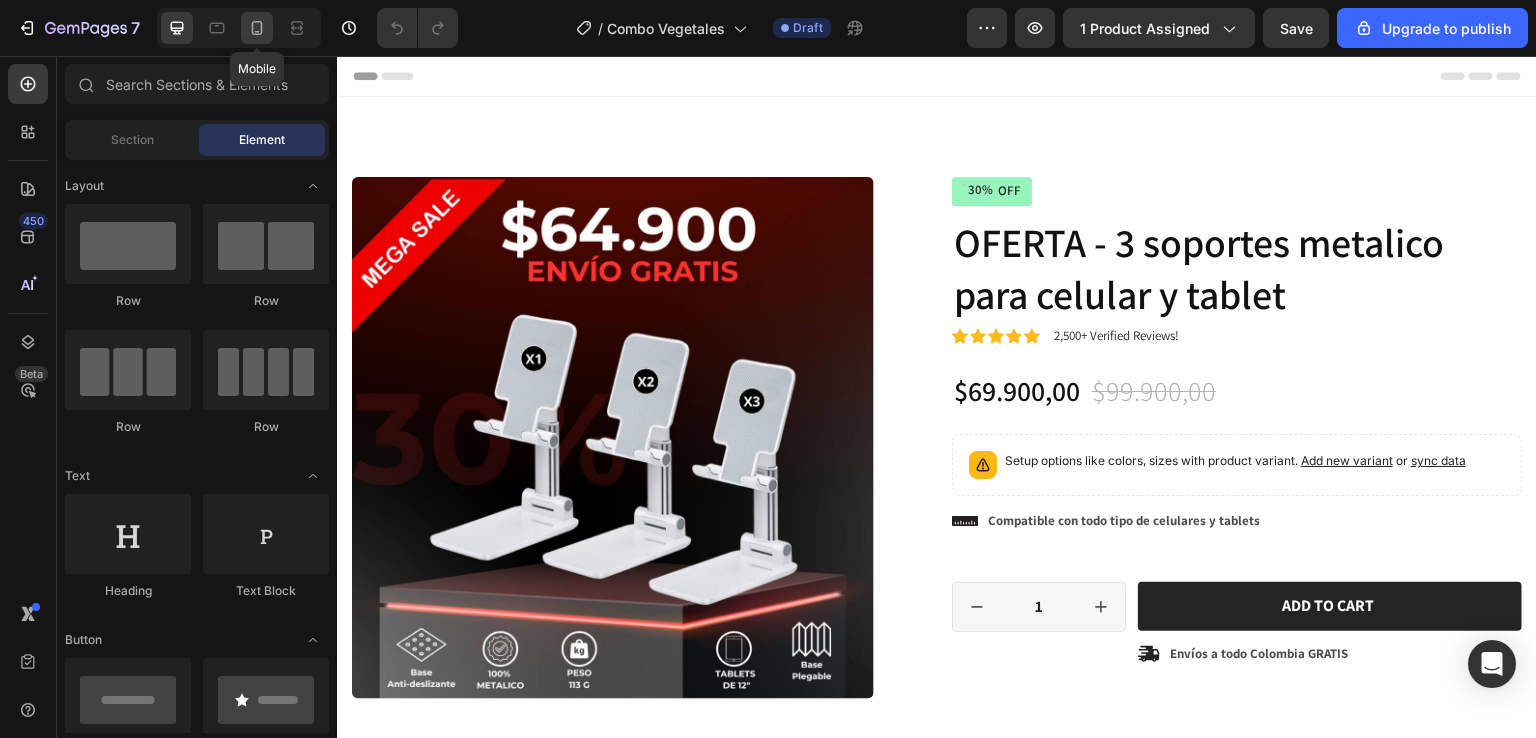 click 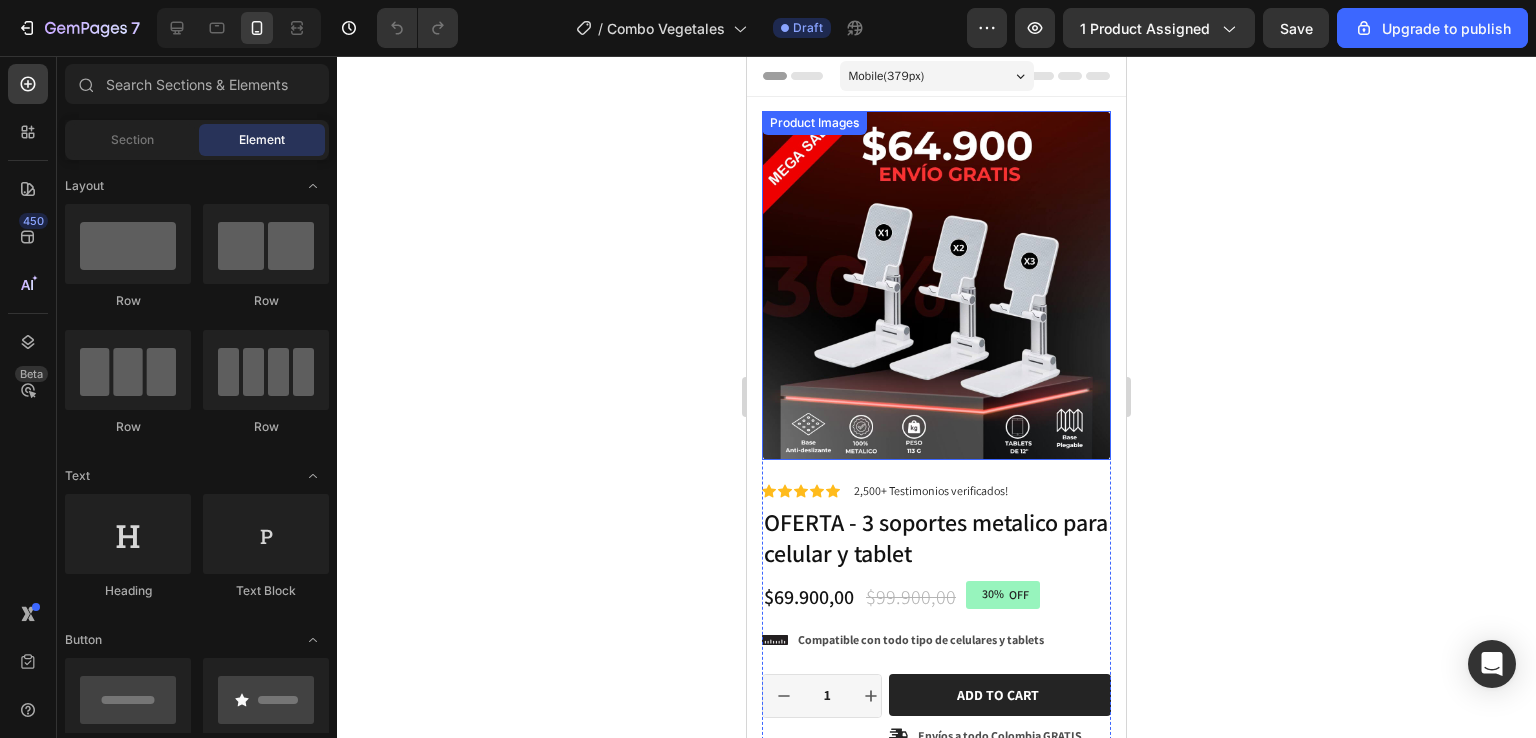 click at bounding box center (936, 285) 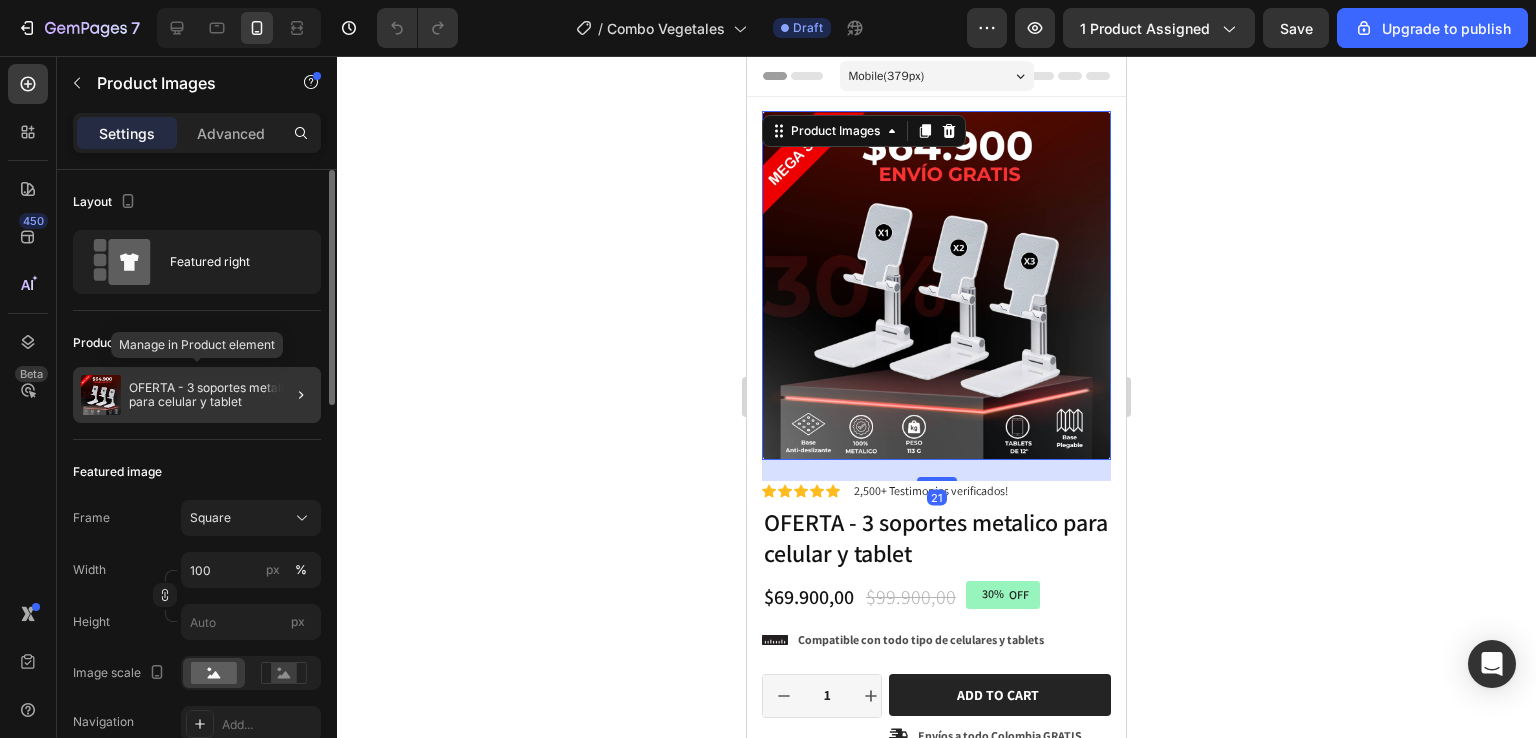 click on "OFERTA - 3 soportes metalico para celular y tablet" at bounding box center [221, 395] 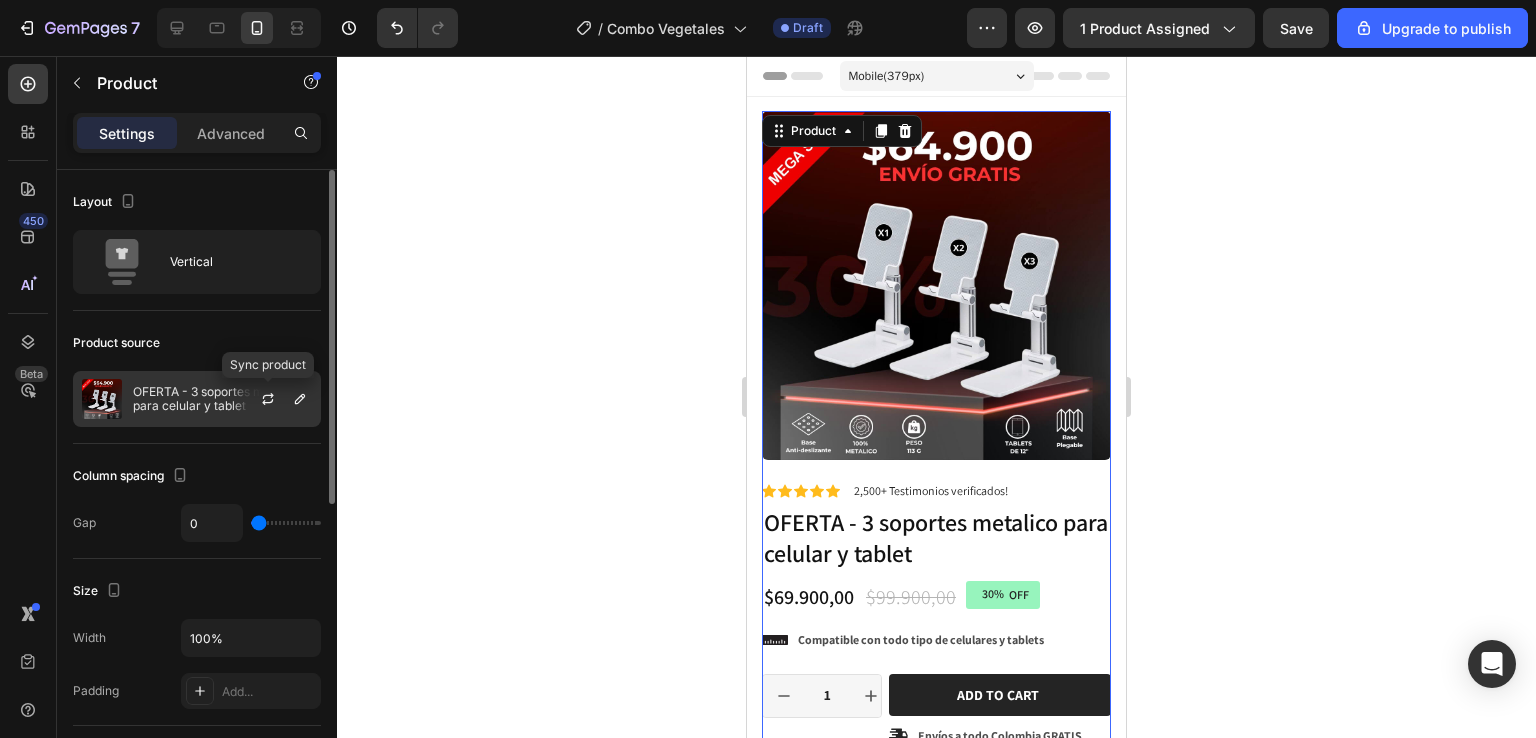 click 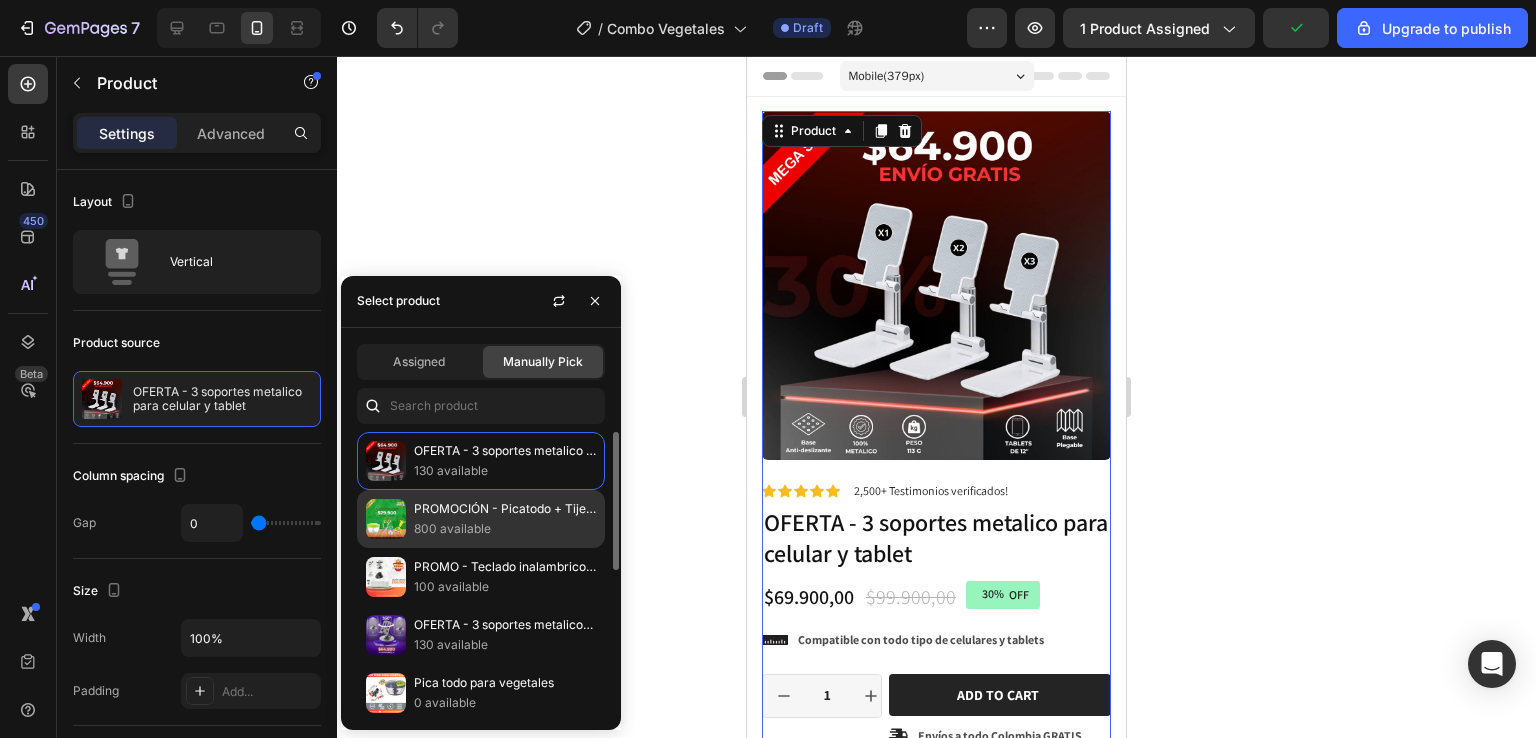 click on "800 available" at bounding box center [505, 529] 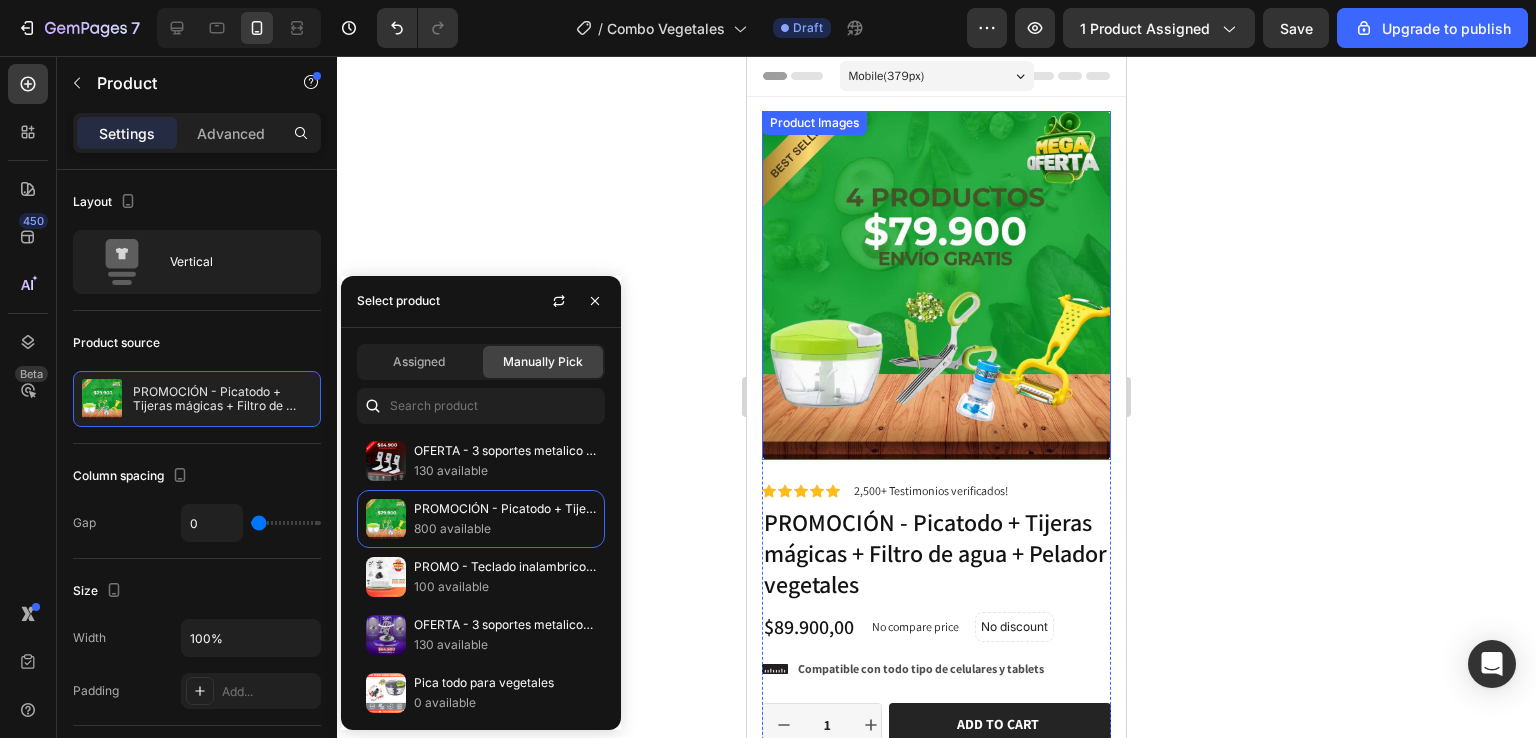 scroll, scrollTop: 200, scrollLeft: 0, axis: vertical 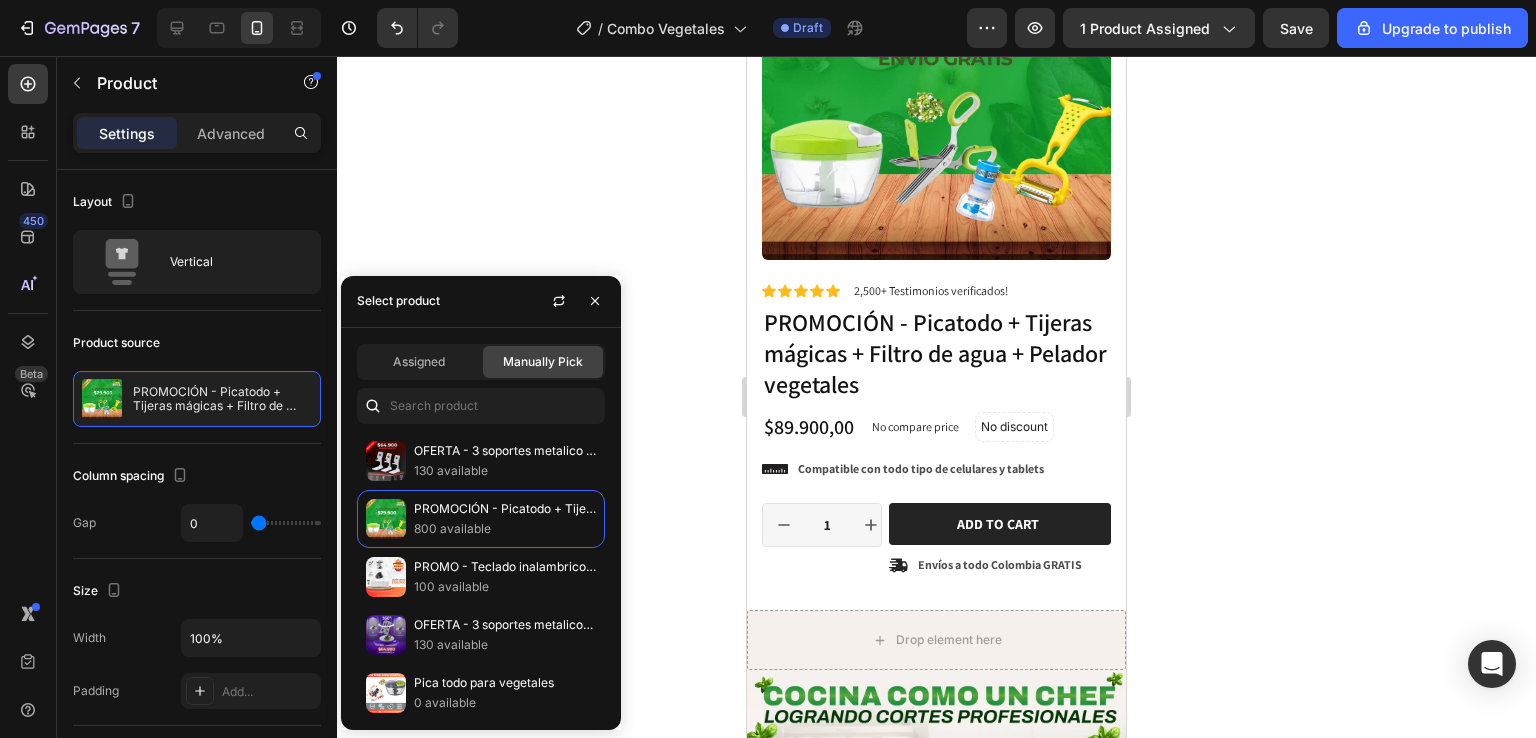 click 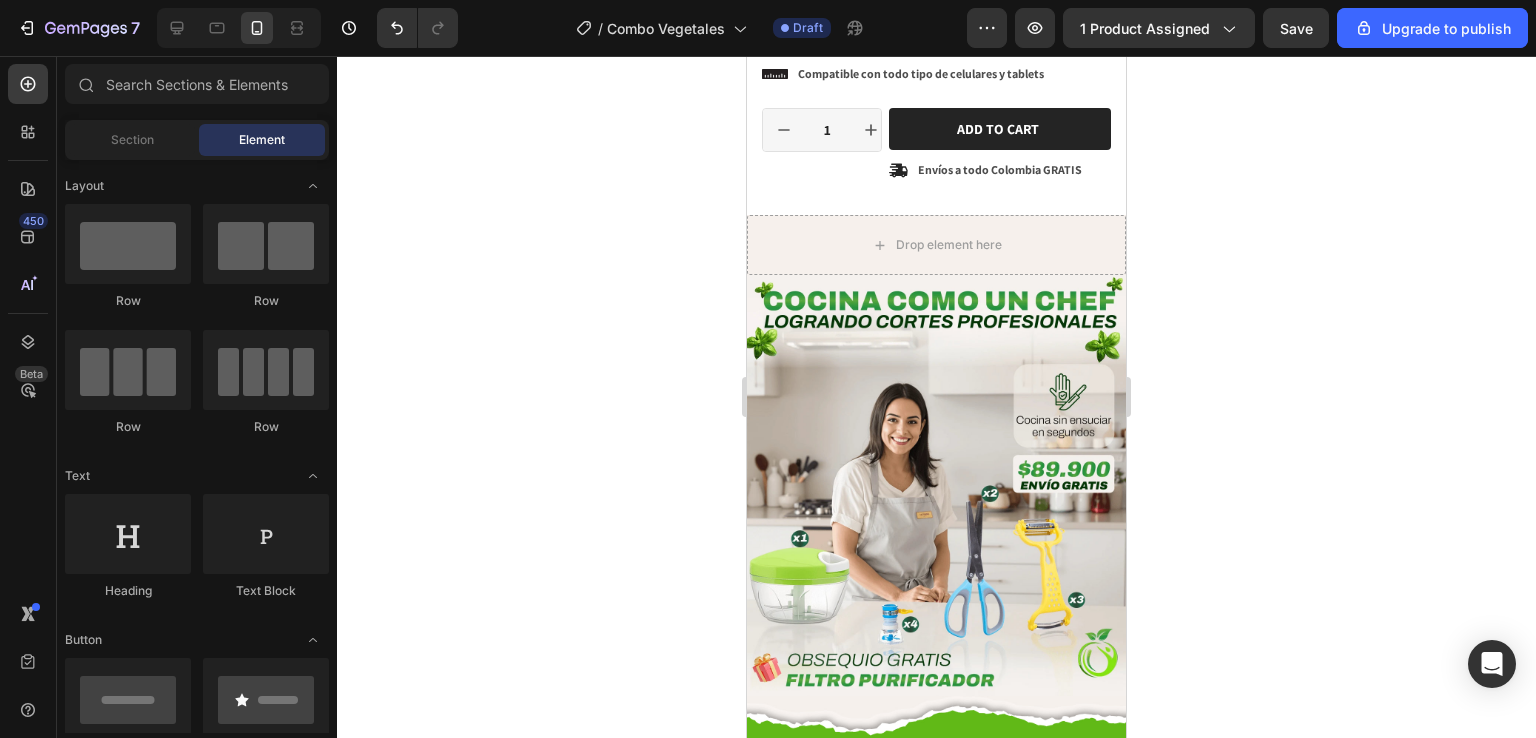 scroll, scrollTop: 700, scrollLeft: 0, axis: vertical 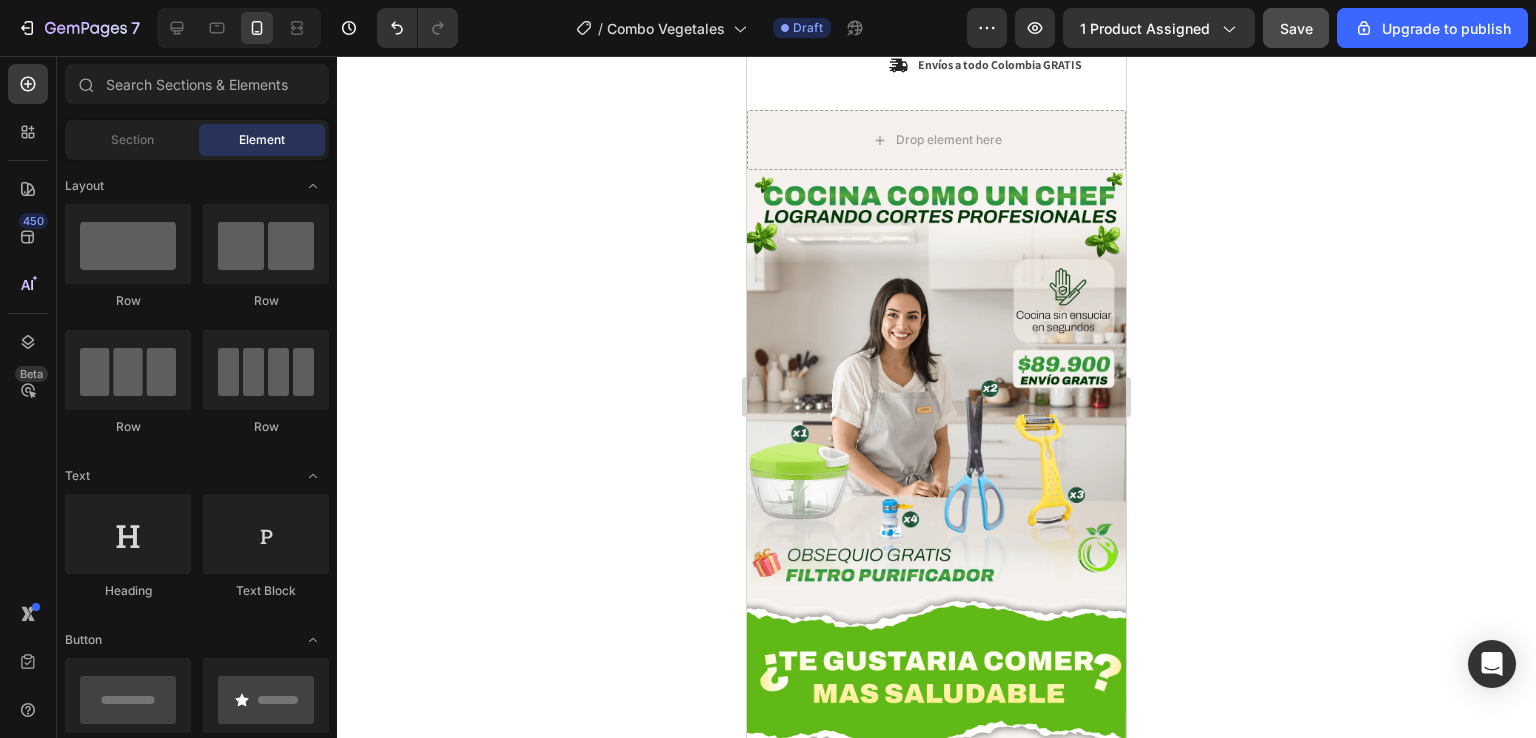 click on "Save" at bounding box center (1296, 28) 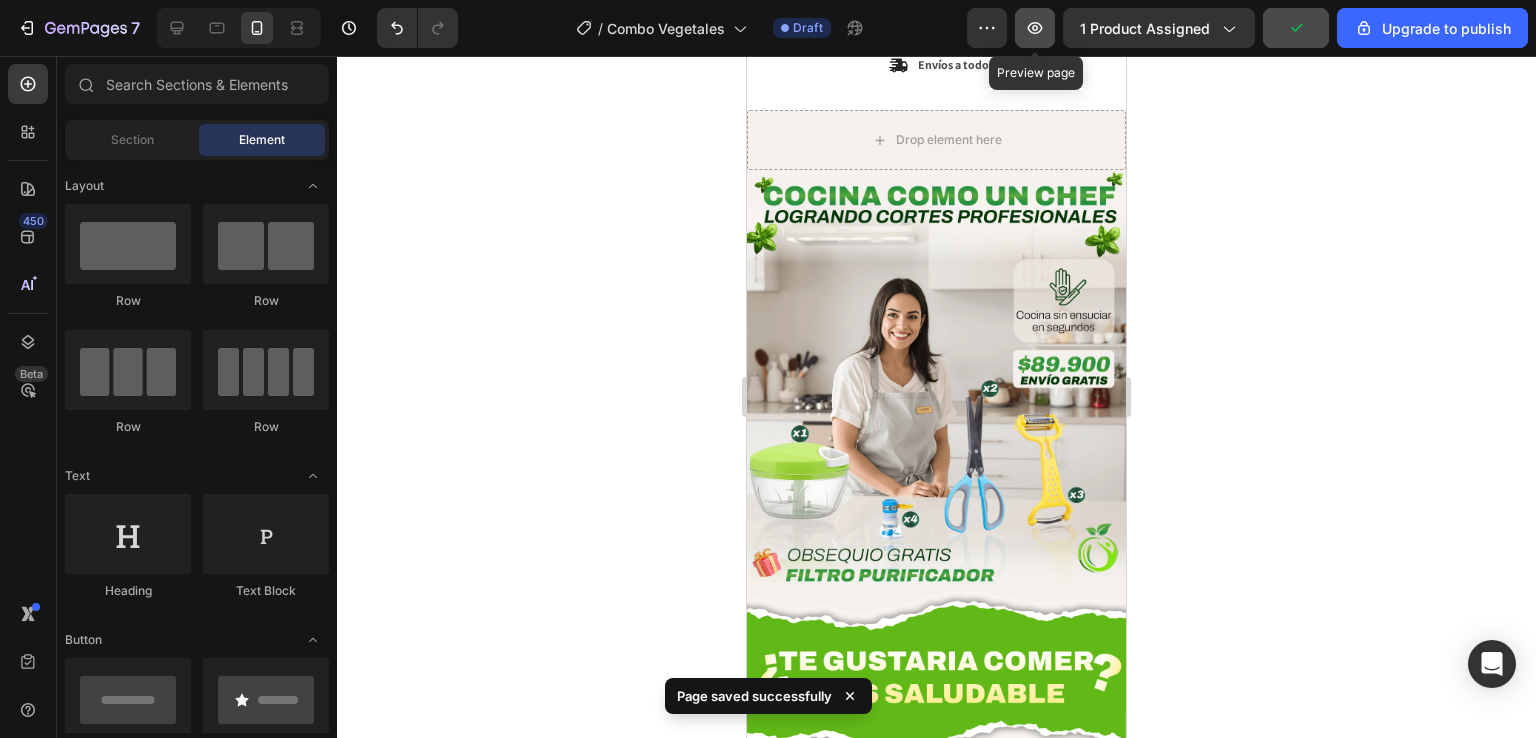 click 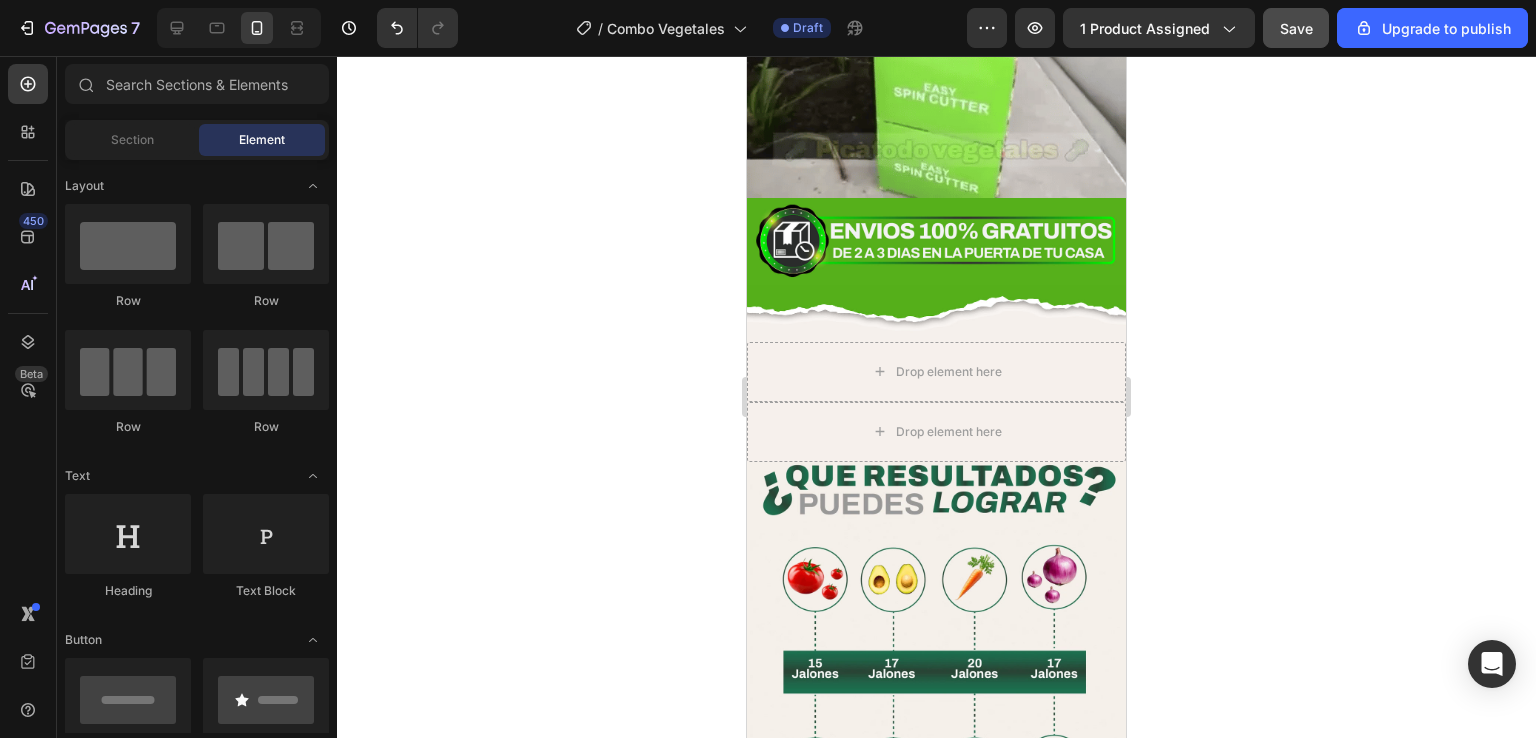 scroll, scrollTop: 2500, scrollLeft: 0, axis: vertical 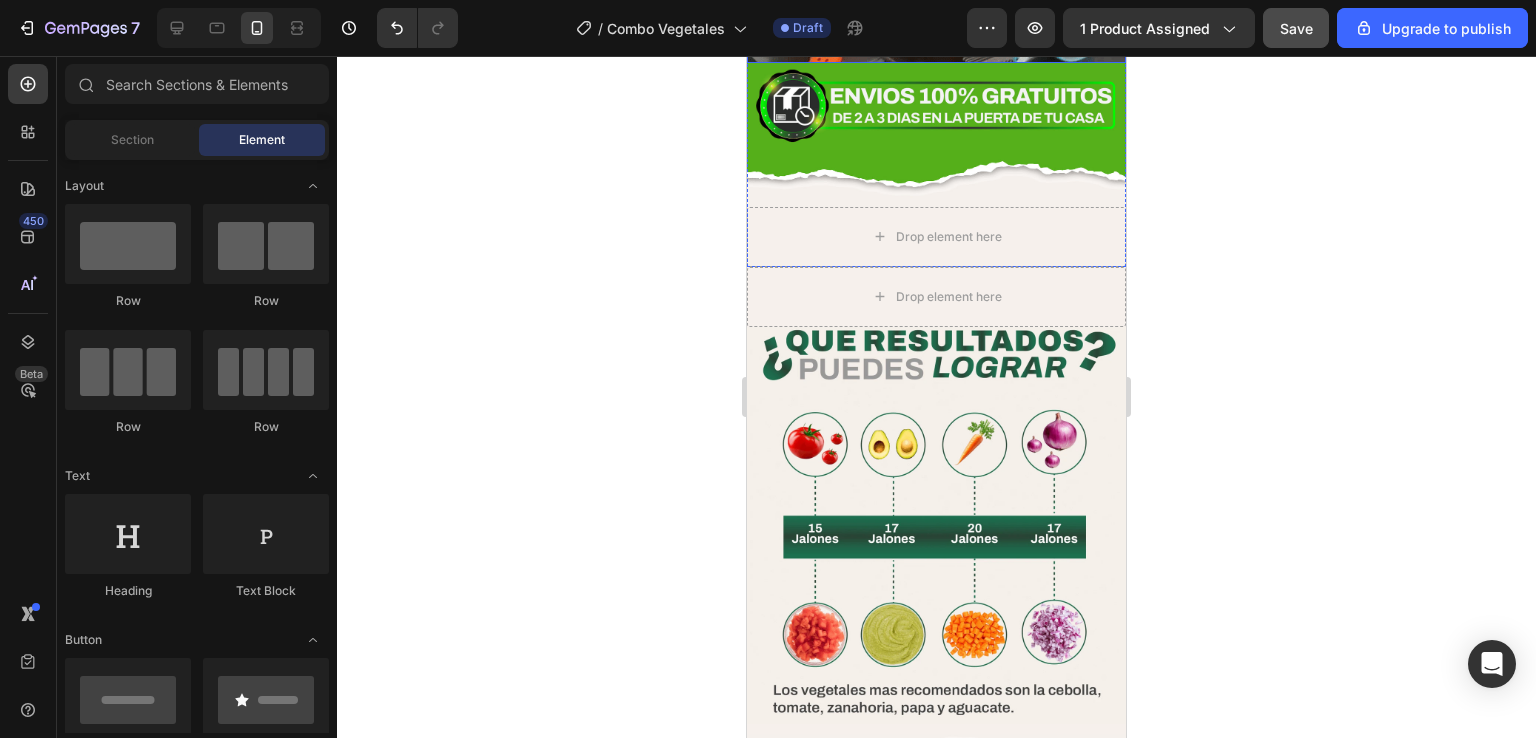 click at bounding box center (936, -127) 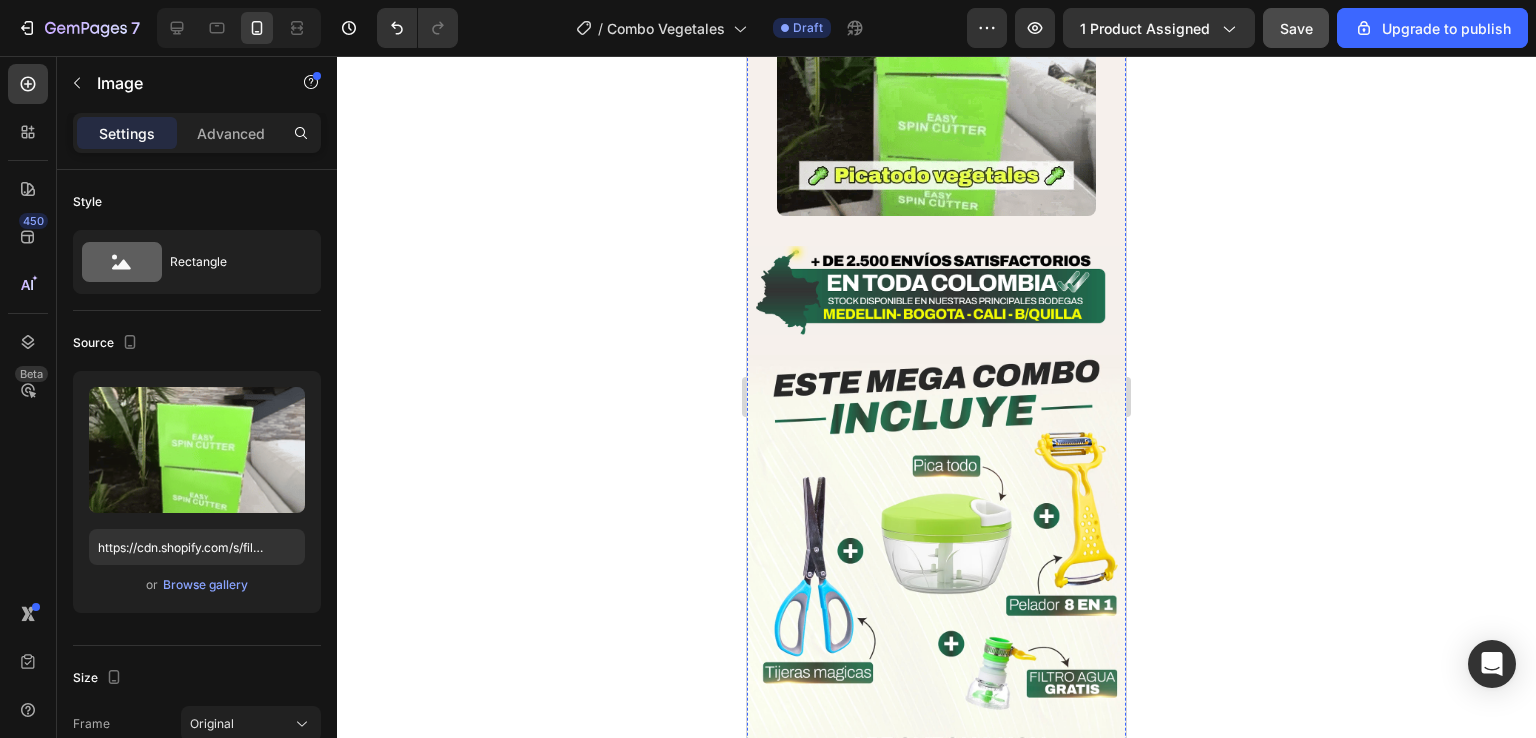 scroll, scrollTop: 4172, scrollLeft: 0, axis: vertical 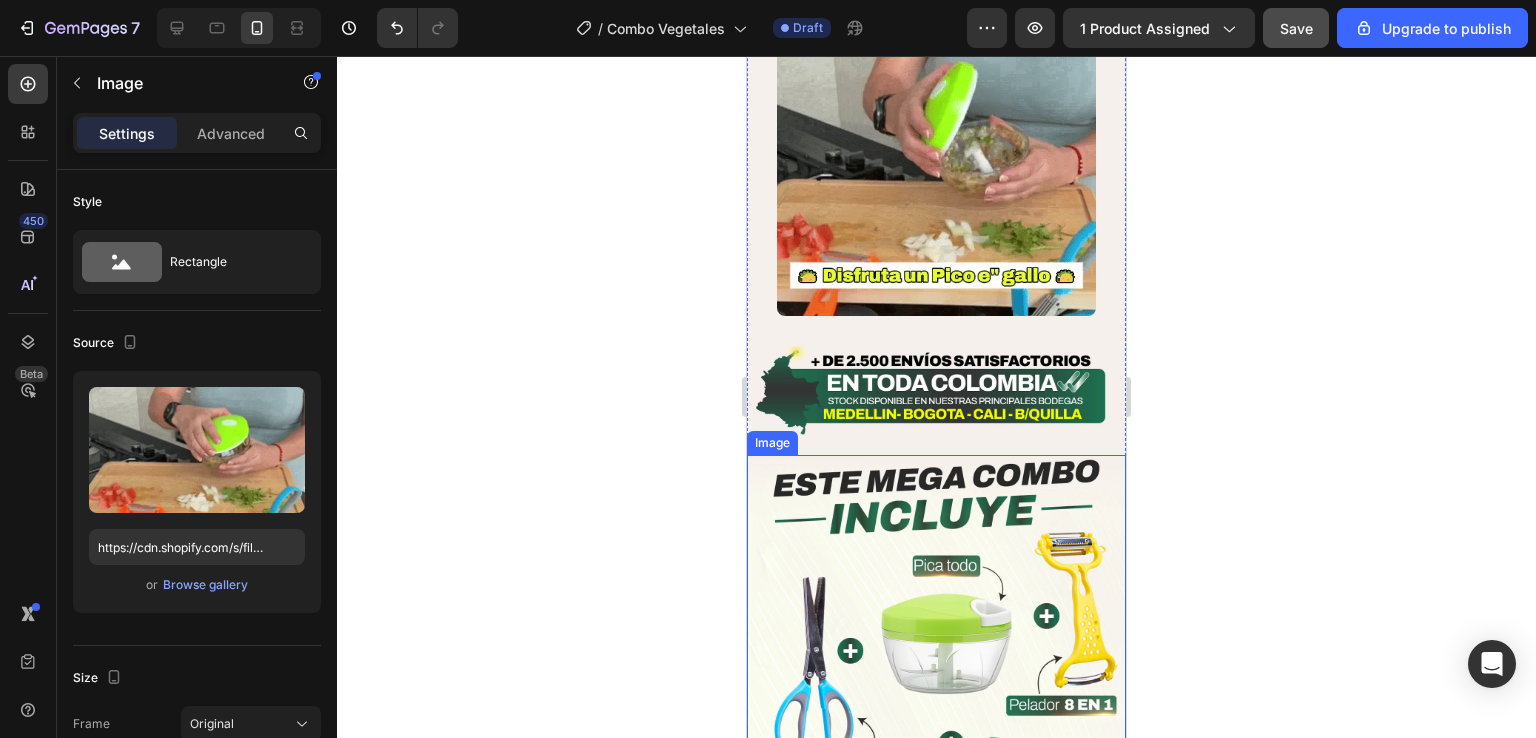 click at bounding box center [936, 692] 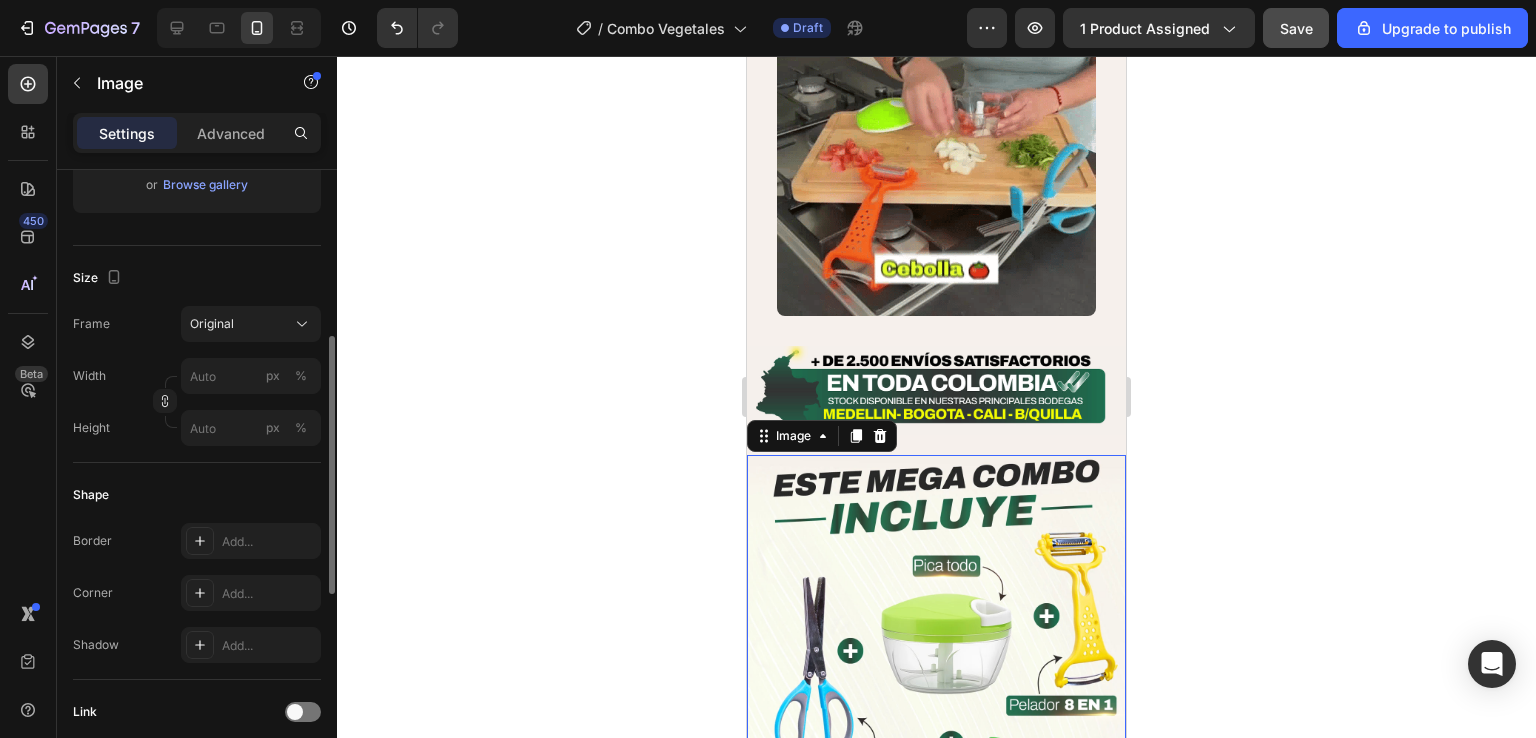 scroll, scrollTop: 884, scrollLeft: 0, axis: vertical 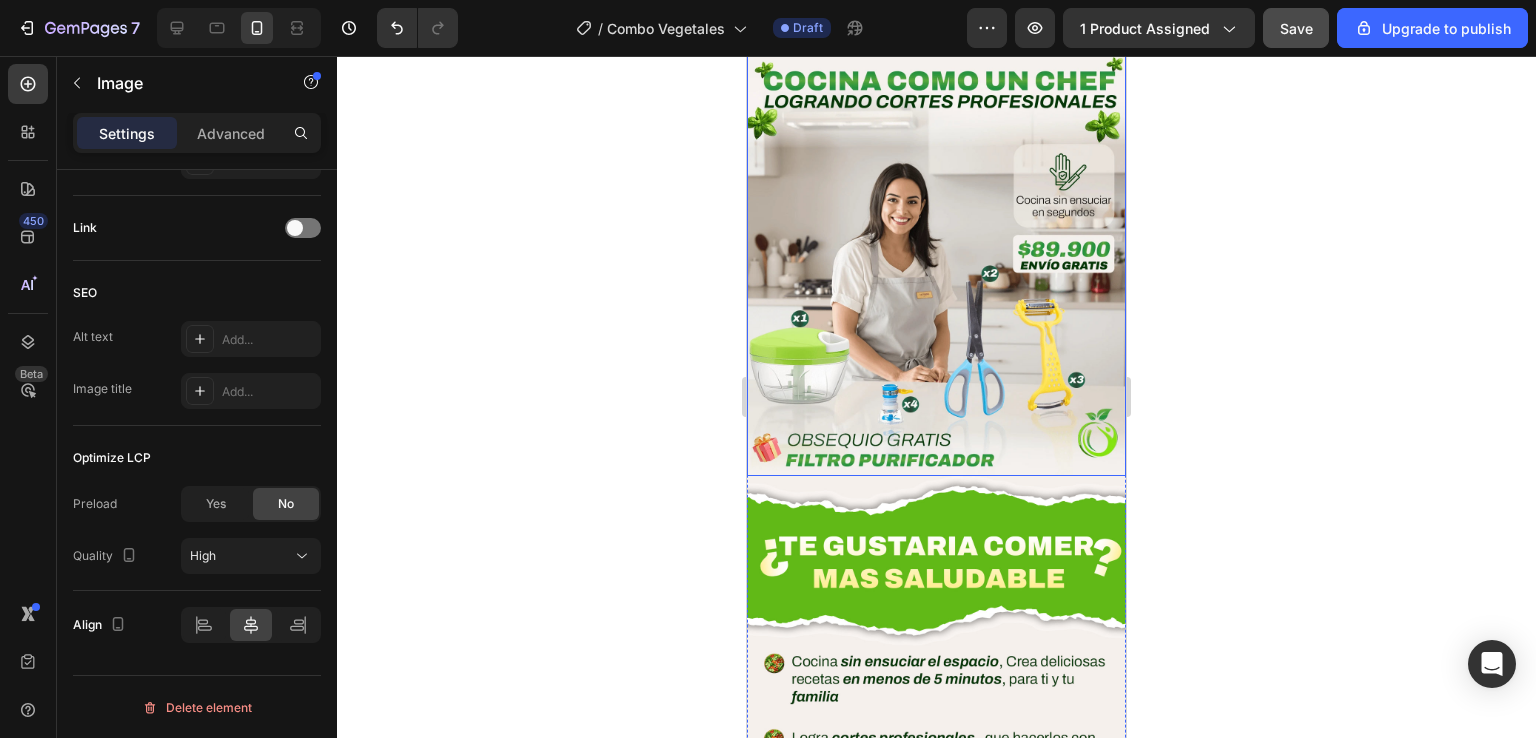 click at bounding box center (936, 265) 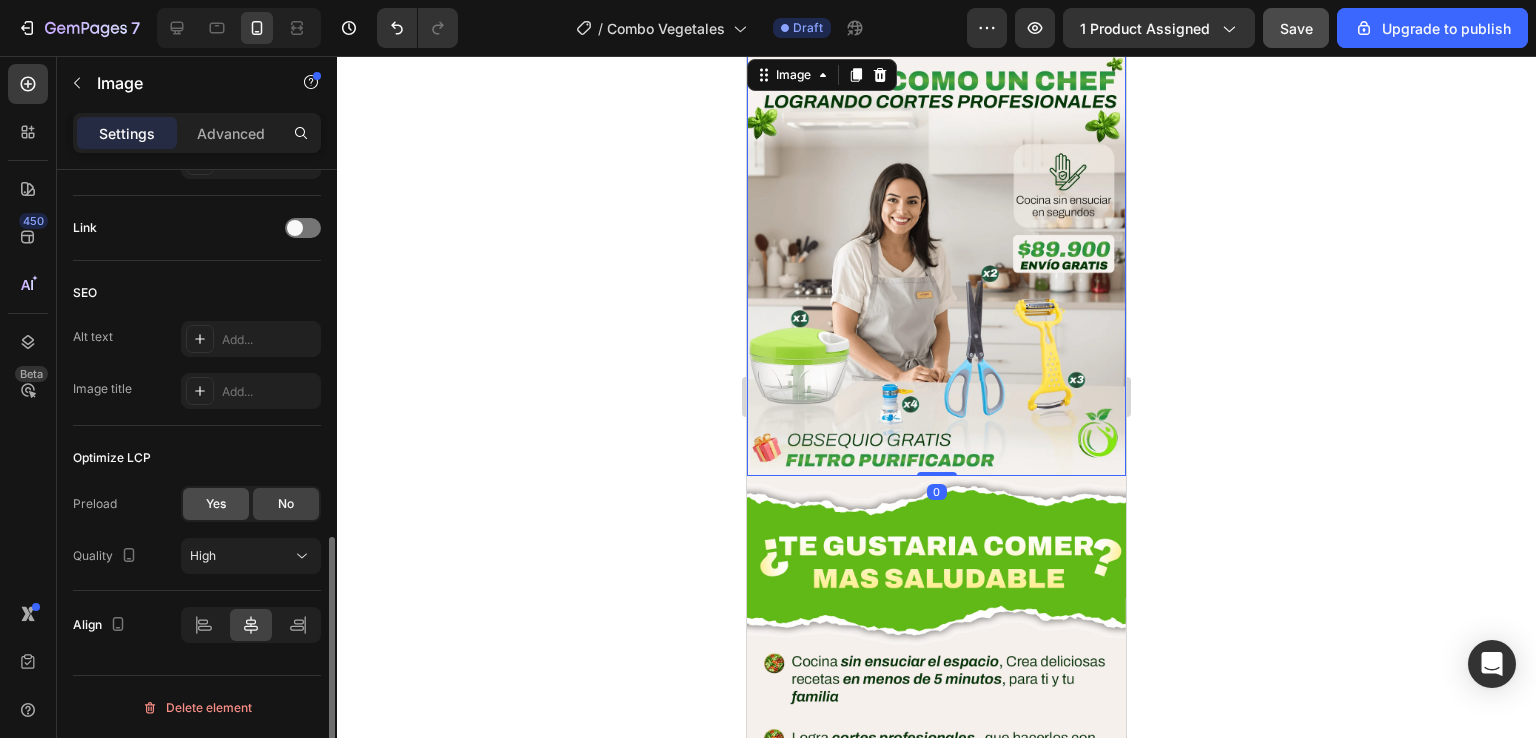 click on "Yes" 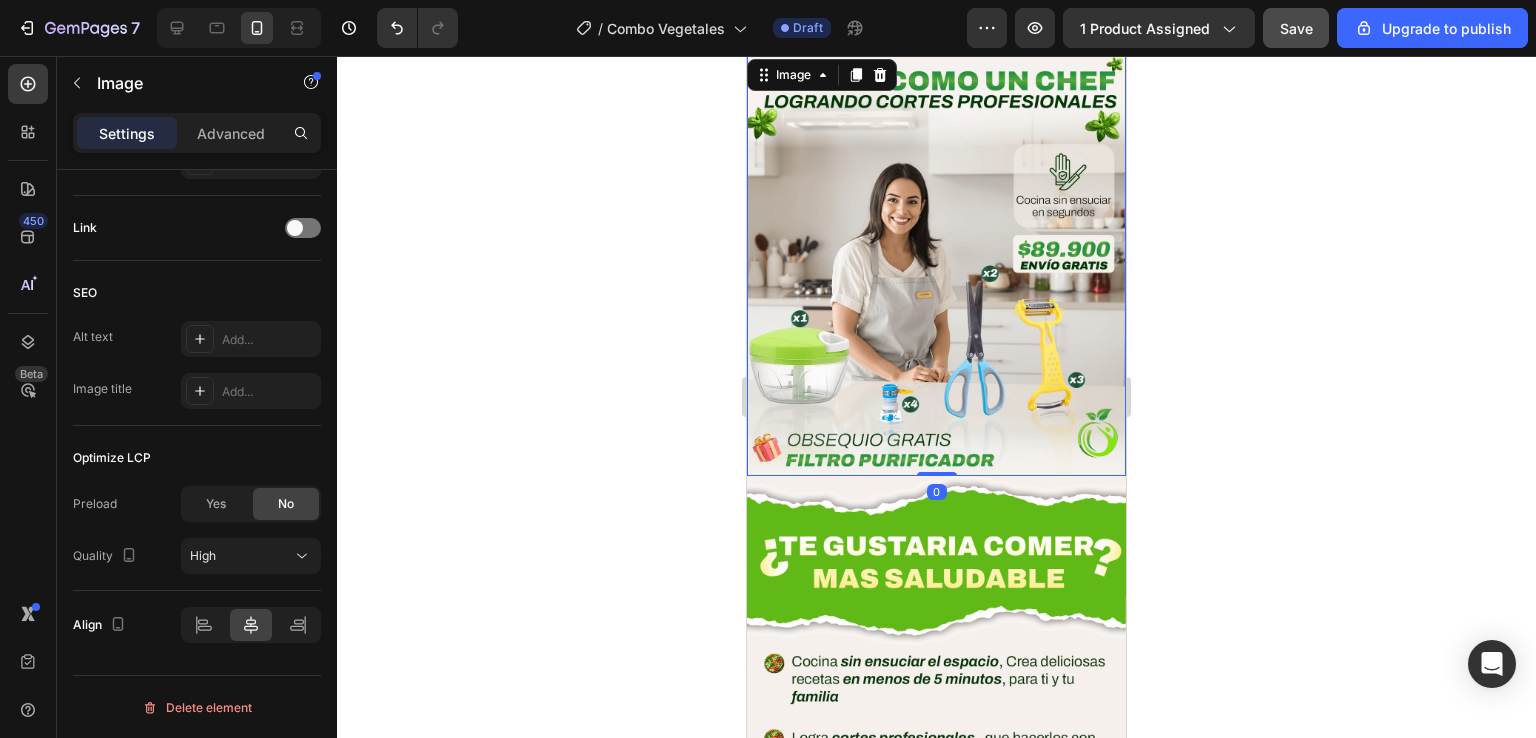 scroll, scrollTop: 832, scrollLeft: 0, axis: vertical 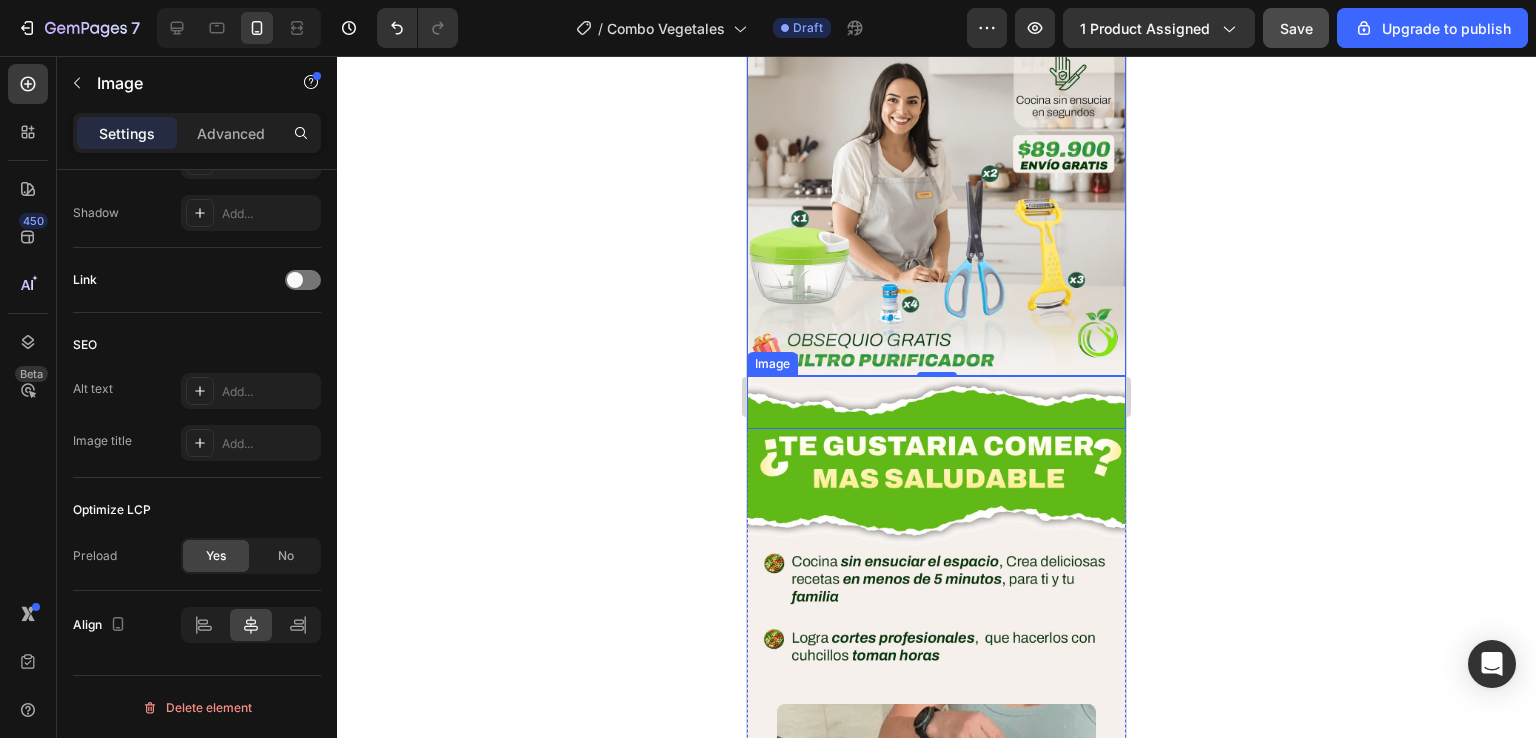click at bounding box center (936, 402) 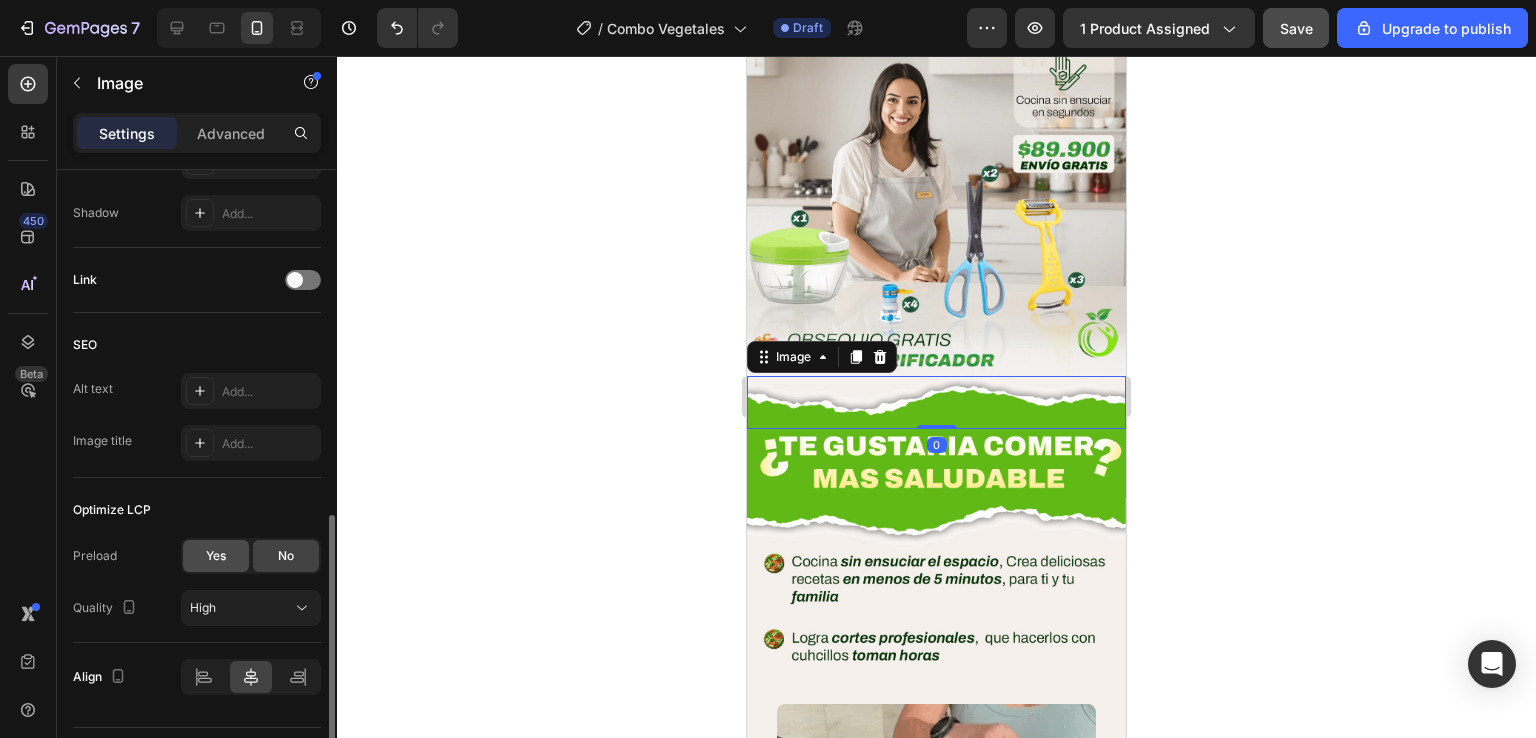 click on "Yes" 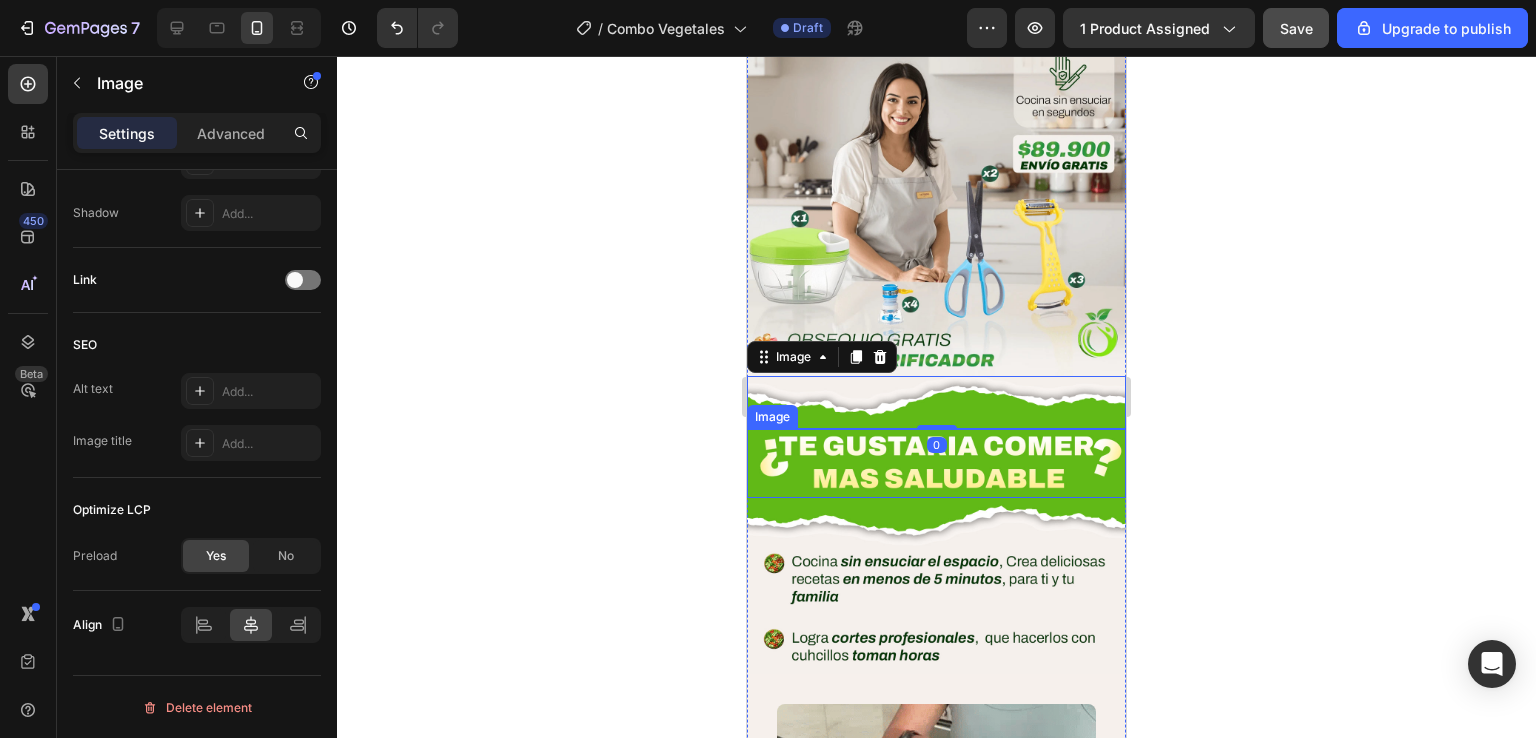 click at bounding box center [936, 463] 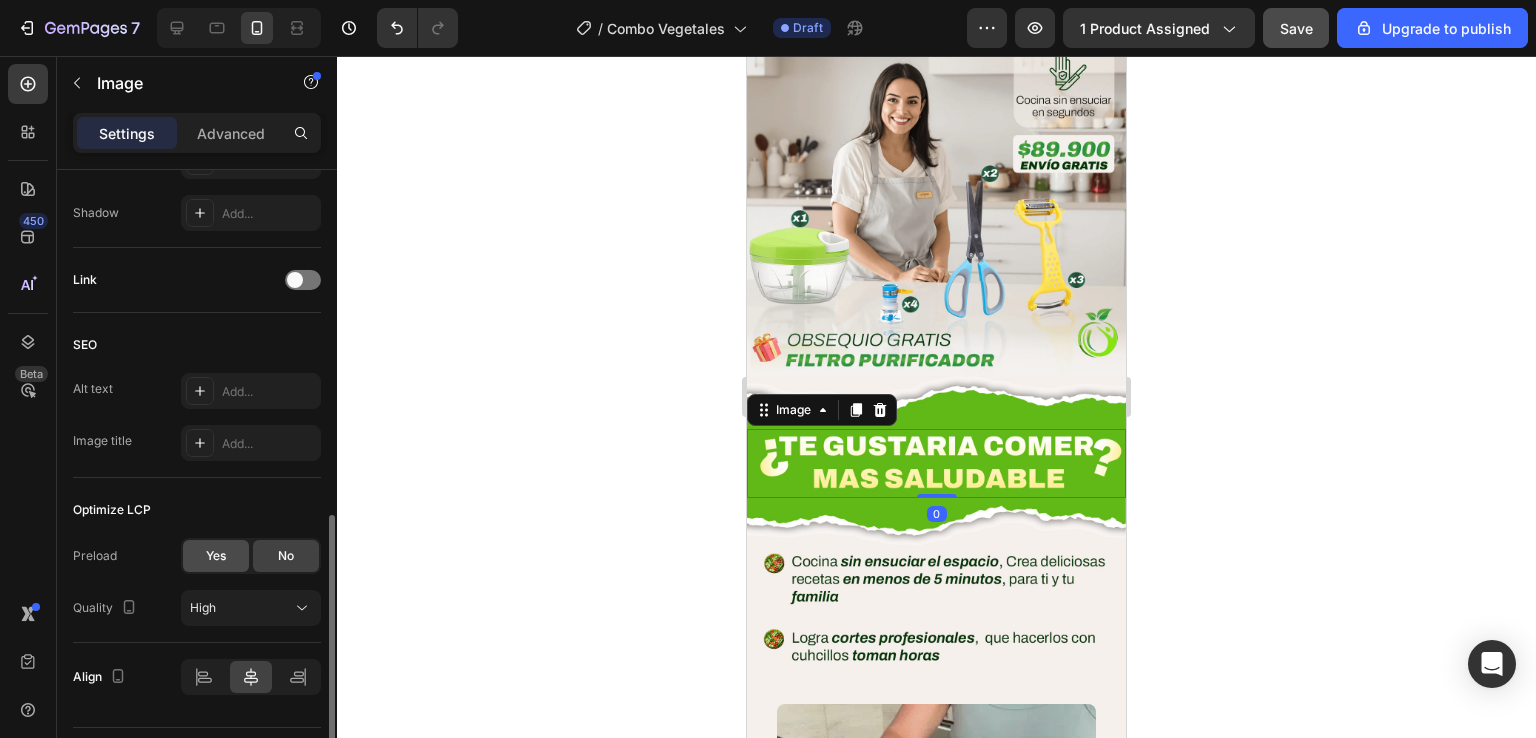 click on "Yes" 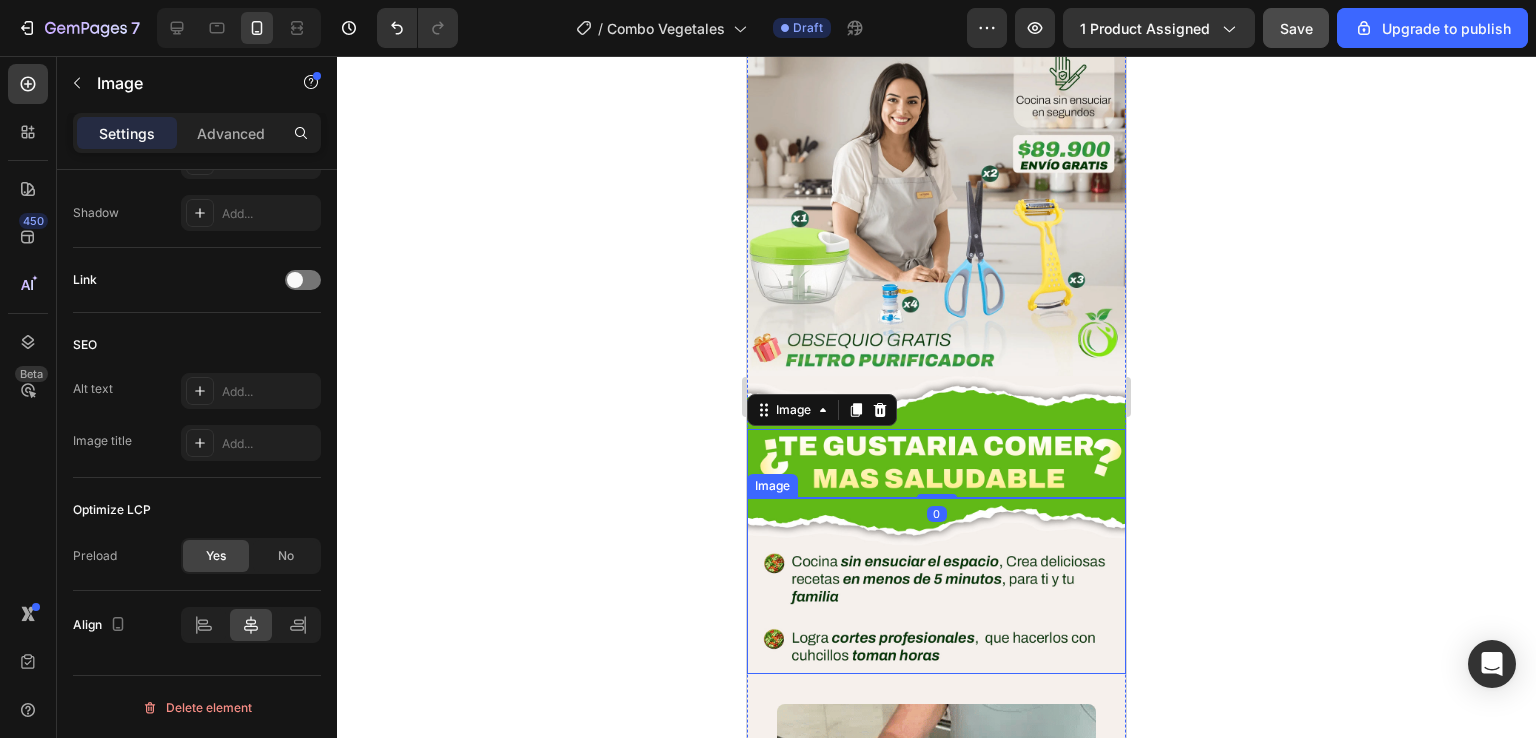 click at bounding box center [936, 585] 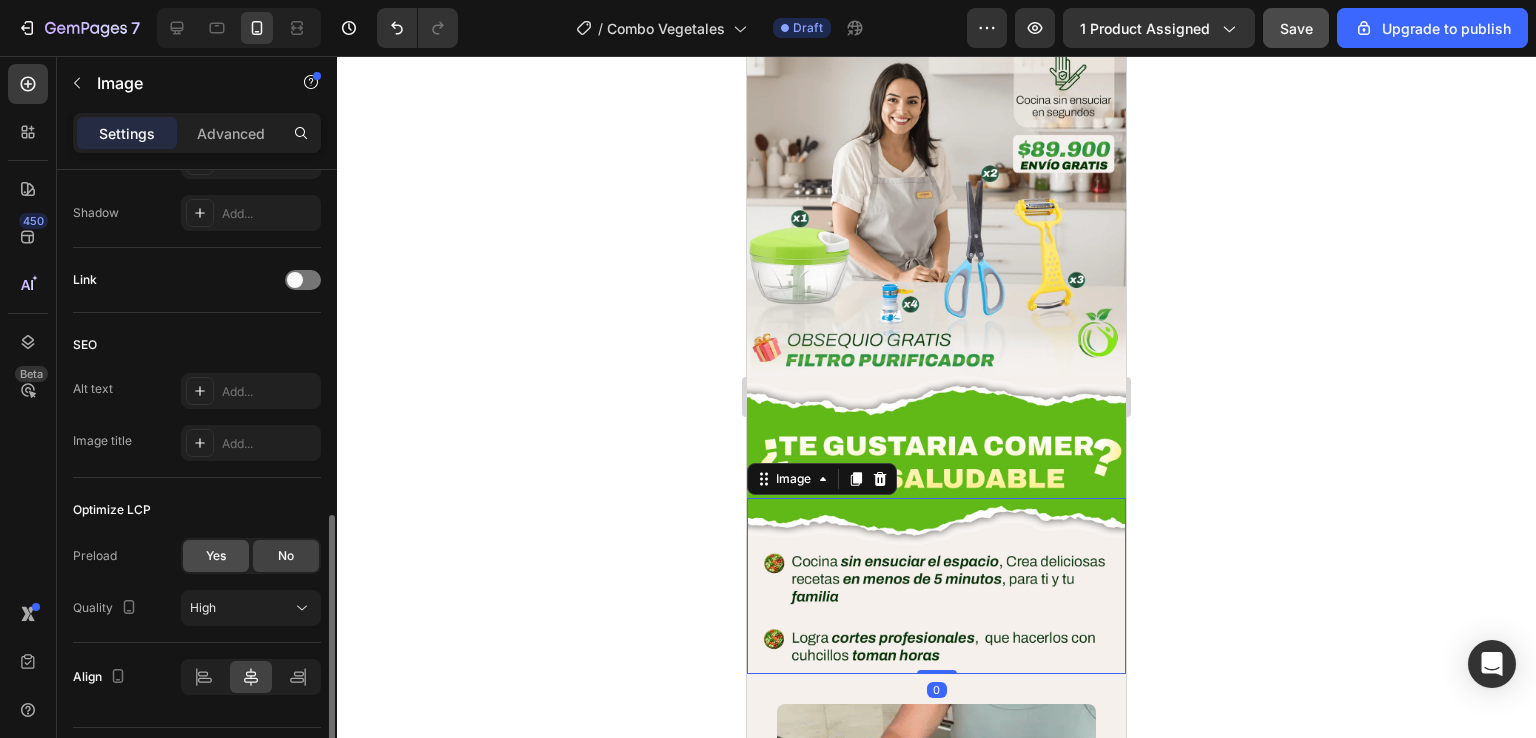 click on "Yes" 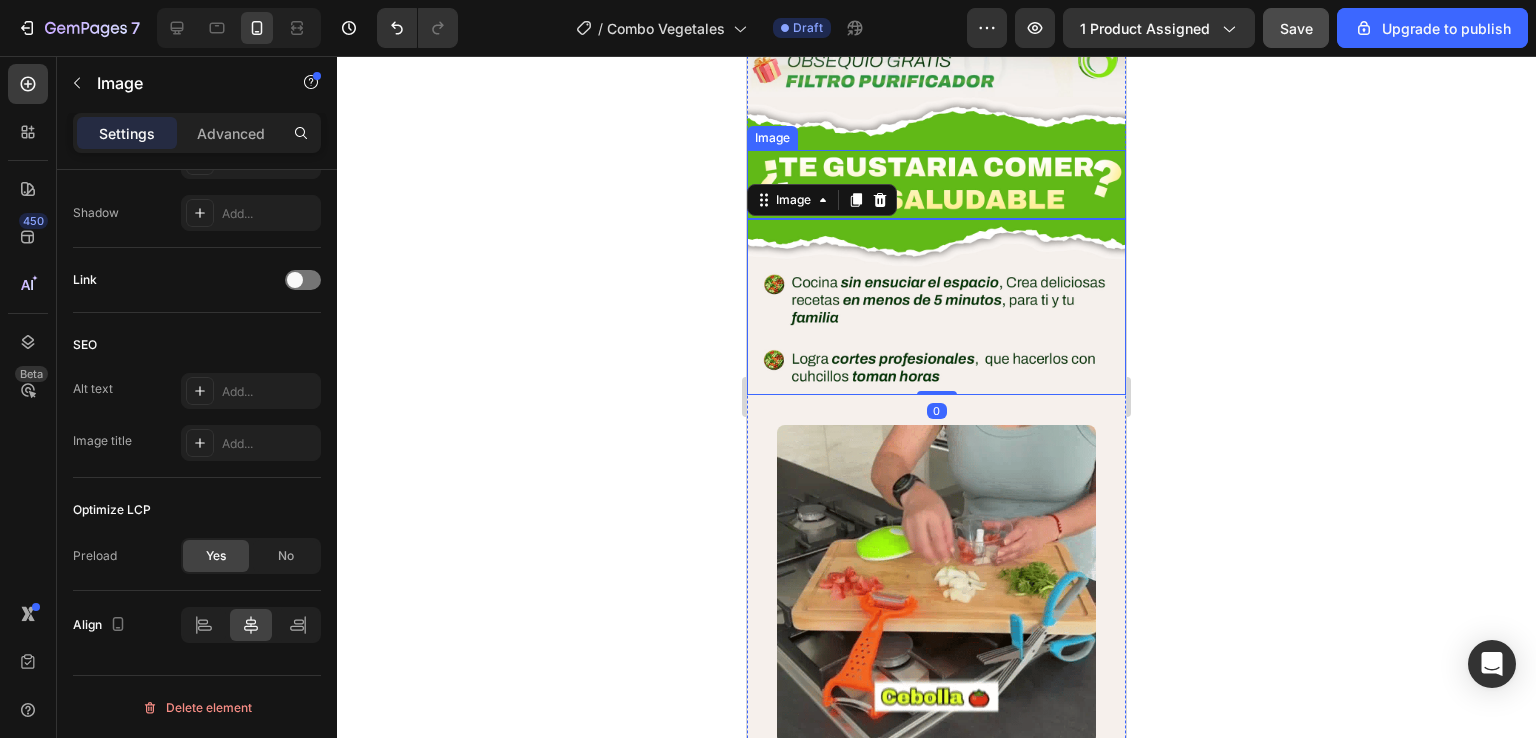 scroll, scrollTop: 1200, scrollLeft: 0, axis: vertical 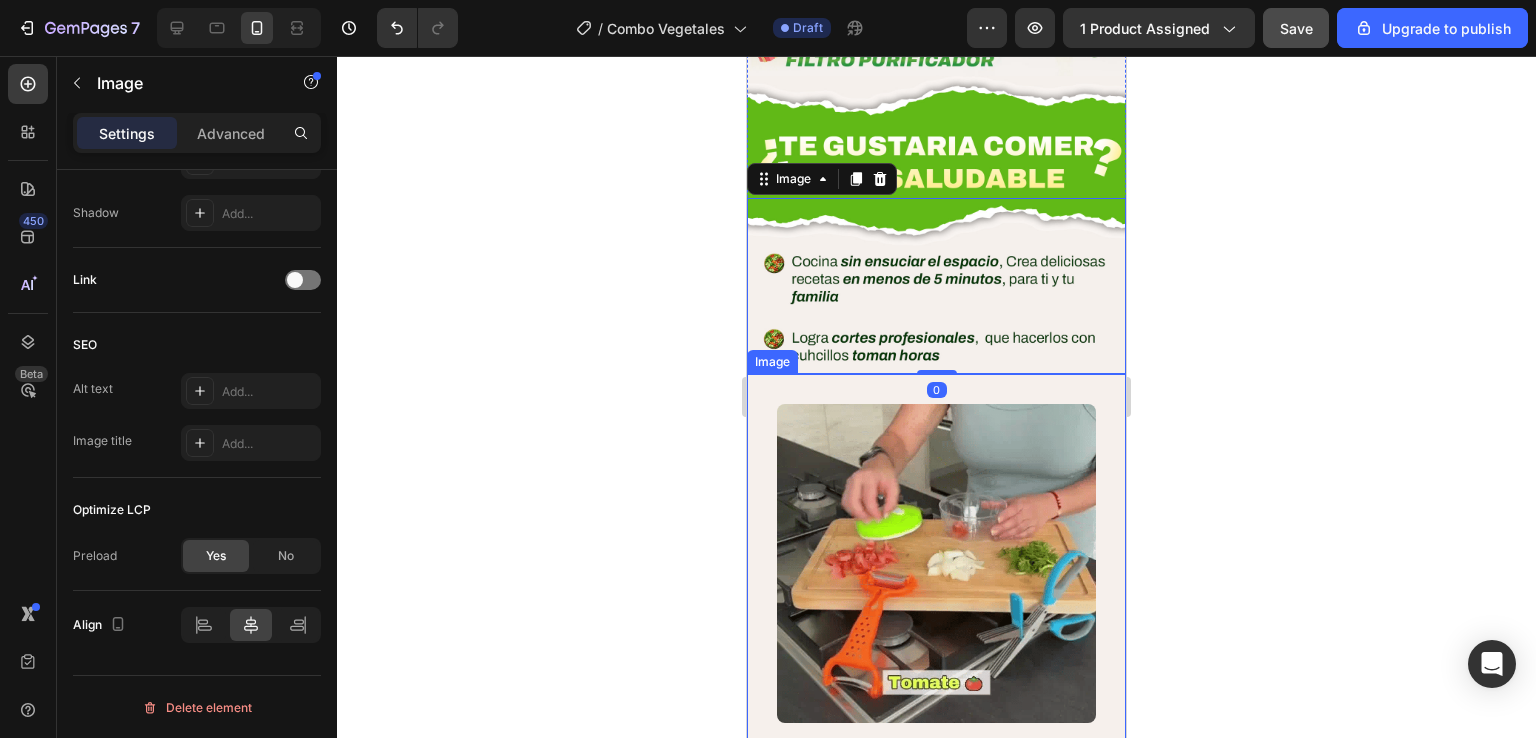 click at bounding box center [936, 563] 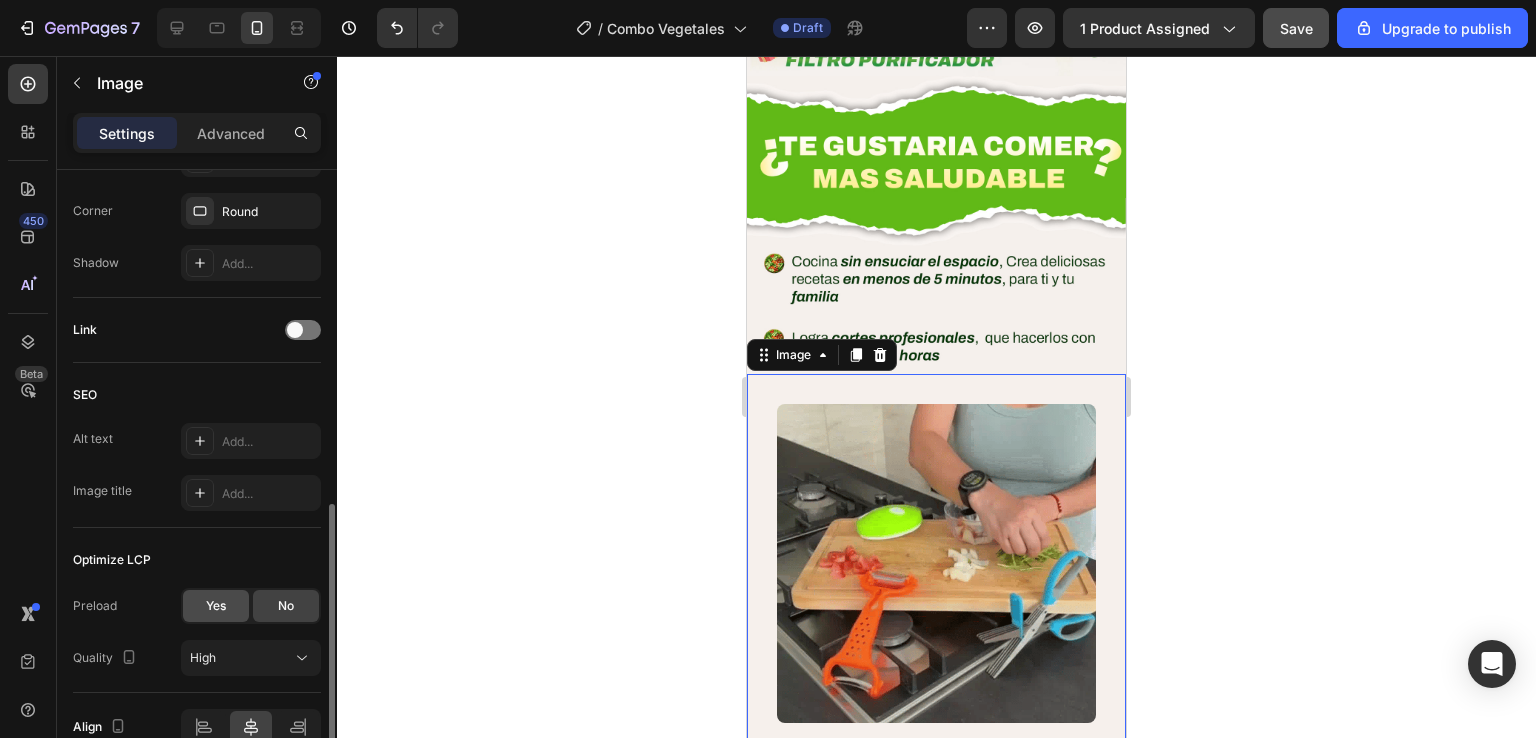 click on "Yes" 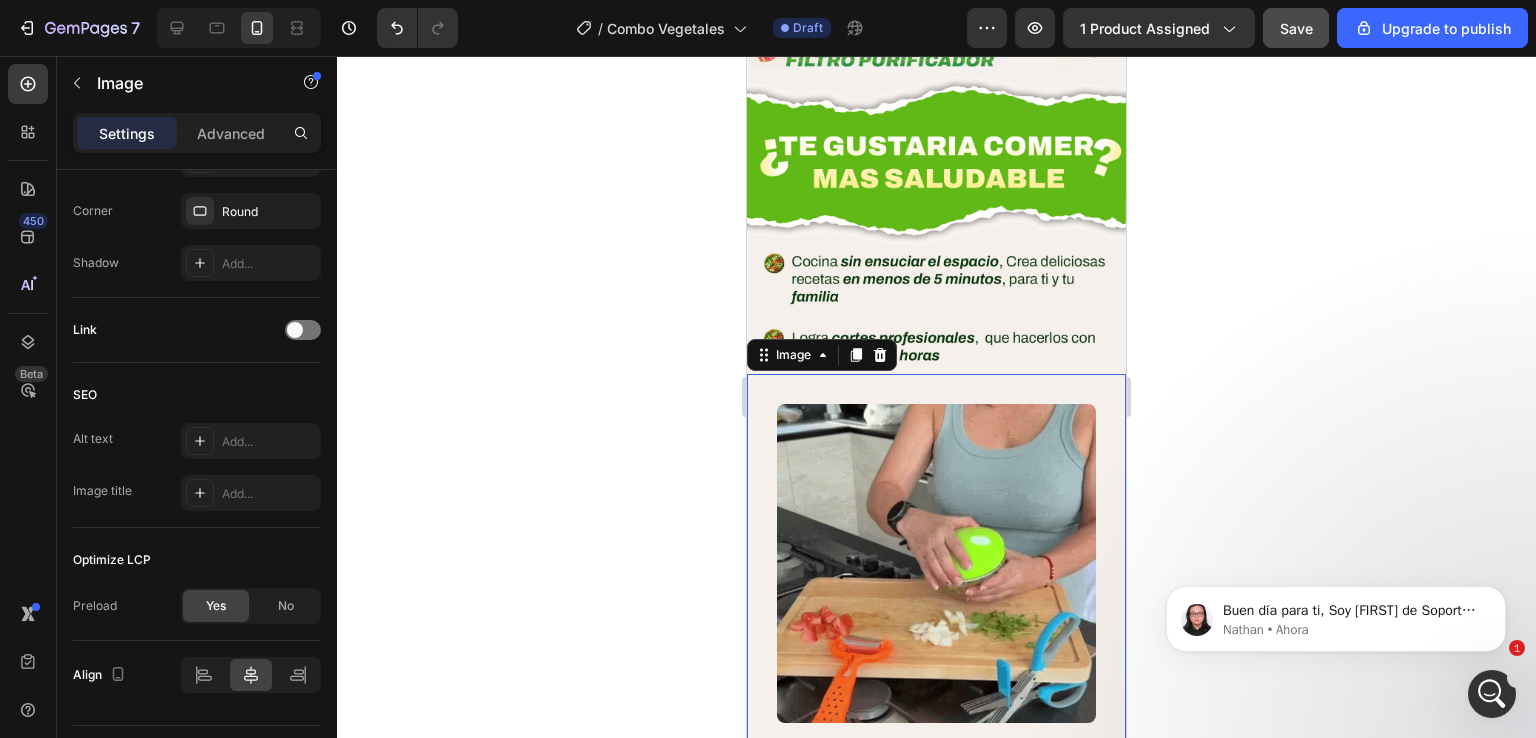 scroll, scrollTop: 0, scrollLeft: 0, axis: both 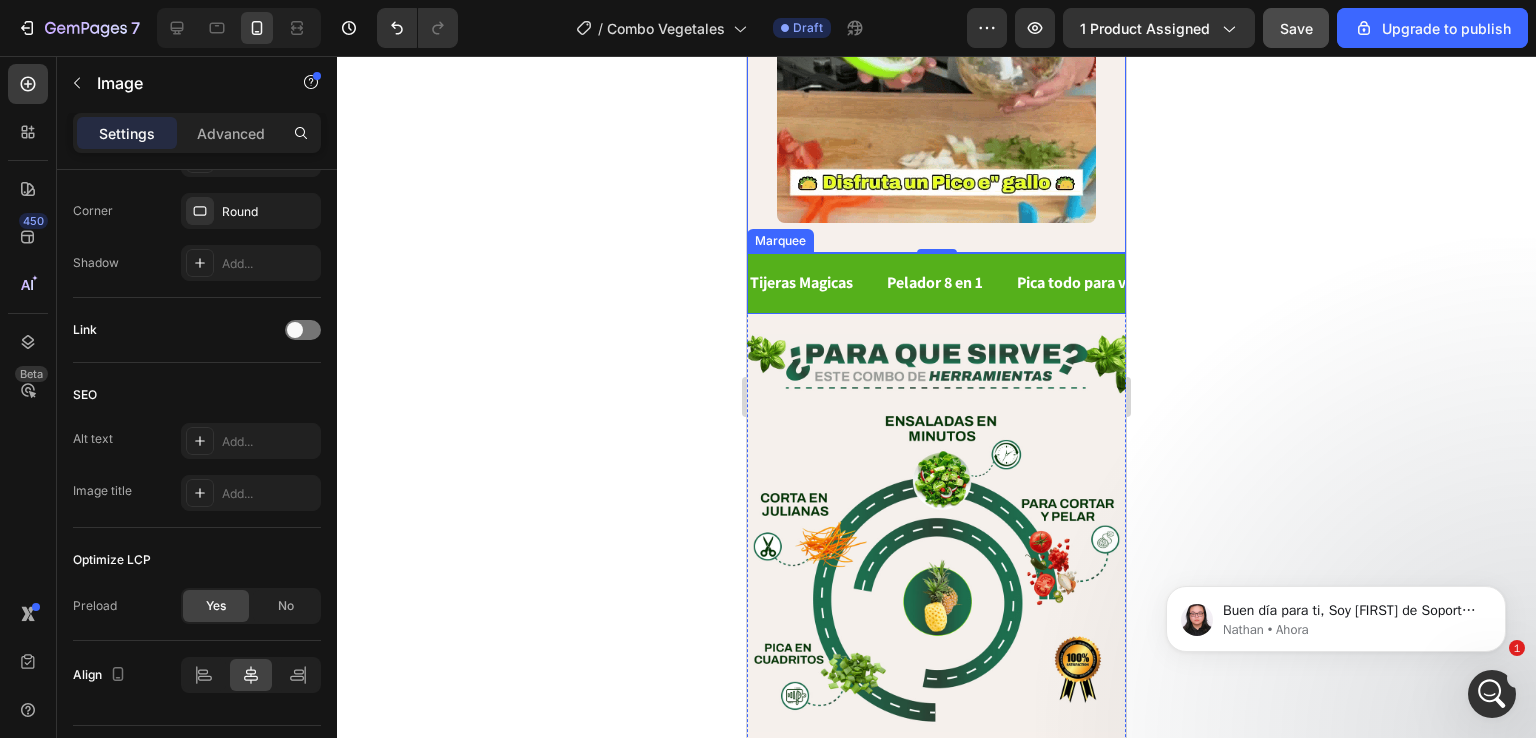 click on "Pelador 8 en 1  Text" at bounding box center [950, 283] 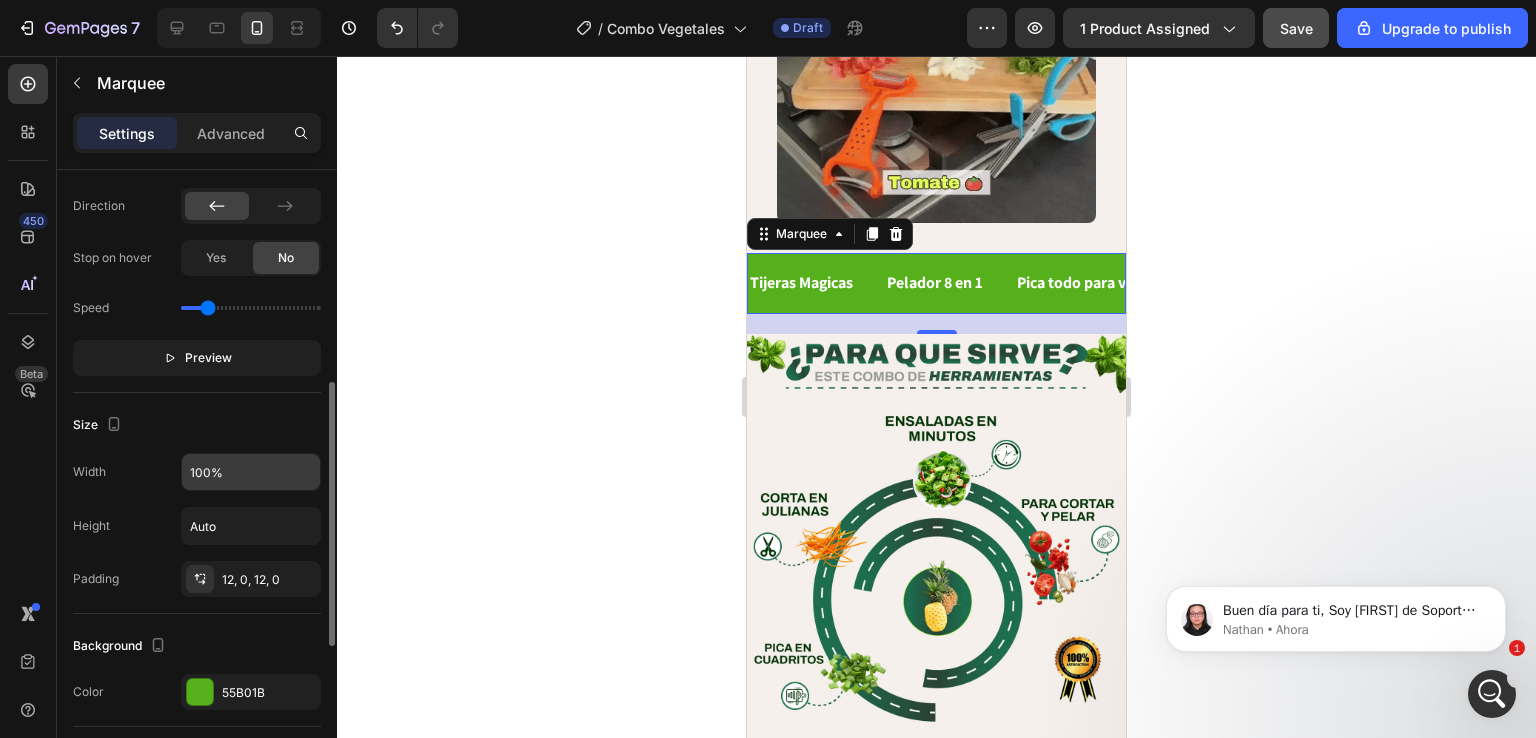 scroll, scrollTop: 851, scrollLeft: 0, axis: vertical 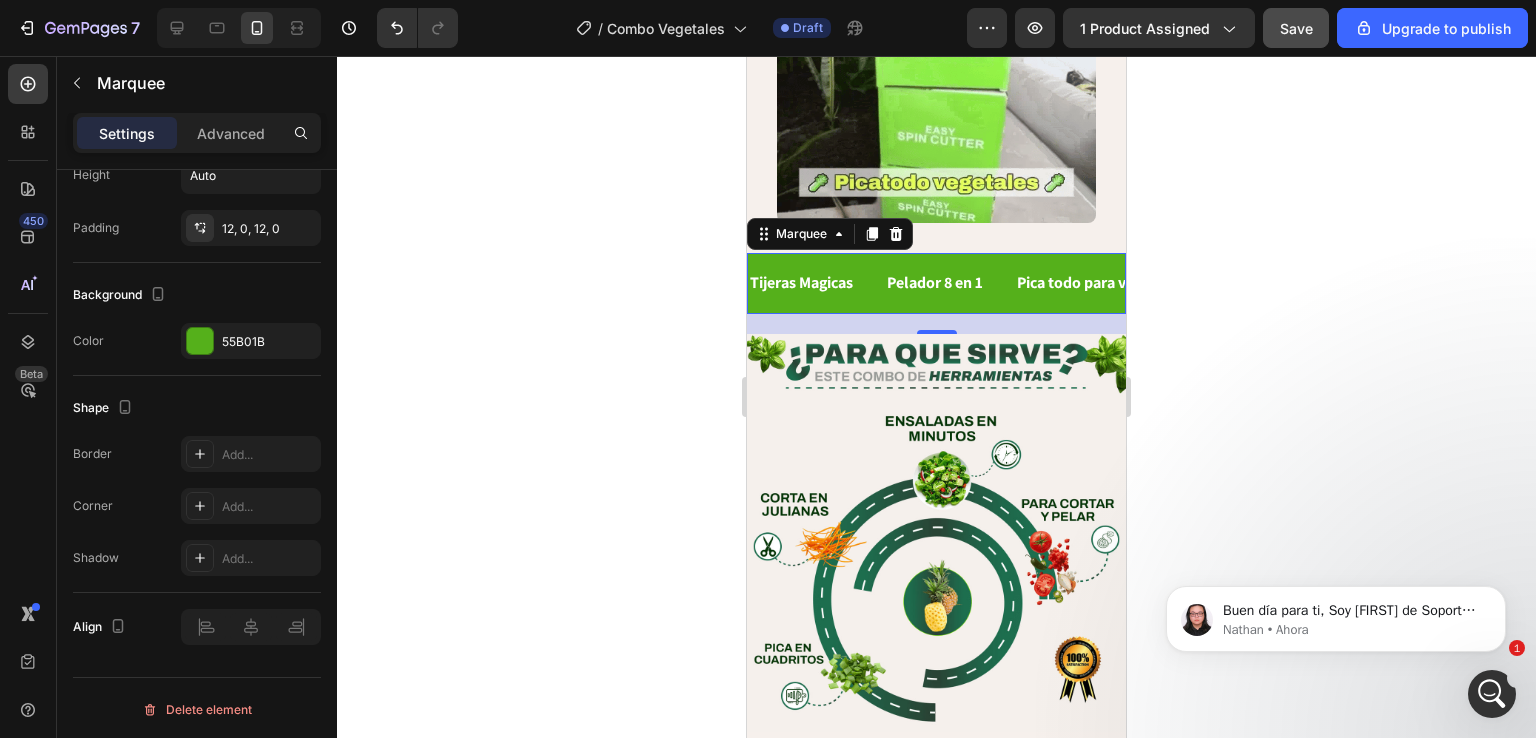 click on "20" at bounding box center [937, 350] 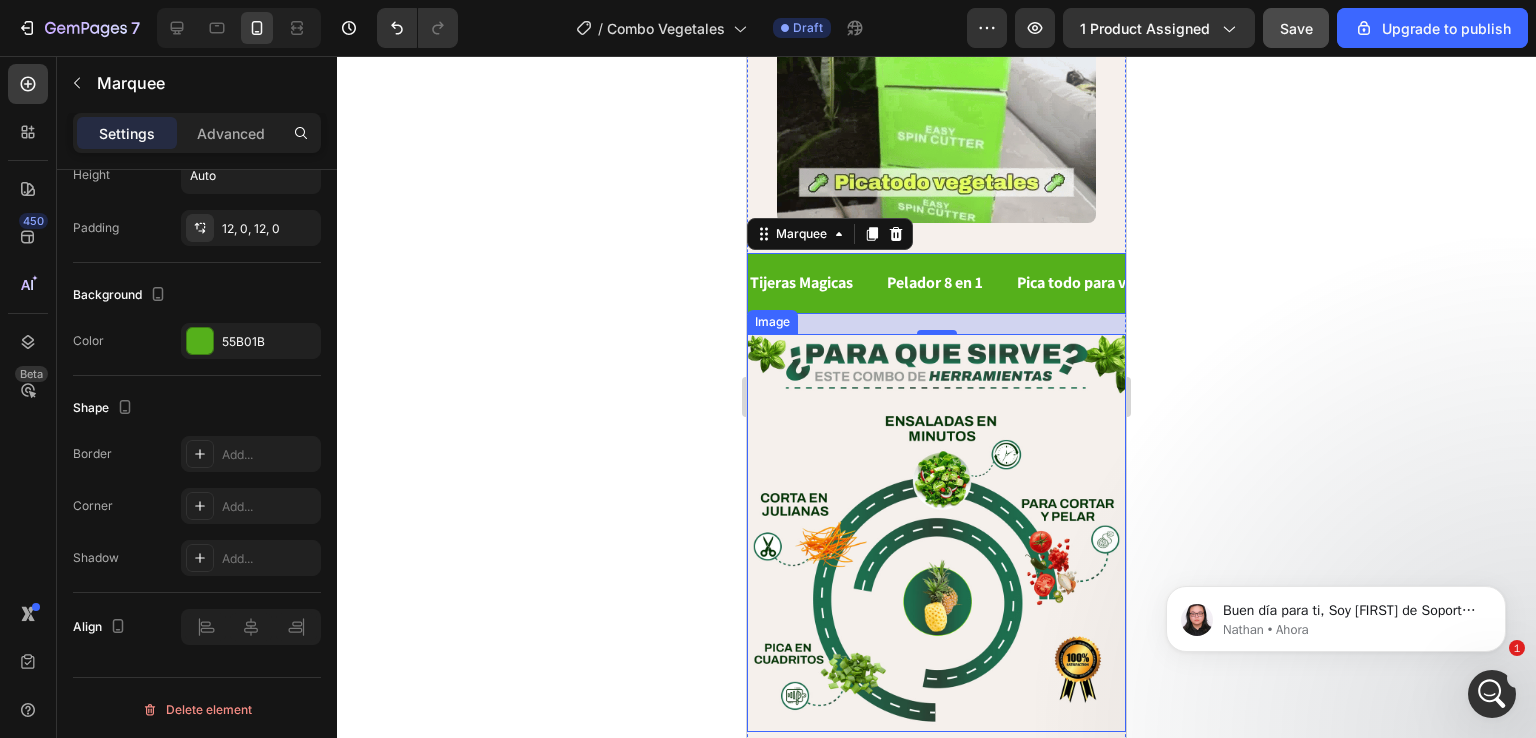 click at bounding box center (936, 533) 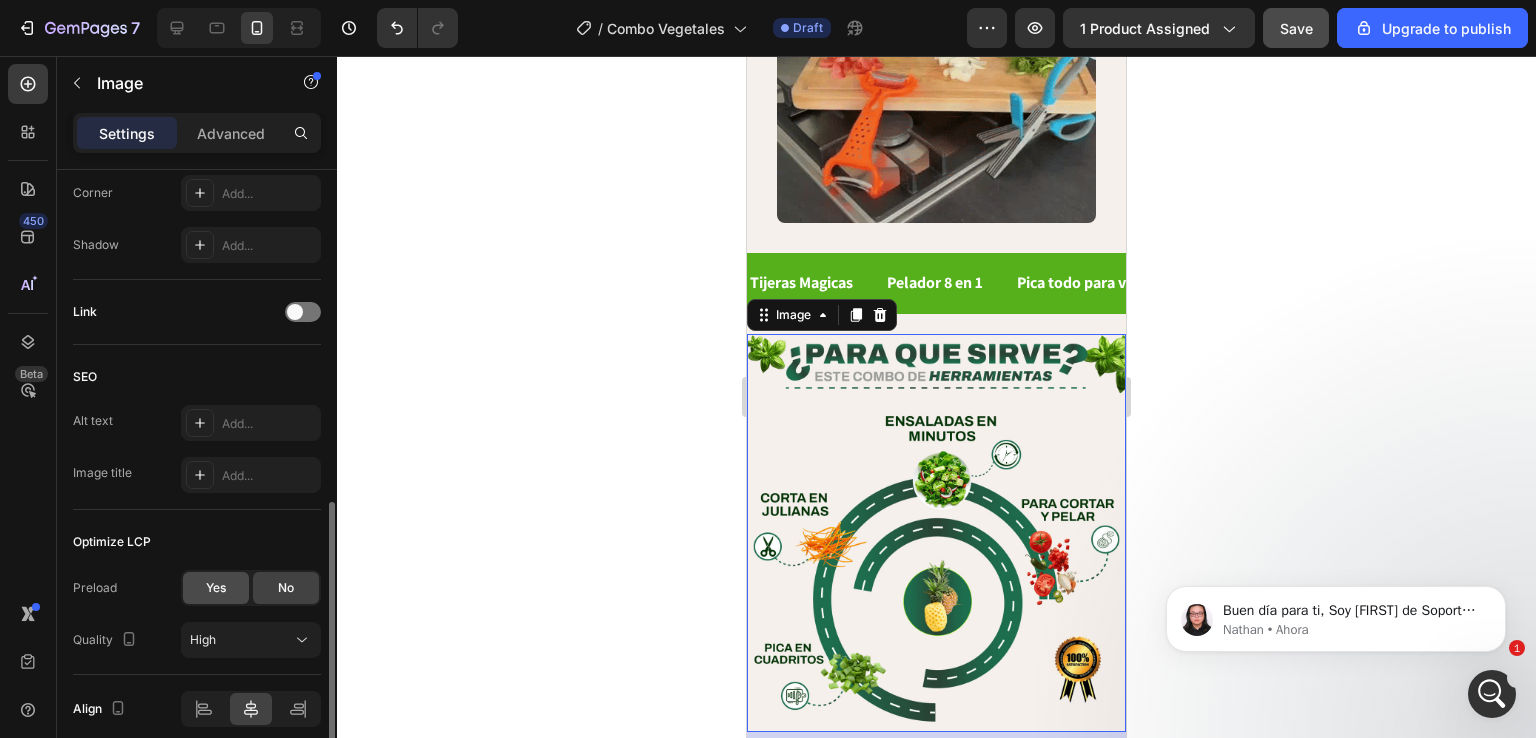 scroll, scrollTop: 884, scrollLeft: 0, axis: vertical 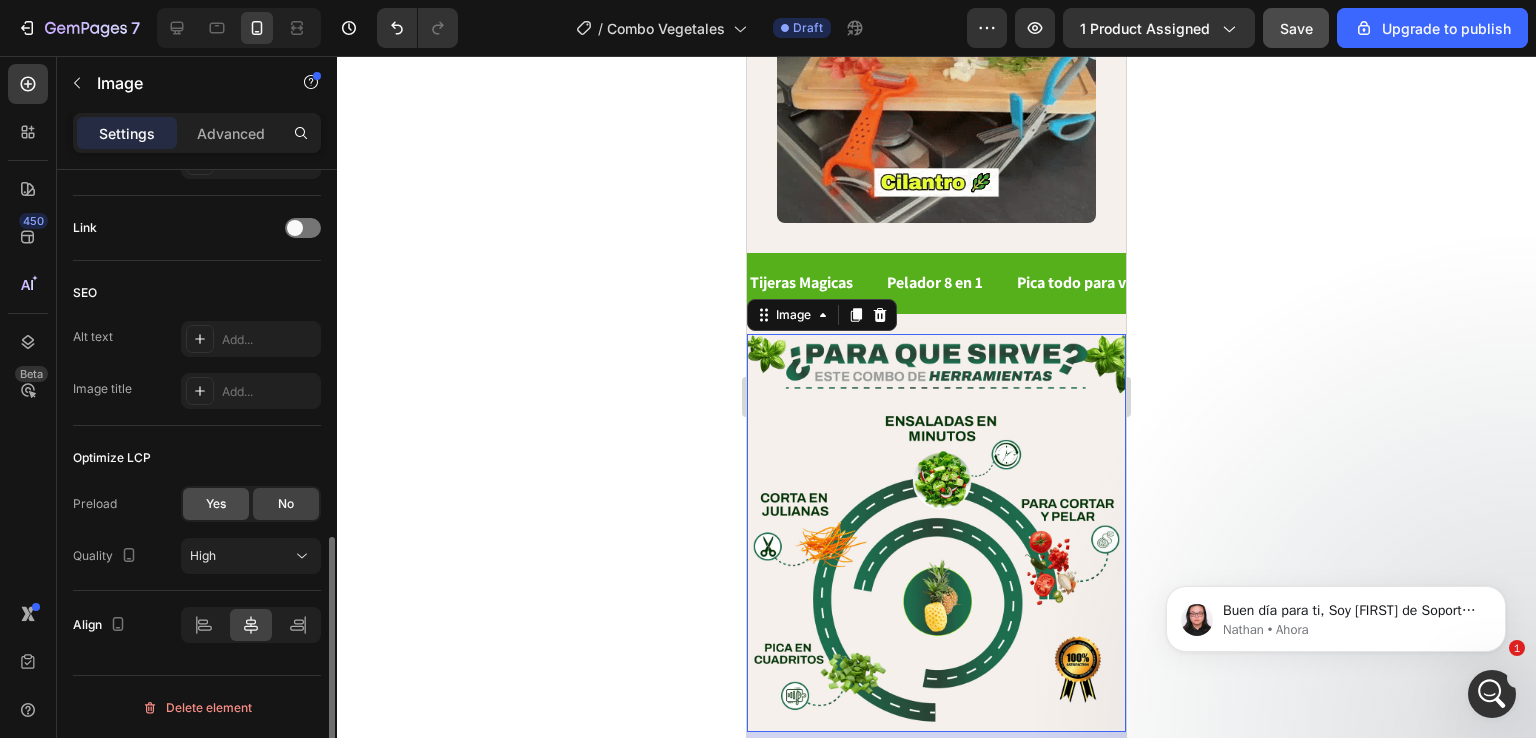 click on "Yes" 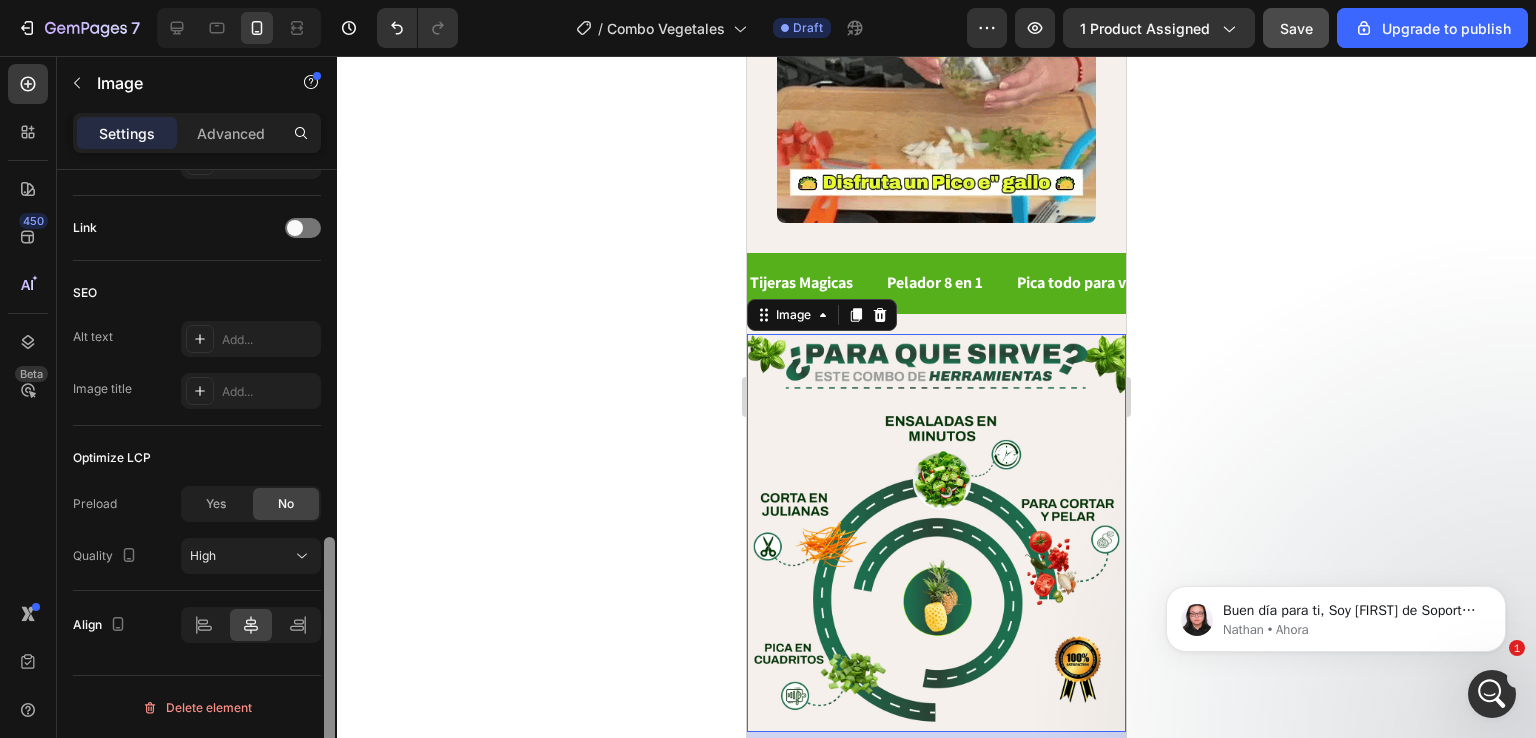 scroll, scrollTop: 832, scrollLeft: 0, axis: vertical 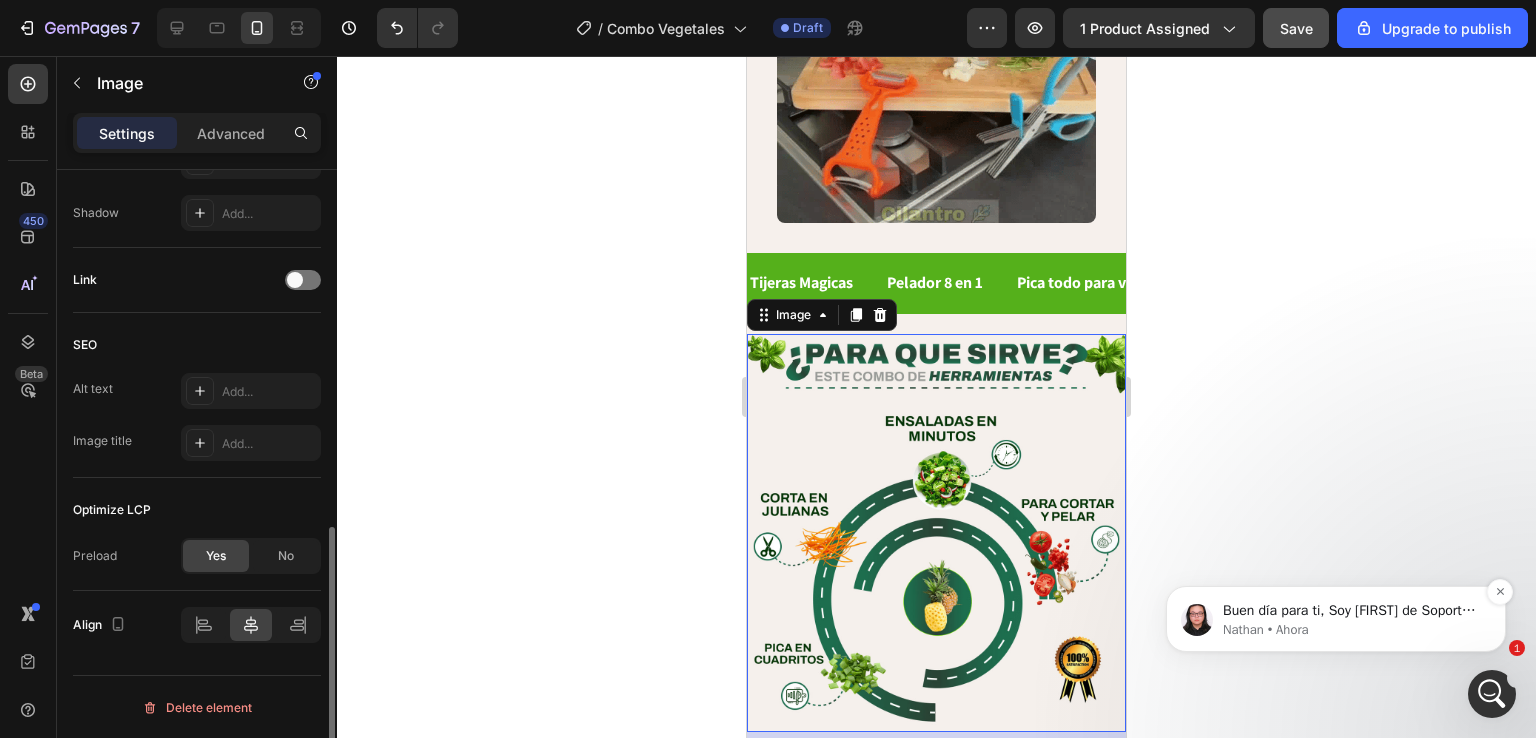 click on "Nathan • Ahora" at bounding box center [1352, 630] 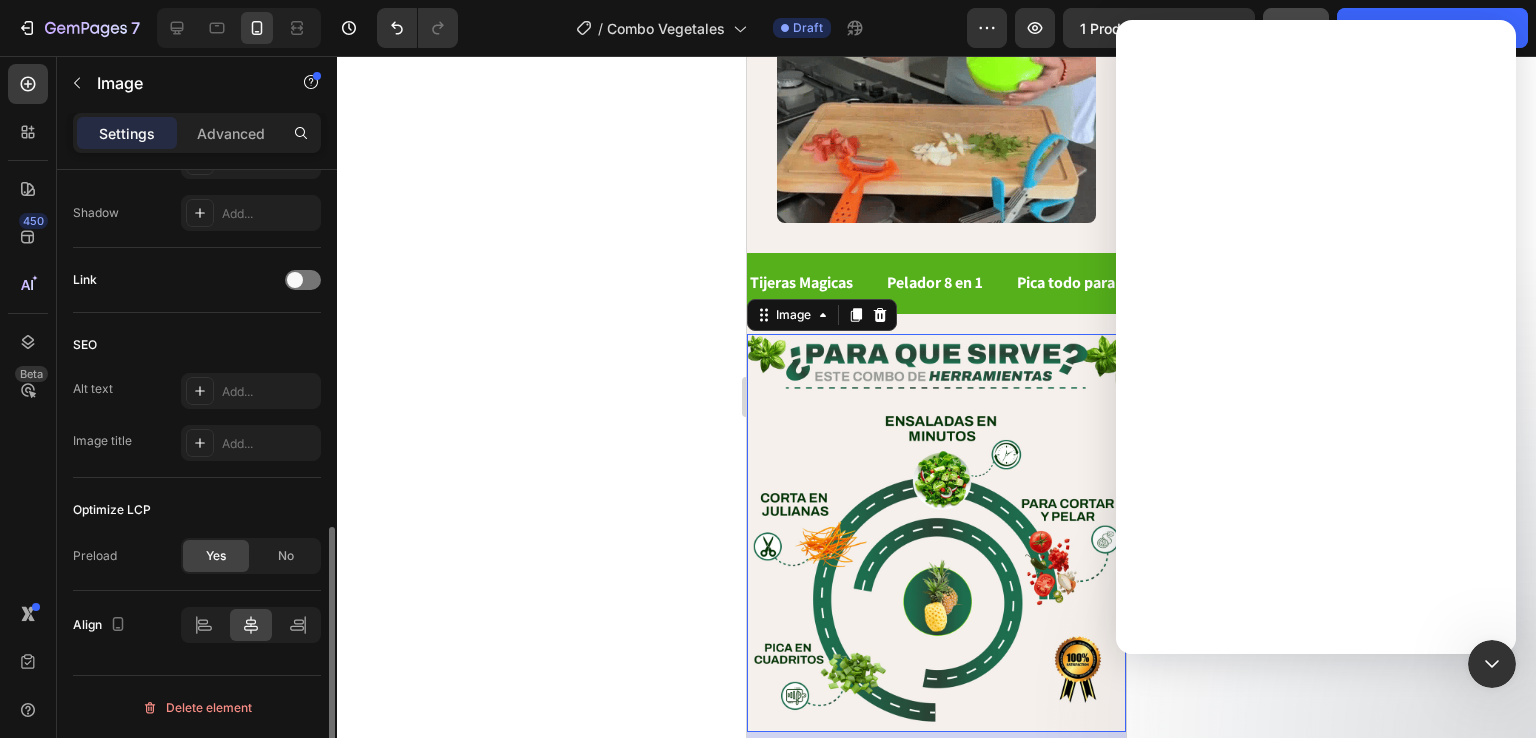 scroll, scrollTop: 0, scrollLeft: 0, axis: both 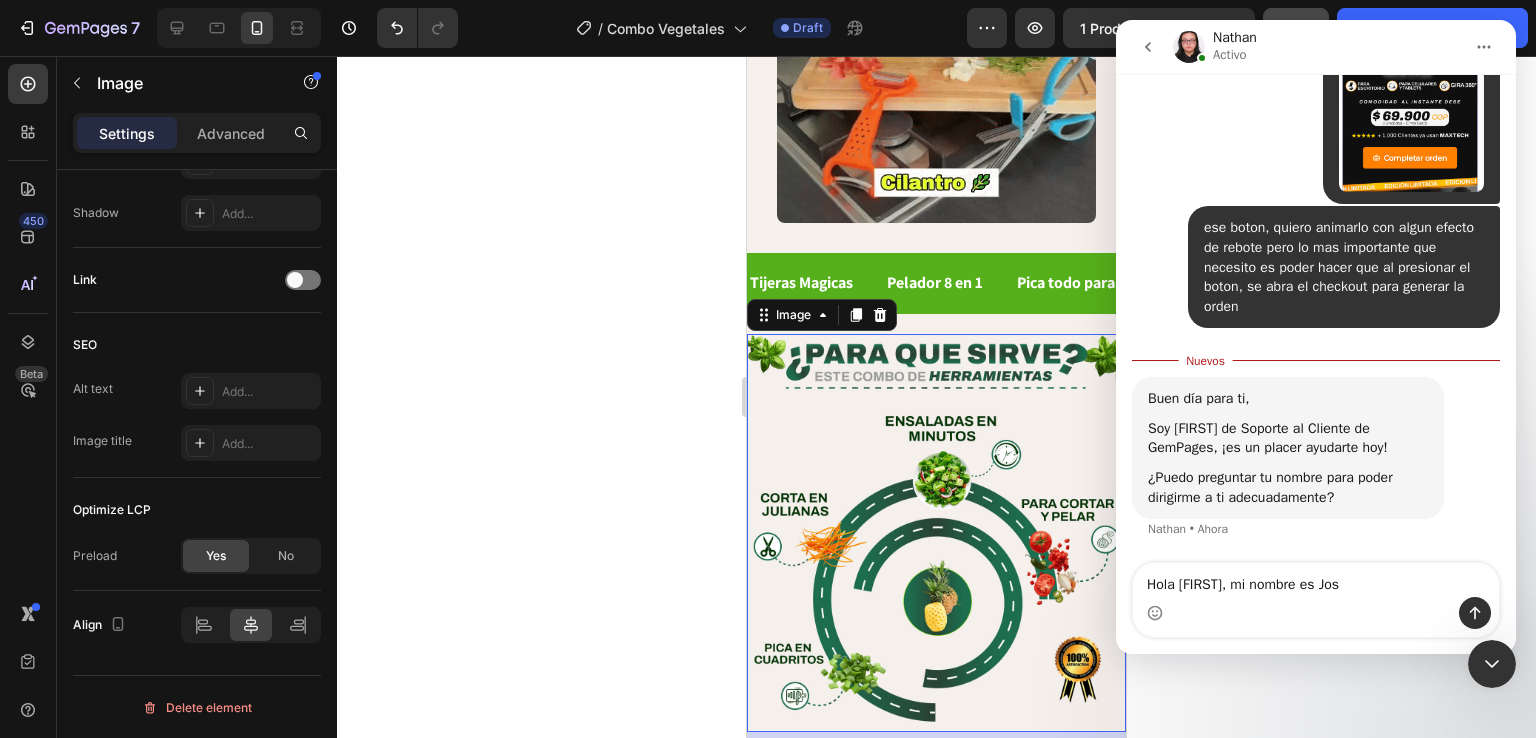 type on "Hola Nathan, mi nombre es Jose" 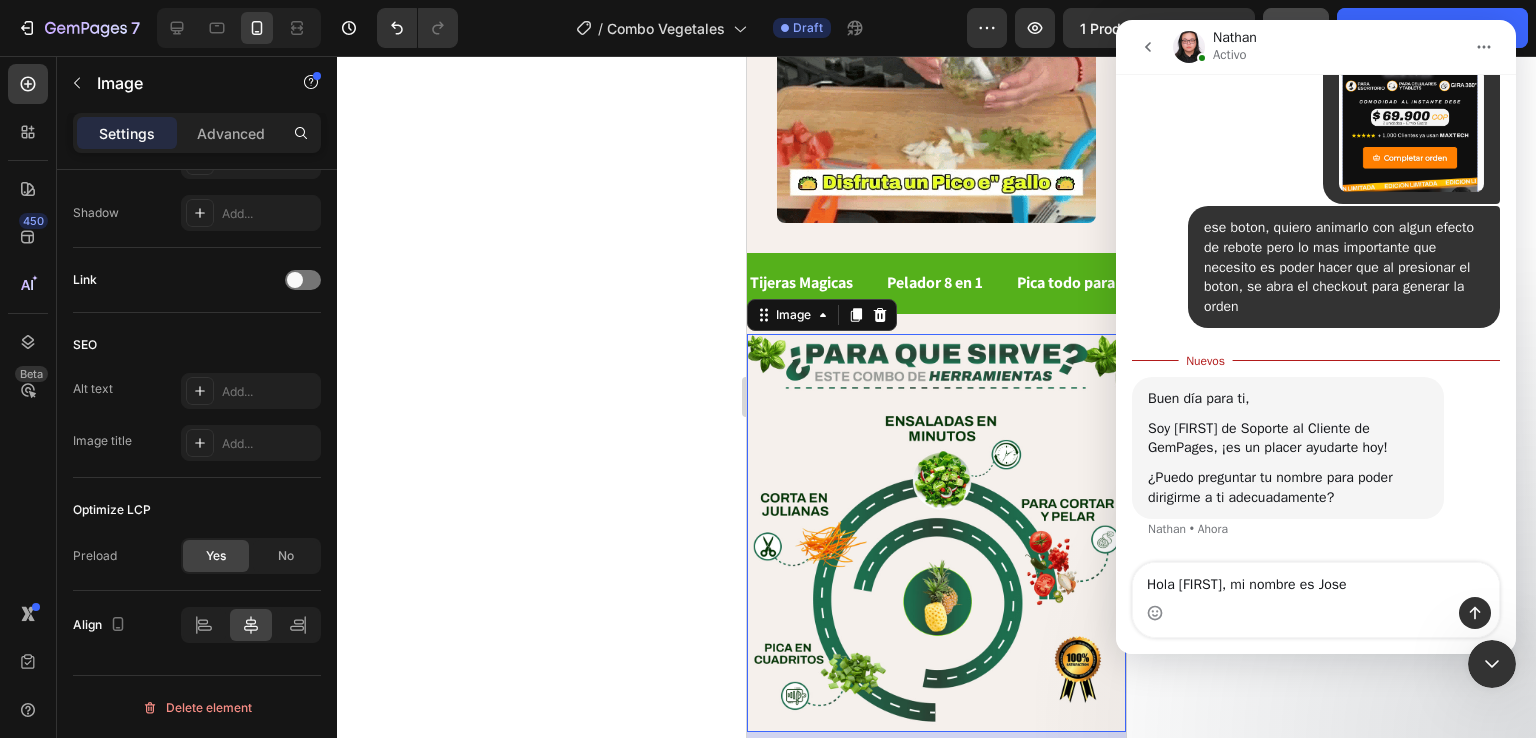 type 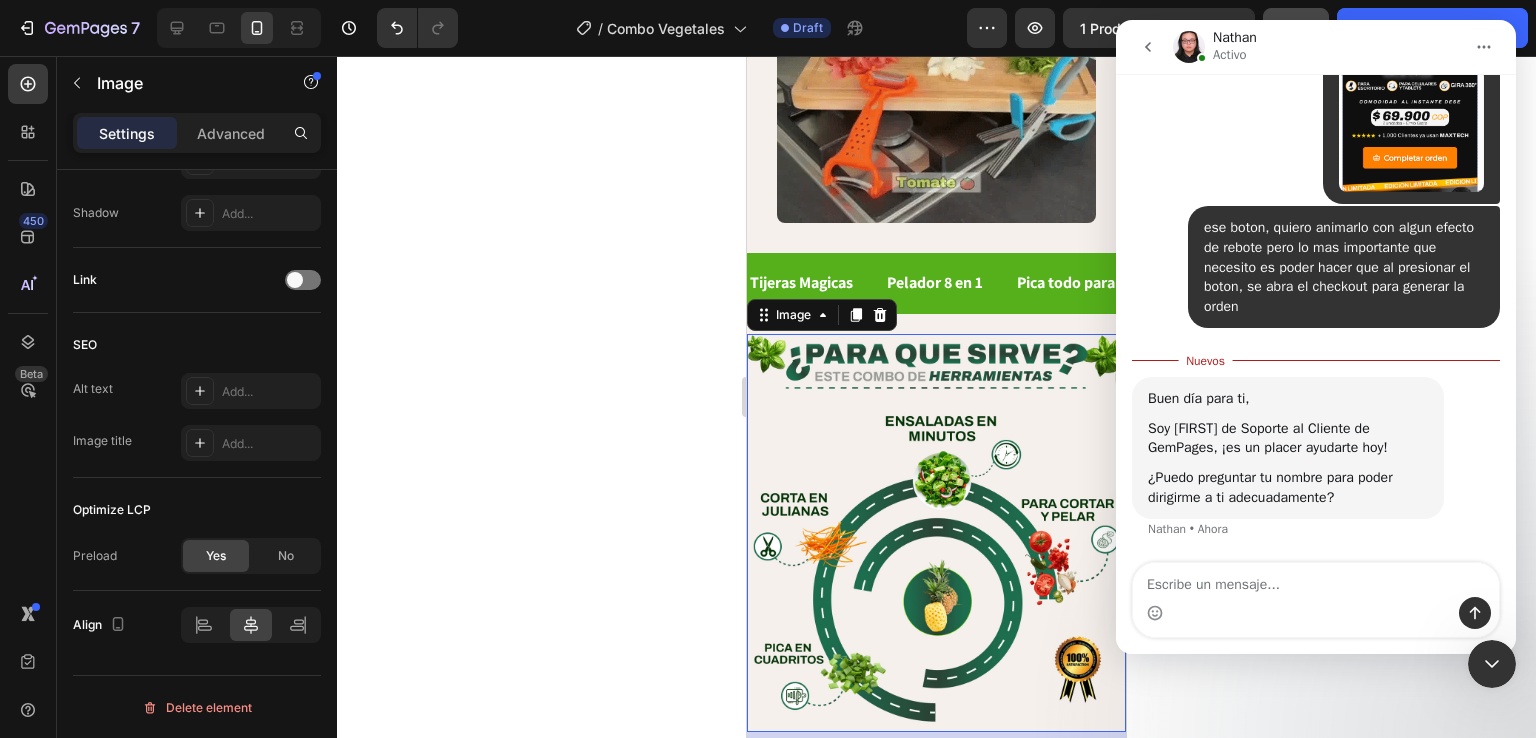 scroll, scrollTop: 674, scrollLeft: 0, axis: vertical 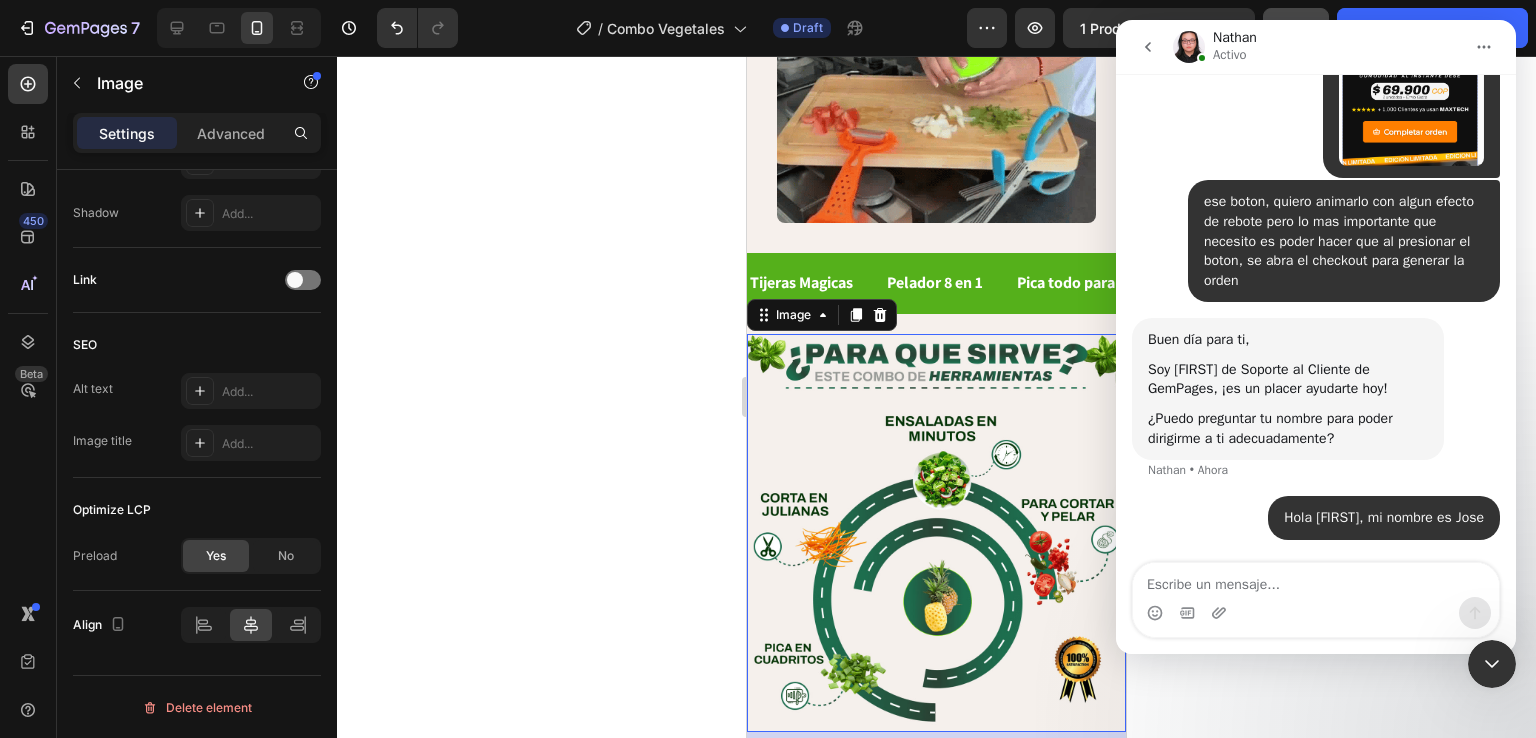 click 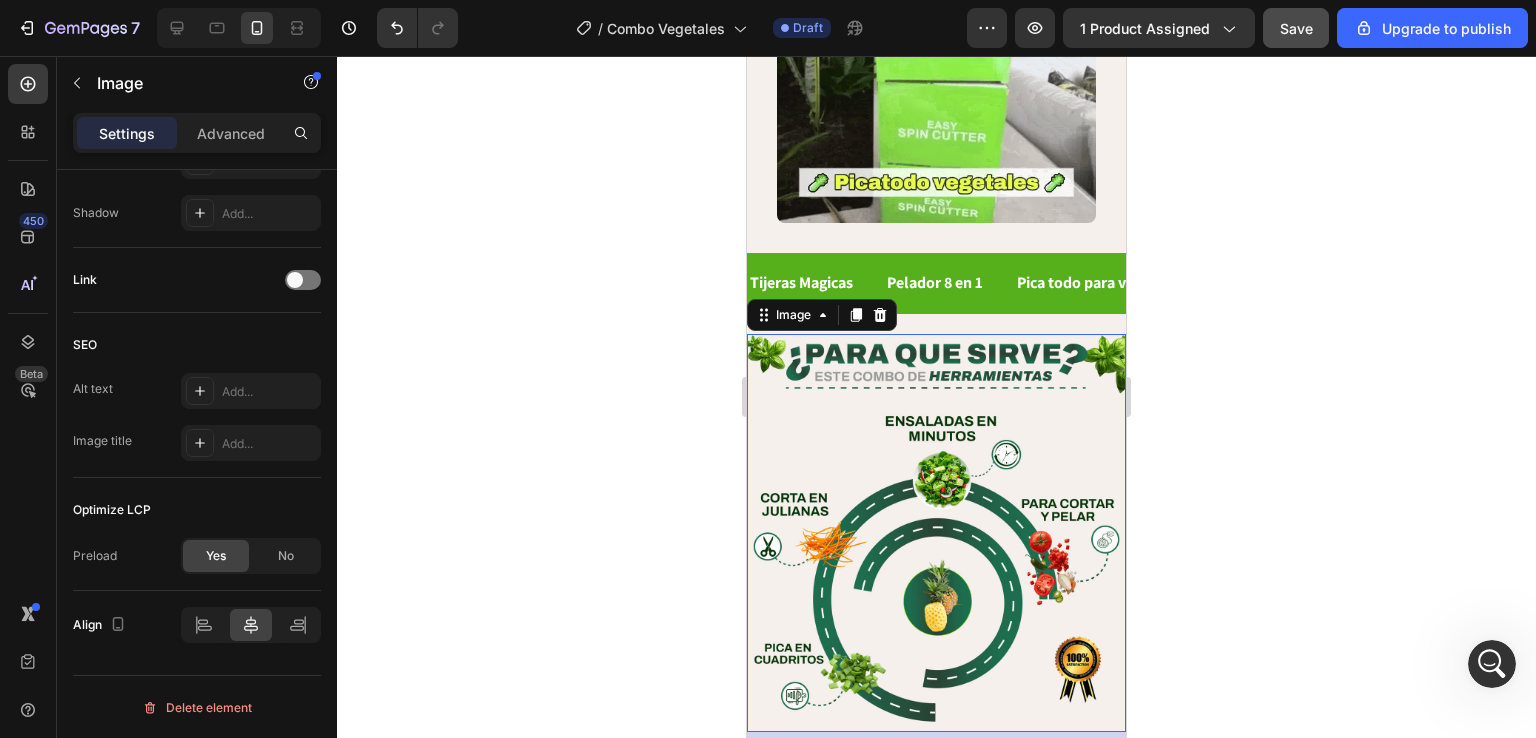 scroll, scrollTop: 0, scrollLeft: 0, axis: both 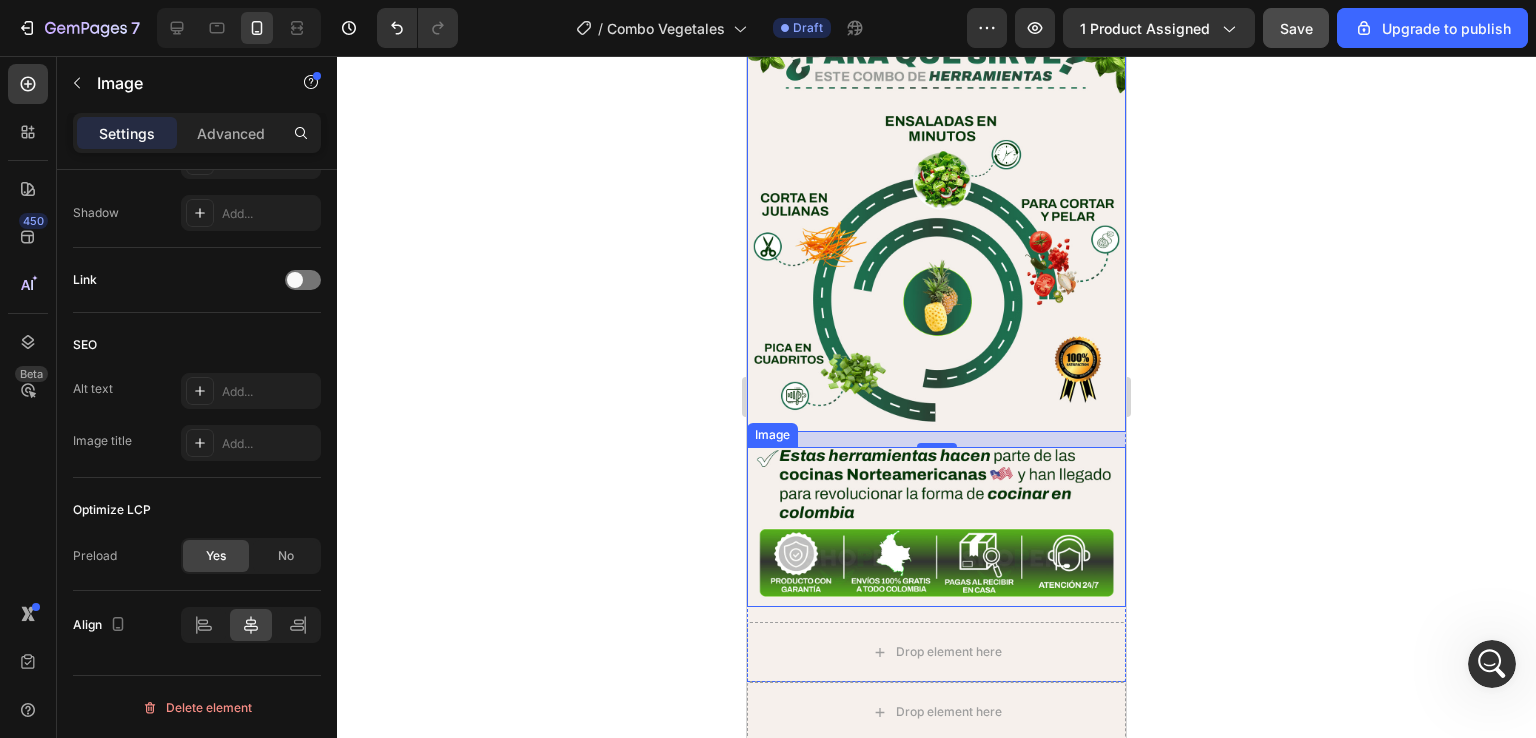 click at bounding box center [936, 527] 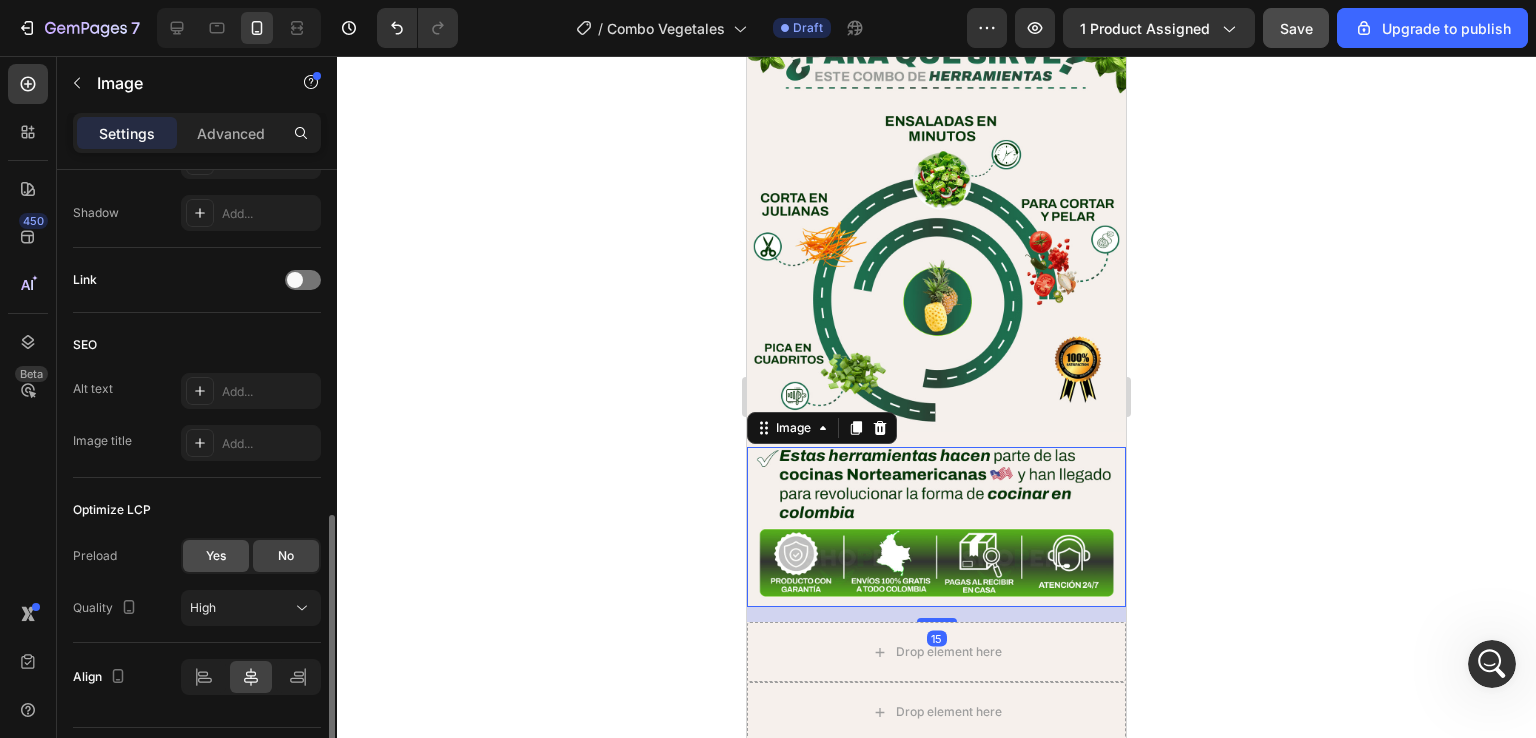 click on "Yes" 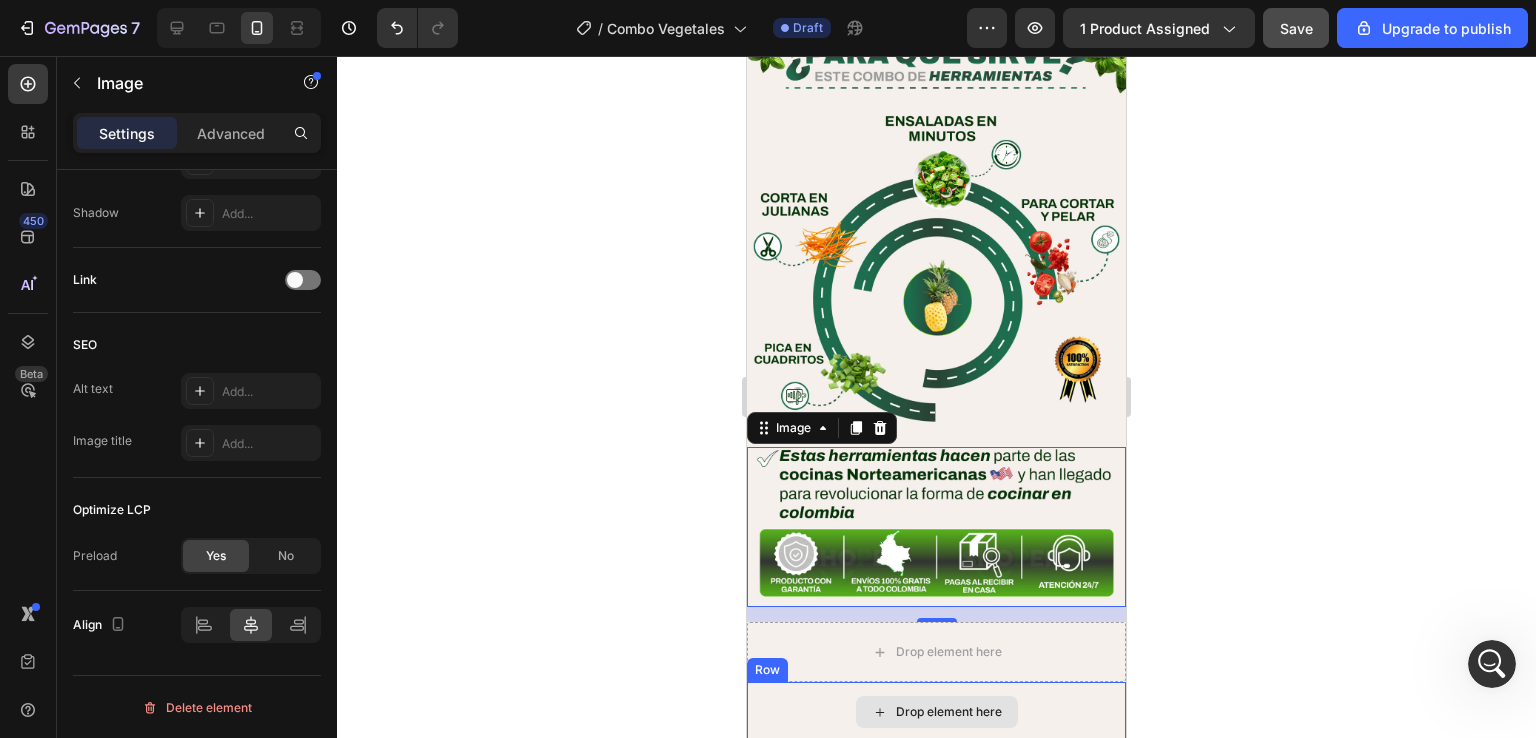 scroll, scrollTop: 2200, scrollLeft: 0, axis: vertical 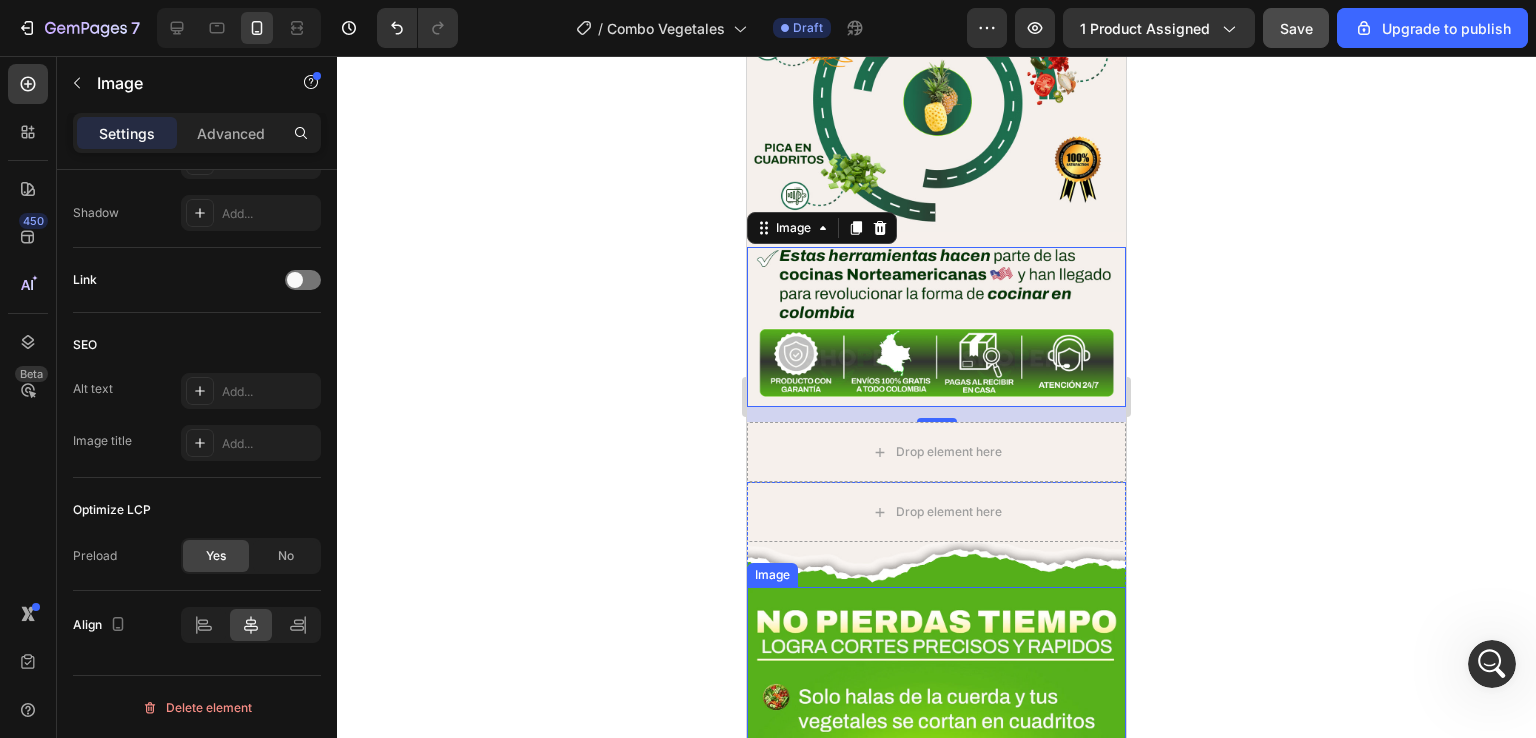 click at bounding box center [936, 816] 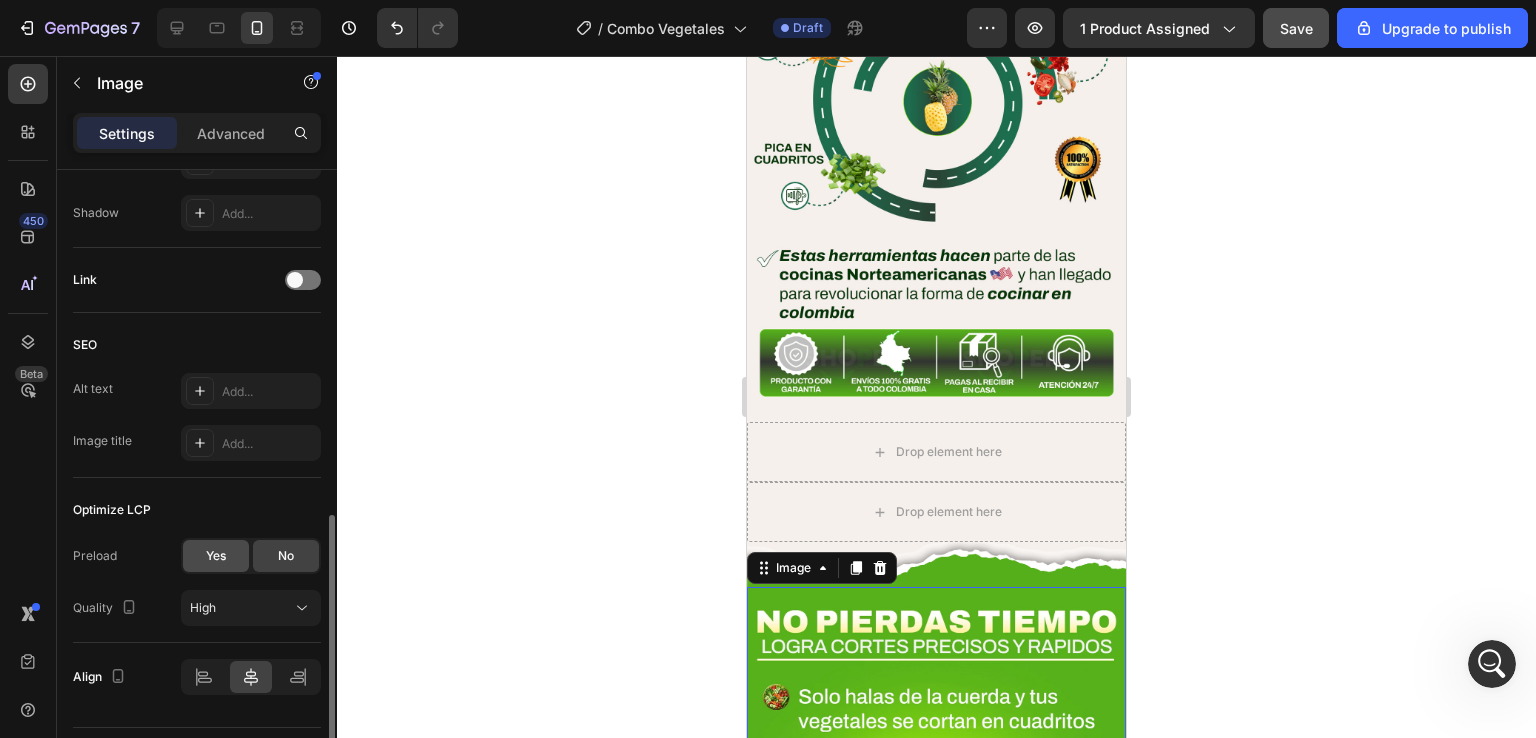 click on "Yes" 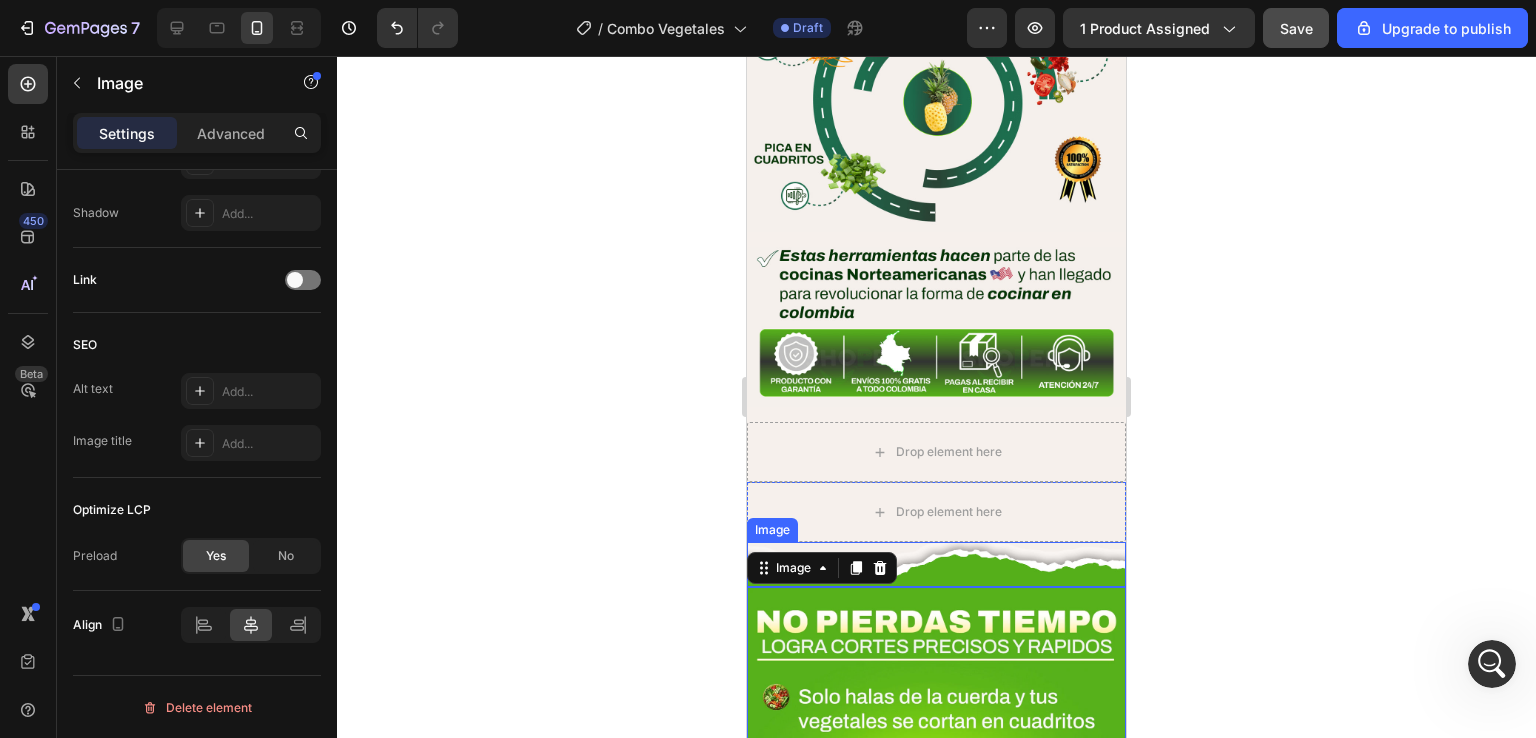 click at bounding box center (936, 564) 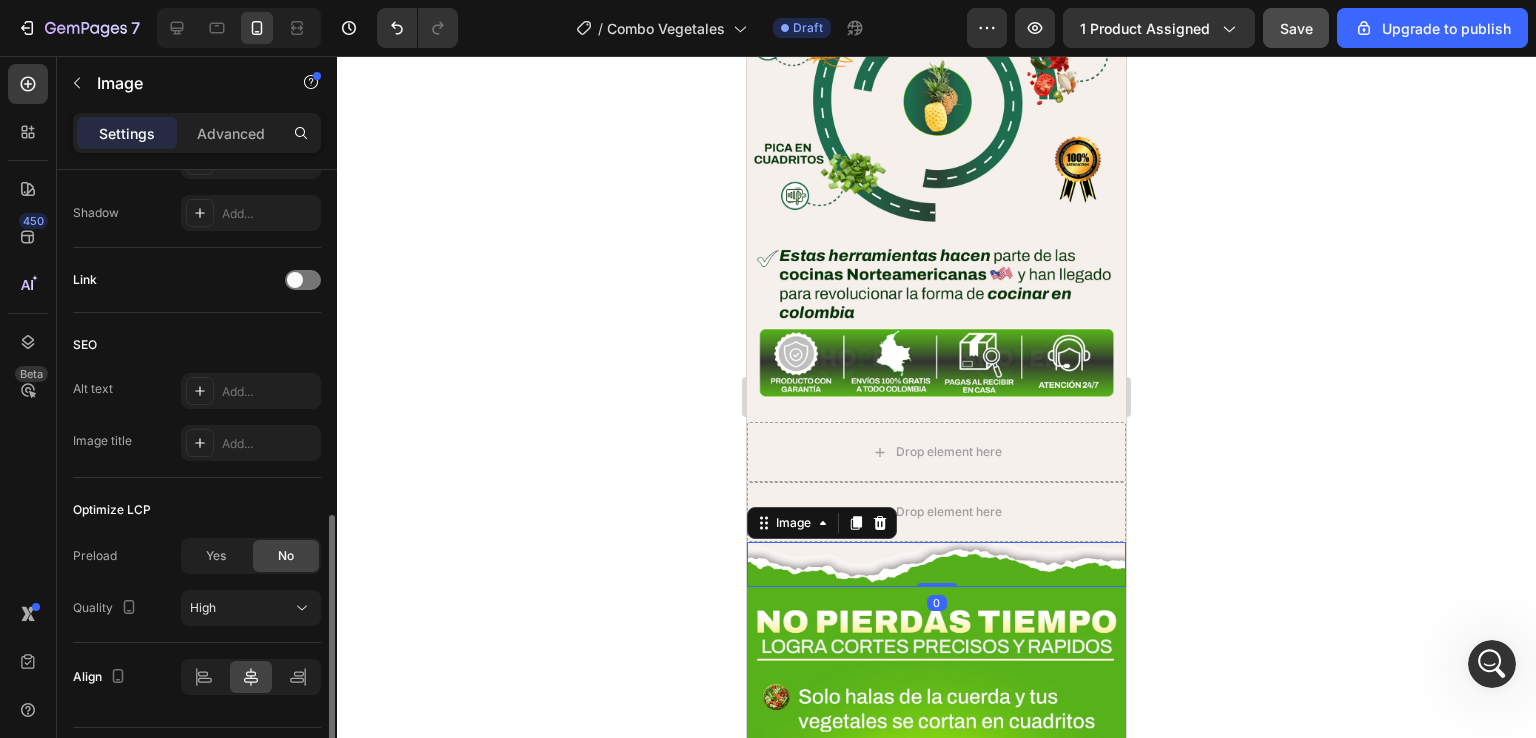 click on "Optimize LCP Preload Yes No Quality High" 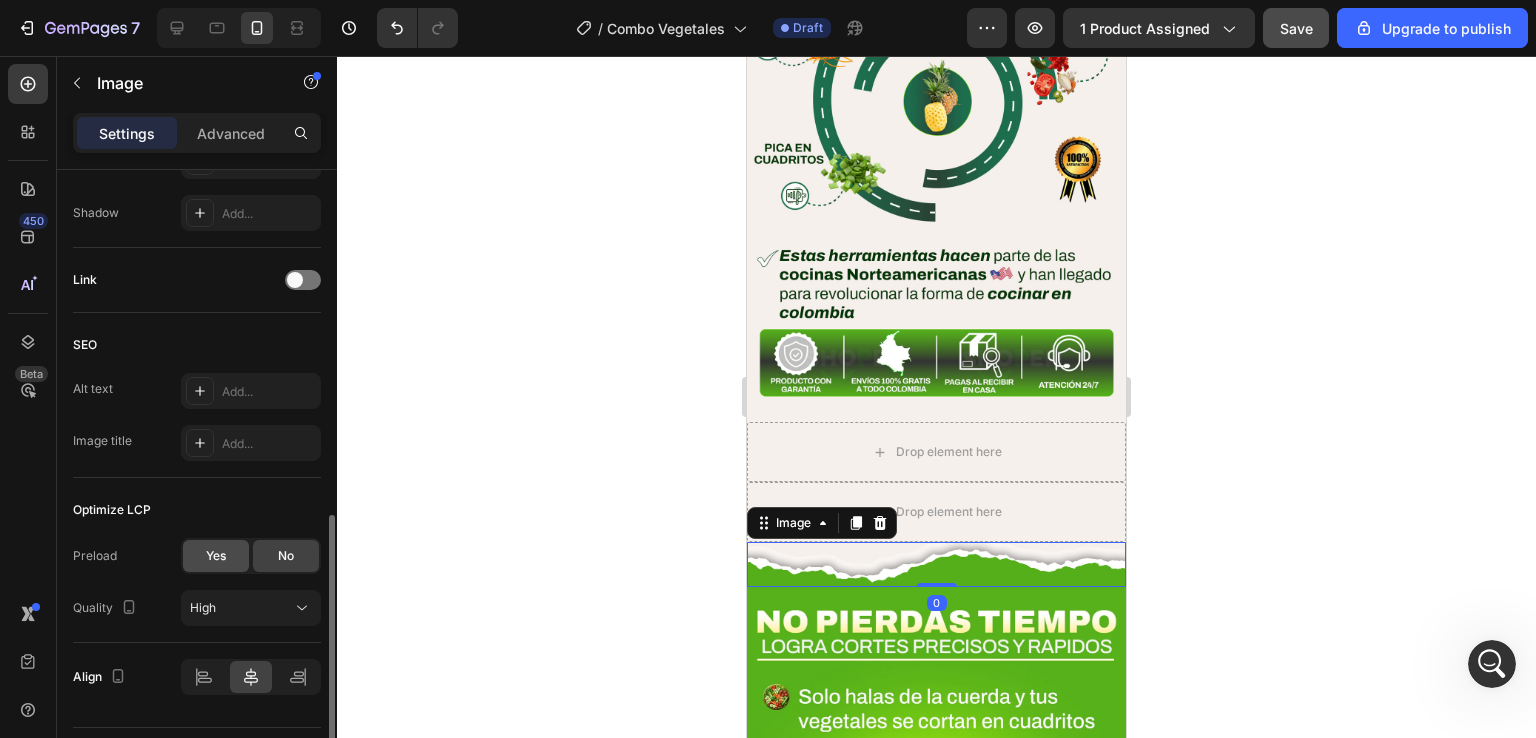 click on "Yes" 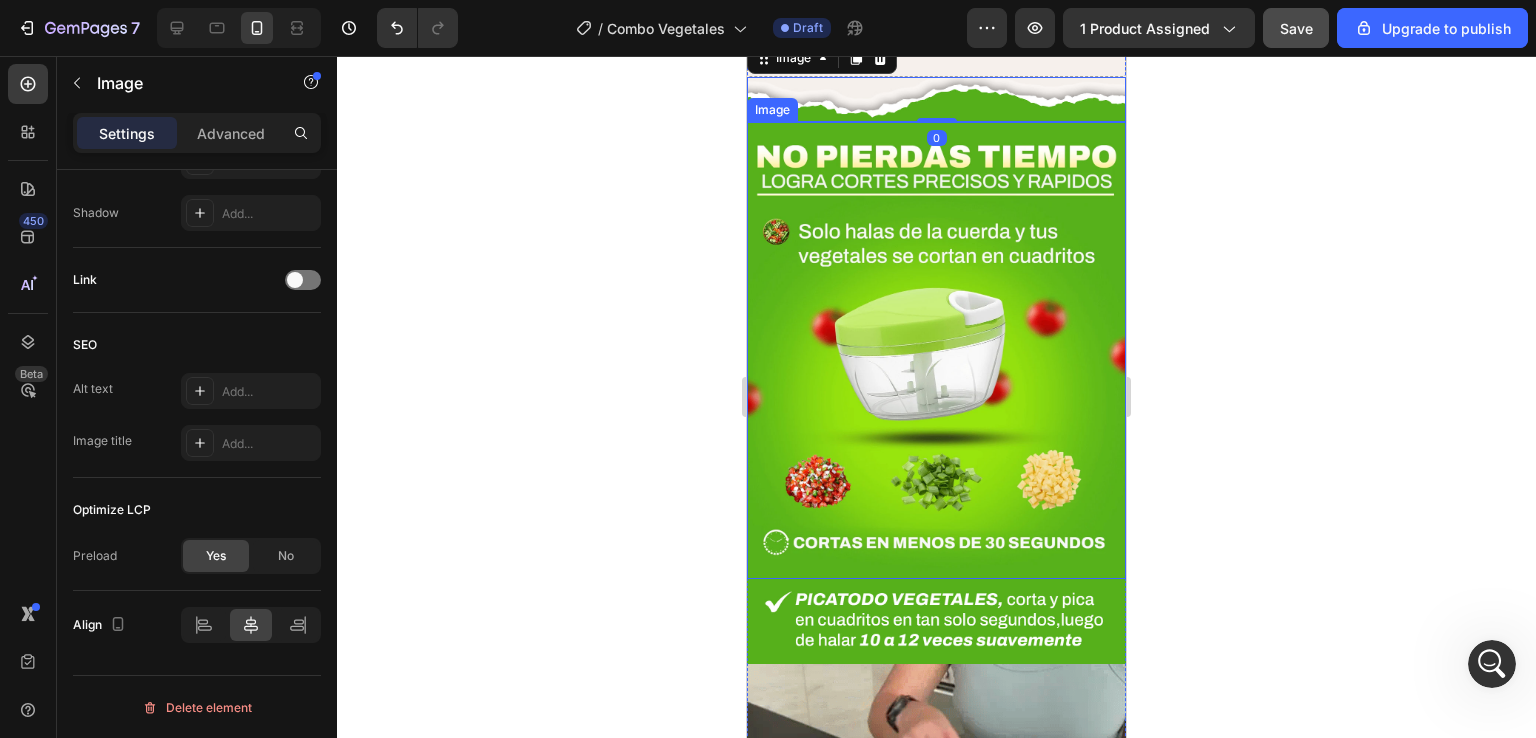 scroll, scrollTop: 2900, scrollLeft: 0, axis: vertical 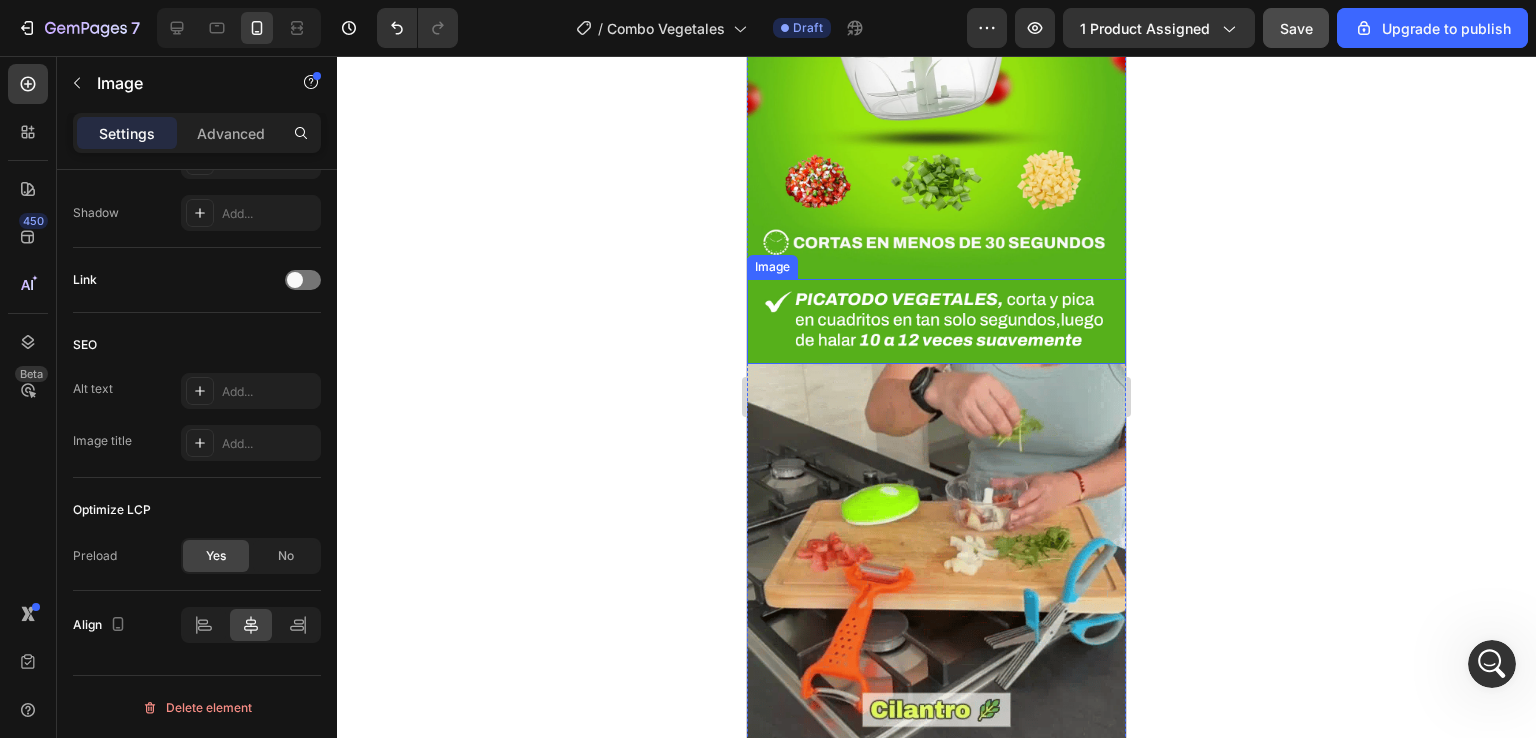click at bounding box center (936, 321) 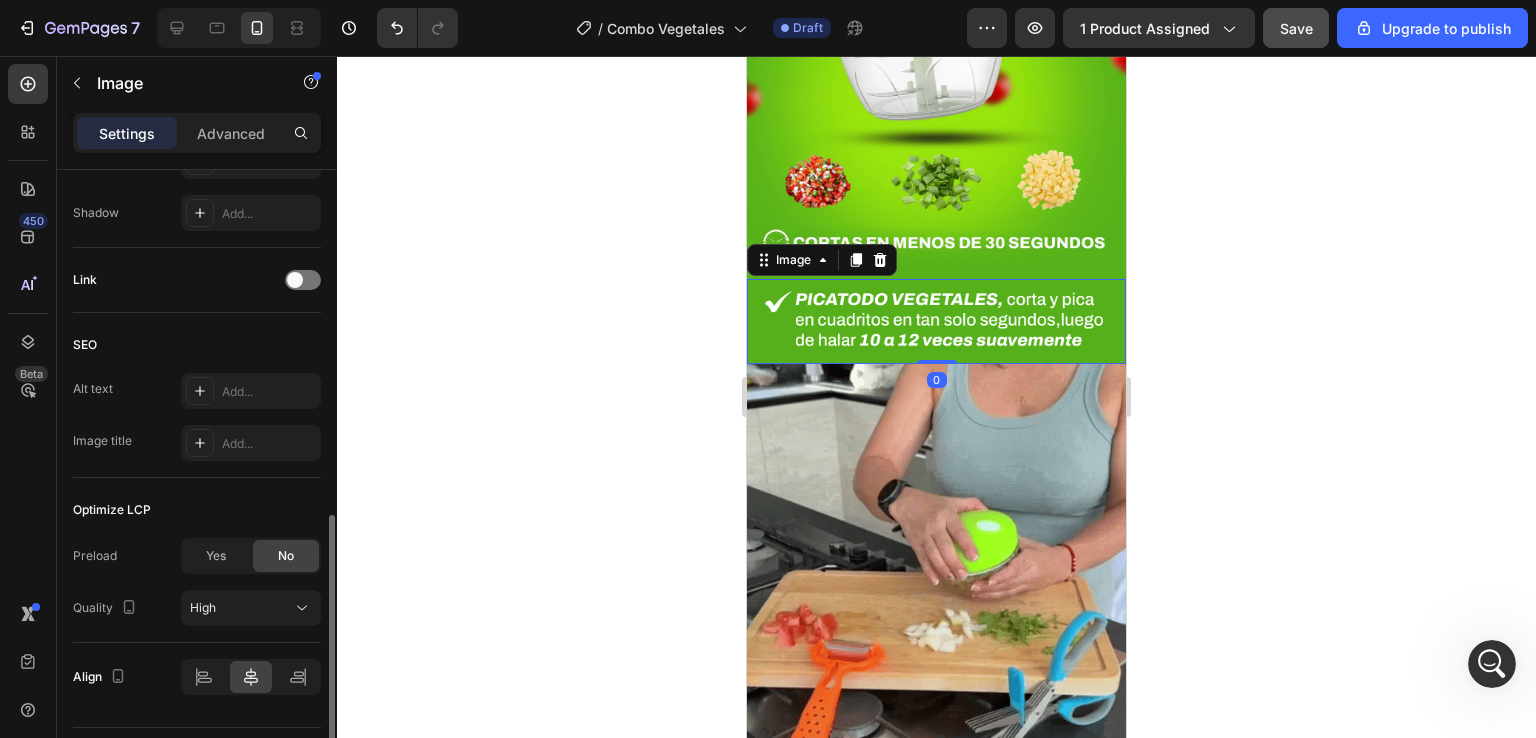 click on "Preload Yes No Quality High" at bounding box center [197, 582] 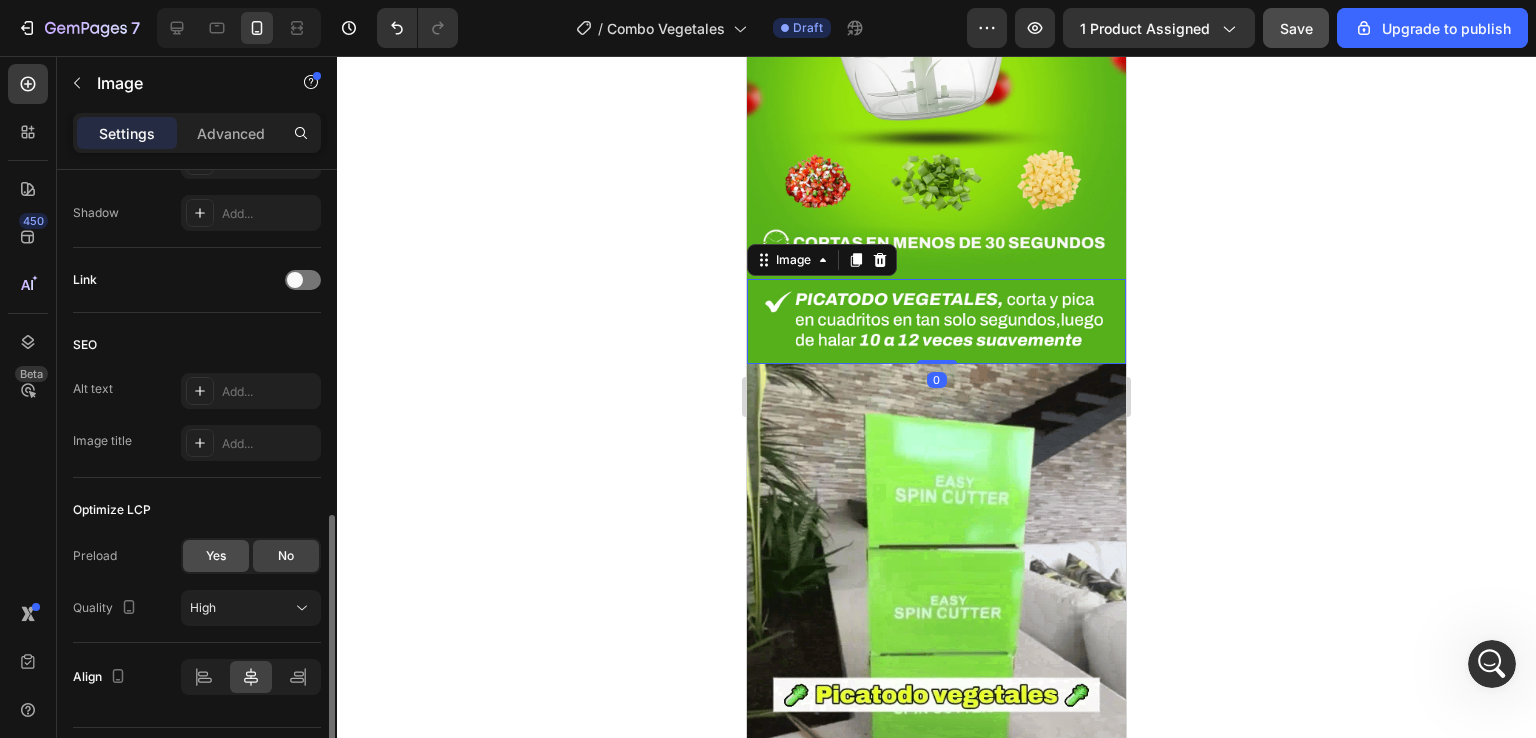 click on "Yes" 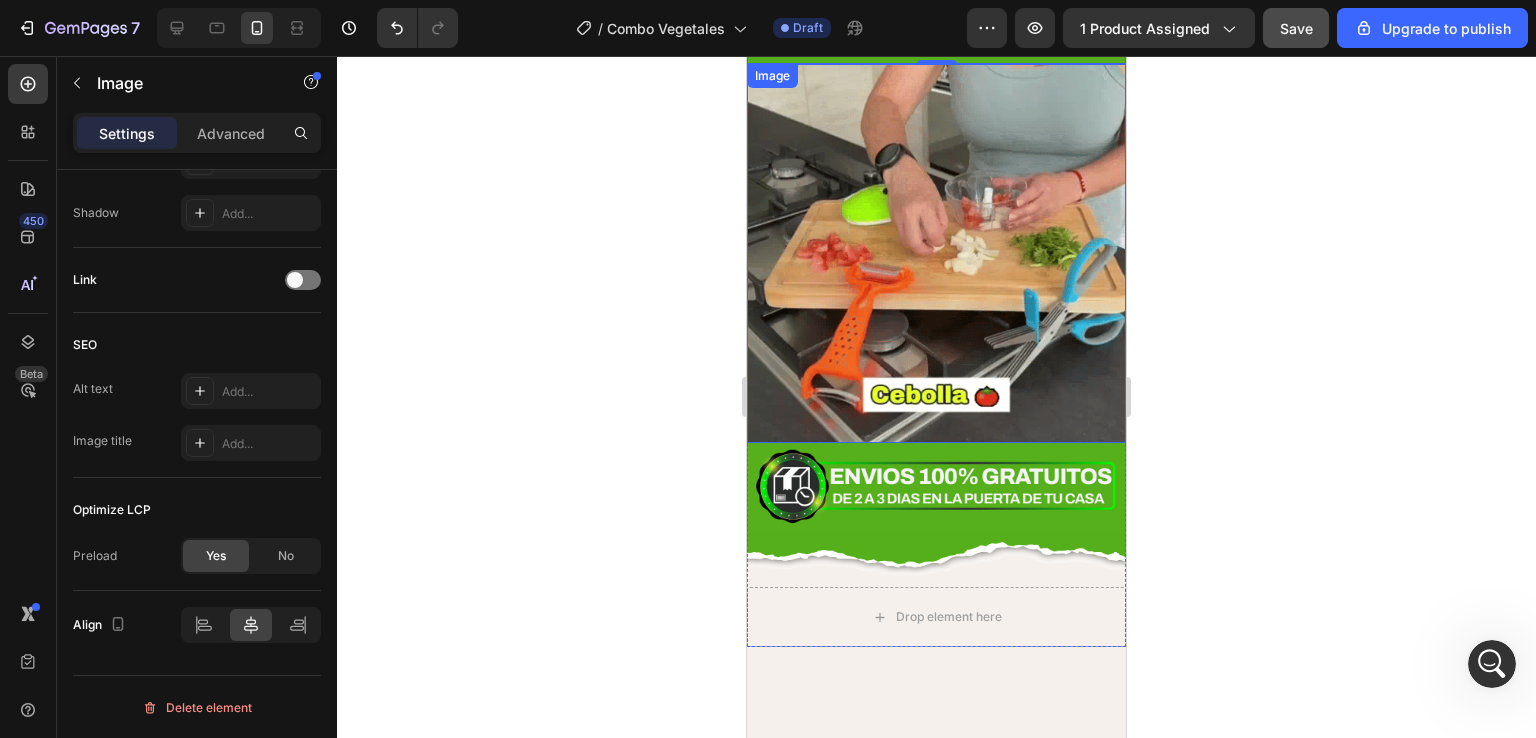 scroll, scrollTop: 3000, scrollLeft: 0, axis: vertical 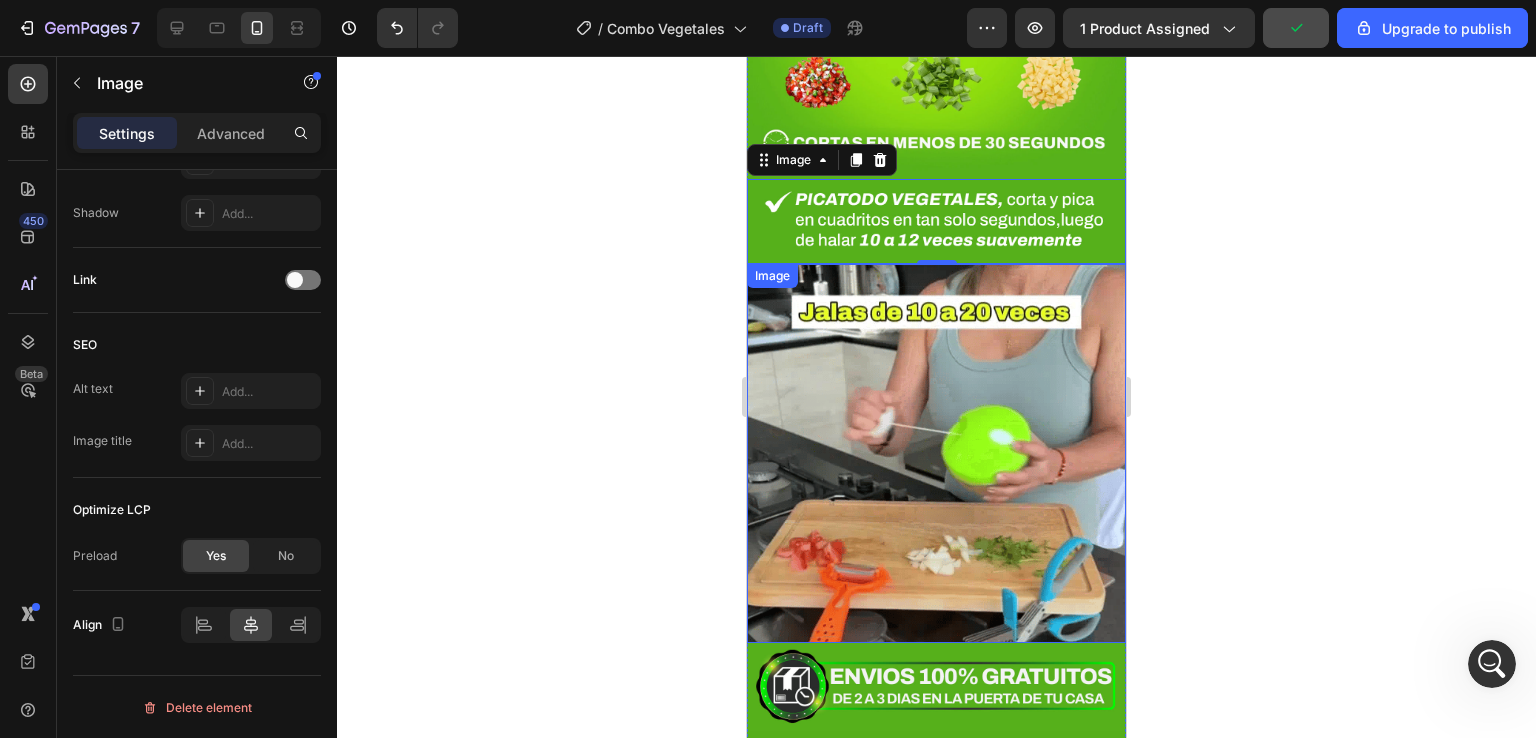 click at bounding box center (936, 453) 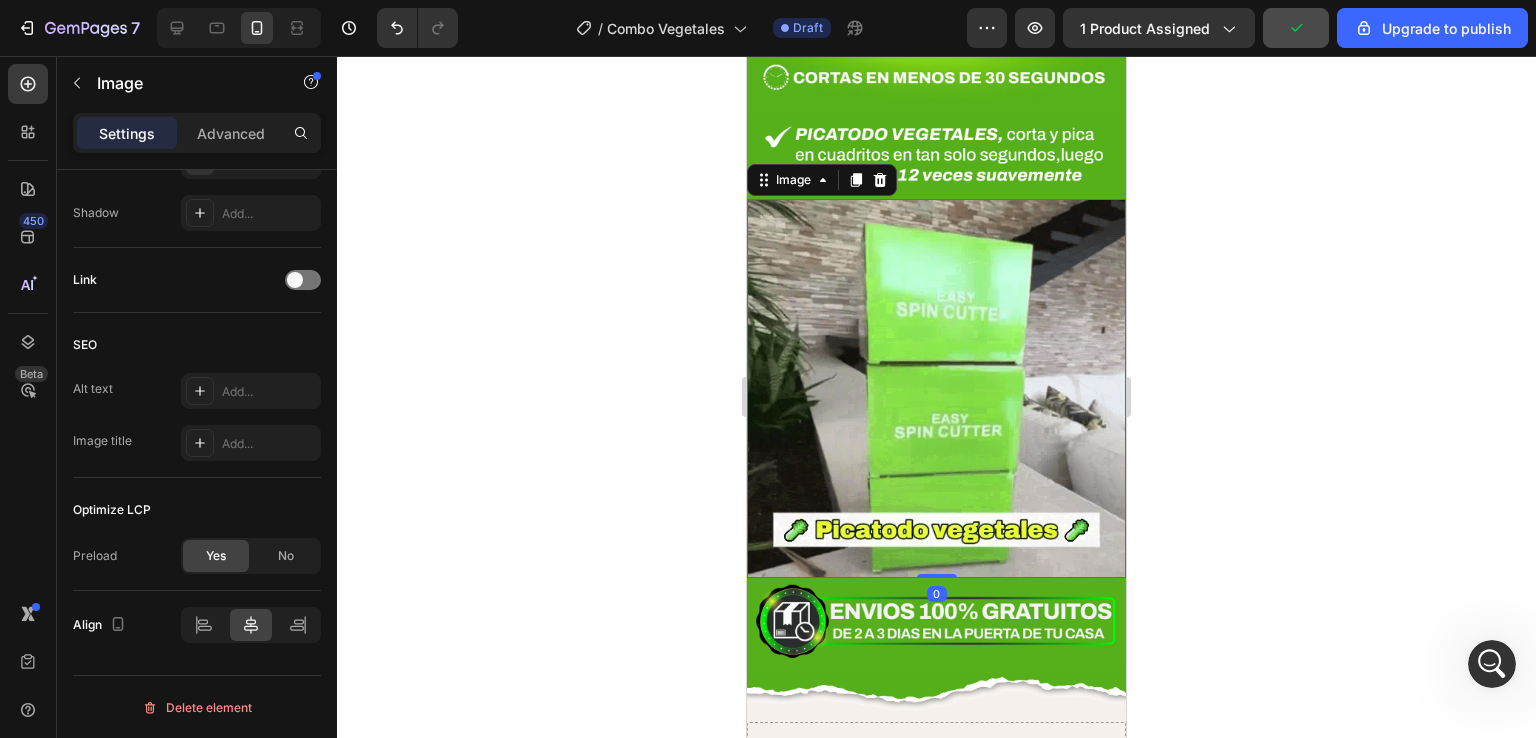 scroll, scrollTop: 3100, scrollLeft: 0, axis: vertical 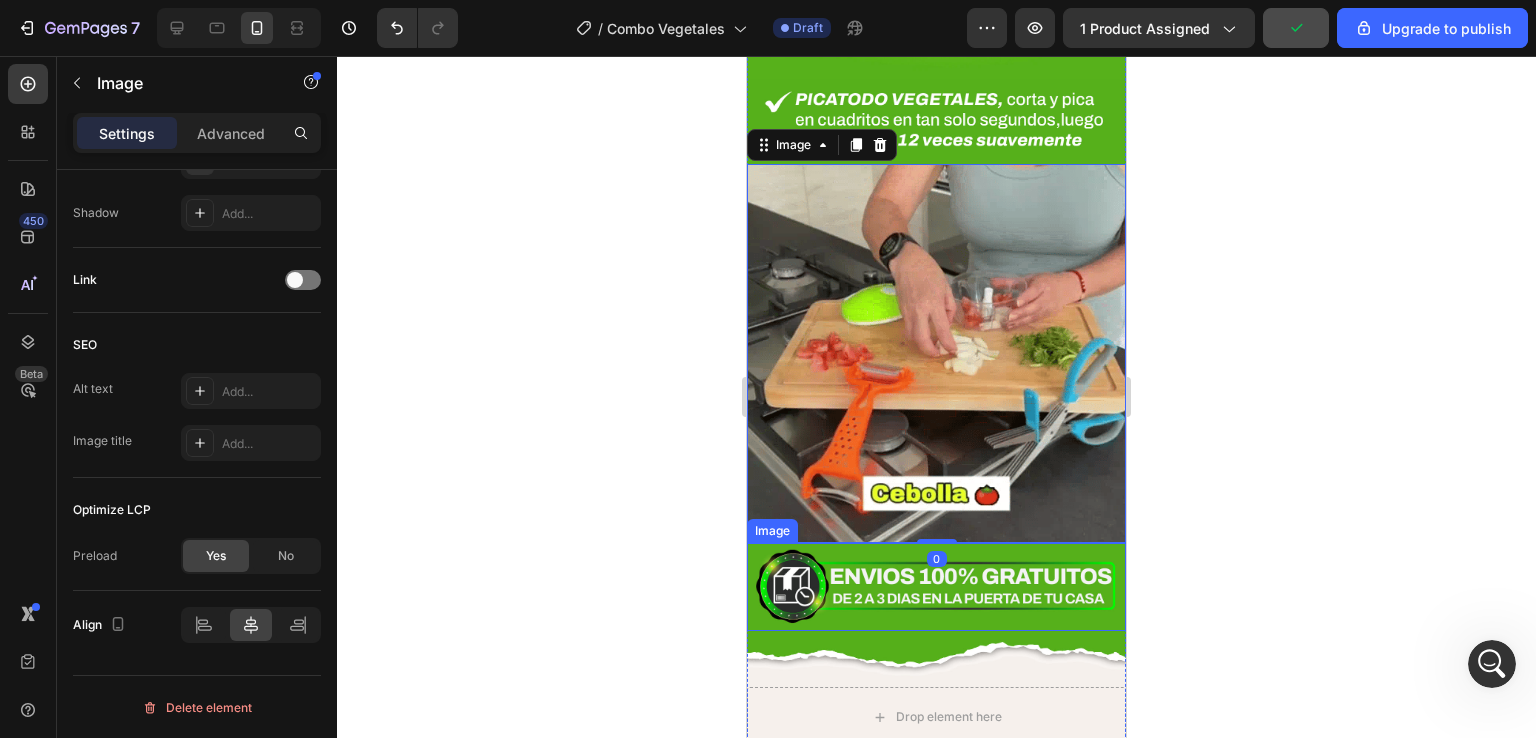 click at bounding box center (936, 586) 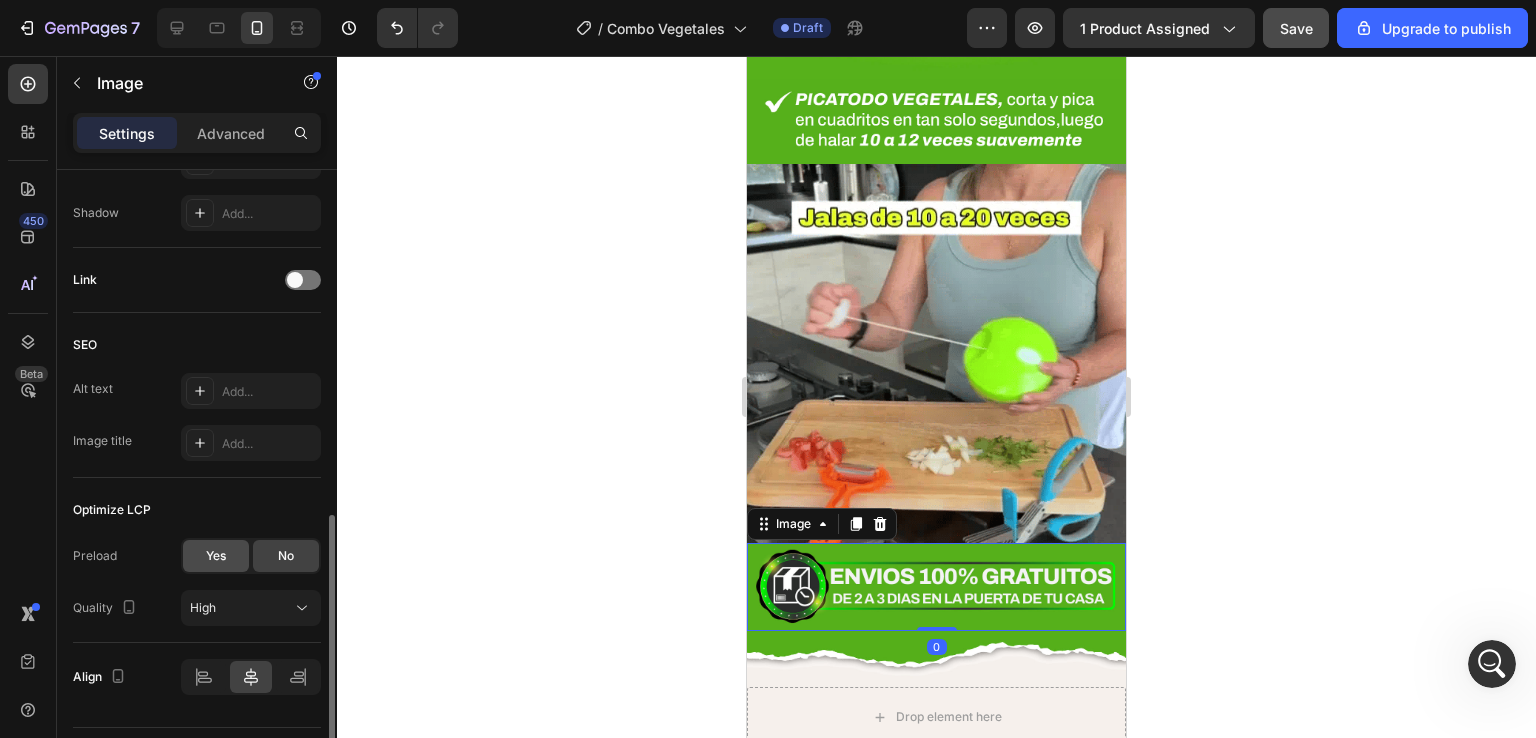 click on "Yes" 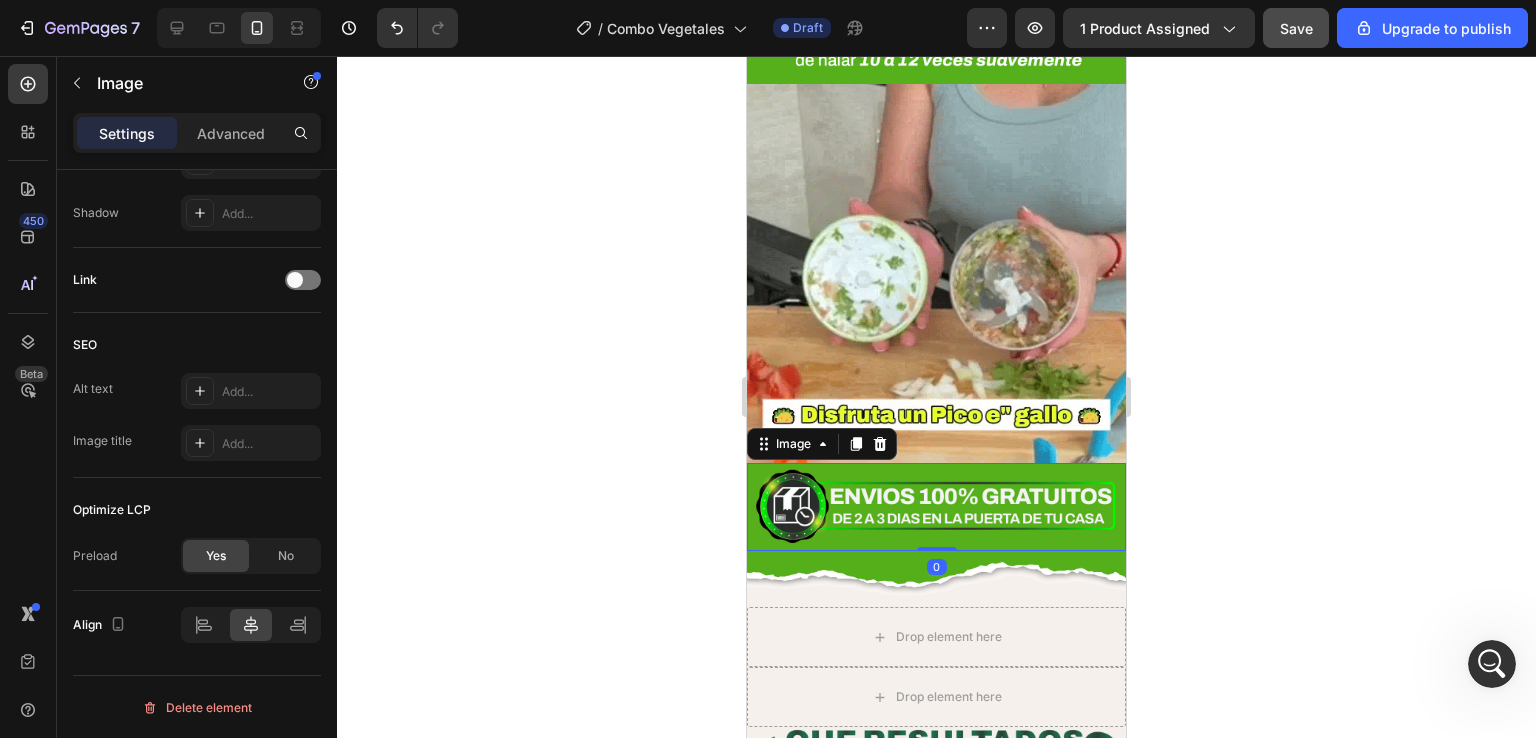 scroll, scrollTop: 3300, scrollLeft: 0, axis: vertical 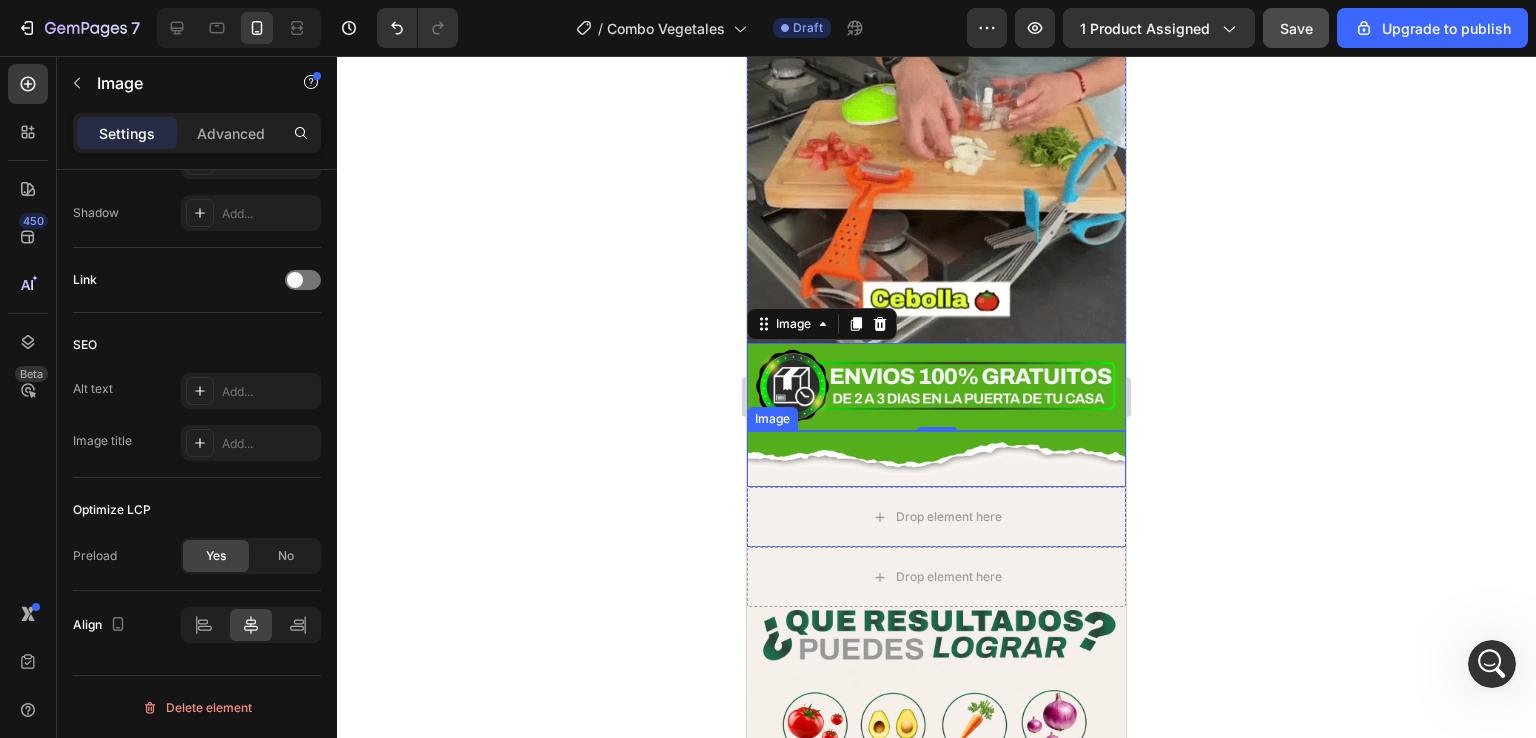 click at bounding box center (936, 459) 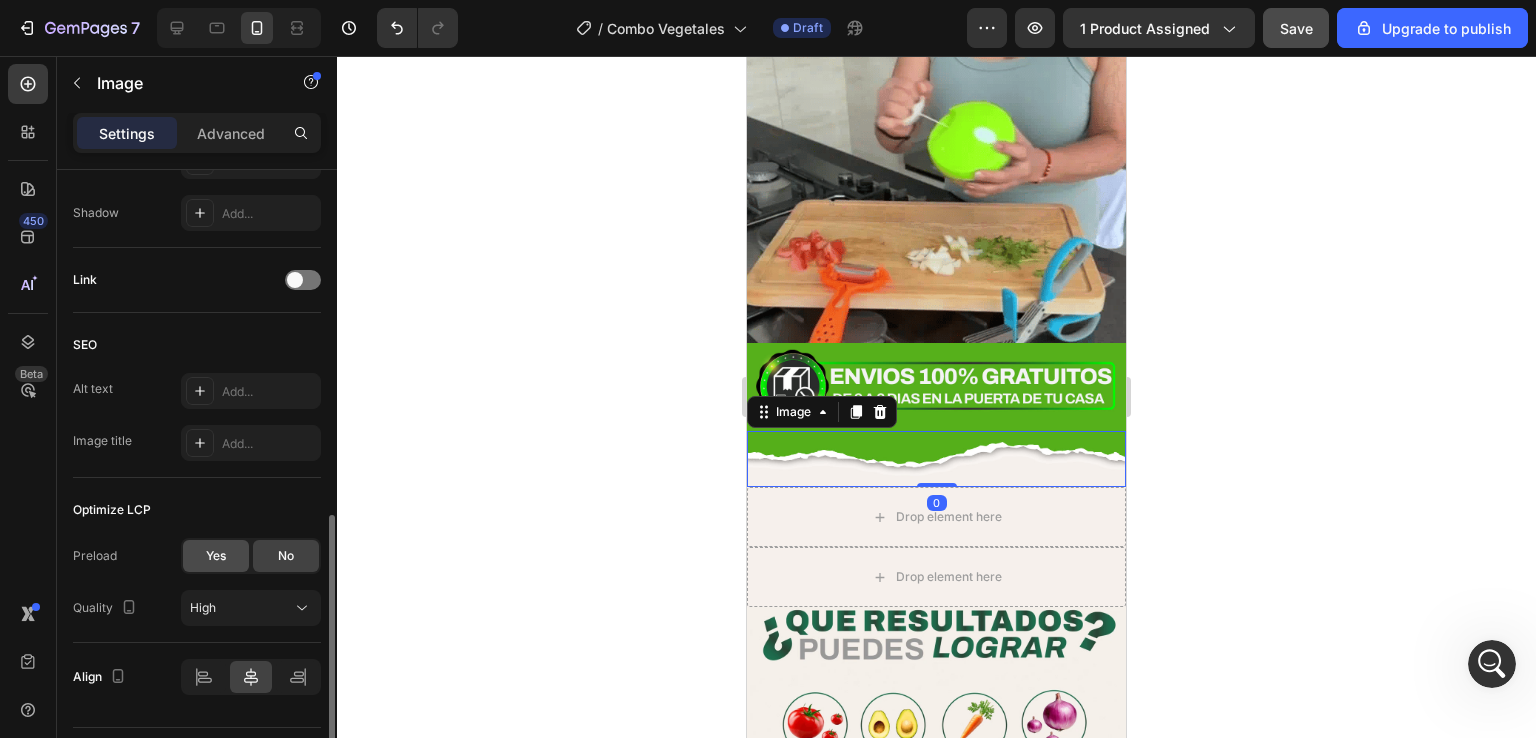 click on "Yes" 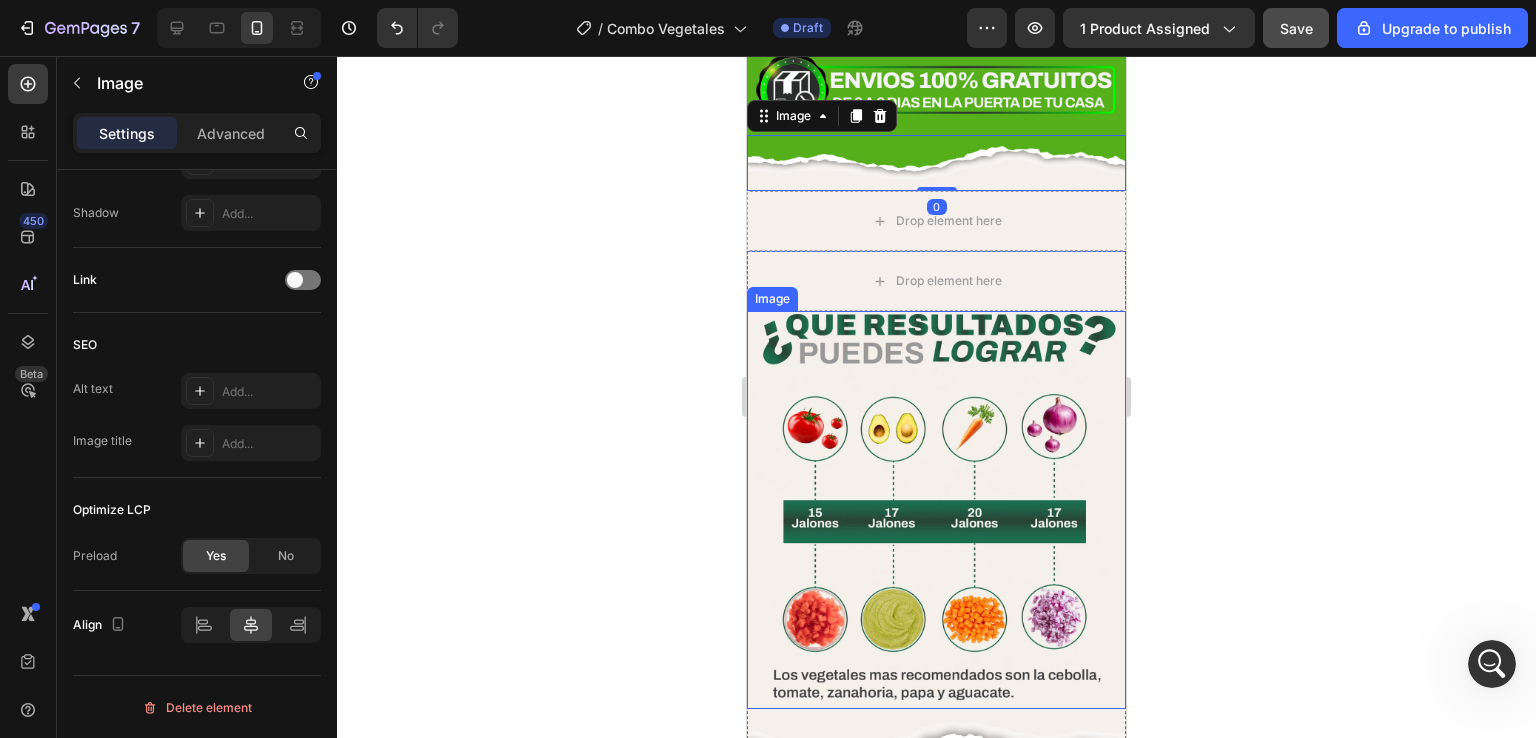scroll, scrollTop: 3600, scrollLeft: 0, axis: vertical 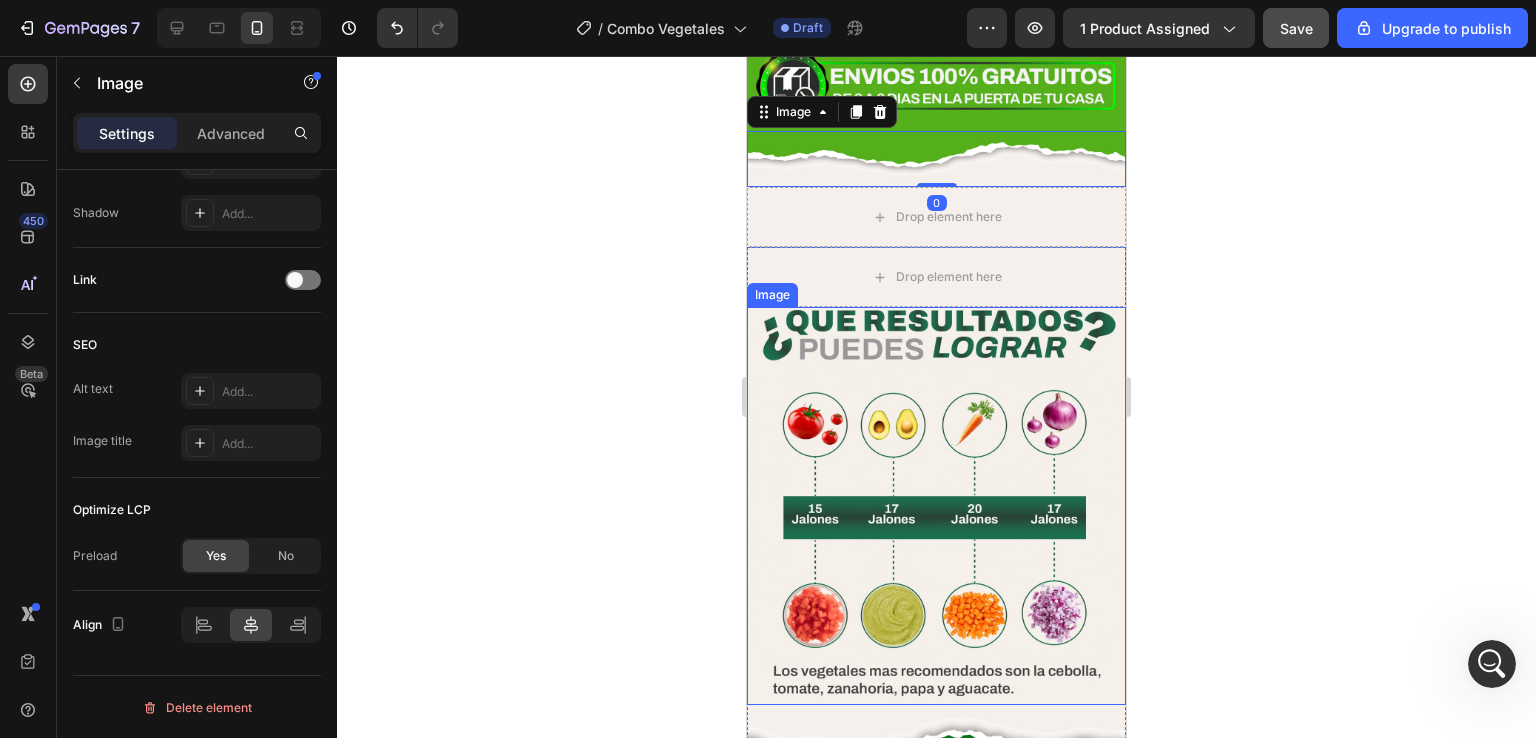 click at bounding box center [936, 506] 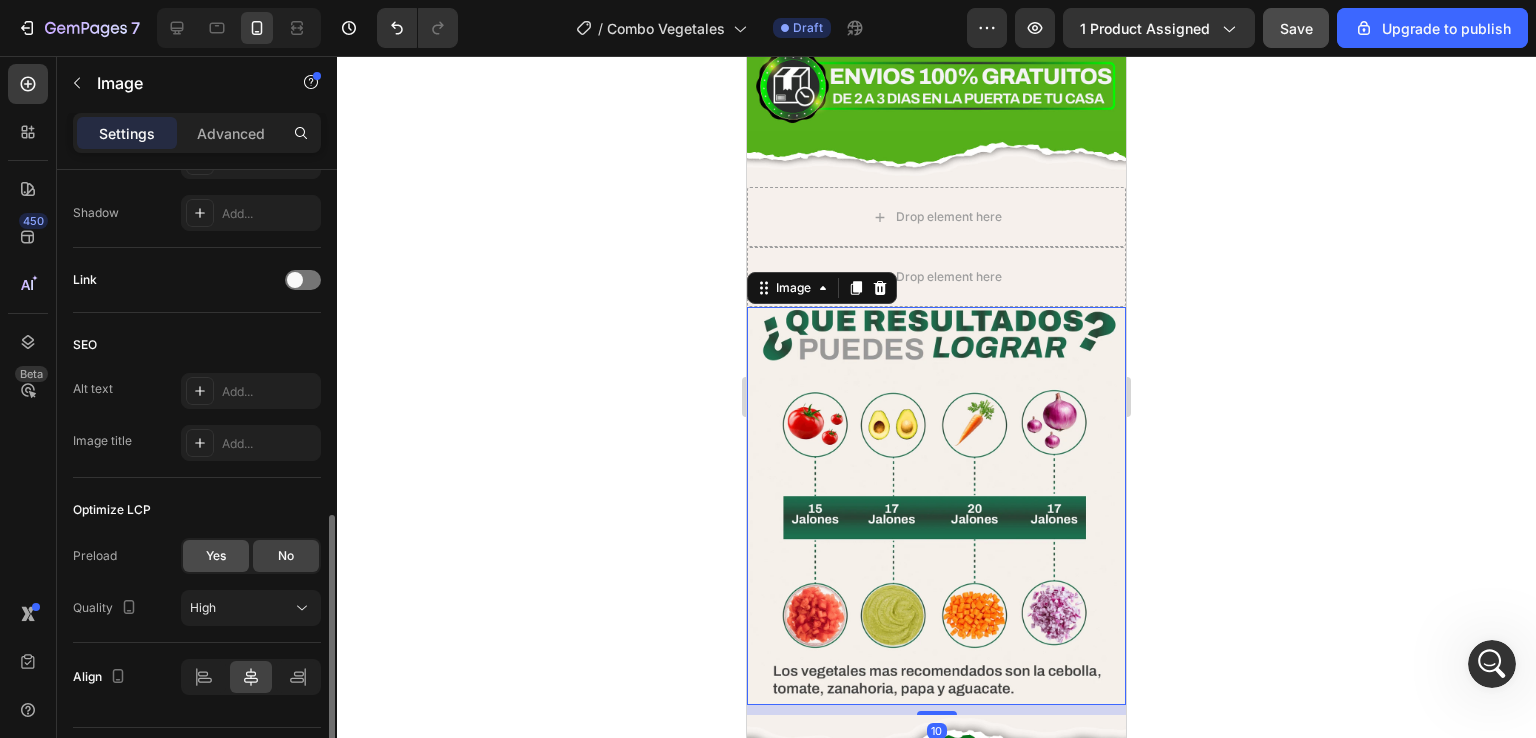 scroll, scrollTop: 751, scrollLeft: 0, axis: vertical 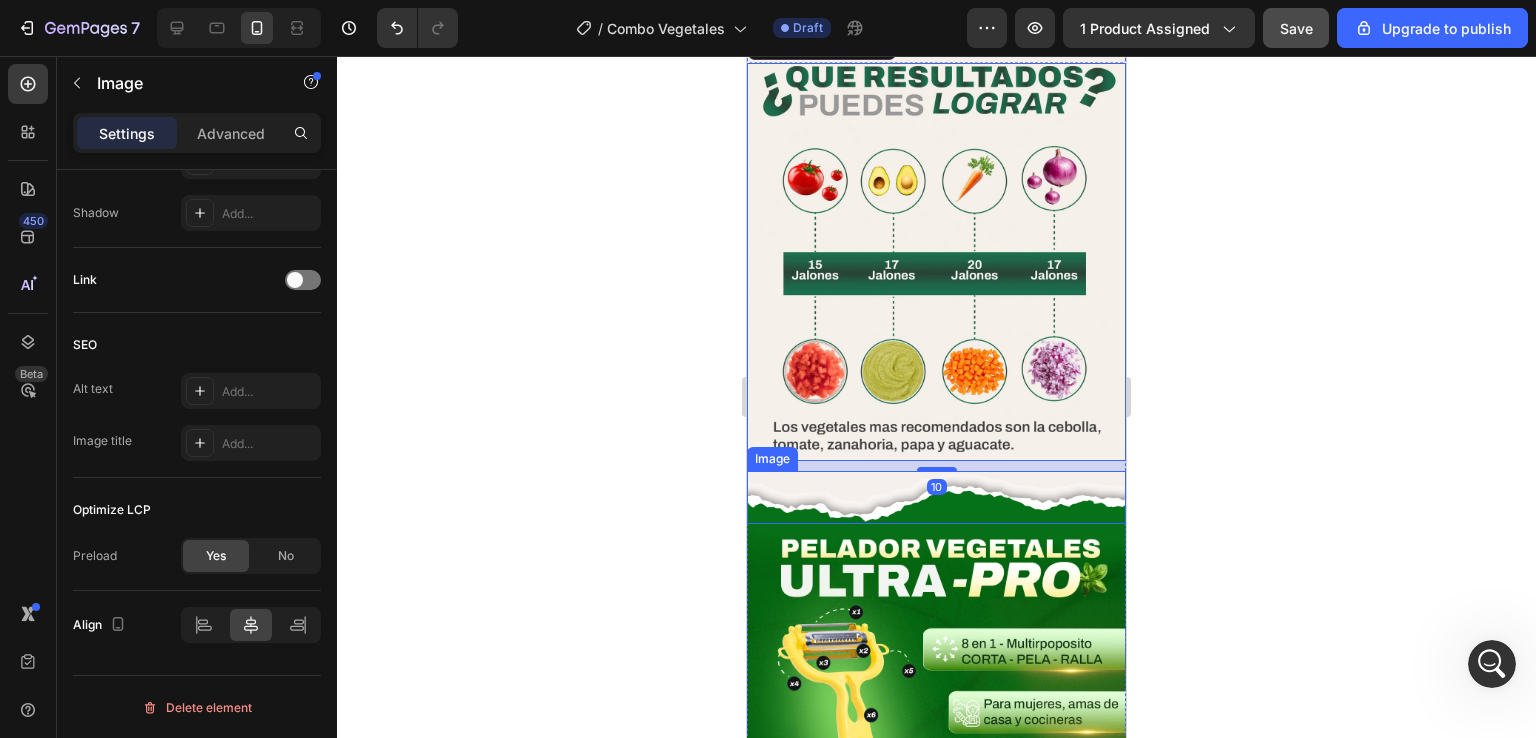 click at bounding box center [936, 497] 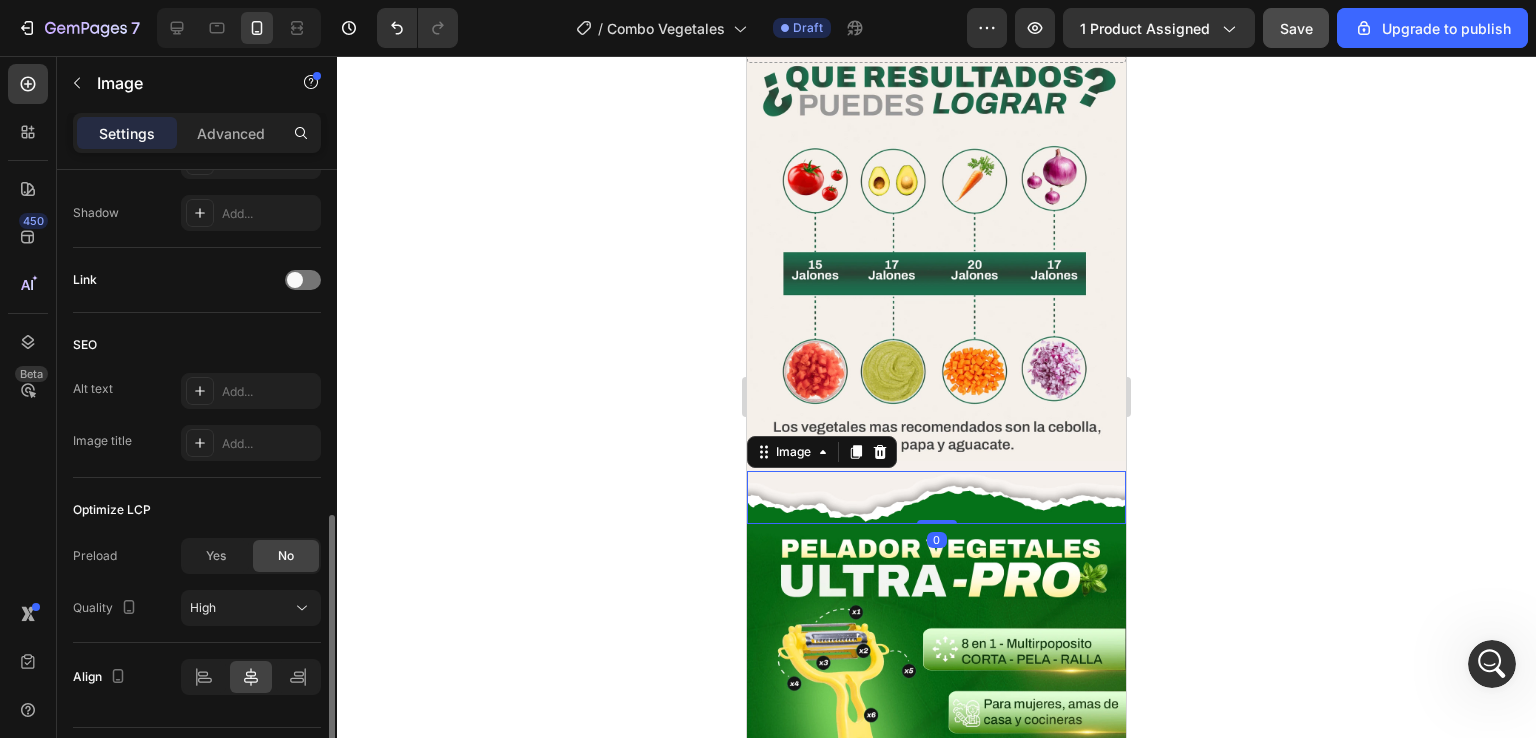click on "Yes" 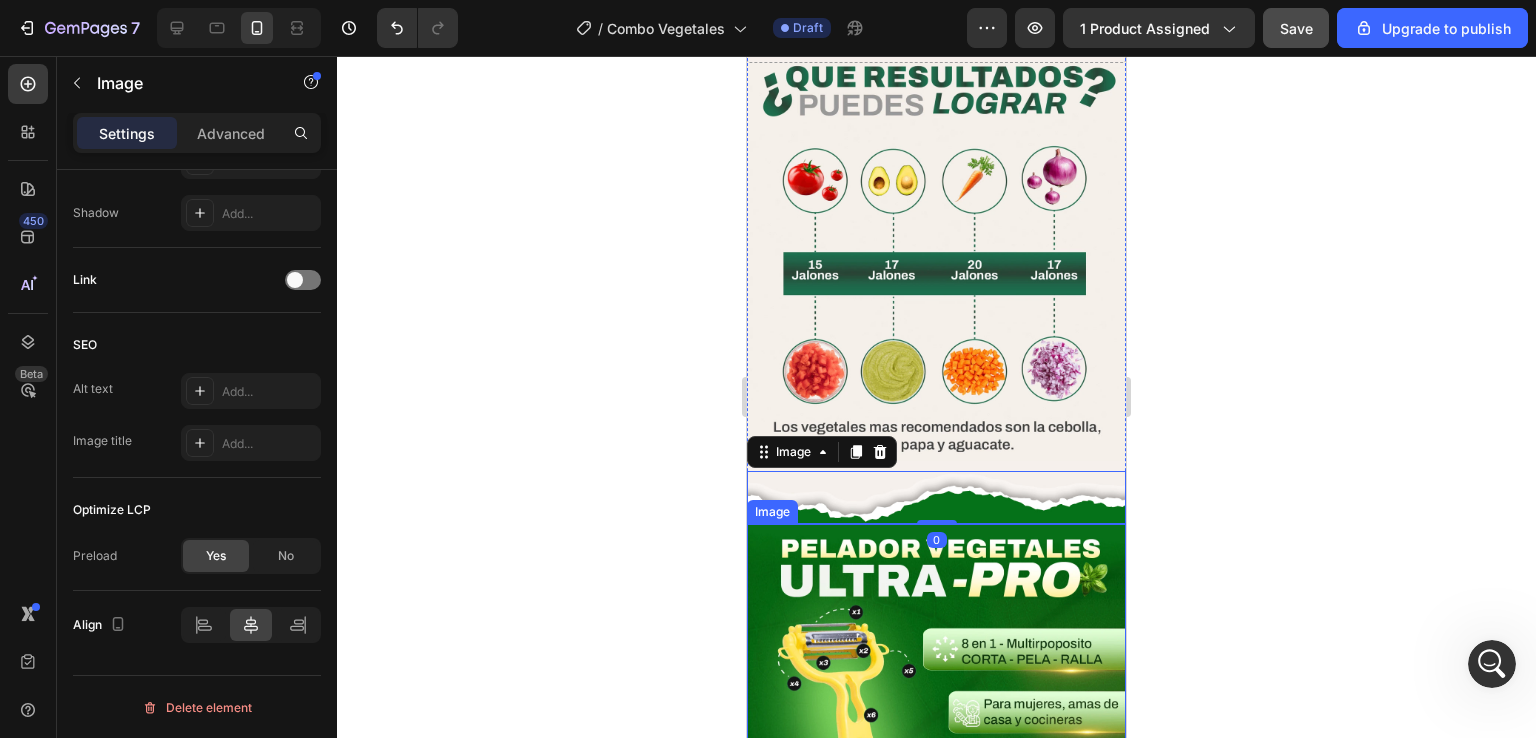 click at bounding box center (936, 713) 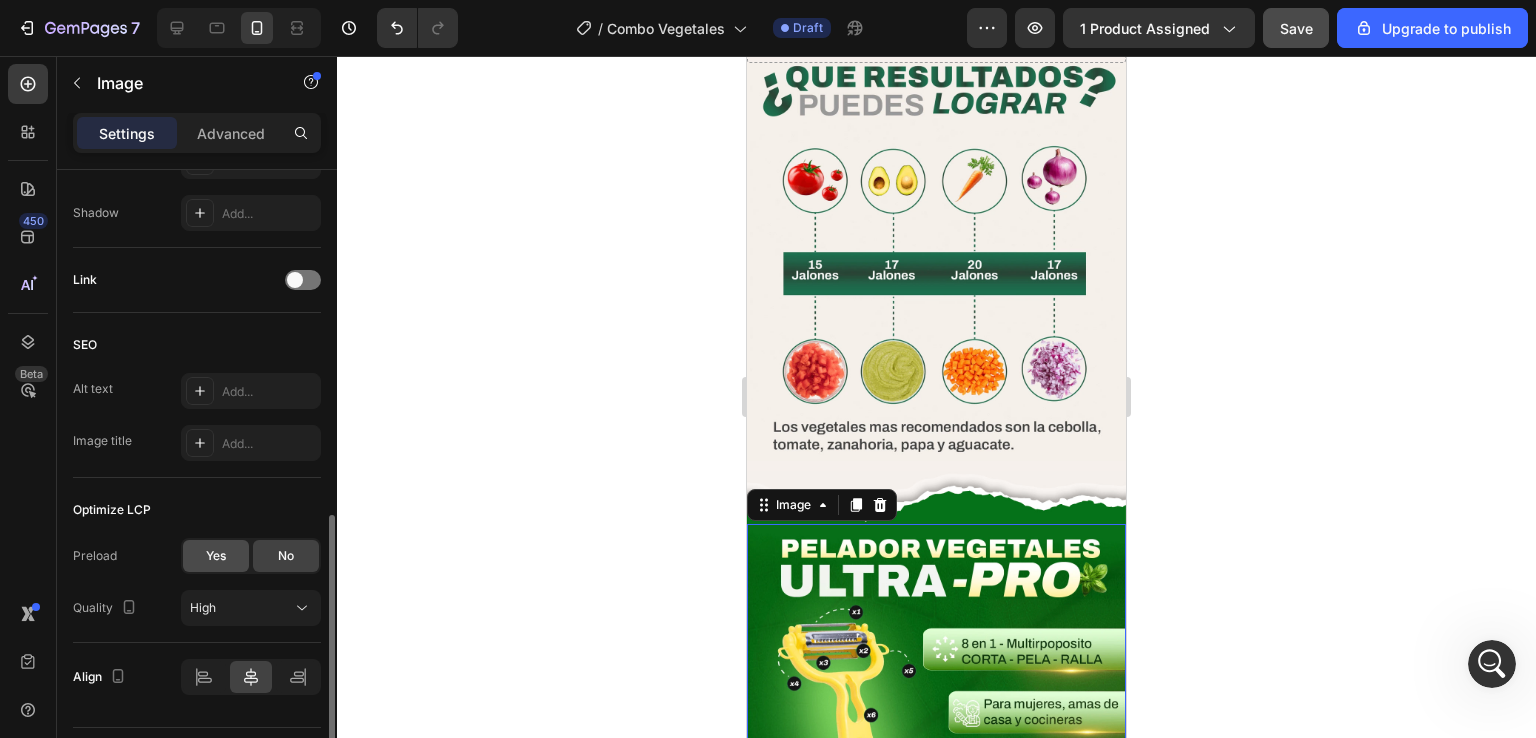 click on "Yes" 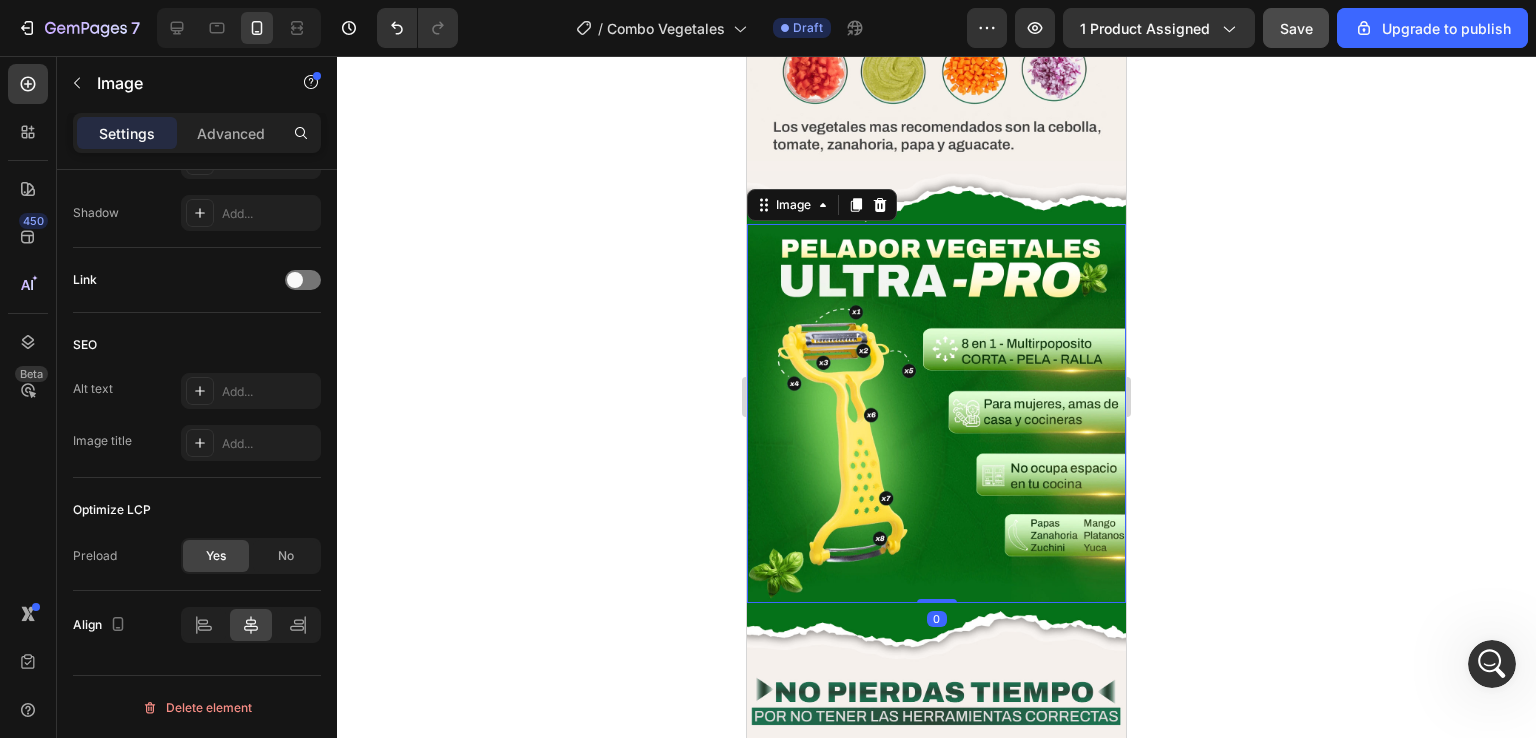 scroll, scrollTop: 4200, scrollLeft: 0, axis: vertical 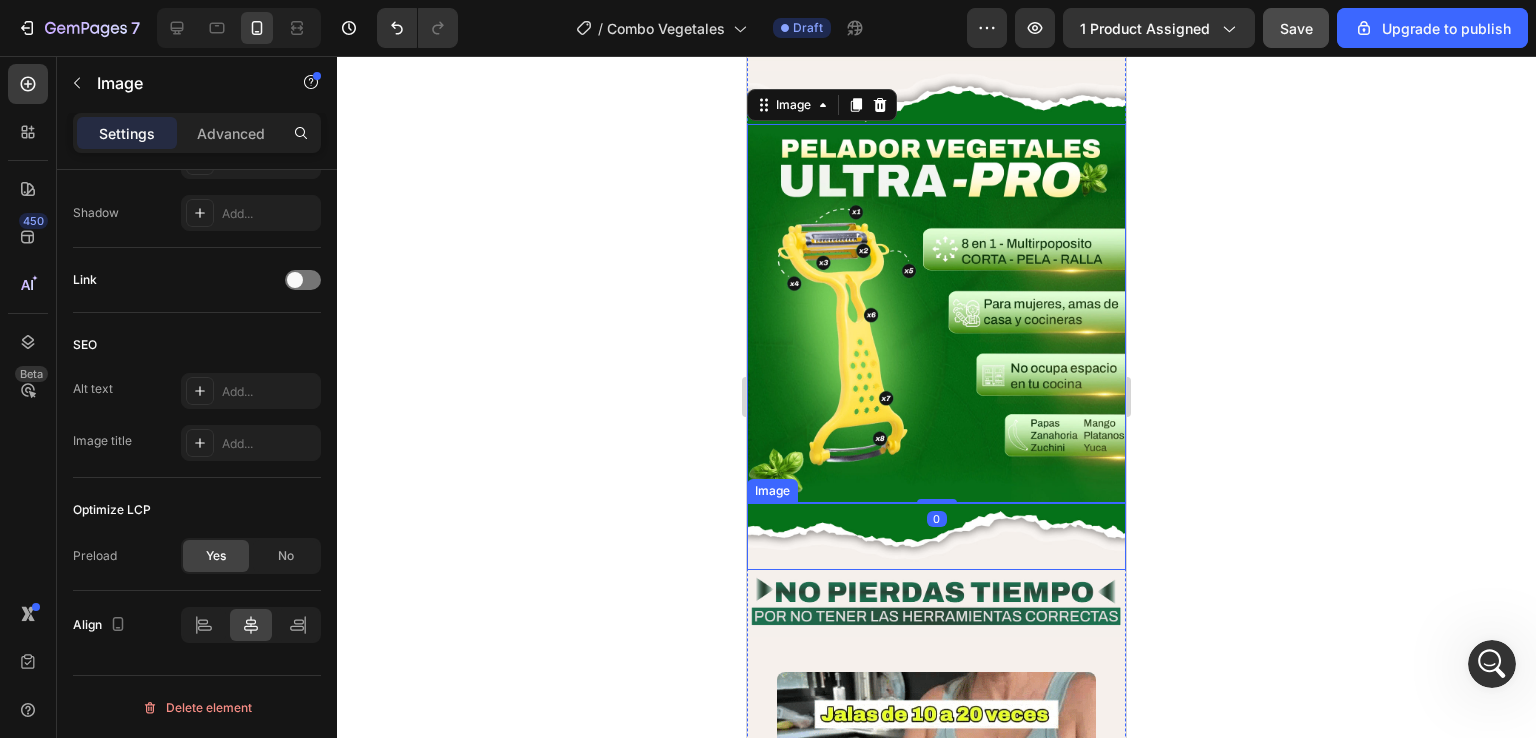click at bounding box center (936, 536) 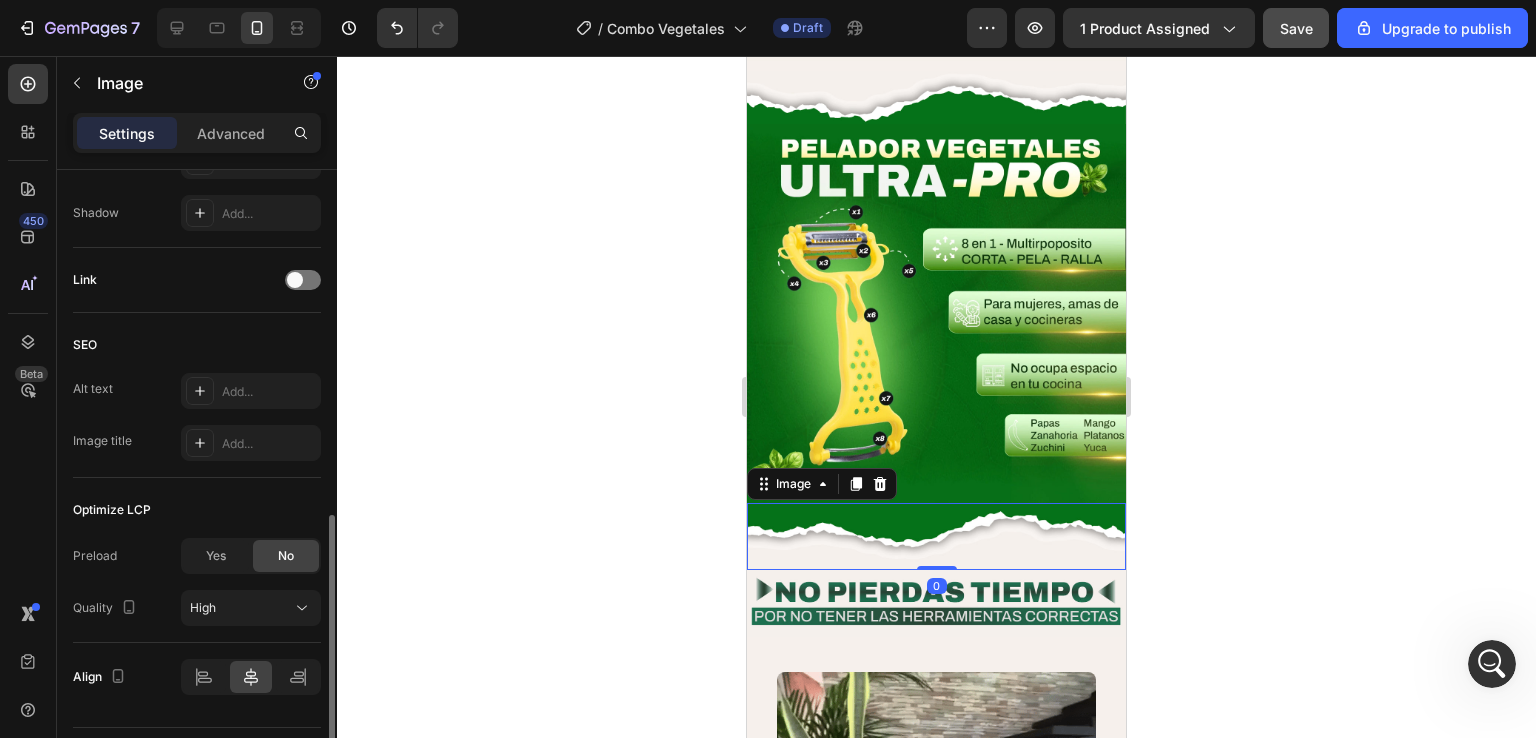 click on "Optimize LCP Preload Yes No Quality High" 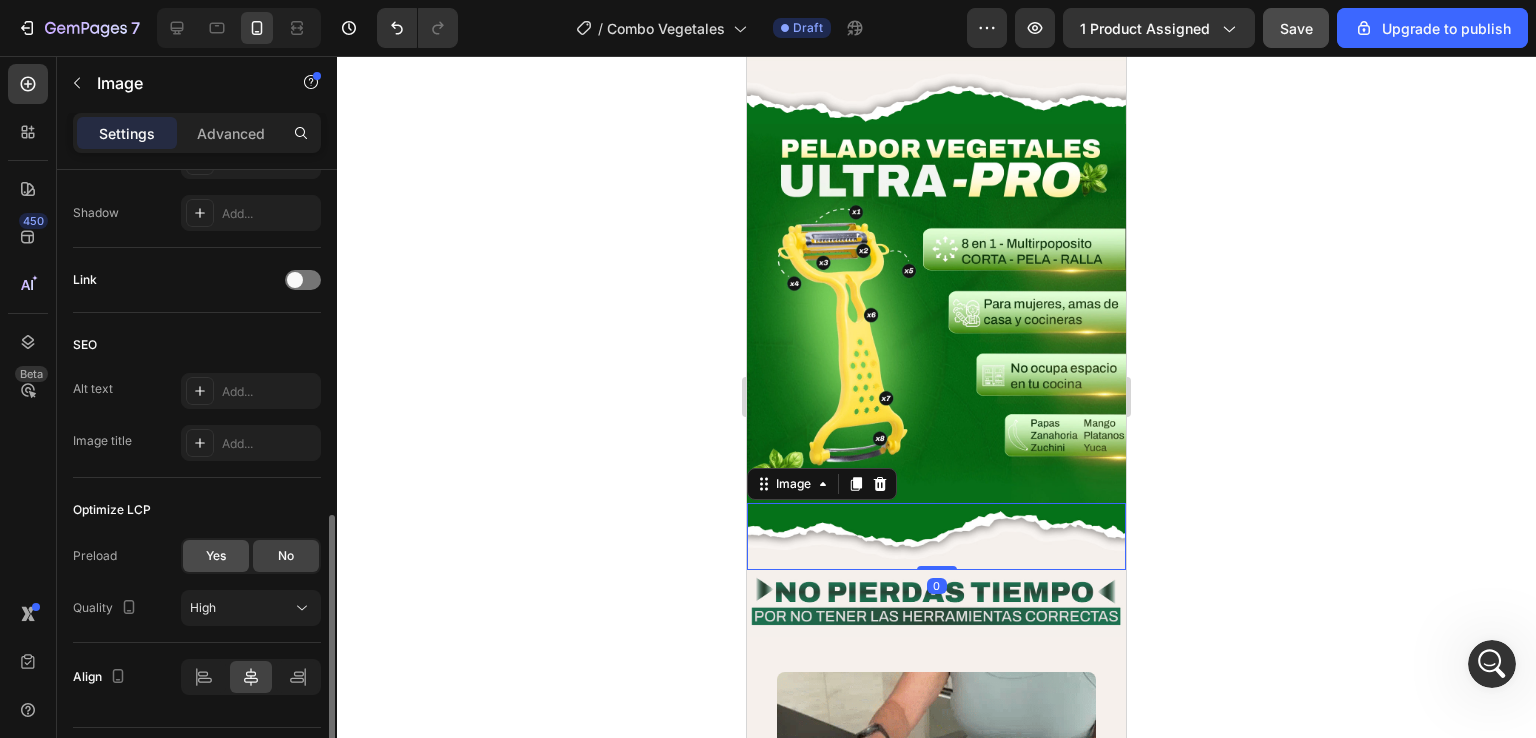 click on "Yes" 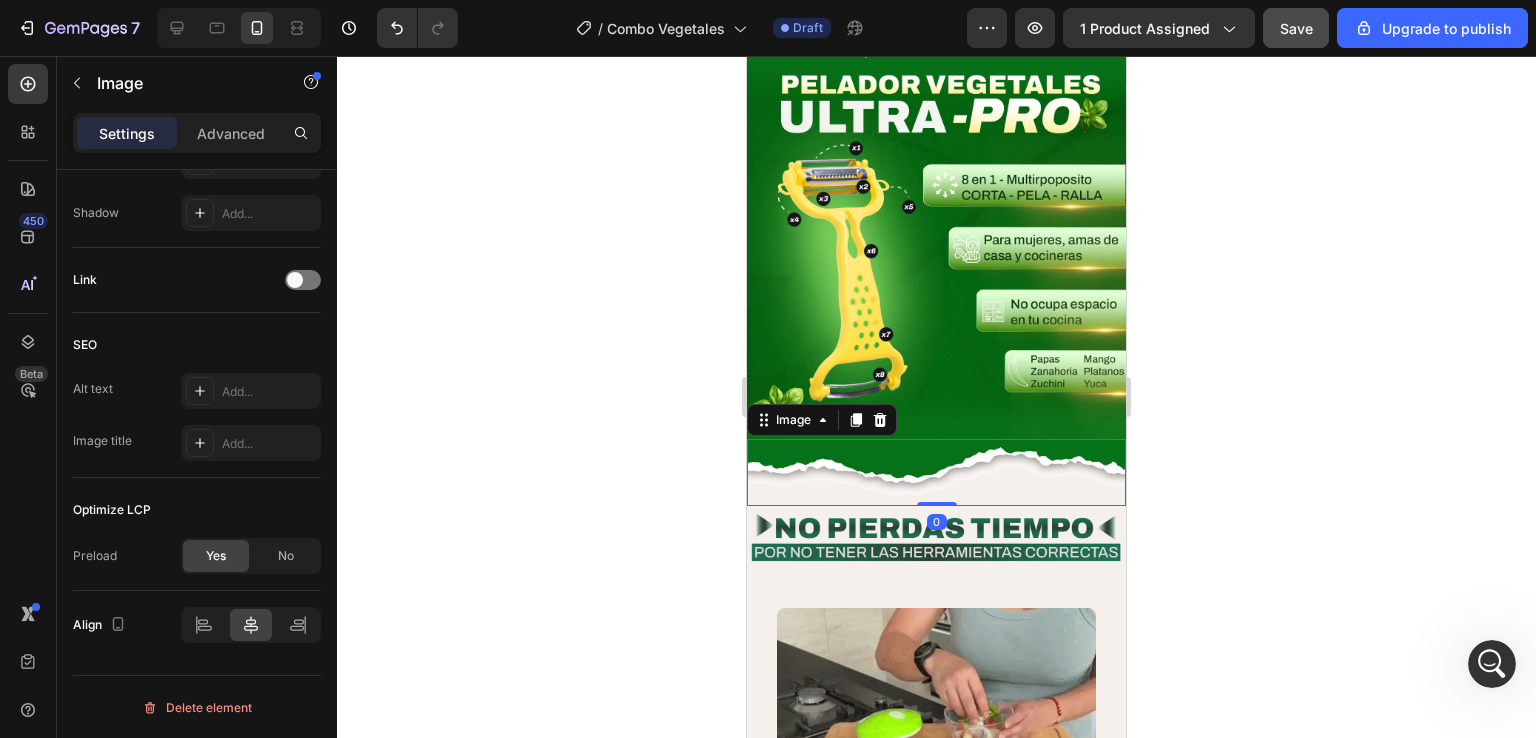 scroll, scrollTop: 4300, scrollLeft: 0, axis: vertical 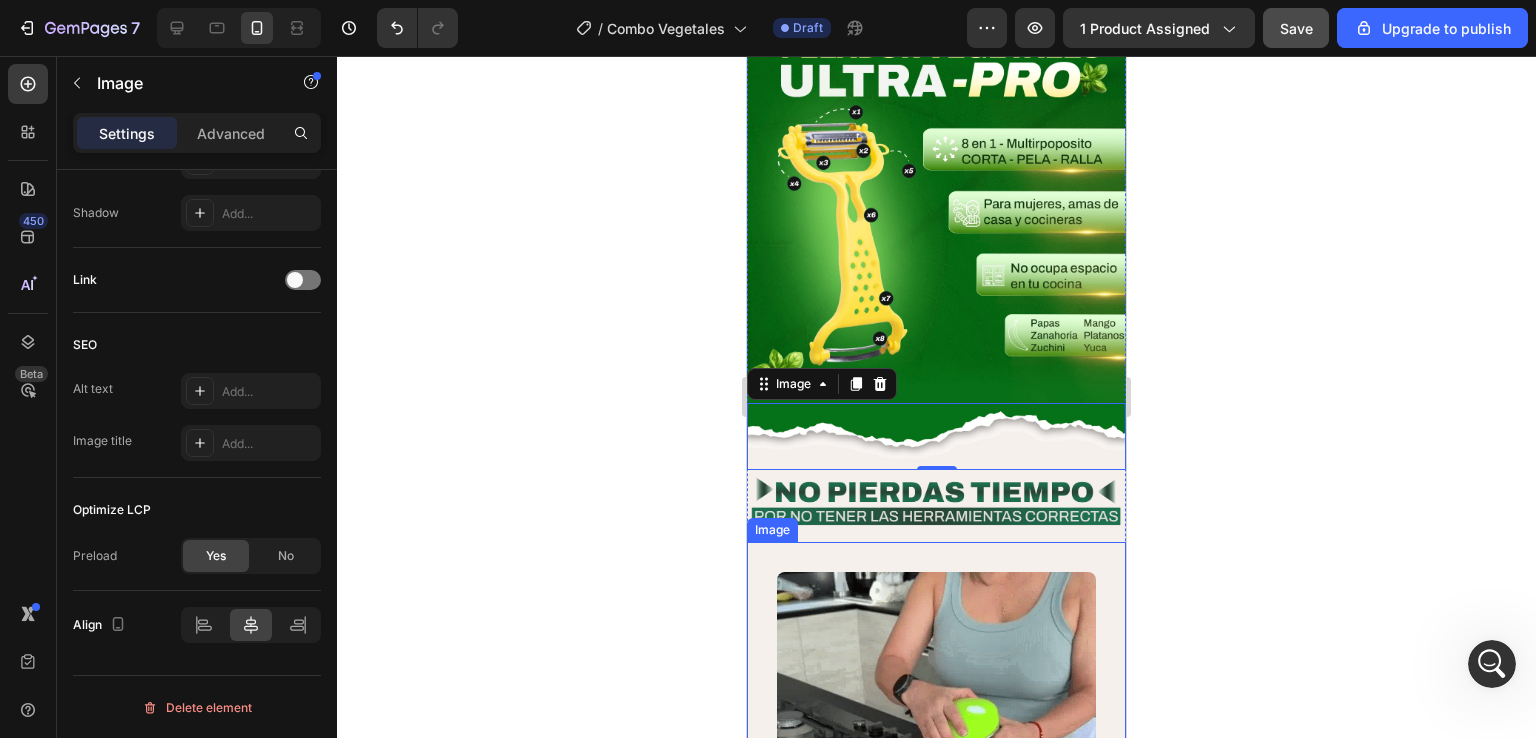 click on "Image Image Image Image   0 Image Image Image Image Image Image Image Image Image Image Image Image Image Image Image Image 00 Horas 29 Minutos 48 Segundos Countdown Timer Image Image Image Preguntas Frecuentes del combo Heading ¿La Promo trae 4 productos ? ¿El envío es gratis? ¿Cuales vegetales son compatibles? ¿Es facil de usar? Accordion" at bounding box center (936, 2030) 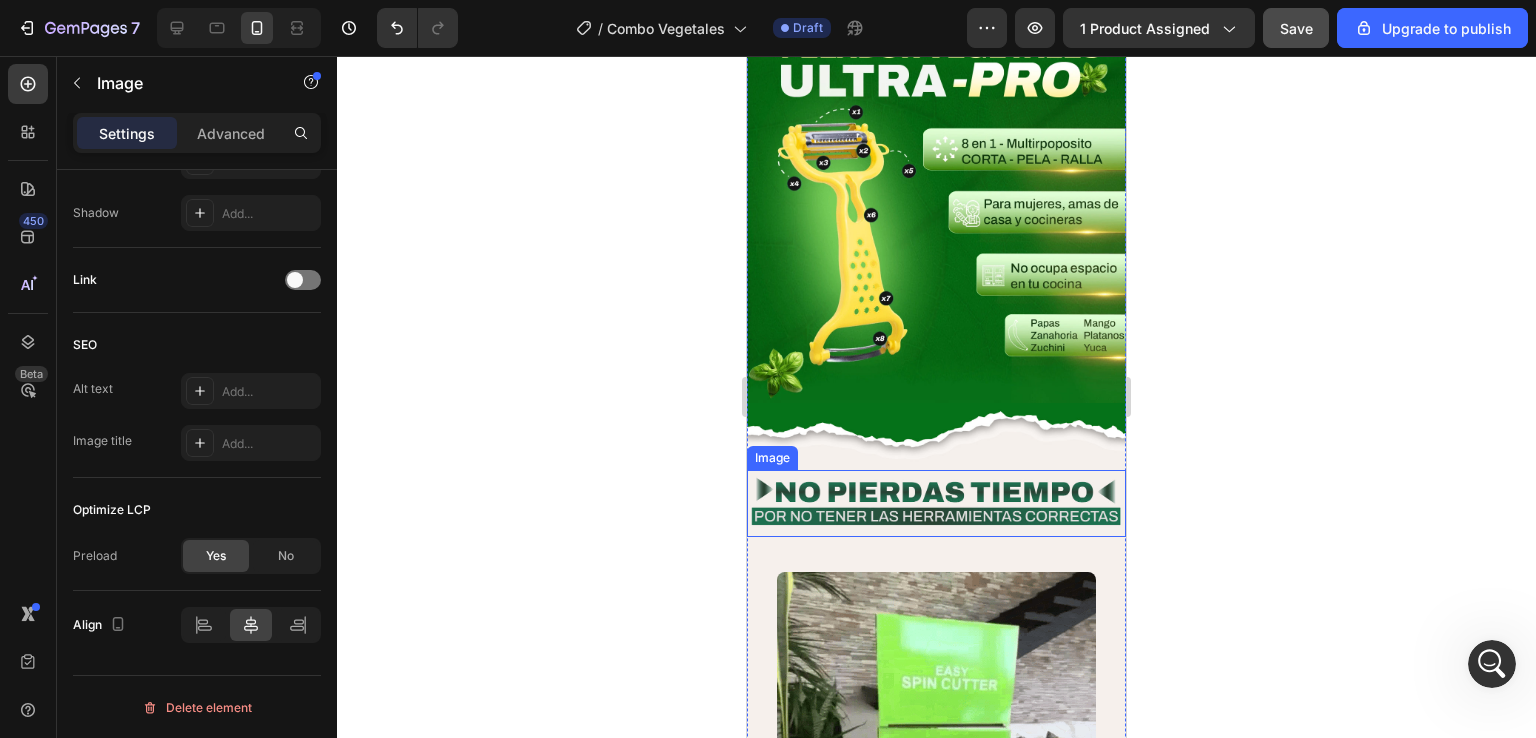 scroll, scrollTop: 0, scrollLeft: 0, axis: both 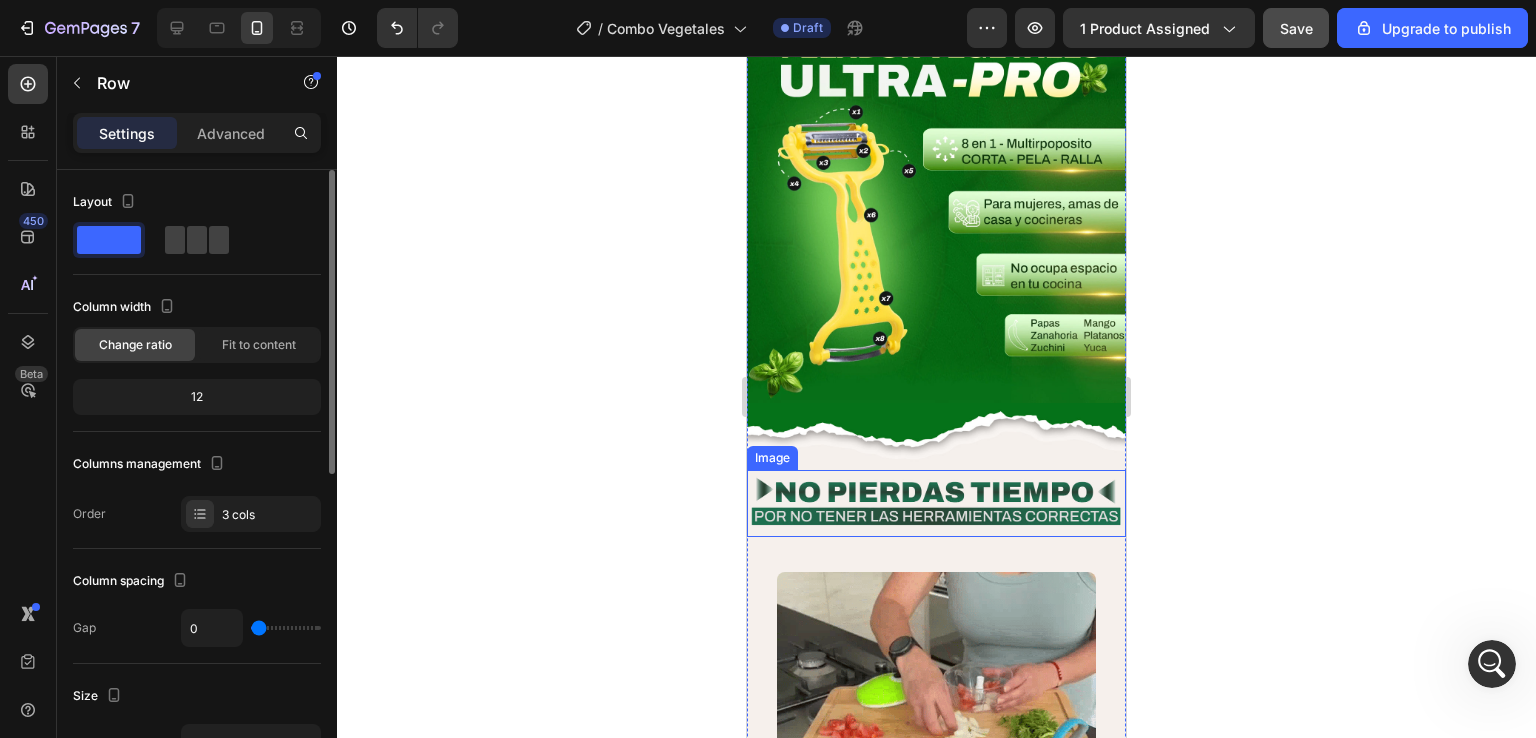 click at bounding box center [936, 503] 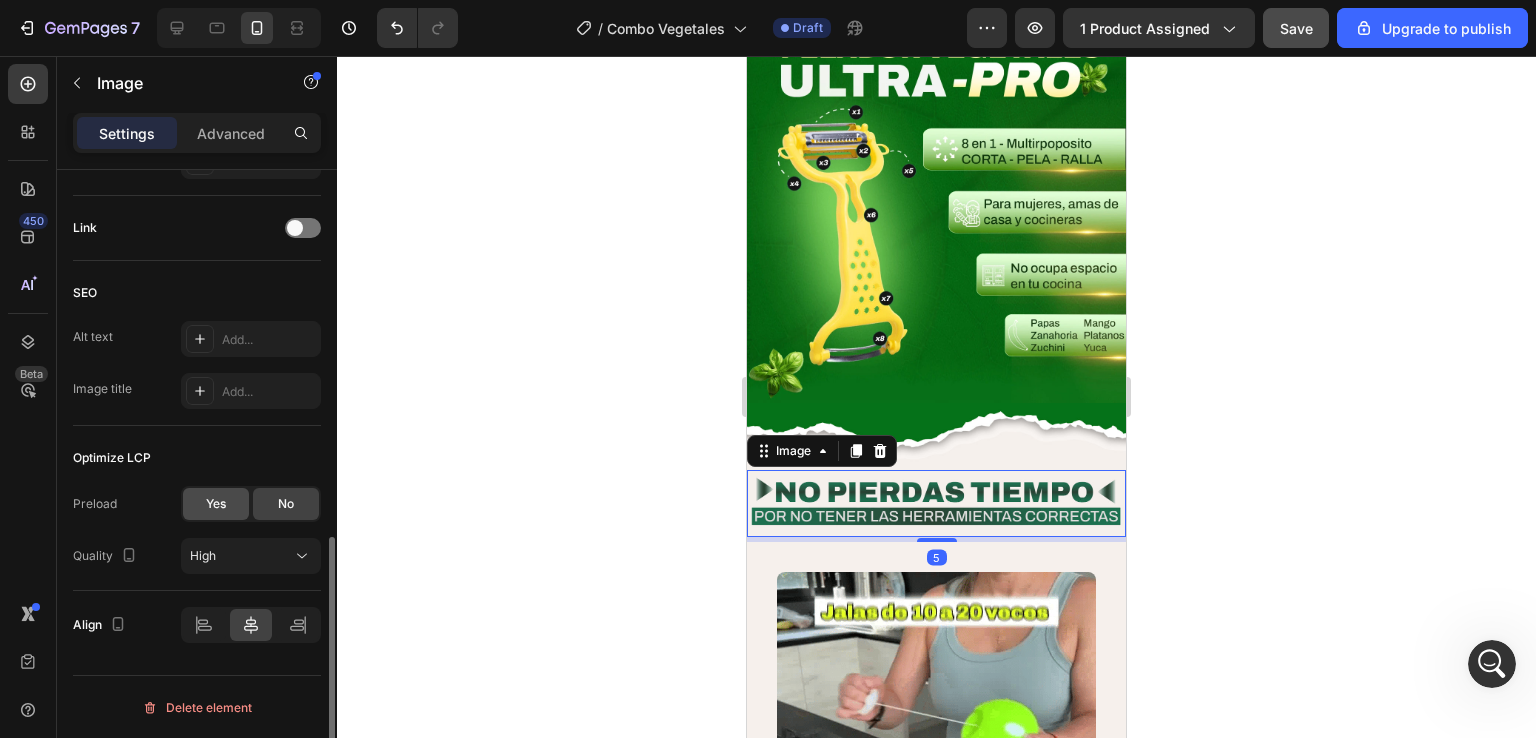 click on "Yes" 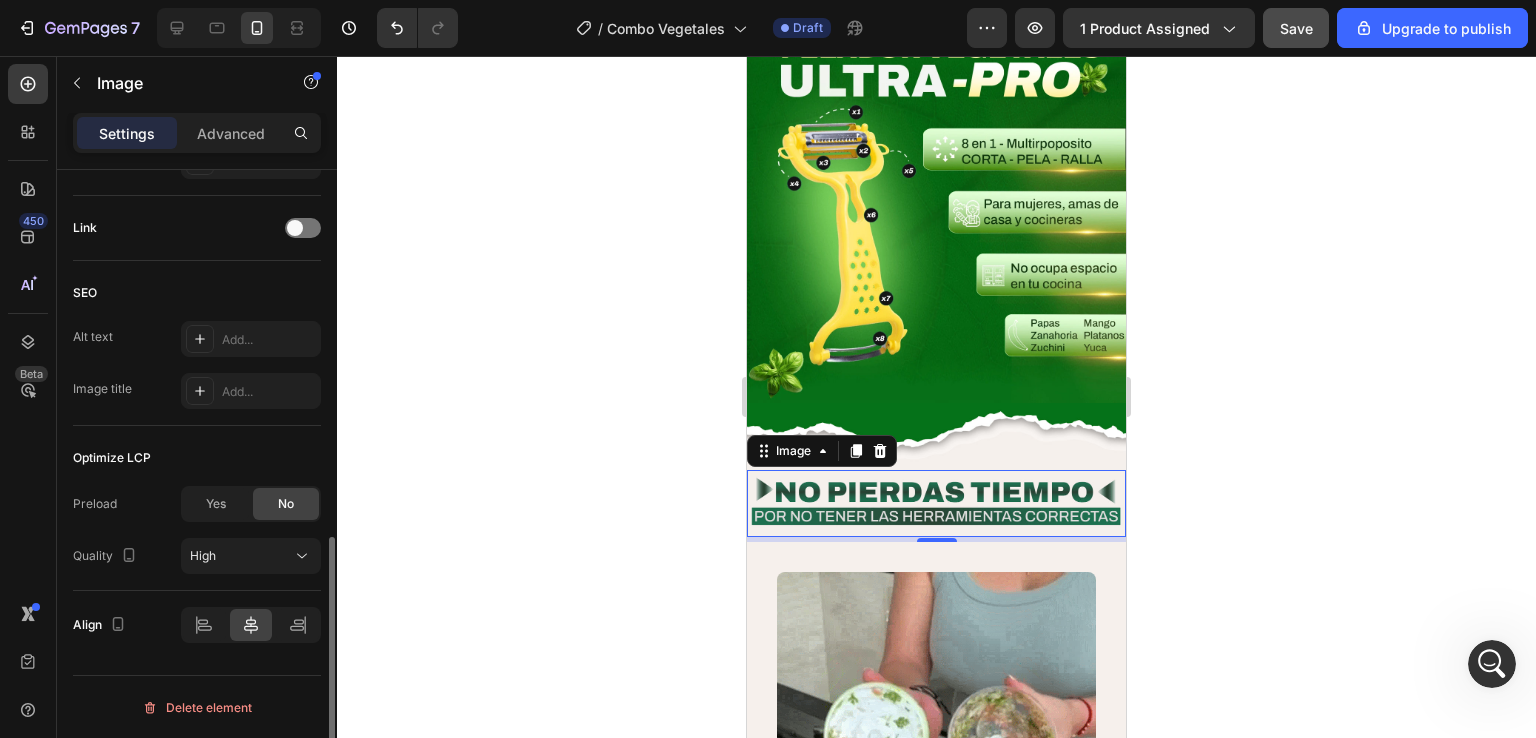 scroll, scrollTop: 832, scrollLeft: 0, axis: vertical 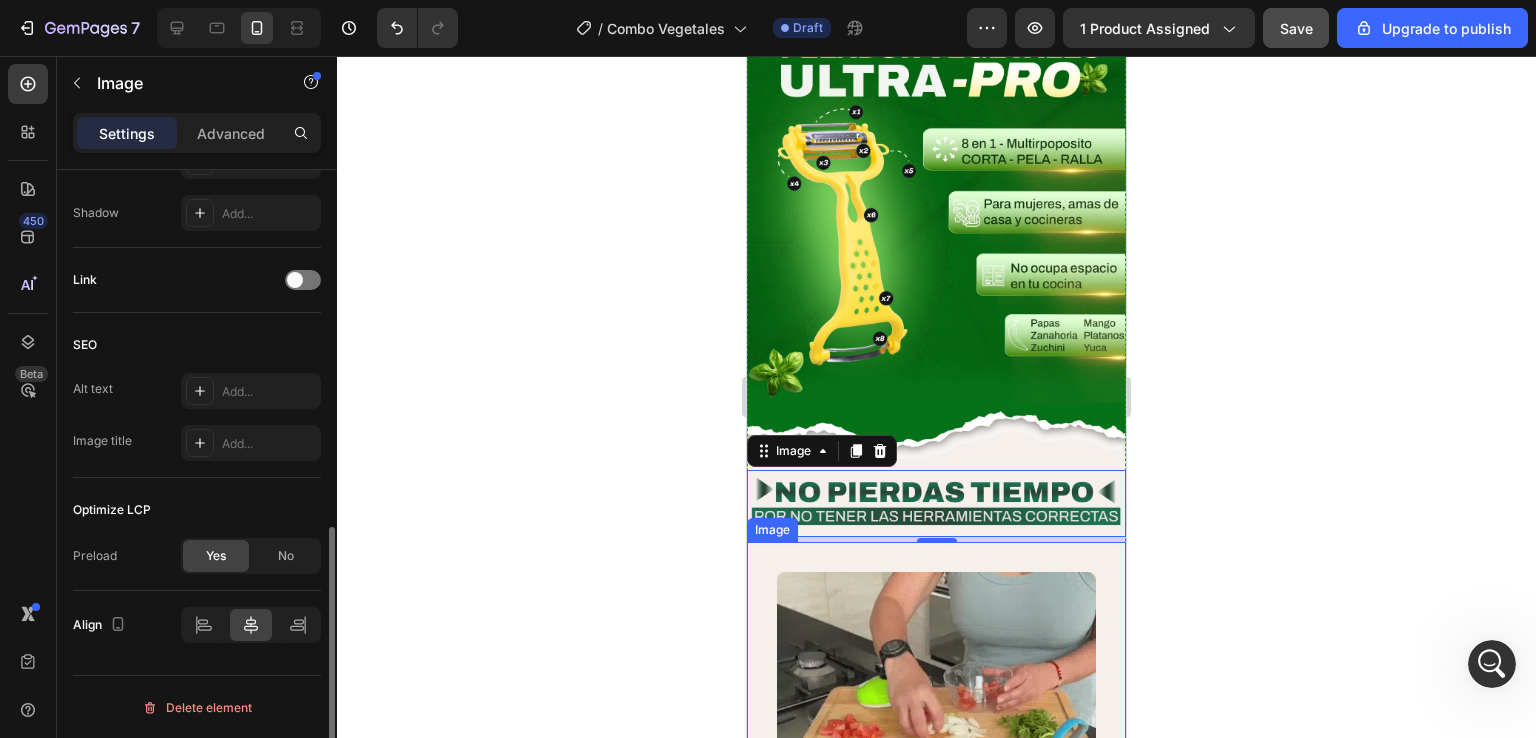 click on "Image" at bounding box center [936, 731] 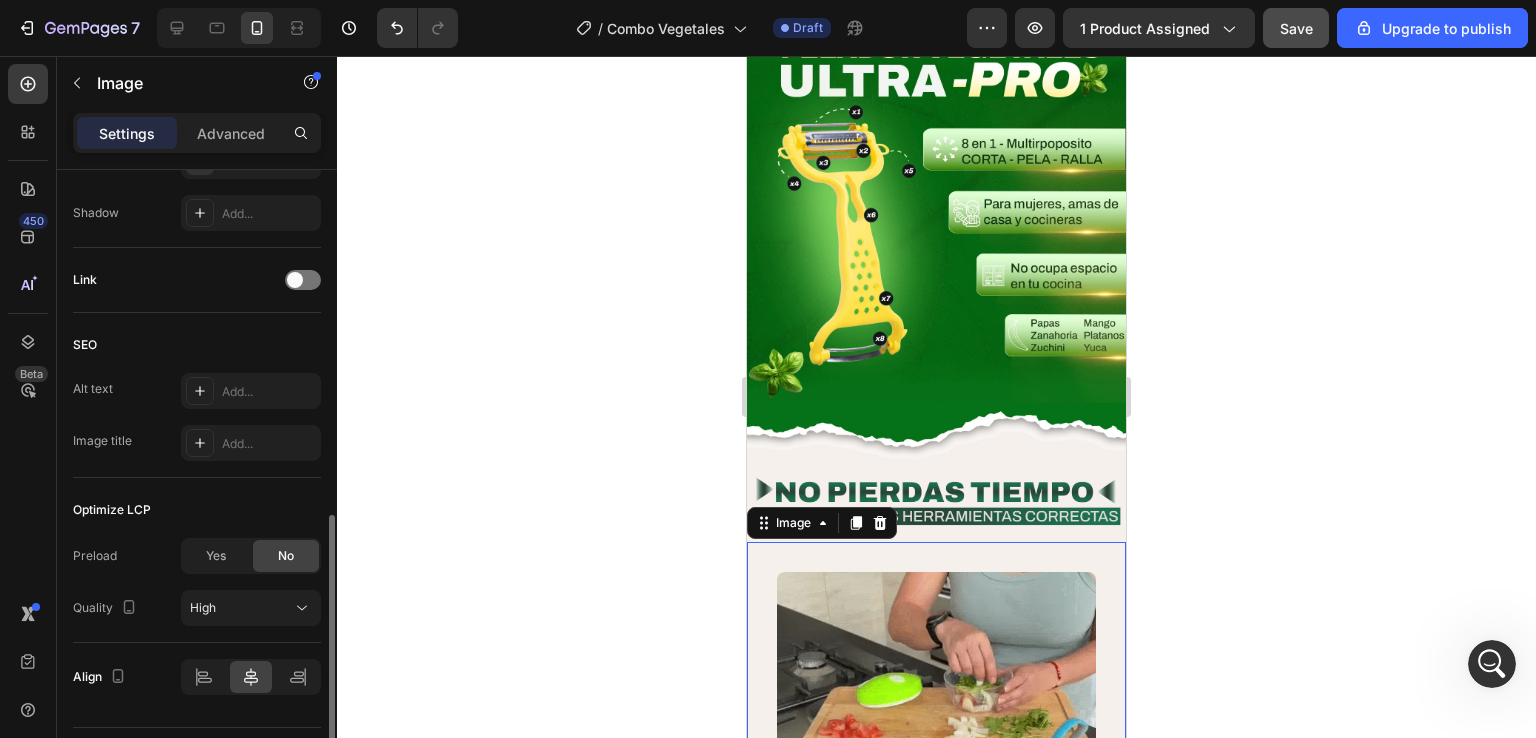 drag, startPoint x: 225, startPoint y: 560, endPoint x: 298, endPoint y: 545, distance: 74.52516 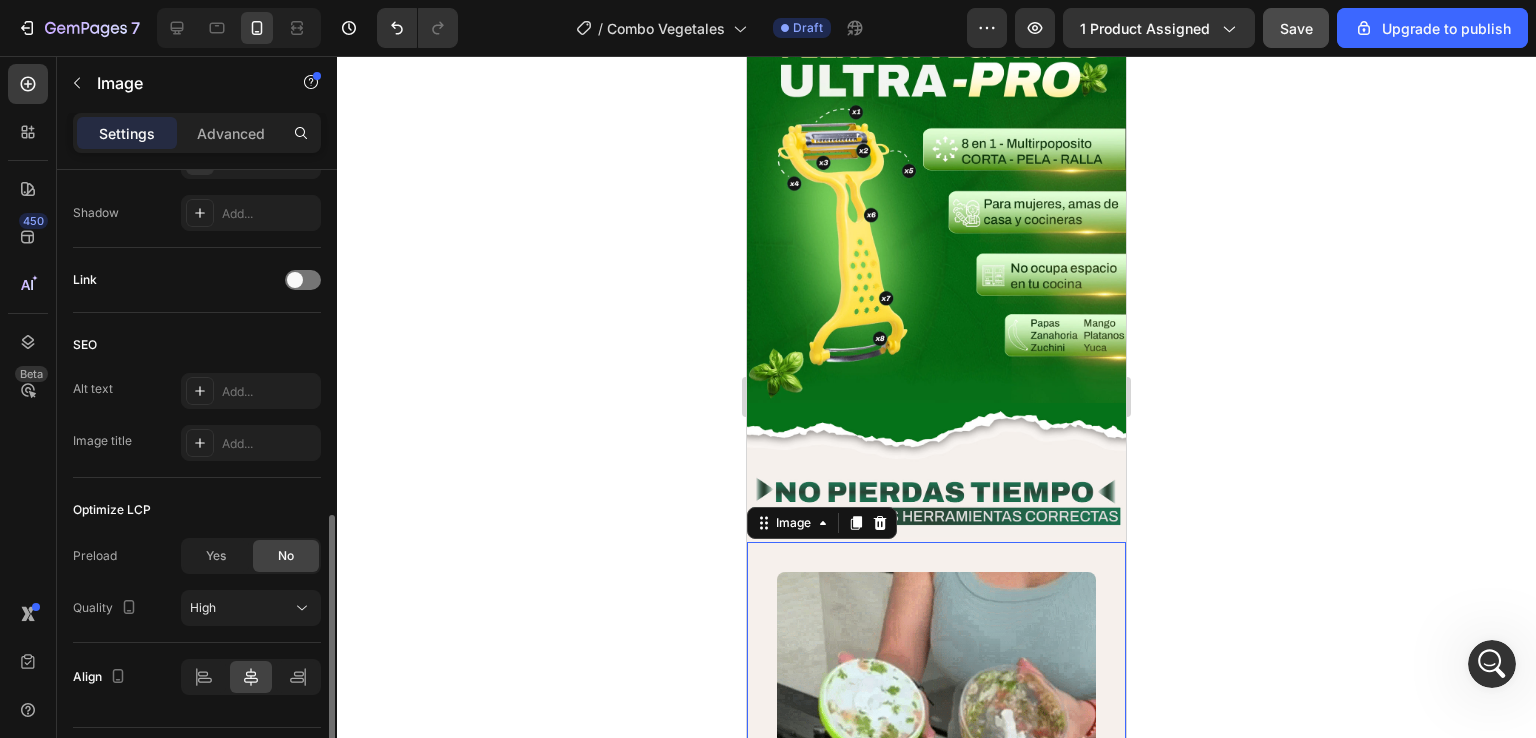 click on "Yes" 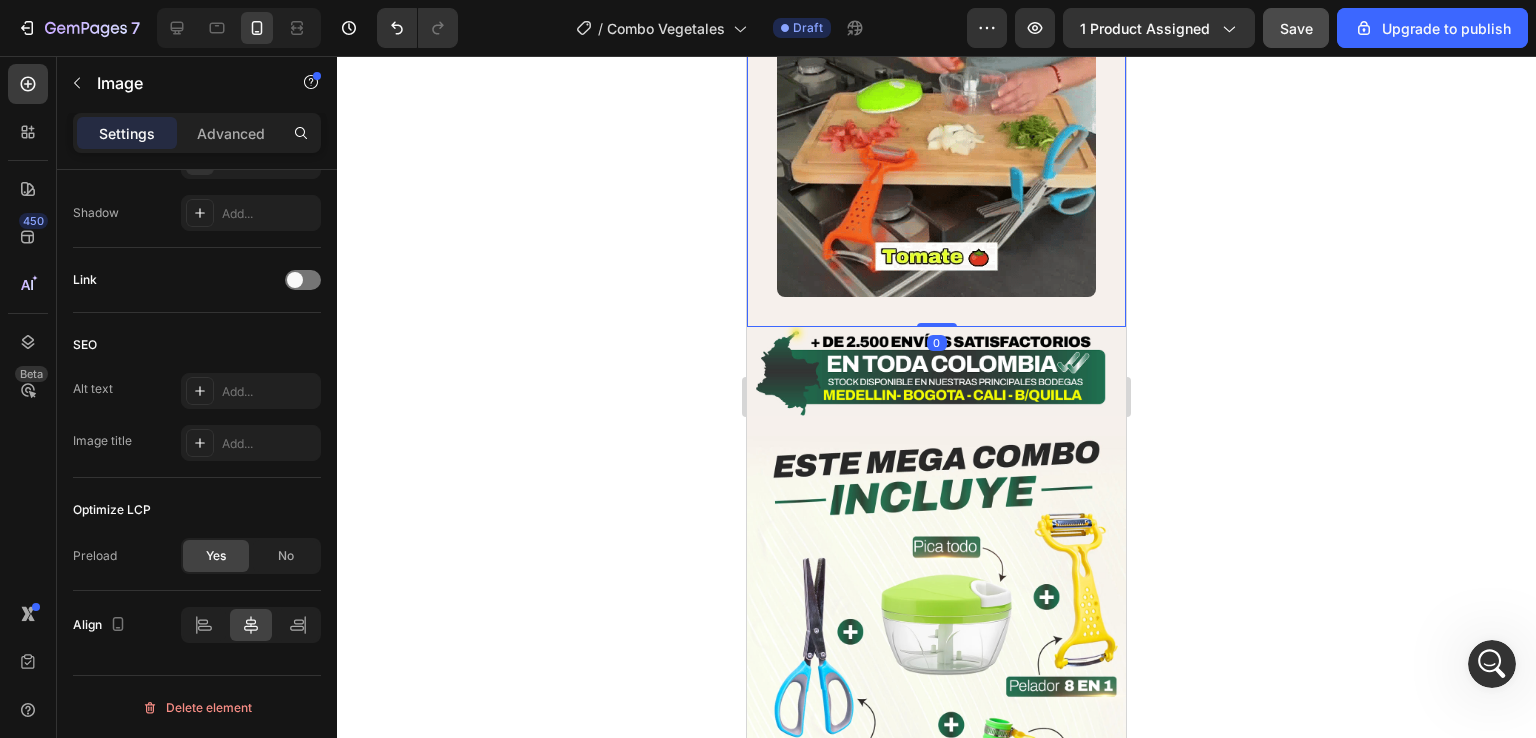 scroll, scrollTop: 4900, scrollLeft: 0, axis: vertical 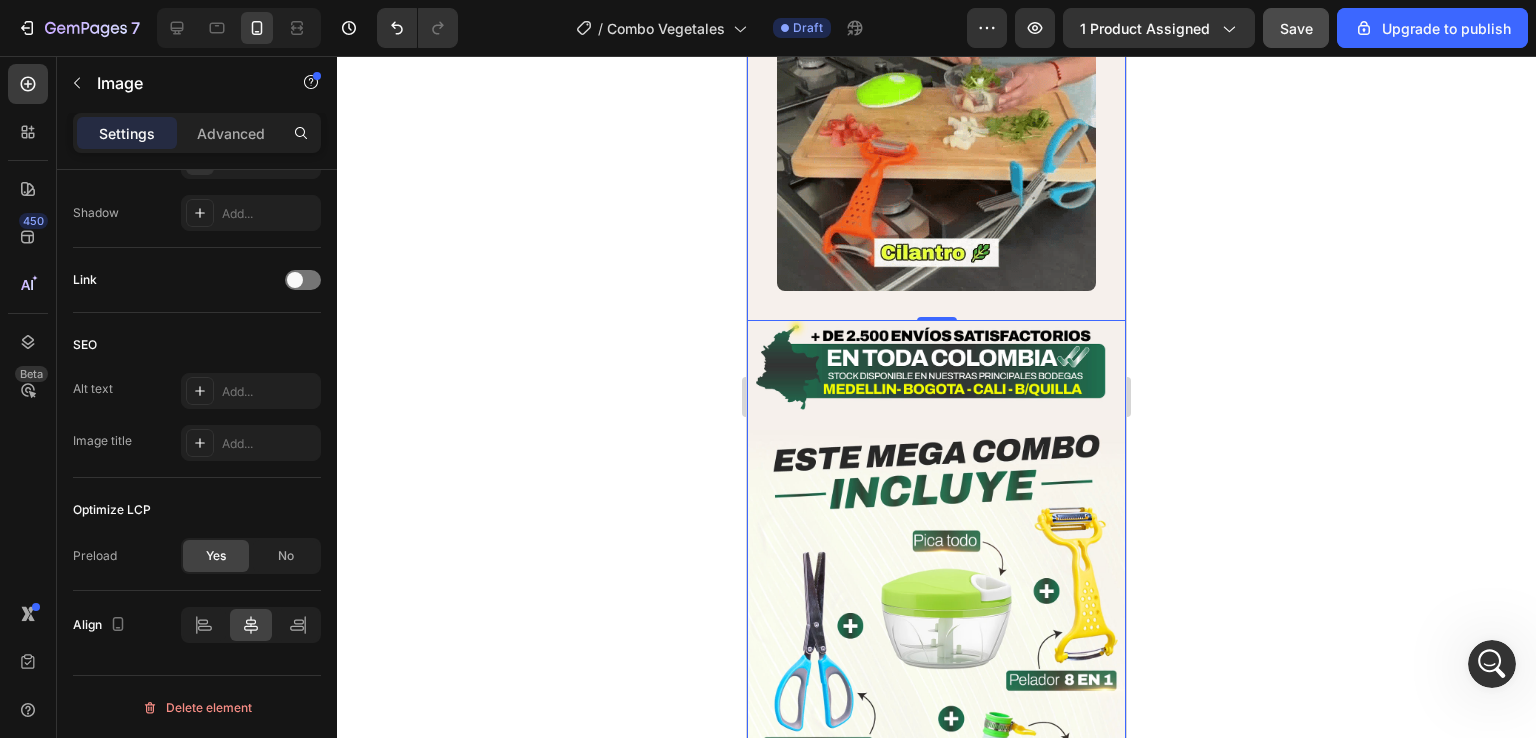 click at bounding box center [936, 365] 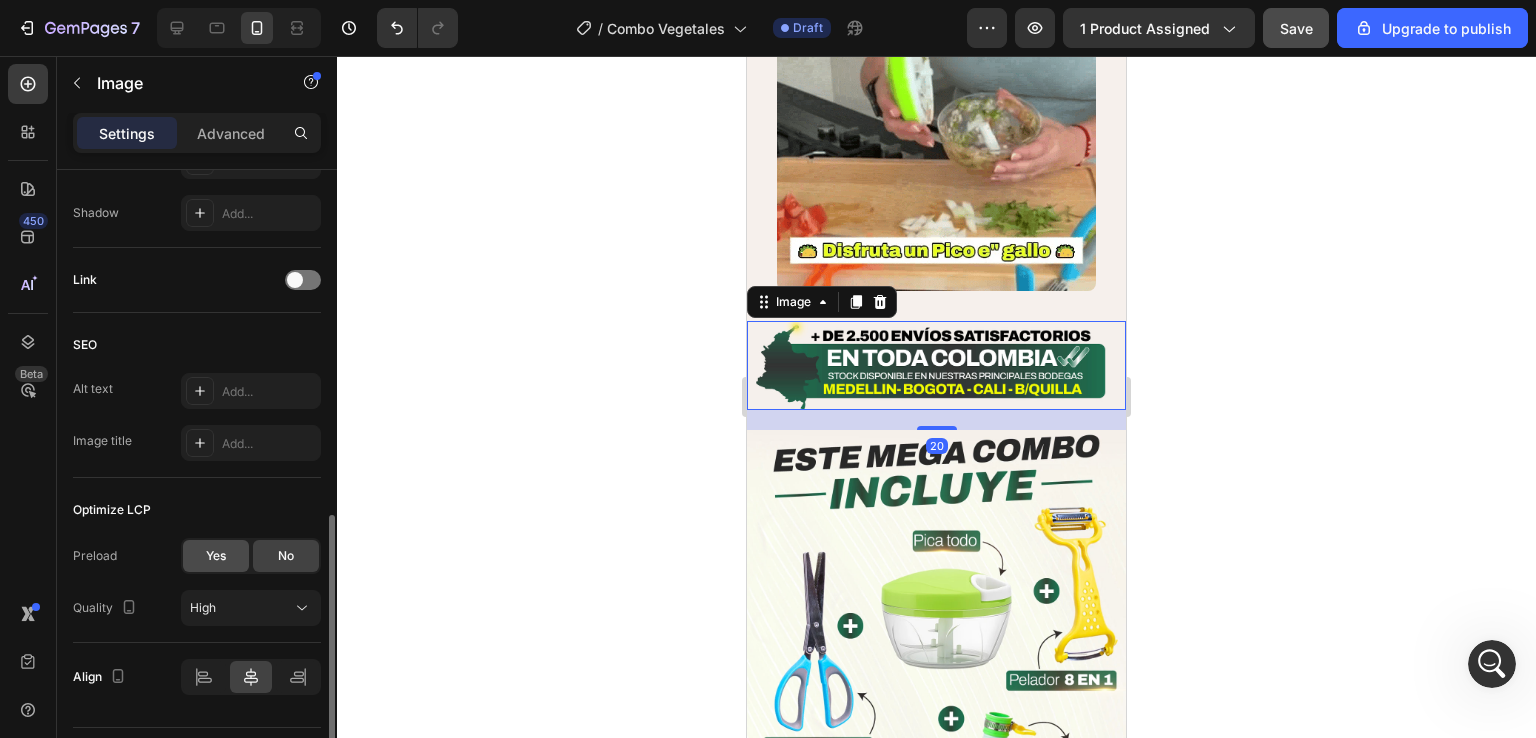 click on "Yes" 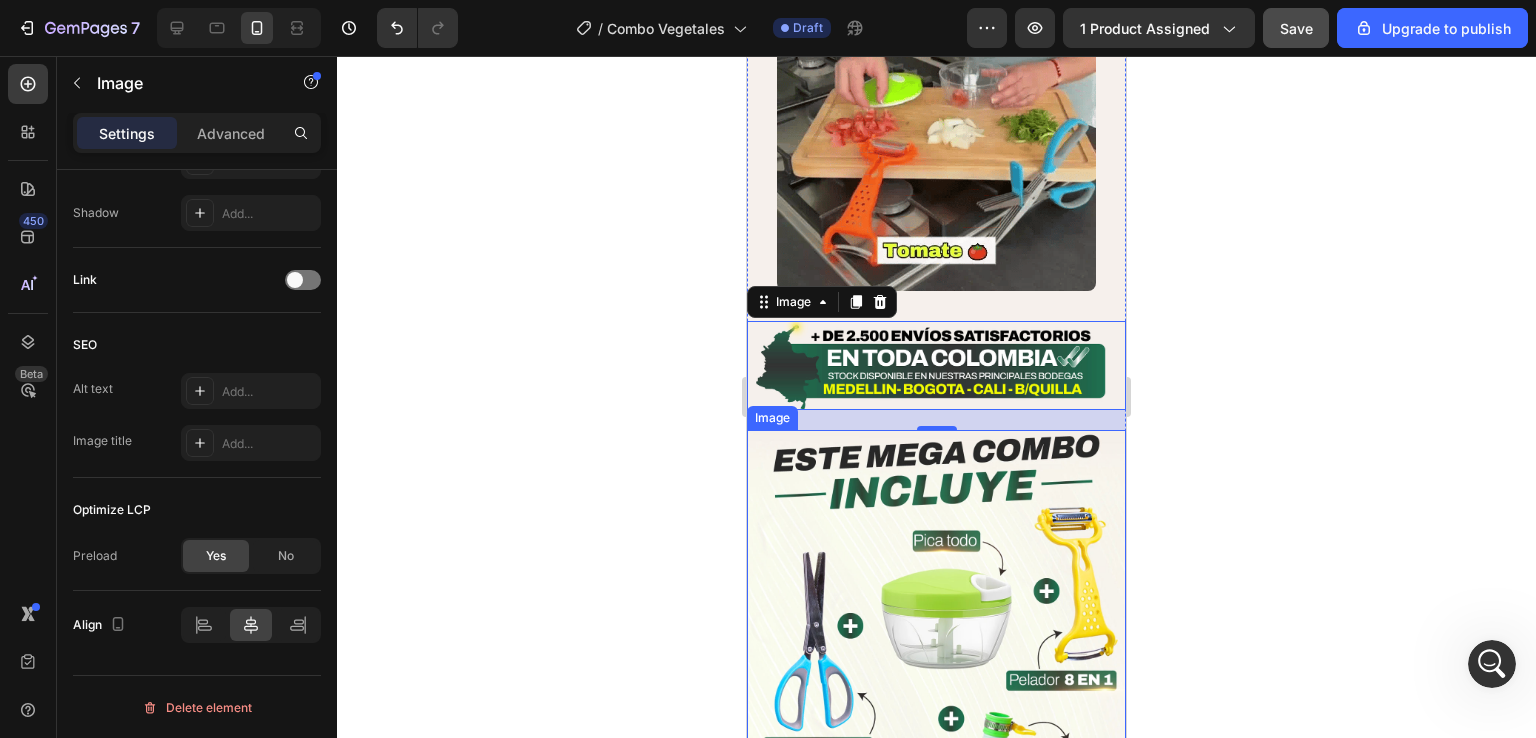 click at bounding box center (936, 667) 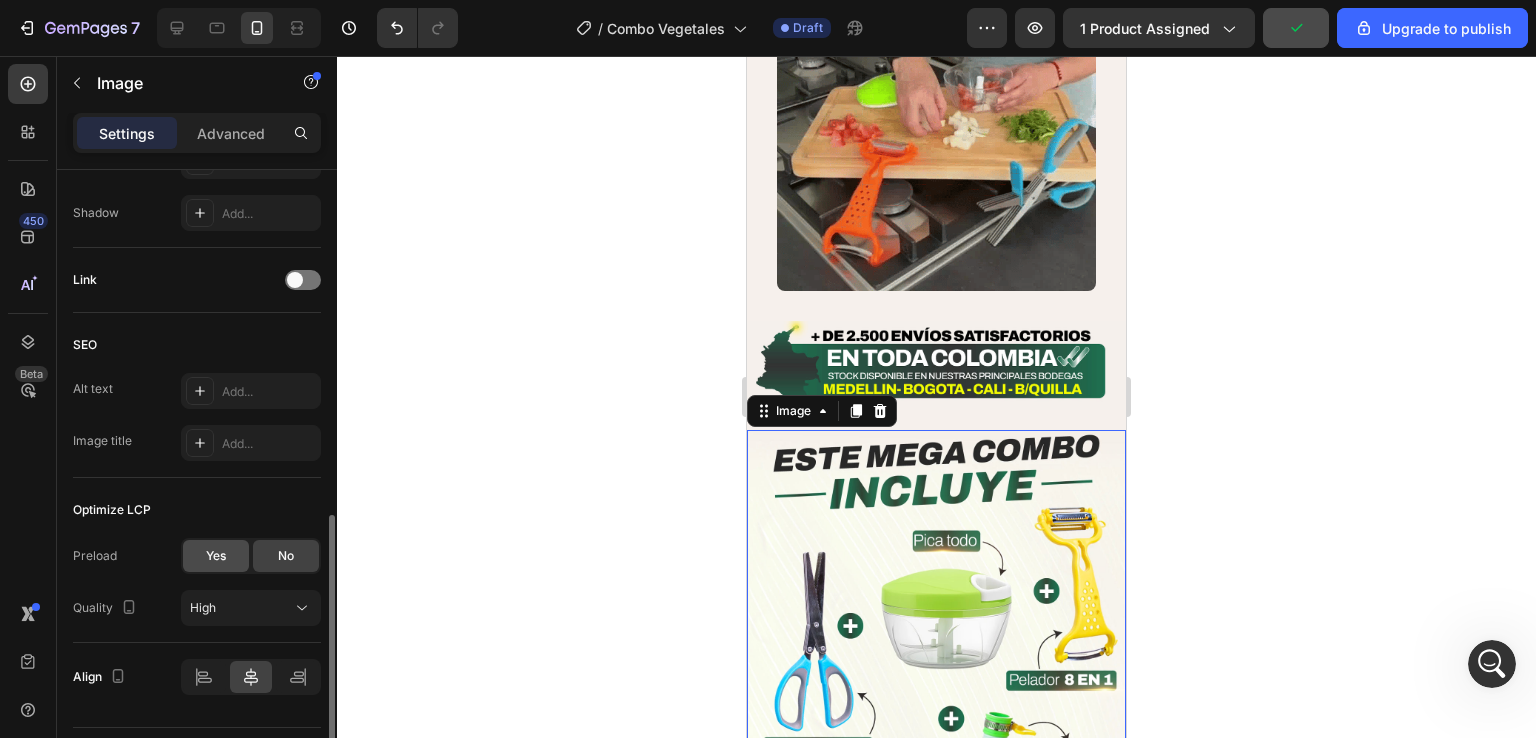 click on "Yes" 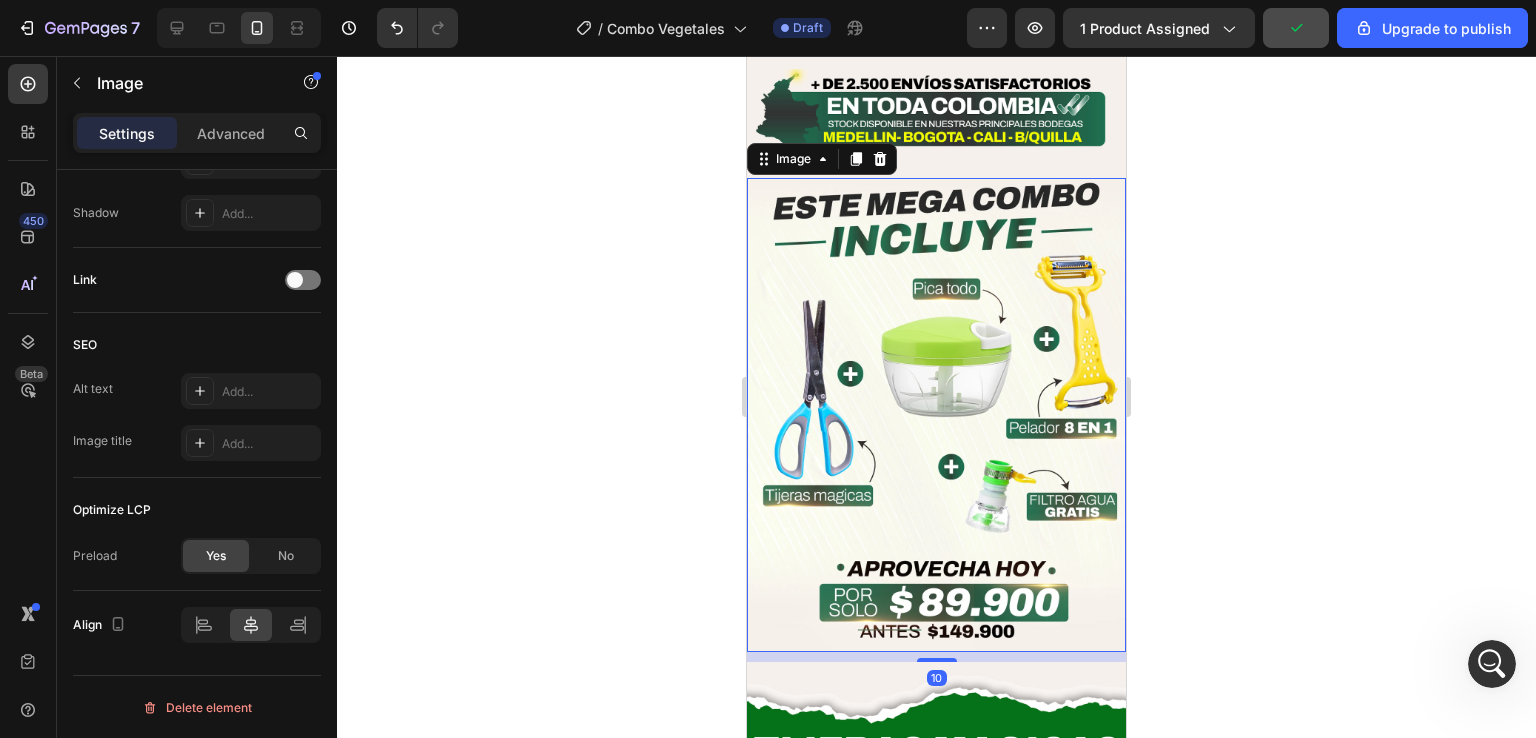 scroll, scrollTop: 5200, scrollLeft: 0, axis: vertical 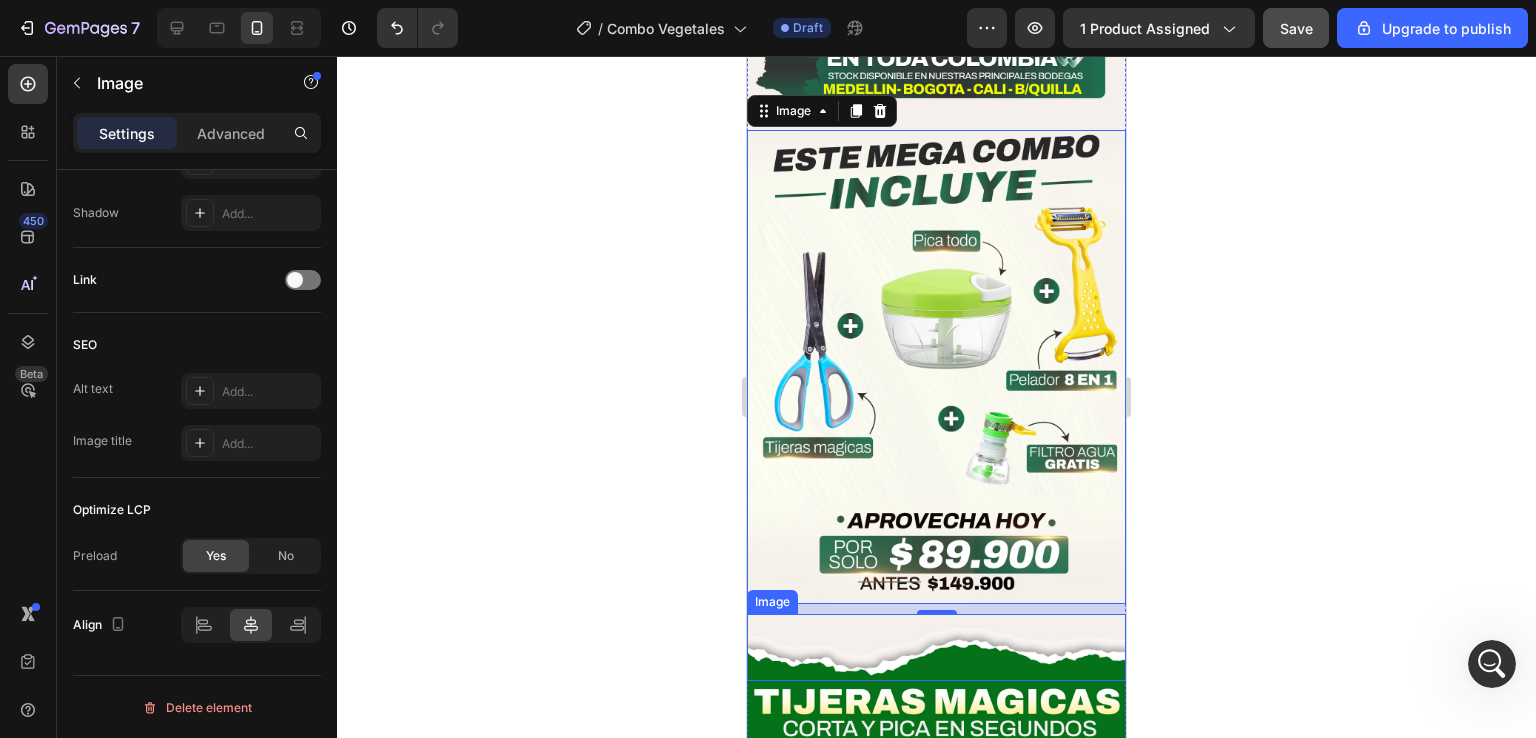click at bounding box center (936, 647) 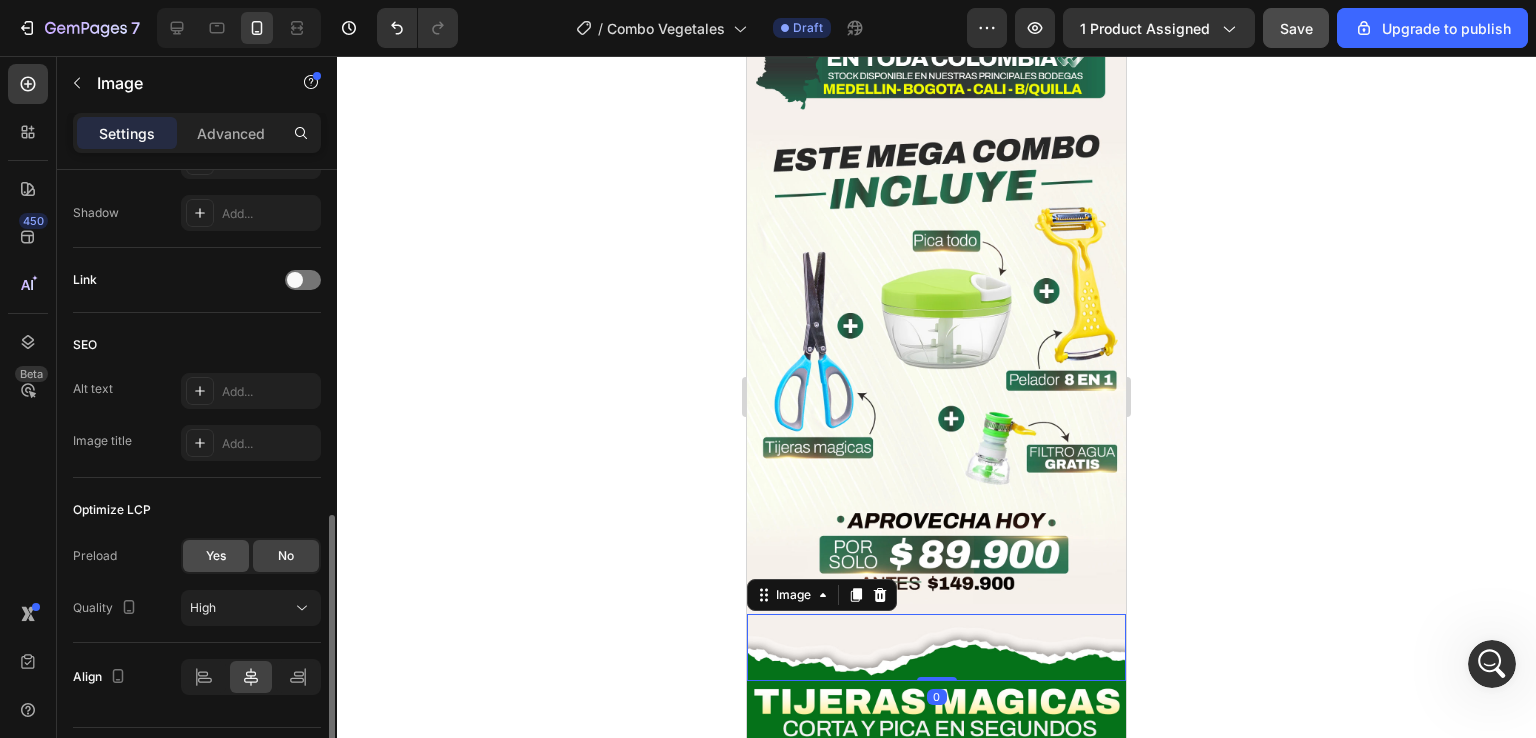 click on "Yes" 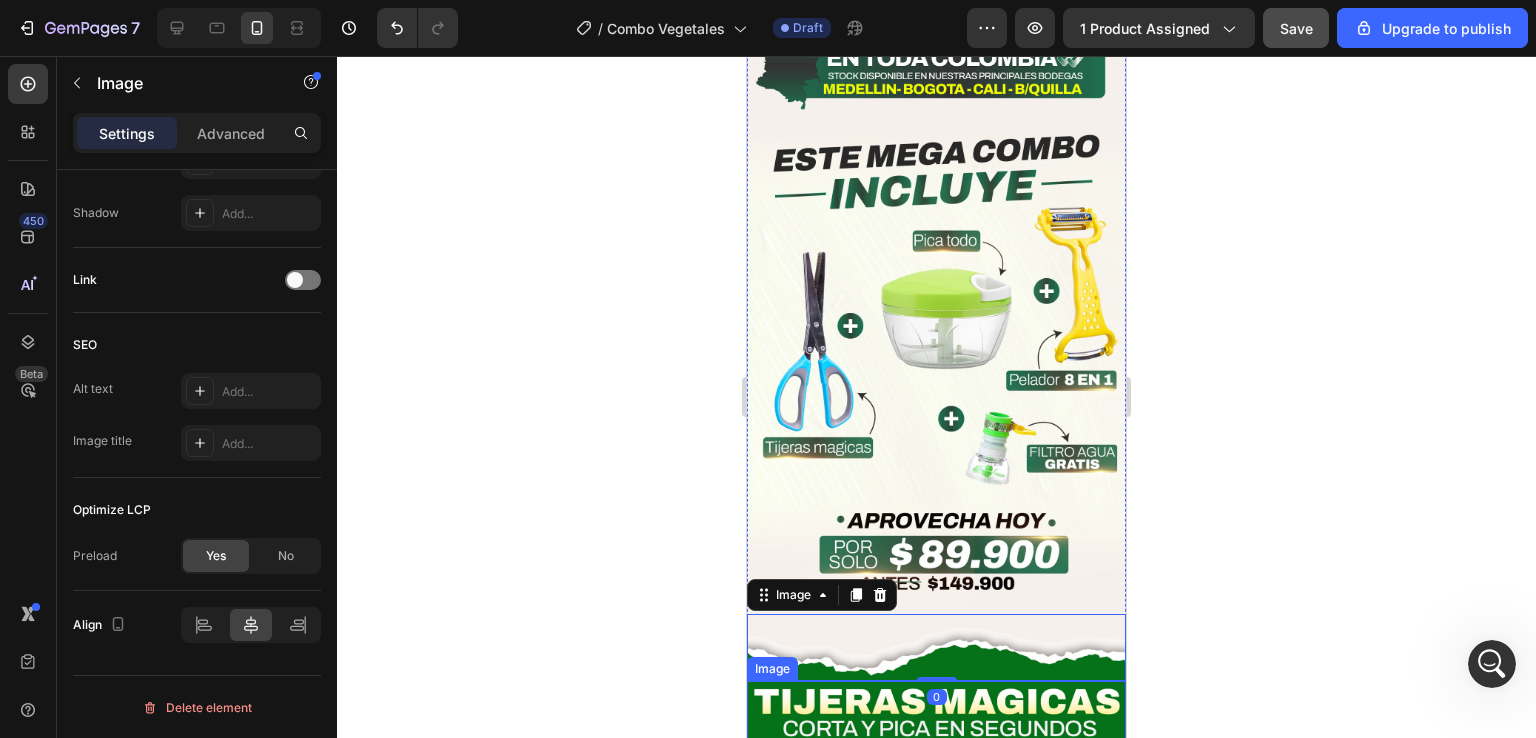 click at bounding box center (936, 714) 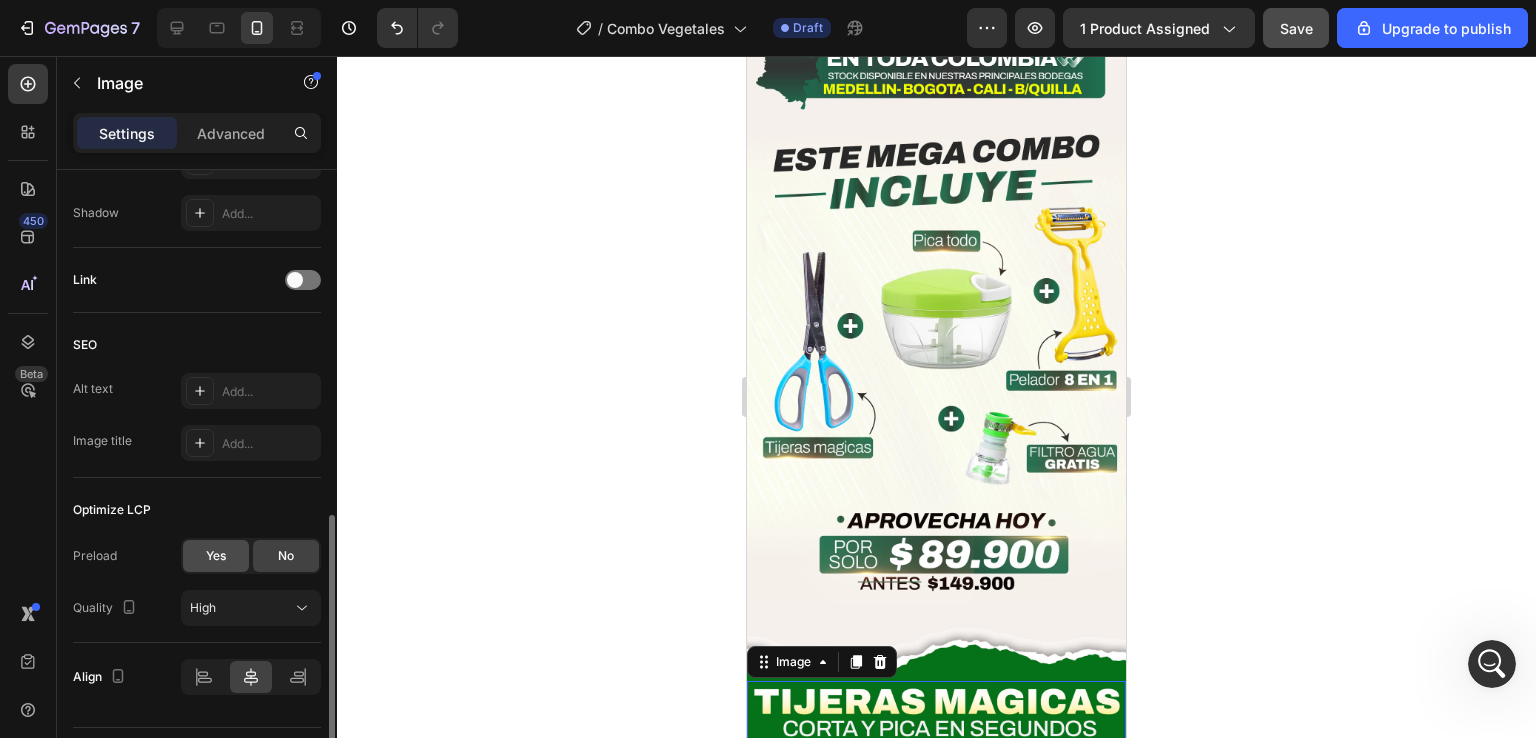 click on "Yes" 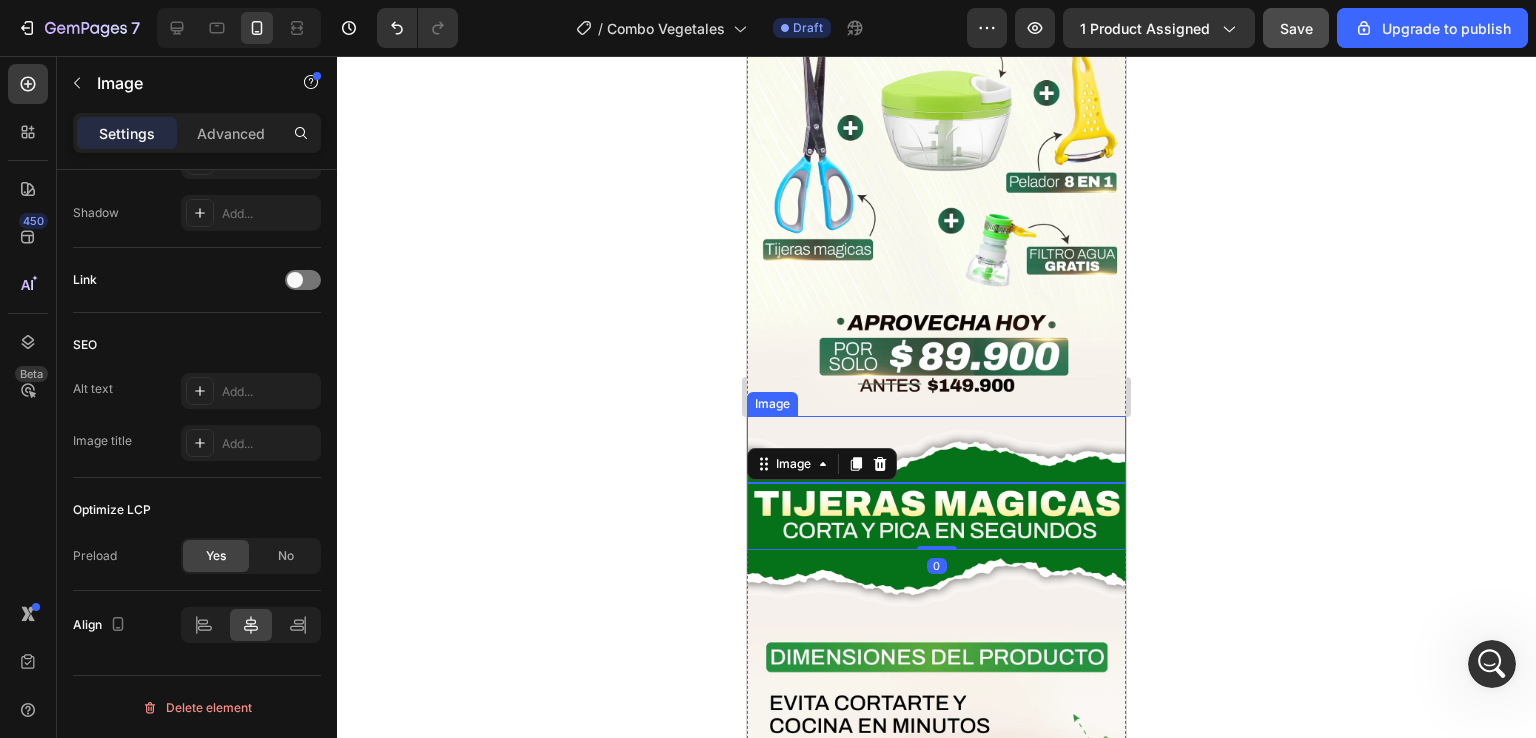 scroll, scrollTop: 5400, scrollLeft: 0, axis: vertical 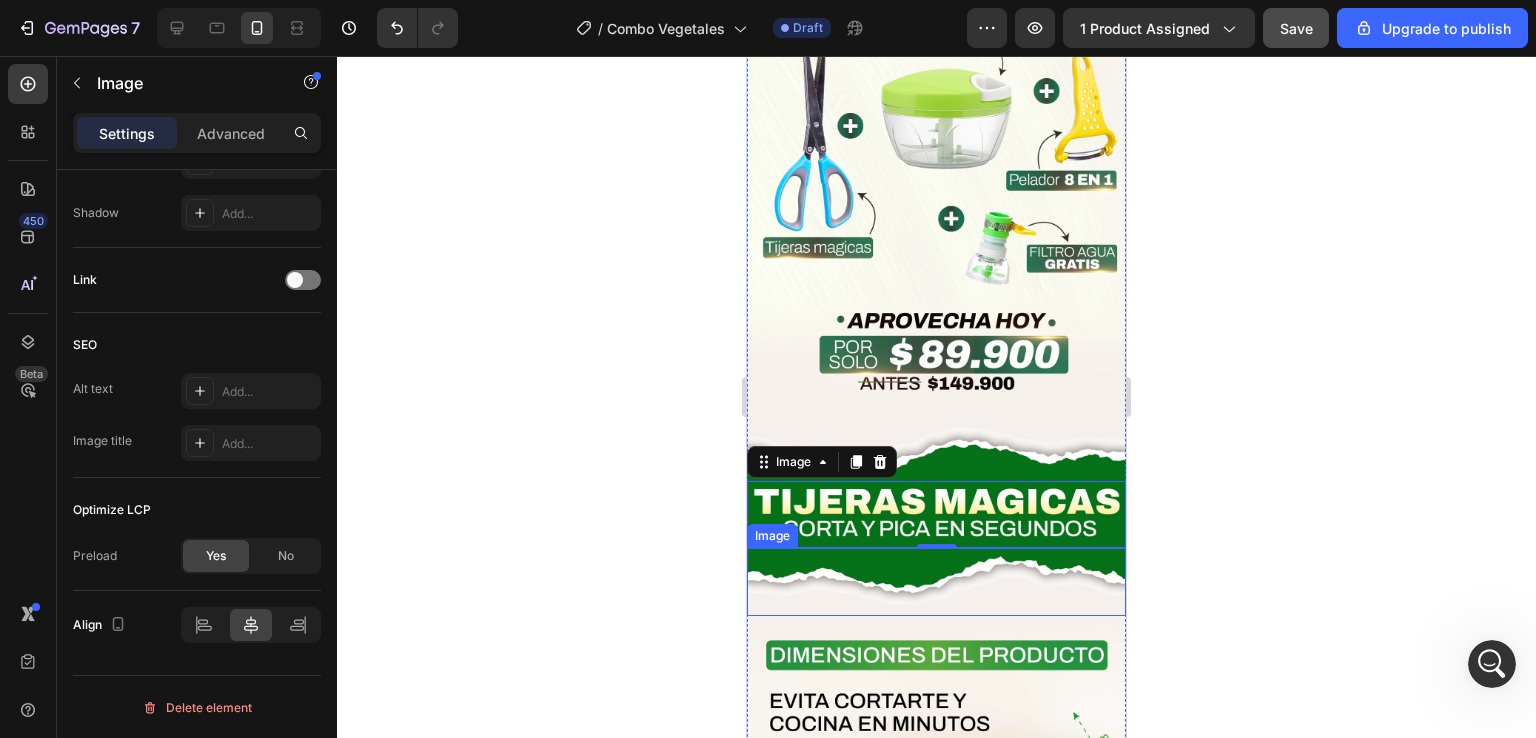 click at bounding box center (936, 581) 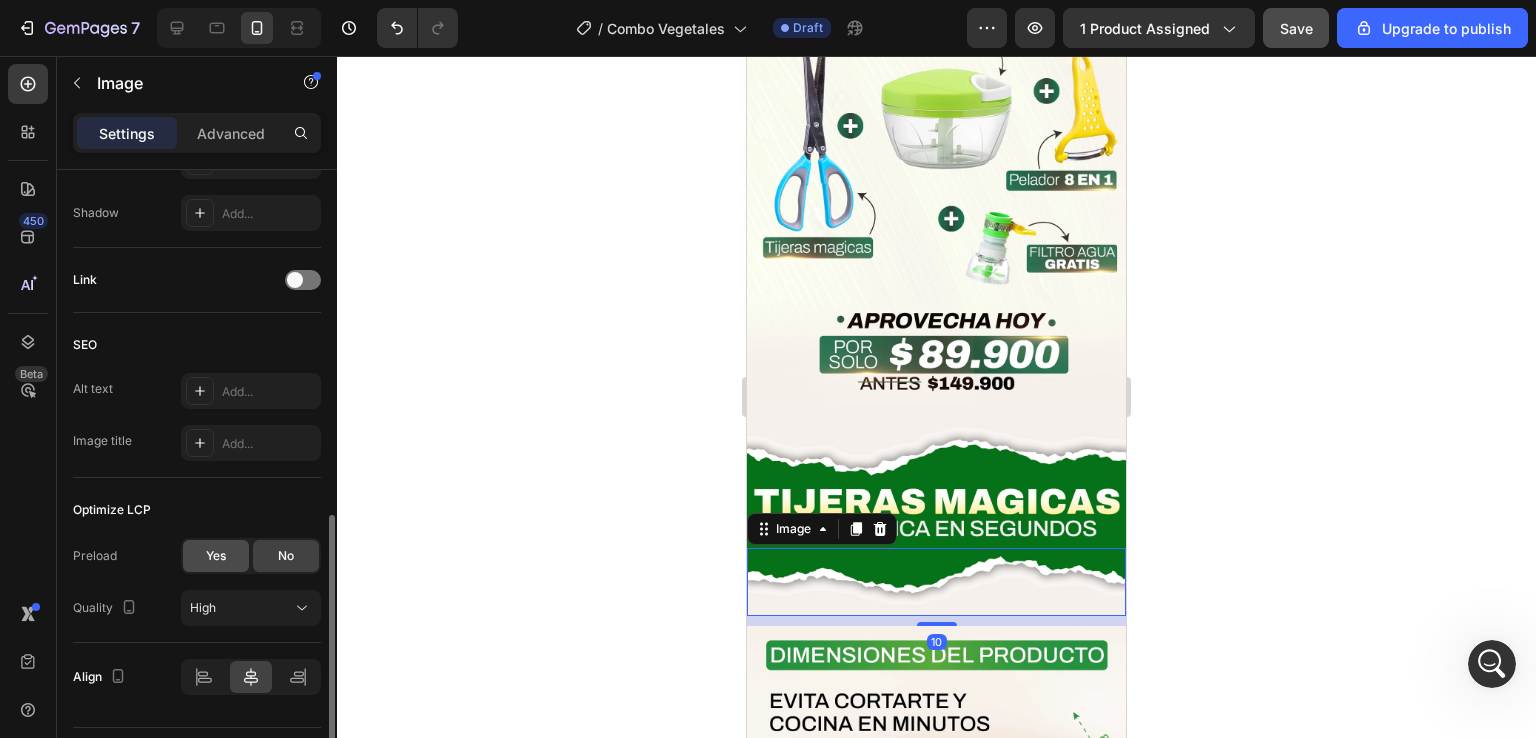 click on "Yes" 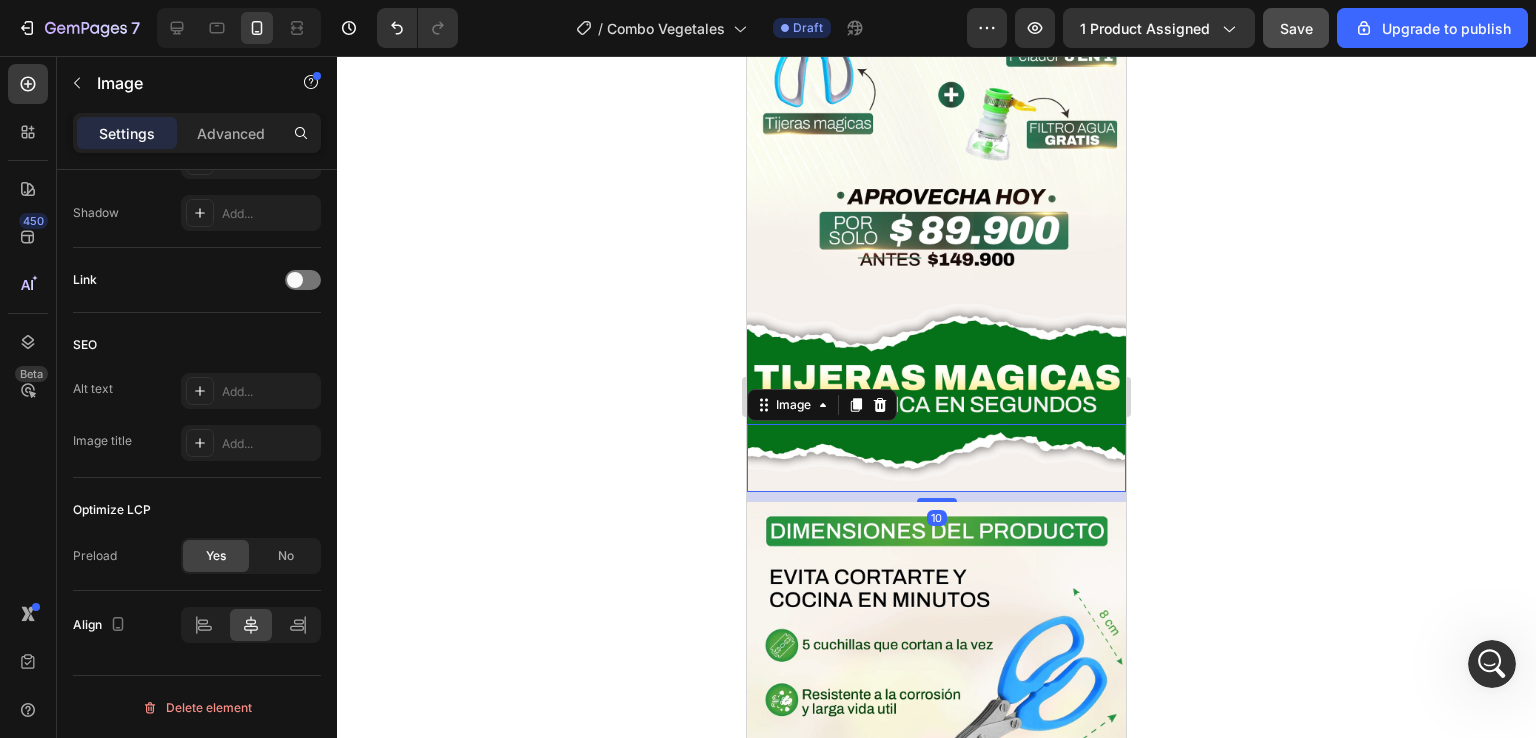 scroll, scrollTop: 5600, scrollLeft: 0, axis: vertical 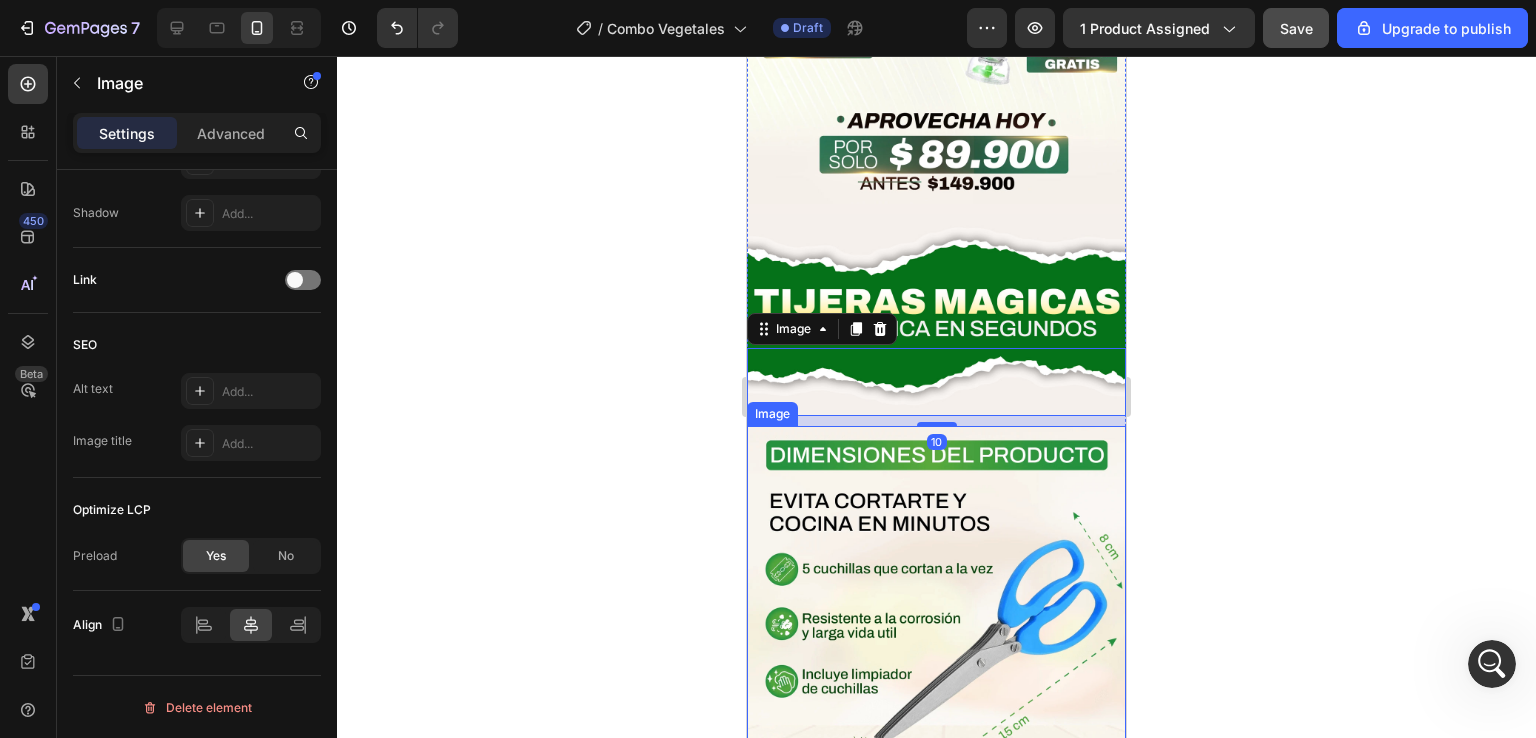 click at bounding box center [936, 615] 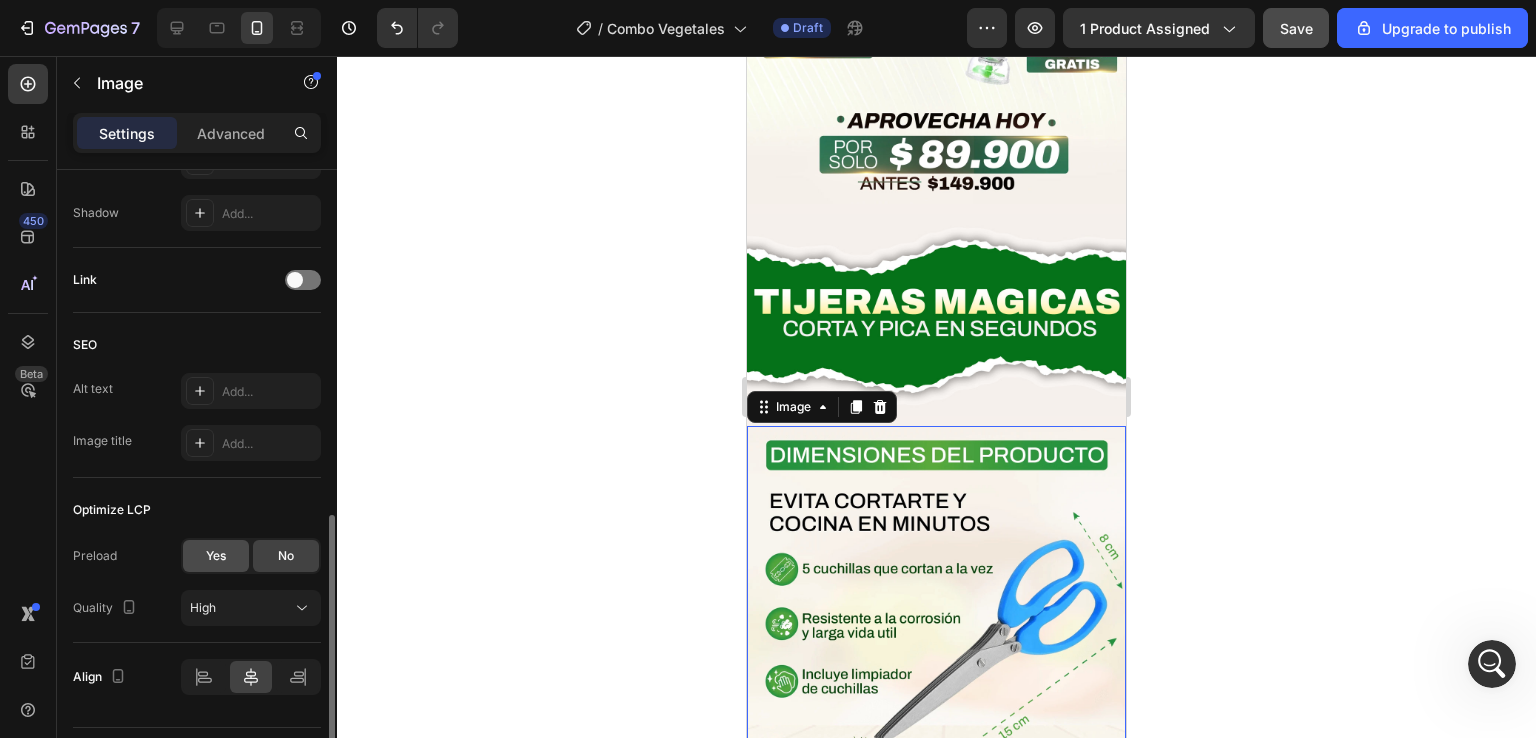 click on "Yes" 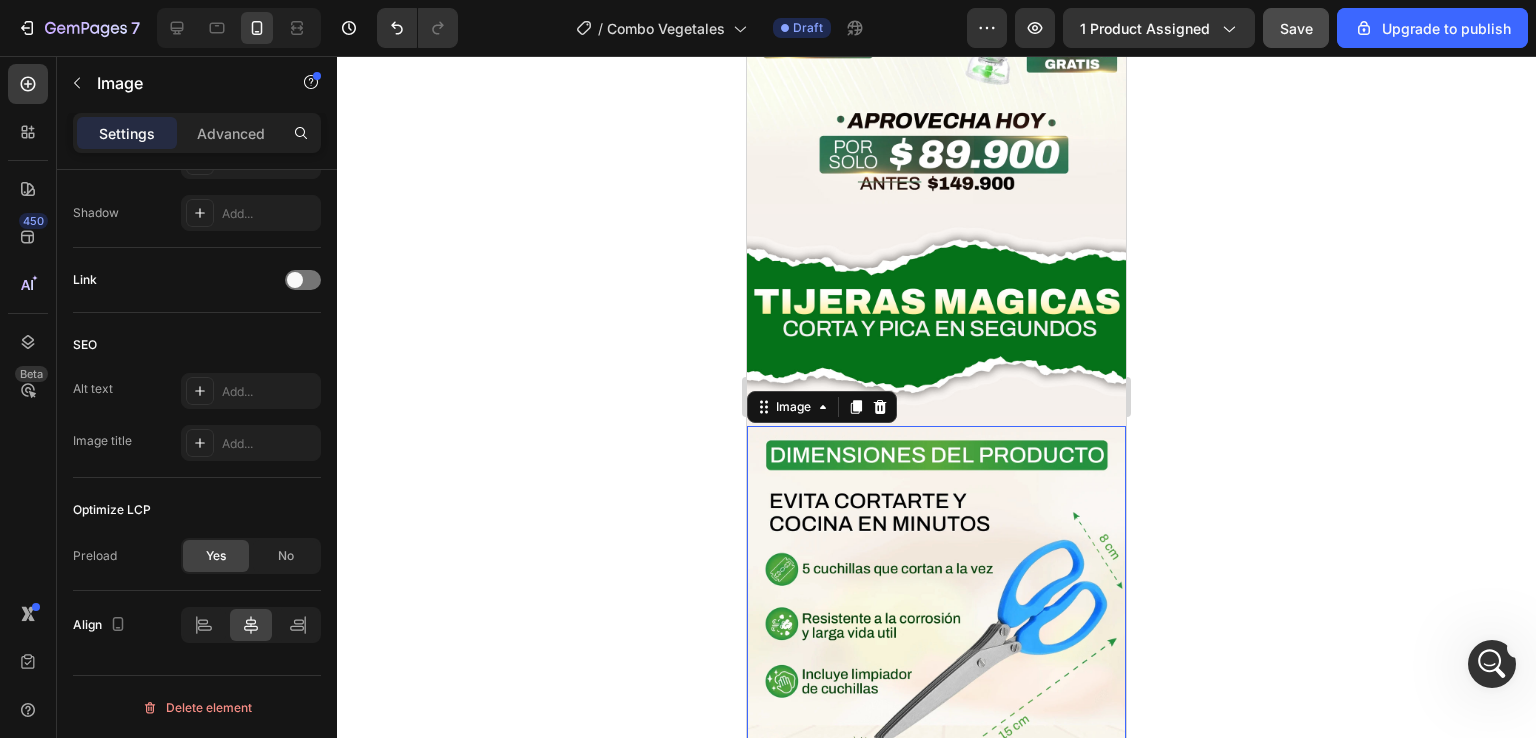 scroll, scrollTop: 5696, scrollLeft: 0, axis: vertical 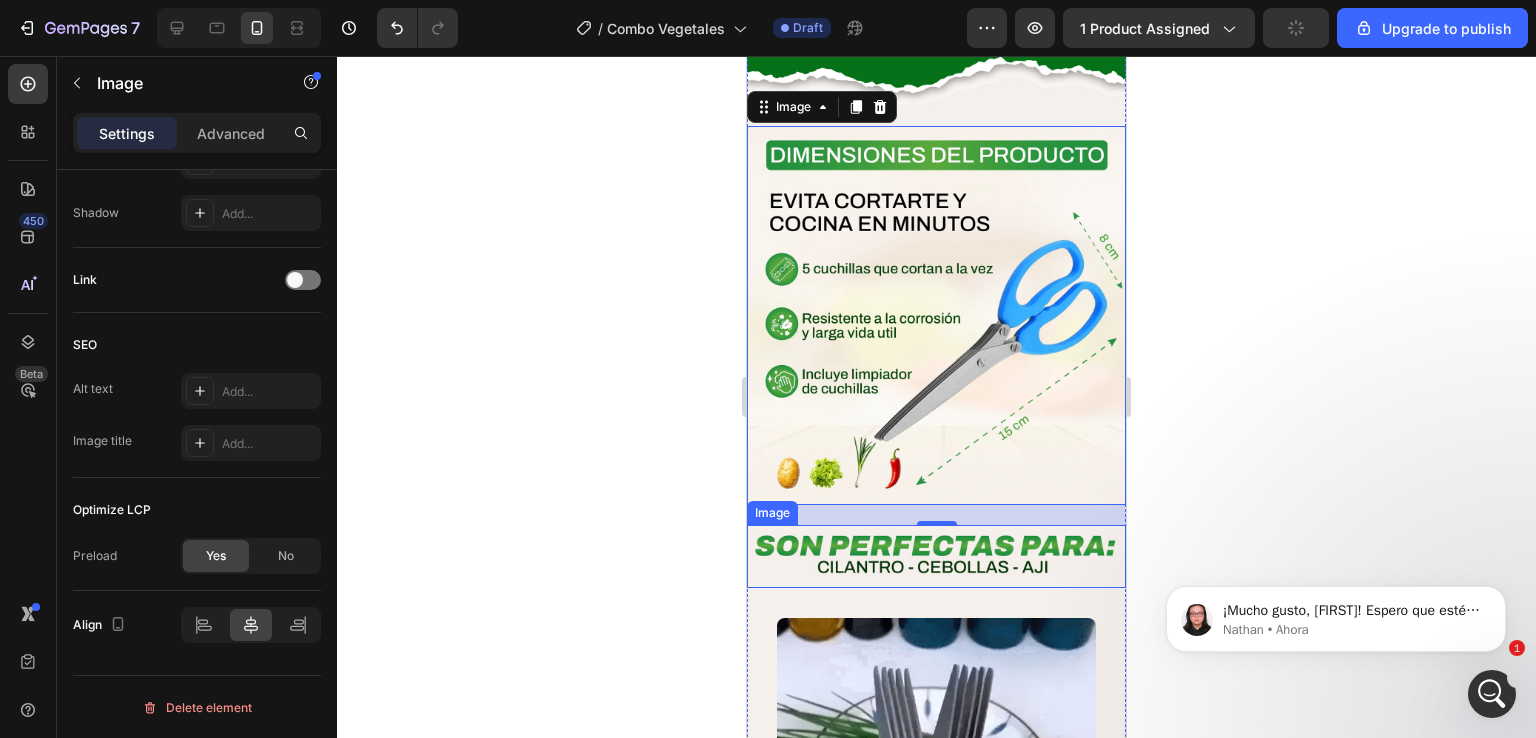 click at bounding box center [936, 556] 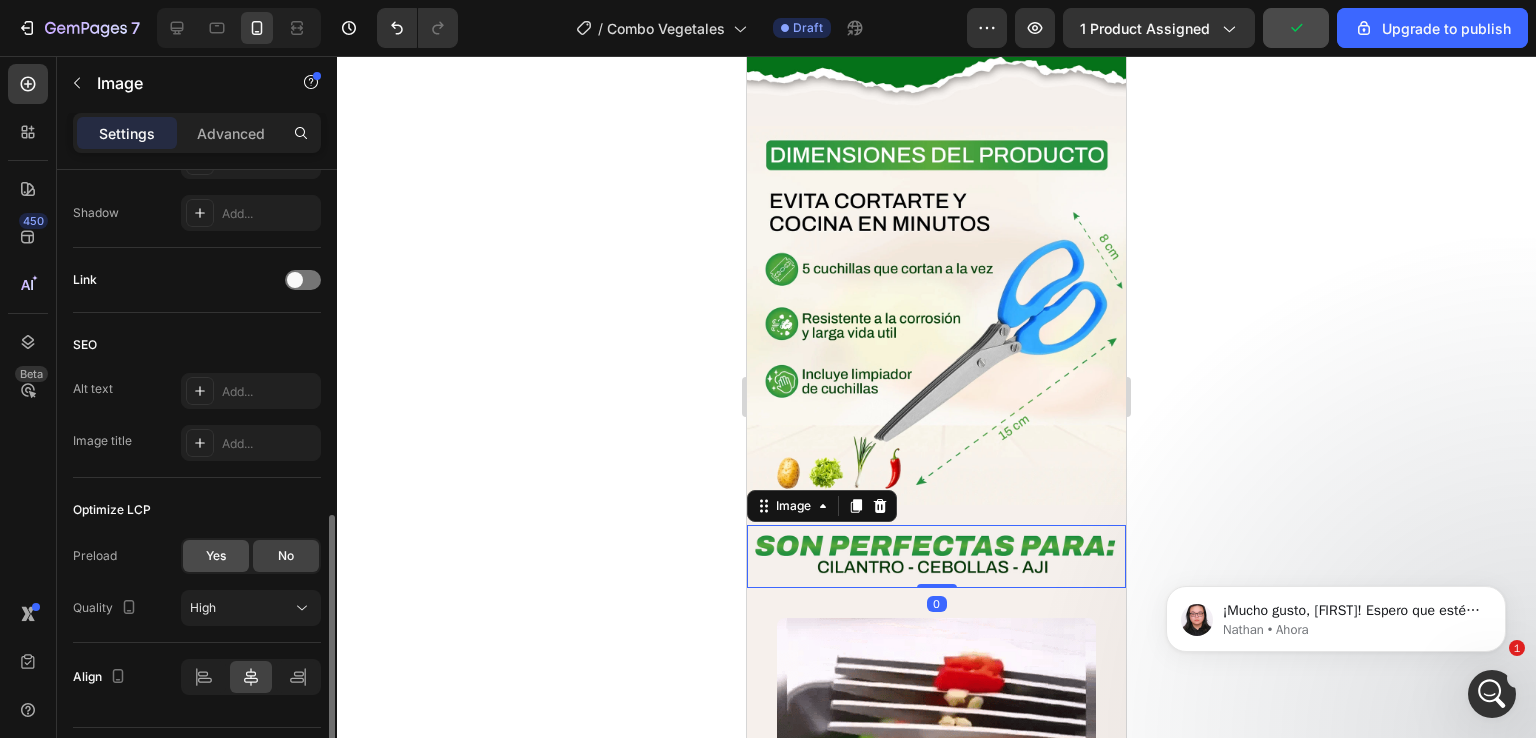 click on "Yes" 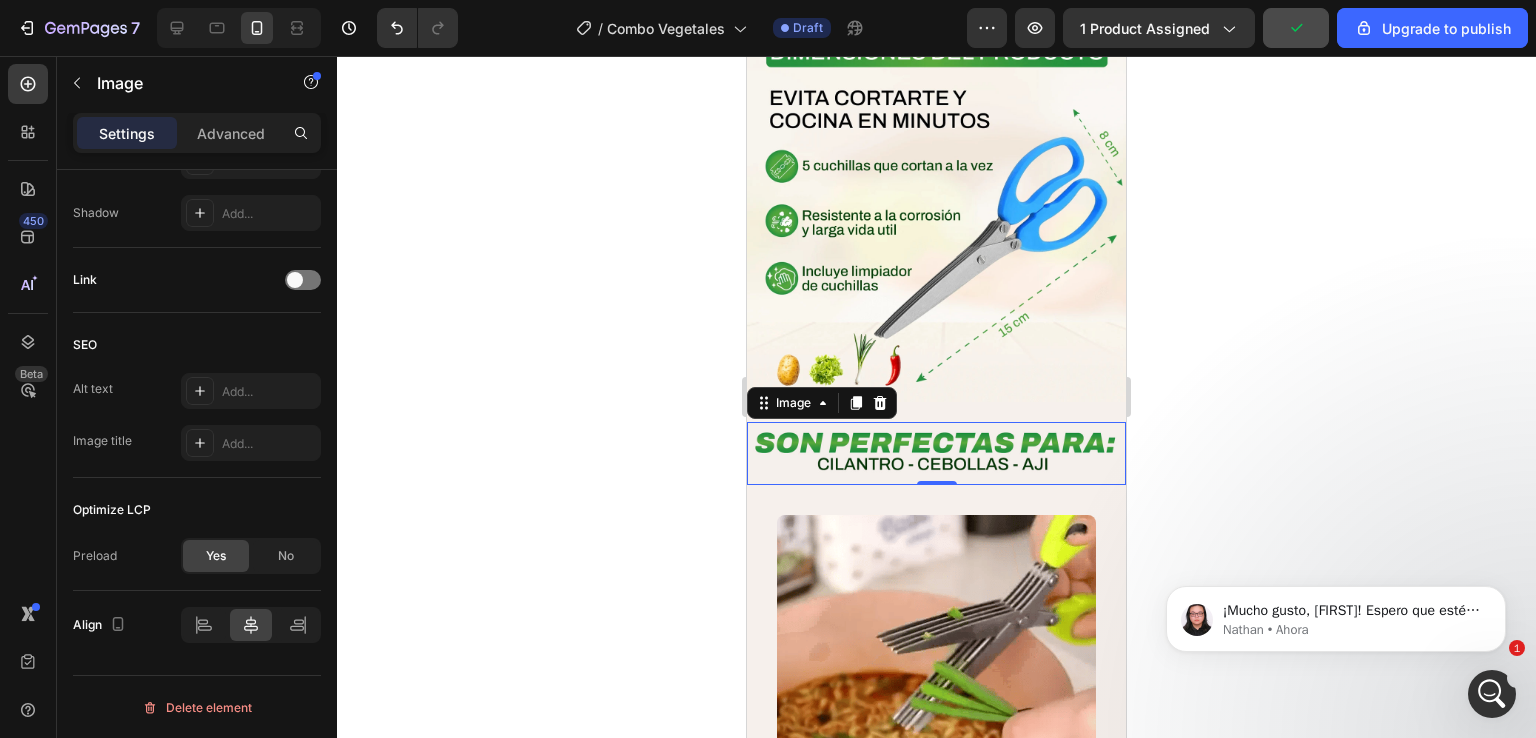 scroll, scrollTop: 6100, scrollLeft: 0, axis: vertical 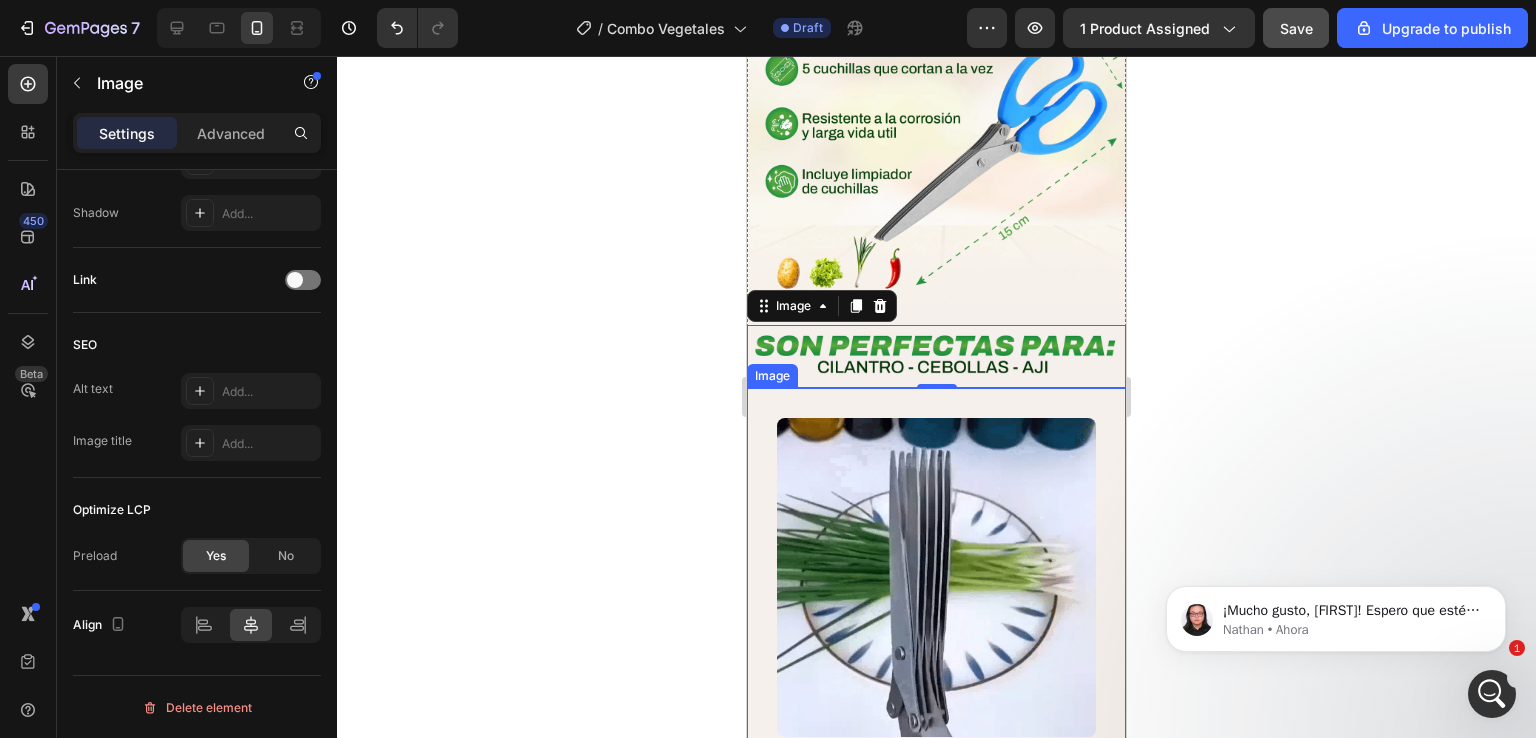click at bounding box center [936, 577] 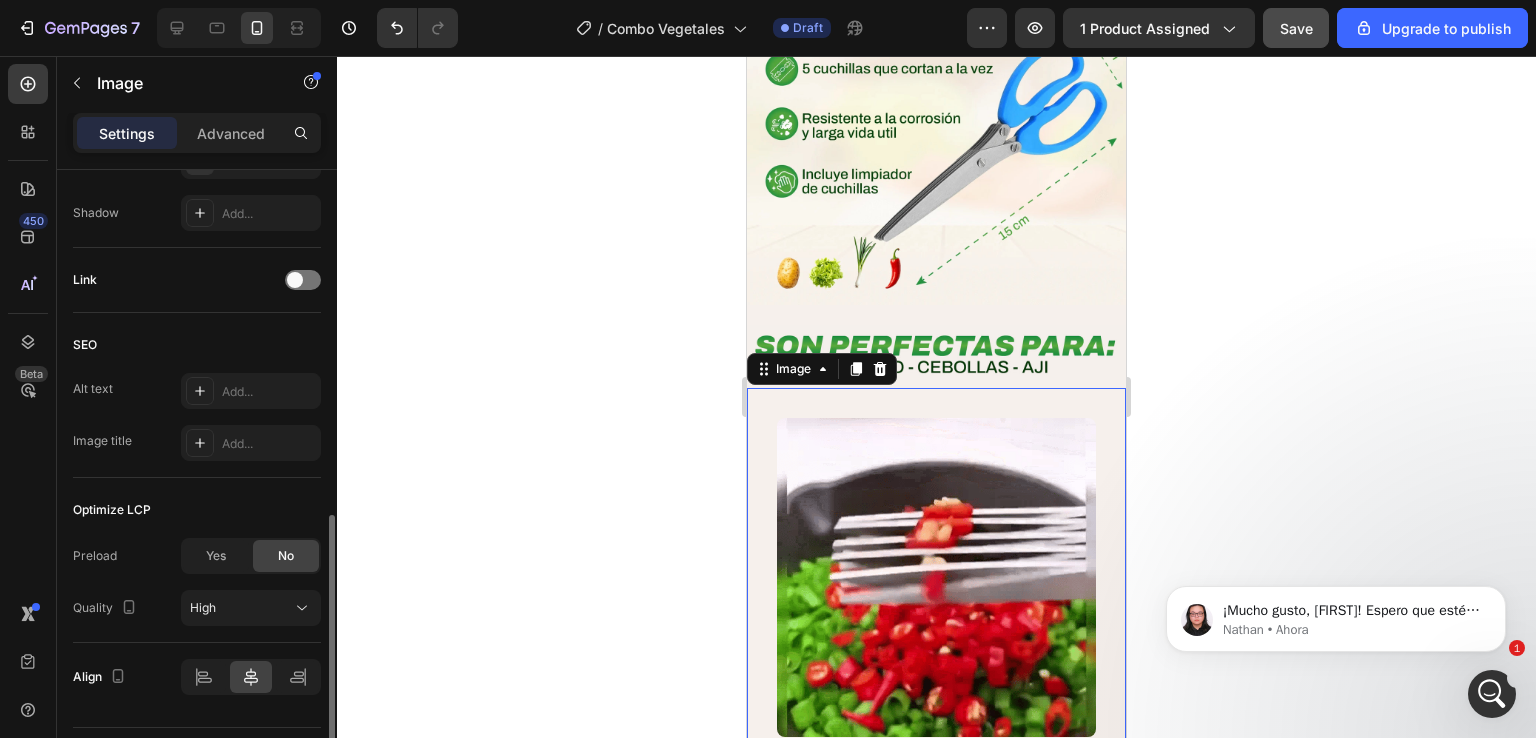 scroll, scrollTop: 830, scrollLeft: 0, axis: vertical 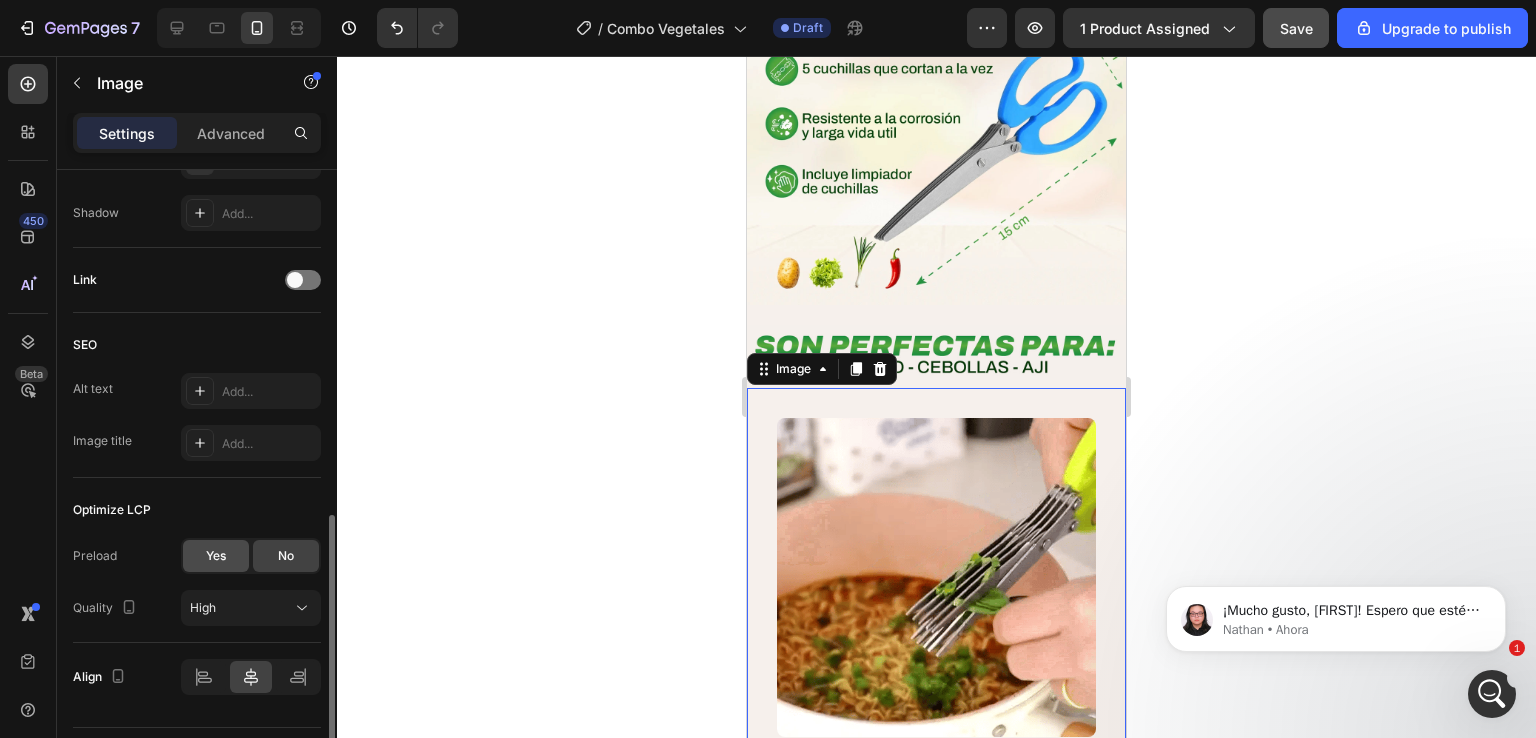 click on "Yes" 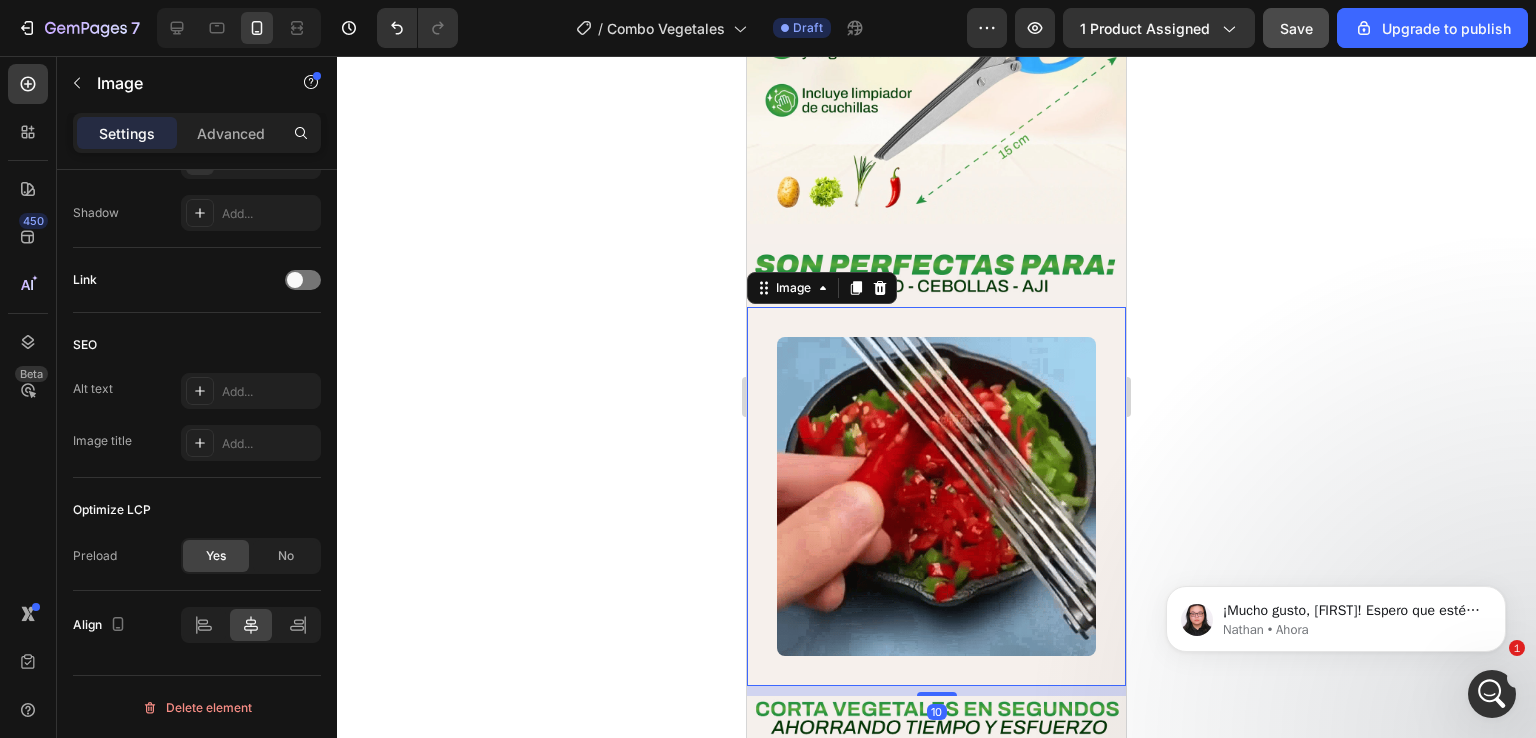 scroll, scrollTop: 6400, scrollLeft: 0, axis: vertical 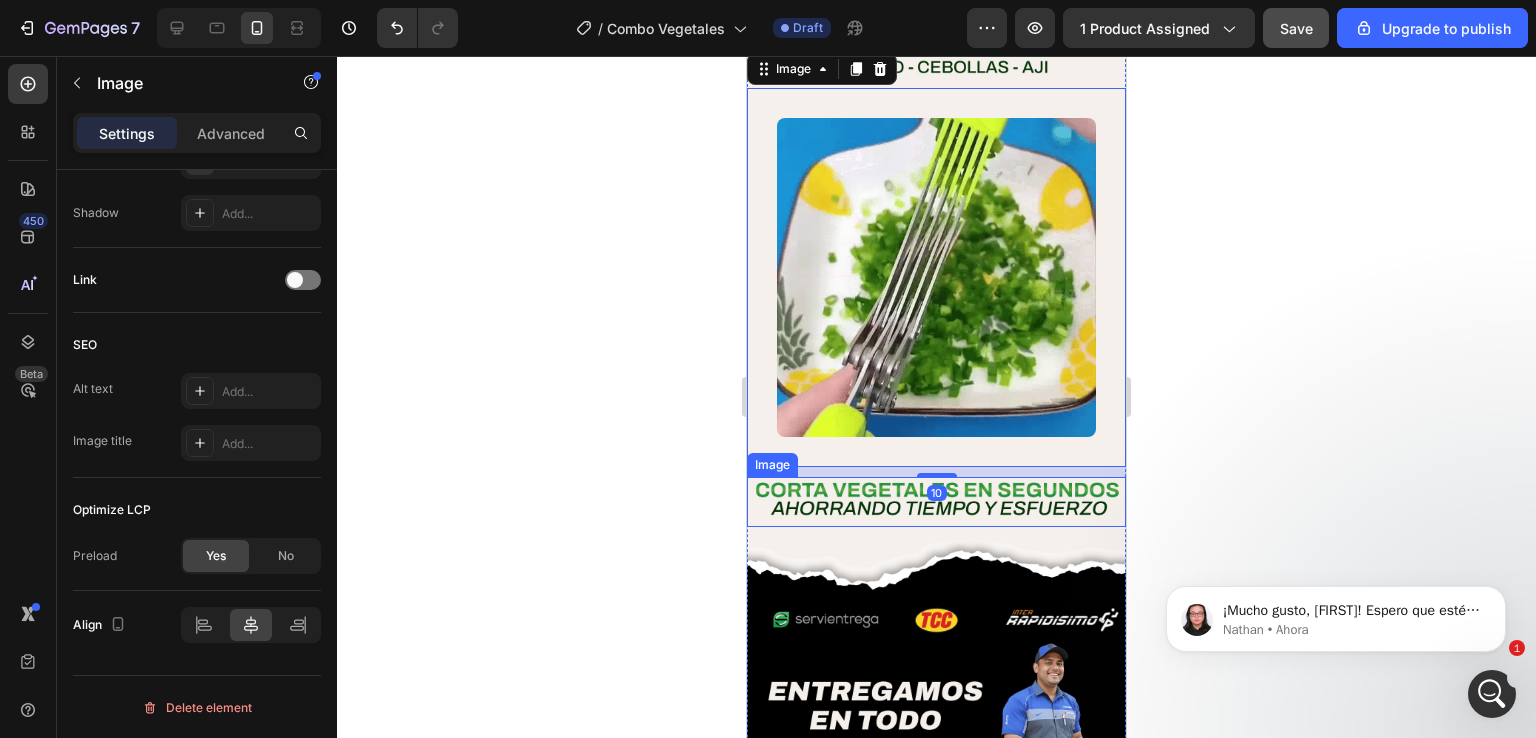 click at bounding box center [936, 502] 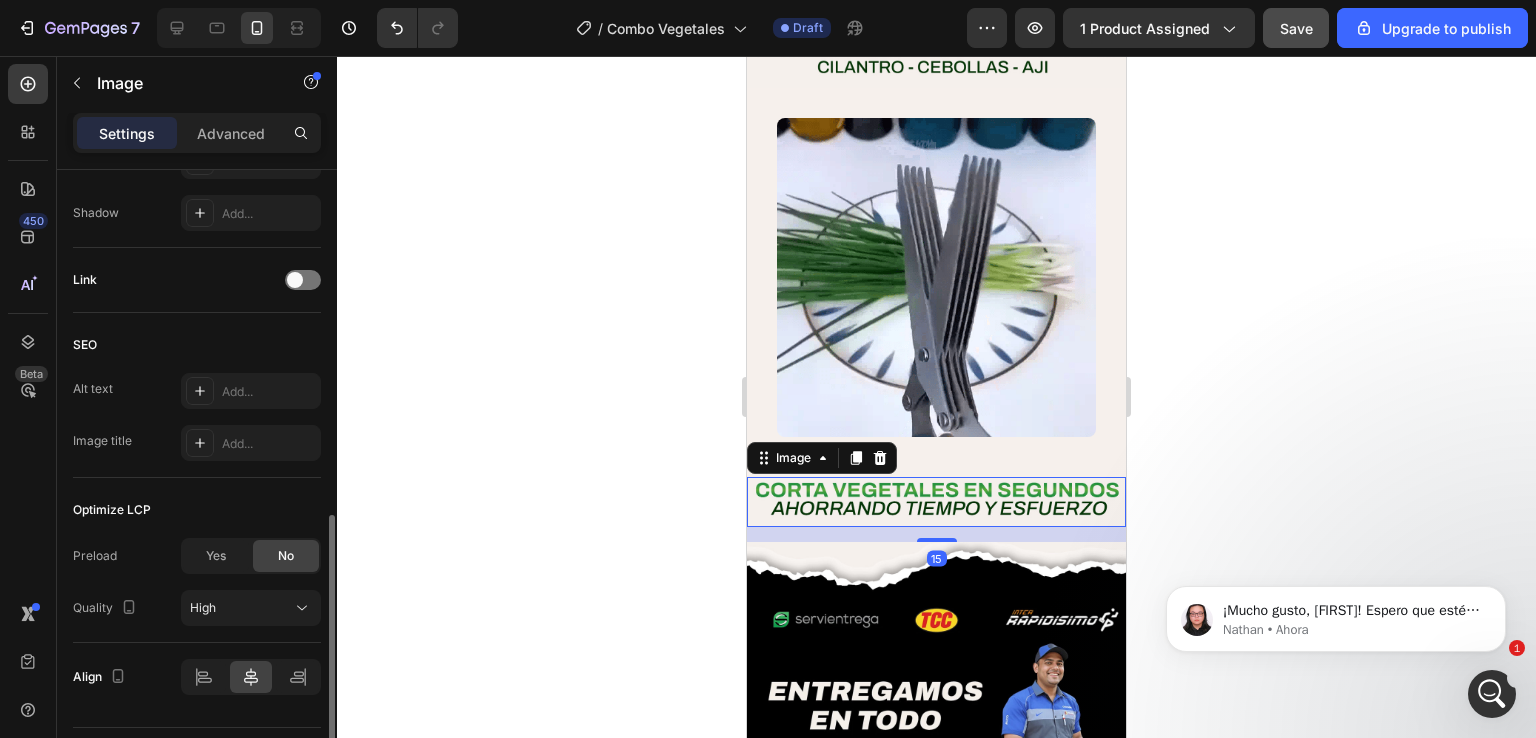 click on "Yes No" at bounding box center (251, 556) 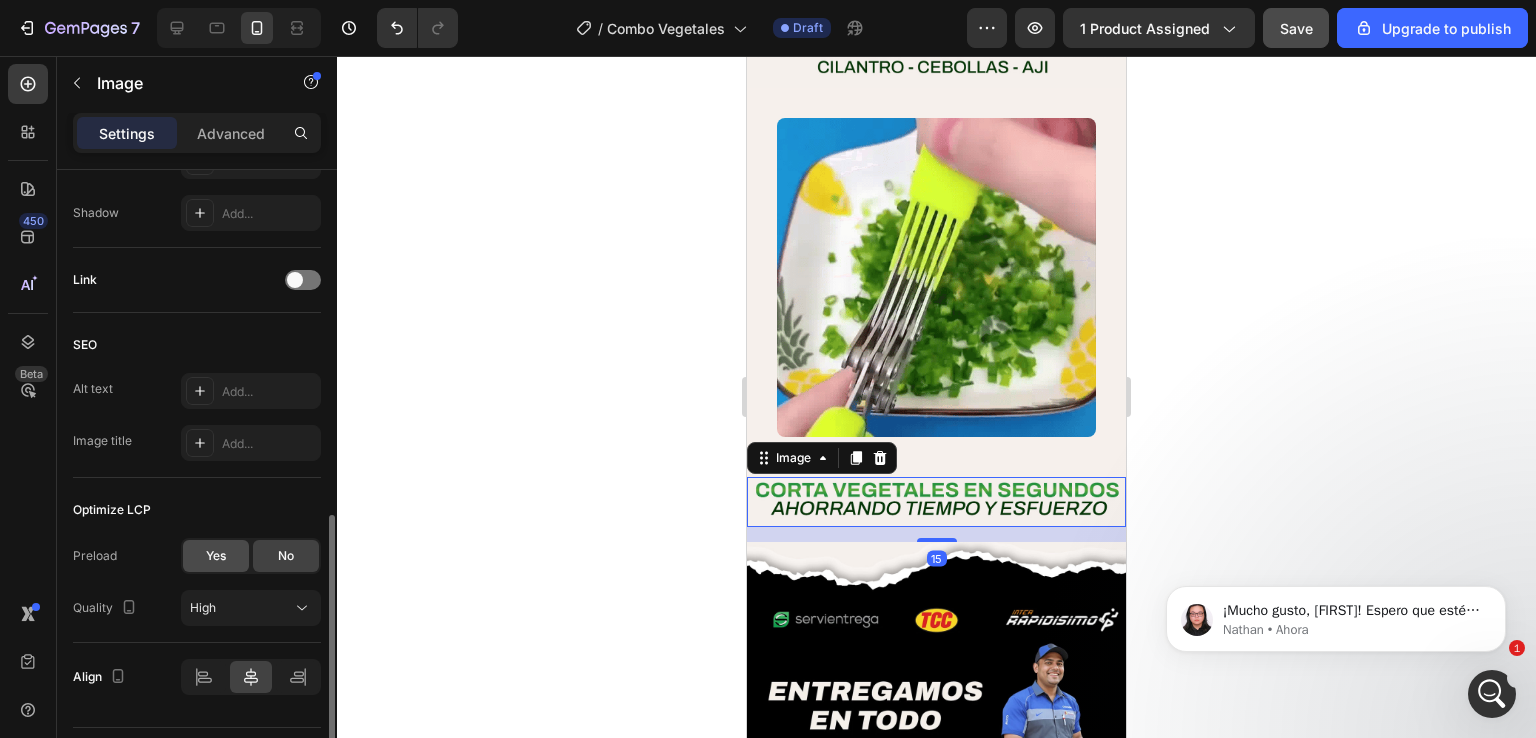 click on "Yes" 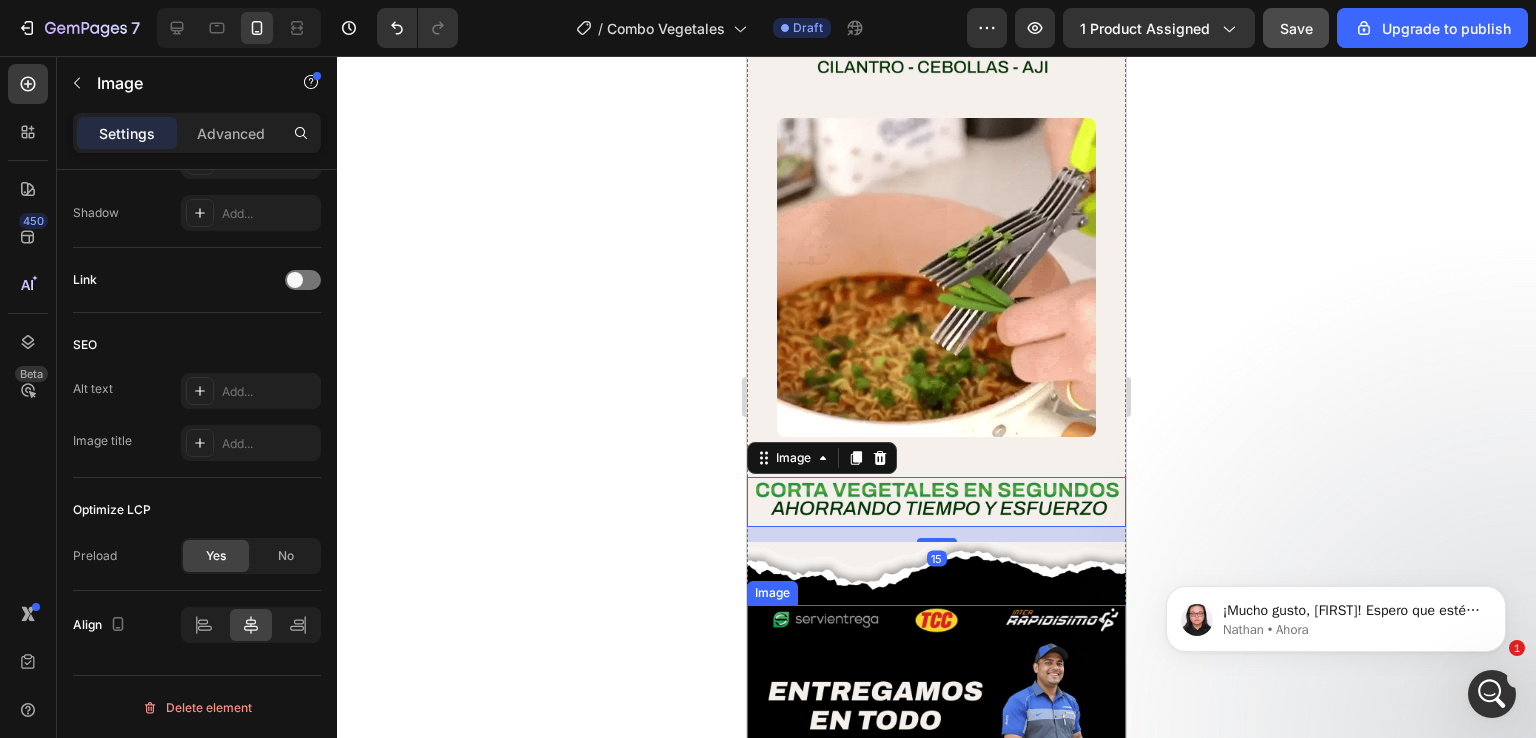 click at bounding box center (936, 717) 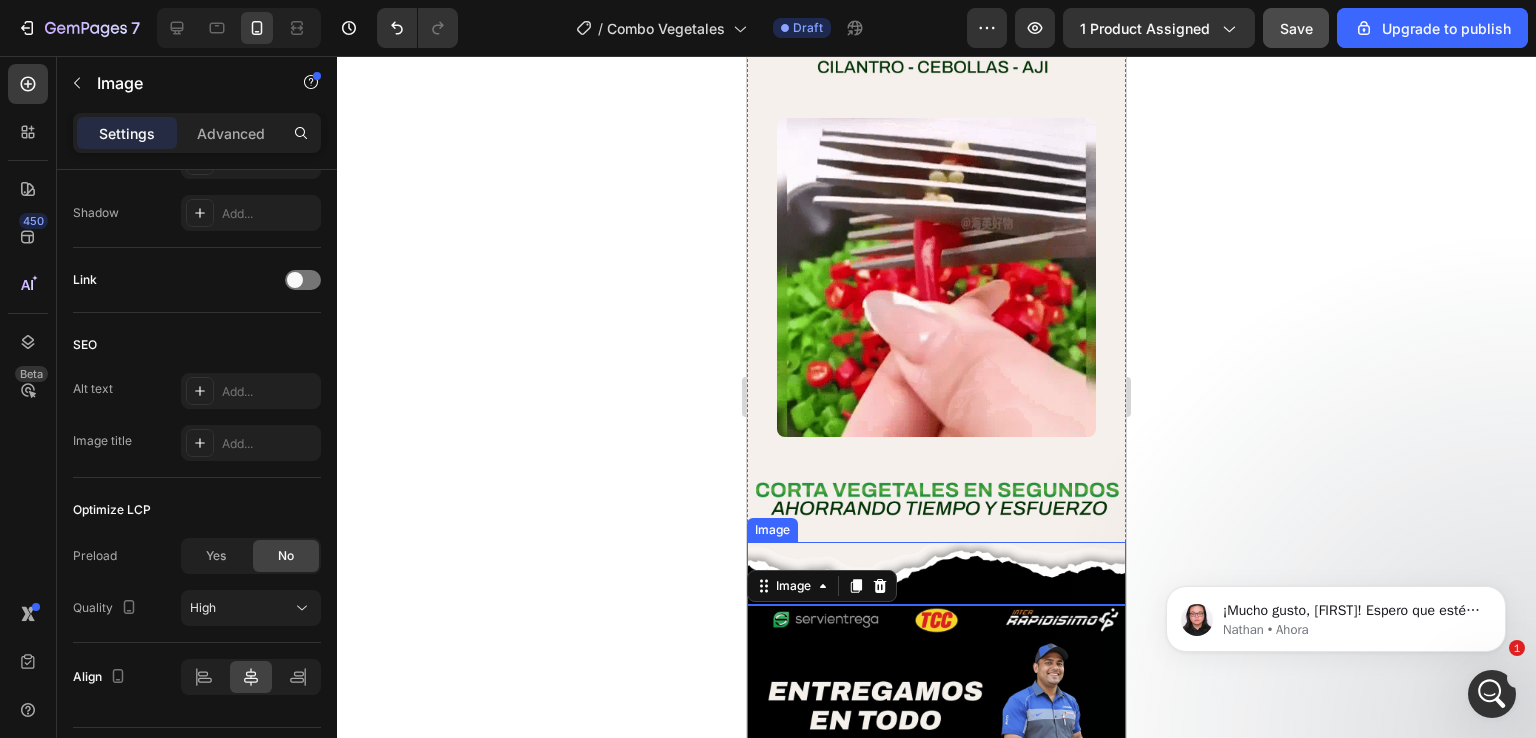 click at bounding box center (936, 573) 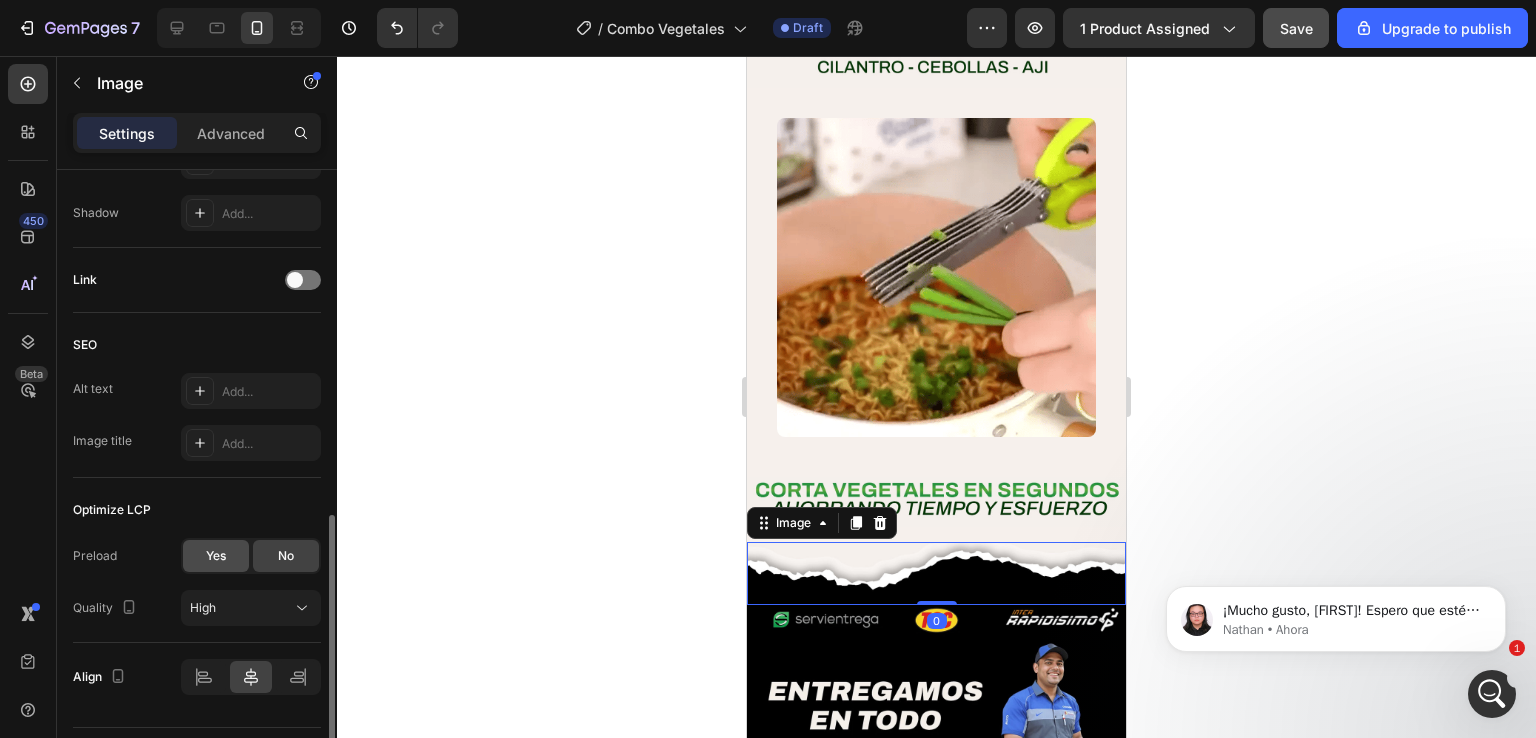 click on "Yes" 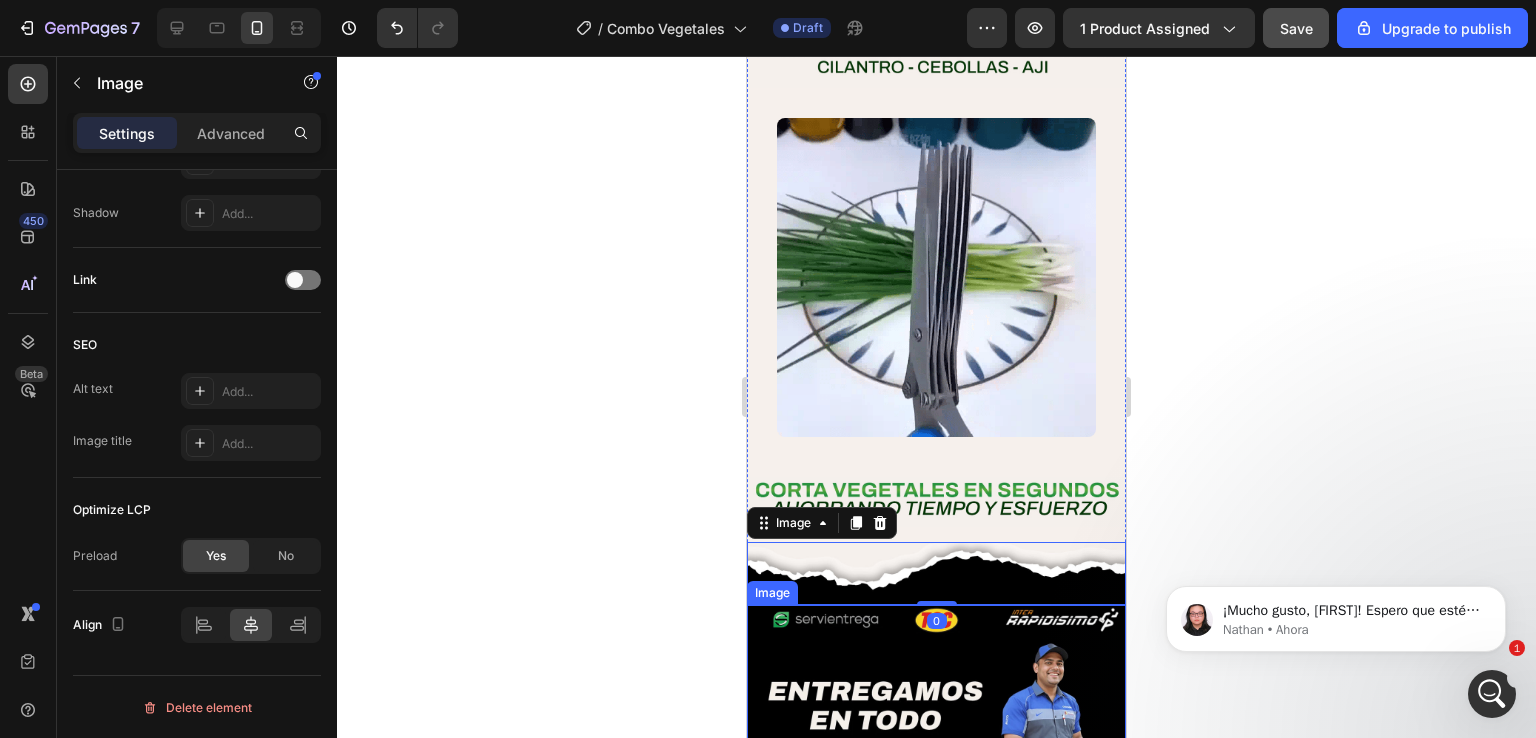 click at bounding box center (936, 717) 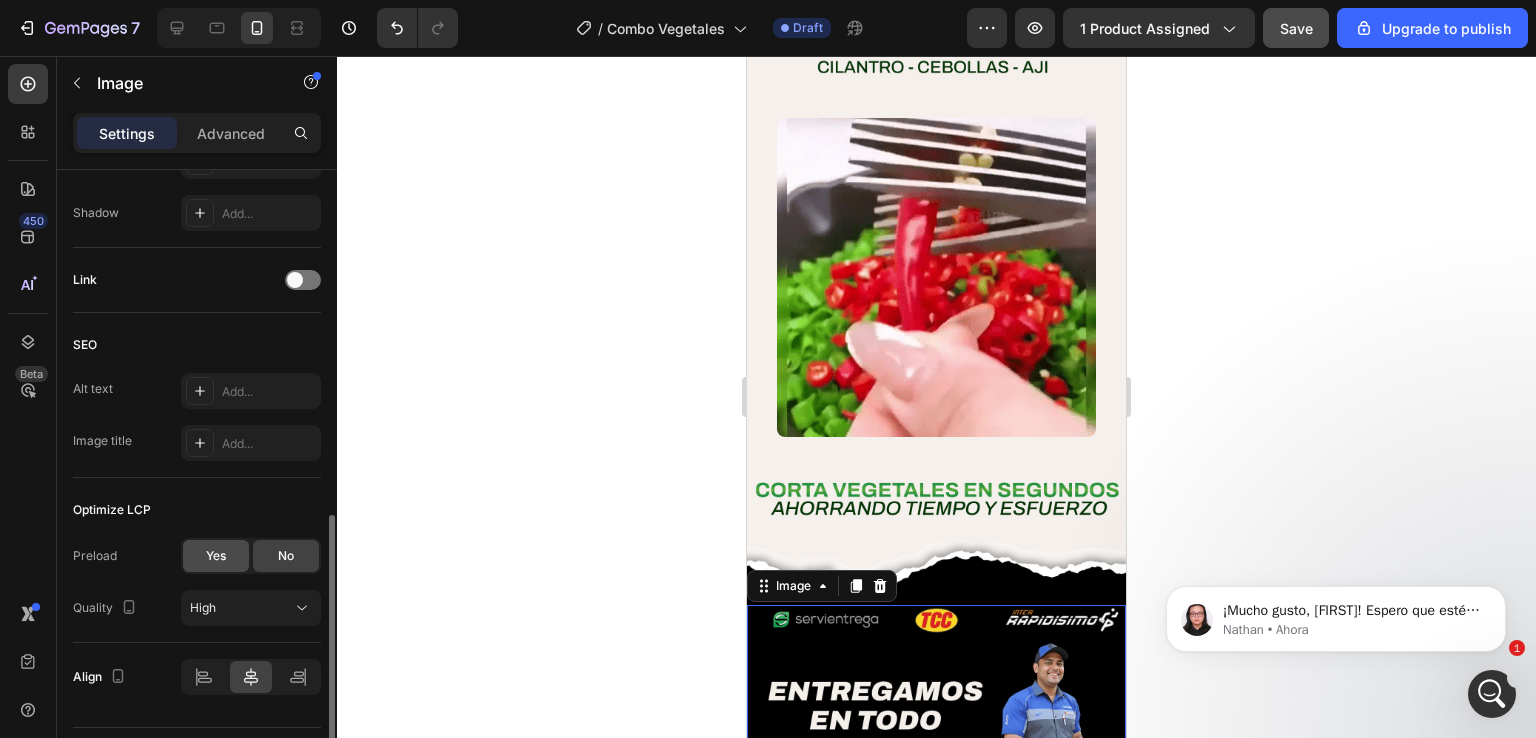click on "Yes" 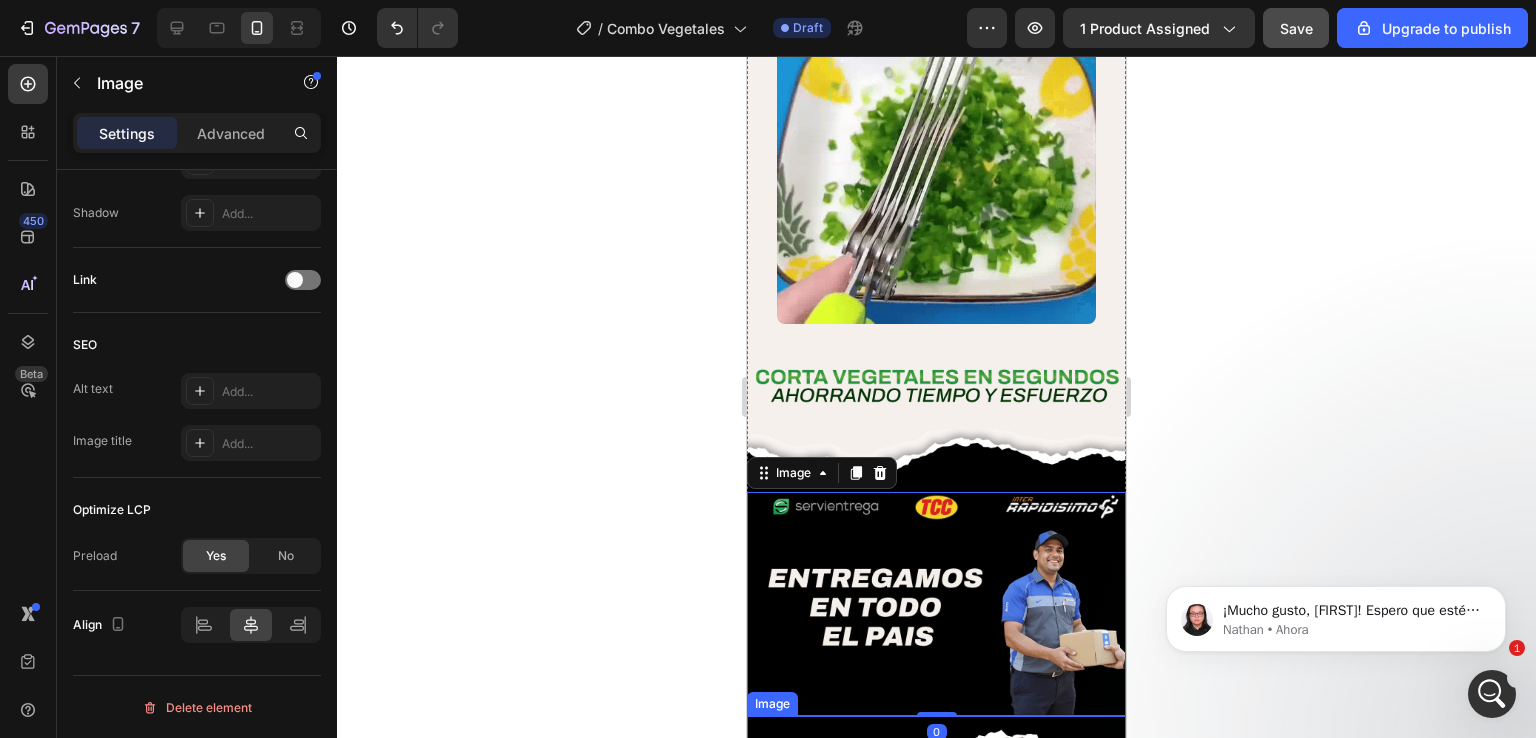 scroll, scrollTop: 6700, scrollLeft: 0, axis: vertical 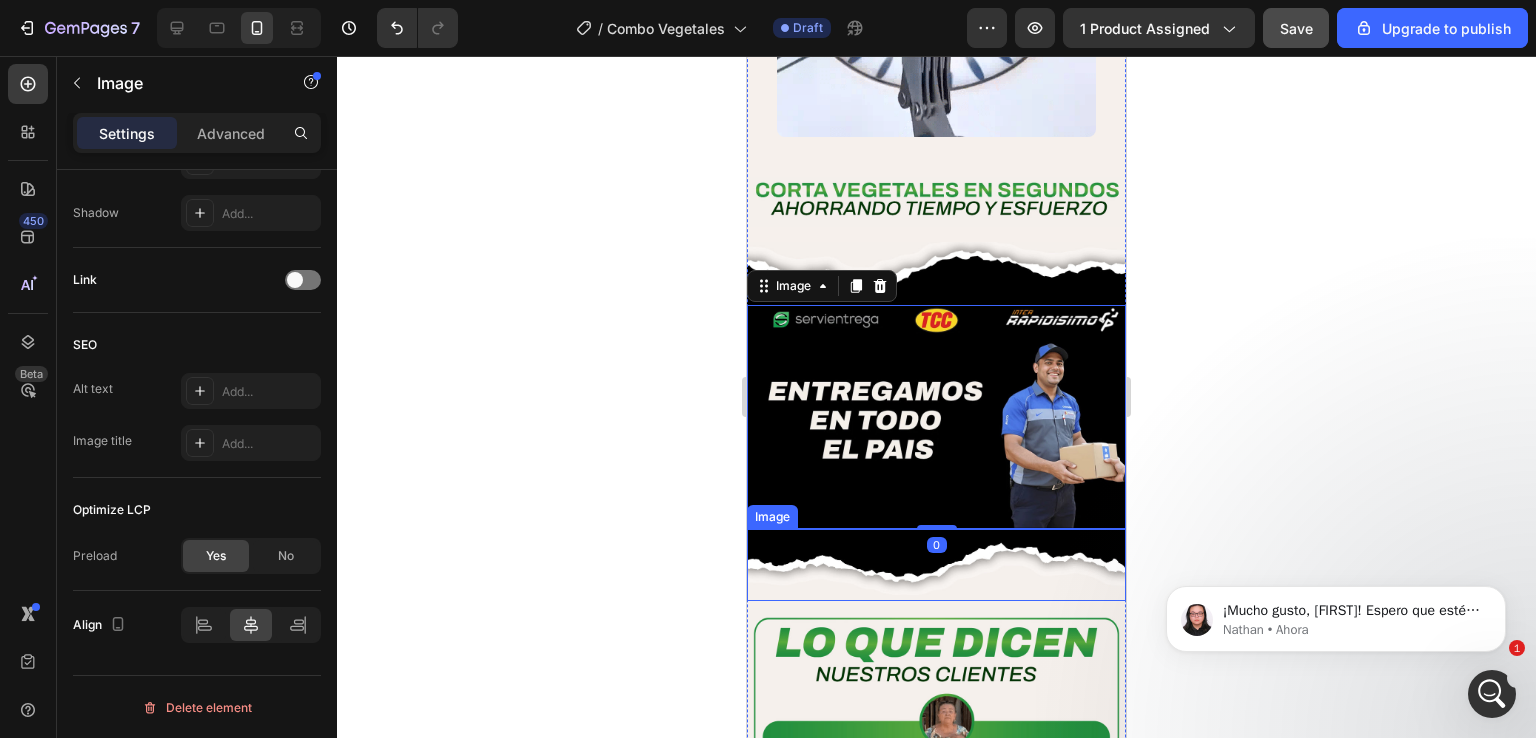 click at bounding box center [936, 564] 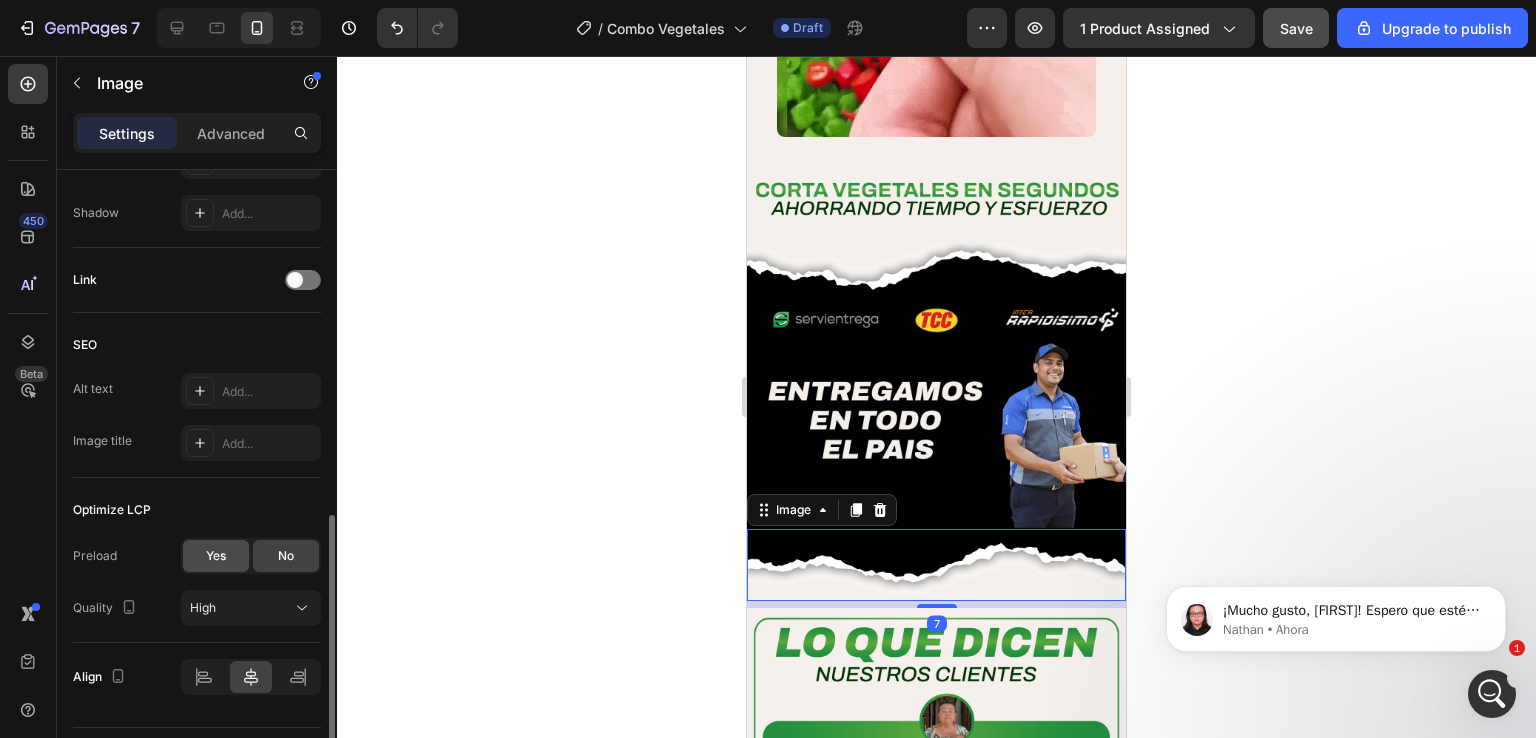 click on "Yes" 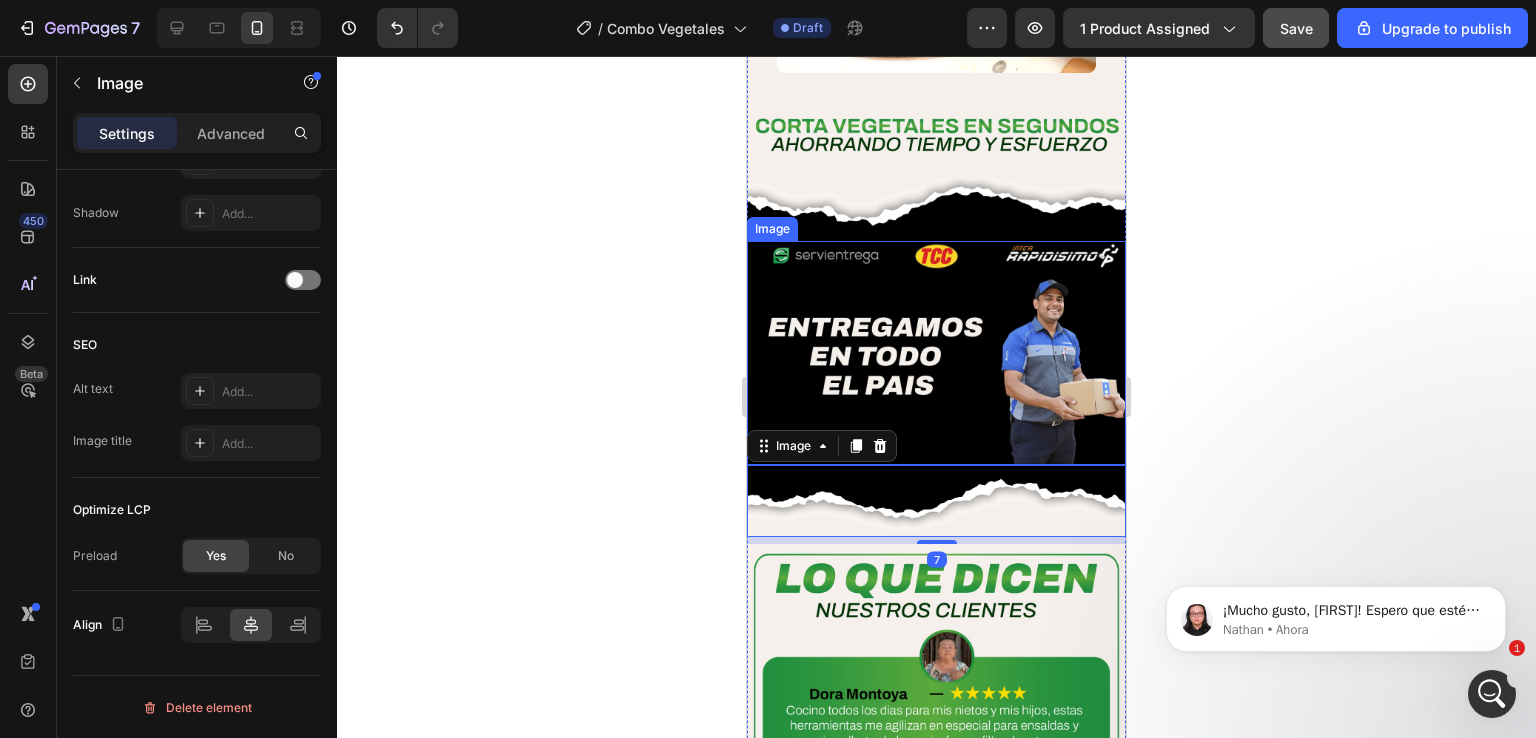 scroll, scrollTop: 6800, scrollLeft: 0, axis: vertical 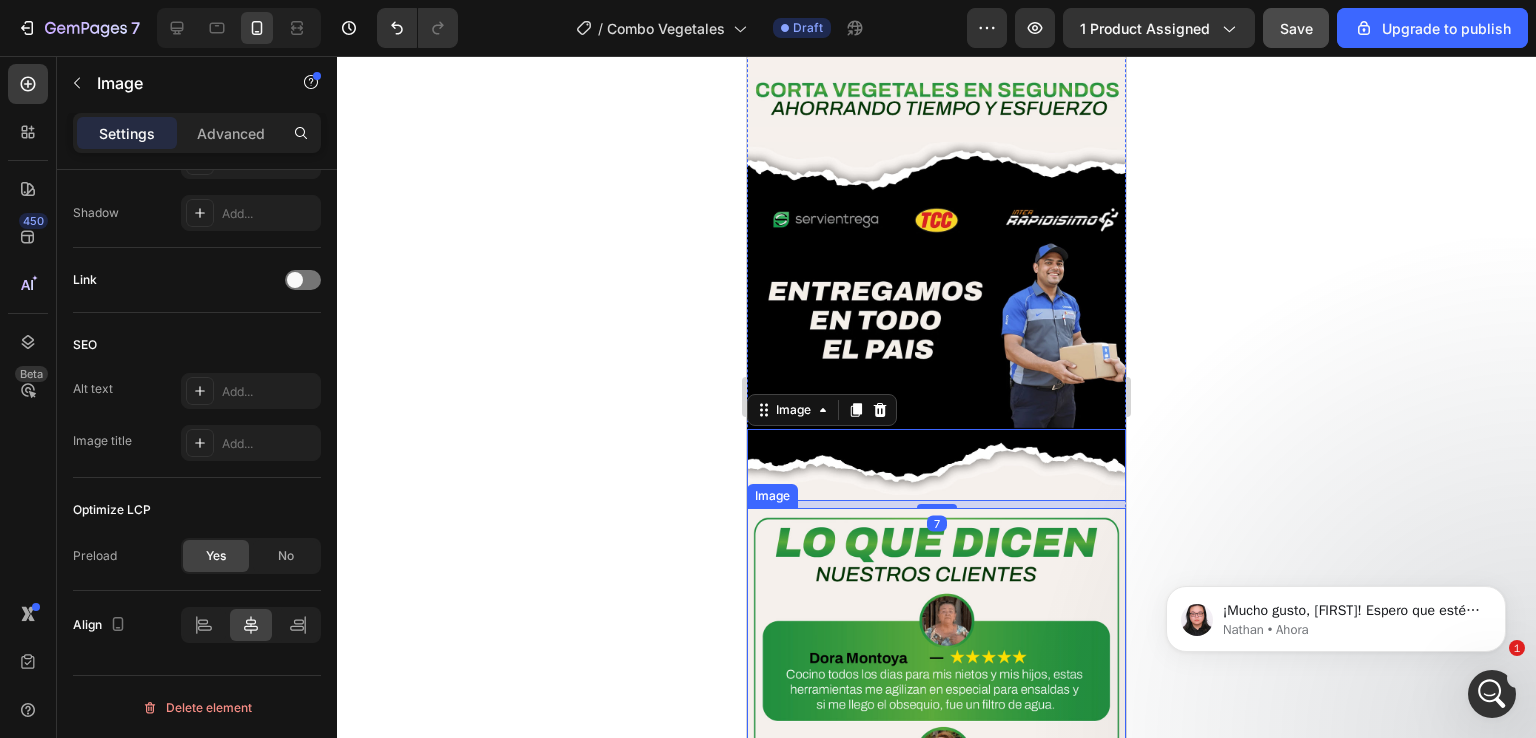click at bounding box center [936, 758] 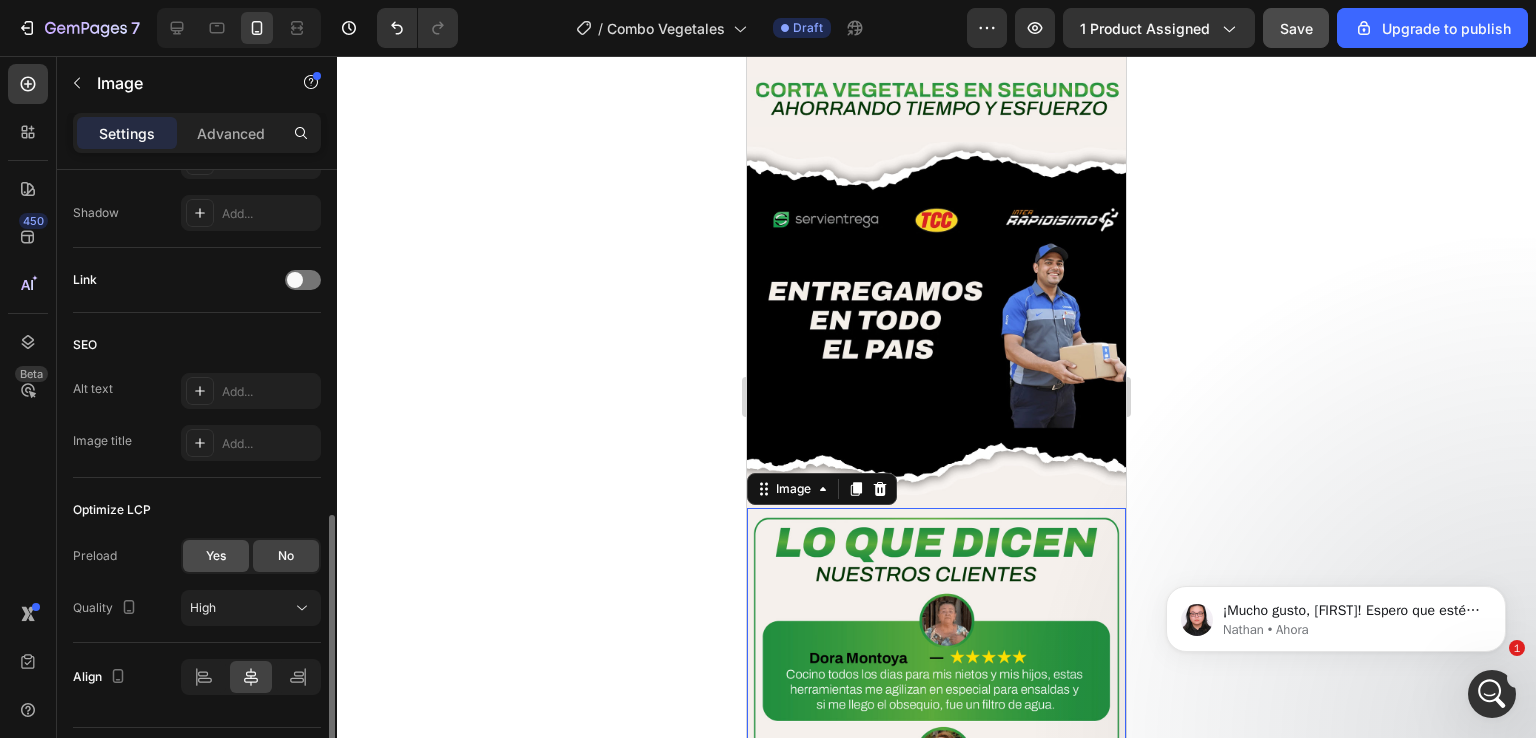 click on "Yes" 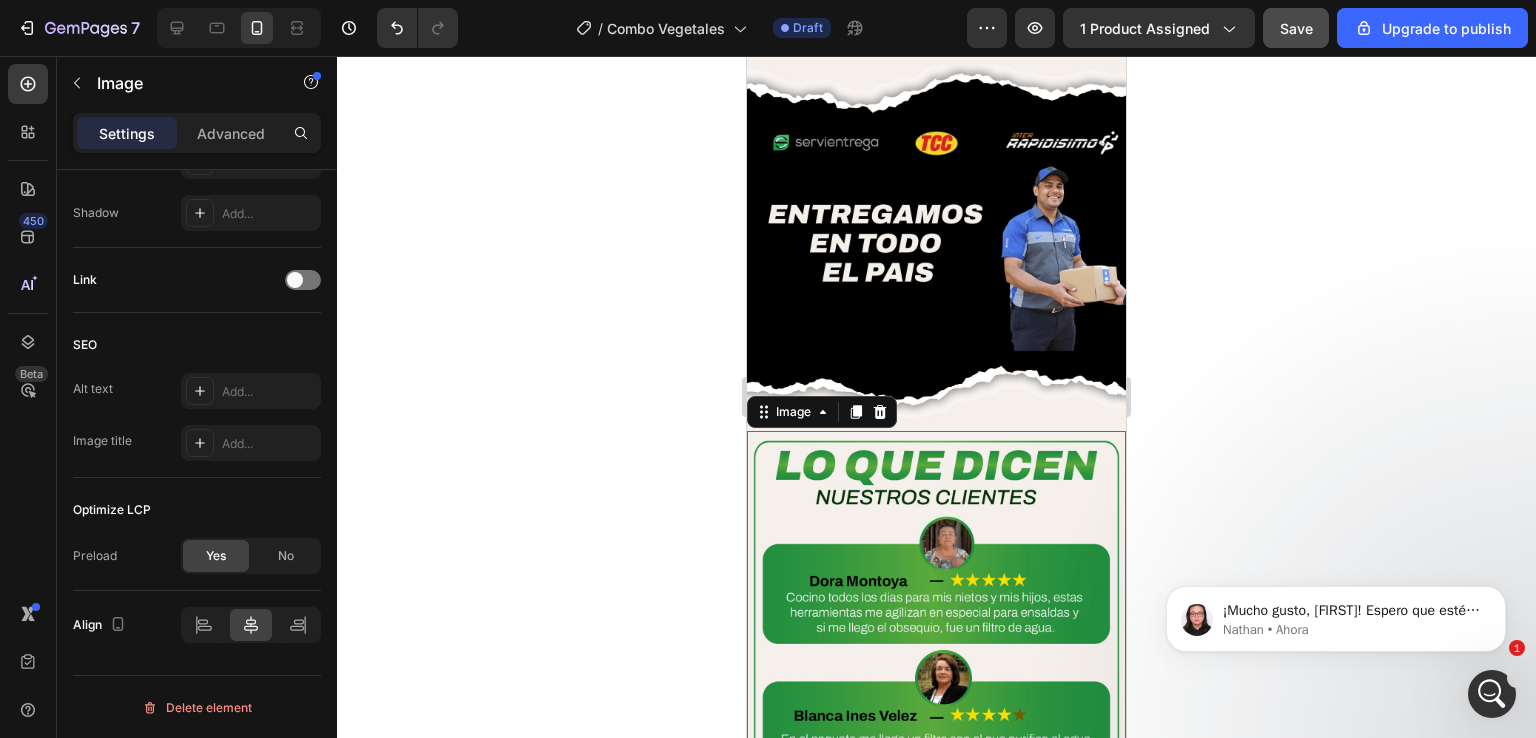 scroll, scrollTop: 7200, scrollLeft: 0, axis: vertical 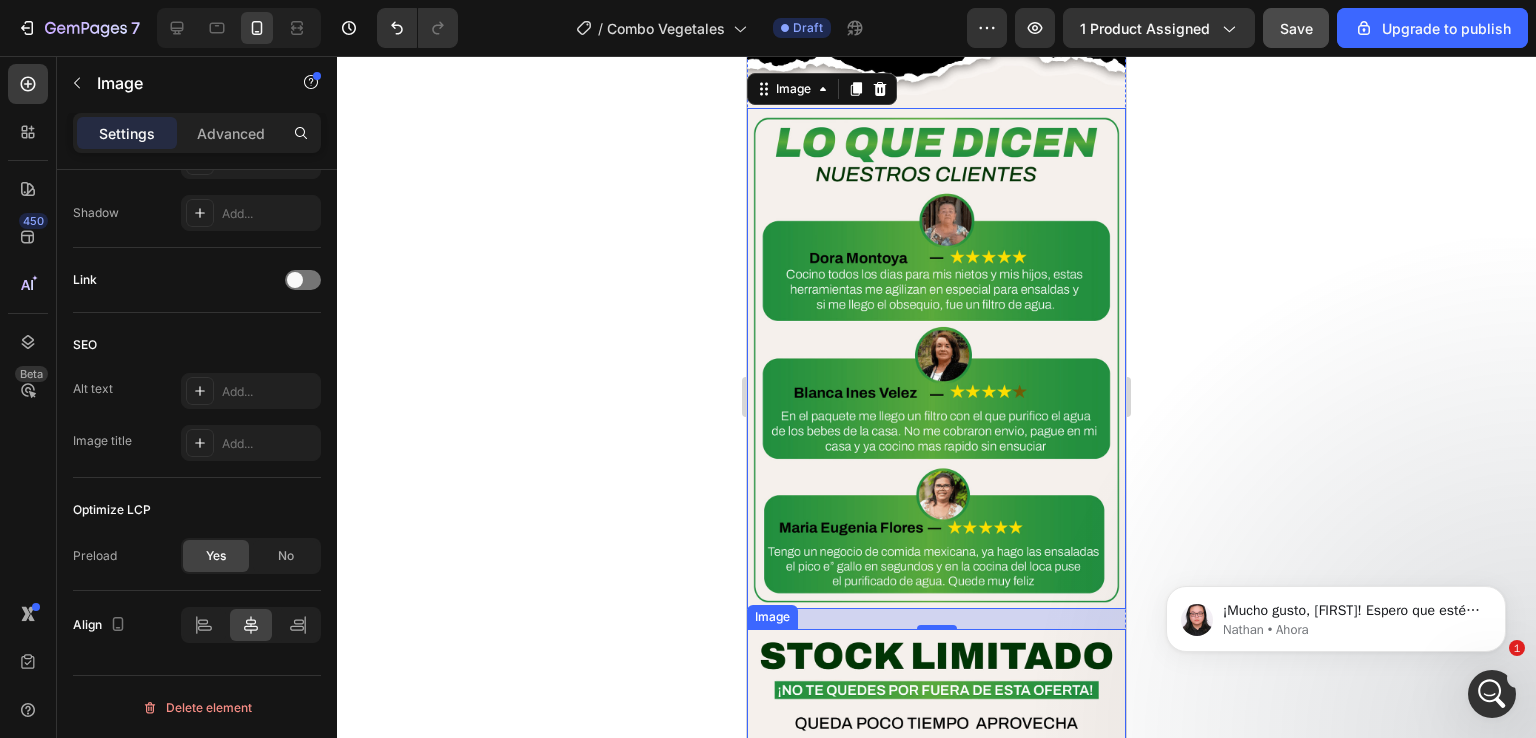 click at bounding box center (936, 694) 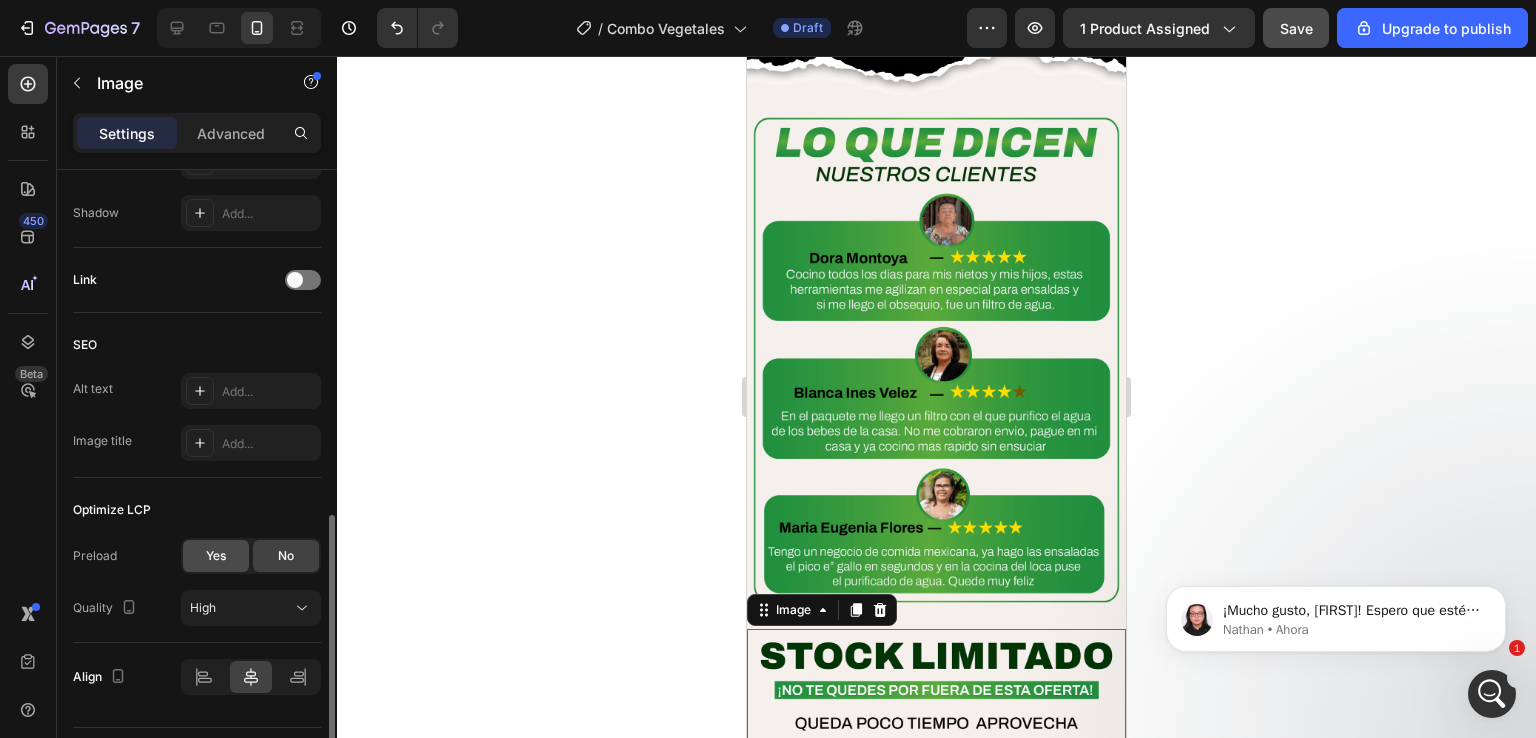 click on "Yes" 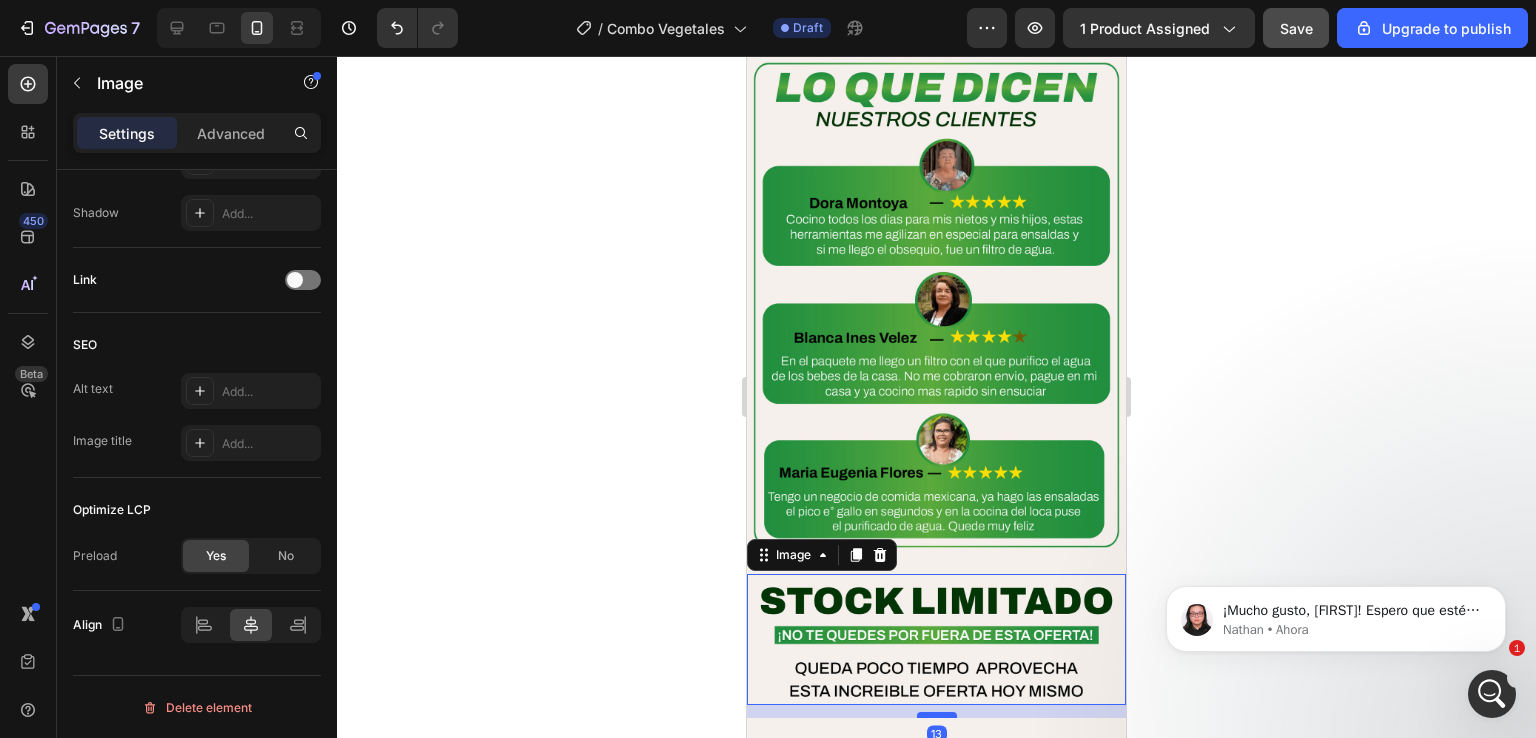 scroll, scrollTop: 7300, scrollLeft: 0, axis: vertical 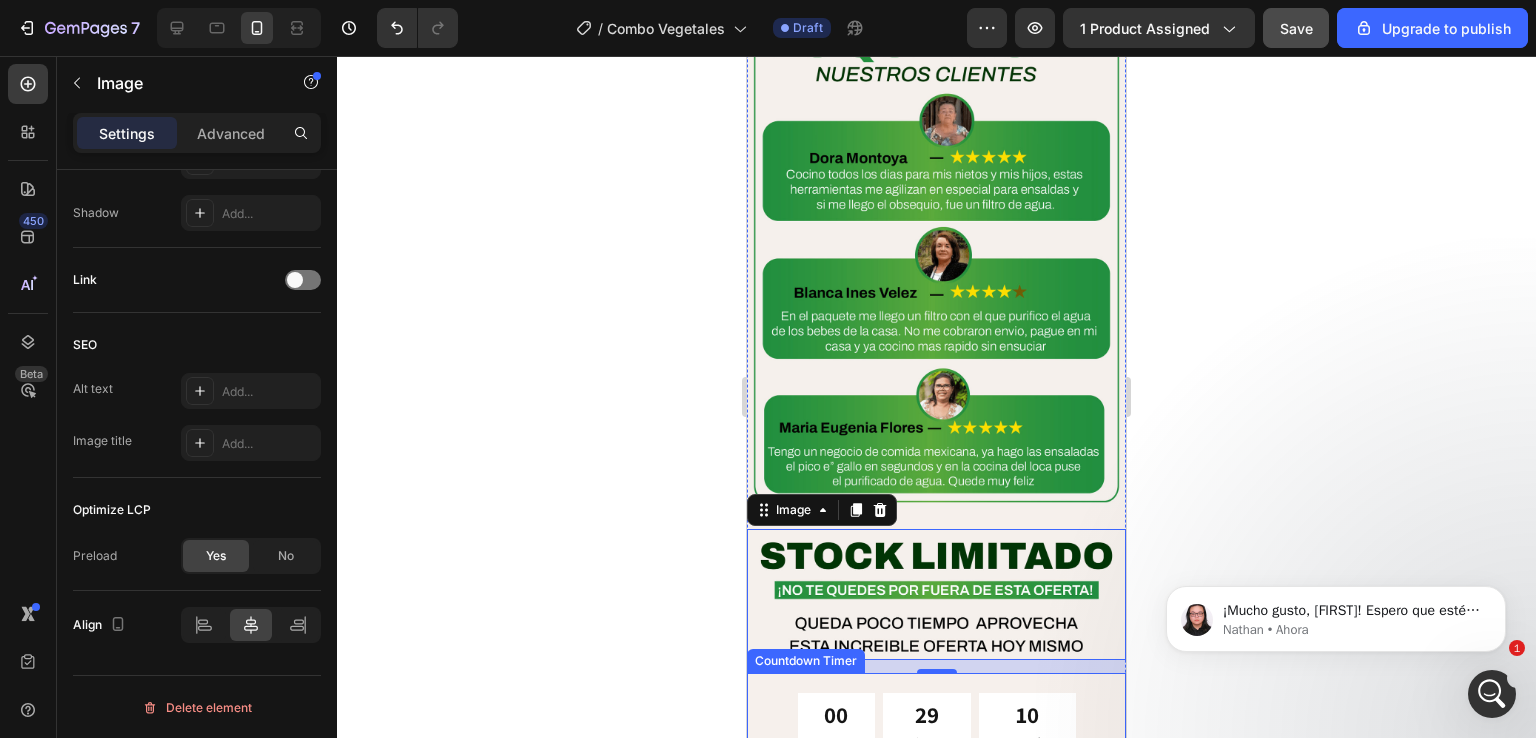 click on "00 Horas 29 Minutos 10 Segundos" at bounding box center [936, 727] 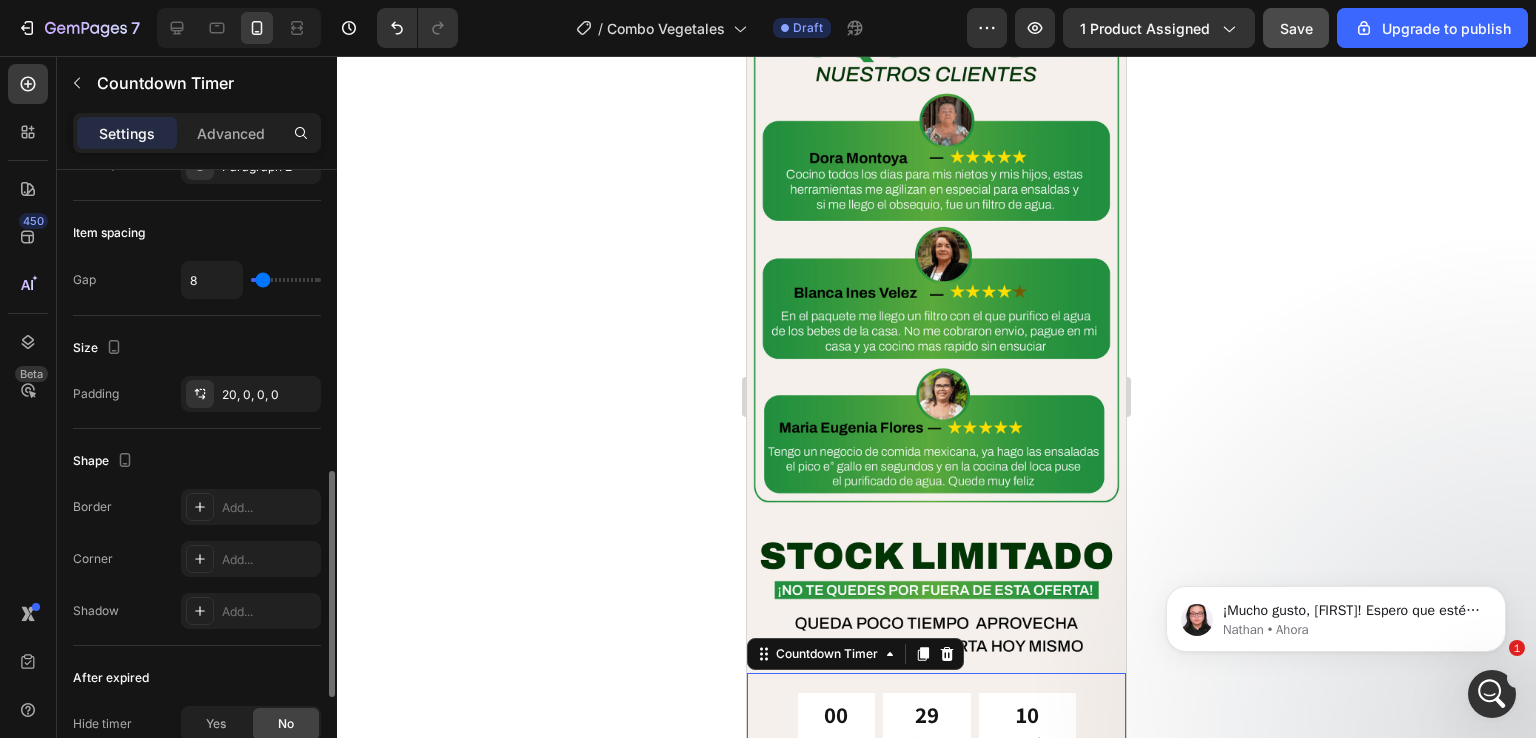 scroll, scrollTop: 0, scrollLeft: 0, axis: both 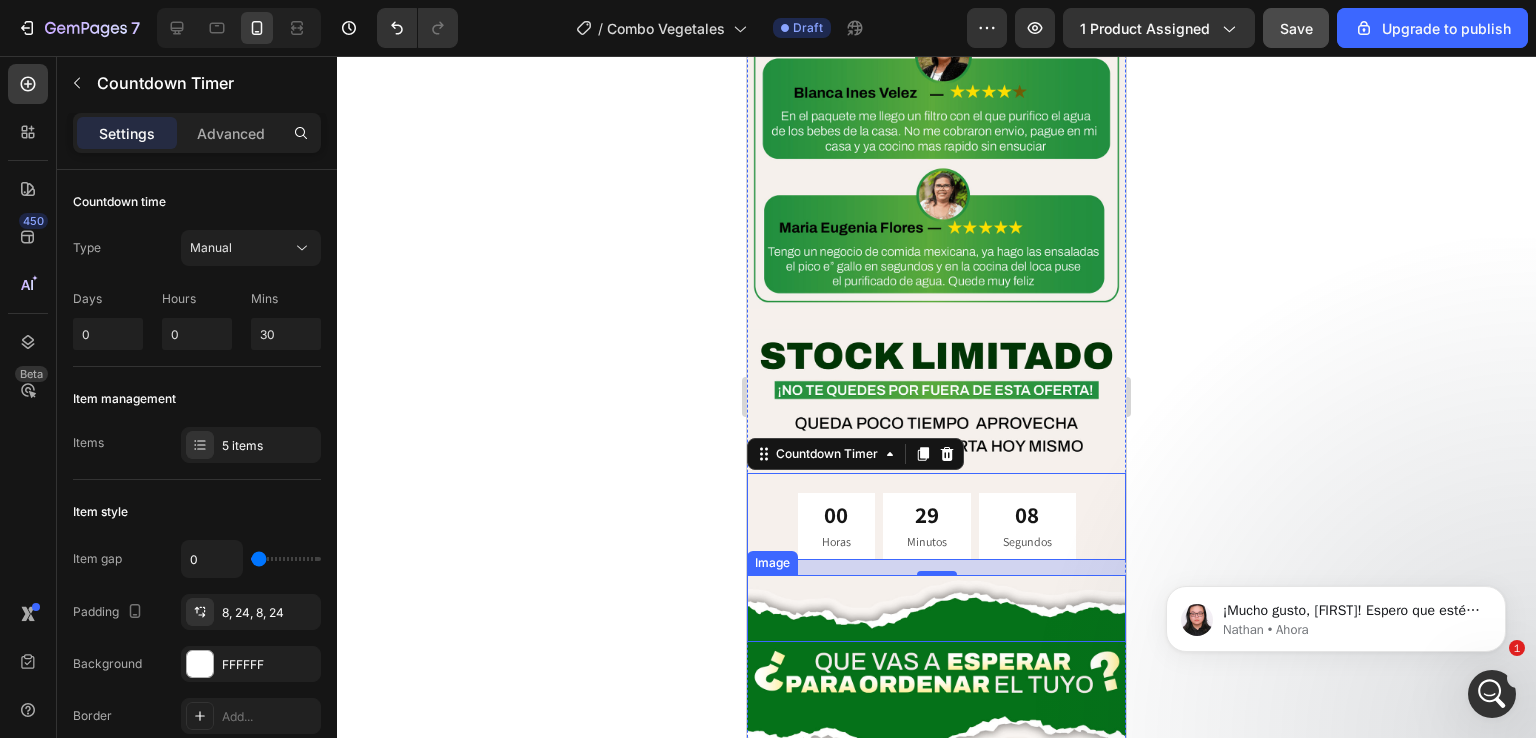 click at bounding box center (936, 608) 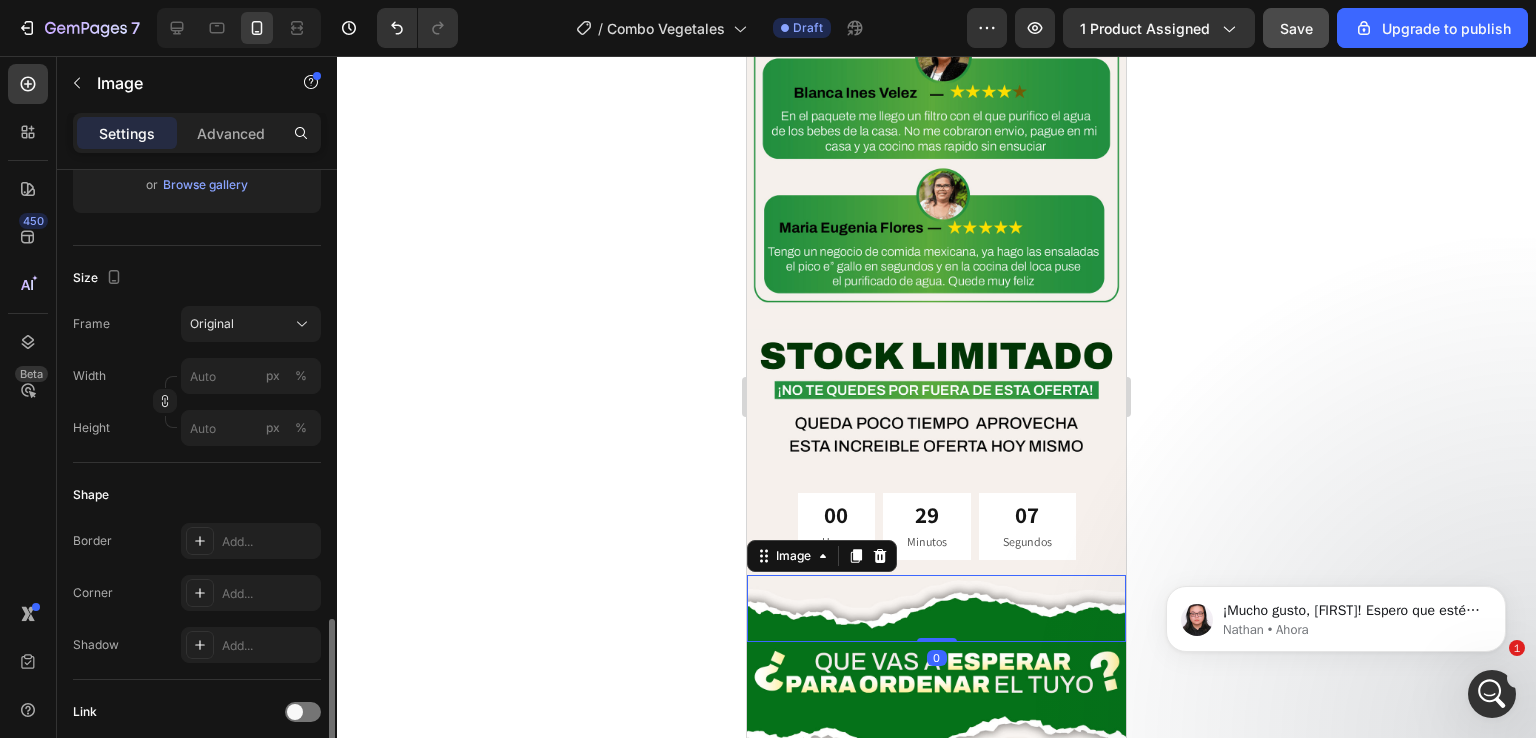 scroll, scrollTop: 884, scrollLeft: 0, axis: vertical 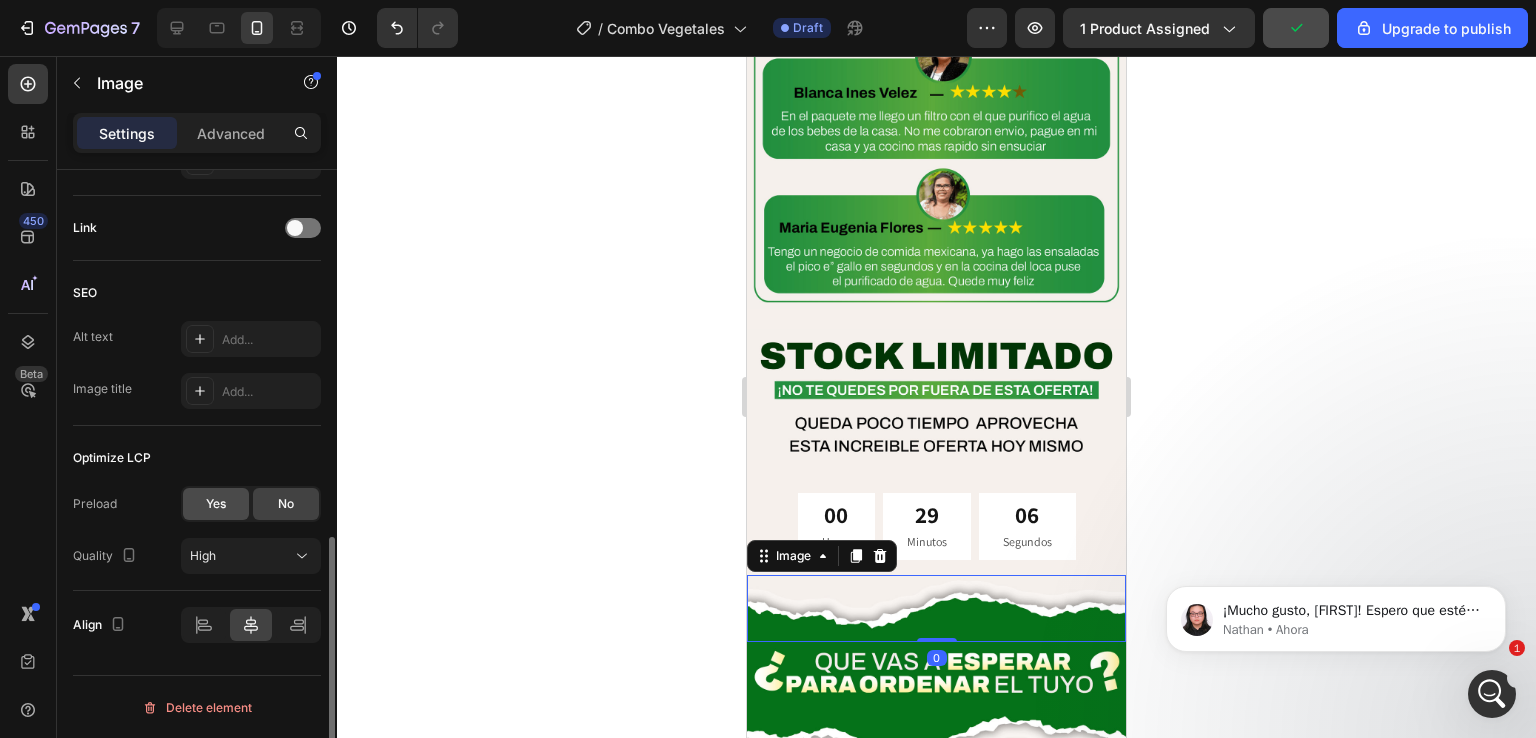 click on "Yes" 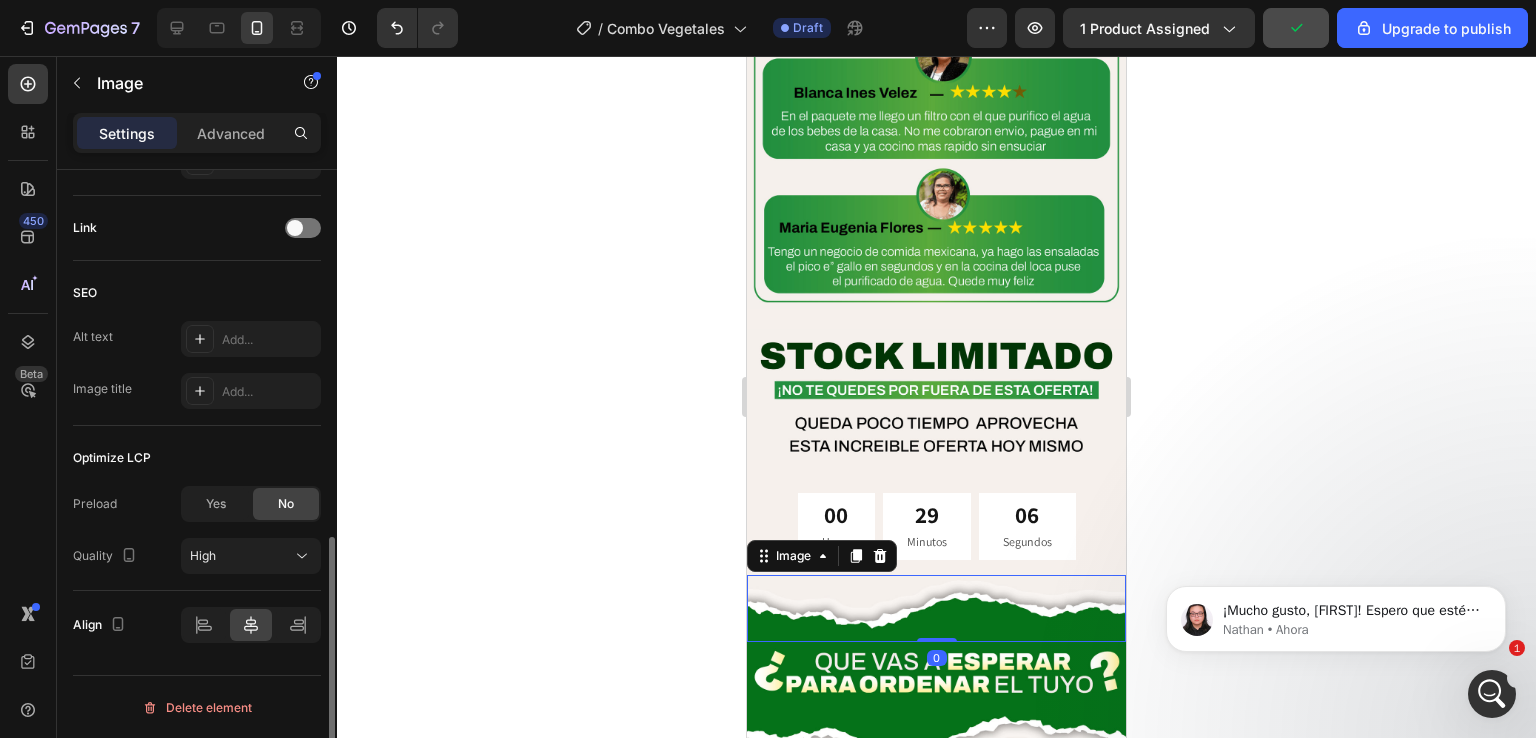 scroll, scrollTop: 832, scrollLeft: 0, axis: vertical 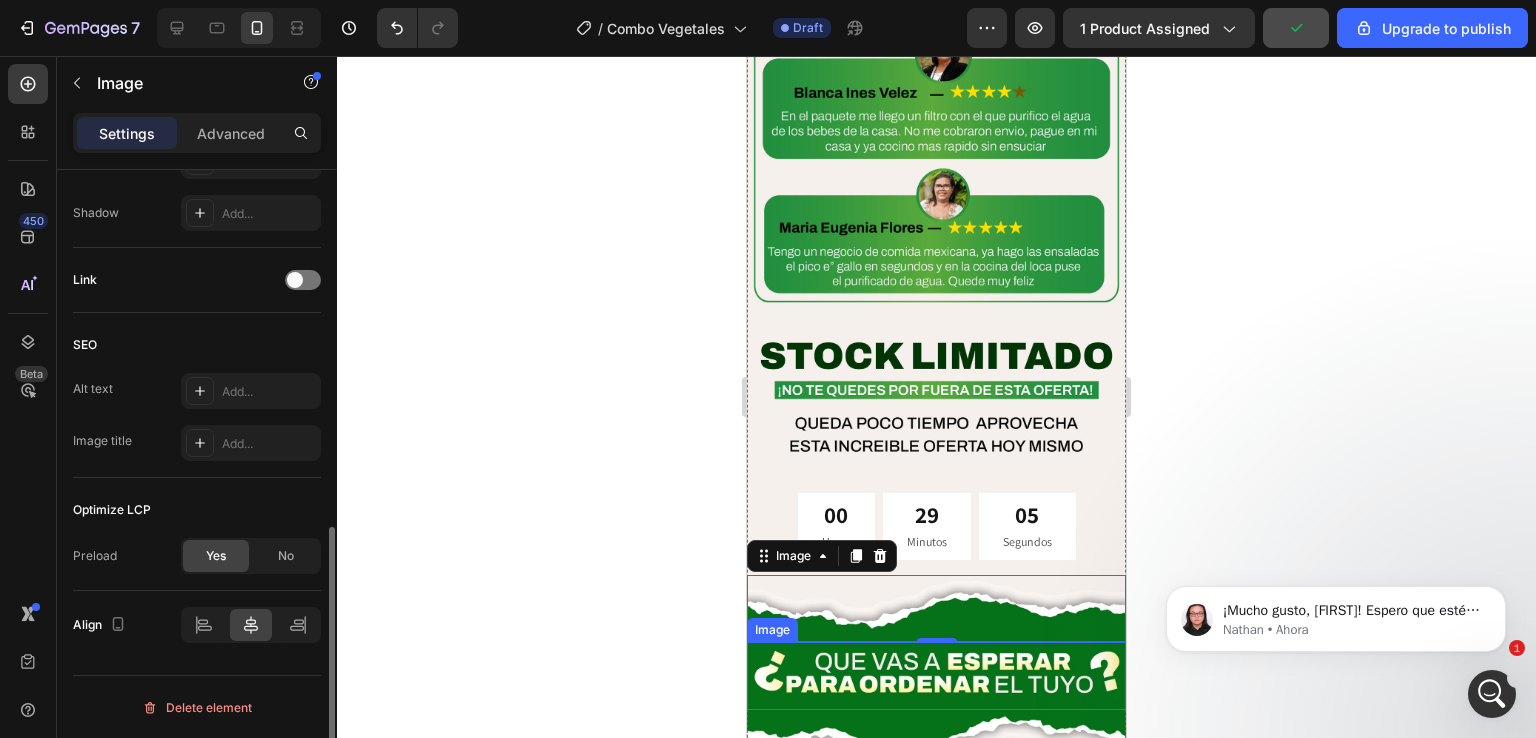 click at bounding box center [936, 675] 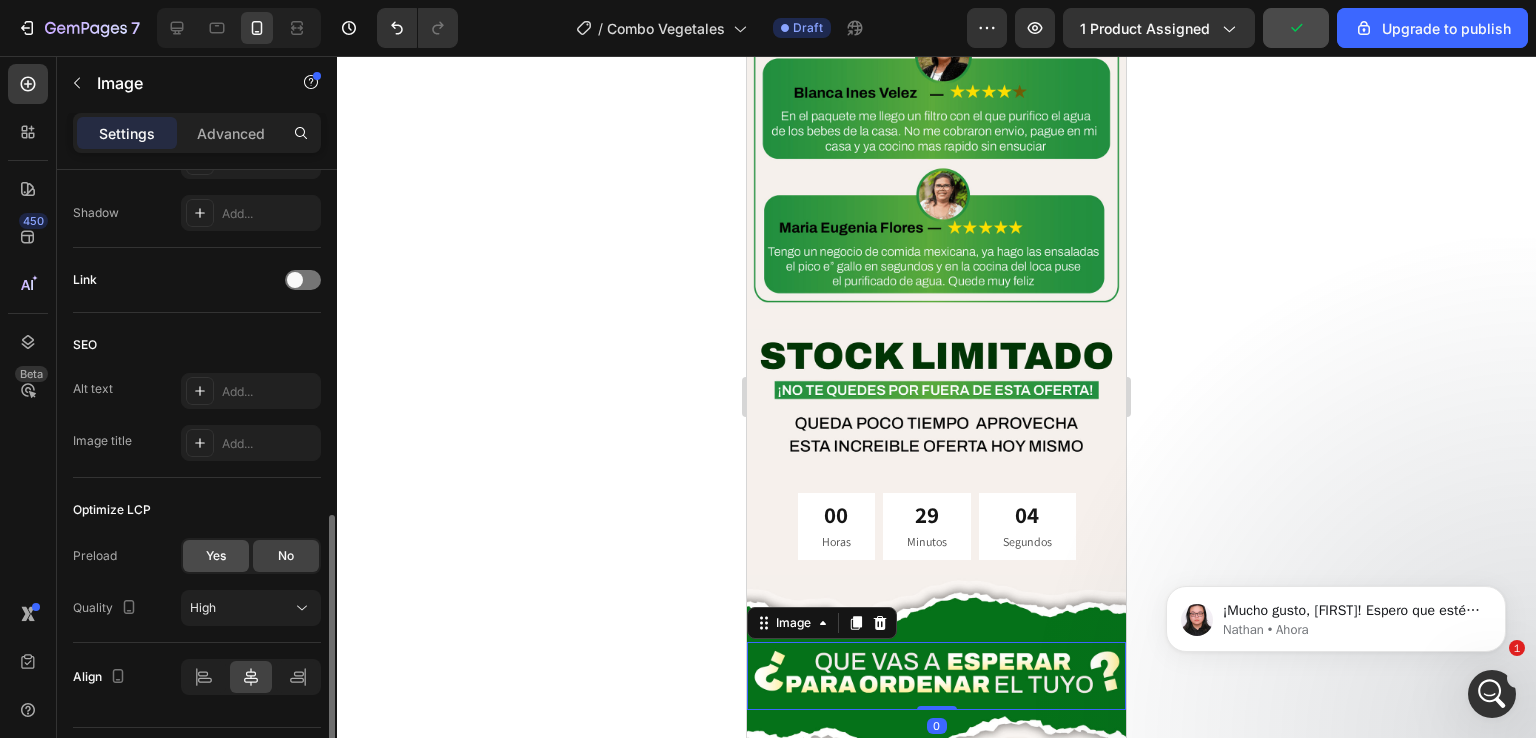 click on "Yes" 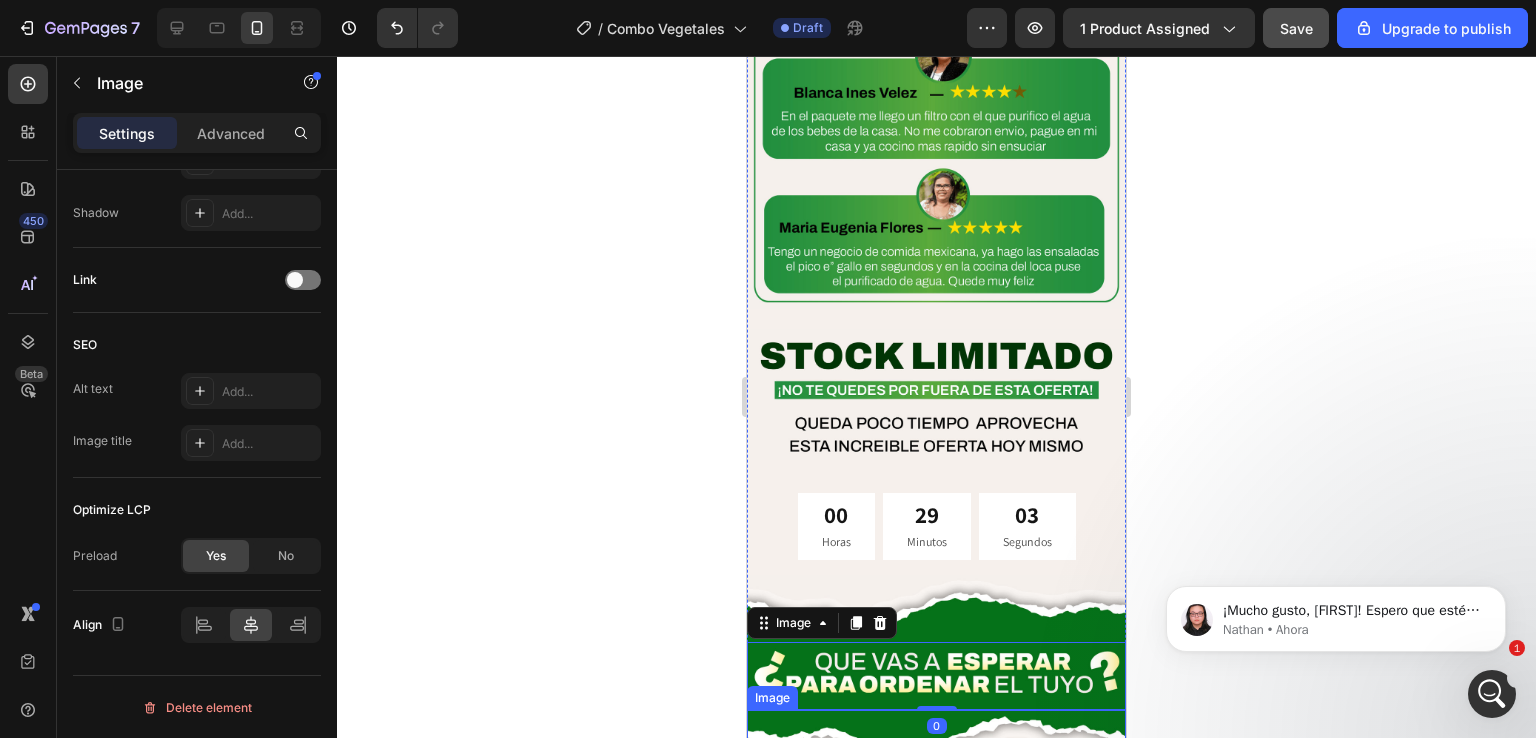 click at bounding box center [936, 743] 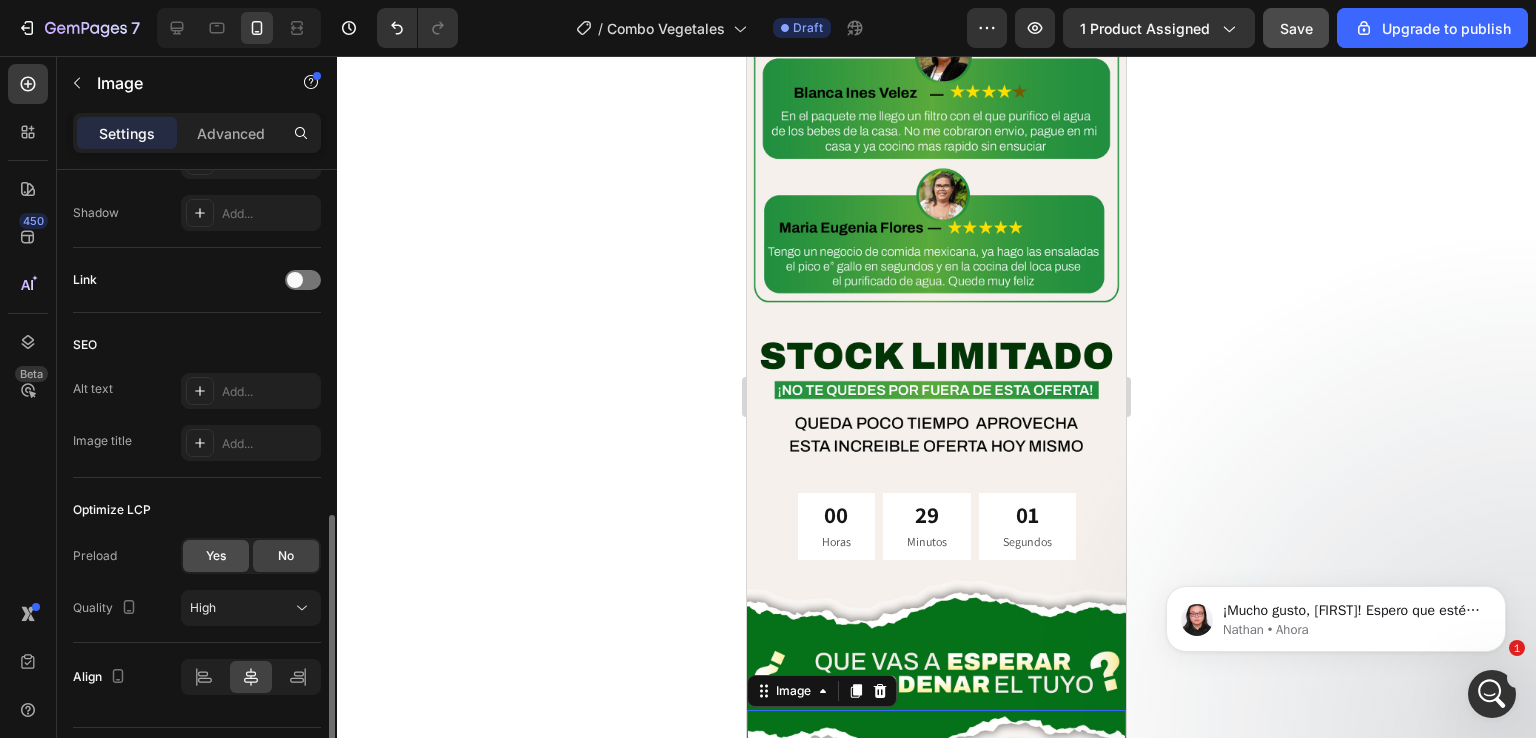 click on "Yes" 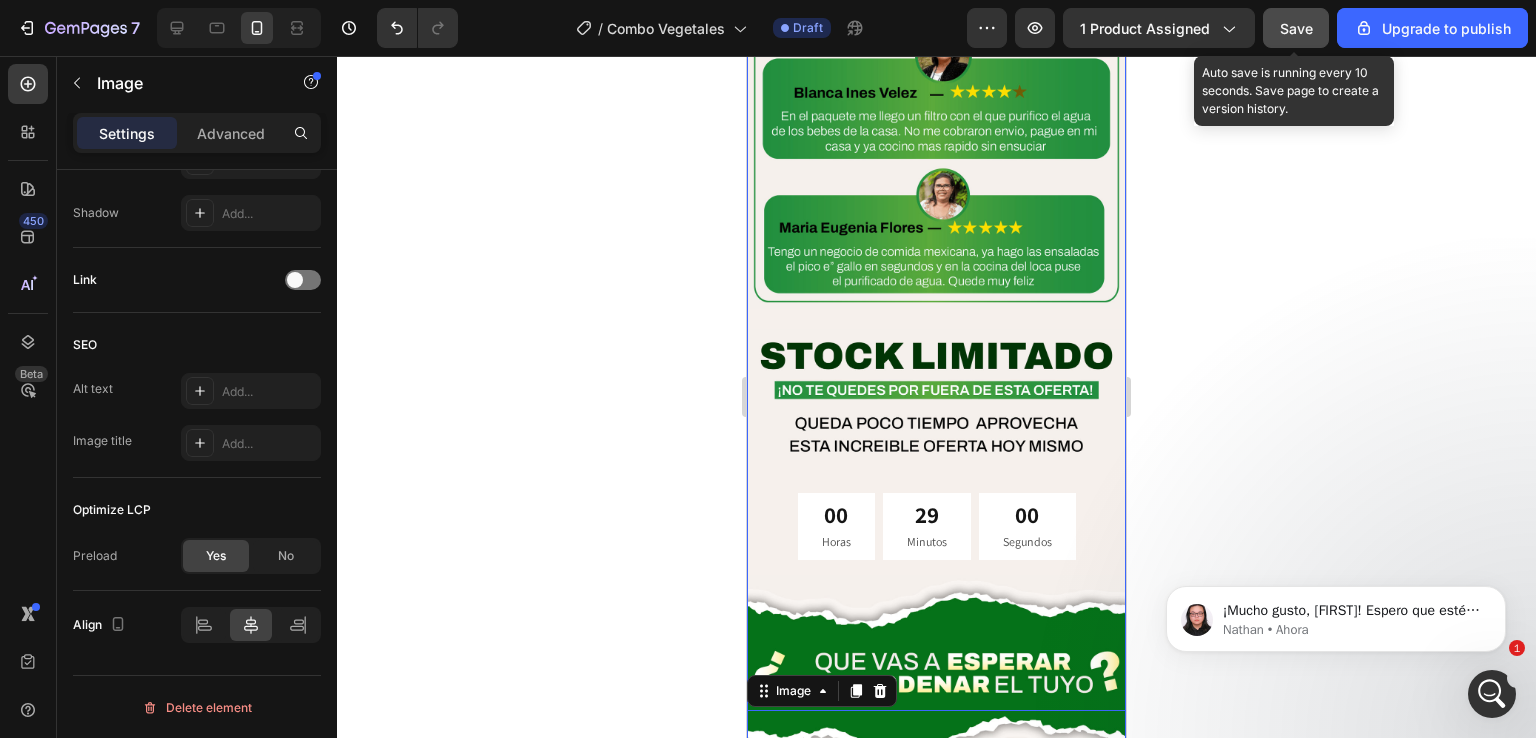 click on "Save" at bounding box center (1296, 28) 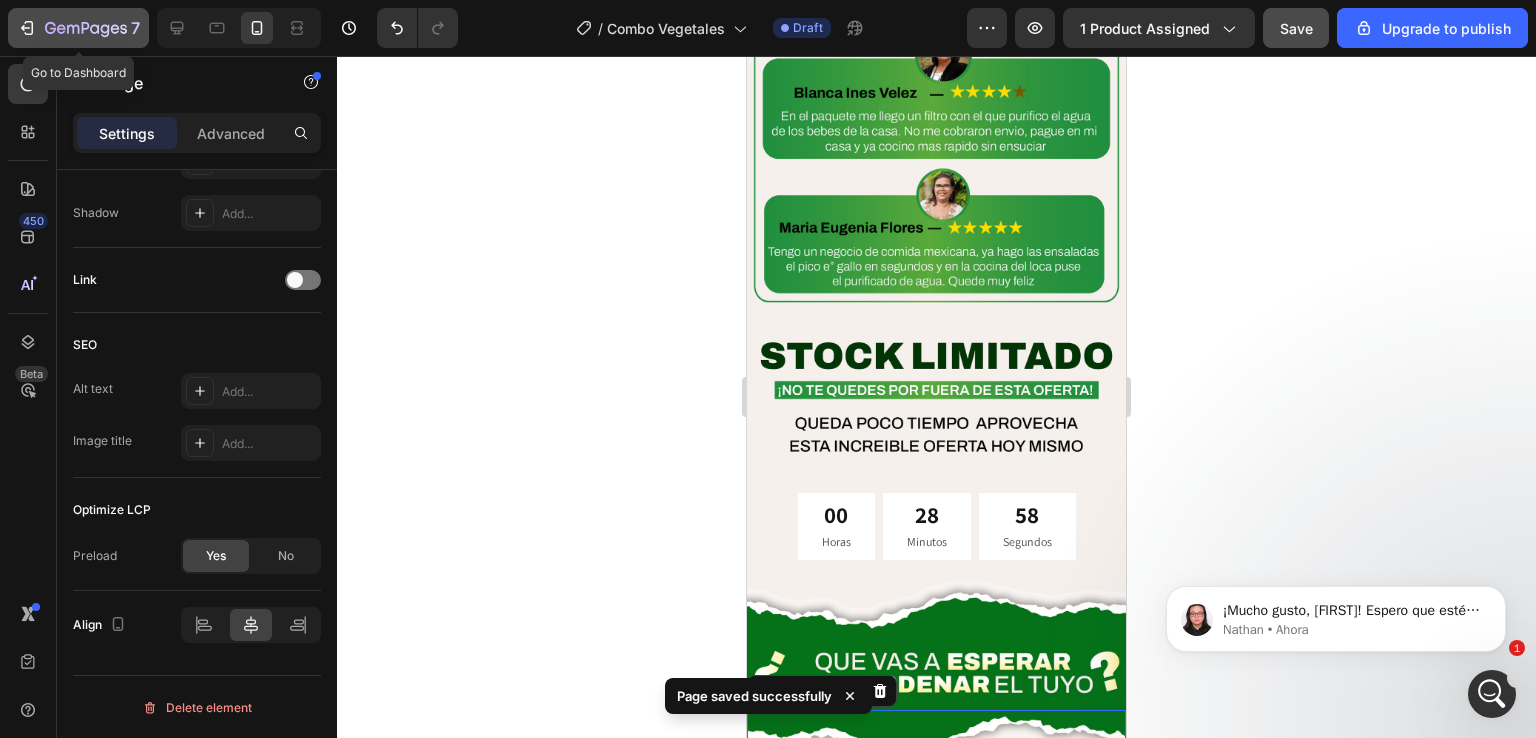 click 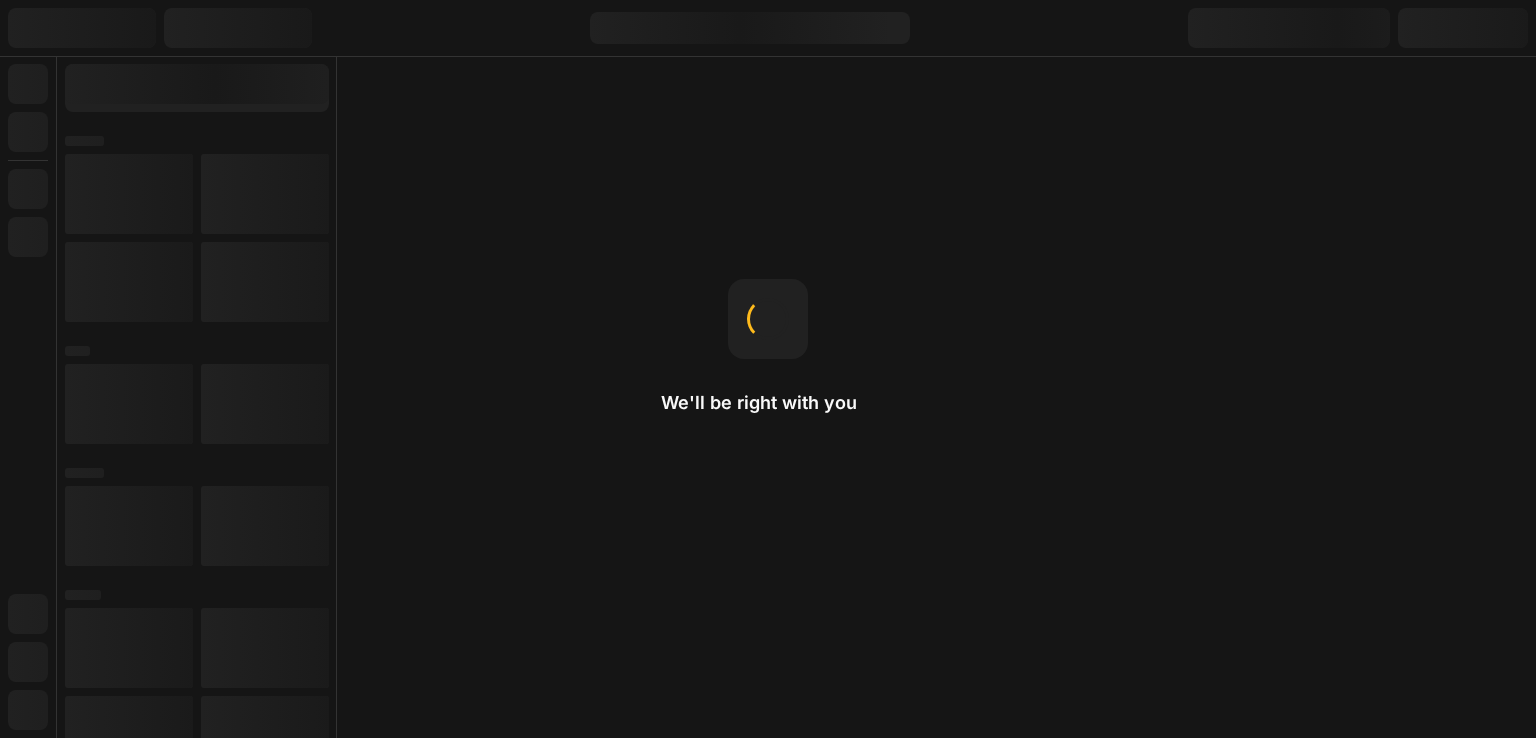 scroll, scrollTop: 0, scrollLeft: 0, axis: both 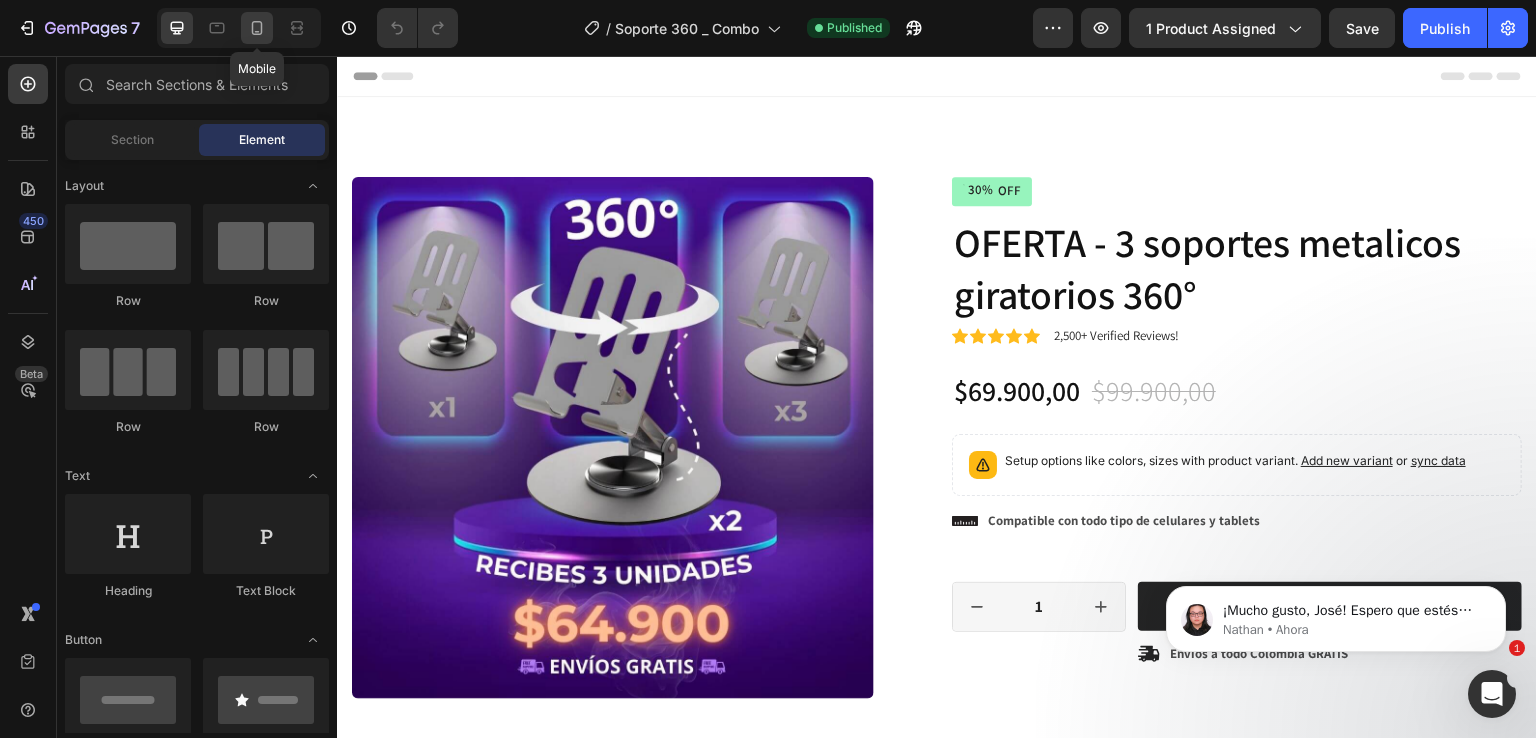 click 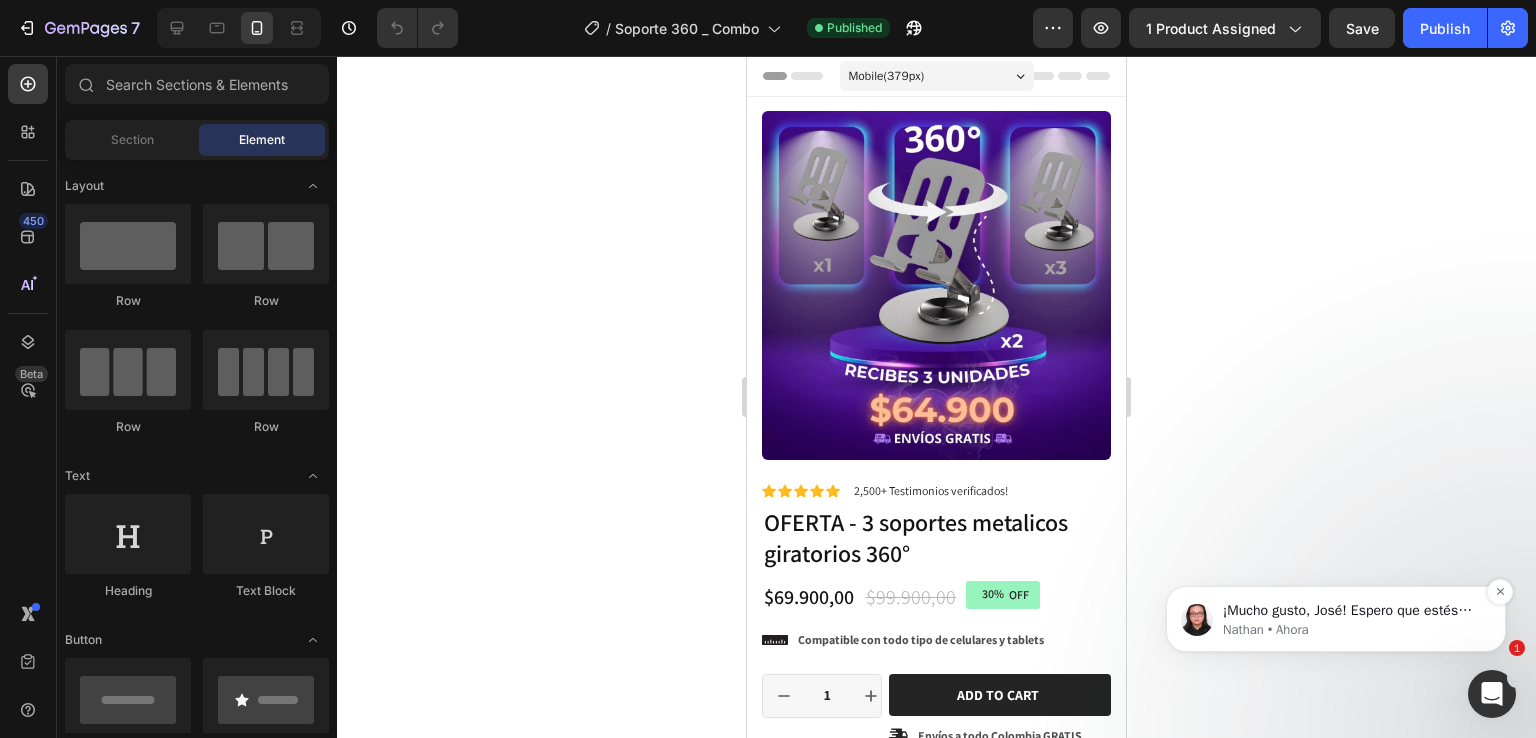 click on "¡Mucho gusto, José! Espero que estés bien 😊" at bounding box center (1352, 611) 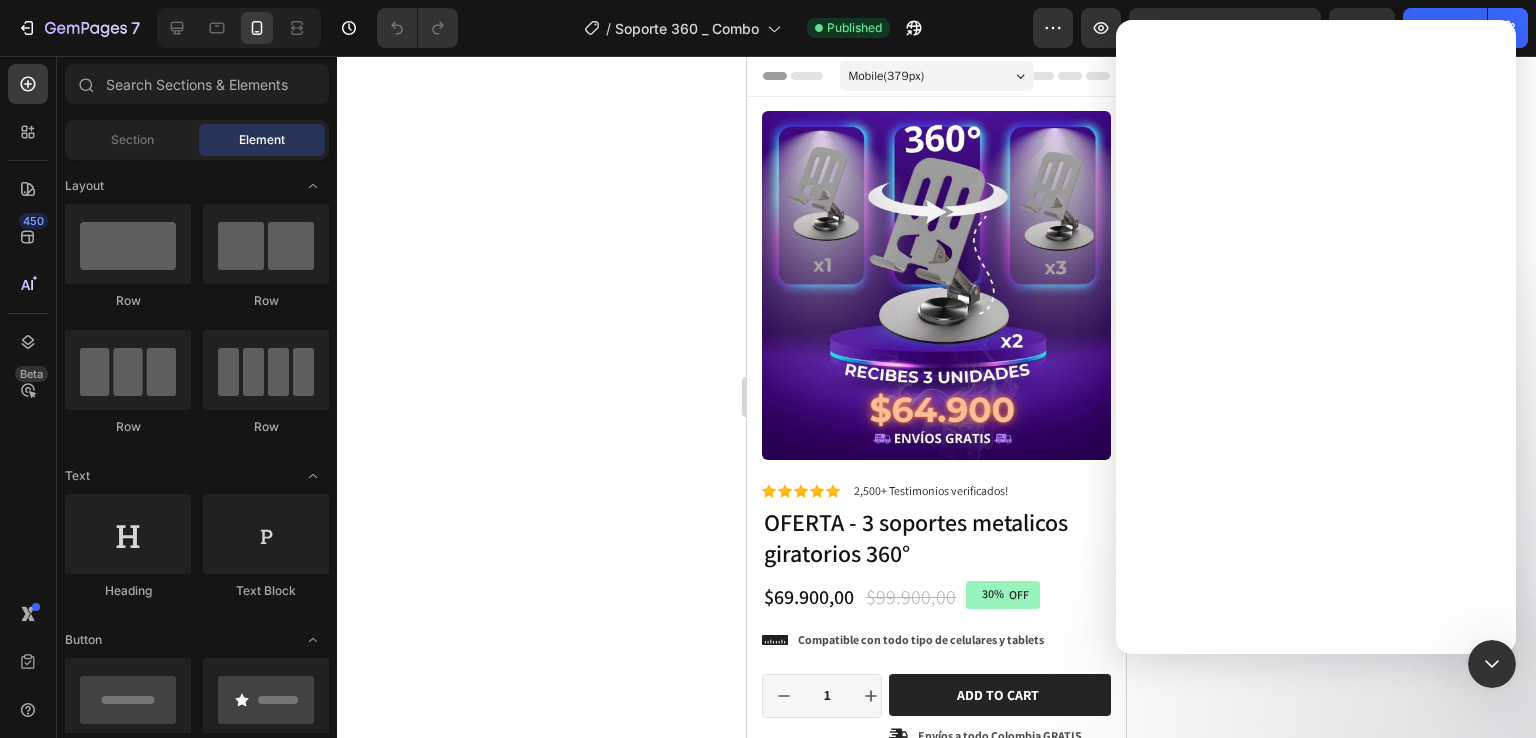 scroll, scrollTop: 0, scrollLeft: 0, axis: both 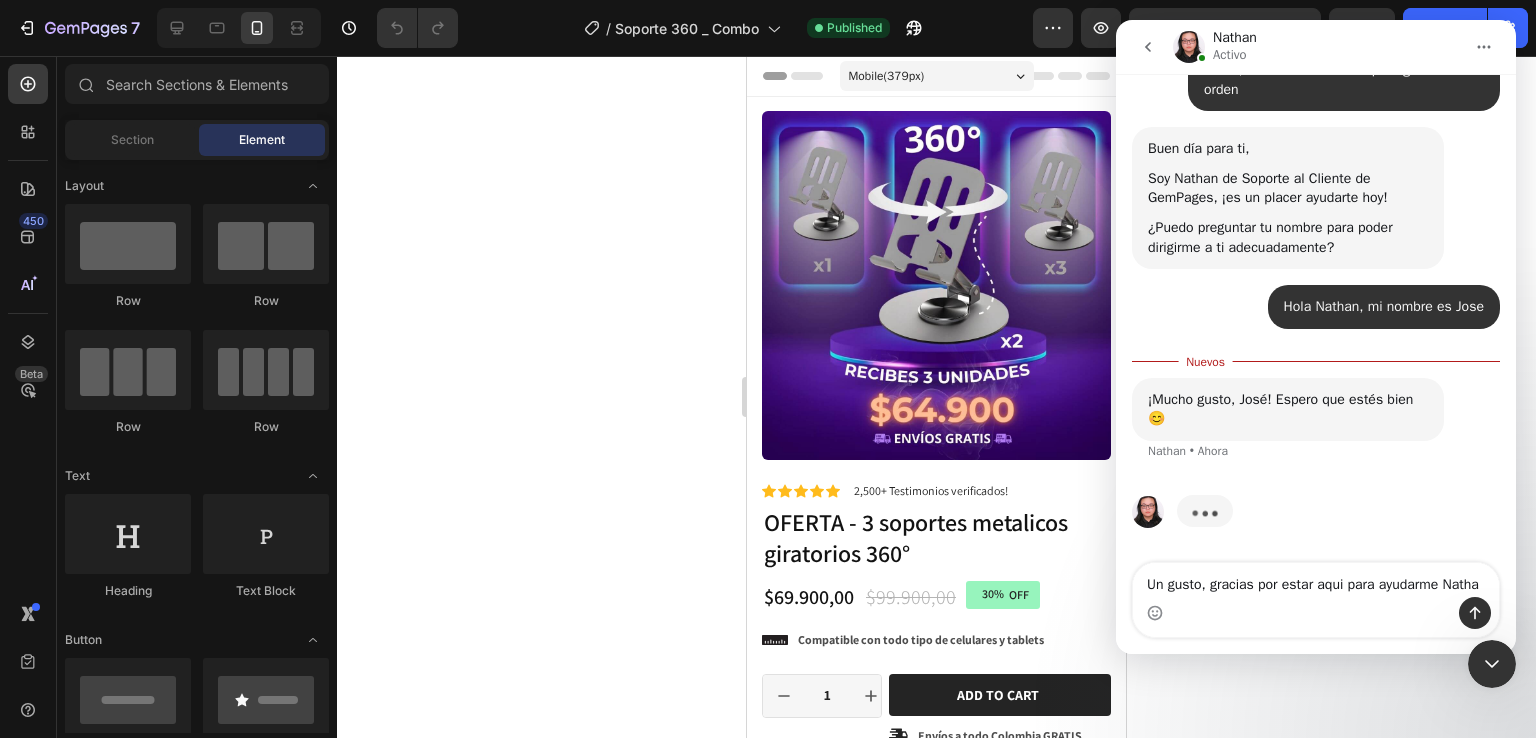 type on "Un gusto, gracias por estar aqui para ayudarme Nathan" 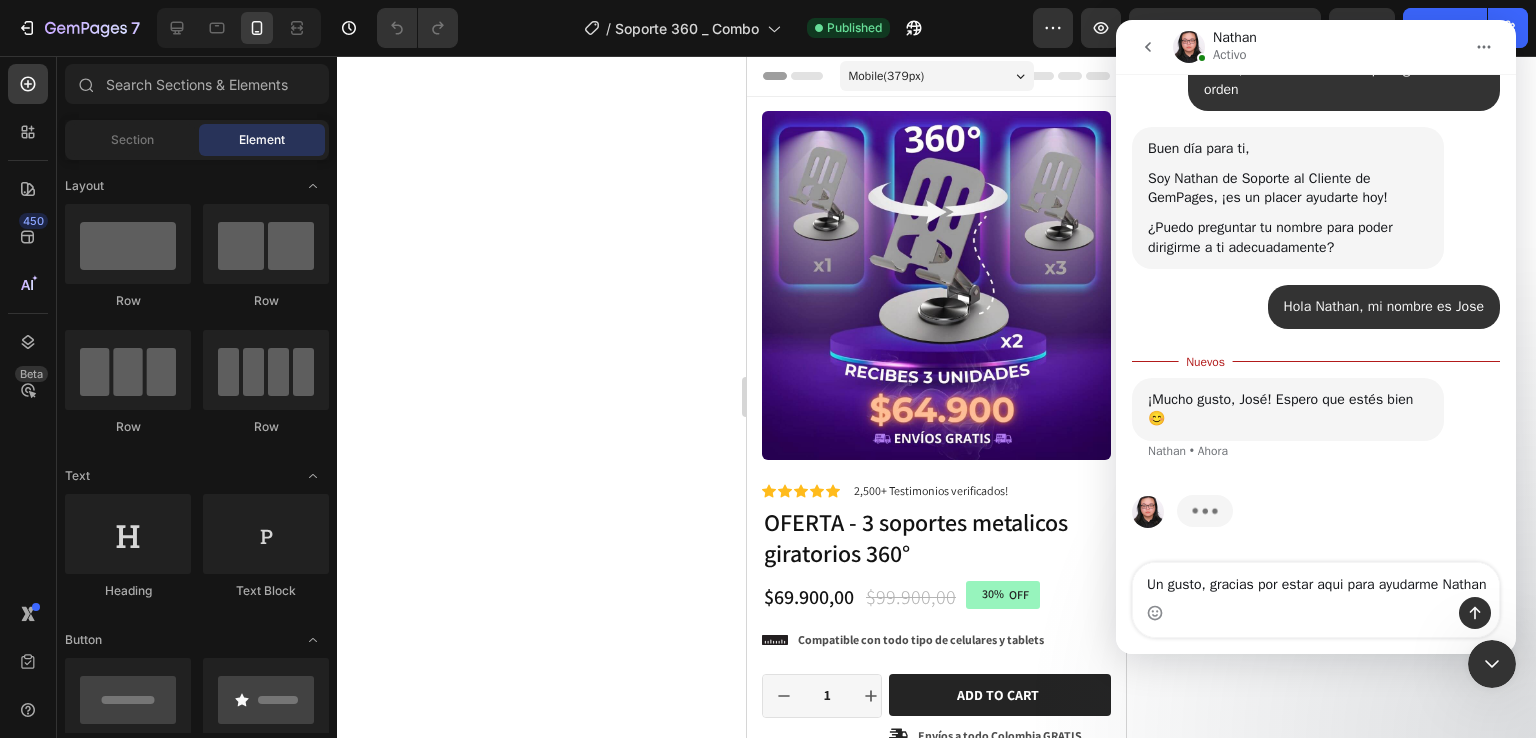 type 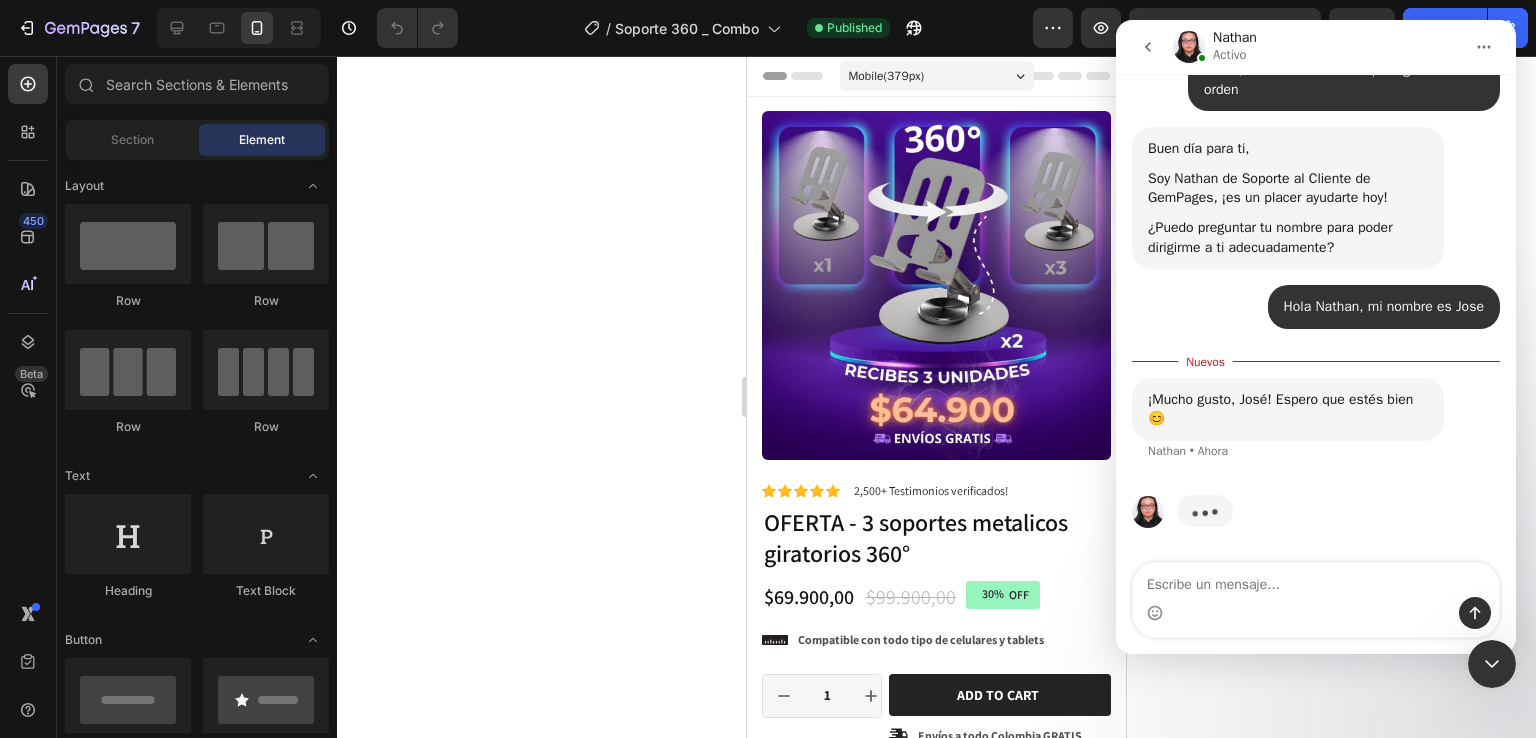 scroll, scrollTop: 832, scrollLeft: 0, axis: vertical 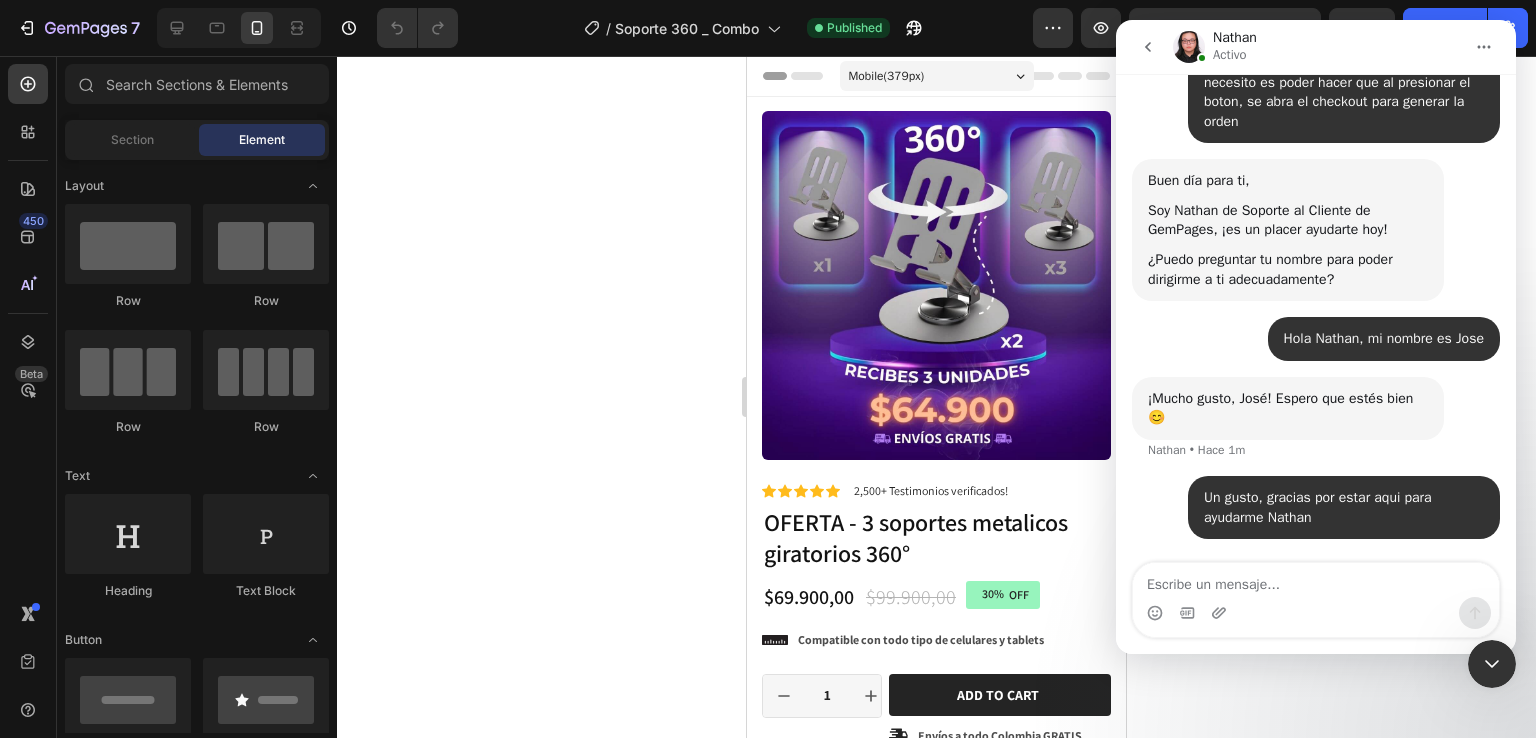 click 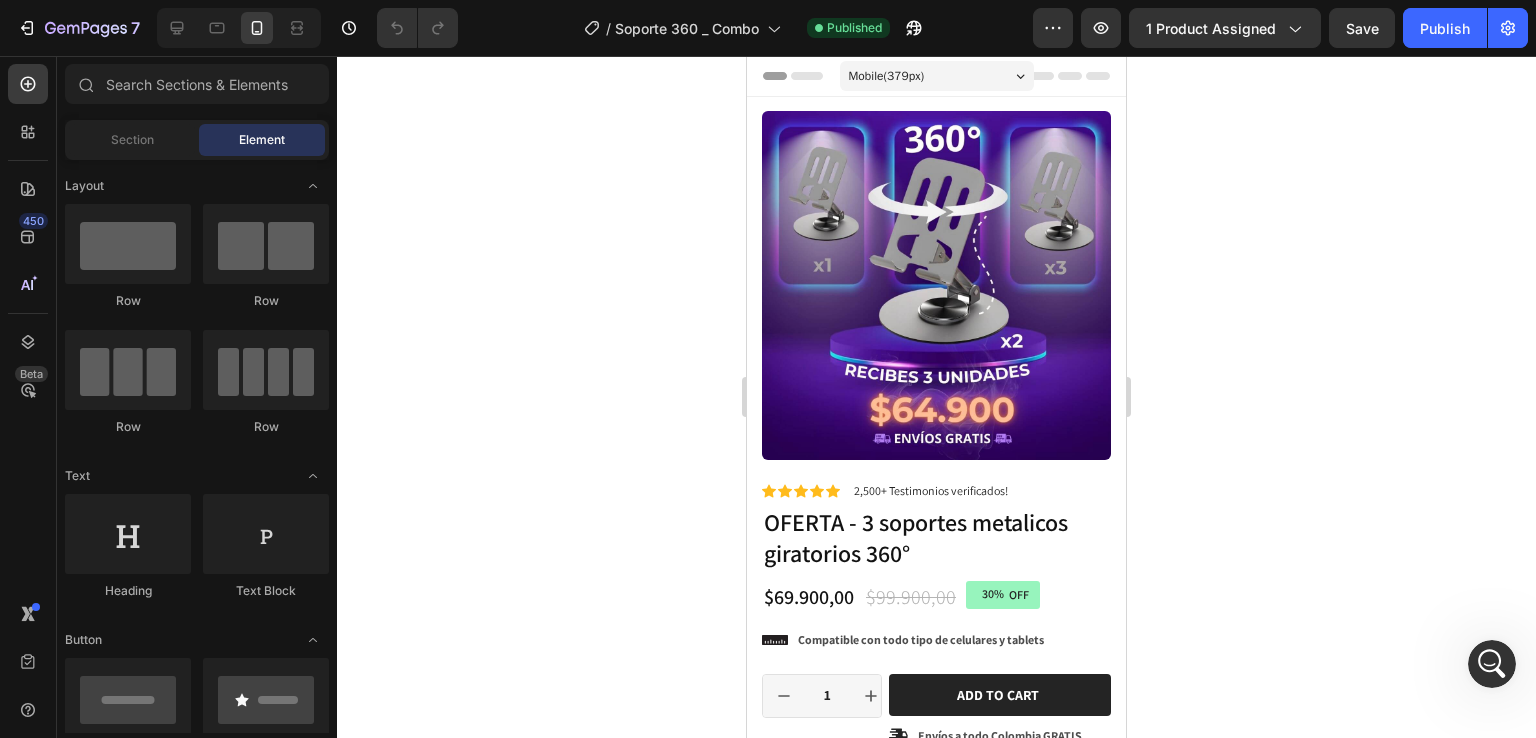 scroll, scrollTop: 0, scrollLeft: 0, axis: both 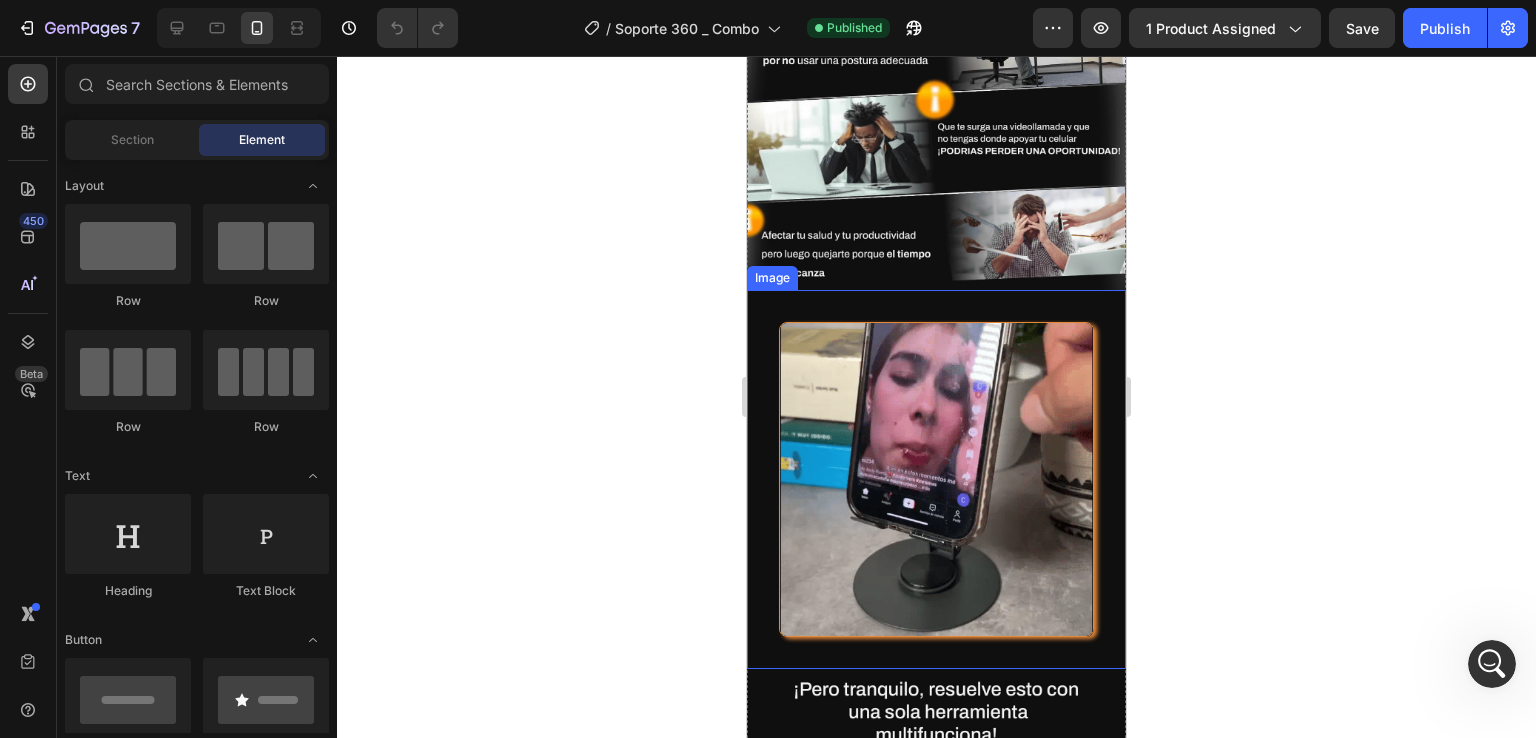 click at bounding box center [936, 479] 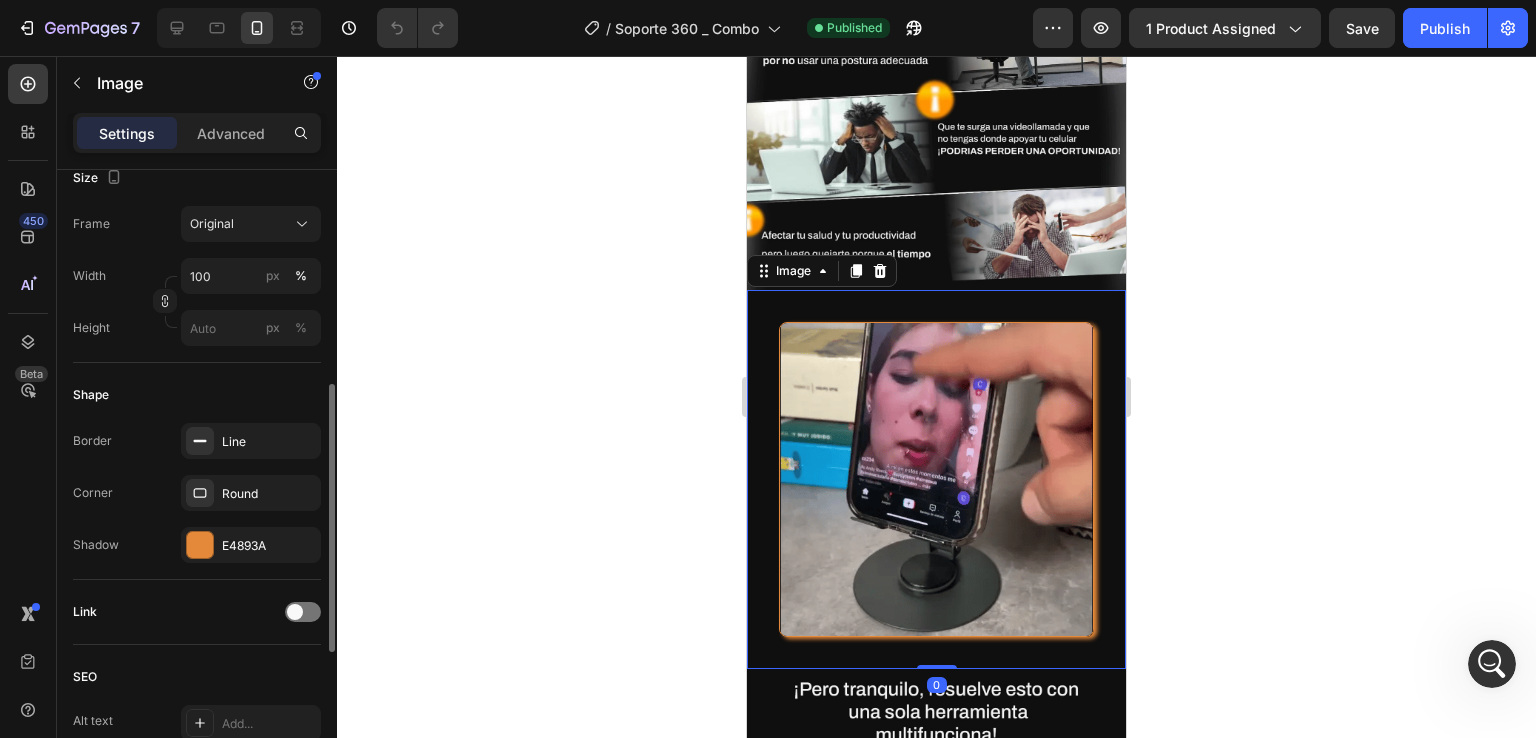 scroll, scrollTop: 832, scrollLeft: 0, axis: vertical 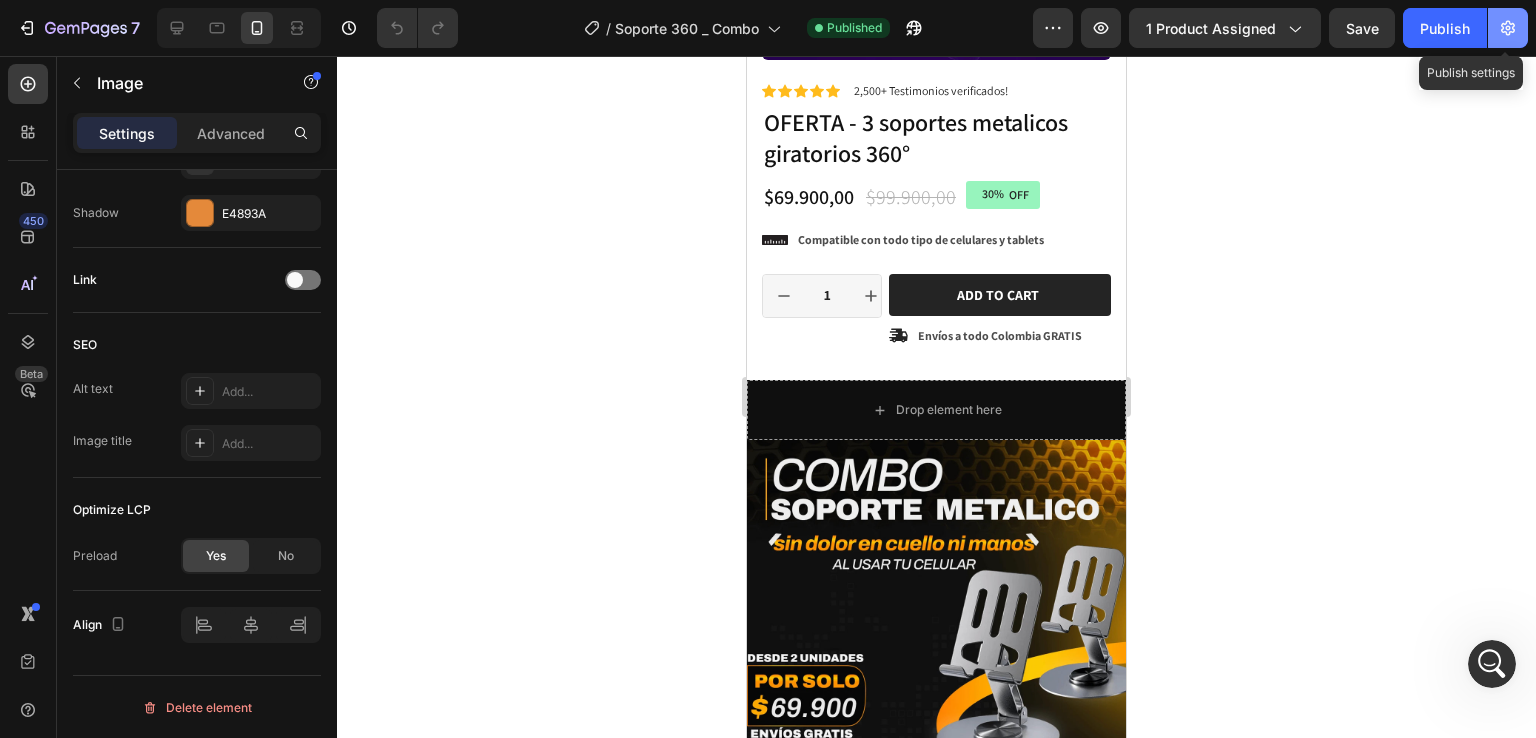 click 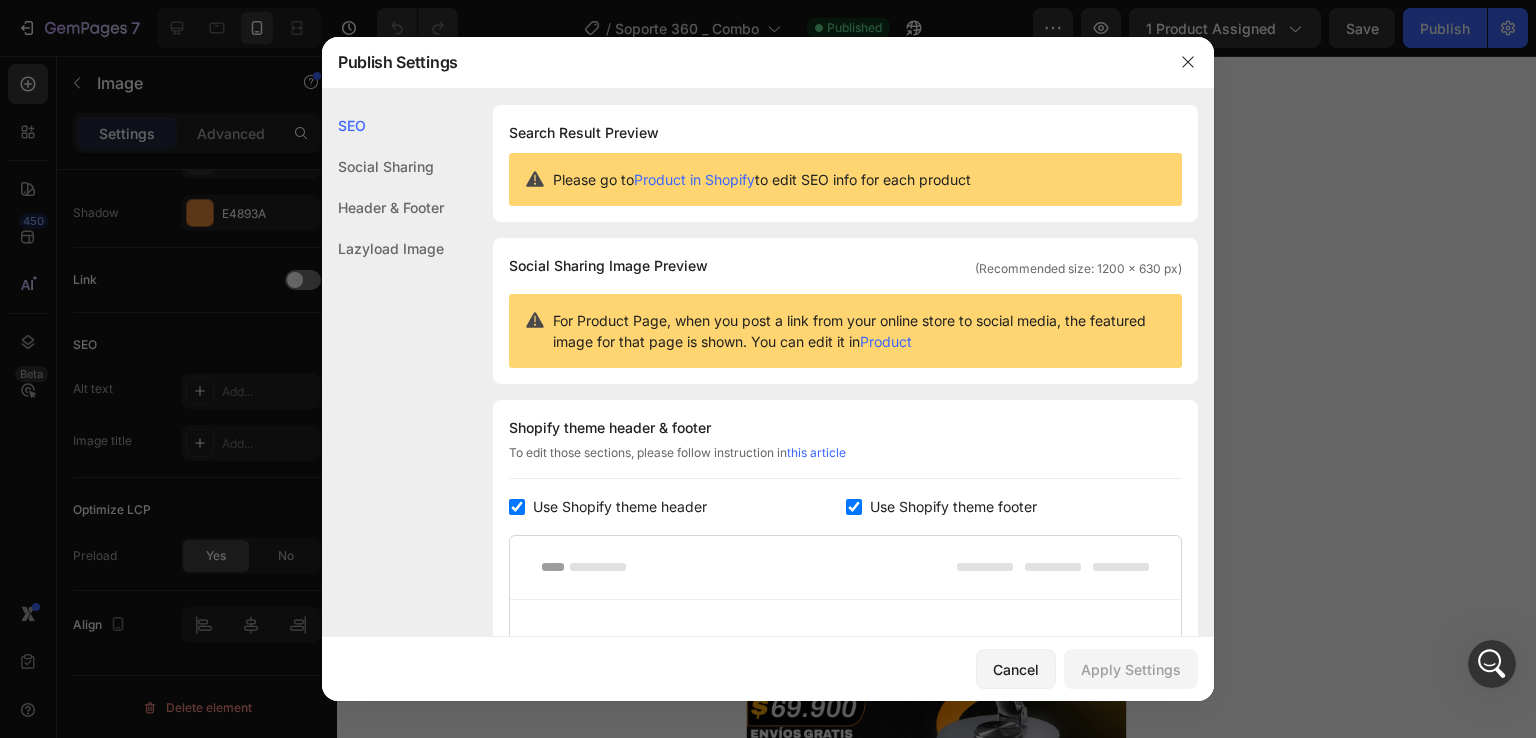 click at bounding box center (768, 369) 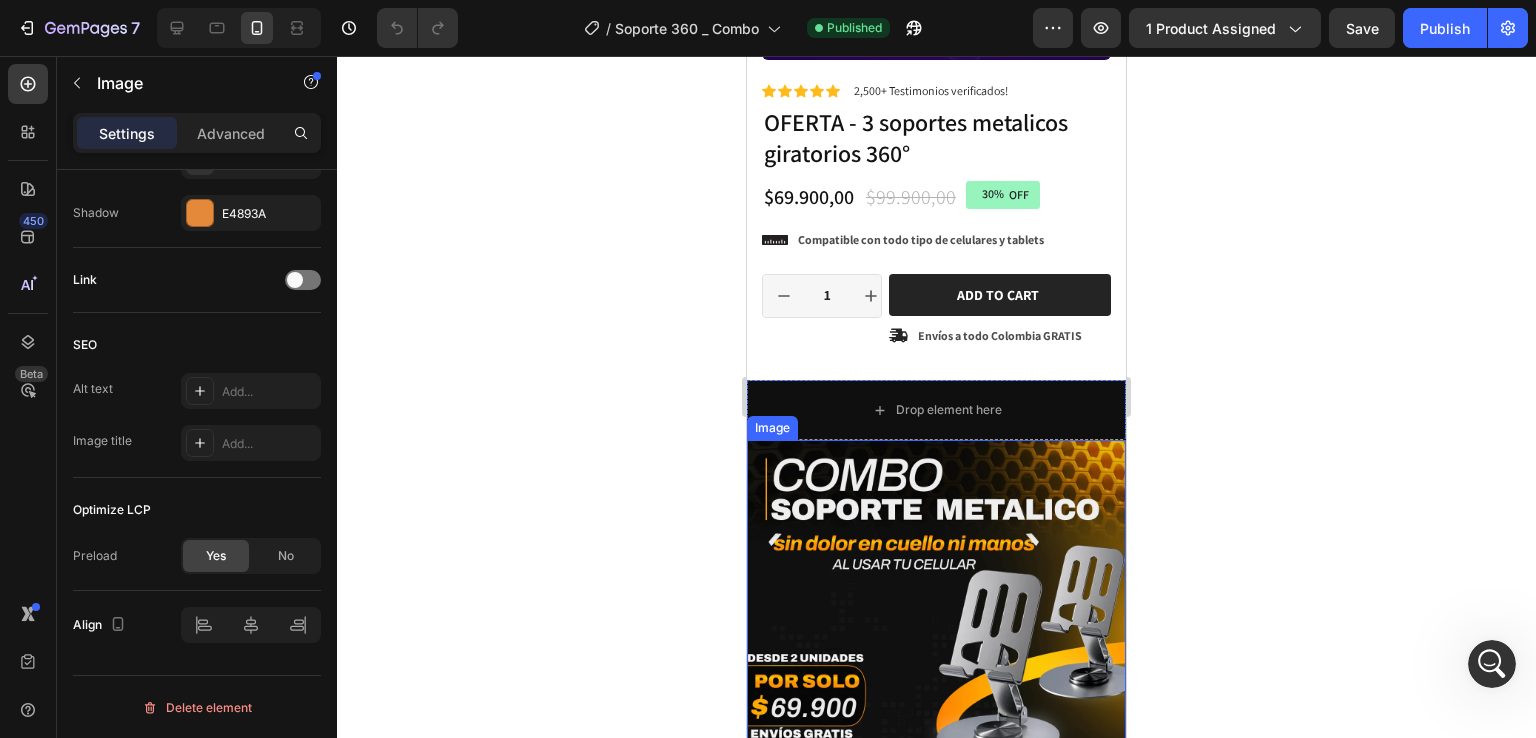 scroll, scrollTop: 909, scrollLeft: 0, axis: vertical 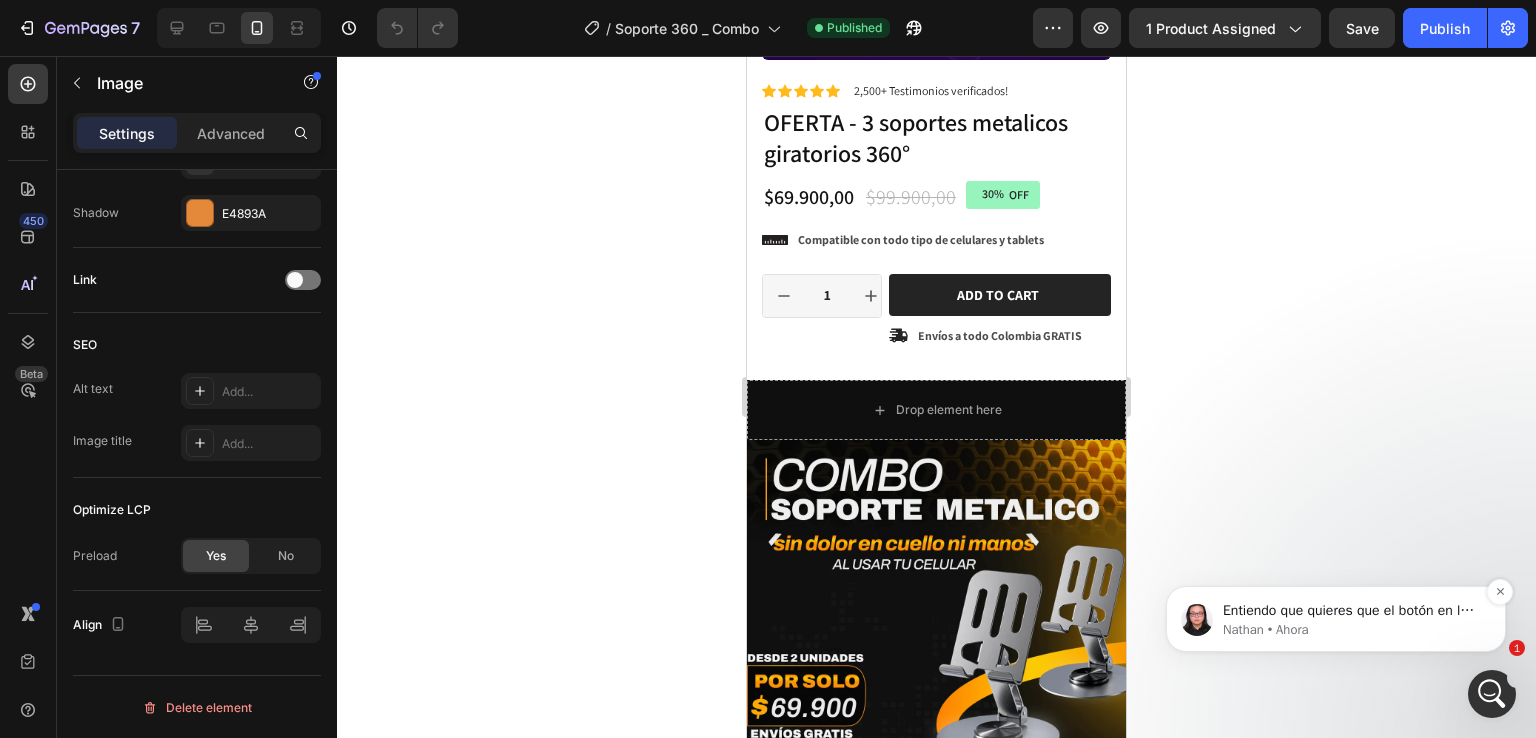 click on "Nathan • Ahora" at bounding box center (1352, 630) 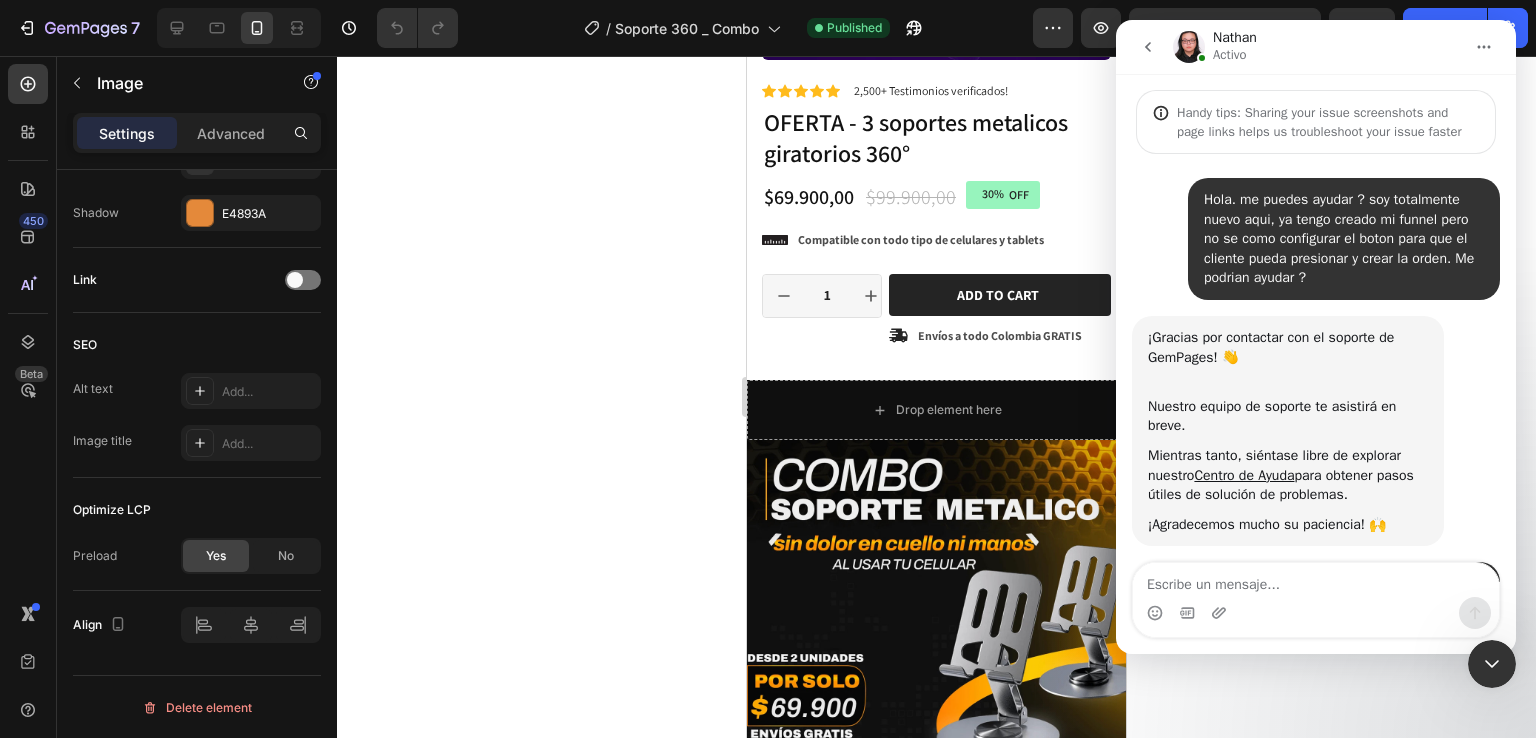 scroll, scrollTop: 2, scrollLeft: 0, axis: vertical 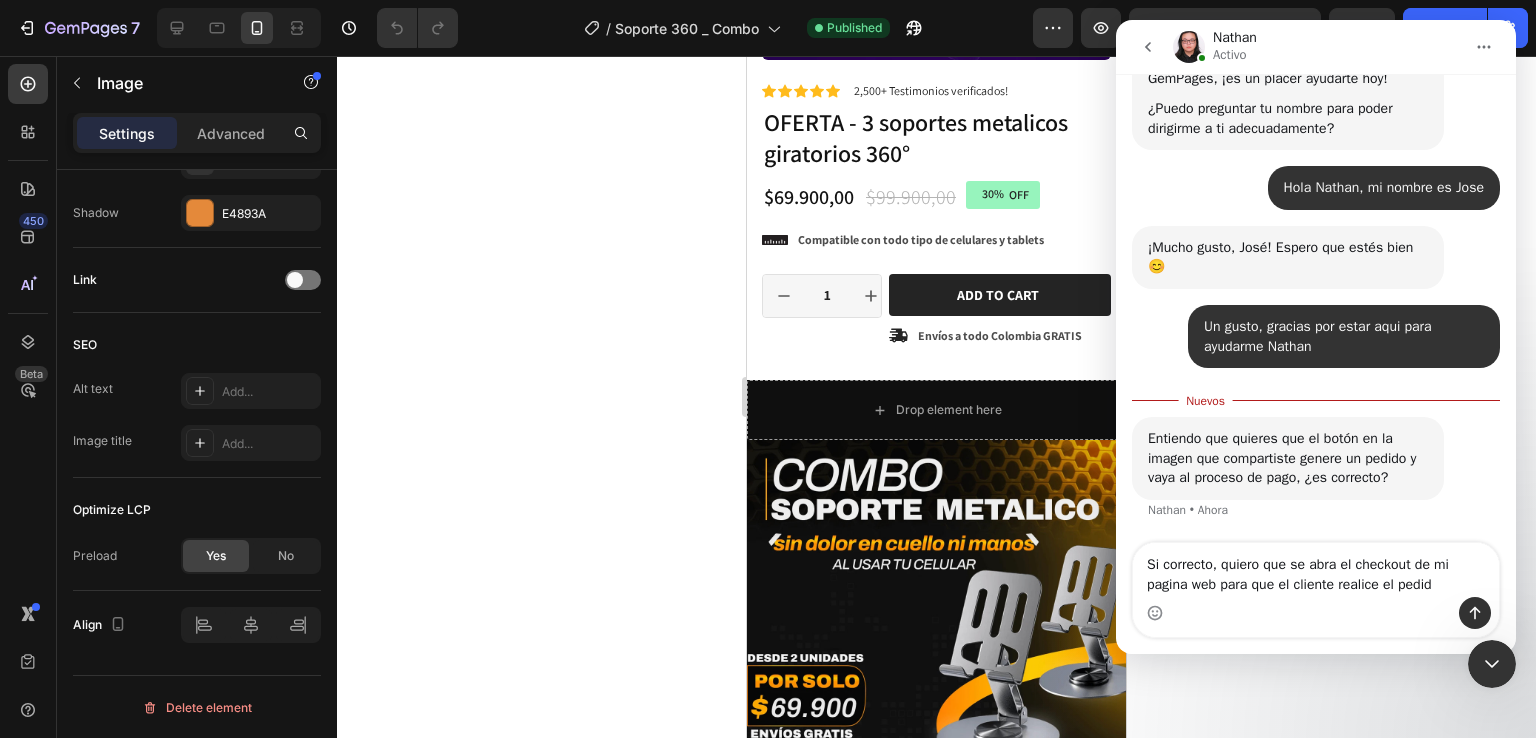 type on "Si correcto, quiero que se abra el checkout de mi pagina web para que el cliente realice el pedido" 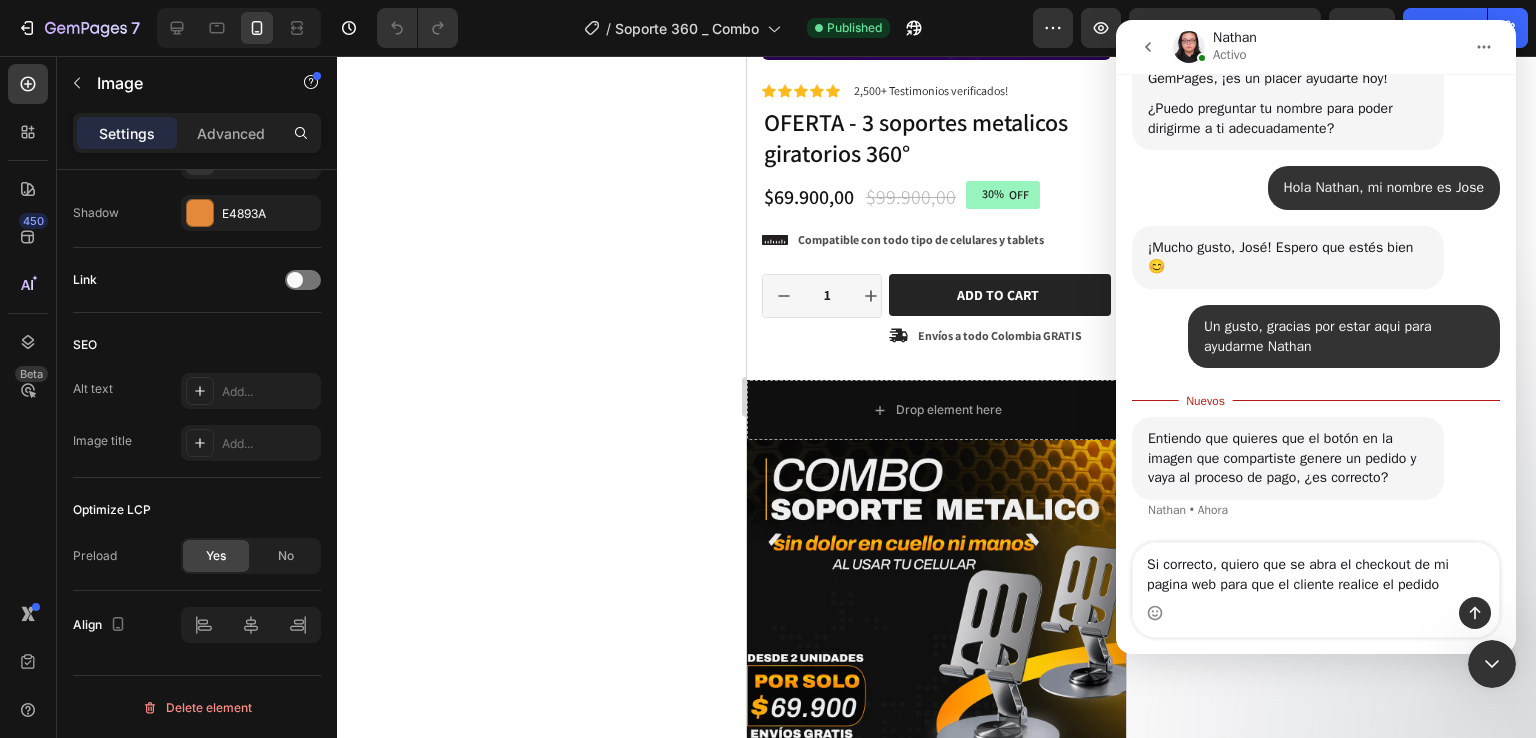 type 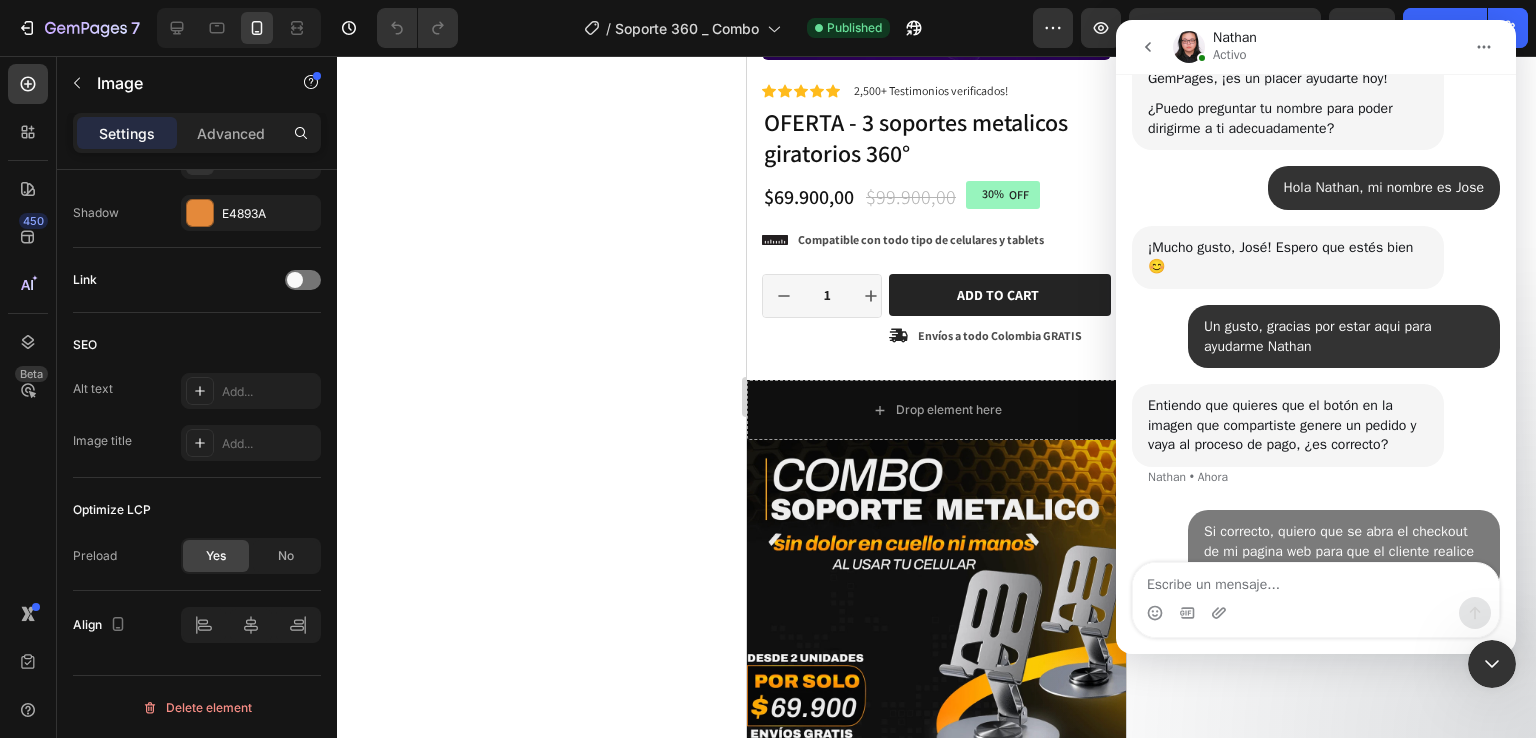 scroll, scrollTop: 1030, scrollLeft: 0, axis: vertical 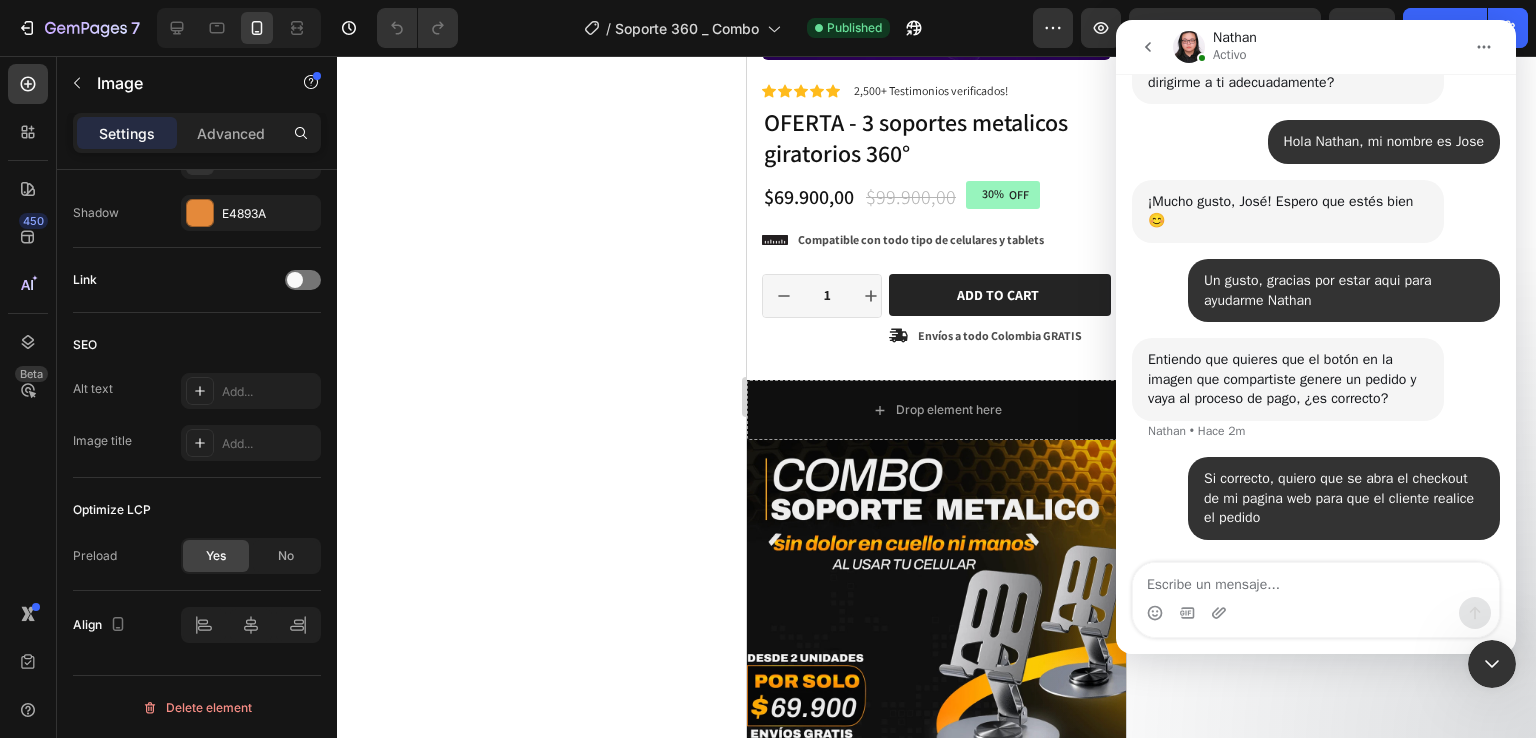 click 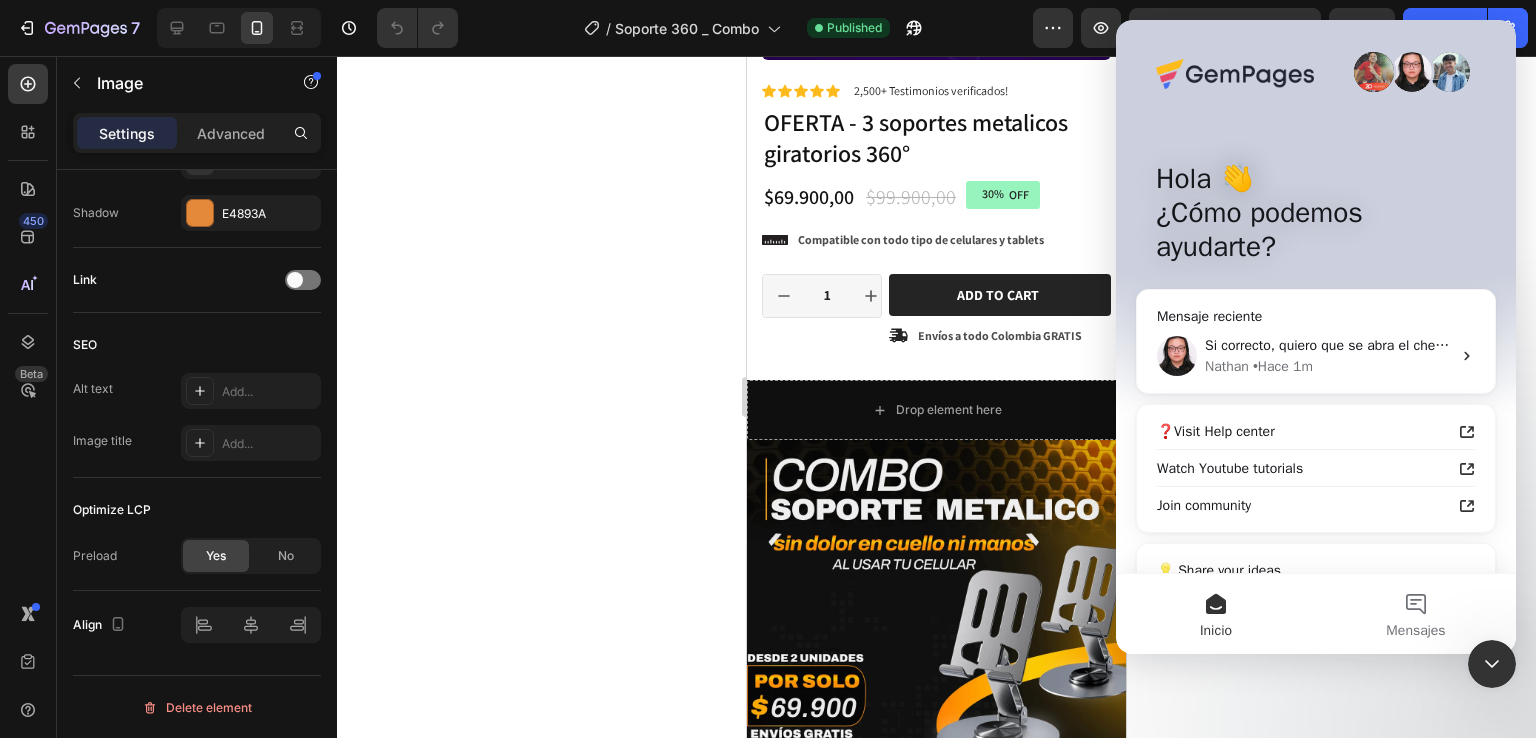 scroll, scrollTop: 0, scrollLeft: 0, axis: both 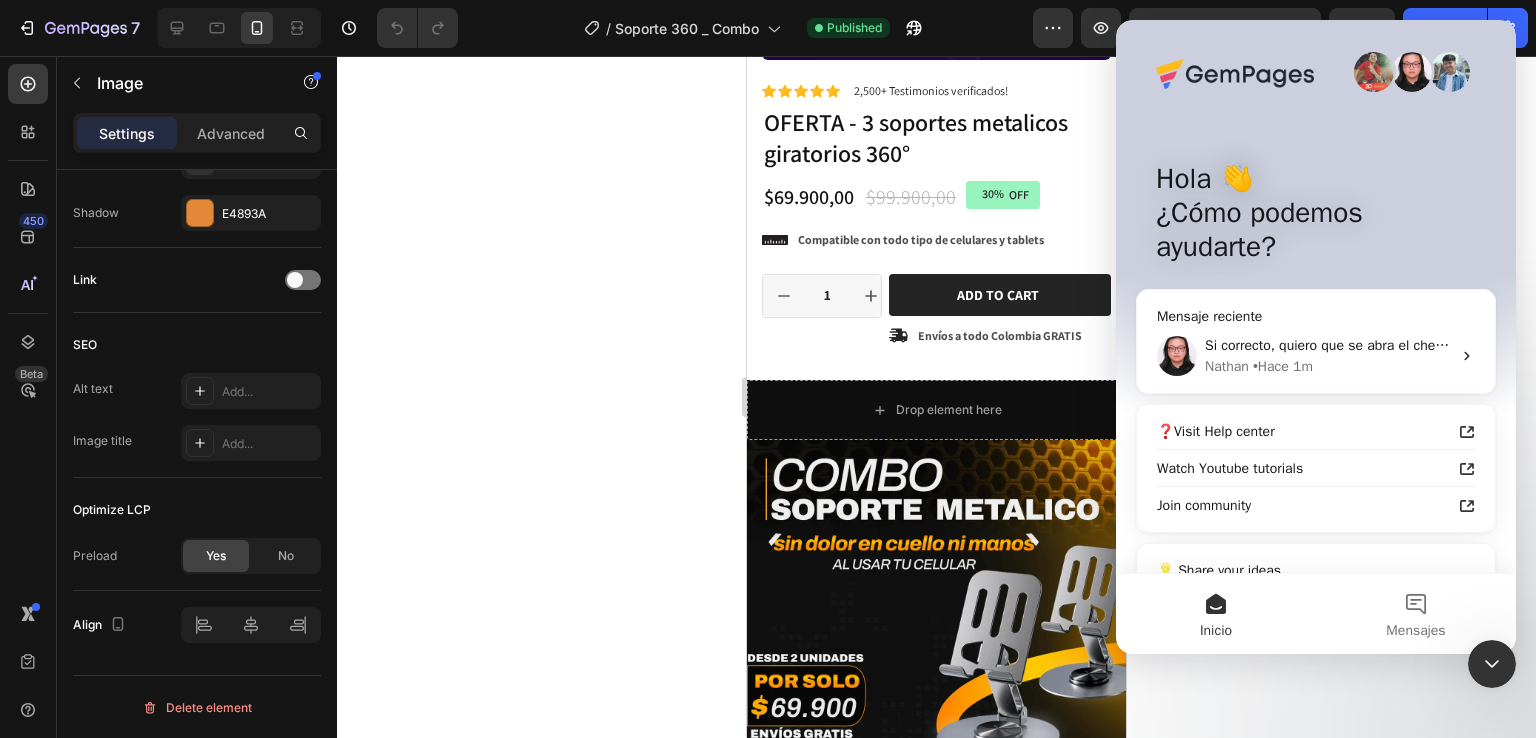 click at bounding box center [1492, 664] 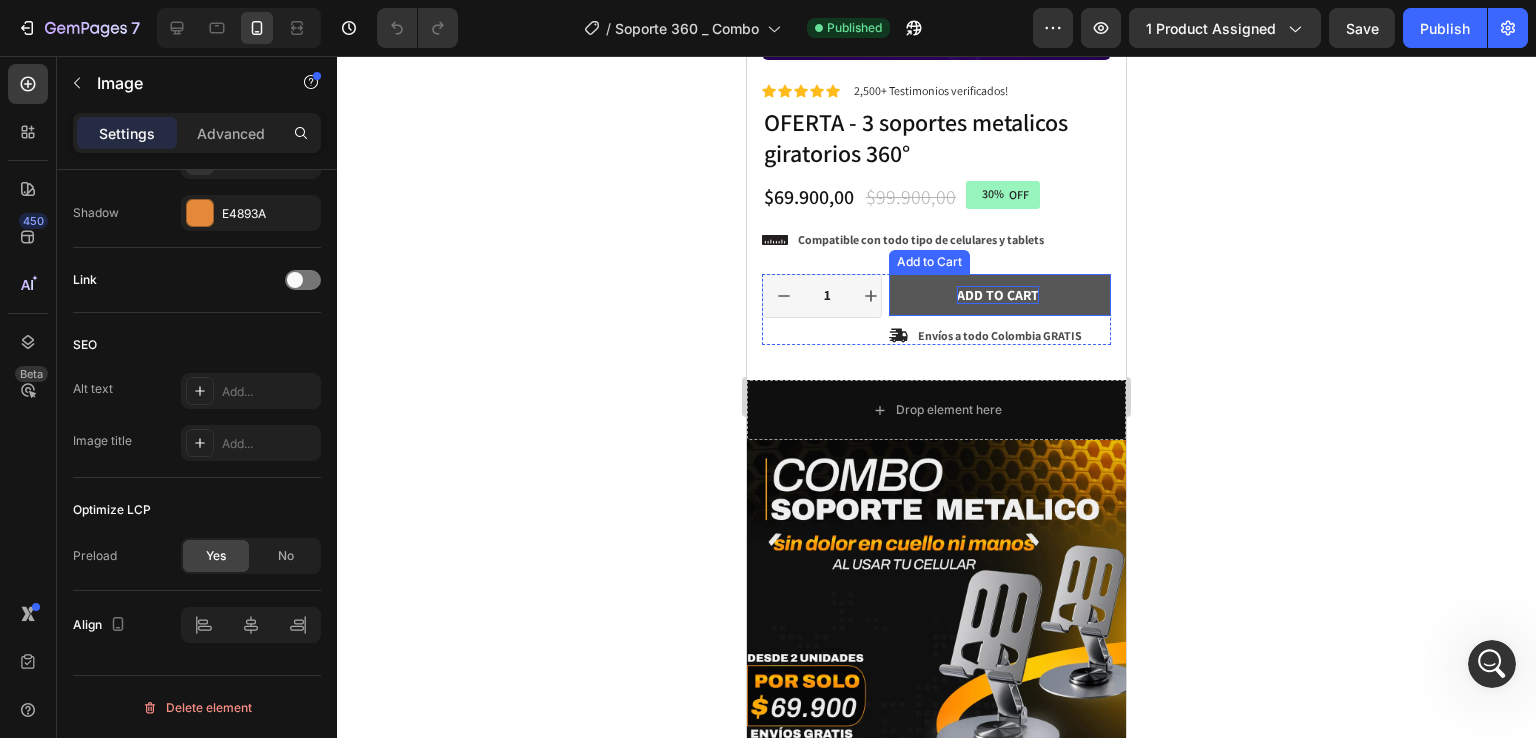 scroll, scrollTop: 300, scrollLeft: 0, axis: vertical 